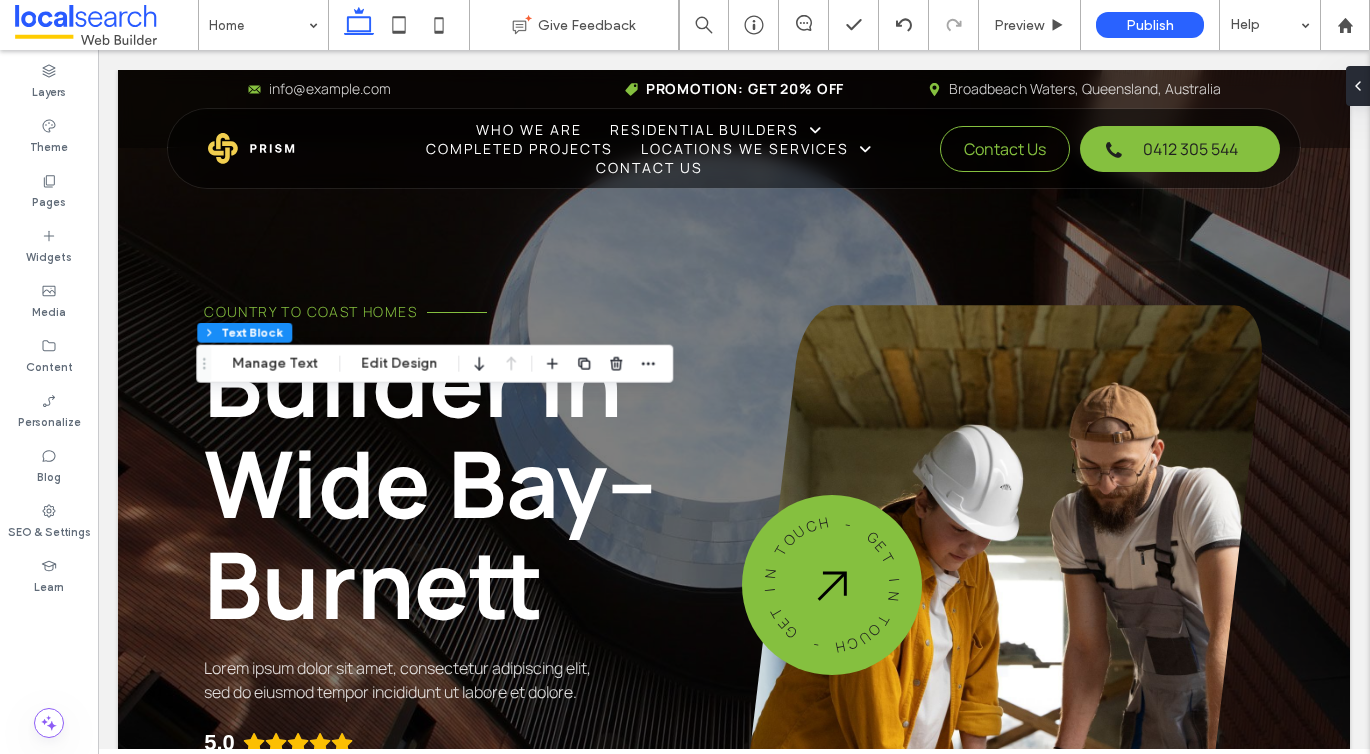 scroll, scrollTop: 4603, scrollLeft: 0, axis: vertical 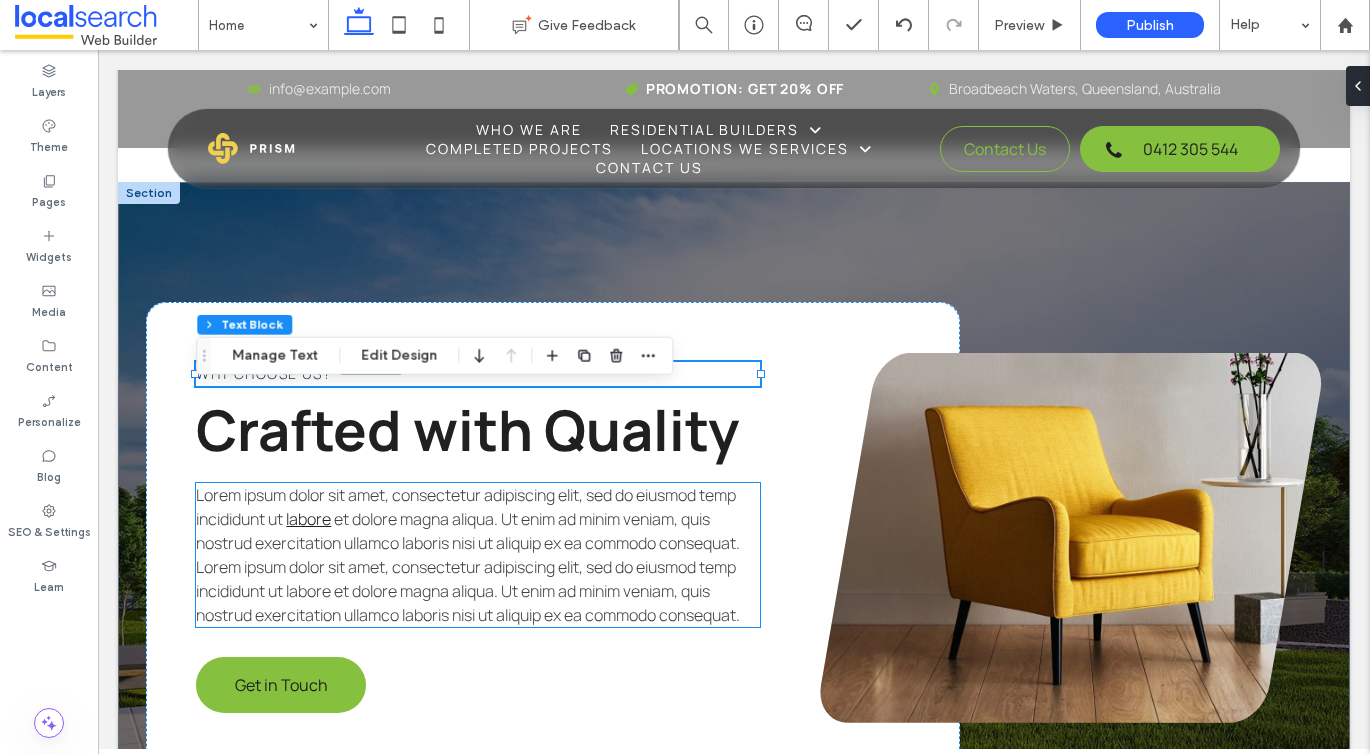 click on "et dolore magna aliqua. Ut enim ad minim veniam, quis nostrud exercitation ullamco laboris nisi ut aliquip ex ea commodo consequat. Lorem ipsum dolor sit amet, consectetur adipiscing elit, sed do eiusmod temp incididunt ut labore et dolore magna aliqua. Ut enim ad minim veniam, quis nostrud exercitation ullamco laboris nisi ut aliquip ex ea commodo consequat." at bounding box center (468, 567) 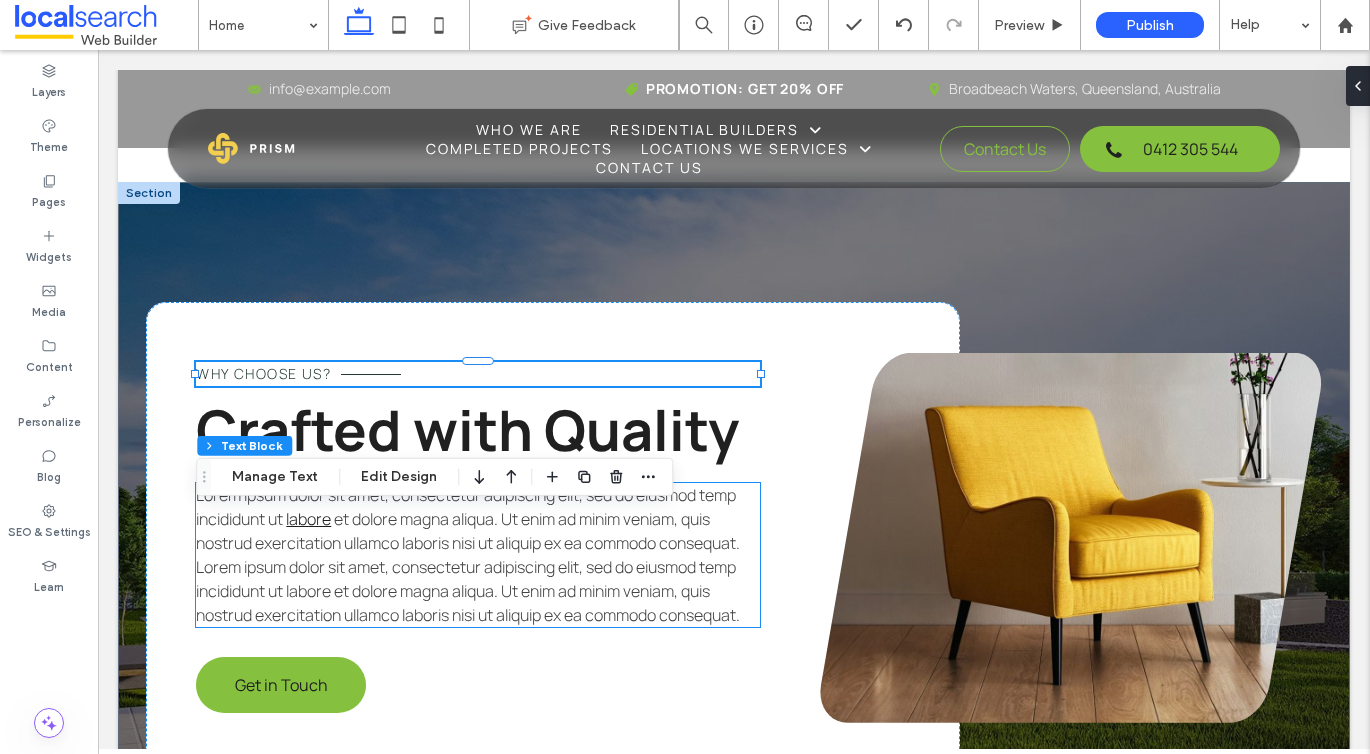 click on "Lorem ipsum dolor sit amet, consectetur adipiscing elit, sed do eiusmod temp incididunt ut
labore   et dolore magna aliqua. Ut enim ad minim veniam, quis nostrud exercitation ullamco laboris nisi ut aliquip ex ea commodo consequat. Lorem ipsum dolor sit amet, consectetur adipiscing elit, sed do eiusmod temp incididunt ut labore et dolore magna aliqua. Ut enim ad minim veniam, quis nostrud exercitation ullamco laboris nisi ut aliquip ex ea commodo consequat." at bounding box center (478, 555) 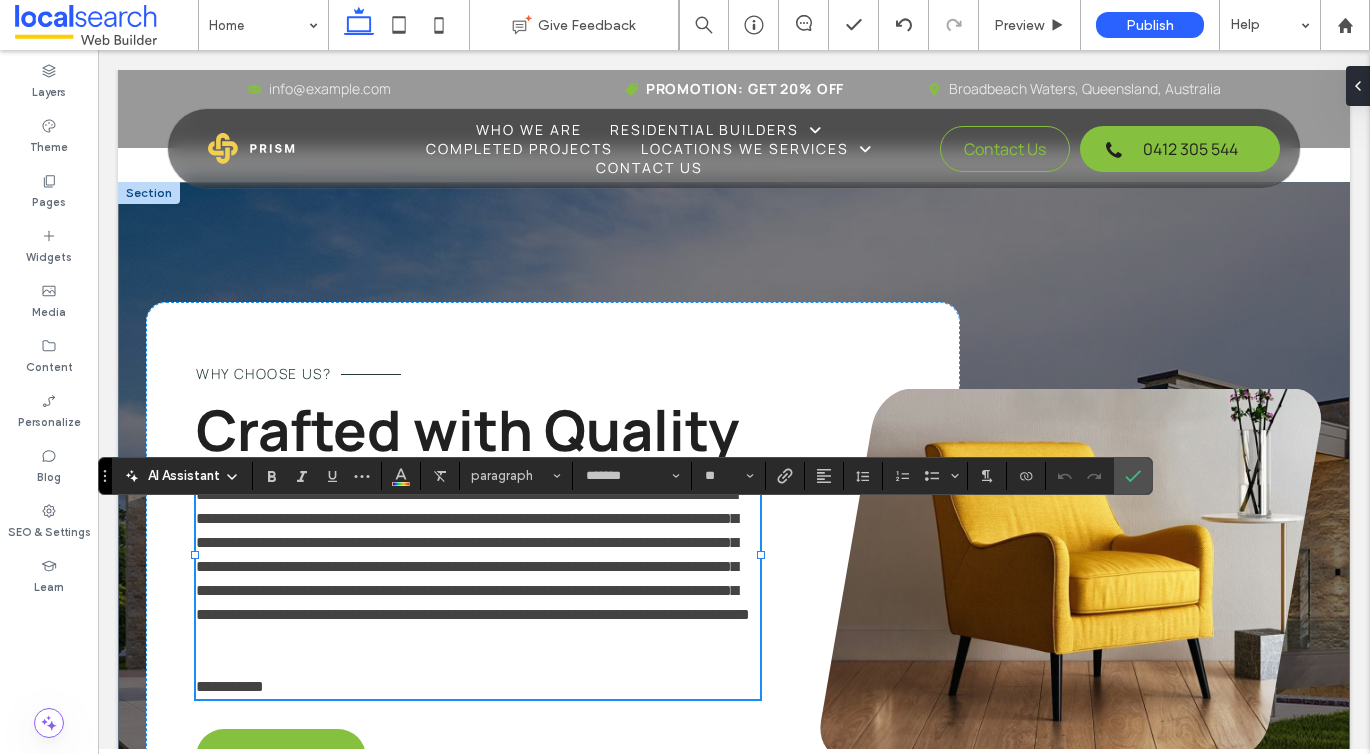 scroll, scrollTop: 0, scrollLeft: 0, axis: both 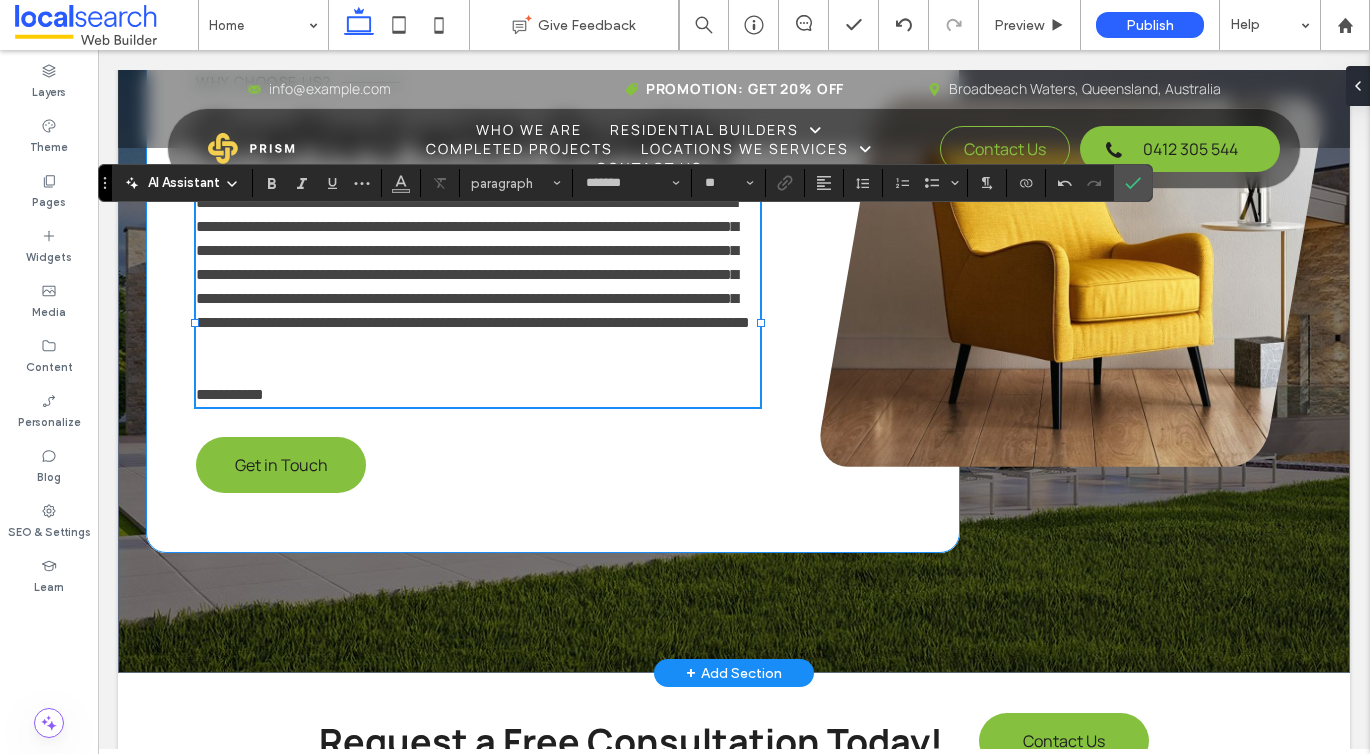 type 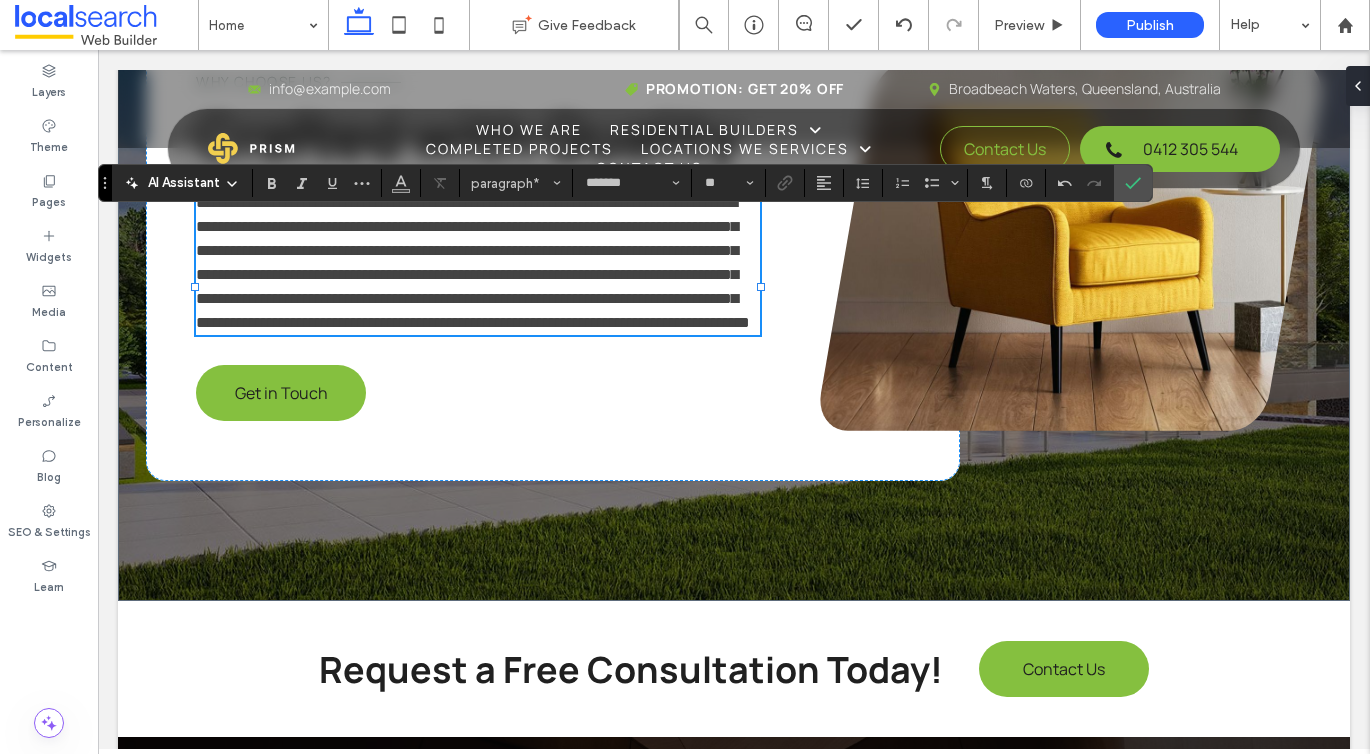 click on "**********" at bounding box center [478, 263] 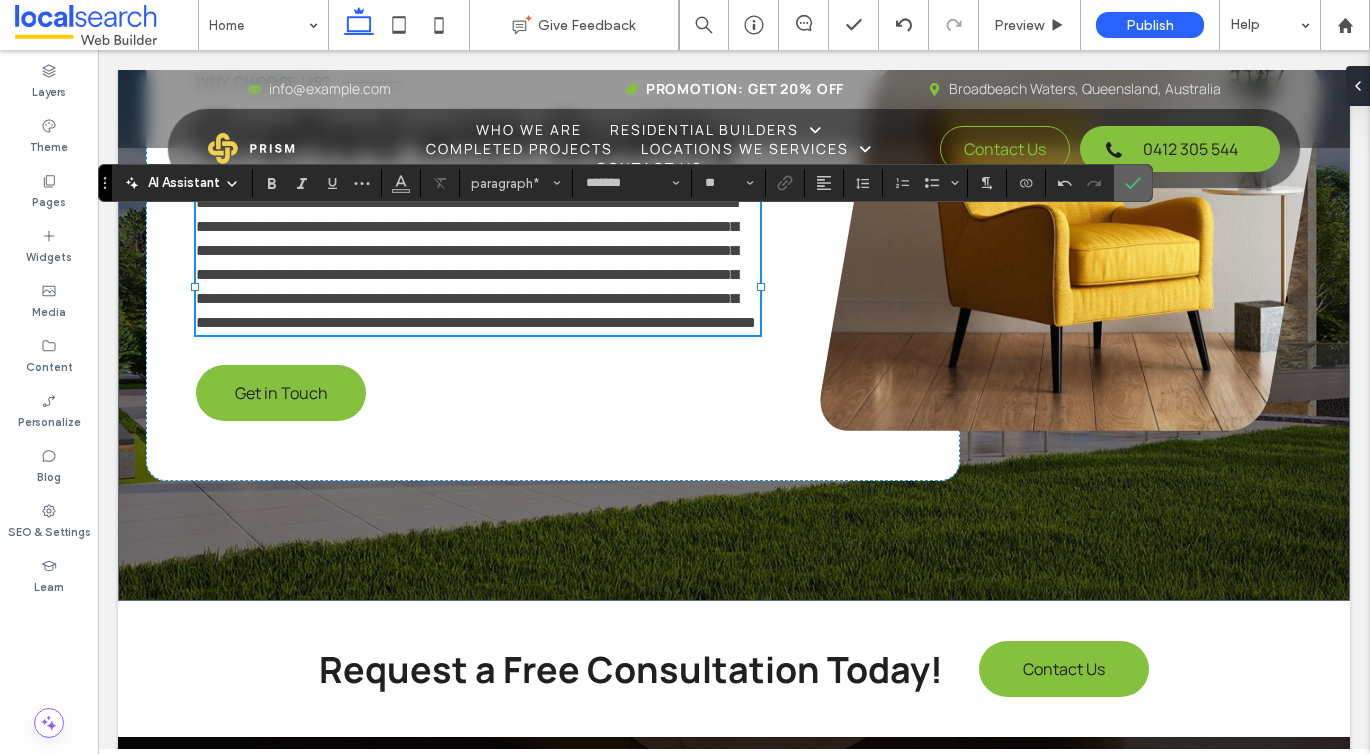click at bounding box center (1133, 183) 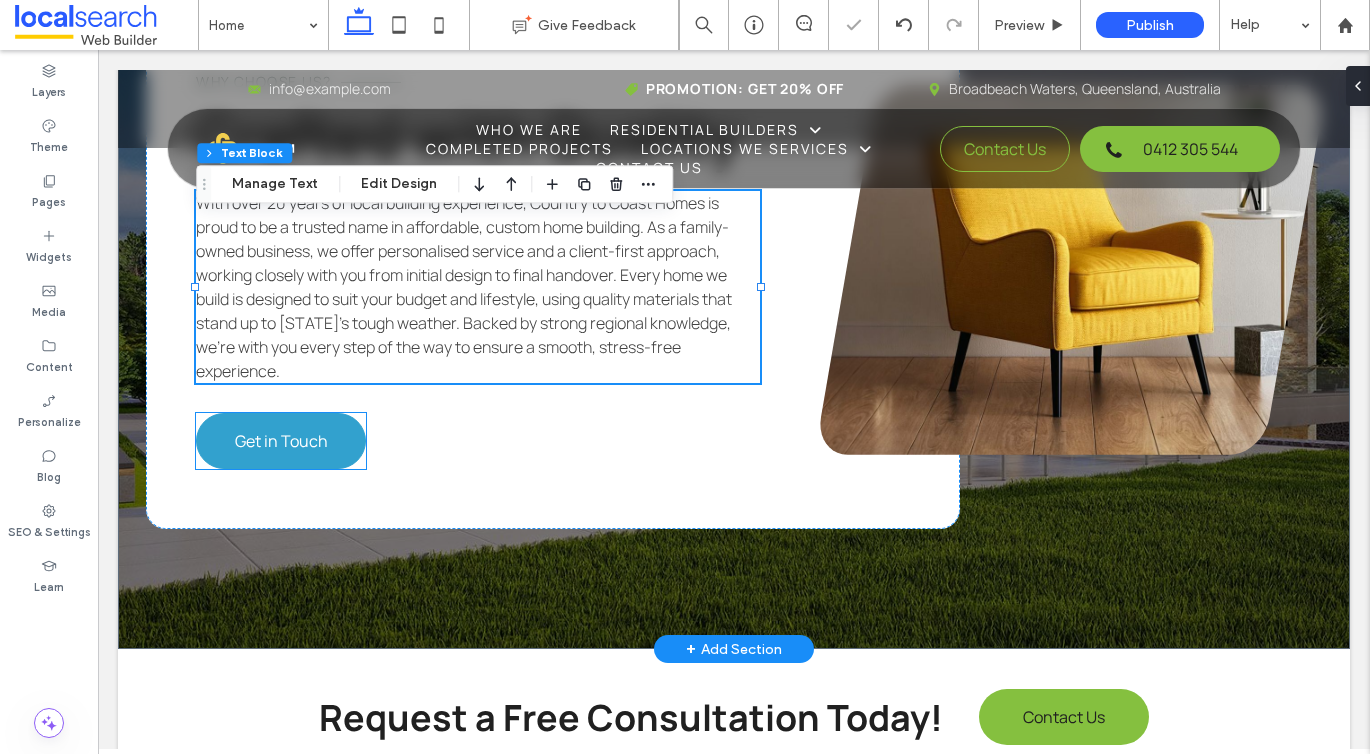 click on "Get in Touch" at bounding box center (281, 441) 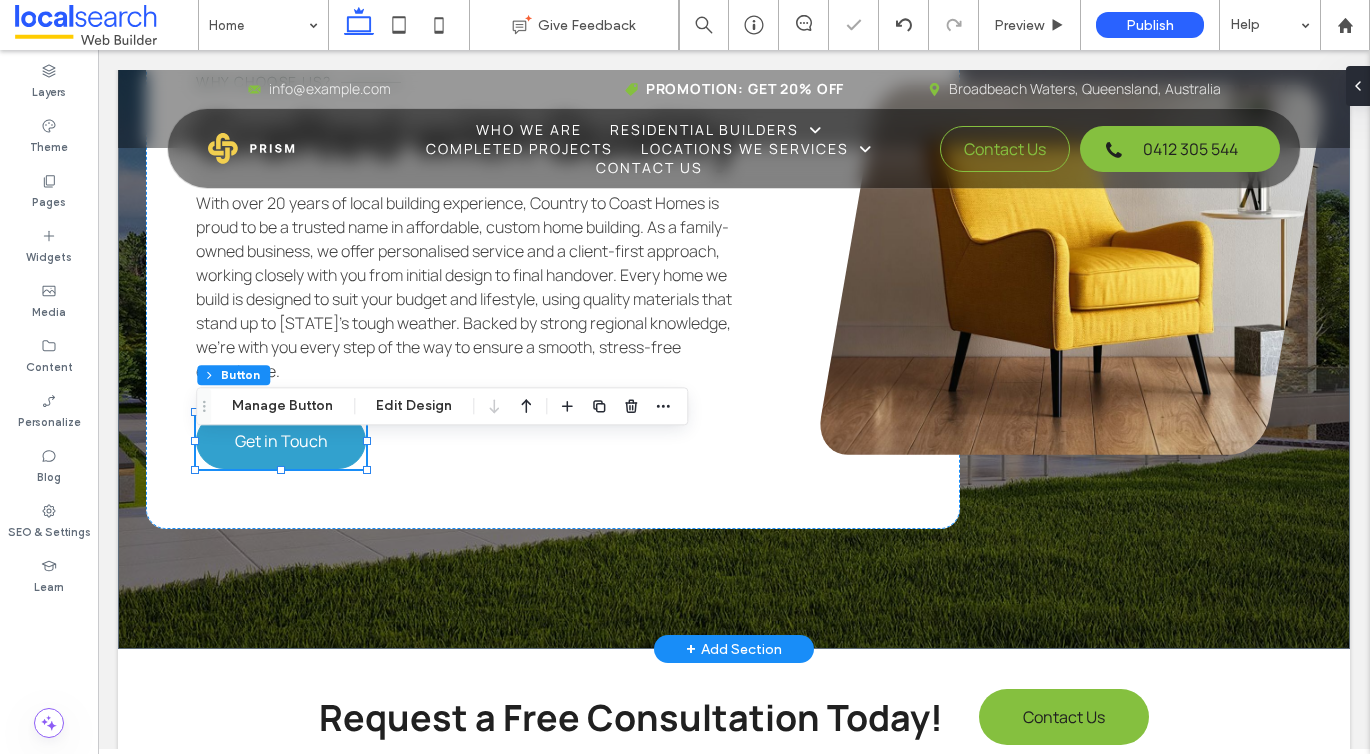 click on "Get in Touch" at bounding box center (281, 441) 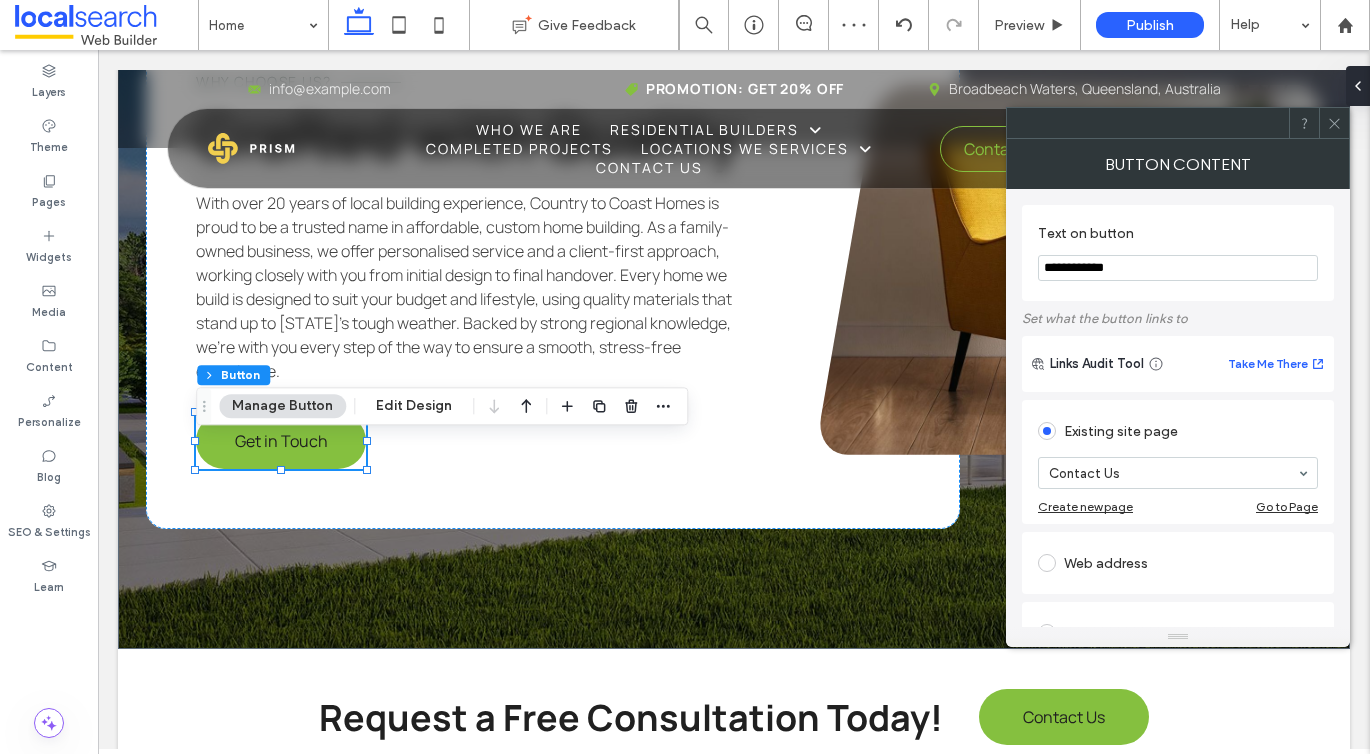 click on "**********" at bounding box center [1178, 253] 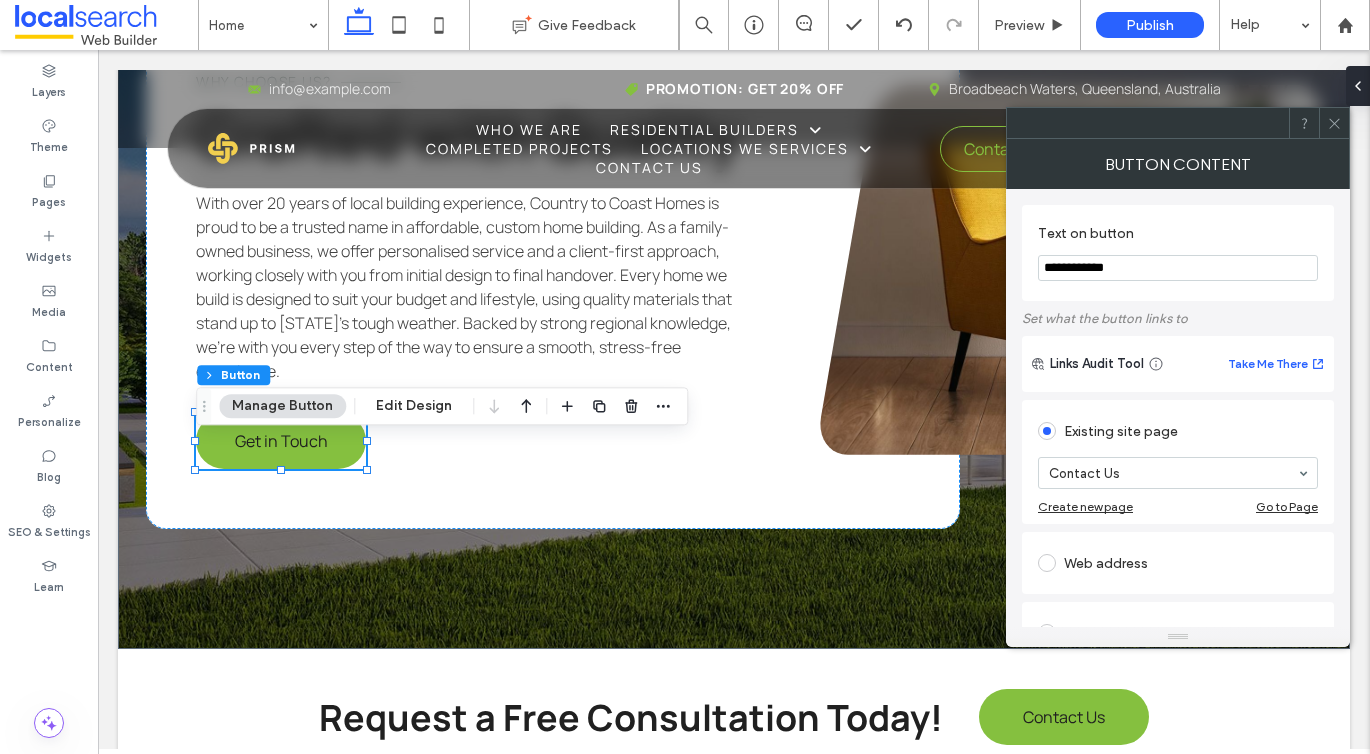 click on "**********" at bounding box center (1178, 268) 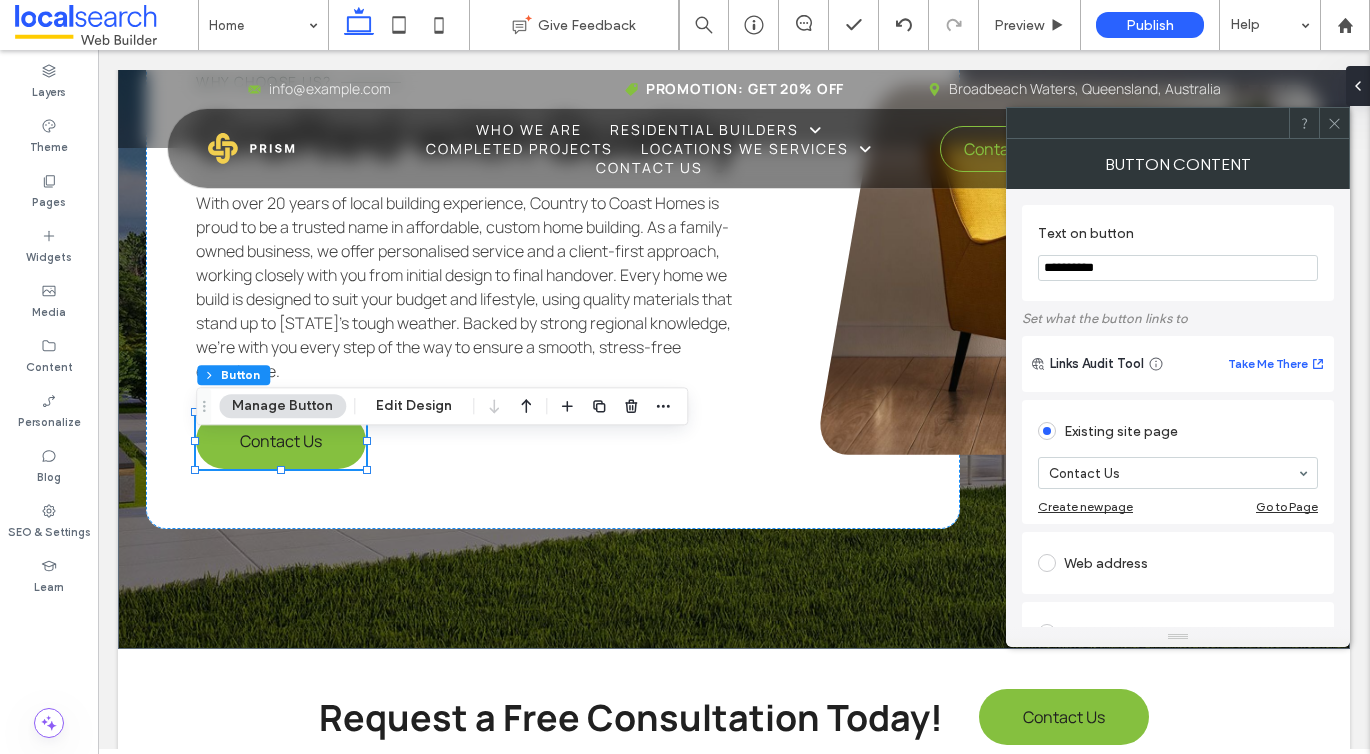 type on "**********" 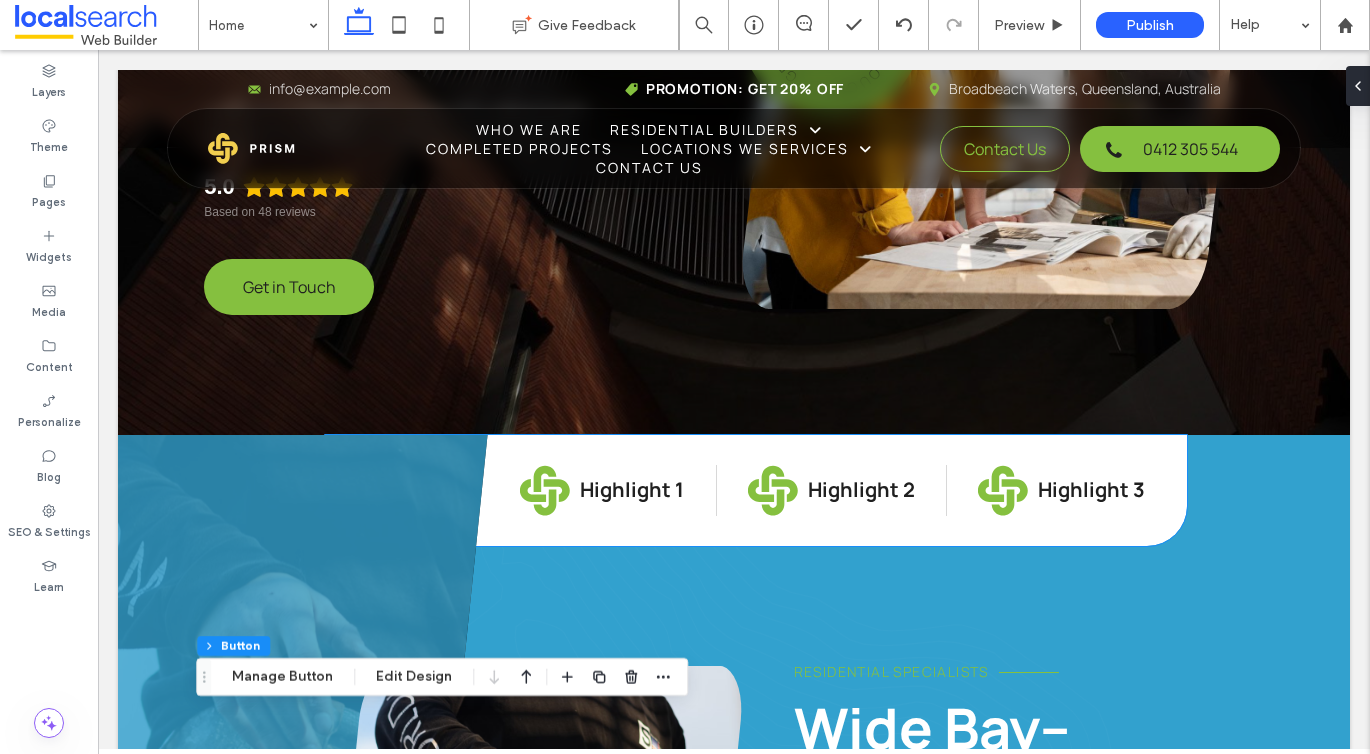 scroll, scrollTop: 625, scrollLeft: 0, axis: vertical 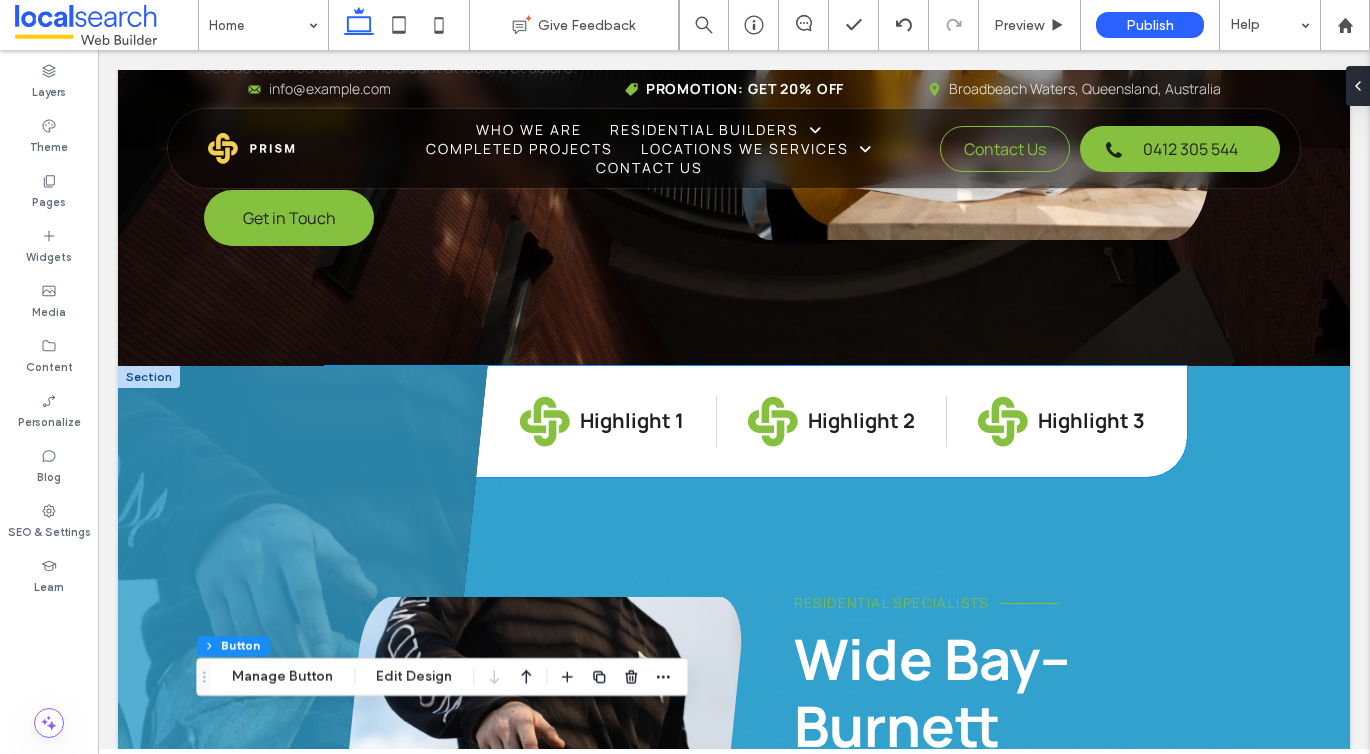 click on "Highlight 1" at bounding box center [632, 420] 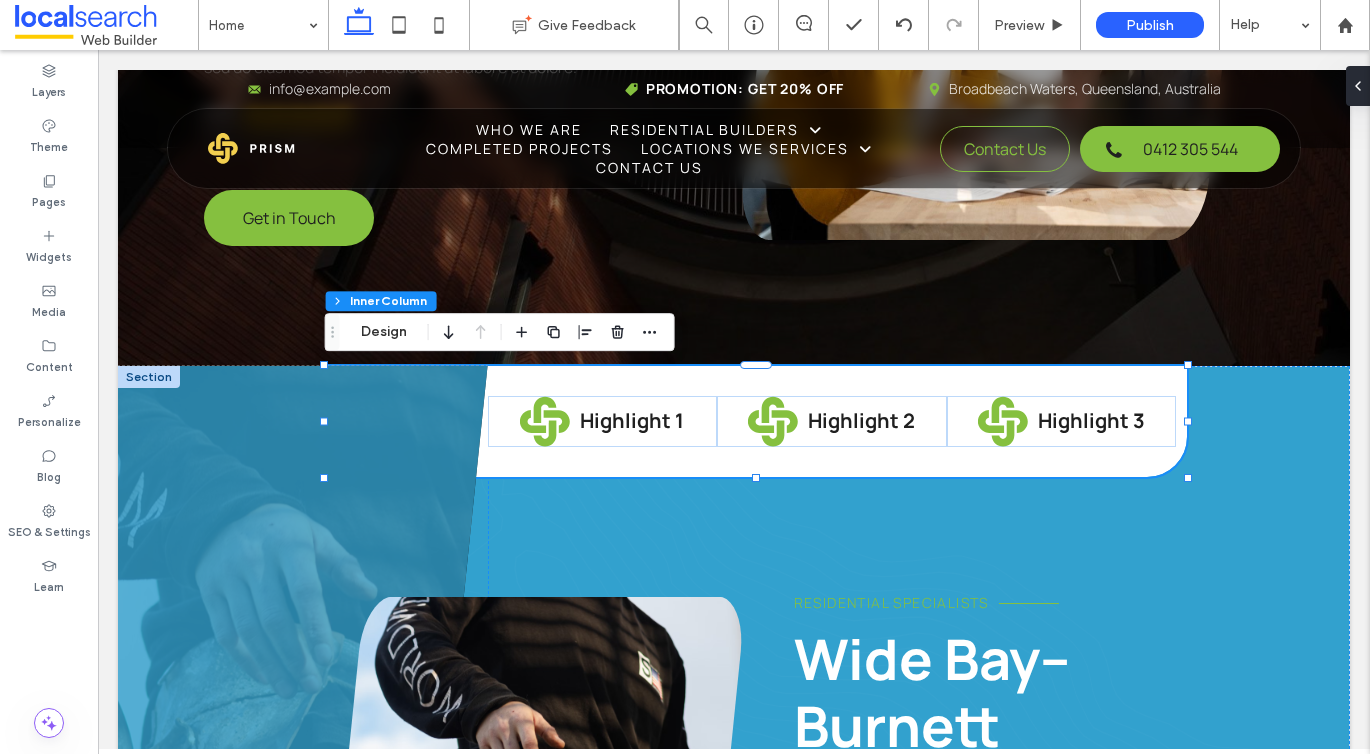 click on "Highlight 1" at bounding box center [632, 420] 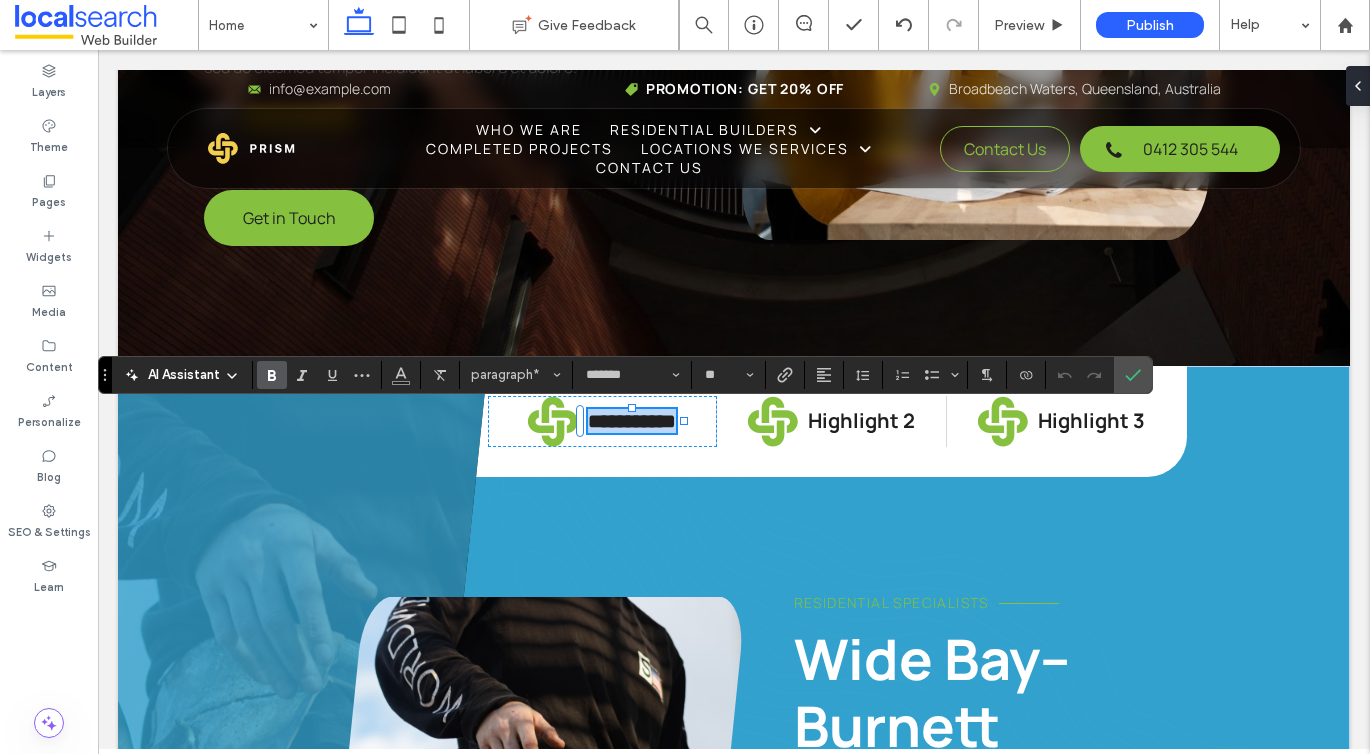 type 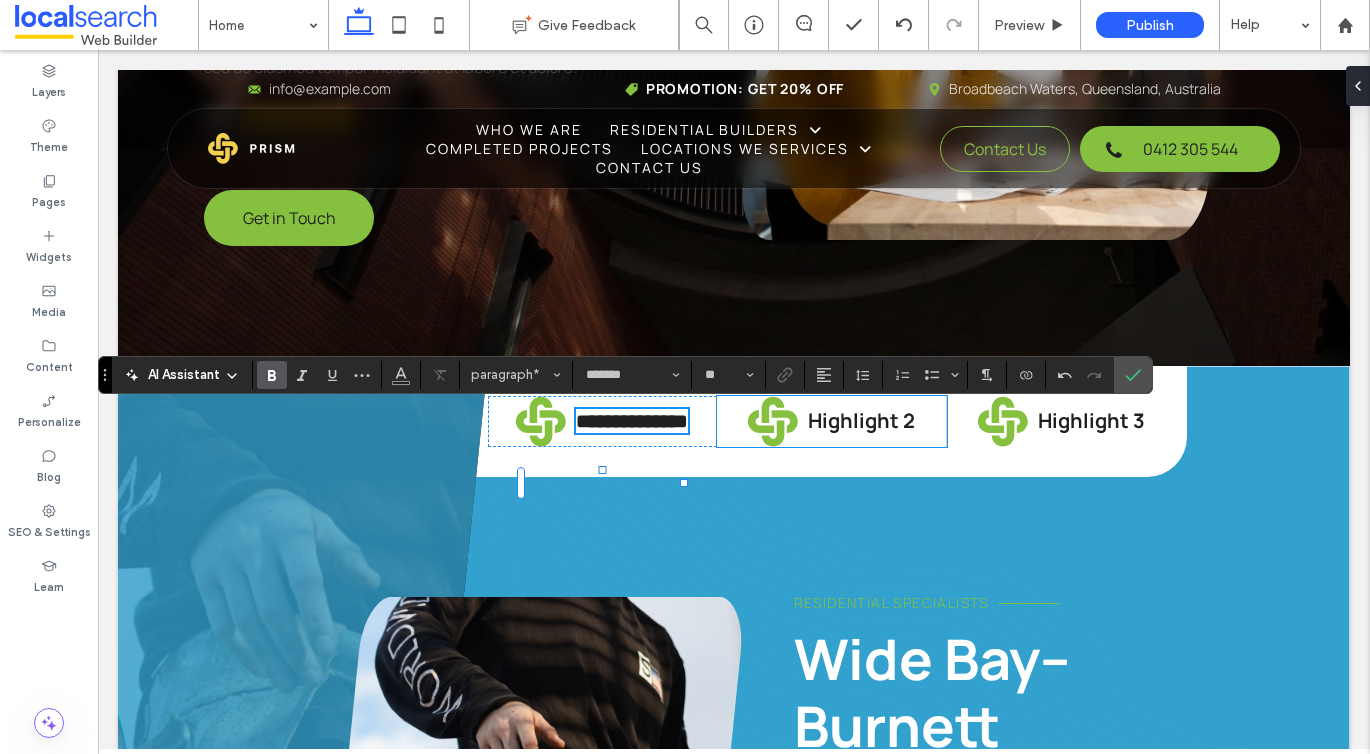click on "Highlight 2" at bounding box center (861, 420) 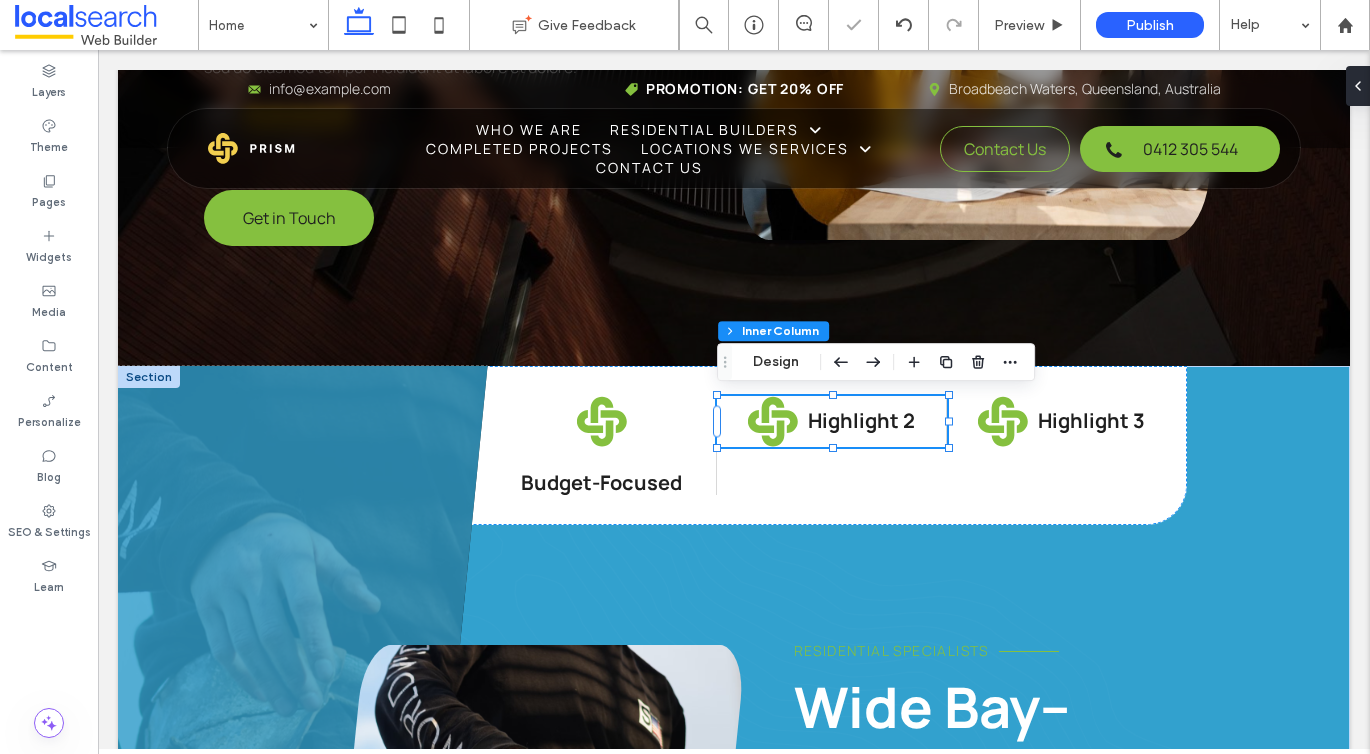 click on "Highlight 2" at bounding box center [861, 420] 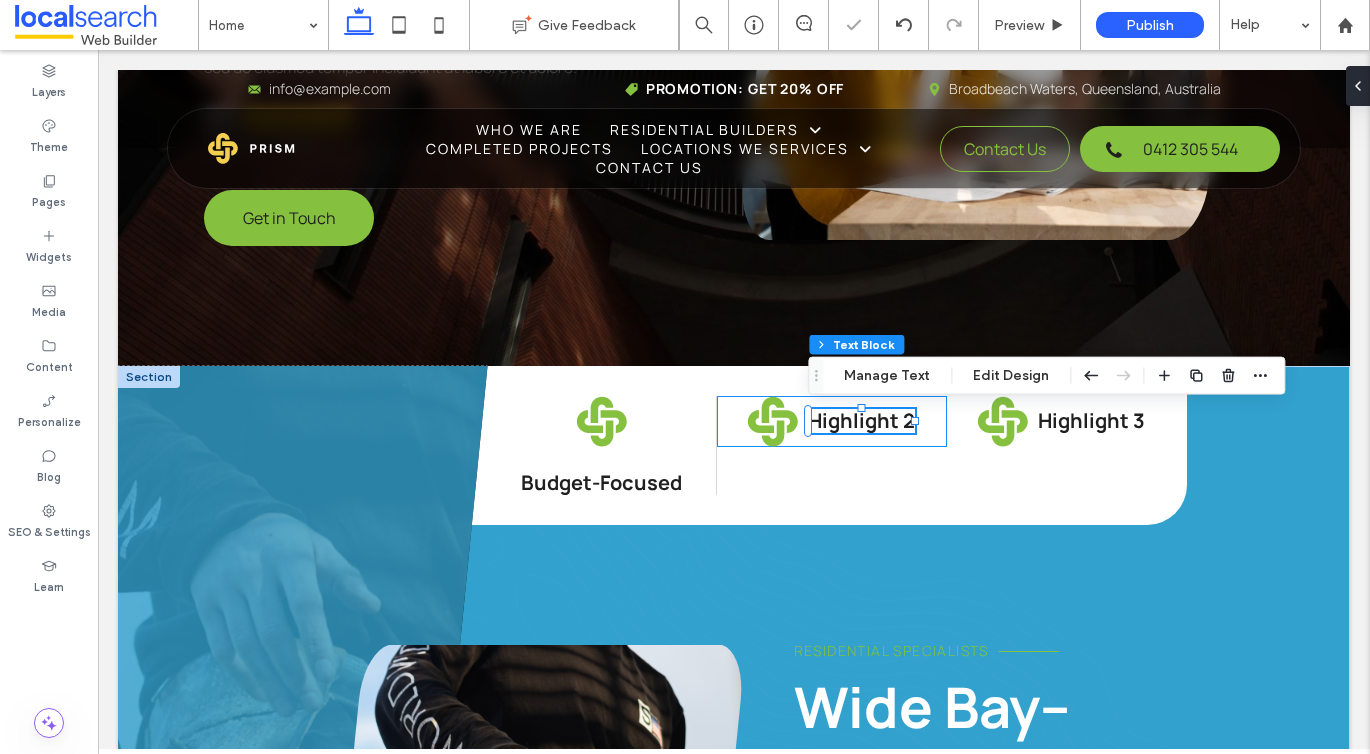 click on "Highlight 2" at bounding box center [861, 420] 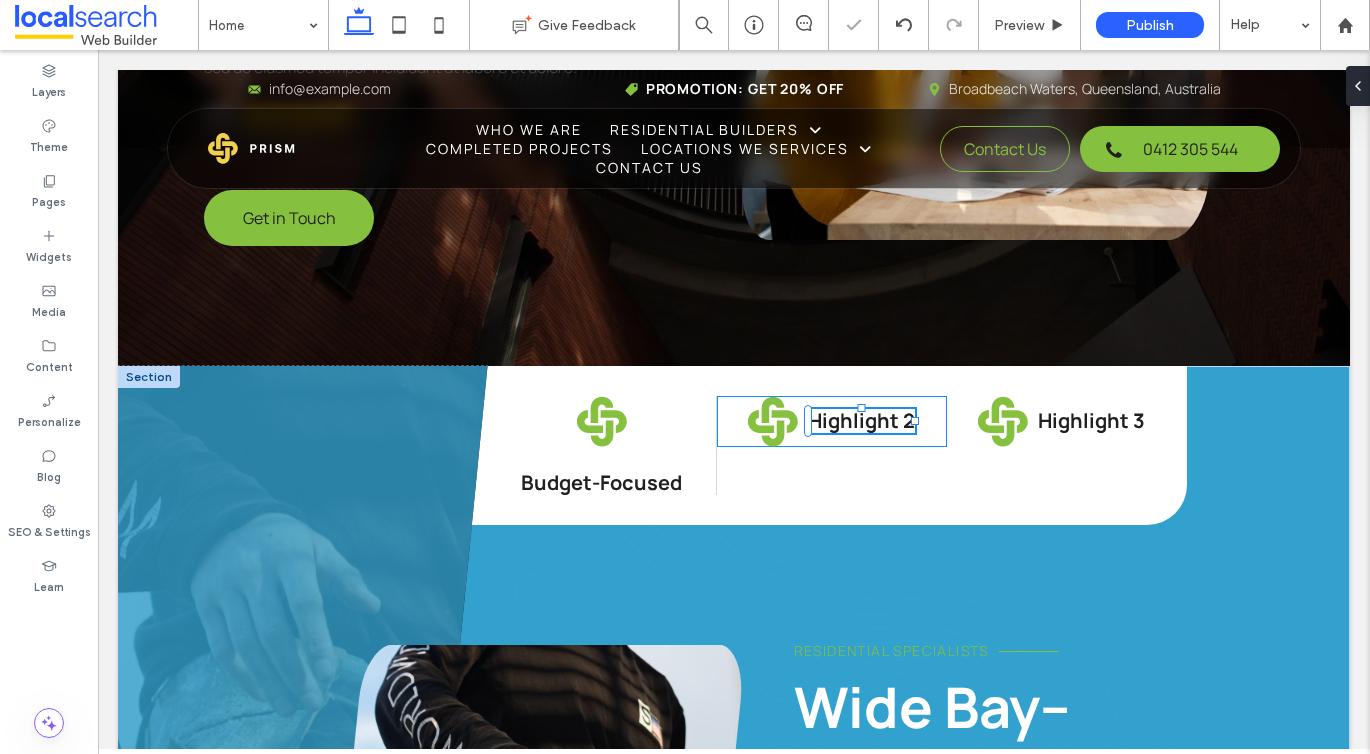 type on "*******" 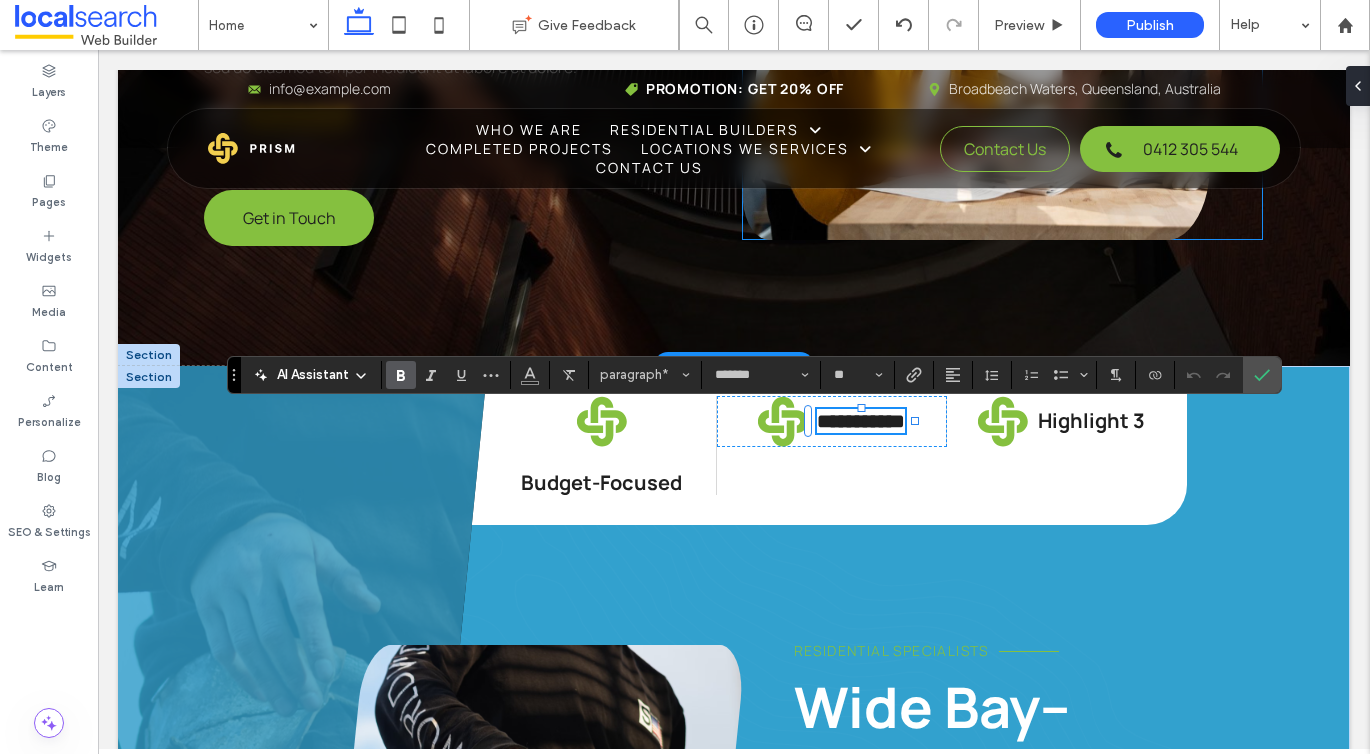 type 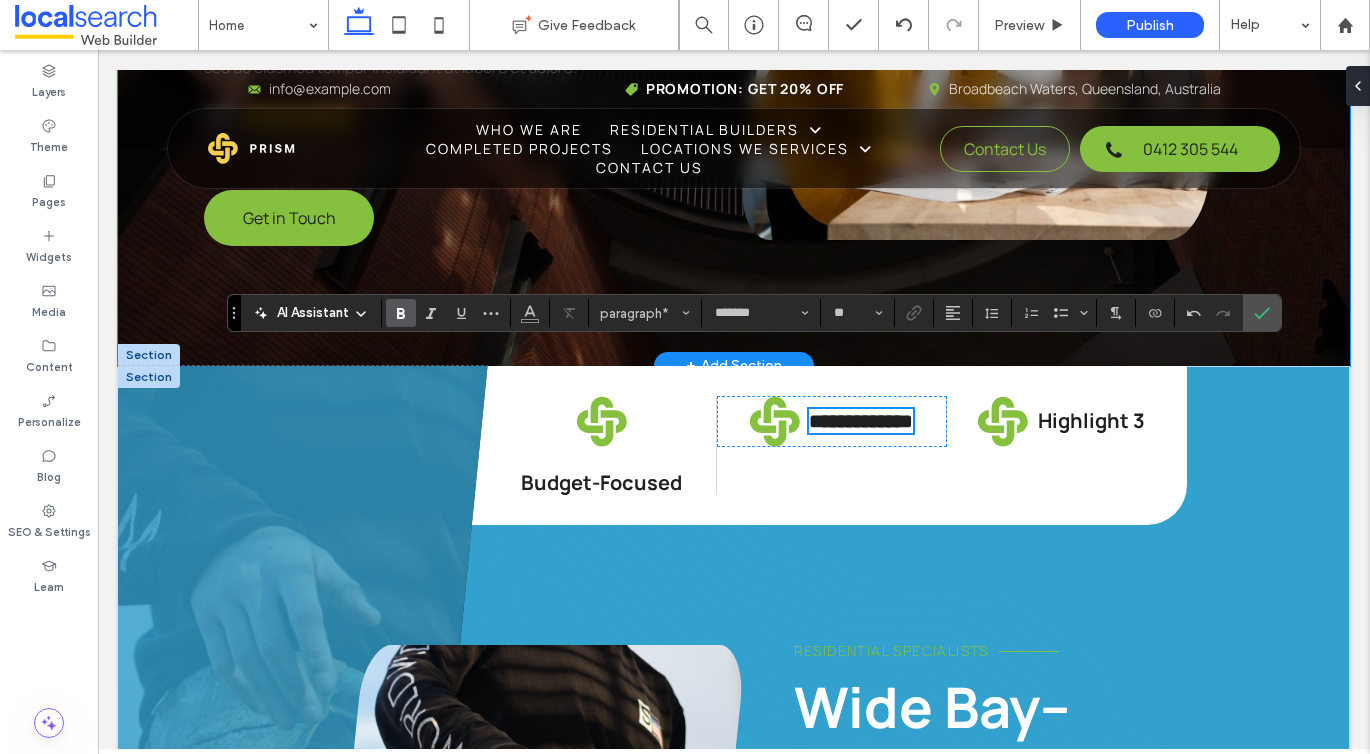 scroll, scrollTop: 687, scrollLeft: 0, axis: vertical 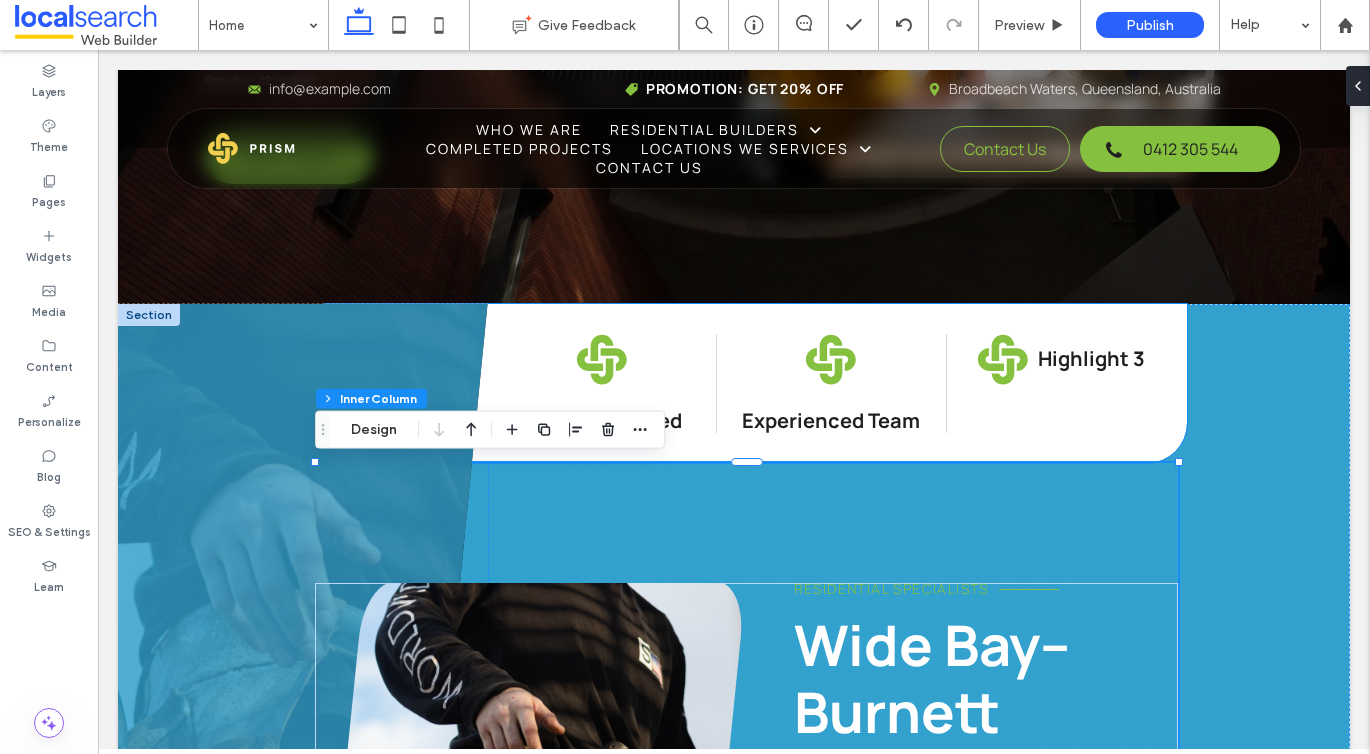 click on "Highlight 3" at bounding box center (1091, 358) 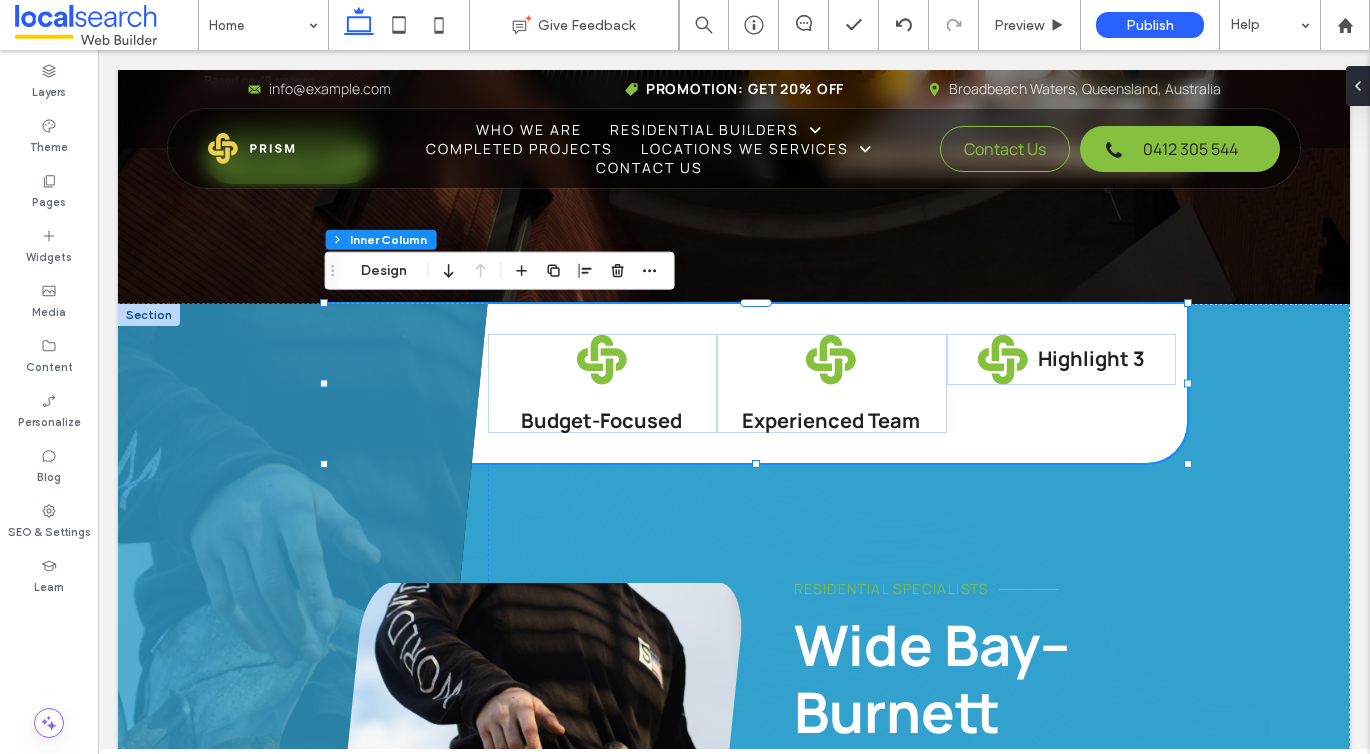 click on "Highlight 3" at bounding box center [1091, 358] 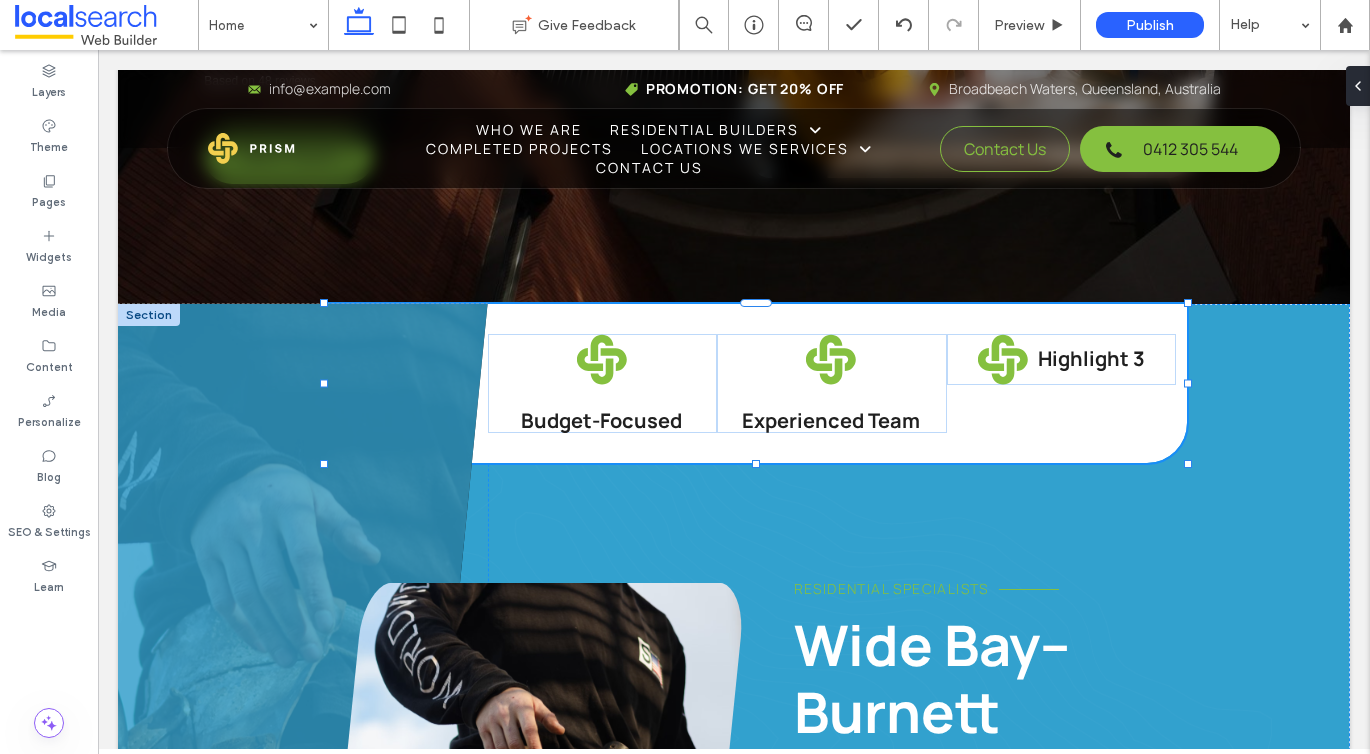 type on "*******" 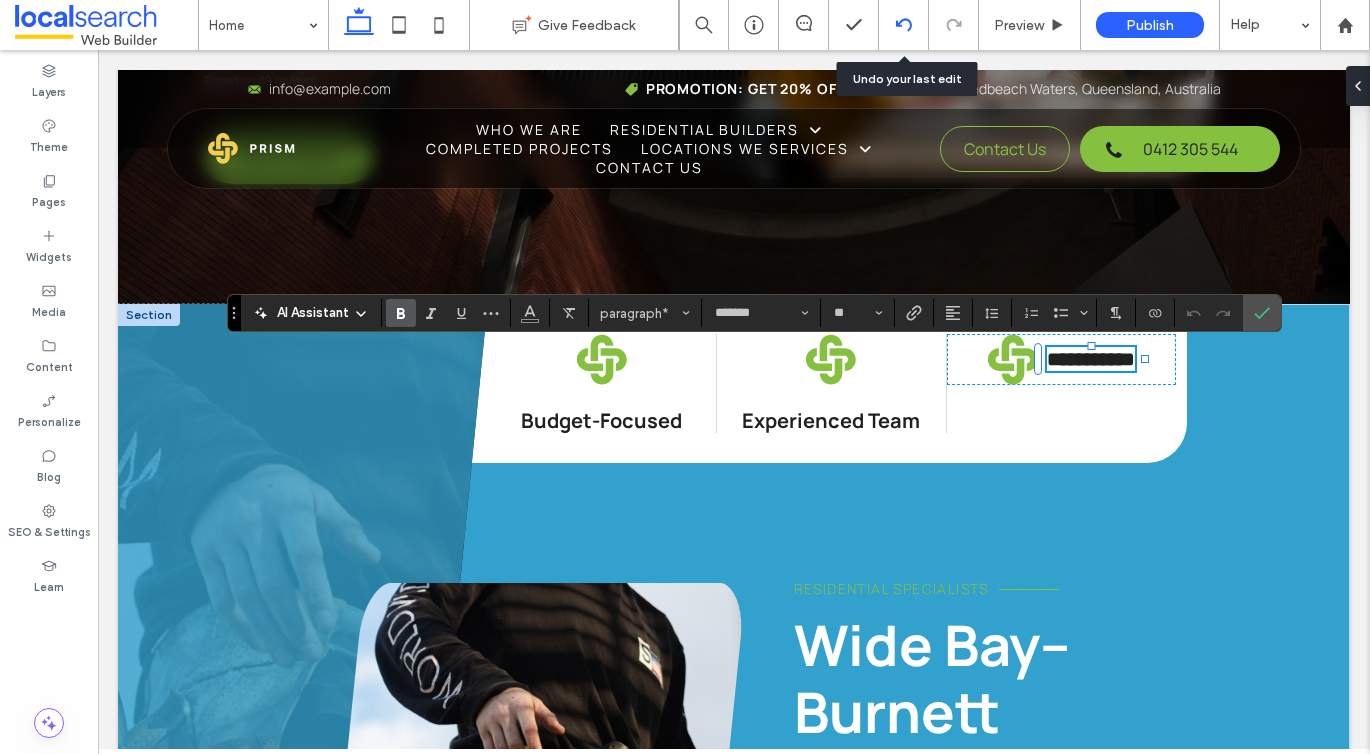 type 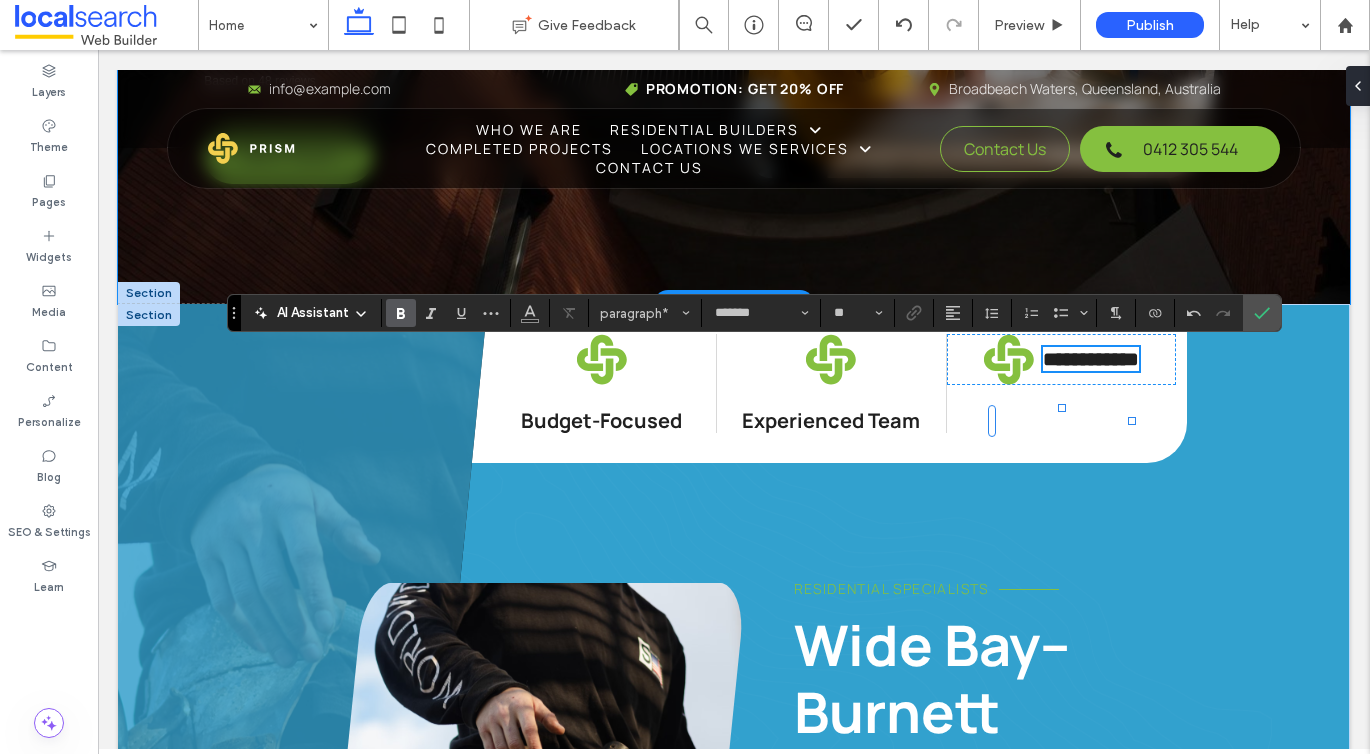 click on "Country to Coast Homes
Builder in Wide Bay–Burnett
Lorem ipsum dolor sit amet, consectetur adipiscing elit, sed do eiusmod tempor incididunt ut labore et dolore.
5.0 Based on 48 reviews
Get in Touch
-
G
E
T
I
N
T
O
U
C
H
-
G
E
T
I
N
T
O
U
C
H" at bounding box center (734, -157) 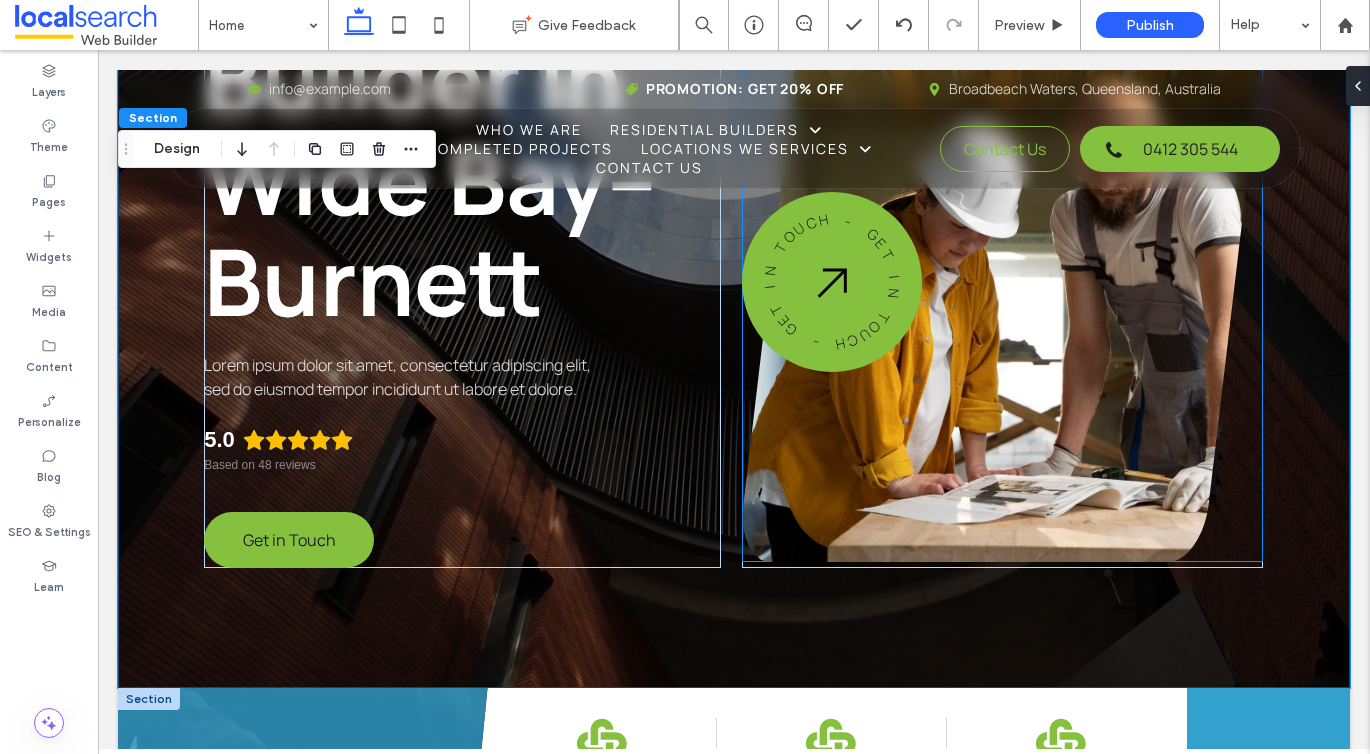 scroll, scrollTop: 293, scrollLeft: 0, axis: vertical 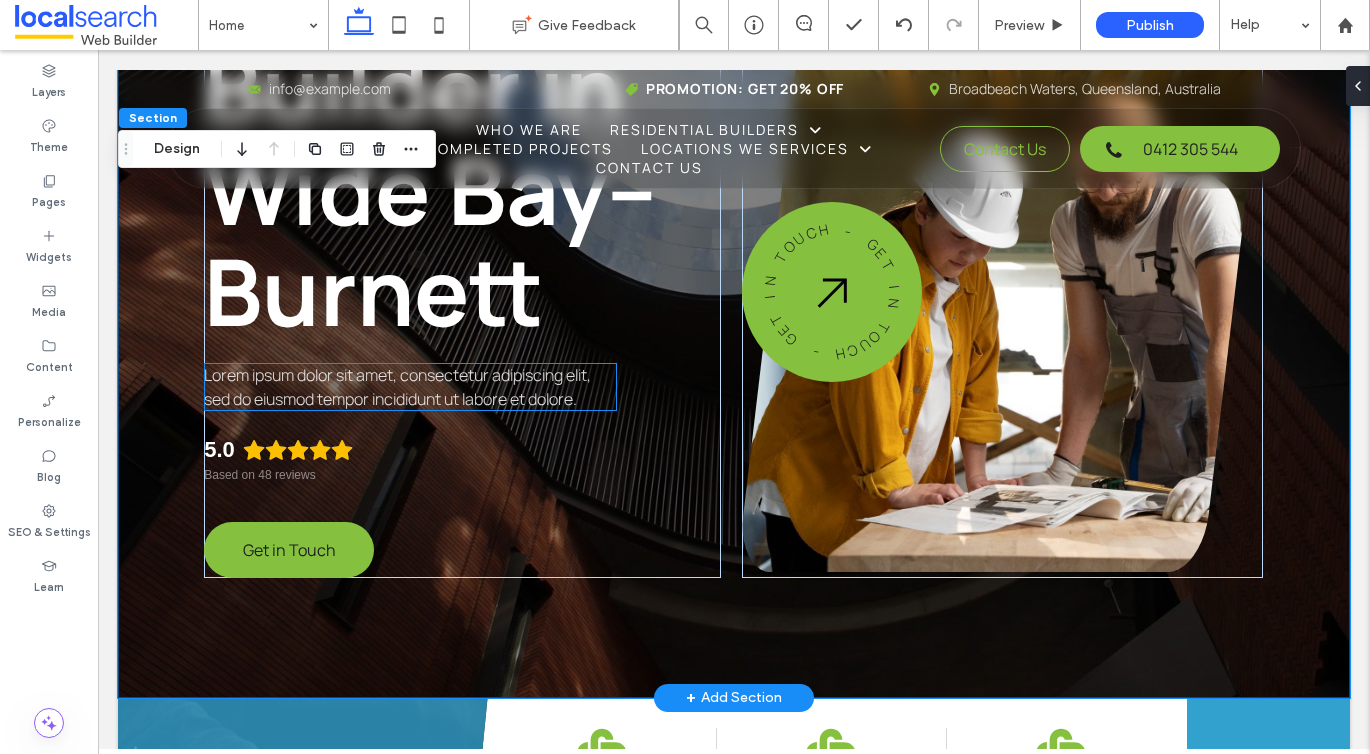 click on "Lorem ipsum dolor sit amet, consectetur adipiscing elit, sed do eiusmod tempor incididunt ut labore et dolore." at bounding box center [397, 387] 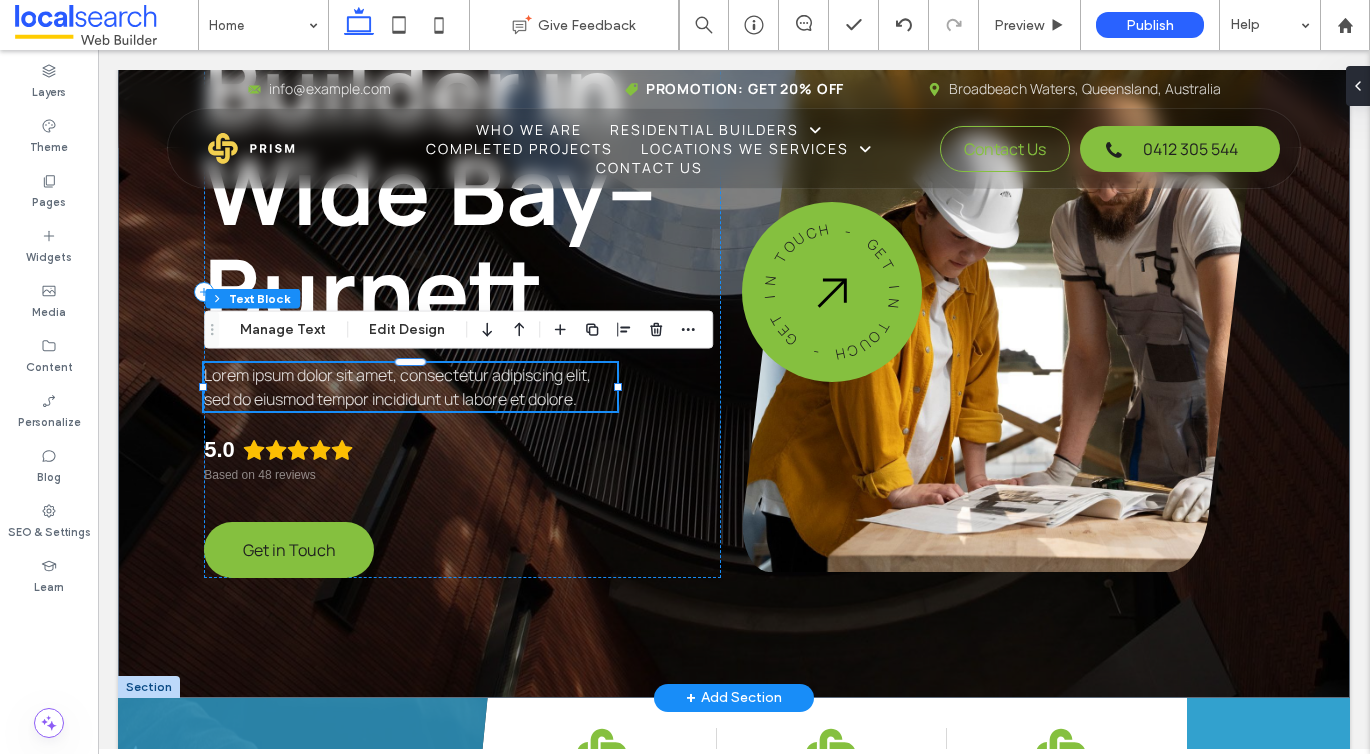 click on "Lorem ipsum dolor sit amet, consectetur adipiscing elit, sed do eiusmod tempor incididunt ut labore et dolore." at bounding box center (410, 387) 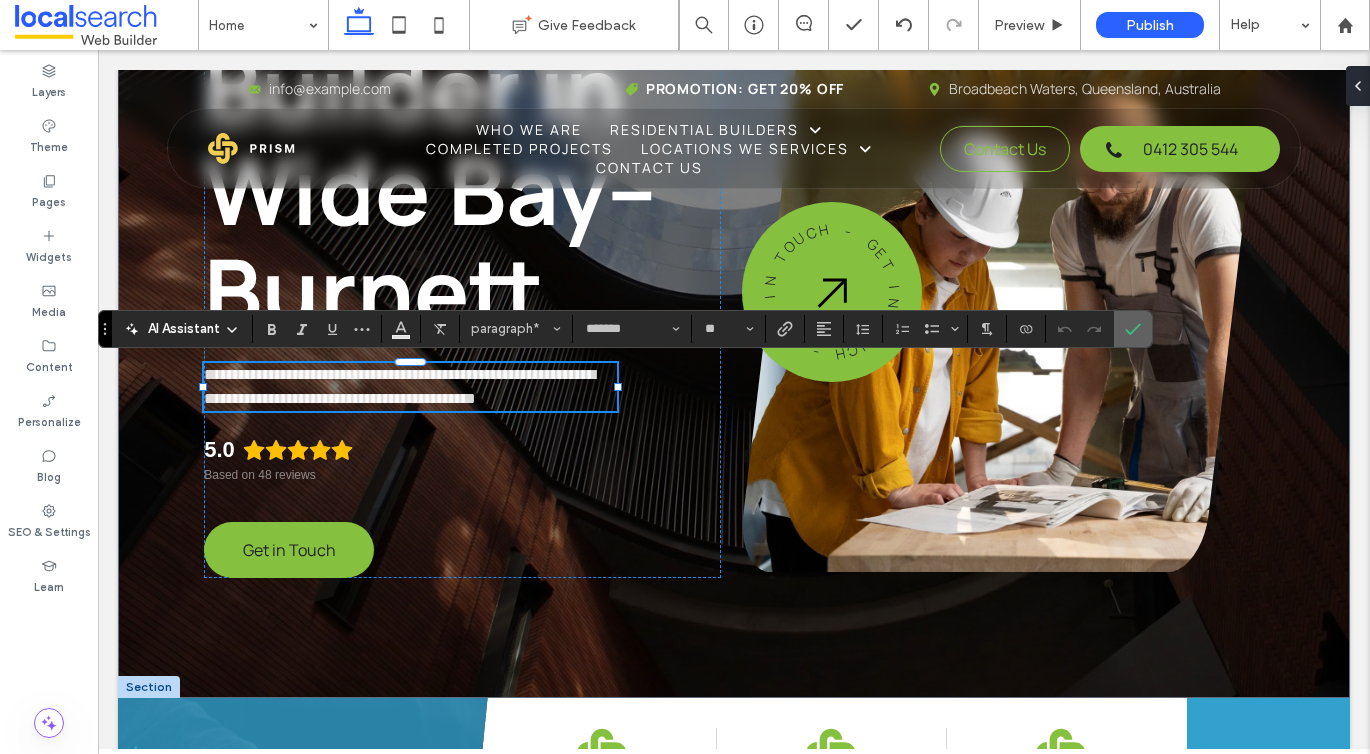 click at bounding box center (1133, 329) 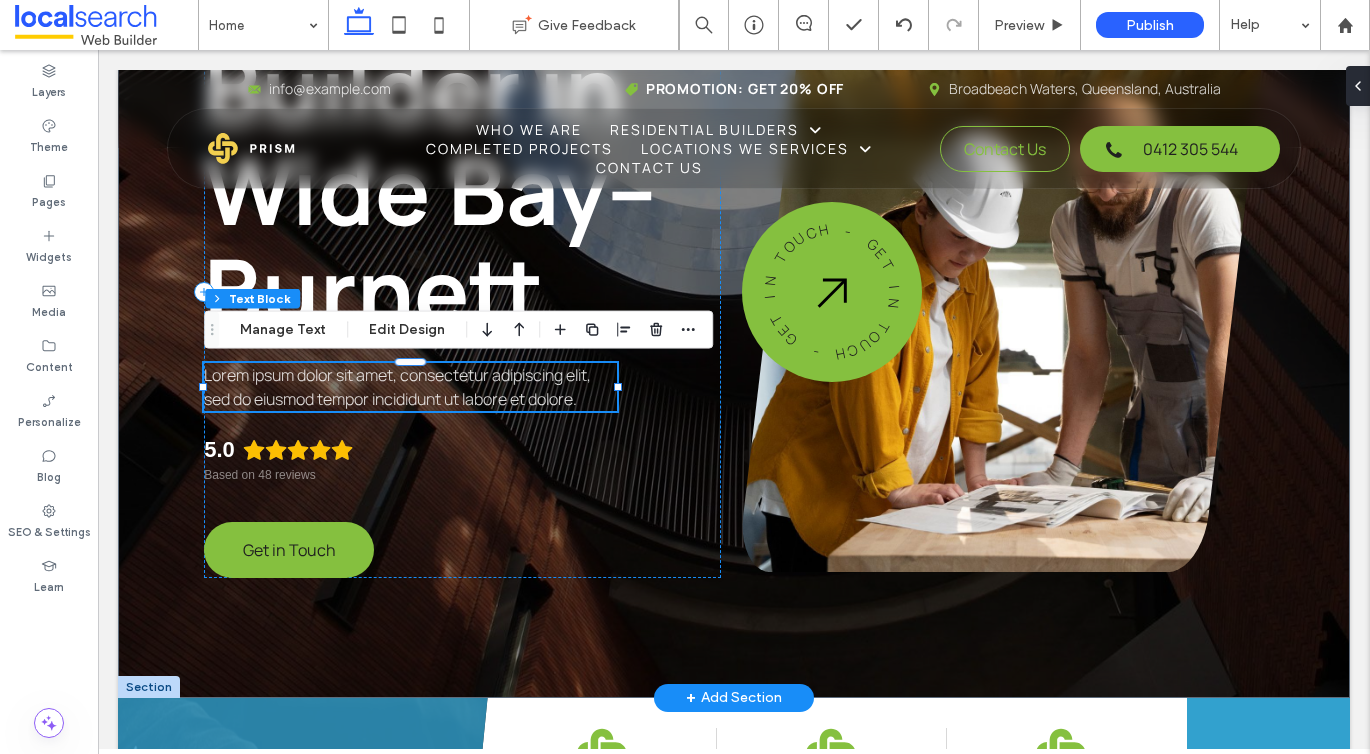 click on "Lorem ipsum dolor sit amet, consectetur adipiscing elit, sed do eiusmod tempor incididunt ut labore et dolore." at bounding box center [397, 387] 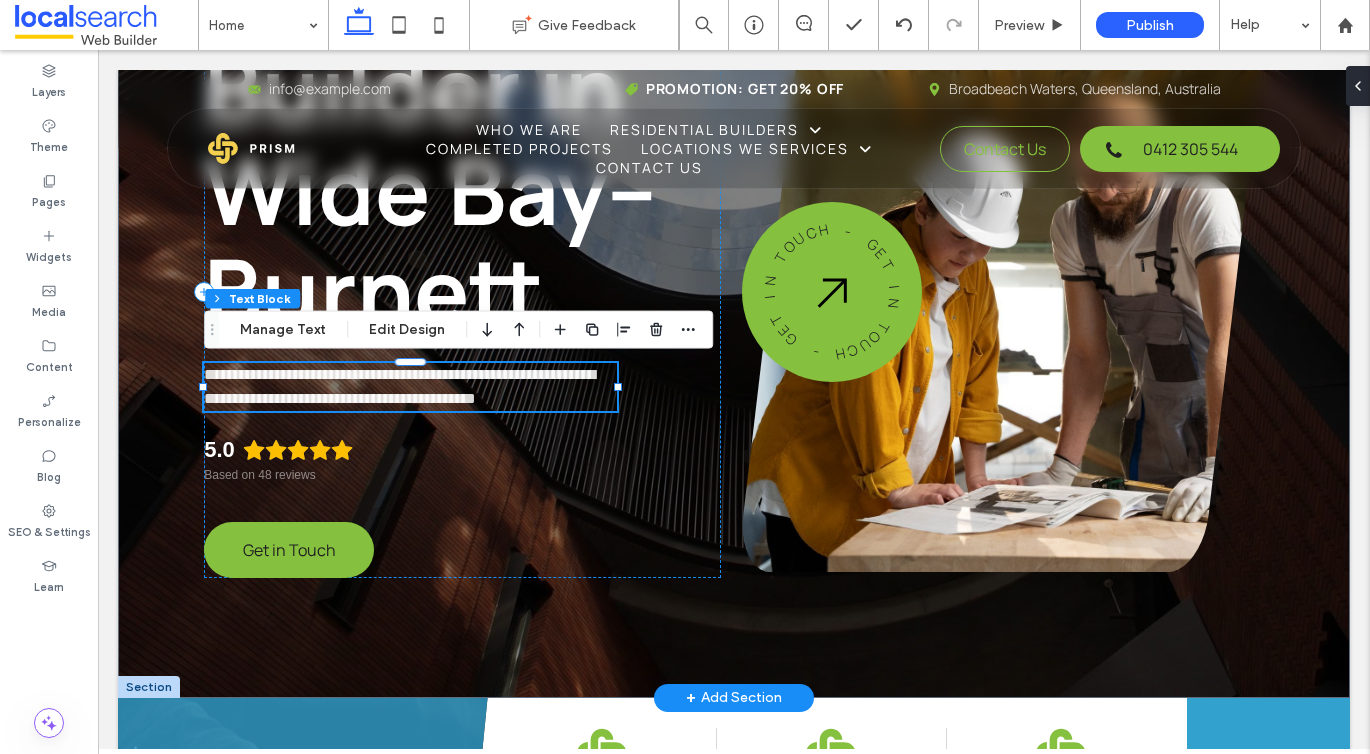 click on "**********" at bounding box center [399, 386] 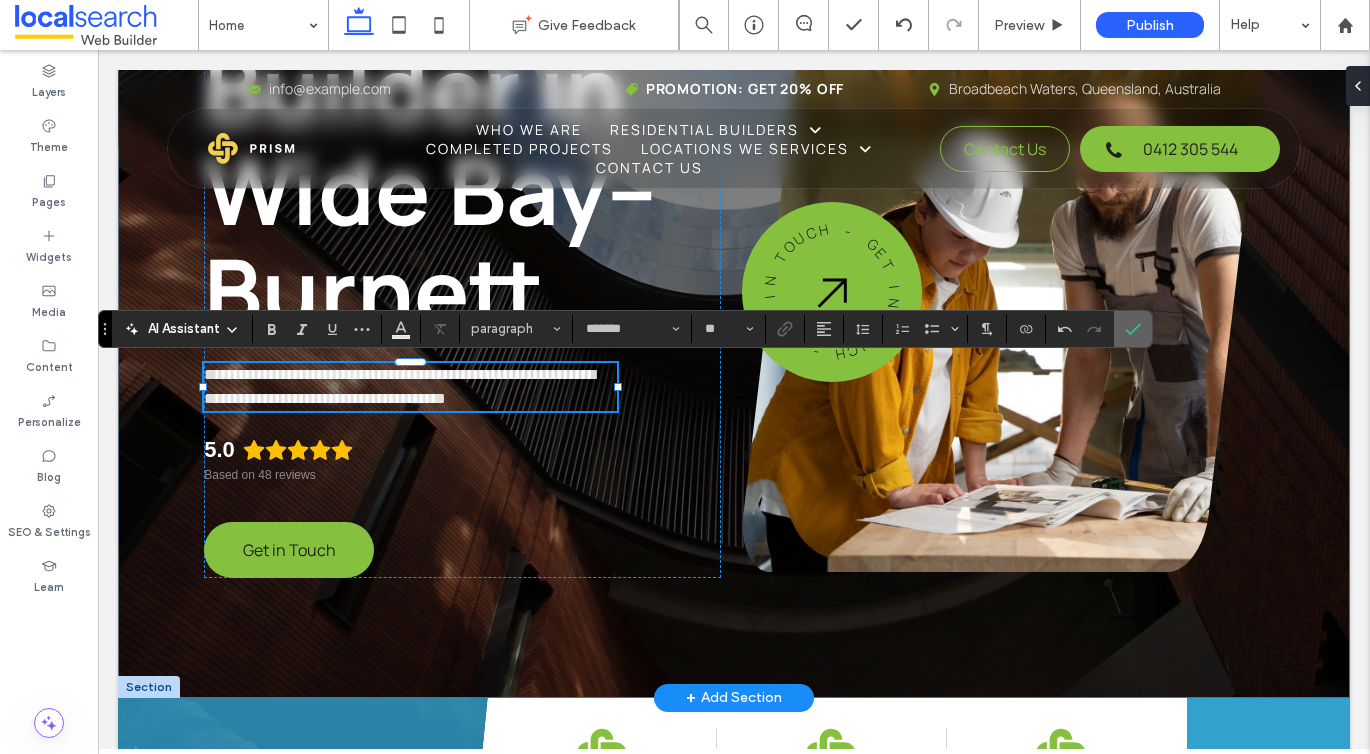 click 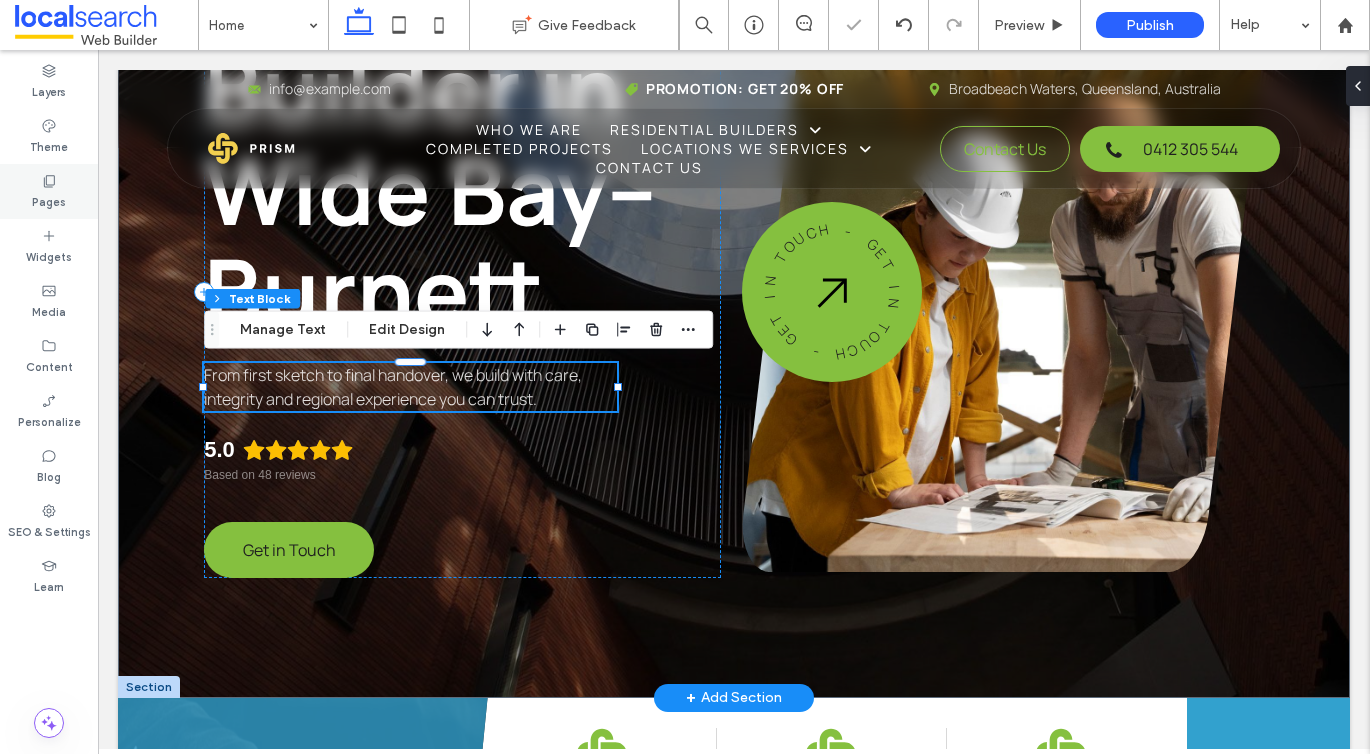 click 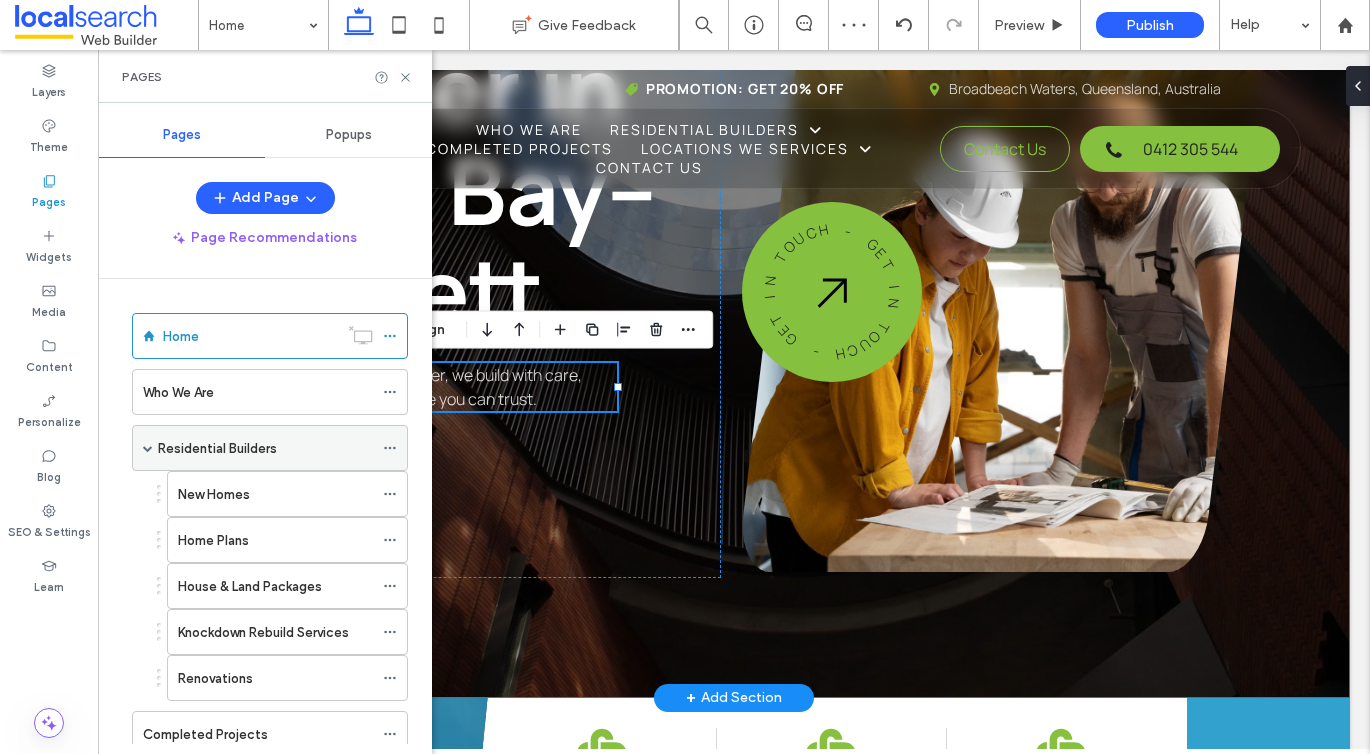 click on "Residential Builders" at bounding box center [265, 448] 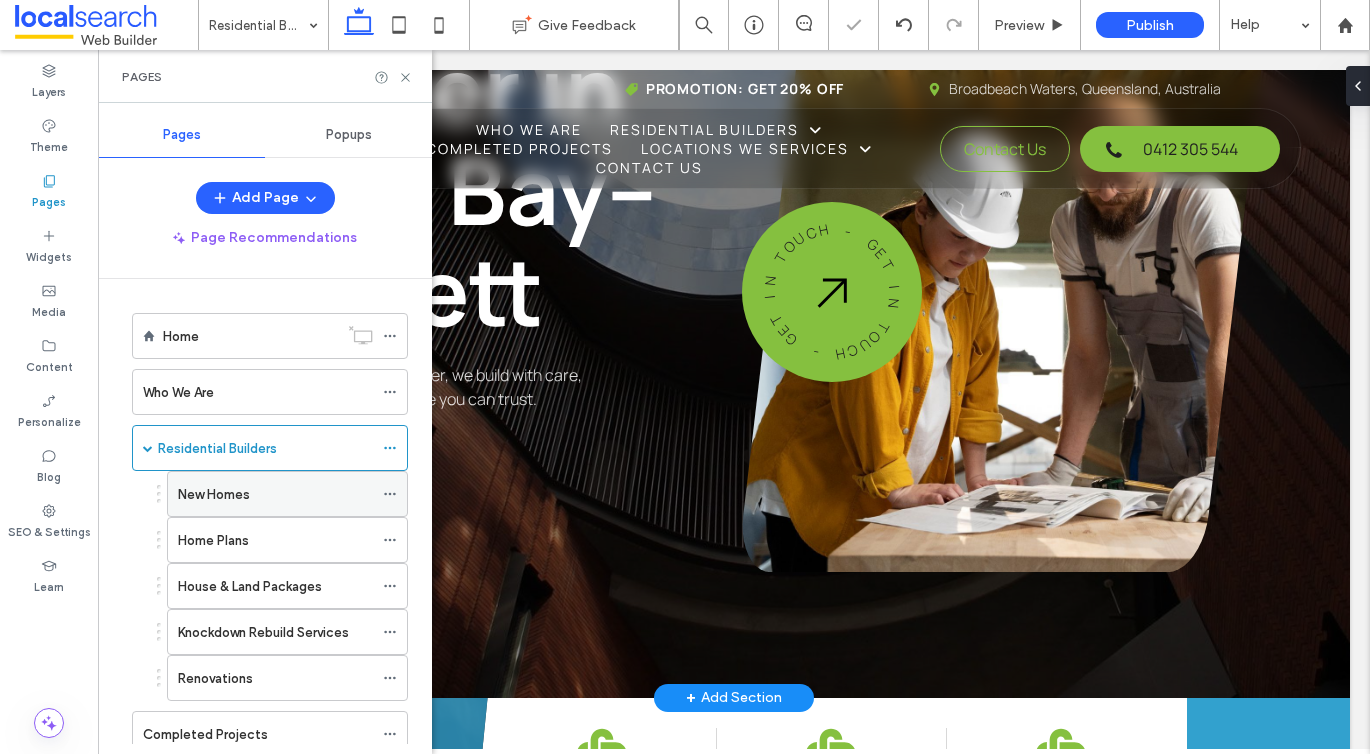 click on "New Homes" at bounding box center [214, 494] 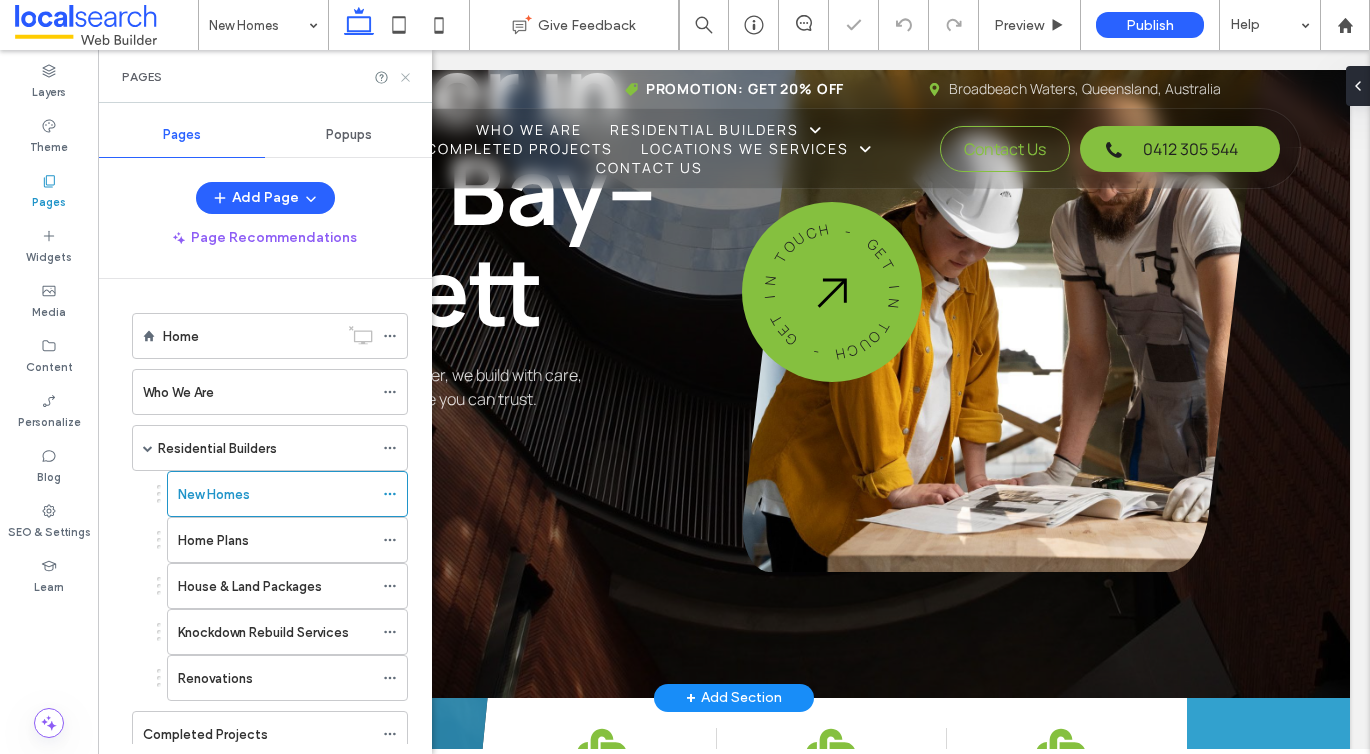 click 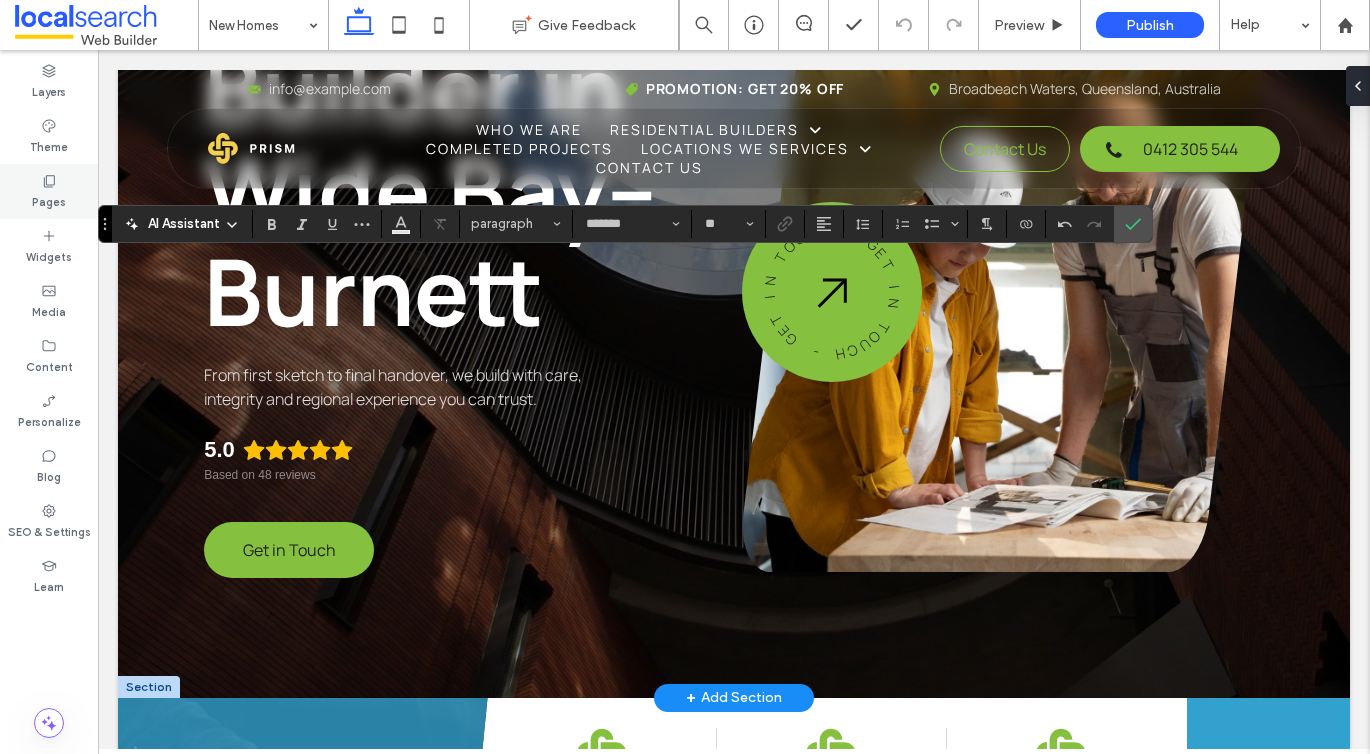click on "Pages" at bounding box center [49, 191] 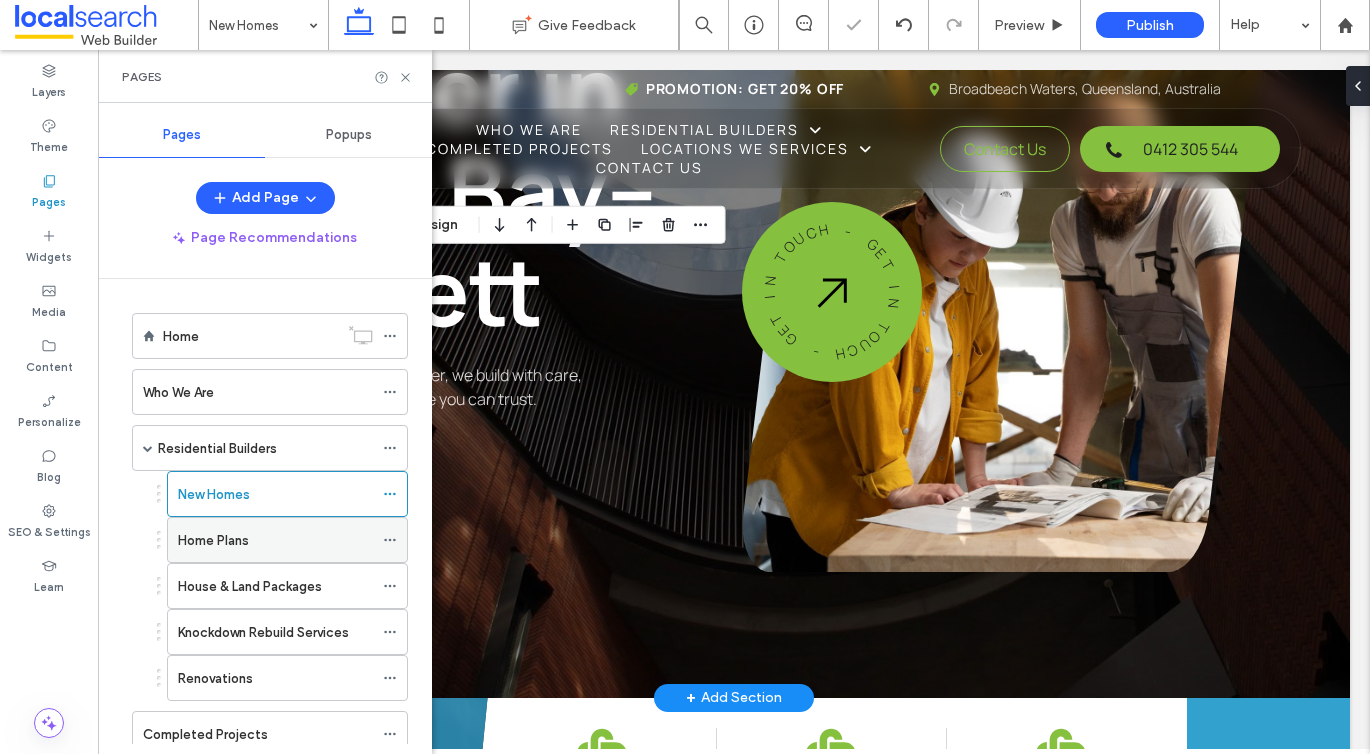 click on "Home Plans" at bounding box center [275, 540] 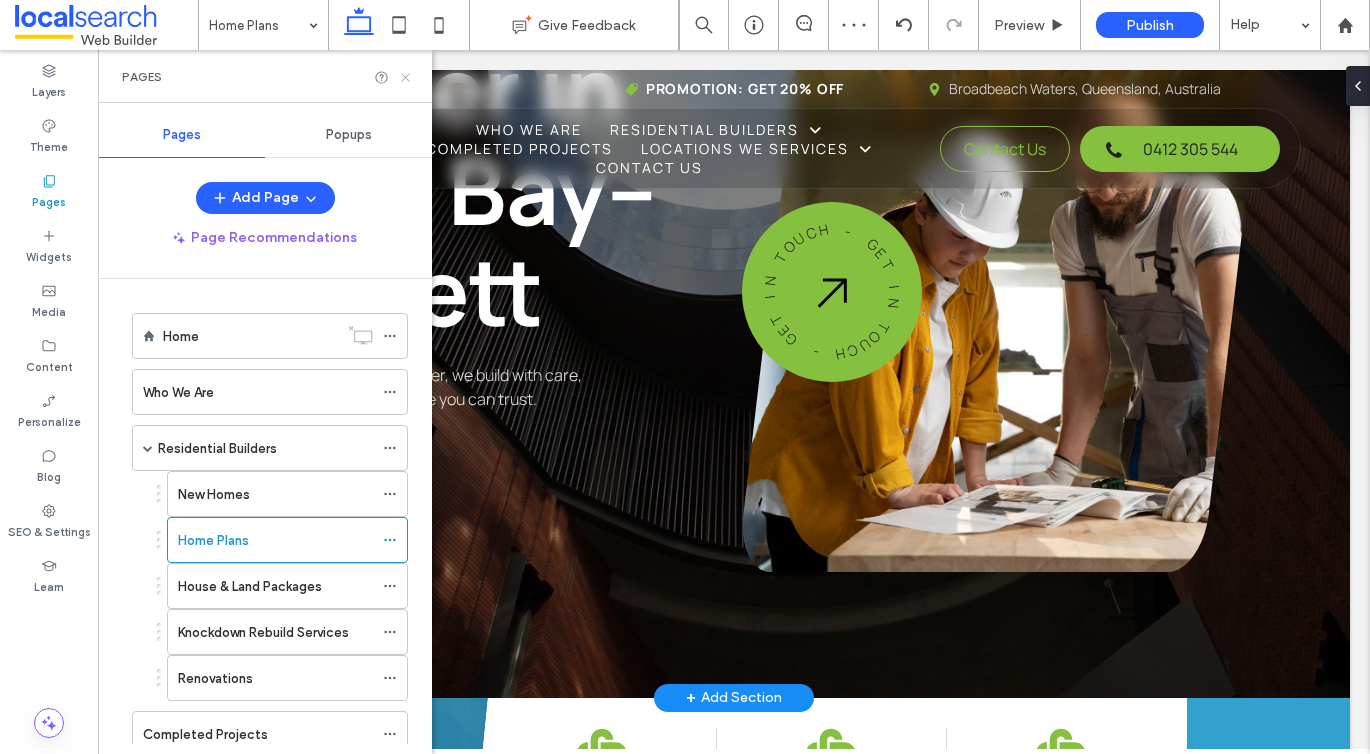 click 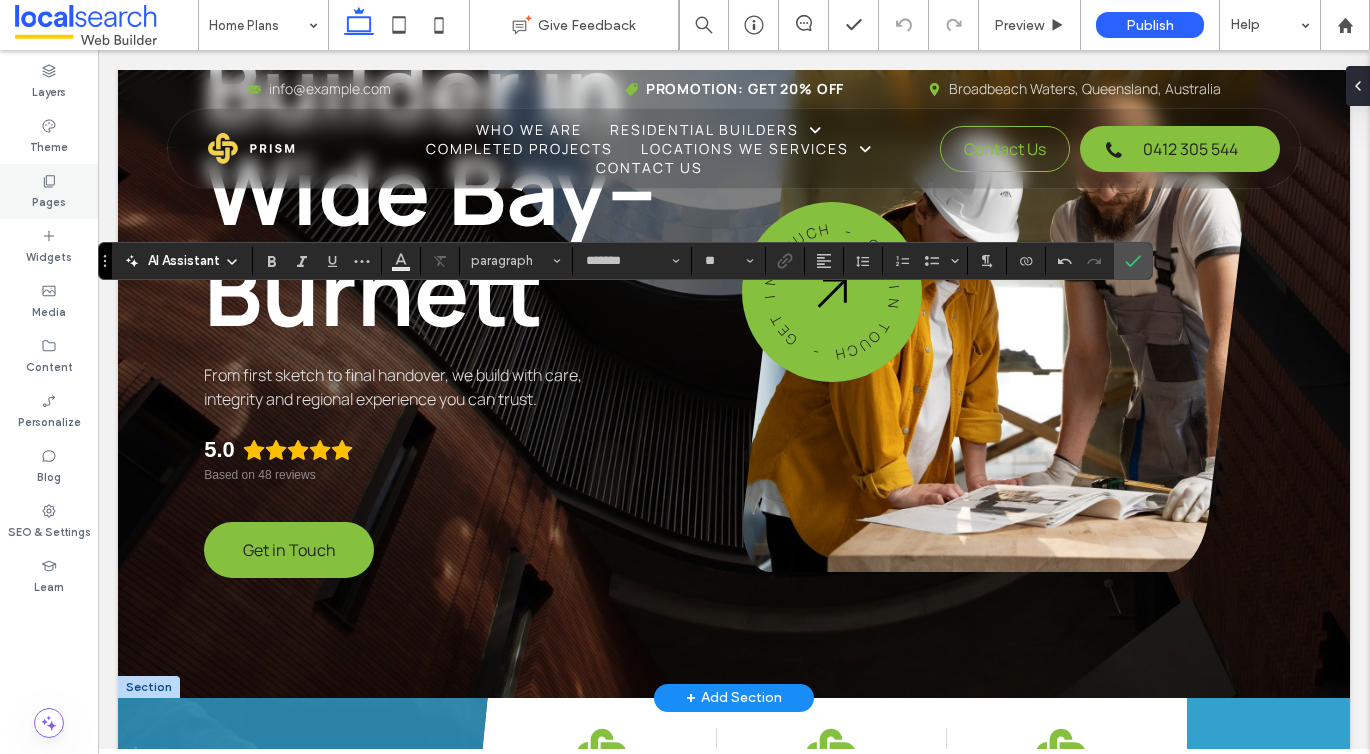 click on "Pages" at bounding box center [49, 200] 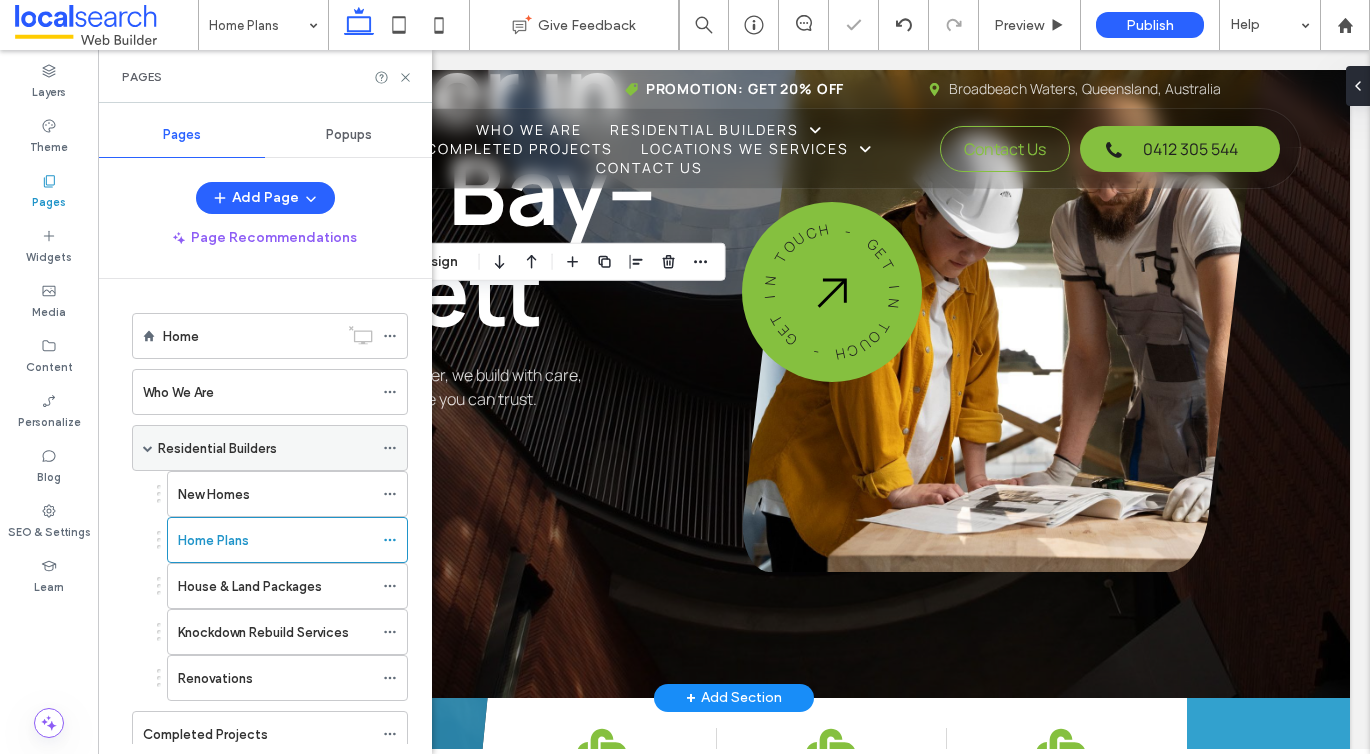 scroll, scrollTop: 145, scrollLeft: 0, axis: vertical 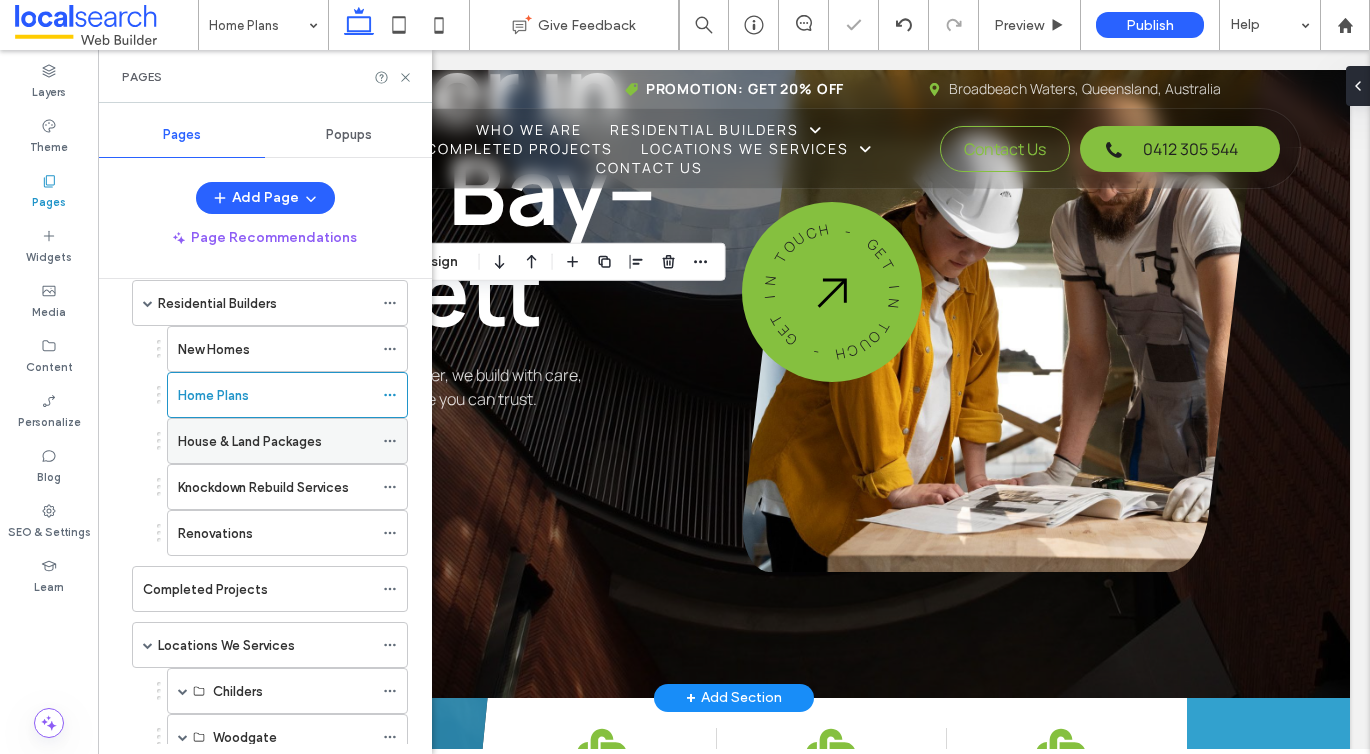 click on "House & Land Packages" at bounding box center [250, 441] 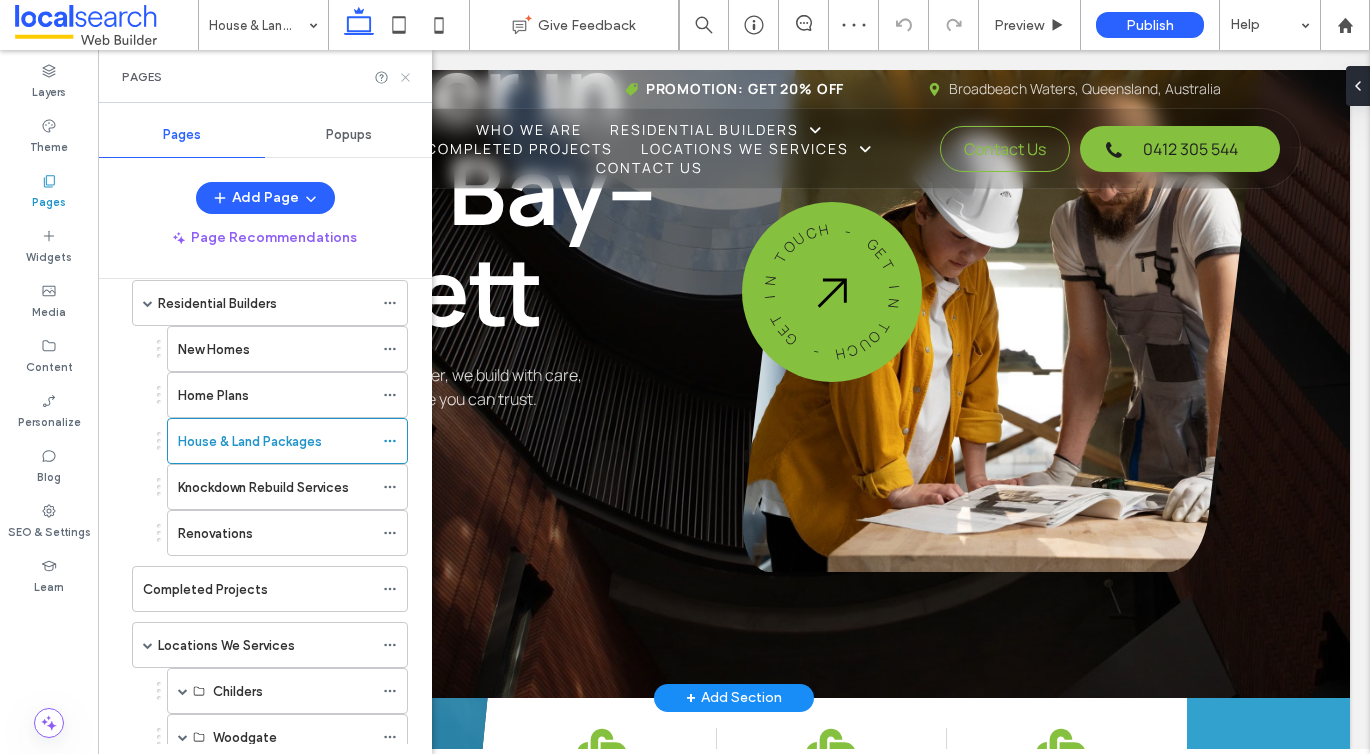 click 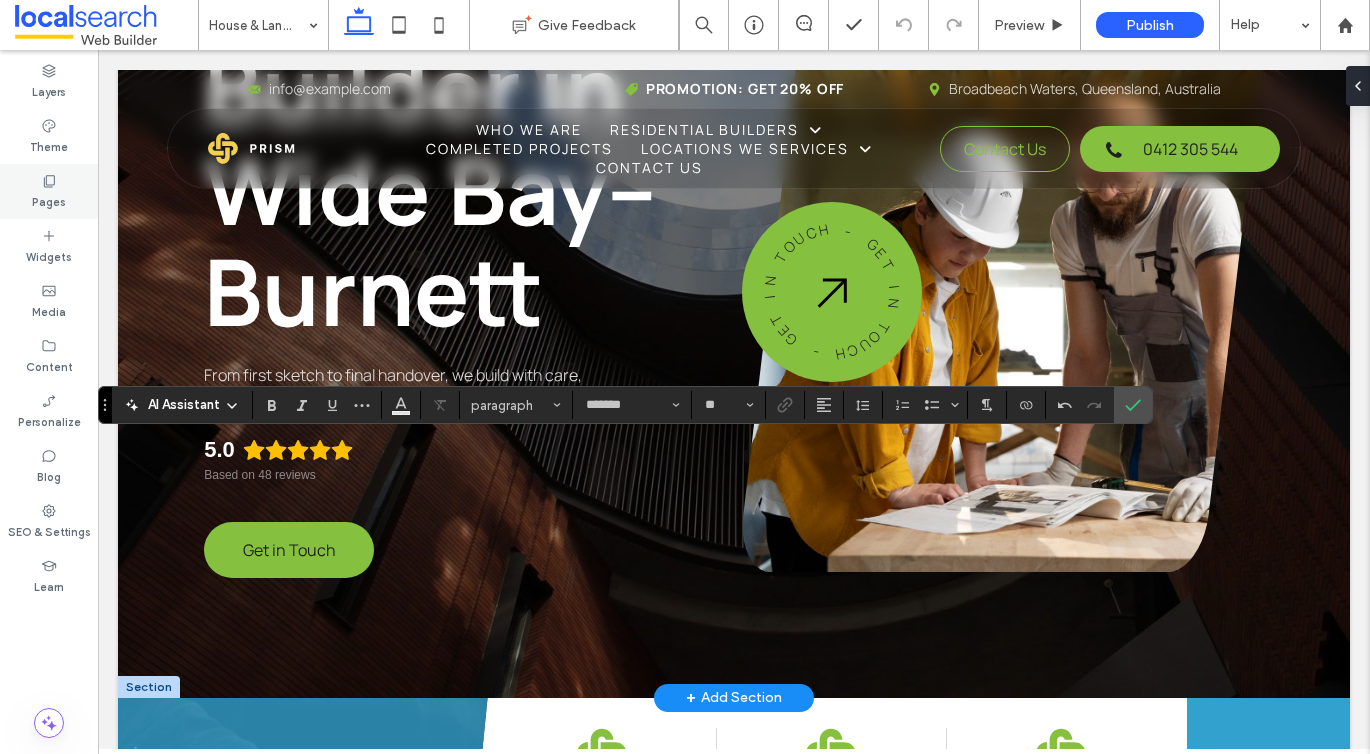click on "Pages" at bounding box center (49, 191) 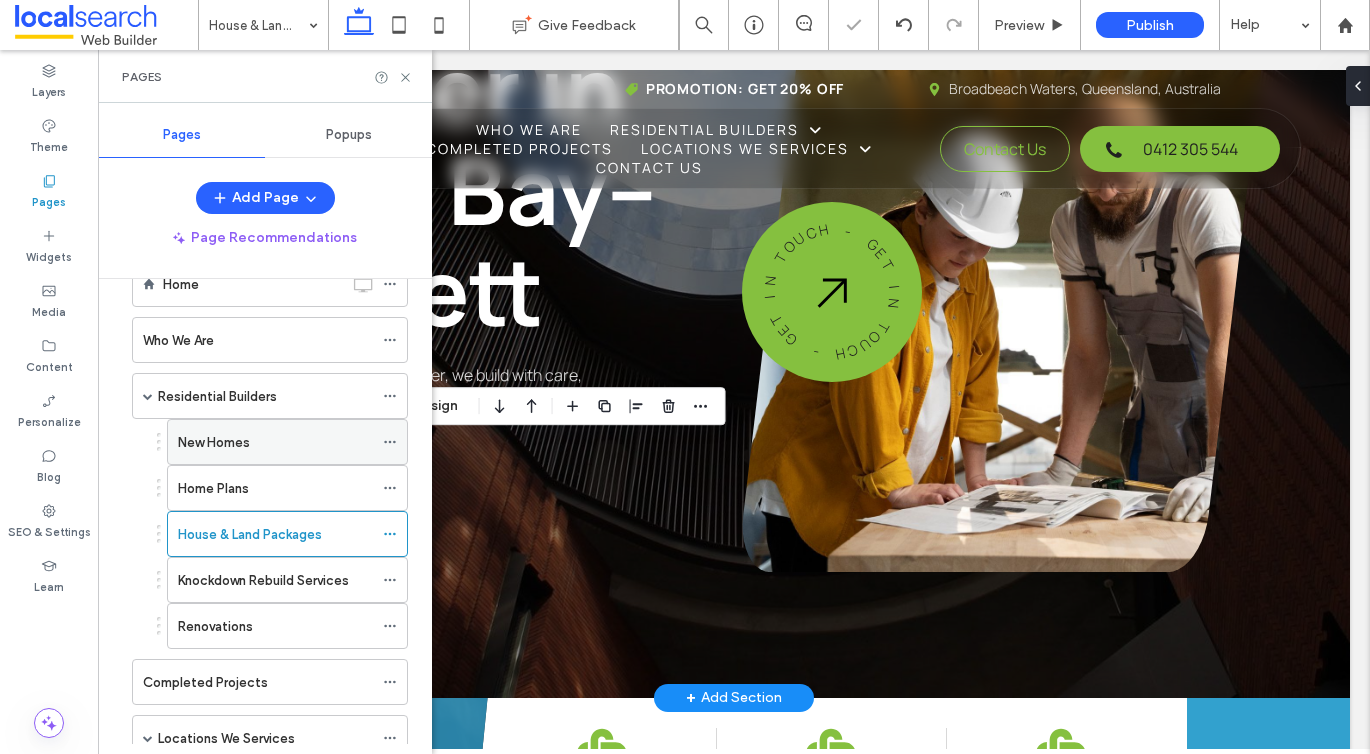 scroll, scrollTop: 115, scrollLeft: 0, axis: vertical 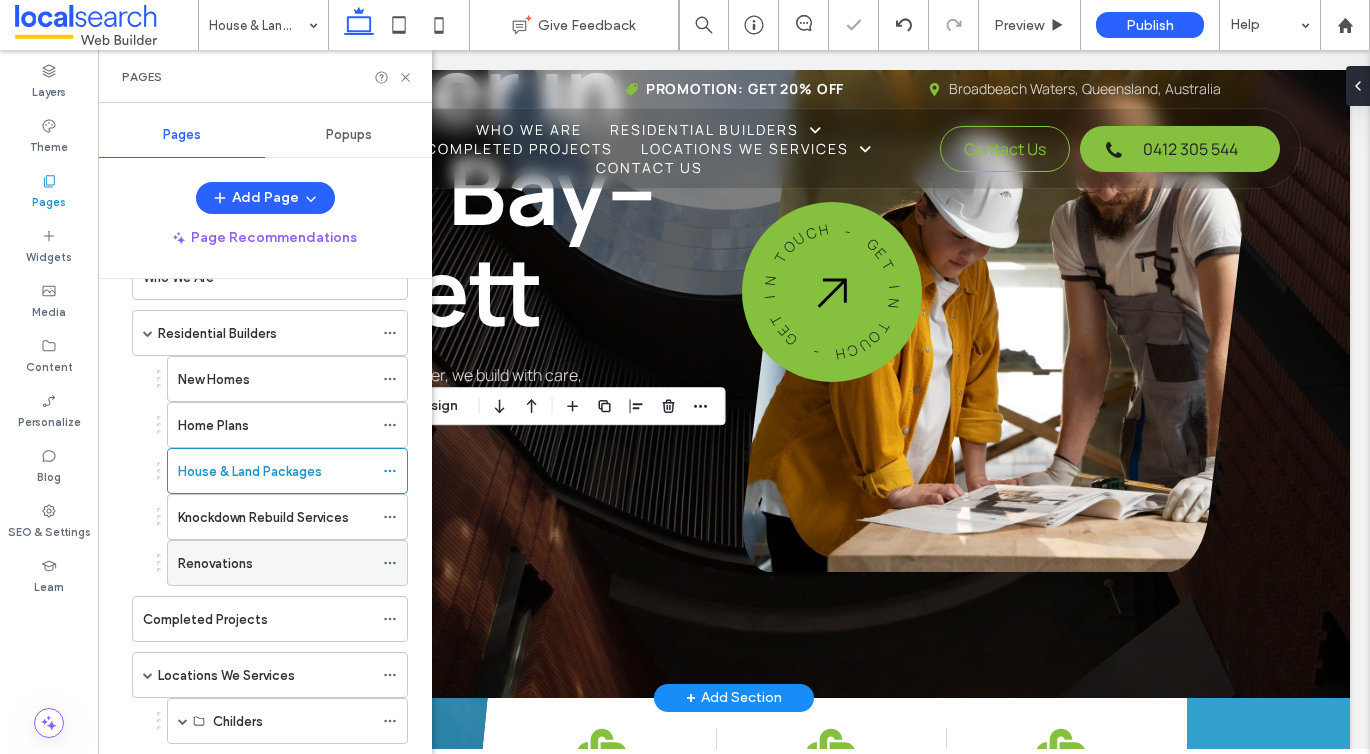 click on "Renovations" at bounding box center [275, 563] 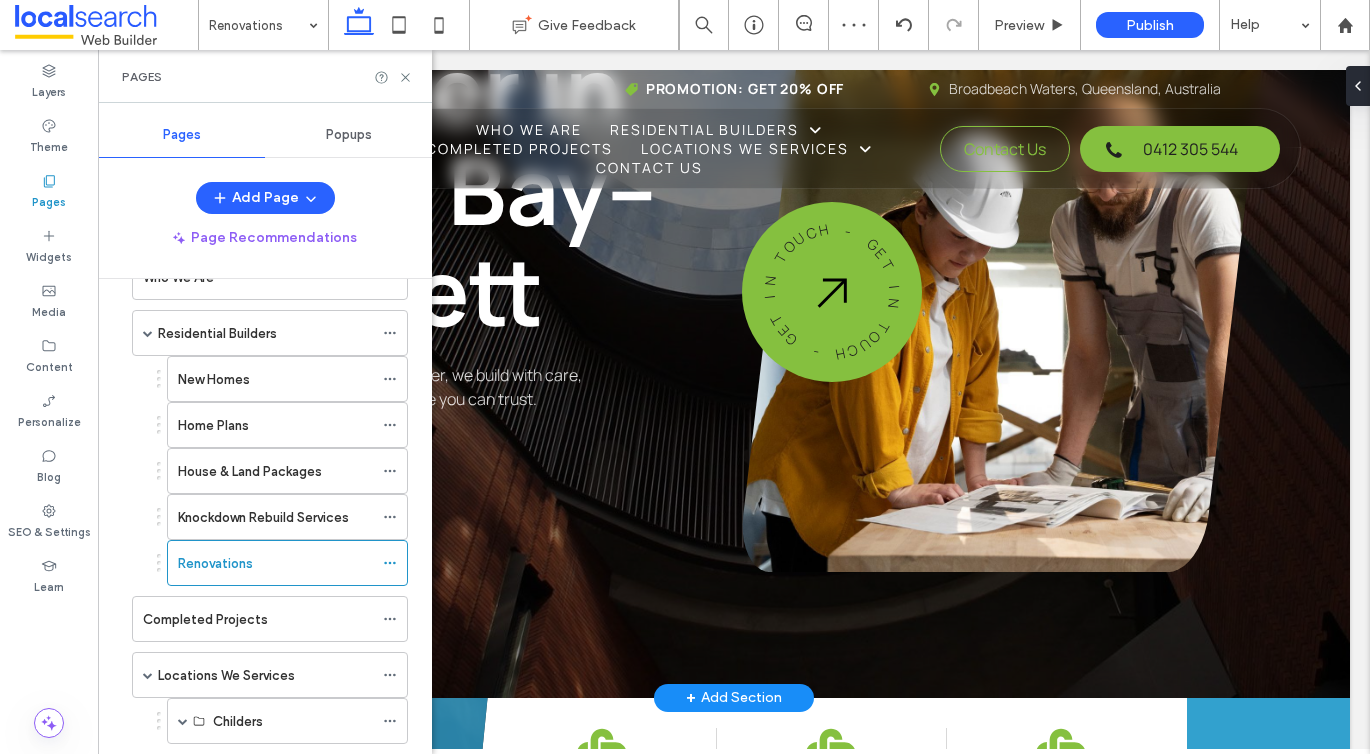 click on "Knockdown Rebuild Services" at bounding box center (263, 517) 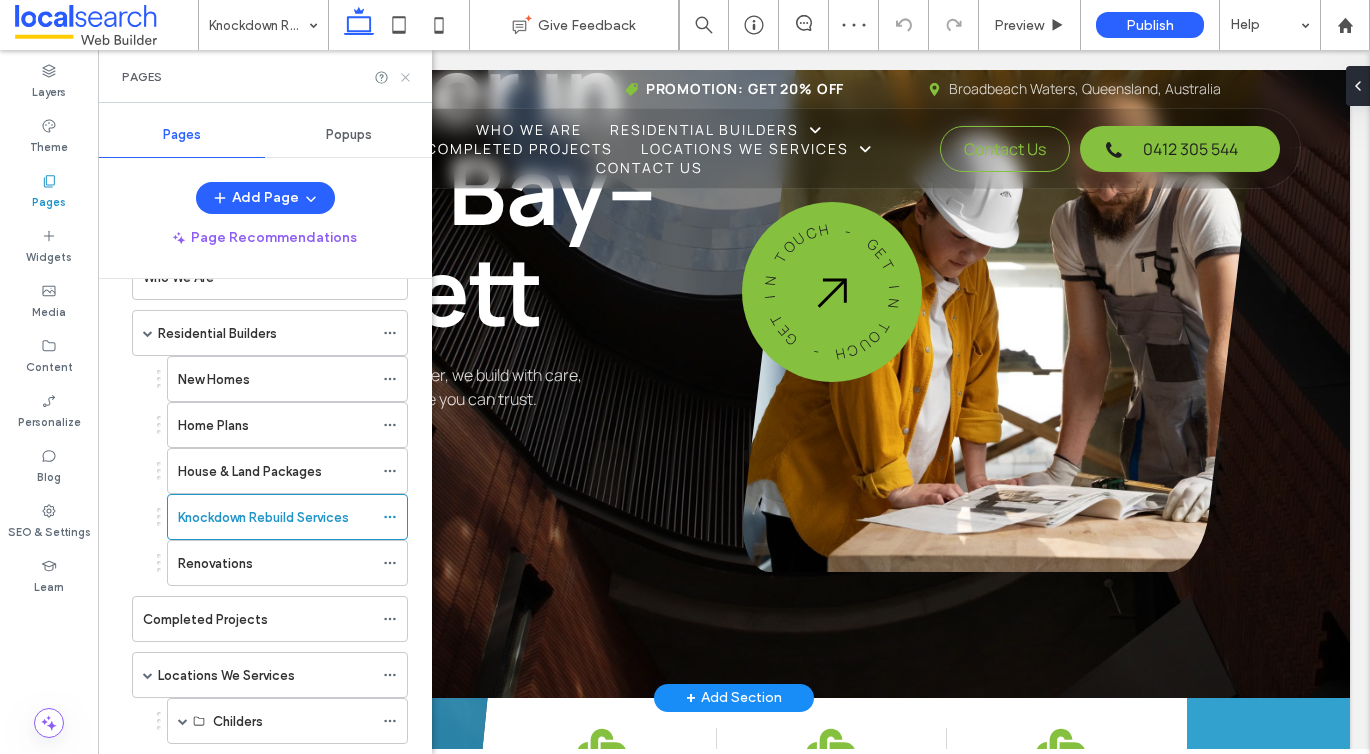 click 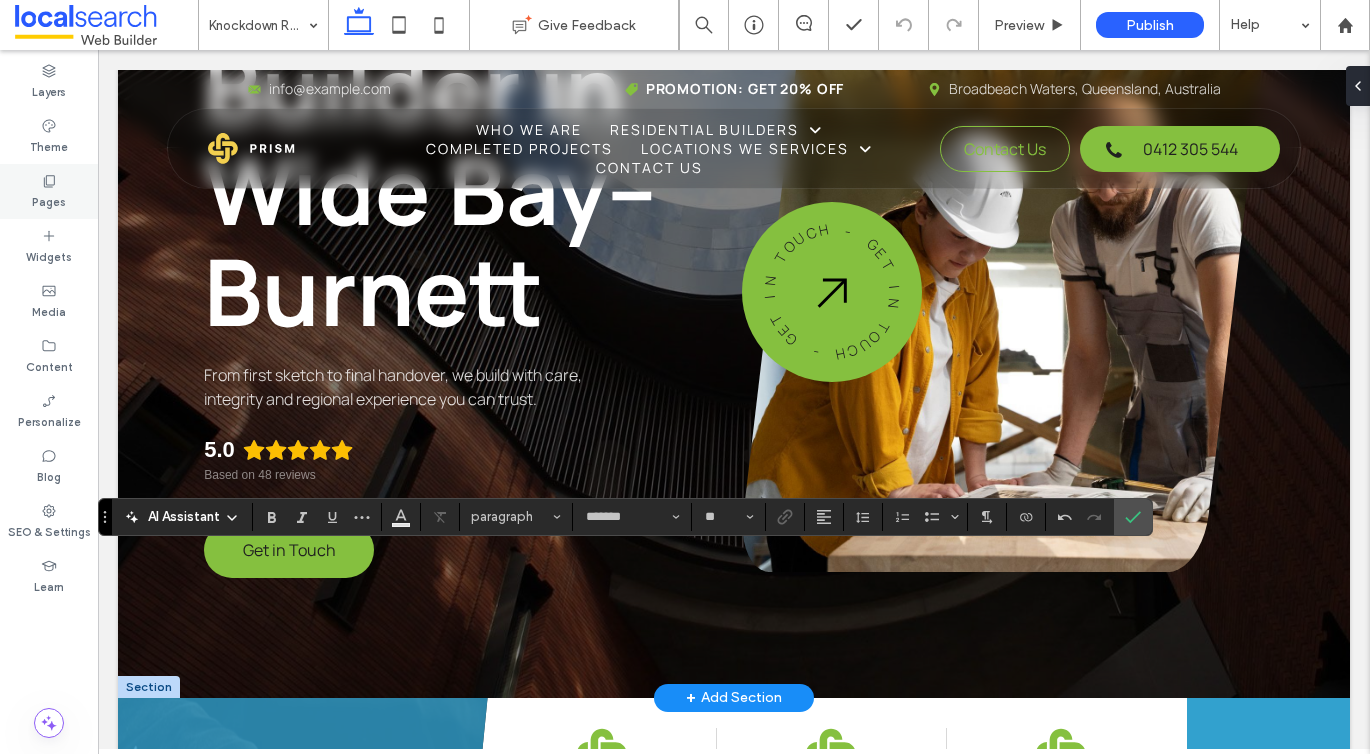 click on "Pages" at bounding box center [49, 191] 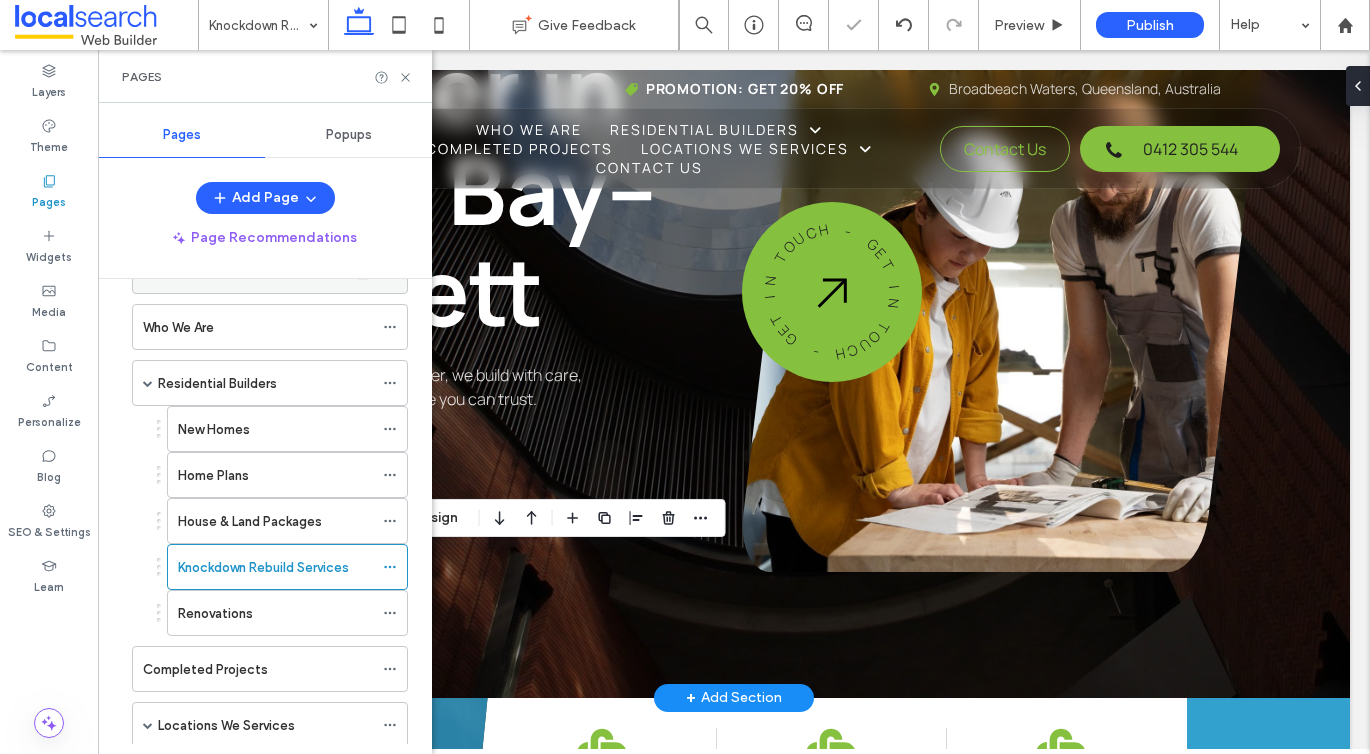 scroll, scrollTop: 135, scrollLeft: 0, axis: vertical 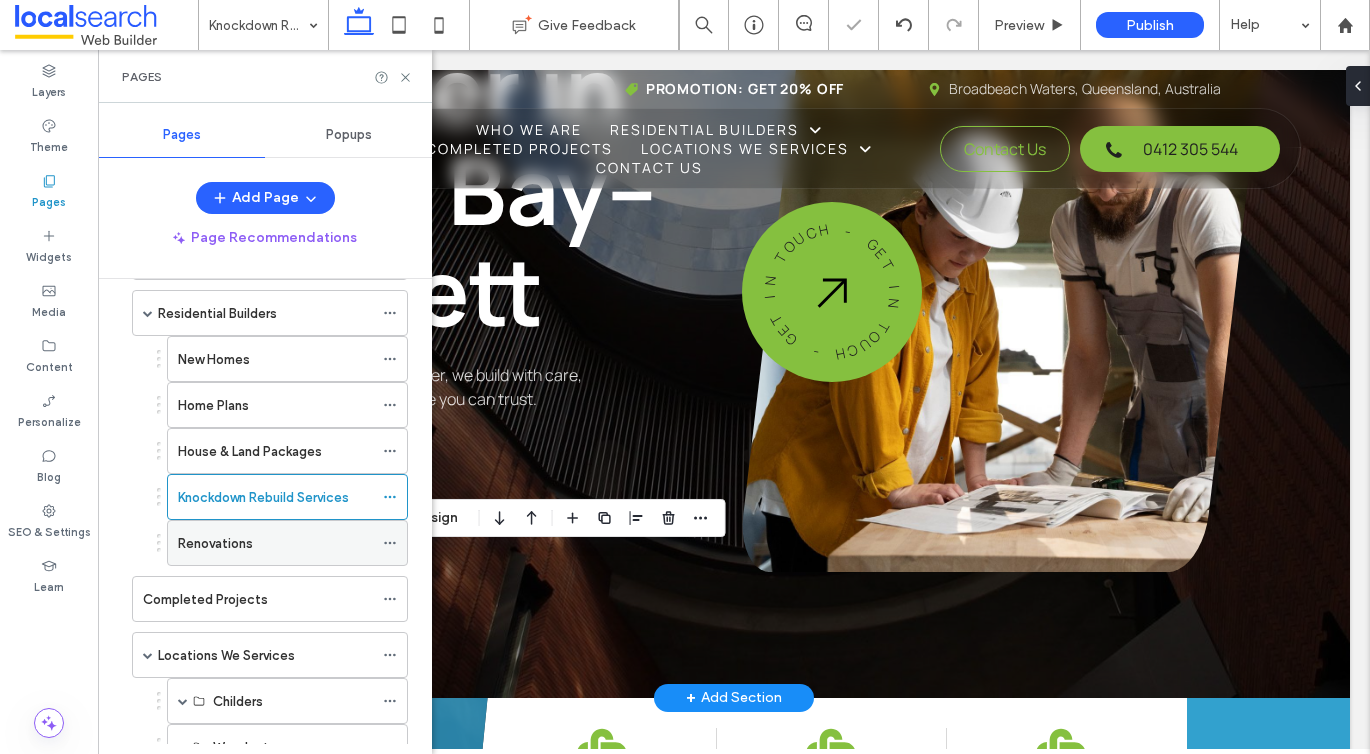 click on "Renovations" at bounding box center (215, 543) 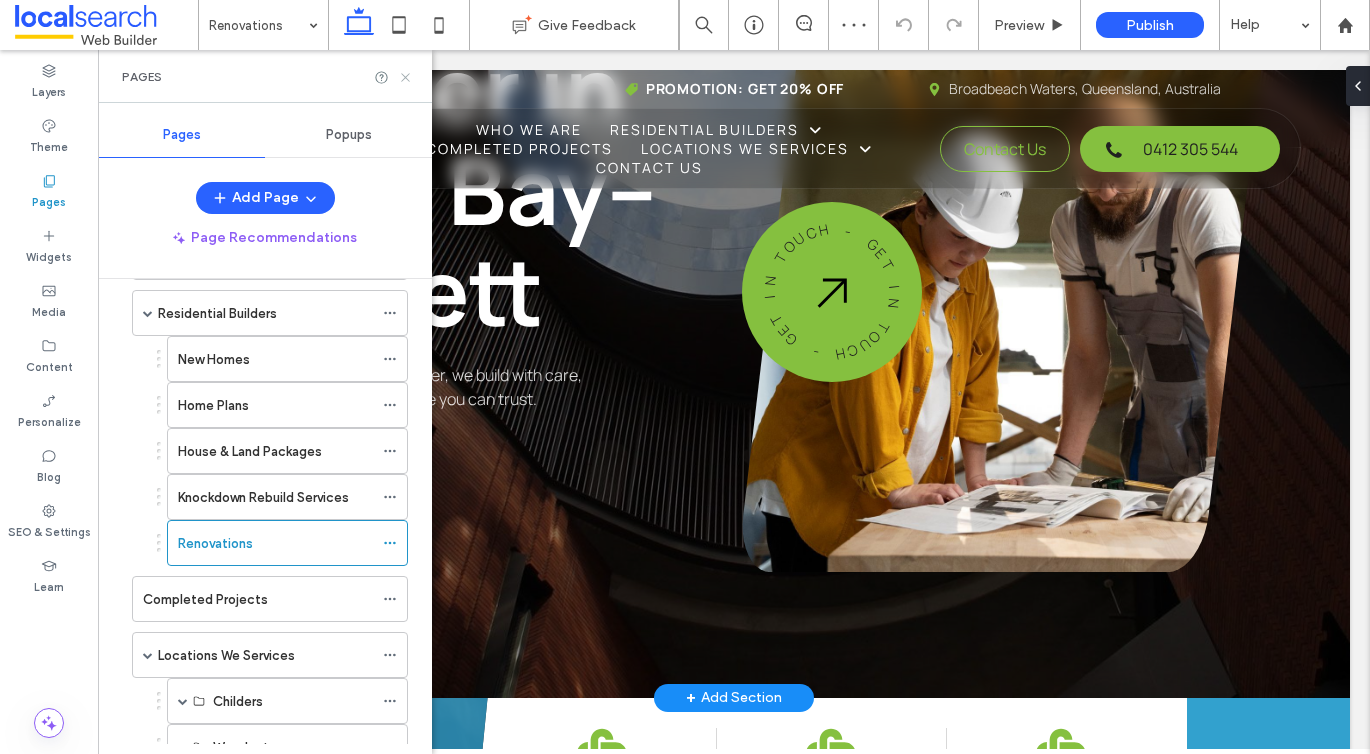 click 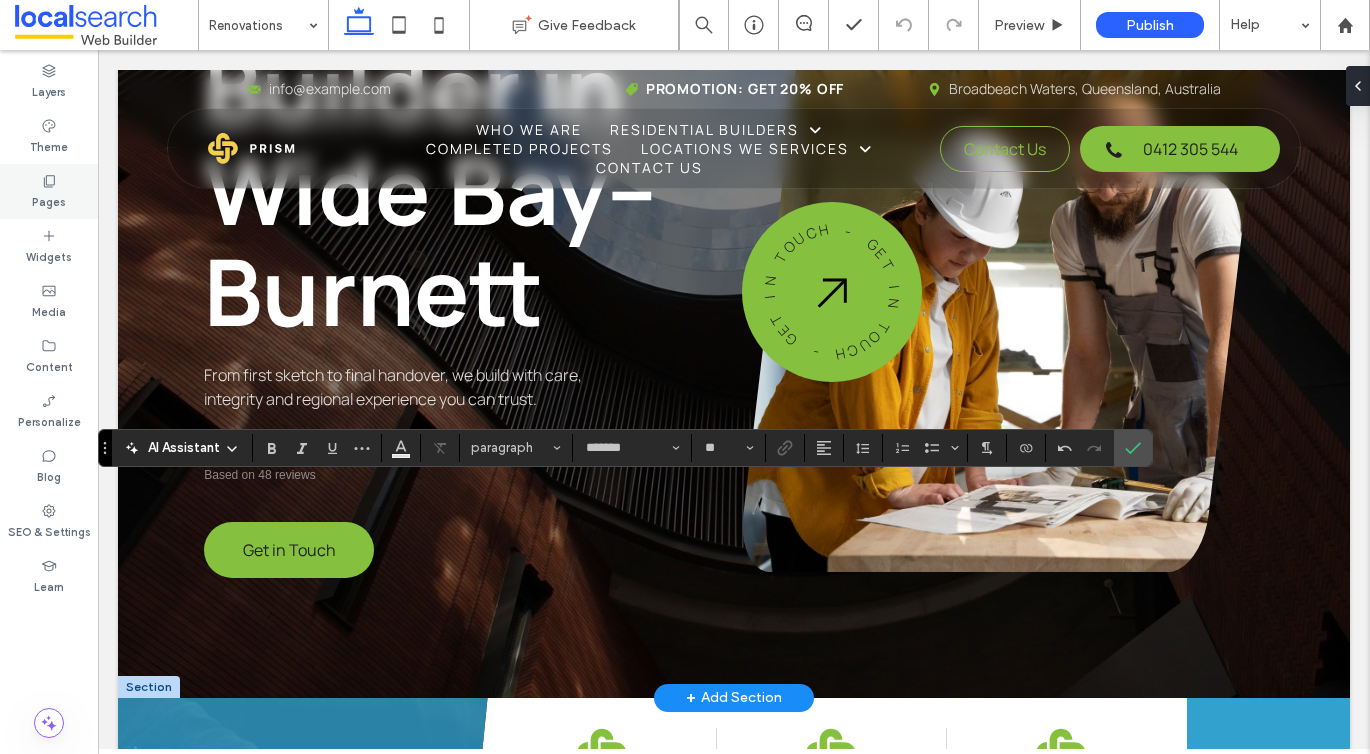 click 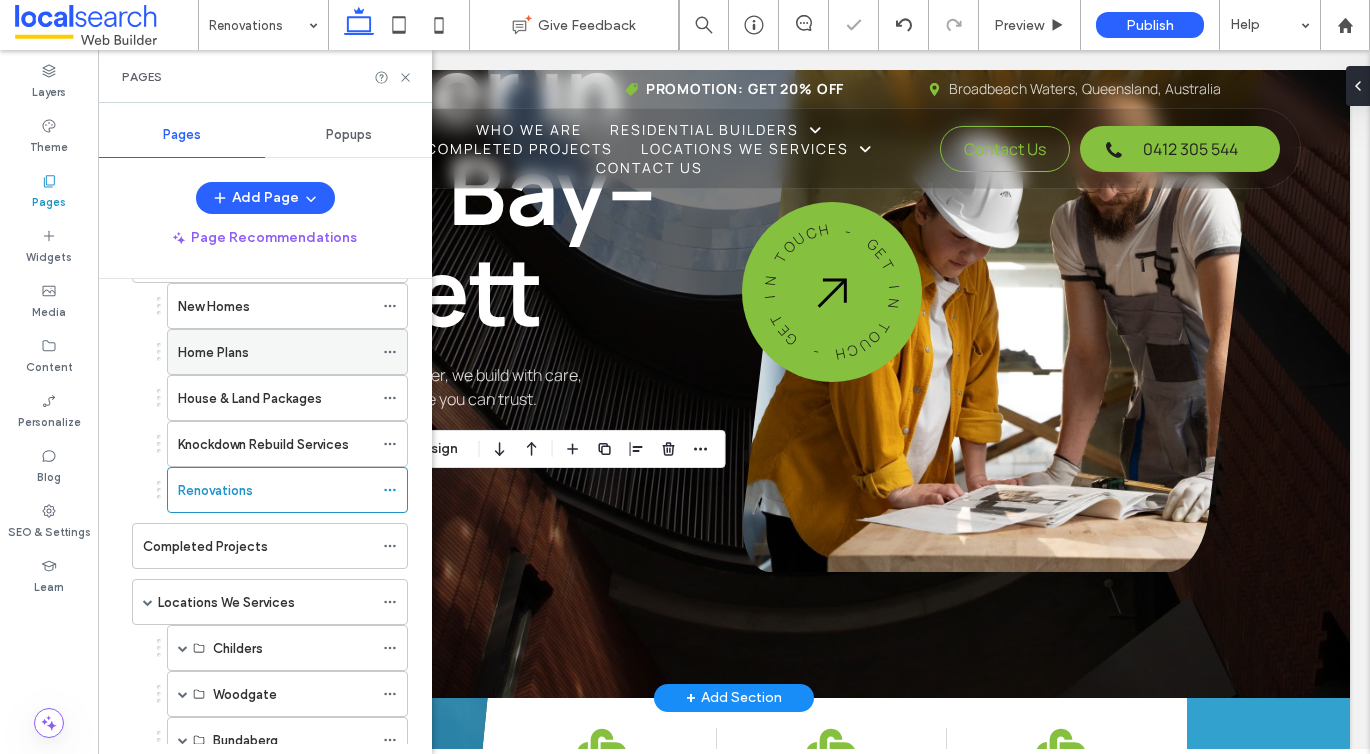 scroll, scrollTop: 288, scrollLeft: 0, axis: vertical 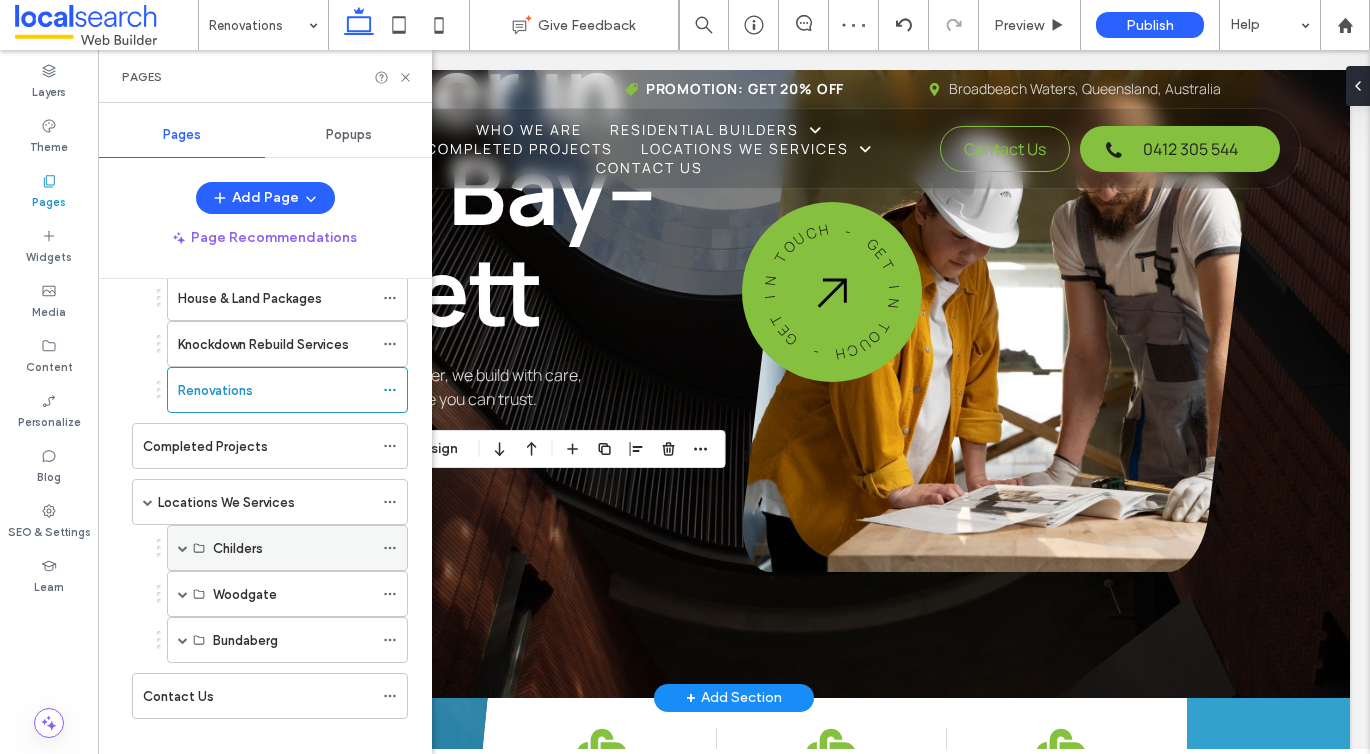 click at bounding box center [183, 548] 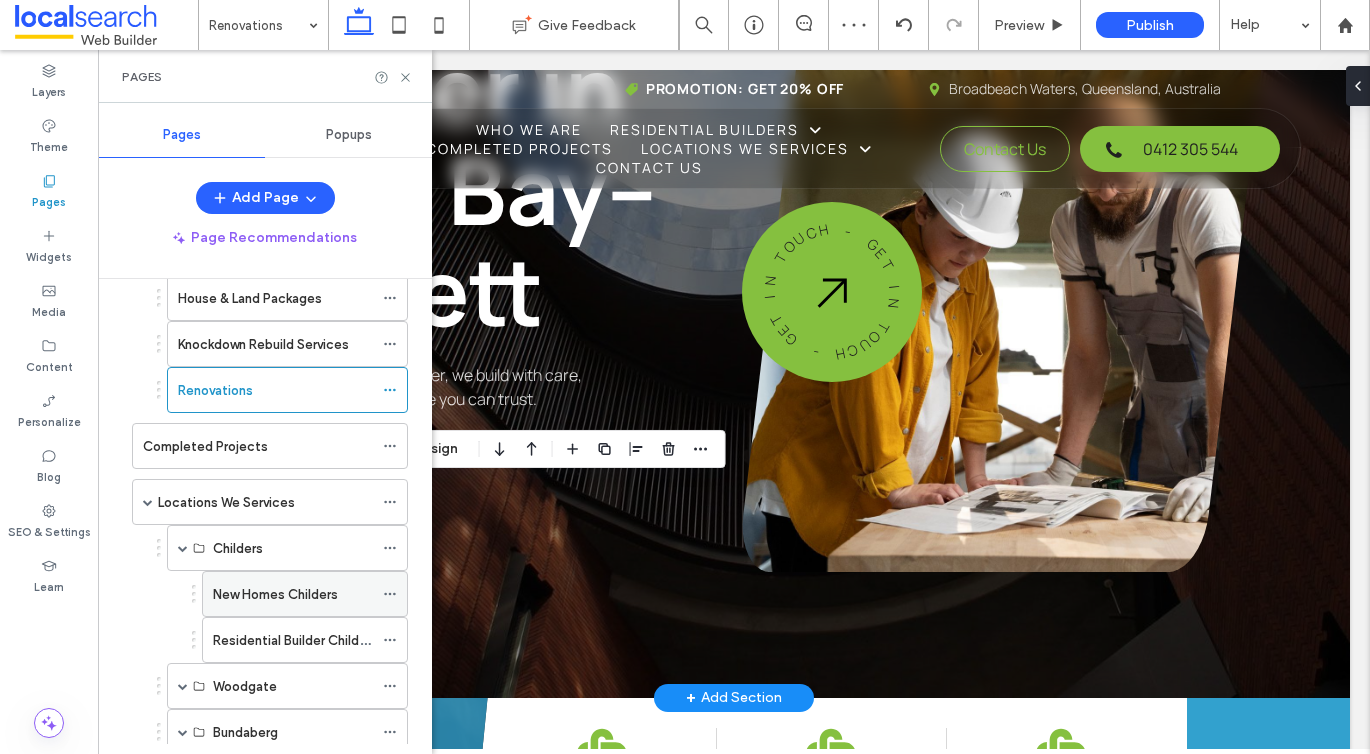 click on "New Homes Childers" at bounding box center [275, 594] 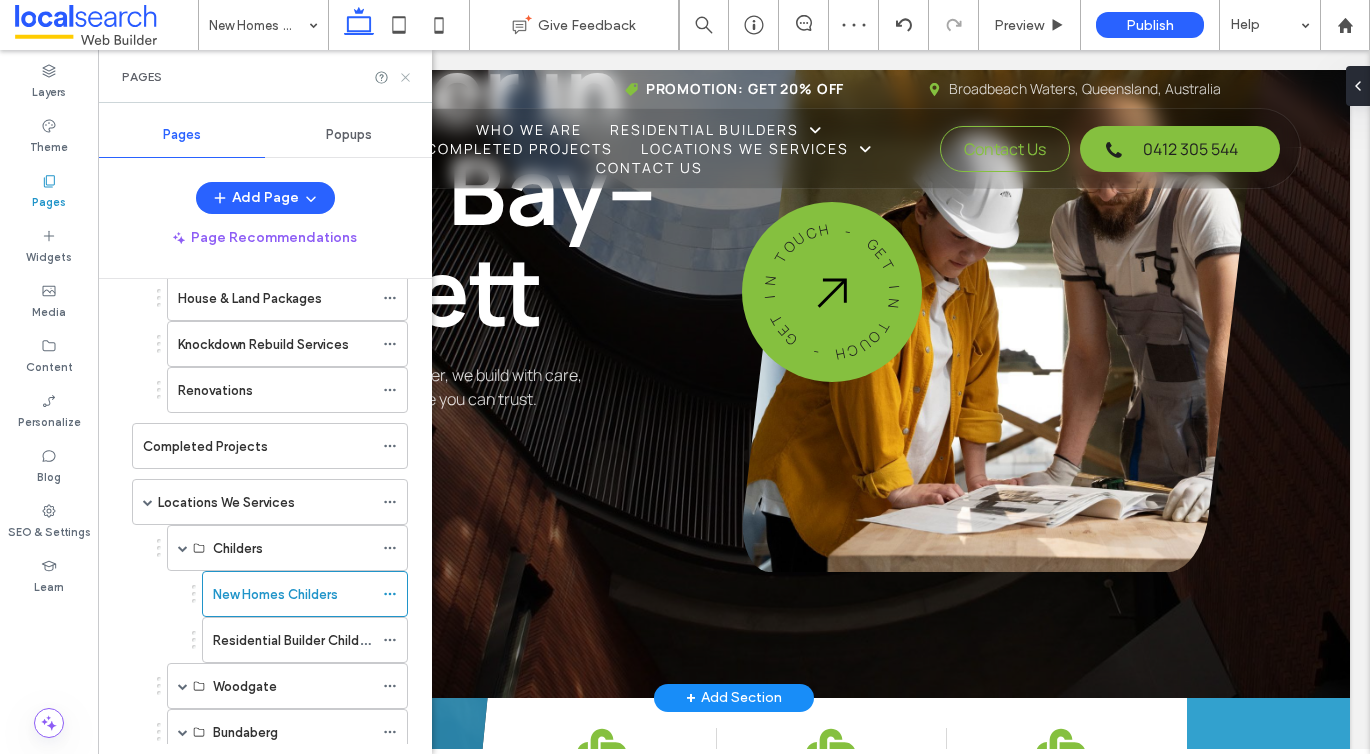 click 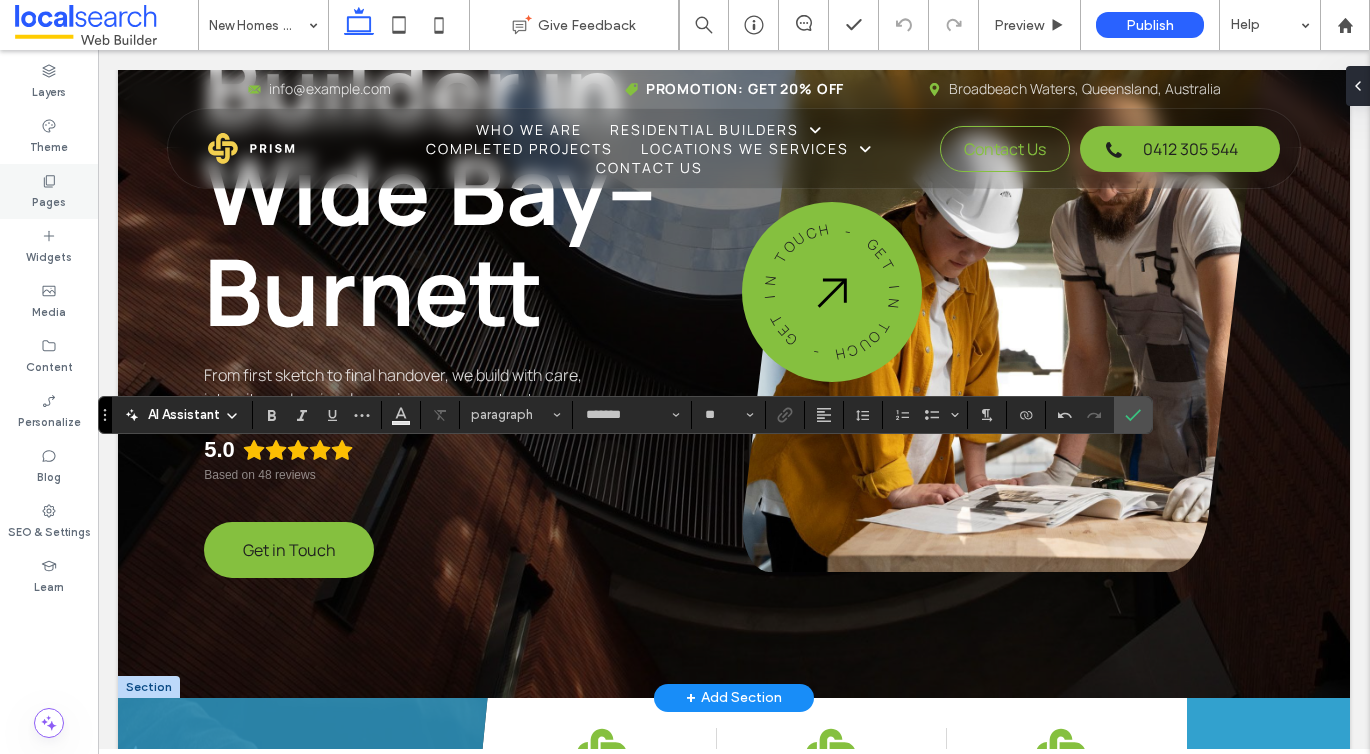 click 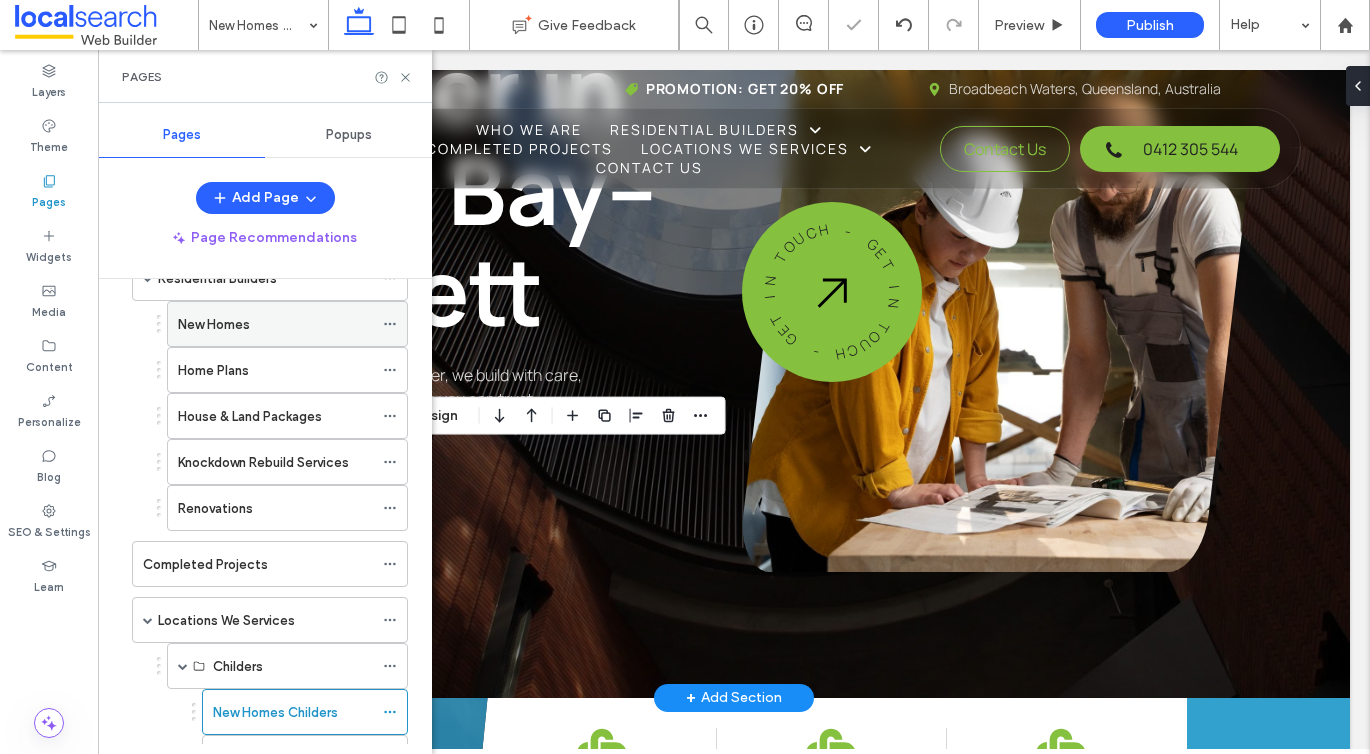 scroll, scrollTop: 227, scrollLeft: 0, axis: vertical 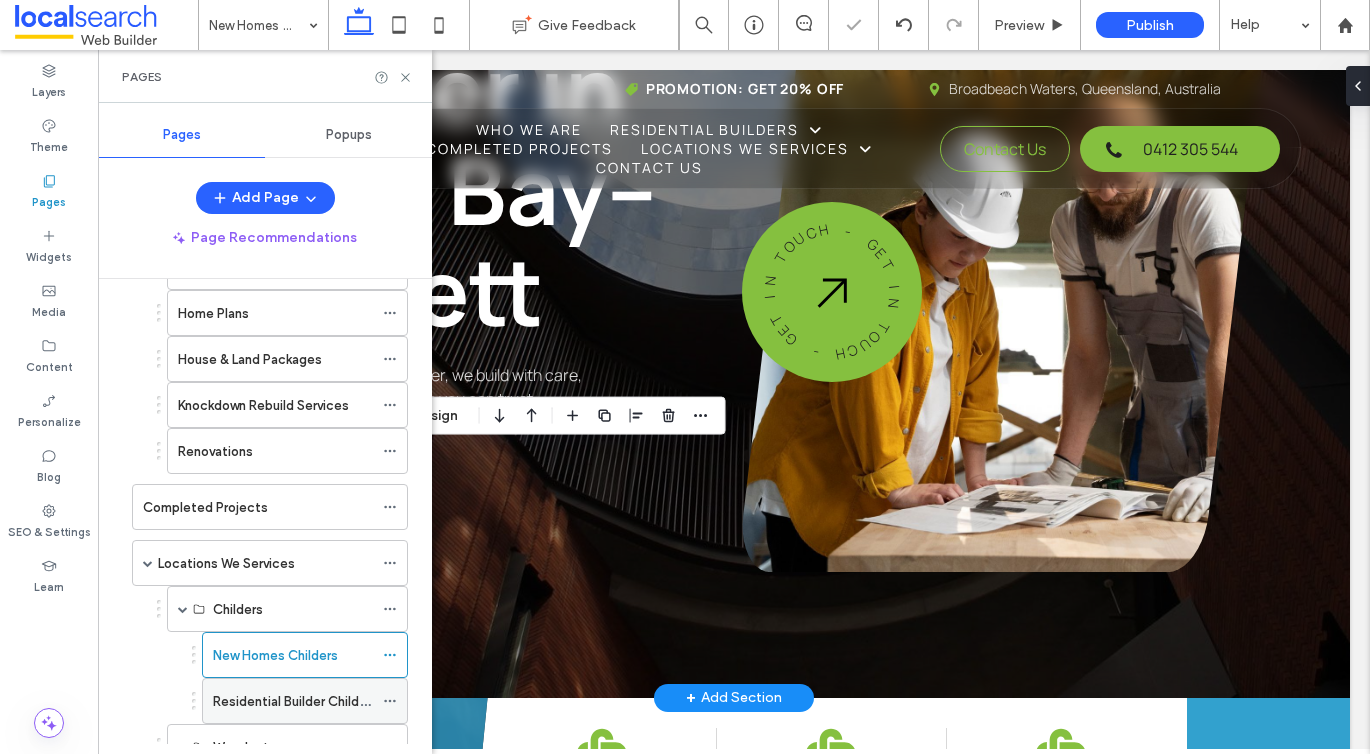 click on "Residential Builder Childers" at bounding box center (293, 701) 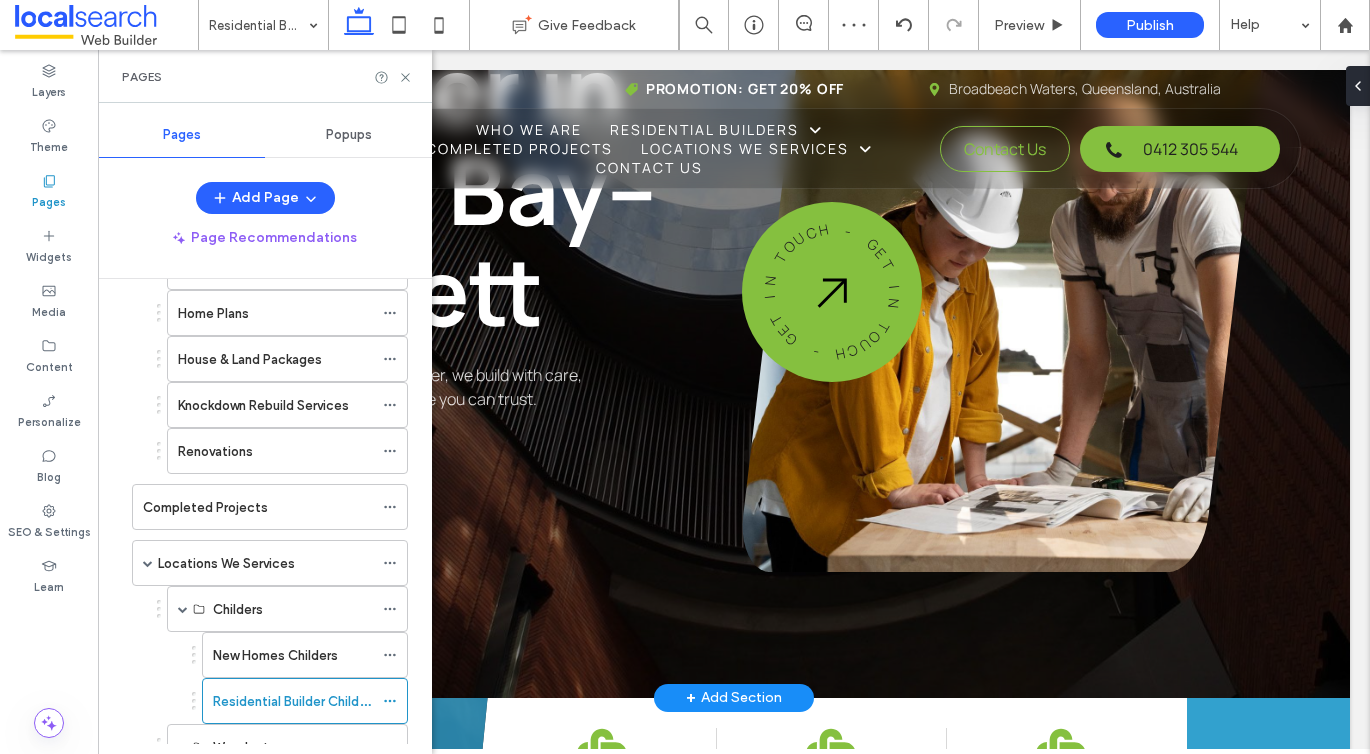click 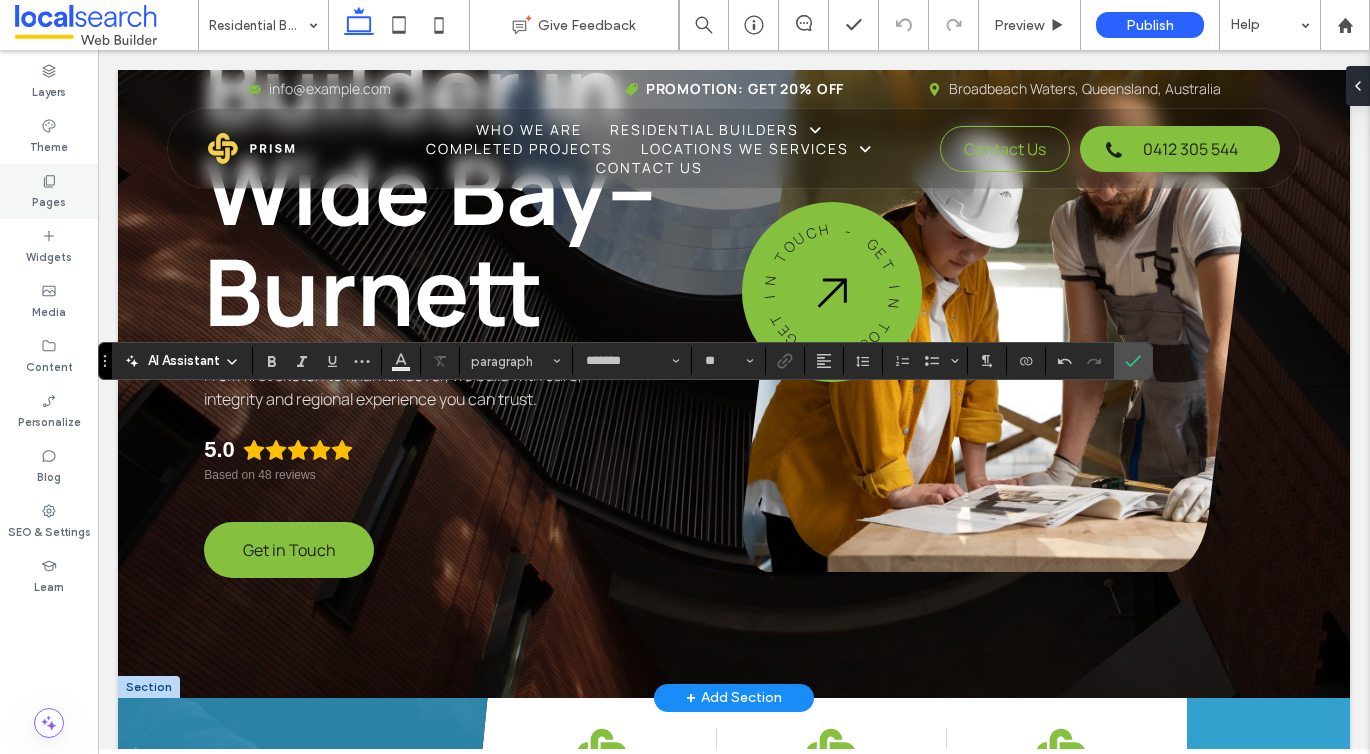 click 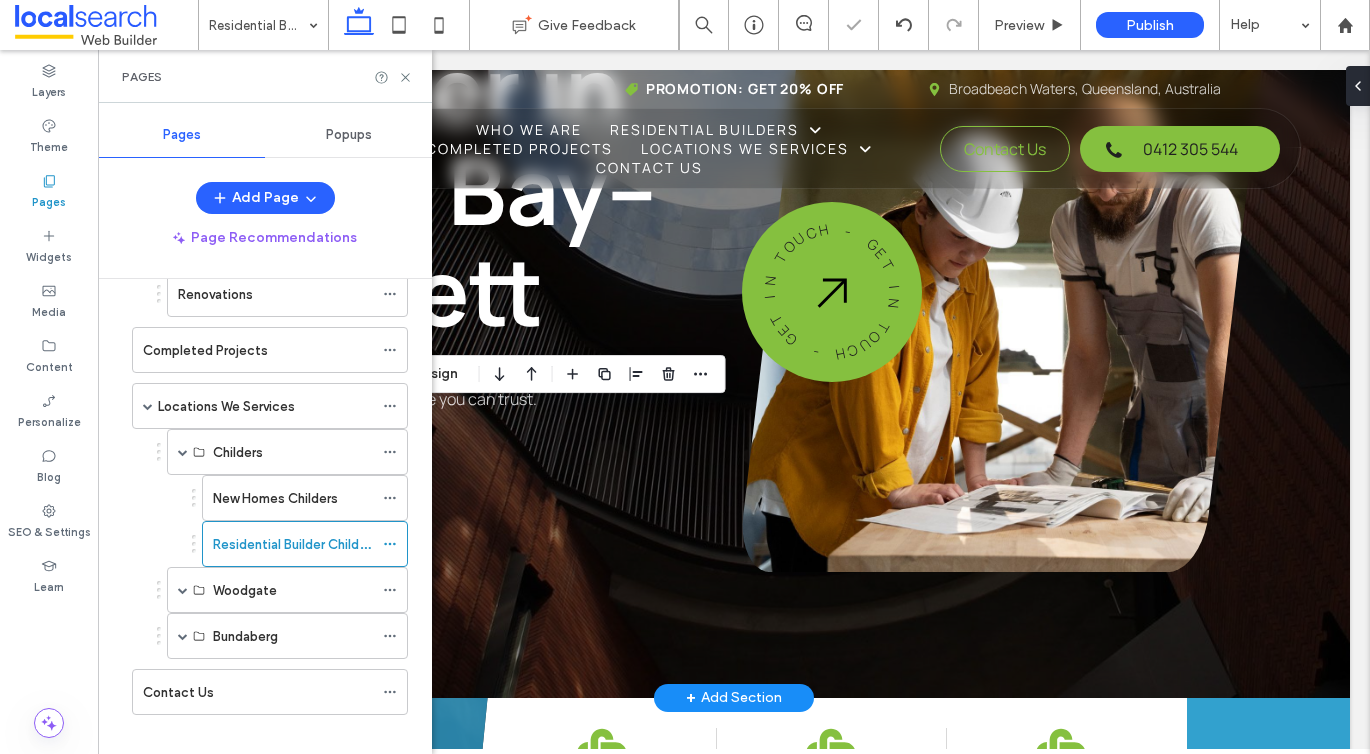 scroll, scrollTop: 405, scrollLeft: 0, axis: vertical 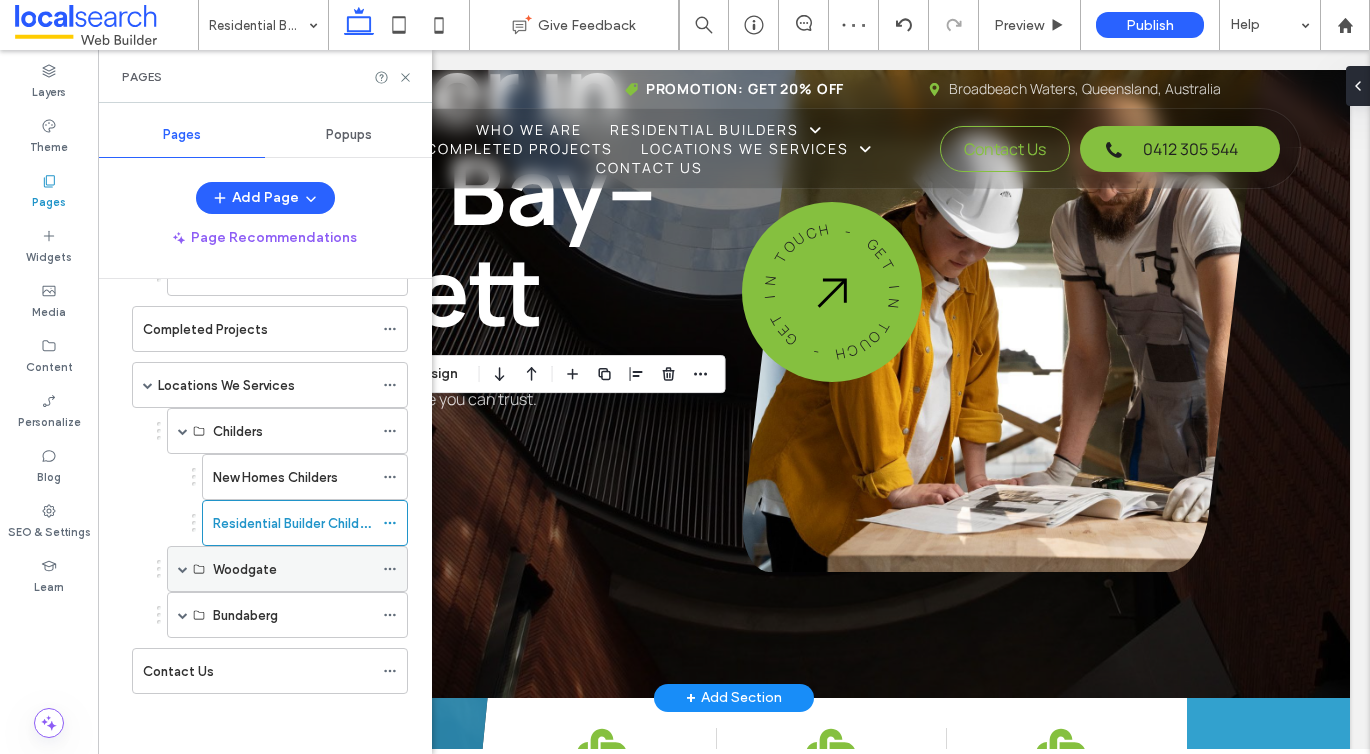 click on "Woodgate" at bounding box center (287, 569) 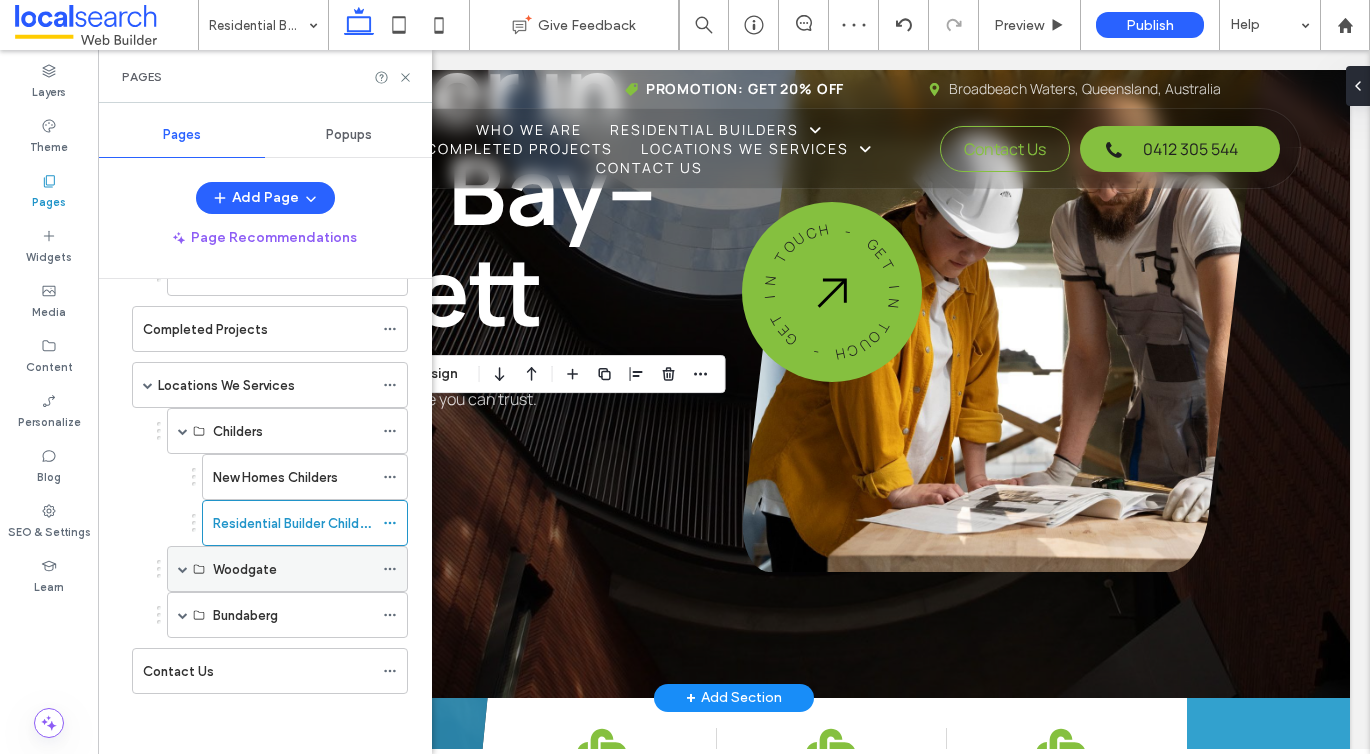 click at bounding box center (183, 569) 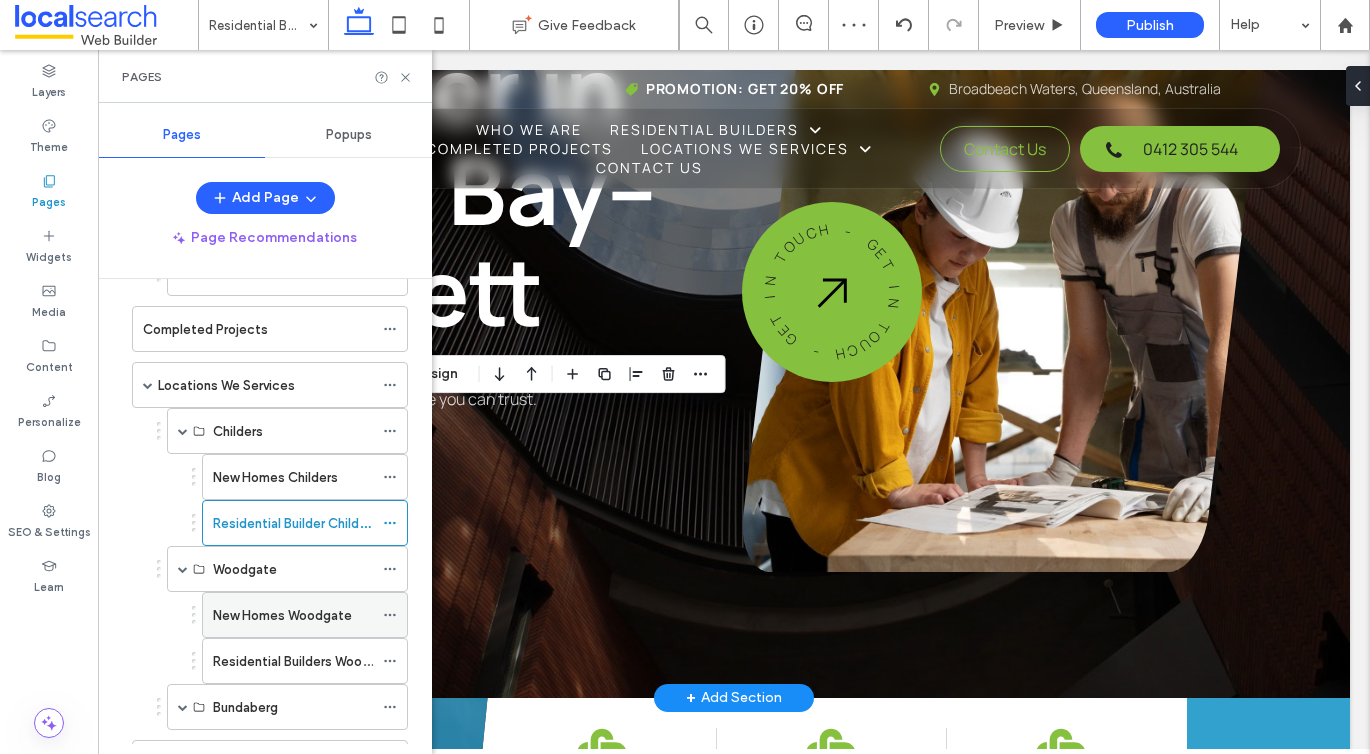 click on "New Homes Woodgate" at bounding box center [293, 615] 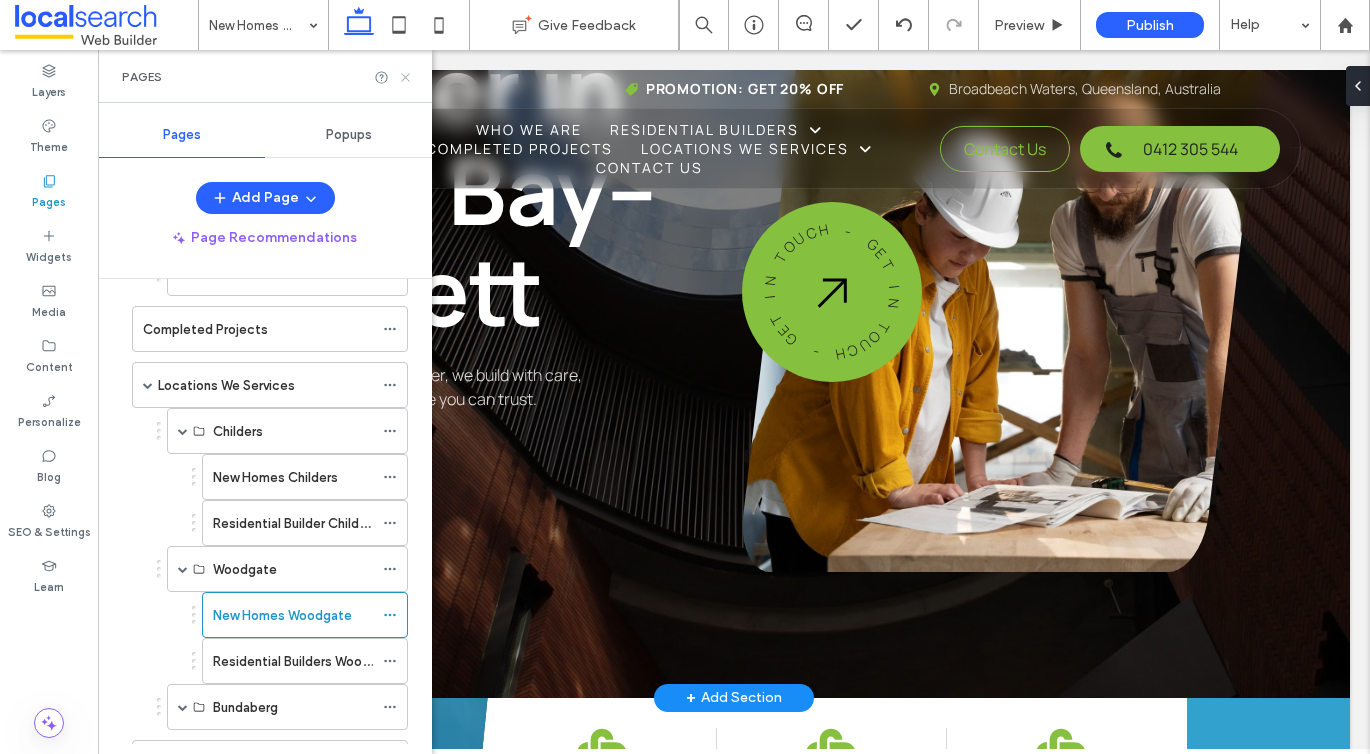 click 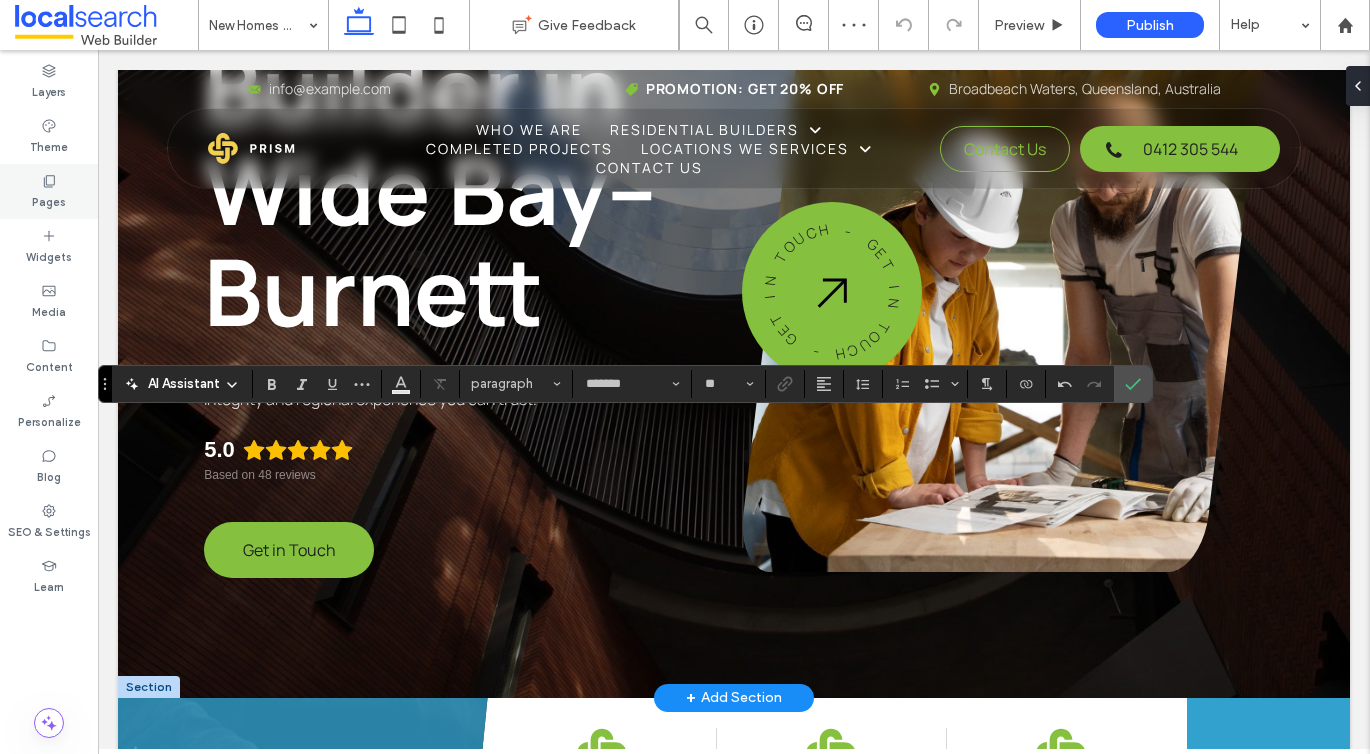 click on "Pages" at bounding box center [49, 191] 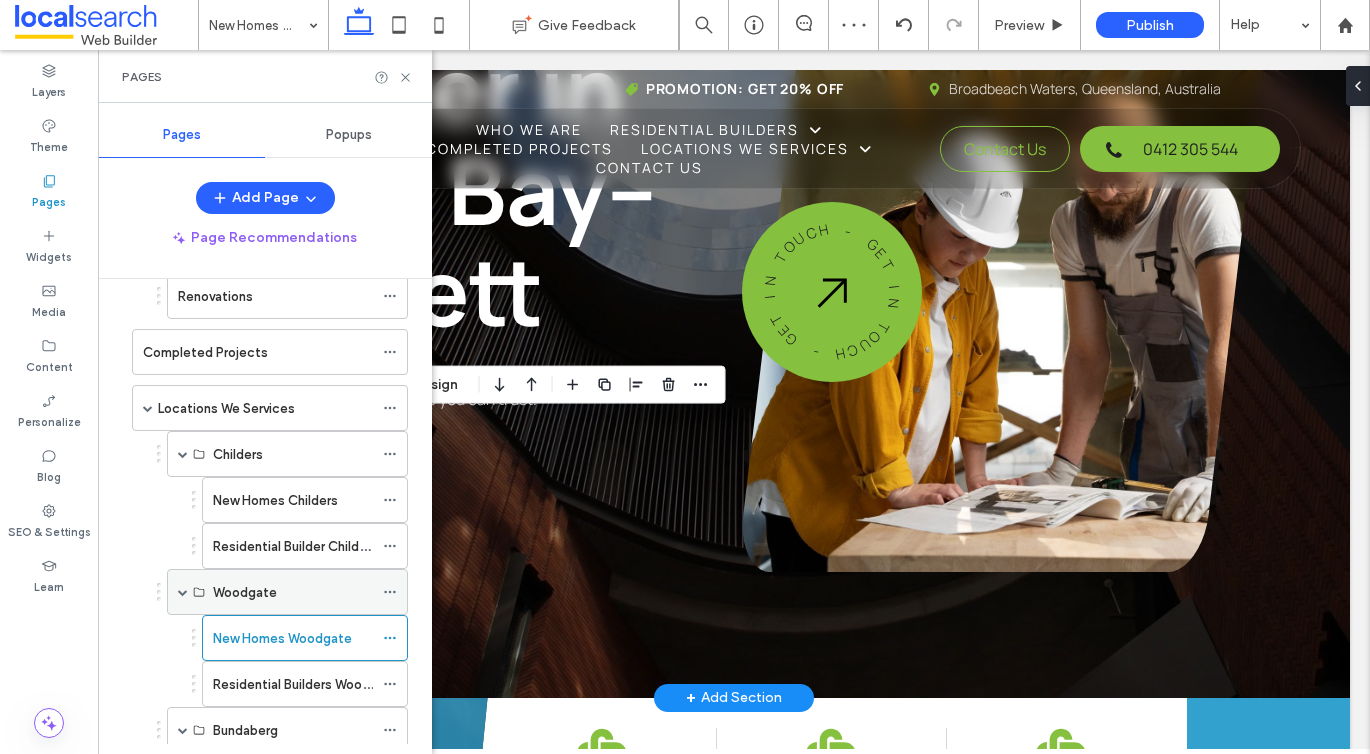 scroll, scrollTop: 417, scrollLeft: 0, axis: vertical 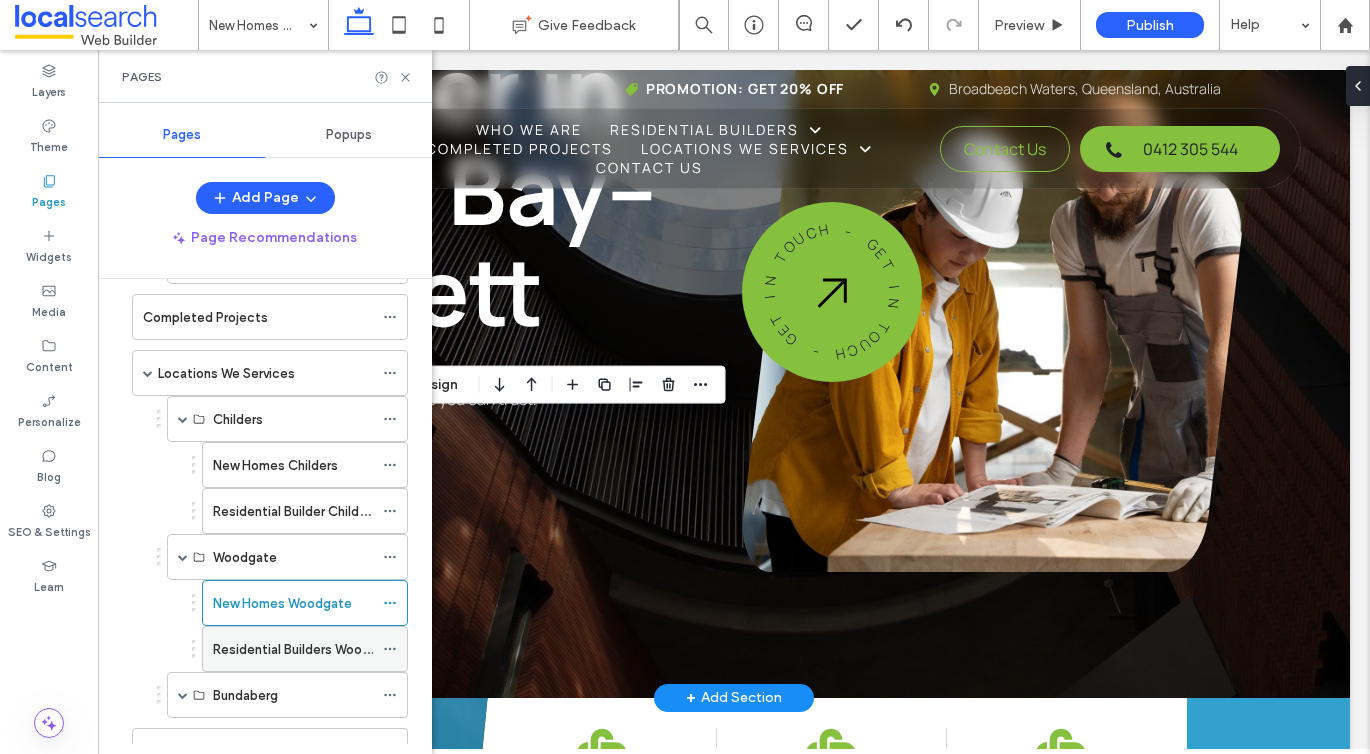click on "Residential Builders Woodgate" at bounding box center [293, 649] 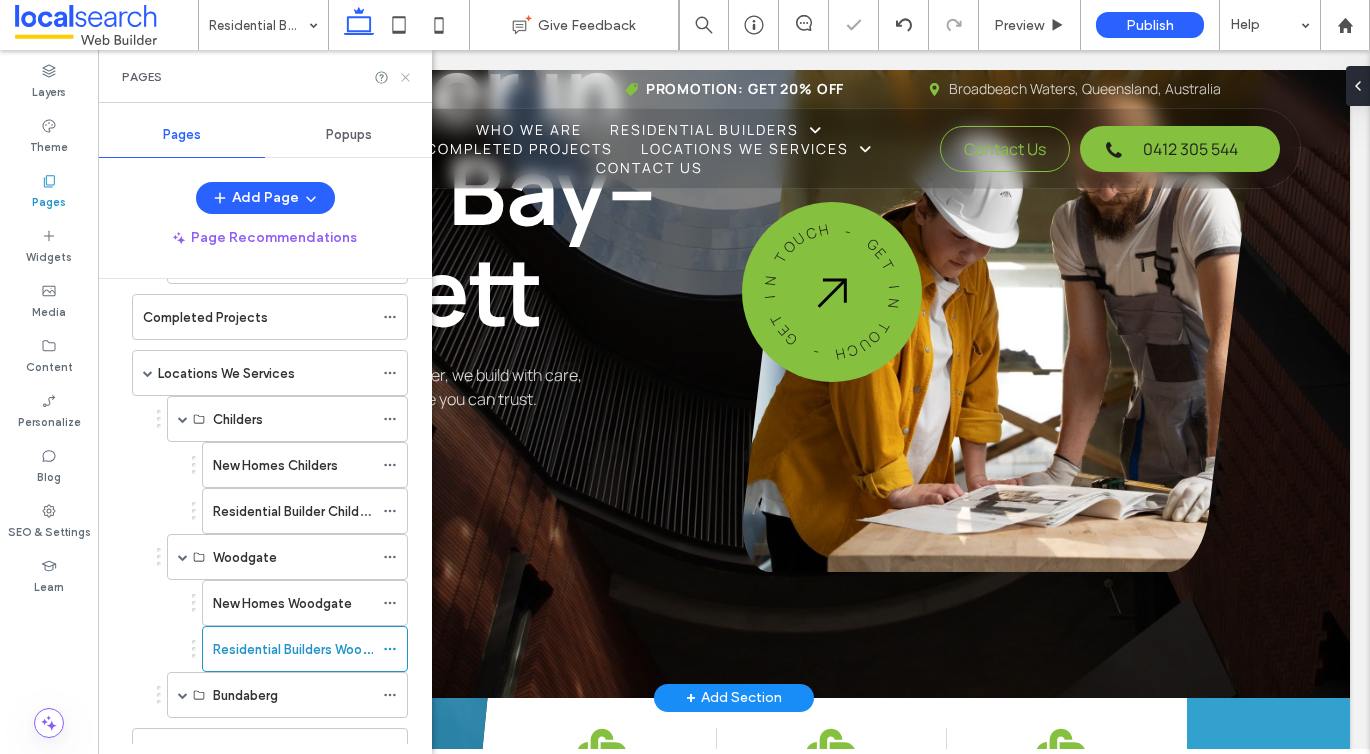 click 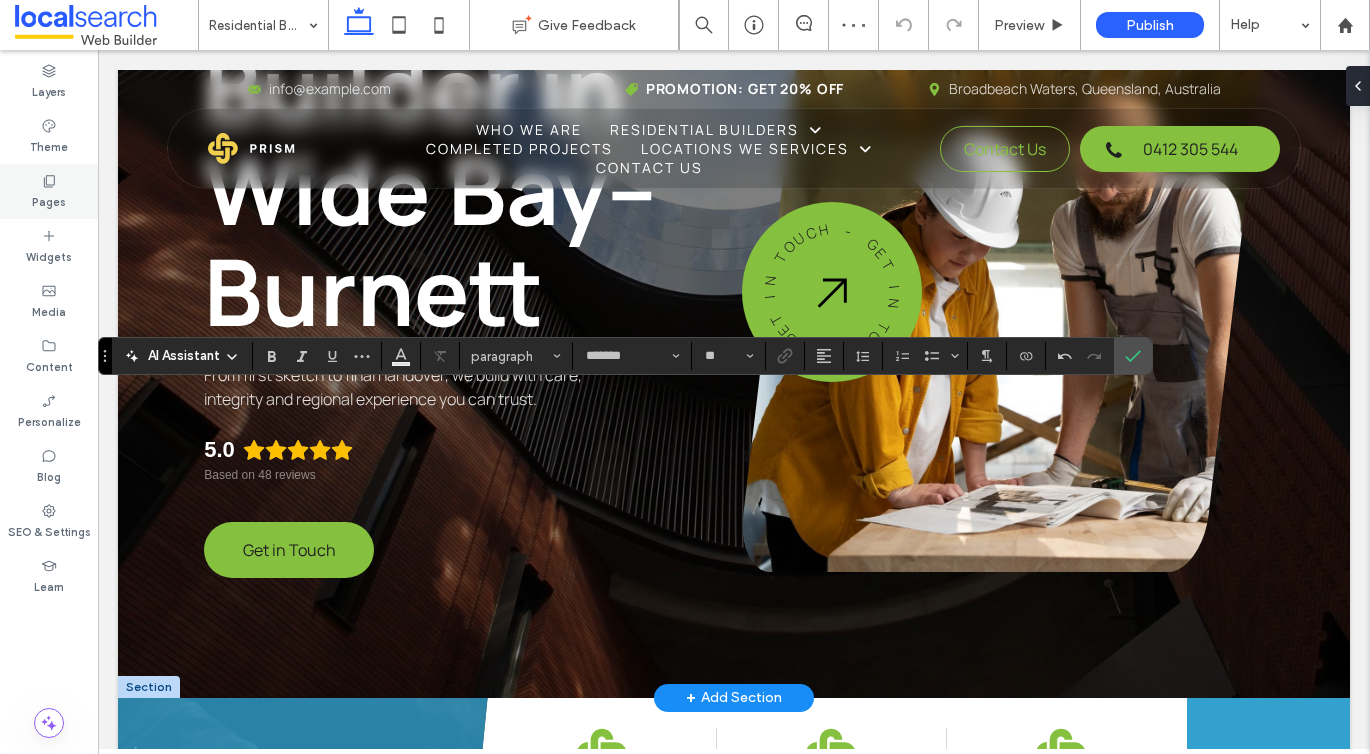 click on "Pages" at bounding box center (49, 191) 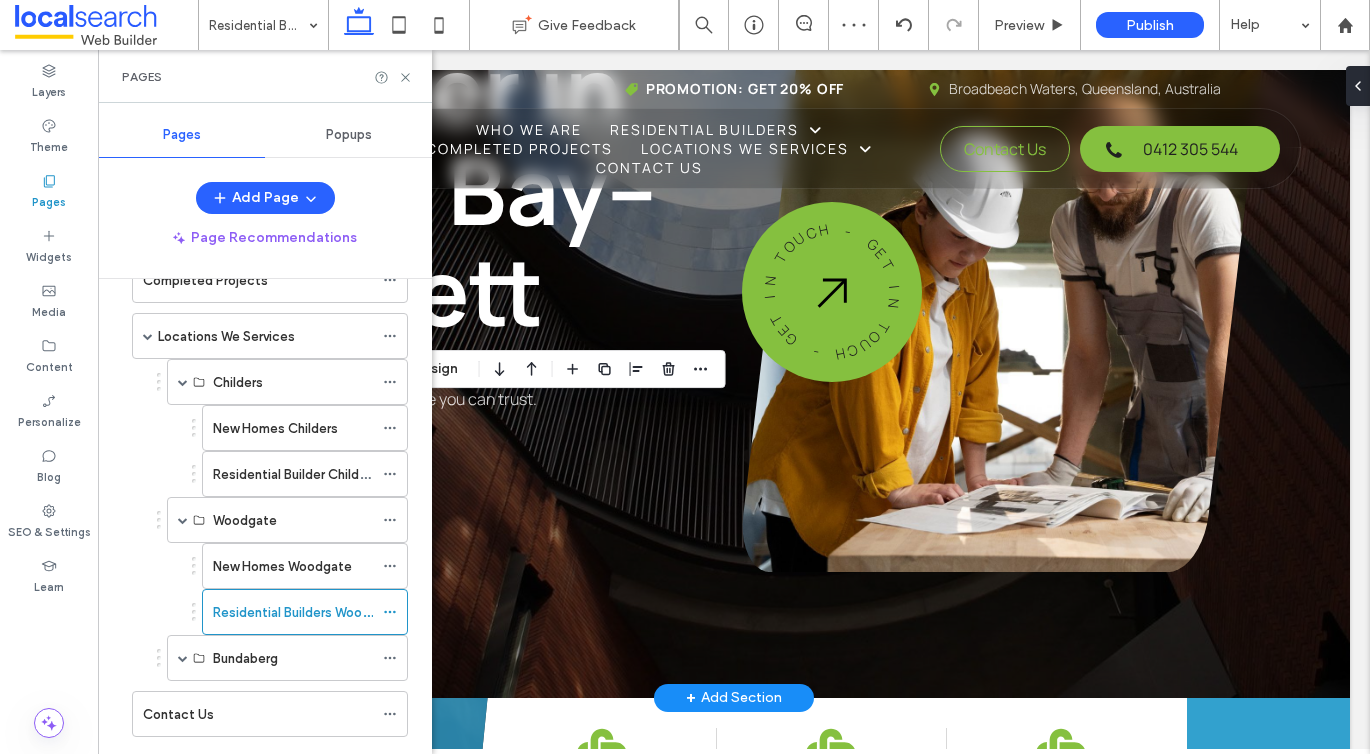 scroll, scrollTop: 497, scrollLeft: 0, axis: vertical 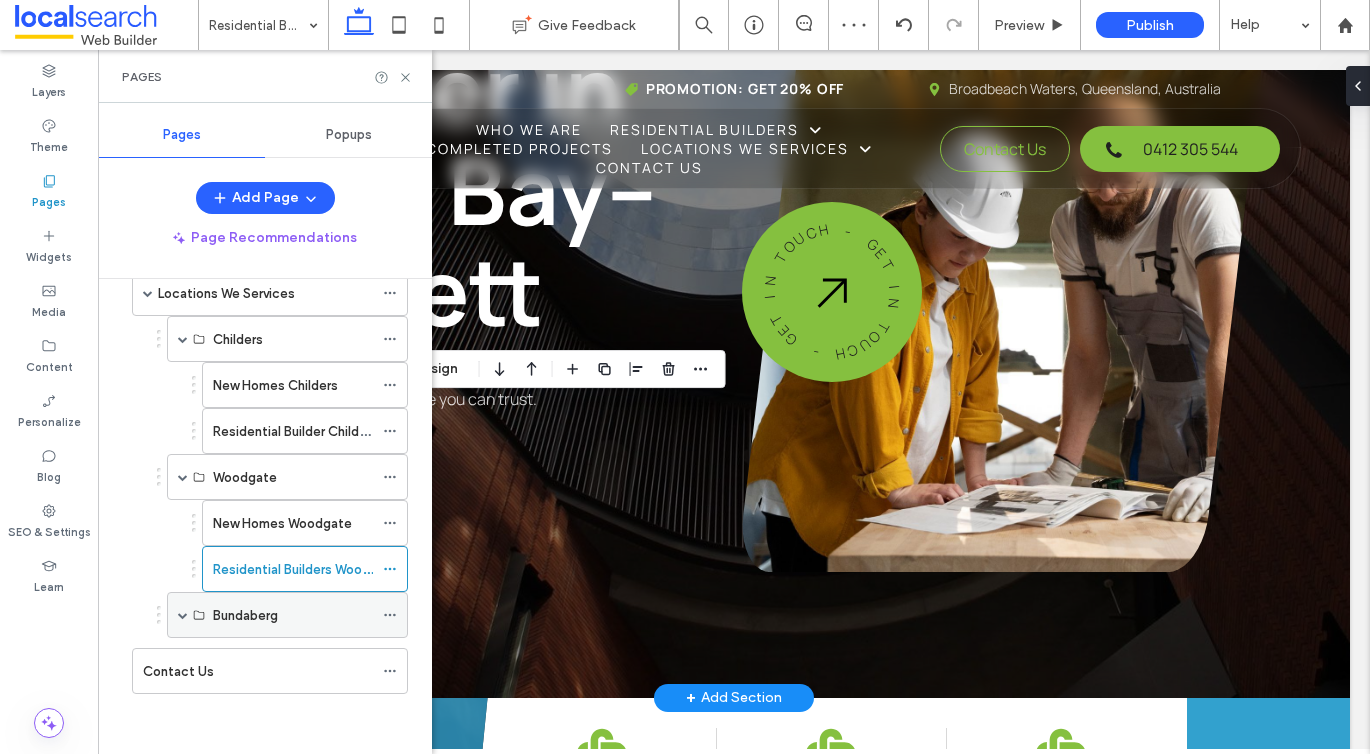 click at bounding box center (183, 615) 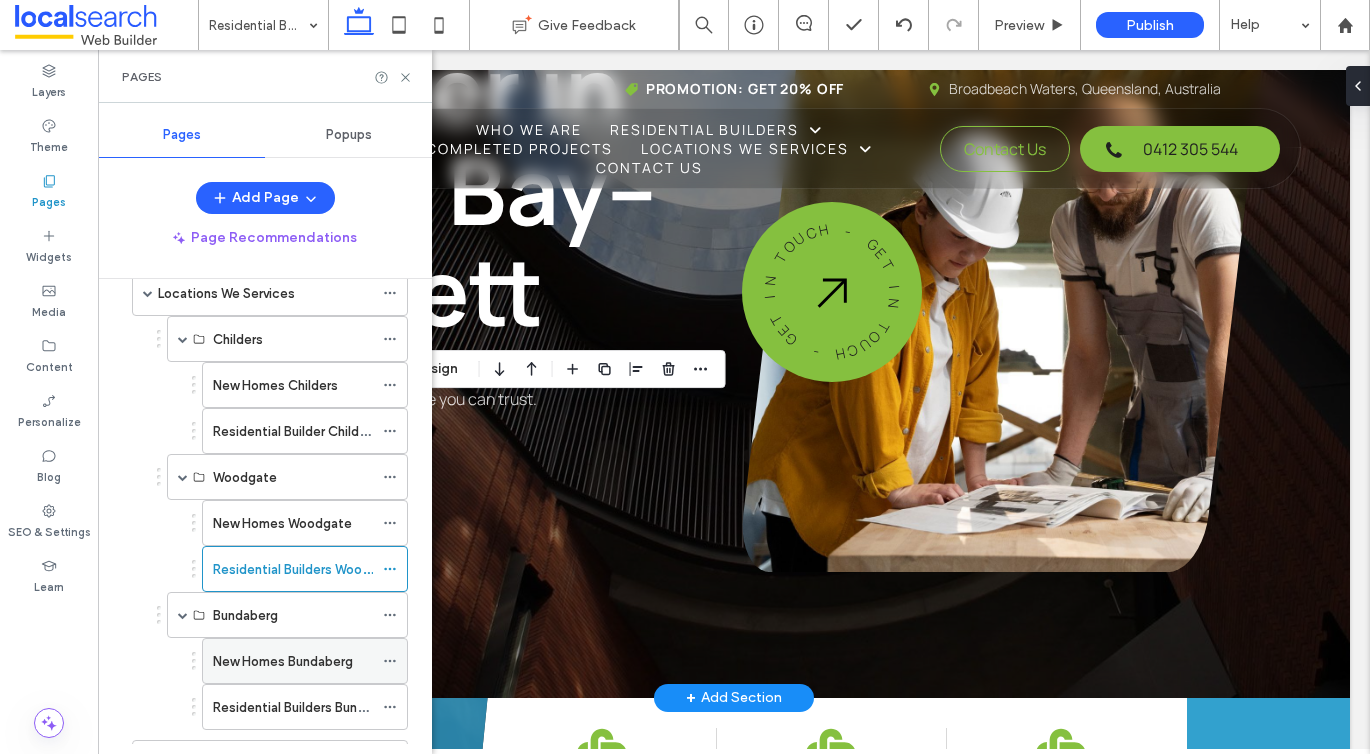 click on "New Homes Bundaberg" at bounding box center [283, 661] 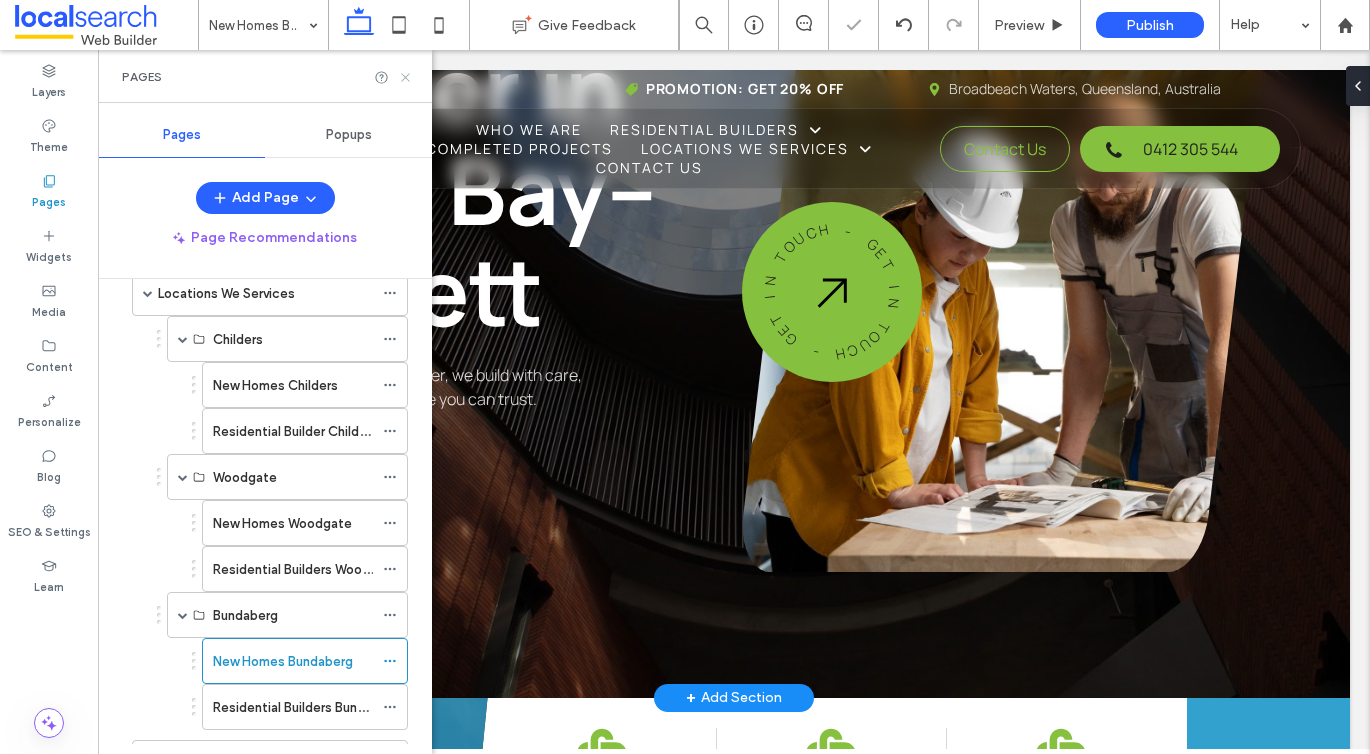 click 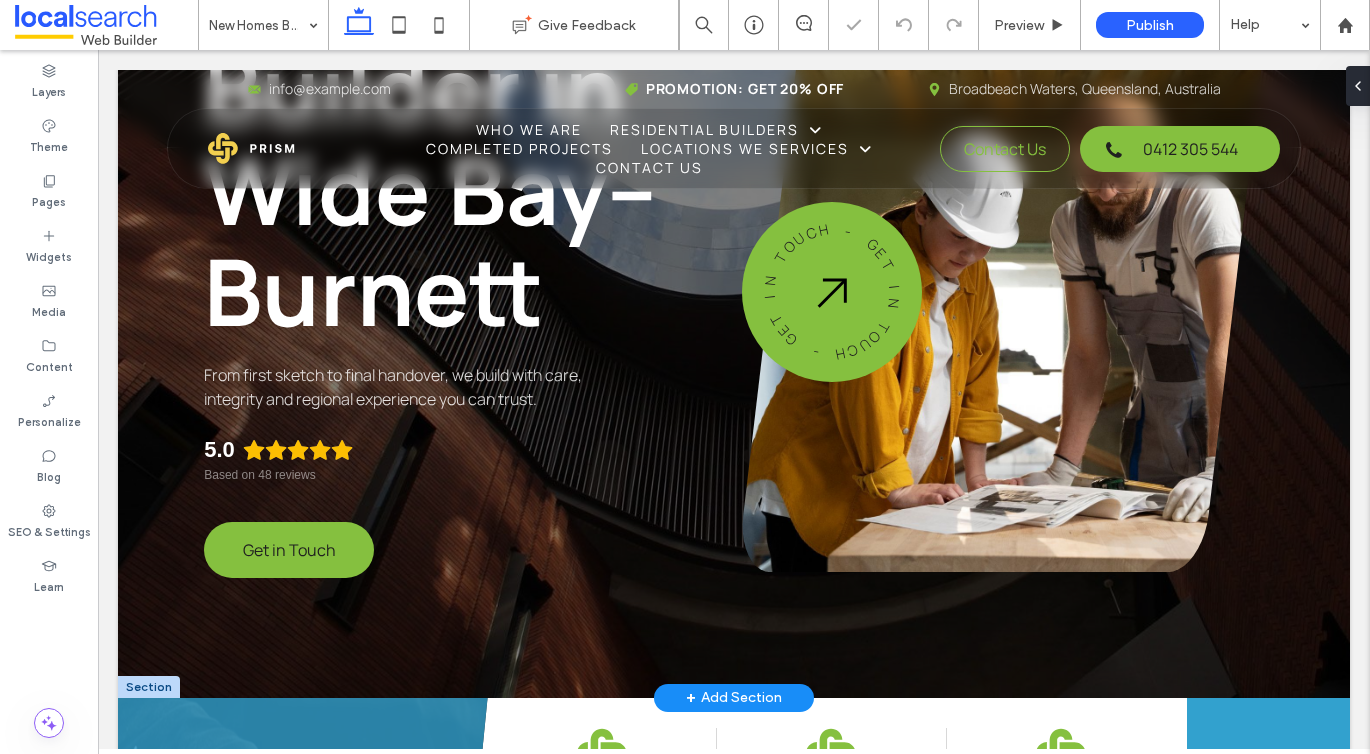type on "*******" 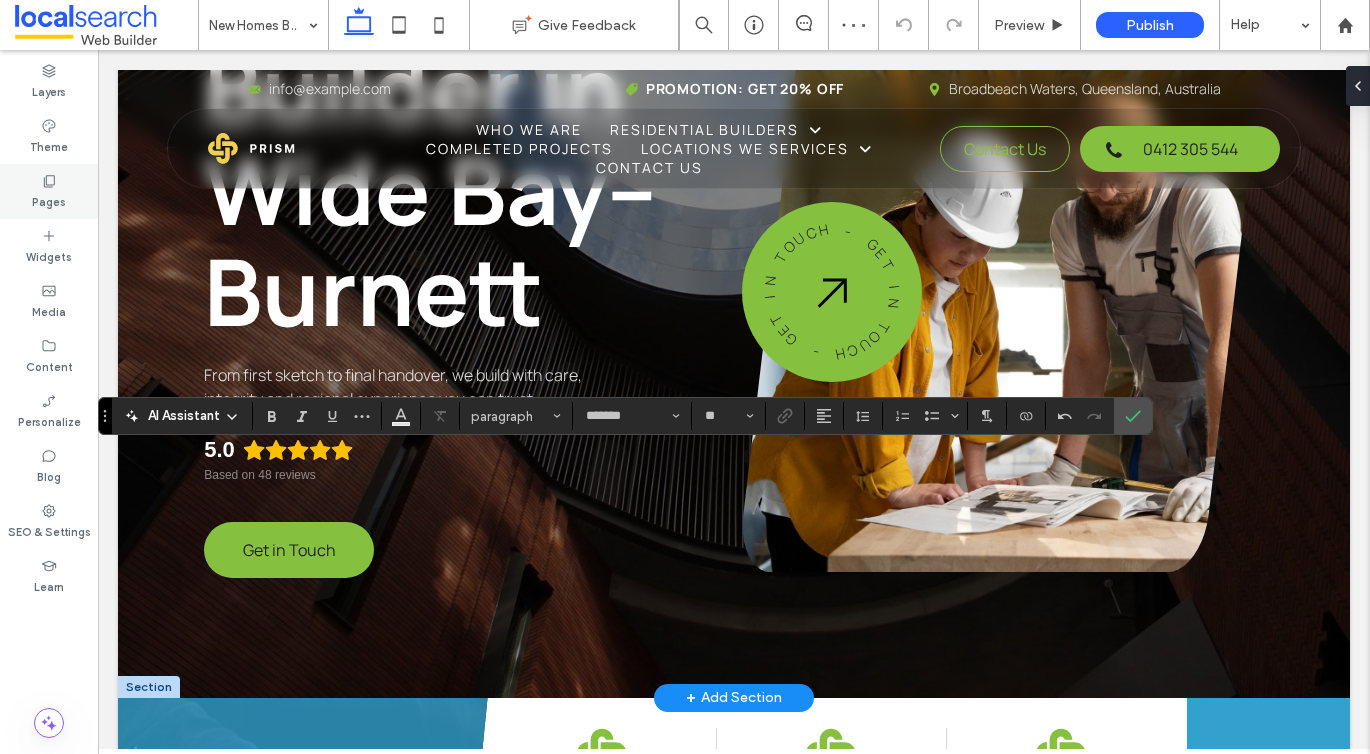 click on "Pages" at bounding box center [49, 191] 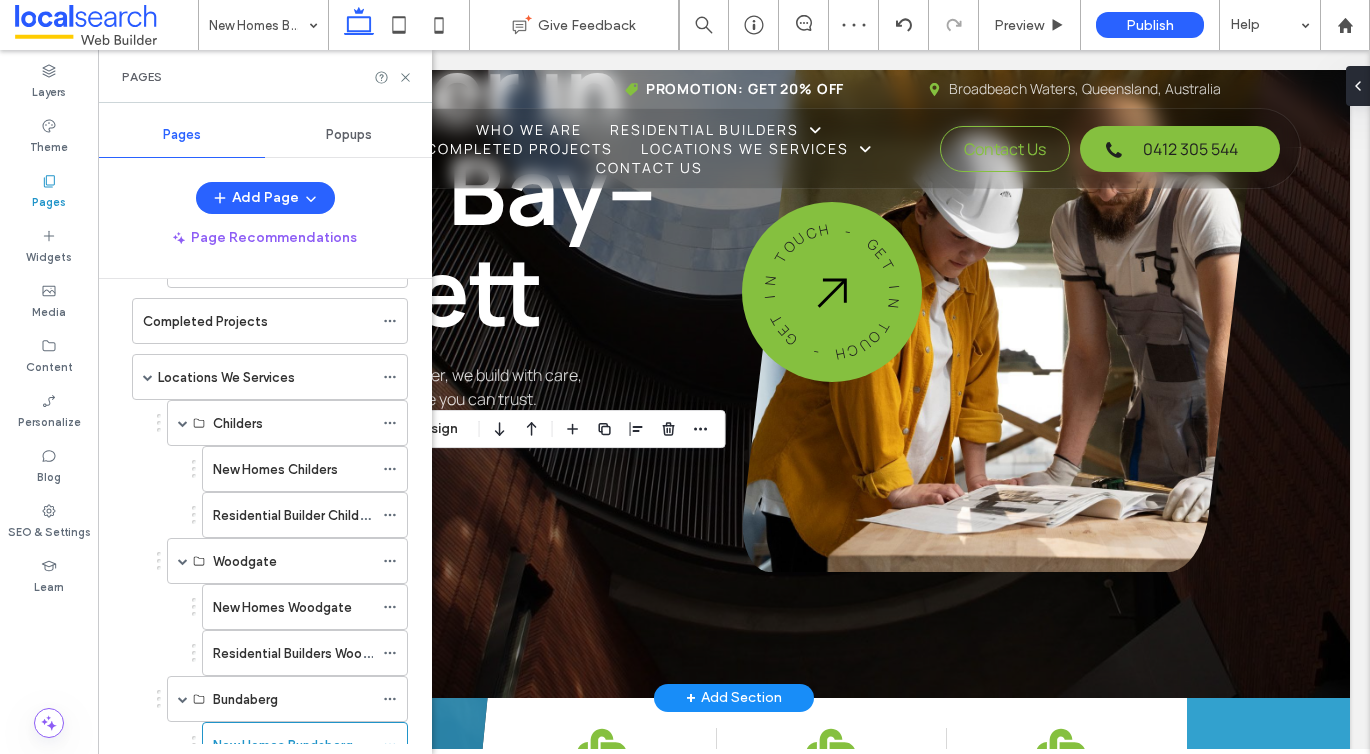 scroll, scrollTop: 589, scrollLeft: 0, axis: vertical 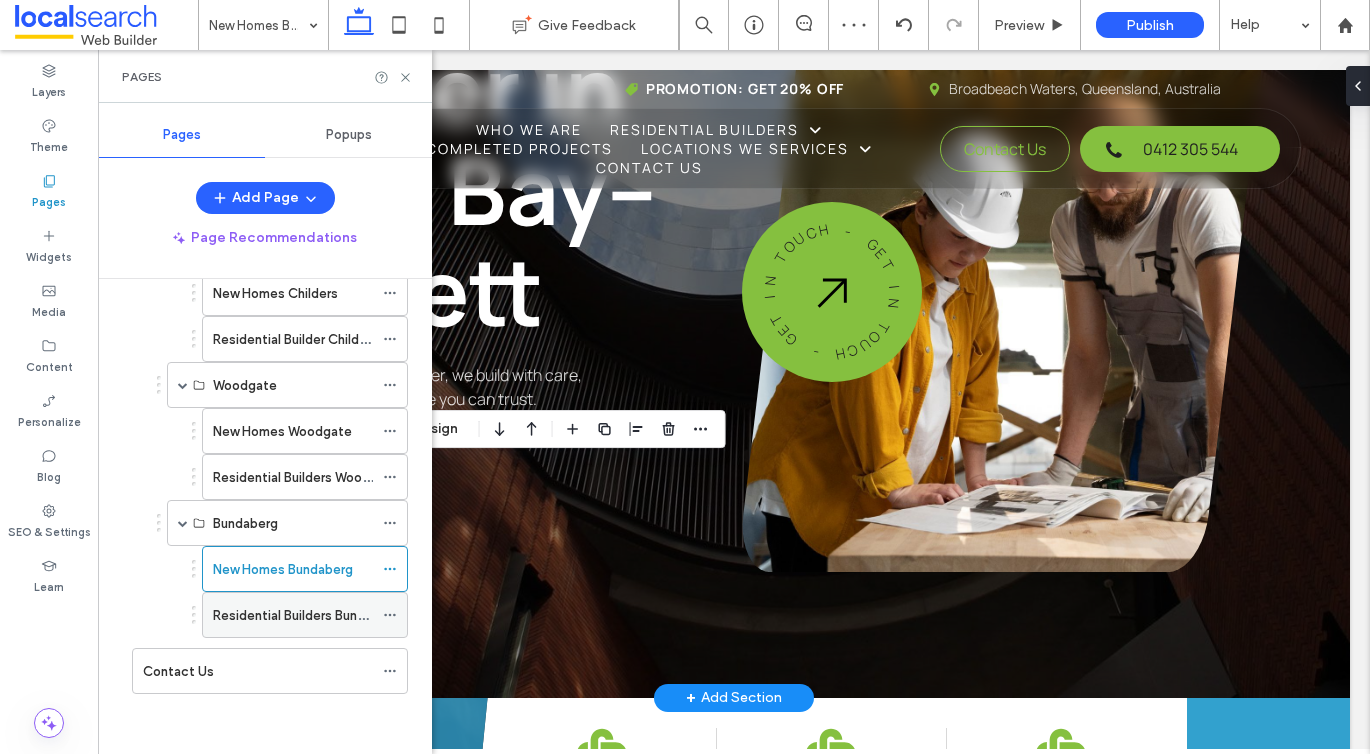 click on "Residential Builders Bundaberg" at bounding box center [306, 615] 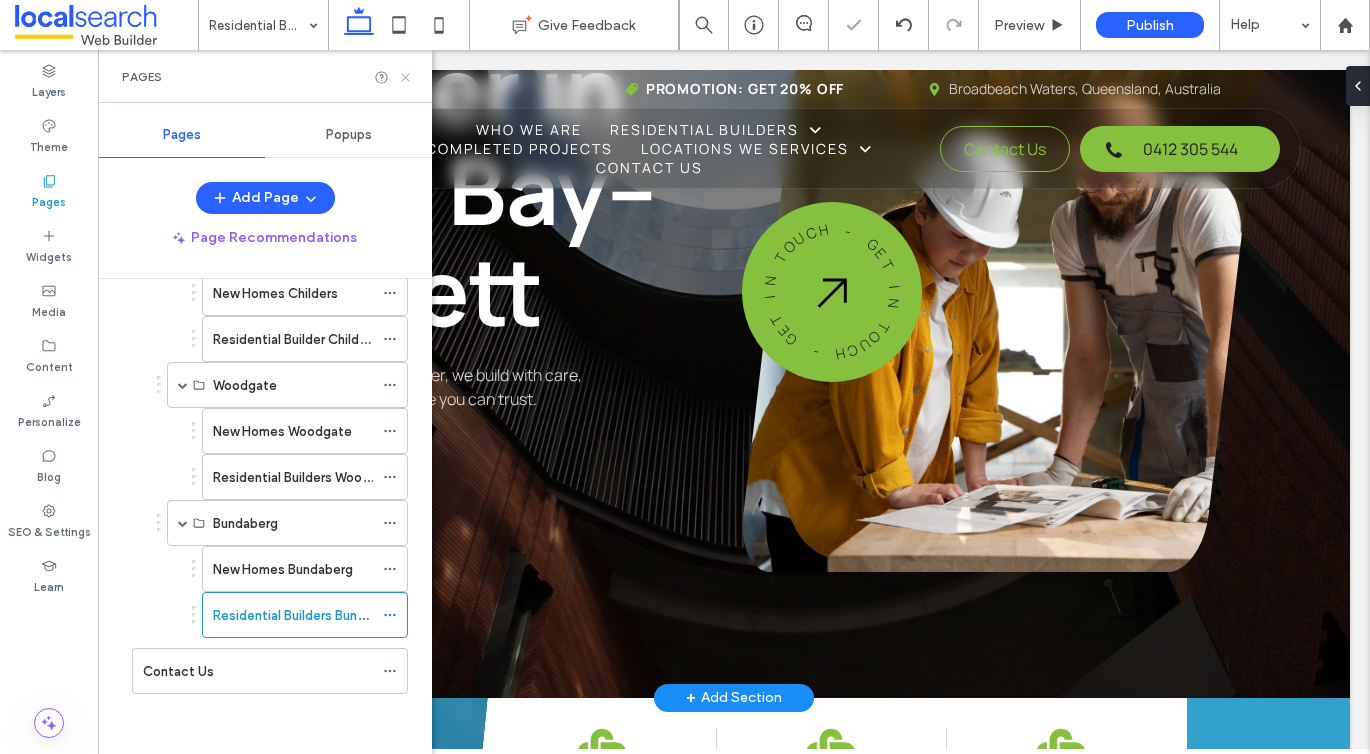 click 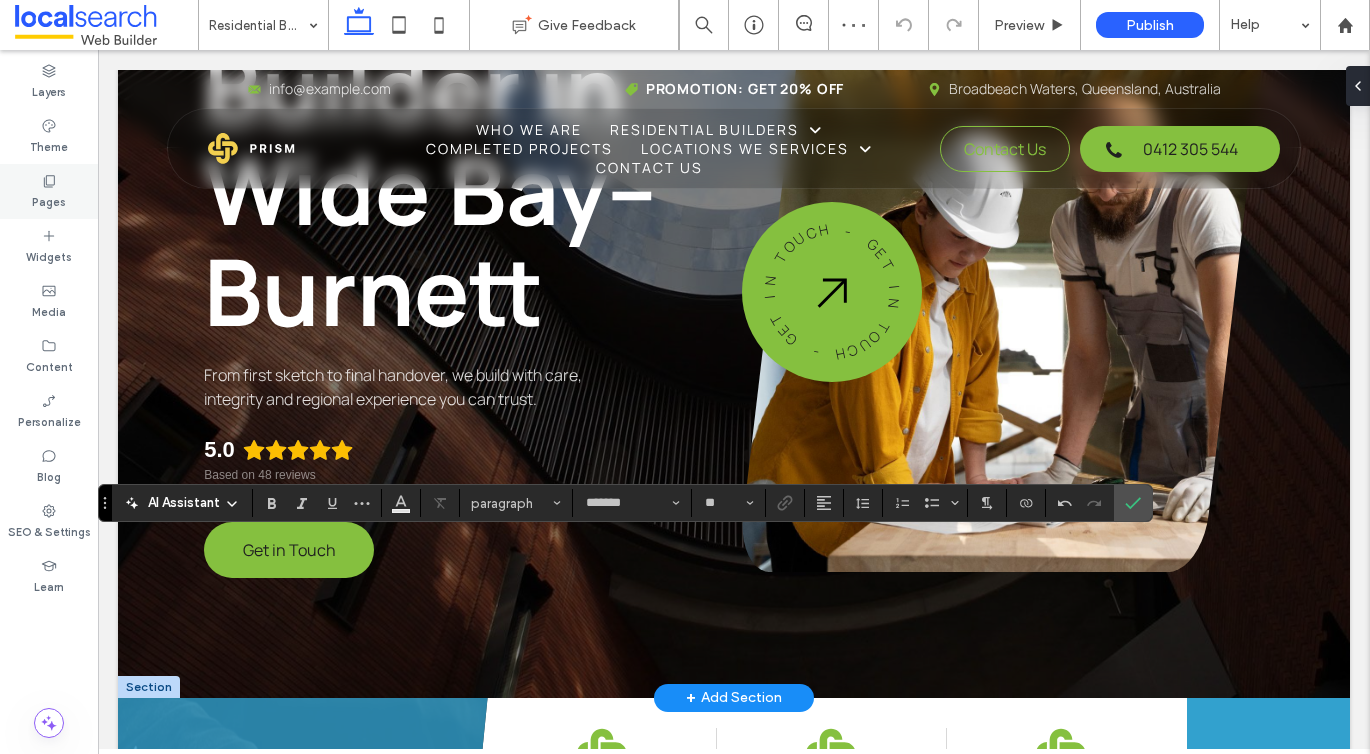 click on "Pages" at bounding box center (49, 200) 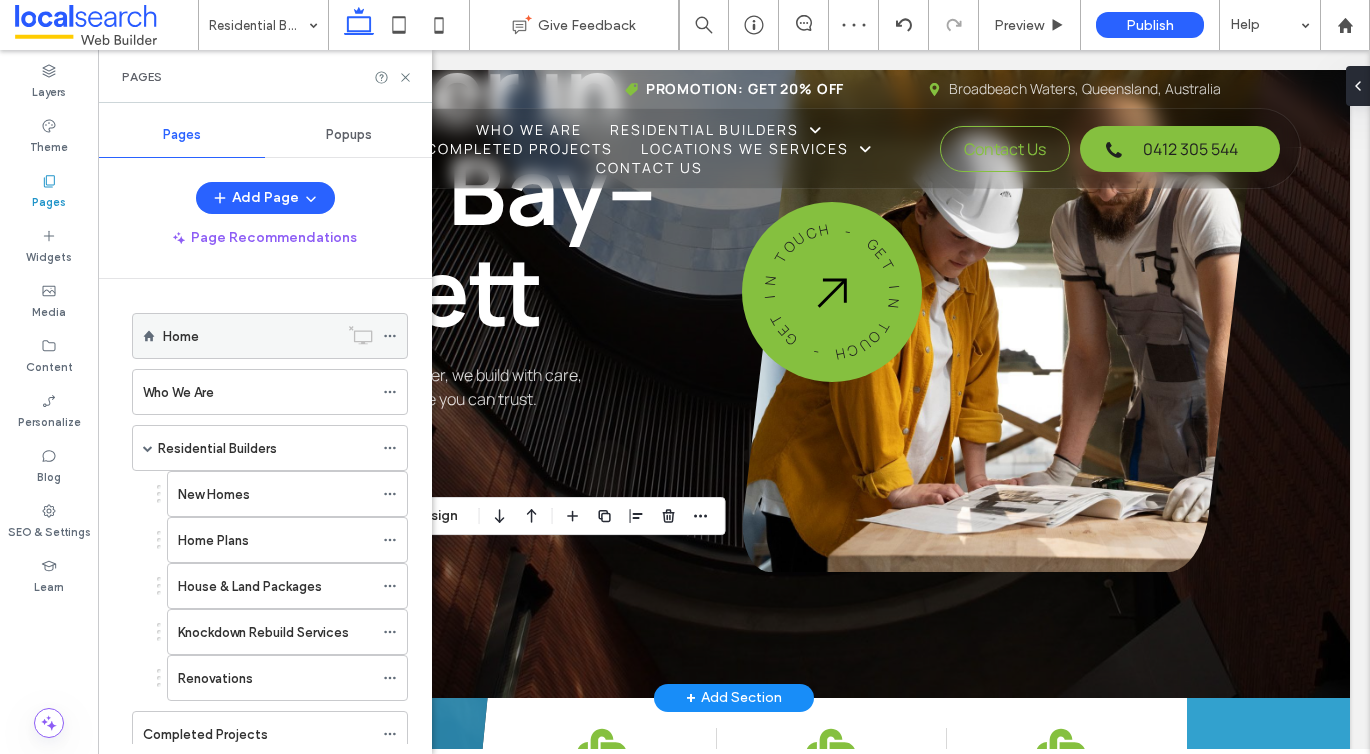 click on "Home" at bounding box center [181, 336] 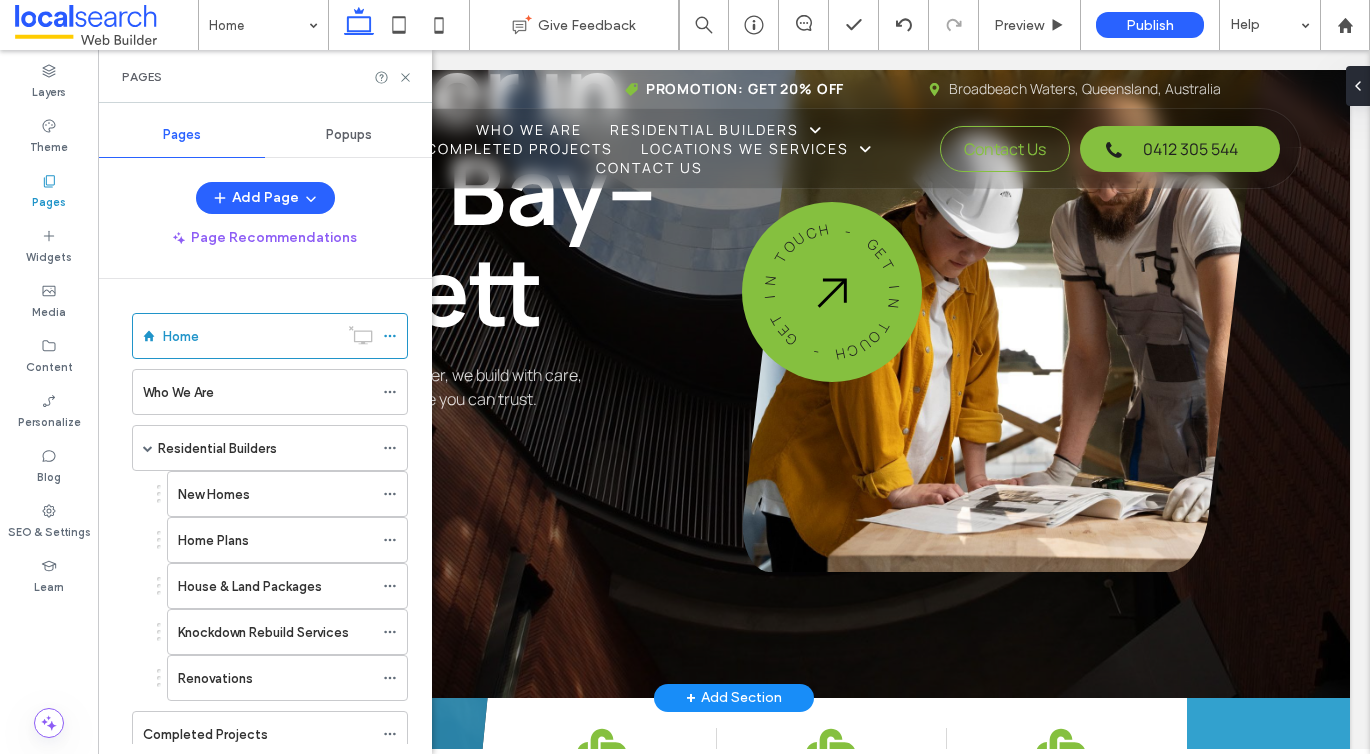 click on "Home Give Feedback Preview Publish Help
Design Panel Site Comments Team & Clients Automate new comments Instantly notify your team when someone adds or updates a comment on a site. See Zap Examples
Layers Theme Pages Widgets Media Content Personalize Blog SEO & Settings Learn Pages Pages Popups Add Page Page Recommendations Home Who We Are Residential Builders New Homes Home Plans House & Land Packages Knockdown Rebuild Services Renovations Completed Projects Locations We Services Childers New Homes Childers Residential Builder Childers Woodgate New Homes Woodgate Residential Builders Woodgate Bundaberg New Homes Bundaberg Residential Builders Bundaberg Contact Us" at bounding box center (685, 377) 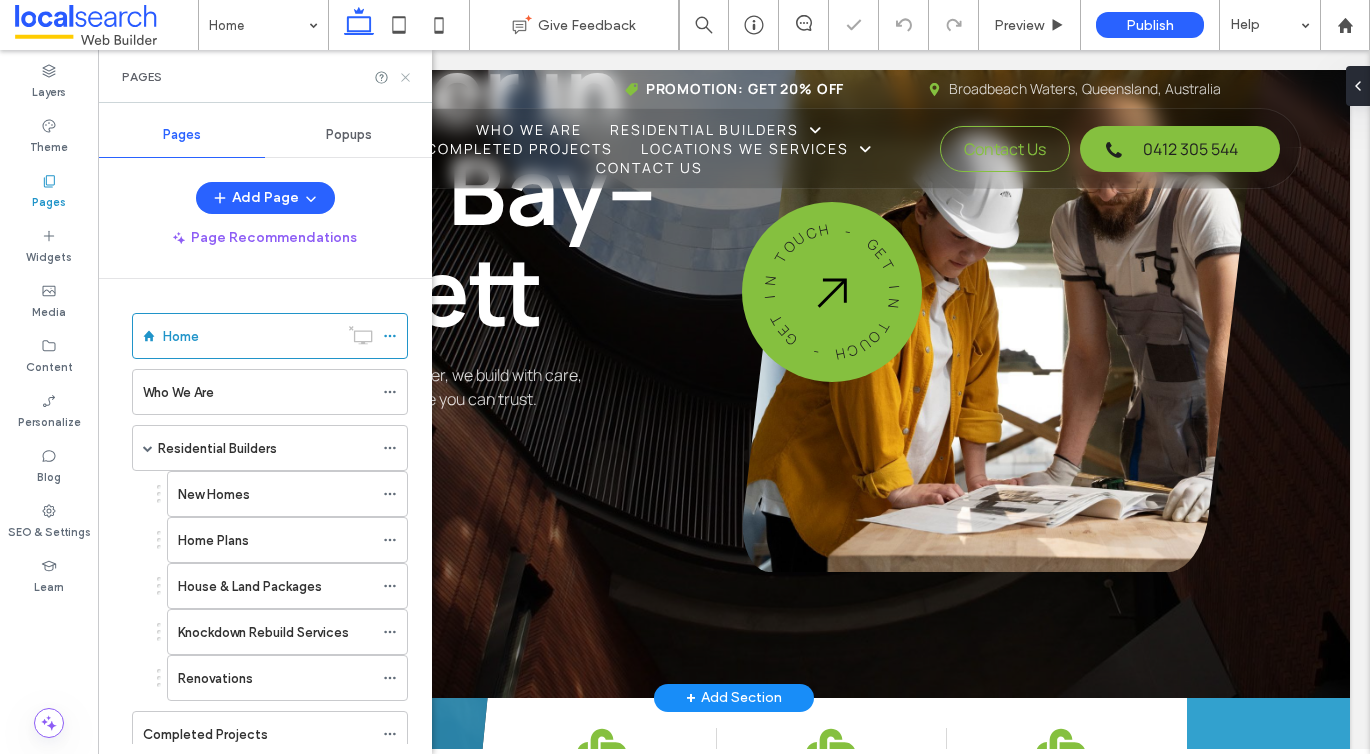 click 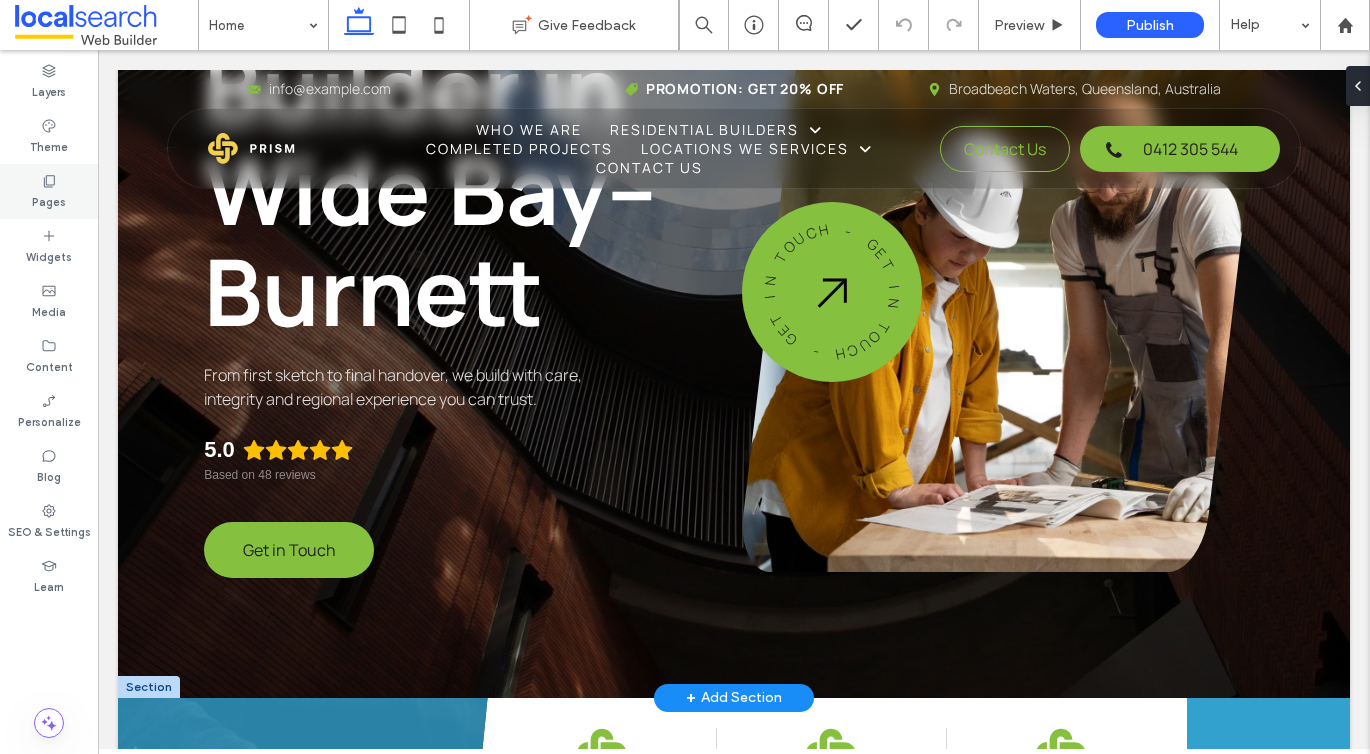 click 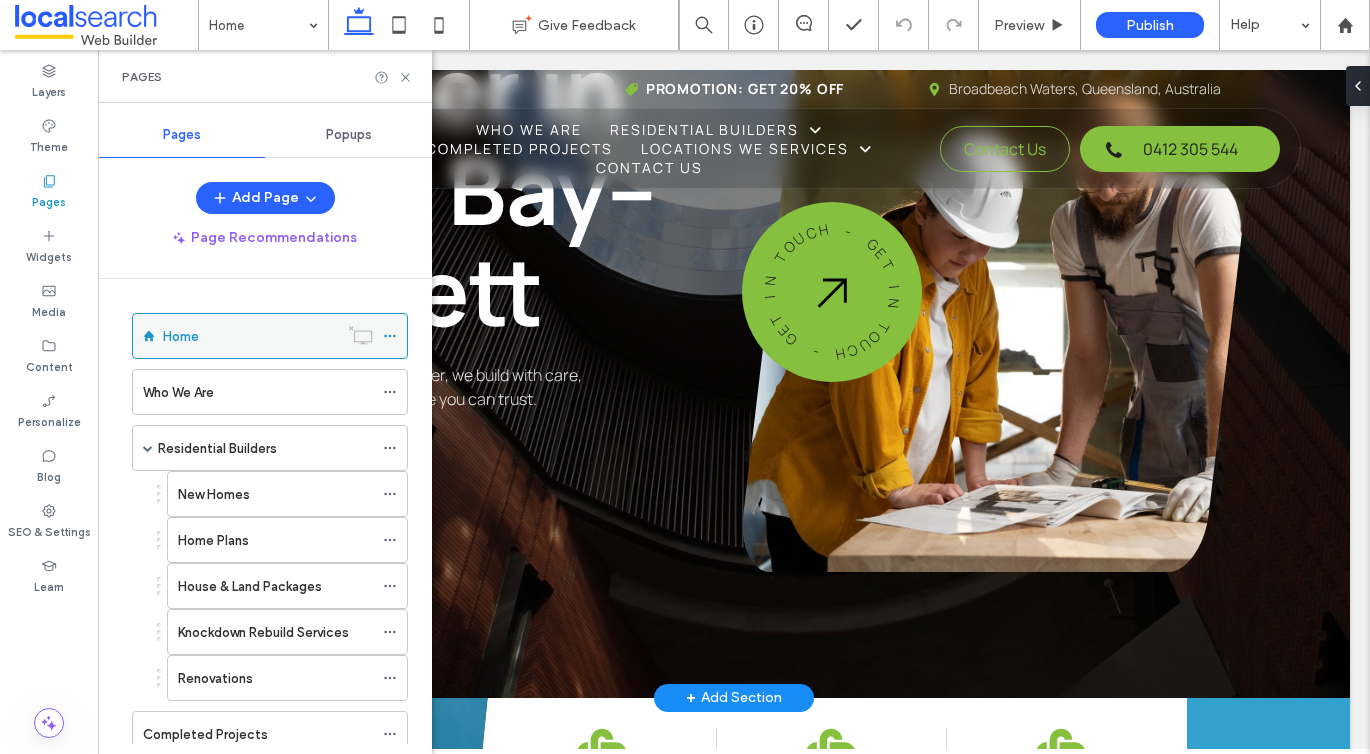 click 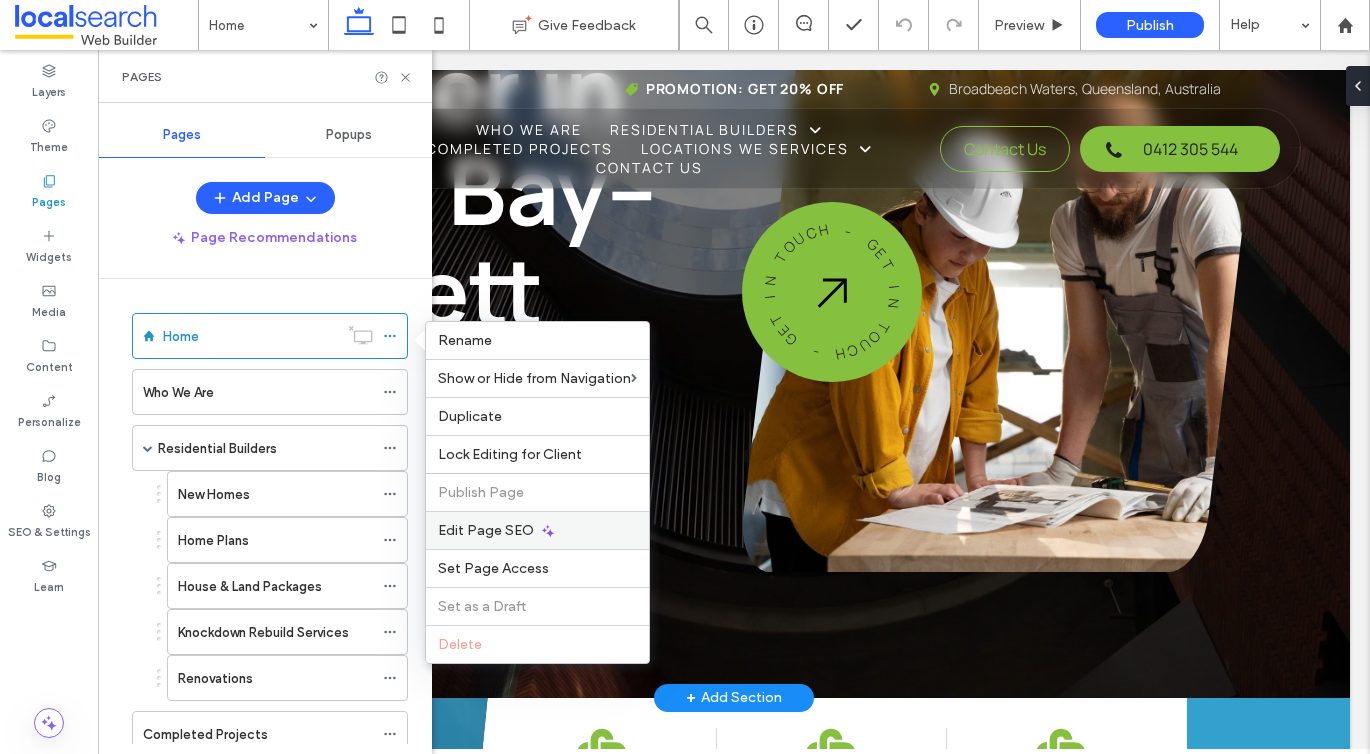 click on "Edit Page SEO" at bounding box center [486, 530] 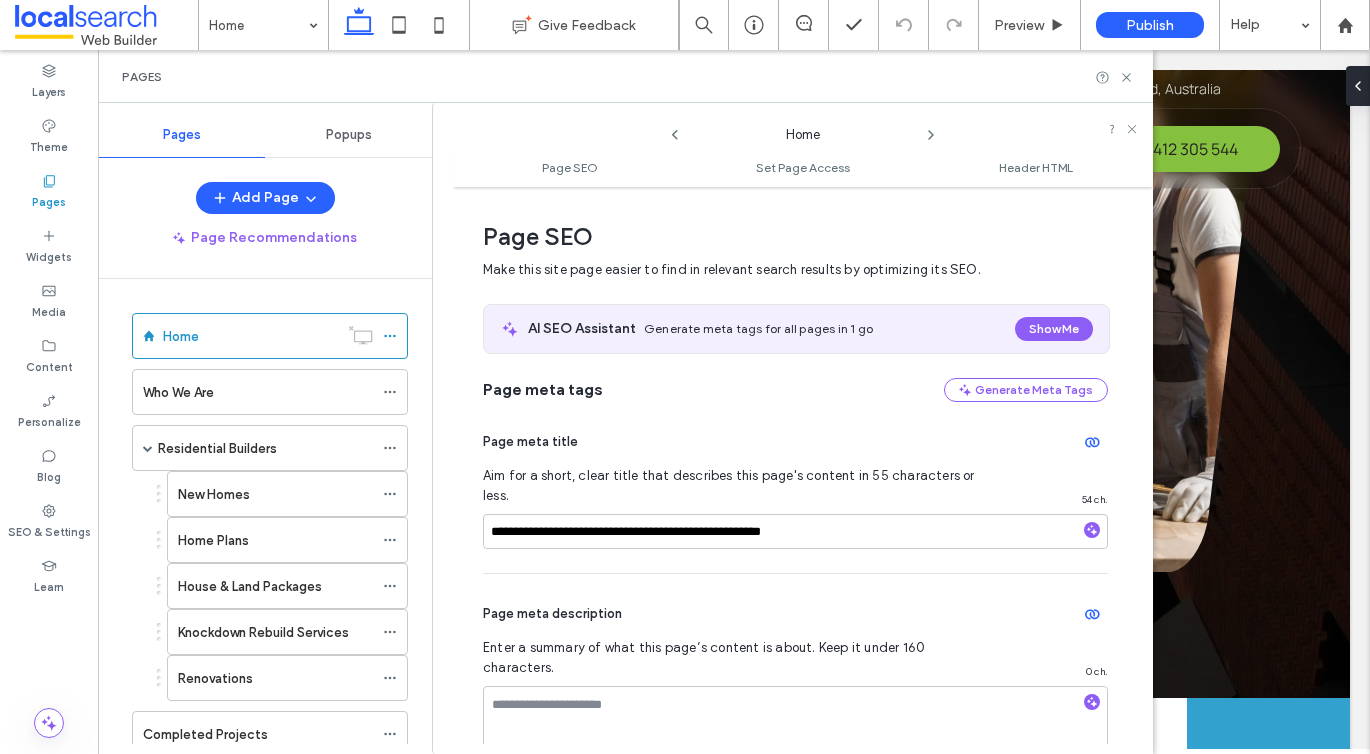 scroll, scrollTop: 10, scrollLeft: 0, axis: vertical 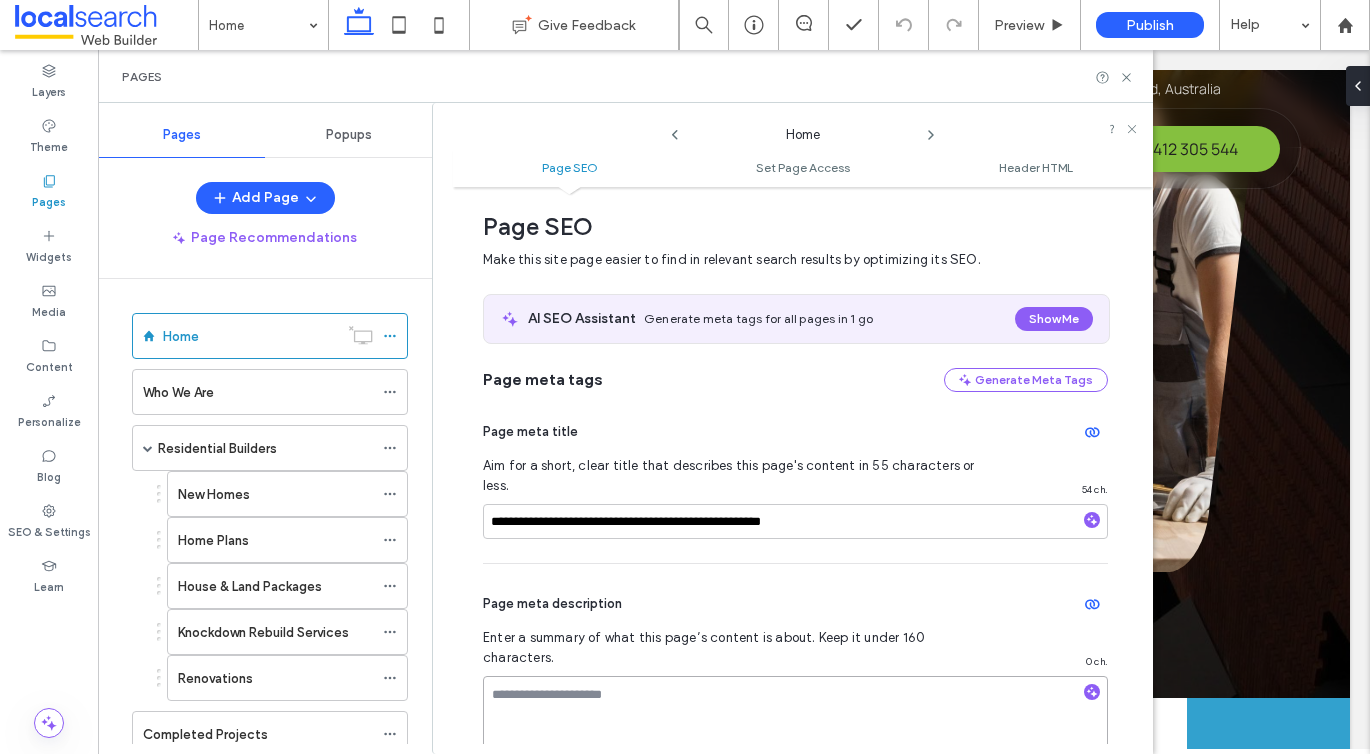 click at bounding box center (795, 726) 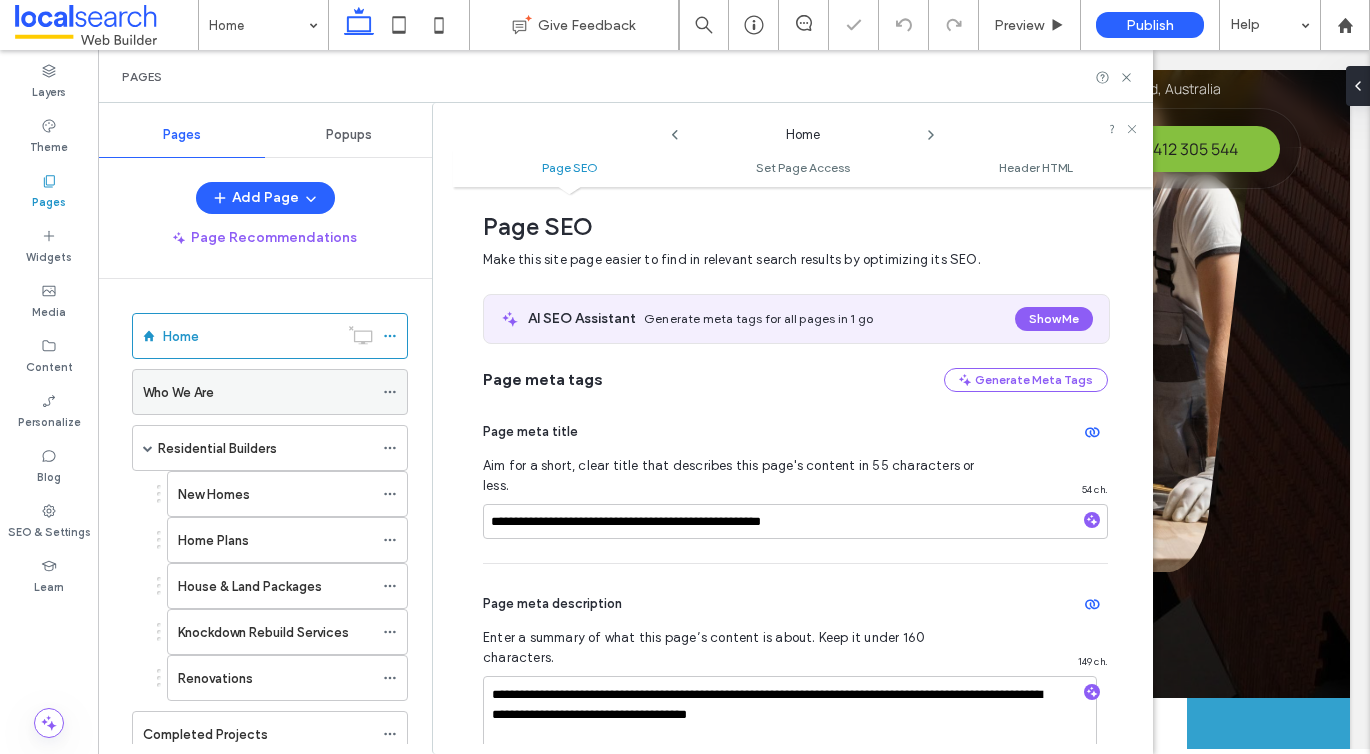 click on "Who We Are" at bounding box center (258, 392) 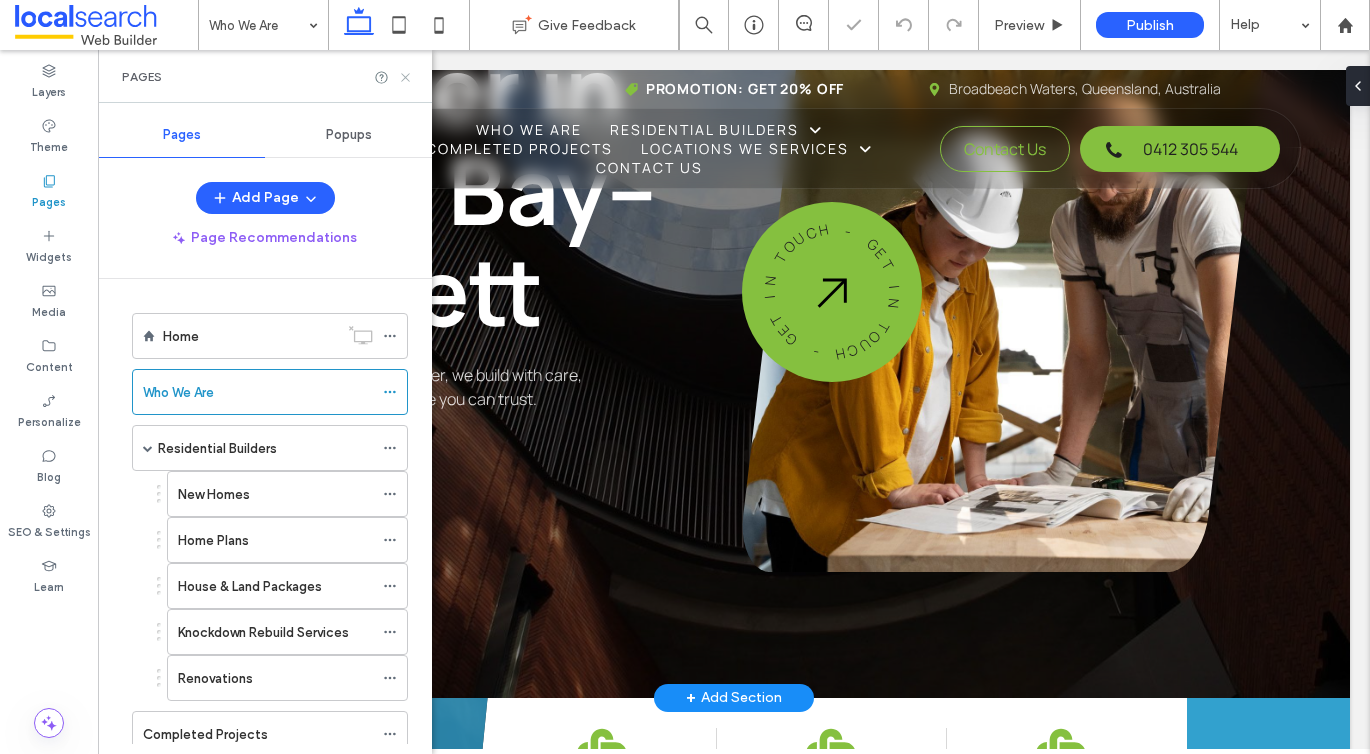 click 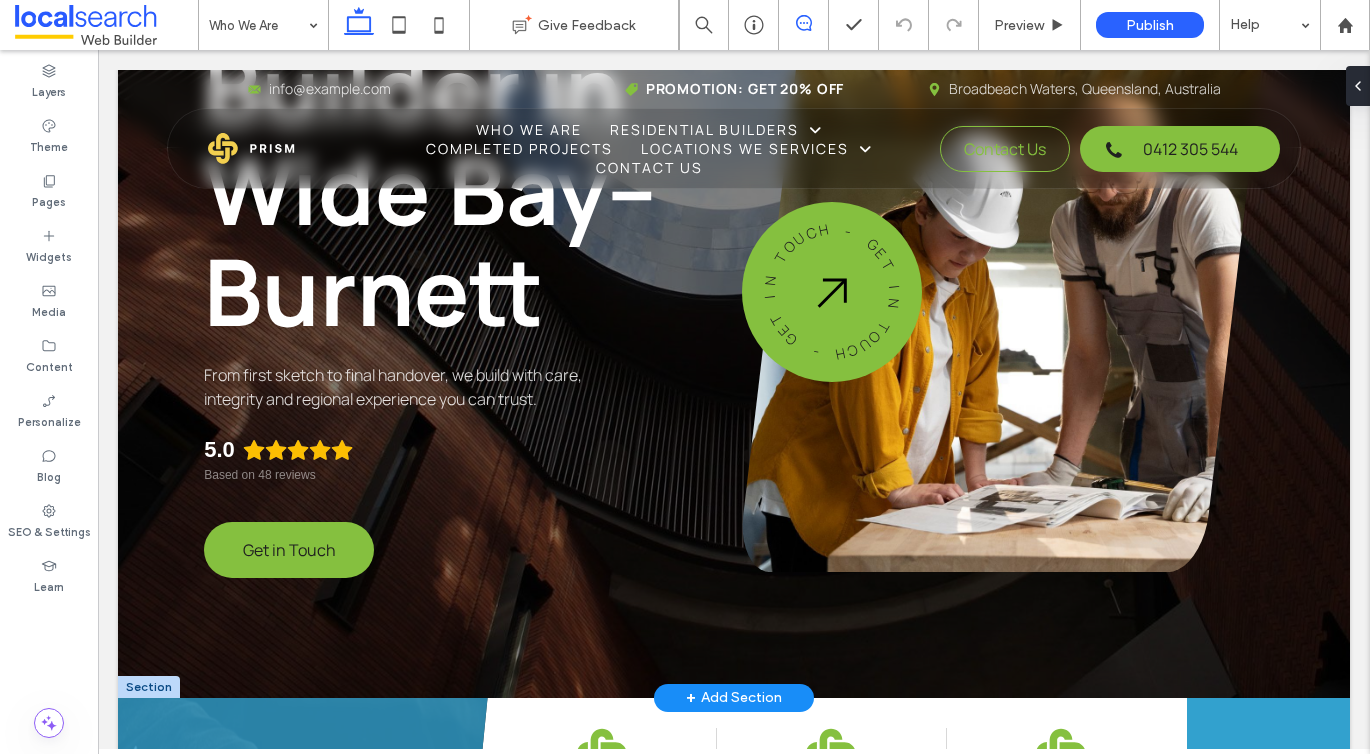 click at bounding box center [803, 23] 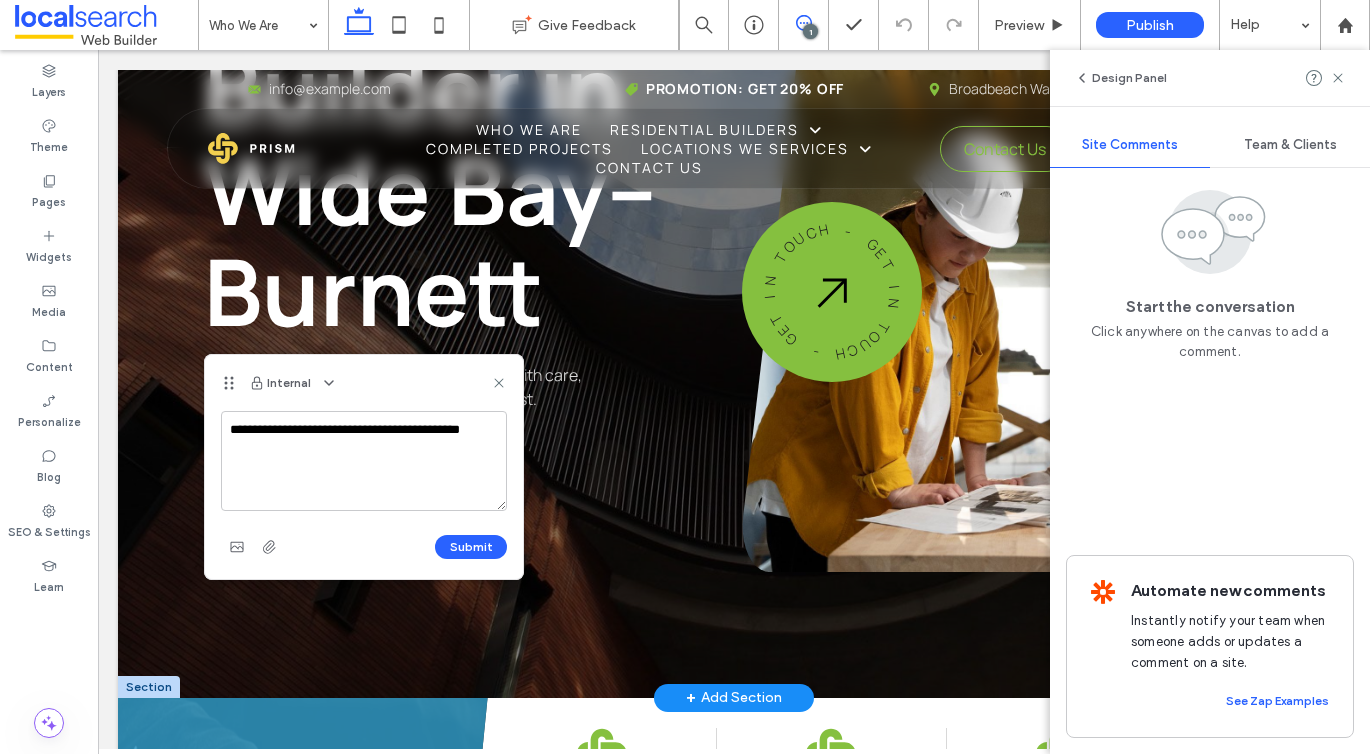 click on "**********" at bounding box center (364, 461) 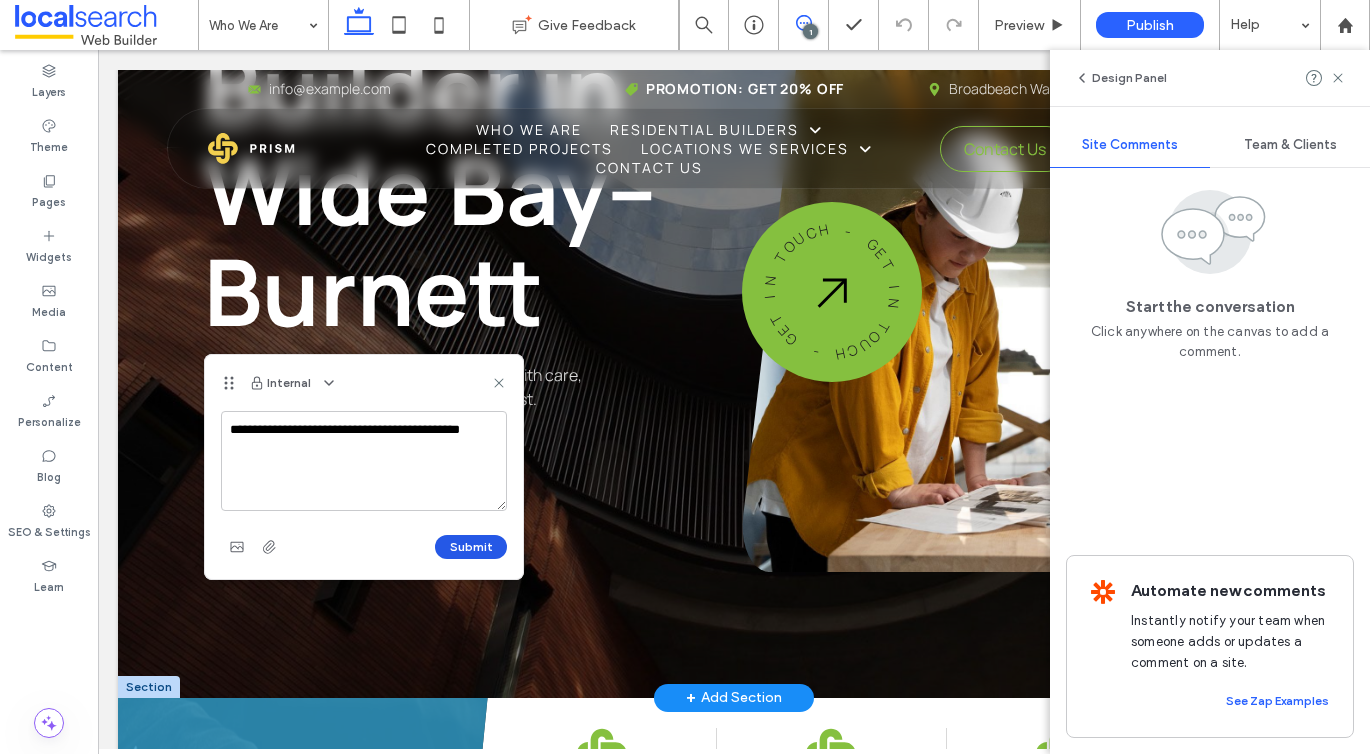 type on "**********" 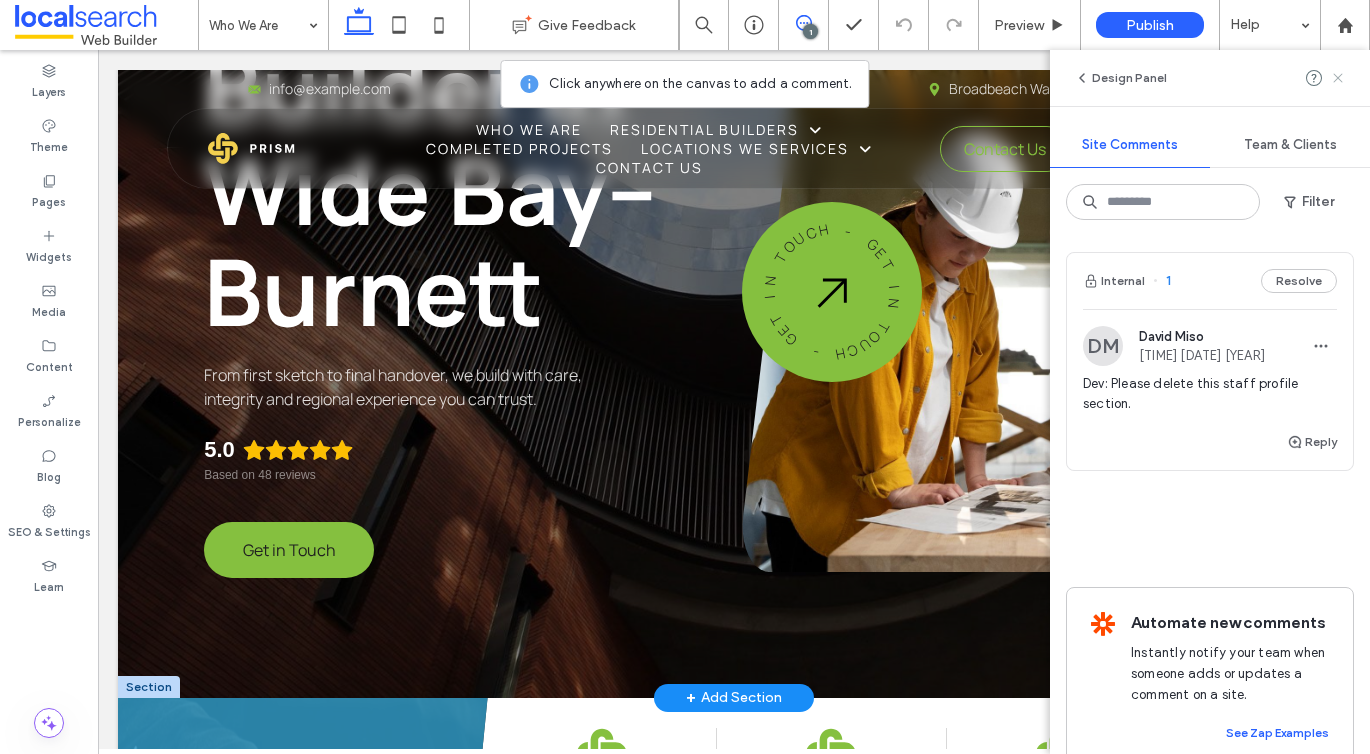 click 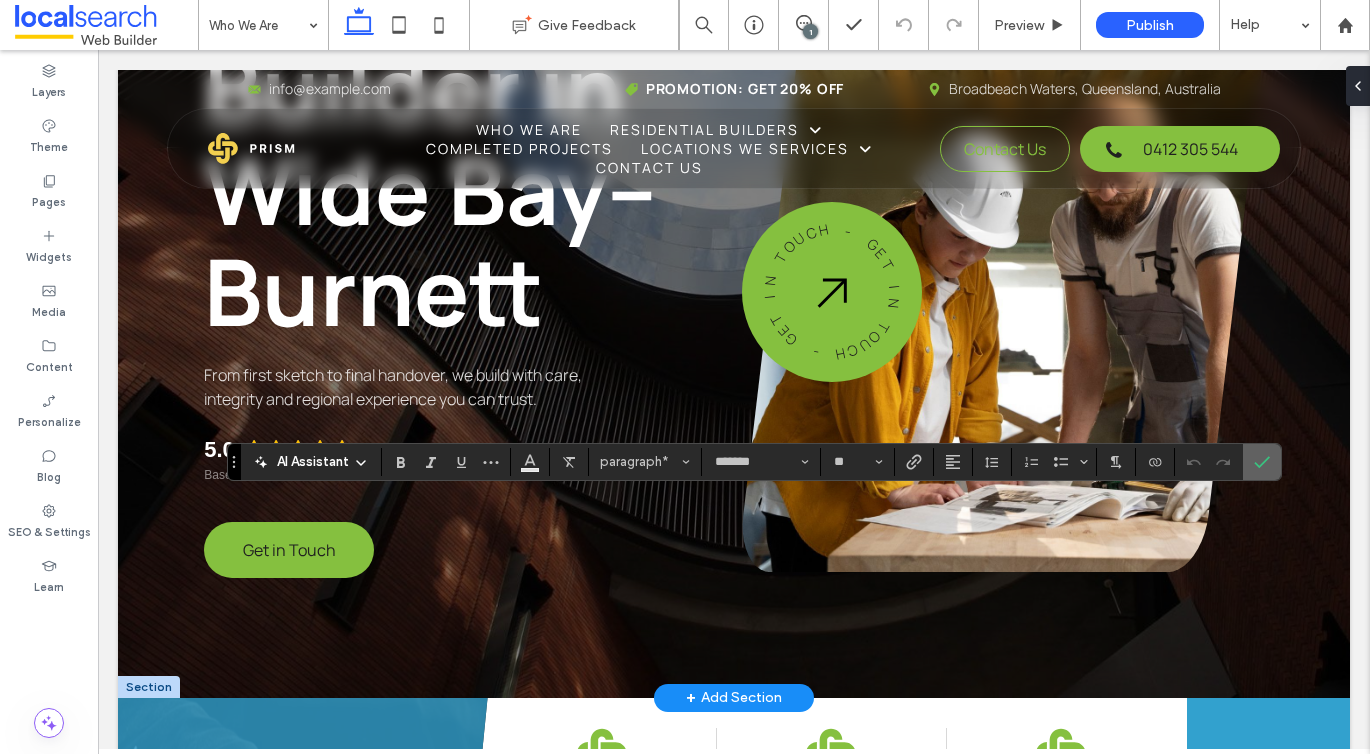 click at bounding box center [1262, 462] 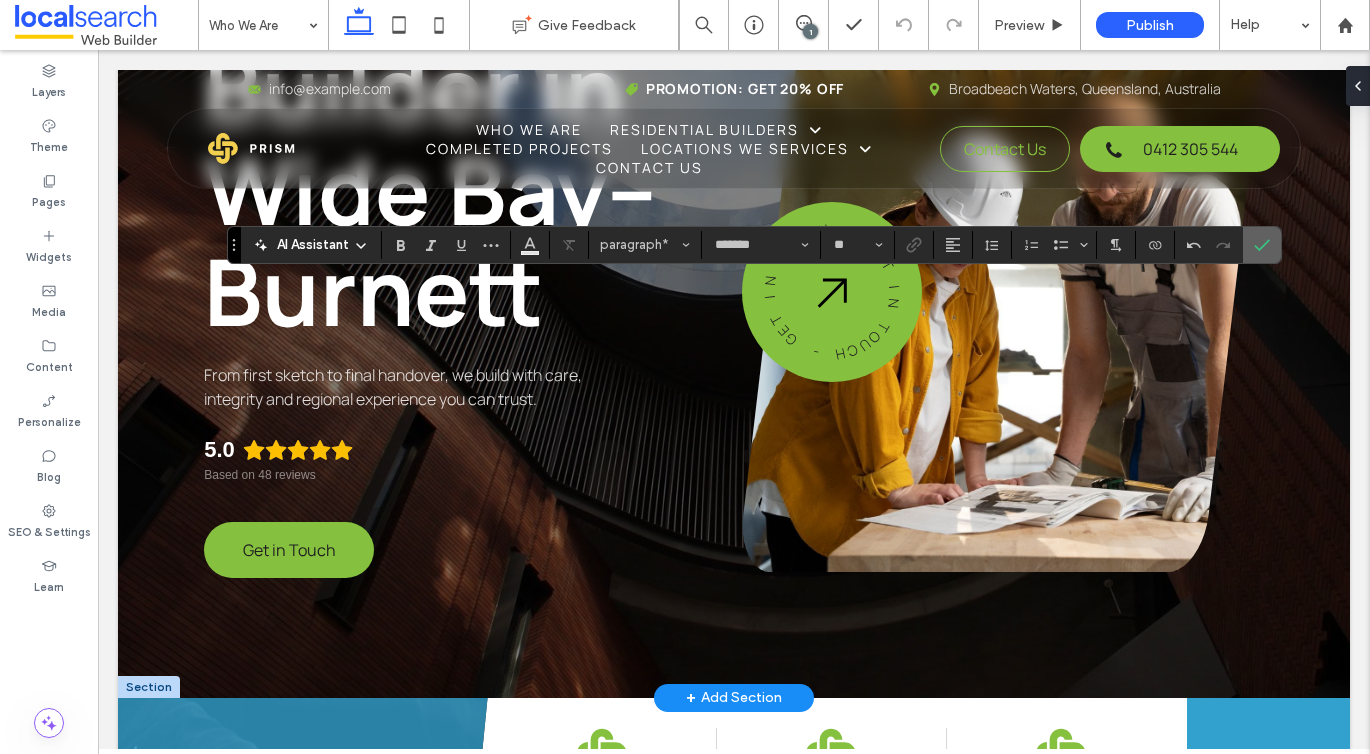 click 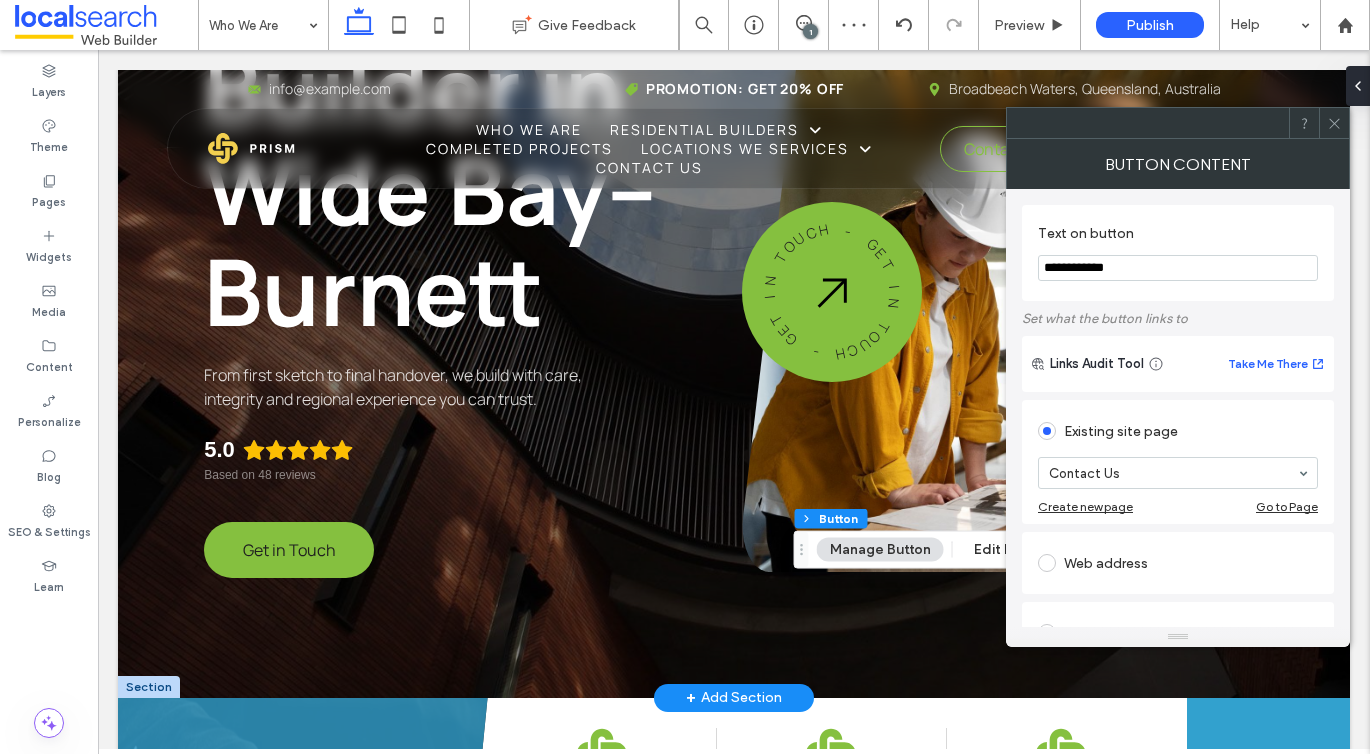 click 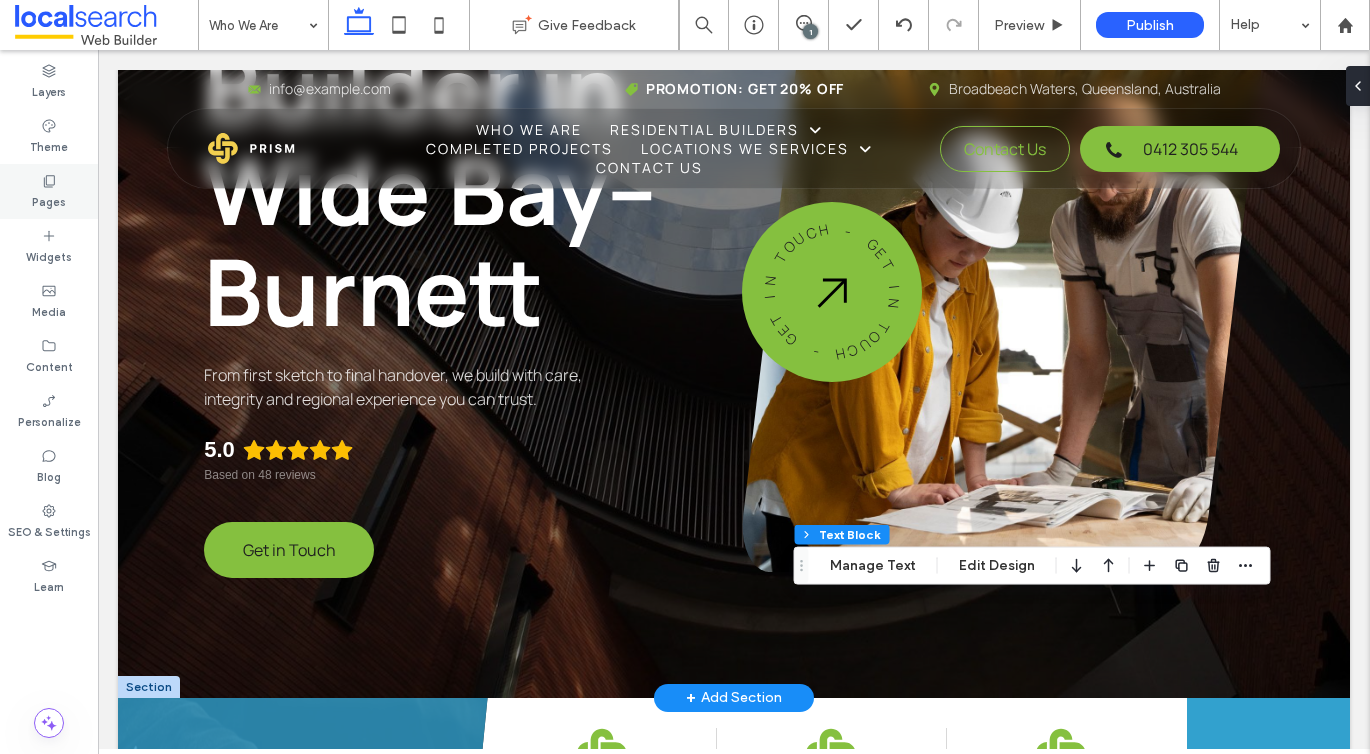 click on "Pages" at bounding box center [49, 200] 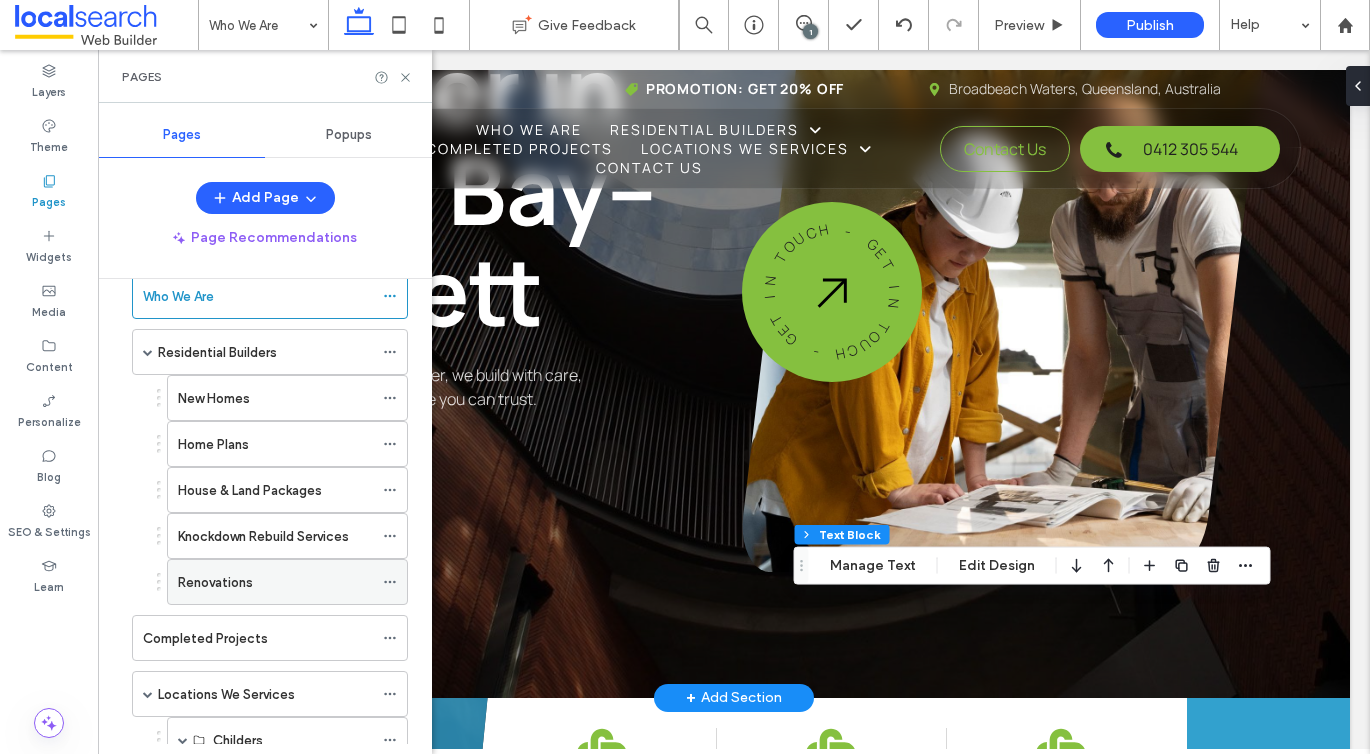 scroll, scrollTop: 40, scrollLeft: 0, axis: vertical 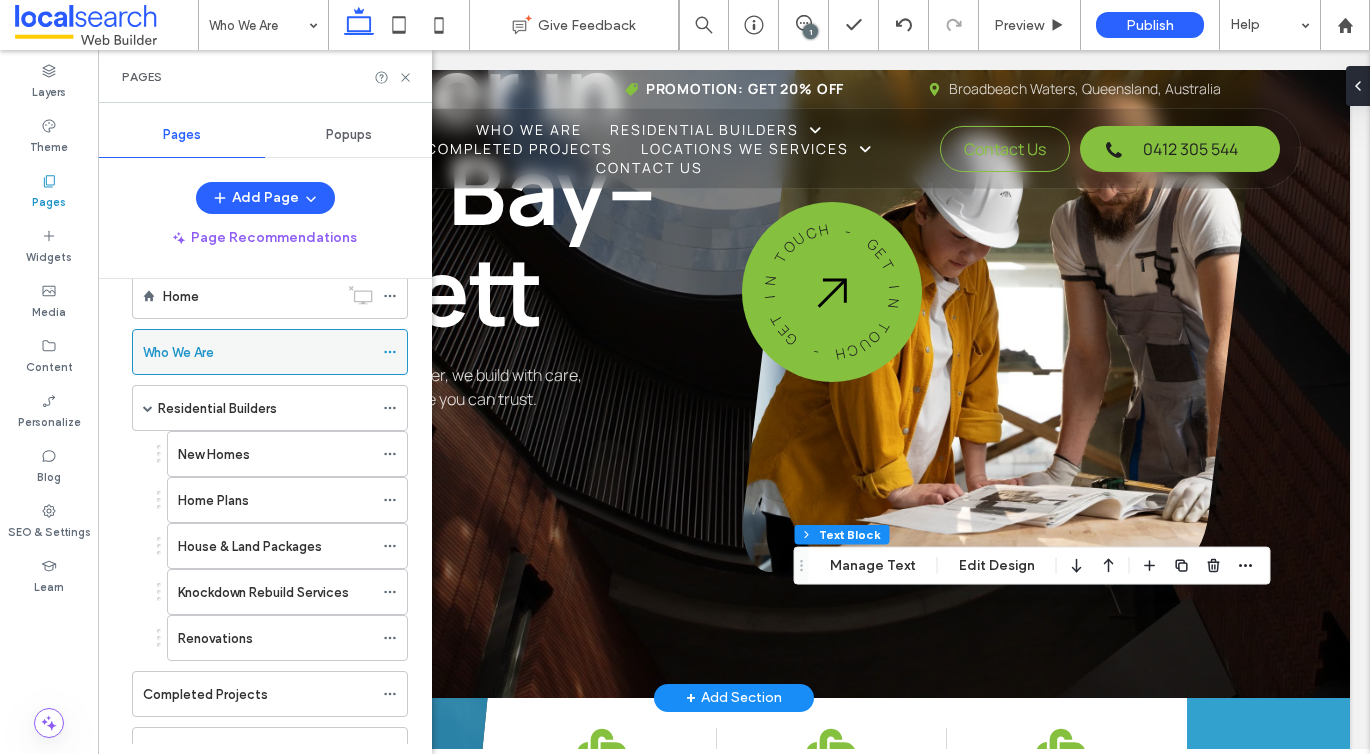 click 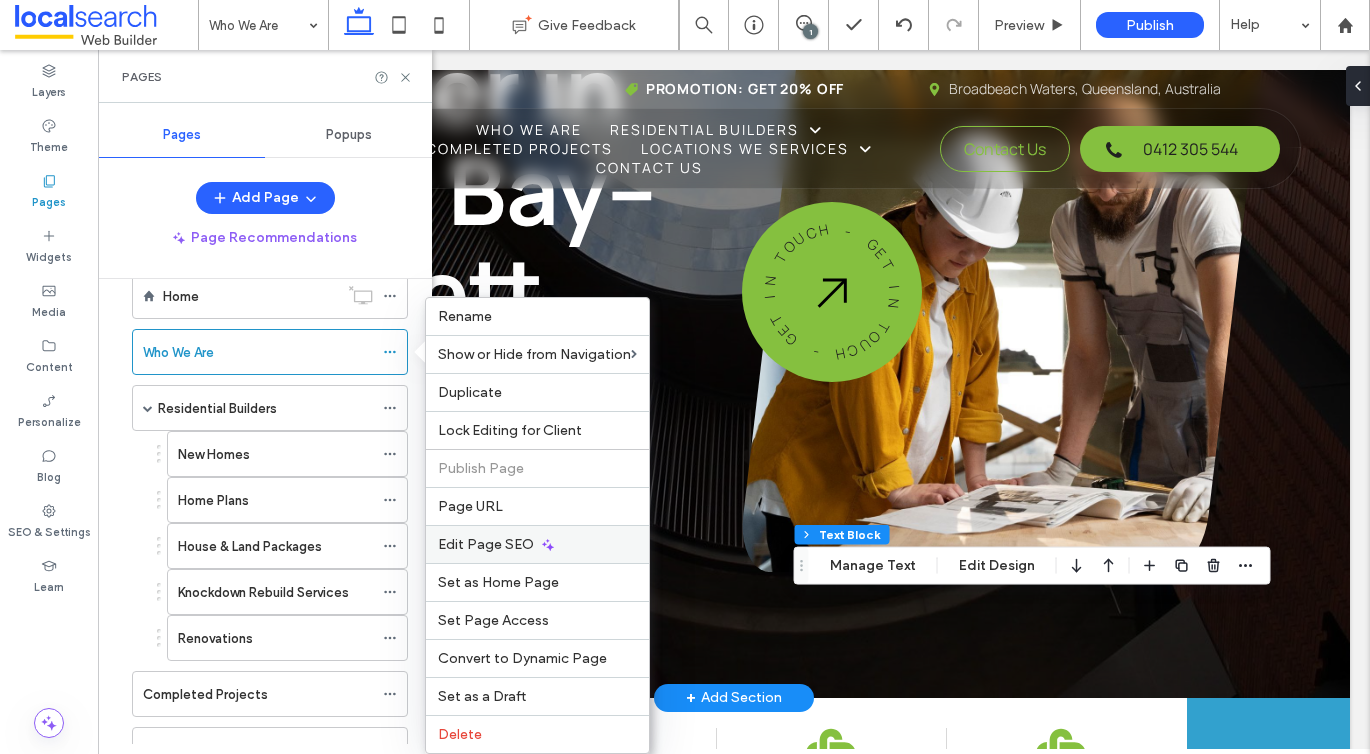 click on "Edit Page SEO" at bounding box center [486, 544] 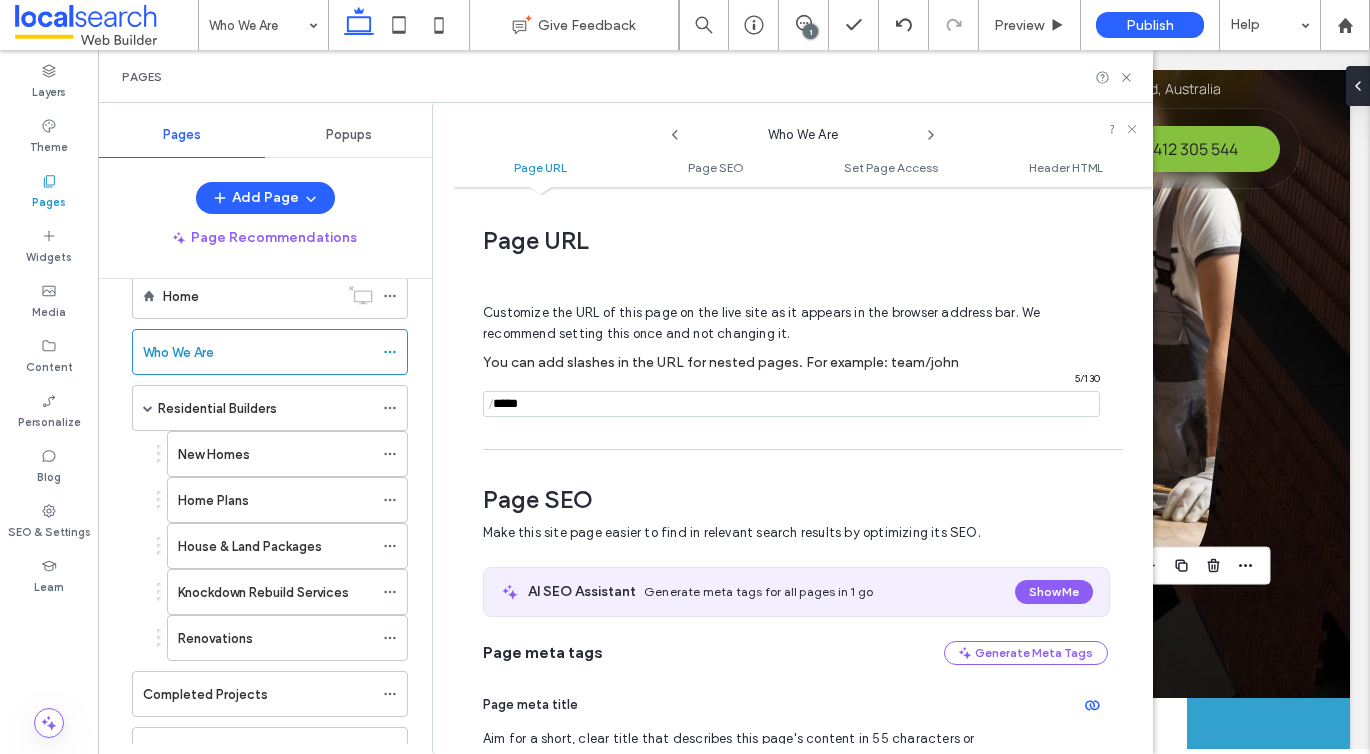 scroll, scrollTop: 275, scrollLeft: 0, axis: vertical 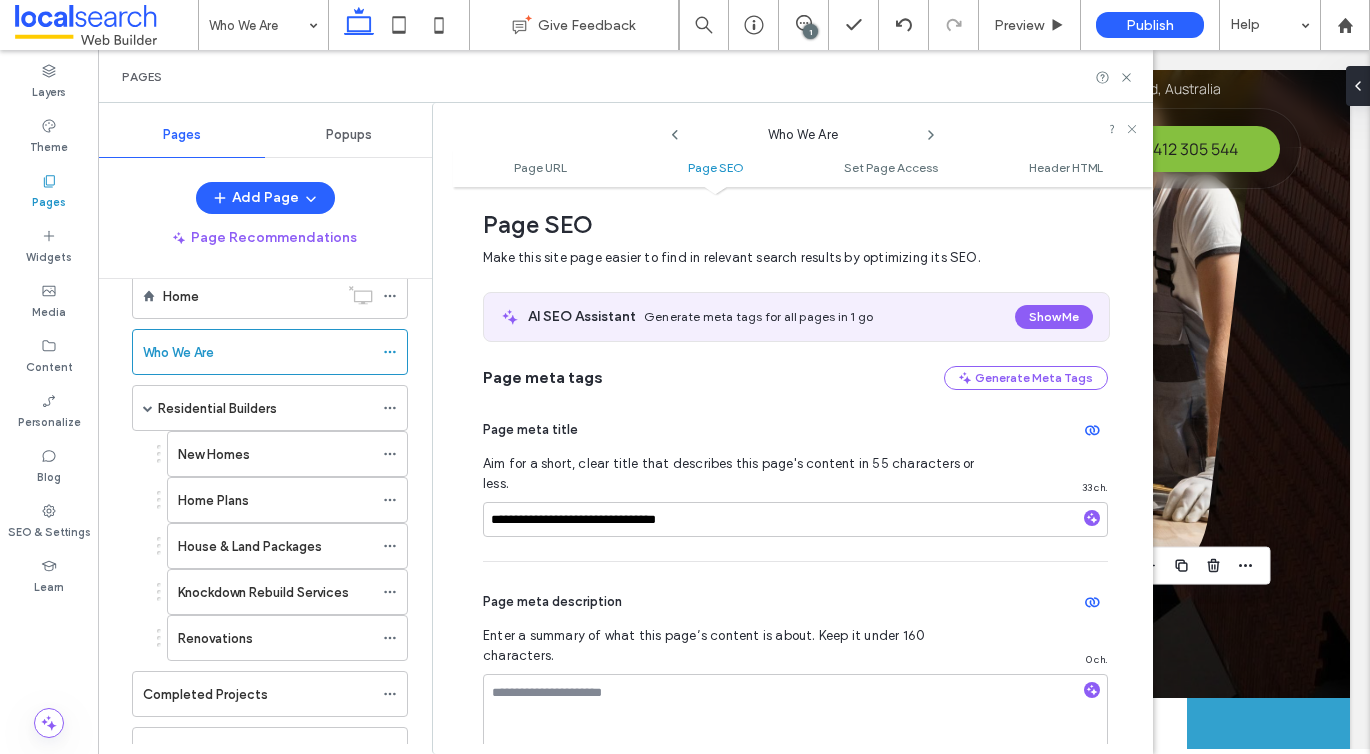 click on "Page meta description Enter a summary of what this page’s content is about. Keep it under 160 characters. 0   ch." at bounding box center [795, 680] 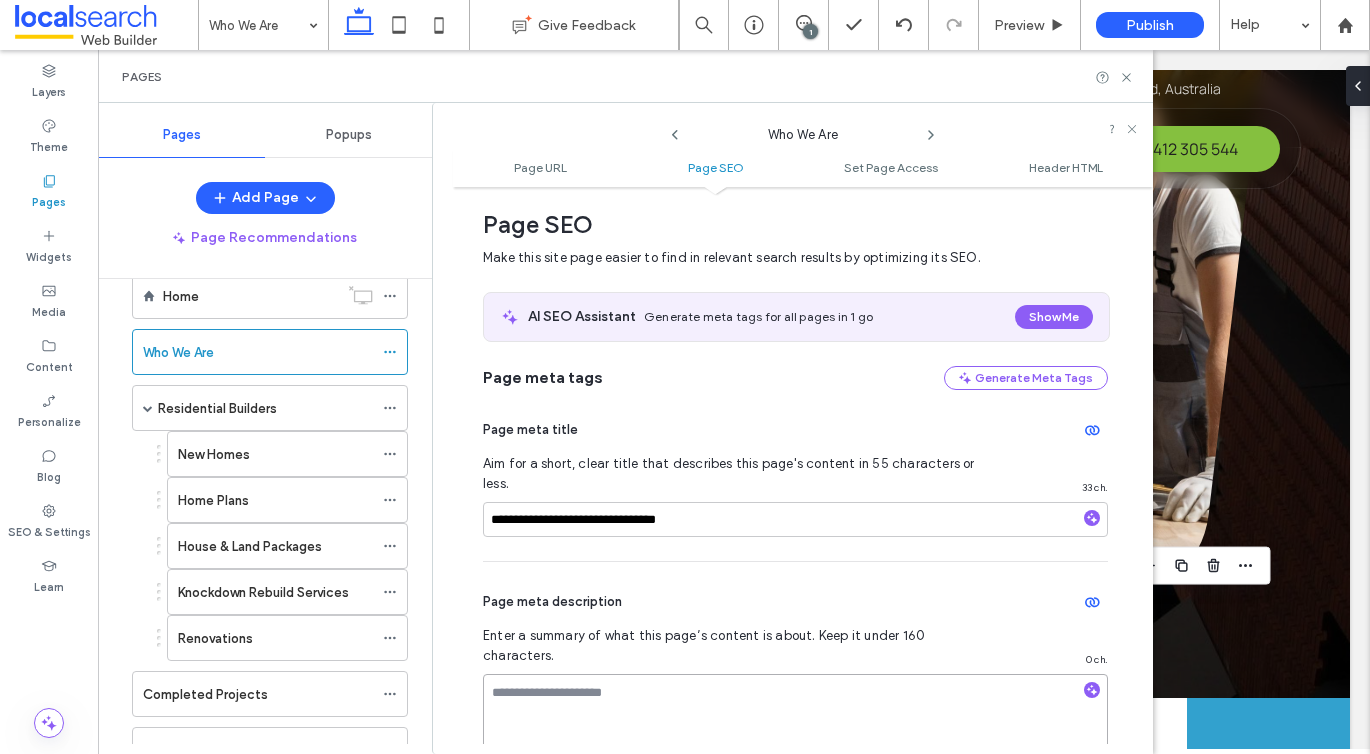 click at bounding box center (795, 724) 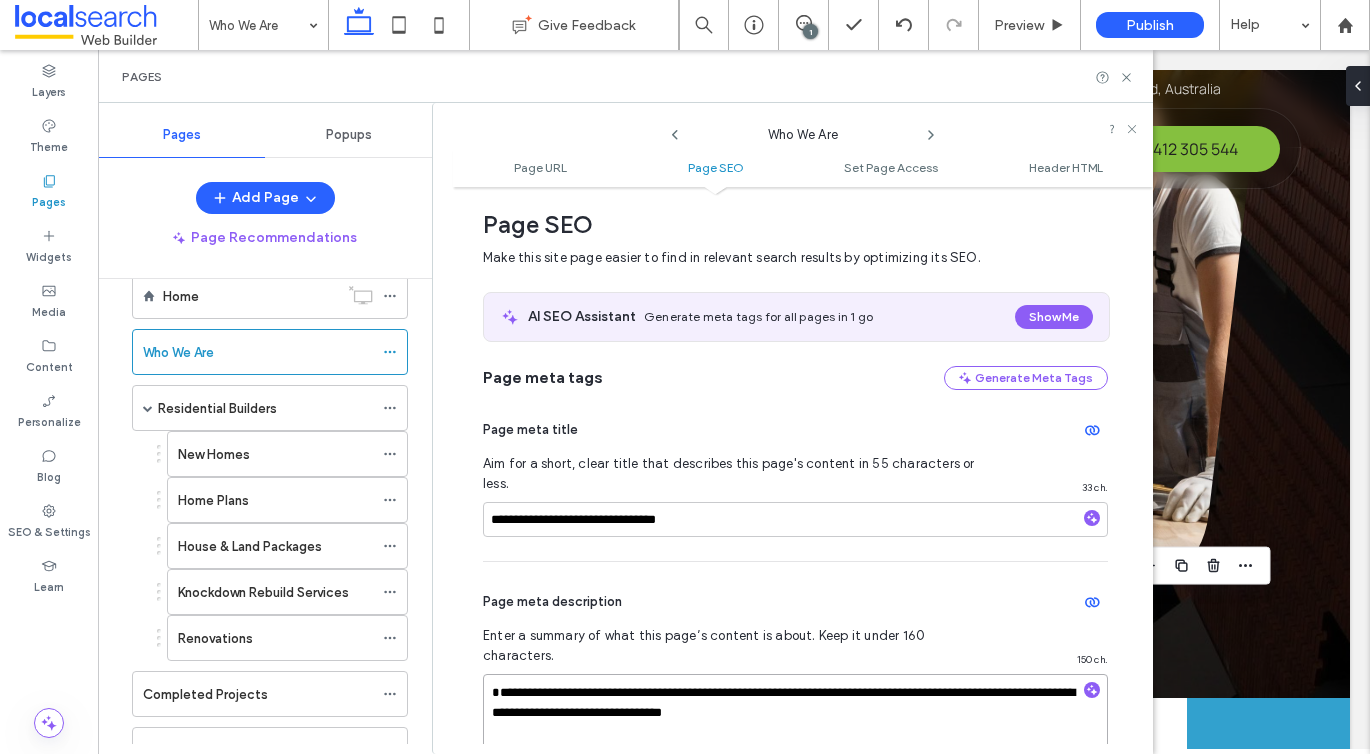 click on "**********" at bounding box center [795, 724] 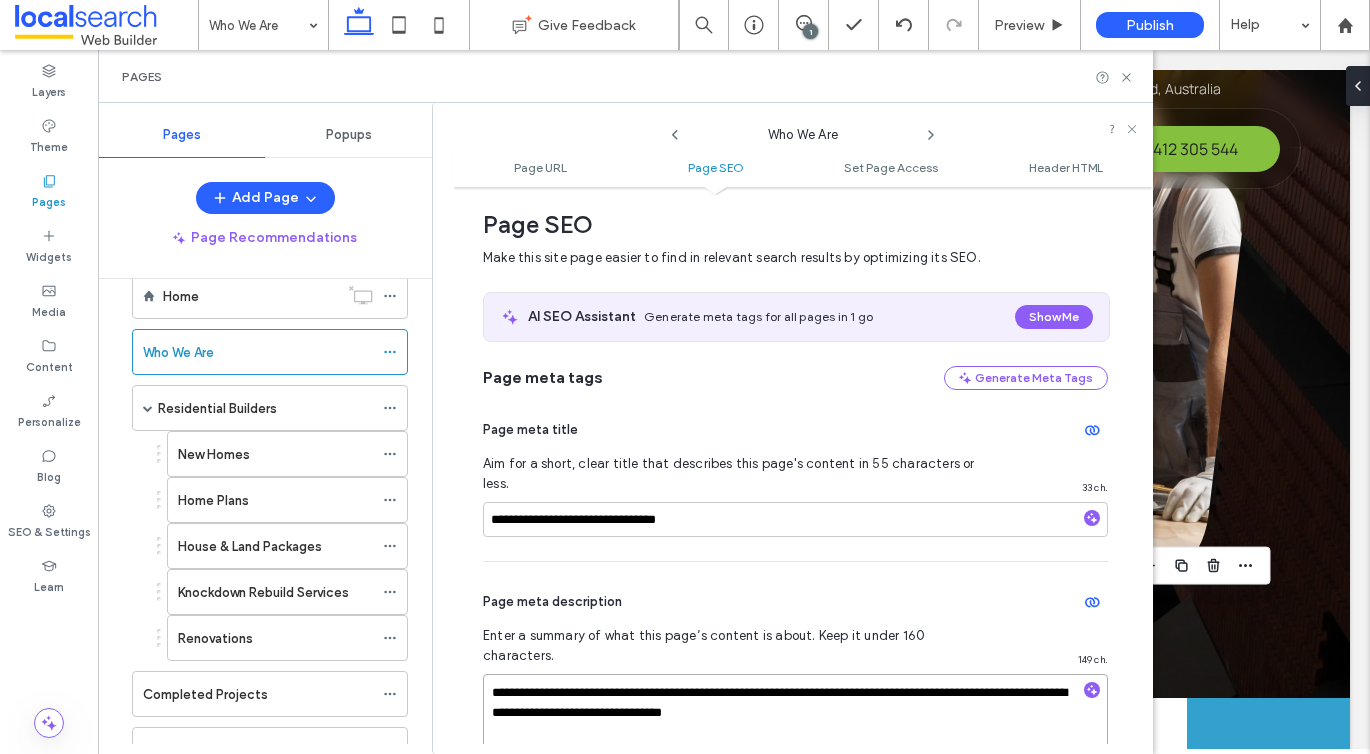 click on "**********" at bounding box center [795, 724] 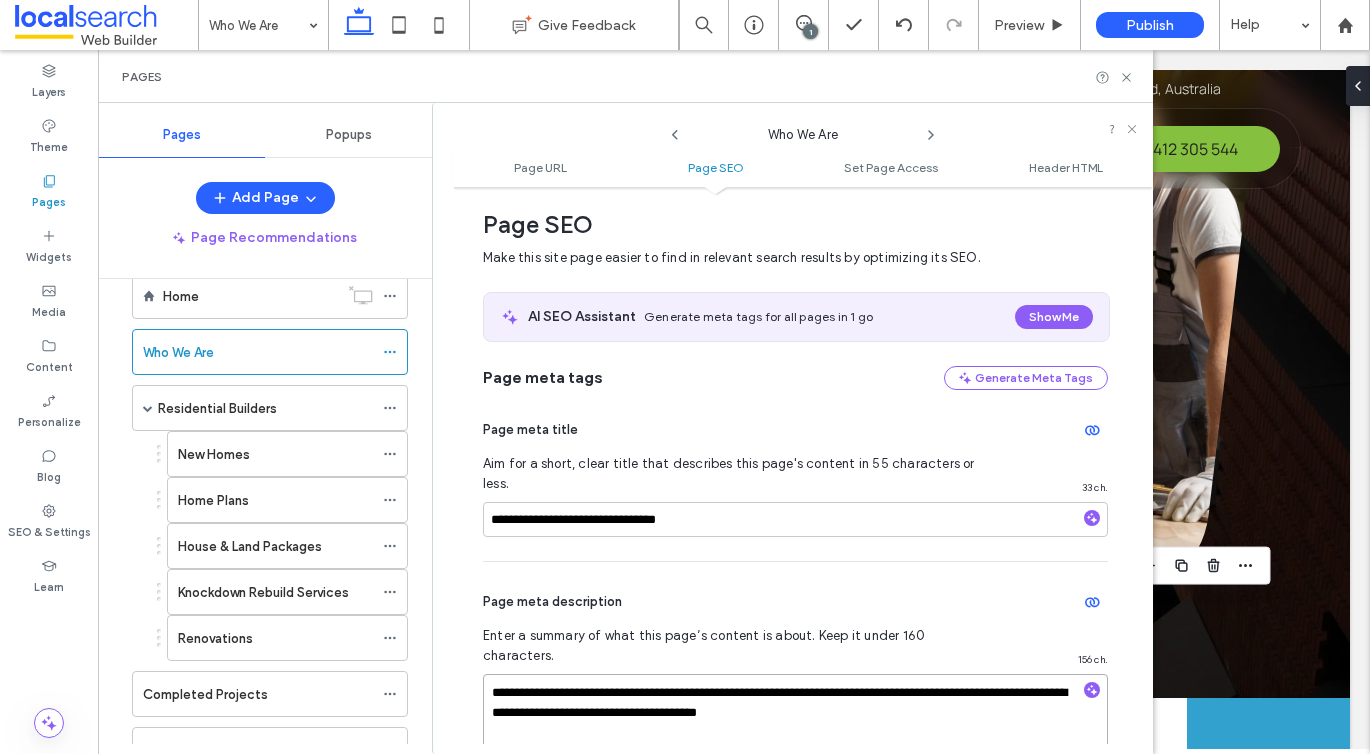 click on "**********" at bounding box center (795, 724) 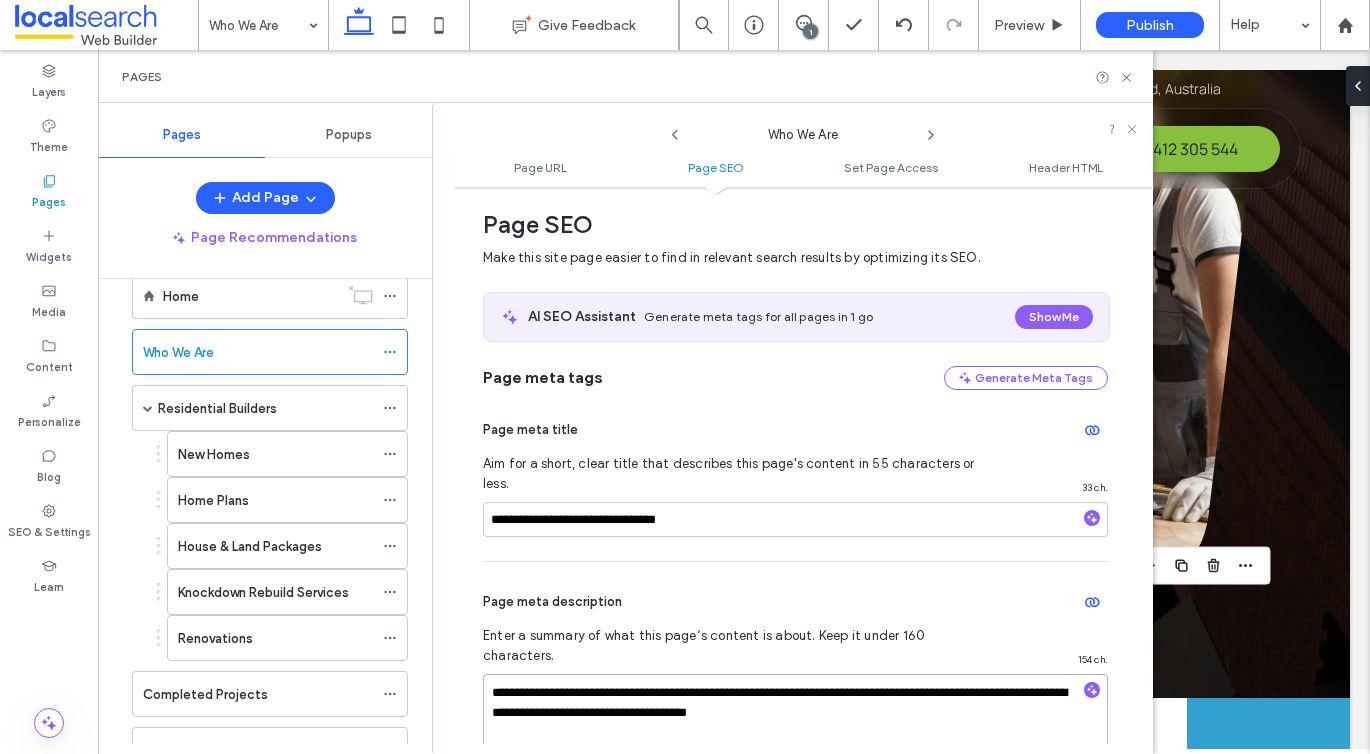 click on "**********" at bounding box center [795, 724] 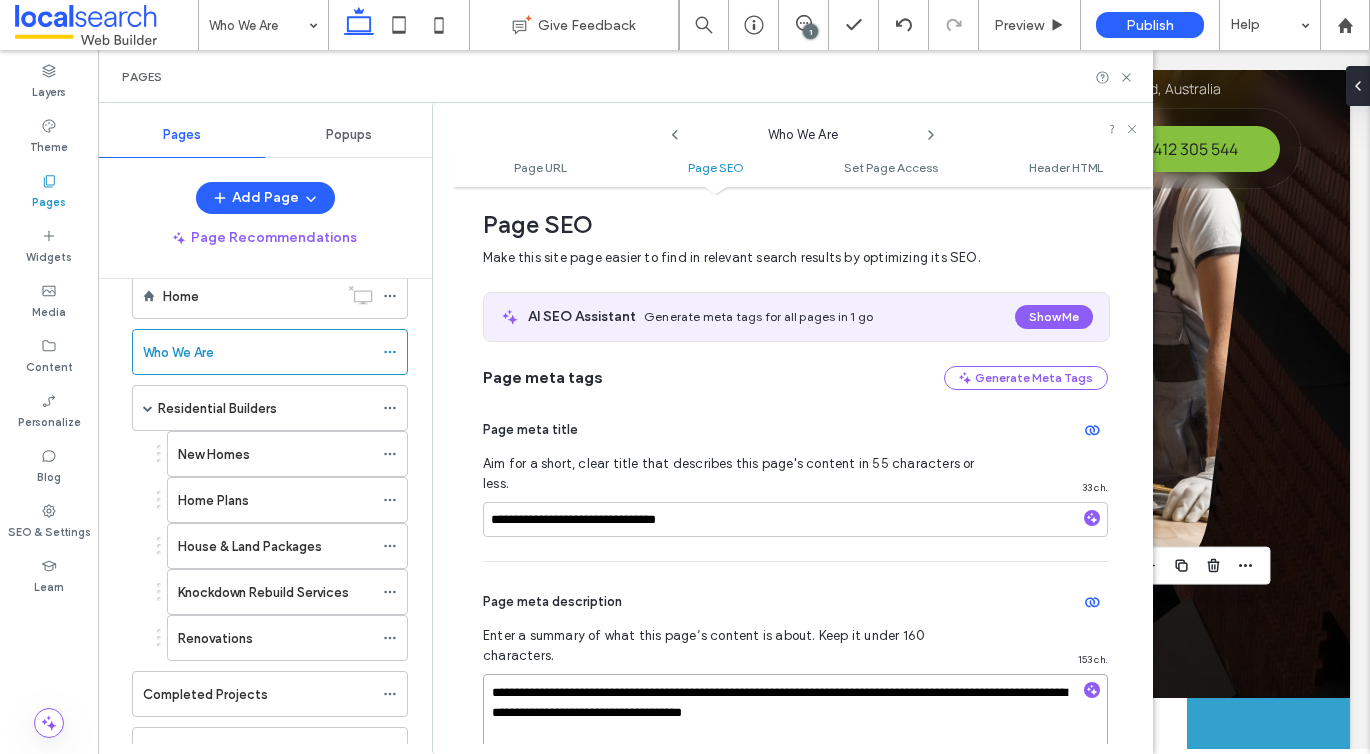 click on "**********" at bounding box center (795, 724) 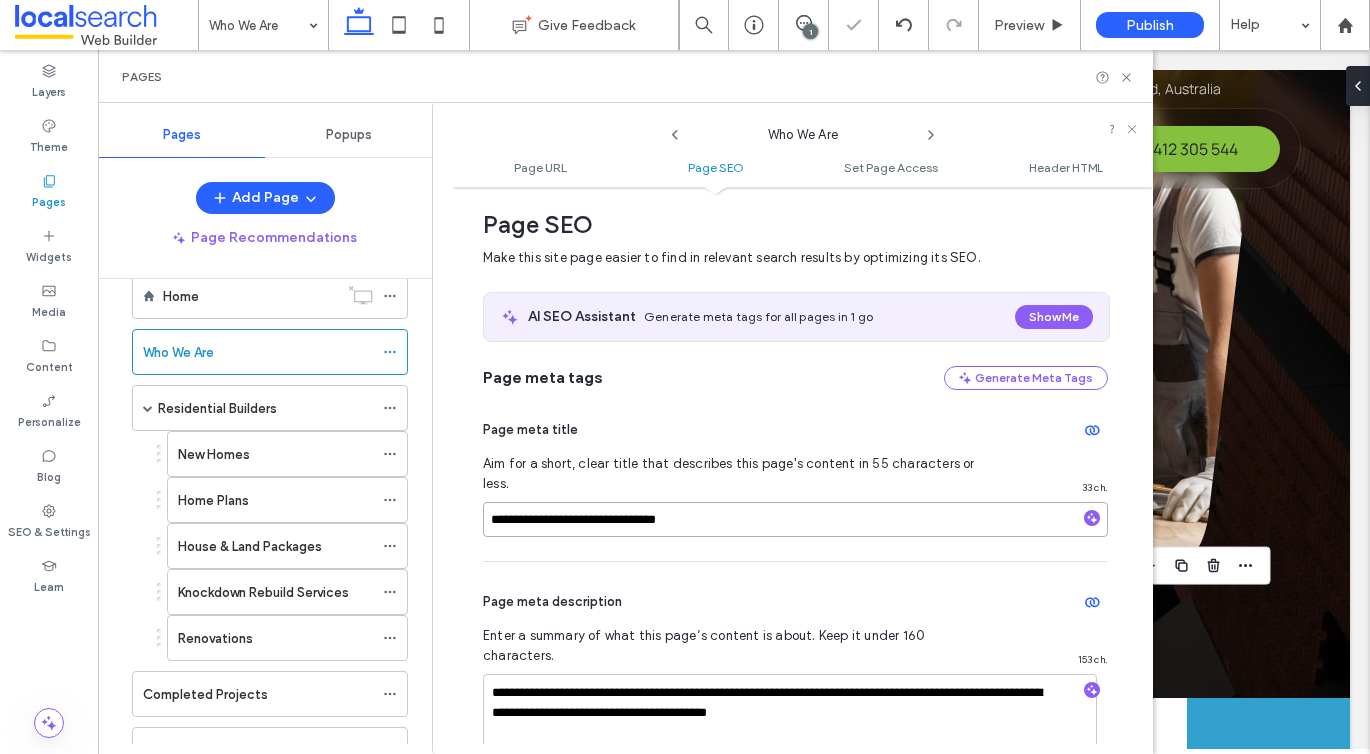 click on "**********" at bounding box center (795, 519) 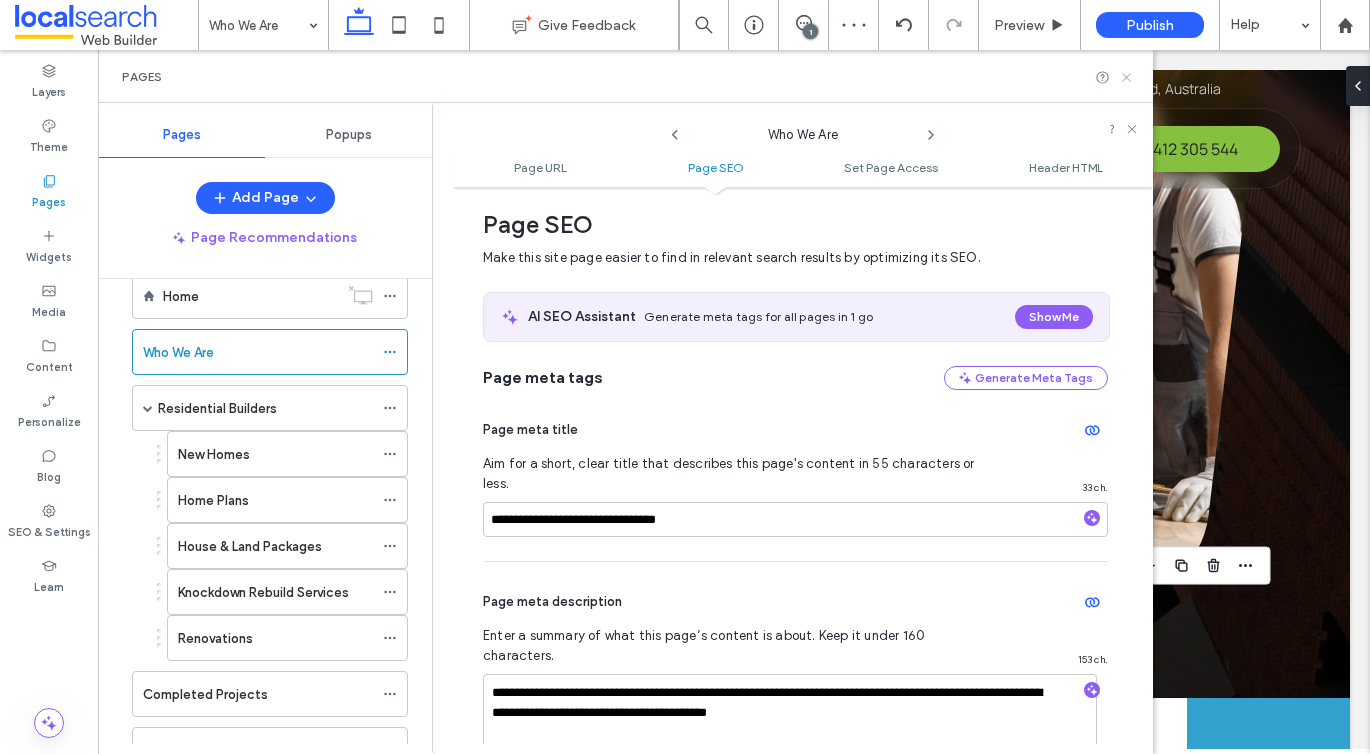 click 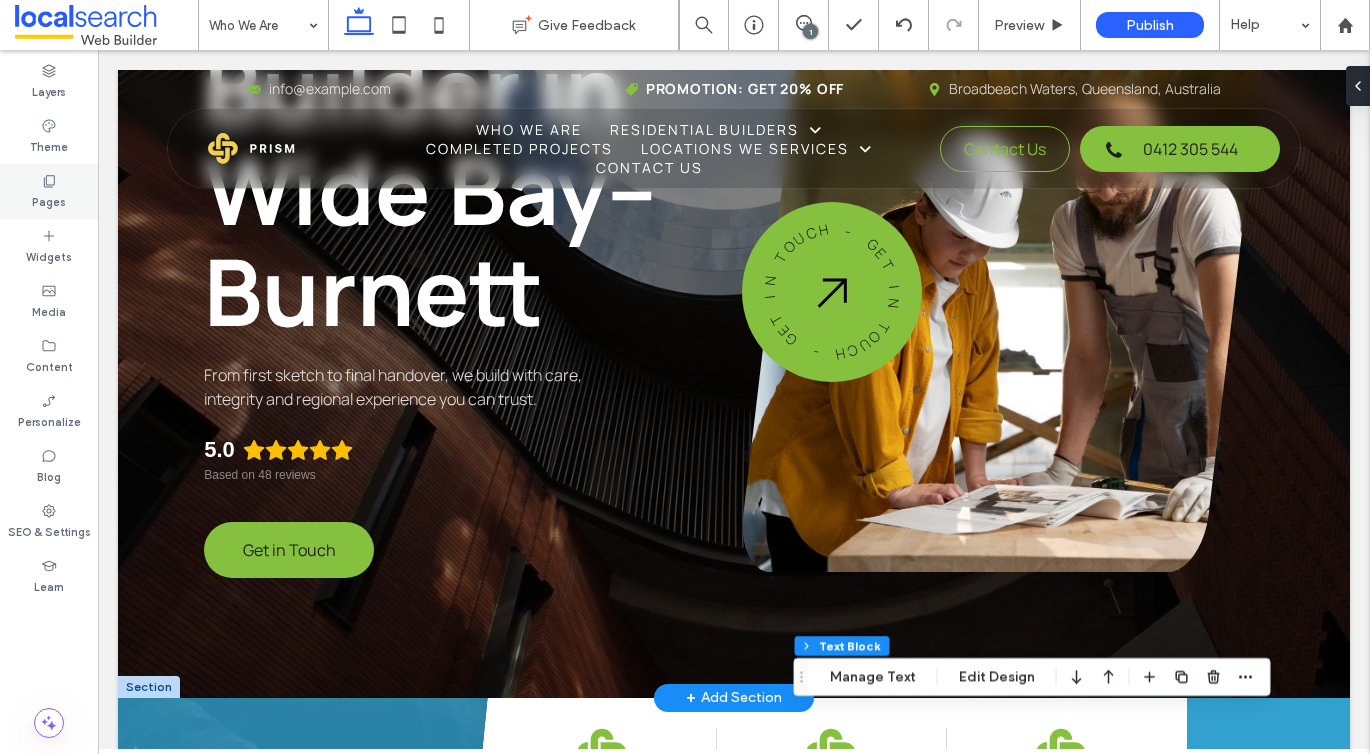 click on "Pages" at bounding box center [49, 191] 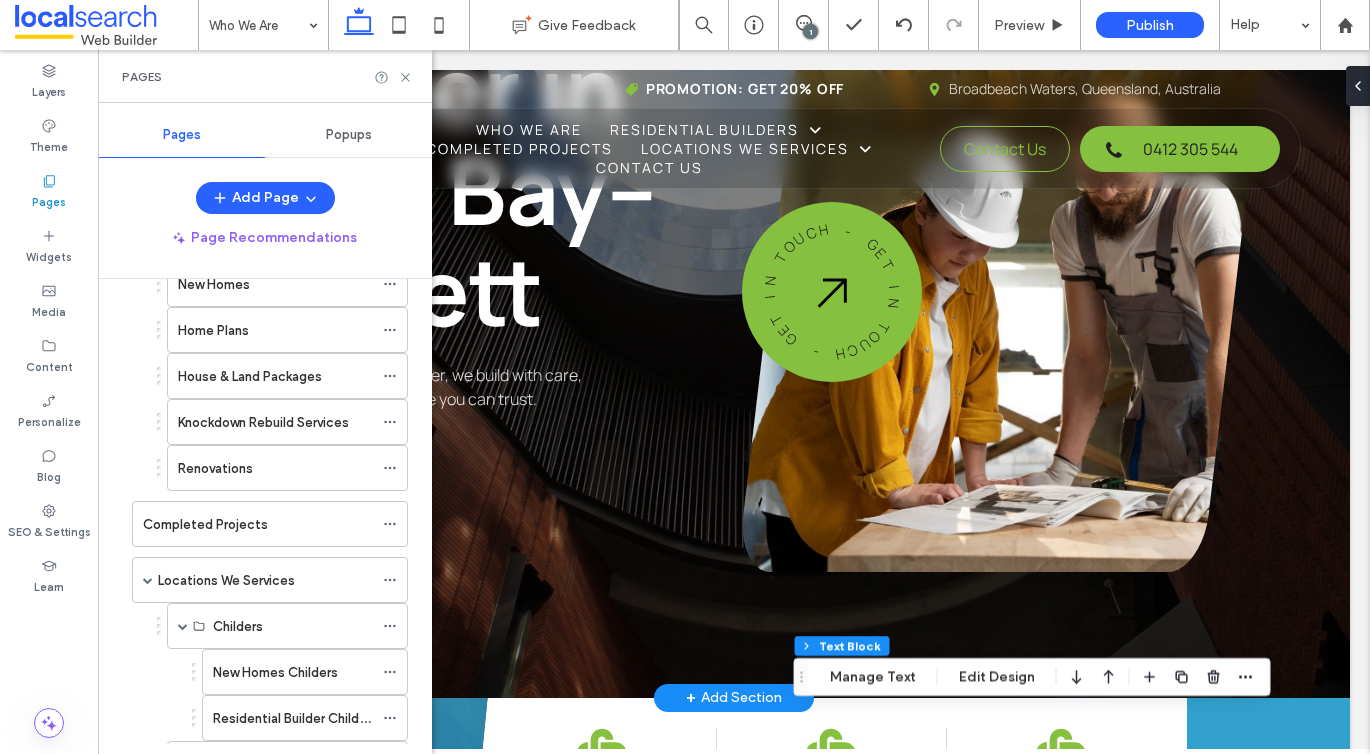 scroll, scrollTop: 244, scrollLeft: 0, axis: vertical 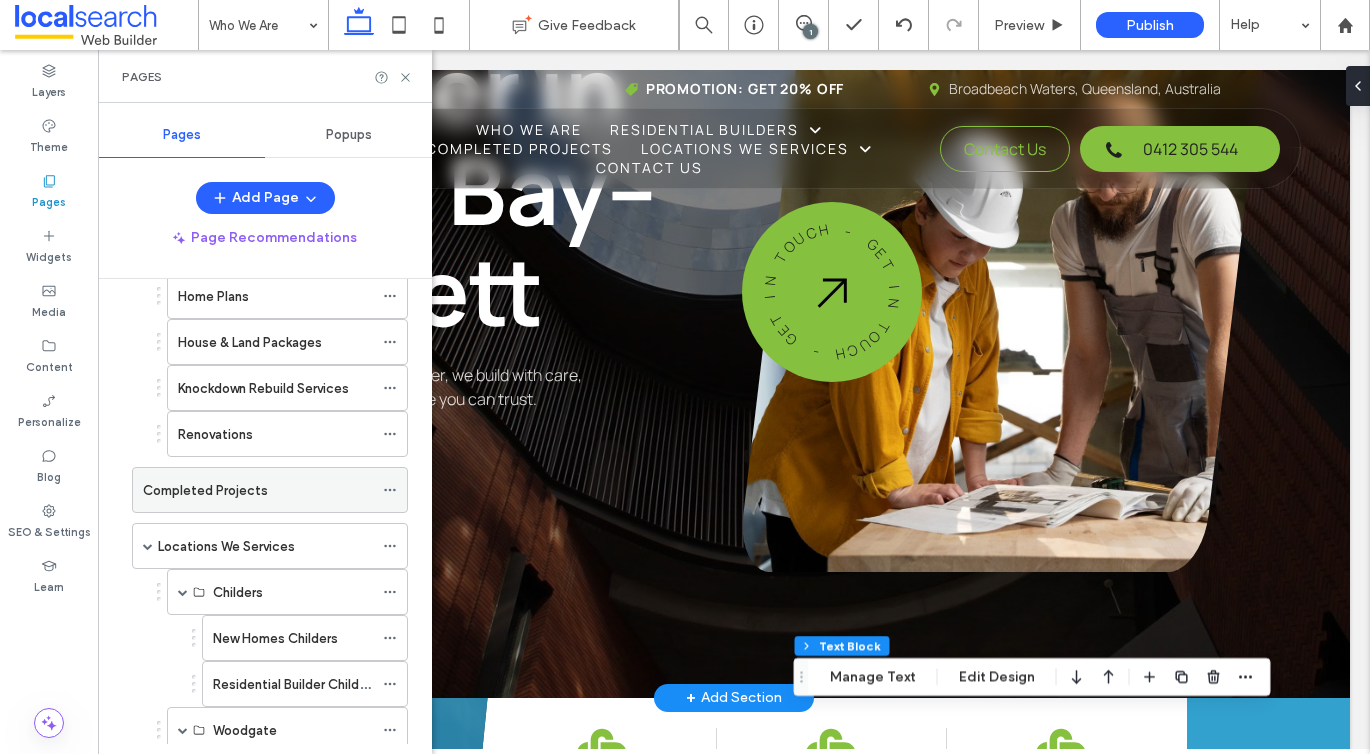 click on "Completed Projects" at bounding box center [205, 490] 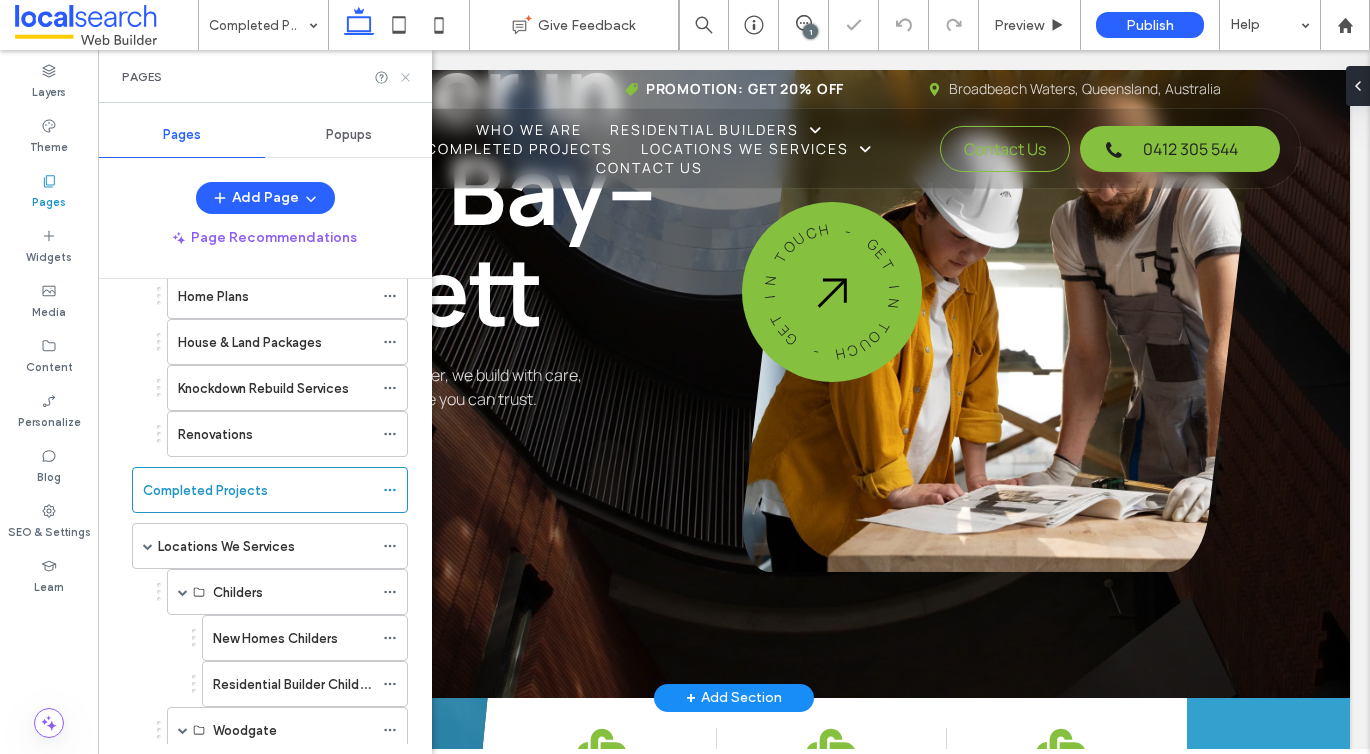 click 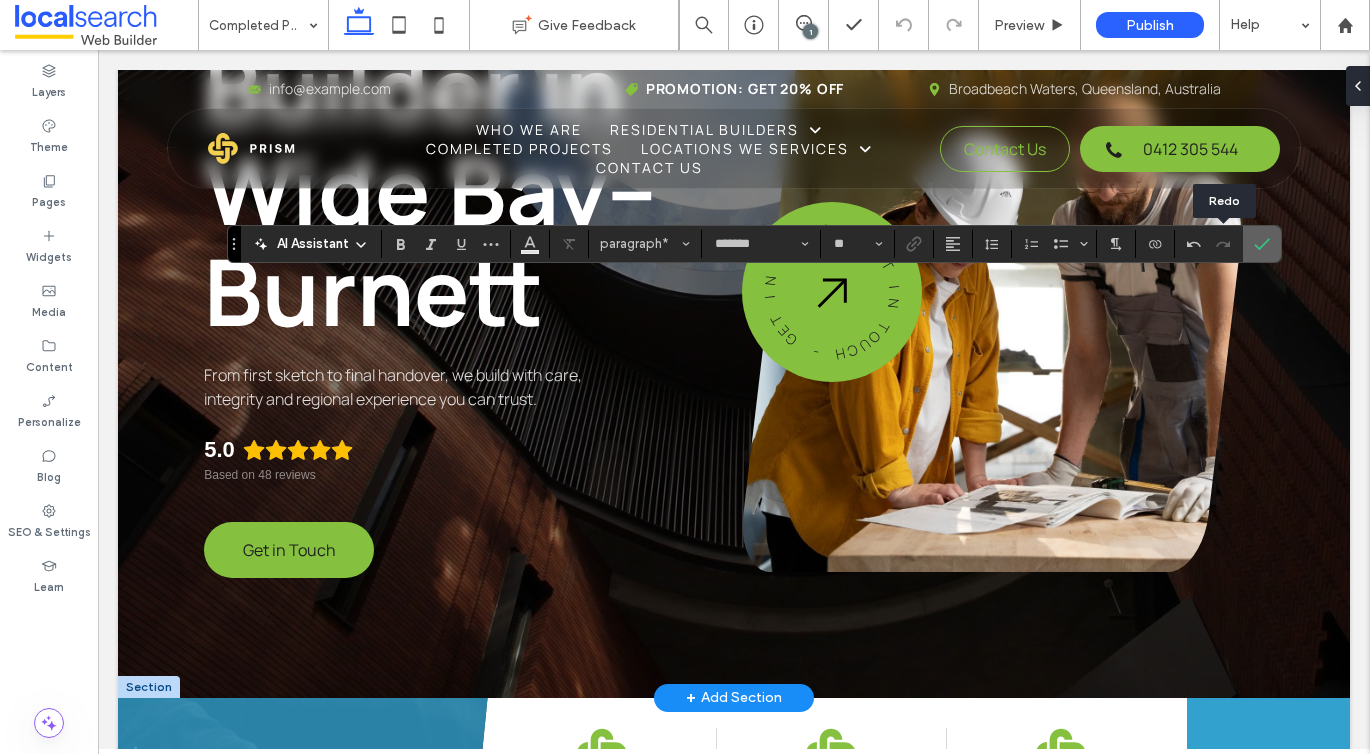click at bounding box center (1262, 244) 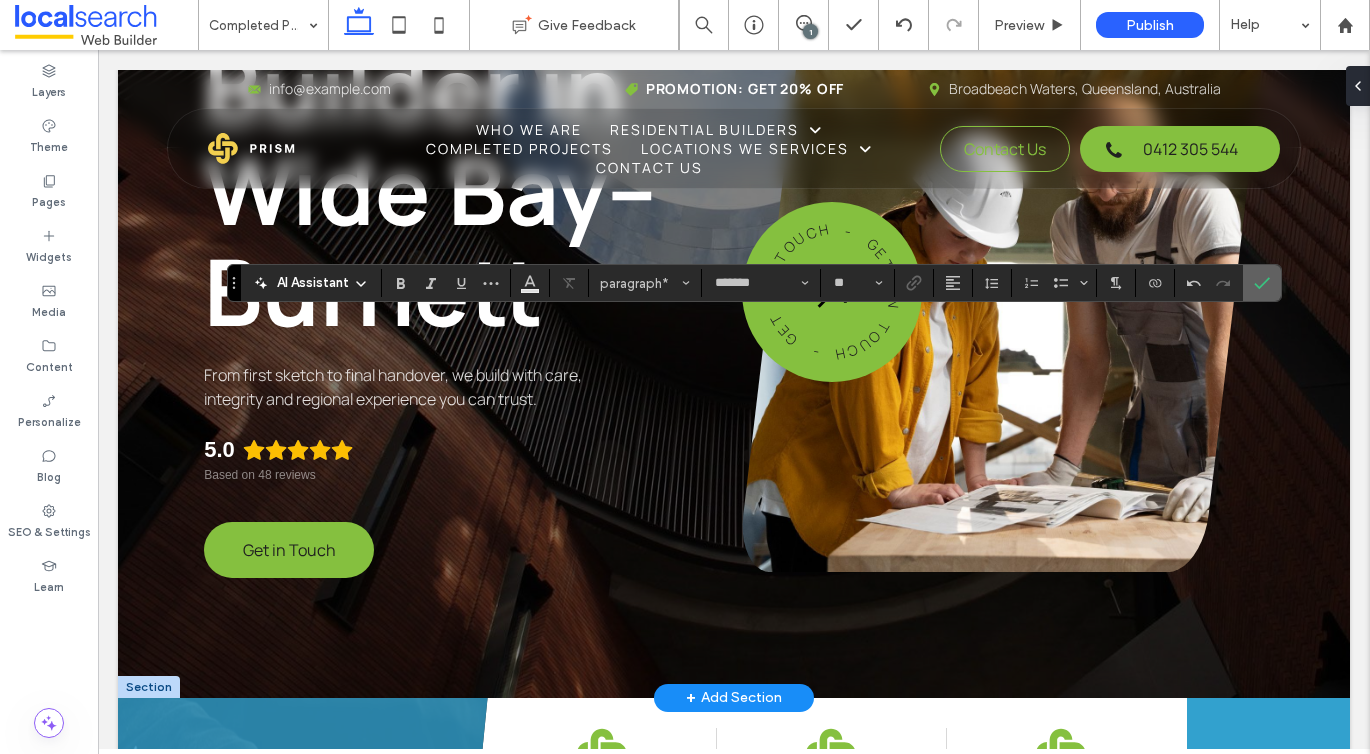 click 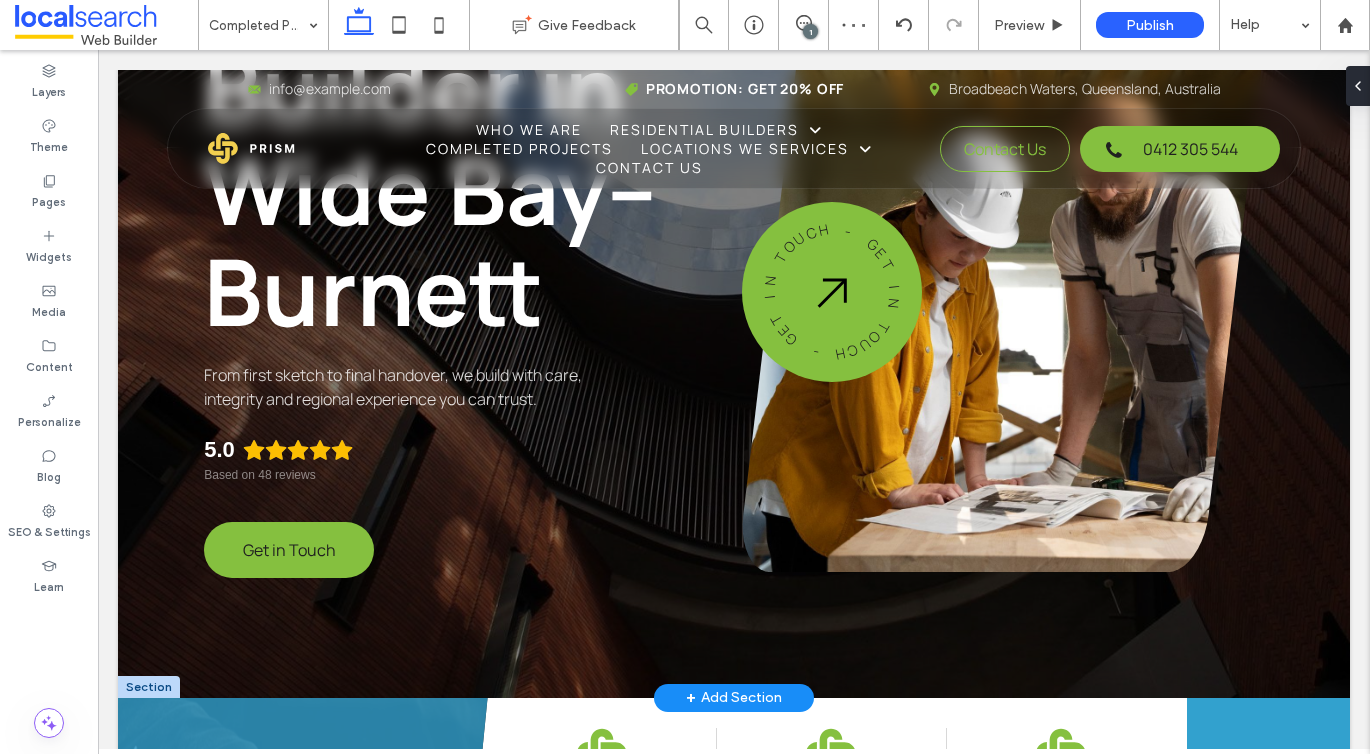 type on "*******" 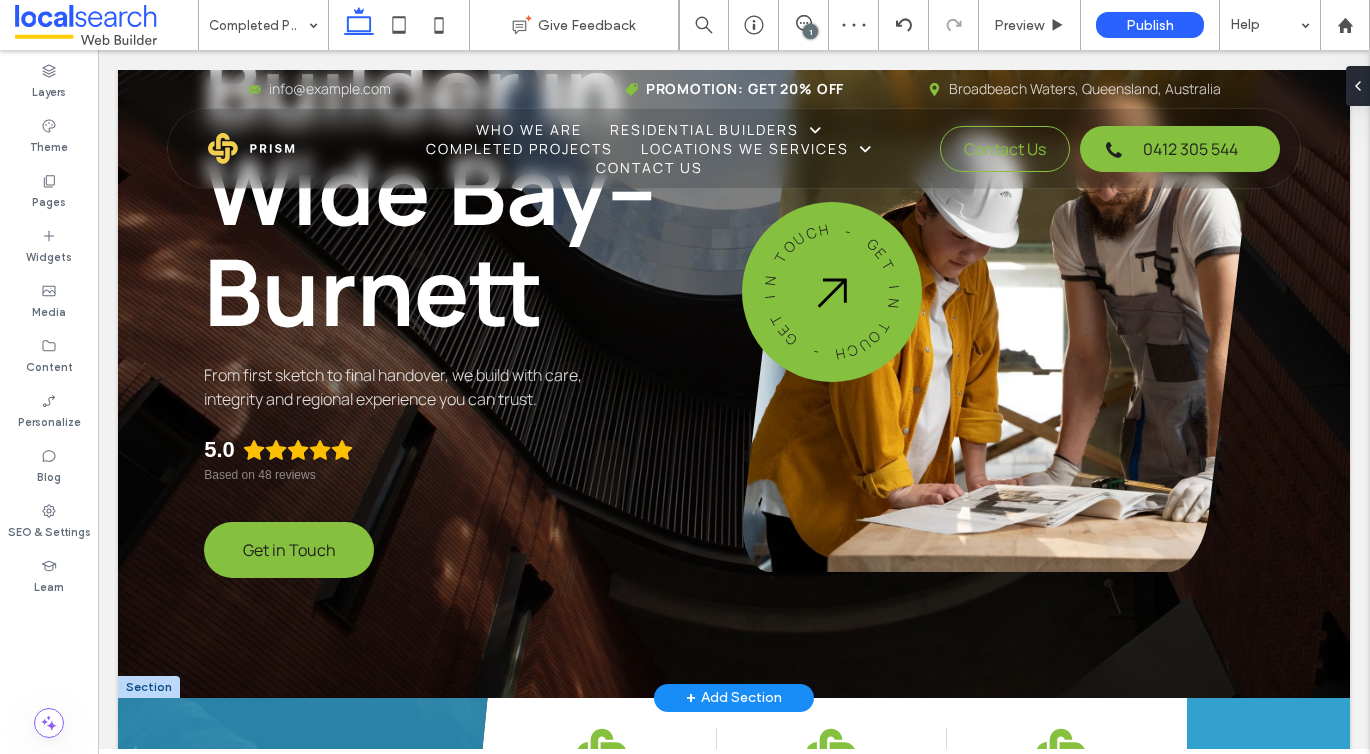 type on "**" 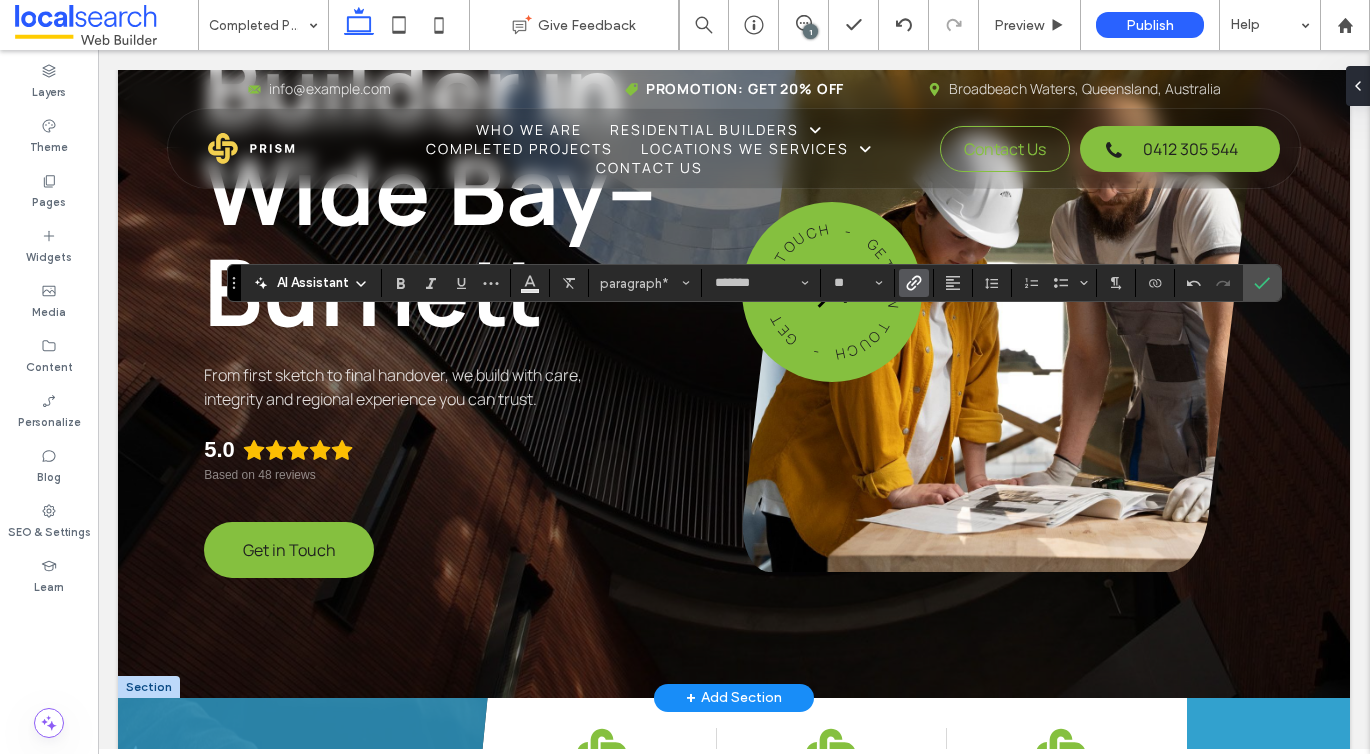 click 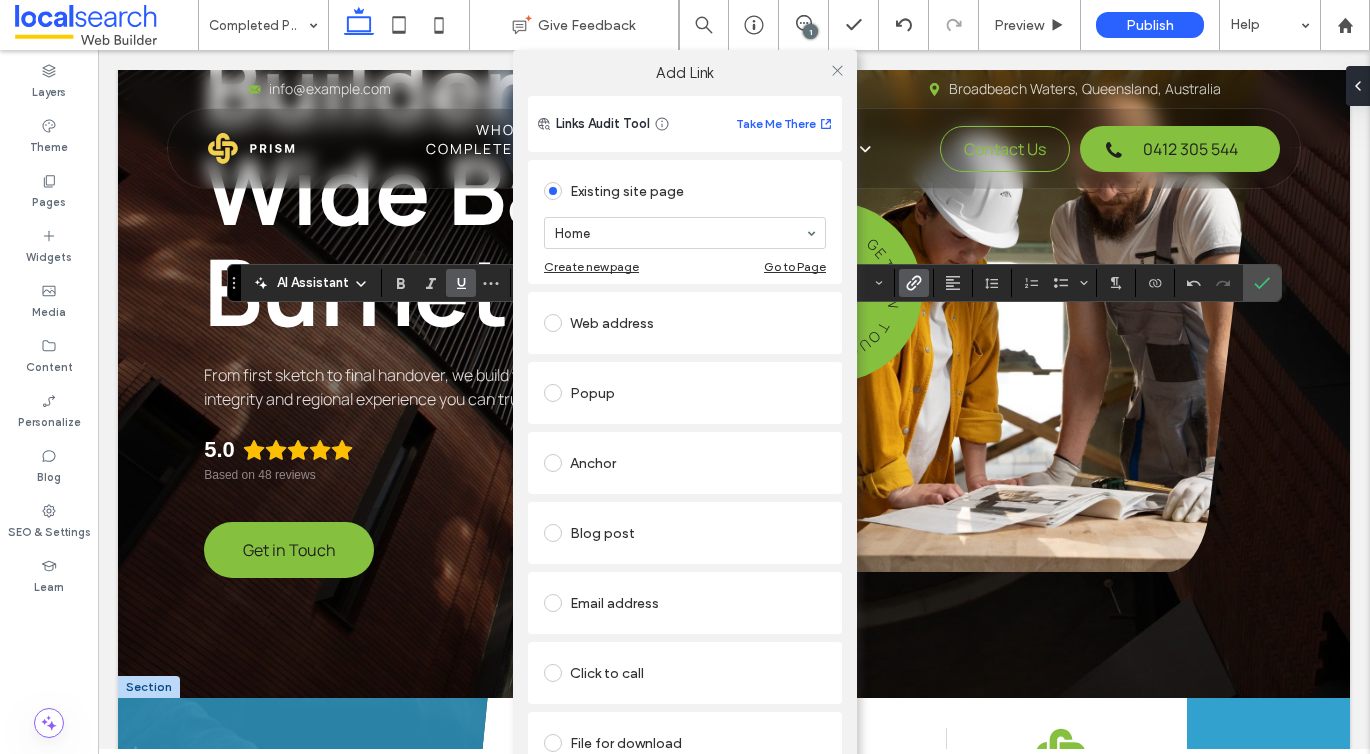 click on "Click to call" at bounding box center [685, 673] 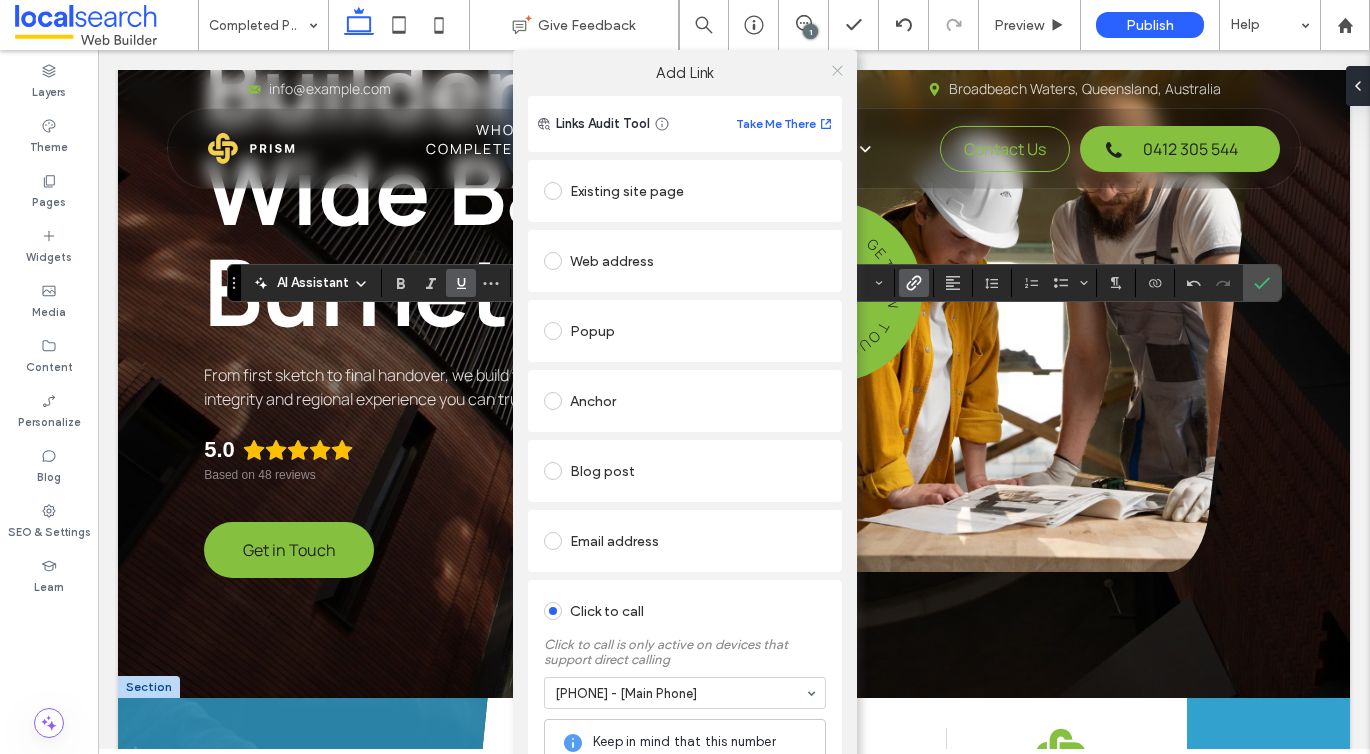 click 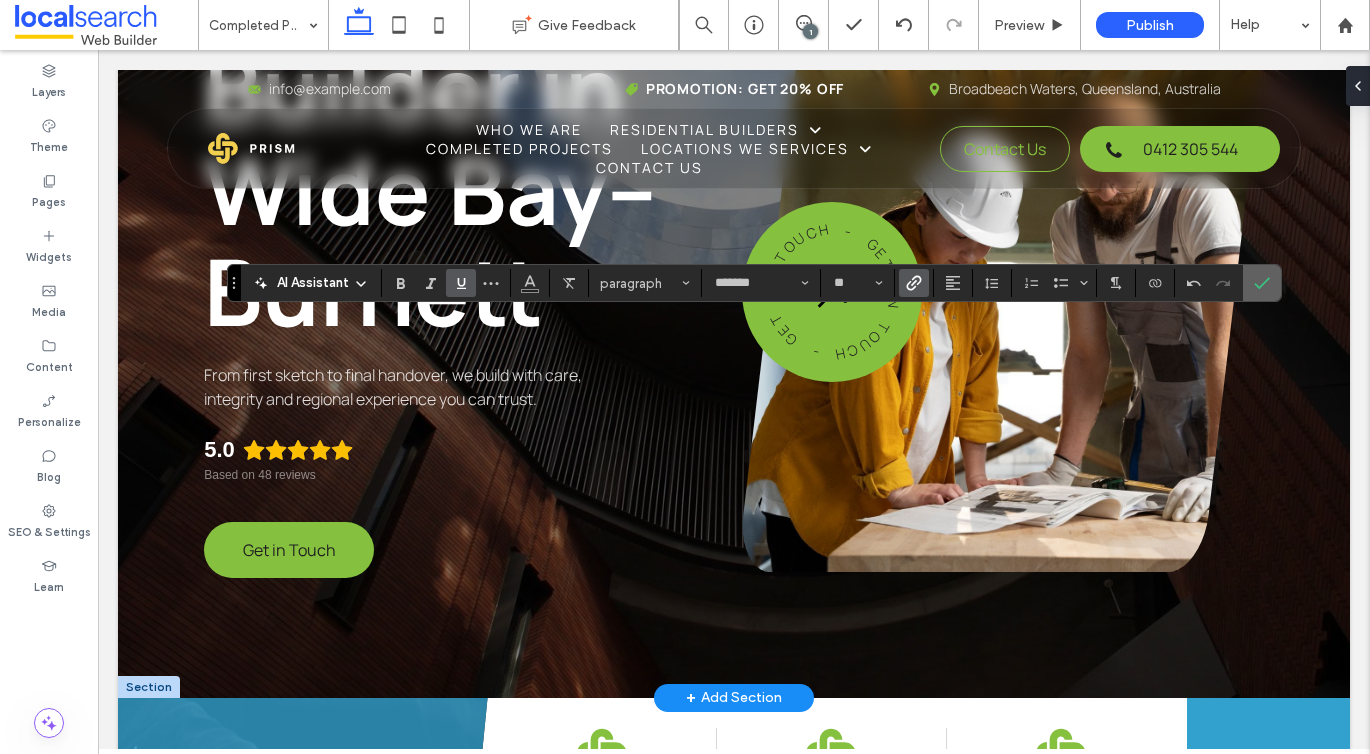 click 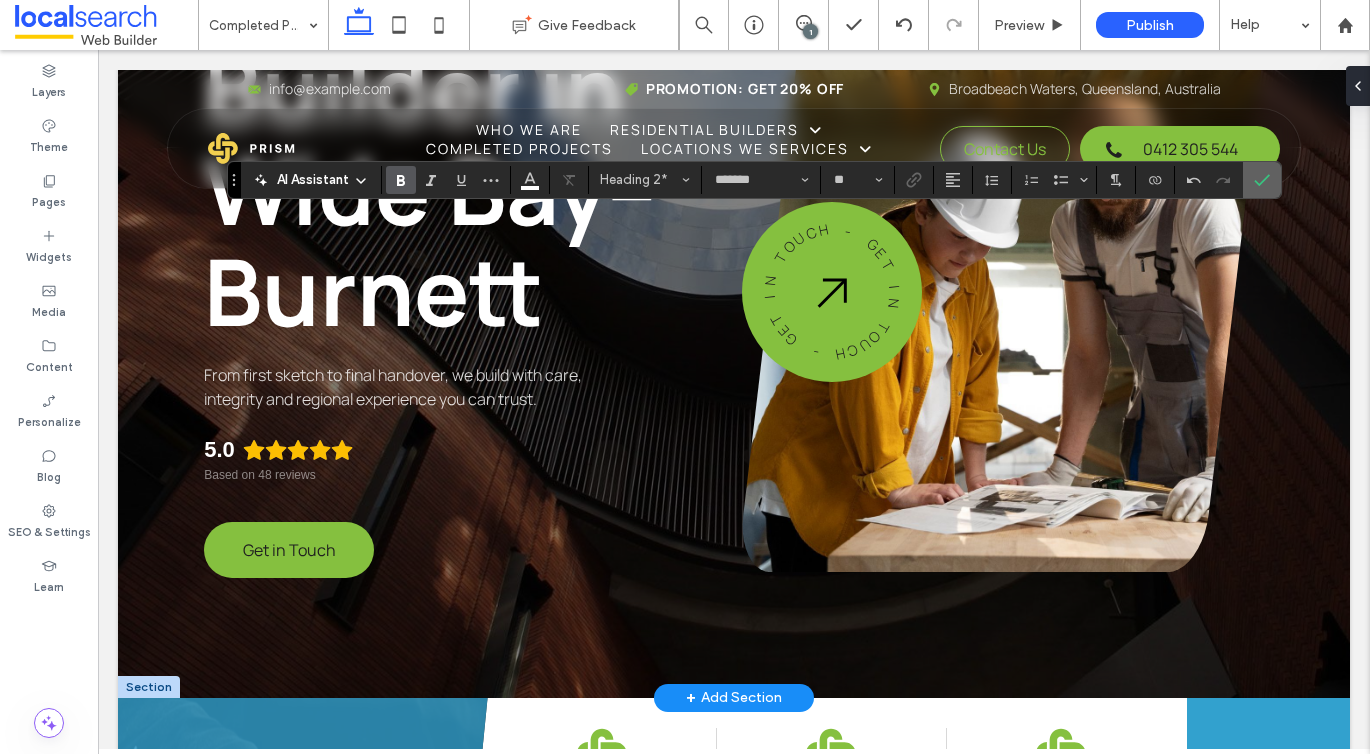 click at bounding box center (1262, 180) 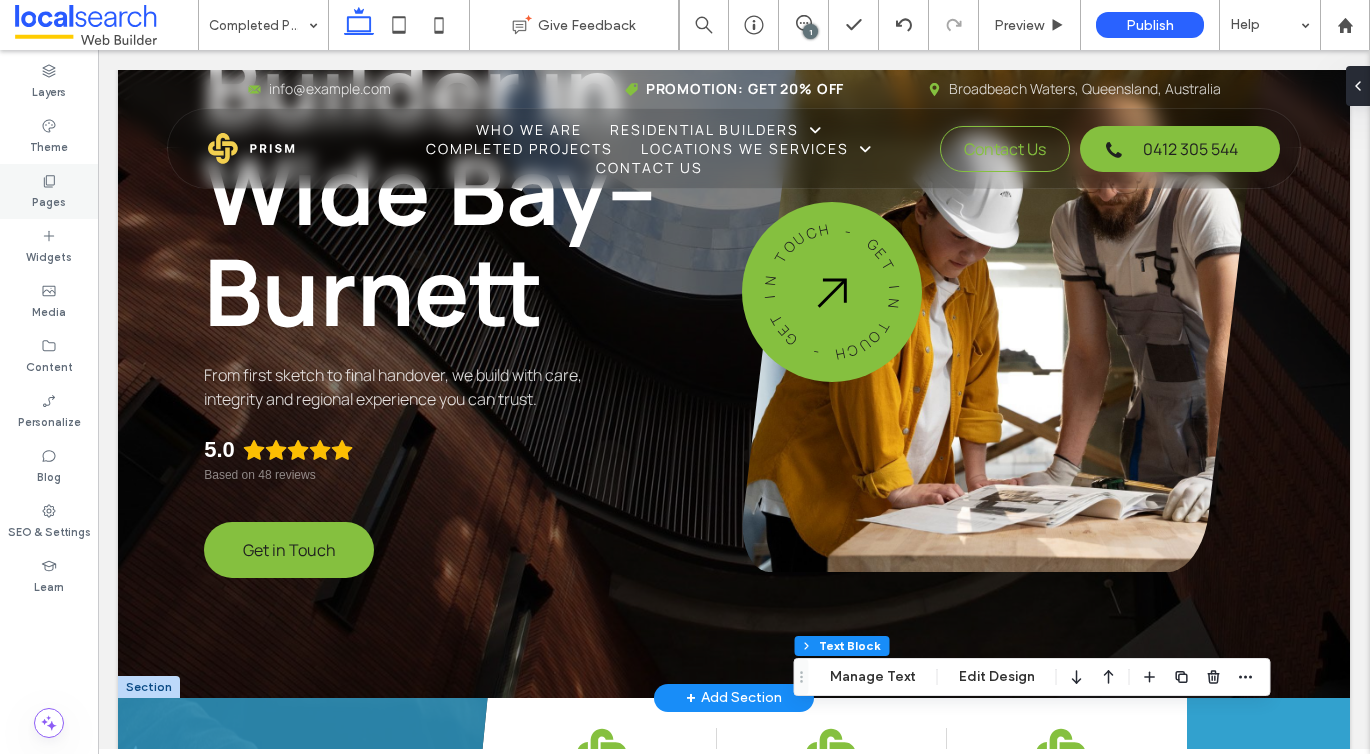 click on "Pages" at bounding box center (49, 191) 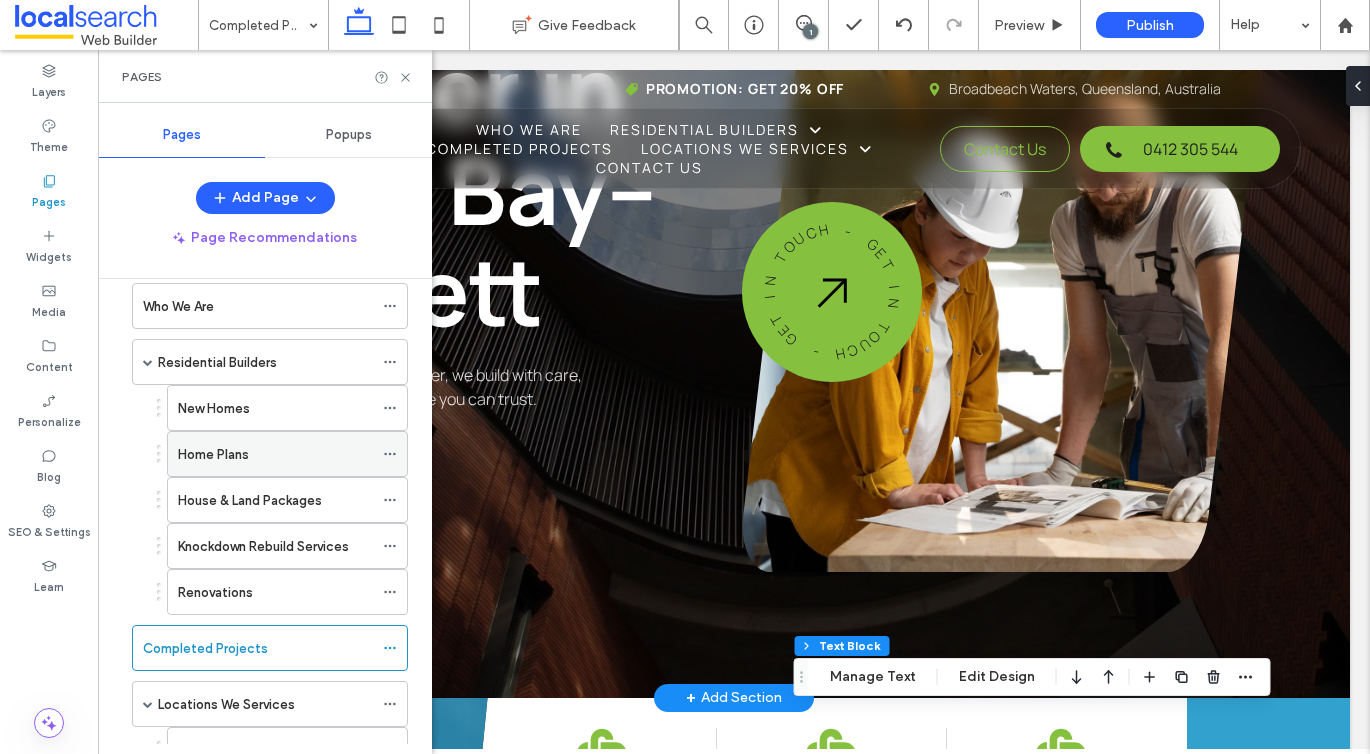 scroll, scrollTop: 232, scrollLeft: 0, axis: vertical 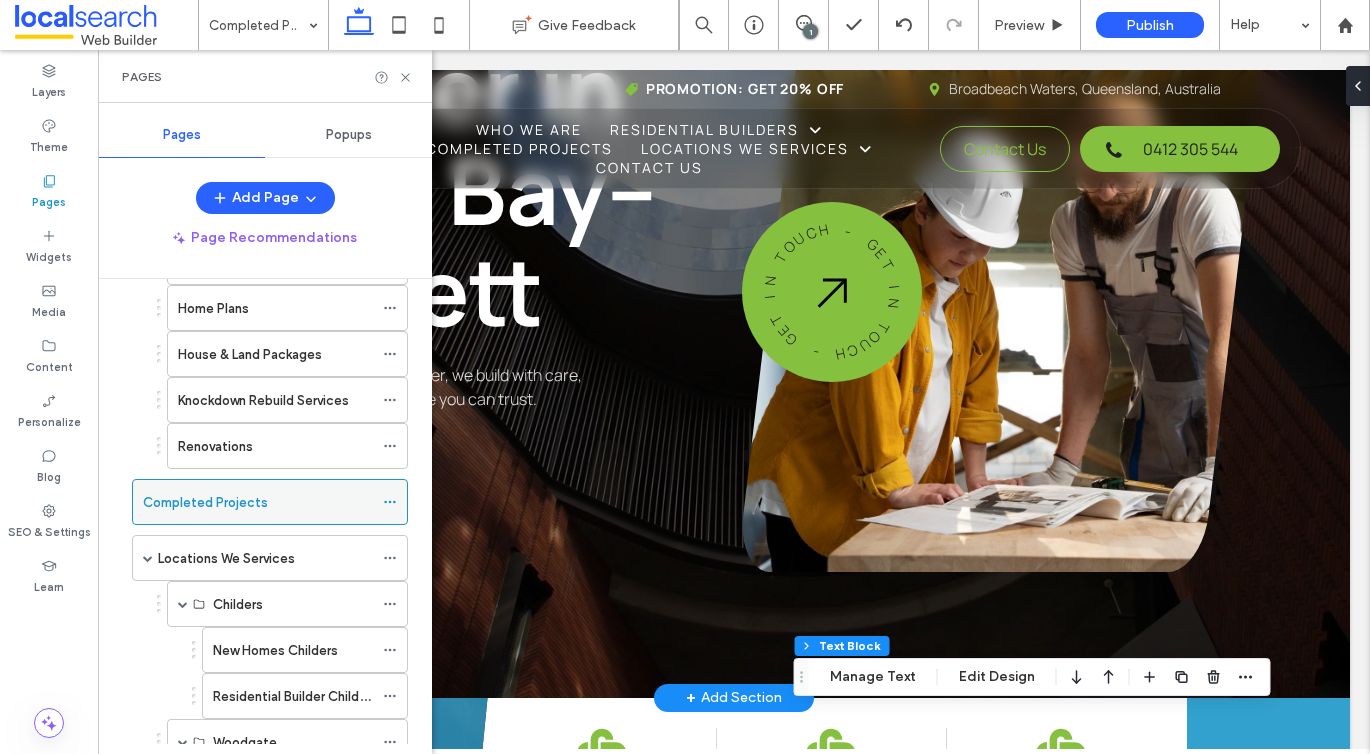 click at bounding box center [390, 502] 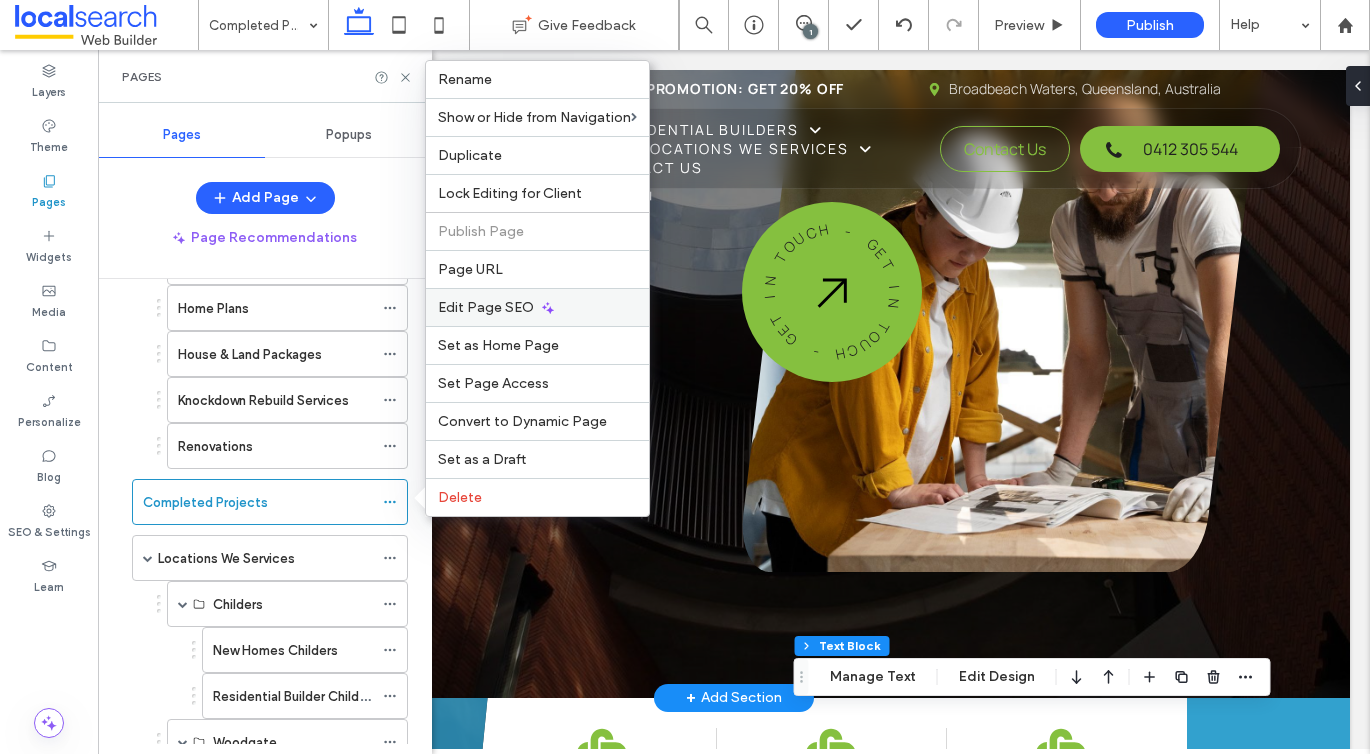 click on "Edit Page SEO" at bounding box center [486, 307] 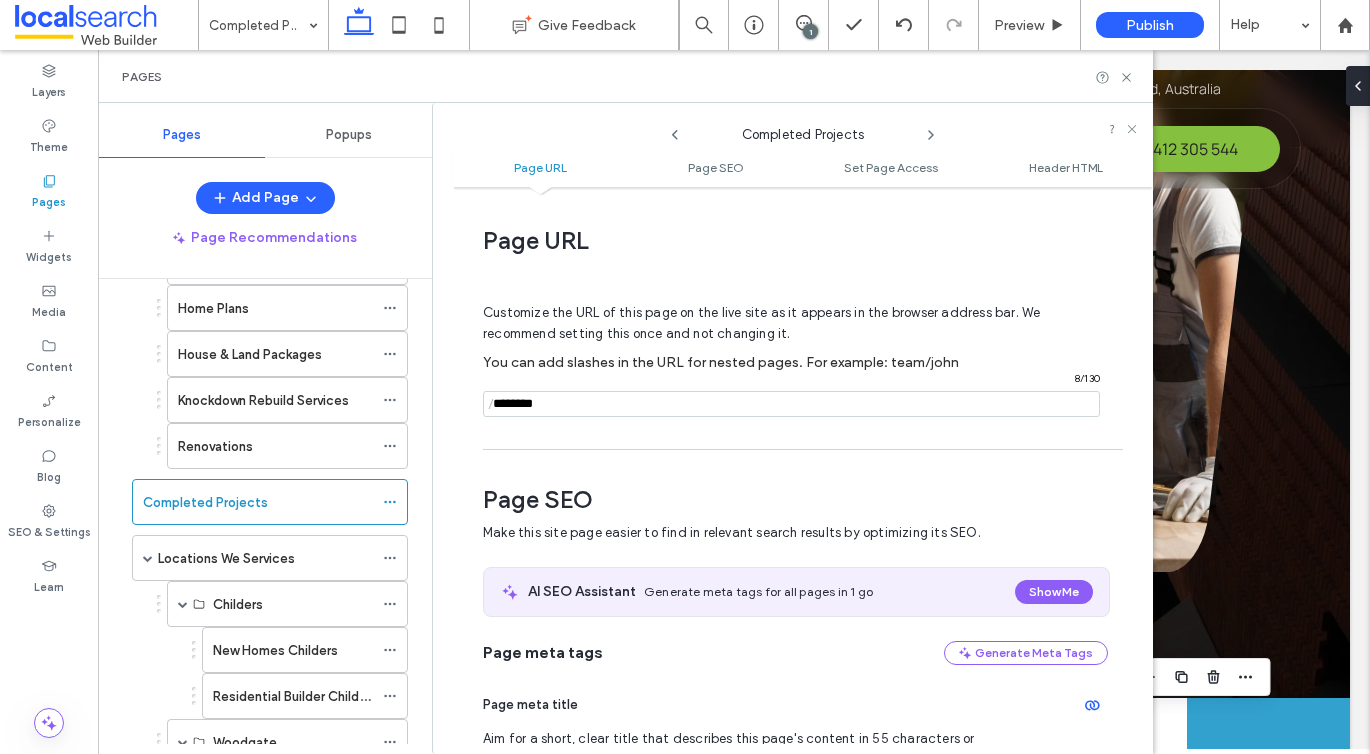 scroll, scrollTop: 275, scrollLeft: 0, axis: vertical 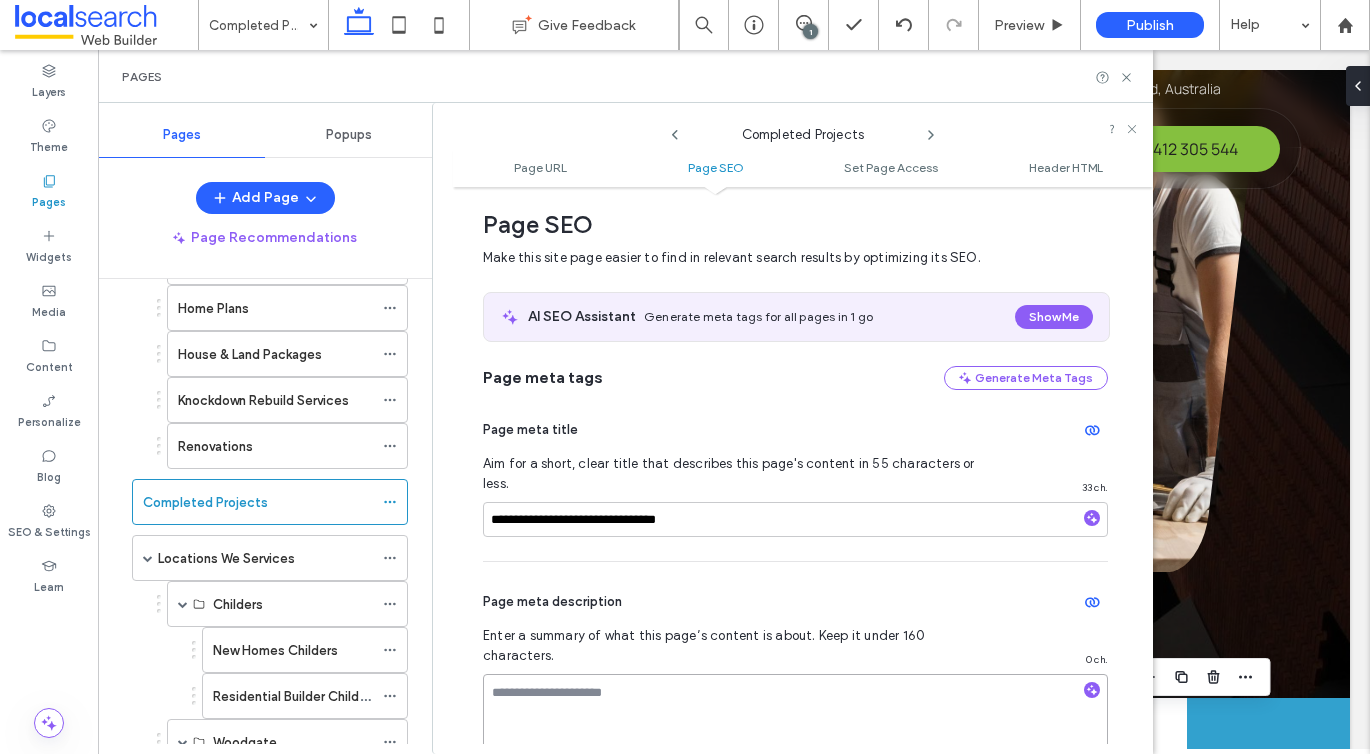 click at bounding box center (795, 724) 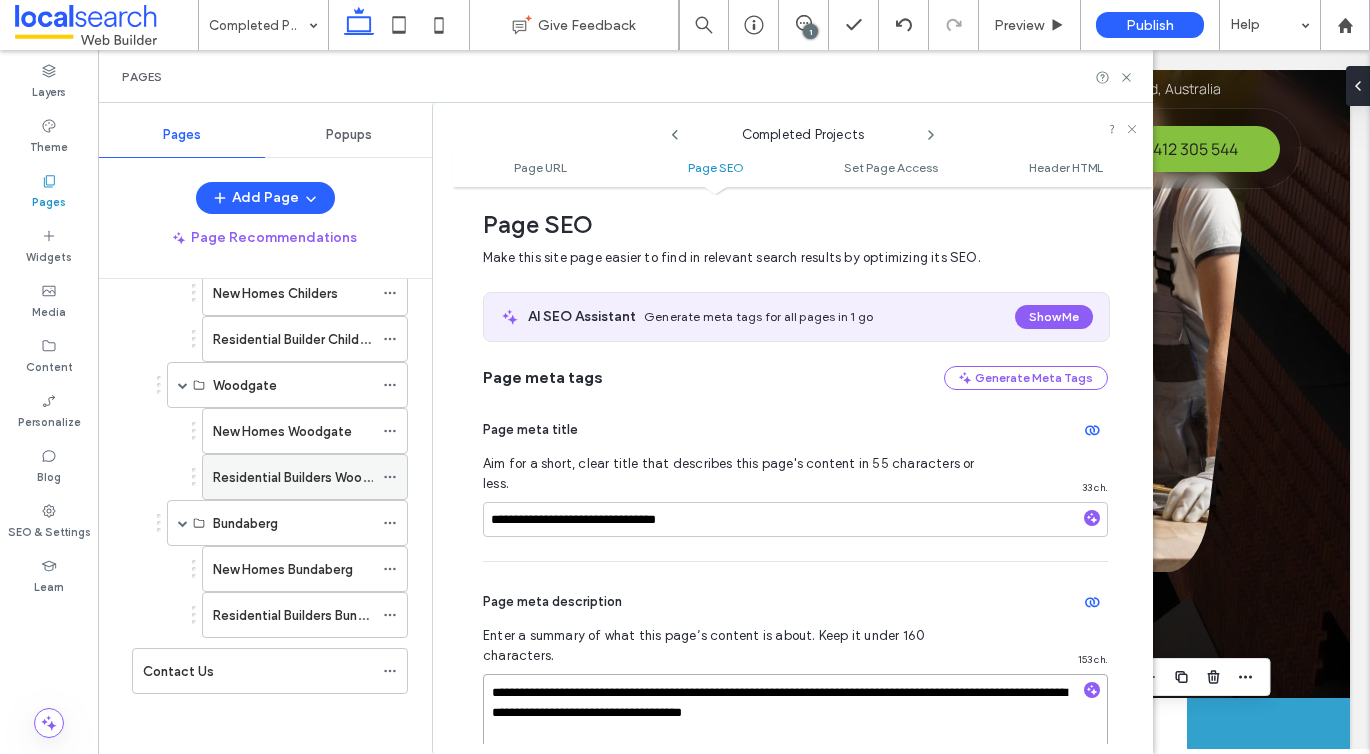 scroll, scrollTop: 518, scrollLeft: 0, axis: vertical 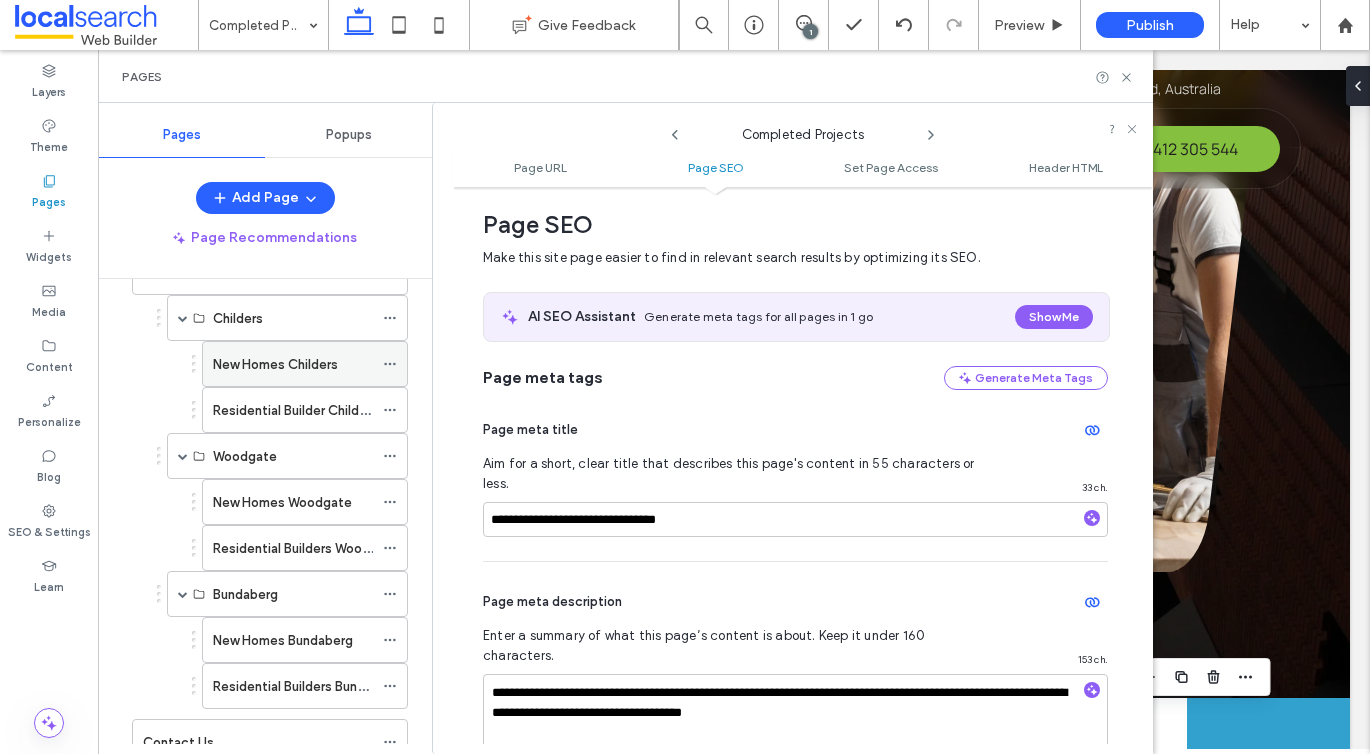 click on "New Homes Childers" at bounding box center [275, 364] 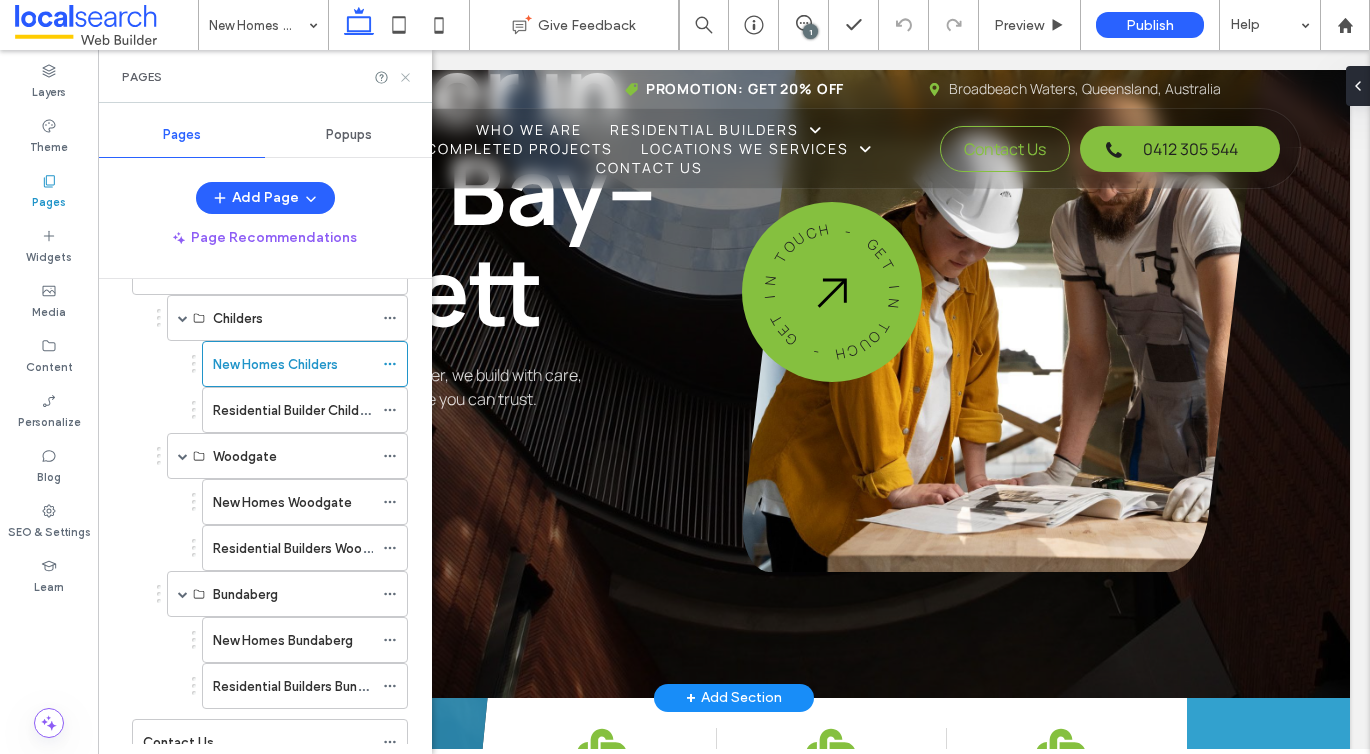 click 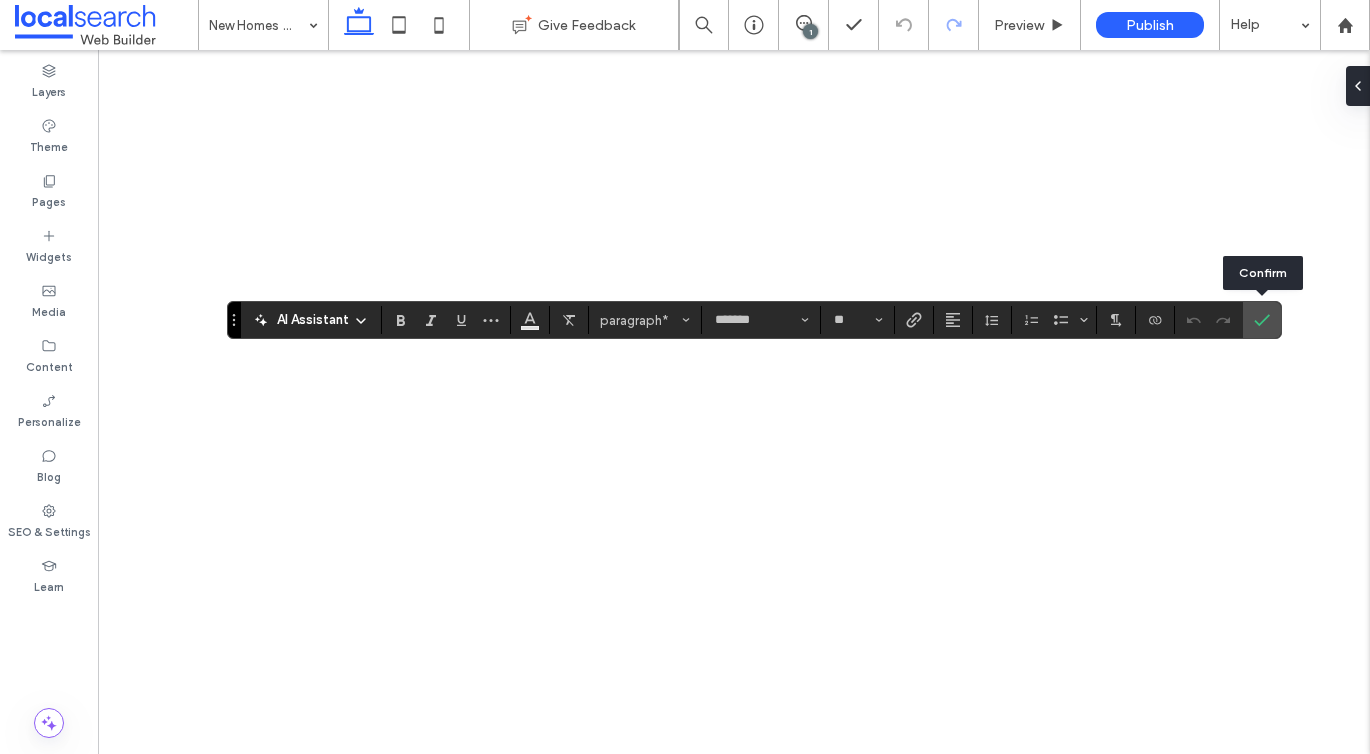 scroll, scrollTop: 0, scrollLeft: 0, axis: both 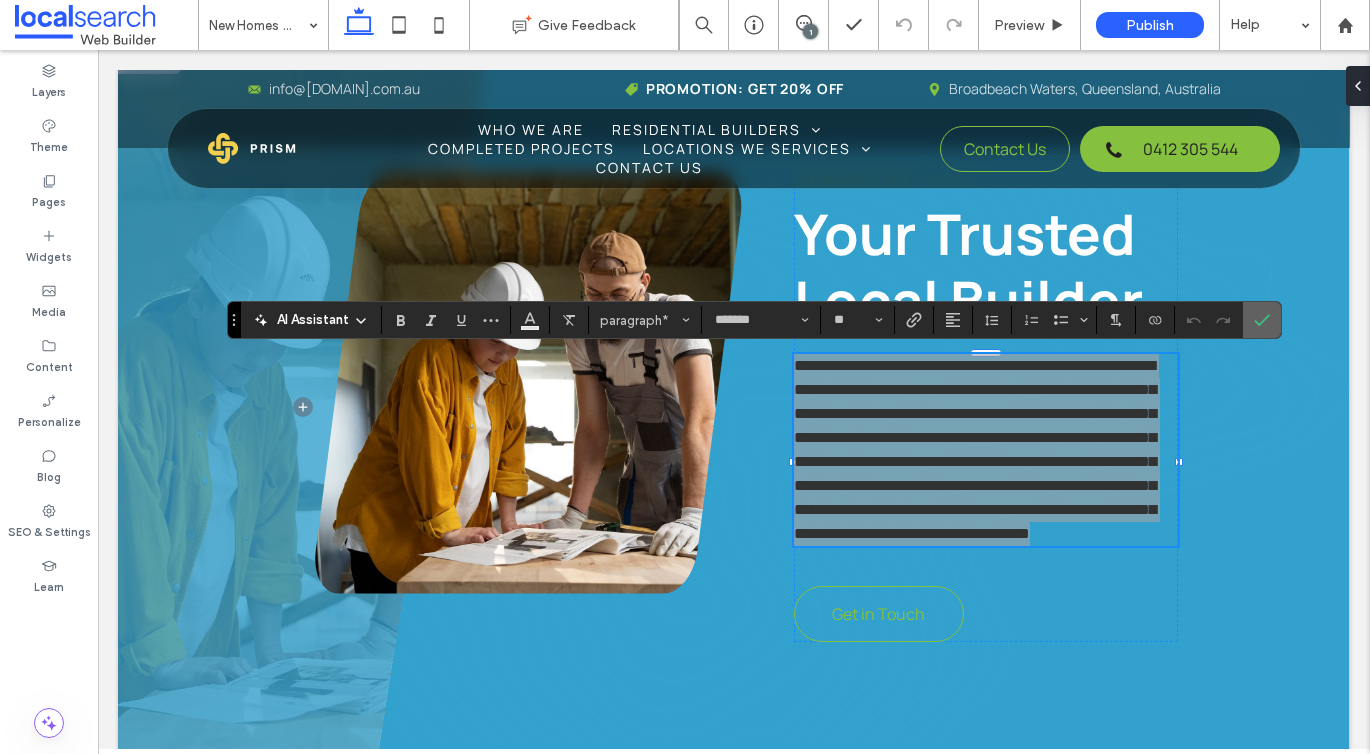 click at bounding box center (1262, 320) 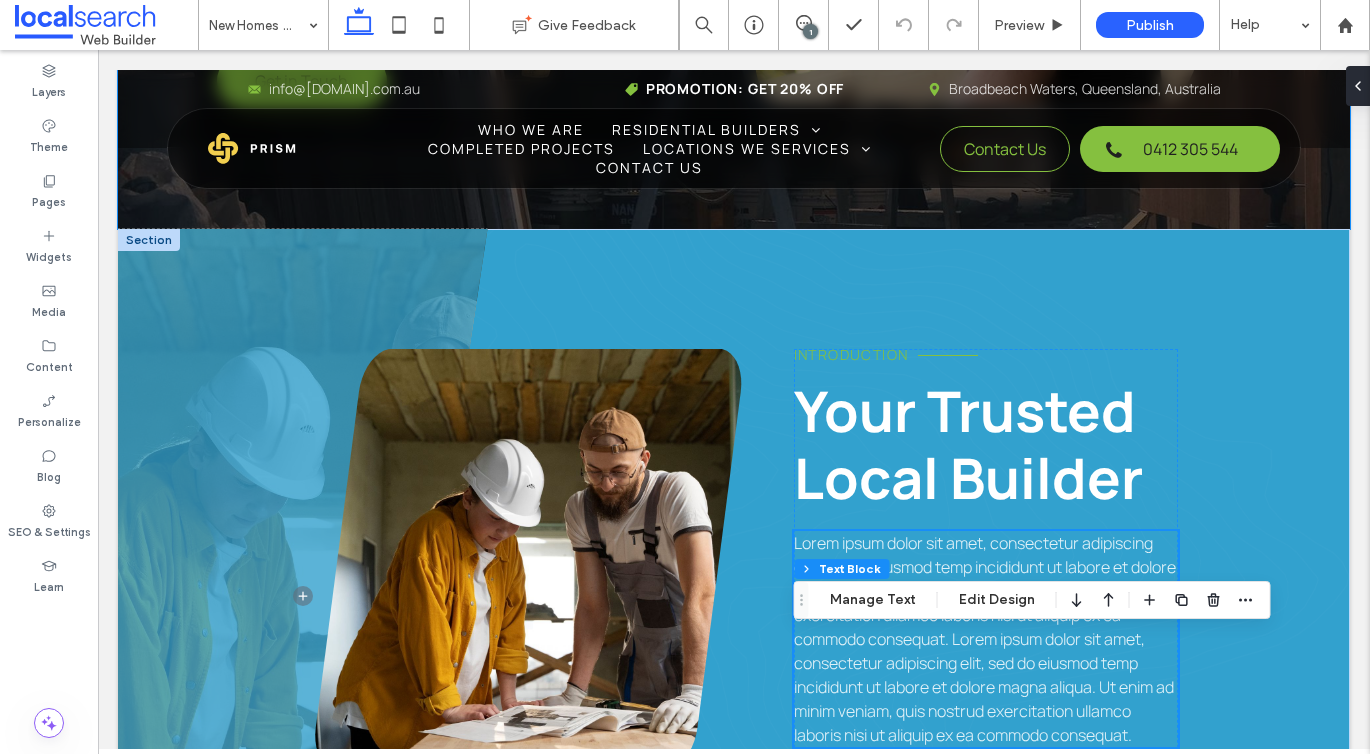 scroll, scrollTop: 792, scrollLeft: 0, axis: vertical 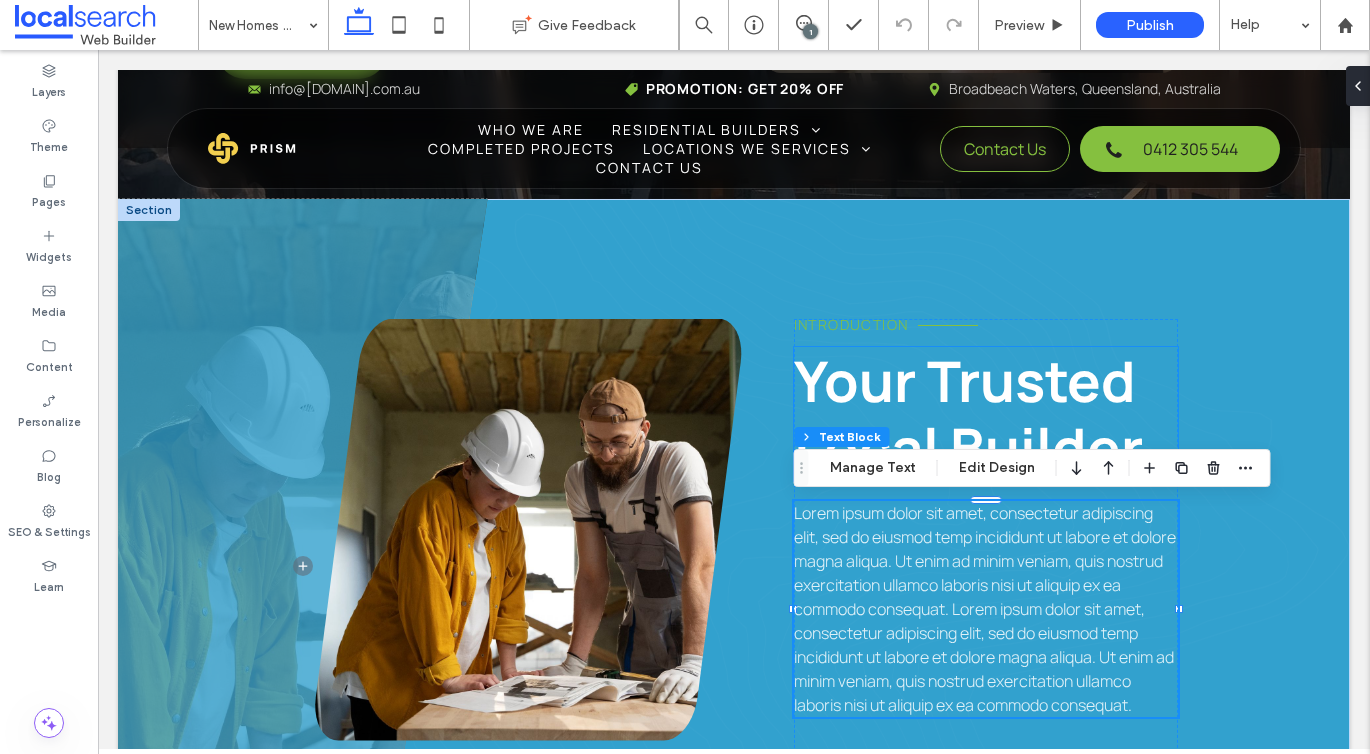 click on "Your Trusted Local Builder" at bounding box center [968, 414] 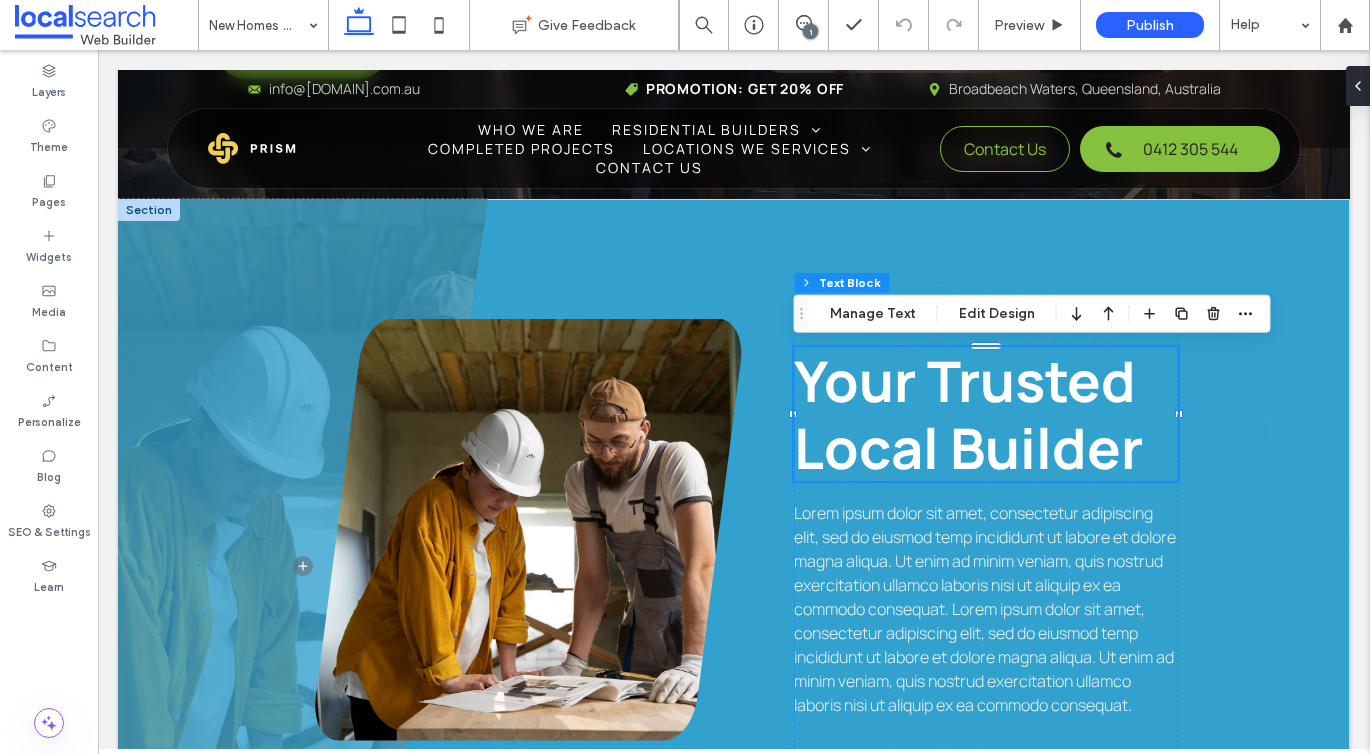 click on "Your Trusted Local Builder" at bounding box center [986, 414] 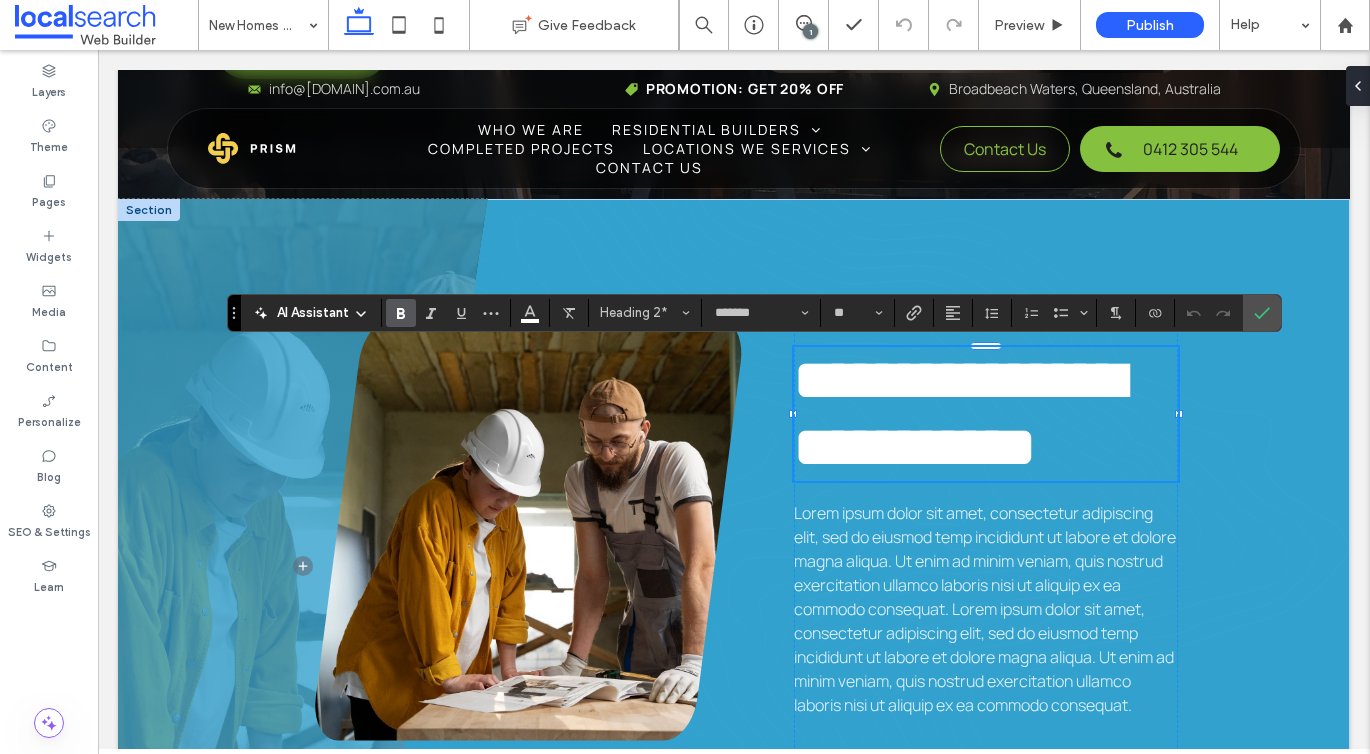 type 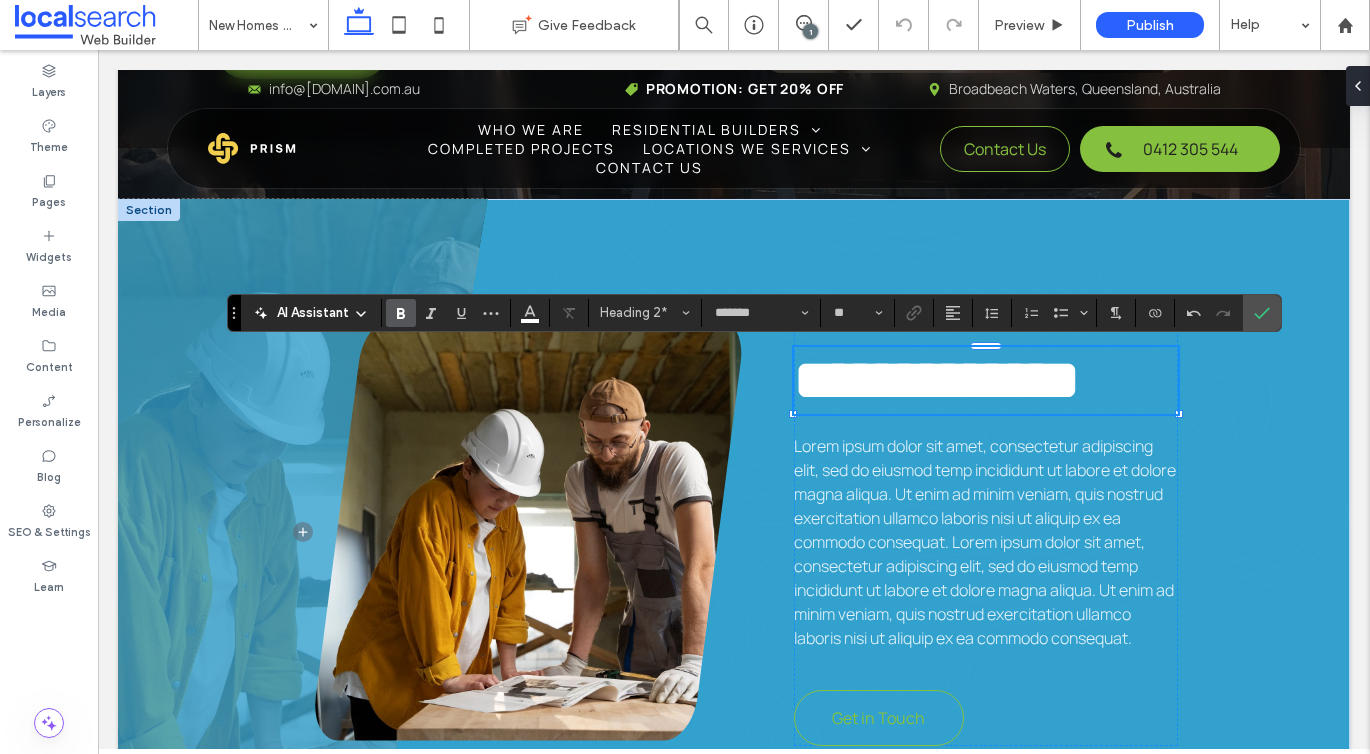 scroll, scrollTop: 4, scrollLeft: 0, axis: vertical 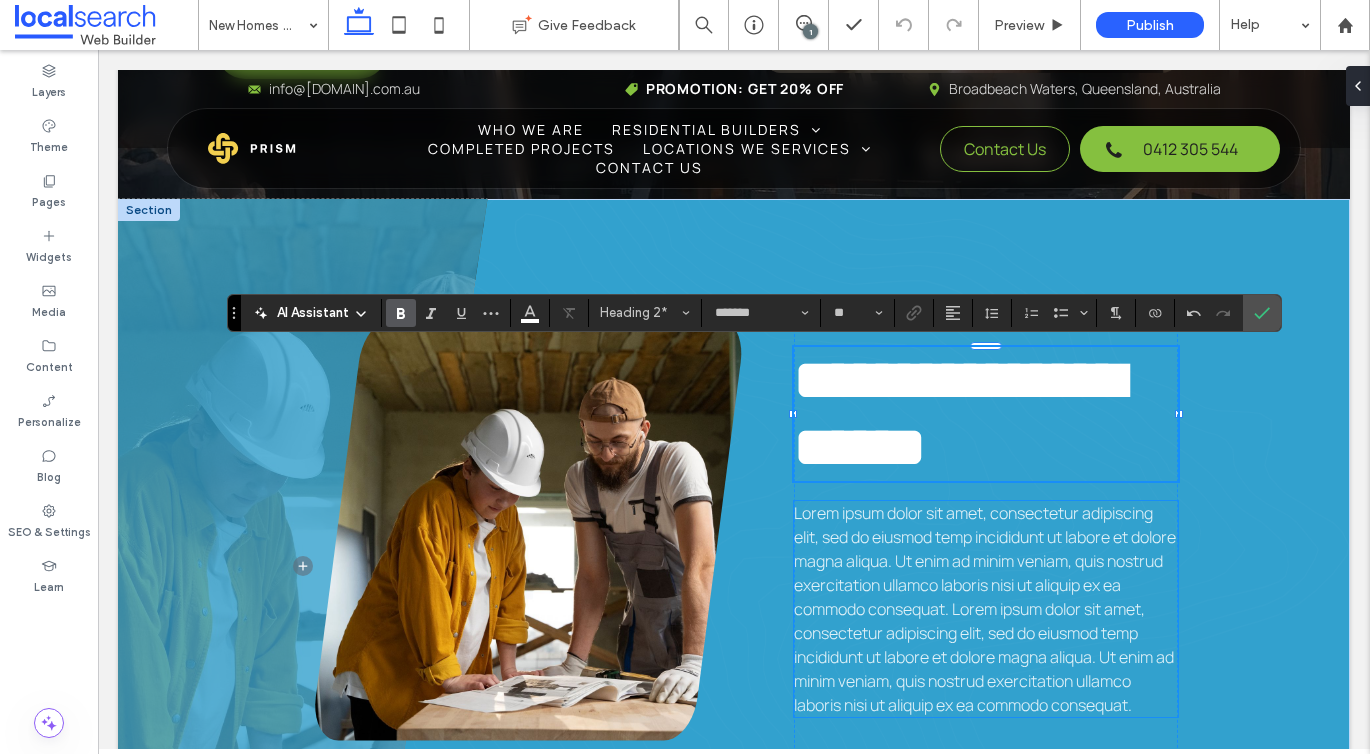 click on "Lorem ipsum dolor sit amet, consectetur adipiscing elit, sed do eiusmod temp incididunt ut labore et dolore magna aliqua. Ut enim ad minim veniam, quis nostrud exercitation ullamco laboris nisi ut aliquip ex ea commodo consequat. Lorem ipsum dolor sit amet, consectetur adipiscing elit, sed do eiusmod temp incididunt ut labore et dolore magna aliqua. Ut enim ad minim veniam, quis nostrud exercitation ullamco laboris nisi ut aliquip ex ea commodo consequat." at bounding box center [985, 609] 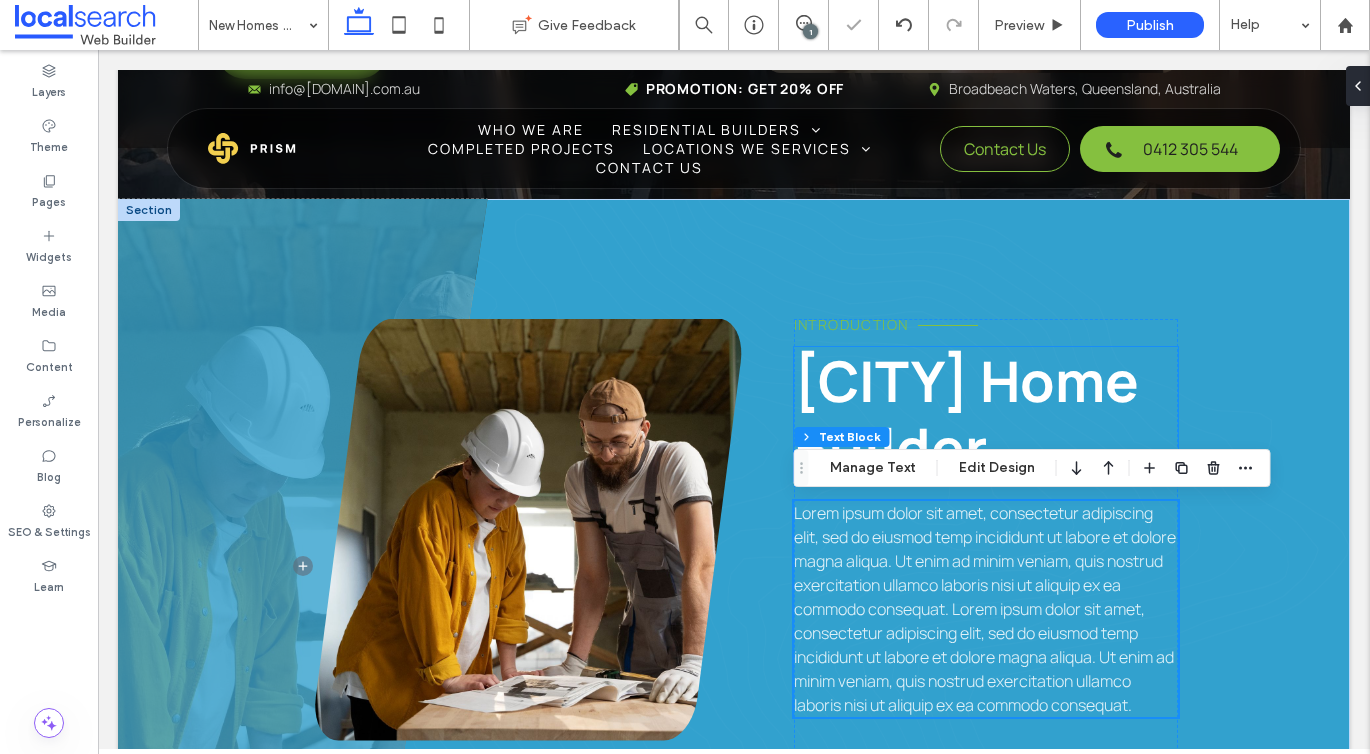 scroll, scrollTop: 793, scrollLeft: 0, axis: vertical 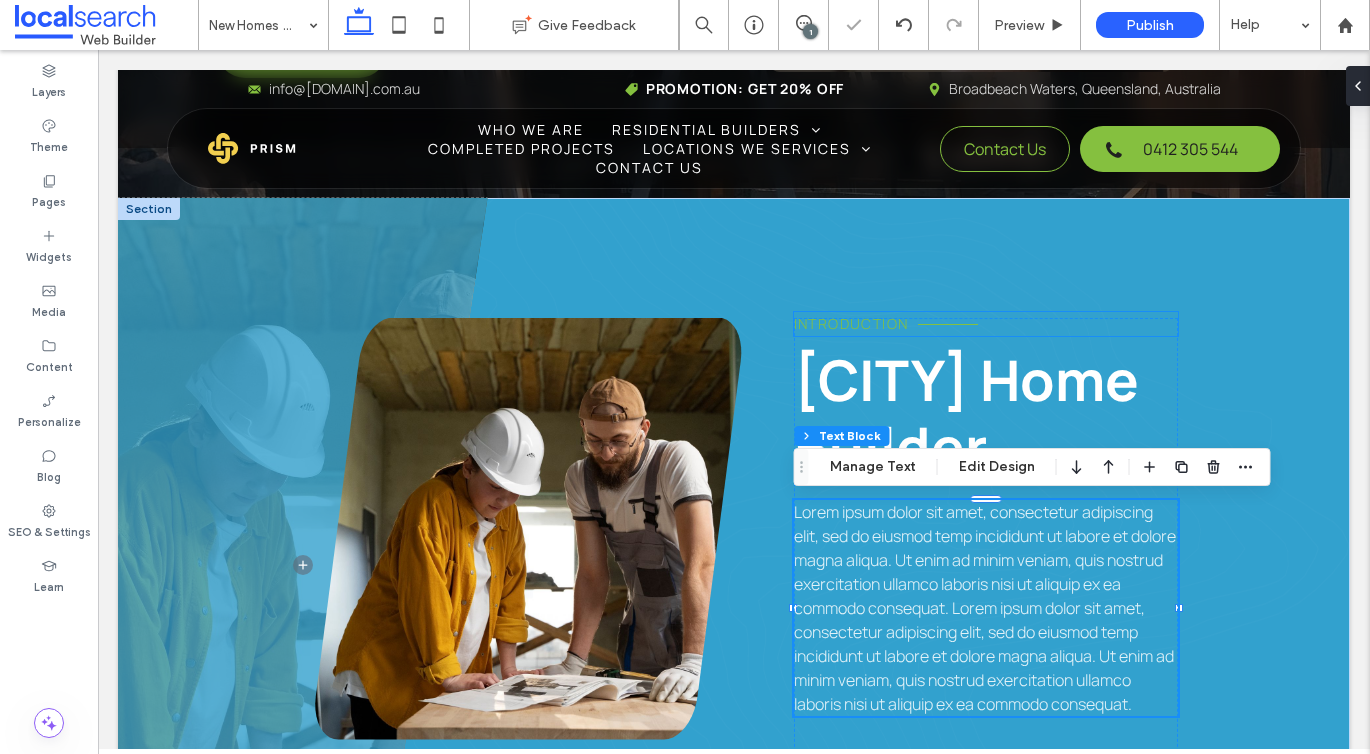 click on "Introduction" at bounding box center [851, 323] 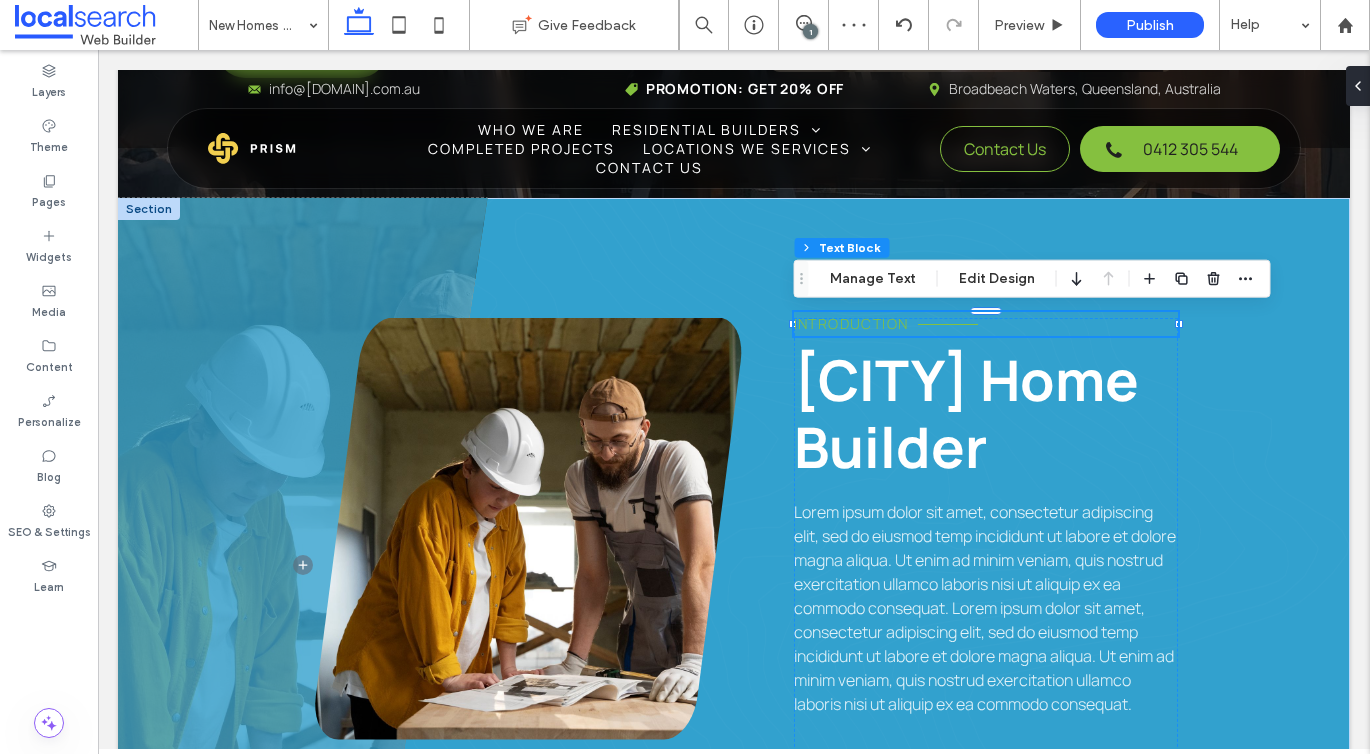 click on "Introduction" at bounding box center [851, 323] 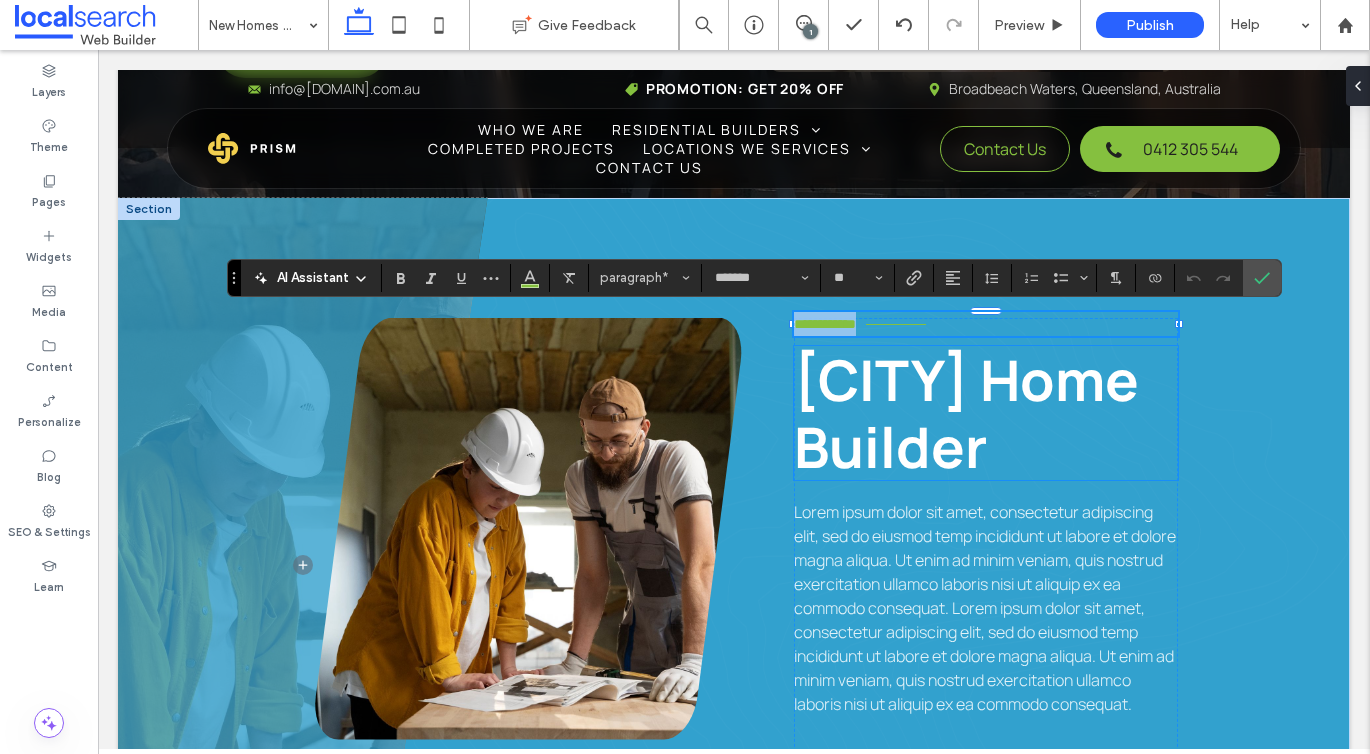 type 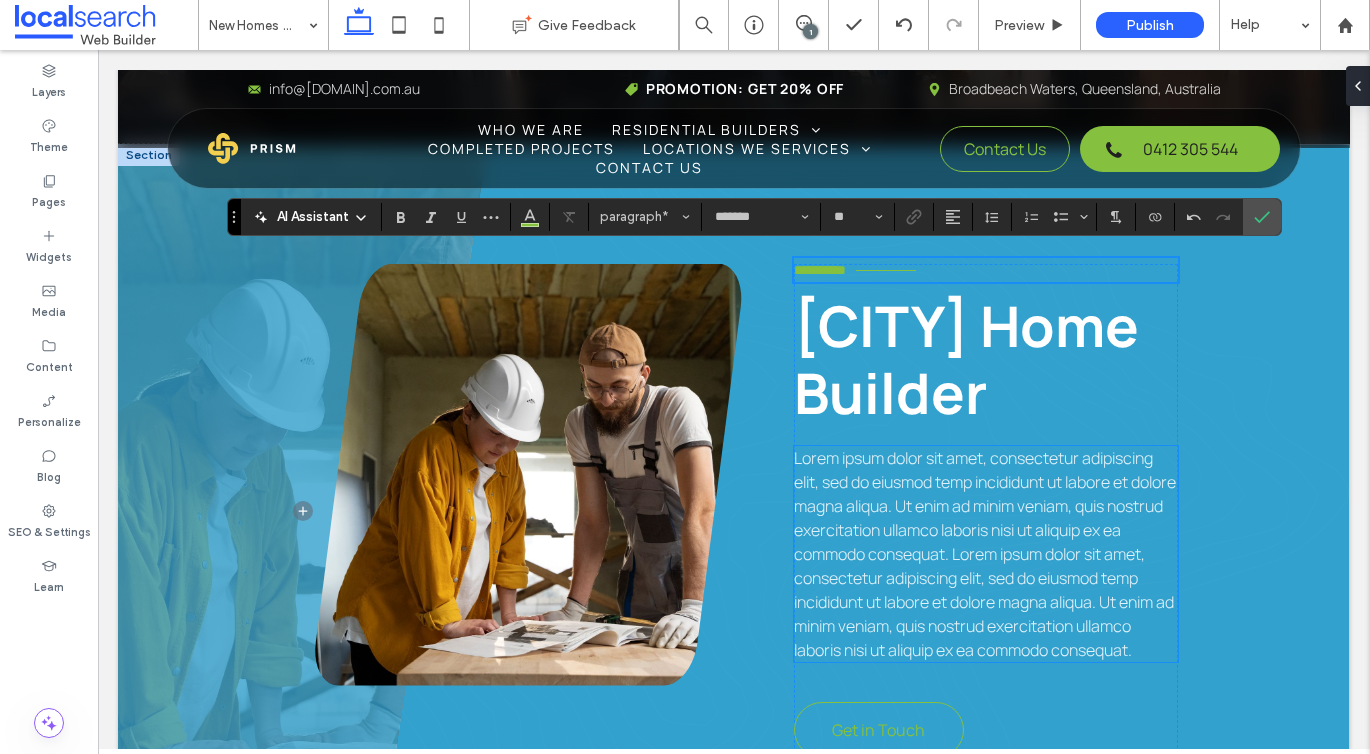 scroll, scrollTop: 854, scrollLeft: 0, axis: vertical 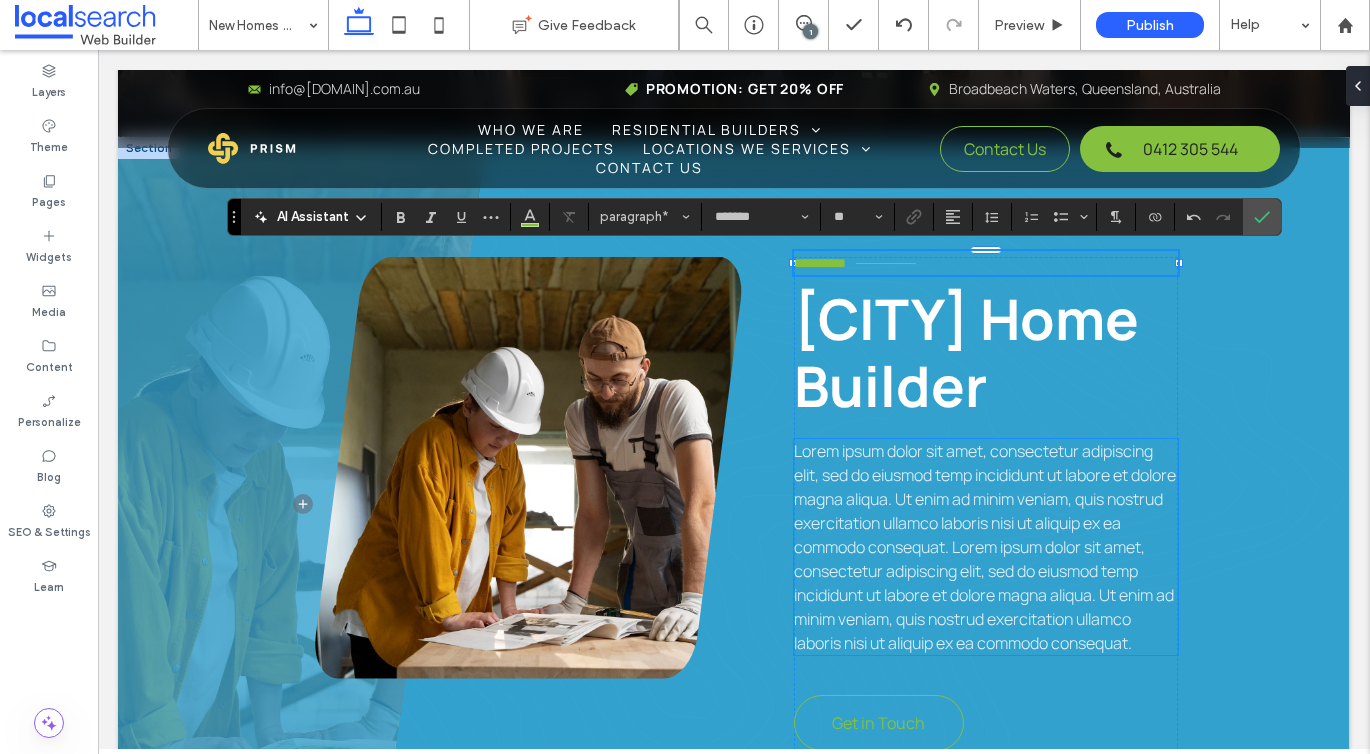 click on "Lorem ipsum dolor sit amet, consectetur adipiscing elit, sed do eiusmod temp incididunt ut labore et dolore magna aliqua. Ut enim ad minim veniam, quis nostrud exercitation ullamco laboris nisi ut aliquip ex ea commodo consequat. Lorem ipsum dolor sit amet, consectetur adipiscing elit, sed do eiusmod temp incididunt ut labore et dolore magna aliqua. Ut enim ad minim veniam, quis nostrud exercitation ullamco laboris nisi ut aliquip ex ea commodo consequat." at bounding box center (985, 547) 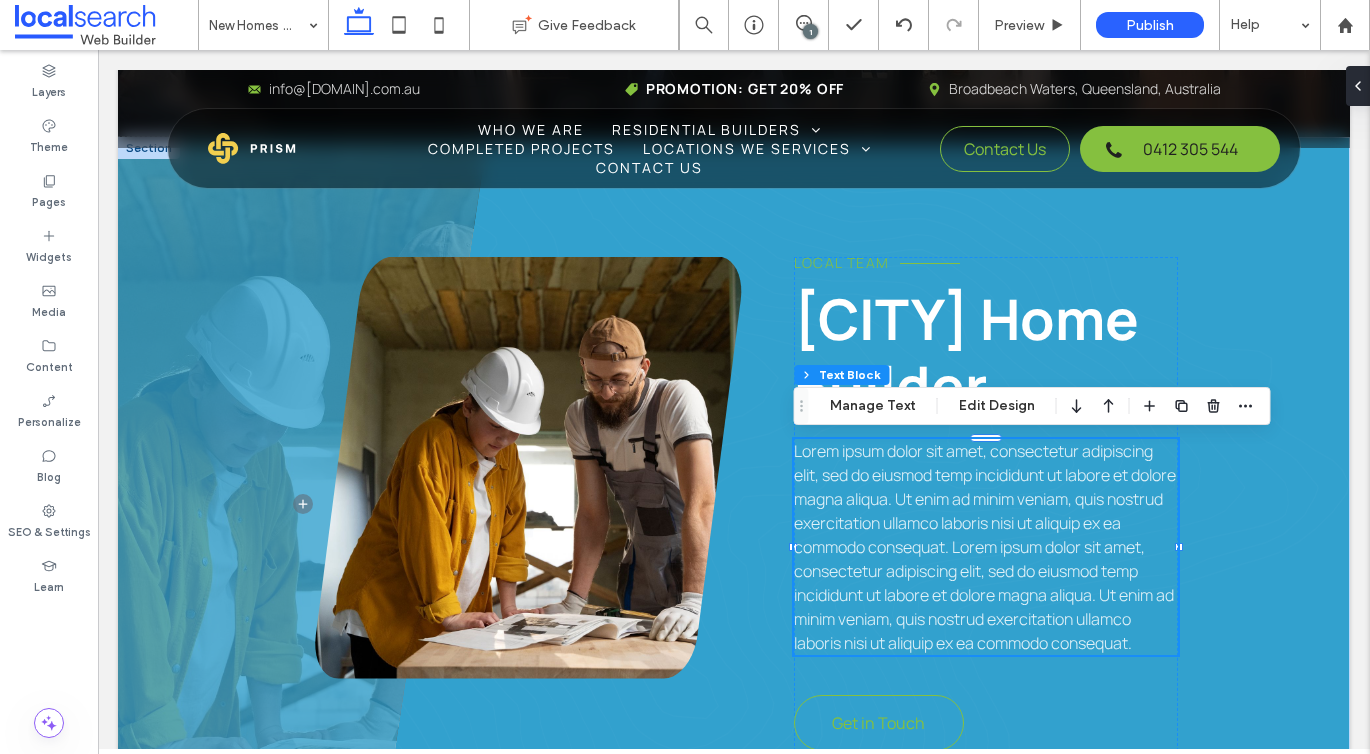 click on "Lorem ipsum dolor sit amet, consectetur adipiscing elit, sed do eiusmod temp incididunt ut labore et dolore magna aliqua. Ut enim ad minim veniam, quis nostrud exercitation ullamco laboris nisi ut aliquip ex ea commodo consequat. Lorem ipsum dolor sit amet, consectetur adipiscing elit, sed do eiusmod temp incididunt ut labore et dolore magna aliqua. Ut enim ad minim veniam, quis nostrud exercitation ullamco laboris nisi ut aliquip ex ea commodo consequat." at bounding box center [985, 547] 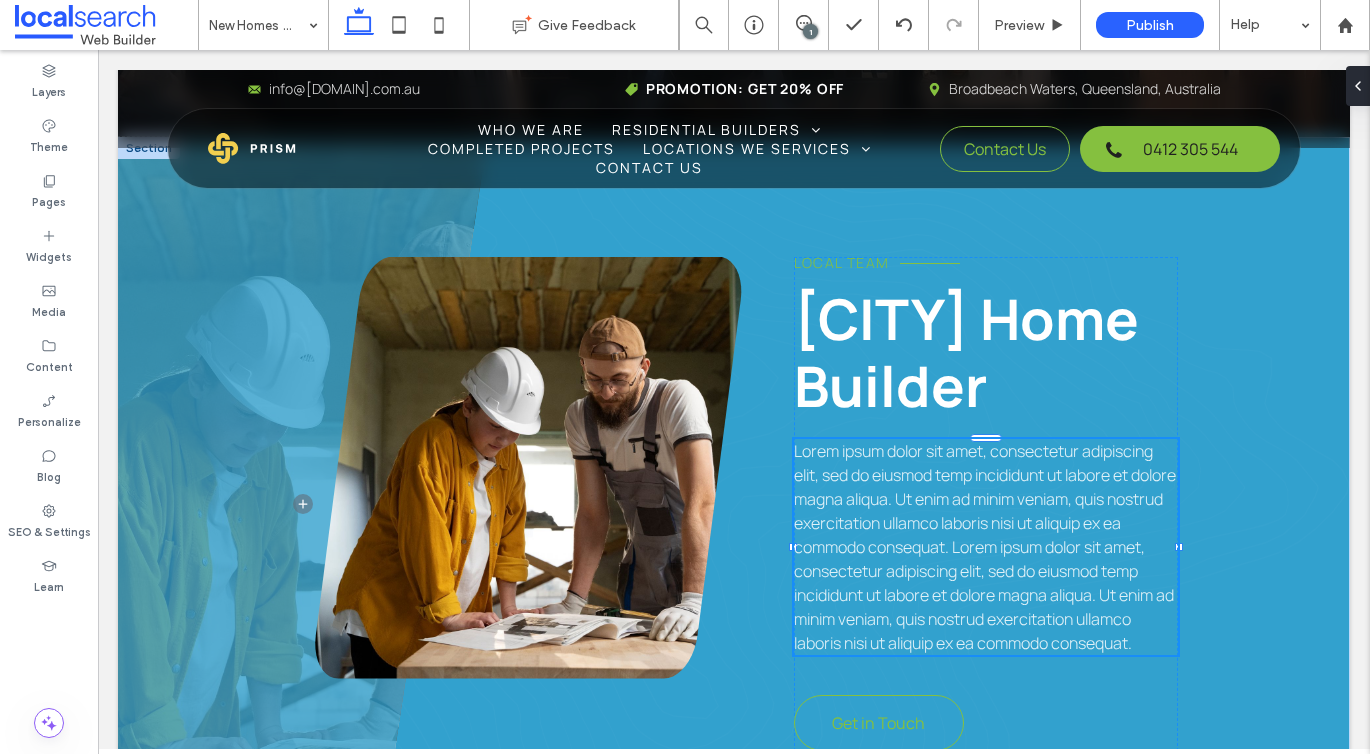 type on "*******" 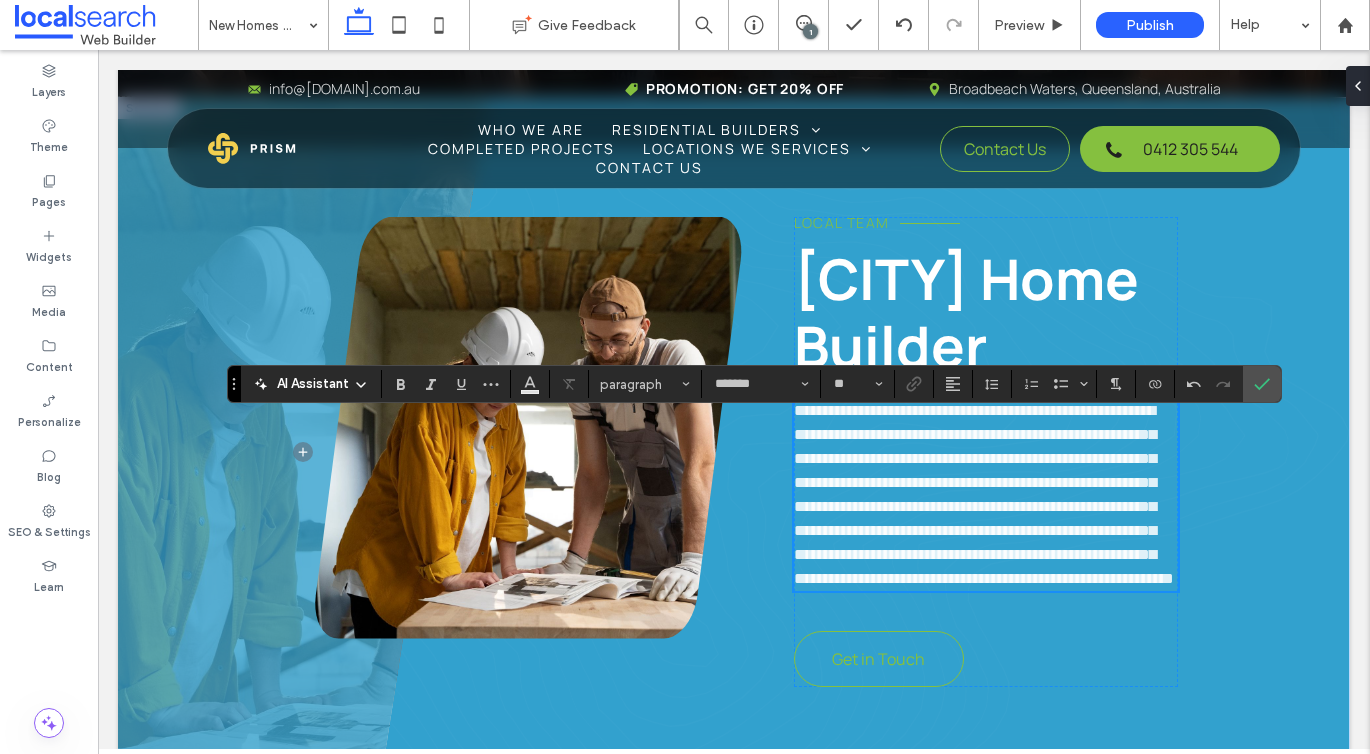 scroll, scrollTop: 900, scrollLeft: 0, axis: vertical 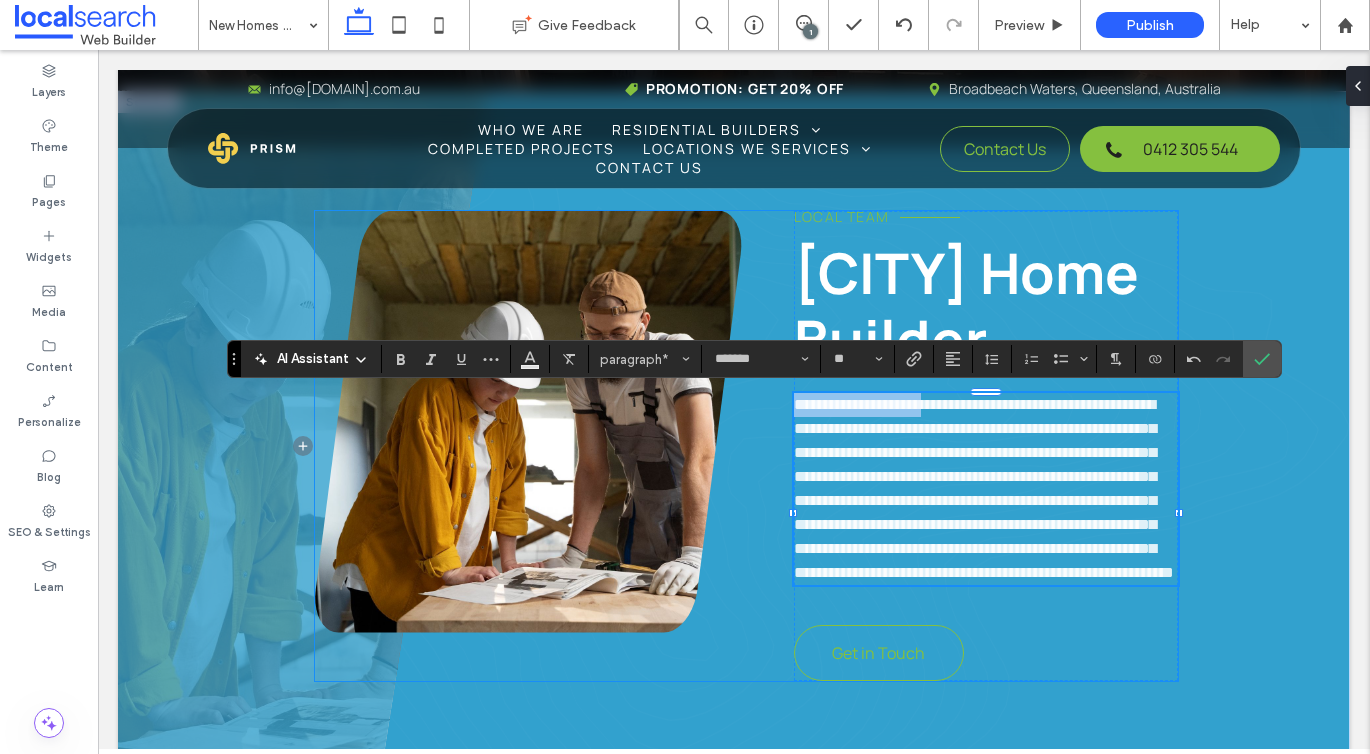drag, startPoint x: 935, startPoint y: 408, endPoint x: 787, endPoint y: 405, distance: 148.0304 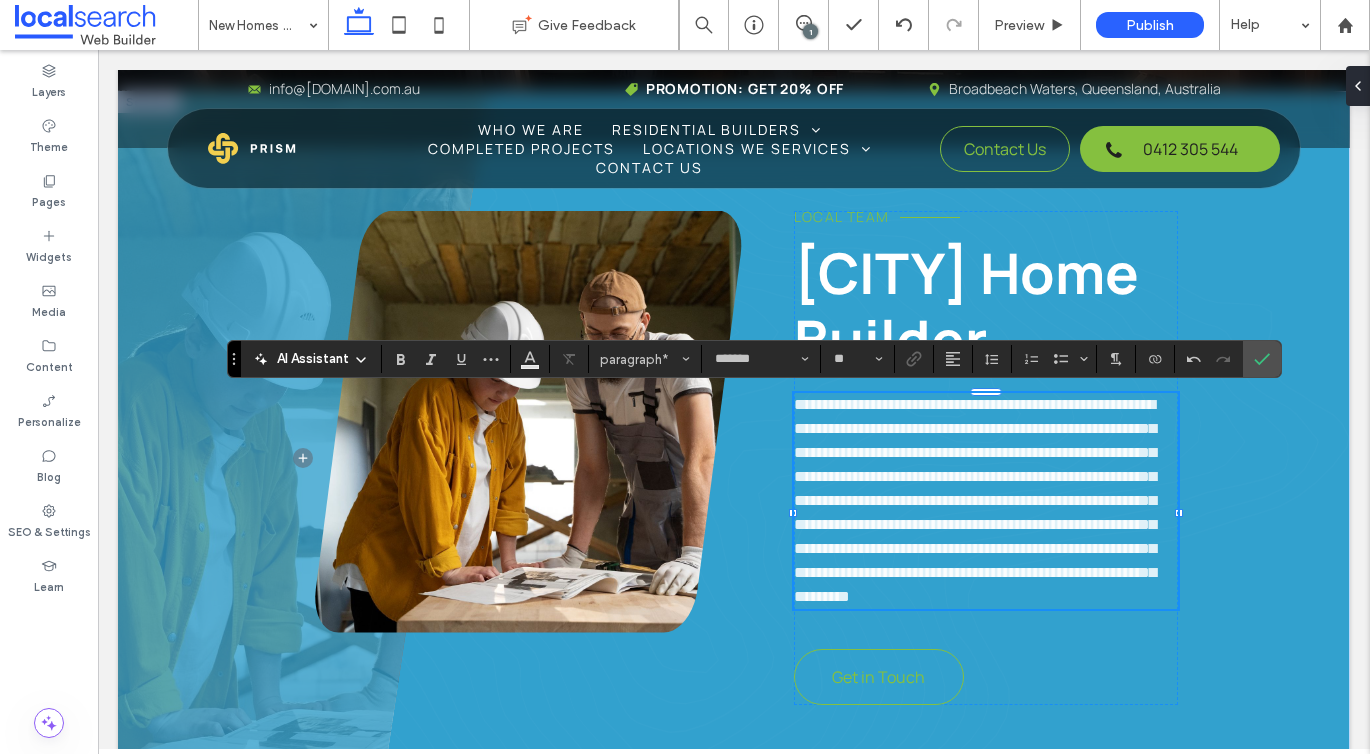 click on "**********" at bounding box center [975, 500] 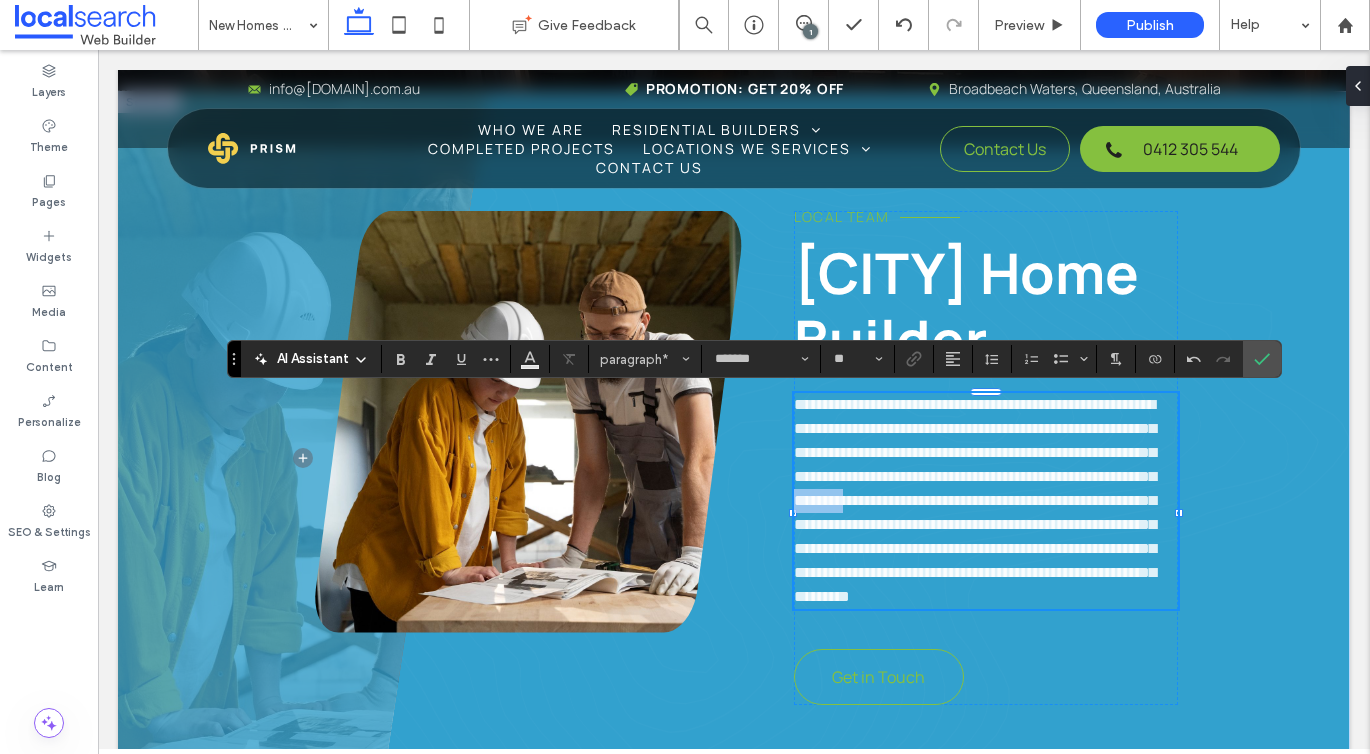 click on "**********" at bounding box center [975, 500] 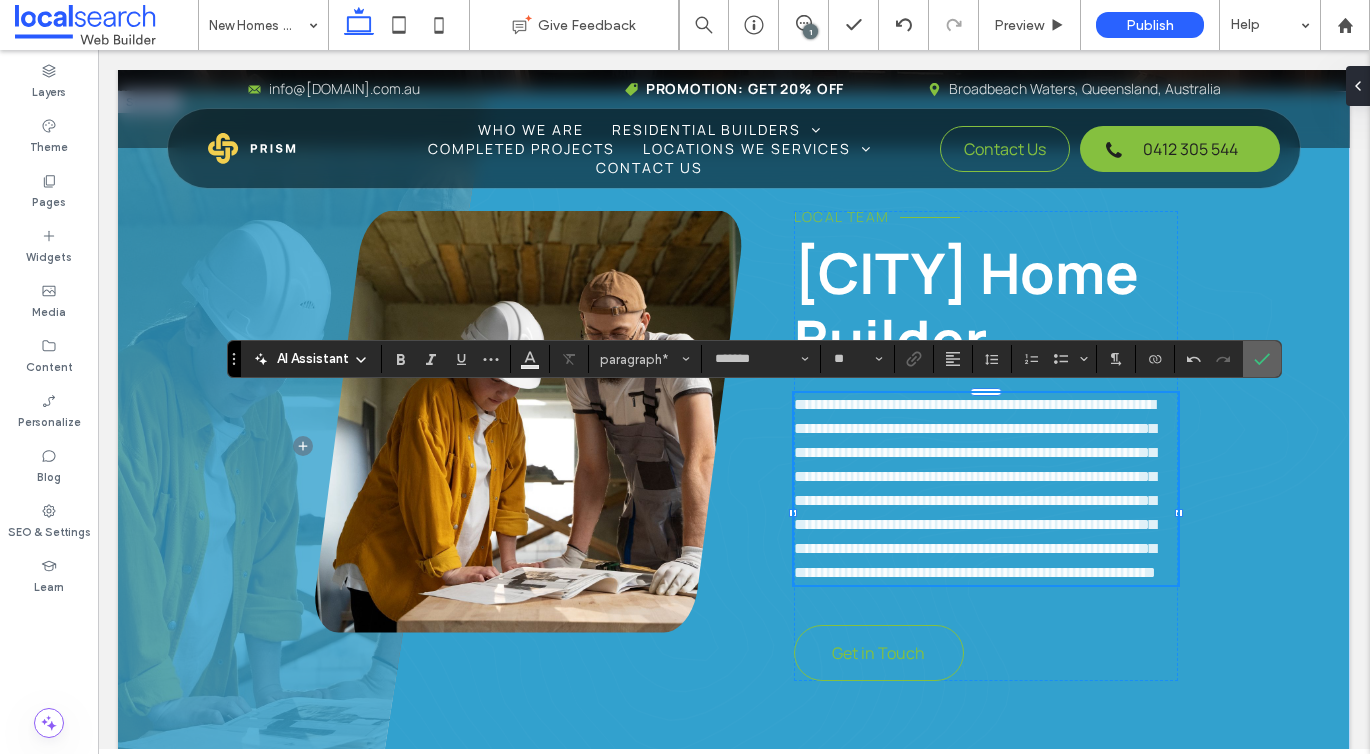 click at bounding box center [1258, 359] 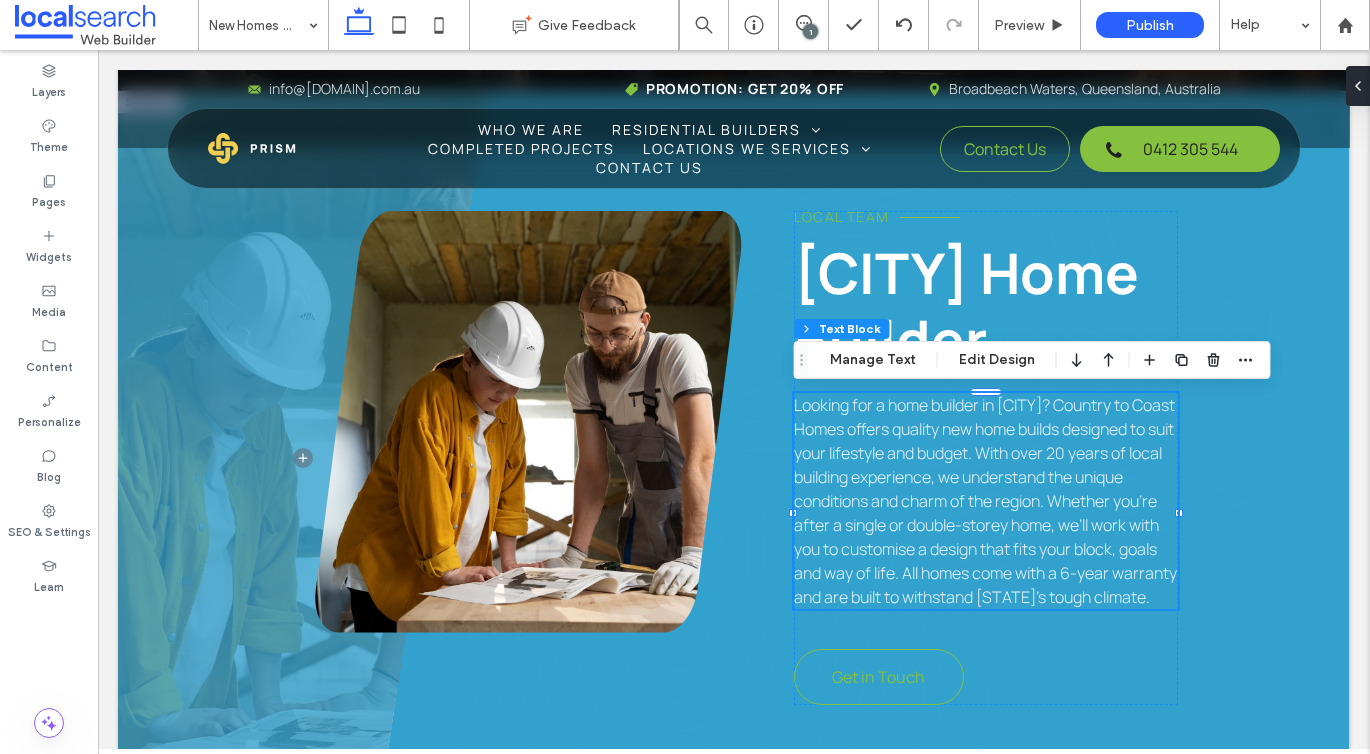 click on "Looking for a home builder in Childers? Country to Coast Homes offers quality new home builds designed to suit your lifestyle and budget. With over 20 years of local building experience, we understand the unique conditions and charm of the region. Whether you're after a single or double-storey home, we’ll work with you to customise a design that fits your block, goals and way of life. All homes come with a 6-year warranty and are built to withstand Queensland’s tough climate." at bounding box center [985, 501] 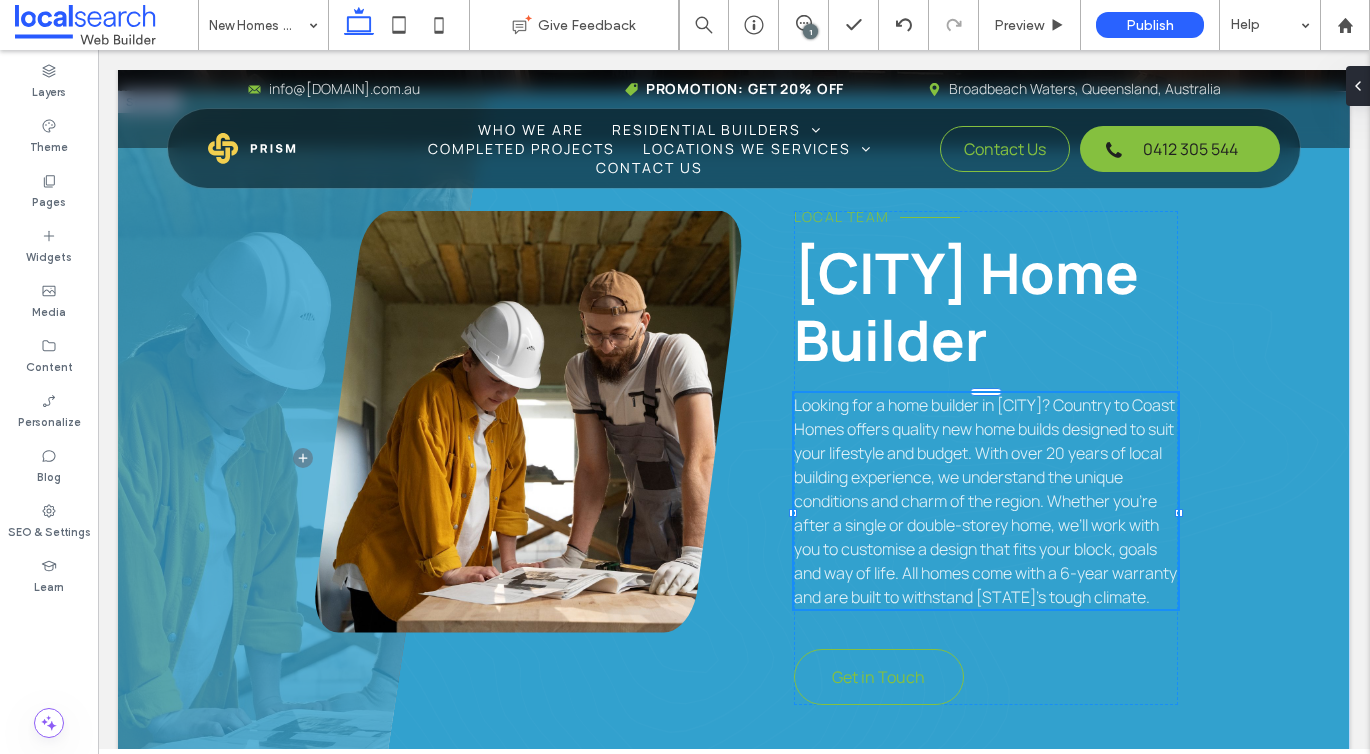 type on "*******" 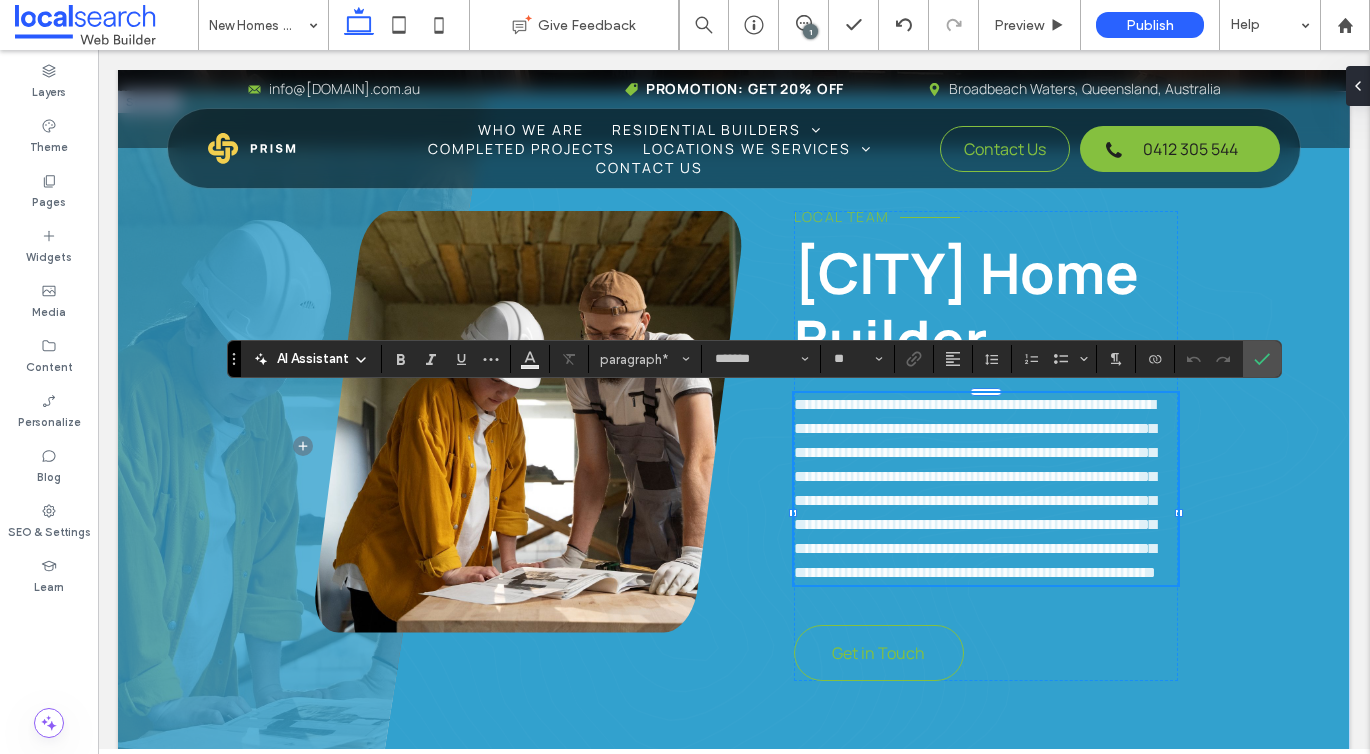click on "**********" at bounding box center (986, 489) 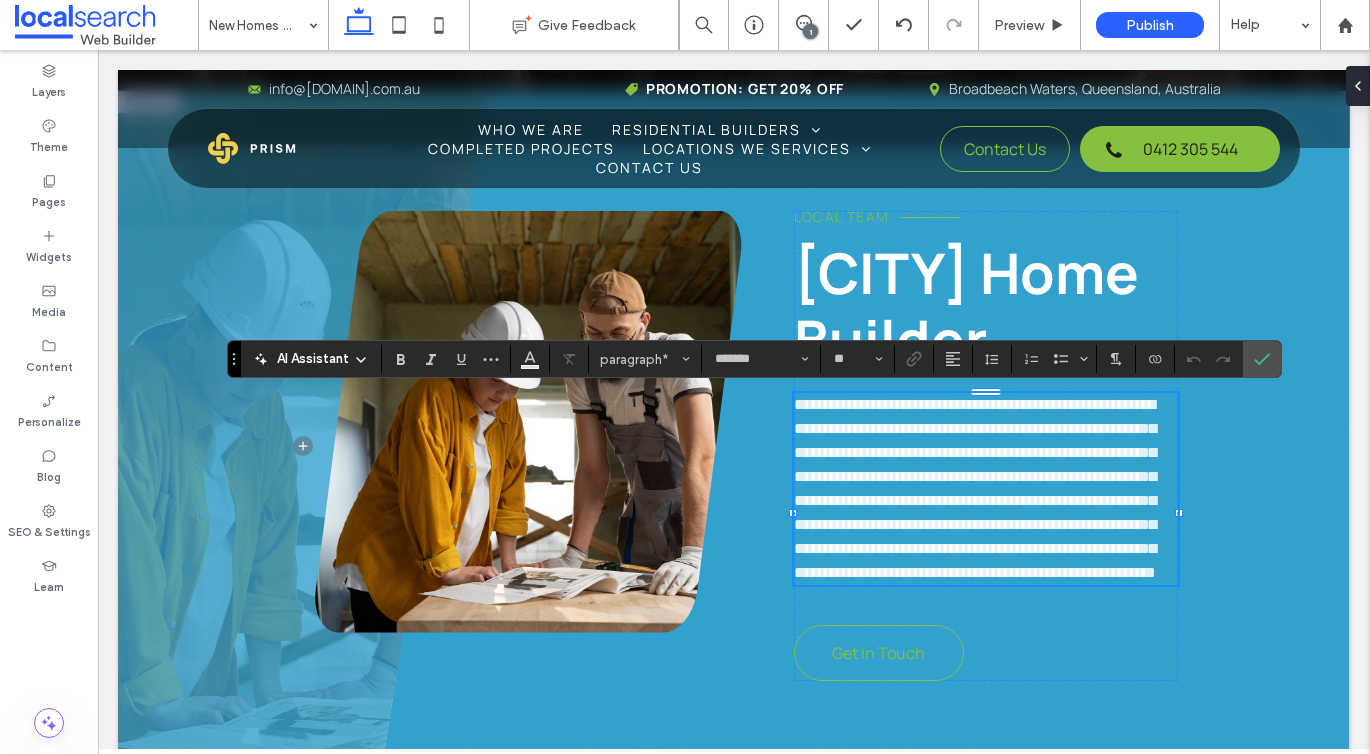type 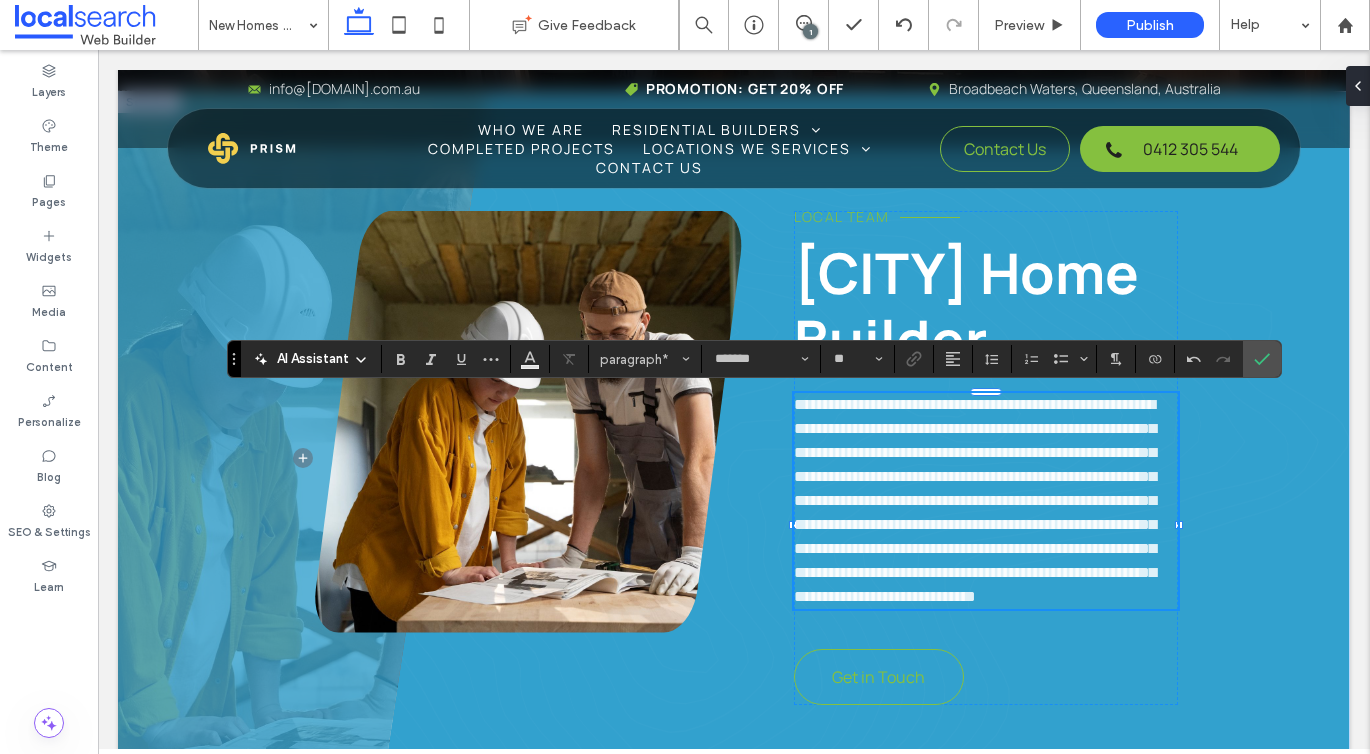 scroll, scrollTop: 0, scrollLeft: 0, axis: both 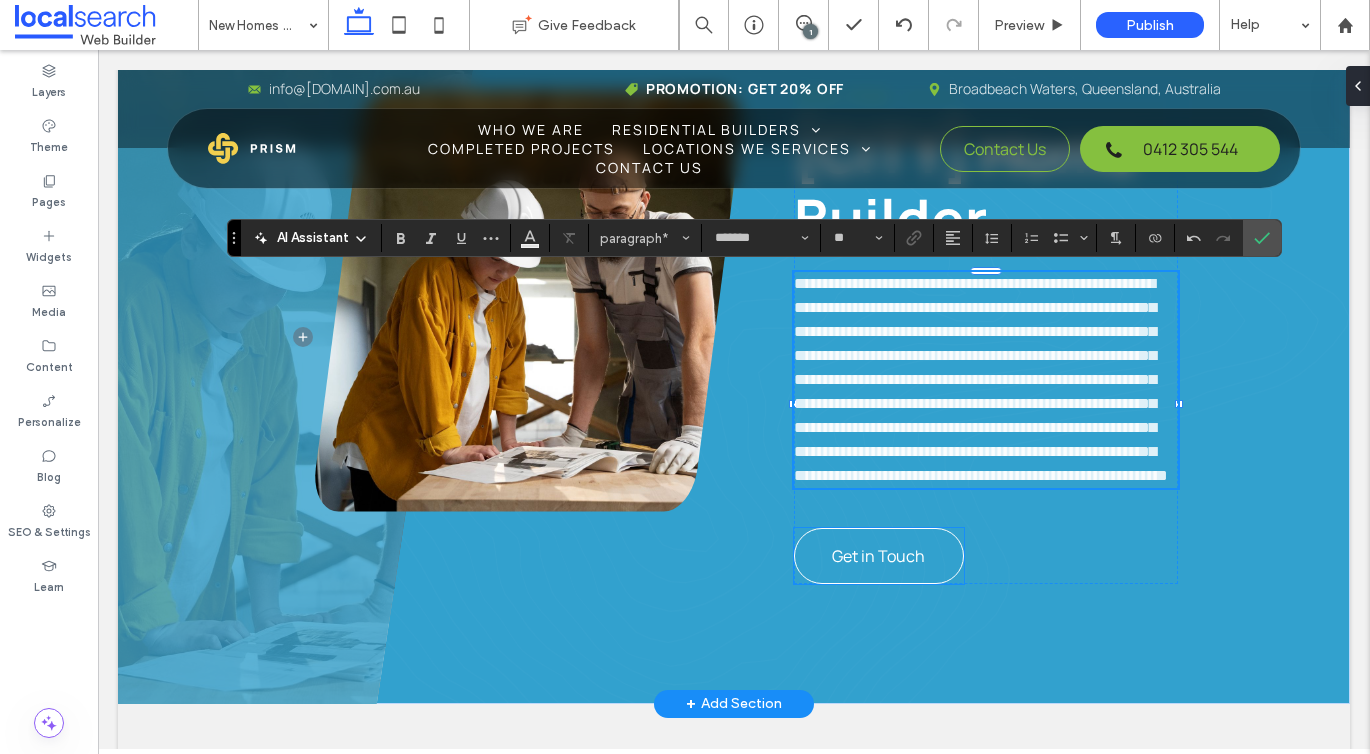 click on "Get in Touch" at bounding box center [878, 556] 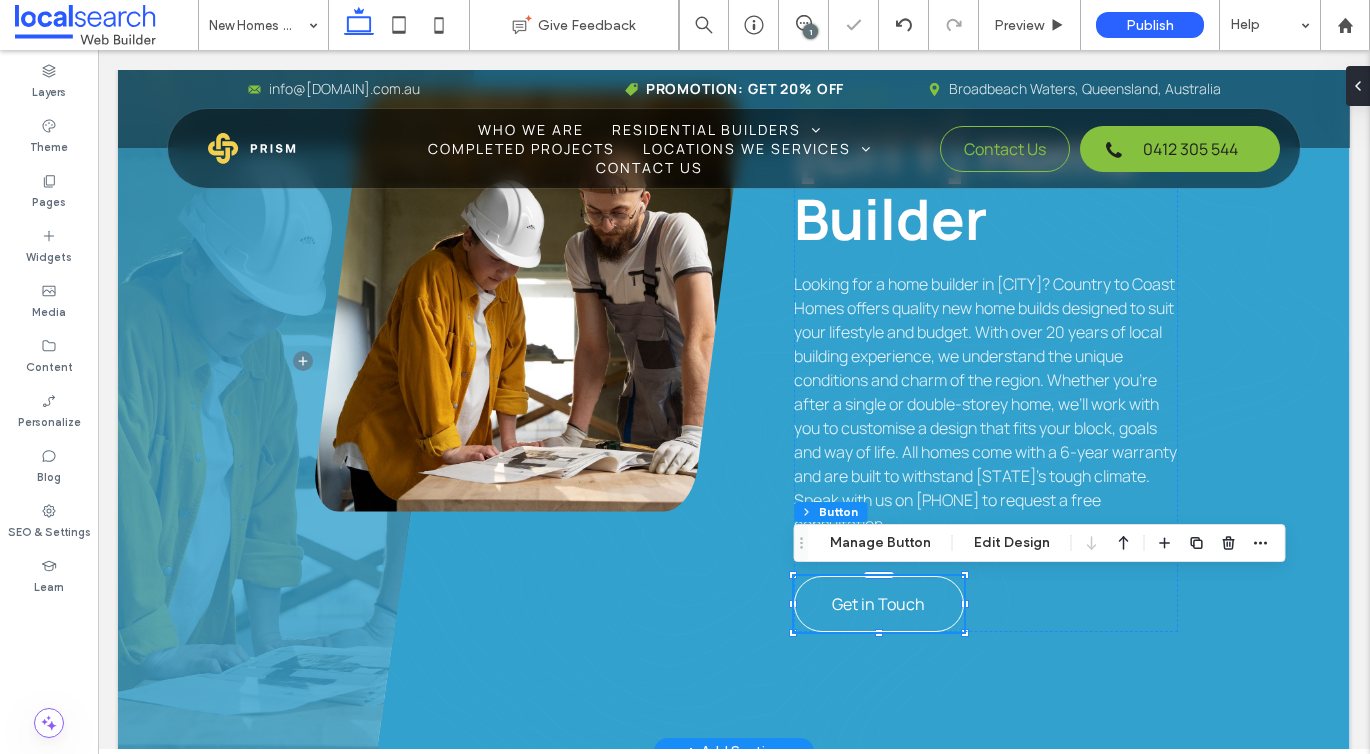 click on "Get in Touch" at bounding box center (878, 604) 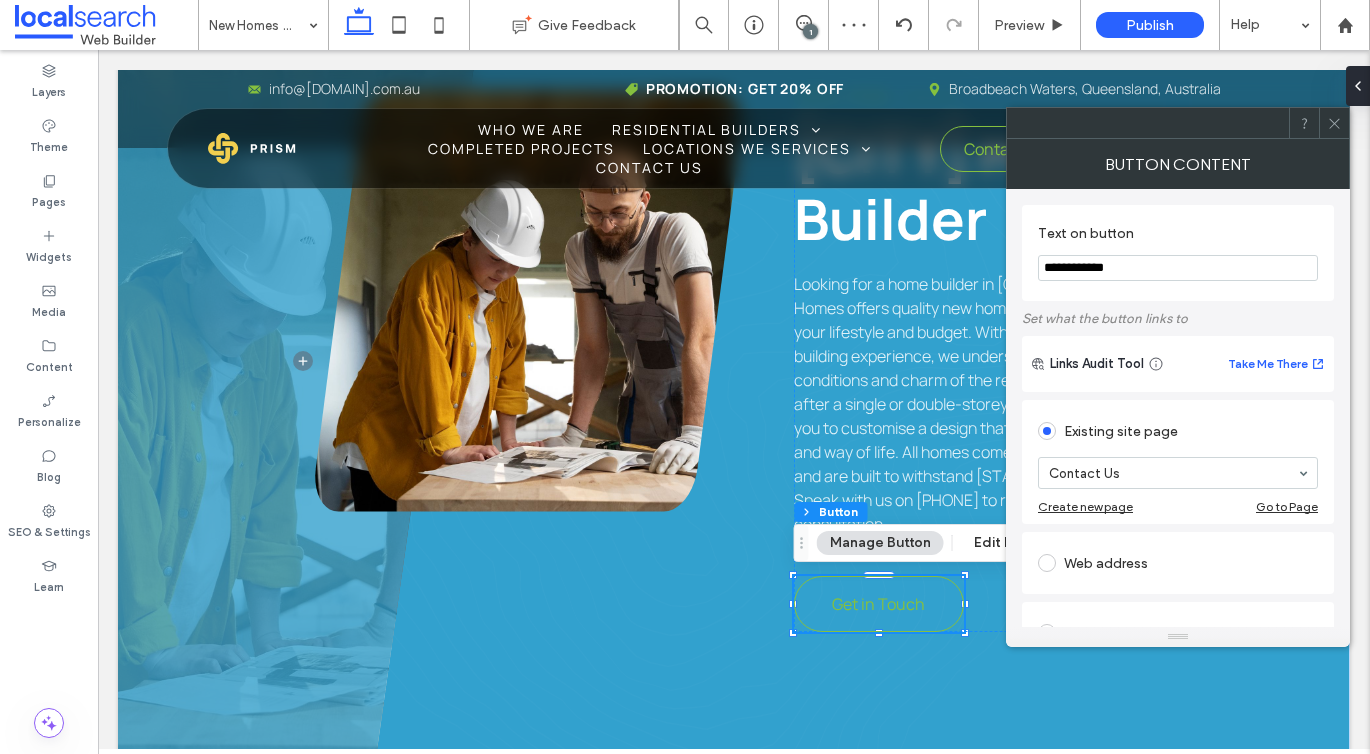 click on "**********" at bounding box center (1178, 268) 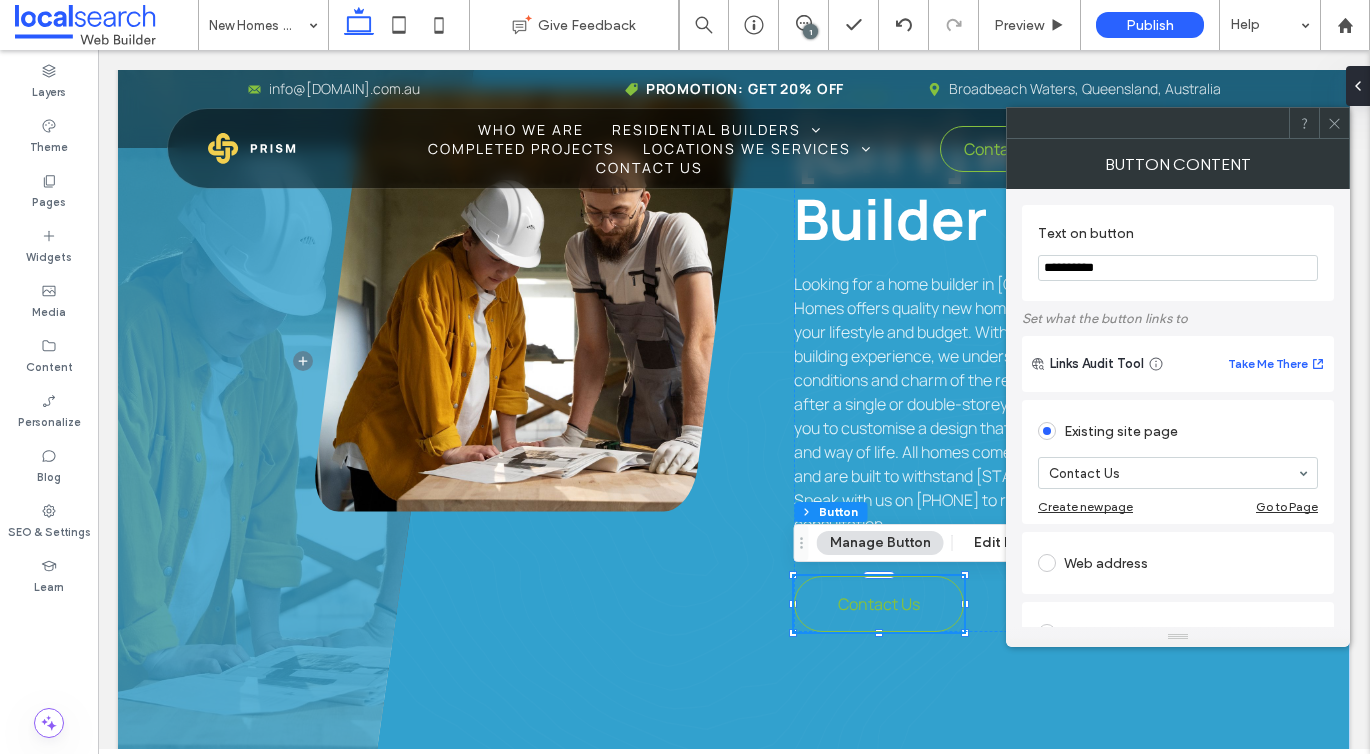 type on "**********" 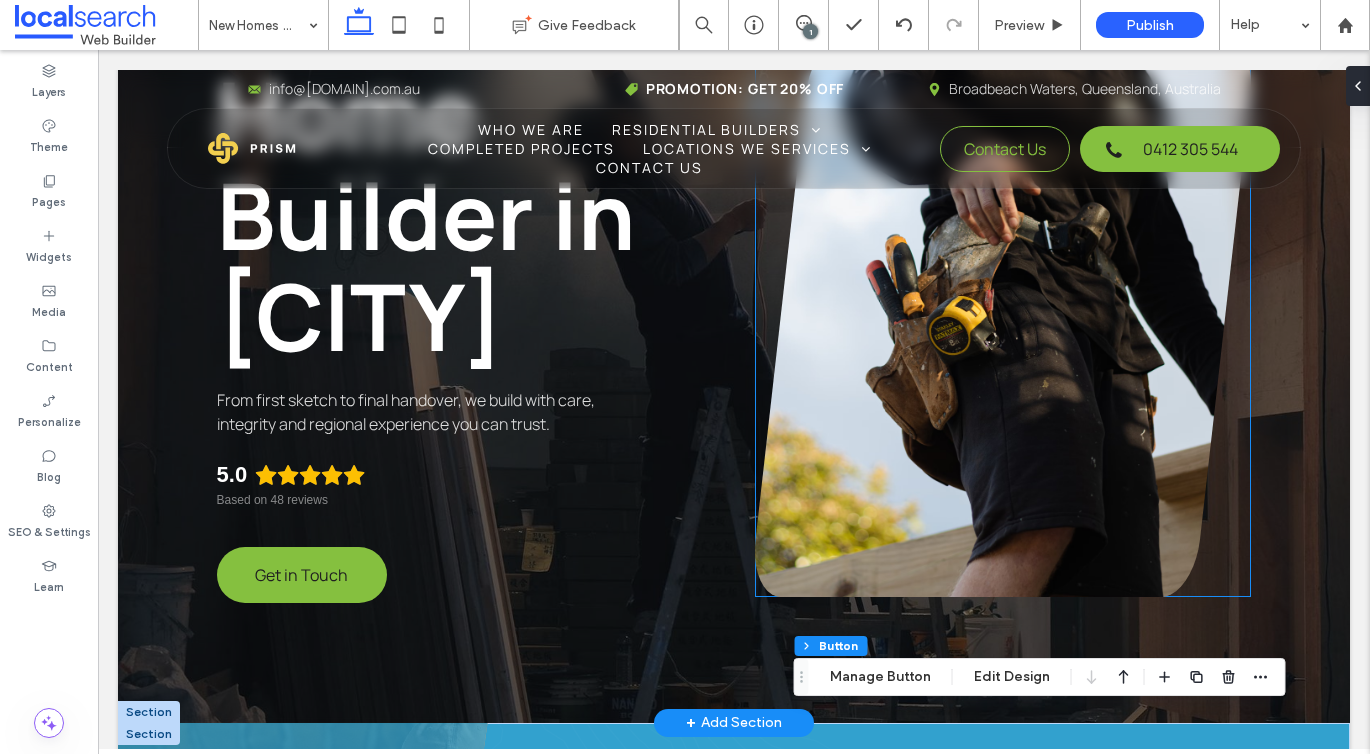 scroll, scrollTop: 298, scrollLeft: 0, axis: vertical 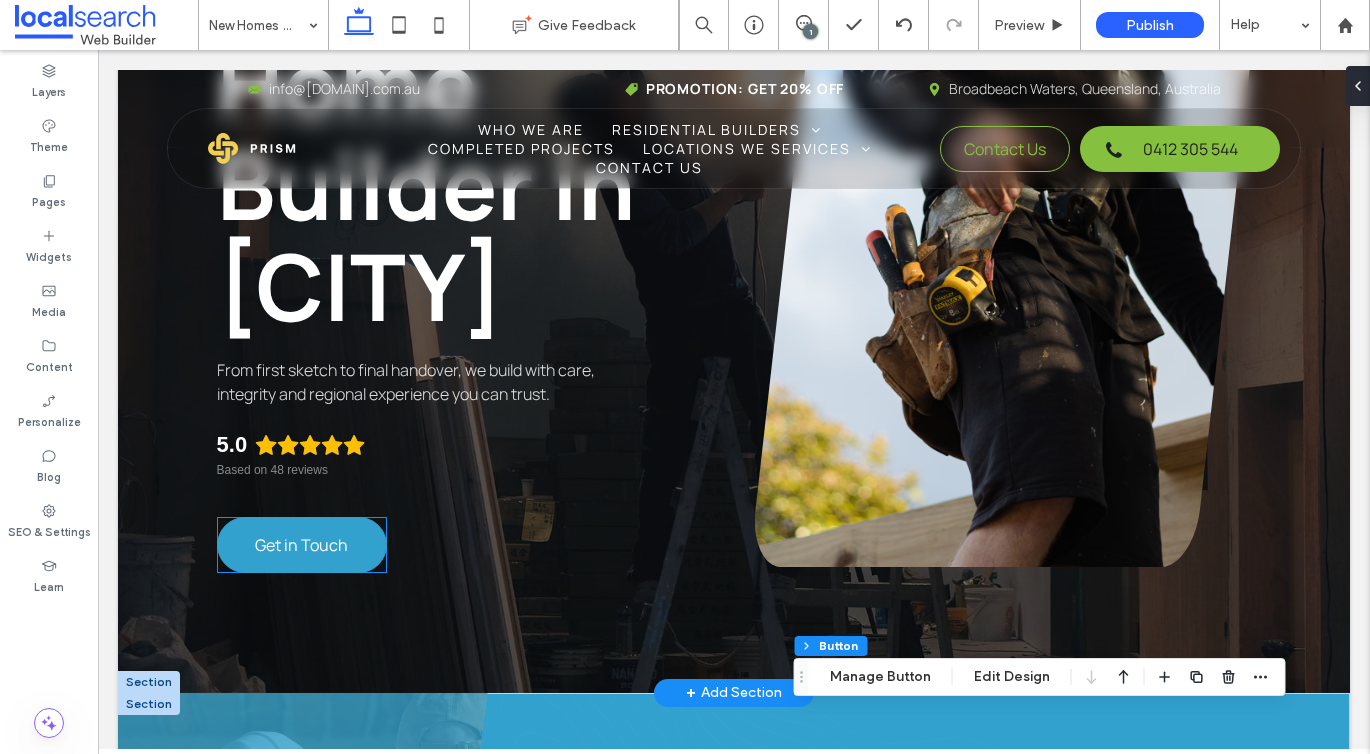 click on "Get in Touch" at bounding box center (302, 545) 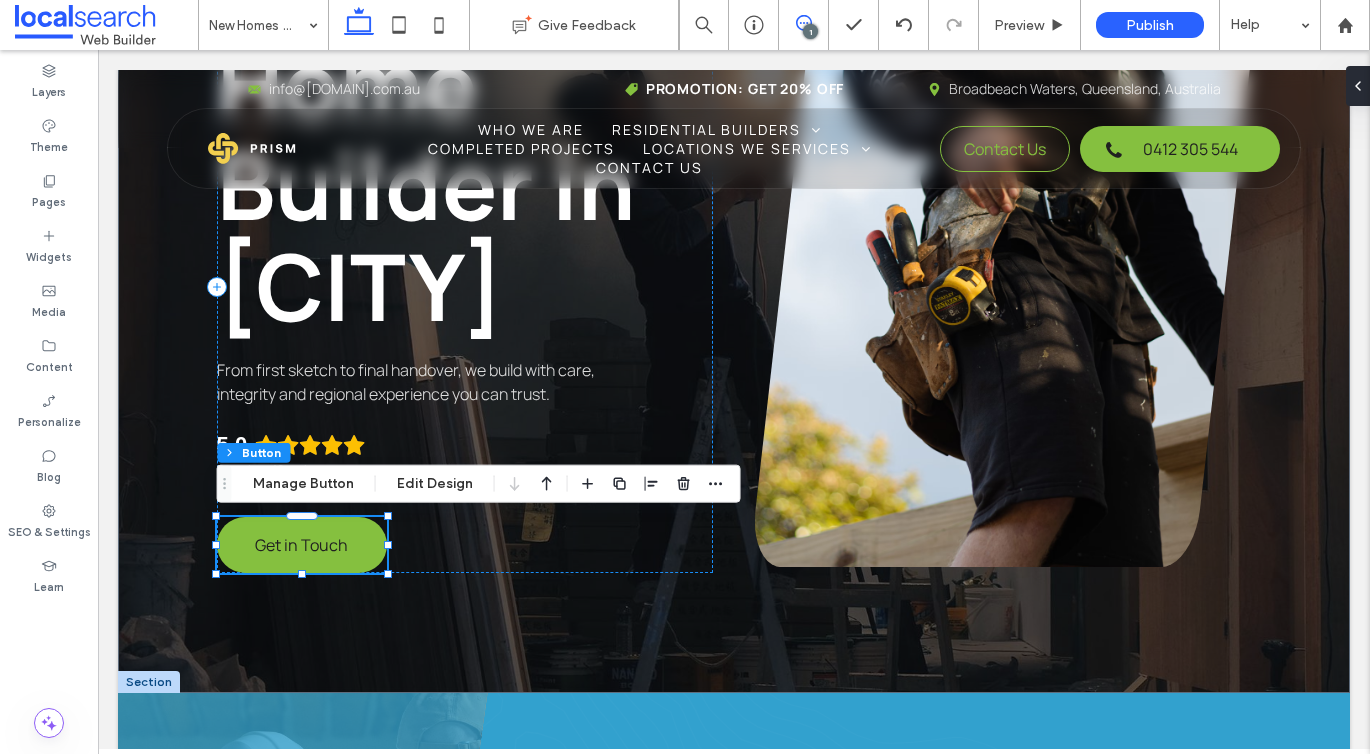 click at bounding box center [803, 23] 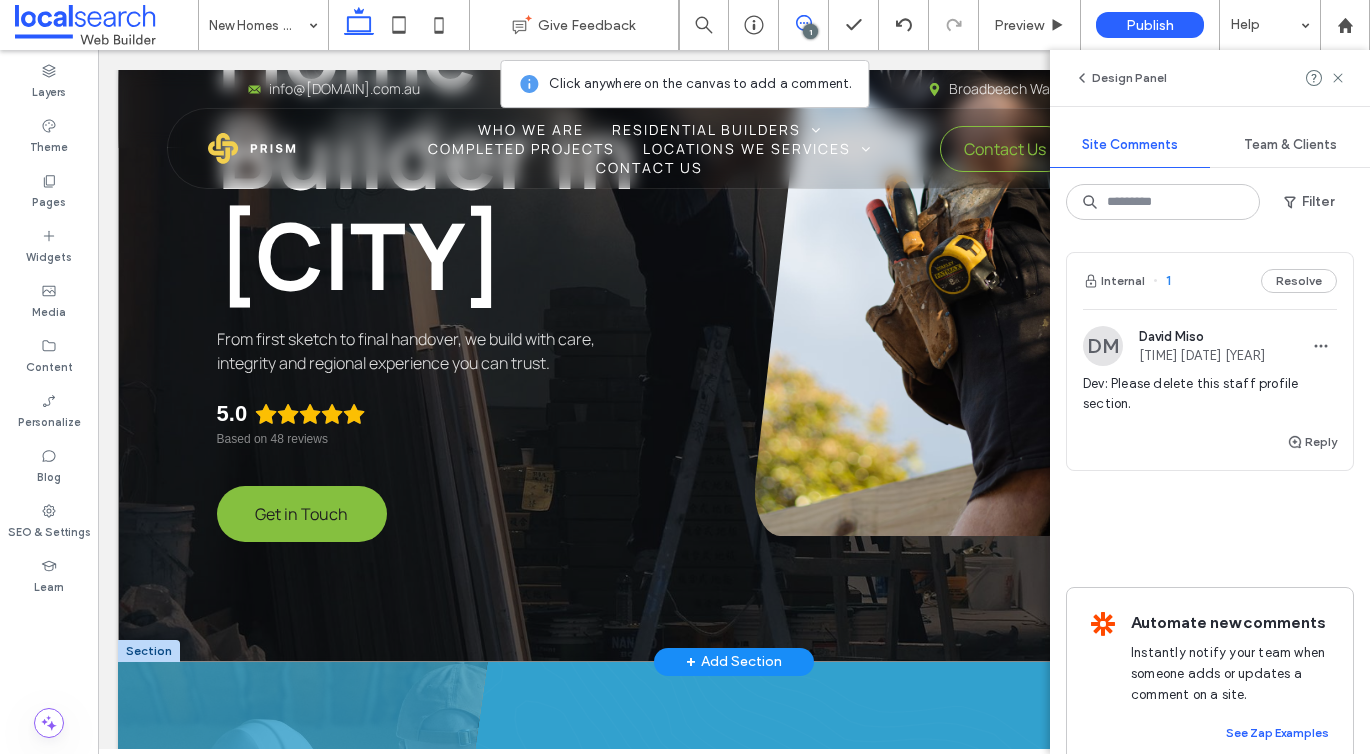 scroll, scrollTop: 296, scrollLeft: 0, axis: vertical 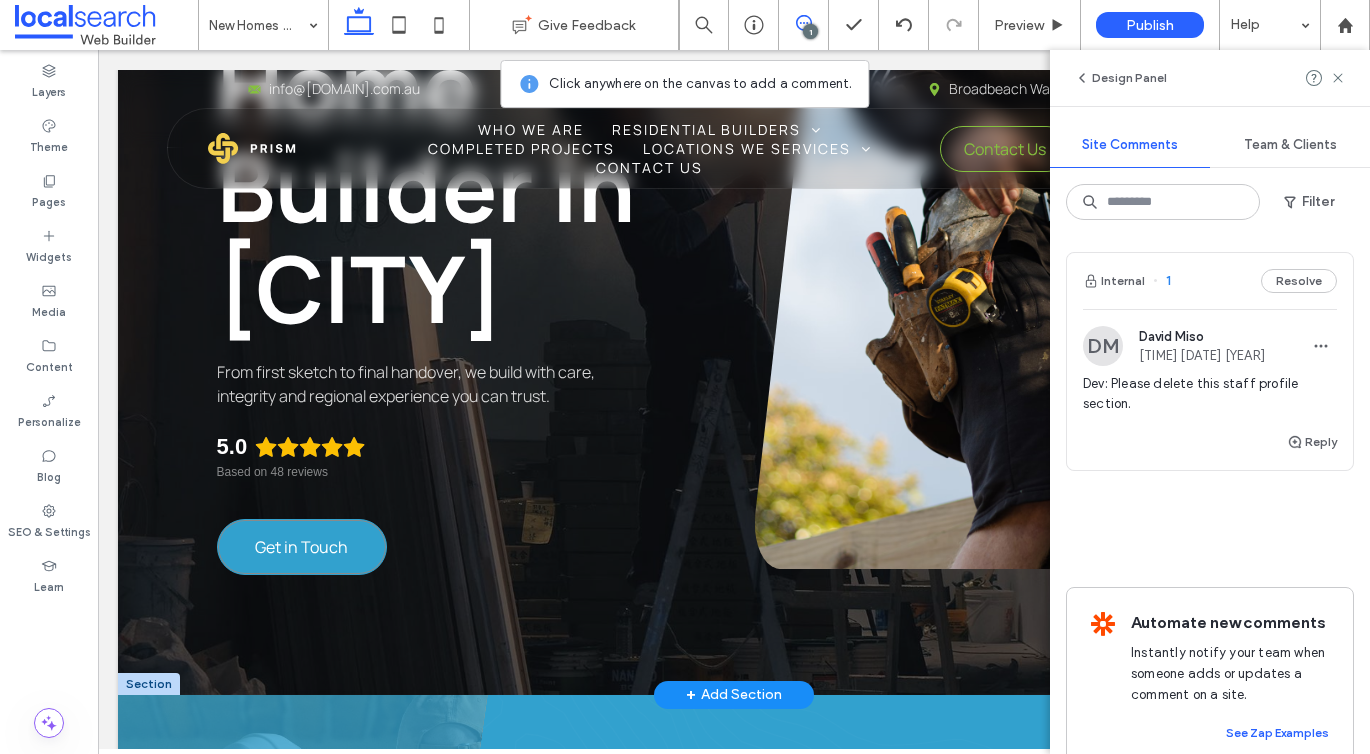 click on "Get in Touch" at bounding box center (302, 547) 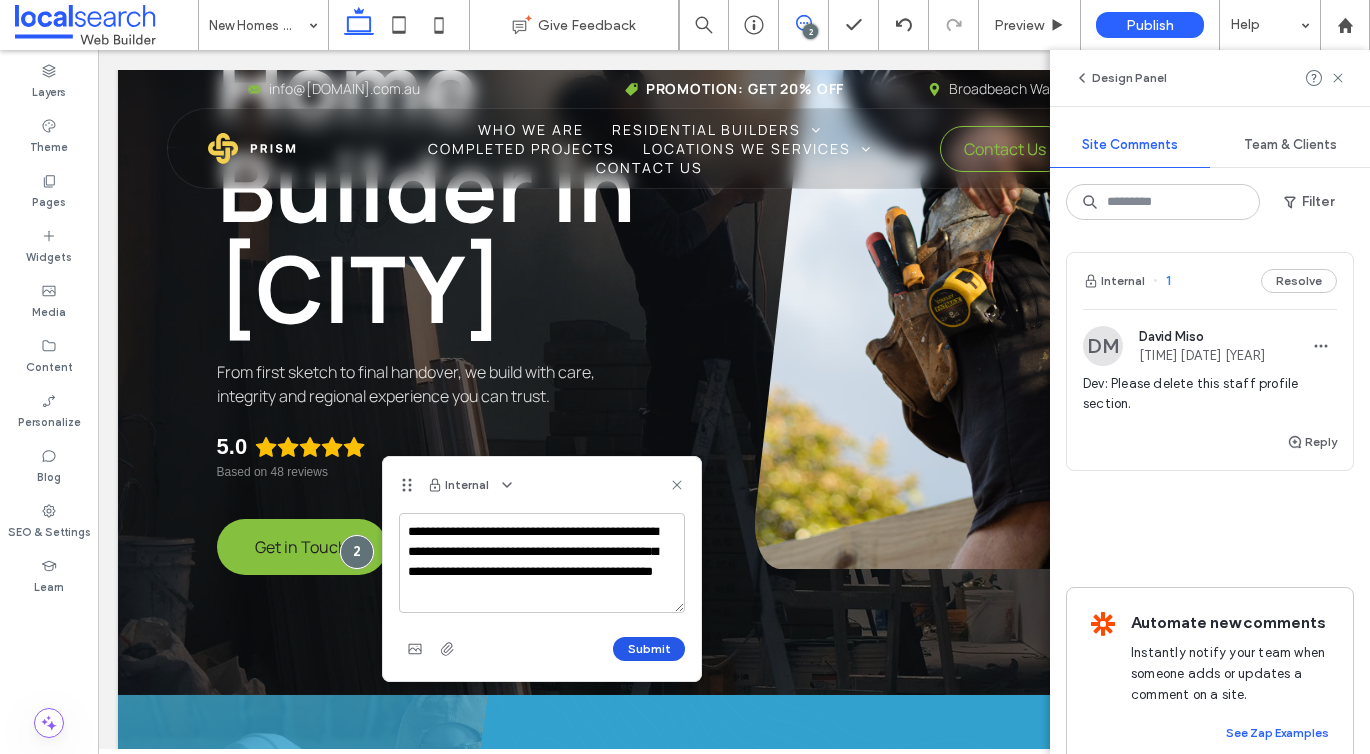 type on "**********" 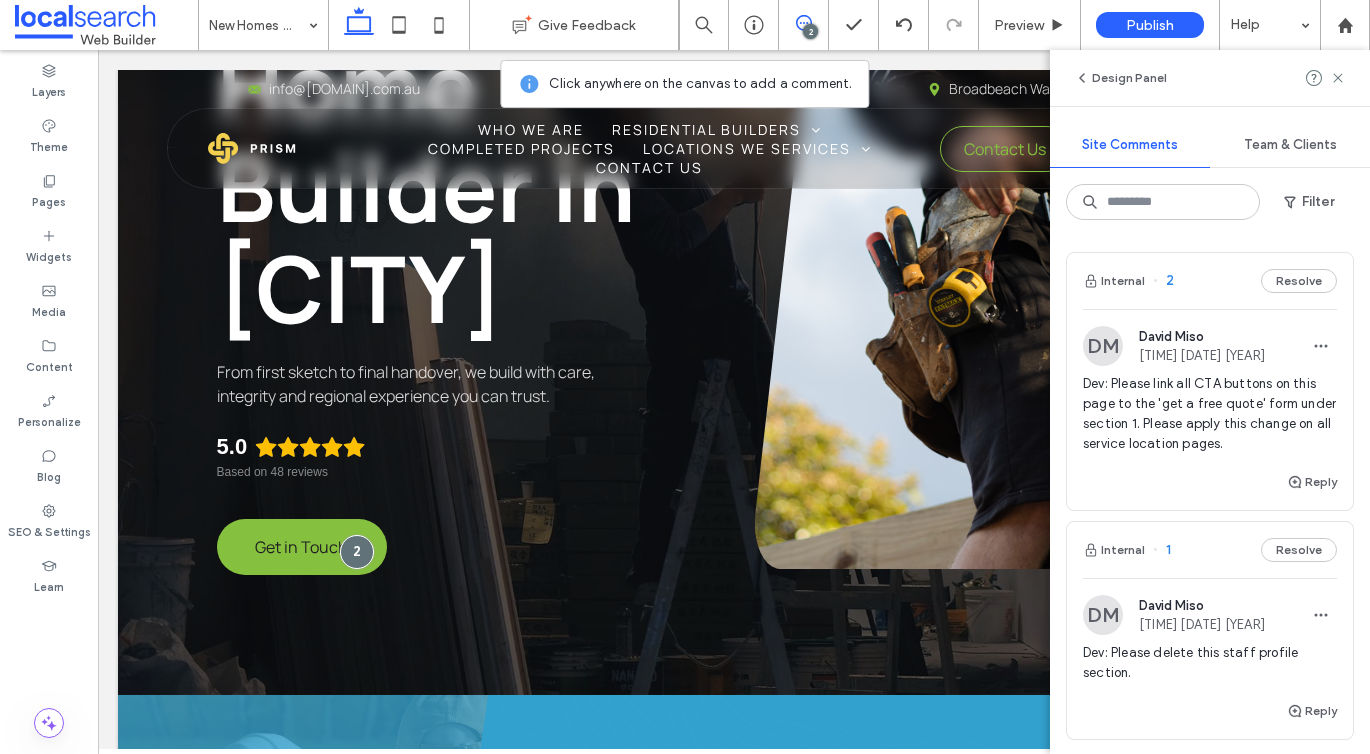 click on "Design Panel" at bounding box center (1210, 78) 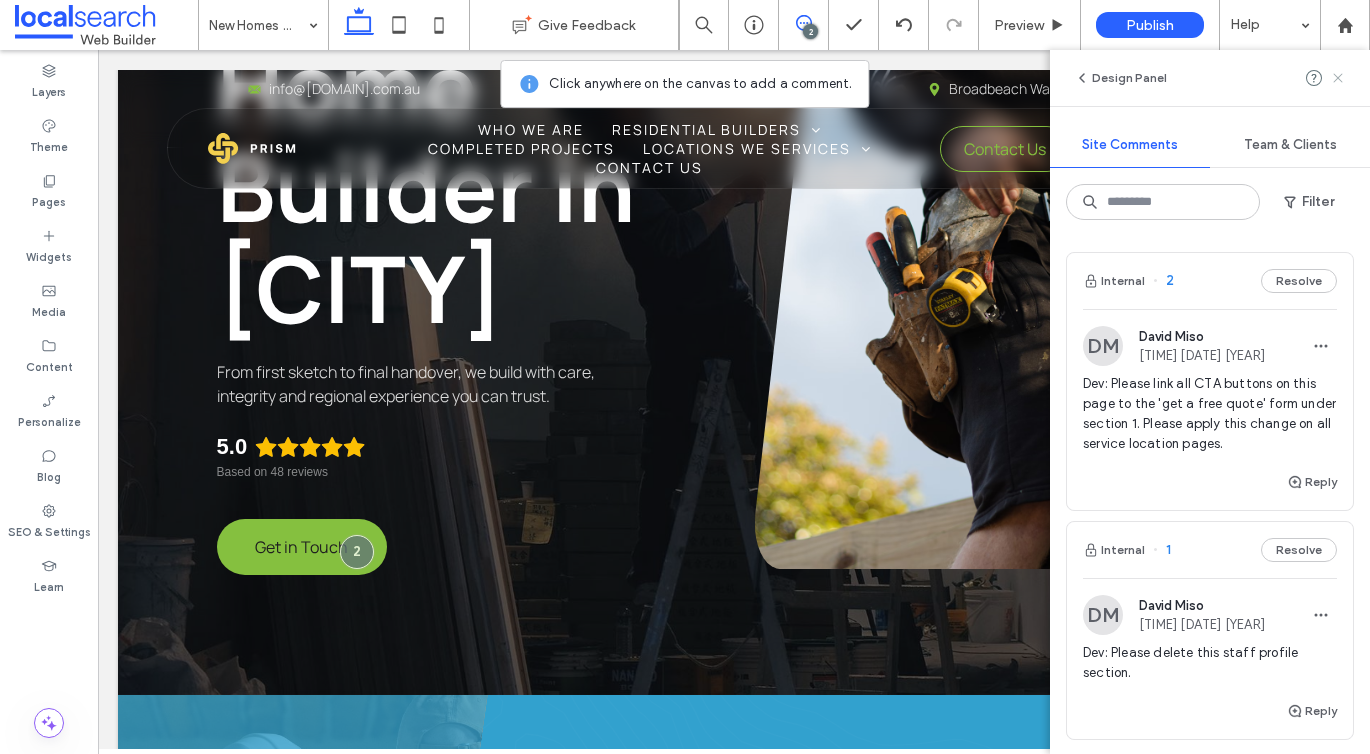click 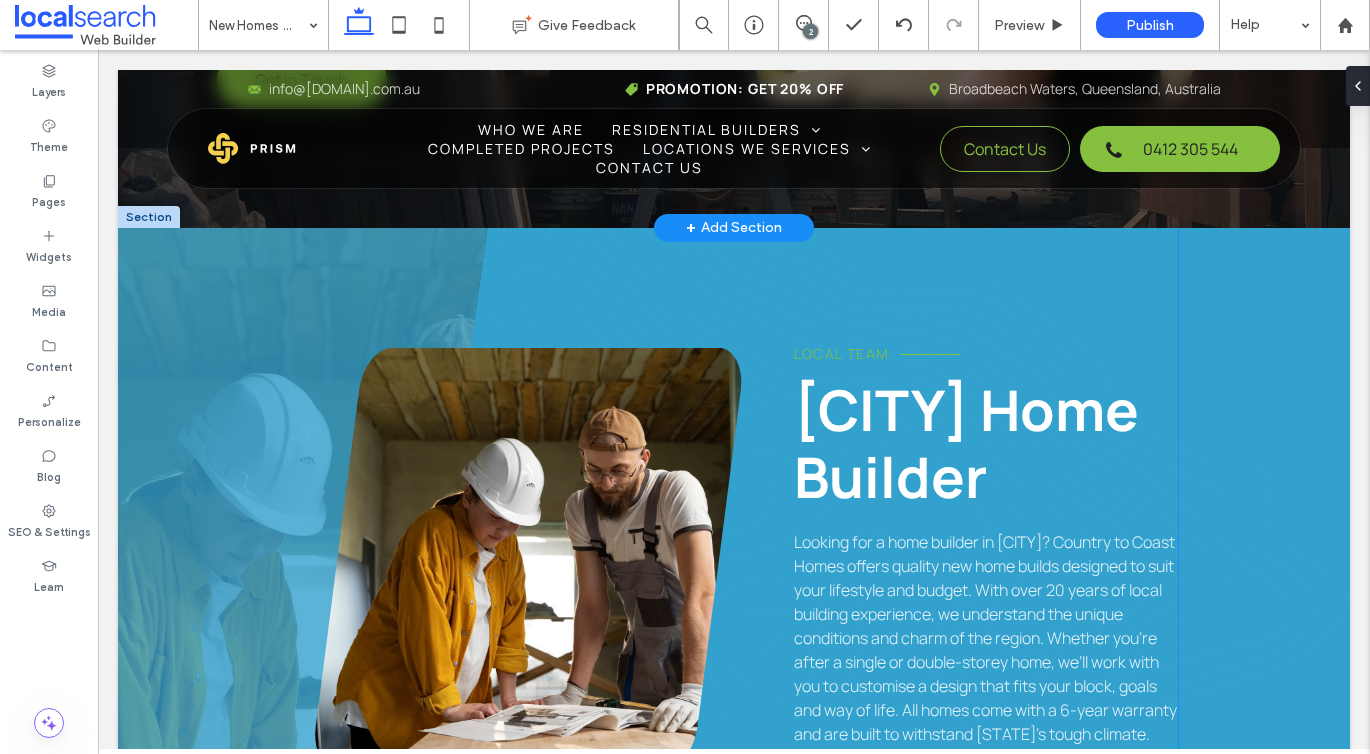 scroll, scrollTop: 890, scrollLeft: 0, axis: vertical 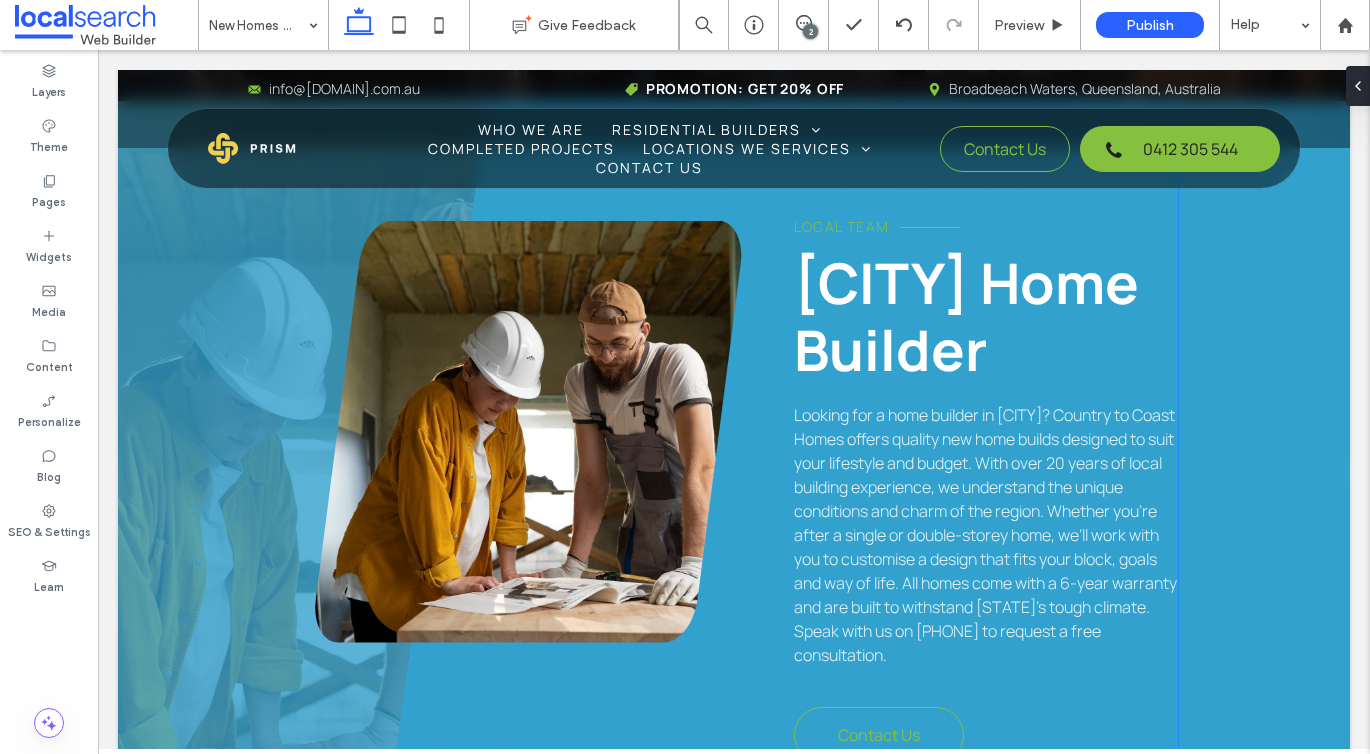 click on "Local Team" at bounding box center (842, 226) 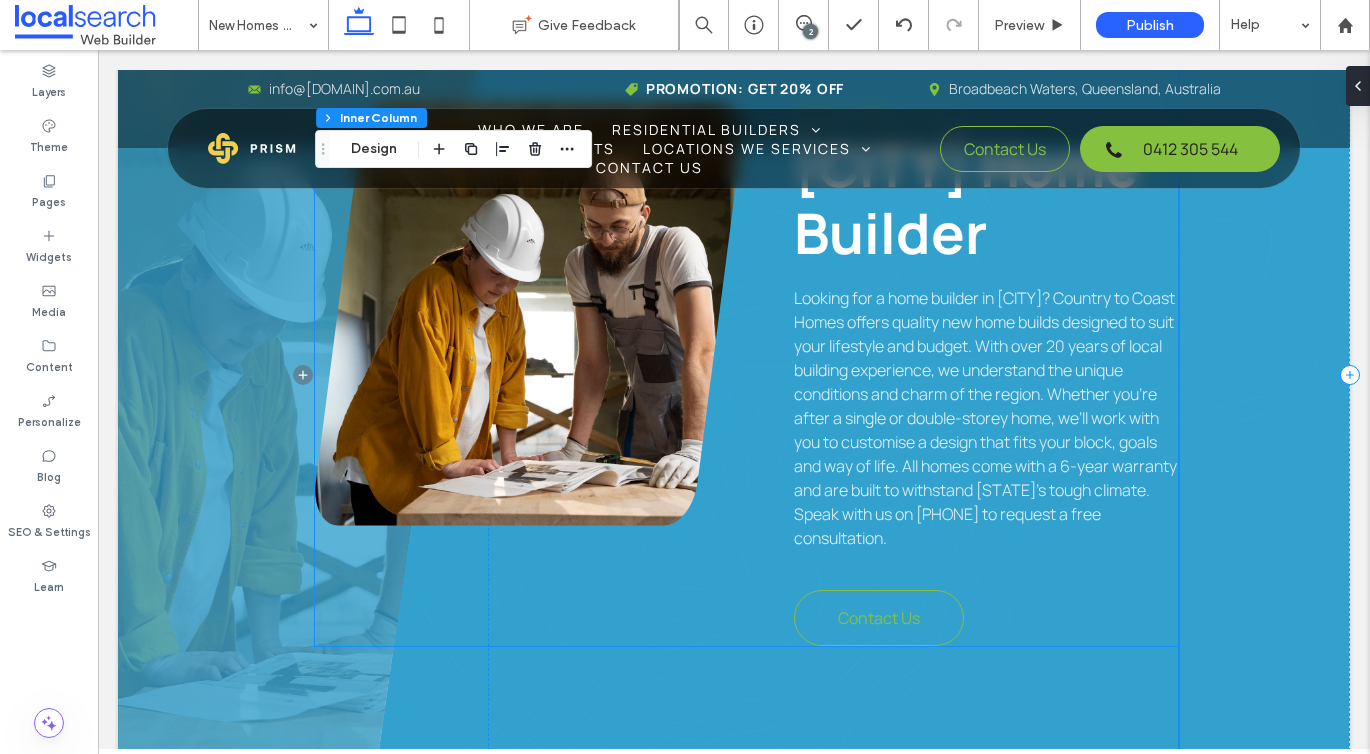 scroll, scrollTop: 990, scrollLeft: 0, axis: vertical 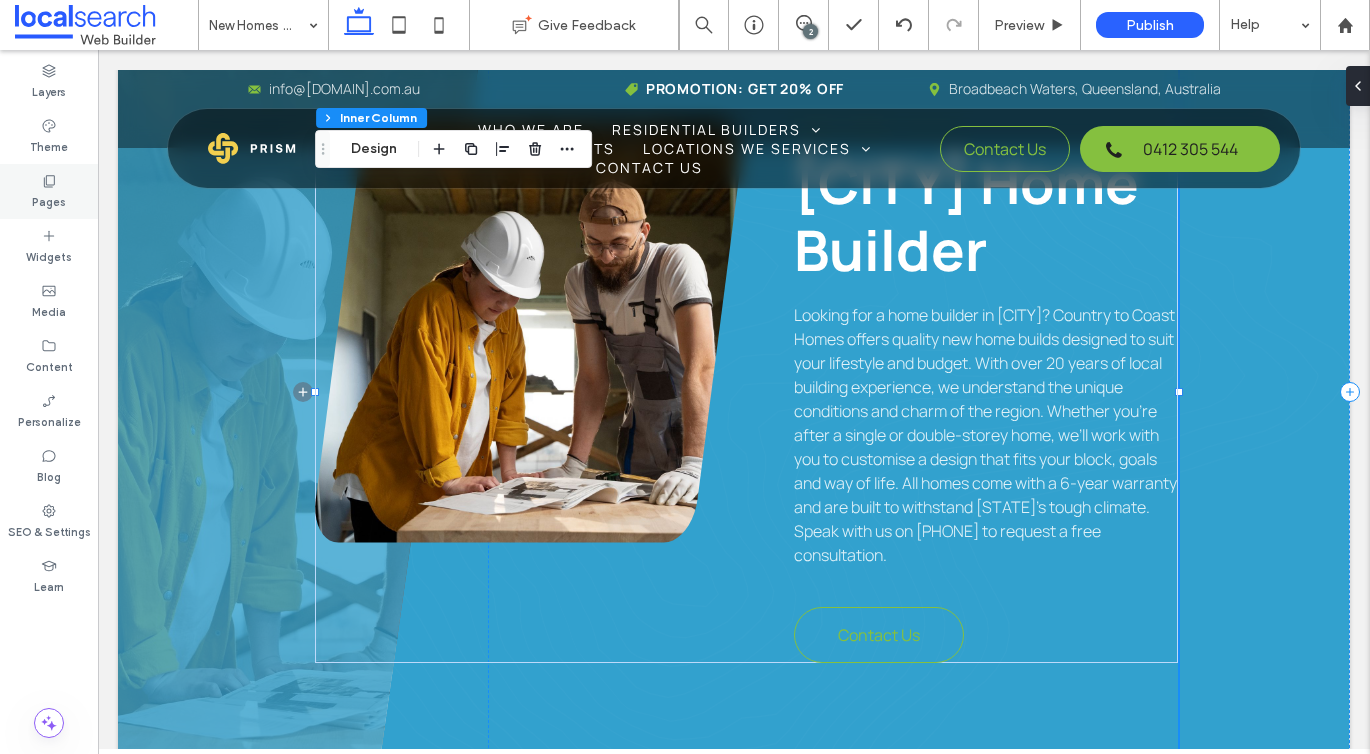 click on "Pages" at bounding box center (49, 200) 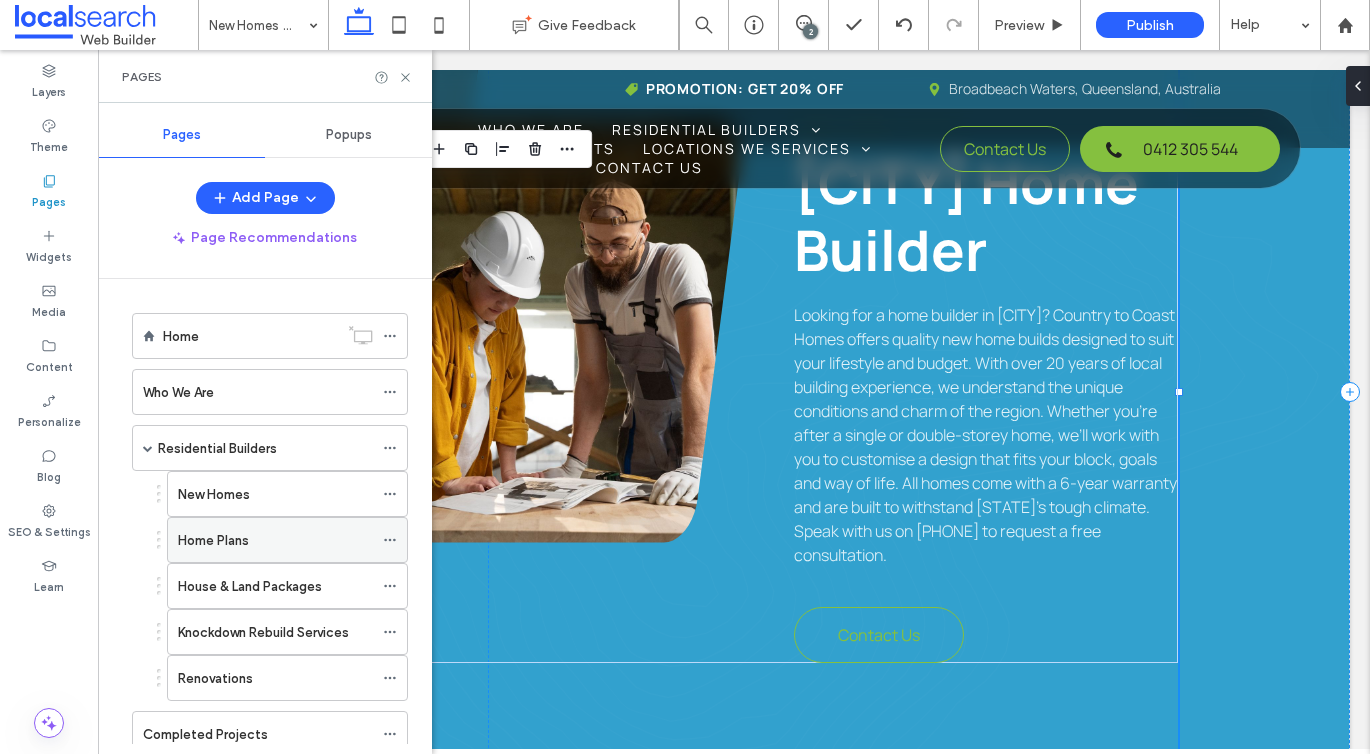 click on "Home Plans" at bounding box center (275, 540) 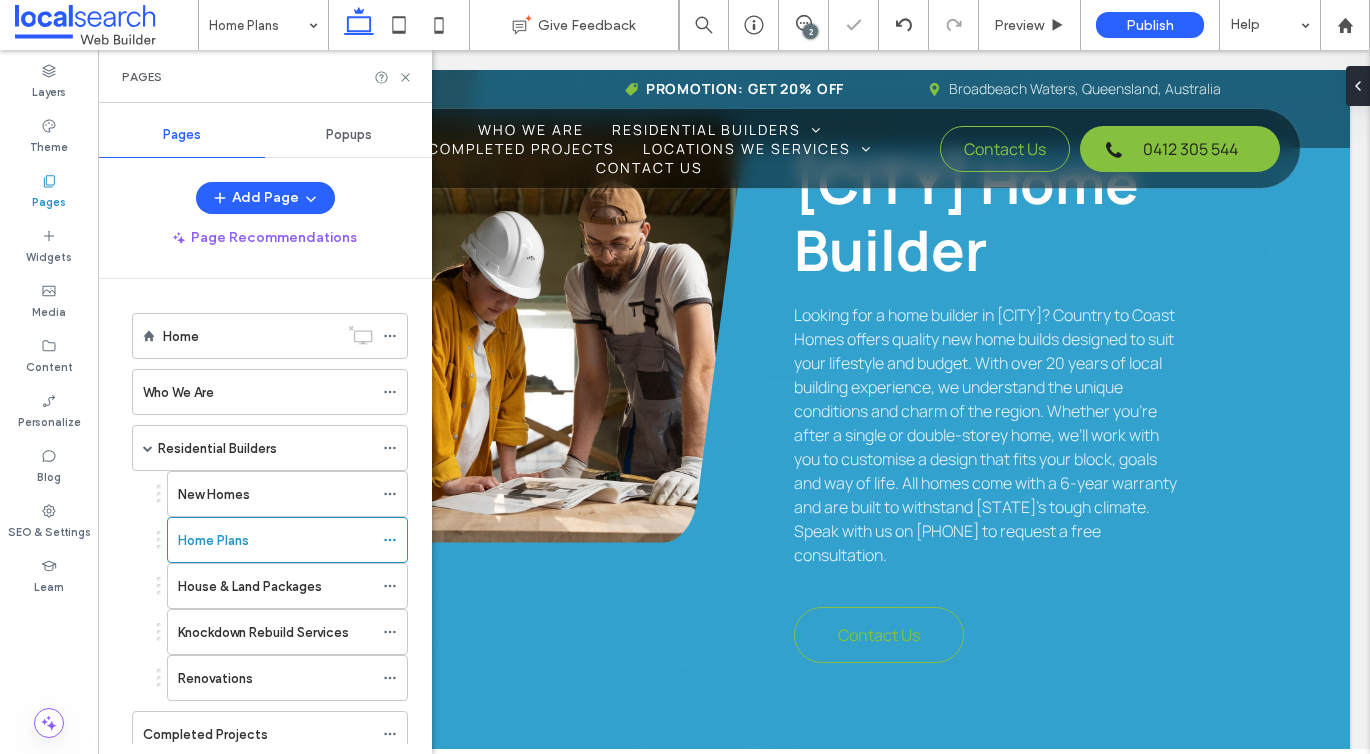 click 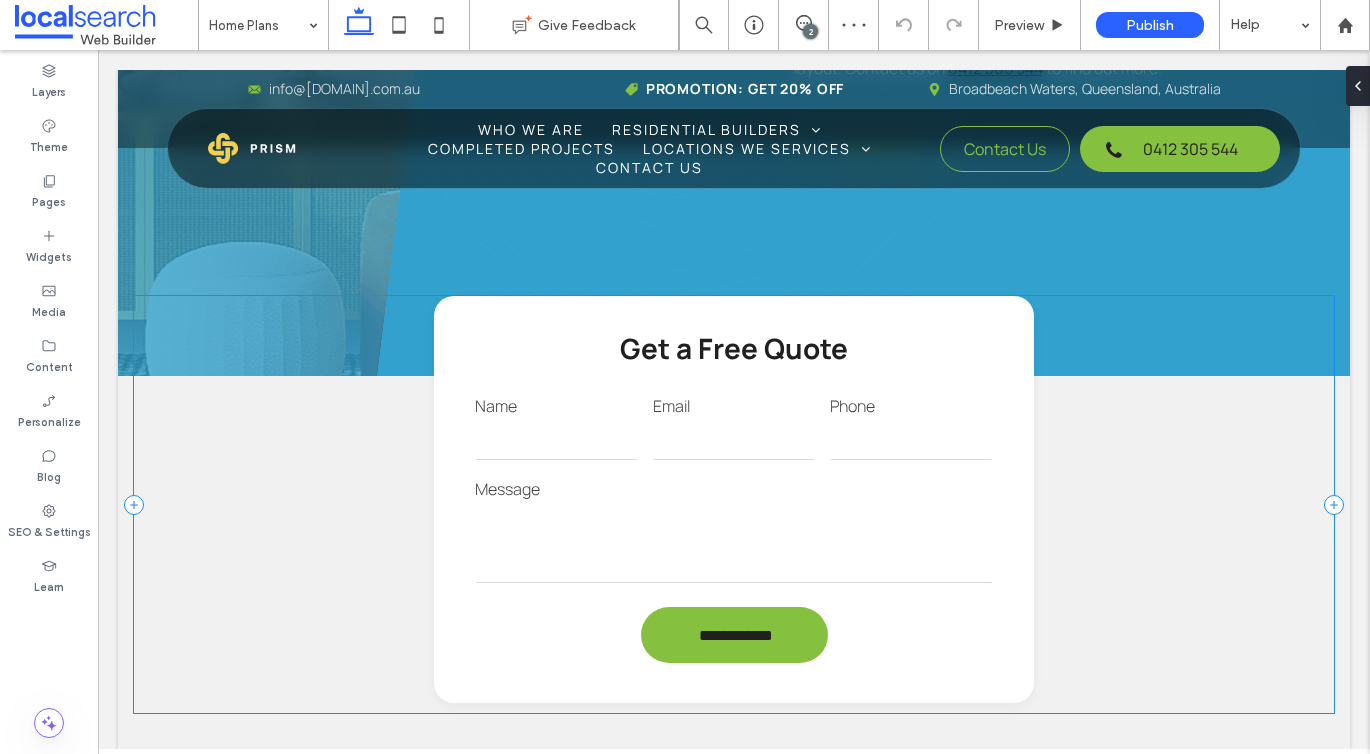 scroll, scrollTop: 1370, scrollLeft: 0, axis: vertical 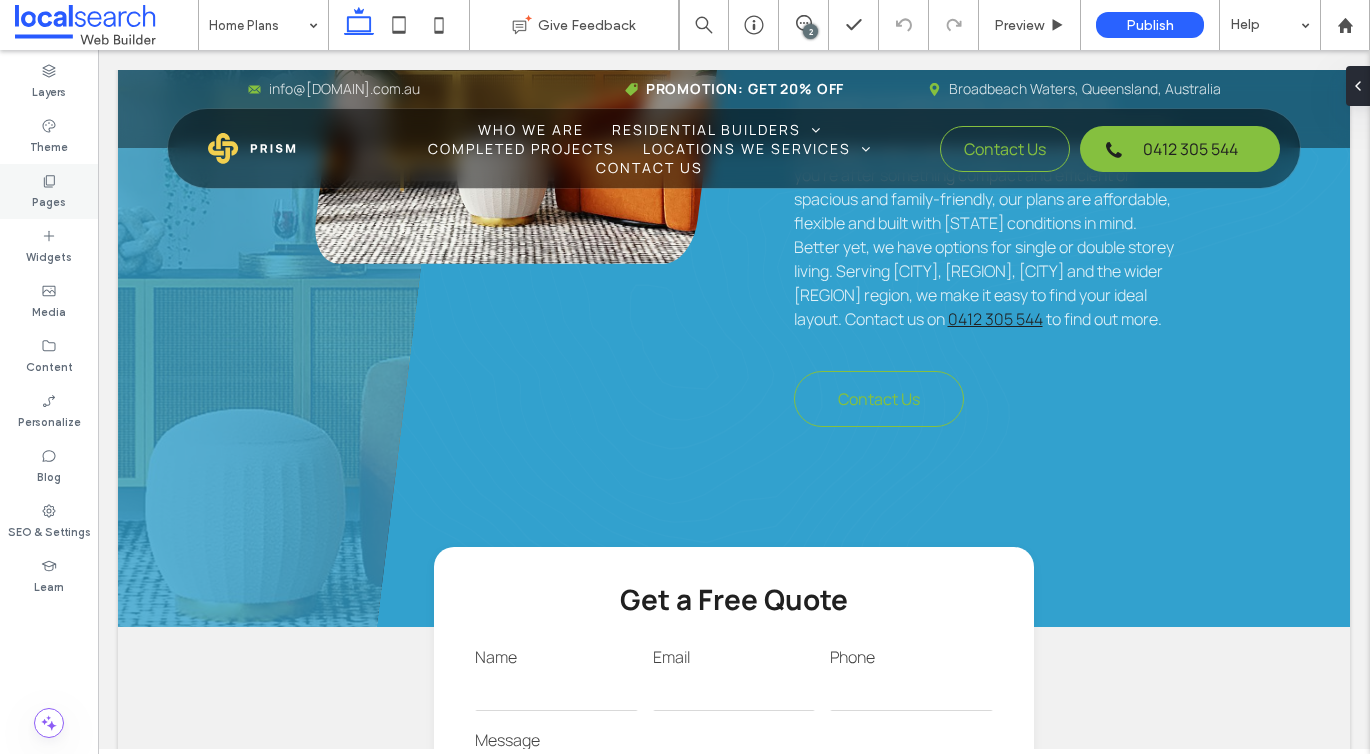 click 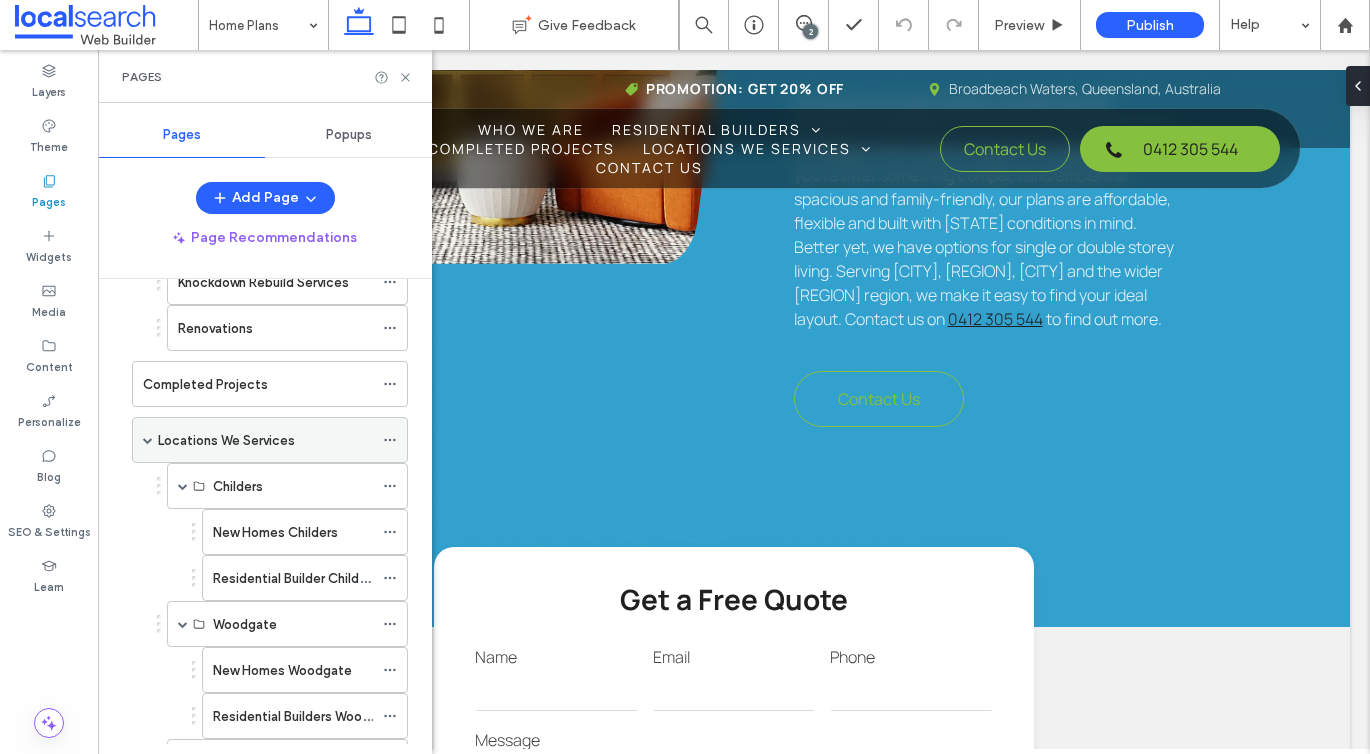 scroll, scrollTop: 409, scrollLeft: 0, axis: vertical 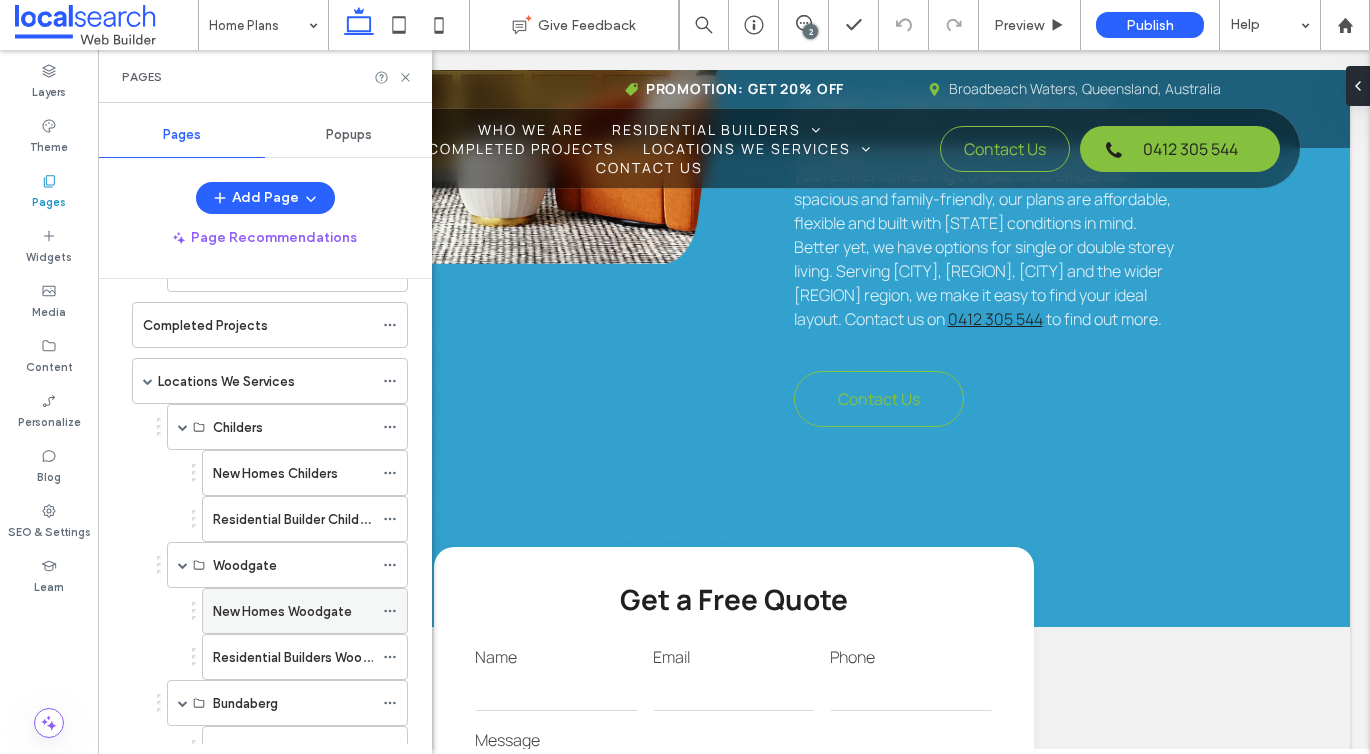 click on "New Homes Woodgate" at bounding box center [282, 611] 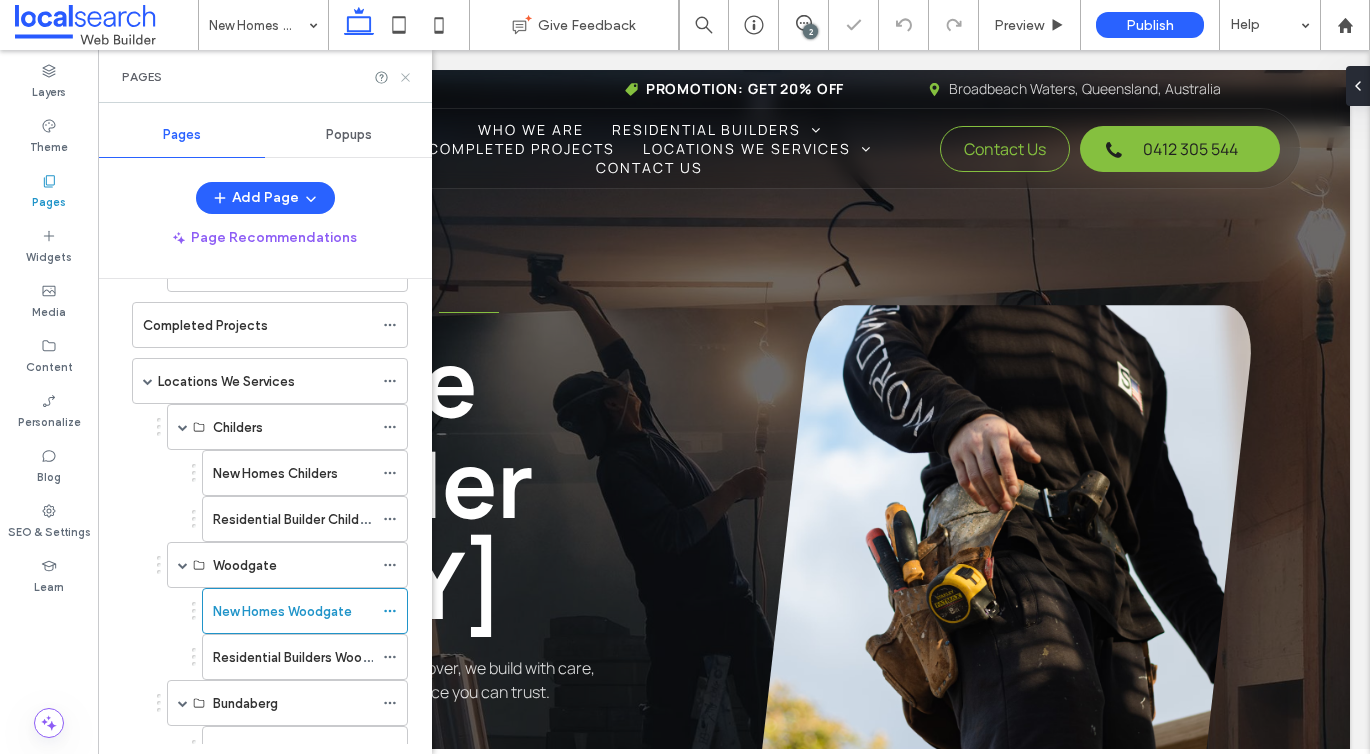 scroll, scrollTop: 0, scrollLeft: 0, axis: both 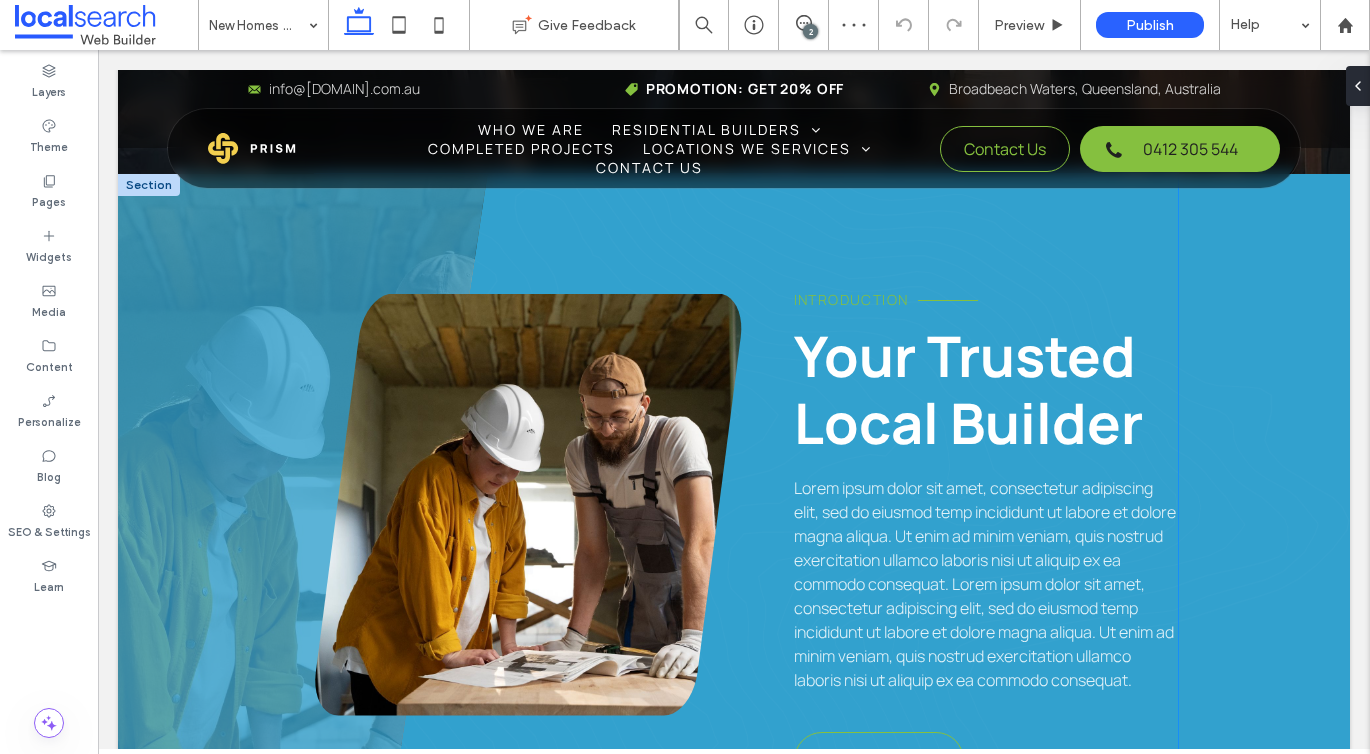 click on "Your Trusted Local Builder" at bounding box center [968, 389] 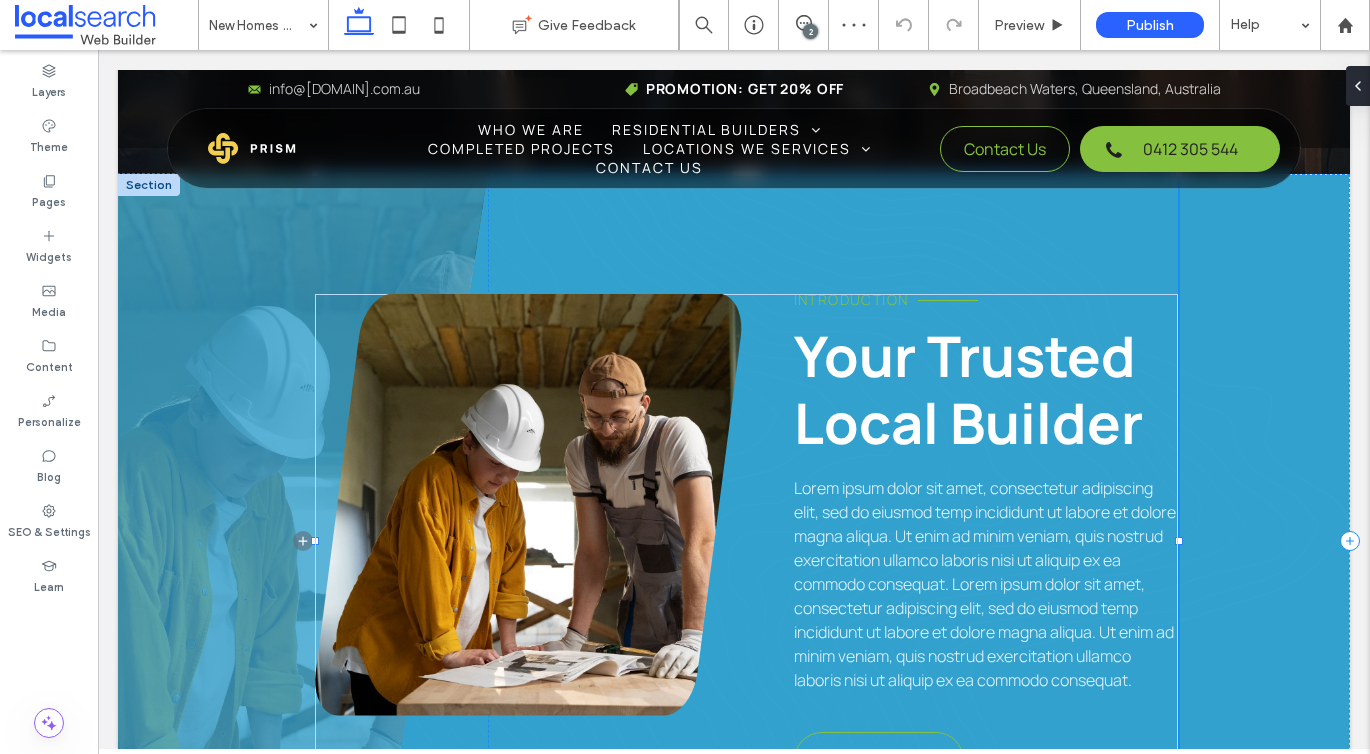 click on "Your Trusted Local Builder" at bounding box center [968, 389] 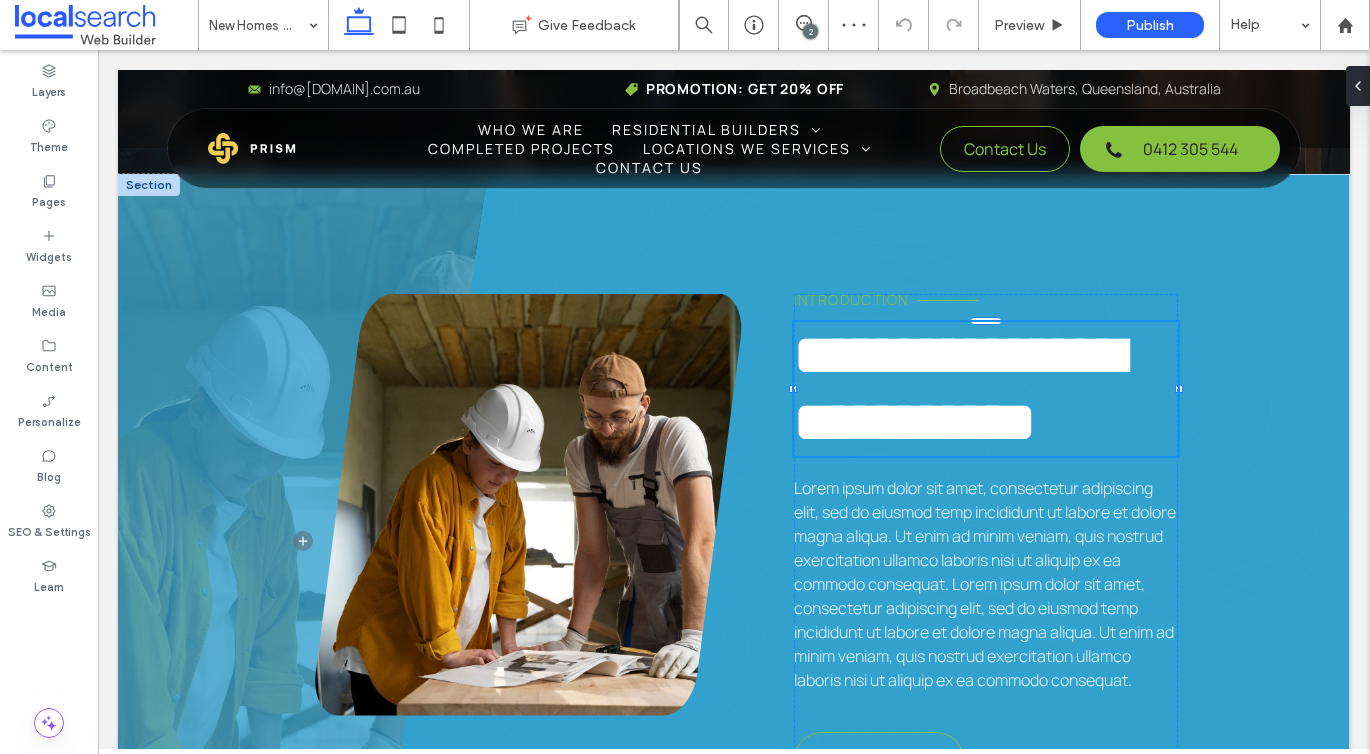 type on "*******" 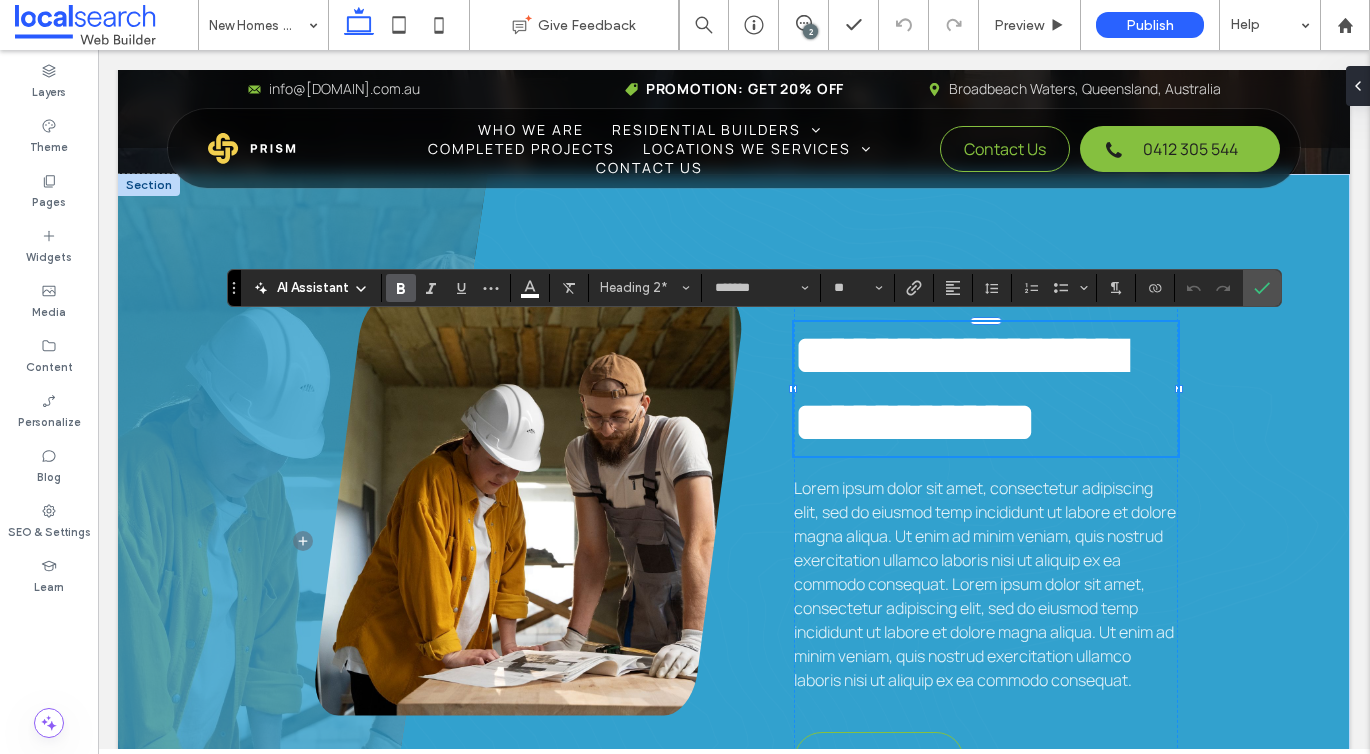 type 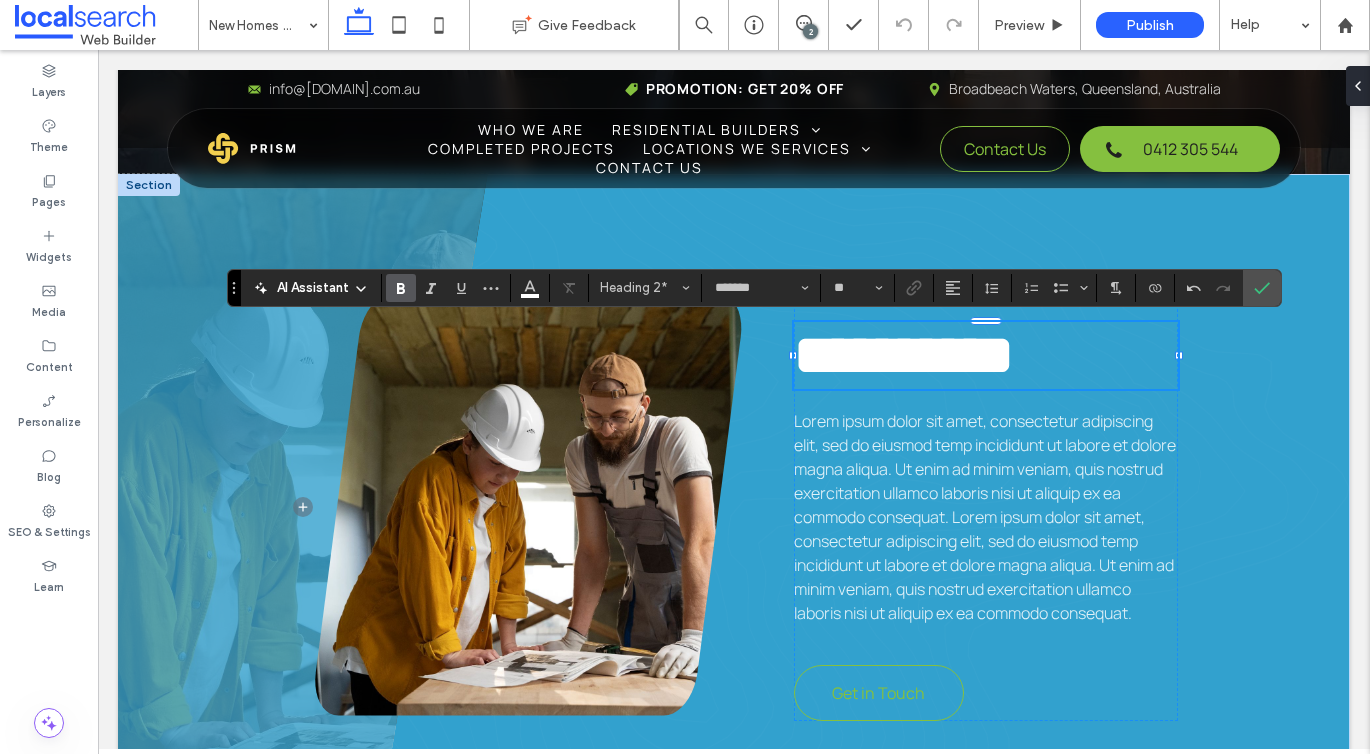 scroll, scrollTop: 4, scrollLeft: 0, axis: vertical 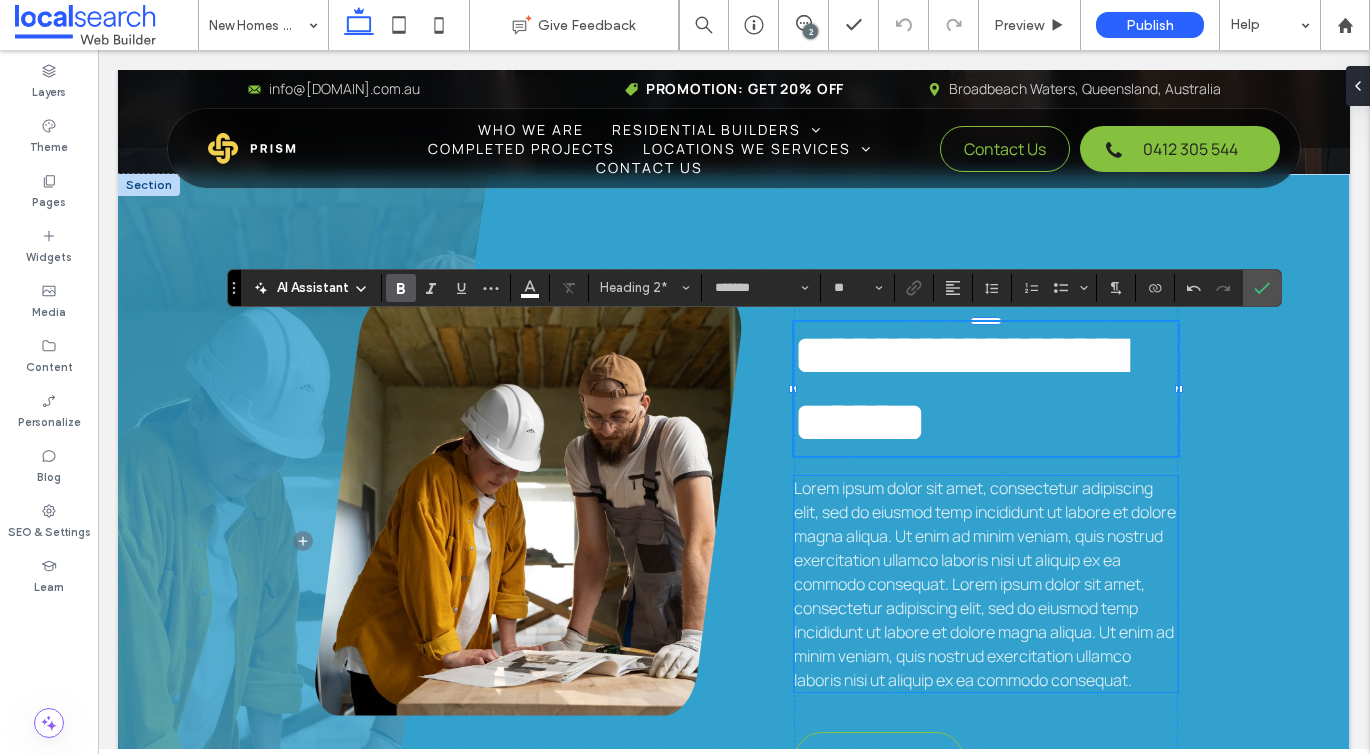 click on "Lorem ipsum dolor sit amet, consectetur adipiscing elit, sed do eiusmod temp incididunt ut labore et dolore magna aliqua. Ut enim ad minim veniam, quis nostrud exercitation ullamco laboris nisi ut aliquip ex ea commodo consequat. Lorem ipsum dolor sit amet, consectetur adipiscing elit, sed do eiusmod temp incididunt ut labore et dolore magna aliqua. Ut enim ad minim veniam, quis nostrud exercitation ullamco laboris nisi ut aliquip ex ea commodo consequat." at bounding box center [985, 584] 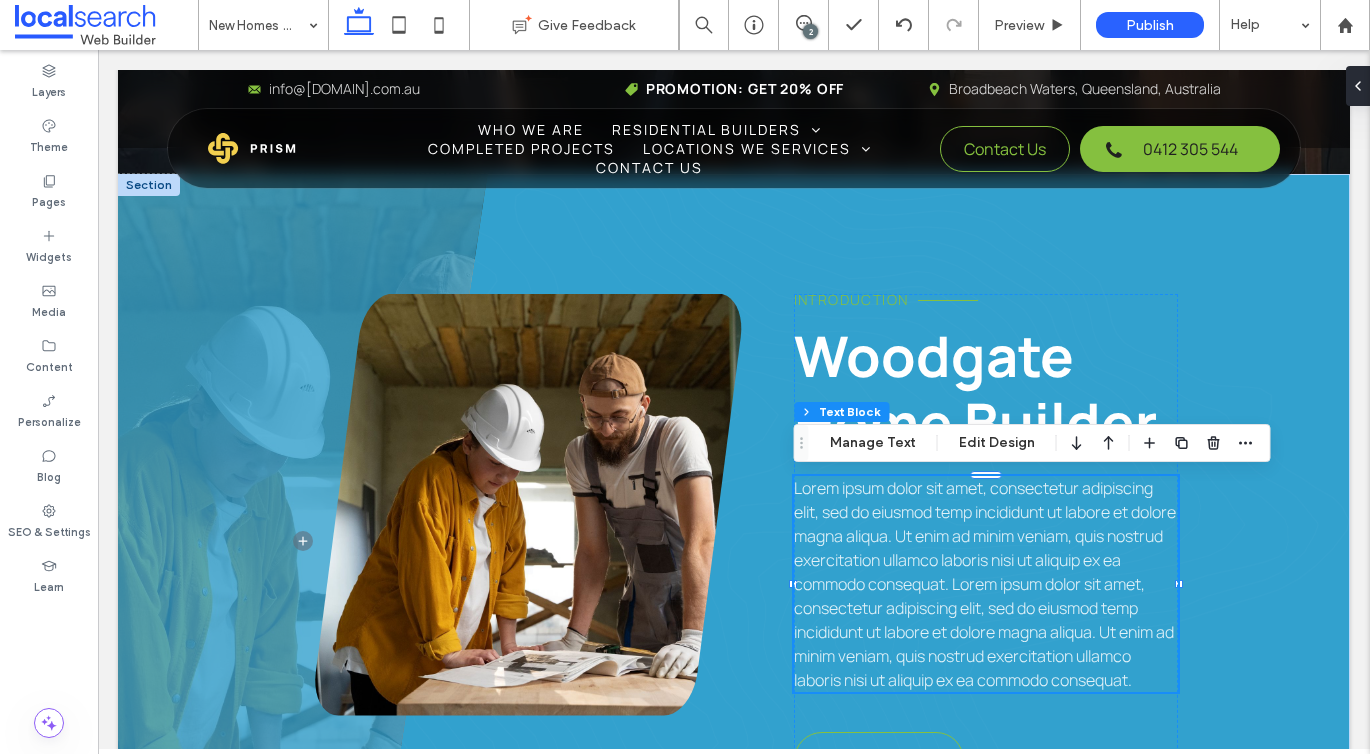 click on "Lorem ipsum dolor sit amet, consectetur adipiscing elit, sed do eiusmod temp incididunt ut labore et dolore magna aliqua. Ut enim ad minim veniam, quis nostrud exercitation ullamco laboris nisi ut aliquip ex ea commodo consequat. Lorem ipsum dolor sit amet, consectetur adipiscing elit, sed do eiusmod temp incididunt ut labore et dolore magna aliqua. Ut enim ad minim veniam, quis nostrud exercitation ullamco laboris nisi ut aliquip ex ea commodo consequat." at bounding box center [986, 584] 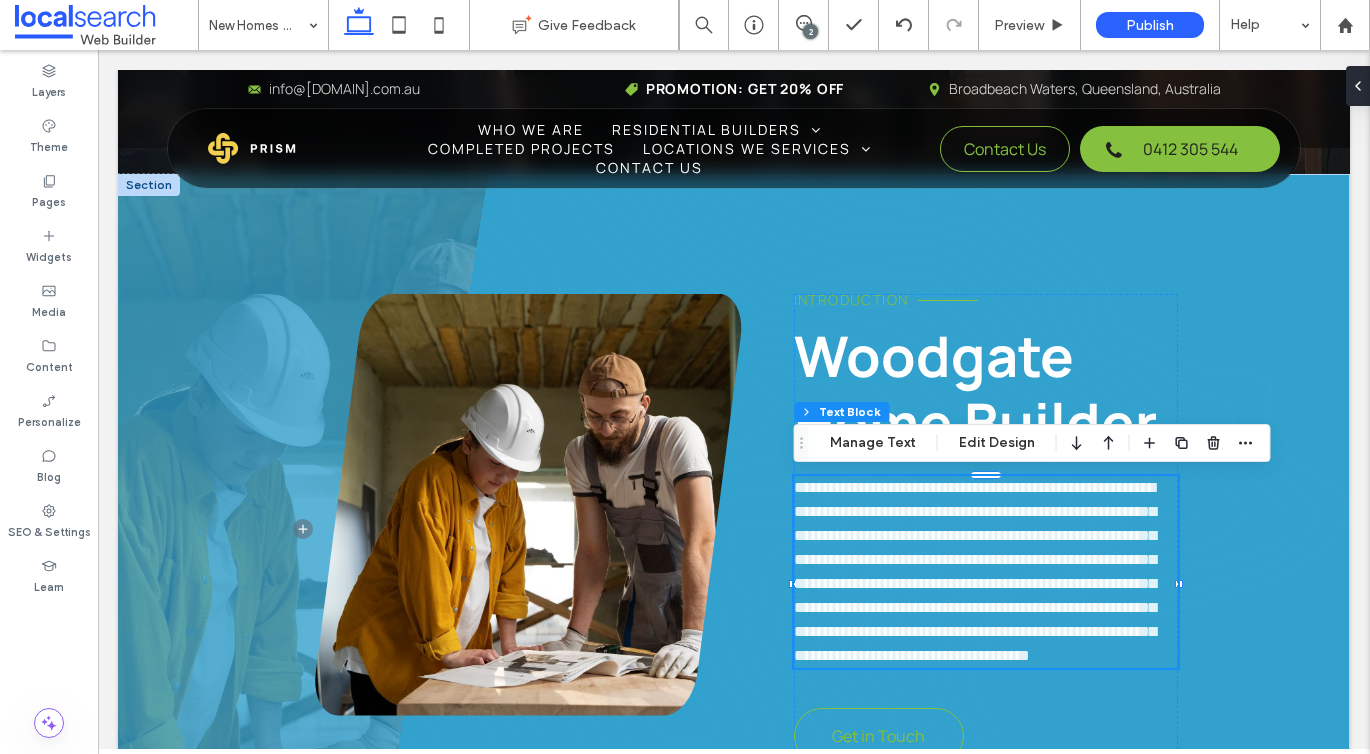 click on "**********" at bounding box center (986, 572) 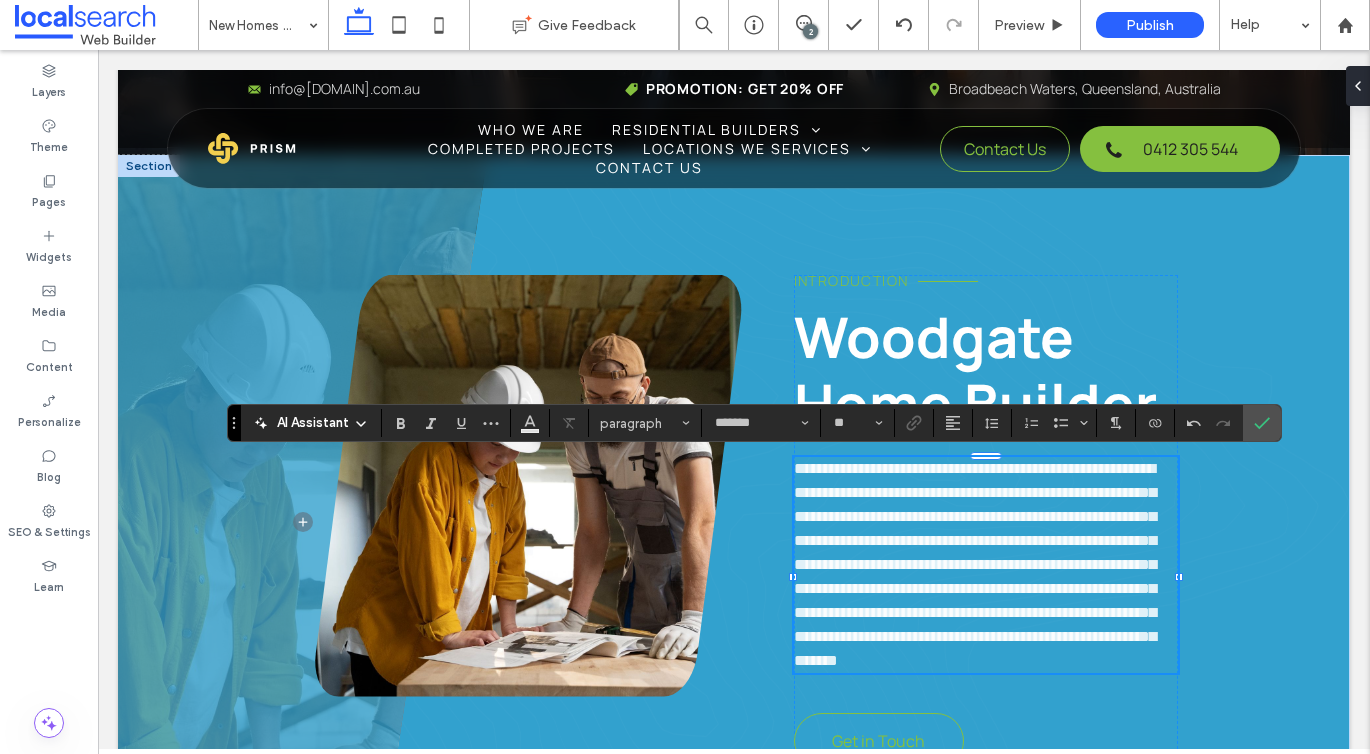 scroll, scrollTop: 833, scrollLeft: 0, axis: vertical 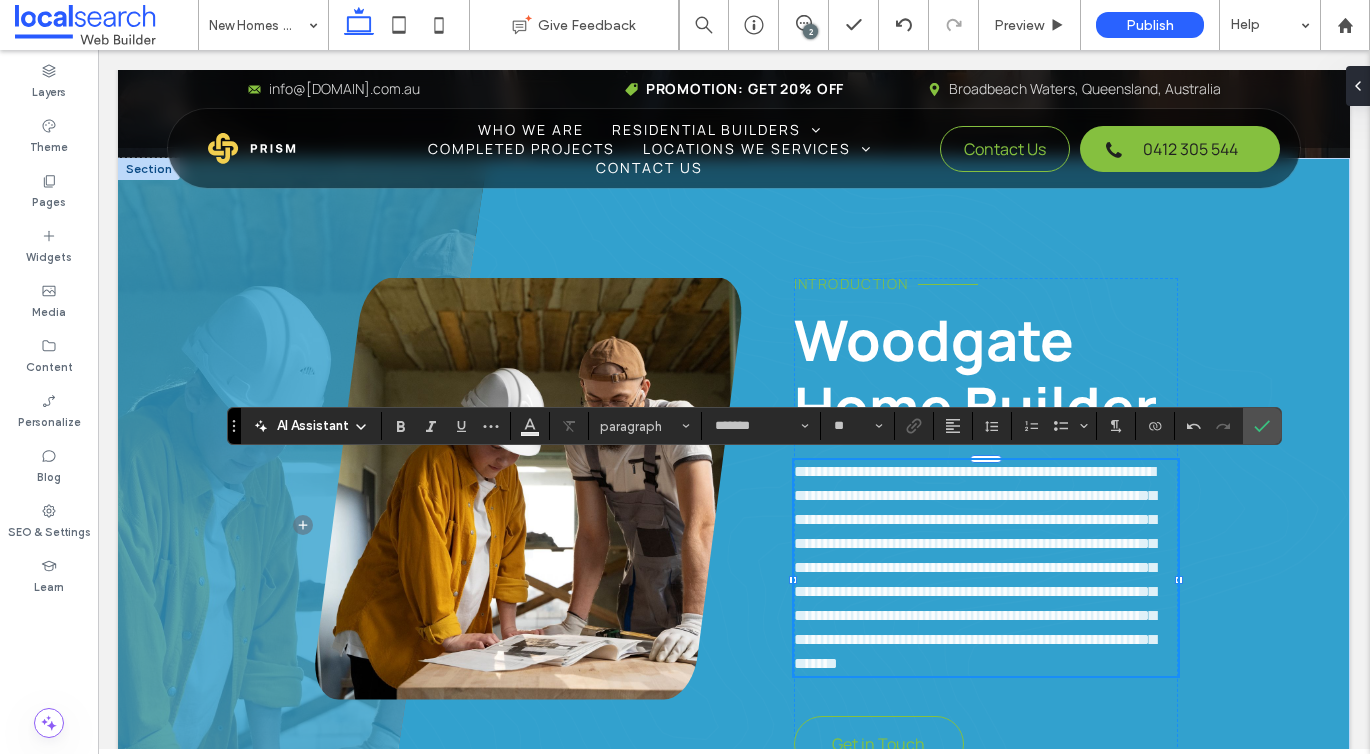 click on "**********" at bounding box center [975, 567] 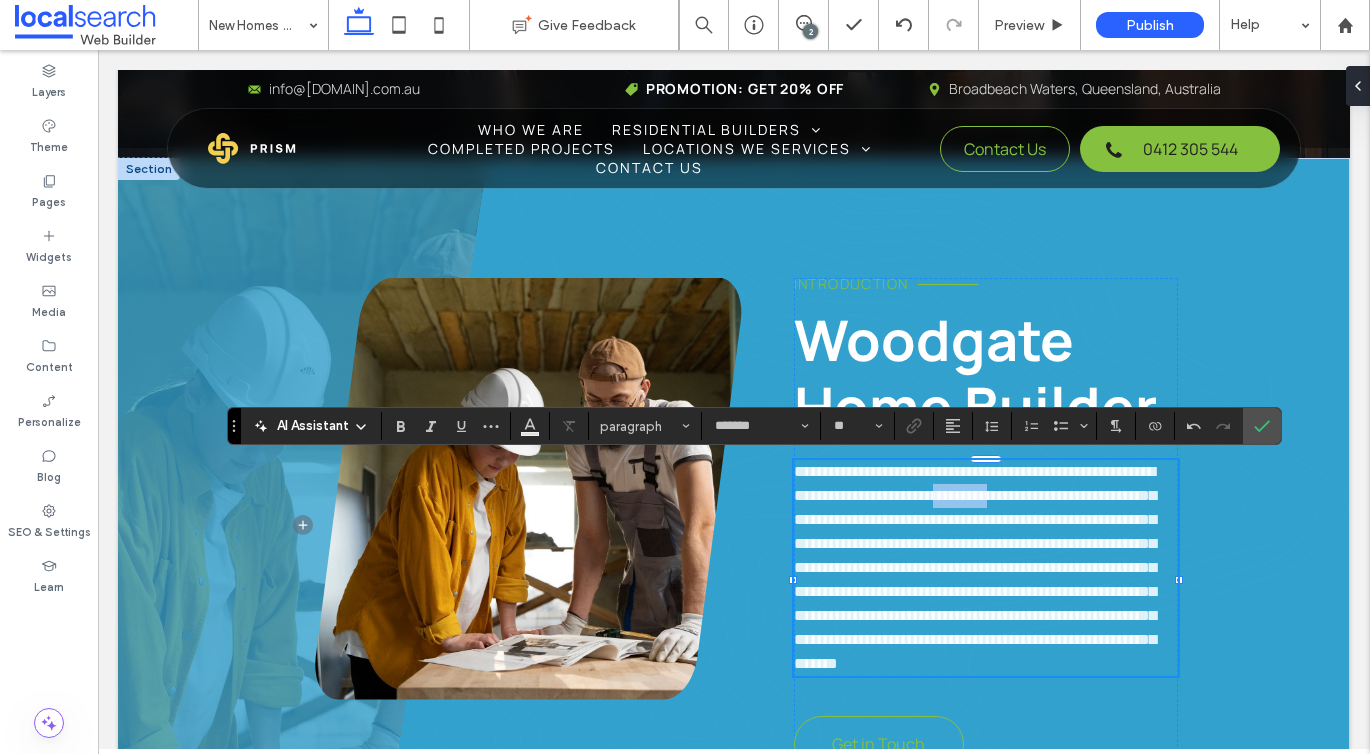 click on "**********" at bounding box center (975, 567) 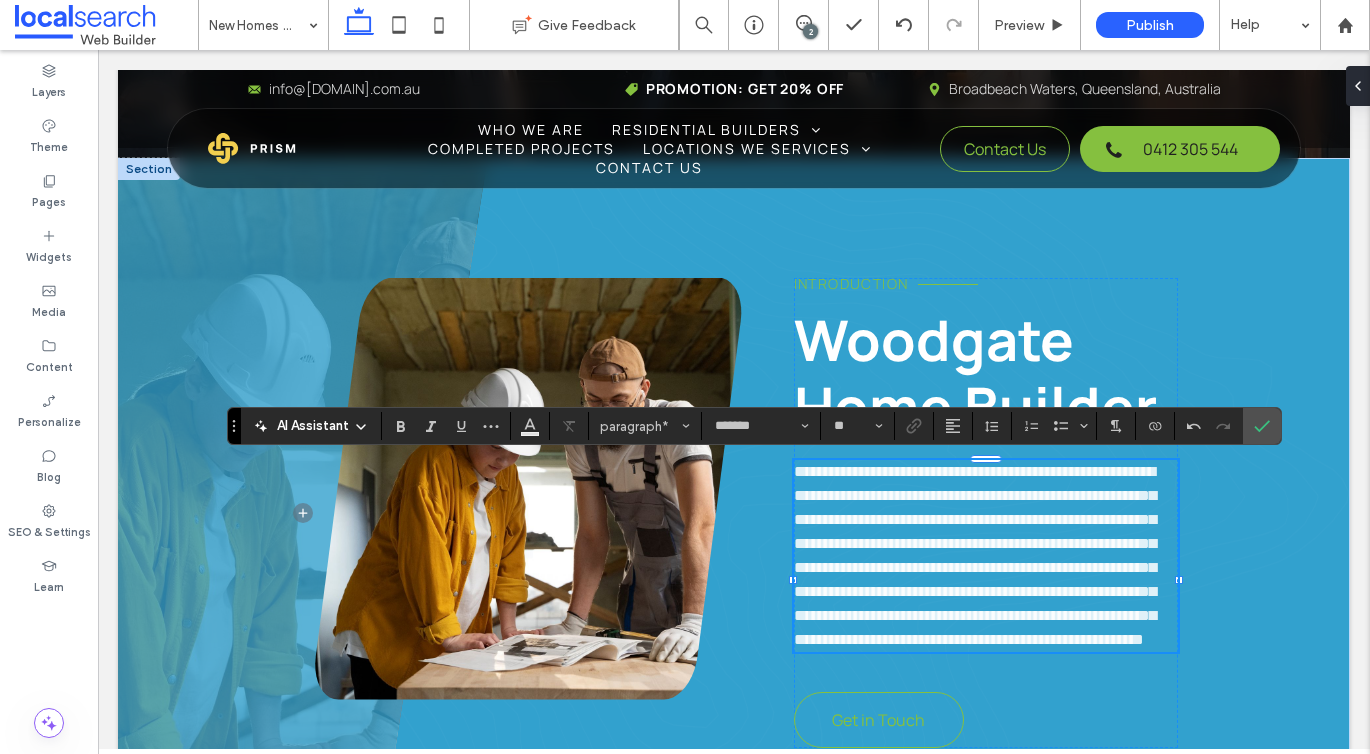 type 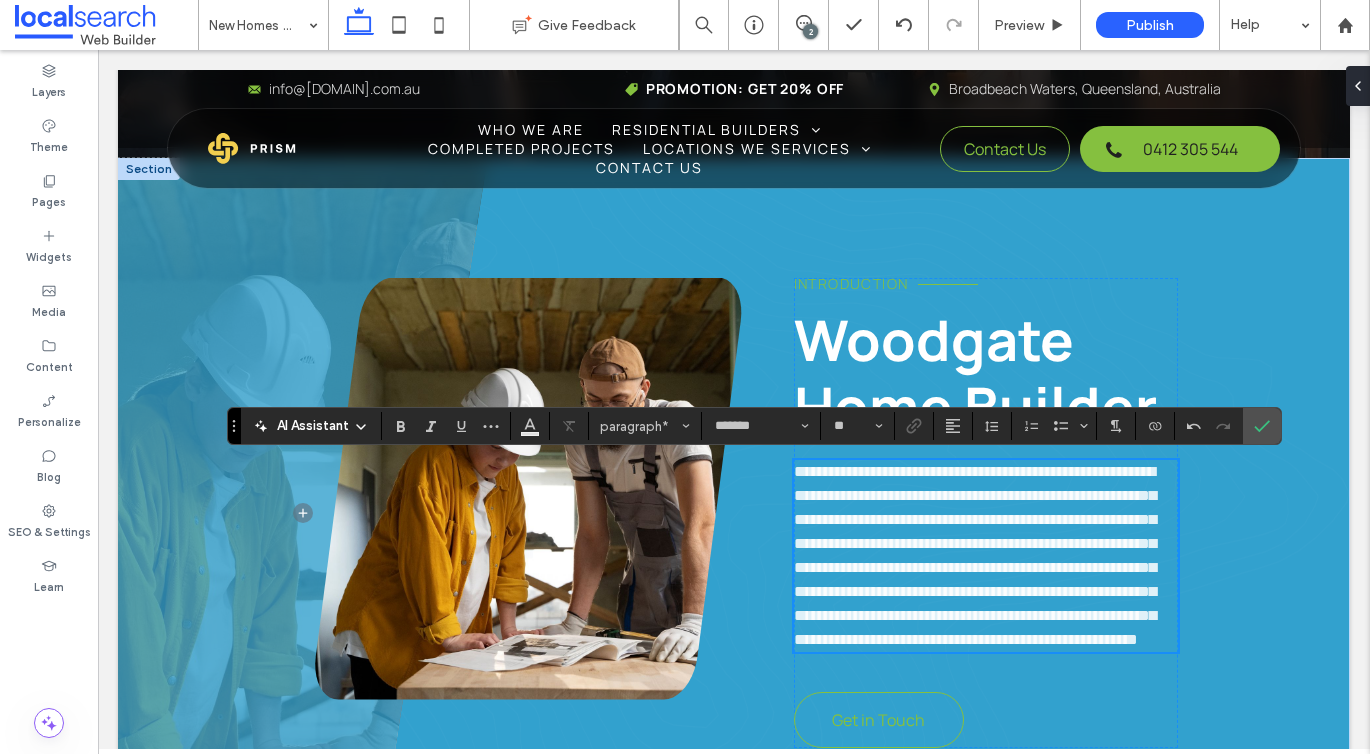 scroll, scrollTop: 852, scrollLeft: 0, axis: vertical 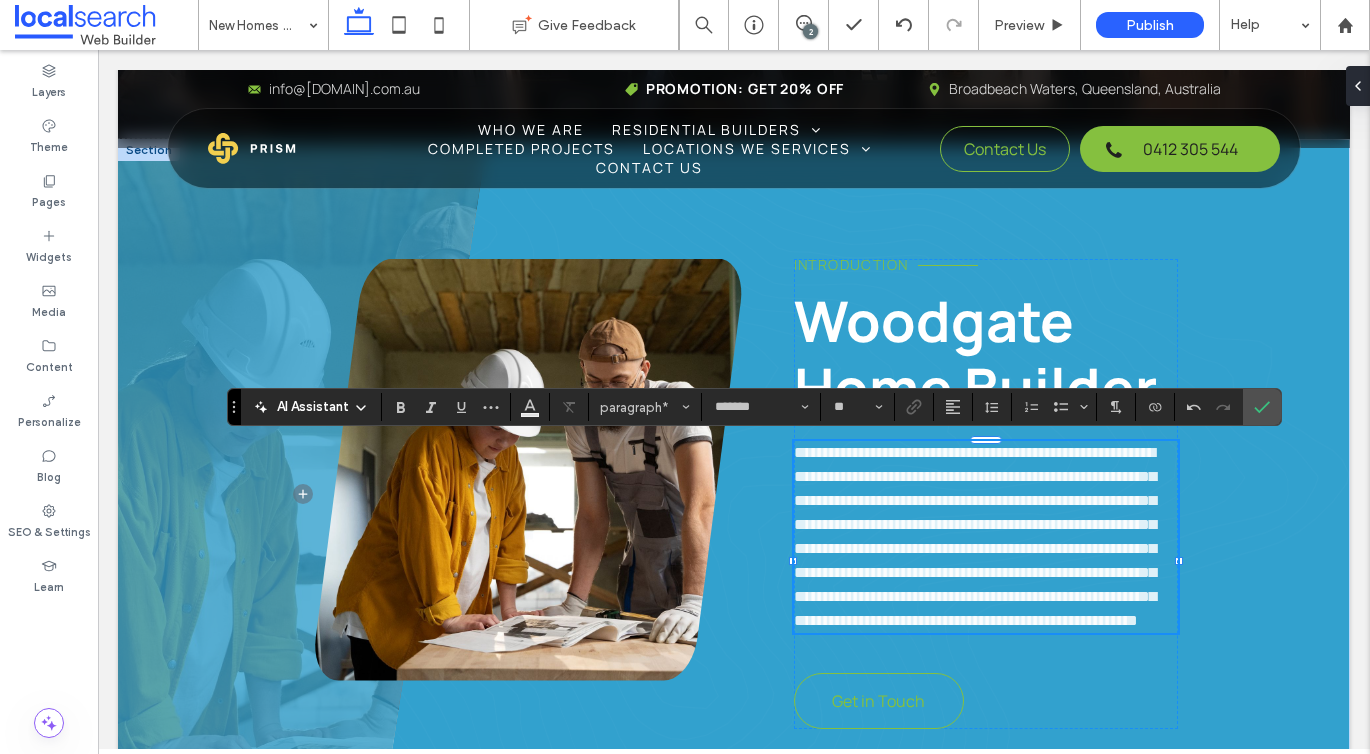 click on "**********" at bounding box center (986, 537) 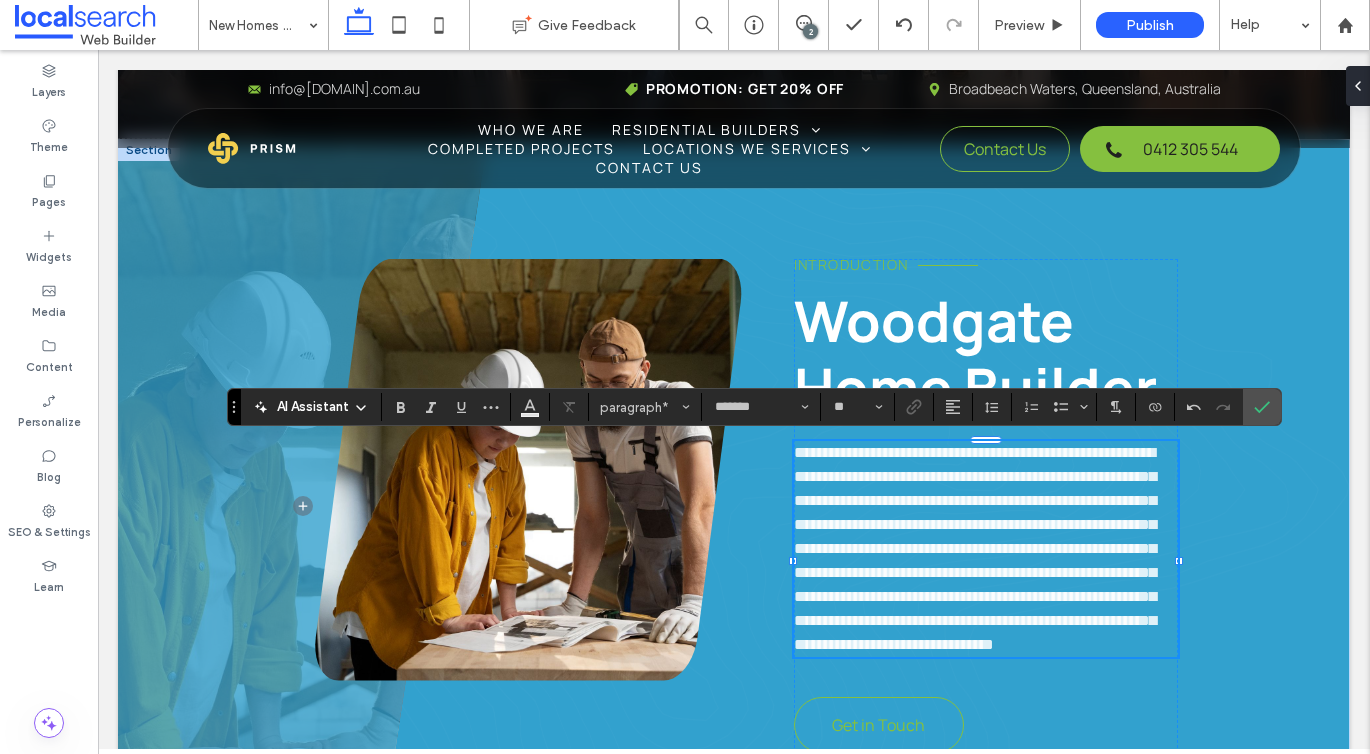 scroll, scrollTop: 0, scrollLeft: 0, axis: both 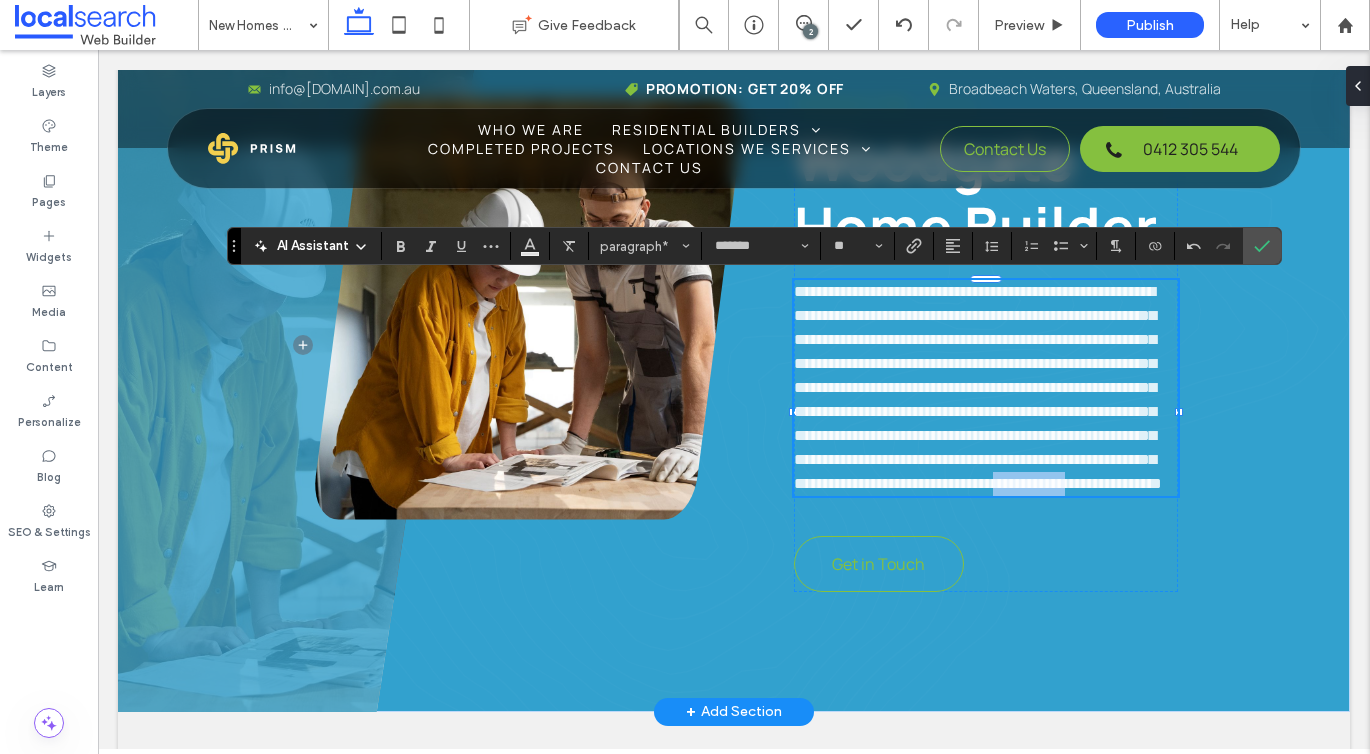 drag, startPoint x: 890, startPoint y: 532, endPoint x: 761, endPoint y: 530, distance: 129.0155 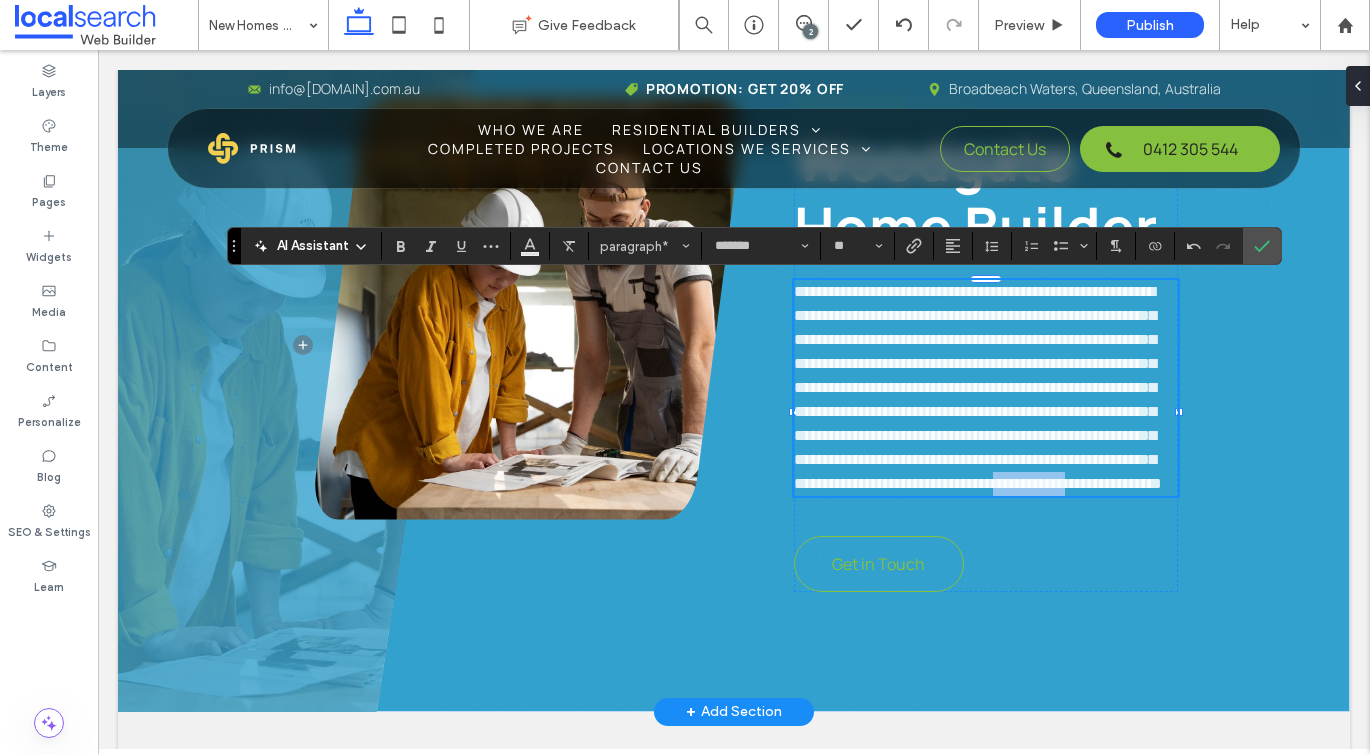 click on "**********" at bounding box center [746, 345] 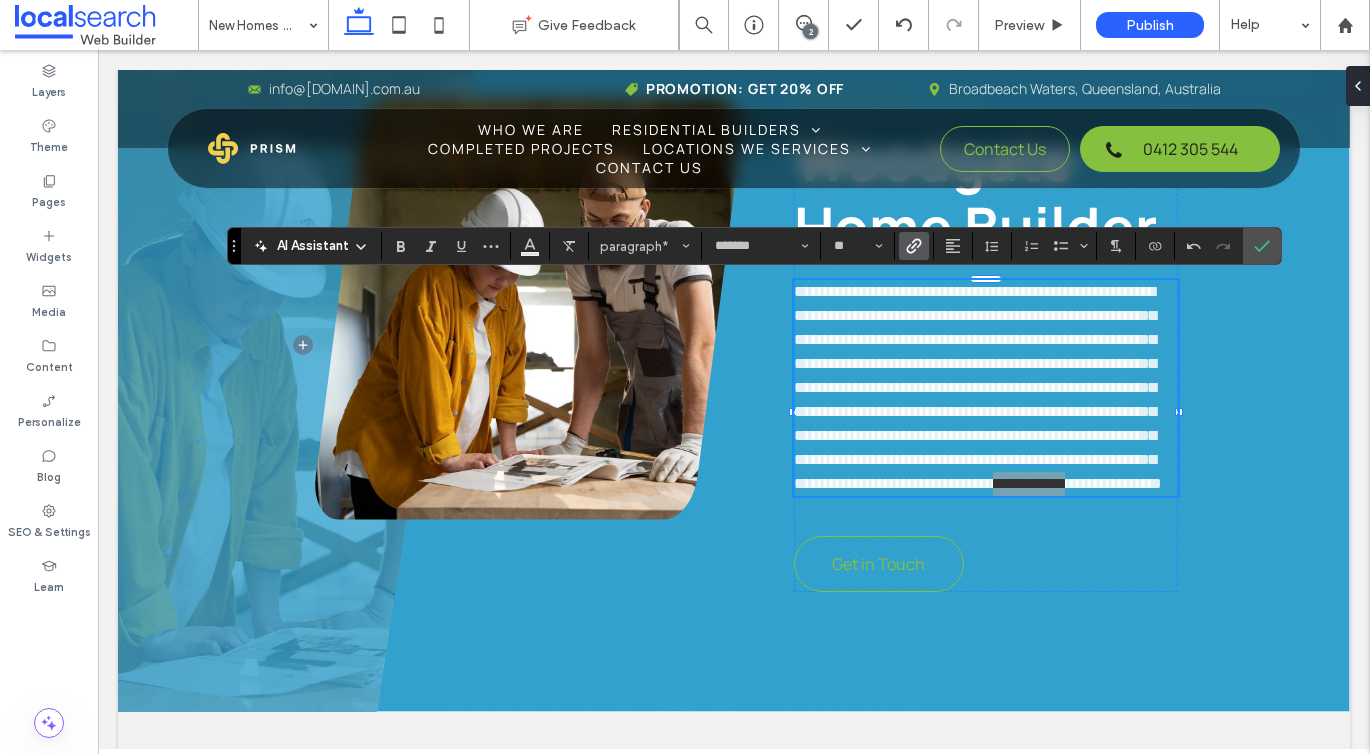 click 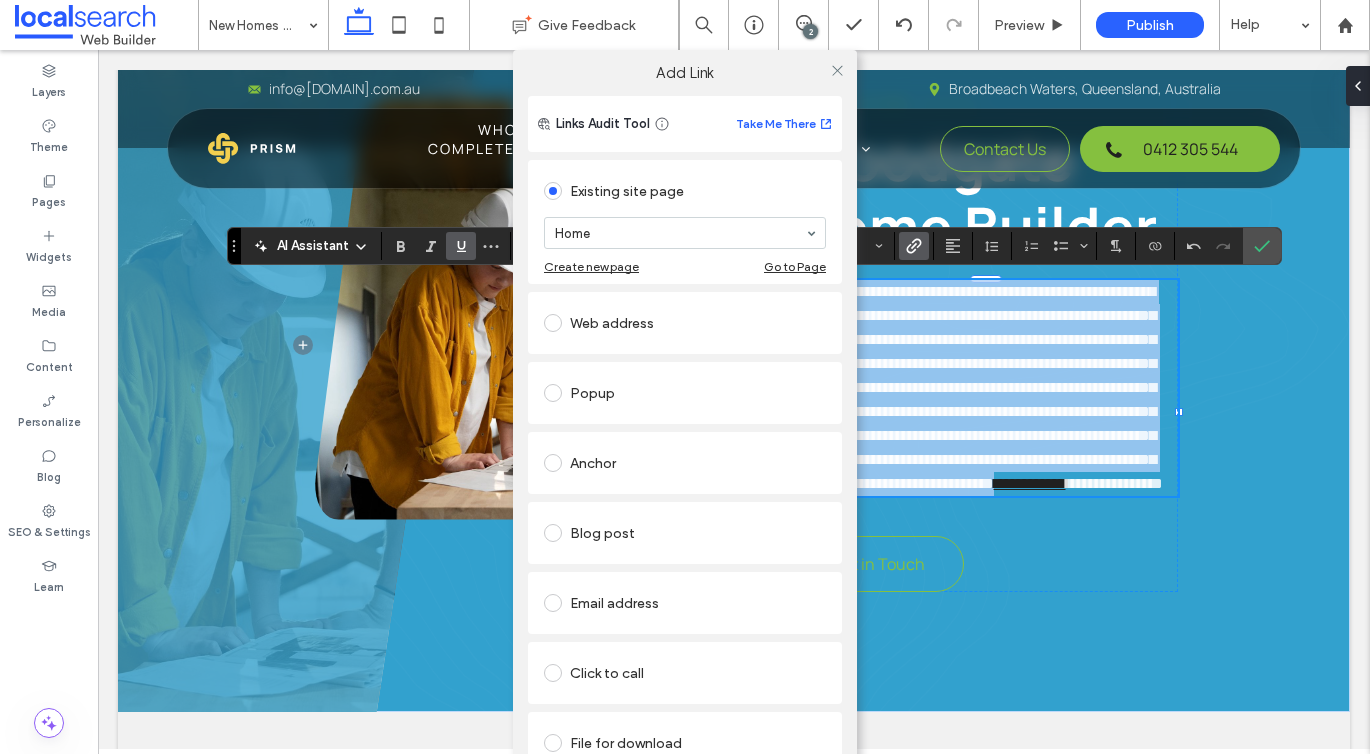 scroll, scrollTop: 42, scrollLeft: 0, axis: vertical 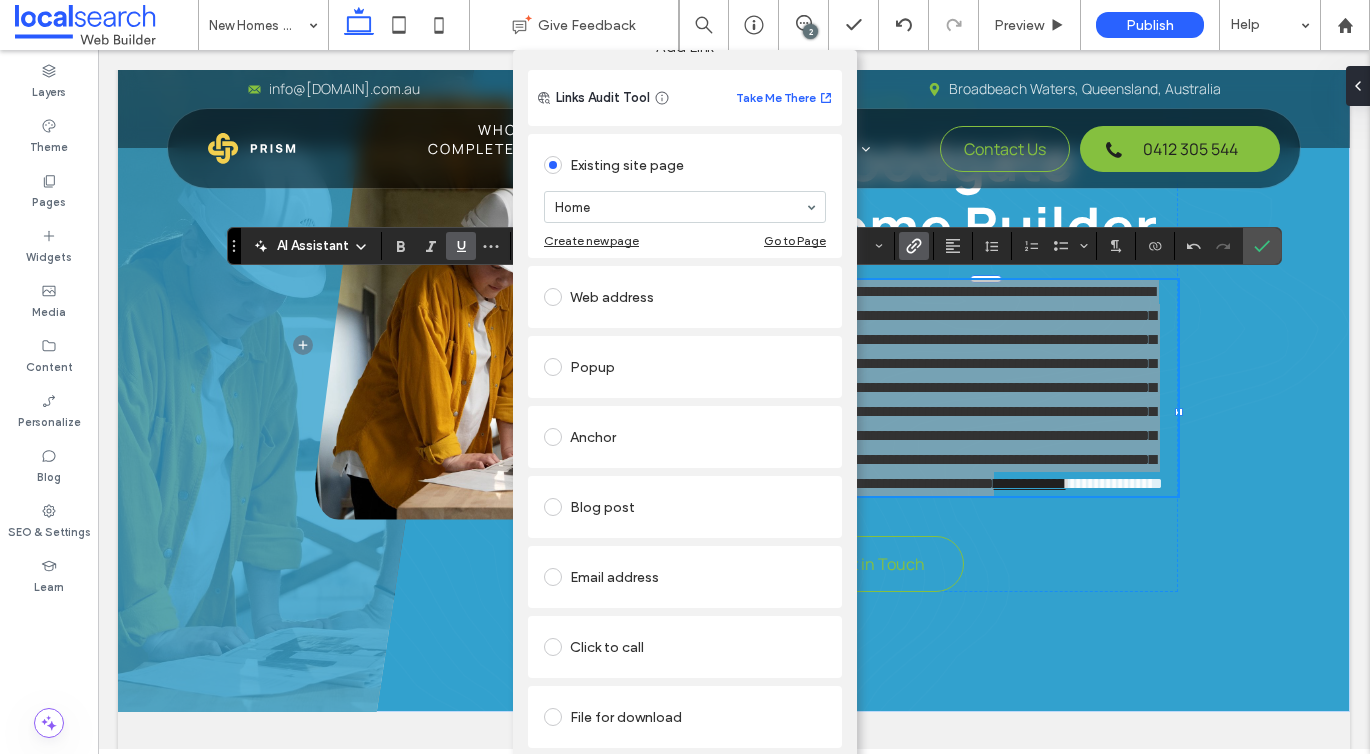 click on "Click to call" at bounding box center (685, 647) 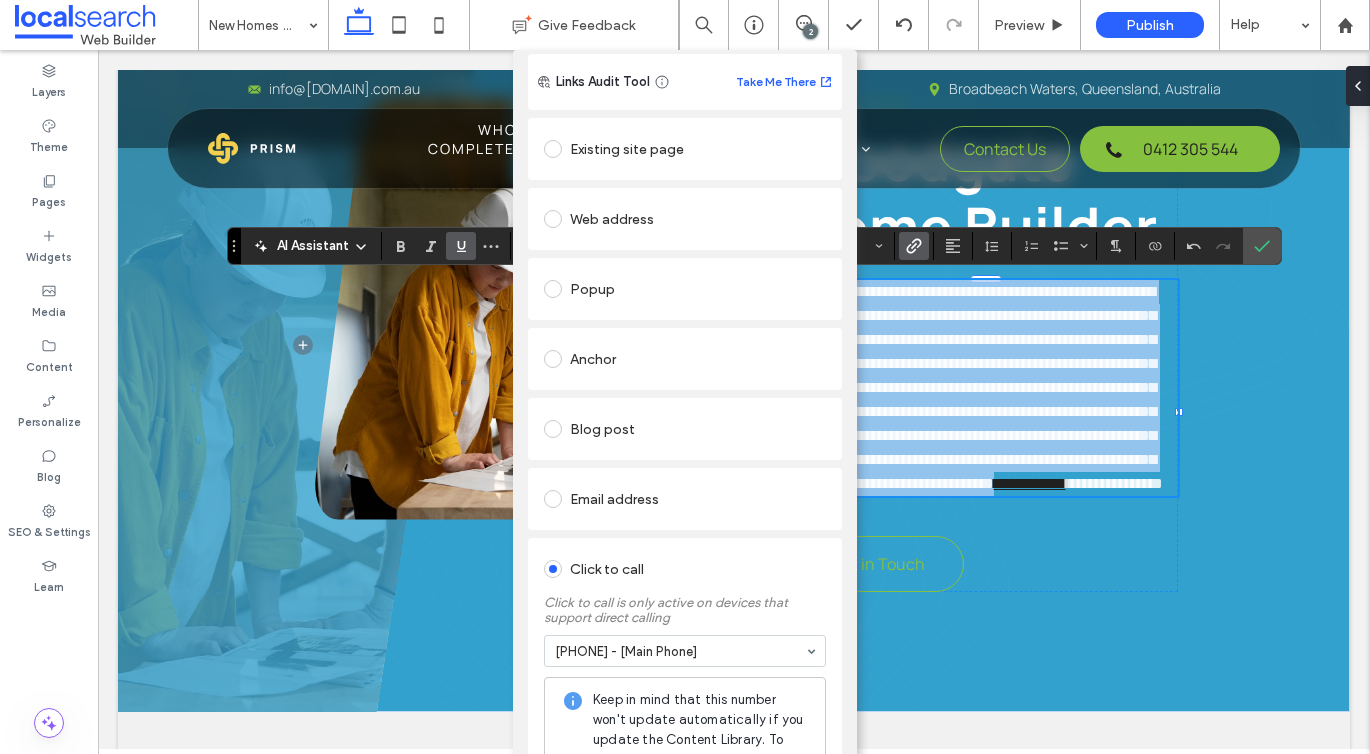 scroll, scrollTop: 0, scrollLeft: 0, axis: both 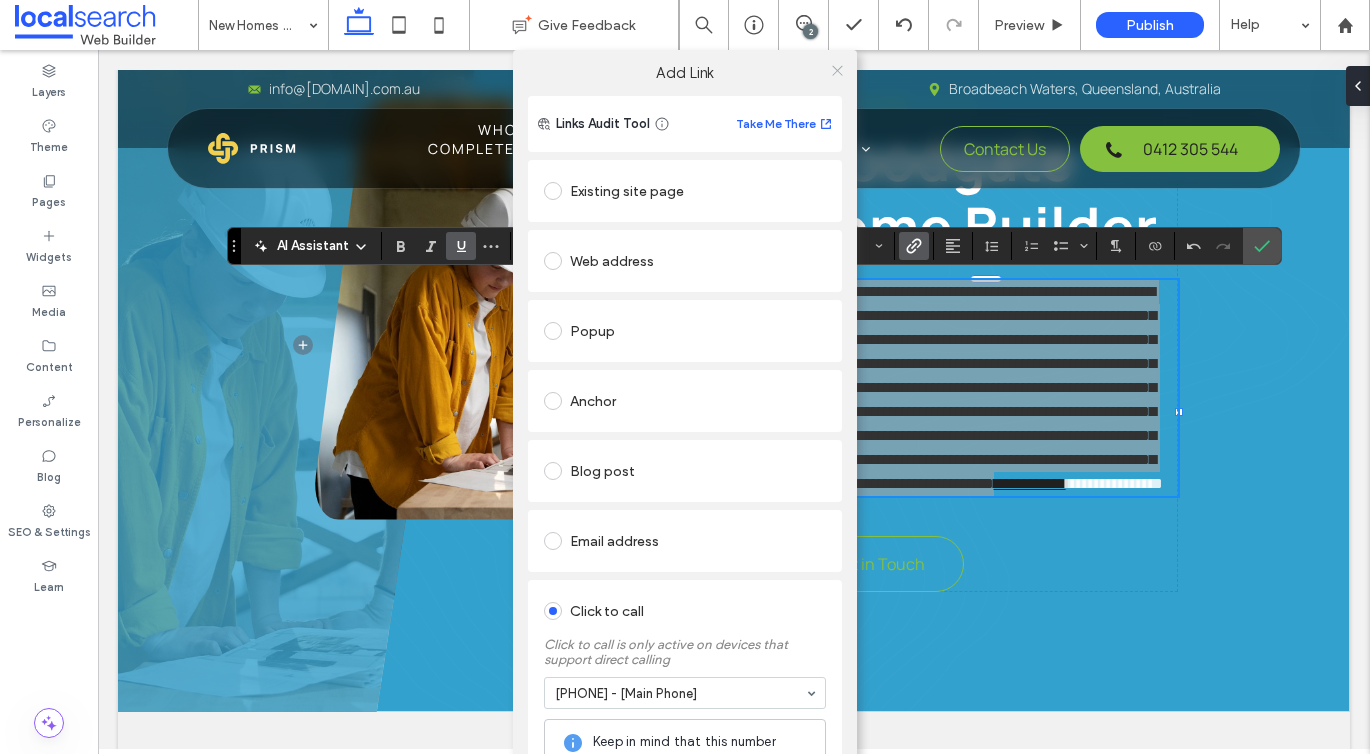 click 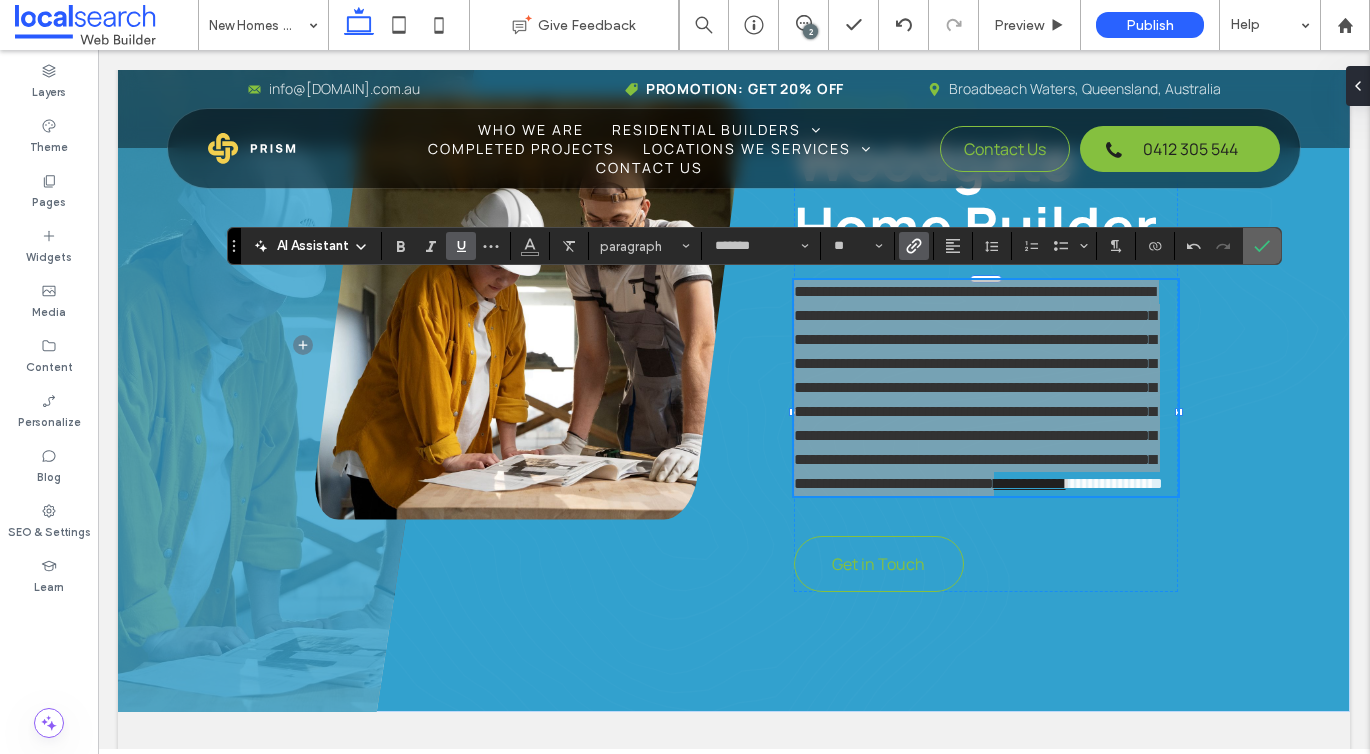click at bounding box center (1262, 246) 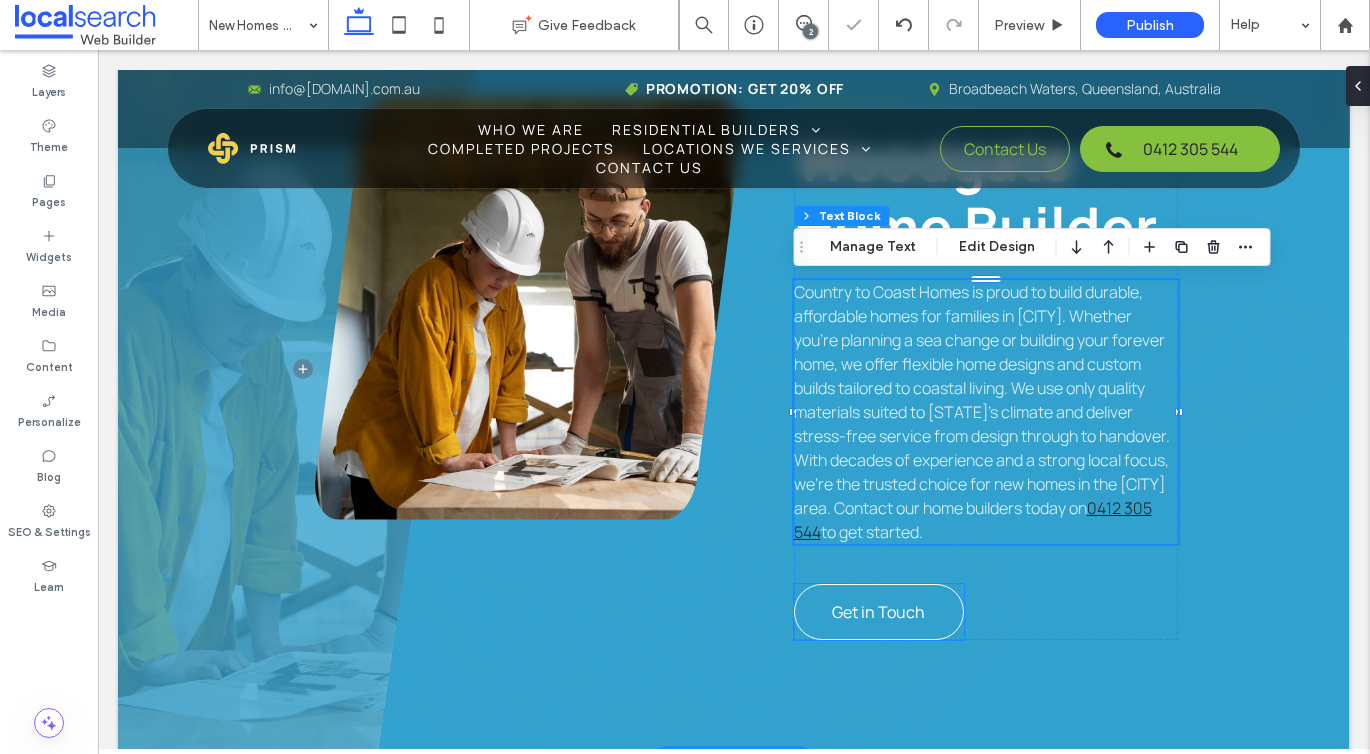 click on "Get in Touch" at bounding box center [878, 612] 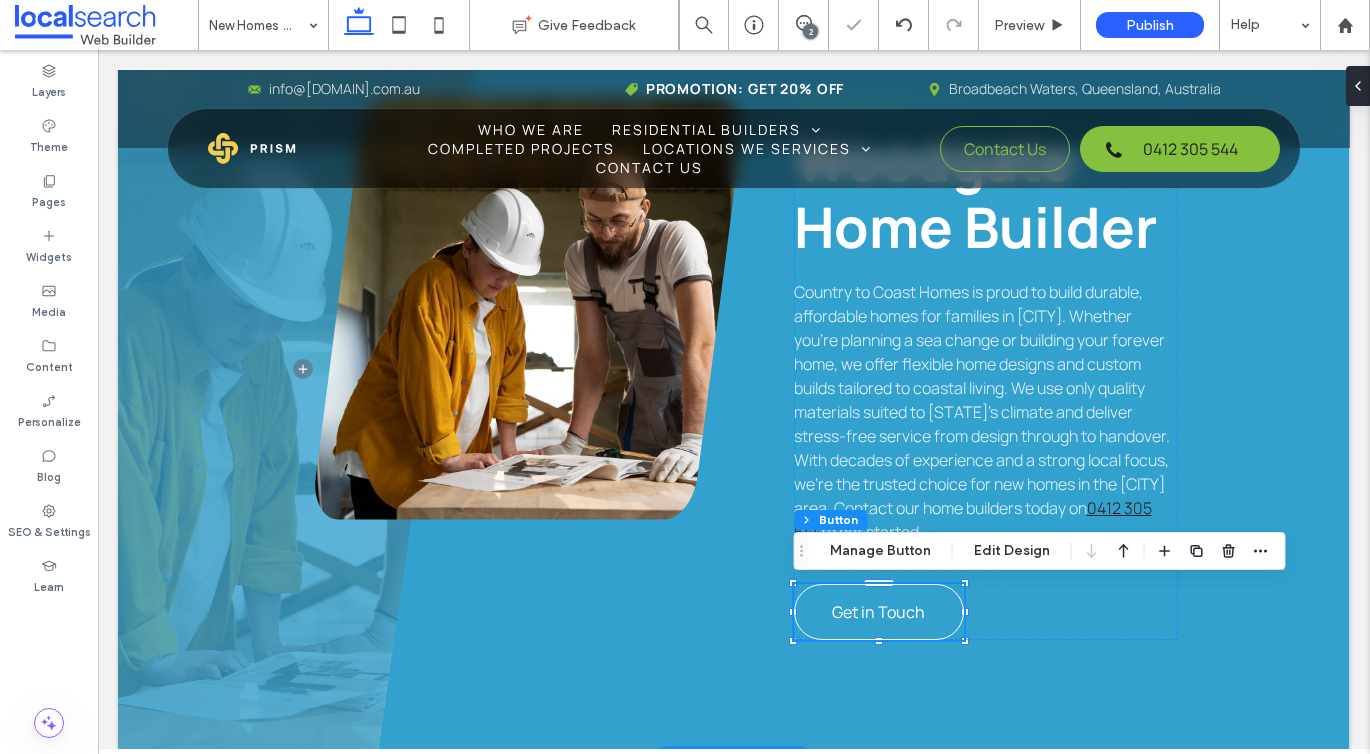 click on "Get in Touch" at bounding box center [878, 612] 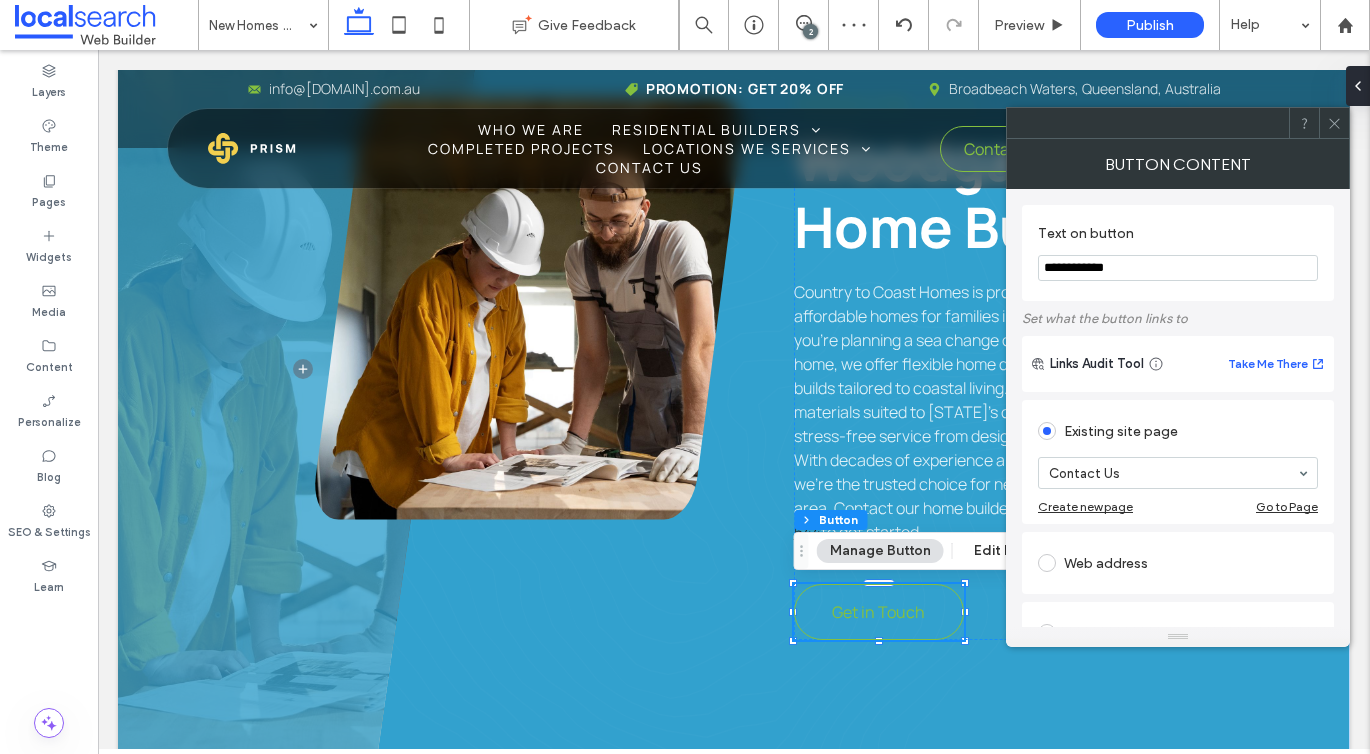 click on "**********" at bounding box center (1178, 268) 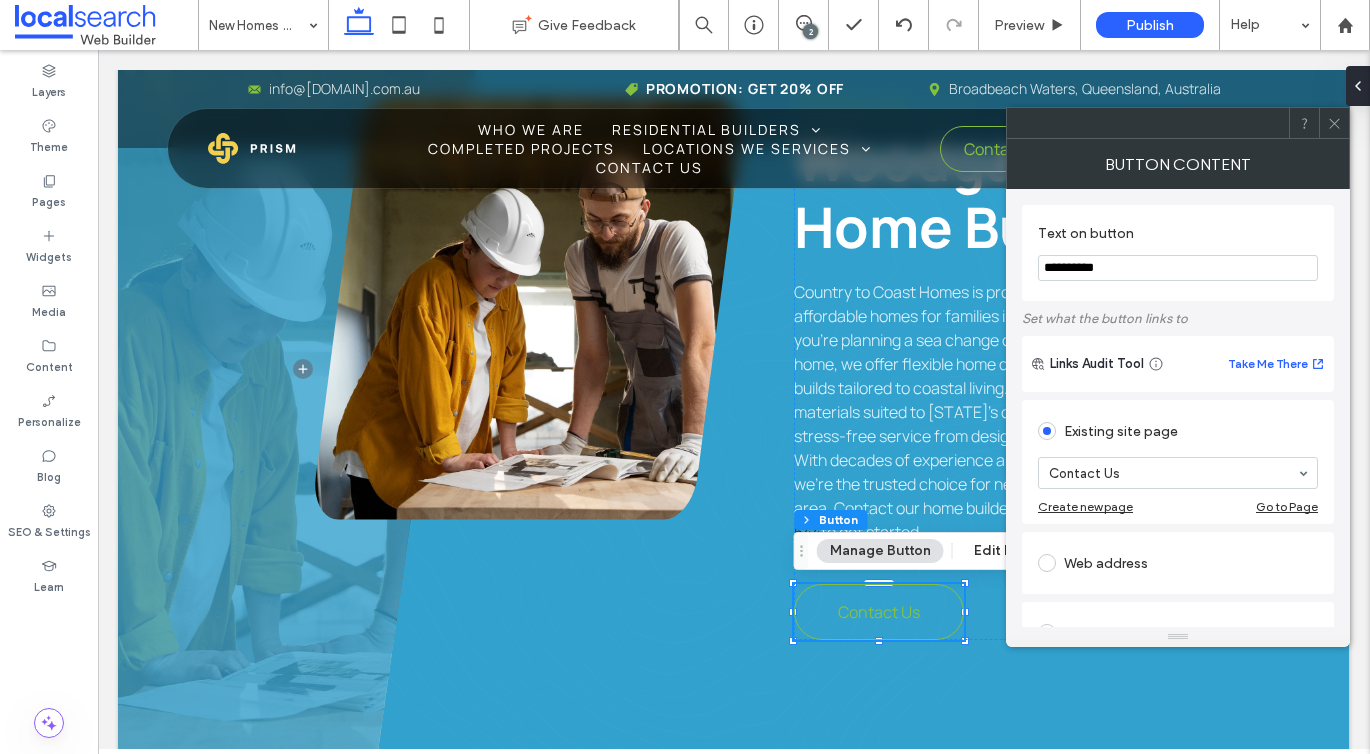 type on "**********" 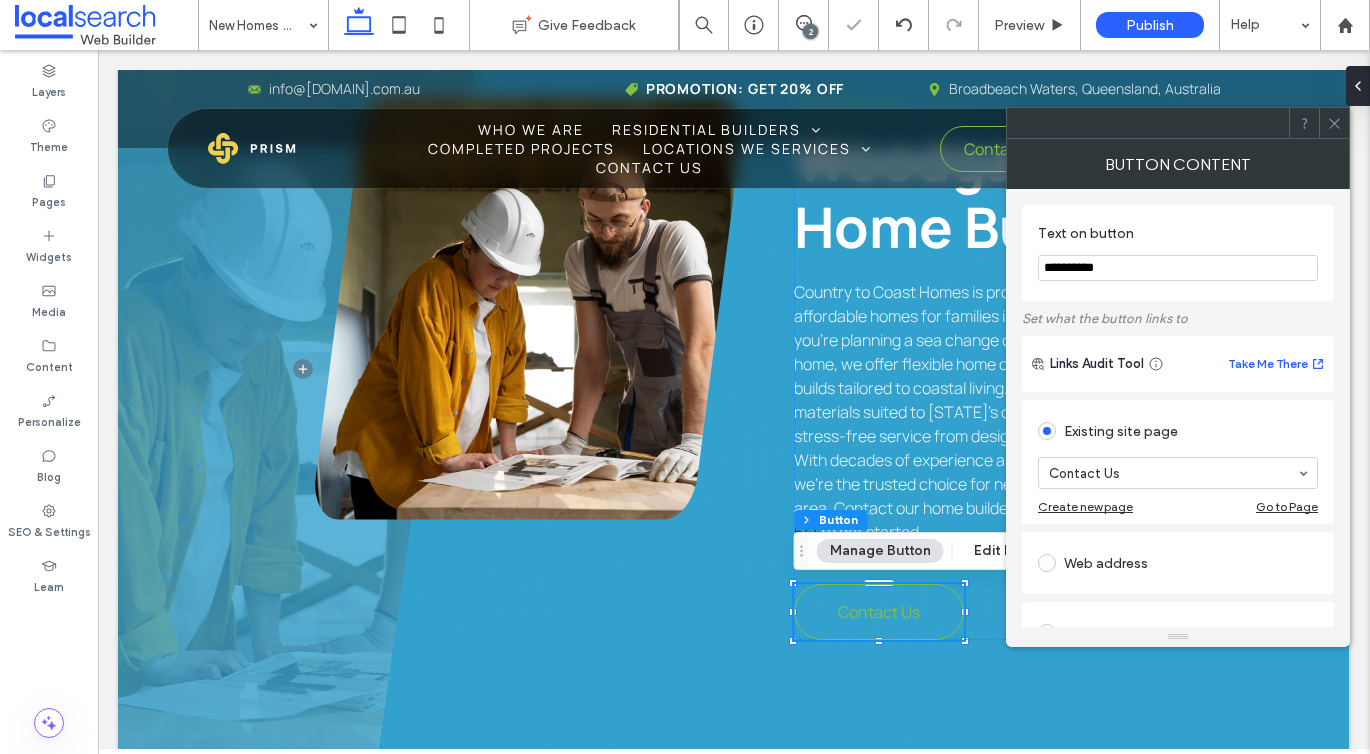 click at bounding box center (1334, 123) 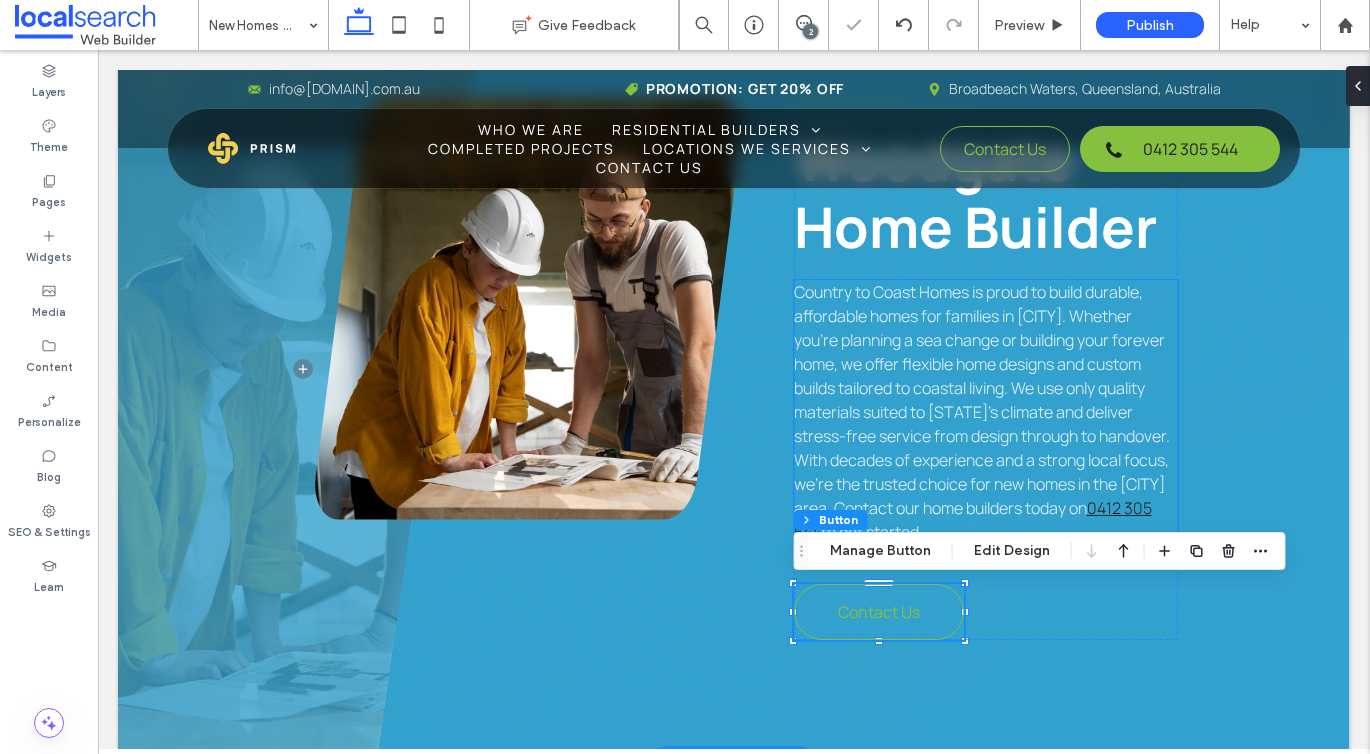 click on "Country to Coast Homes is proud to build durable, affordable homes for families in Woodgate. Whether you're planning a sea change or building your forever home, we offer flexible home designs and custom builds tailored to coastal living. We use only quality materials suited to Queensland’s climate and deliver stress-free service from design through to handover. With decades of experience and a strong local focus, we’re the trusted choice for new homes in the Woodgate area. Contact our home builders today on" at bounding box center (982, 400) 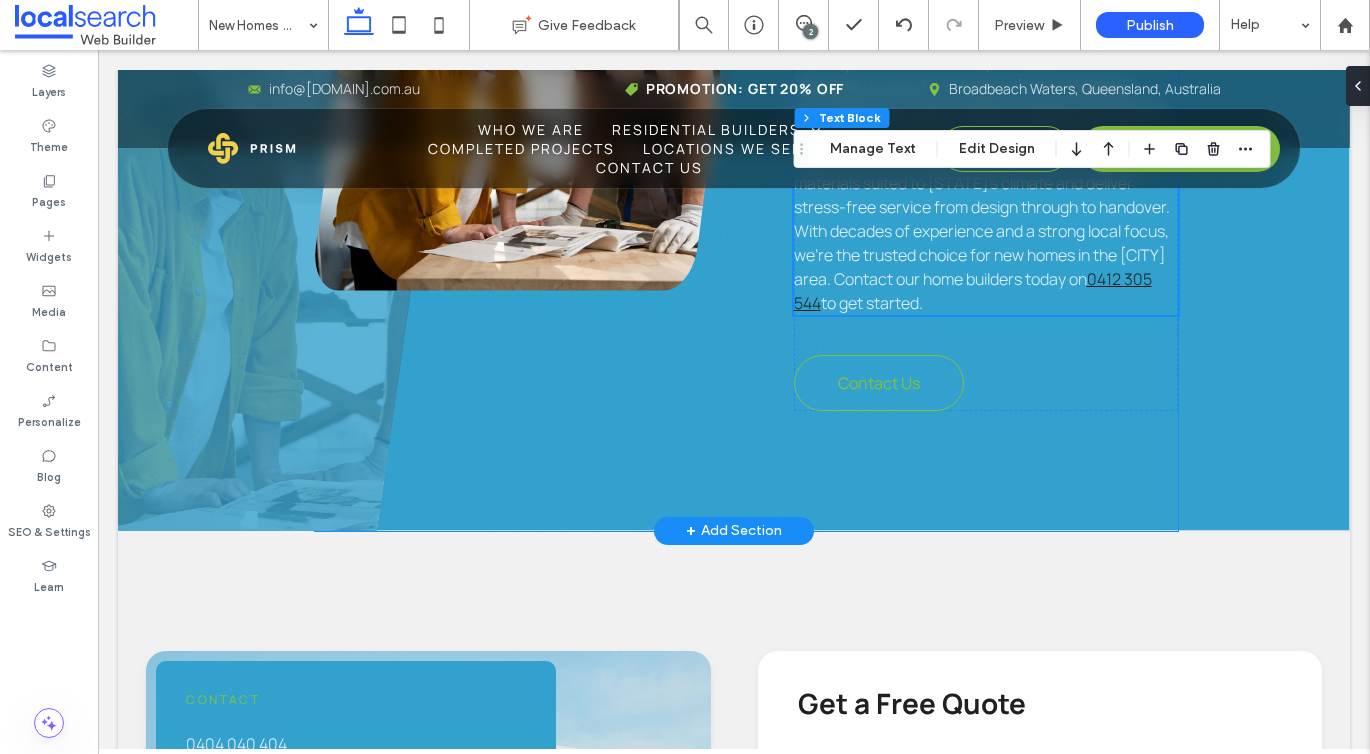 scroll, scrollTop: 1300, scrollLeft: 0, axis: vertical 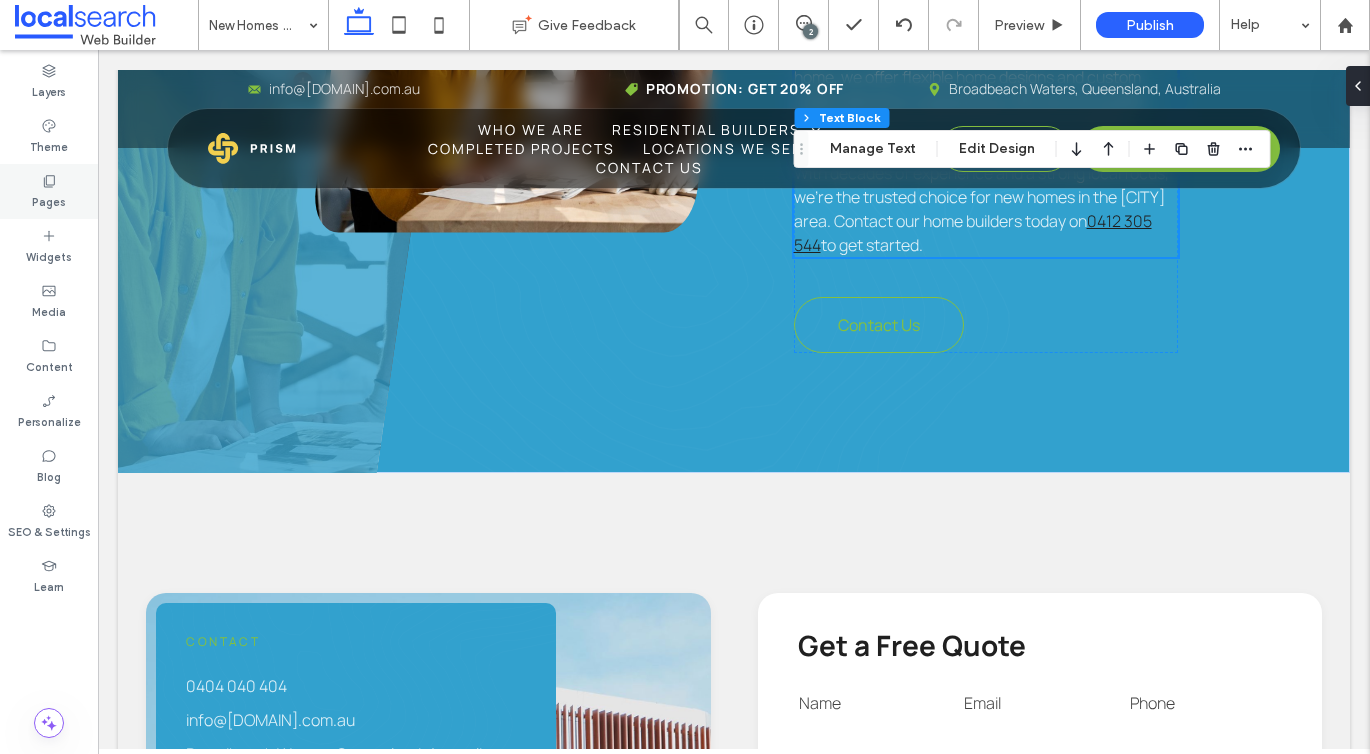 click on "Pages" at bounding box center [49, 191] 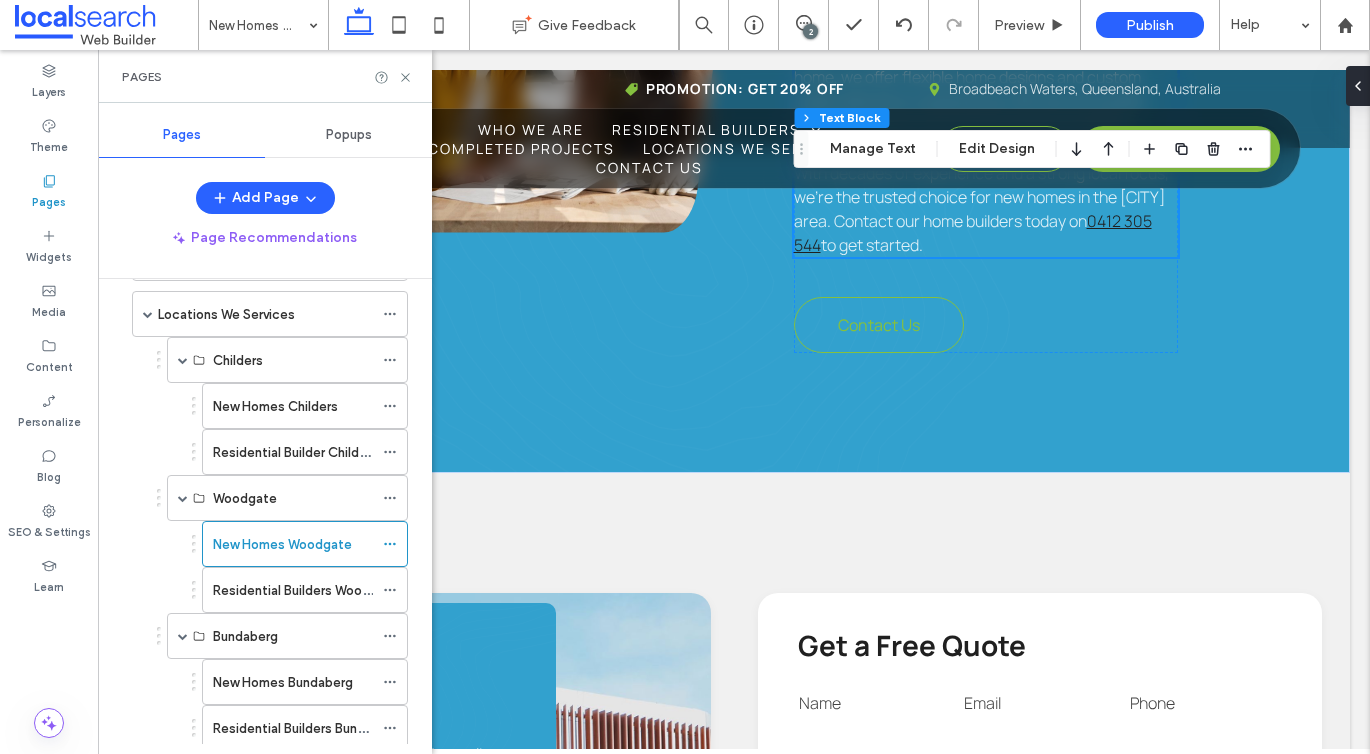 scroll, scrollTop: 589, scrollLeft: 0, axis: vertical 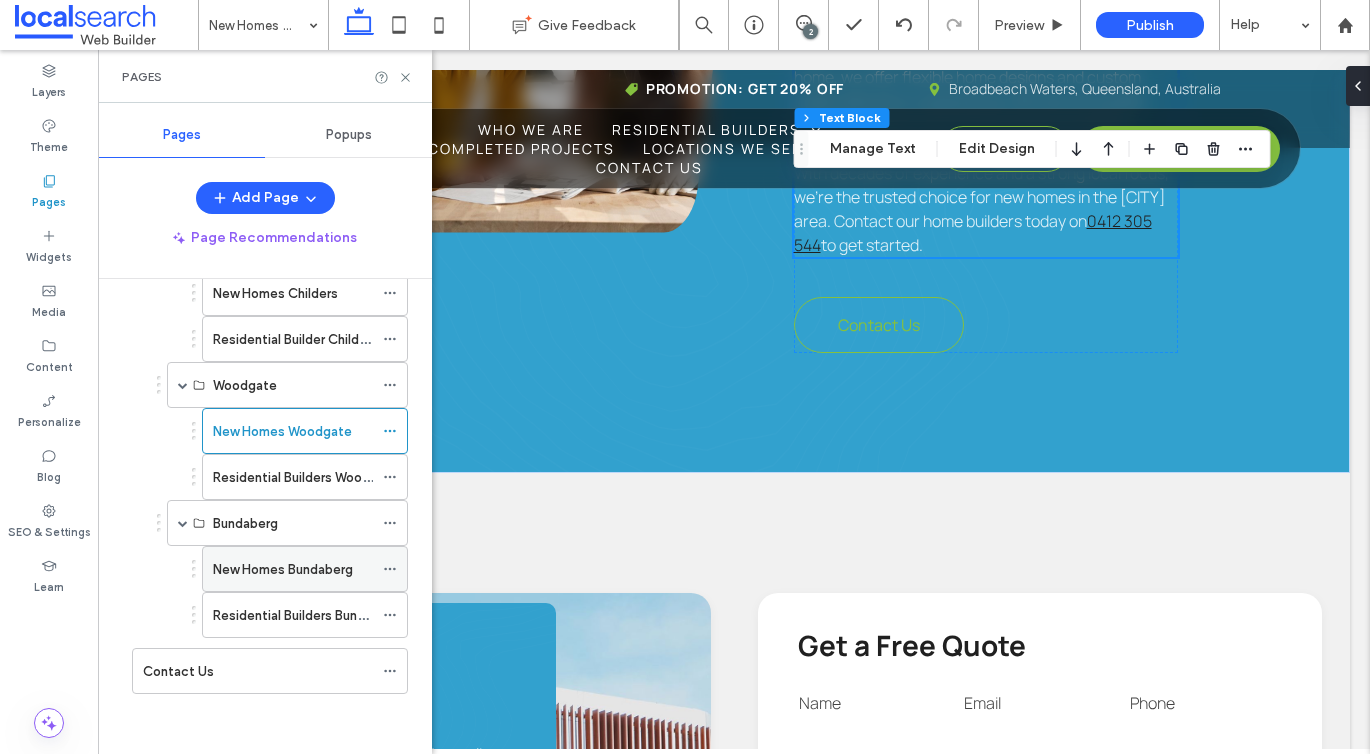 click on "New Homes Bundaberg" at bounding box center (283, 569) 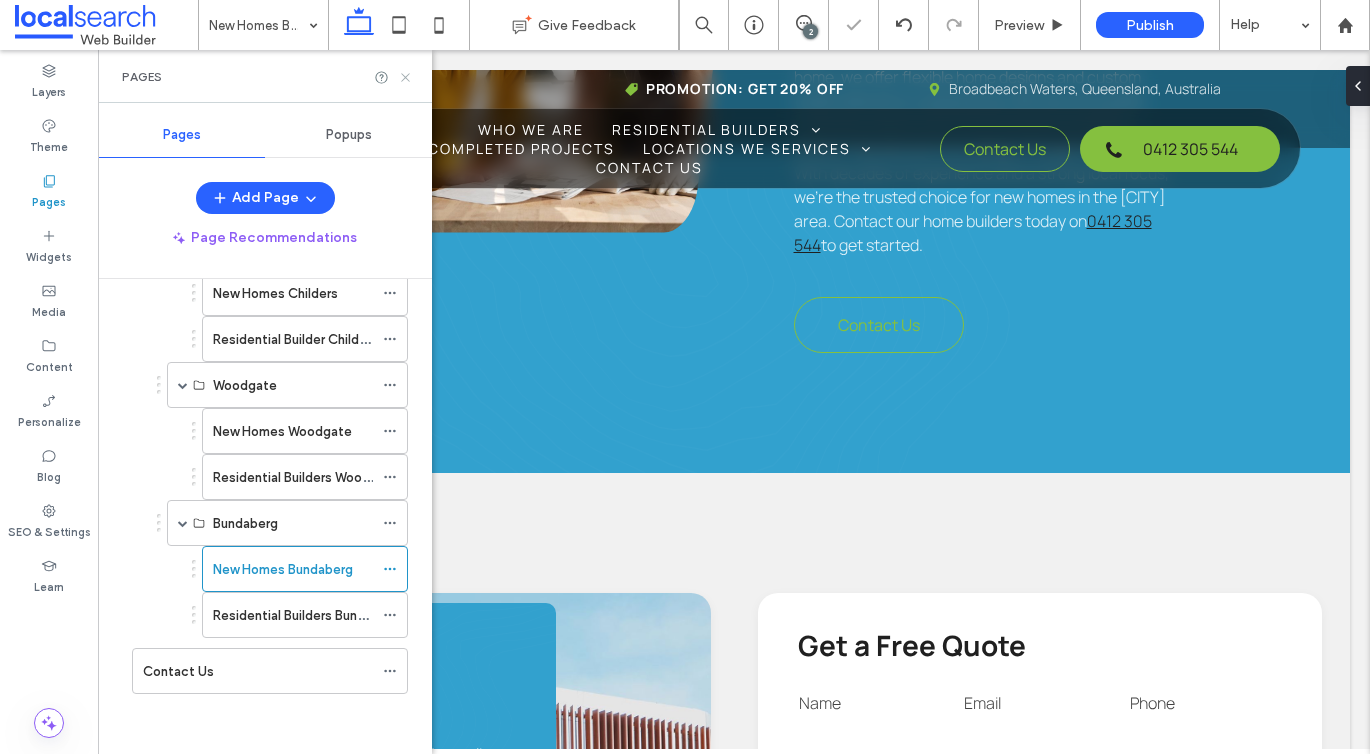 click 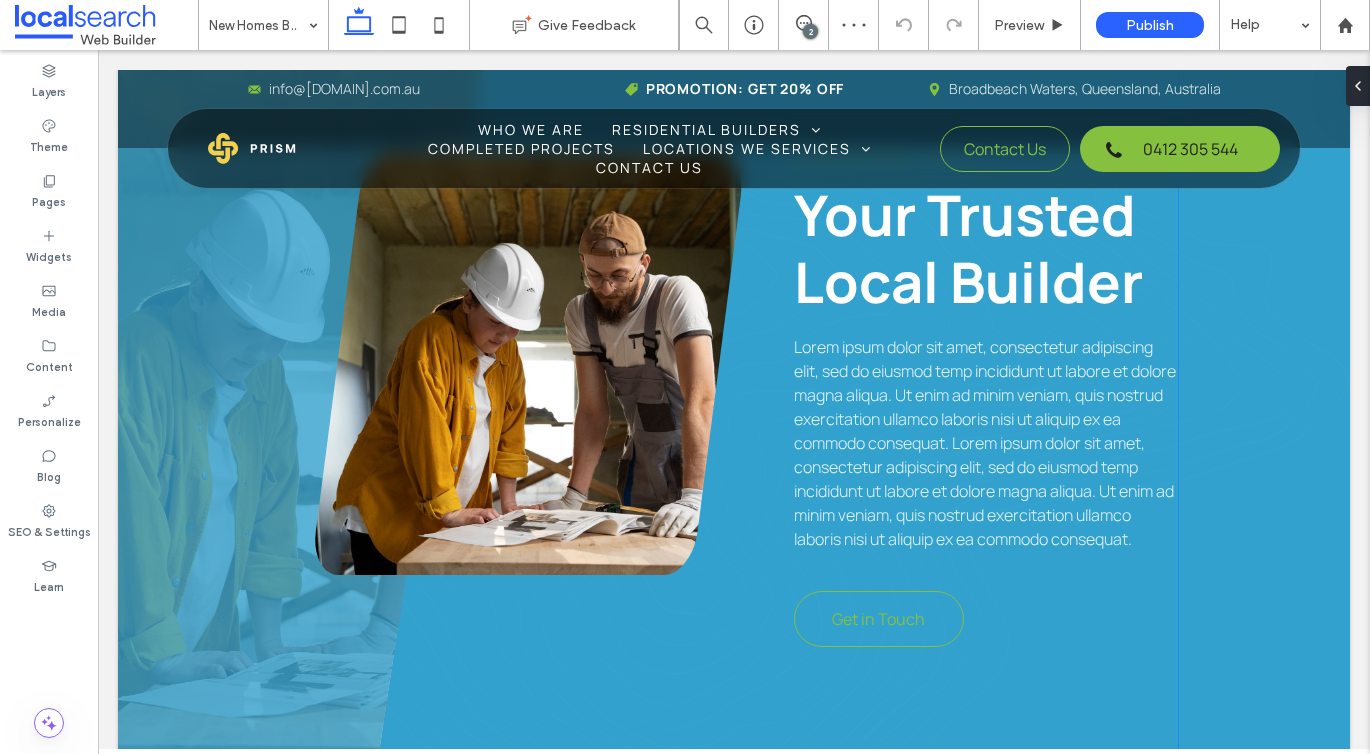 scroll, scrollTop: 907, scrollLeft: 0, axis: vertical 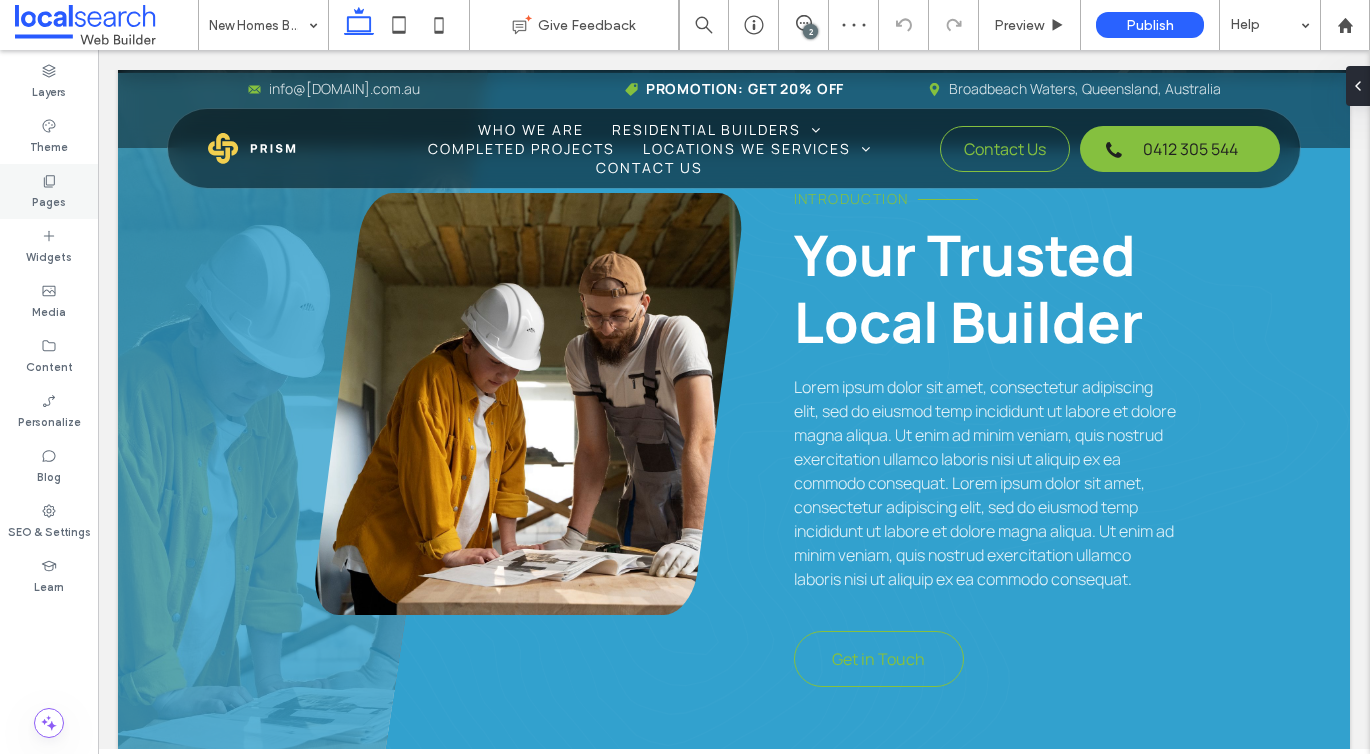 click on "Pages" at bounding box center (49, 200) 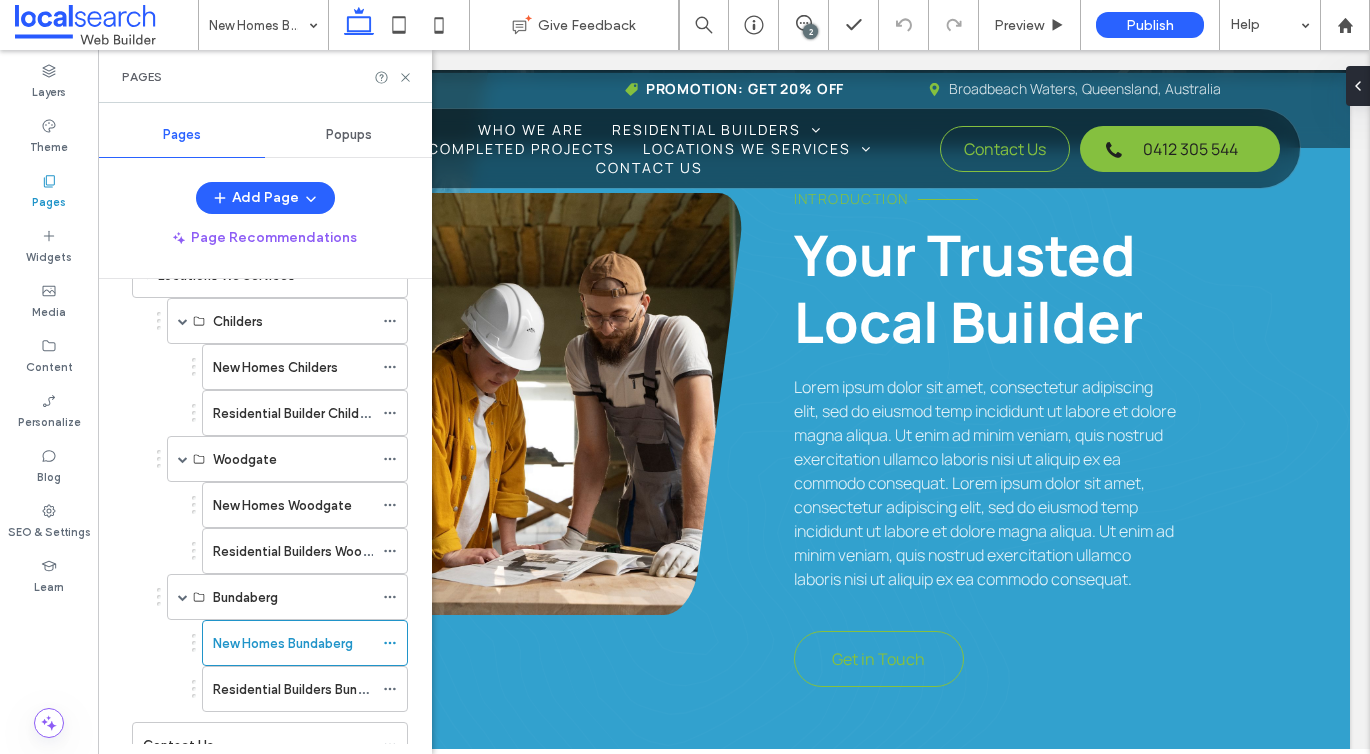scroll, scrollTop: 575, scrollLeft: 0, axis: vertical 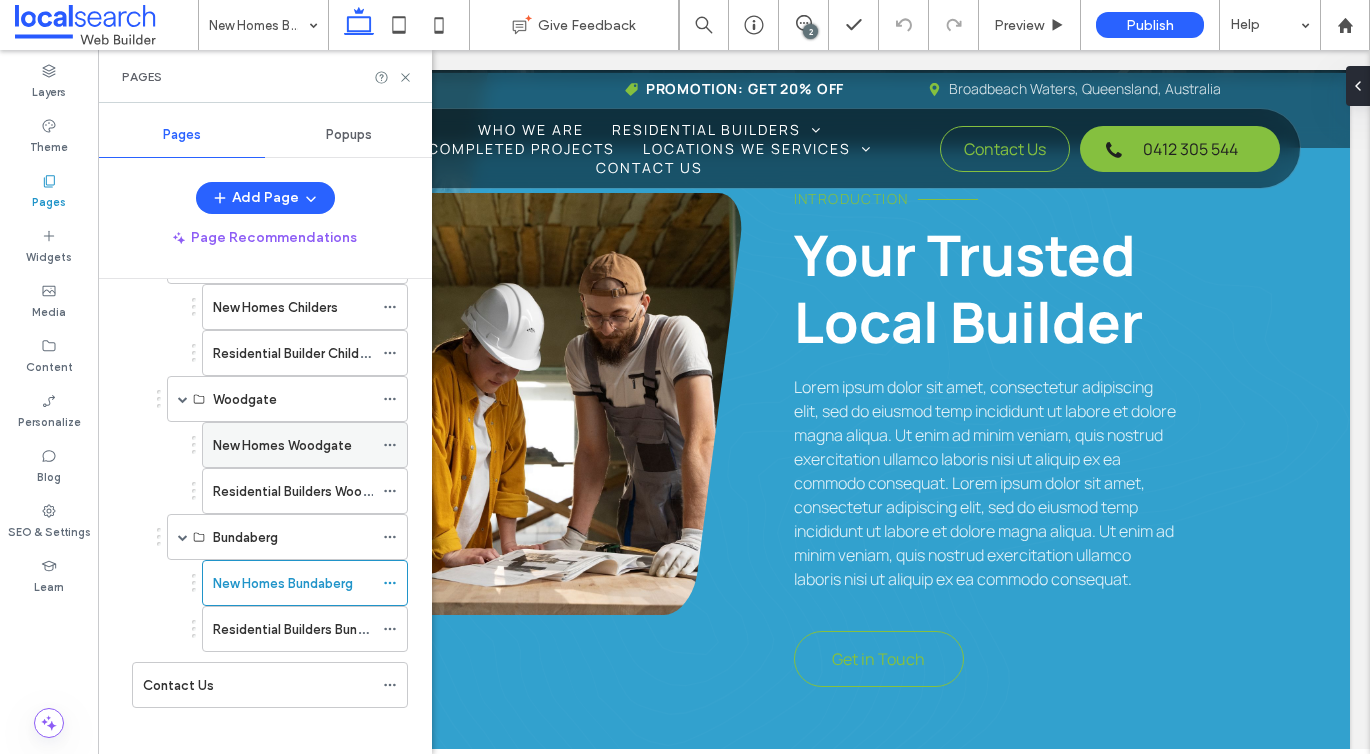 click on "New Homes Woodgate" at bounding box center [293, 445] 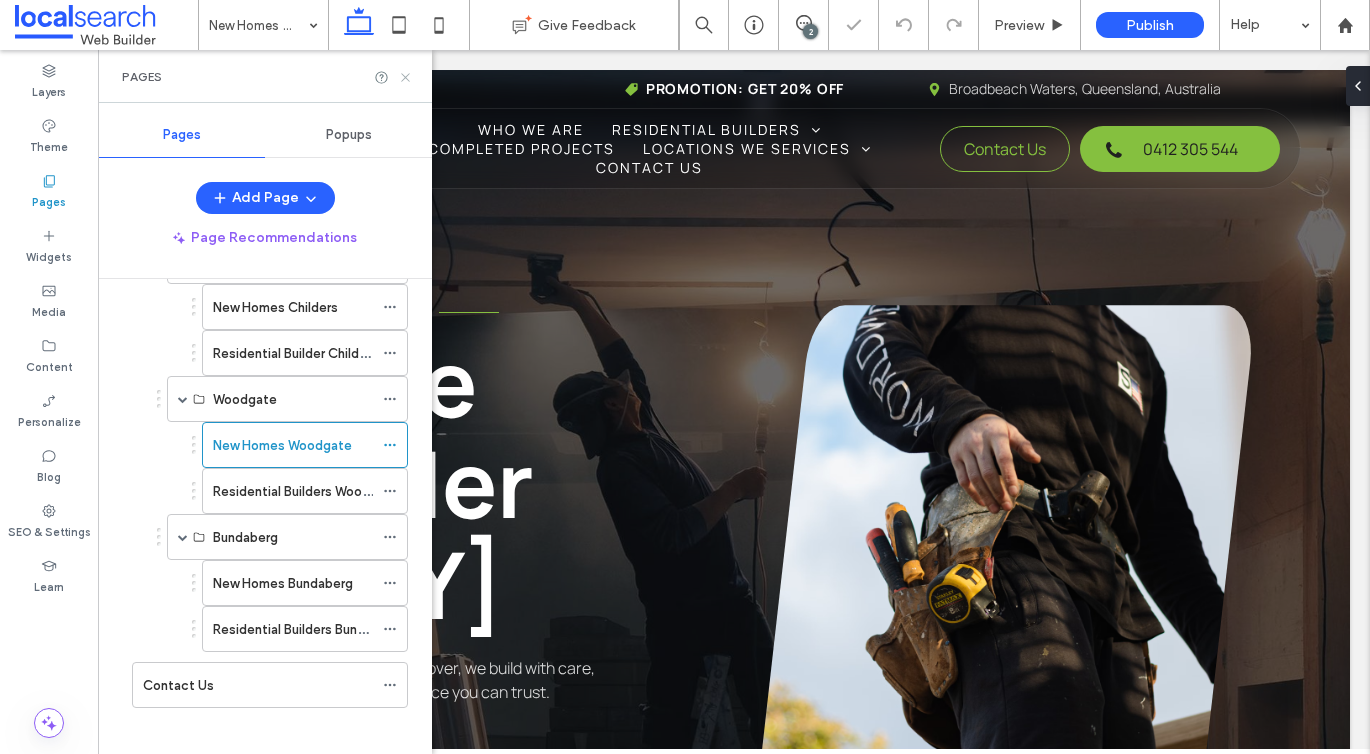 scroll, scrollTop: 0, scrollLeft: 0, axis: both 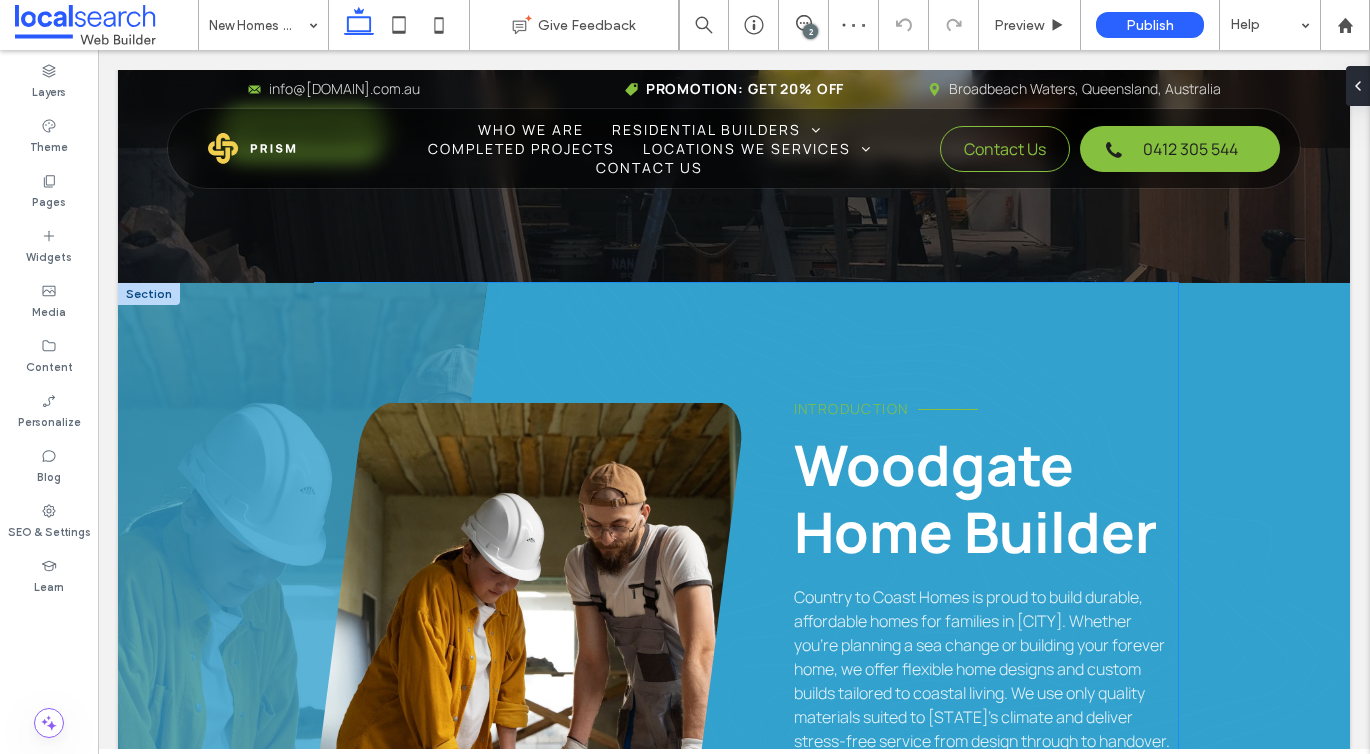 click on "Introduction" at bounding box center [851, 408] 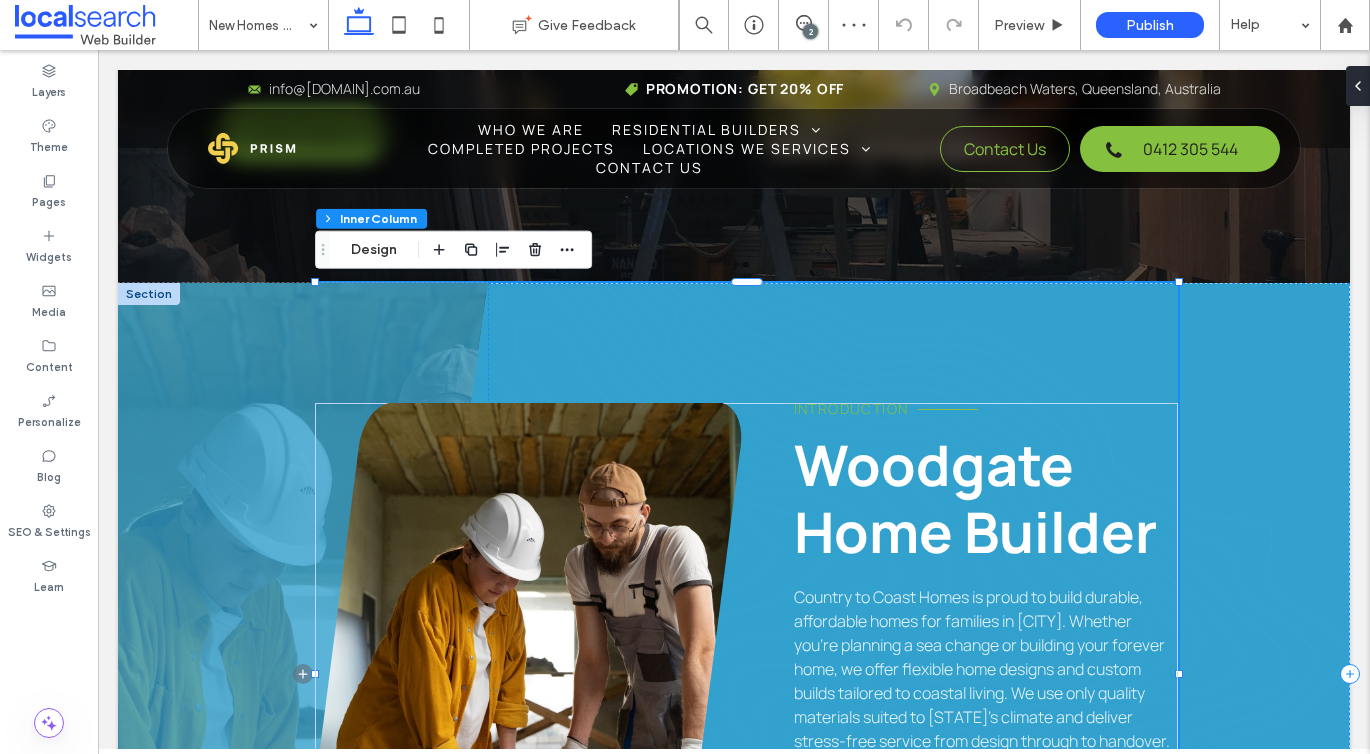 click on "Introduction" at bounding box center [851, 408] 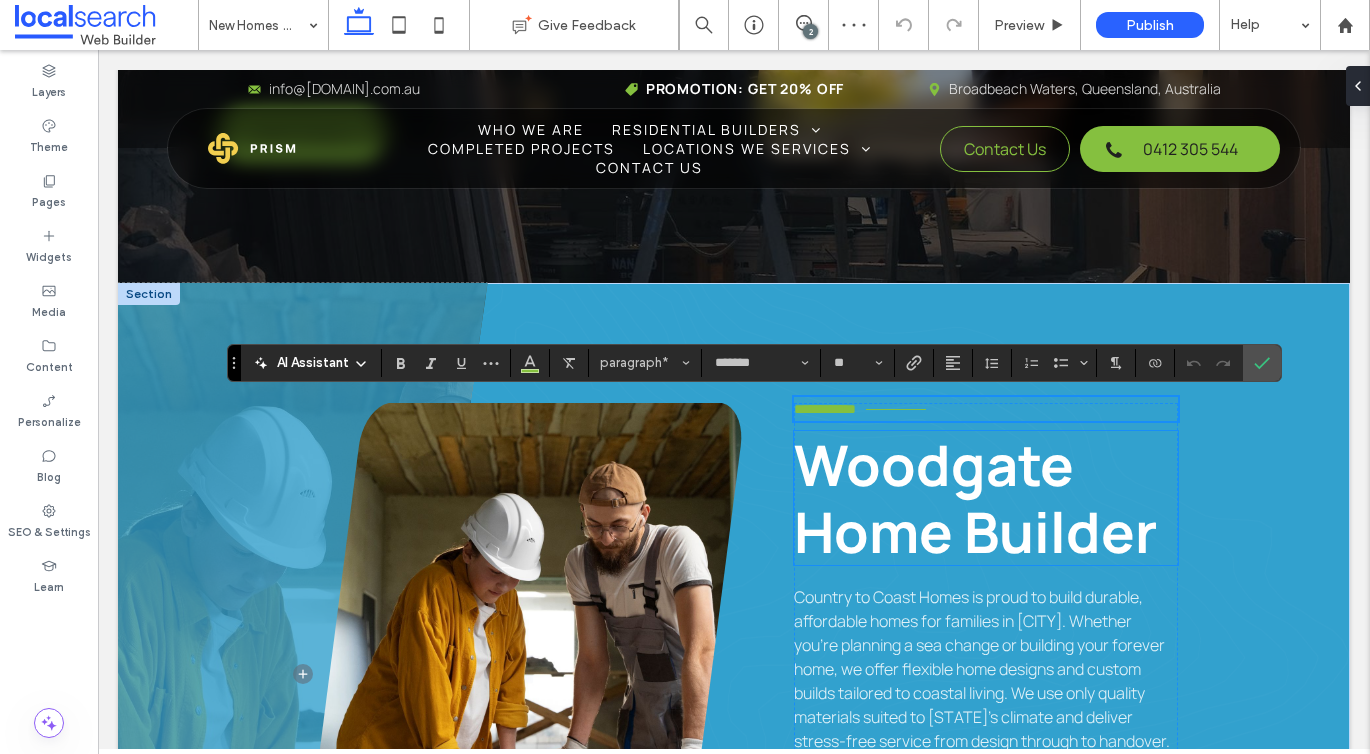 scroll, scrollTop: 813, scrollLeft: 0, axis: vertical 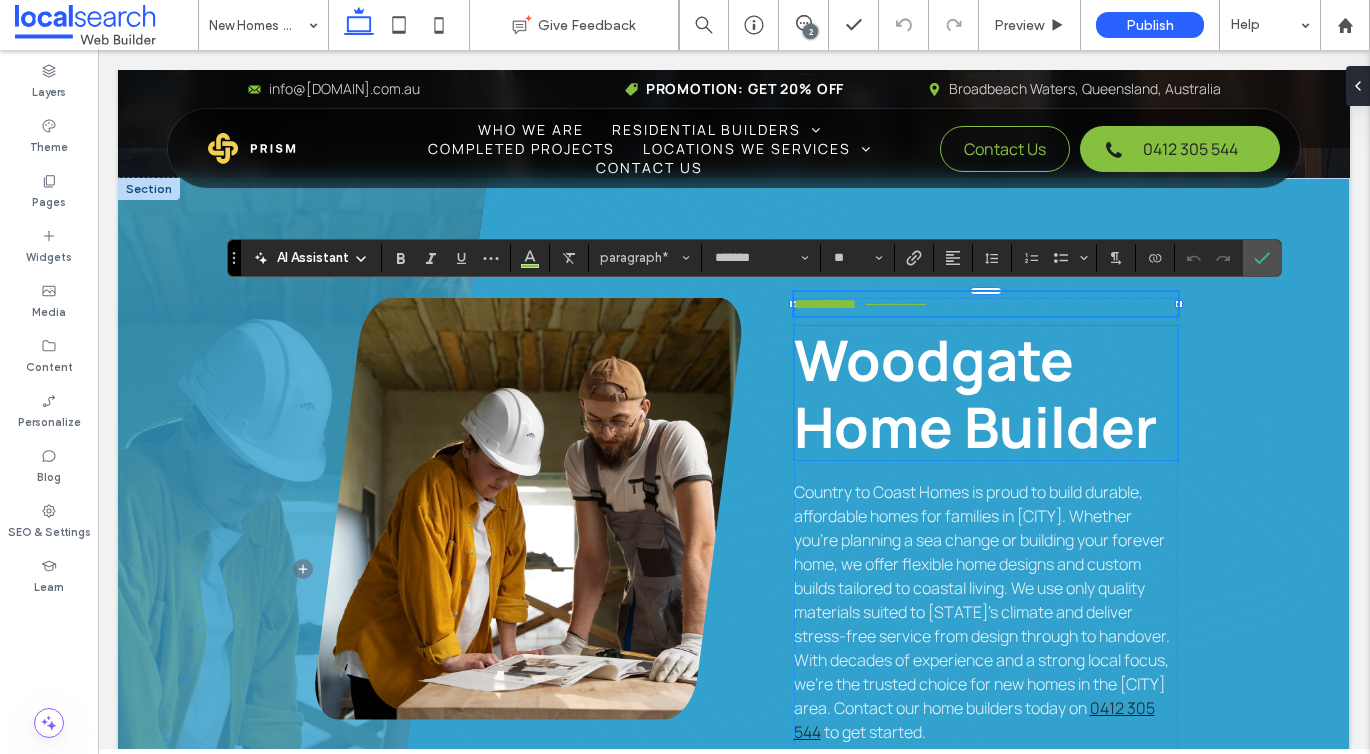 type 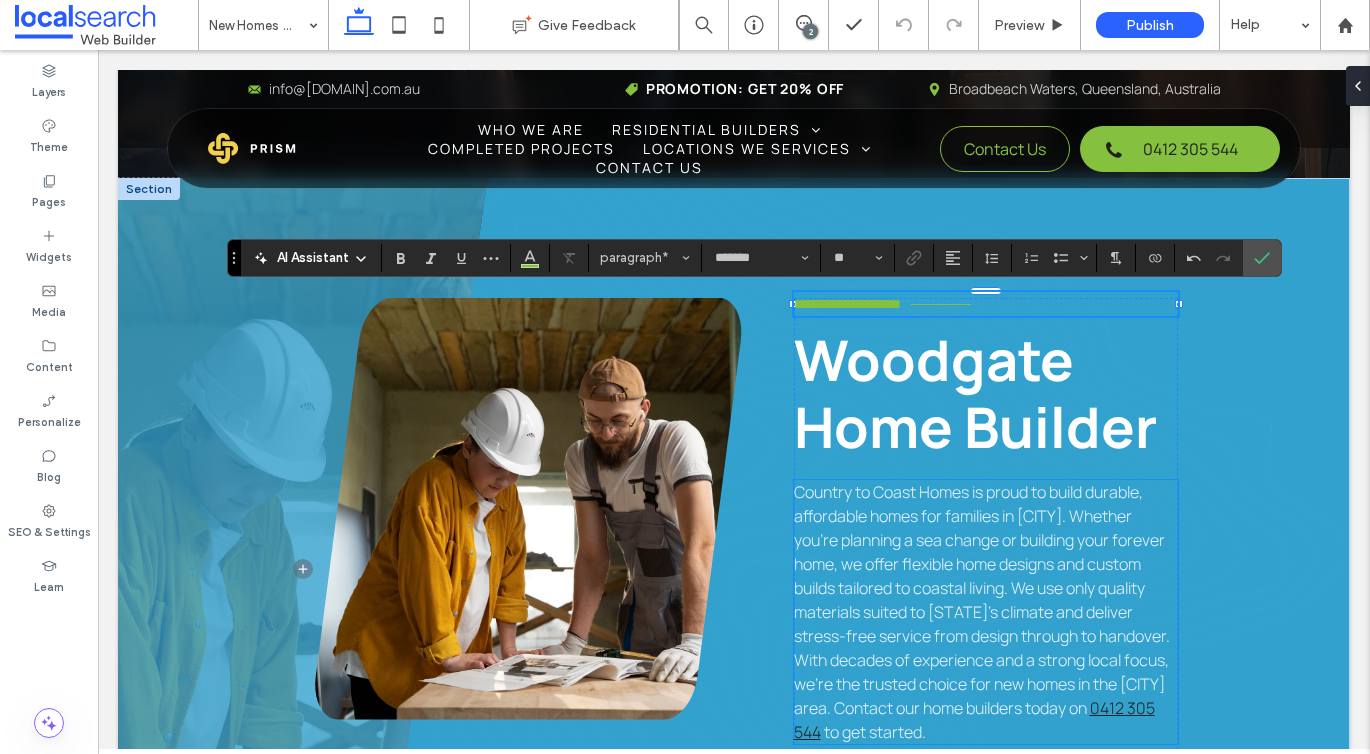 click on "Country to Coast Homes is proud to build durable, affordable homes for families in Woodgate. Whether you're planning a sea change or building your forever home, we offer flexible home designs and custom builds tailored to coastal living. We use only quality materials suited to Queensland’s climate and deliver stress-free service from design through to handover. With decades of experience and a strong local focus, we’re the trusted choice for new homes in the Woodgate area. Contact our home builders today on" at bounding box center (982, 600) 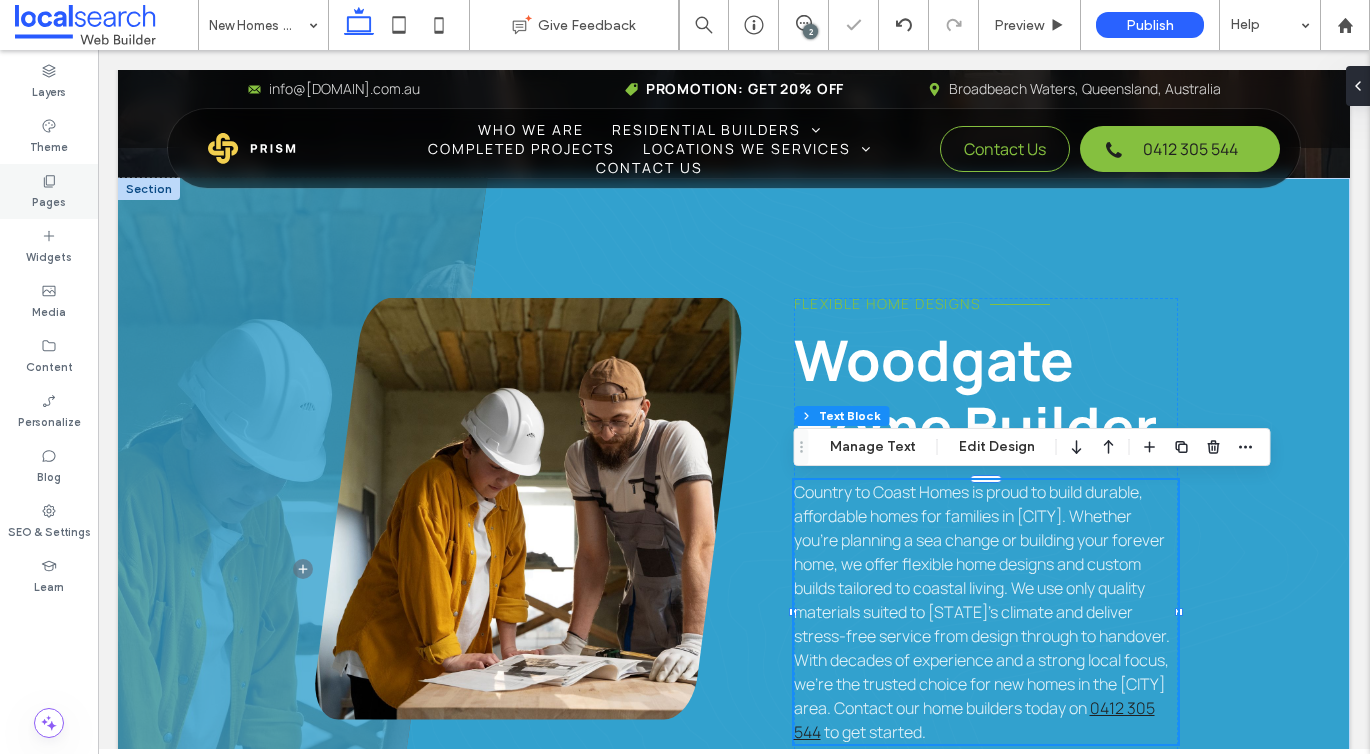 click on "Pages" at bounding box center (49, 200) 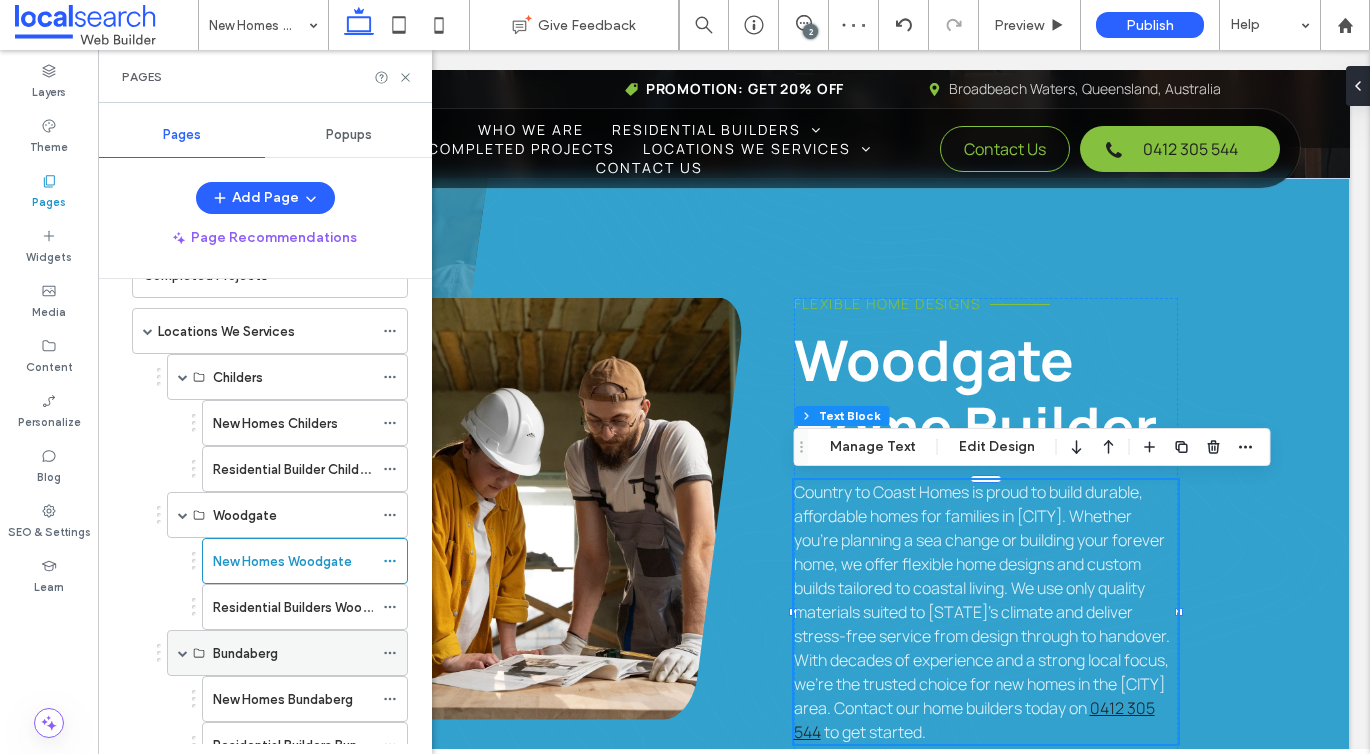 scroll, scrollTop: 488, scrollLeft: 0, axis: vertical 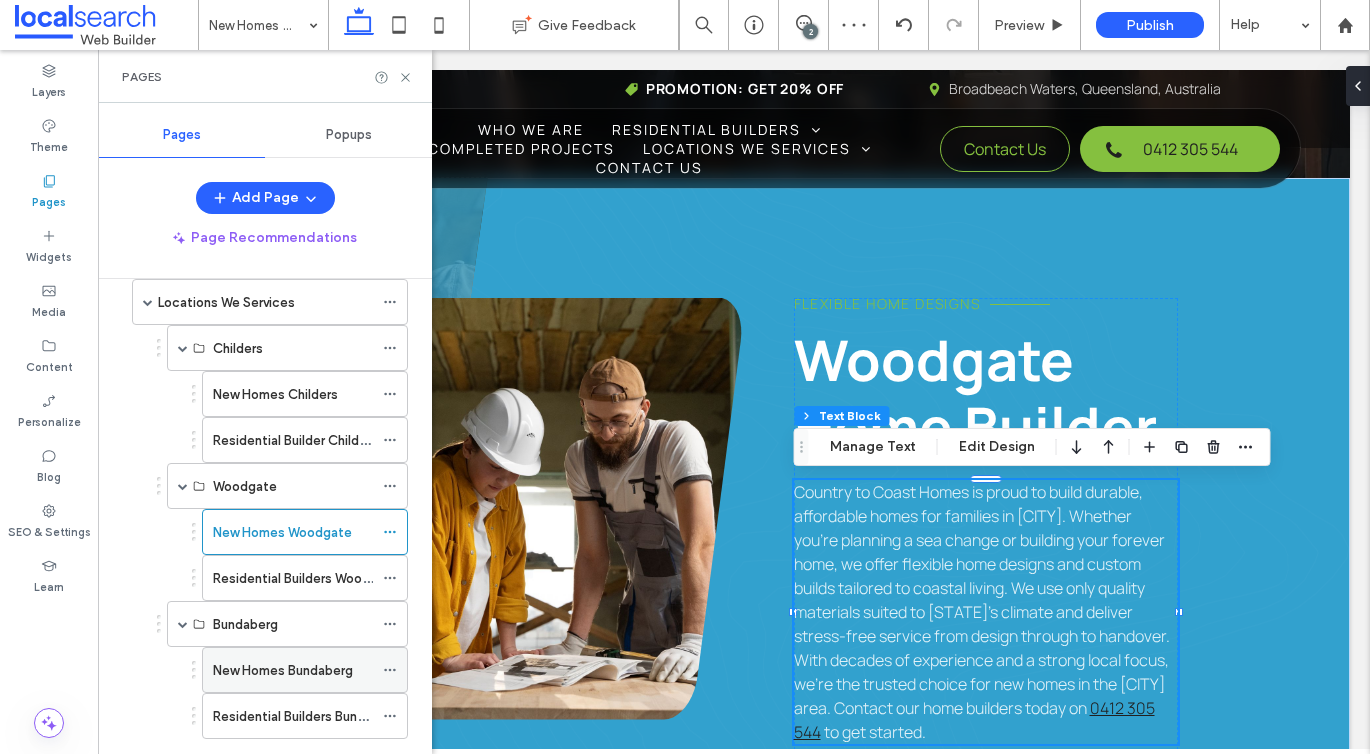 click on "New Homes Bundaberg" at bounding box center (283, 670) 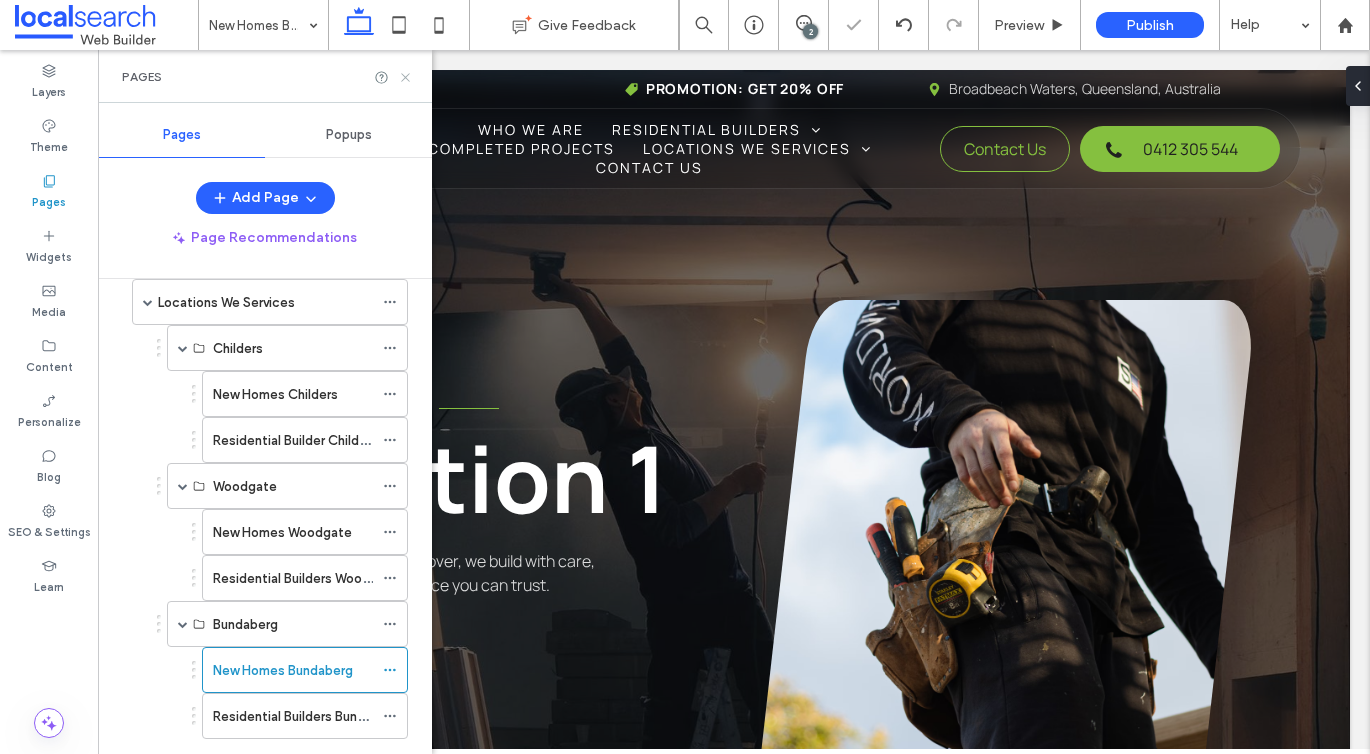 scroll, scrollTop: 0, scrollLeft: 0, axis: both 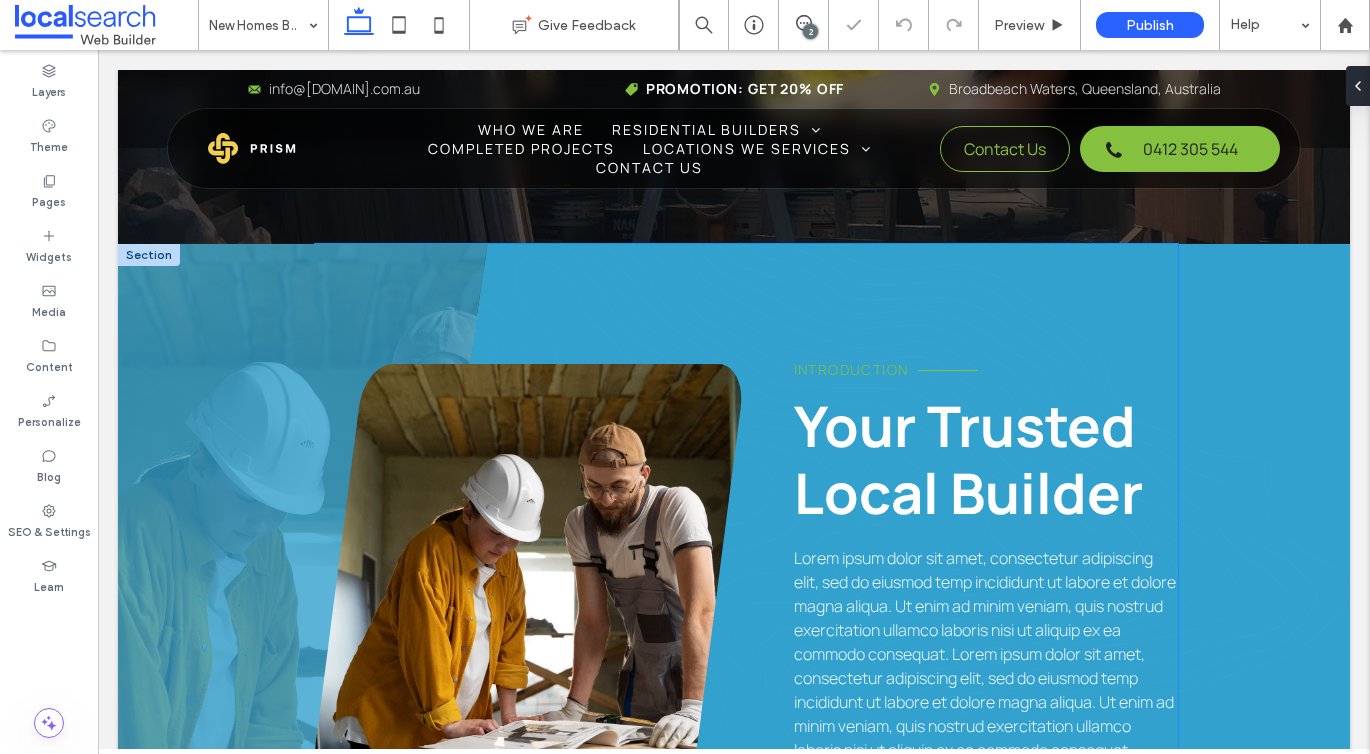 click on "Your Trusted Local Builder" at bounding box center [968, 459] 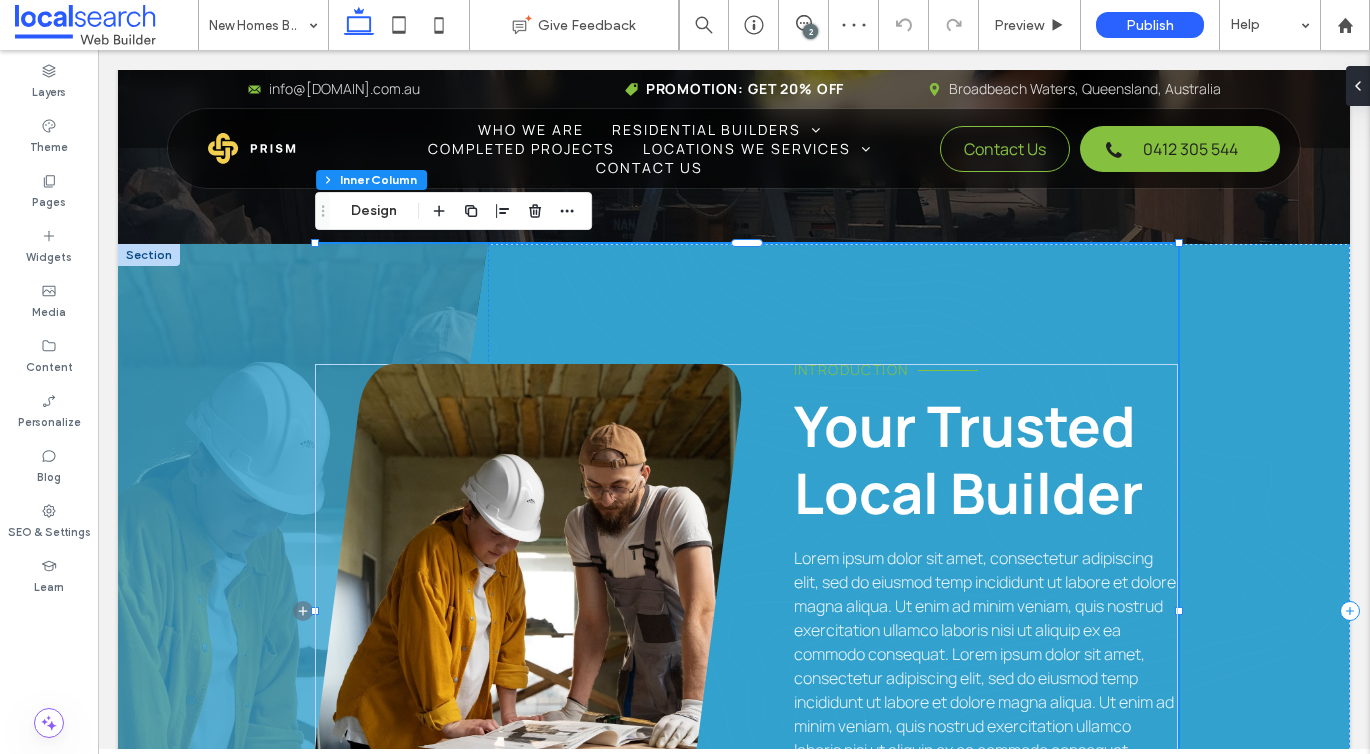 click on "Your Trusted Local Builder" at bounding box center (968, 459) 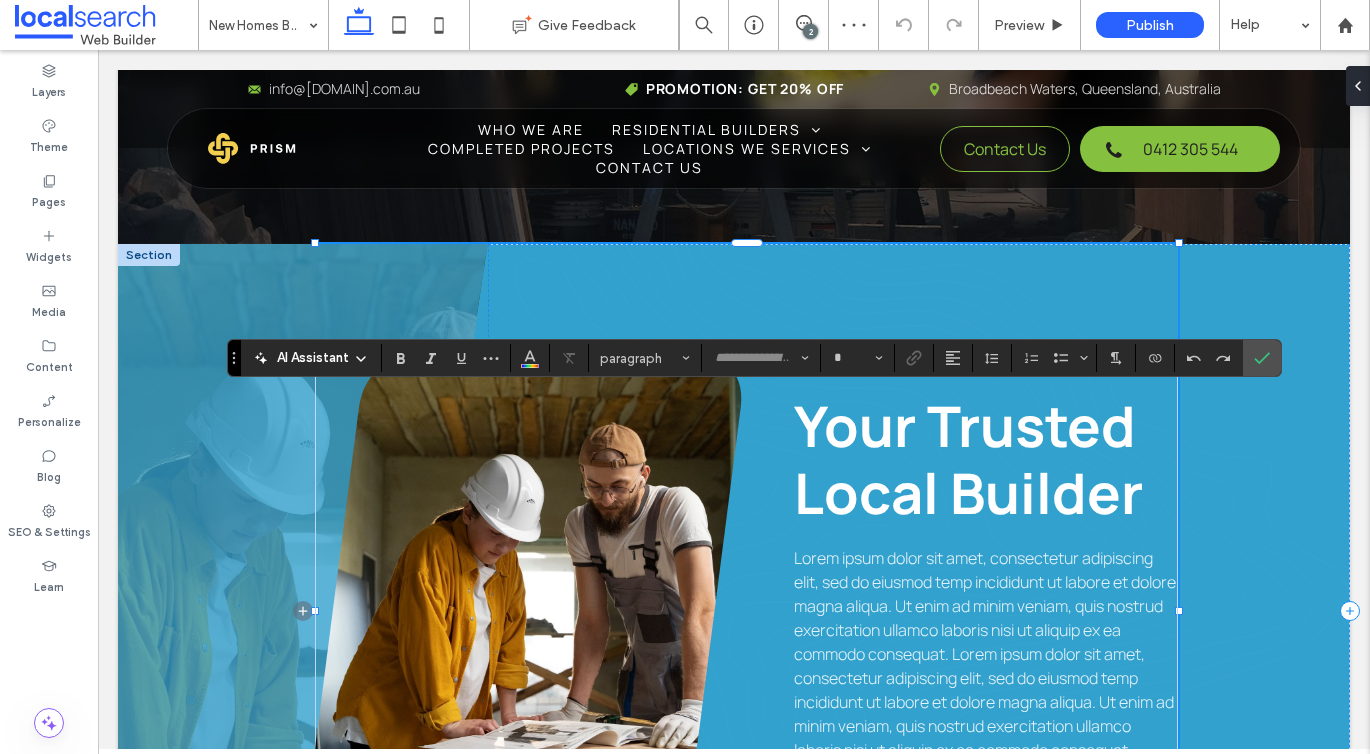 type on "*******" 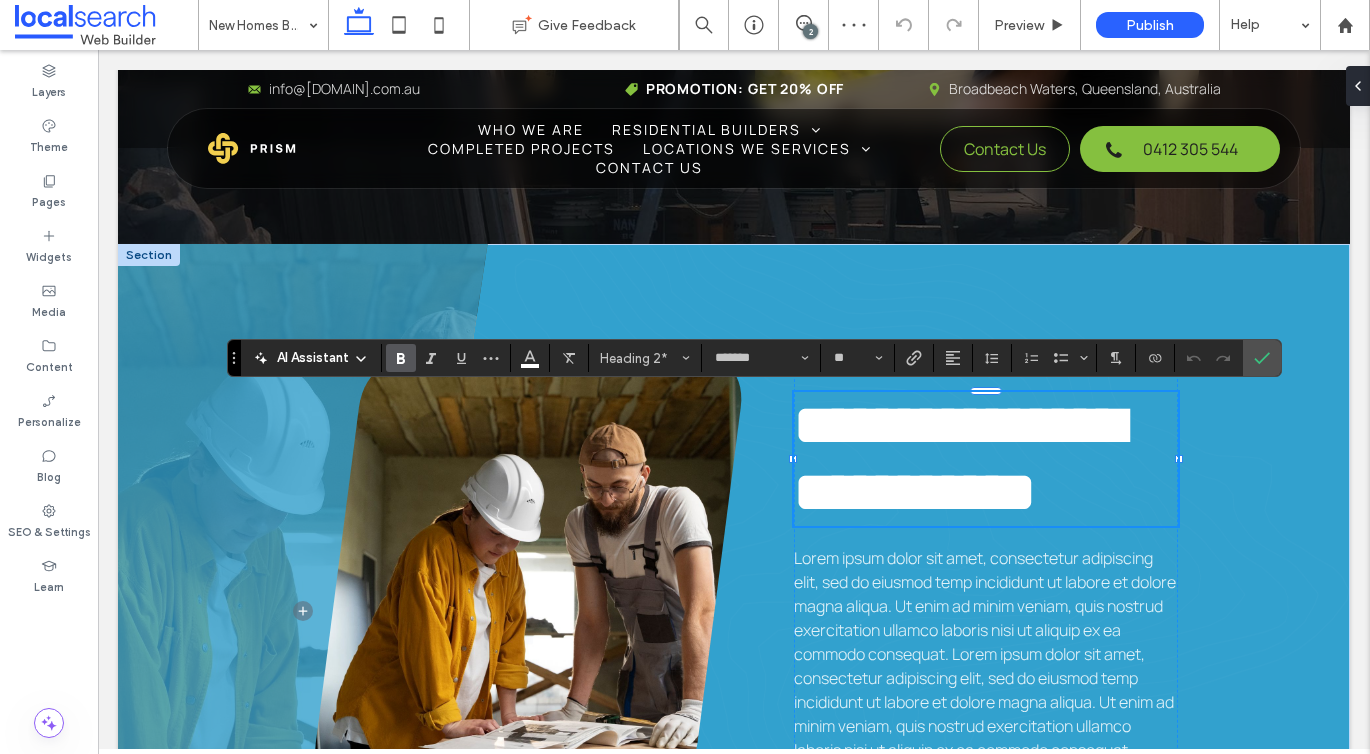 type 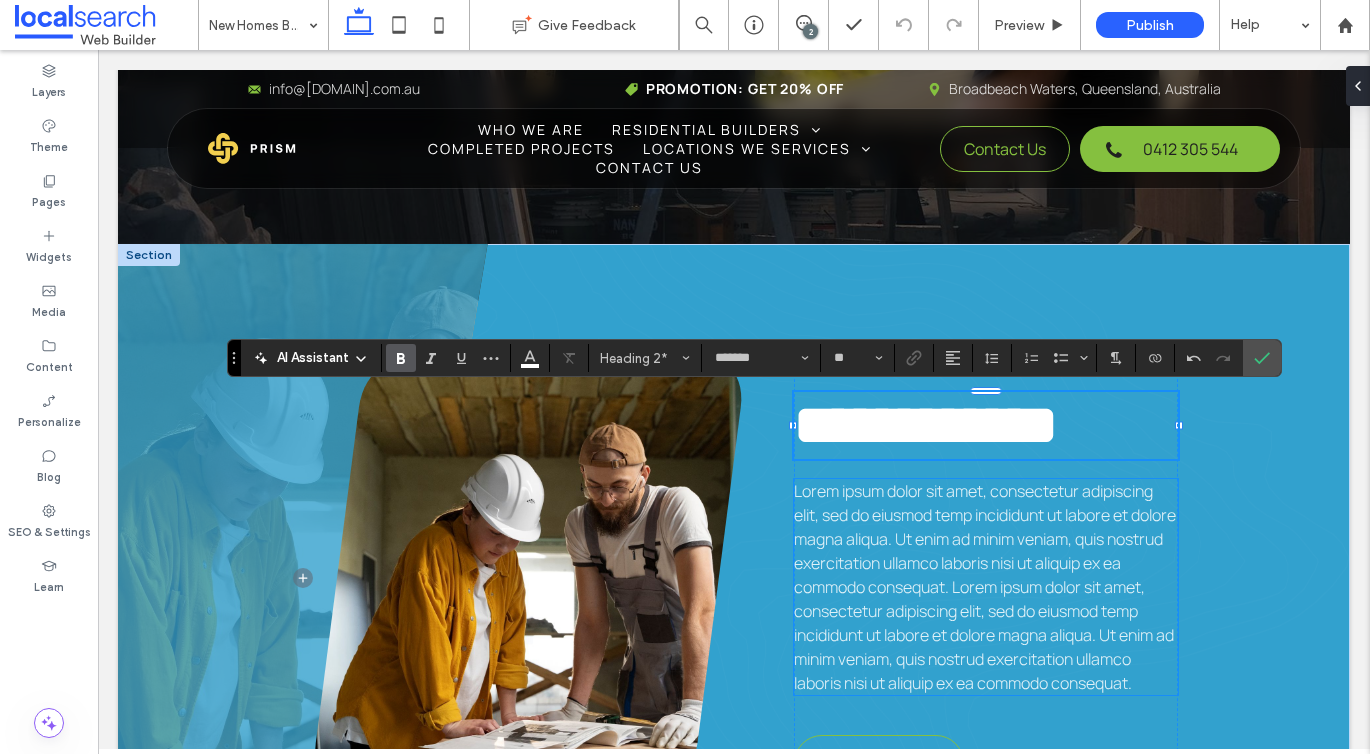 scroll, scrollTop: 4, scrollLeft: 0, axis: vertical 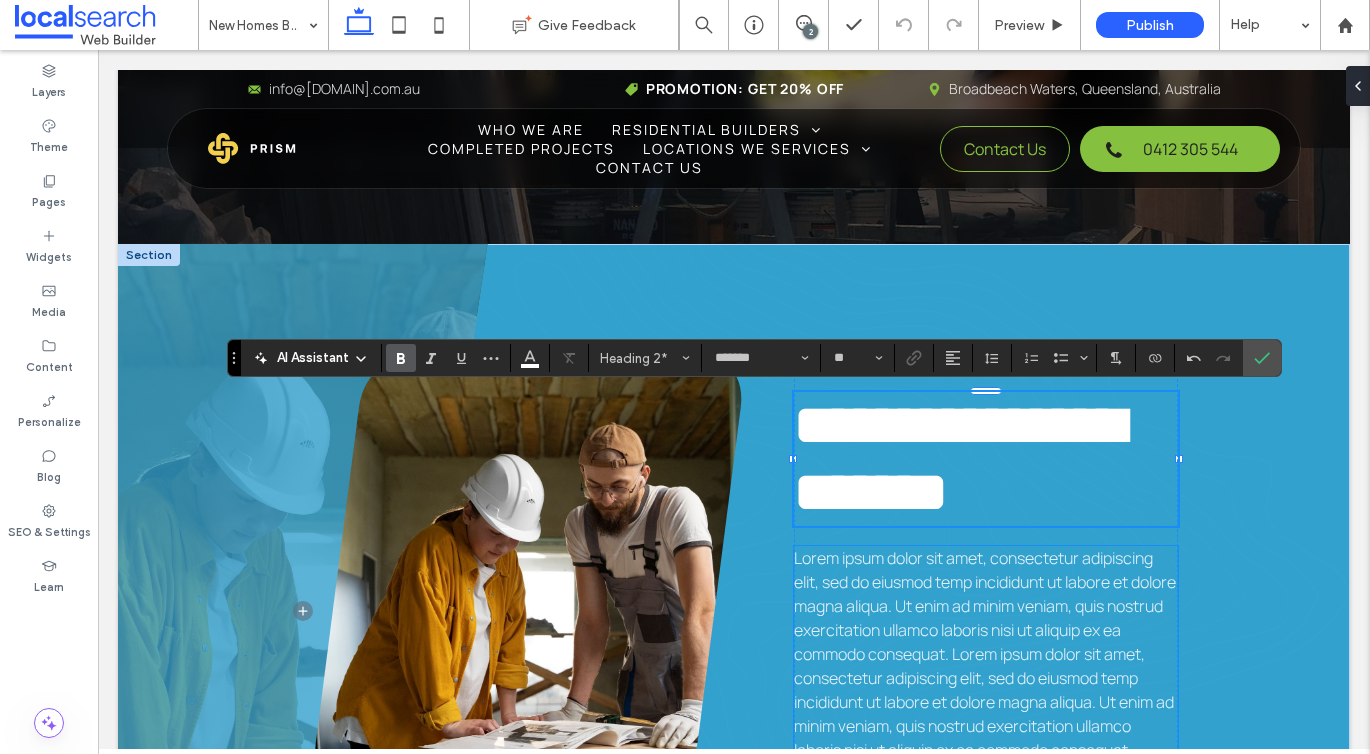 click on "Lorem ipsum dolor sit amet, consectetur adipiscing elit, sed do eiusmod temp incididunt ut labore et dolore magna aliqua. Ut enim ad minim veniam, quis nostrud exercitation ullamco laboris nisi ut aliquip ex ea commodo consequat. Lorem ipsum dolor sit amet, consectetur adipiscing elit, sed do eiusmod temp incididunt ut labore et dolore magna aliqua. Ut enim ad minim veniam, quis nostrud exercitation ullamco laboris nisi ut aliquip ex ea commodo consequat." at bounding box center (986, 654) 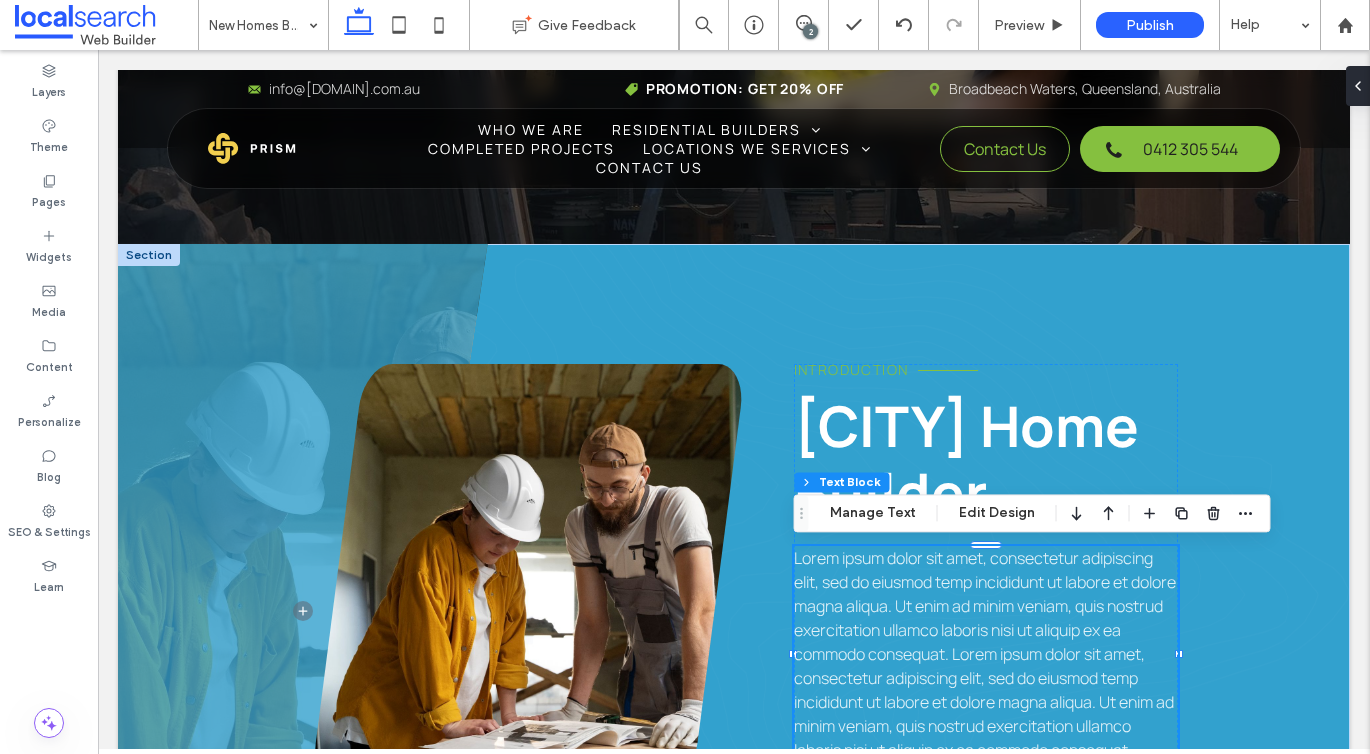 click on "Lorem ipsum dolor sit amet, consectetur adipiscing elit, sed do eiusmod temp incididunt ut labore et dolore magna aliqua. Ut enim ad minim veniam, quis nostrud exercitation ullamco laboris nisi ut aliquip ex ea commodo consequat. Lorem ipsum dolor sit amet, consectetur adipiscing elit, sed do eiusmod temp incididunt ut labore et dolore magna aliqua. Ut enim ad minim veniam, quis nostrud exercitation ullamco laboris nisi ut aliquip ex ea commodo consequat." at bounding box center (985, 654) 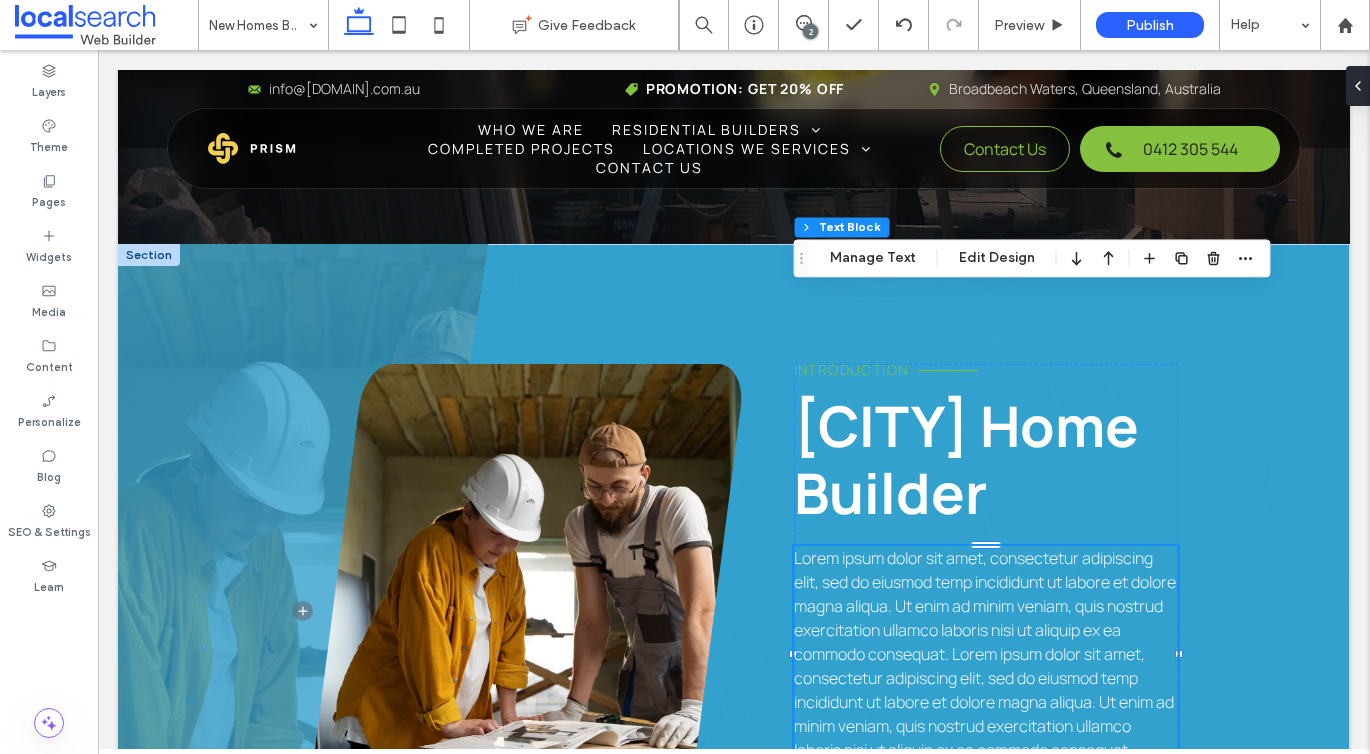 click on "Introduction
Bundaberg Home Builder
Lorem ipsum dolor sit amet, consectetur adipiscing elit, sed do eiusmod temp incididunt ut labore et dolore magna aliqua. Ut enim ad minim veniam, quis nostrud exercitation ullamco laboris nisi ut aliquip ex ea commodo consequat. Lorem ipsum dolor sit amet, consectetur adipiscing elit, sed do eiusmod temp incididunt ut labore et dolore magna aliqua. Ut enim ad minim veniam, quis nostrud exercitation ullamco laboris nisi ut aliquip ex ea commodo consequat.
Get in Touch" at bounding box center (746, 611) 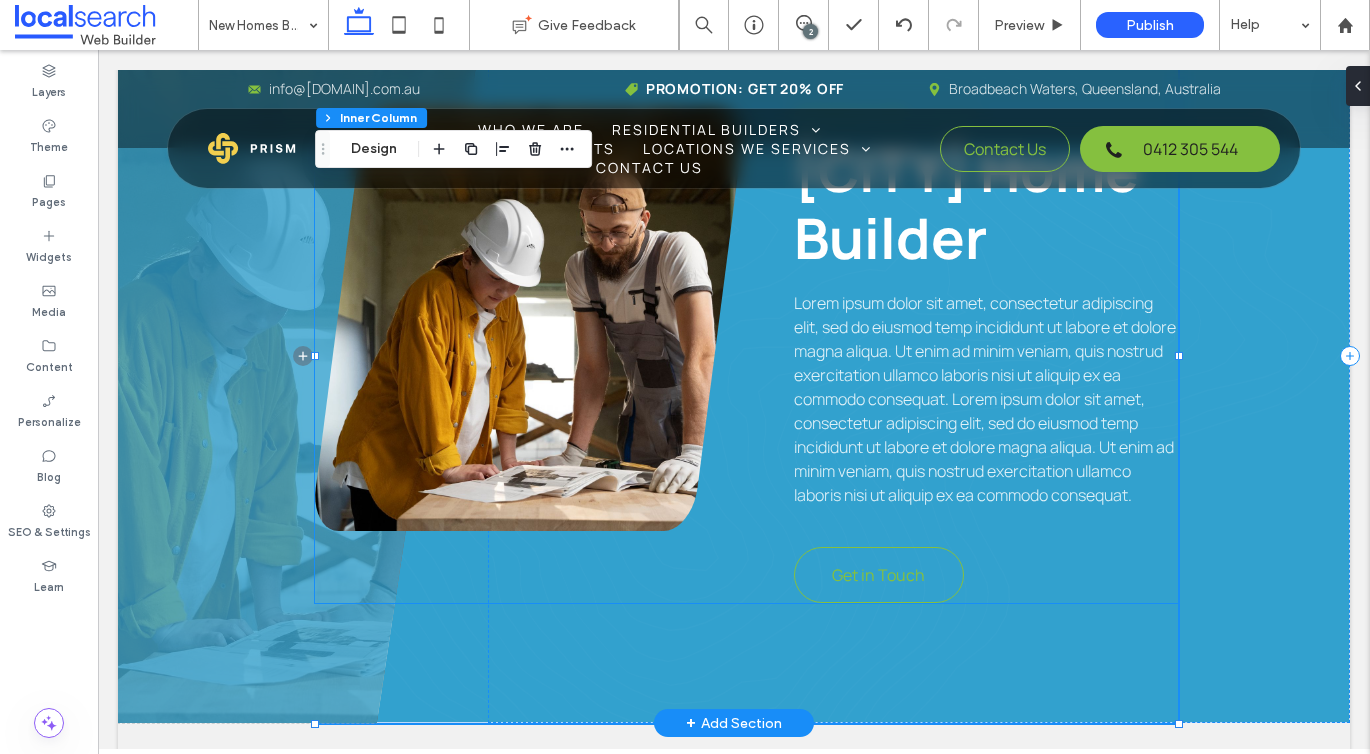 click on "Lorem ipsum dolor sit amet, consectetur adipiscing elit, sed do eiusmod temp incididunt ut labore et dolore magna aliqua. Ut enim ad minim veniam, quis nostrud exercitation ullamco laboris nisi ut aliquip ex ea commodo consequat. Lorem ipsum dolor sit amet, consectetur adipiscing elit, sed do eiusmod temp incididunt ut labore et dolore magna aliqua. Ut enim ad minim veniam, quis nostrud exercitation ullamco laboris nisi ut aliquip ex ea commodo consequat." at bounding box center (985, 399) 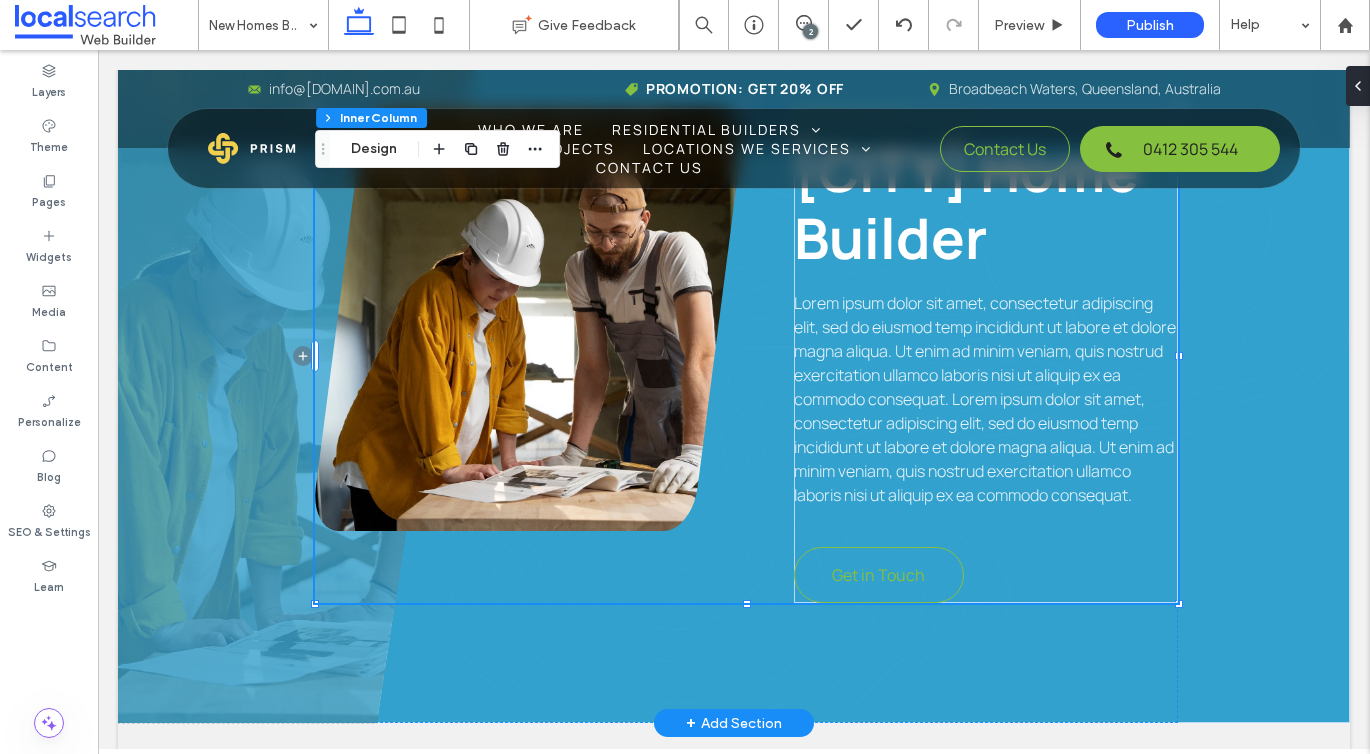 click on "Lorem ipsum dolor sit amet, consectetur adipiscing elit, sed do eiusmod temp incididunt ut labore et dolore magna aliqua. Ut enim ad minim veniam, quis nostrud exercitation ullamco laboris nisi ut aliquip ex ea commodo consequat. Lorem ipsum dolor sit amet, consectetur adipiscing elit, sed do eiusmod temp incididunt ut labore et dolore magna aliqua. Ut enim ad minim veniam, quis nostrud exercitation ullamco laboris nisi ut aliquip ex ea commodo consequat." at bounding box center [985, 399] 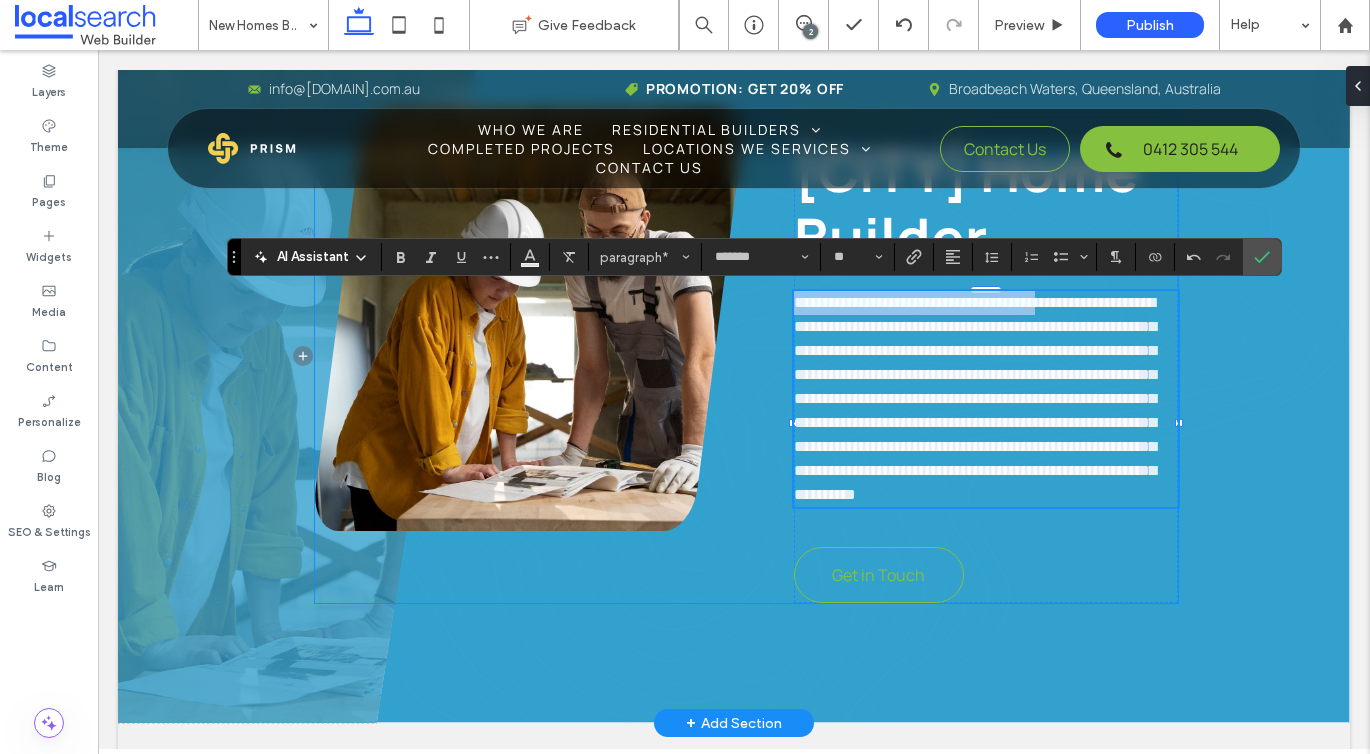 drag, startPoint x: 1093, startPoint y: 310, endPoint x: 792, endPoint y: 291, distance: 301.59906 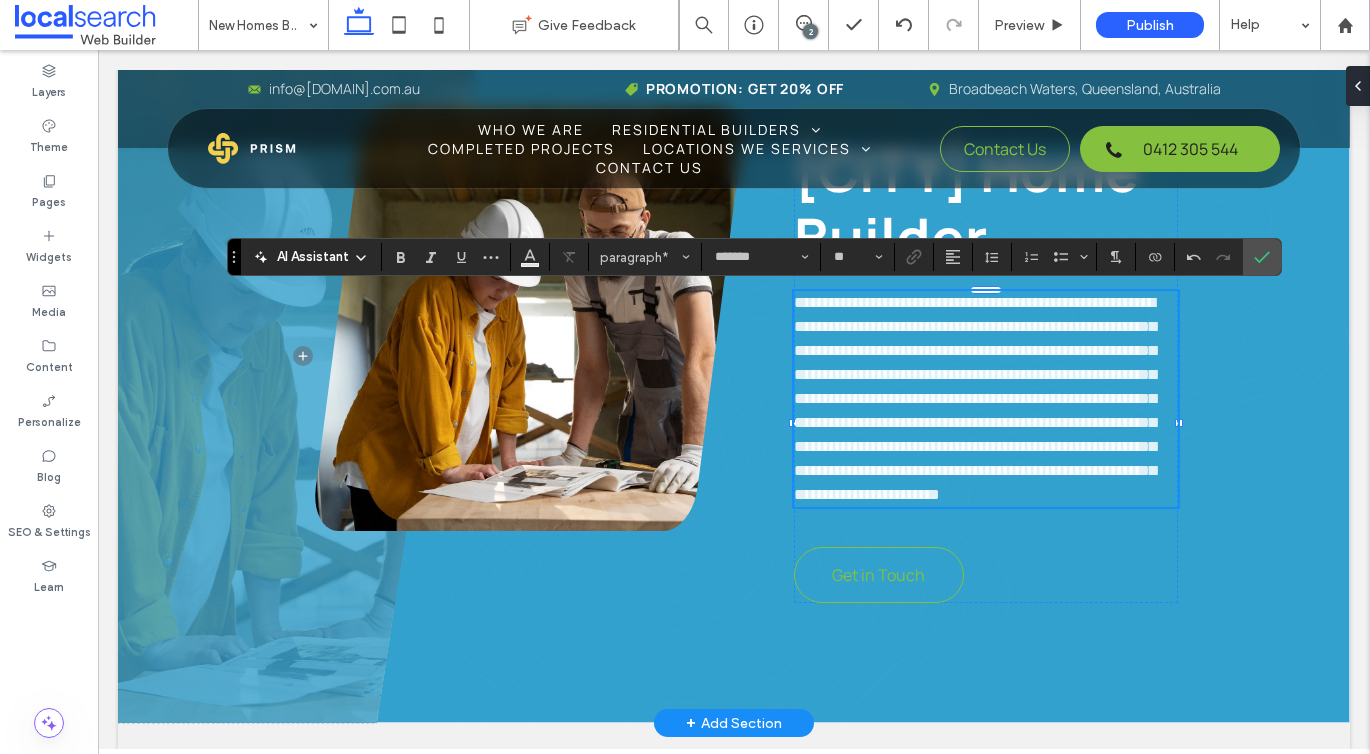 click on "**********" at bounding box center [975, 398] 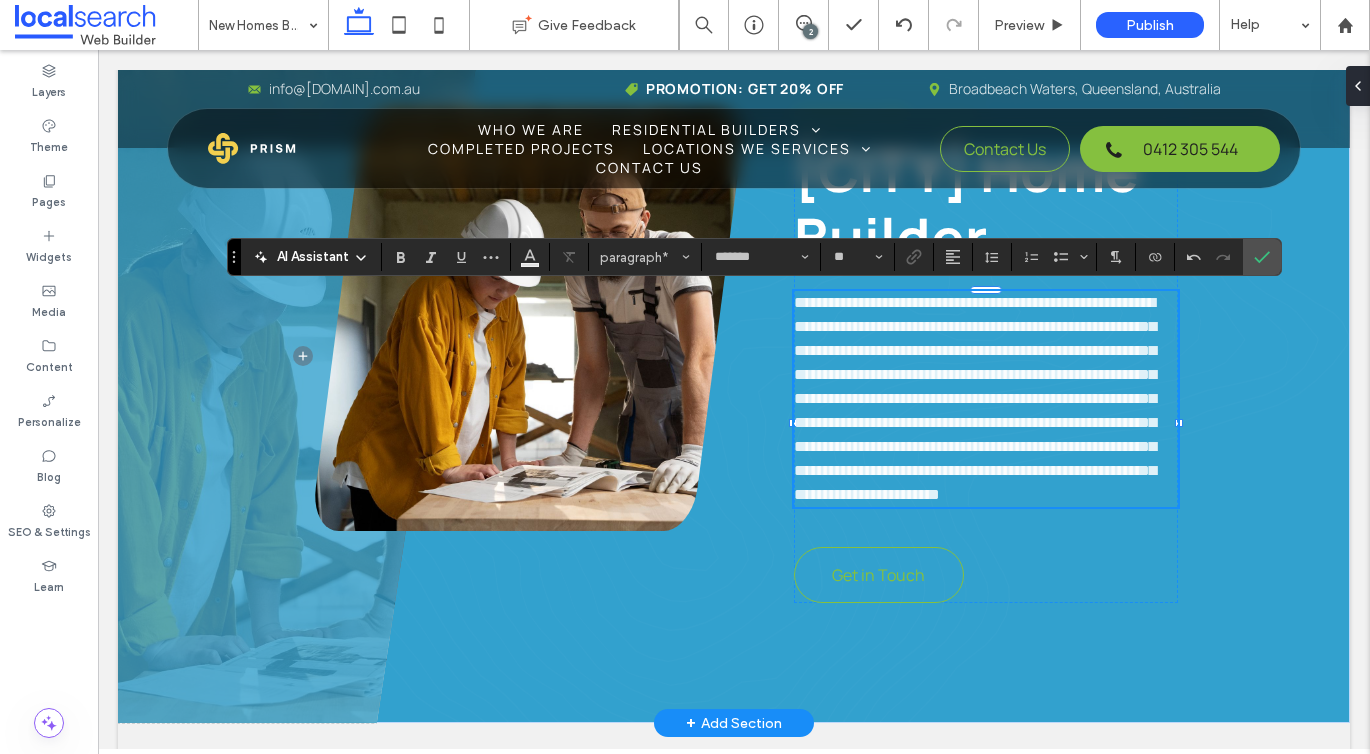 click on "**********" at bounding box center [986, 399] 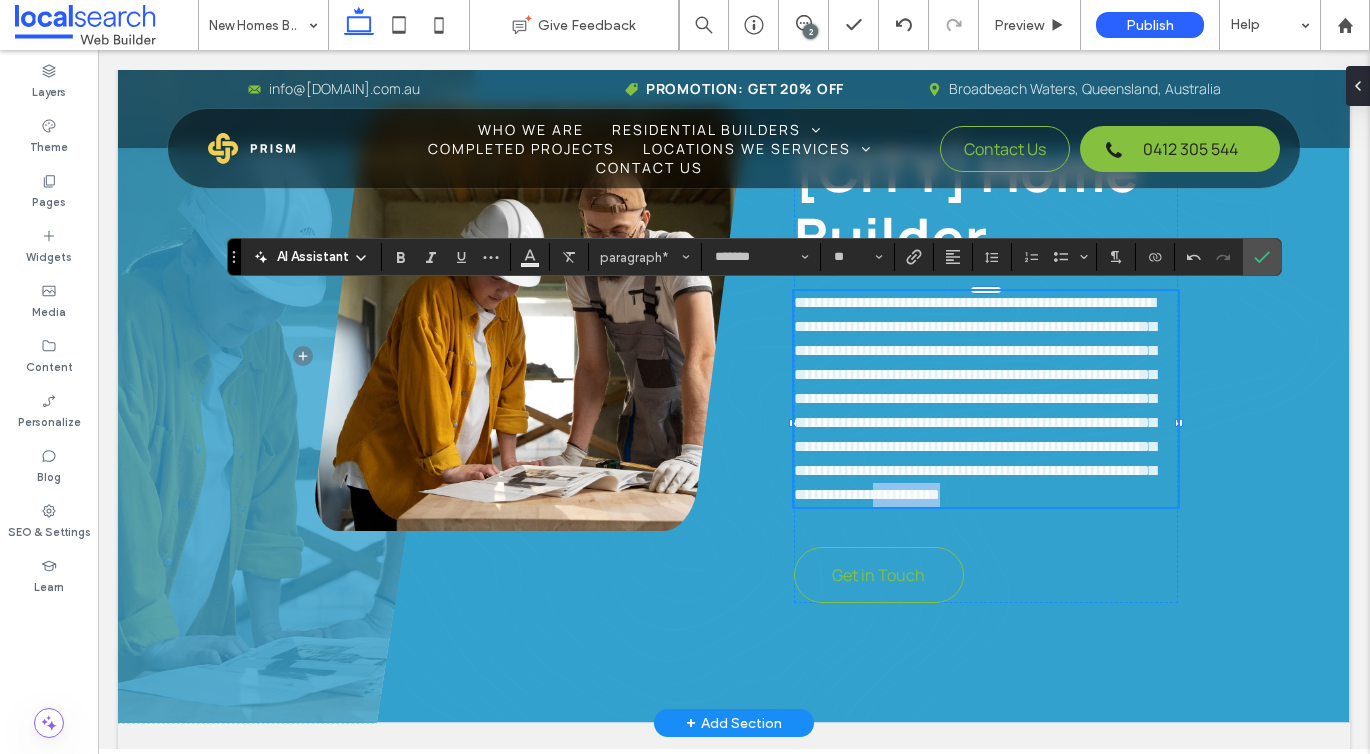 drag, startPoint x: 1109, startPoint y: 533, endPoint x: 1101, endPoint y: 521, distance: 14.422205 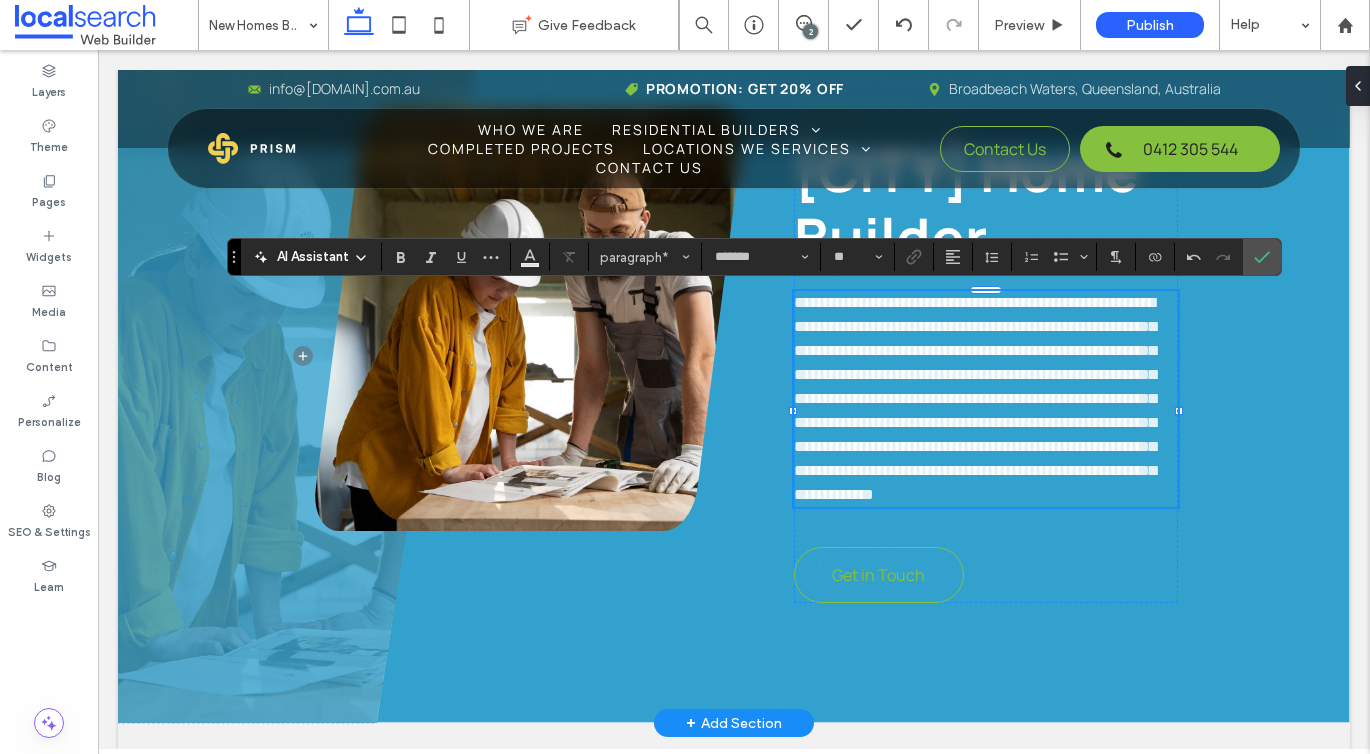 click on "**********" at bounding box center (975, 398) 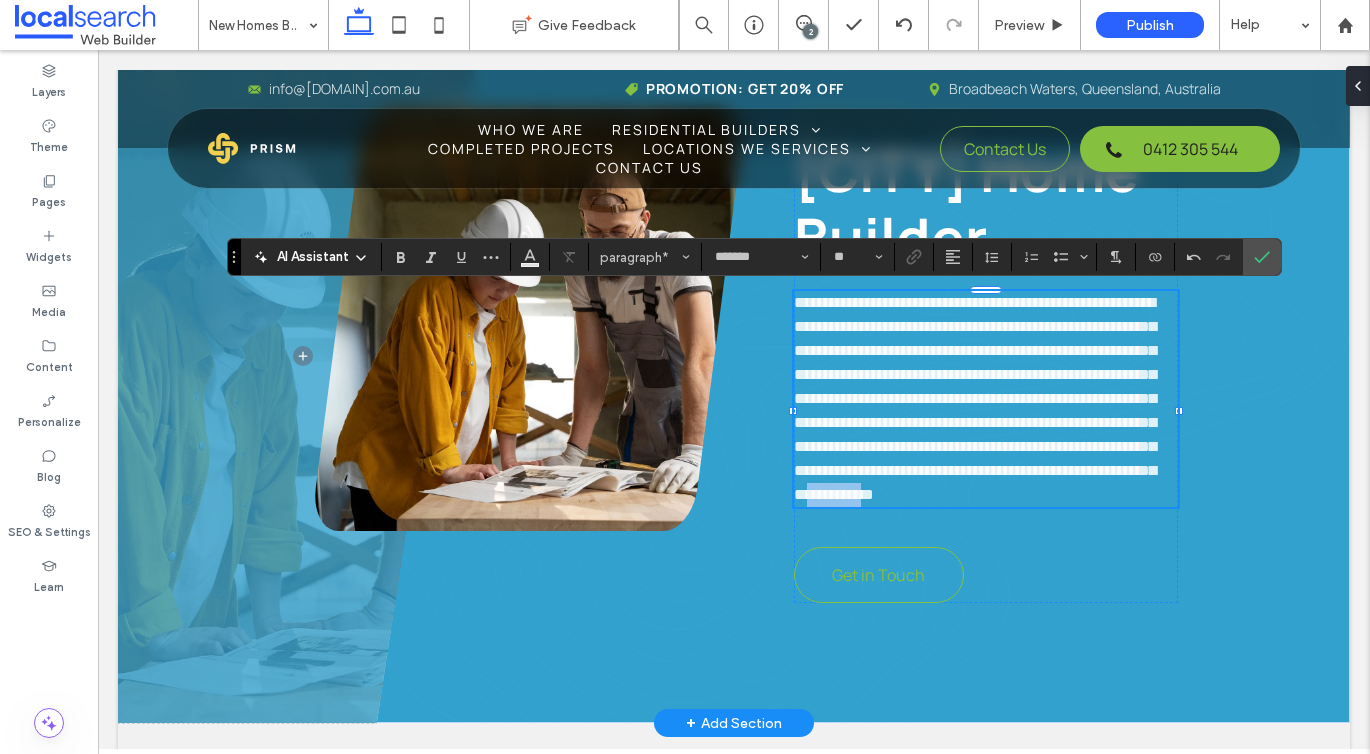 click on "**********" at bounding box center (975, 398) 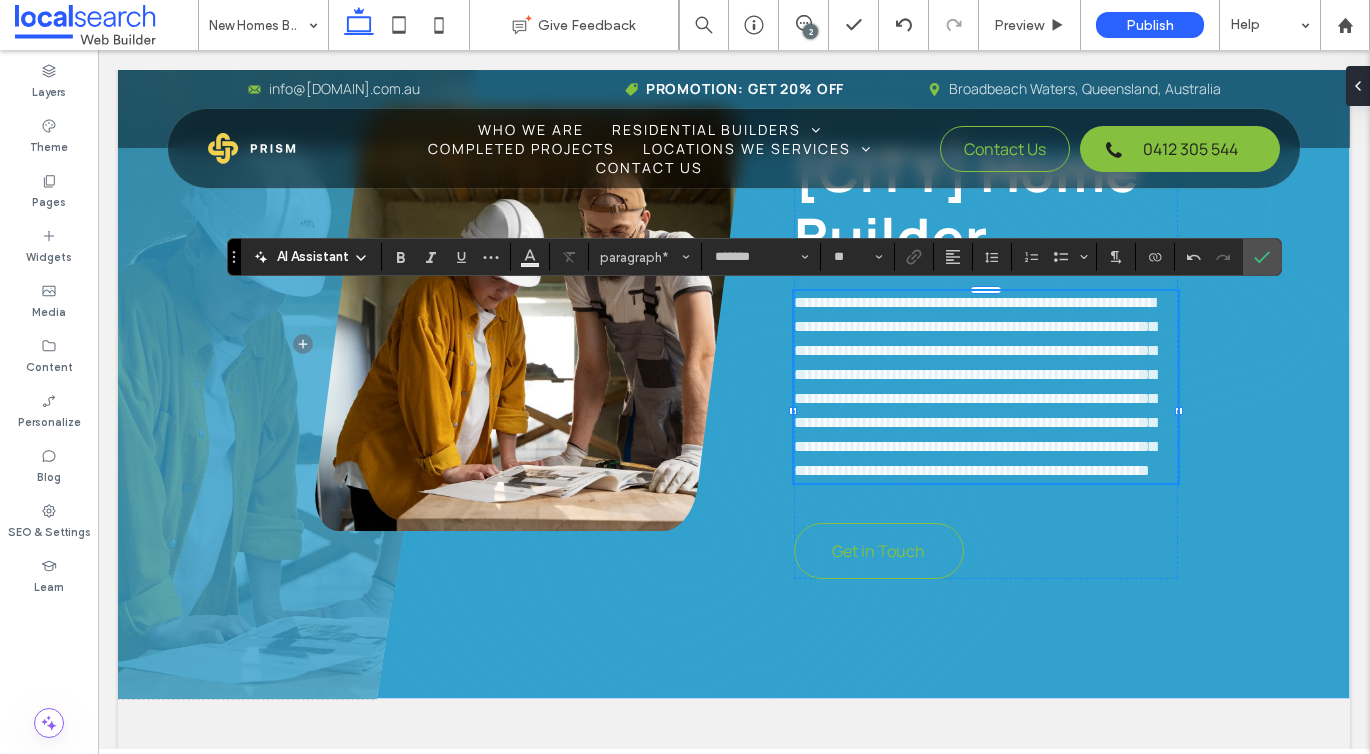 click at bounding box center (1209, 257) 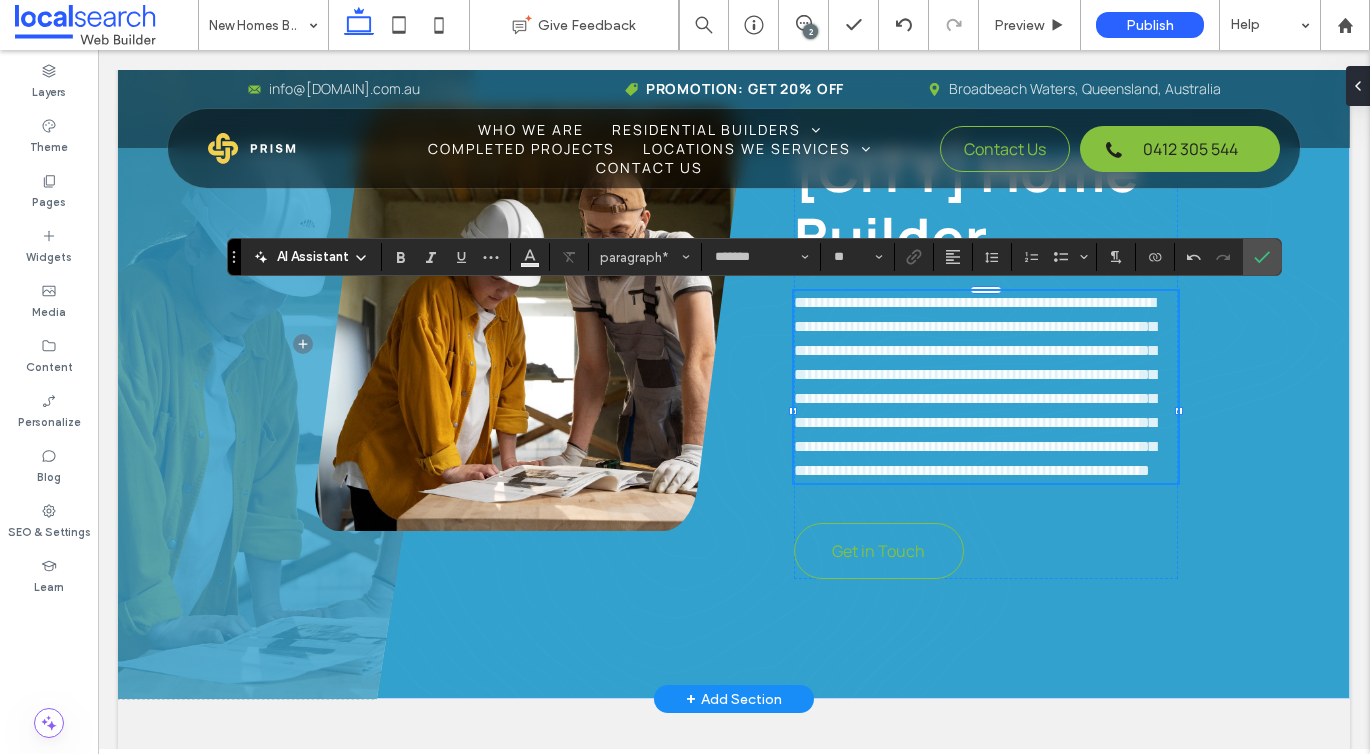 click on "**********" at bounding box center [975, 386] 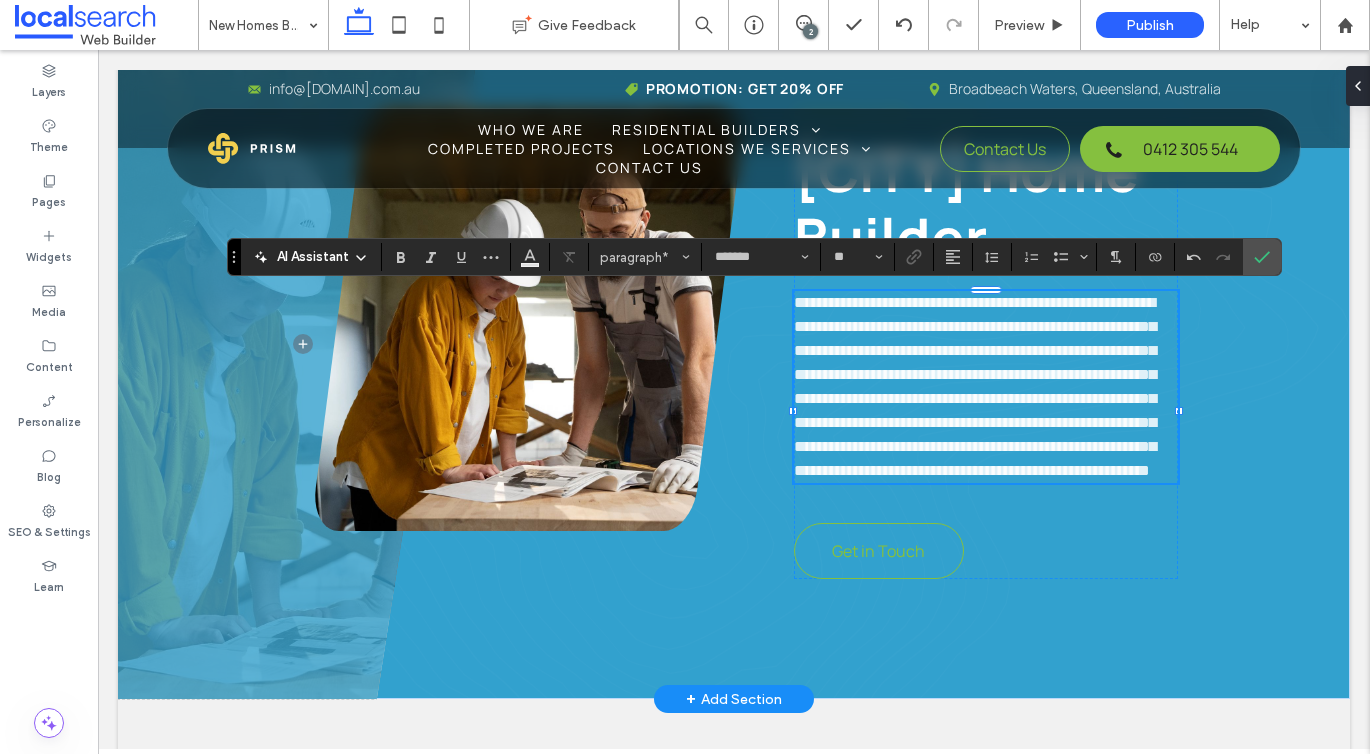 click on "**********" at bounding box center (986, 387) 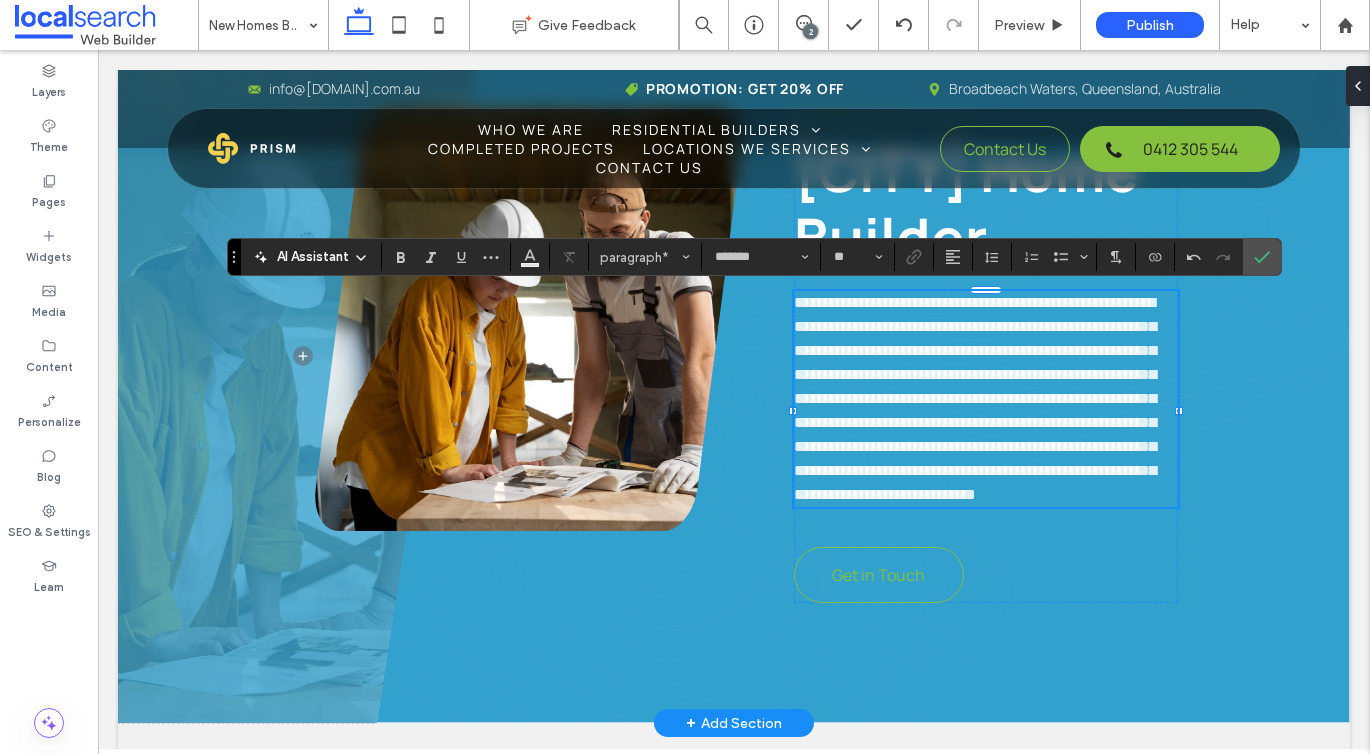 scroll, scrollTop: 0, scrollLeft: 0, axis: both 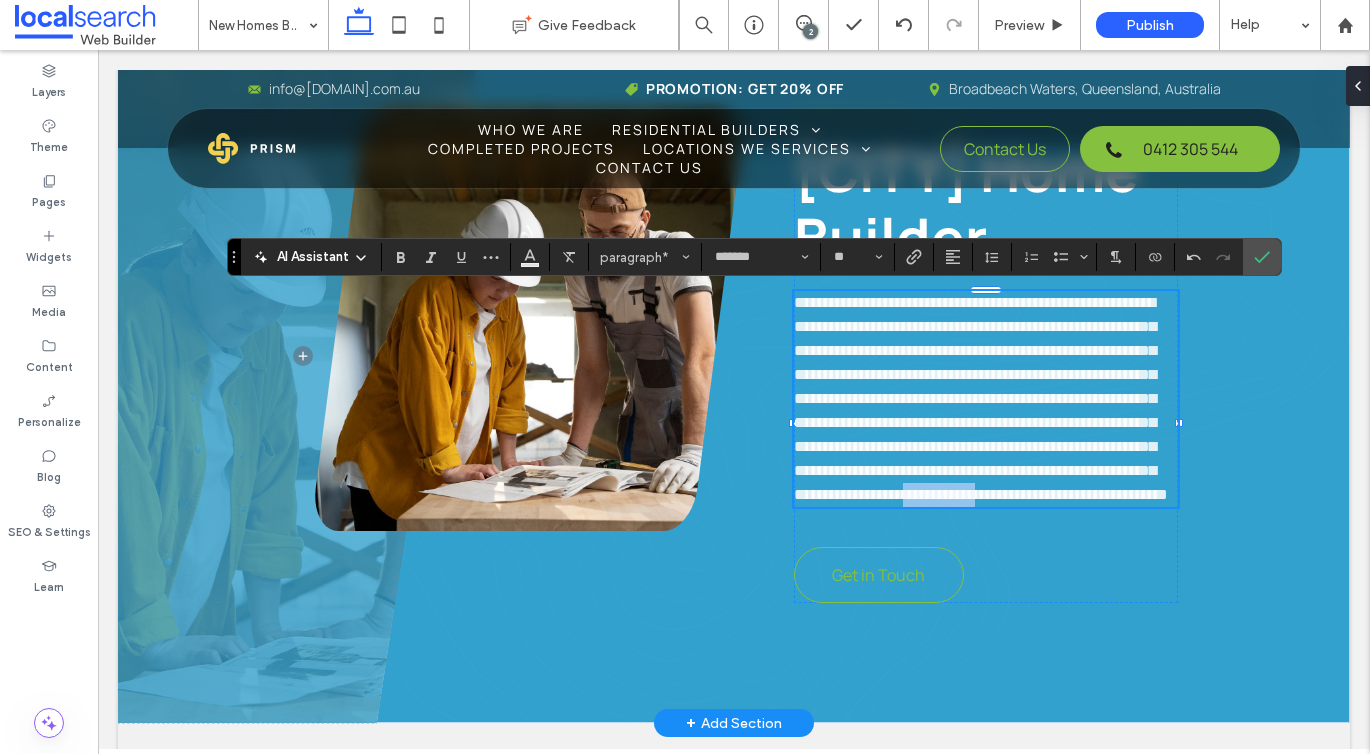 drag, startPoint x: 1128, startPoint y: 519, endPoint x: 851, endPoint y: 538, distance: 277.65085 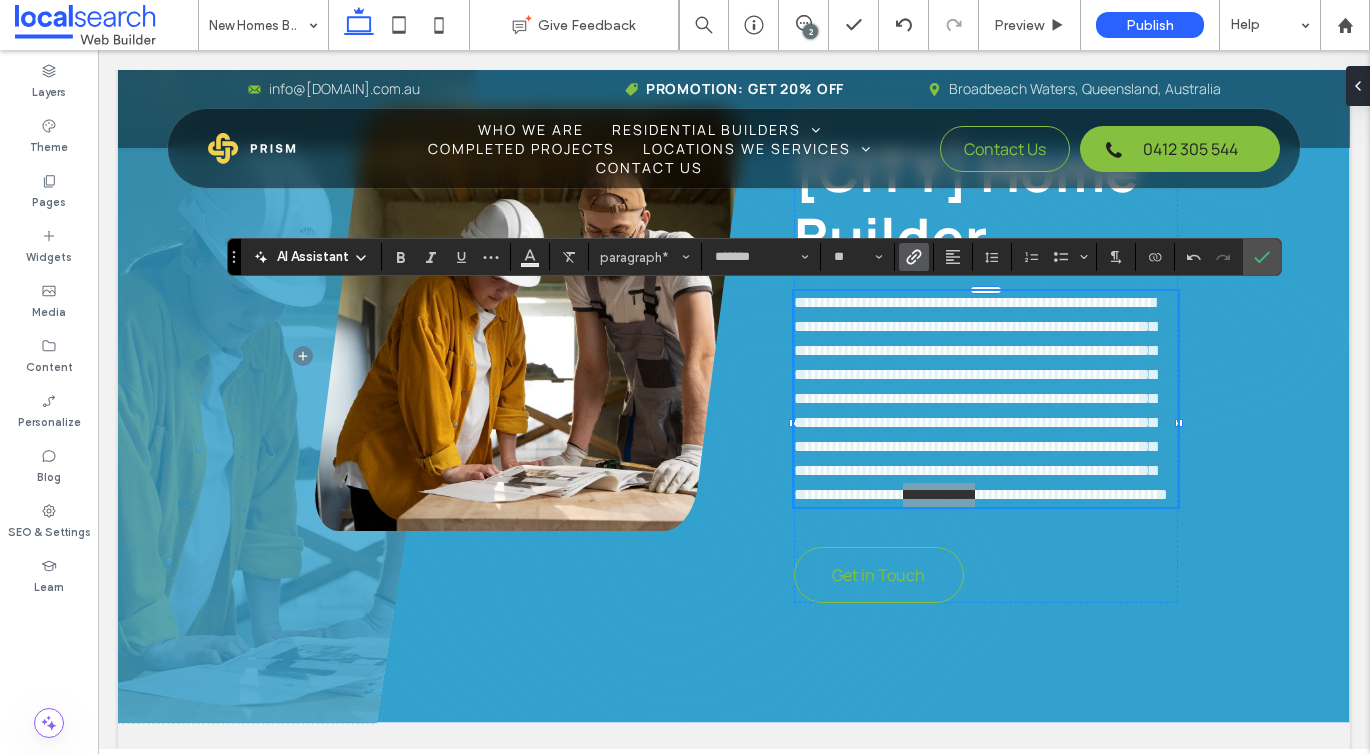 click at bounding box center (914, 257) 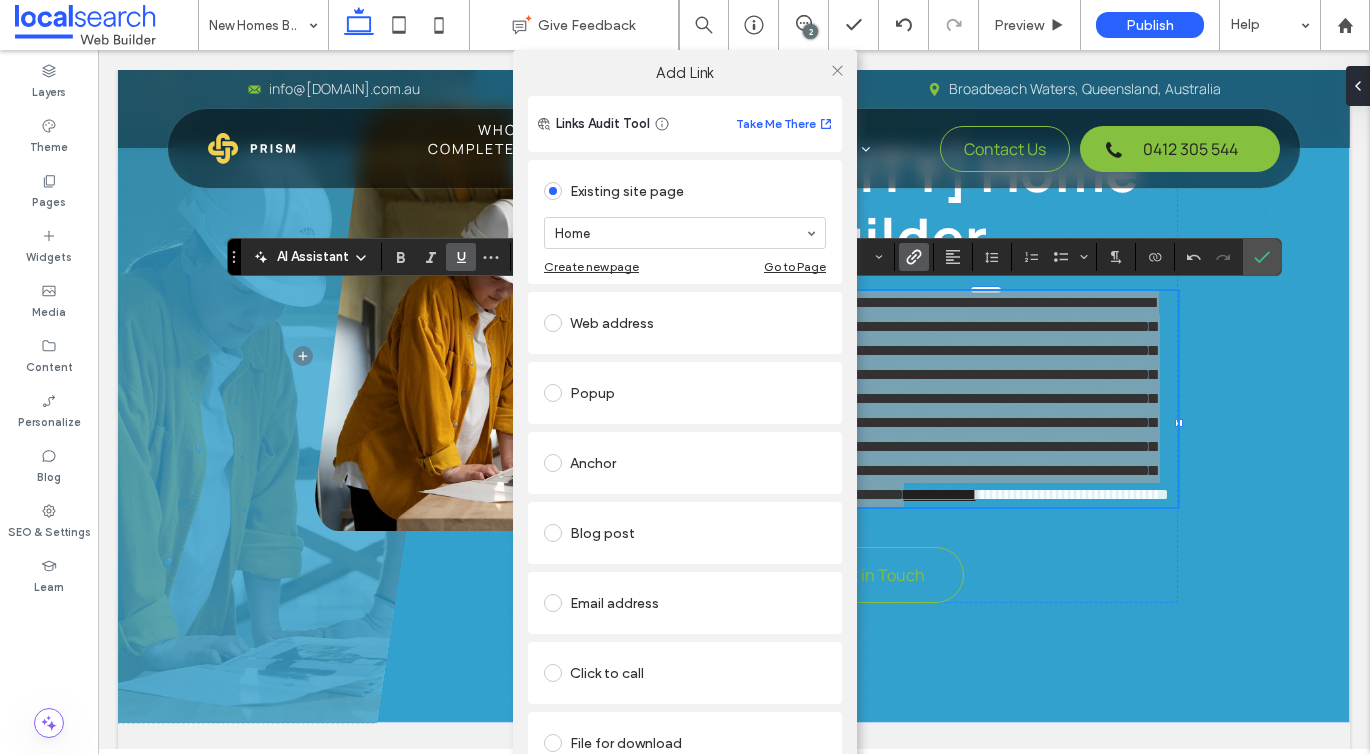 click on "Click to call" at bounding box center [685, 673] 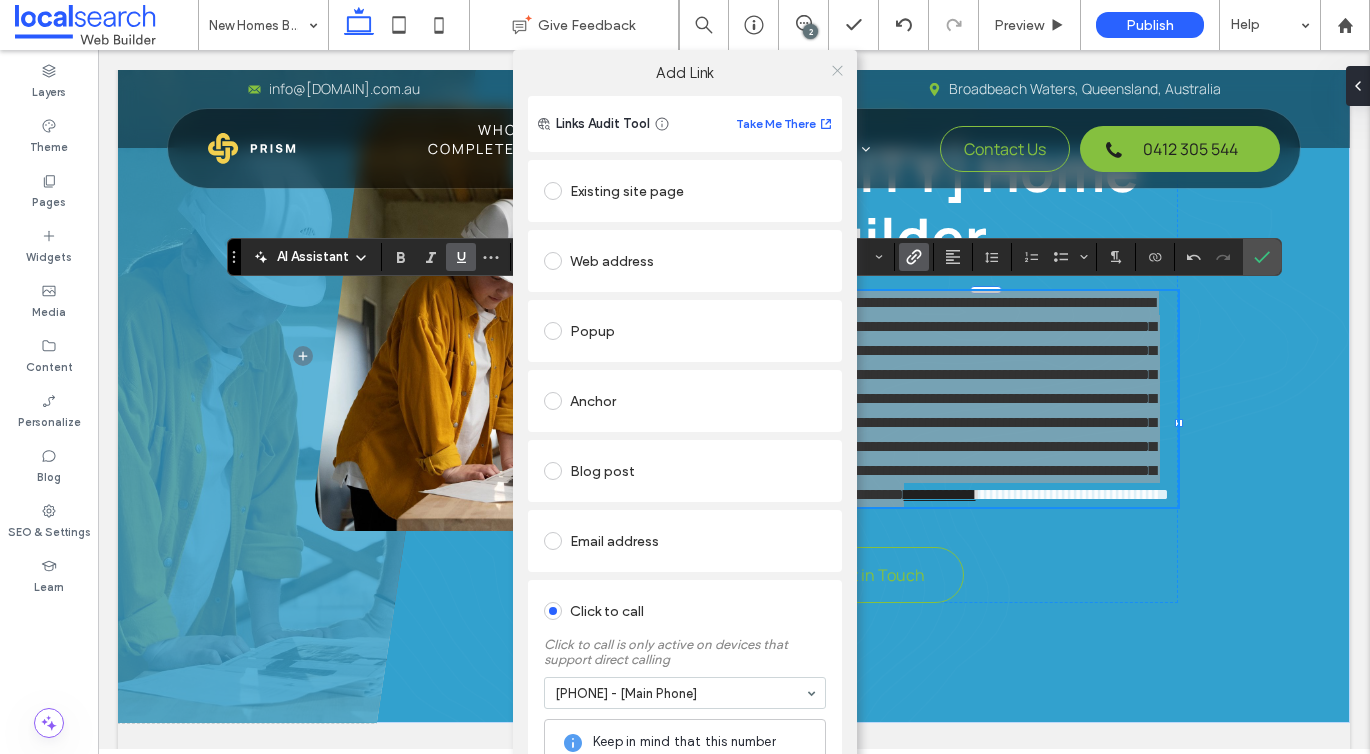 click 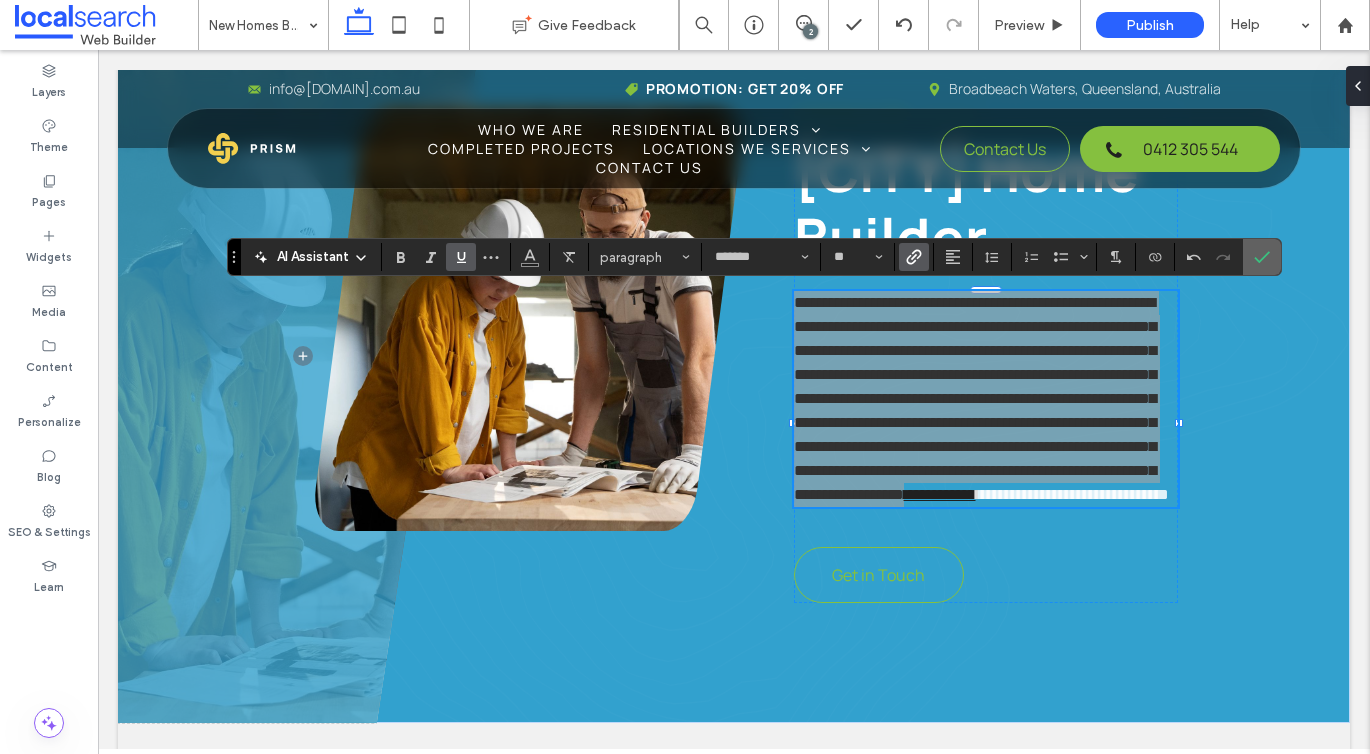 click at bounding box center [1262, 257] 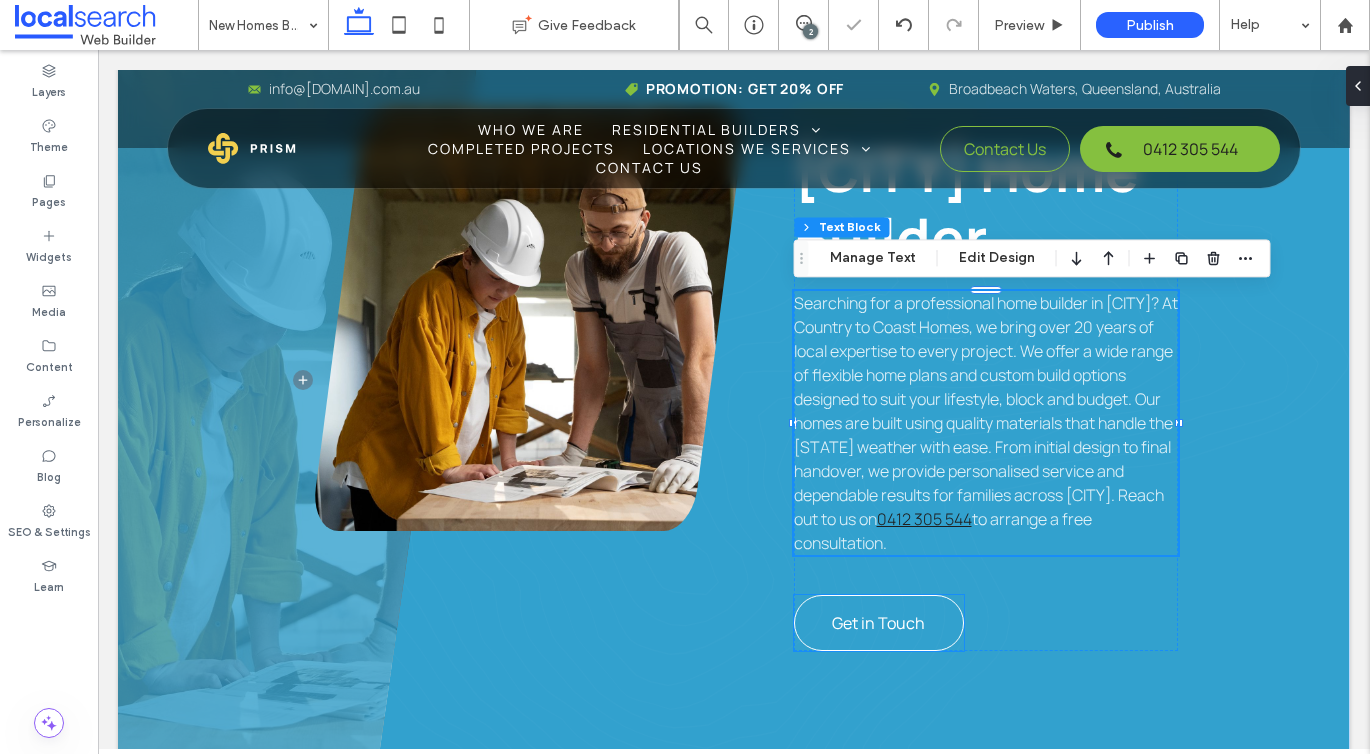 click on "Get in Touch" at bounding box center (878, 623) 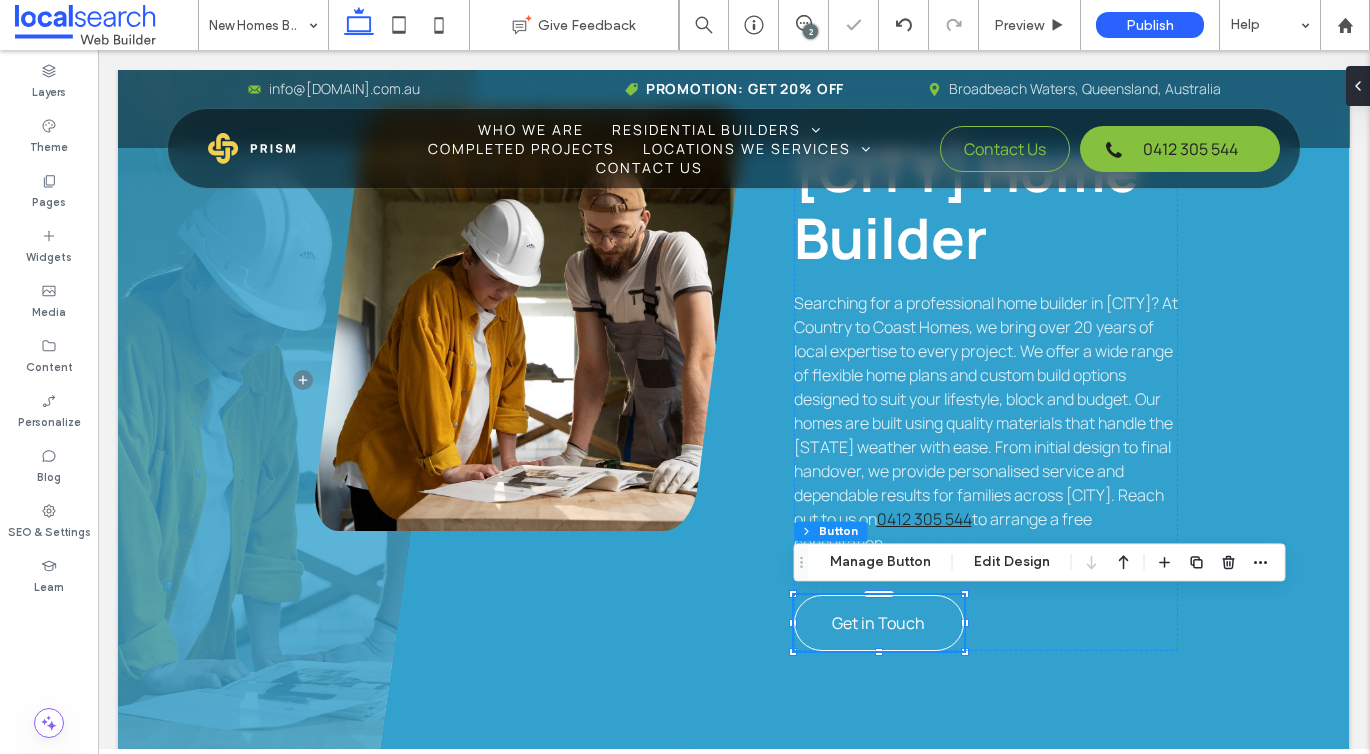 click on "Get in Touch" at bounding box center [879, 623] 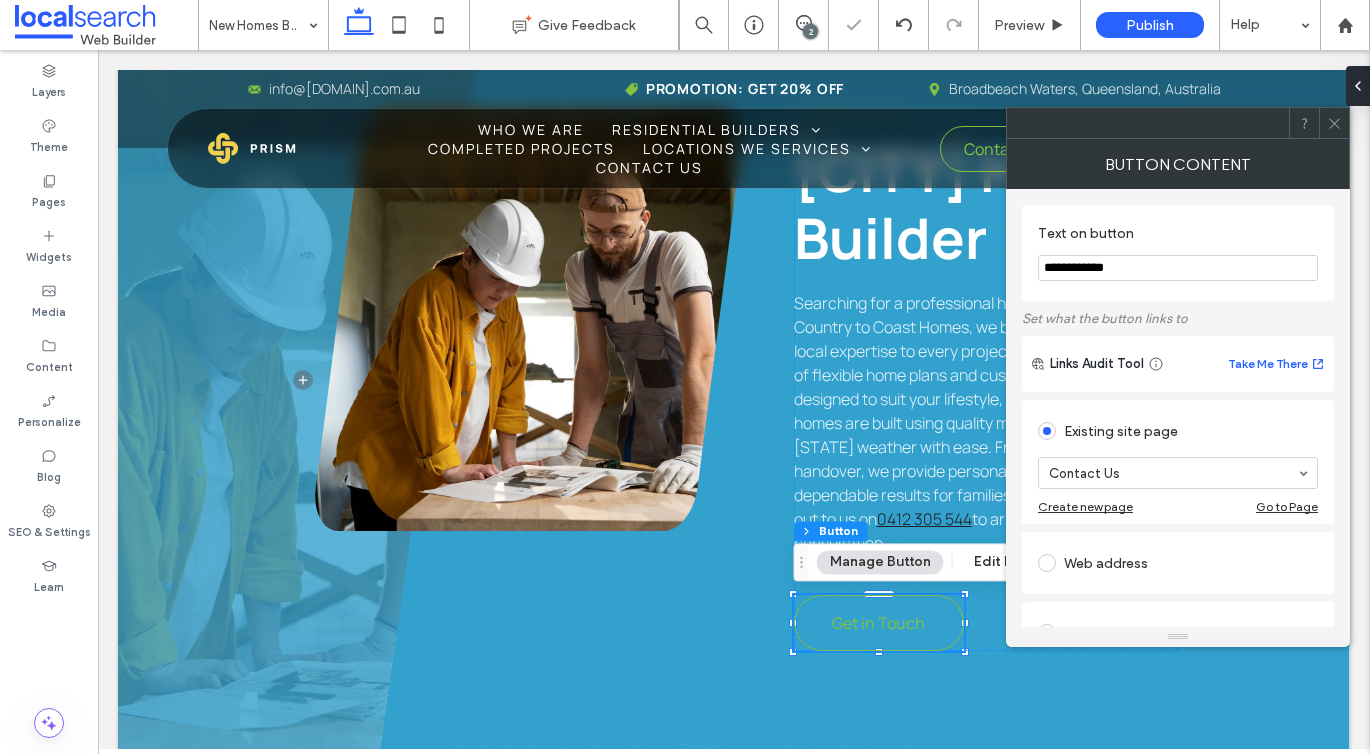 click on "**********" at bounding box center [1178, 268] 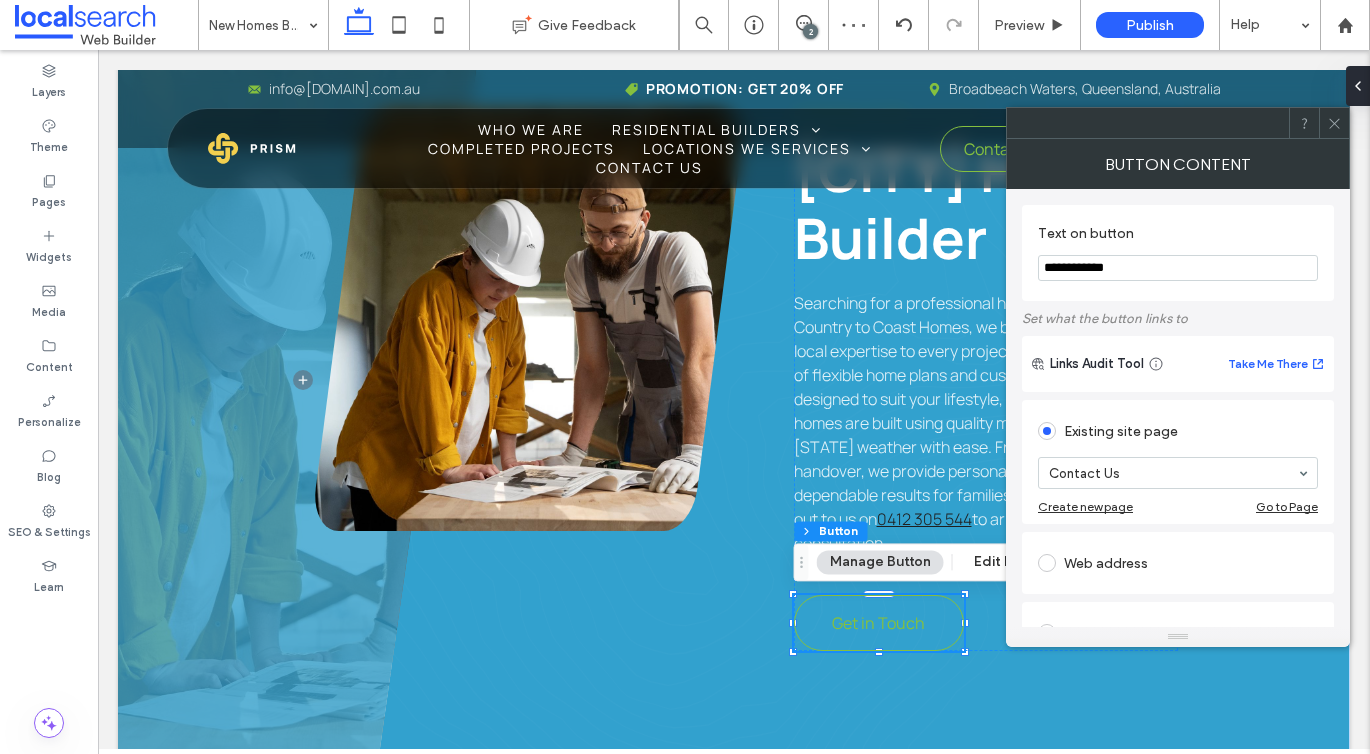 click on "**********" at bounding box center [1178, 268] 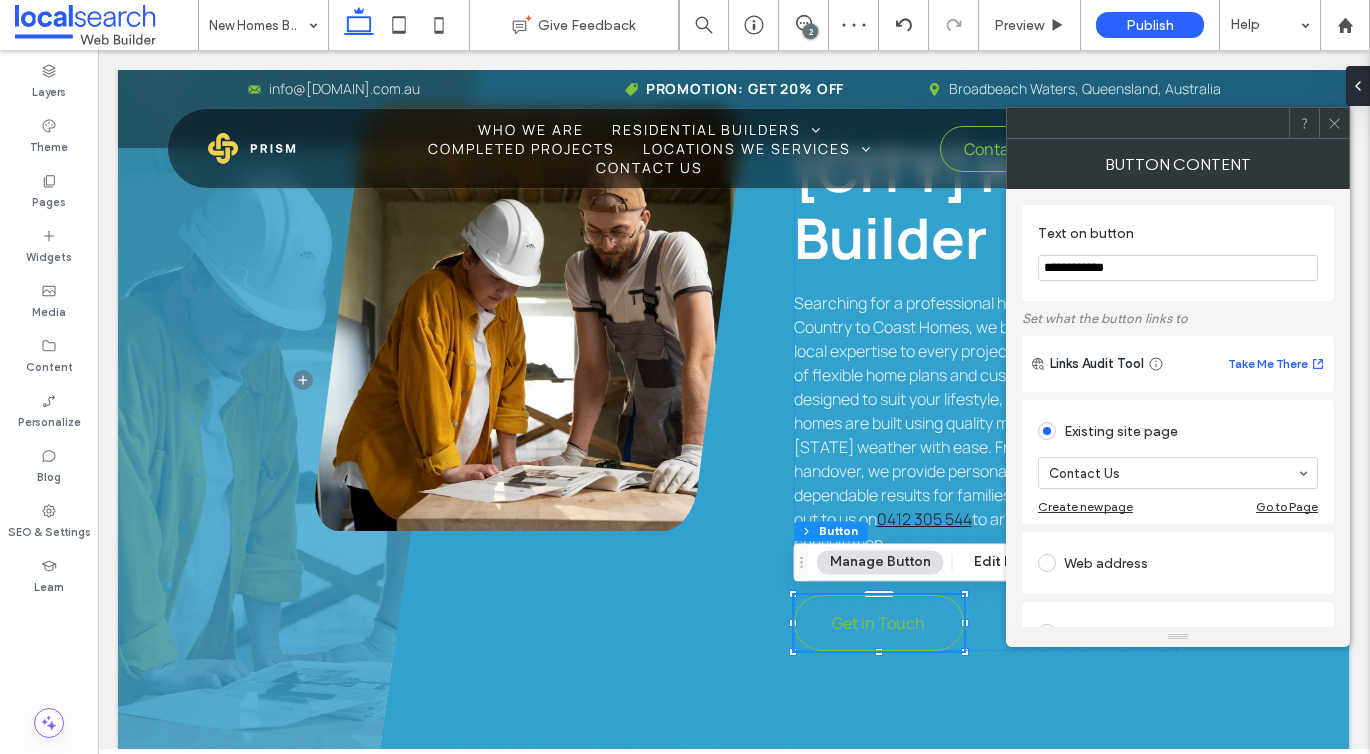 click on "**********" at bounding box center (1178, 268) 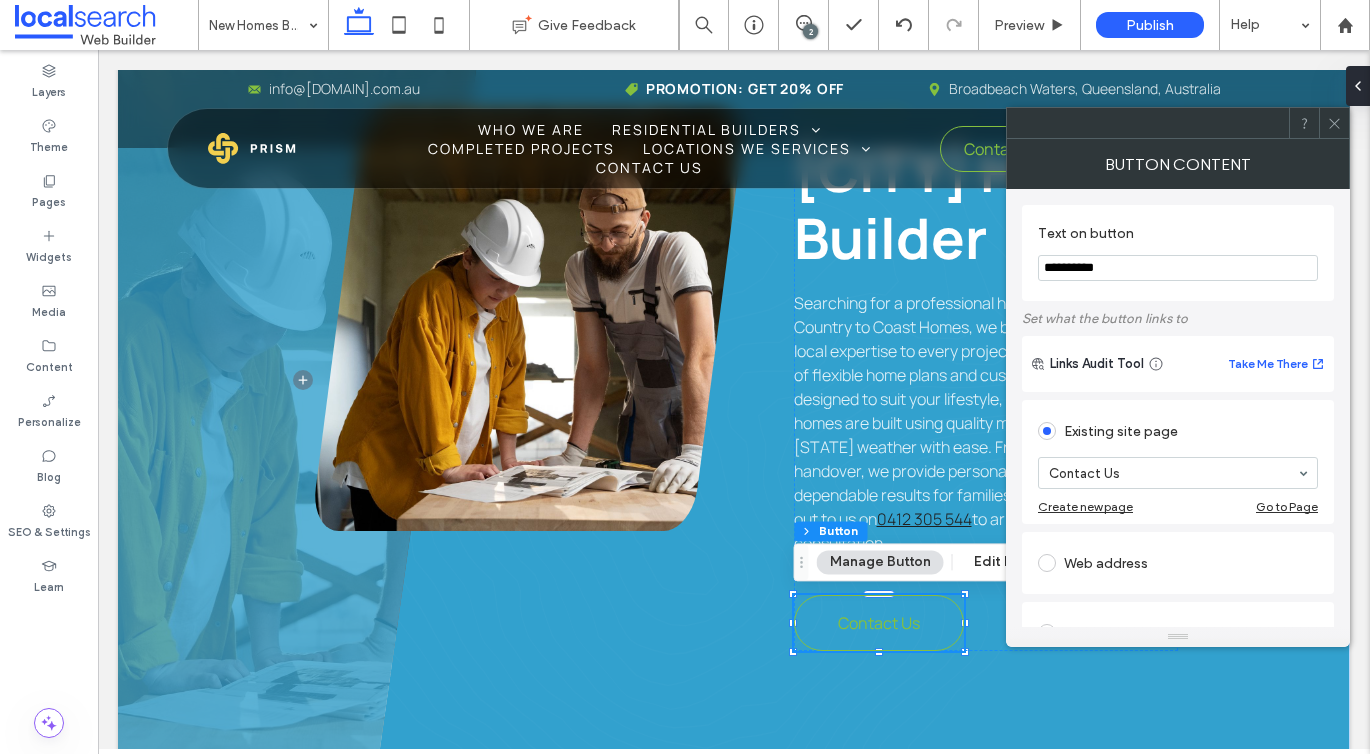 type on "**********" 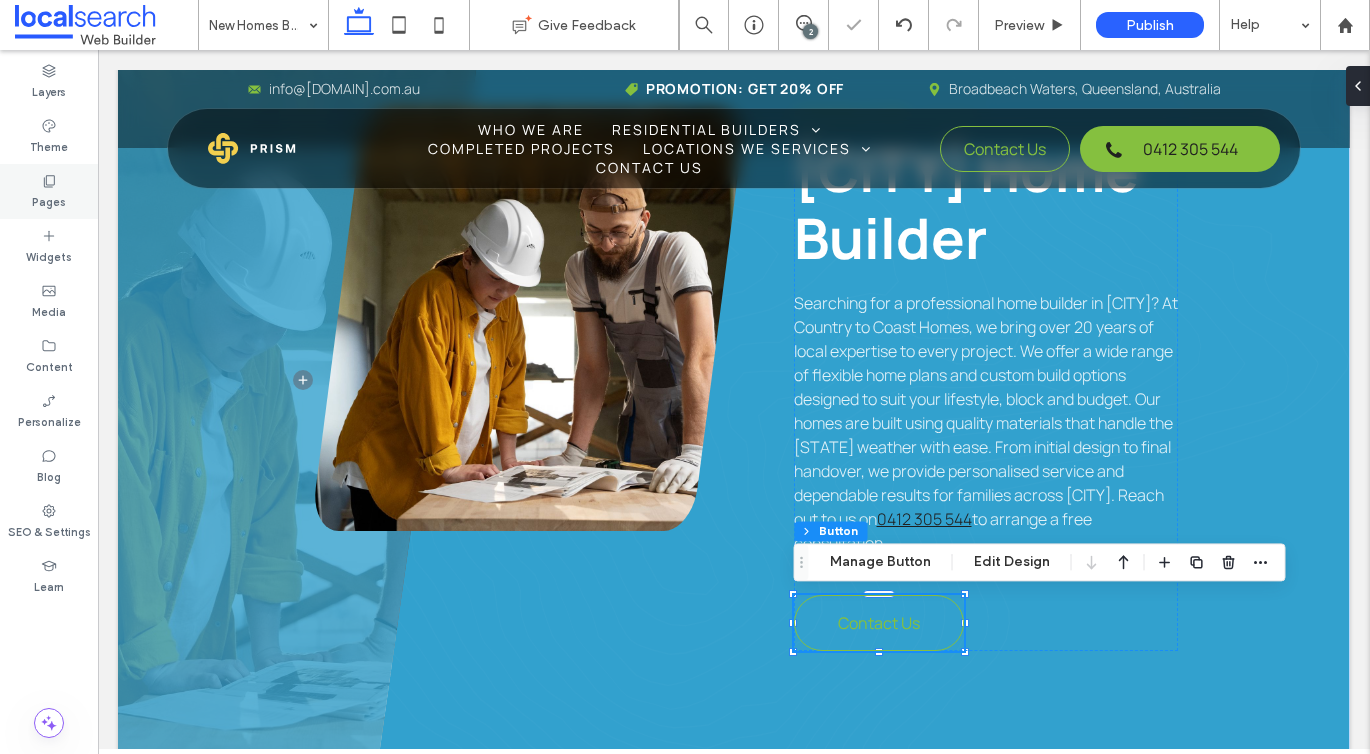 click 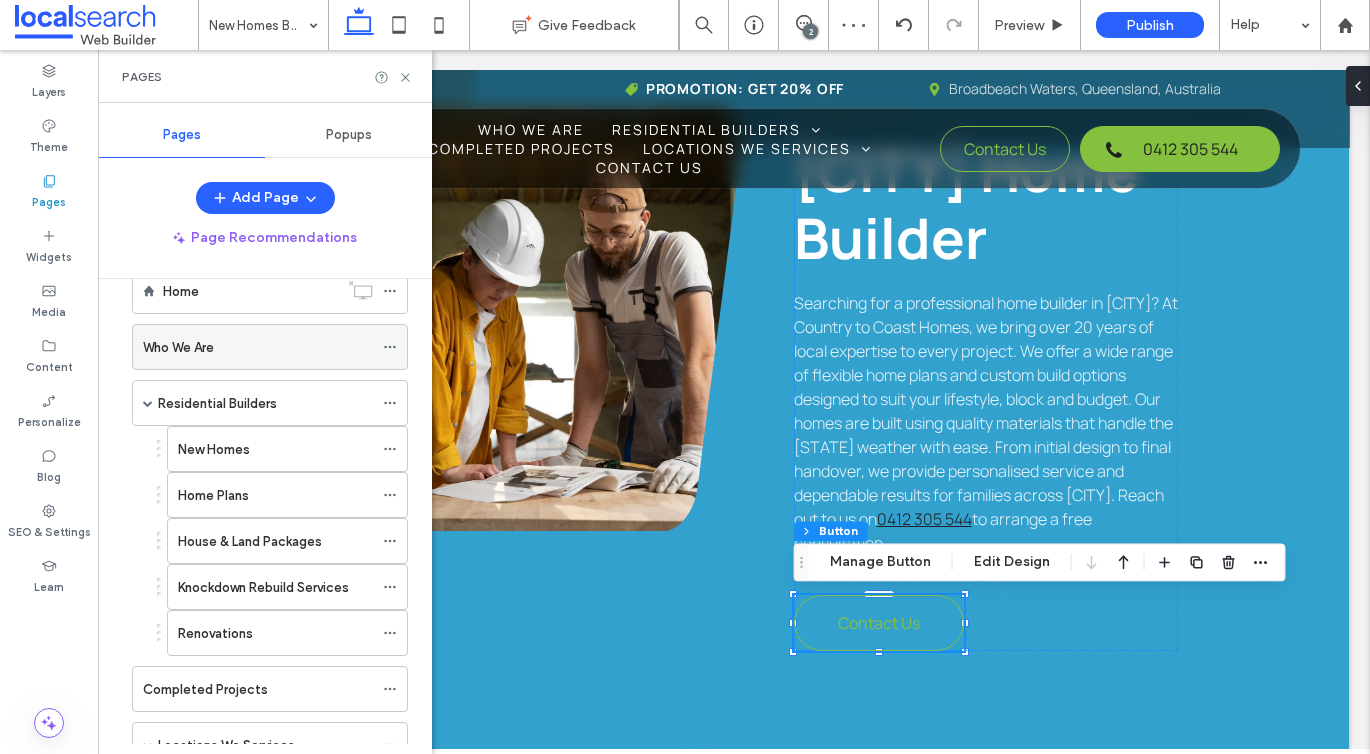 scroll, scrollTop: 49, scrollLeft: 0, axis: vertical 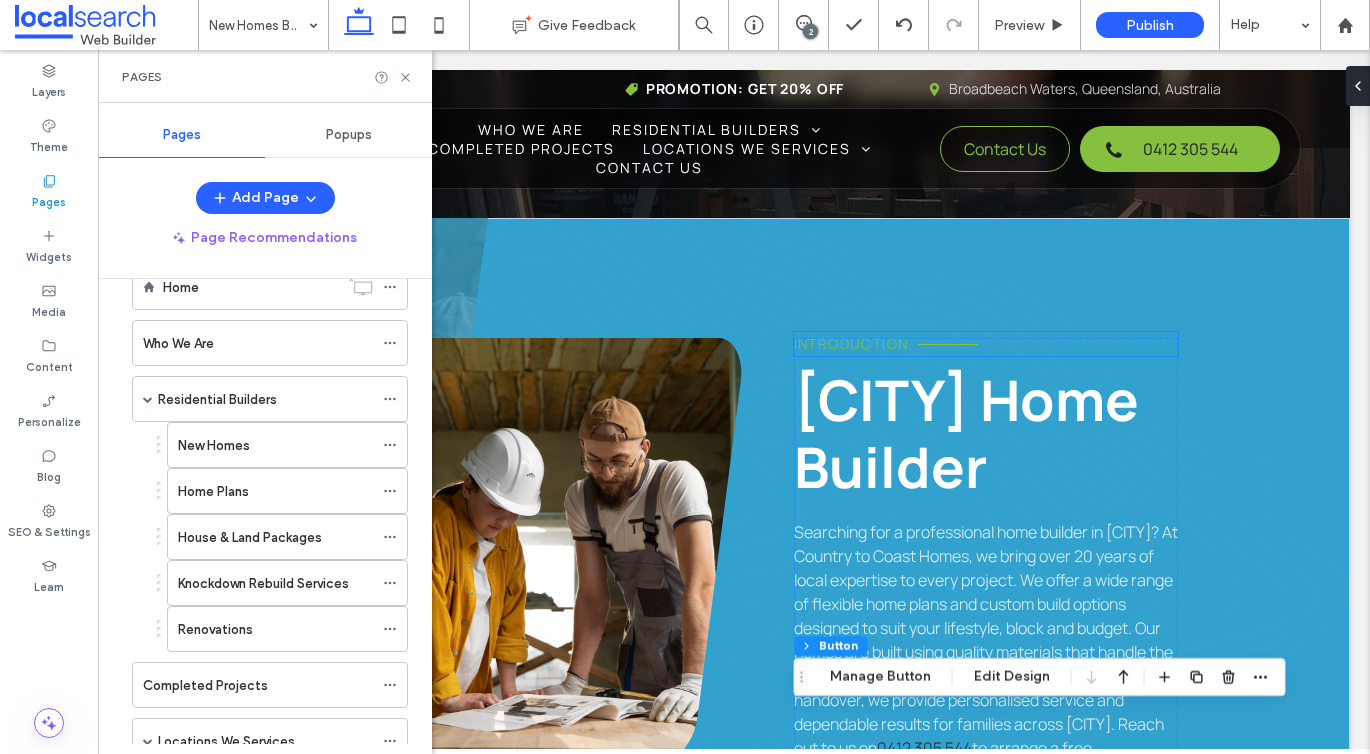click on "Introduction" at bounding box center (851, 343) 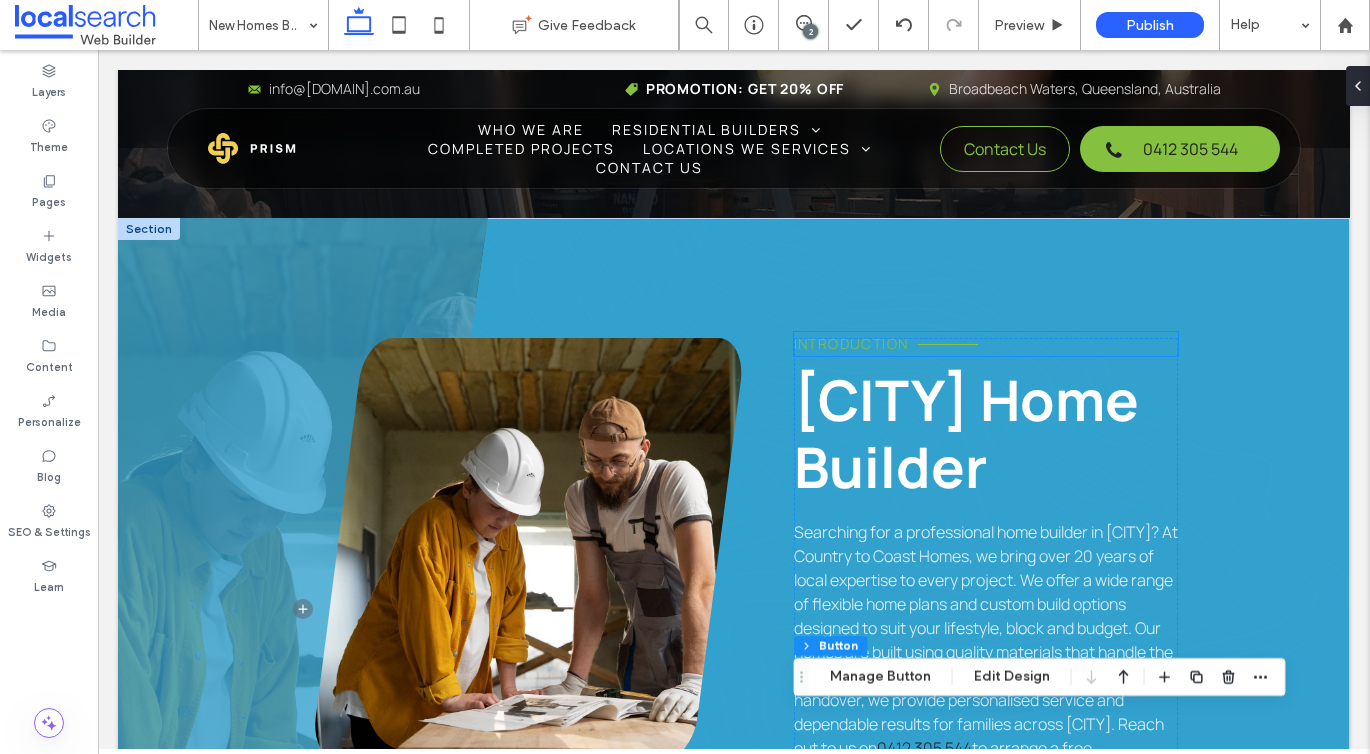 click on "Introduction" at bounding box center (986, 344) 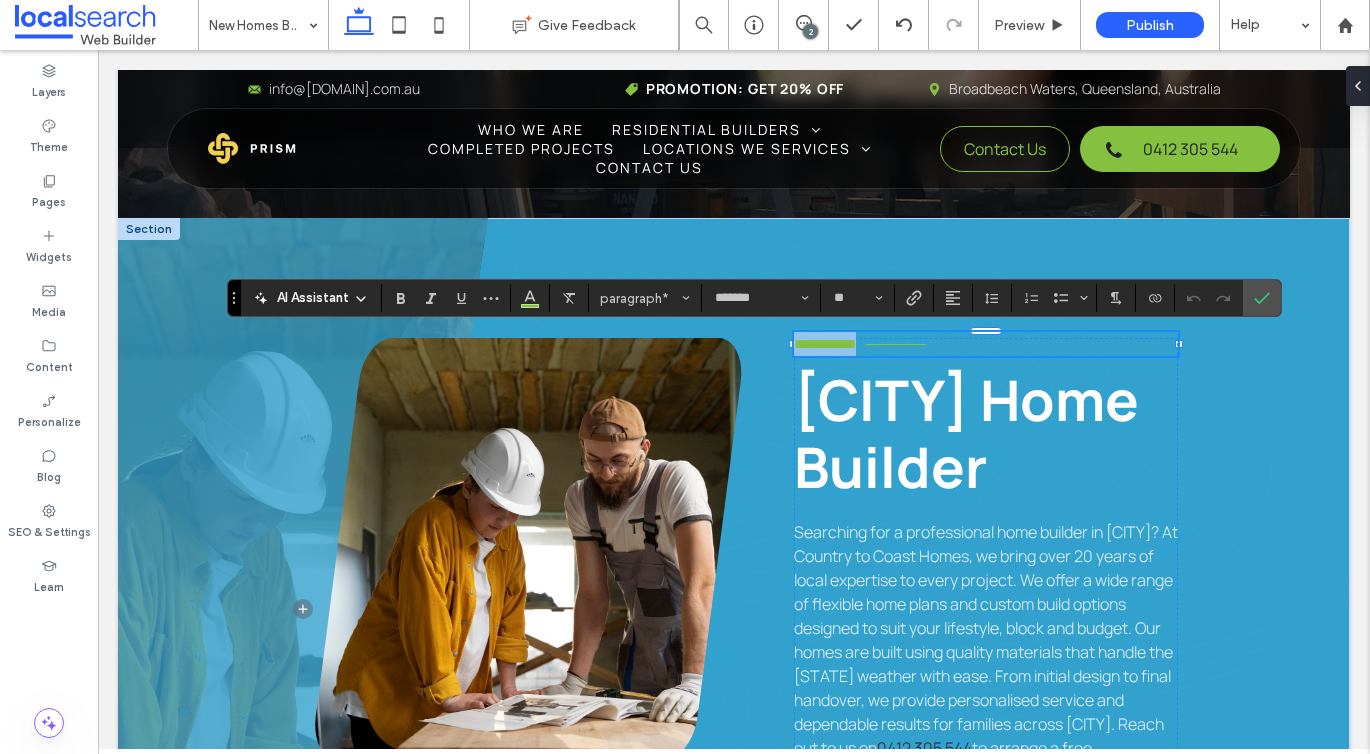 type 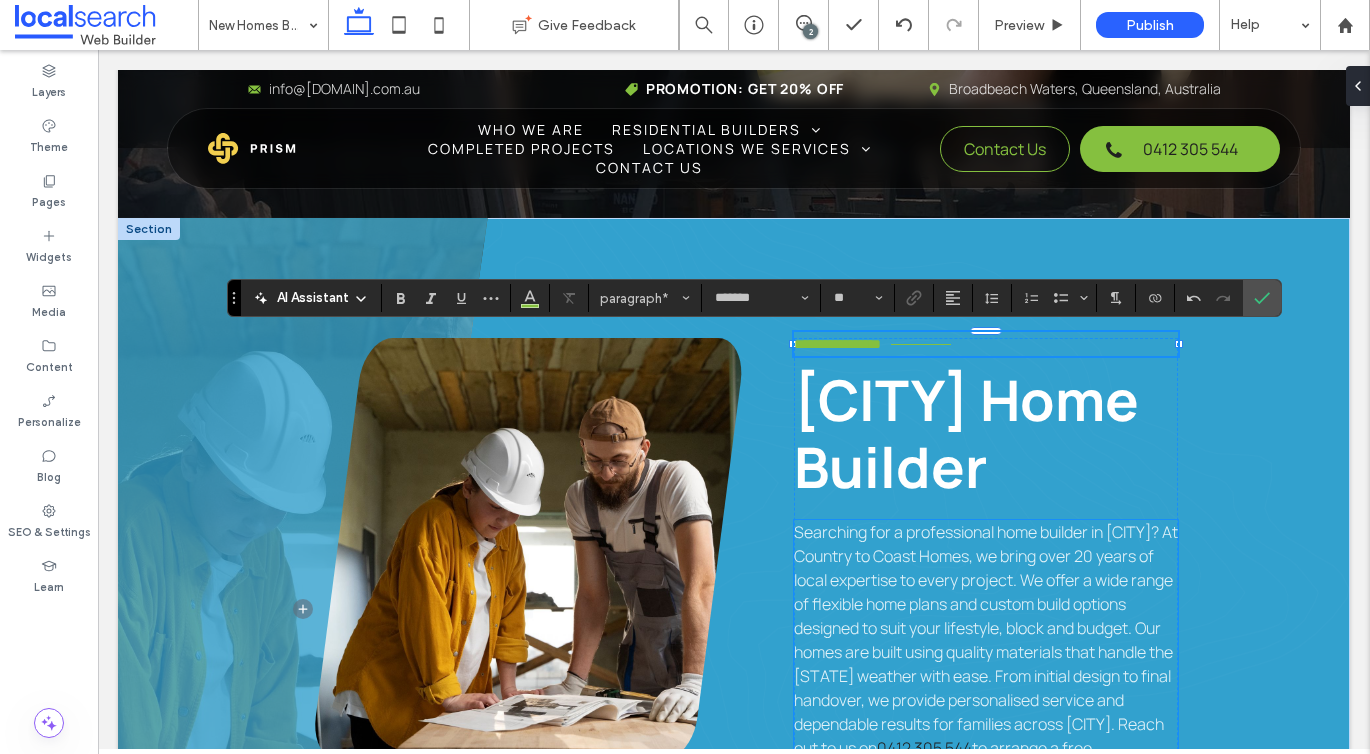 click on "Searching for a professional home builder in Bundaberg? At Country to Coast Homes, we bring over 20 years of local expertise to every project. We offer a wide range of flexible home plans and custom build options designed to suit your lifestyle, block and budget. Our homes are built using quality materials that handle the Queensland weather with ease. From initial design to final handover, we provide personalised service and dependable results for families across Bundaberg. Reach out to us on" at bounding box center (986, 640) 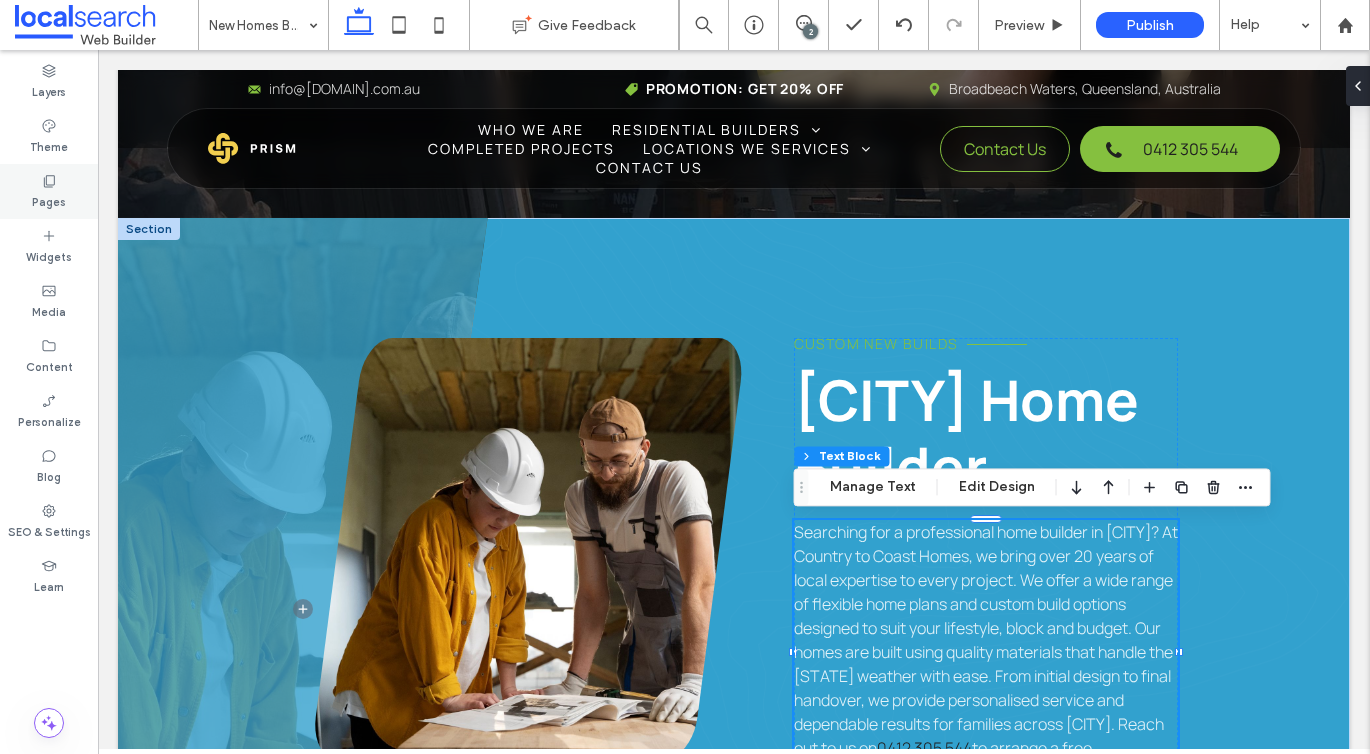 click on "Pages" at bounding box center [49, 191] 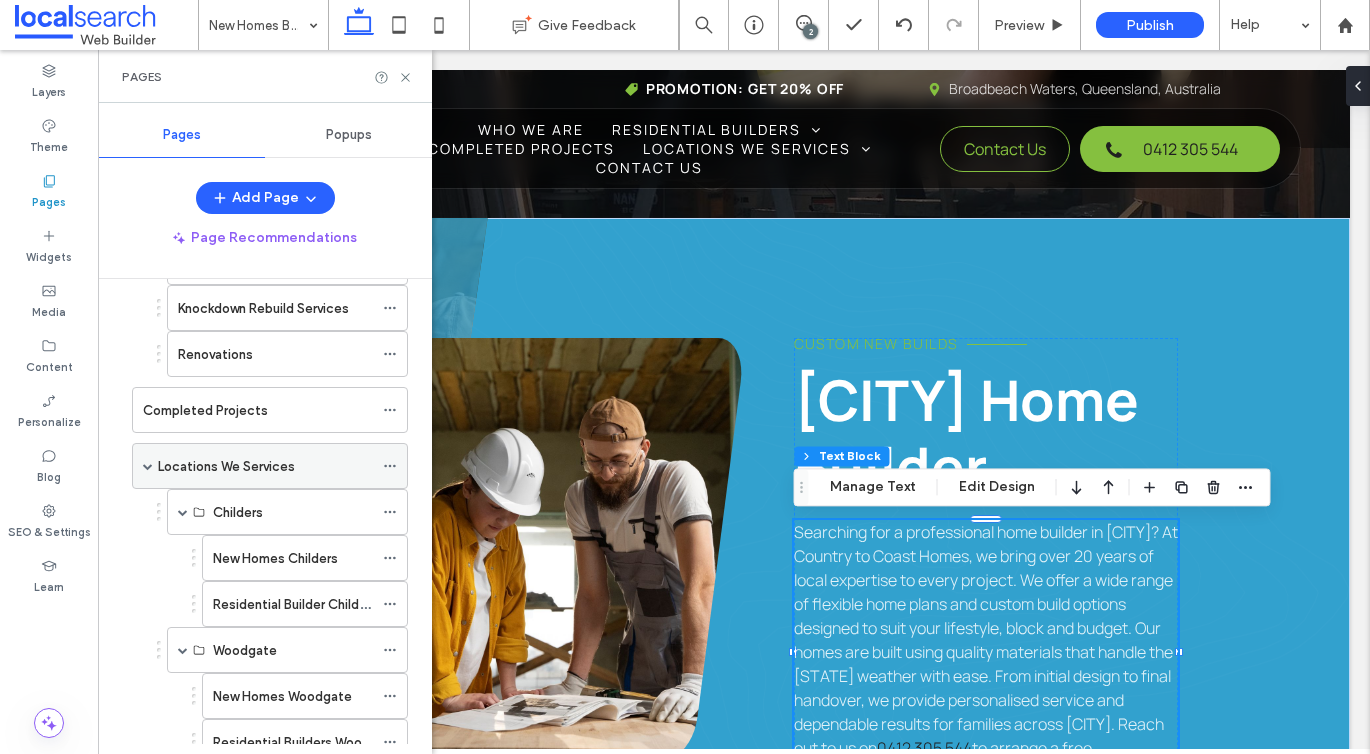scroll, scrollTop: 332, scrollLeft: 0, axis: vertical 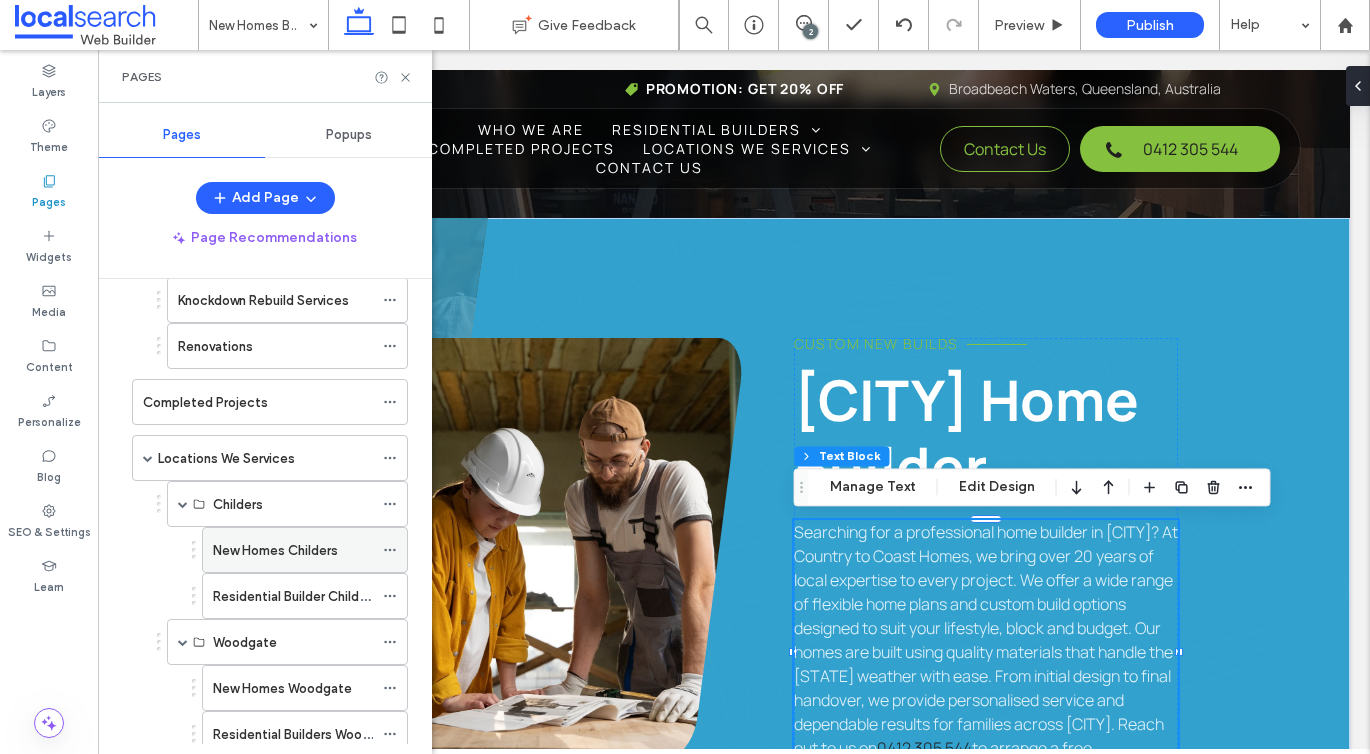 click on "New Homes Childers" at bounding box center [275, 550] 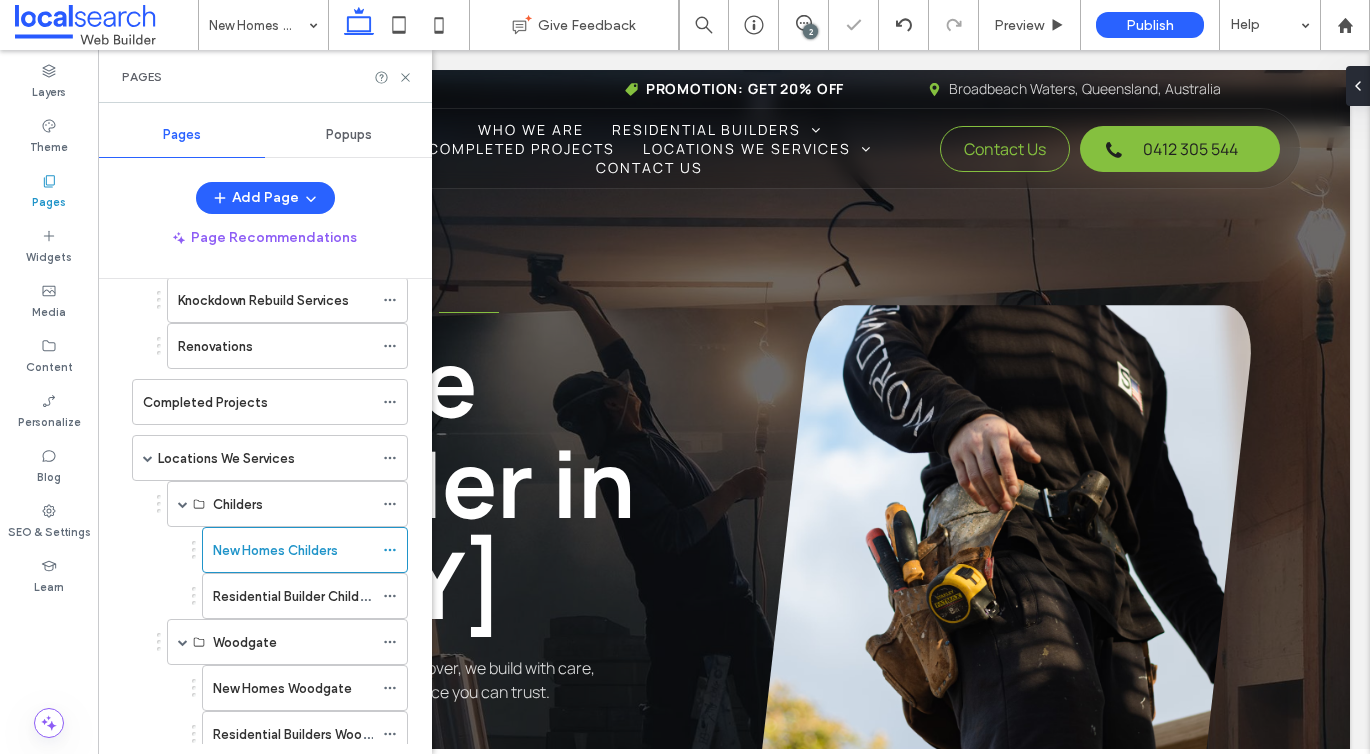 scroll, scrollTop: 0, scrollLeft: 0, axis: both 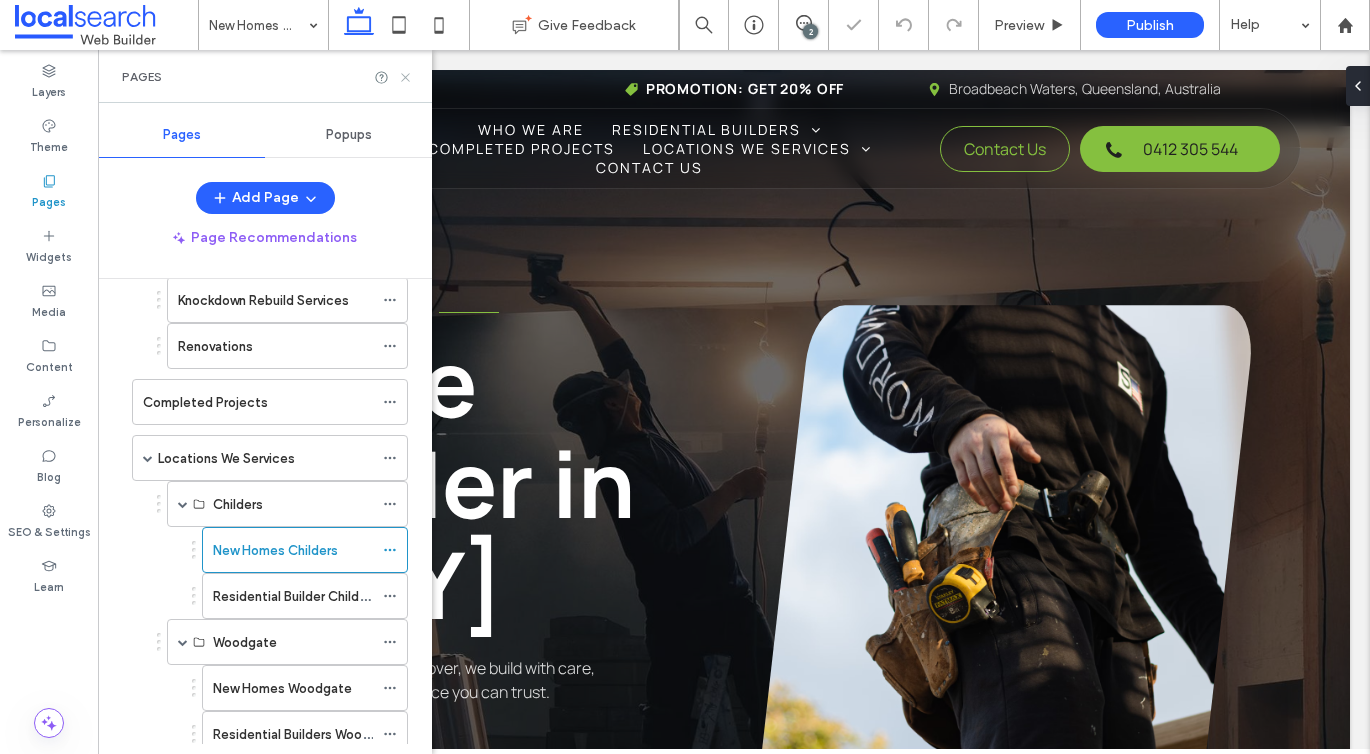 click 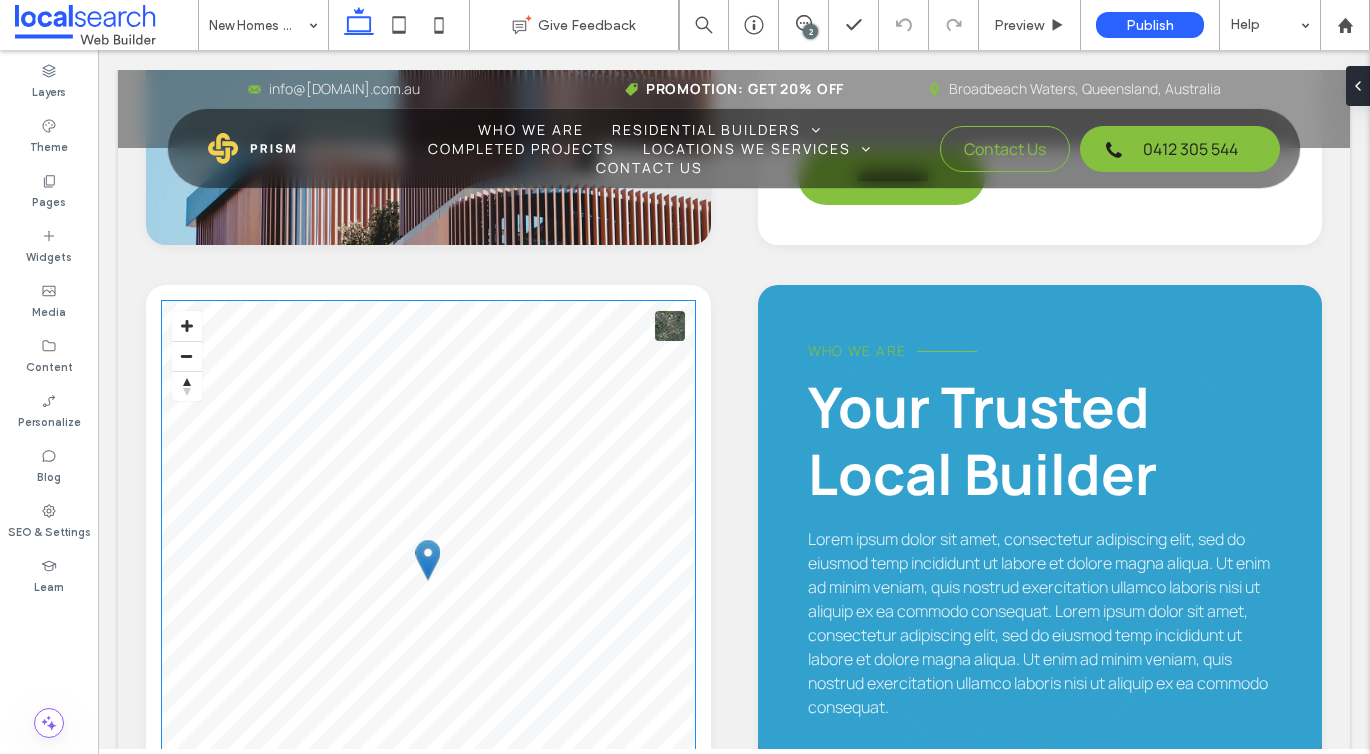 scroll, scrollTop: 2016, scrollLeft: 0, axis: vertical 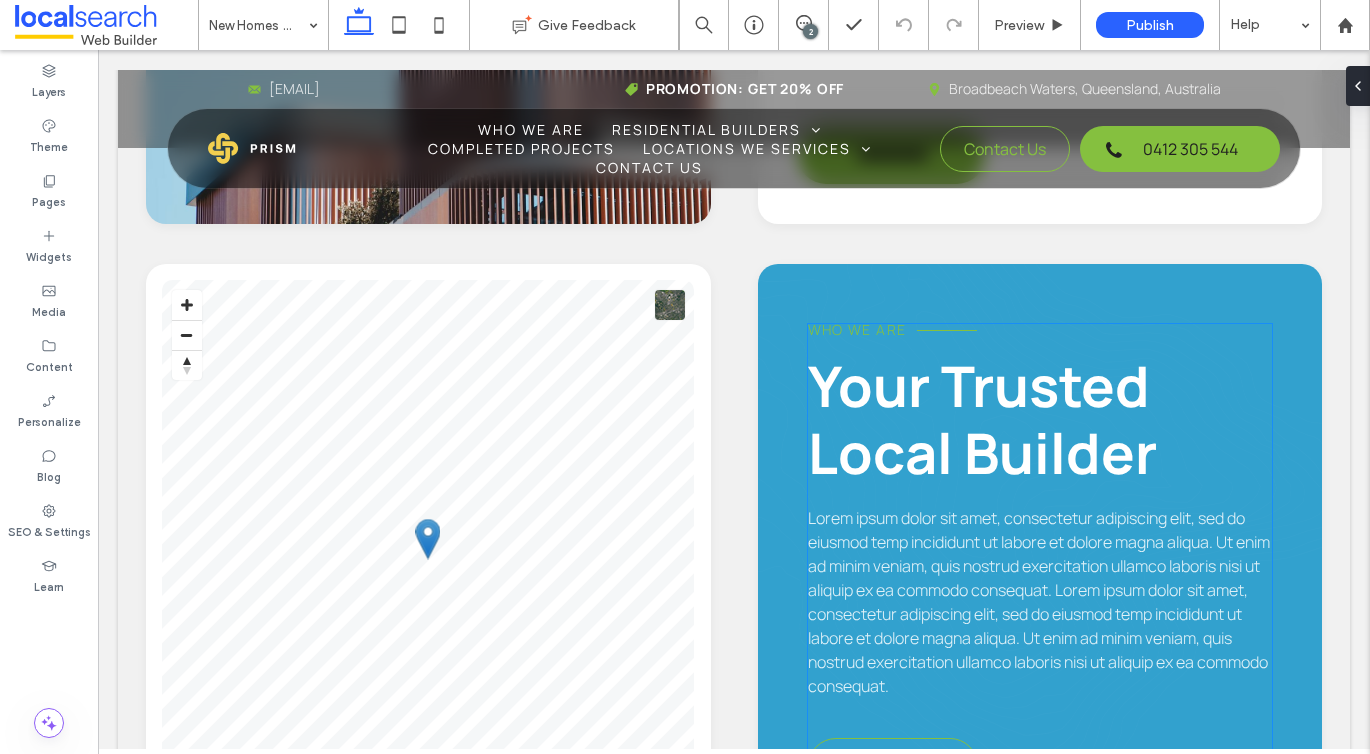 click on "Who We Are" at bounding box center [857, 329] 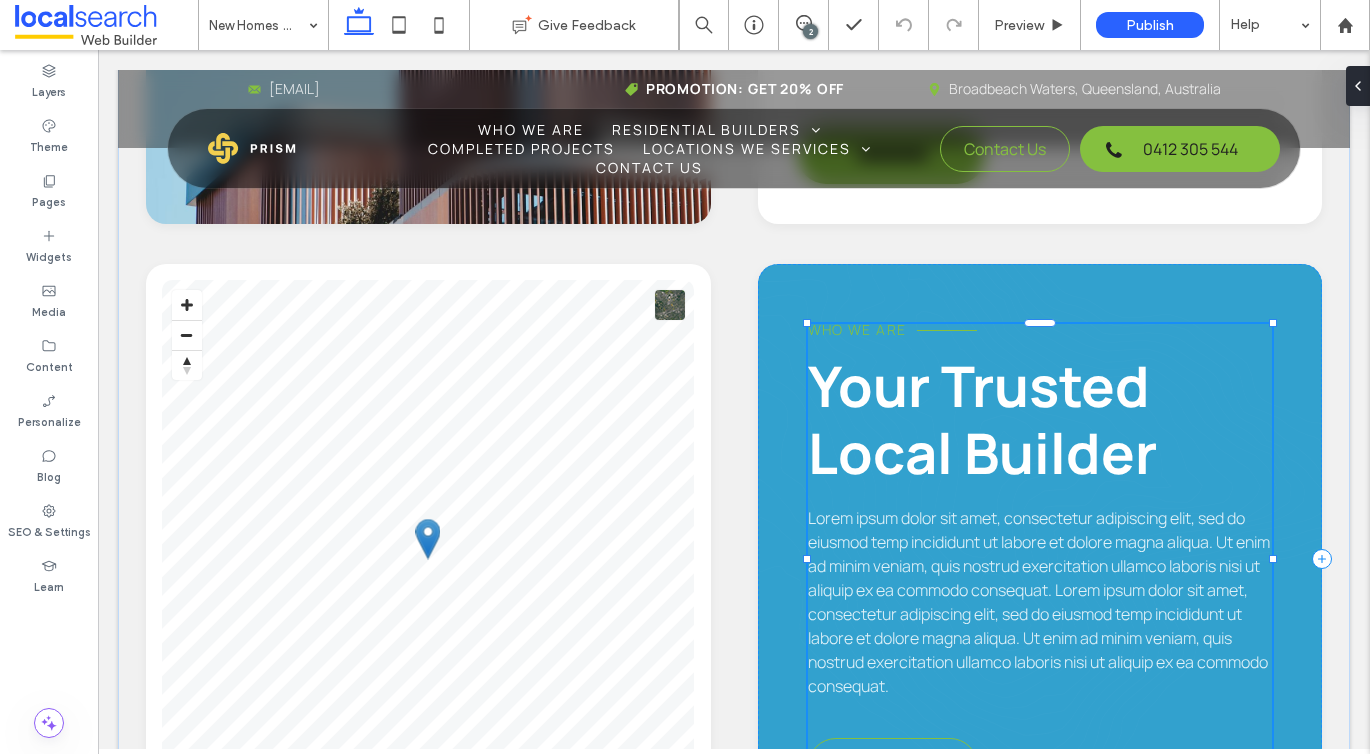 click on "Who We Are" at bounding box center (857, 329) 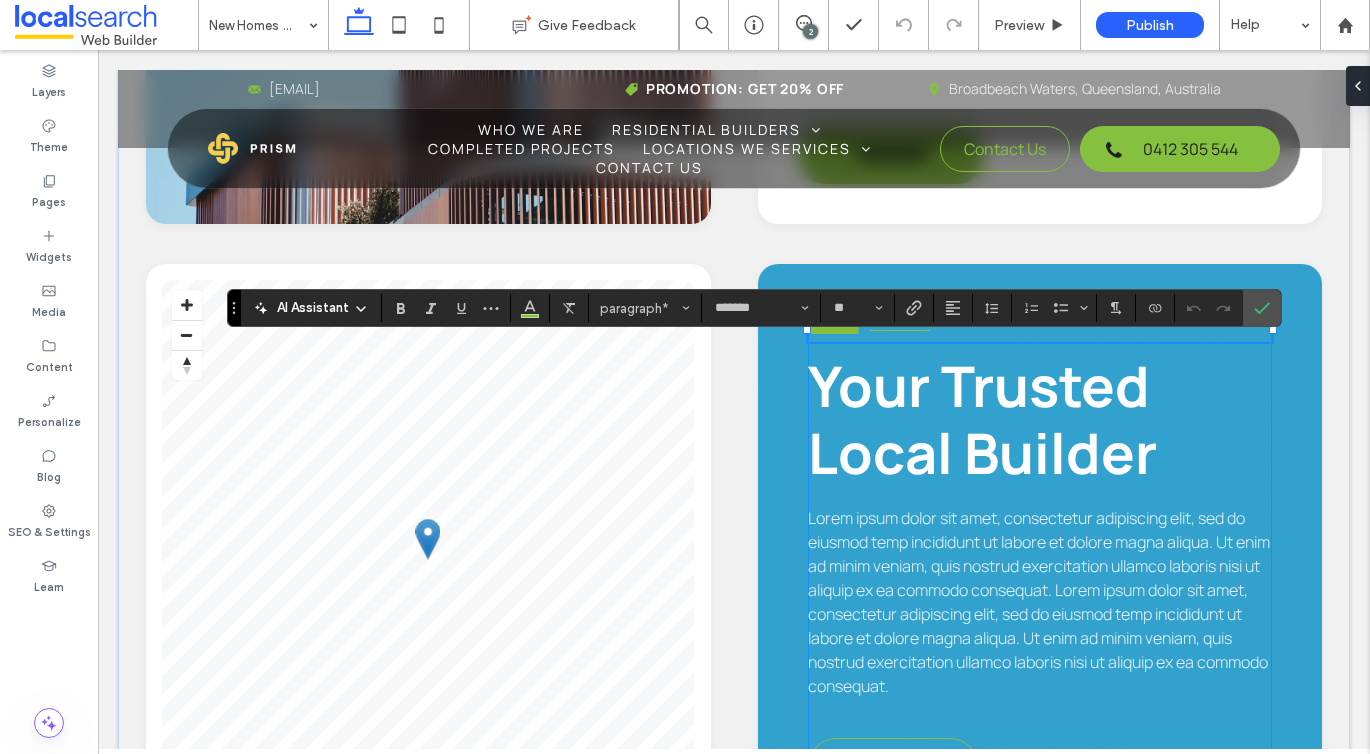 type 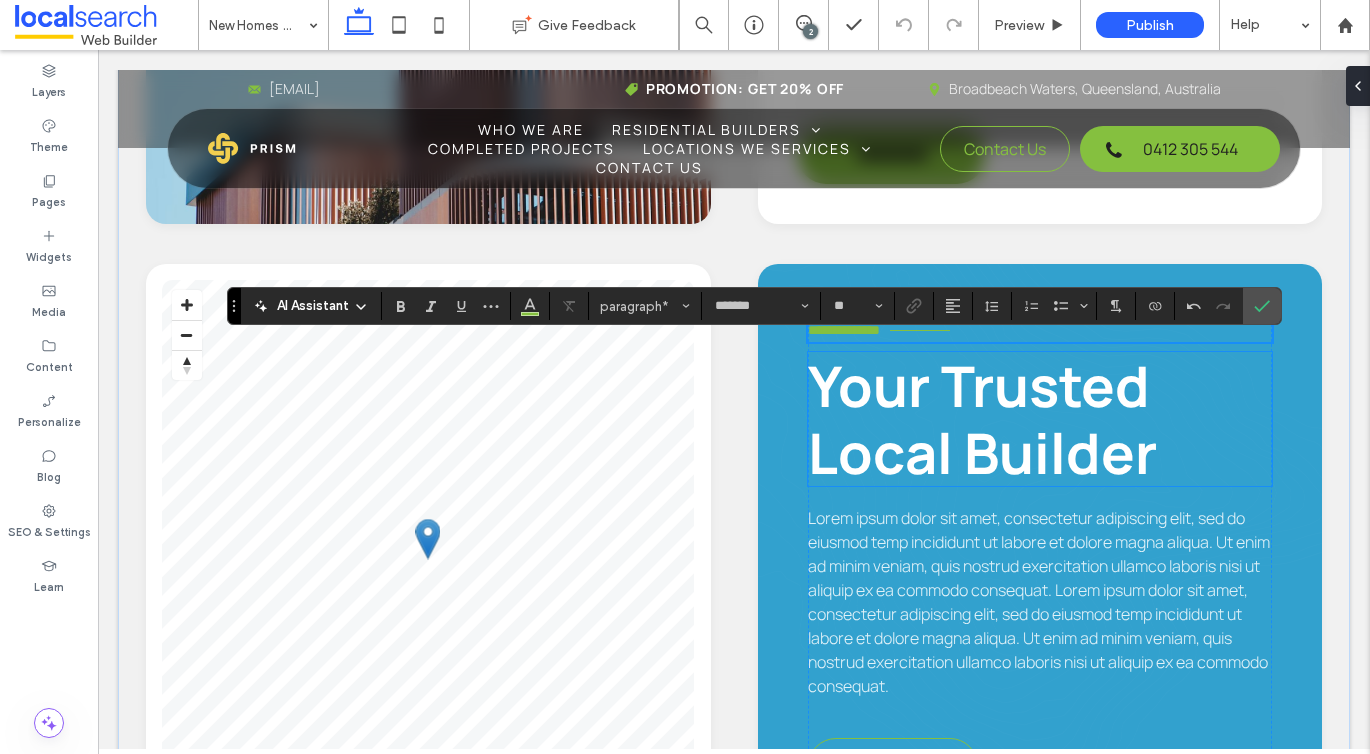 scroll, scrollTop: 2160, scrollLeft: 0, axis: vertical 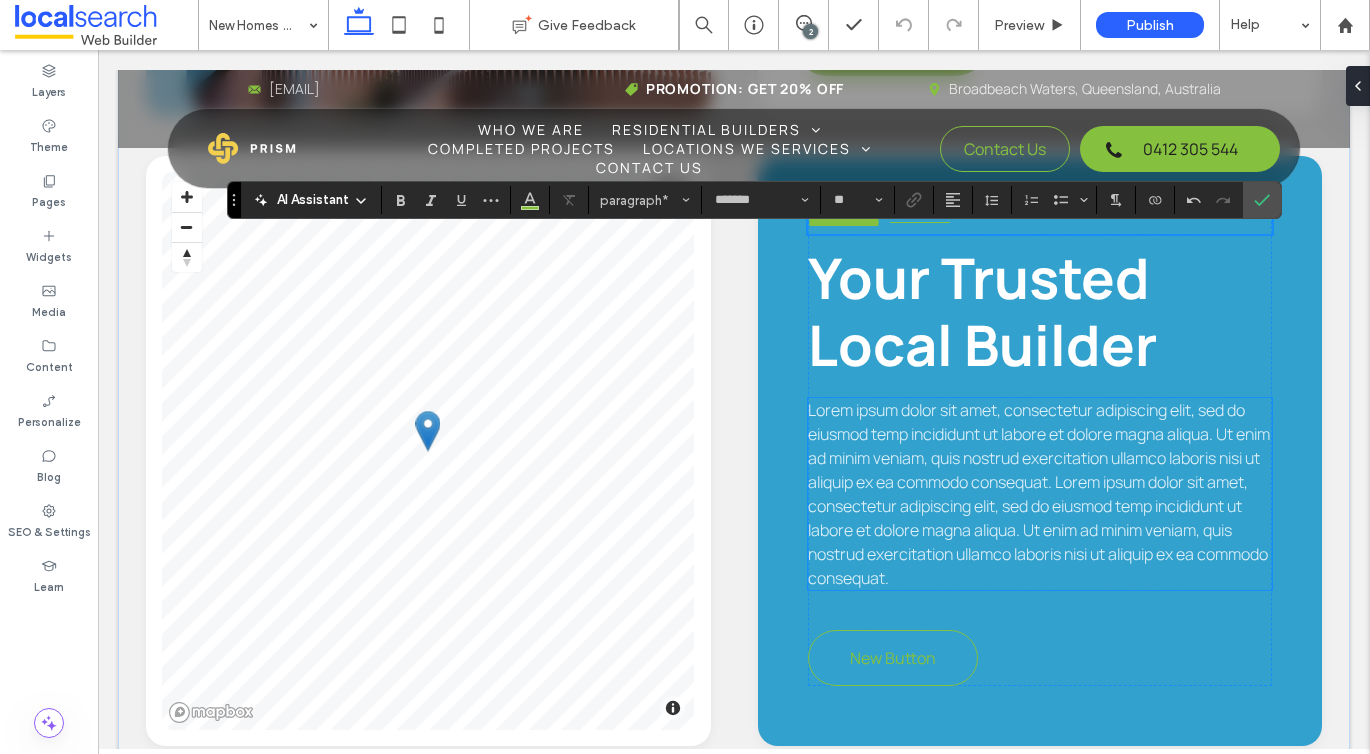click on "Lorem ipsum dolor sit amet, consectetur adipiscing elit, sed do eiusmod temp incididunt ut labore et dolore magna aliqua. Ut enim ad minim veniam, quis nostrud exercitation ullamco laboris nisi ut aliquip ex ea commodo consequat. Lorem ipsum dolor sit amet, consectetur adipiscing elit, sed do eiusmod temp incididunt ut labore et dolore magna aliqua. Ut enim ad minim veniam, quis nostrud exercitation ullamco laboris nisi ut aliquip ex ea commodo consequat." at bounding box center [1039, 494] 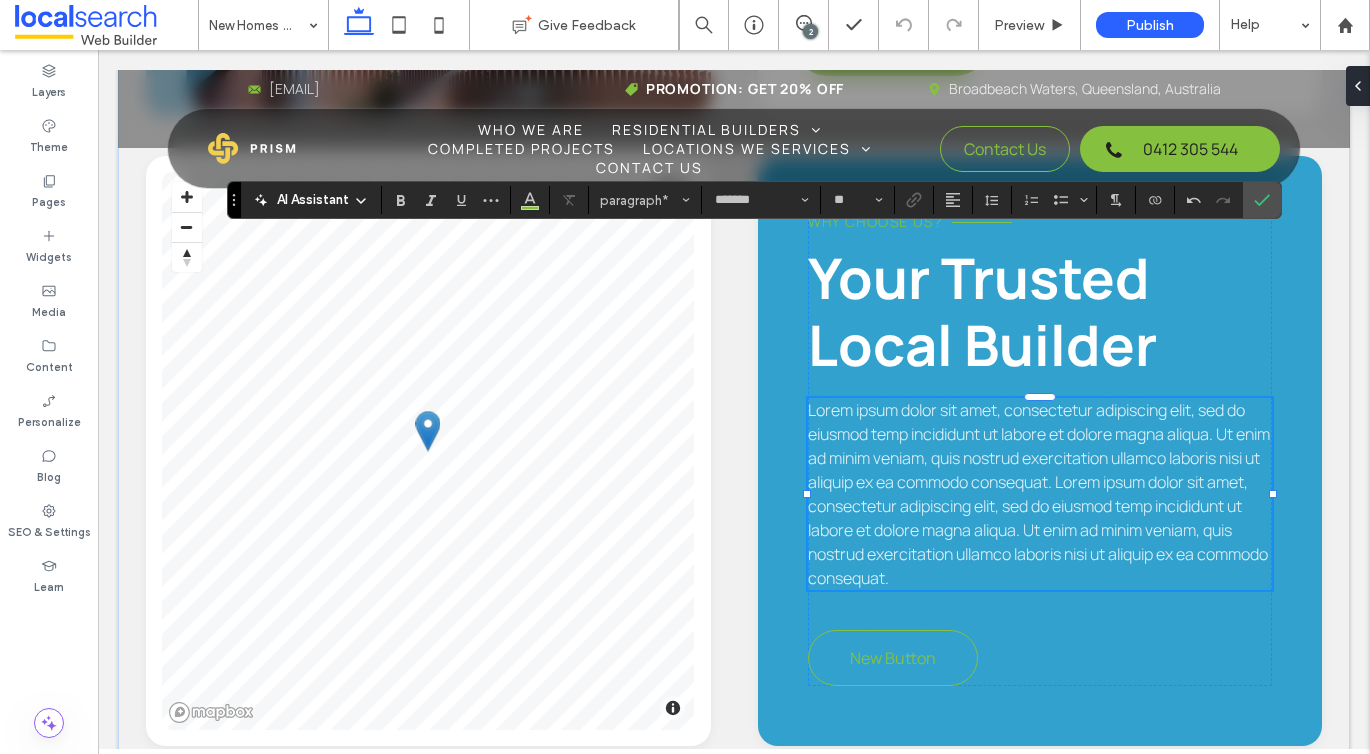 click on "Lorem ipsum dolor sit amet, consectetur adipiscing elit, sed do eiusmod temp incididunt ut labore et dolore magna aliqua. Ut enim ad minim veniam, quis nostrud exercitation ullamco laboris nisi ut aliquip ex ea commodo consequat. Lorem ipsum dolor sit amet, consectetur adipiscing elit, sed do eiusmod temp incididunt ut labore et dolore magna aliqua. Ut enim ad minim veniam, quis nostrud exercitation ullamco laboris nisi ut aliquip ex ea commodo consequat." at bounding box center [1039, 494] 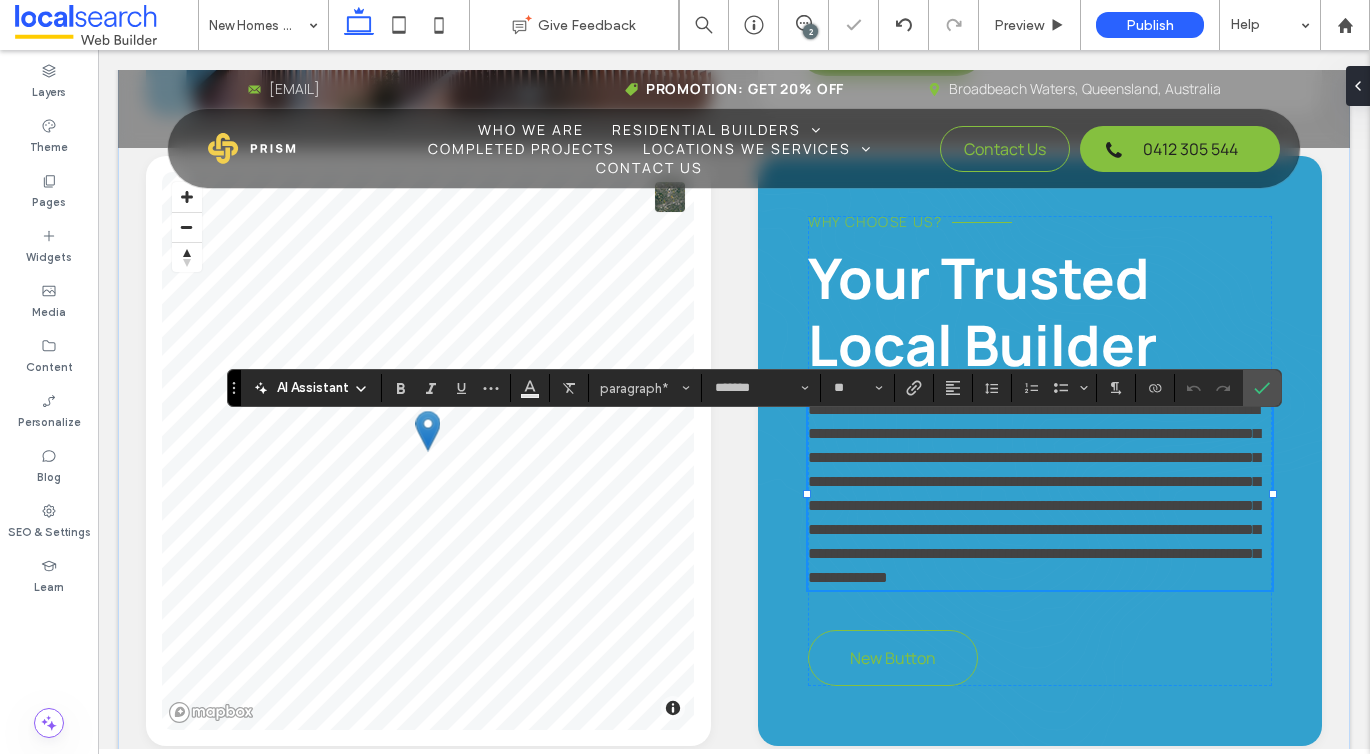 scroll, scrollTop: 0, scrollLeft: 0, axis: both 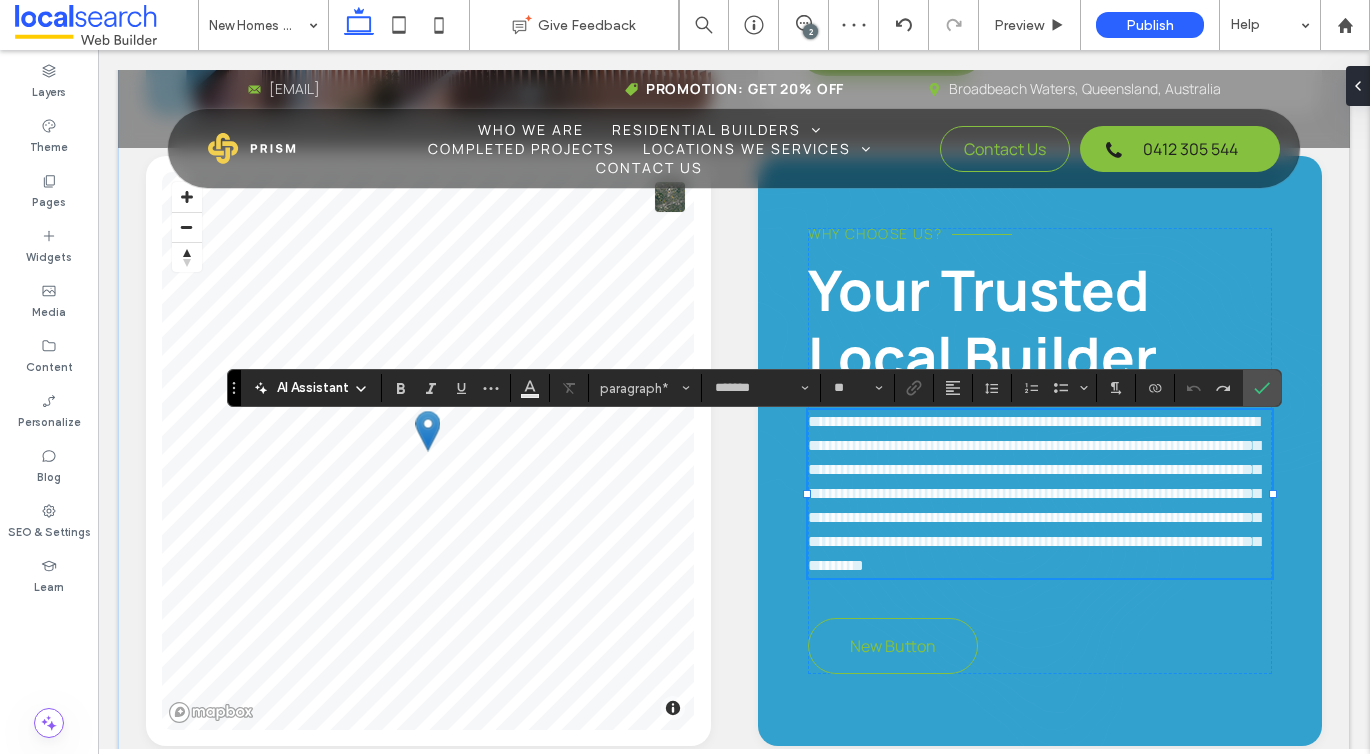 click on "**********" at bounding box center (1034, 493) 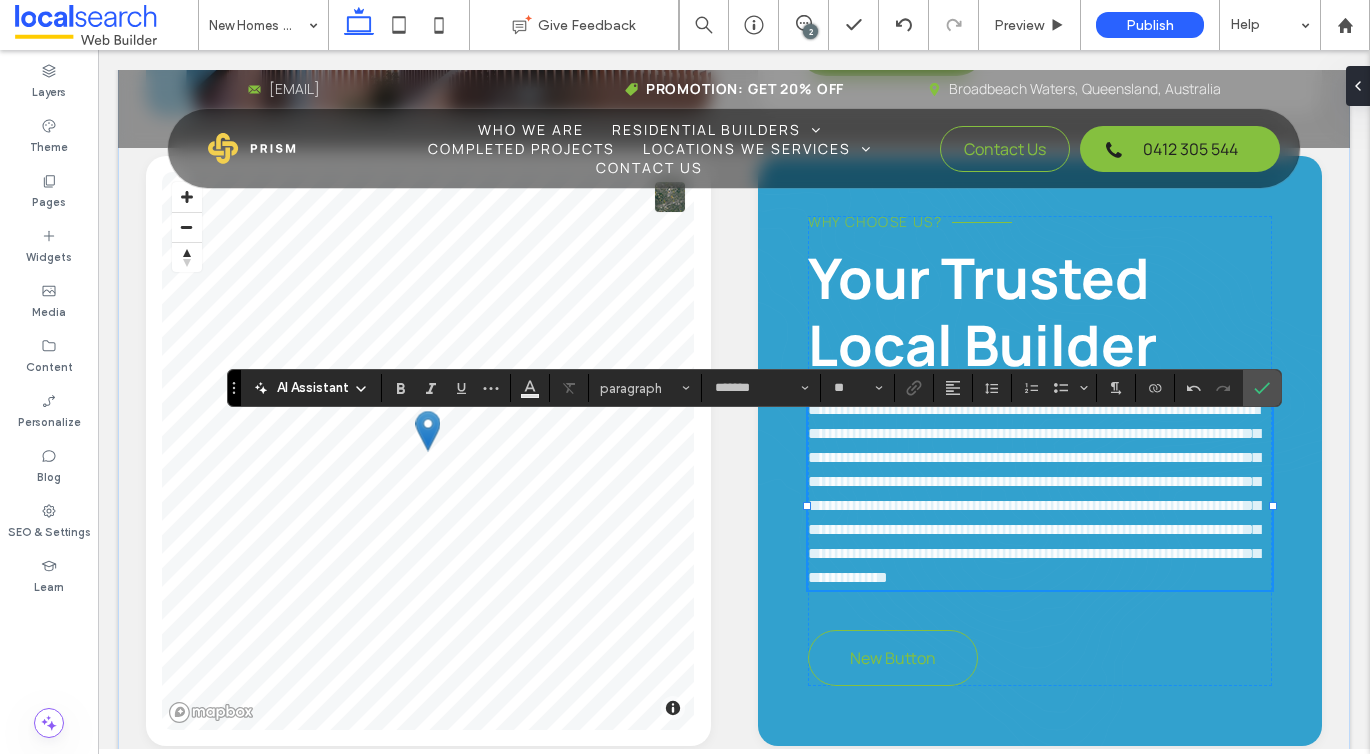 click on "**********" at bounding box center (1034, 493) 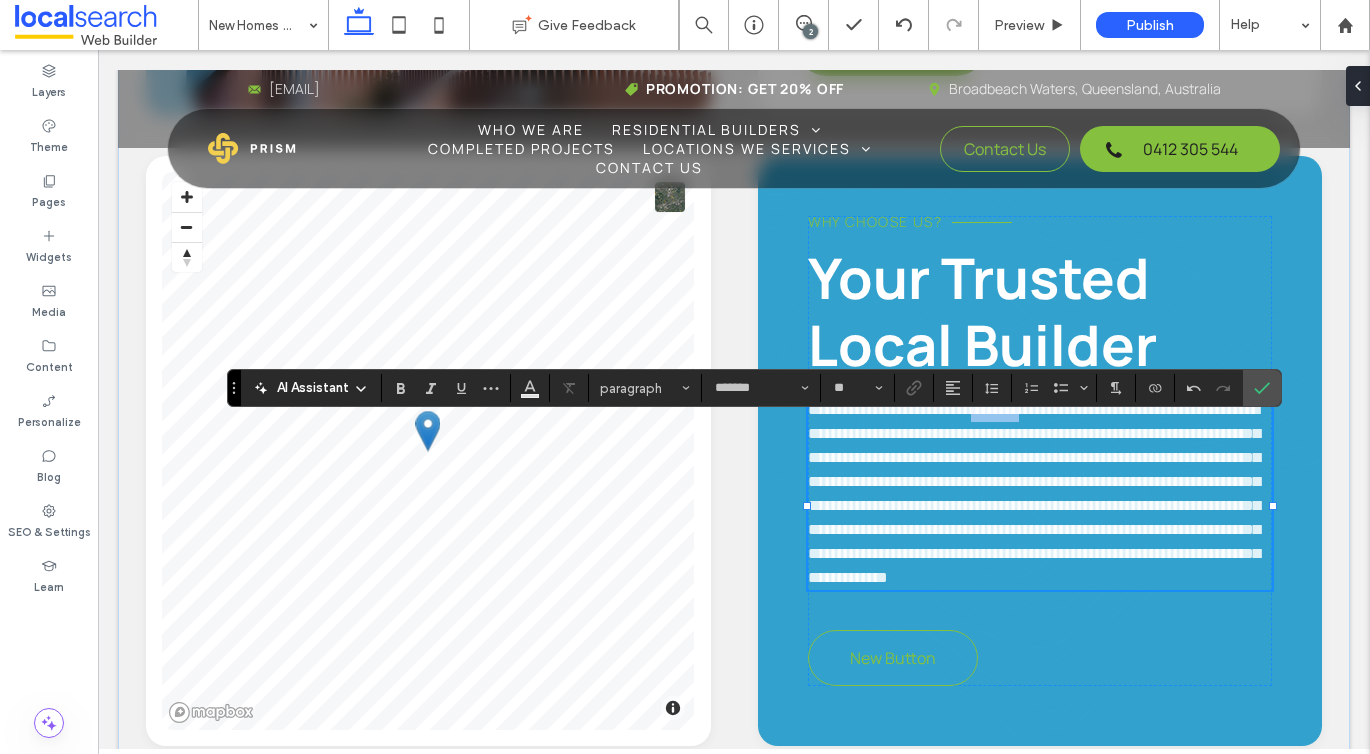 click on "**********" at bounding box center [1034, 493] 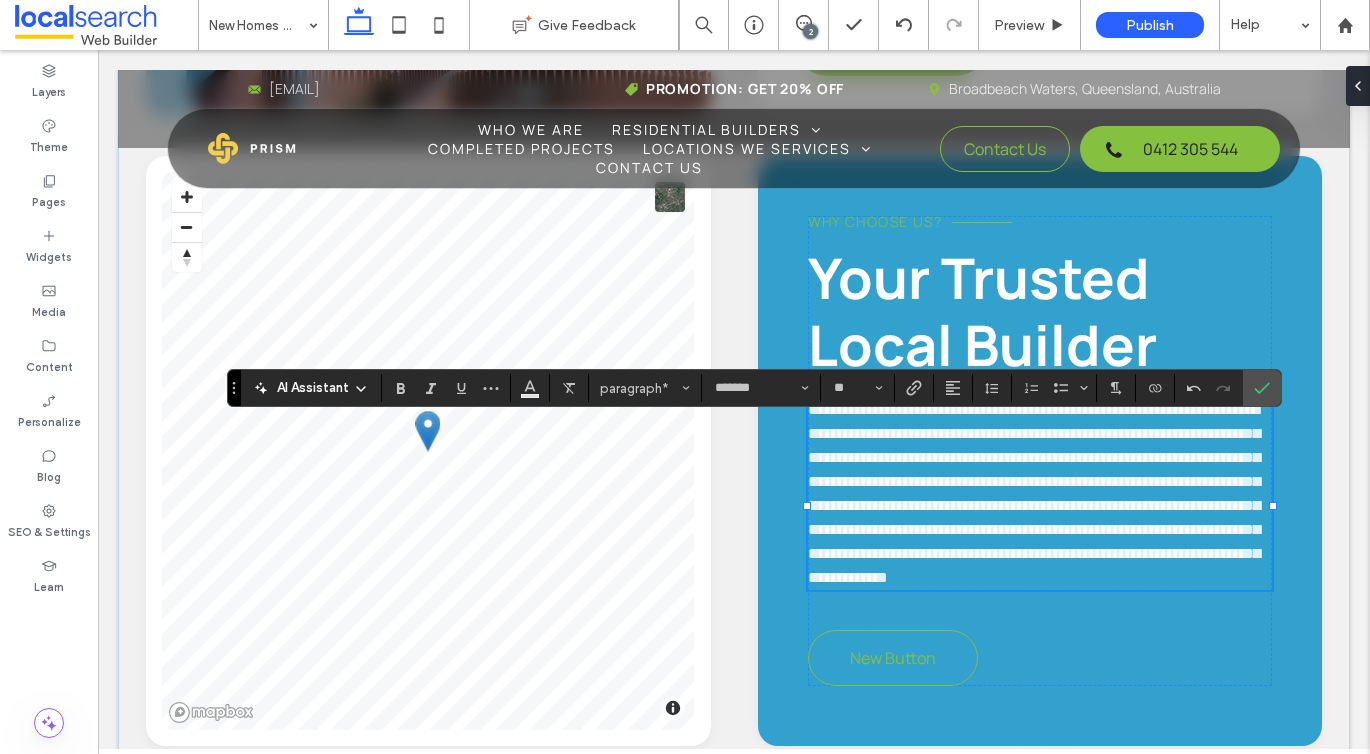 type 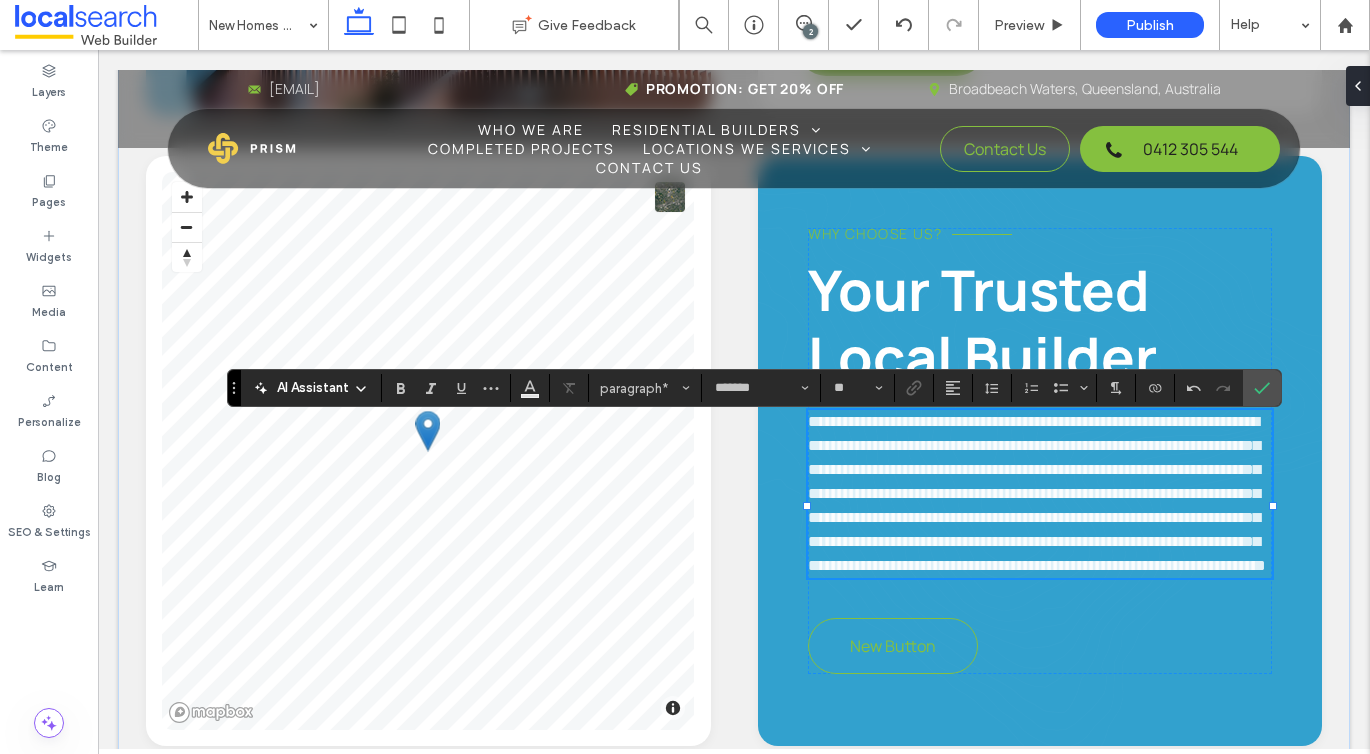 click on "**********" at bounding box center (1037, 493) 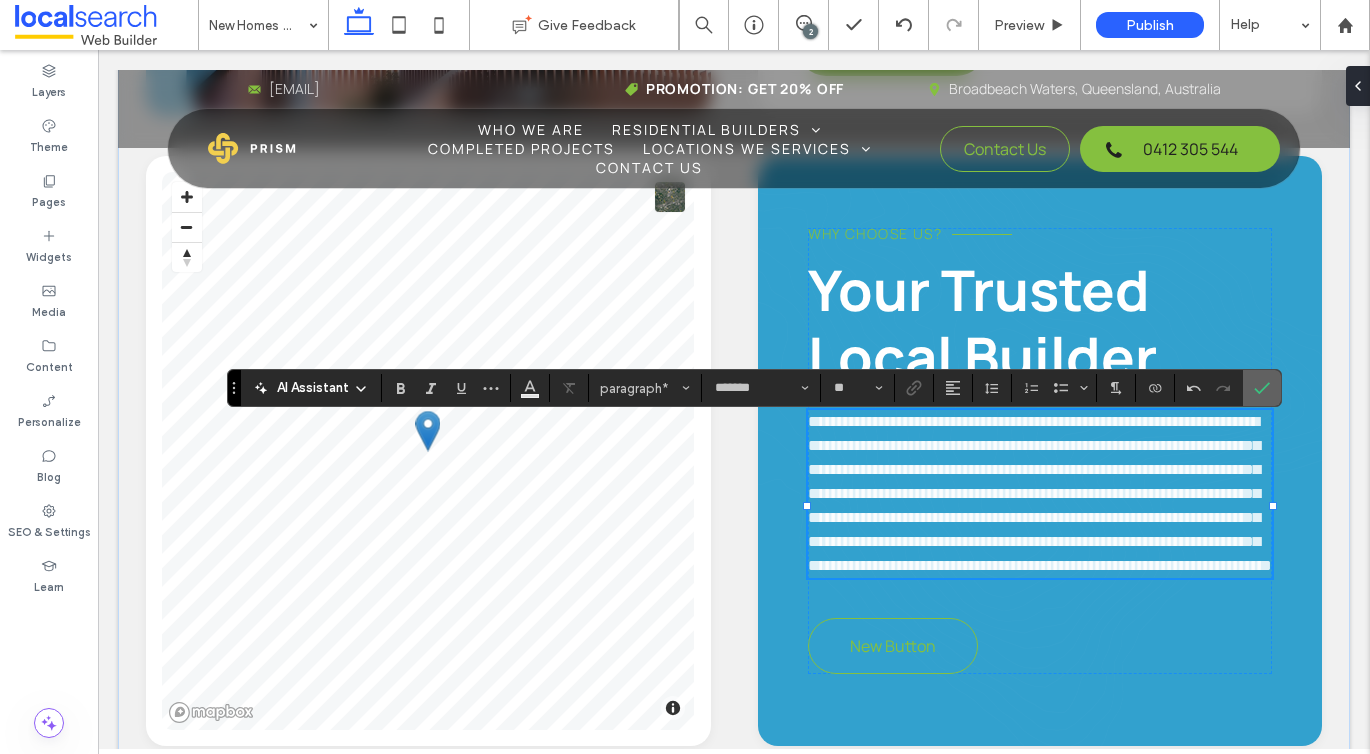 drag, startPoint x: 1253, startPoint y: 388, endPoint x: 1155, endPoint y: 336, distance: 110.94143 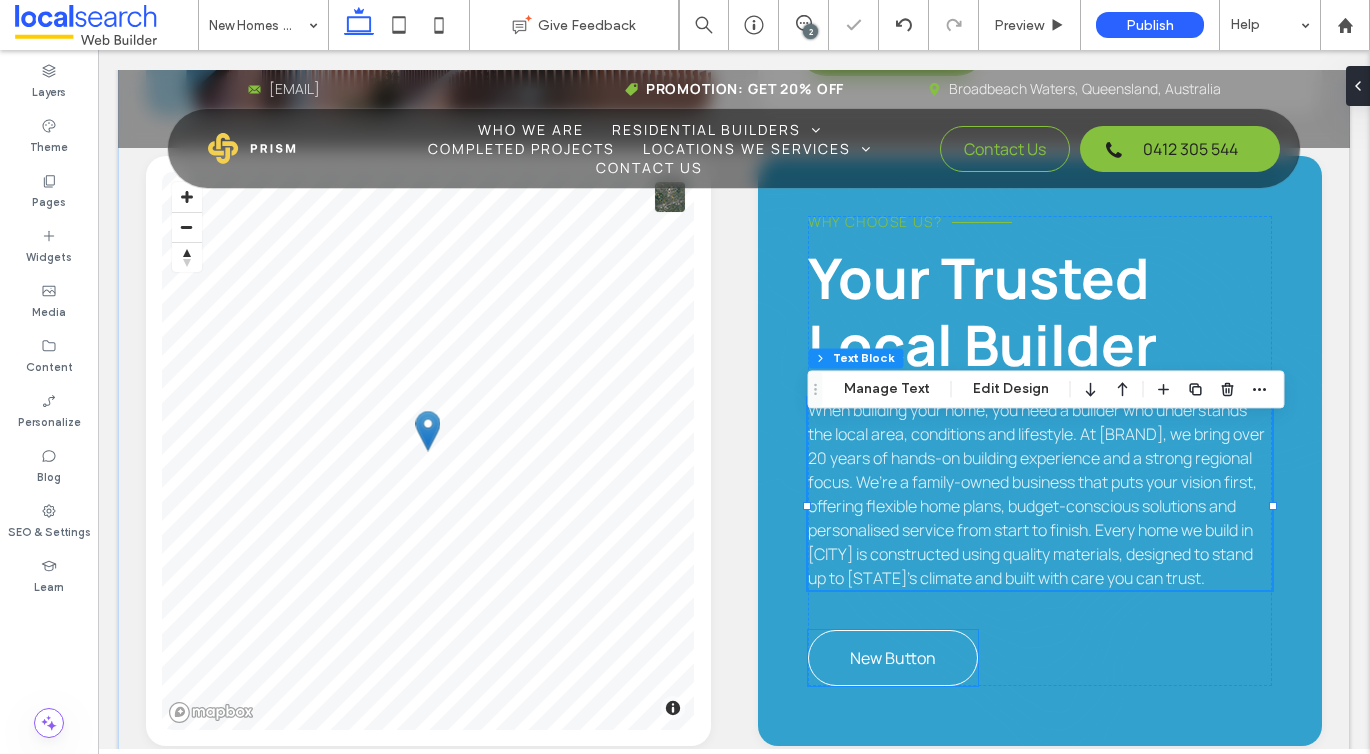 click on "New Button" at bounding box center [893, 658] 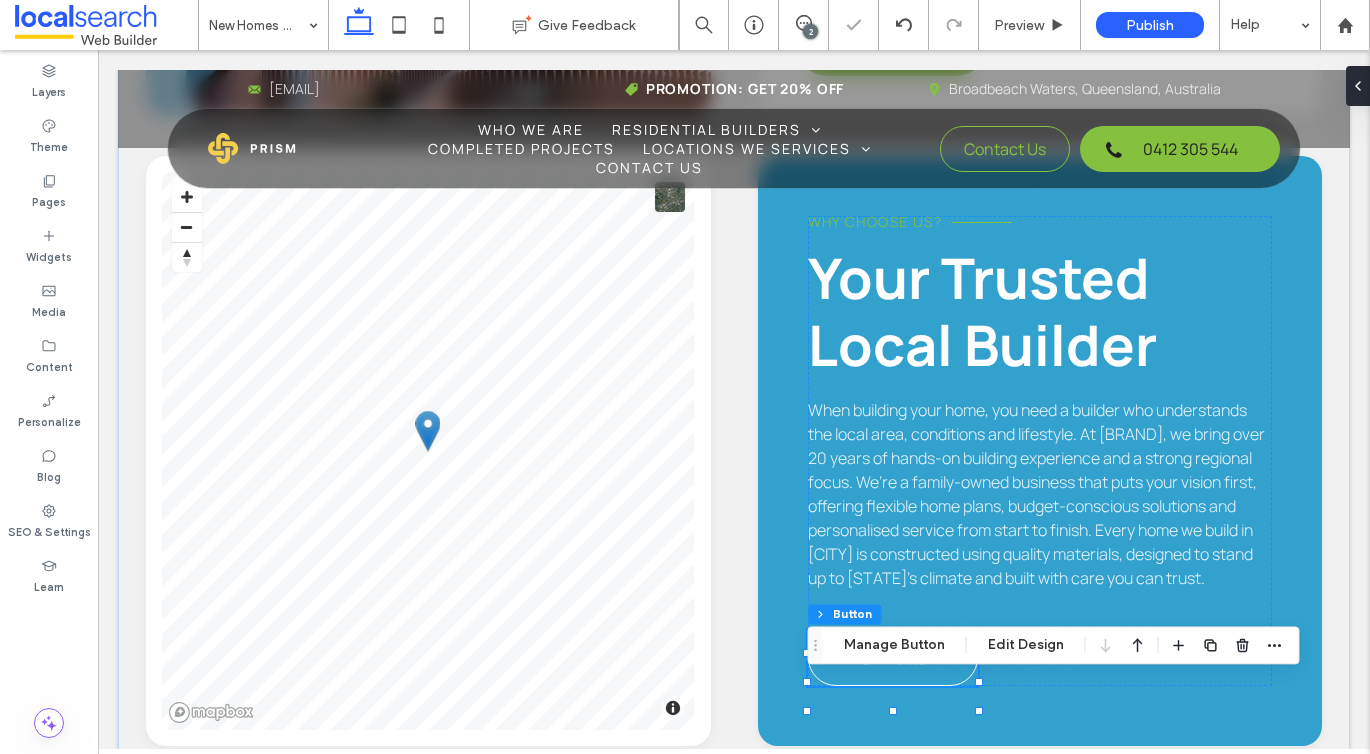 click on "New Button" at bounding box center [893, 658] 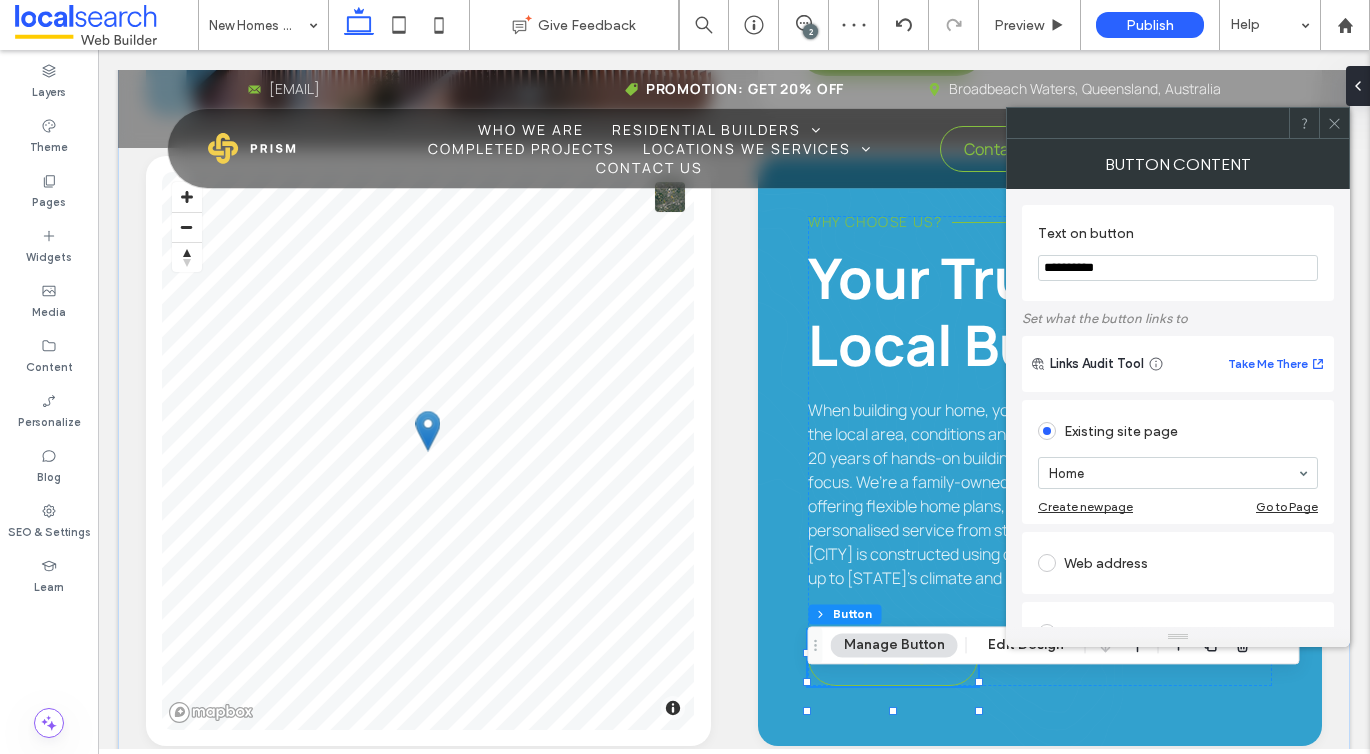 click on "**********" at bounding box center (1178, 268) 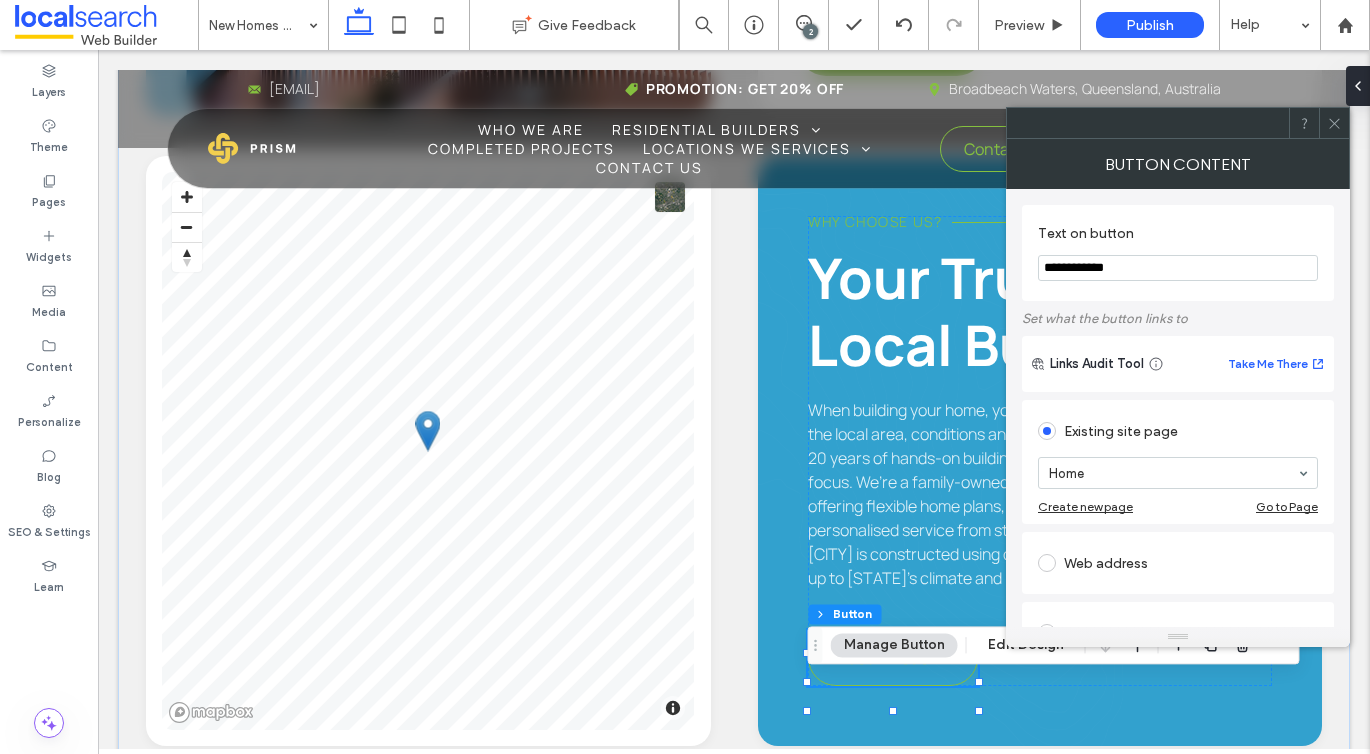 type on "**********" 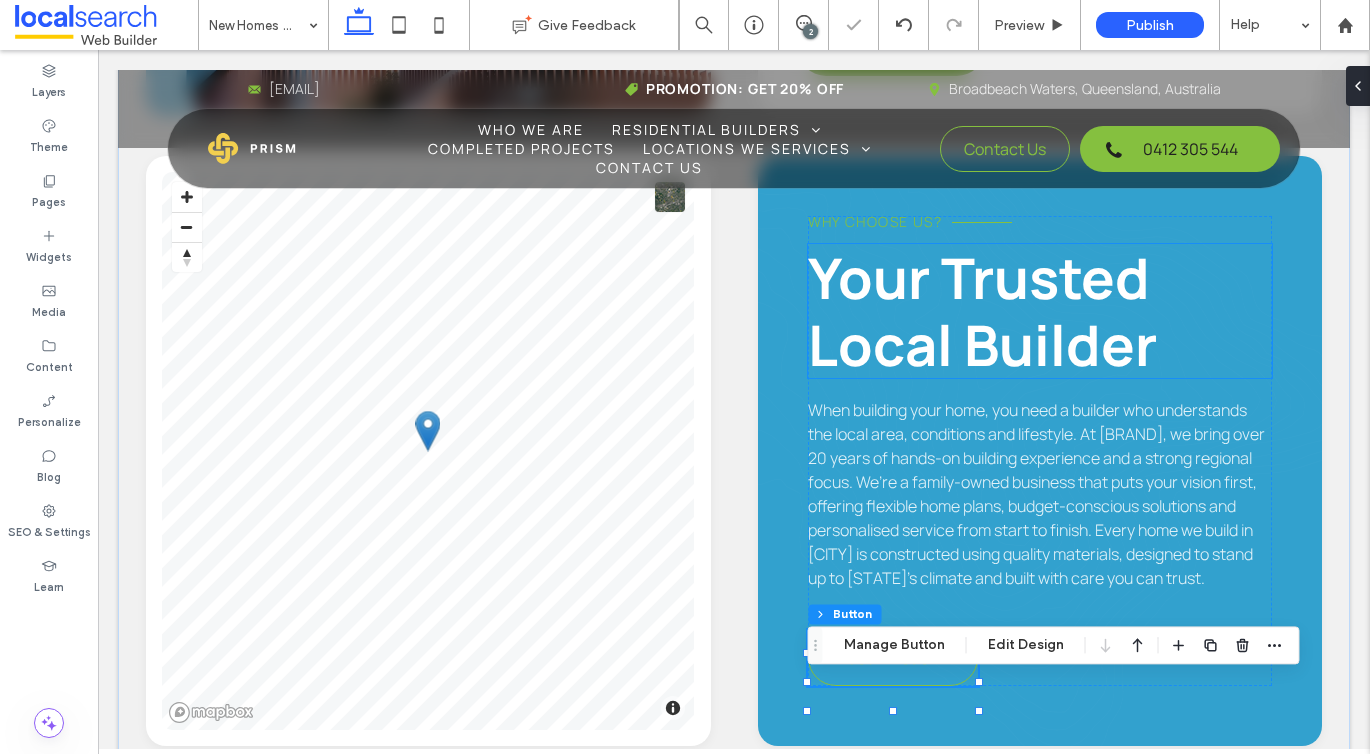 click on "Your Trusted Local Builder" at bounding box center [982, 311] 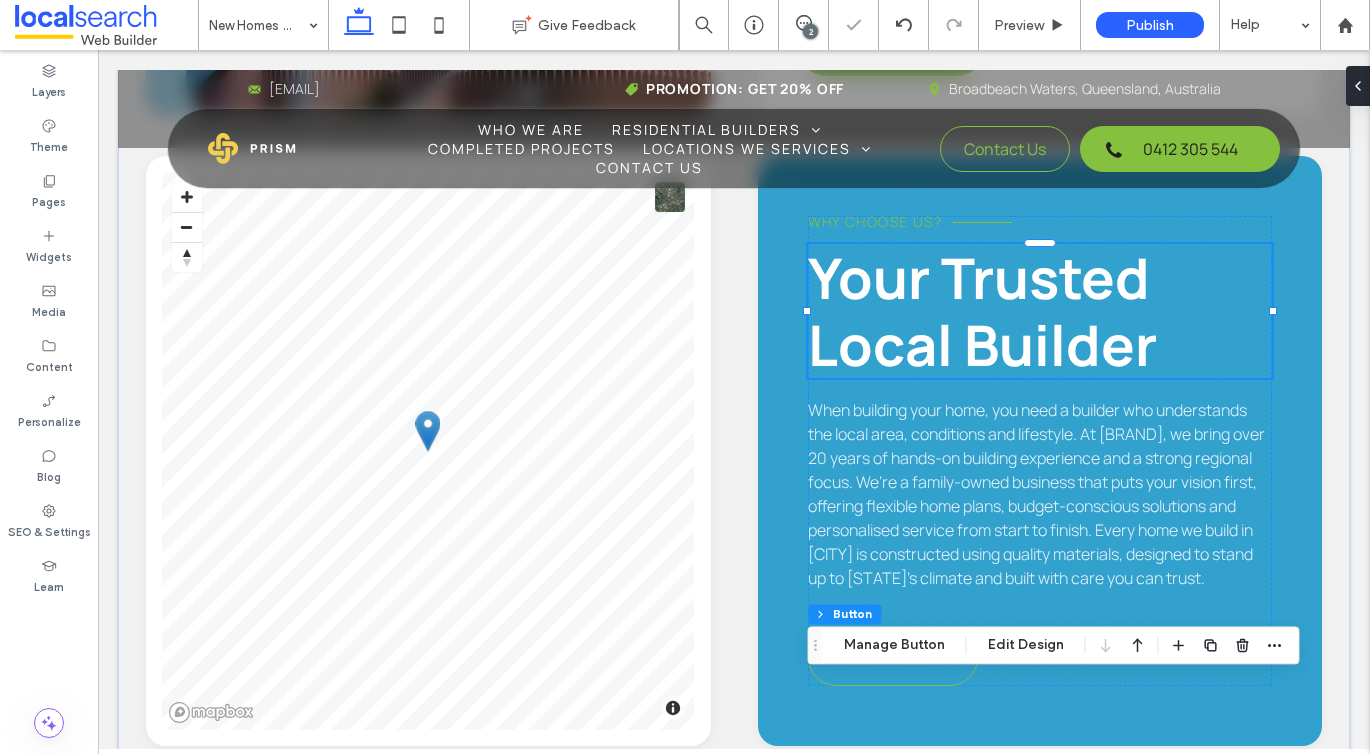 click on "Your Trusted Local Builder" at bounding box center (1040, 311) 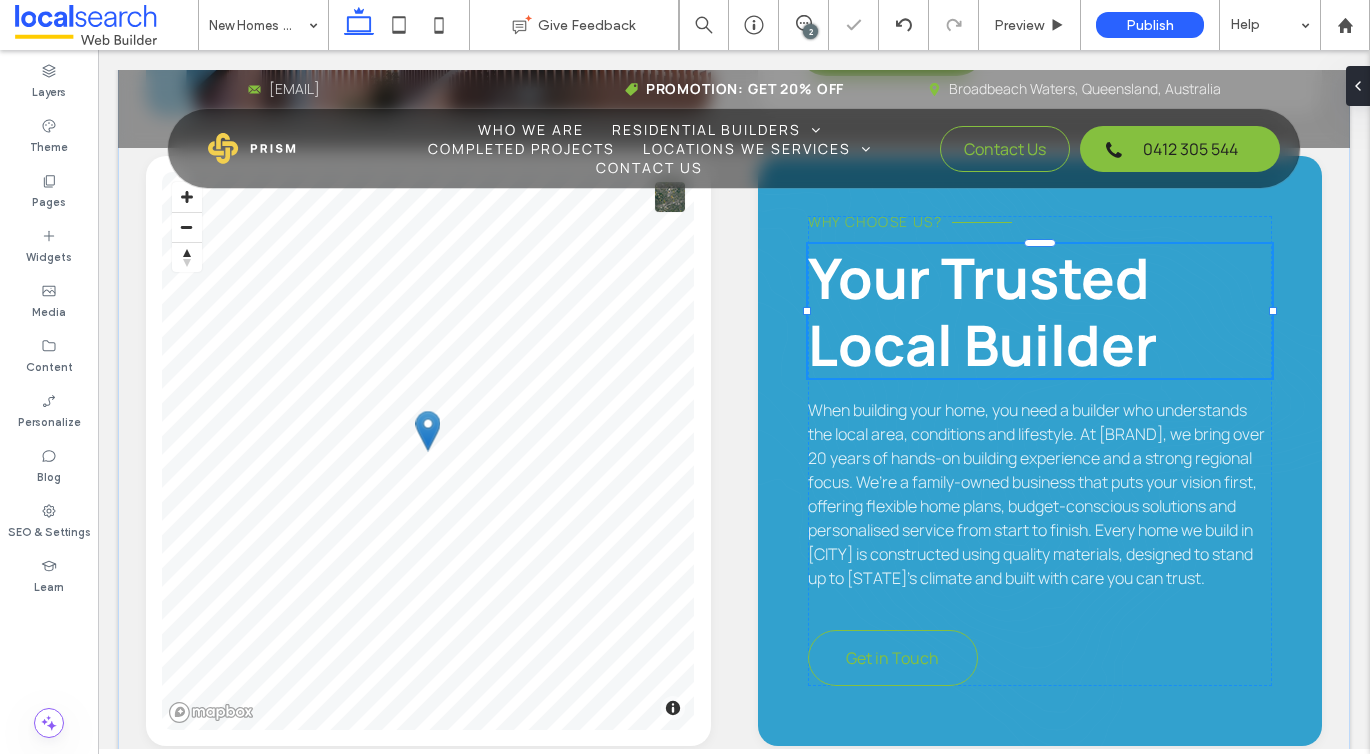 type on "*******" 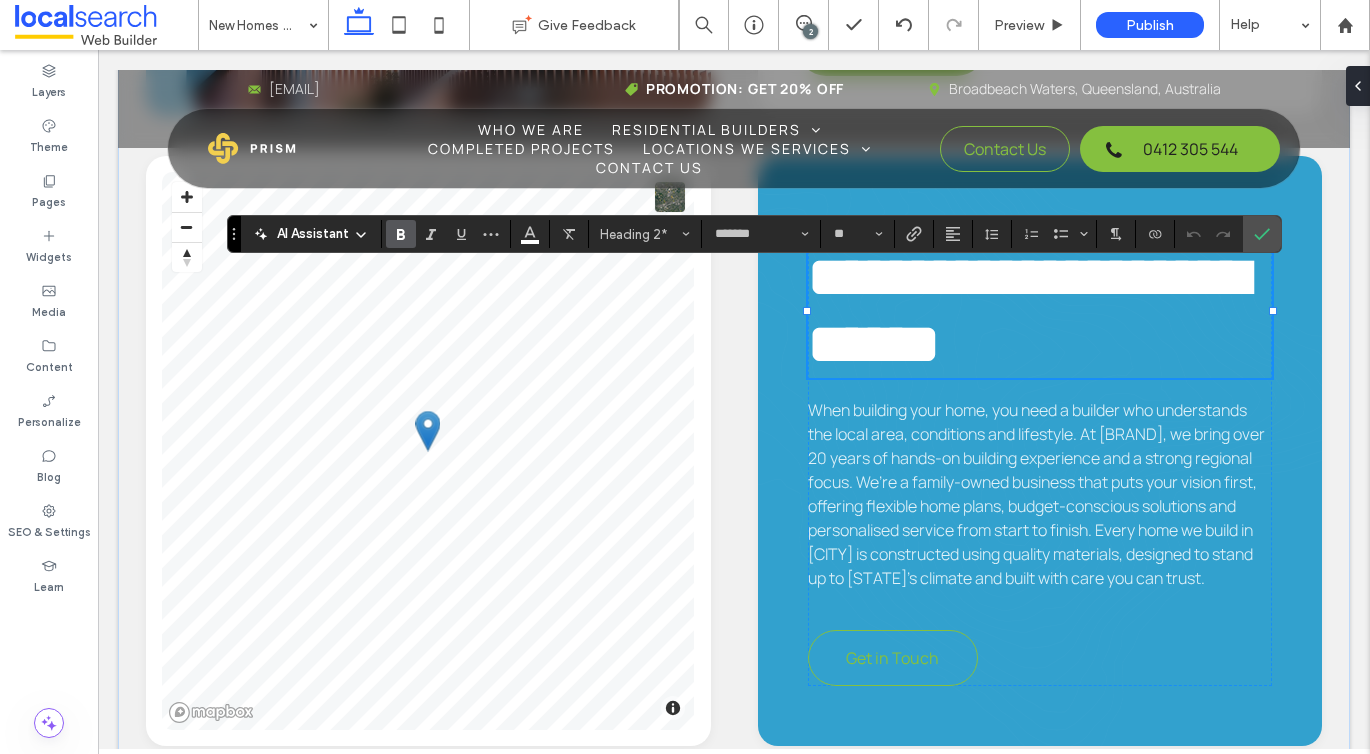 type 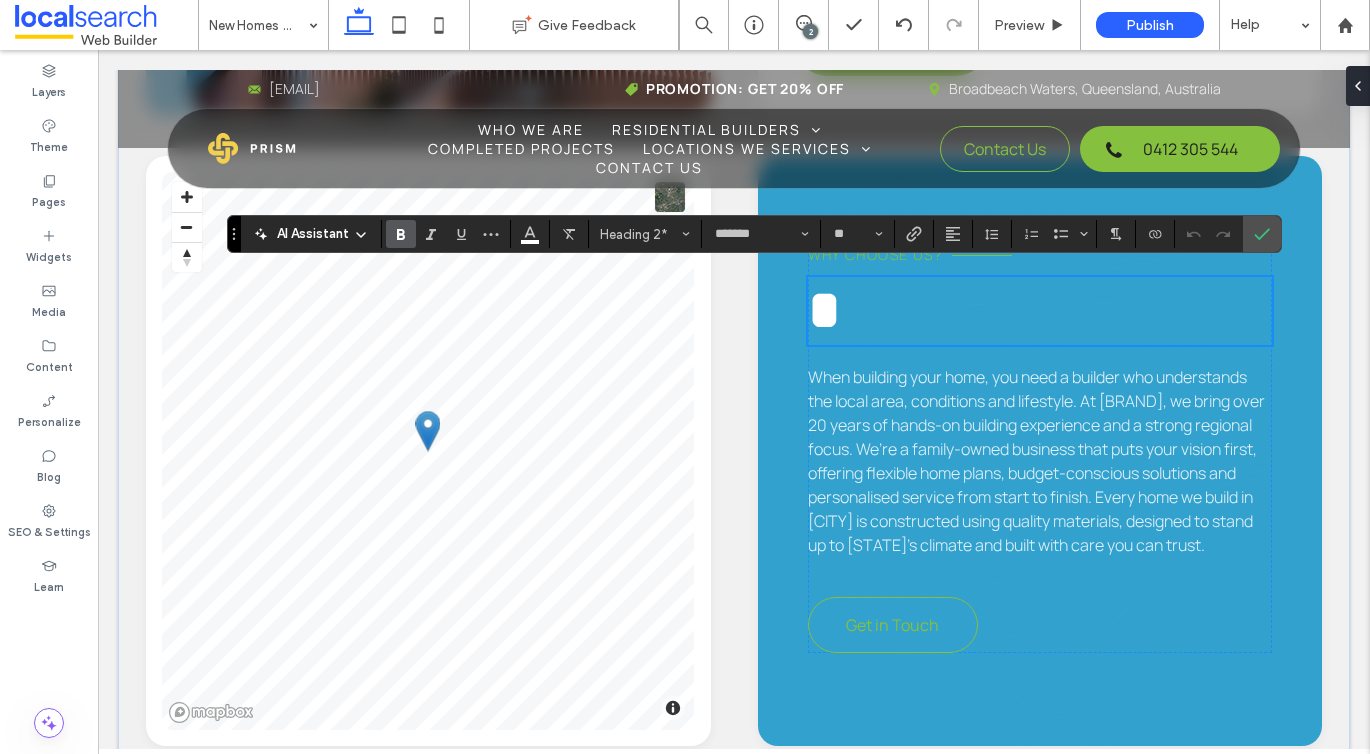 scroll, scrollTop: 2181, scrollLeft: 0, axis: vertical 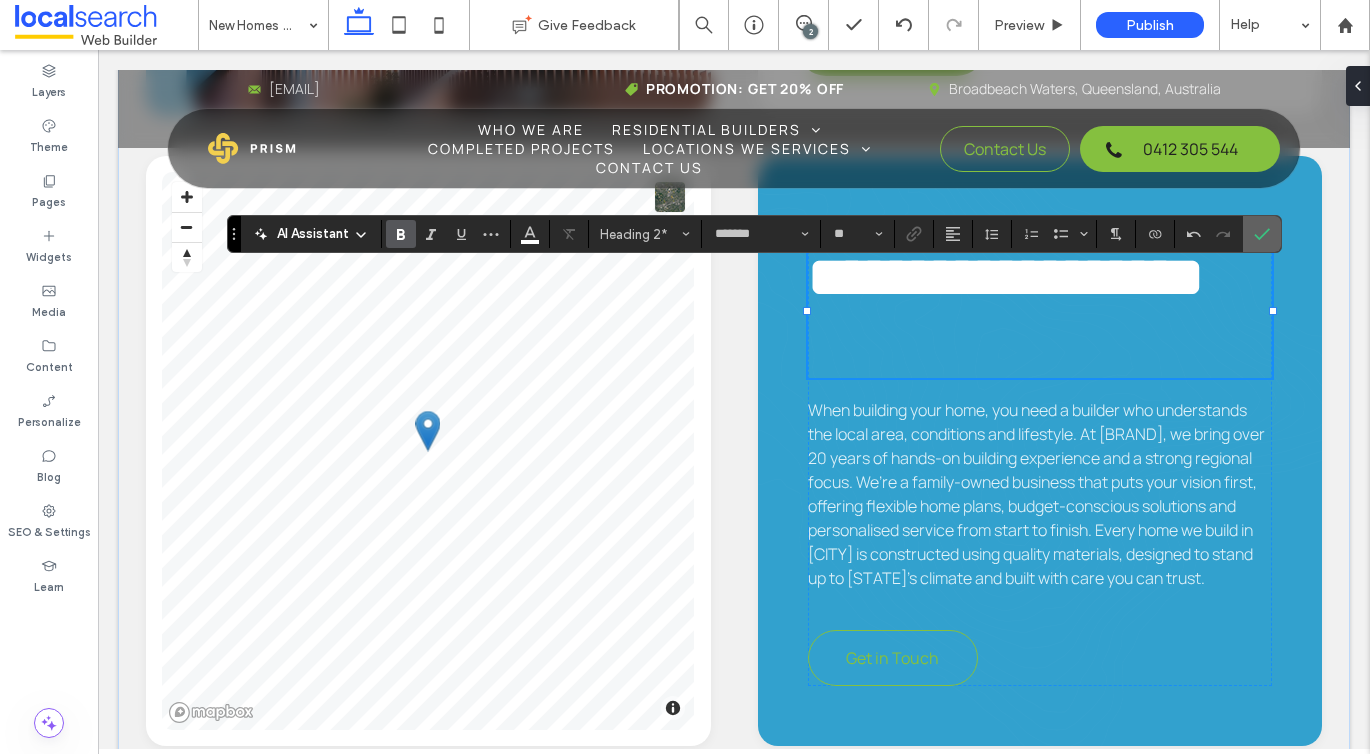 click at bounding box center (1258, 234) 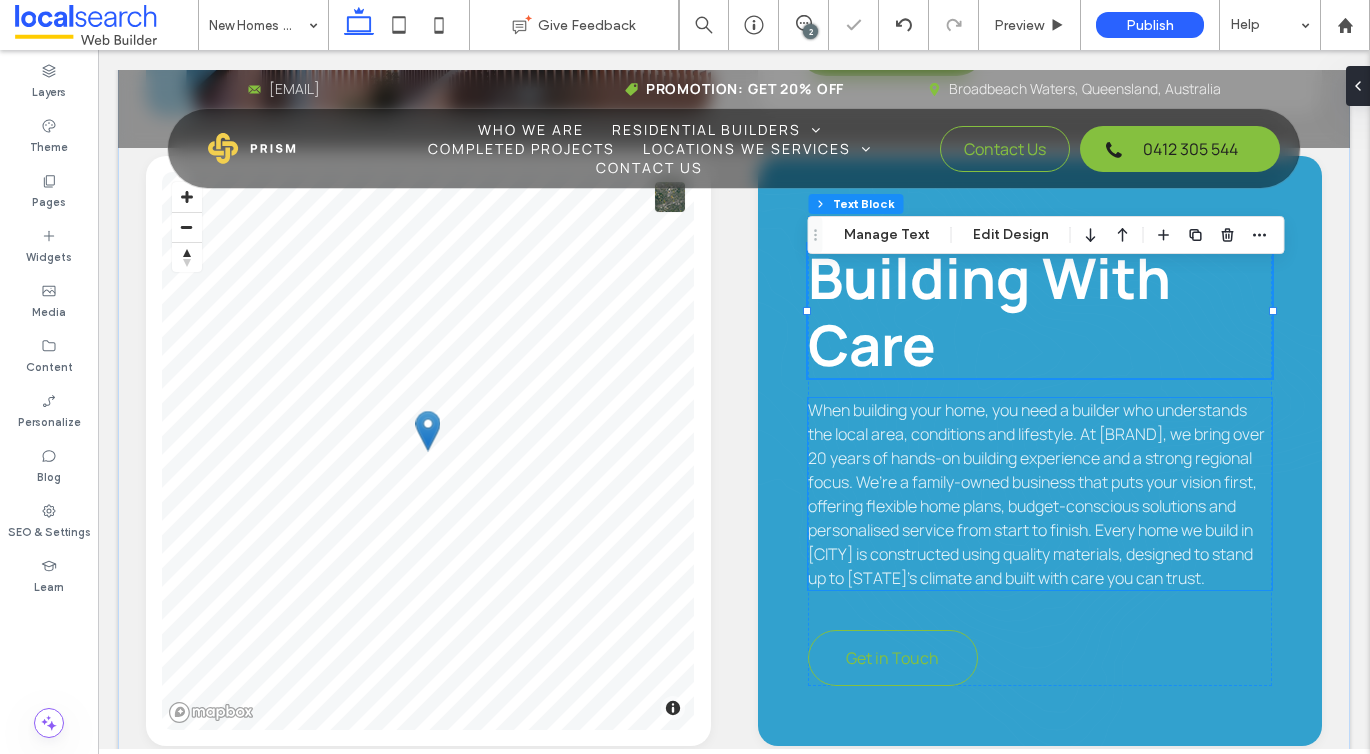 click on "When building your home, you need a builder who understands the local area, conditions and lifestyle. At Country to Coast Homes, we bring over 20 years of hands-on building experience and a strong regional focus. We’re a family-owned business that puts your vision first, offering flexible home plans, budget-conscious solutions and personalised service from start to finish. Every home we build in Childers is constructed using quality materials, designed to stand up to Queensland’s climate and built with care you can trust." at bounding box center [1036, 494] 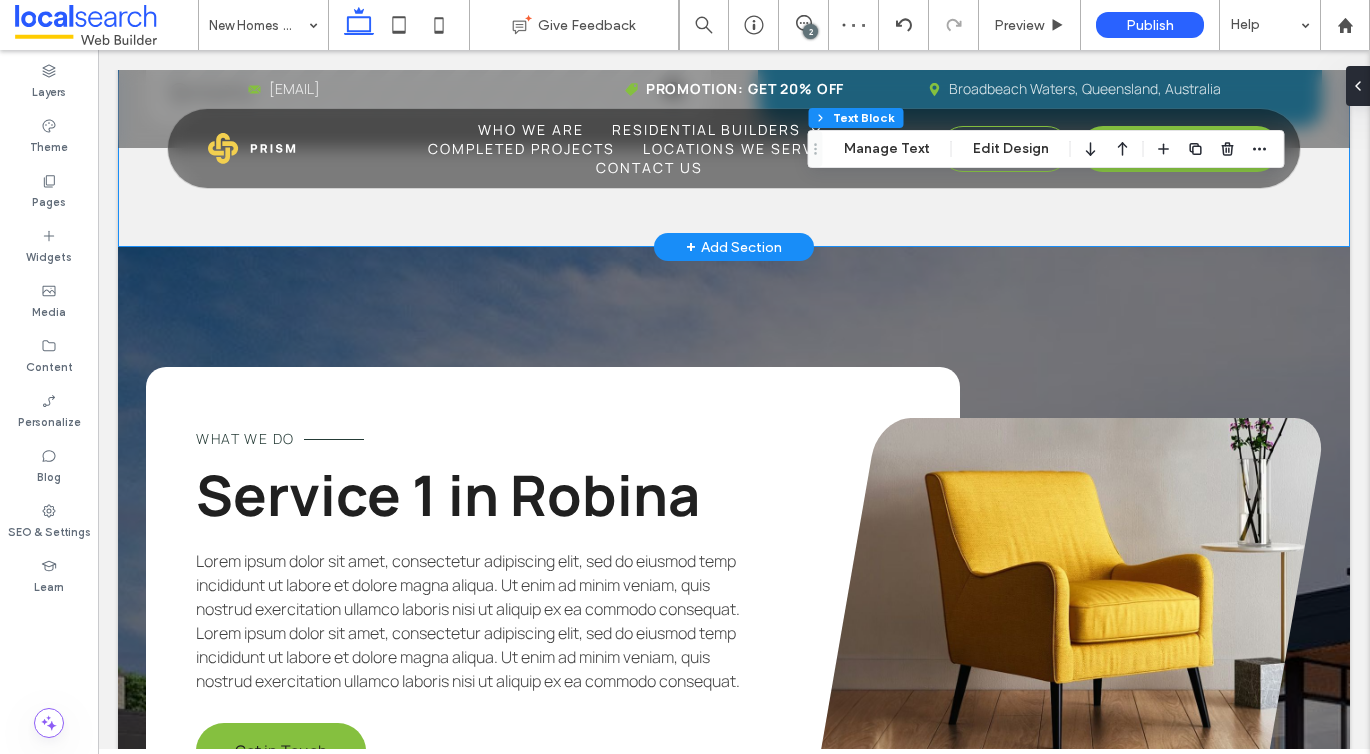 scroll, scrollTop: 2506, scrollLeft: 0, axis: vertical 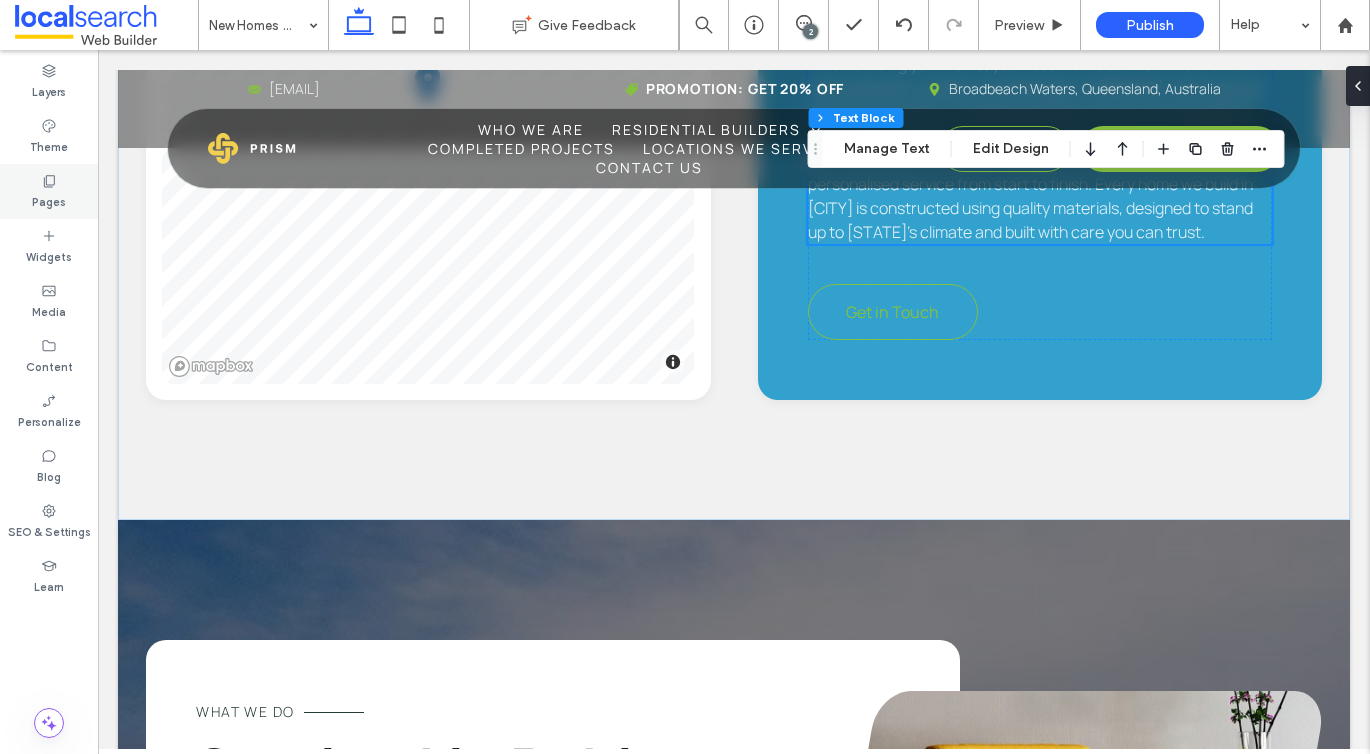 click on "Pages" at bounding box center (49, 200) 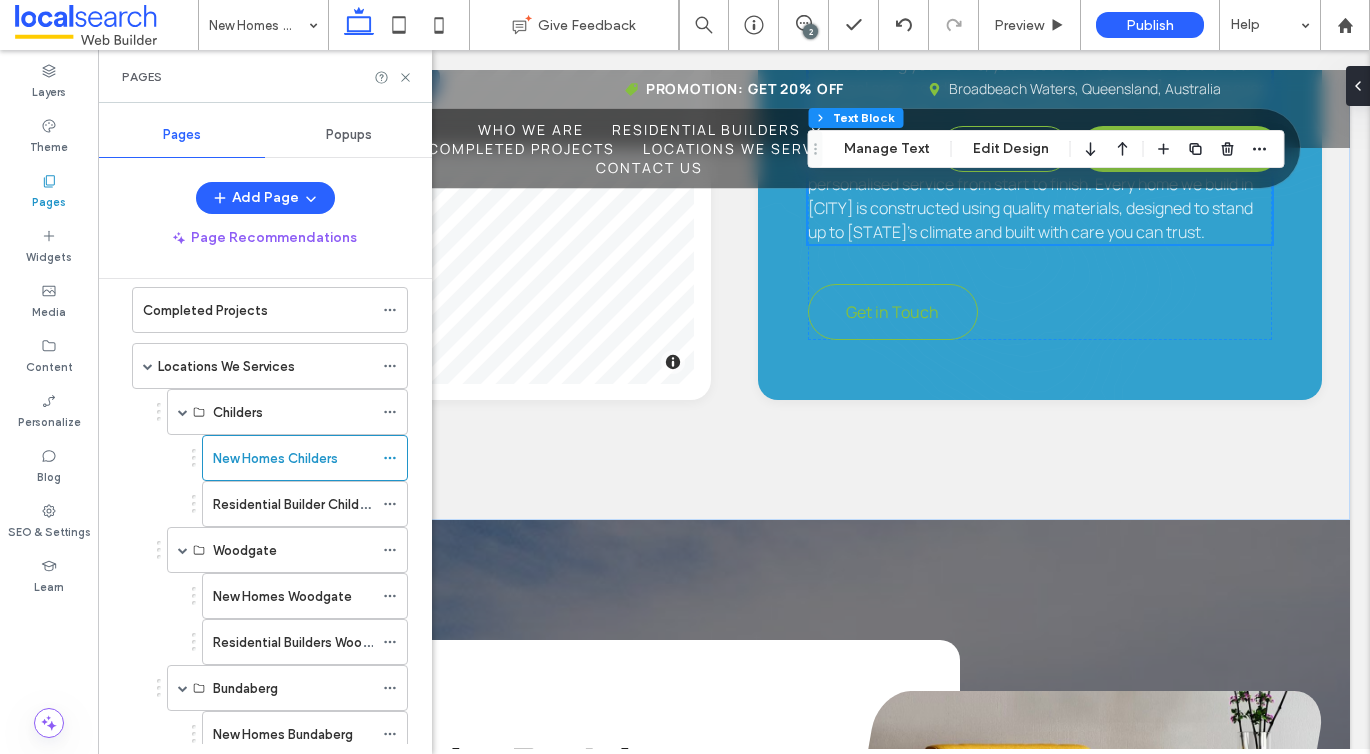 scroll, scrollTop: 460, scrollLeft: 0, axis: vertical 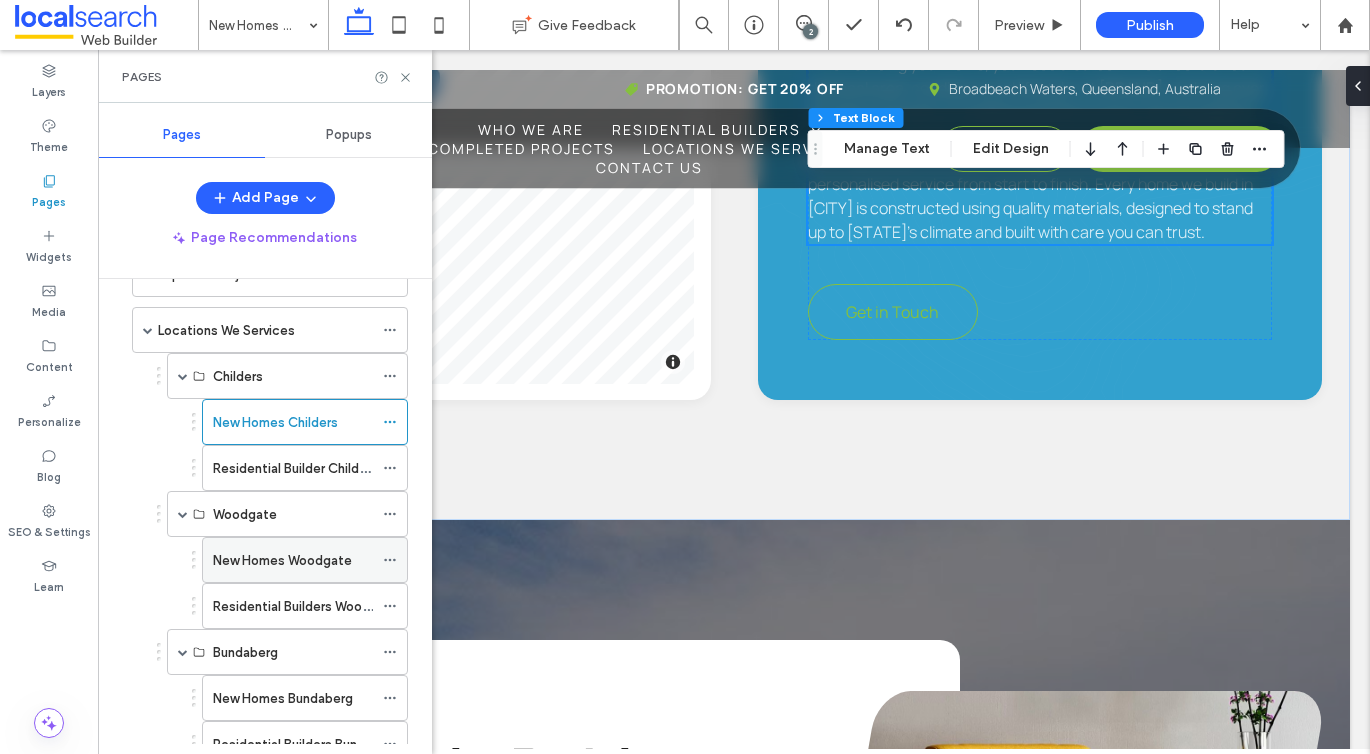 click on "New Homes Woodgate" at bounding box center [282, 560] 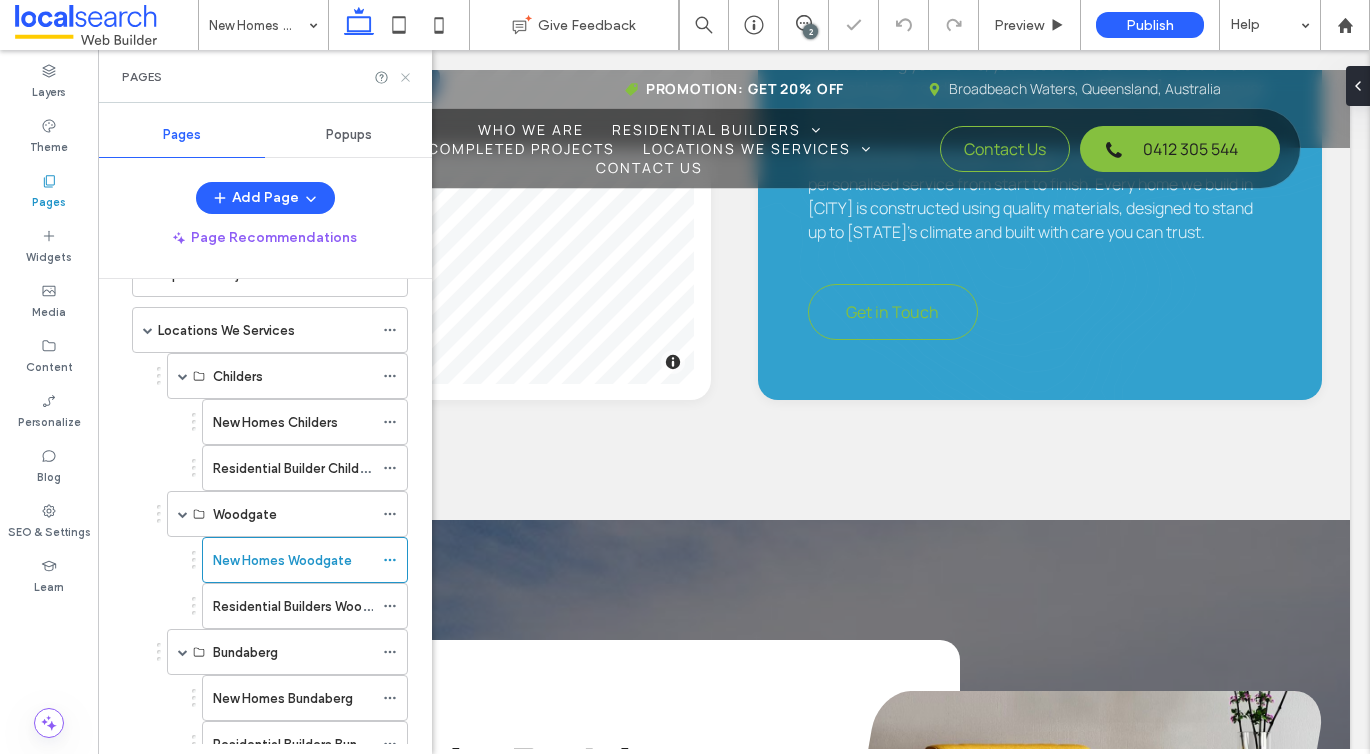 click 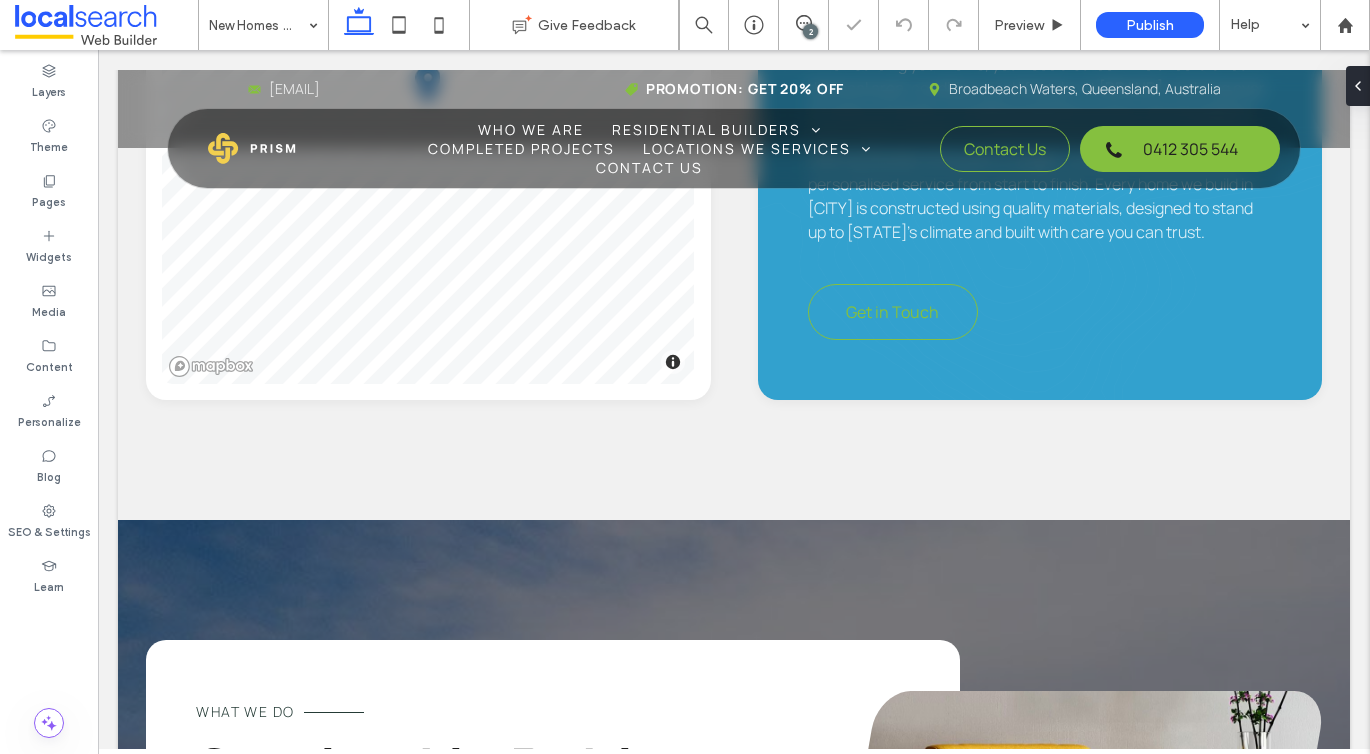 type on "*******" 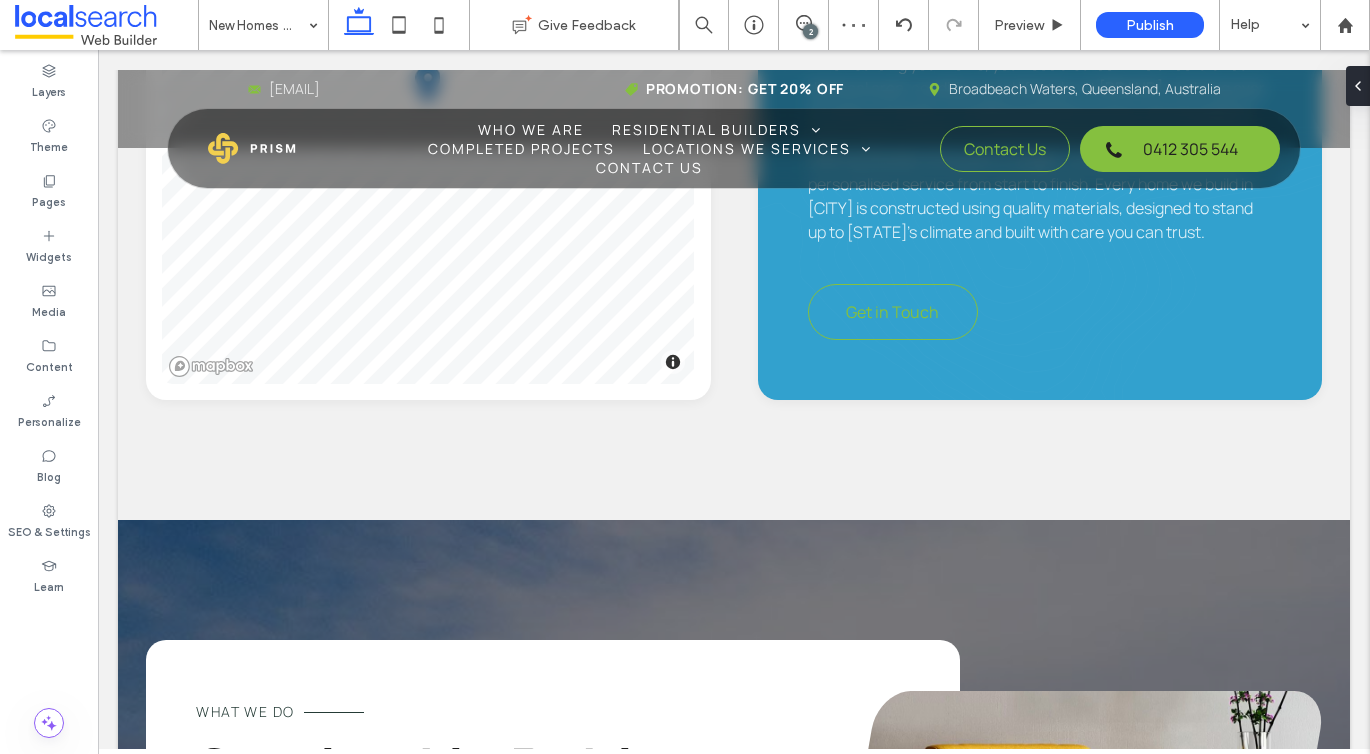 type on "*******" 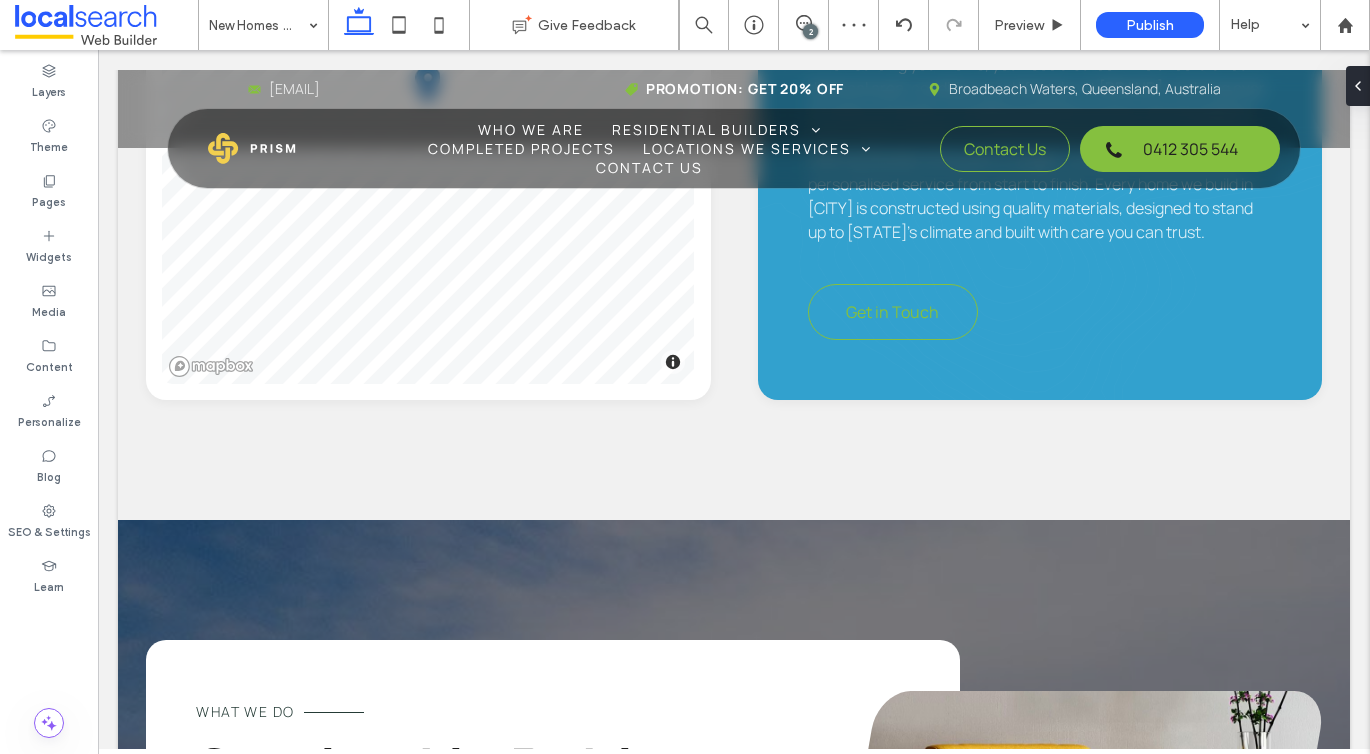 type on "**" 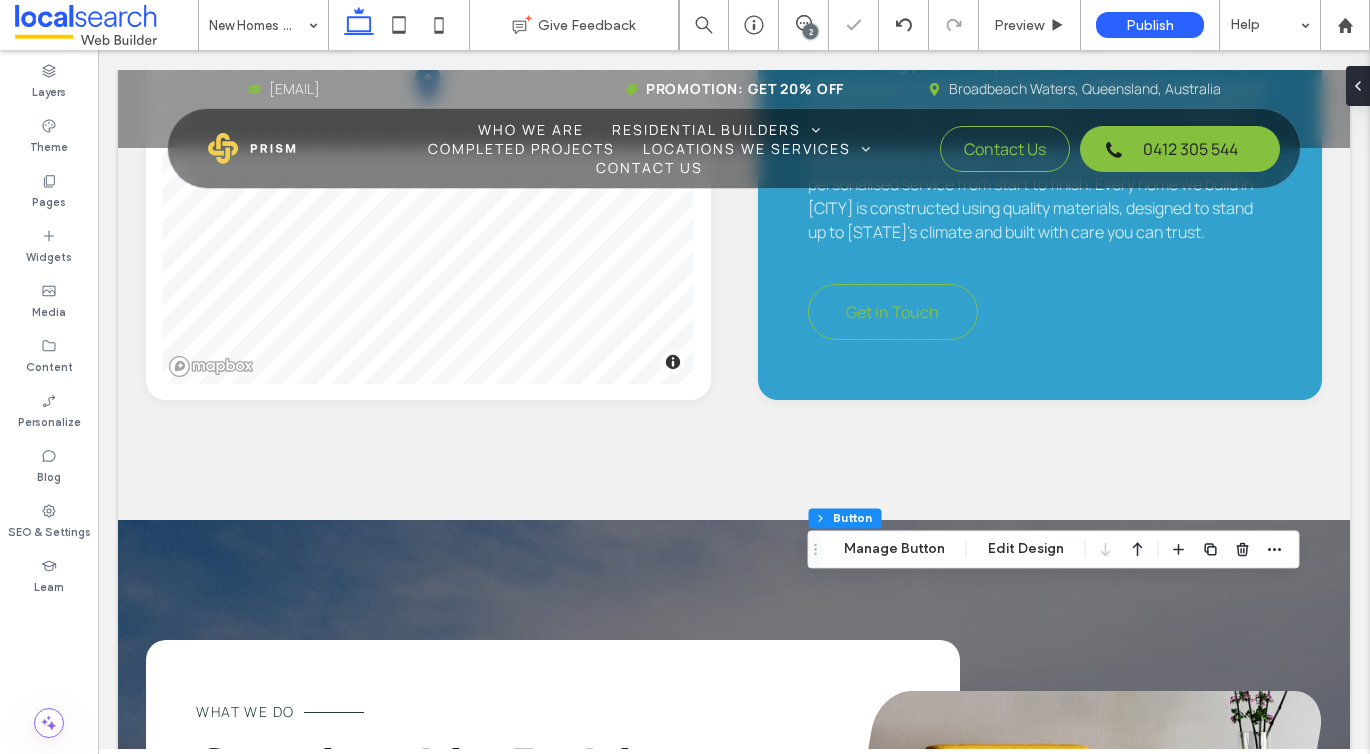 type on "**" 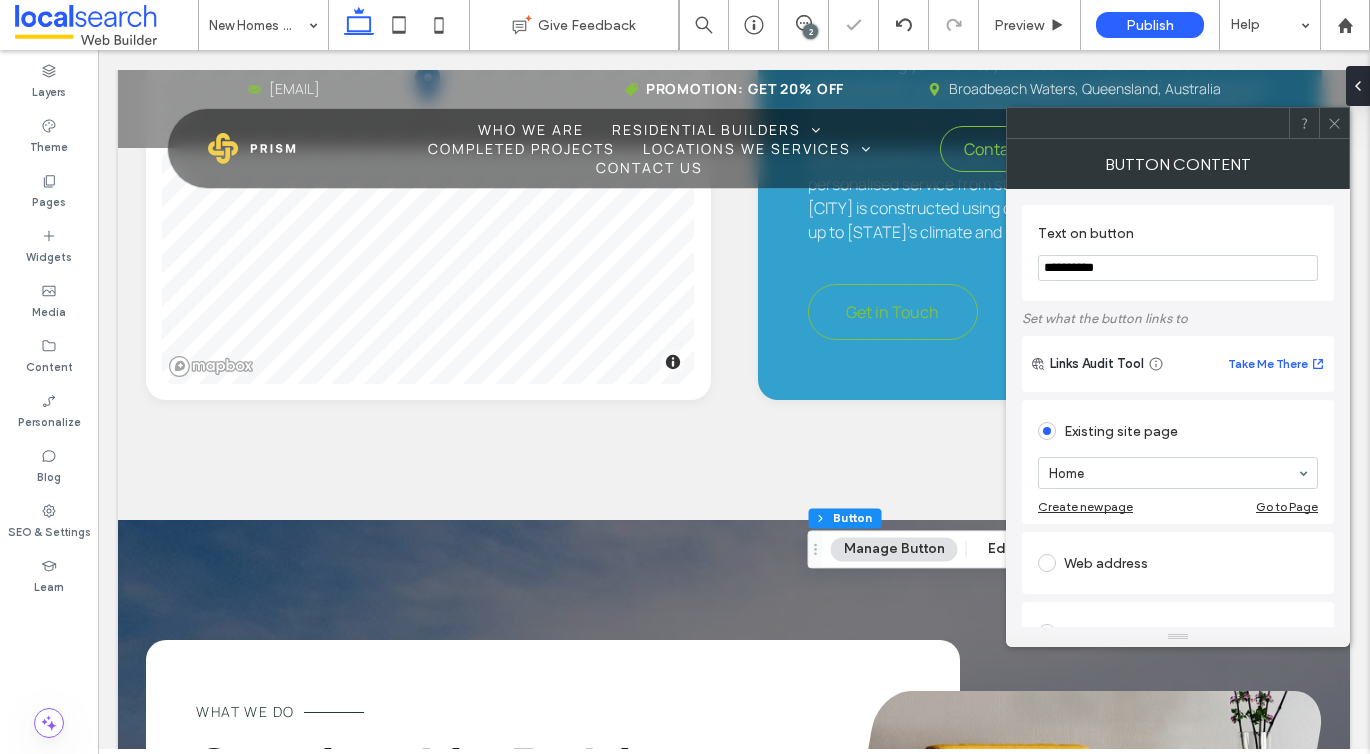 click on "**********" at bounding box center (1178, 253) 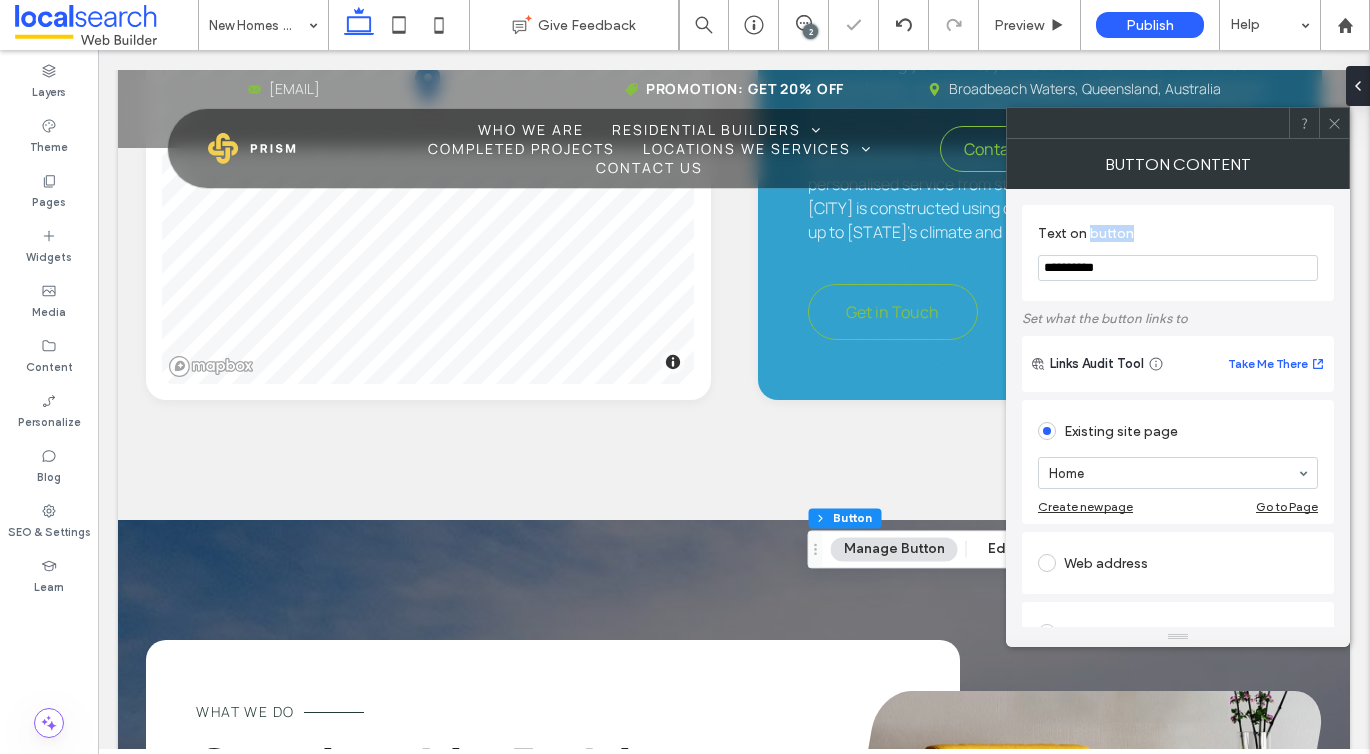 click on "**********" at bounding box center [1178, 253] 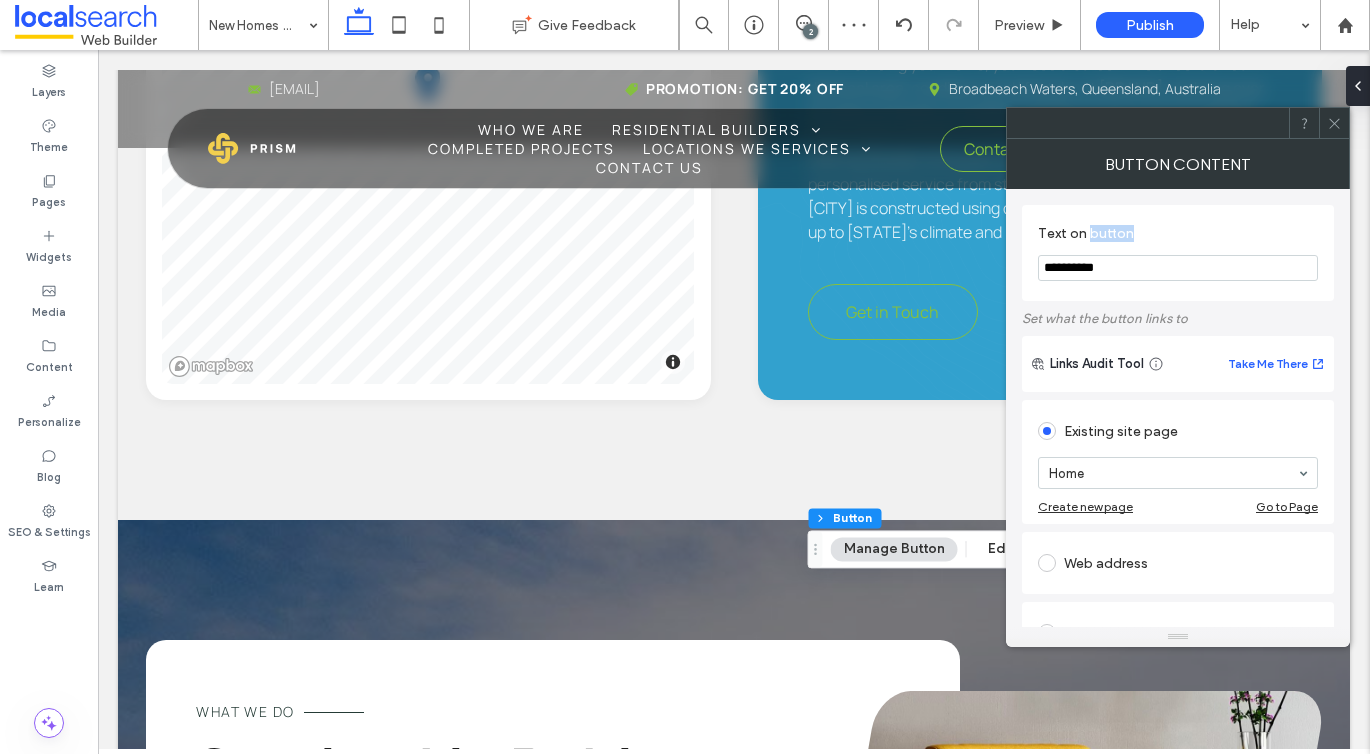 click on "**********" at bounding box center (1178, 268) 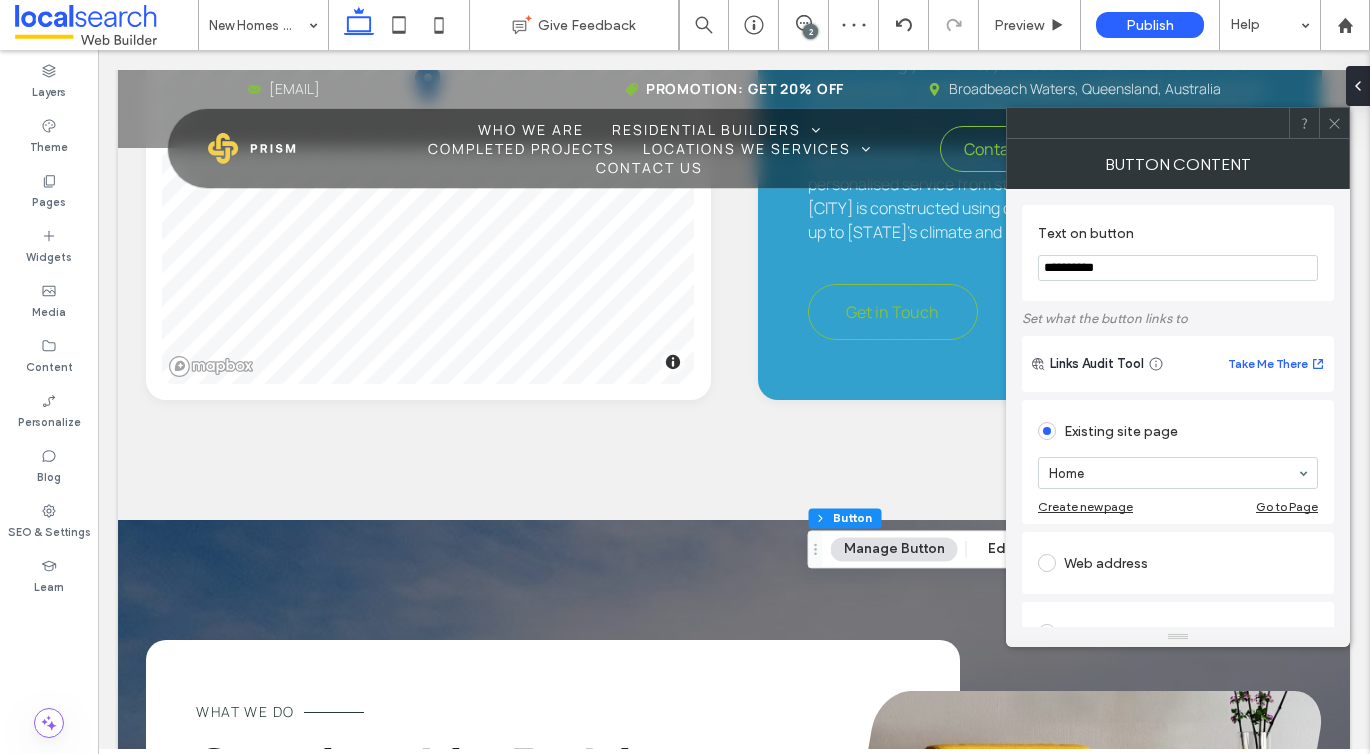 click on "**********" at bounding box center (1178, 268) 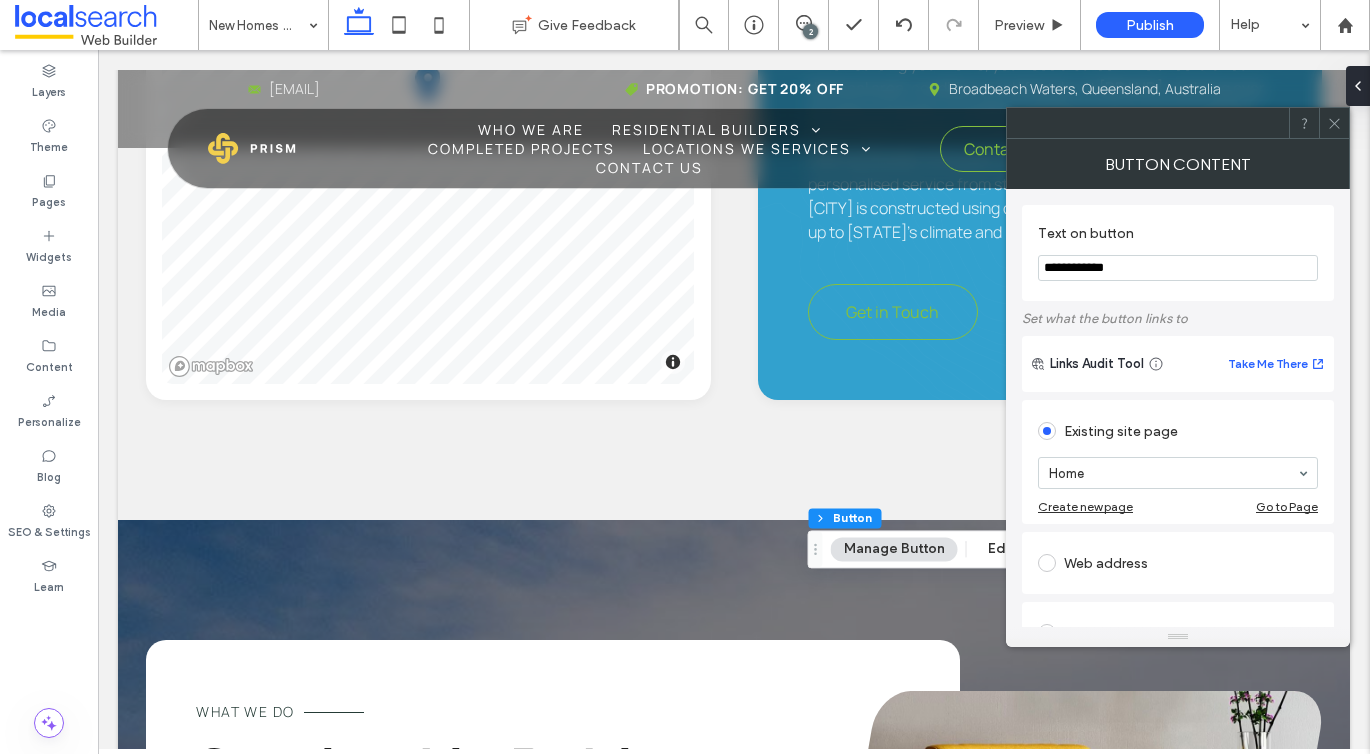 type on "**********" 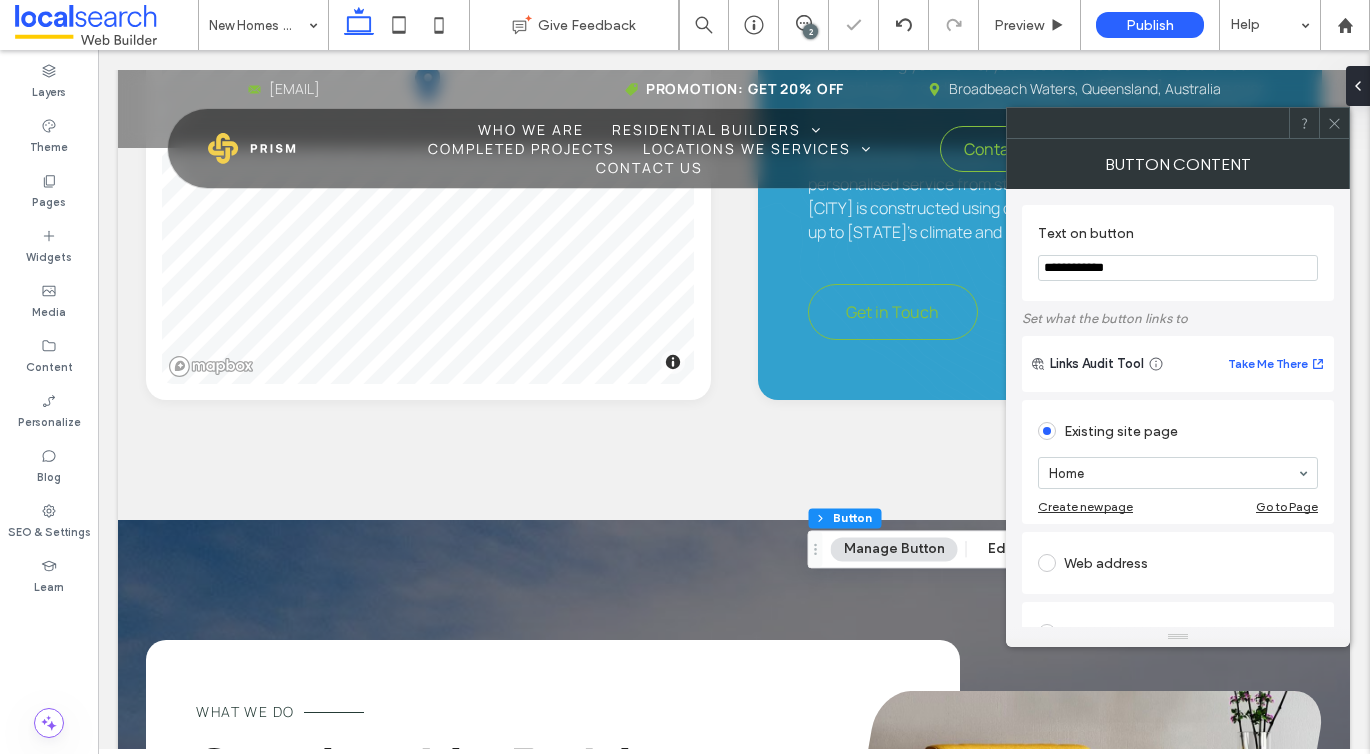 click at bounding box center [1334, 123] 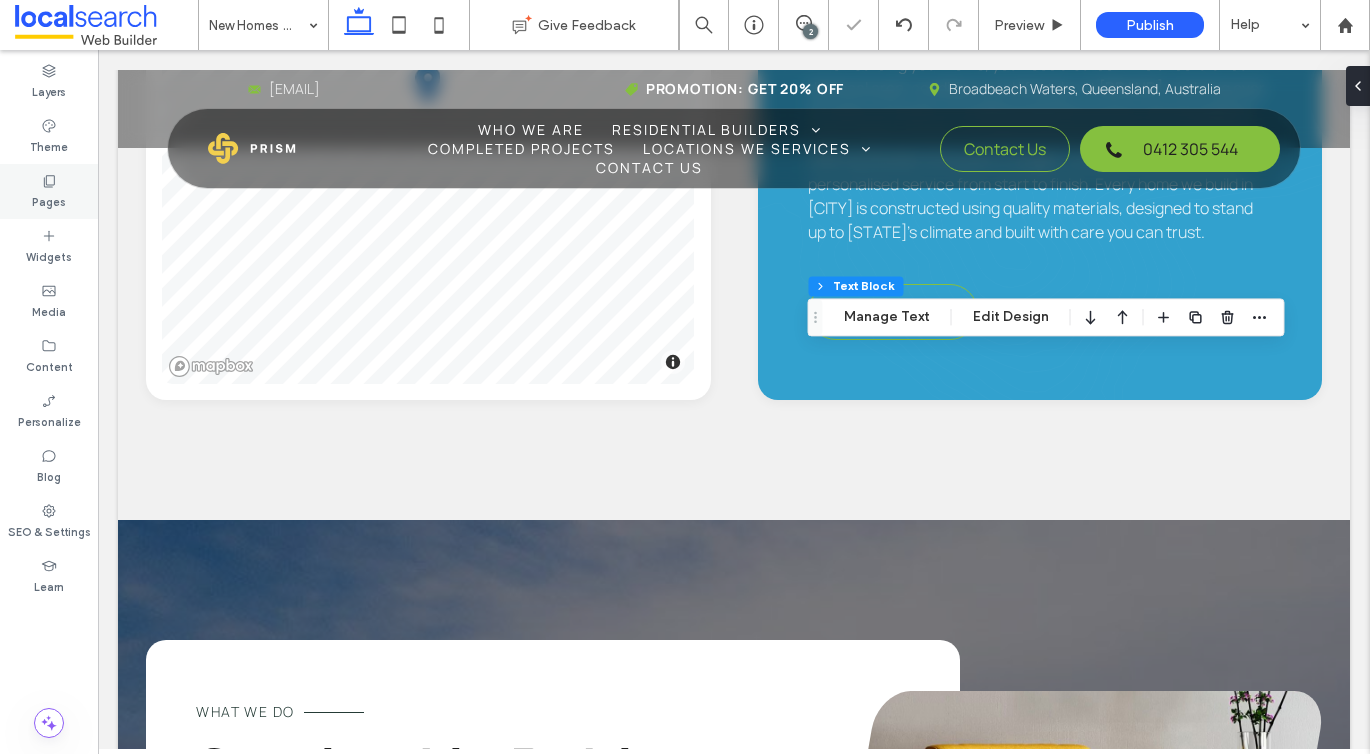 click on "Pages" at bounding box center [49, 191] 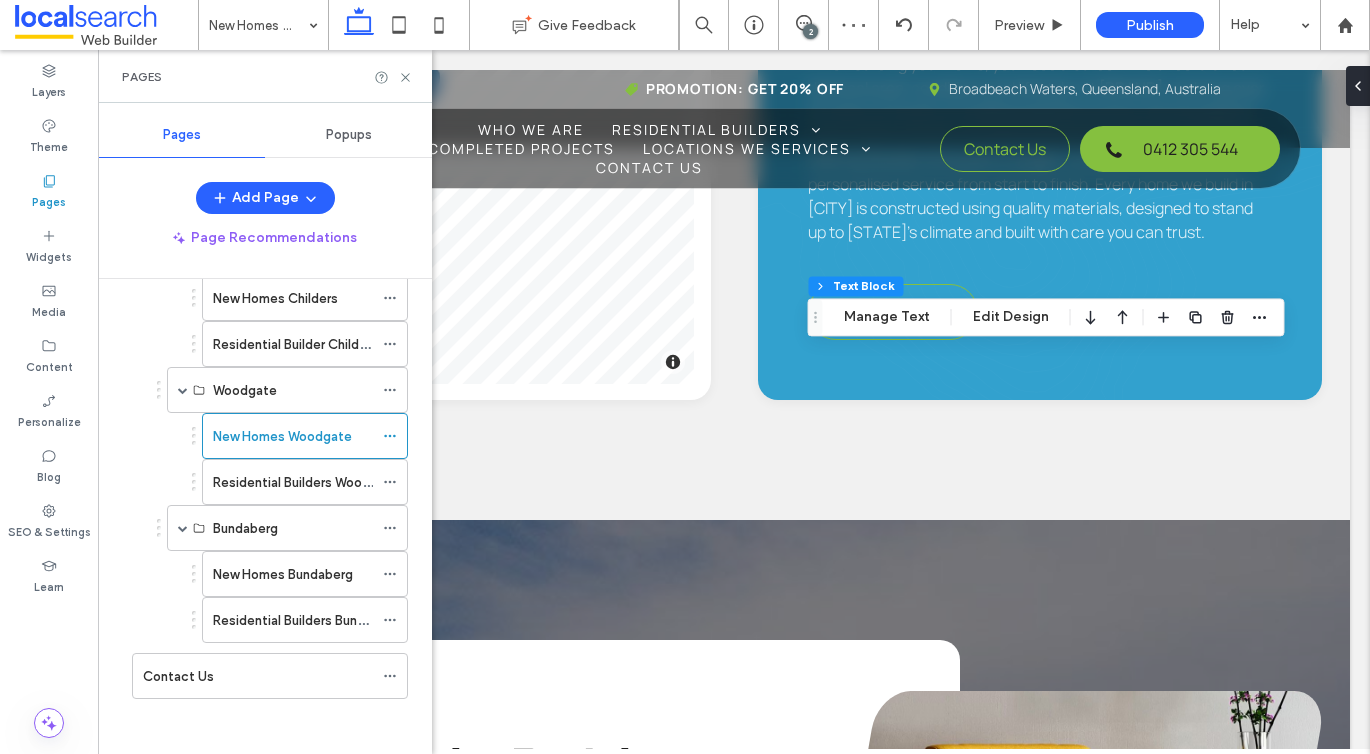 scroll, scrollTop: 589, scrollLeft: 0, axis: vertical 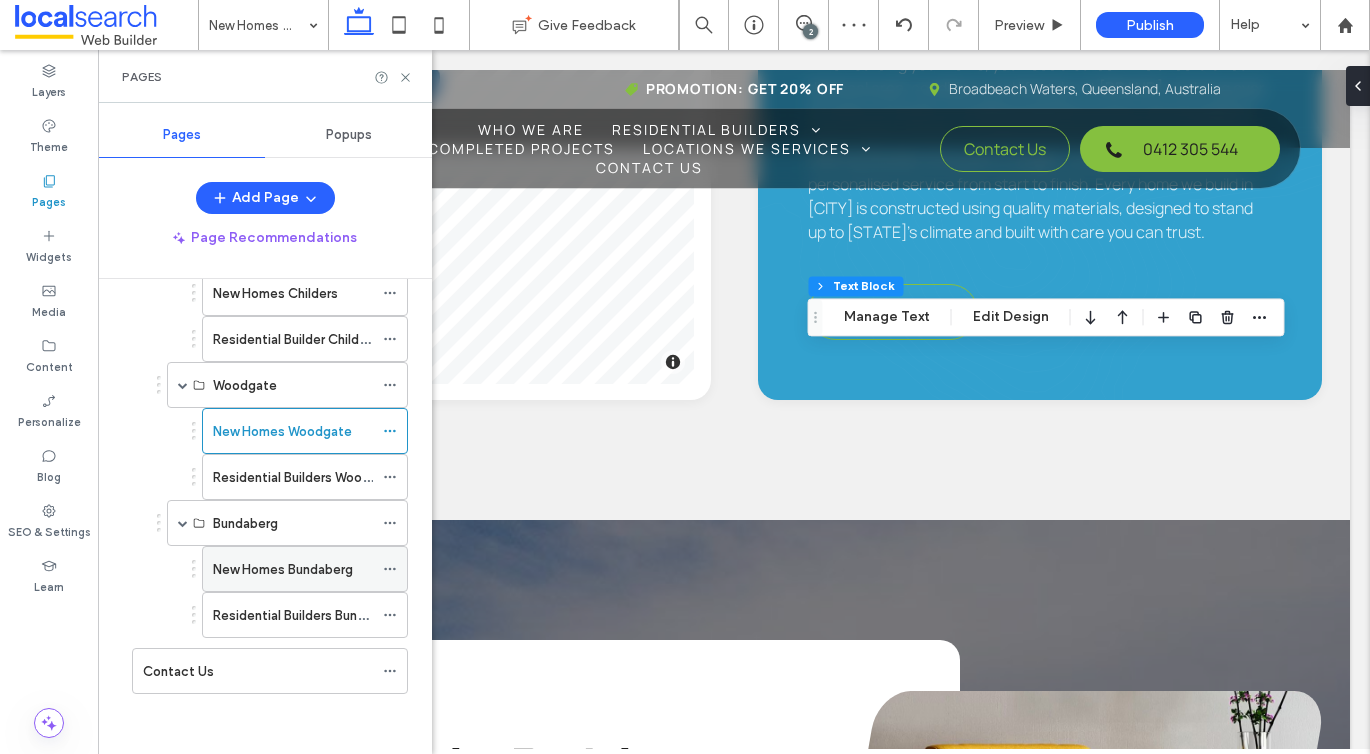 click on "New Homes Bundaberg" at bounding box center [283, 569] 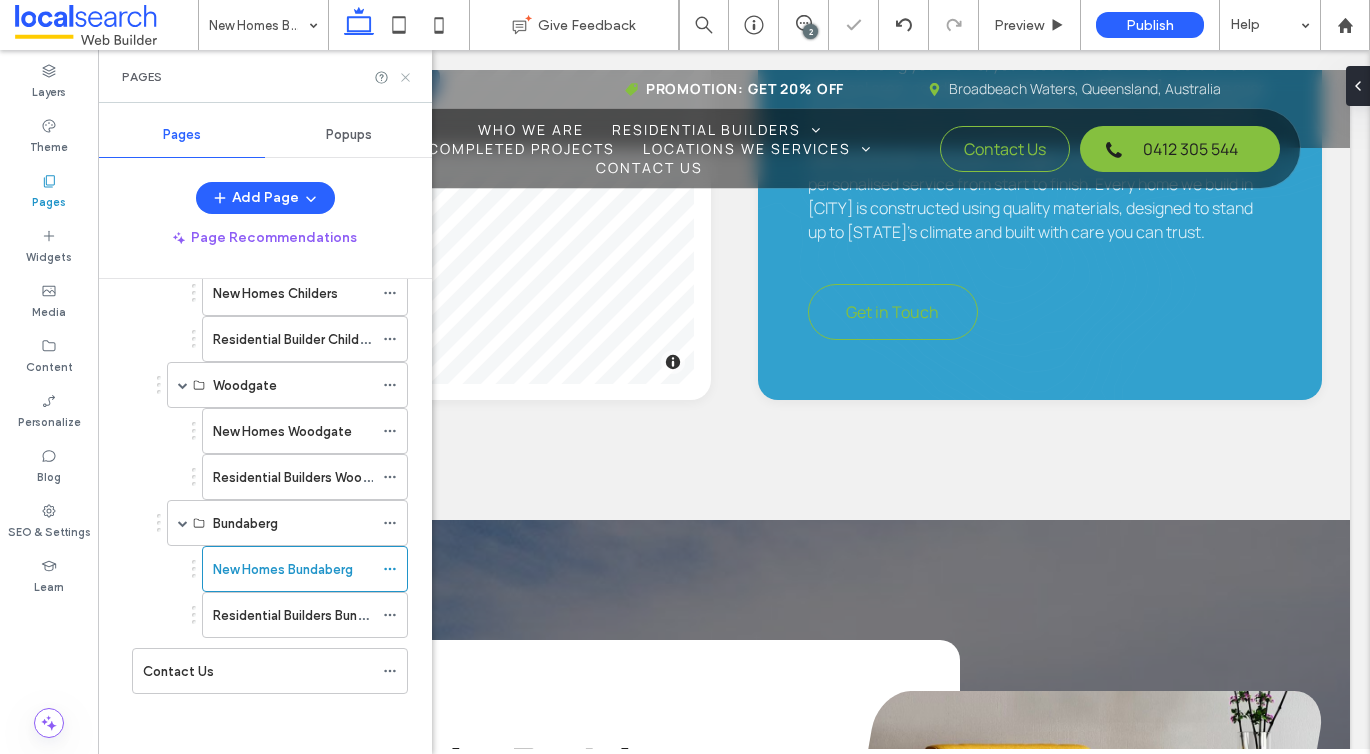click 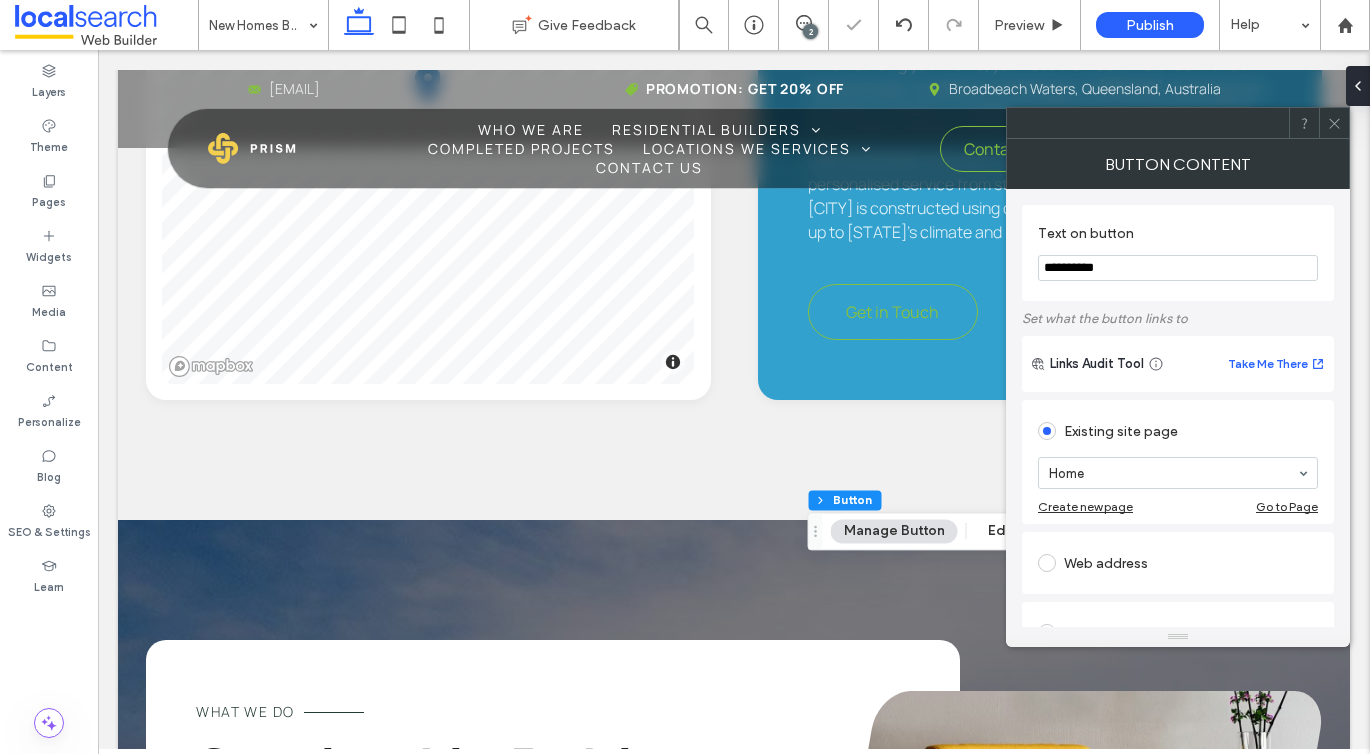 click on "**********" at bounding box center (1178, 268) 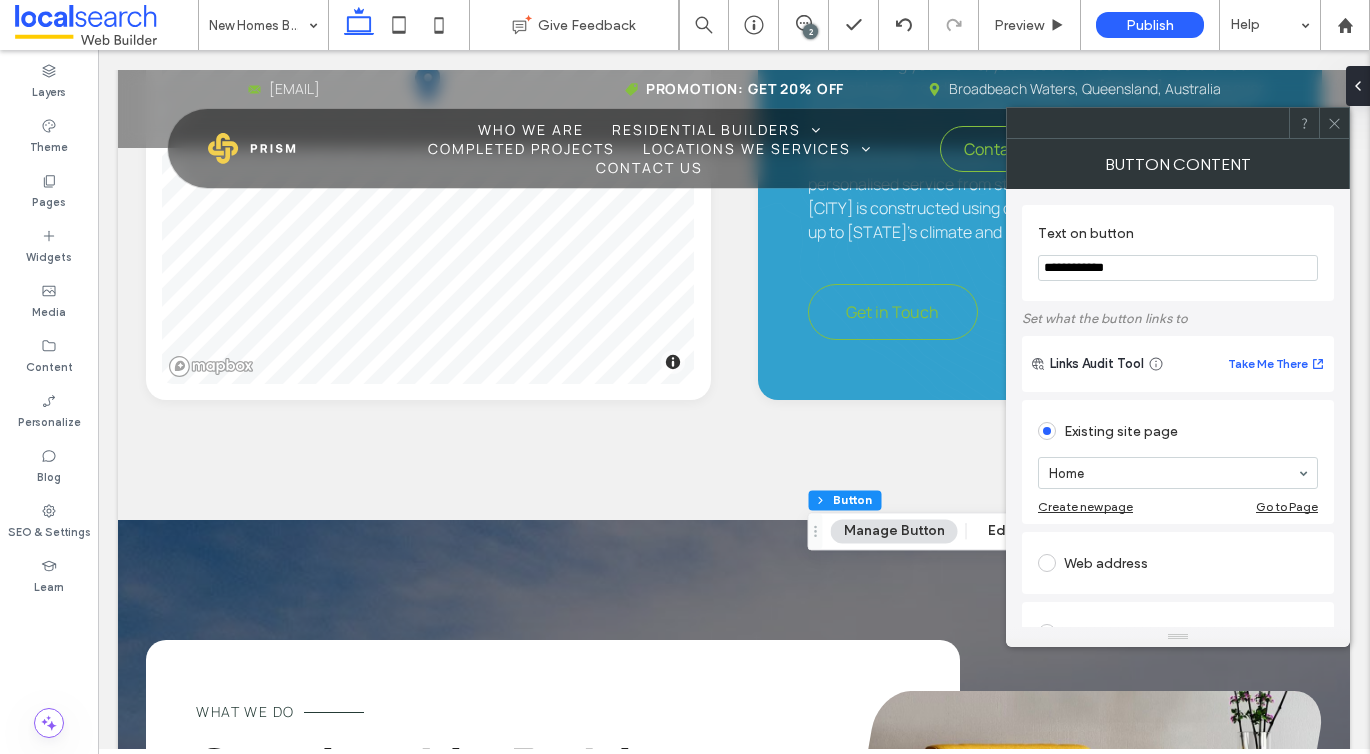 type on "**********" 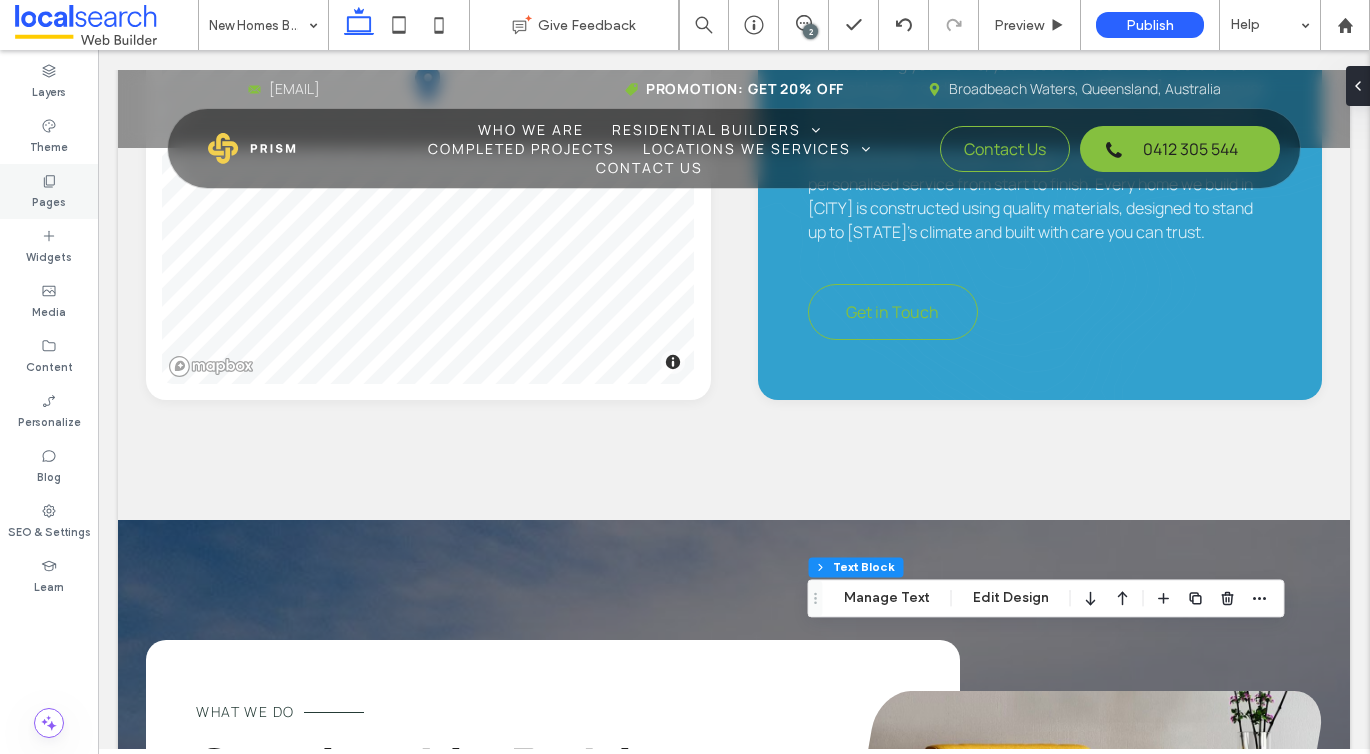 click on "Pages" at bounding box center (49, 191) 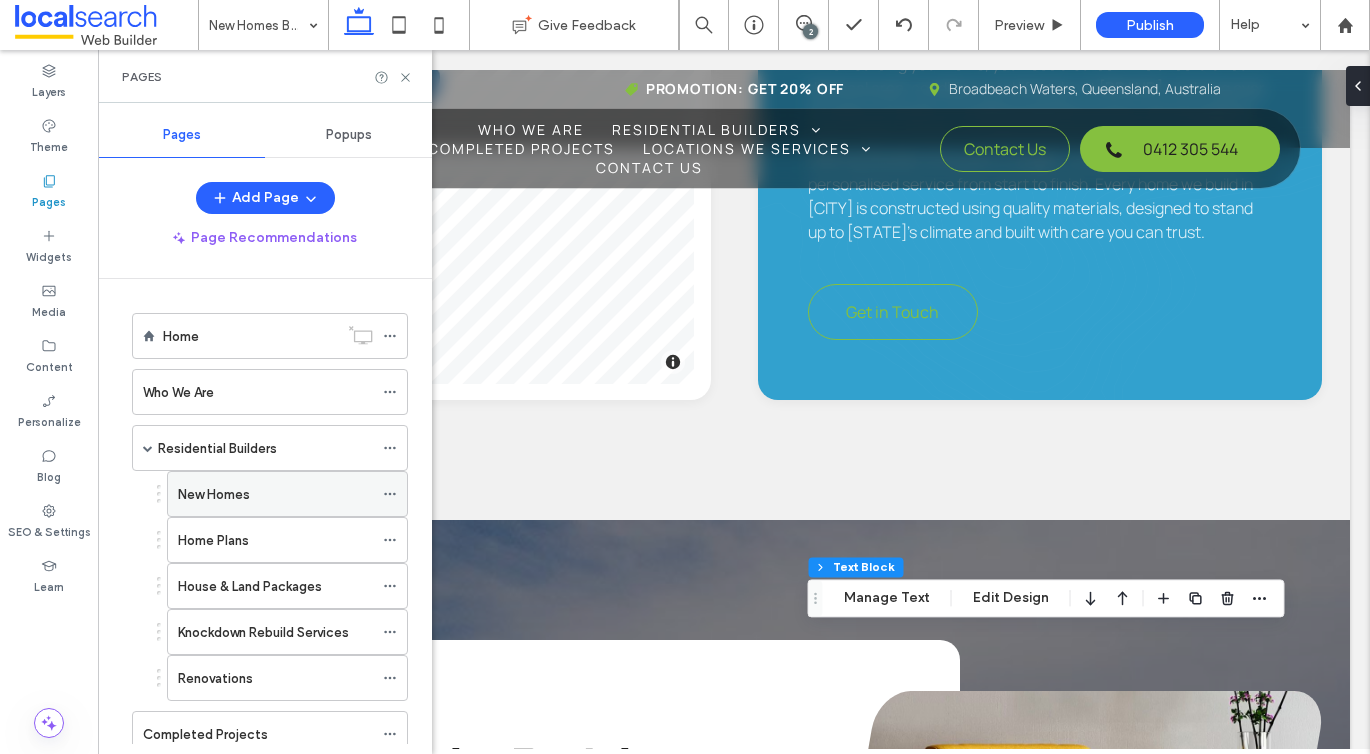 click on "New Homes" at bounding box center (214, 494) 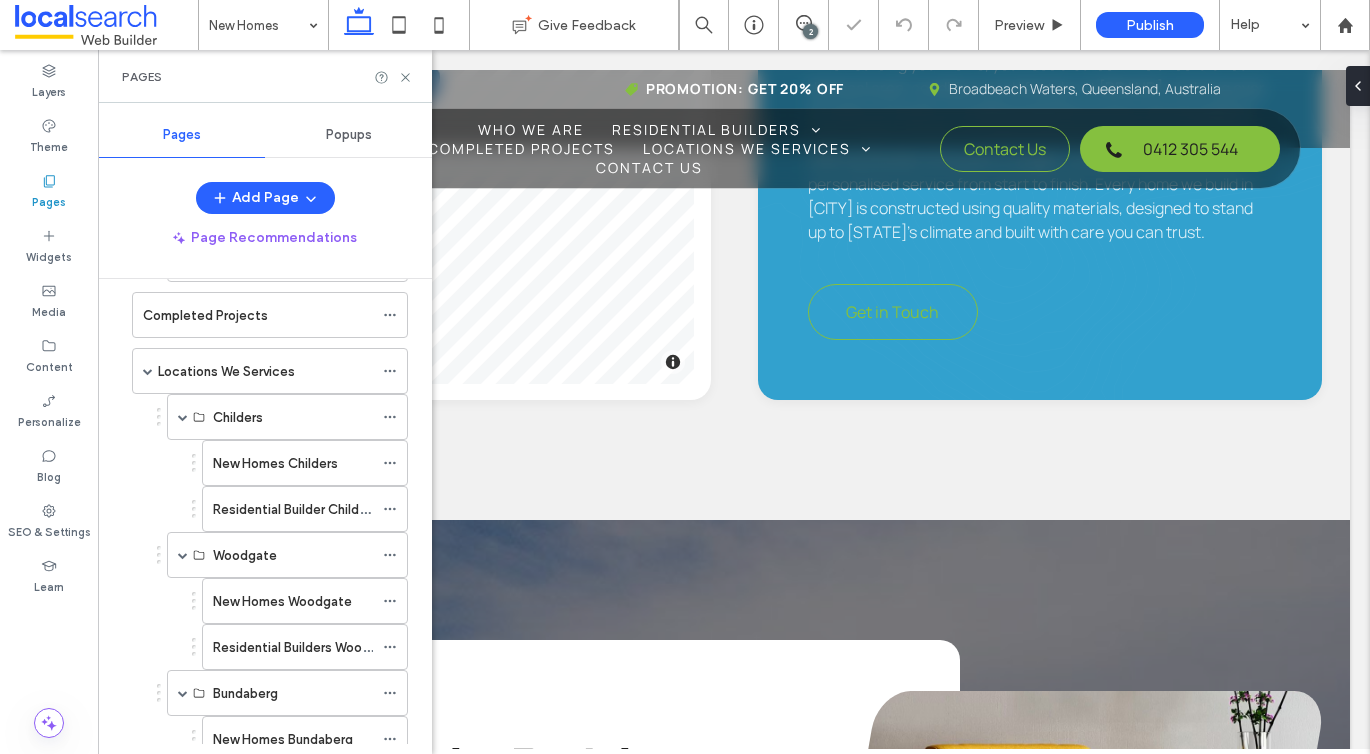 scroll, scrollTop: 489, scrollLeft: 0, axis: vertical 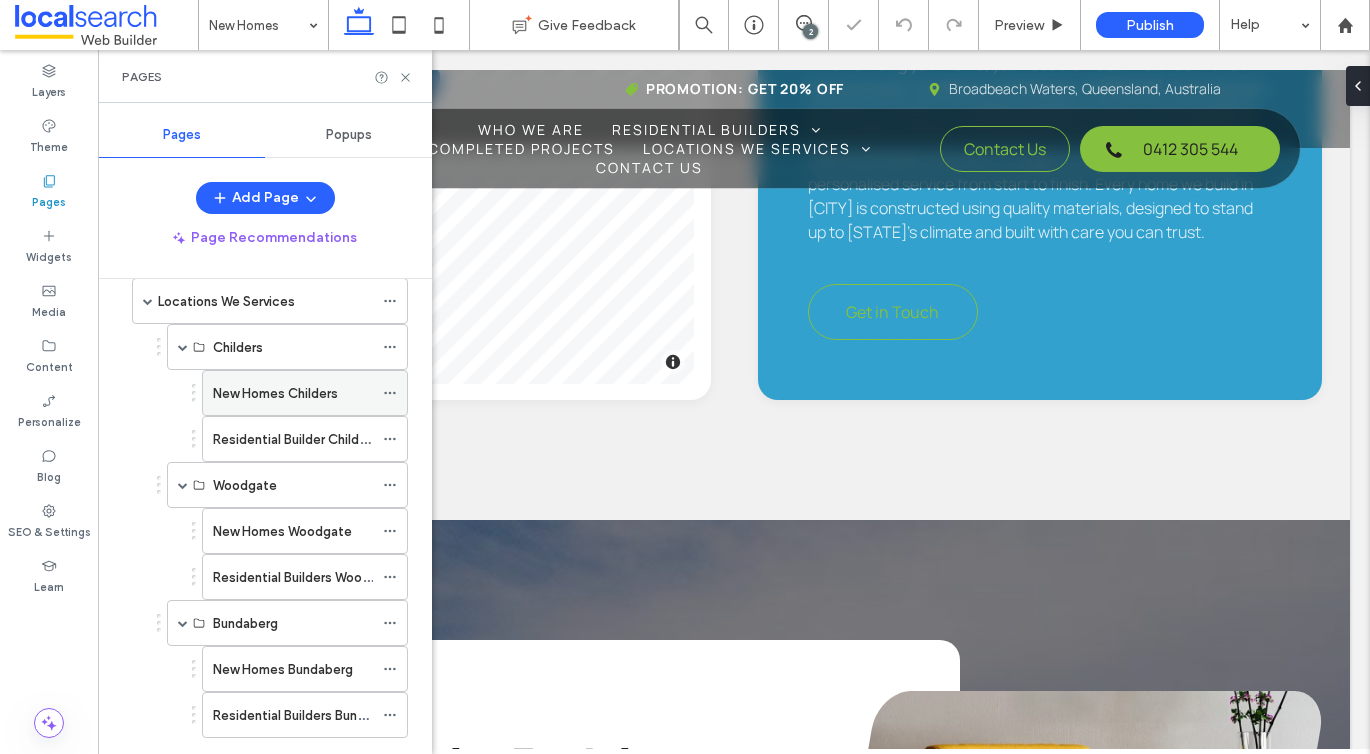 click on "New Homes Childers" at bounding box center [275, 393] 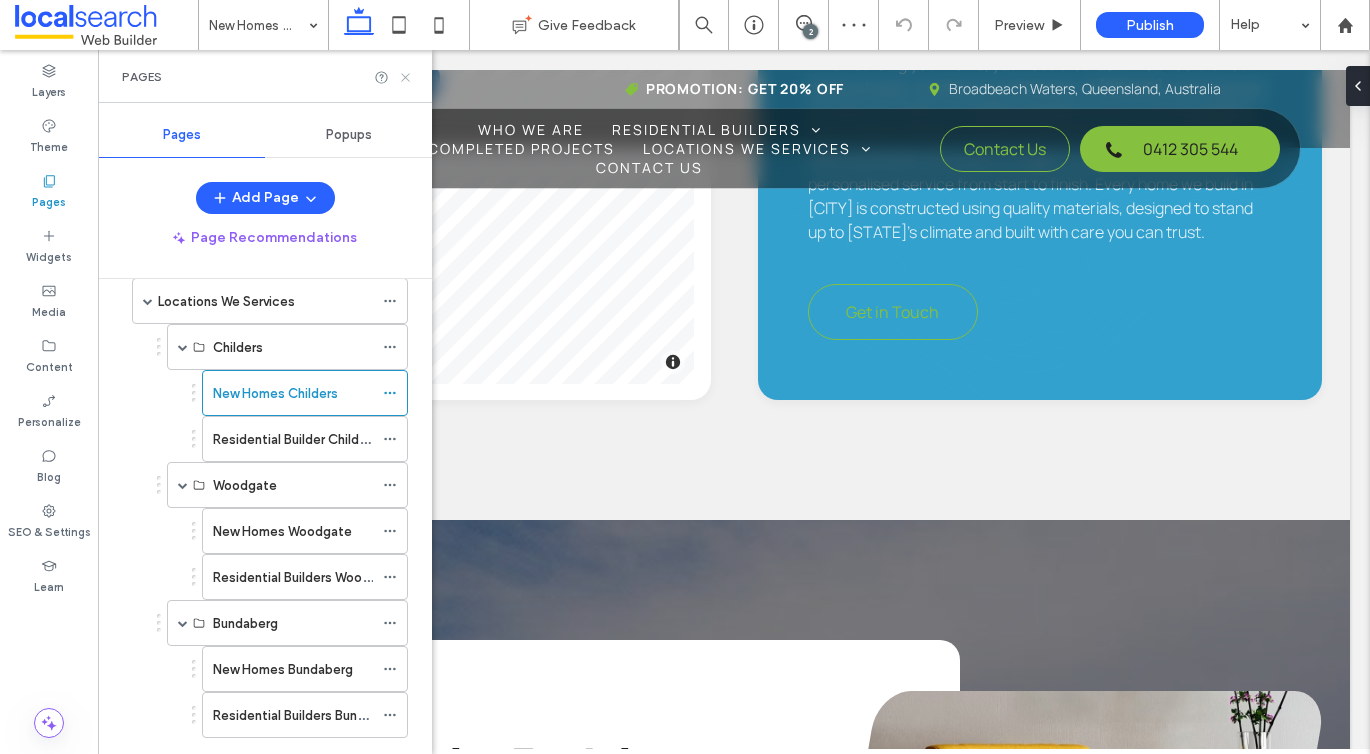 click 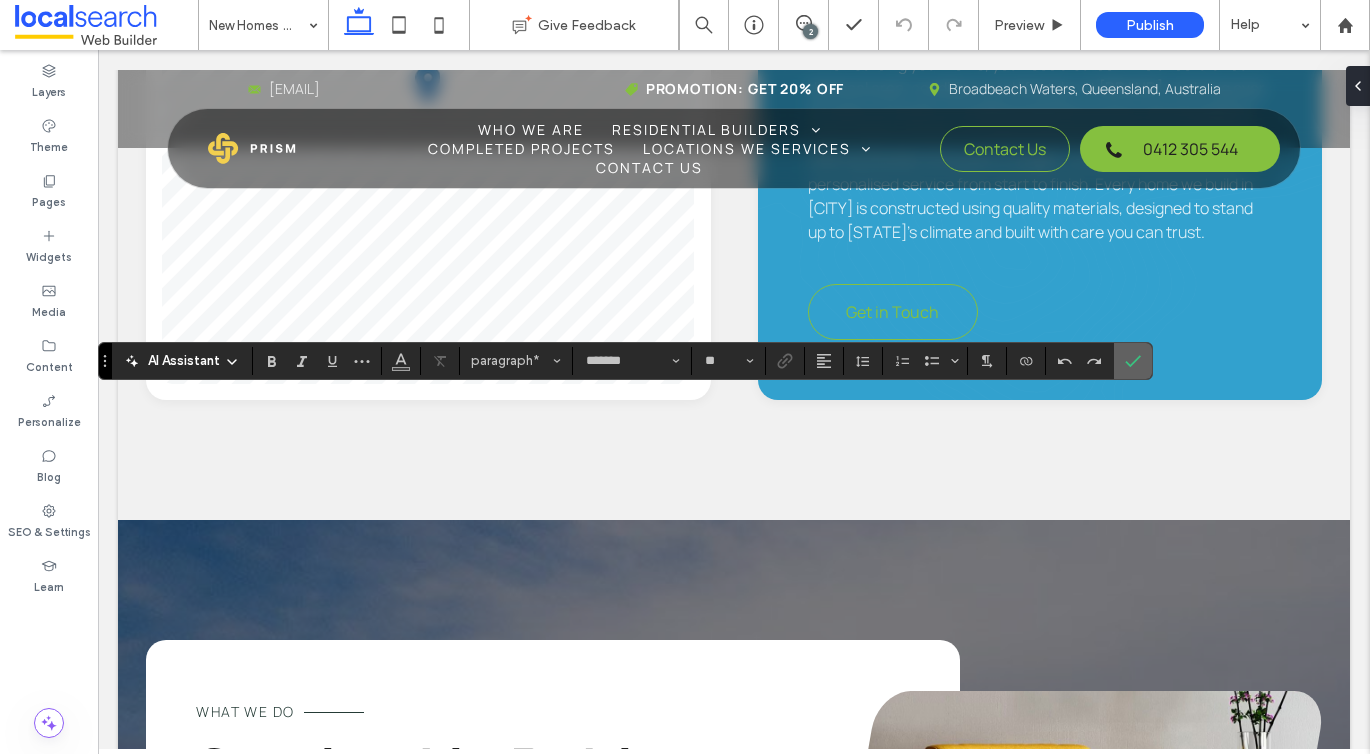 click at bounding box center (1129, 361) 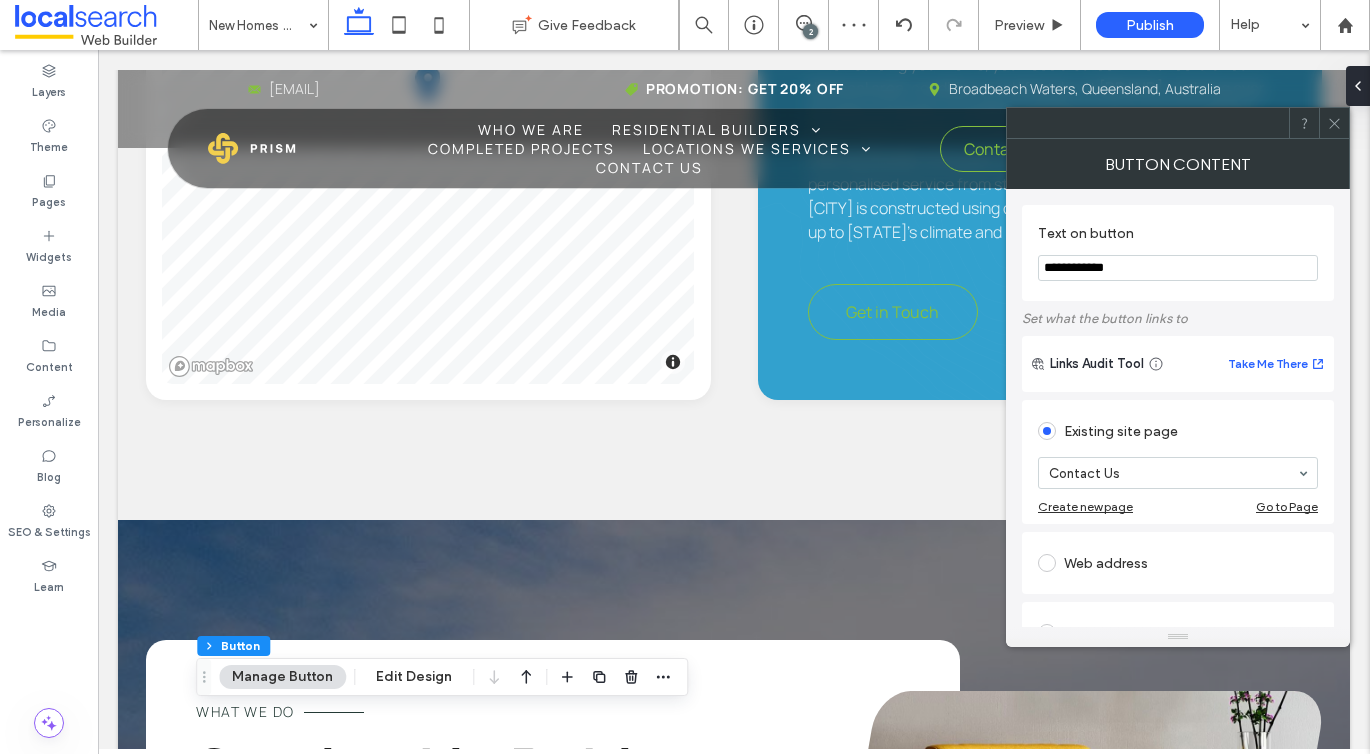 click on "**********" at bounding box center [1178, 268] 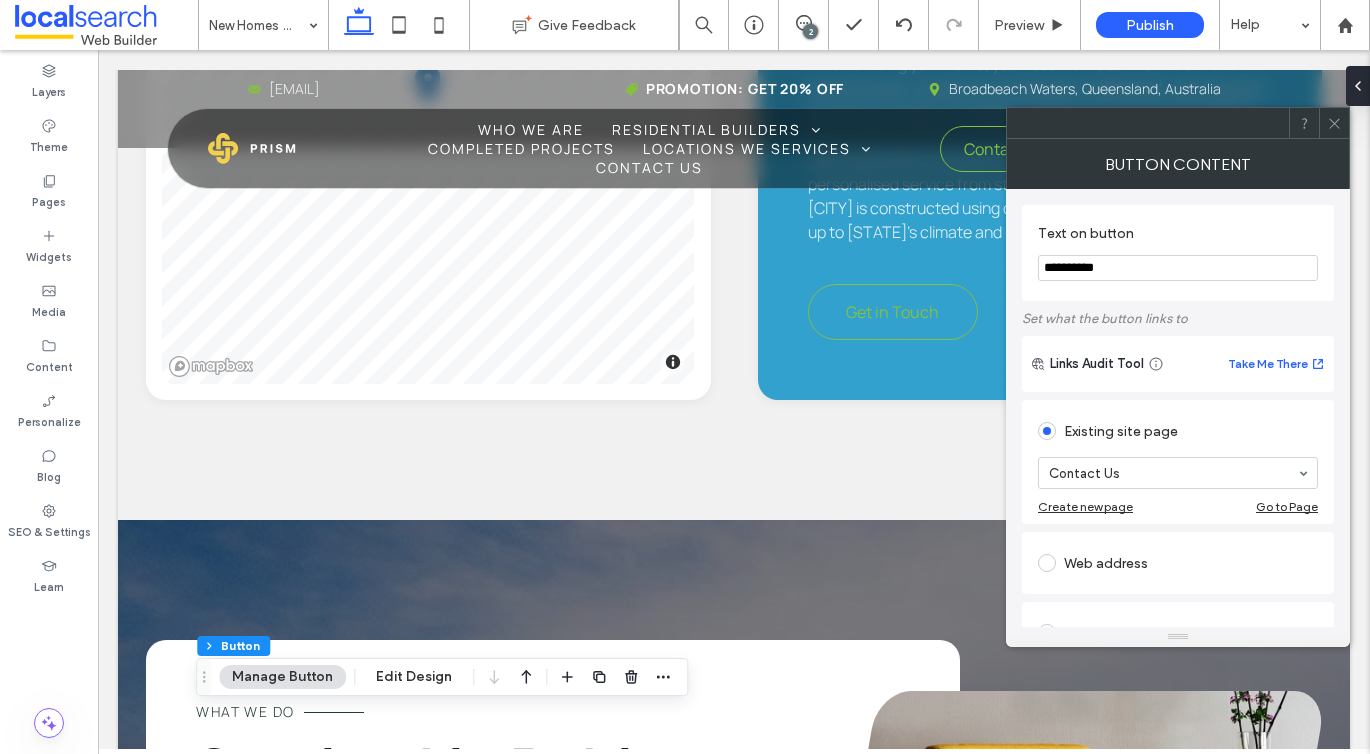 type on "**********" 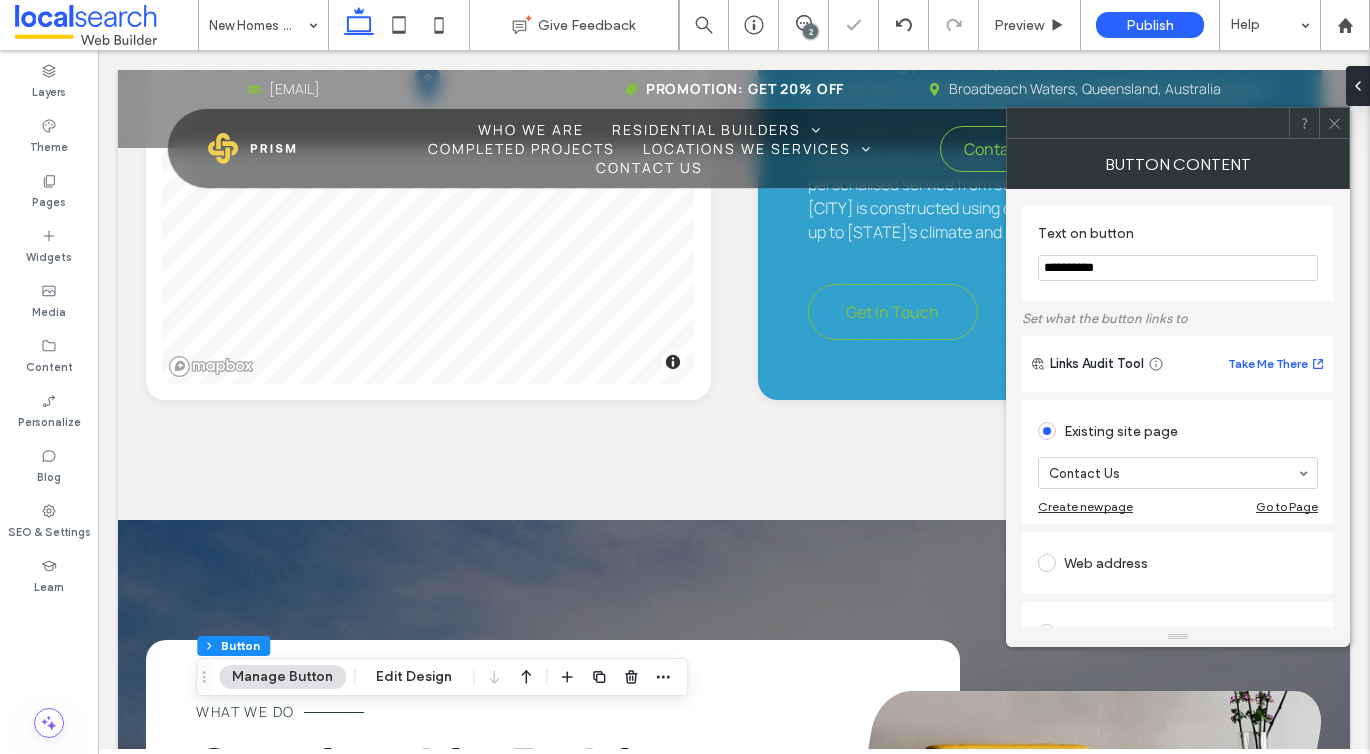 click 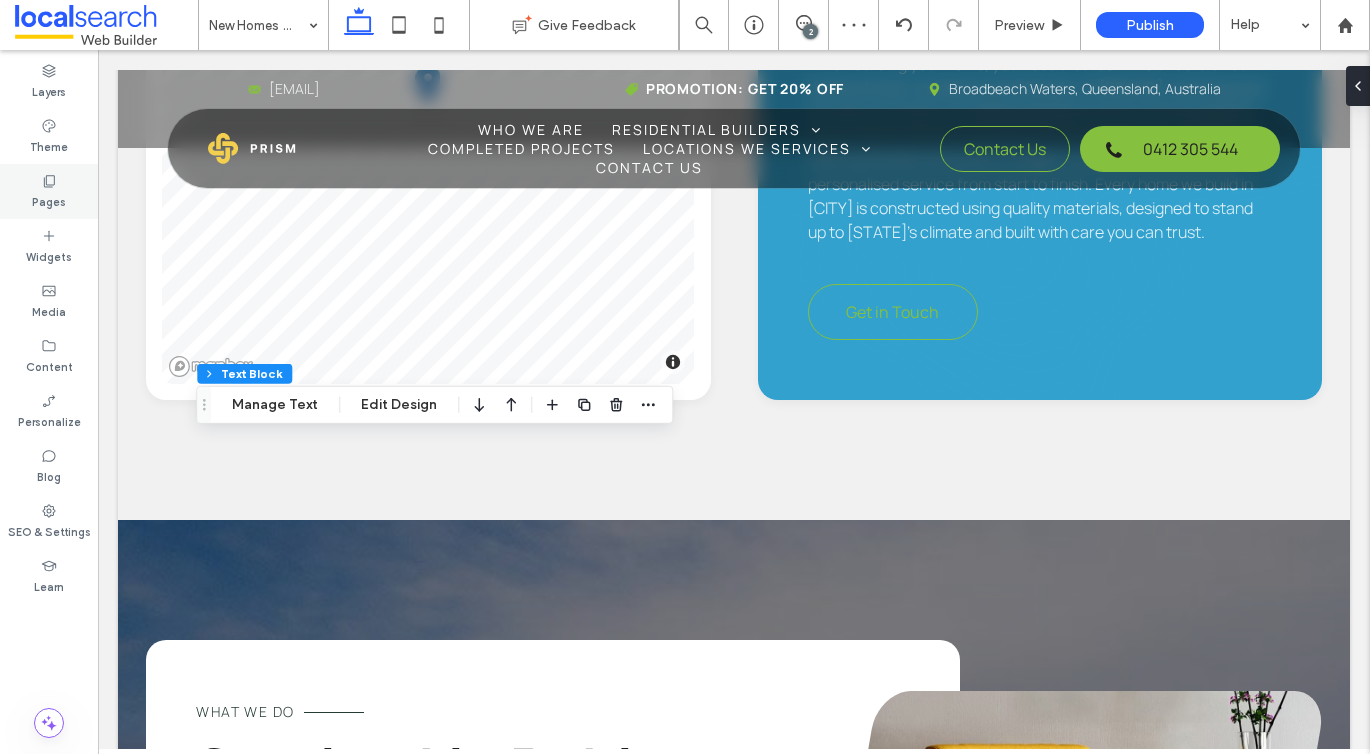 click on "Pages" at bounding box center (49, 200) 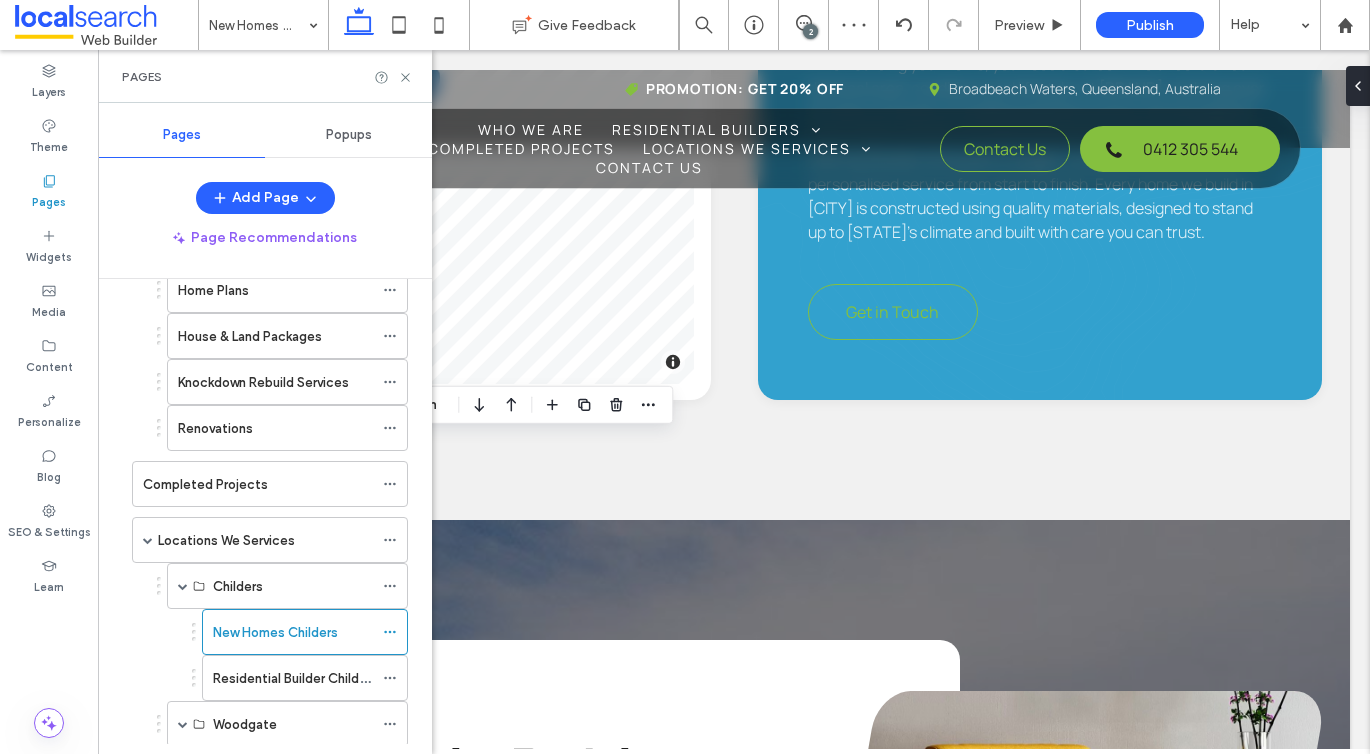 scroll, scrollTop: 371, scrollLeft: 0, axis: vertical 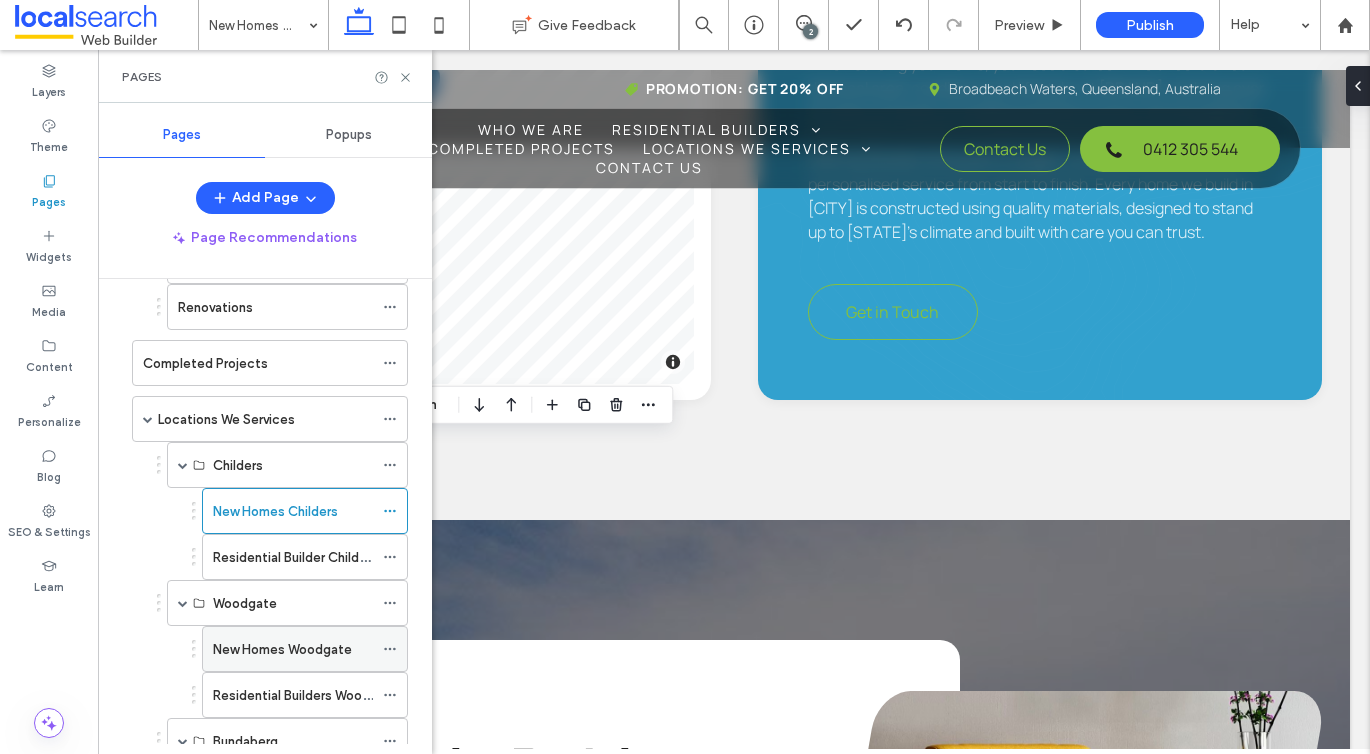 click on "New Homes Woodgate" at bounding box center (282, 649) 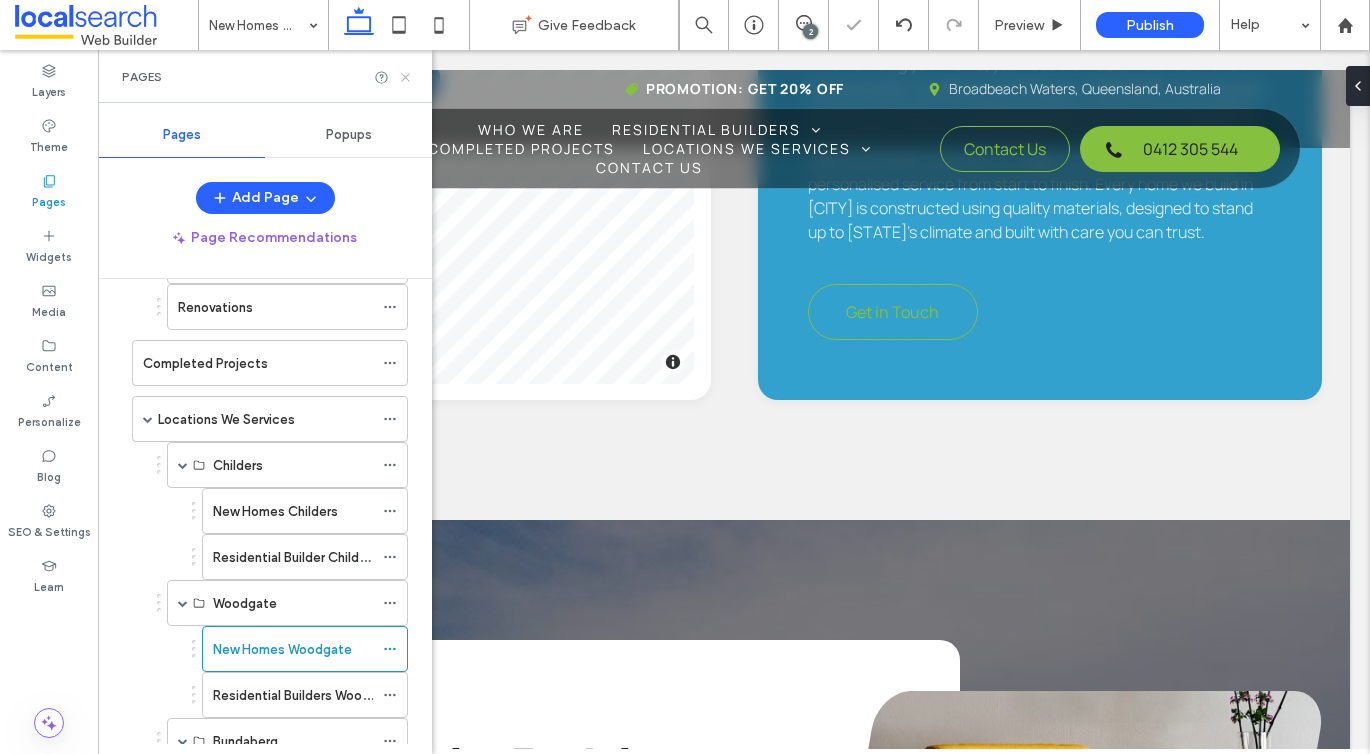 click 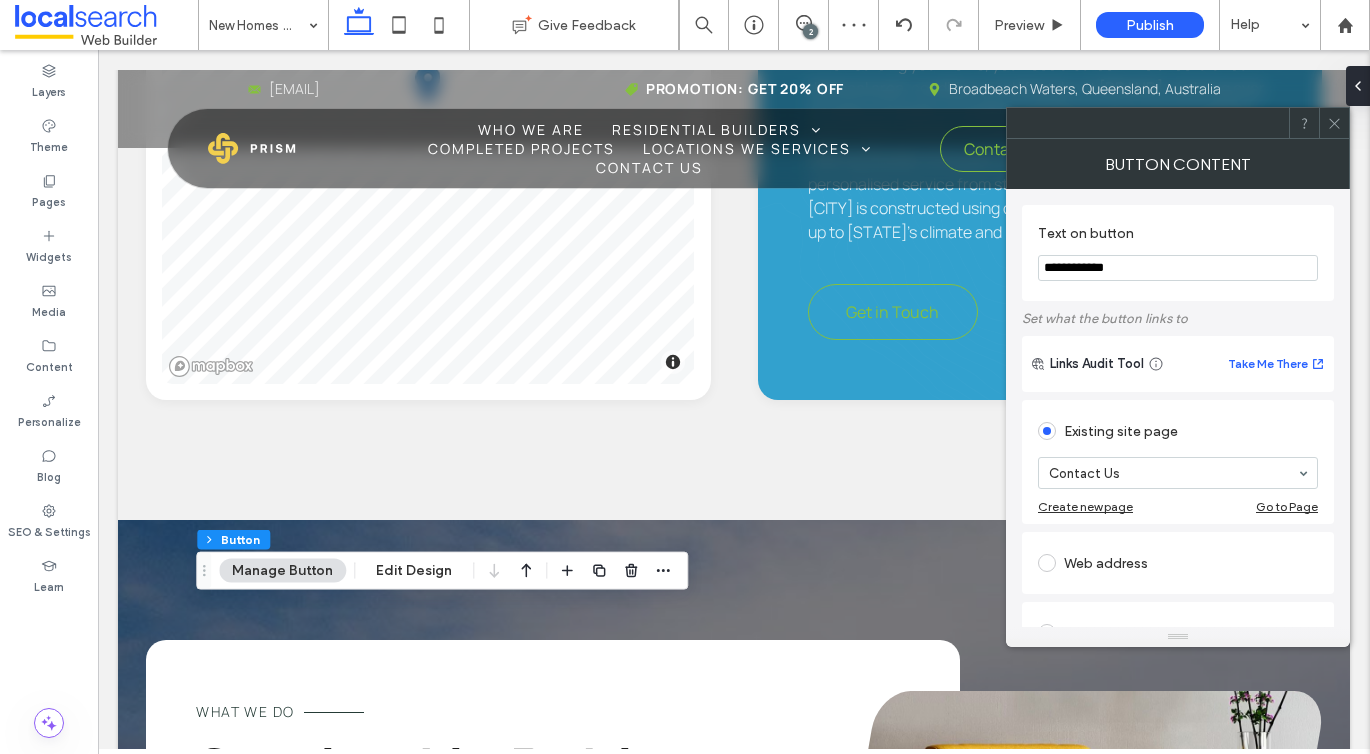 click on "**********" at bounding box center [1178, 268] 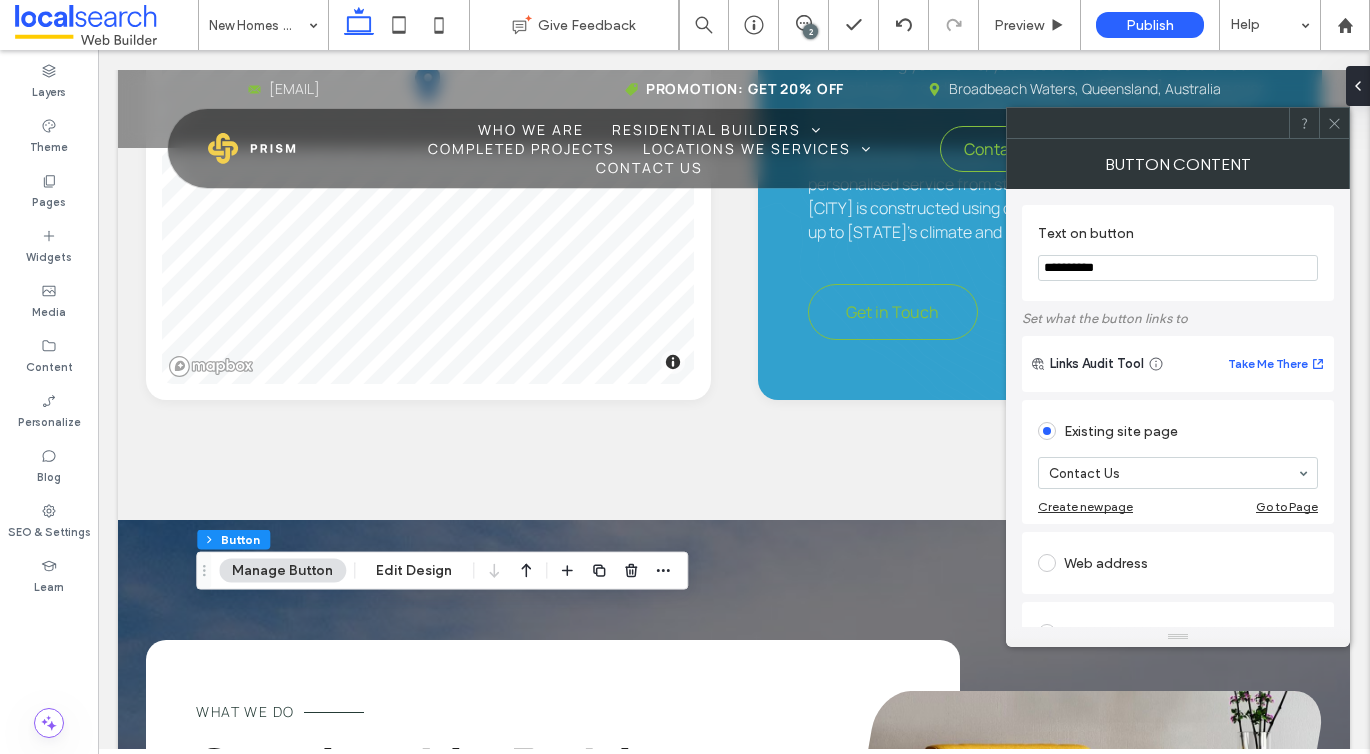 type on "**********" 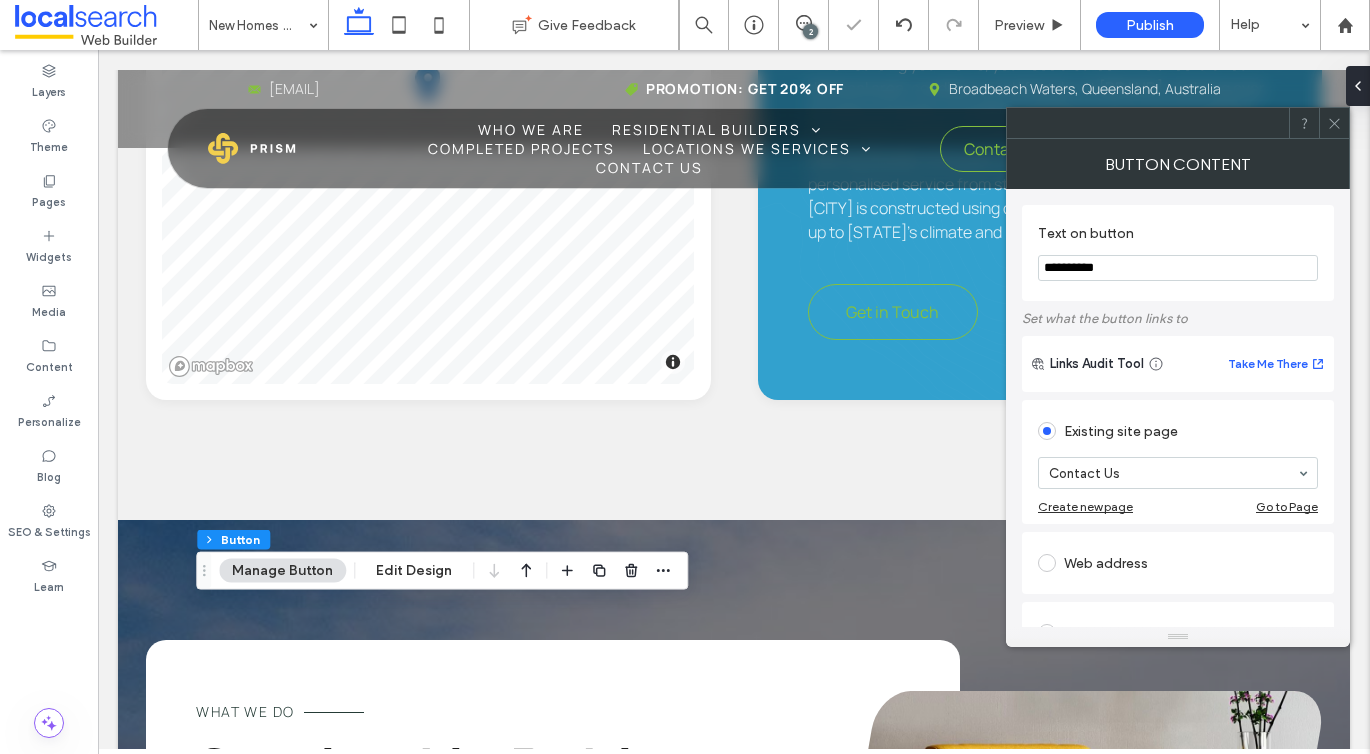 click 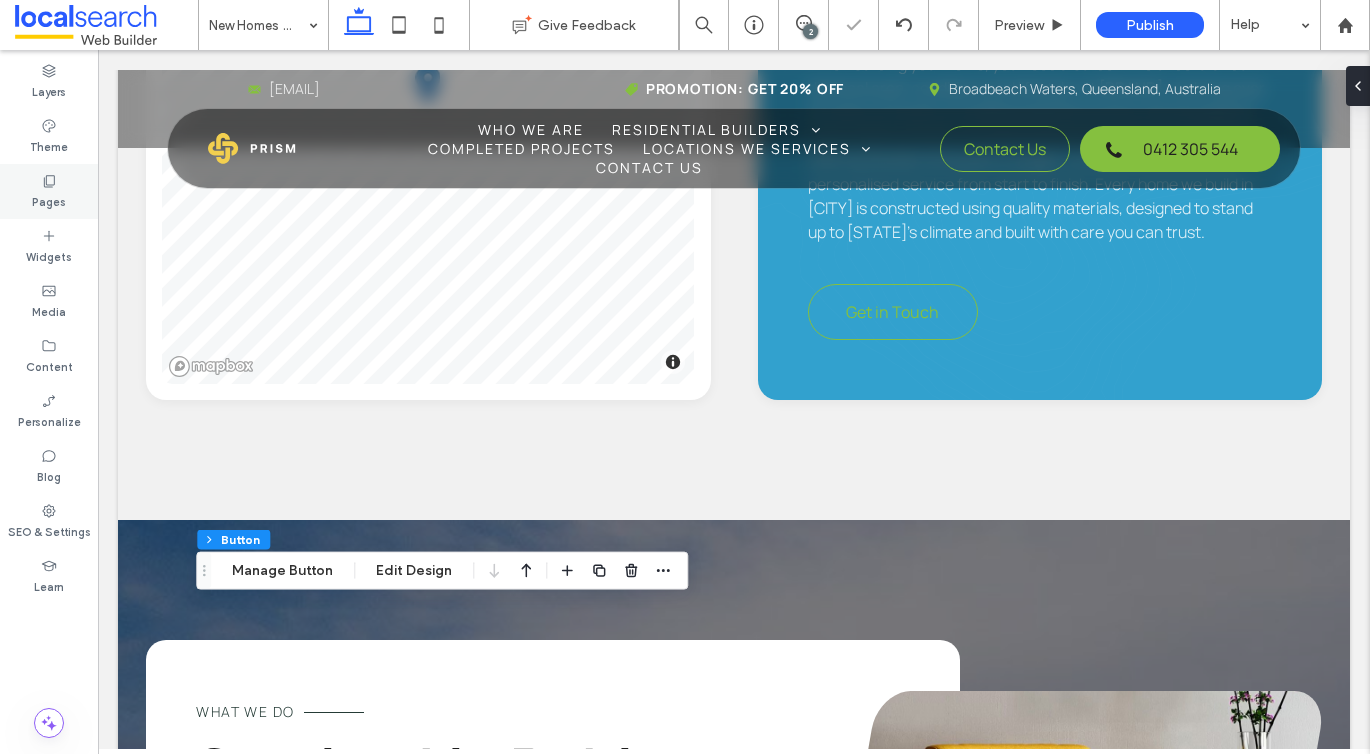 click on "Pages" at bounding box center [49, 191] 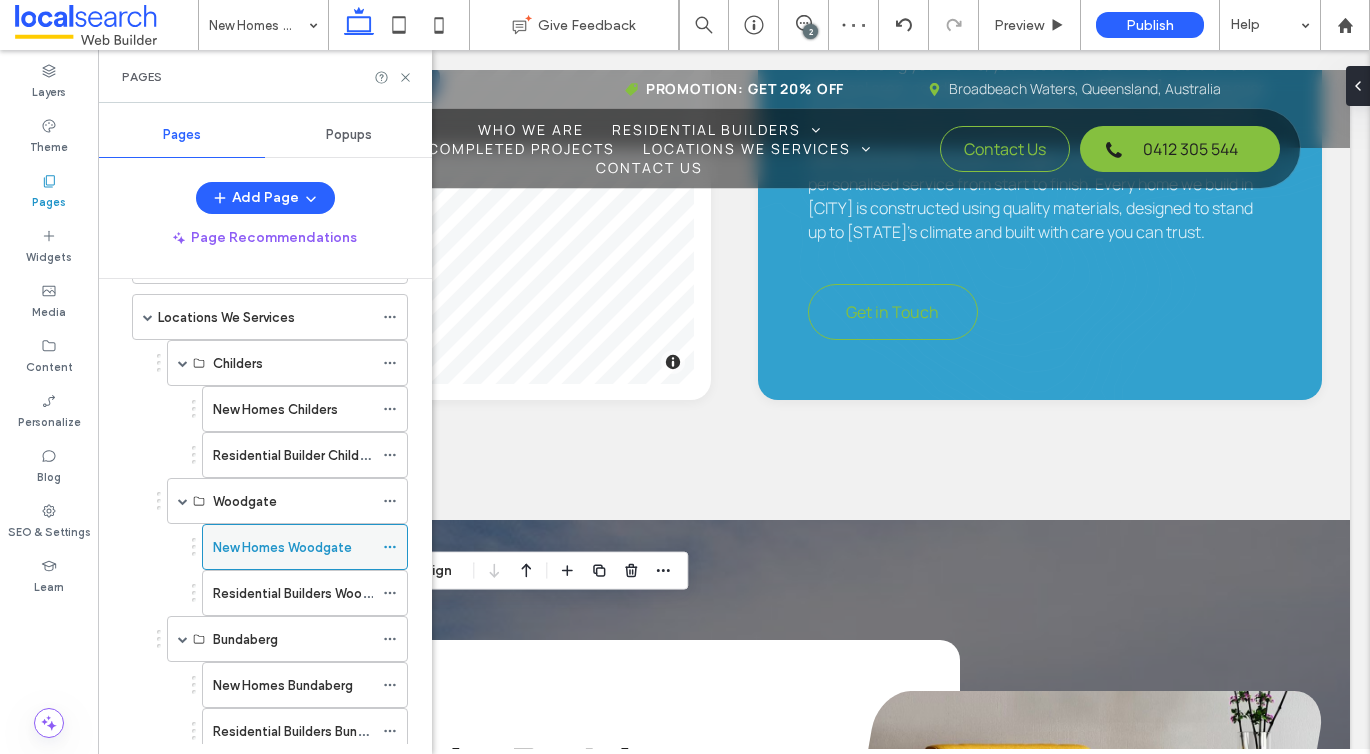 scroll, scrollTop: 500, scrollLeft: 0, axis: vertical 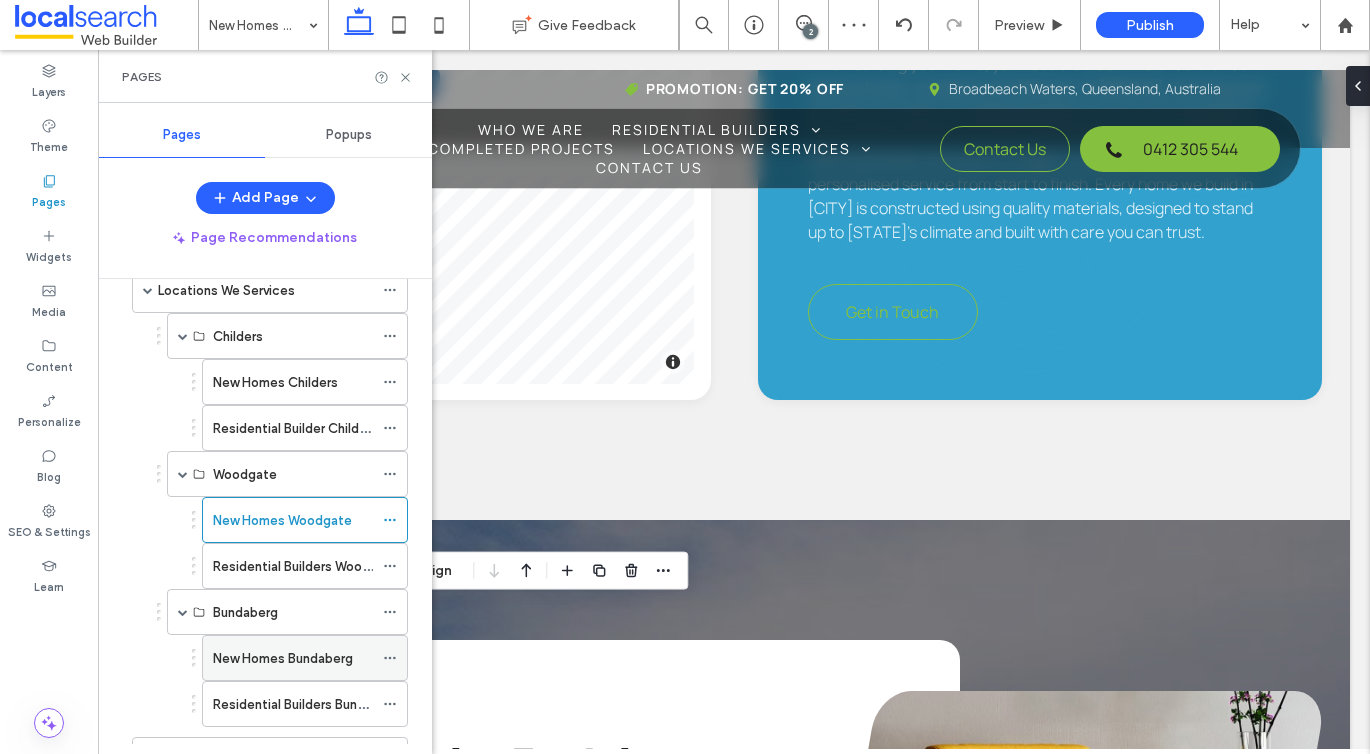 click on "New Homes Bundaberg" at bounding box center [283, 658] 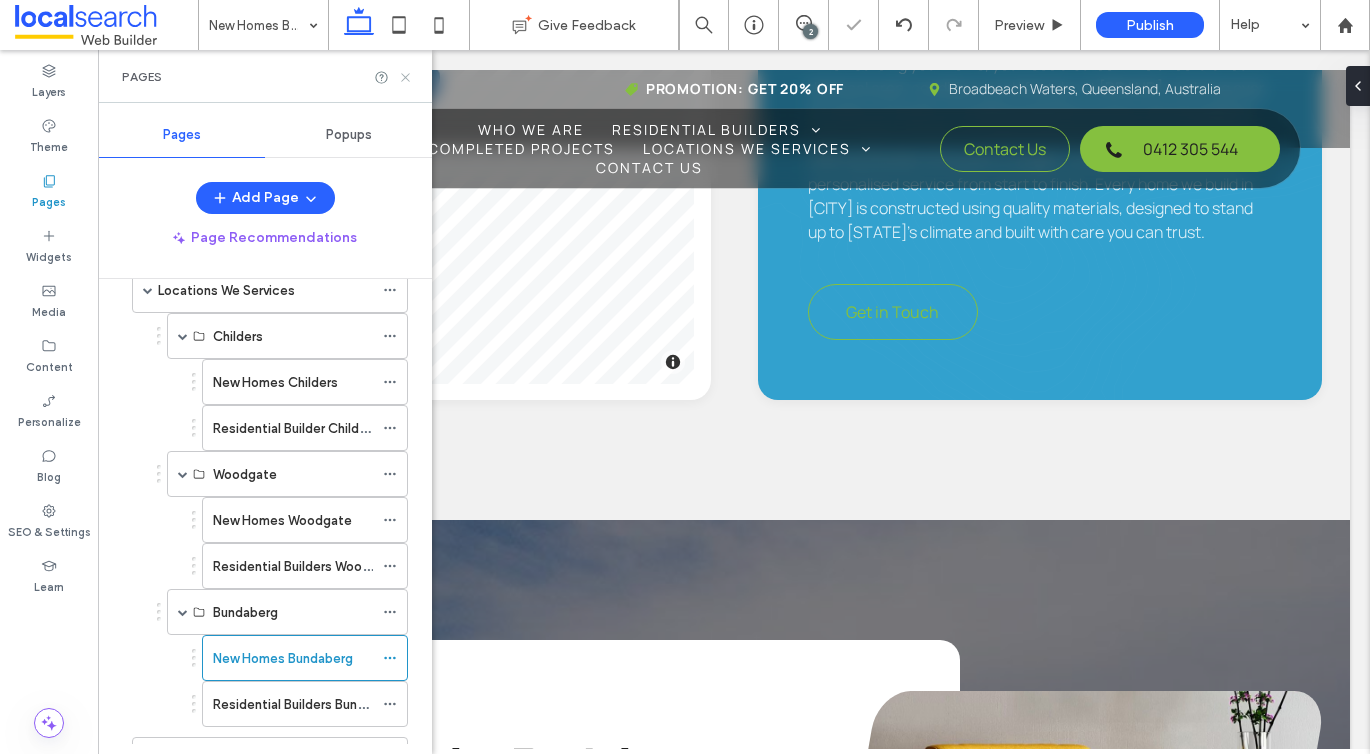 click 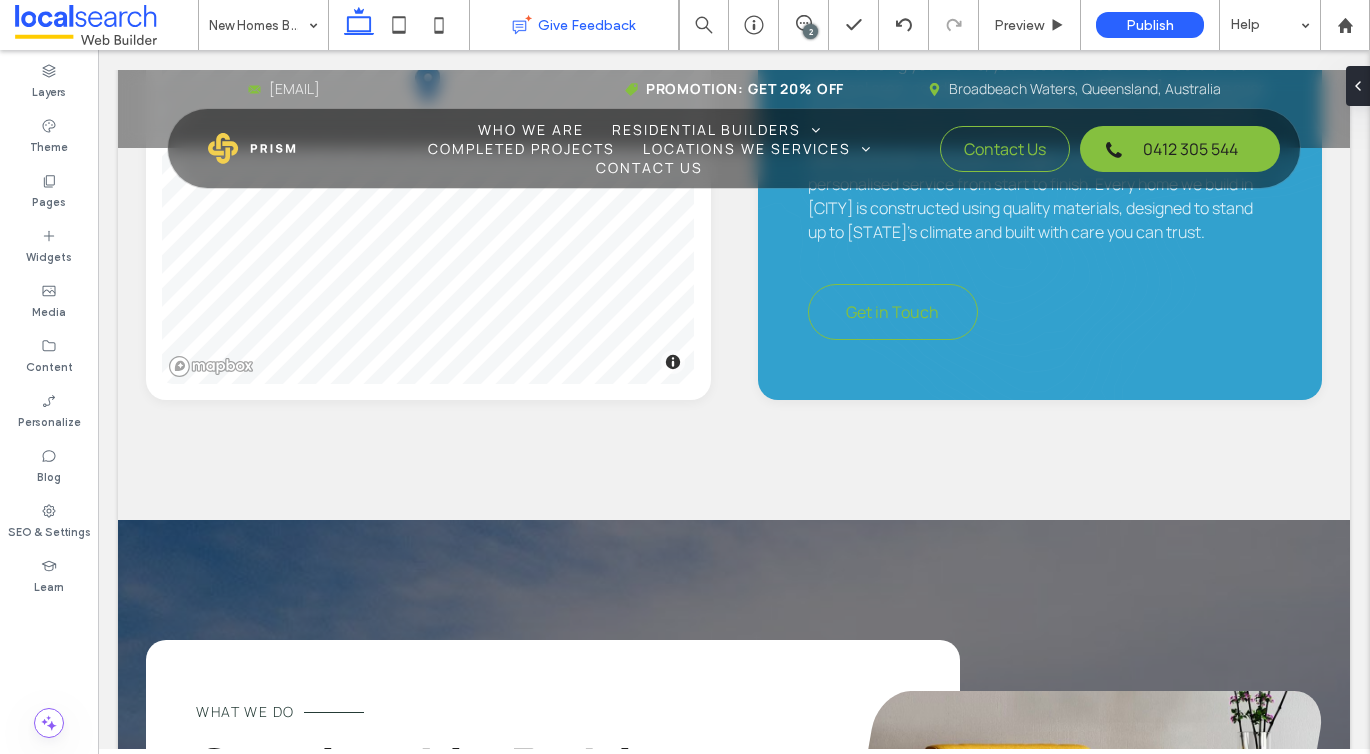 type on "*******" 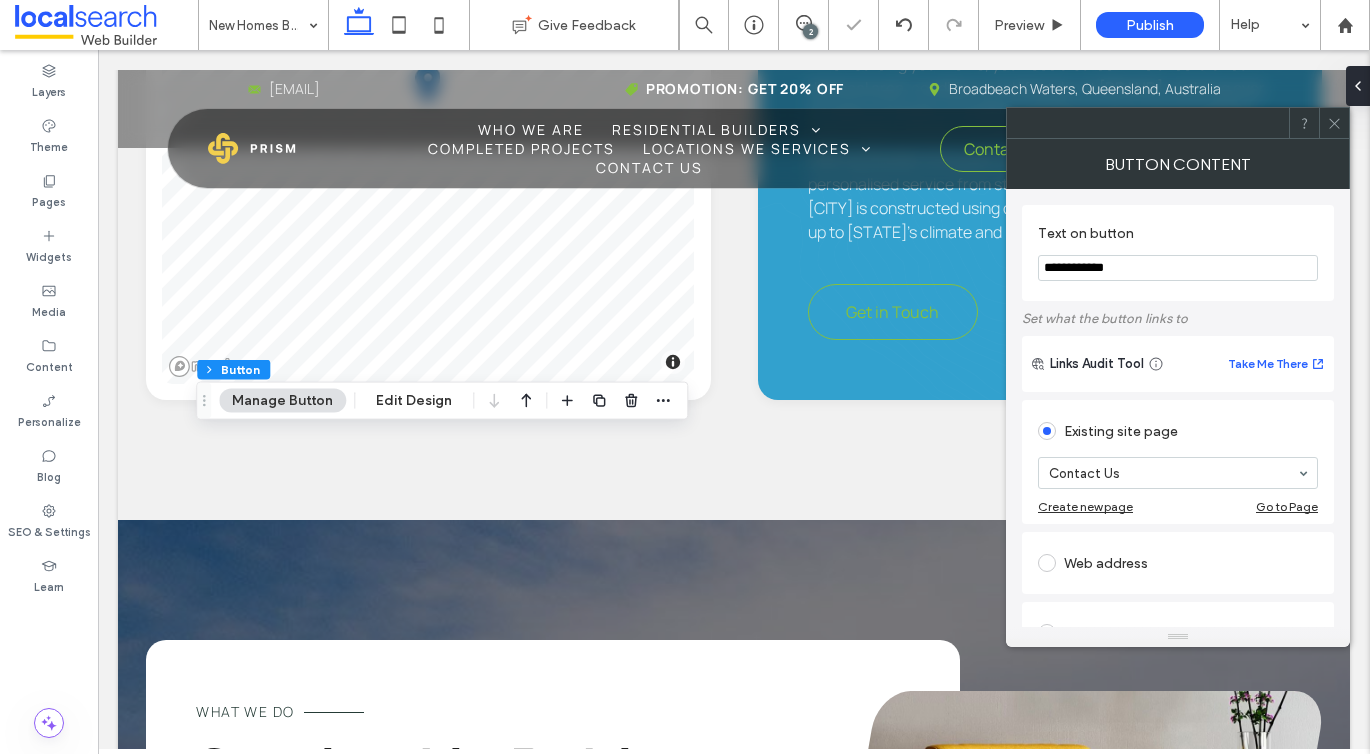 click on "**********" at bounding box center (1178, 268) 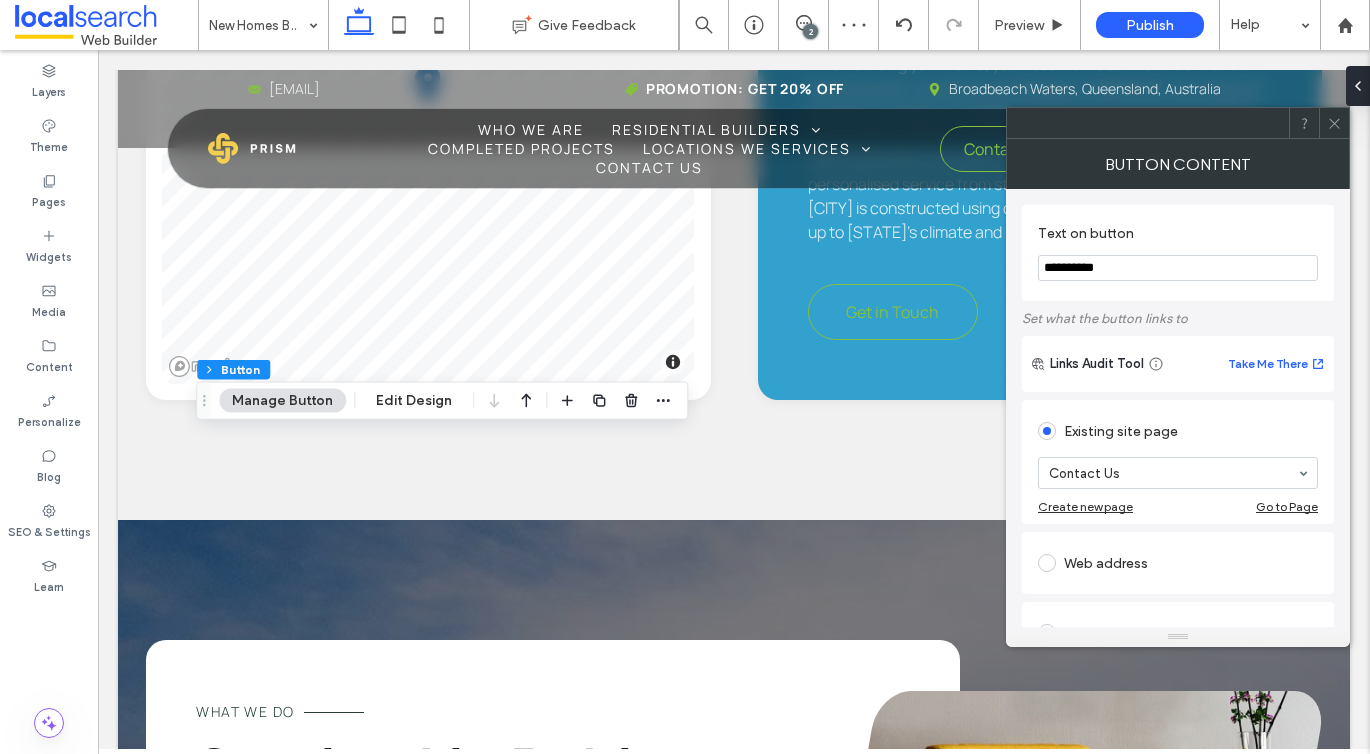 type on "**********" 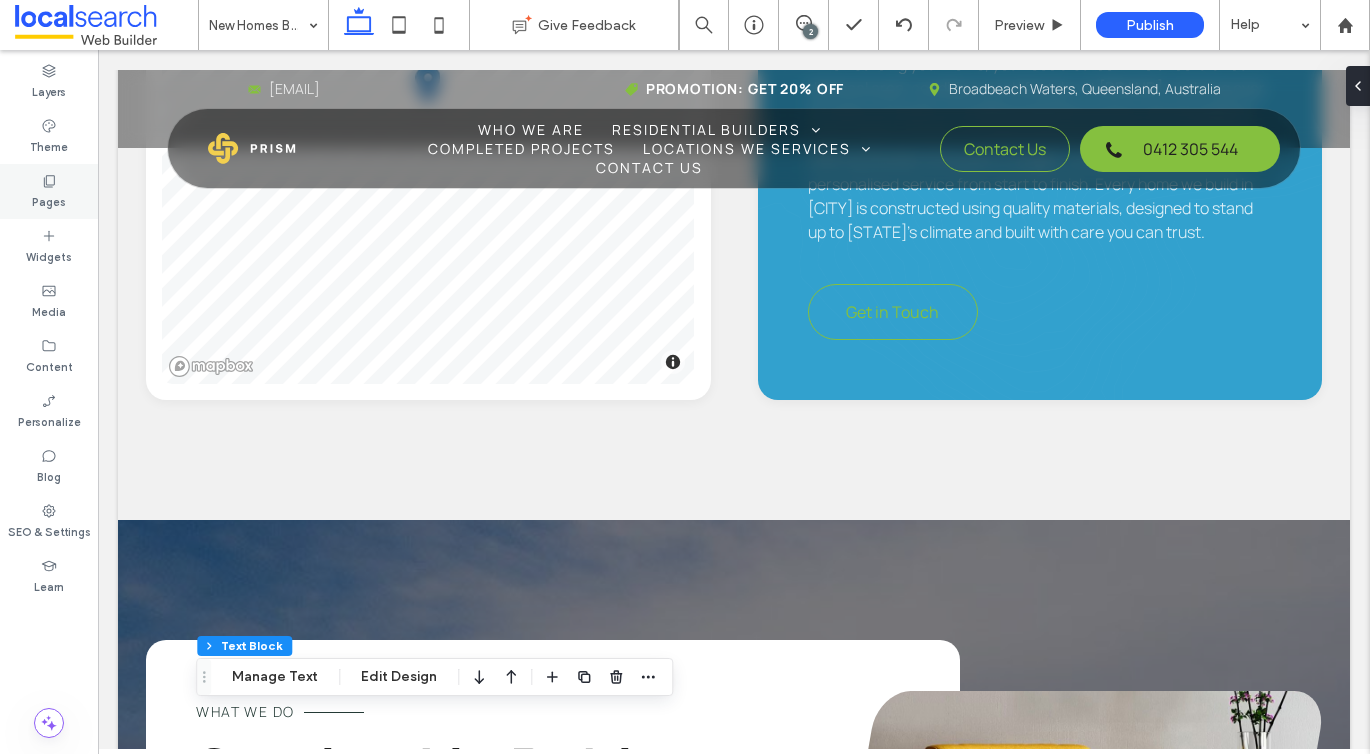 click on "Pages" at bounding box center [49, 191] 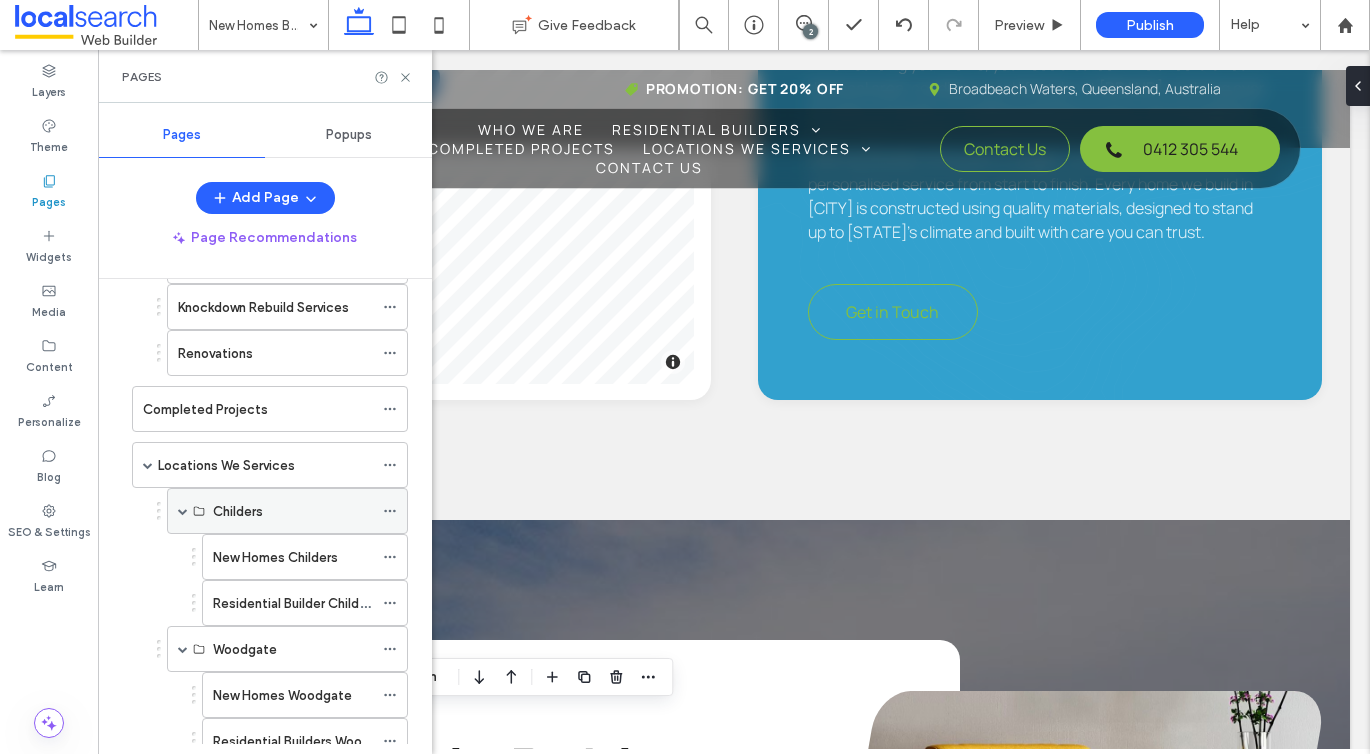 scroll, scrollTop: 330, scrollLeft: 0, axis: vertical 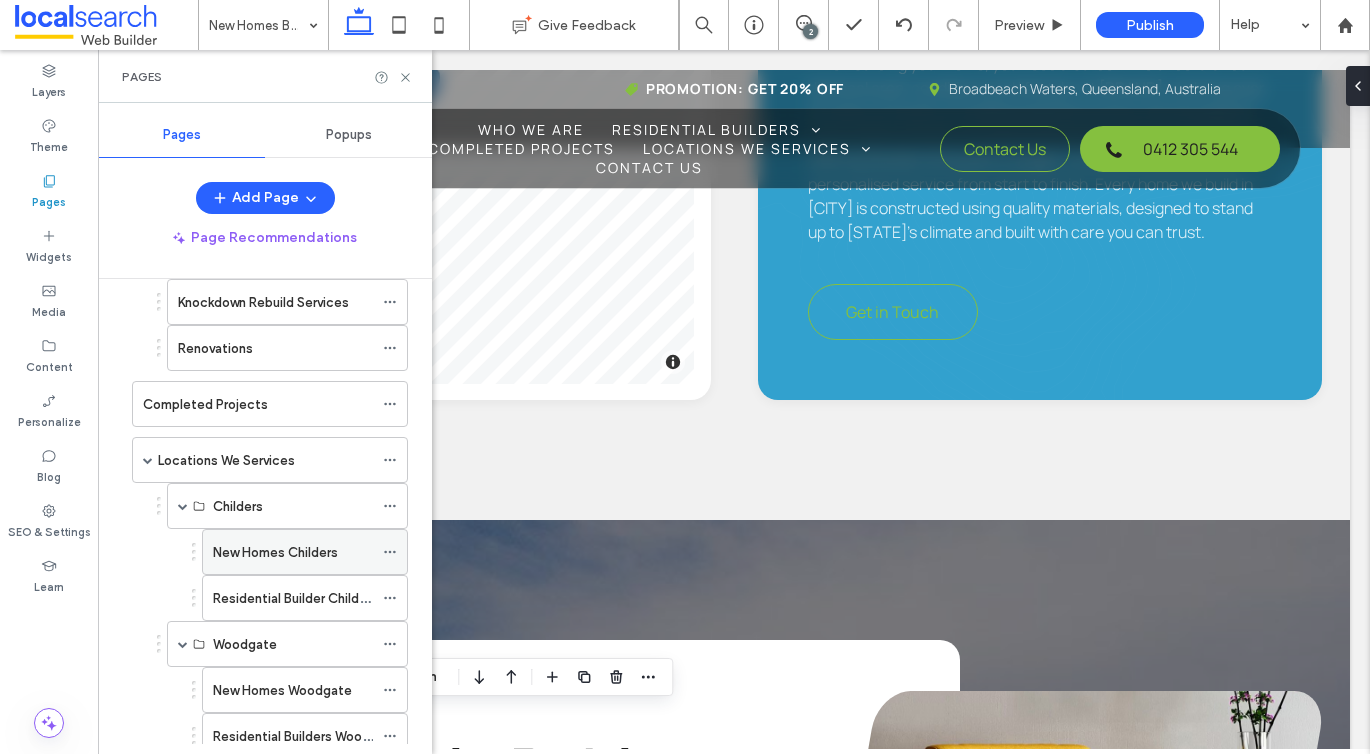 click on "New Homes Childers" at bounding box center (275, 552) 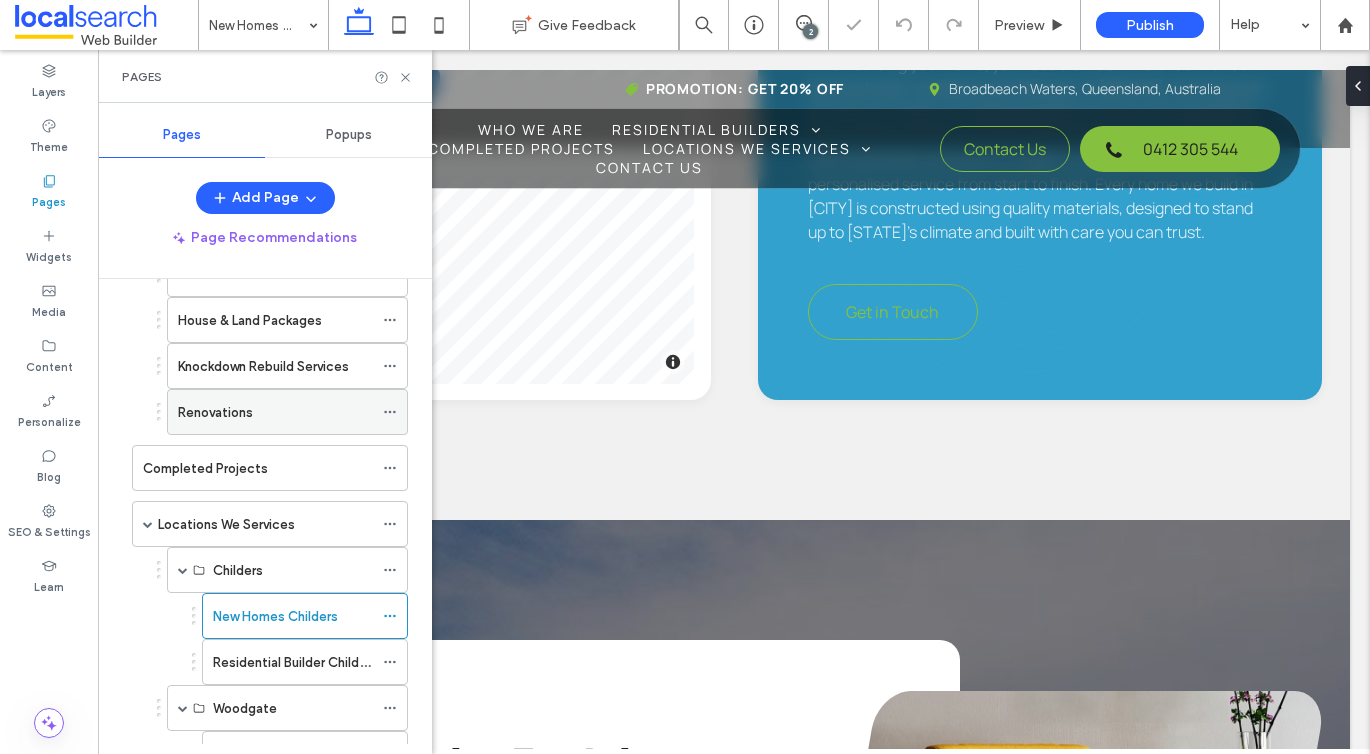scroll, scrollTop: 241, scrollLeft: 0, axis: vertical 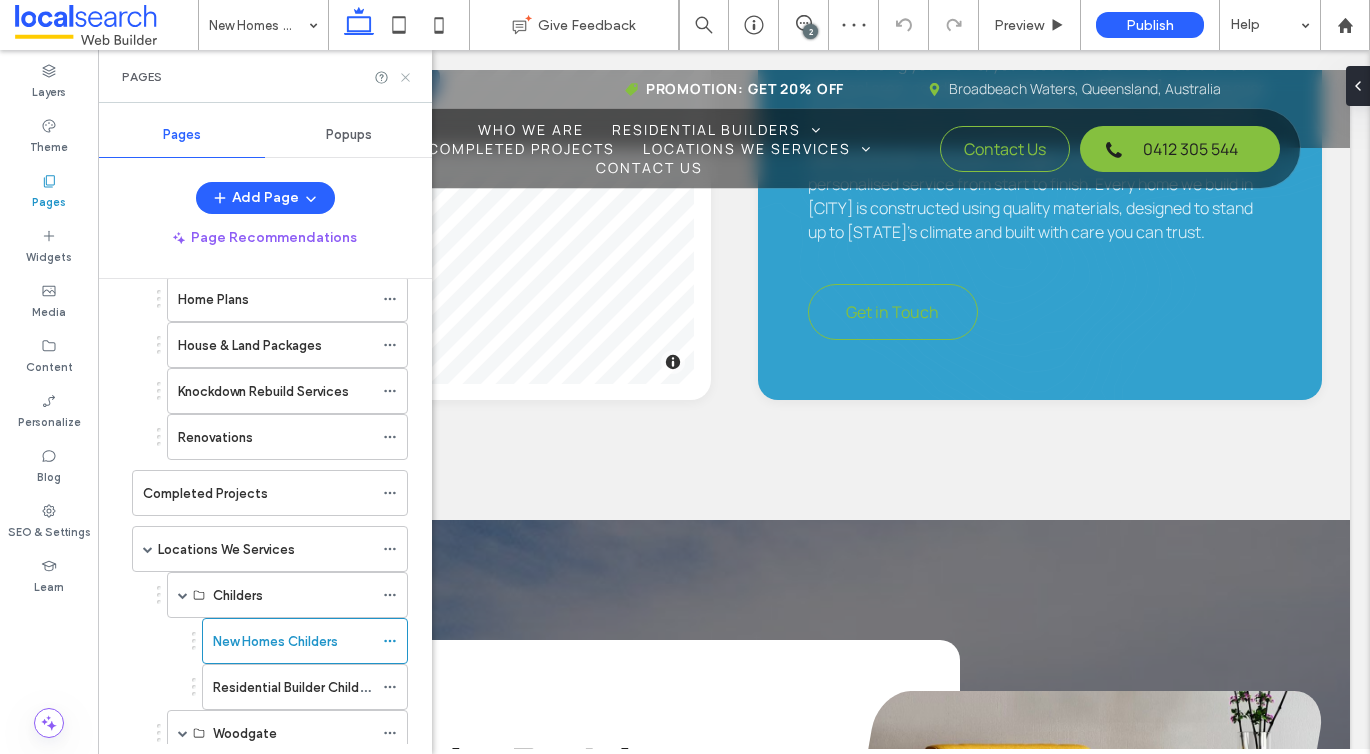 click 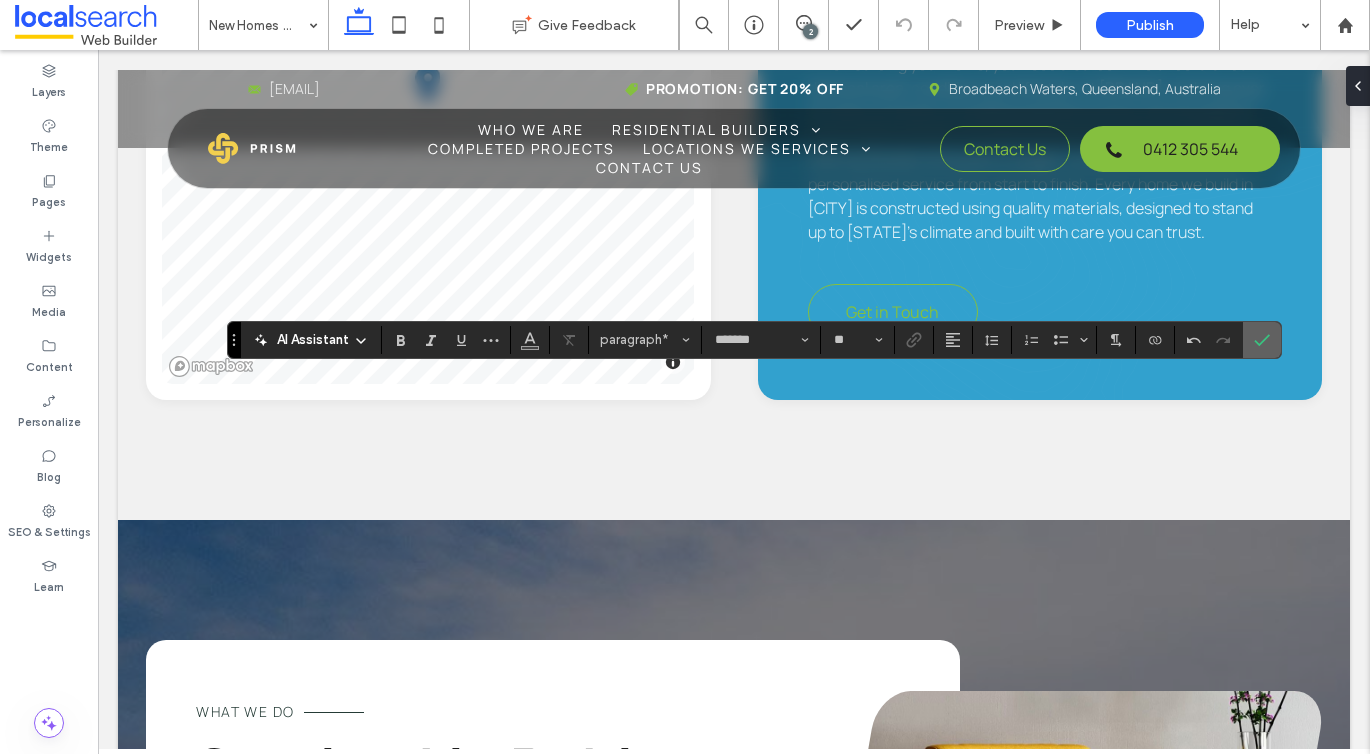 click at bounding box center (1262, 340) 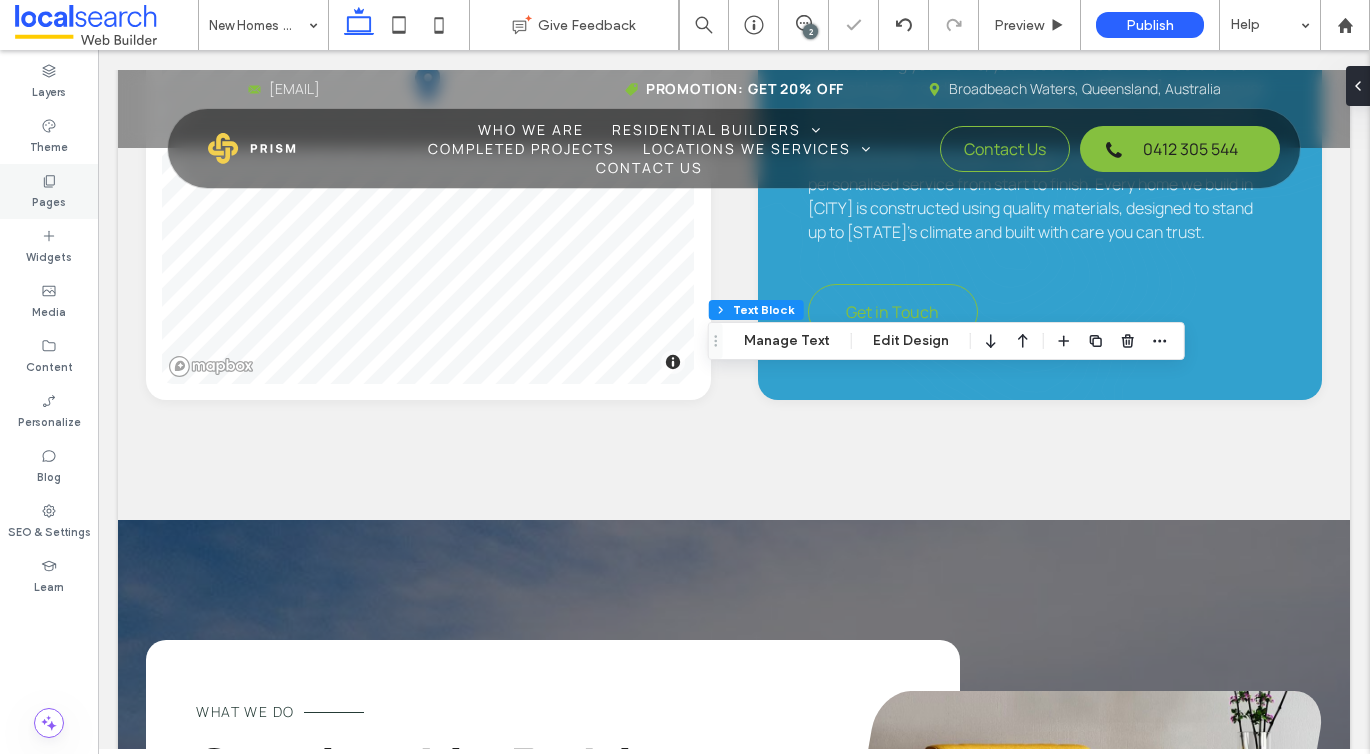 click on "Pages" at bounding box center [49, 200] 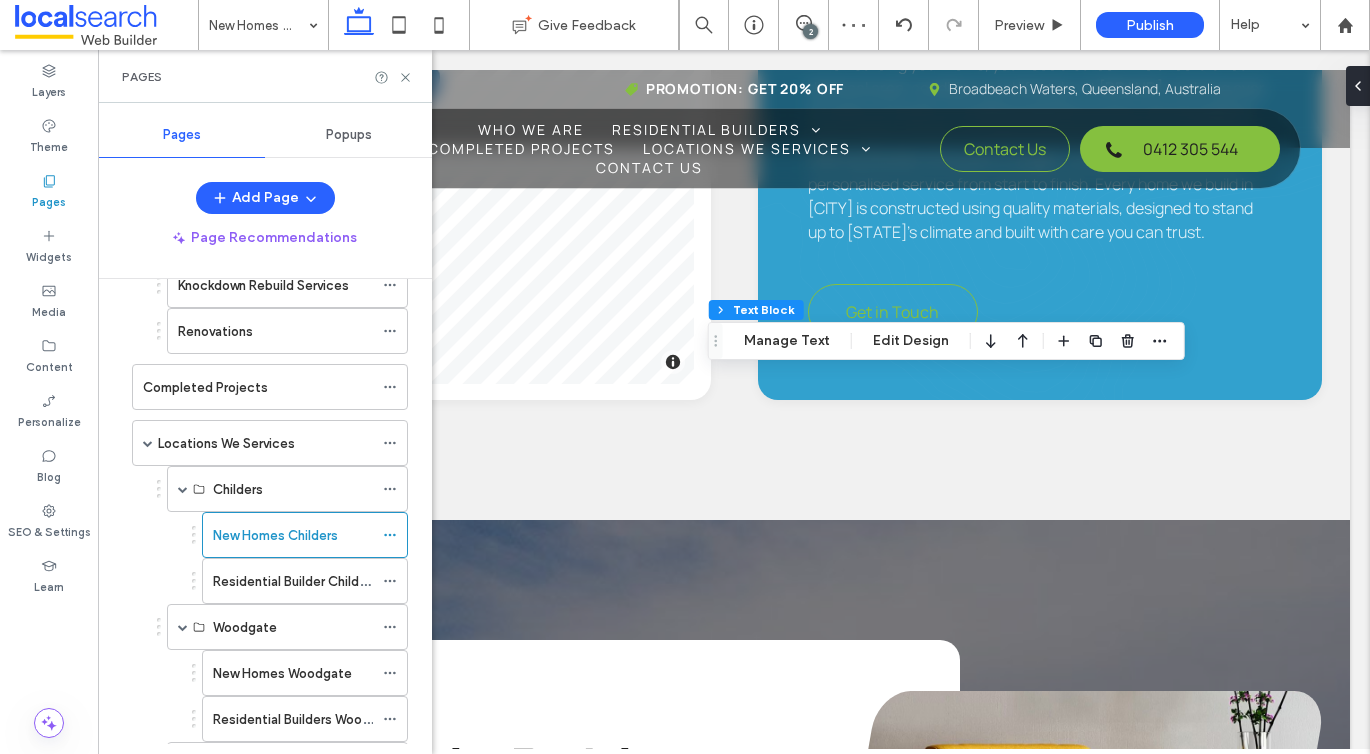 scroll, scrollTop: 425, scrollLeft: 0, axis: vertical 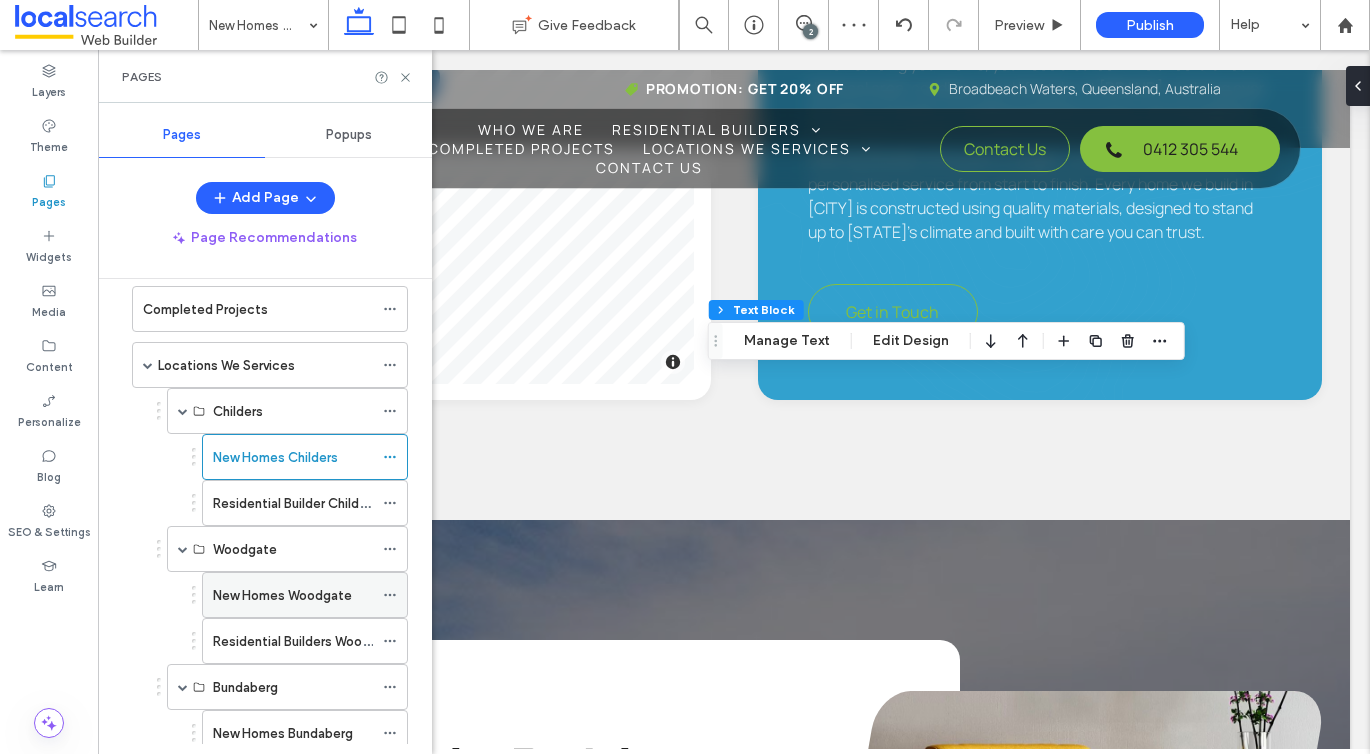 click on "New Homes Woodgate" at bounding box center [282, 595] 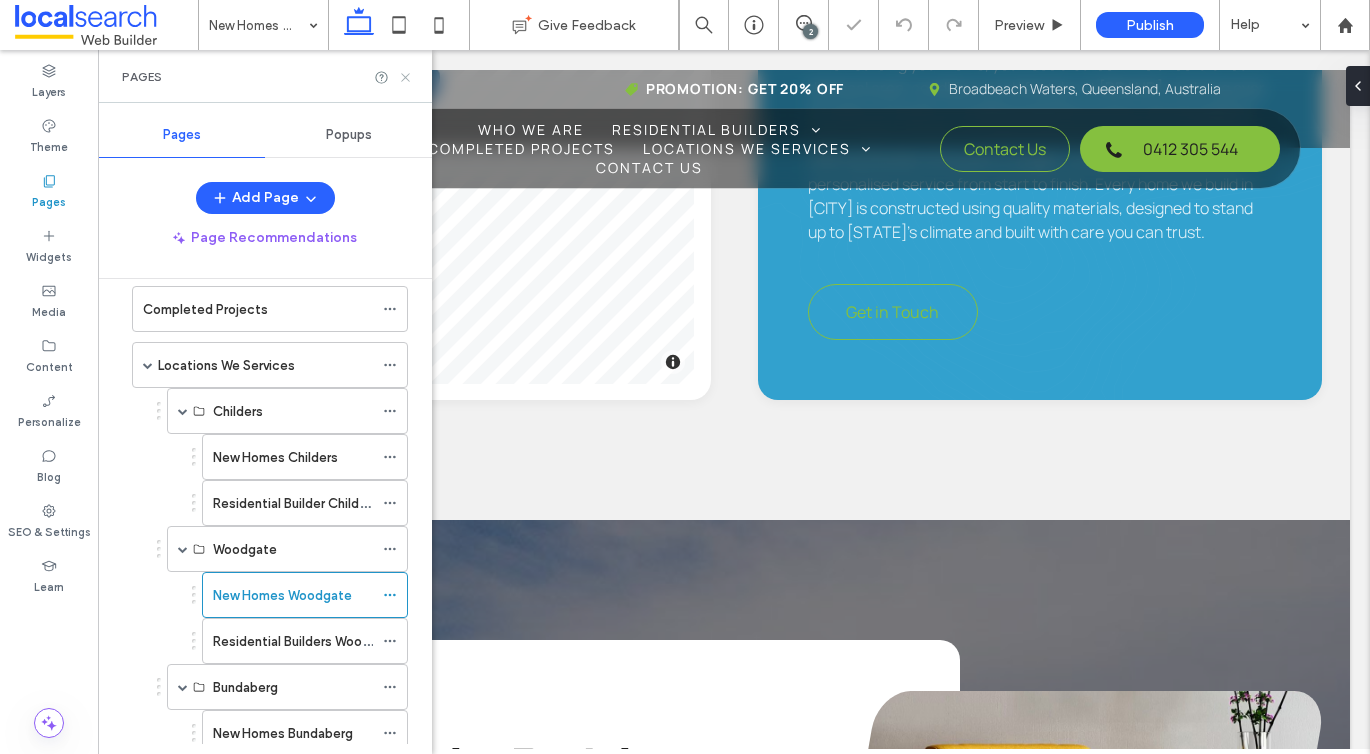 click 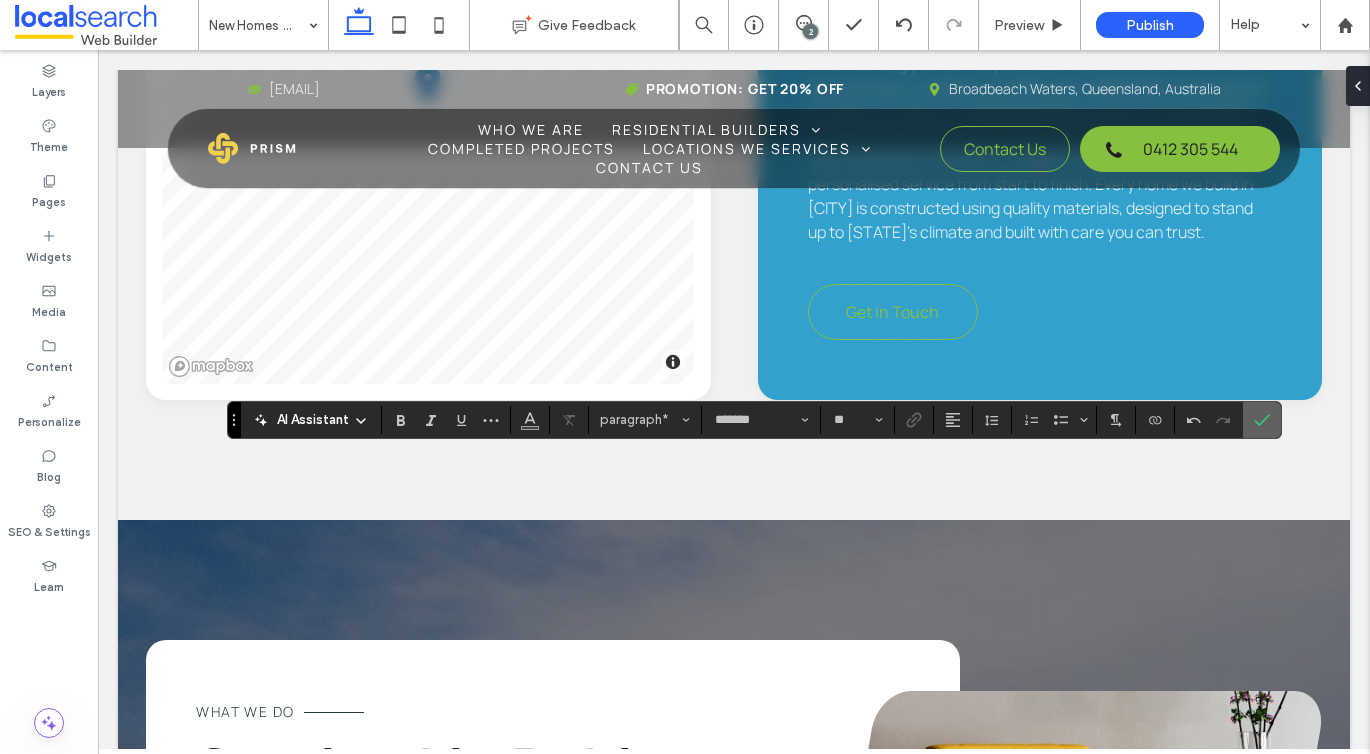 click at bounding box center [1258, 420] 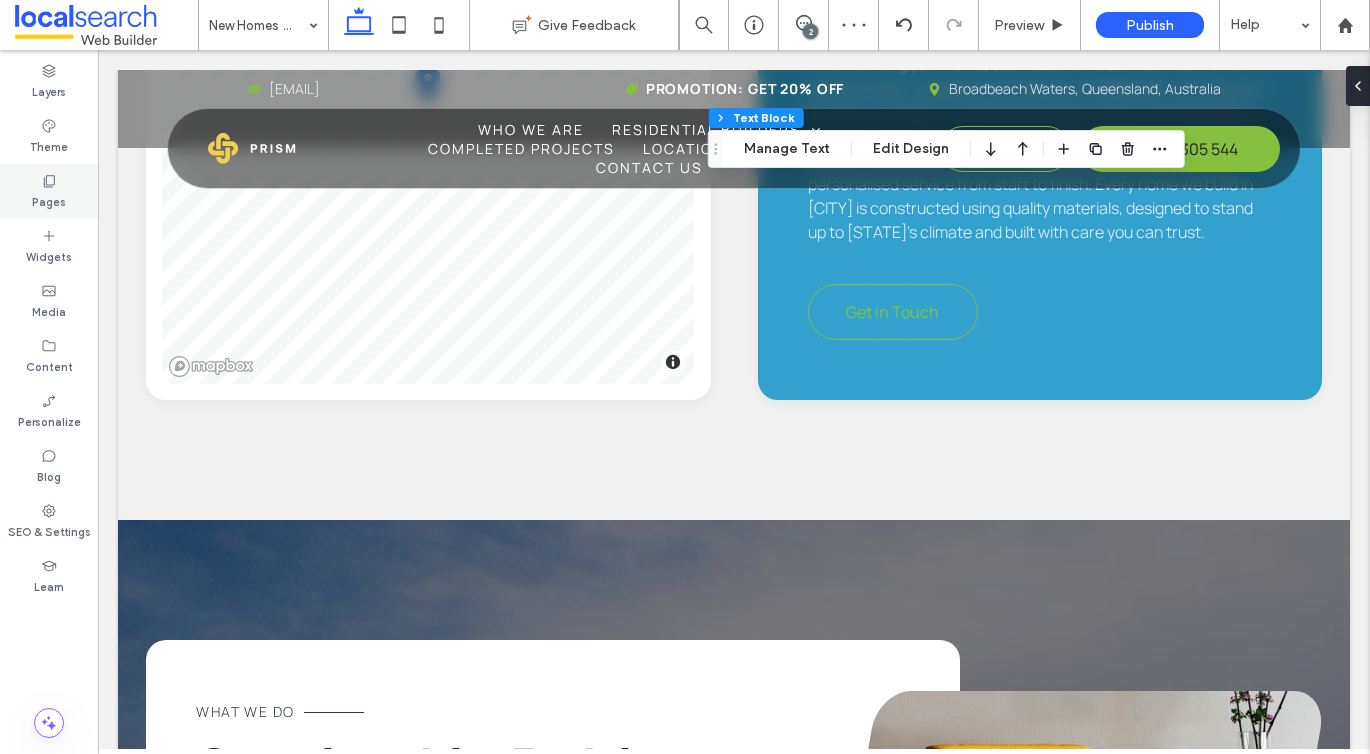 click on "Pages" at bounding box center (49, 191) 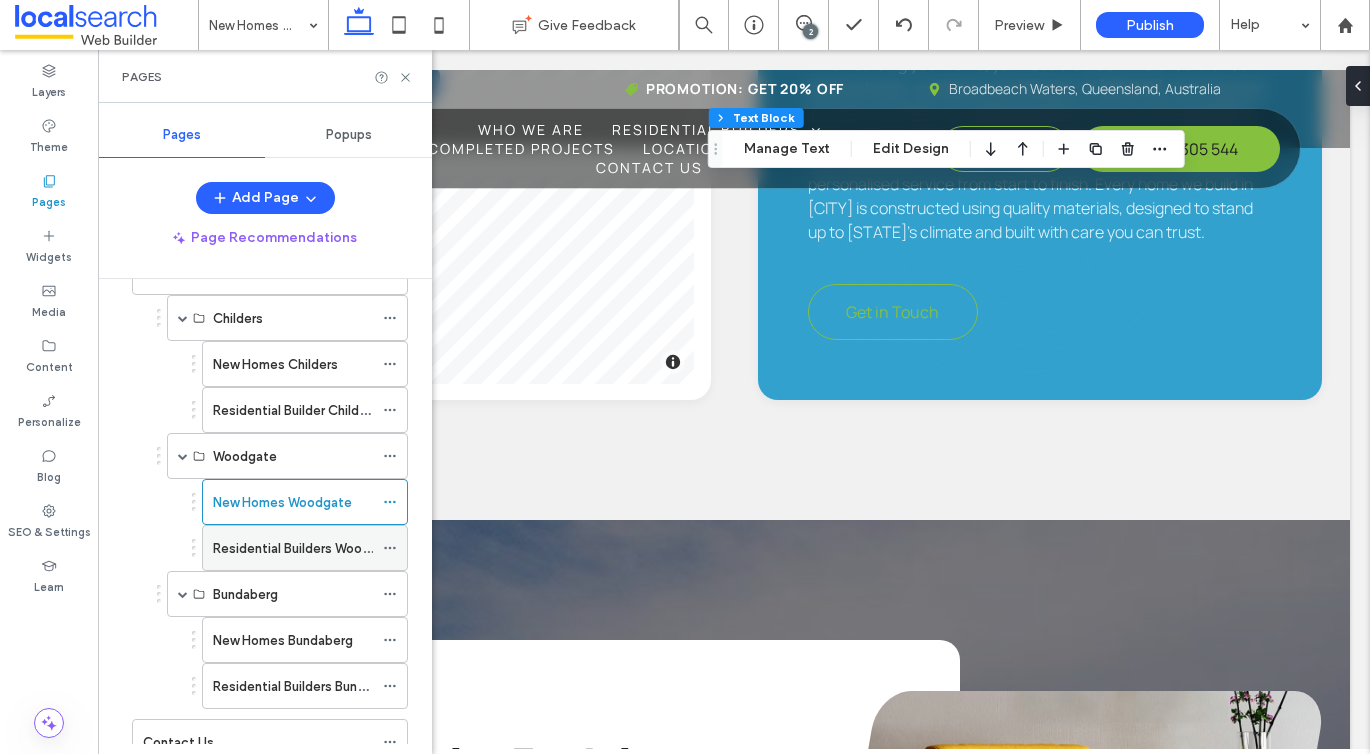 scroll, scrollTop: 551, scrollLeft: 0, axis: vertical 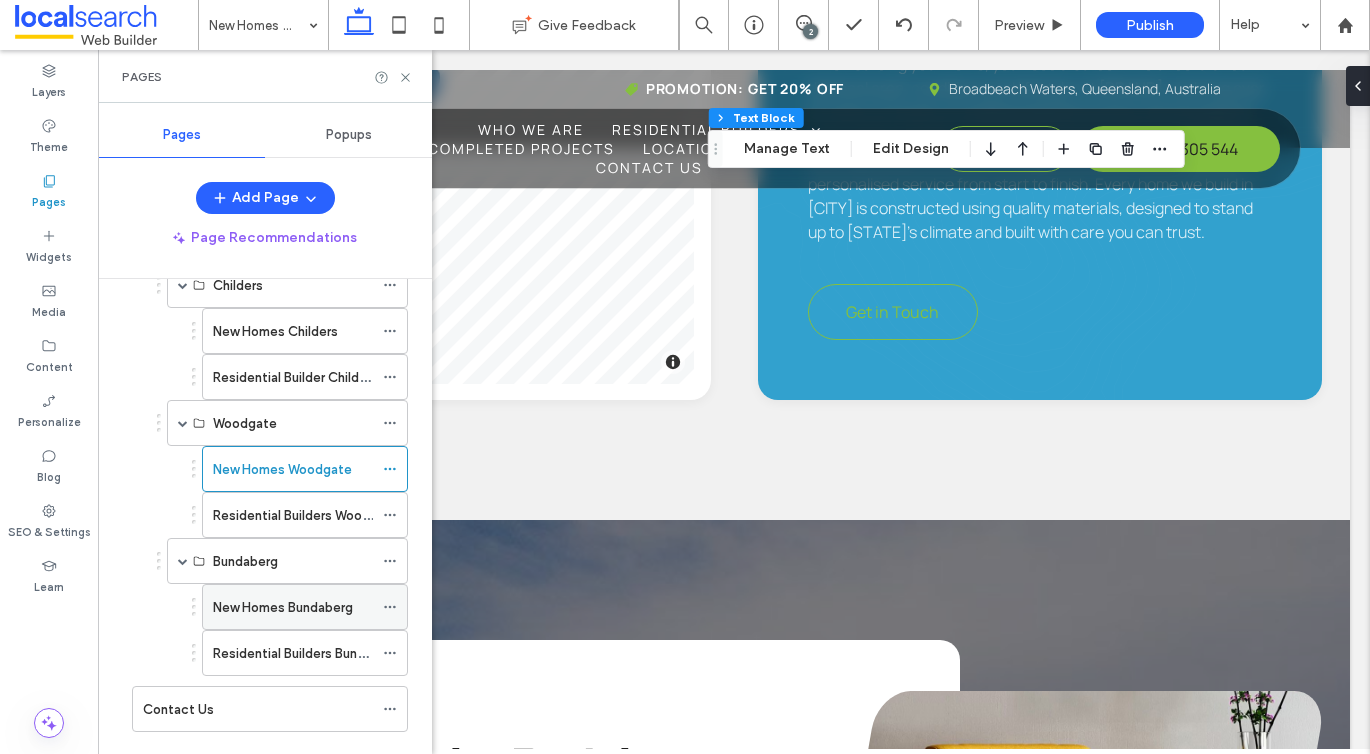 click on "New Homes Bundaberg" at bounding box center [283, 607] 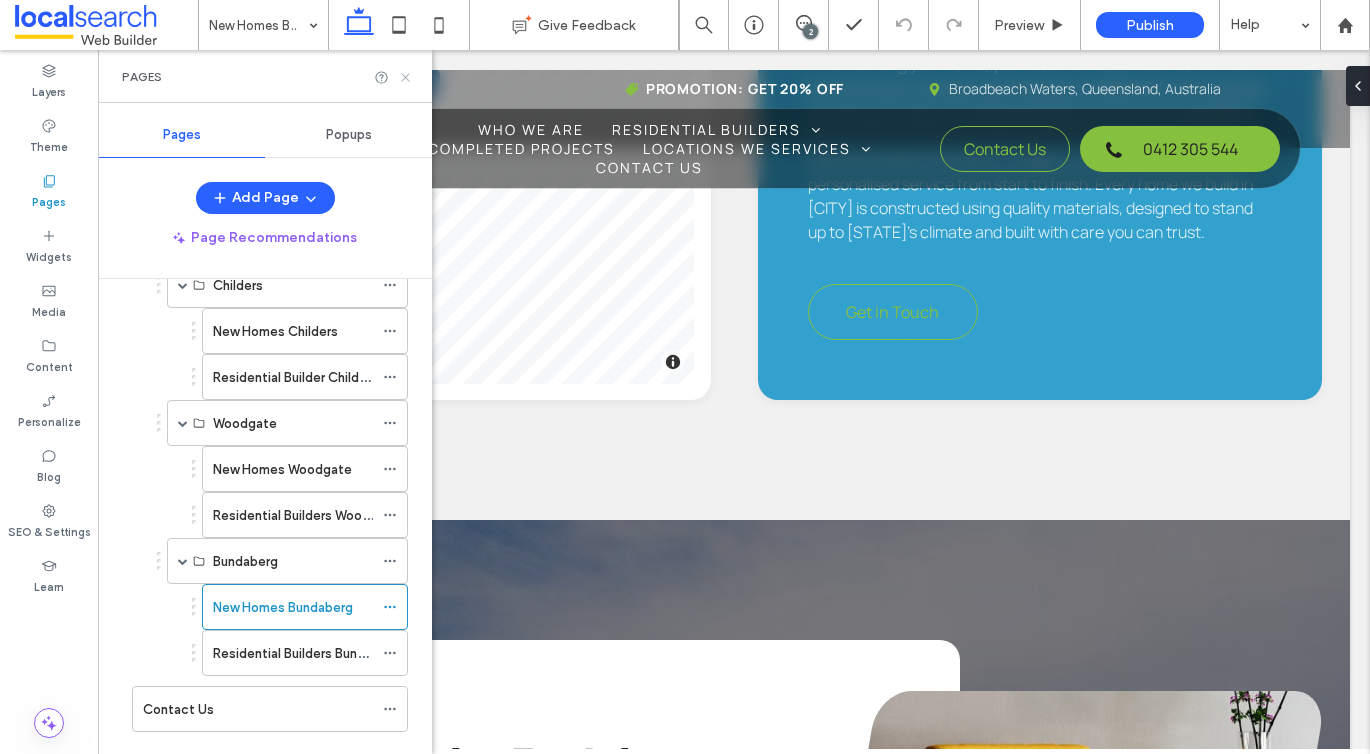 click 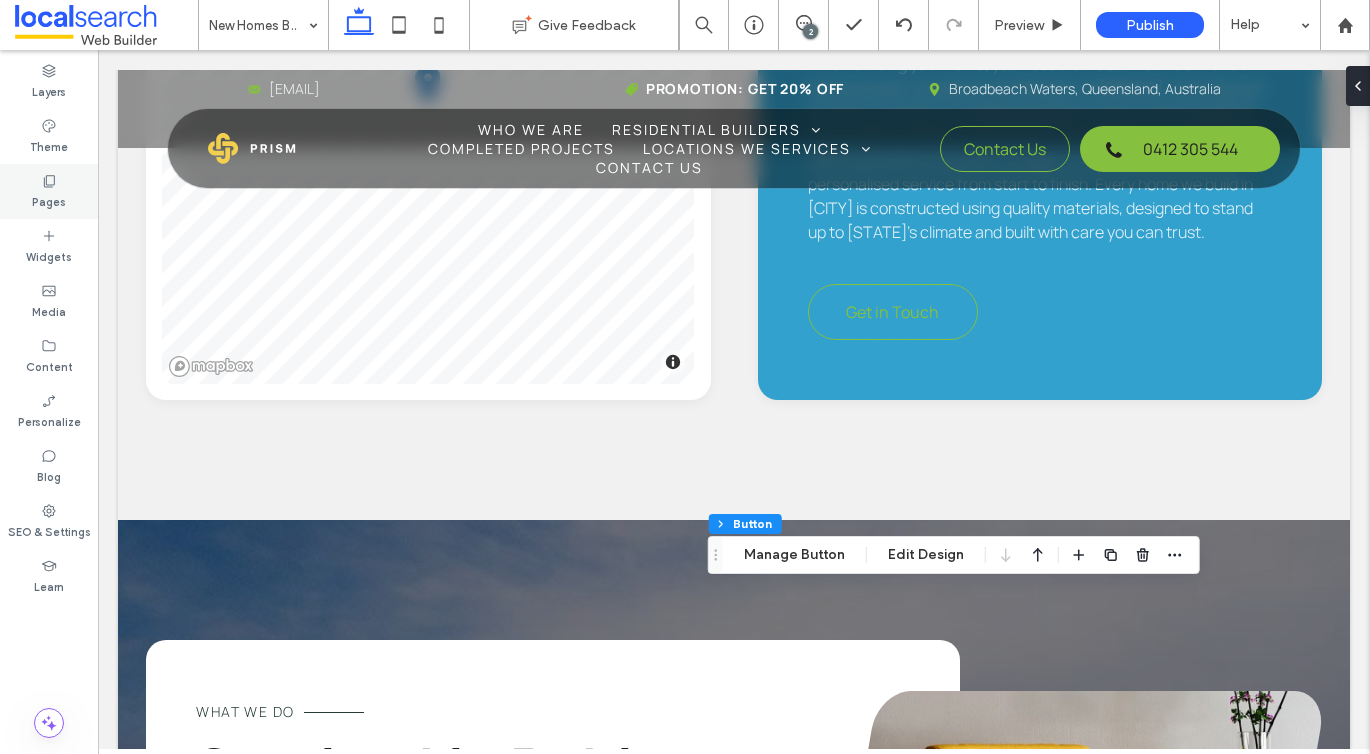 click on "Pages" at bounding box center (49, 191) 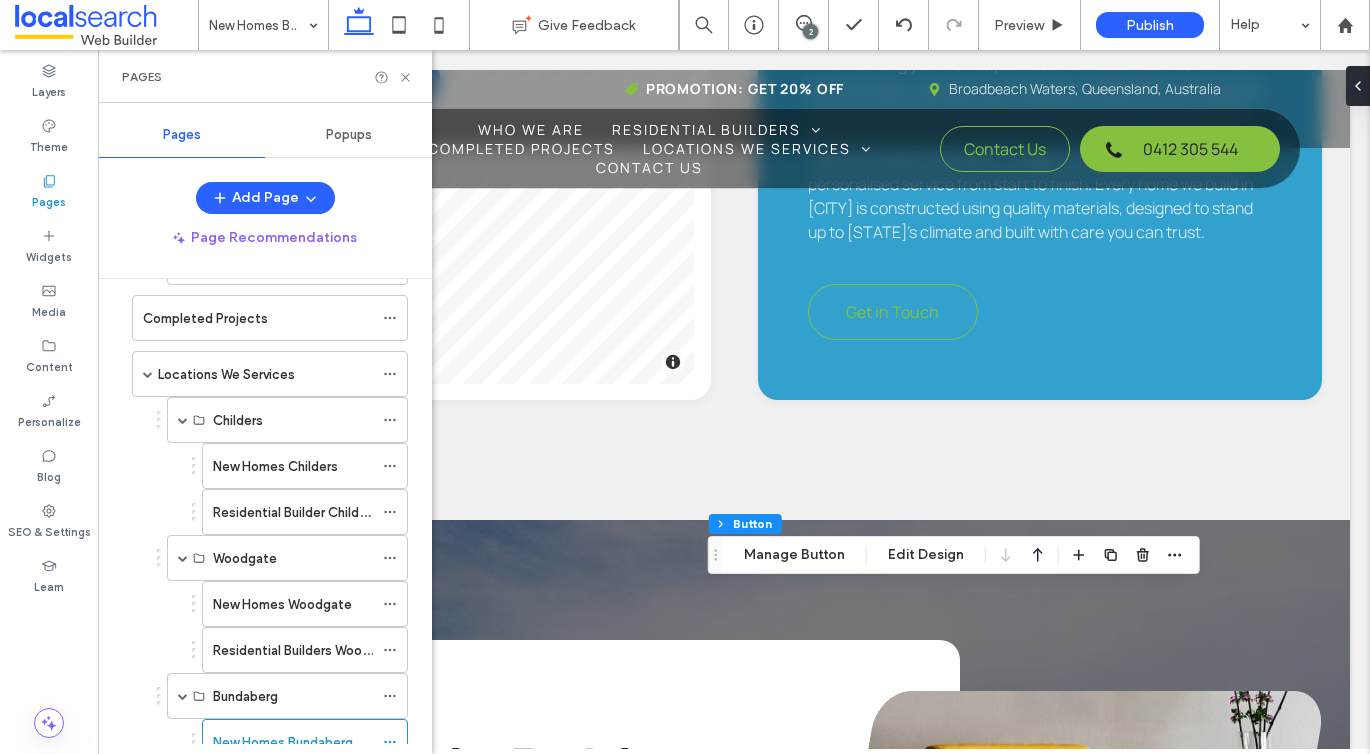 scroll, scrollTop: 508, scrollLeft: 0, axis: vertical 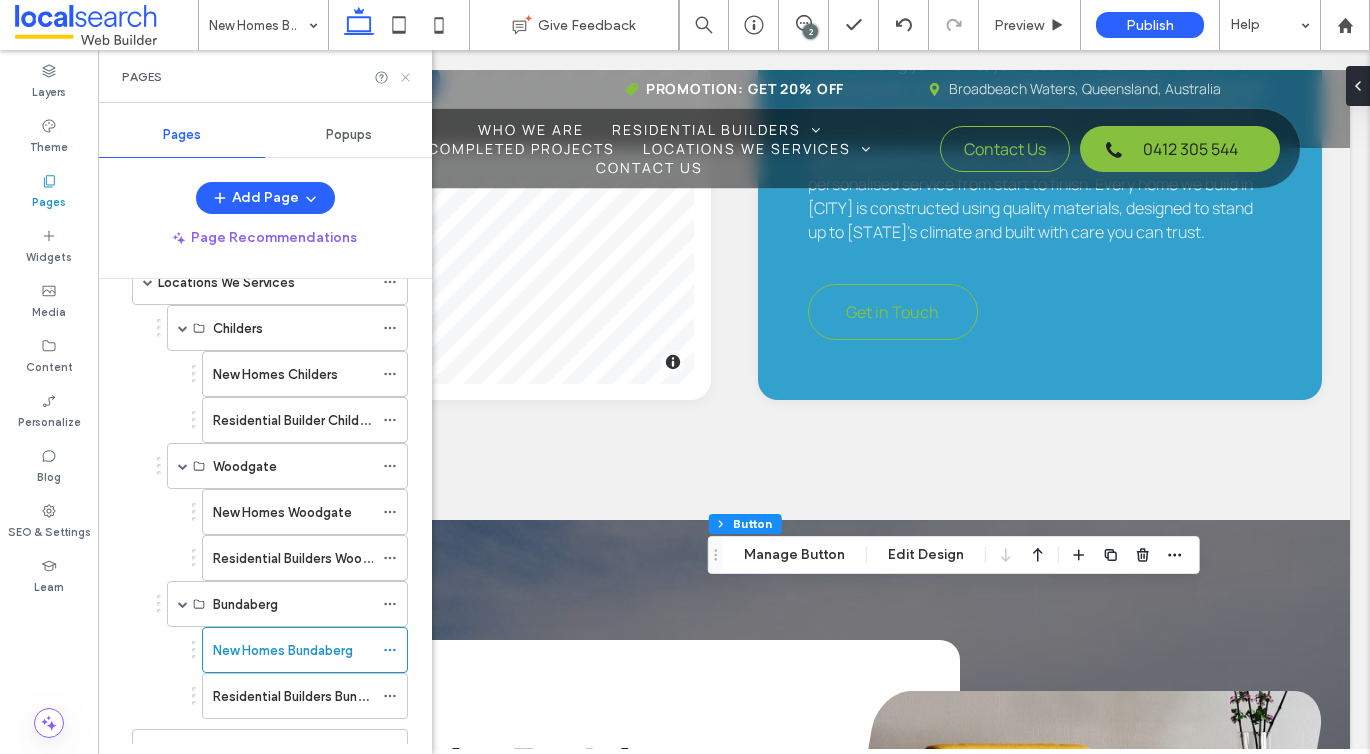 click 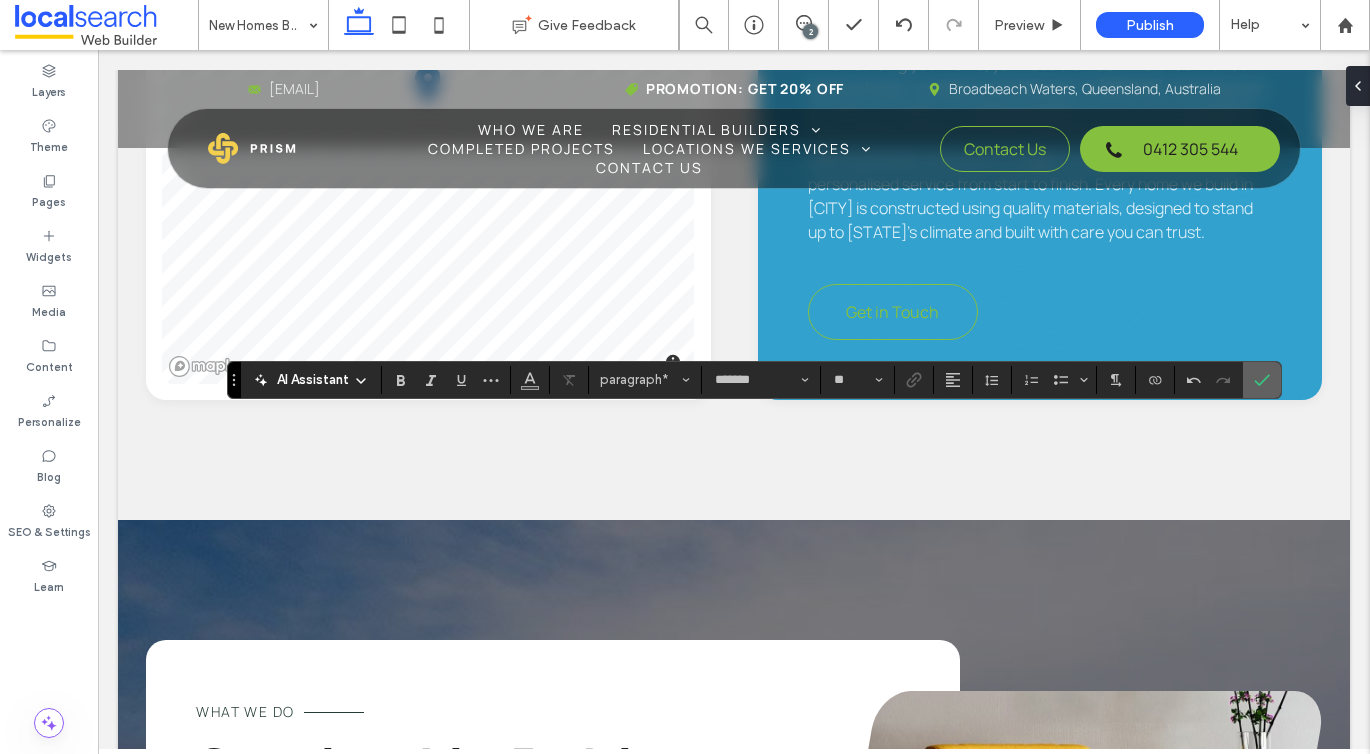 click at bounding box center (1262, 380) 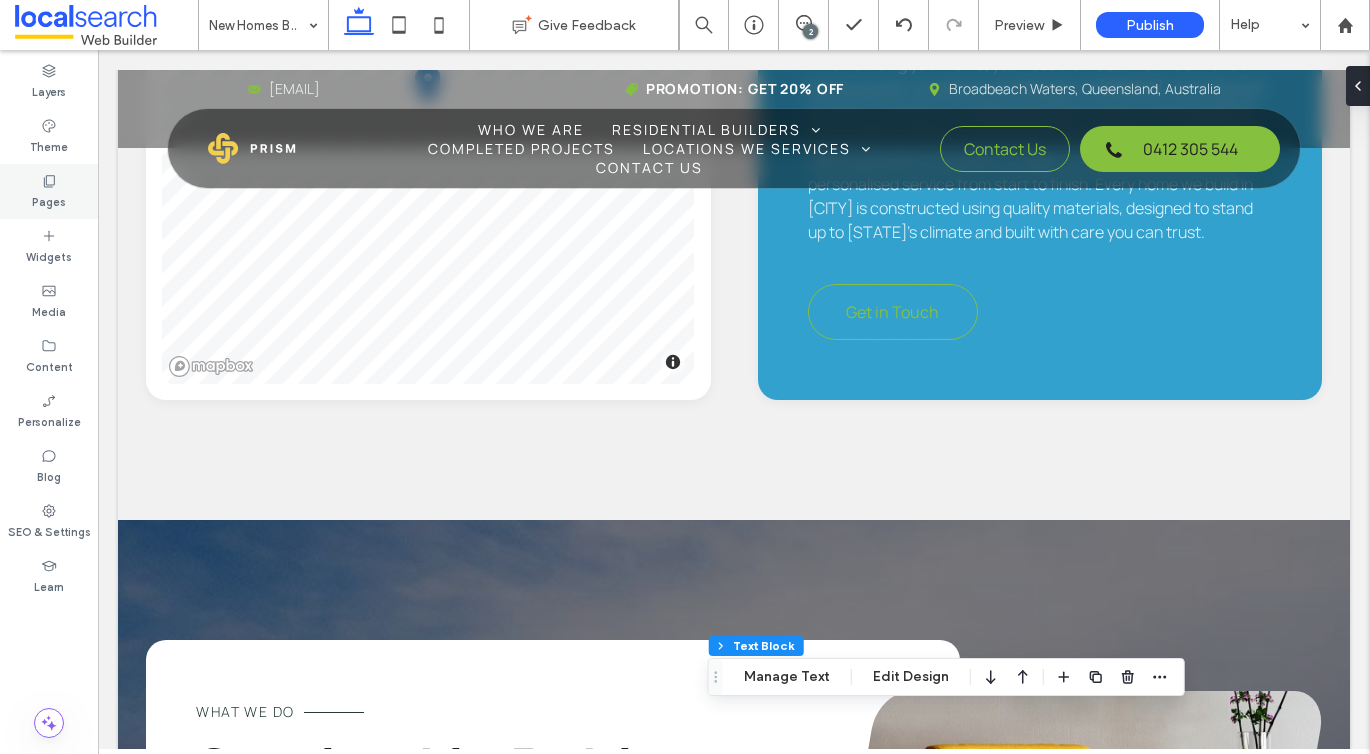click on "Pages" at bounding box center (49, 191) 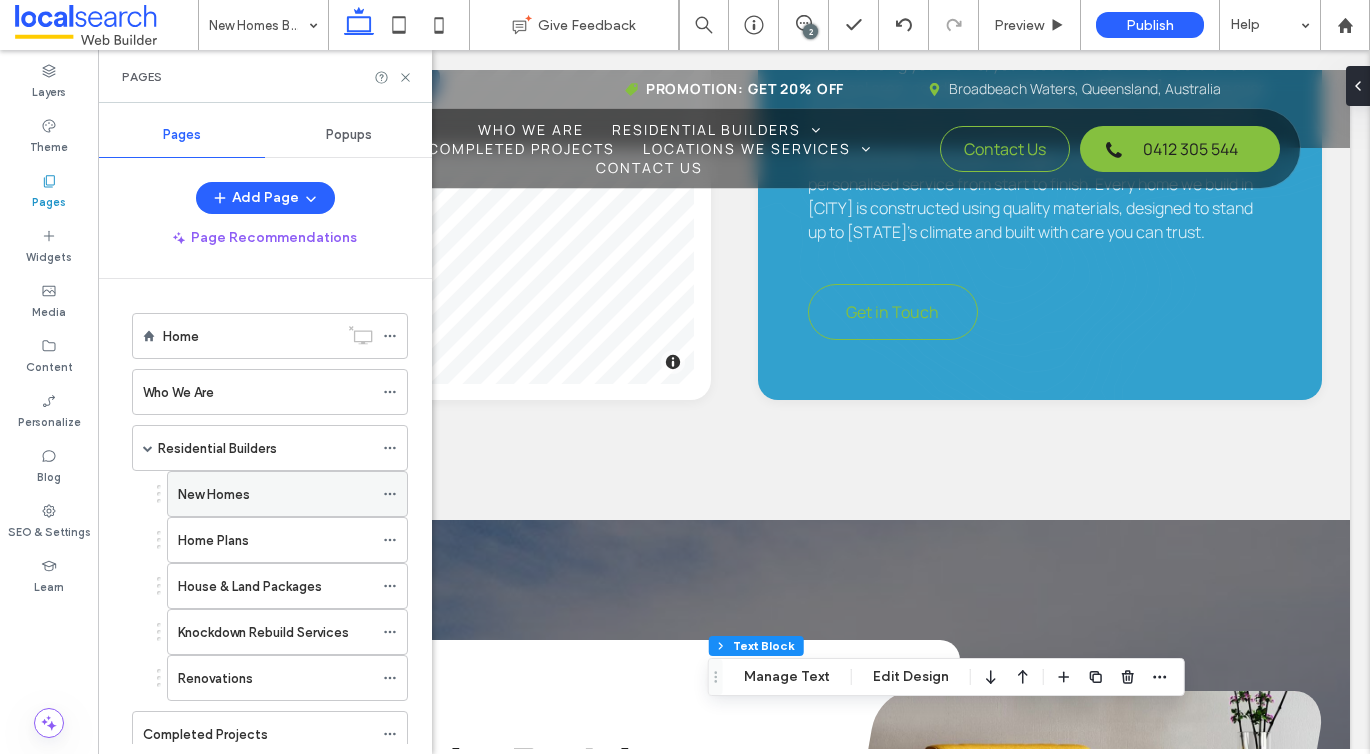 click on "New Homes" at bounding box center [275, 494] 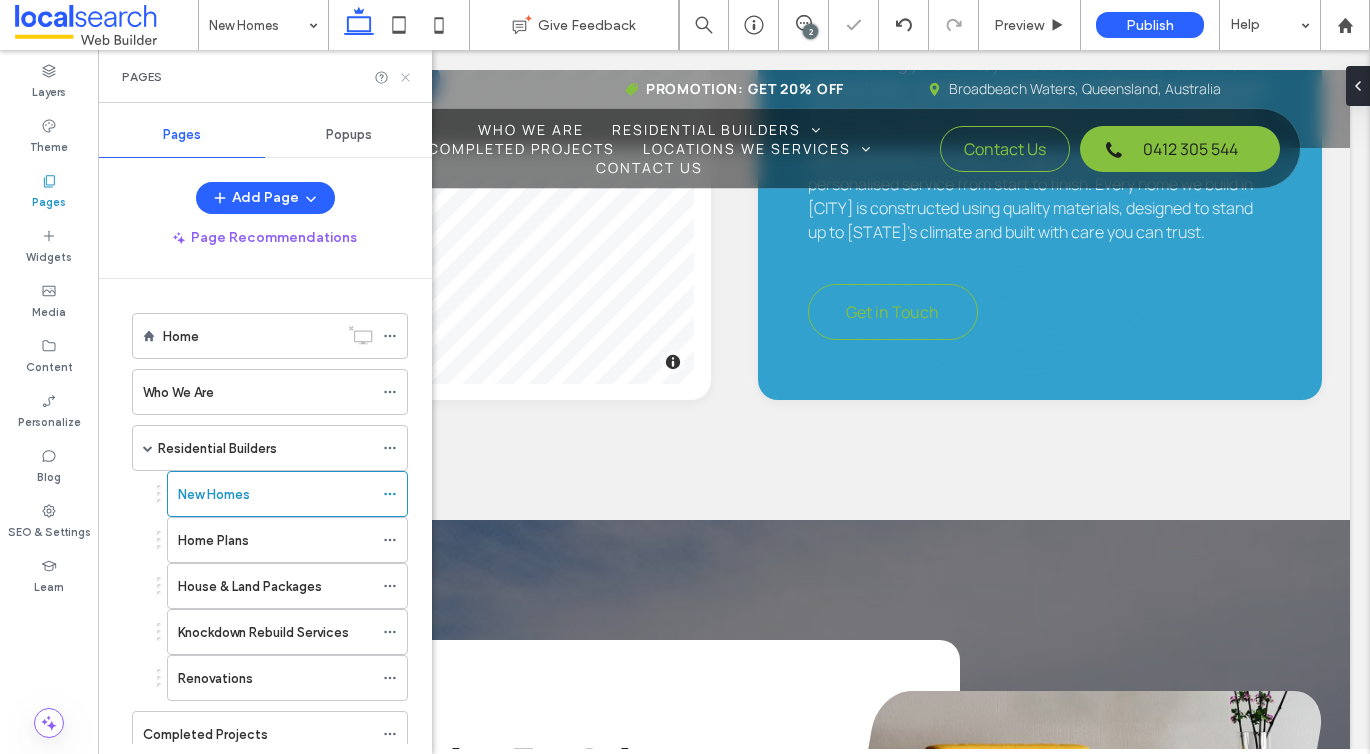 click 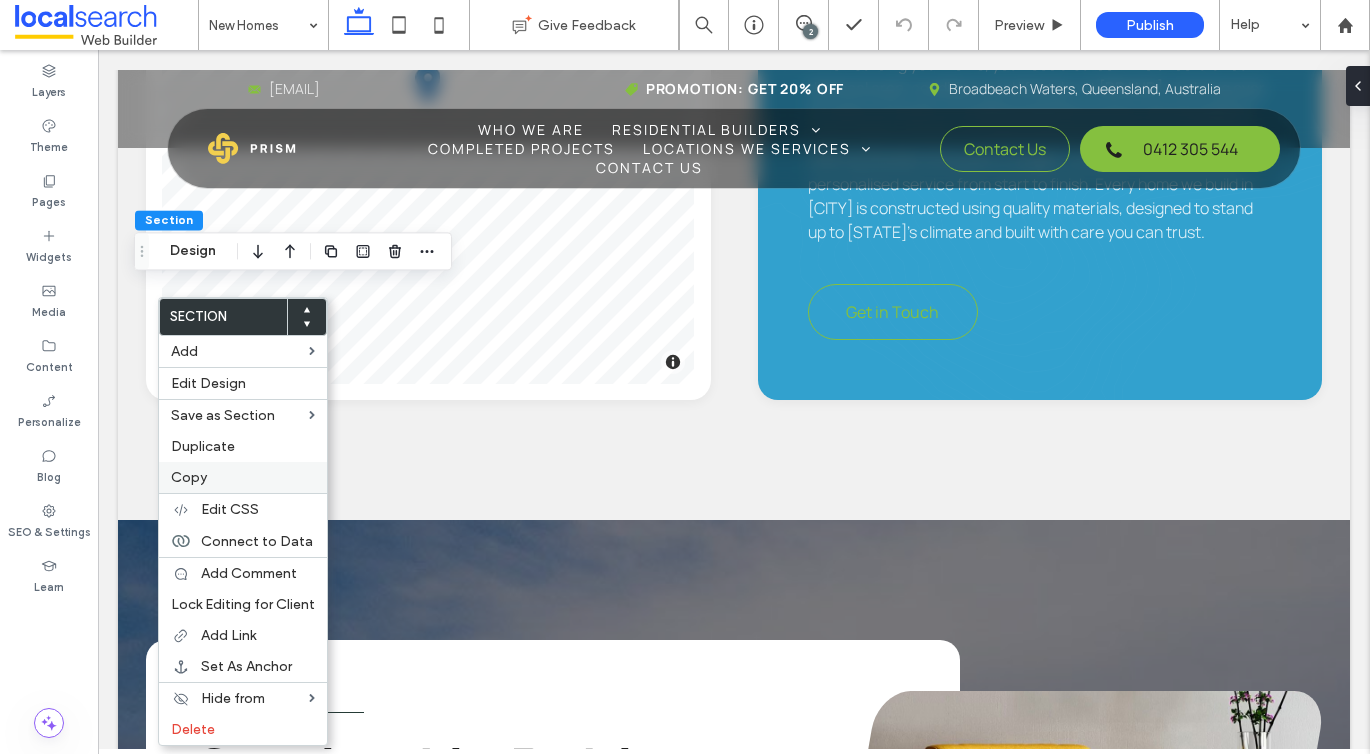 click on "Copy" at bounding box center [243, 477] 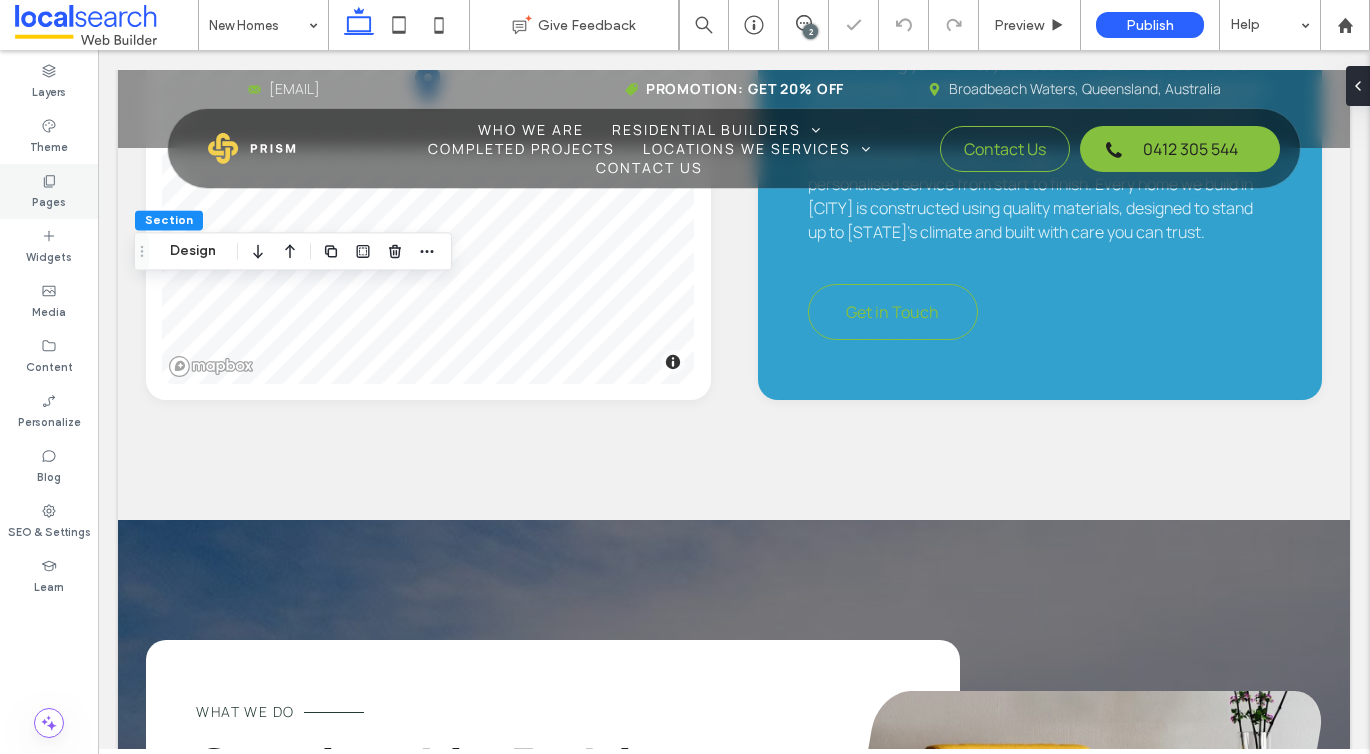 click on "Pages" at bounding box center (49, 191) 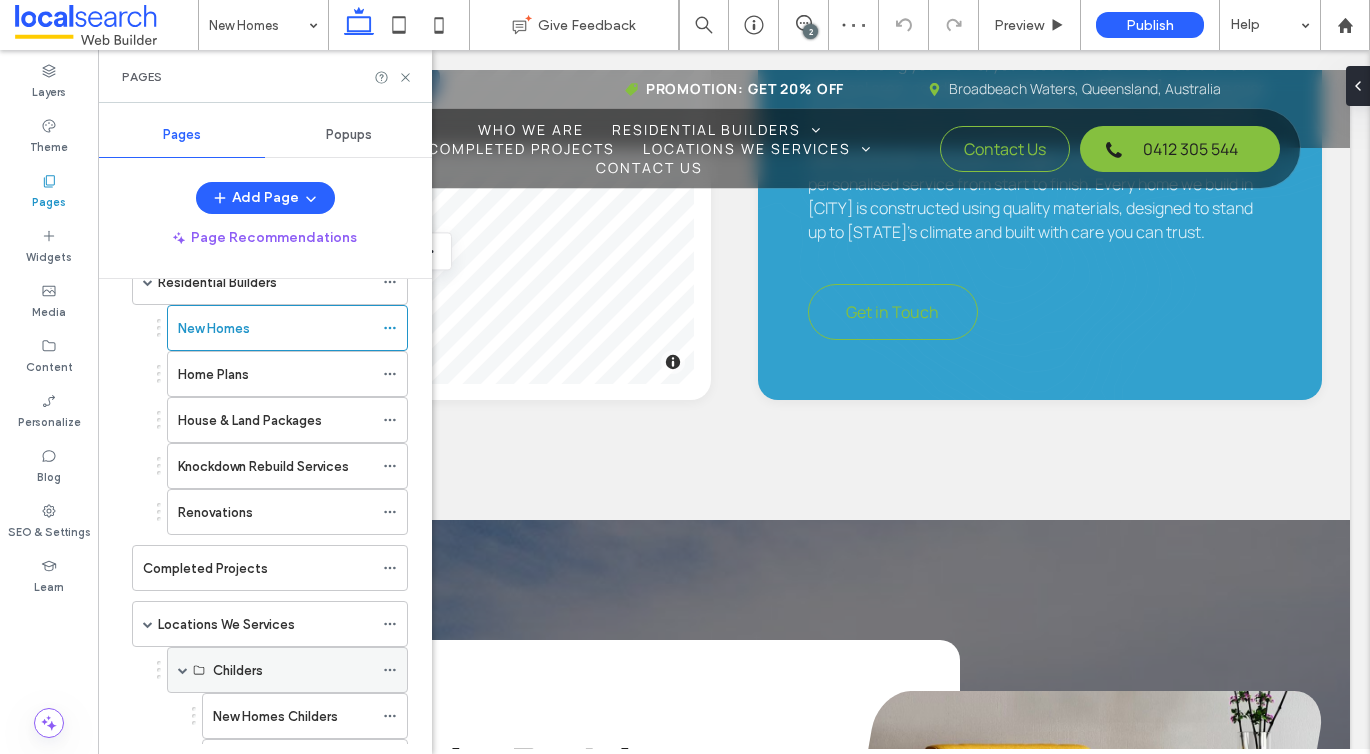 scroll, scrollTop: 215, scrollLeft: 0, axis: vertical 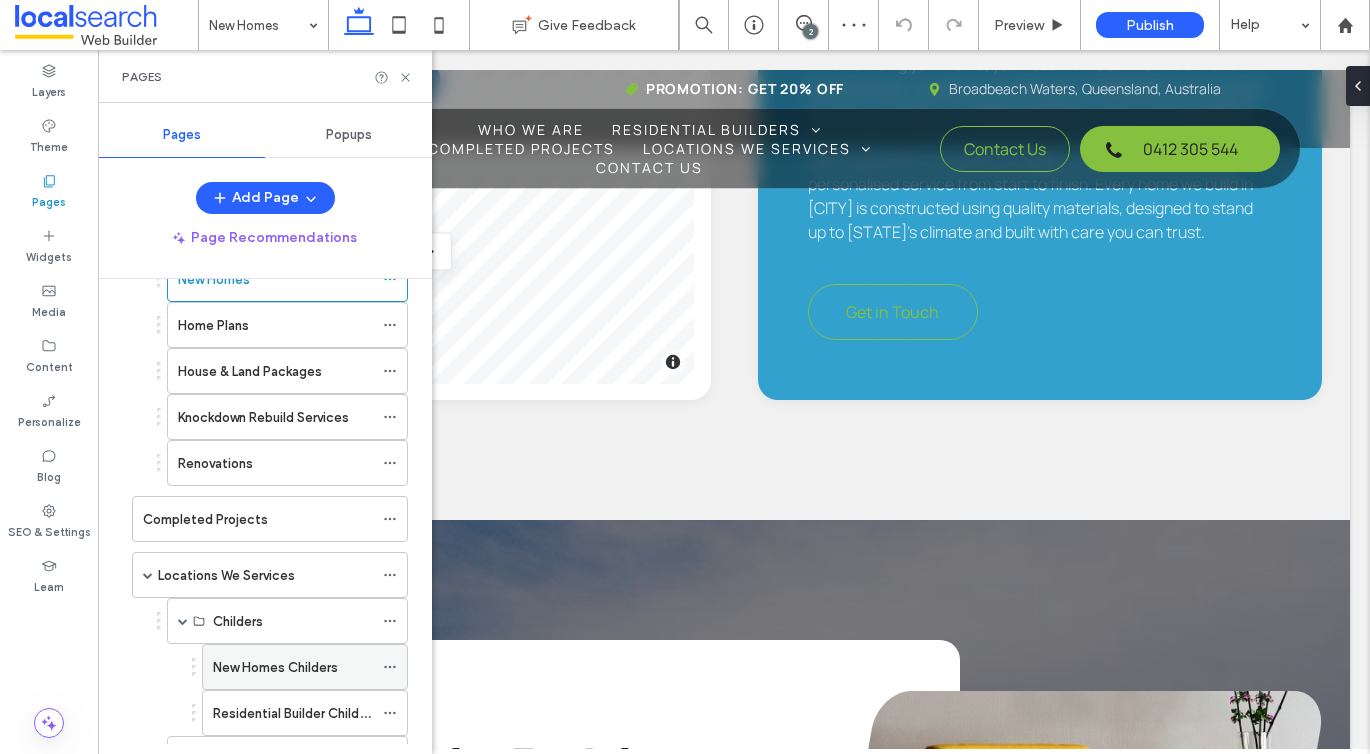 click on "New Homes Childers" at bounding box center [275, 667] 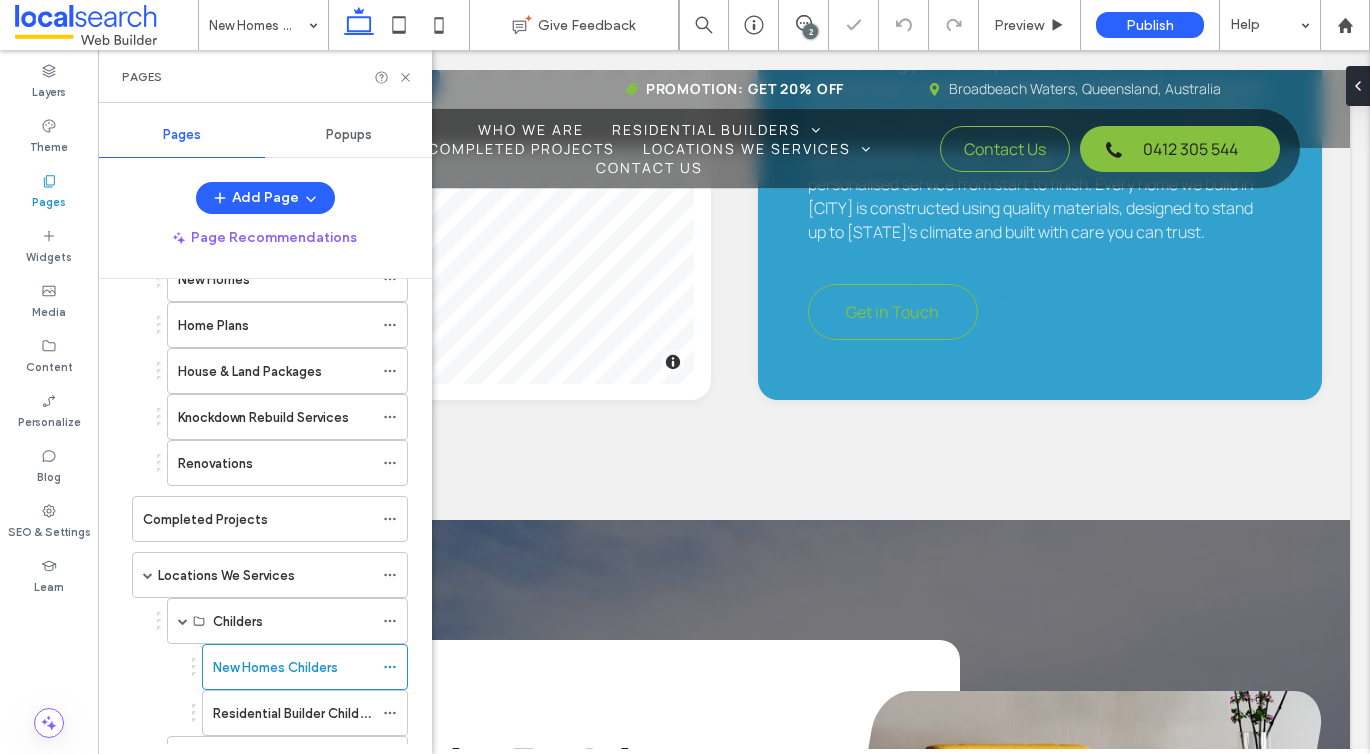 click 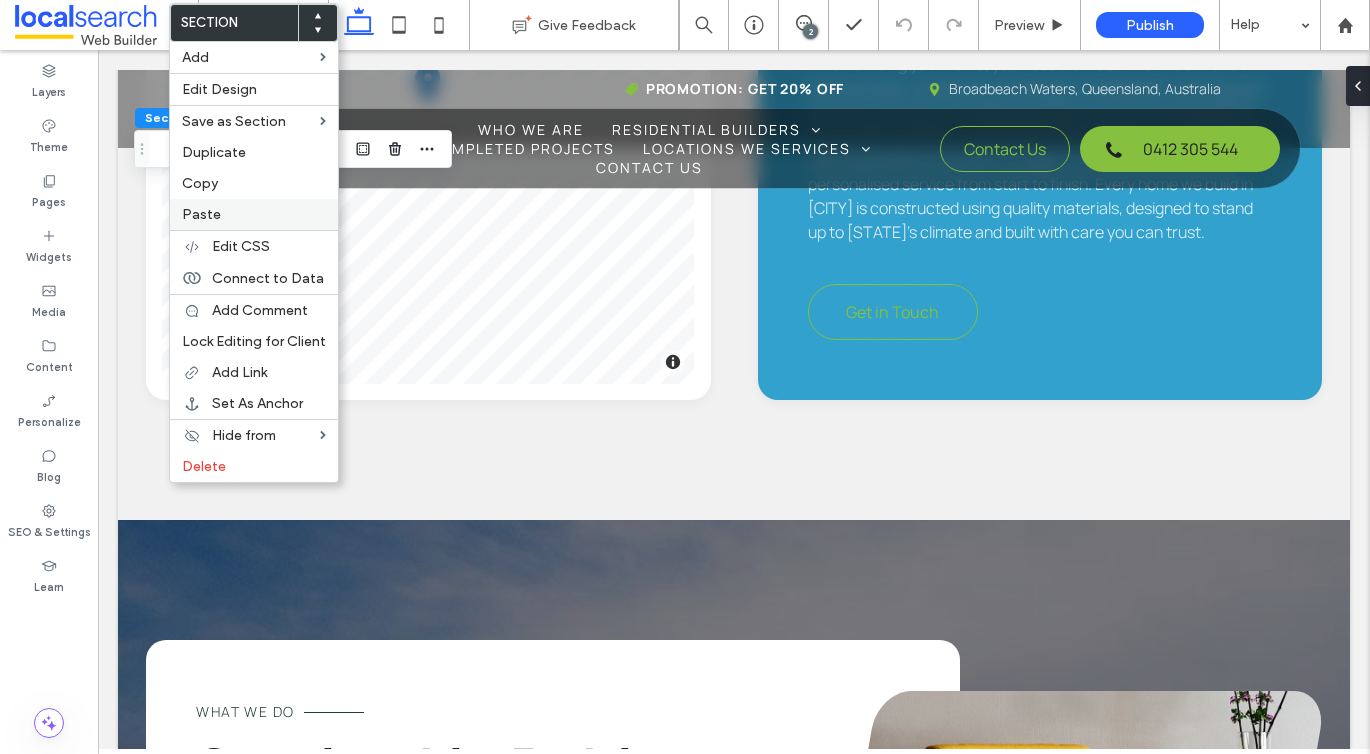 click on "Paste" at bounding box center [201, 214] 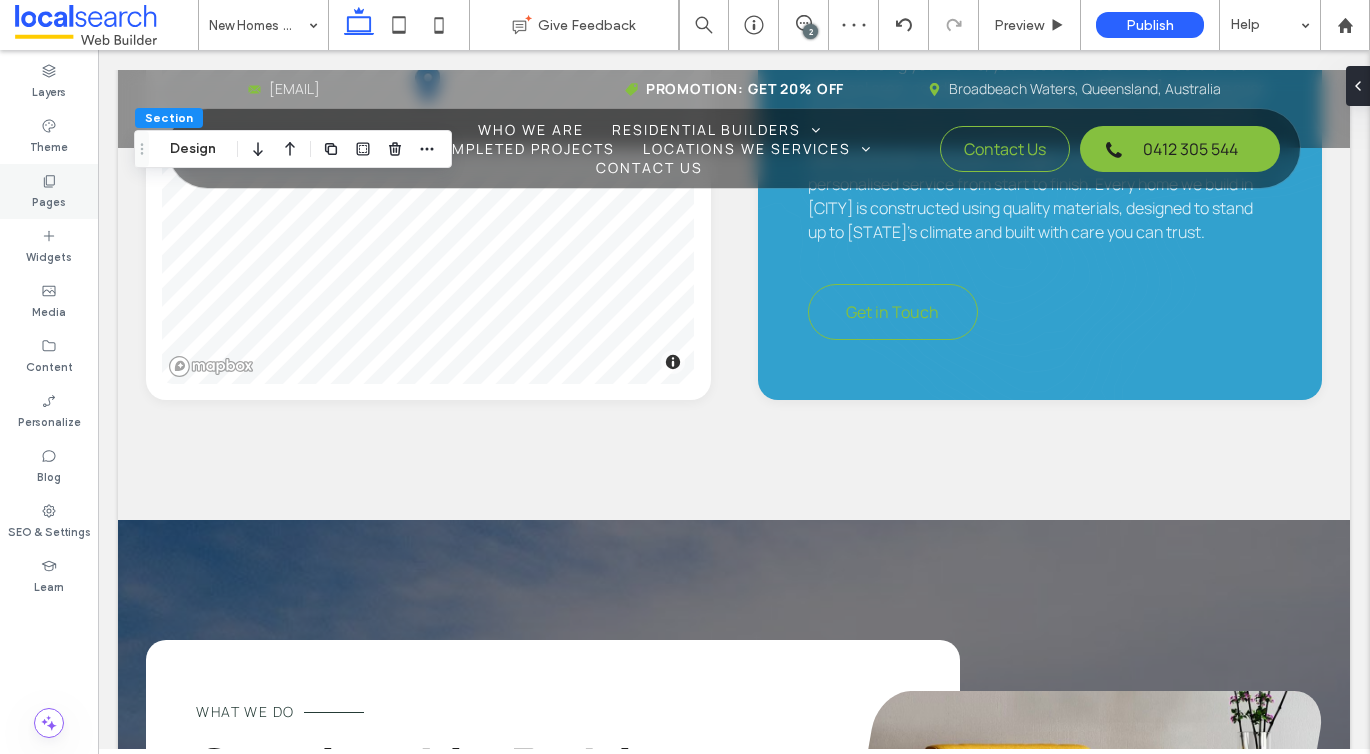 click on "Pages" at bounding box center [49, 191] 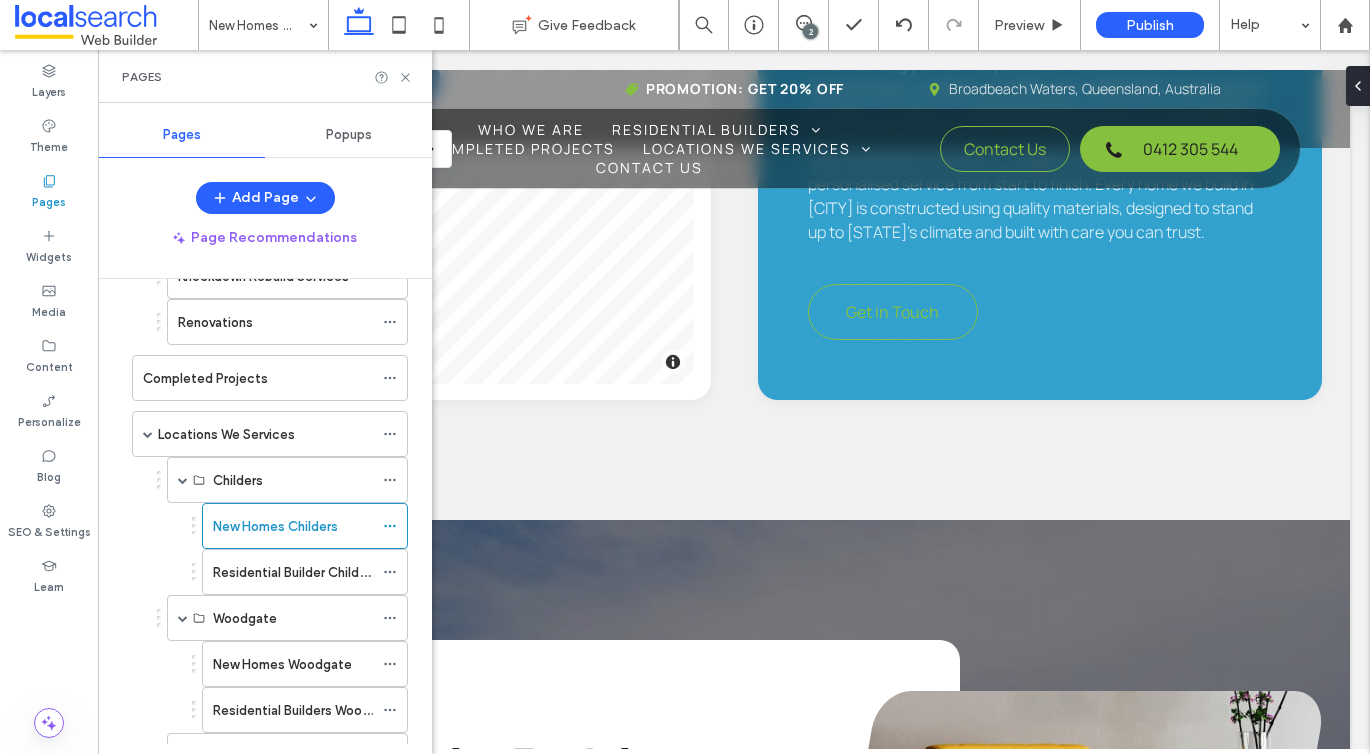 scroll, scrollTop: 447, scrollLeft: 0, axis: vertical 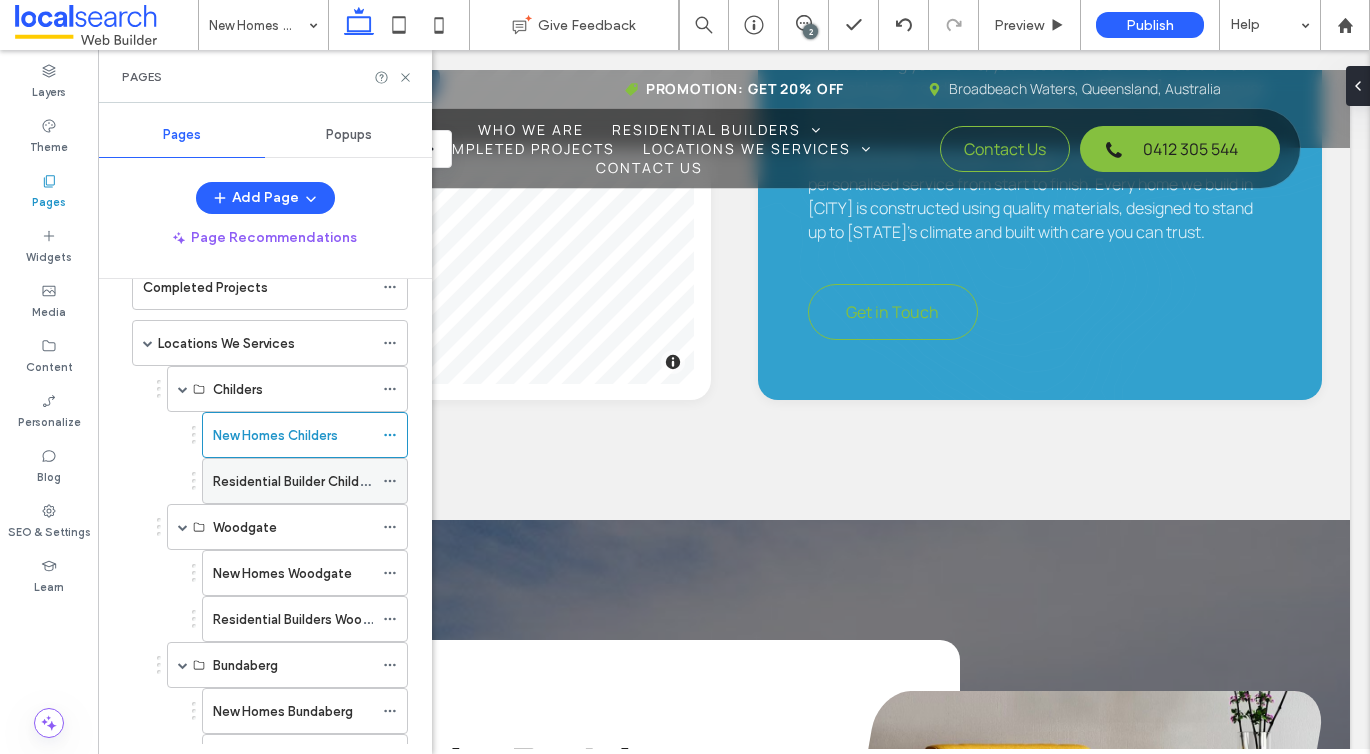 click on "Residential Builder Childers" at bounding box center (293, 481) 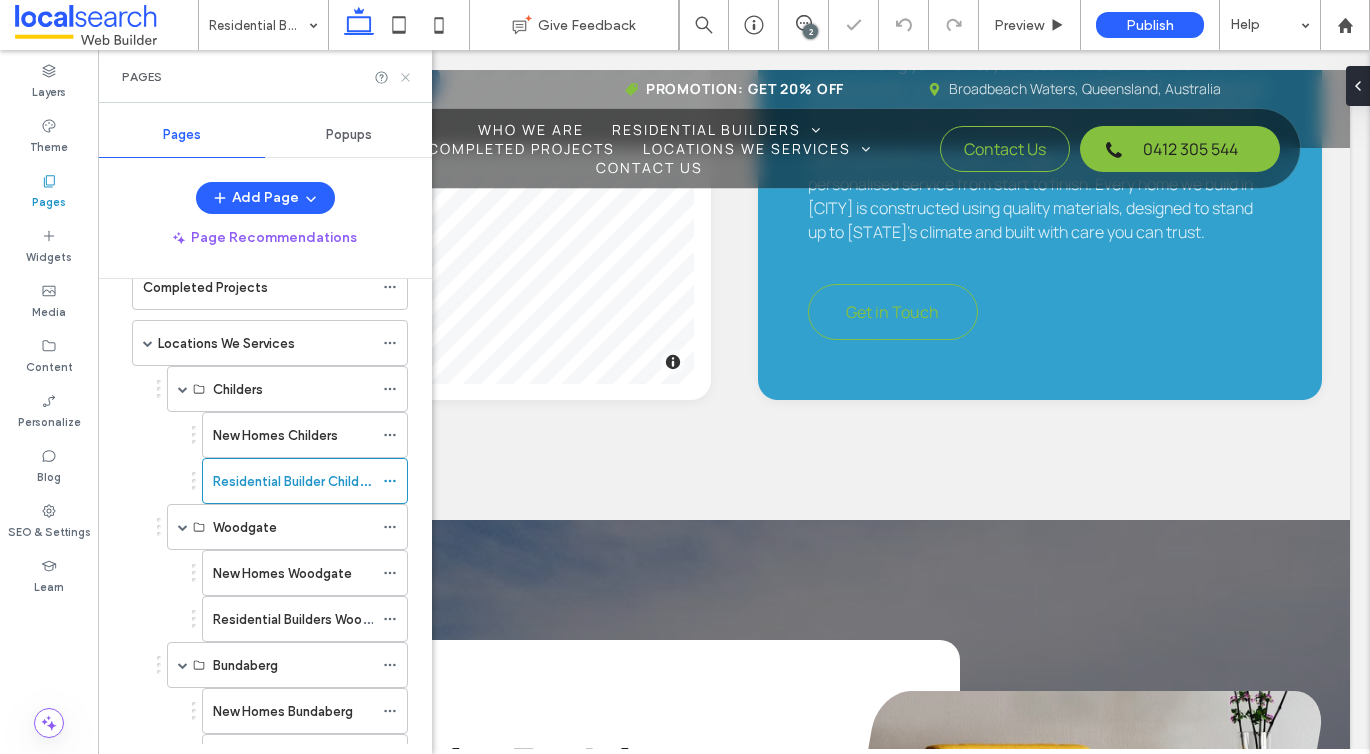 click 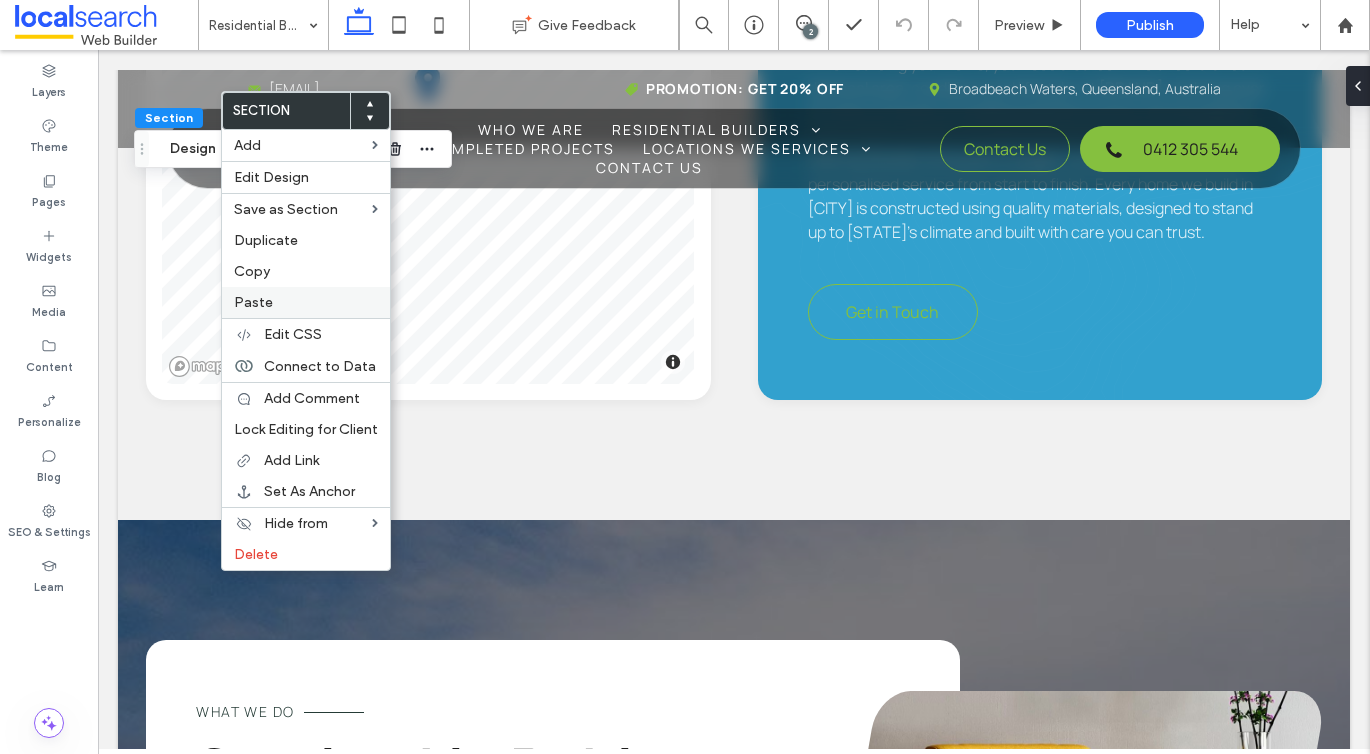 click on "Paste" at bounding box center (253, 302) 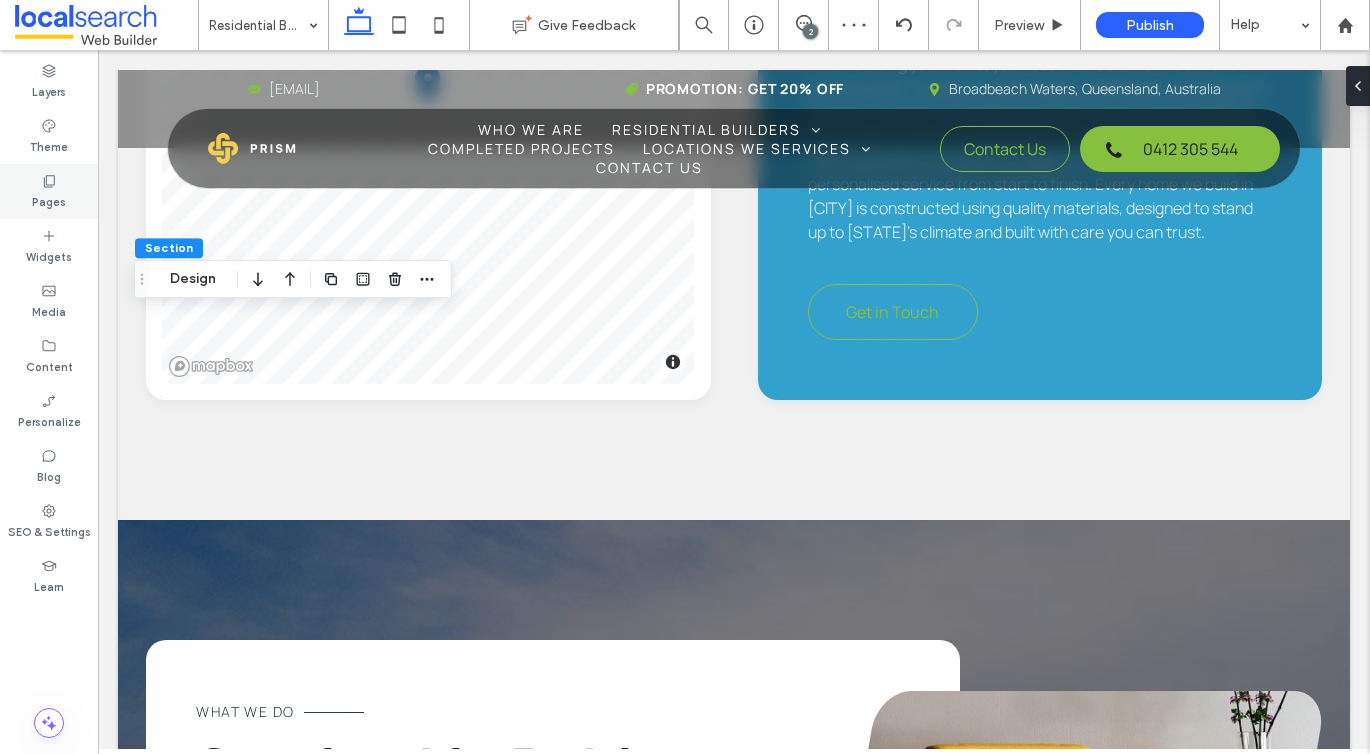 click on "Pages" at bounding box center (49, 191) 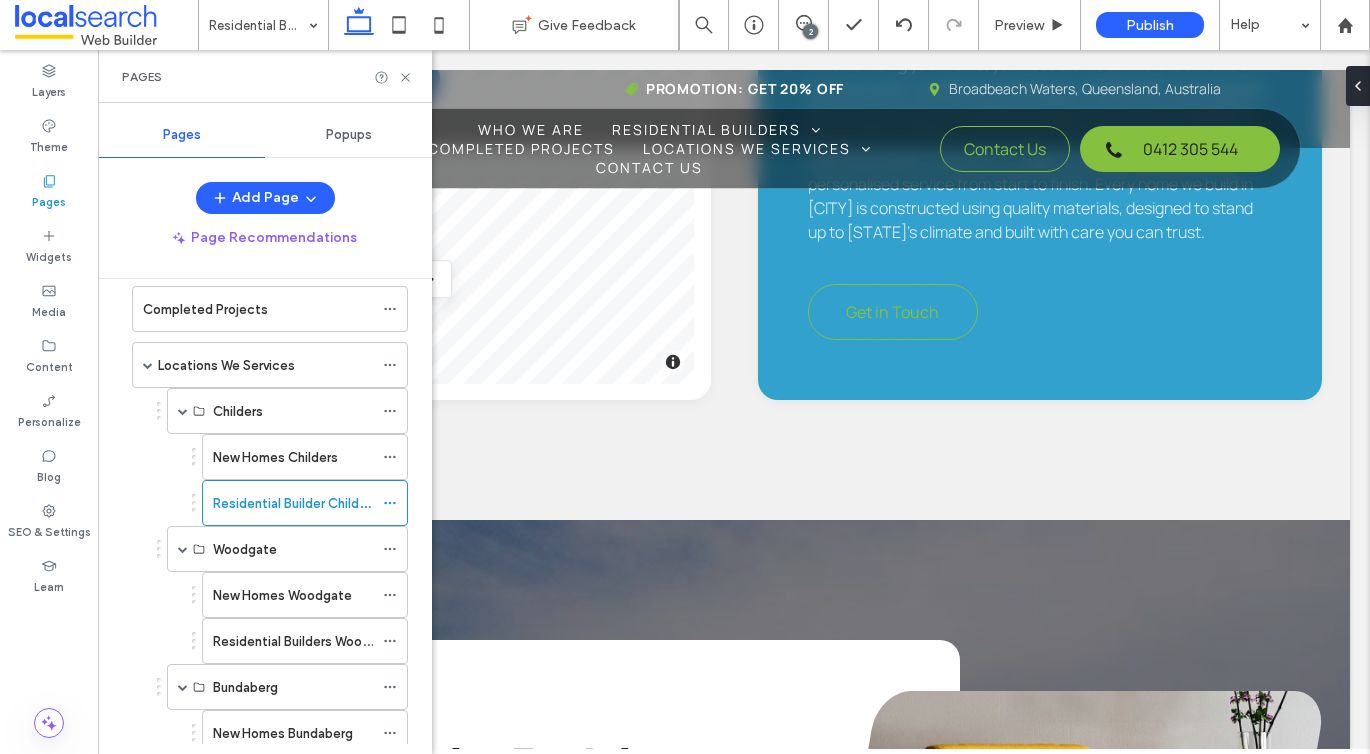 scroll, scrollTop: 589, scrollLeft: 0, axis: vertical 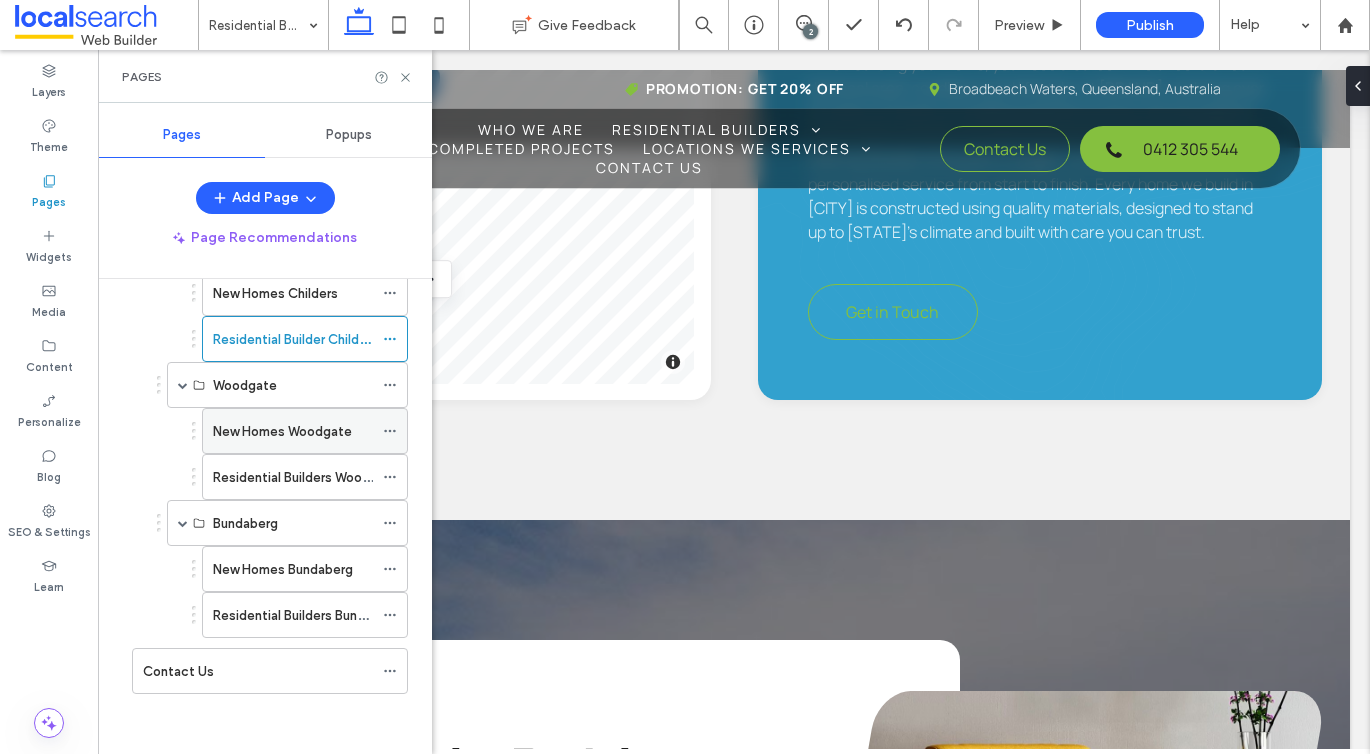 click on "New Homes Woodgate" at bounding box center [282, 431] 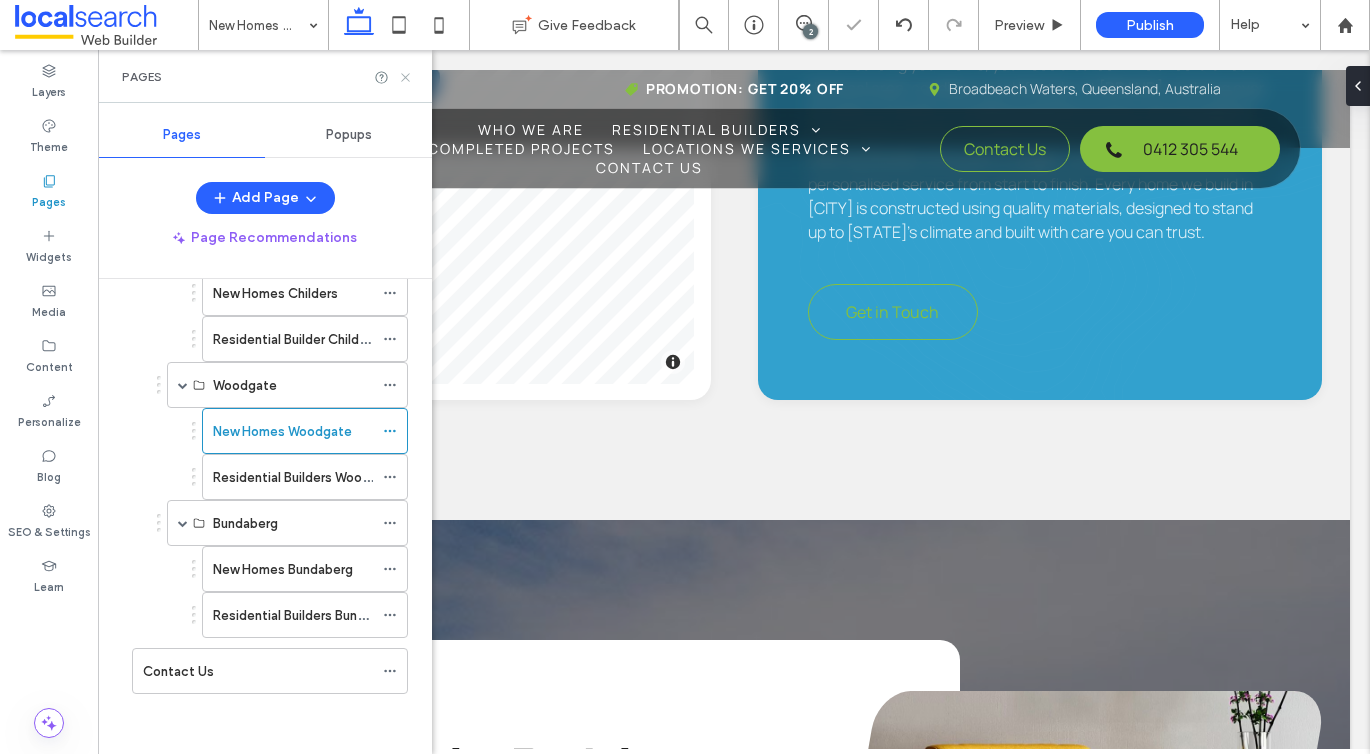 click 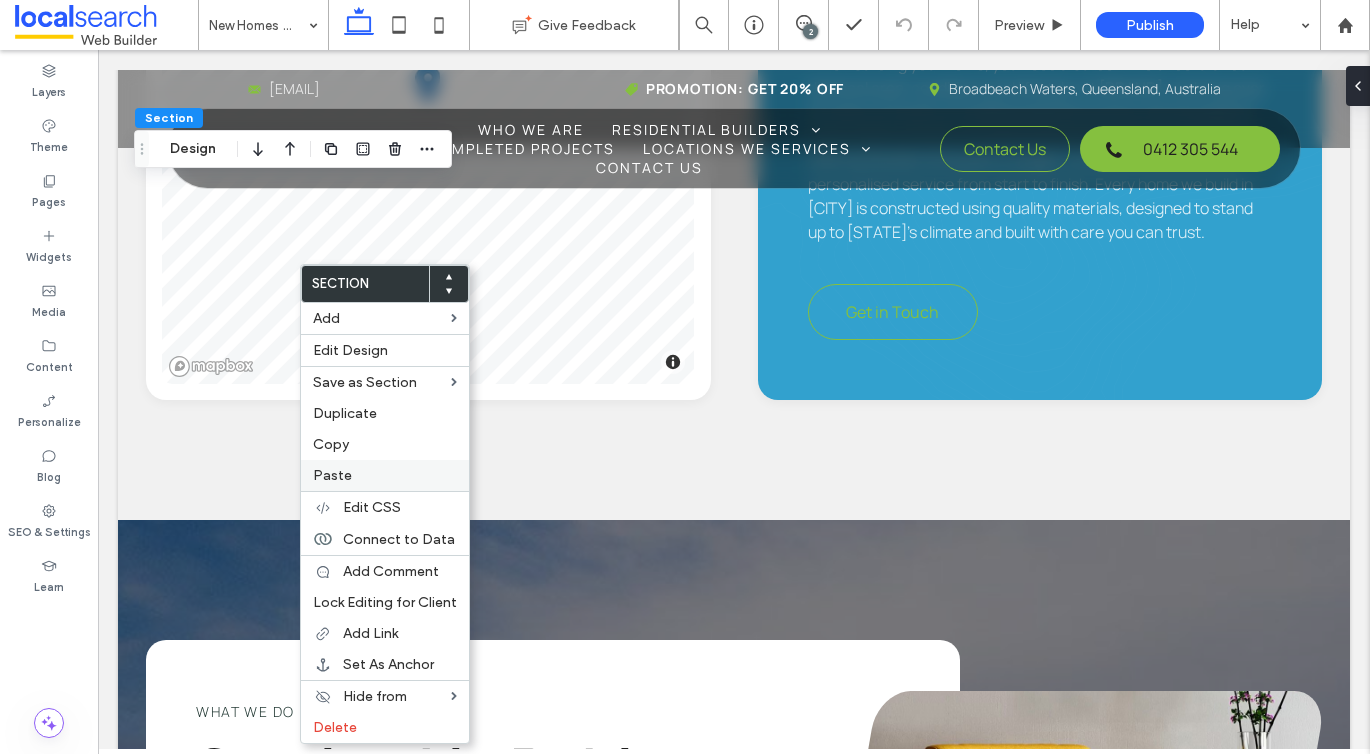 click on "Paste" at bounding box center [385, 475] 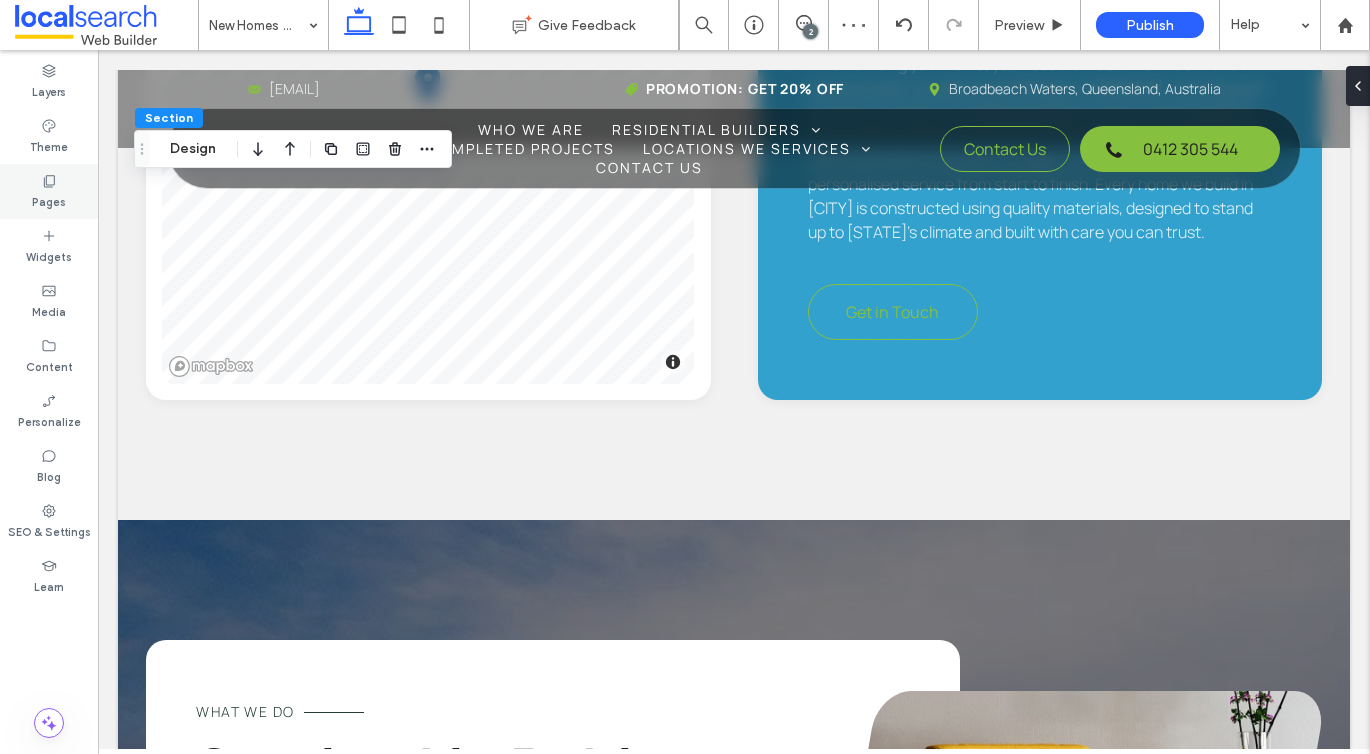 click on "Pages" at bounding box center [49, 191] 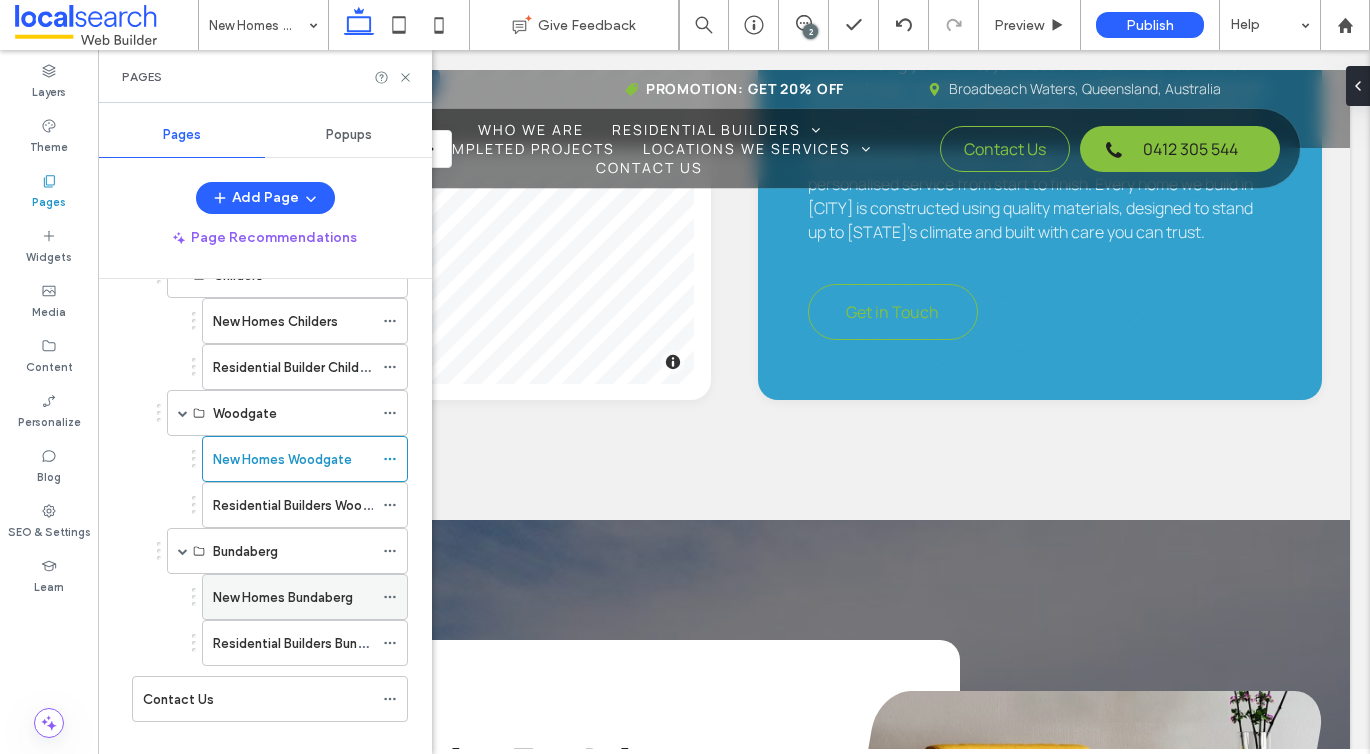 scroll, scrollTop: 573, scrollLeft: 0, axis: vertical 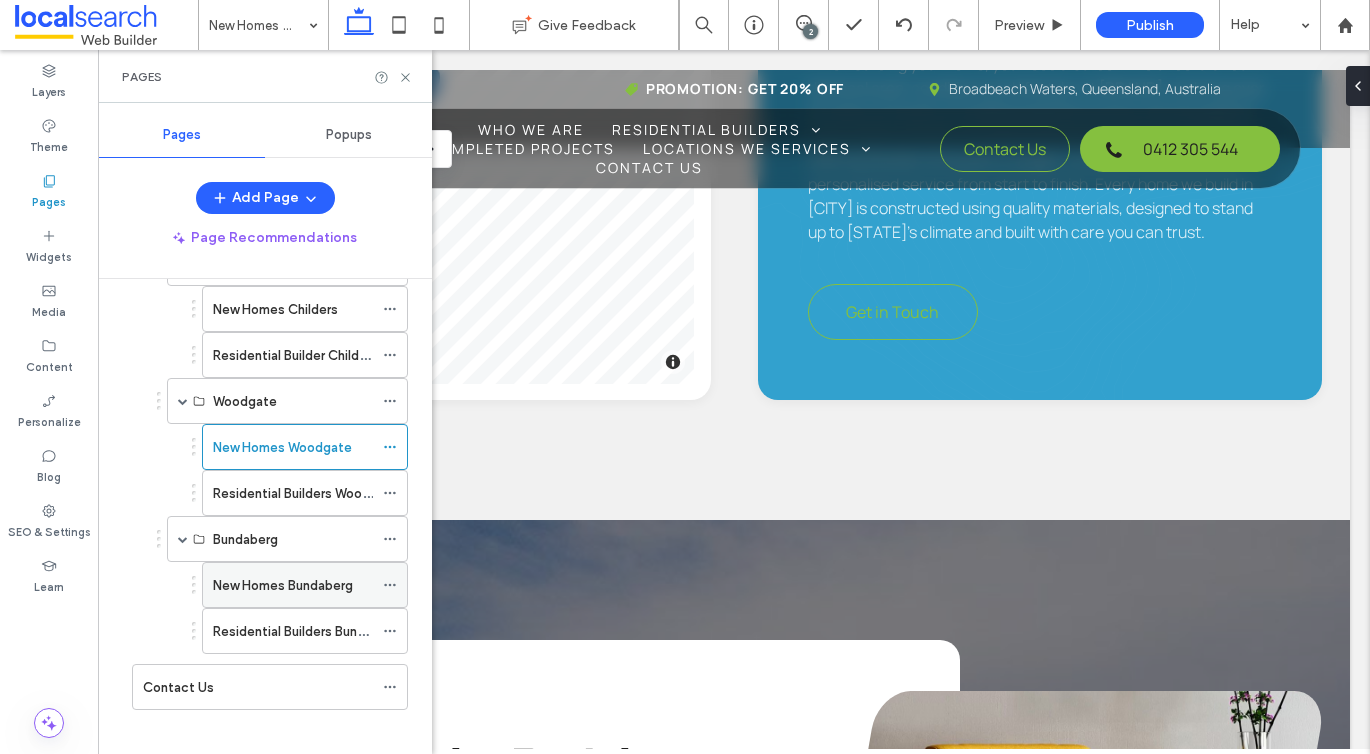 click on "New Homes Bundaberg" at bounding box center [283, 585] 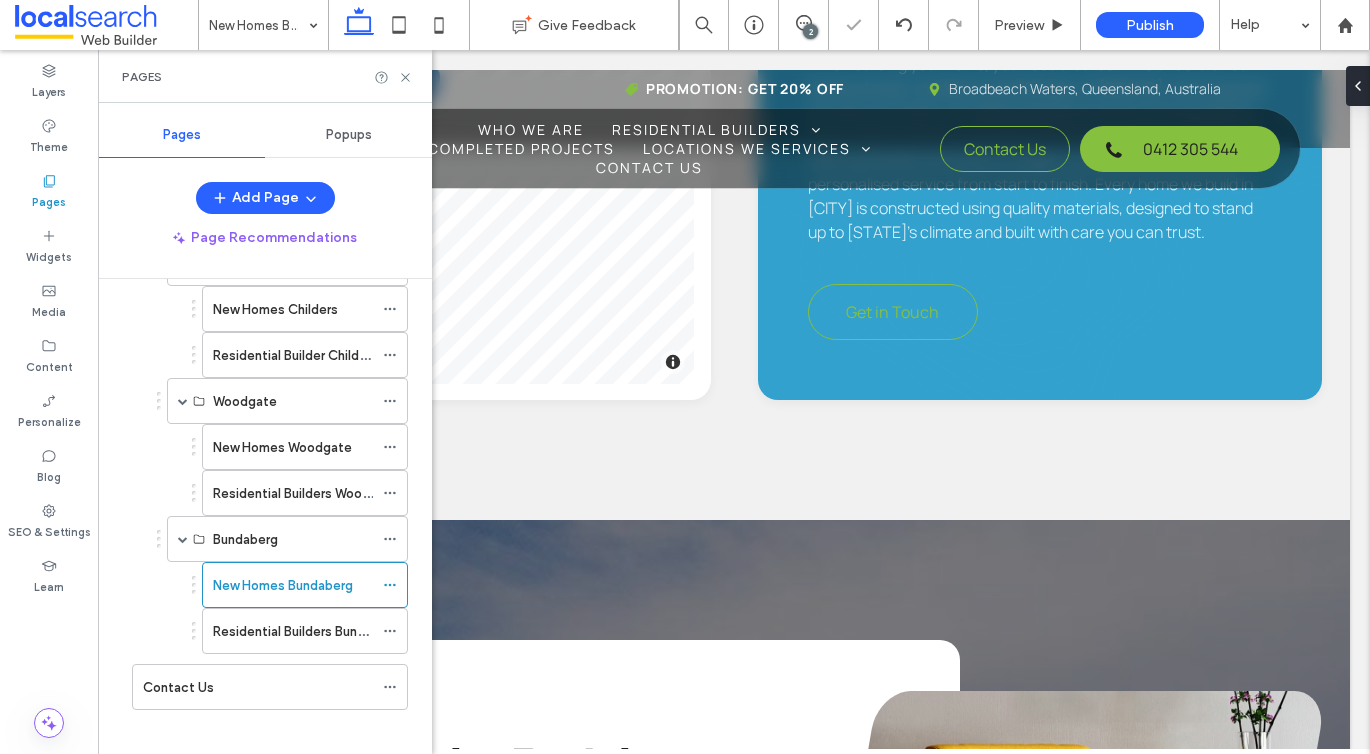 click 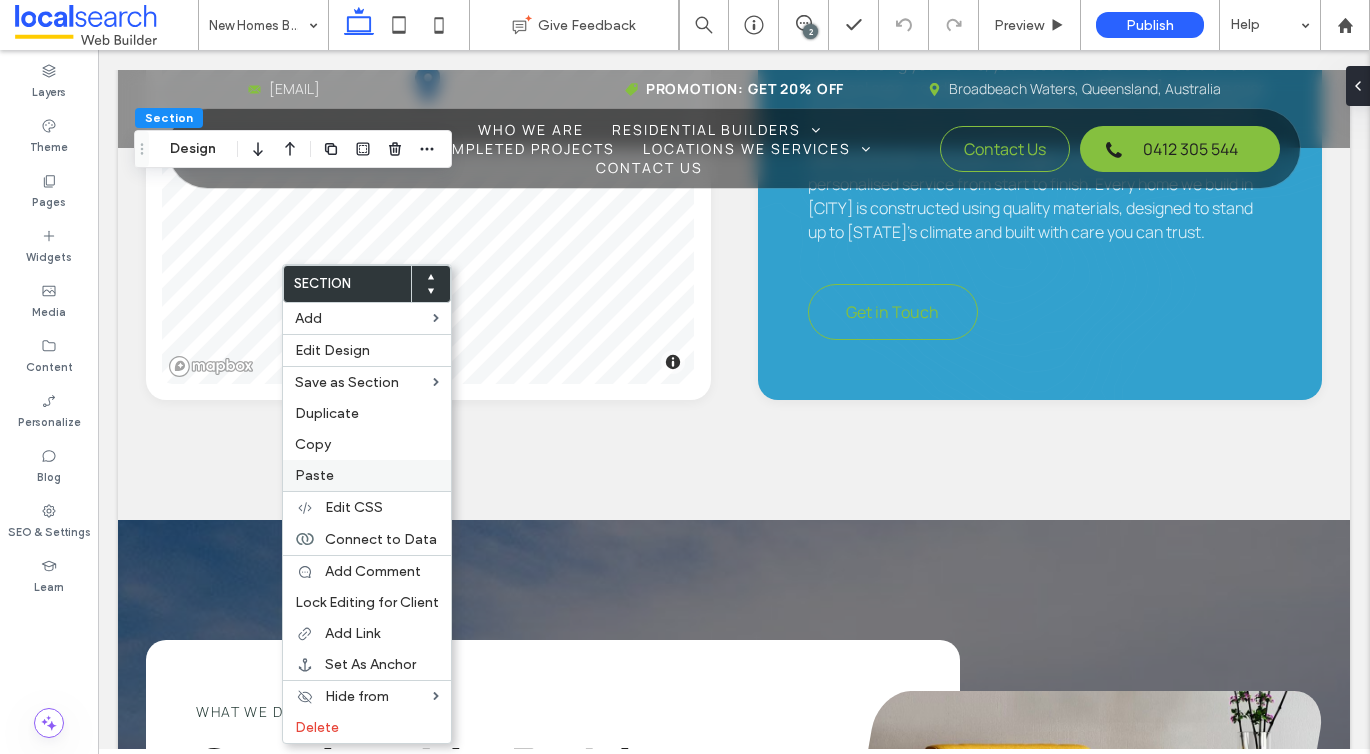 click on "Paste" at bounding box center [314, 475] 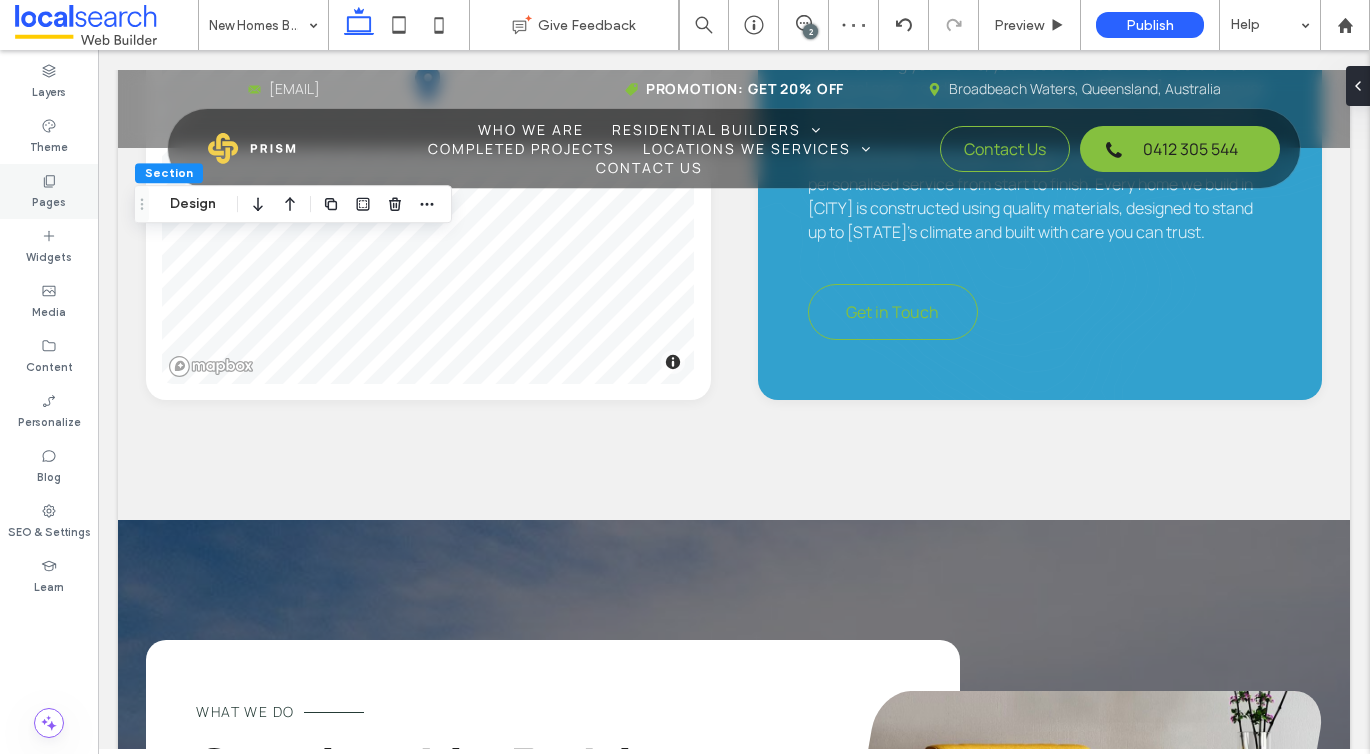 click 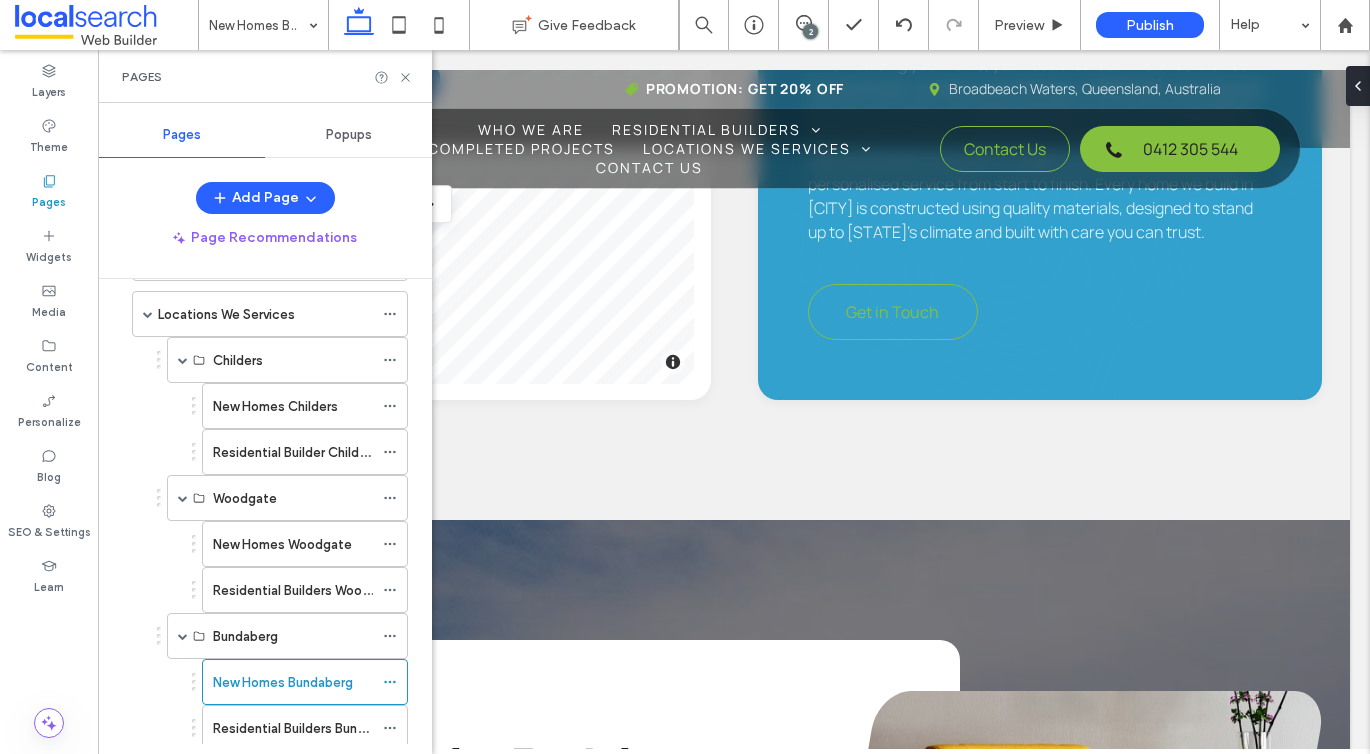 scroll, scrollTop: 589, scrollLeft: 0, axis: vertical 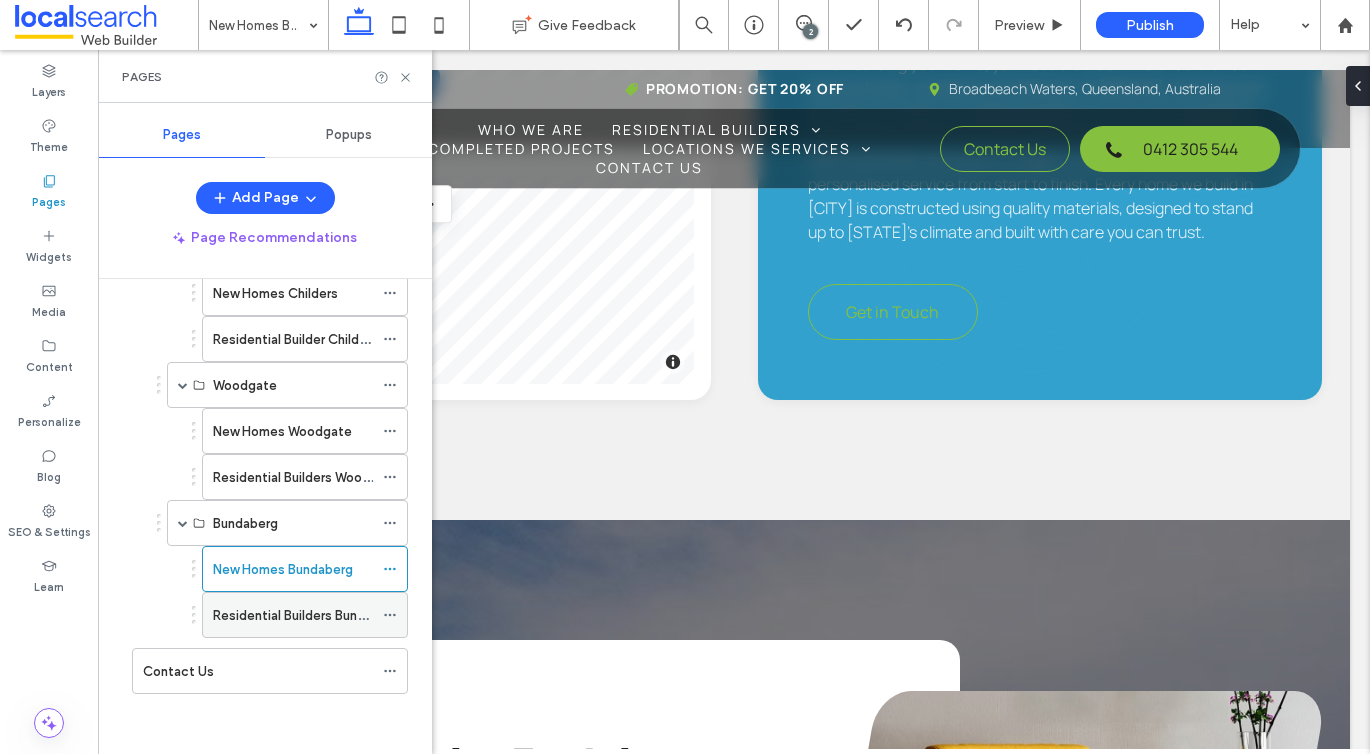 click on "Residential Builders Bundaberg" at bounding box center [293, 615] 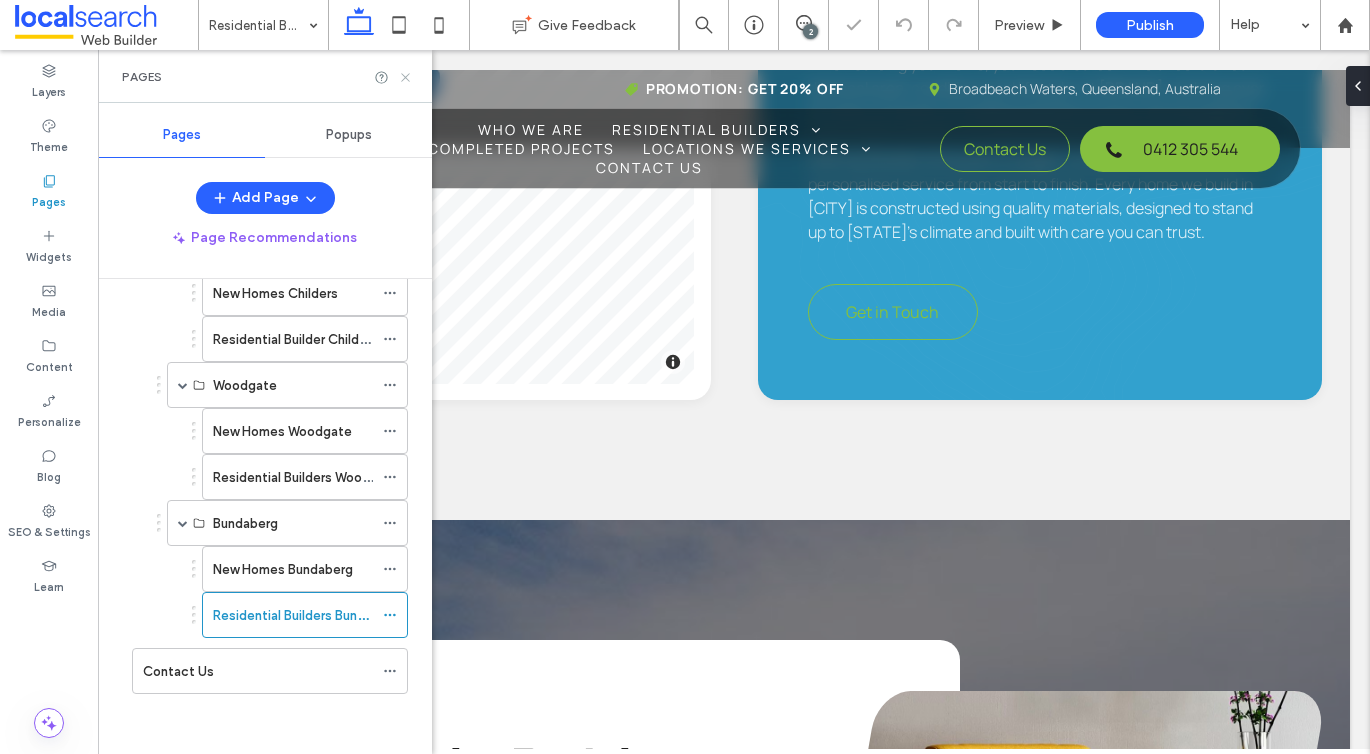 click 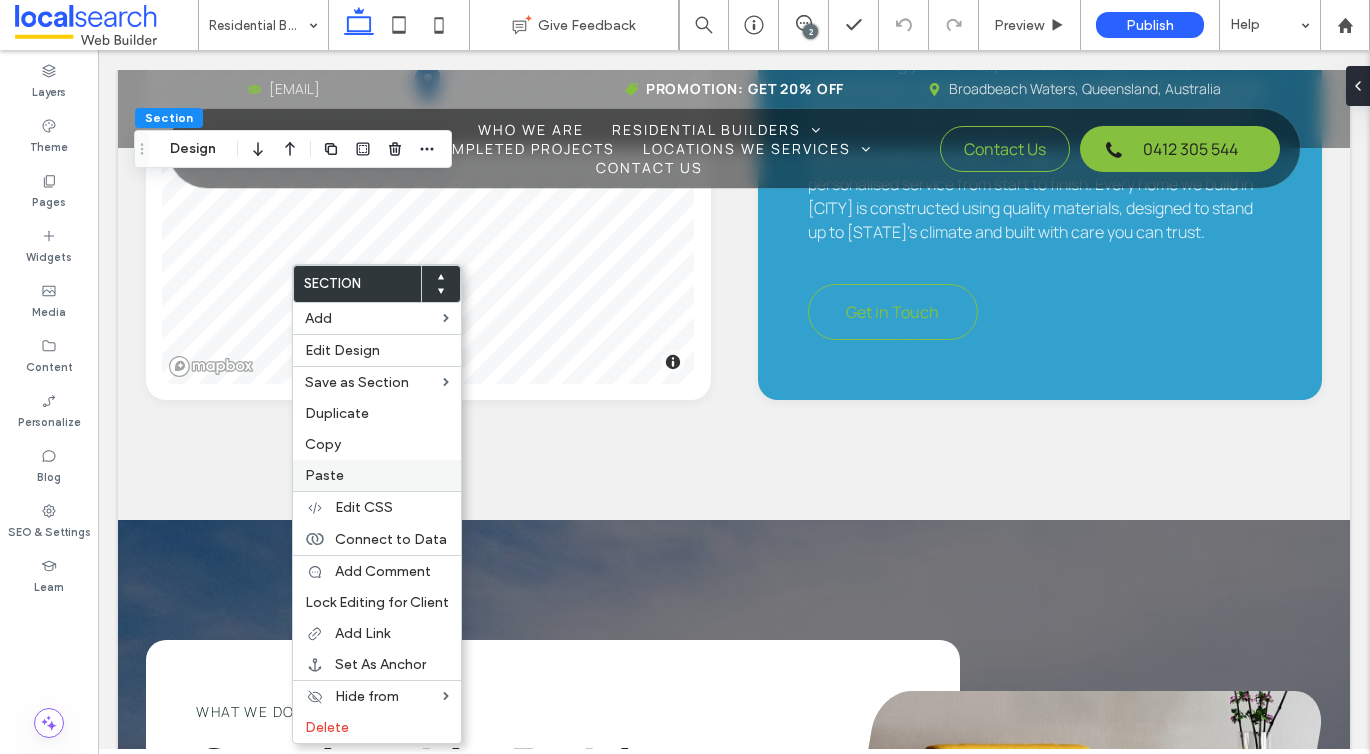 click on "Paste" at bounding box center (377, 475) 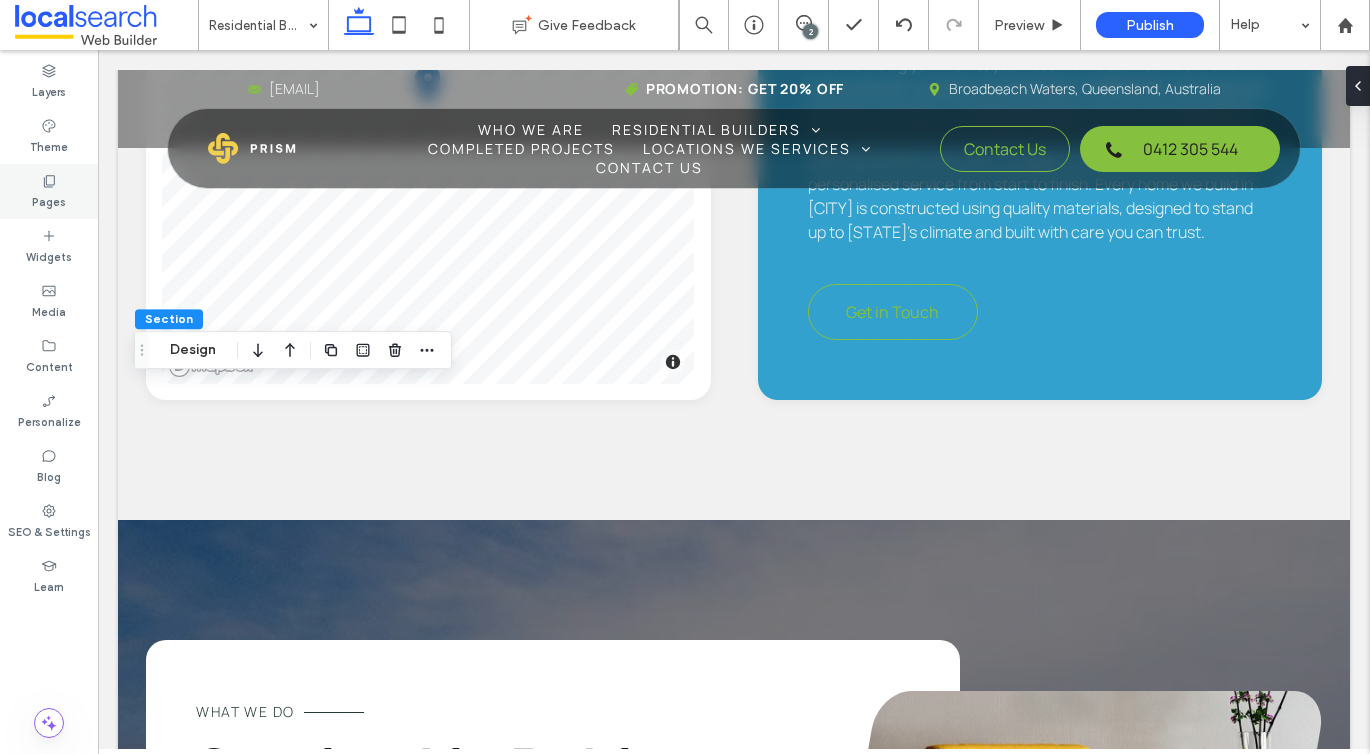 click on "Pages" at bounding box center [49, 191] 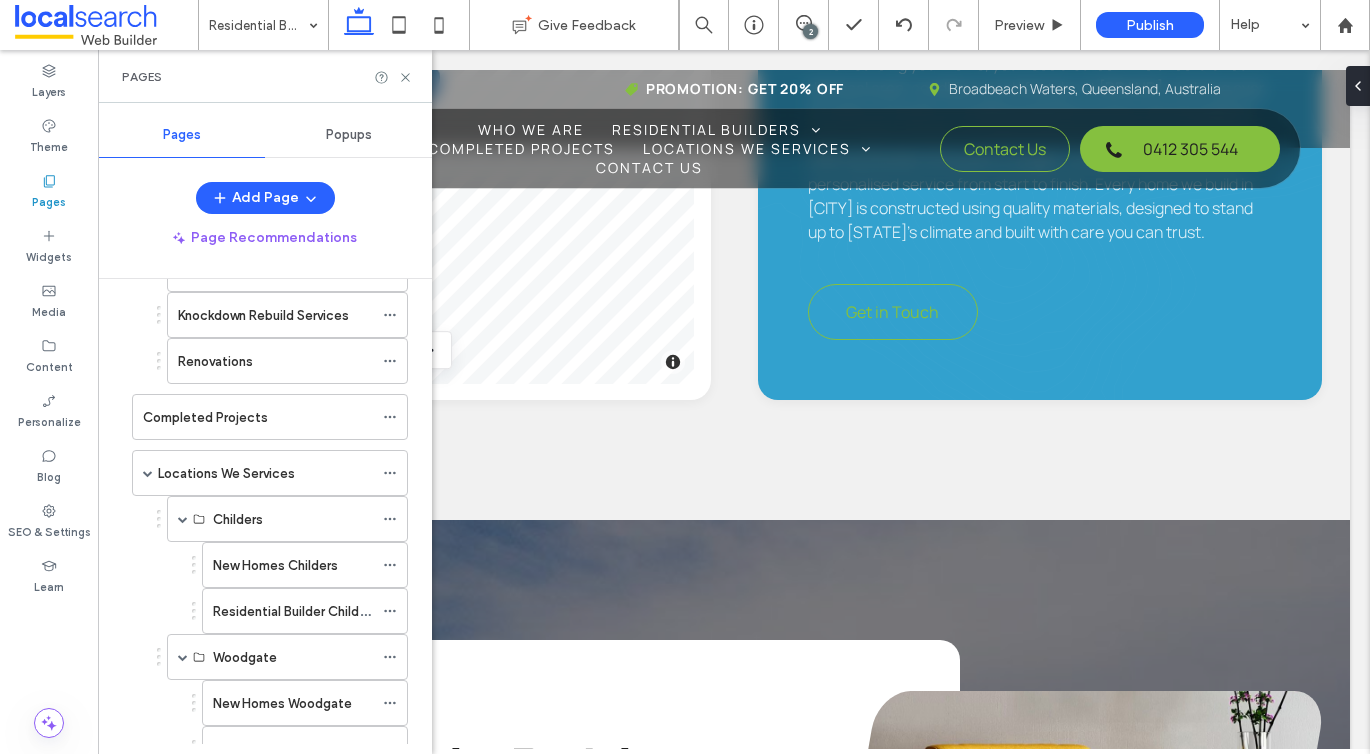 scroll, scrollTop: 551, scrollLeft: 0, axis: vertical 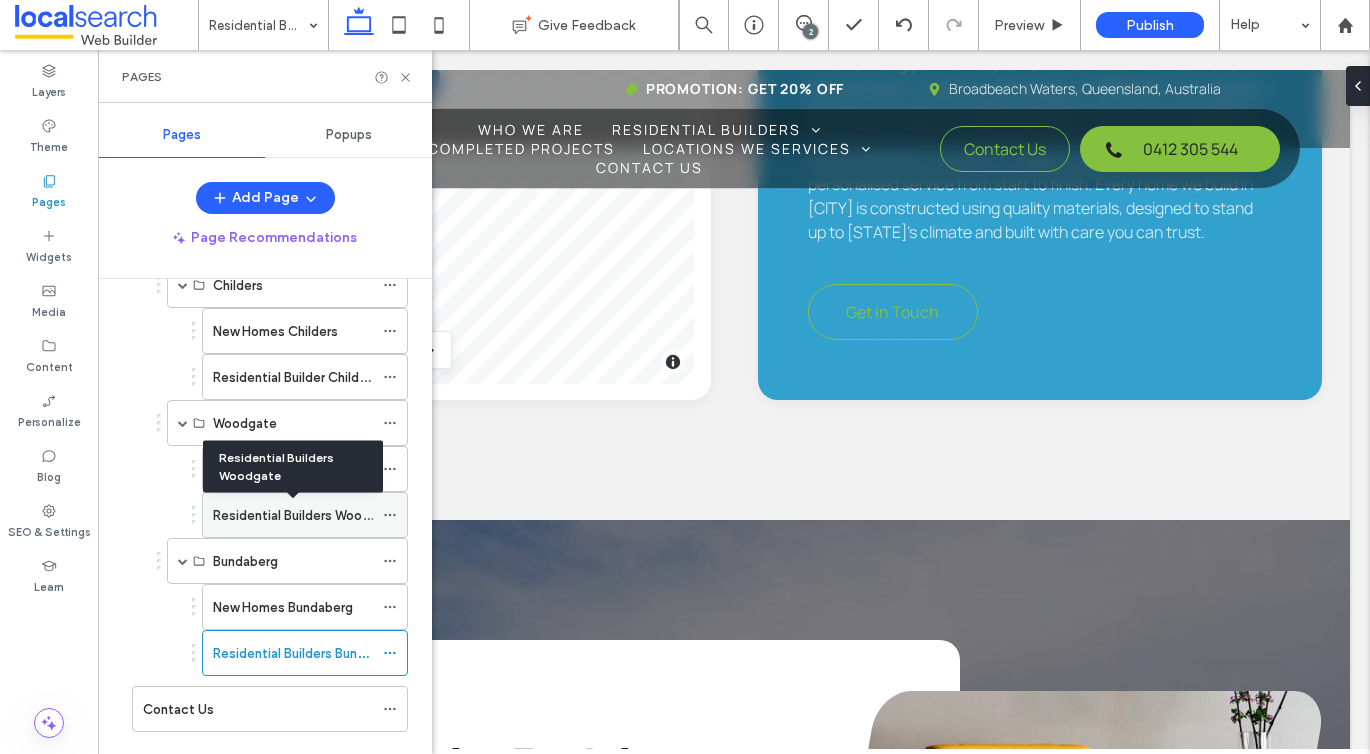 click on "Residential Builders Woodgate" at bounding box center (306, 515) 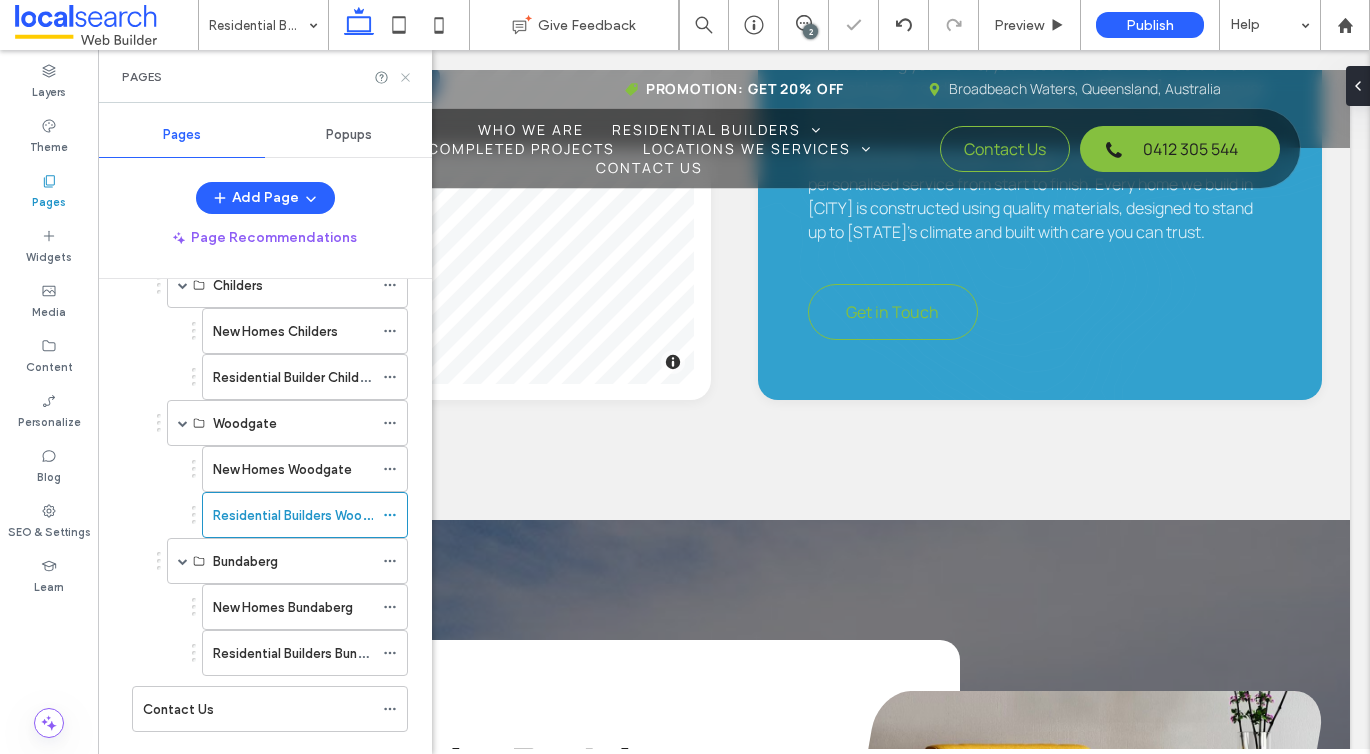 click 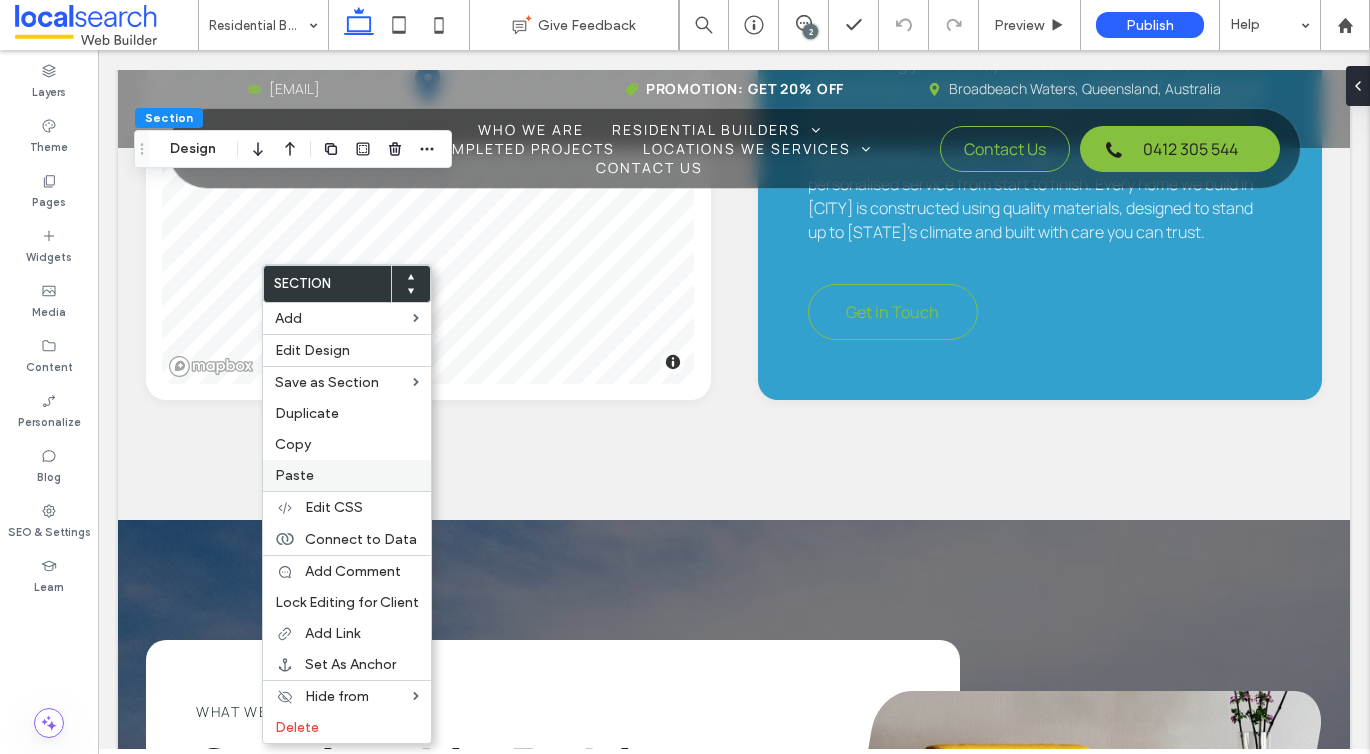 click on "Paste" at bounding box center [294, 475] 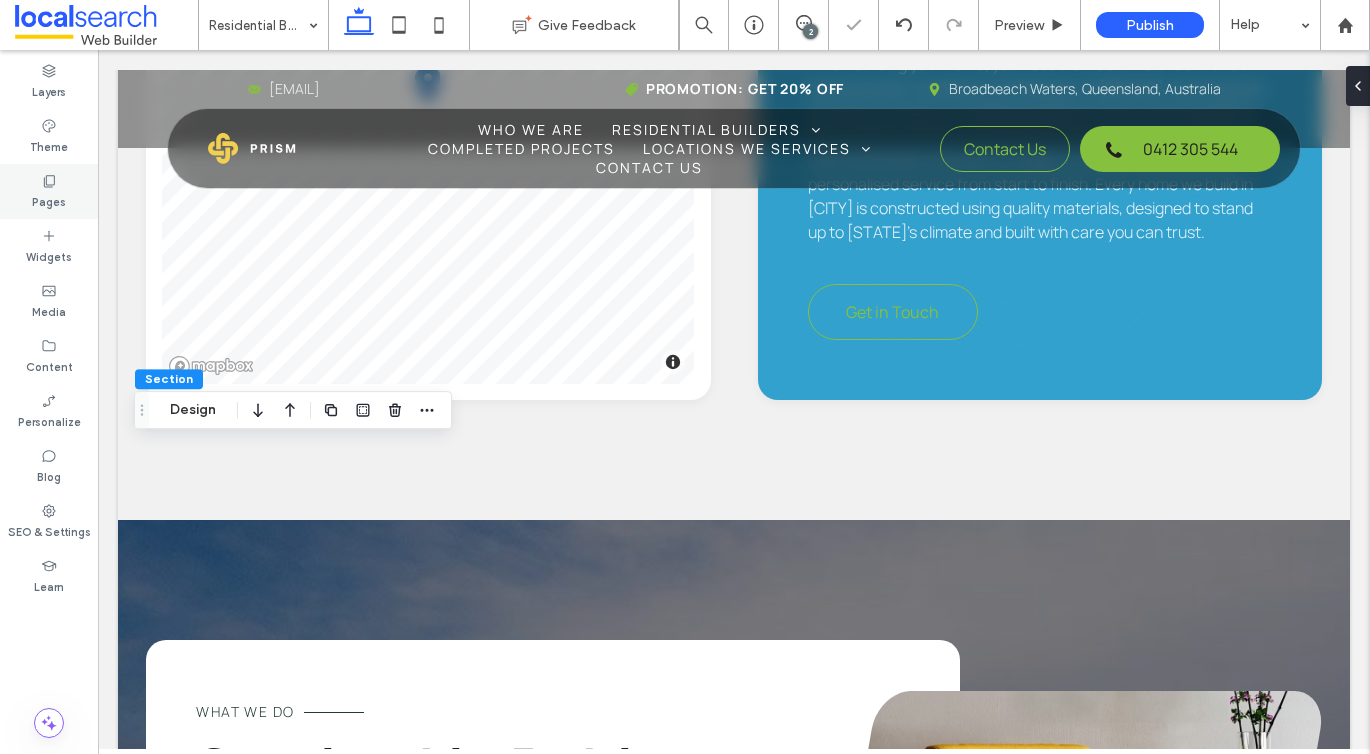 click on "Pages" at bounding box center [49, 200] 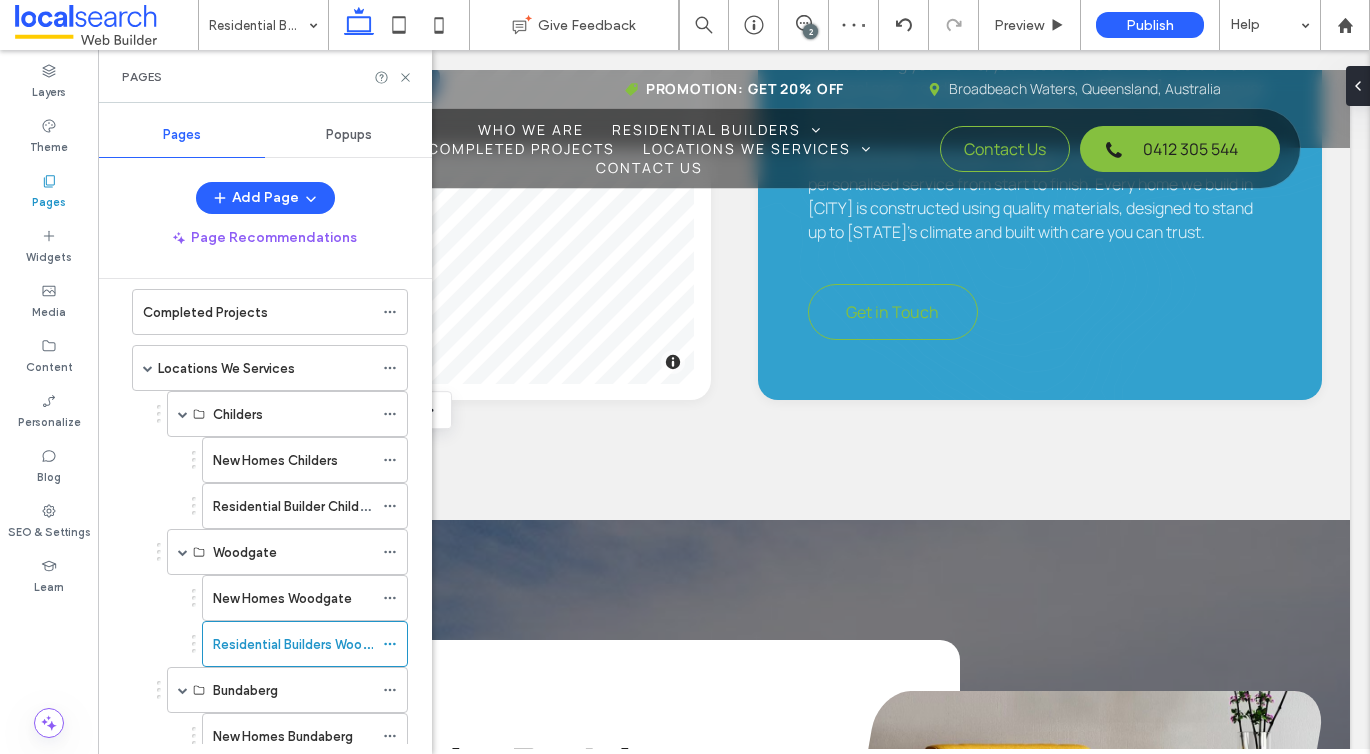 scroll, scrollTop: 463, scrollLeft: 0, axis: vertical 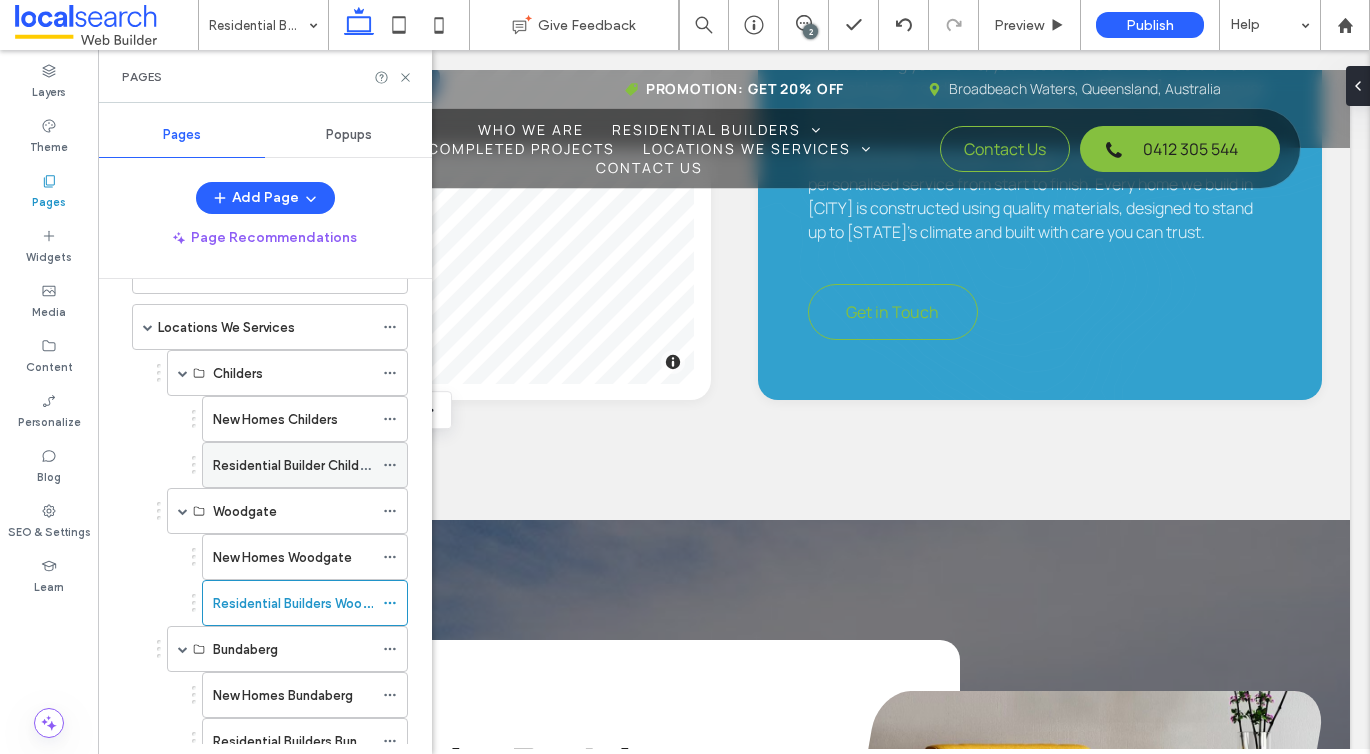 click on "Residential Builder Childers" at bounding box center (293, 465) 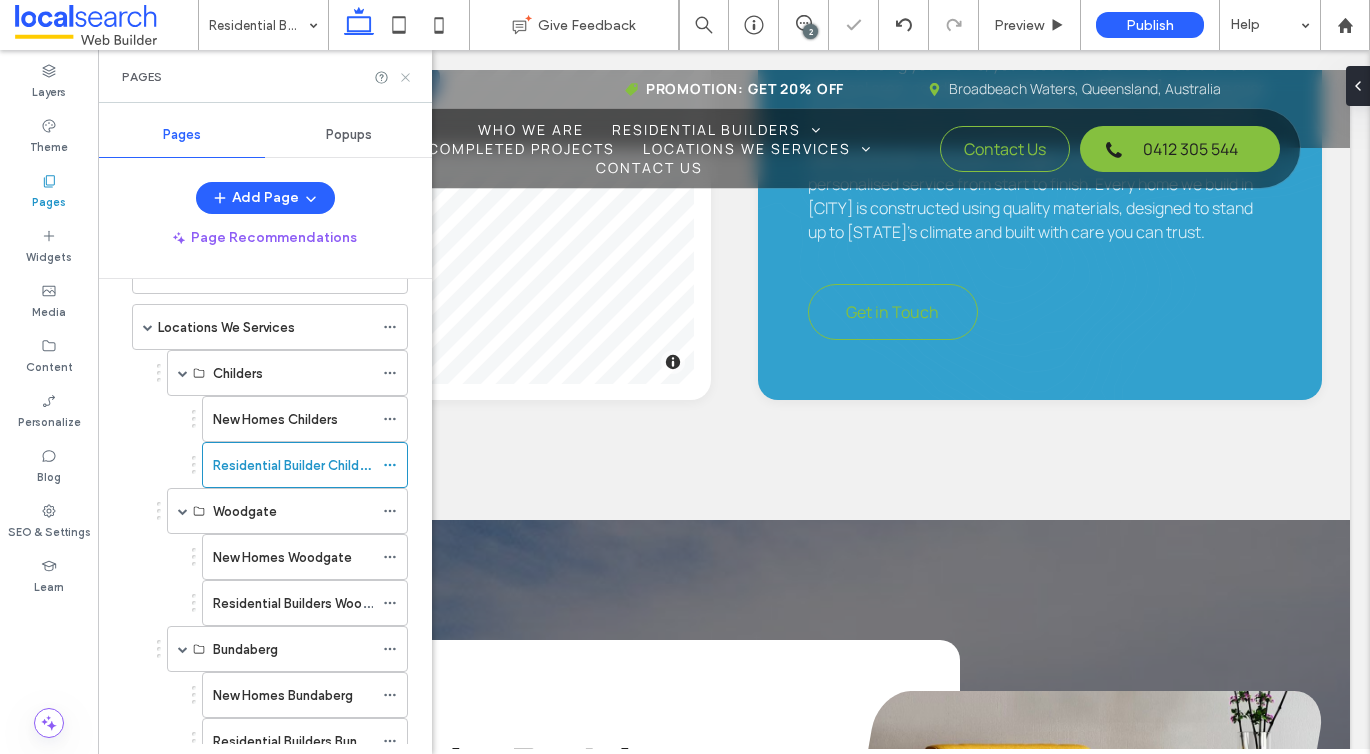 click 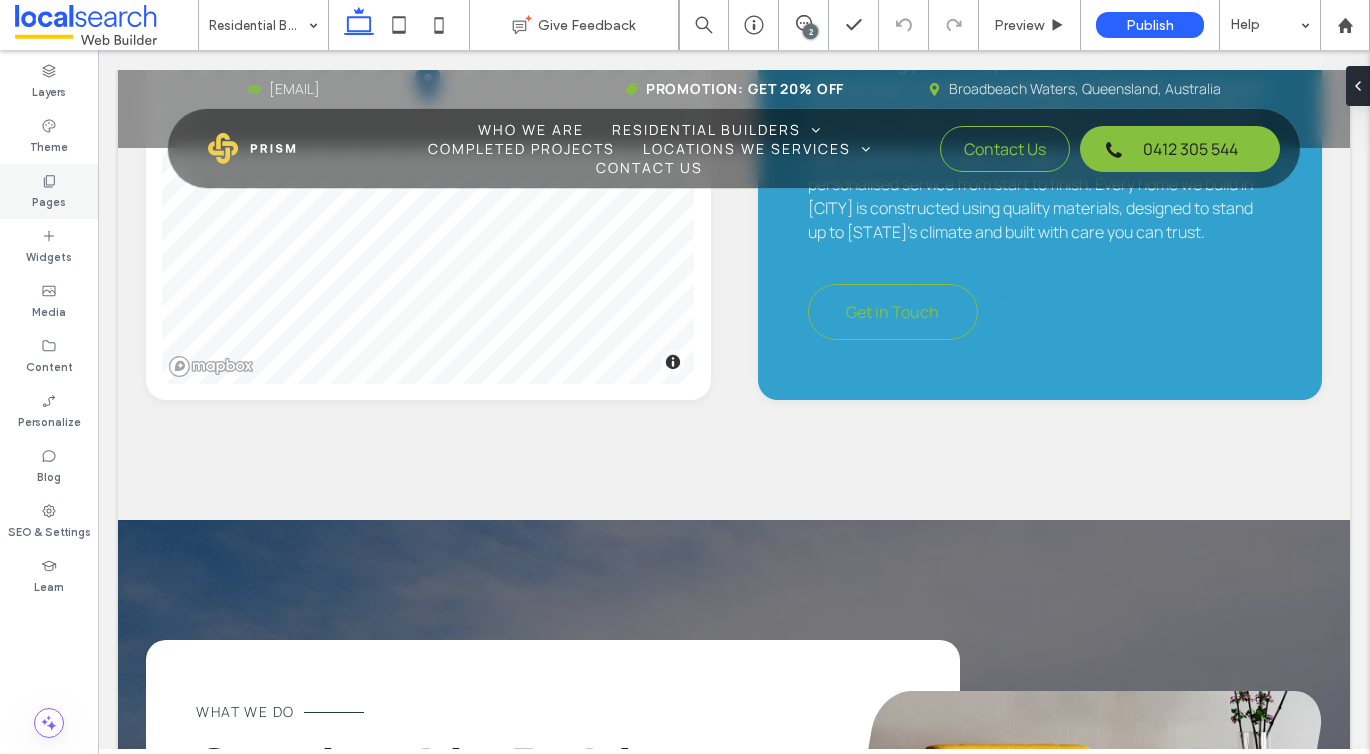 click on "Pages" at bounding box center (49, 191) 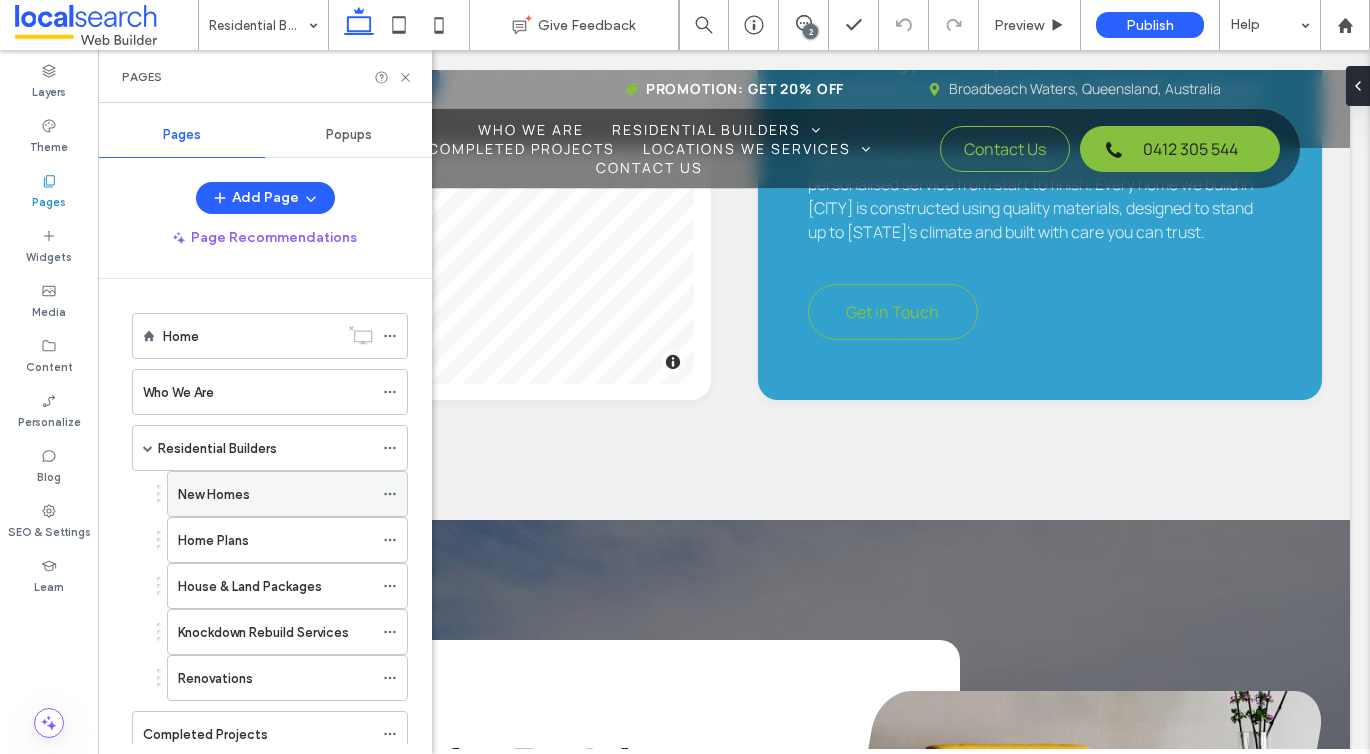 click on "New Homes" at bounding box center (214, 494) 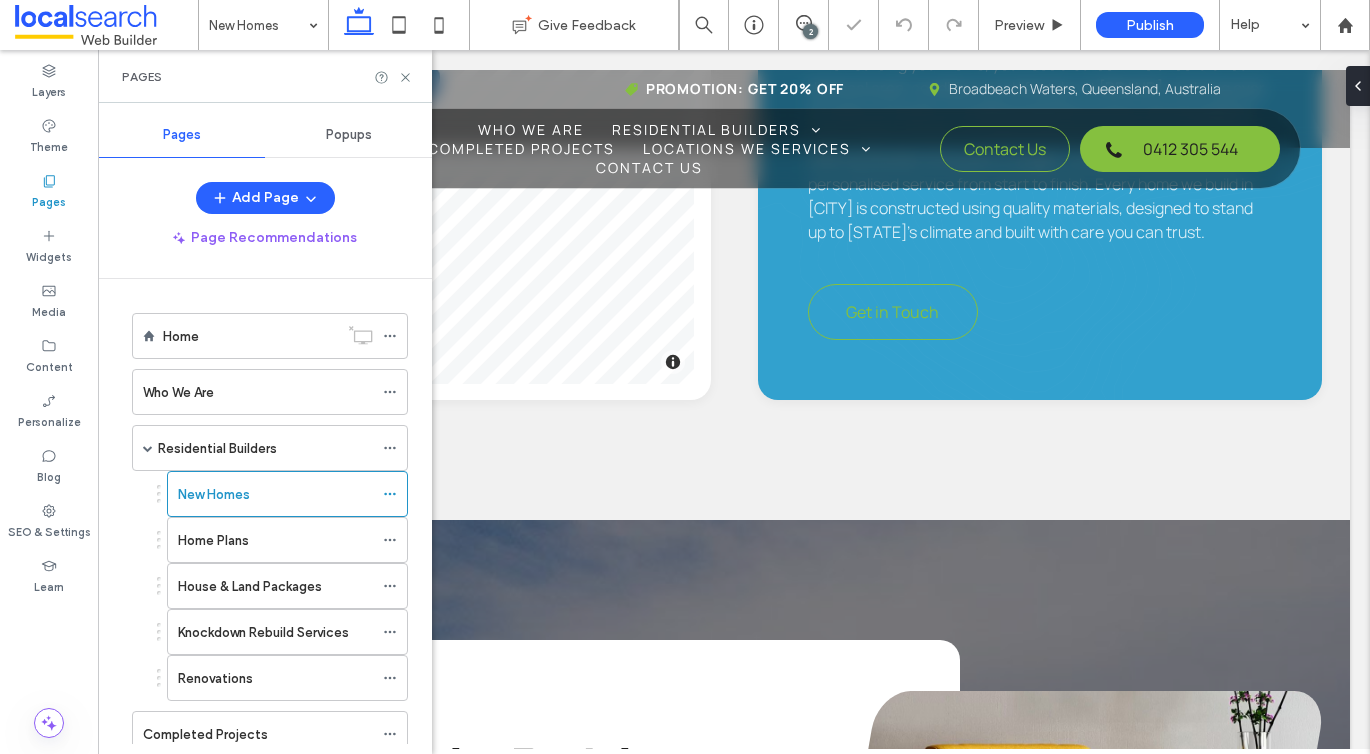click 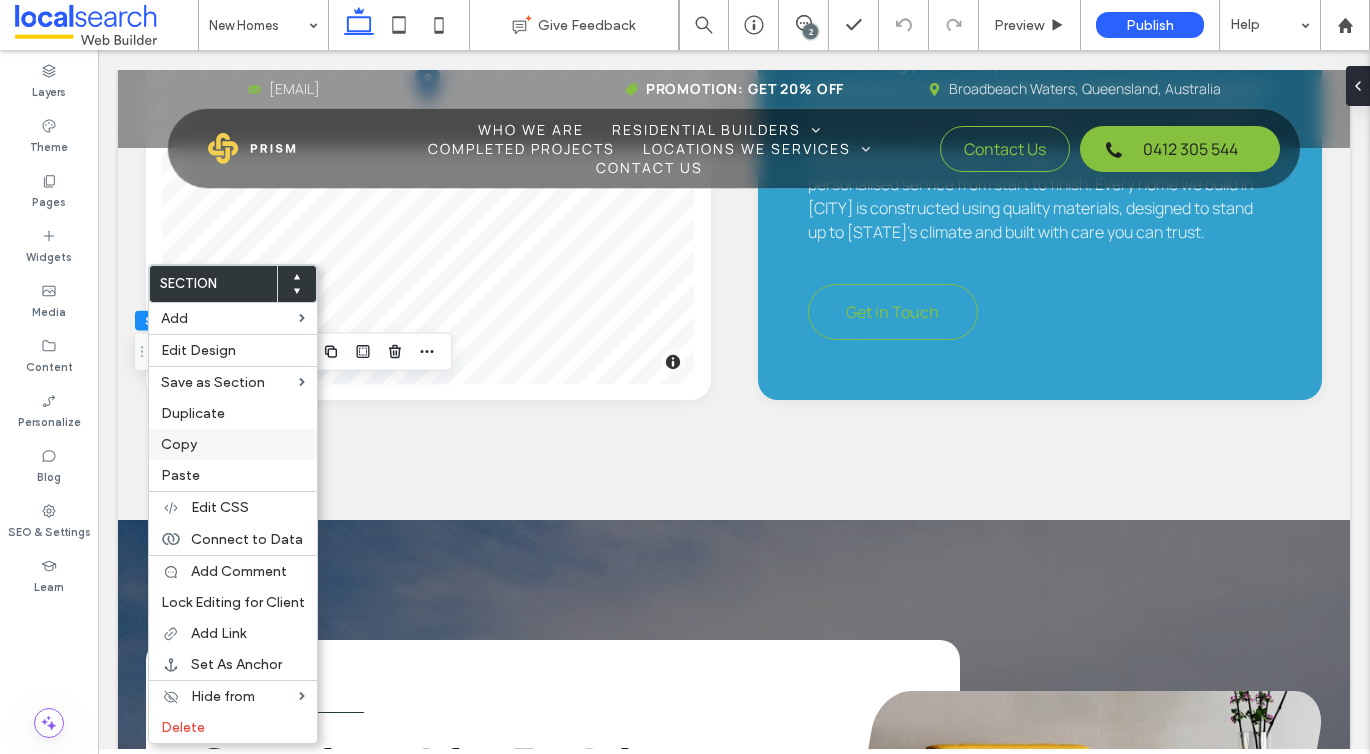 click on "Copy" at bounding box center [179, 444] 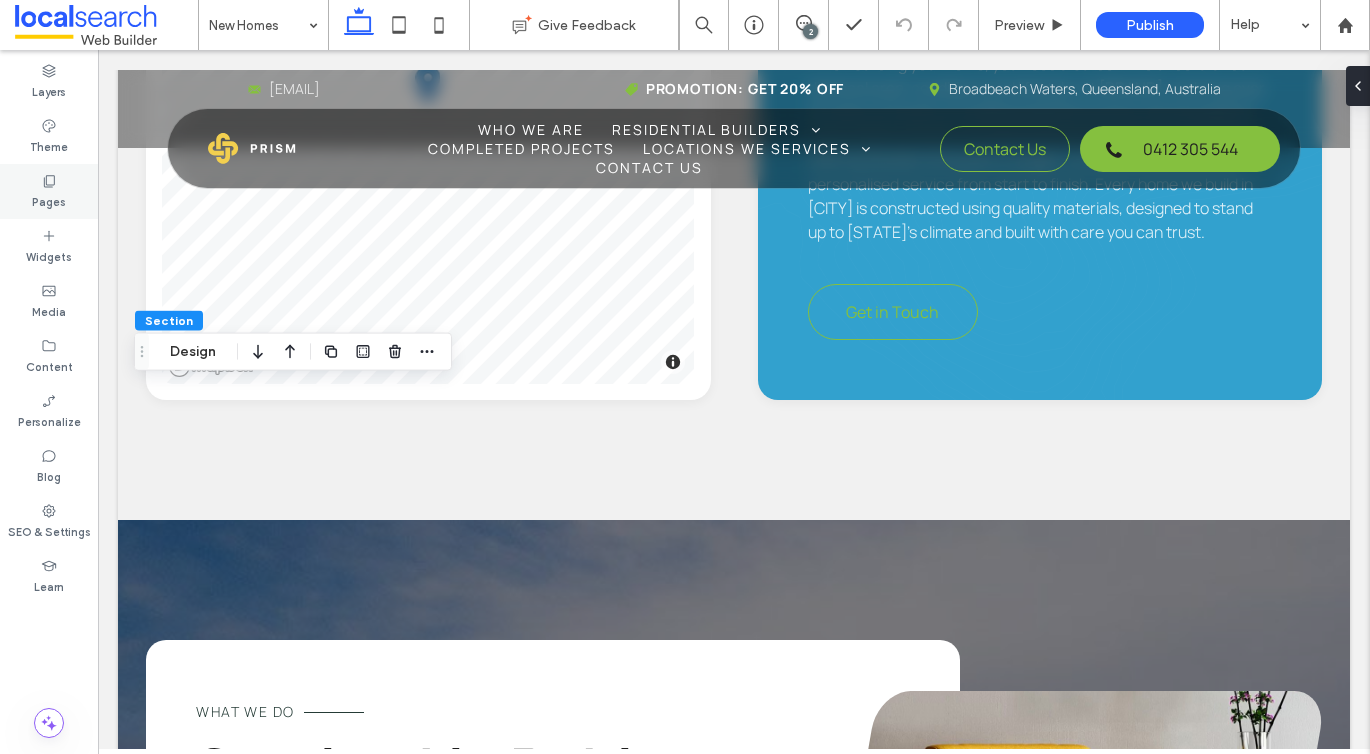 click 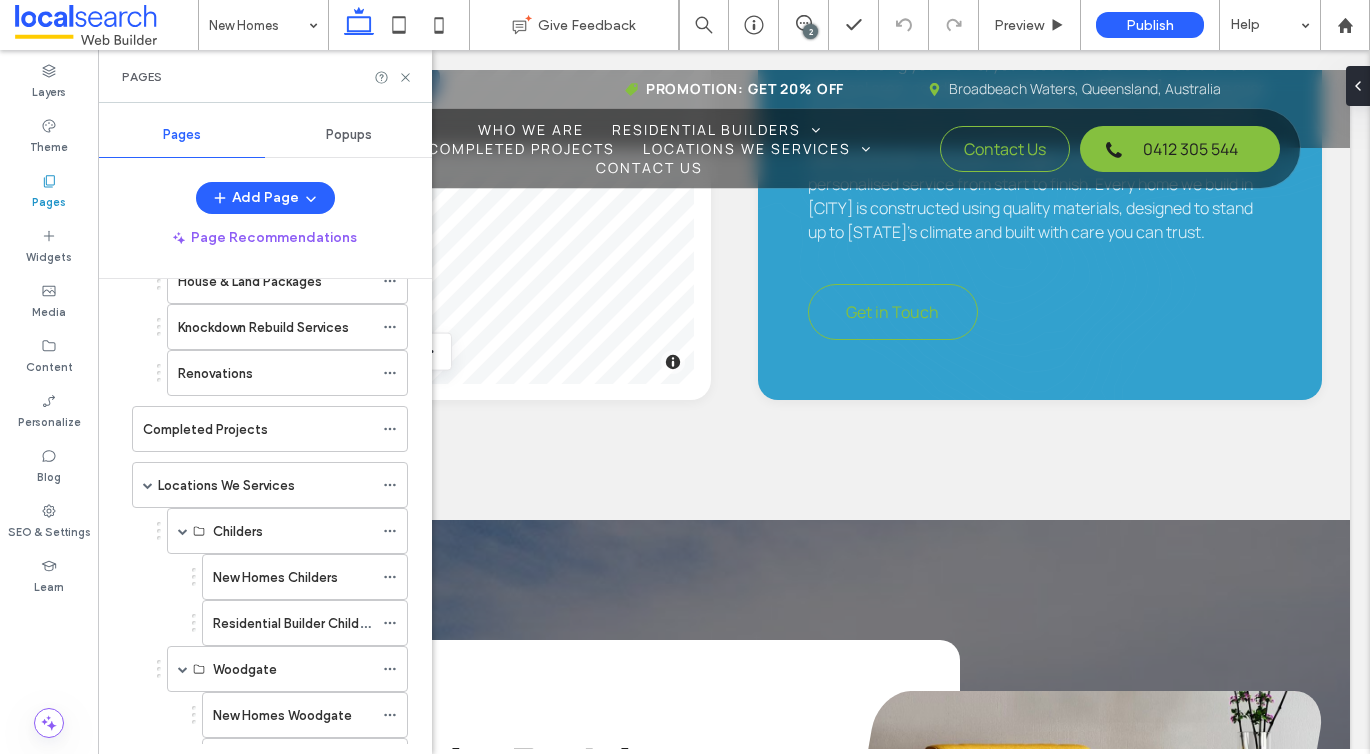 scroll, scrollTop: 324, scrollLeft: 0, axis: vertical 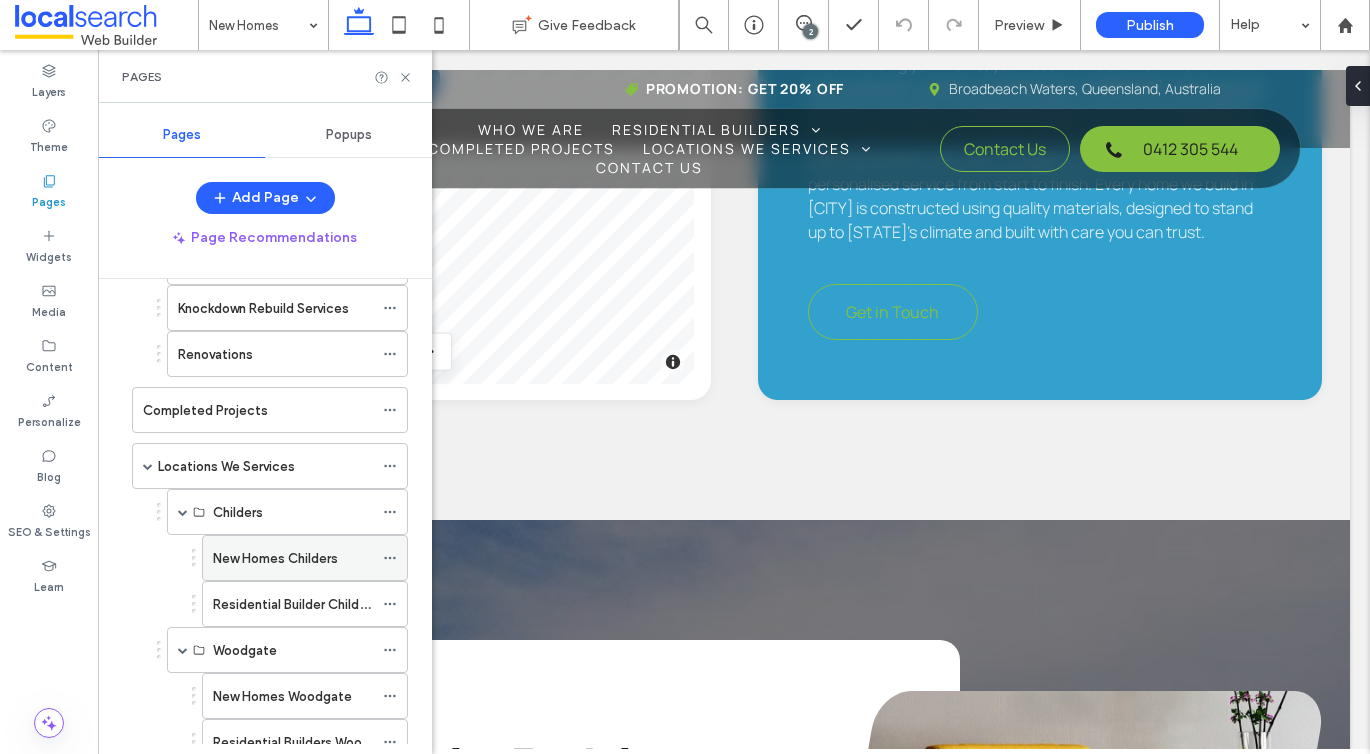 click on "New Homes Childers" at bounding box center (275, 558) 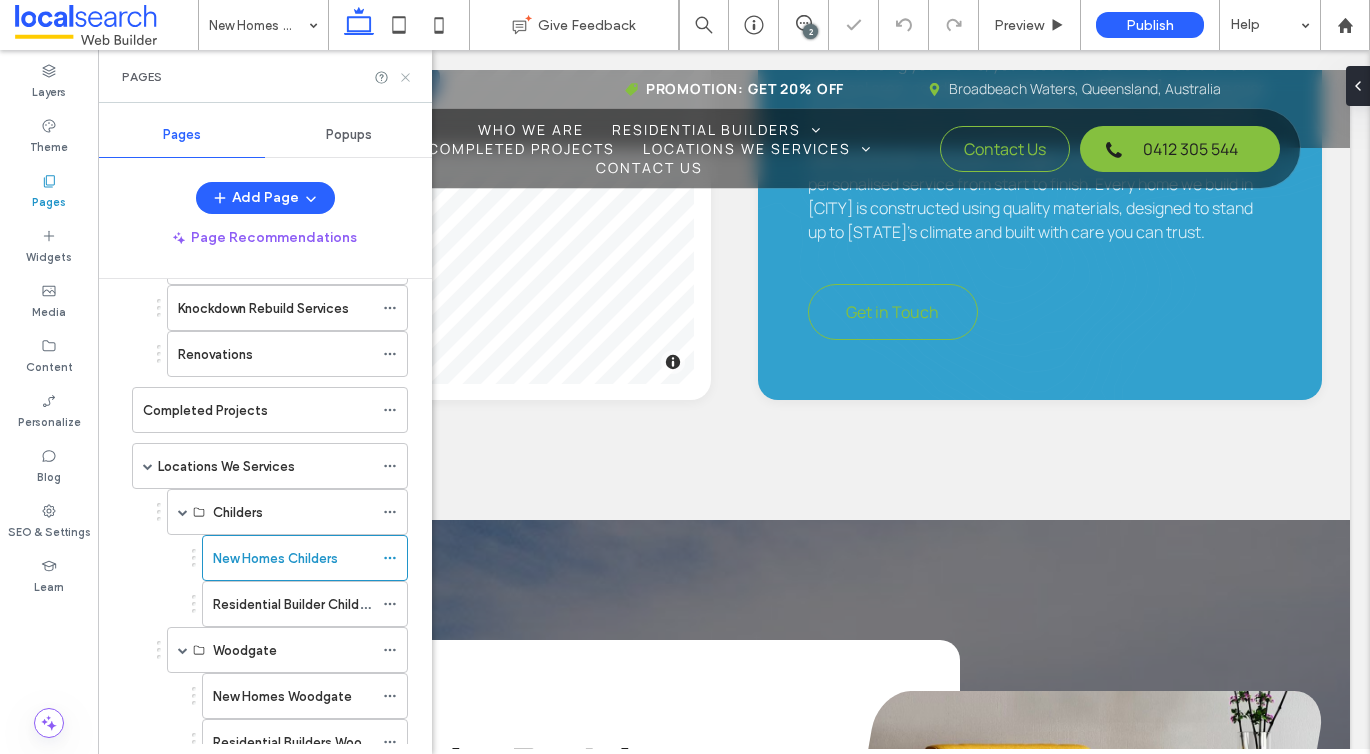 click 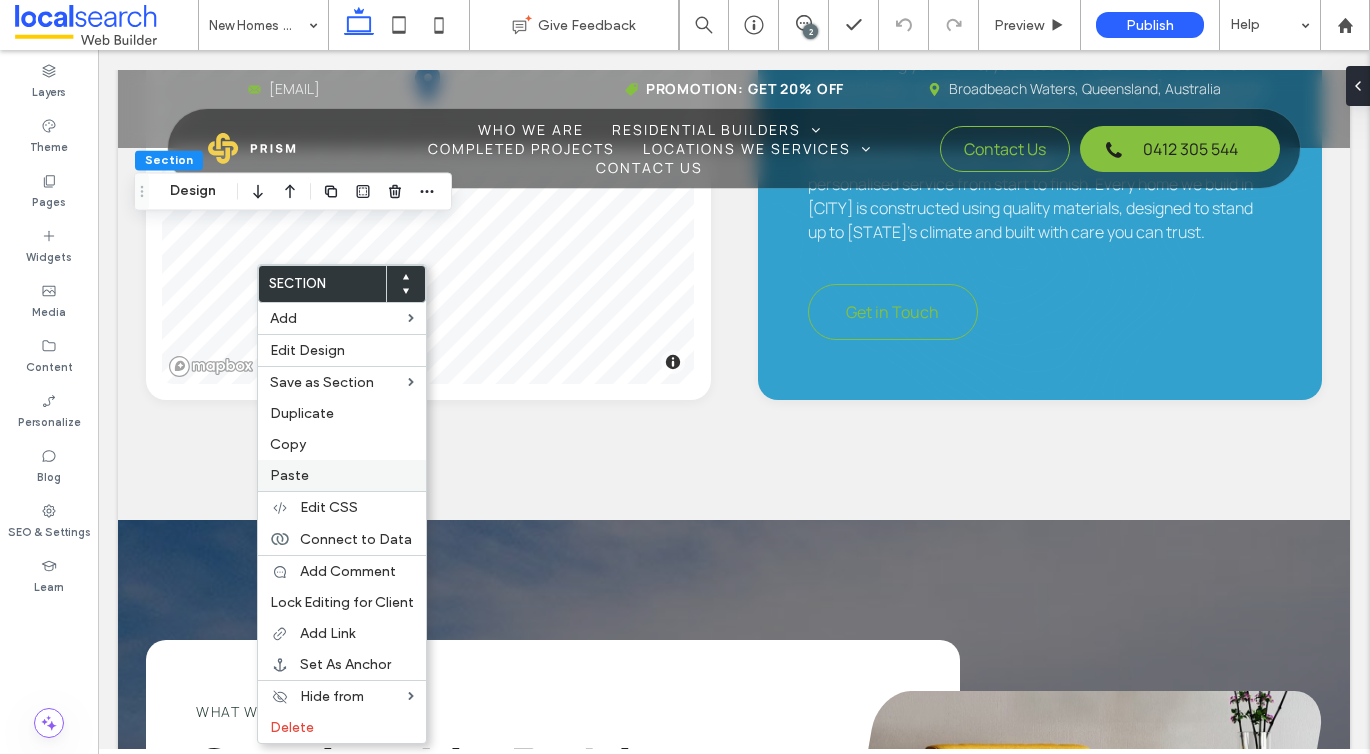 click on "Paste" at bounding box center (289, 475) 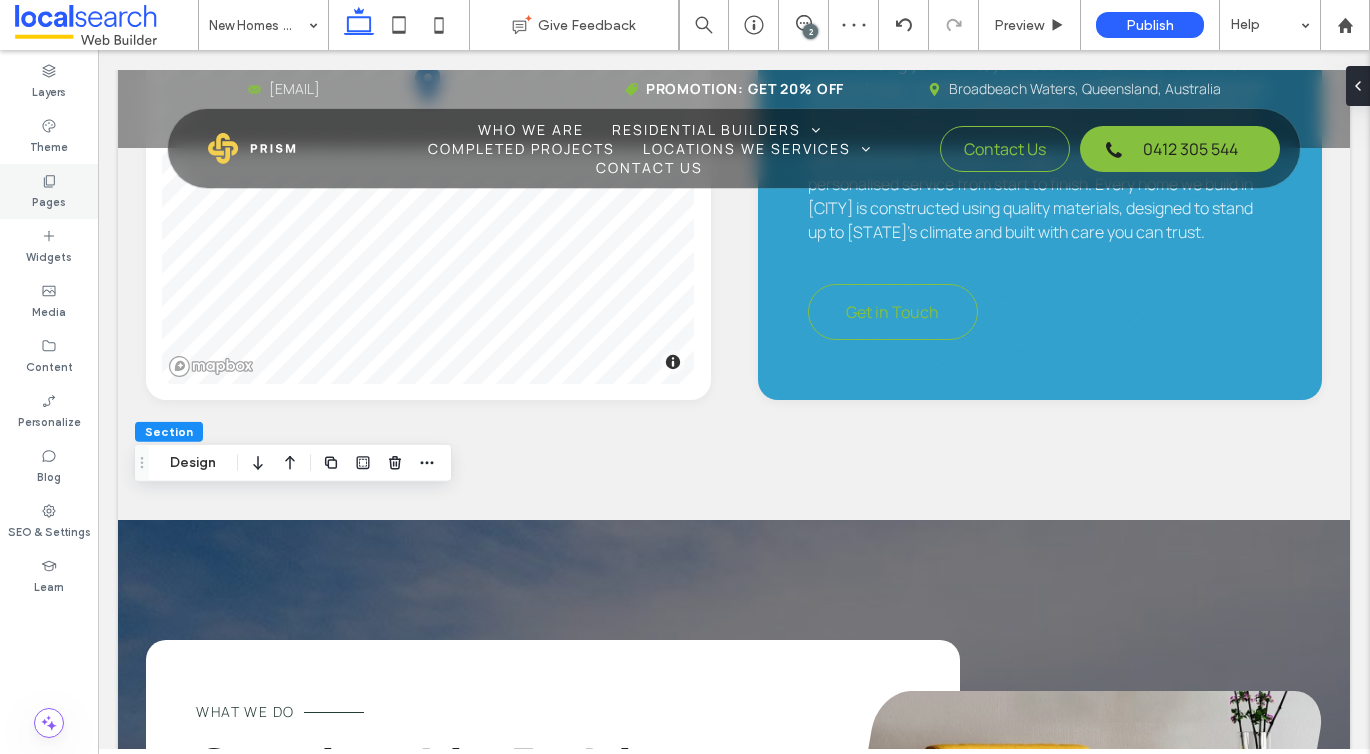 click on "Pages" at bounding box center (49, 200) 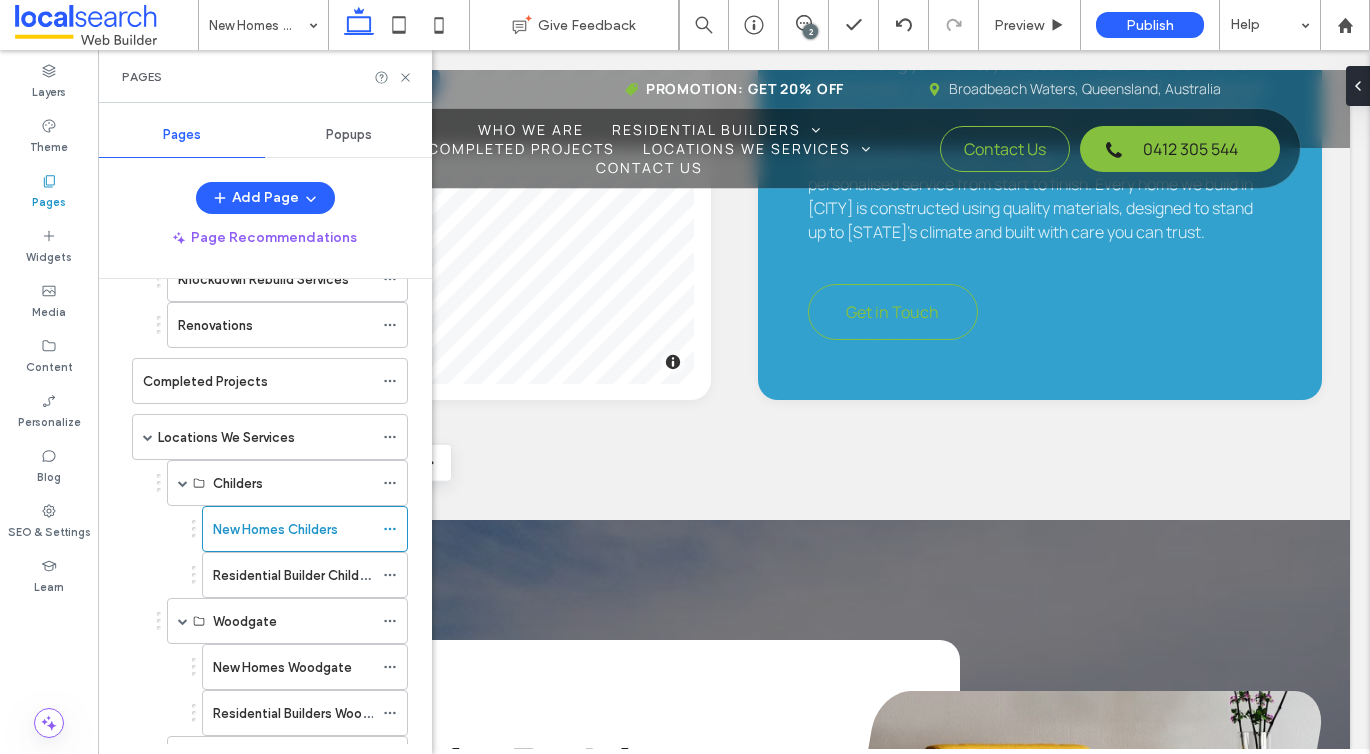 scroll, scrollTop: 383, scrollLeft: 0, axis: vertical 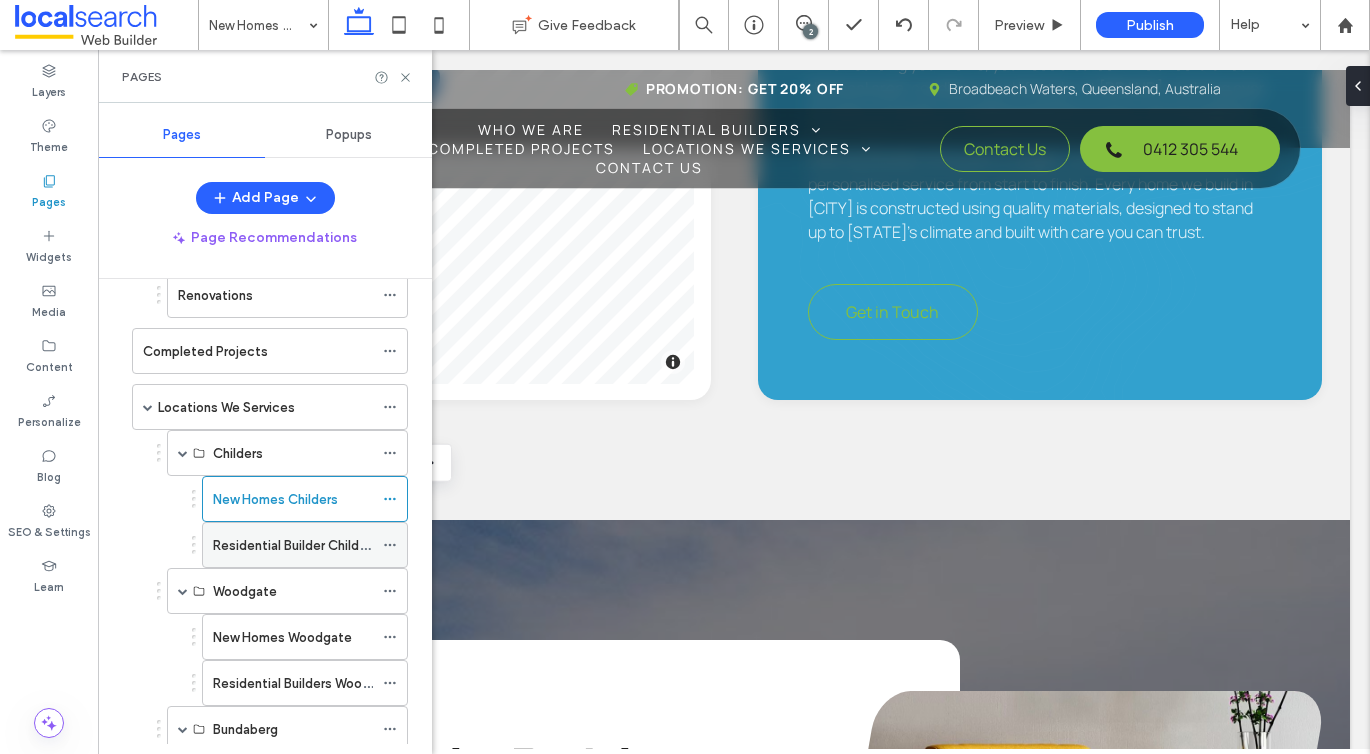 click on "Residential Builder Childers" at bounding box center [295, 545] 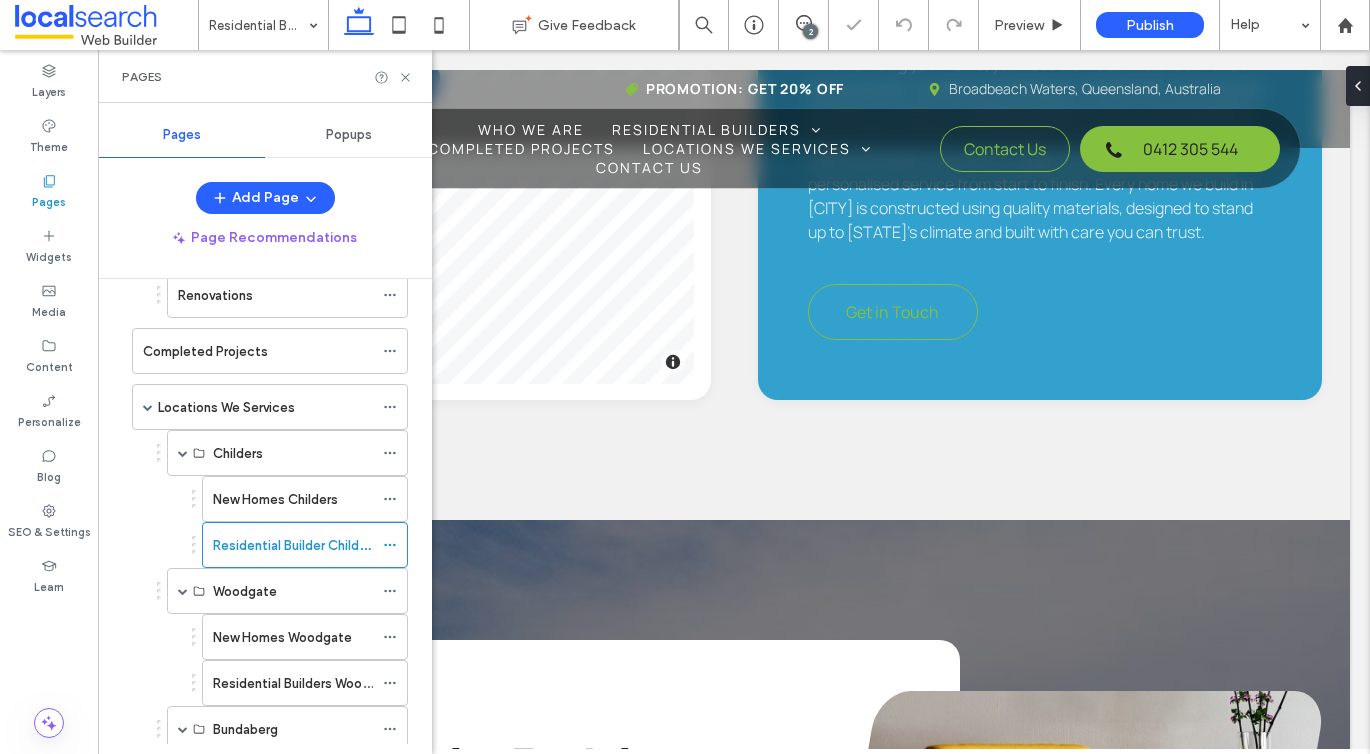 click 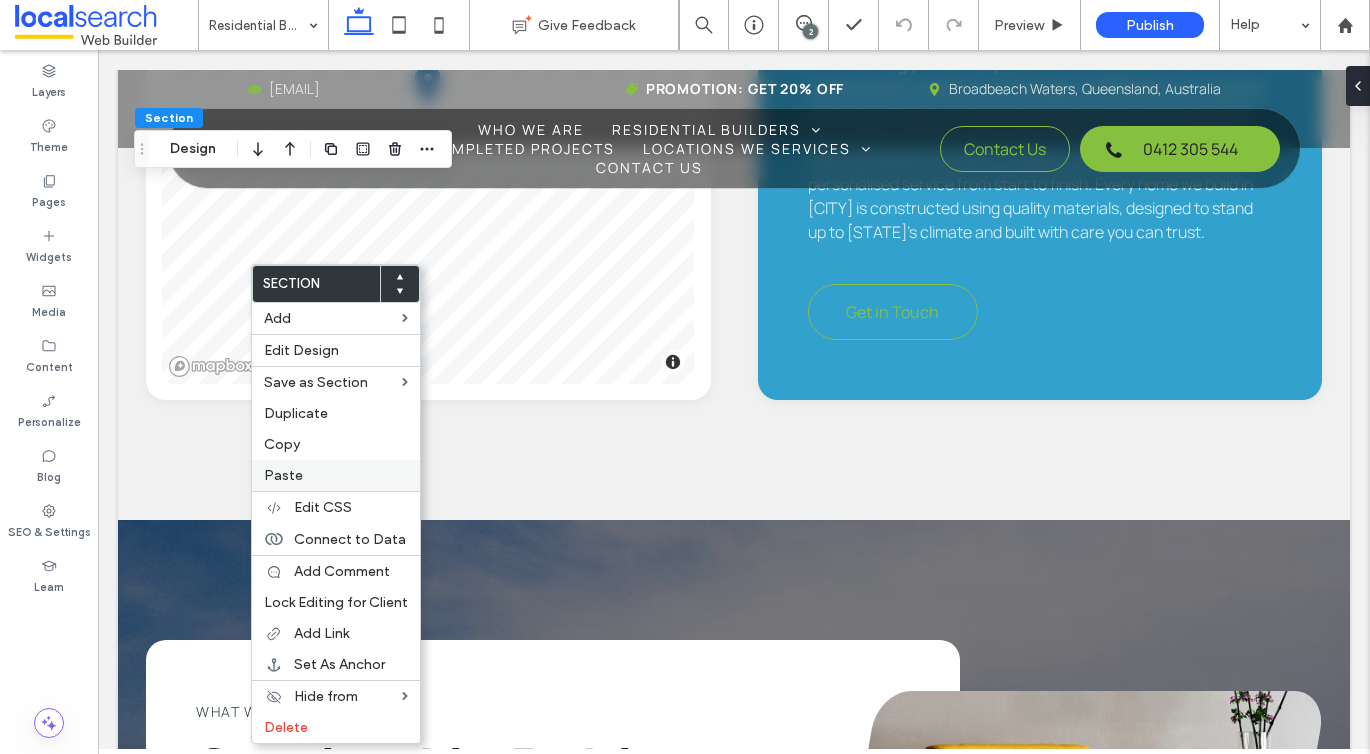 click on "Paste" at bounding box center (283, 475) 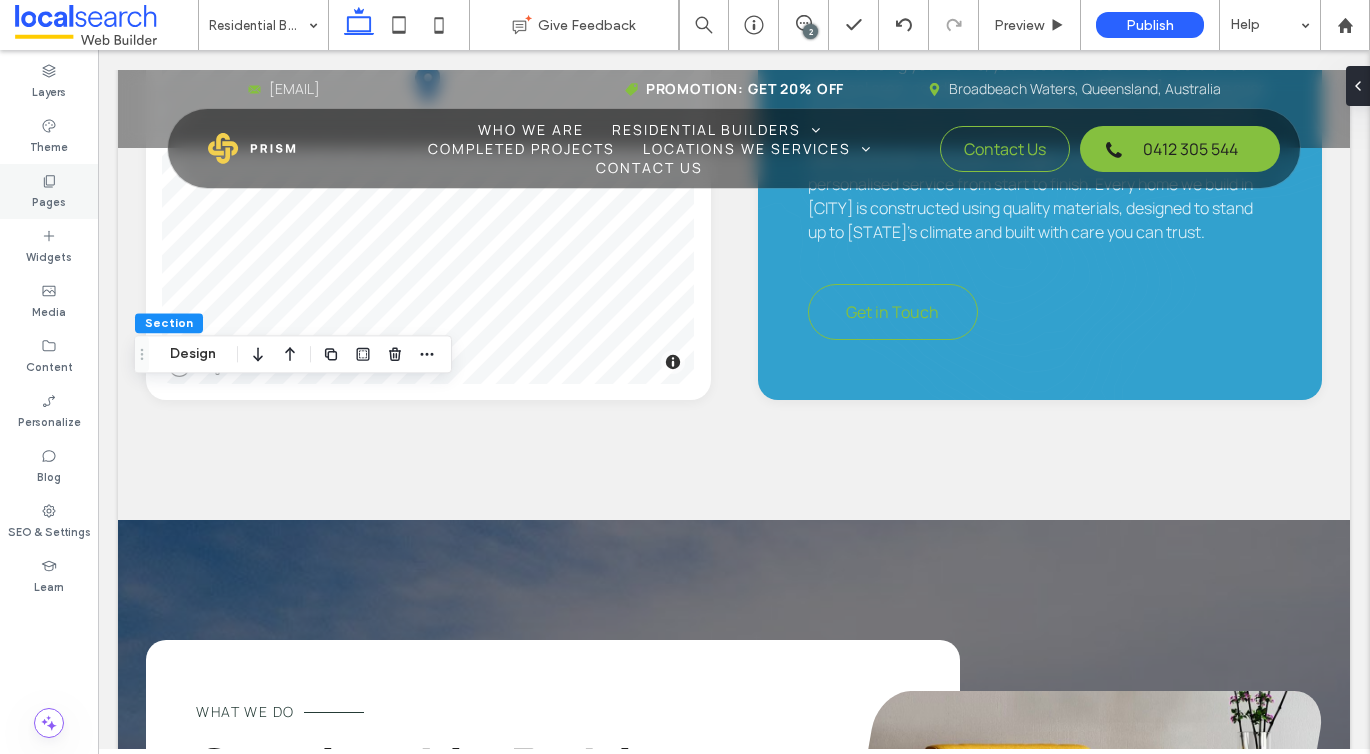 click on "Pages" at bounding box center [49, 200] 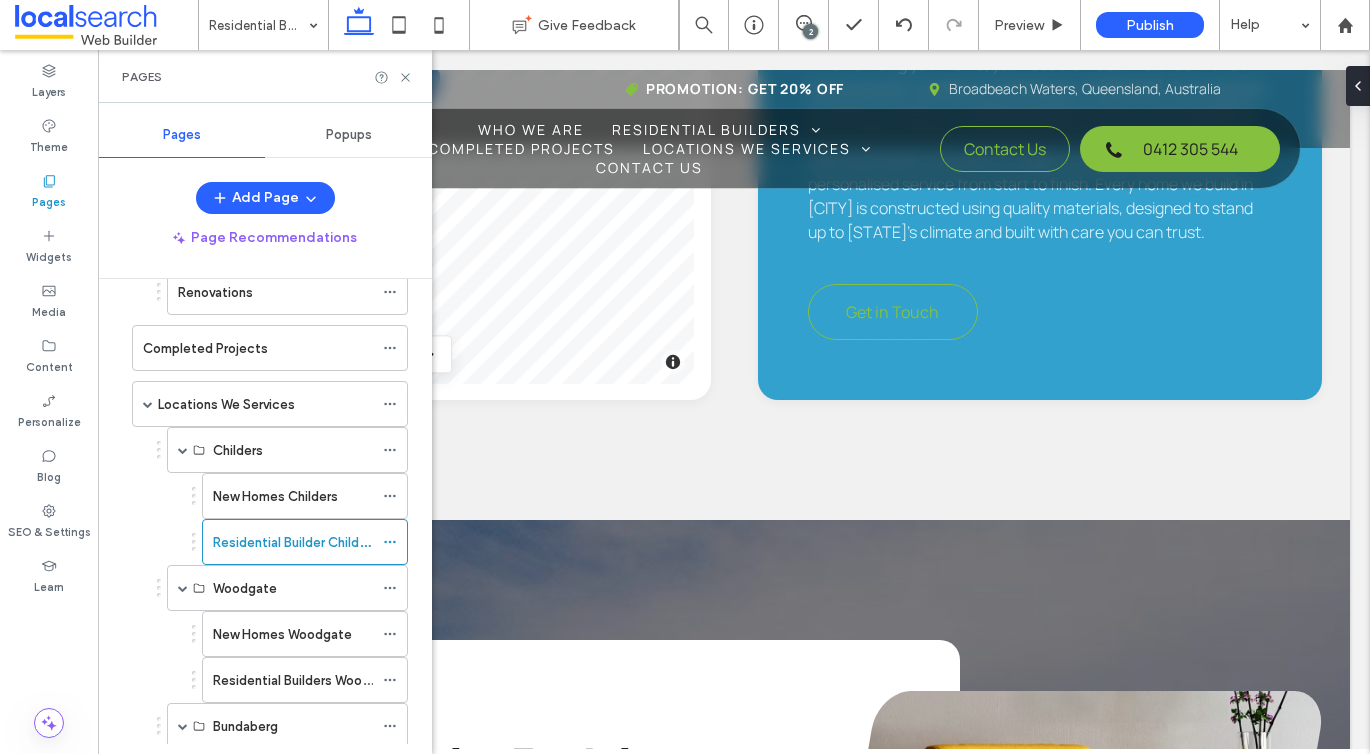 scroll, scrollTop: 448, scrollLeft: 0, axis: vertical 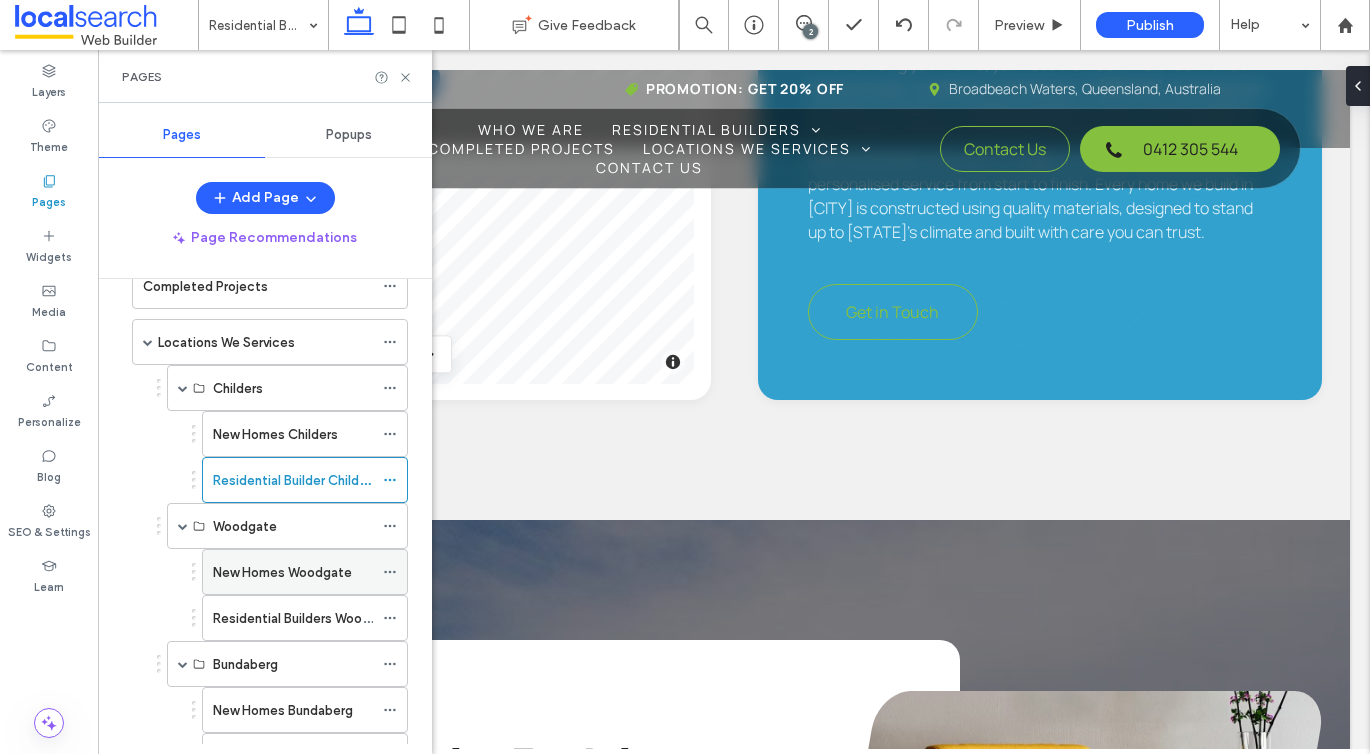 click on "New Homes Woodgate" at bounding box center [282, 572] 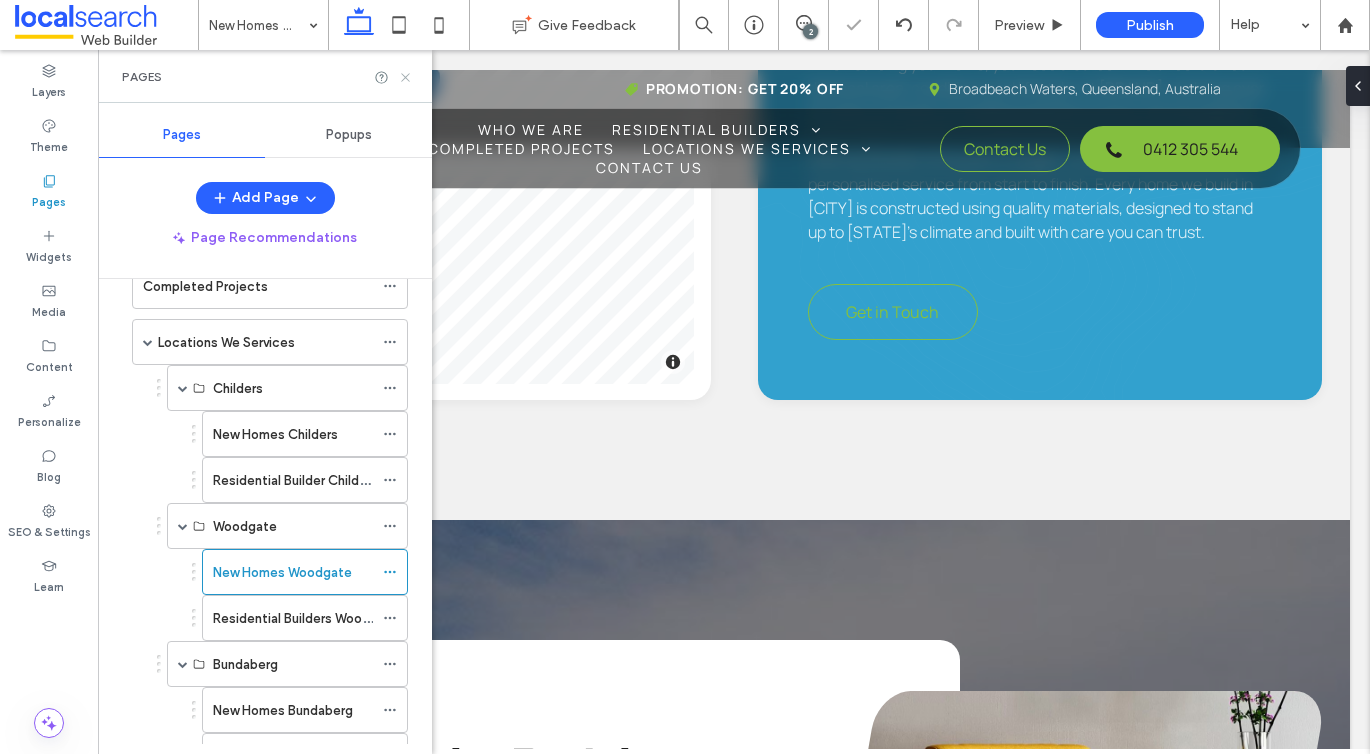 click 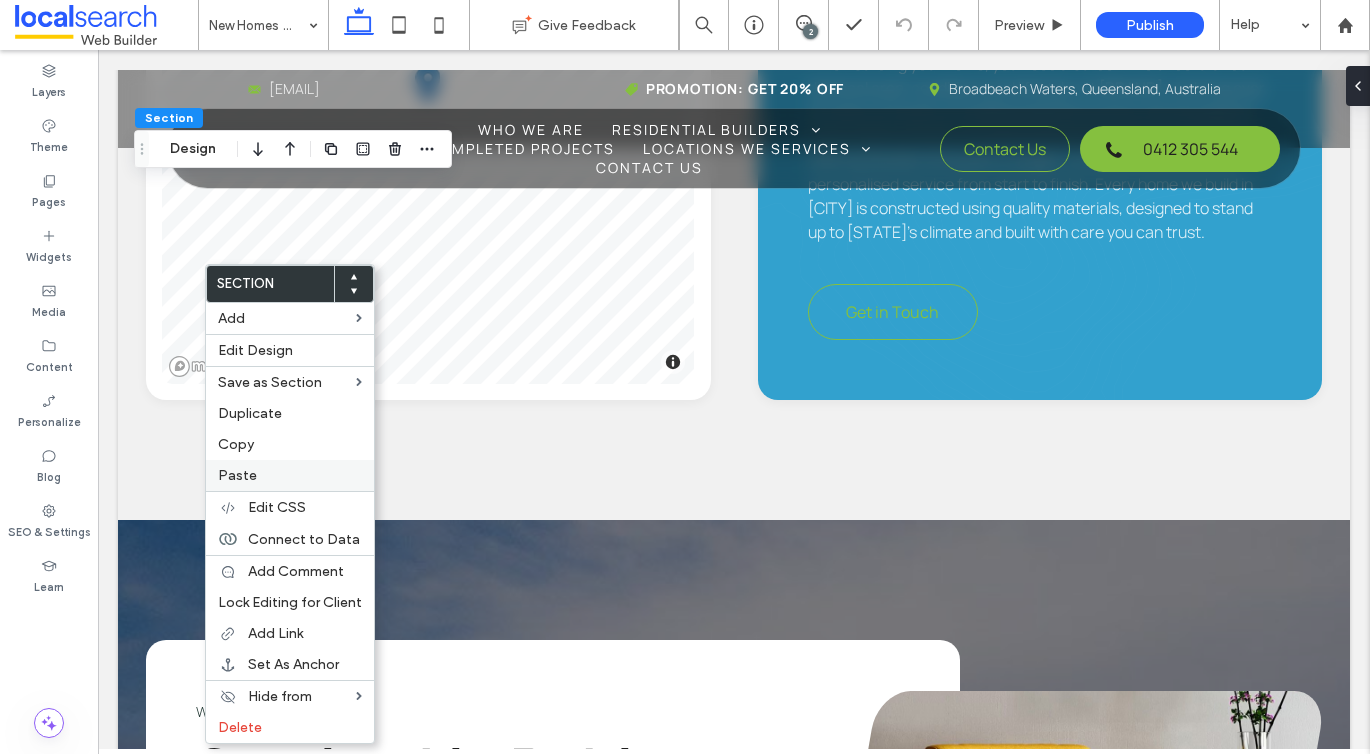 click on "Paste" at bounding box center (237, 475) 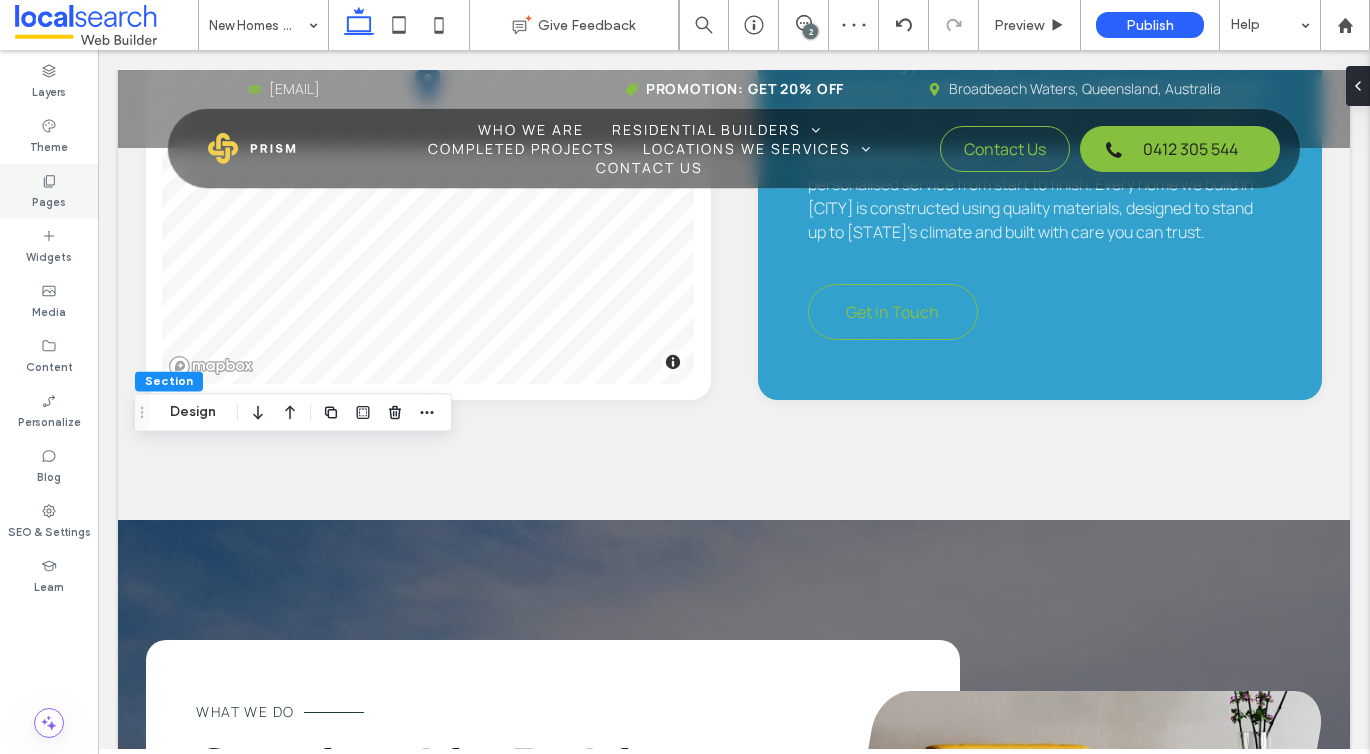click on "Pages" at bounding box center [49, 200] 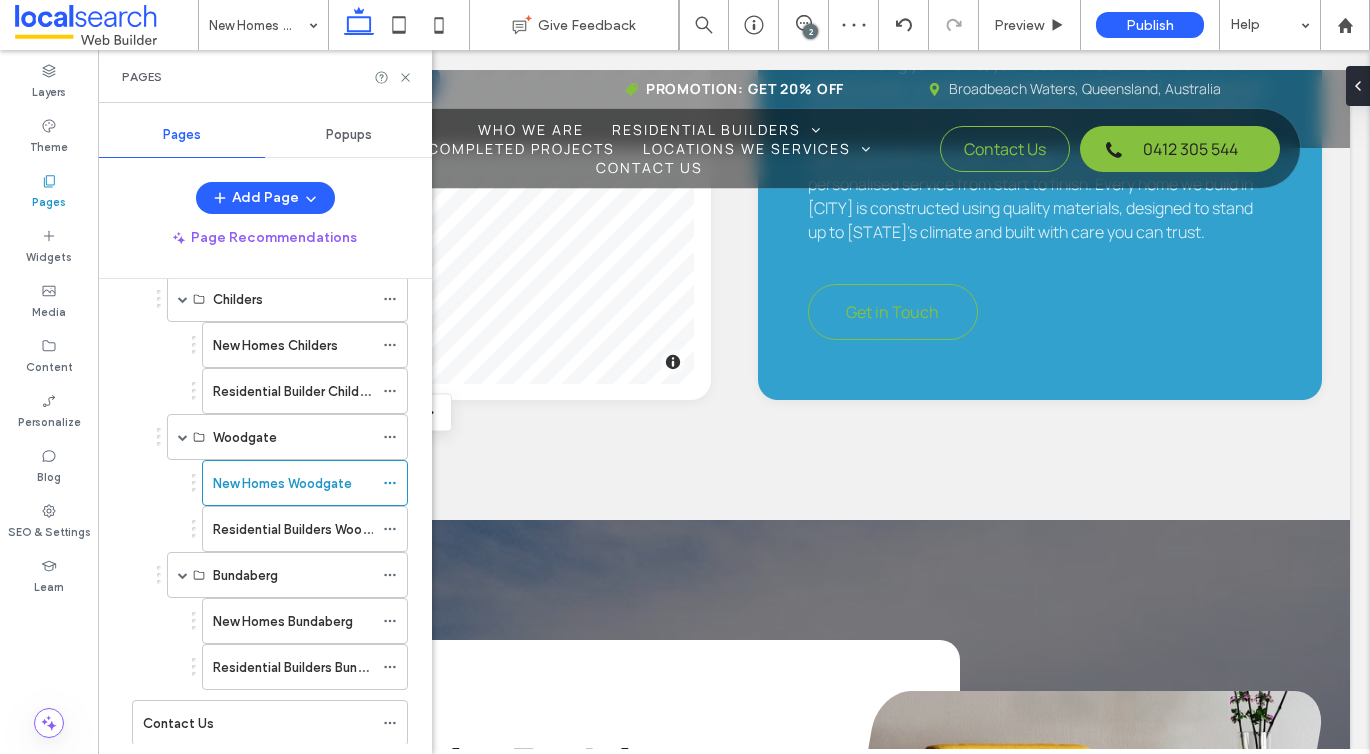 scroll, scrollTop: 589, scrollLeft: 0, axis: vertical 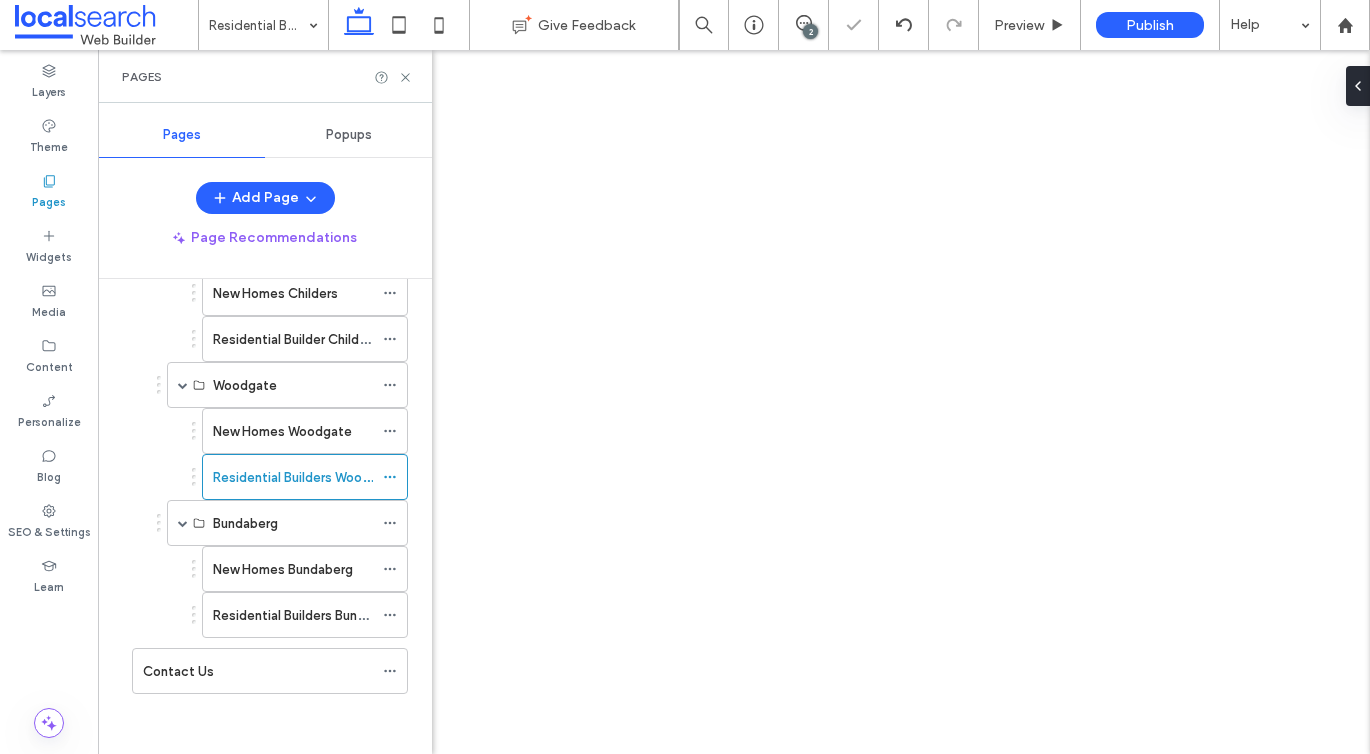 click 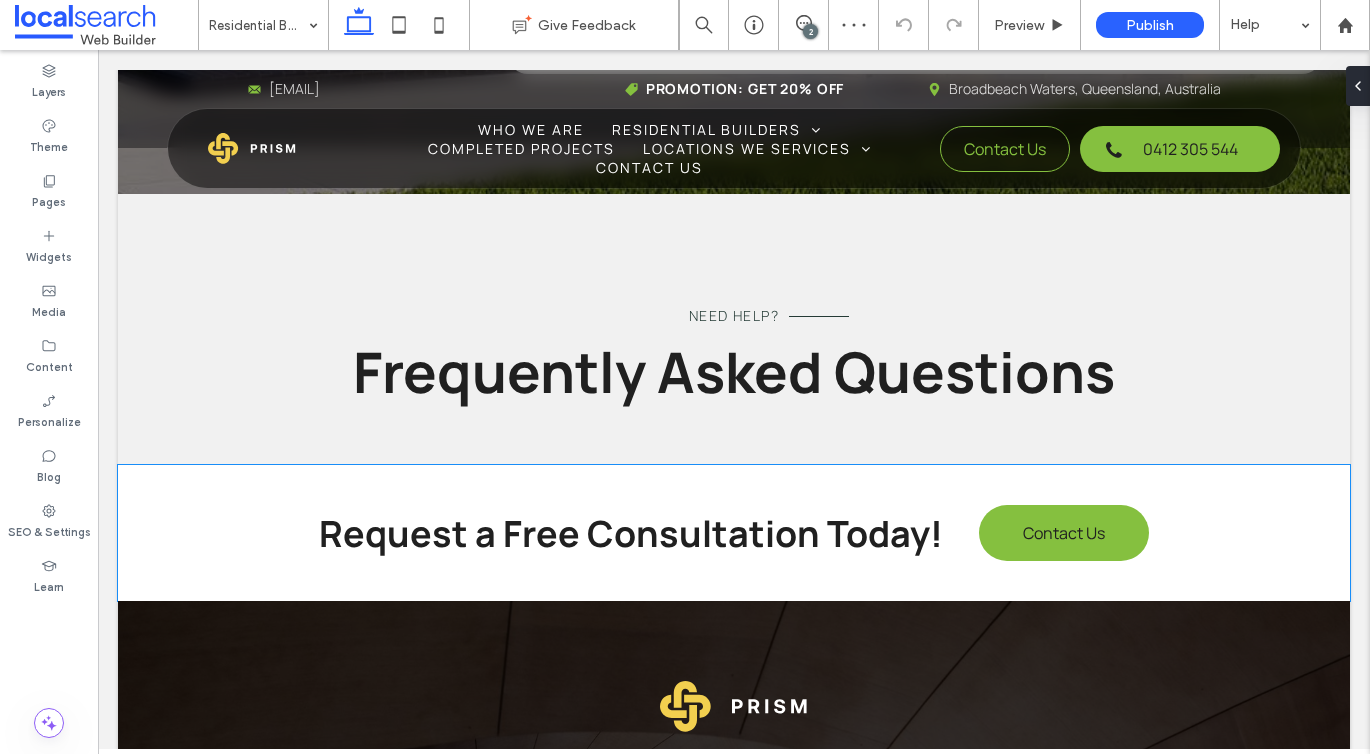 scroll, scrollTop: 3982, scrollLeft: 0, axis: vertical 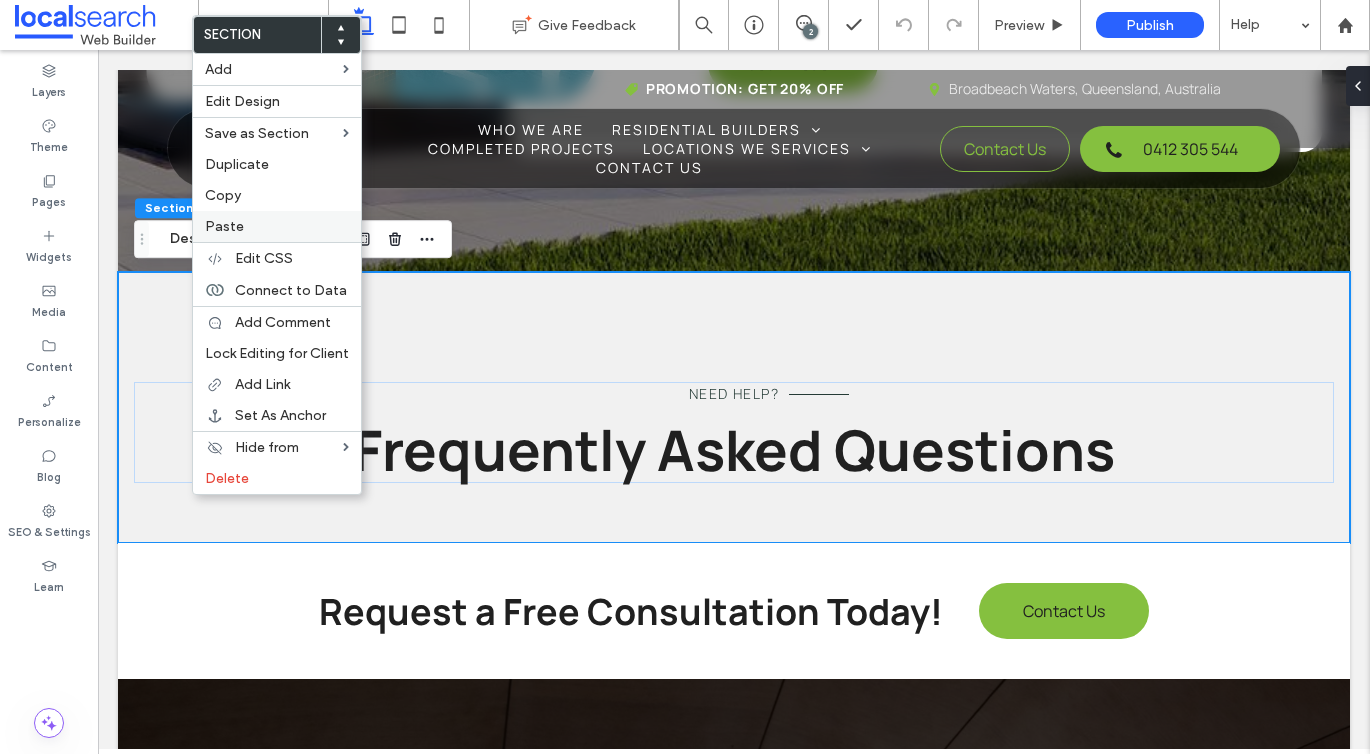 click on "Paste" at bounding box center [277, 226] 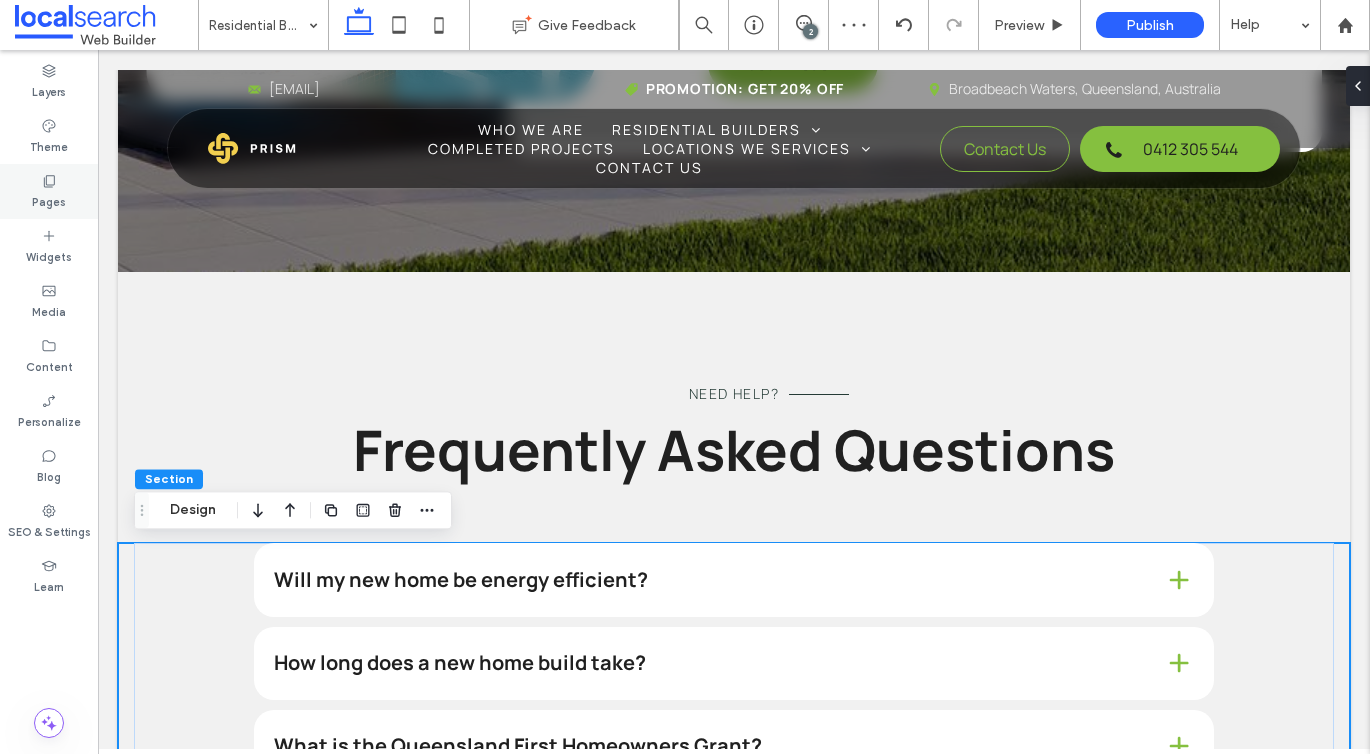 click 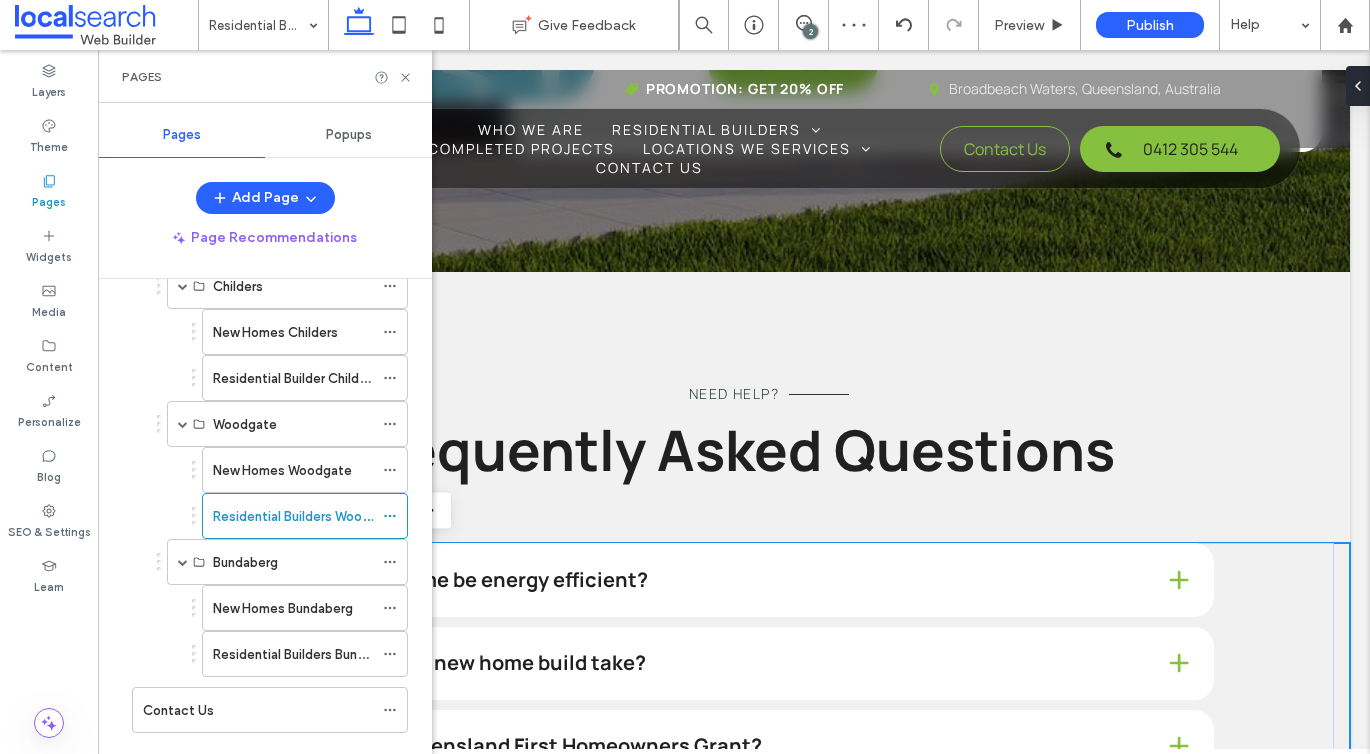 scroll, scrollTop: 589, scrollLeft: 0, axis: vertical 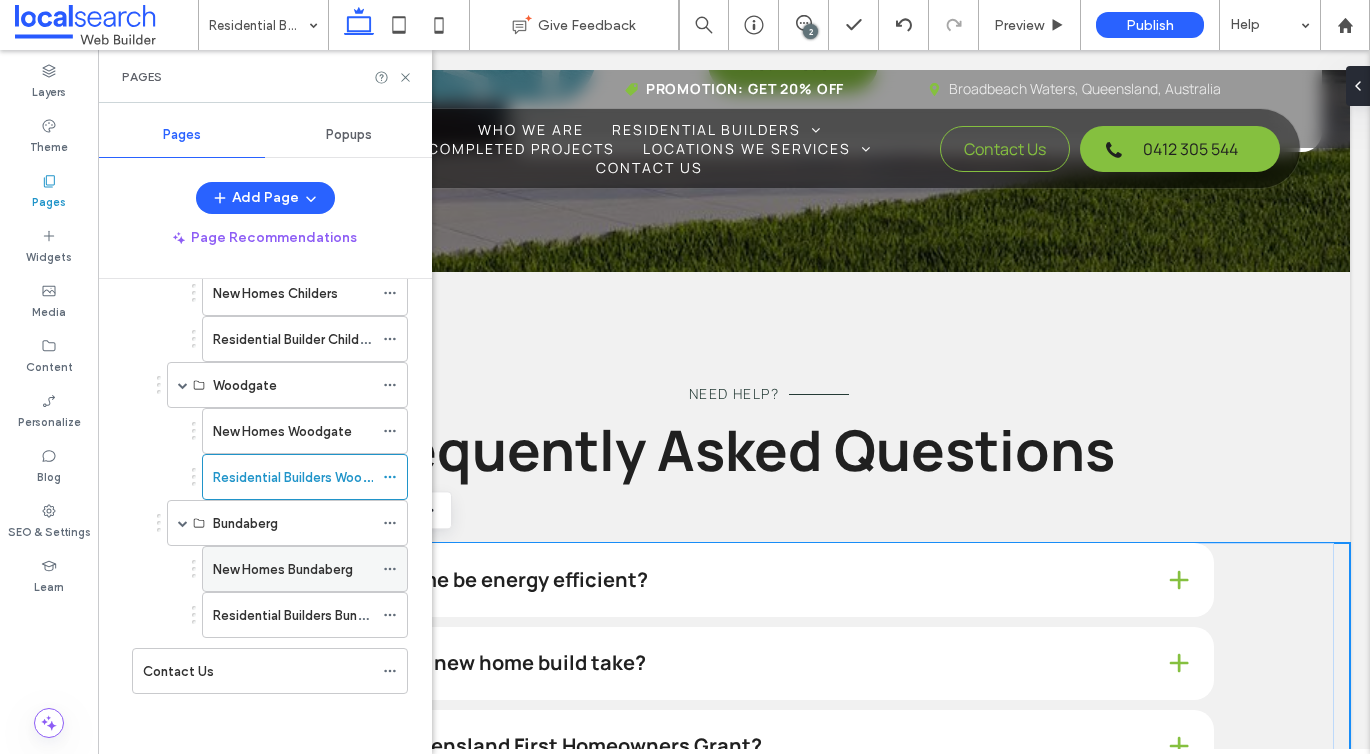 click on "New Homes Bundaberg" at bounding box center [283, 569] 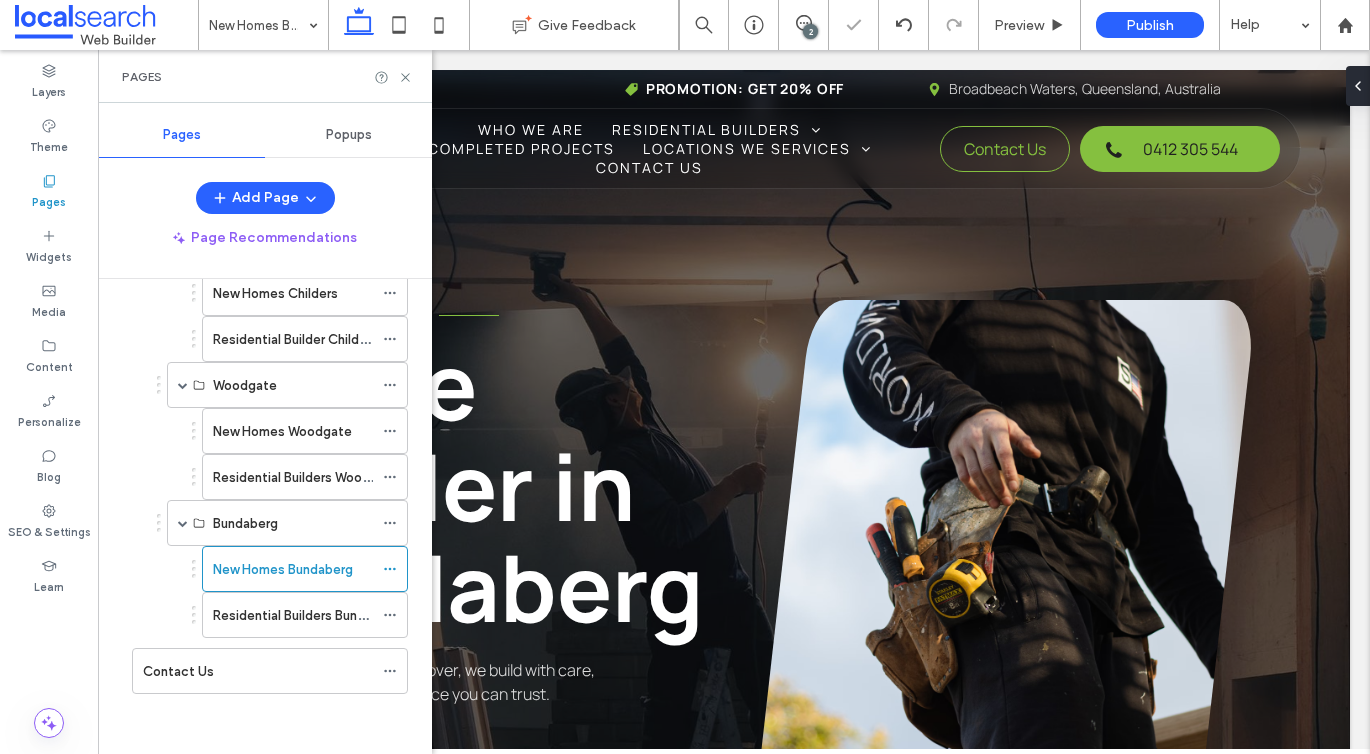 scroll, scrollTop: 0, scrollLeft: 0, axis: both 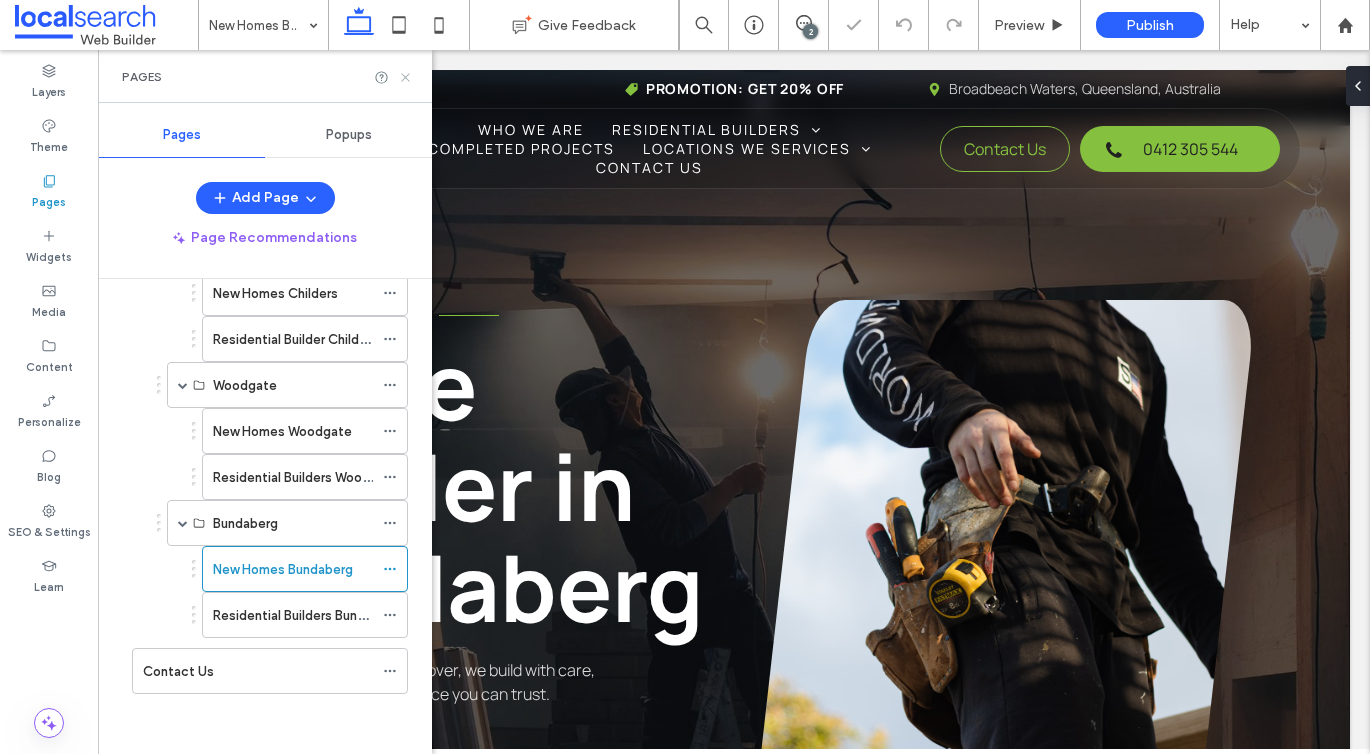 click 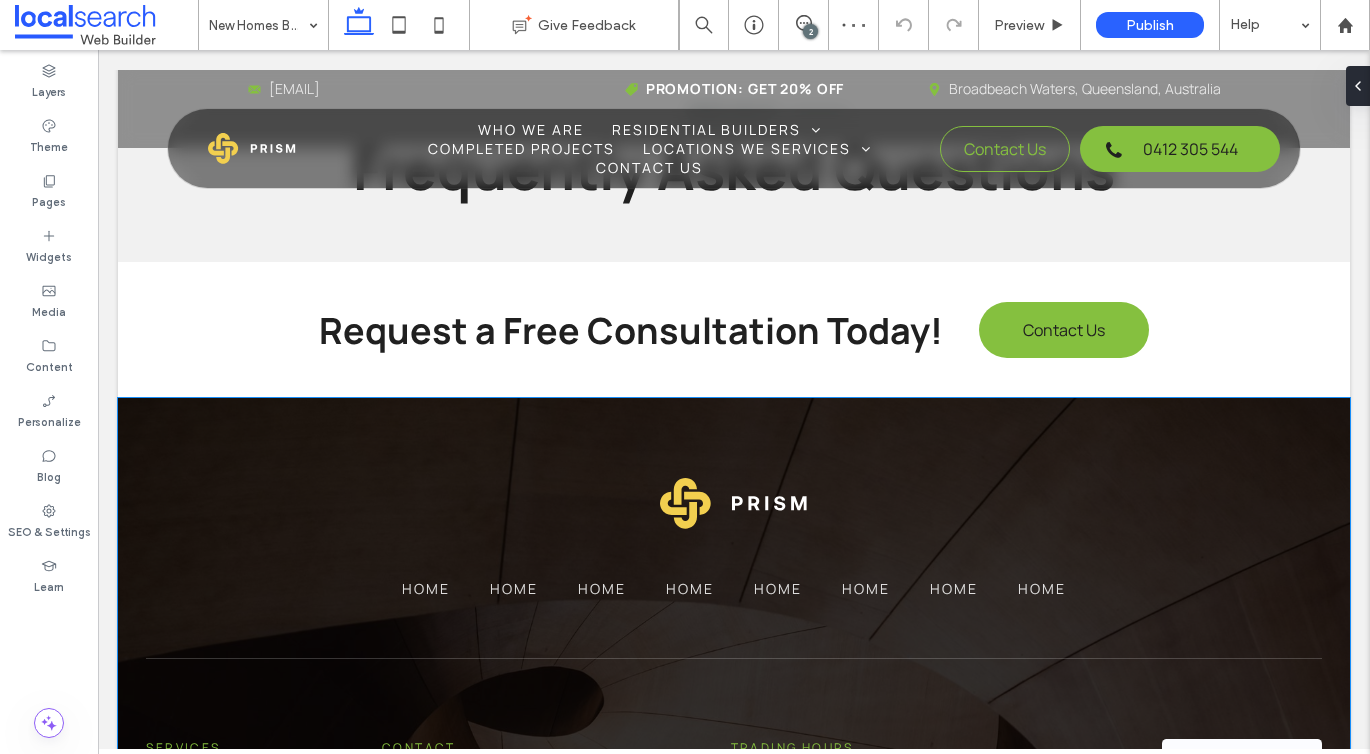 scroll, scrollTop: 4349, scrollLeft: 0, axis: vertical 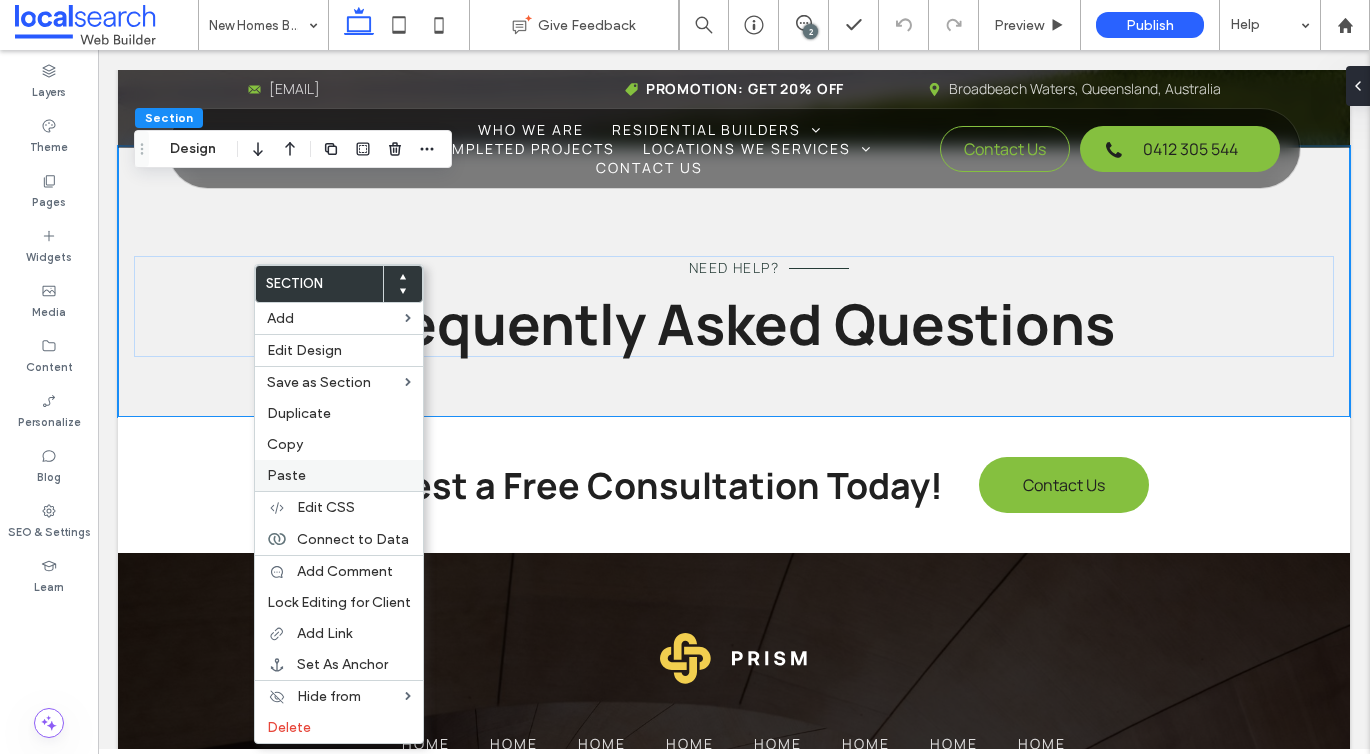 click on "Paste" at bounding box center [286, 475] 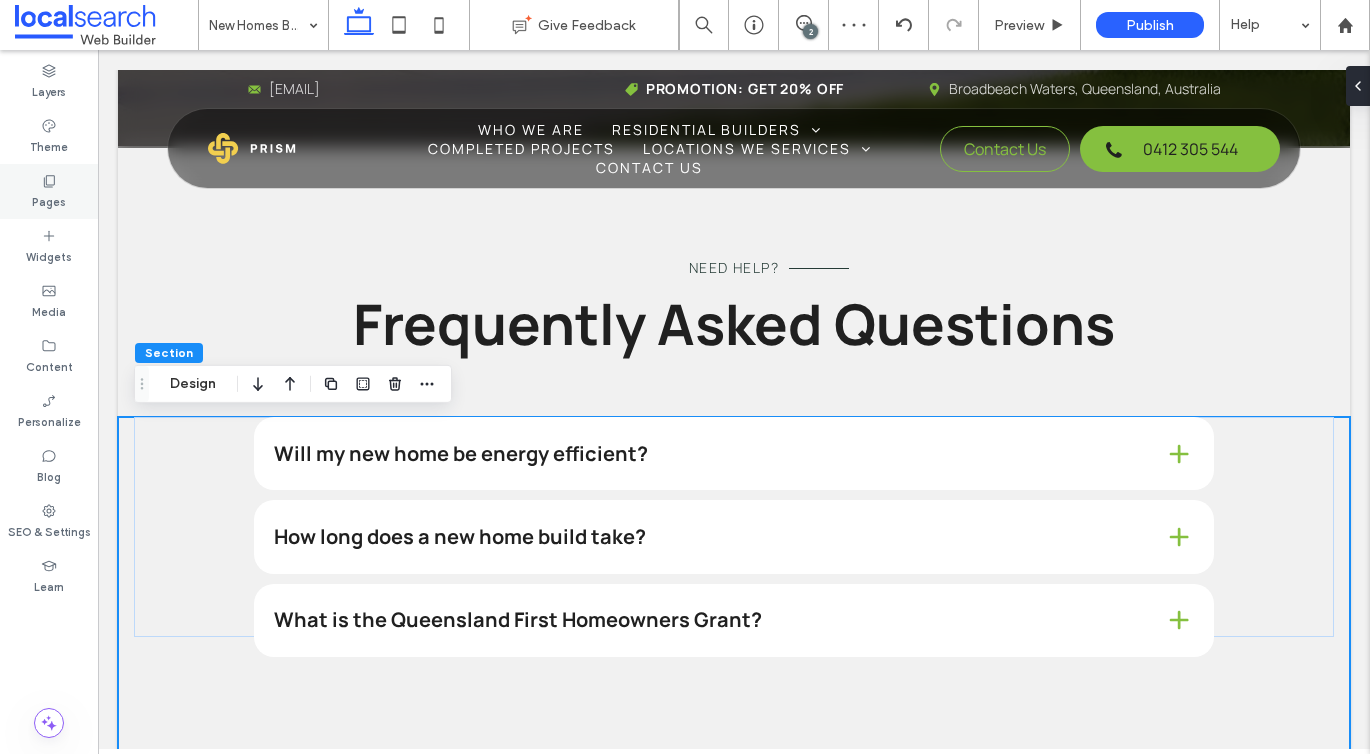 click on "Pages" at bounding box center (49, 200) 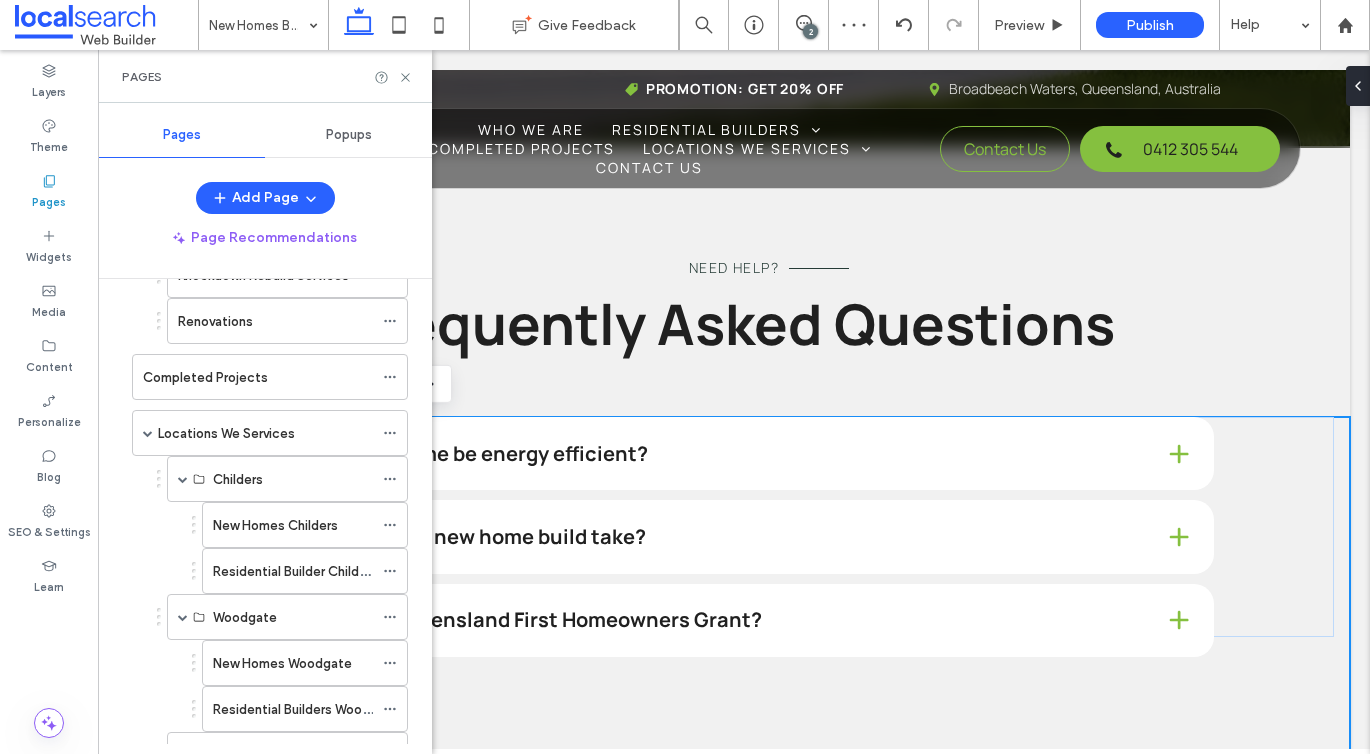 scroll, scrollTop: 589, scrollLeft: 0, axis: vertical 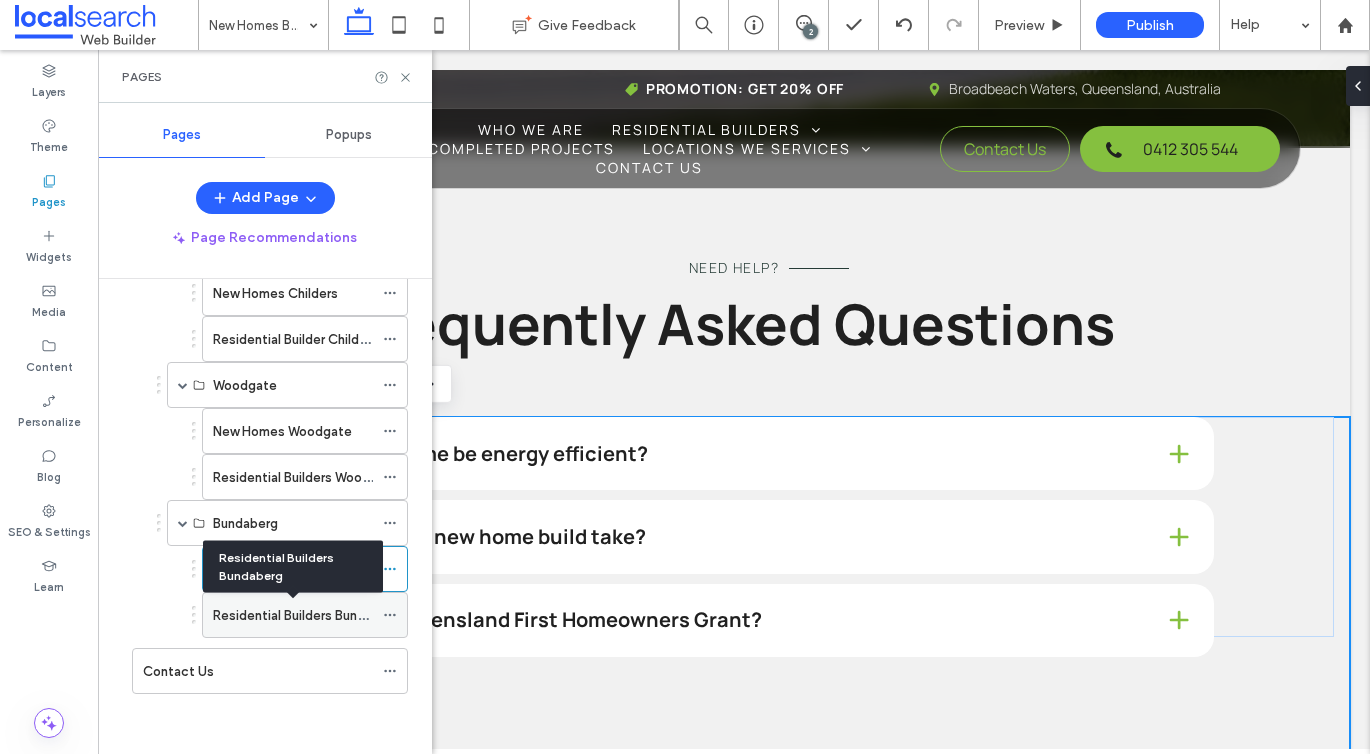 click on "Residential Builders Bundaberg" at bounding box center (306, 615) 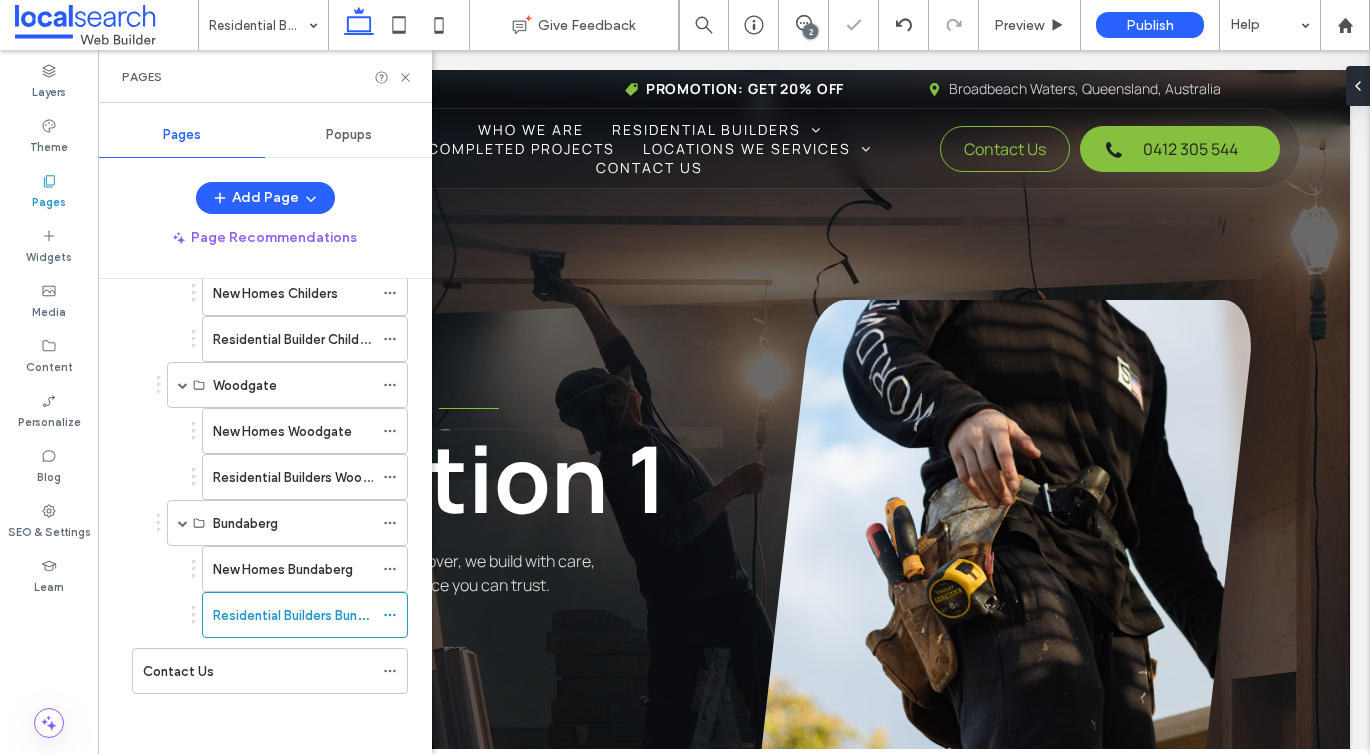 scroll, scrollTop: 0, scrollLeft: 0, axis: both 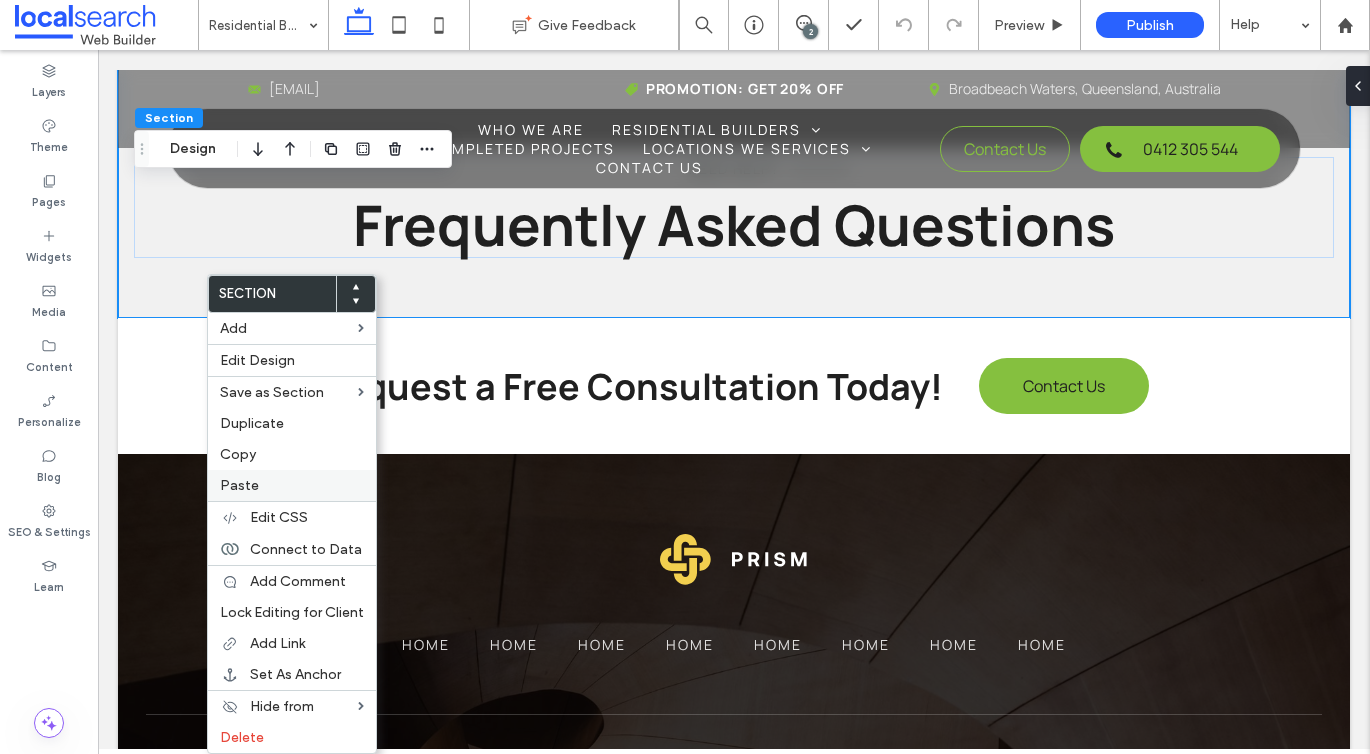 click on "Paste" at bounding box center [239, 485] 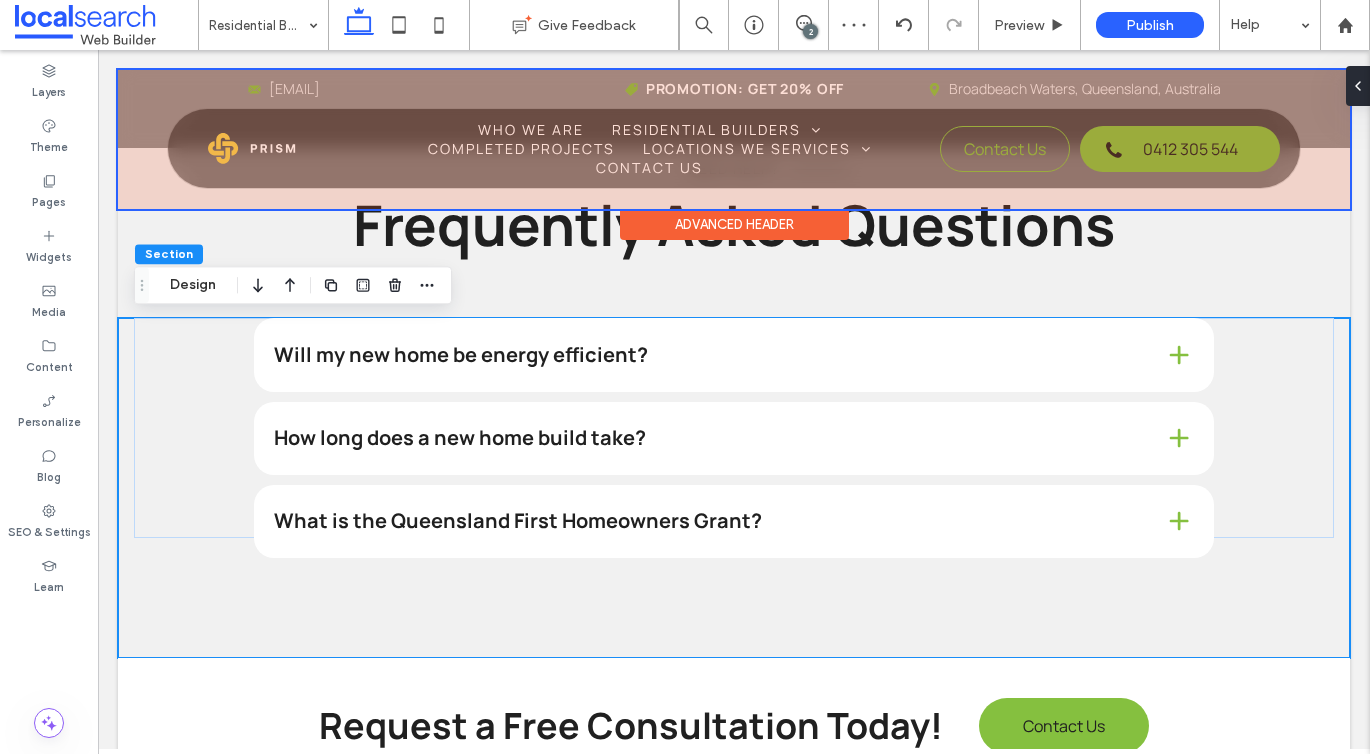 click on "Advanced Header" at bounding box center [734, 210] 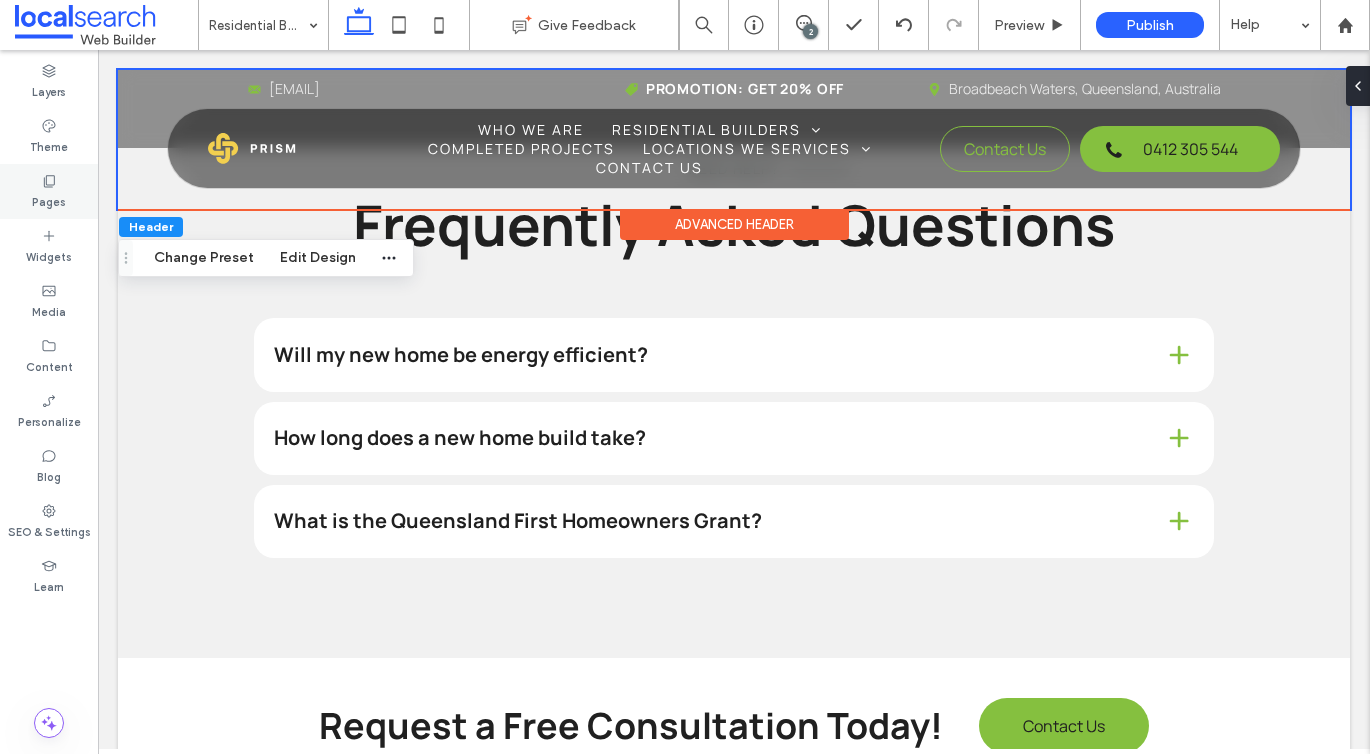 click on "Pages" at bounding box center (49, 200) 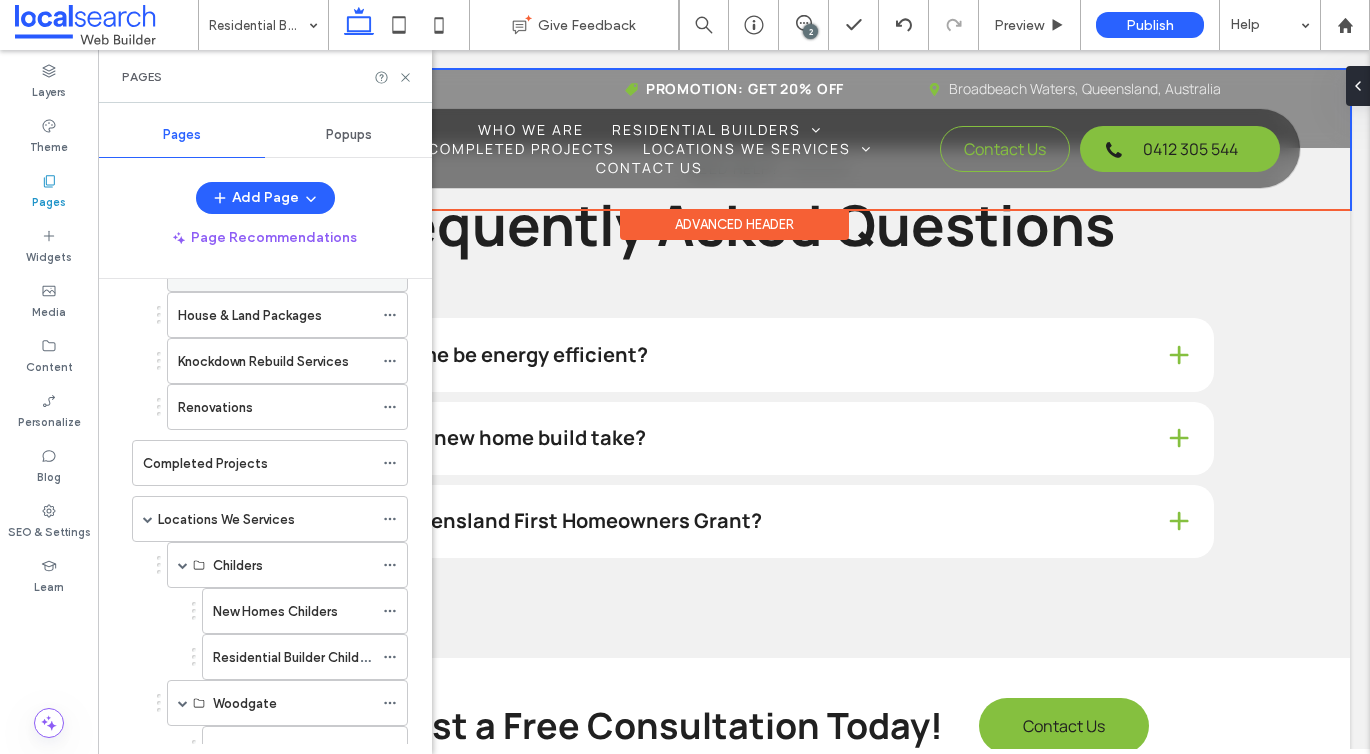 scroll, scrollTop: 322, scrollLeft: 0, axis: vertical 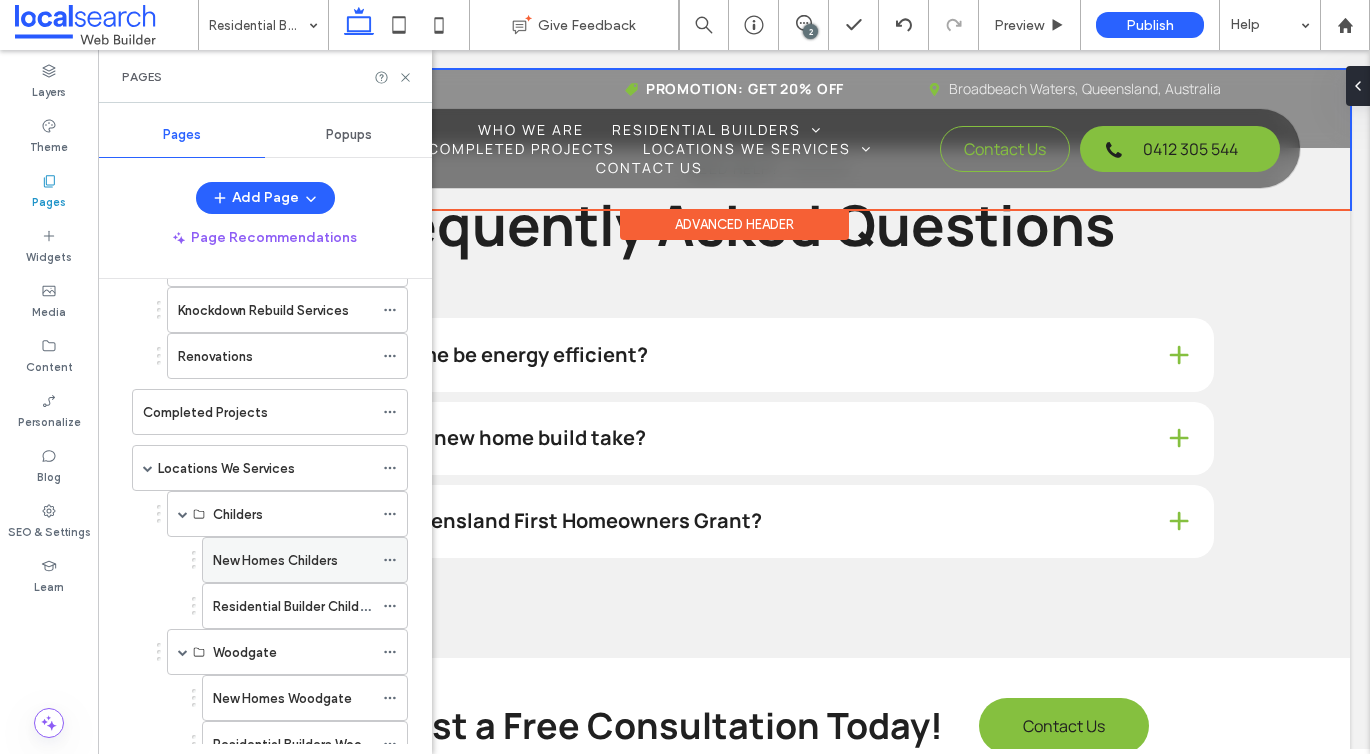 click on "New Homes Childers" at bounding box center [275, 560] 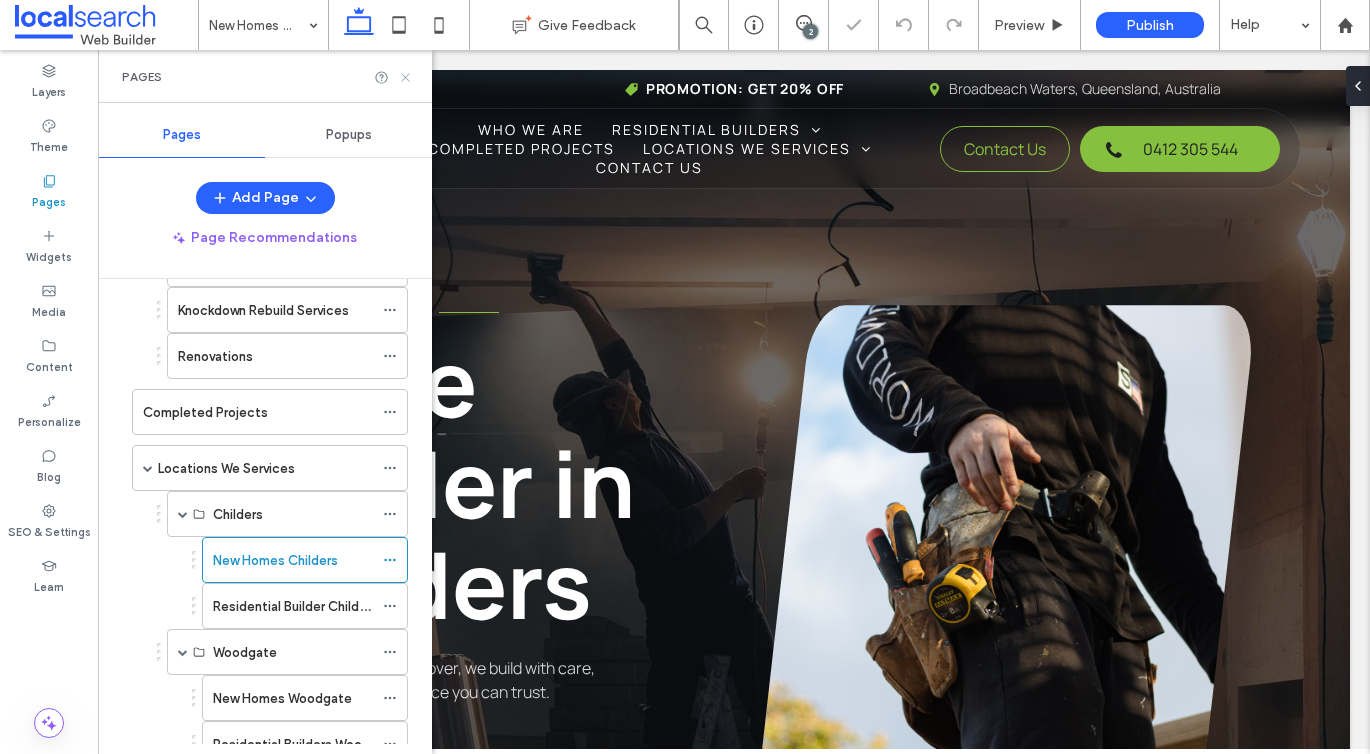 scroll, scrollTop: 0, scrollLeft: 0, axis: both 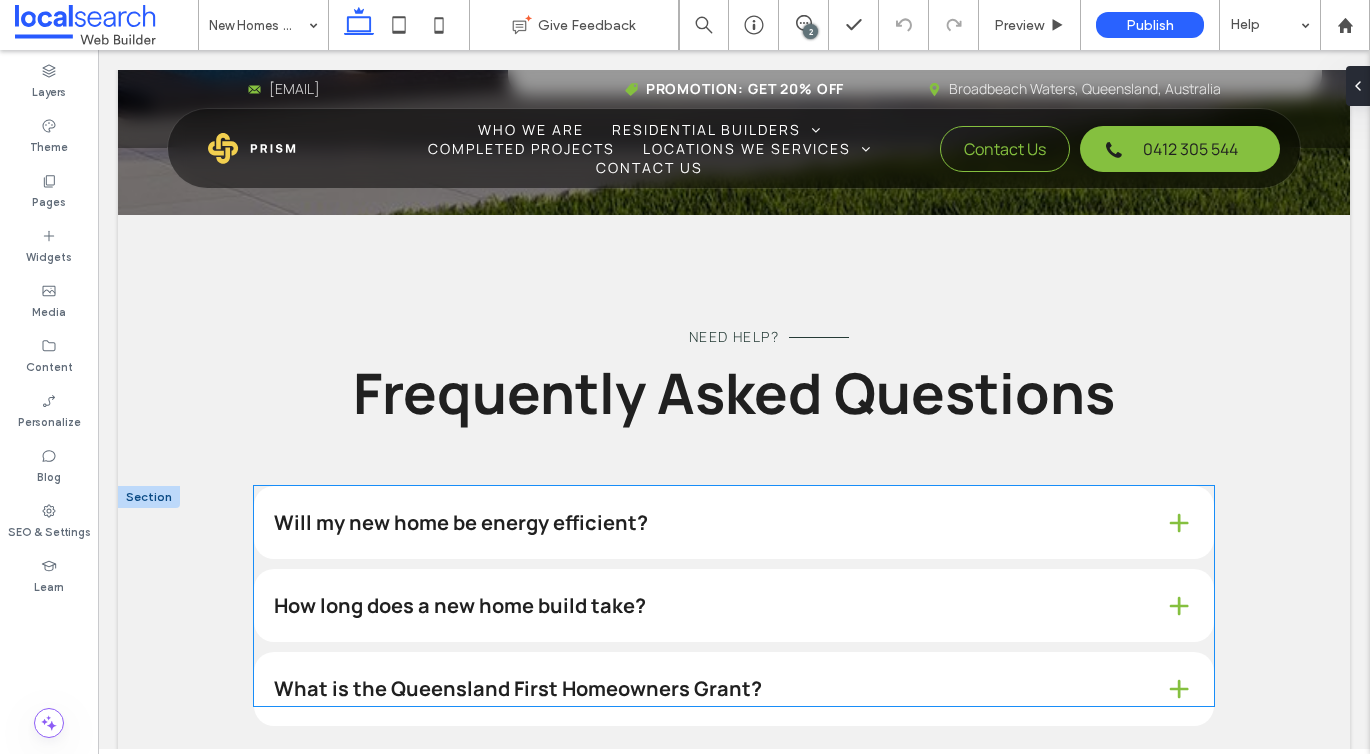 click on "Will my new home be energy efficient?" at bounding box center [703, 523] 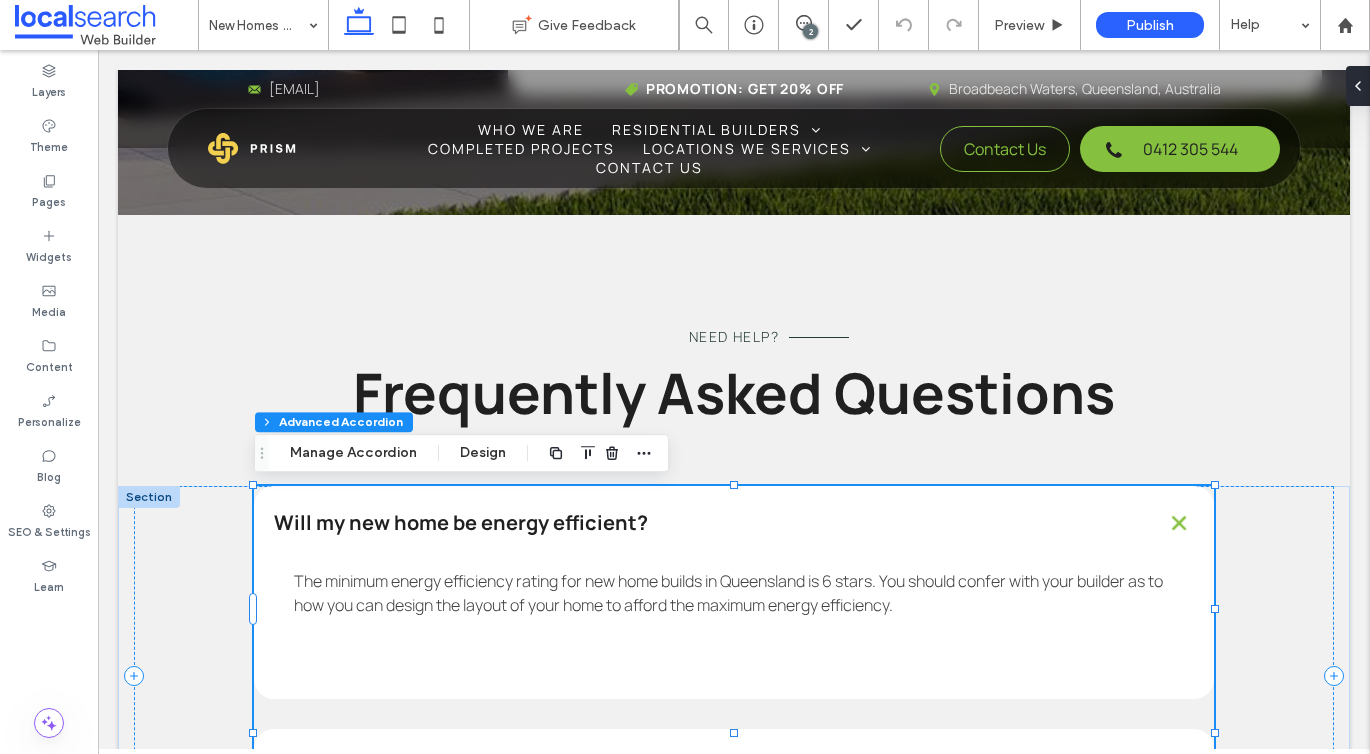 type on "*" 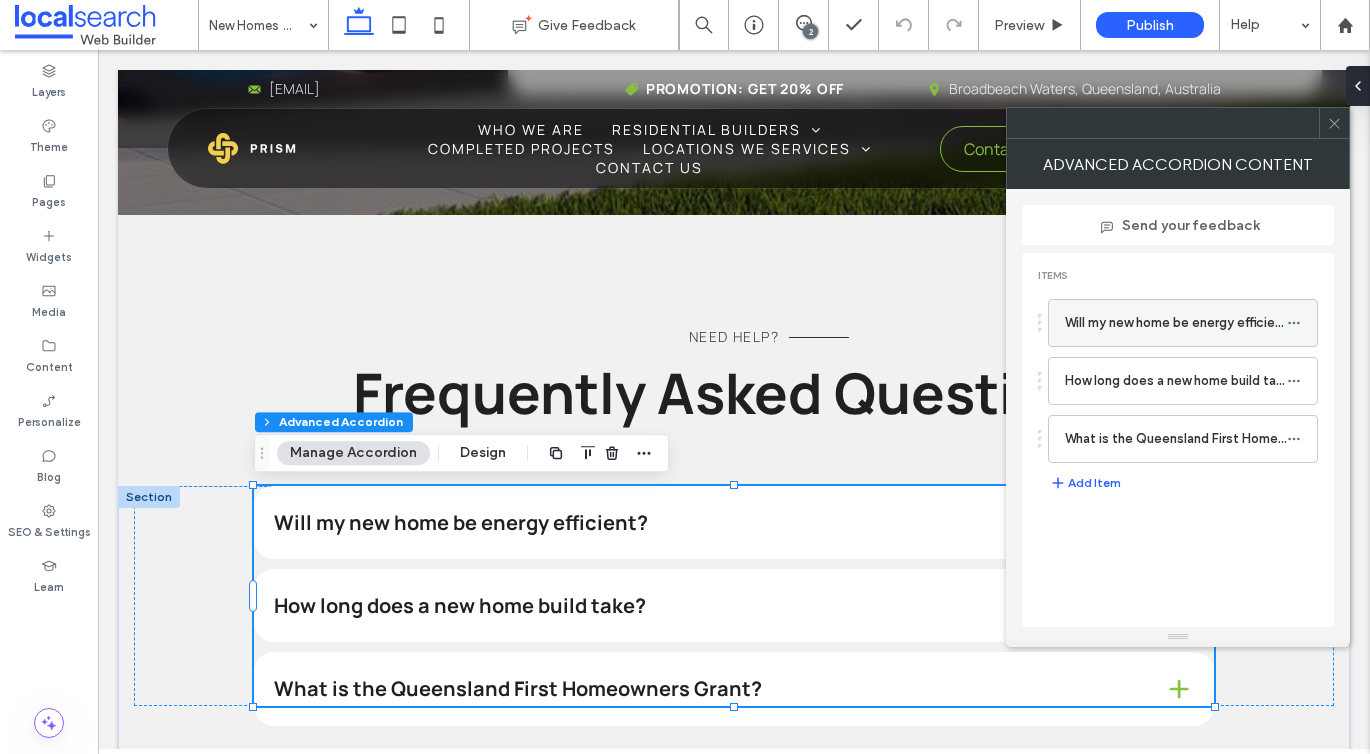 click on "Will my new home be energy efficient?" at bounding box center (1176, 323) 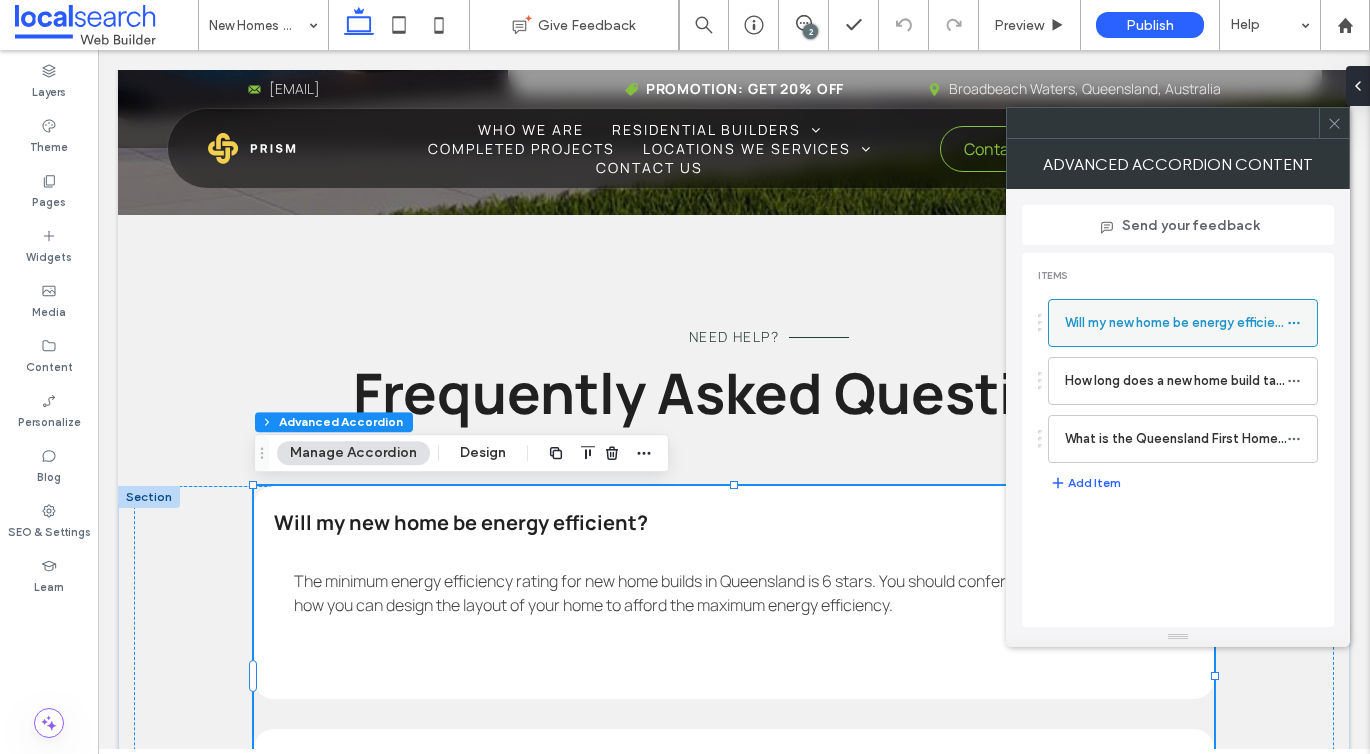 click 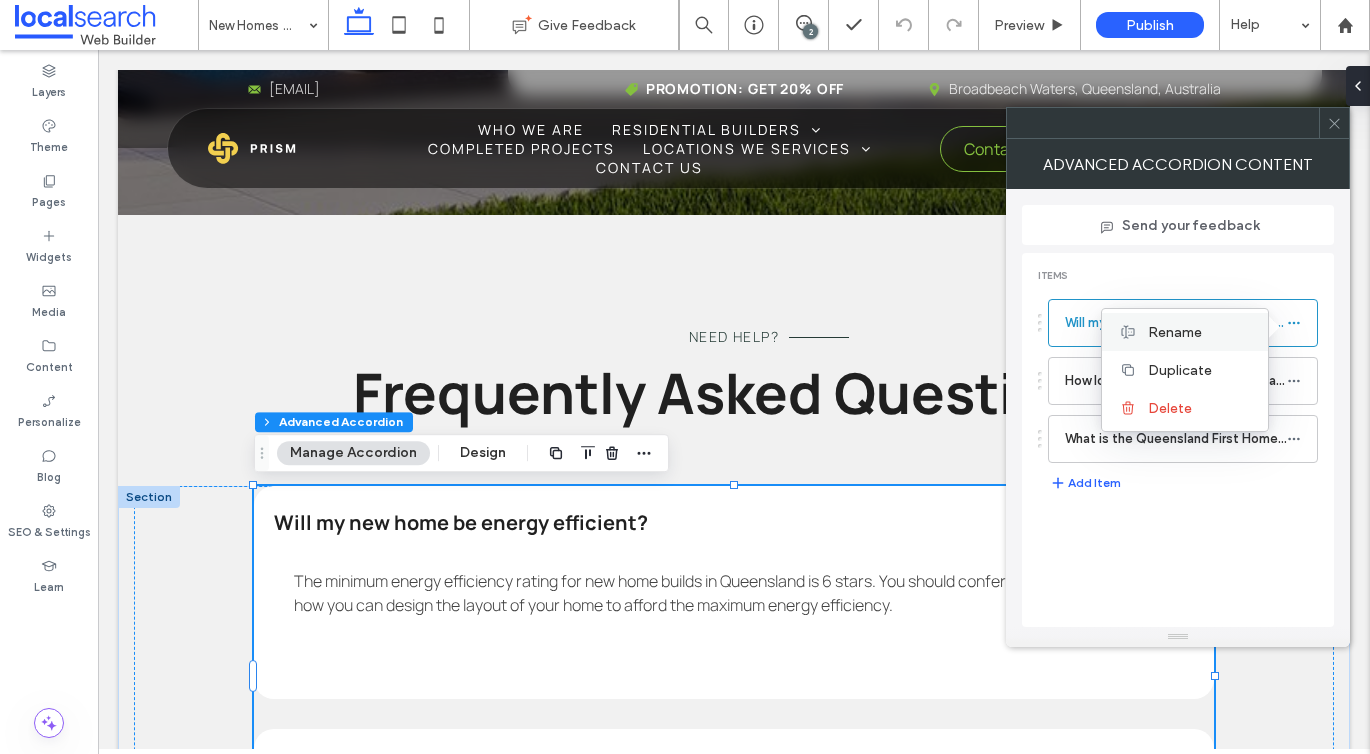 click on "Rename" at bounding box center (1185, 332) 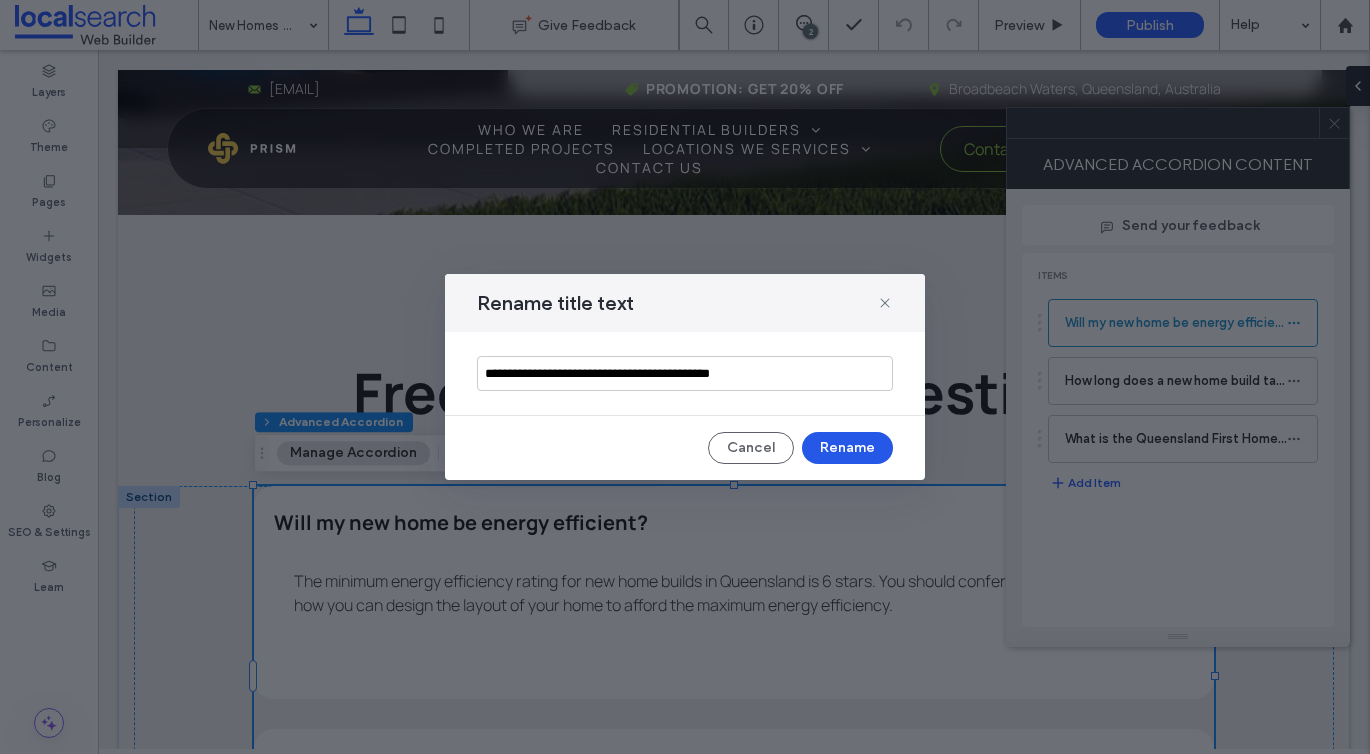type on "**********" 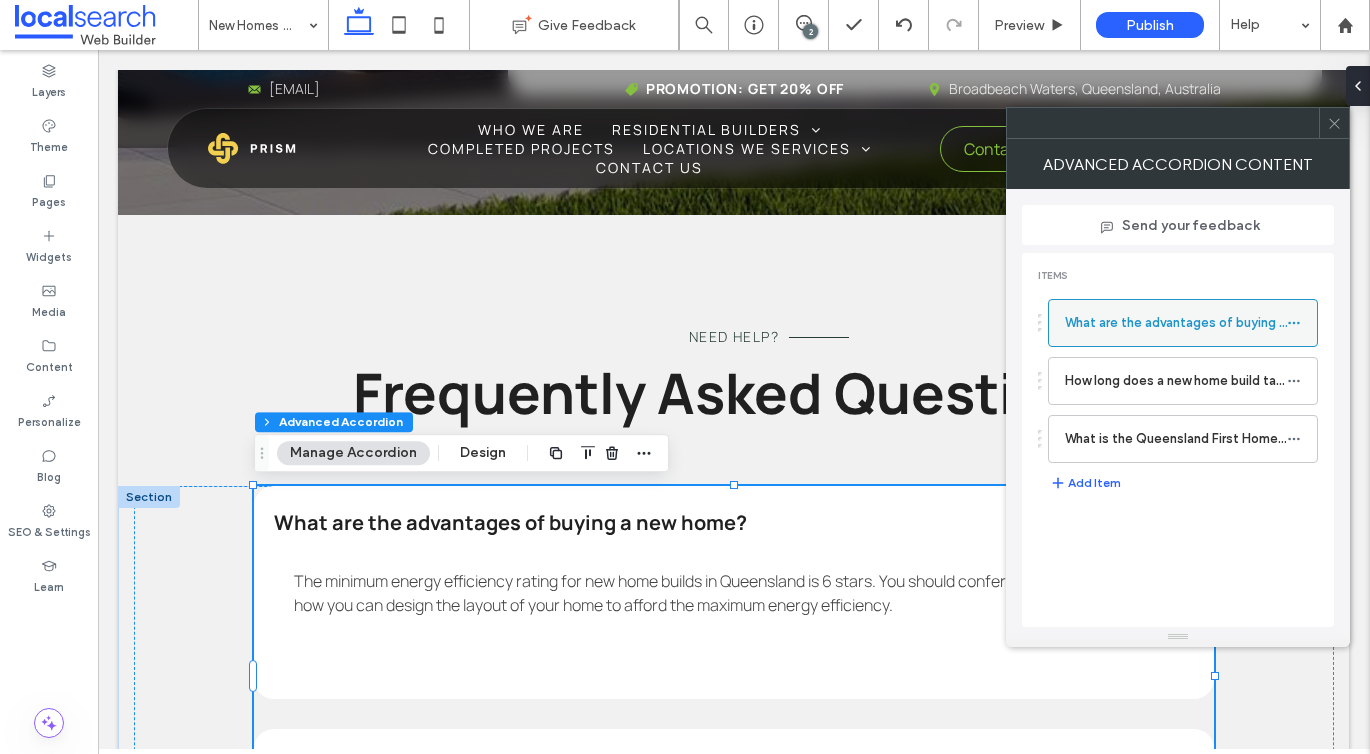 click on "What are the advantages of buying a new home?" at bounding box center (1176, 323) 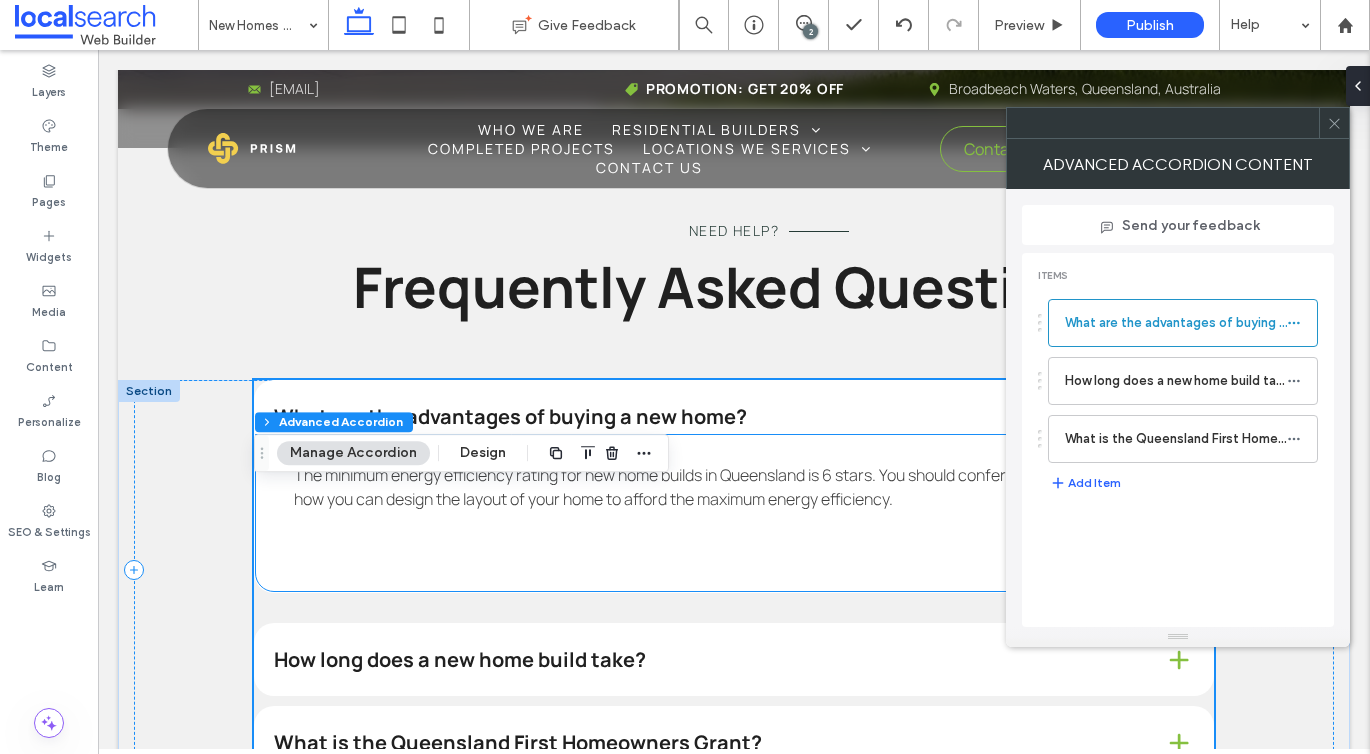 scroll, scrollTop: 4447, scrollLeft: 0, axis: vertical 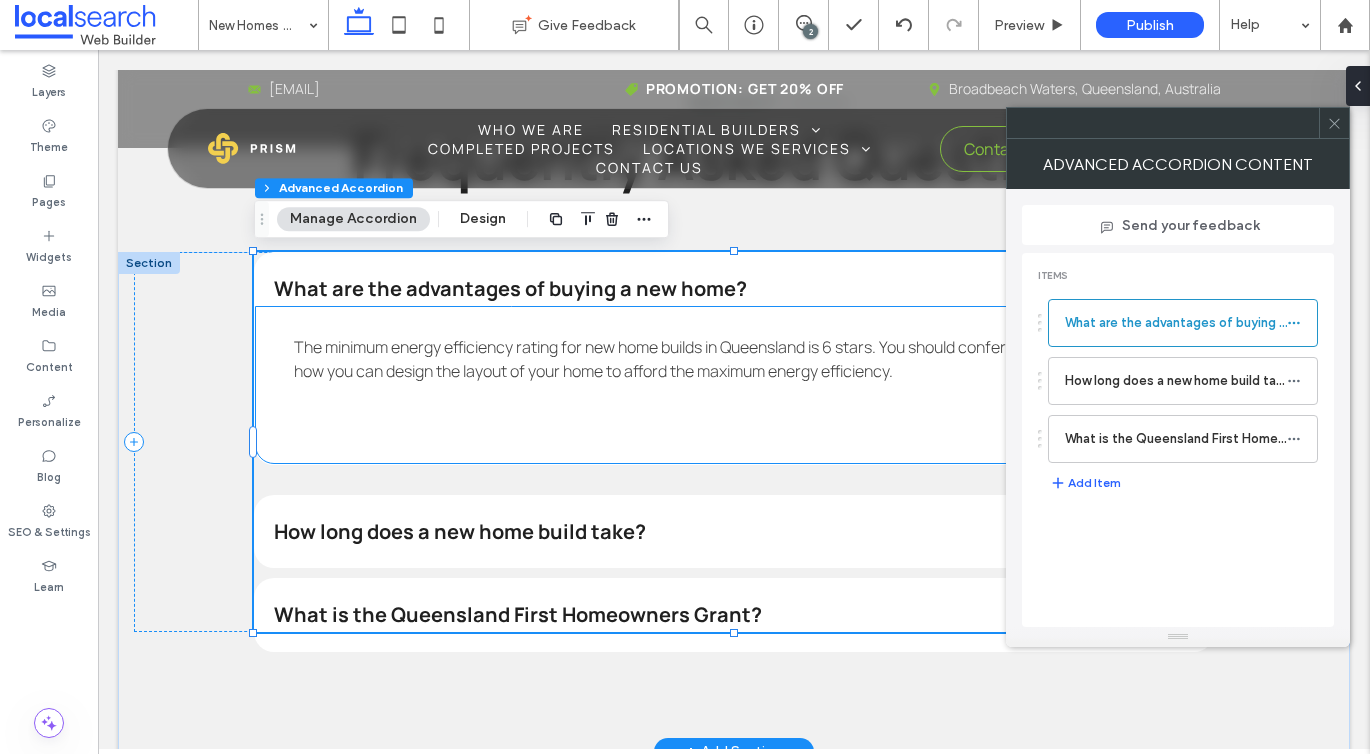 click on "The minimum energy efficiency rating for new home builds in Queensland is 6 stars. You should confer with your builder as to how you can design the layout of your home to afford the maximum energy efficiency." at bounding box center (728, 359) 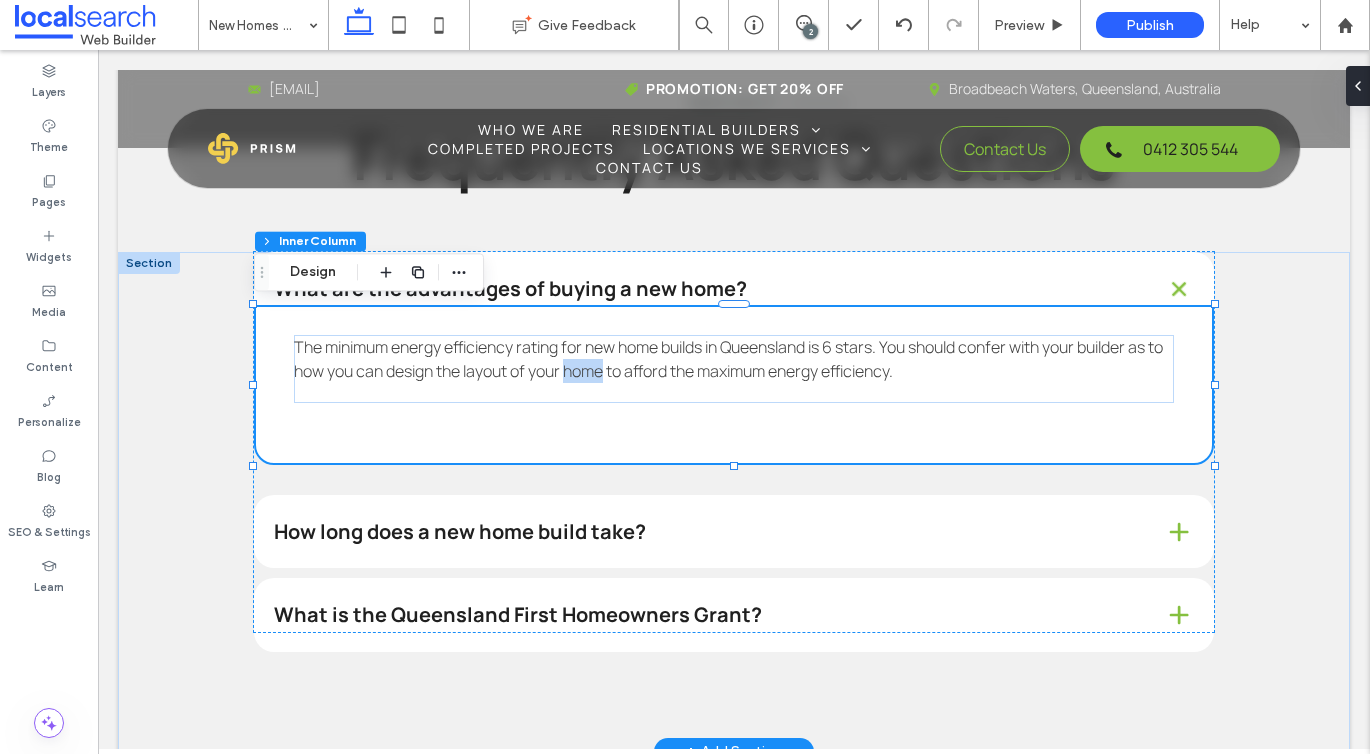 click on "The minimum energy efficiency rating for new home builds in Queensland is 6 stars. You should confer with your builder as to how you can design the layout of your home to afford the maximum energy efficiency." at bounding box center (728, 359) 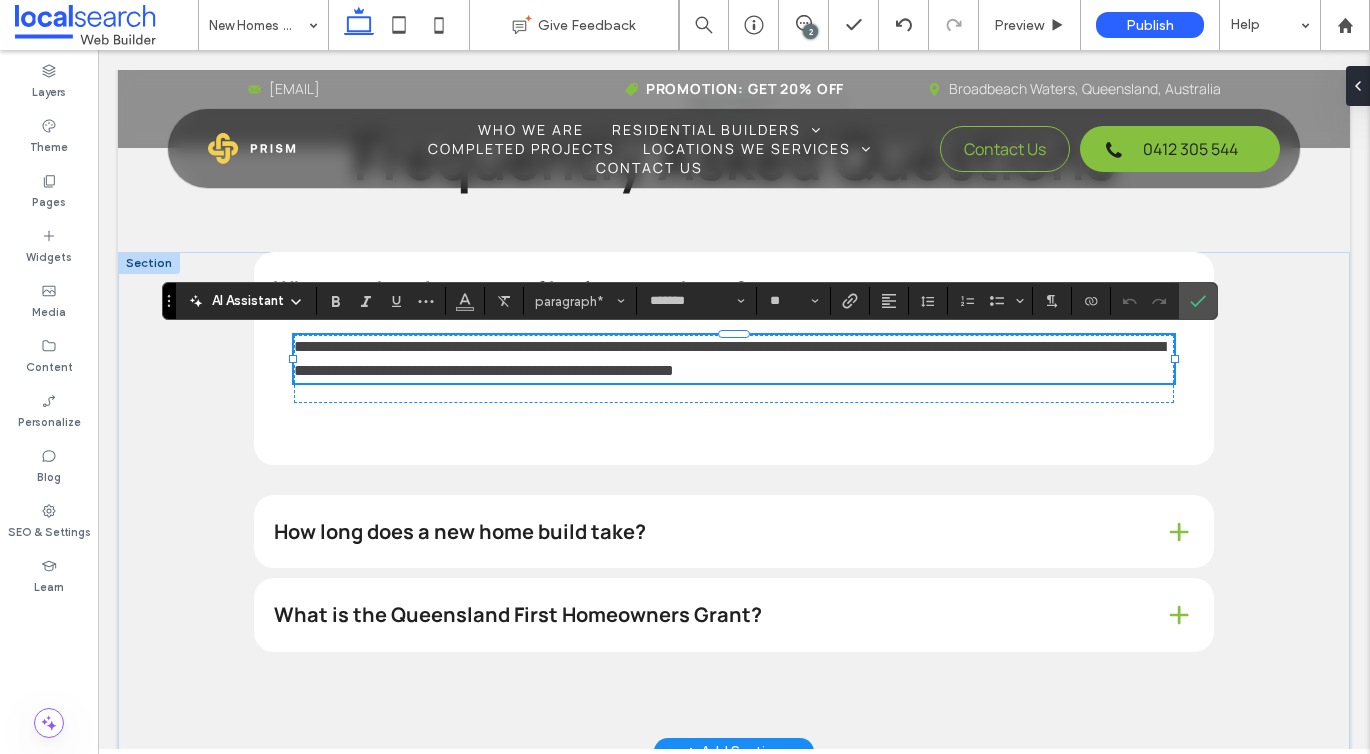 scroll, scrollTop: 0, scrollLeft: 0, axis: both 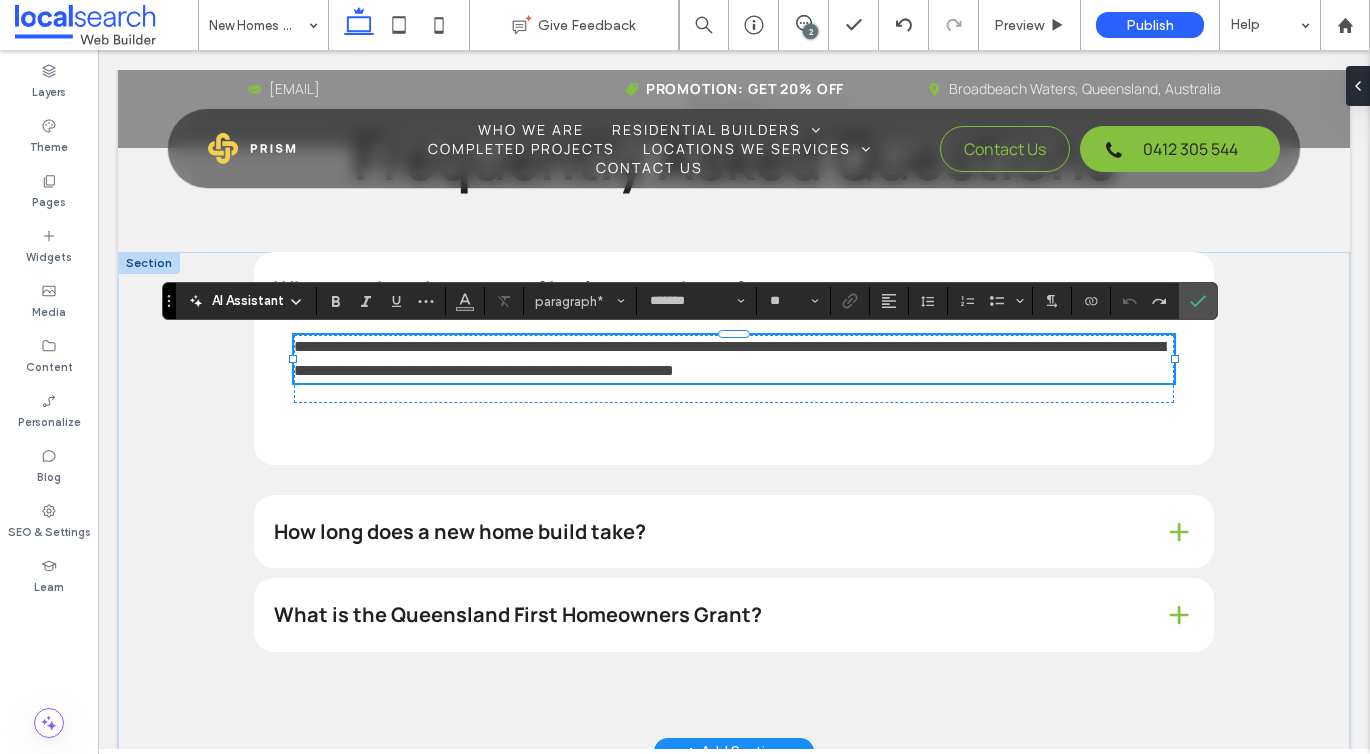 click on "**********" at bounding box center (729, 358) 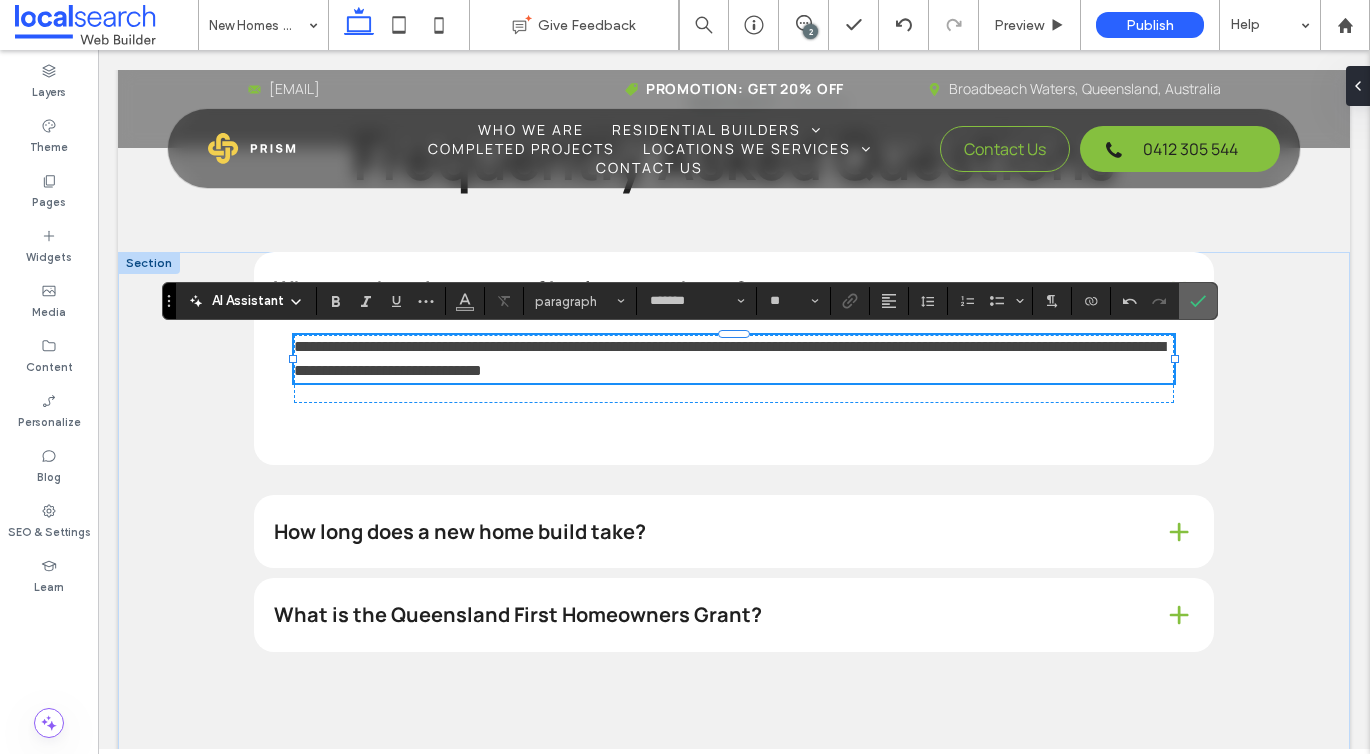 click at bounding box center (1198, 301) 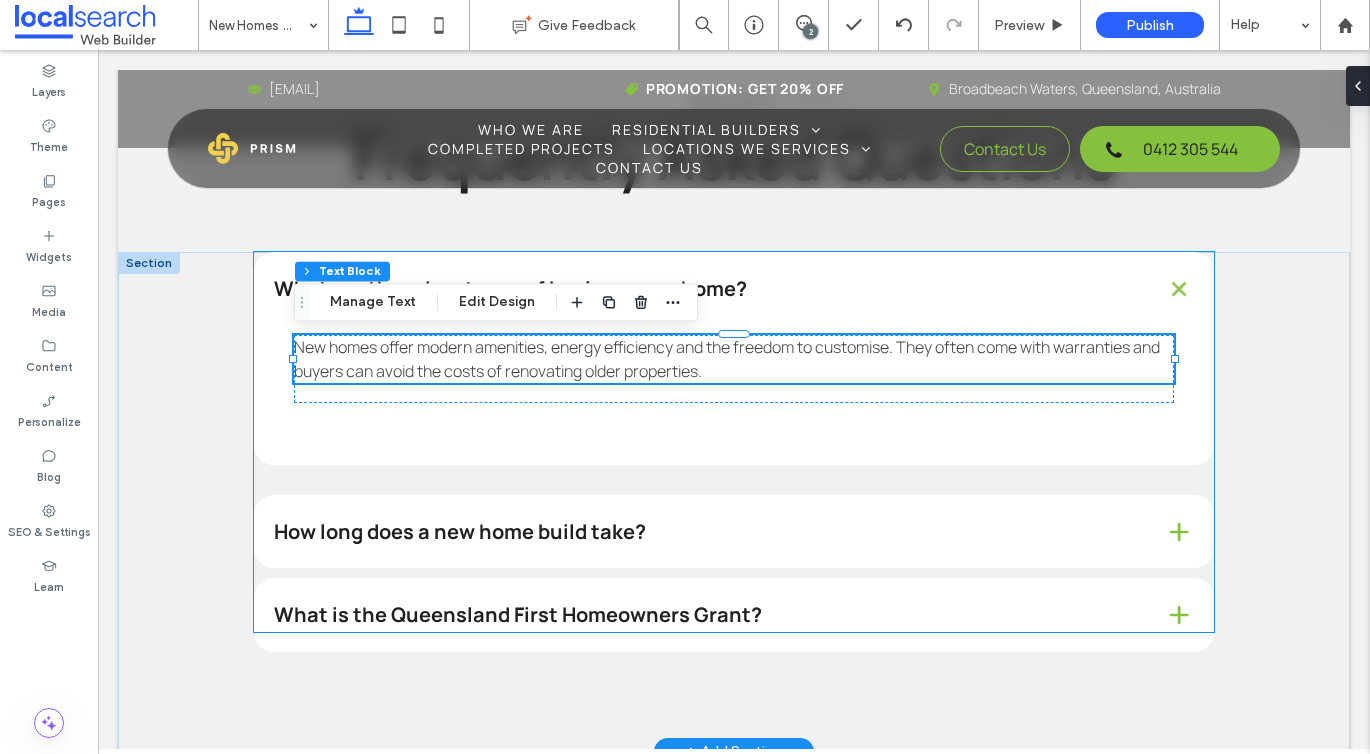 click on "How long does a new home build take?" at bounding box center (703, 532) 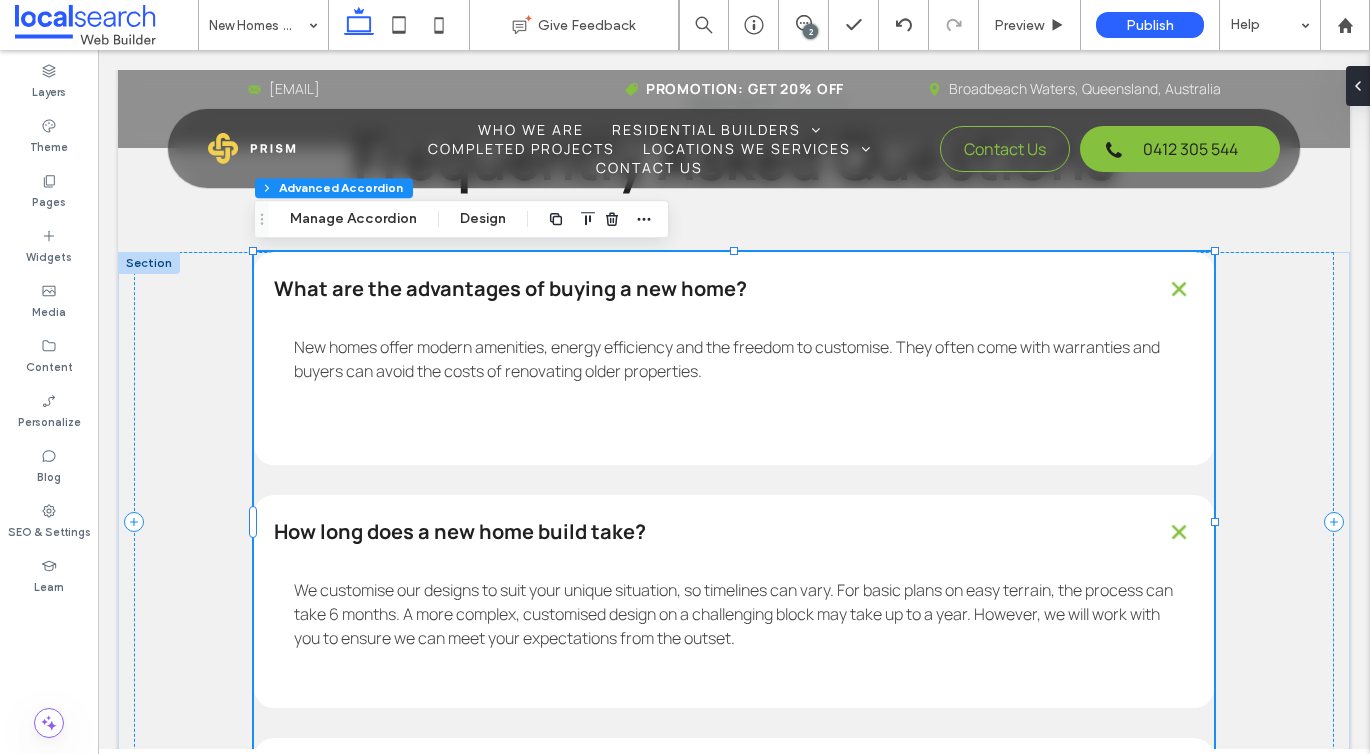 click on "How long does a new home build take?" at bounding box center (703, 532) 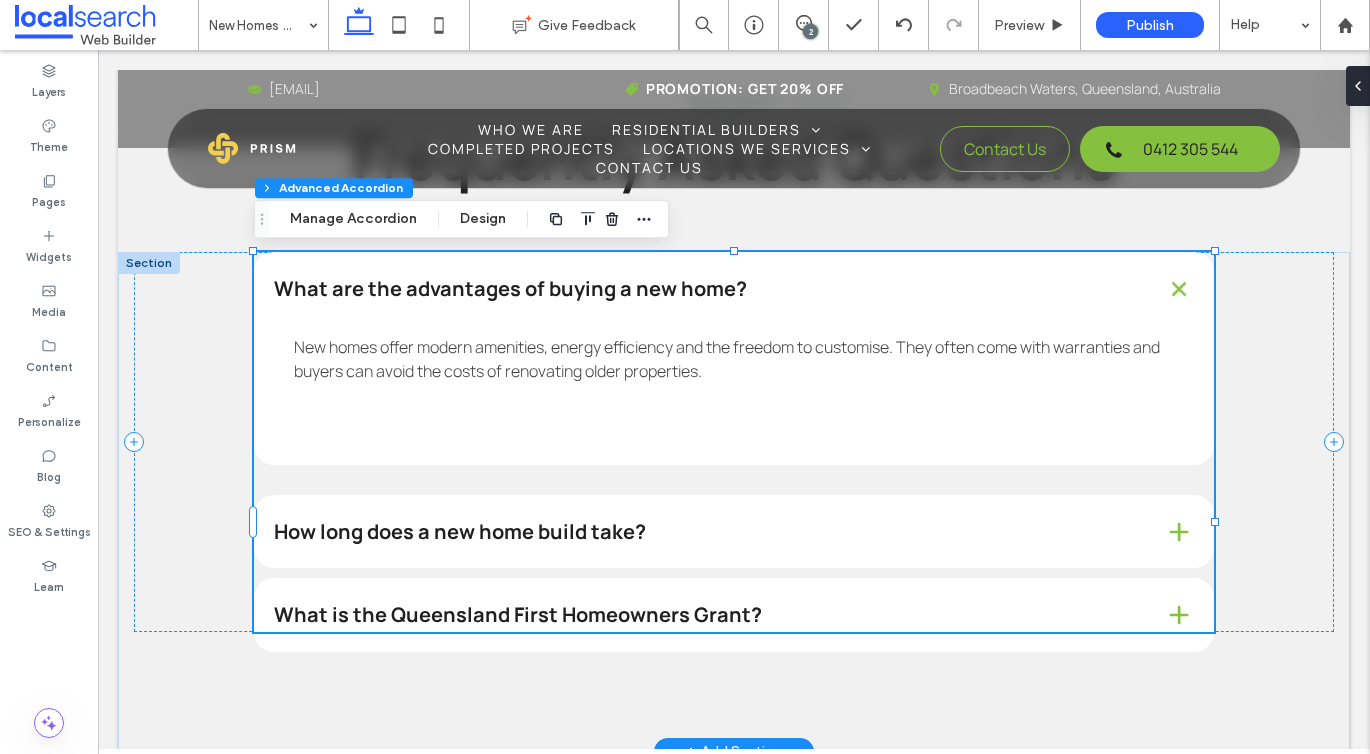 click on "How long does a new home build take?" at bounding box center [703, 532] 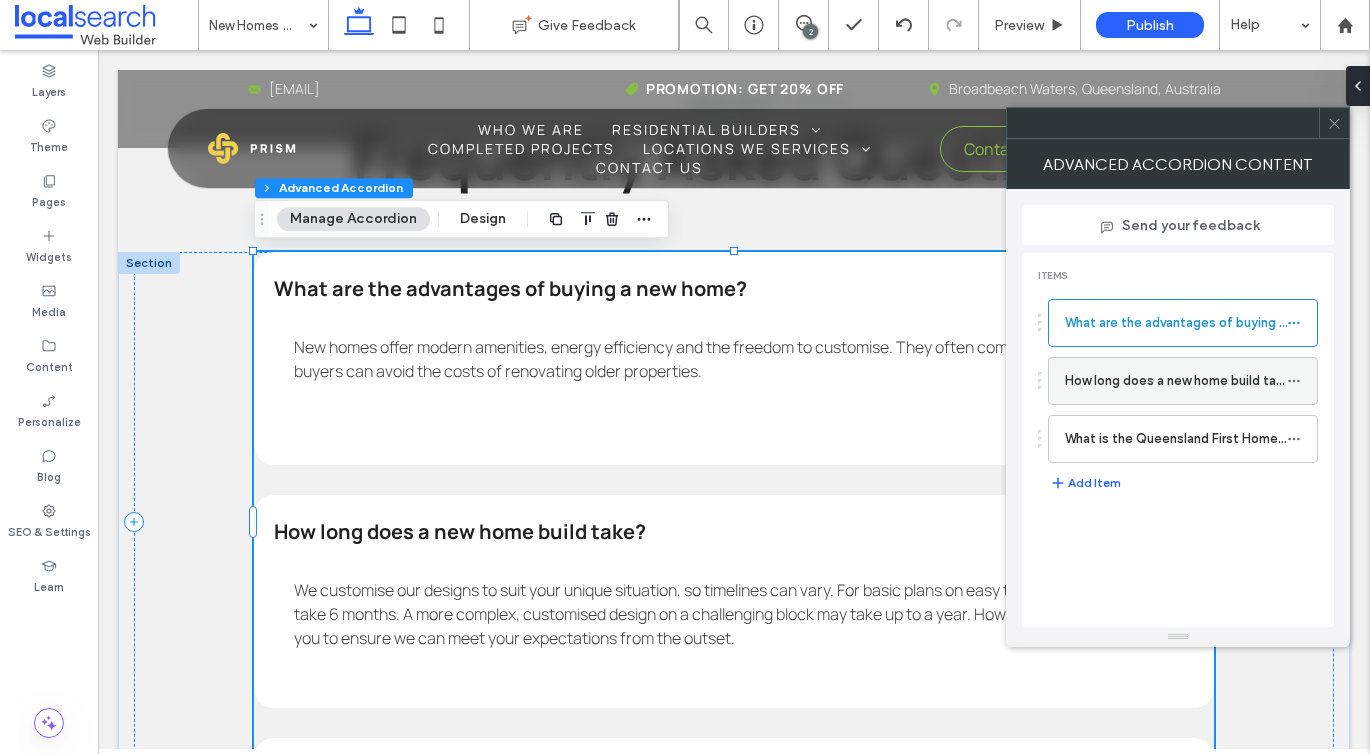 click 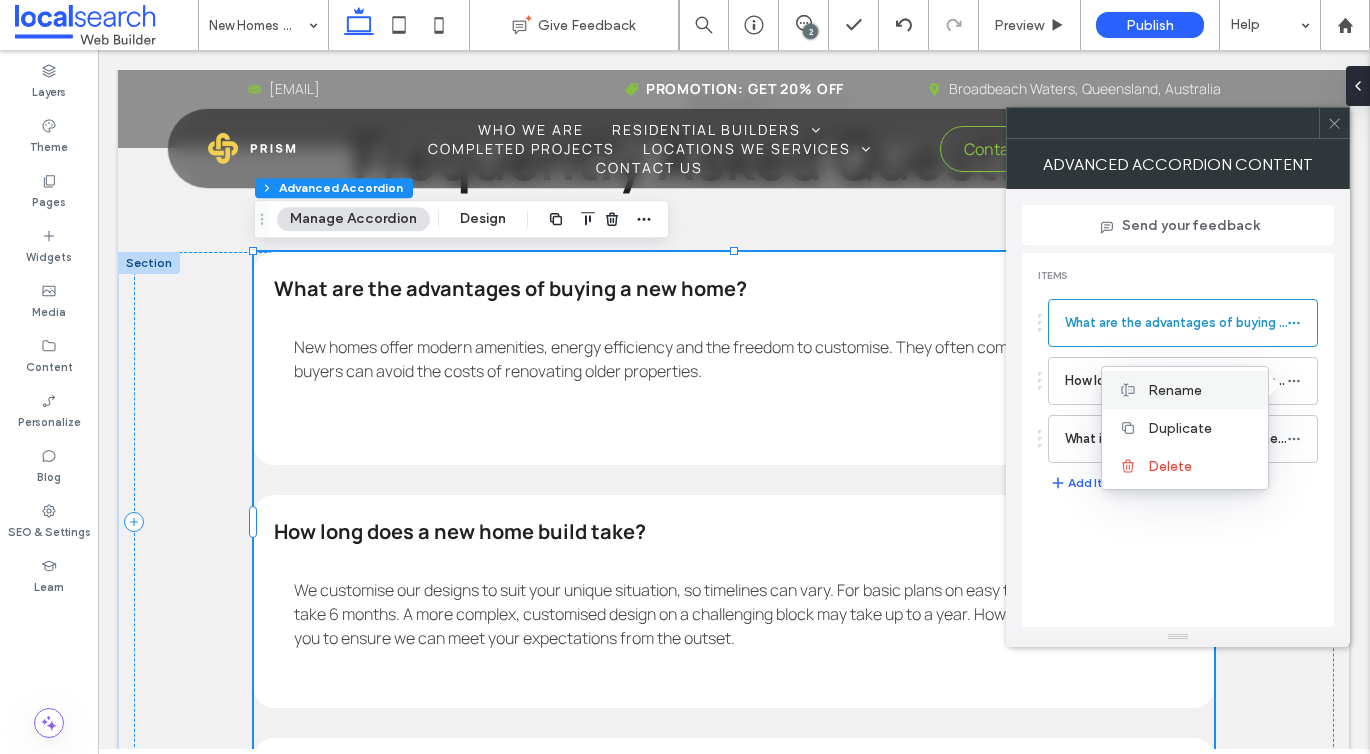 click on "Rename" at bounding box center [1175, 390] 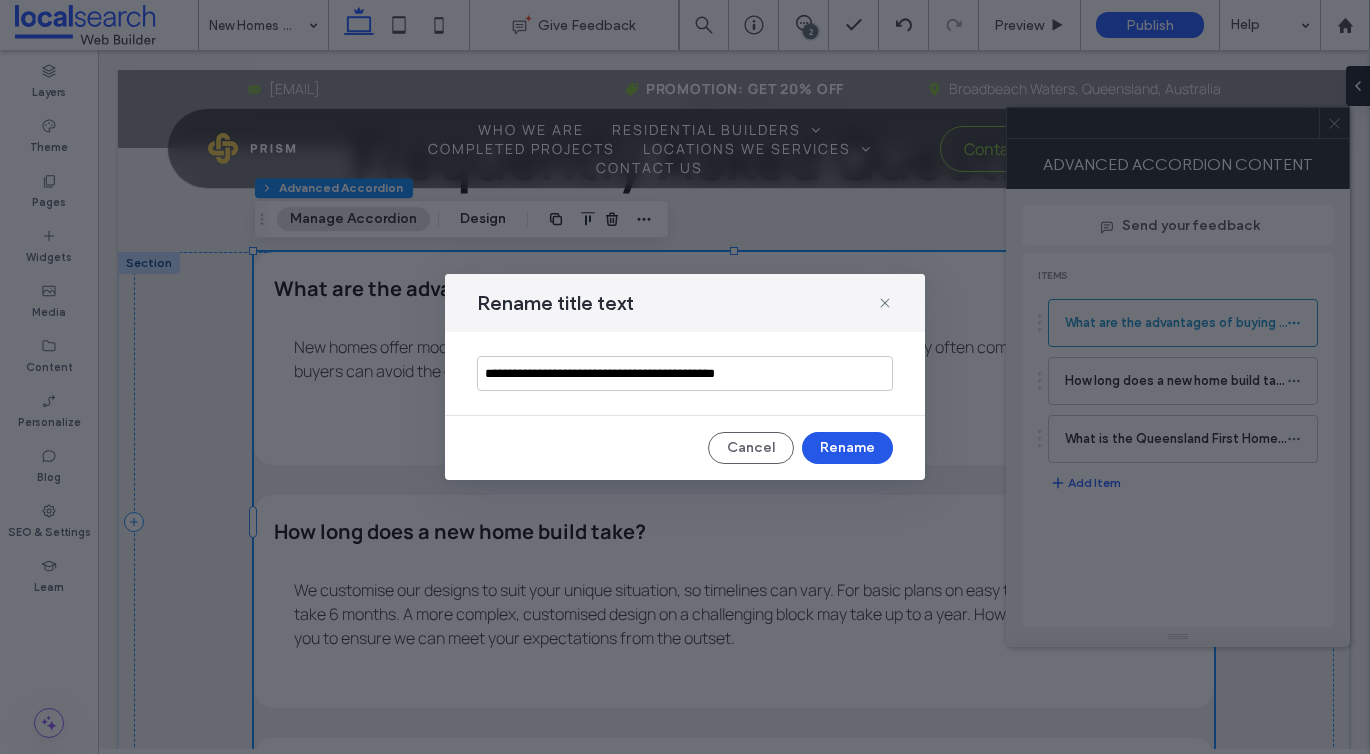 type on "**********" 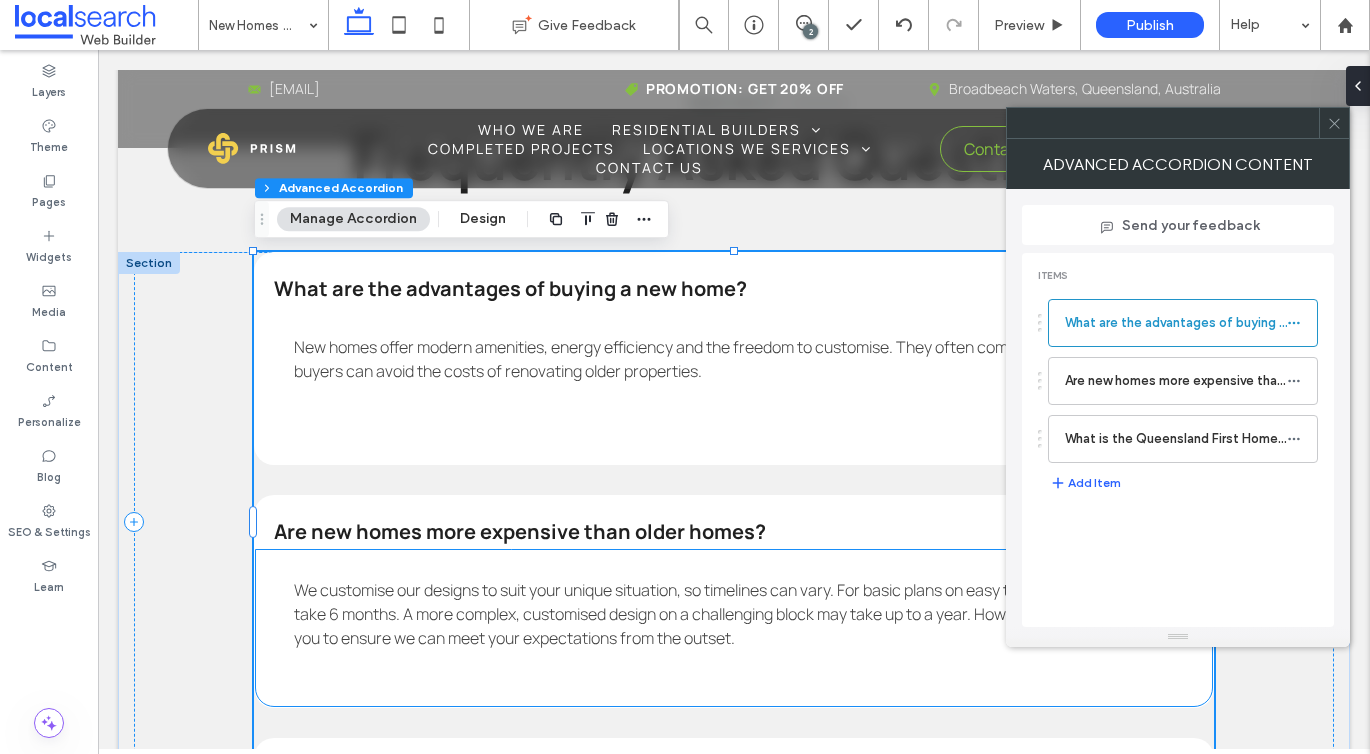 click on "We customise our designs to suit your unique situation, so timelines can vary. For basic plans on easy terrain, the process can take 6 months. A more complex, customised design on a challenging block may take up to a year. However, we will work with you to ensure we can meet your expectations from the outset." at bounding box center [733, 614] 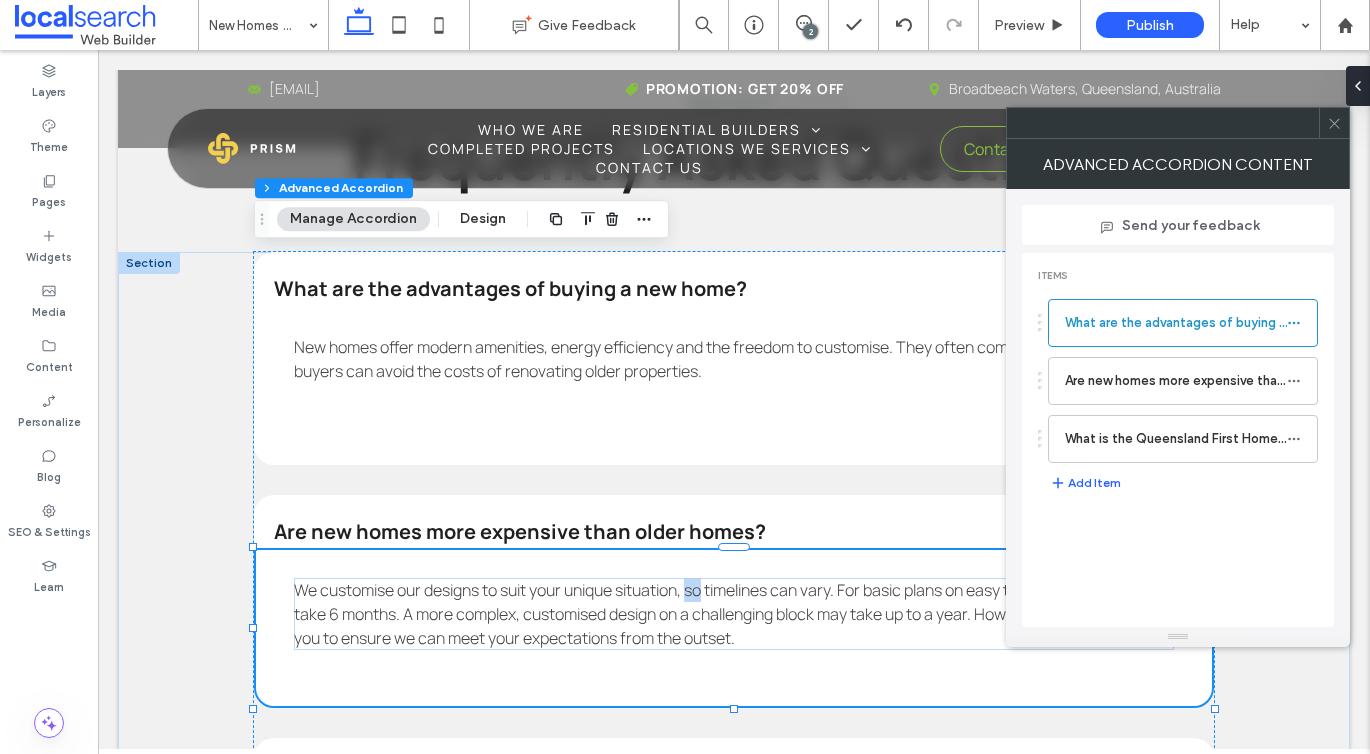 click on "We customise our designs to suit your unique situation, so timelines can vary. For basic plans on easy terrain, the process can take 6 months. A more complex, customised design on a challenging block may take up to a year. However, we will work with you to ensure we can meet your expectations from the outset." at bounding box center (733, 614) 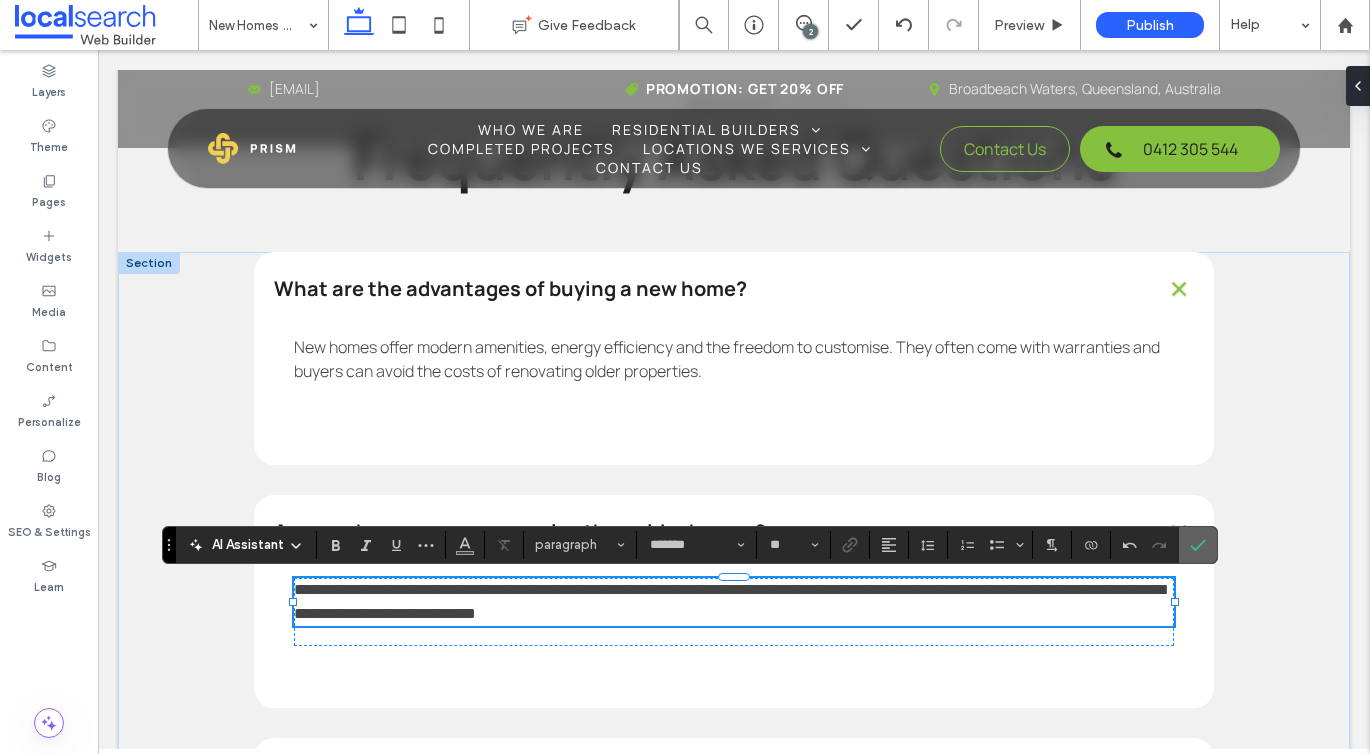click 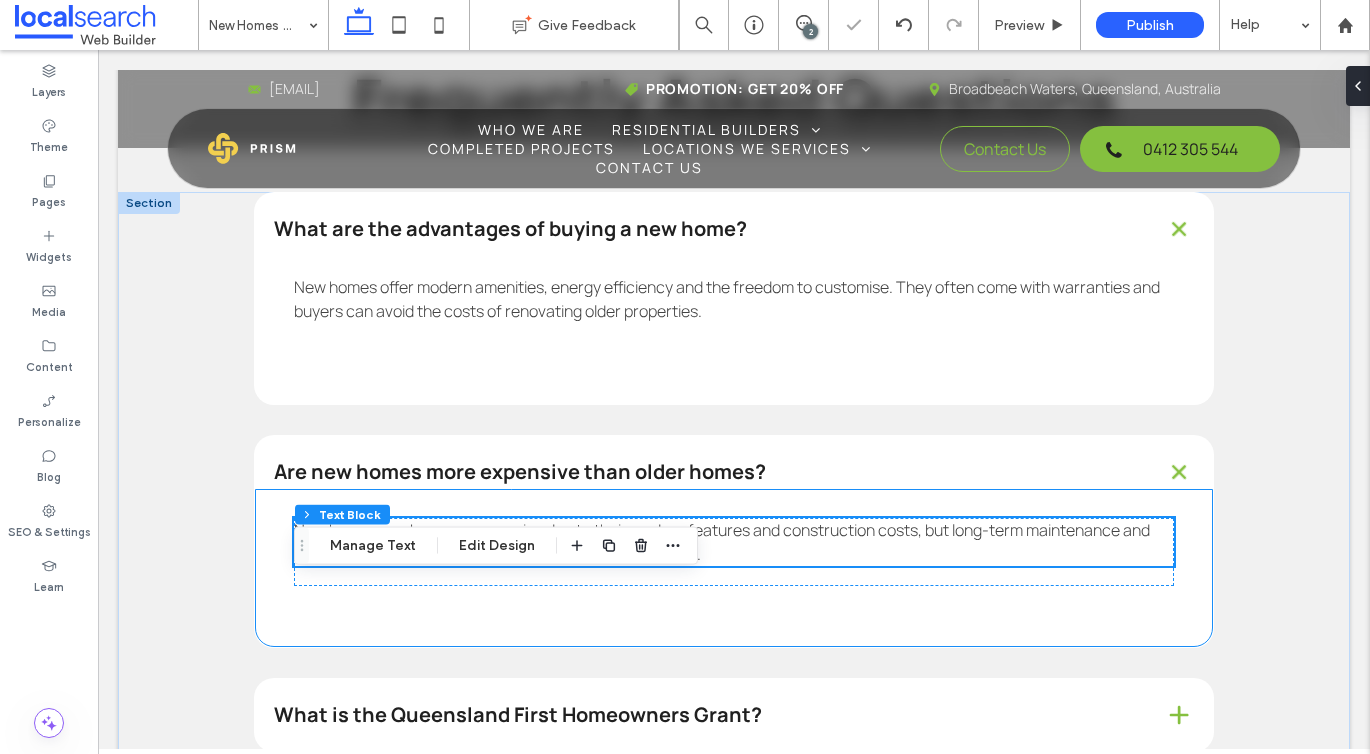 scroll, scrollTop: 4609, scrollLeft: 0, axis: vertical 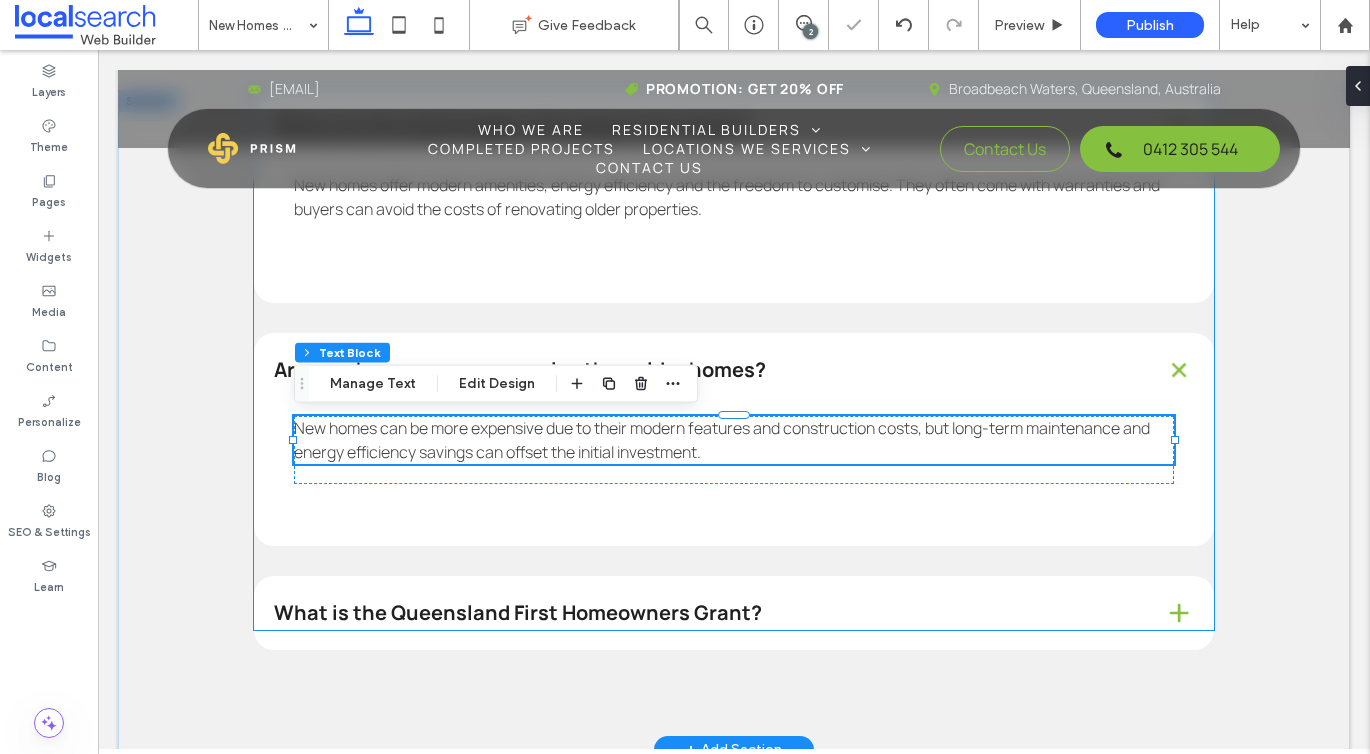 click on "What is the Queensland First Homeowners Grant?" at bounding box center [703, 613] 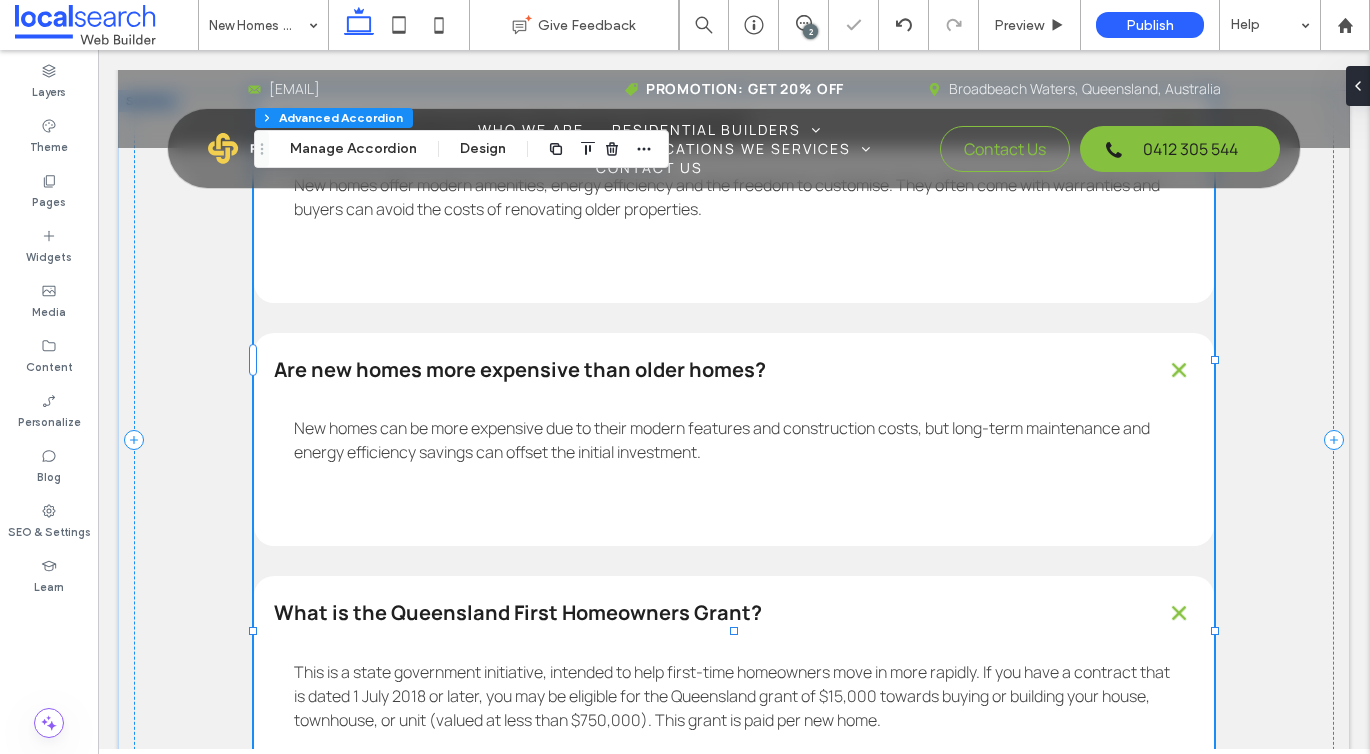 type on "*" 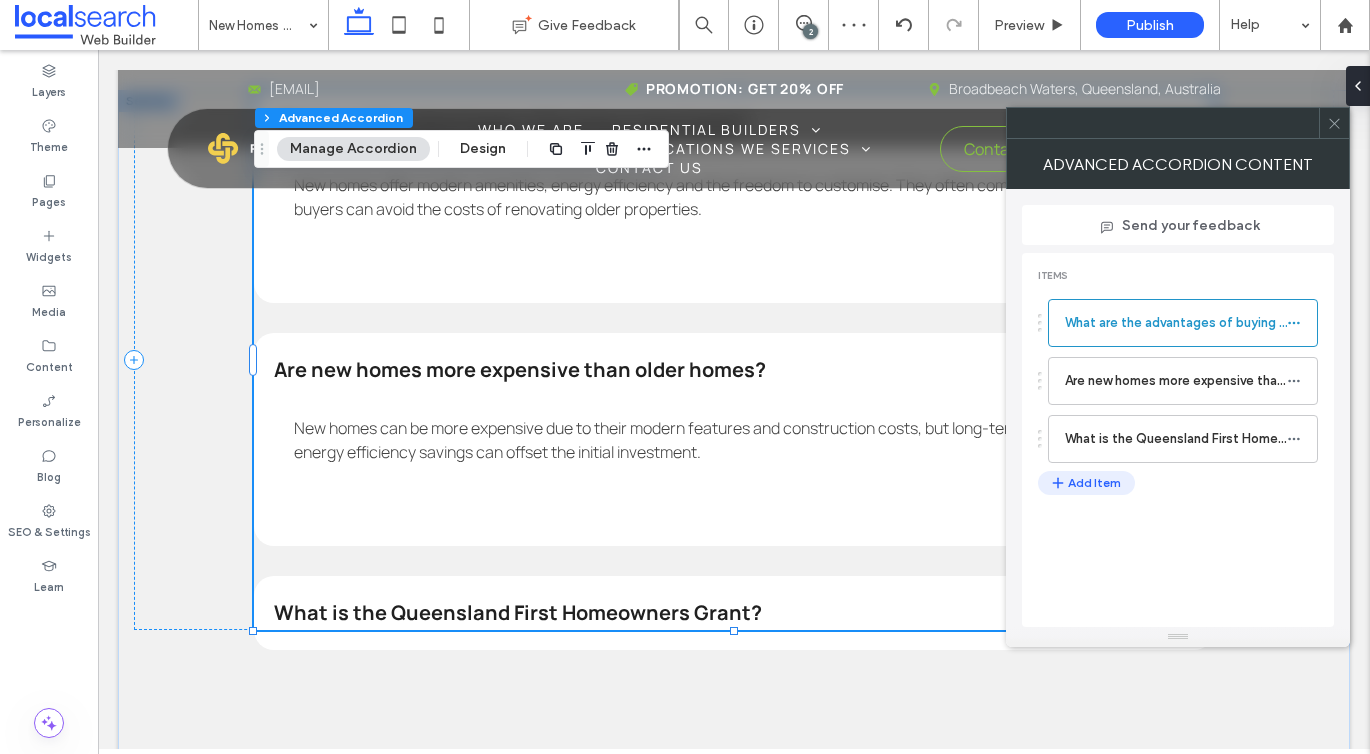 click on "Add Item" at bounding box center (1086, 483) 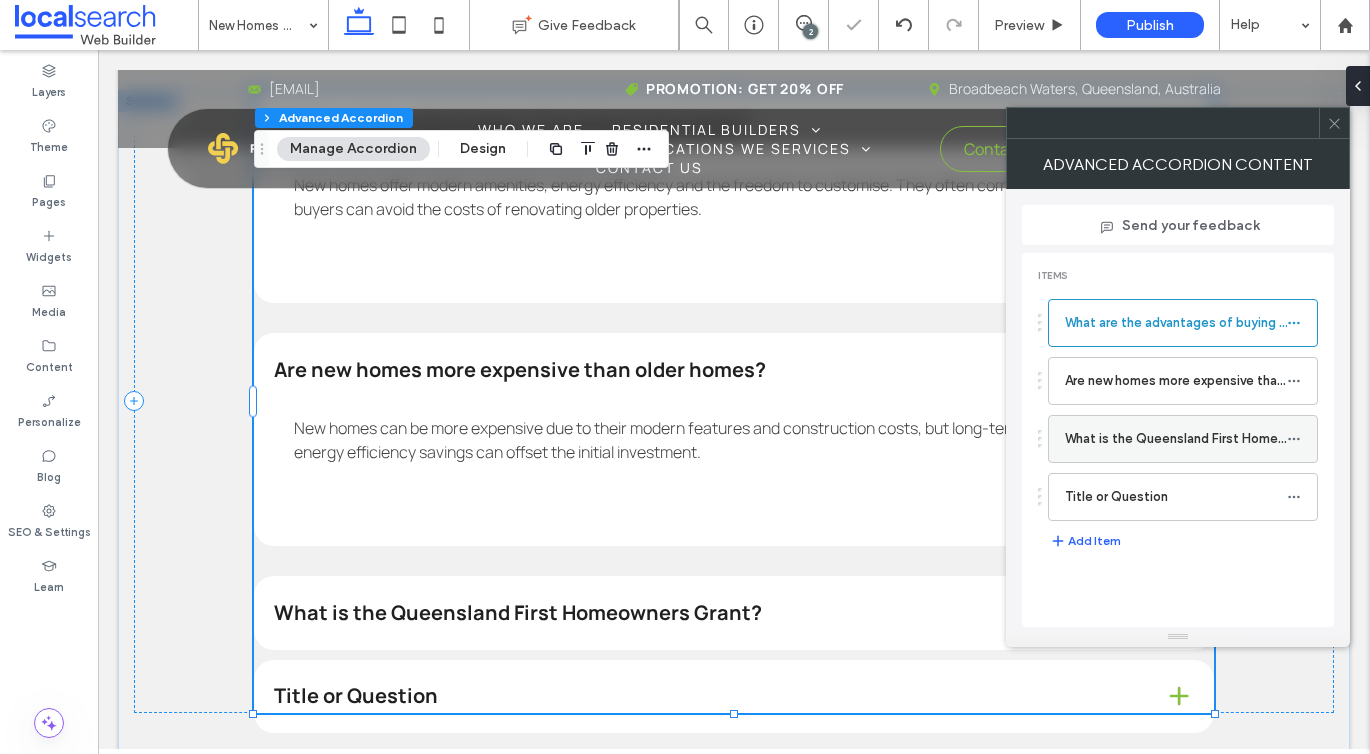 click on "What is the Queensland First Homeowners Grant?" at bounding box center [1176, 439] 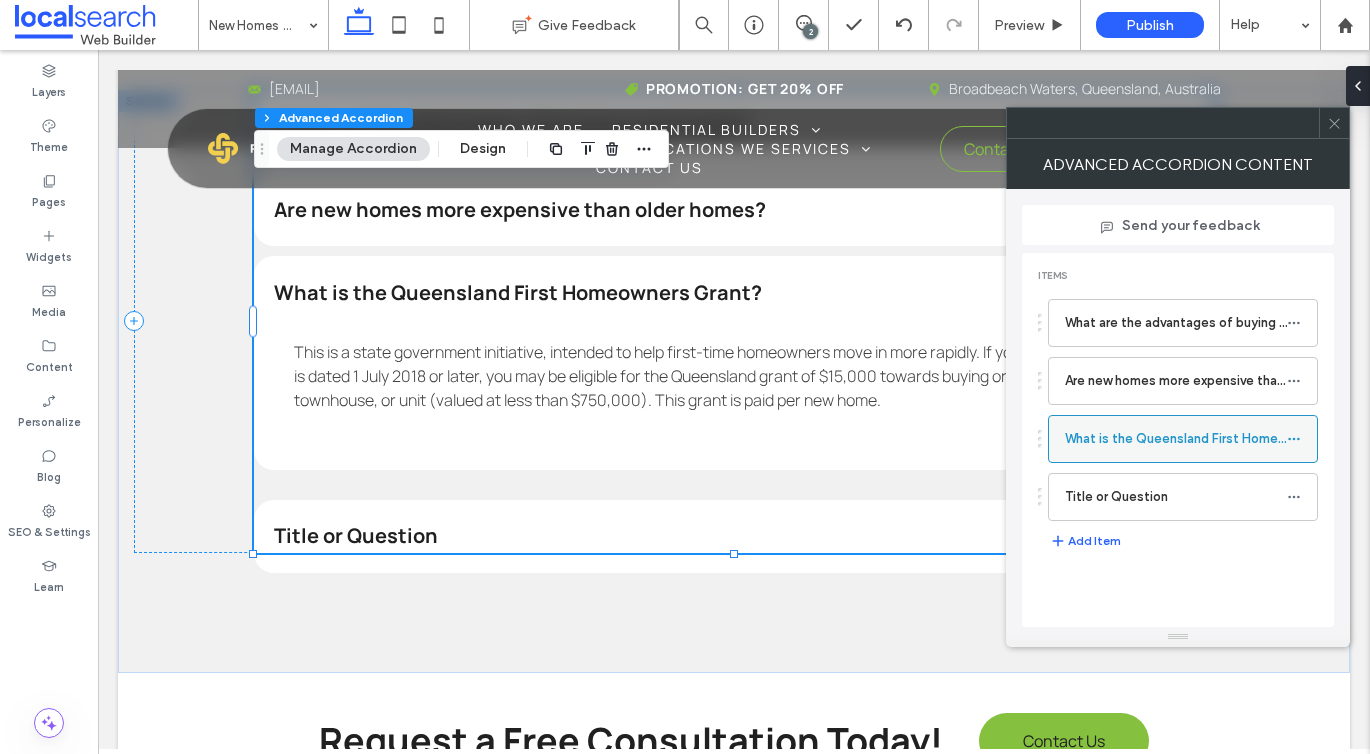 click 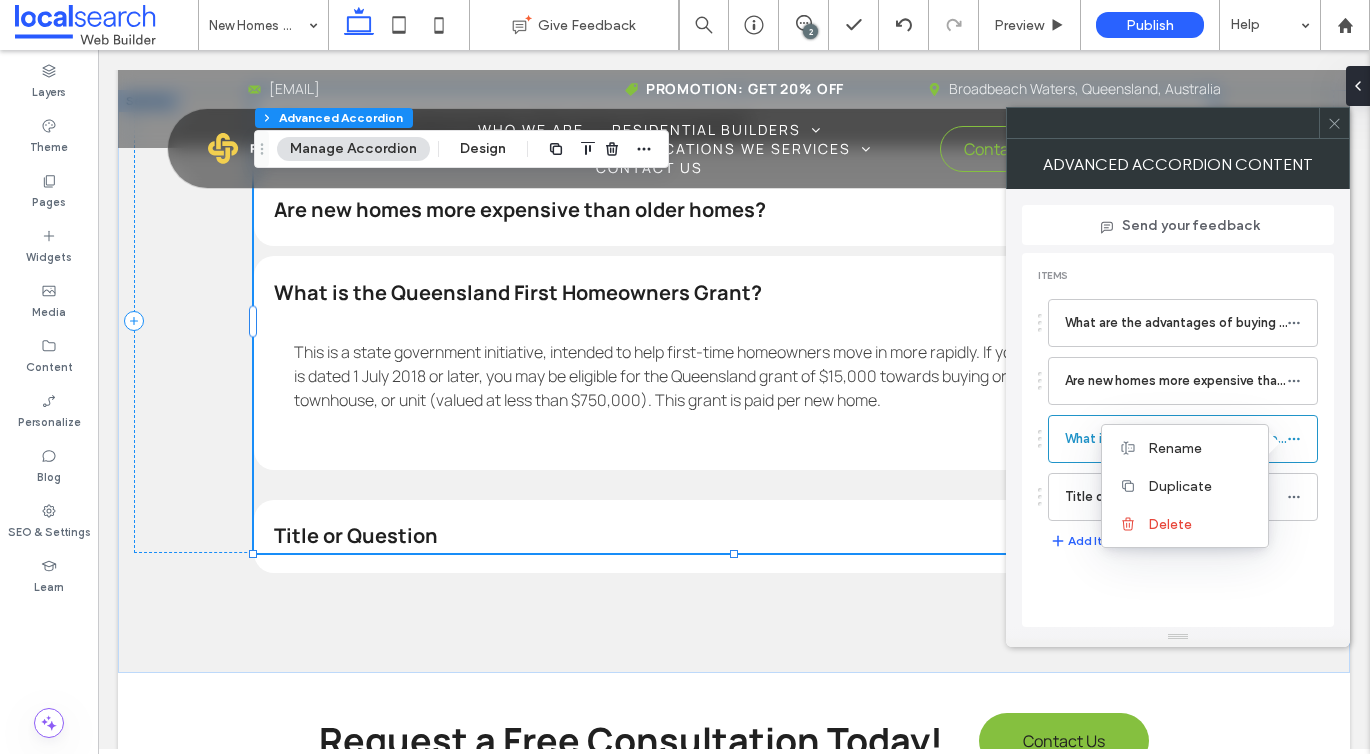 click on "Rename Duplicate Delete" at bounding box center (1185, 486) 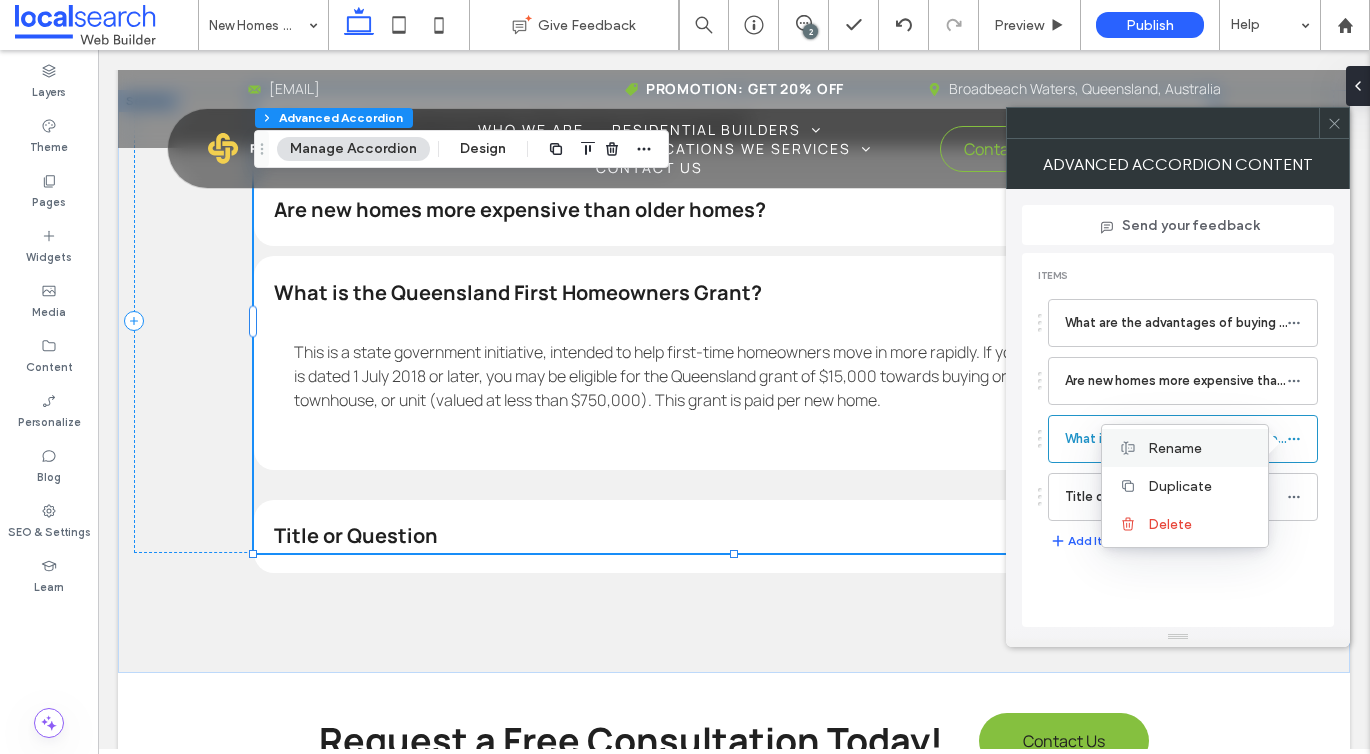 click on "Rename" at bounding box center [1185, 448] 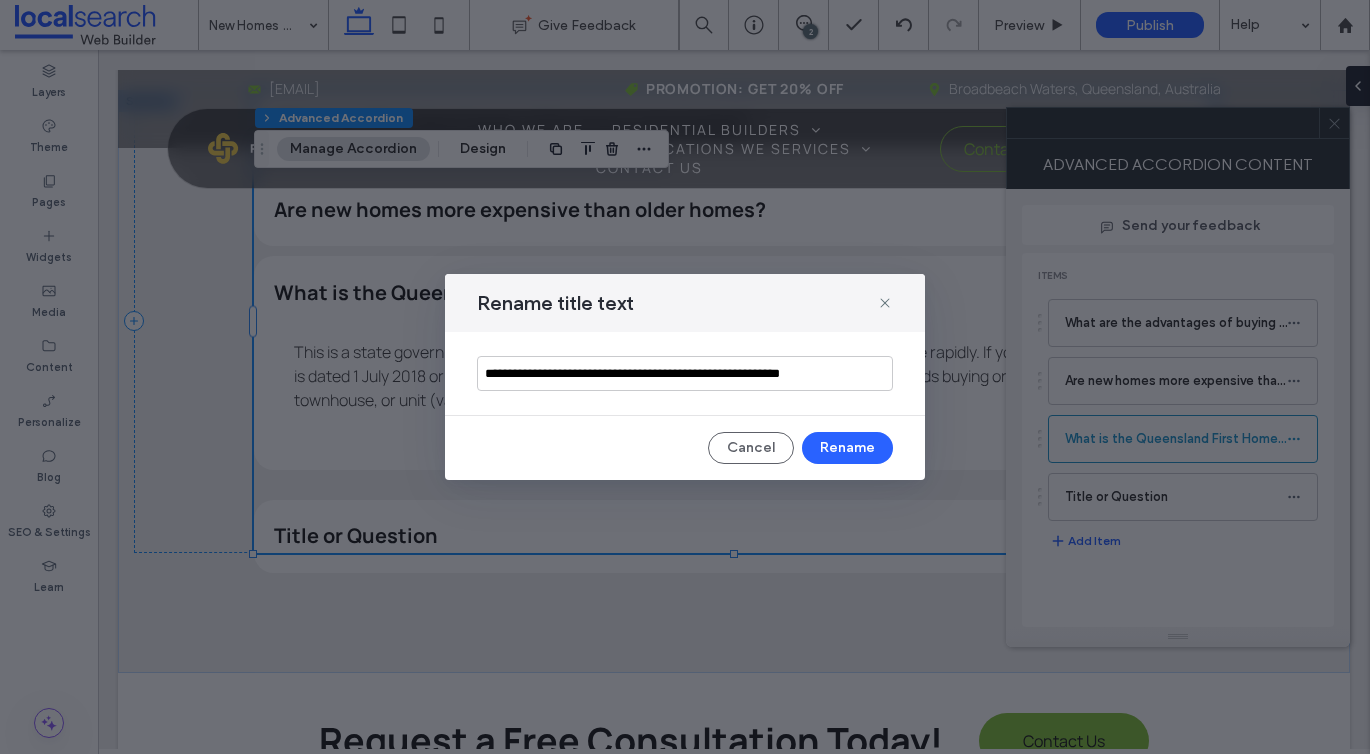 type on "**********" 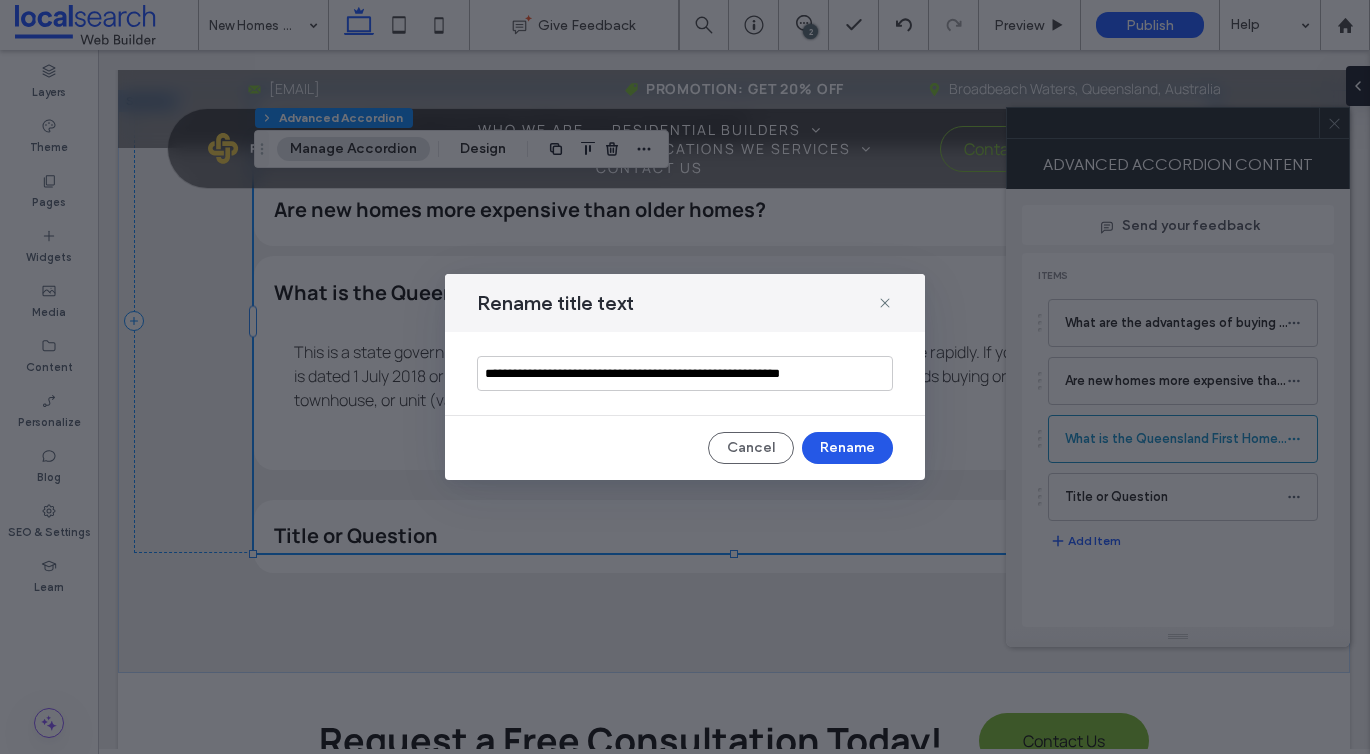 click on "Rename" at bounding box center (847, 448) 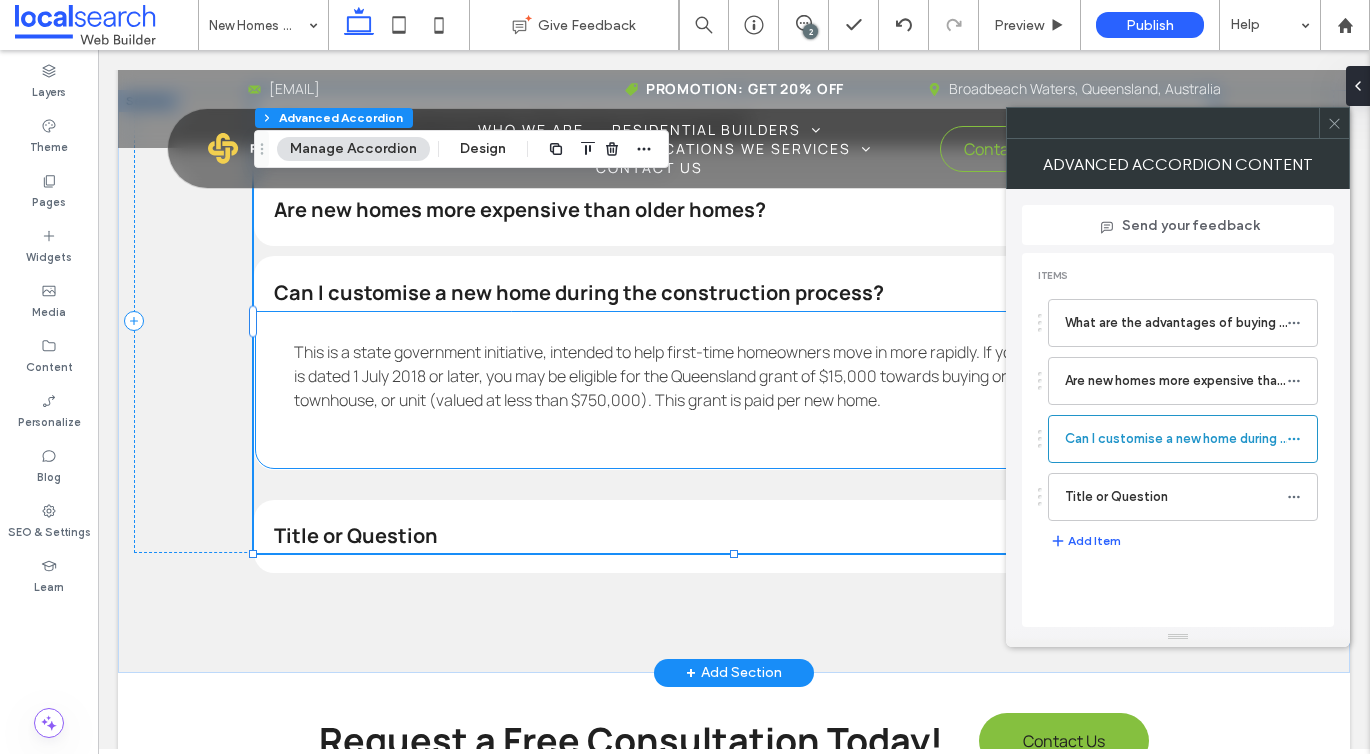 click on "This is a state government initiative, intended to help first-time homeowners move in more rapidly. If you have a contract that is dated 1 July 2018 or later, you may be eligible for the Queensland grant of $15,000 towards buying or building your house, townhouse, or unit (valued at less than $750,000). This grant is paid per new home." at bounding box center (734, 390) 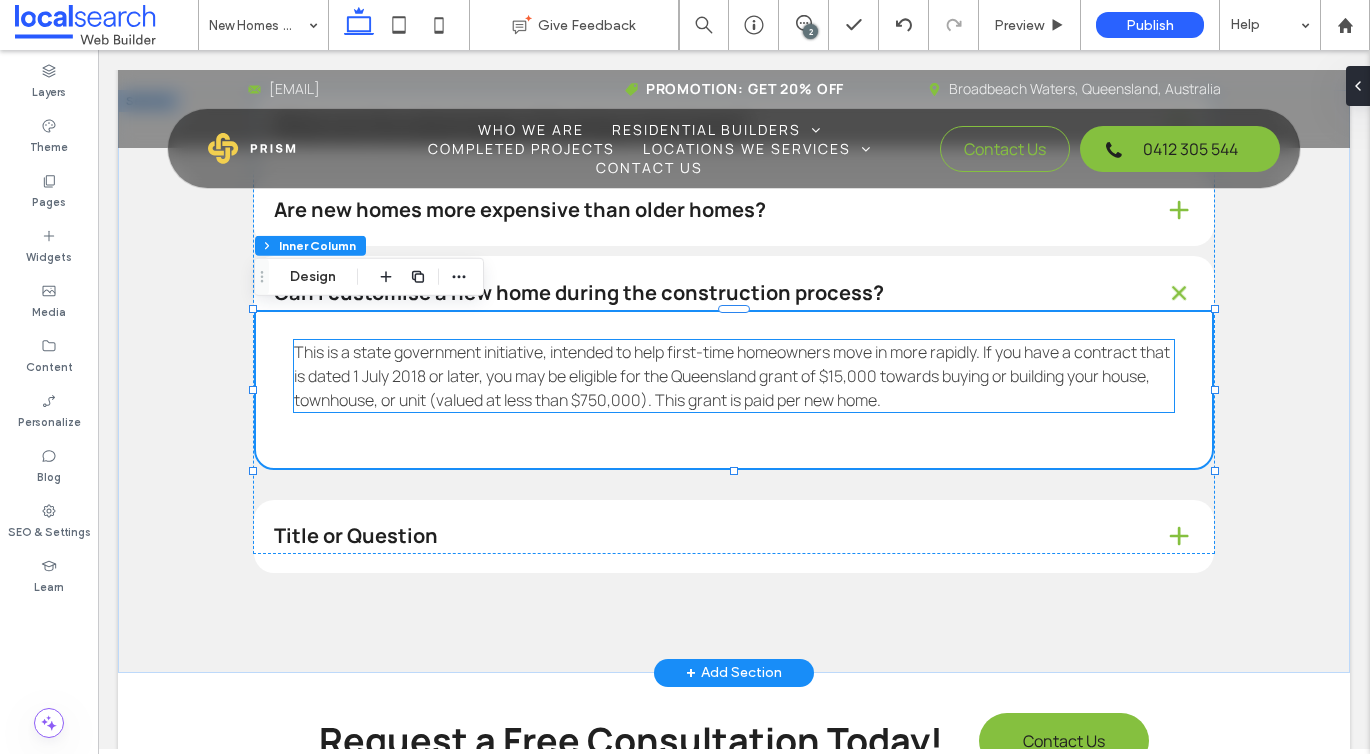 click on "This is a state government initiative, intended to help first-time homeowners move in more rapidly. If you have a contract that is dated 1 July 2018 or later, you may be eligible for the Queensland grant of $15,000 towards buying or building your house, townhouse, or unit (valued at less than $750,000). This grant is paid per new home." at bounding box center [732, 376] 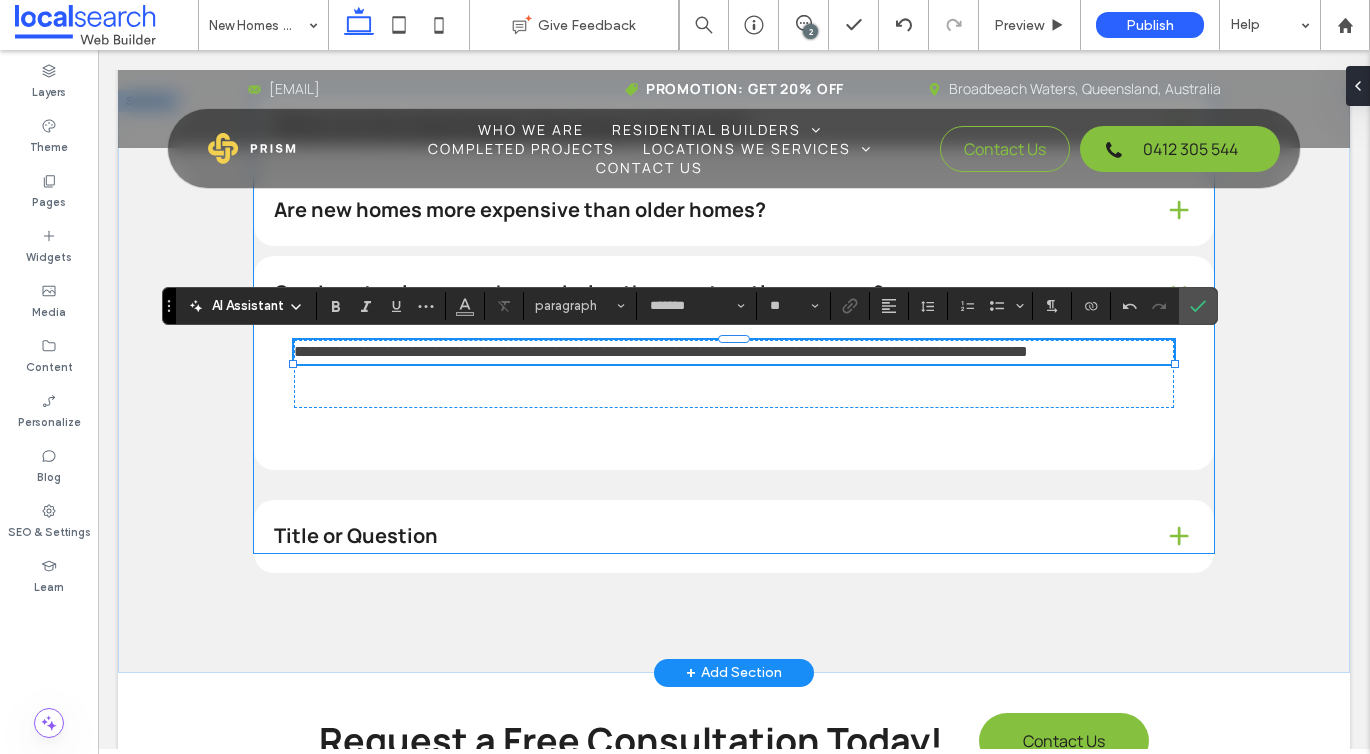 click on "Title or Question" at bounding box center (703, 536) 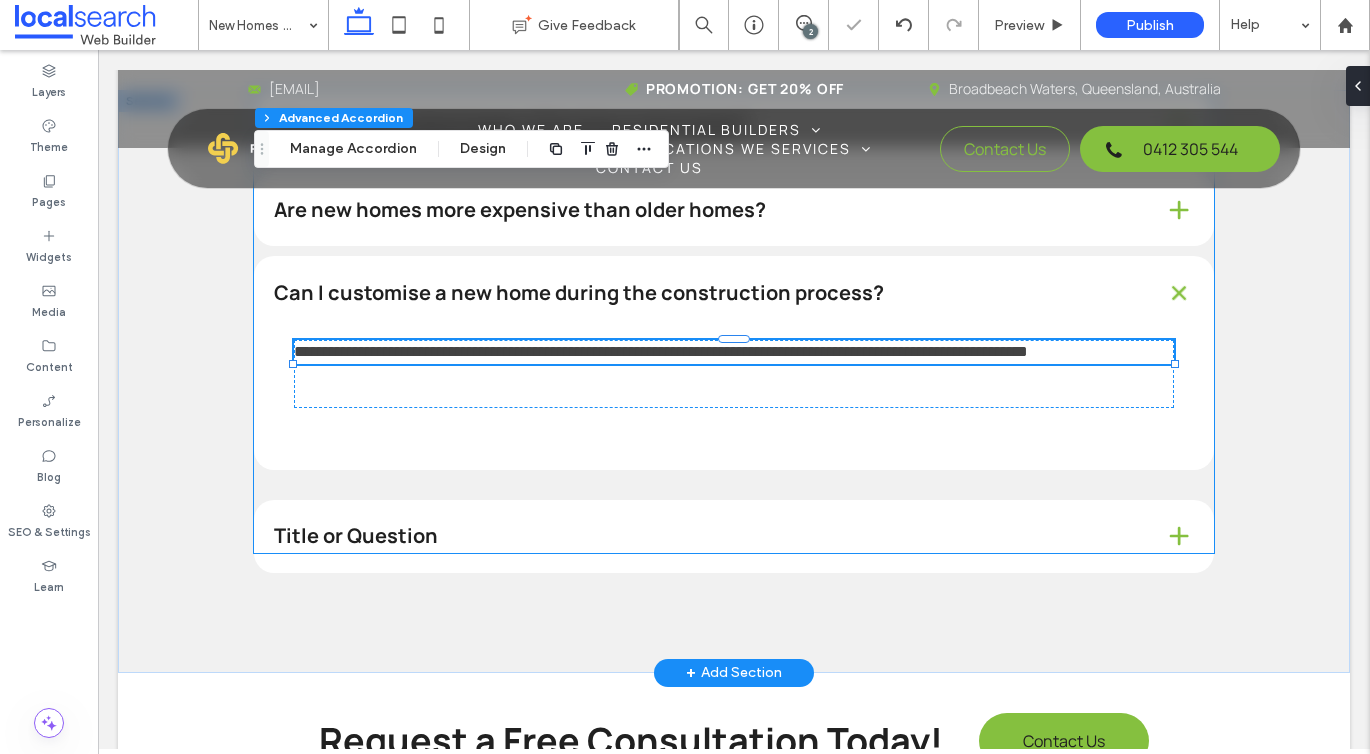 type on "*" 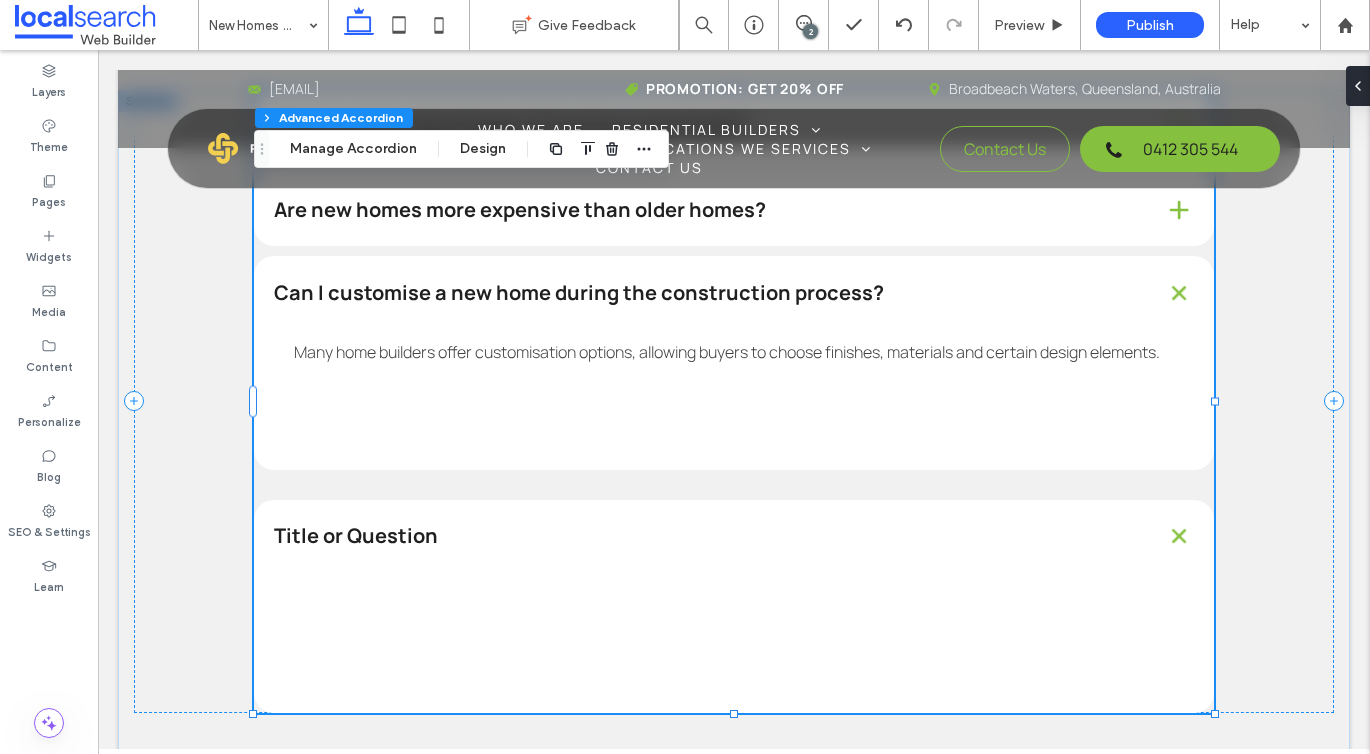 click on "Title or Question" at bounding box center (703, 536) 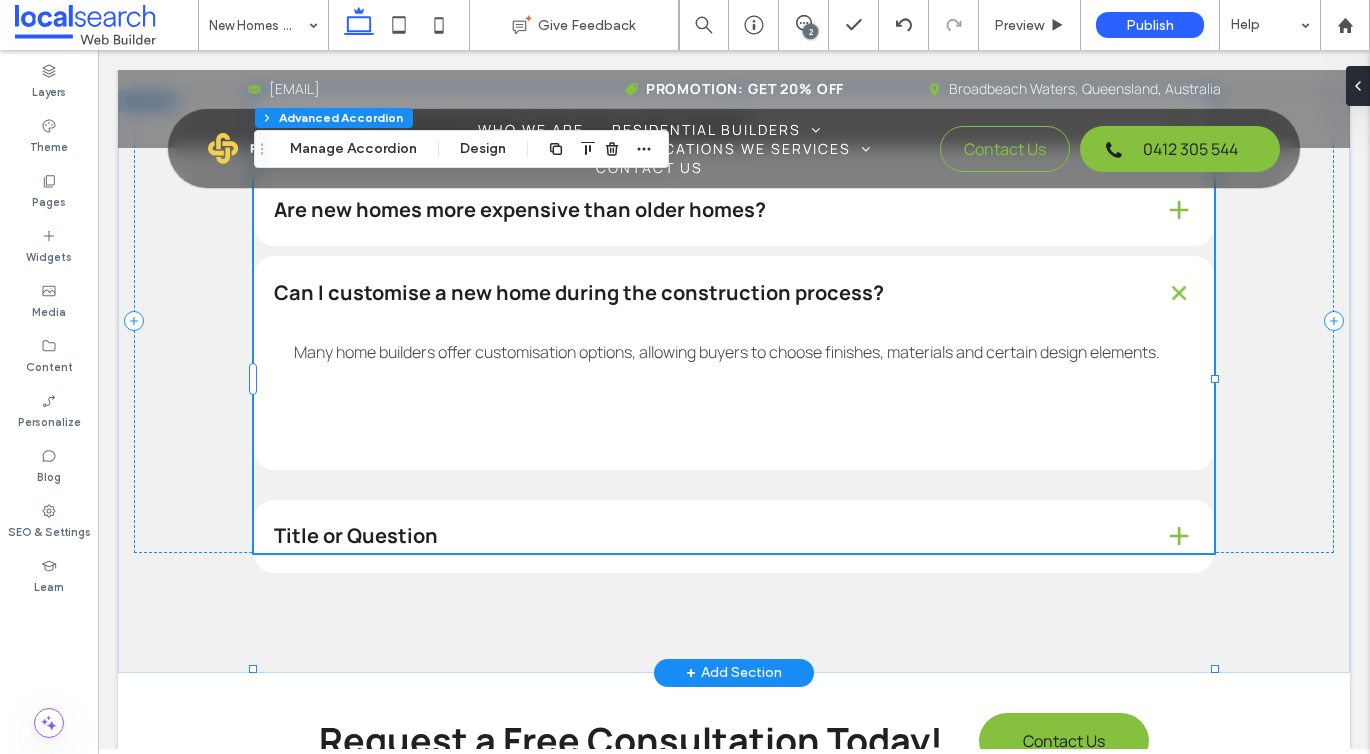 click on "Title or Question" at bounding box center (703, 536) 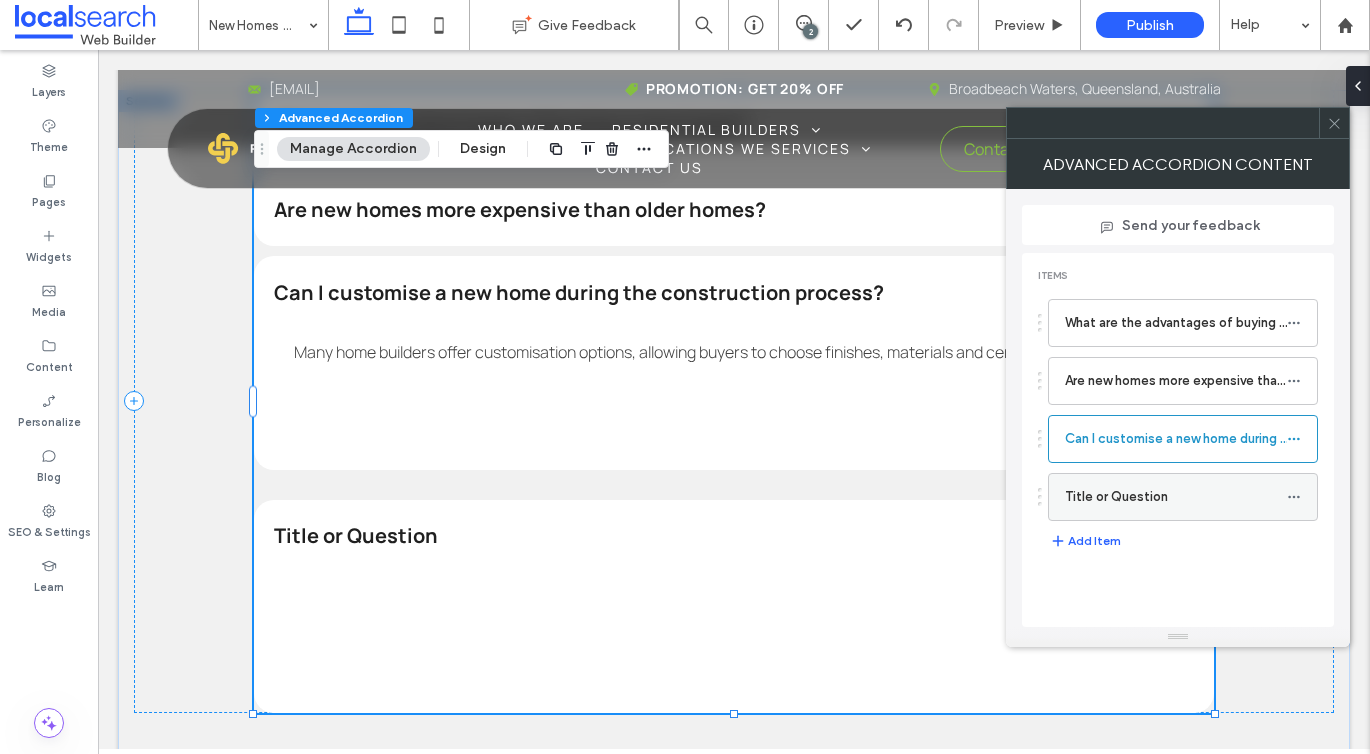 click 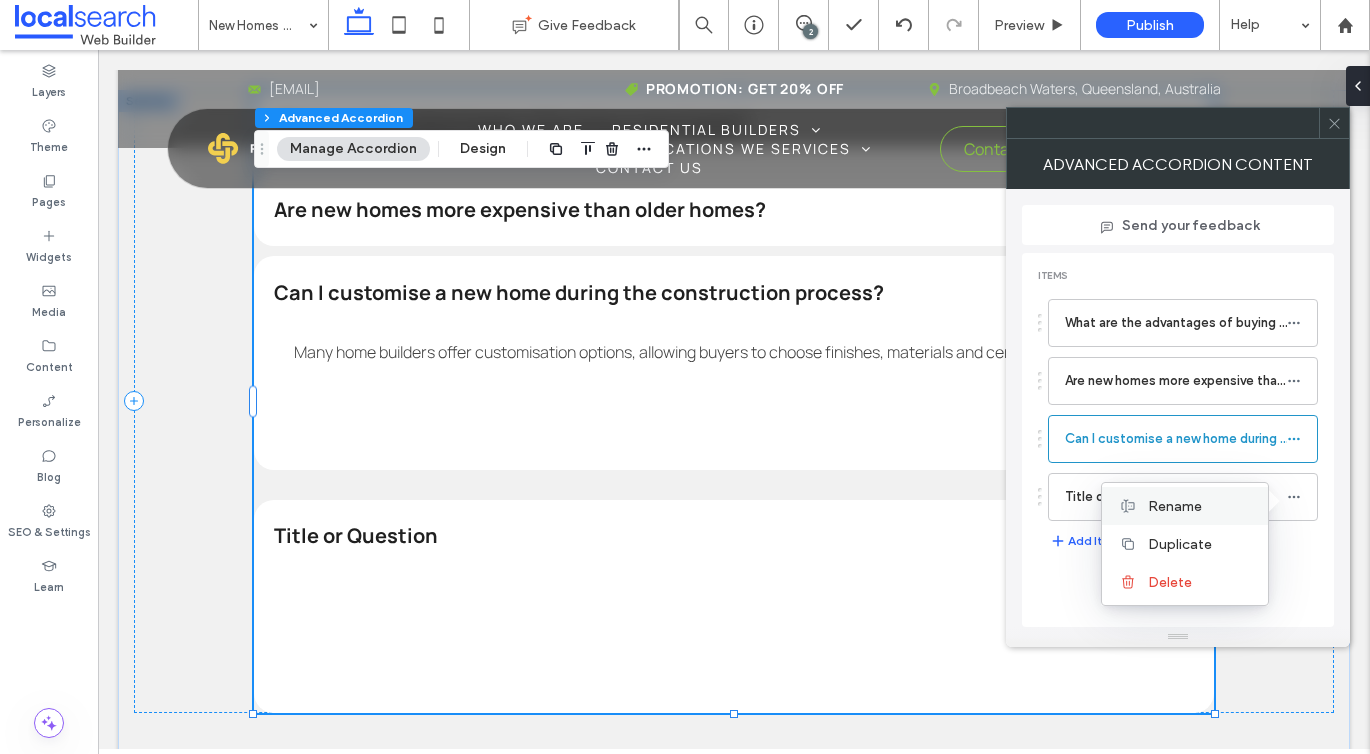 click on "Rename" at bounding box center (1175, 506) 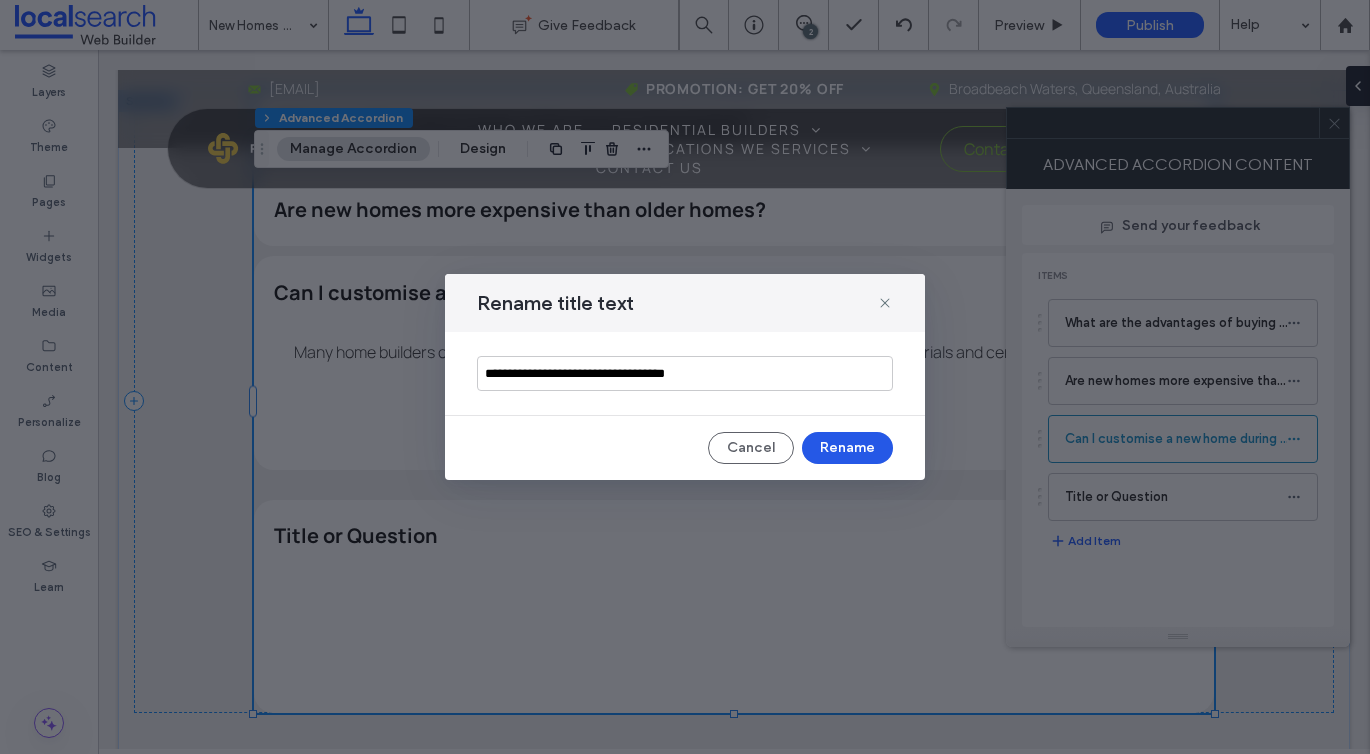 type on "**********" 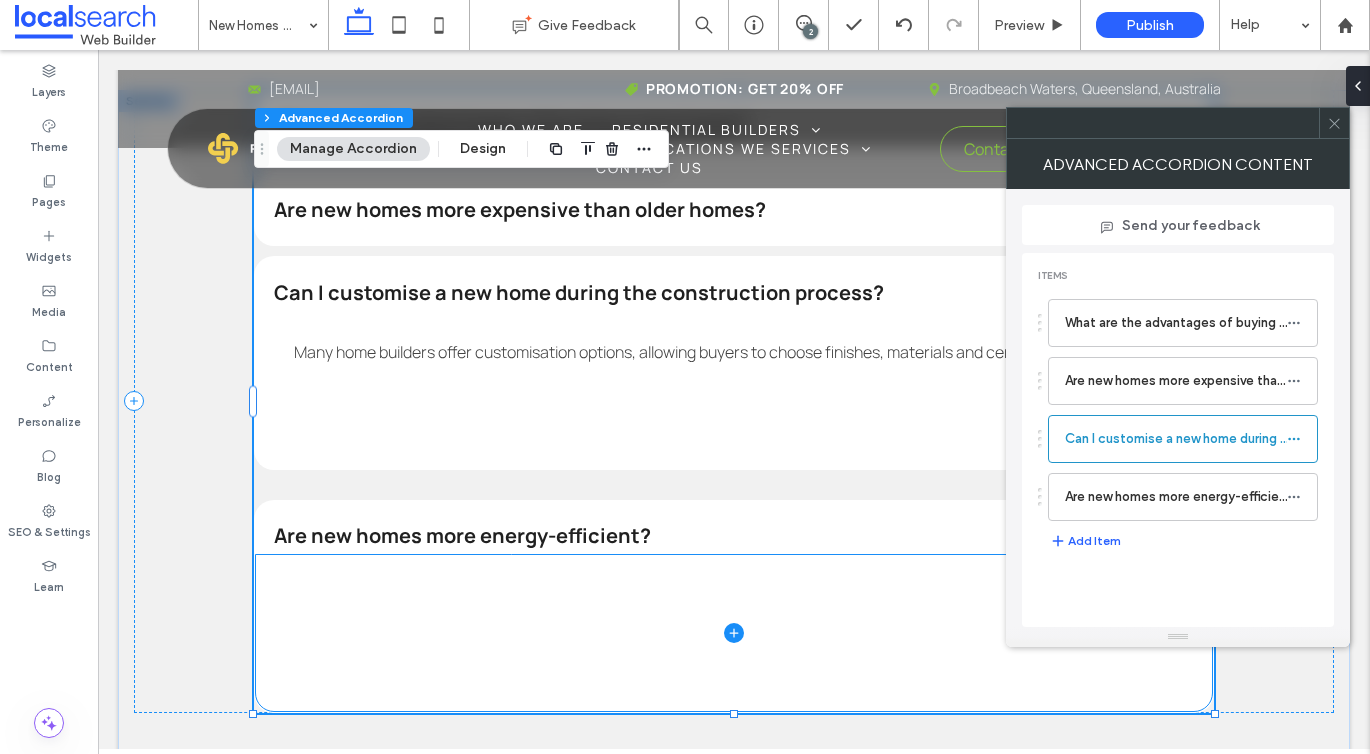 click at bounding box center (734, 633) 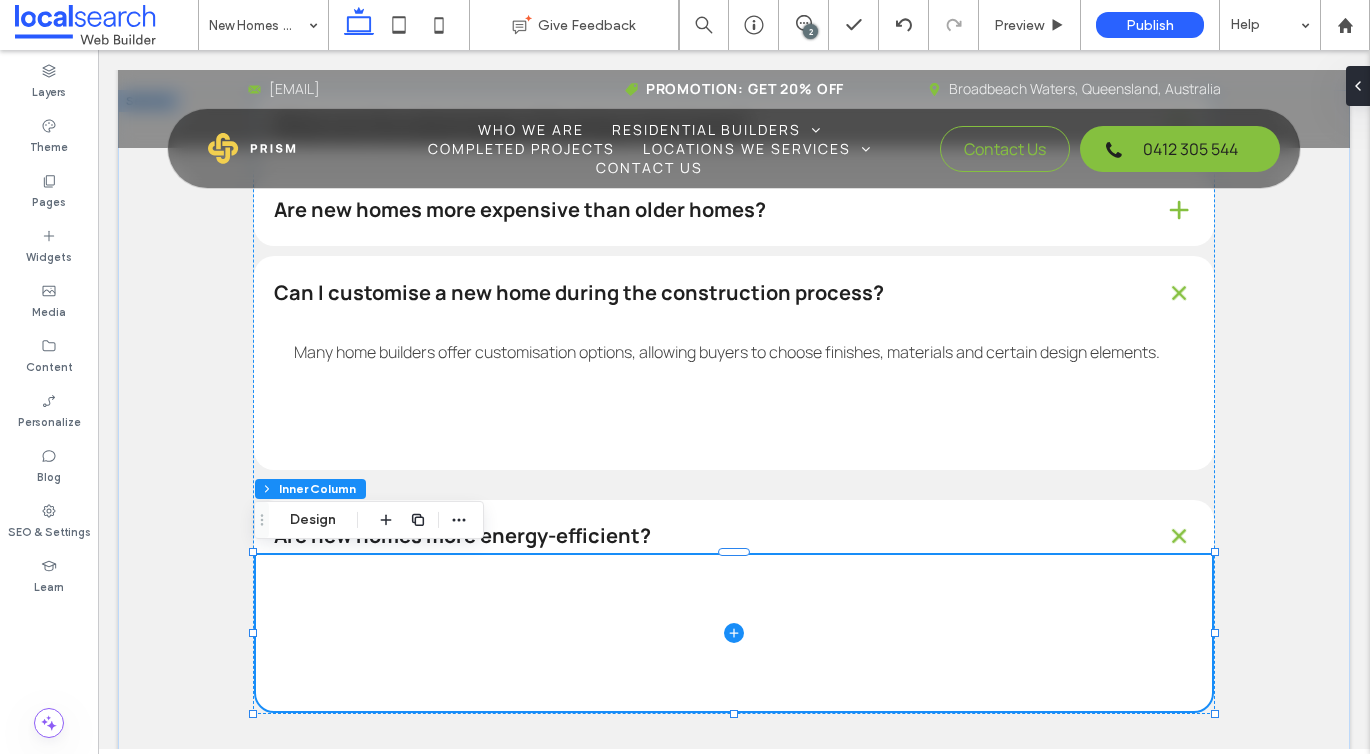 click at bounding box center [734, 633] 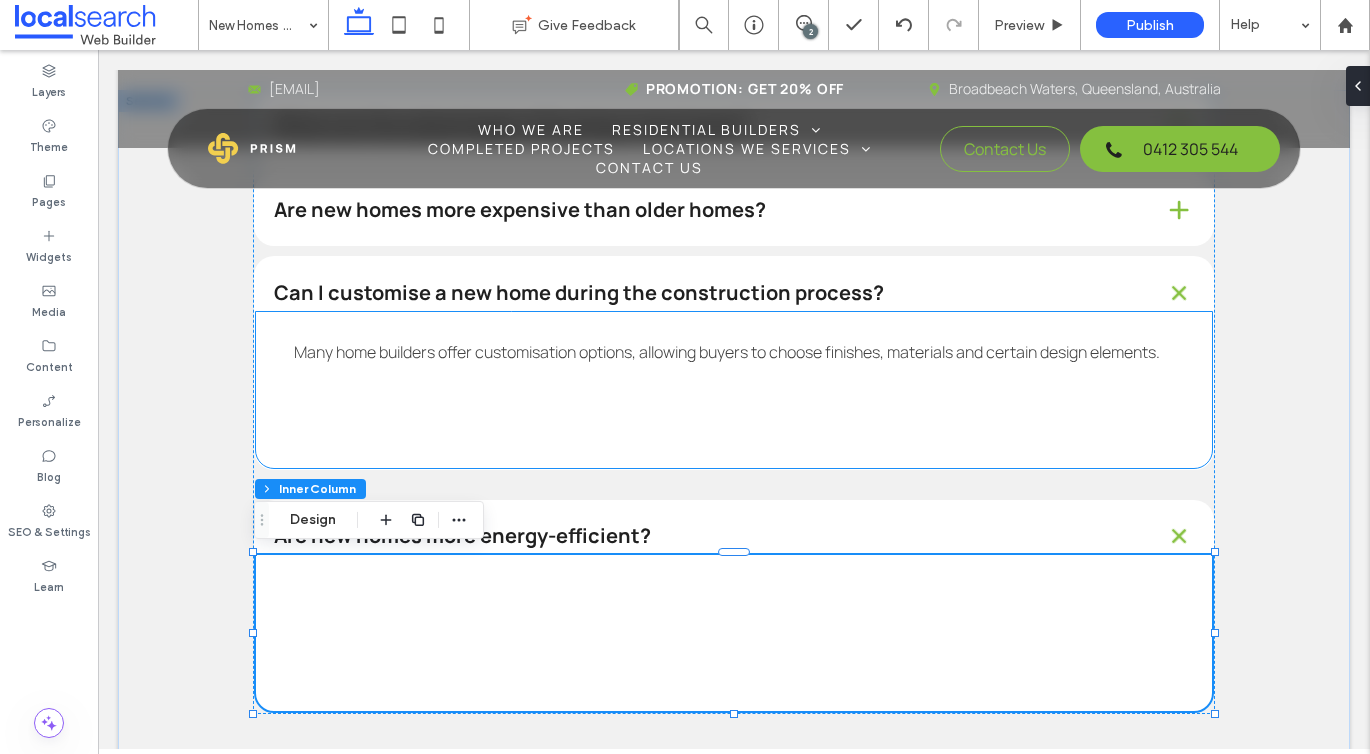 click on "Many home builders offer customisation options, allowing buyers to choose finishes, materials and certain design elements." at bounding box center (727, 352) 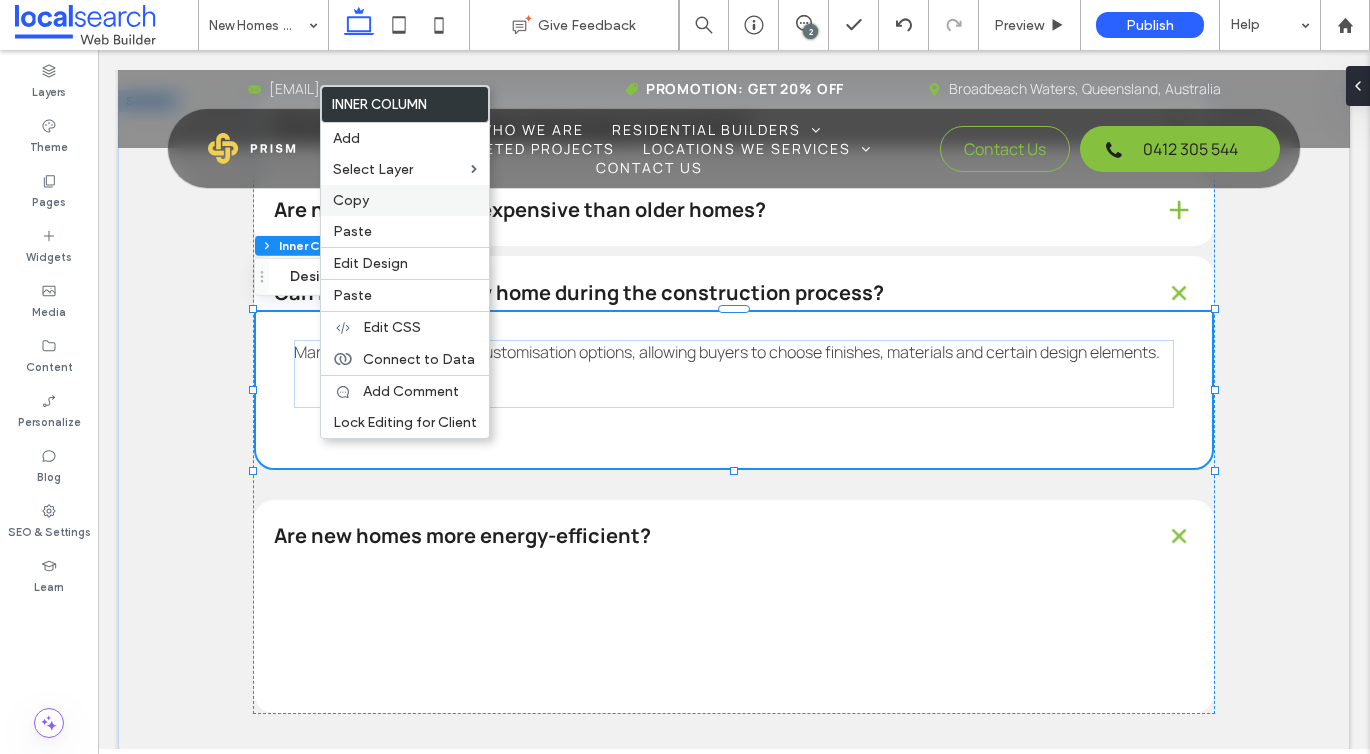 click on "Copy" at bounding box center [351, 200] 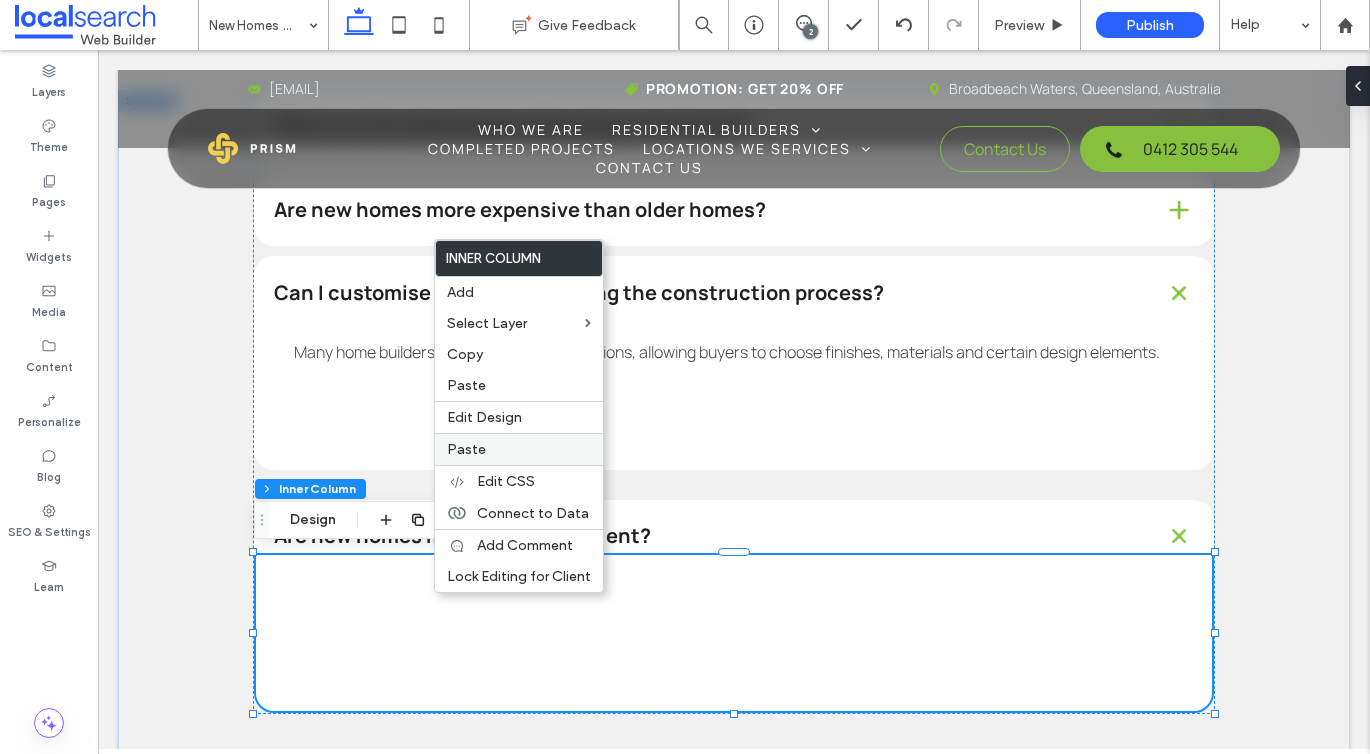 click on "Paste" at bounding box center [519, 449] 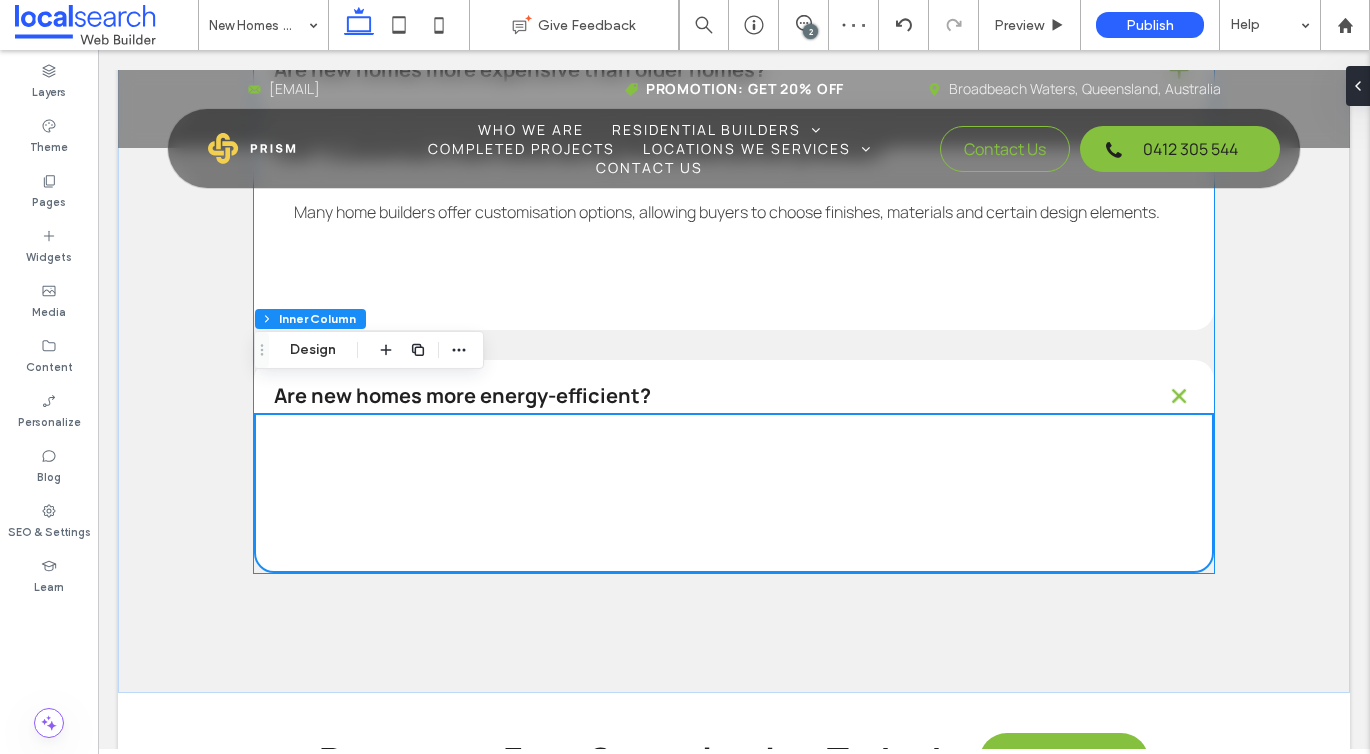 scroll, scrollTop: 4706, scrollLeft: 0, axis: vertical 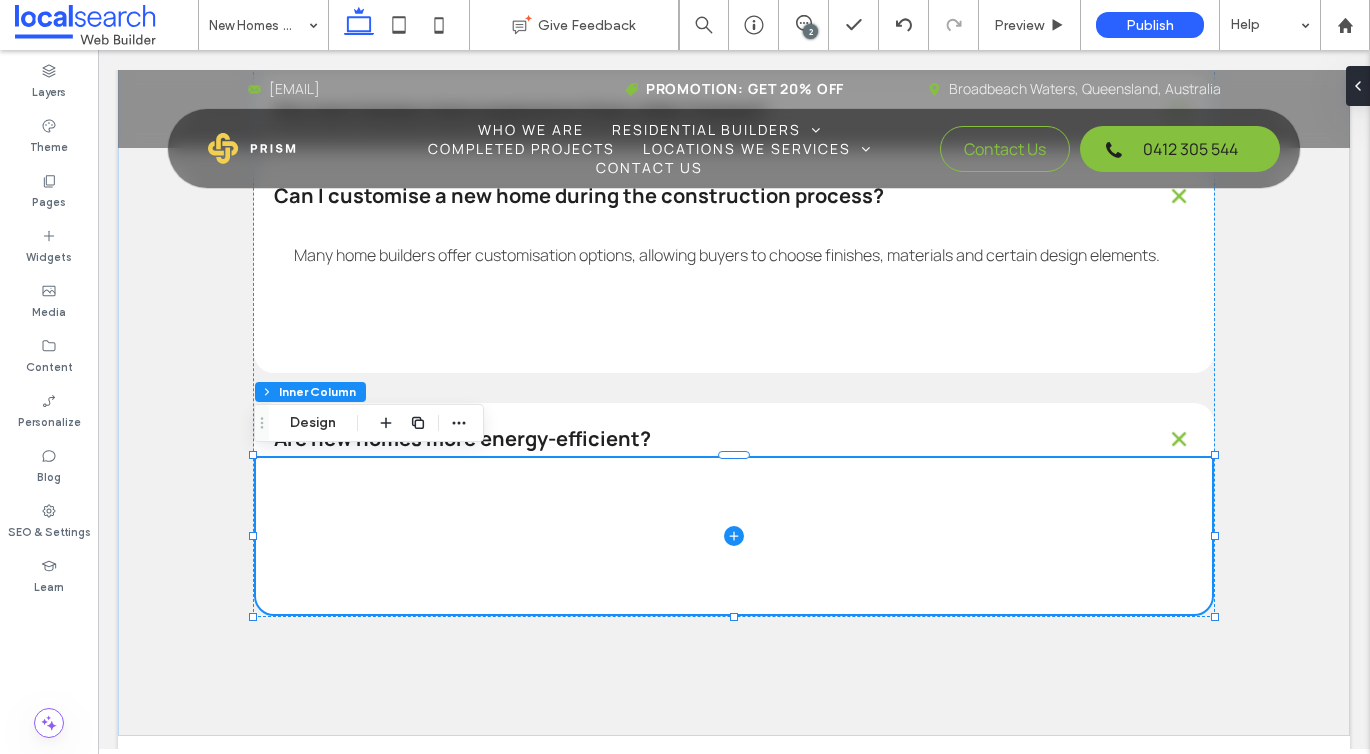 click at bounding box center (734, 536) 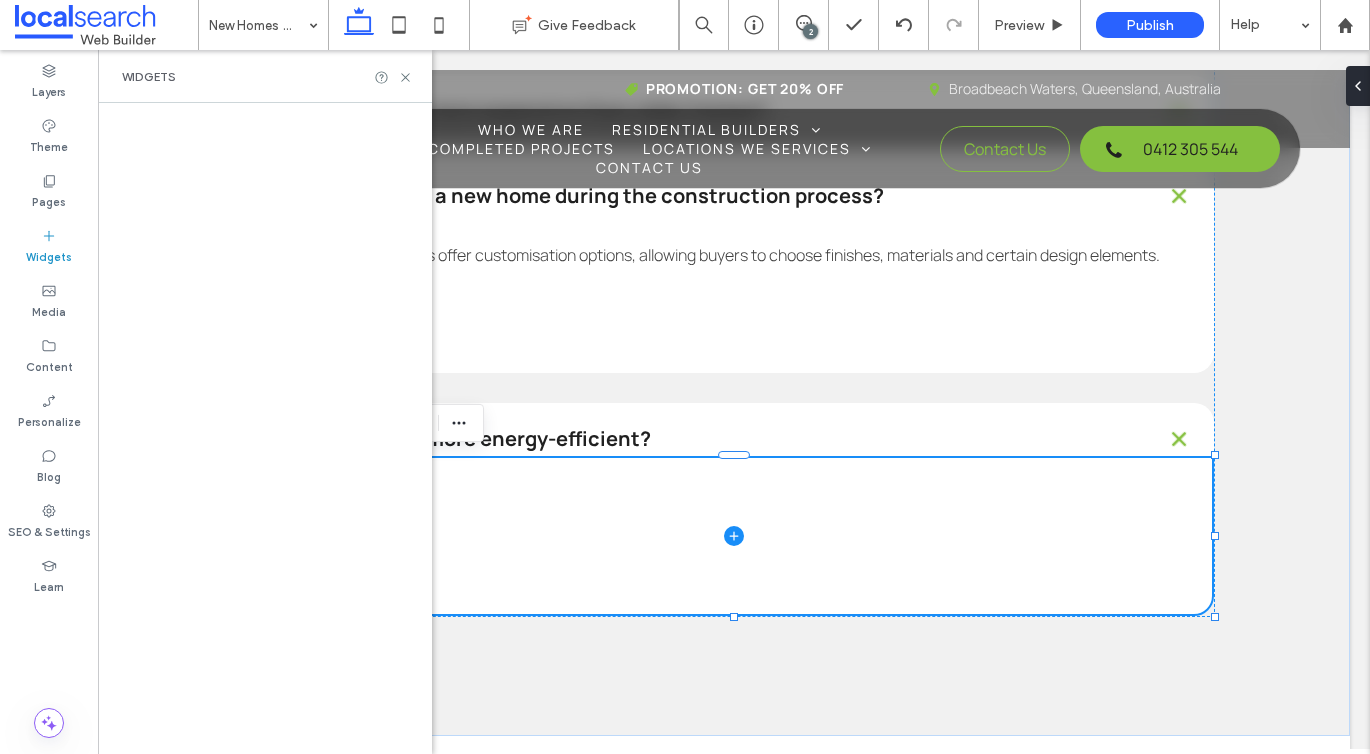 click 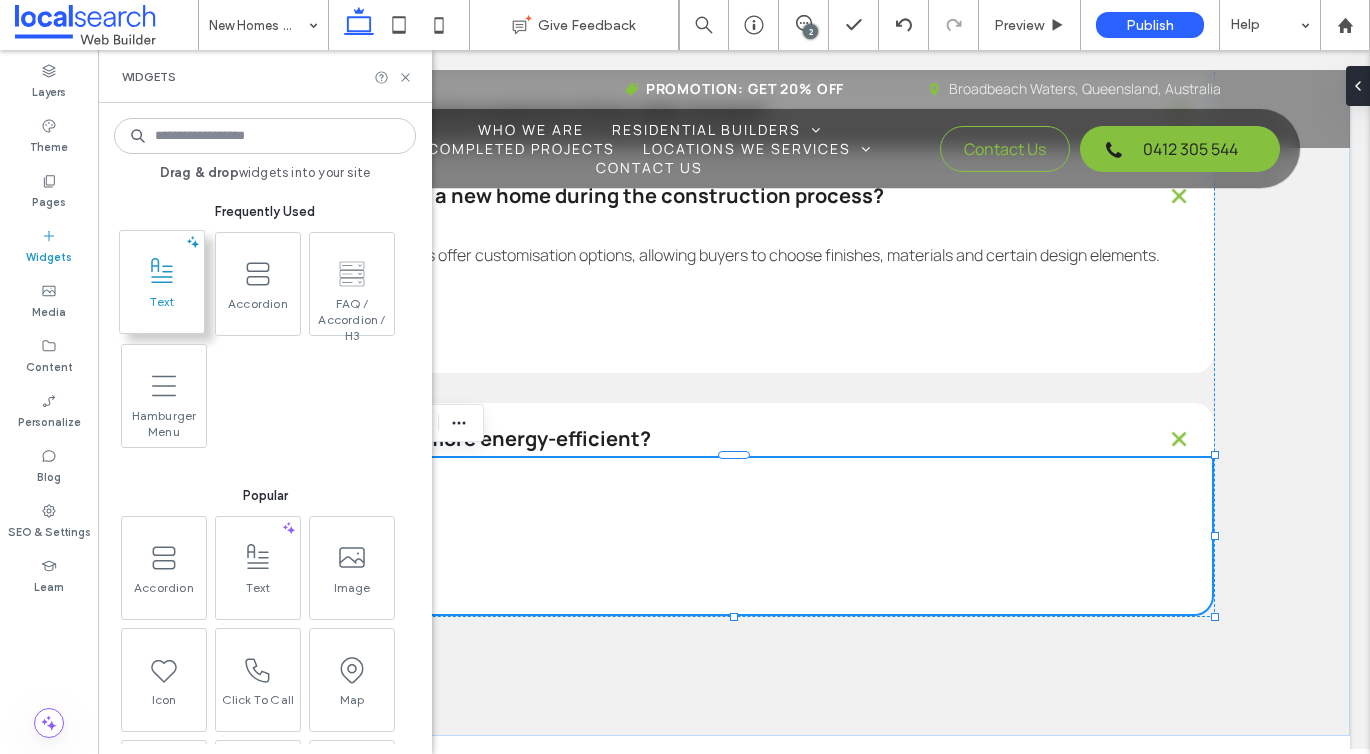 click on "Text" at bounding box center (162, 308) 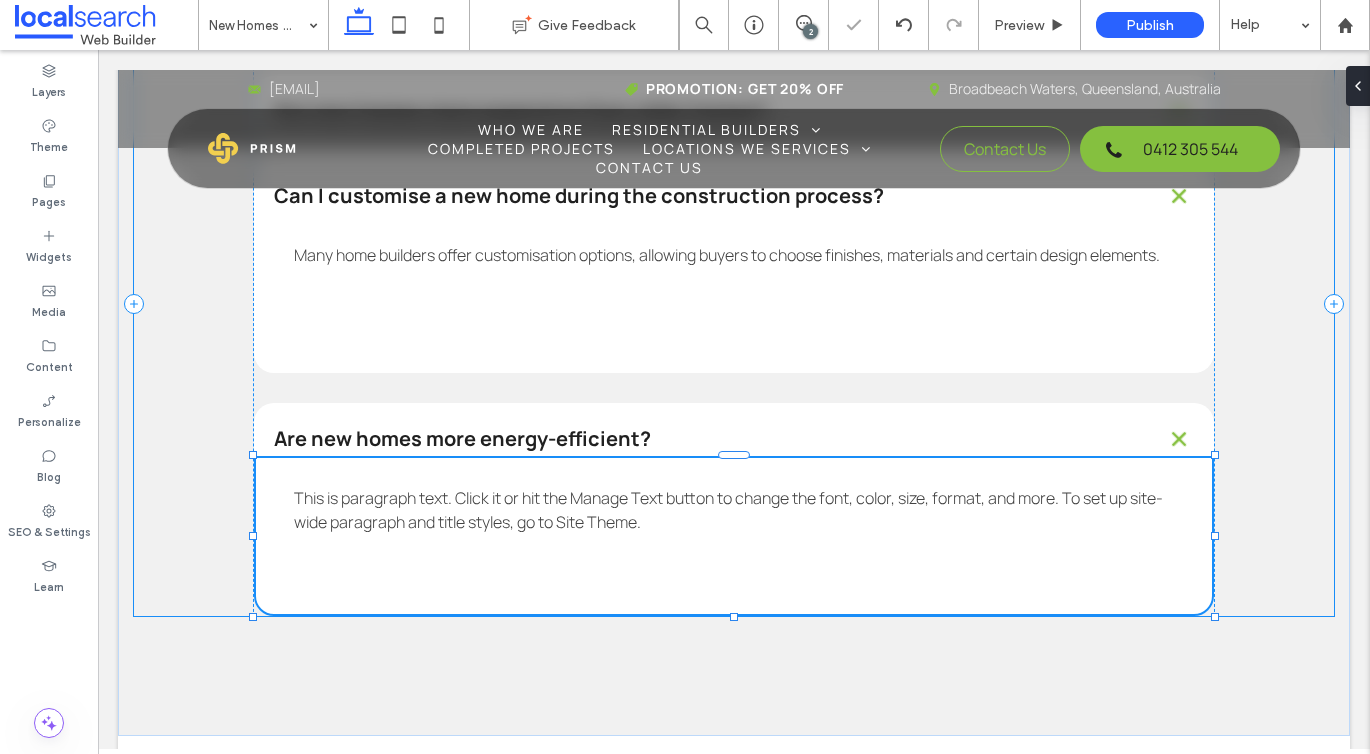 type on "*******" 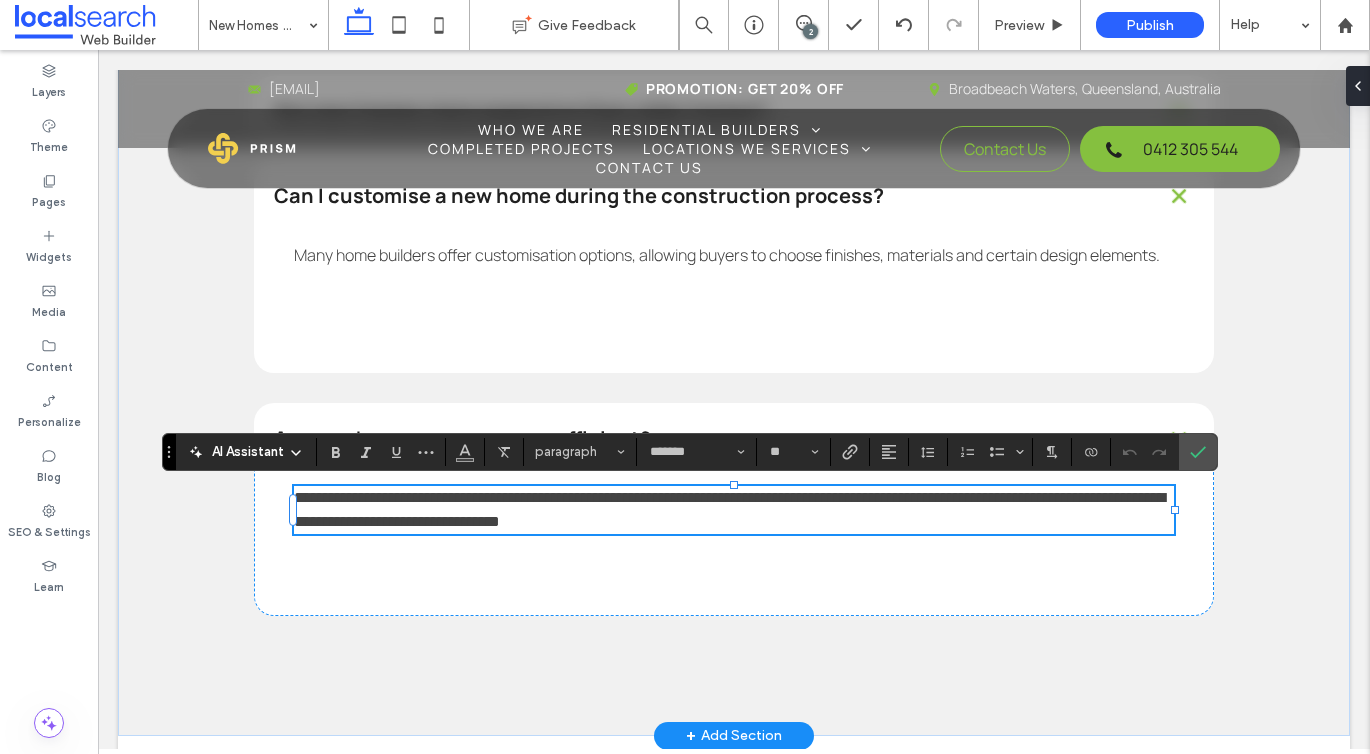 click on "**********" at bounding box center [729, 509] 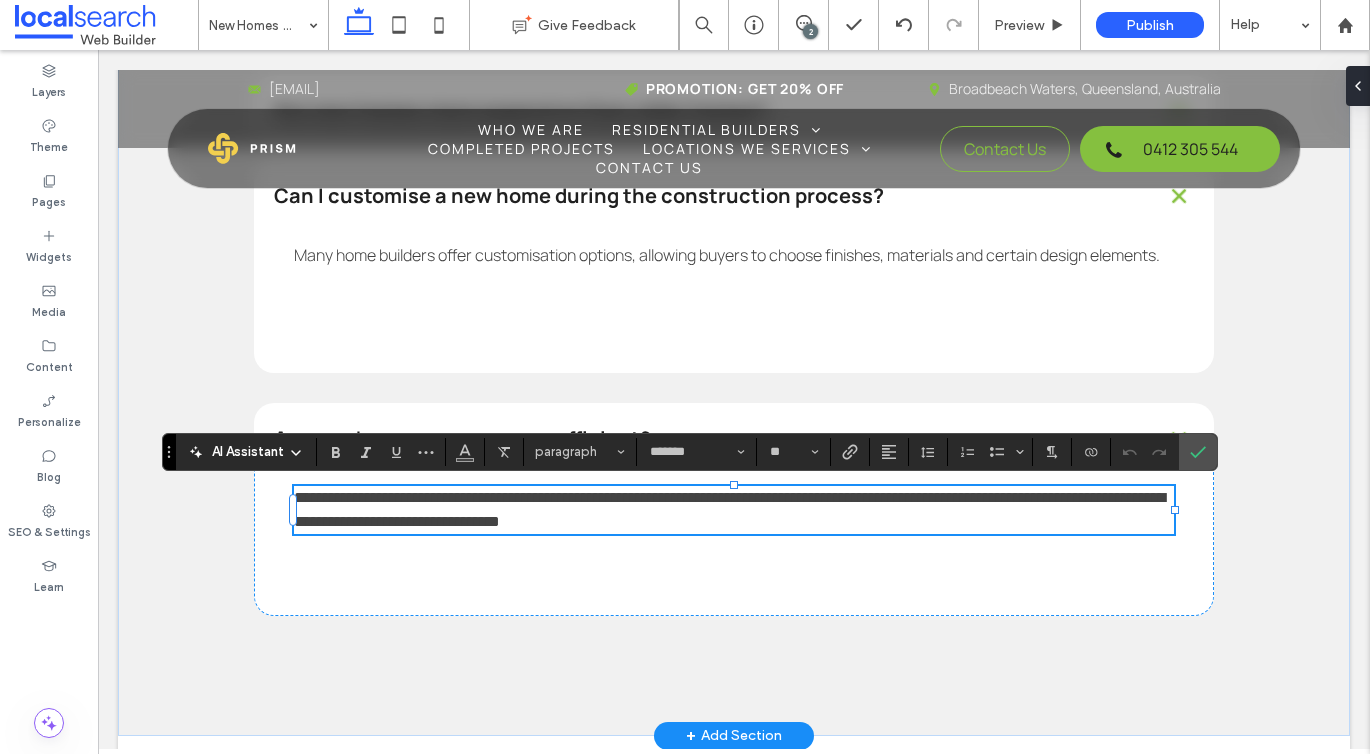 scroll, scrollTop: 0, scrollLeft: 0, axis: both 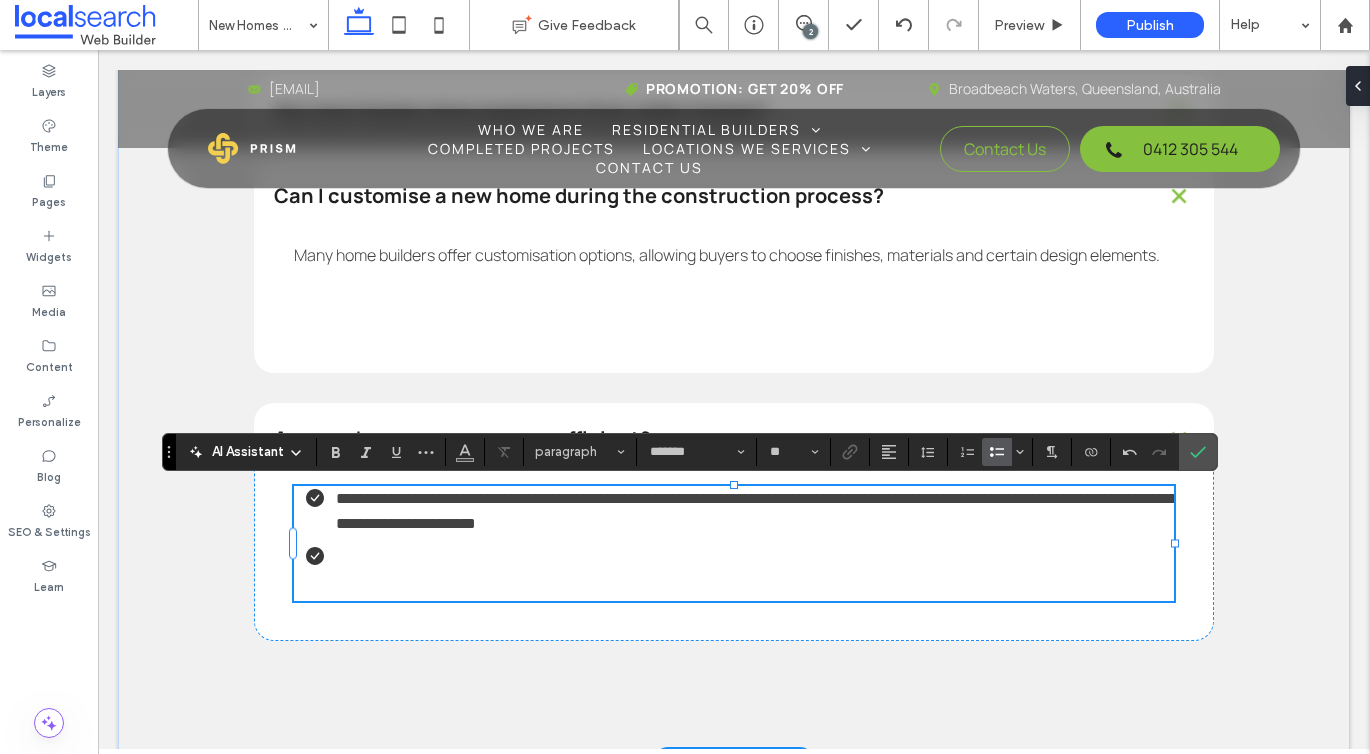 click on "**********" at bounding box center [740, 511] 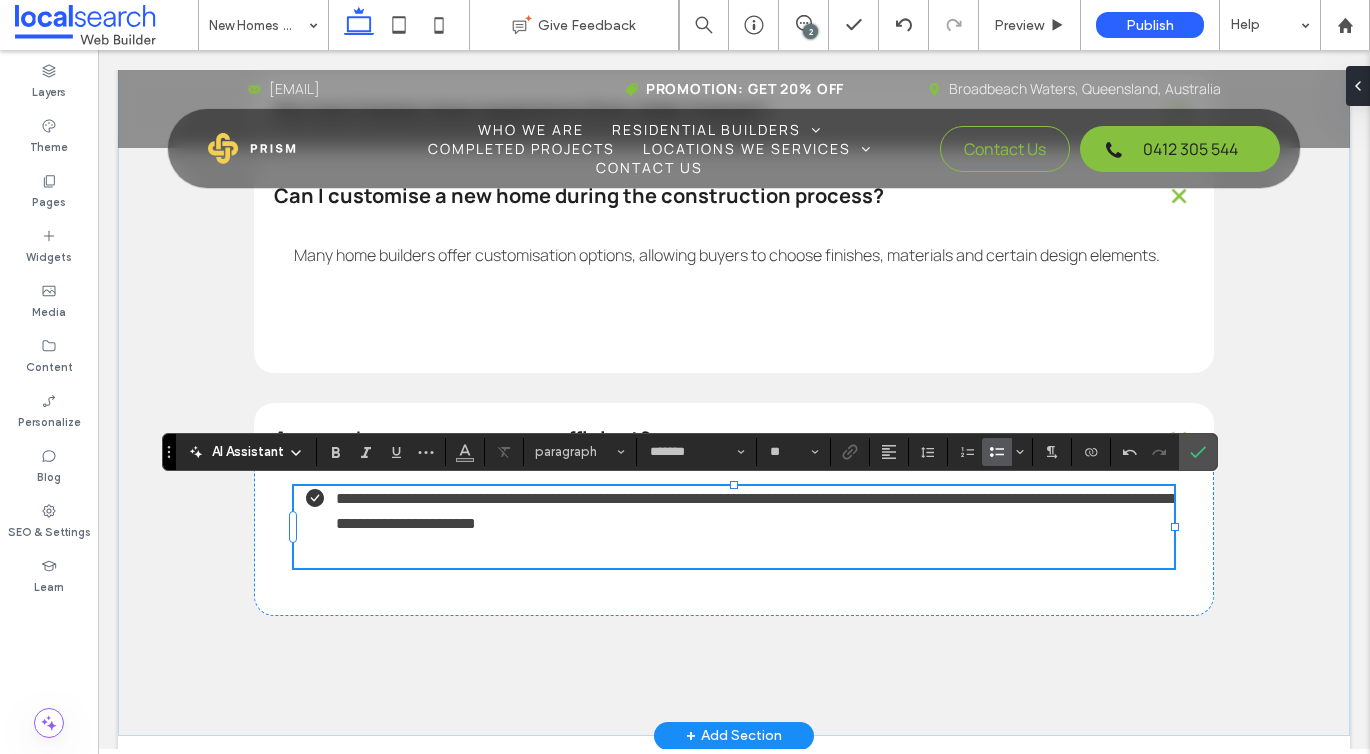 click at bounding box center [734, 556] 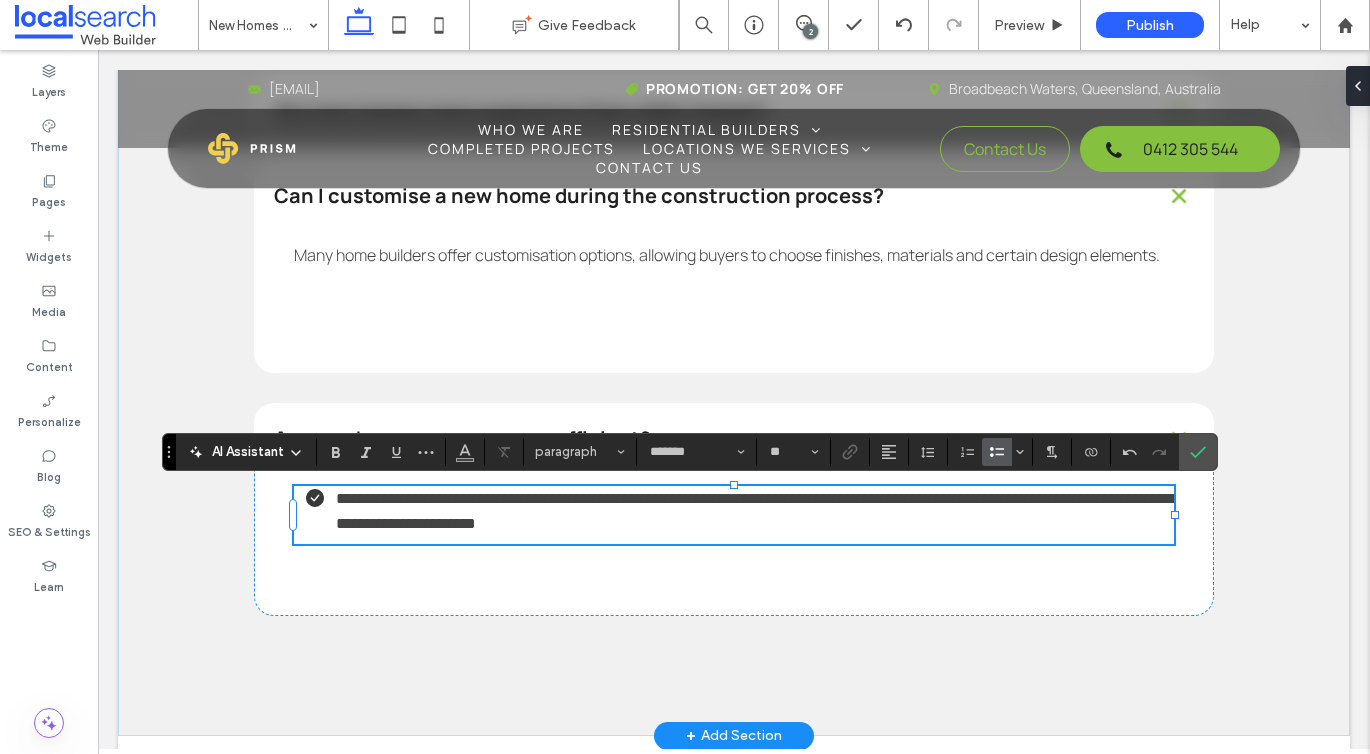 click on "**********" at bounding box center [756, 511] 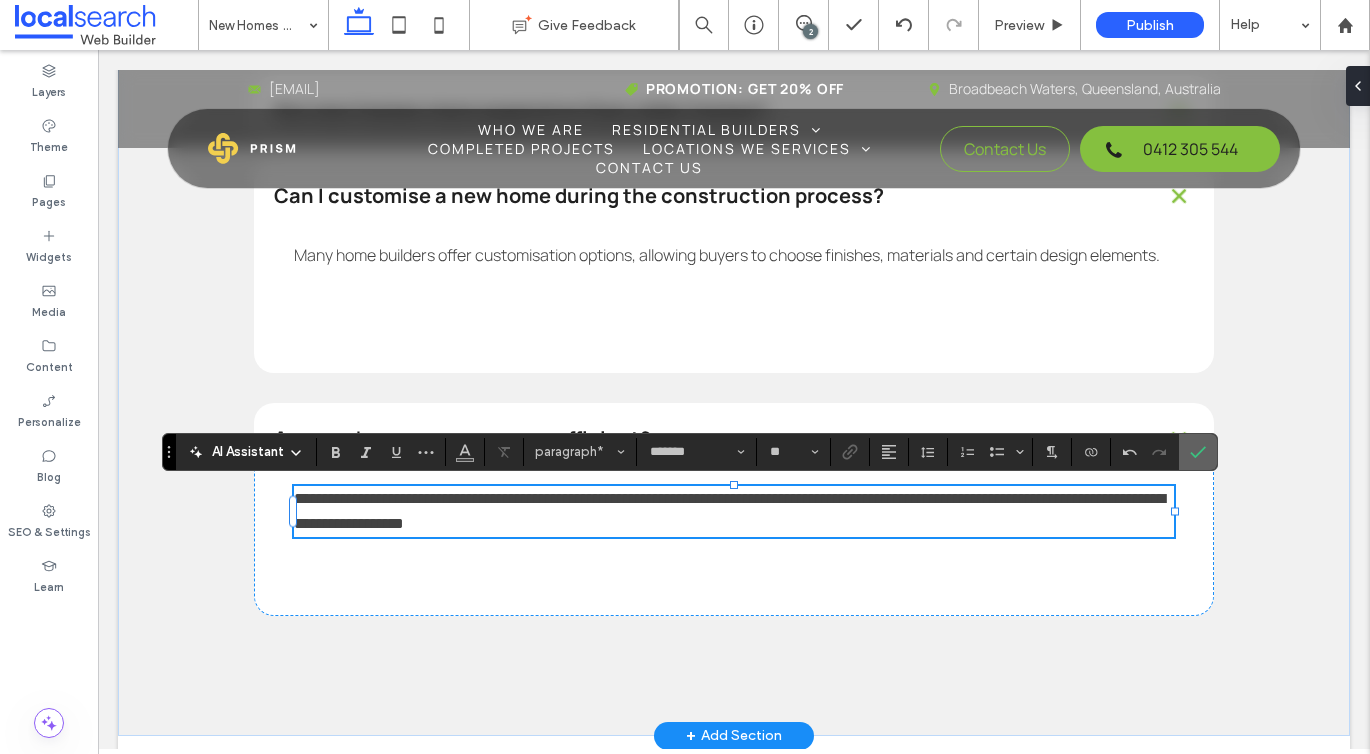 click at bounding box center [1198, 452] 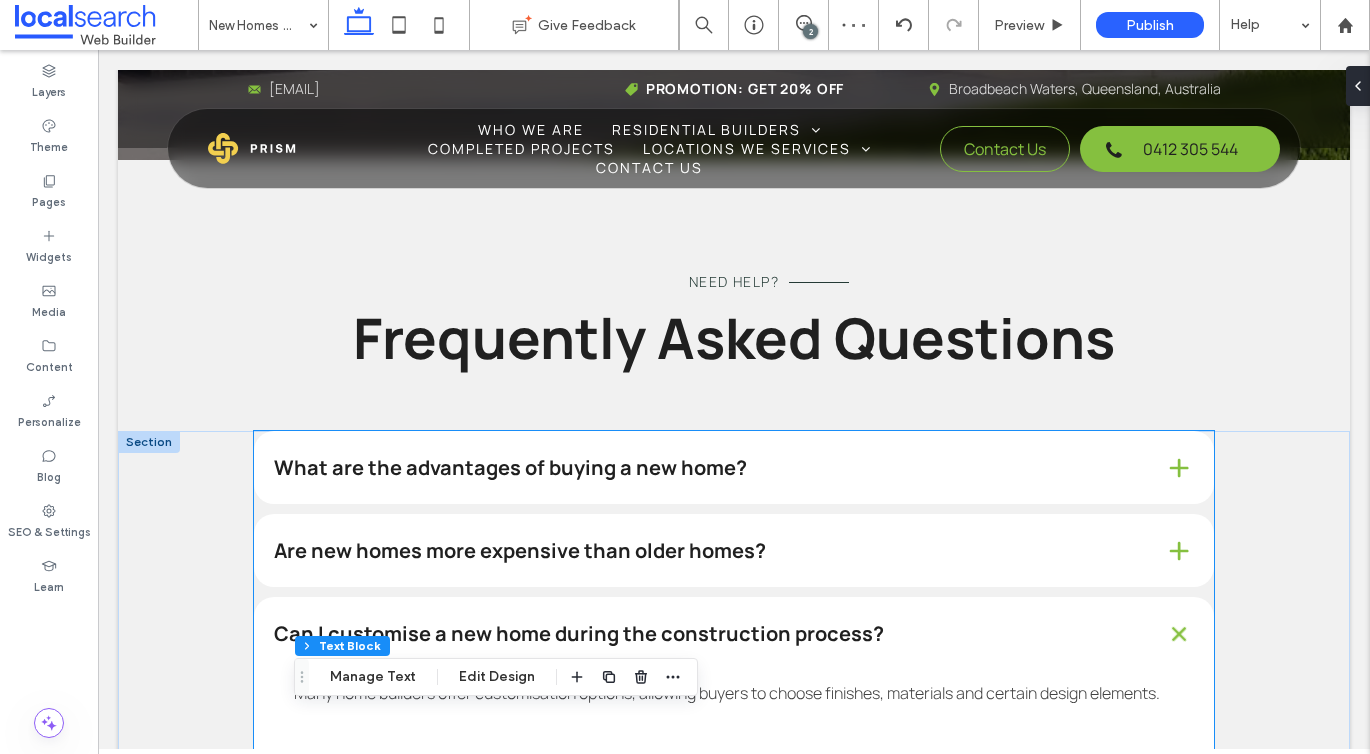 scroll, scrollTop: 4375, scrollLeft: 0, axis: vertical 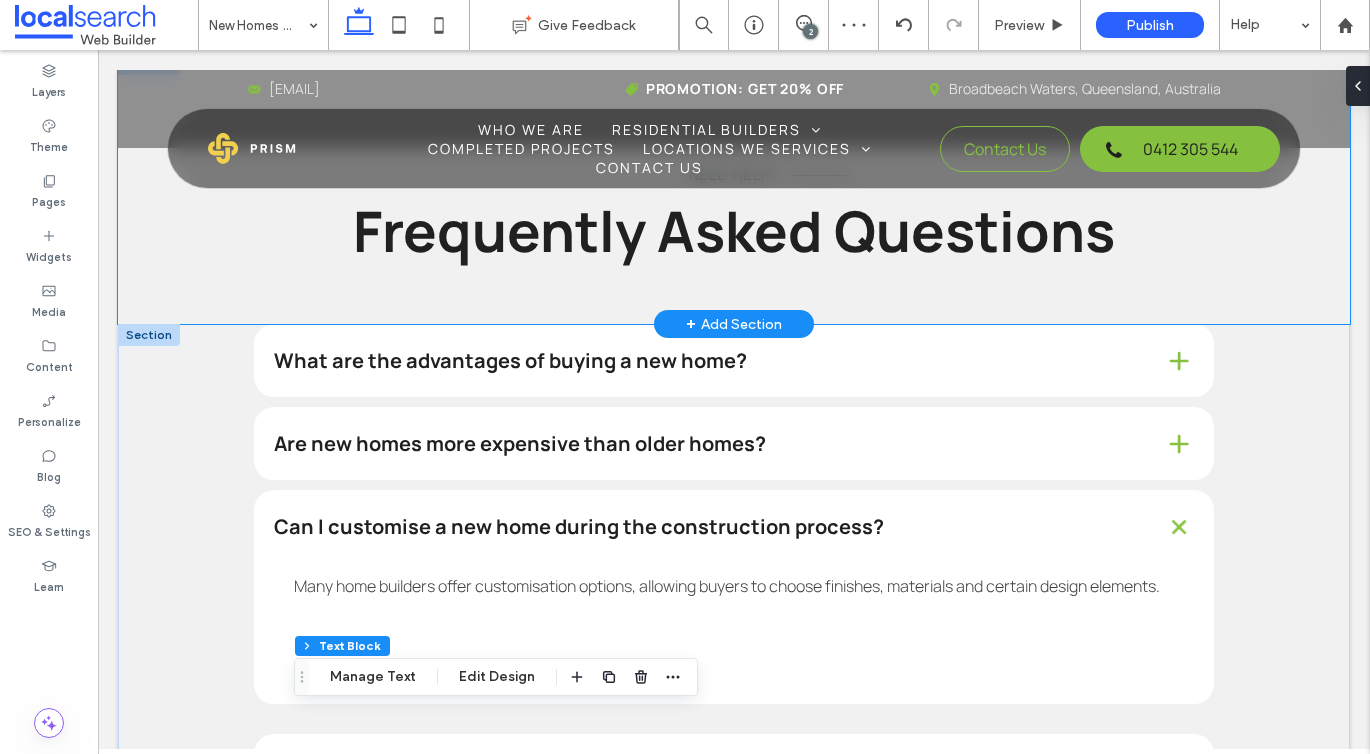 click on "Need Help?
Frequently Asked Questions" at bounding box center (734, 188) 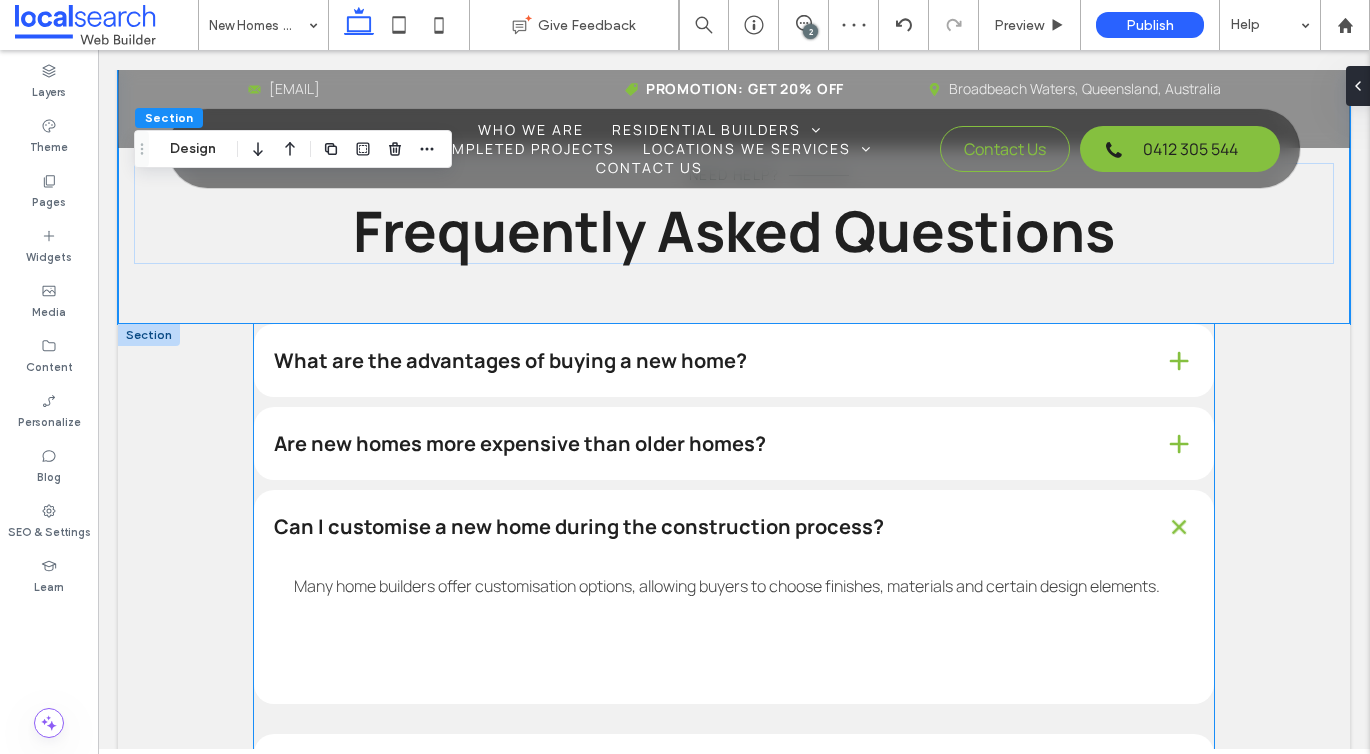 click on "Can I customise a new home during the construction process?" at bounding box center (703, 527) 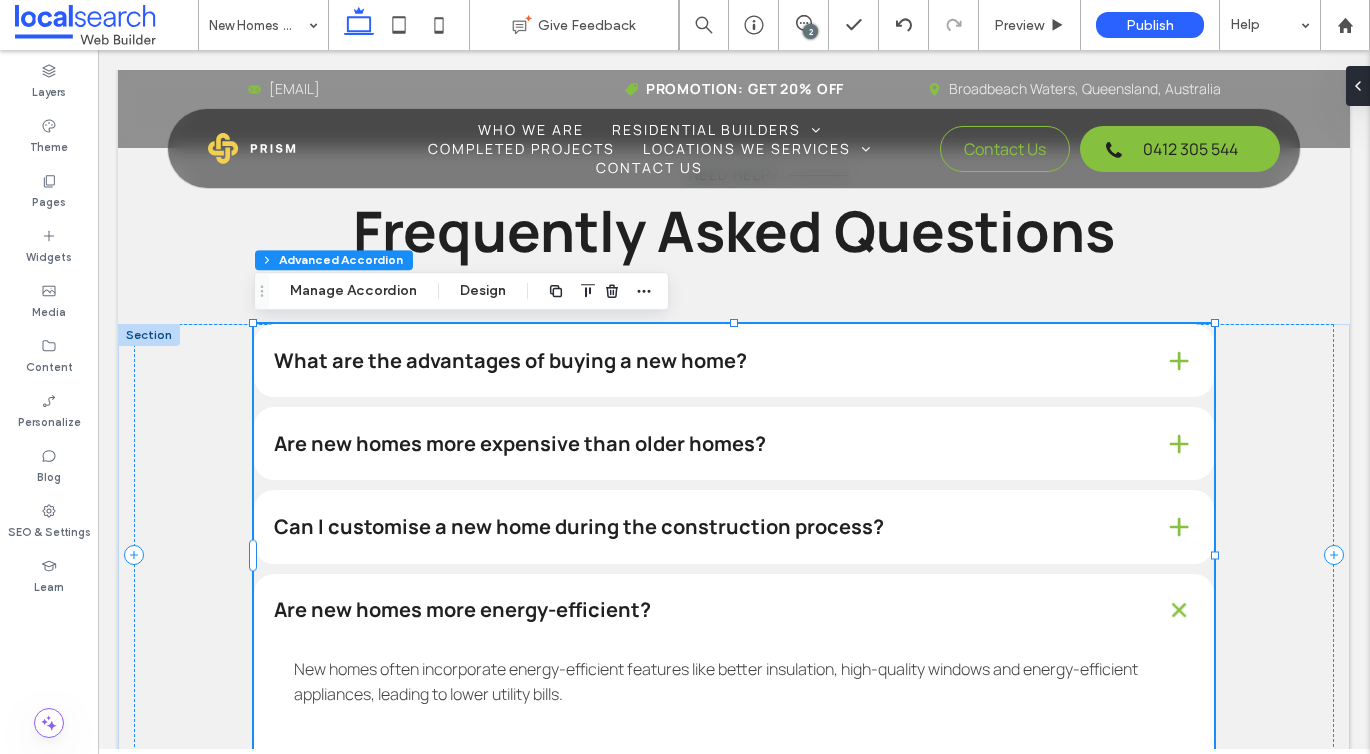 click on "Are new homes more energy-efficient?" at bounding box center [734, 610] 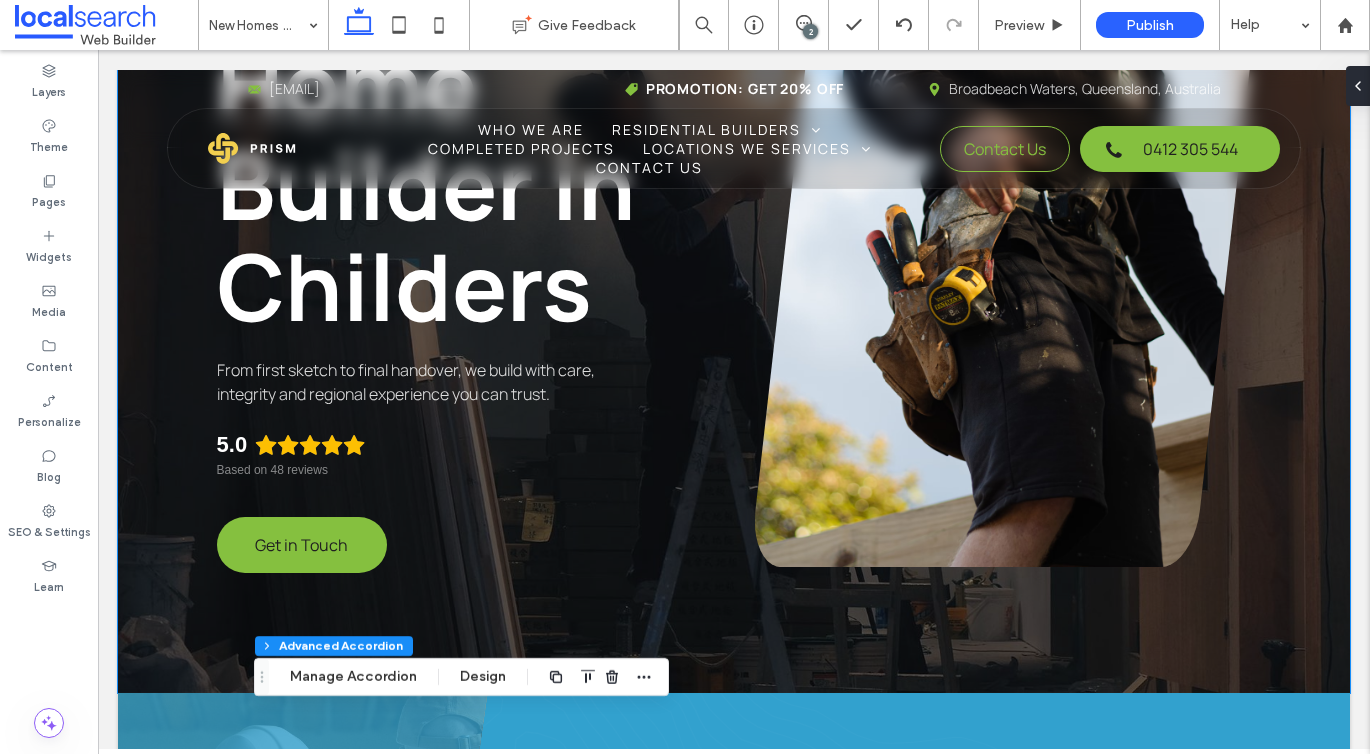 scroll, scrollTop: 114, scrollLeft: 0, axis: vertical 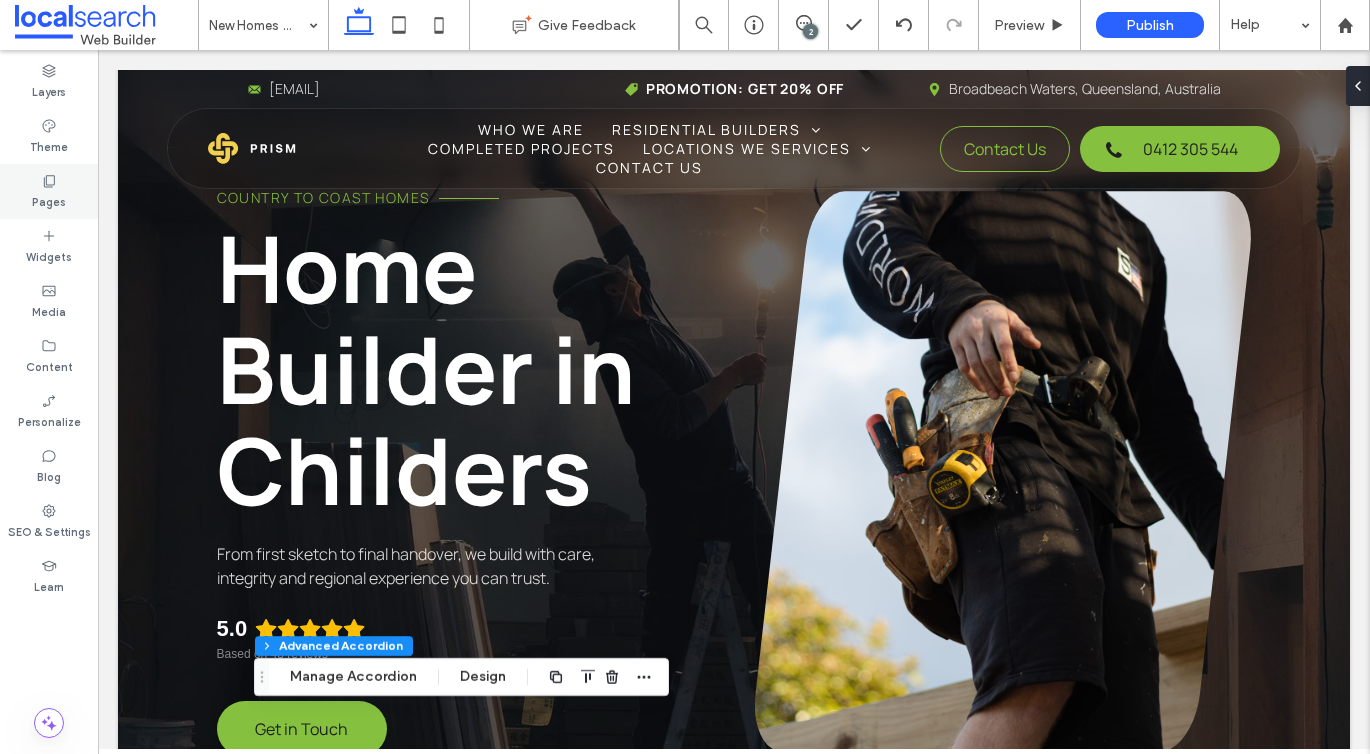 click on "Pages" at bounding box center (49, 200) 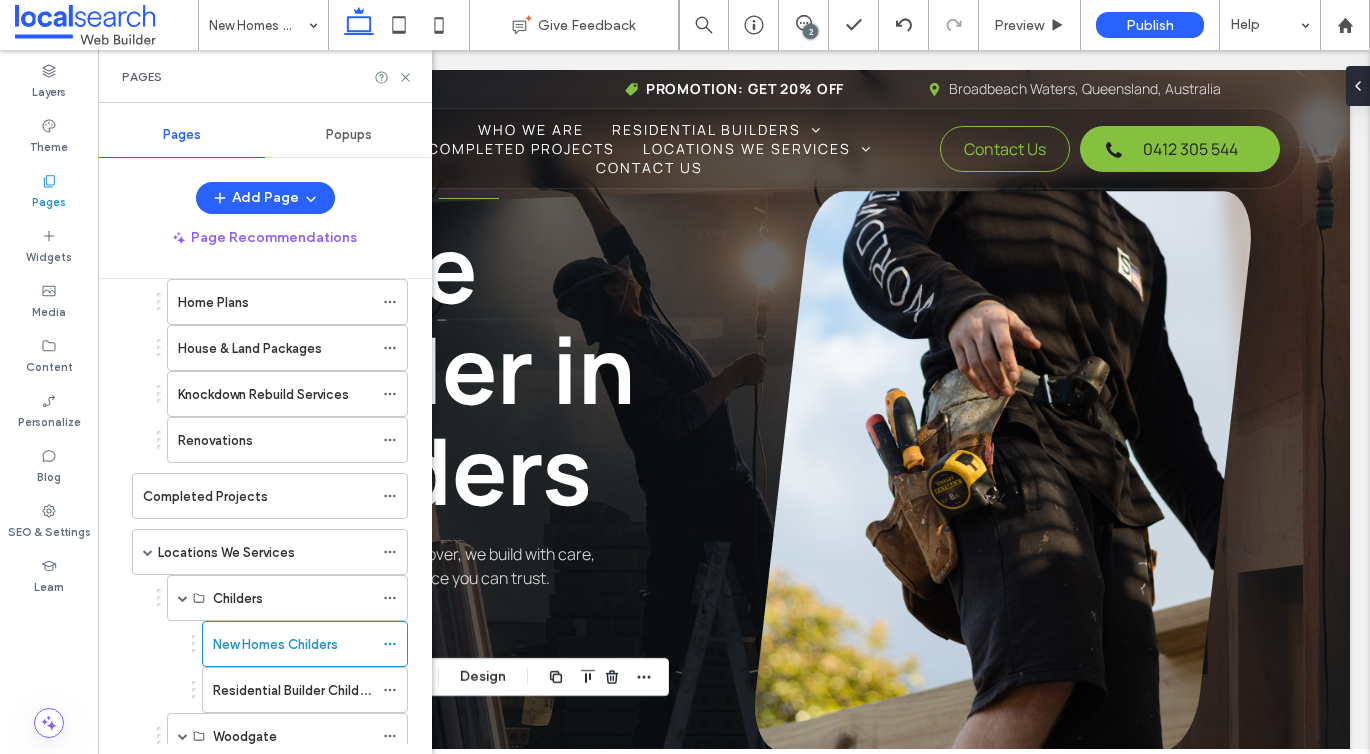 scroll, scrollTop: 257, scrollLeft: 0, axis: vertical 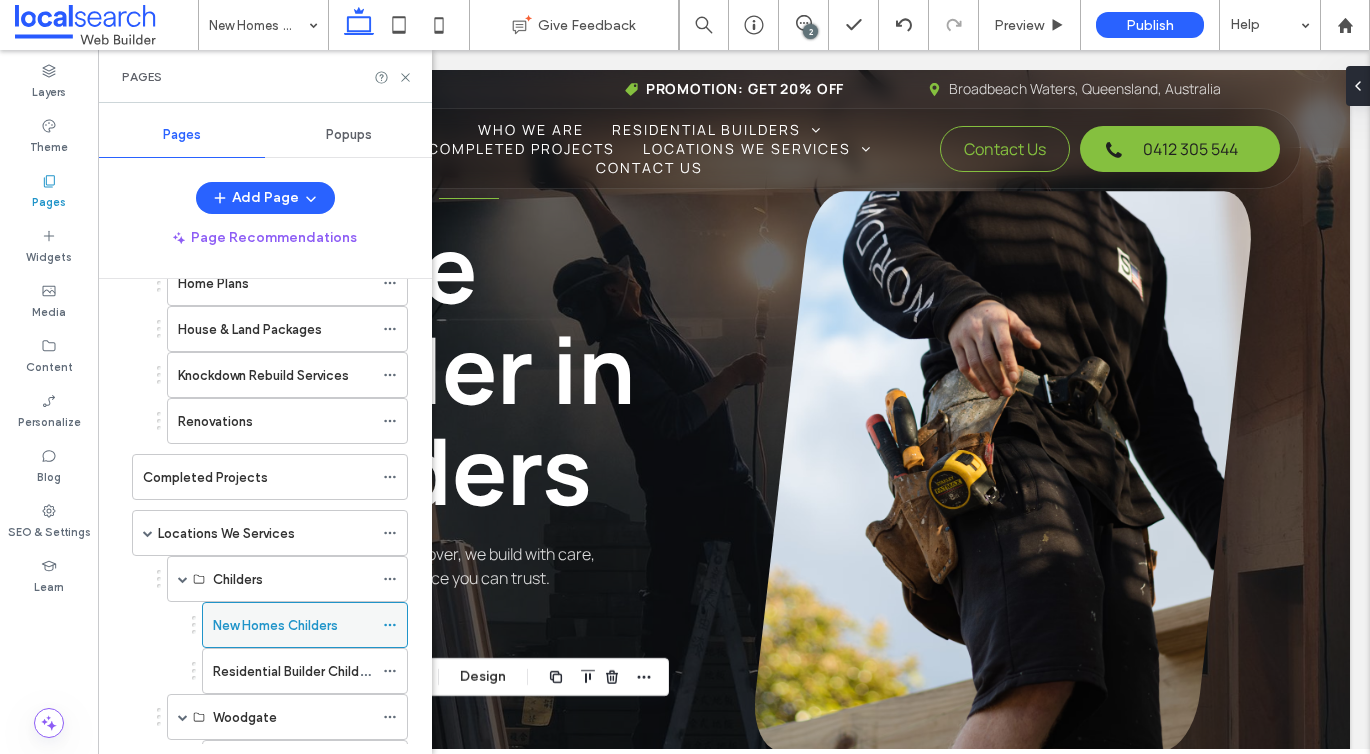 click 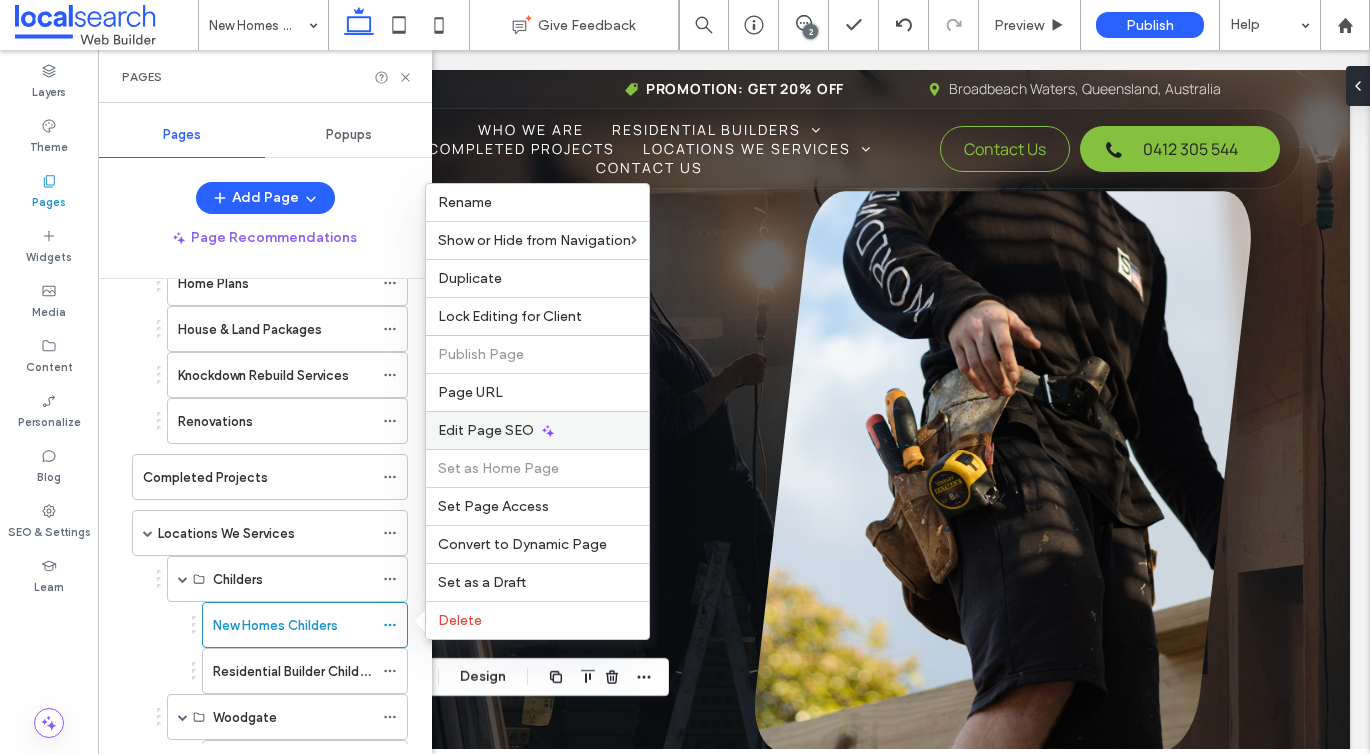click on "Edit Page SEO" at bounding box center [486, 430] 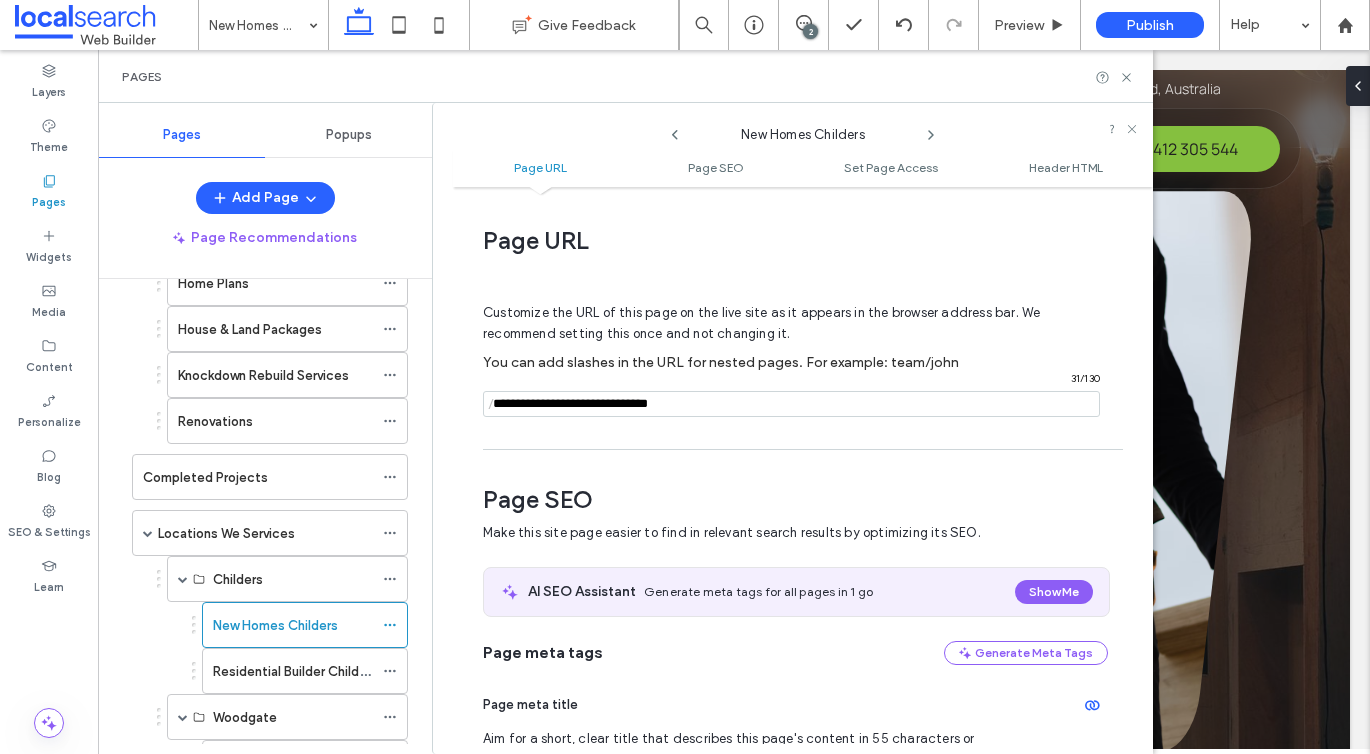 scroll, scrollTop: 275, scrollLeft: 0, axis: vertical 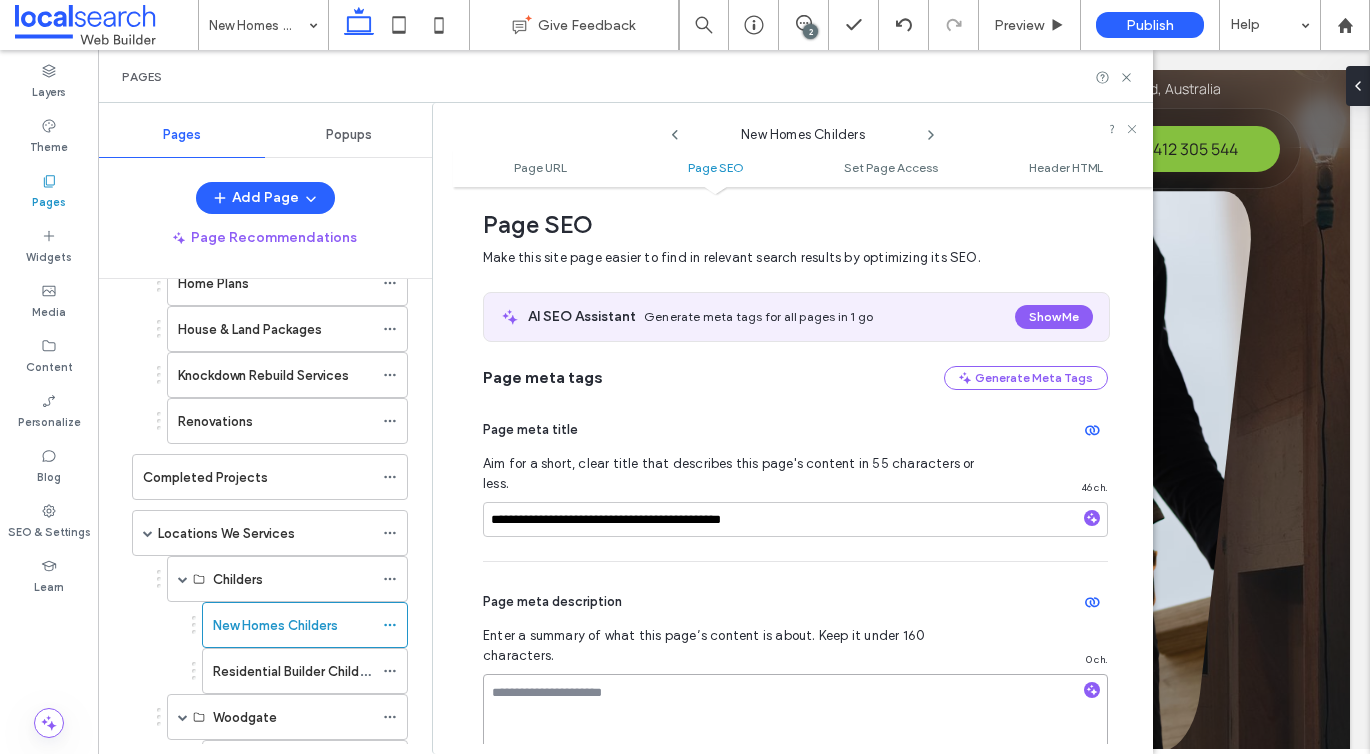 click at bounding box center [795, 724] 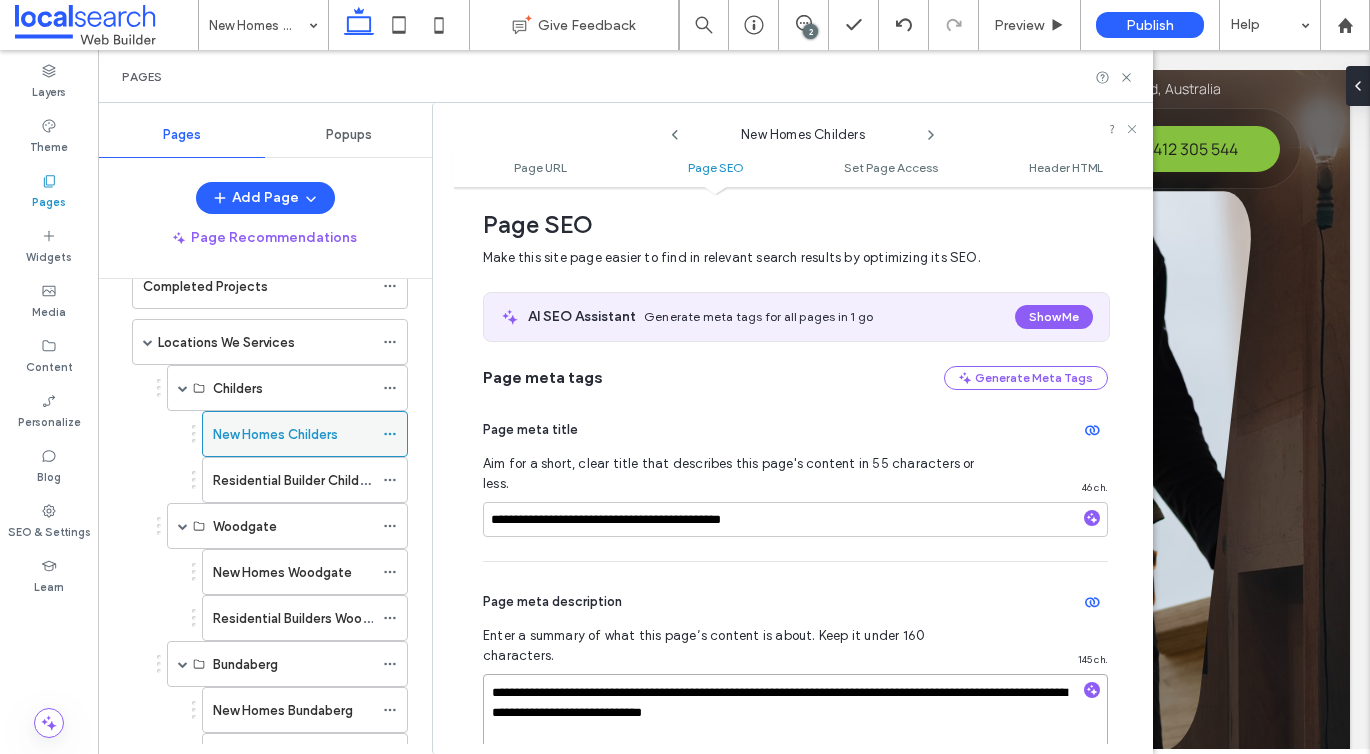 scroll, scrollTop: 449, scrollLeft: 0, axis: vertical 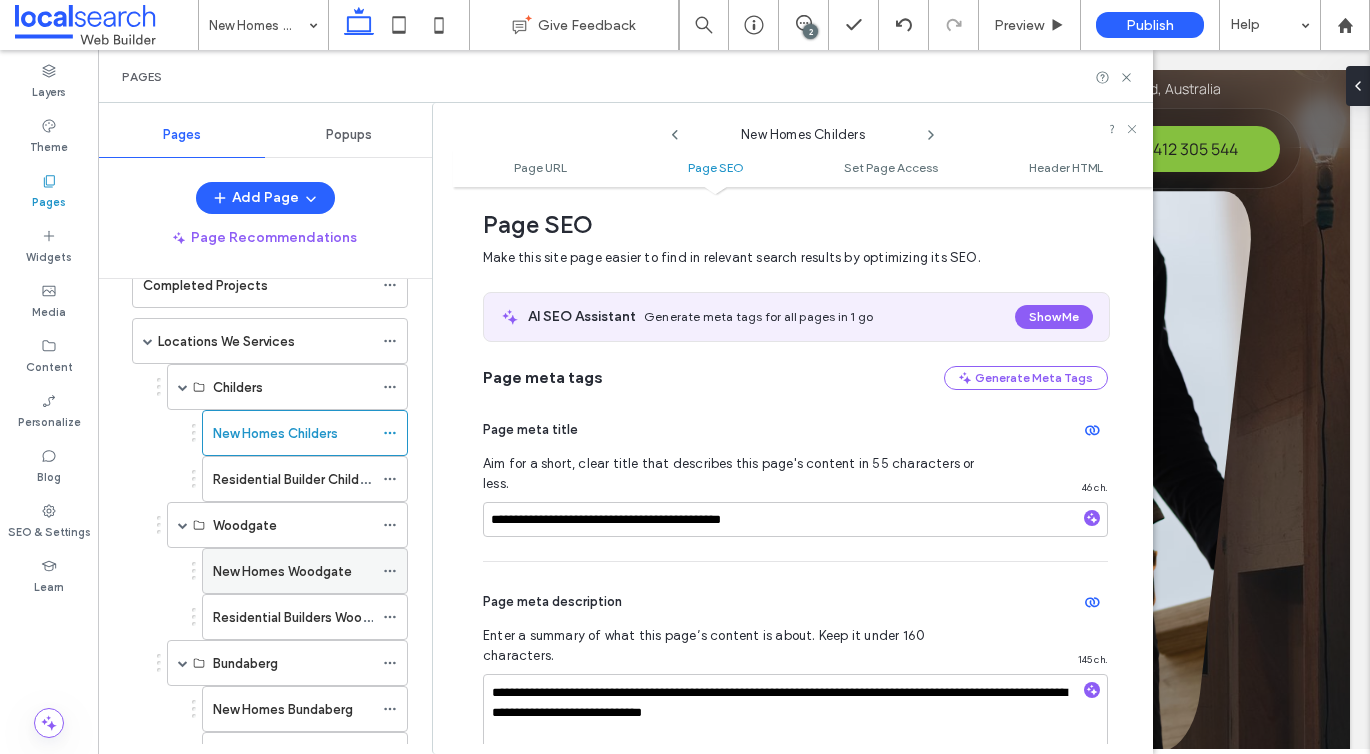 click on "New Homes Woodgate" at bounding box center [282, 571] 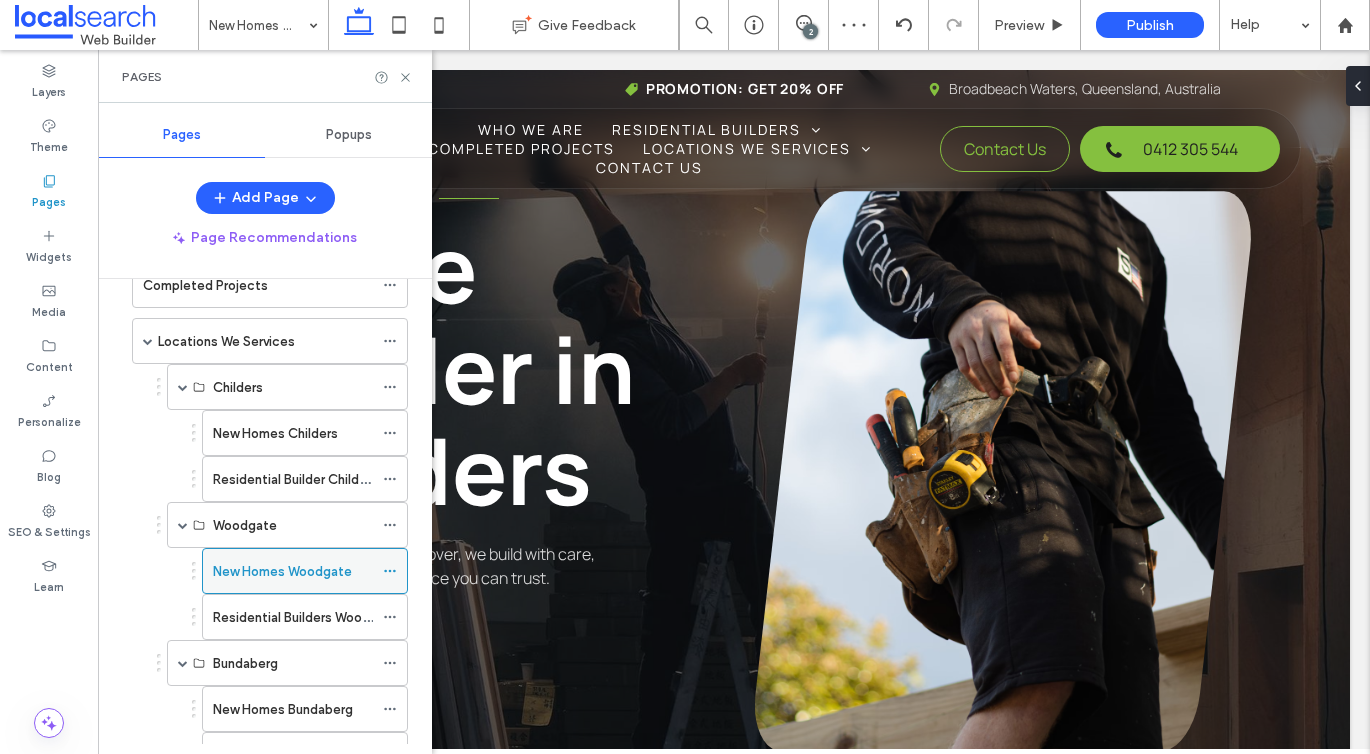 click 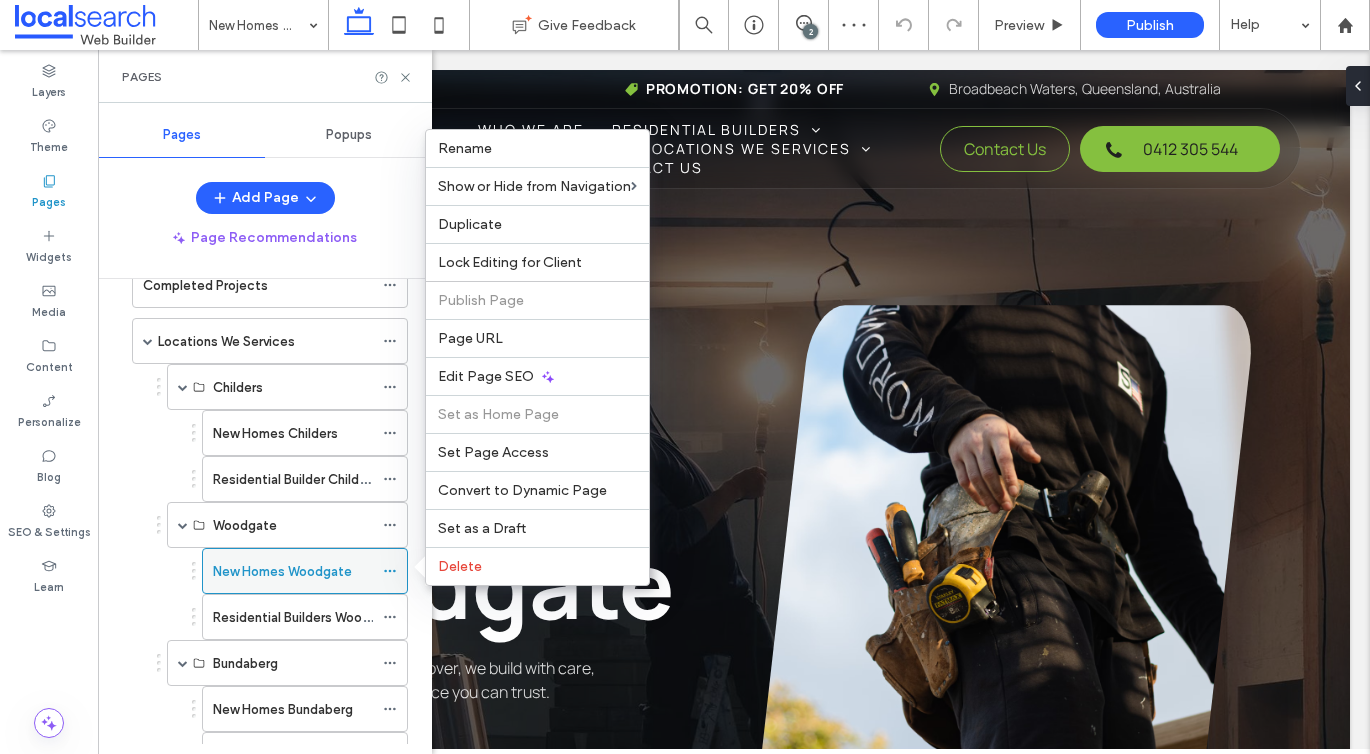 scroll, scrollTop: 0, scrollLeft: 0, axis: both 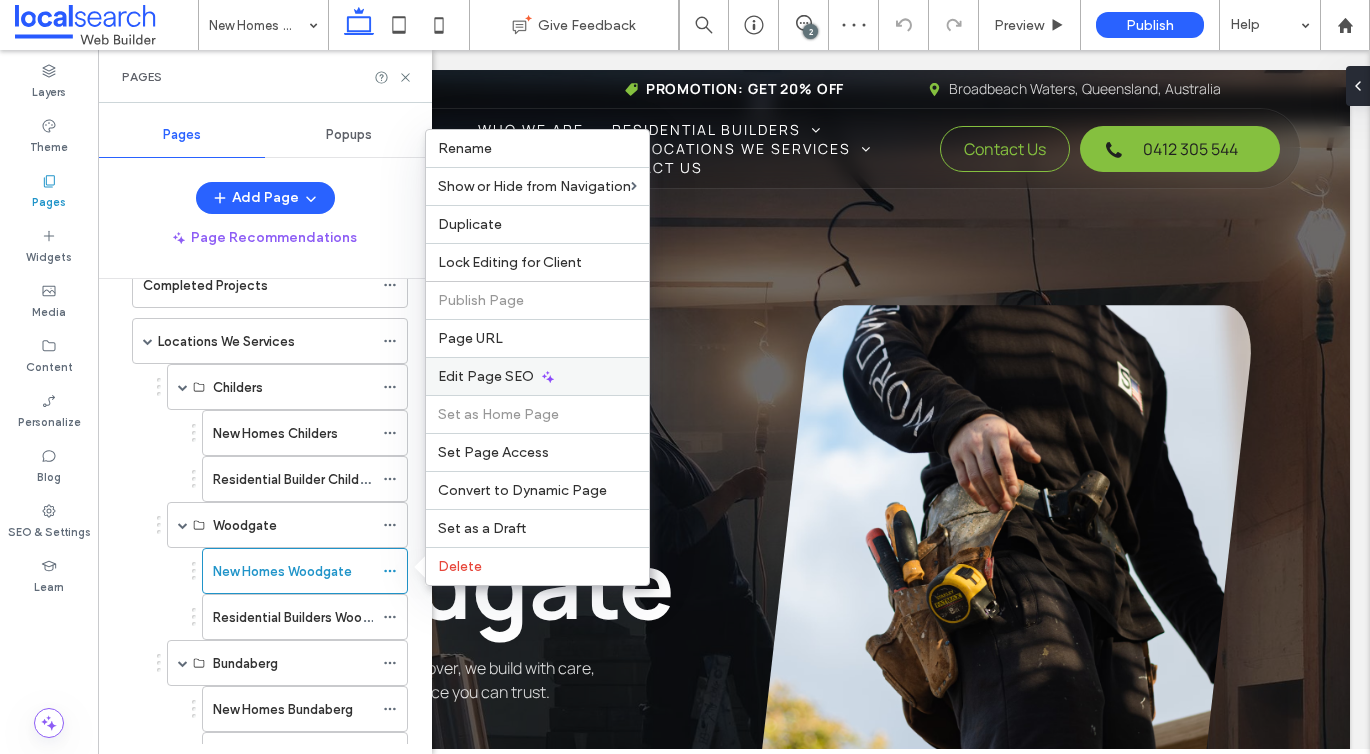 click on "Edit Page SEO" at bounding box center (486, 376) 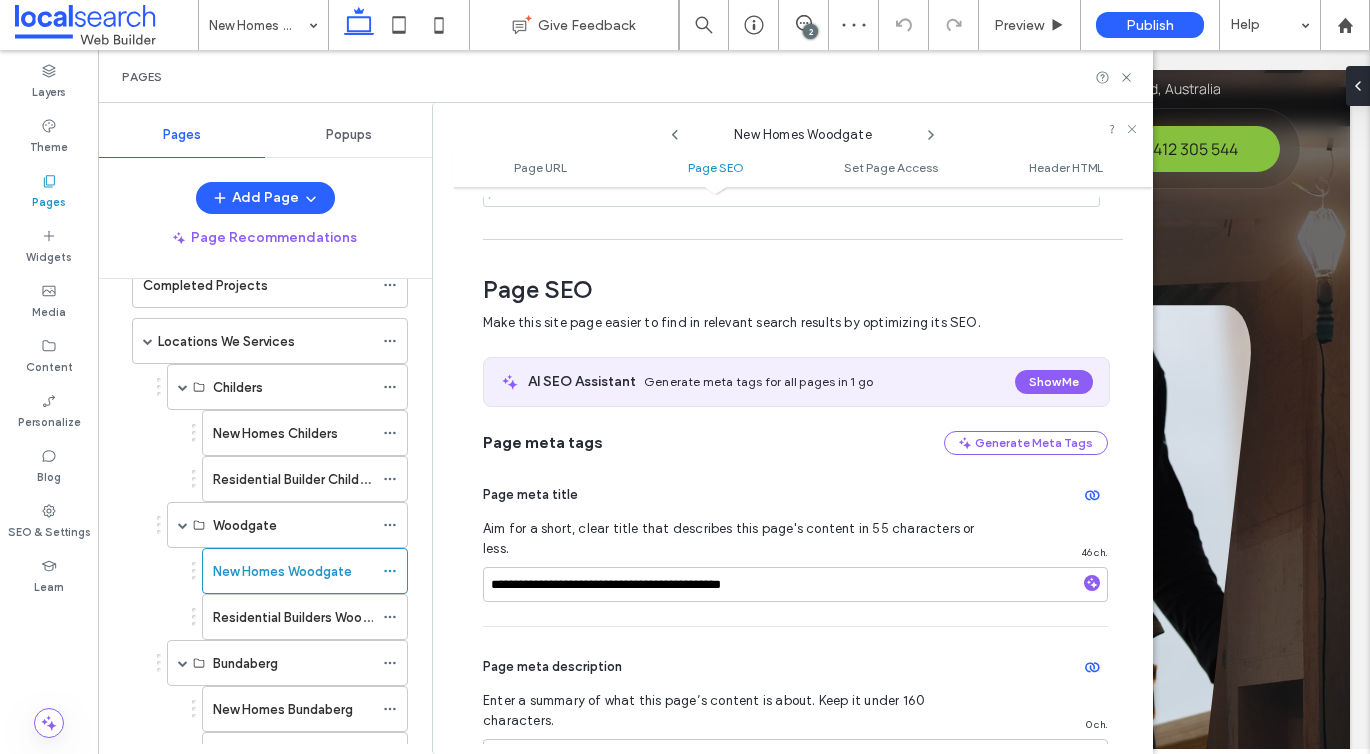 scroll, scrollTop: 275, scrollLeft: 0, axis: vertical 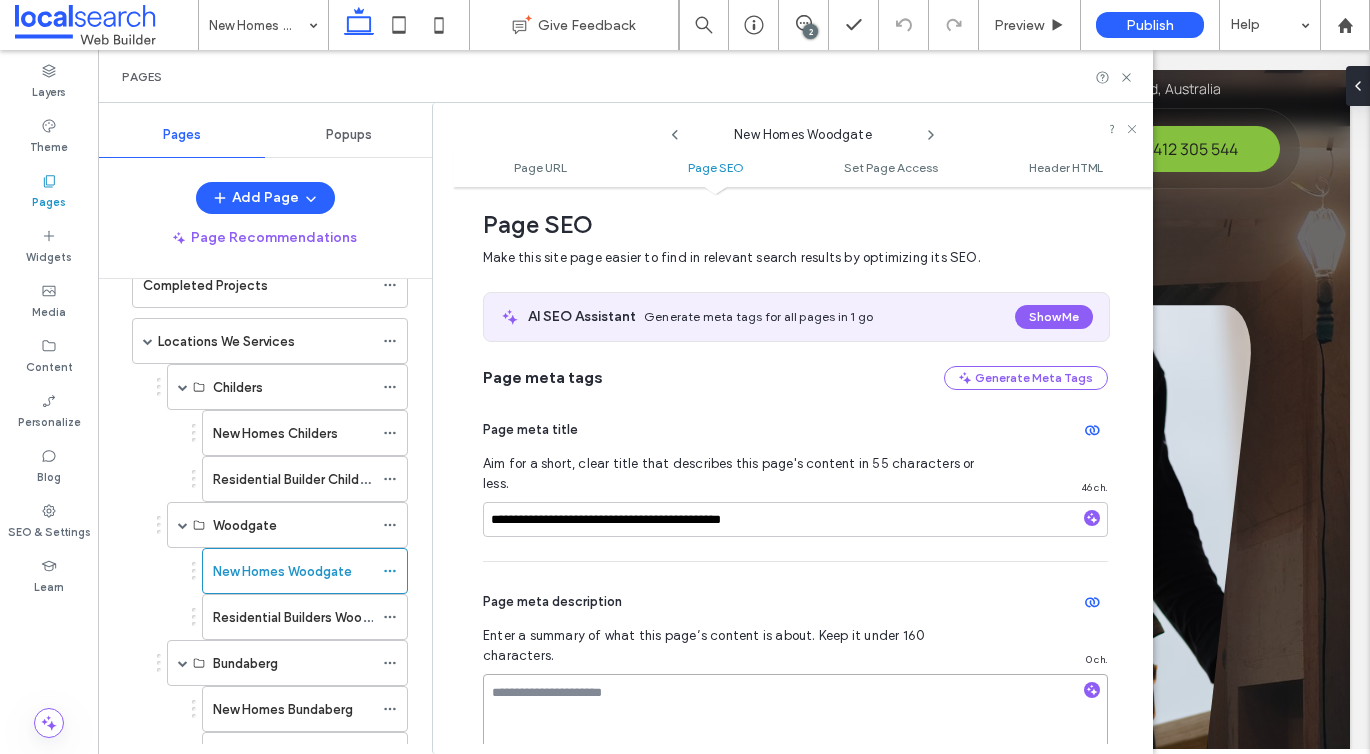 click at bounding box center [795, 724] 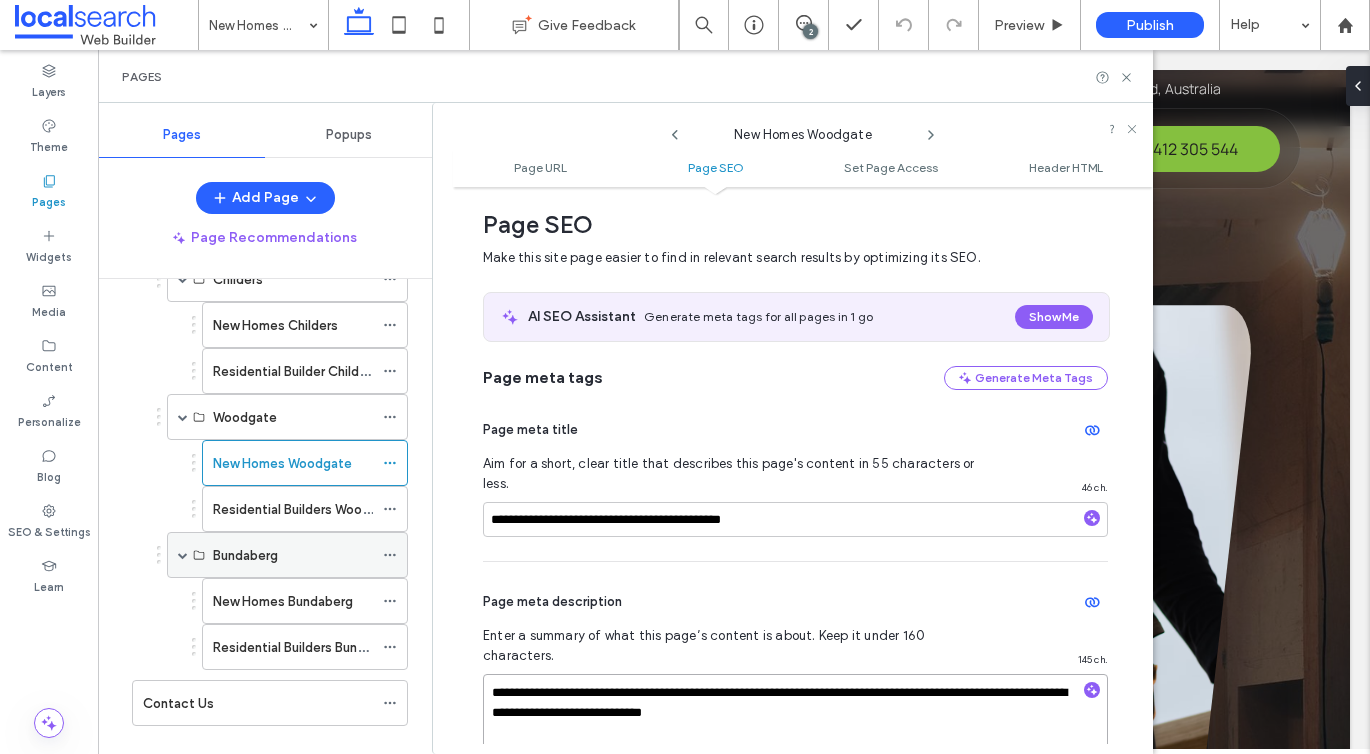 scroll, scrollTop: 589, scrollLeft: 0, axis: vertical 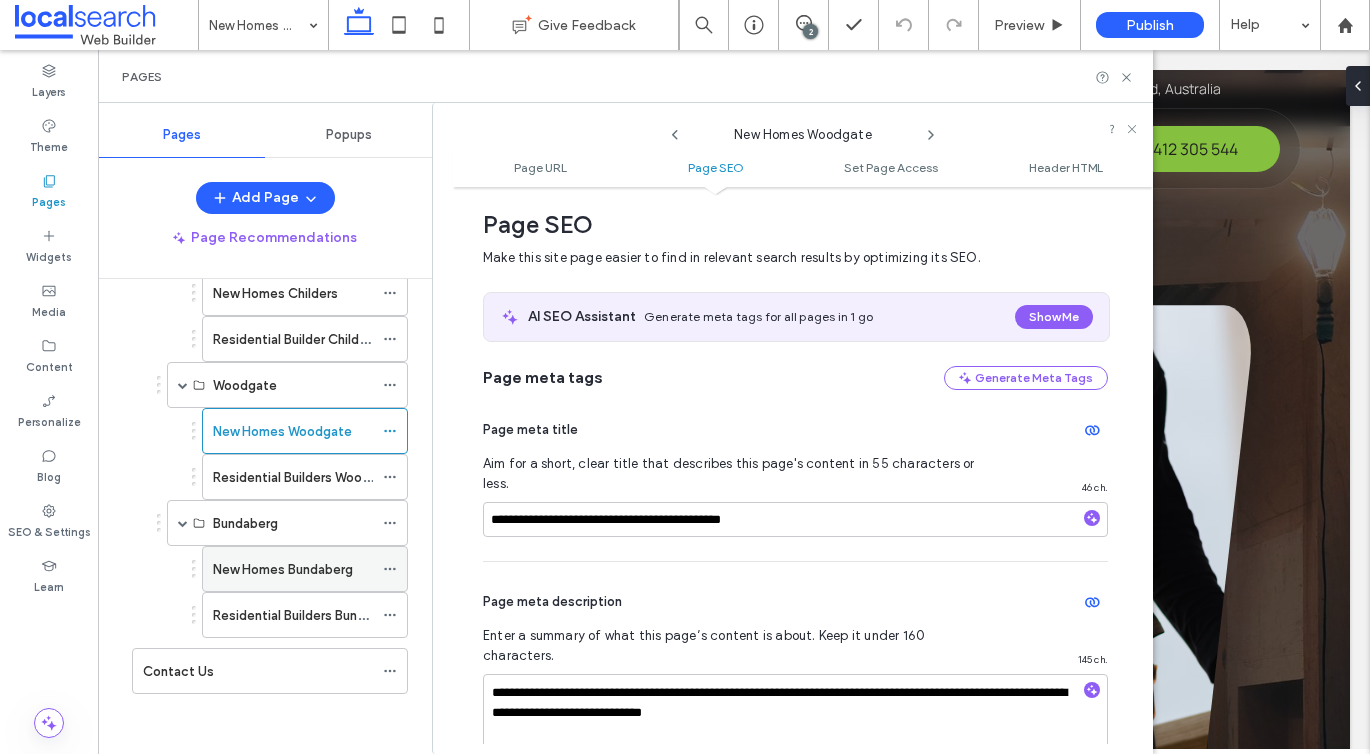 click on "New Homes Bundaberg" at bounding box center [283, 569] 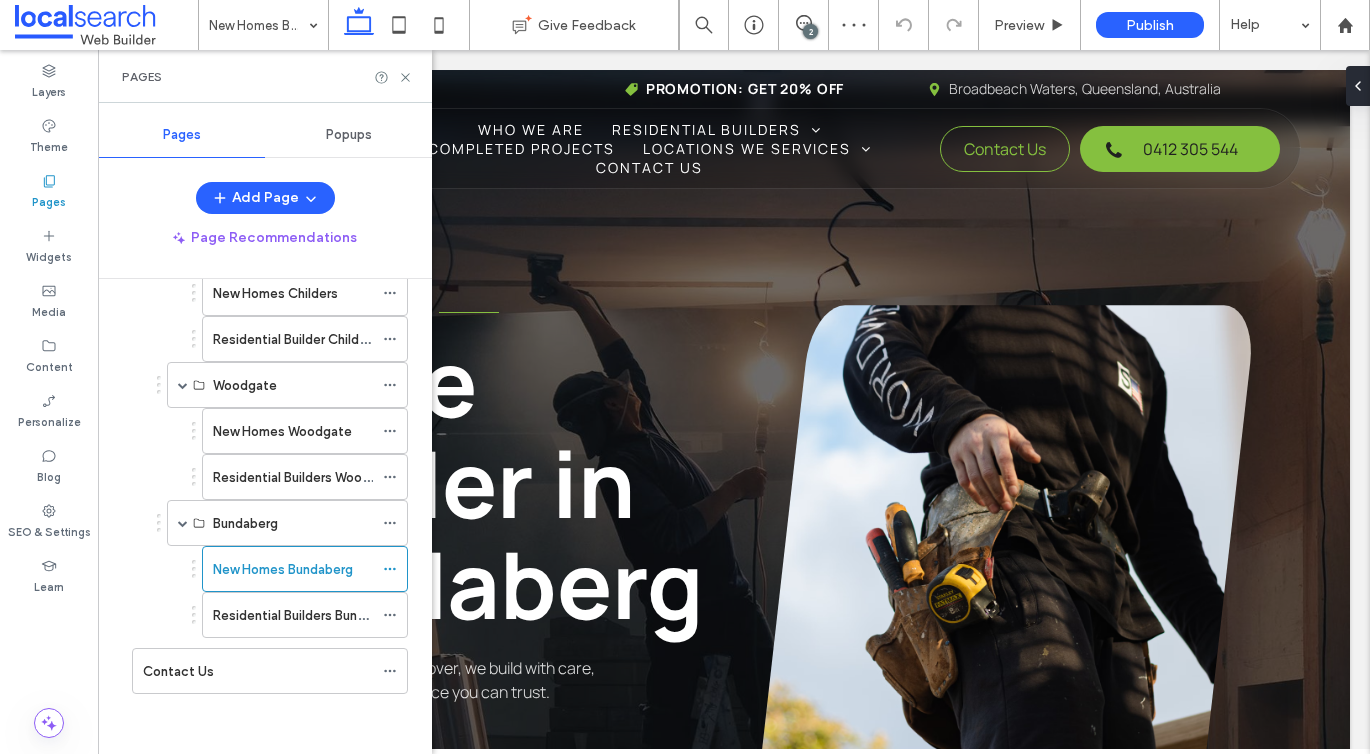 scroll, scrollTop: 0, scrollLeft: 0, axis: both 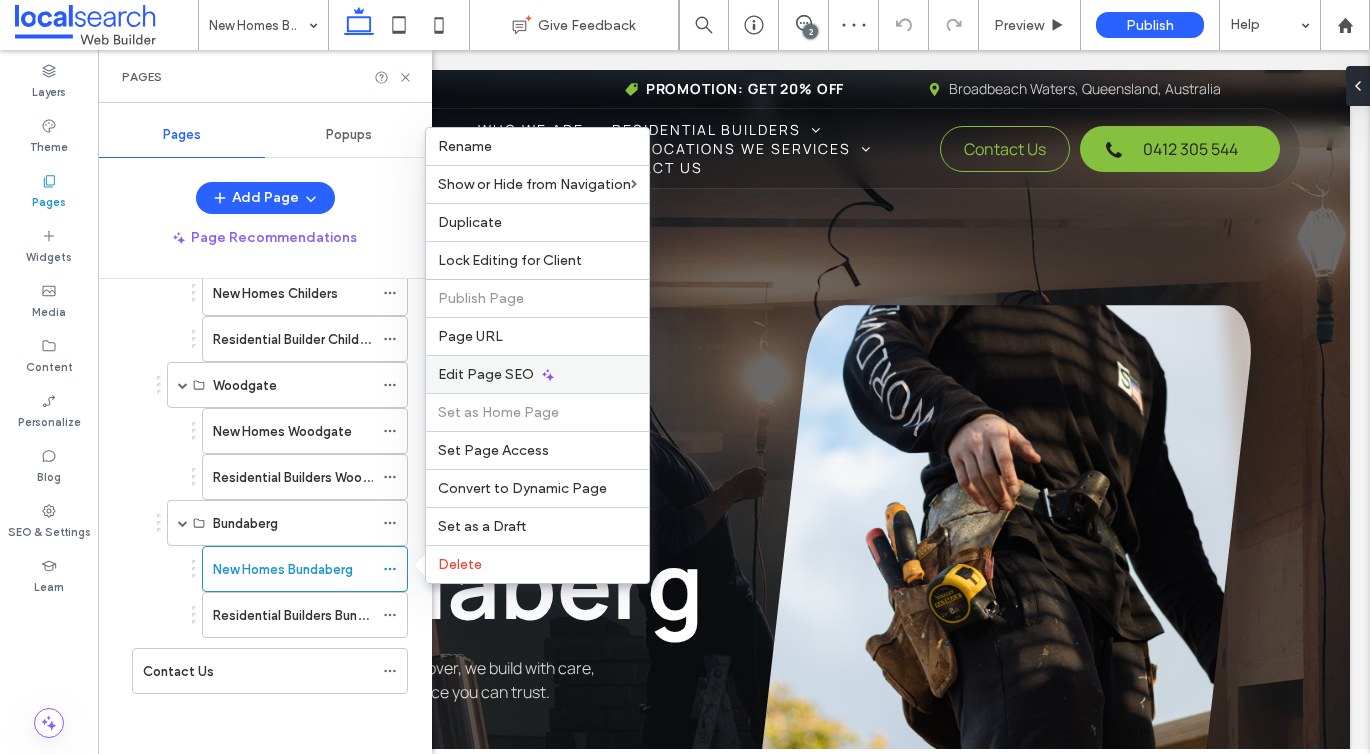 click on "Edit Page SEO" at bounding box center (537, 374) 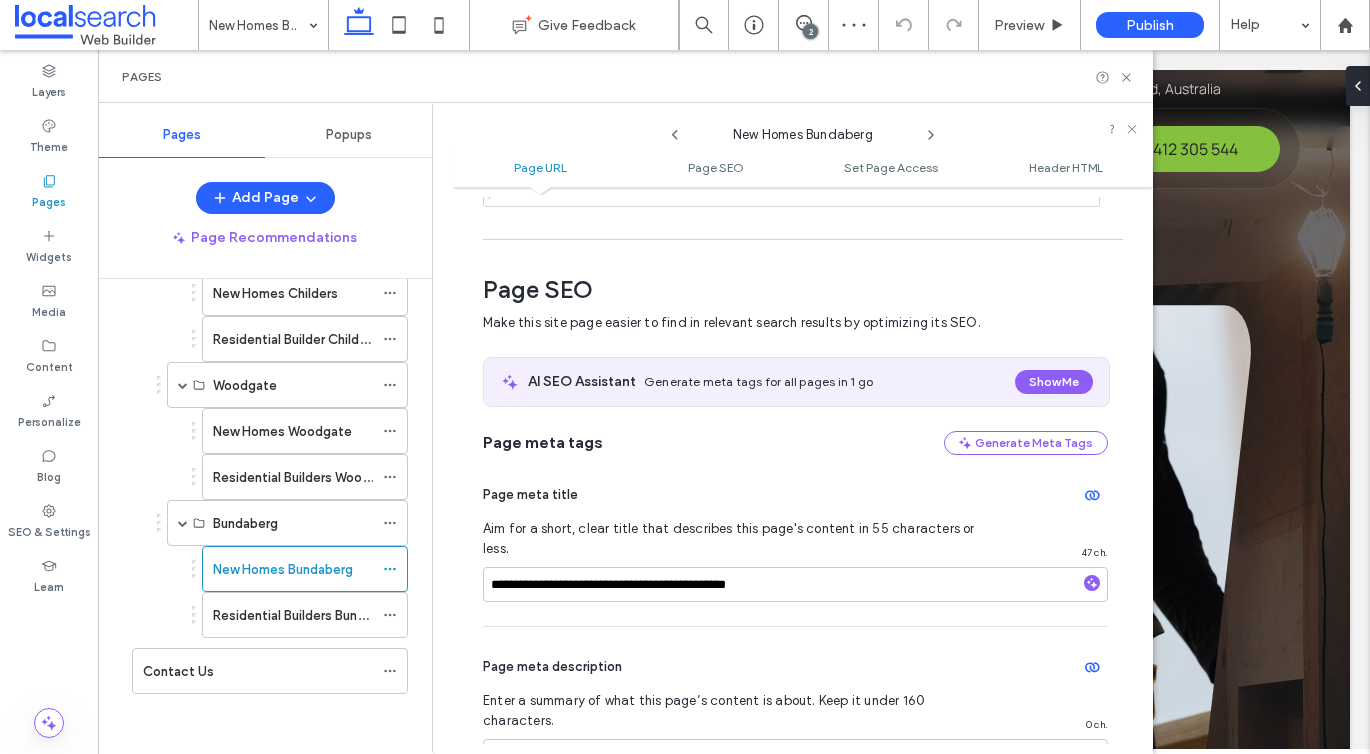 scroll, scrollTop: 275, scrollLeft: 0, axis: vertical 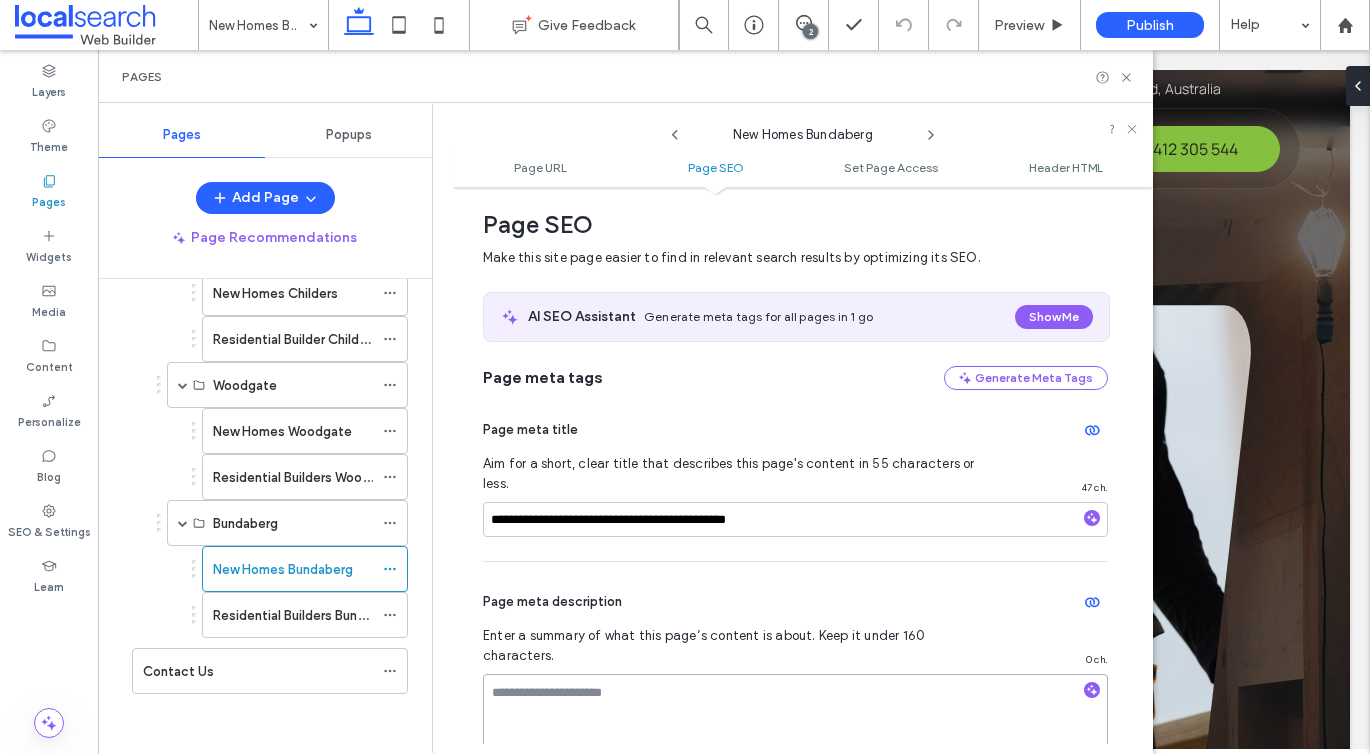 click at bounding box center [795, 724] 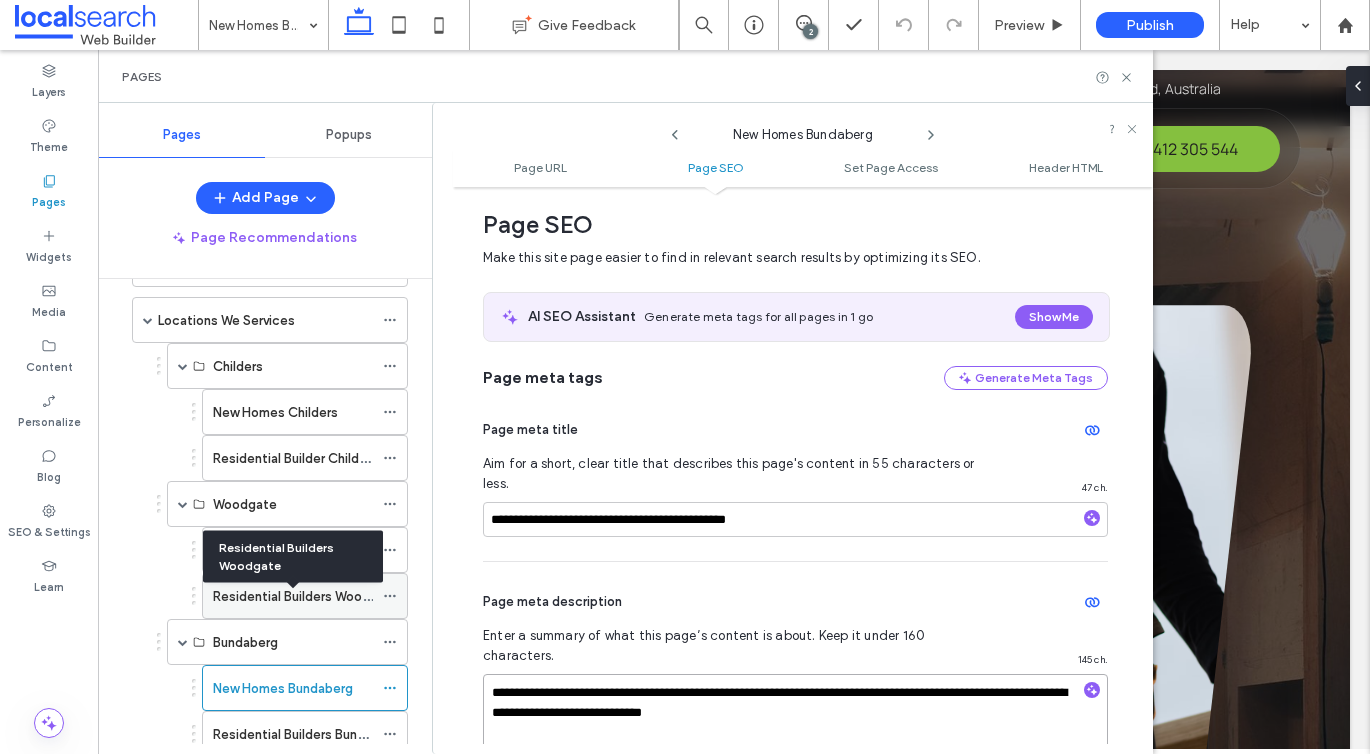 scroll, scrollTop: 461, scrollLeft: 0, axis: vertical 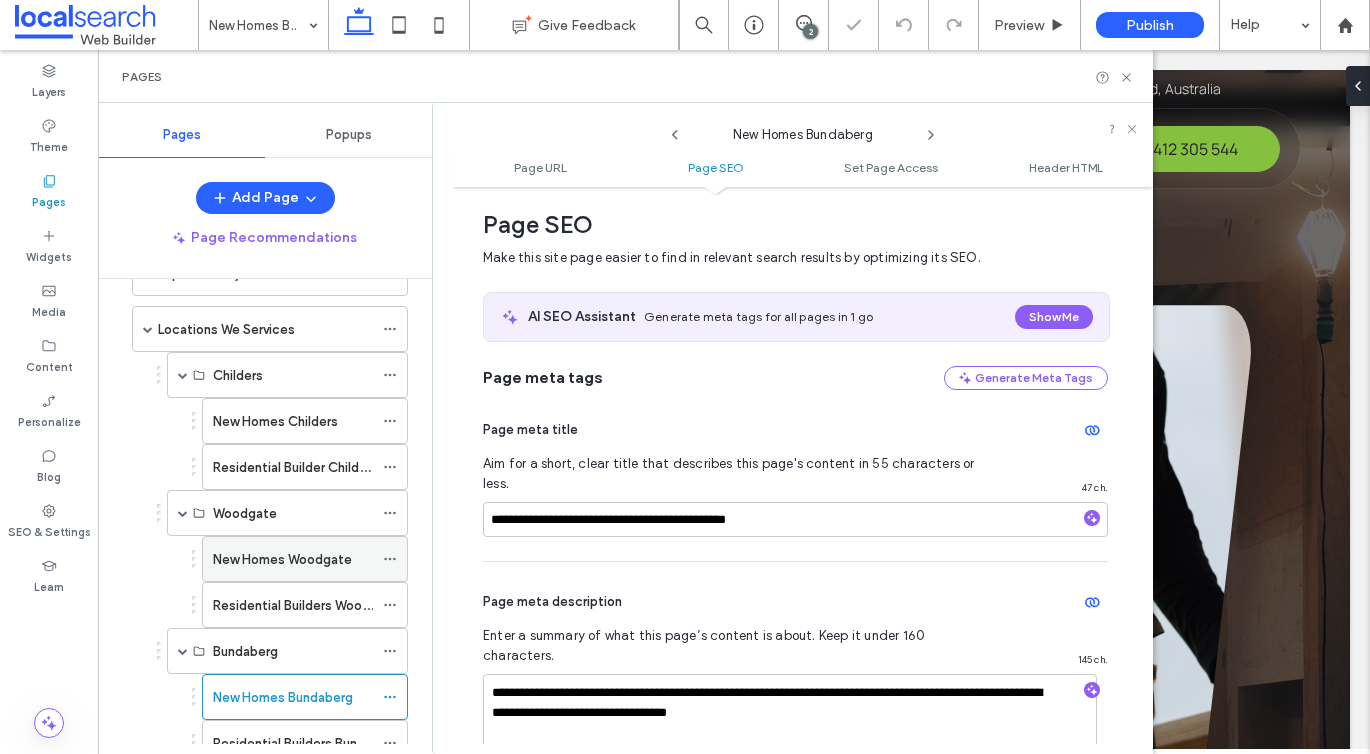 click on "New Homes Woodgate" at bounding box center [282, 559] 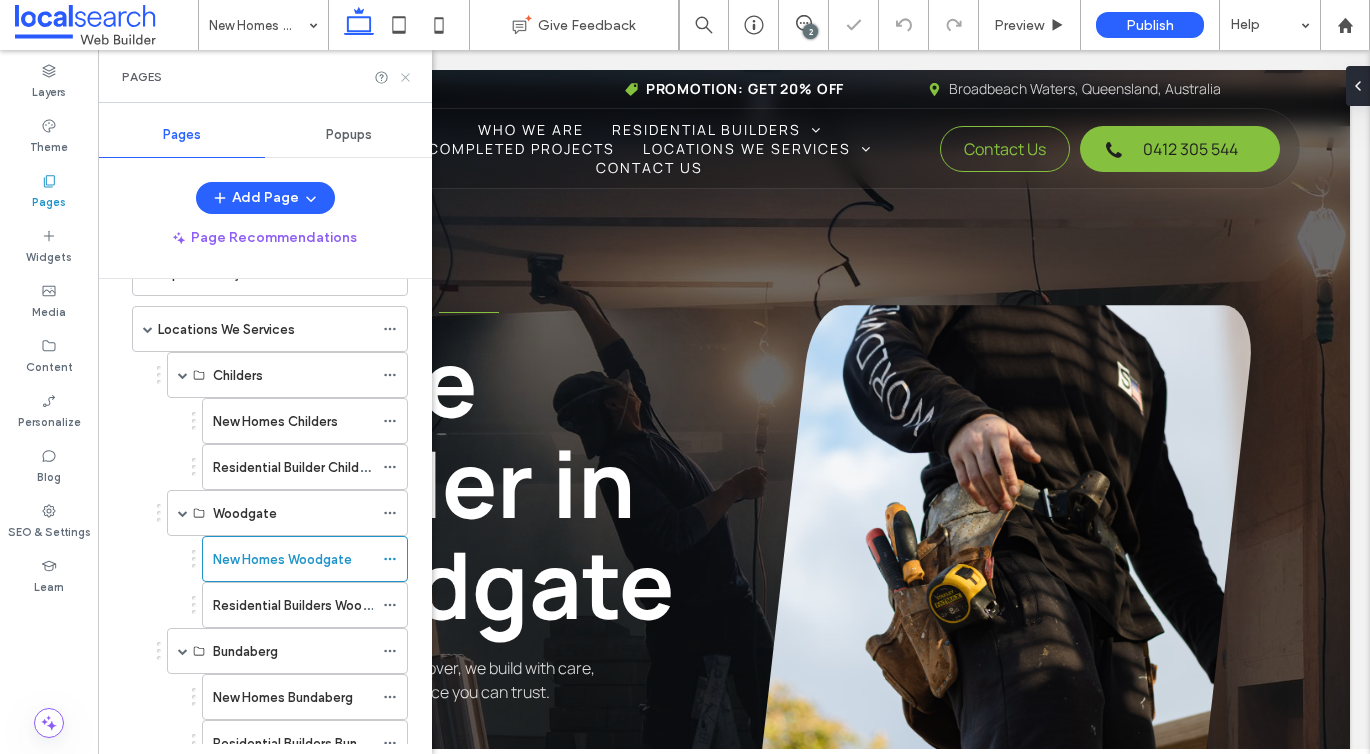 scroll, scrollTop: 0, scrollLeft: 0, axis: both 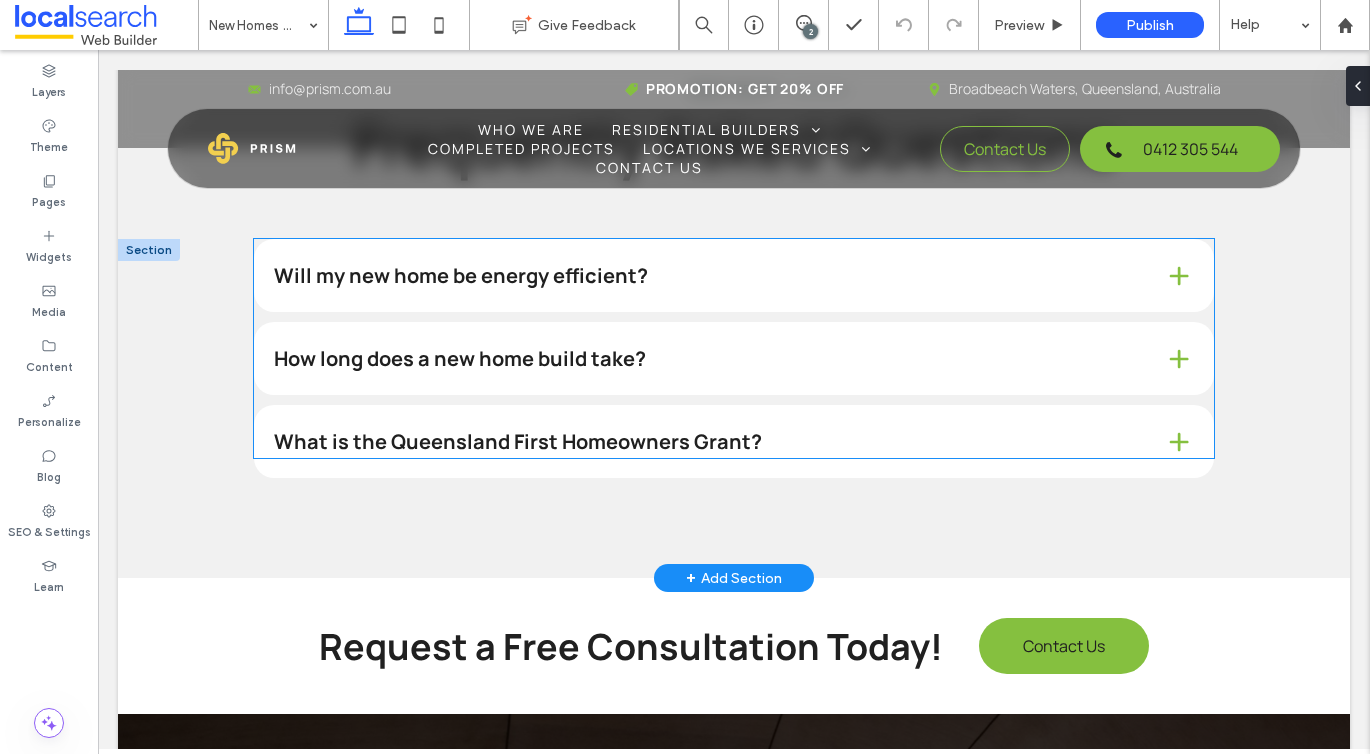 click on "Will my new home be energy efficient?" at bounding box center [703, 276] 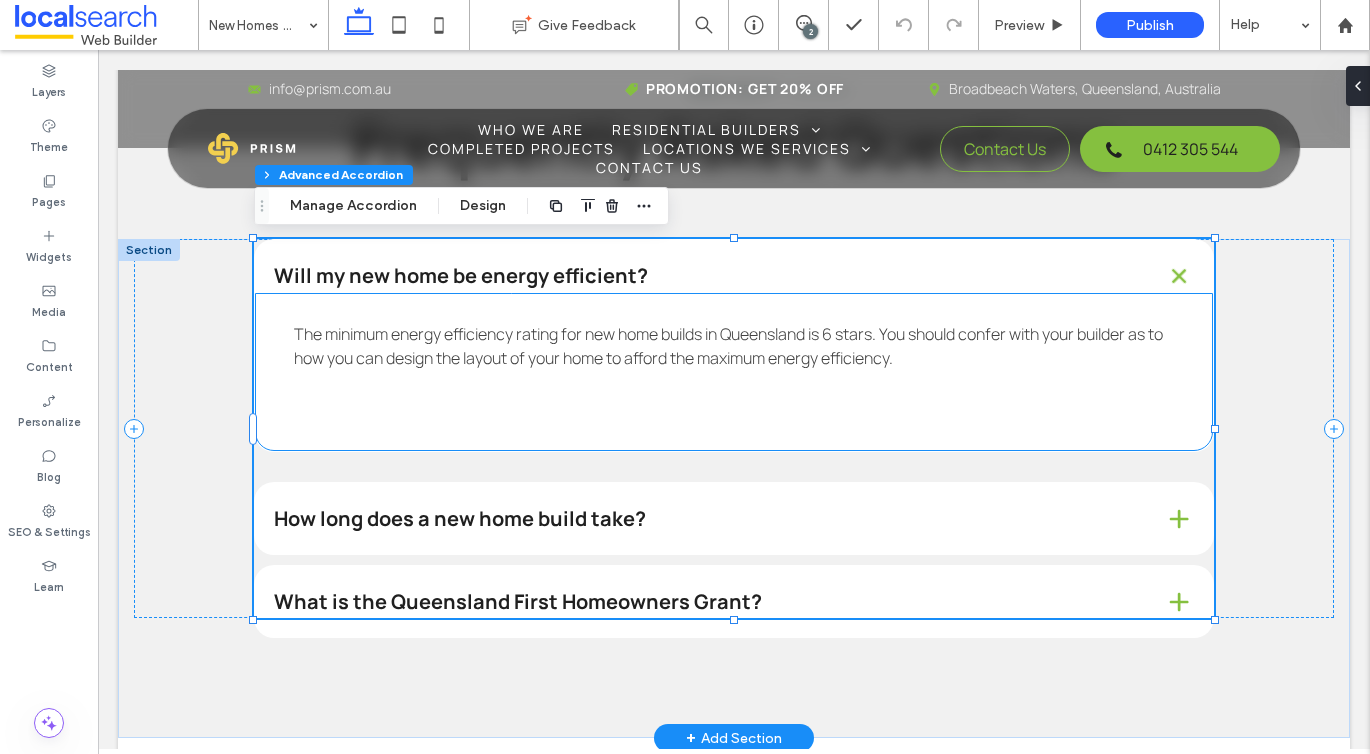 click on "The minimum energy efficiency rating for new home builds in Queensland is 6 stars. You should confer with your builder as to how you can design the layout of your home to afford the maximum energy efficiency." at bounding box center [734, 372] 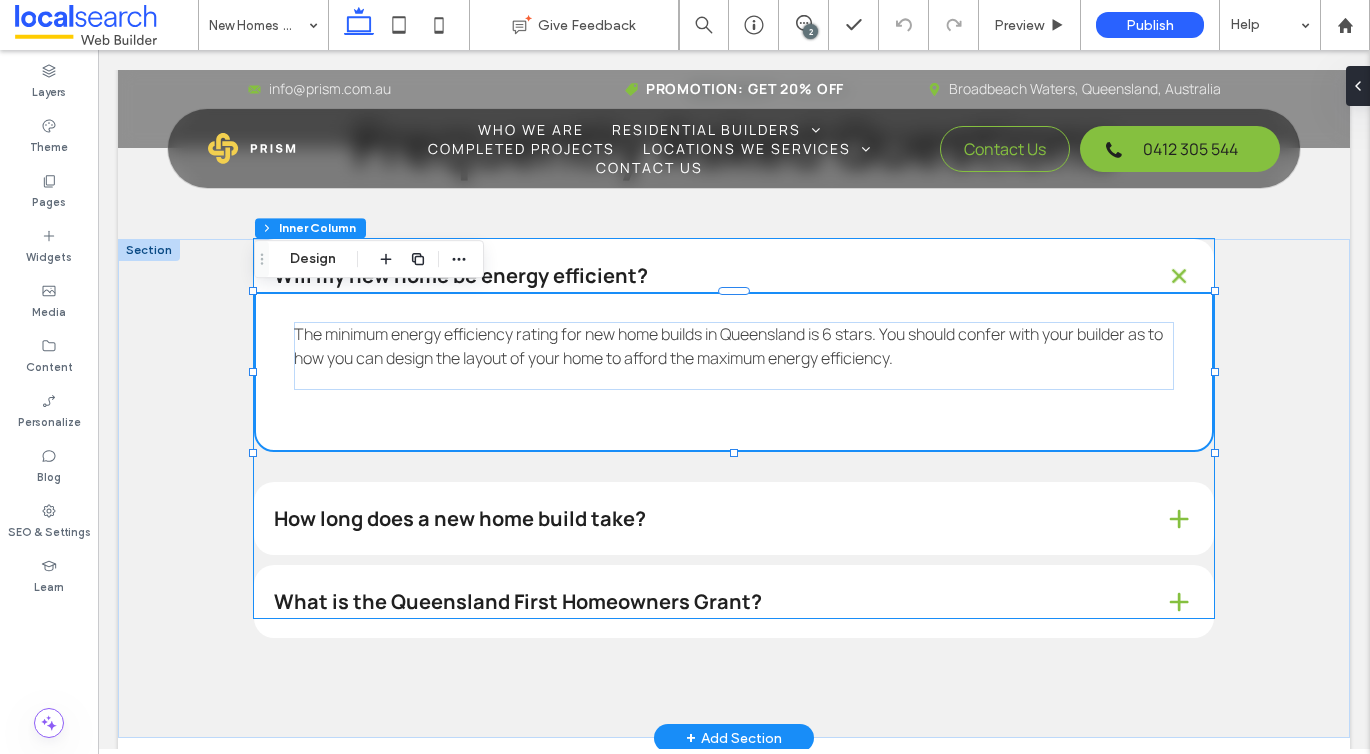 click on "Will my new home be energy efficient?" at bounding box center (703, 276) 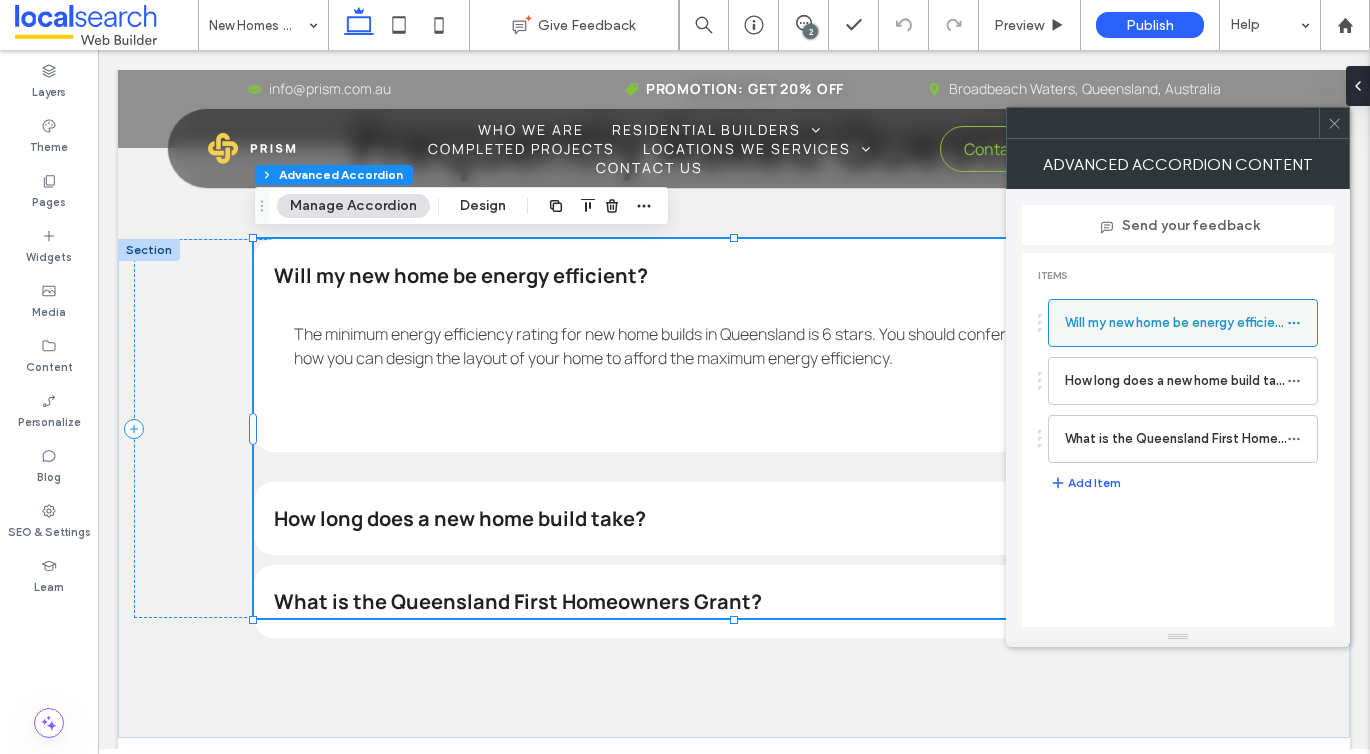 click 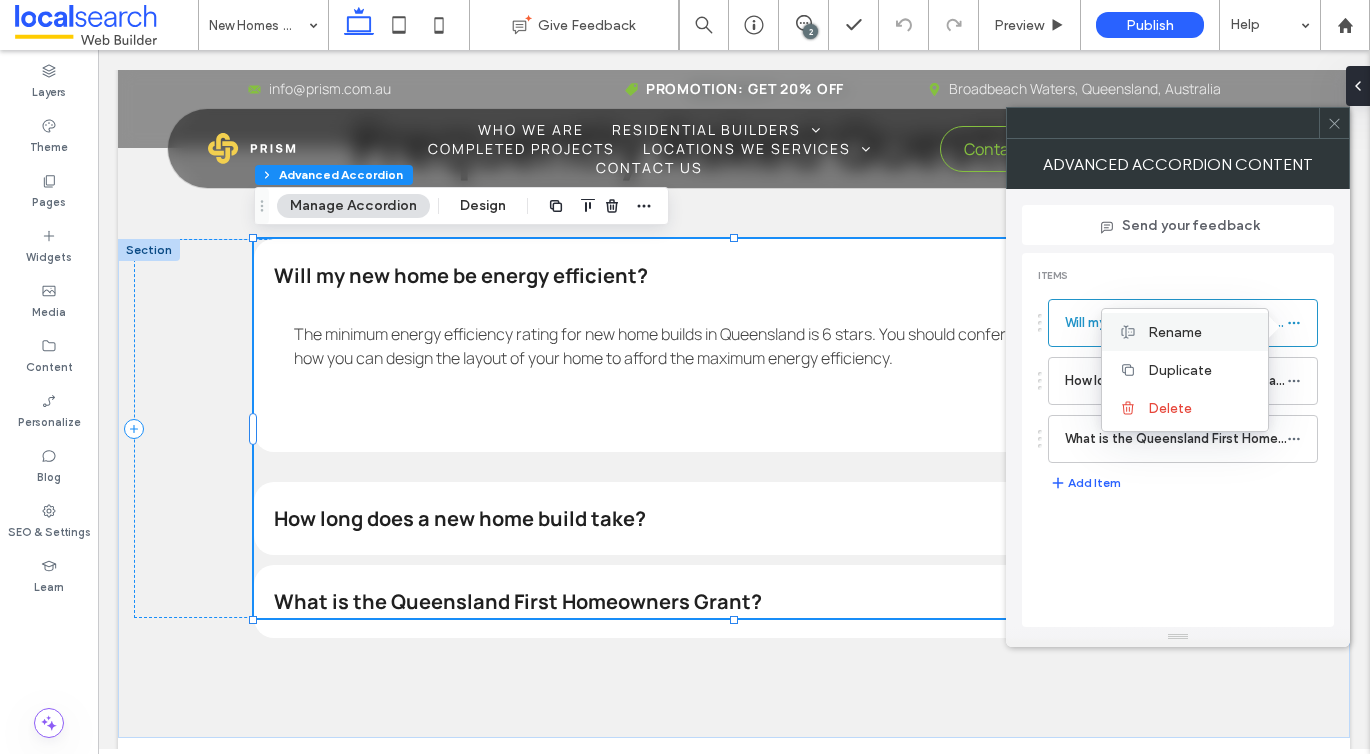 click on "Rename" at bounding box center (1200, 332) 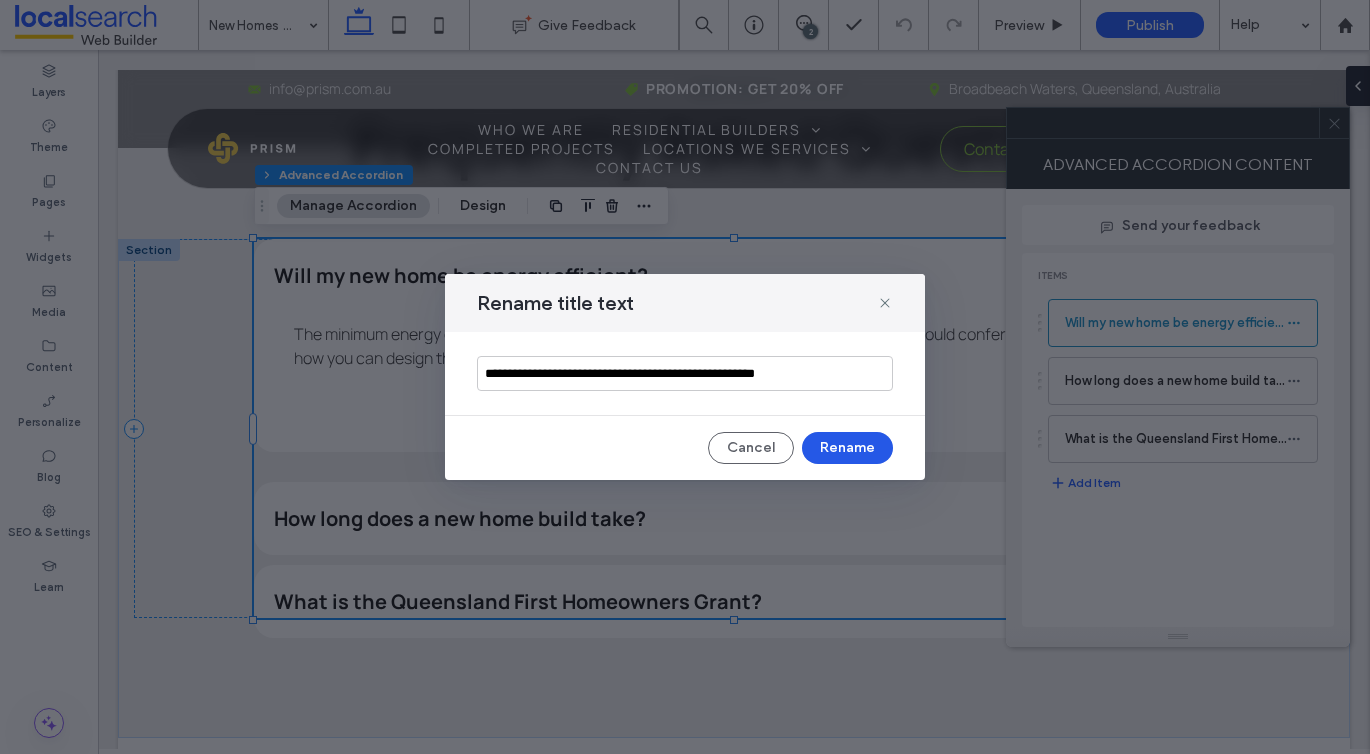 type on "**********" 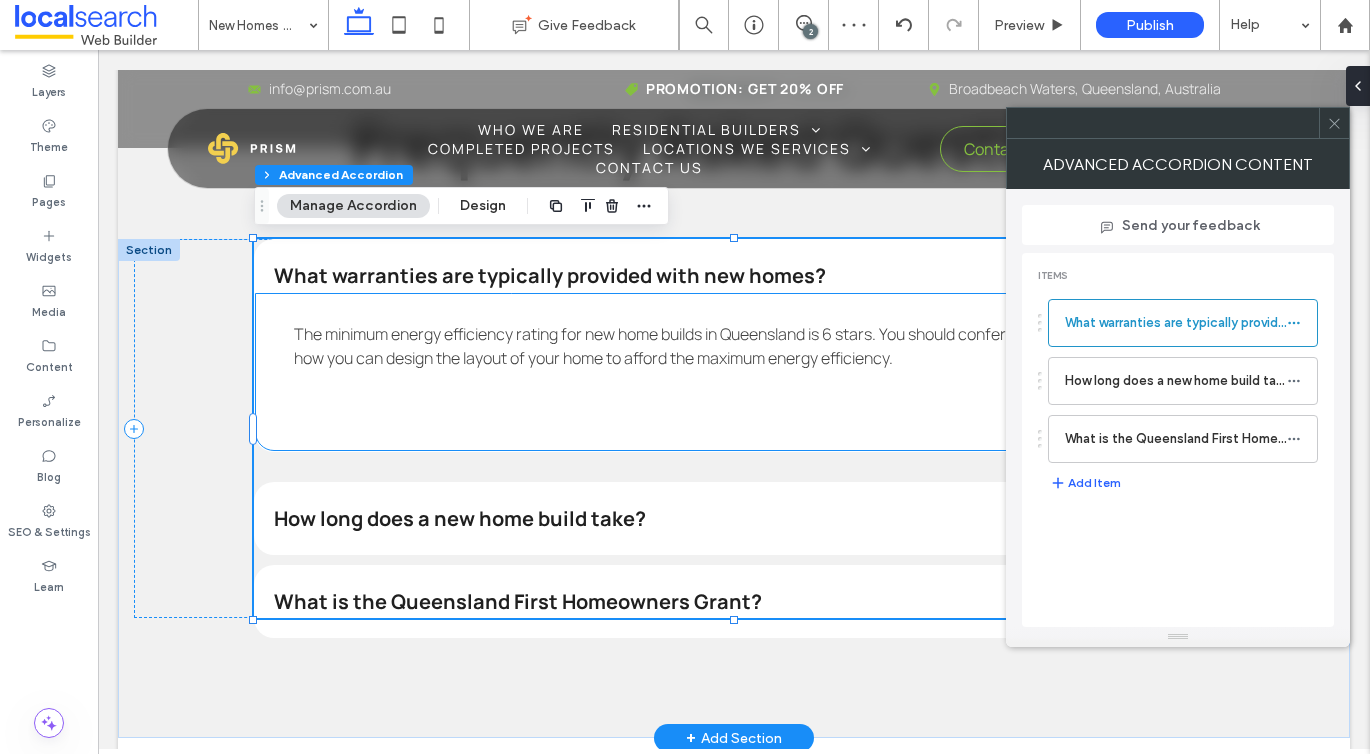 click on "The minimum energy efficiency rating for new home builds in Queensland is 6 stars. You should confer with your builder as to how you can design the layout of your home to afford the maximum energy efficiency." at bounding box center [728, 346] 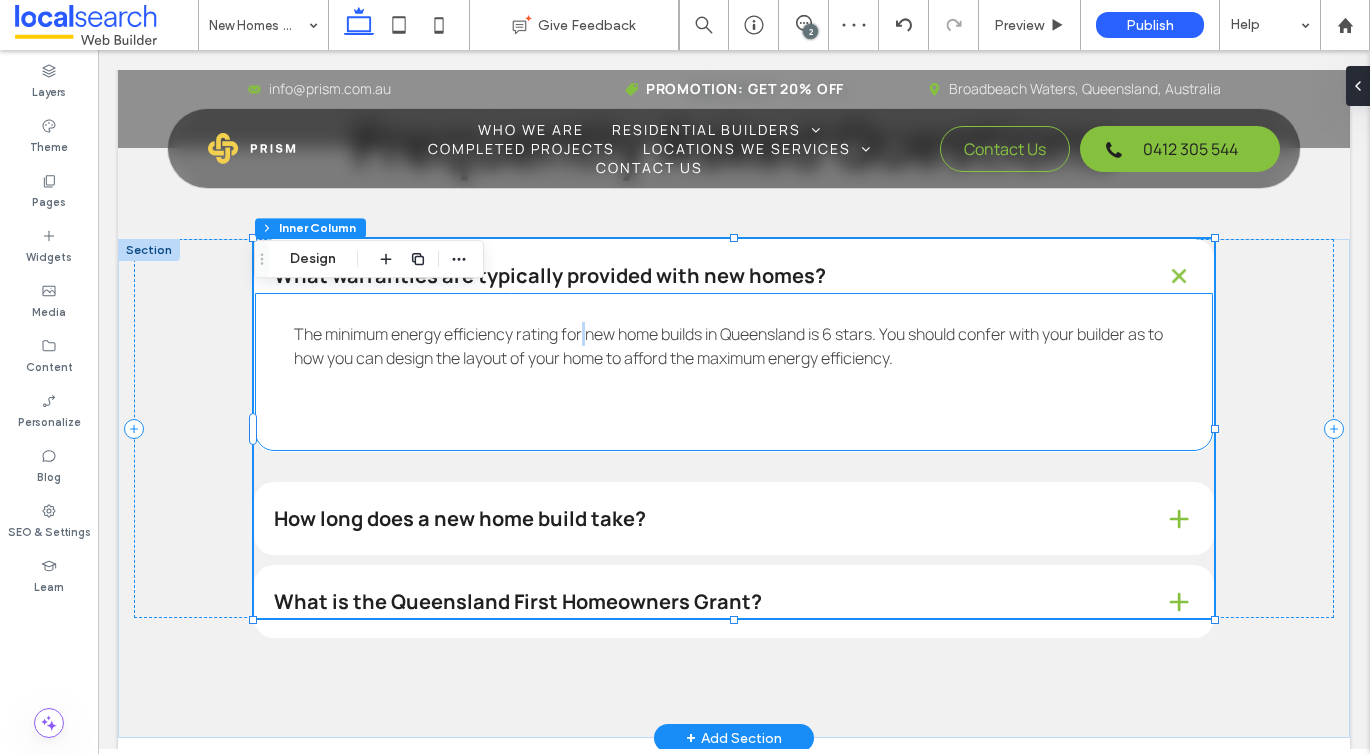 click on "The minimum energy efficiency rating for new home builds in Queensland is 6 stars. You should confer with your builder as to how you can design the layout of your home to afford the maximum energy efficiency." at bounding box center [728, 346] 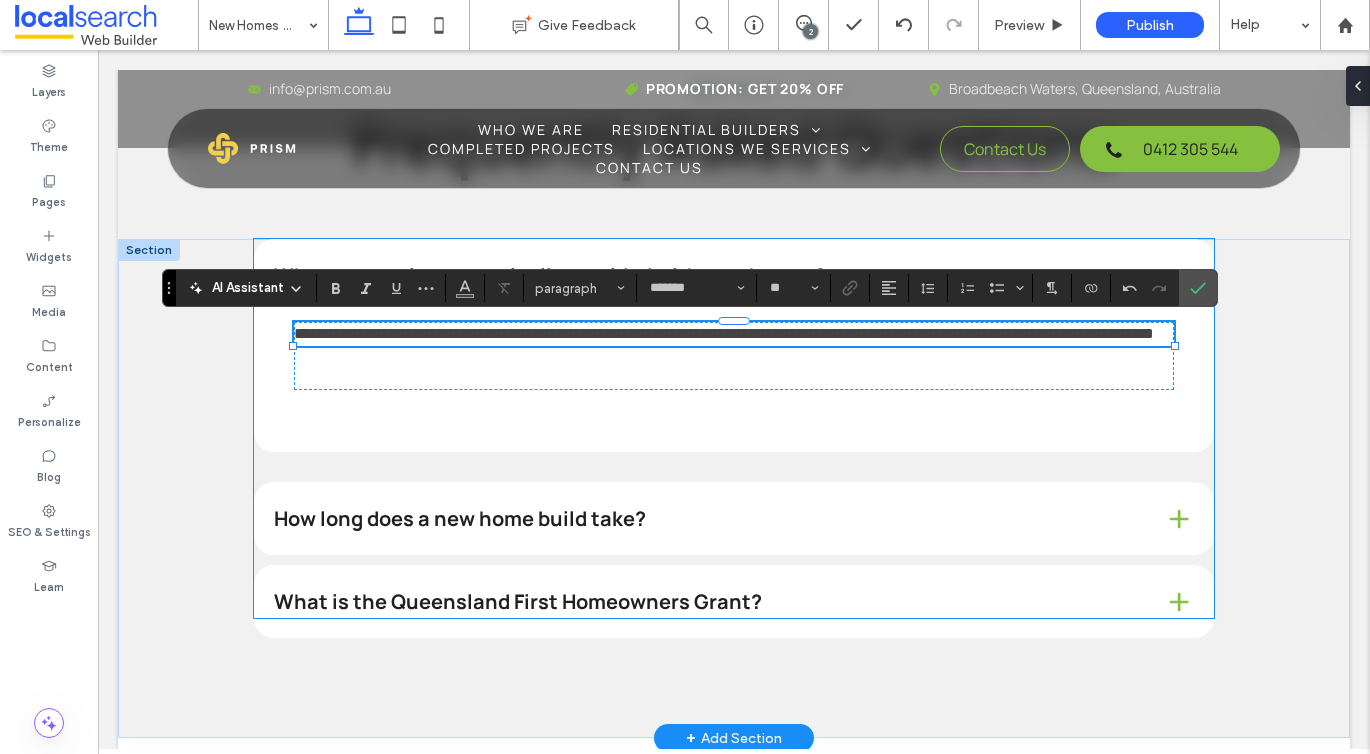 click on "How long does a new home build take?" at bounding box center [703, 519] 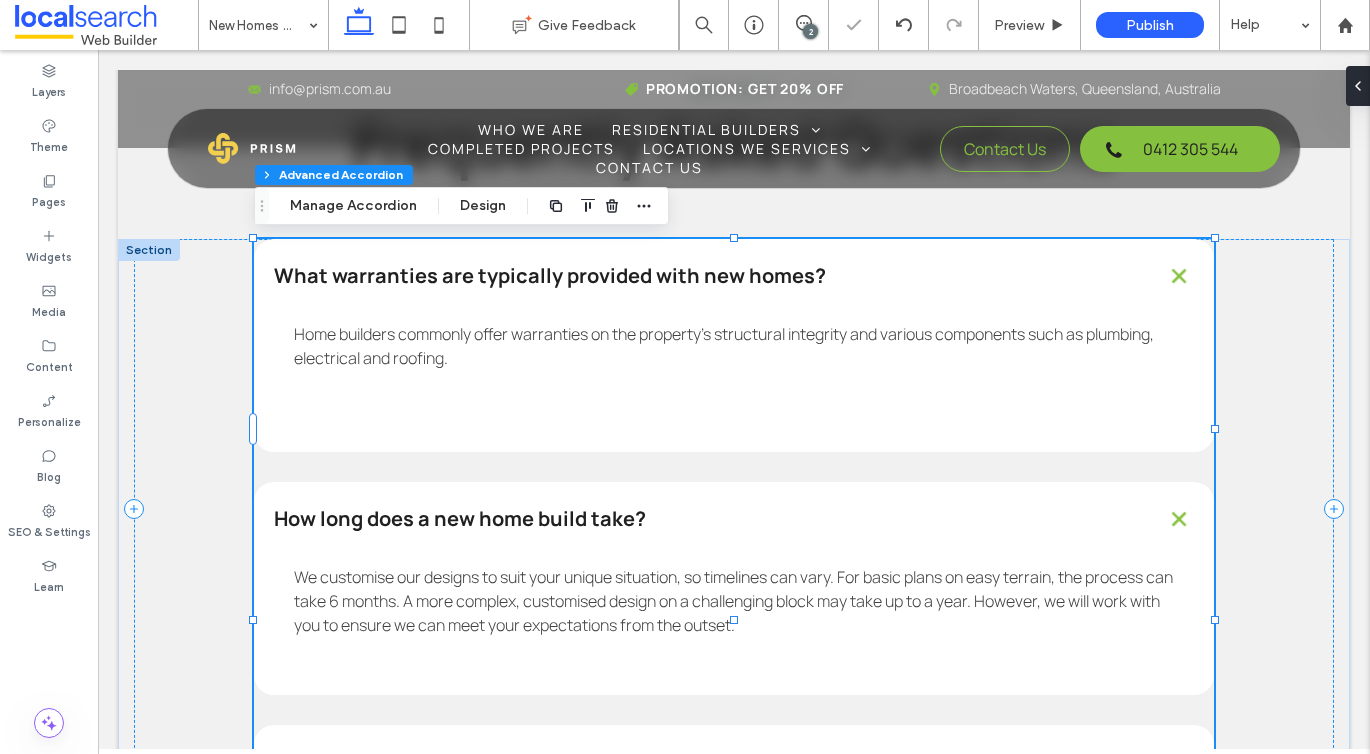 type on "*" 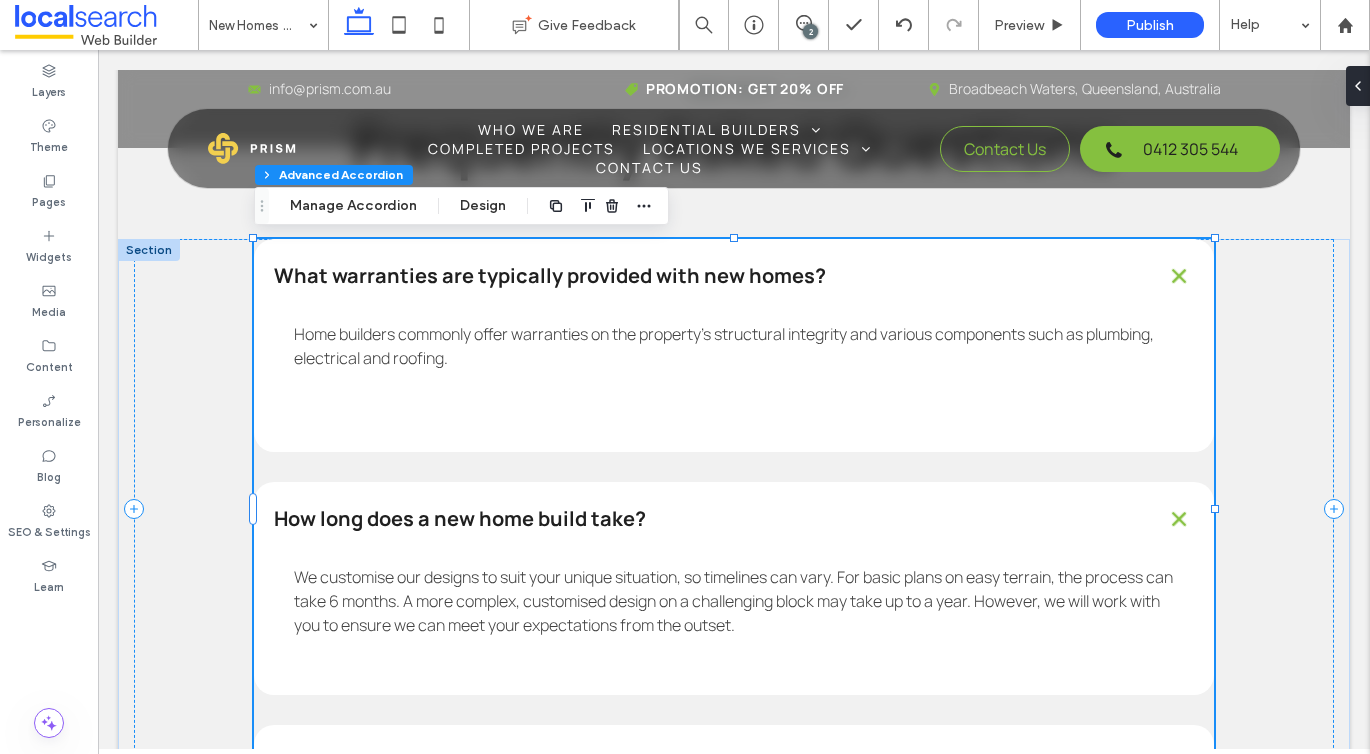 click on "How long does a new home build take?" at bounding box center (703, 519) 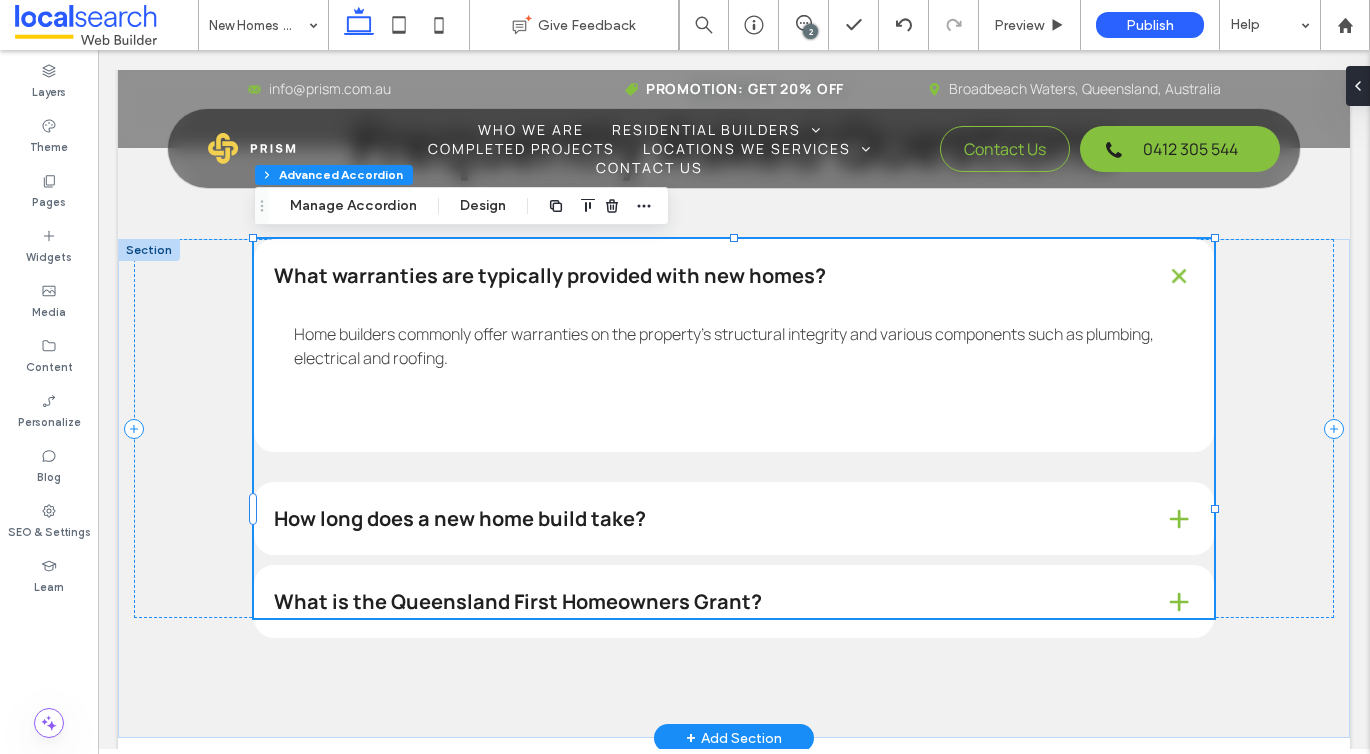click on "How long does a new home build take?" at bounding box center [703, 519] 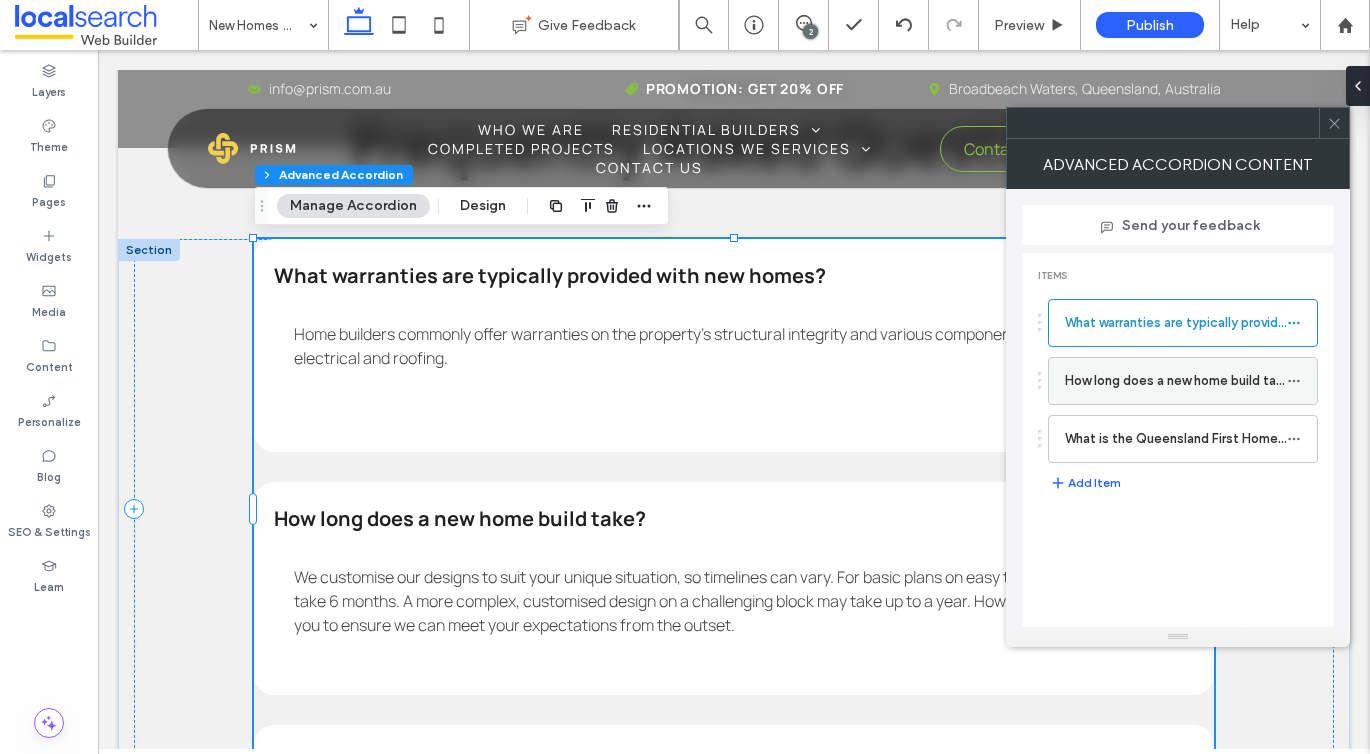 click at bounding box center [1299, 381] 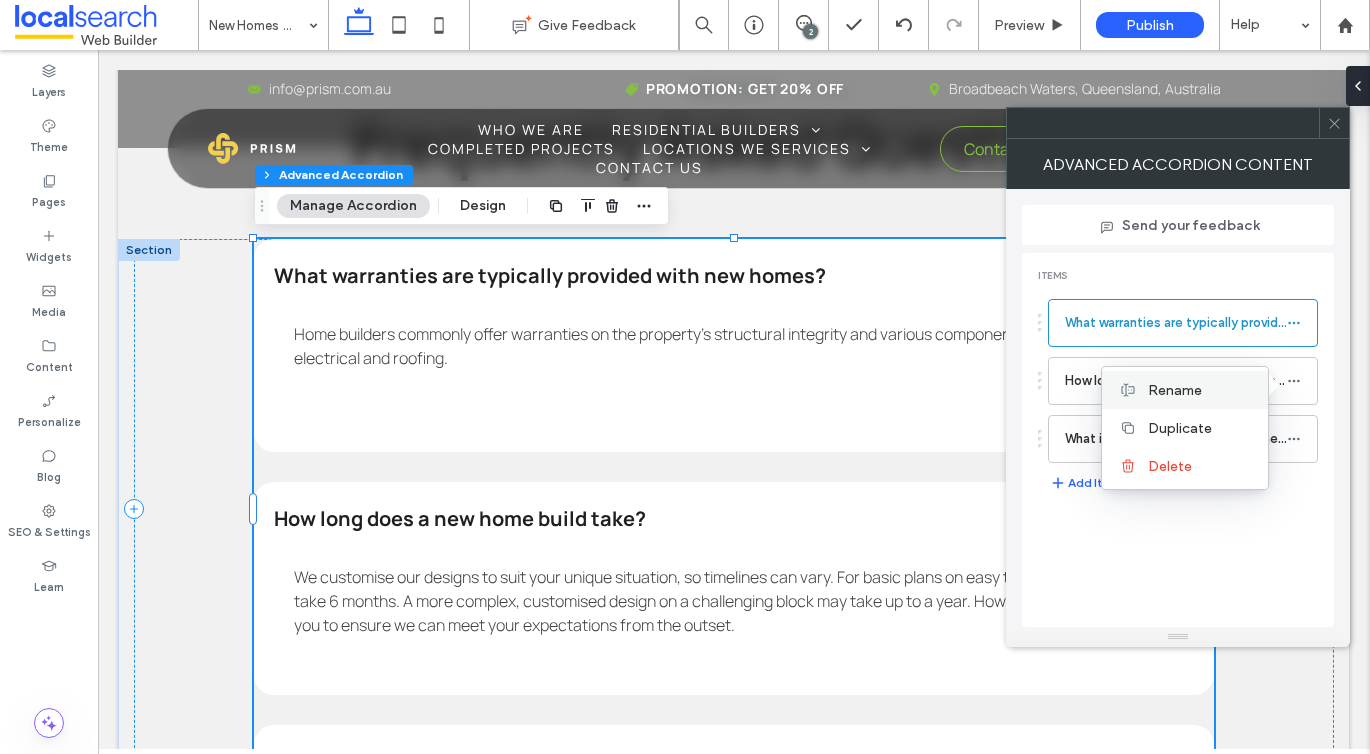 click on "Rename" at bounding box center (1200, 390) 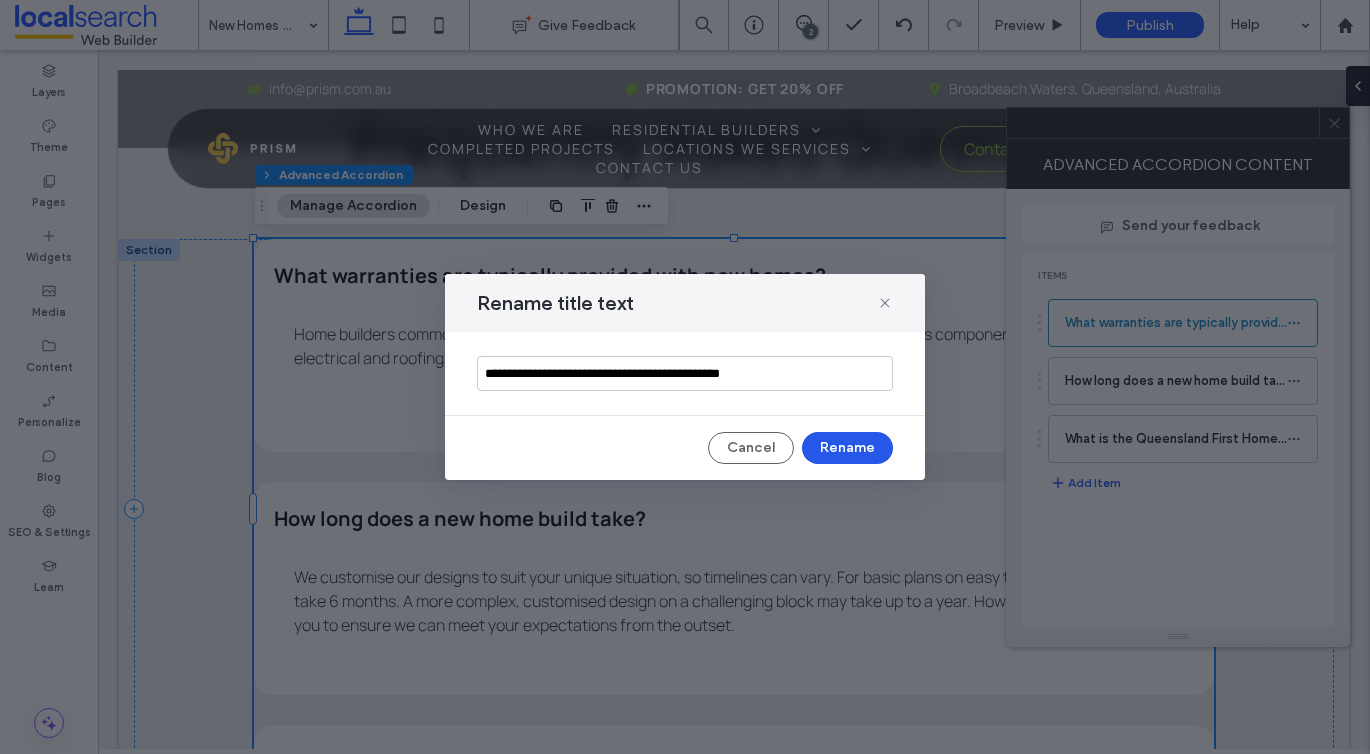 type on "**********" 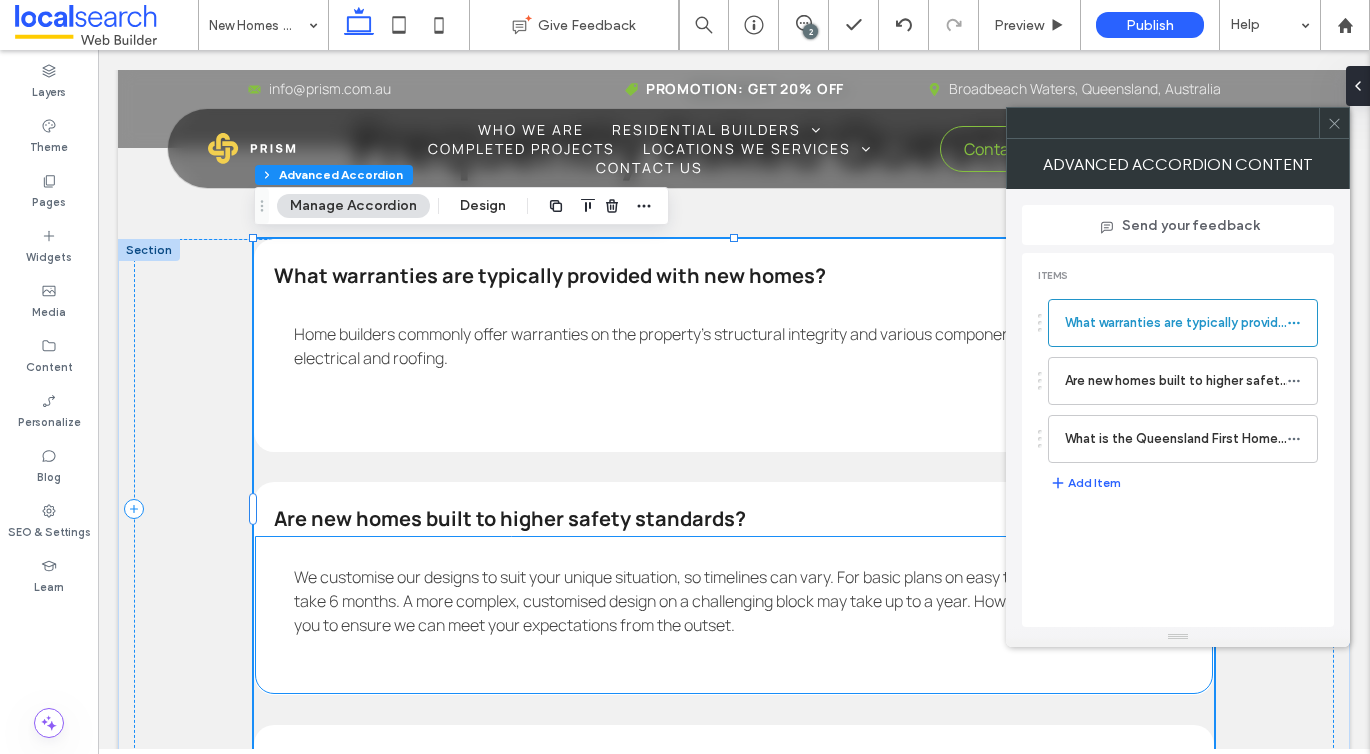click on "We customise our designs to suit your unique situation, so timelines can vary. For basic plans on easy terrain, the process can take 6 months. A more complex, customised design on a challenging block may take up to a year. However, we will work with you to ensure we can meet your expectations from the outset." at bounding box center [733, 601] 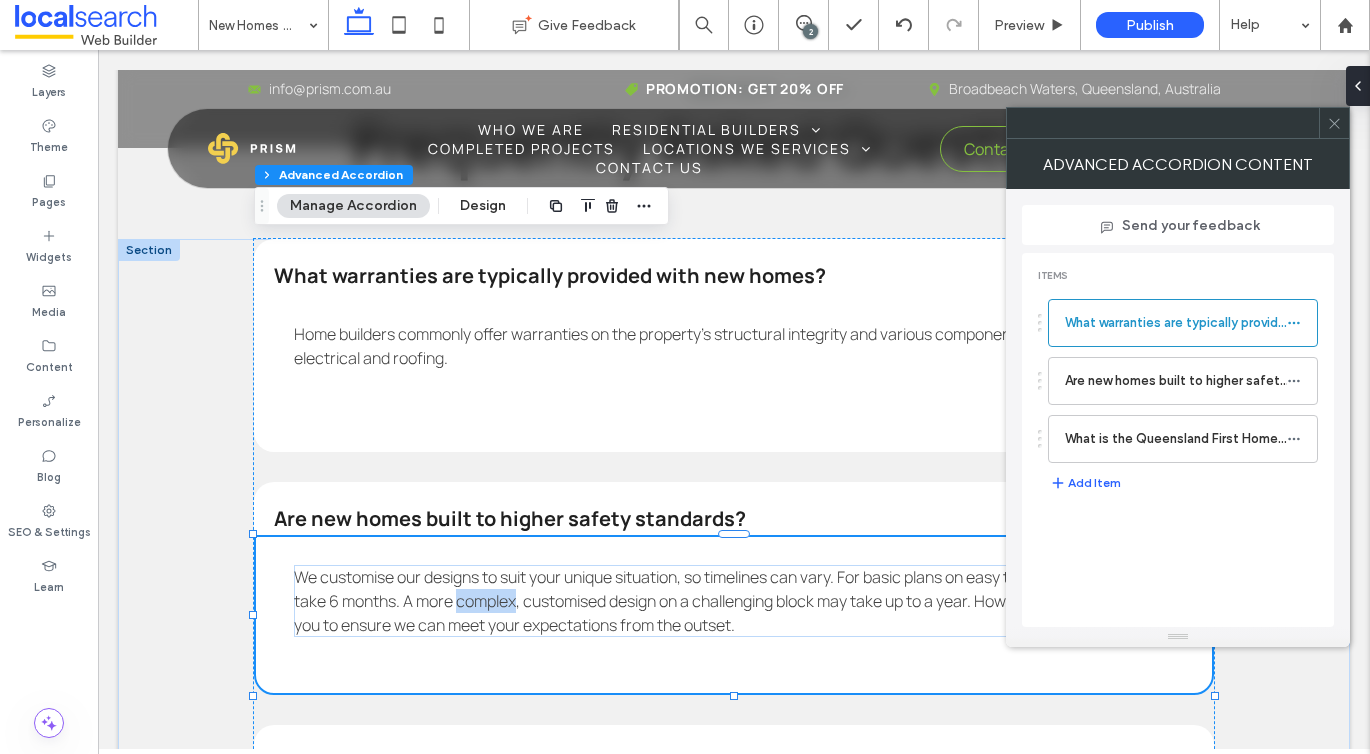 click on "We customise our designs to suit your unique situation, so timelines can vary. For basic plans on easy terrain, the process can take 6 months. A more complex, customised design on a challenging block may take up to a year. However, we will work with you to ensure we can meet your expectations from the outset." at bounding box center (733, 601) 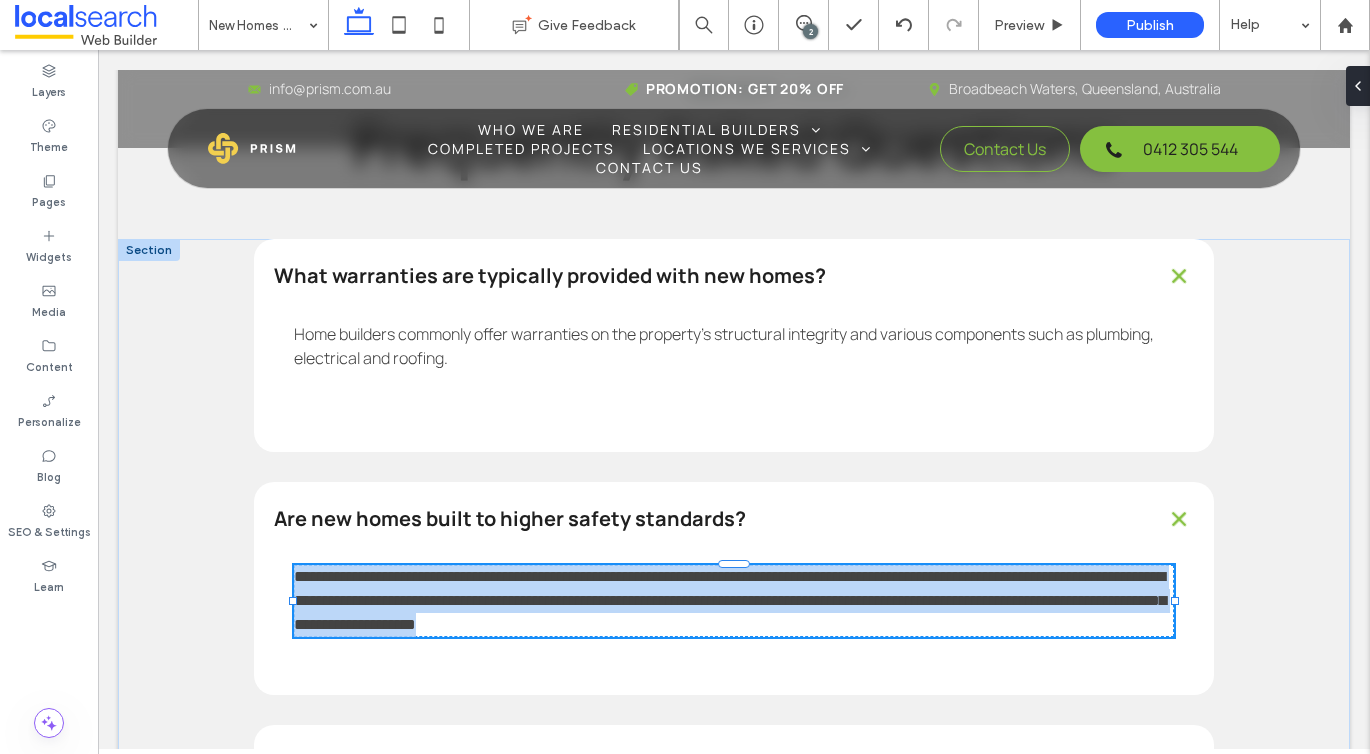 type on "*******" 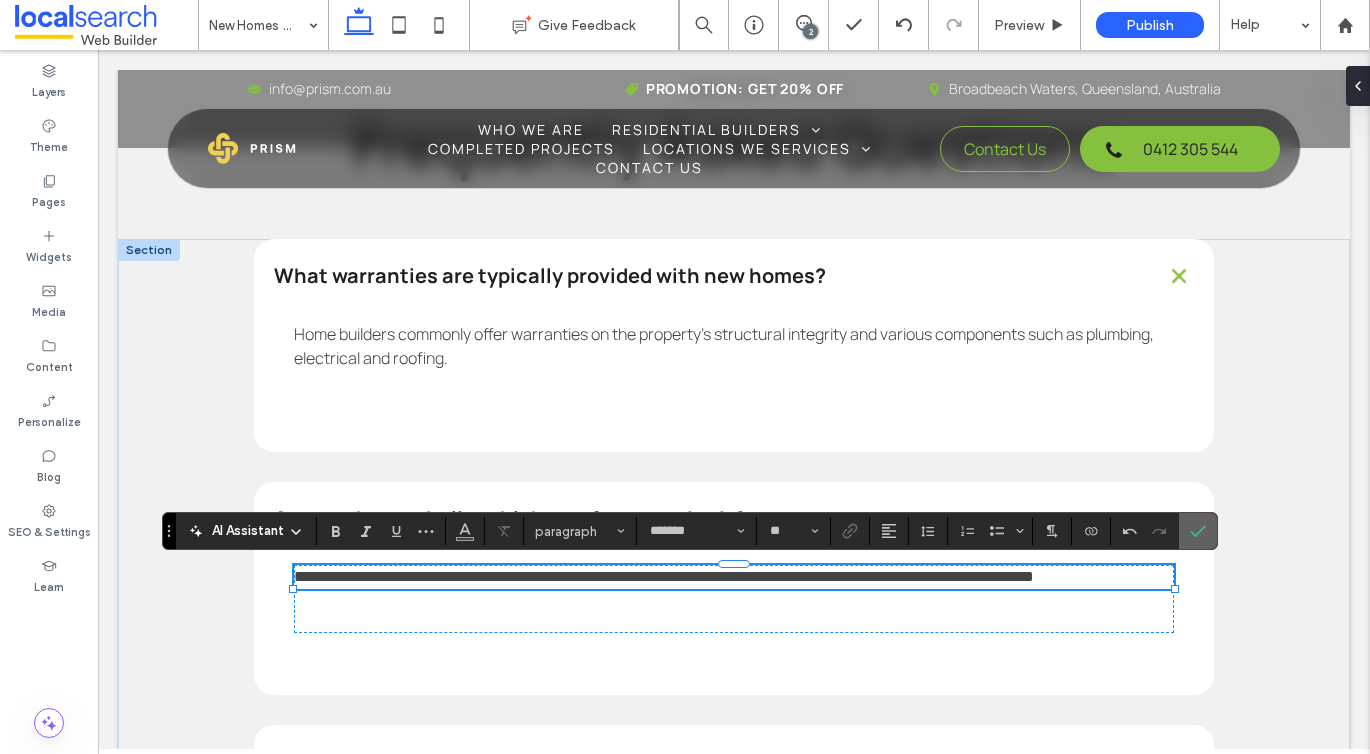 click 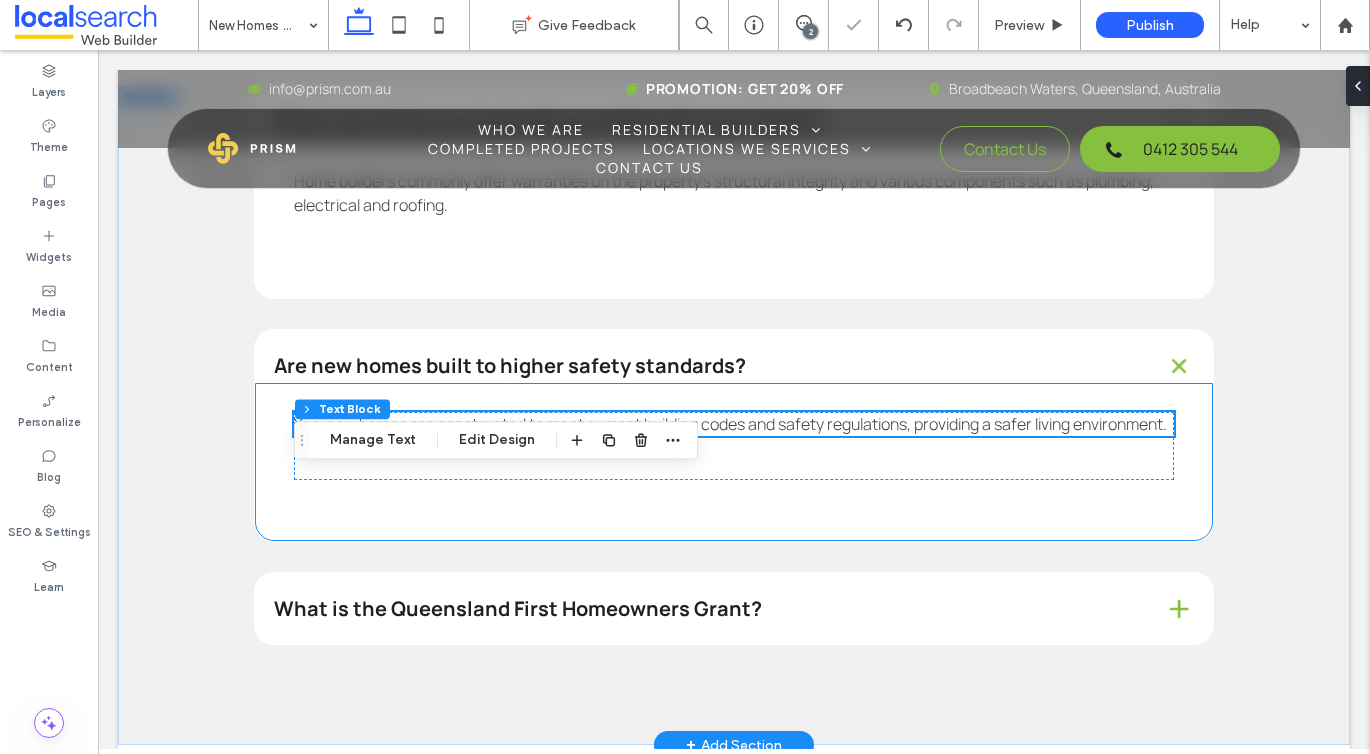 scroll, scrollTop: 4612, scrollLeft: 0, axis: vertical 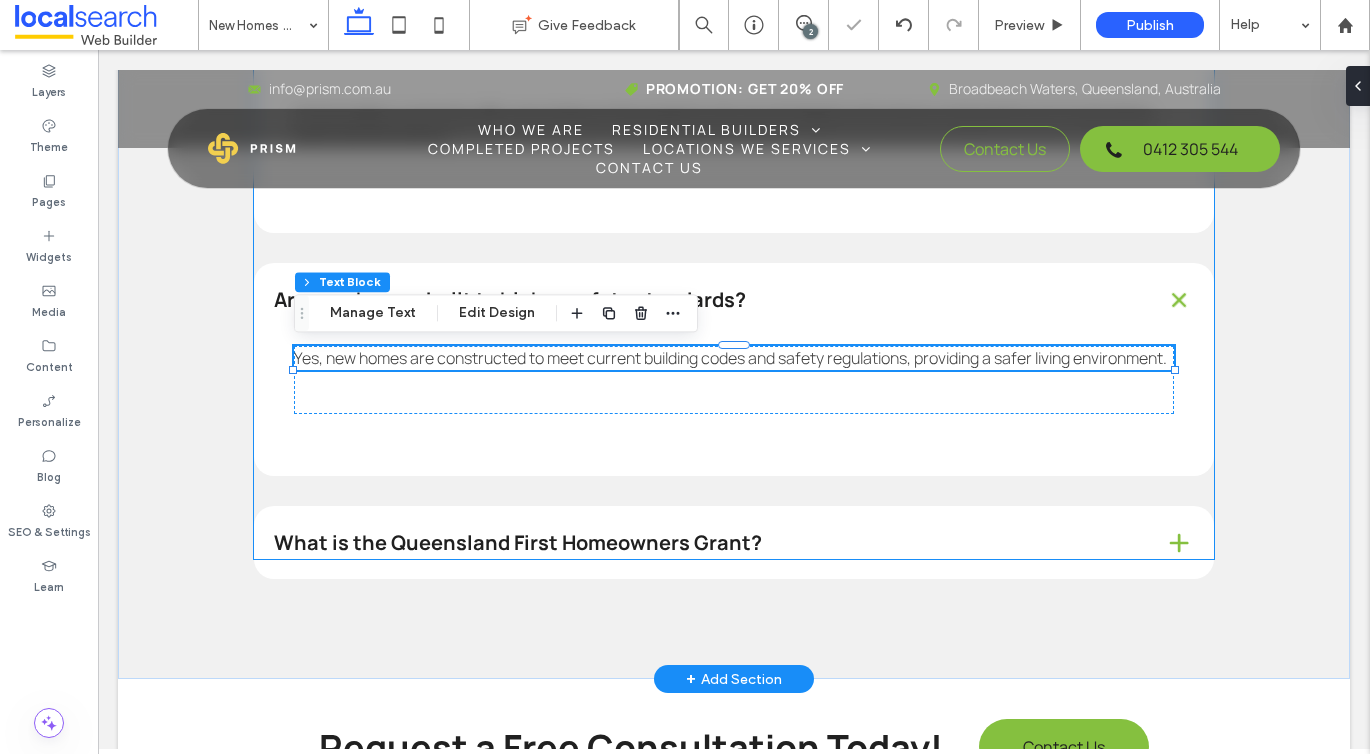 click on "What is the Queensland First Homeowners Grant?" at bounding box center (734, 542) 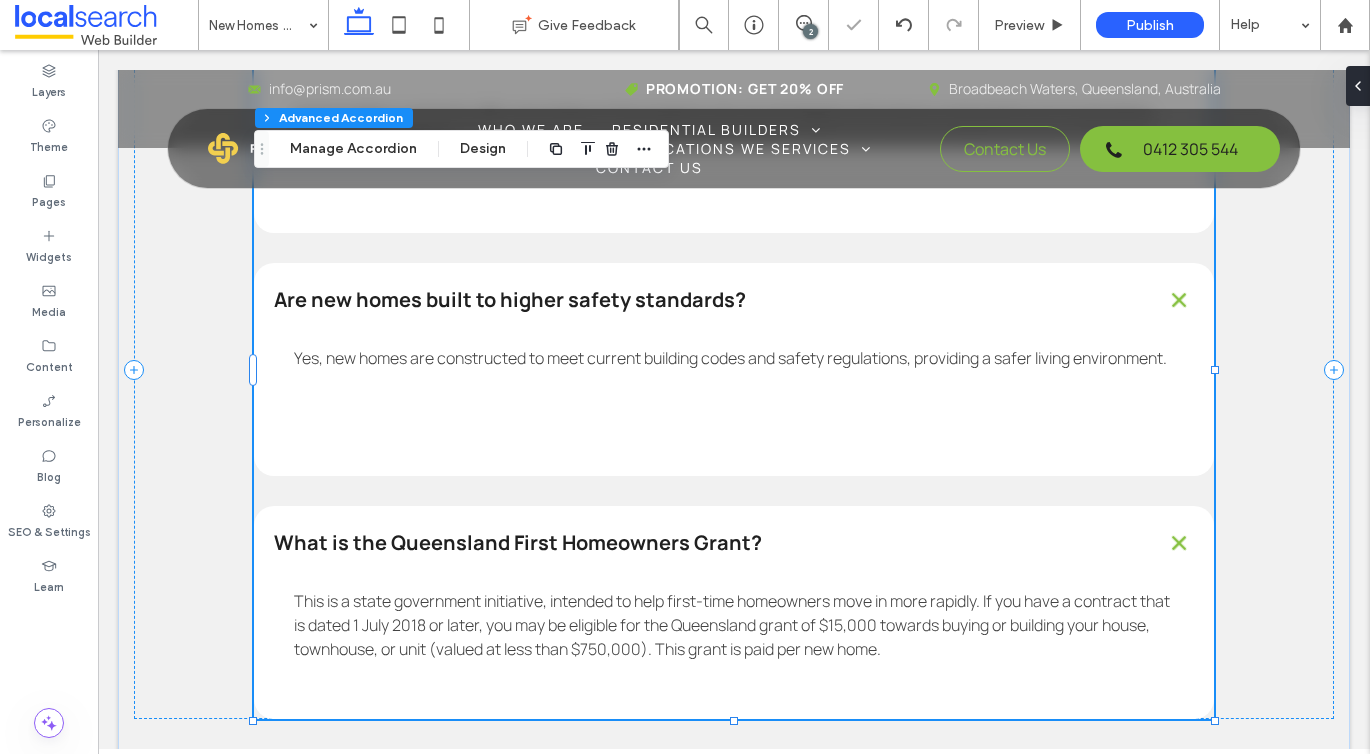 click on "What is the Queensland First Homeowners Grant?" at bounding box center (703, 543) 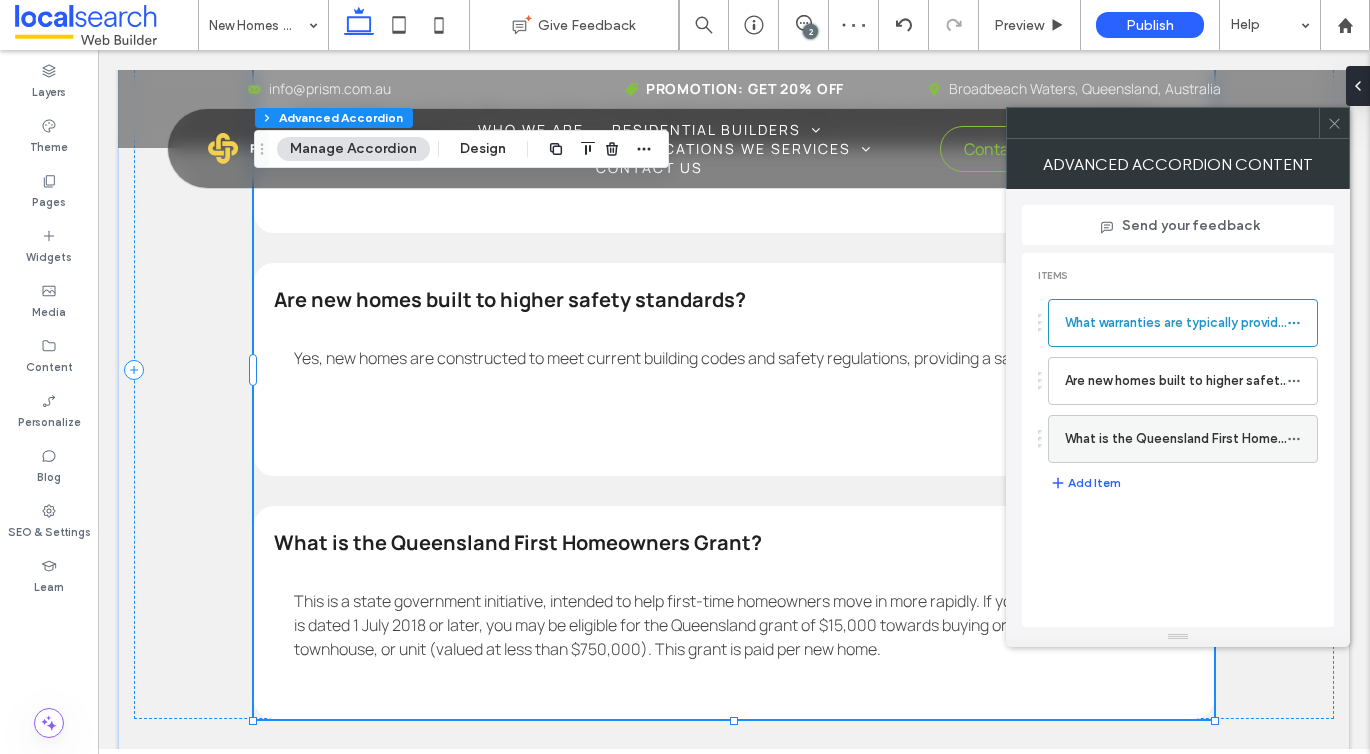click on "What is the Queensland First Homeowners Grant?" at bounding box center [1176, 439] 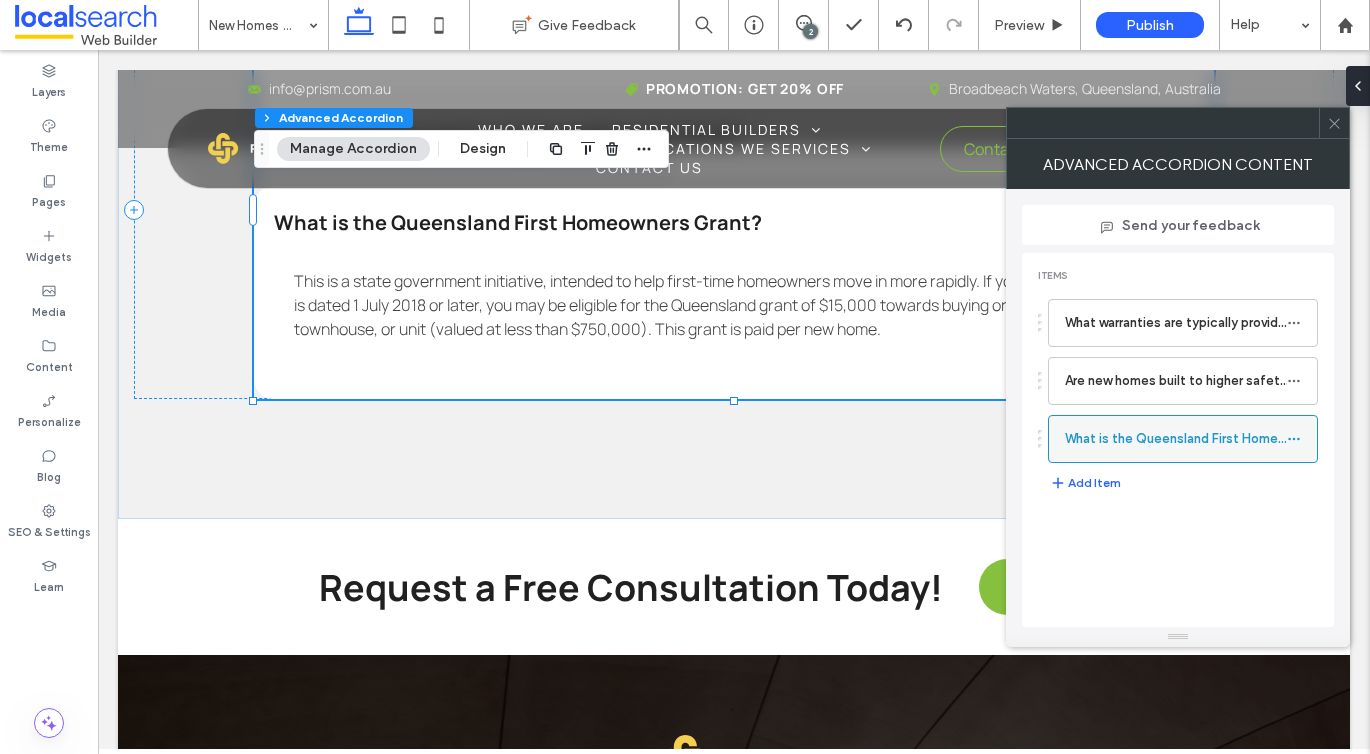 click 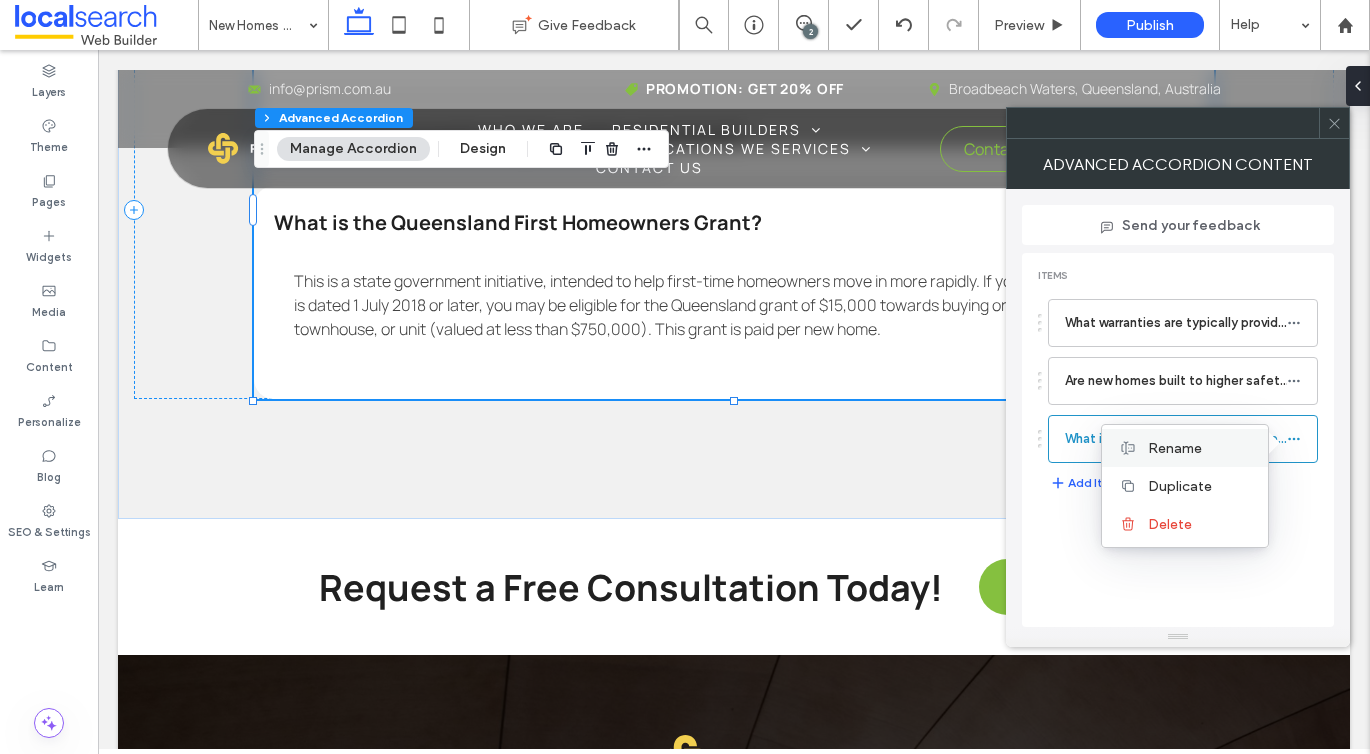 click on "Rename" at bounding box center [1175, 448] 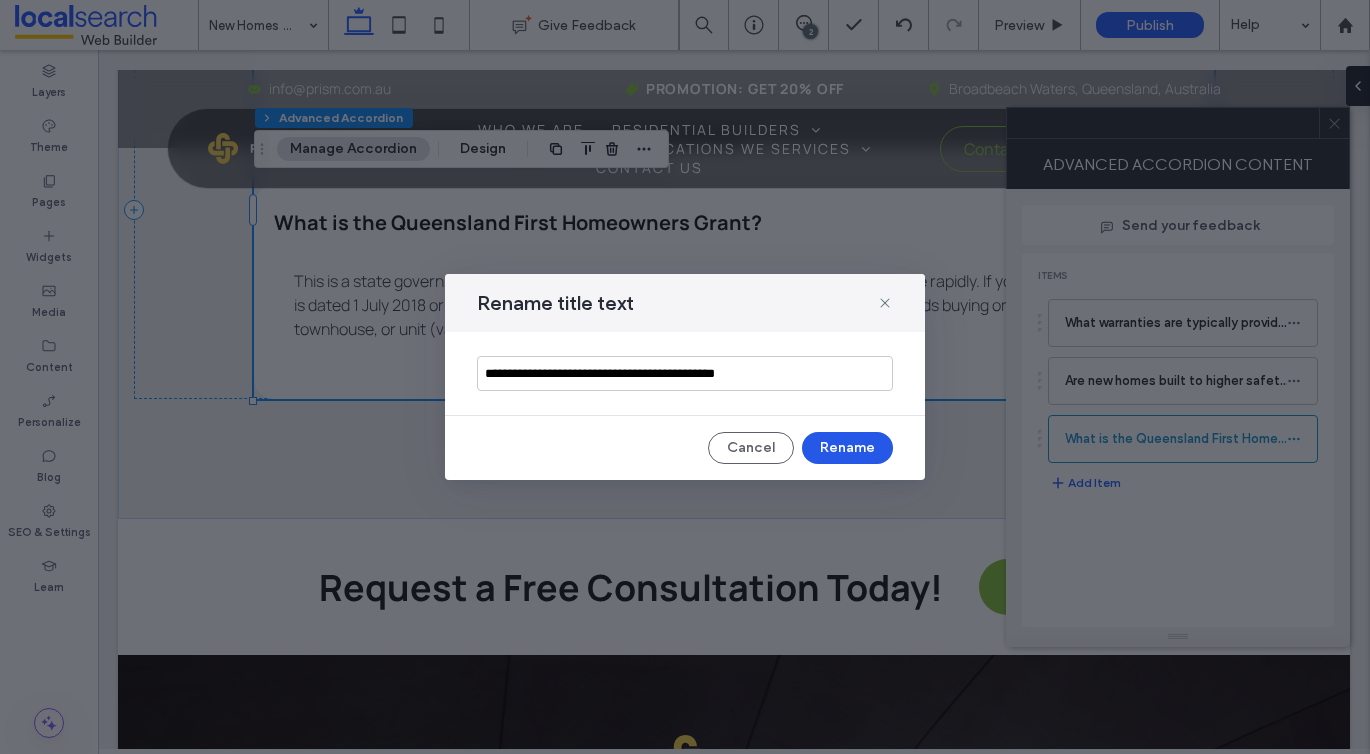 type on "**********" 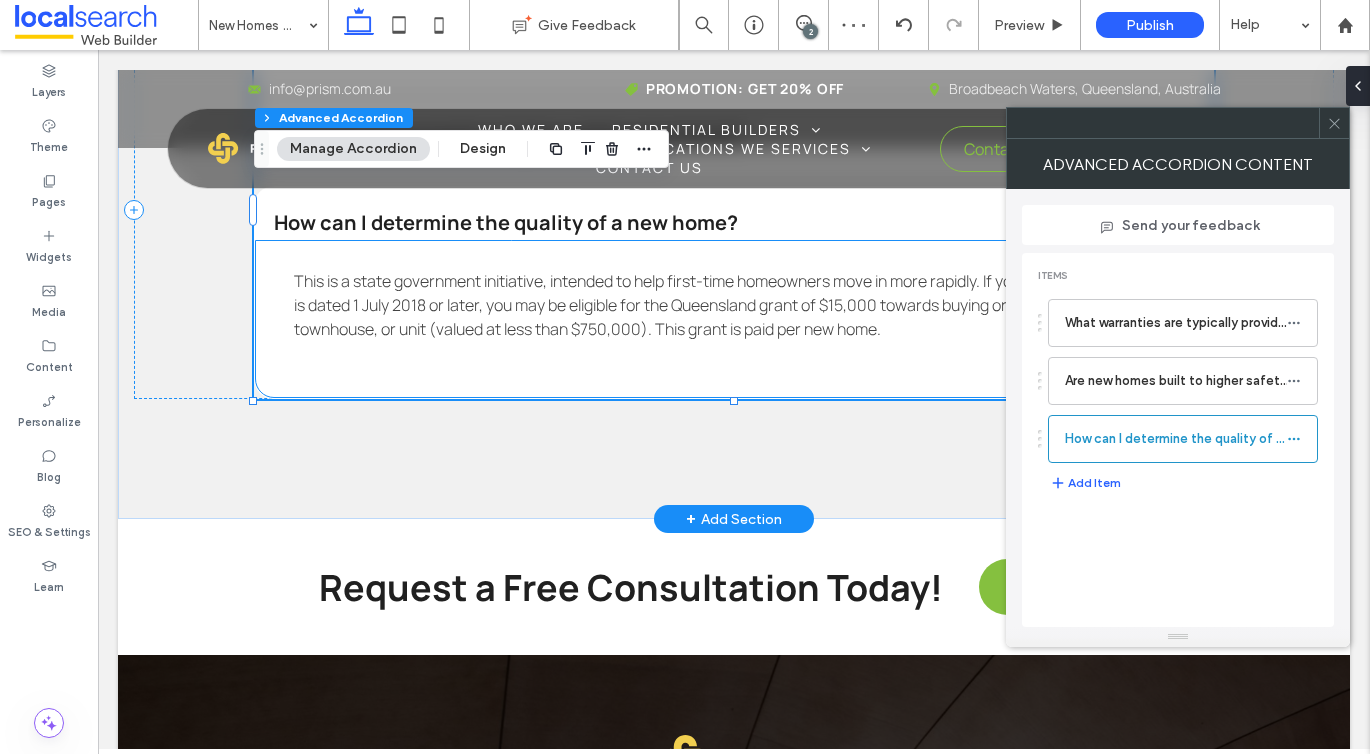 click on "This is a state government initiative, intended to help first-time homeowners move in more rapidly. If you have a contract that is dated 1 July 2018 or later, you may be eligible for the Queensland grant of $15,000 towards buying or building your house, townhouse, or unit (valued at less than $750,000). This grant is paid per new home." at bounding box center (732, 305) 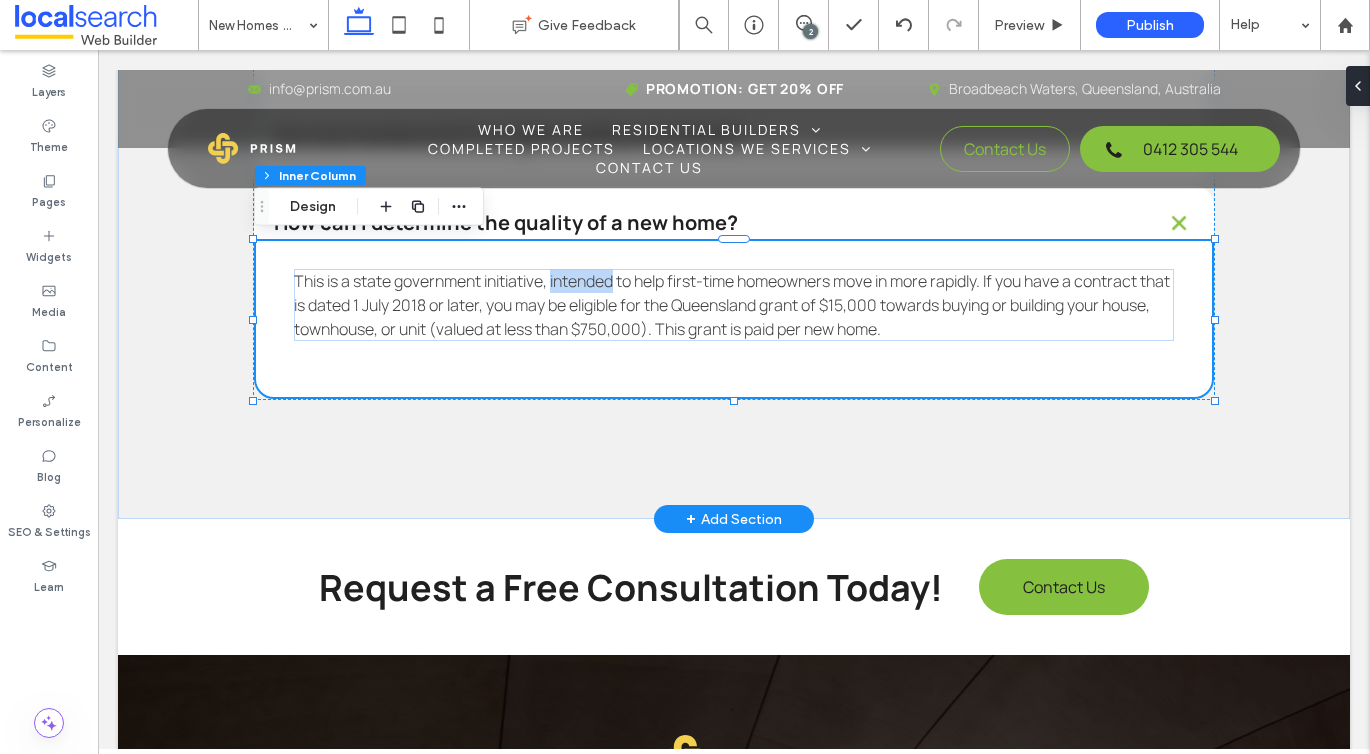 click on "This is a state government initiative, intended to help first-time homeowners move in more rapidly. If you have a contract that is dated 1 July 2018 or later, you may be eligible for the Queensland grant of $15,000 towards buying or building your house, townhouse, or unit (valued at less than $750,000). This grant is paid per new home." at bounding box center [732, 305] 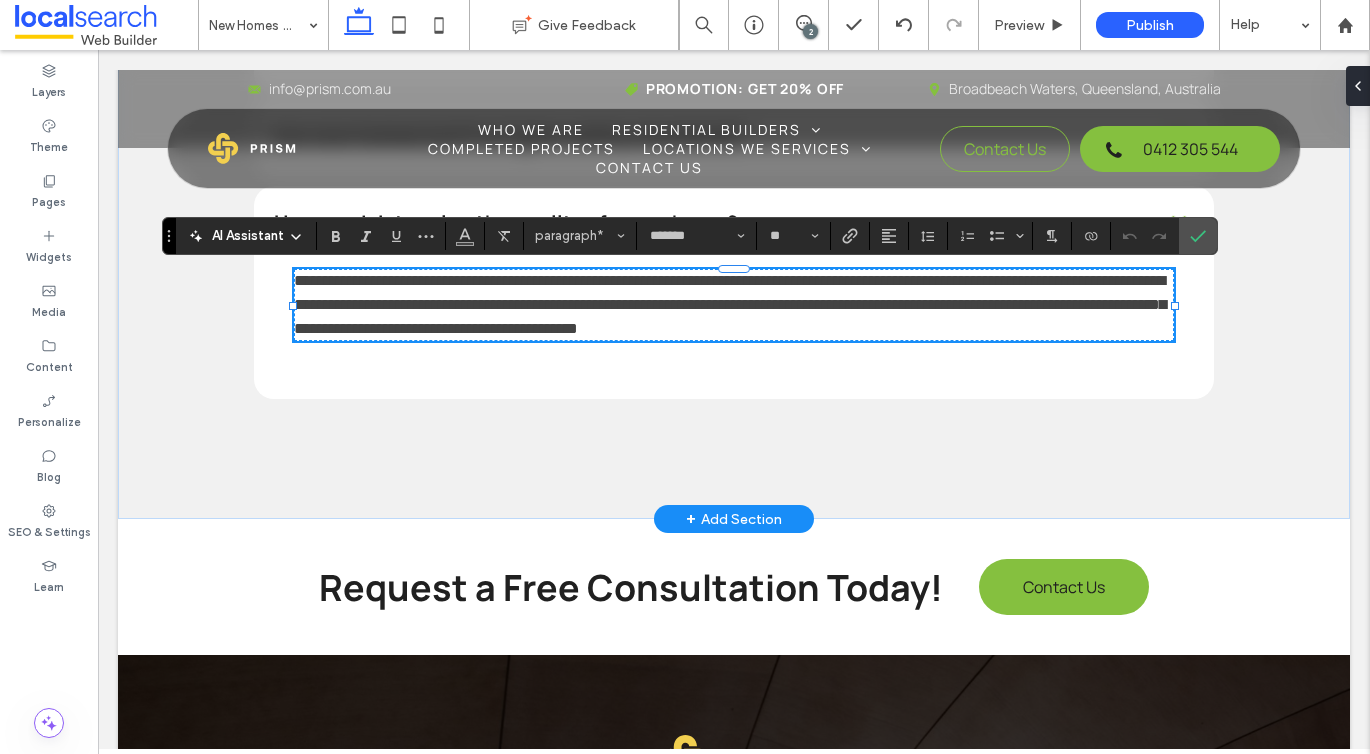 paste 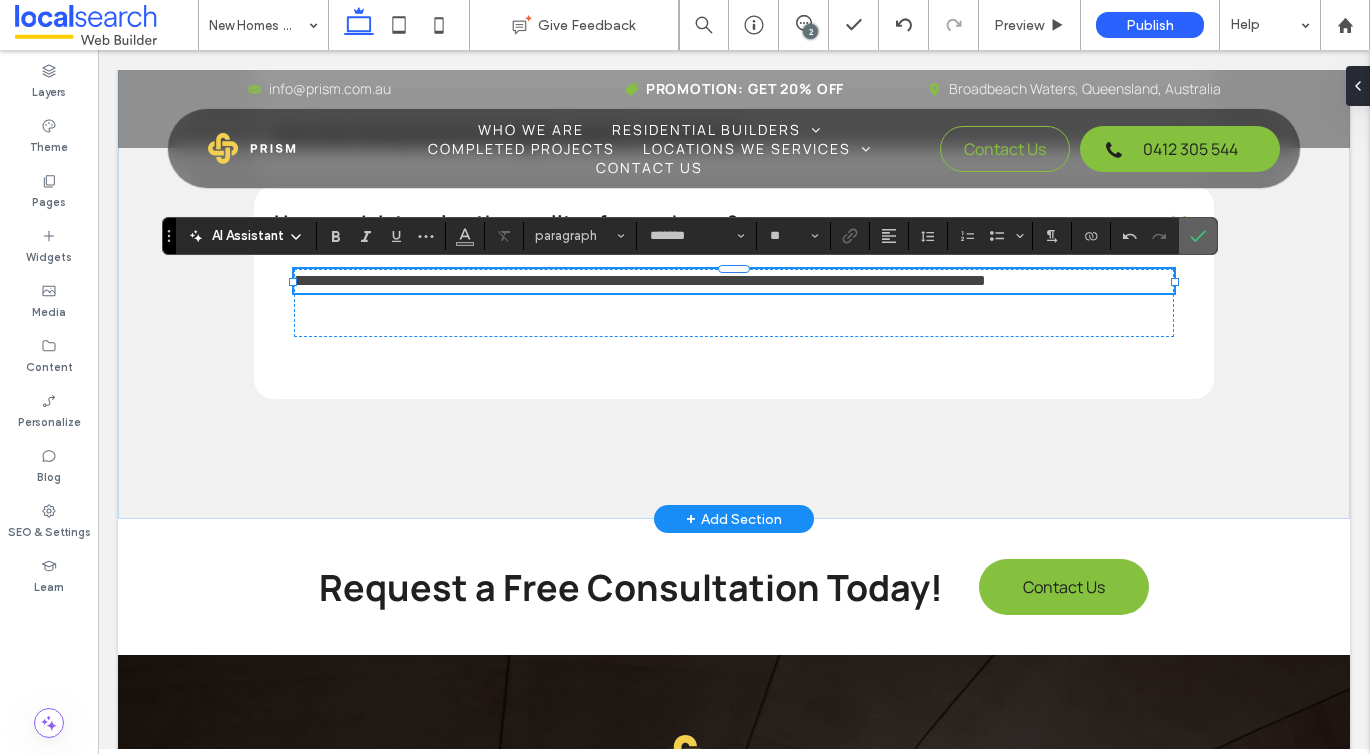 click at bounding box center [1198, 236] 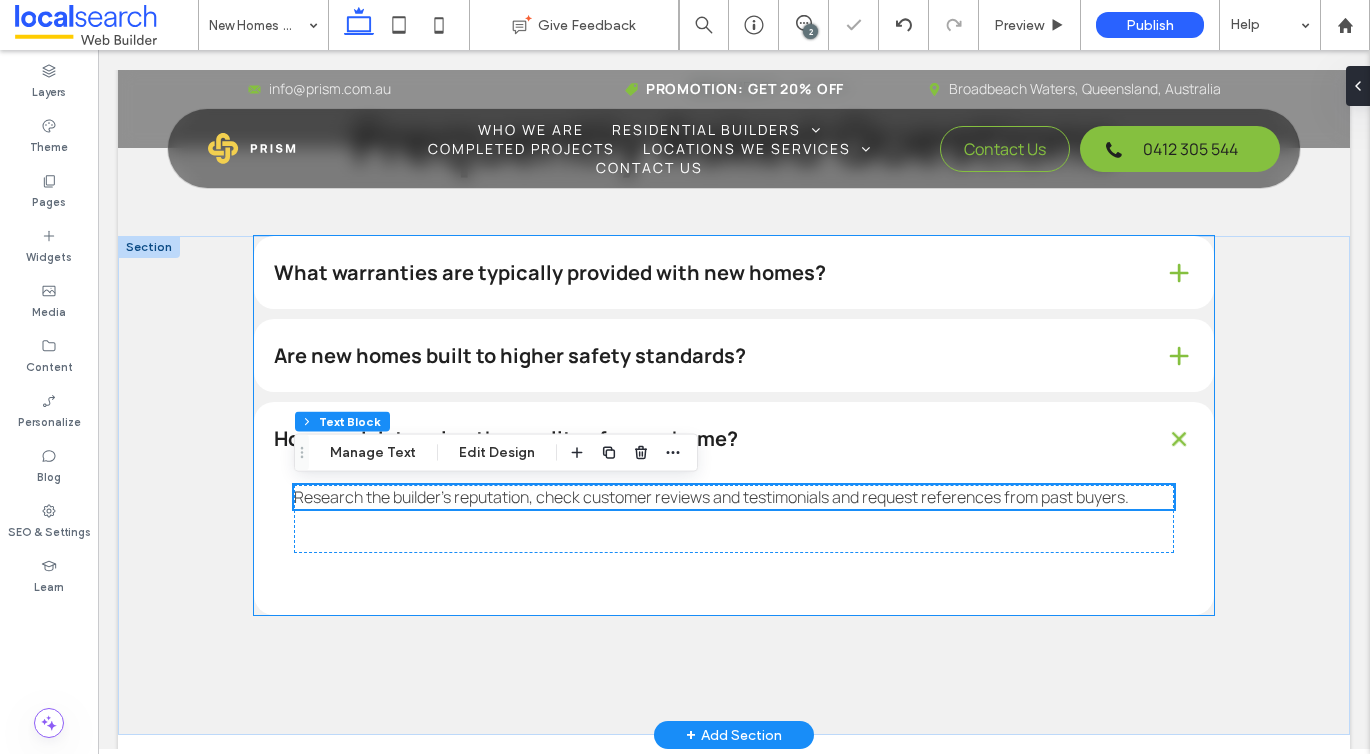 scroll, scrollTop: 4380, scrollLeft: 0, axis: vertical 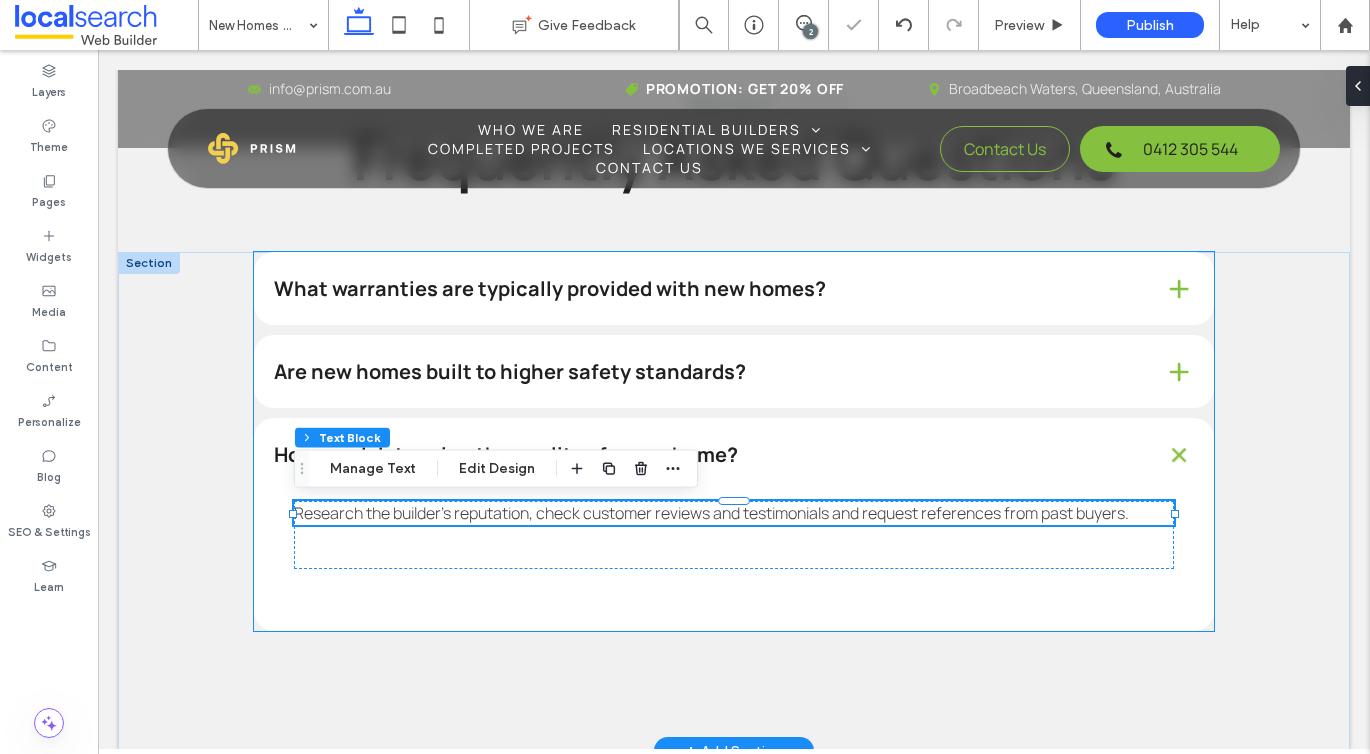 click on "How can I determine the quality of a new home?" at bounding box center (734, 454) 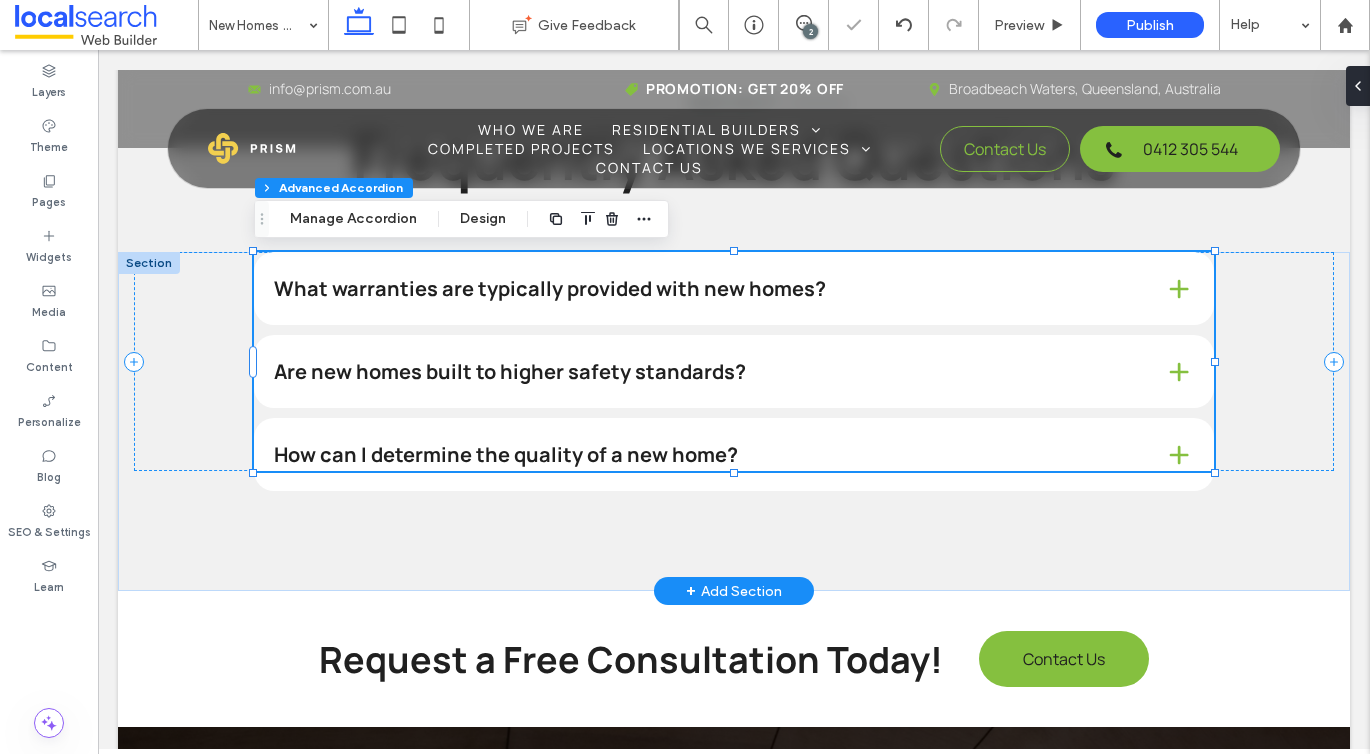 click on "How can I determine the quality of a new home?" at bounding box center [734, 454] 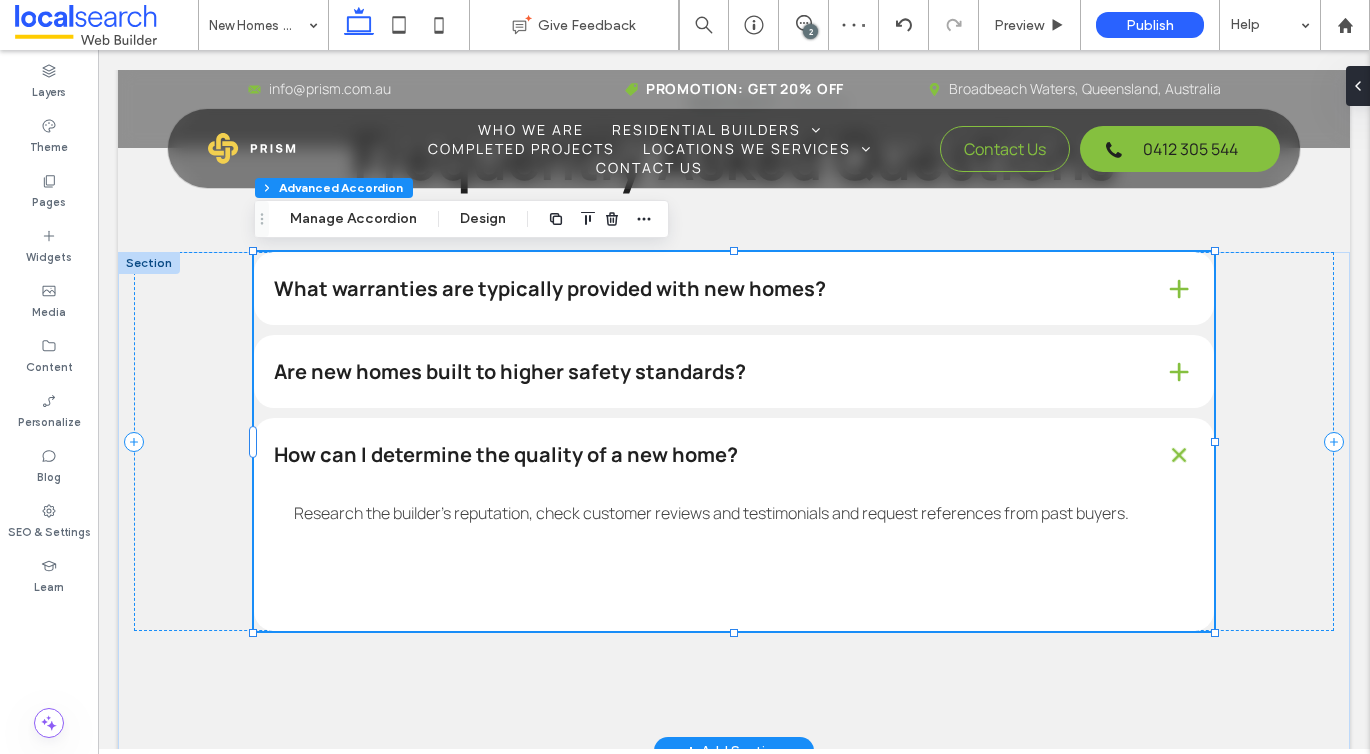 click on "How can I determine the quality of a new home?" at bounding box center (703, 455) 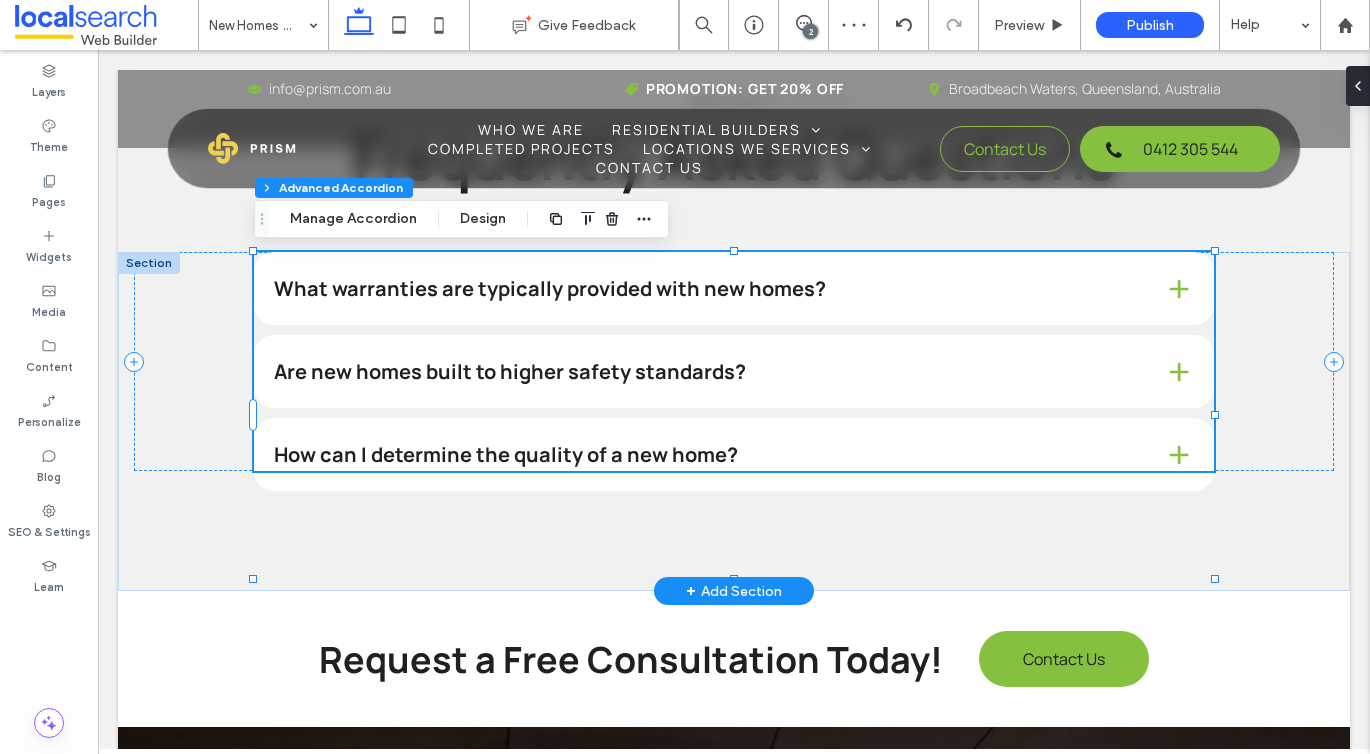 click on "How can I determine the quality of a new home?" at bounding box center (703, 455) 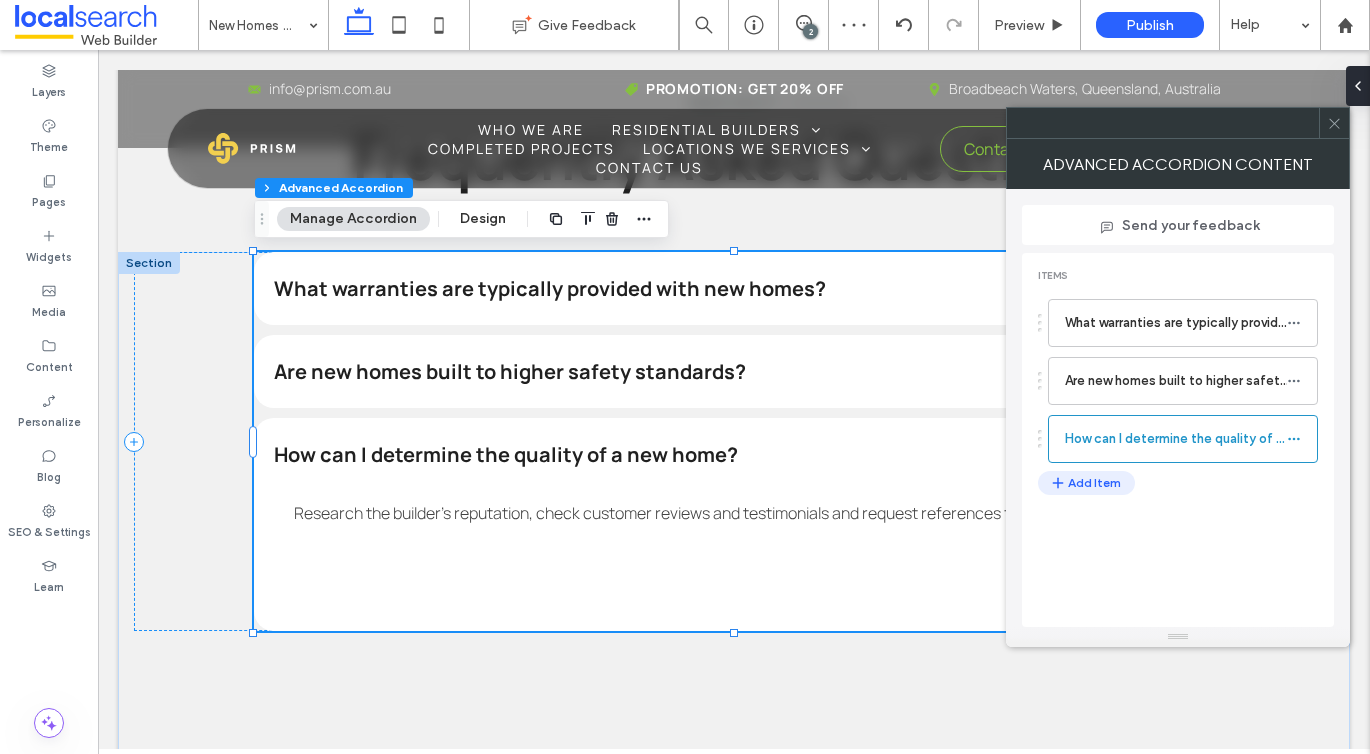 click on "Add Item" at bounding box center [1086, 483] 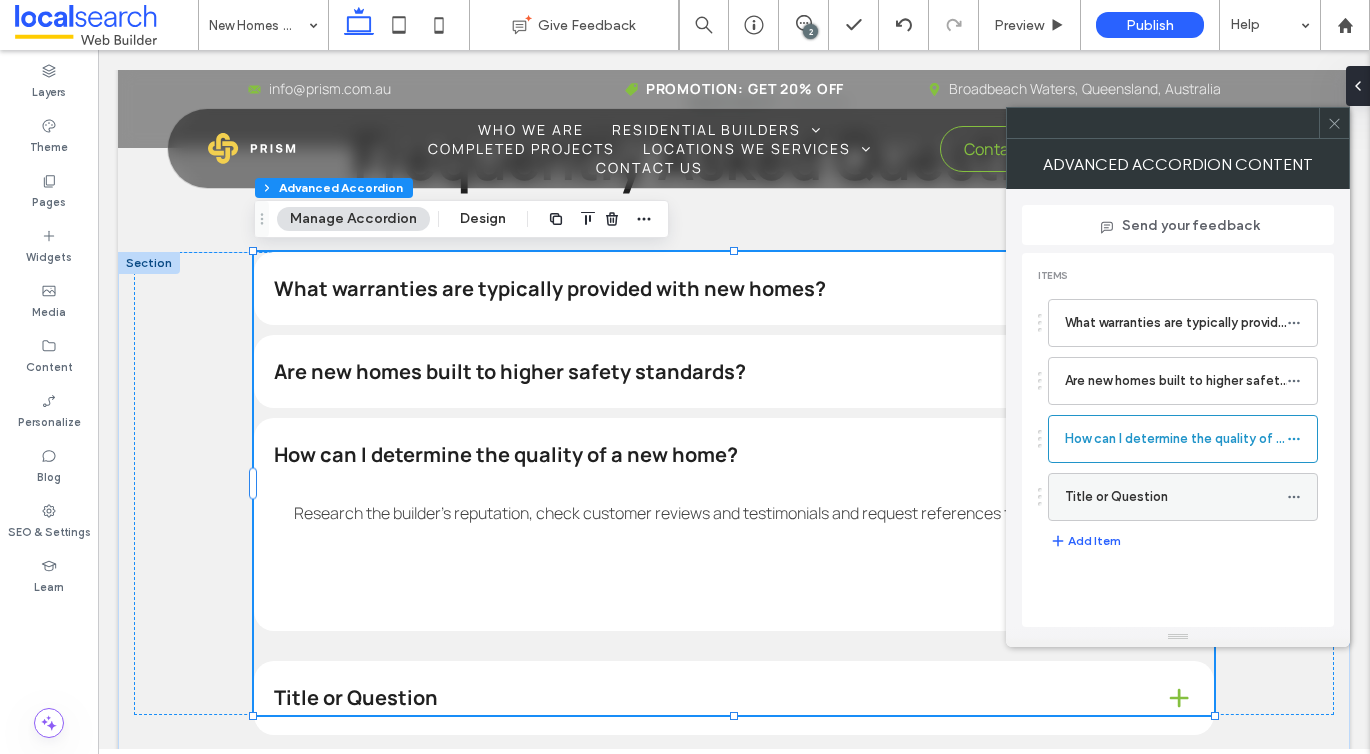 click 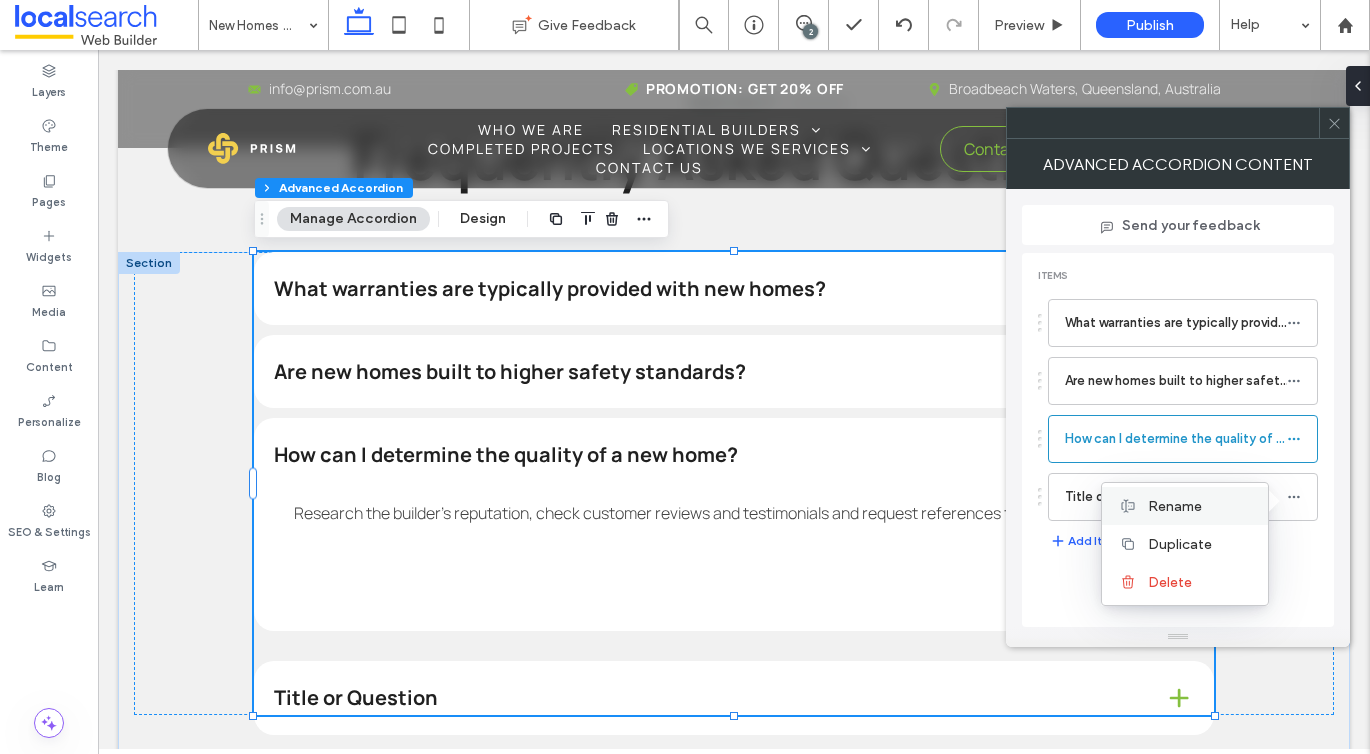 click on "Rename" at bounding box center (1185, 506) 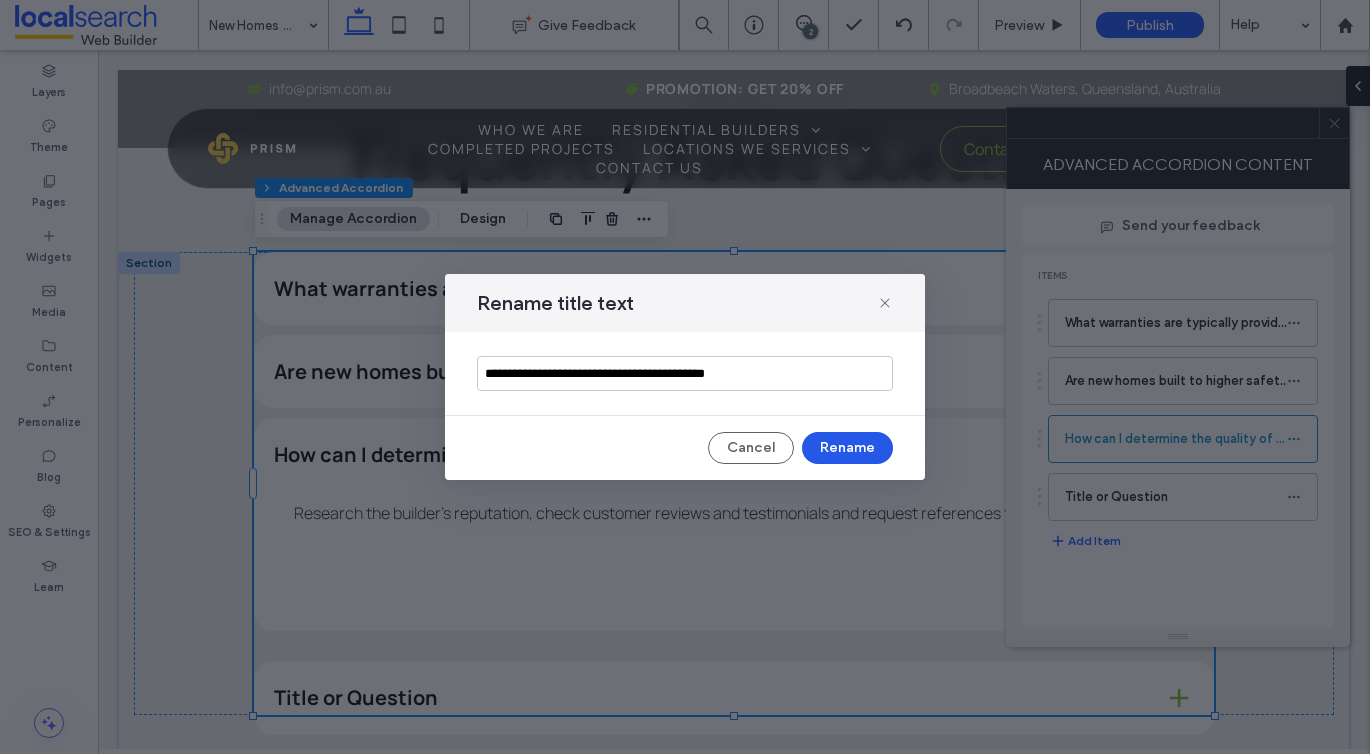 type on "**********" 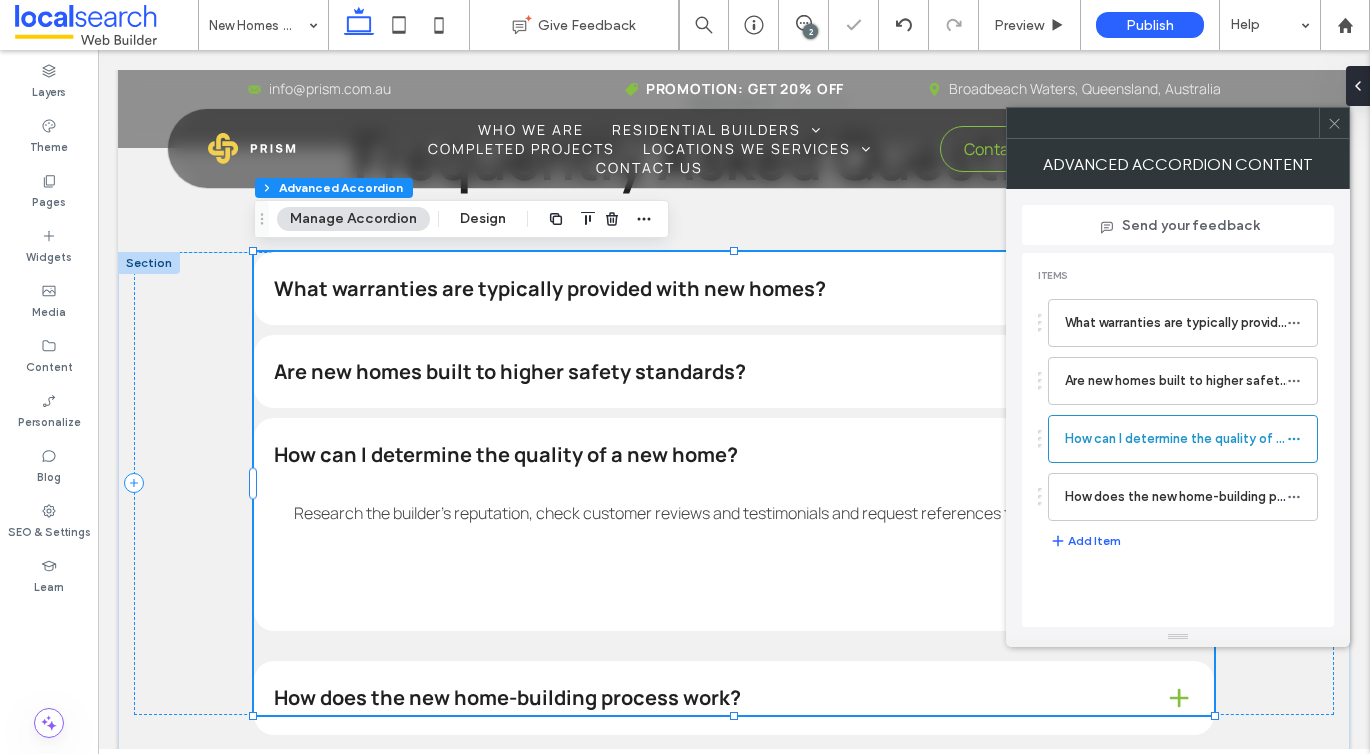click 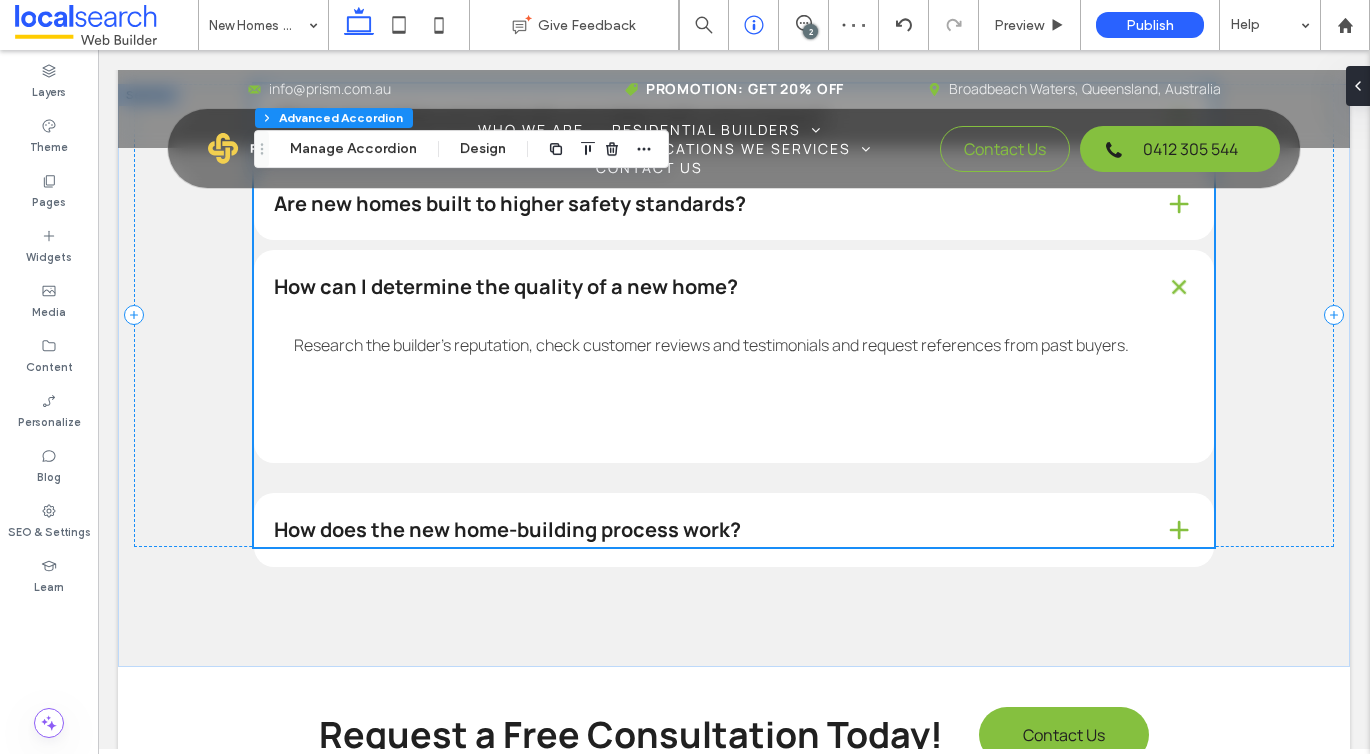 scroll, scrollTop: 4599, scrollLeft: 0, axis: vertical 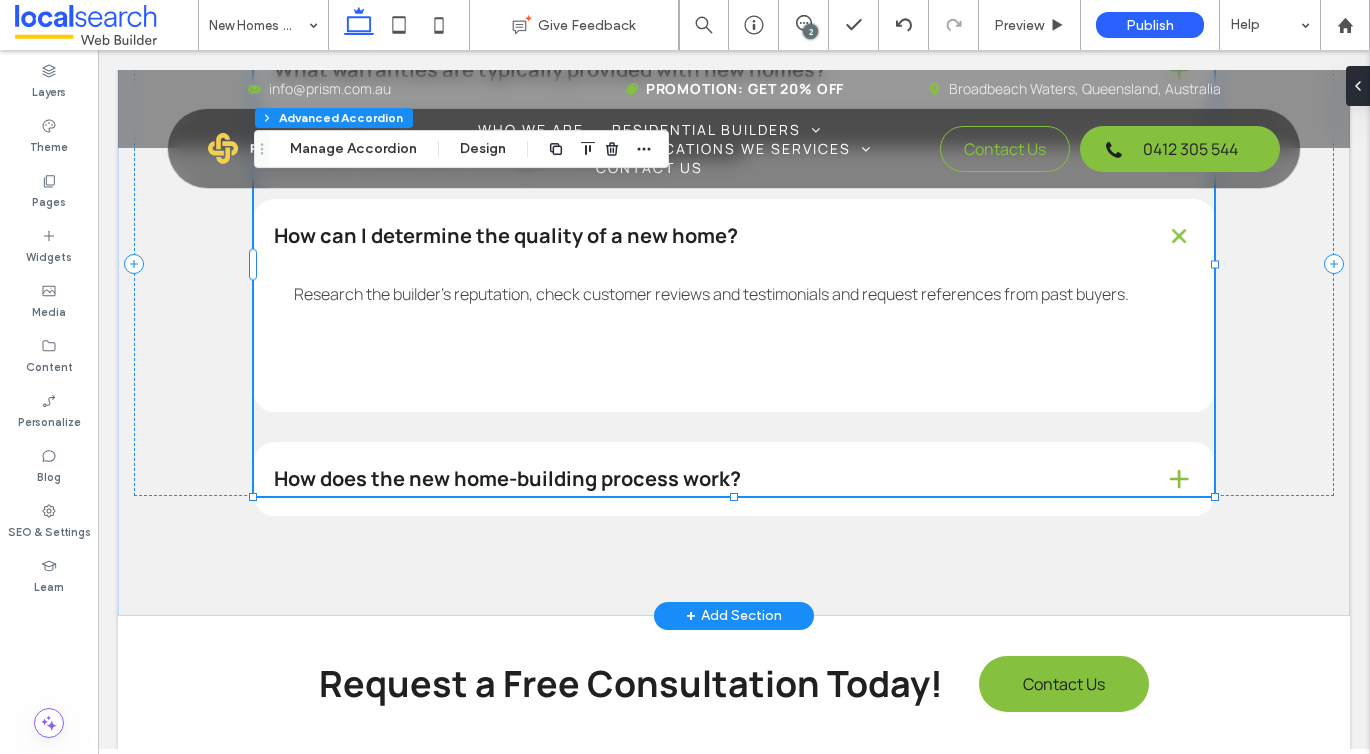 click on "How does the new home-building process work?" at bounding box center [703, 479] 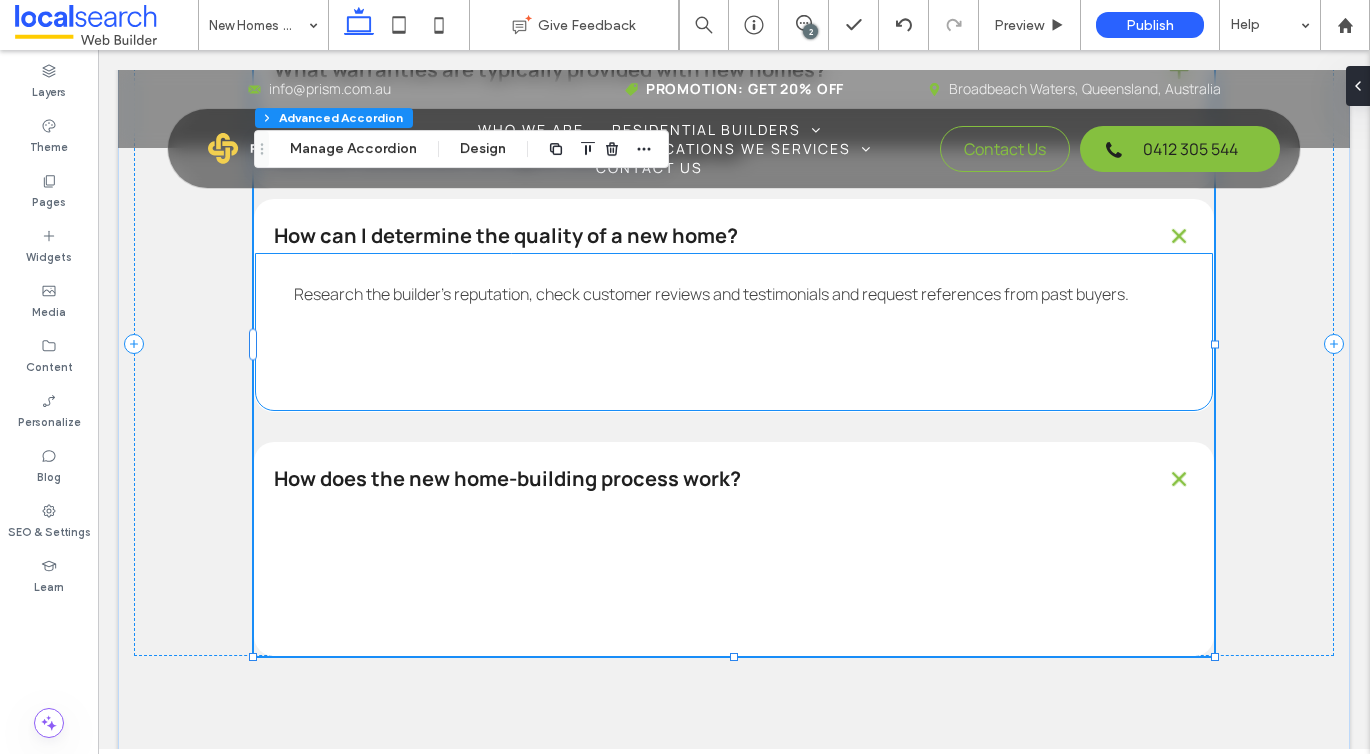 click on "Research the builder’s reputation, check customer reviews and testimonials and request references from past buyers." at bounding box center (734, 332) 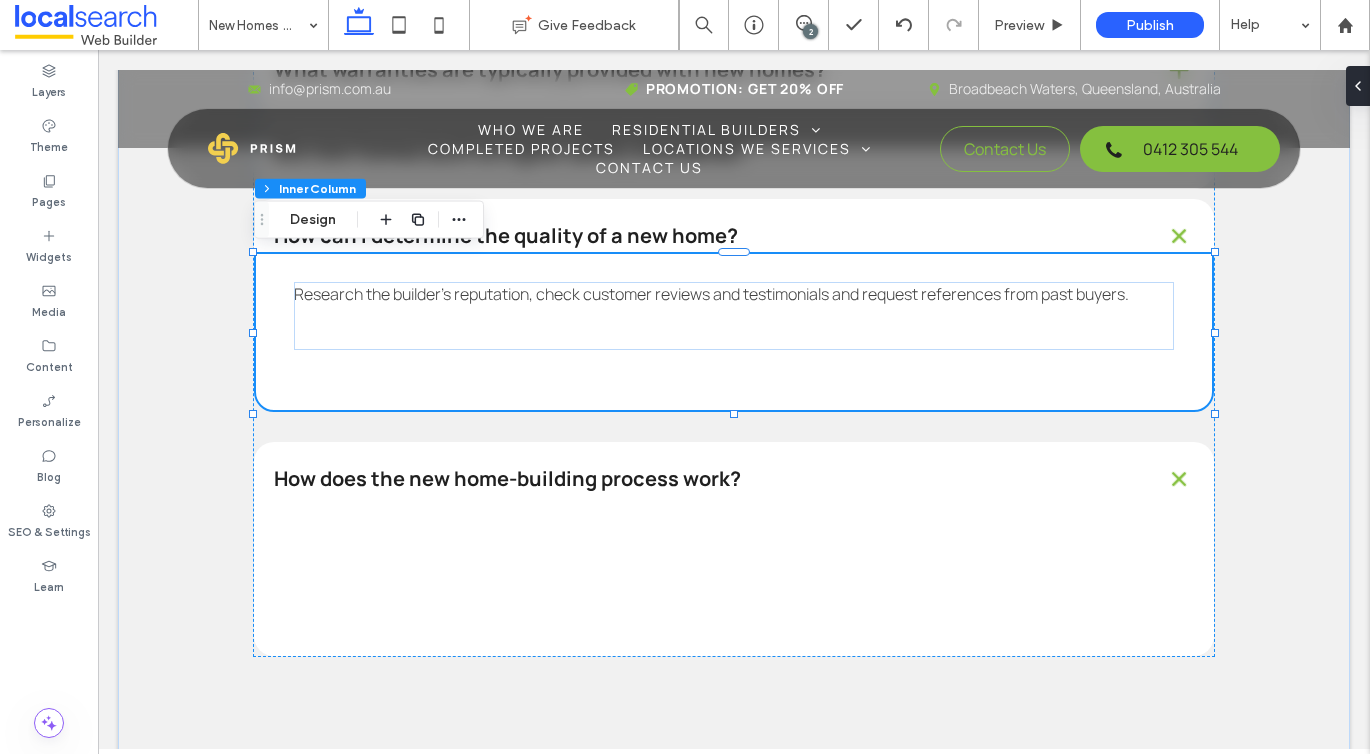 click on "Research the builder’s reputation, check customer reviews and testimonials and request references from past buyers." at bounding box center (734, 332) 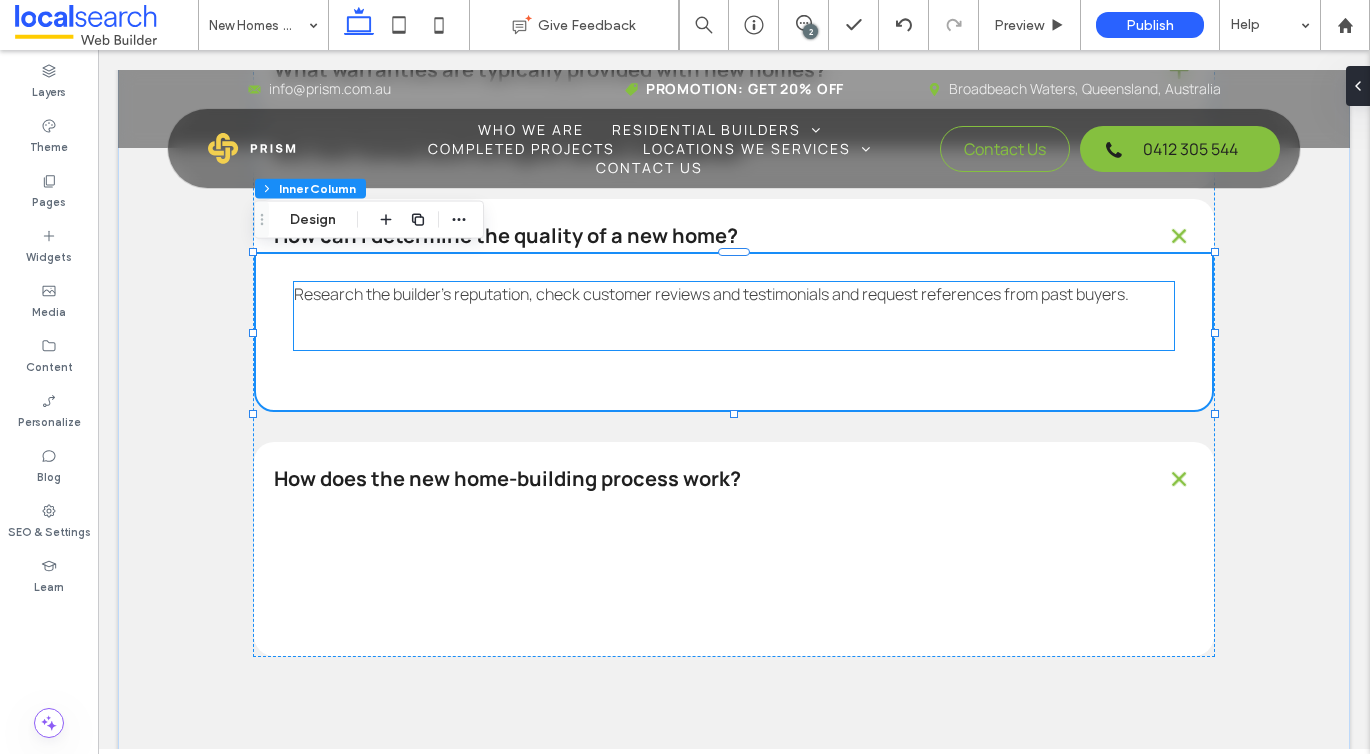click on "Research the builder’s reputation, check customer reviews and testimonials and request references from past buyers." at bounding box center (734, 316) 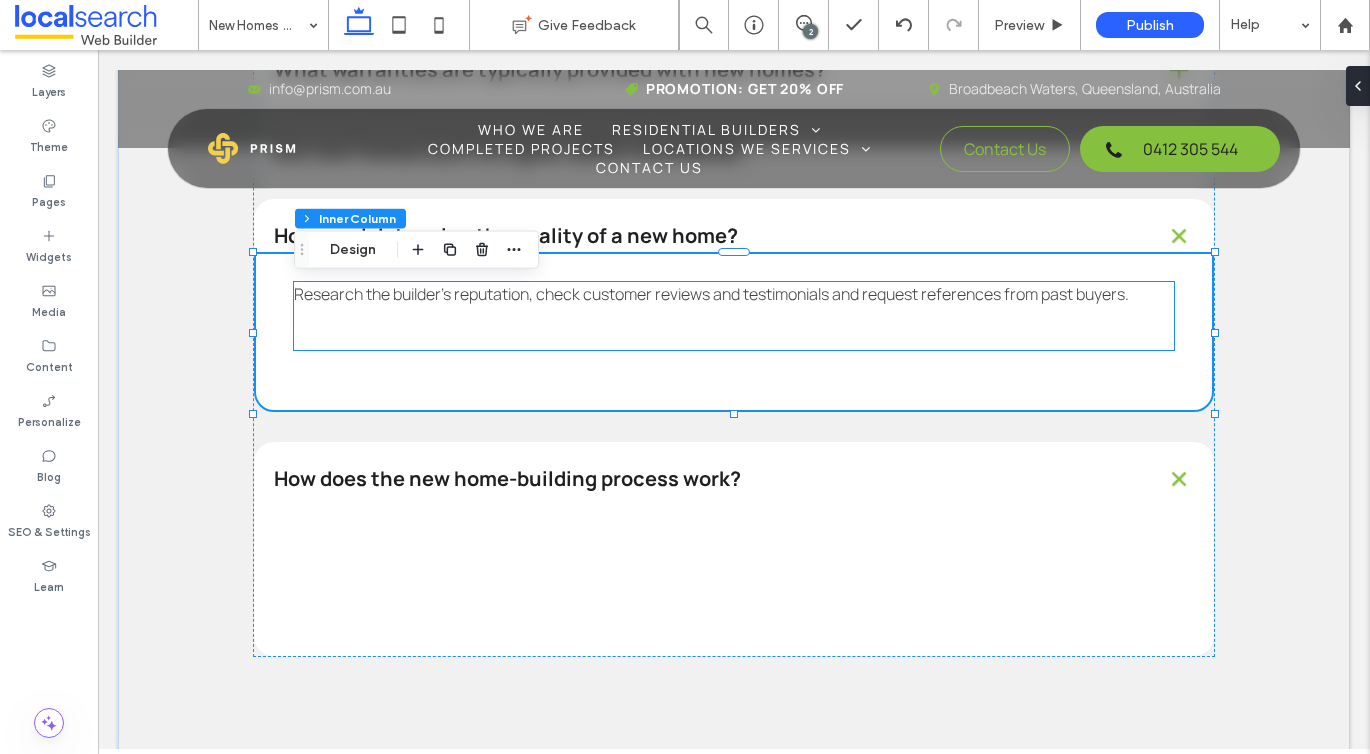 click on "Research the builder’s reputation, check customer reviews and testimonials and request references from past buyers." at bounding box center [734, 316] 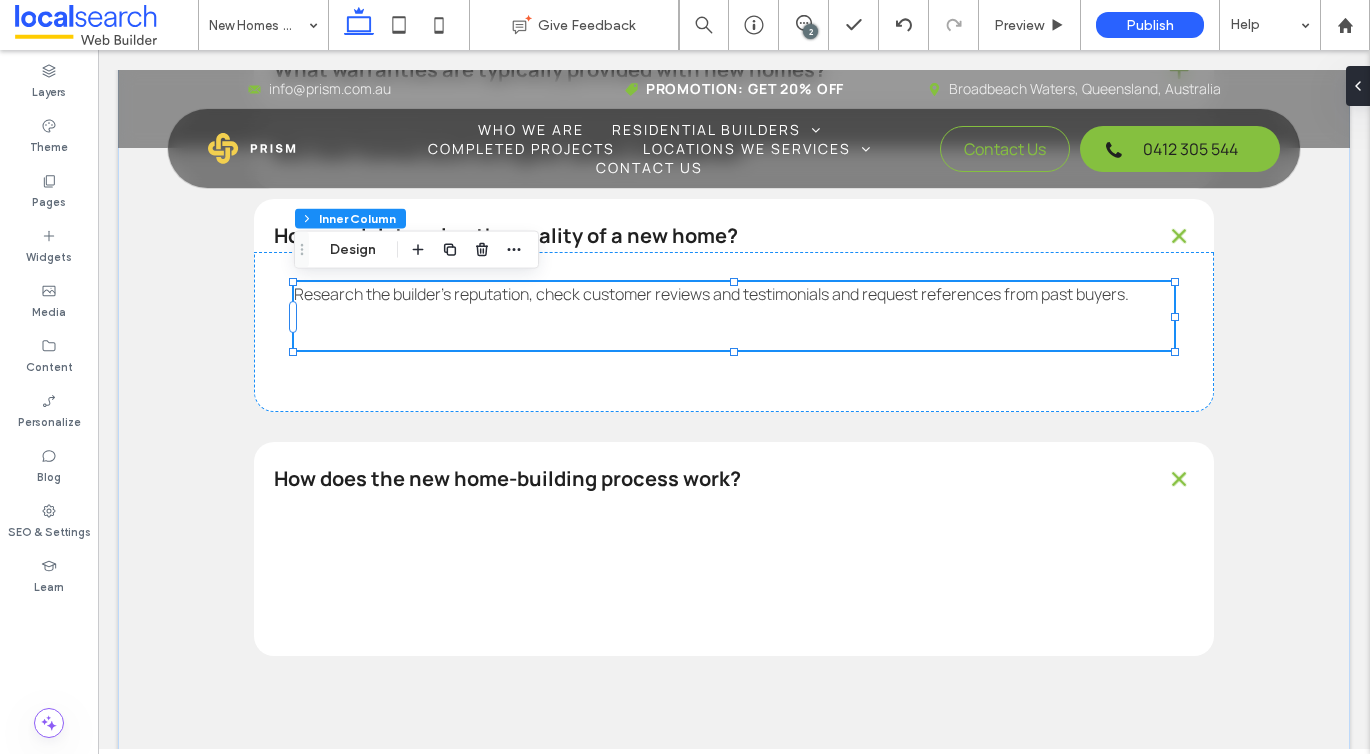 click on "Research the builder’s reputation, check customer reviews and testimonials and request references from past buyers." at bounding box center [734, 316] 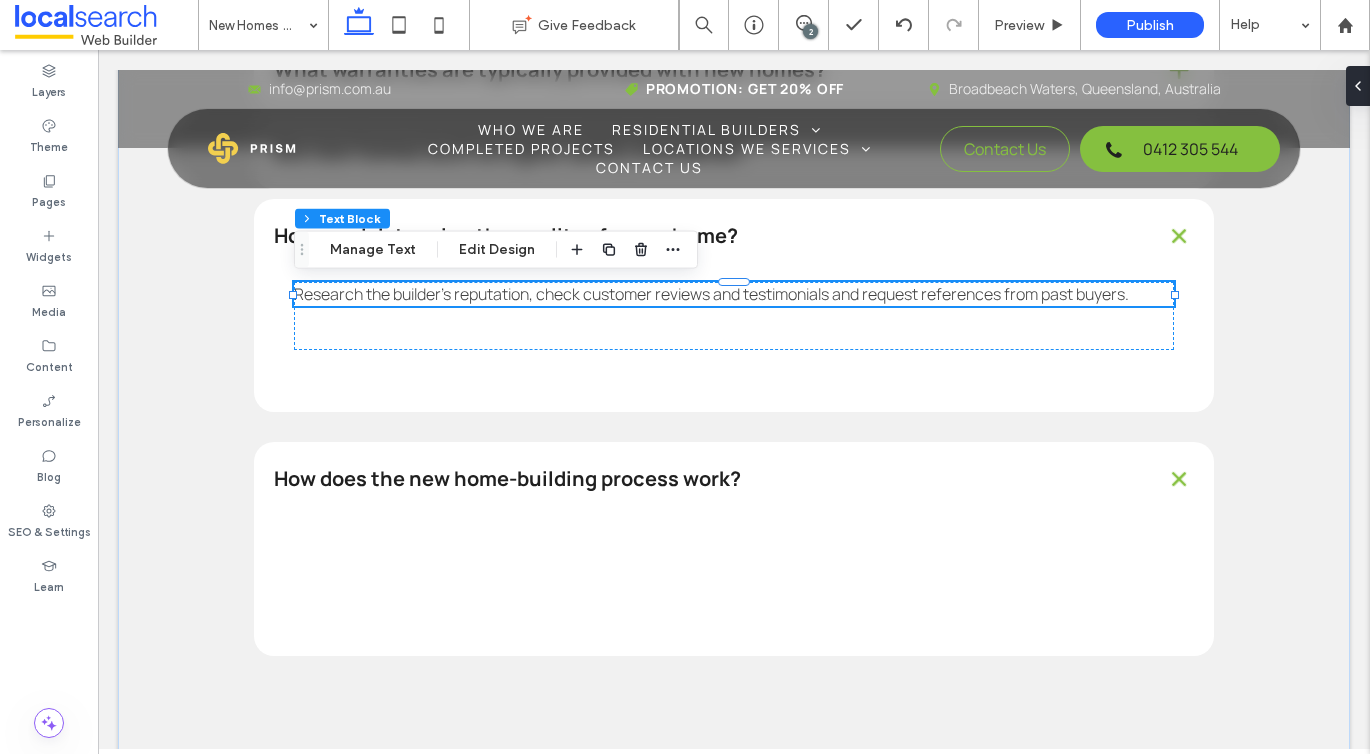click on "Research the builder’s reputation, check customer reviews and testimonials and request references from past buyers." at bounding box center (711, 294) 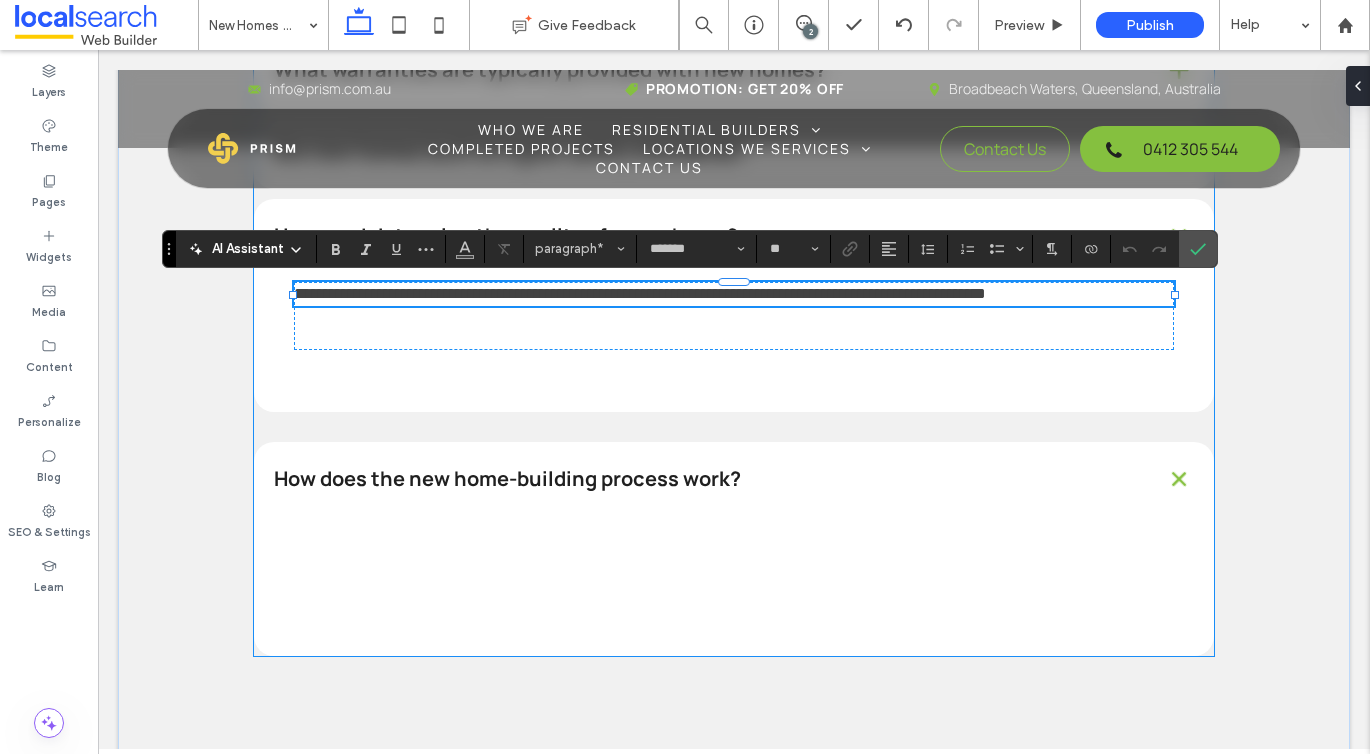 click on "How does the new home-building process work?" at bounding box center [703, 479] 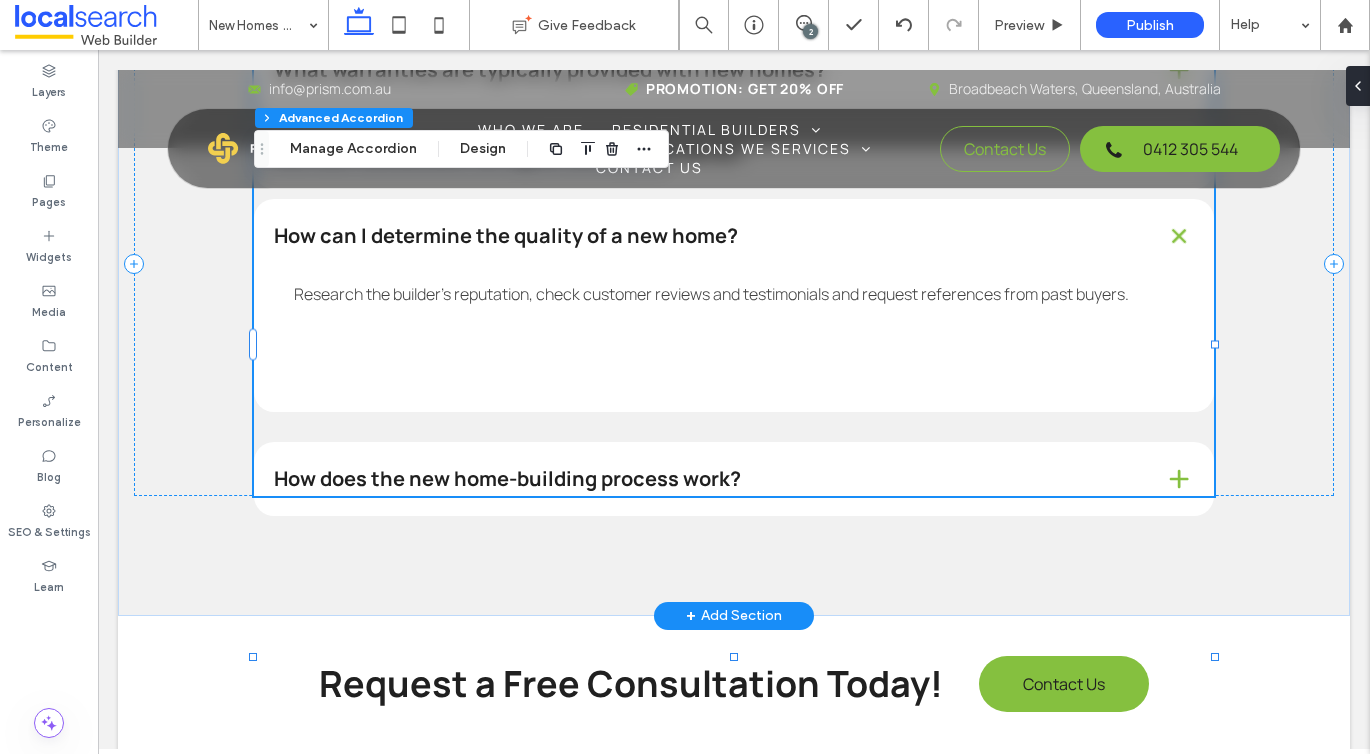 type on "*" 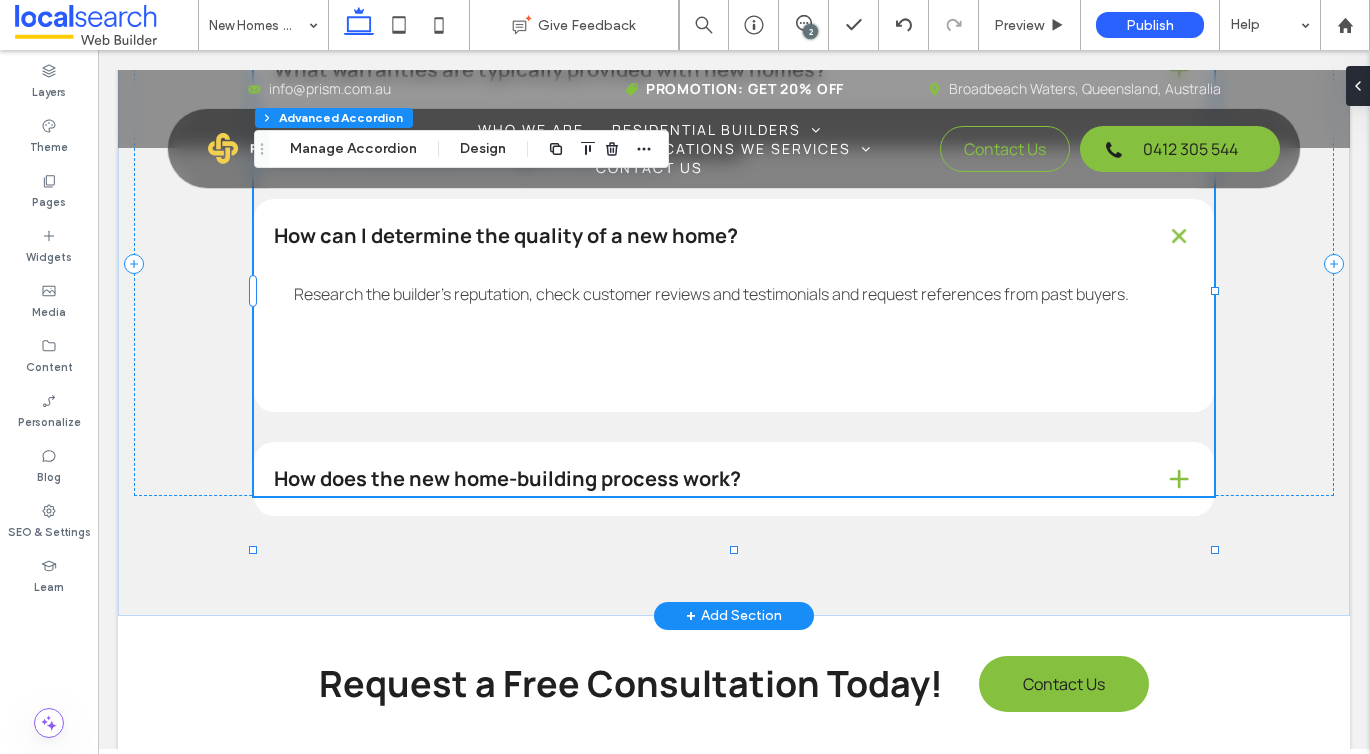 click on "What warranties are typically provided with new homes?
Home builders commonly offer warranties on the property's structural integrity and various components such as plumbing, electrical and roofing.
Are new homes built to higher safety standards?
Yes, new homes are constructed to meet current building codes and safety regulations, providing a safer living environment.
How can I determine the quality of a new home?
Research the builder’s reputation, check customer reviews and testimonials and request references from past buyers.
How does the new home-building process work?" at bounding box center [734, 324] 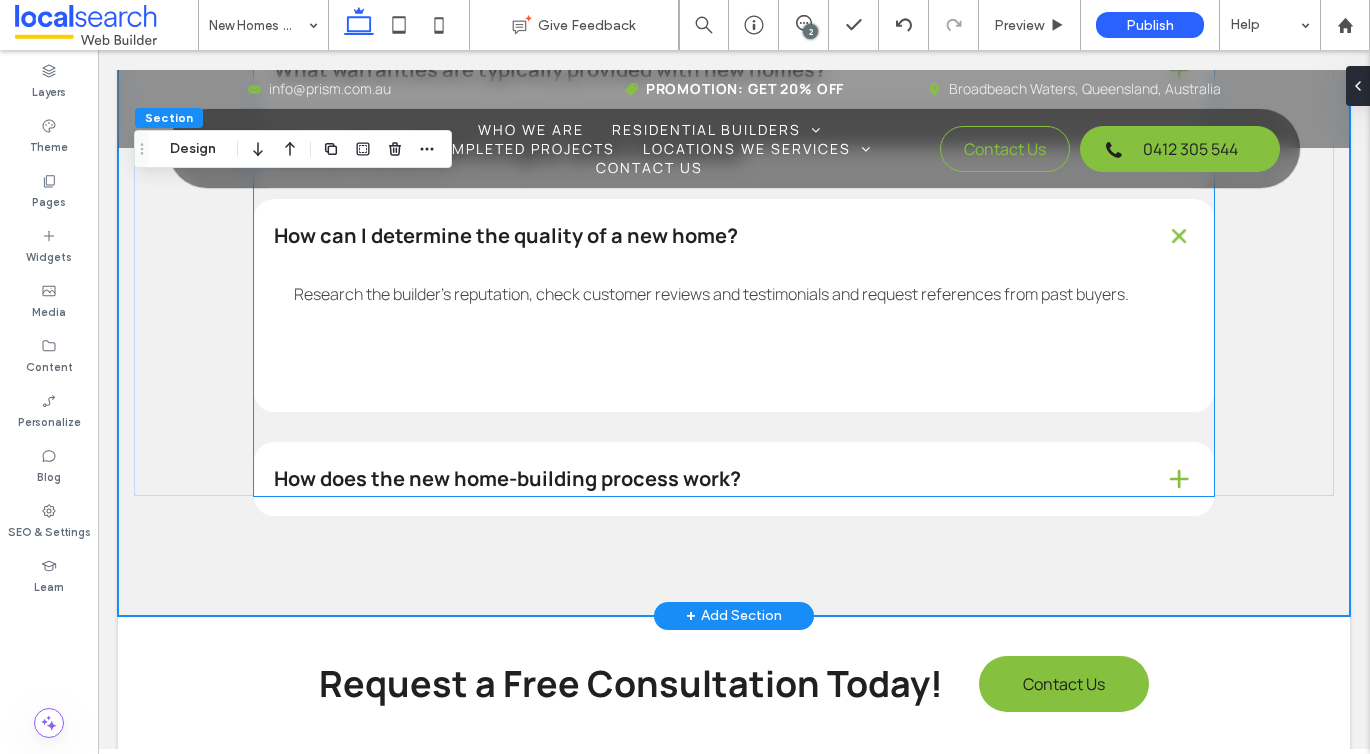 click on "How does the new home-building process work?" at bounding box center [703, 479] 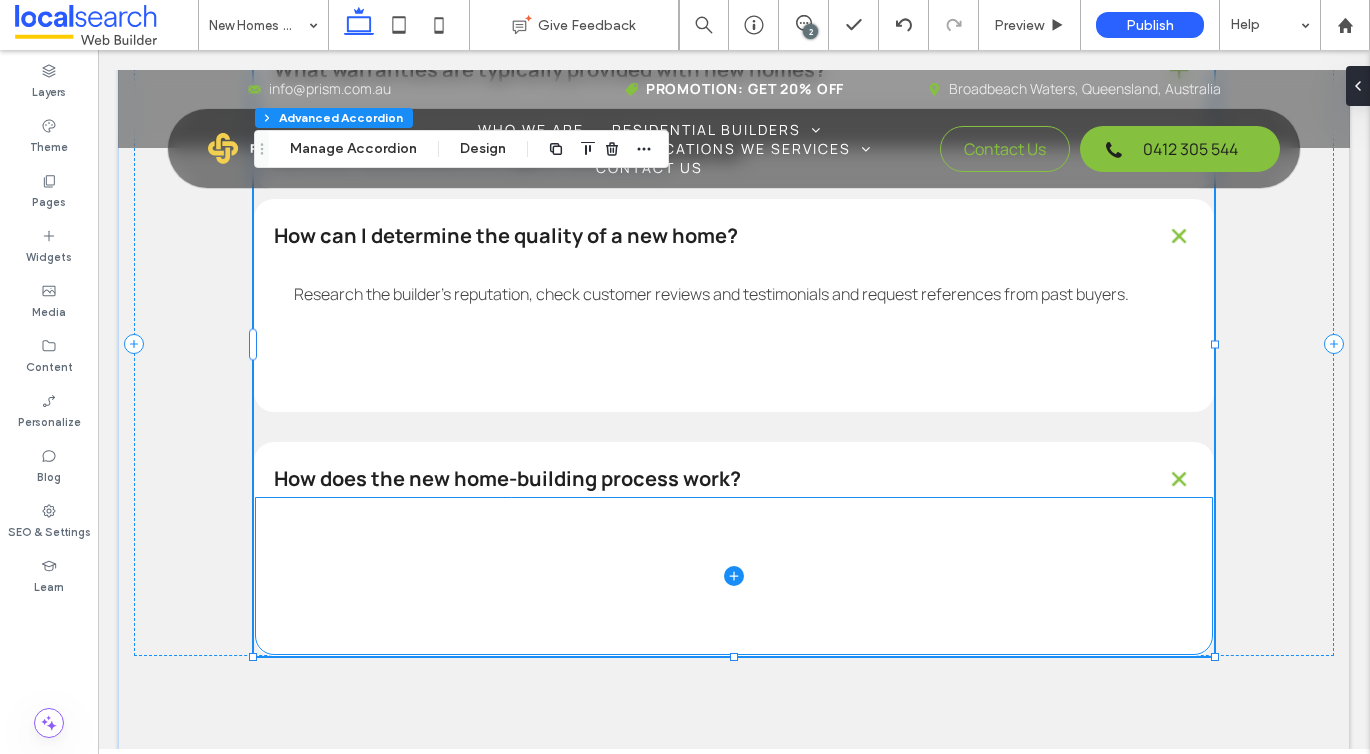 click at bounding box center [734, 576] 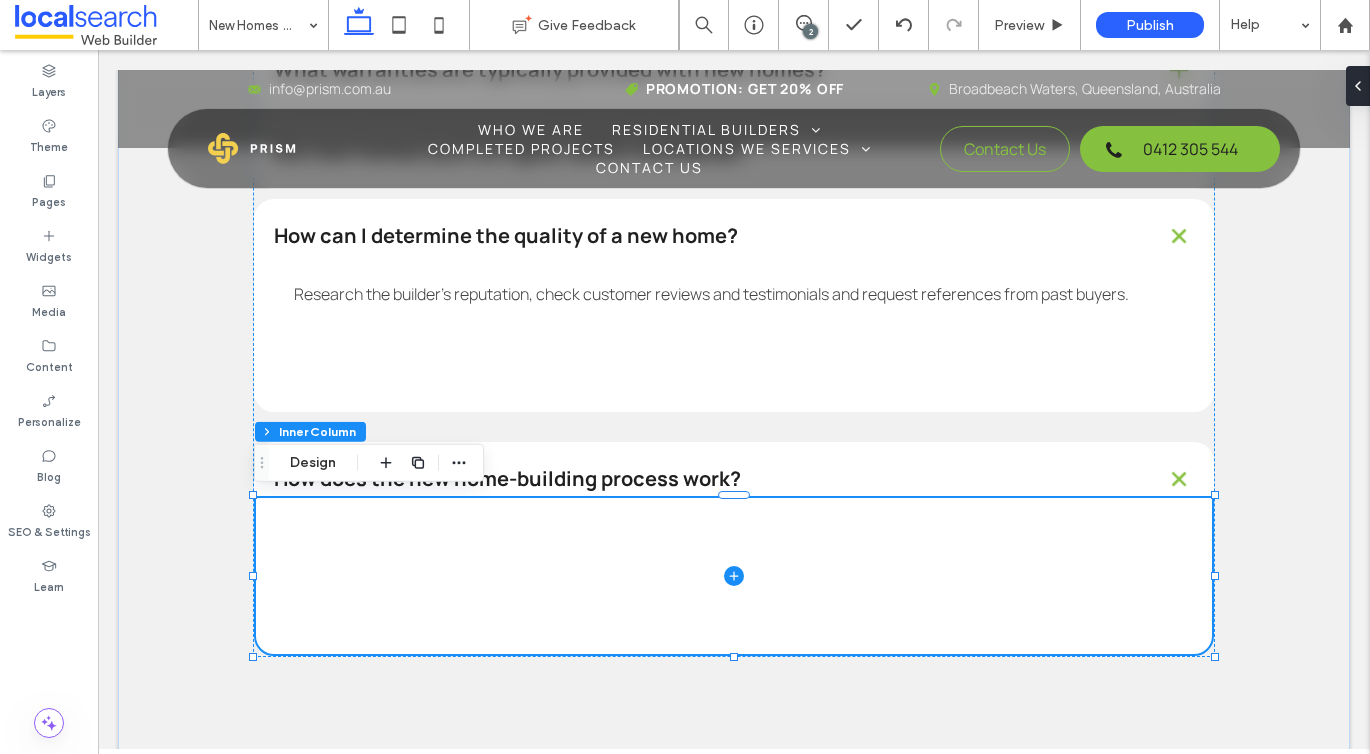 click at bounding box center (734, 576) 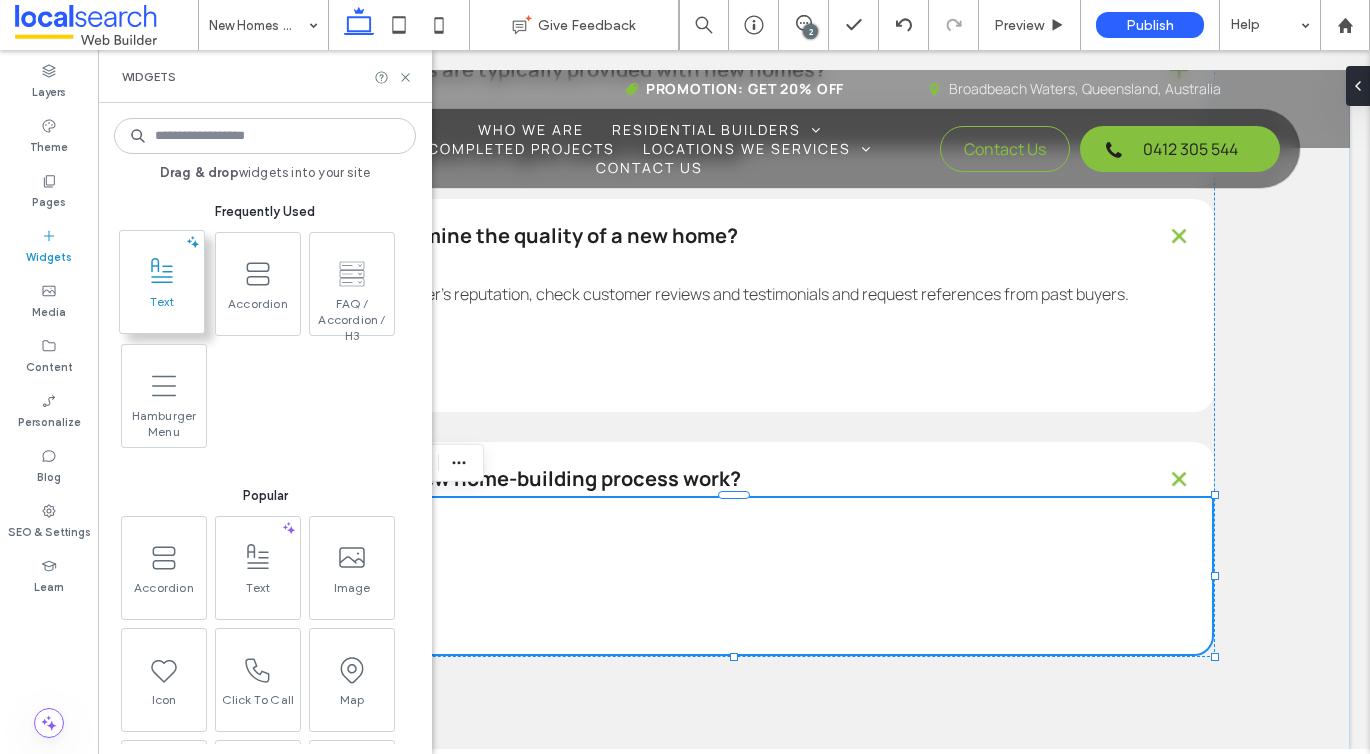click at bounding box center (162, 271) 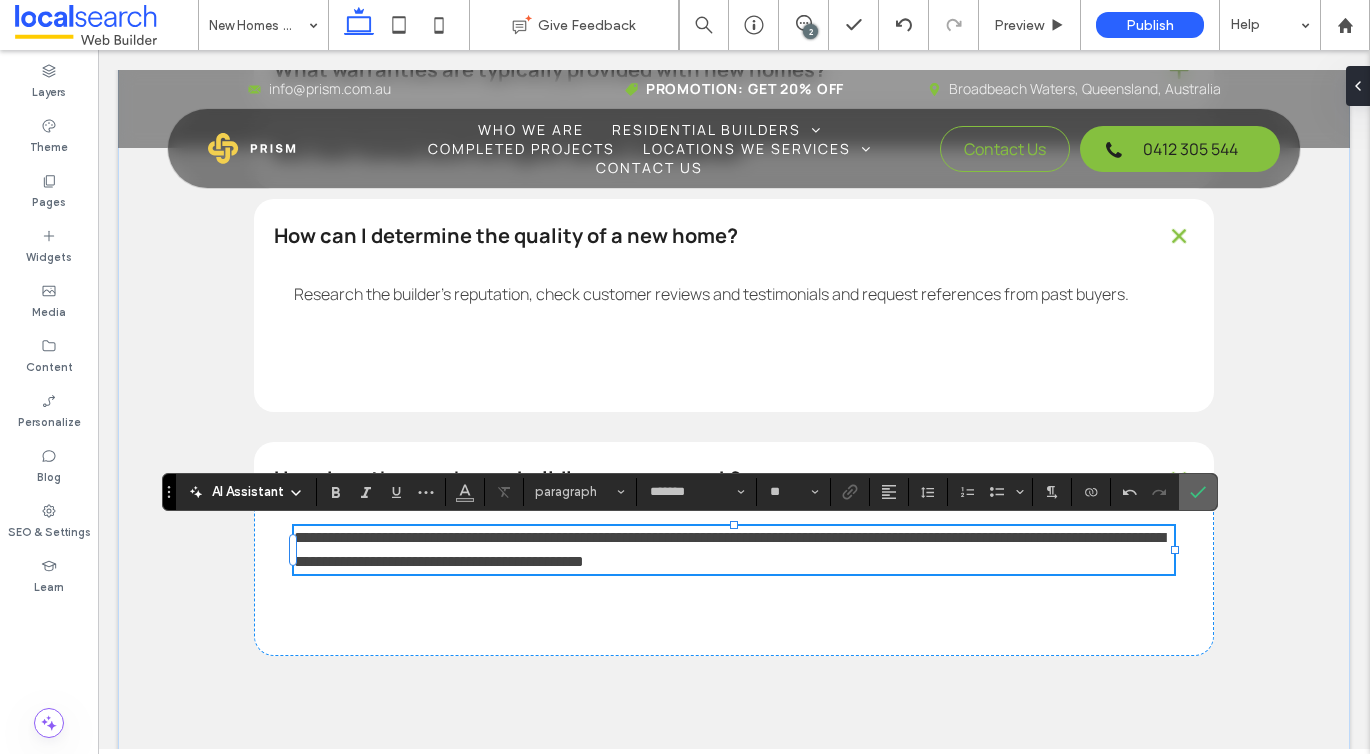 click at bounding box center (1194, 492) 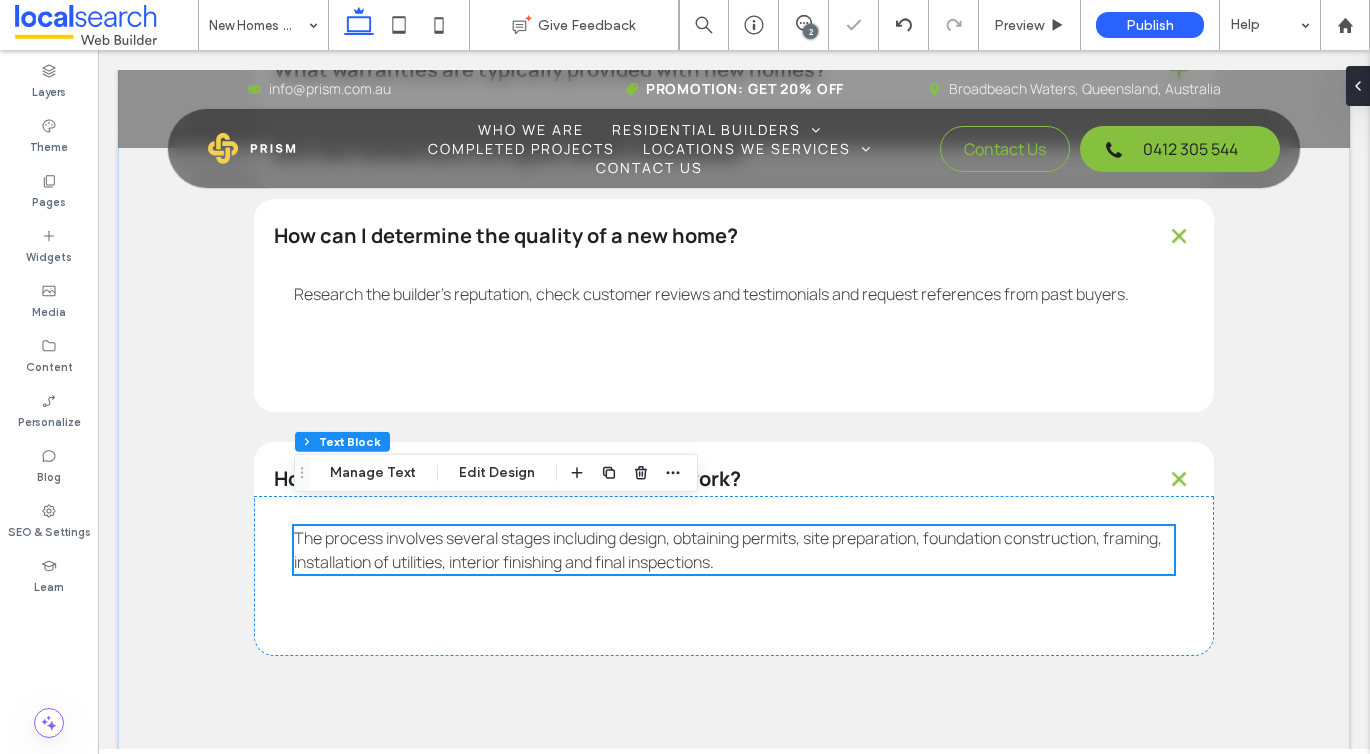 scroll, scrollTop: 4821, scrollLeft: 0, axis: vertical 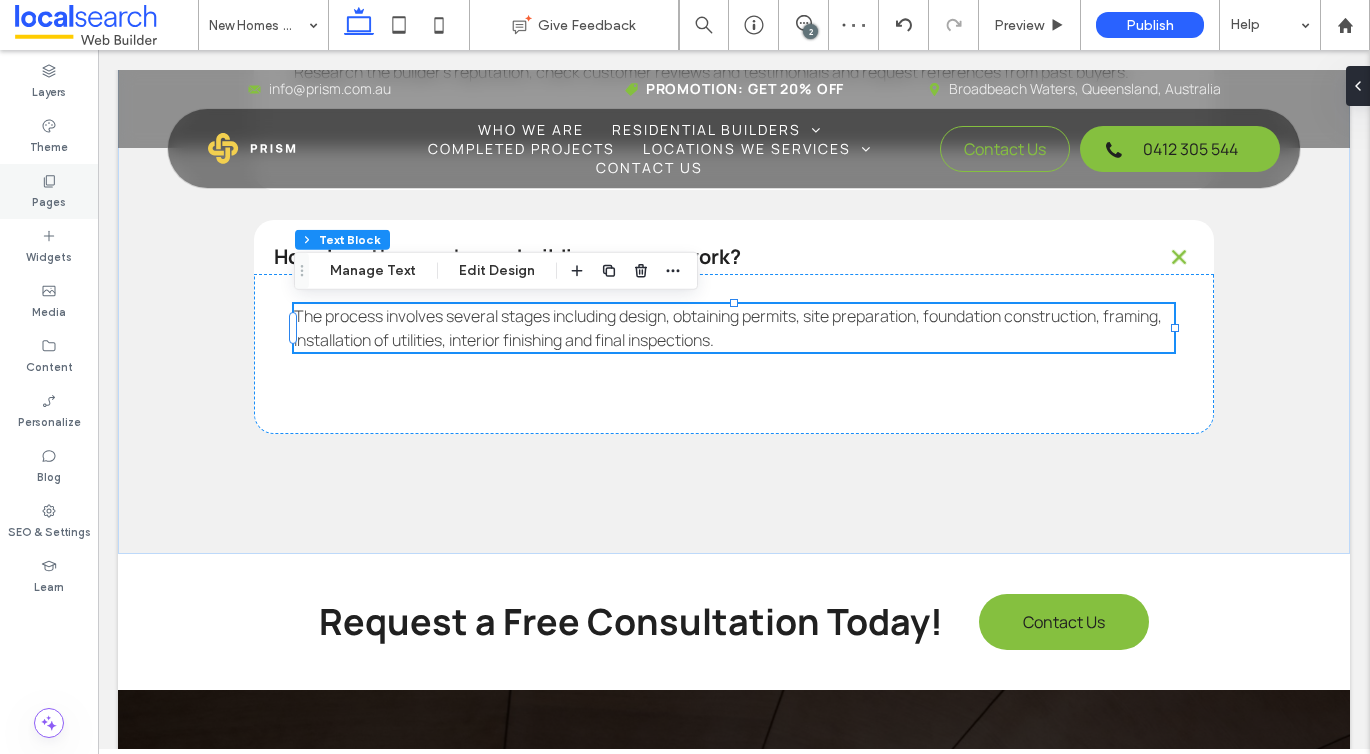 click on "Pages" at bounding box center [49, 191] 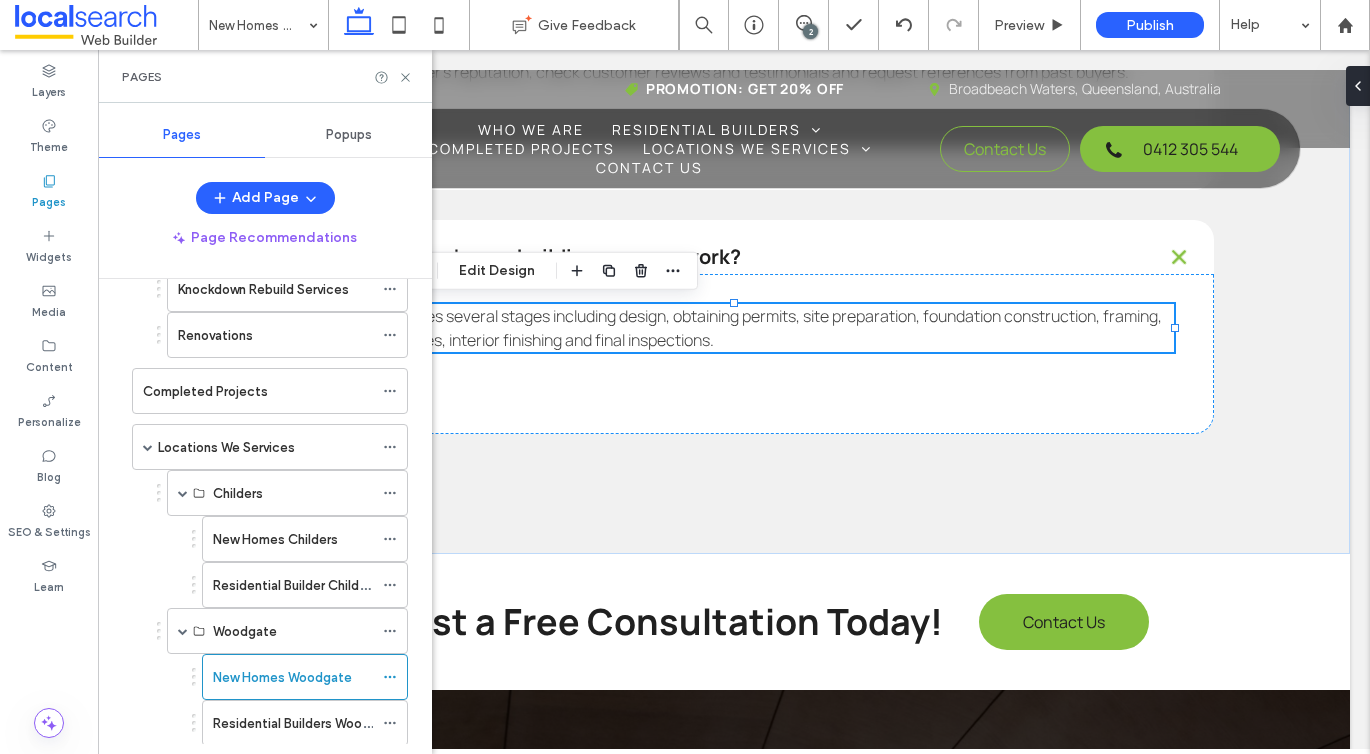 scroll, scrollTop: 589, scrollLeft: 0, axis: vertical 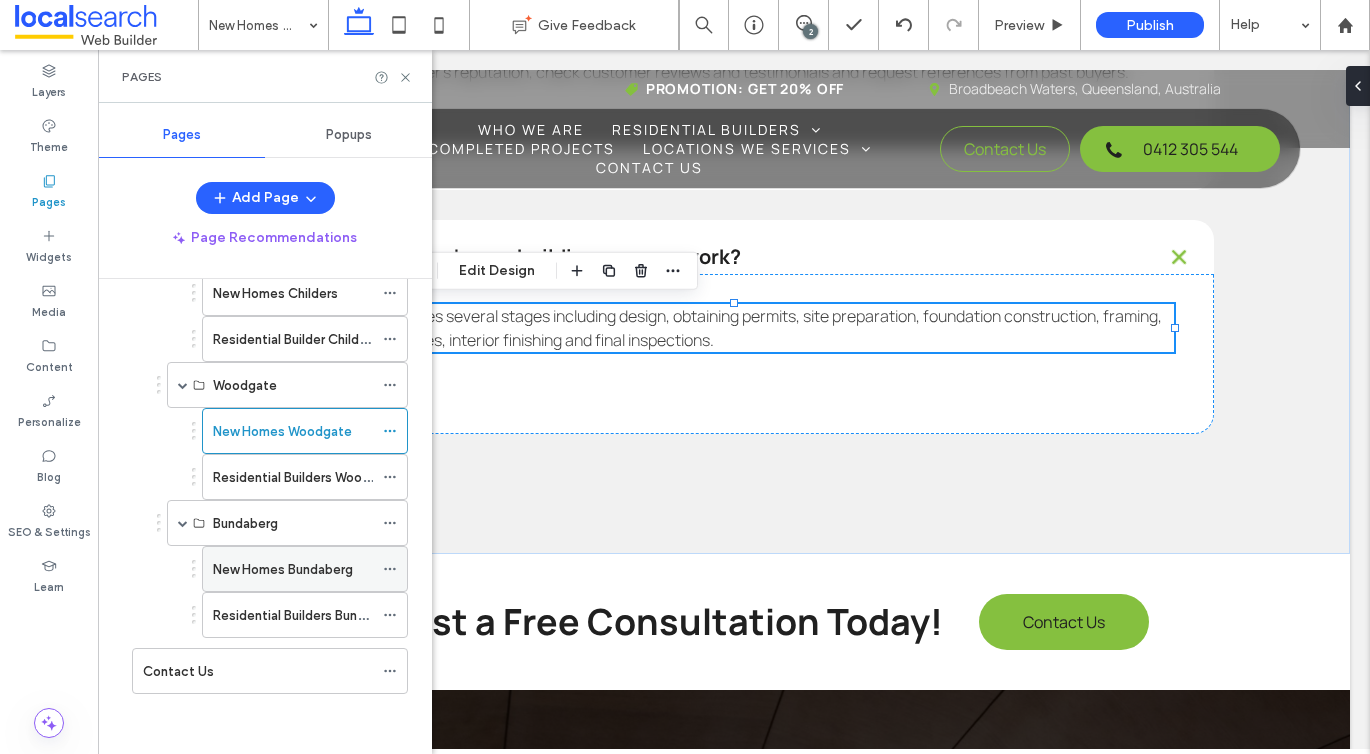 click on "New Homes Bundaberg" at bounding box center (283, 569) 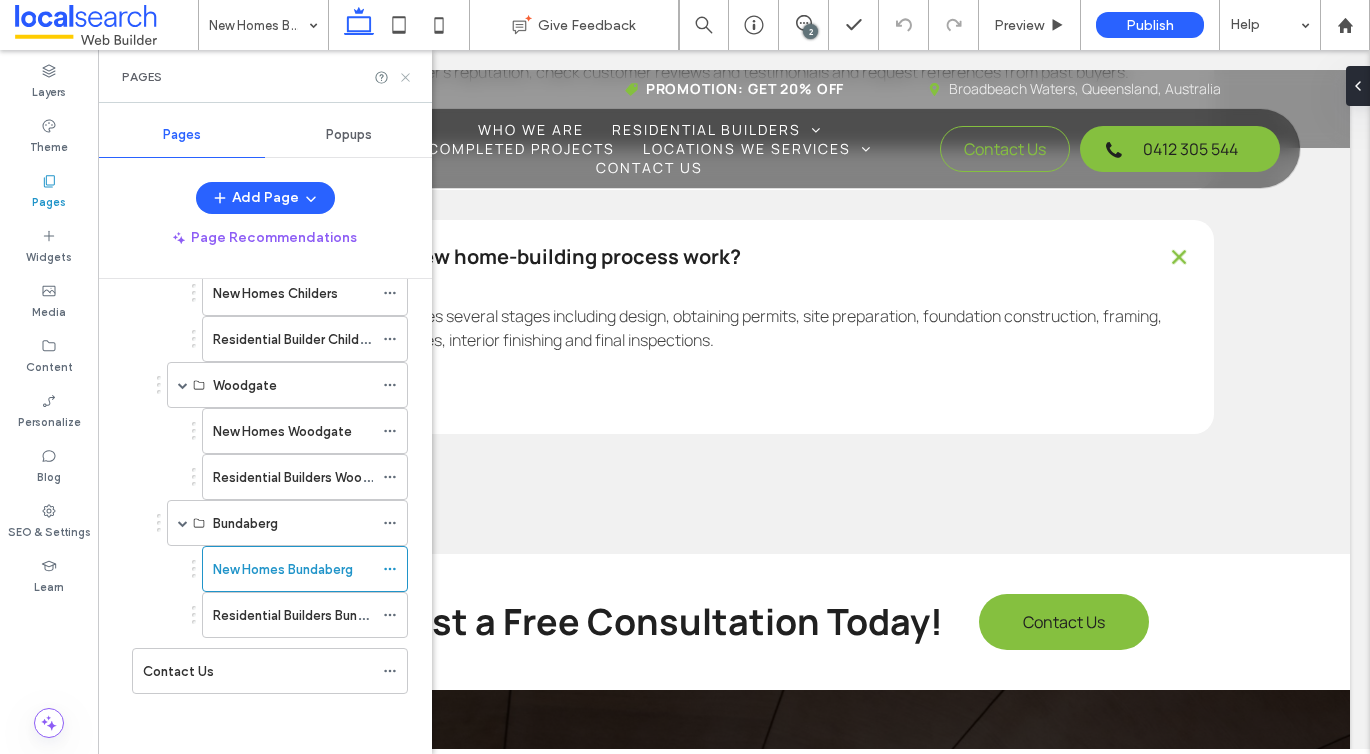 click 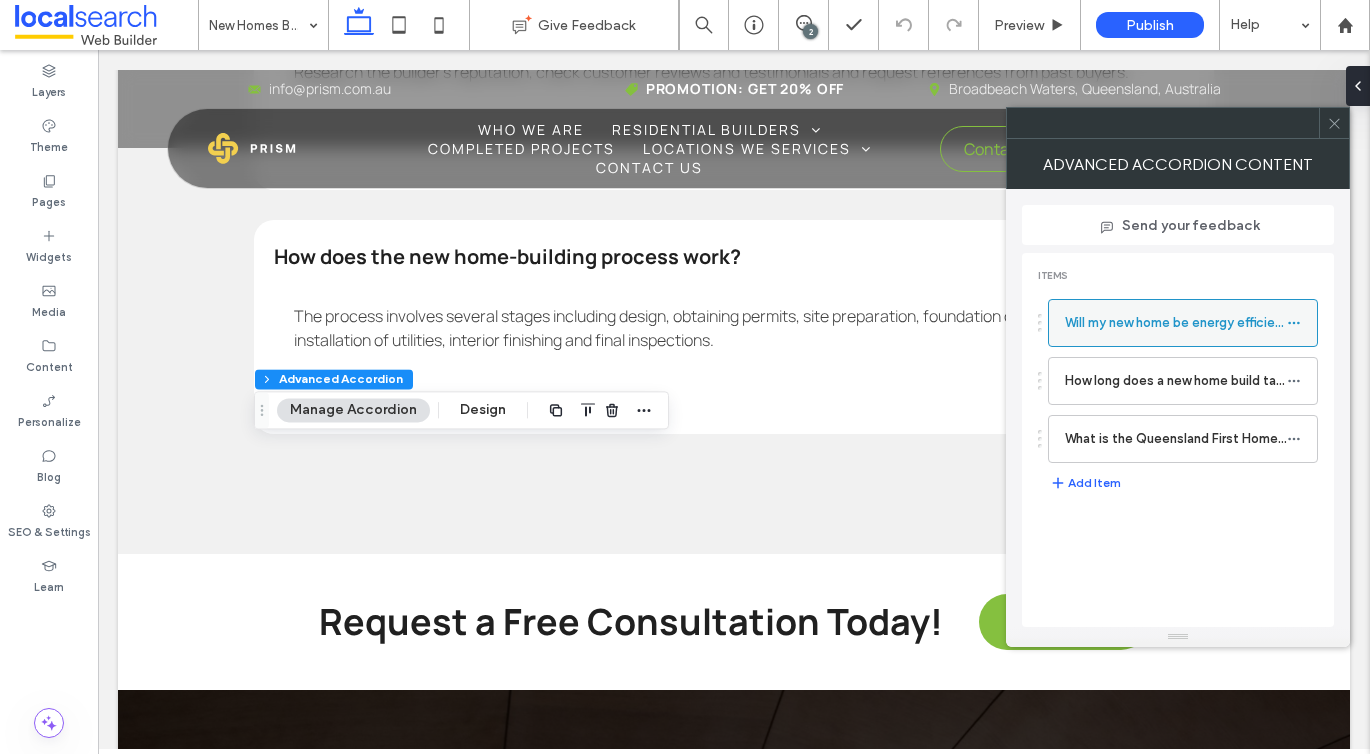 click 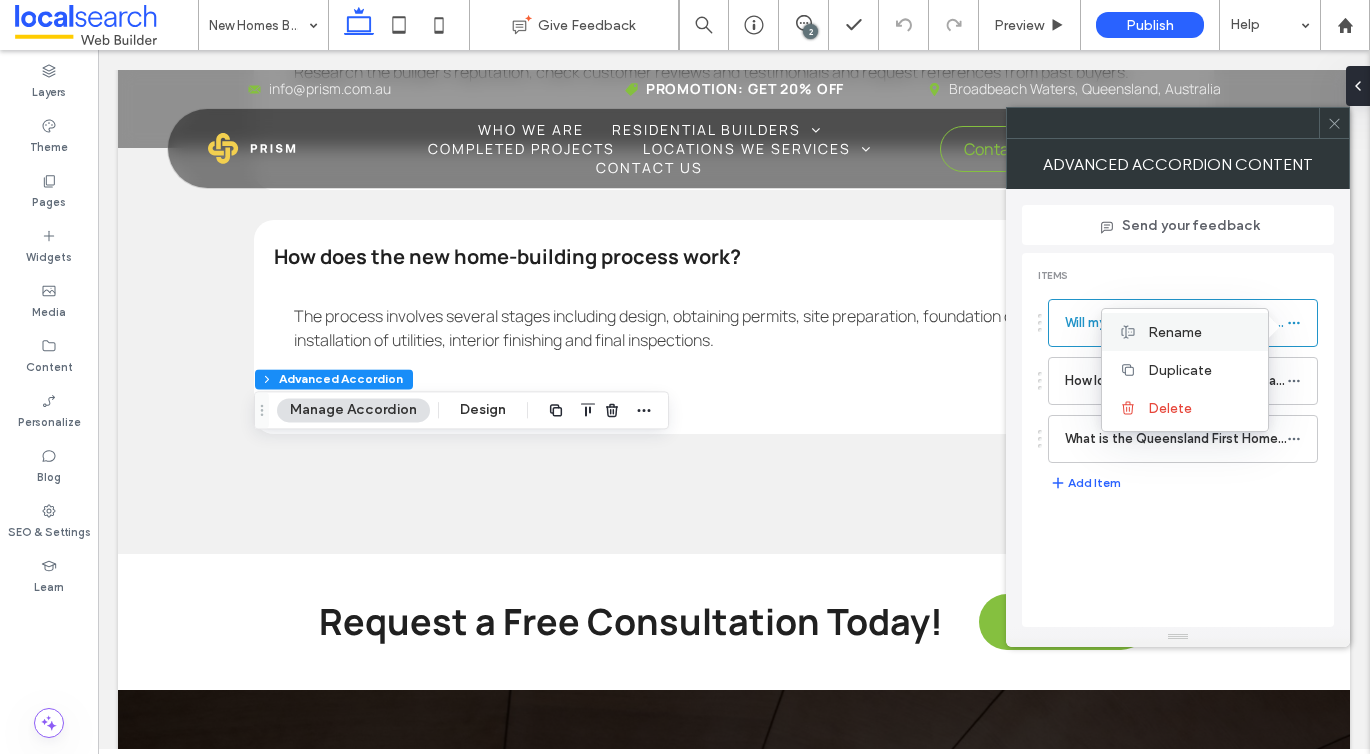 click on "Rename" at bounding box center (1200, 332) 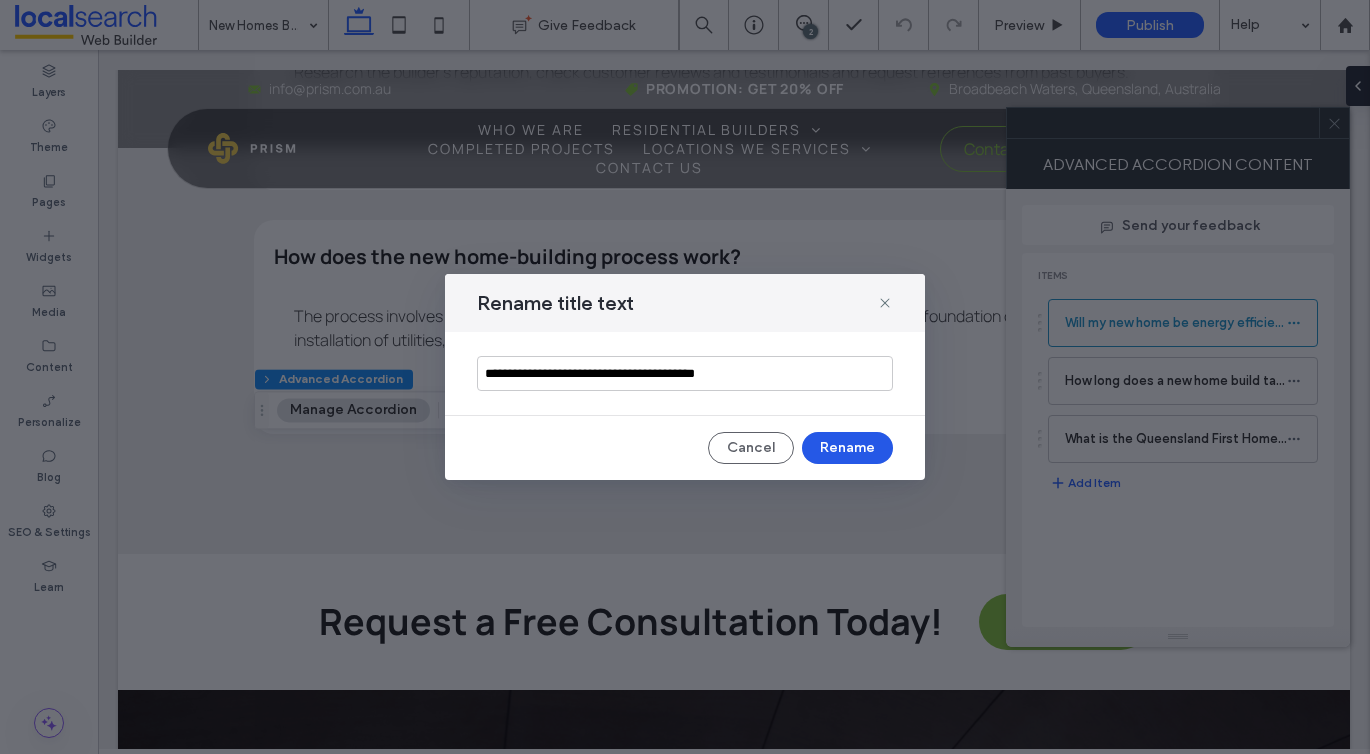 type on "**********" 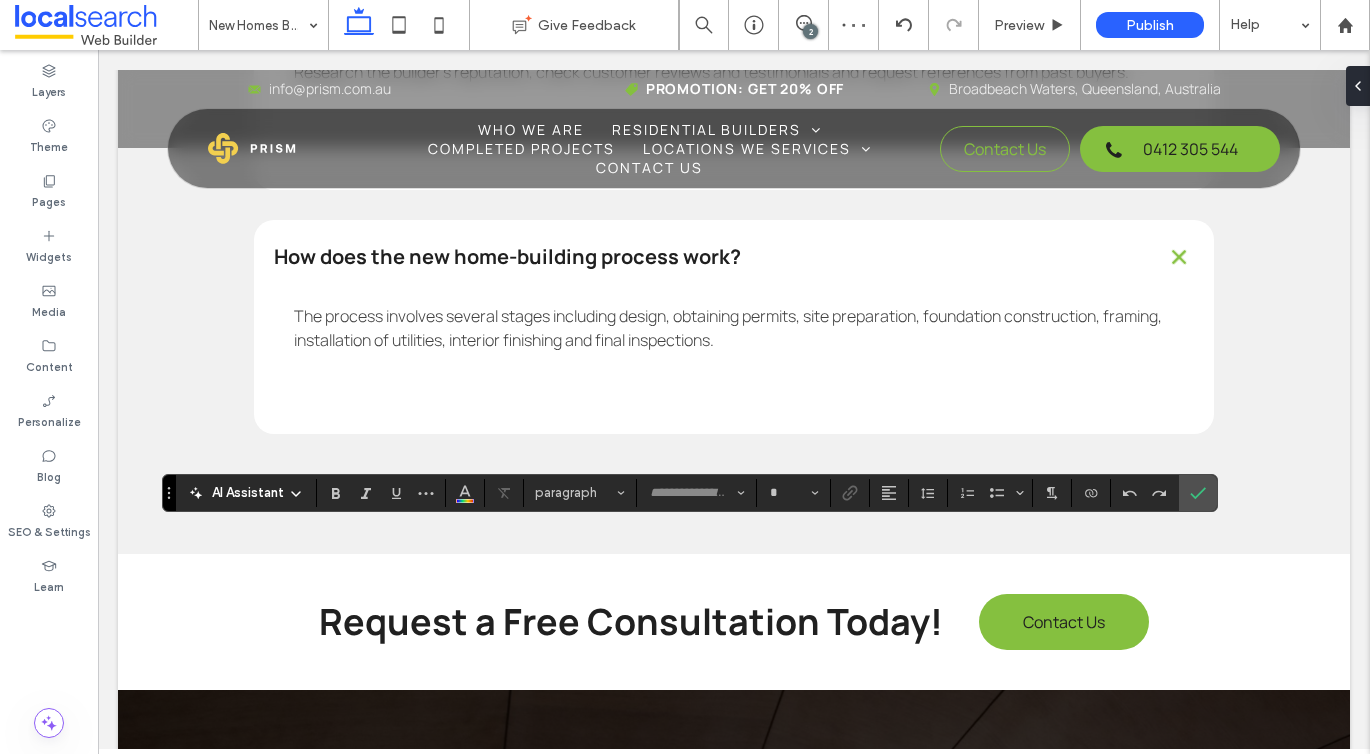 type on "*******" 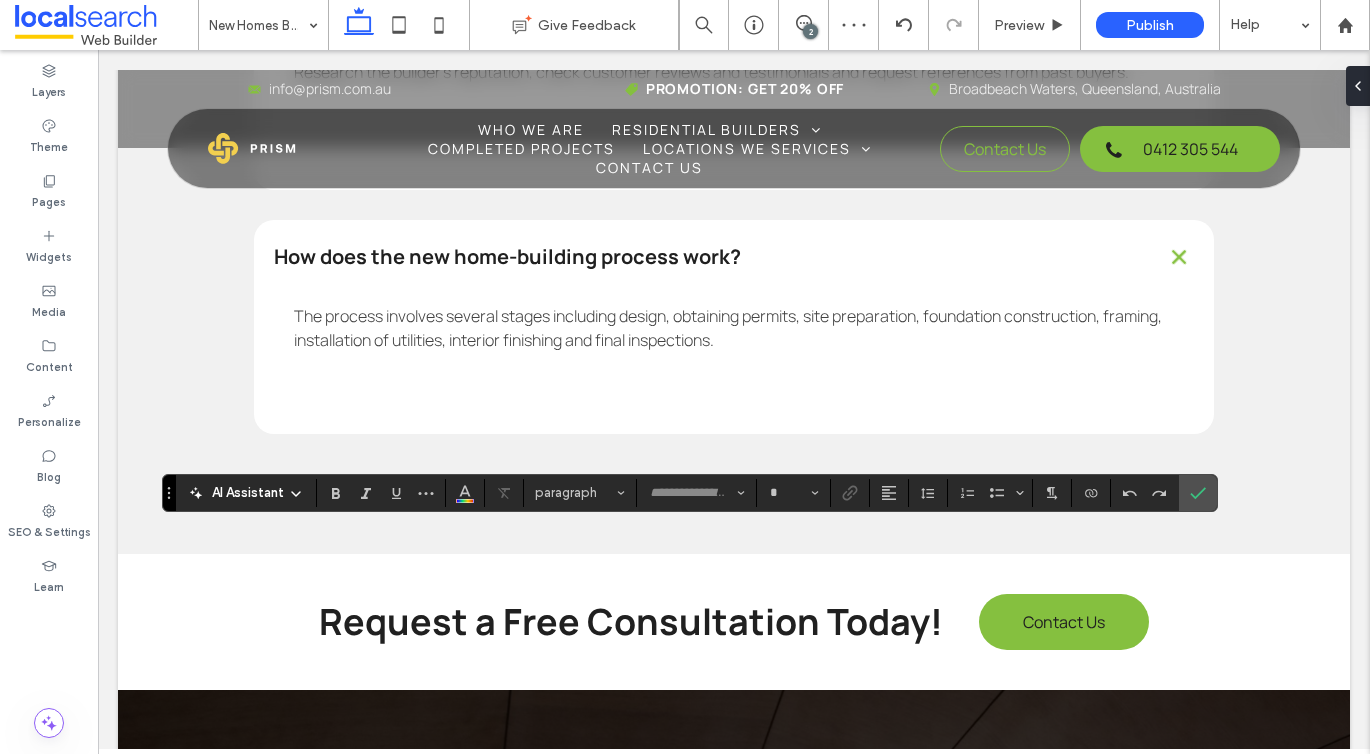 type on "**" 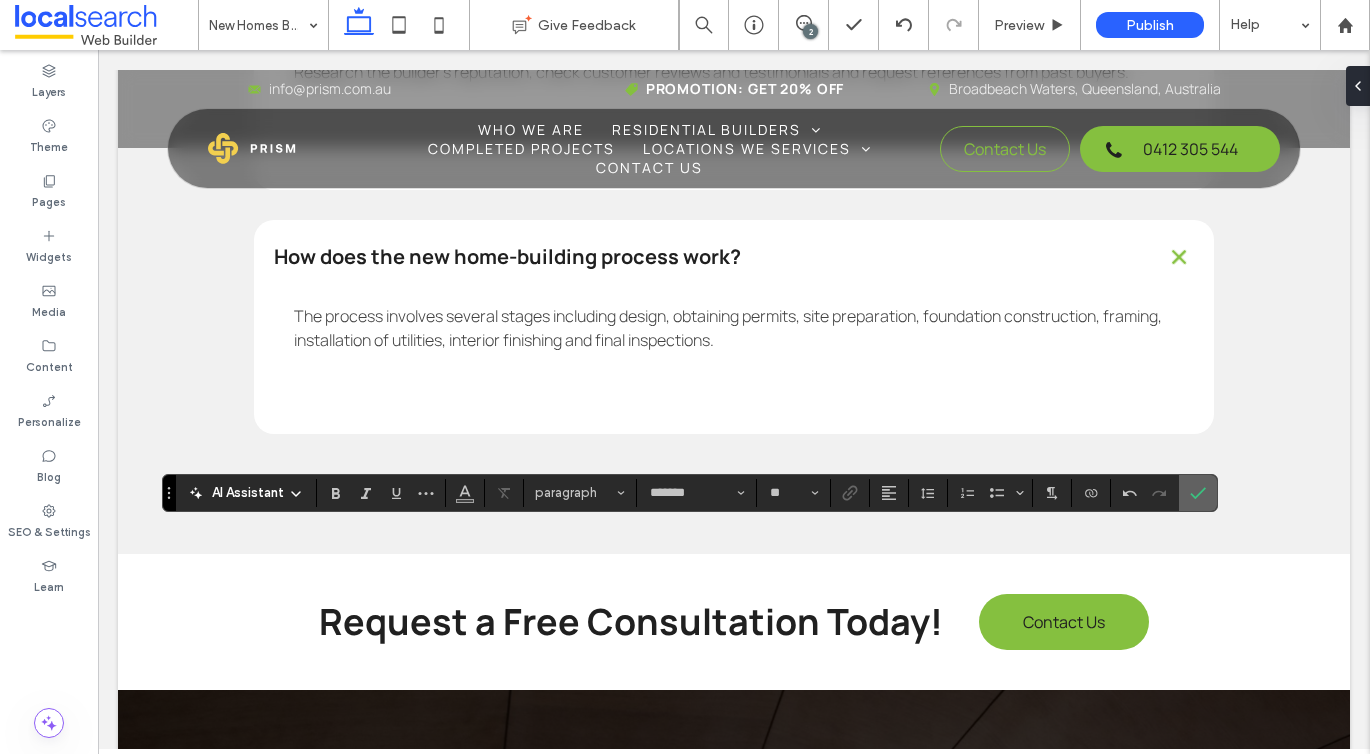 click 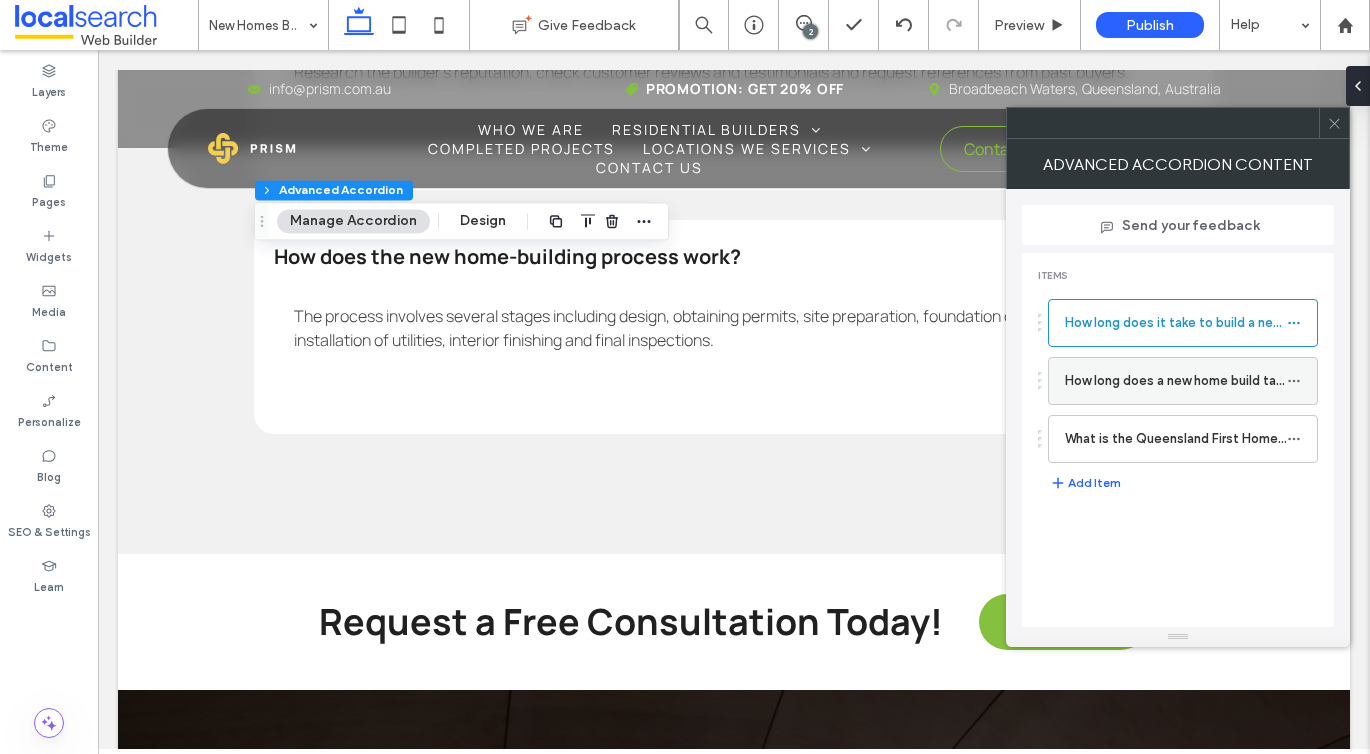 click at bounding box center [1294, 381] 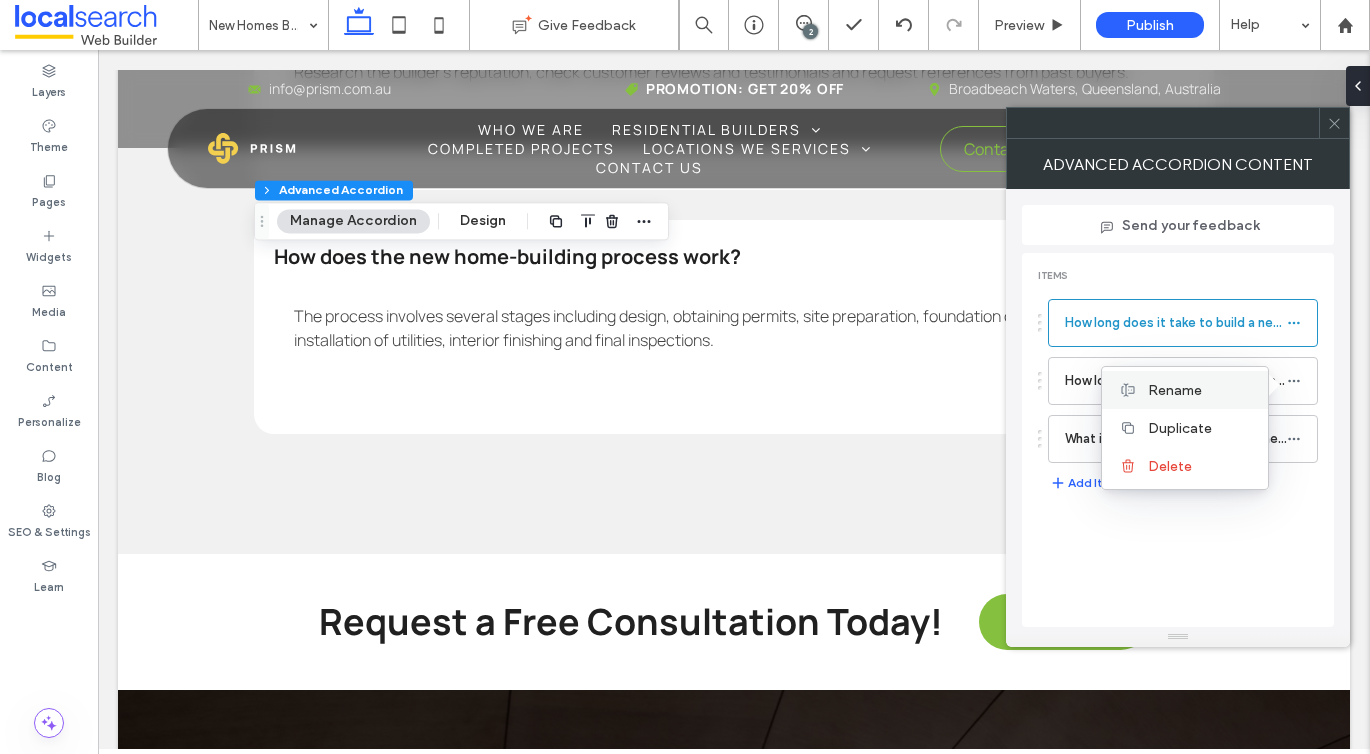 click on "Rename" at bounding box center [1175, 390] 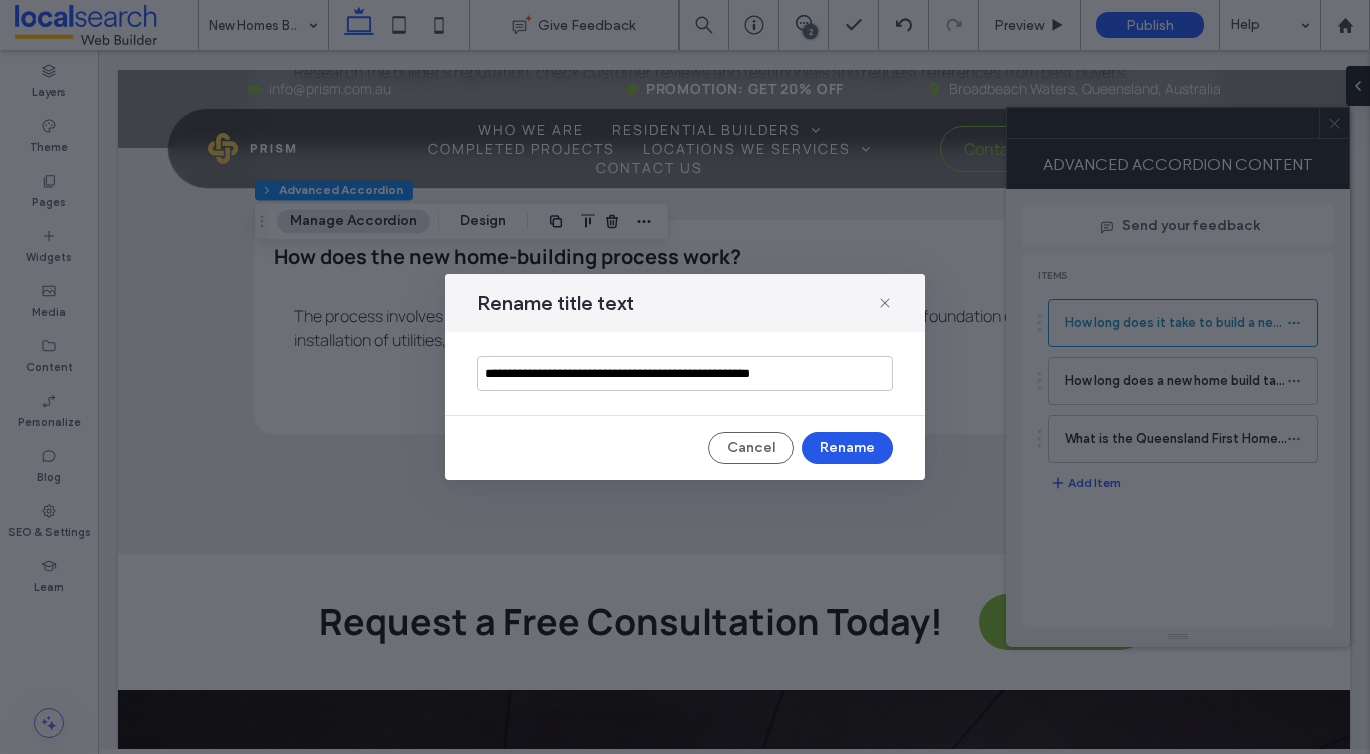 type on "**********" 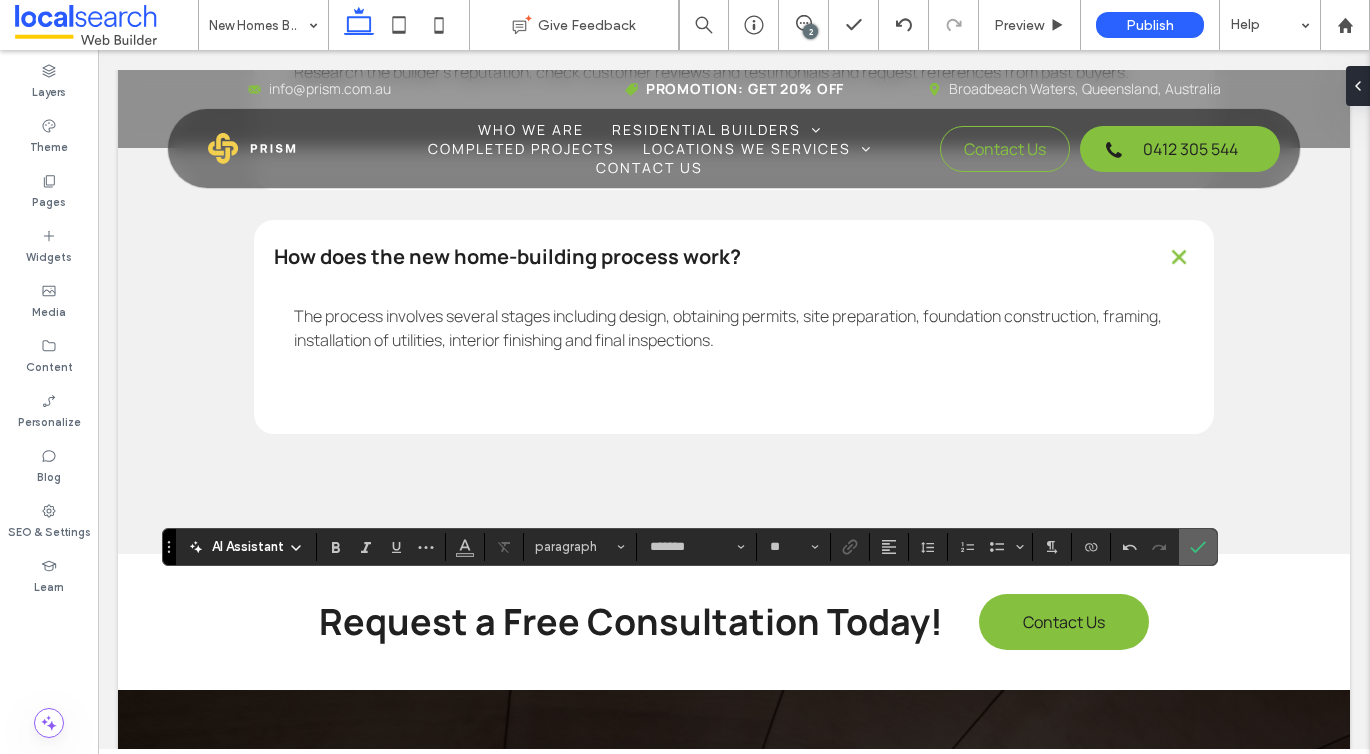 click 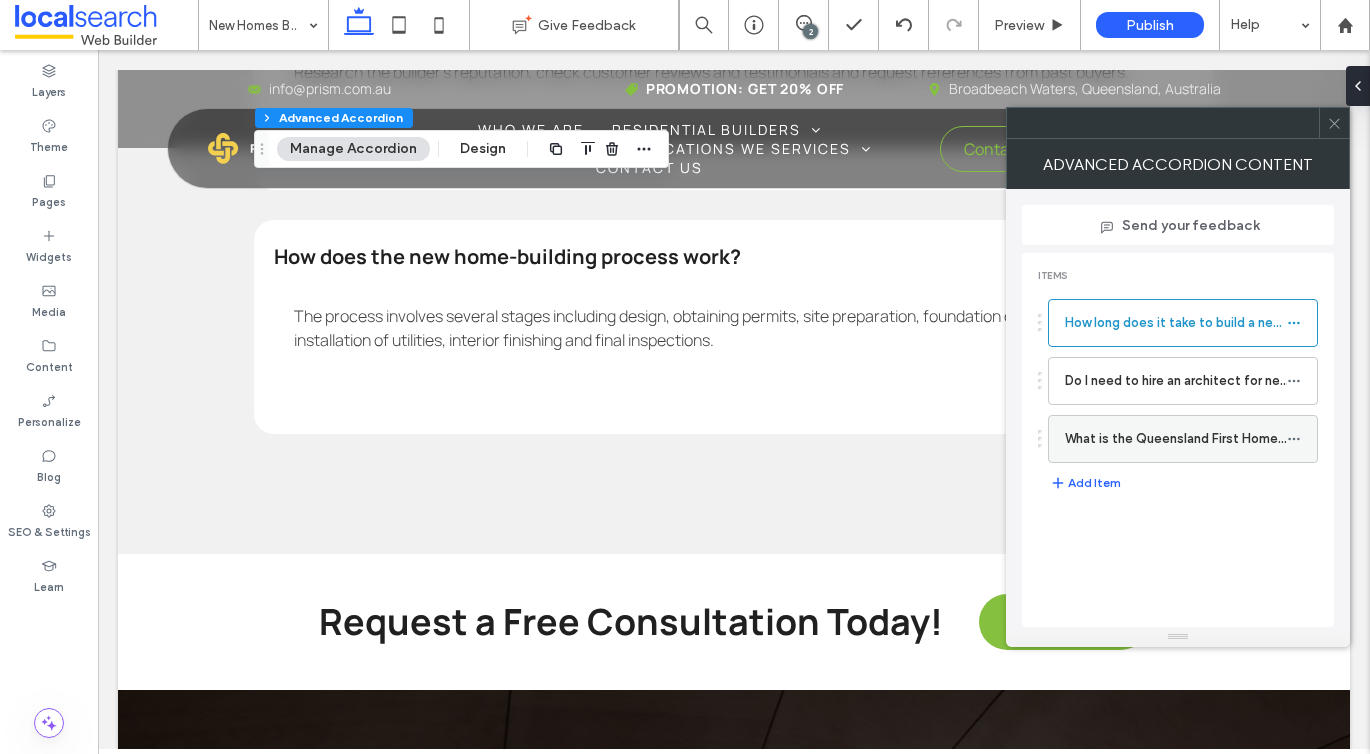 click 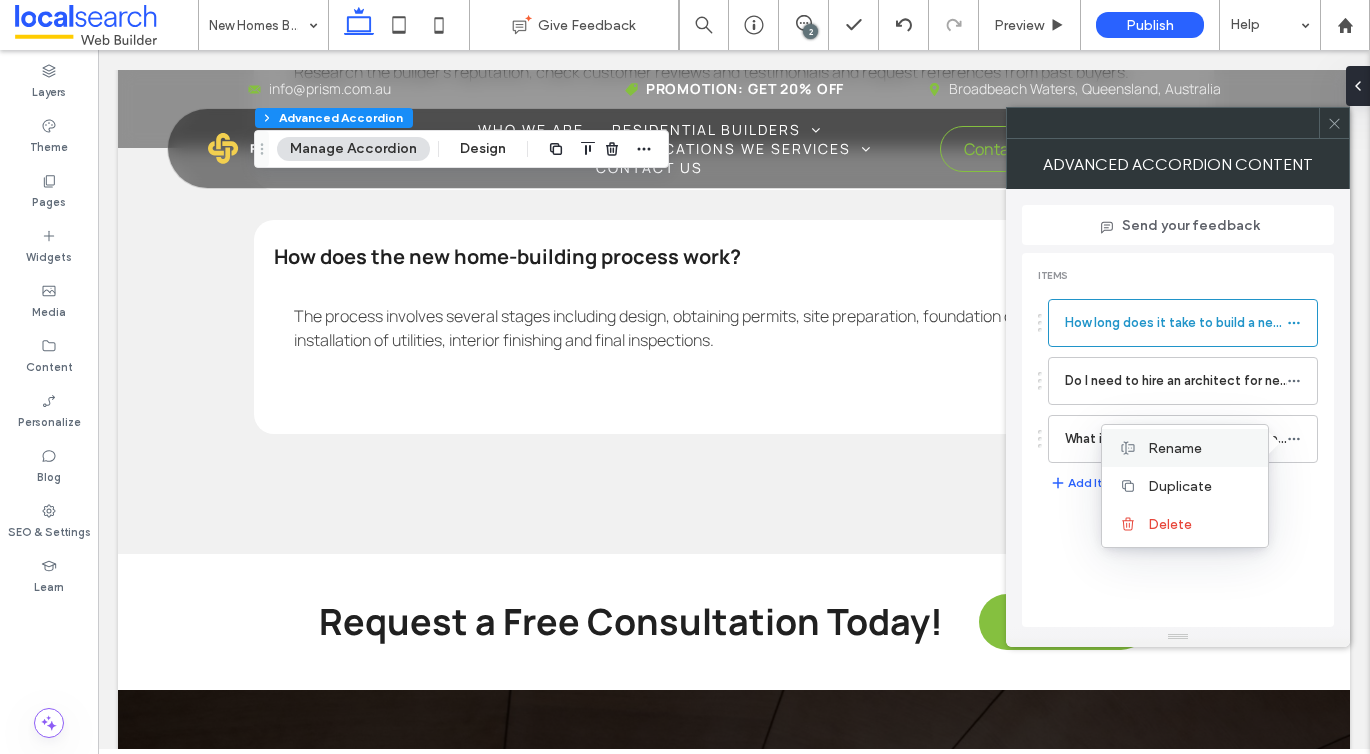 click on "Rename" at bounding box center [1175, 448] 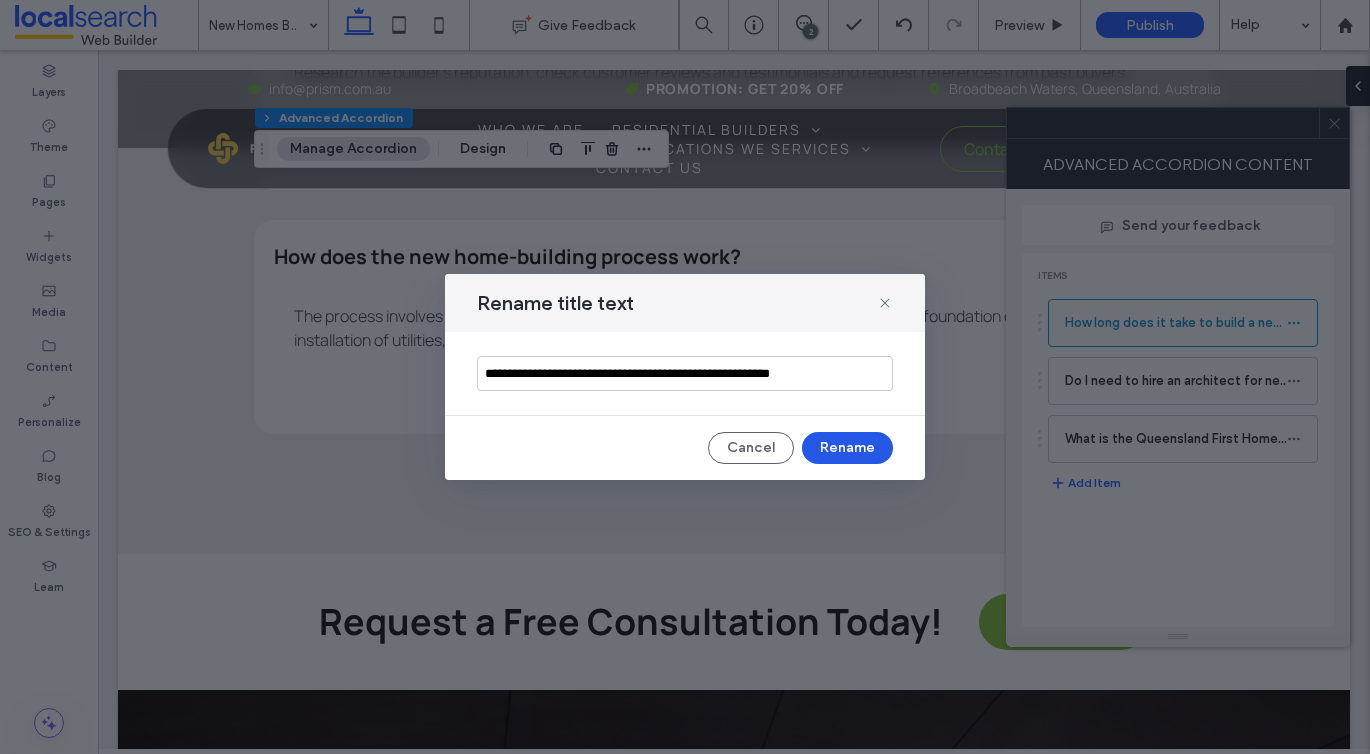 type on "**********" 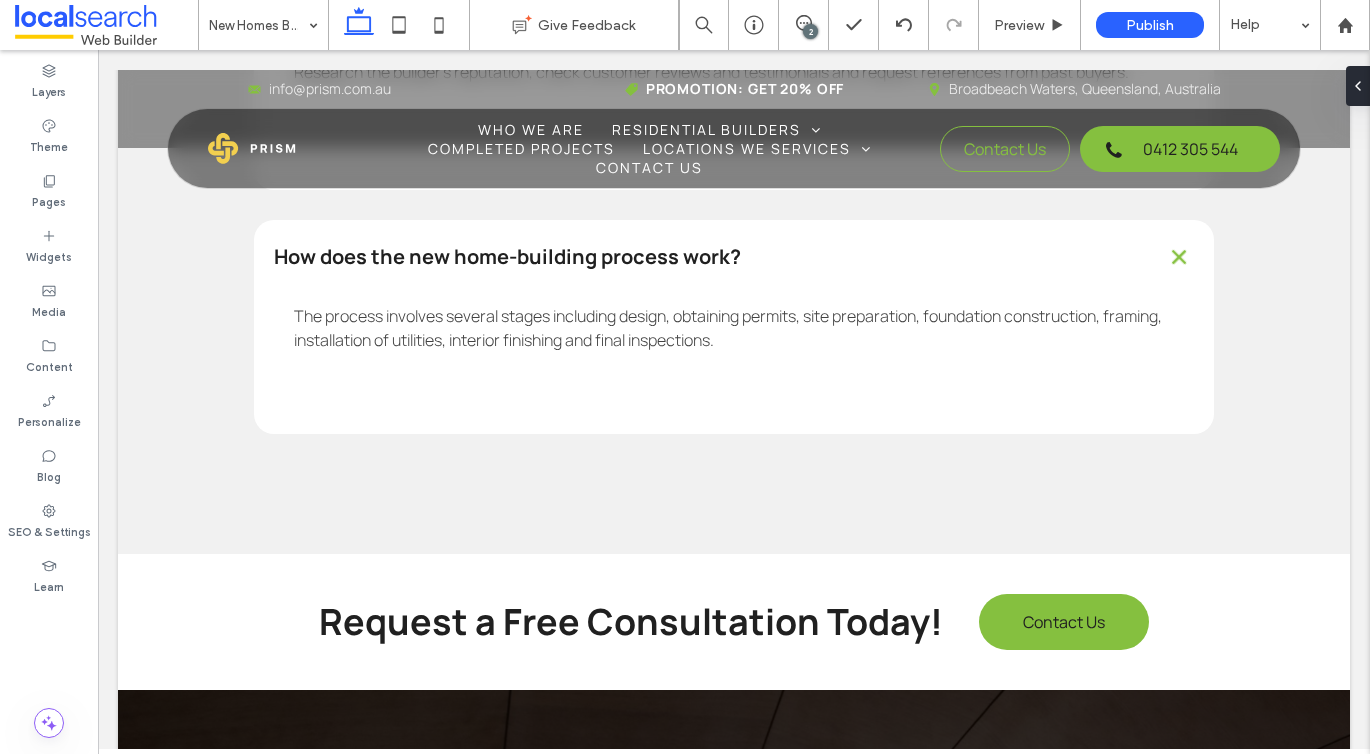 type on "*******" 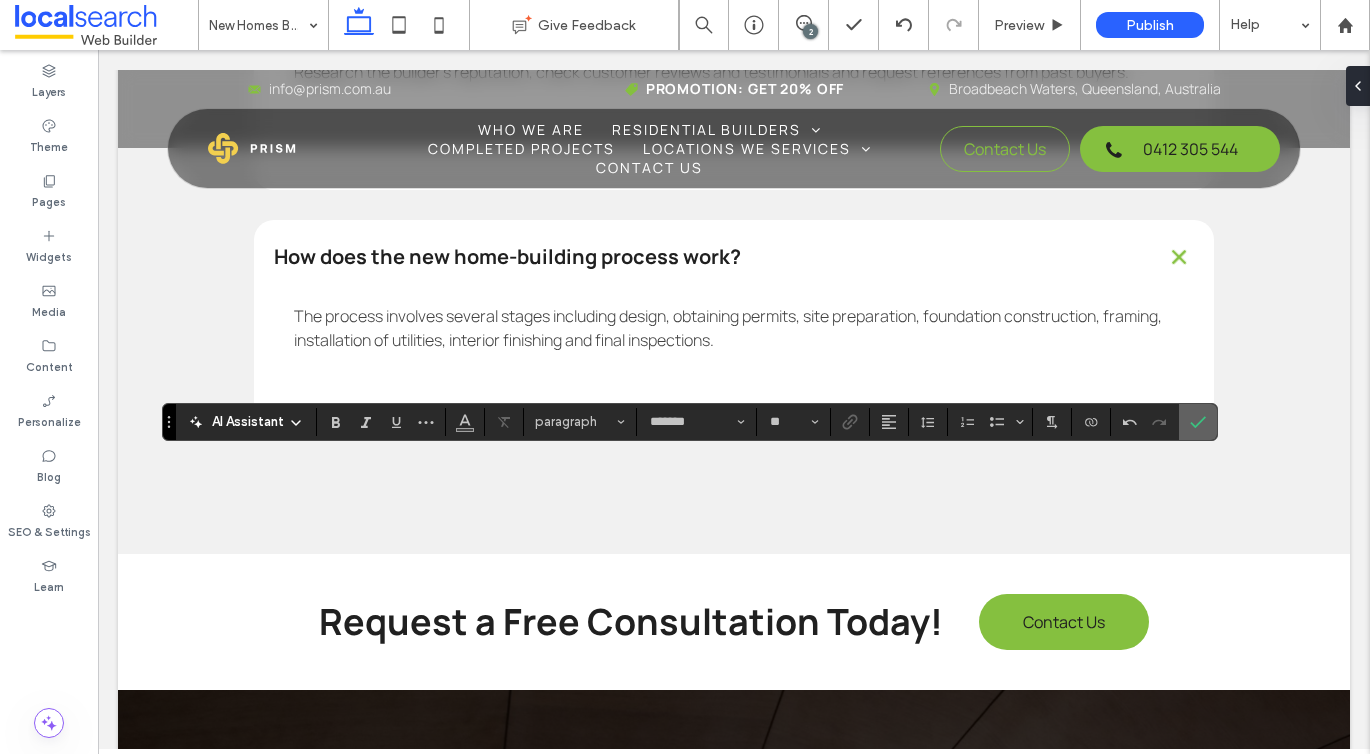 click at bounding box center (1198, 422) 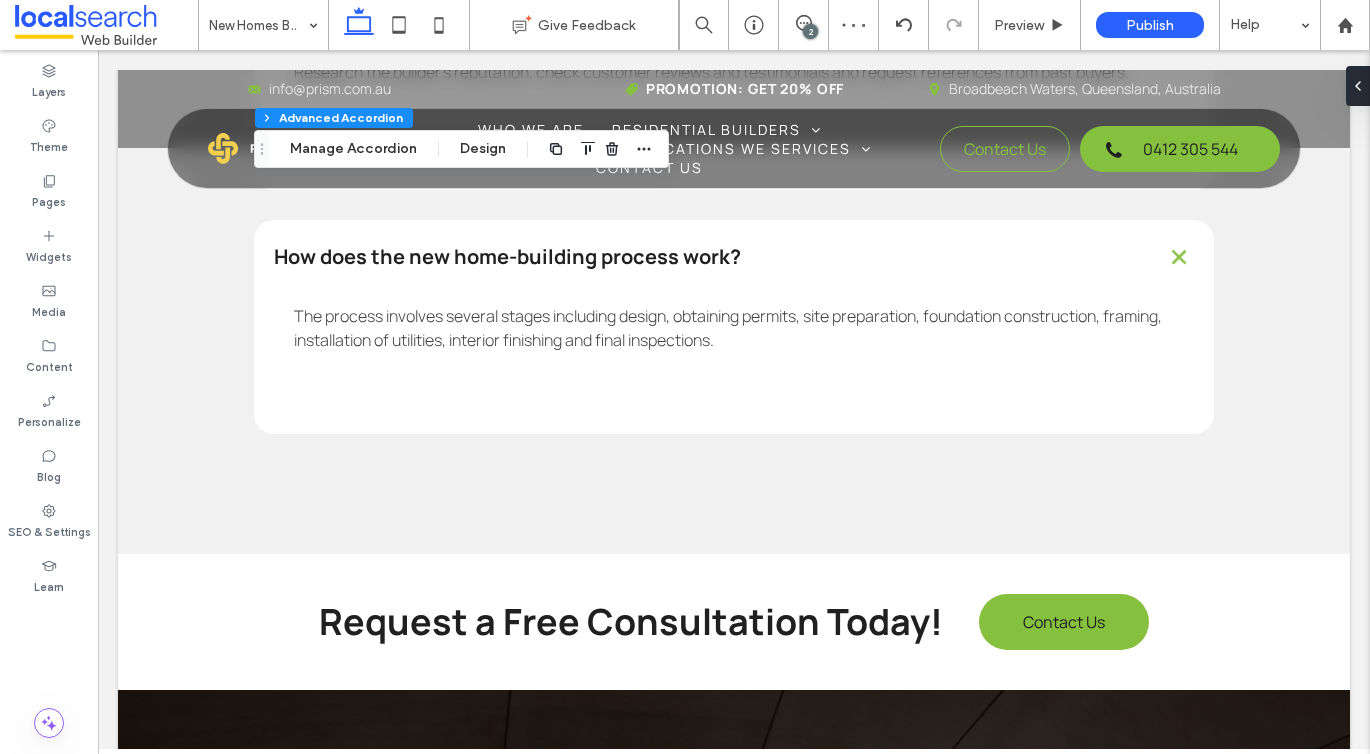 type on "*" 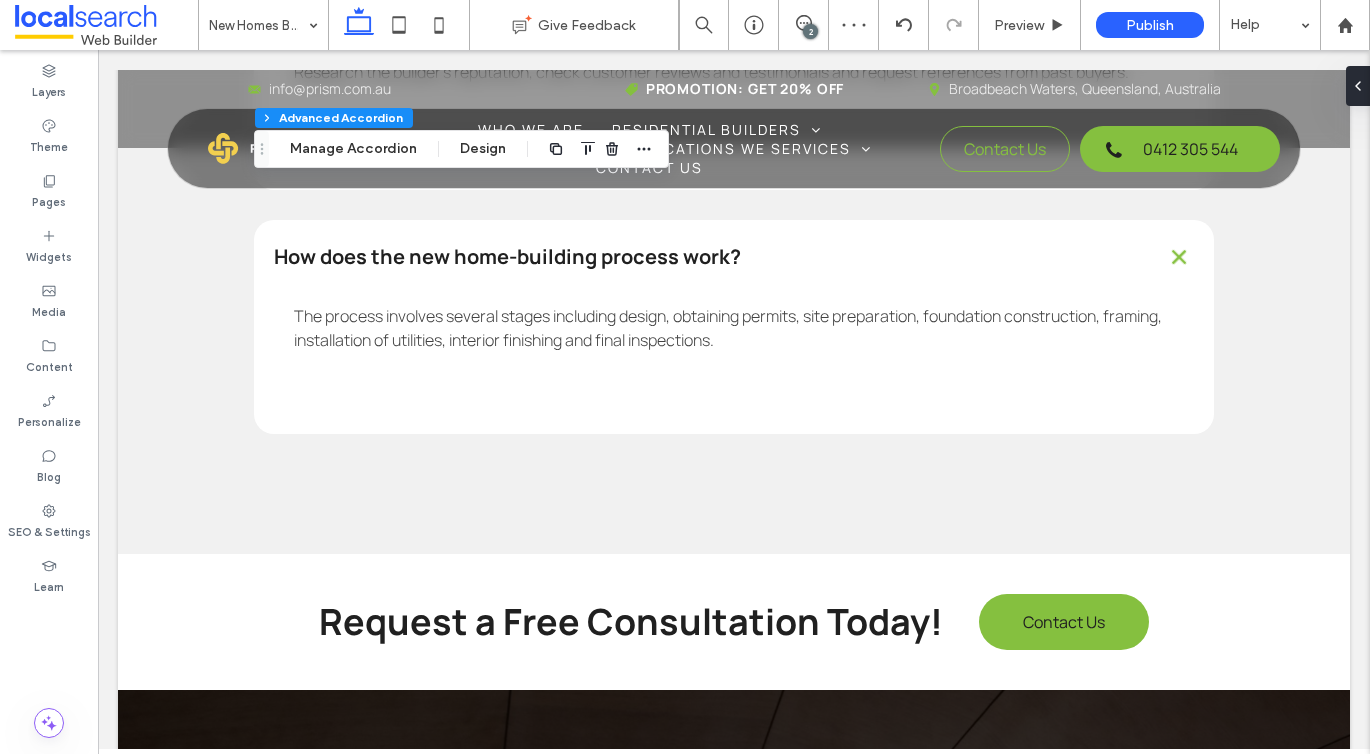 type on "*" 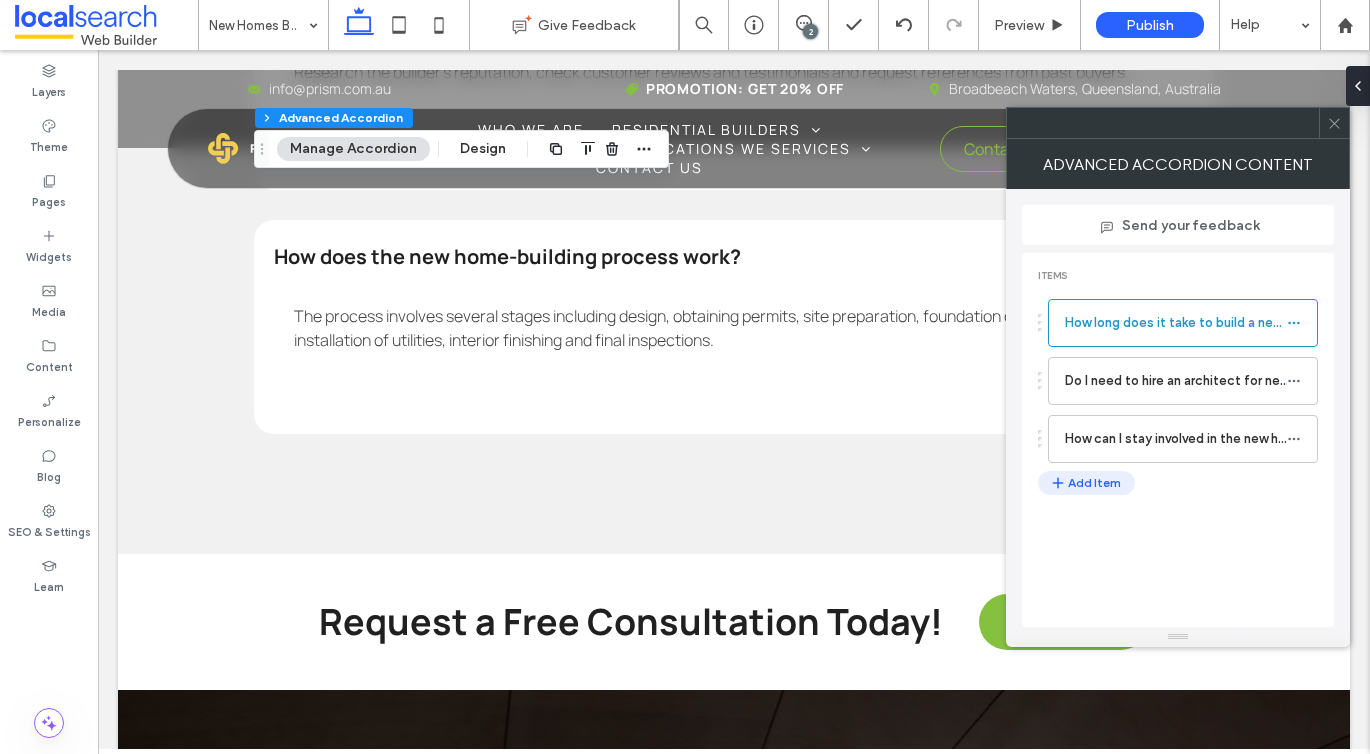 click on "Add Item" at bounding box center (1086, 483) 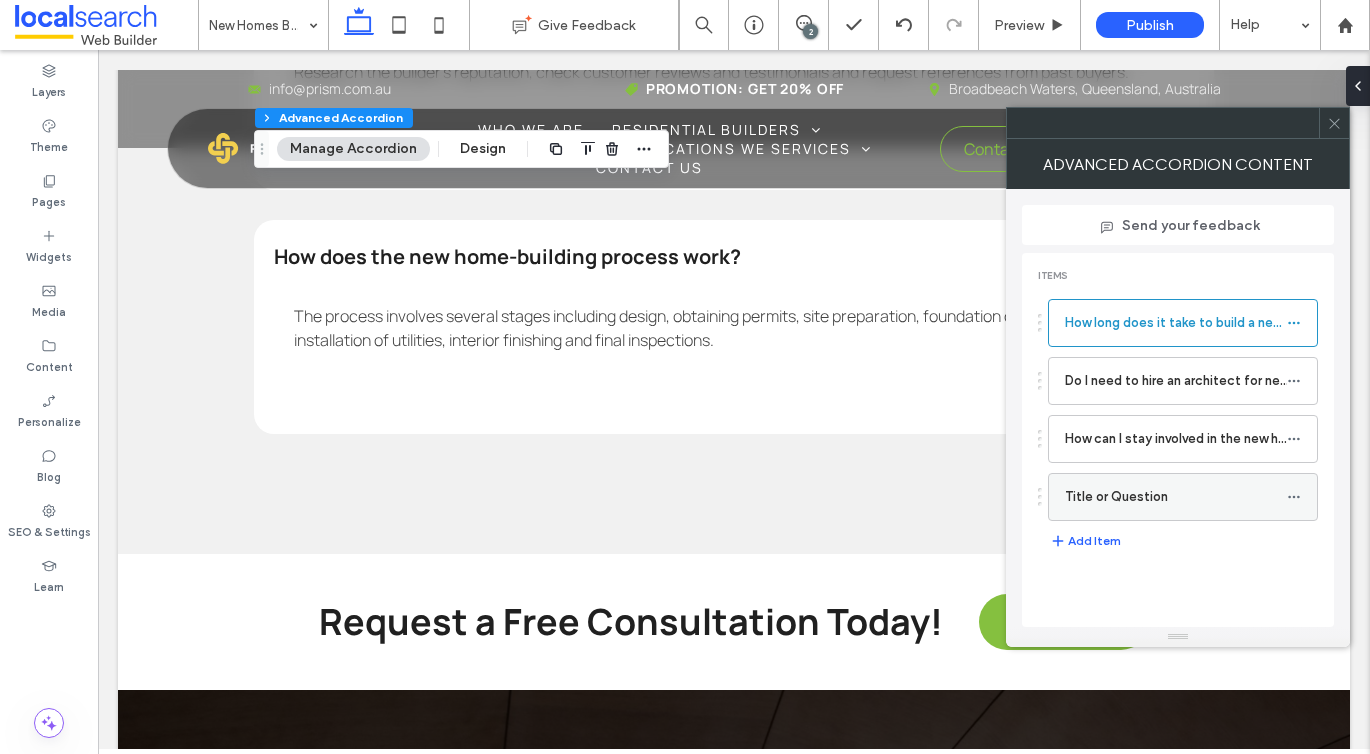 click 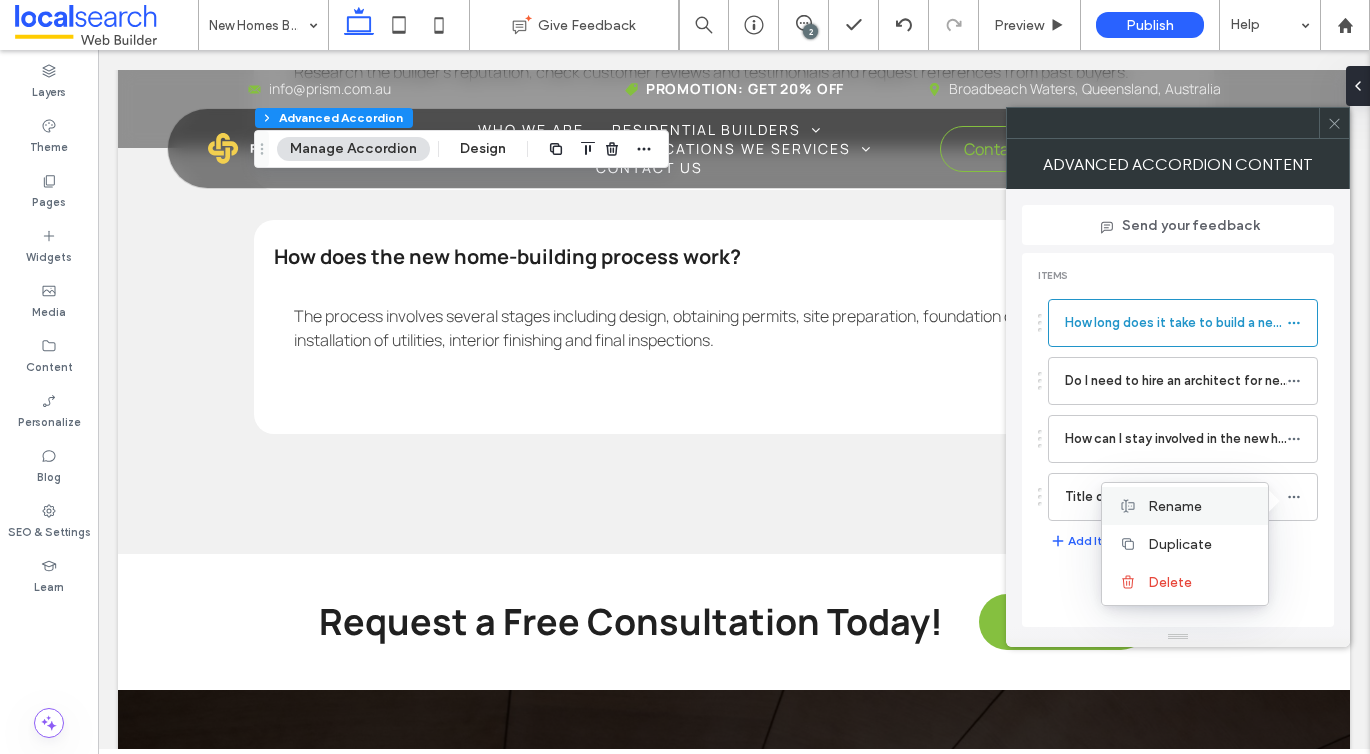 click on "Rename" at bounding box center [1175, 506] 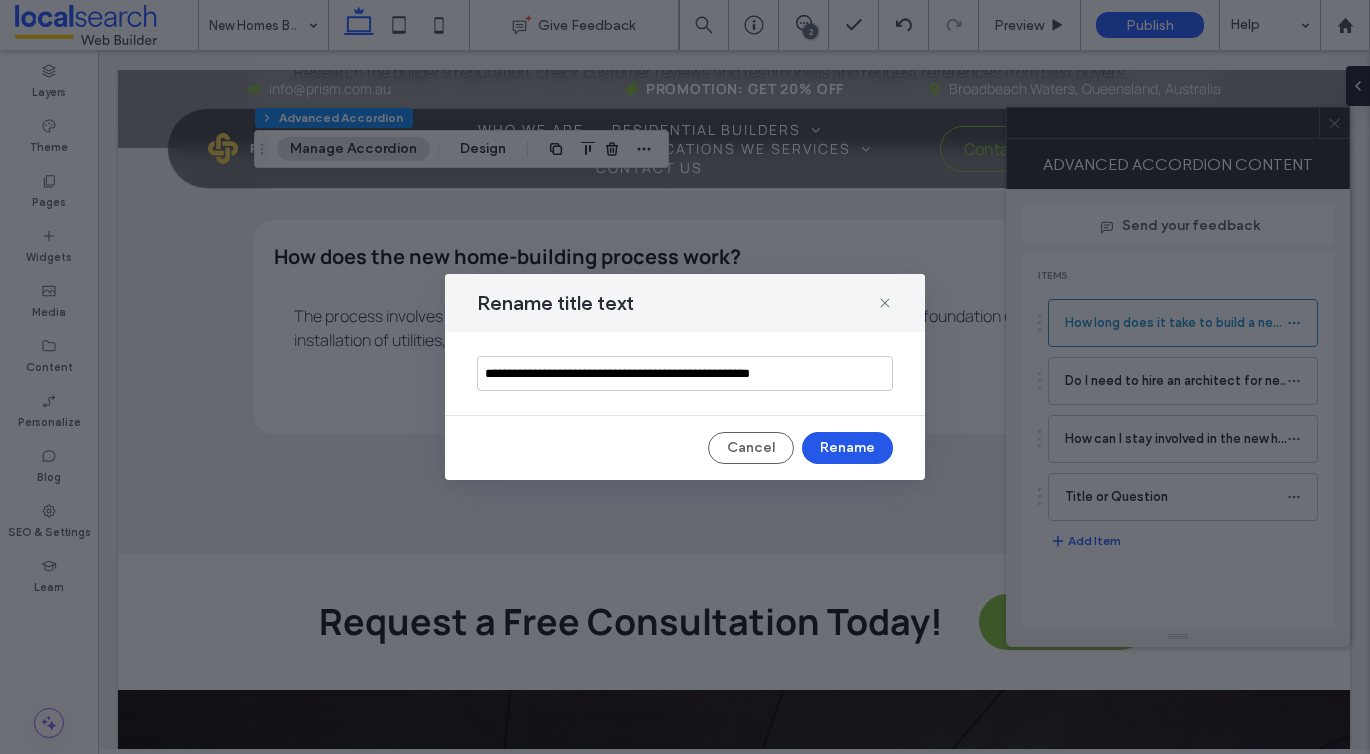 type on "**********" 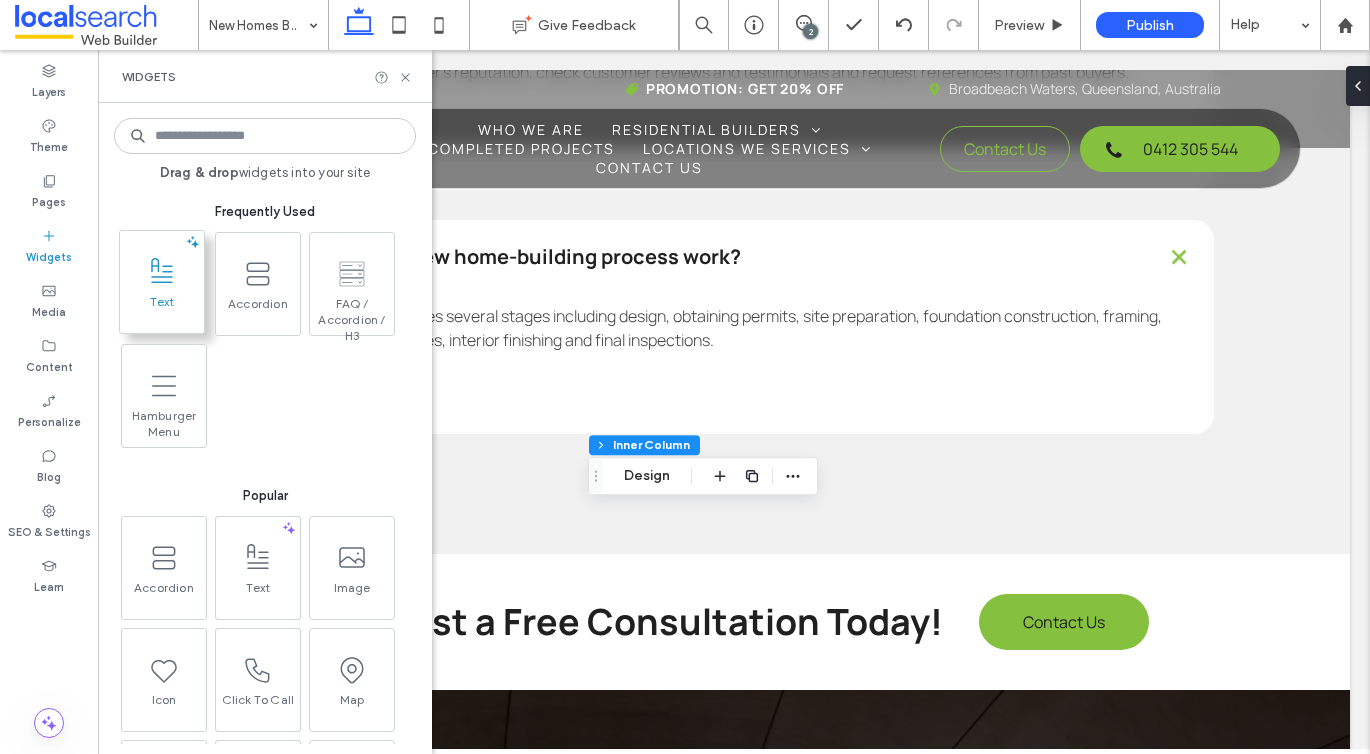 click 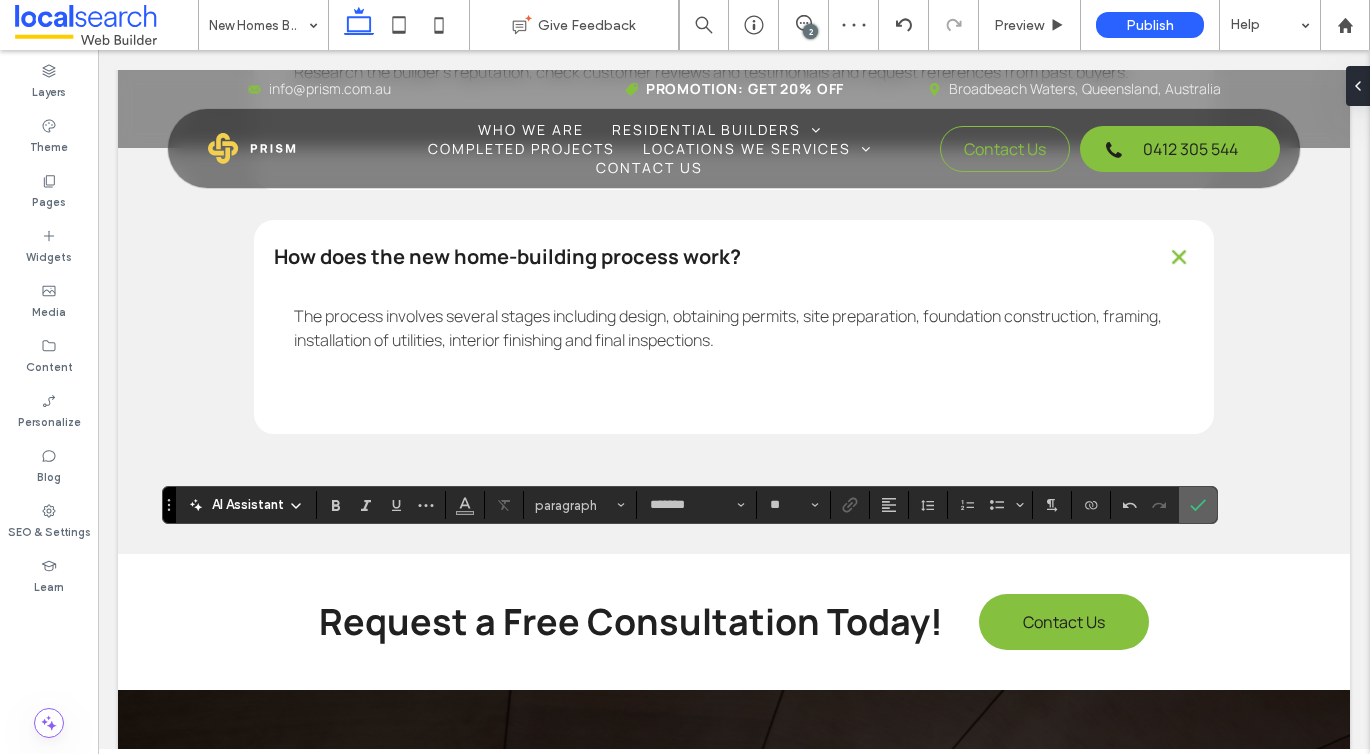 click at bounding box center (1194, 505) 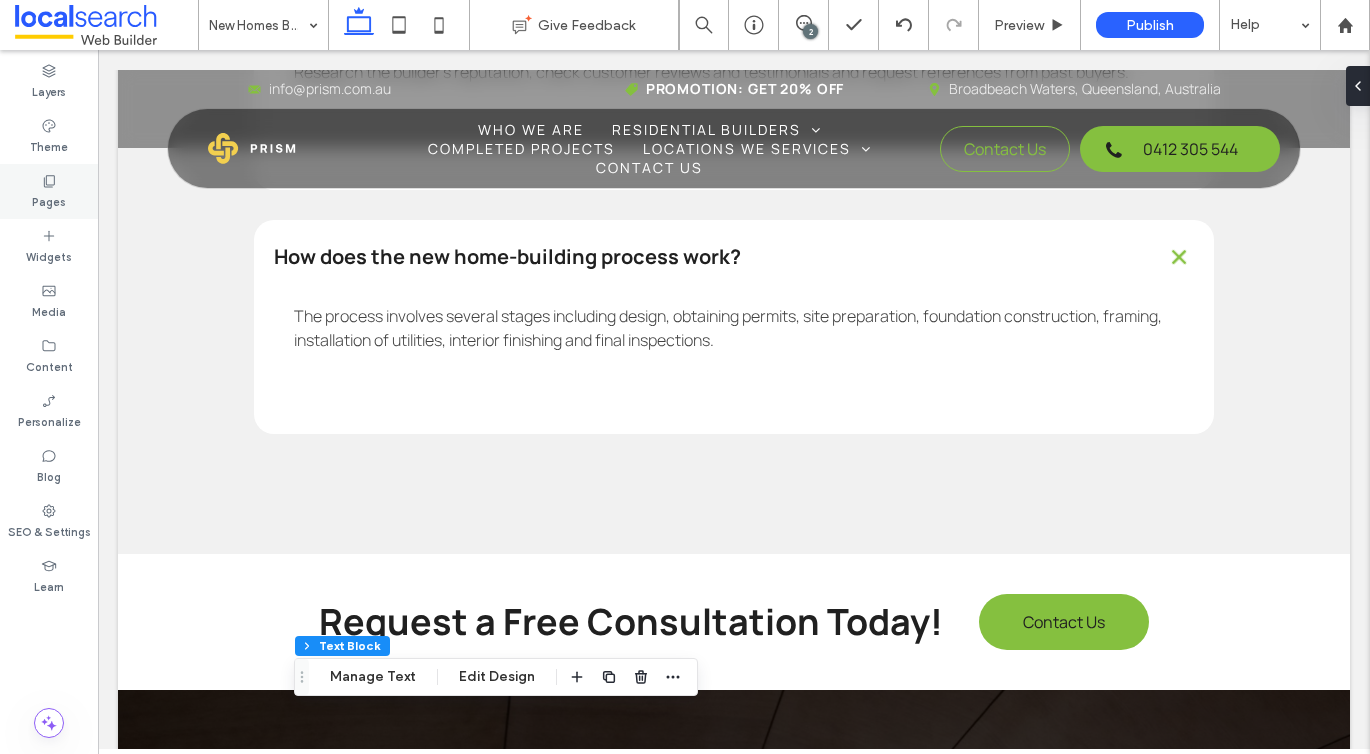 click on "Pages" at bounding box center (49, 191) 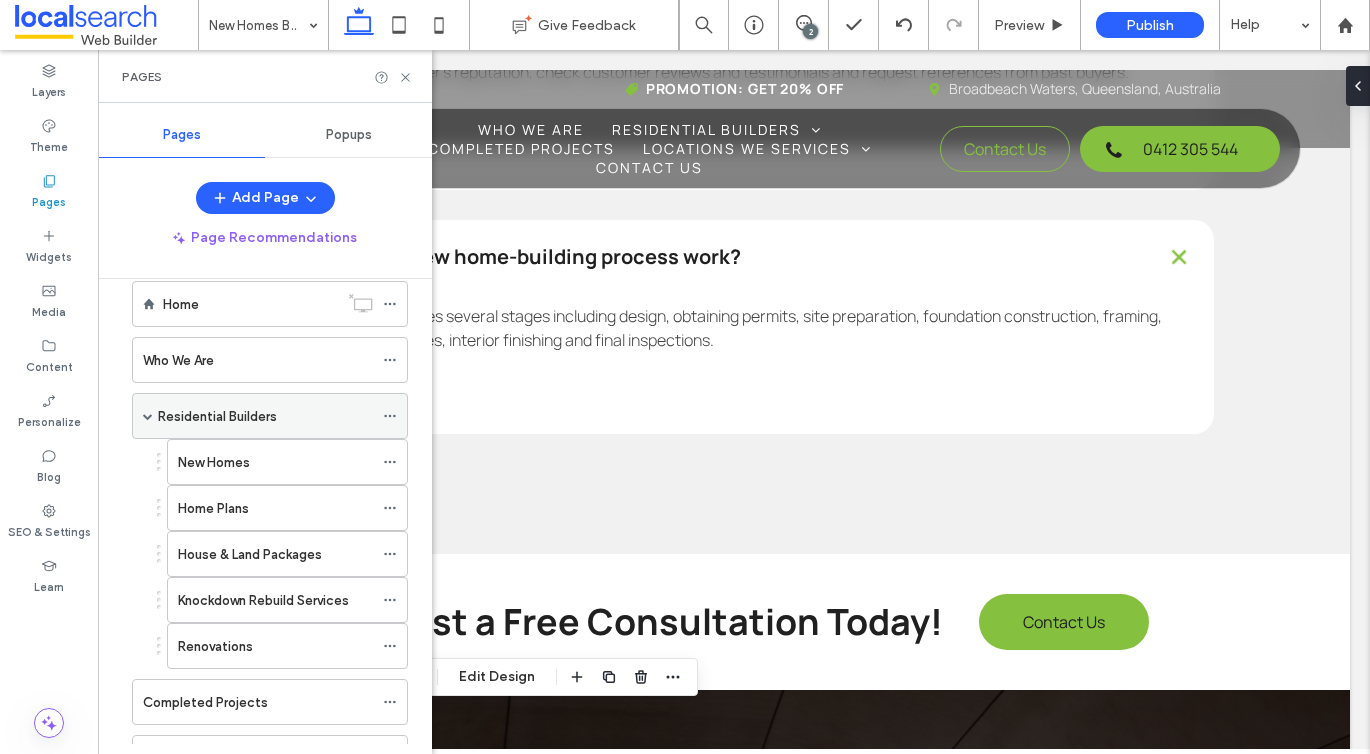 scroll, scrollTop: 39, scrollLeft: 0, axis: vertical 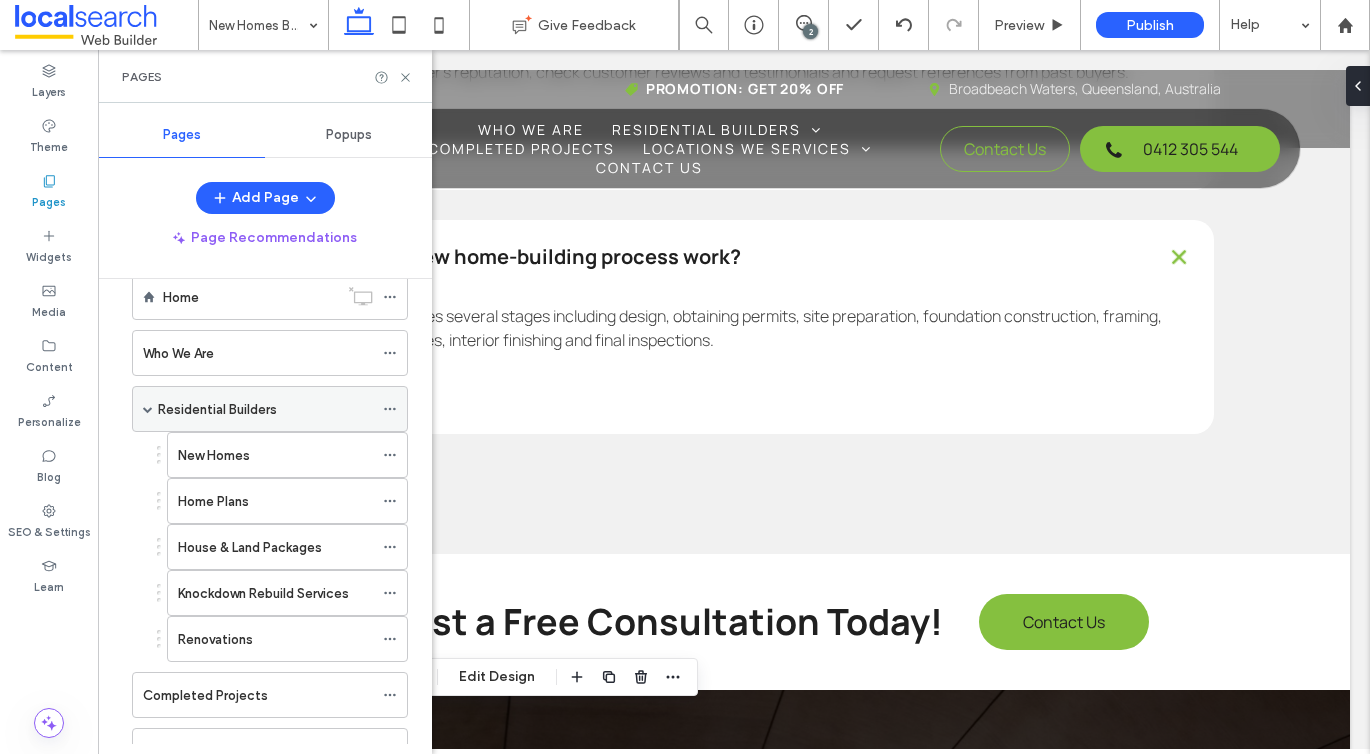 click at bounding box center (148, 409) 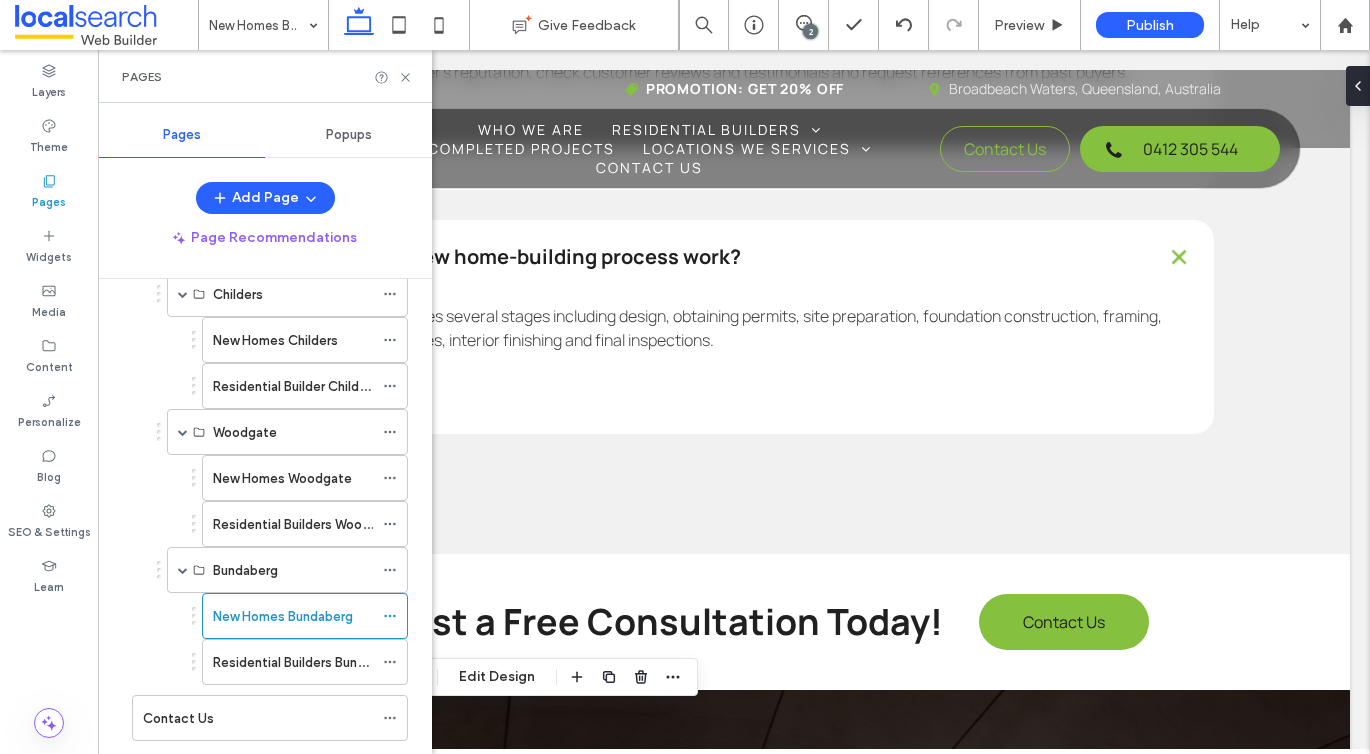 scroll, scrollTop: 352, scrollLeft: 0, axis: vertical 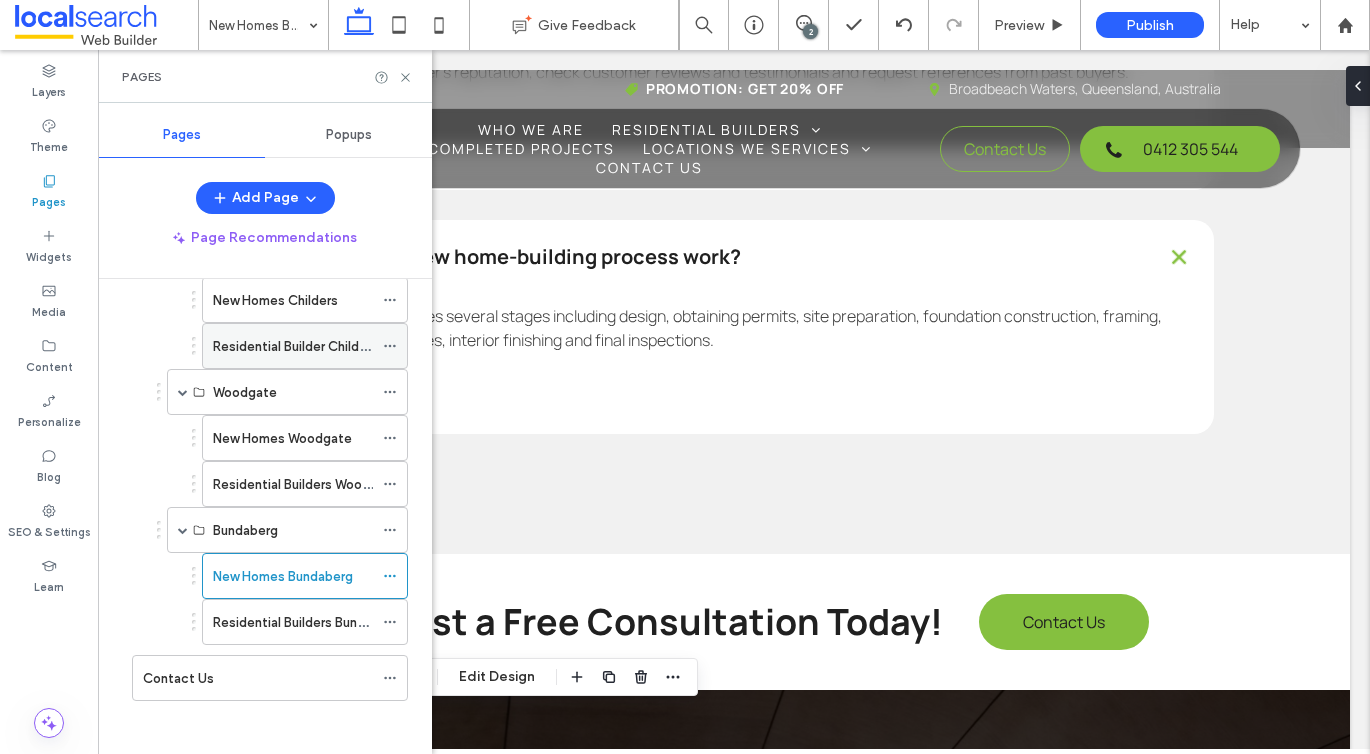 click on "Residential Builder Childers" at bounding box center [293, 346] 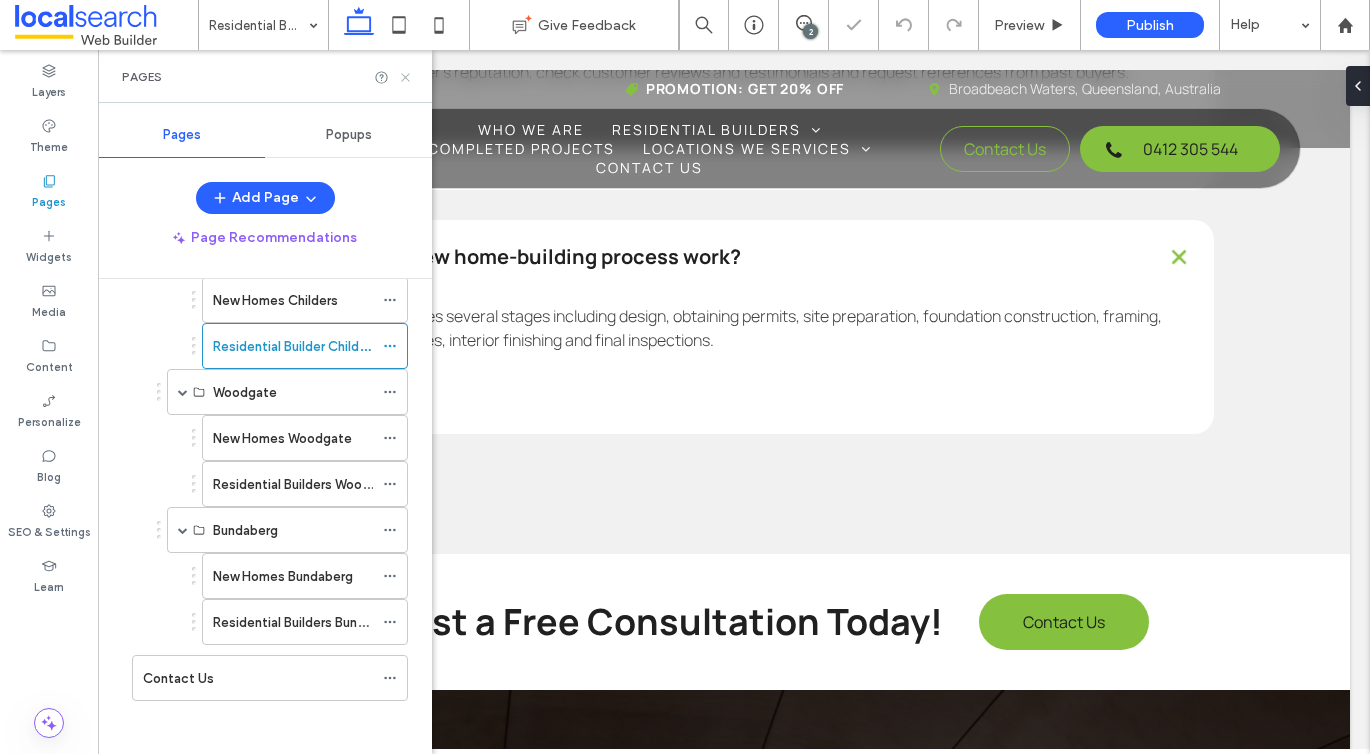 click 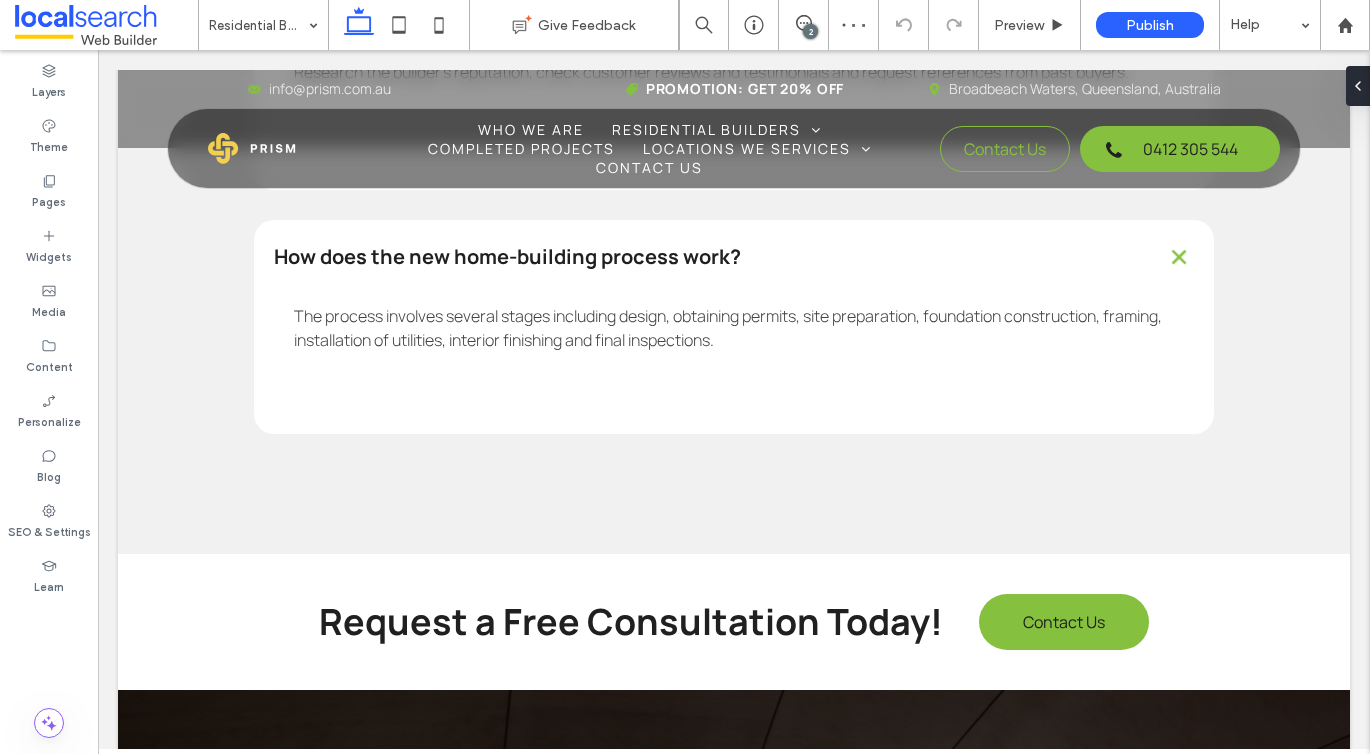 type on "*******" 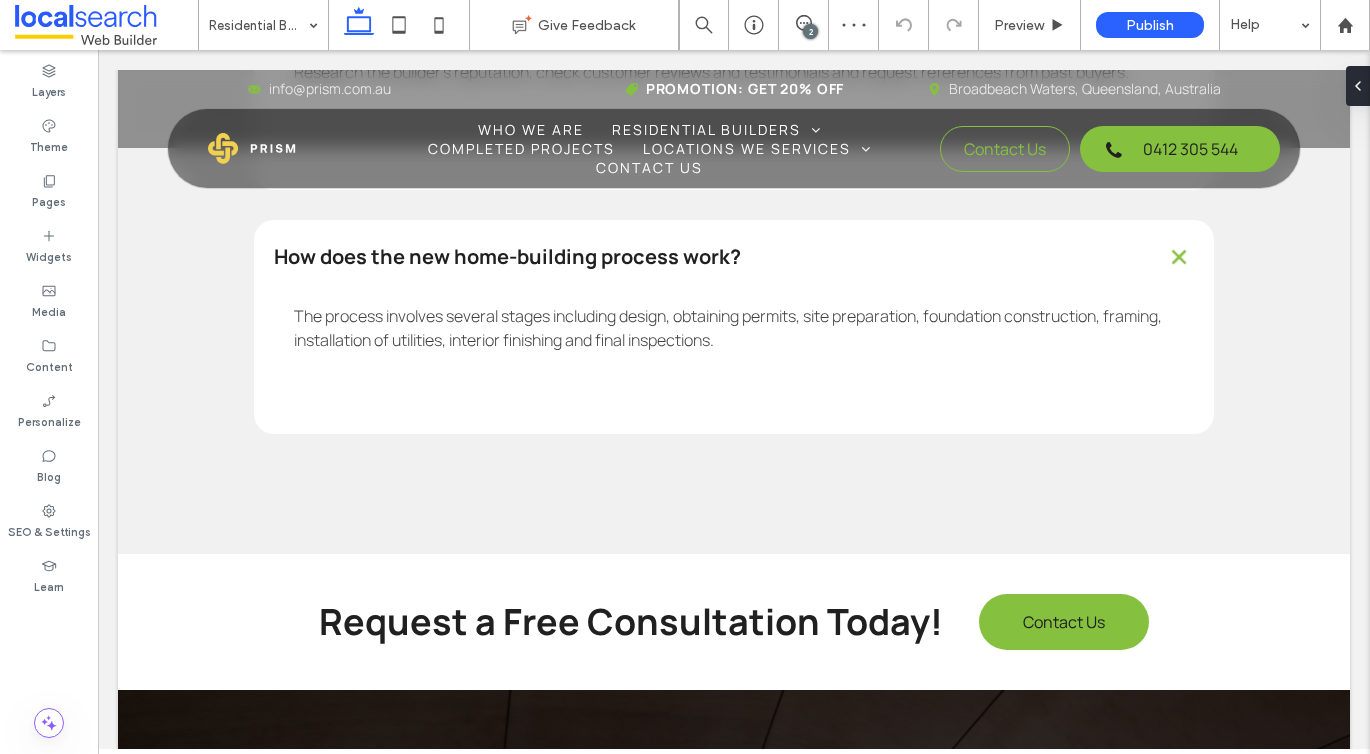 type on "**" 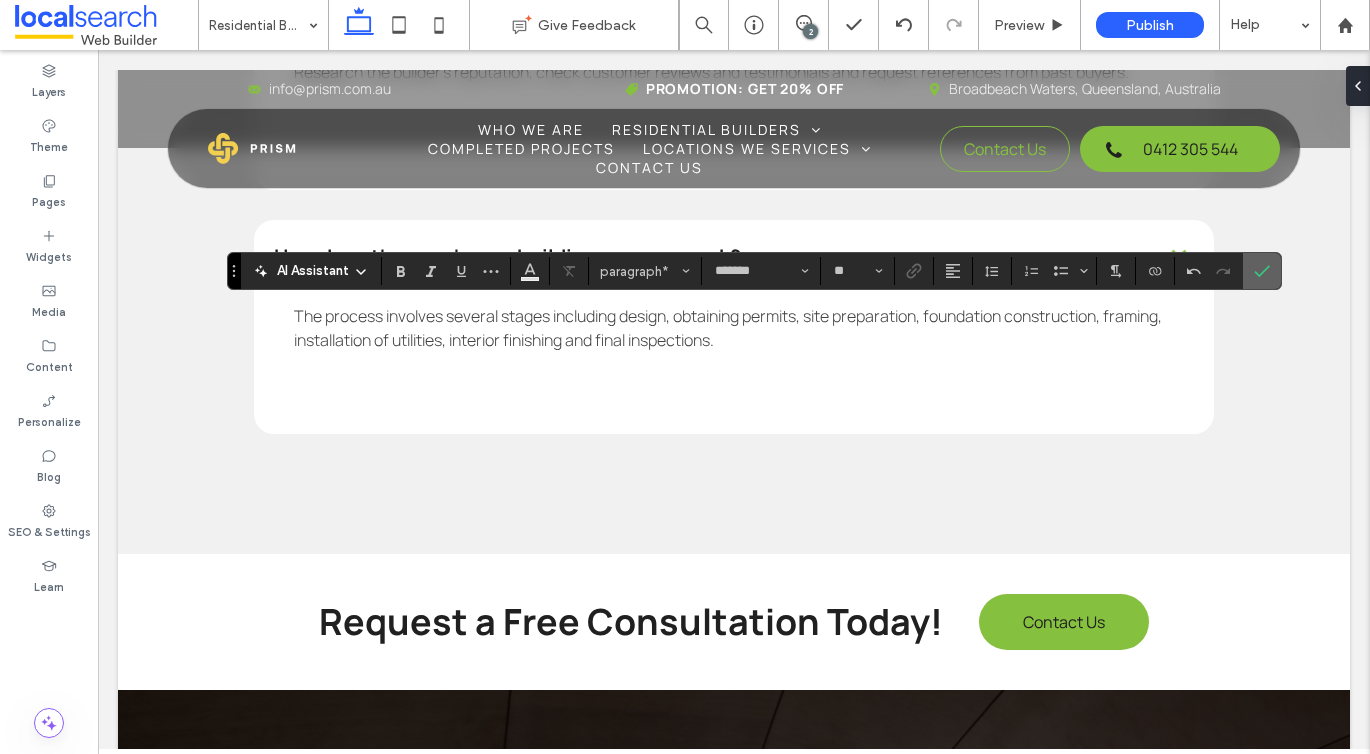 click at bounding box center [1262, 271] 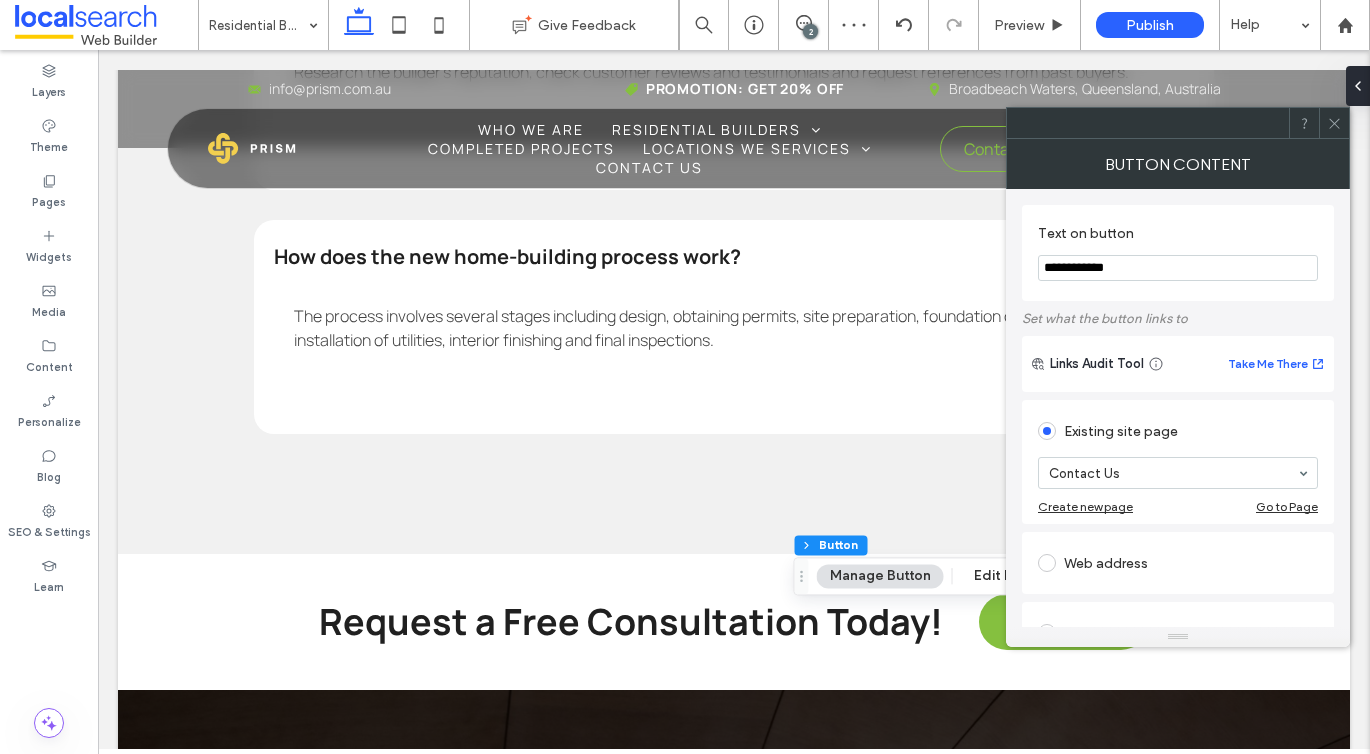 click on "**********" at bounding box center [1178, 268] 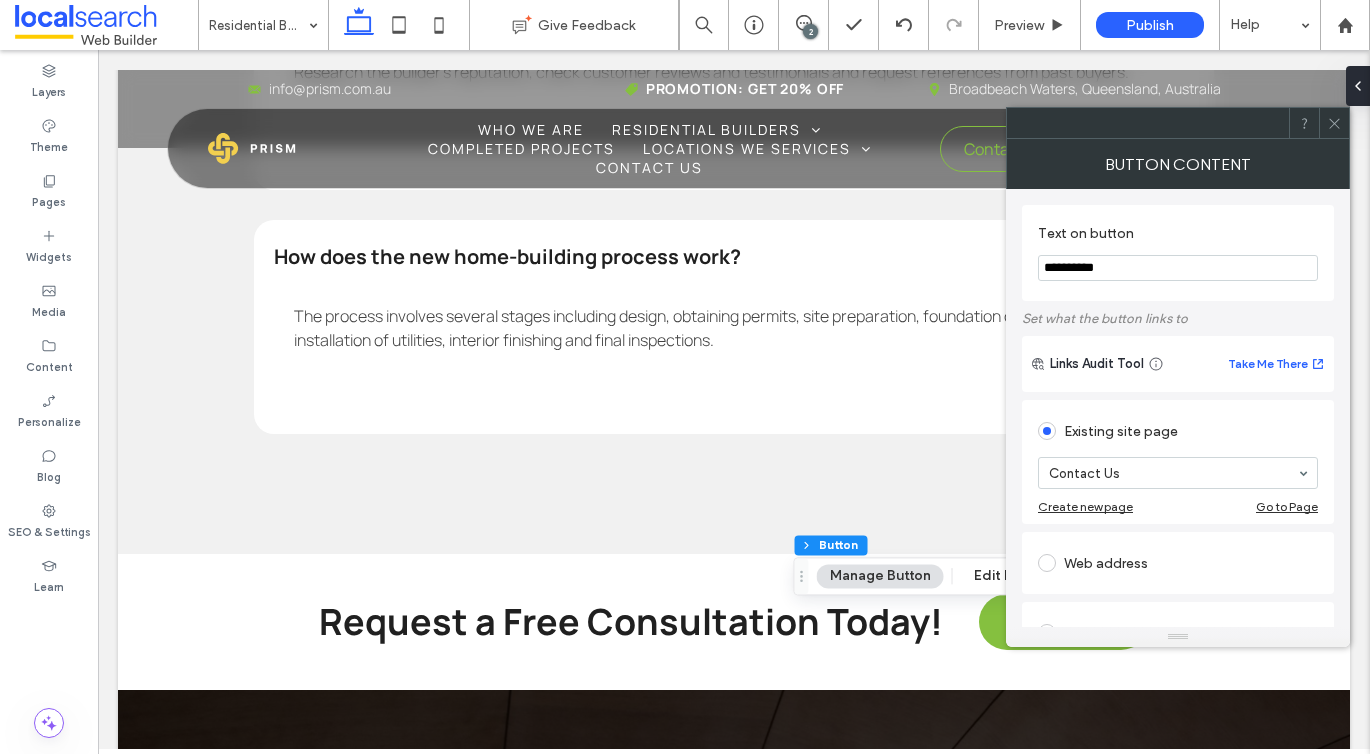 type on "**********" 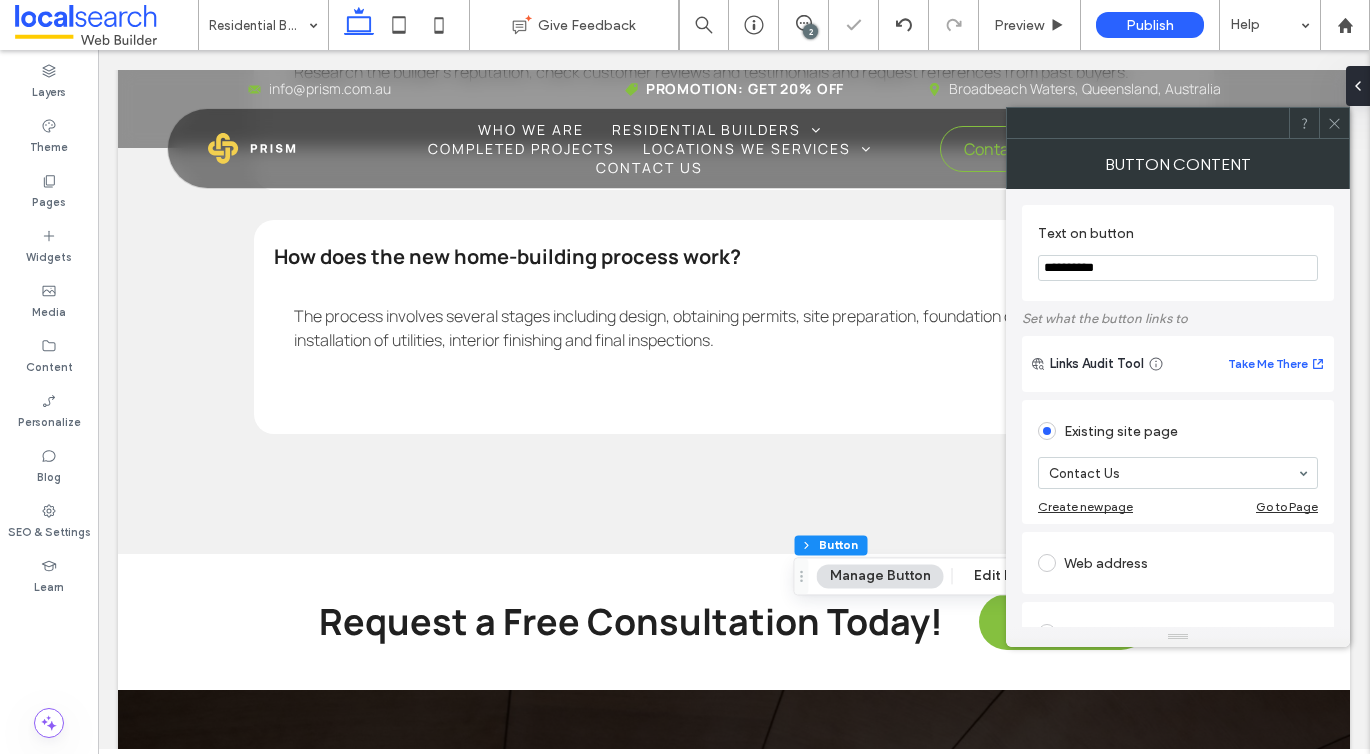 click at bounding box center (1334, 123) 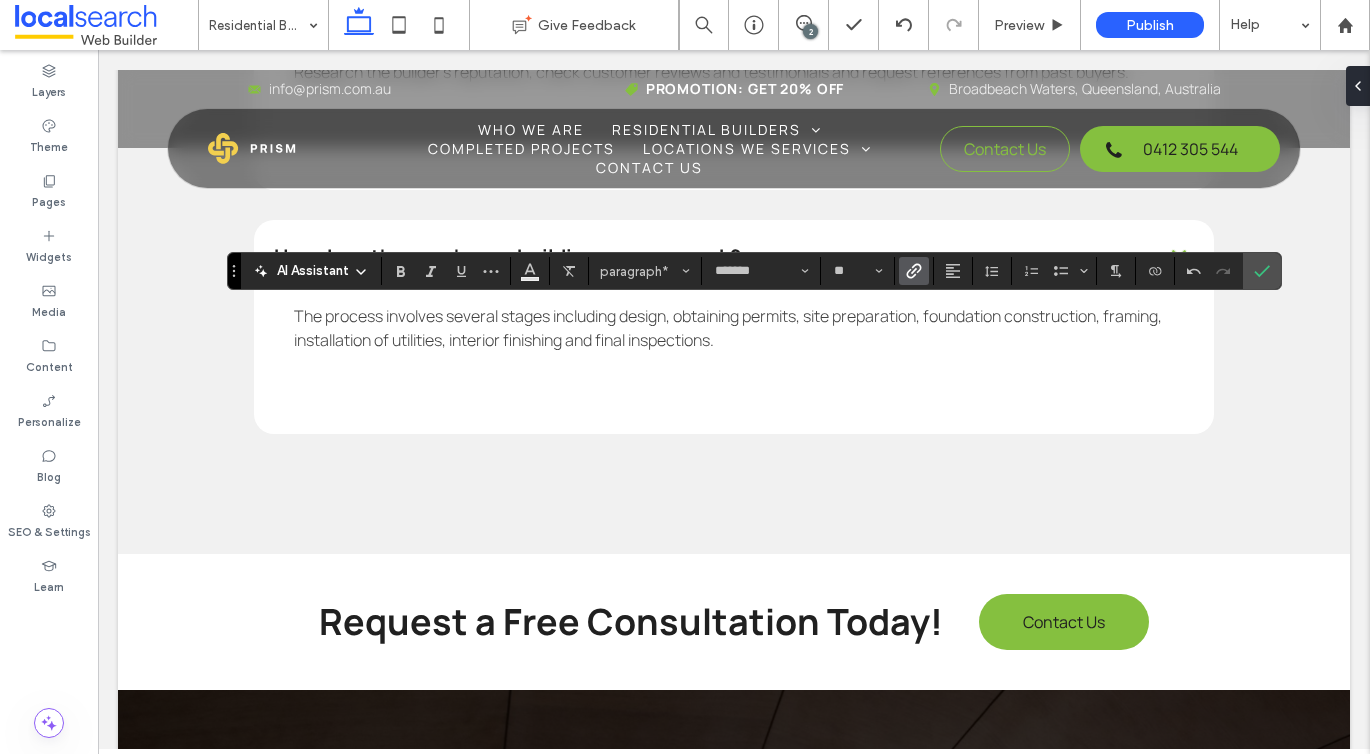 click 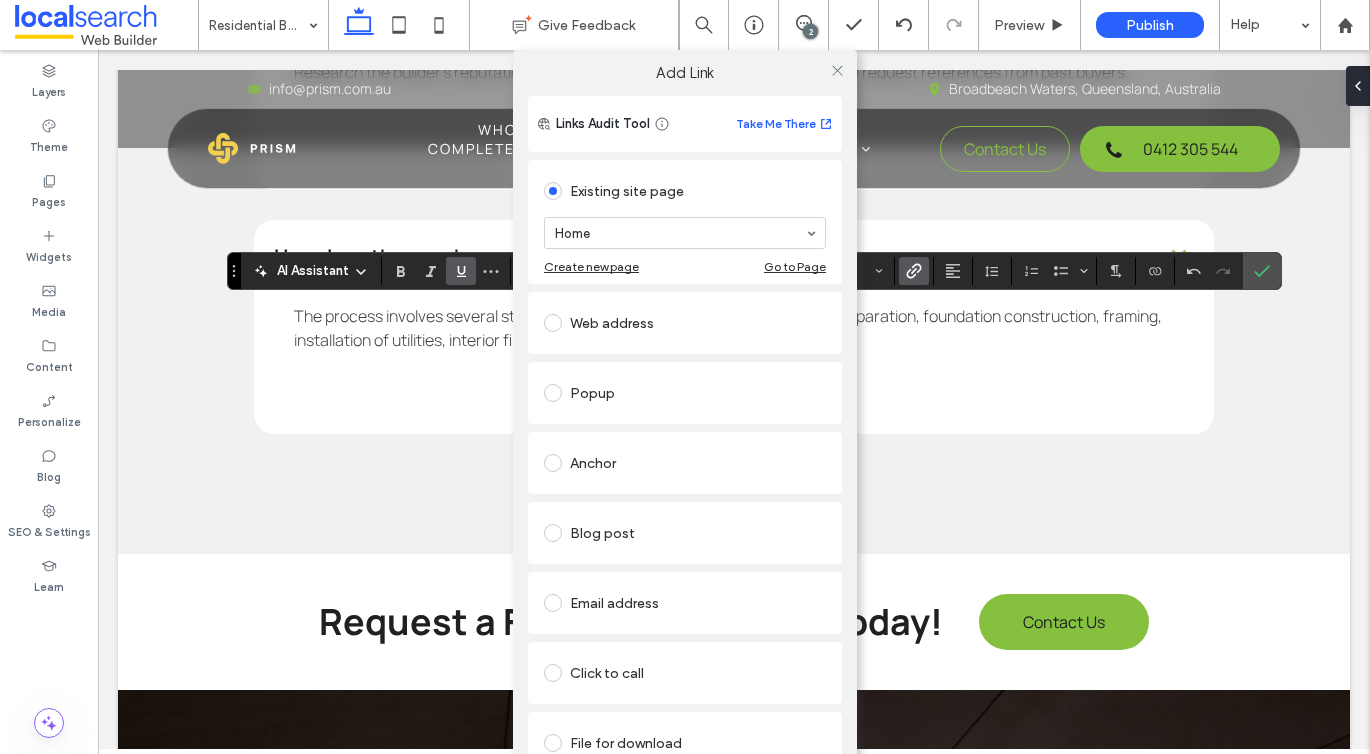 scroll, scrollTop: 42, scrollLeft: 0, axis: vertical 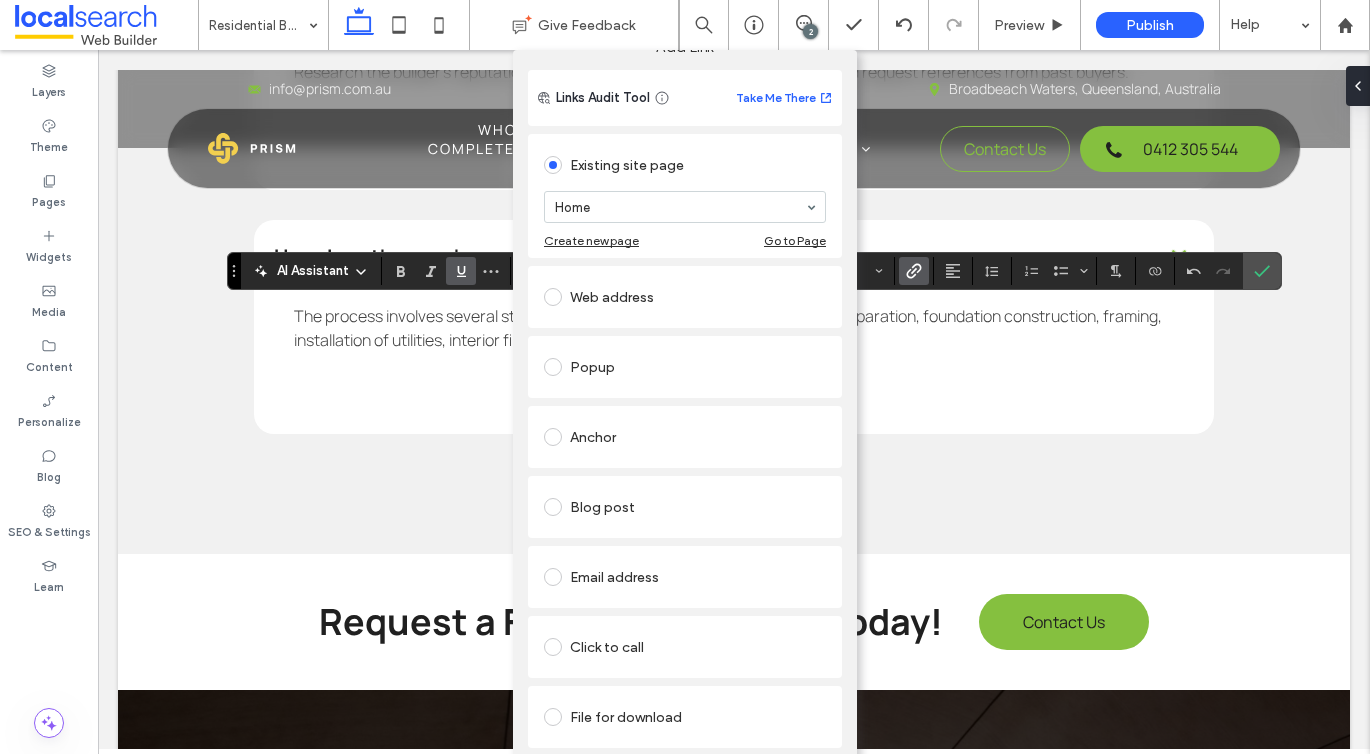 click on "Click to call" at bounding box center (685, 647) 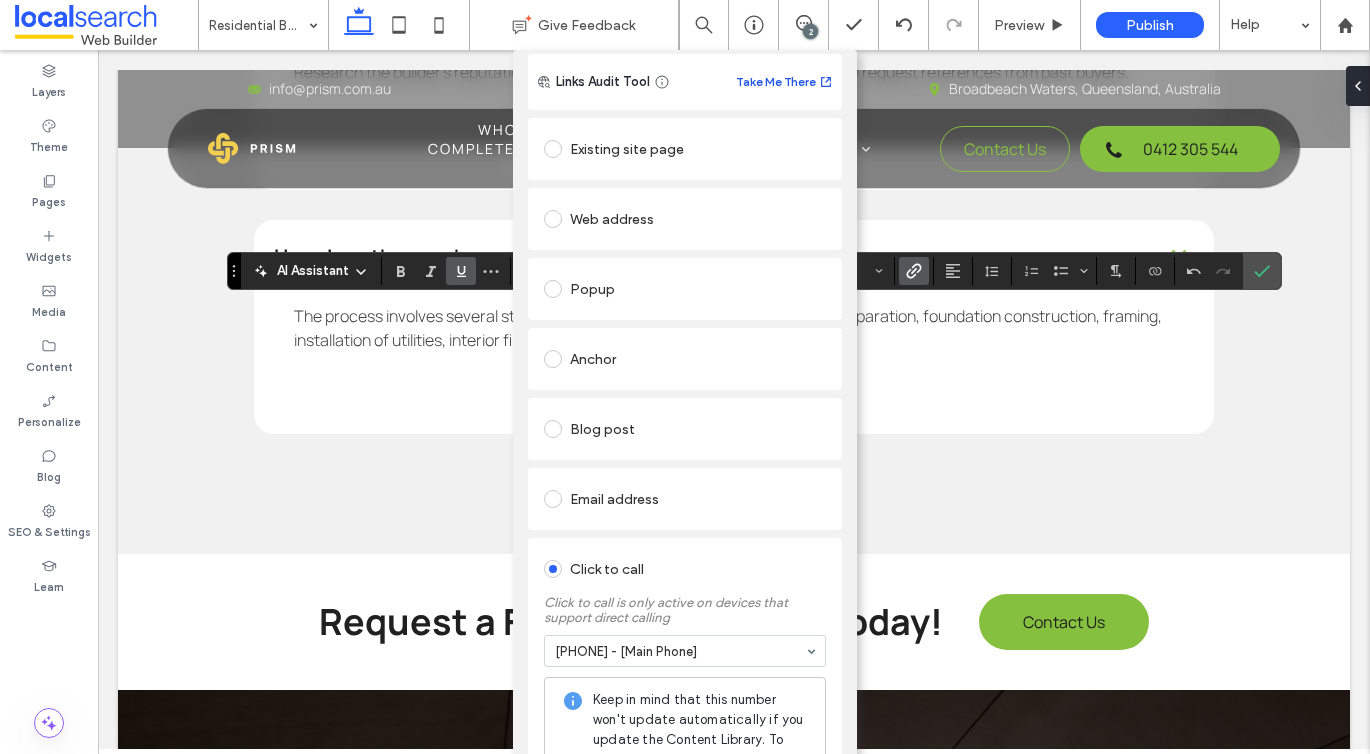 scroll, scrollTop: 0, scrollLeft: 0, axis: both 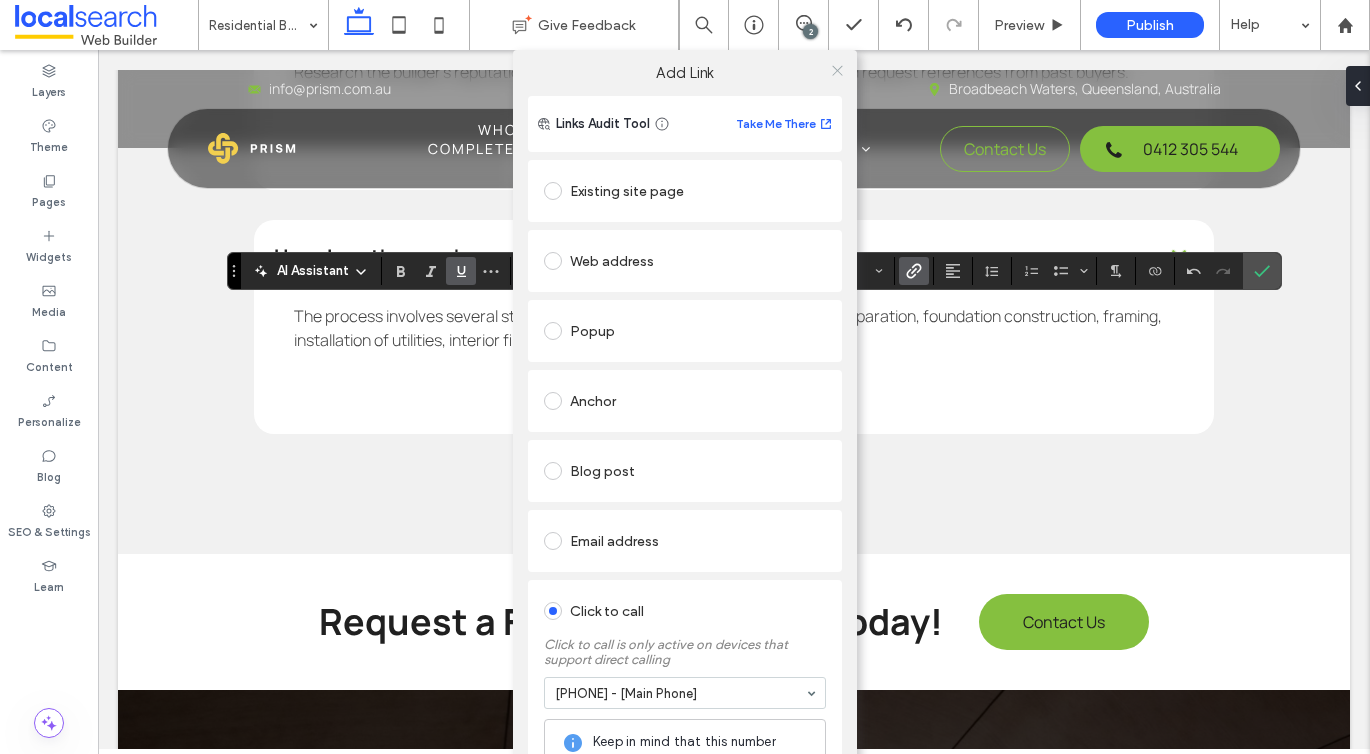 click 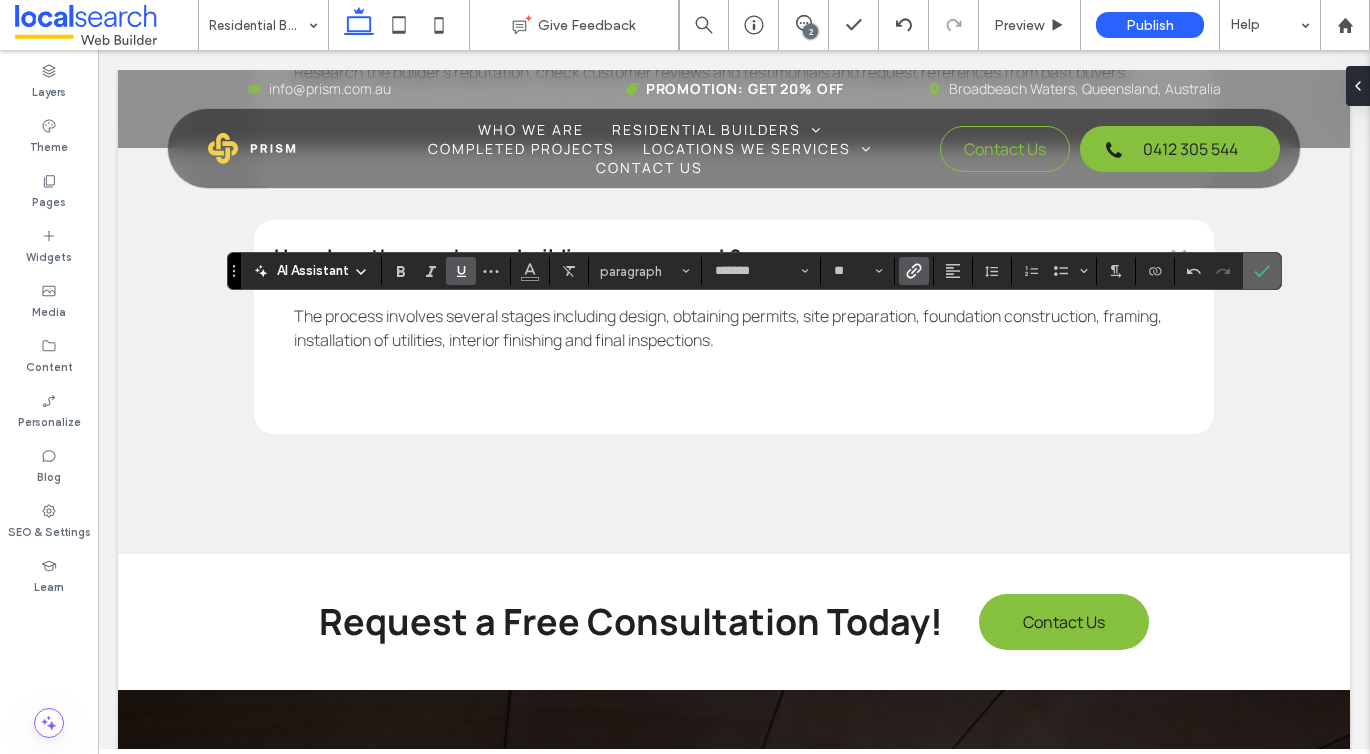 click at bounding box center [1262, 271] 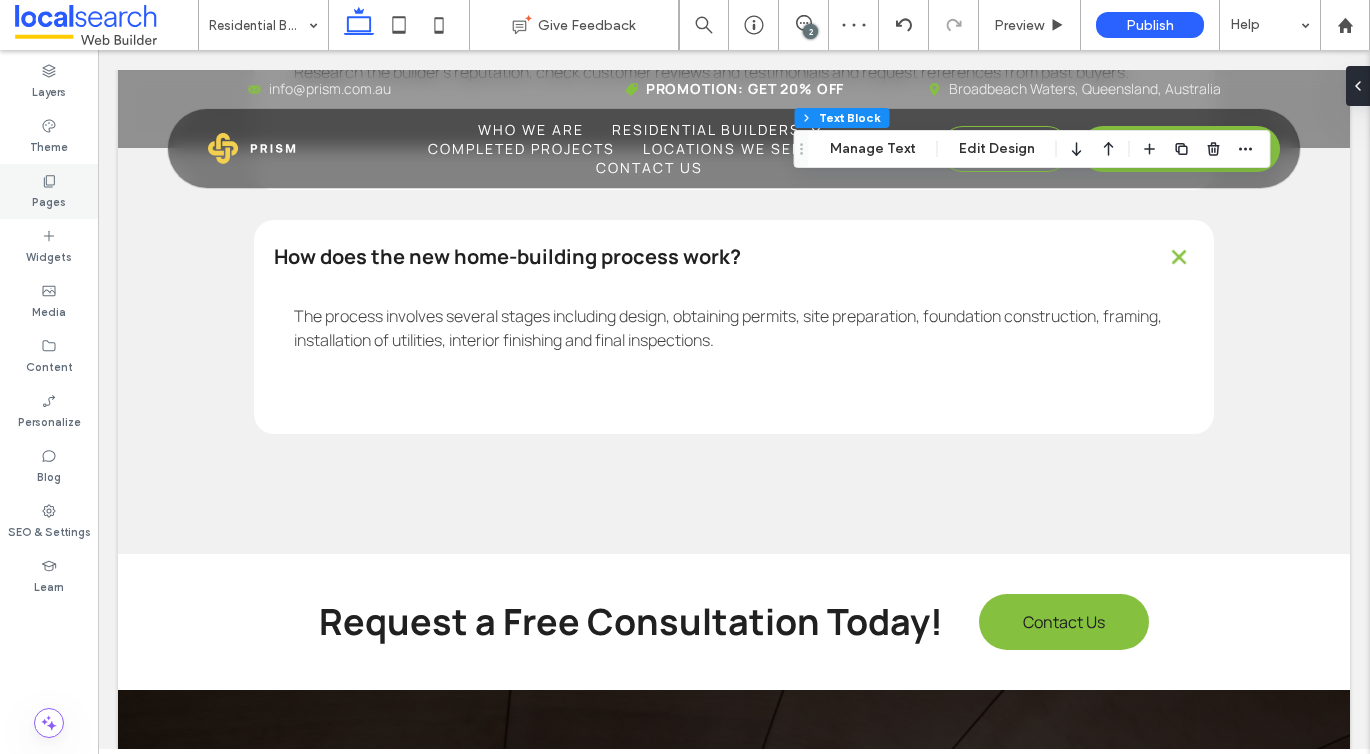 click on "Pages" at bounding box center [49, 191] 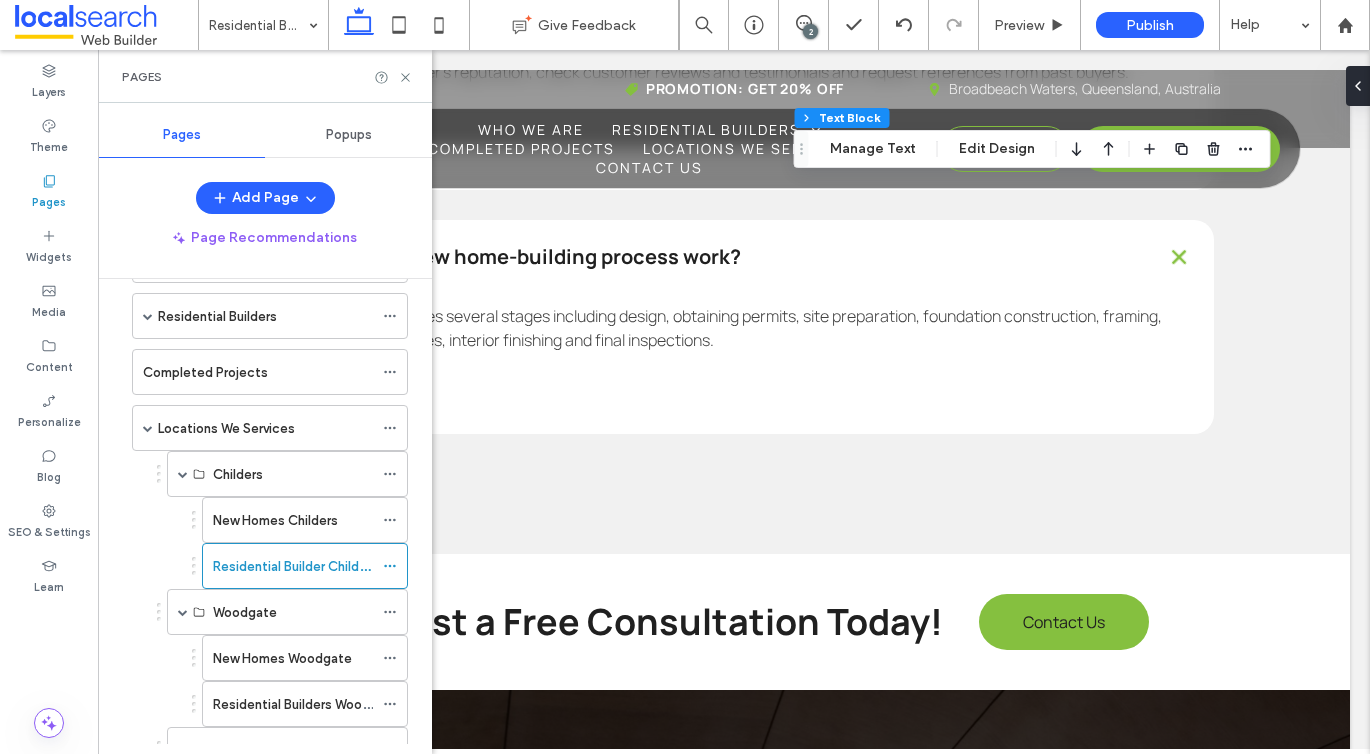 scroll, scrollTop: 203, scrollLeft: 0, axis: vertical 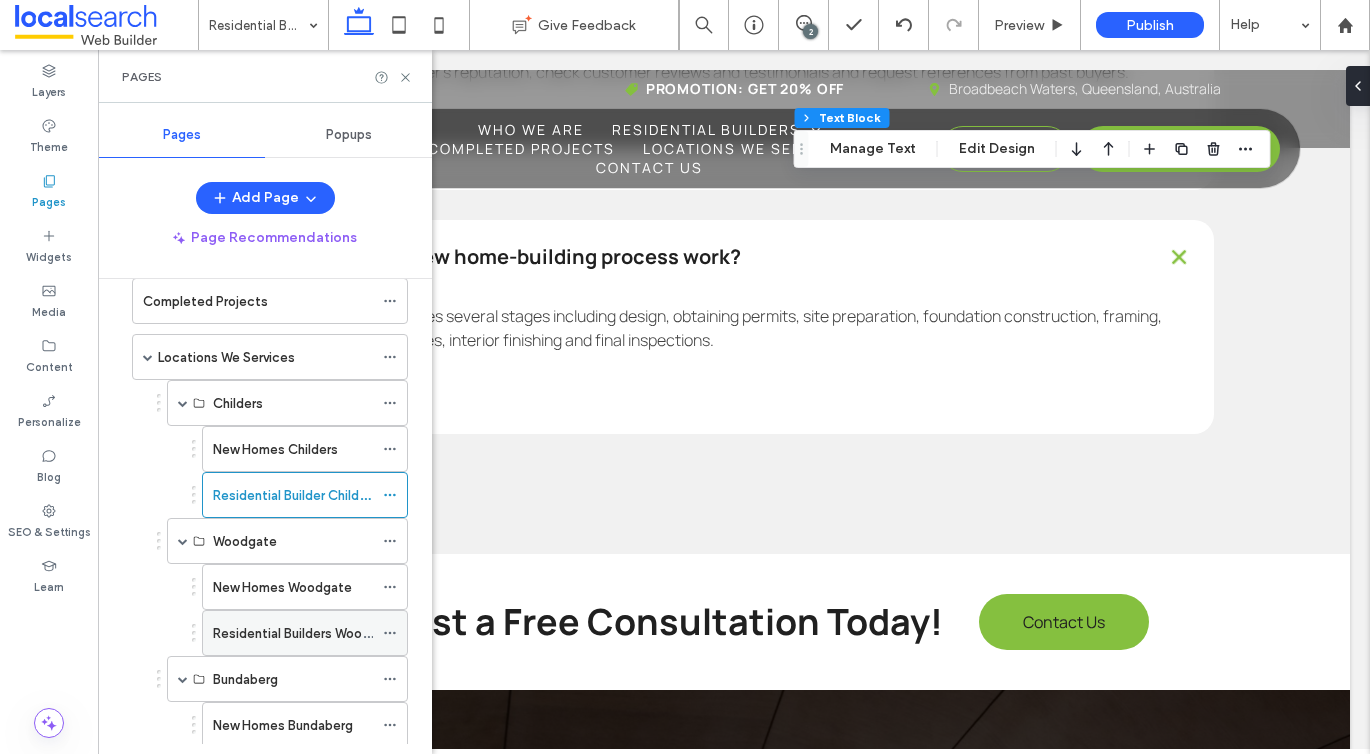 click on "Residential Builders Woodgate" at bounding box center [306, 633] 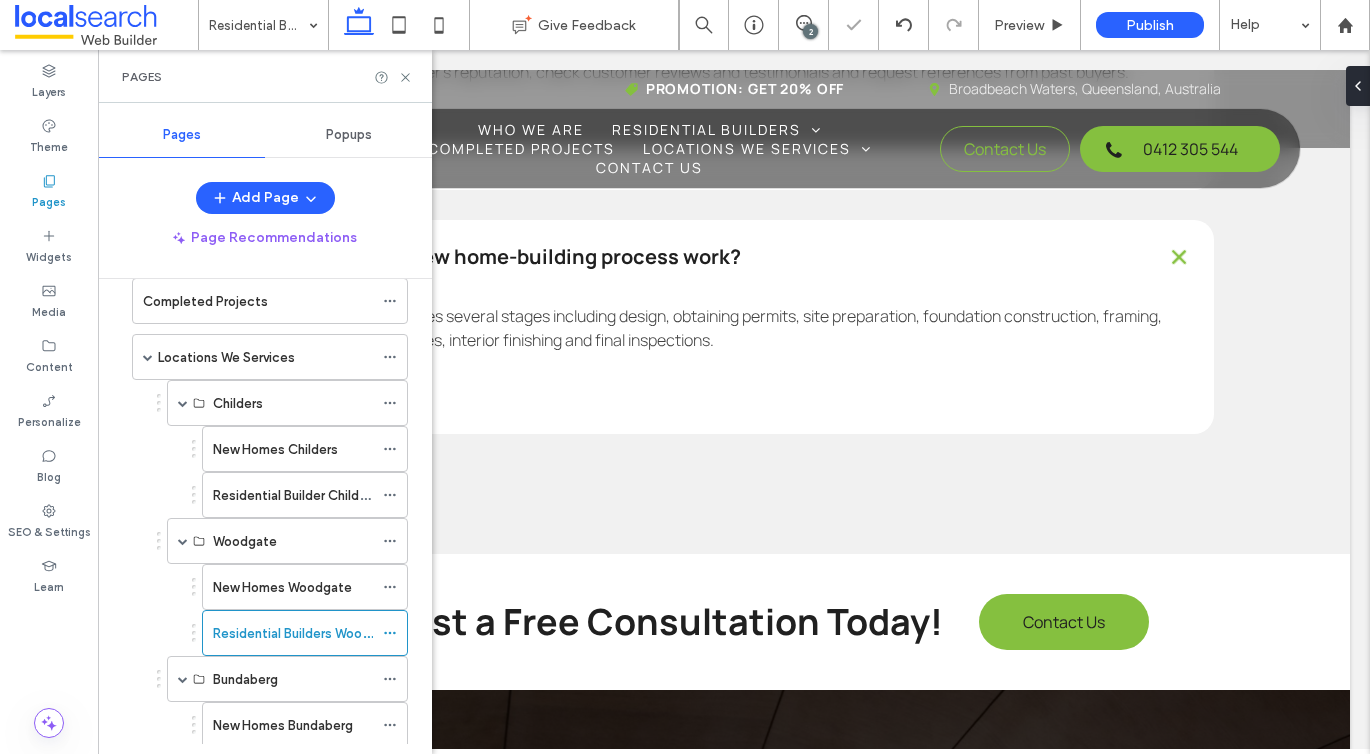 click 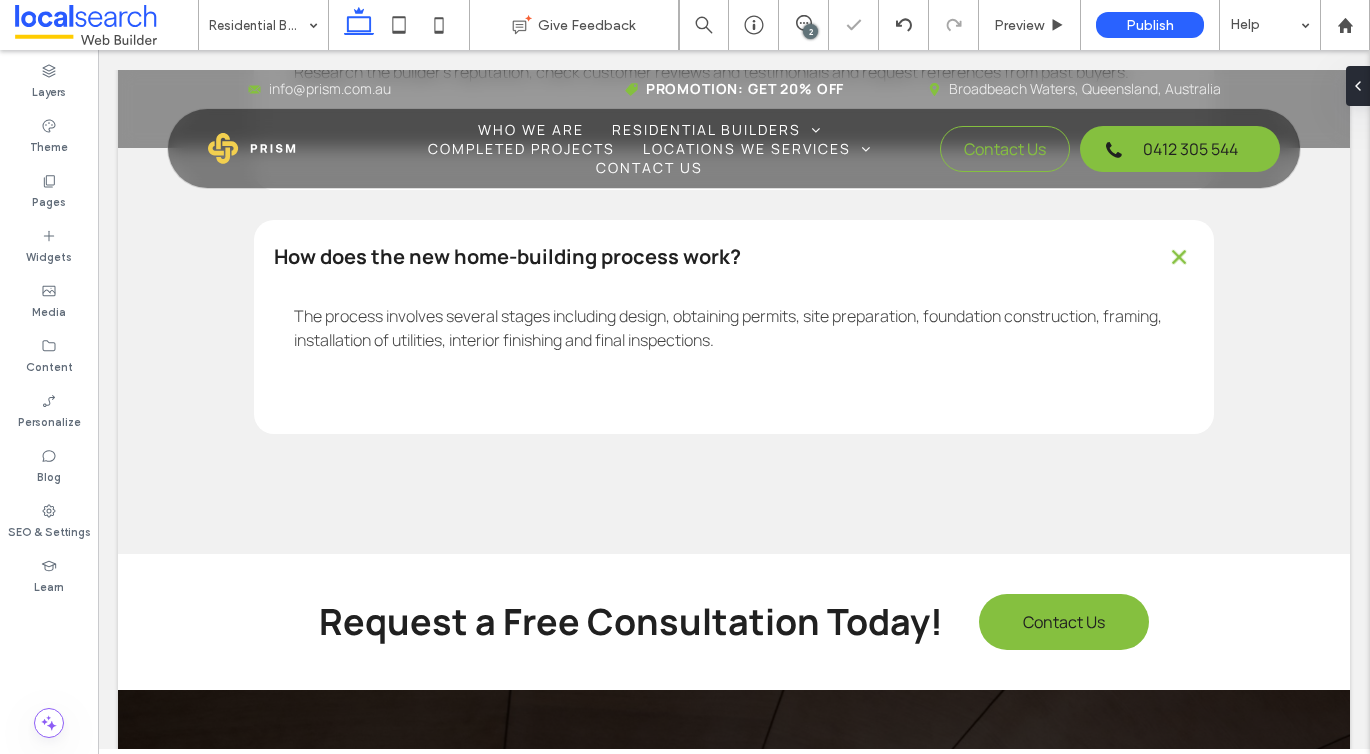 type on "*******" 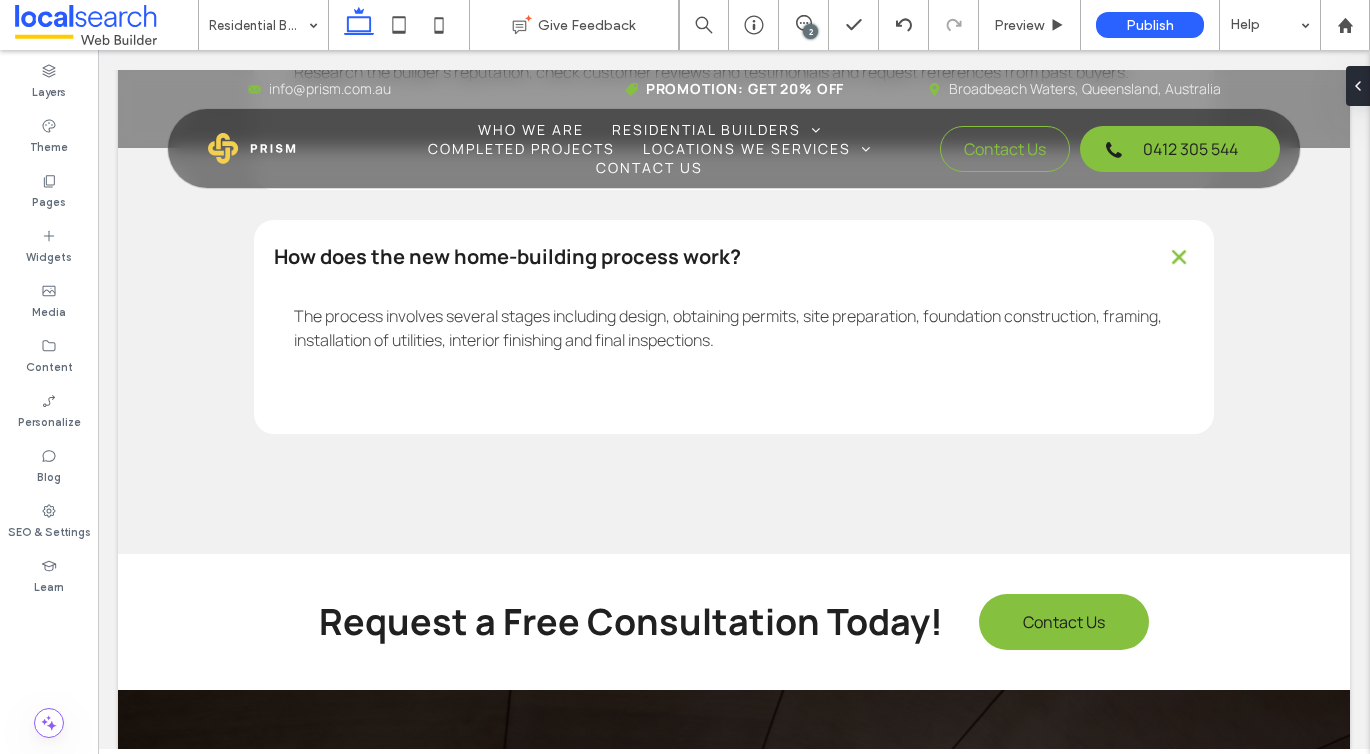 type on "*******" 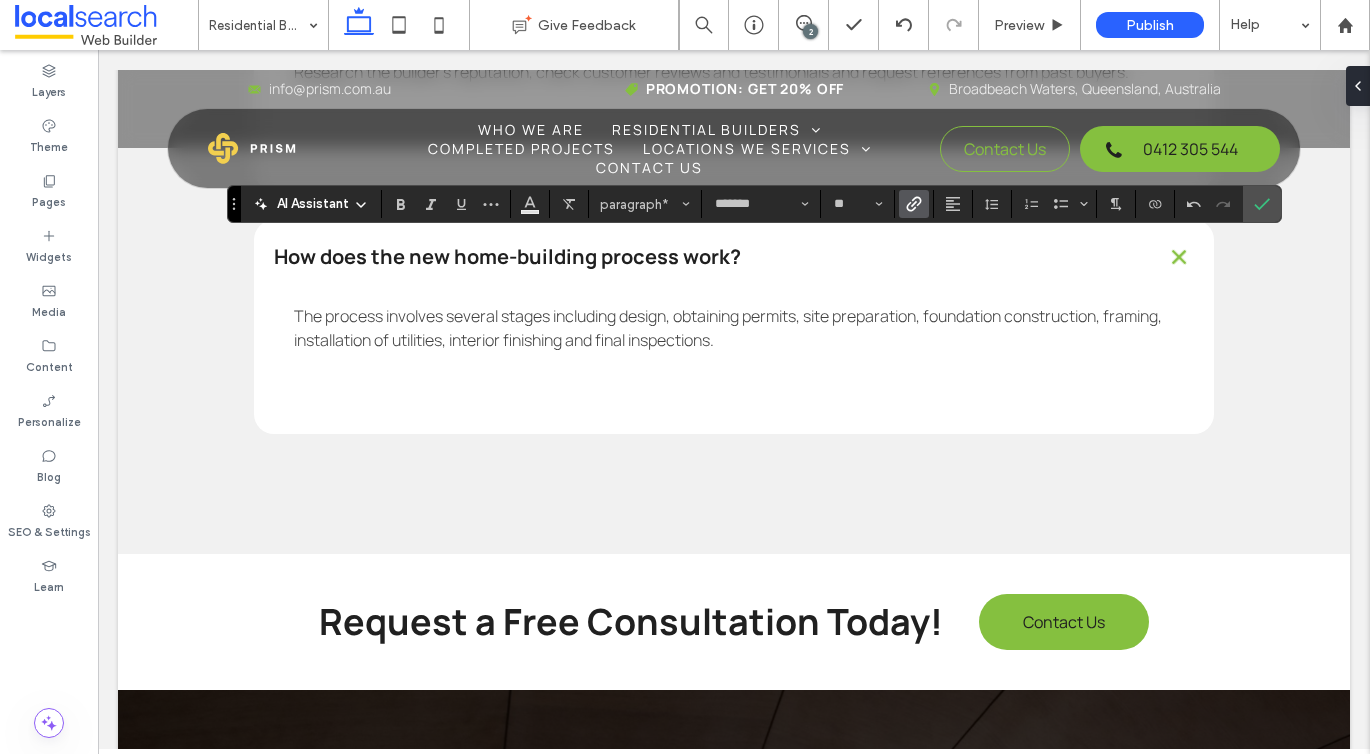 click 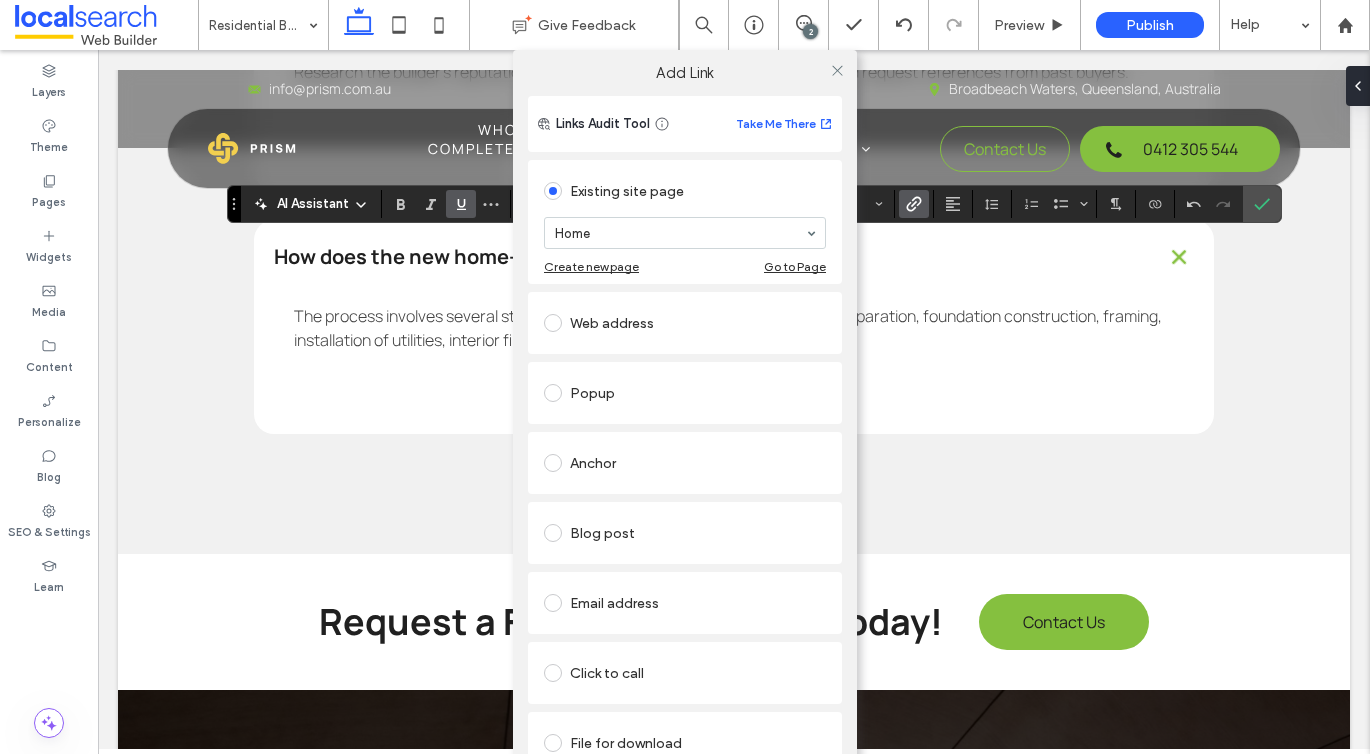 click on "Click to call" at bounding box center (685, 673) 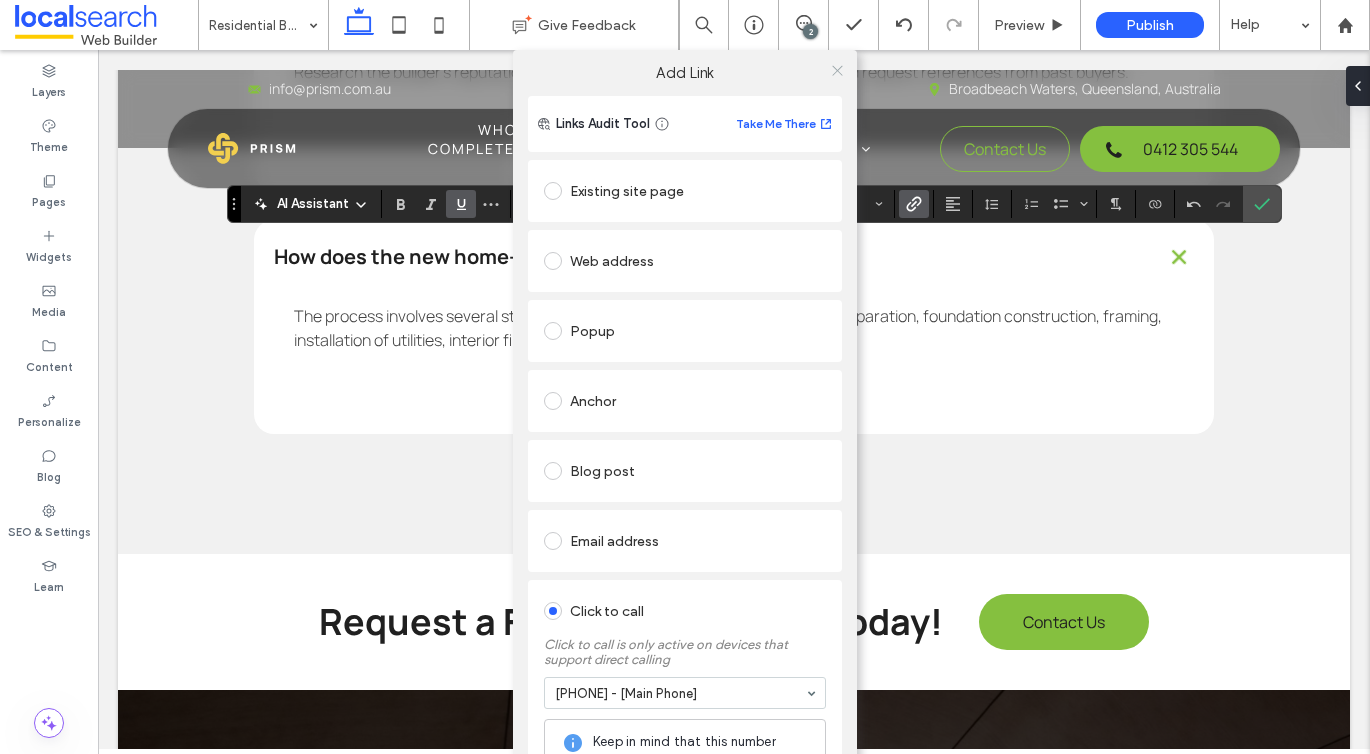 click 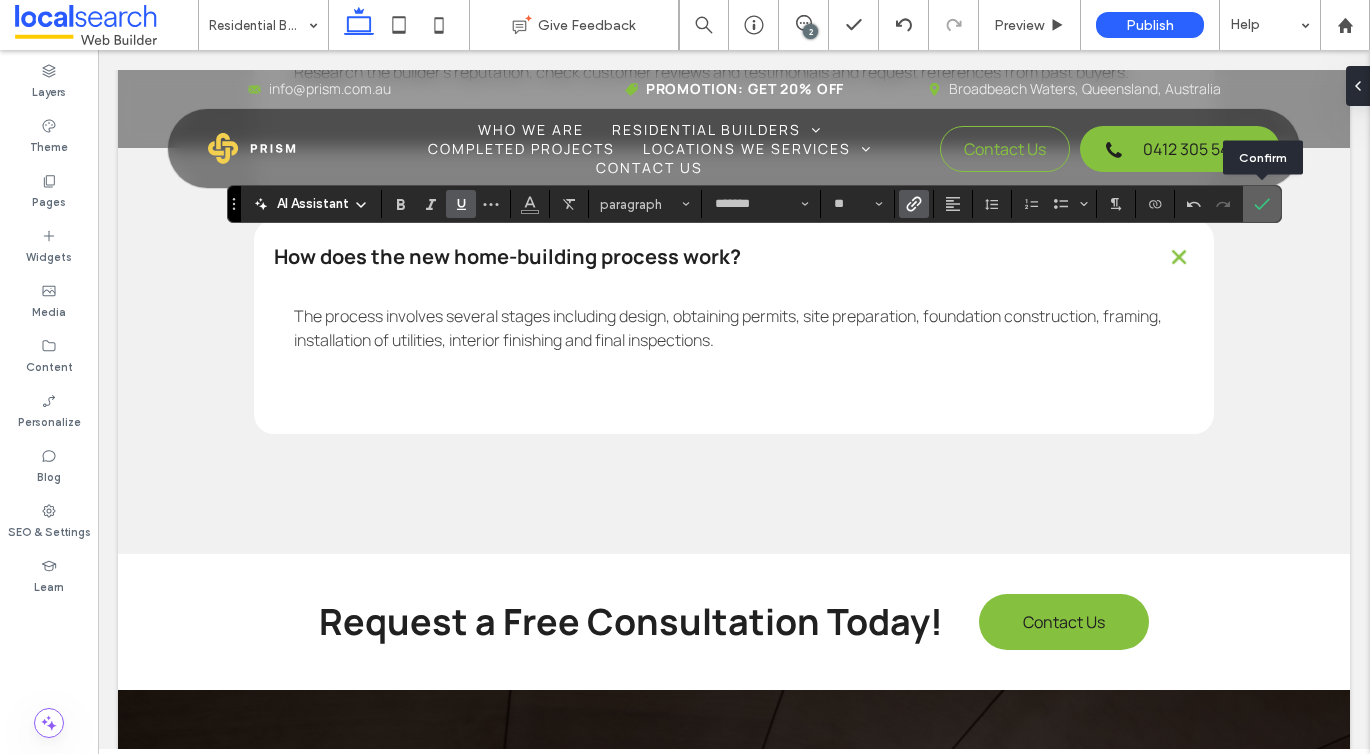 click 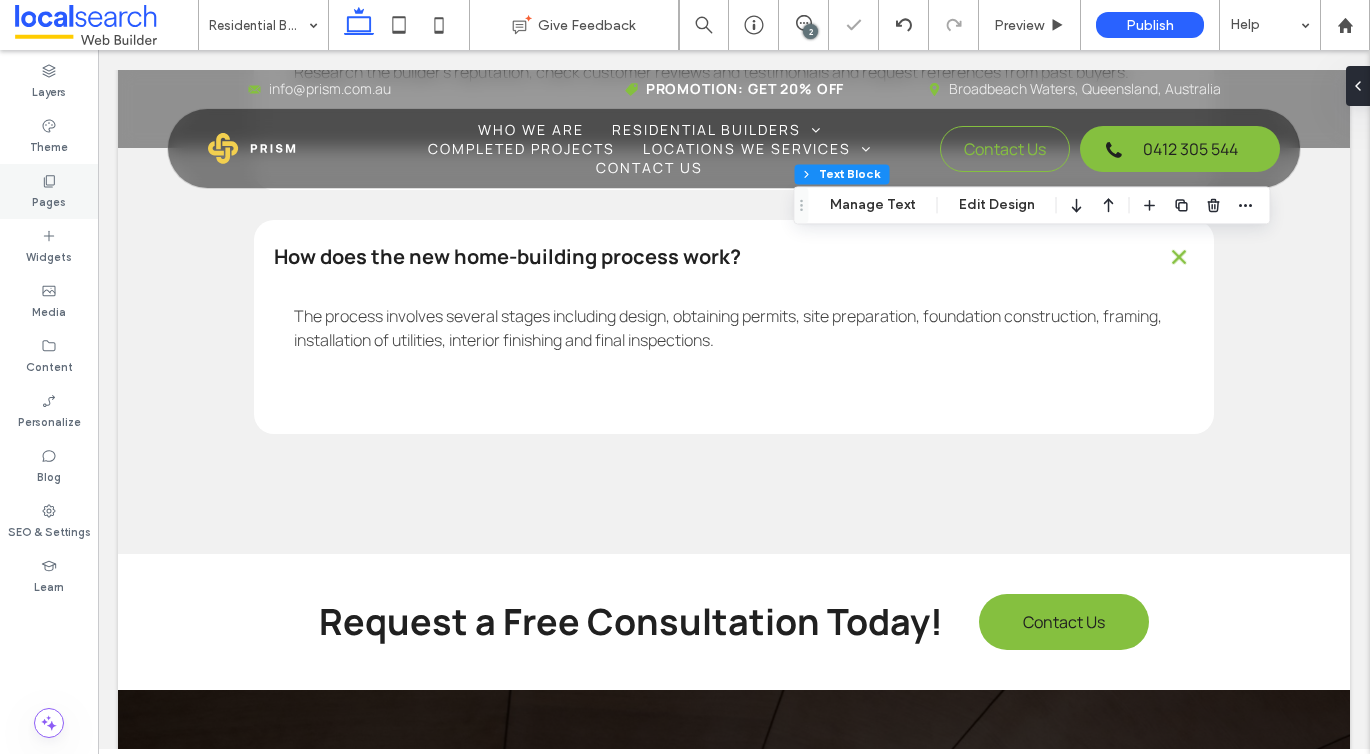 click on "Pages" at bounding box center (49, 191) 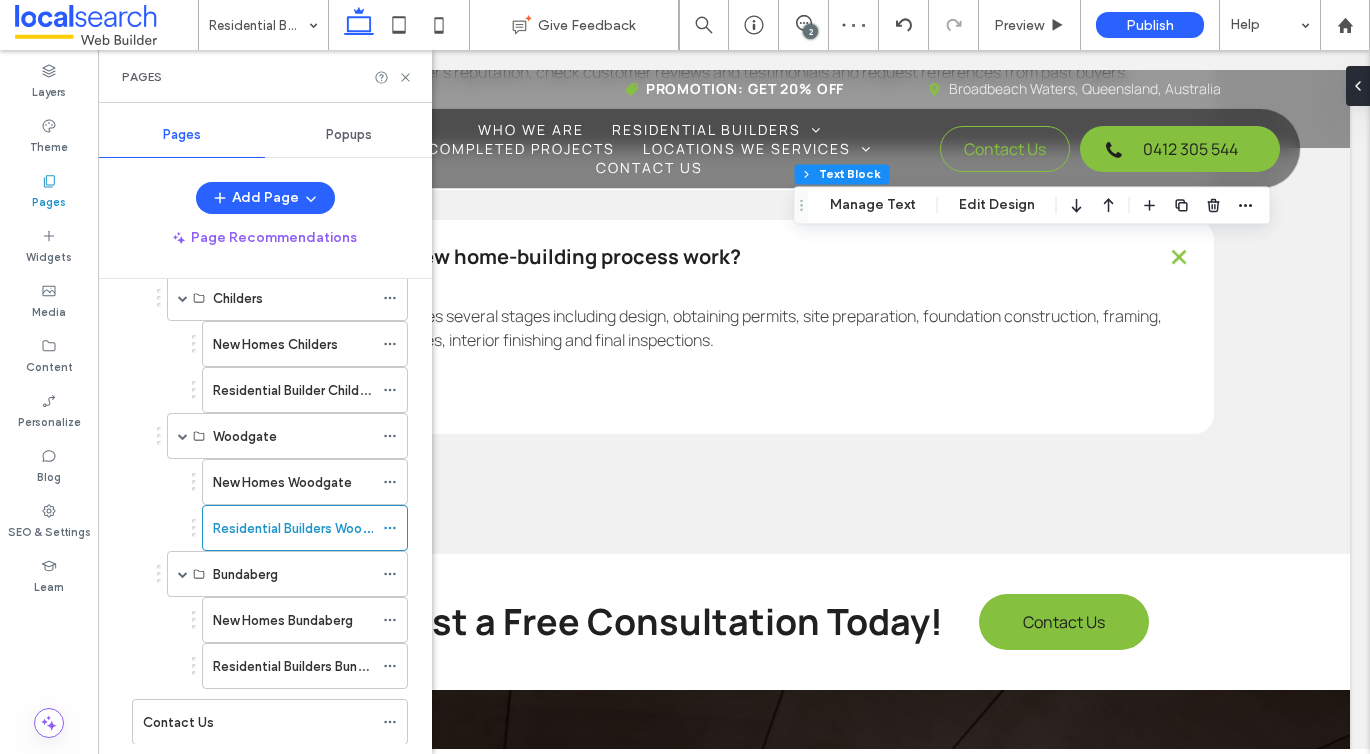 scroll, scrollTop: 359, scrollLeft: 0, axis: vertical 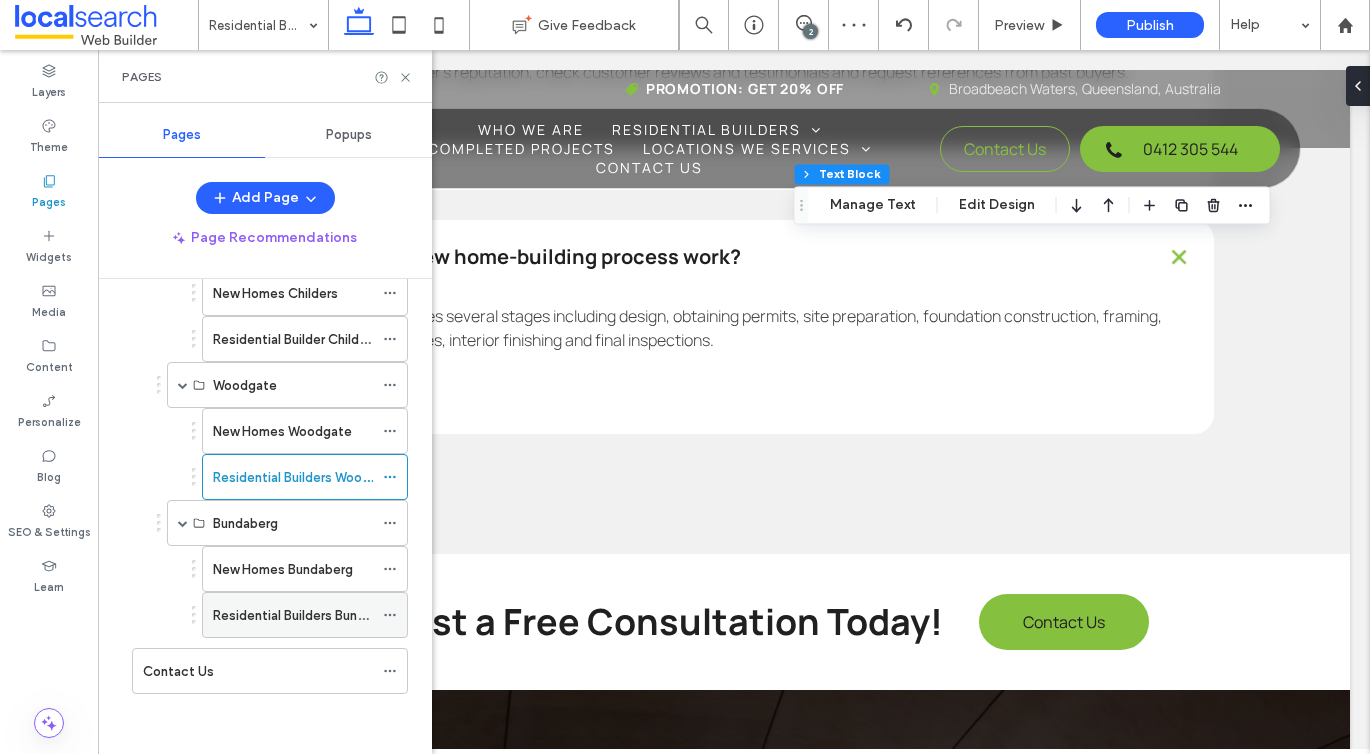 click on "Residential Builders Bundaberg" at bounding box center (306, 615) 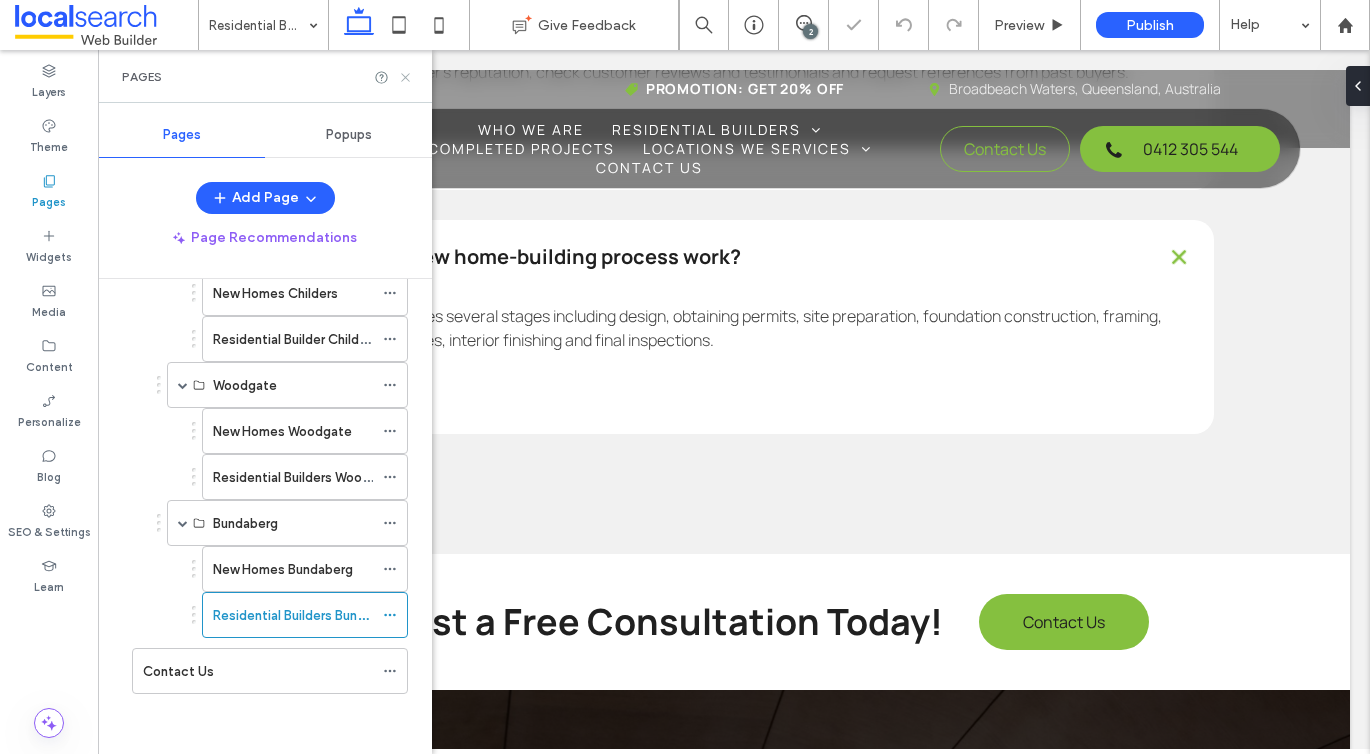 click 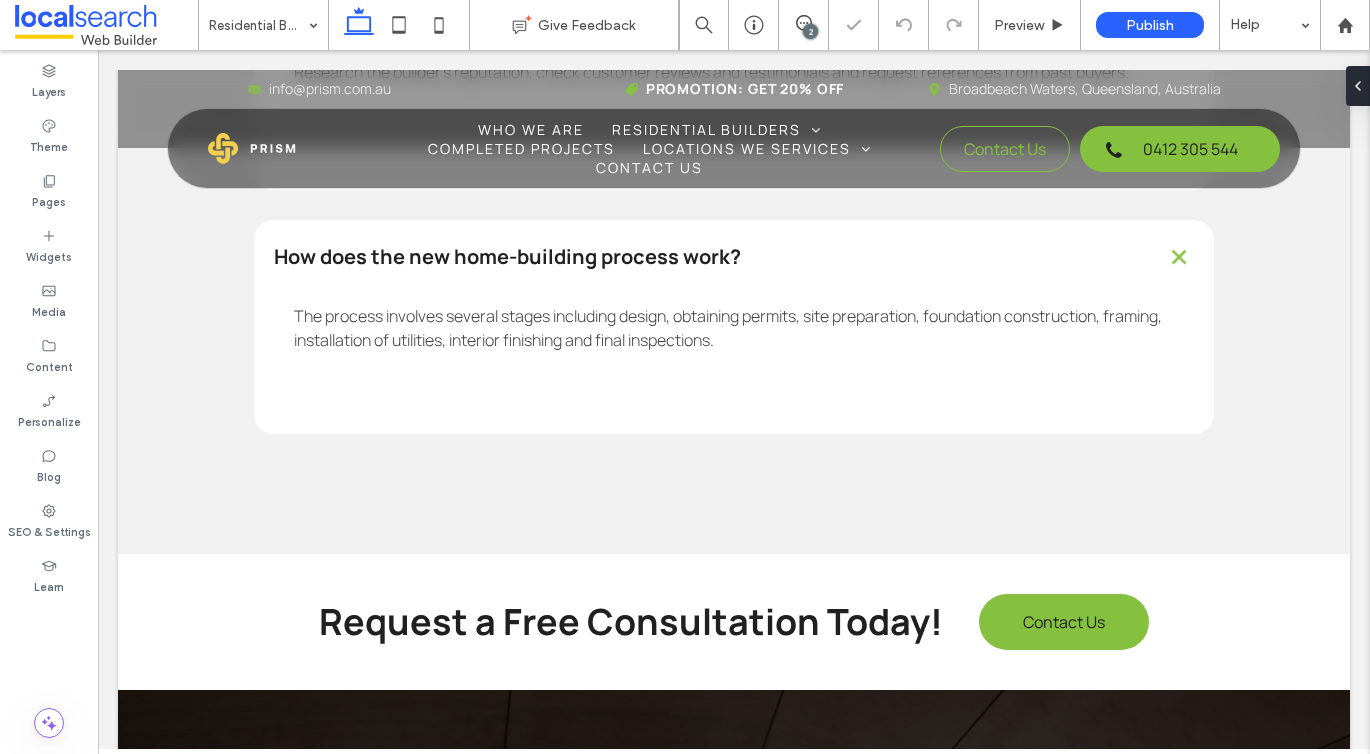 type on "*******" 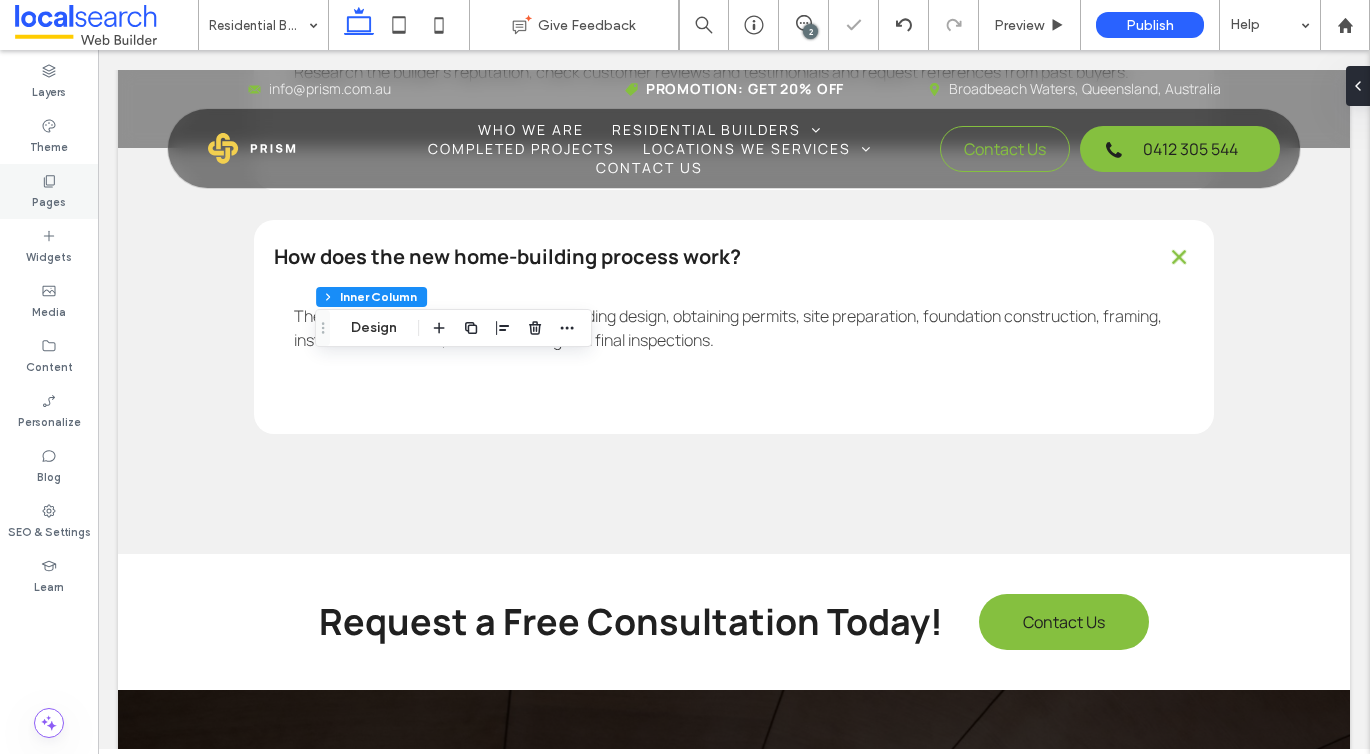 click on "Pages" at bounding box center [49, 191] 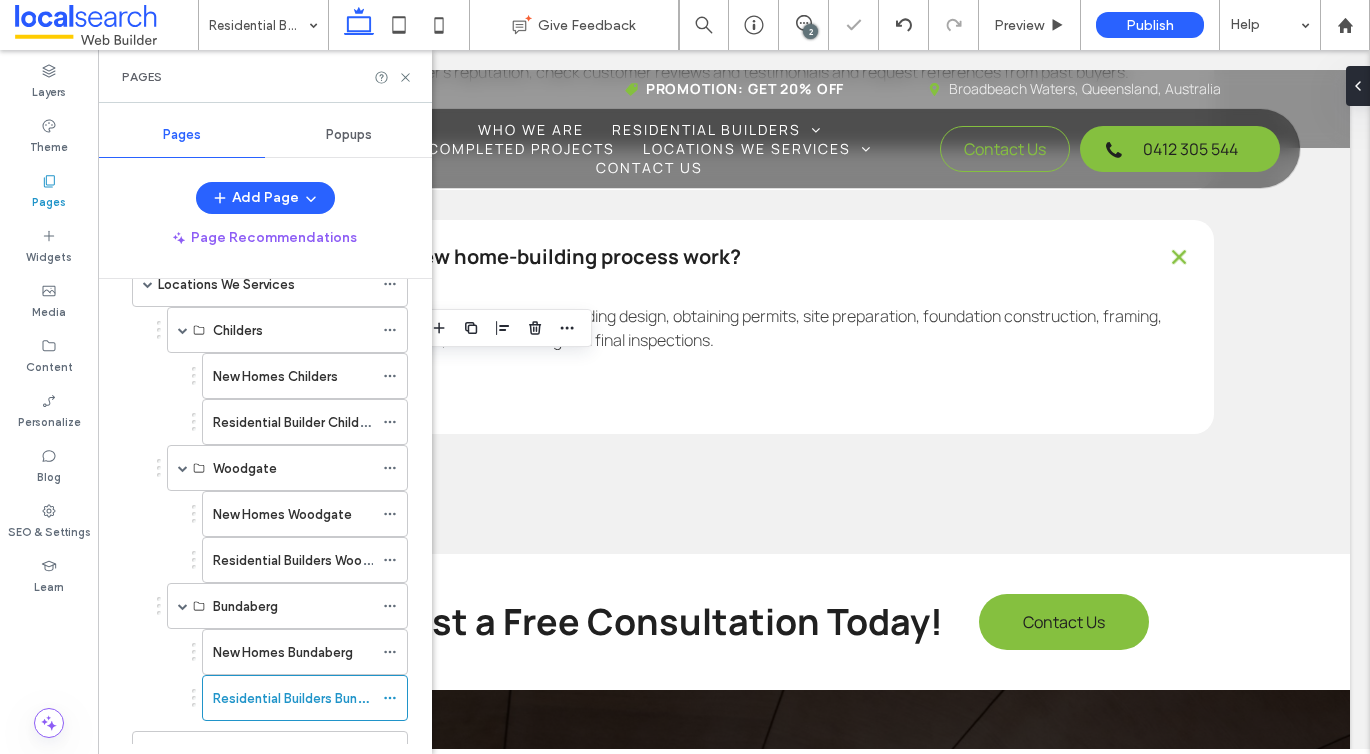 scroll, scrollTop: 359, scrollLeft: 0, axis: vertical 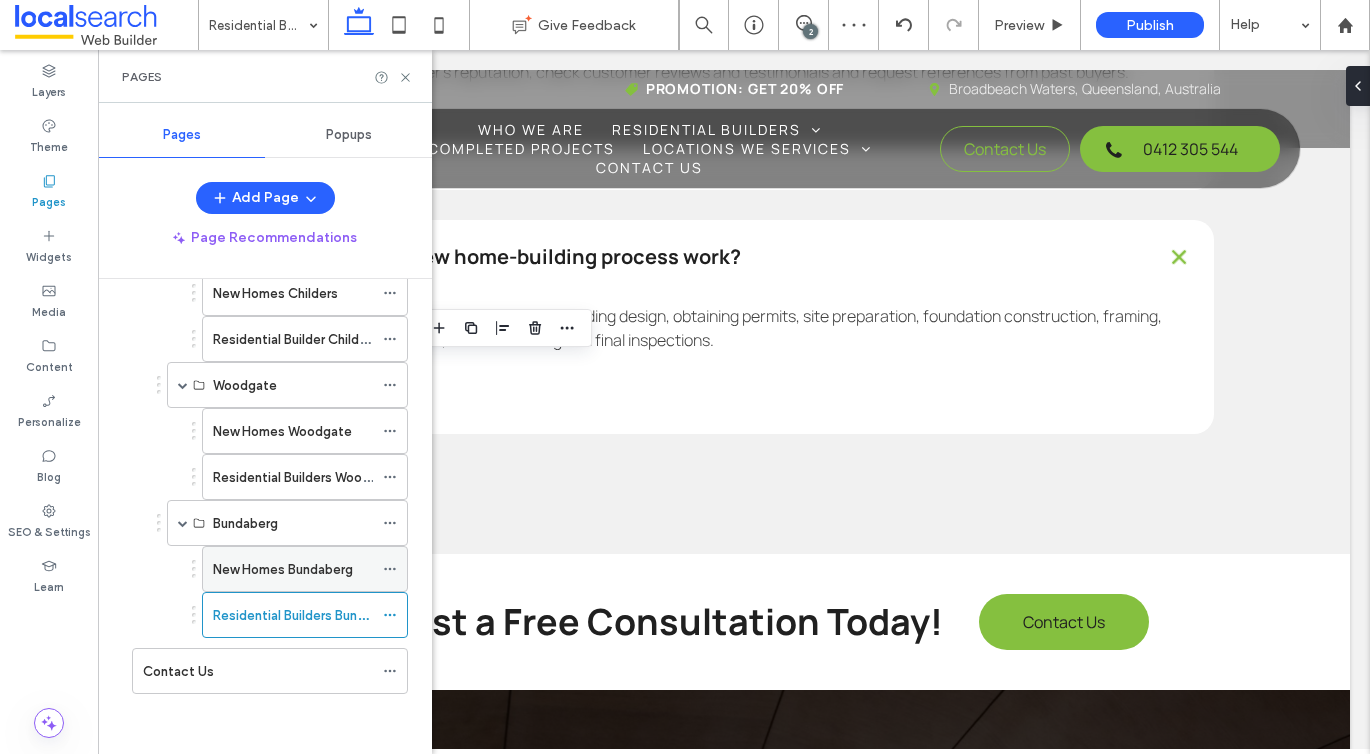 click on "New Homes Bundaberg" at bounding box center (283, 569) 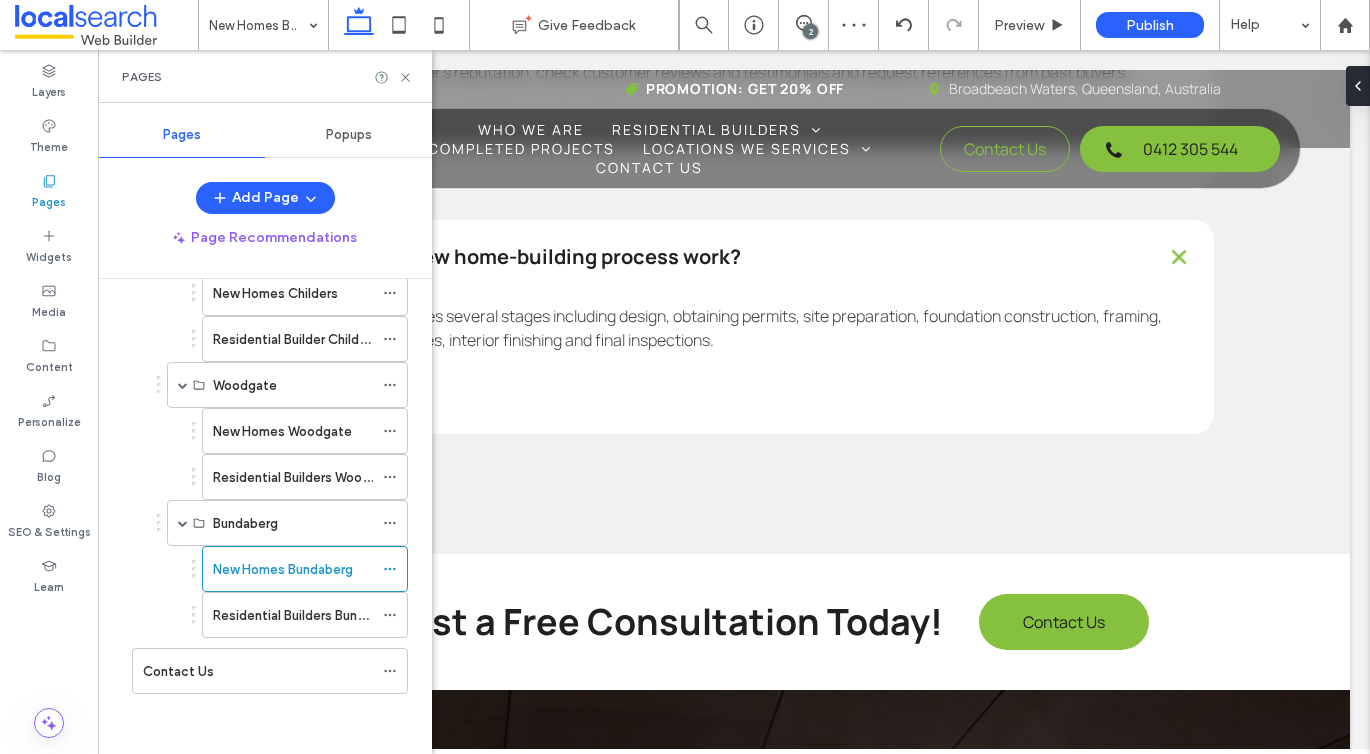 click 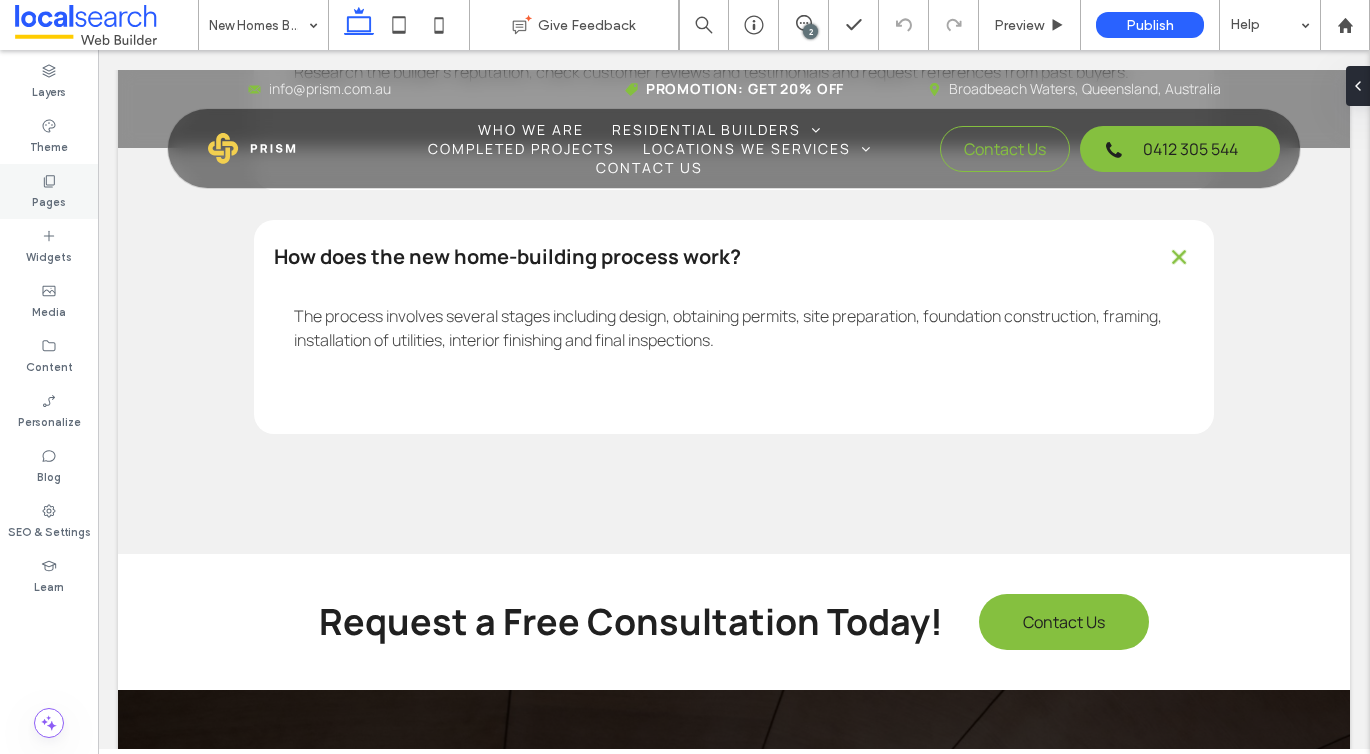 click on "Pages" at bounding box center (49, 200) 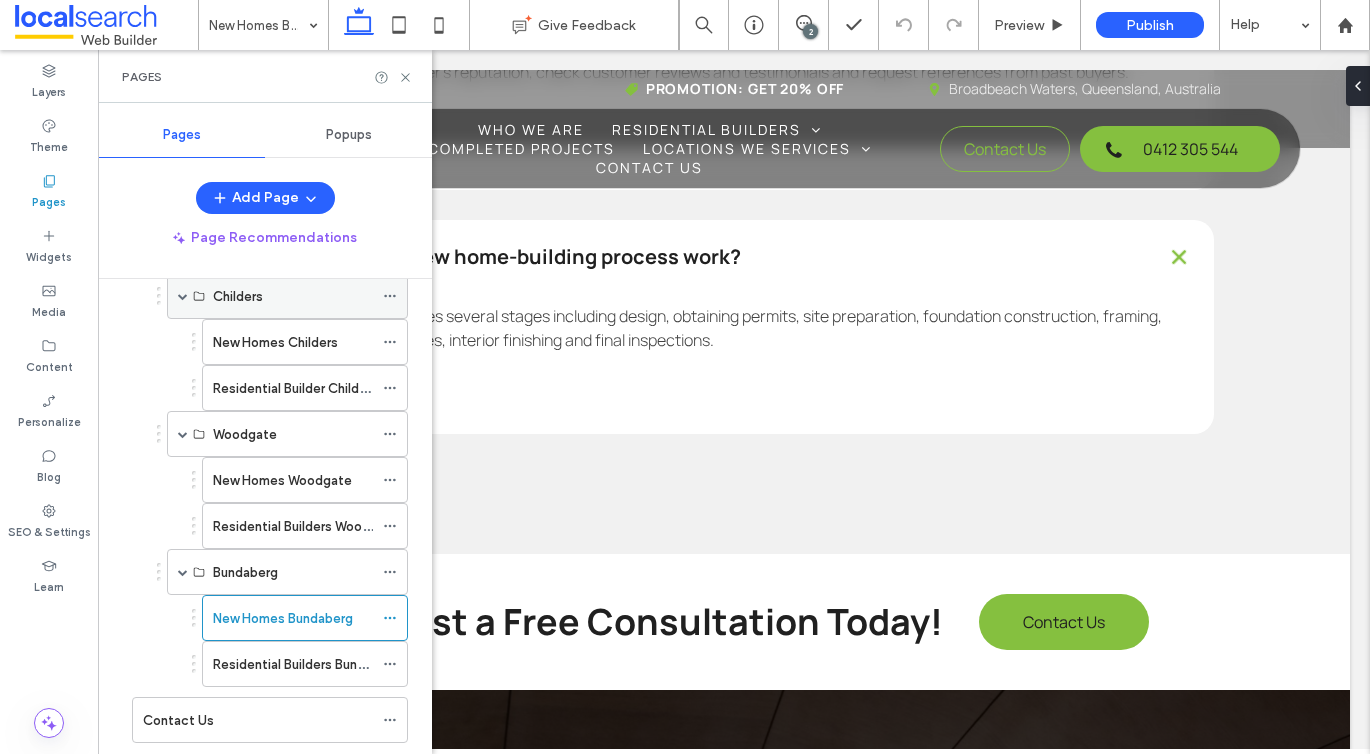 scroll, scrollTop: 311, scrollLeft: 0, axis: vertical 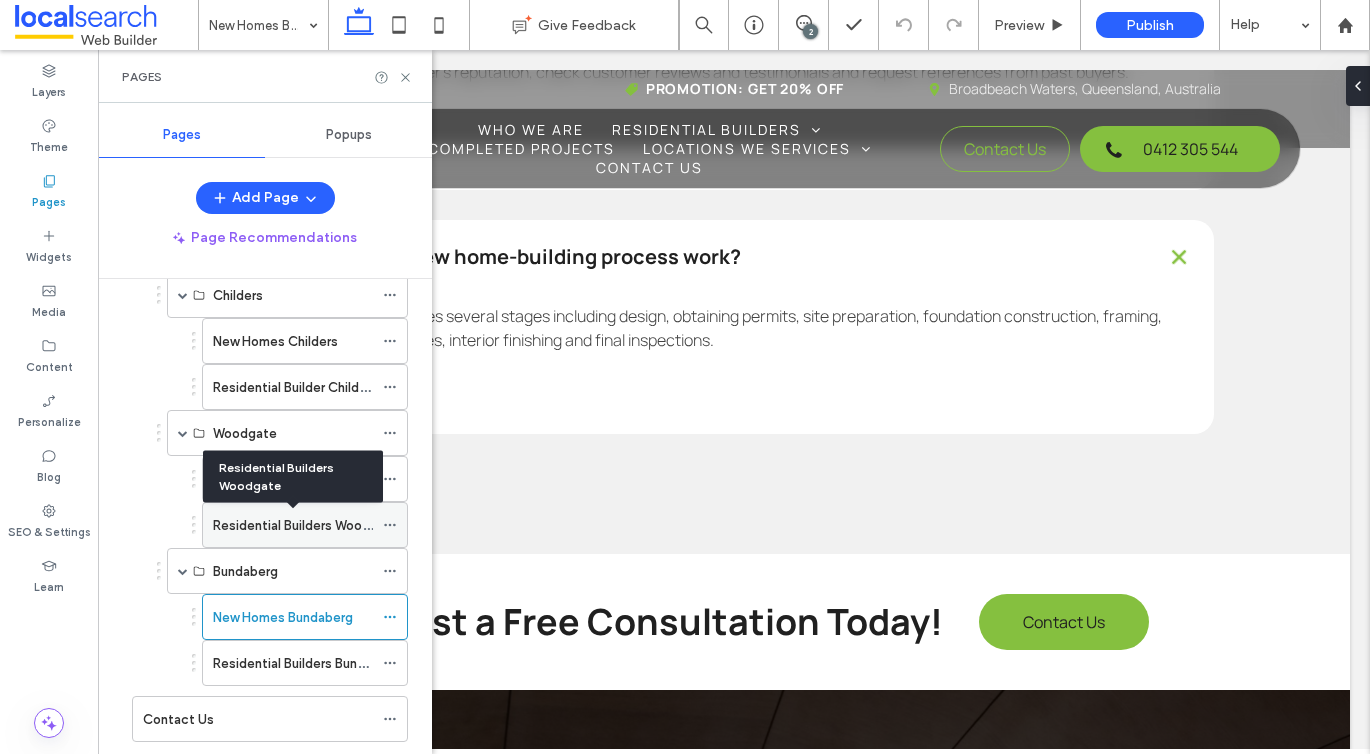 click on "Residential Builders Woodgate" at bounding box center (306, 525) 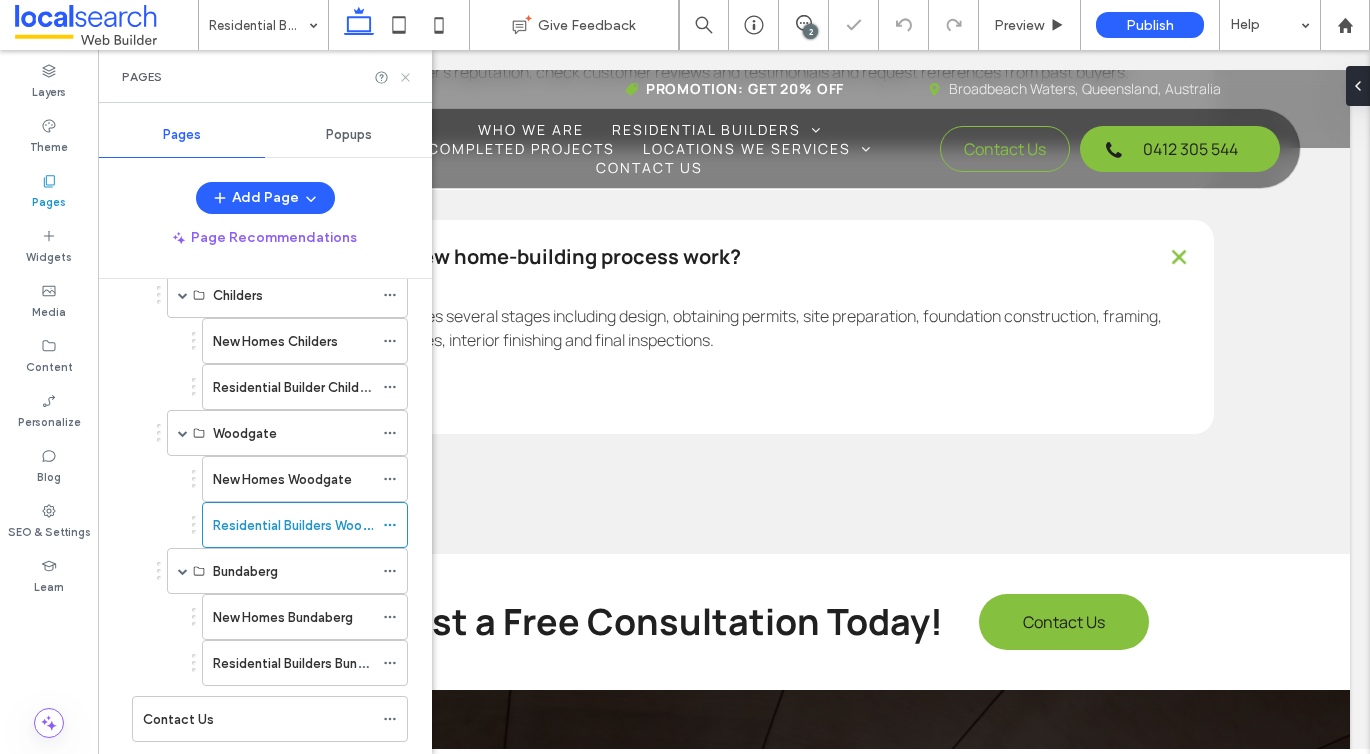 click 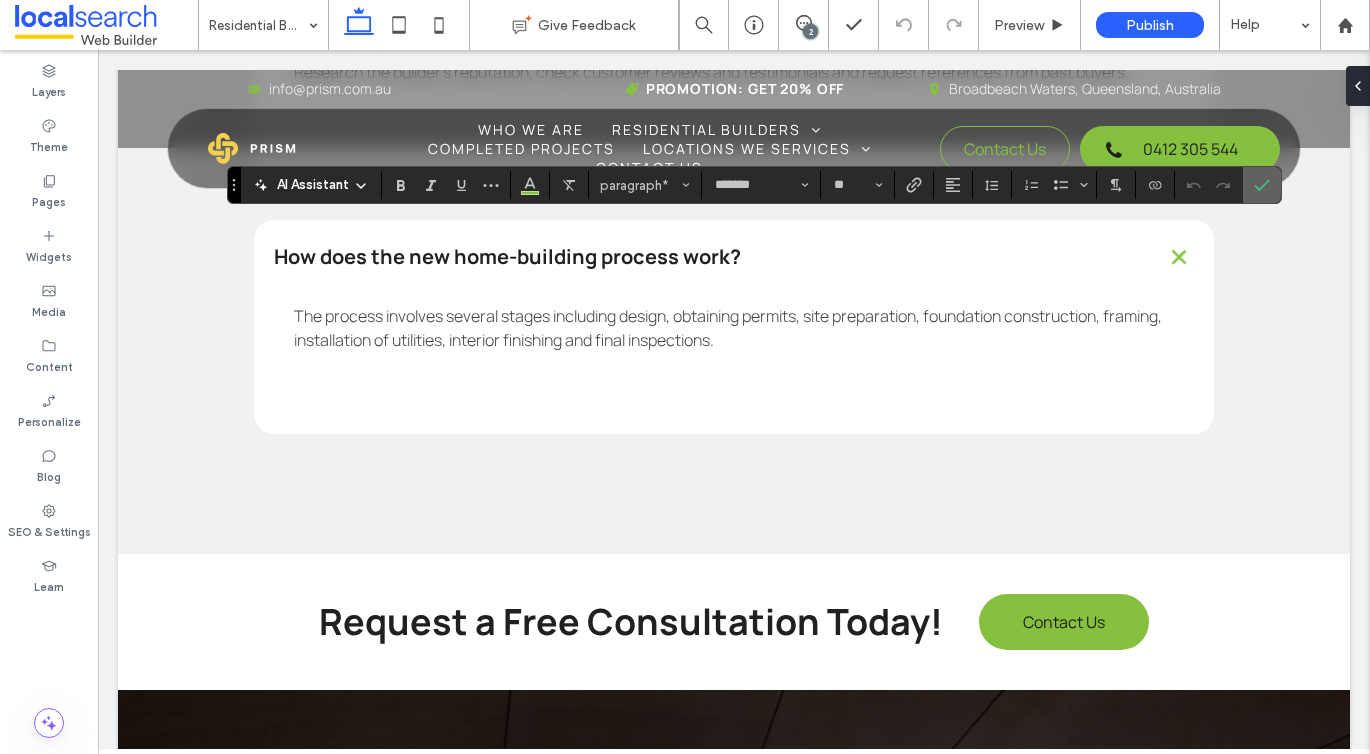 click at bounding box center (1262, 185) 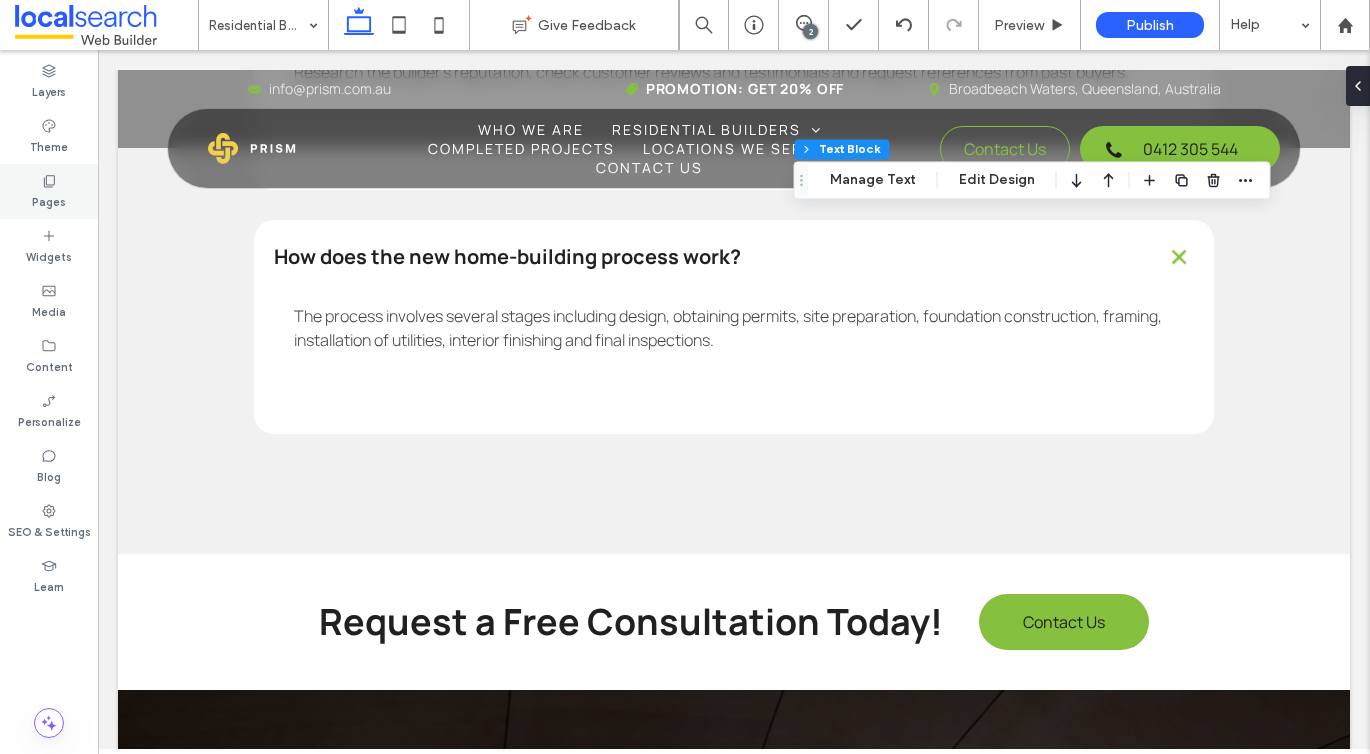 click on "Pages" at bounding box center (49, 191) 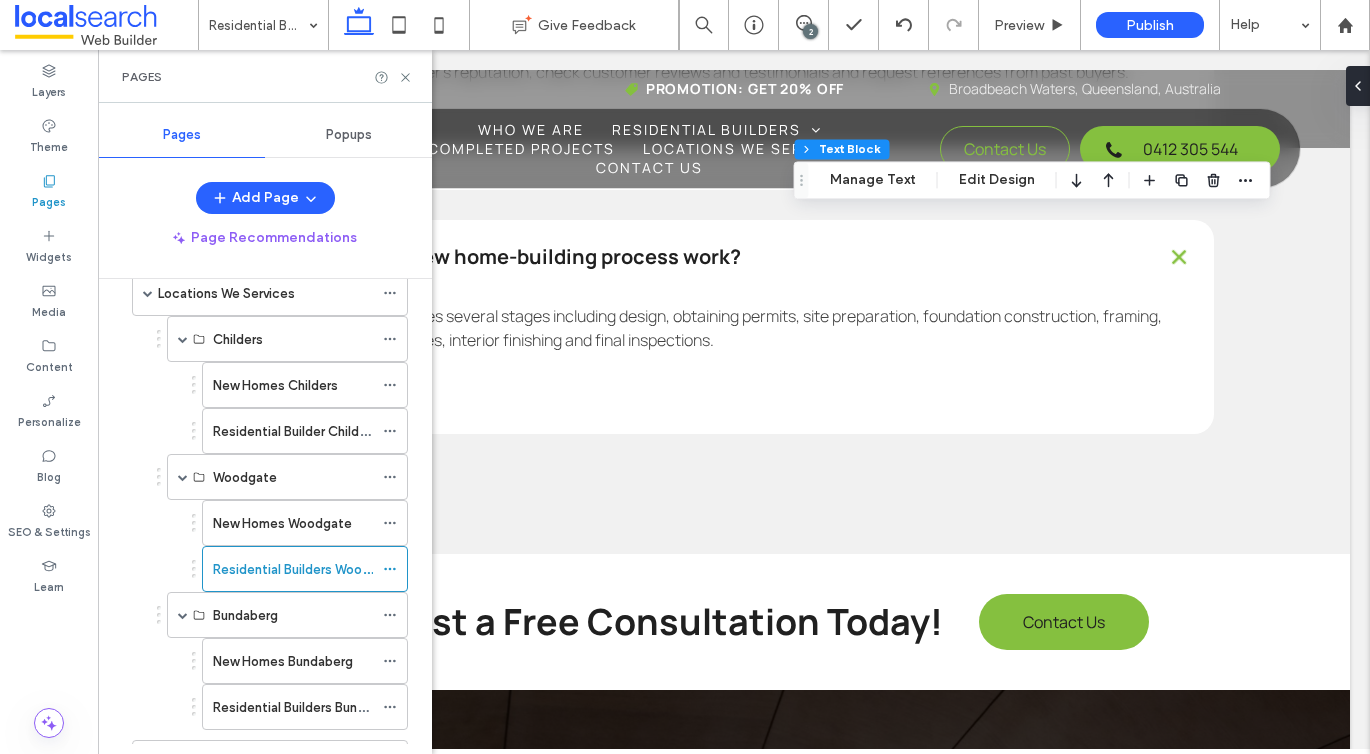 scroll, scrollTop: 359, scrollLeft: 0, axis: vertical 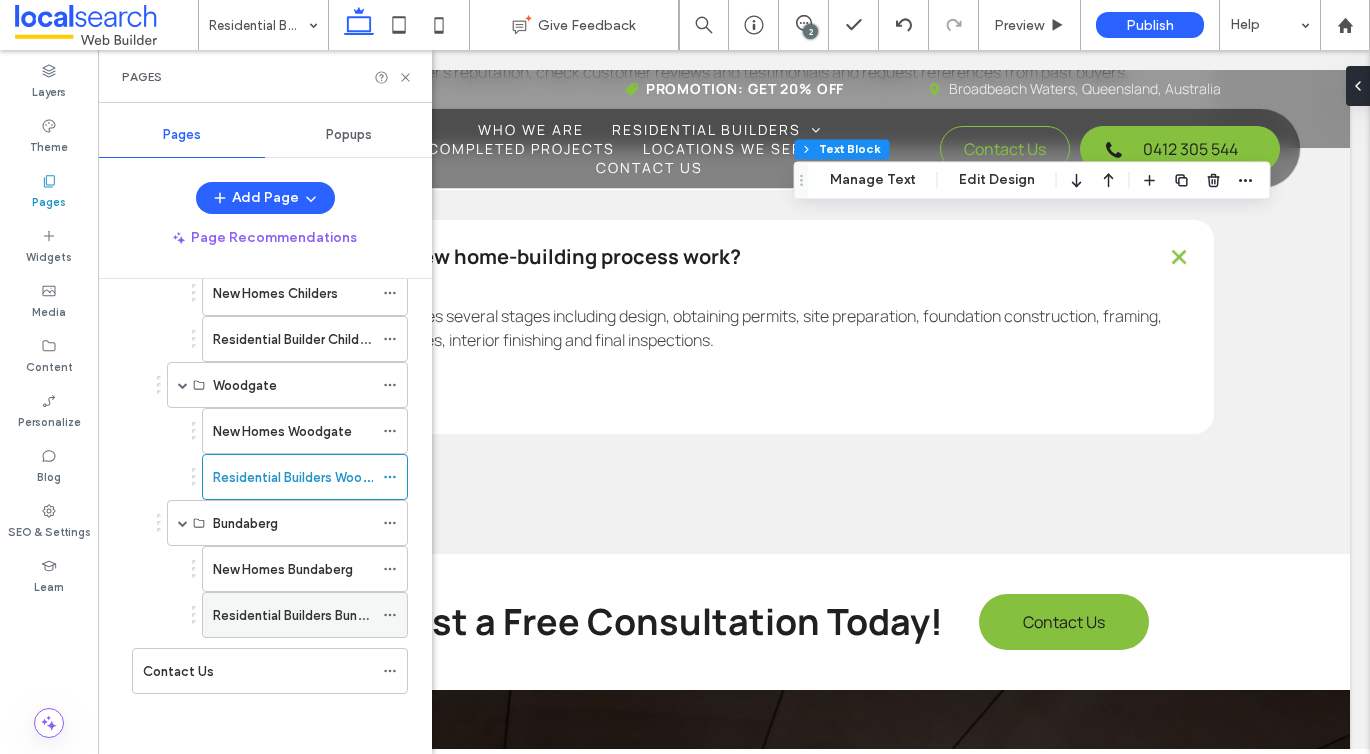 click on "Residential Builders Bundaberg" at bounding box center [306, 615] 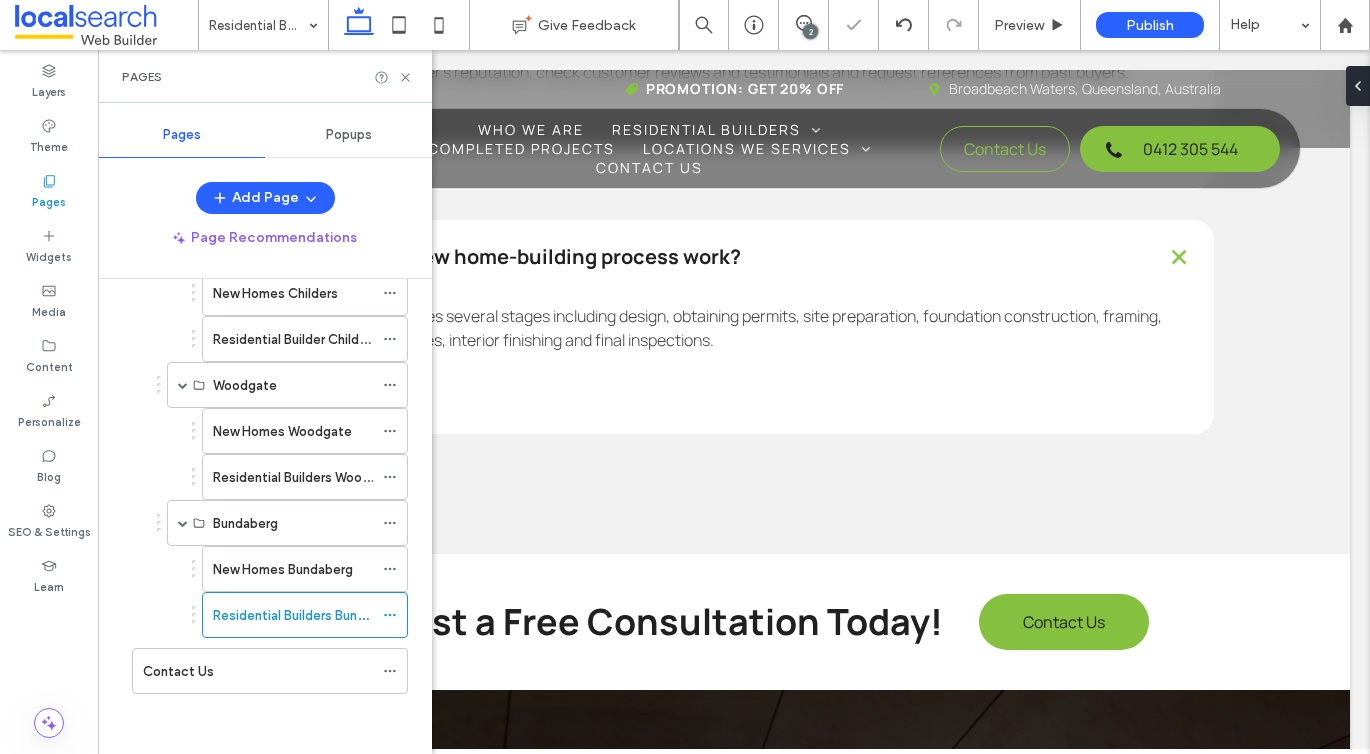 click 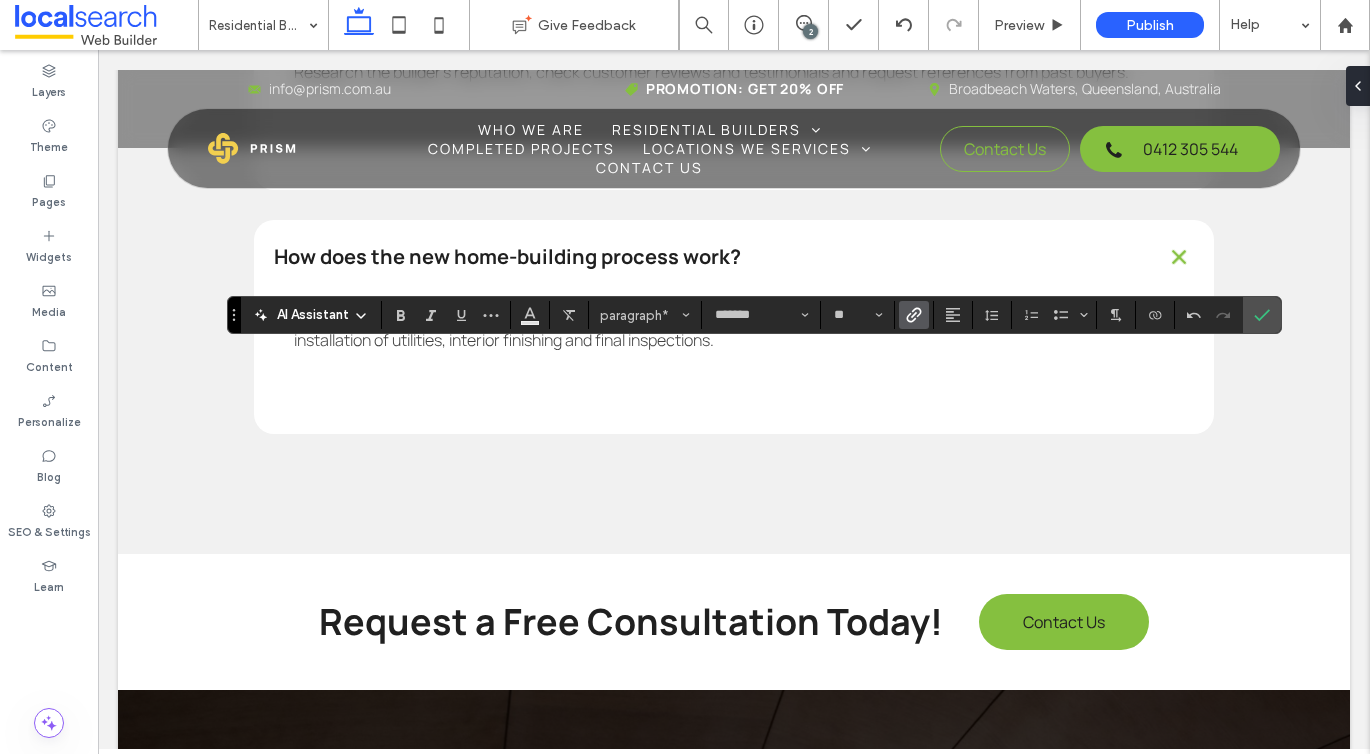 click 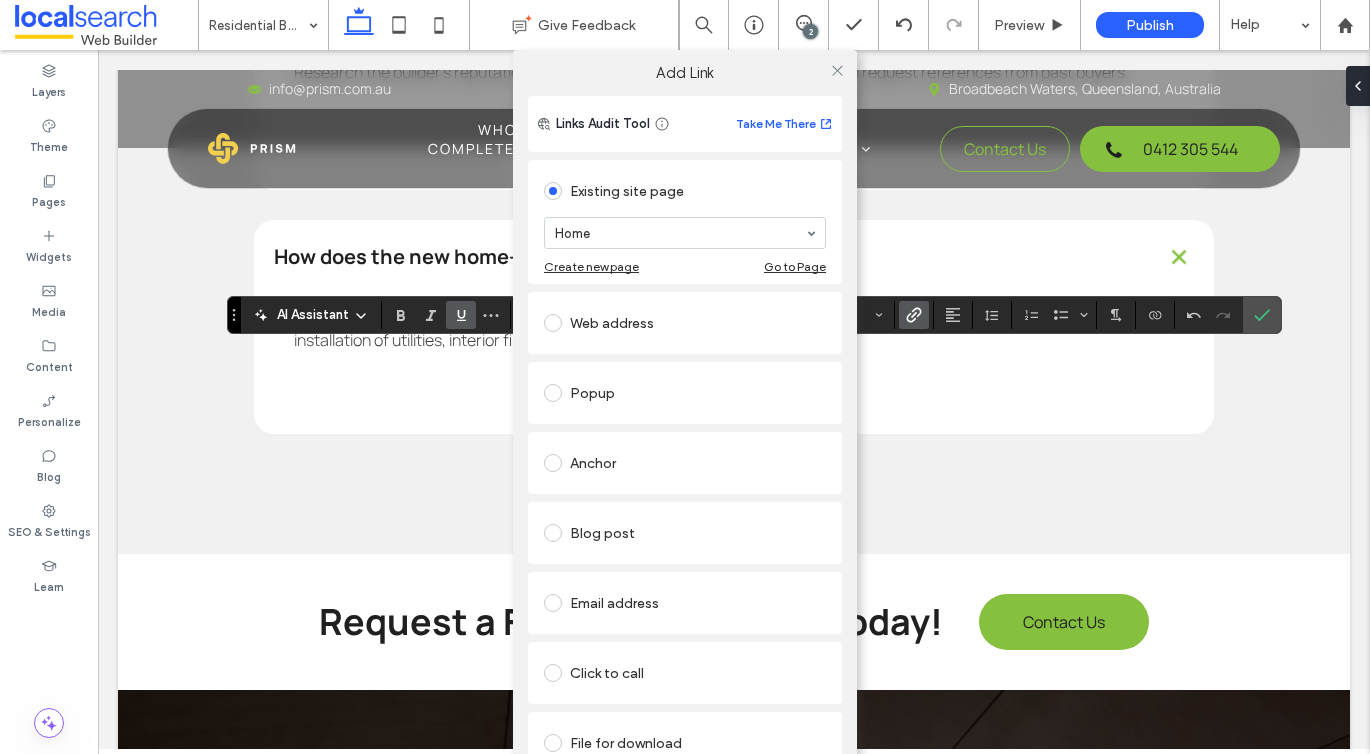 click on "Click to call" at bounding box center [685, 673] 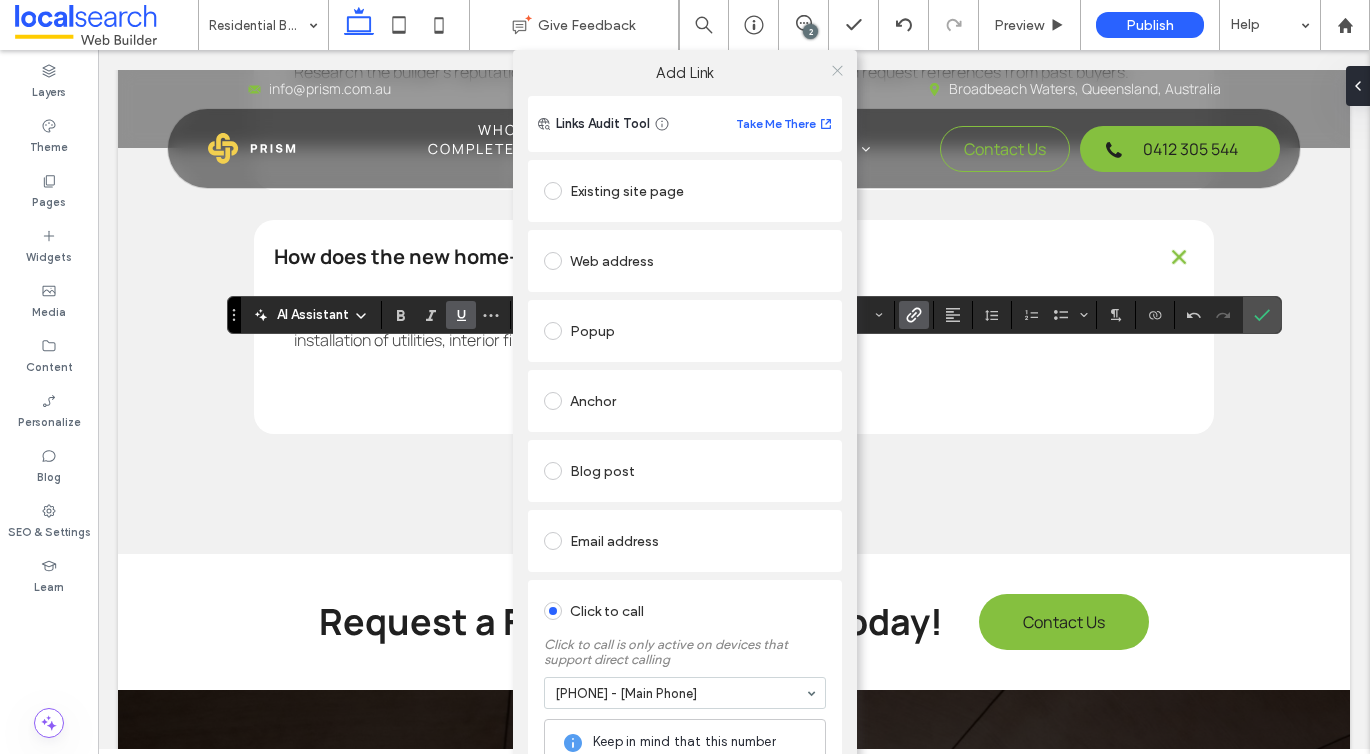 click 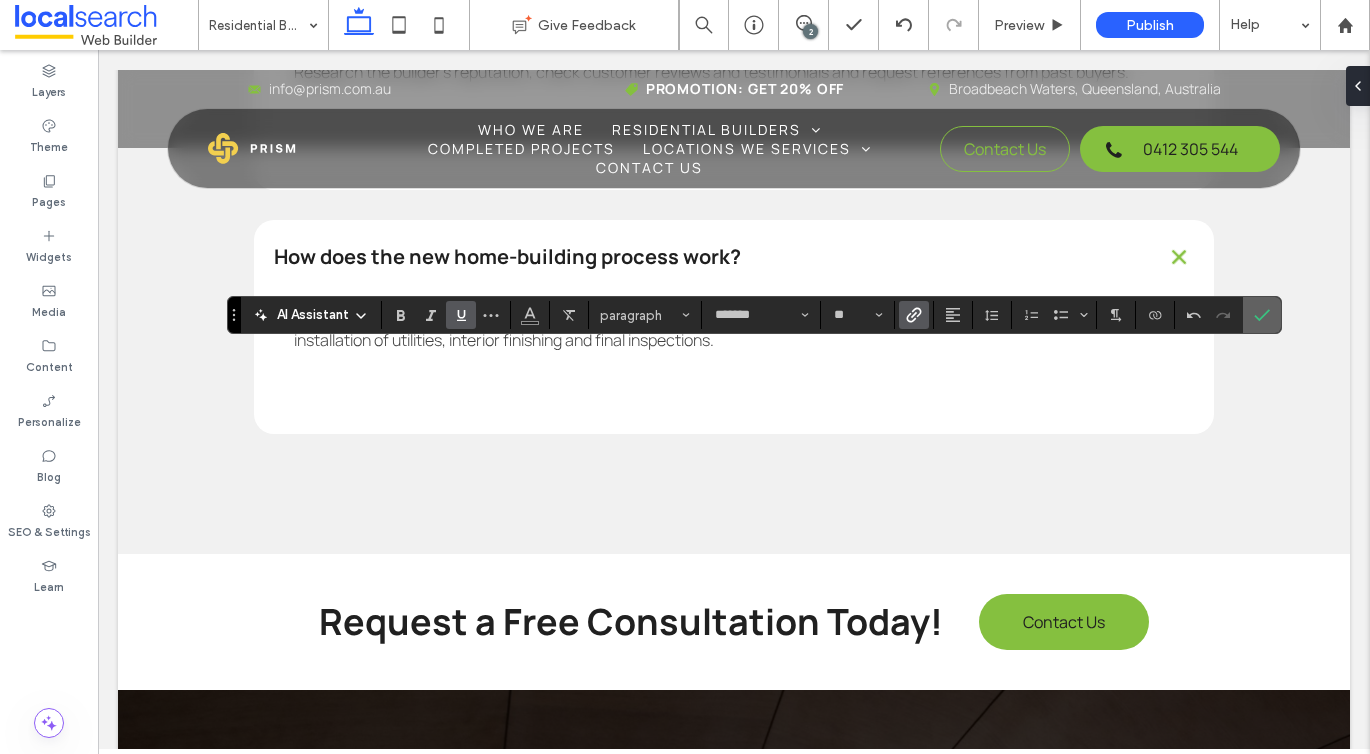 click 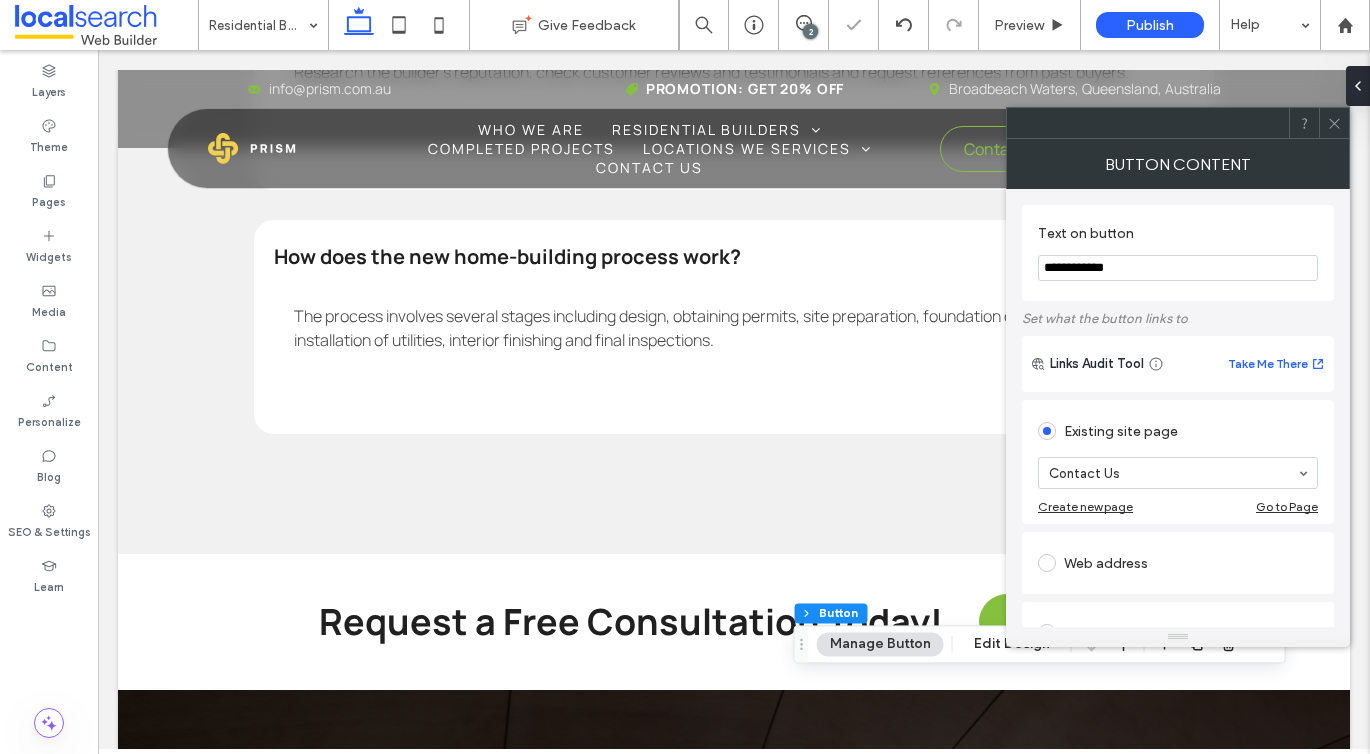 click on "**********" at bounding box center [1178, 253] 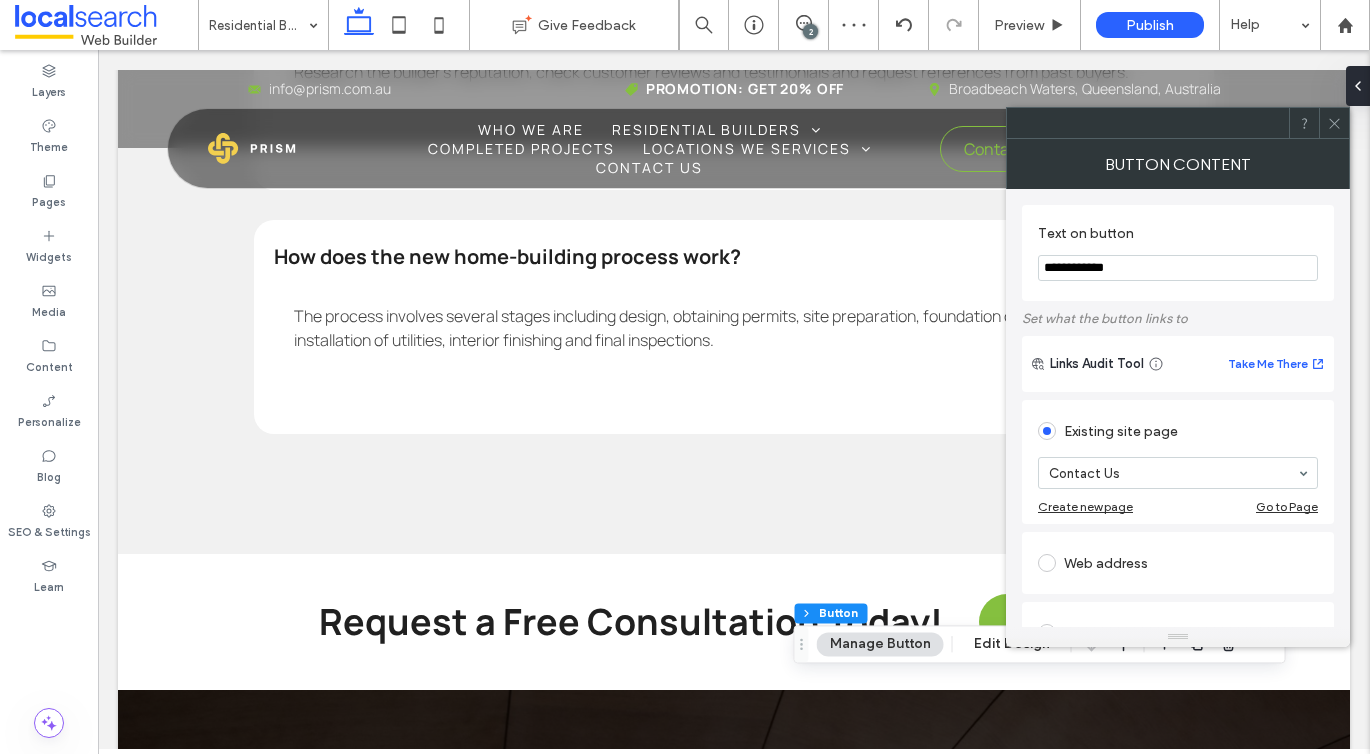 click on "**********" at bounding box center (1178, 268) 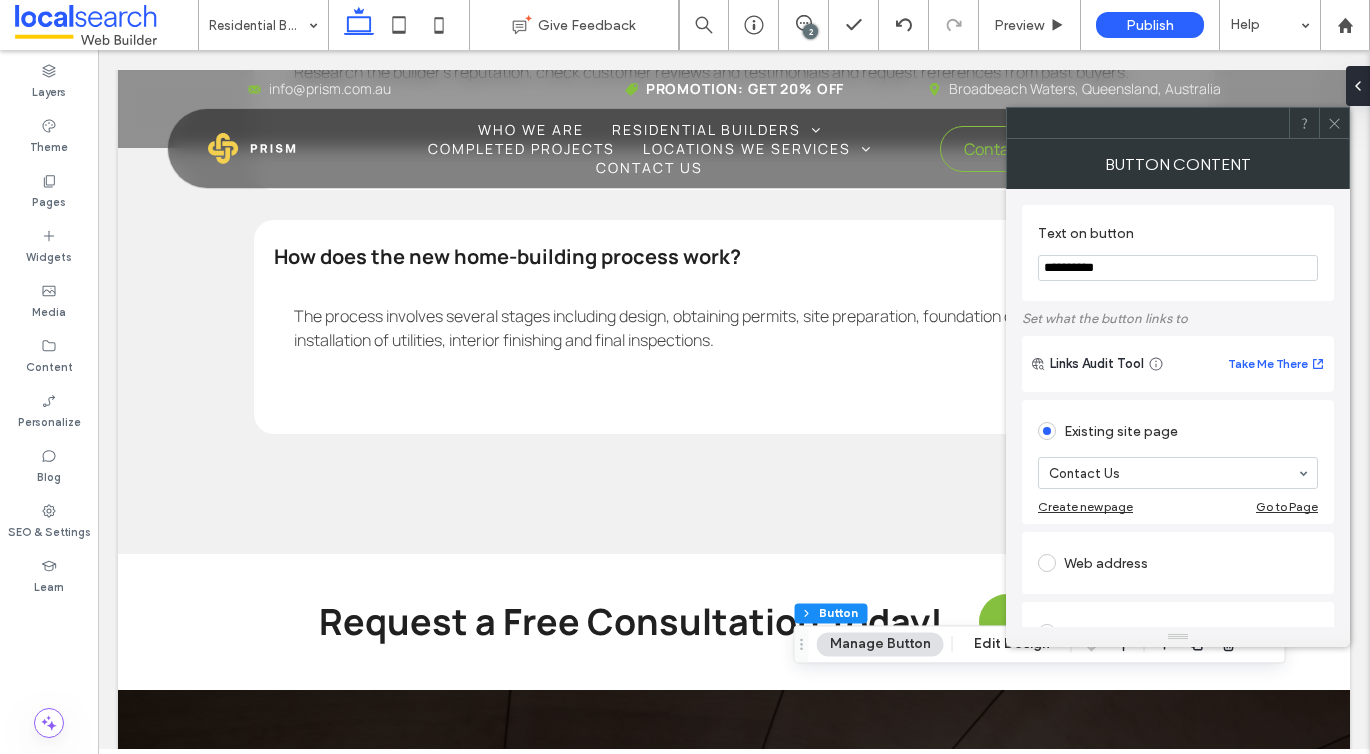type on "**********" 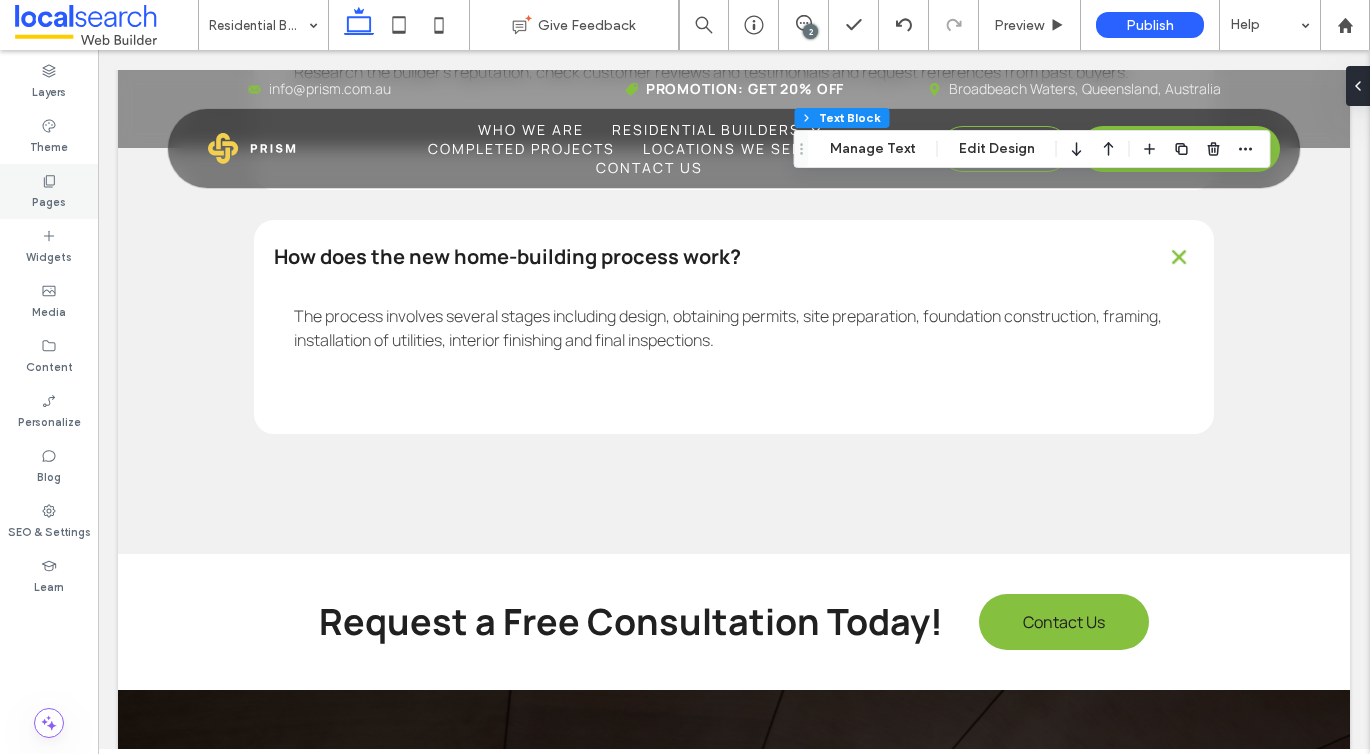 click on "Pages" at bounding box center (49, 200) 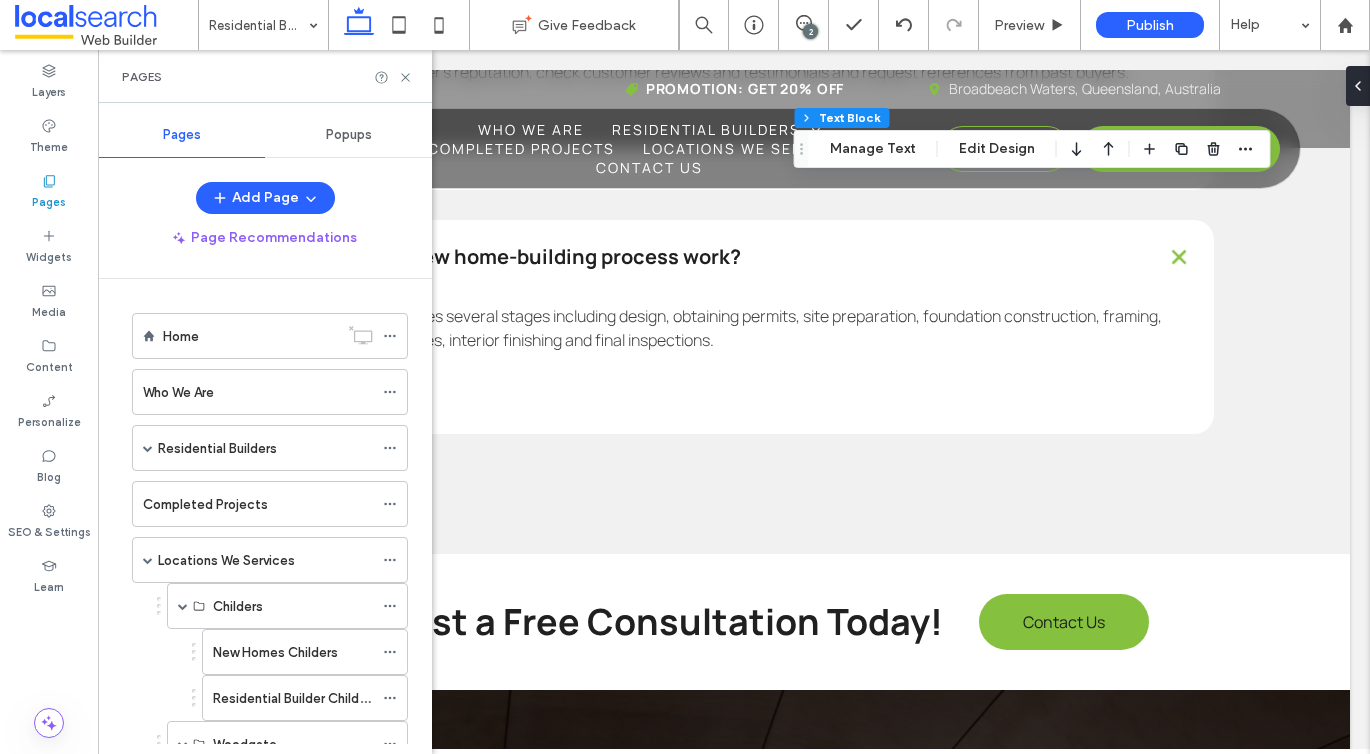 scroll, scrollTop: 146, scrollLeft: 0, axis: vertical 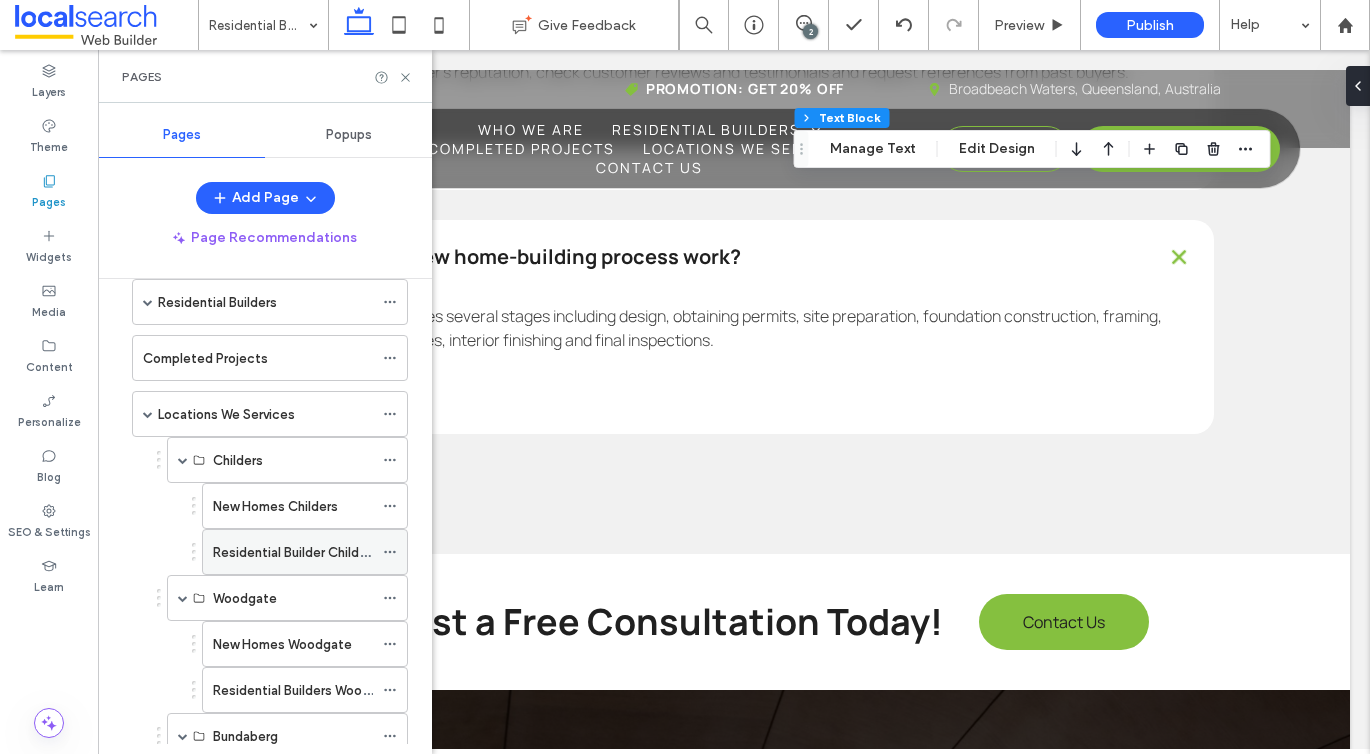 click on "Residential Builder Childers" at bounding box center (295, 552) 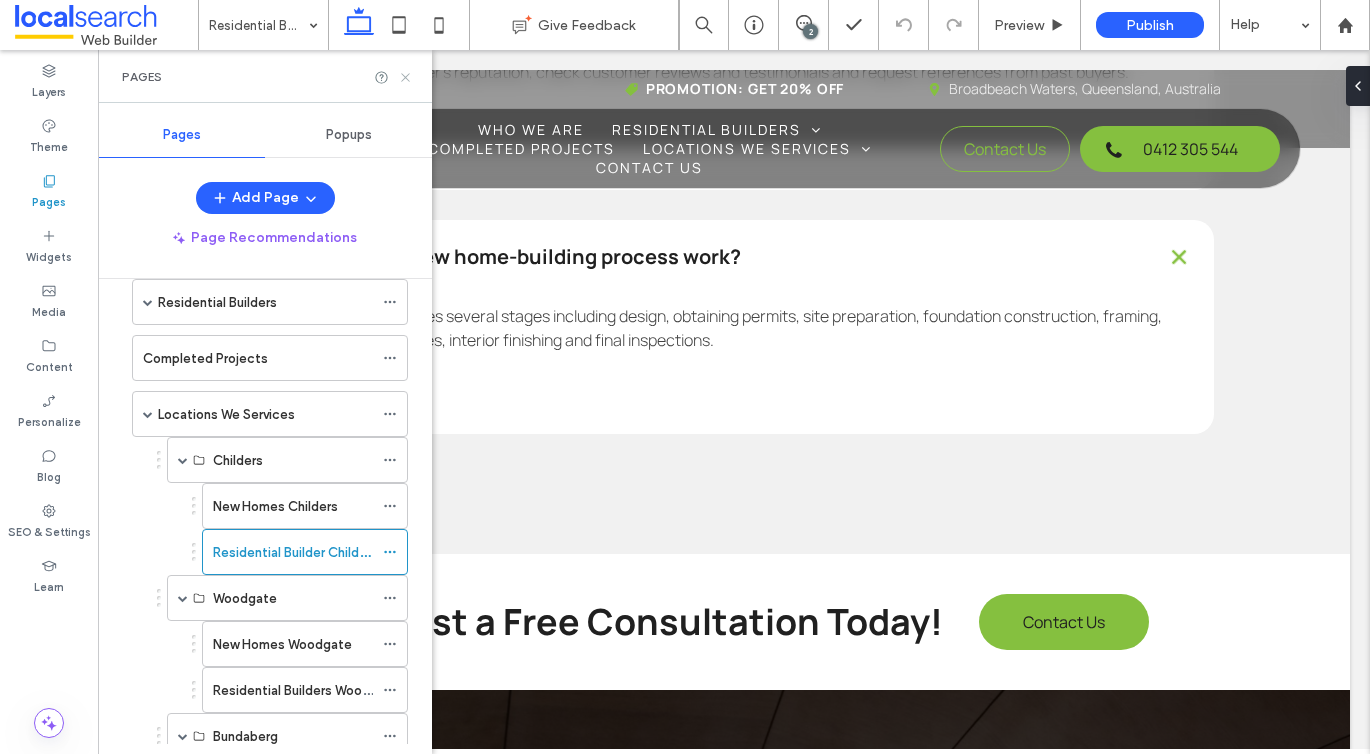click 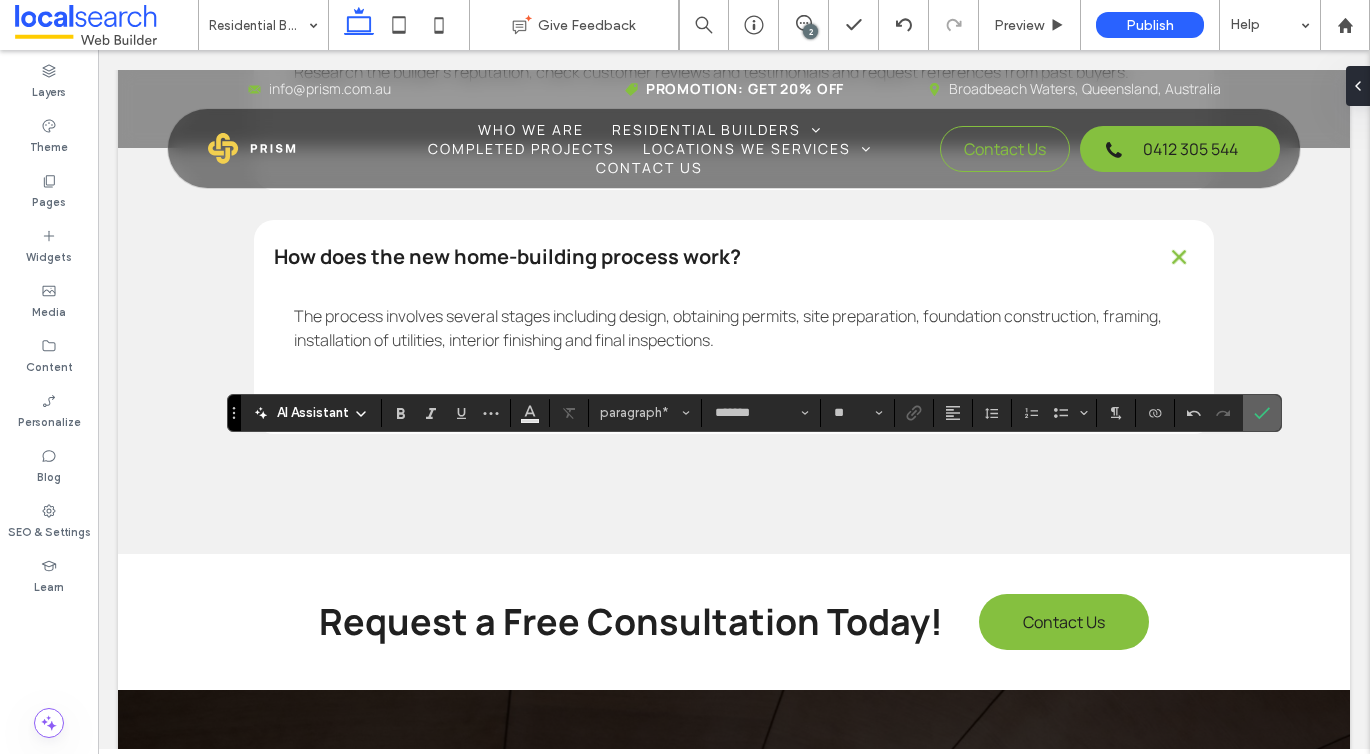 click 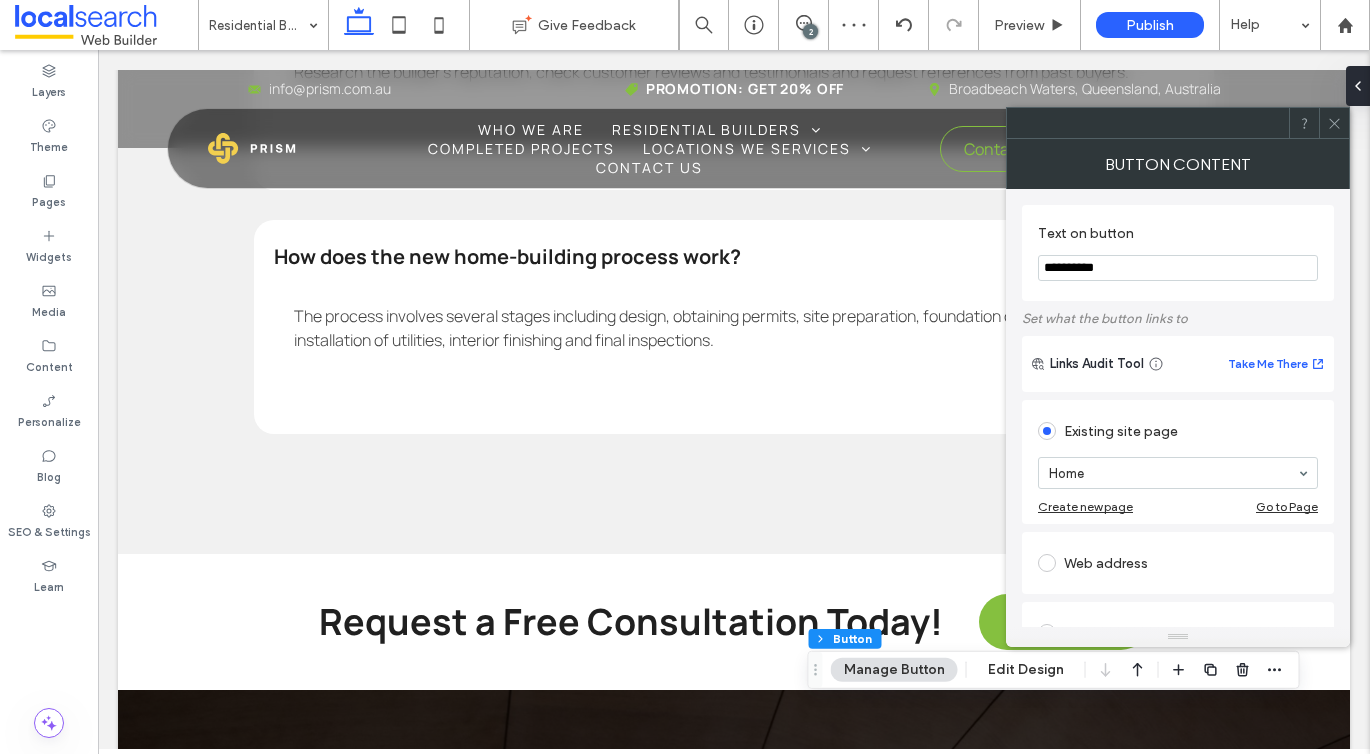 click on "**********" at bounding box center [1178, 268] 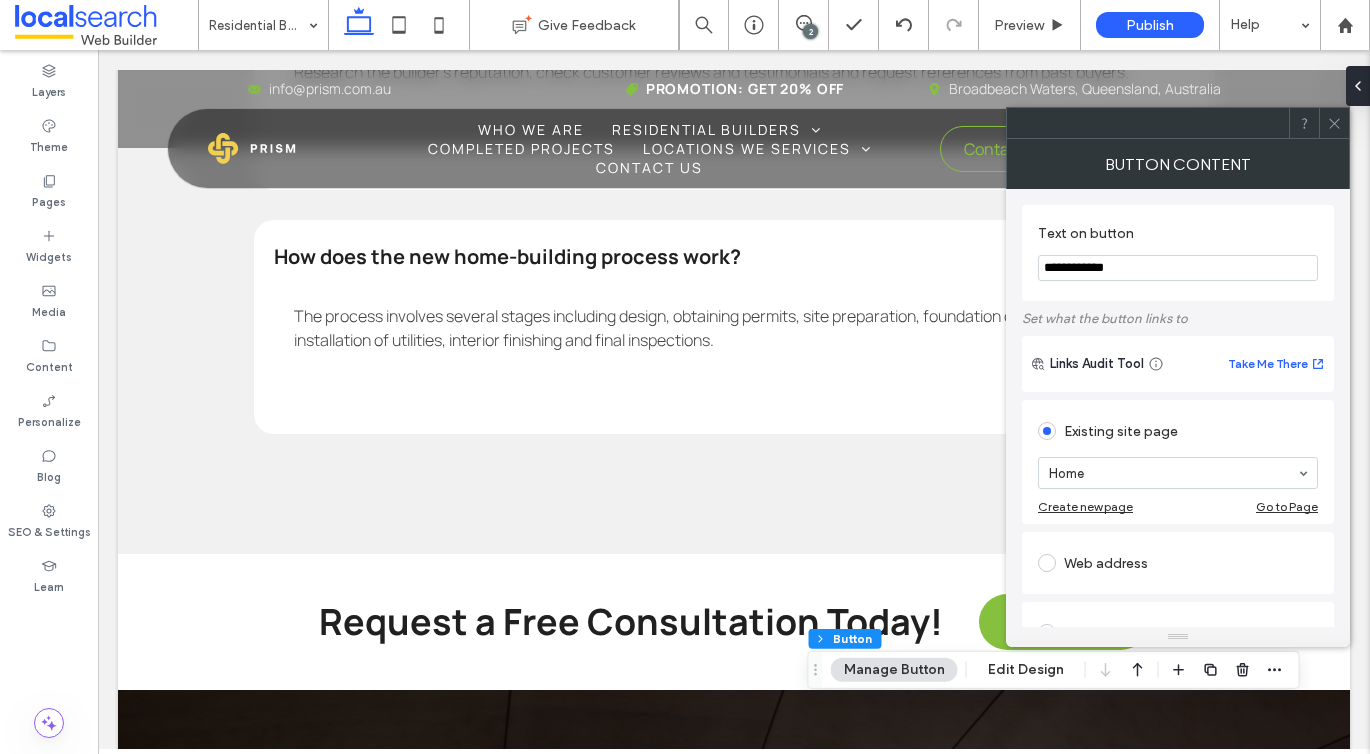 type on "**********" 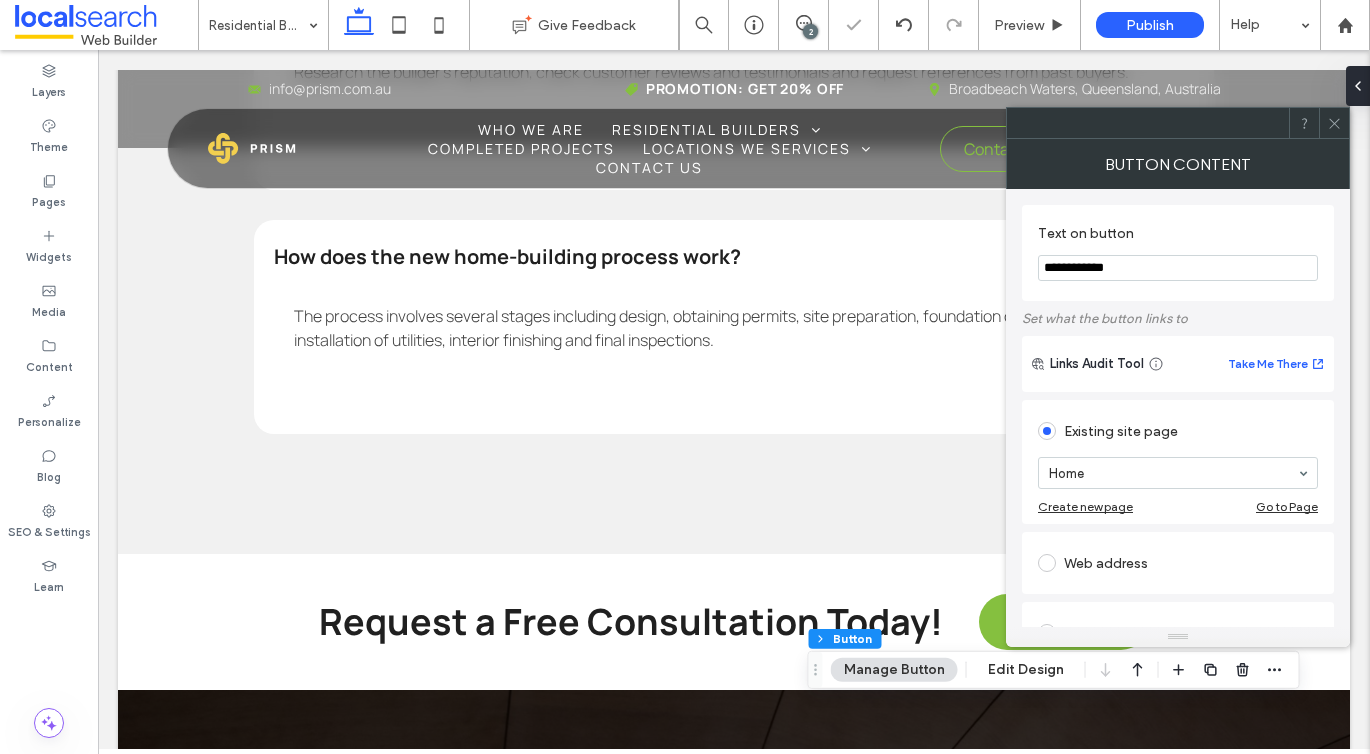 click 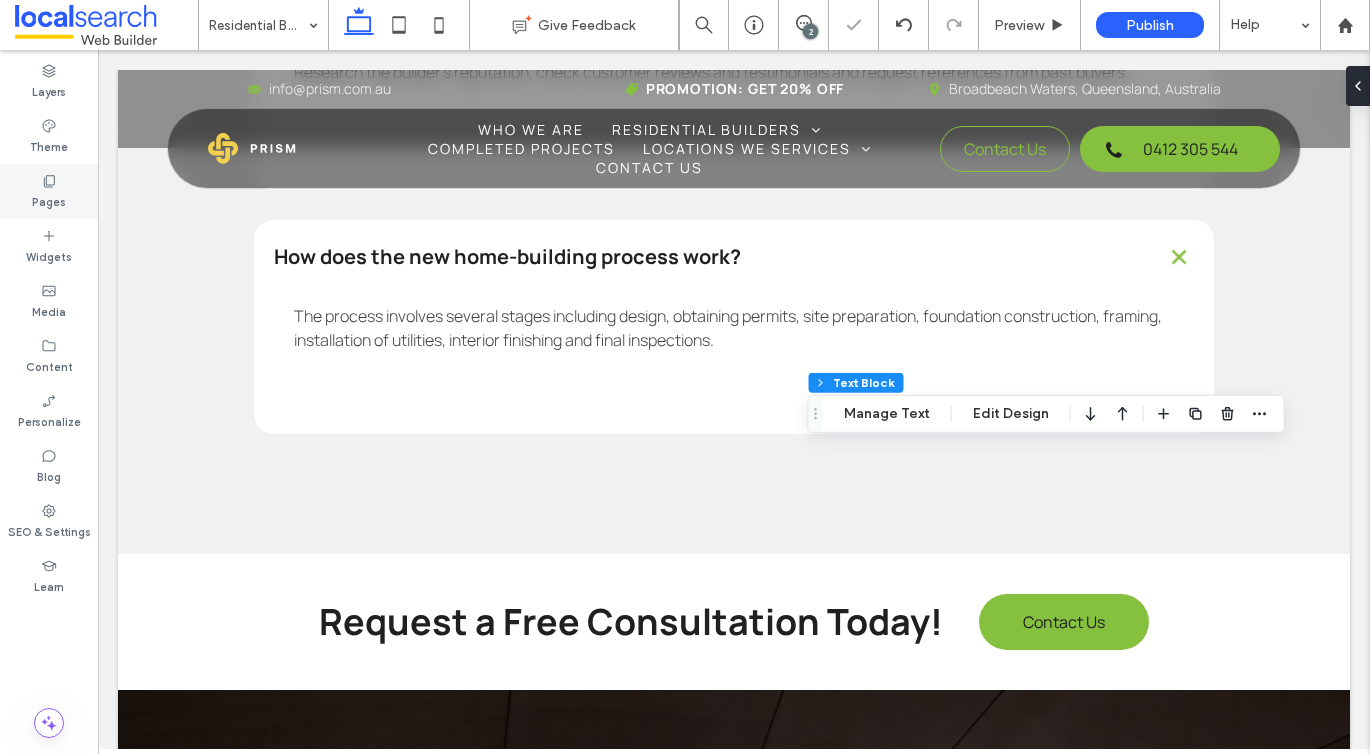 click on "Pages" at bounding box center (49, 200) 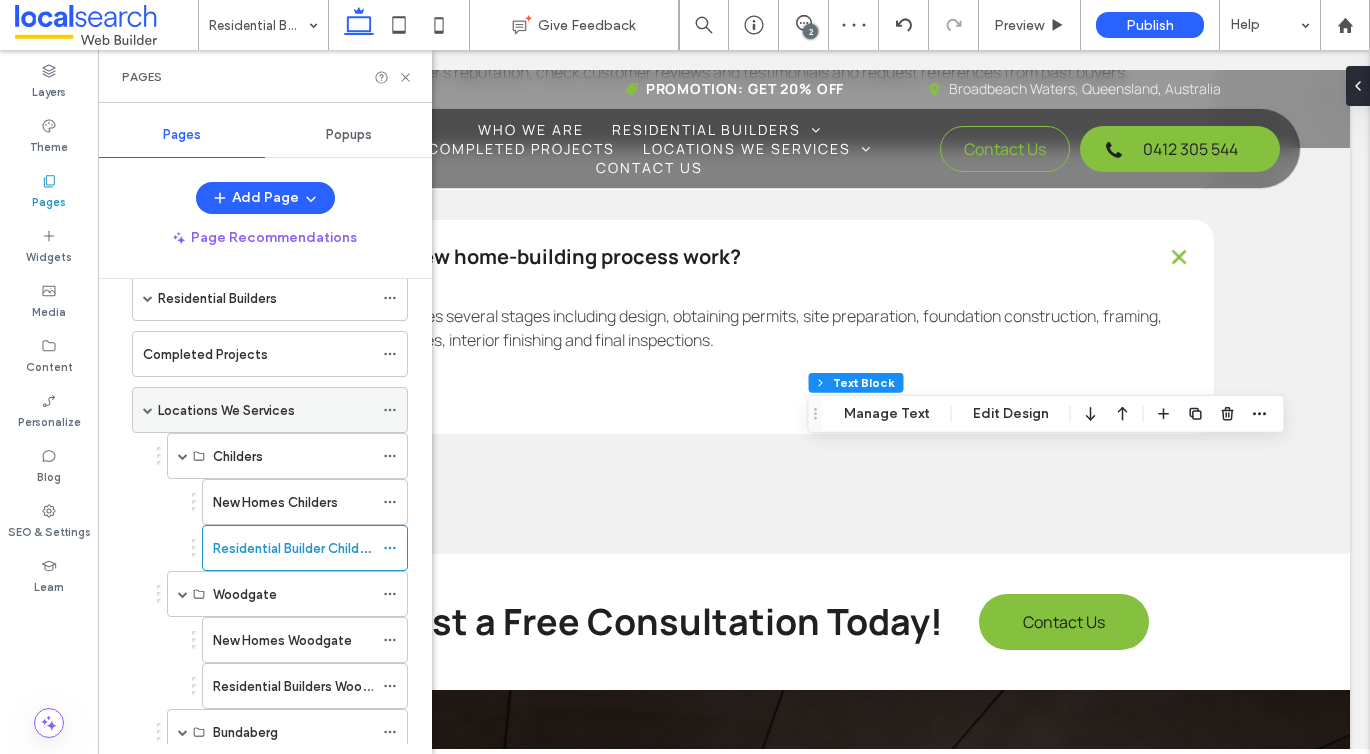scroll, scrollTop: 204, scrollLeft: 0, axis: vertical 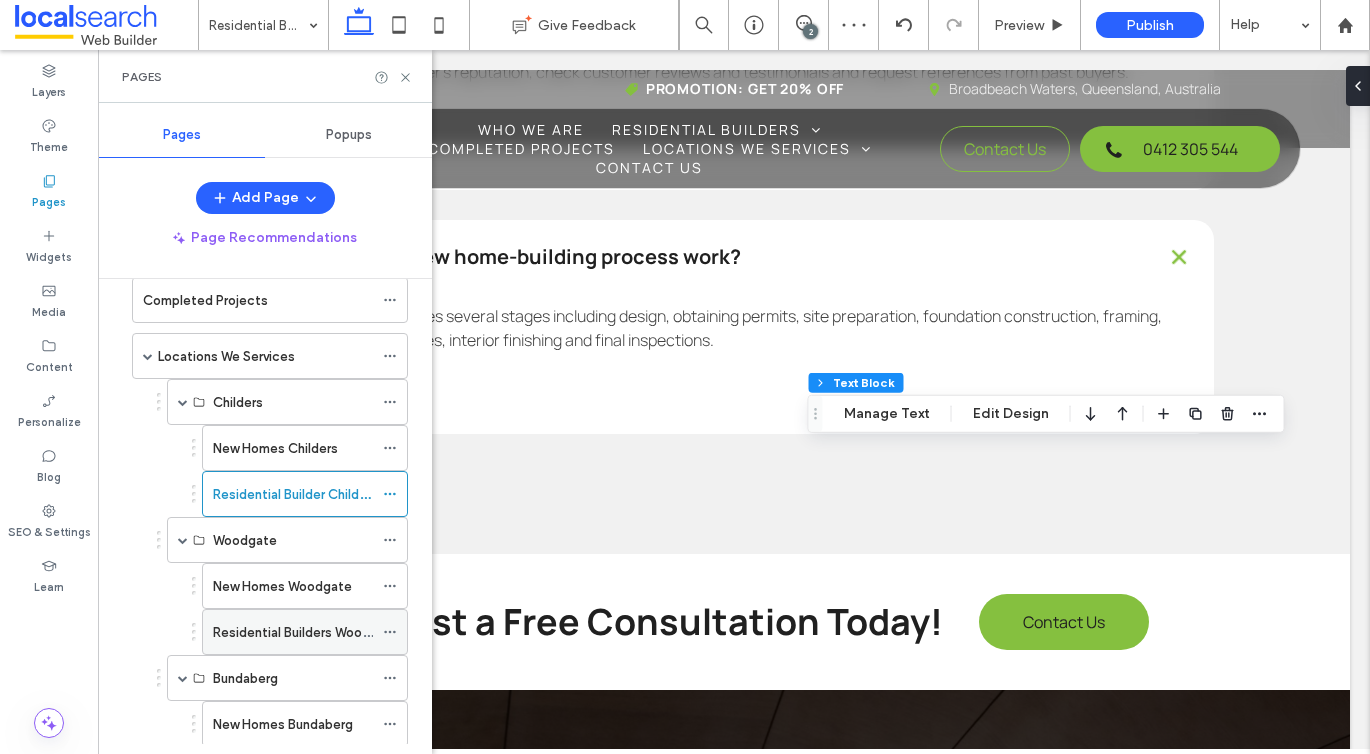 click on "Residential Builders Woodgate" at bounding box center (306, 632) 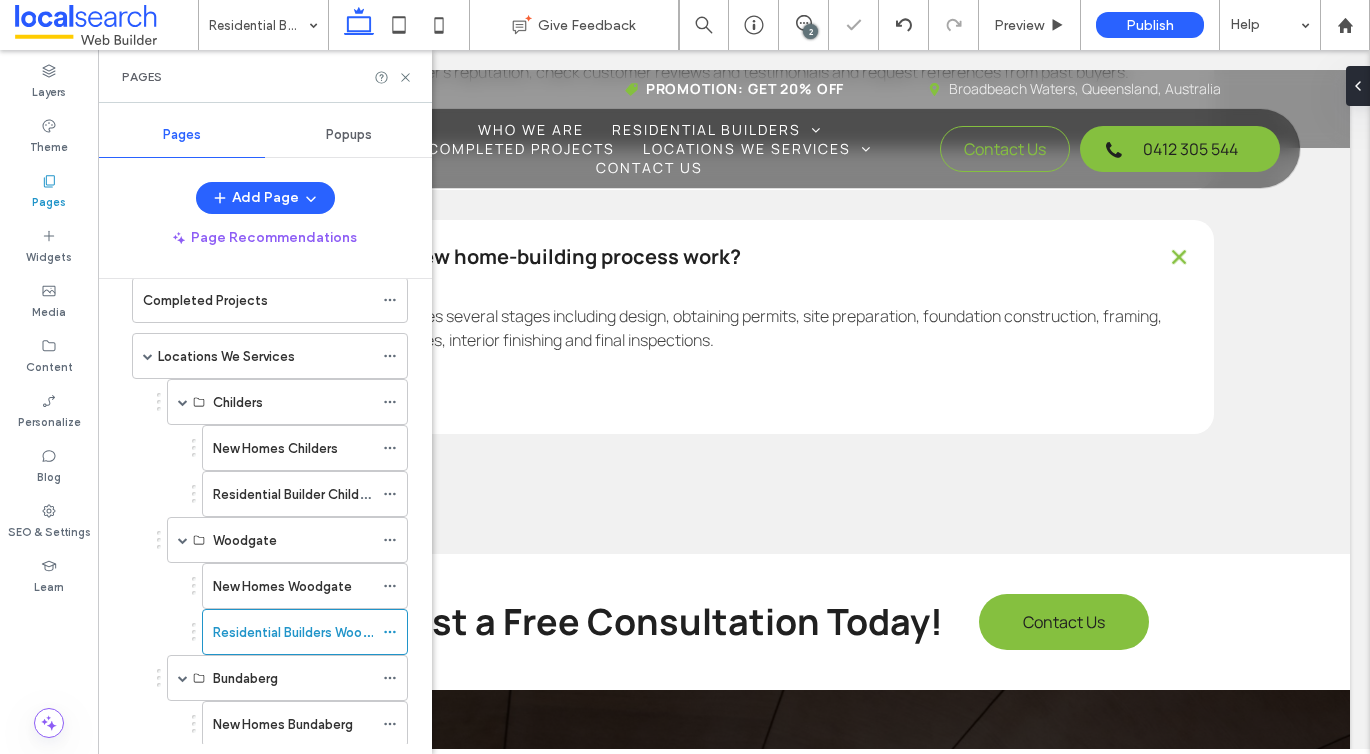 click 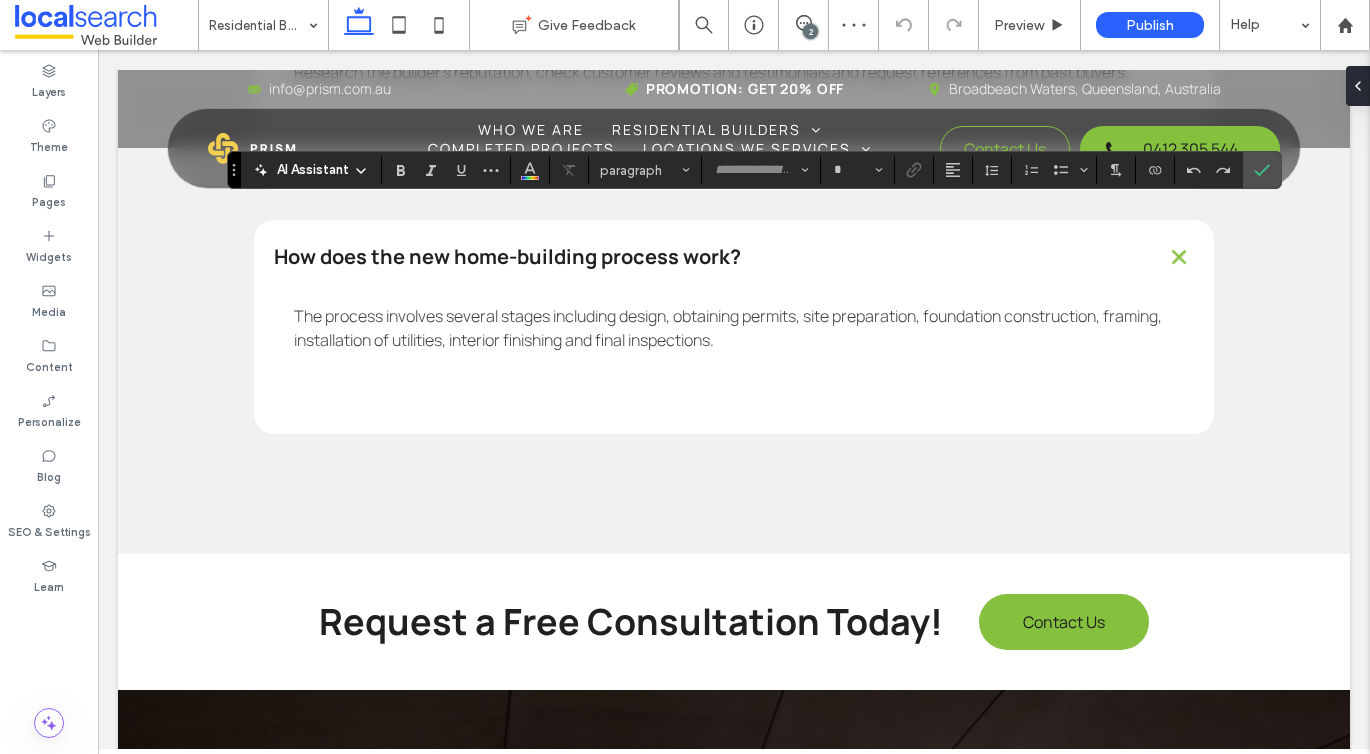 type on "*******" 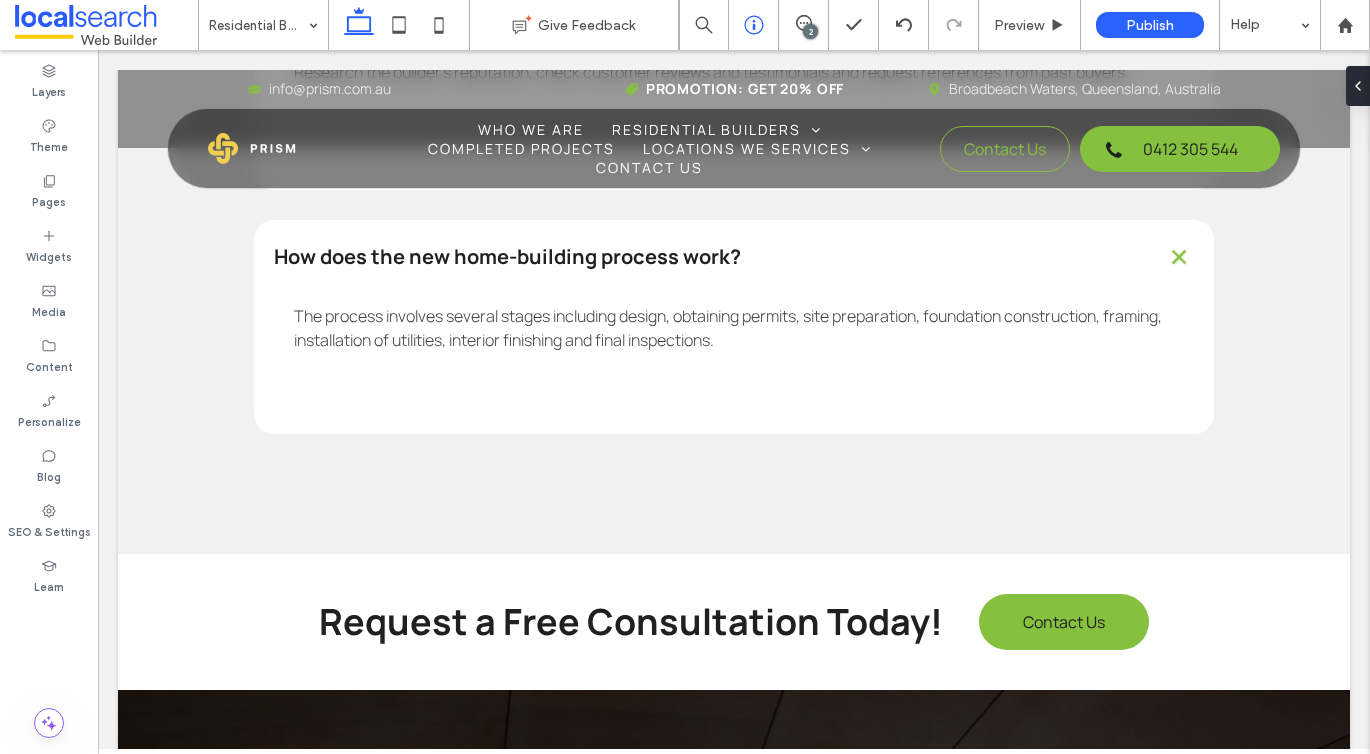 type on "*******" 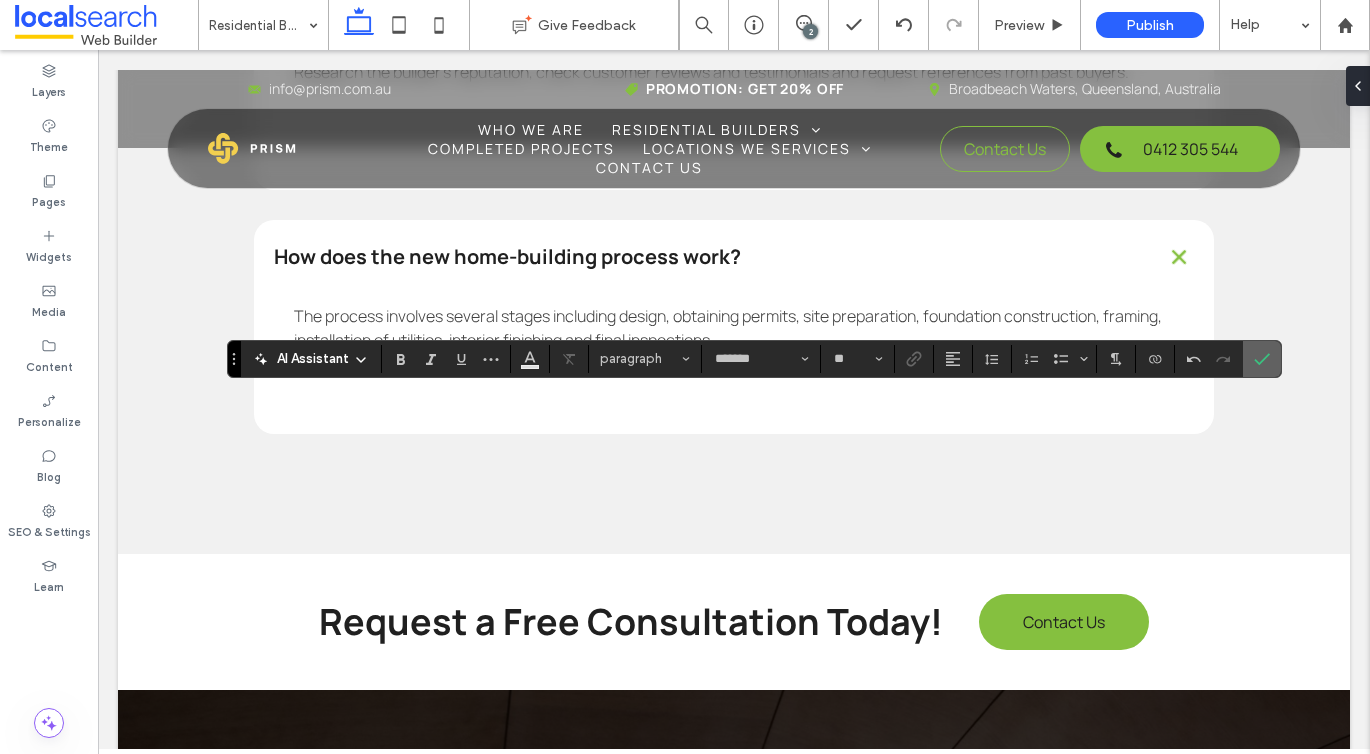 click at bounding box center [1262, 359] 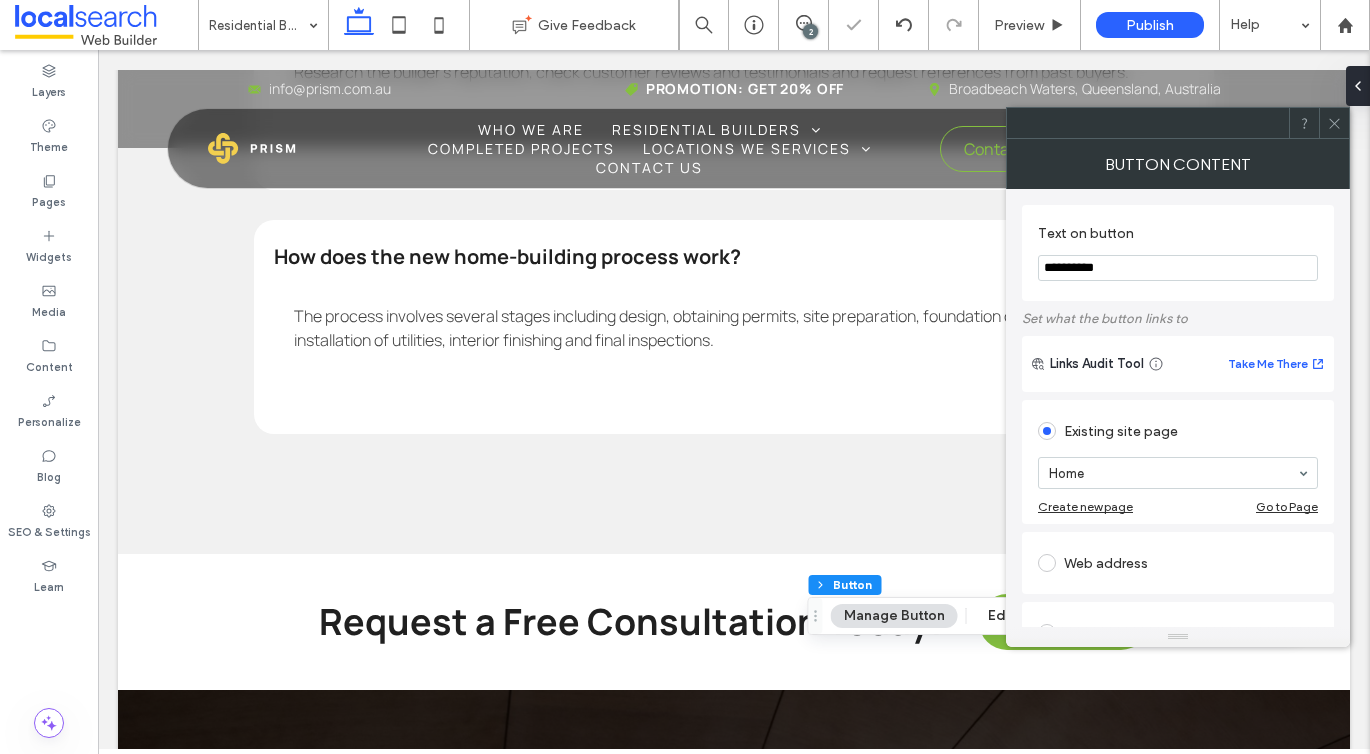 click on "**********" at bounding box center [1178, 268] 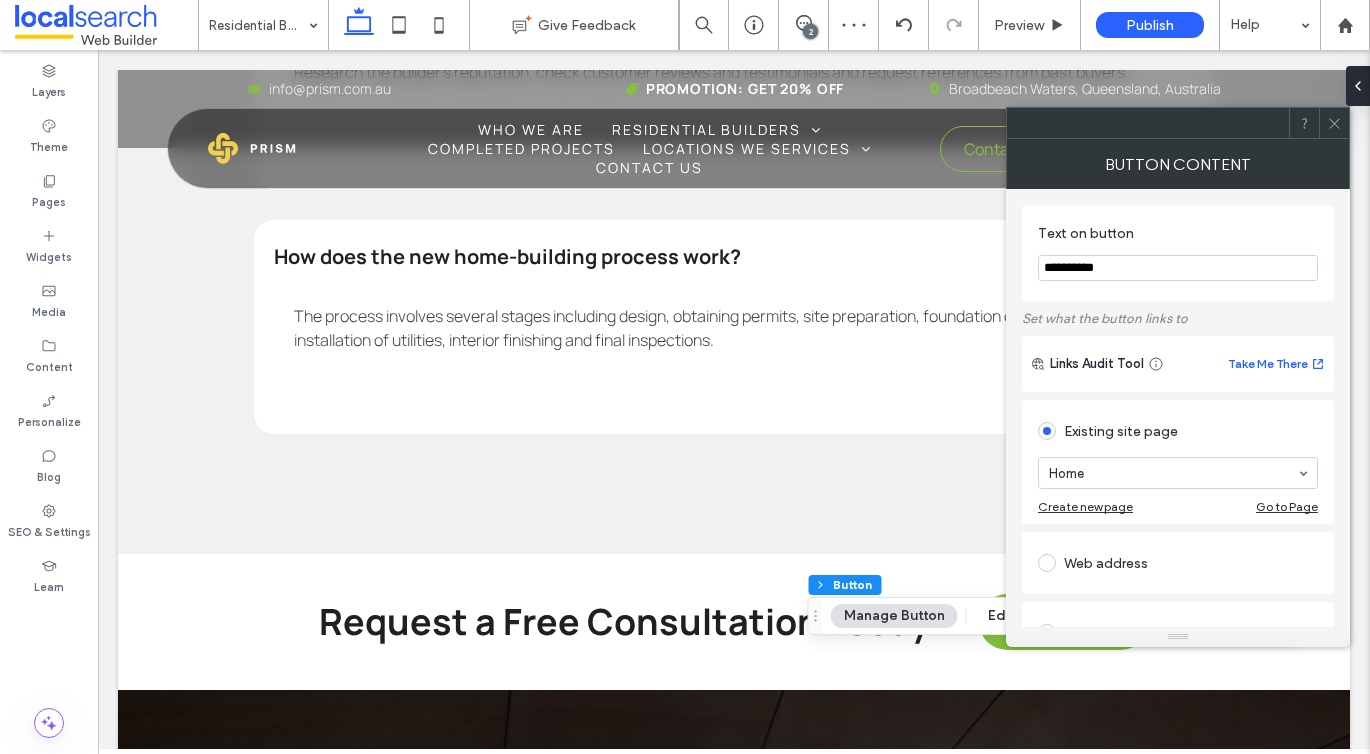 click on "**********" at bounding box center [1178, 268] 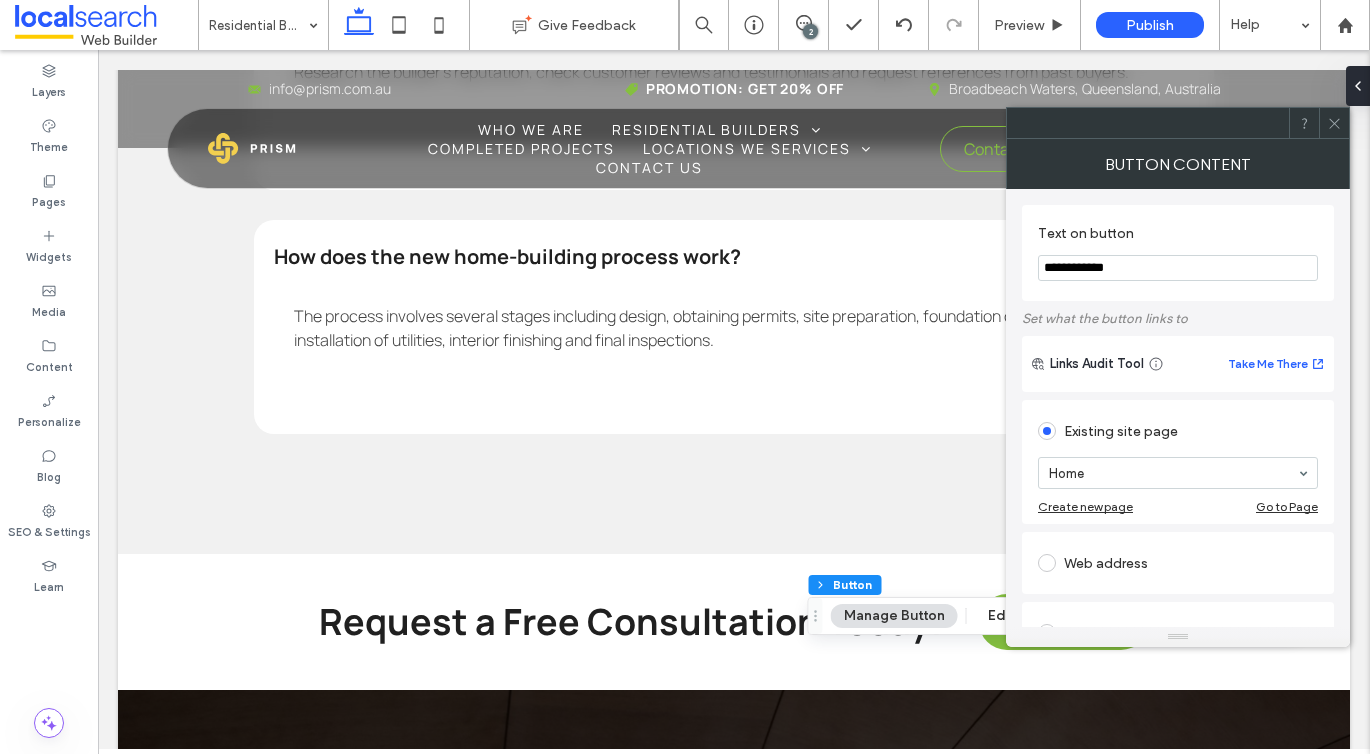 type on "**********" 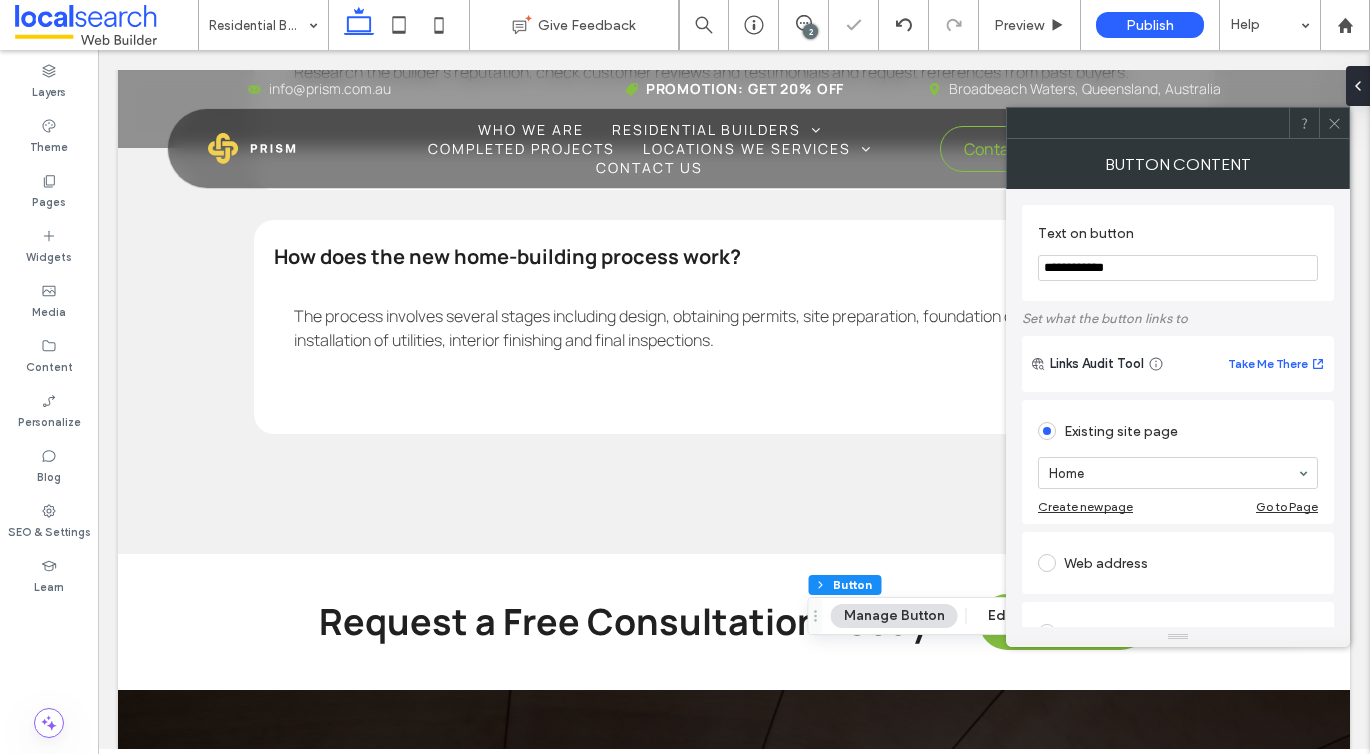 click 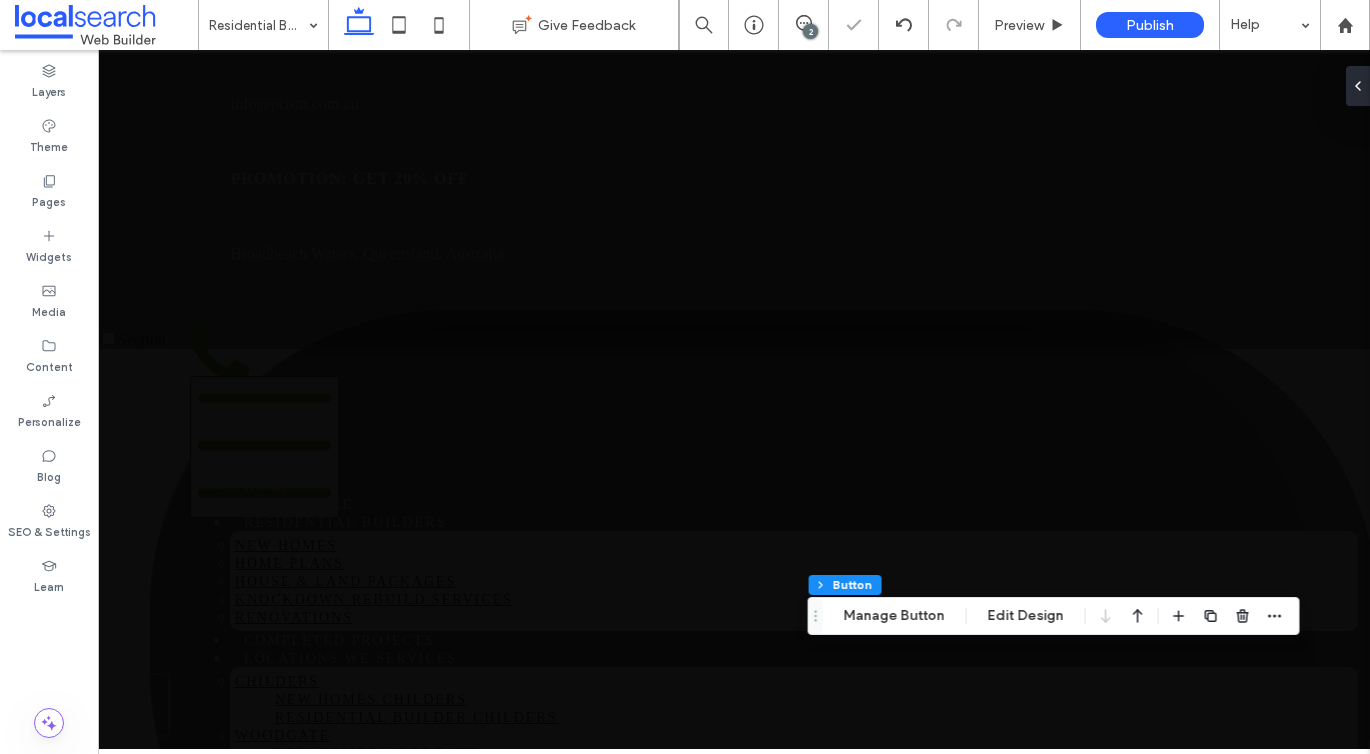 scroll, scrollTop: 2270, scrollLeft: 0, axis: vertical 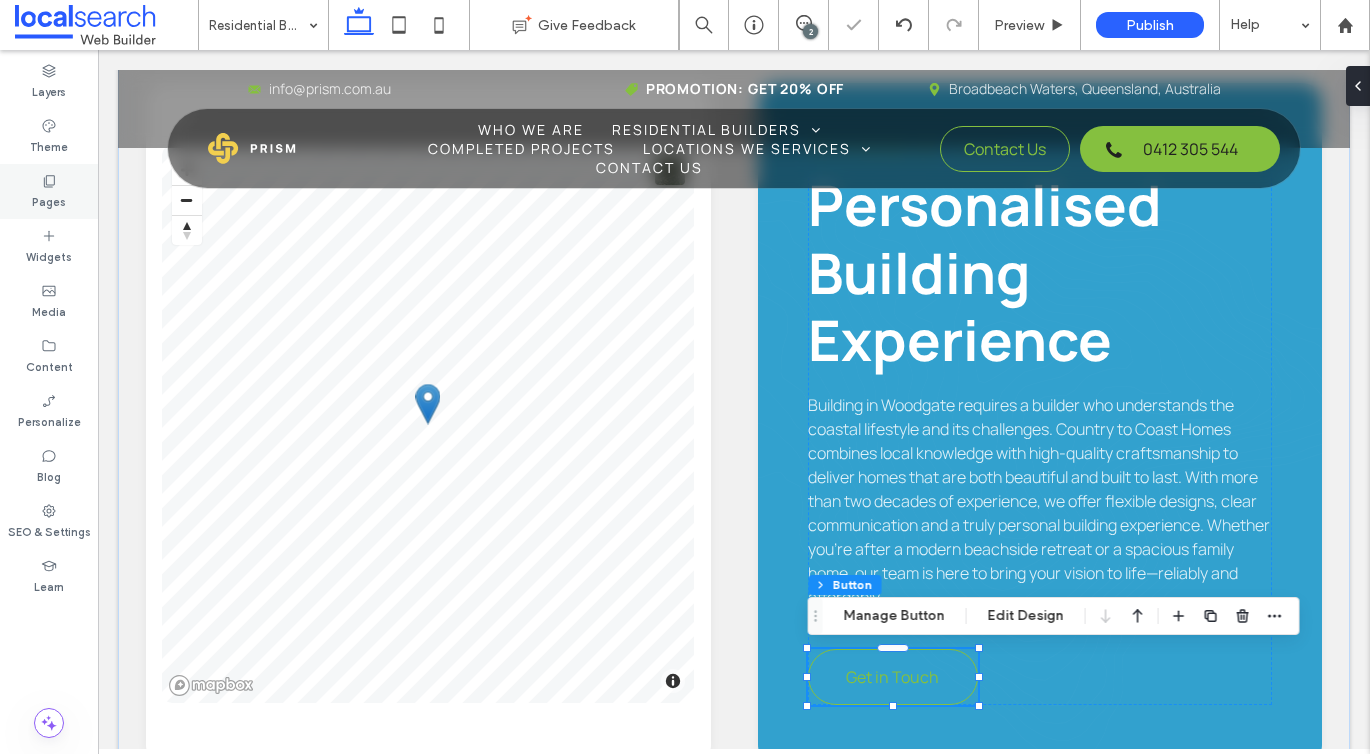 click on "Pages" at bounding box center [49, 200] 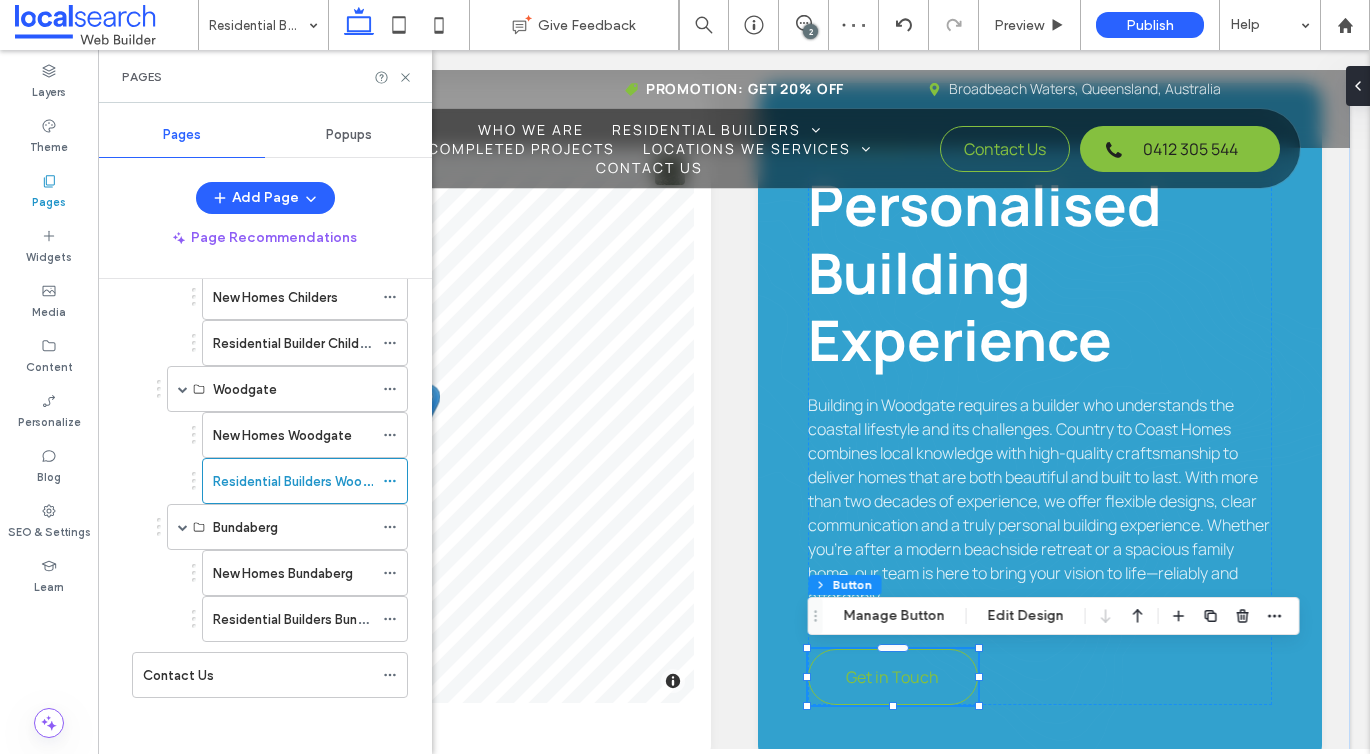 scroll, scrollTop: 359, scrollLeft: 0, axis: vertical 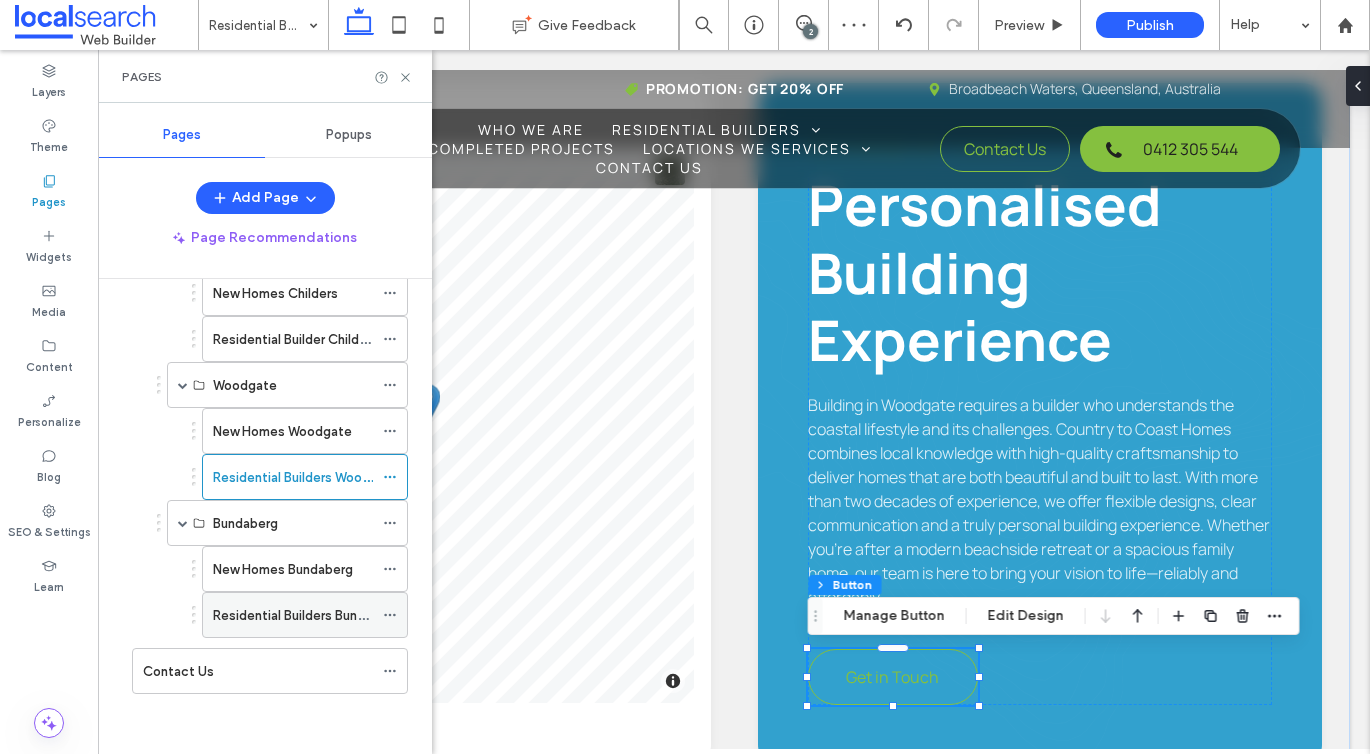 click on "Residential Builders Bundaberg" at bounding box center (293, 615) 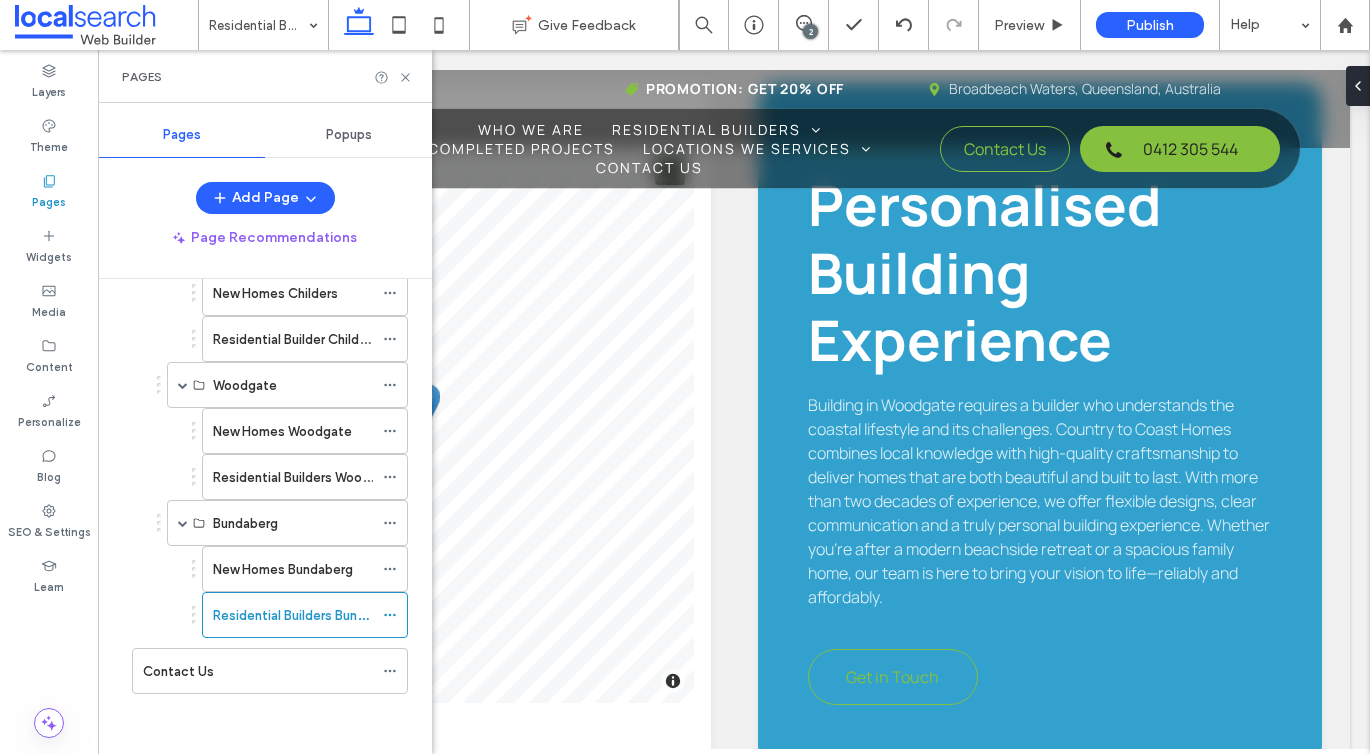 click 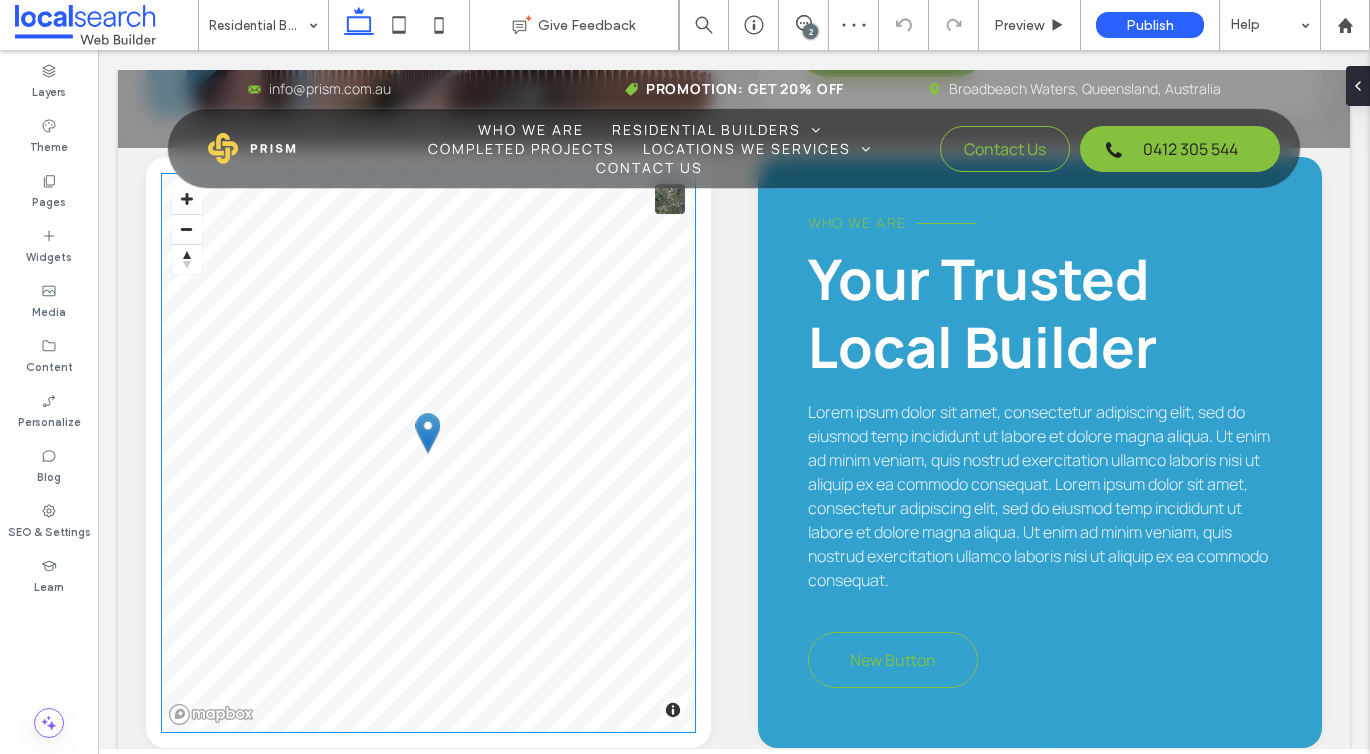 scroll, scrollTop: 2071, scrollLeft: 0, axis: vertical 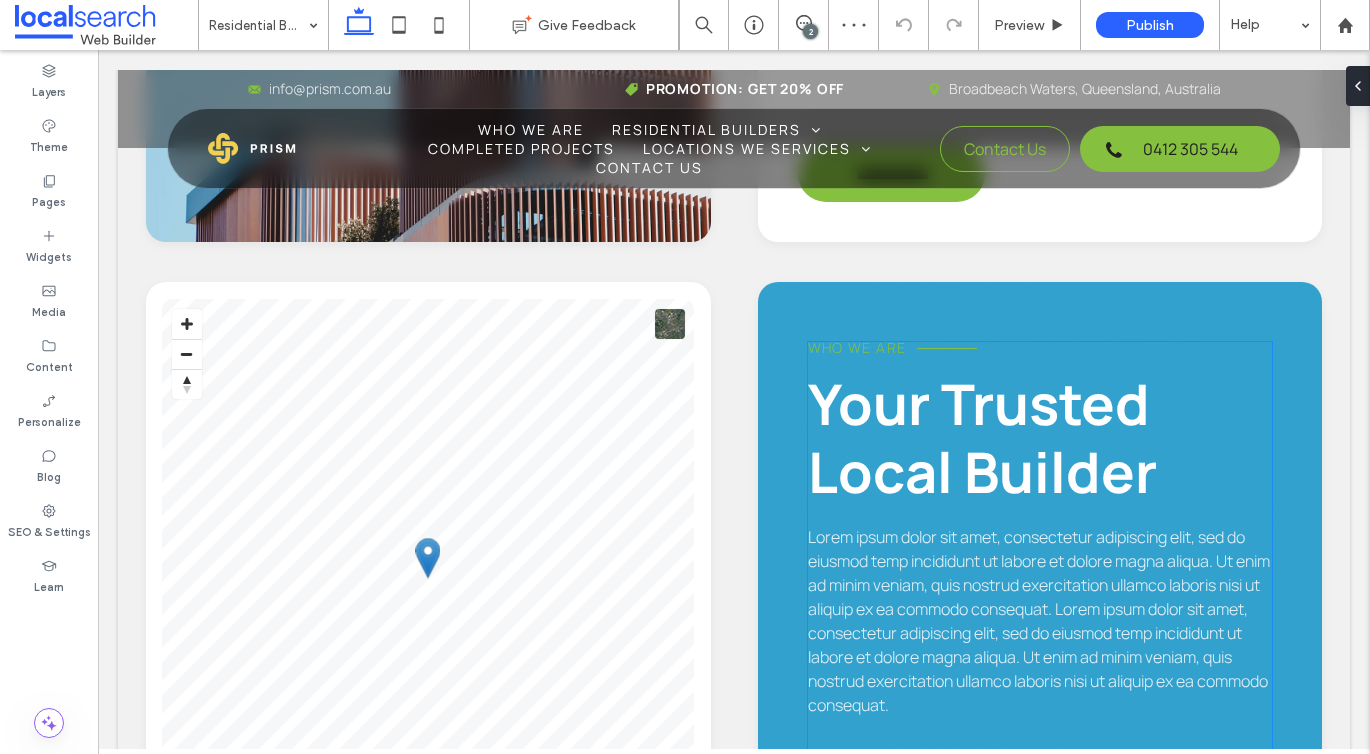 click on "Who We Are" at bounding box center (857, 347) 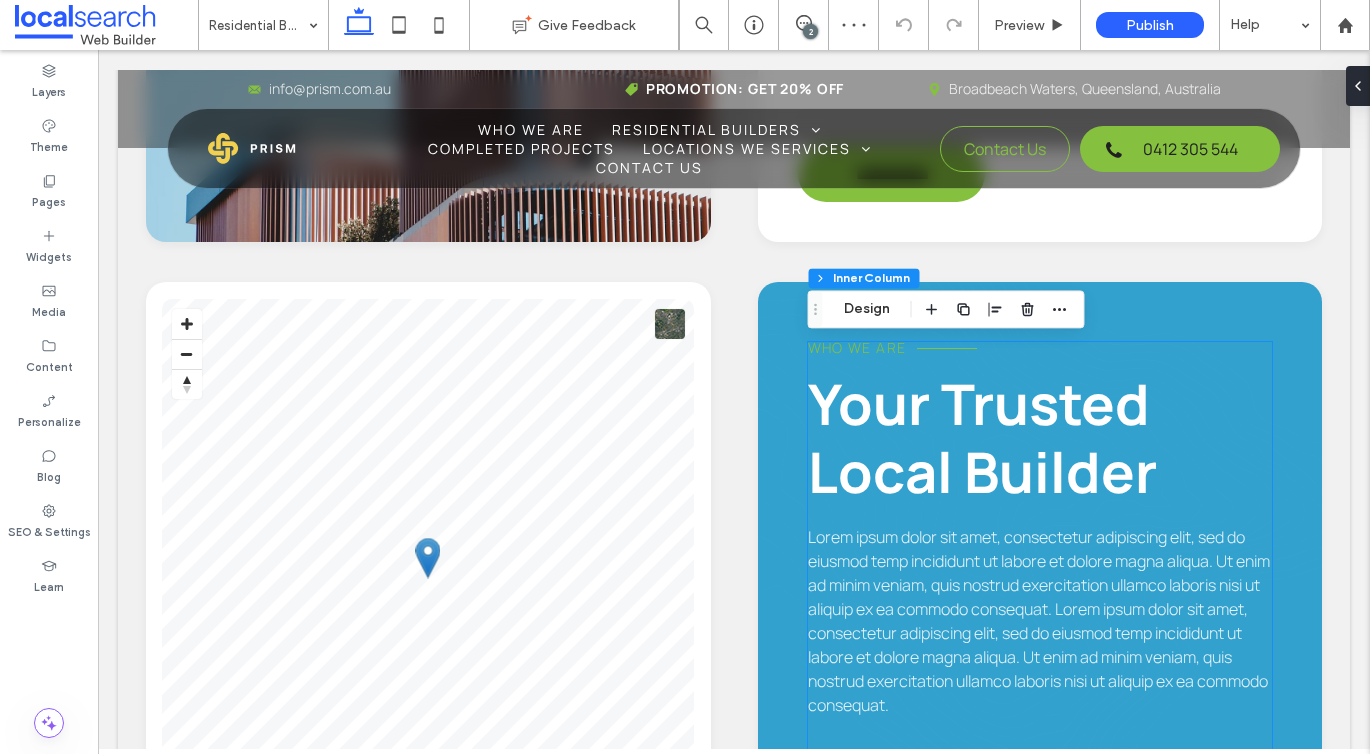 click on "Who We Are" at bounding box center (857, 347) 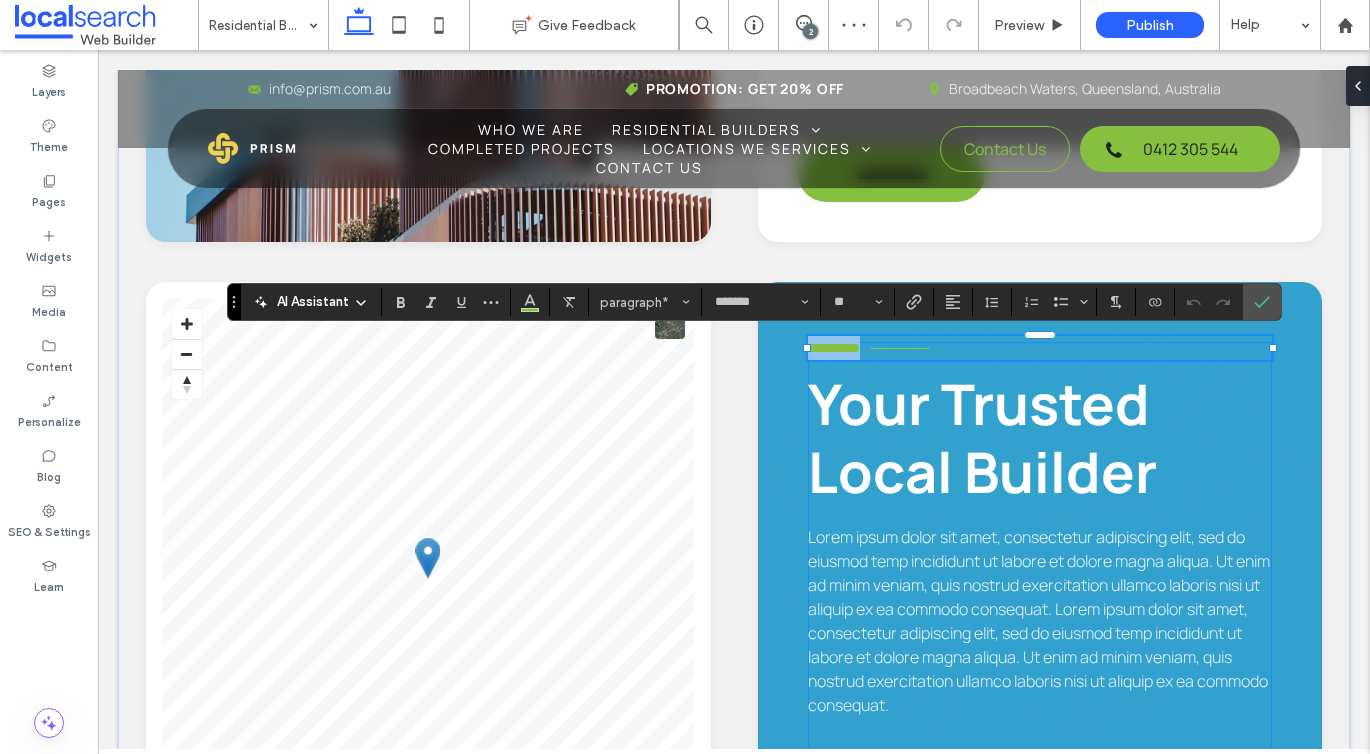 type 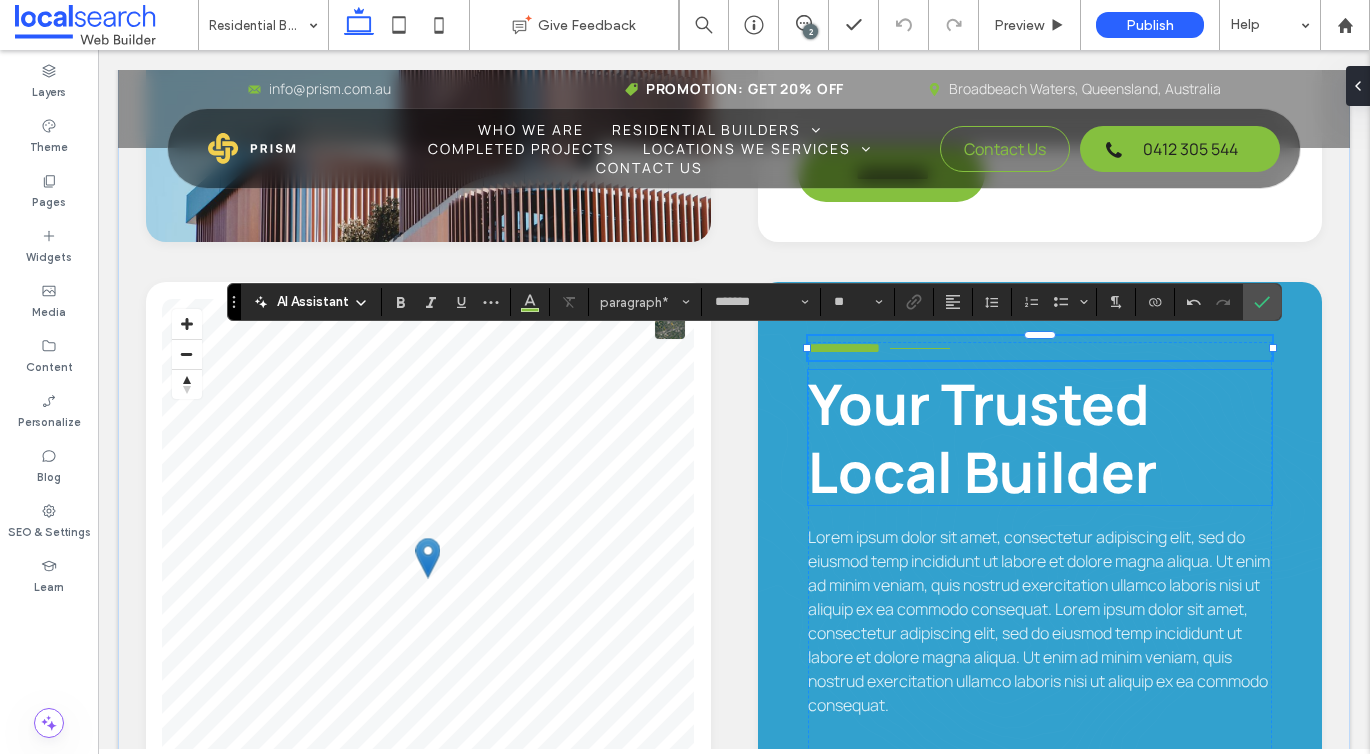 click on "Your Trusted Local Builder" at bounding box center (982, 437) 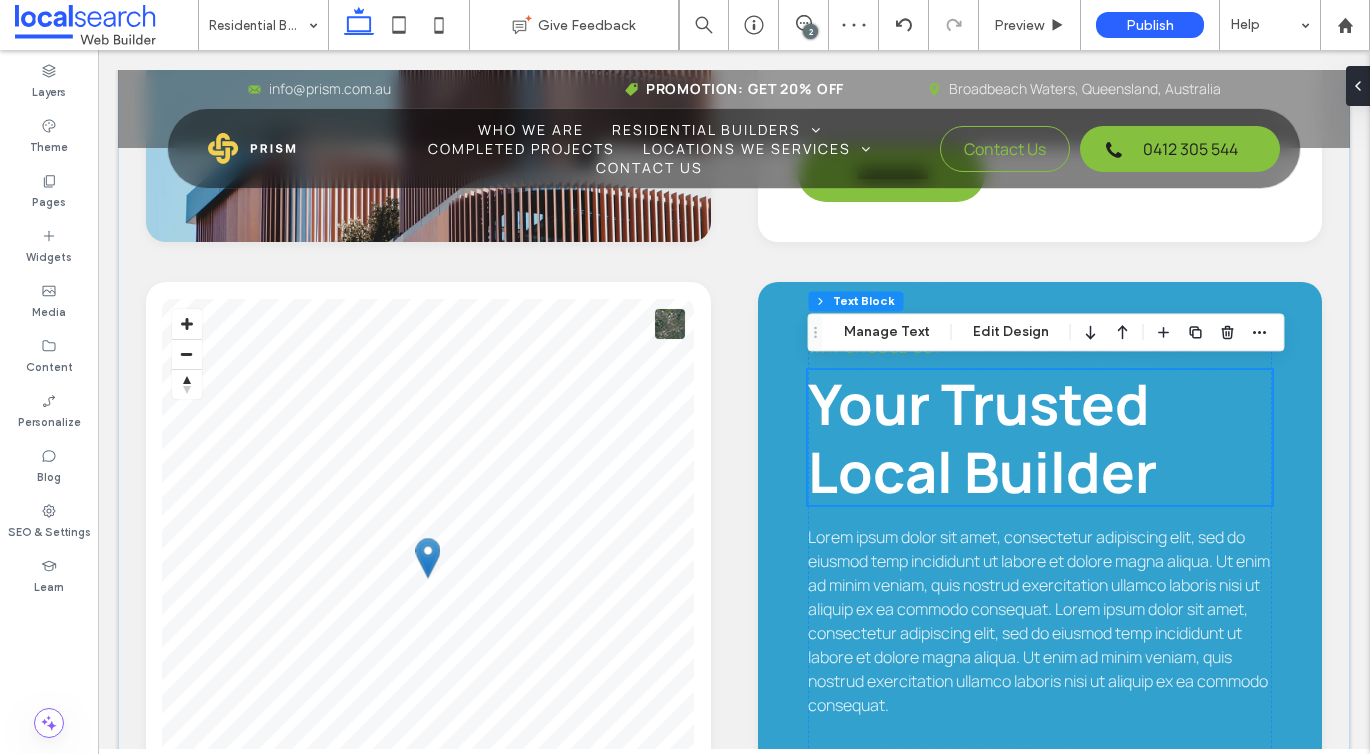 scroll, scrollTop: 2182, scrollLeft: 0, axis: vertical 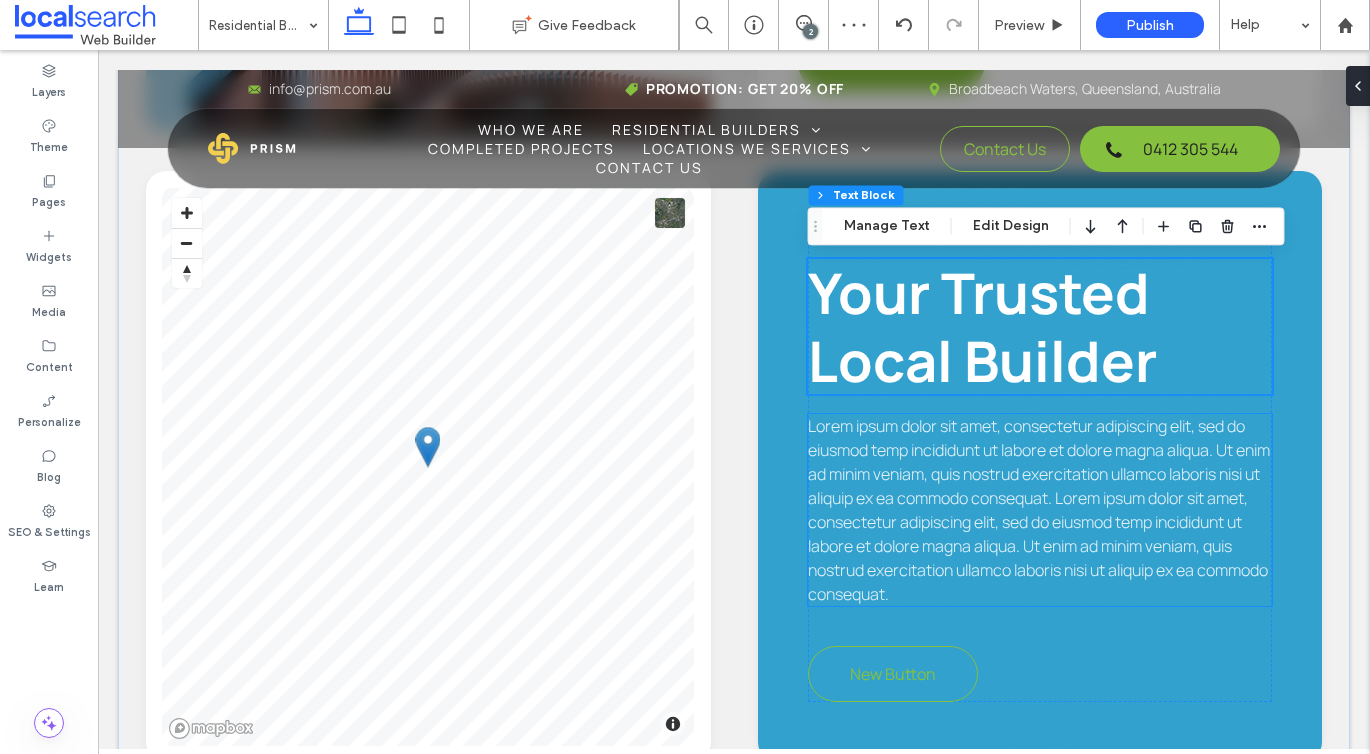 click on "Lorem ipsum dolor sit amet, consectetur adipiscing elit, sed do eiusmod temp incididunt ut labore et dolore magna aliqua. Ut enim ad minim veniam, quis nostrud exercitation ullamco laboris nisi ut aliquip ex ea commodo consequat. Lorem ipsum dolor sit amet, consectetur adipiscing elit, sed do eiusmod temp incididunt ut labore et dolore magna aliqua. Ut enim ad minim veniam, quis nostrud exercitation ullamco laboris nisi ut aliquip ex ea commodo consequat." at bounding box center [1039, 510] 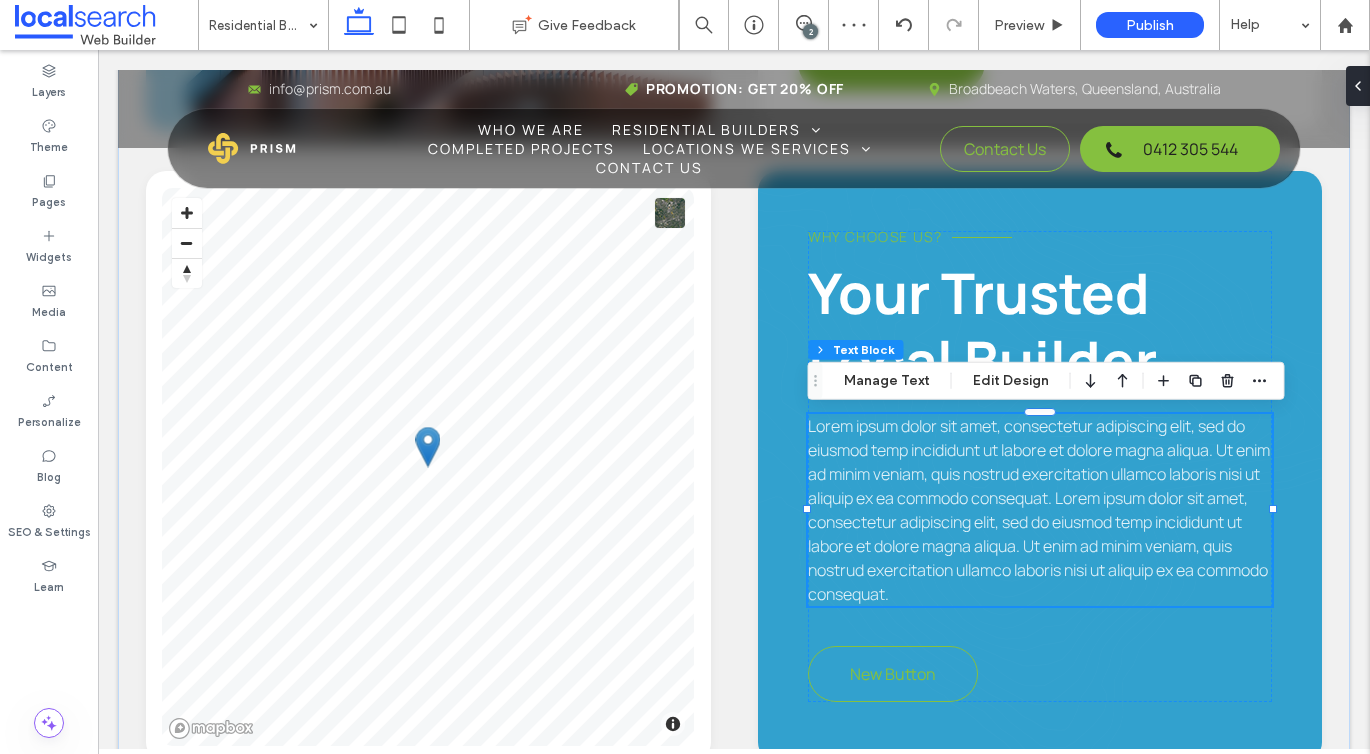 click on "Lorem ipsum dolor sit amet, consectetur adipiscing elit, sed do eiusmod temp incididunt ut labore et dolore magna aliqua. Ut enim ad minim veniam, quis nostrud exercitation ullamco laboris nisi ut aliquip ex ea commodo consequat. Lorem ipsum dolor sit amet, consectetur adipiscing elit, sed do eiusmod temp incididunt ut labore et dolore magna aliqua. Ut enim ad minim veniam, quis nostrud exercitation ullamco laboris nisi ut aliquip ex ea commodo consequat." at bounding box center (1040, 510) 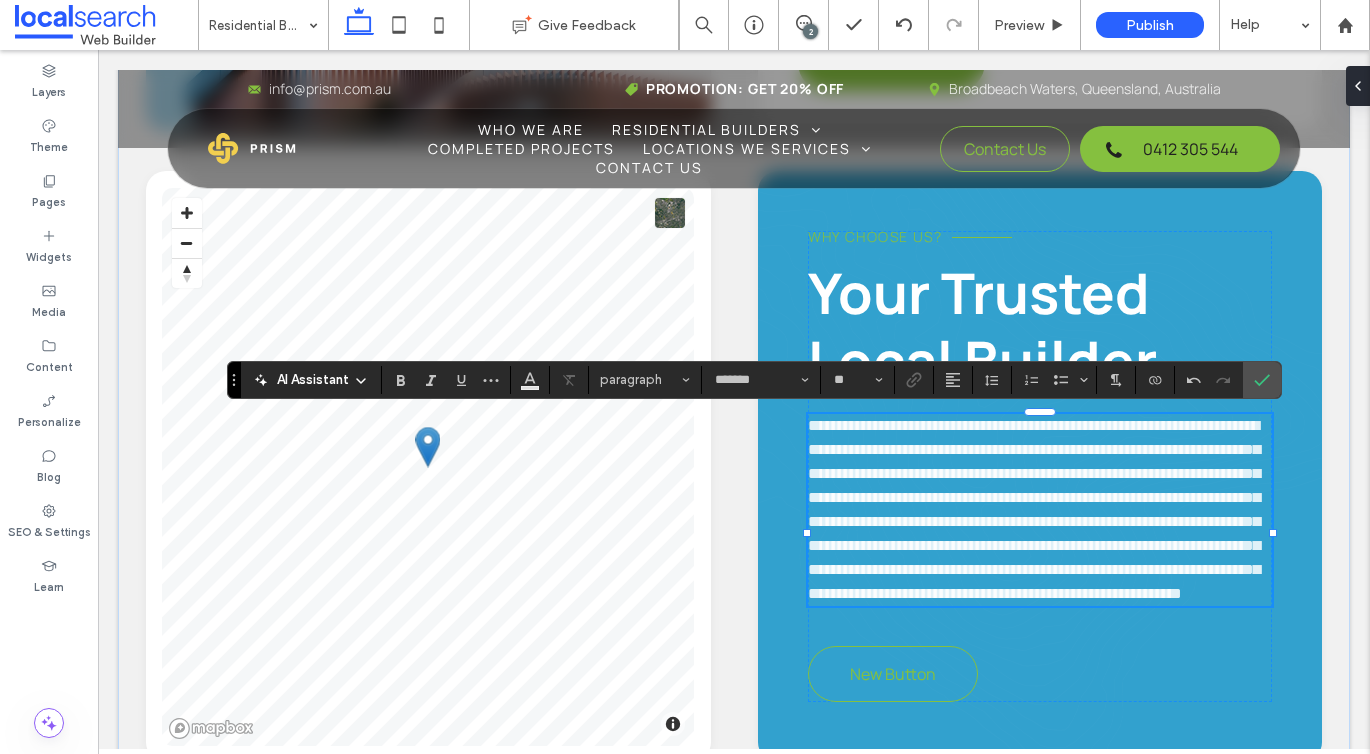 click on "**********" at bounding box center (1034, 509) 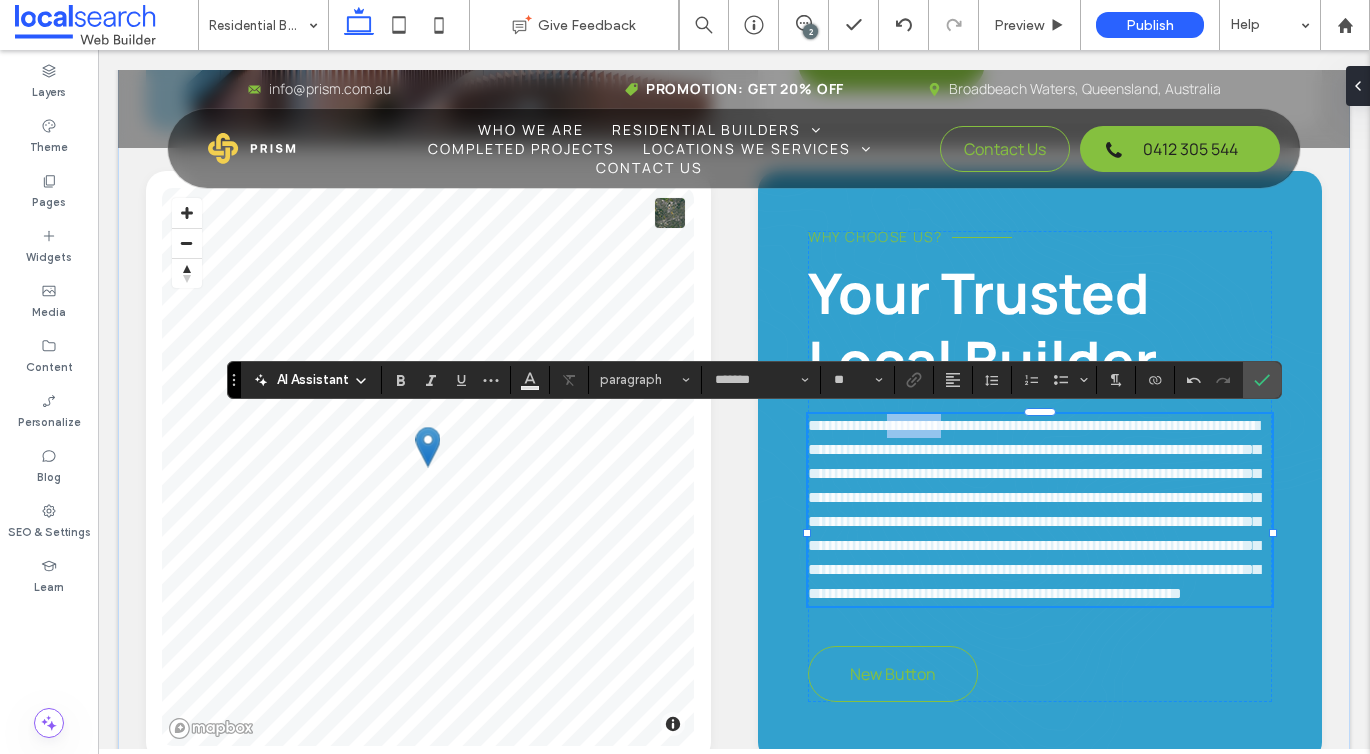 click on "**********" at bounding box center [1034, 509] 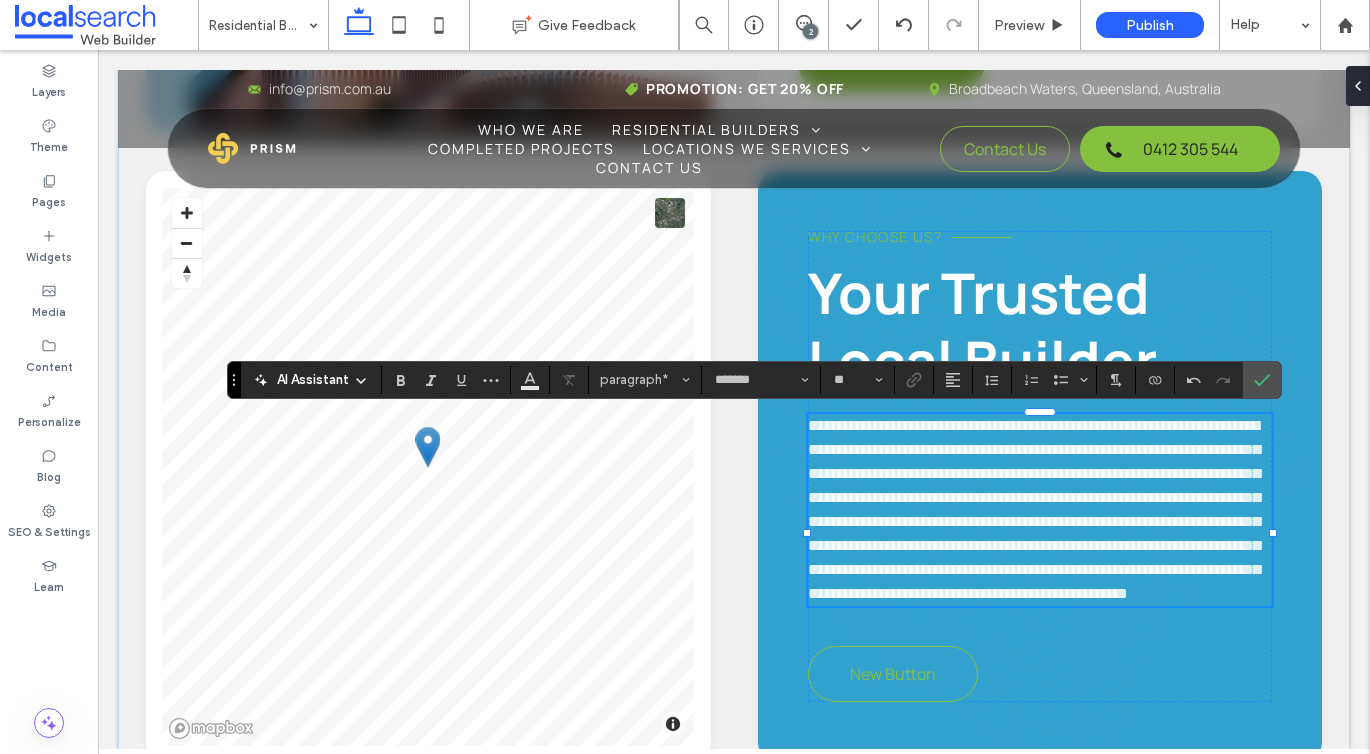 type 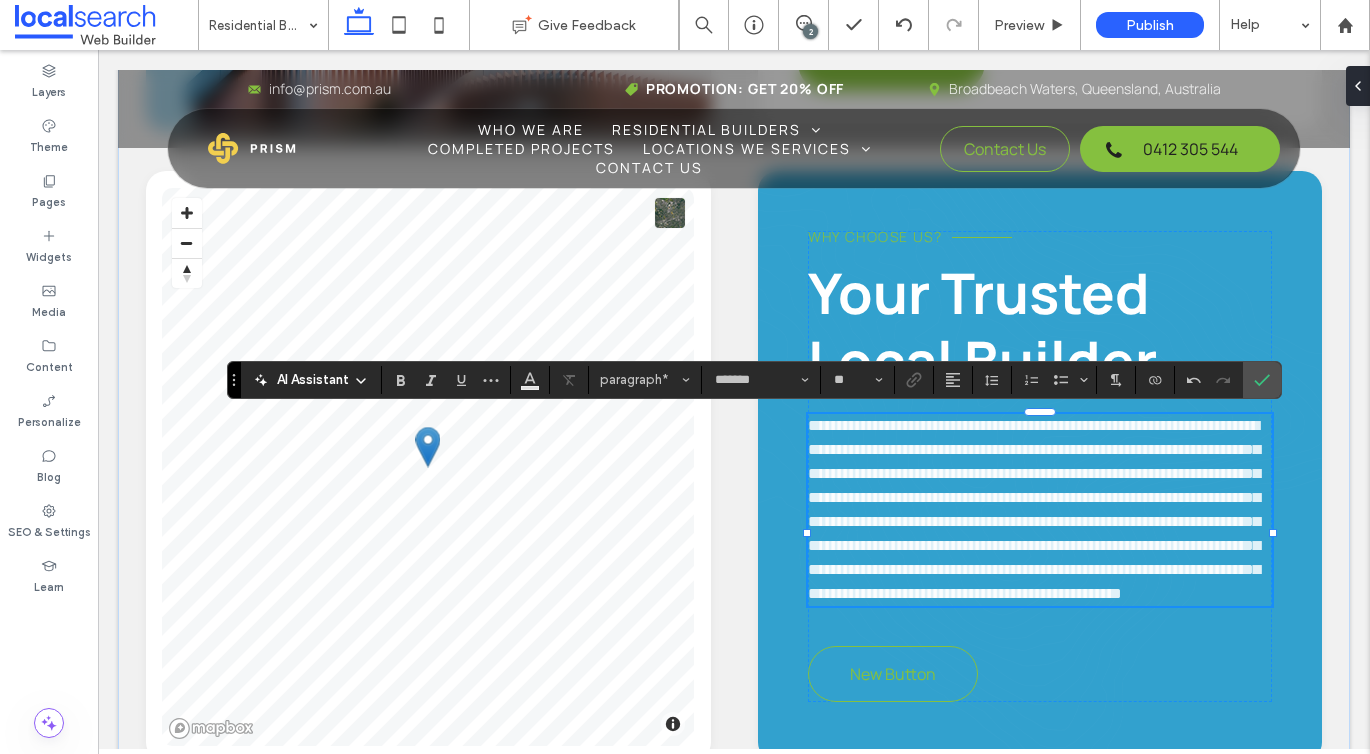 click on "**********" at bounding box center (1034, 509) 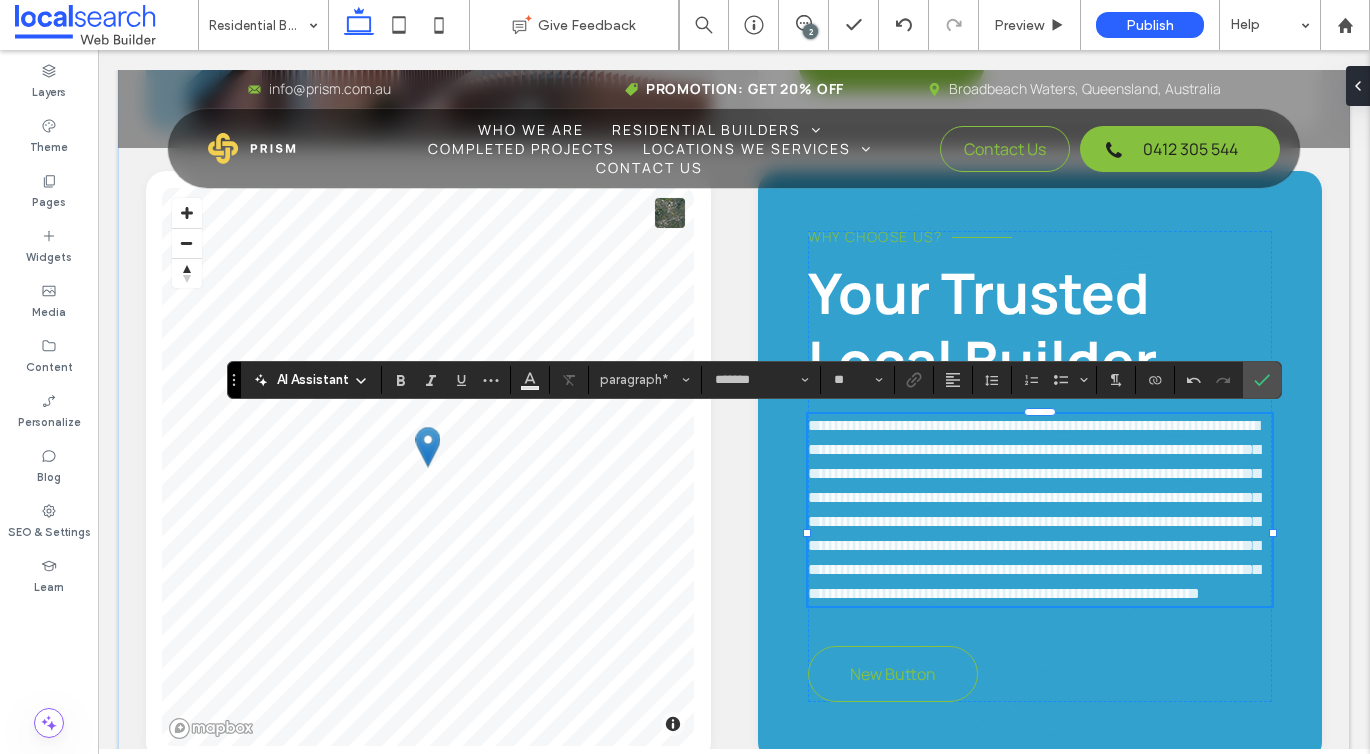 click on "**********" at bounding box center (1034, 509) 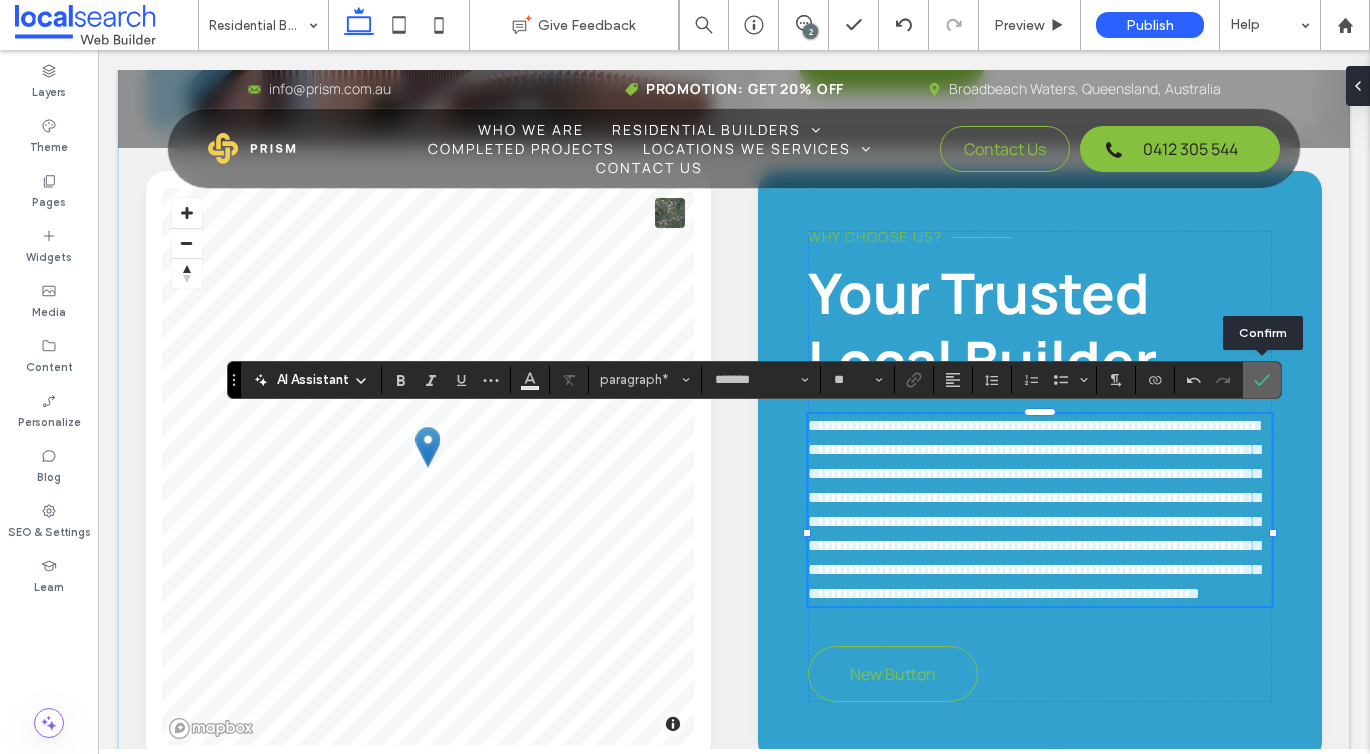 click 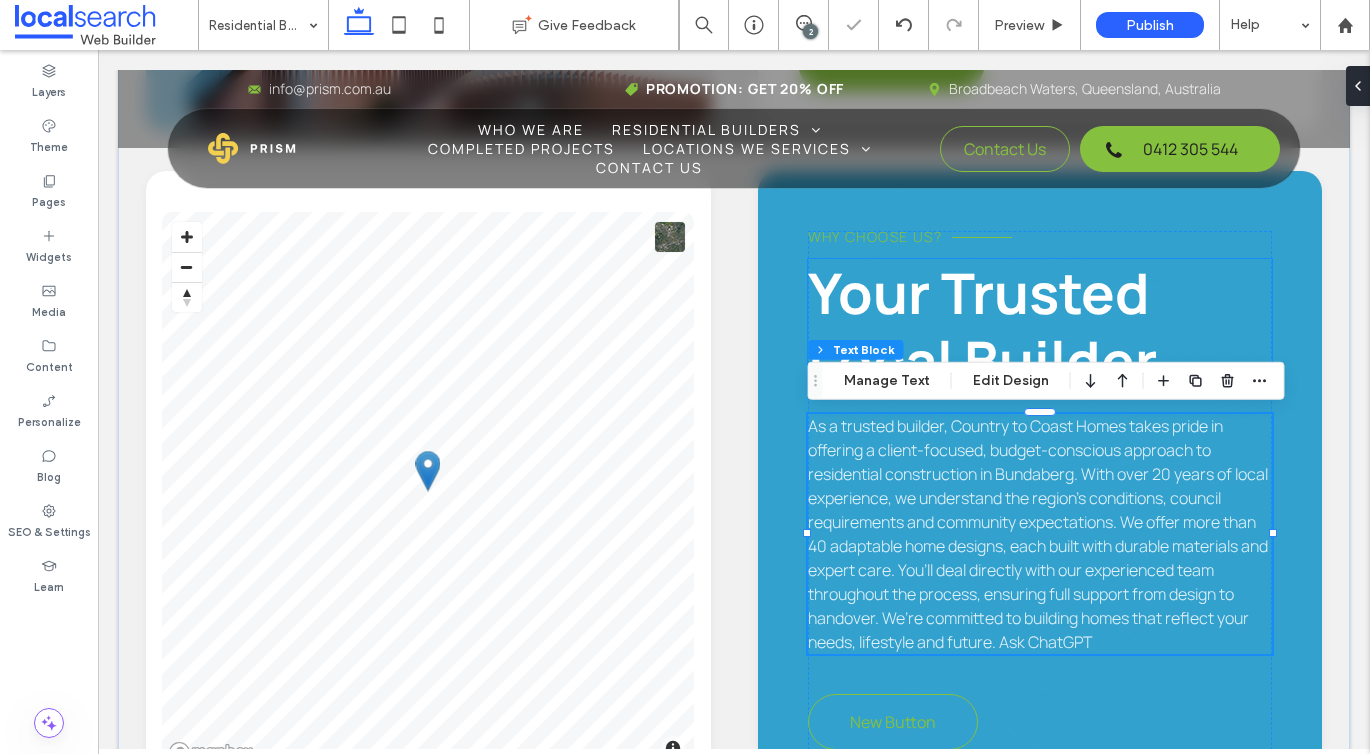 click on "Your Trusted Local Builder" at bounding box center (982, 326) 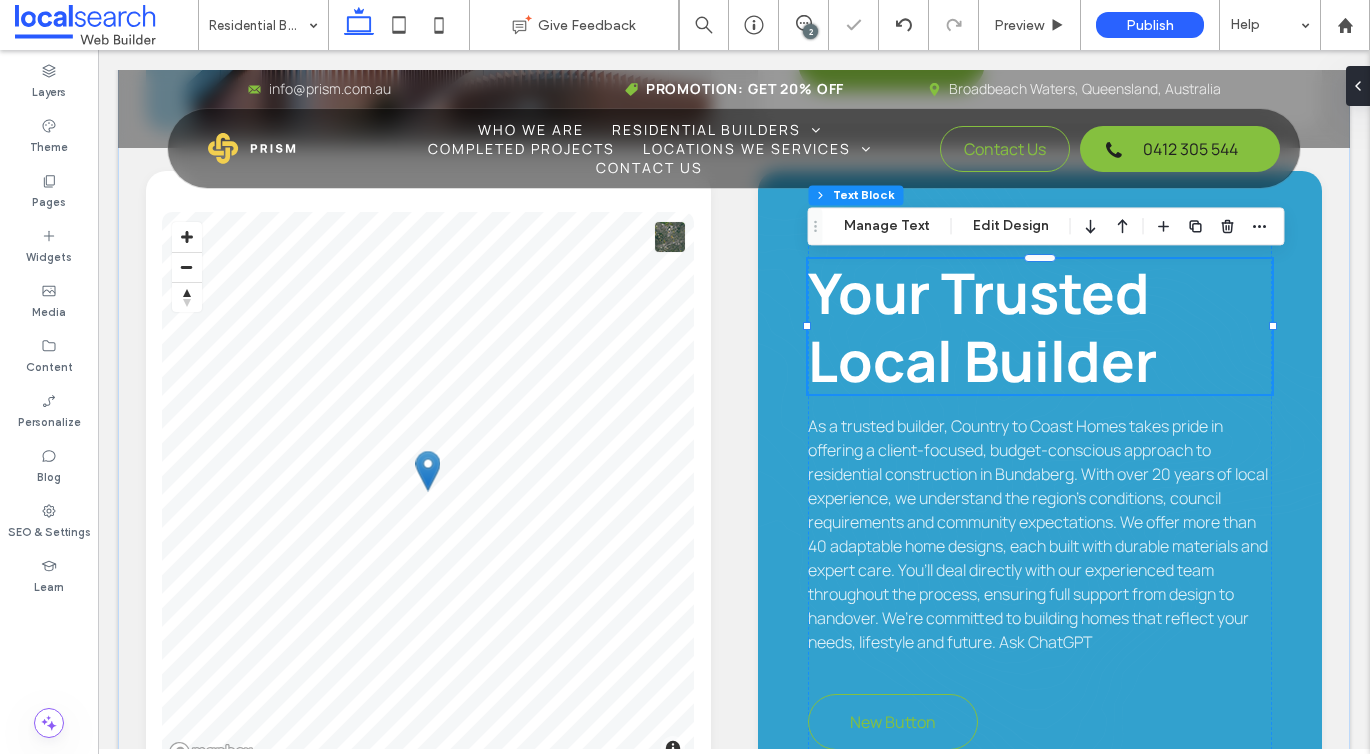 click on "Your Trusted Local Builder" at bounding box center [982, 326] 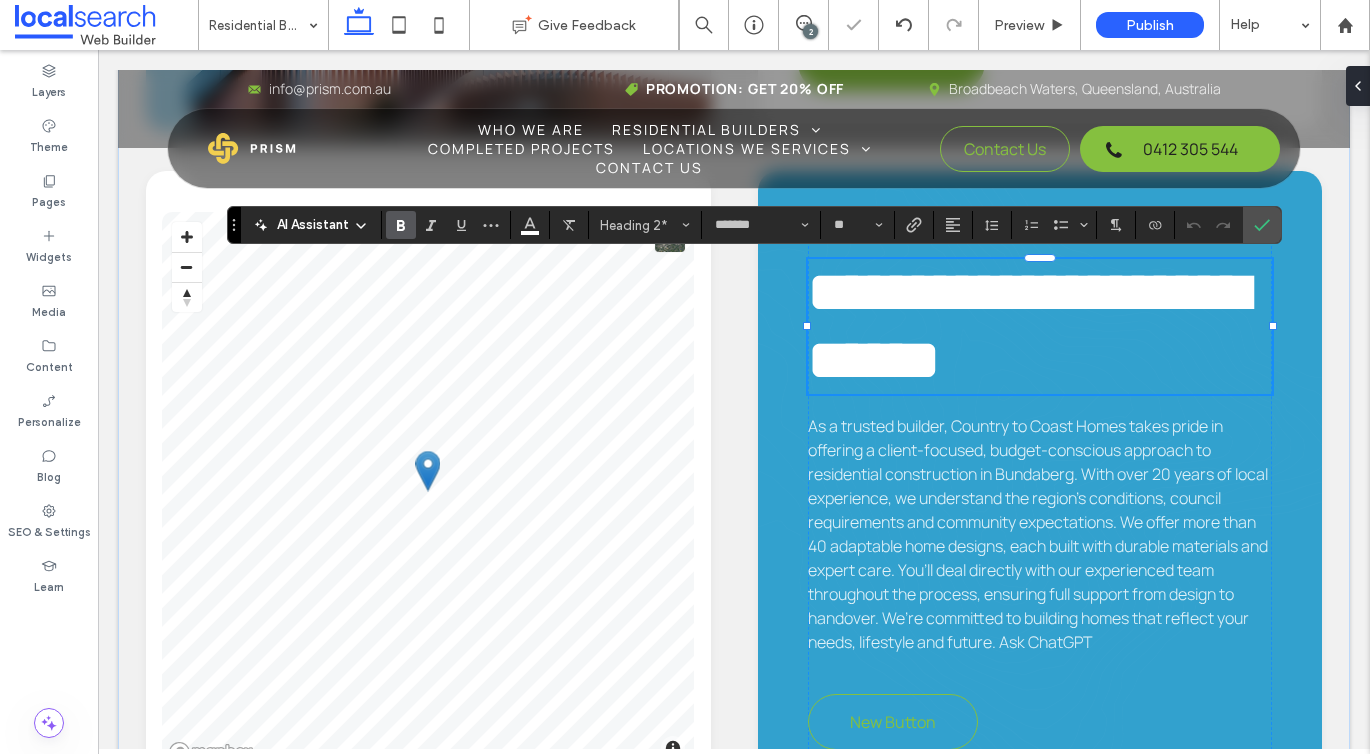 type 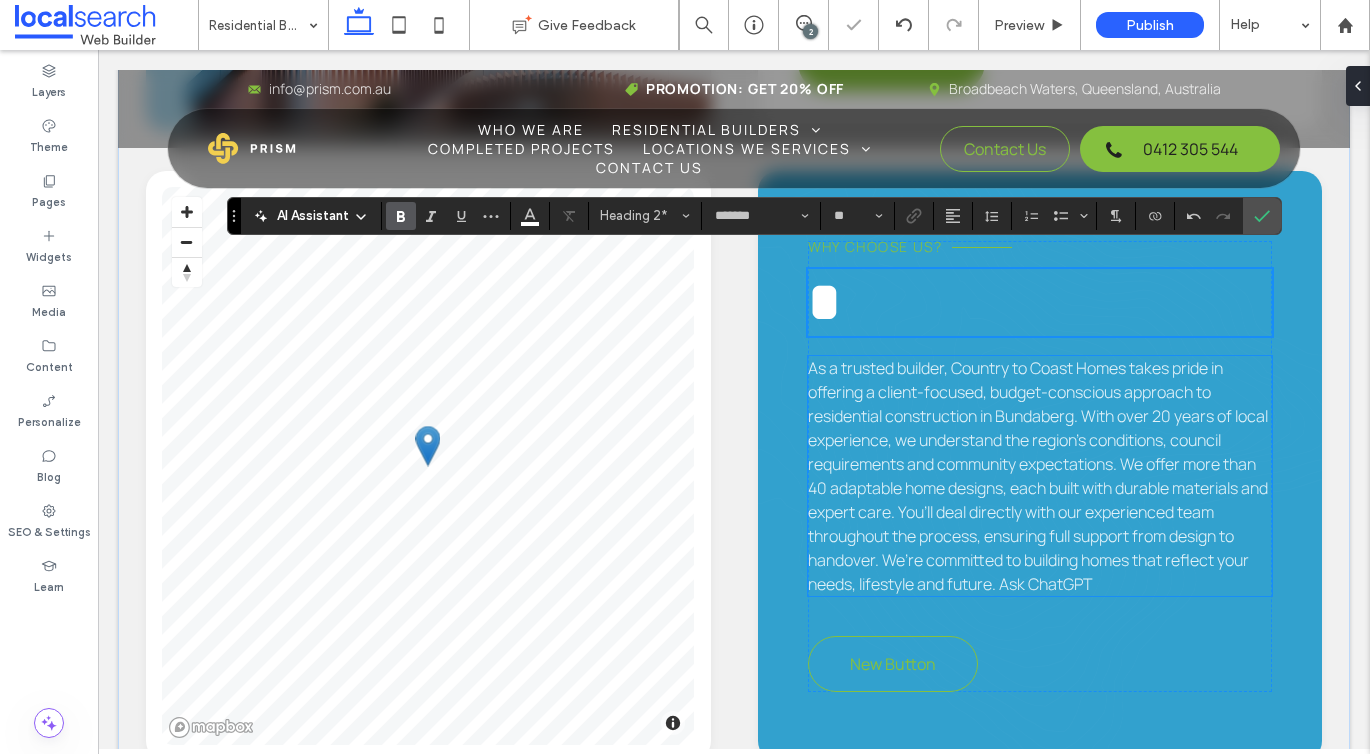 scroll, scrollTop: 2191, scrollLeft: 0, axis: vertical 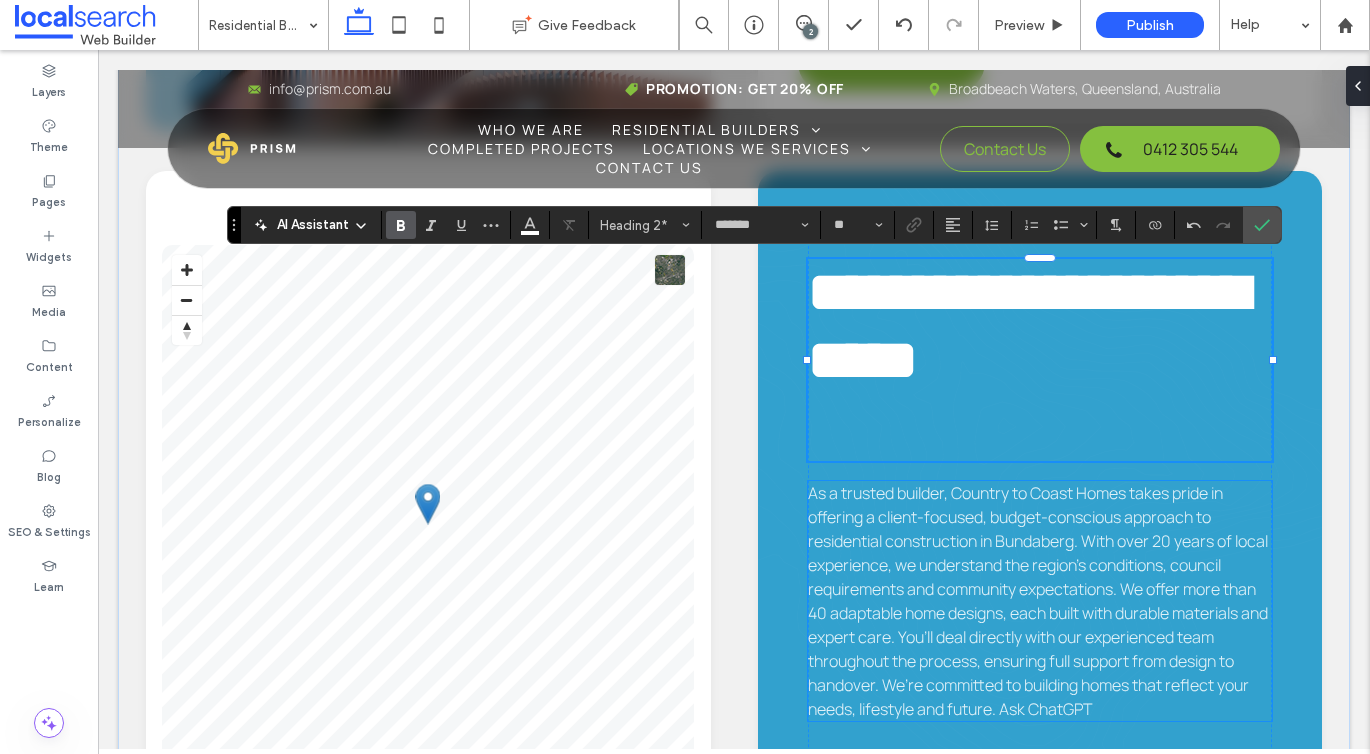 click on "As a trusted builder, Country to Coast Homes takes pride in offering a client-focused, budget-conscious approach to residential construction in Bundaberg. With over 20 years of local experience, we understand the region’s conditions, council requirements and community expectations. We offer more than 40 adaptable home designs, each built with durable materials and expert care. You’ll deal directly with our experienced team throughout the process, ensuring full support from design to handover. We’re committed to building homes that reflect your needs, lifestyle and future. Ask ChatGPT" at bounding box center [1038, 601] 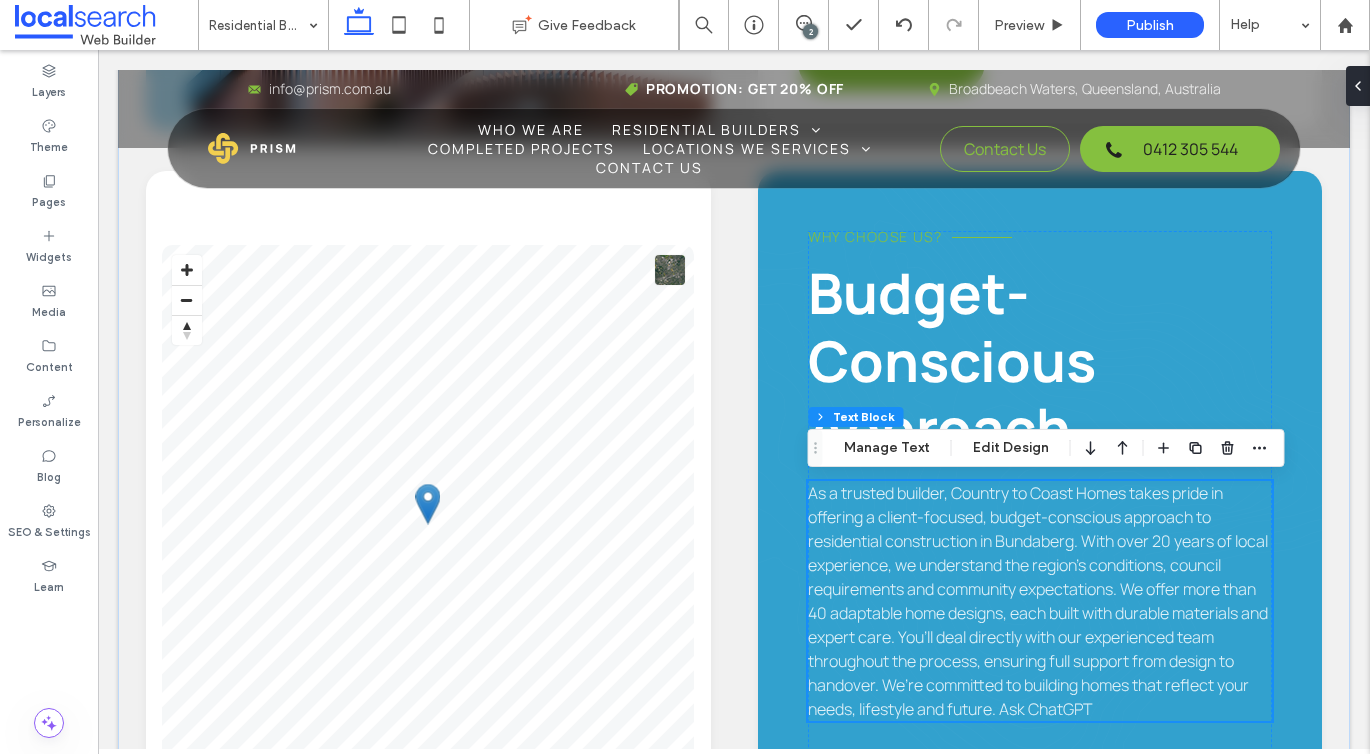 scroll, scrollTop: 2247, scrollLeft: 0, axis: vertical 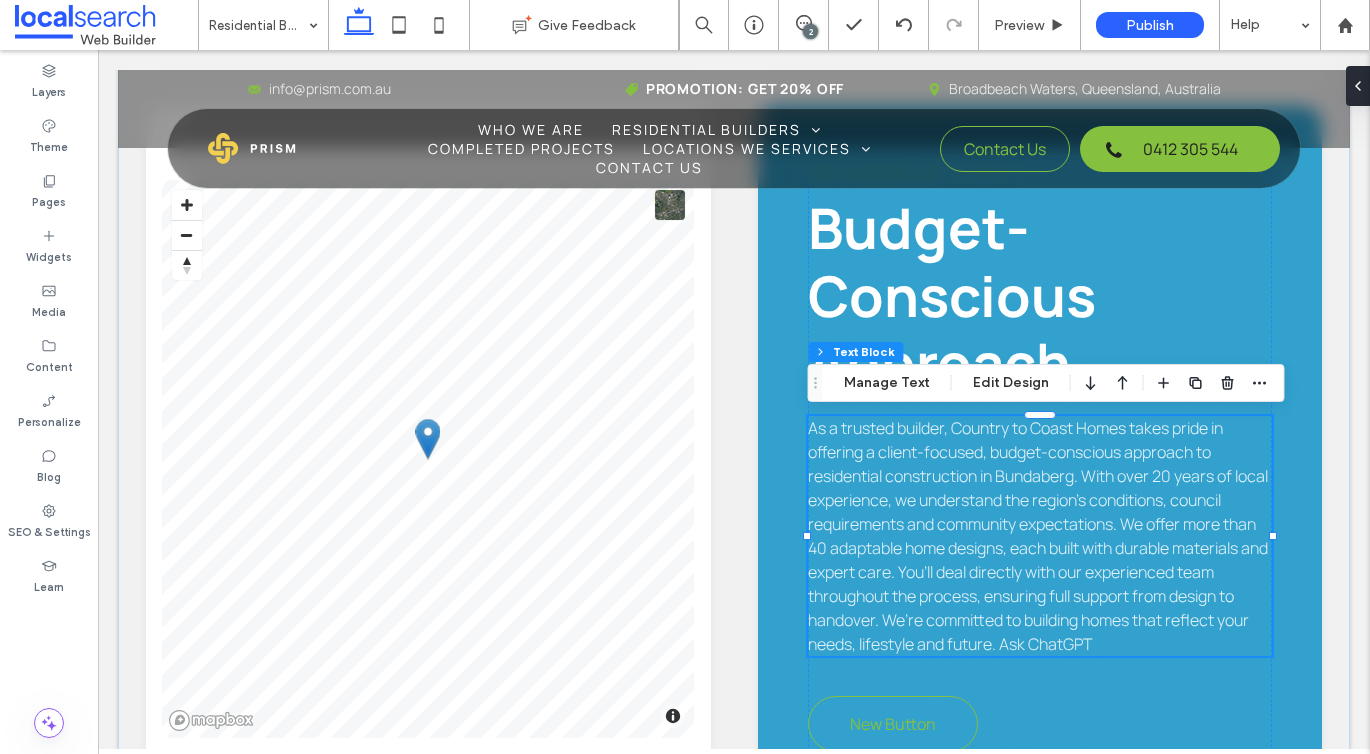 click on "As a trusted builder, Country to Coast Homes takes pride in offering a client-focused, budget-conscious approach to residential construction in Bundaberg. With over 20 years of local experience, we understand the region’s conditions, council requirements and community expectations. We offer more than 40 adaptable home designs, each built with durable materials and expert care. You’ll deal directly with our experienced team throughout the process, ensuring full support from design to handover. We’re committed to building homes that reflect your needs, lifestyle and future. Ask ChatGPT" at bounding box center [1038, 536] 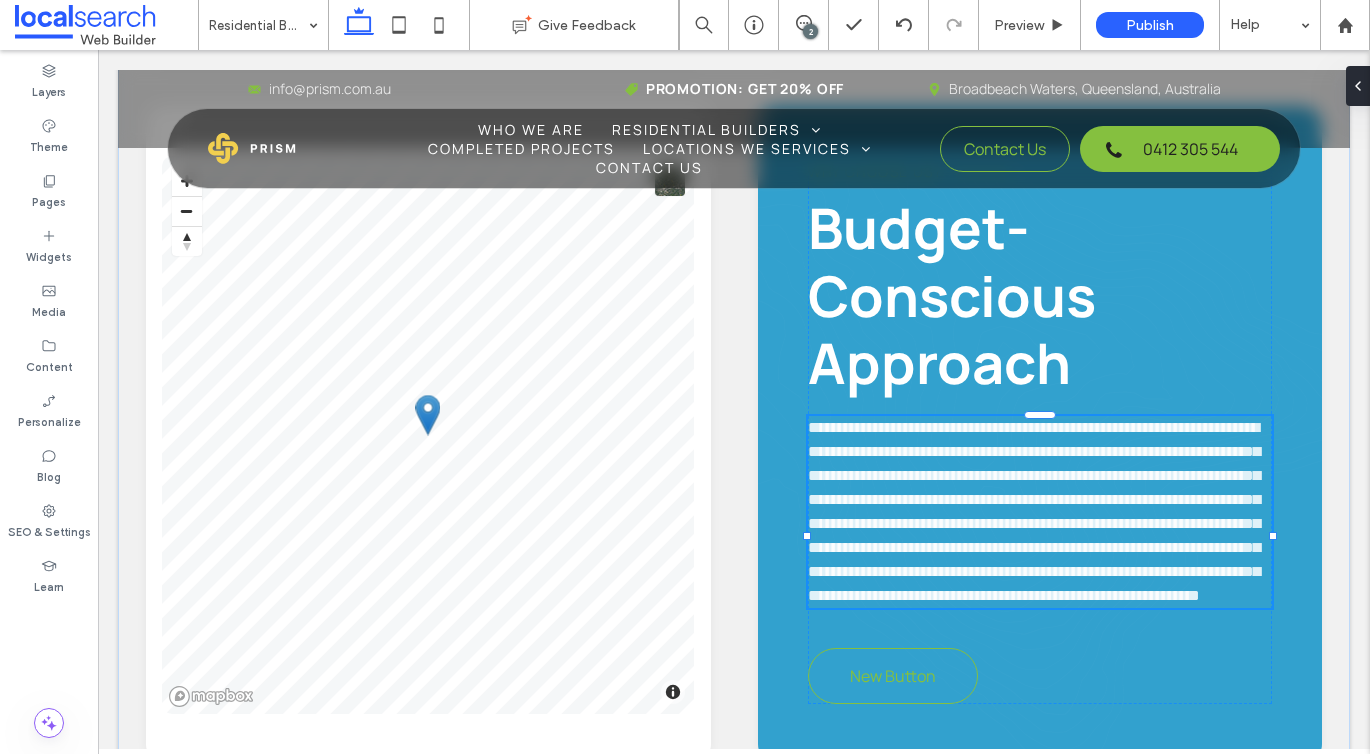 type on "*******" 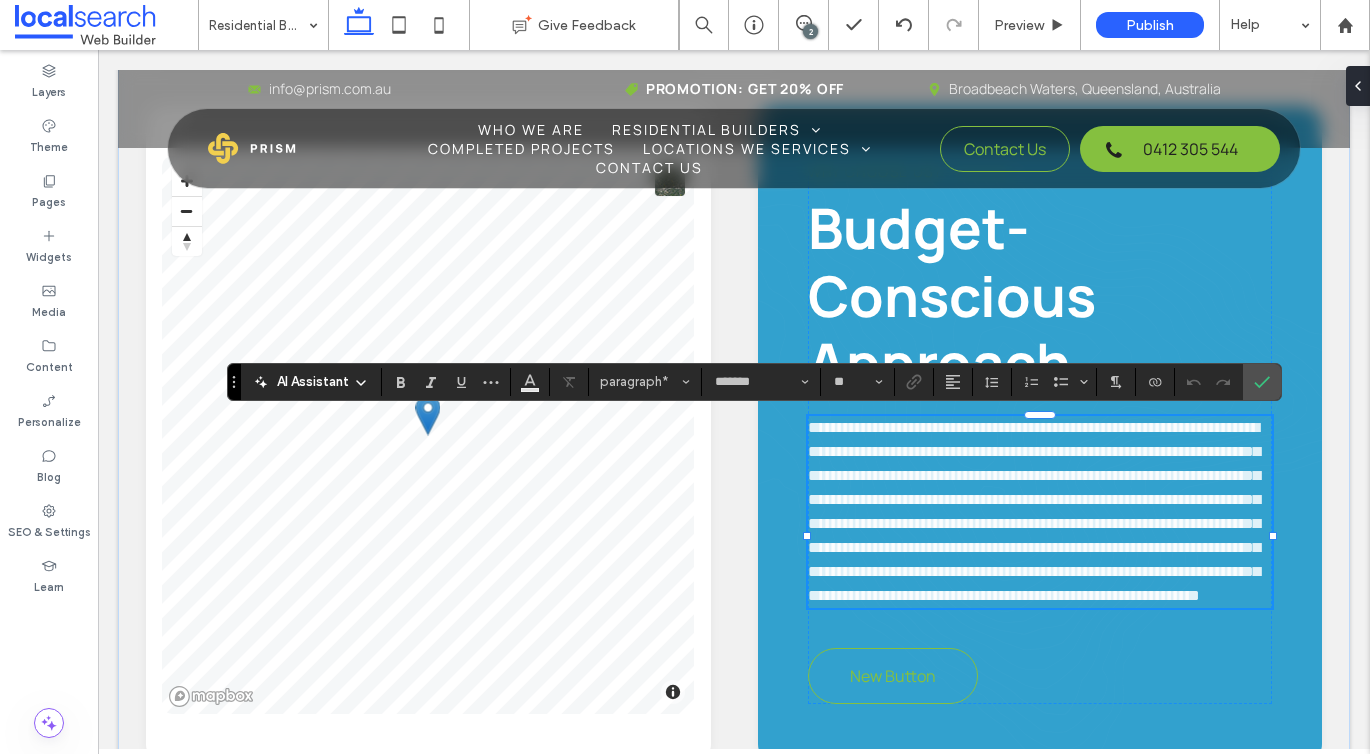 click on "**********" at bounding box center [1034, 511] 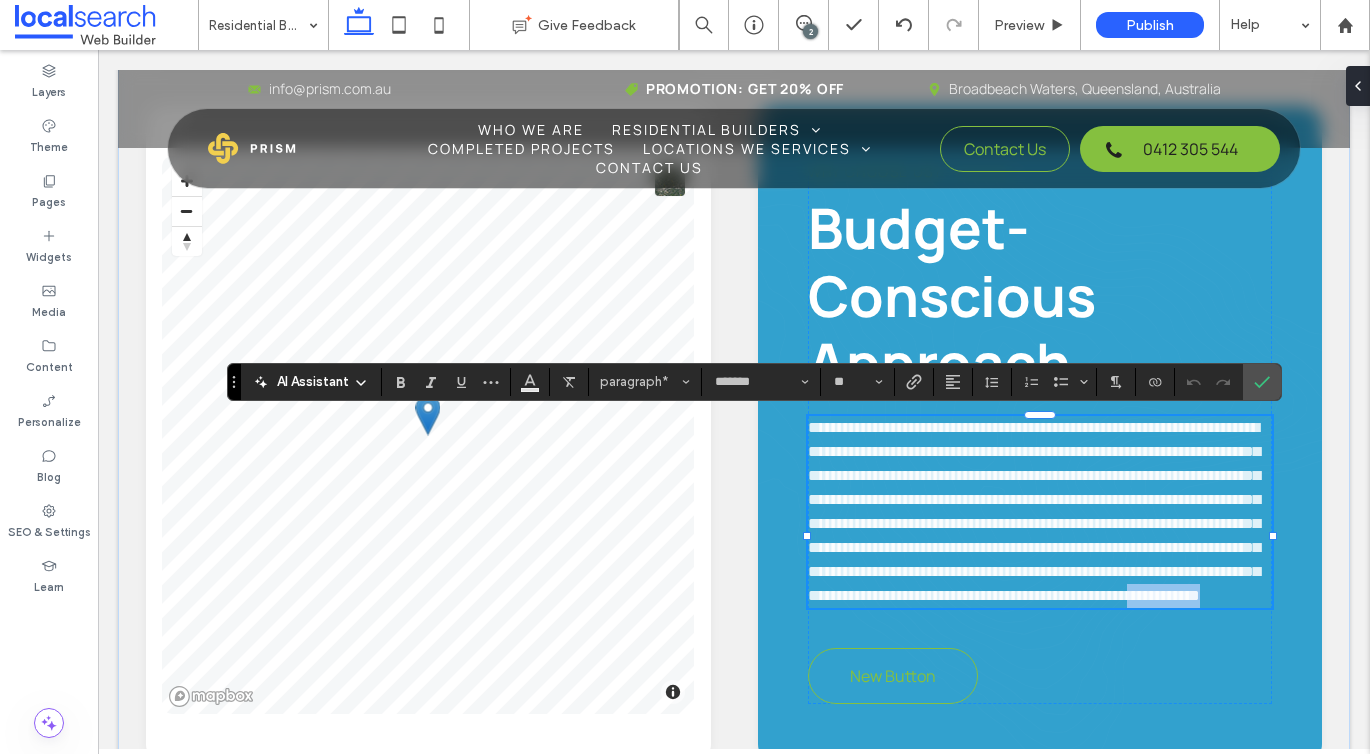 drag, startPoint x: 1108, startPoint y: 643, endPoint x: 1000, endPoint y: 636, distance: 108.226616 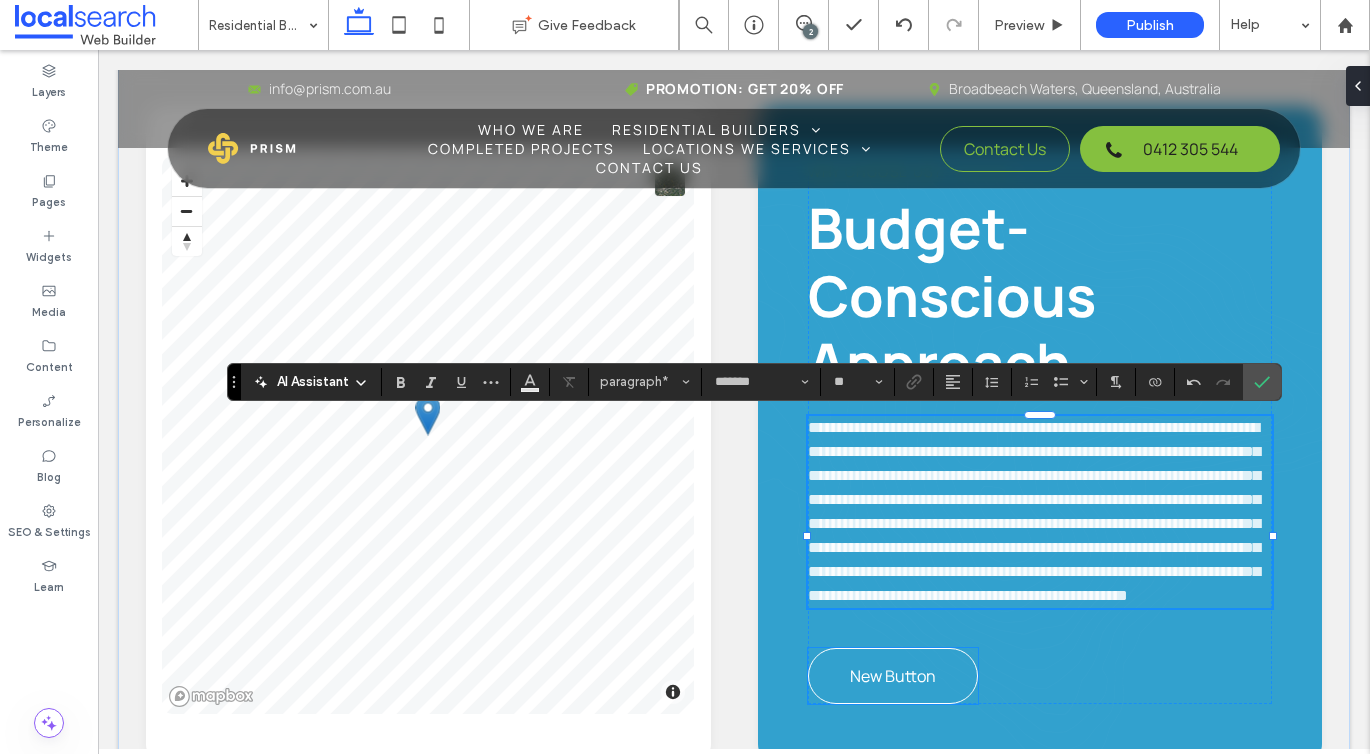 click on "New Button" at bounding box center (893, 676) 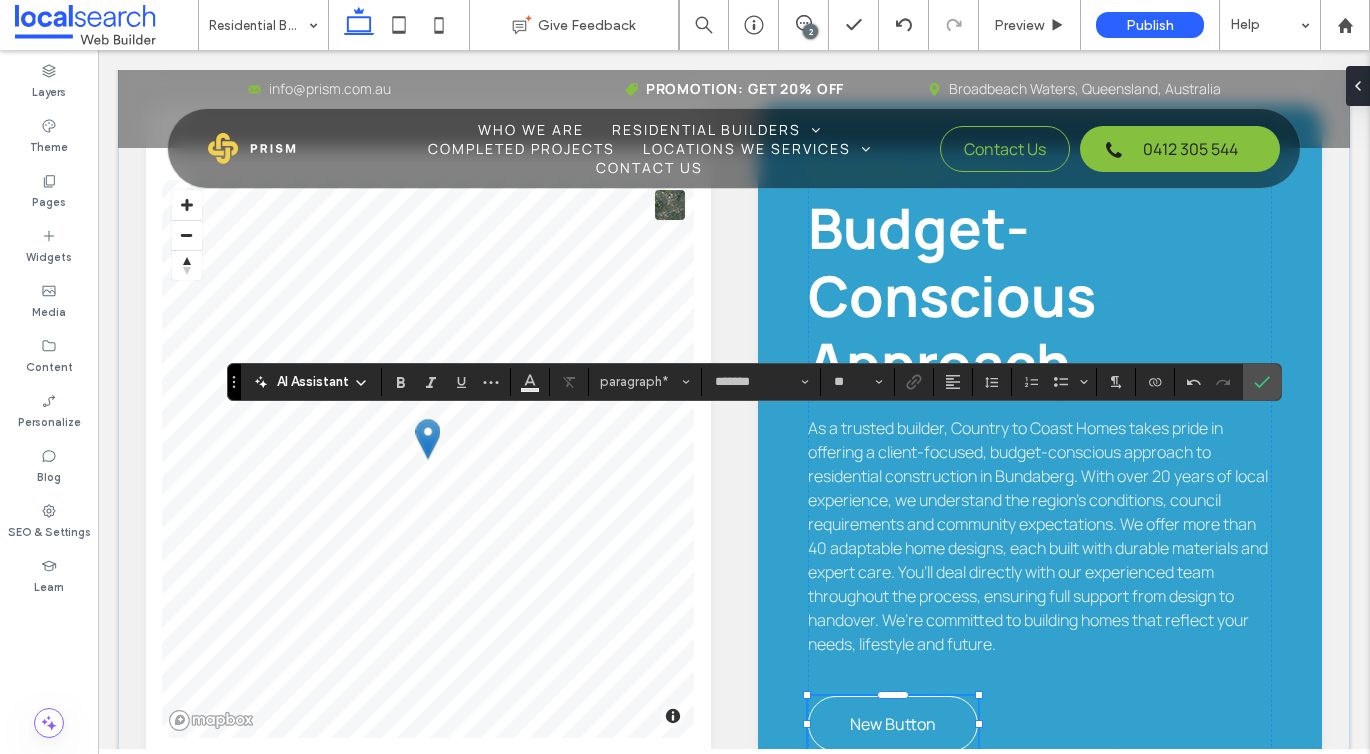 click on "New Button" at bounding box center [893, 724] 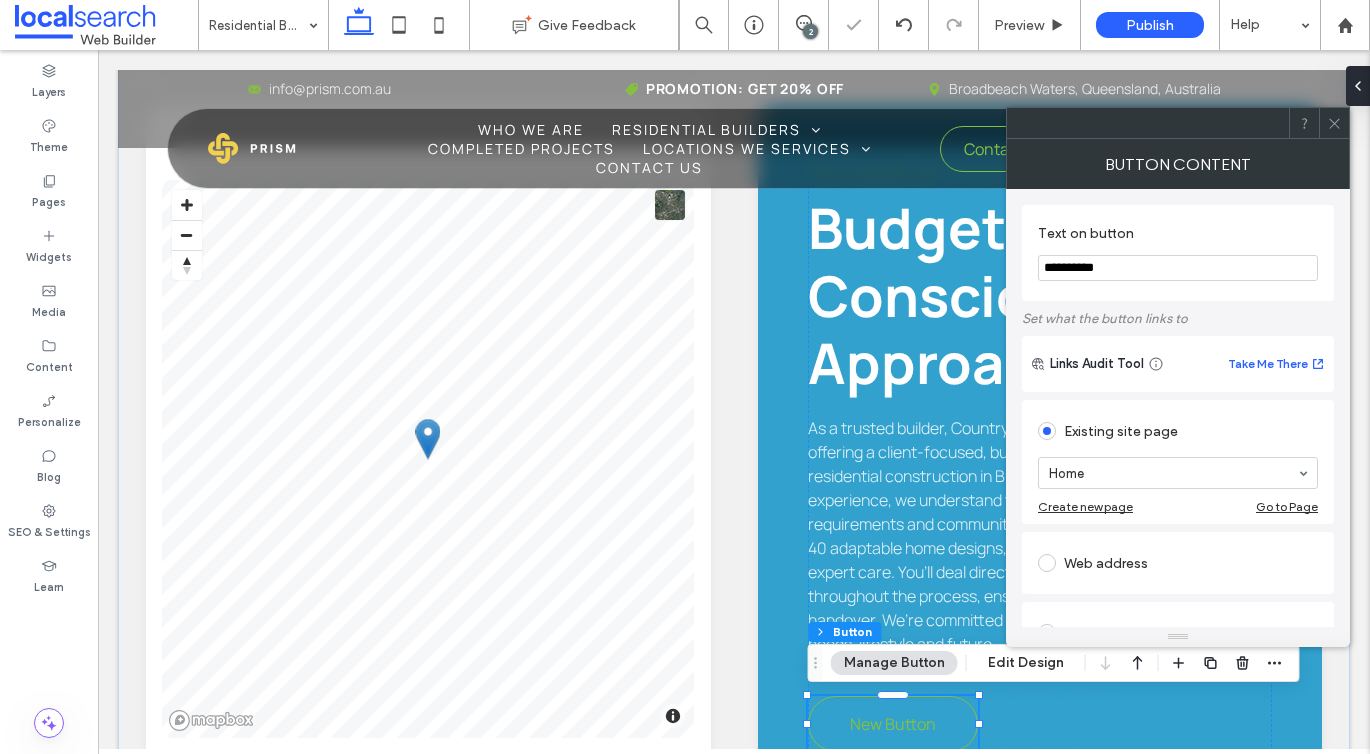 click on "**********" at bounding box center (1178, 268) 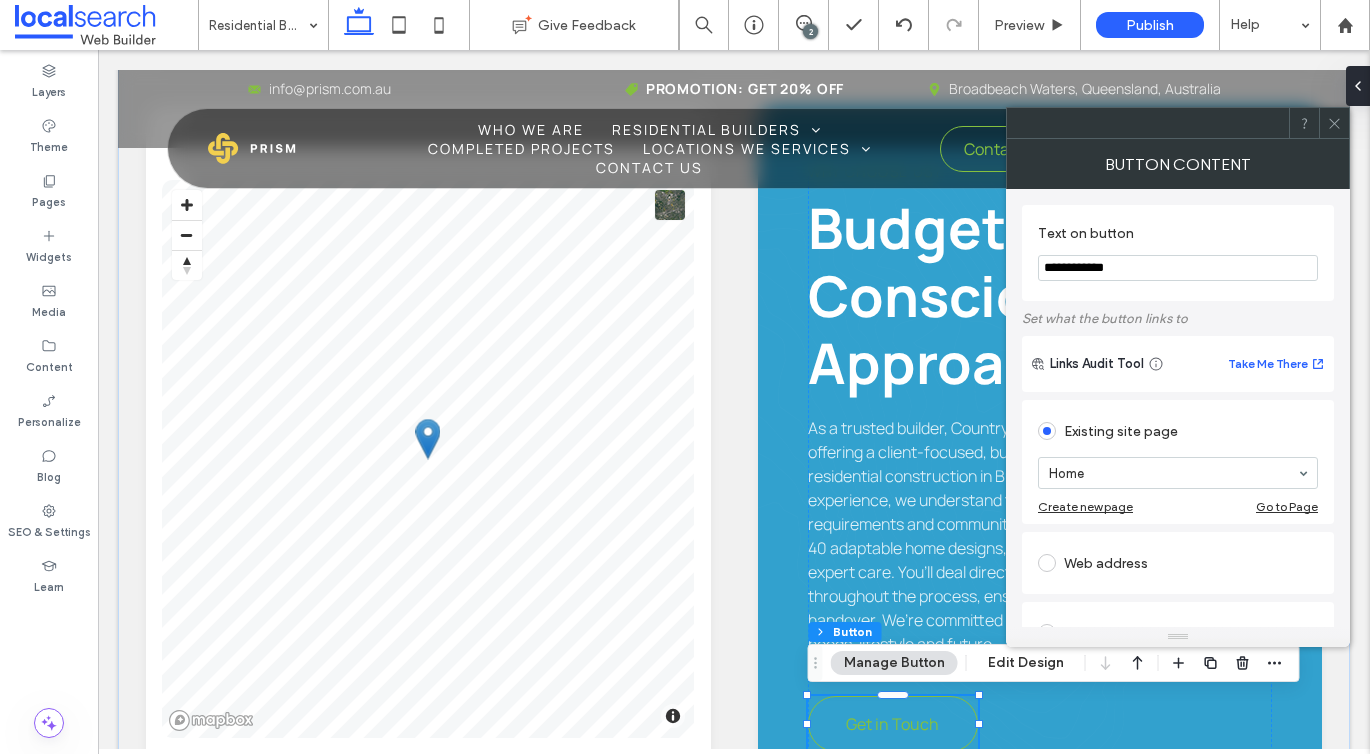 type on "**********" 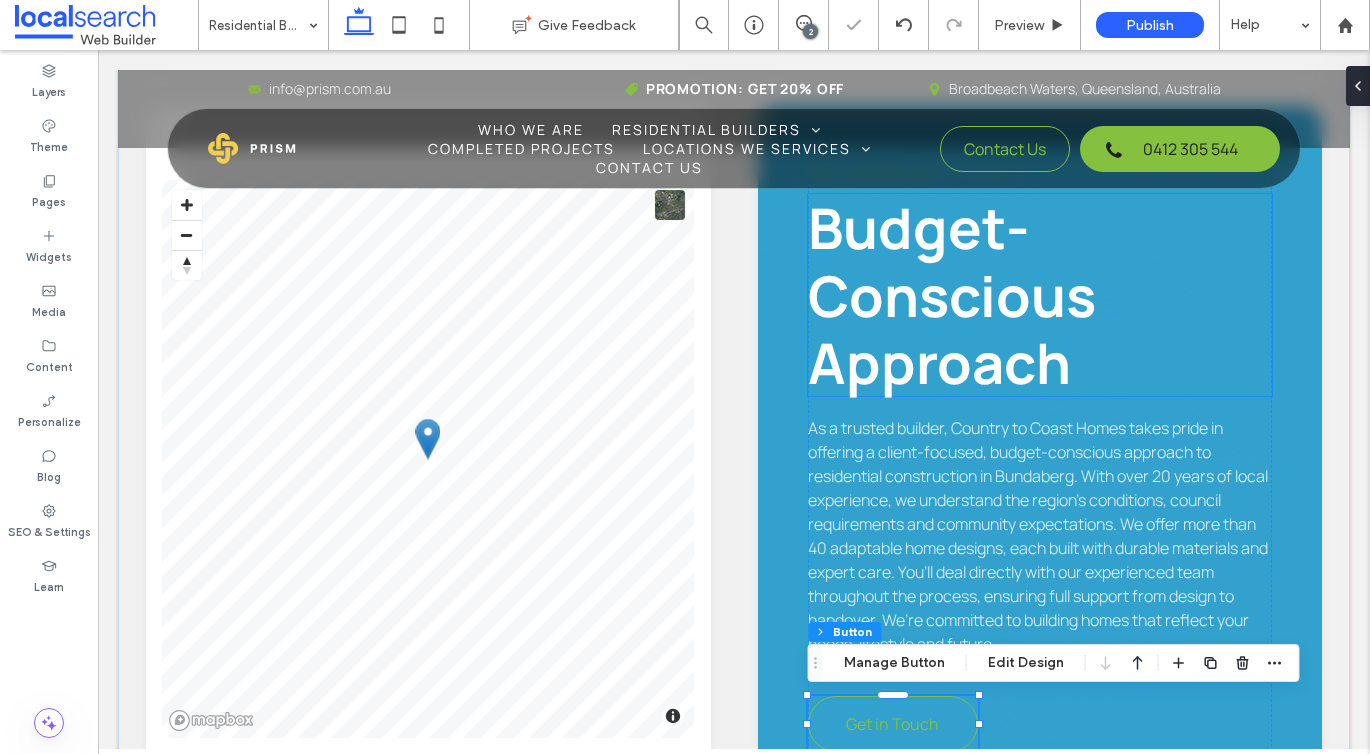 click on "Budget-Conscious Approach" at bounding box center (952, 294) 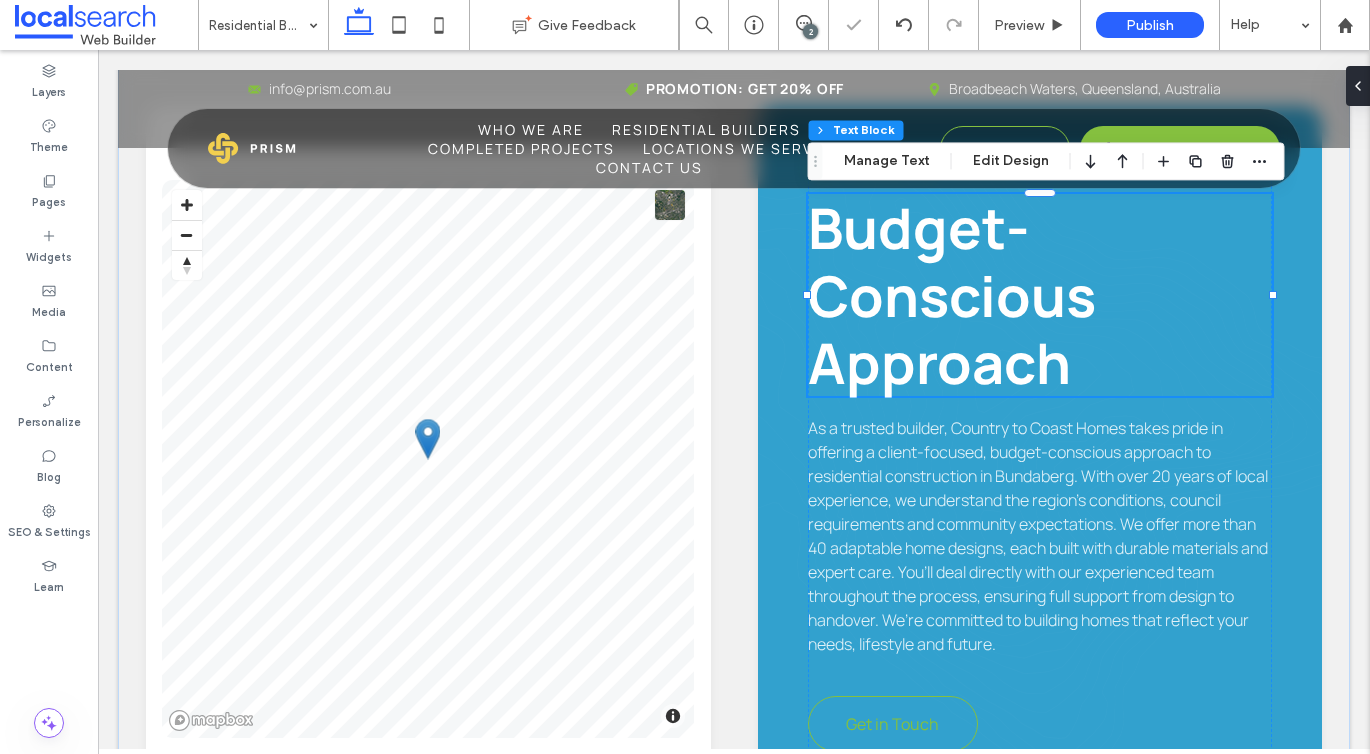 click on "Budget-Conscious Approach" at bounding box center [952, 294] 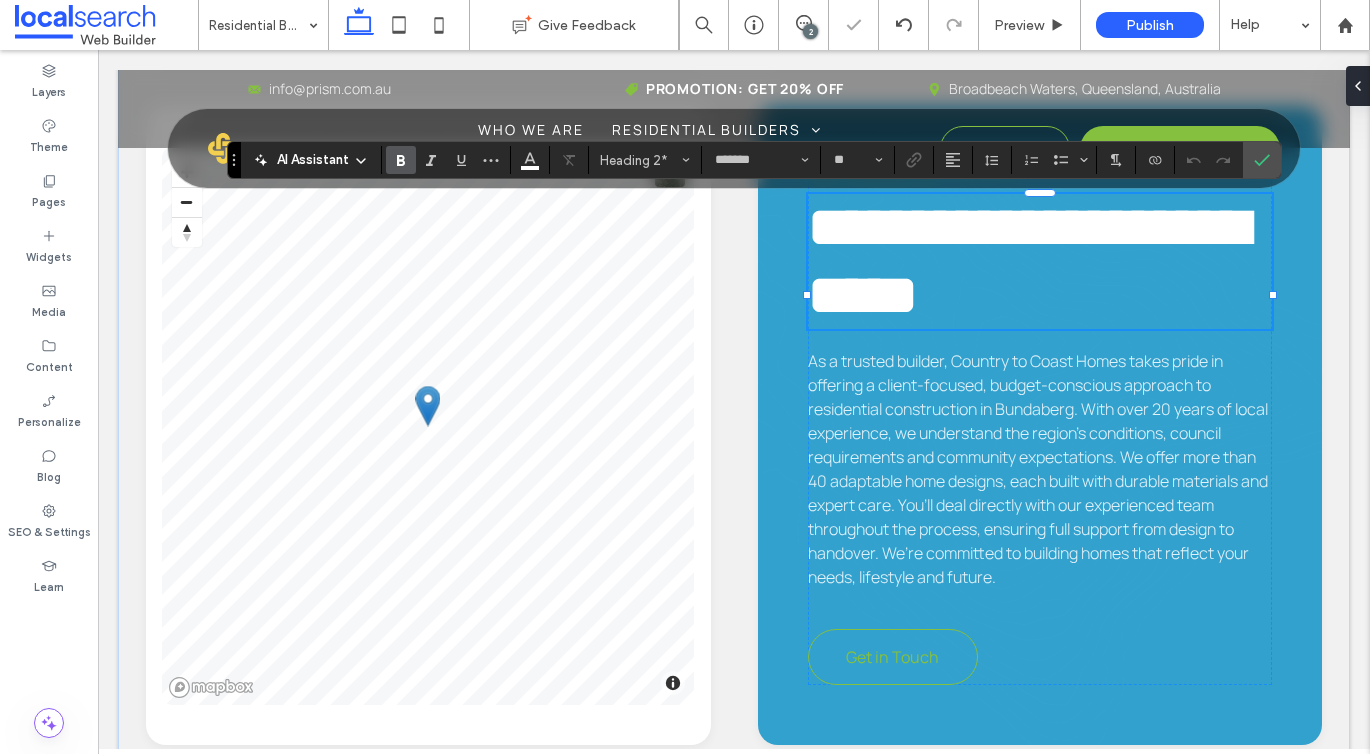scroll, scrollTop: 4, scrollLeft: 0, axis: vertical 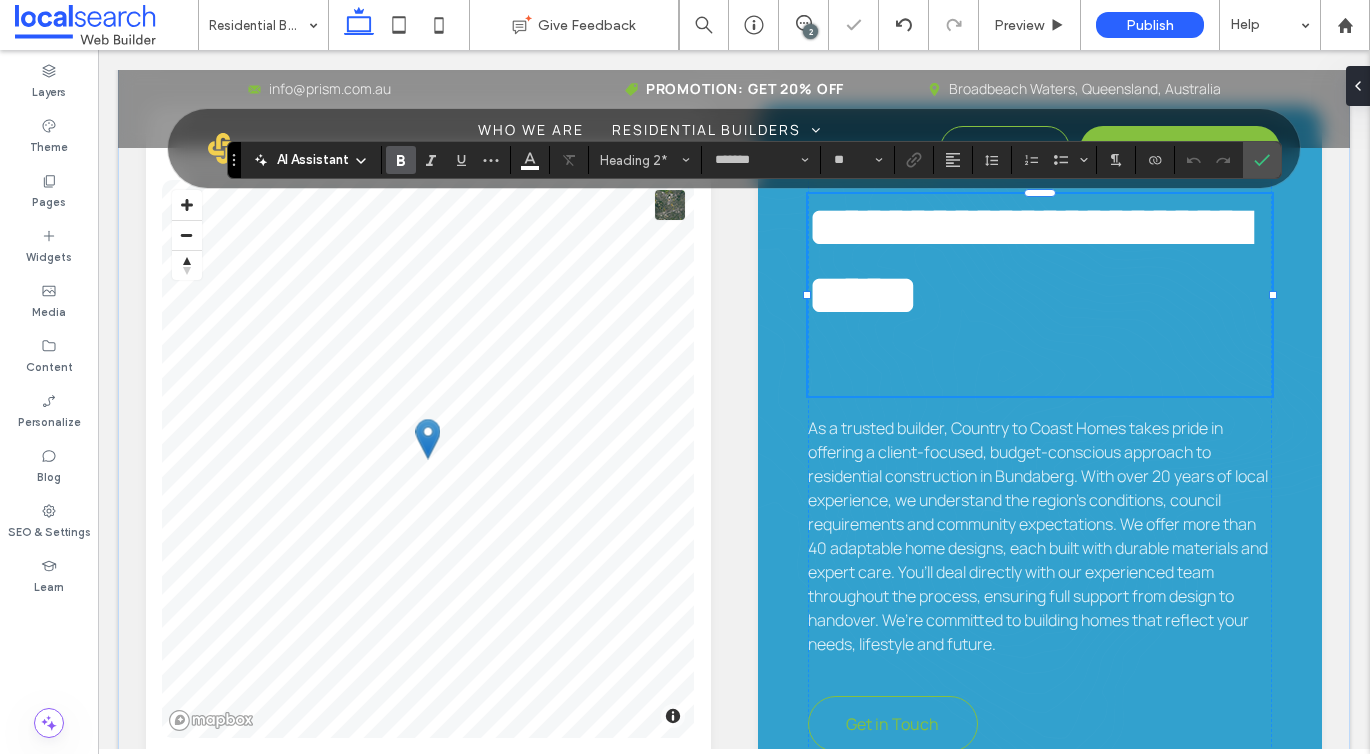 click on "**********" at bounding box center (1028, 260) 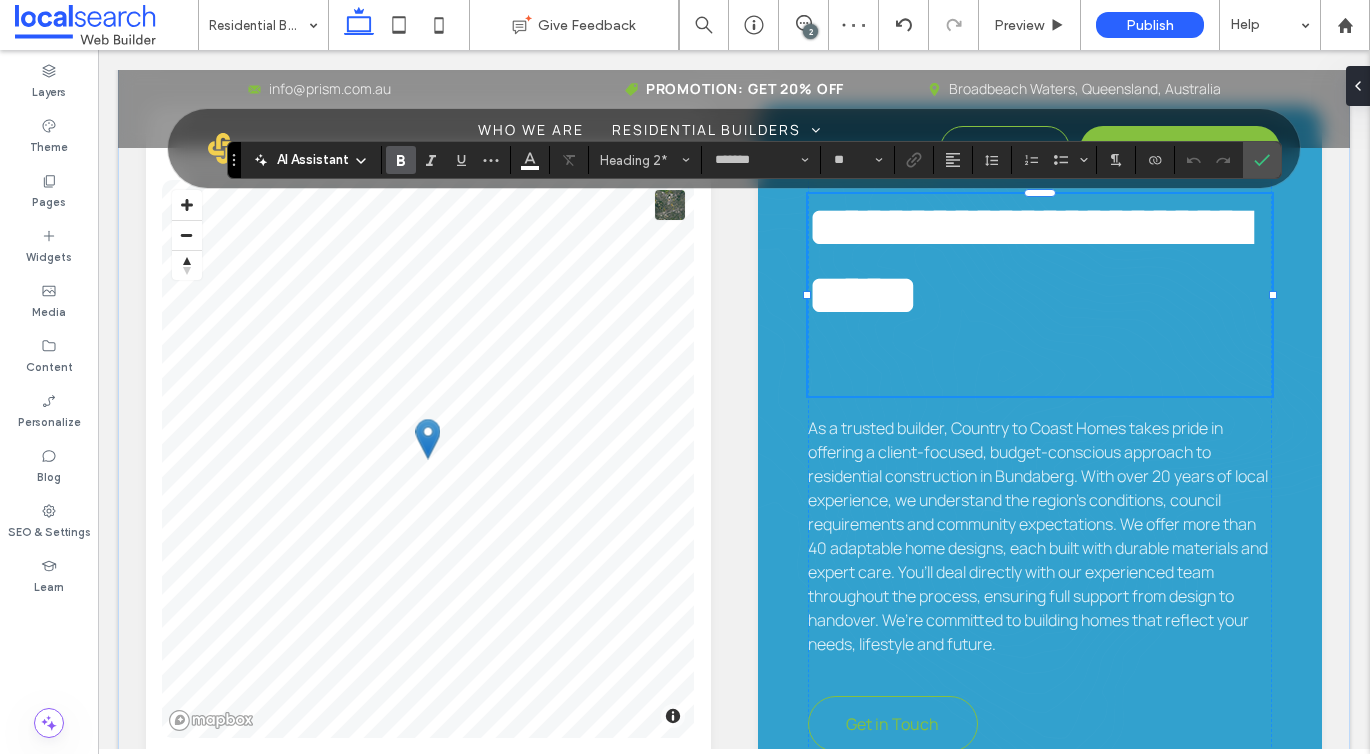 click on "**********" at bounding box center (1028, 260) 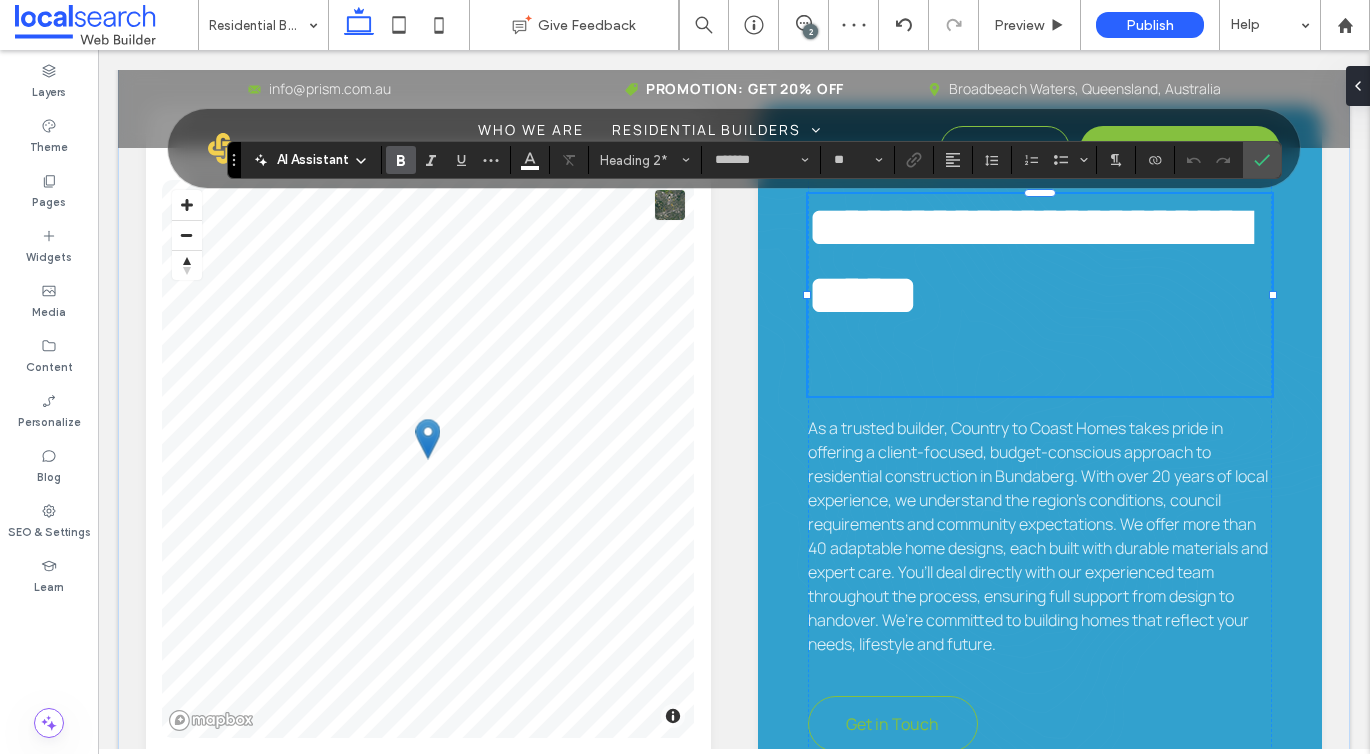 type 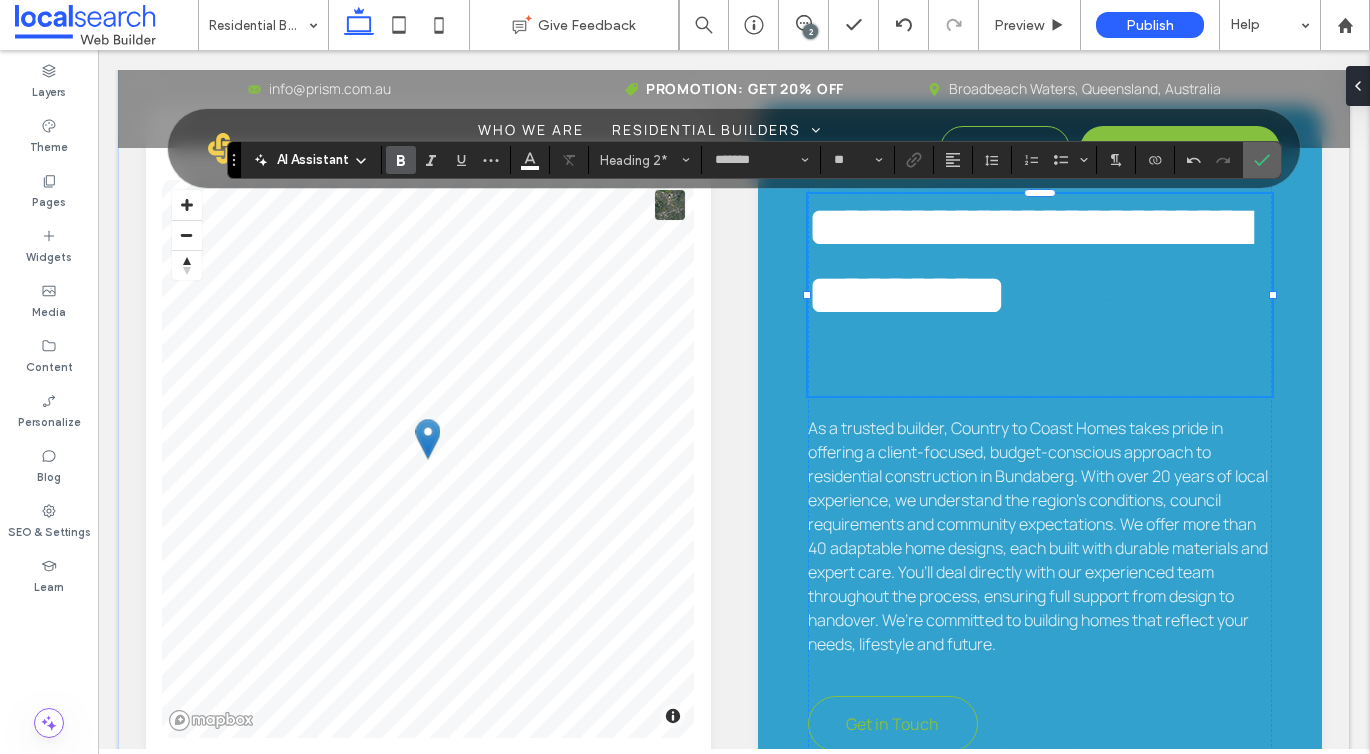 click 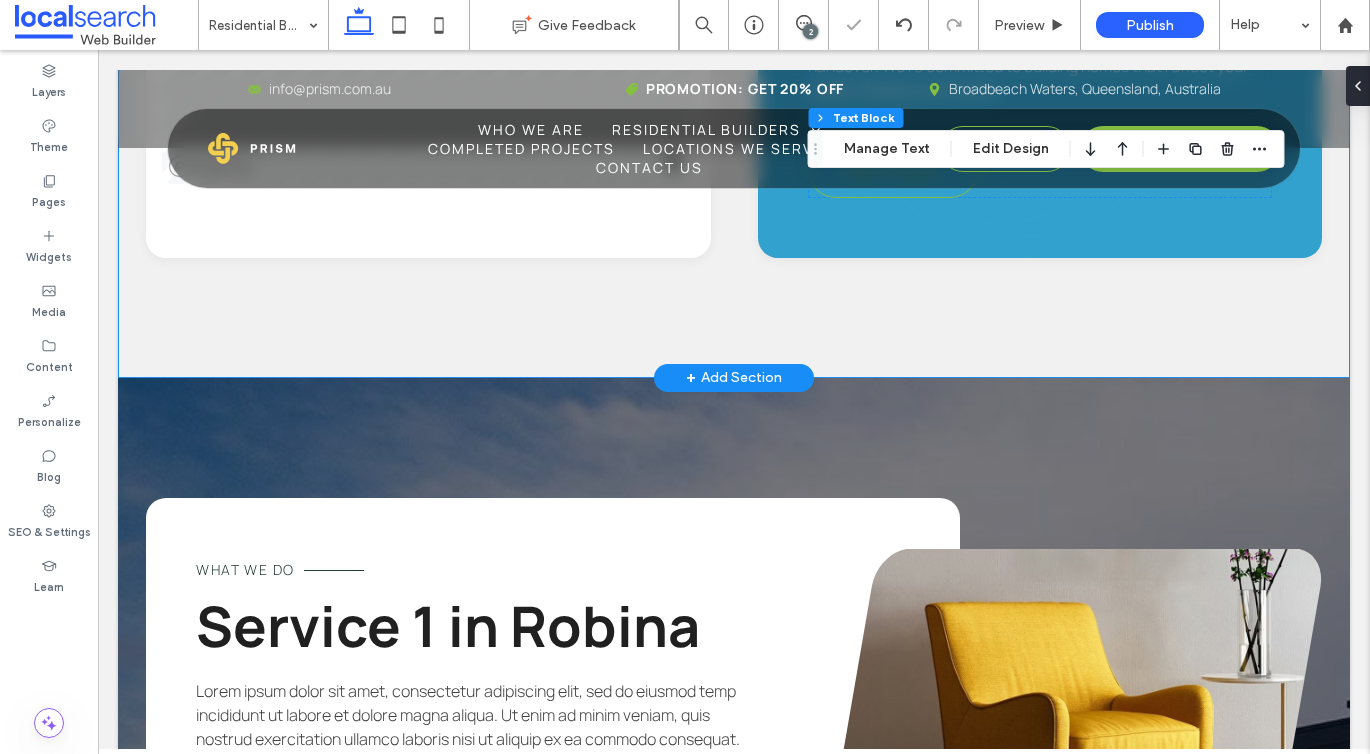scroll, scrollTop: 2971, scrollLeft: 0, axis: vertical 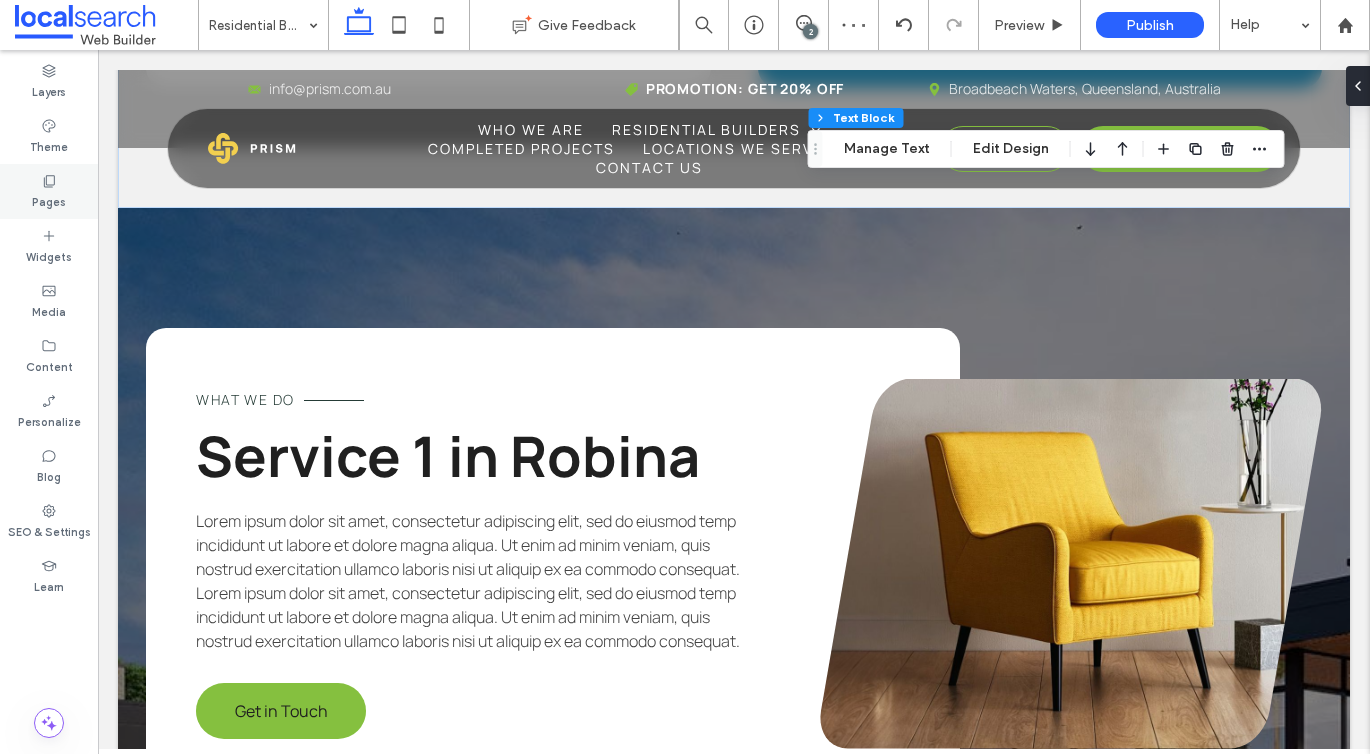 click 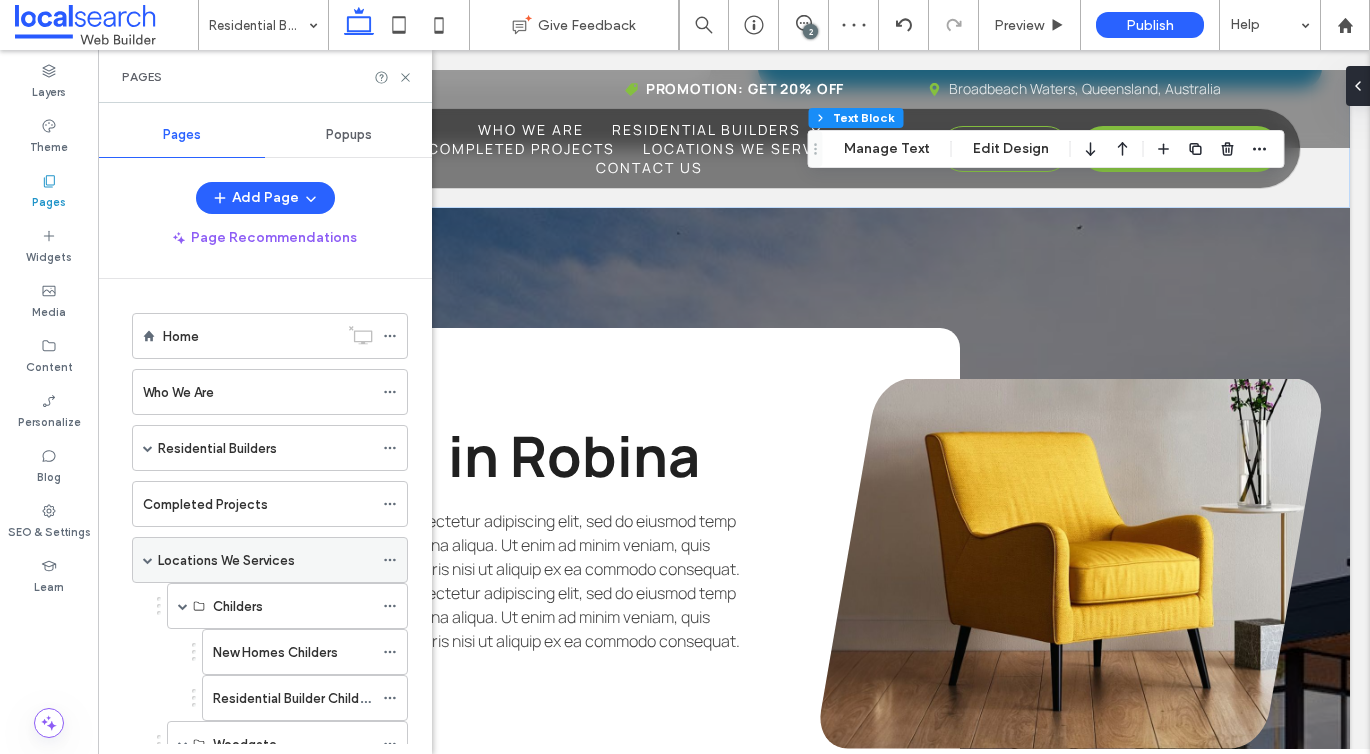 scroll, scrollTop: 146, scrollLeft: 0, axis: vertical 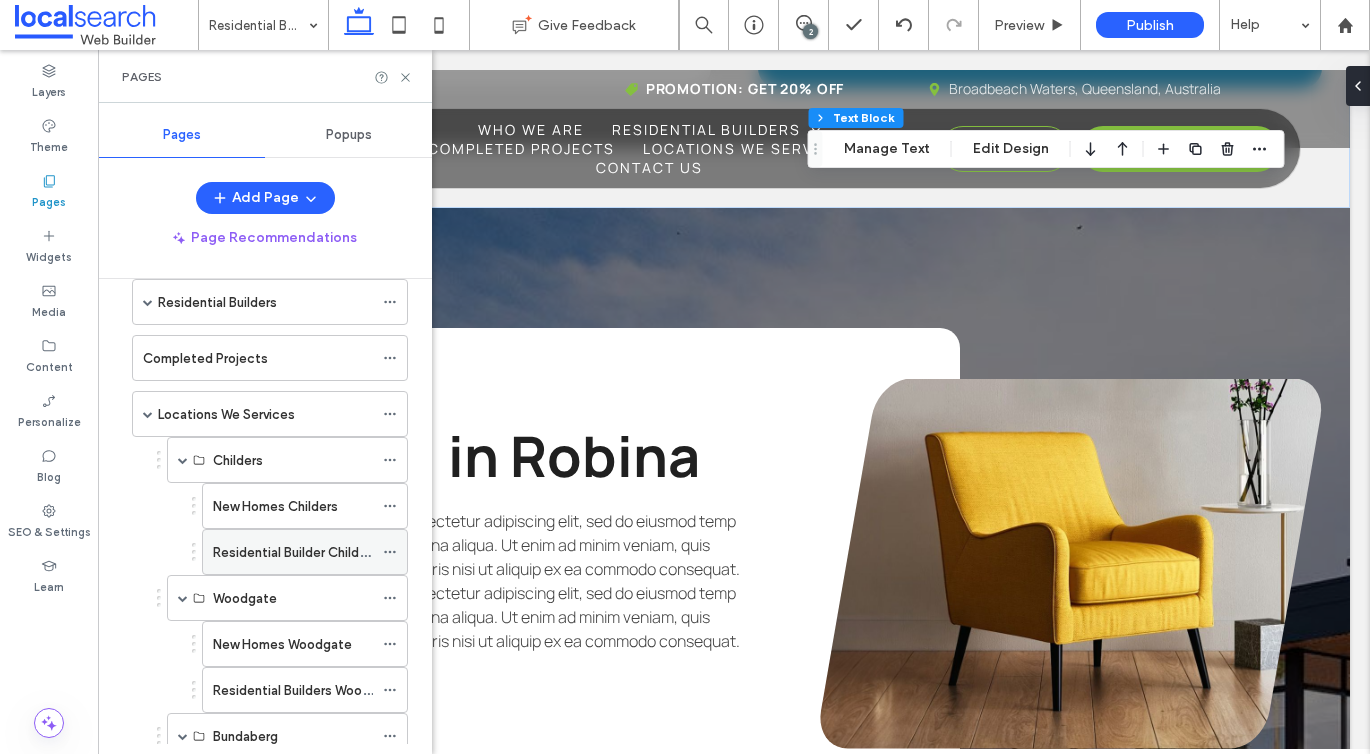 click on "Residential Builder Childers" at bounding box center (295, 552) 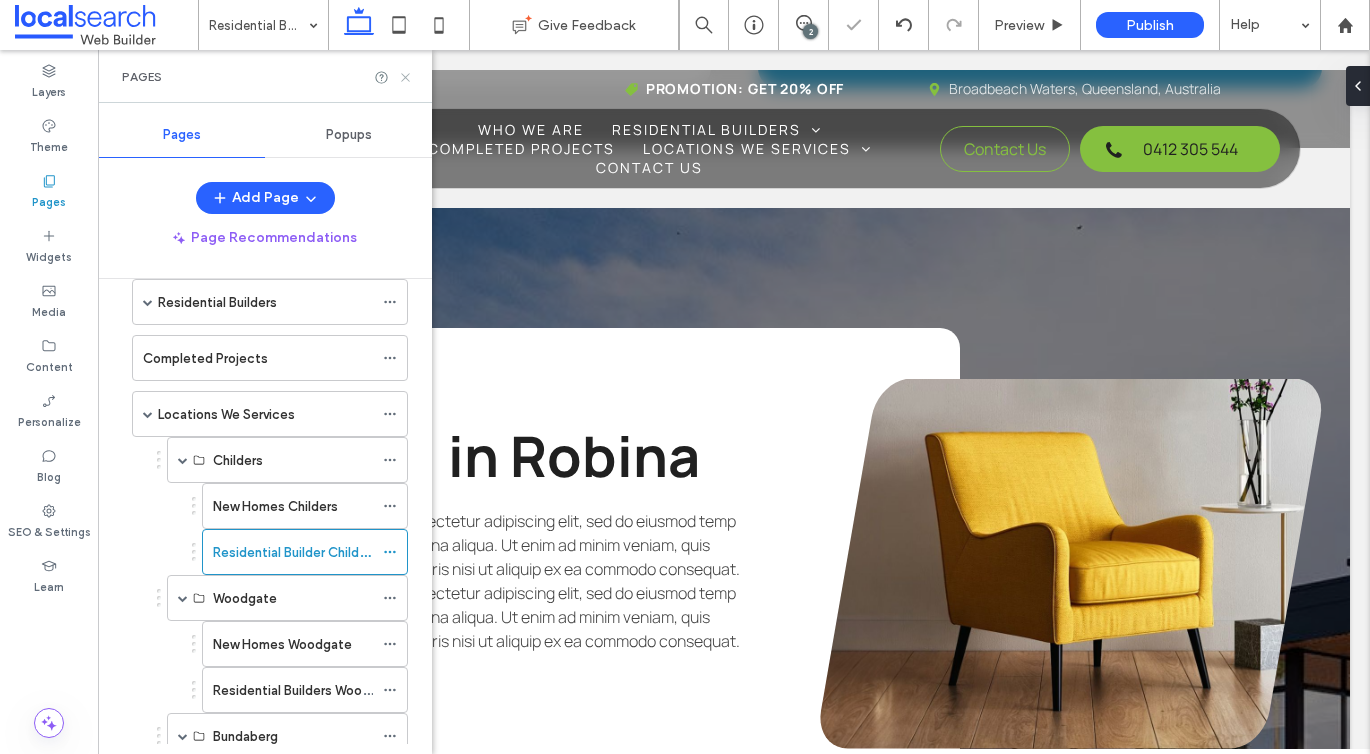 click 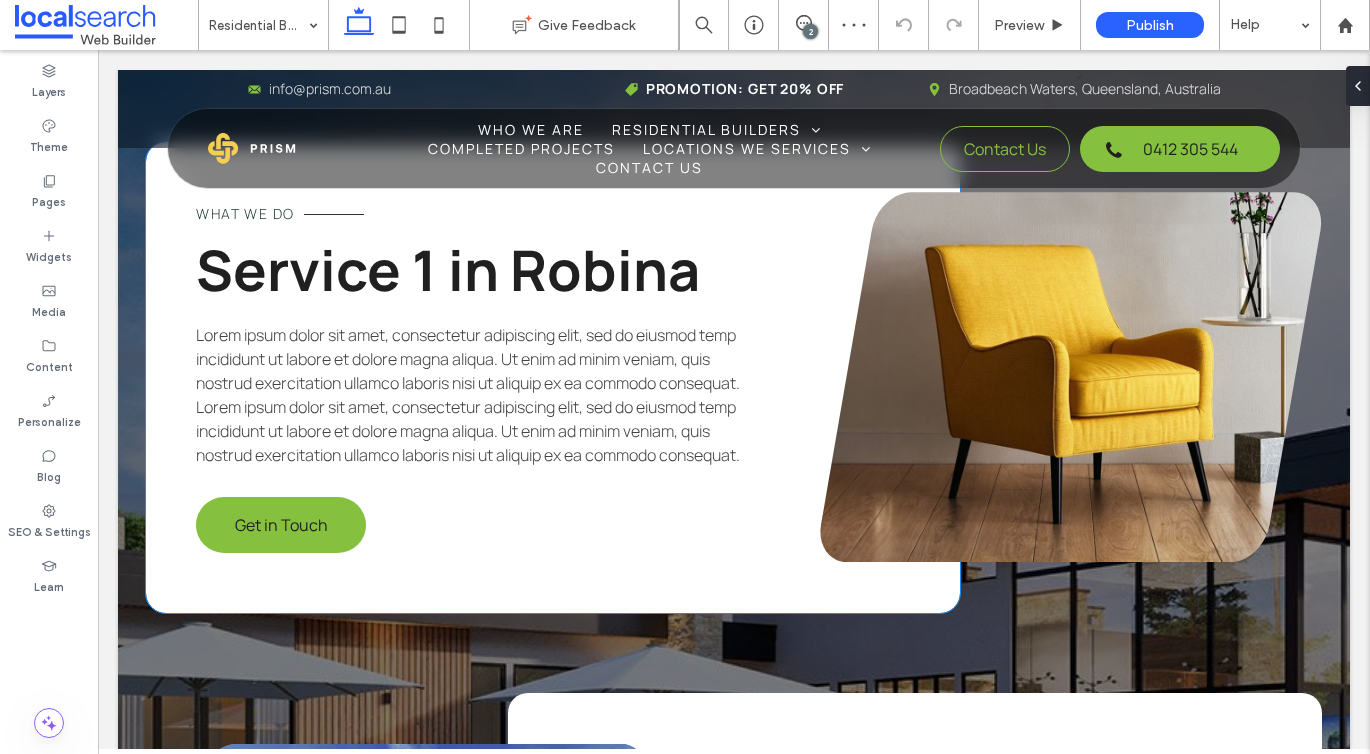 scroll, scrollTop: 3046, scrollLeft: 0, axis: vertical 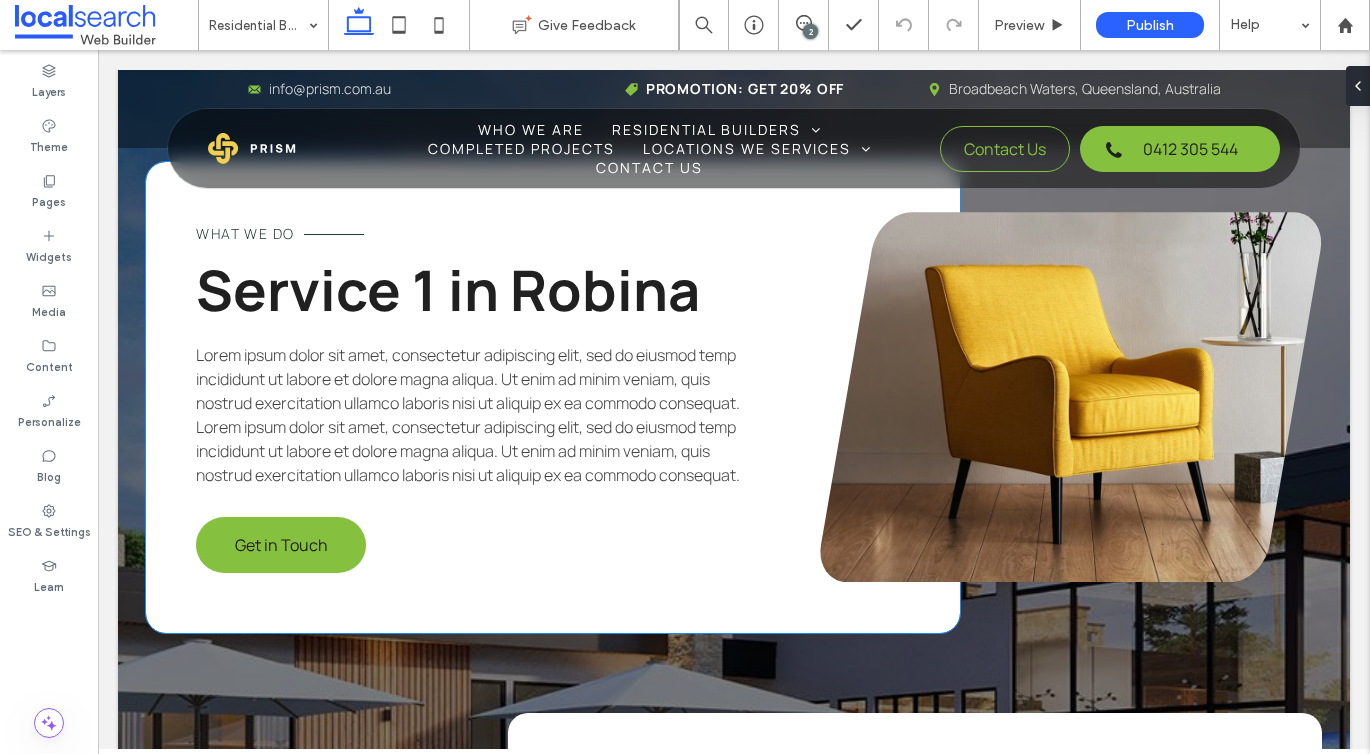 click on "What we do" at bounding box center [245, 233] 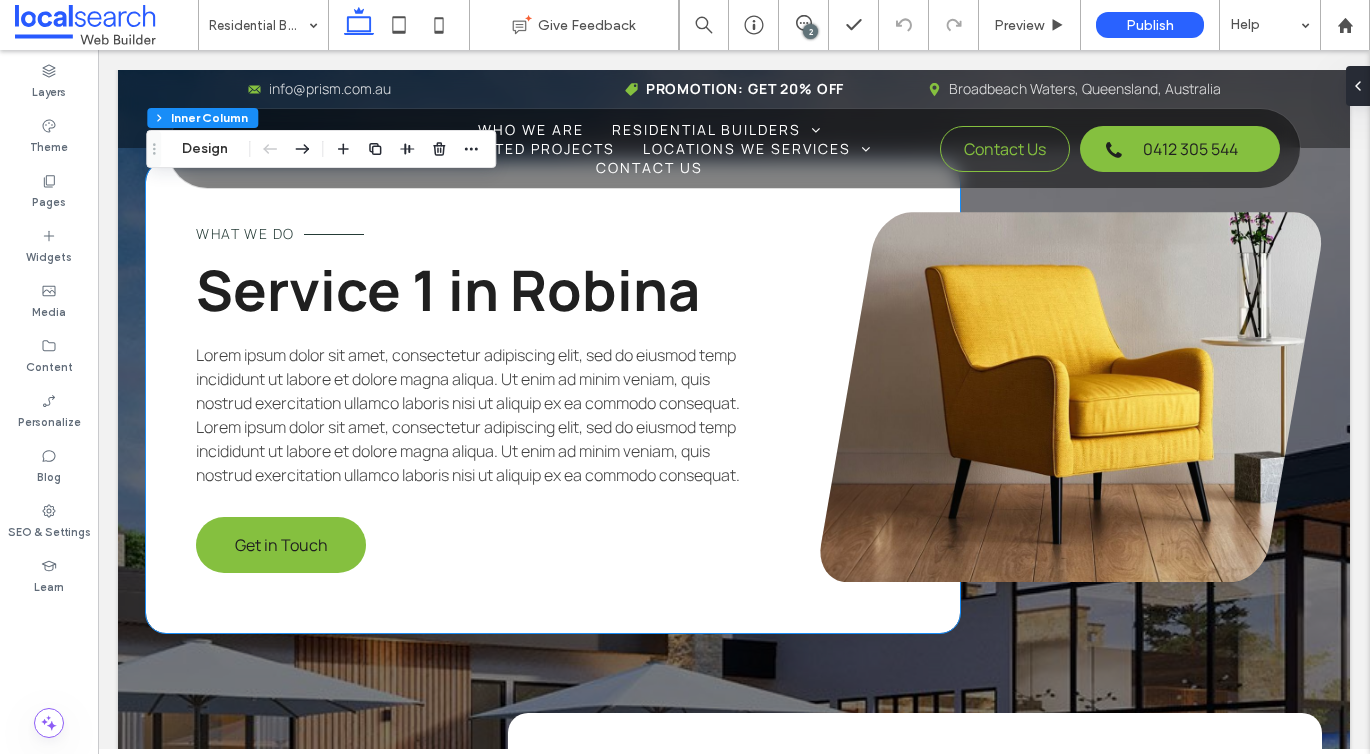 click on "What we do" at bounding box center [245, 233] 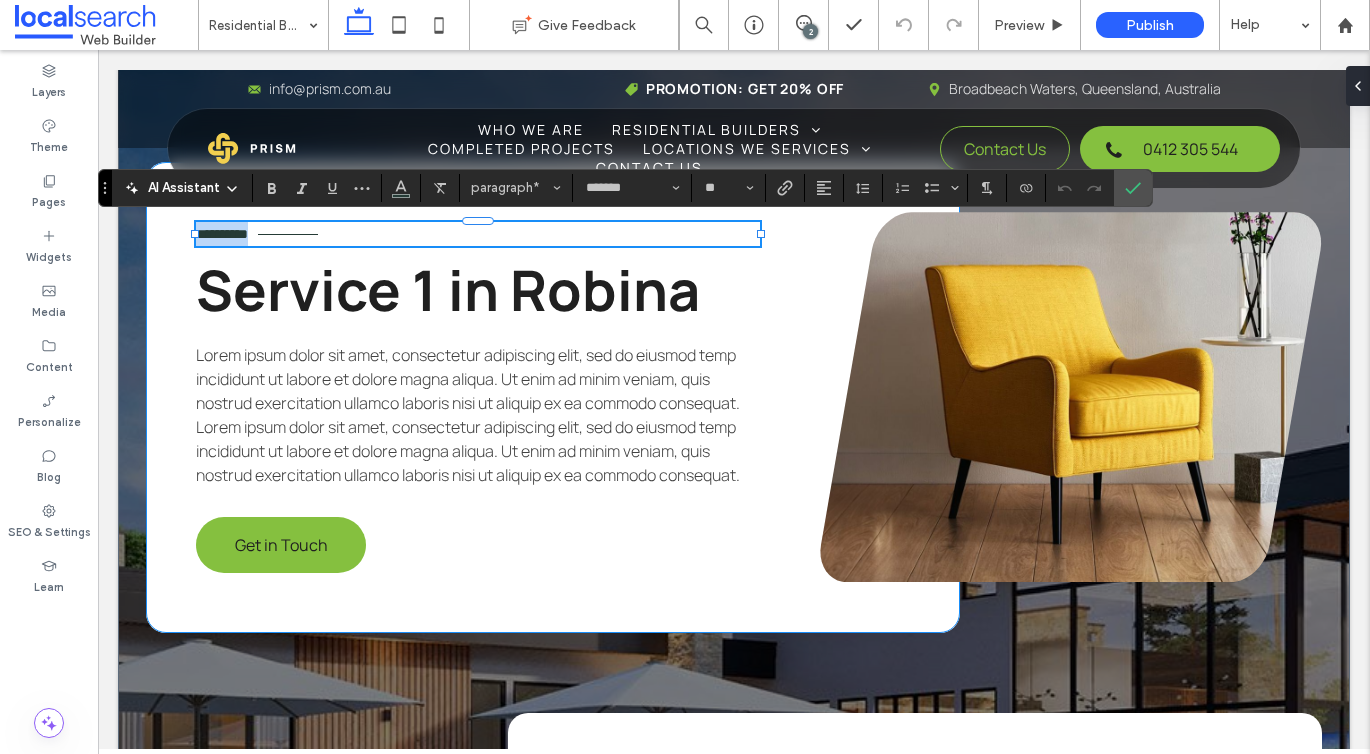type 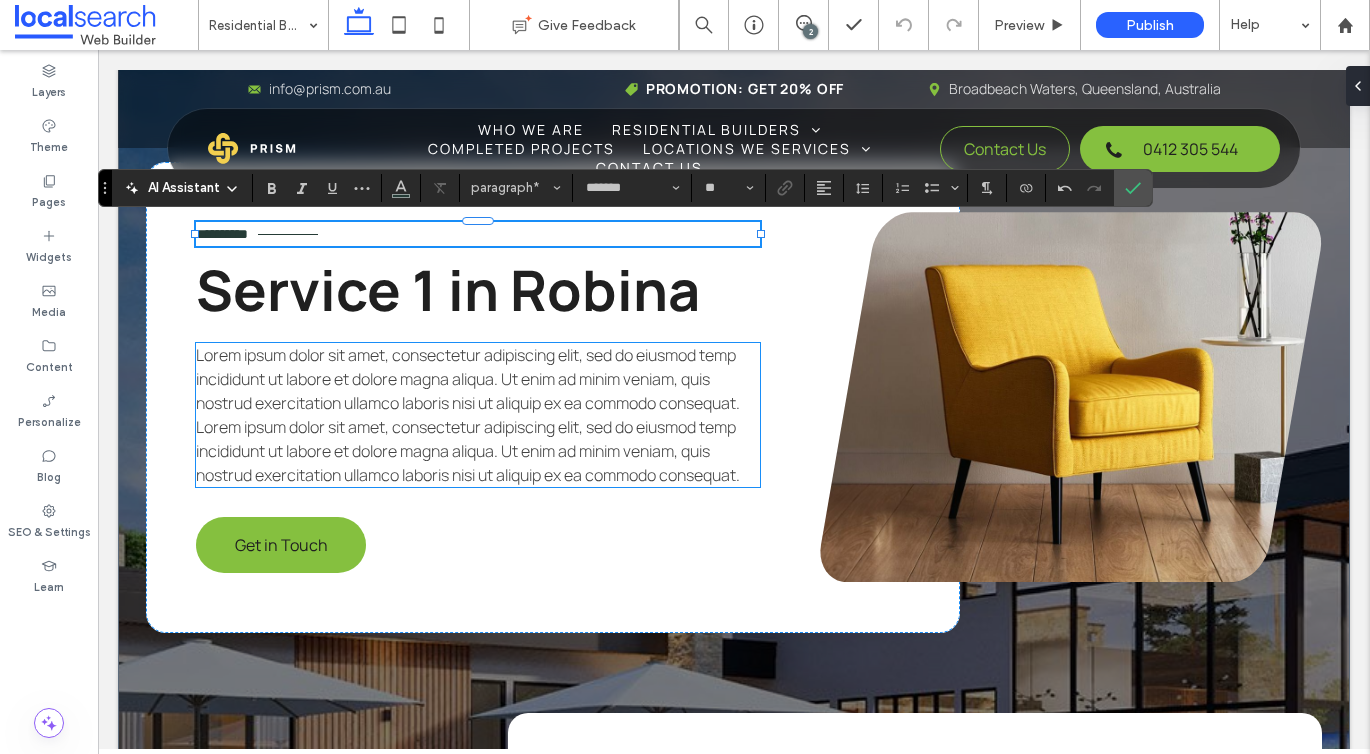 click on "Lorem ipsum dolor sit amet, consectetur adipiscing elit, sed do eiusmod temp incididunt ut labore et dolore magna aliqua. Ut enim ad minim veniam, quis nostrud exercitation ullamco laboris nisi ut aliquip ex ea commodo consequat. Lorem ipsum dolor sit amet, consectetur adipiscing elit, sed do eiusmod temp incididunt ut labore et dolore magna aliqua. Ut enim ad minim veniam, quis nostrud exercitation ullamco laboris nisi ut aliquip ex ea commodo consequat." at bounding box center [468, 415] 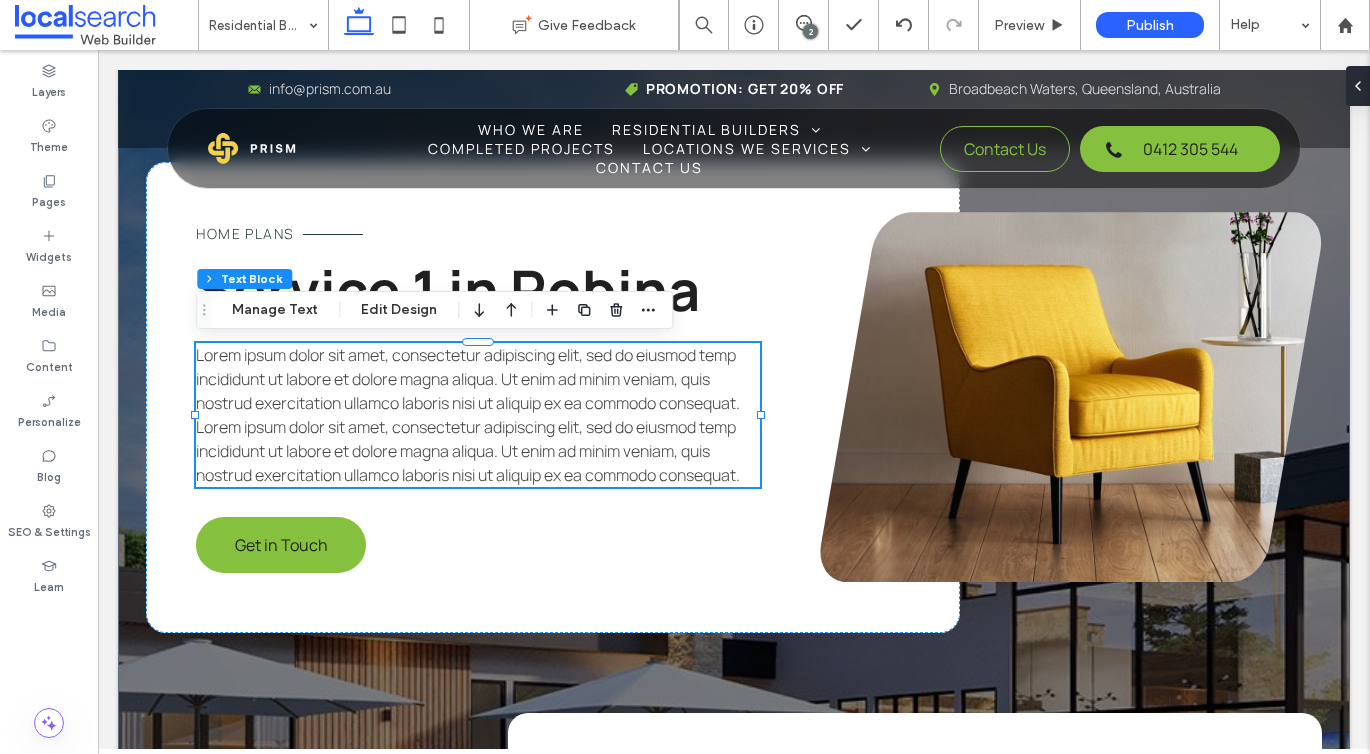 click on "Lorem ipsum dolor sit amet, consectetur adipiscing elit, sed do eiusmod temp incididunt ut labore et dolore magna aliqua. Ut enim ad minim veniam, quis nostrud exercitation ullamco laboris nisi ut aliquip ex ea commodo consequat. Lorem ipsum dolor sit amet, consectetur adipiscing elit, sed do eiusmod temp incididunt ut labore et dolore magna aliqua. Ut enim ad minim veniam, quis nostrud exercitation ullamco laboris nisi ut aliquip ex ea commodo consequat." at bounding box center (468, 415) 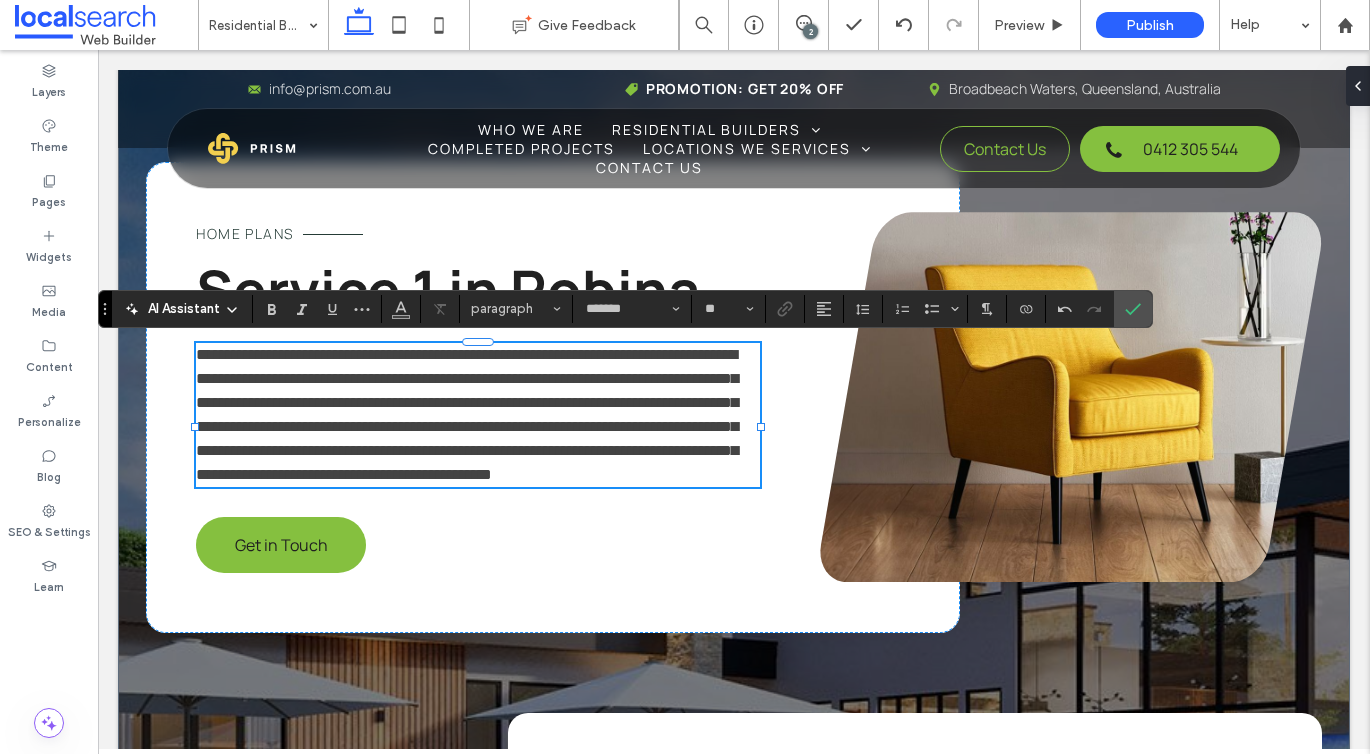 click on "**********" at bounding box center (467, 414) 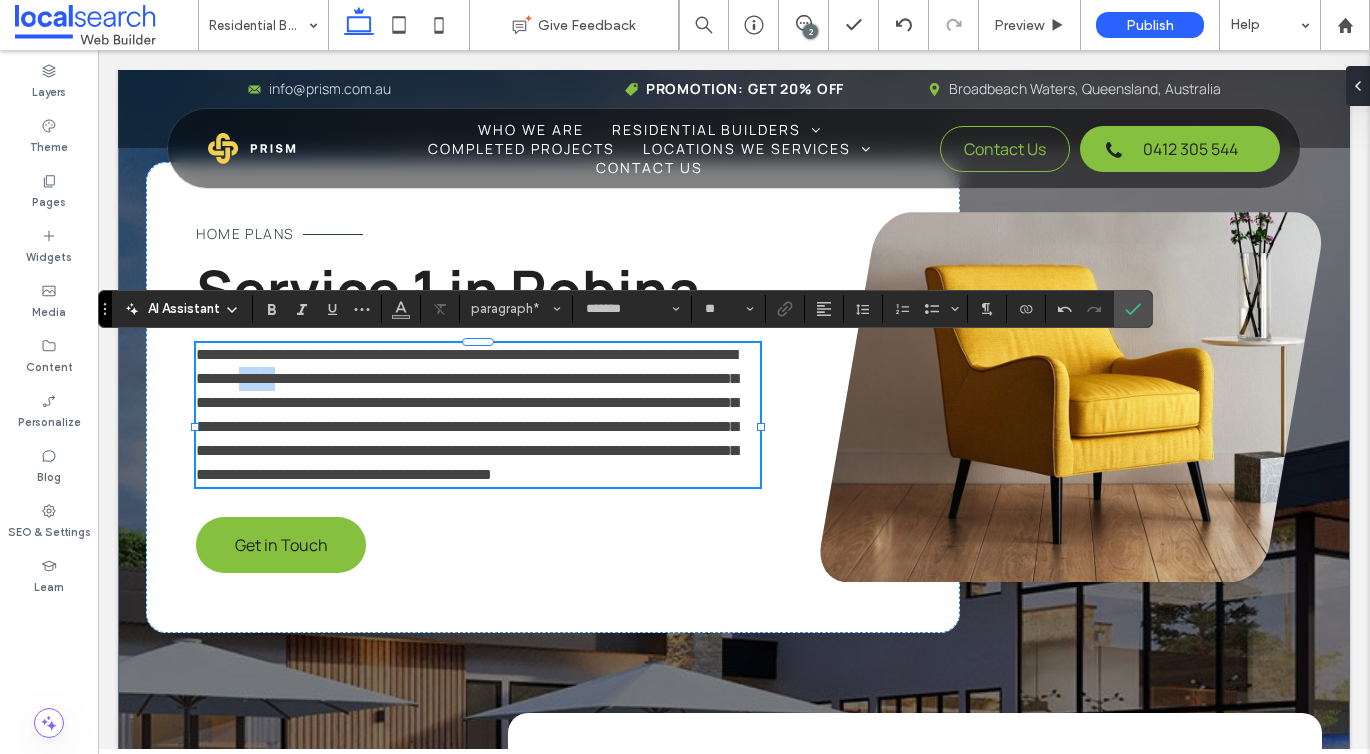 click on "**********" at bounding box center [467, 414] 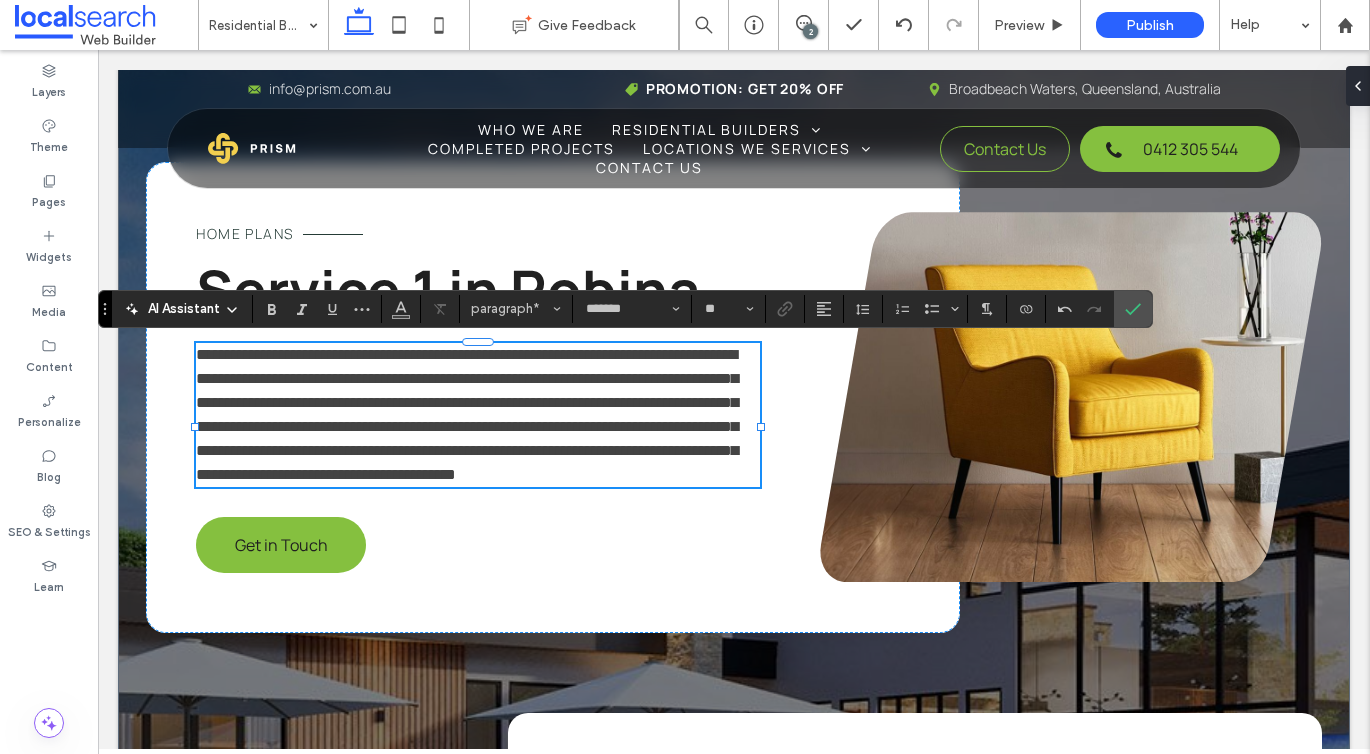 type 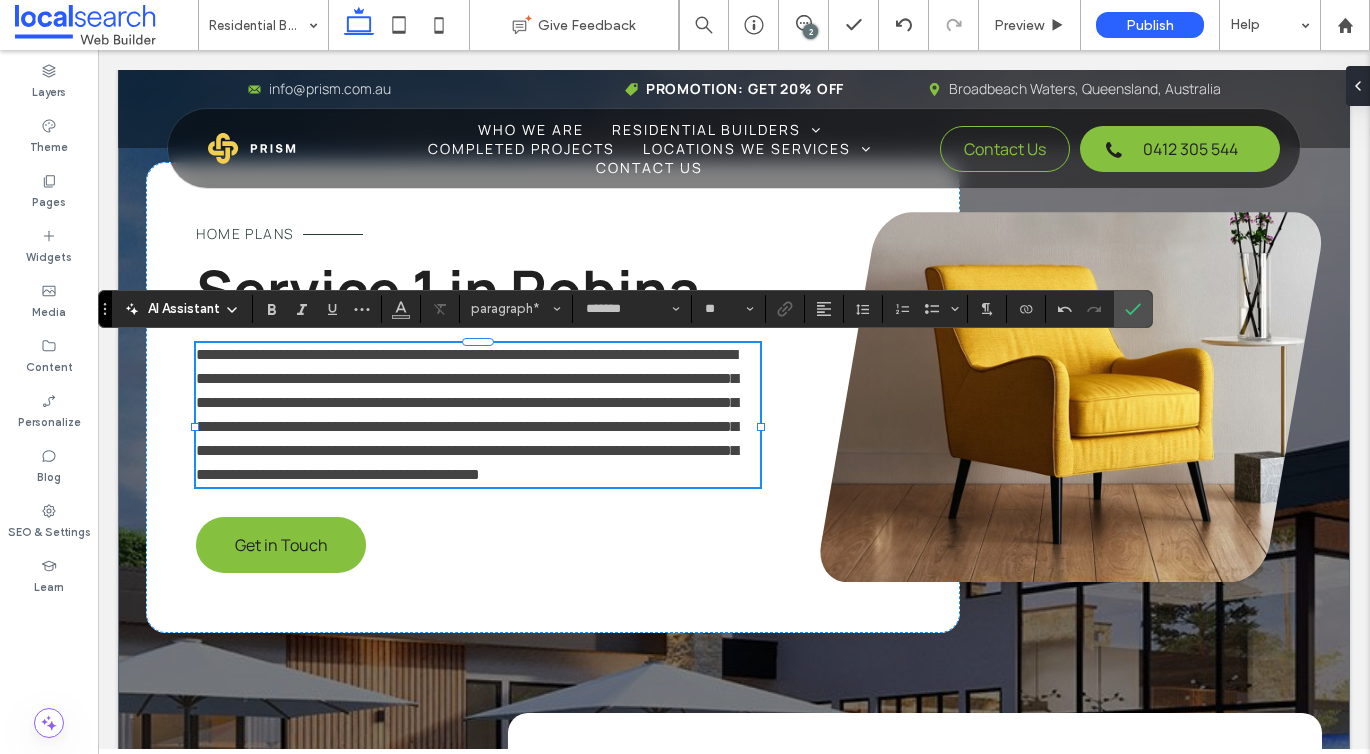 click on "**********" at bounding box center (467, 414) 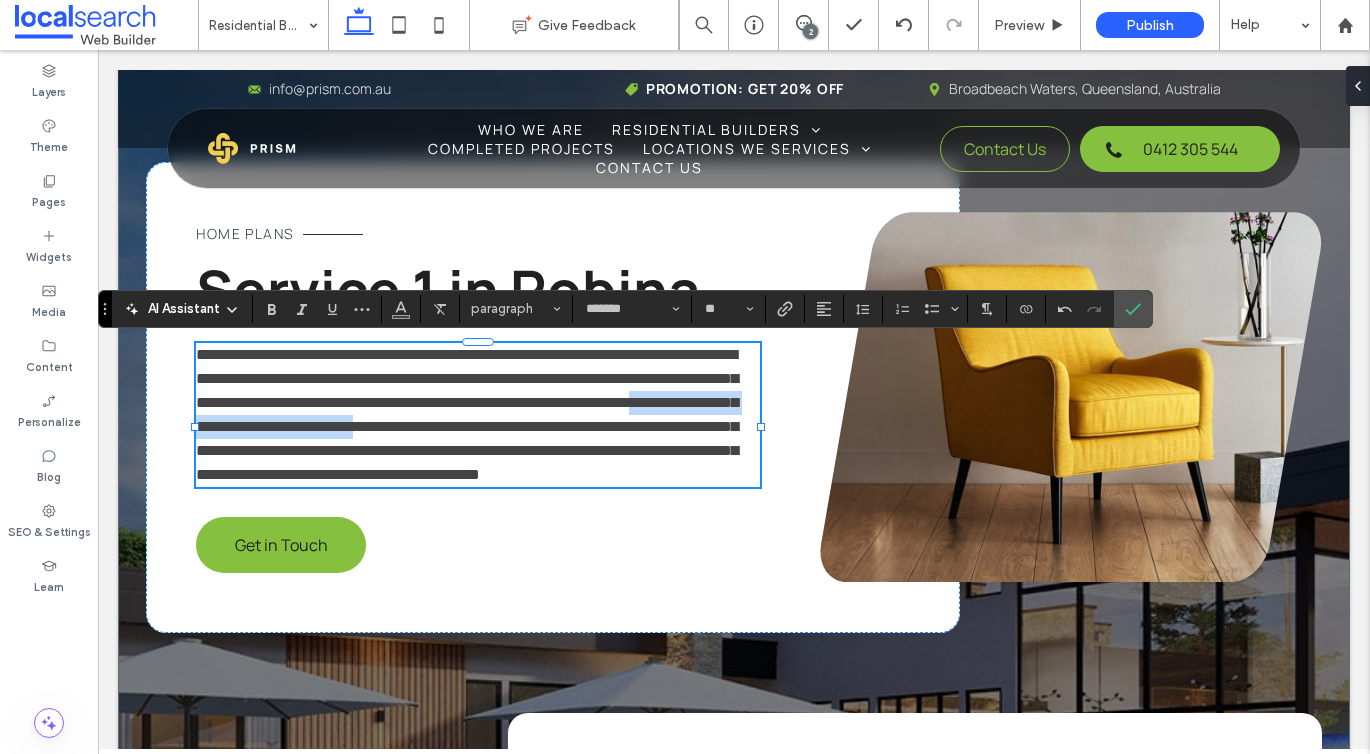 drag, startPoint x: 418, startPoint y: 431, endPoint x: 740, endPoint y: 436, distance: 322.03882 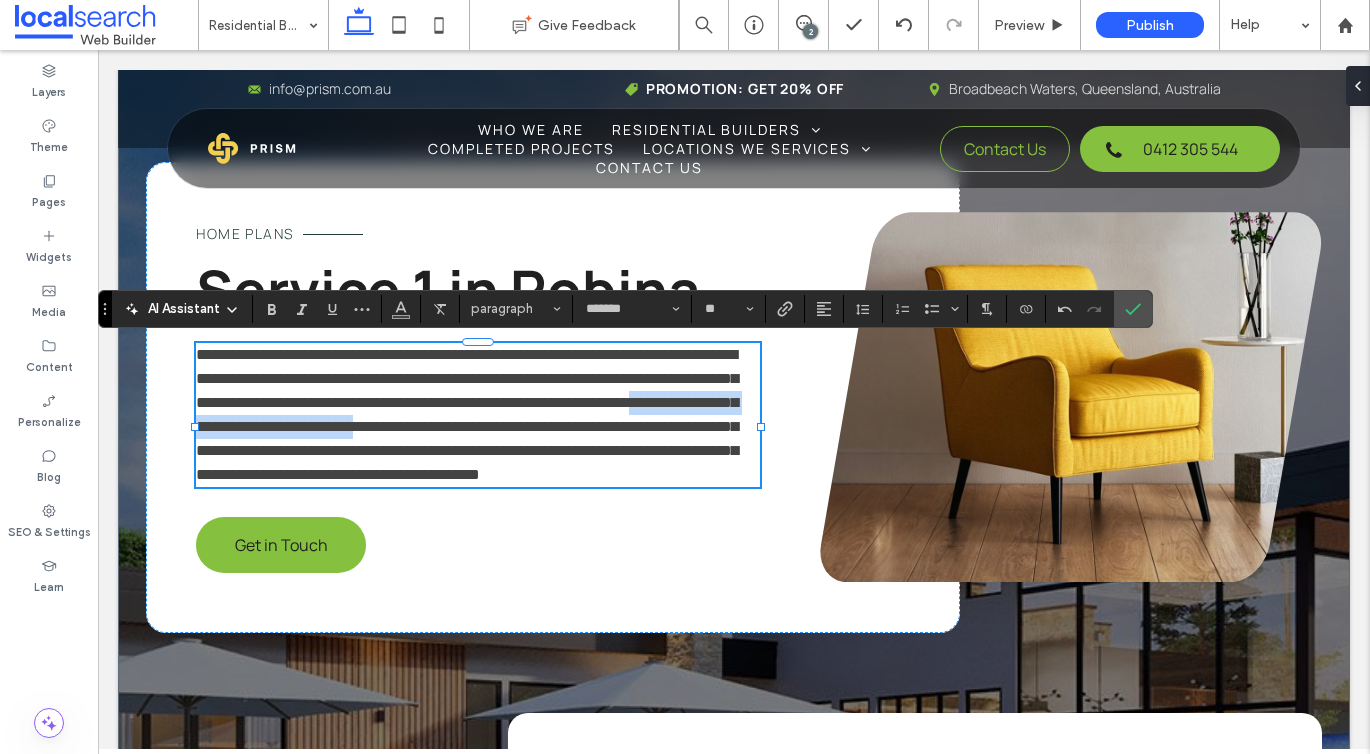 click on "**********" at bounding box center (478, 415) 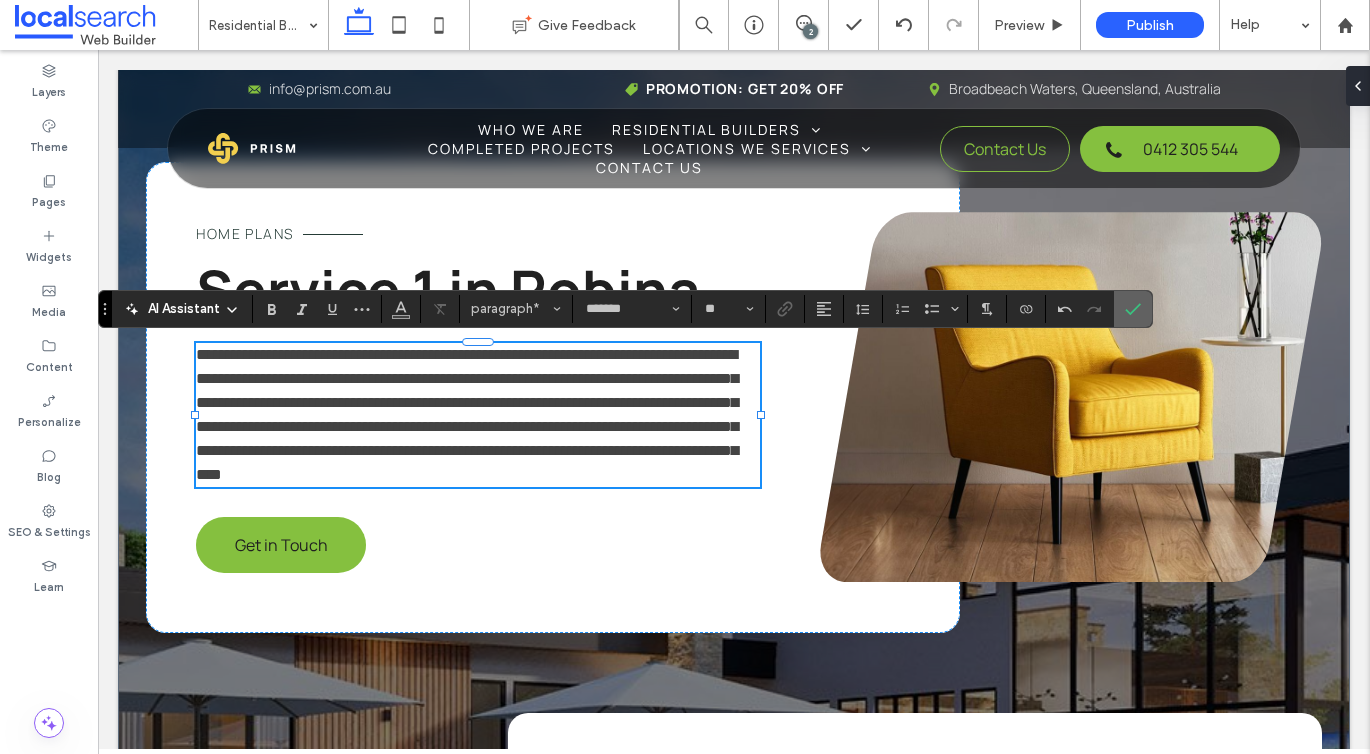 click at bounding box center [1133, 309] 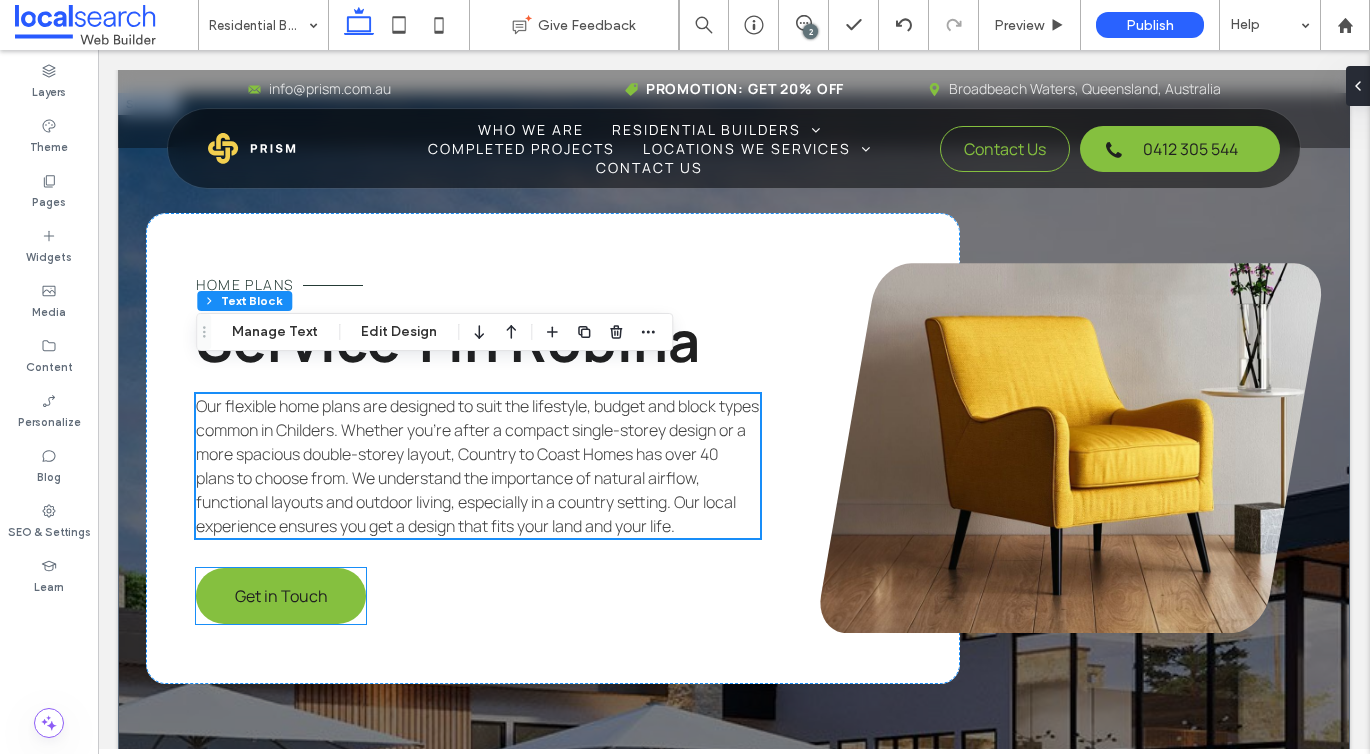 scroll, scrollTop: 3068, scrollLeft: 0, axis: vertical 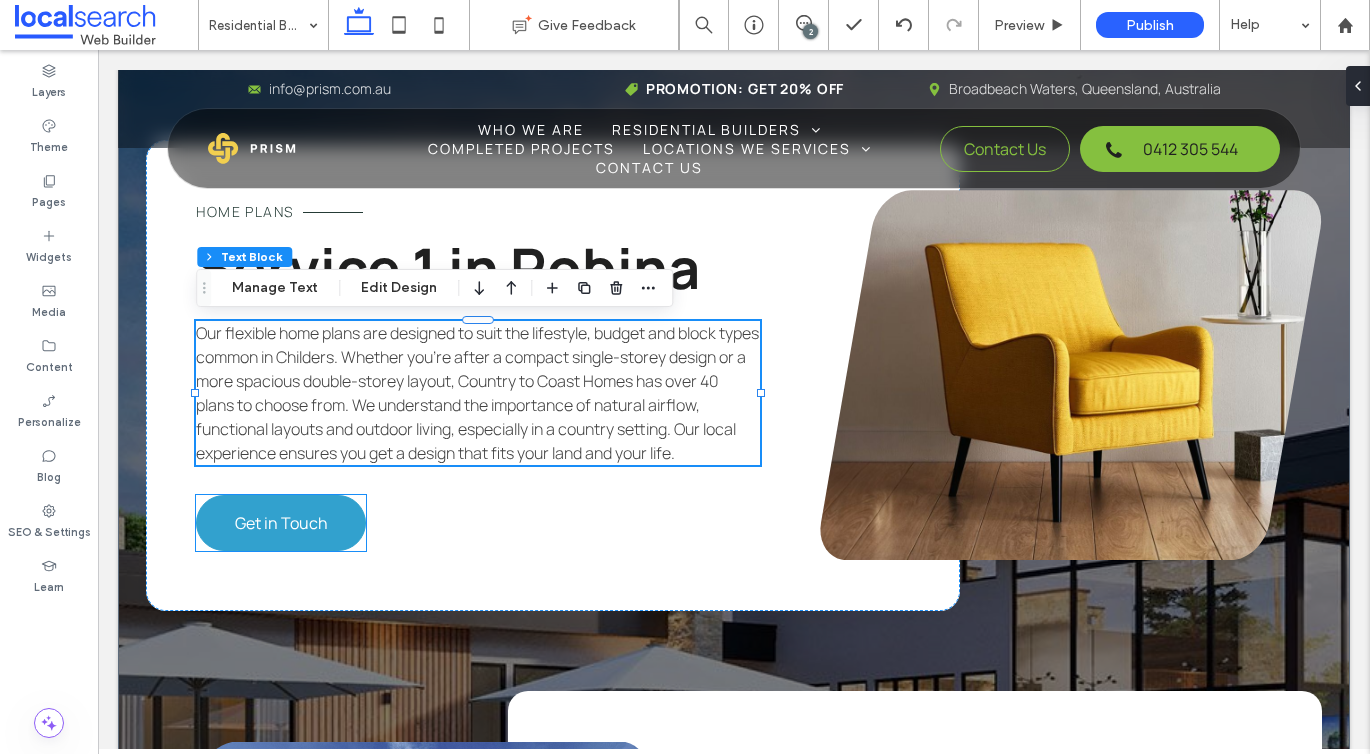 click on "Get in Touch" at bounding box center (281, 523) 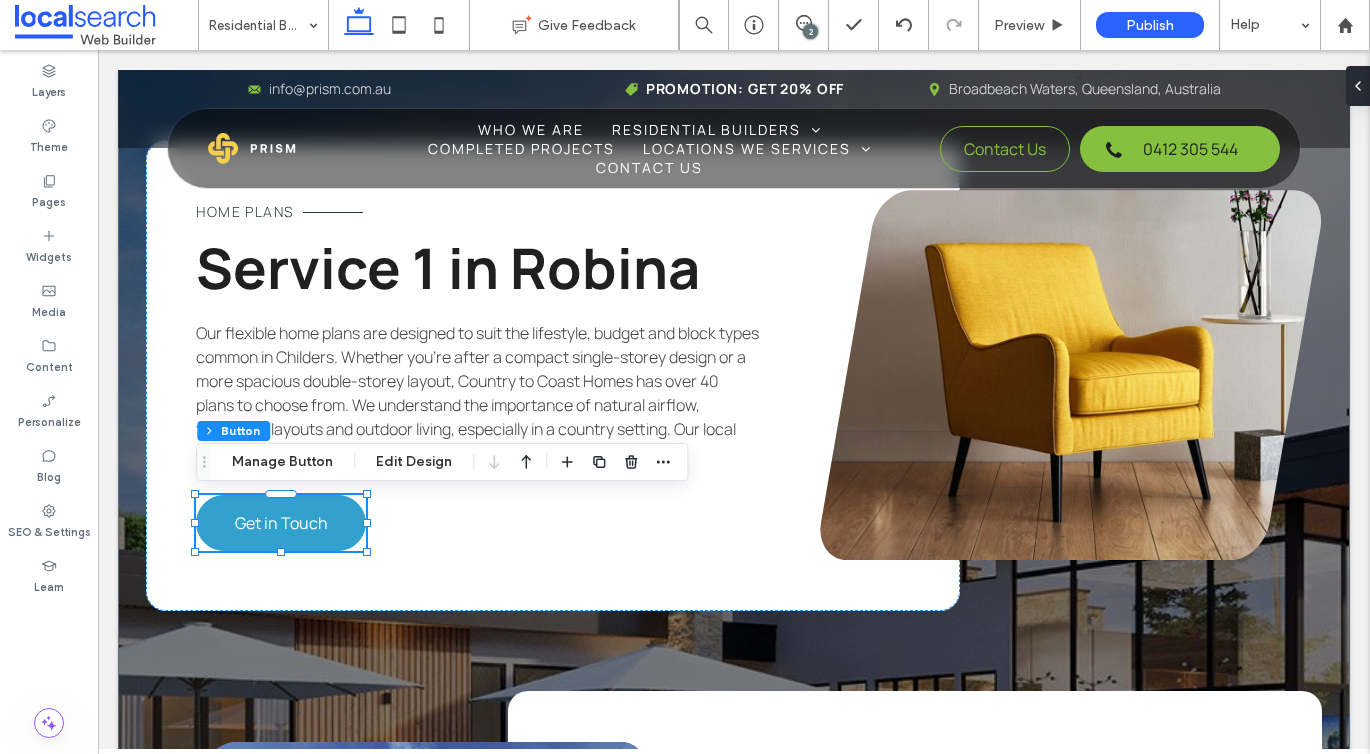 click on "Get in Touch" at bounding box center (281, 523) 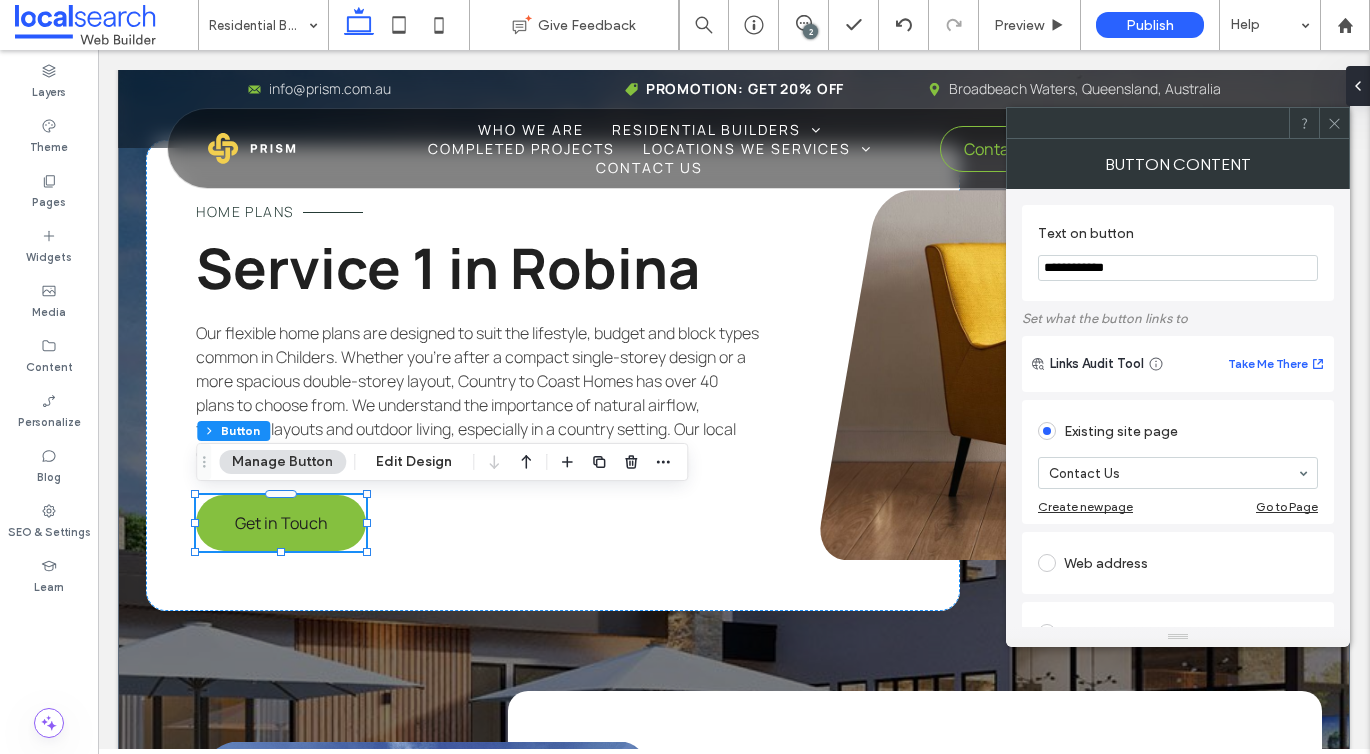 click on "**********" at bounding box center [1178, 268] 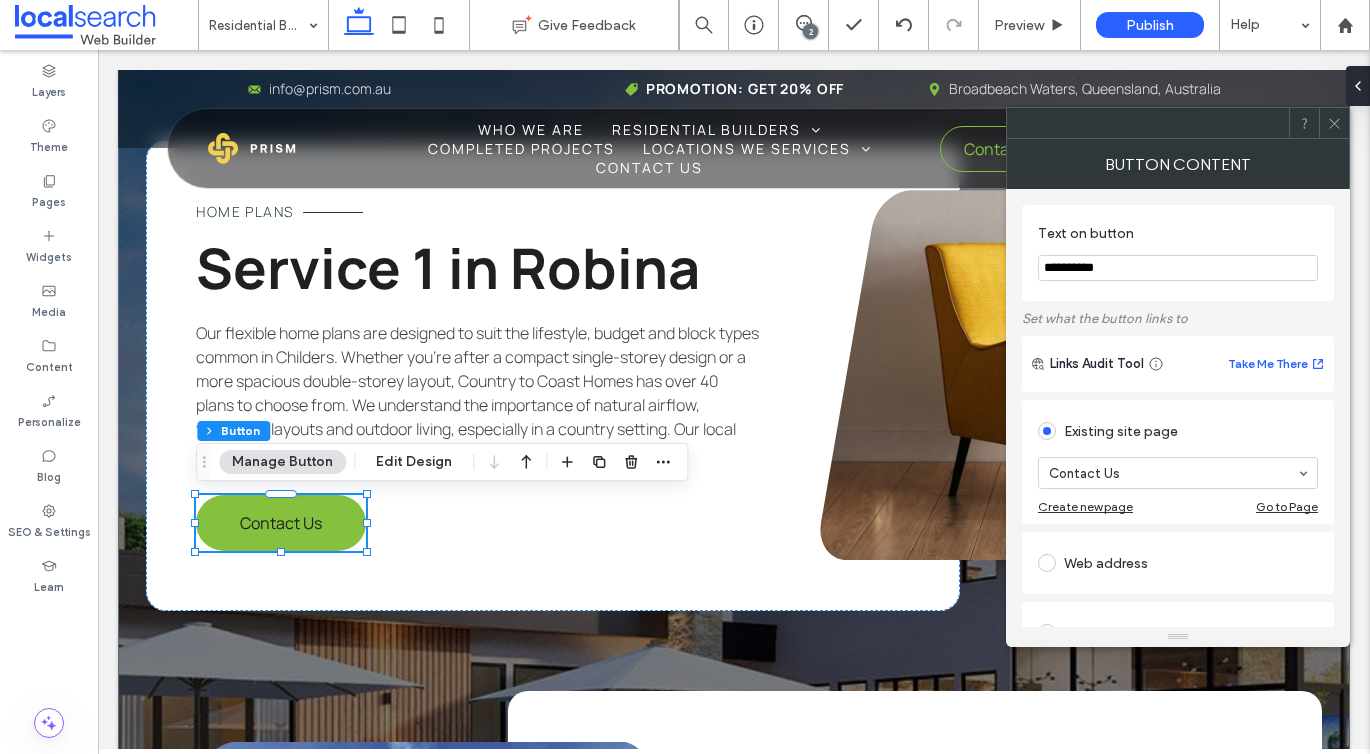 type on "**********" 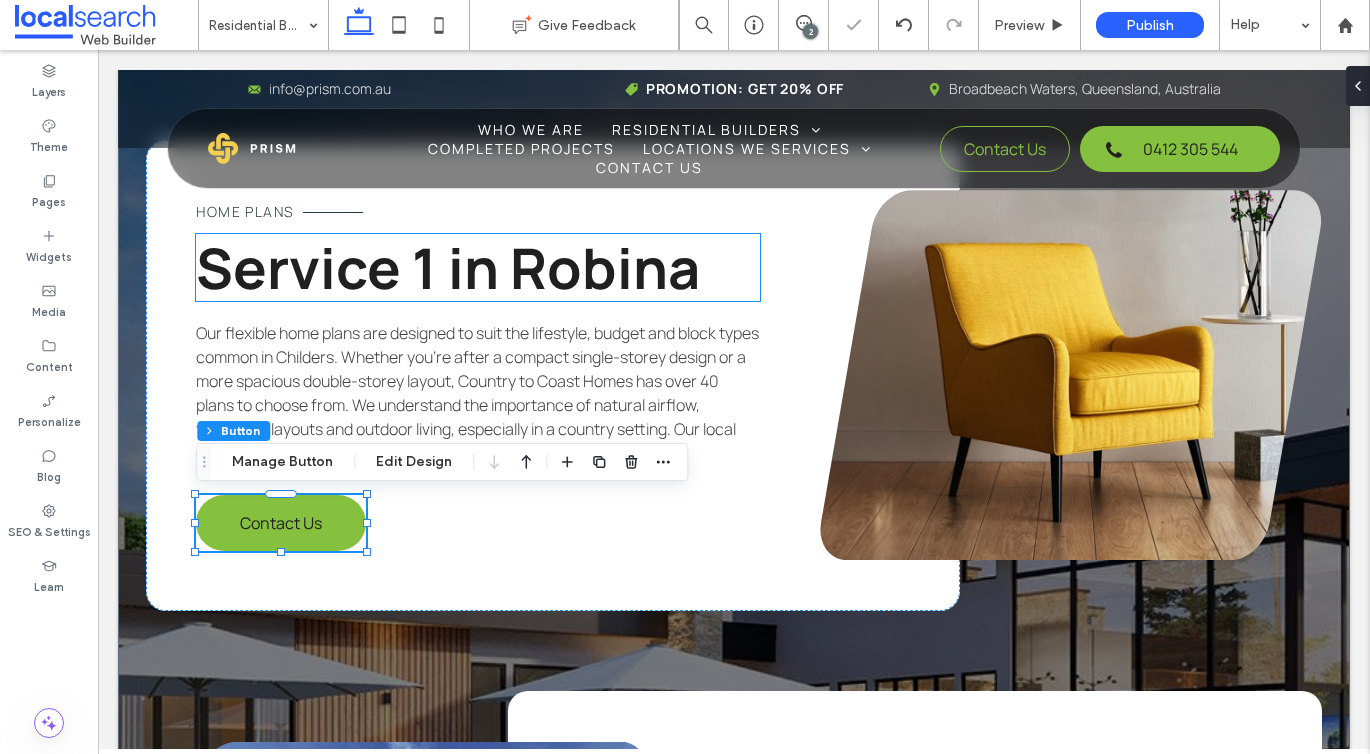 click on "Service 1 in Robina" at bounding box center [448, 267] 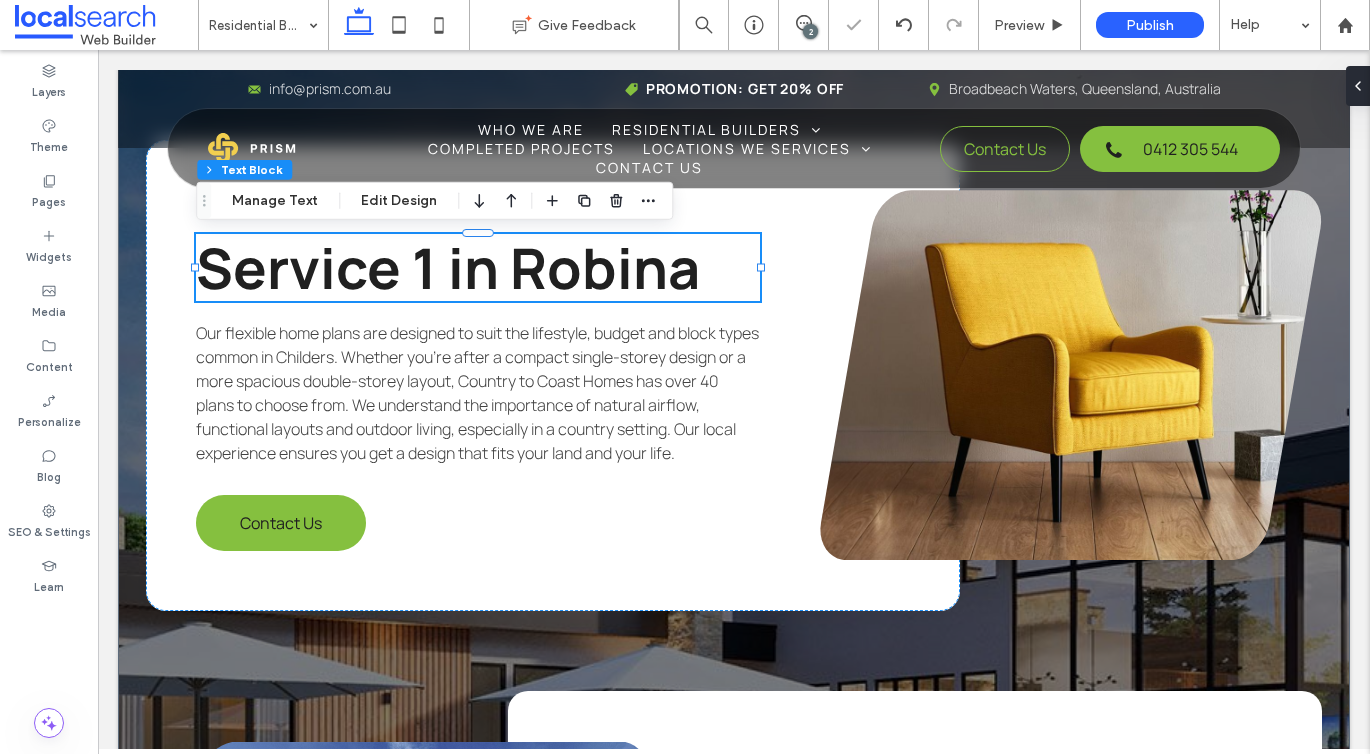 click on "Service 1 in Robina" at bounding box center (448, 267) 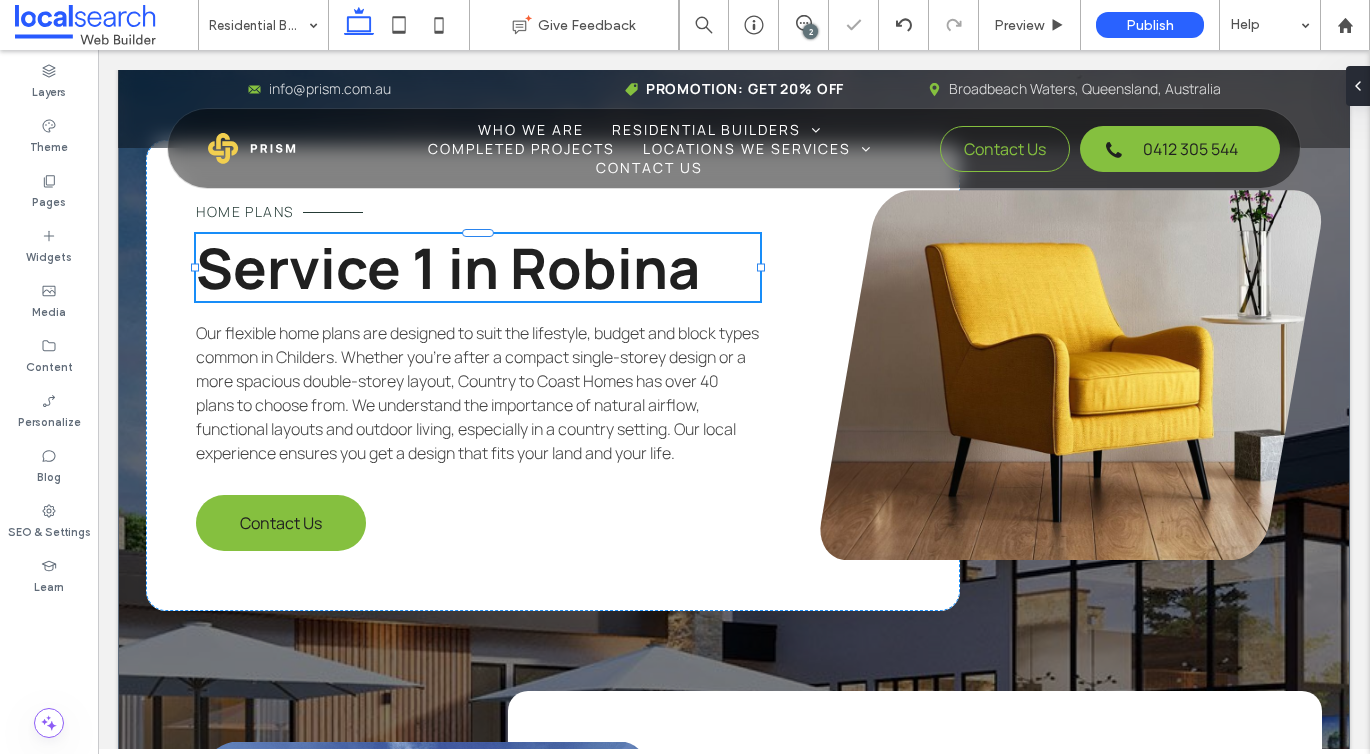 type on "*******" 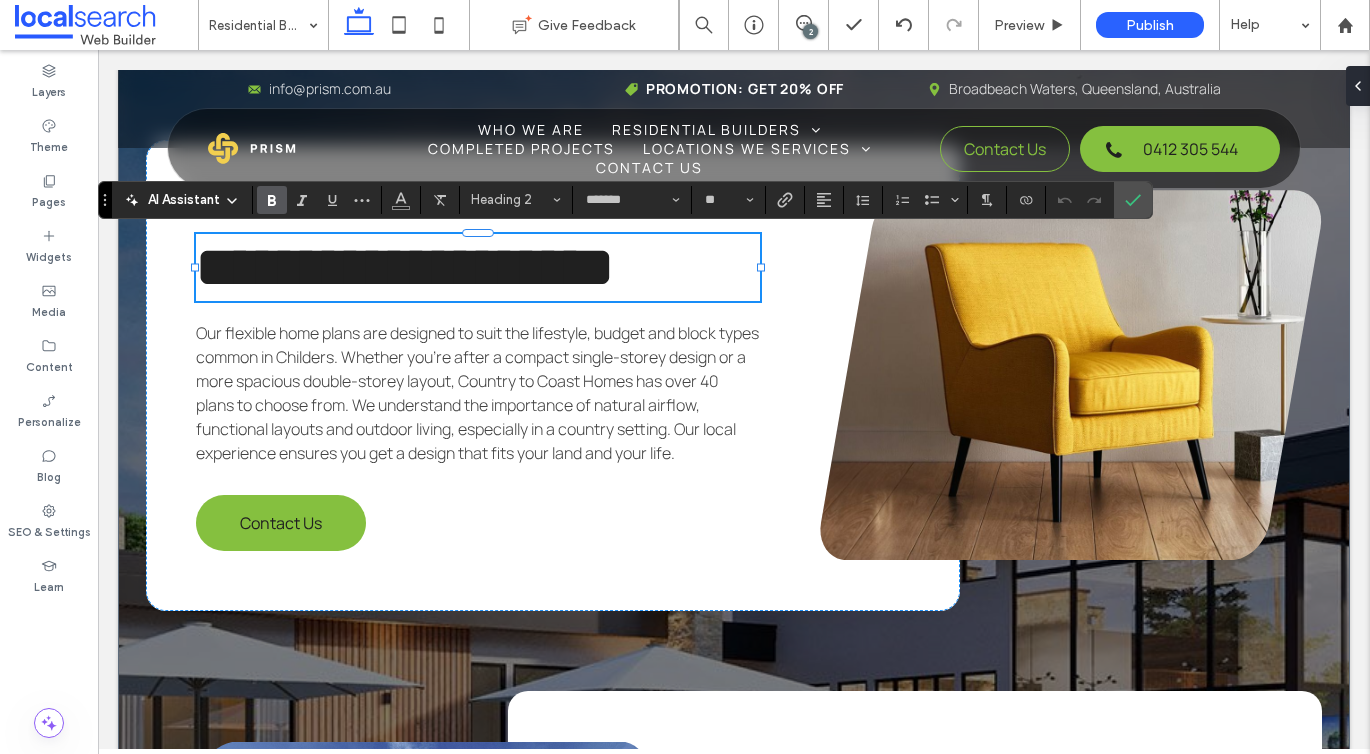 type 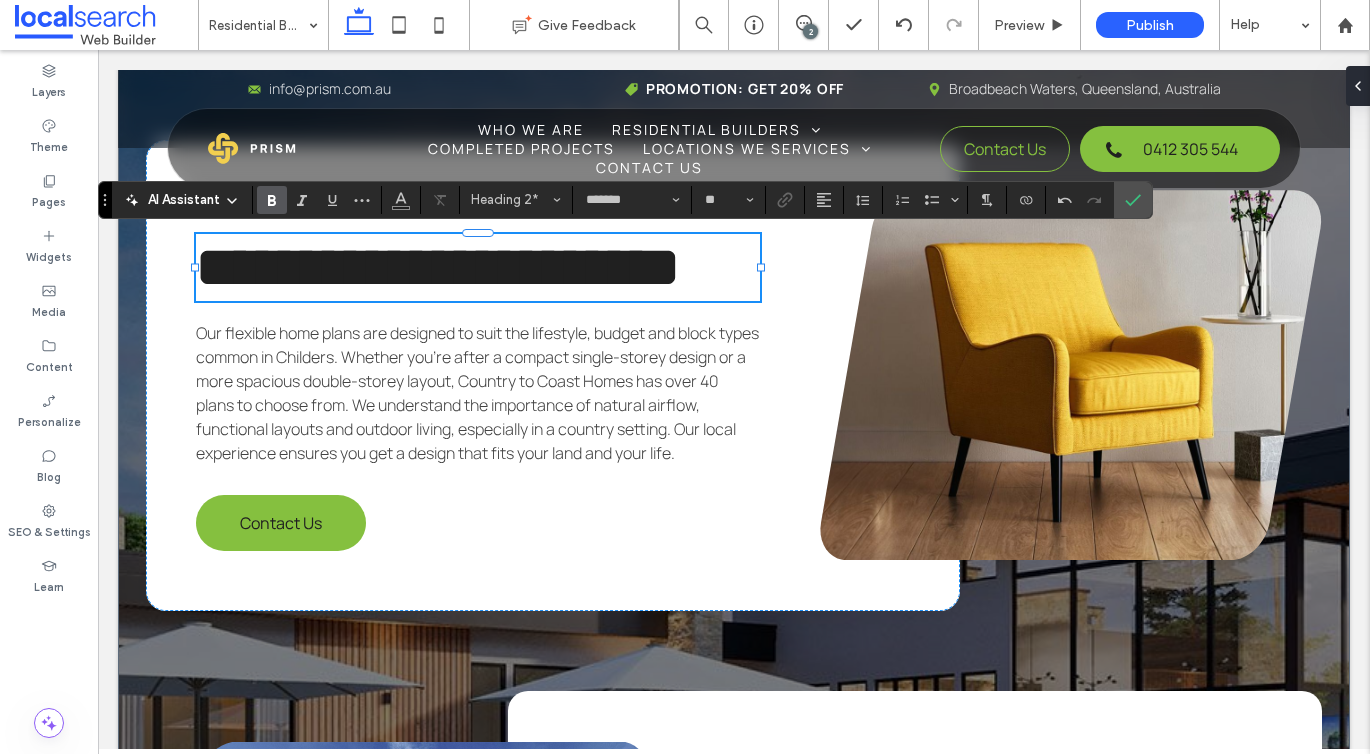 scroll, scrollTop: 4, scrollLeft: 0, axis: vertical 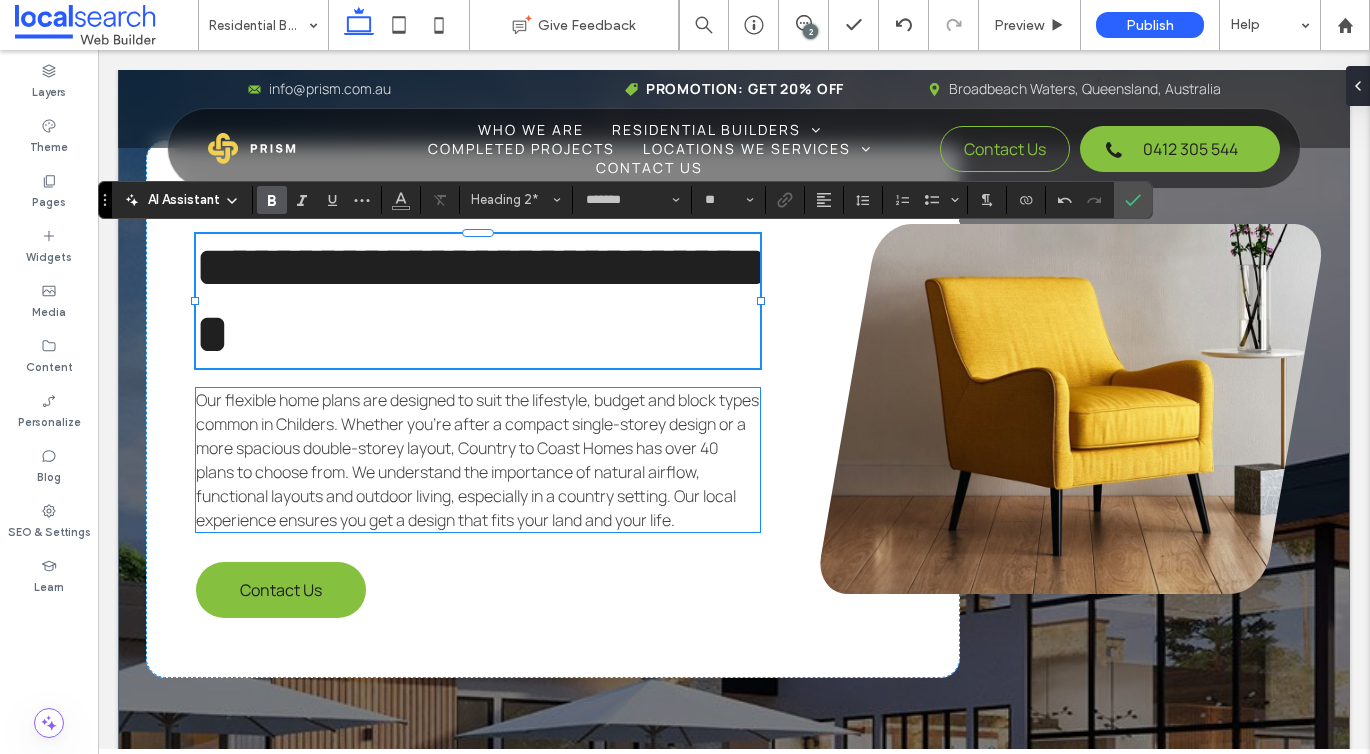 click on "Our flexible home plans are designed to suit the lifestyle, budget and block types common in Childers. Whether you’re after a compact single-storey design or a more spacious double-storey layout, Country to Coast Homes has over 40 plans to choose from. We understand the importance of natural airflow, functional layouts and outdoor living, especially in a country setting. Our local experience ensures you get a design that fits your land and your life." at bounding box center (477, 460) 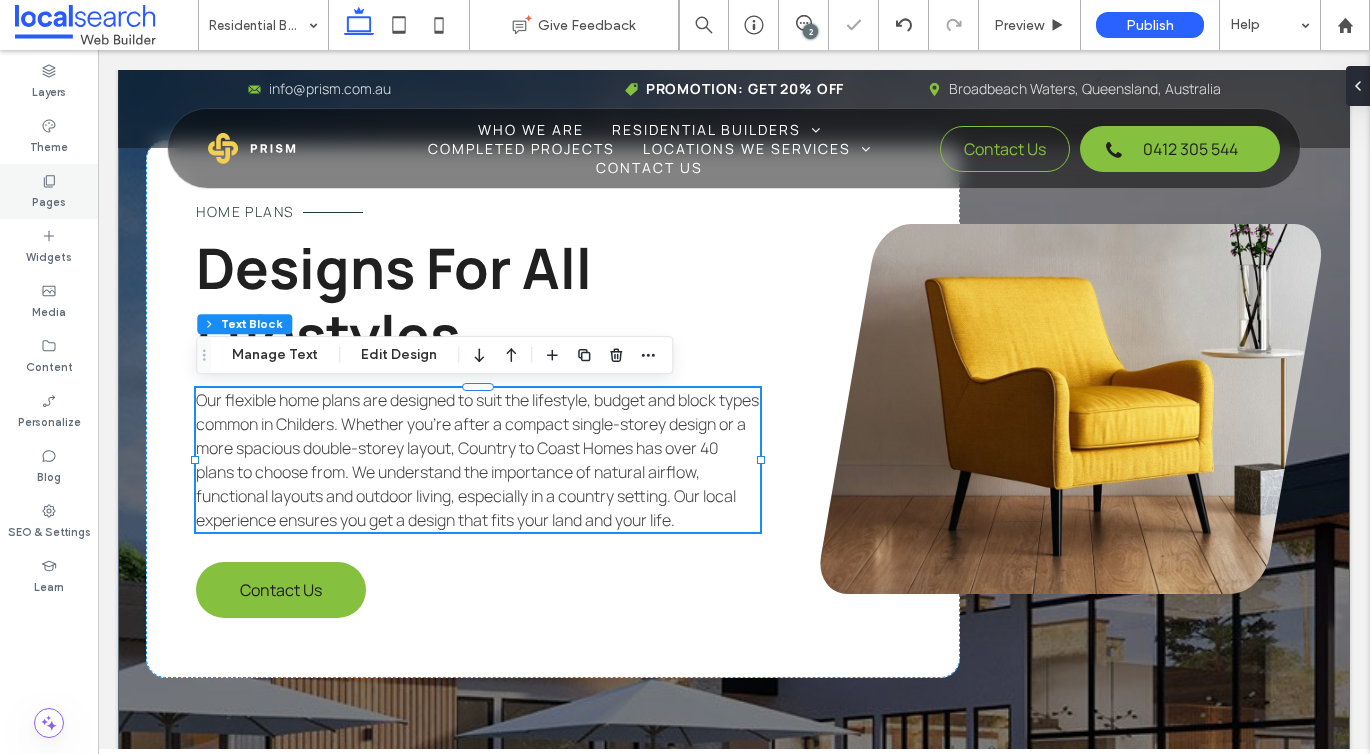 click on "Pages" at bounding box center [49, 200] 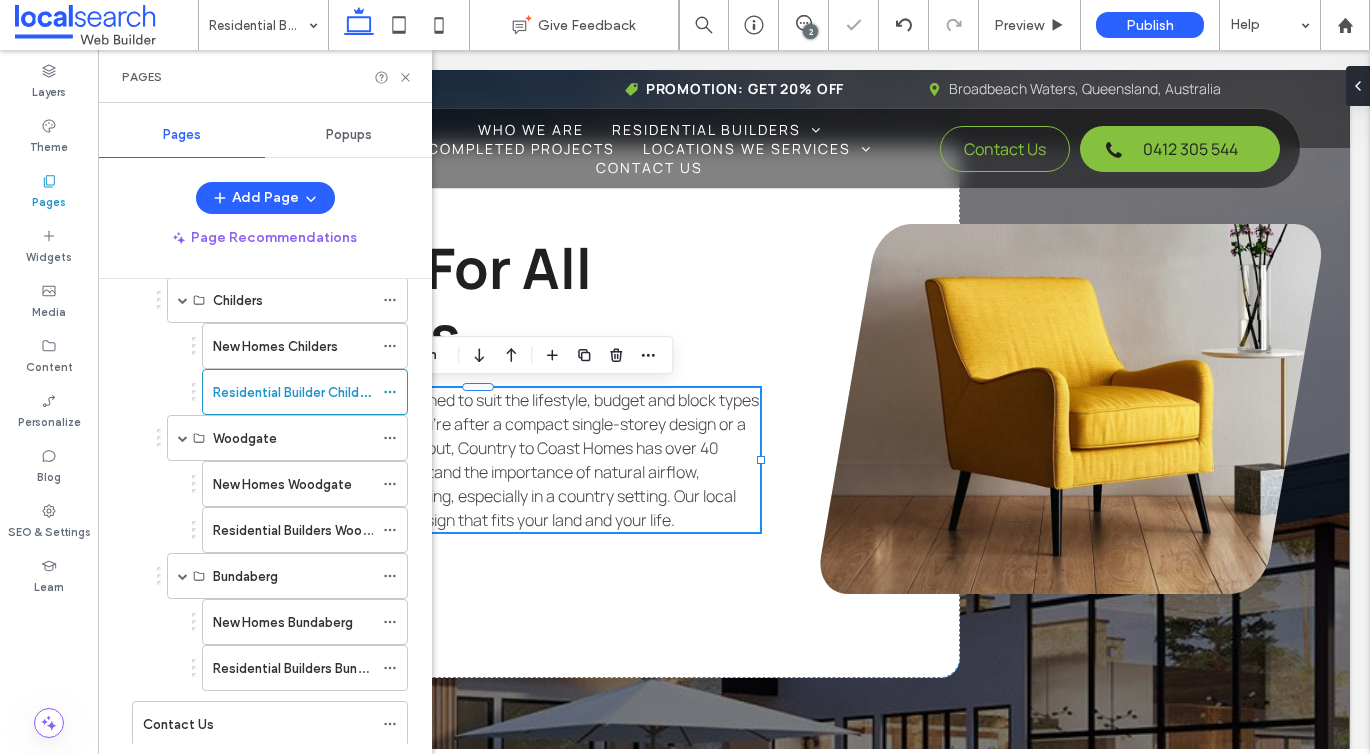 scroll, scrollTop: 315, scrollLeft: 0, axis: vertical 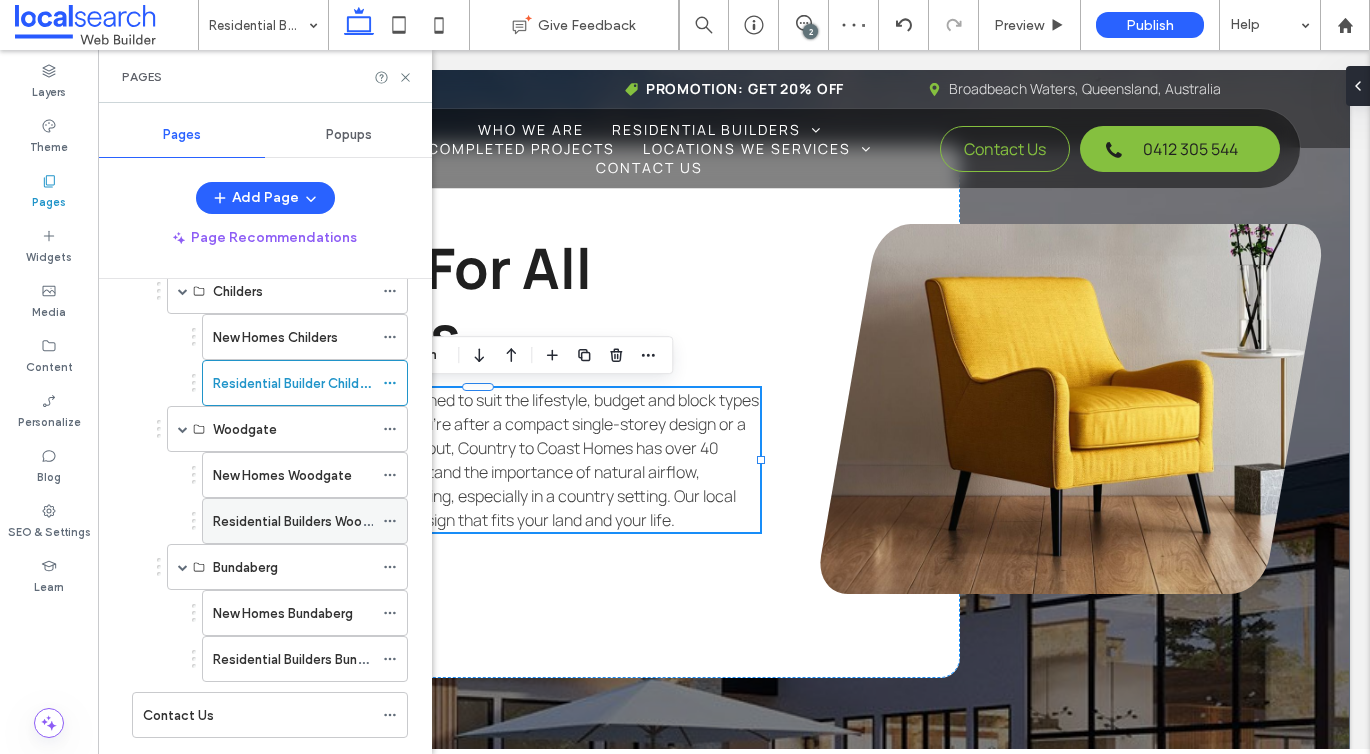 click on "Residential Builders Woodgate" at bounding box center [306, 521] 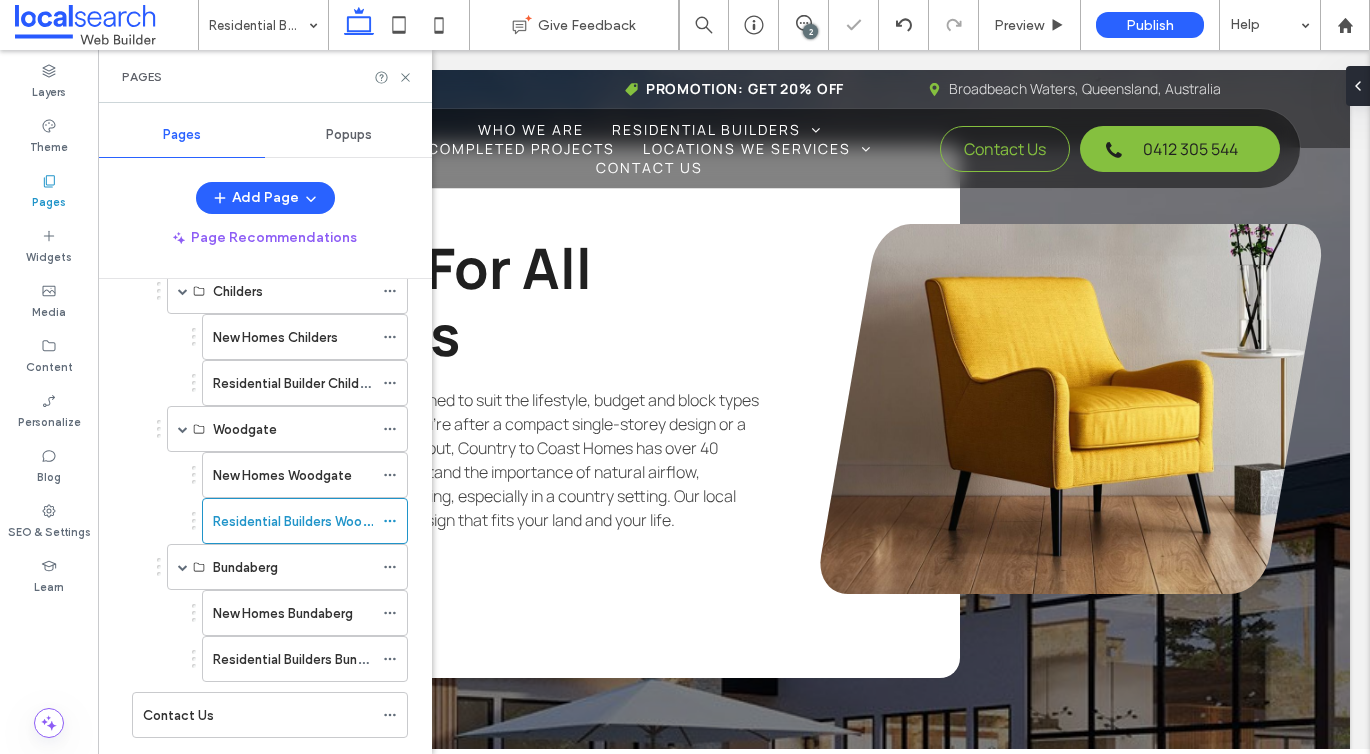 click 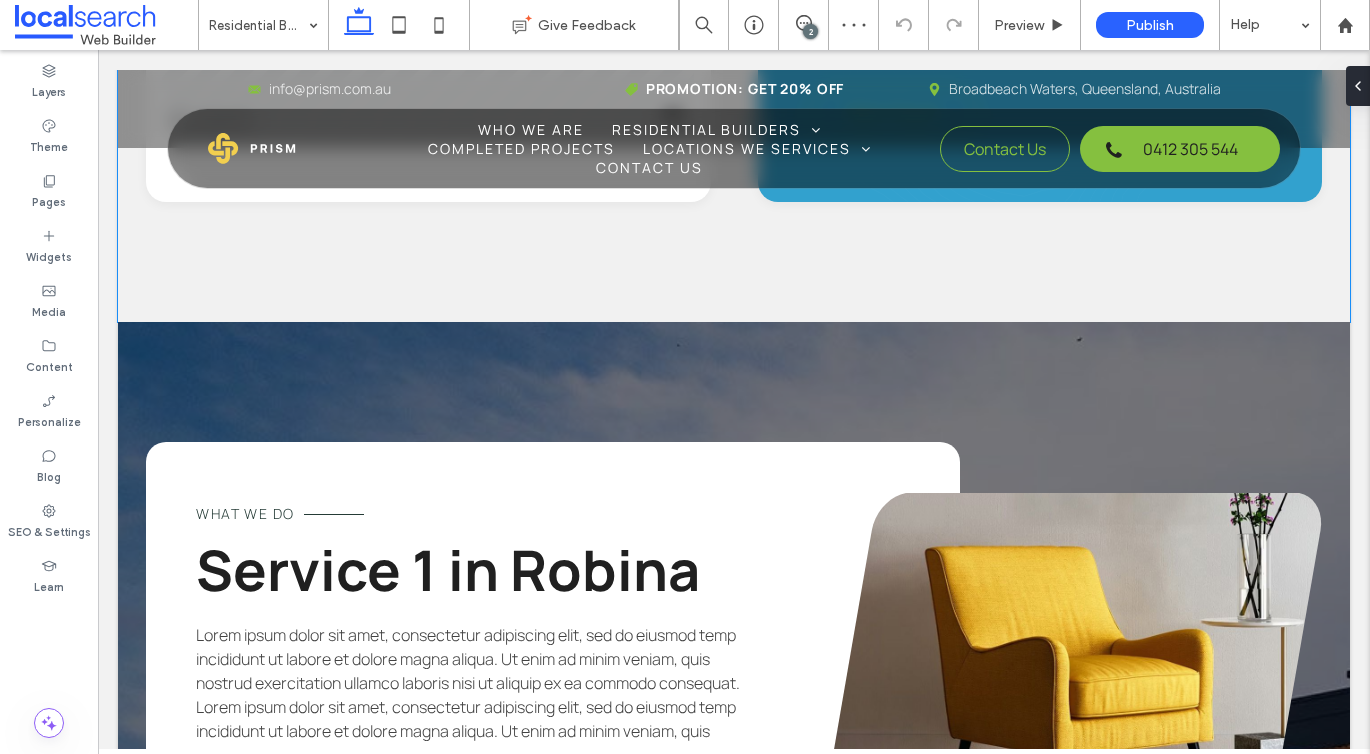 scroll, scrollTop: 3039, scrollLeft: 0, axis: vertical 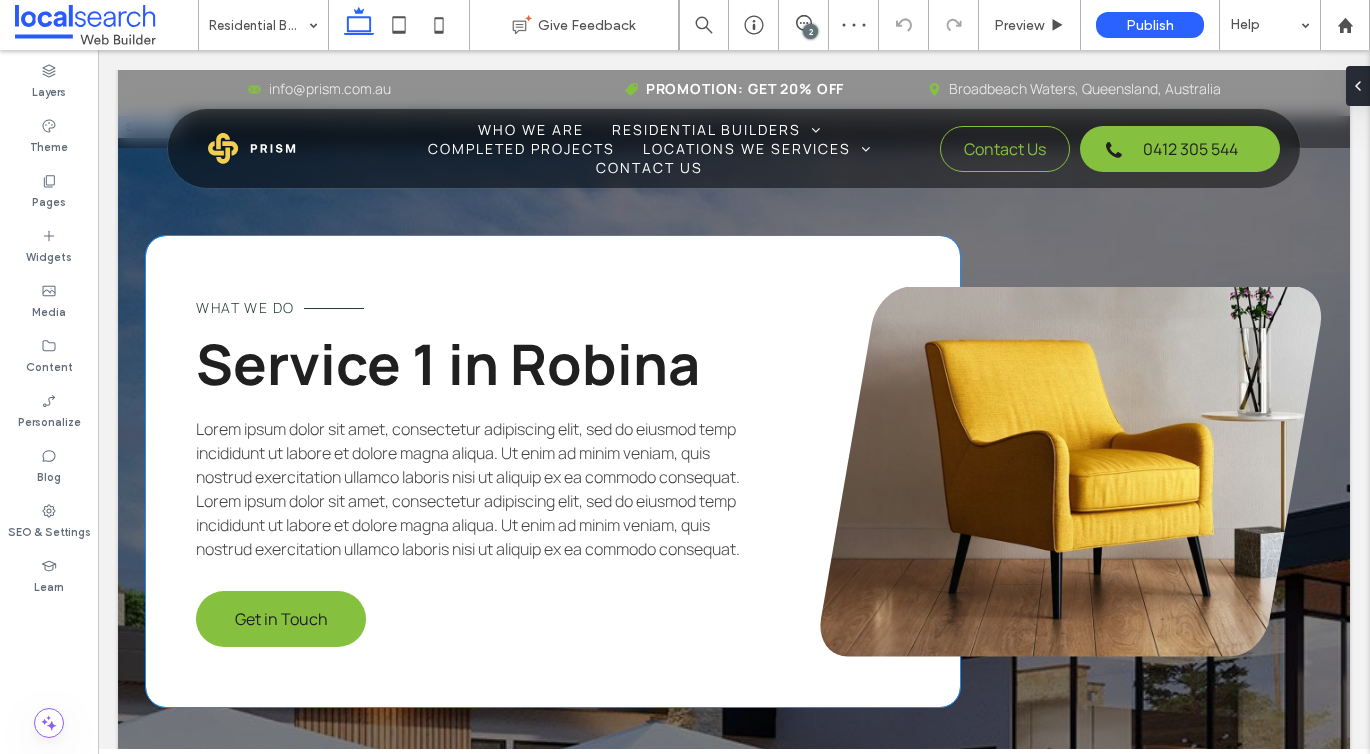 click on "What we do" at bounding box center (245, 307) 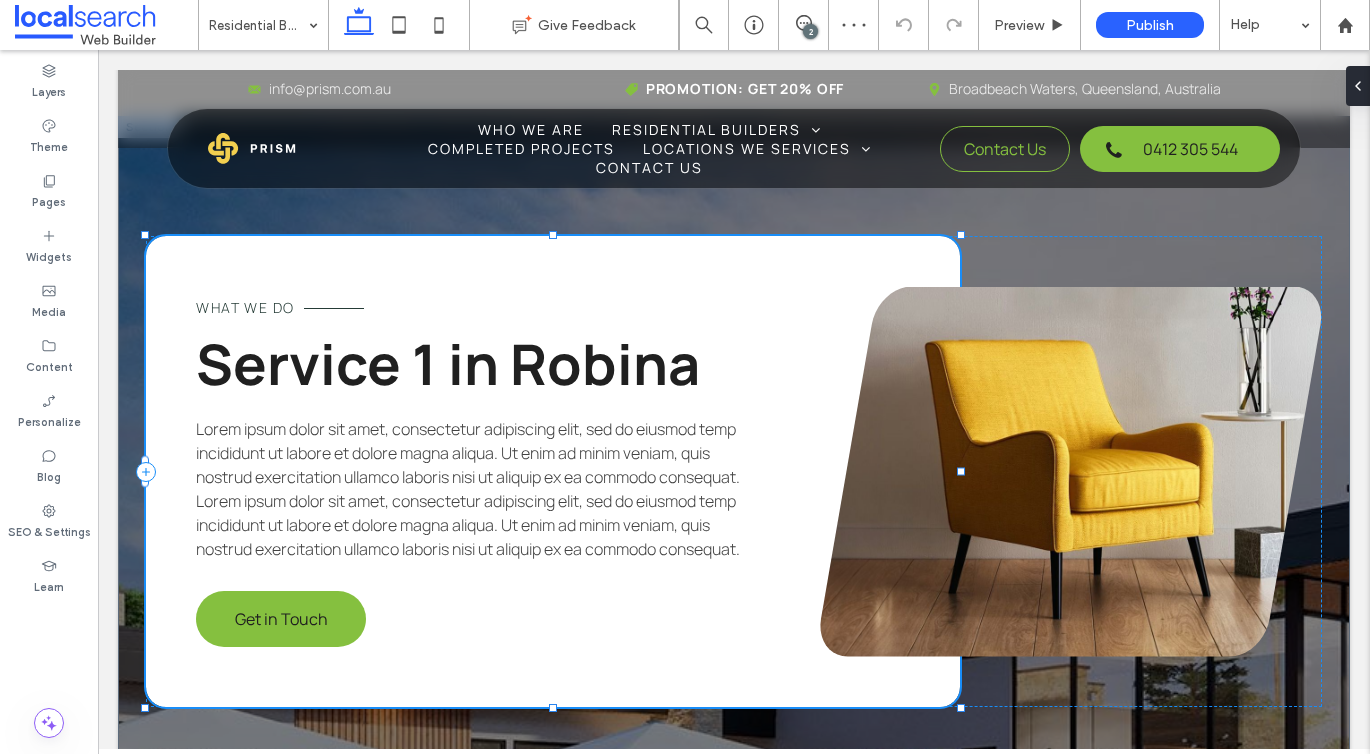 click on "What we do" at bounding box center (245, 307) 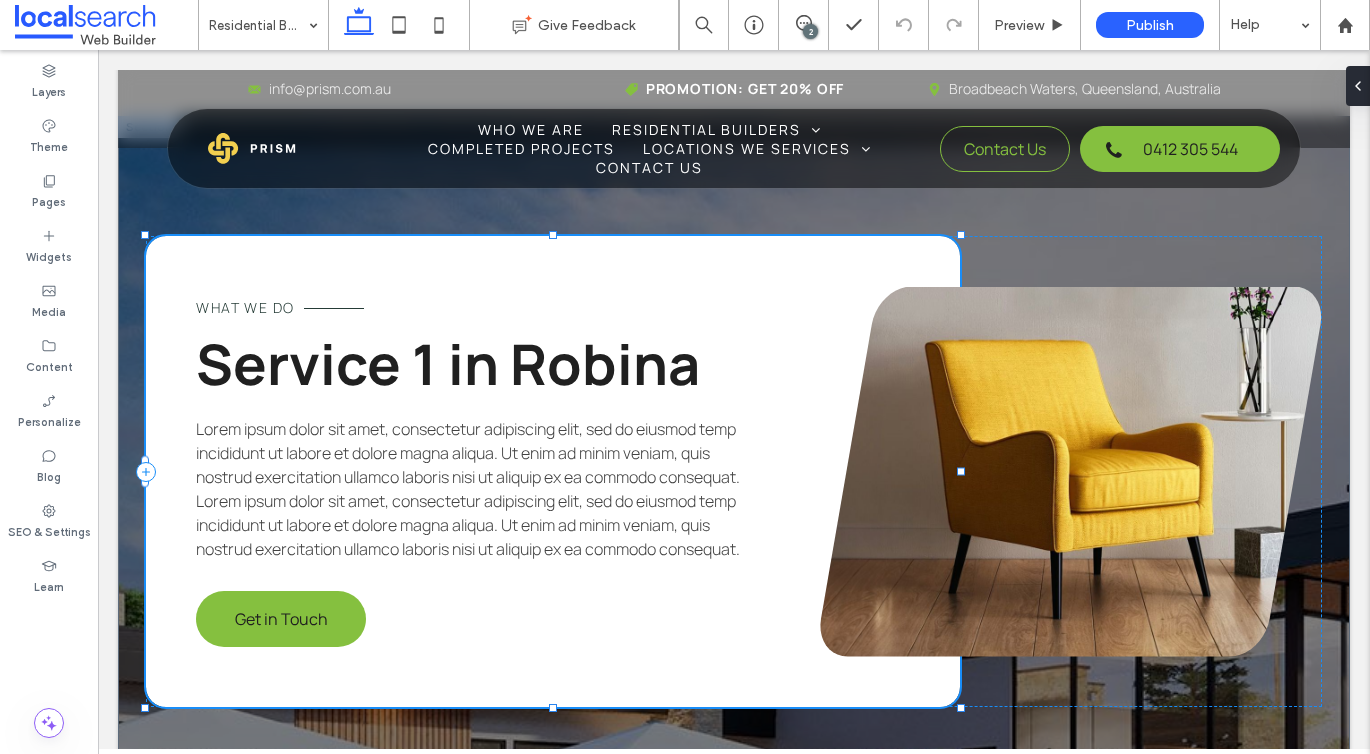 type on "*******" 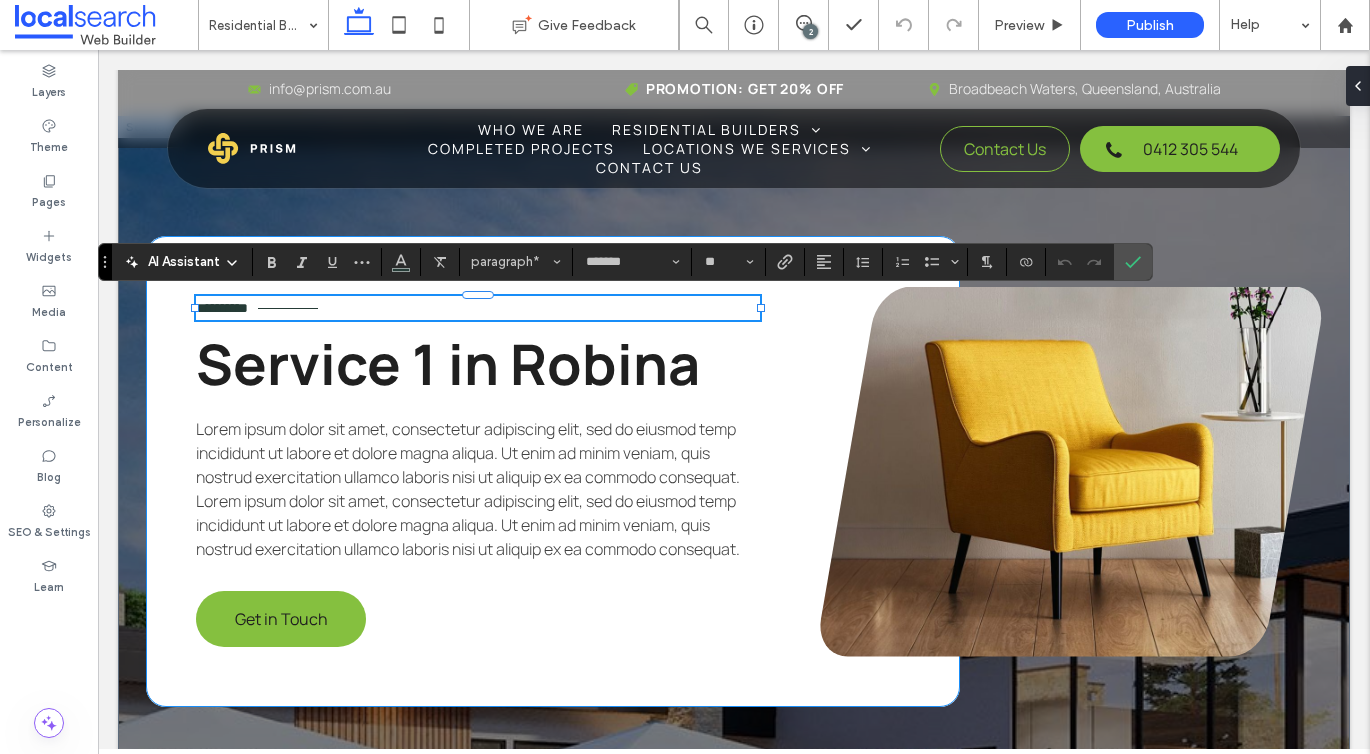 type 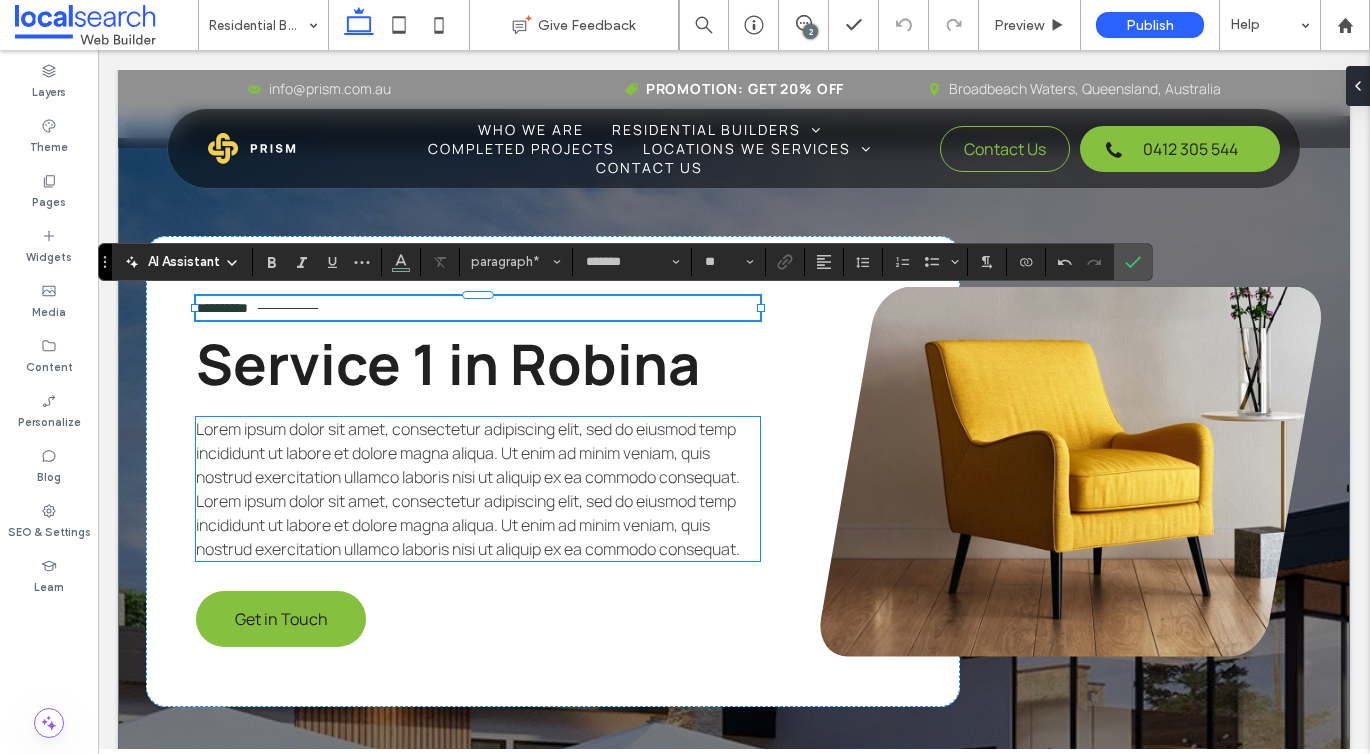 click on "Lorem ipsum dolor sit amet, consectetur adipiscing elit, sed do eiusmod temp incididunt ut labore et dolore magna aliqua. Ut enim ad minim veniam, quis nostrud exercitation ullamco laboris nisi ut aliquip ex ea commodo consequat. Lorem ipsum dolor sit amet, consectetur adipiscing elit, sed do eiusmod temp incididunt ut labore et dolore magna aliqua. Ut enim ad minim veniam, quis nostrud exercitation ullamco laboris nisi ut aliquip ex ea commodo consequat." at bounding box center [468, 489] 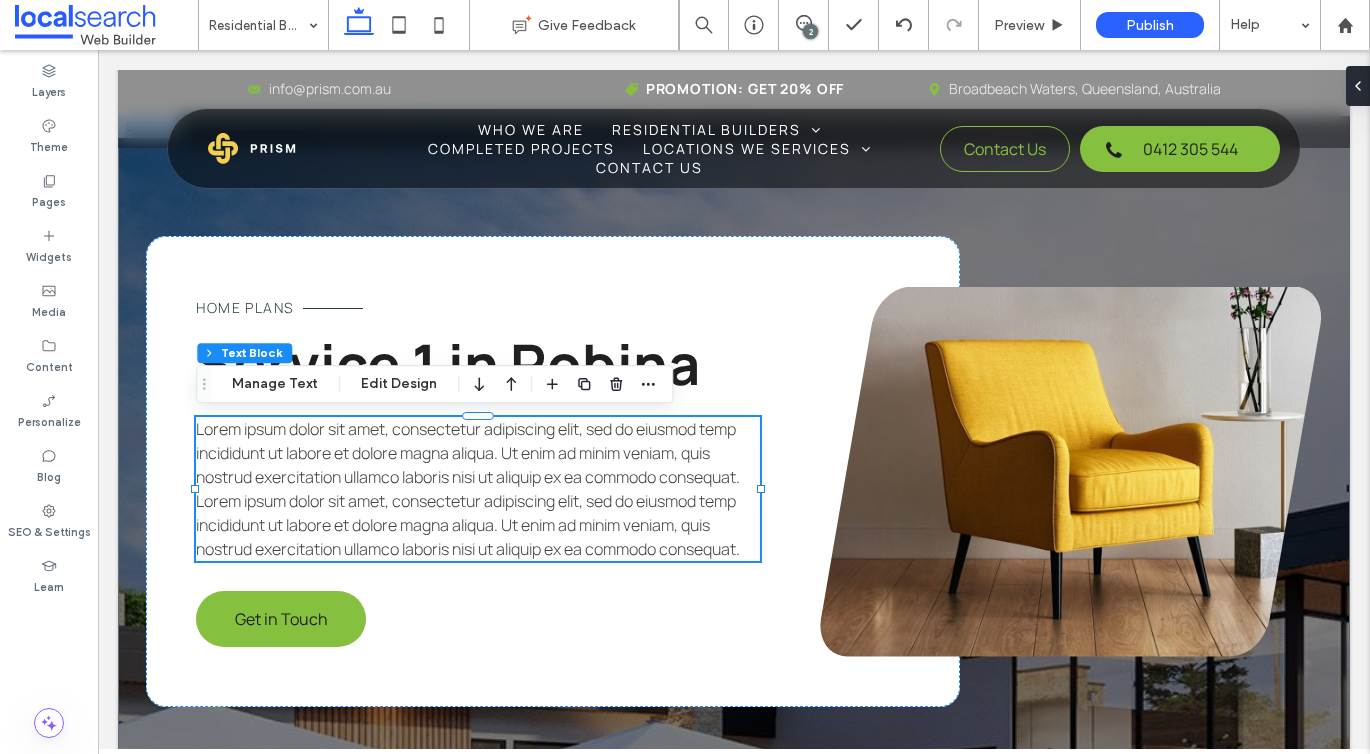 click on "Lorem ipsum dolor sit amet, consectetur adipiscing elit, sed do eiusmod temp incididunt ut labore et dolore magna aliqua. Ut enim ad minim veniam, quis nostrud exercitation ullamco laboris nisi ut aliquip ex ea commodo consequat. Lorem ipsum dolor sit amet, consectetur adipiscing elit, sed do eiusmod temp incididunt ut labore et dolore magna aliqua. Ut enim ad minim veniam, quis nostrud exercitation ullamco laboris nisi ut aliquip ex ea commodo consequat." at bounding box center [468, 489] 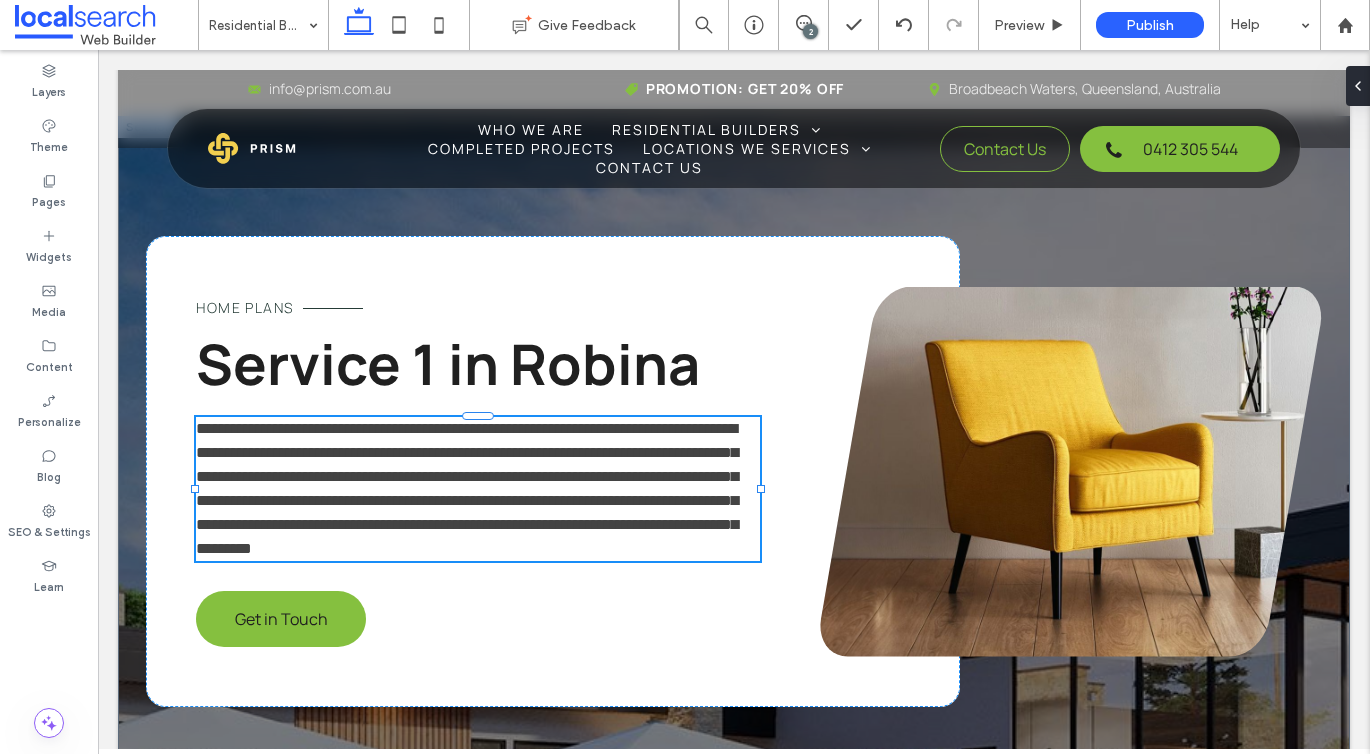 type on "*******" 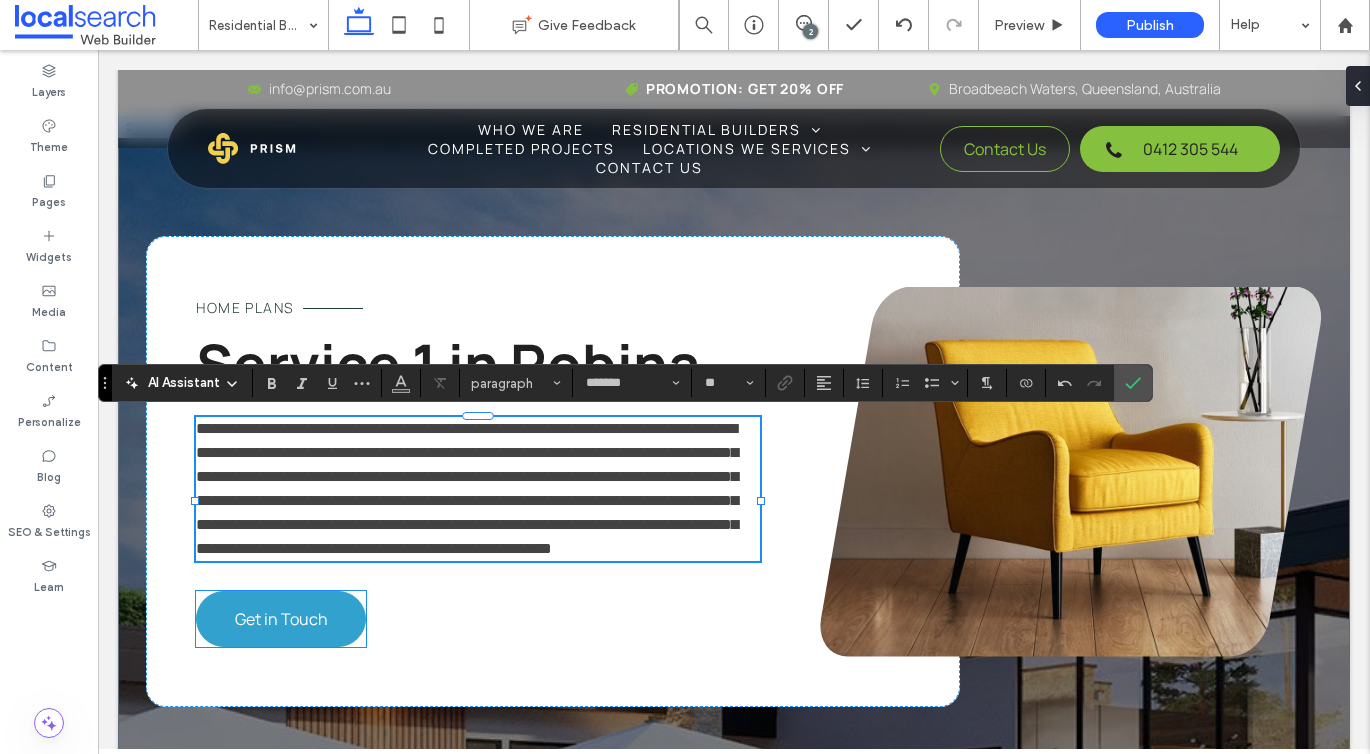 click on "Get in Touch" at bounding box center [281, 619] 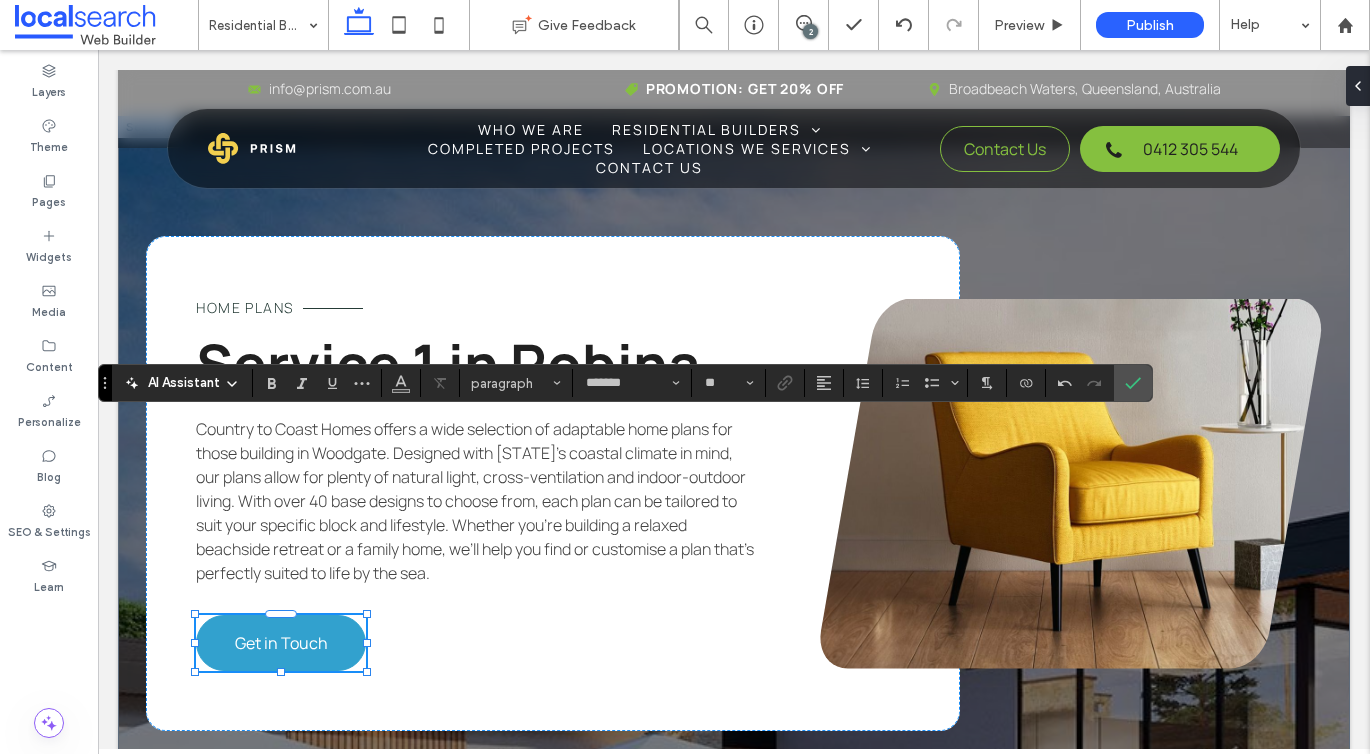 click on "Get in Touch" at bounding box center [281, 643] 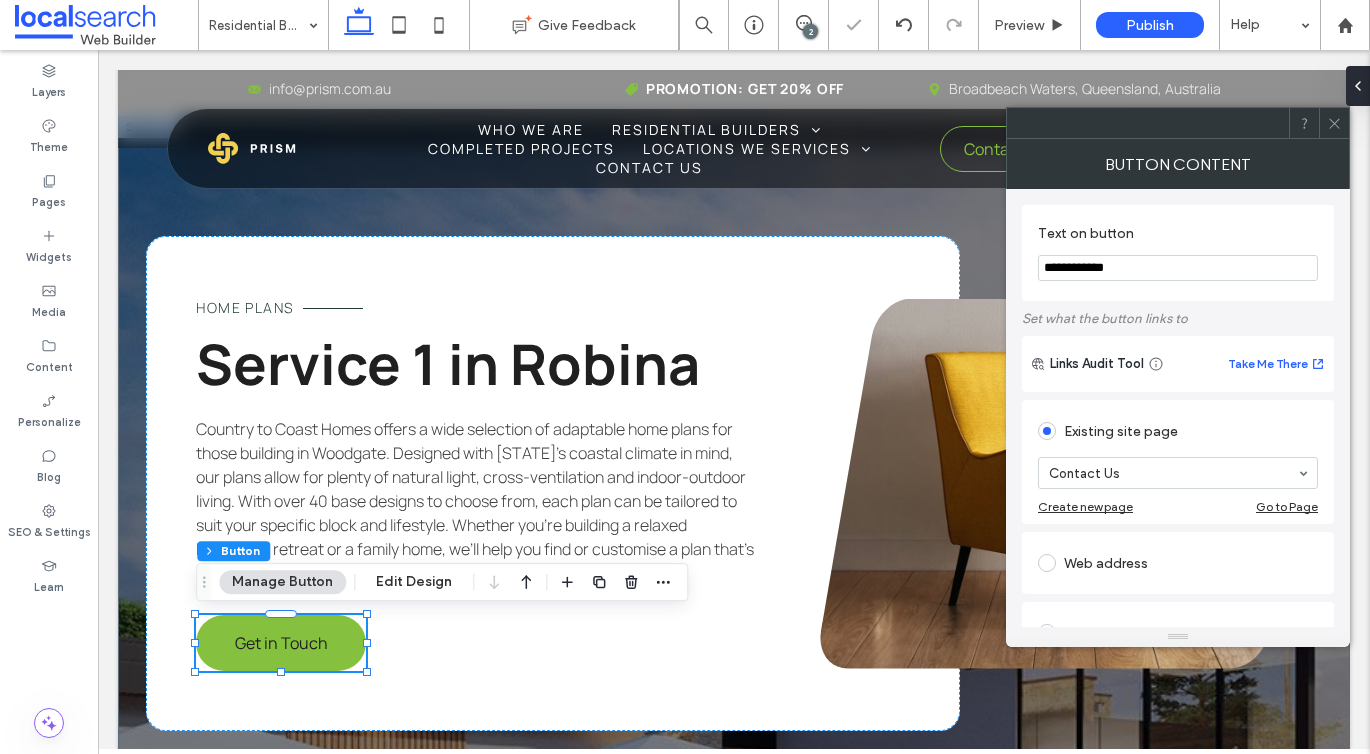 click on "**********" at bounding box center [1178, 268] 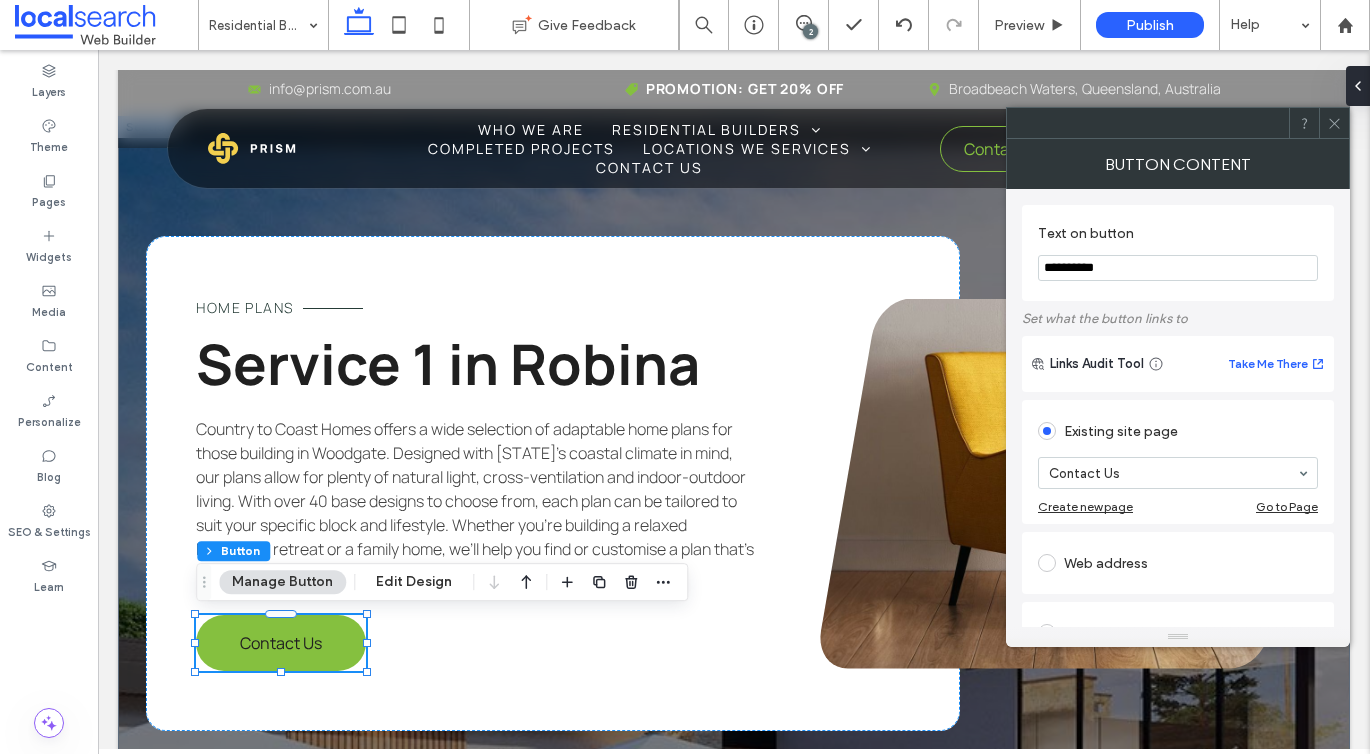 type on "**********" 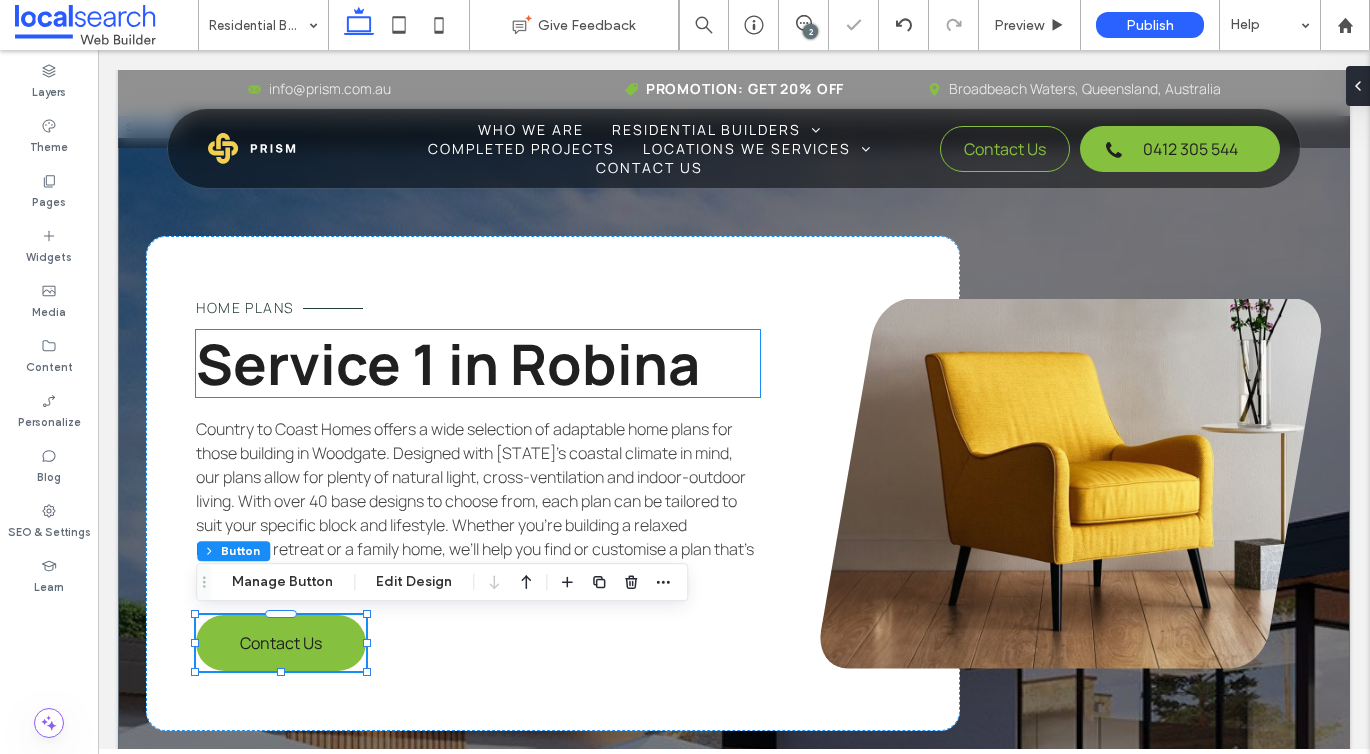 click on "Service 1 in Robina" at bounding box center [448, 363] 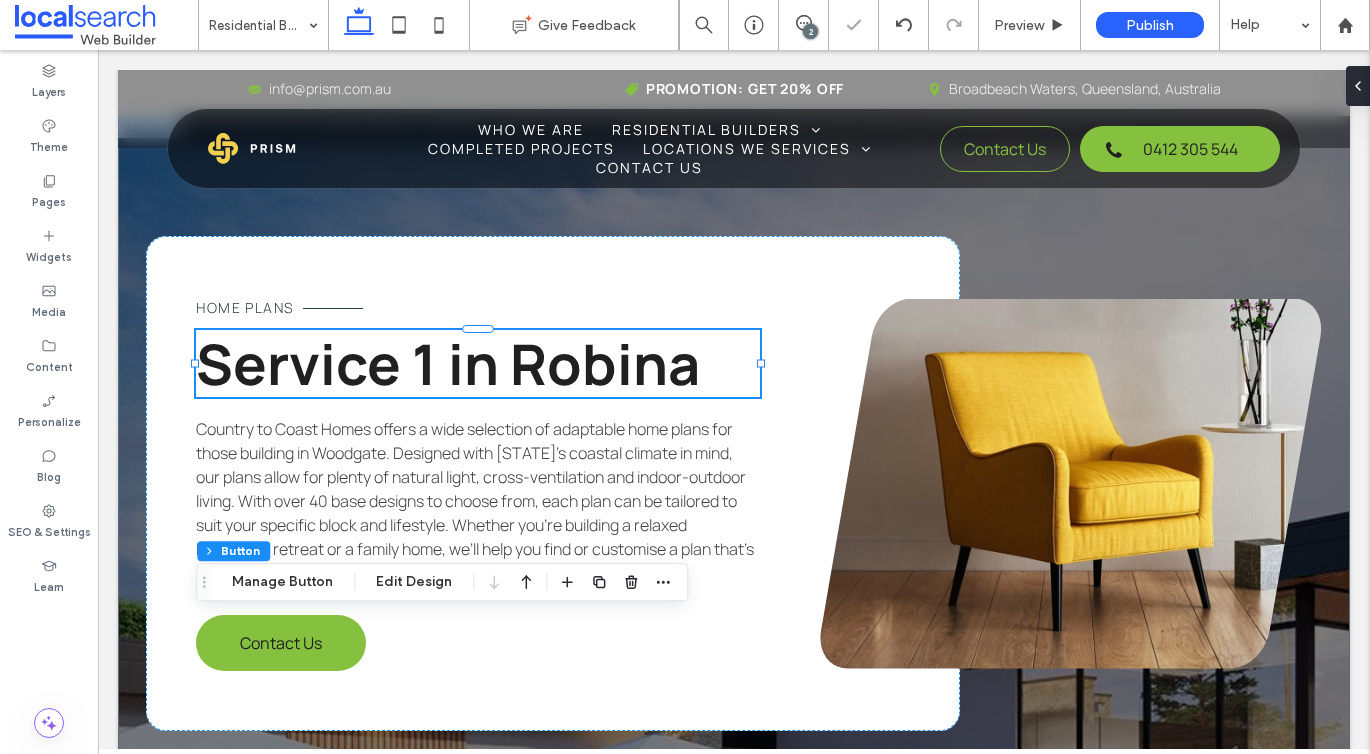 click on "Service 1 in Robina" at bounding box center [478, 363] 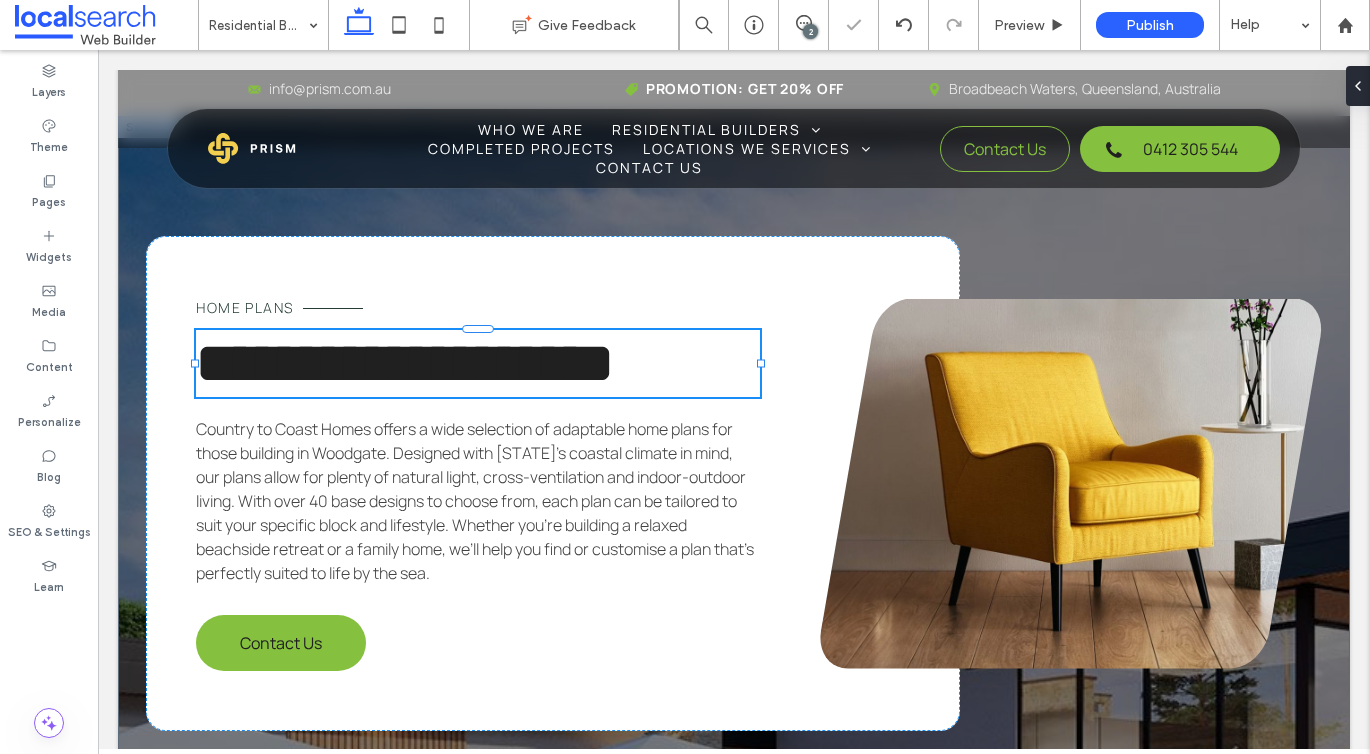 type on "*******" 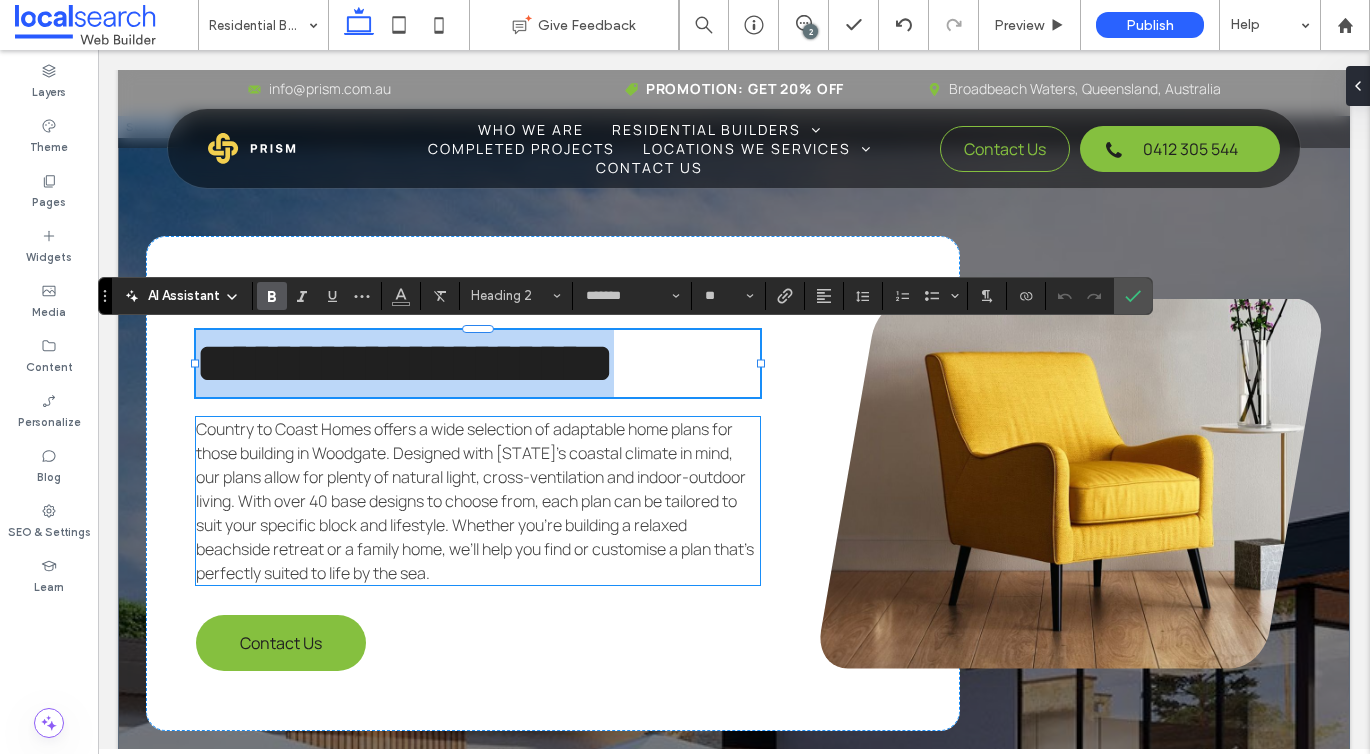 click on "Country to Coast Homes offers a wide selection of adaptable home plans for those building in Woodgate. Designed with Queensland’s coastal climate in mind, our plans allow for plenty of natural light, cross-ventilation and indoor-outdoor living. With over 40 base designs to choose from, each plan can be tailored to suit your specific block and lifestyle. Whether you’re building a relaxed beachside retreat or a family home, we’ll help you find or customise a plan that’s perfectly suited to life by the sea." at bounding box center (475, 501) 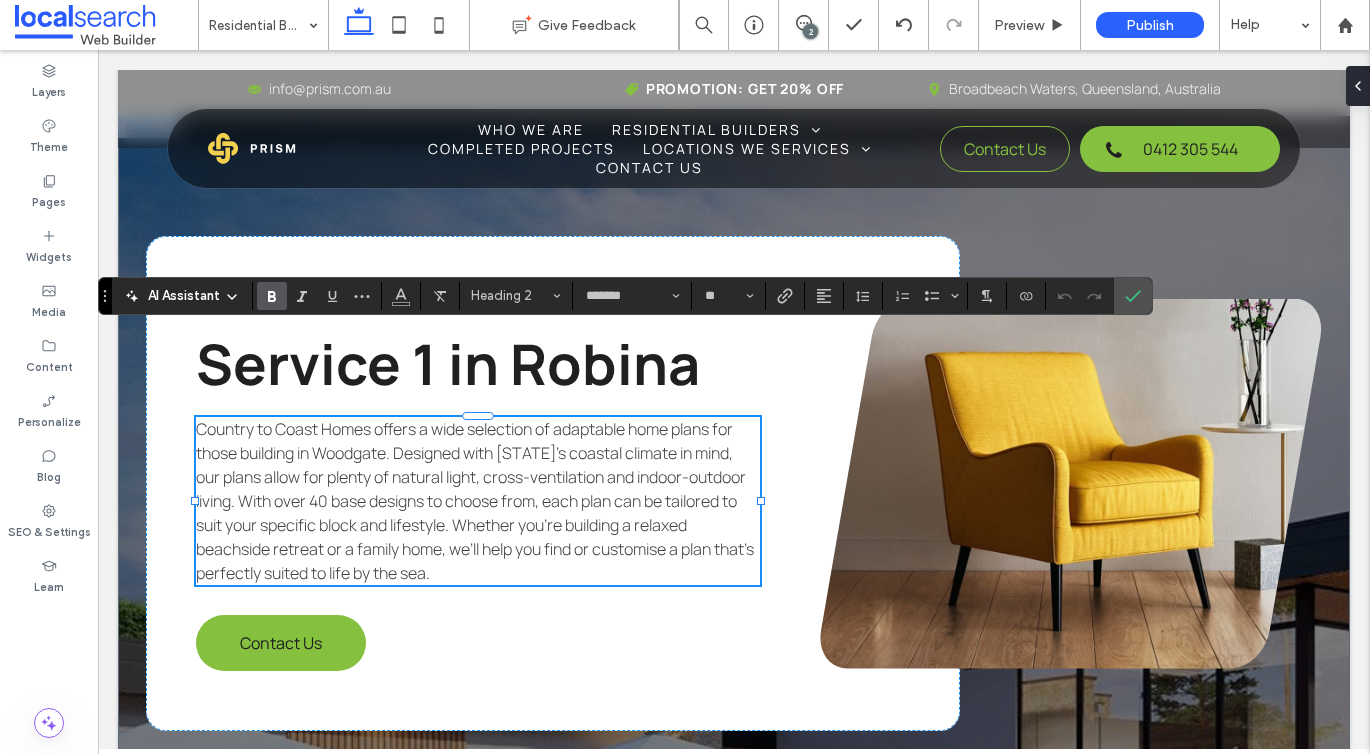 click on "Country to Coast Homes offers a wide selection of adaptable home plans for those building in Woodgate. Designed with Queensland’s coastal climate in mind, our plans allow for plenty of natural light, cross-ventilation and indoor-outdoor living. With over 40 base designs to choose from, each plan can be tailored to suit your specific block and lifestyle. Whether you’re building a relaxed beachside retreat or a family home, we’ll help you find or customise a plan that’s perfectly suited to life by the sea." at bounding box center (475, 501) 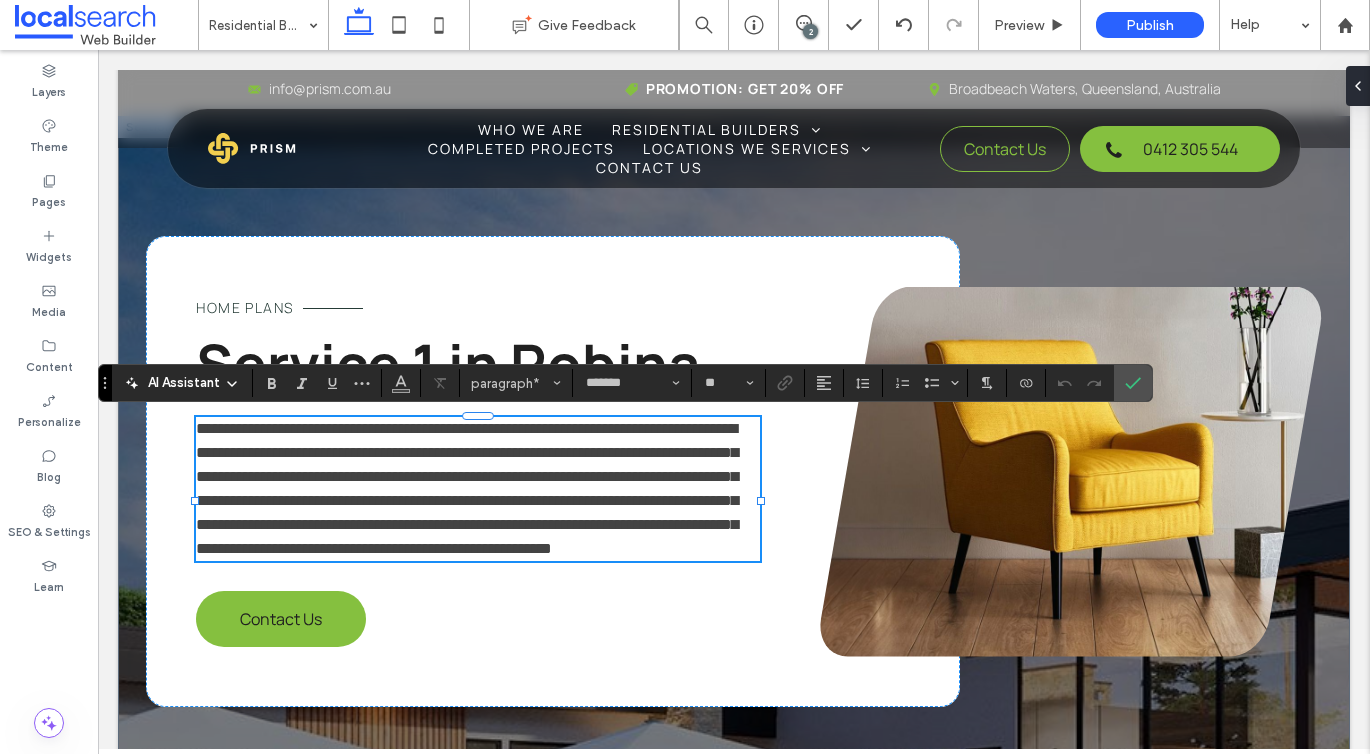 click on "**********" at bounding box center (467, 488) 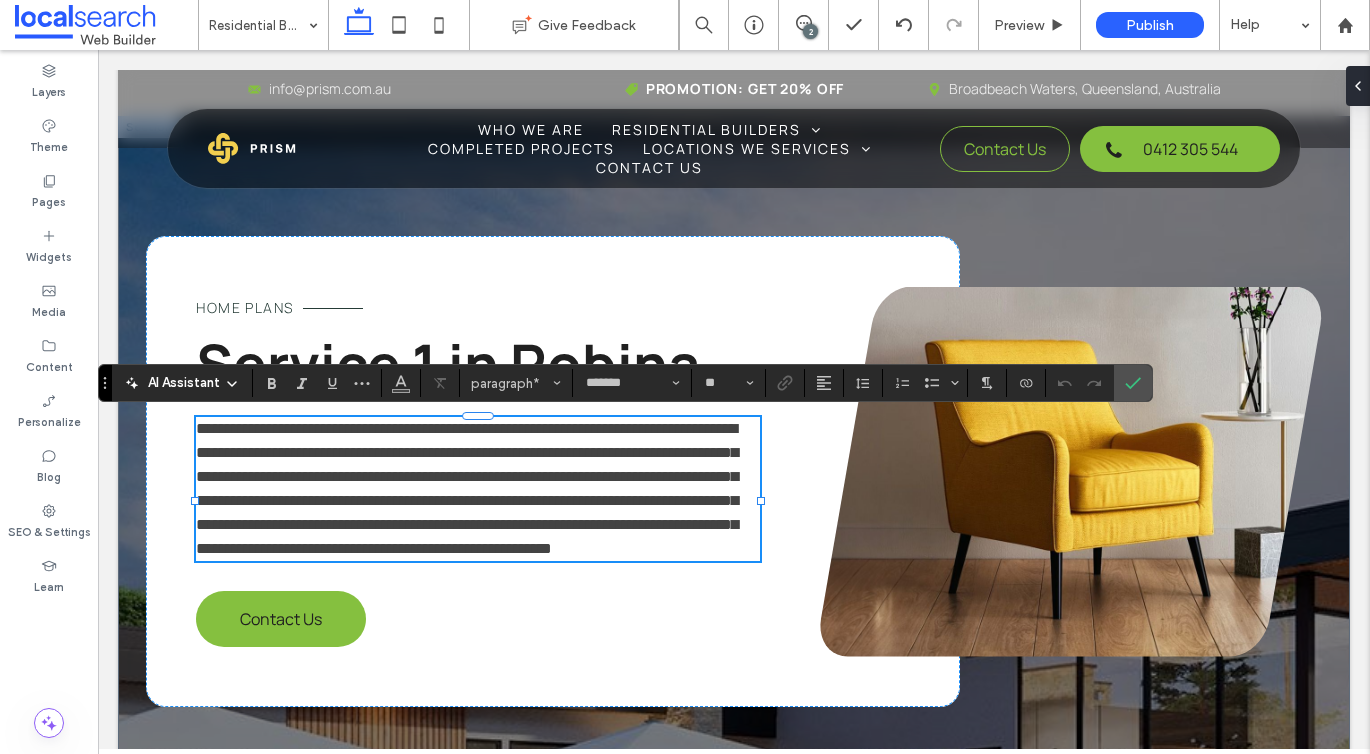 click on "**********" at bounding box center (467, 488) 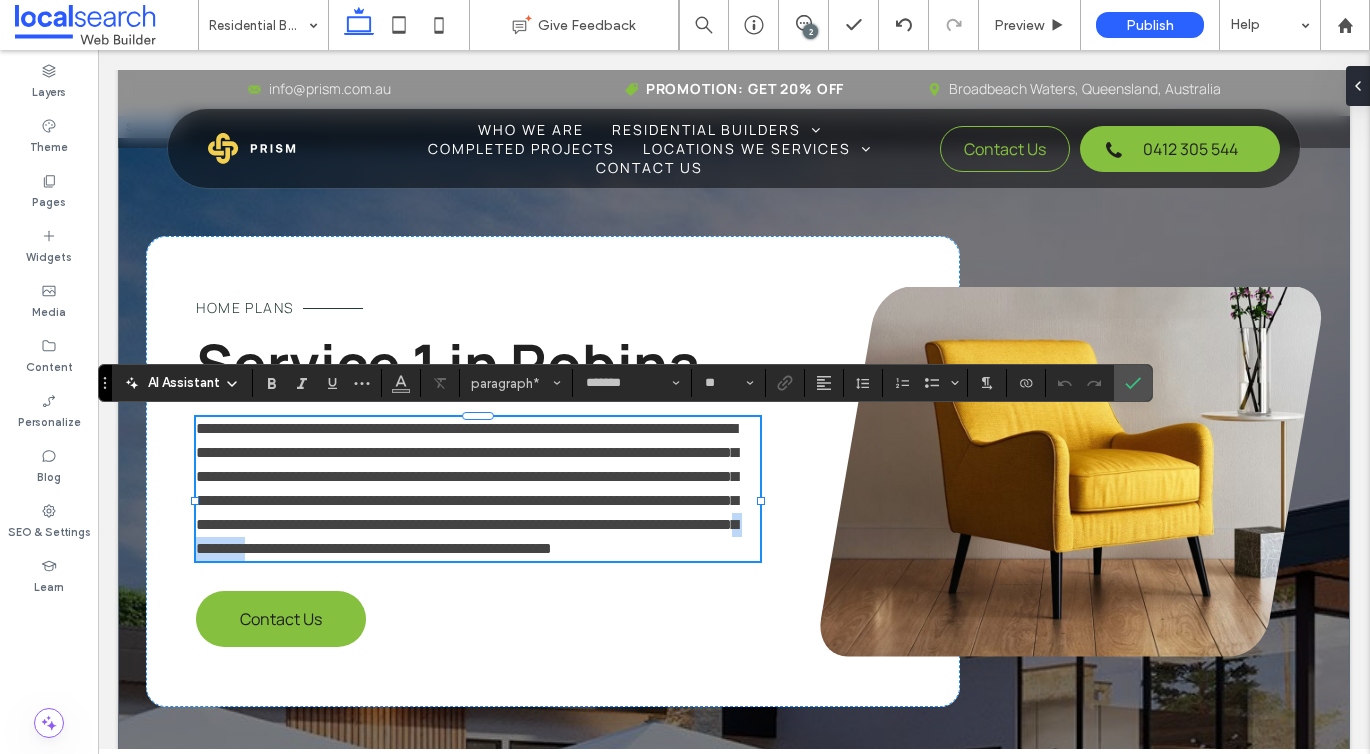 click on "**********" at bounding box center [467, 488] 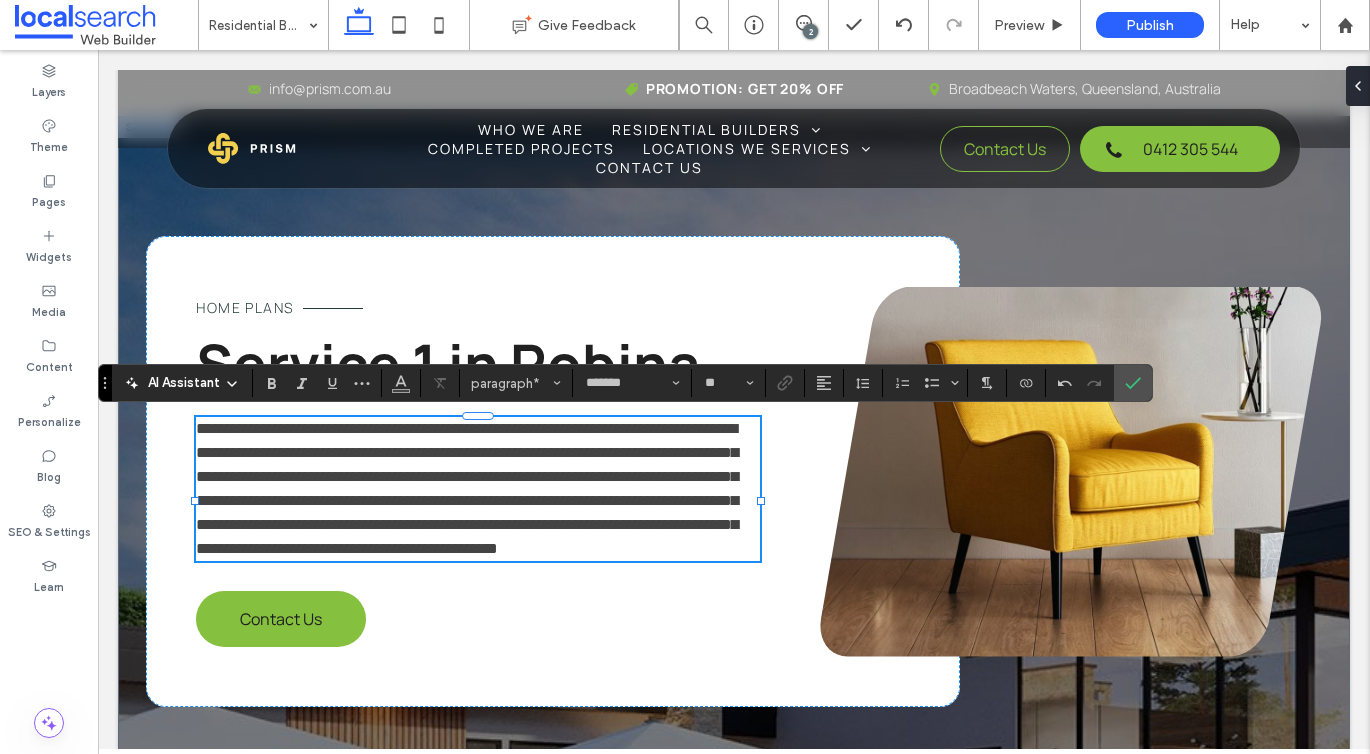 type 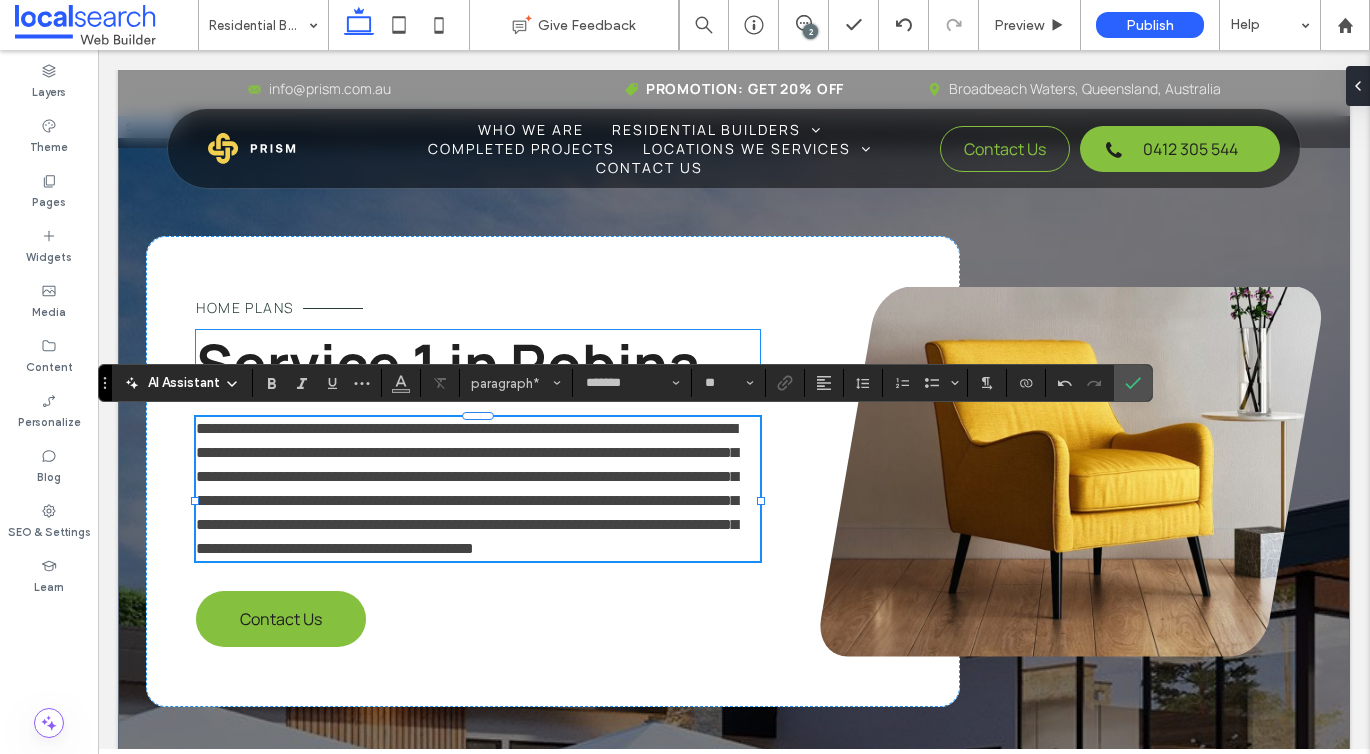 click on "Service 1 in Robina" at bounding box center (448, 363) 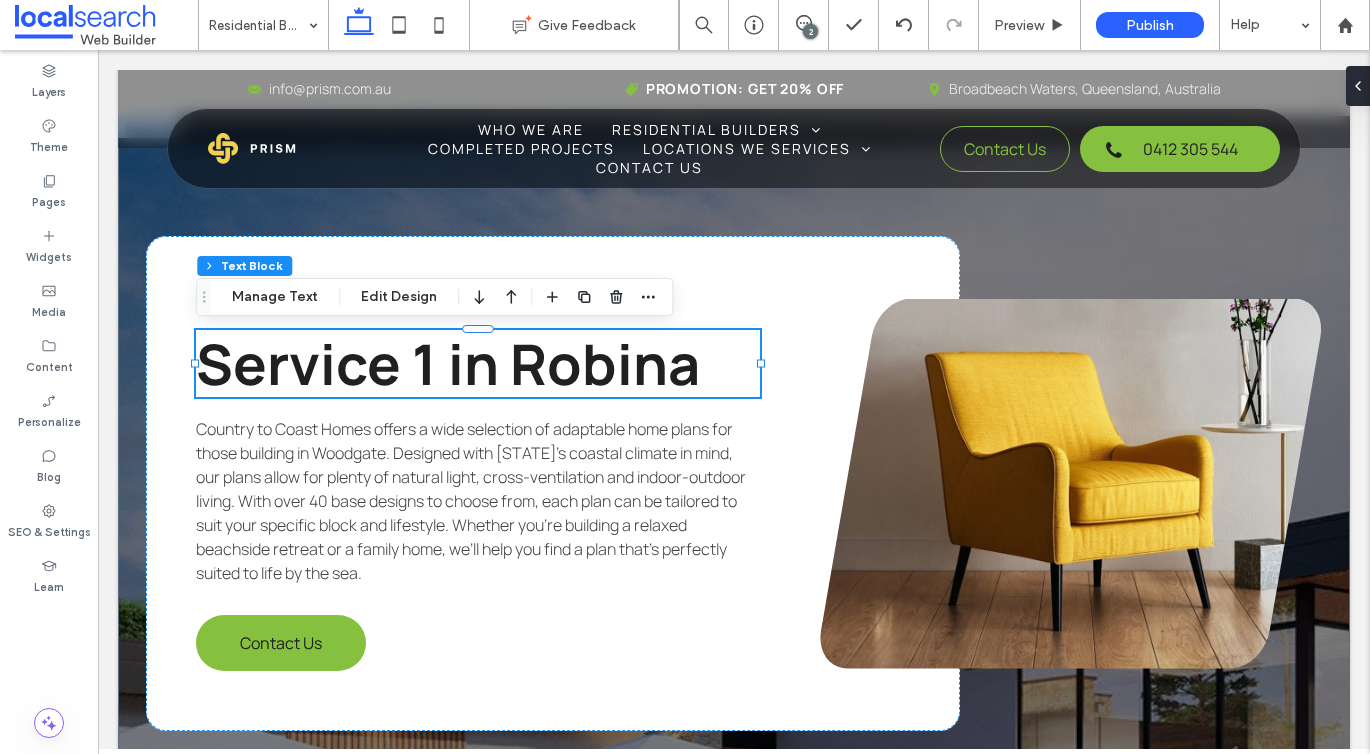 click on "Service 1 in Robina" at bounding box center [448, 363] 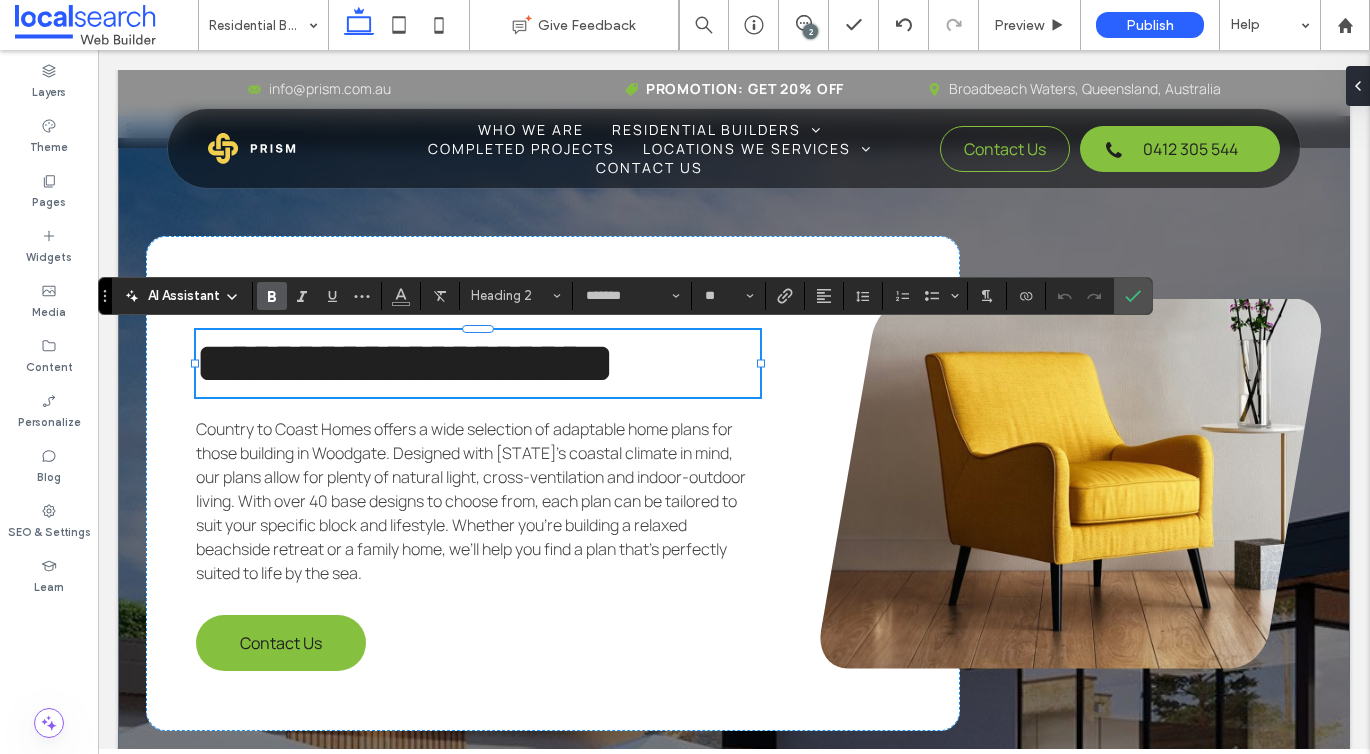 type 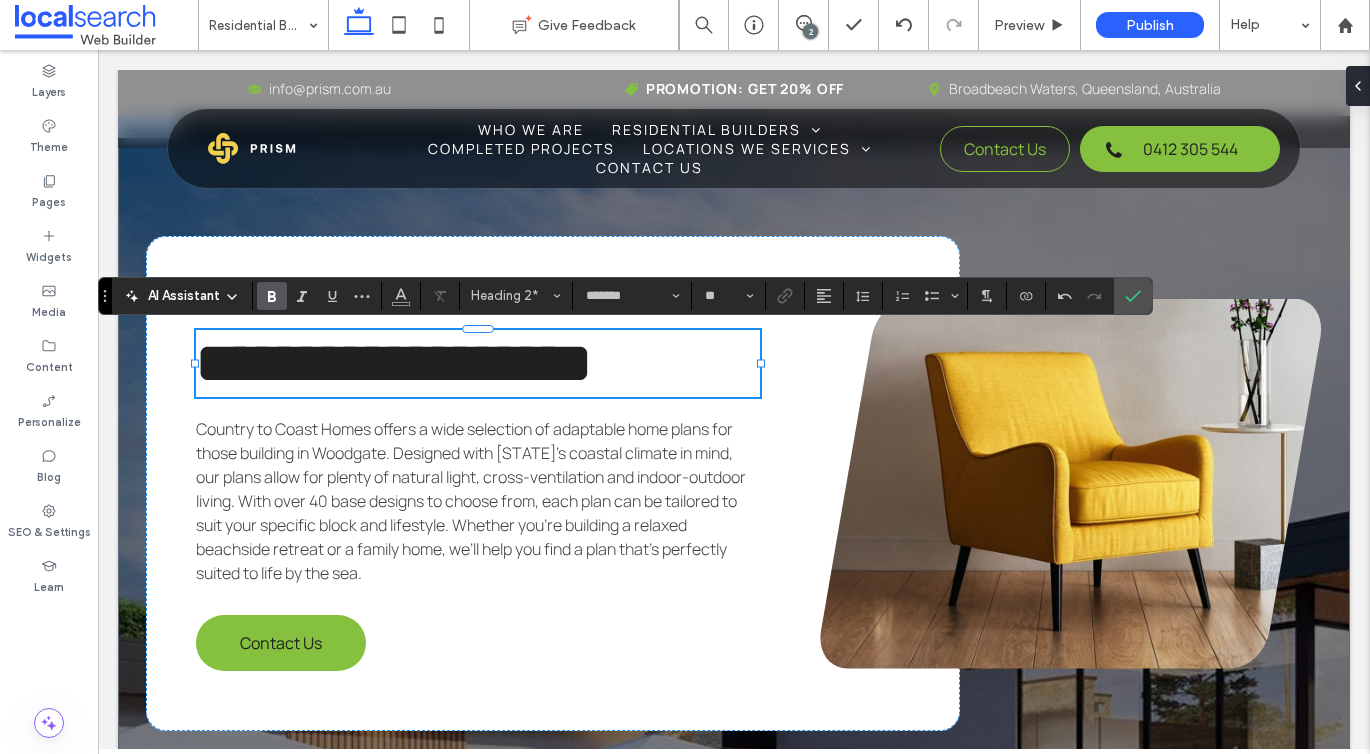 scroll, scrollTop: 4, scrollLeft: 0, axis: vertical 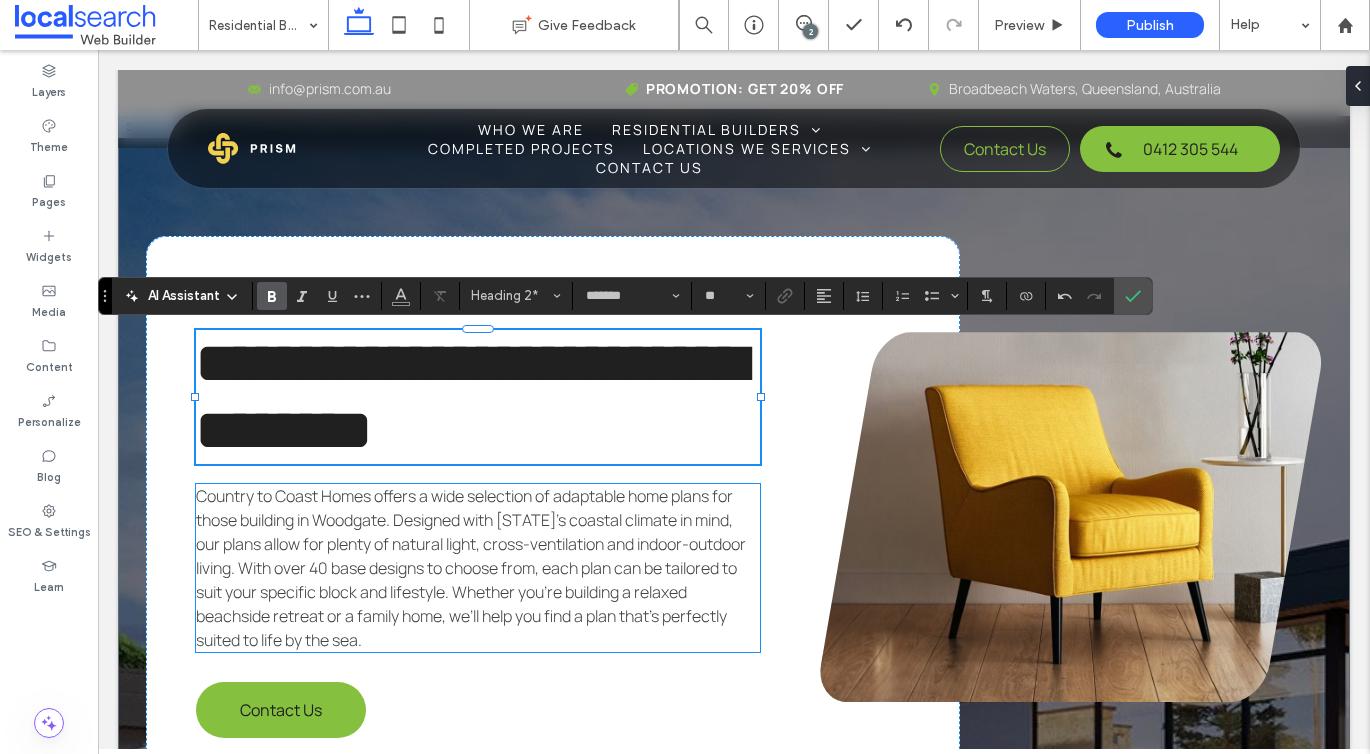 click on "Country to Coast Homes offers a wide selection of adaptable home plans for those building in Woodgate. Designed with Queensland’s coastal climate in mind, our plans allow for plenty of natural light, cross-ventilation and indoor-outdoor living. With over 40 base designs to choose from, each plan can be tailored to suit your specific block and lifestyle. Whether you’re building a relaxed beachside retreat or a family home, we’ll help you find a plan that’s perfectly suited to life by the sea." at bounding box center (471, 568) 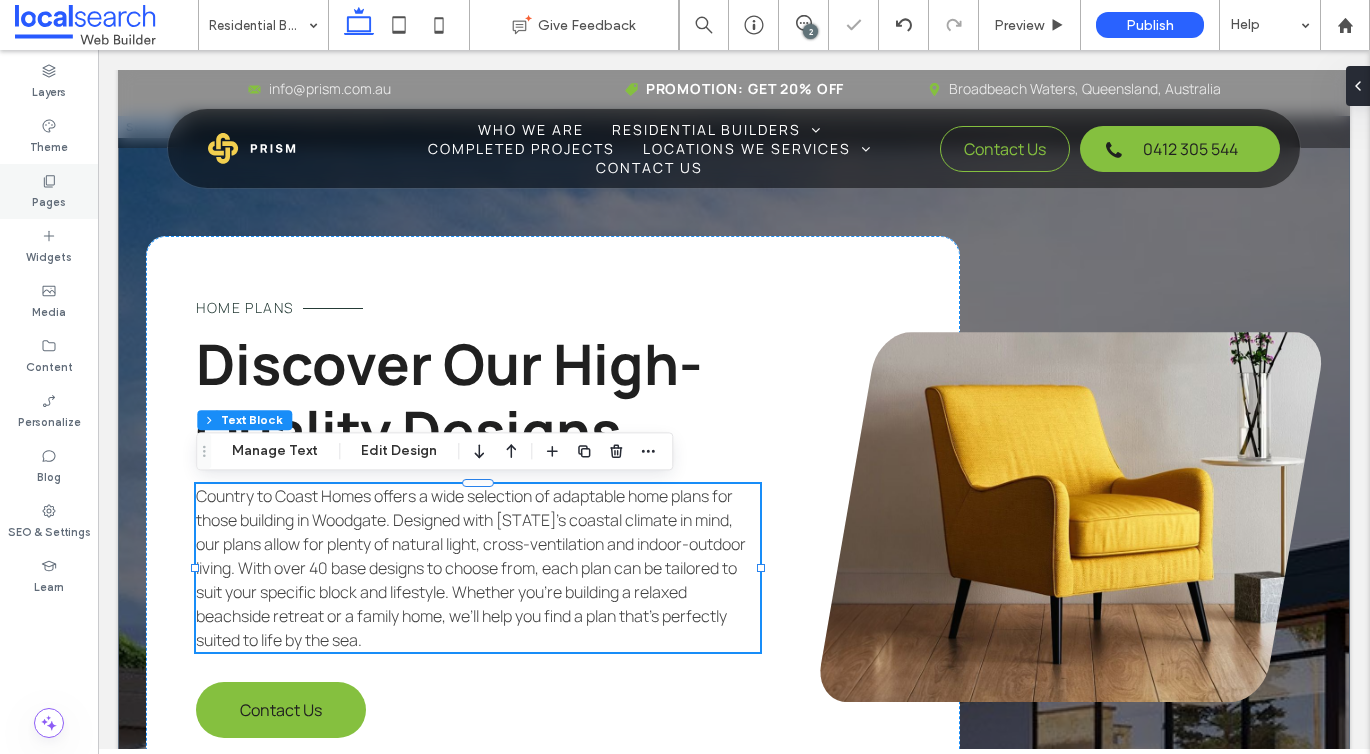click on "Pages" at bounding box center [49, 200] 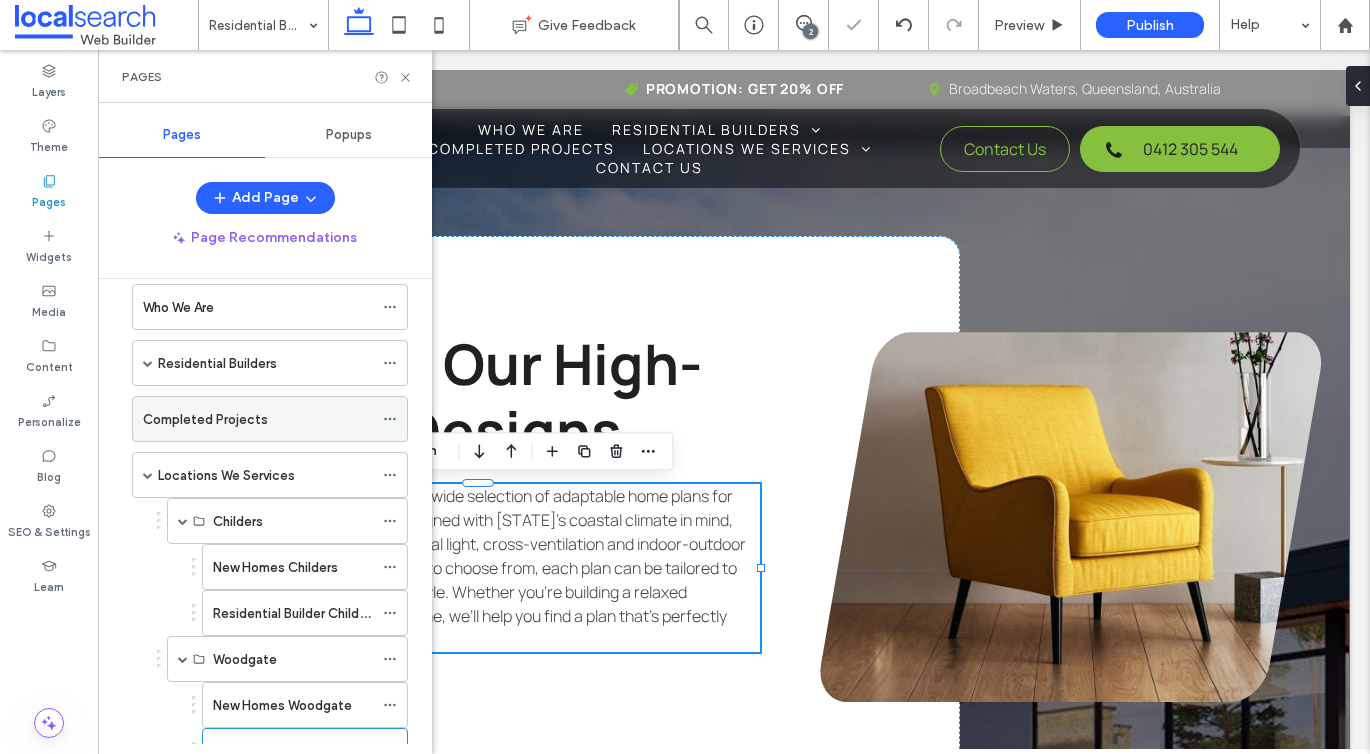 scroll, scrollTop: 359, scrollLeft: 0, axis: vertical 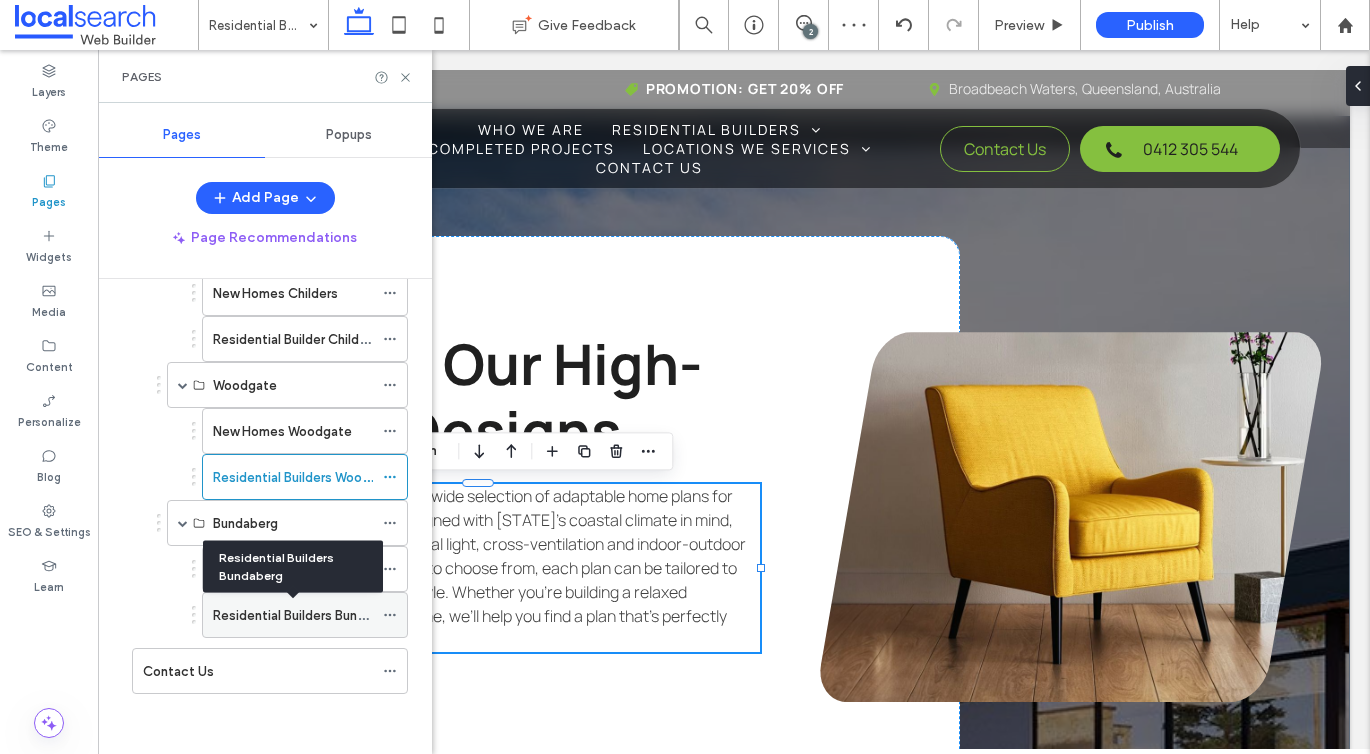 click on "Residential Builders Bundaberg" at bounding box center (306, 615) 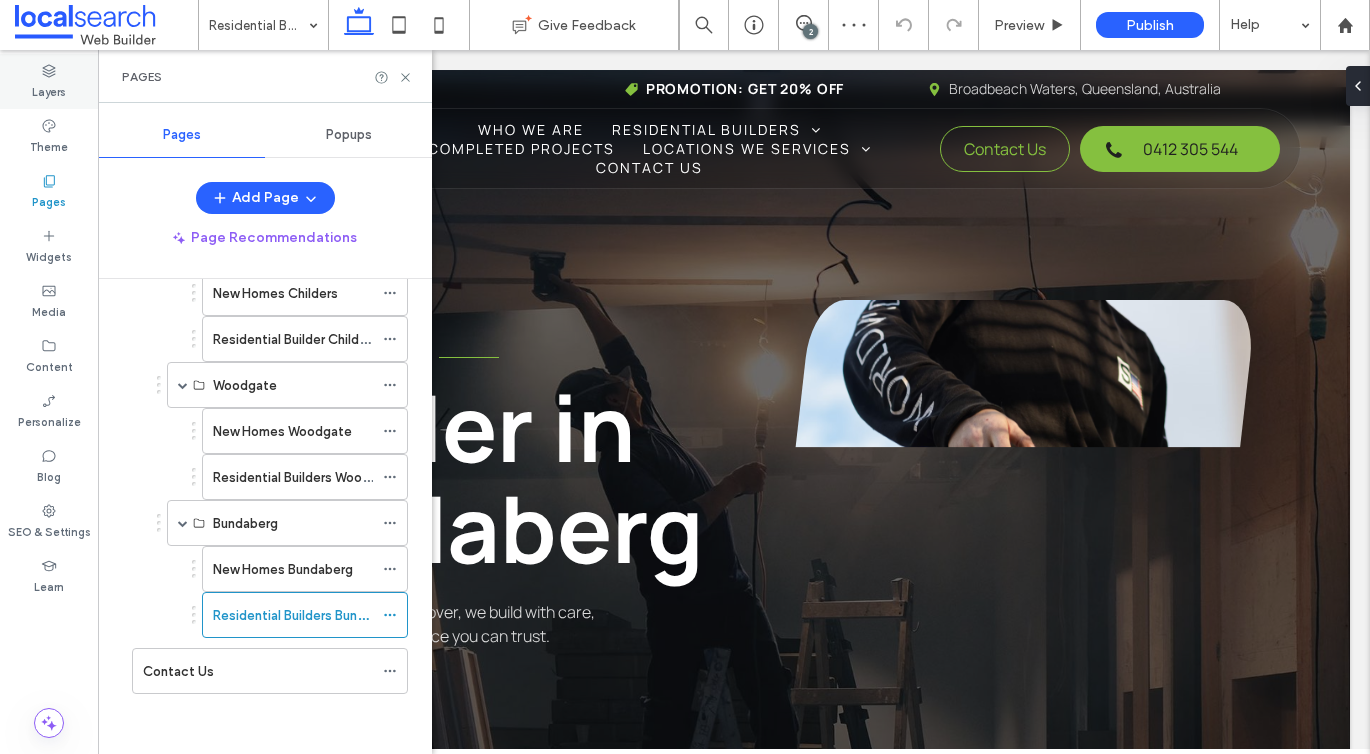 scroll, scrollTop: 0, scrollLeft: 0, axis: both 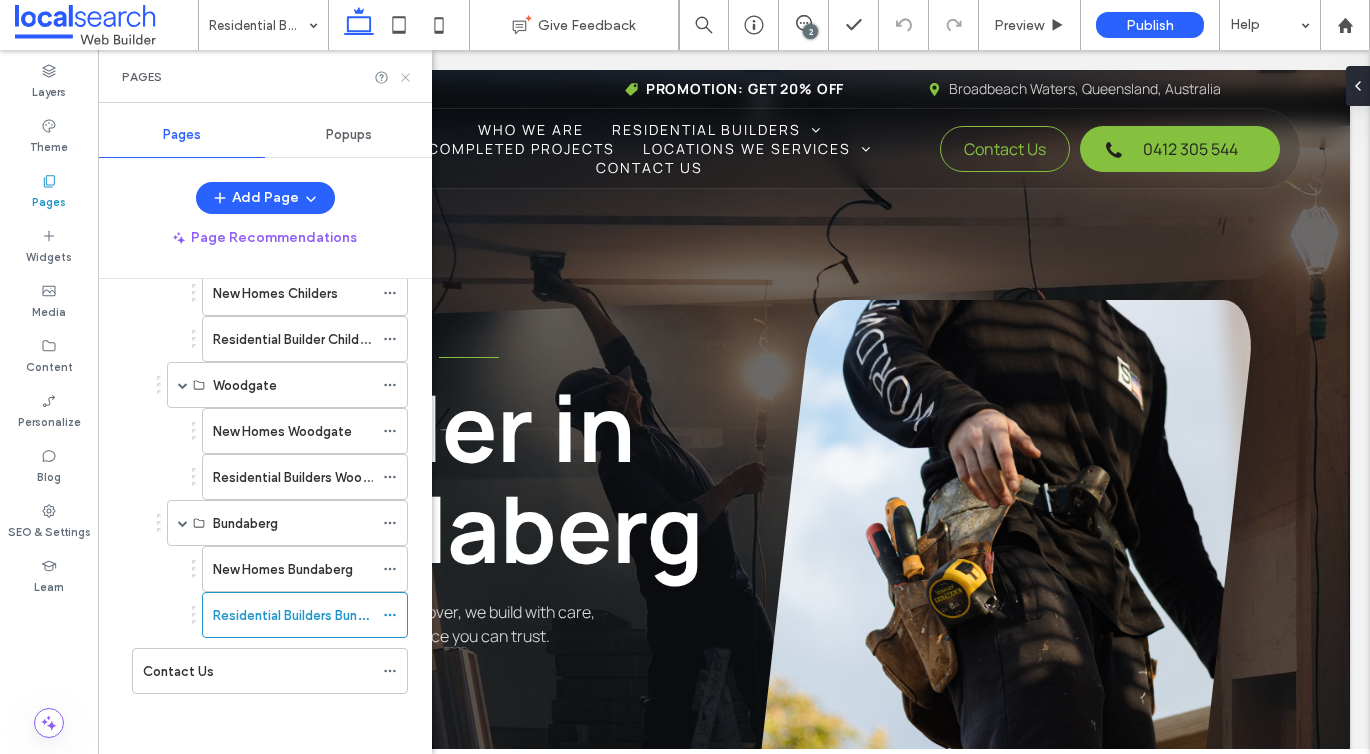 drag, startPoint x: 407, startPoint y: 73, endPoint x: 309, endPoint y: 41, distance: 103.09219 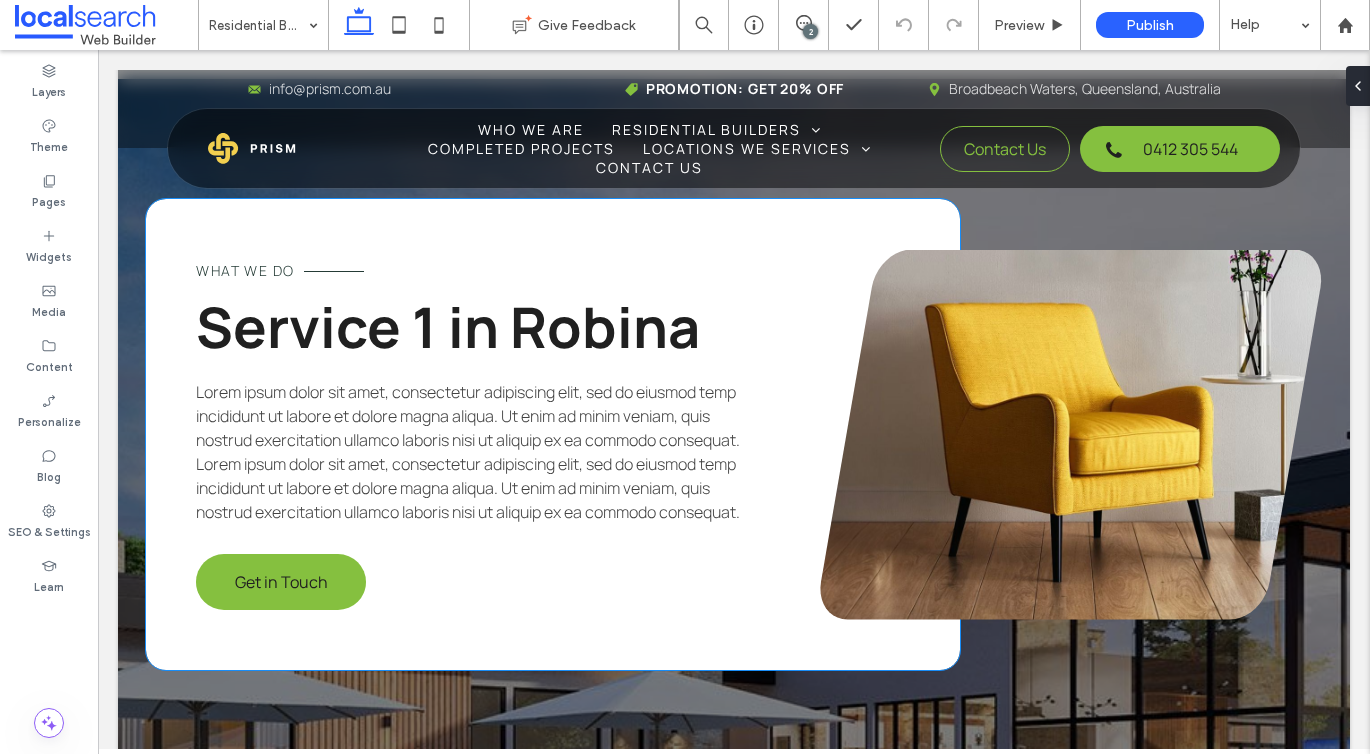 scroll, scrollTop: 2980, scrollLeft: 0, axis: vertical 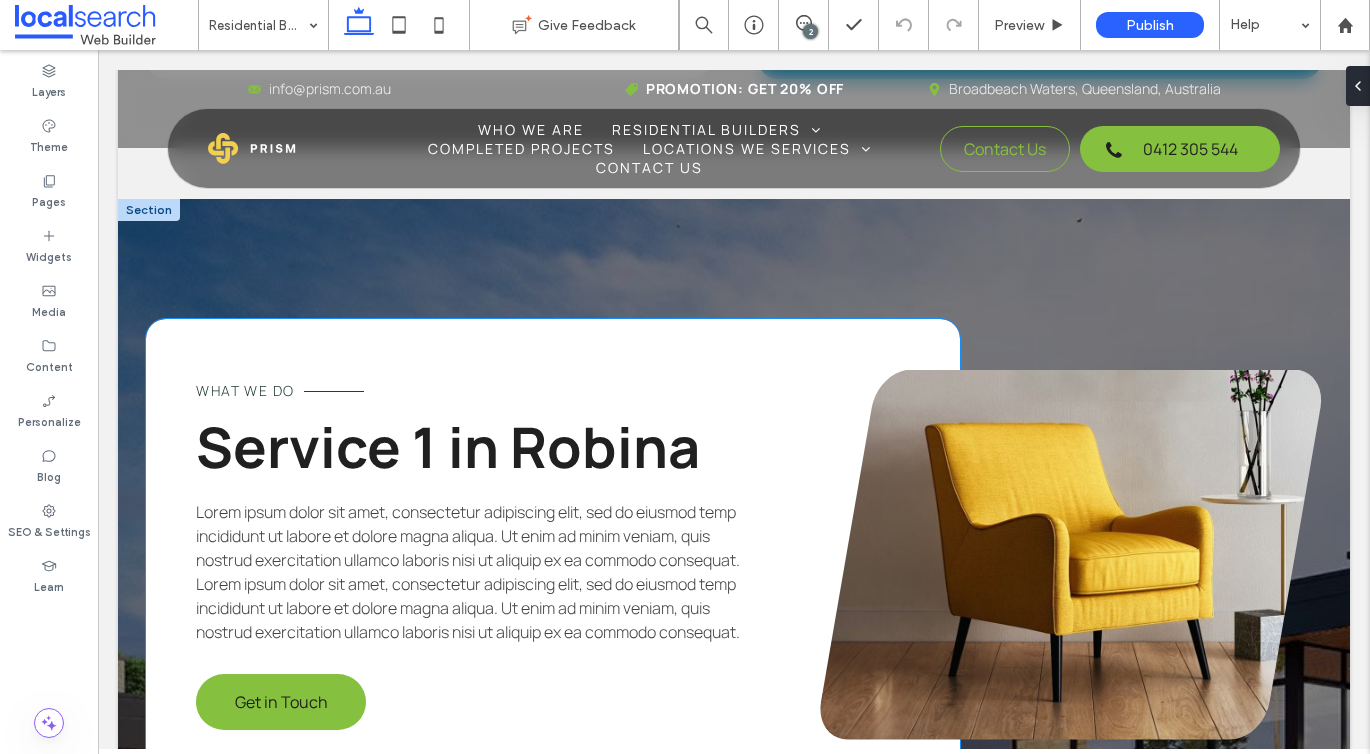 click on "What we do" at bounding box center (245, 390) 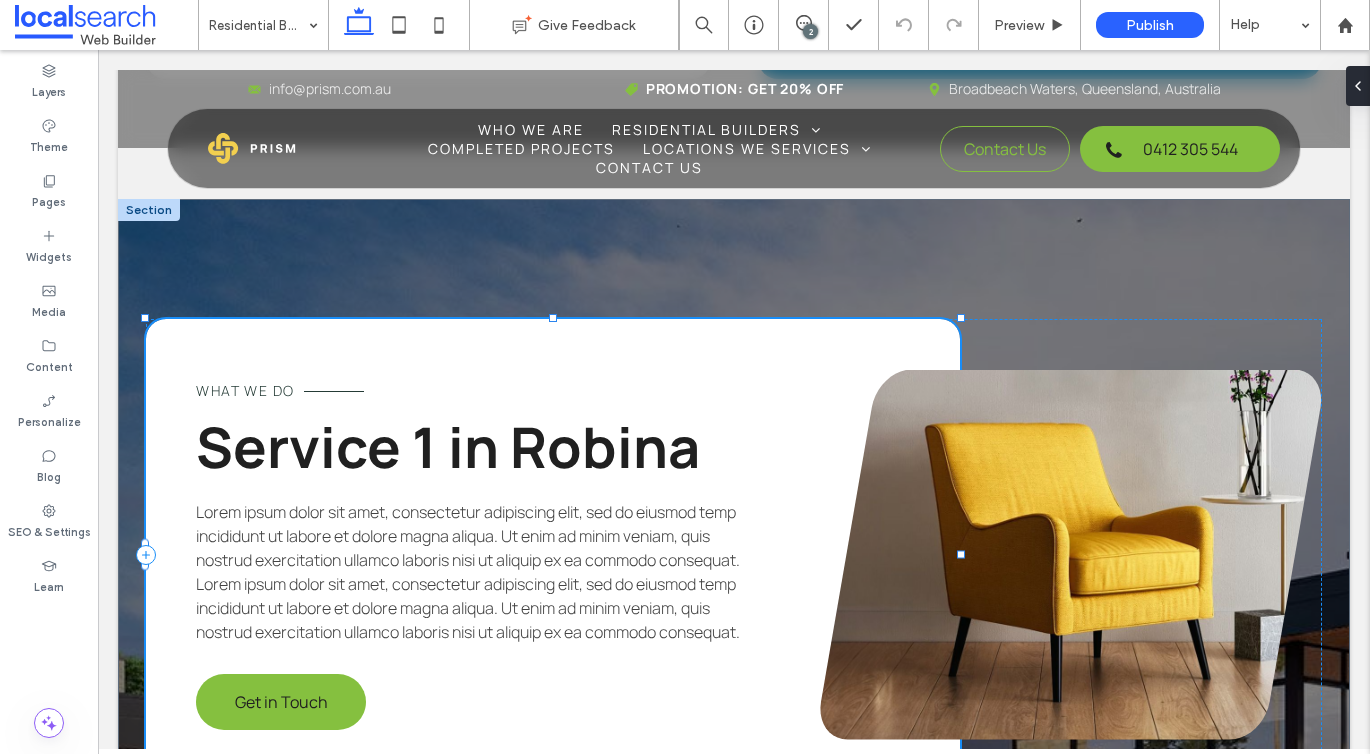 click on "What we do" at bounding box center [245, 390] 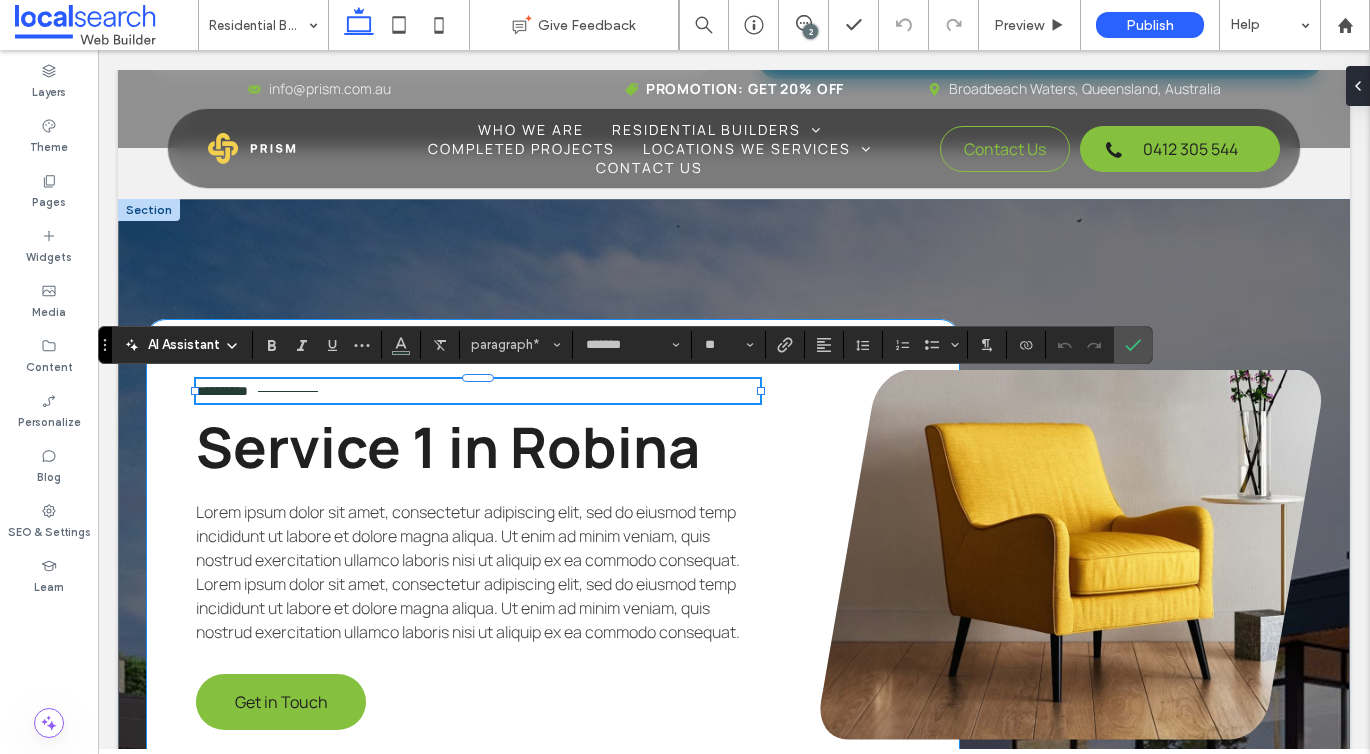 type 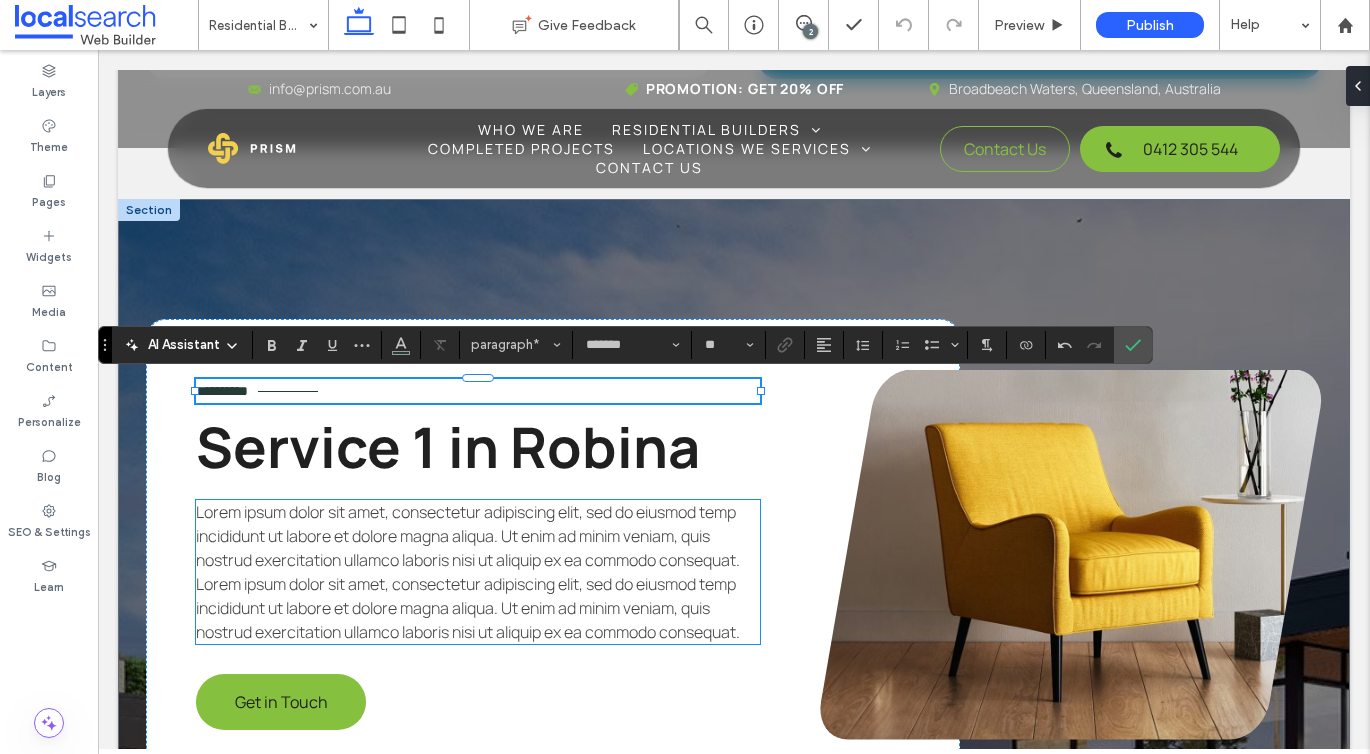 click on "Lorem ipsum dolor sit amet, consectetur adipiscing elit, sed do eiusmod temp incididunt ut labore et dolore magna aliqua. Ut enim ad minim veniam, quis nostrud exercitation ullamco laboris nisi ut aliquip ex ea commodo consequat. Lorem ipsum dolor sit amet, consectetur adipiscing elit, sed do eiusmod temp incididunt ut labore et dolore magna aliqua. Ut enim ad minim veniam, quis nostrud exercitation ullamco laboris nisi ut aliquip ex ea commodo consequat." at bounding box center [468, 572] 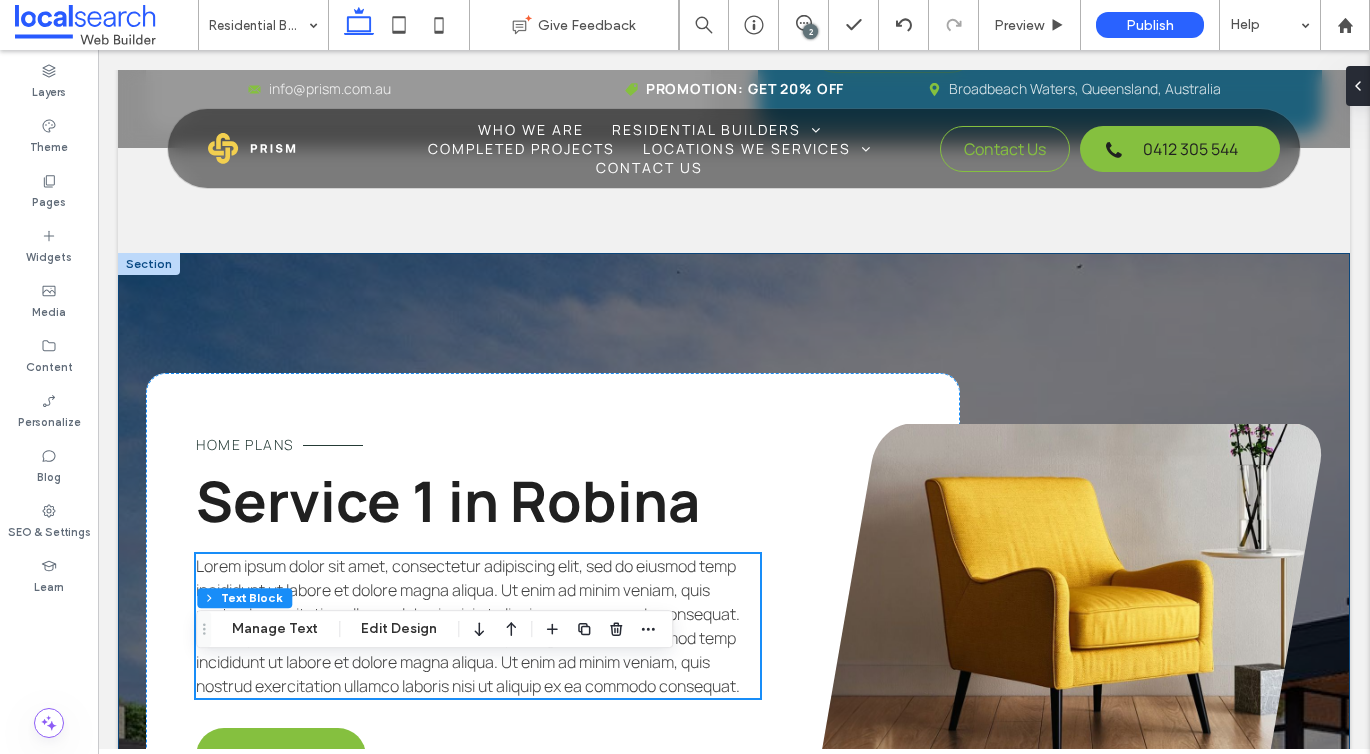 scroll, scrollTop: 3151, scrollLeft: 0, axis: vertical 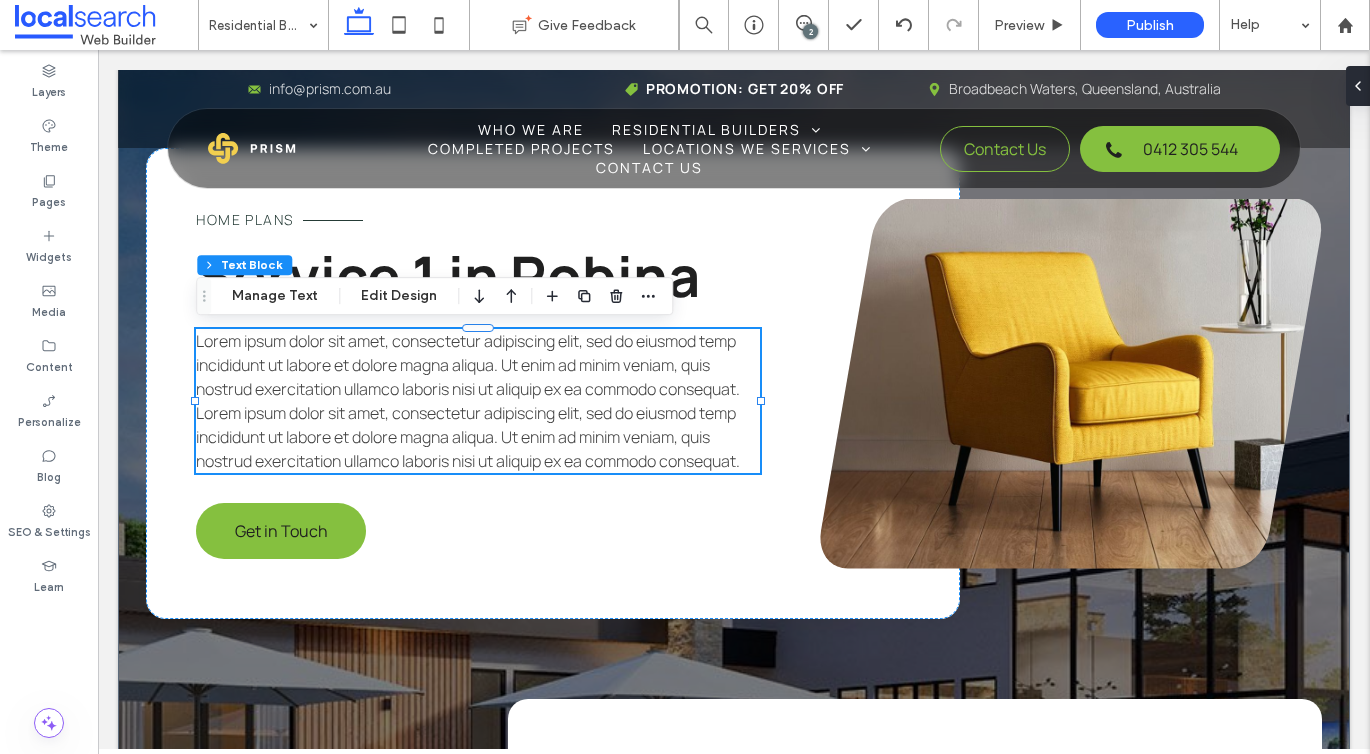 click on "Lorem ipsum dolor sit amet, consectetur adipiscing elit, sed do eiusmod temp incididunt ut labore et dolore magna aliqua. Ut enim ad minim veniam, quis nostrud exercitation ullamco laboris nisi ut aliquip ex ea commodo consequat. Lorem ipsum dolor sit amet, consectetur adipiscing elit, sed do eiusmod temp incididunt ut labore et dolore magna aliqua. Ut enim ad minim veniam, quis nostrud exercitation ullamco laboris nisi ut aliquip ex ea commodo consequat." at bounding box center [468, 401] 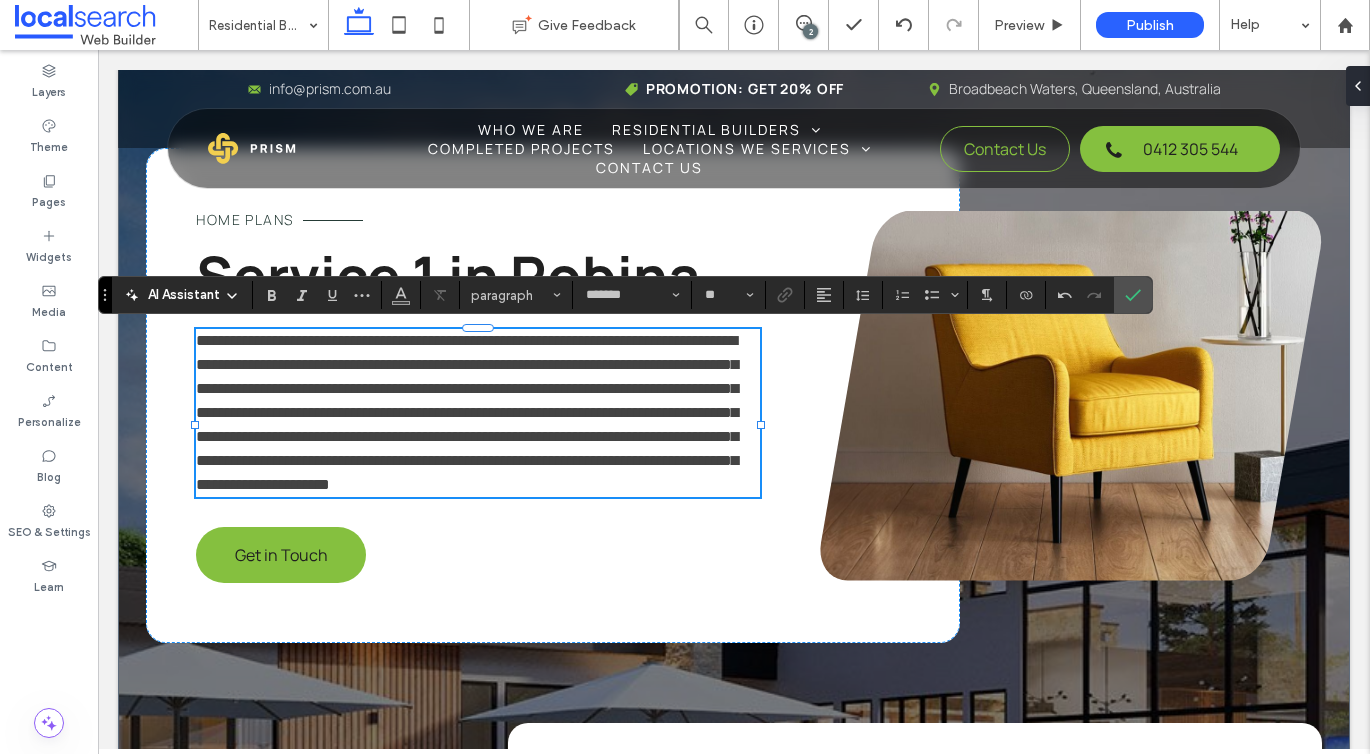 click on "**********" at bounding box center (467, 412) 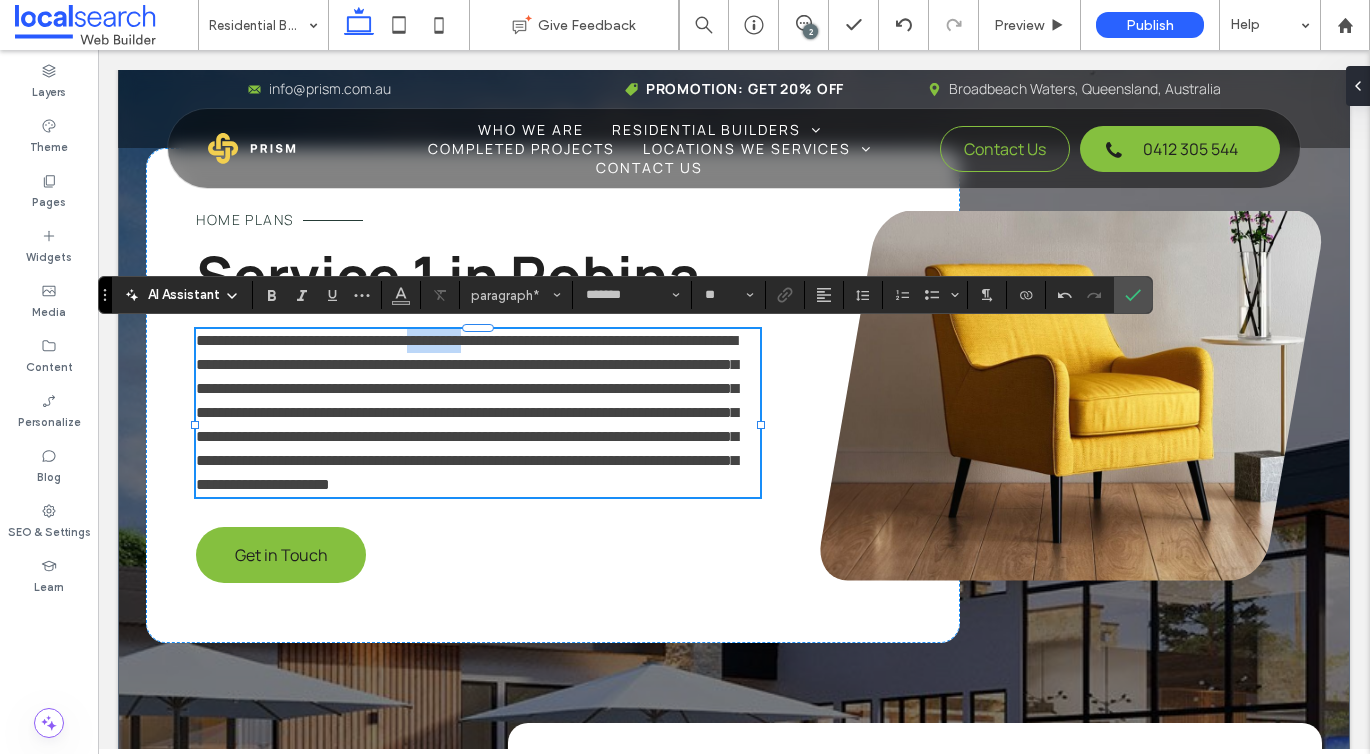 click on "**********" at bounding box center [467, 412] 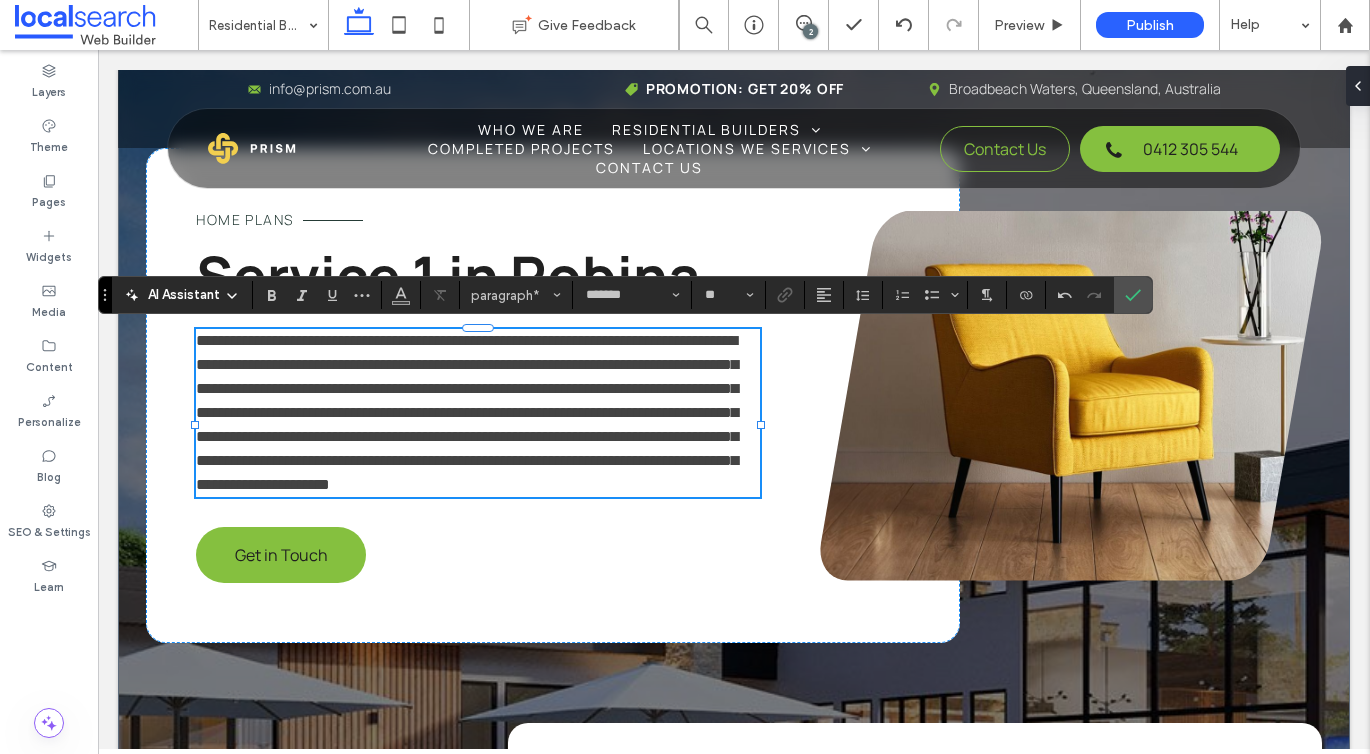 type 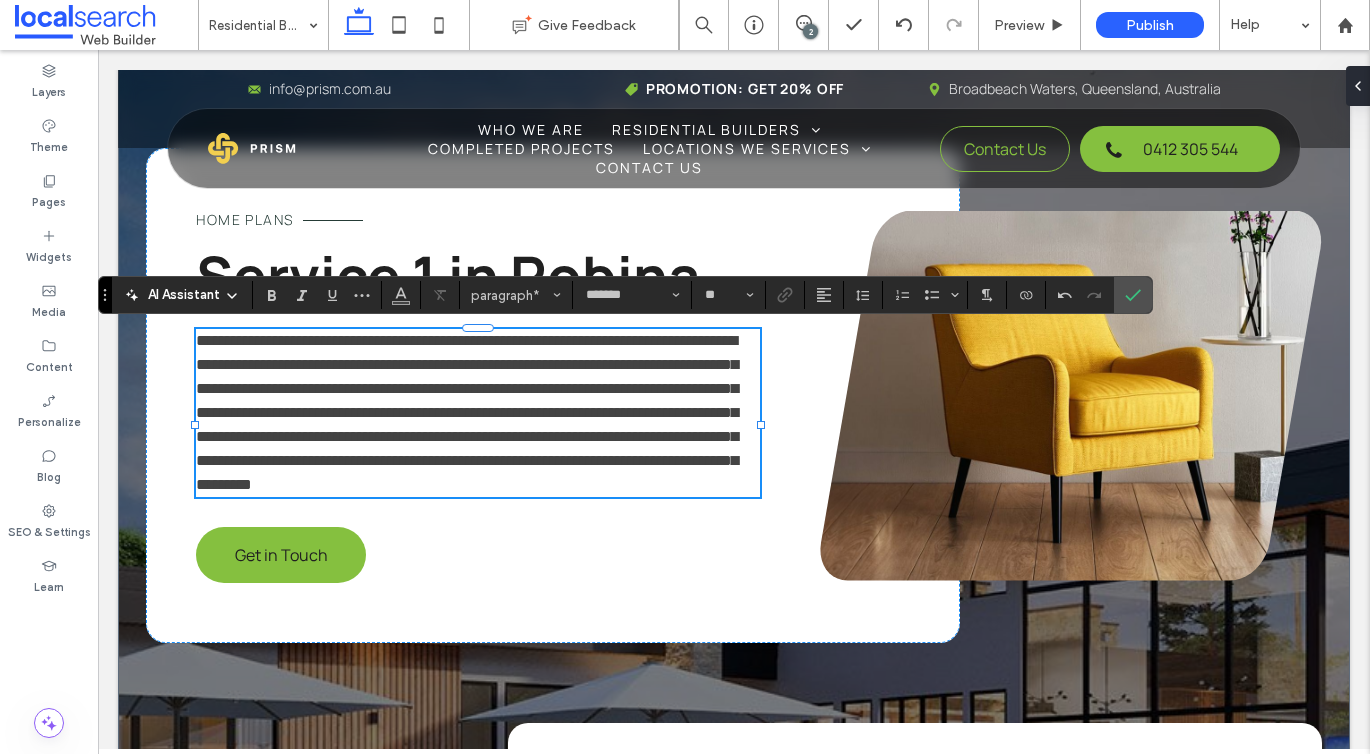 click on "**********" at bounding box center [467, 412] 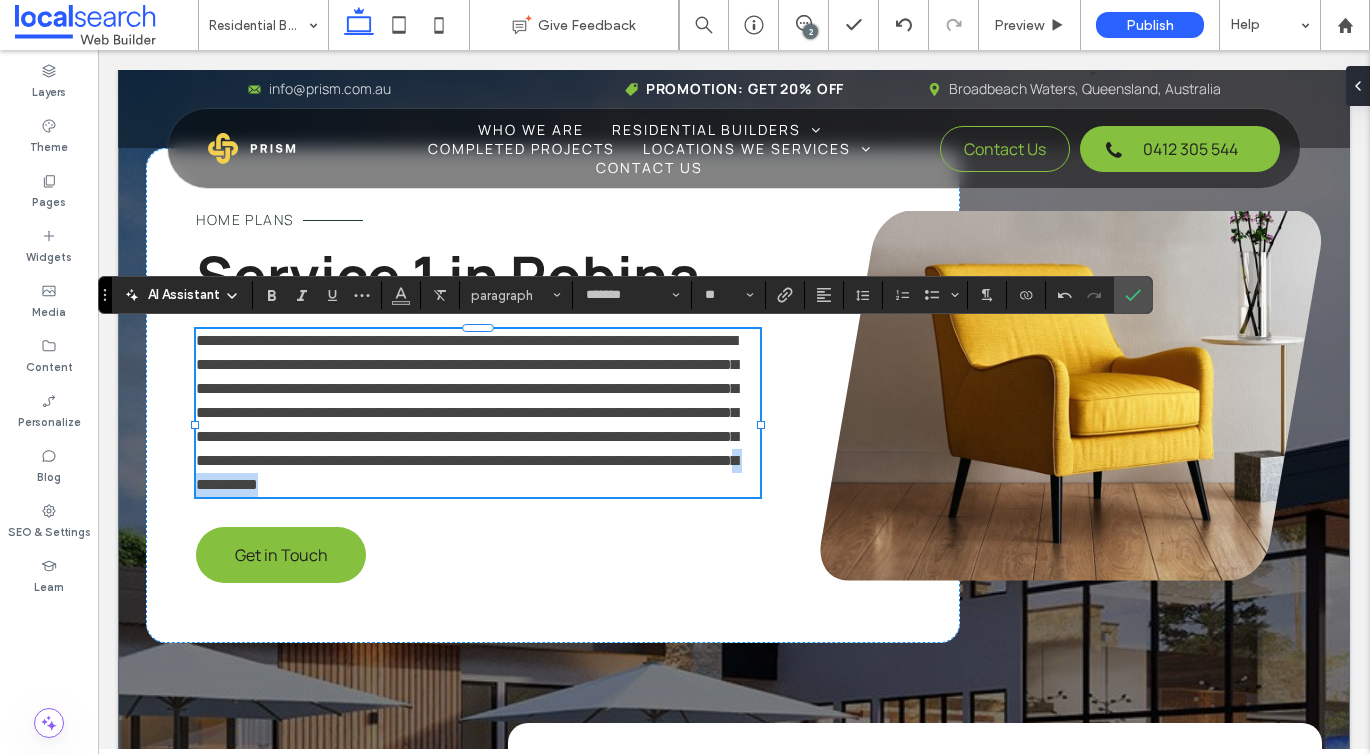 drag, startPoint x: 561, startPoint y: 509, endPoint x: 185, endPoint y: 512, distance: 376.01196 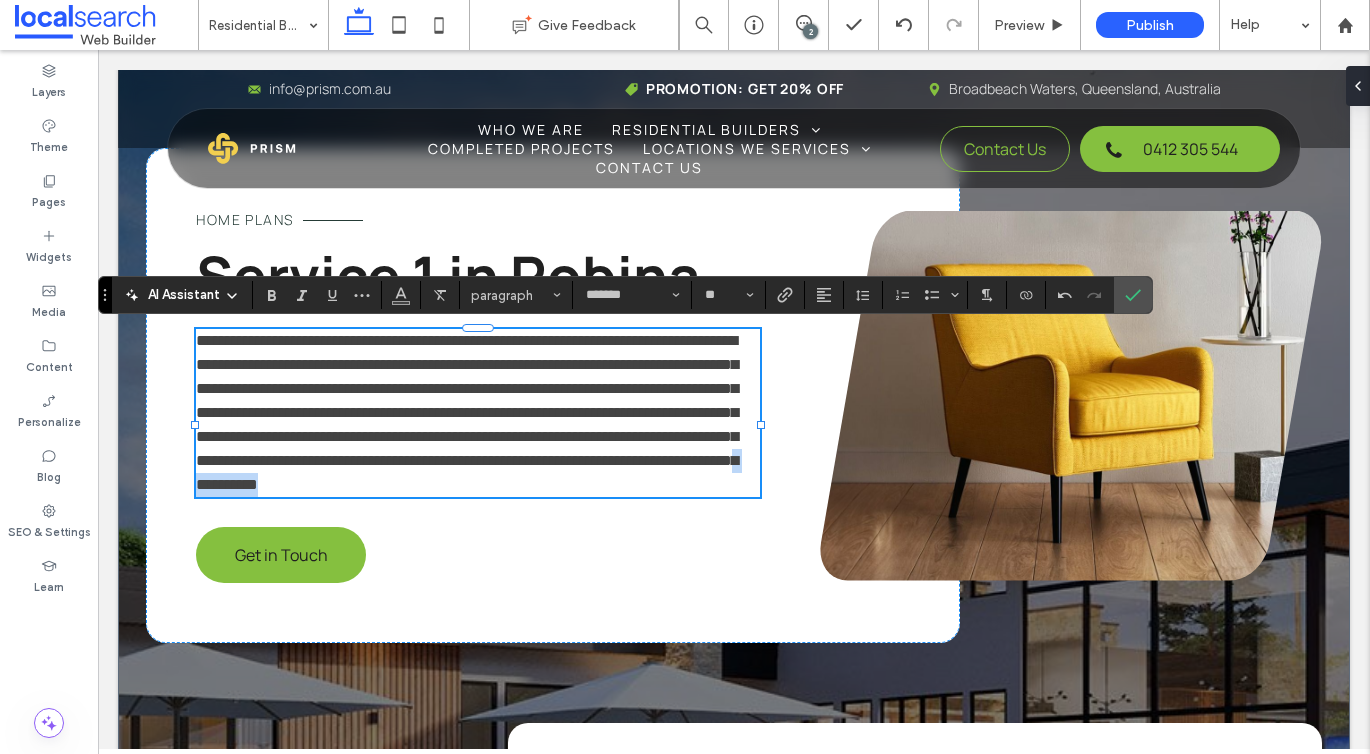 click on "**********" at bounding box center (553, 395) 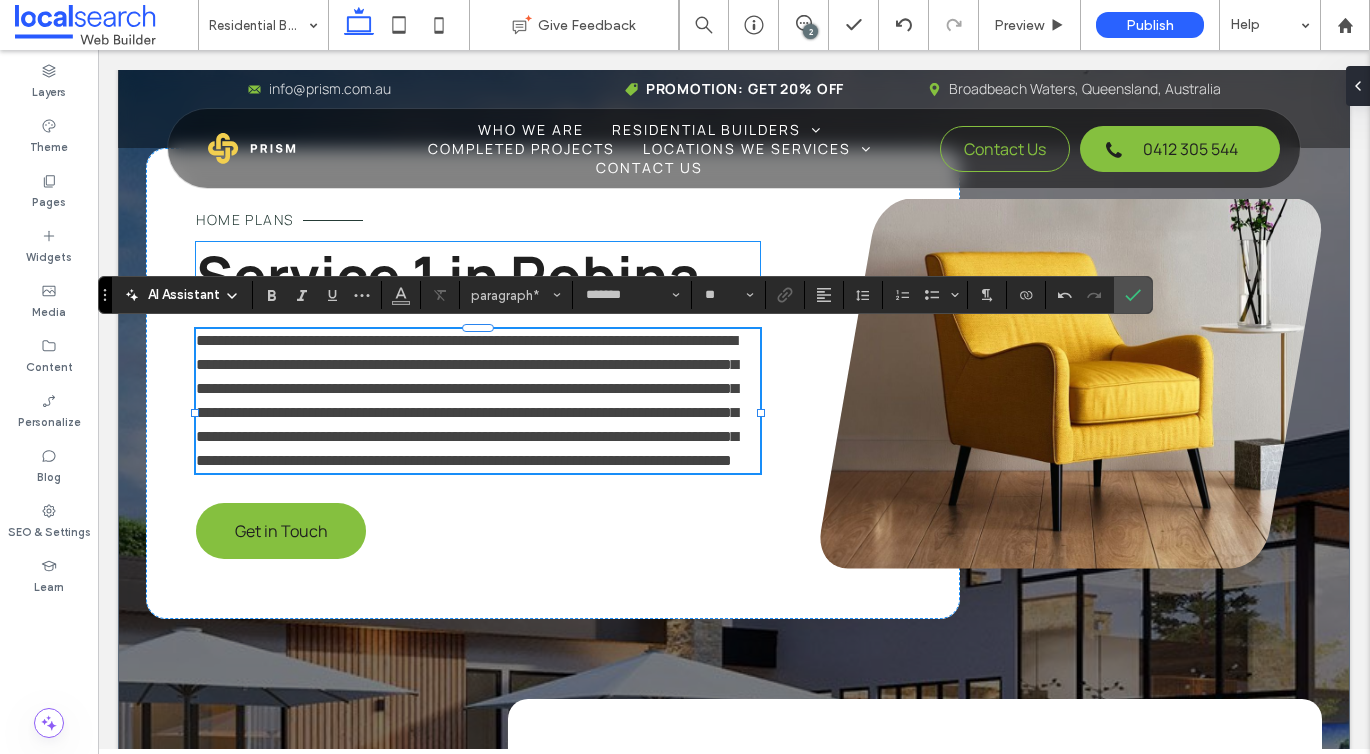 click on "Service 1 in Robina" at bounding box center (448, 275) 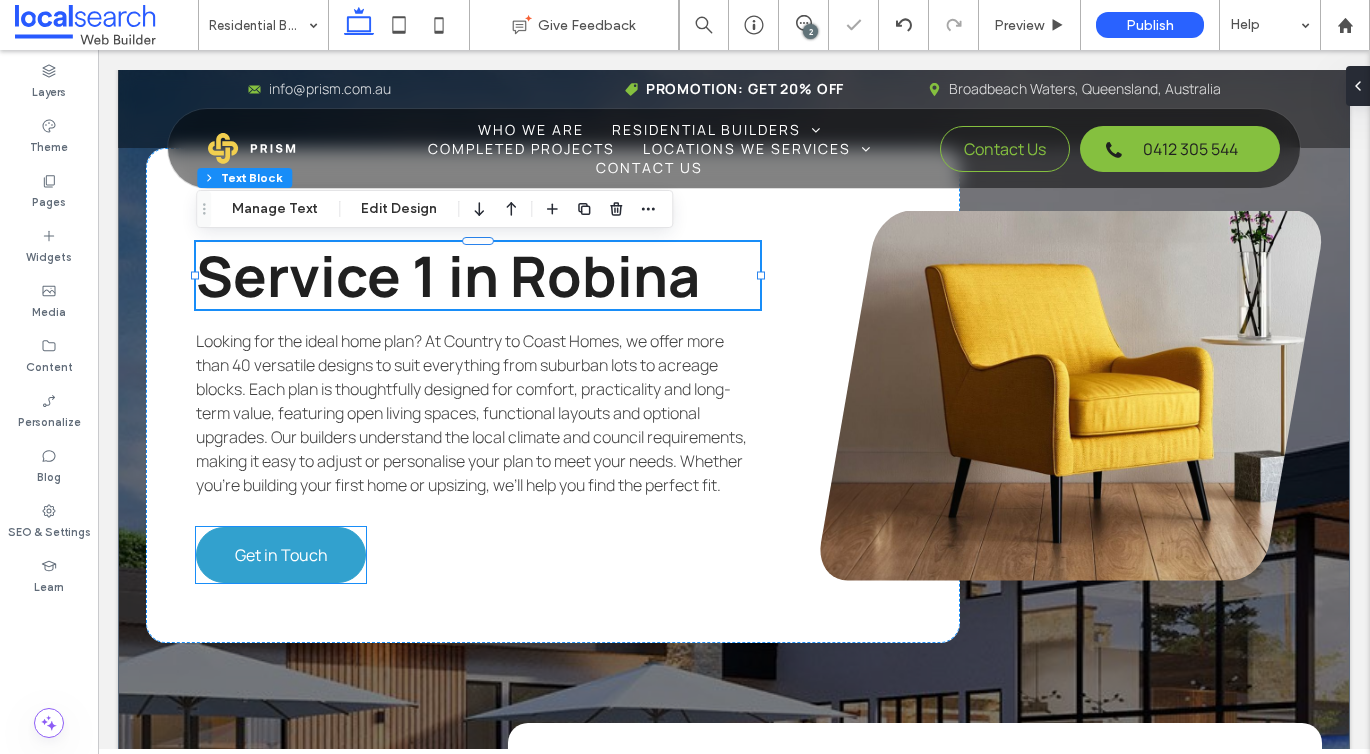 click on "Get in Touch" at bounding box center (281, 555) 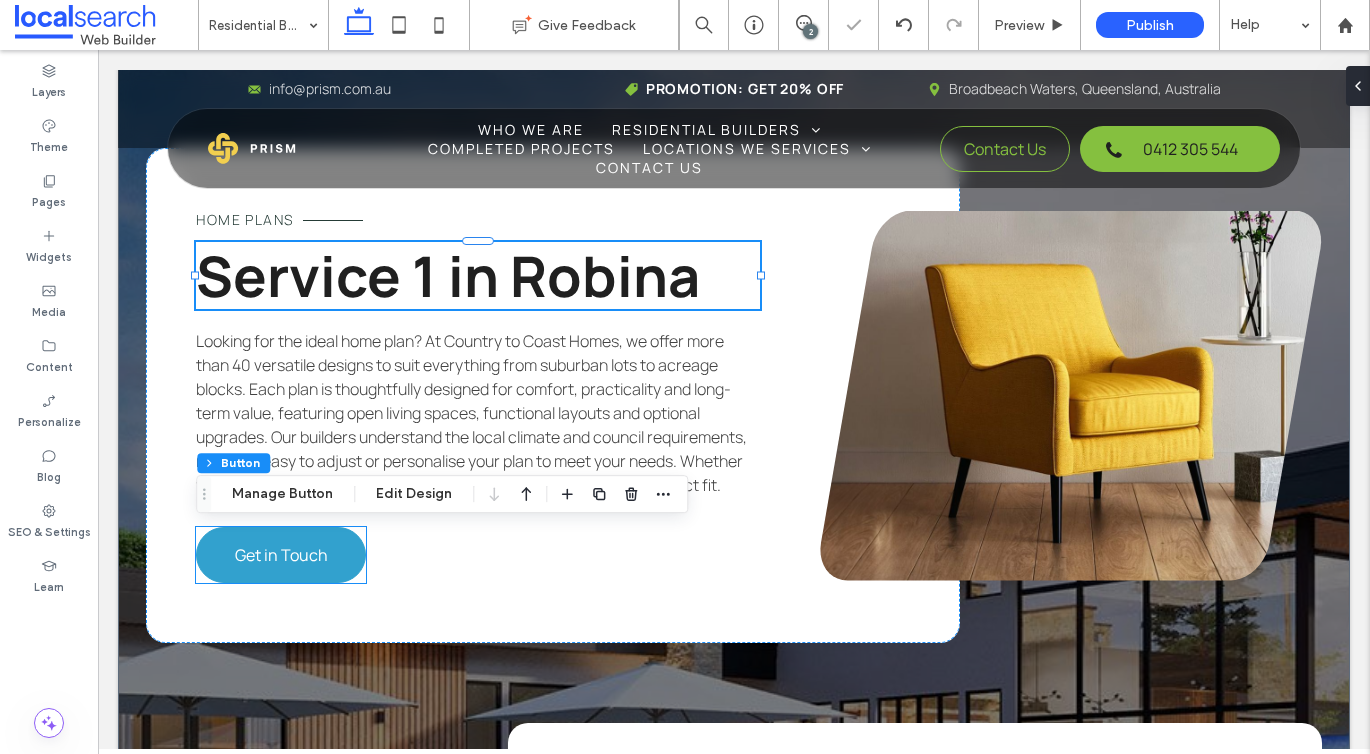 click on "Get in Touch" at bounding box center [281, 555] 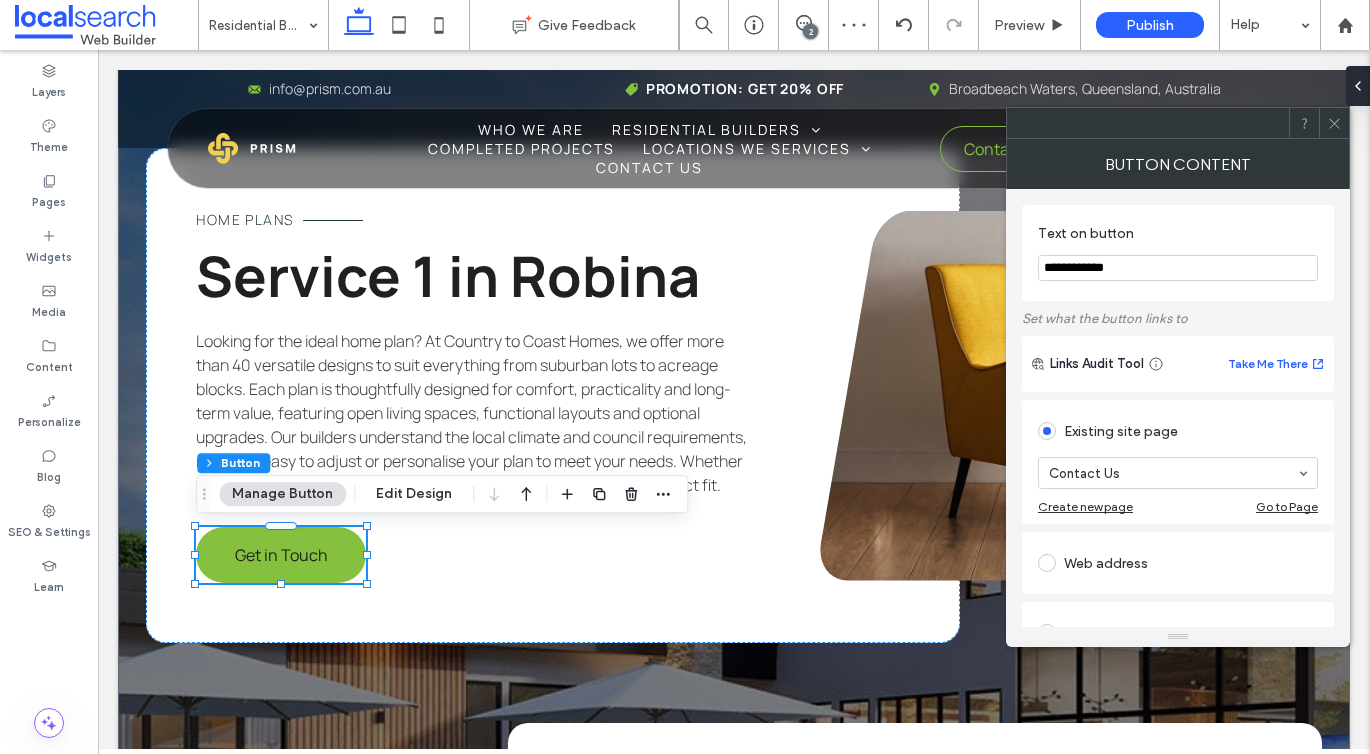 click on "**********" at bounding box center [1178, 253] 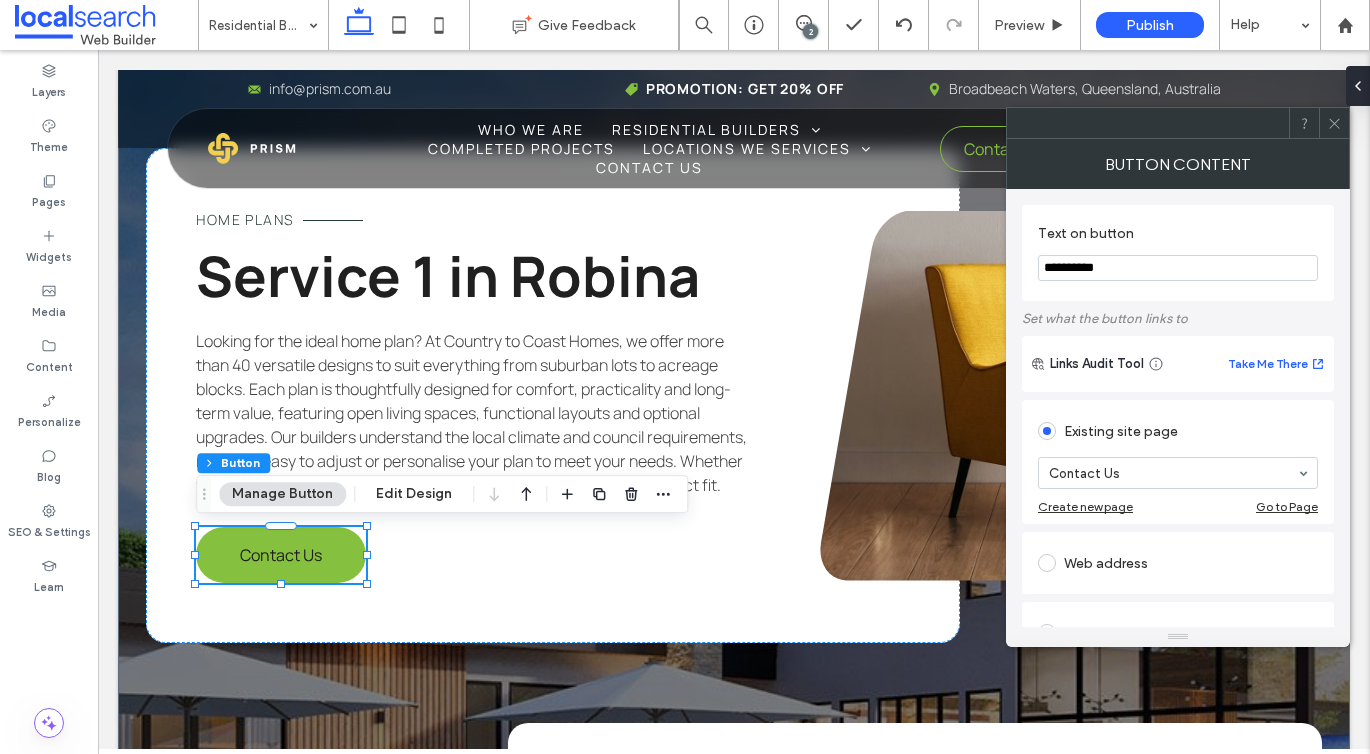 type on "**********" 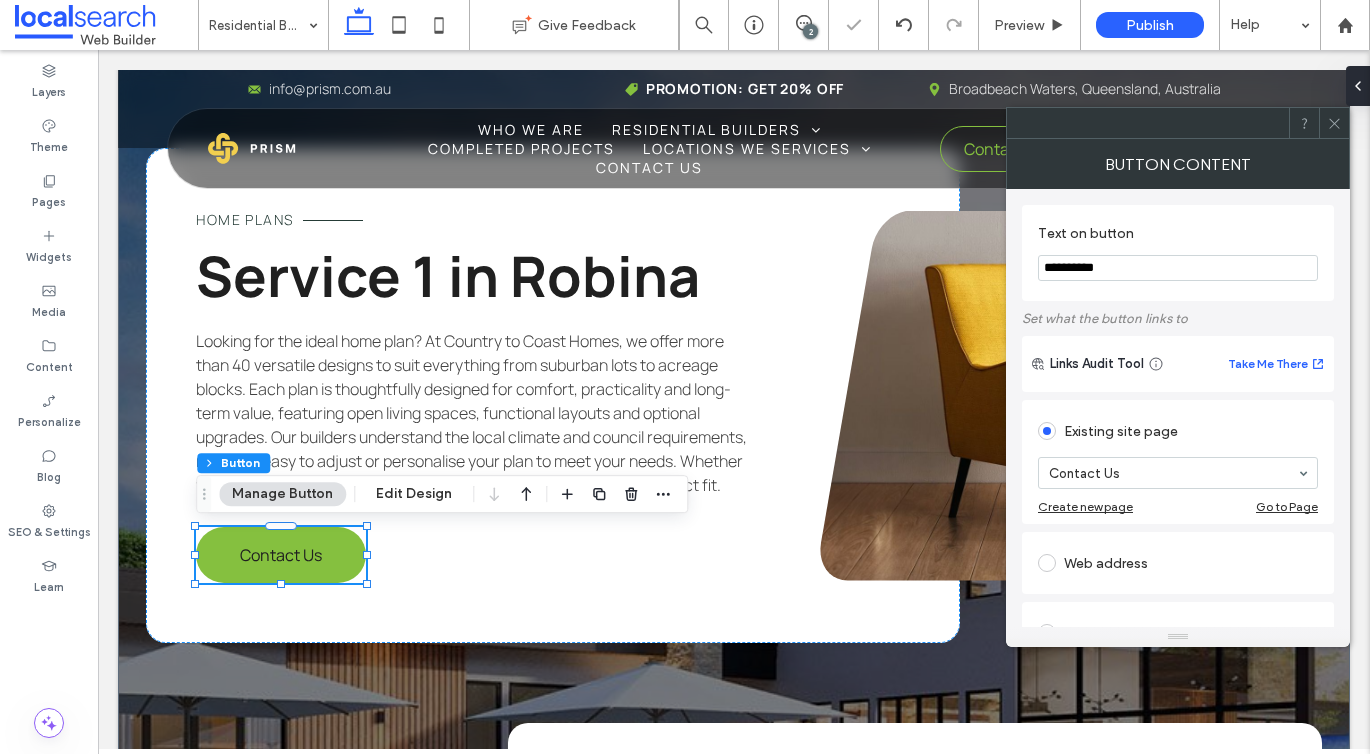 click 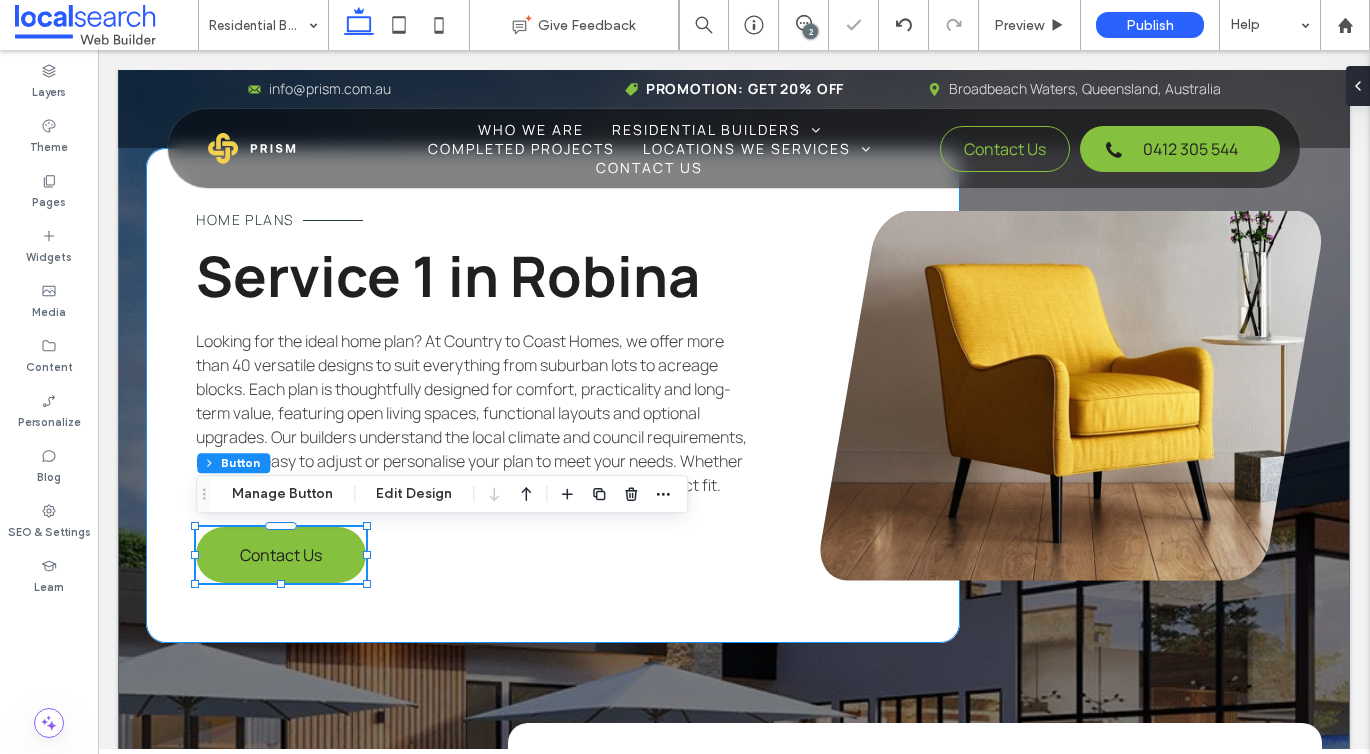 click on "Home Plans
Service 1 in Robina
Looking for the ideal home plan? At Country to Coast Homes, we offer more than 40 versatile designs to suit everything from suburban lots to acreage blocks. Each plan is thoughtfully designed for comfort, practicality and long-term value, featuring open living spaces, functional layouts and optional upgrades. Our builders understand the local climate and council requirements, making it easy to adjust or personalise your plan to meet your needs. Whether you’re building your first home or upsizing, we’ll help you find the perfect fit.
Contact Us" at bounding box center [553, 395] 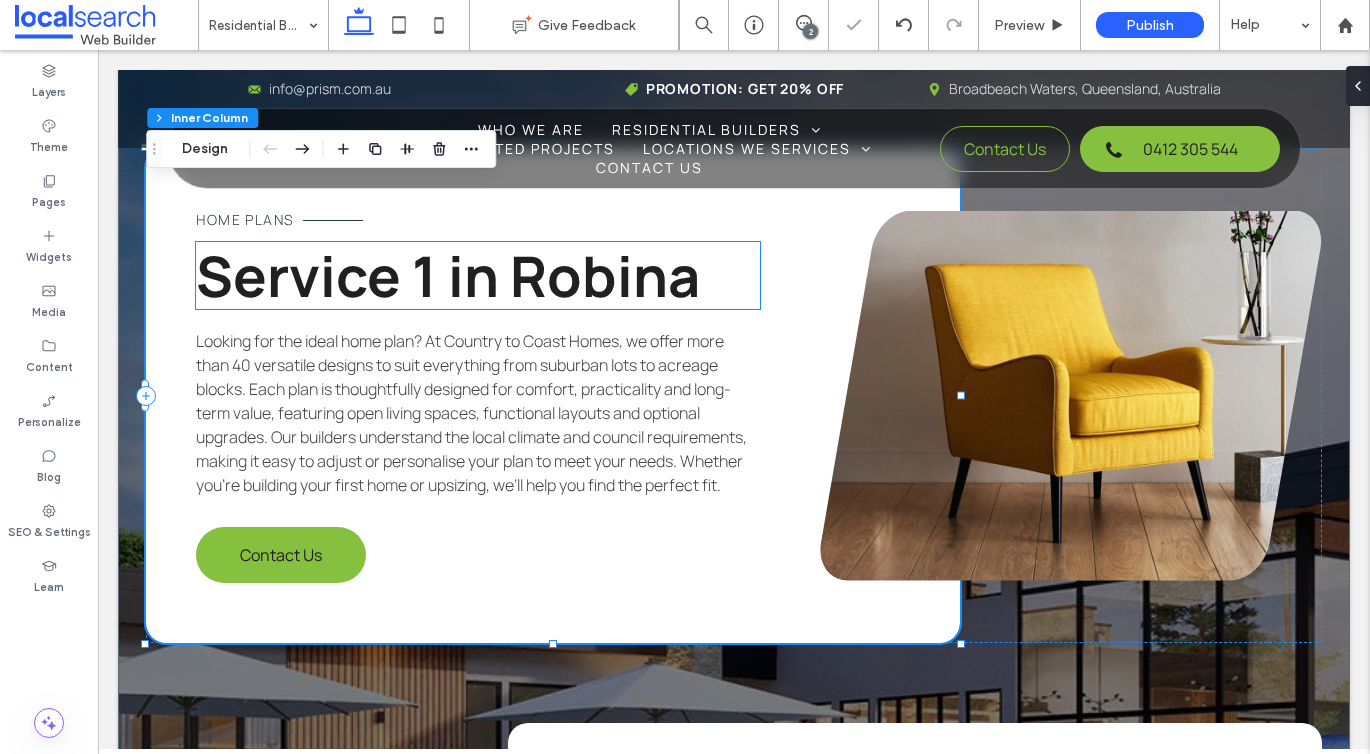 click on "Service 1 in Robina" at bounding box center (448, 275) 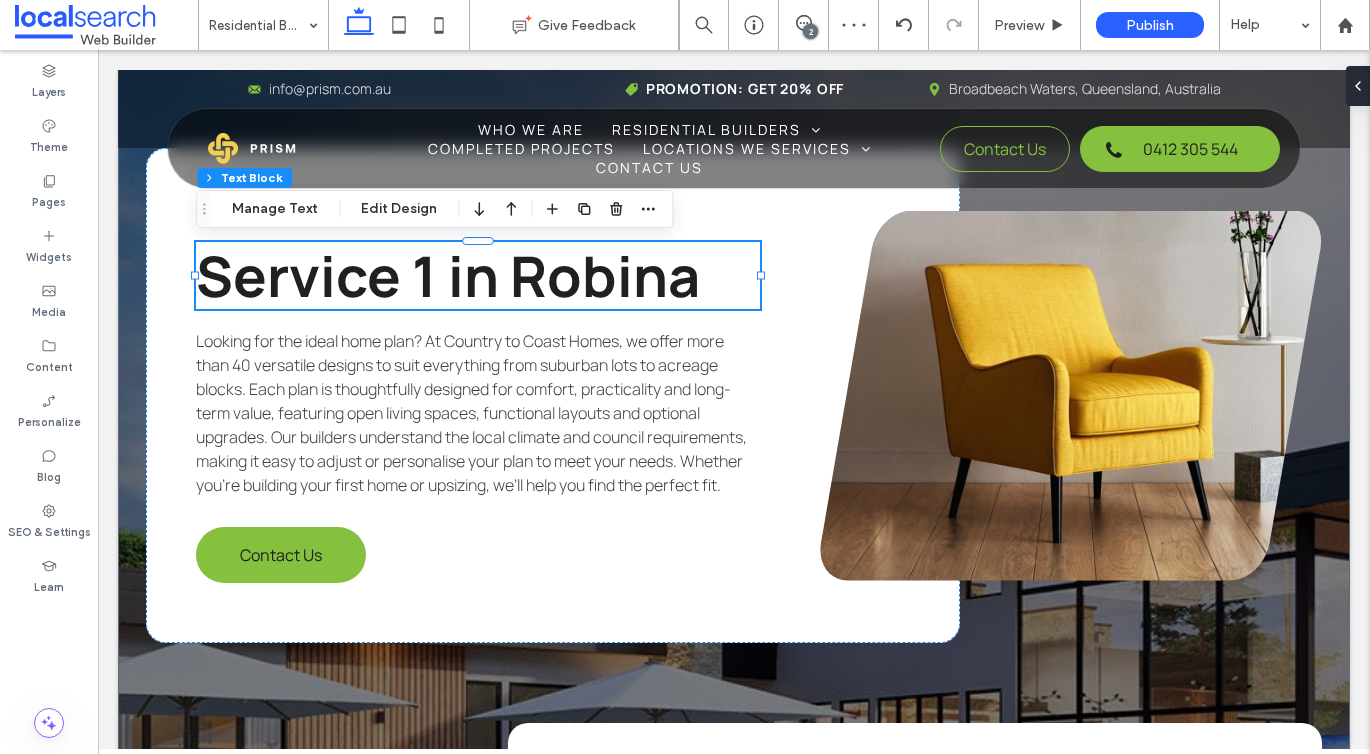 click on "Service 1 in Robina" at bounding box center [478, 275] 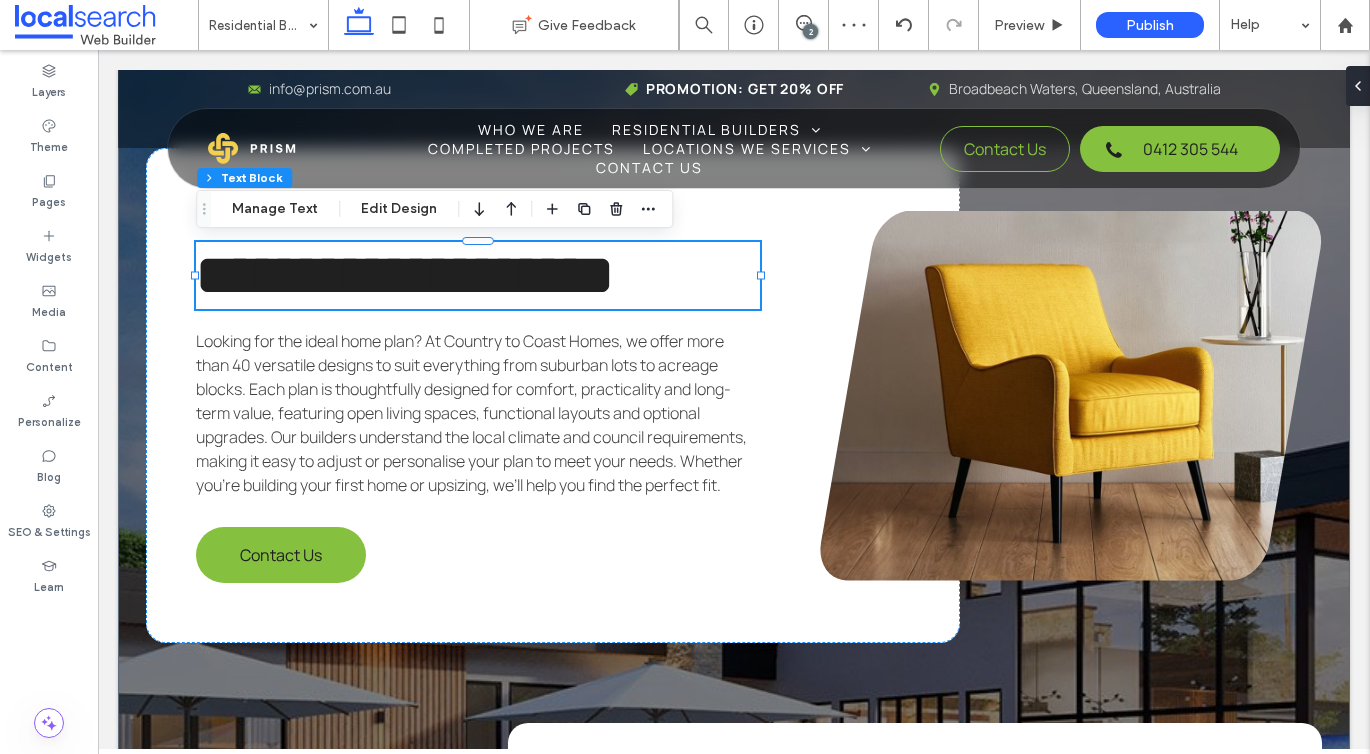 type 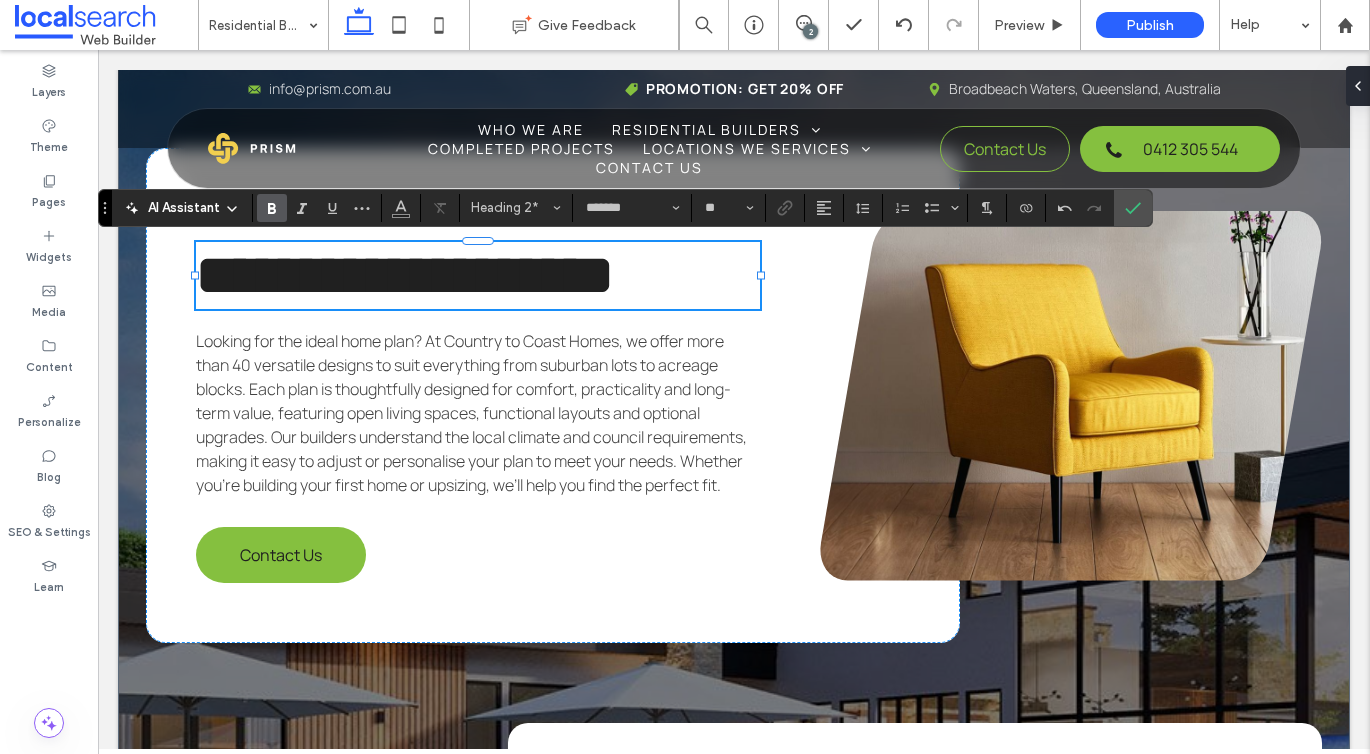 scroll, scrollTop: 4, scrollLeft: 0, axis: vertical 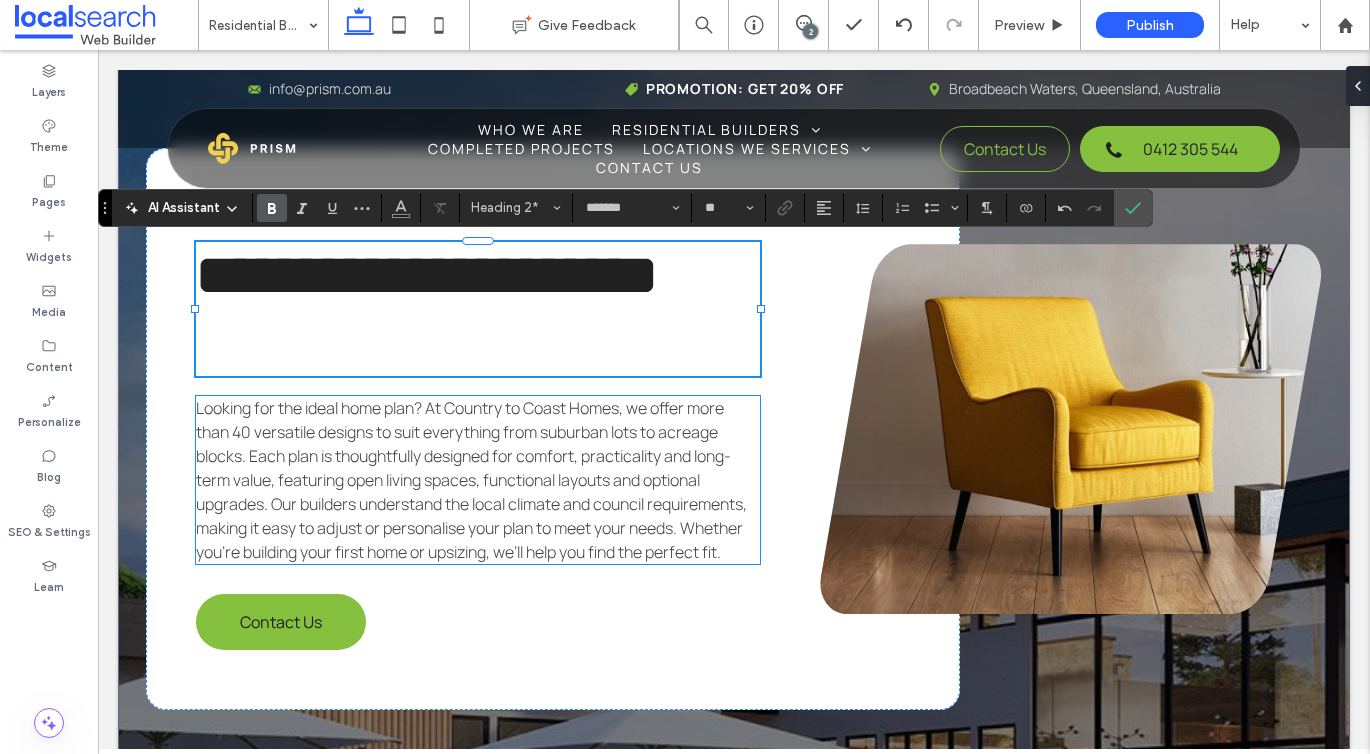 click on "Looking for the ideal home plan? At Country to Coast Homes, we offer more than 40 versatile designs to suit everything from suburban lots to acreage blocks. Each plan is thoughtfully designed for comfort, practicality and long-term value, featuring open living spaces, functional layouts and optional upgrades. Our builders understand the local climate and council requirements, making it easy to adjust or personalise your plan to meet your needs. Whether you’re building your first home or upsizing, we’ll help you find the perfect fit." at bounding box center [471, 480] 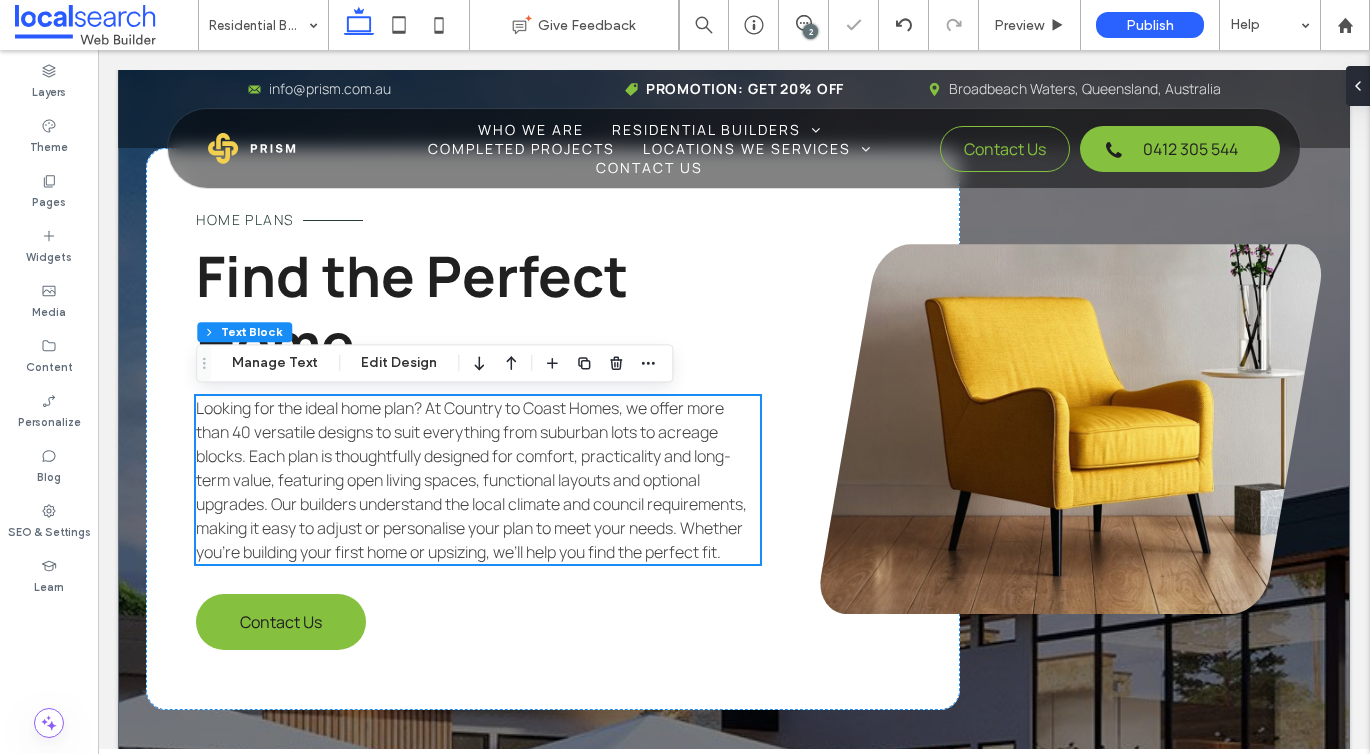 scroll, scrollTop: 3540, scrollLeft: 0, axis: vertical 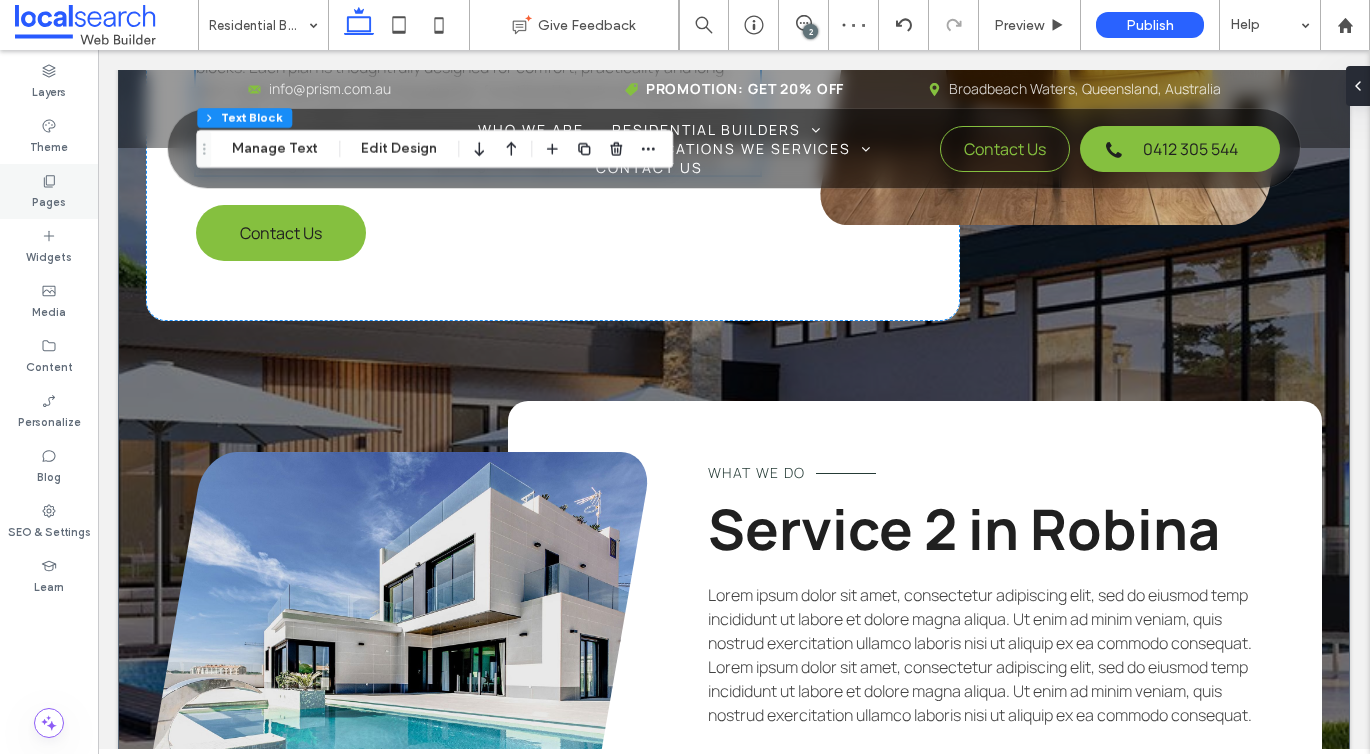 click 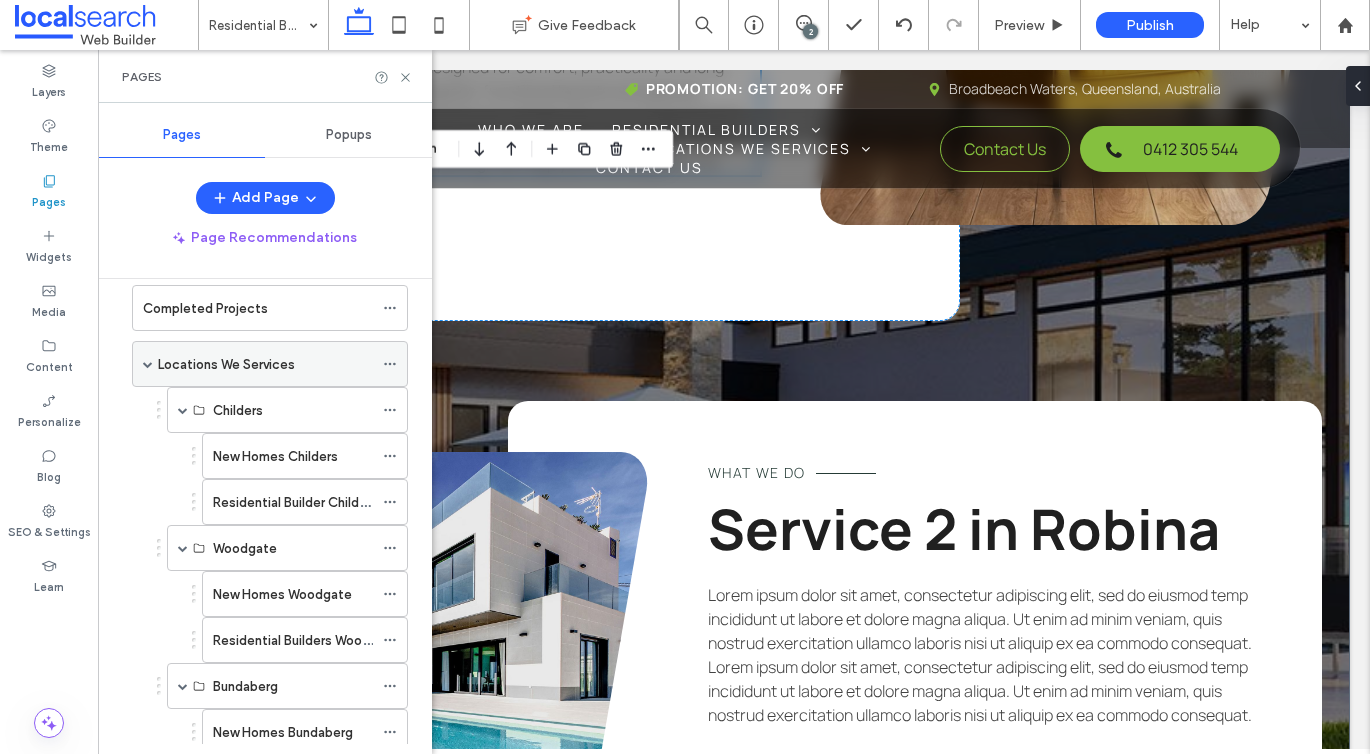 scroll, scrollTop: 235, scrollLeft: 0, axis: vertical 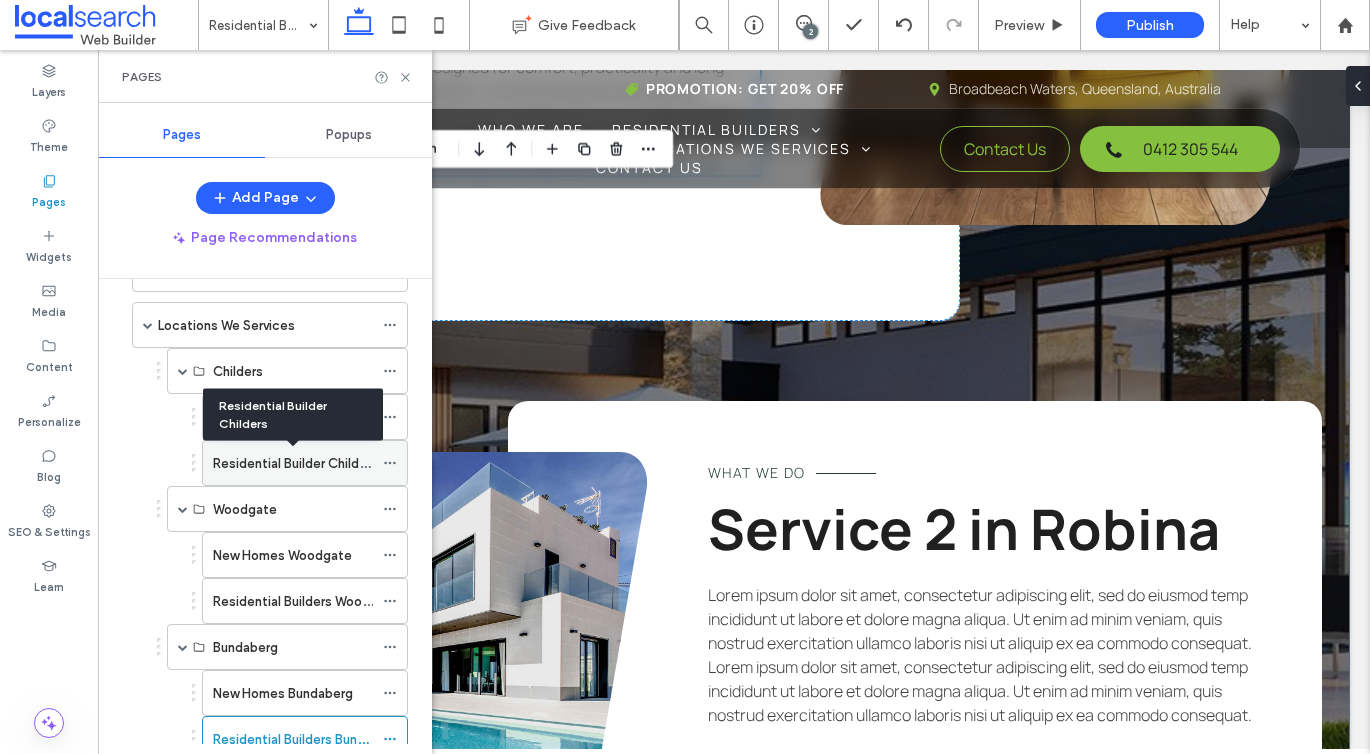 click on "Residential Builder Childers" at bounding box center [295, 463] 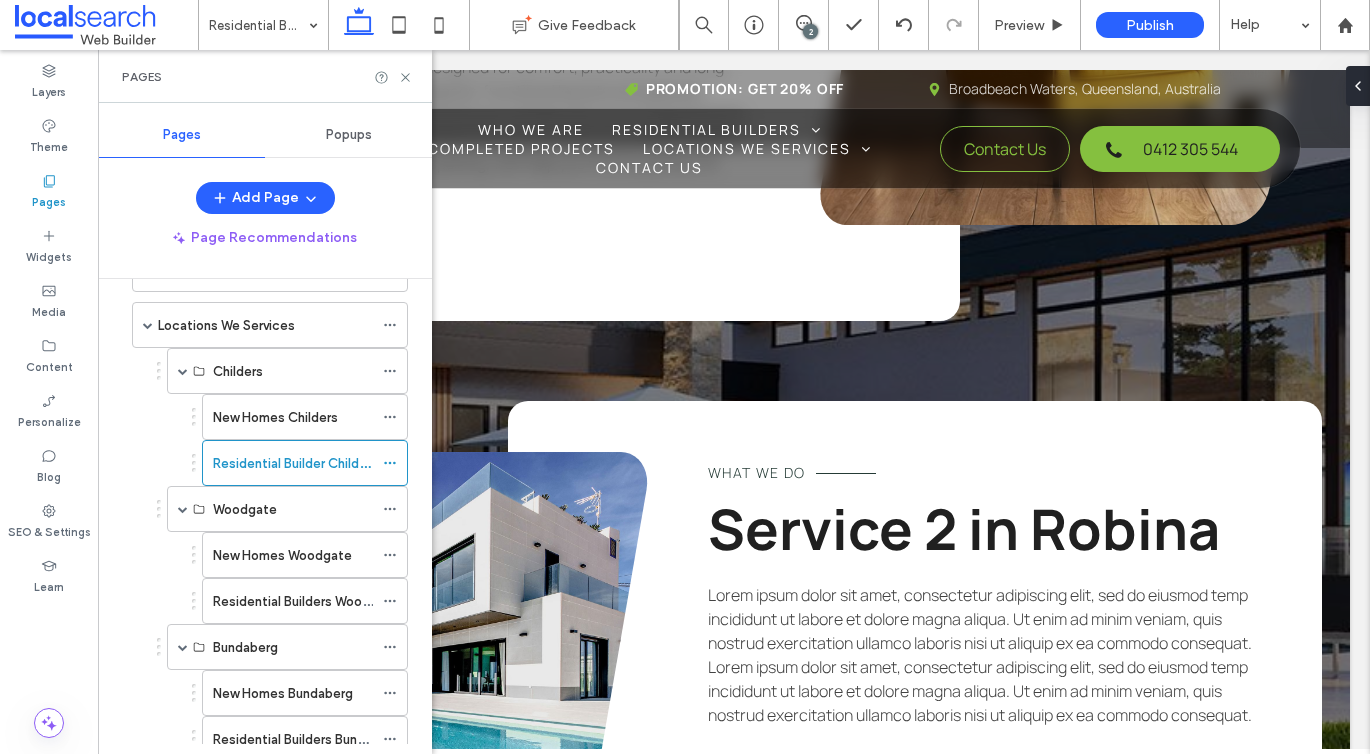 click on "Residential Builder Childers Give Feedback 2 Preview Publish Help
Design Panel Site Comments Team & Clients Automate new comments Instantly notify your team when someone adds or updates a comment on a site. See Zap Examples
Layers Theme Pages Widgets Media Content Personalize Blog SEO & Settings Learn Pages Pages Popups Add Page Page Recommendations Home Who We Are Residential Builders New Homes Home Plans House & Land Packages Knockdown Rebuild Services Renovations Completed Projects Locations We Services Childers New Homes Childers Residential Builder Childers Woodgate New Homes Woodgate Residential Builders Woodgate Bundaberg New Homes Bundaberg Residential Builders Bundaberg Contact Us" at bounding box center (685, 377) 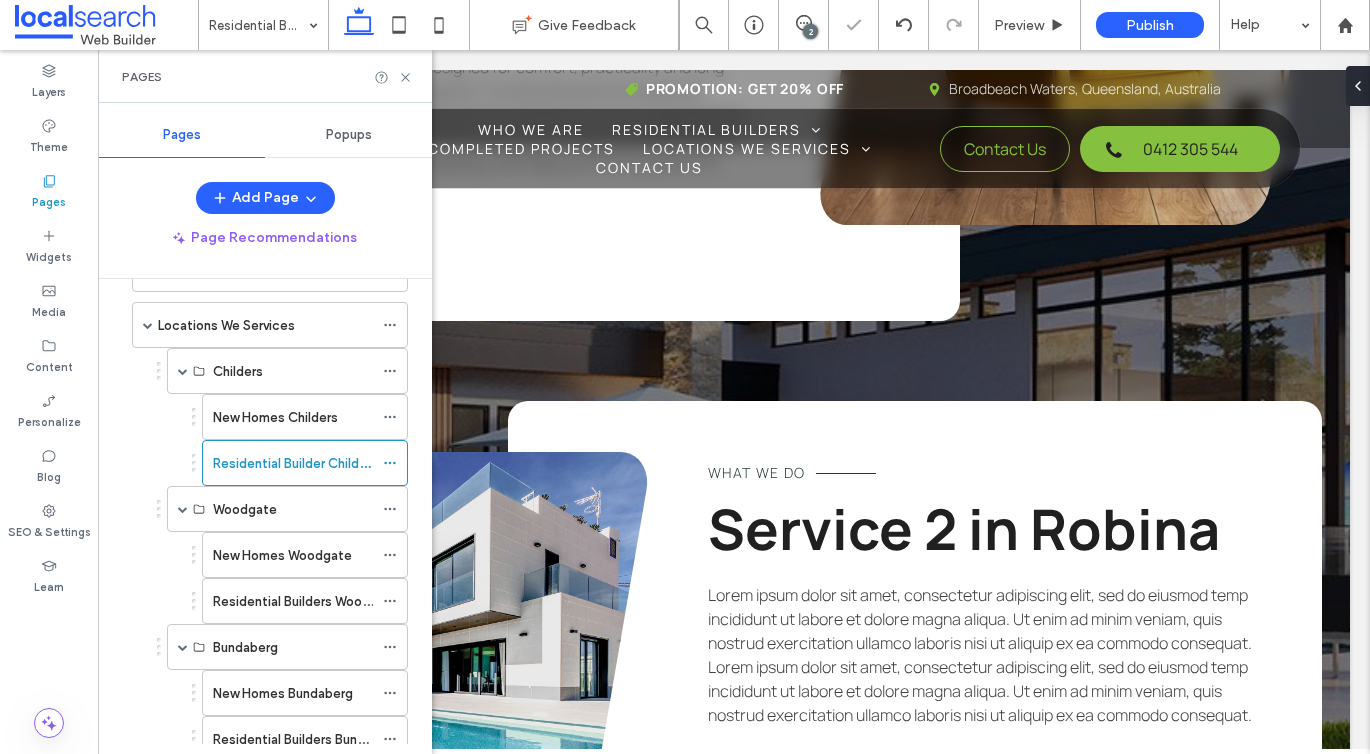 click 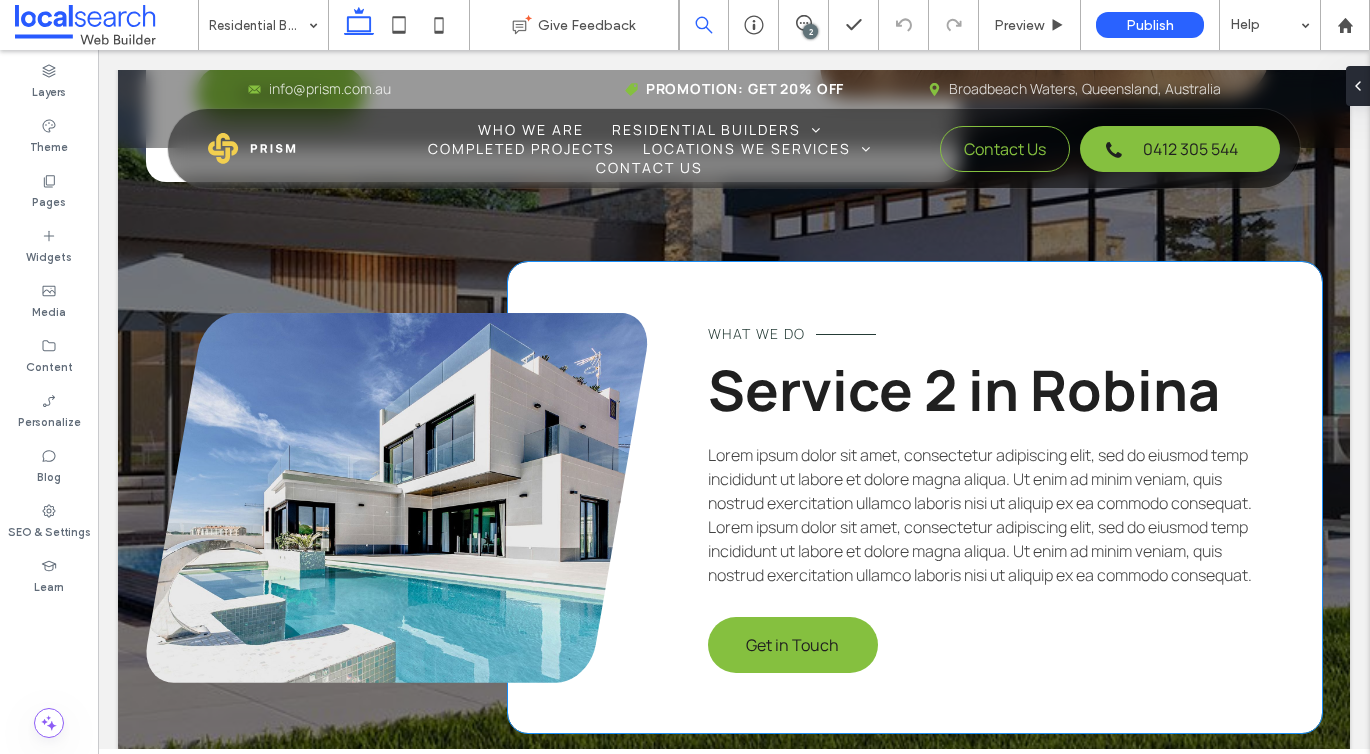 scroll, scrollTop: 3545, scrollLeft: 0, axis: vertical 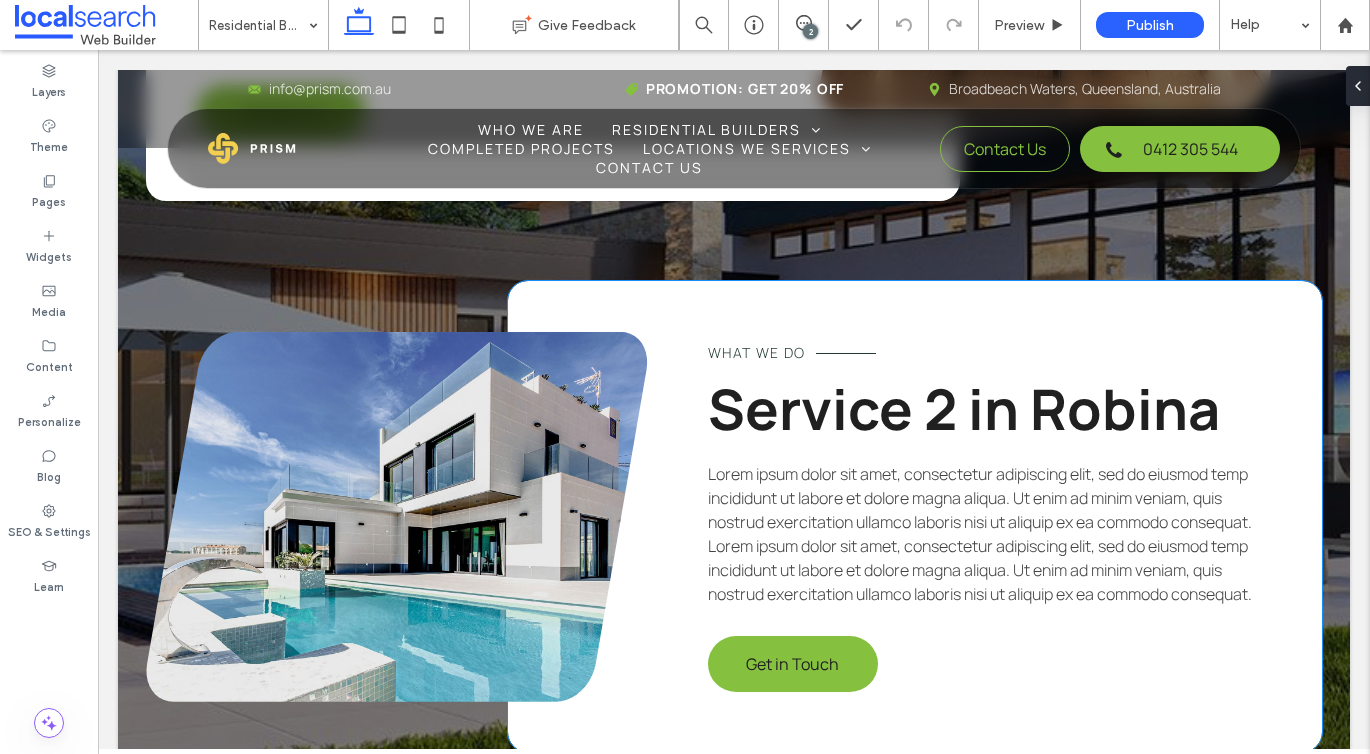 click on "What We Do" at bounding box center (757, 352) 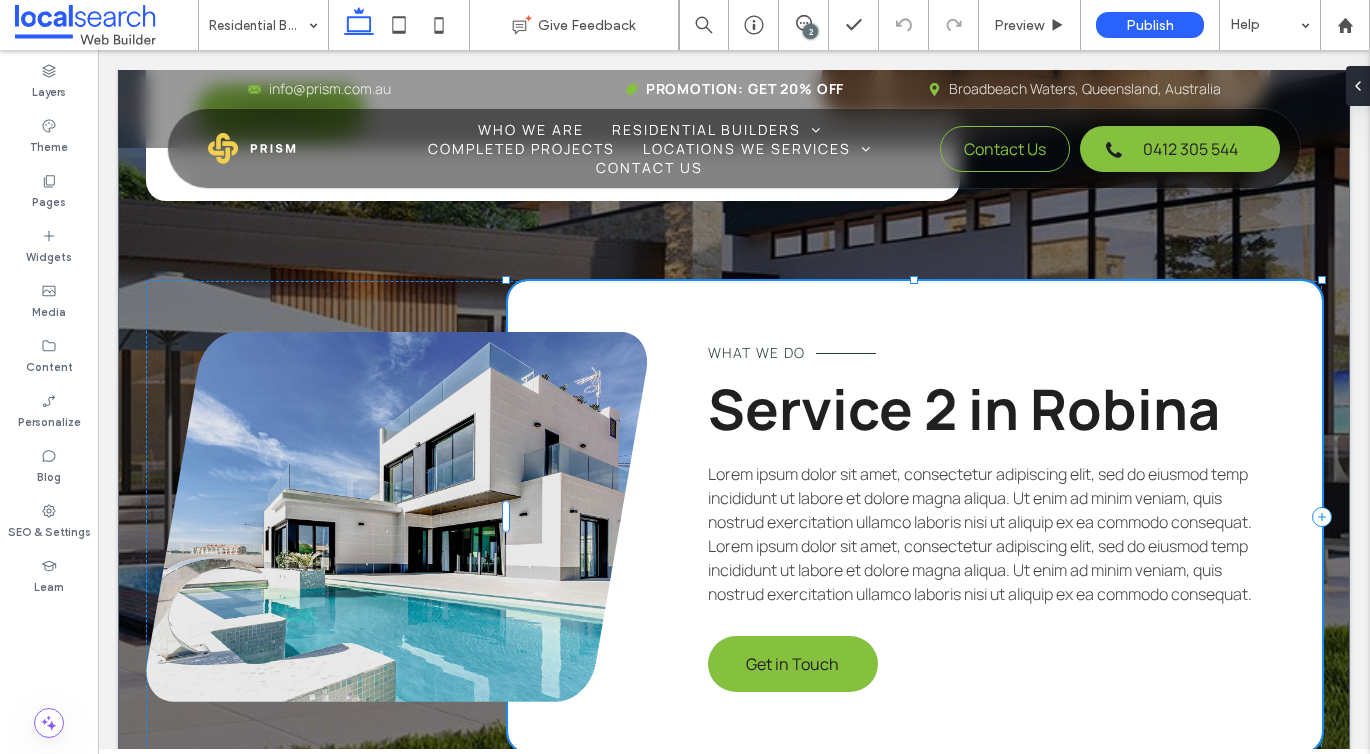 click on "What We Do" at bounding box center [757, 352] 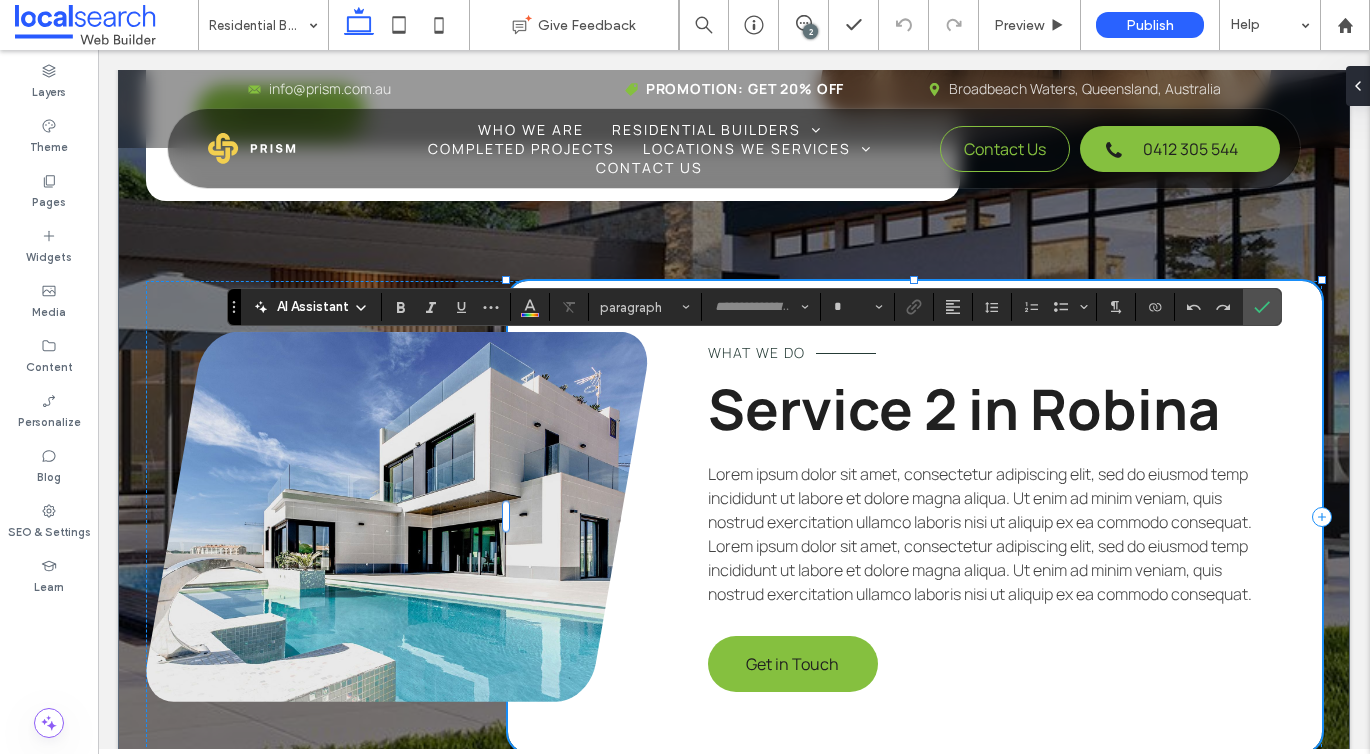 type on "*******" 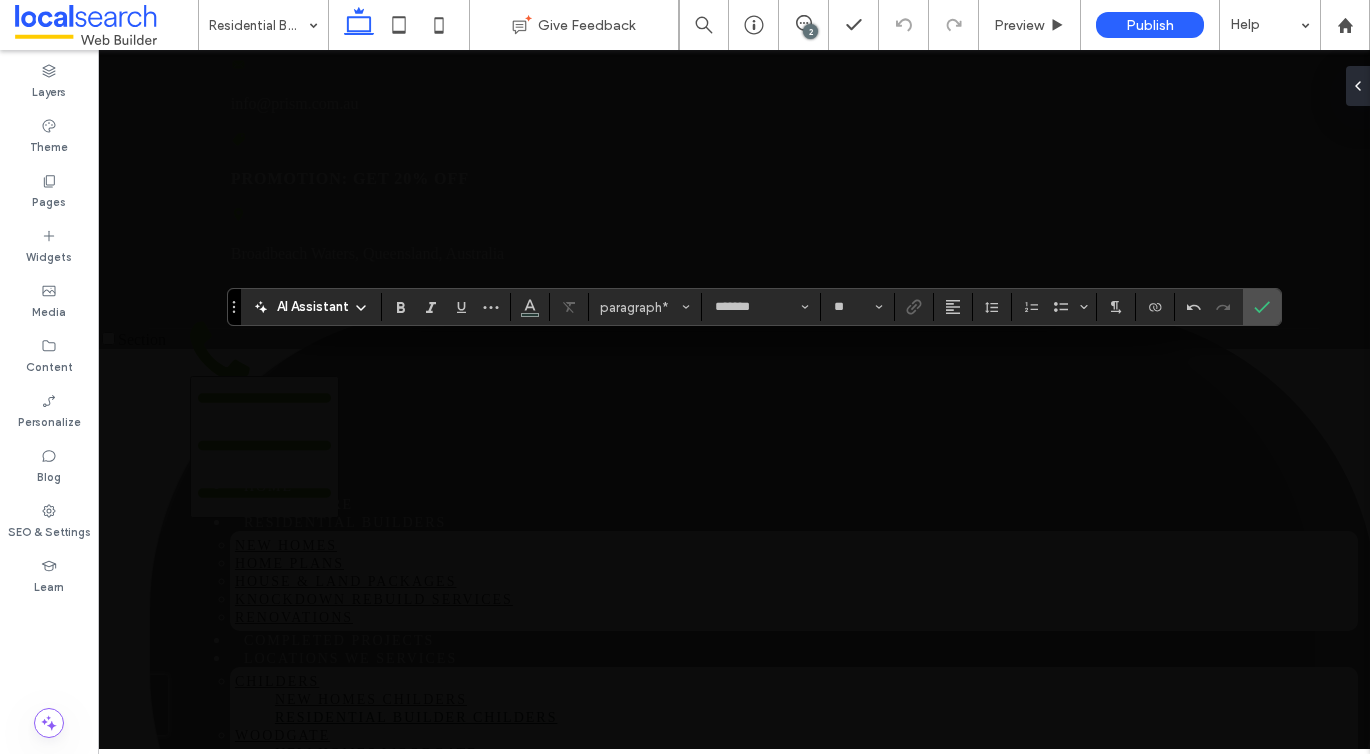 scroll, scrollTop: 3545, scrollLeft: 0, axis: vertical 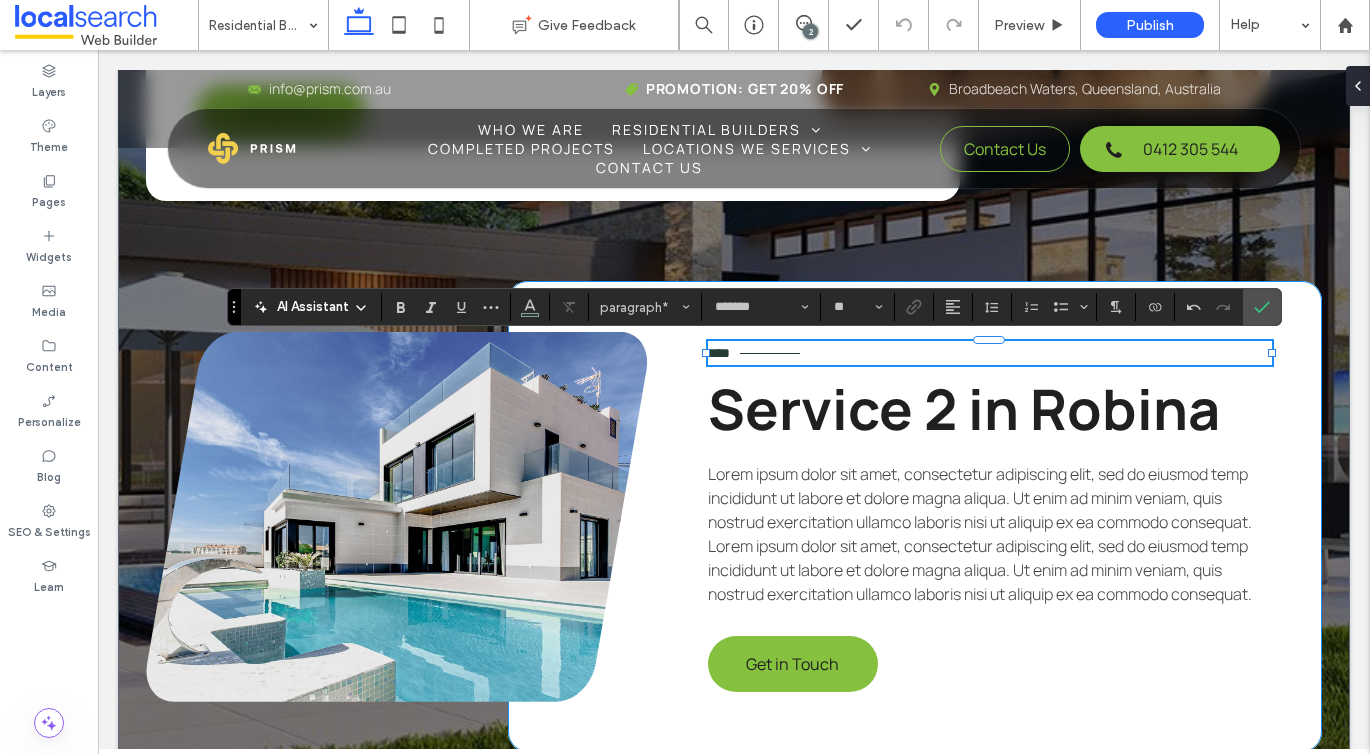 type 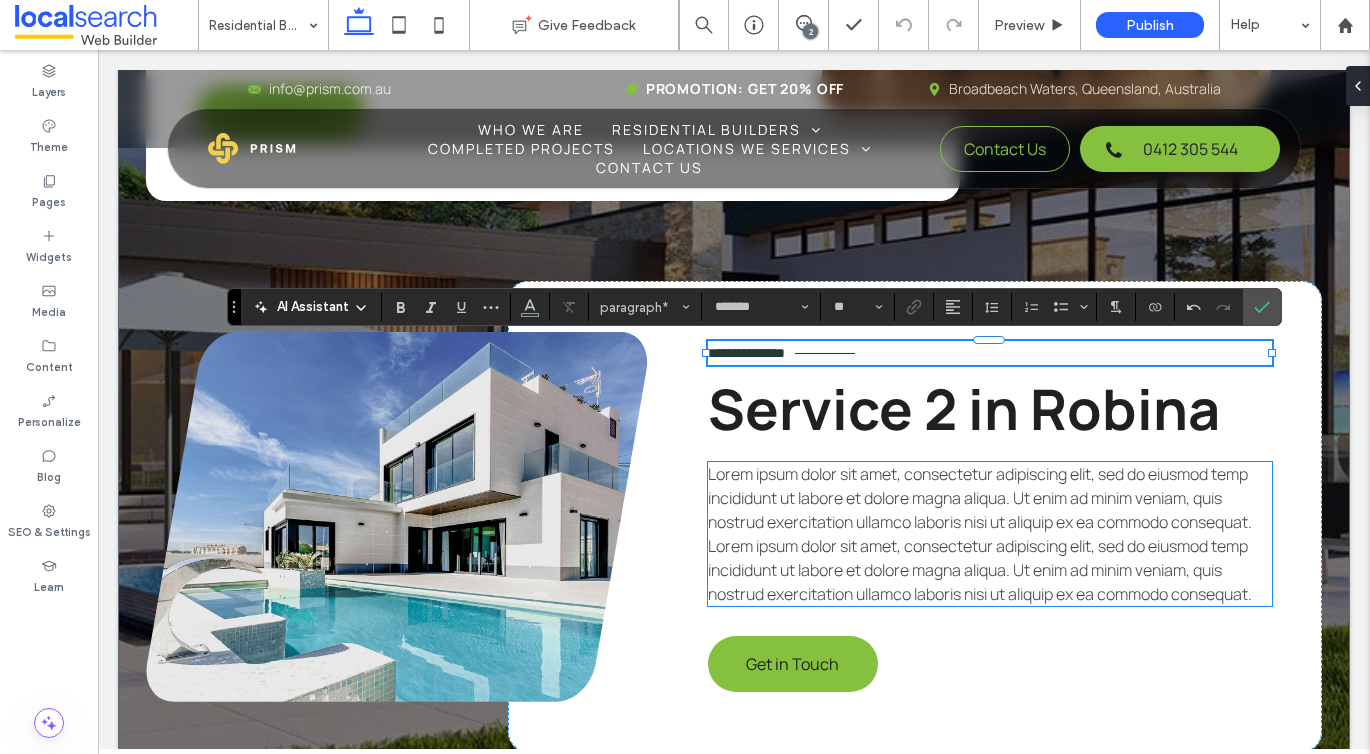 click on "Lorem ipsum dolor sit amet, consectetur adipiscing elit, sed do eiusmod temp incididunt ut labore et dolore magna aliqua. Ut enim ad minim veniam, quis nostrud exercitation ullamco laboris nisi ut aliquip ex ea commodo consequat. Lorem ipsum dolor sit amet, consectetur adipiscing elit, sed do eiusmod temp incididunt ut labore et dolore magna aliqua. Ut enim ad minim veniam, quis nostrud exercitation ullamco laboris nisi ut aliquip ex ea commodo consequat." at bounding box center (980, 534) 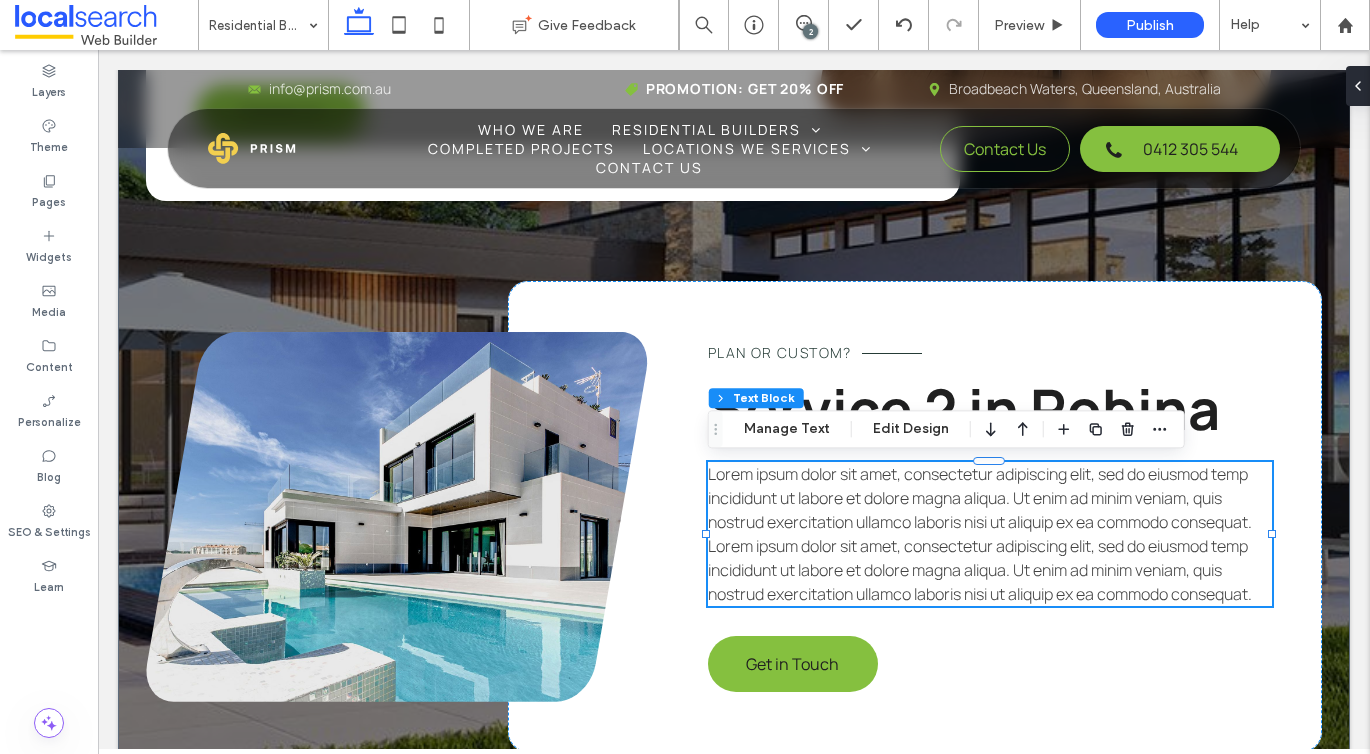 click on "Lorem ipsum dolor sit amet, consectetur adipiscing elit, sed do eiusmod temp incididunt ut labore et dolore magna aliqua. Ut enim ad minim veniam, quis nostrud exercitation ullamco laboris nisi ut aliquip ex ea commodo consequat. Lorem ipsum dolor sit amet, consectetur adipiscing elit, sed do eiusmod temp incididunt ut labore et dolore magna aliqua. Ut enim ad minim veniam, quis nostrud exercitation ullamco laboris nisi ut aliquip ex ea commodo consequat." at bounding box center [980, 534] 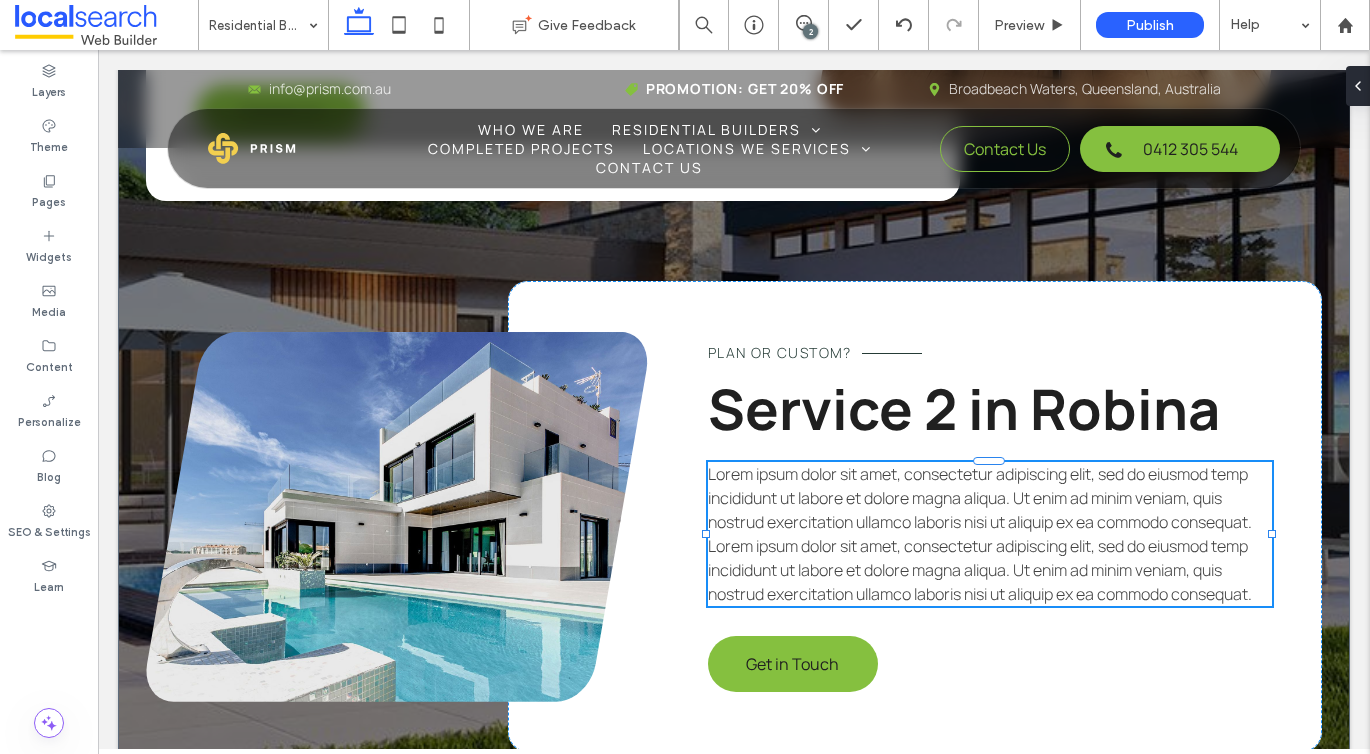 type on "*******" 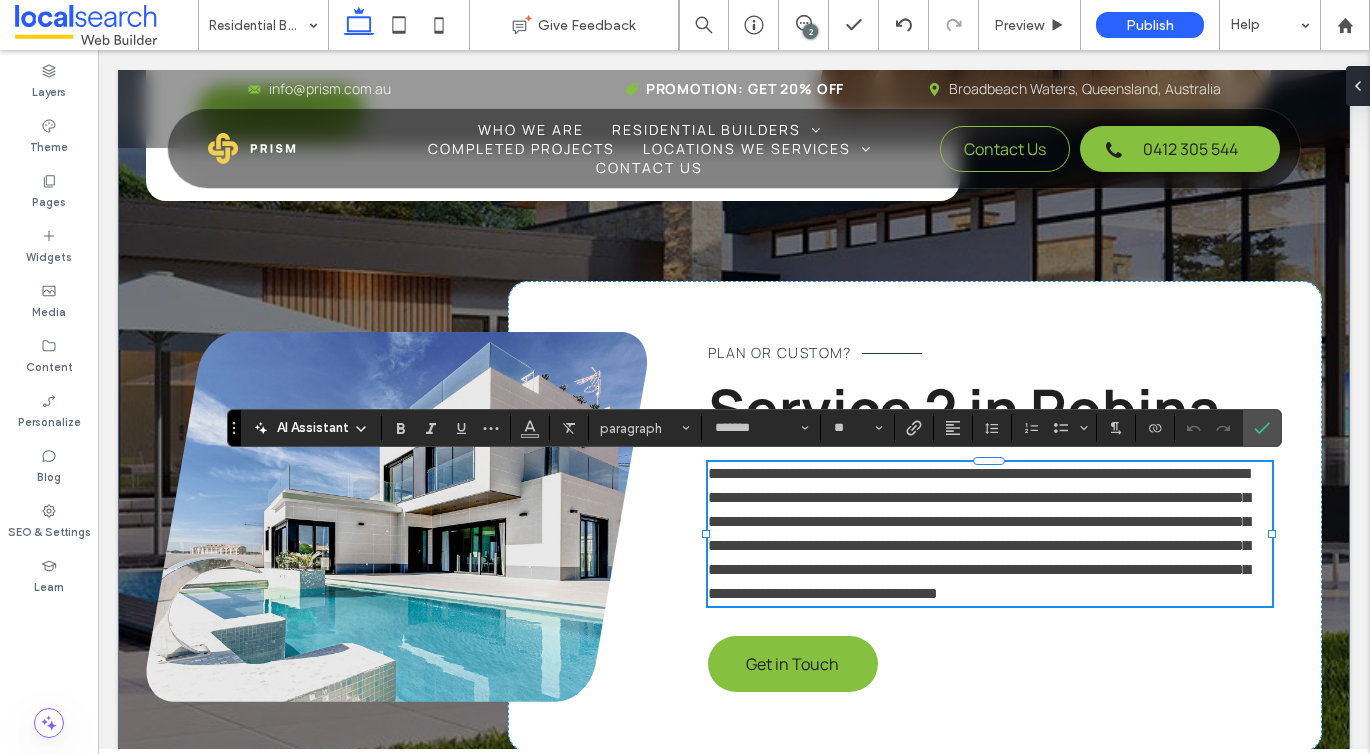 scroll, scrollTop: 0, scrollLeft: 0, axis: both 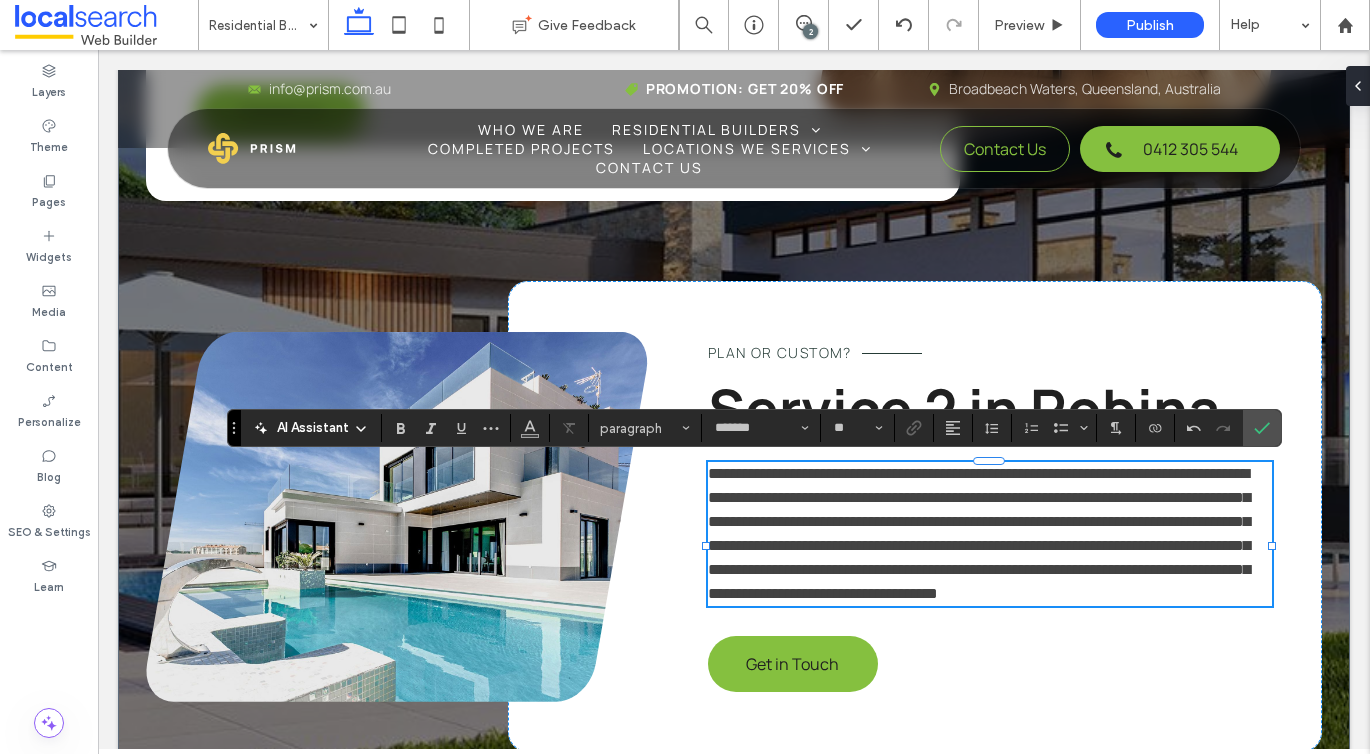 click on "**********" at bounding box center (979, 533) 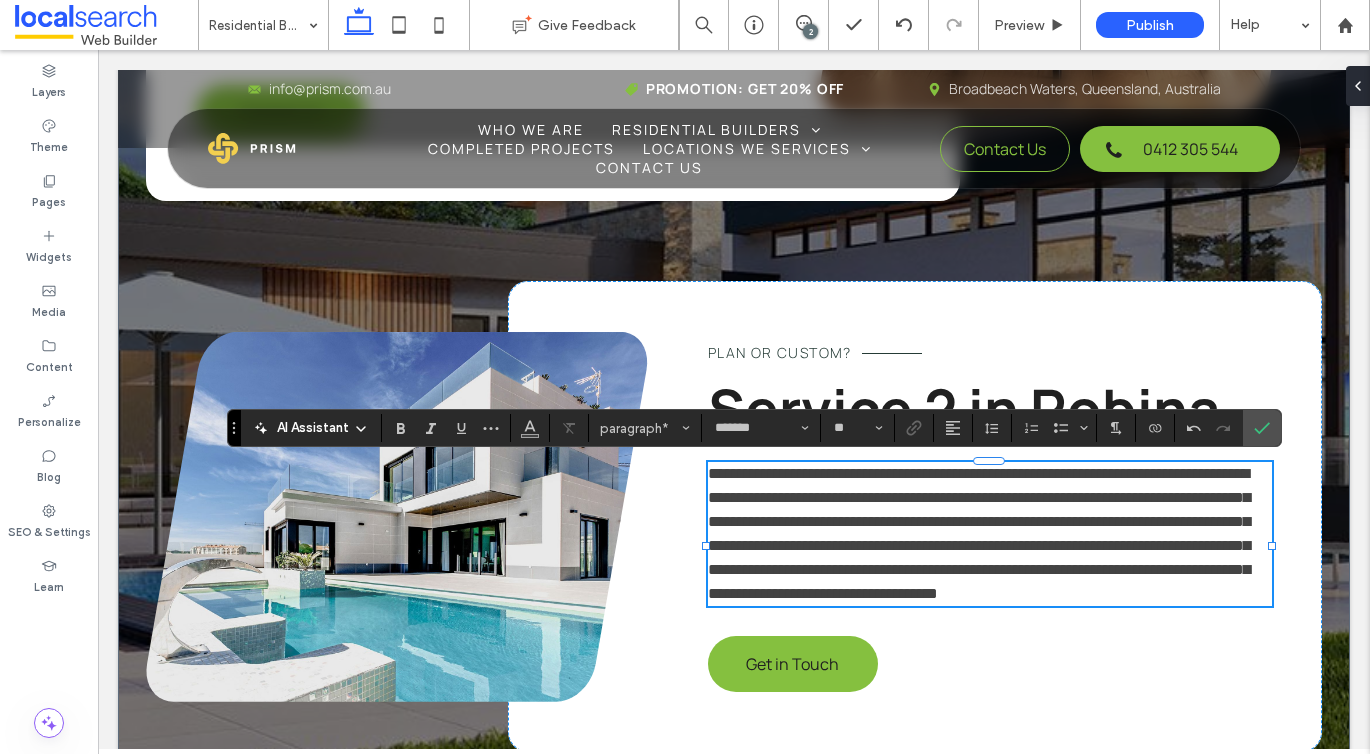 type 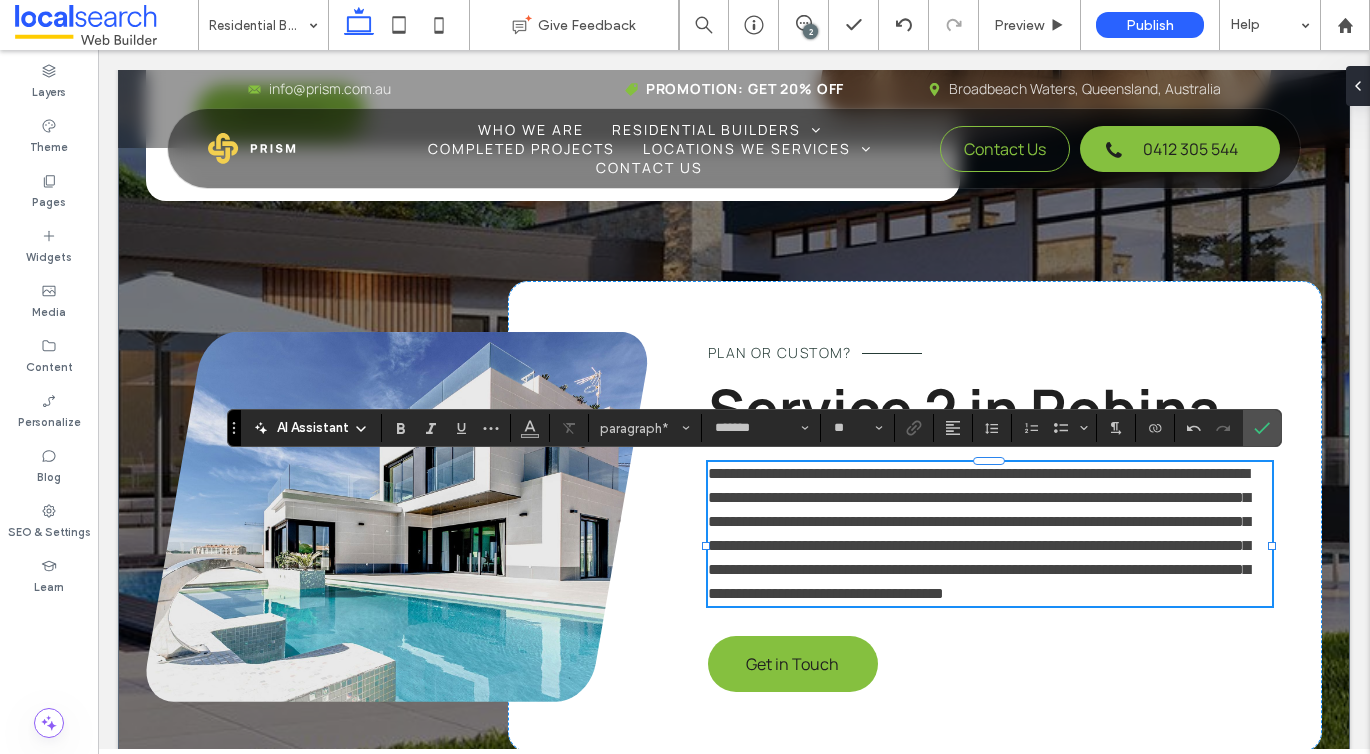 click on "**********" at bounding box center (979, 533) 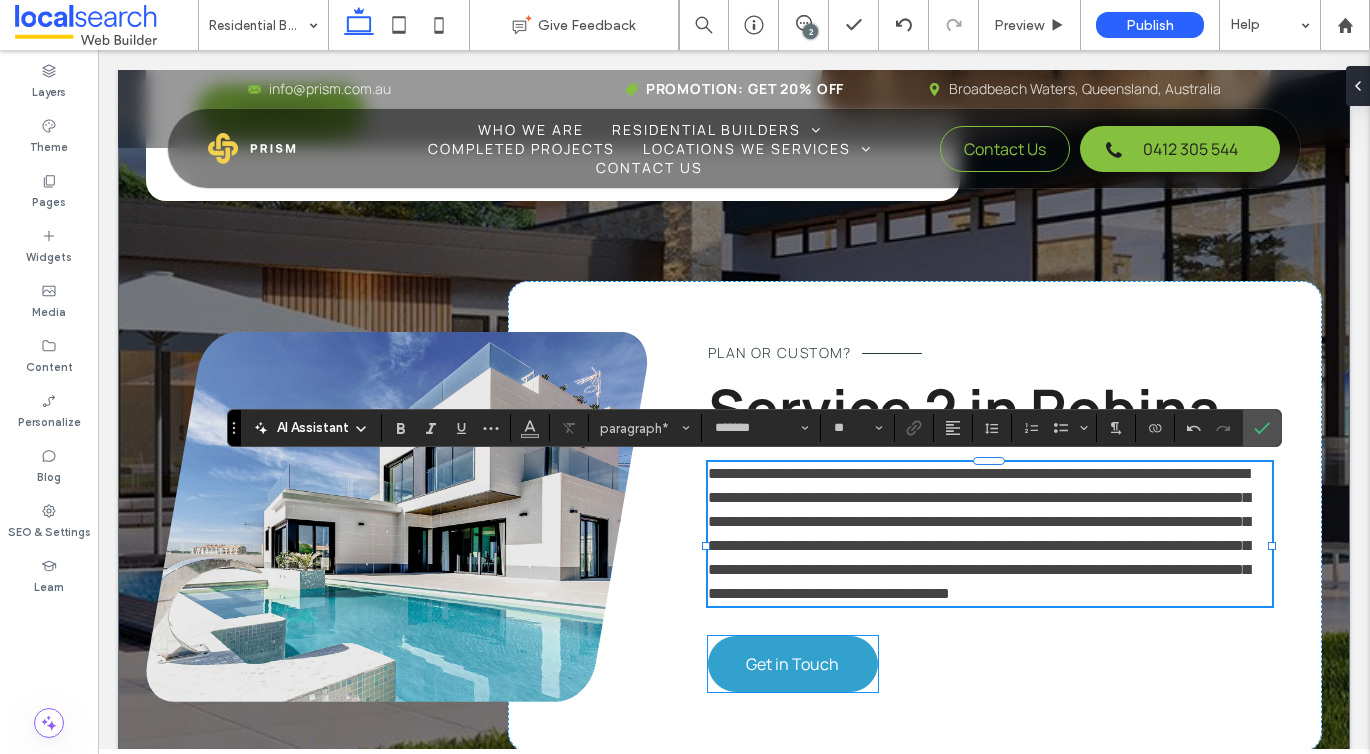 click on "Get in Touch" at bounding box center (793, 664) 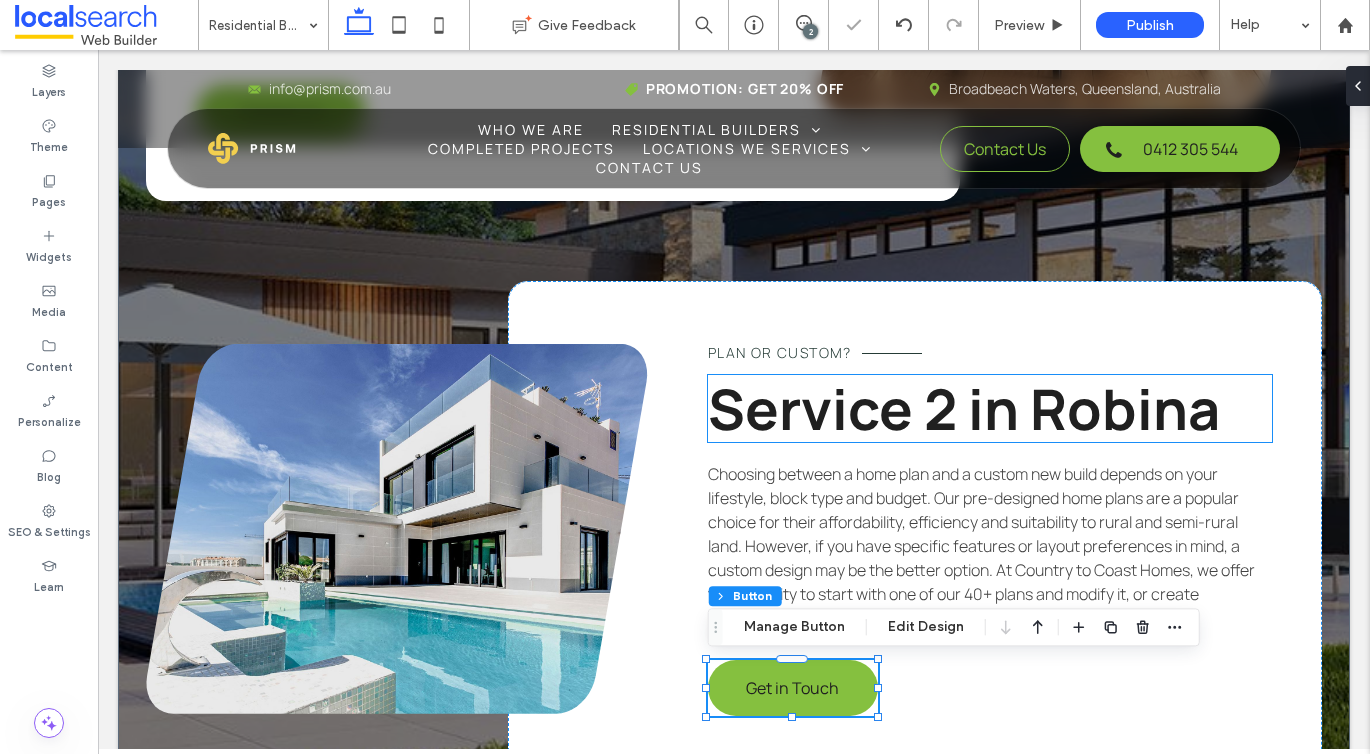 click on "Service 2 in Robina" at bounding box center (964, 408) 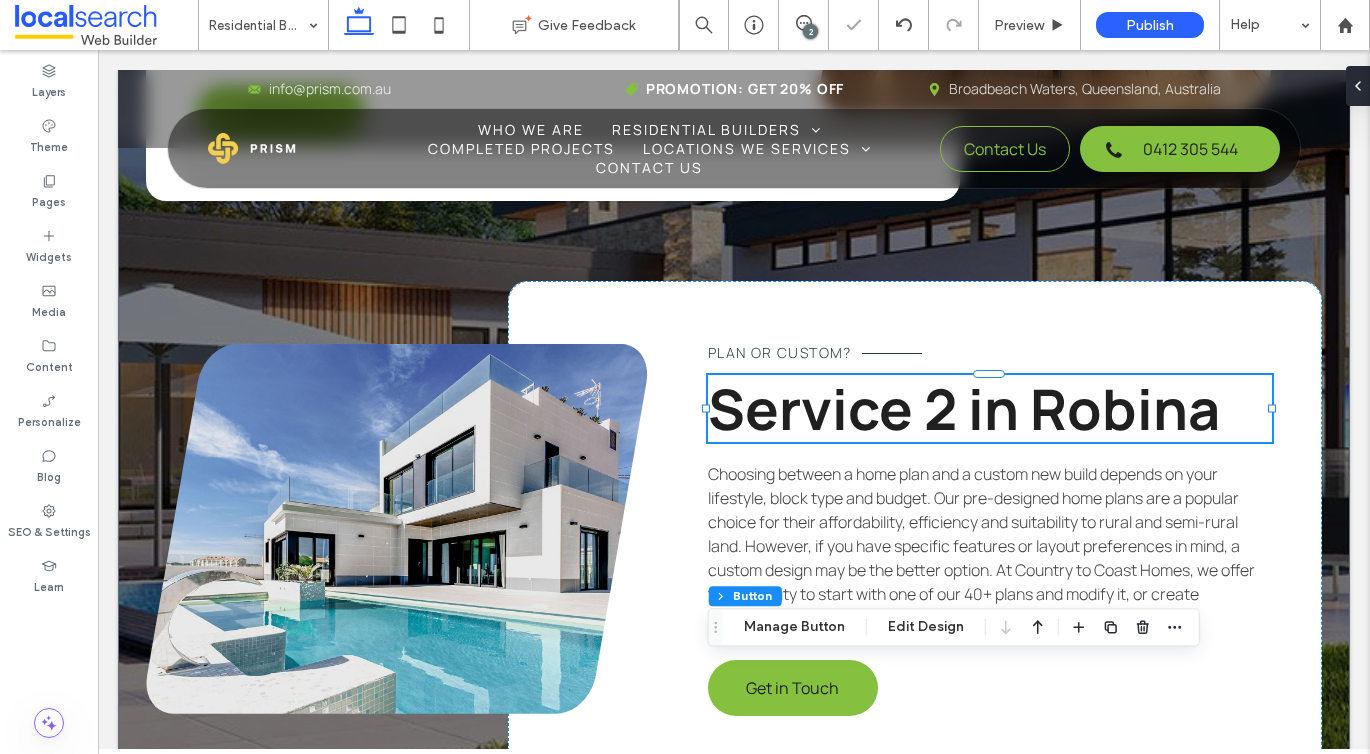 click on "Service 2 in Robina" at bounding box center (990, 408) 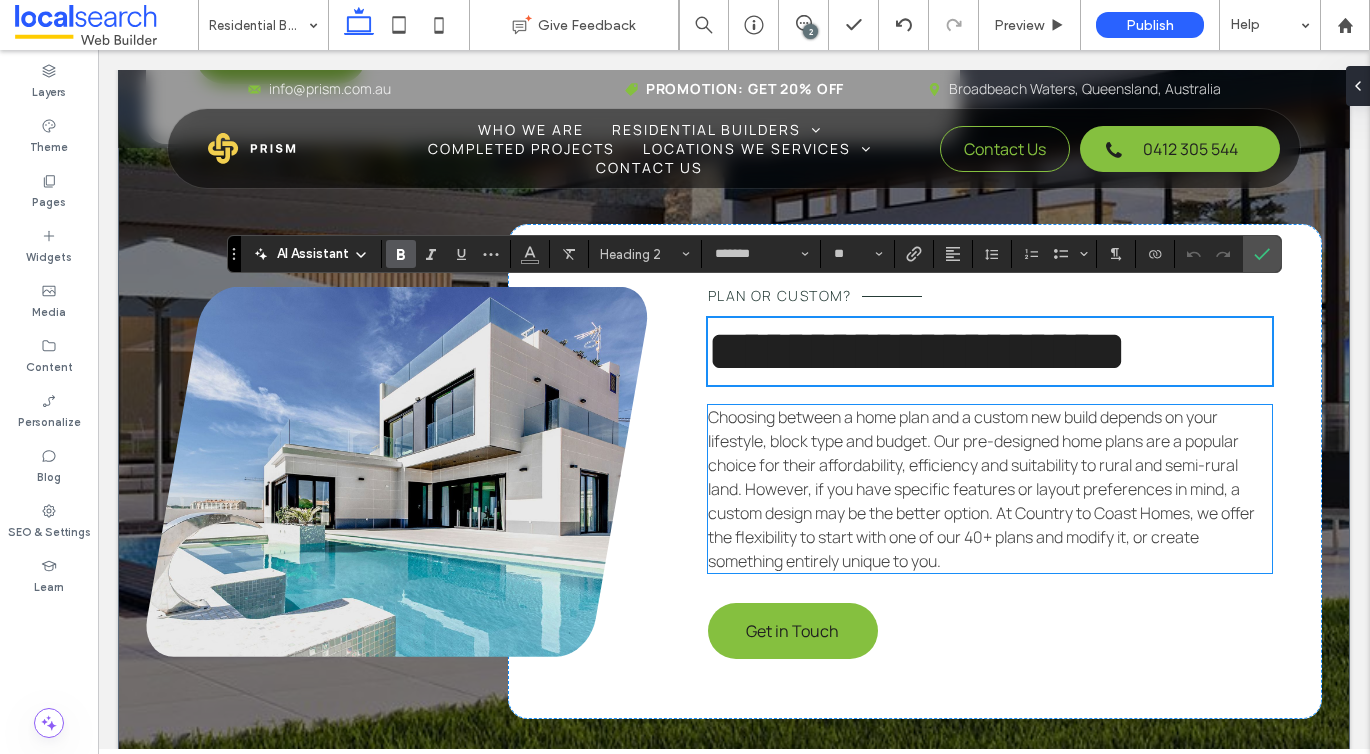 scroll, scrollTop: 3596, scrollLeft: 0, axis: vertical 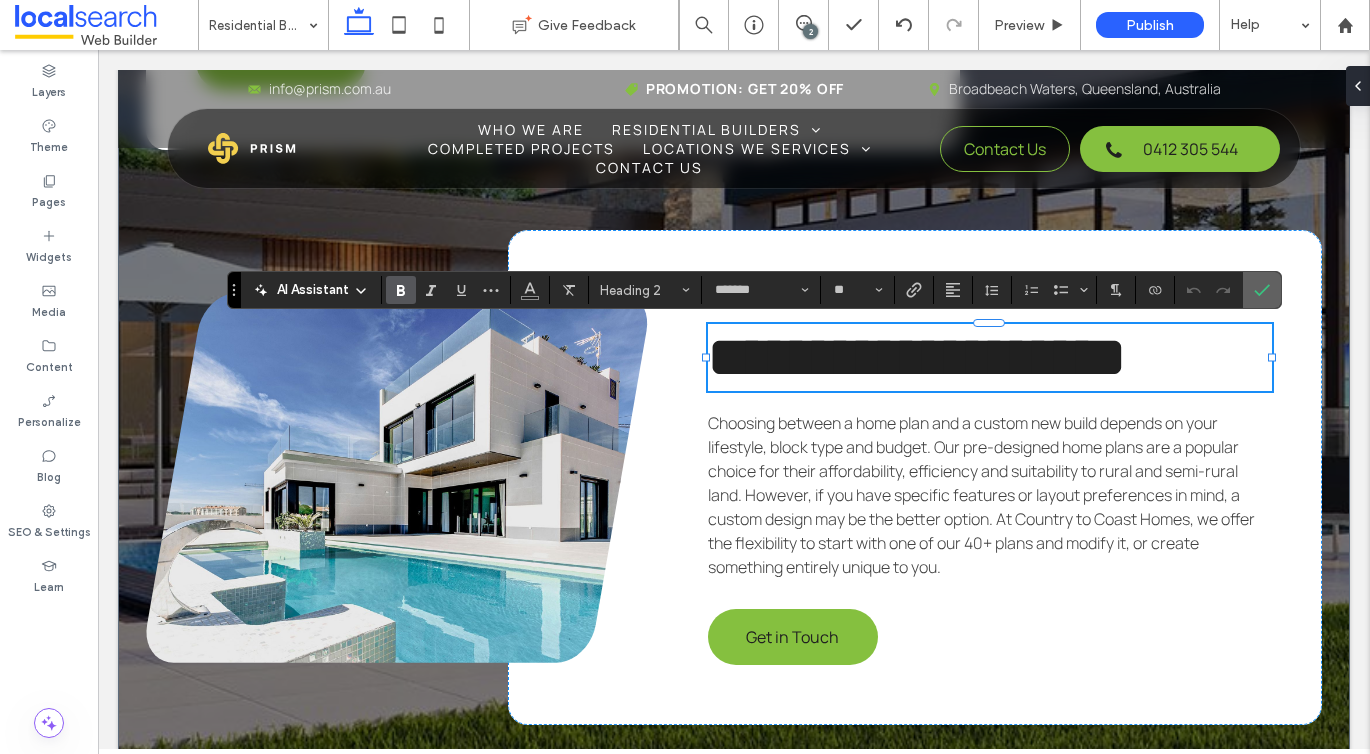 click 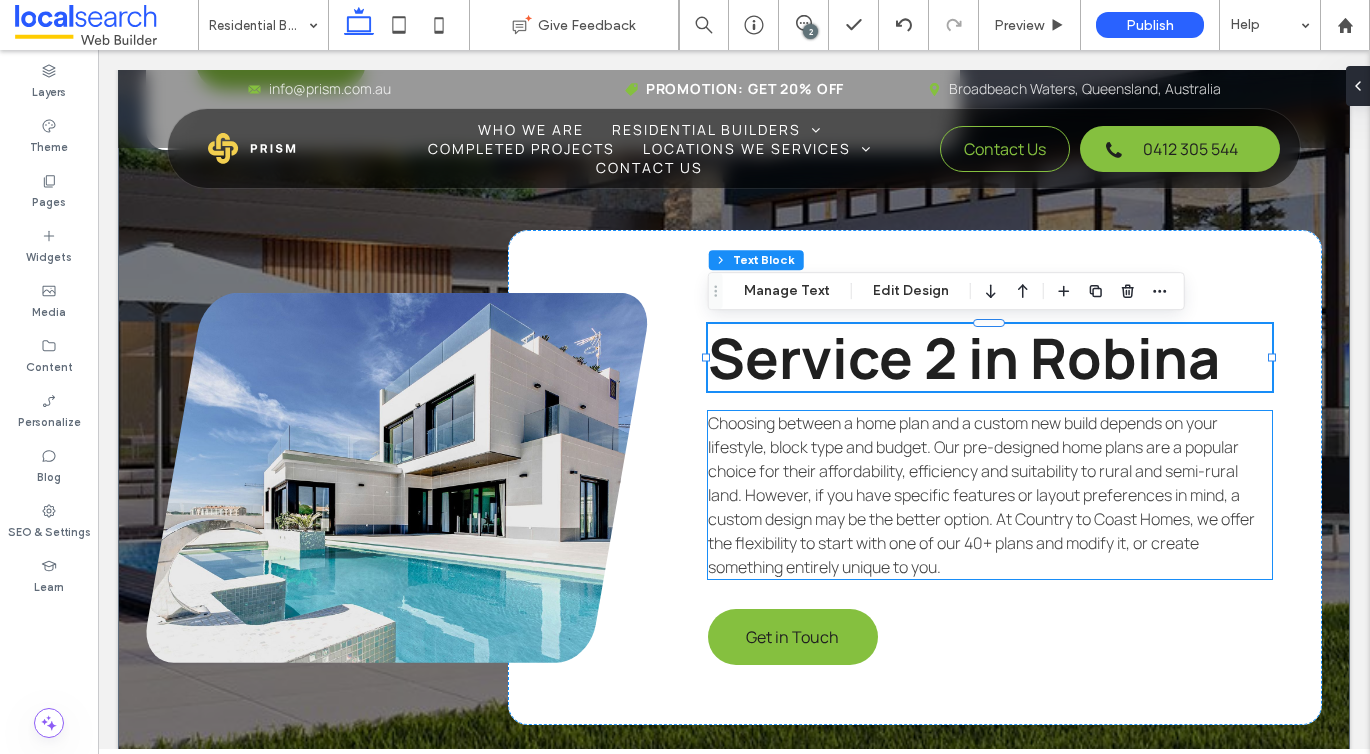 click on "Choosing between a home plan and a custom new build depends on your lifestyle, block type and budget. Our pre-designed home plans are a popular choice for their affordability, efficiency and suitability to rural and semi-rural land. However, if you have specific features or layout preferences in mind, a custom design may be the better option. At Country to Coast Homes, we offer the flexibility to start with one of our 40+ plans and modify it, or create something entirely unique to you." at bounding box center (990, 495) 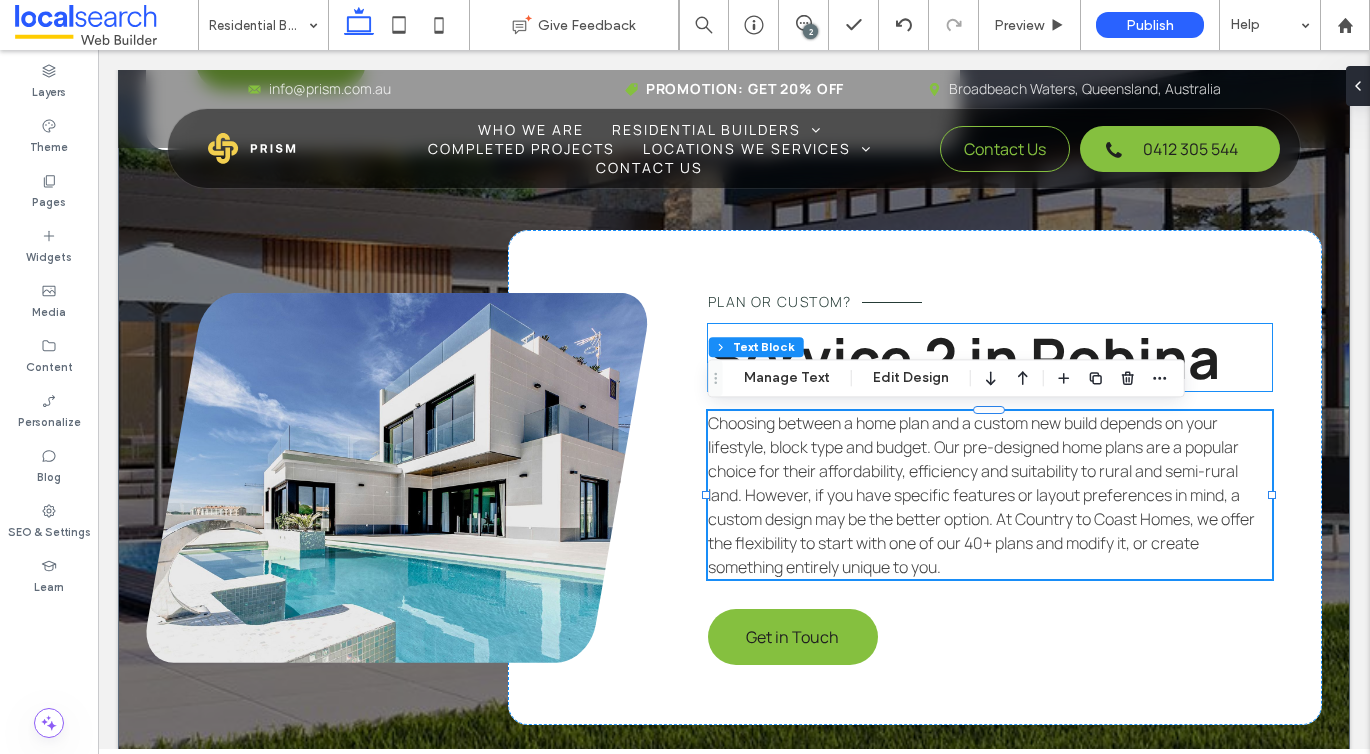 click on "Service 2 in Robina" at bounding box center [964, 357] 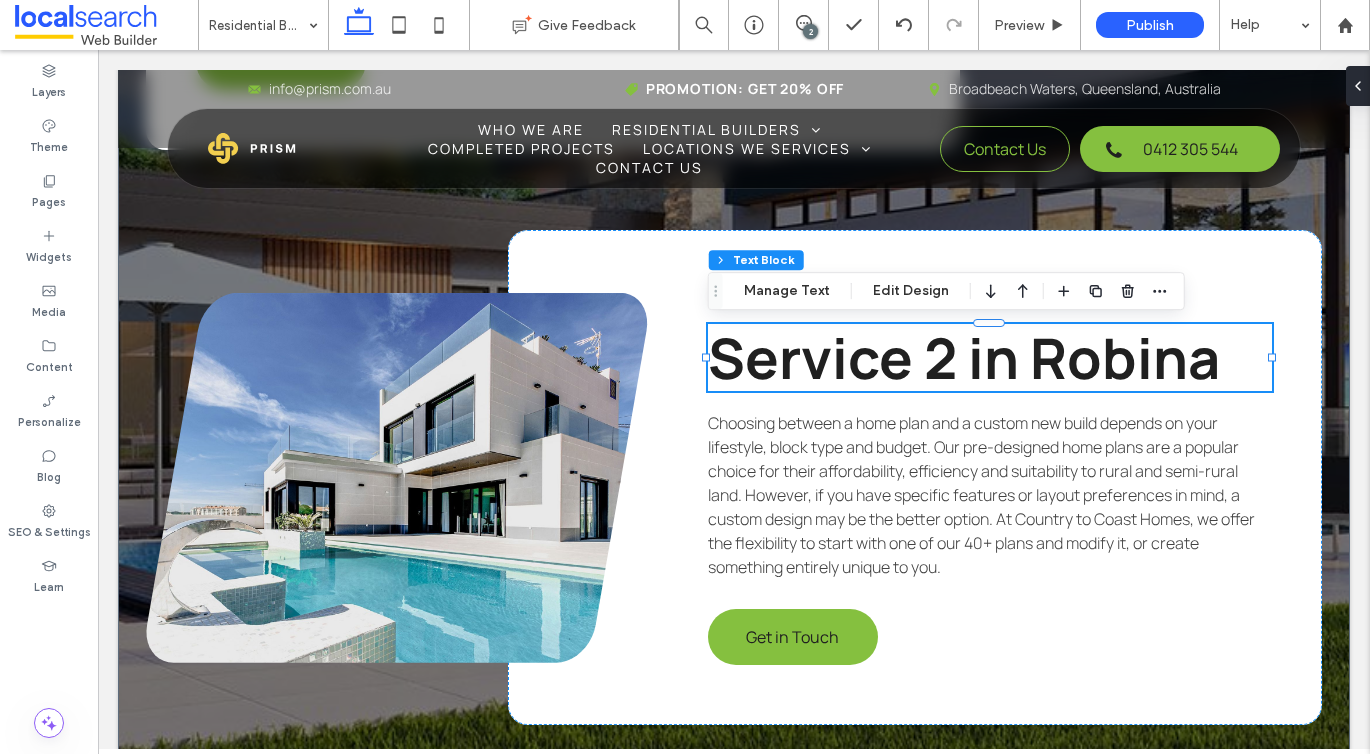 click on "Service 2 in Robina" at bounding box center (964, 357) 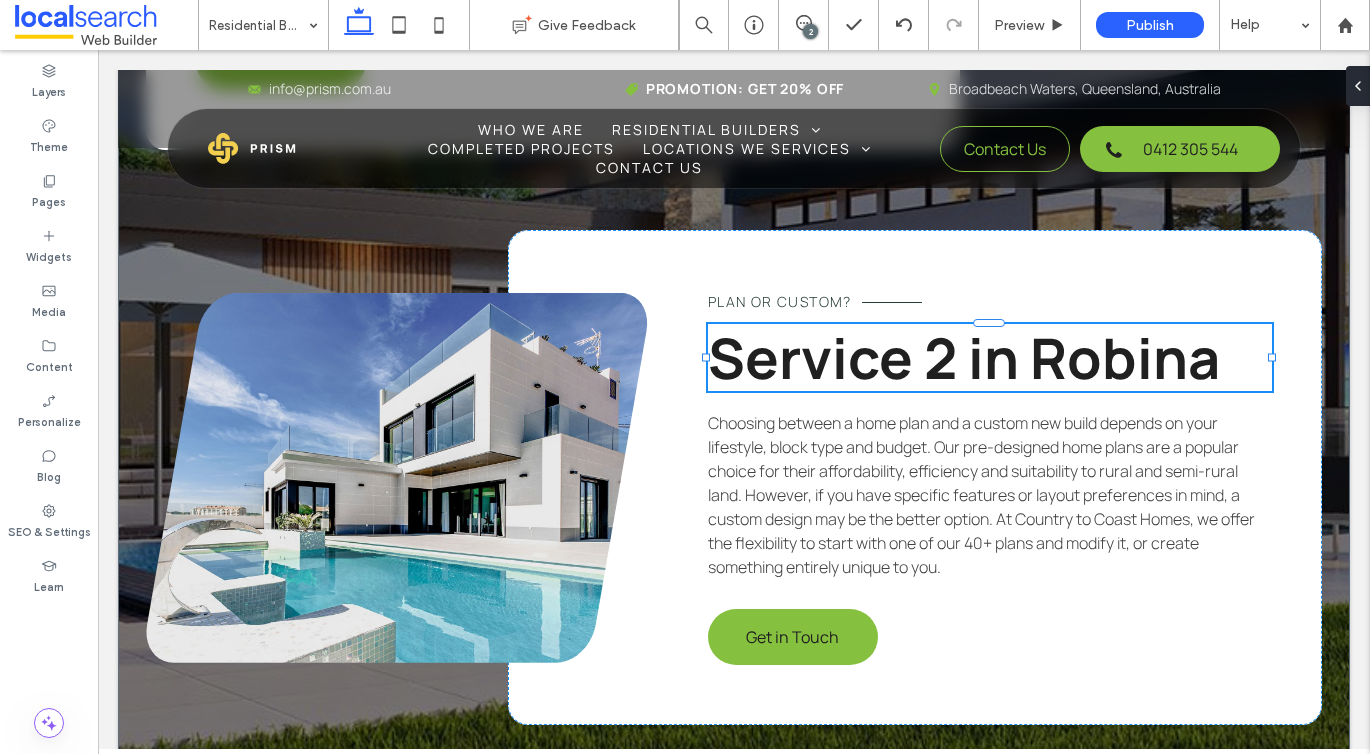 type on "*******" 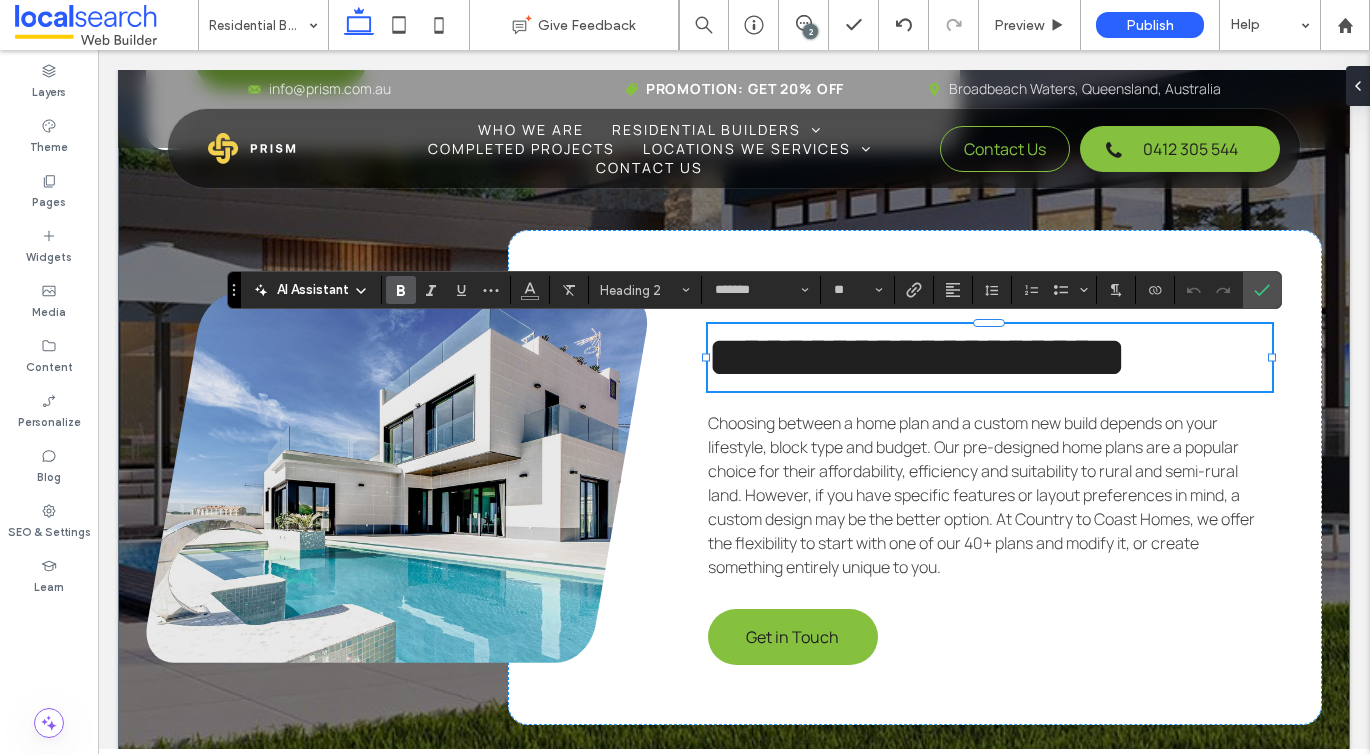 type 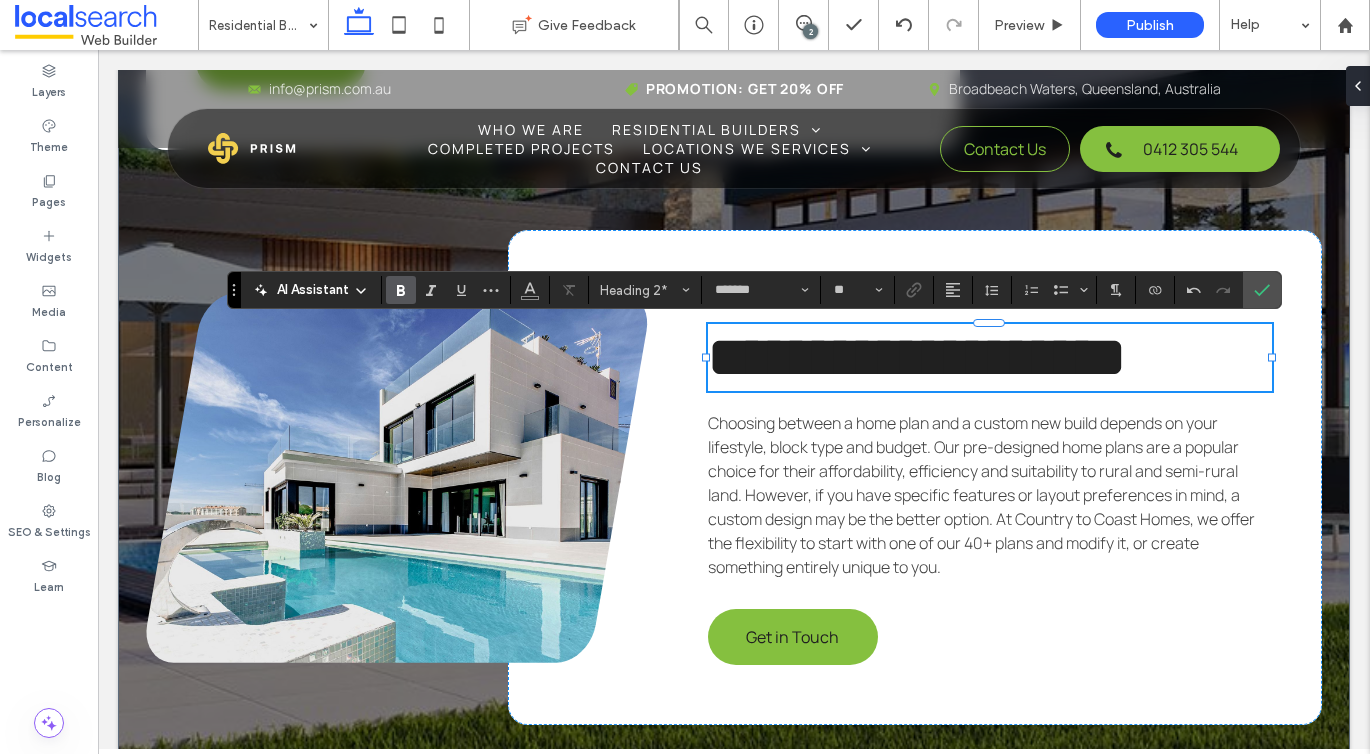 scroll, scrollTop: 4, scrollLeft: 0, axis: vertical 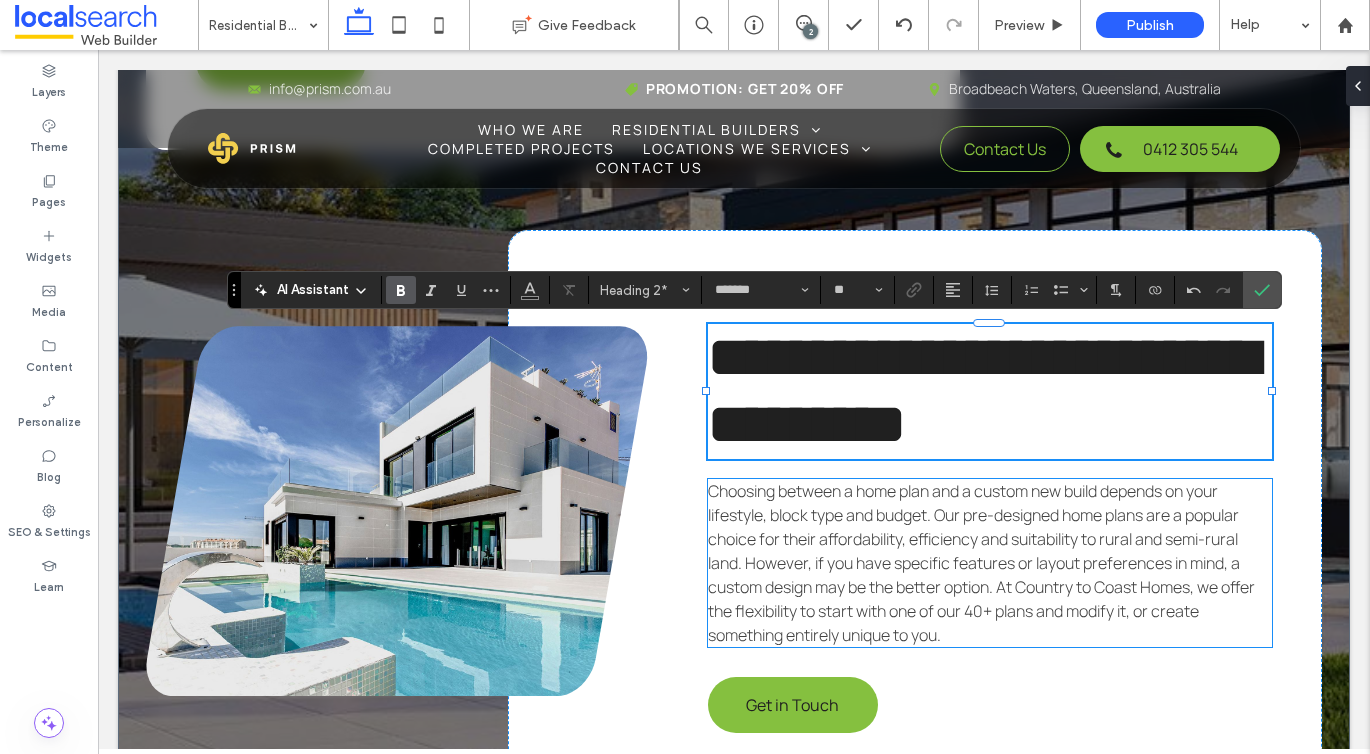 click on "Choosing between a home plan and a custom new build depends on your lifestyle, block type and budget. Our pre-designed home plans are a popular choice for their affordability, efficiency and suitability to rural and semi-rural land. However, if you have specific features or layout preferences in mind, a custom design may be the better option. At Country to Coast Homes, we offer the flexibility to start with one of our 40+ plans and modify it, or create something entirely unique to you." at bounding box center [981, 563] 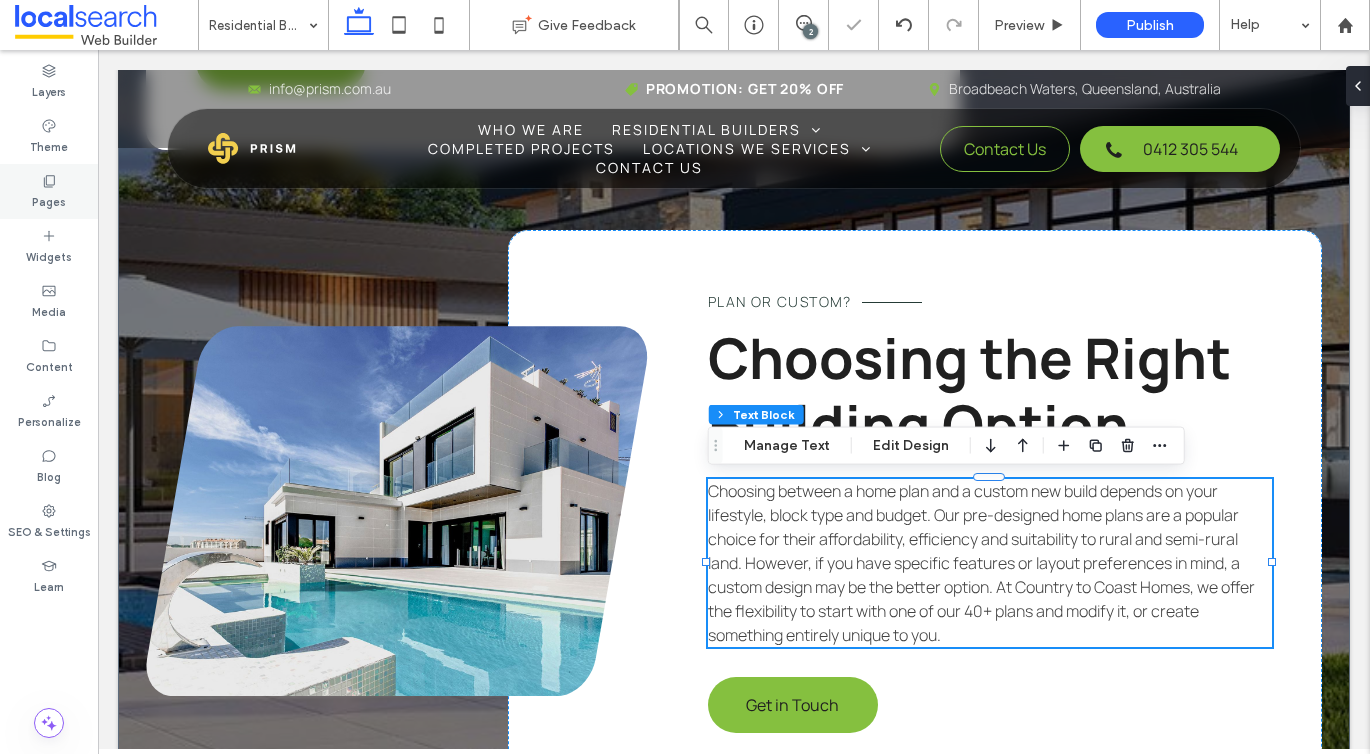 click on "Pages" at bounding box center [49, 191] 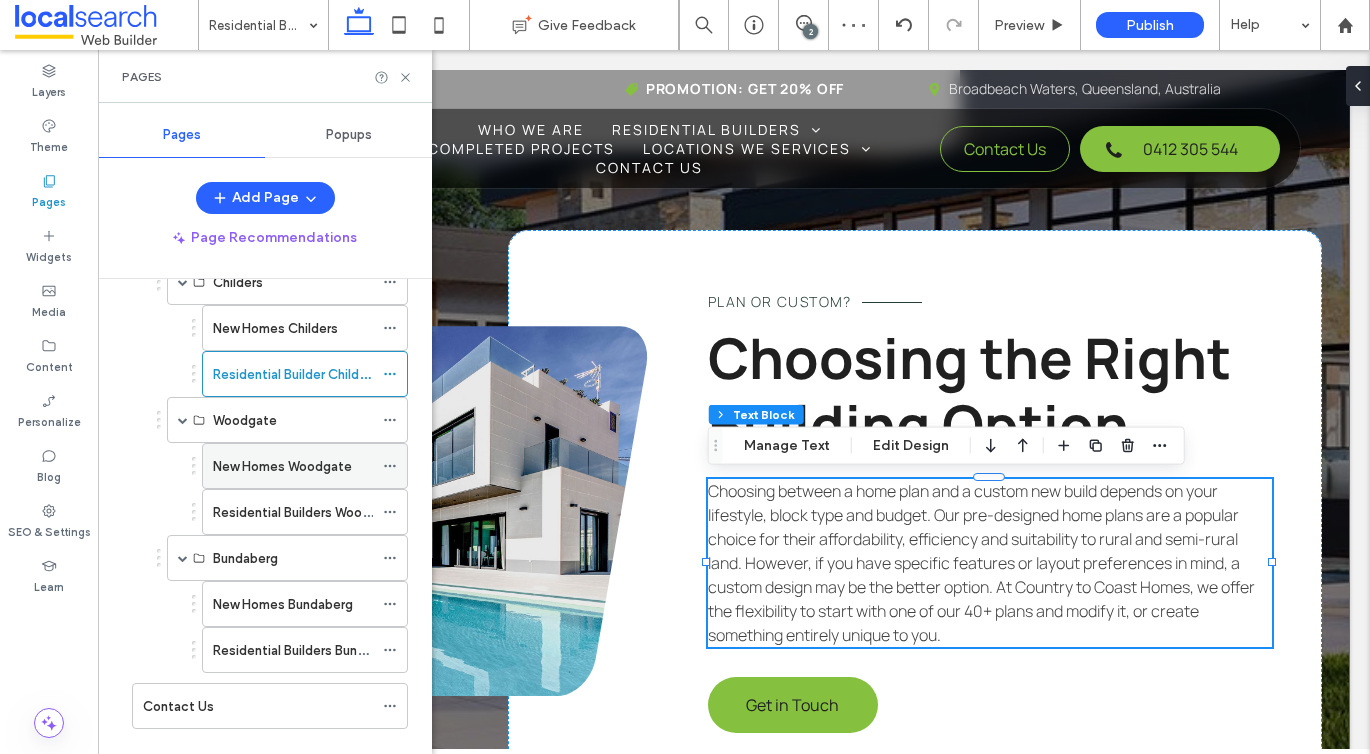 scroll, scrollTop: 341, scrollLeft: 0, axis: vertical 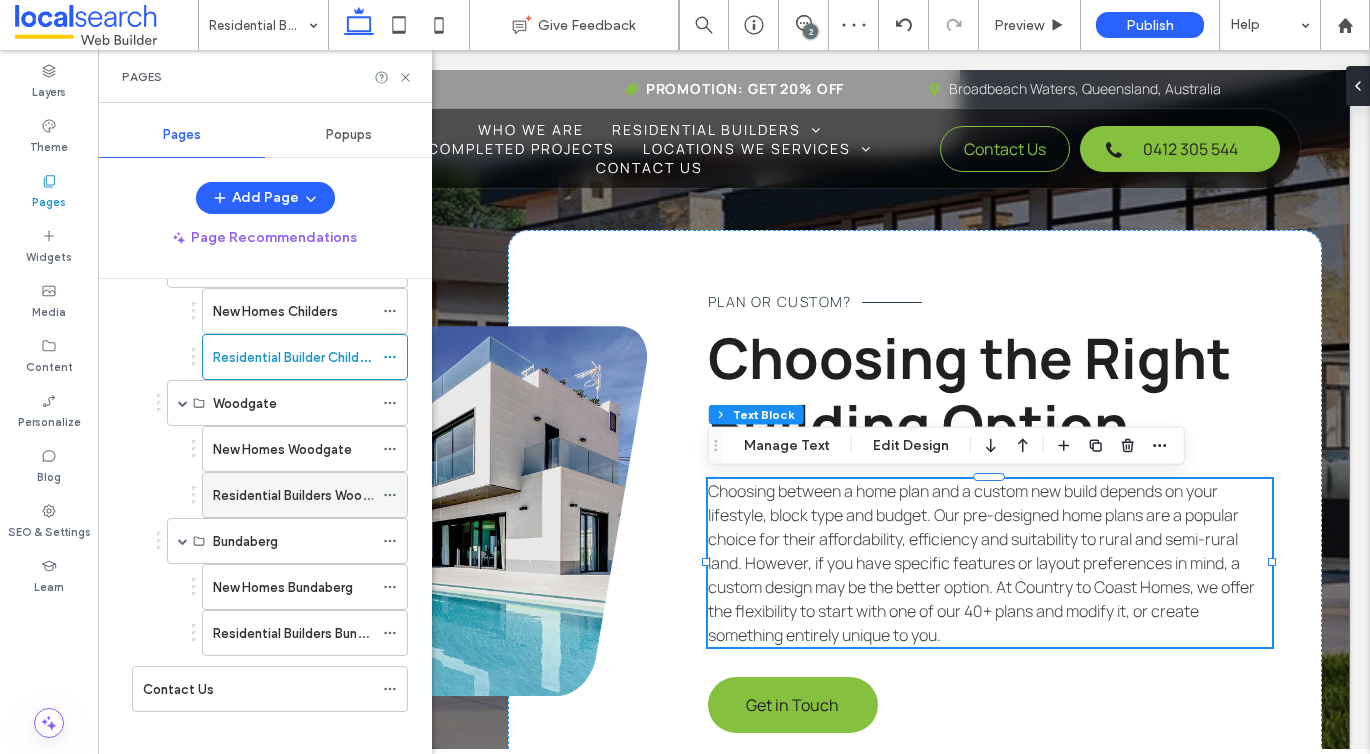 click on "Residential Builders Woodgate" at bounding box center (306, 495) 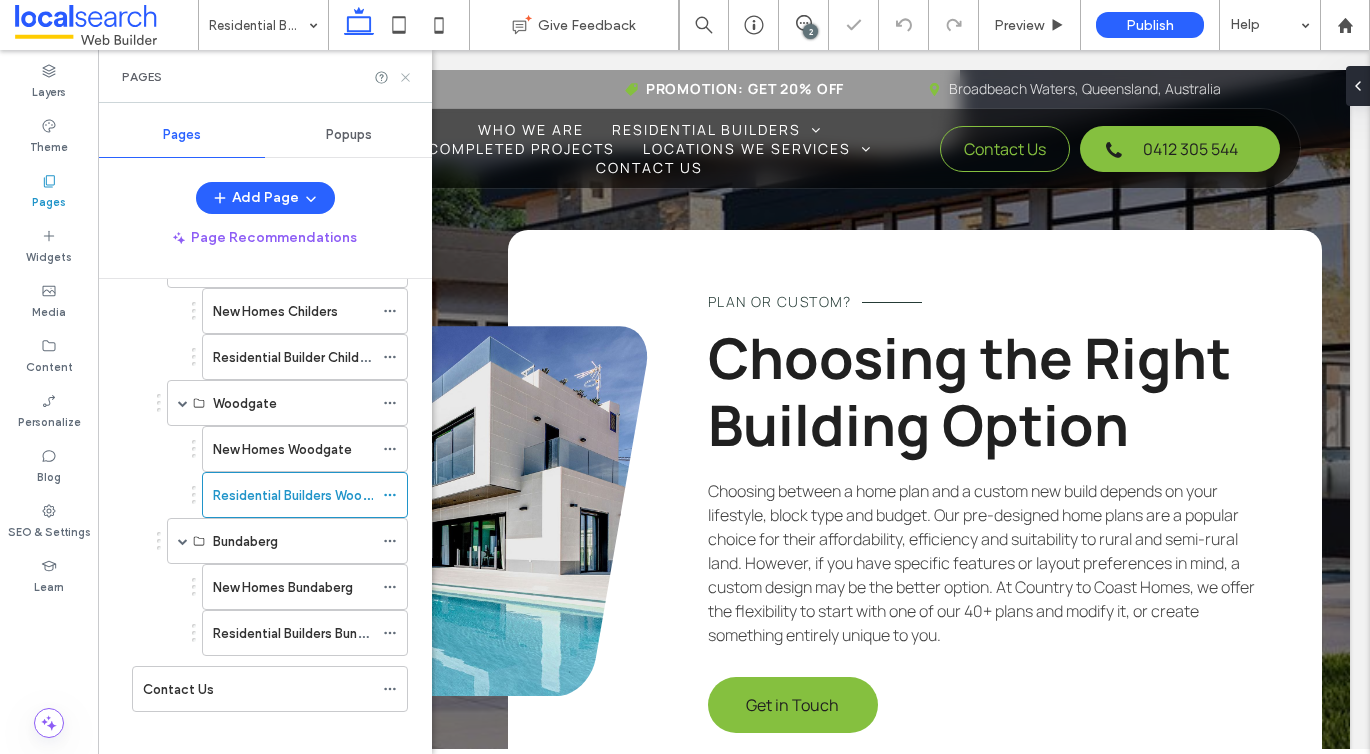 click 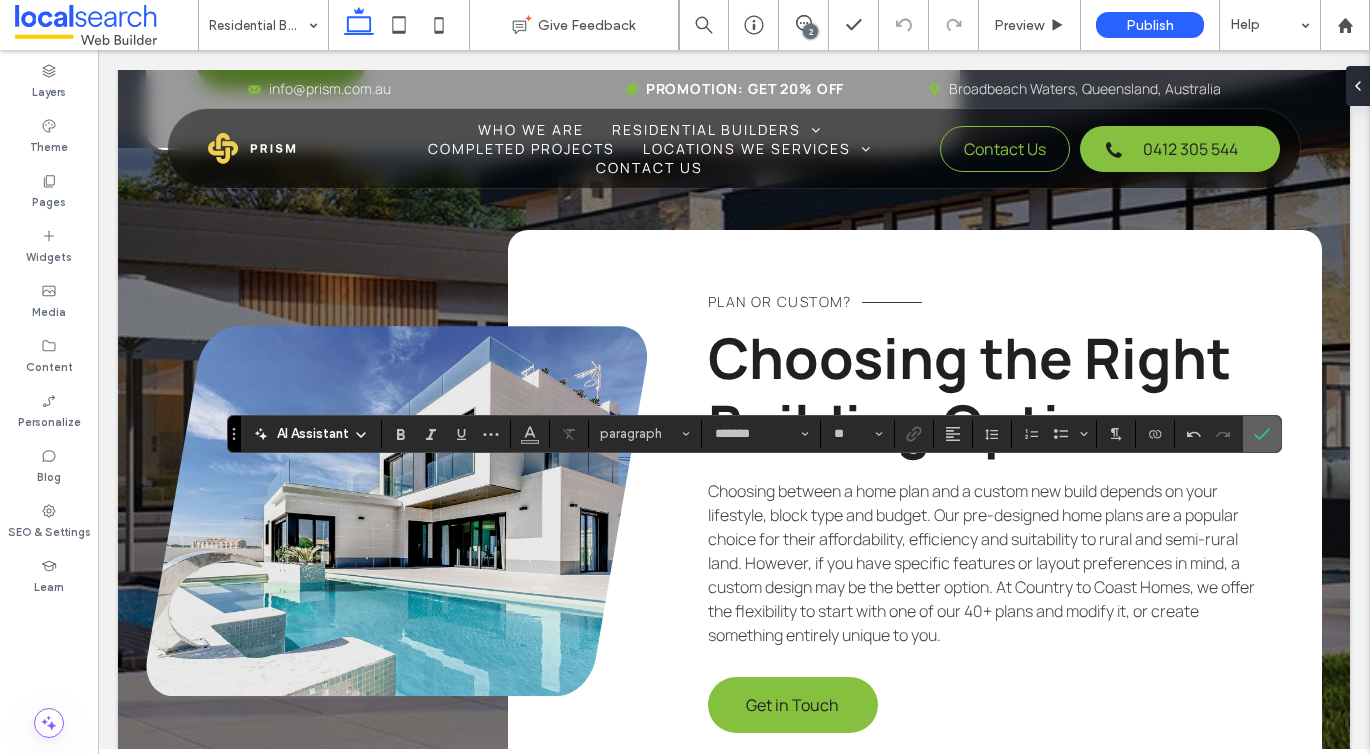click 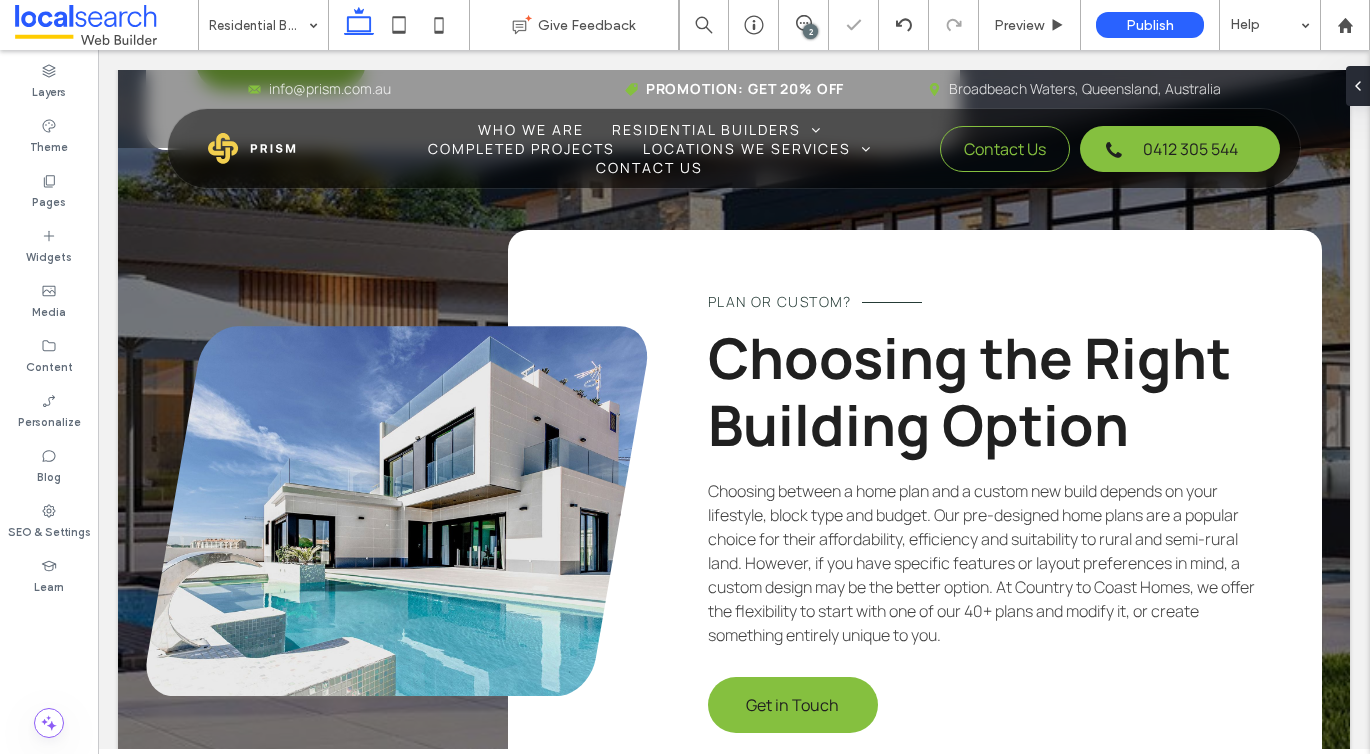type on "*******" 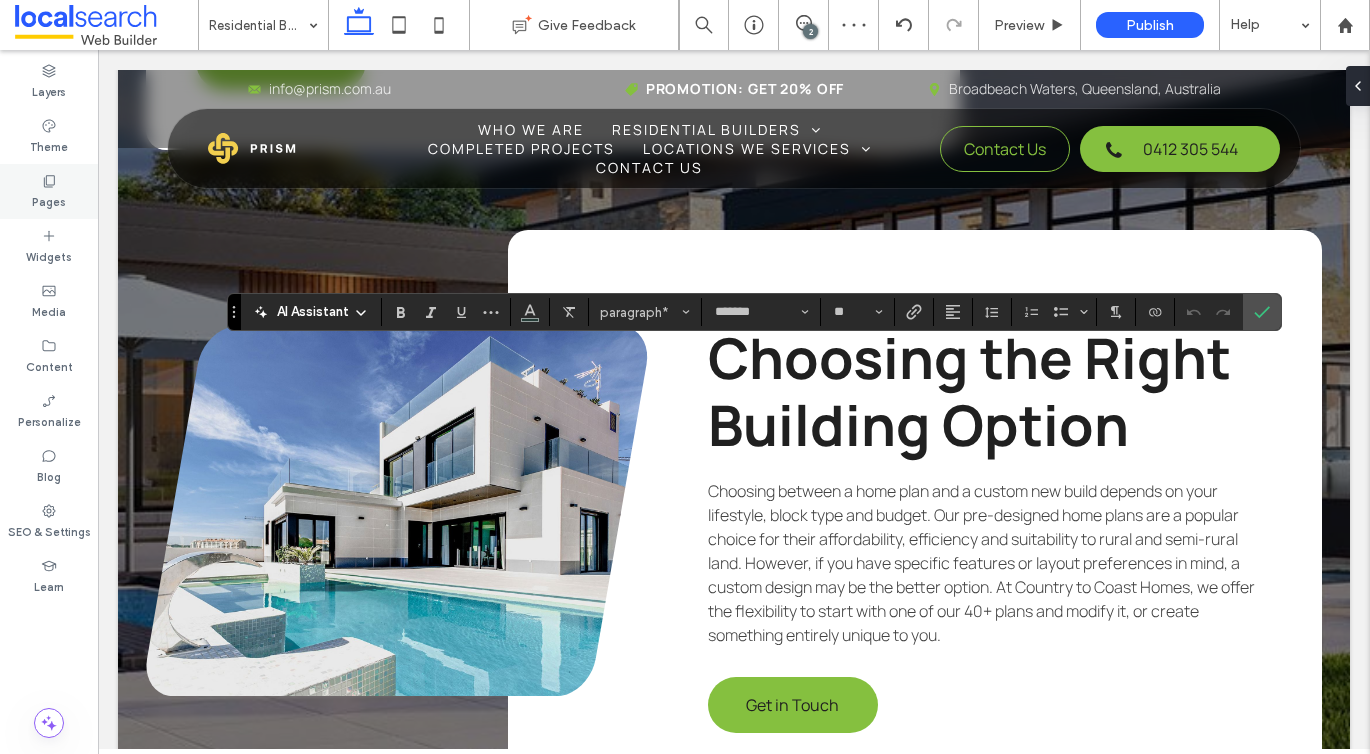 click on "Pages" at bounding box center (49, 191) 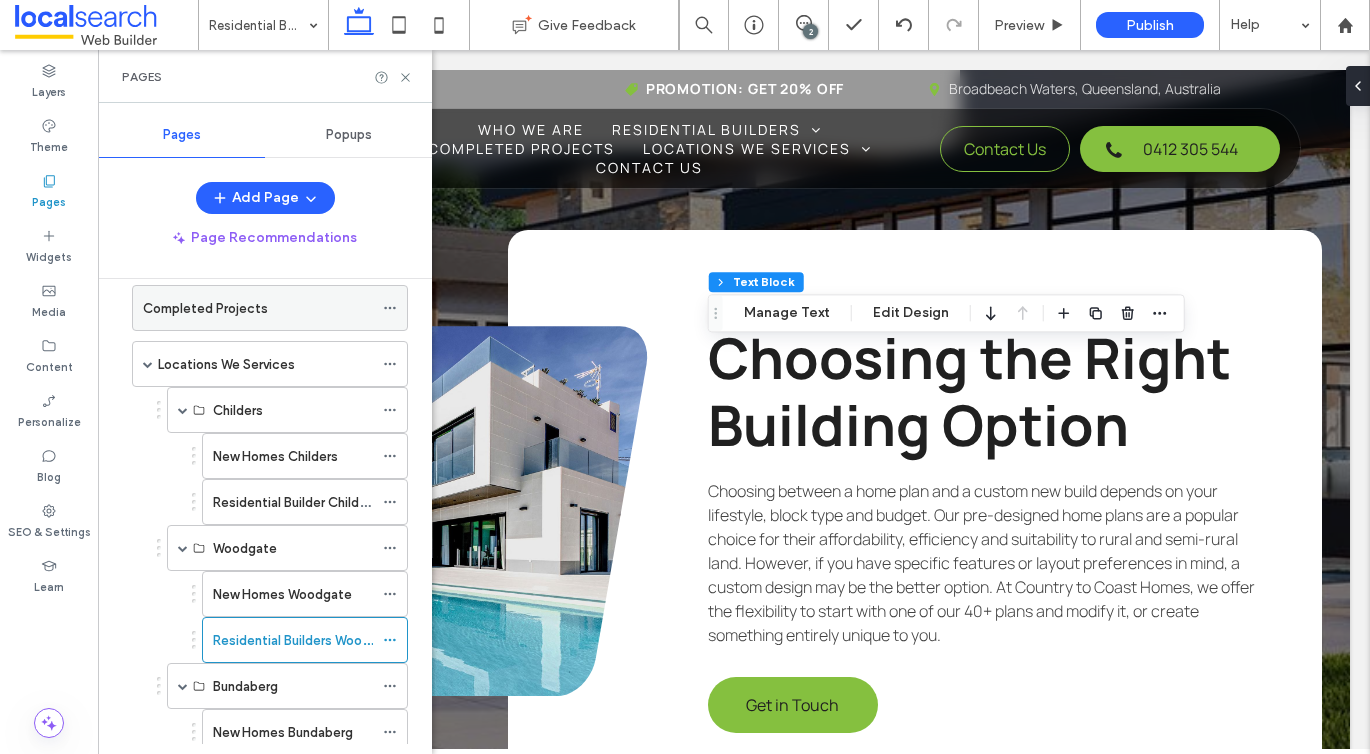 scroll, scrollTop: 236, scrollLeft: 0, axis: vertical 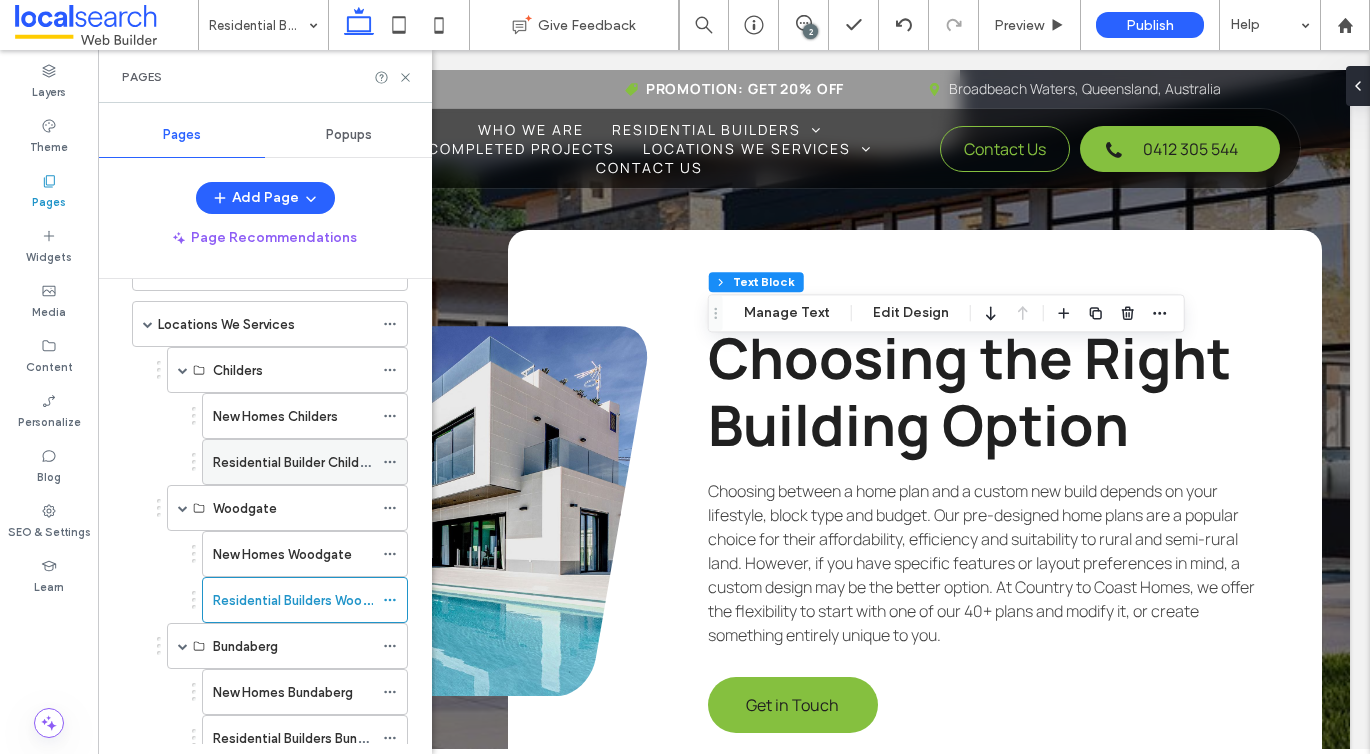 click on "Residential Builder Childers" at bounding box center (293, 462) 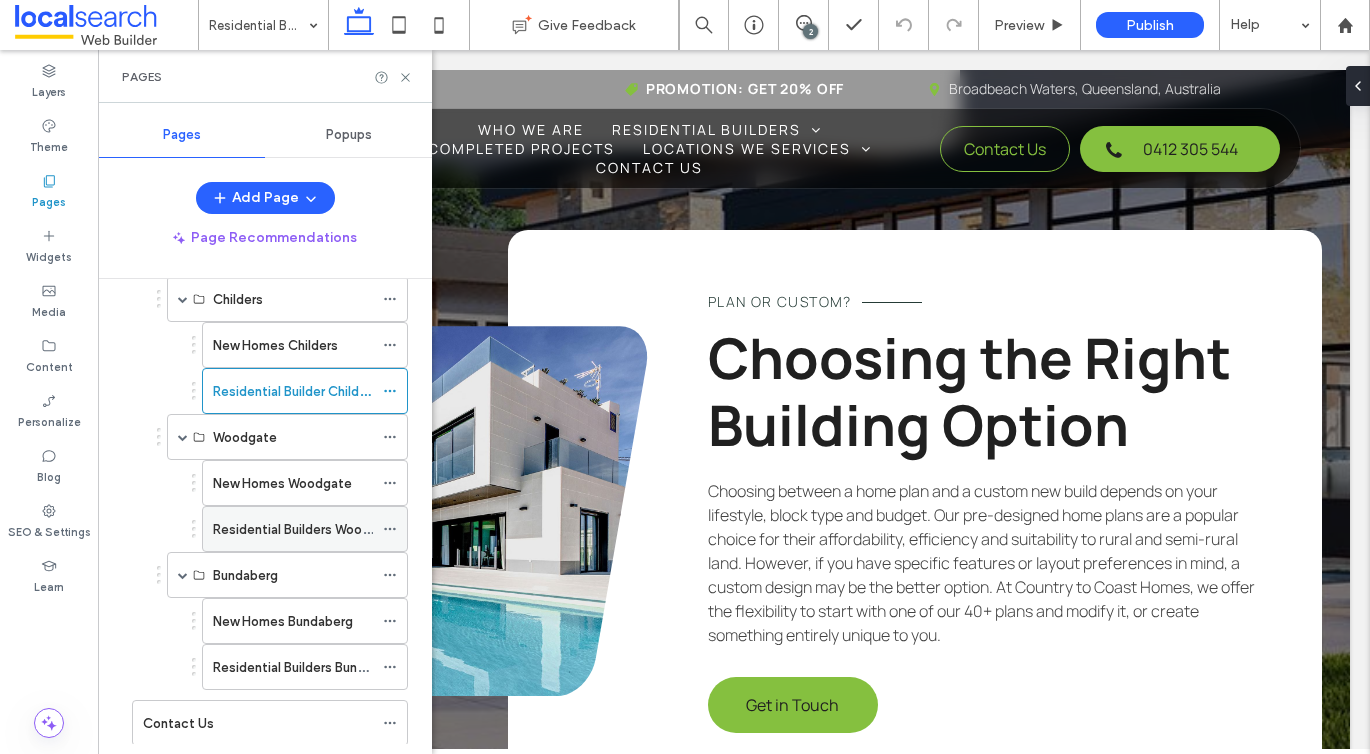 scroll, scrollTop: 309, scrollLeft: 0, axis: vertical 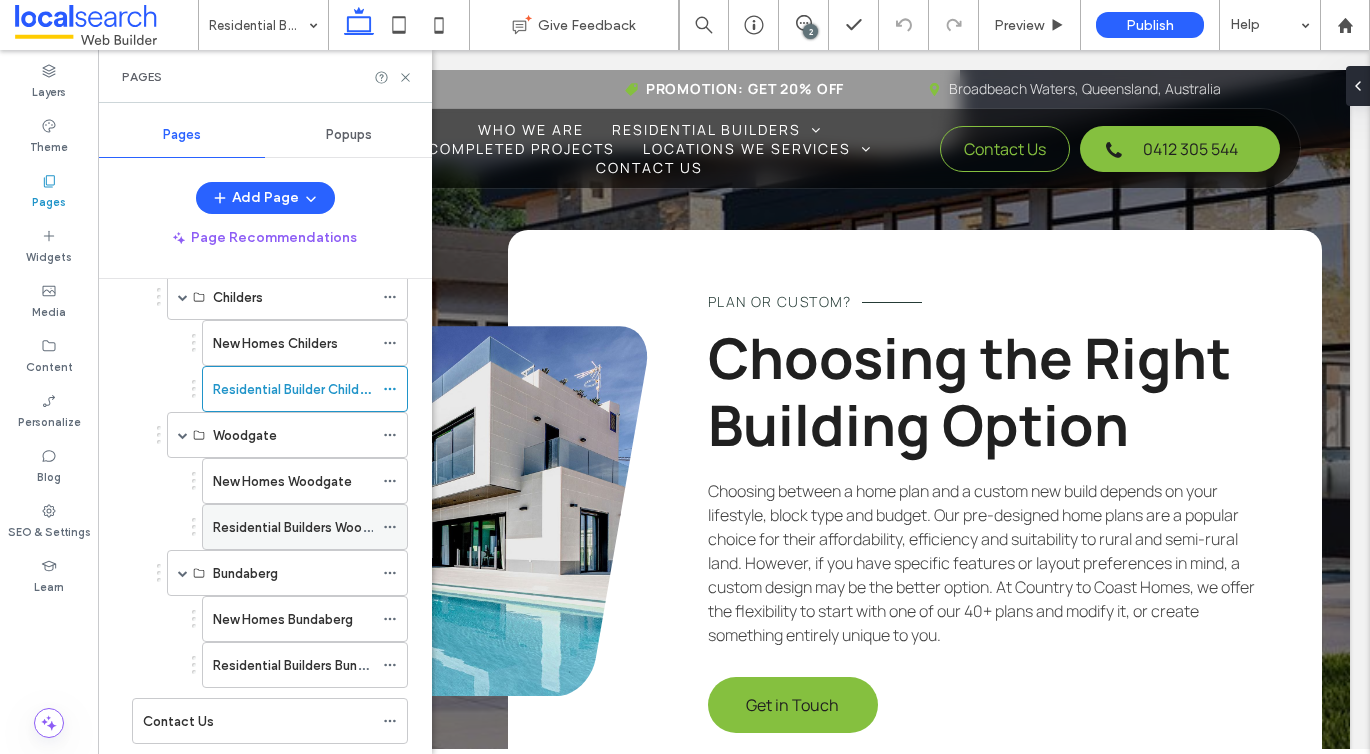 click on "Residential Builders Woodgate" at bounding box center [306, 527] 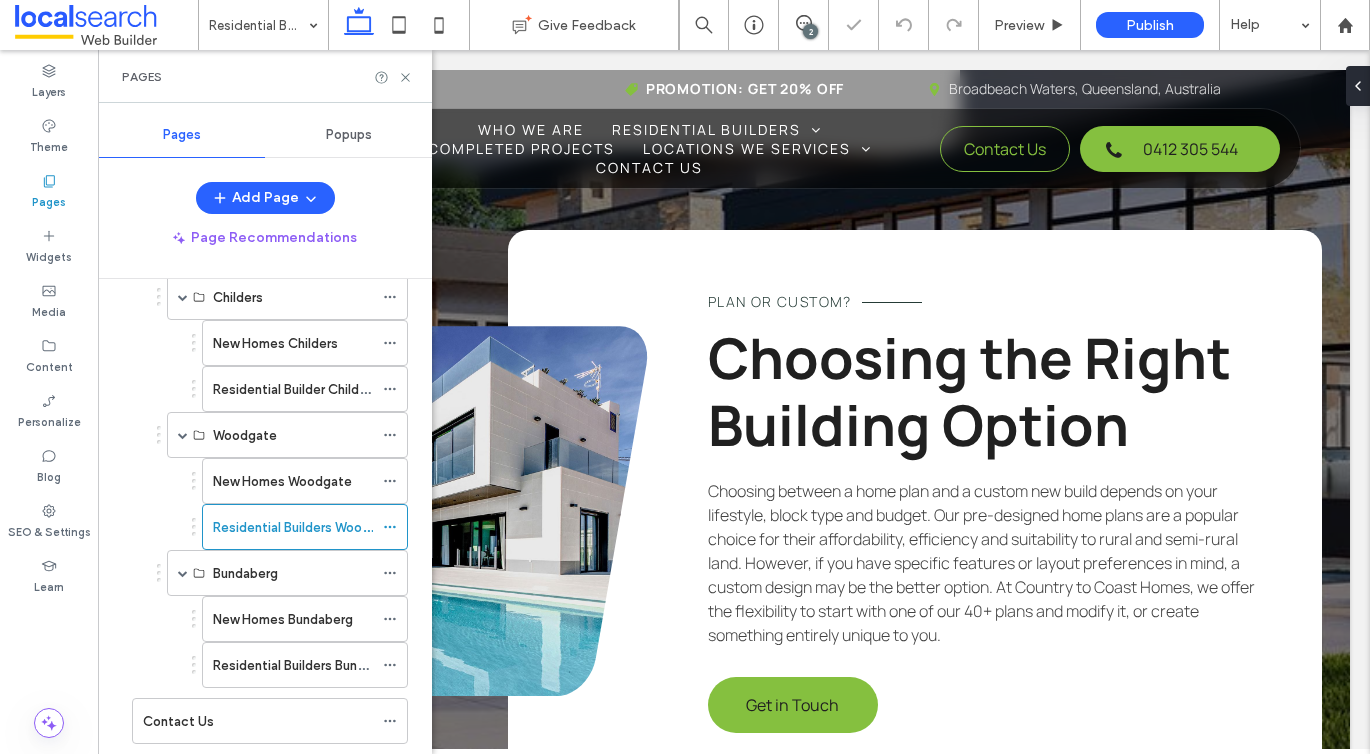 click 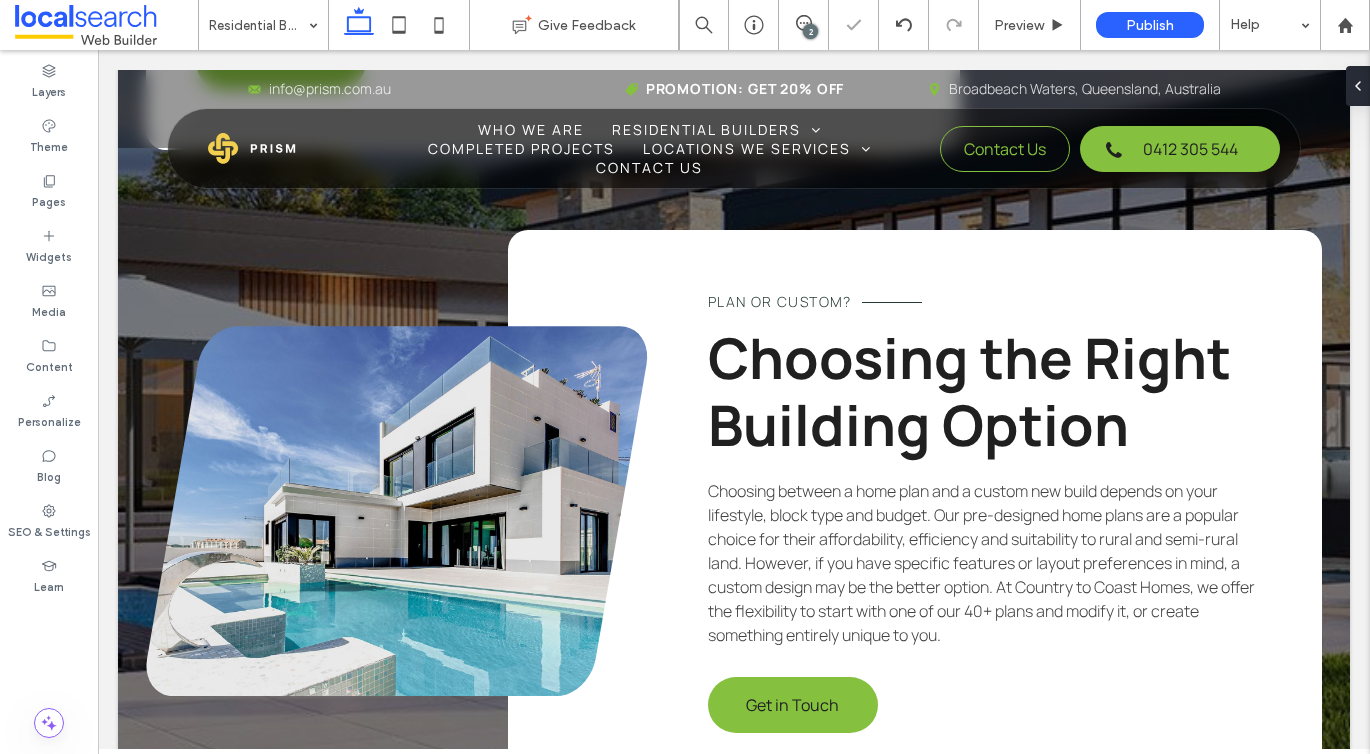 type on "*******" 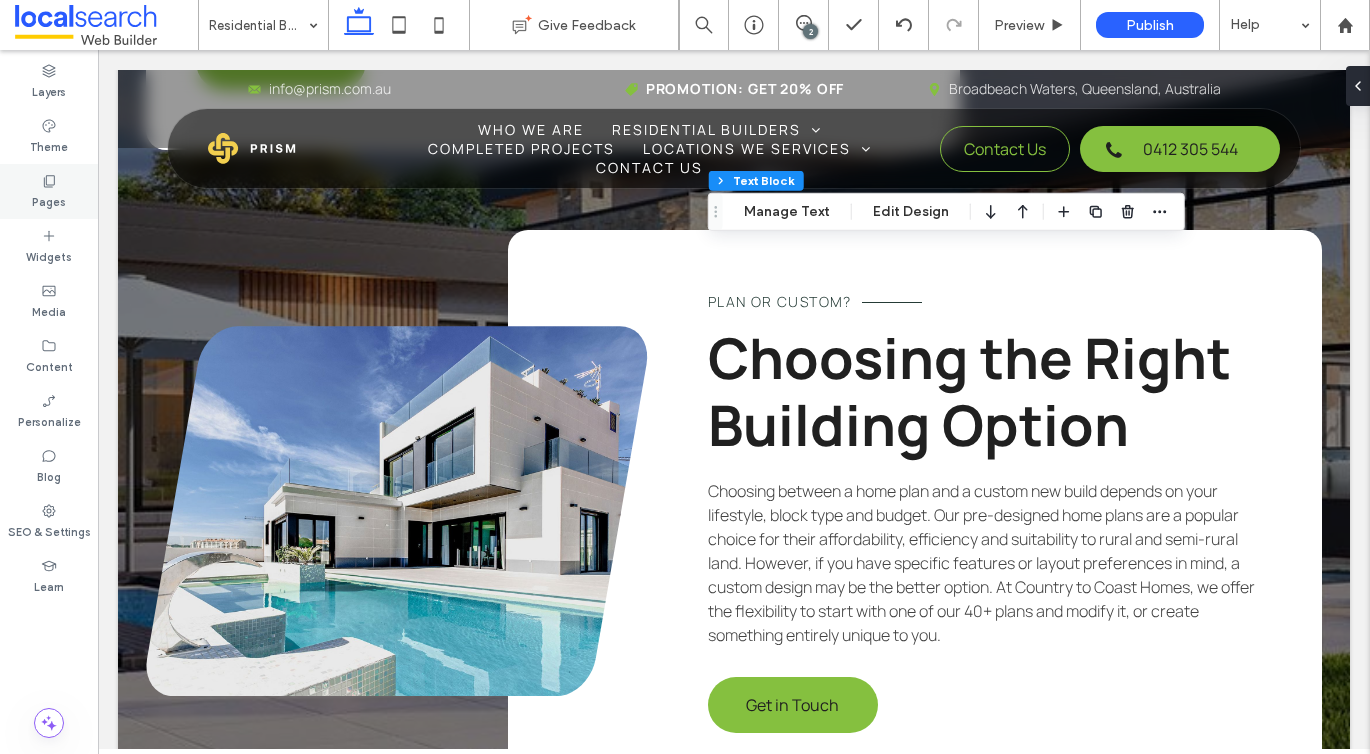 click on "Pages" at bounding box center [49, 200] 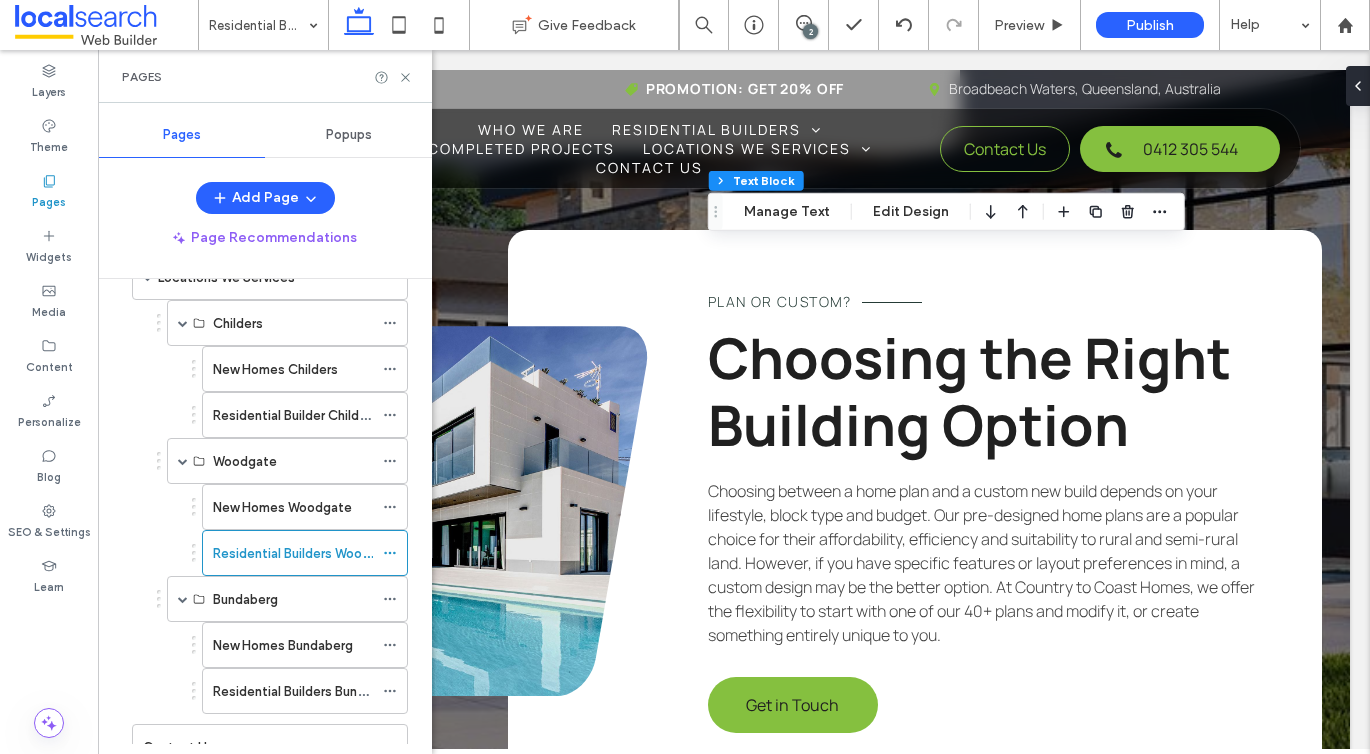 scroll, scrollTop: 359, scrollLeft: 0, axis: vertical 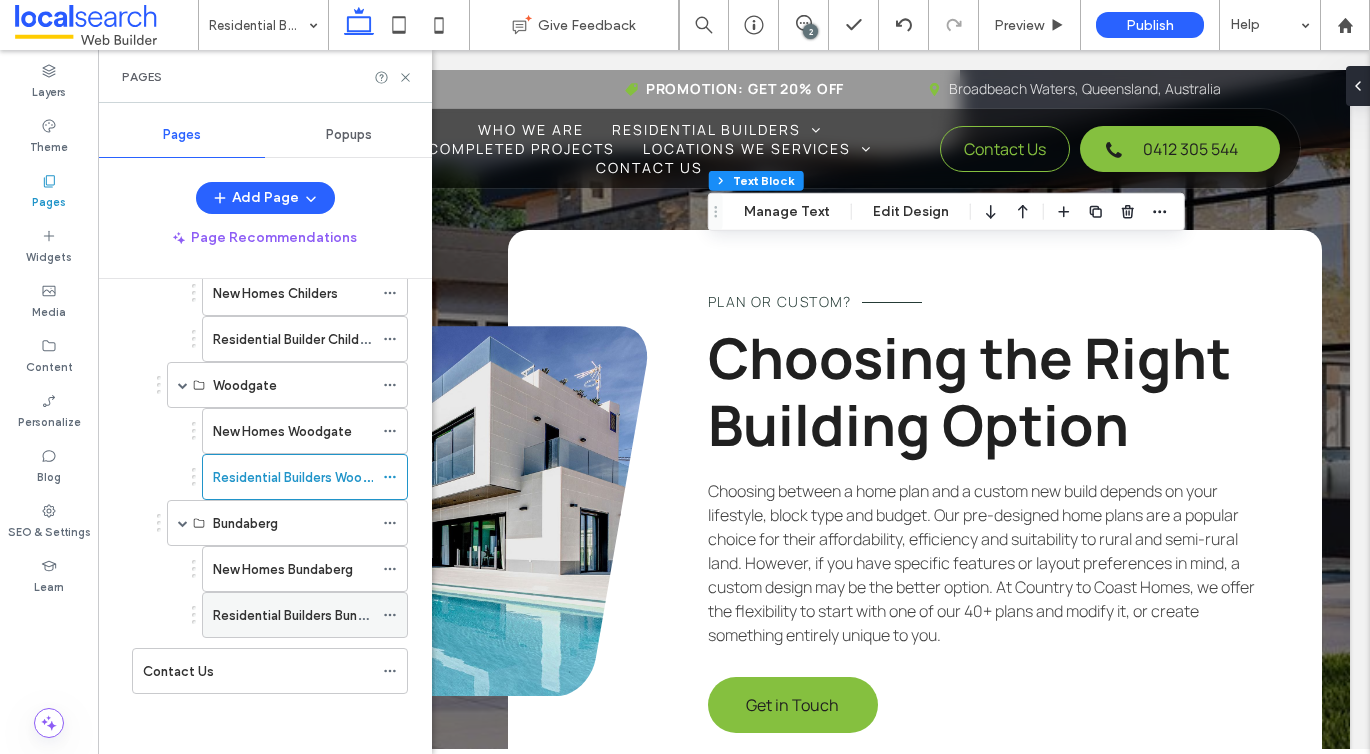 click on "Residential Builders Bundaberg" at bounding box center (306, 615) 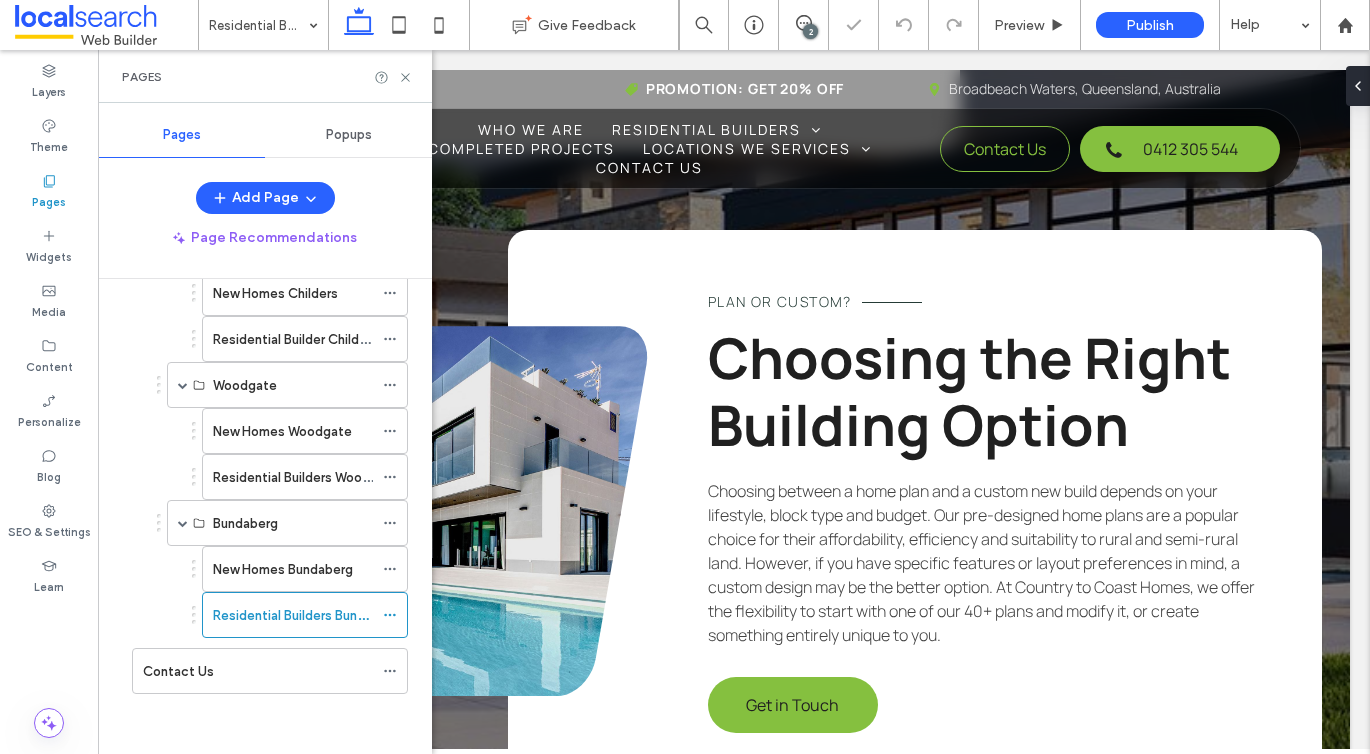 click 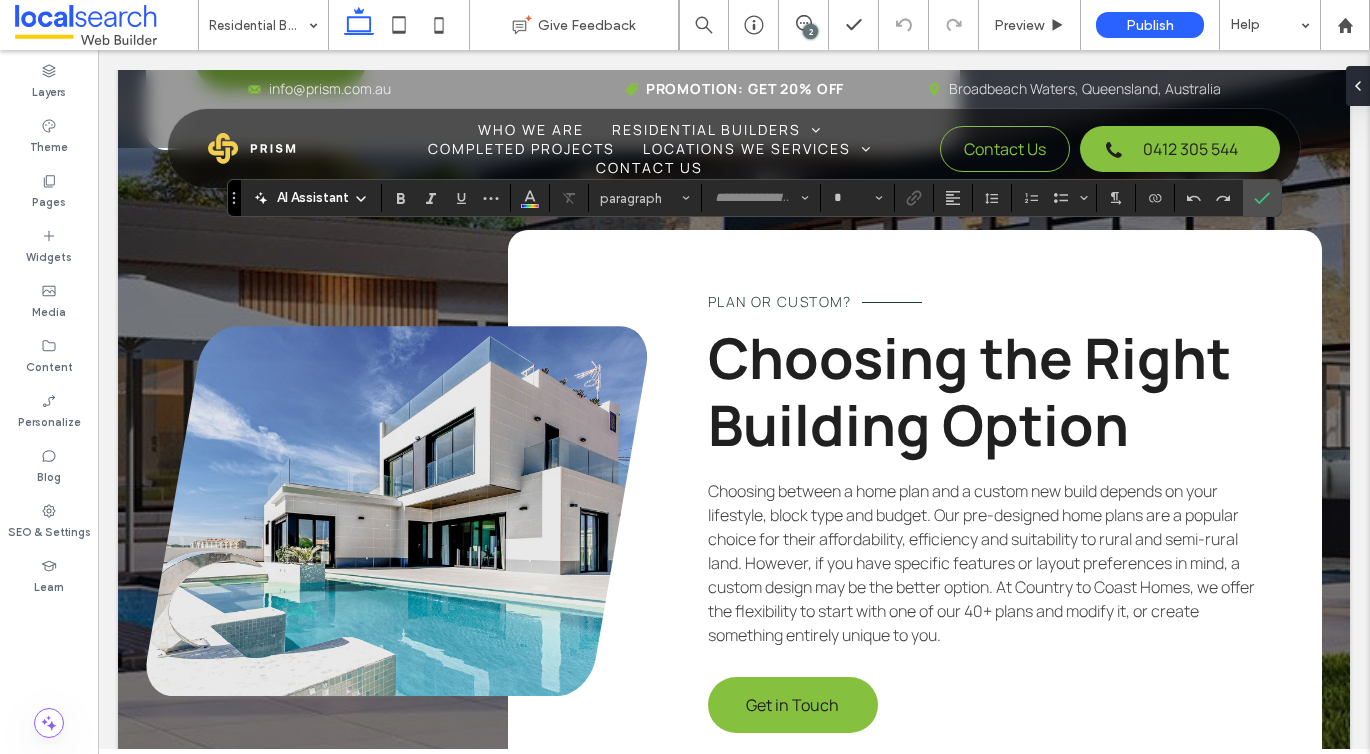 type on "*******" 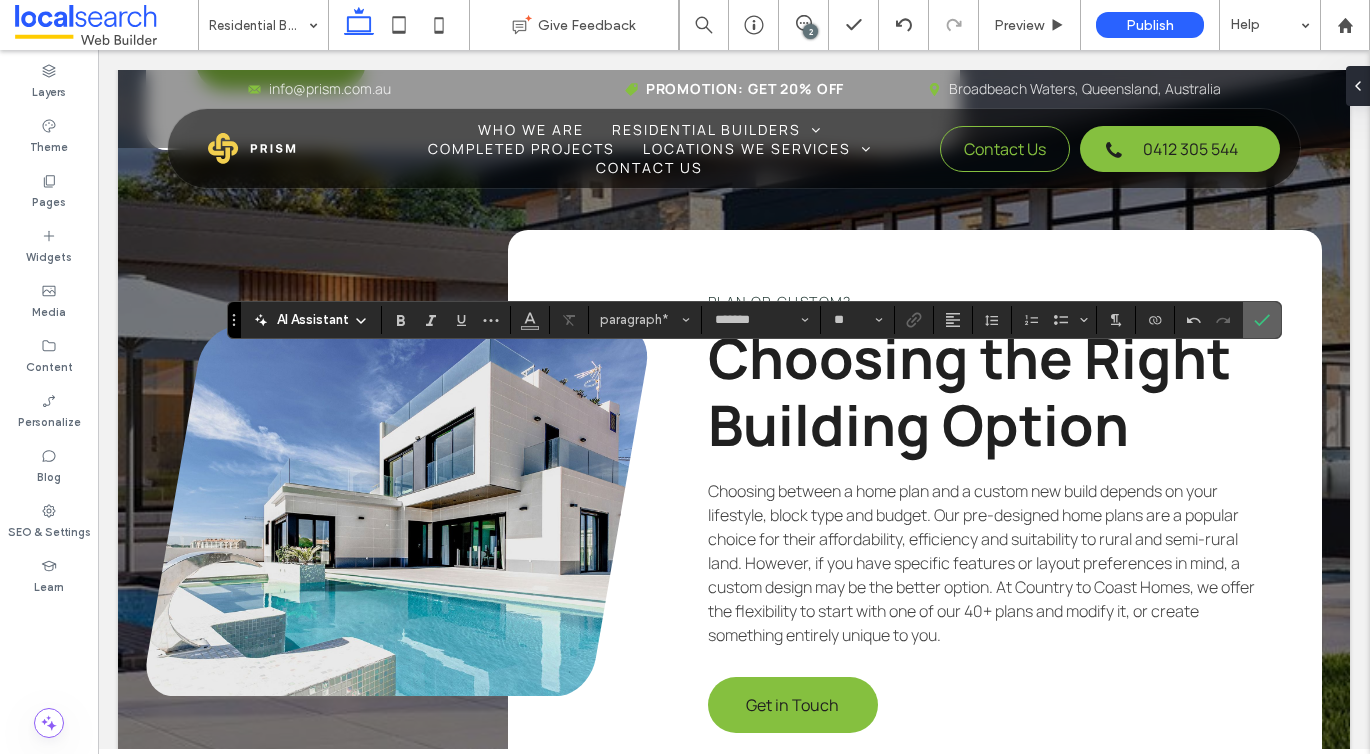 click 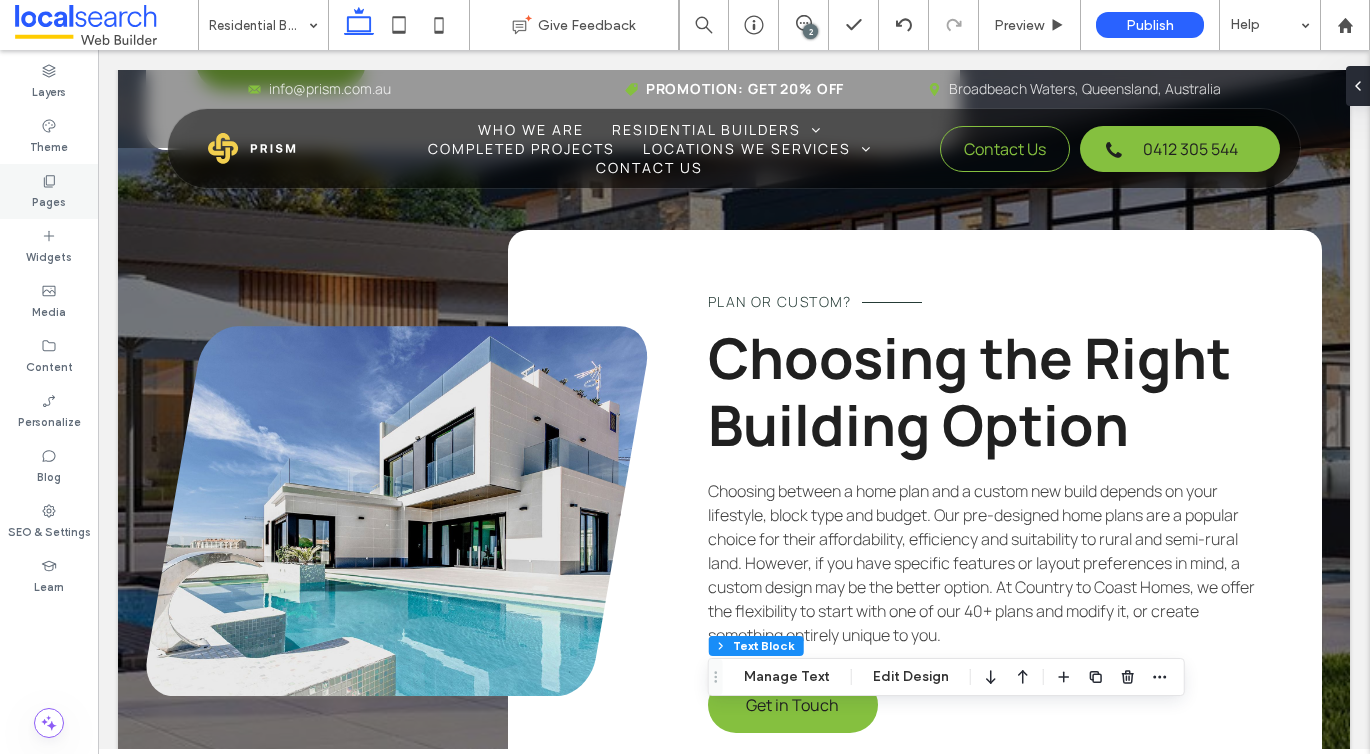 click on "Pages" at bounding box center [49, 200] 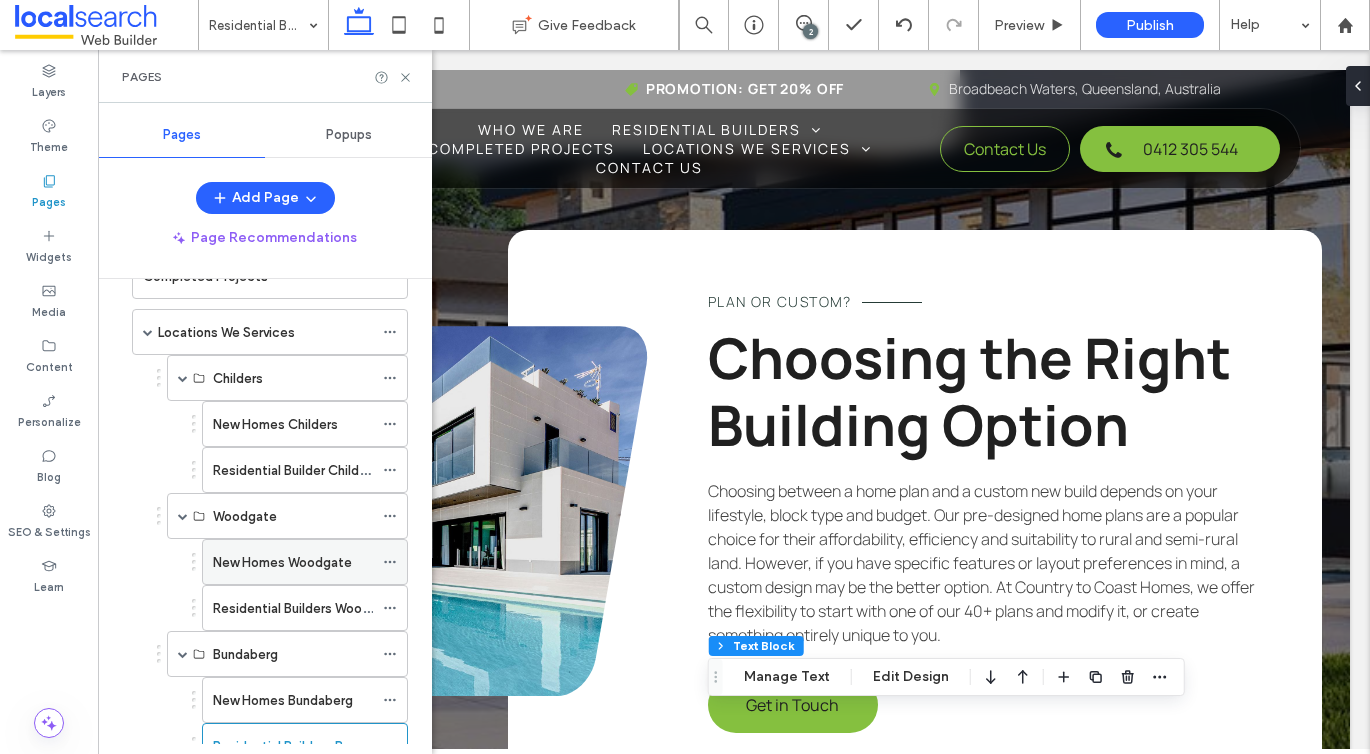 scroll, scrollTop: 229, scrollLeft: 0, axis: vertical 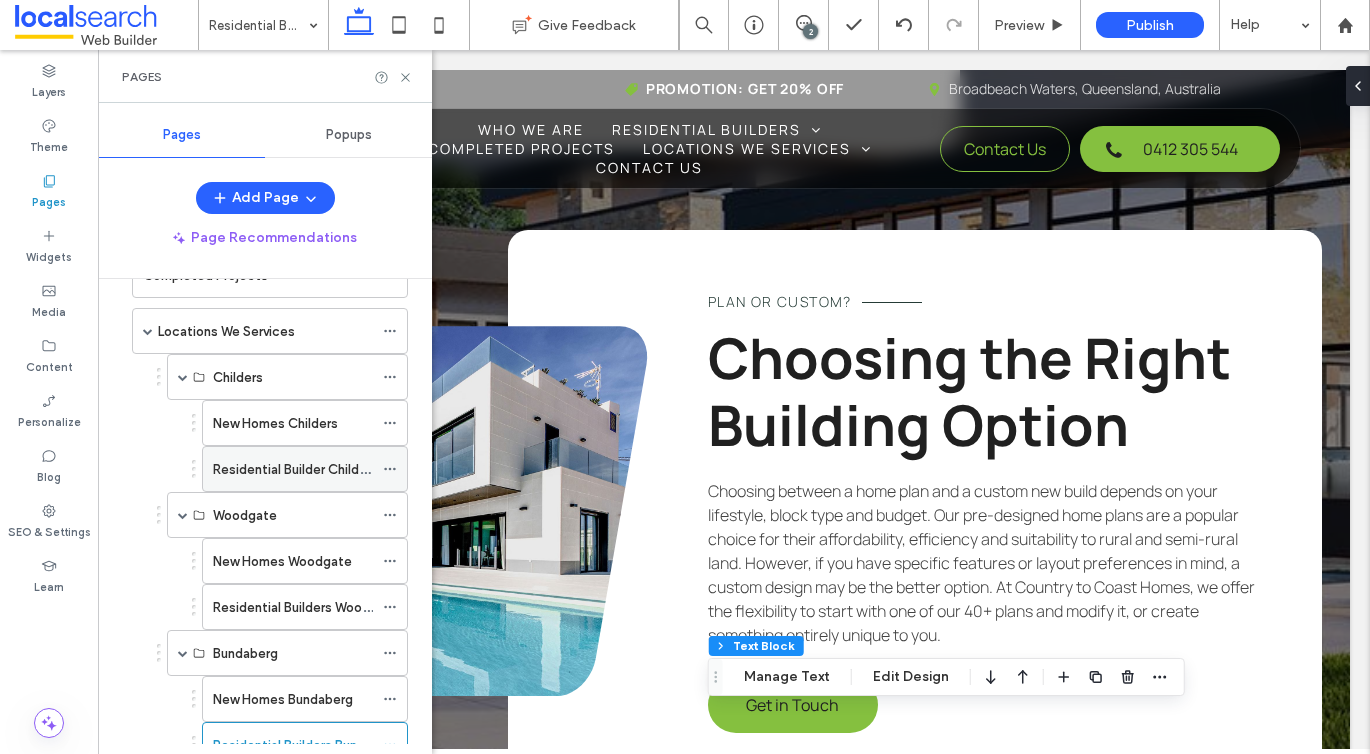 click on "Residential Builder Childers" at bounding box center [295, 469] 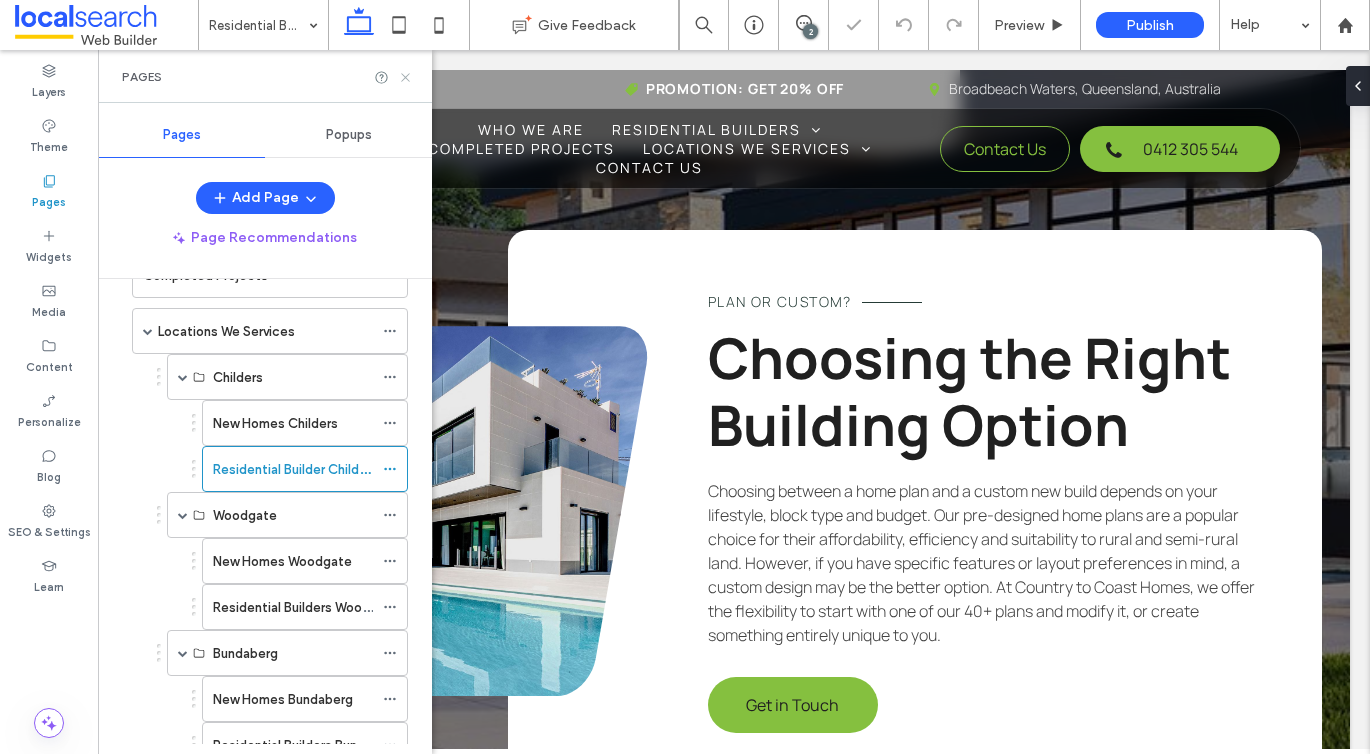 click 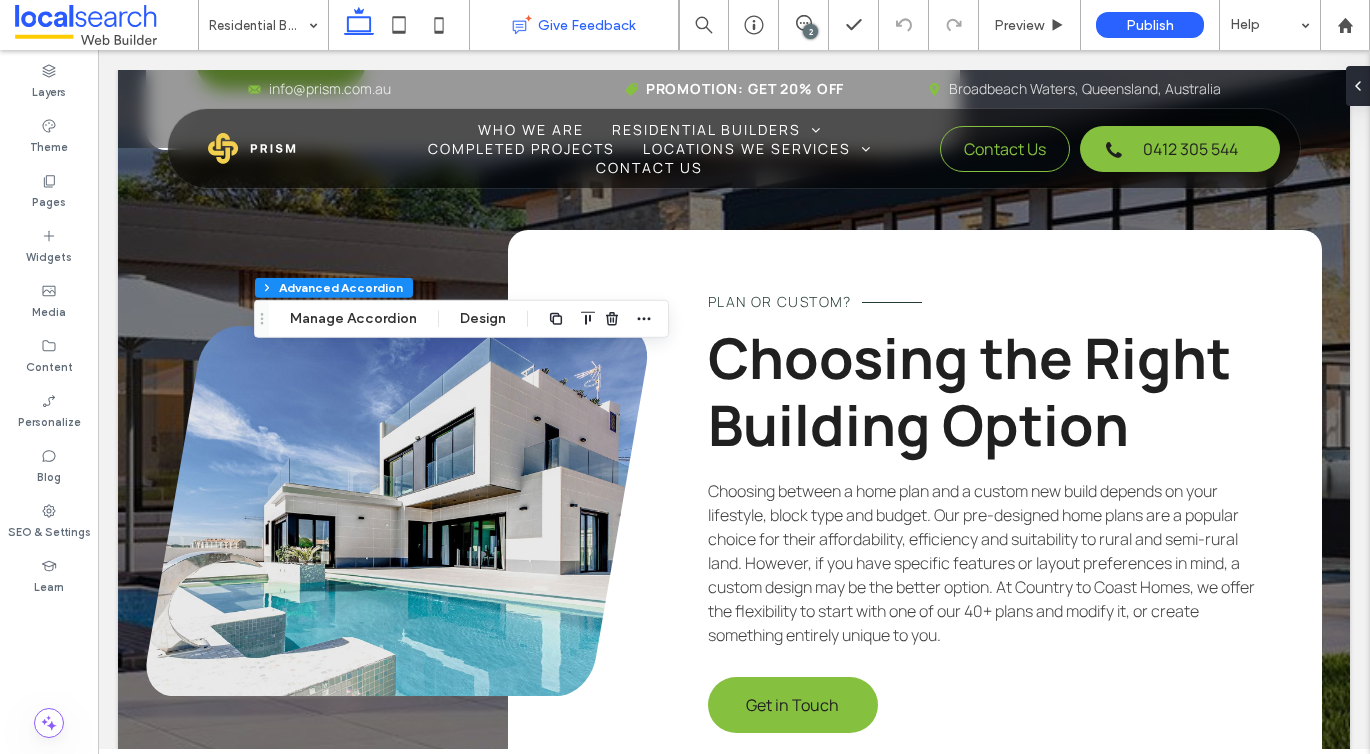 type on "*" 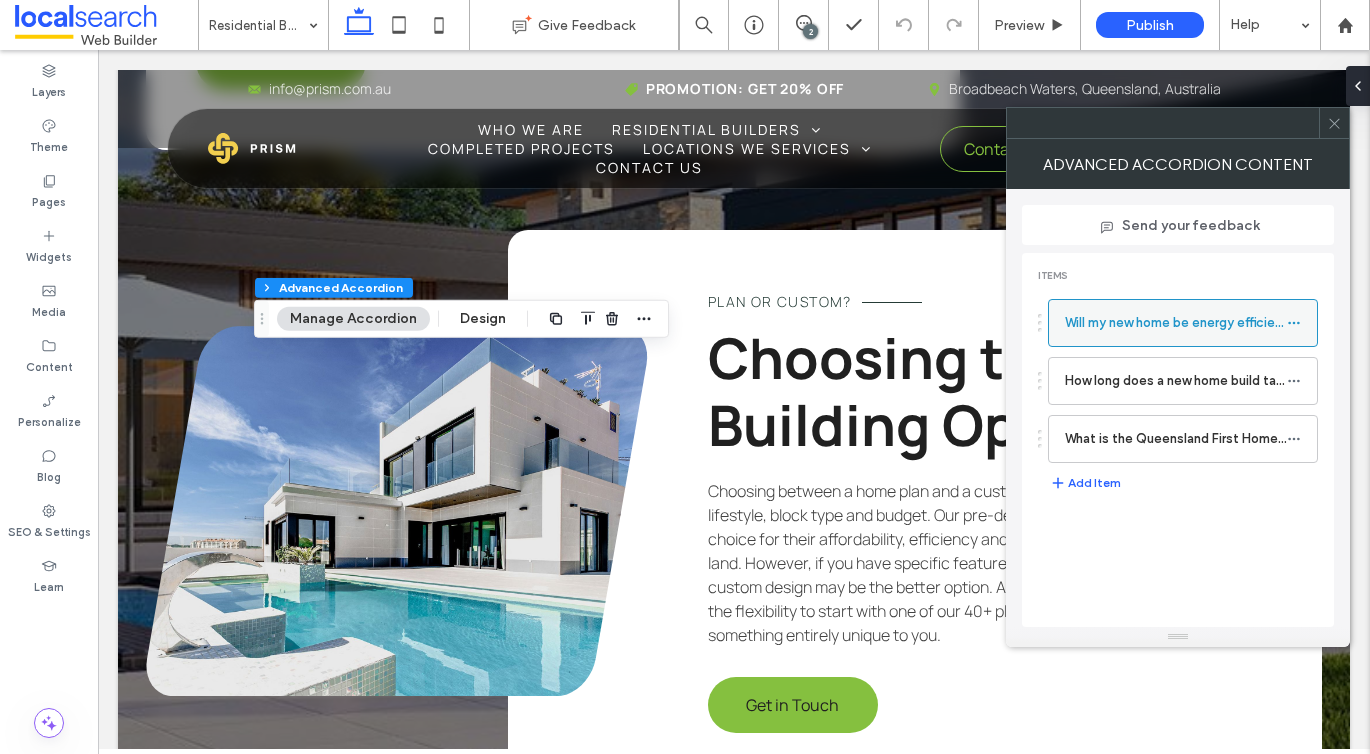 click 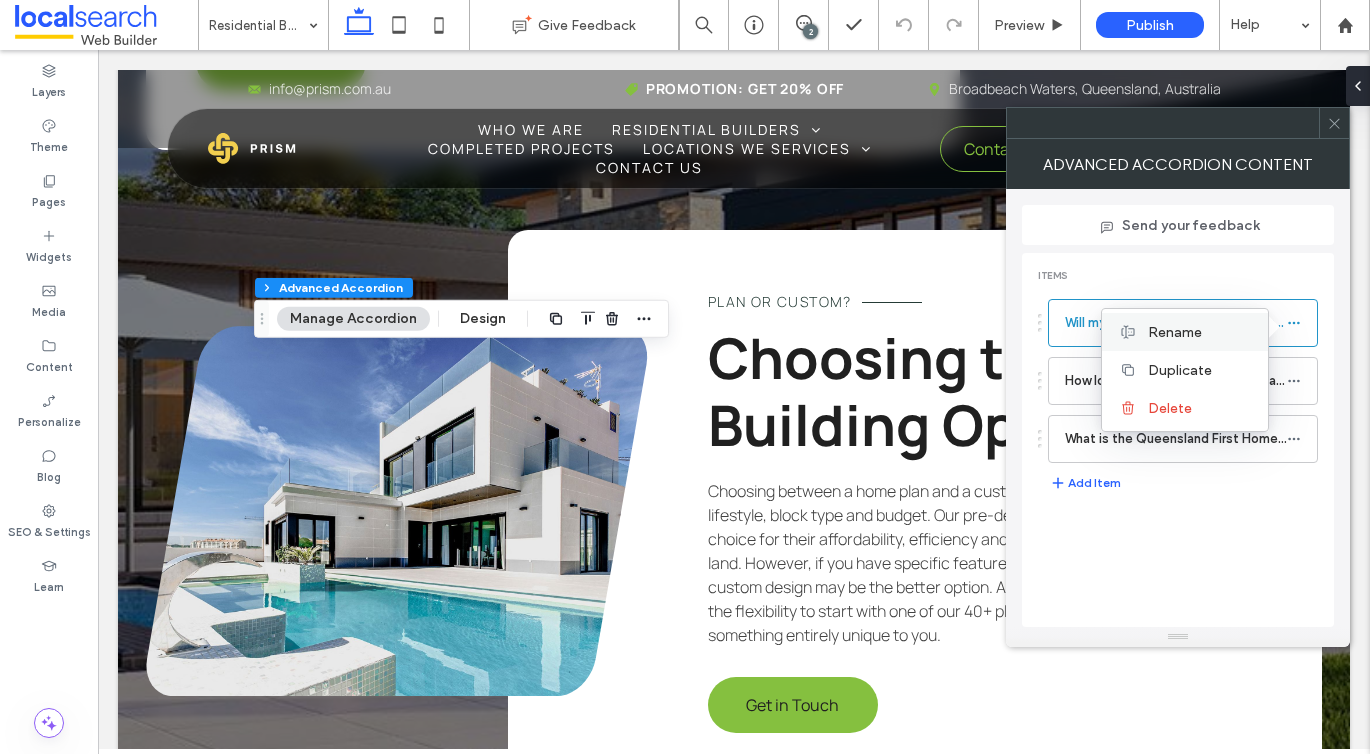 click on "Rename" at bounding box center (1175, 332) 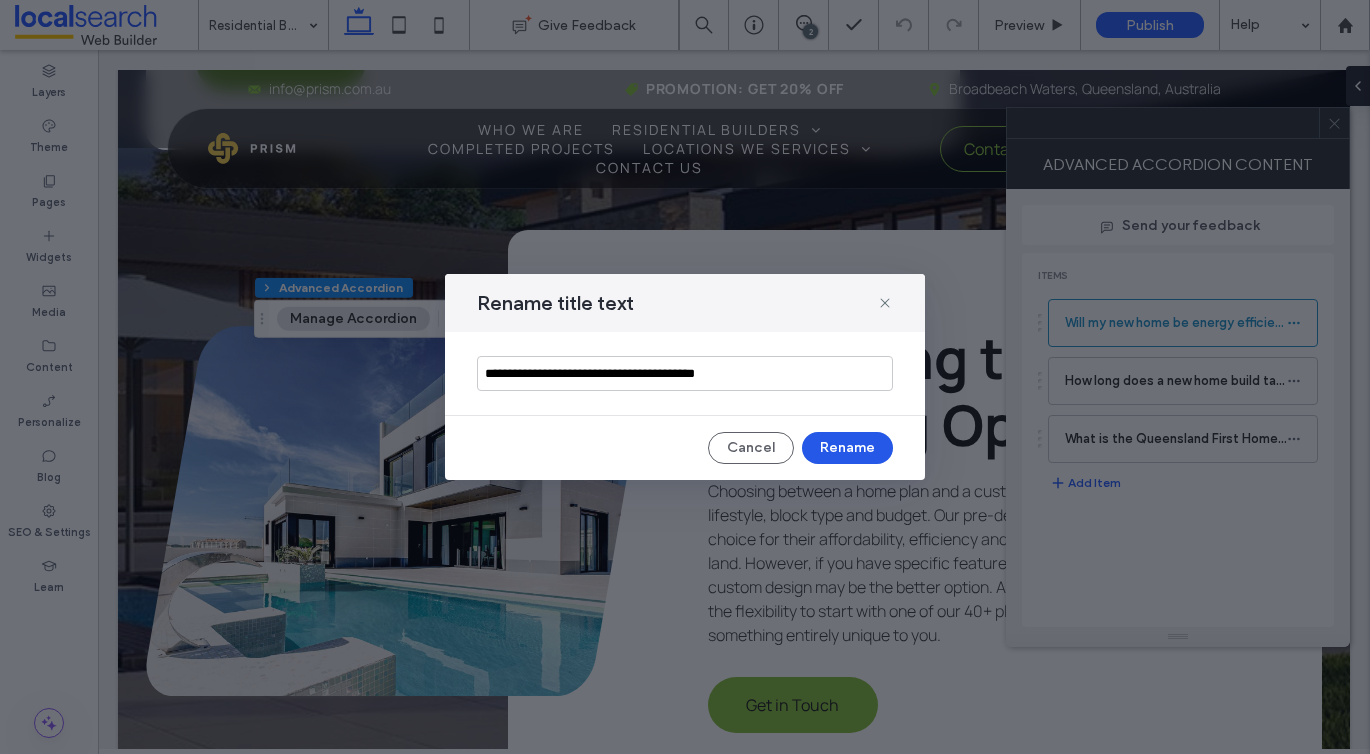 type on "**********" 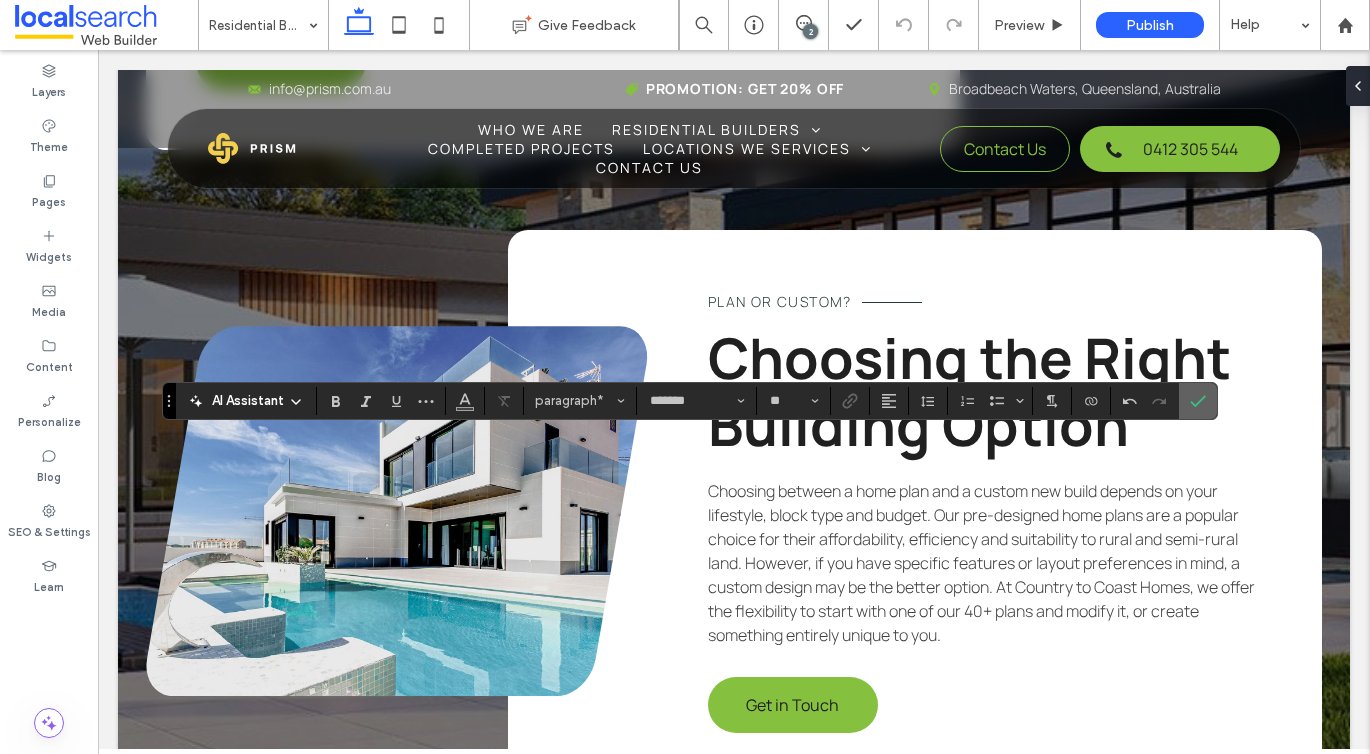 click 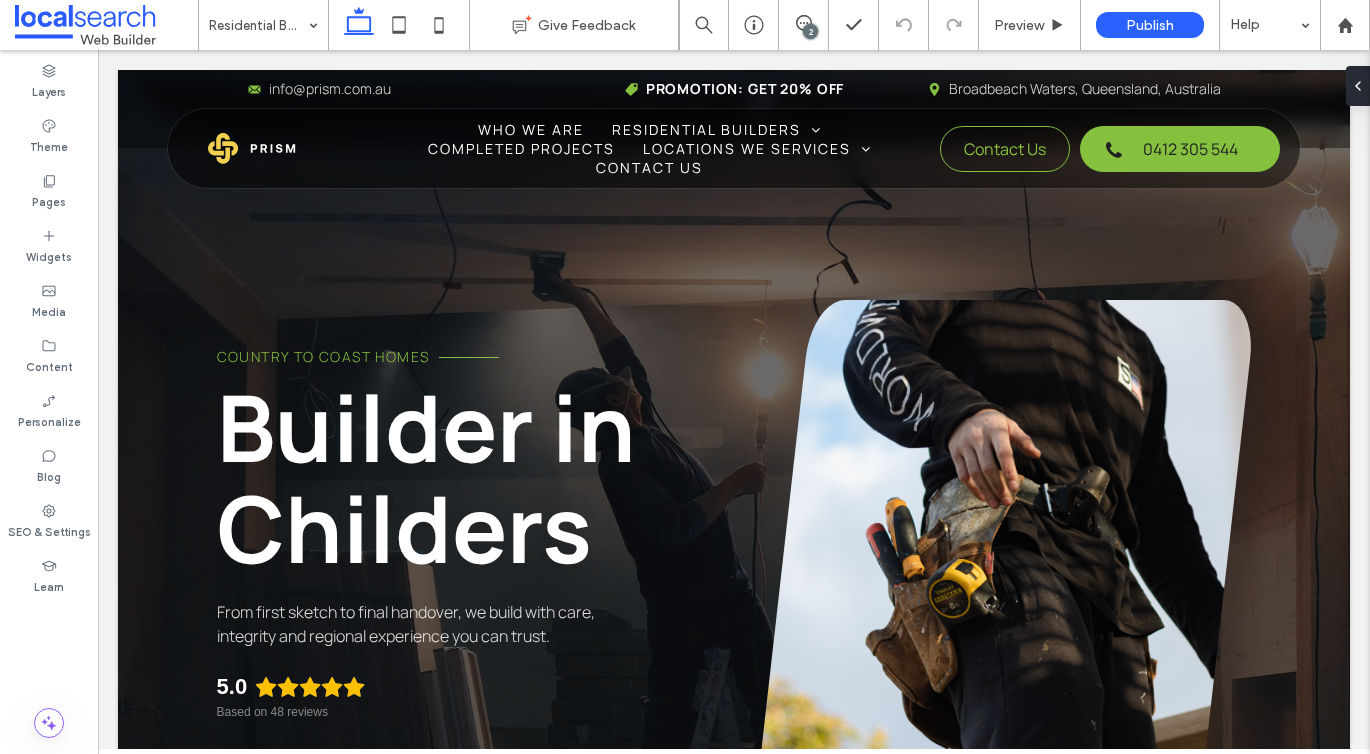 scroll, scrollTop: 4371, scrollLeft: 0, axis: vertical 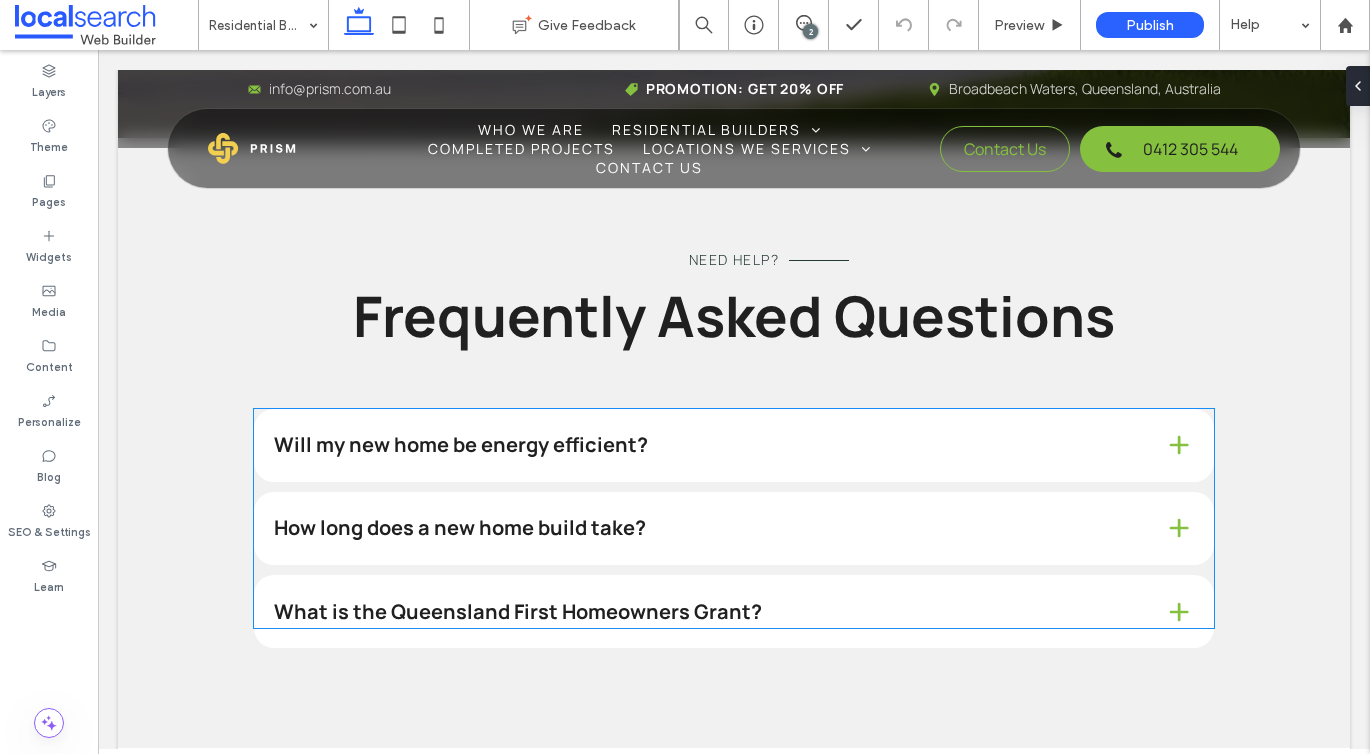 click on "Will my new home be energy efficient?" at bounding box center [734, 445] 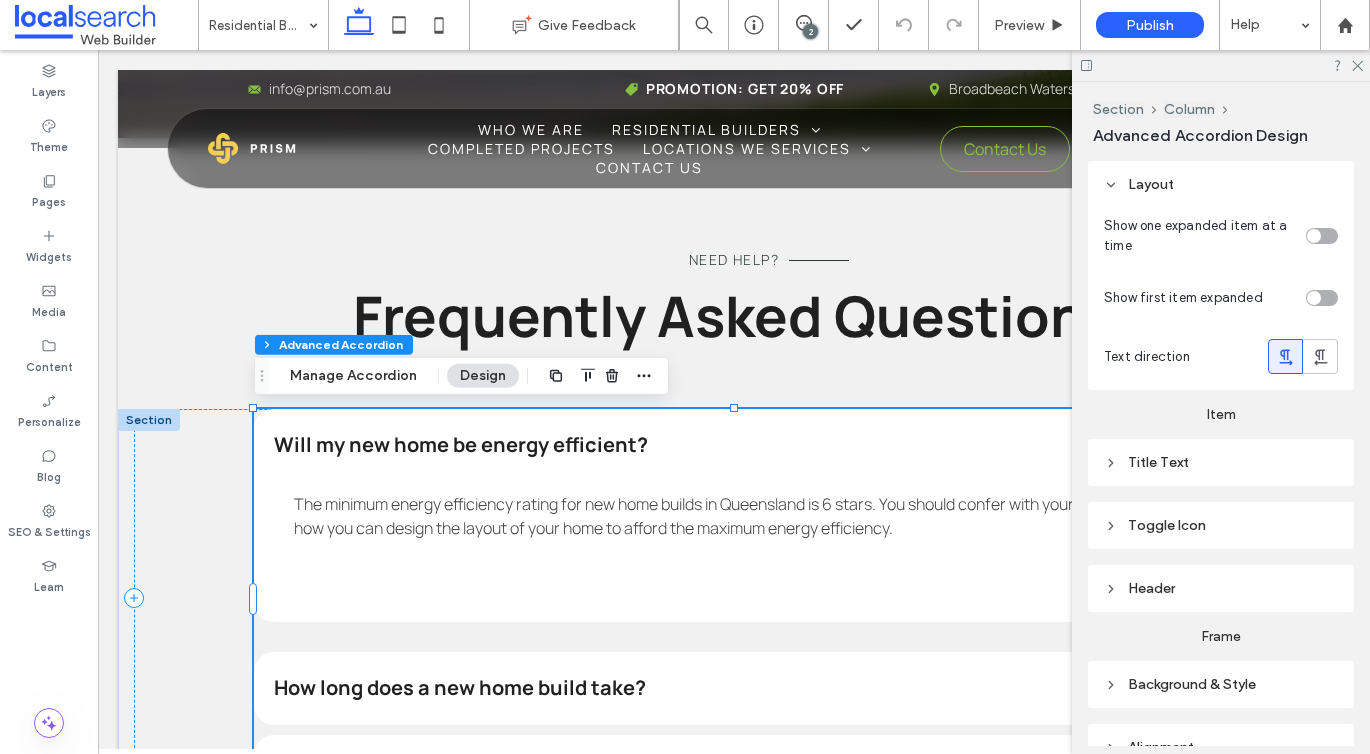 click on "Will my new home be energy efficient?" at bounding box center [703, 445] 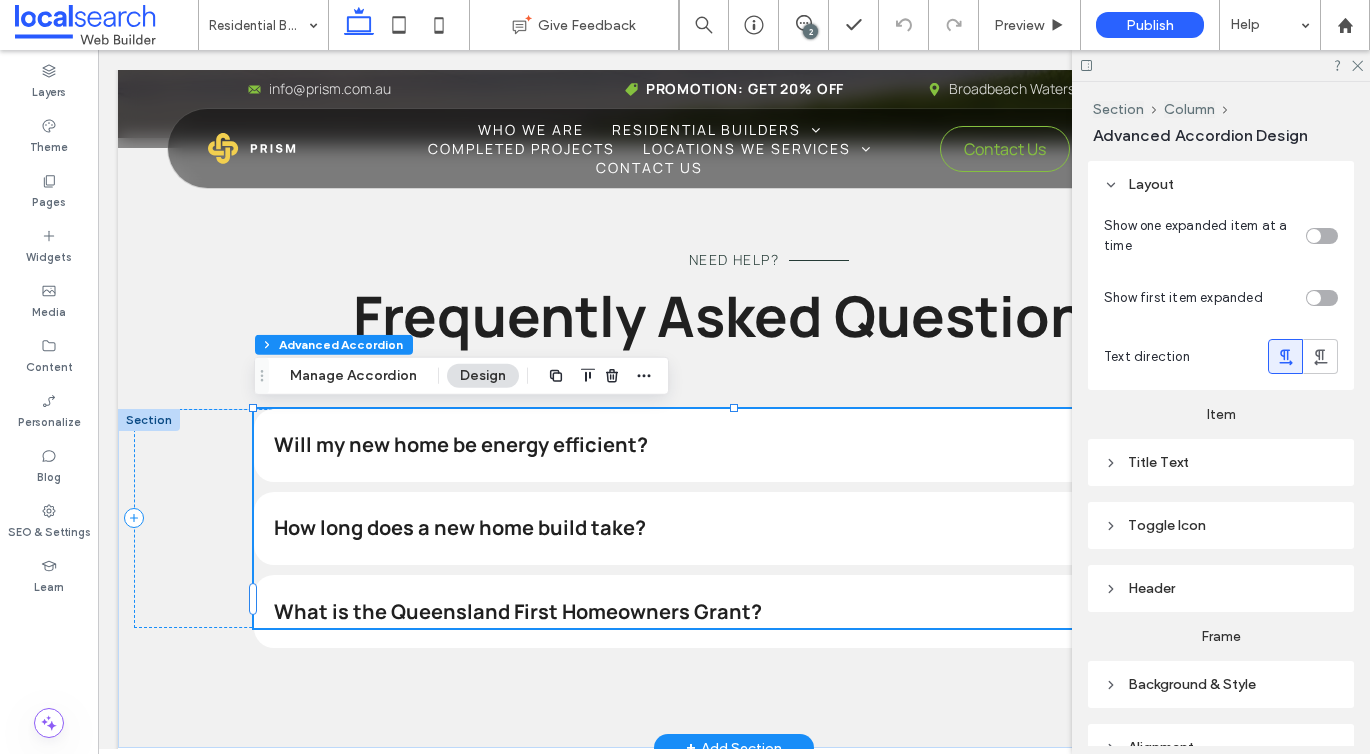 click on "Will my new home be energy efficient?" at bounding box center [703, 445] 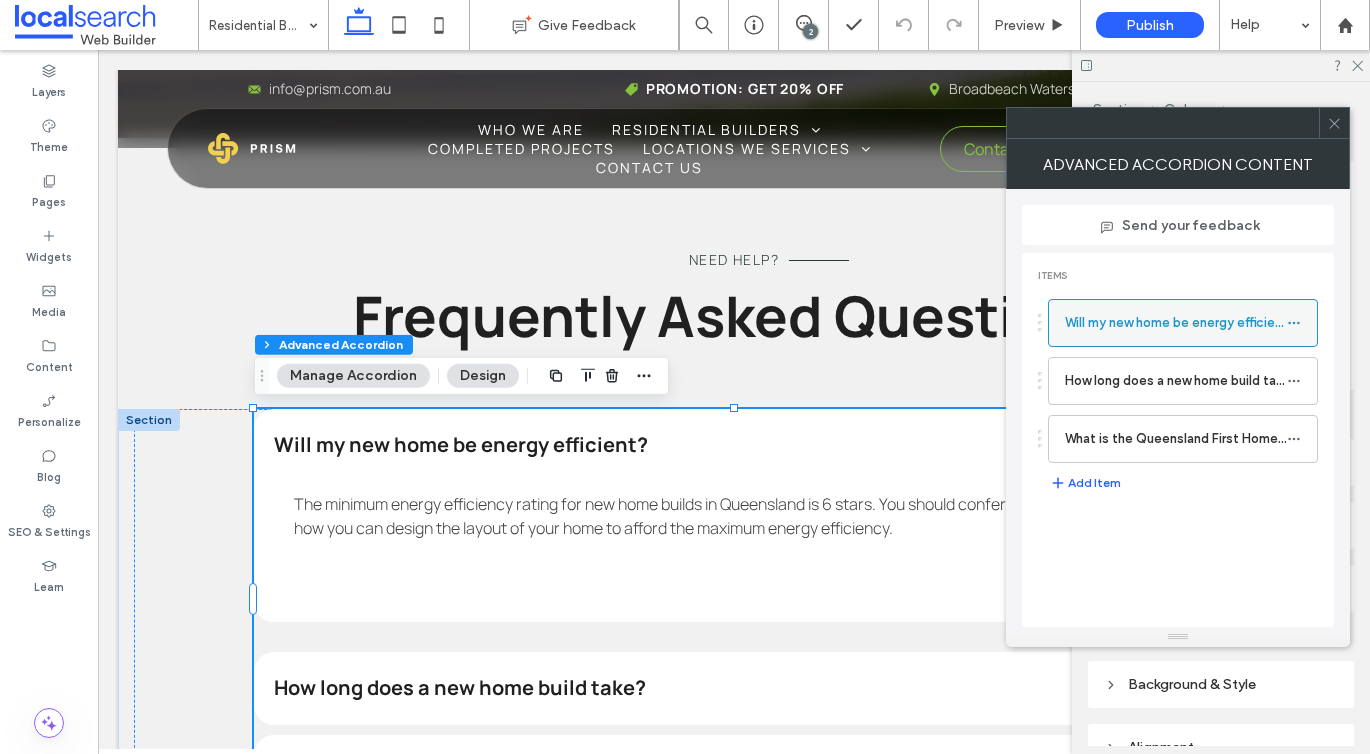click 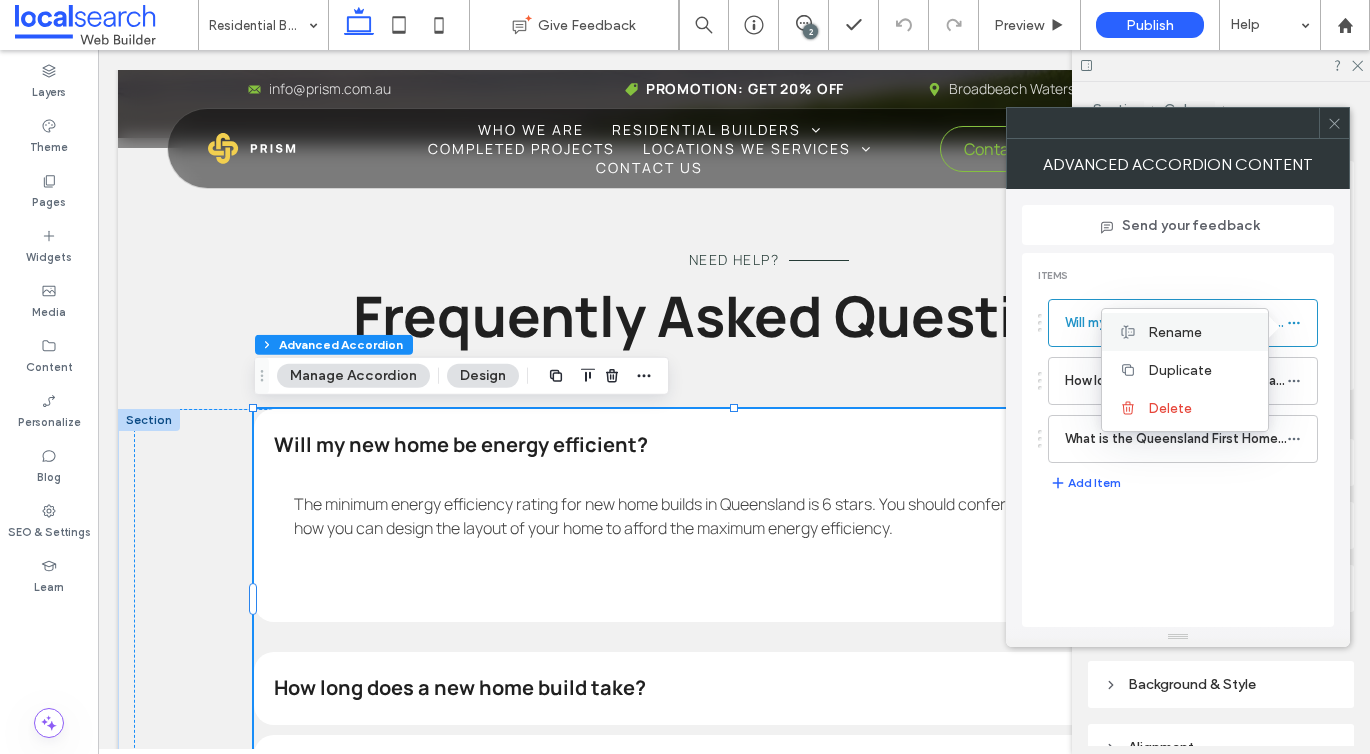 click on "Rename" at bounding box center (1175, 332) 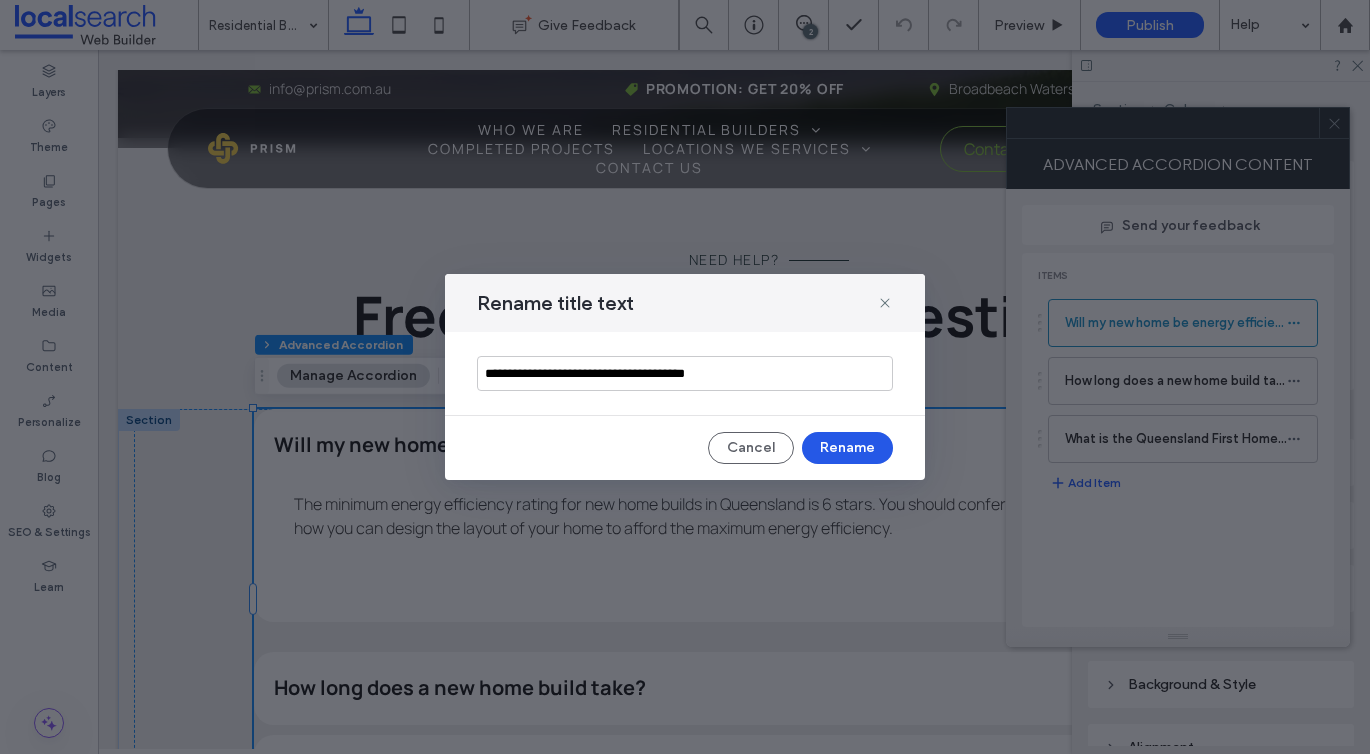 type on "**********" 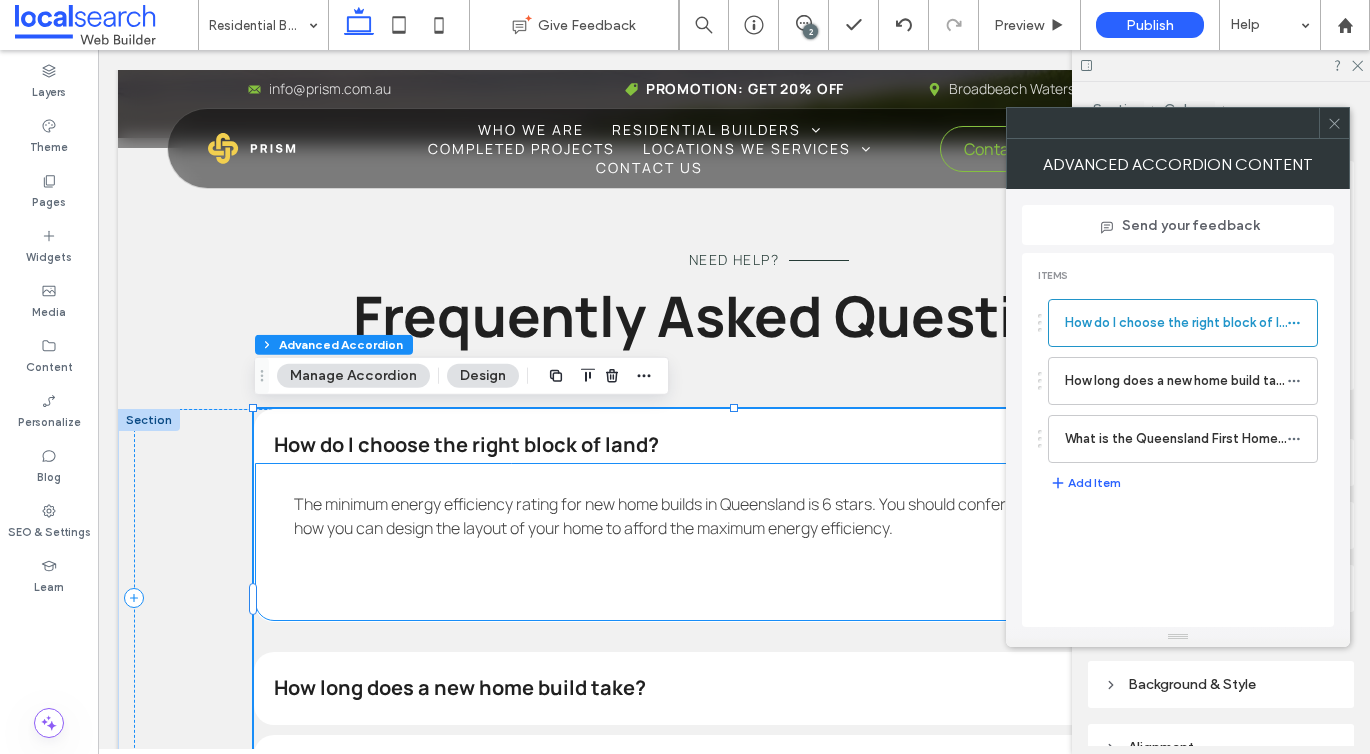 click on "The minimum energy efficiency rating for new home builds in Queensland is 6 stars. You should confer with your builder as to how you can design the layout of your home to afford the maximum energy efficiency." at bounding box center (728, 516) 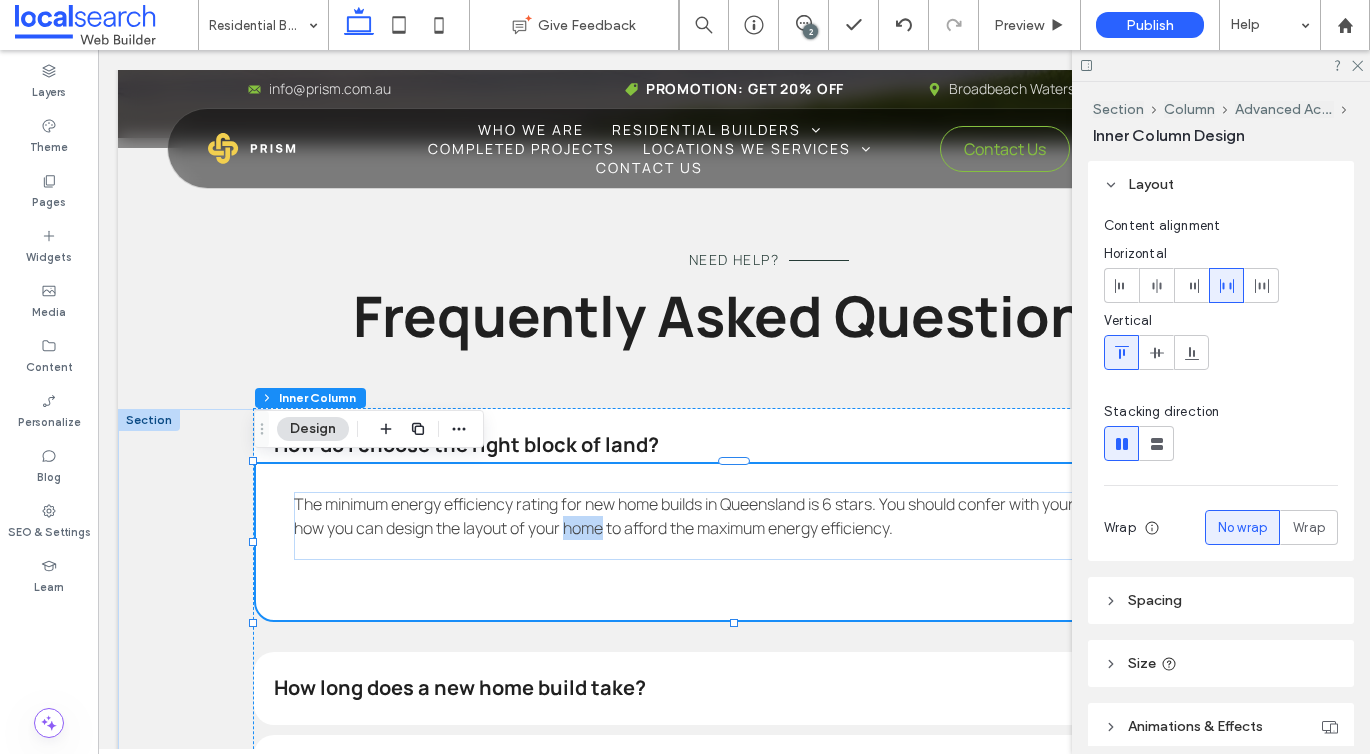 click on "The minimum energy efficiency rating for new home builds in Queensland is 6 stars. You should confer with your builder as to how you can design the layout of your home to afford the maximum energy efficiency." at bounding box center [728, 516] 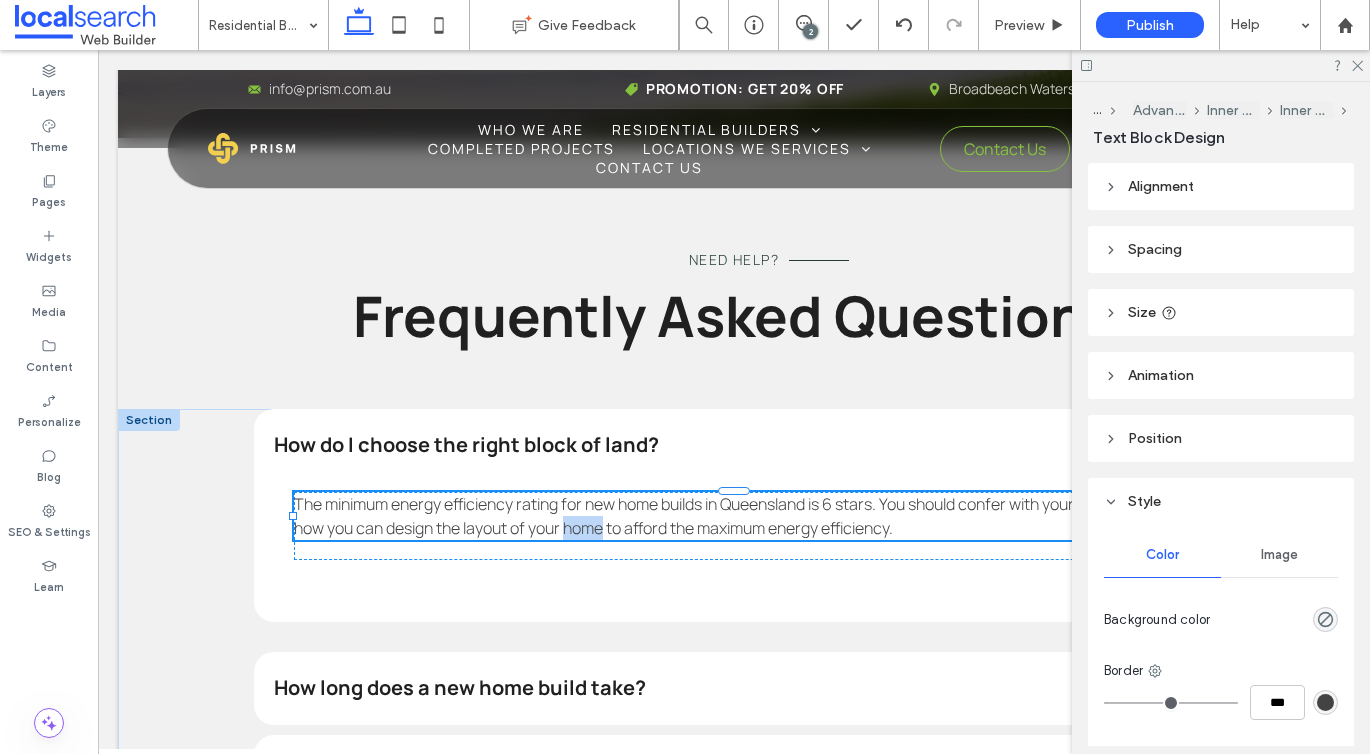 type on "*******" 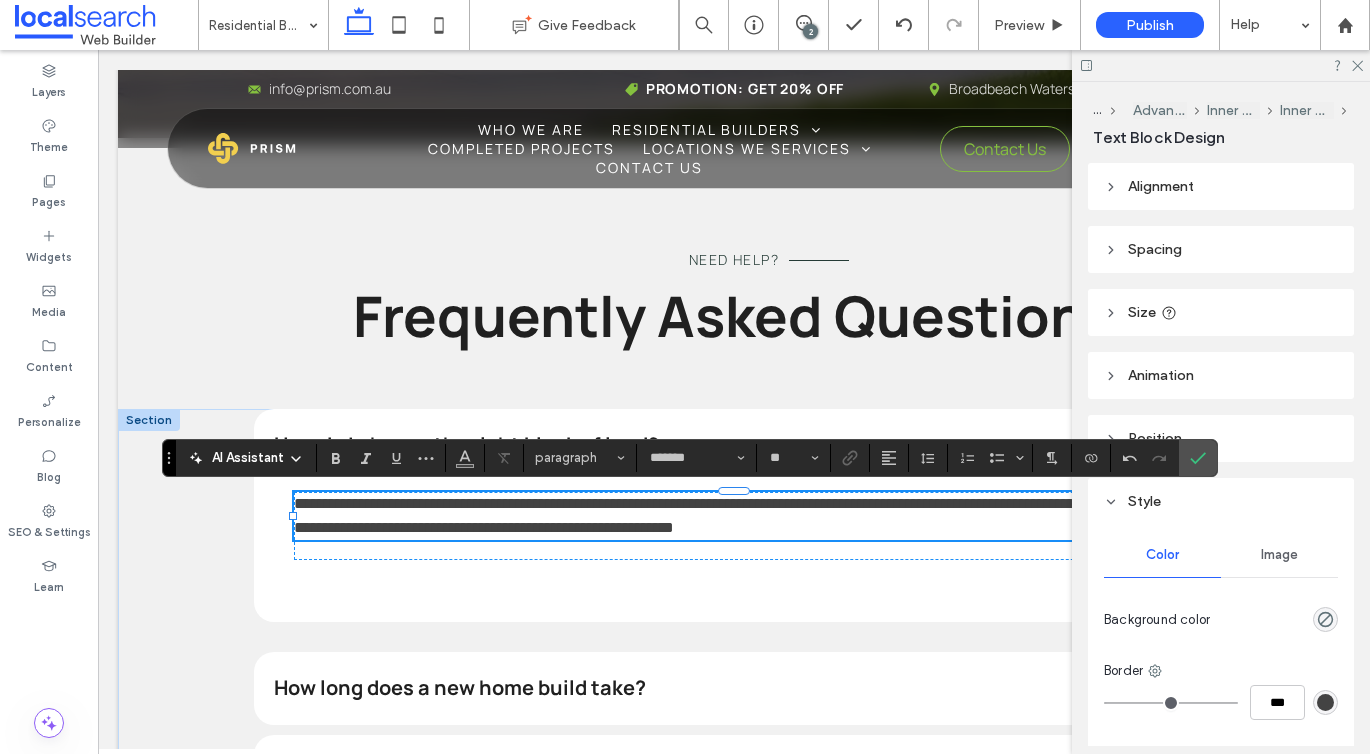 scroll, scrollTop: 0, scrollLeft: 0, axis: both 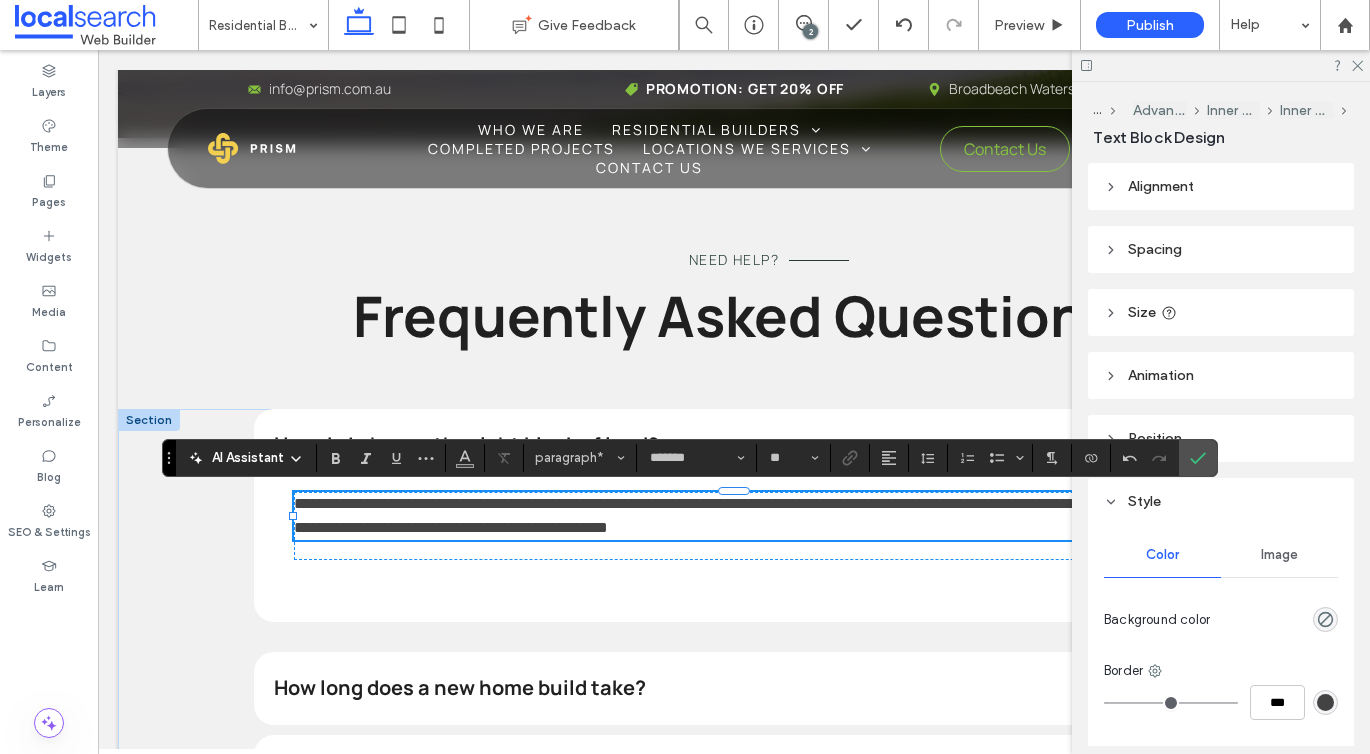 click on "**********" at bounding box center [729, 515] 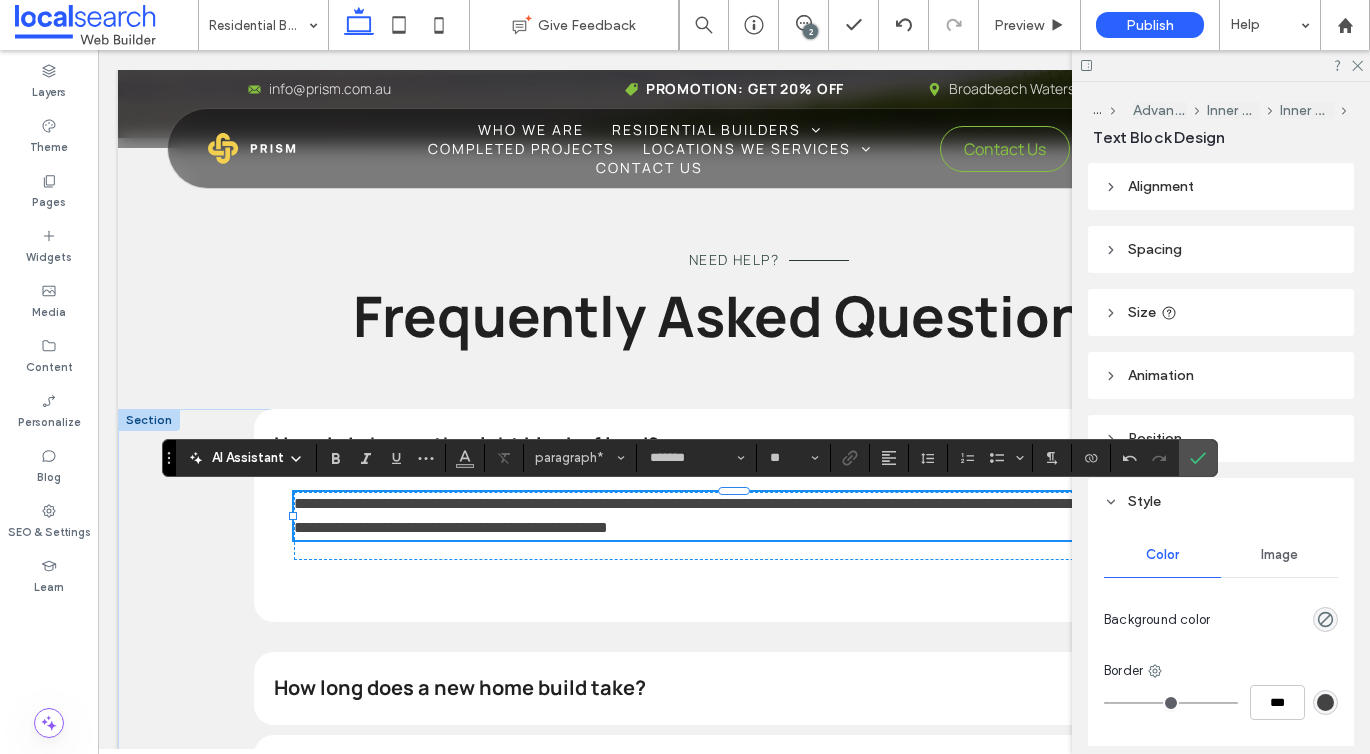 type 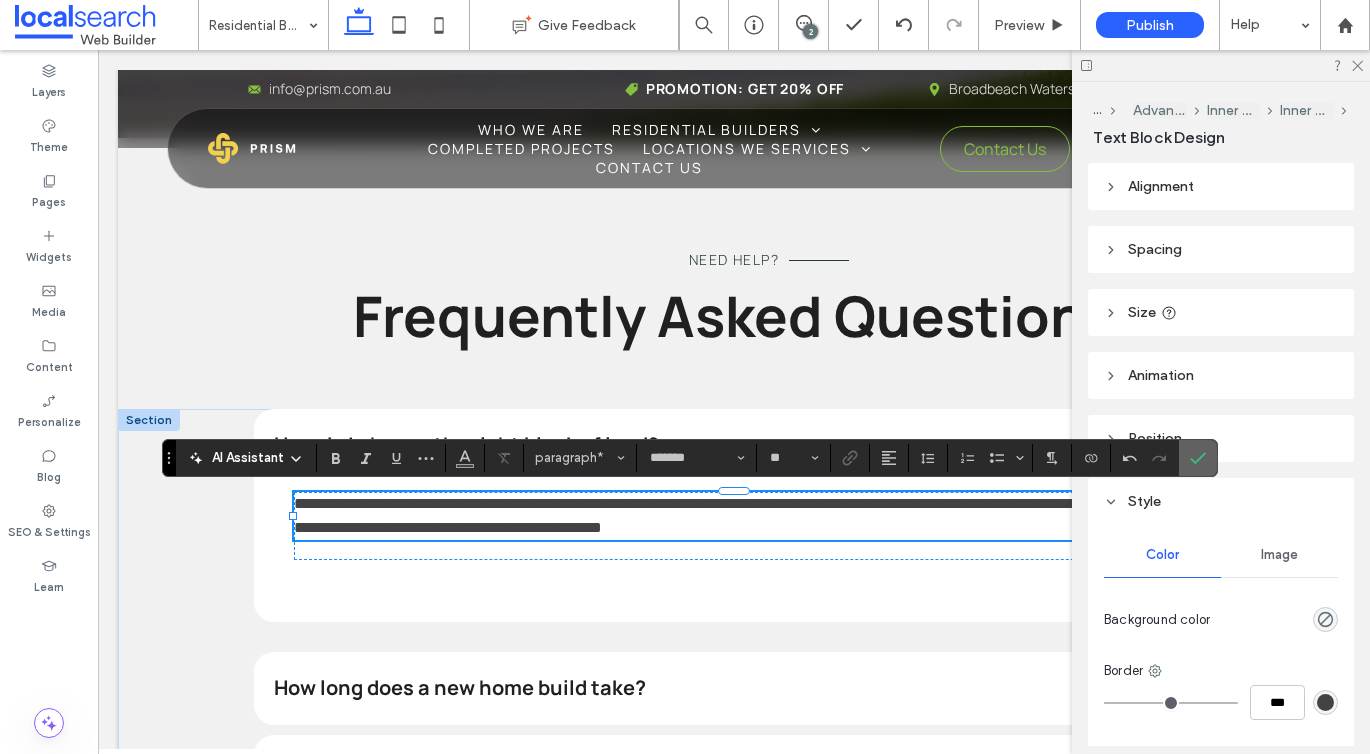 click 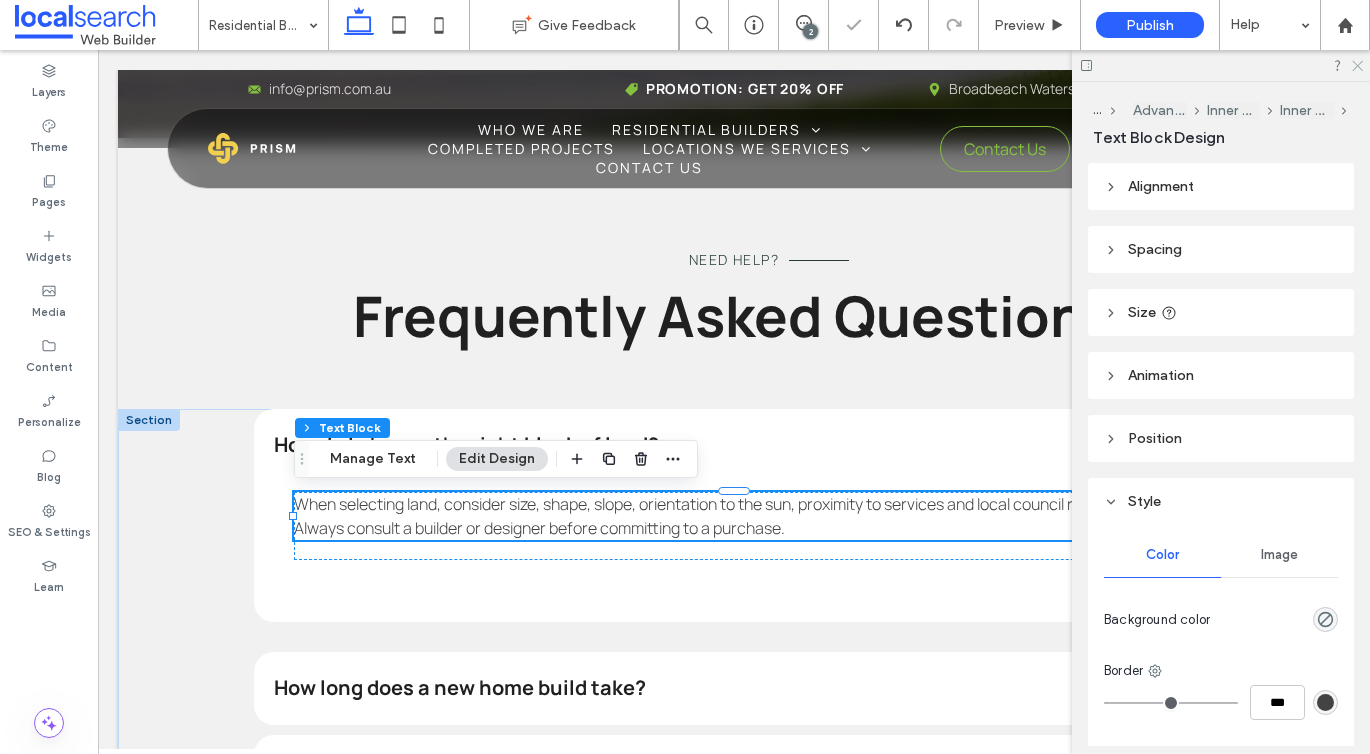 click 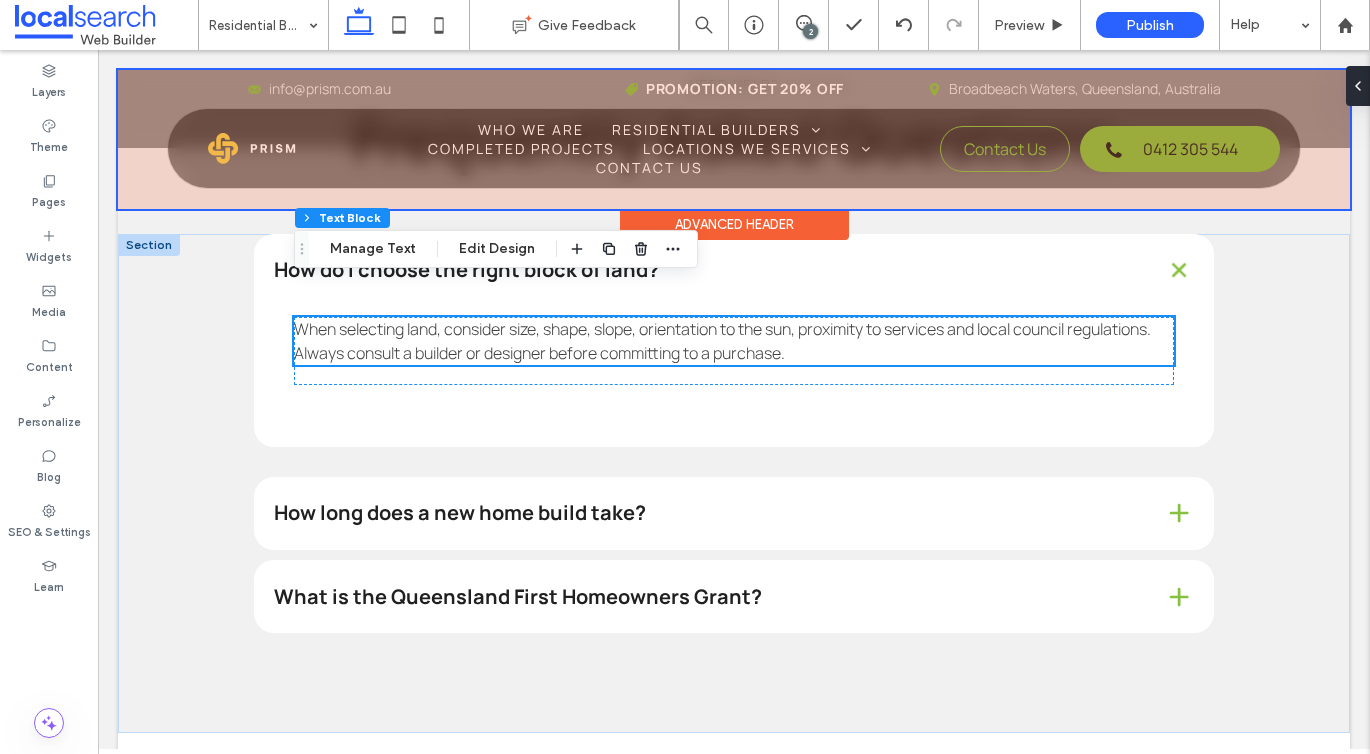 scroll, scrollTop: 4581, scrollLeft: 0, axis: vertical 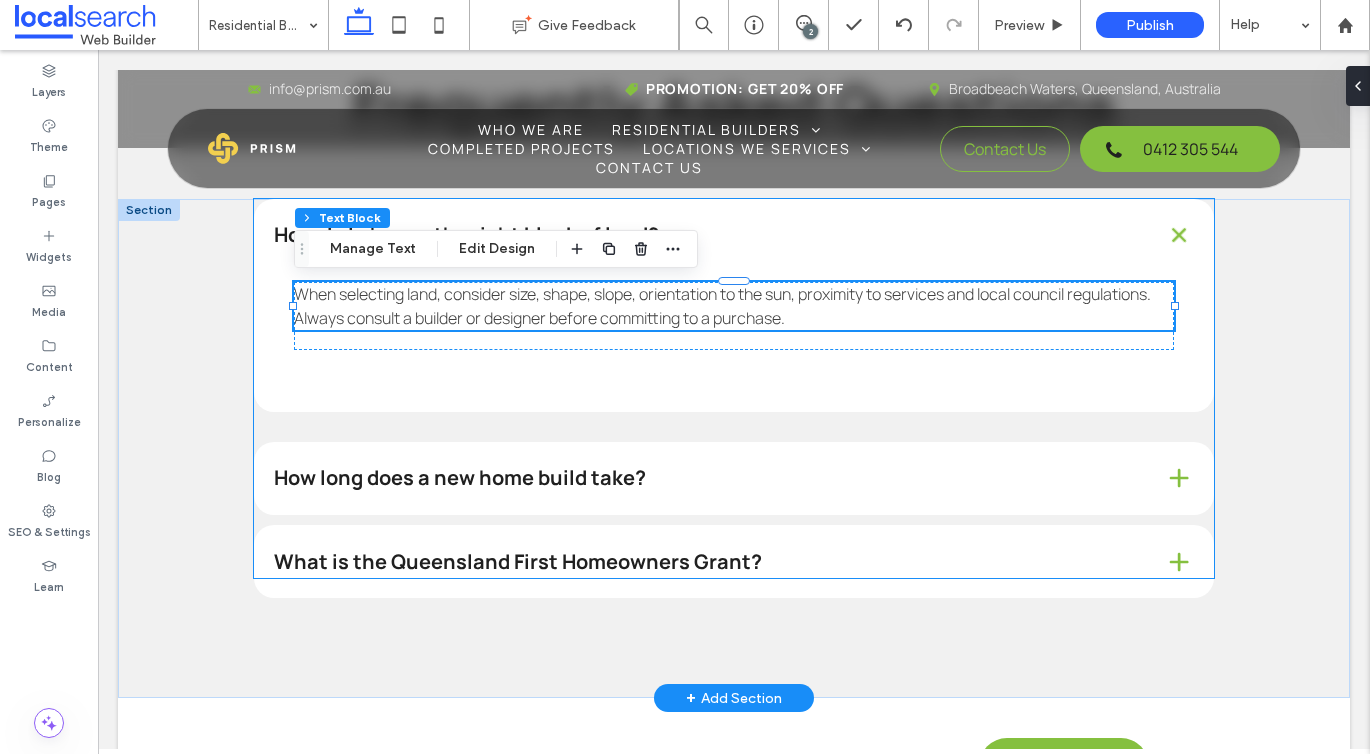 click on "How long does a new home build take?" at bounding box center [734, 478] 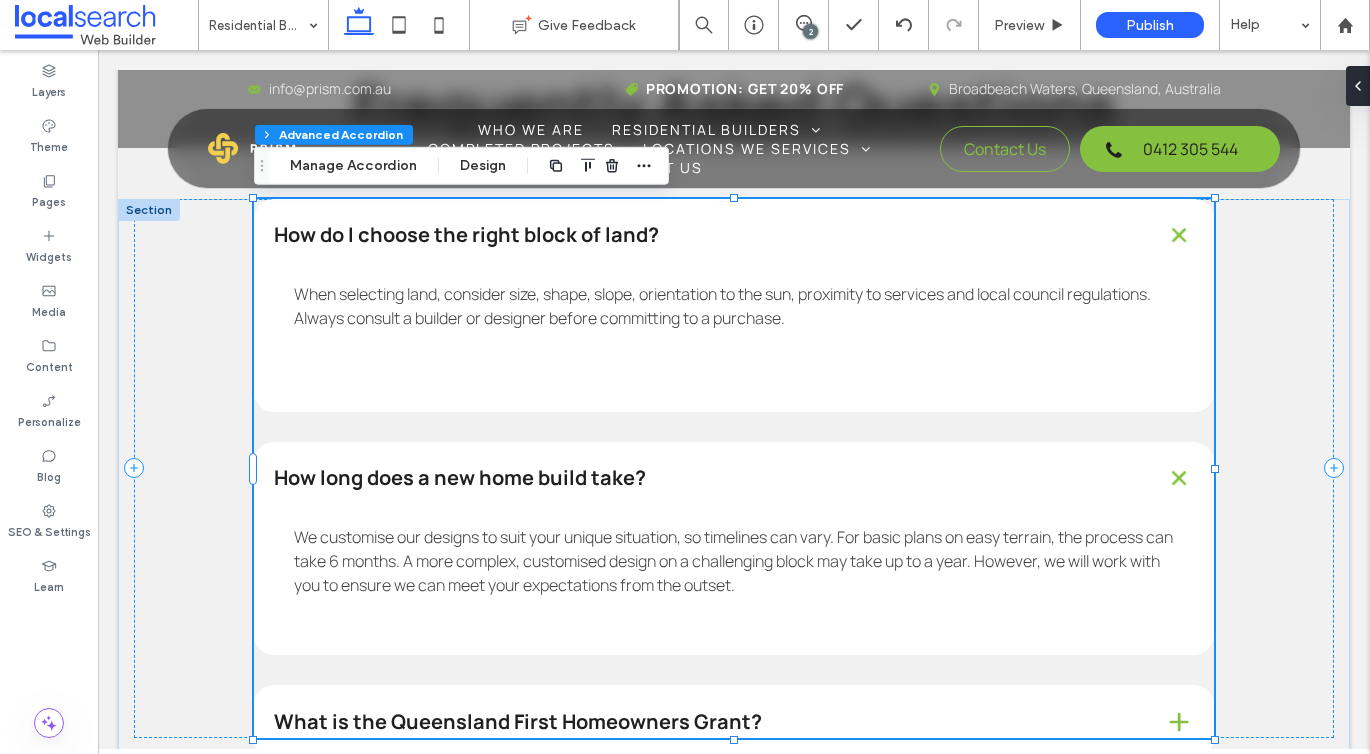 click on "How long does a new home build take?" at bounding box center (703, 478) 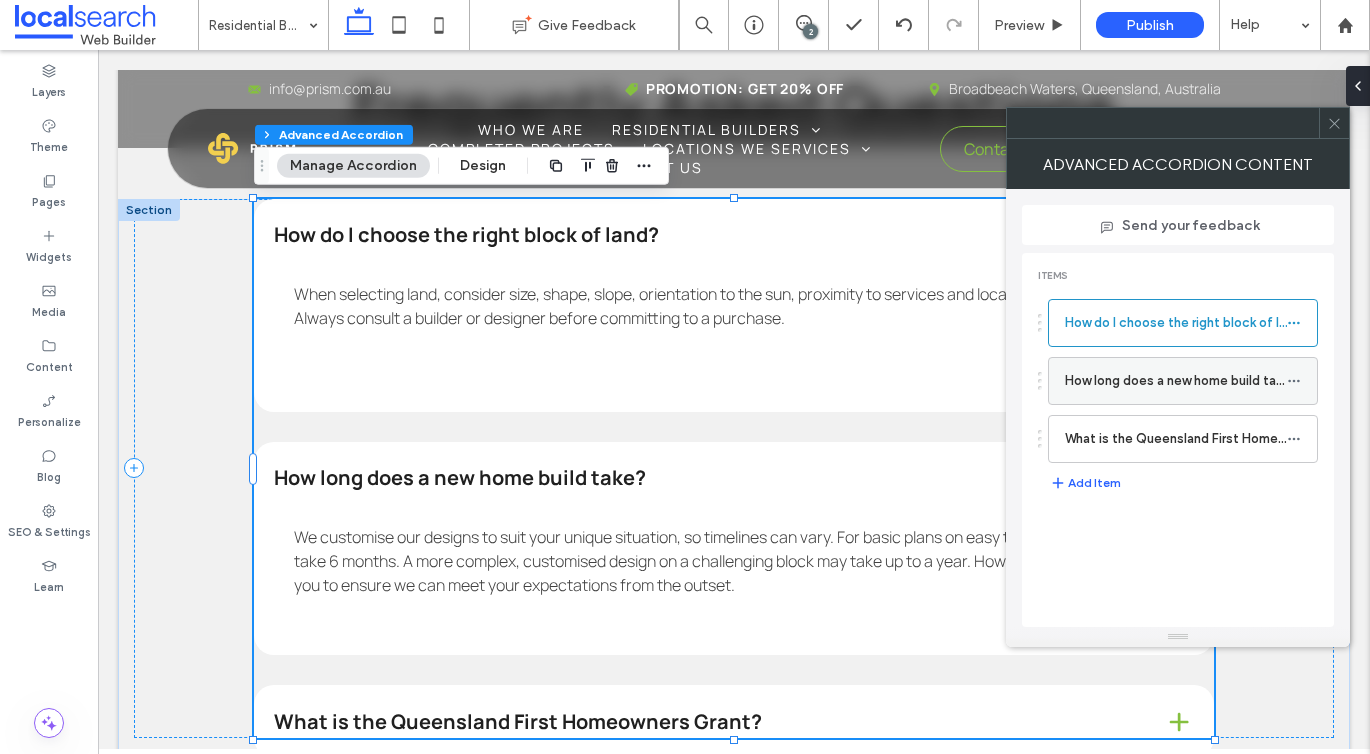 click at bounding box center (1294, 381) 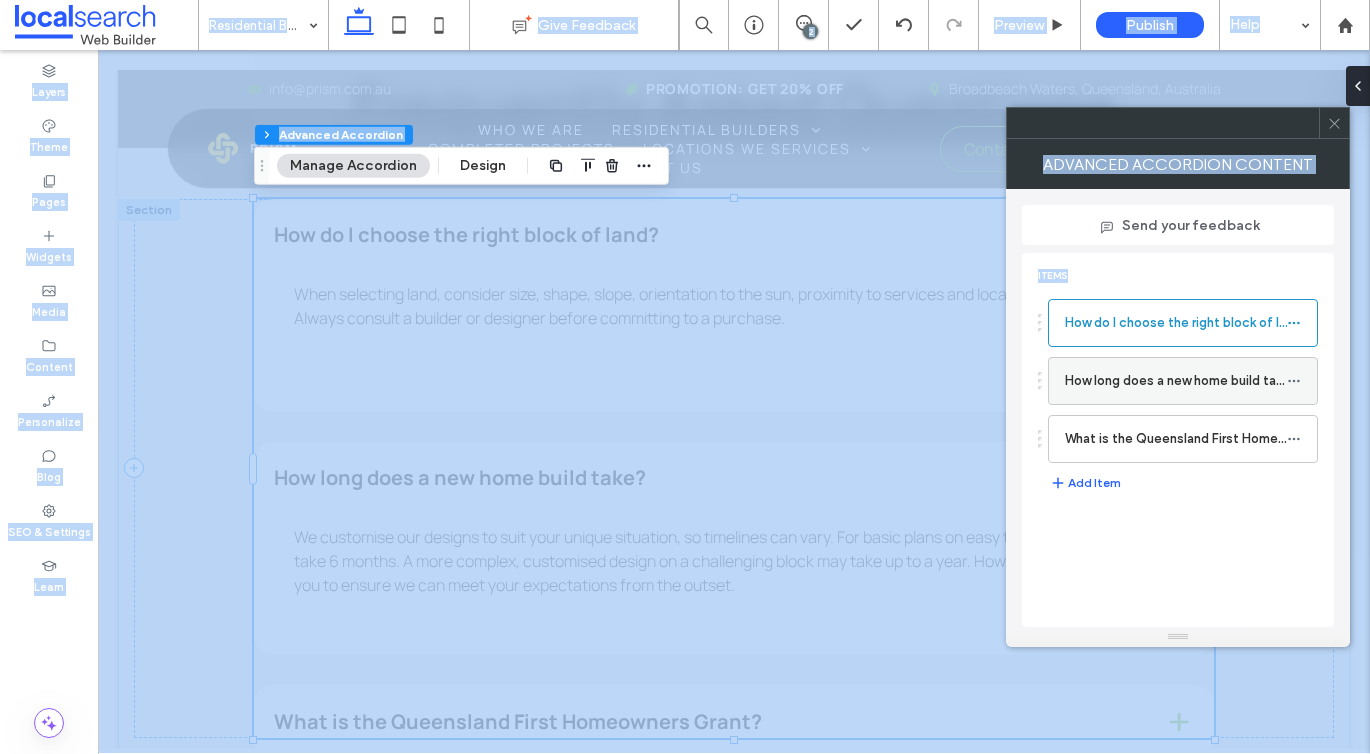 click 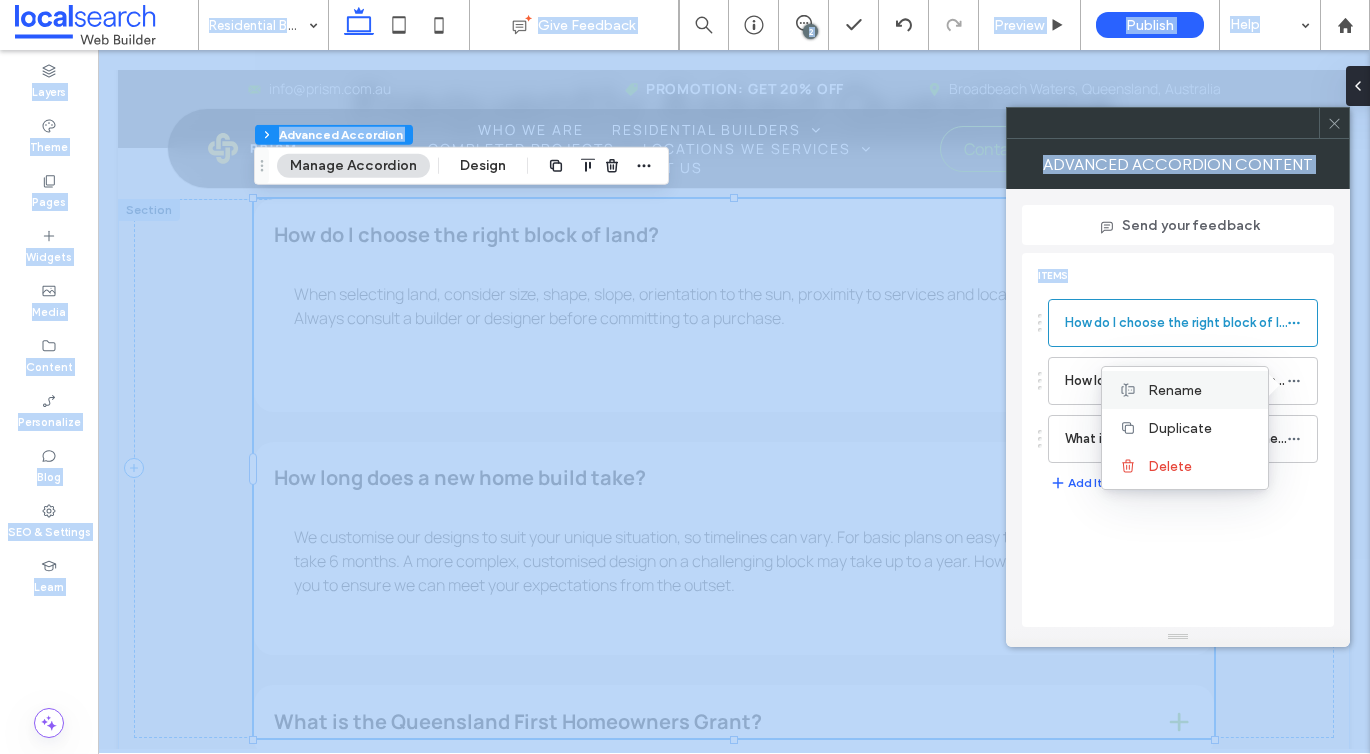 click on "Rename" at bounding box center [1200, 390] 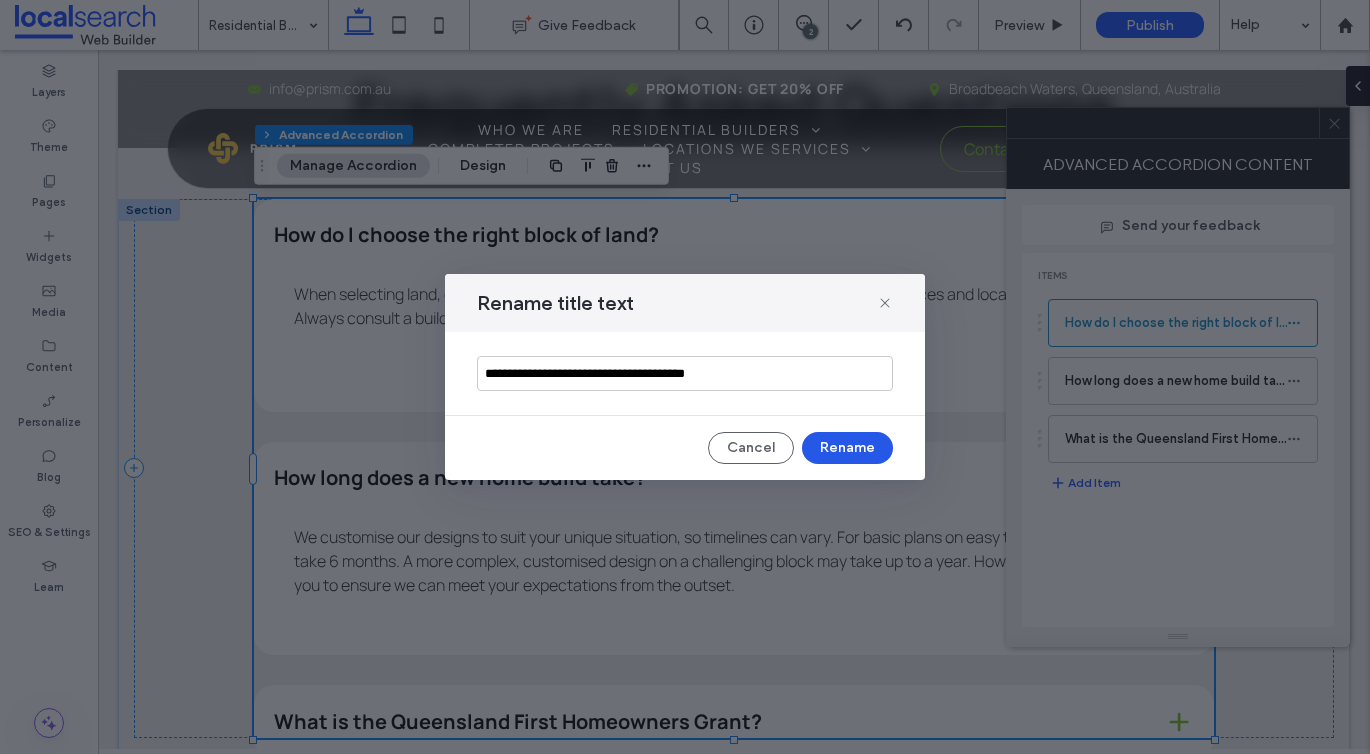 type on "**********" 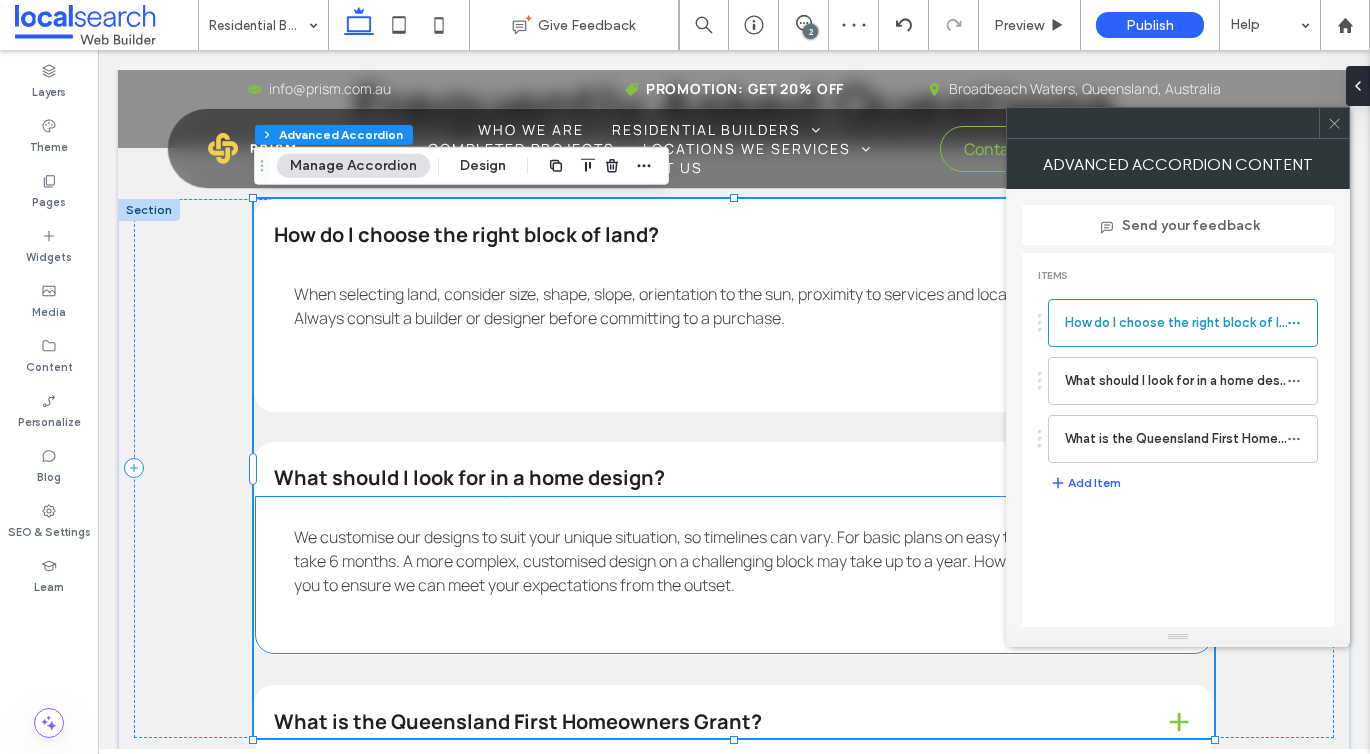 click on "We customise our designs to suit your unique situation, so timelines can vary. For basic plans on easy terrain, the process can take 6 months. A more complex, customised design on a challenging block may take up to a year. However, we will work with you to ensure we can meet your expectations from the outset." at bounding box center [733, 561] 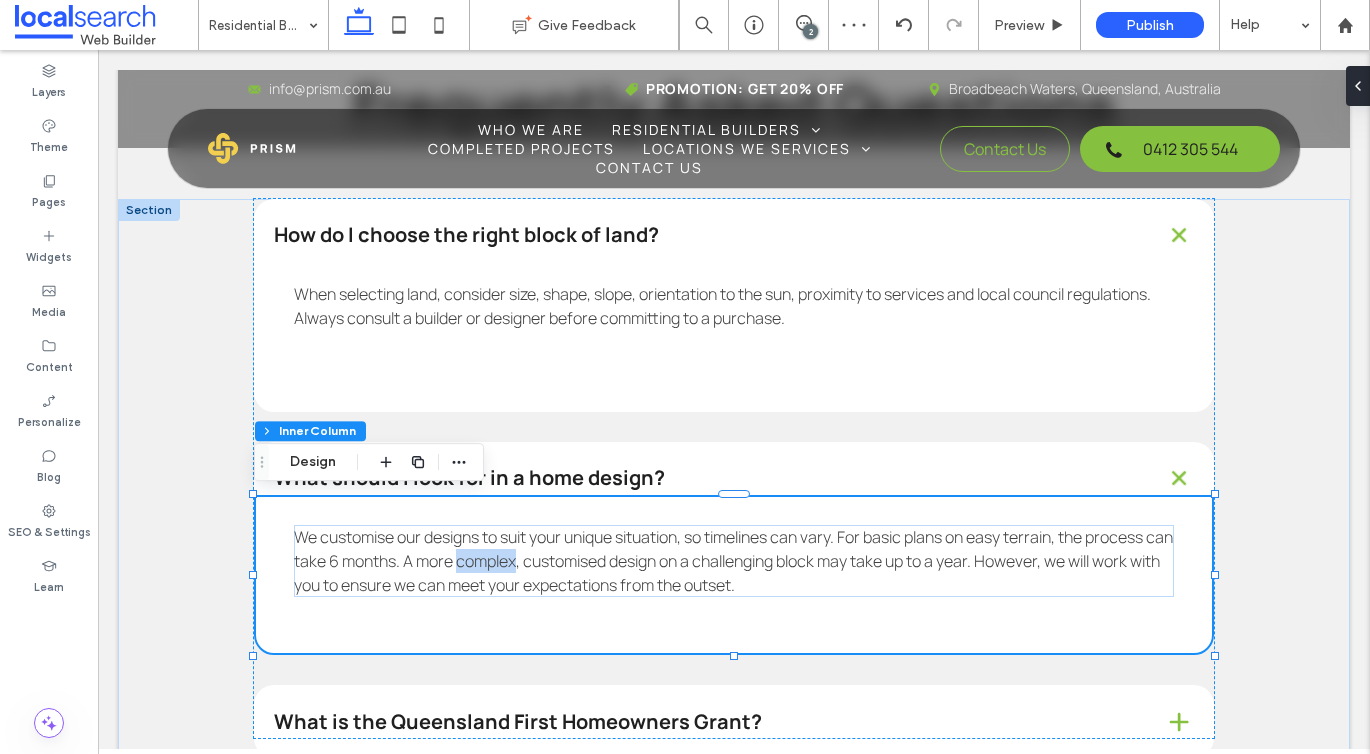 click on "We customise our designs to suit your unique situation, so timelines can vary. For basic plans on easy terrain, the process can take 6 months. A more complex, customised design on a challenging block may take up to a year. However, we will work with you to ensure we can meet your expectations from the outset." at bounding box center (733, 561) 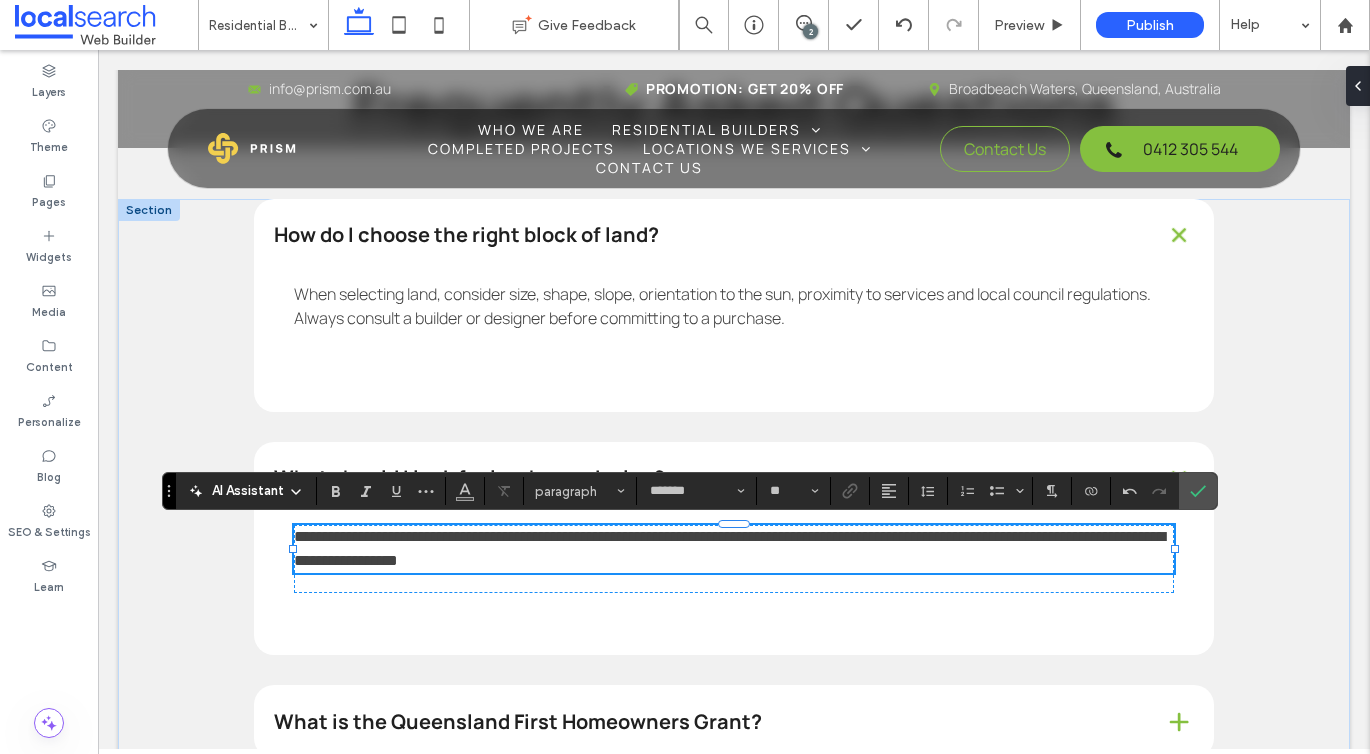 click on "**********" at bounding box center [729, 548] 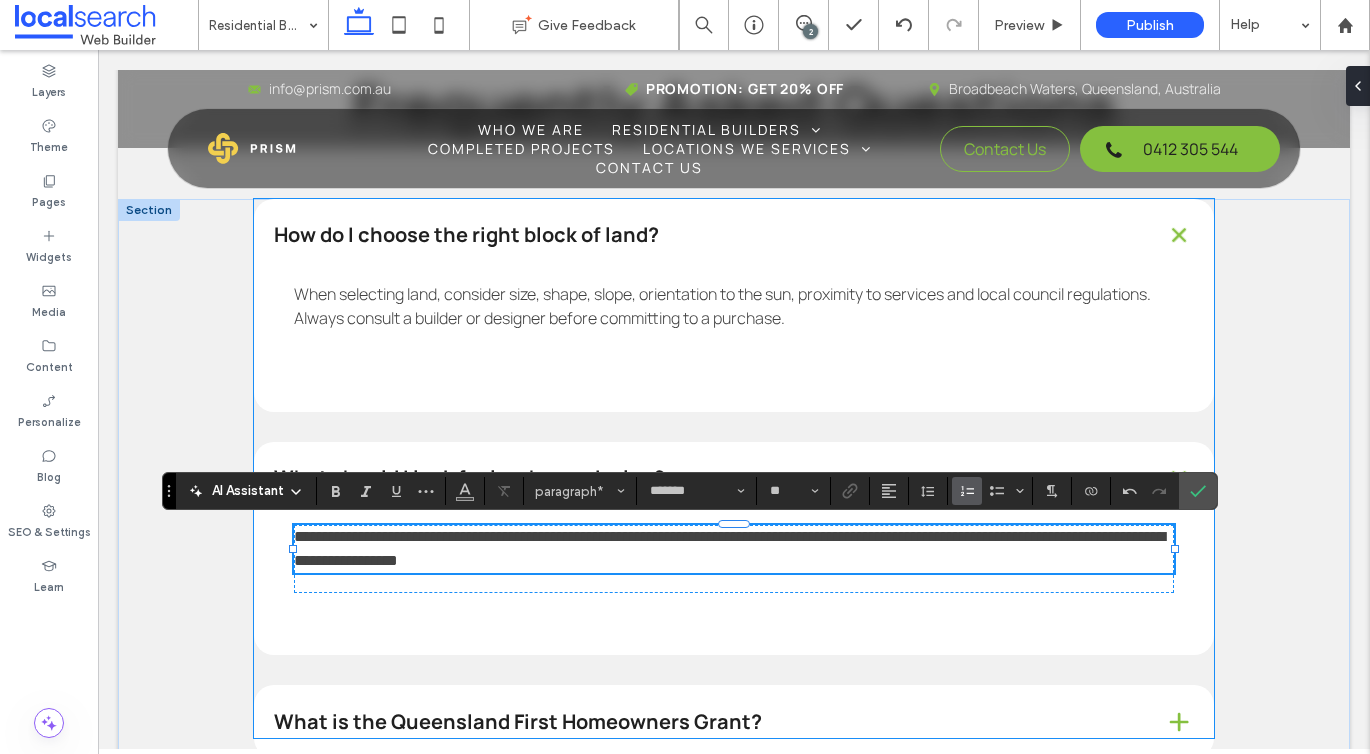 type 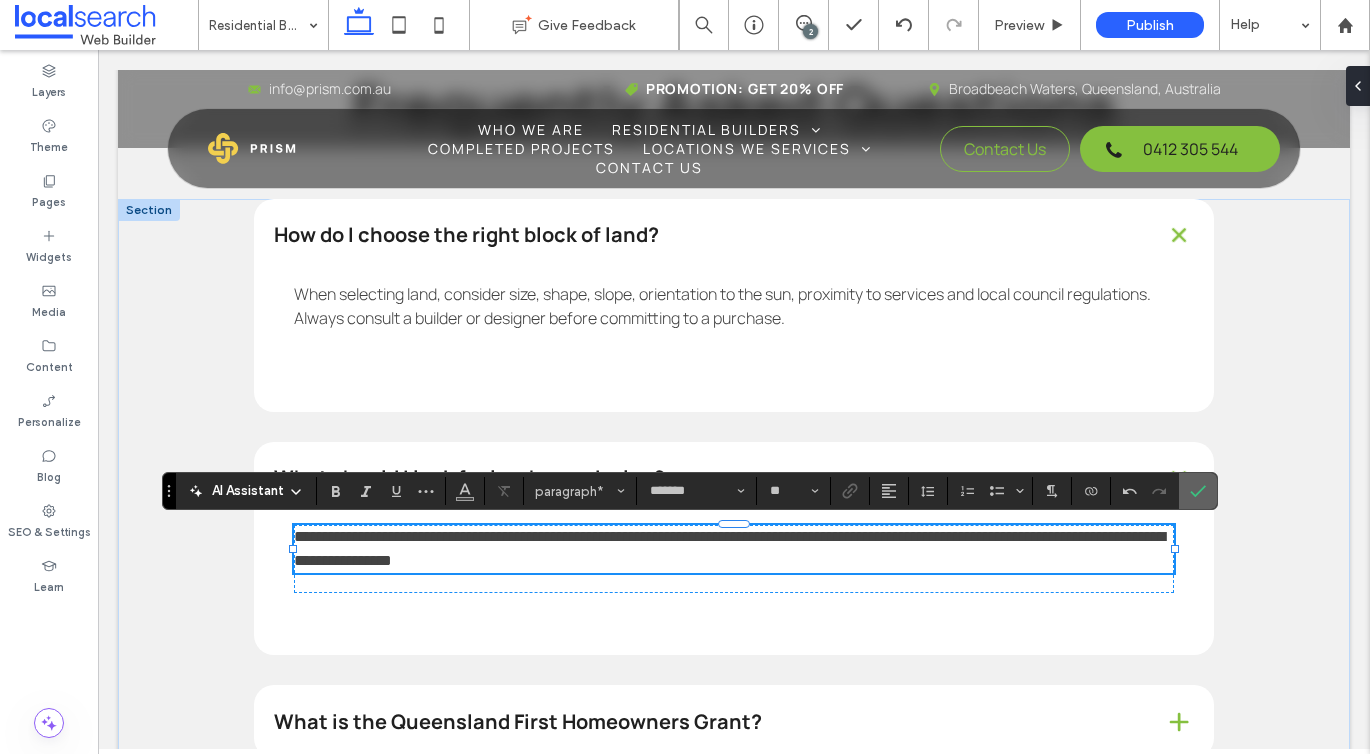 click 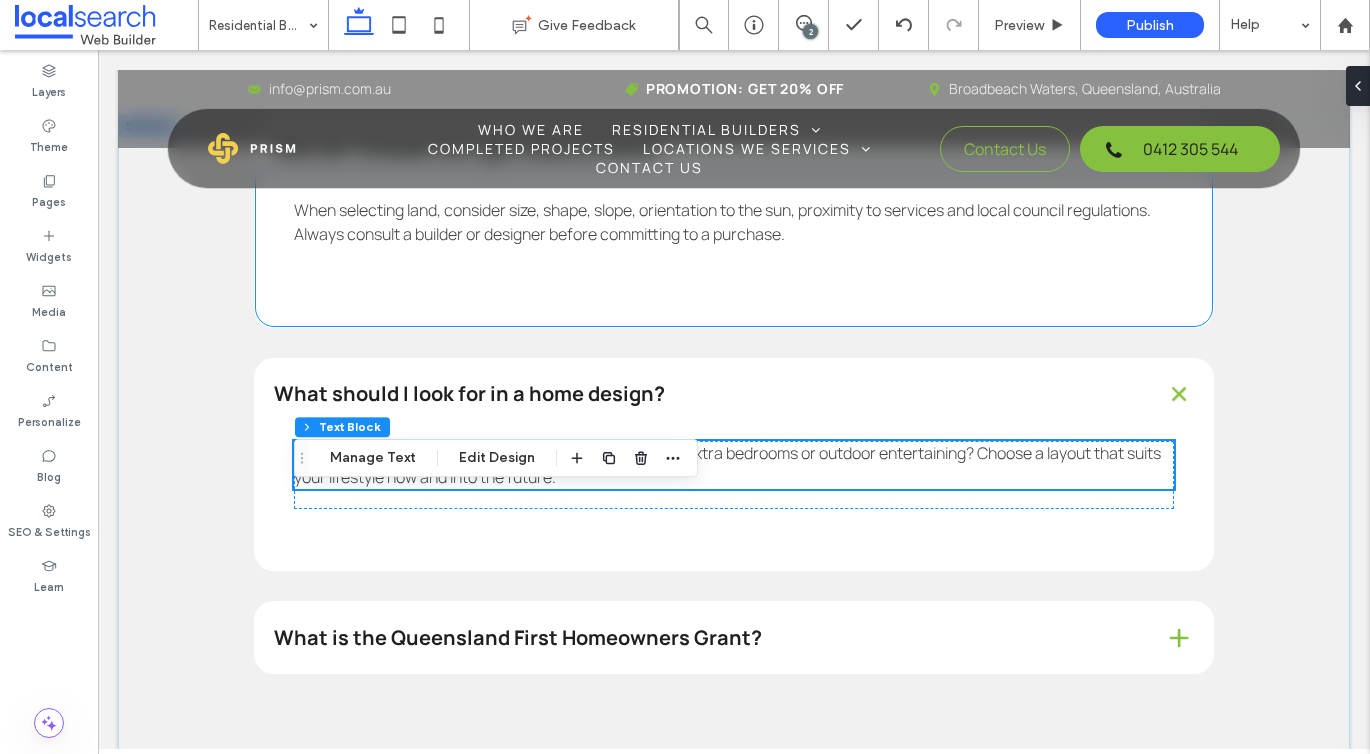scroll, scrollTop: 4682, scrollLeft: 0, axis: vertical 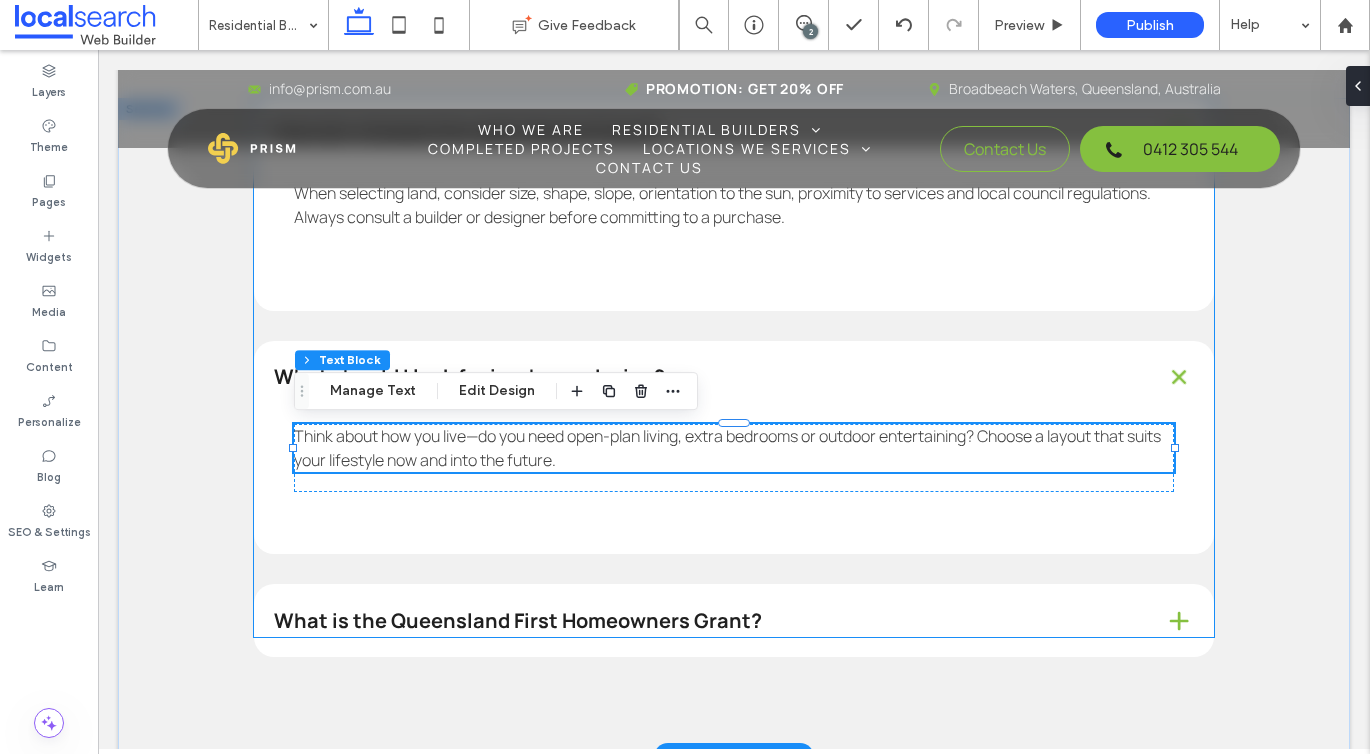 click on "What is the Queensland First Homeowners Grant?" at bounding box center (703, 621) 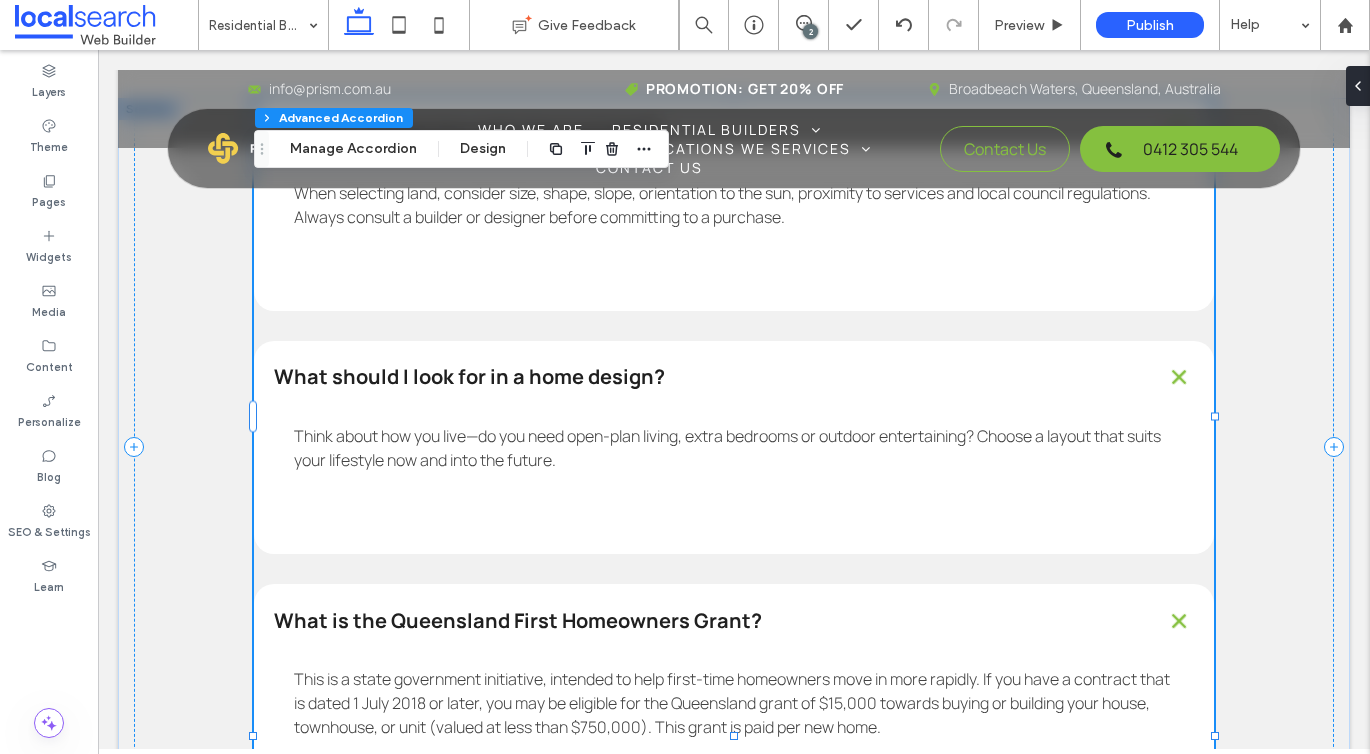 click on "What is the Queensland First Homeowners Grant?" at bounding box center [703, 621] 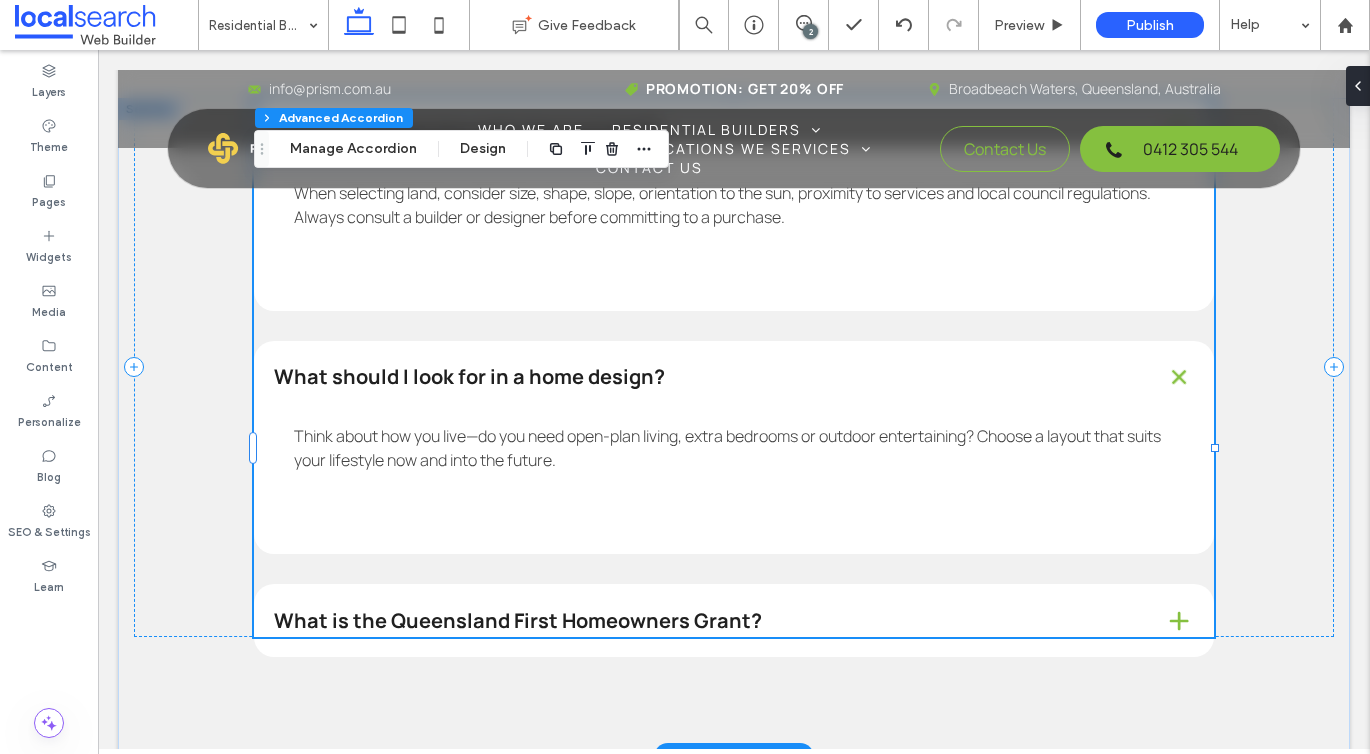 click on "What is the Queensland First Homeowners Grant?" at bounding box center (703, 621) 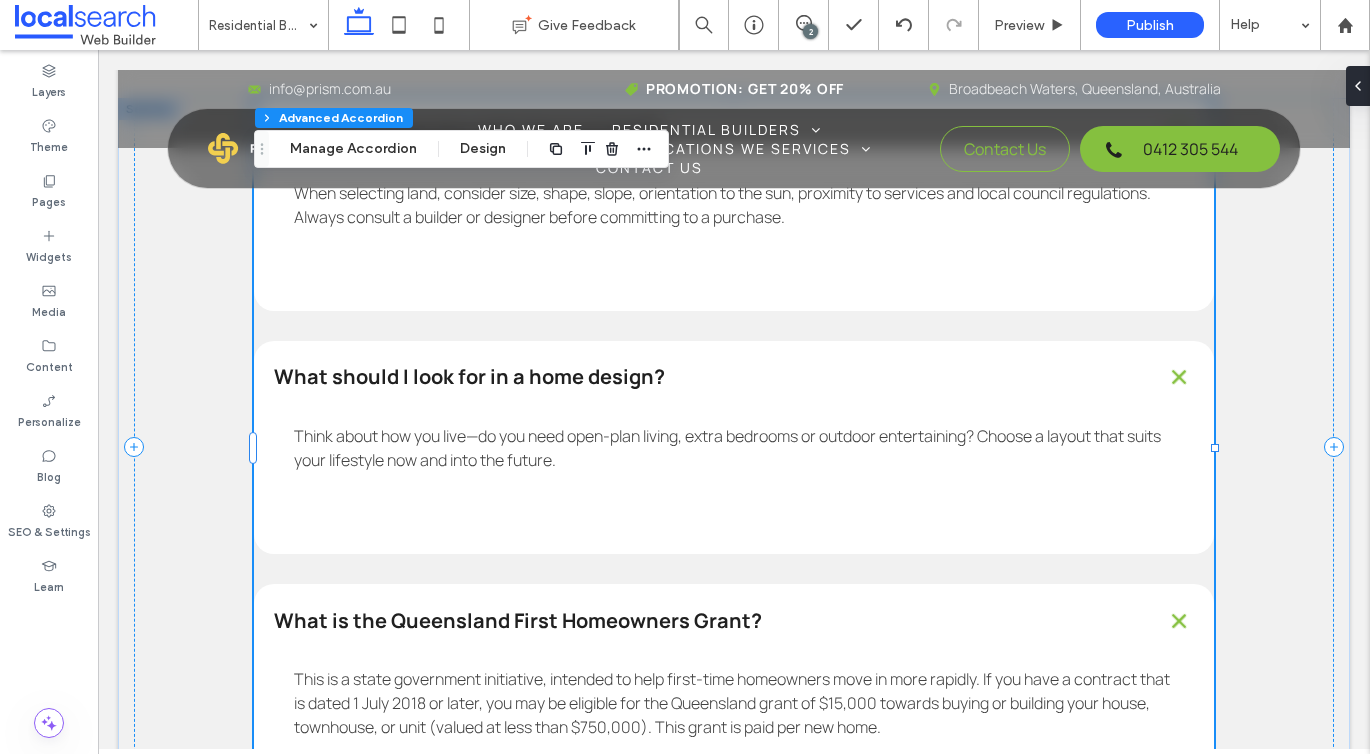 click on "What is the Queensland First Homeowners Grant?" at bounding box center (734, 620) 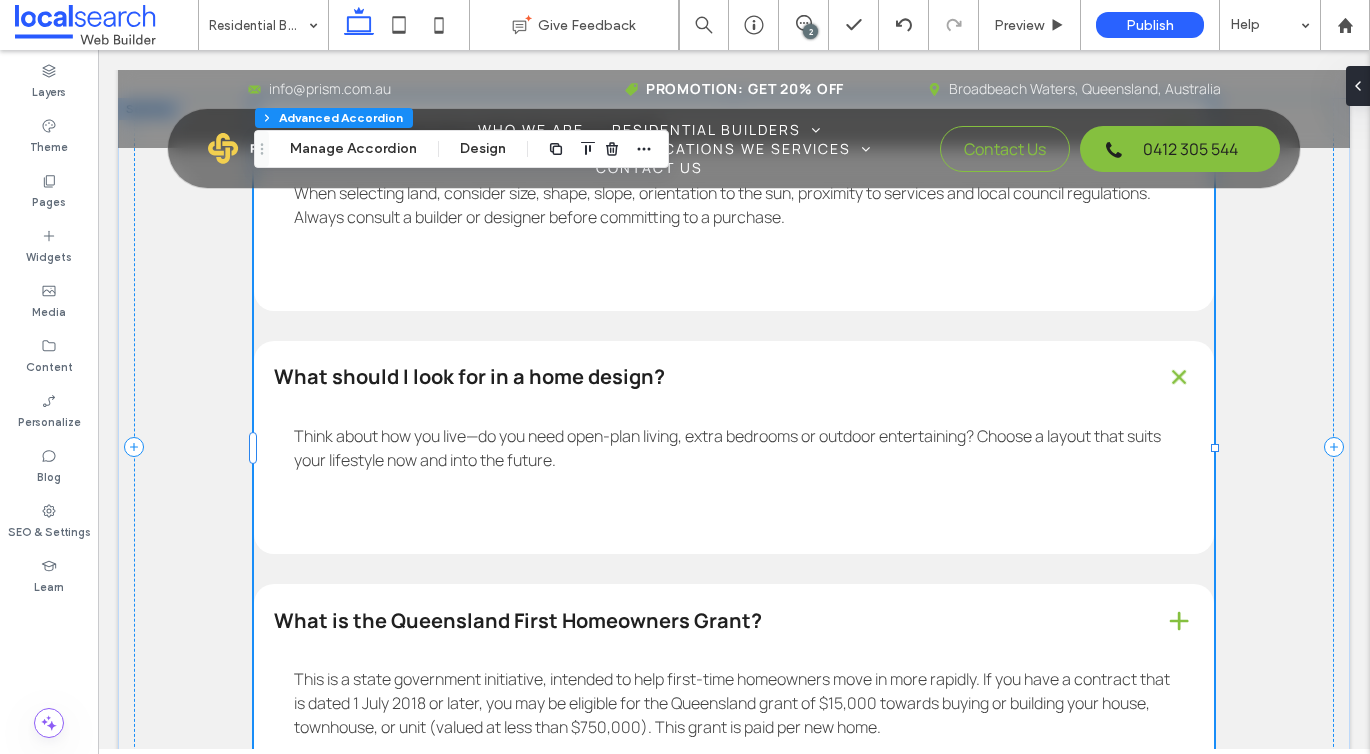 click on "What is the Queensland First Homeowners Grant?" at bounding box center [734, 620] 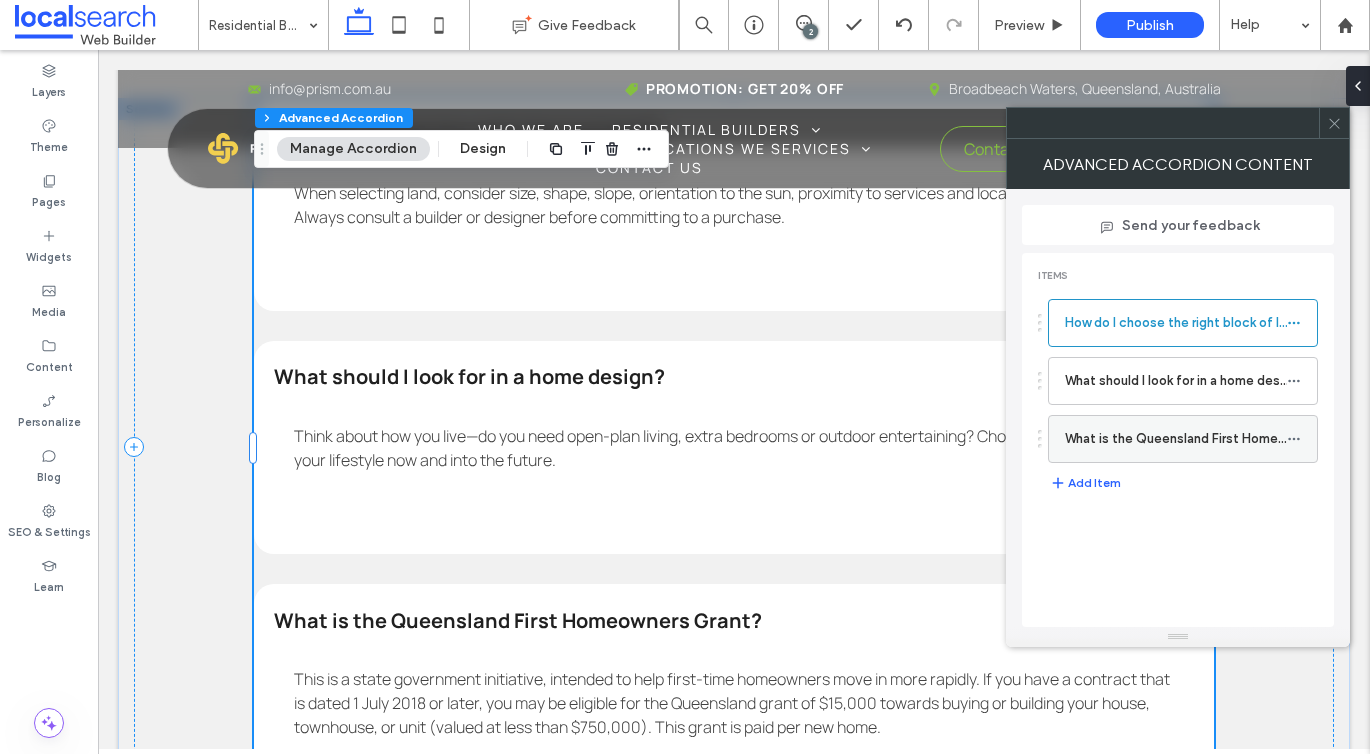 click 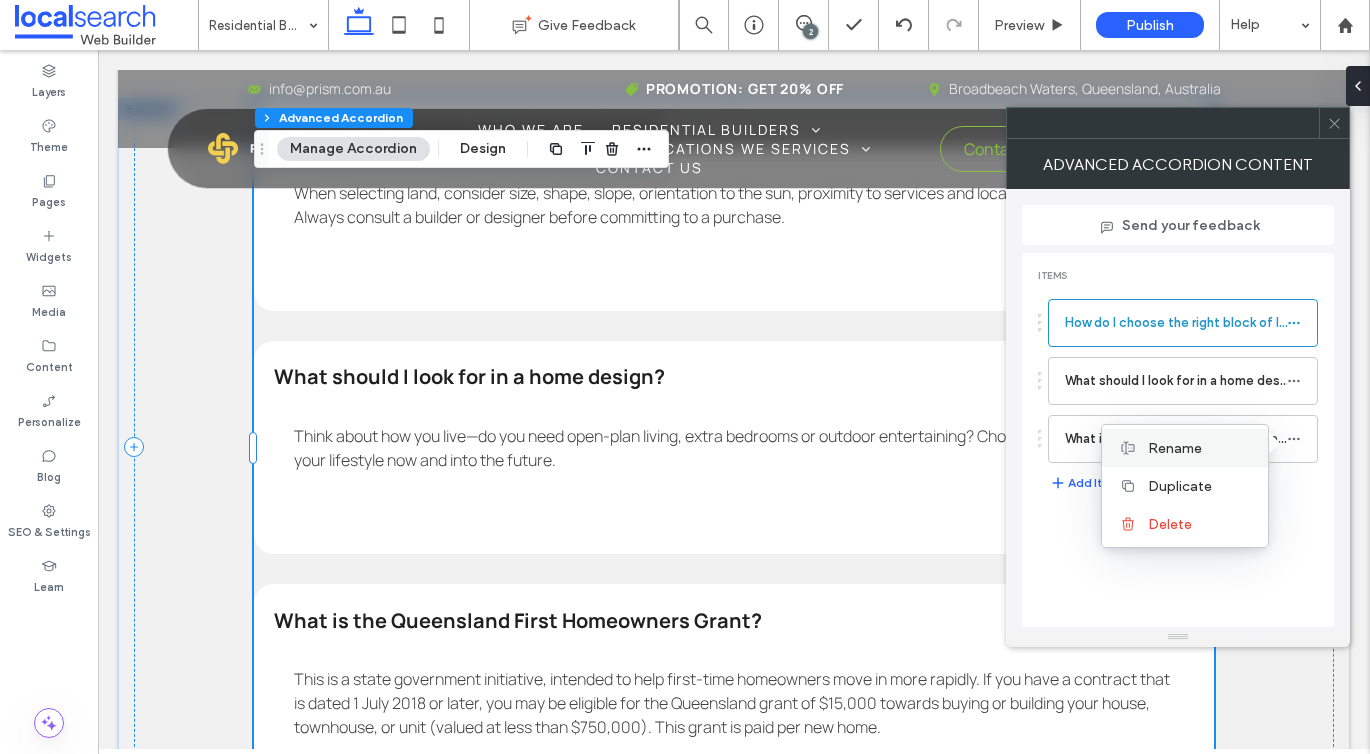 click on "Rename" at bounding box center (1185, 448) 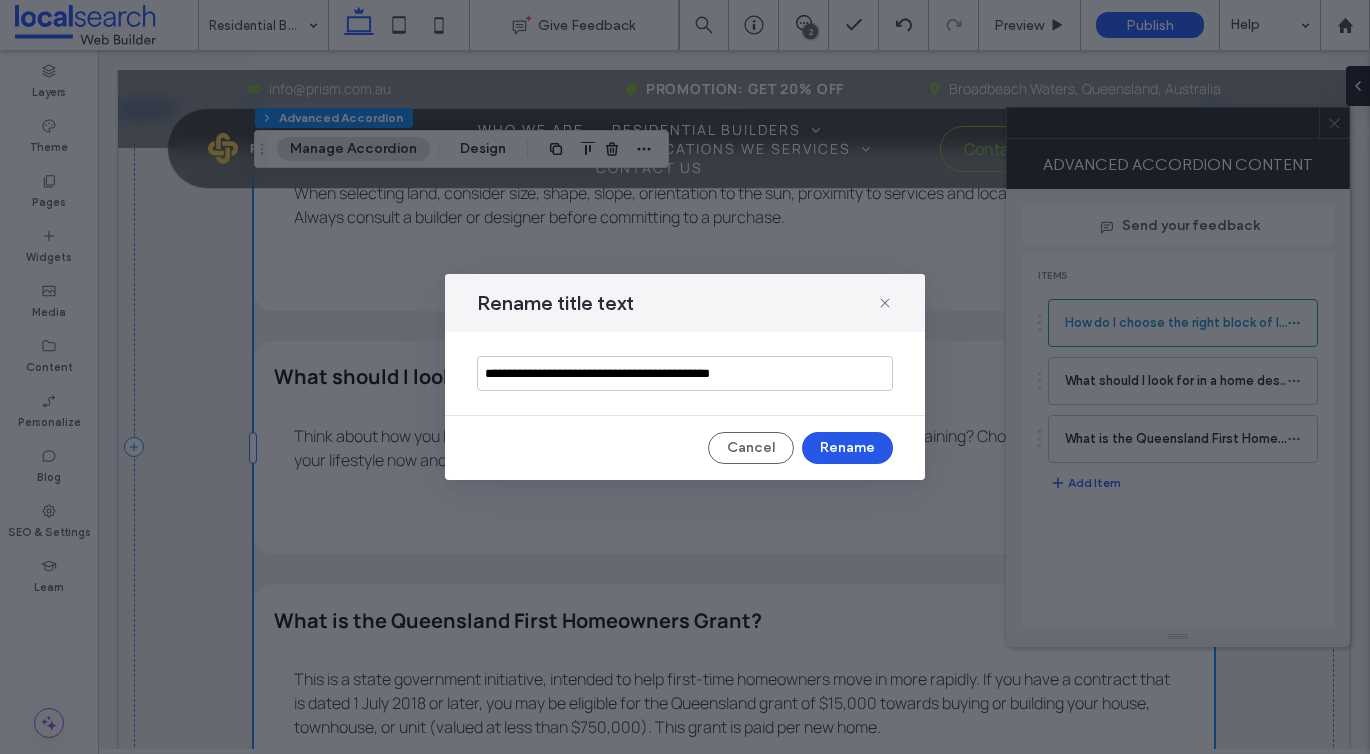 type on "**********" 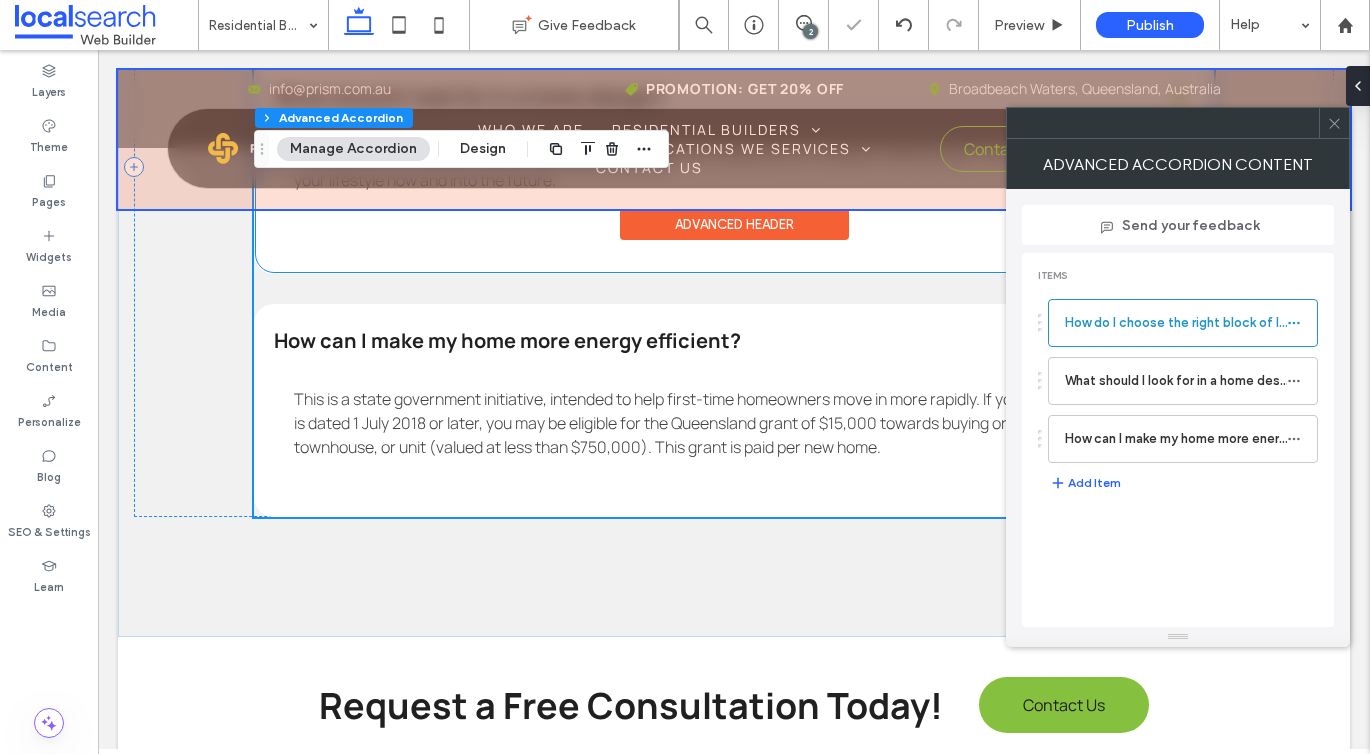 scroll, scrollTop: 5019, scrollLeft: 0, axis: vertical 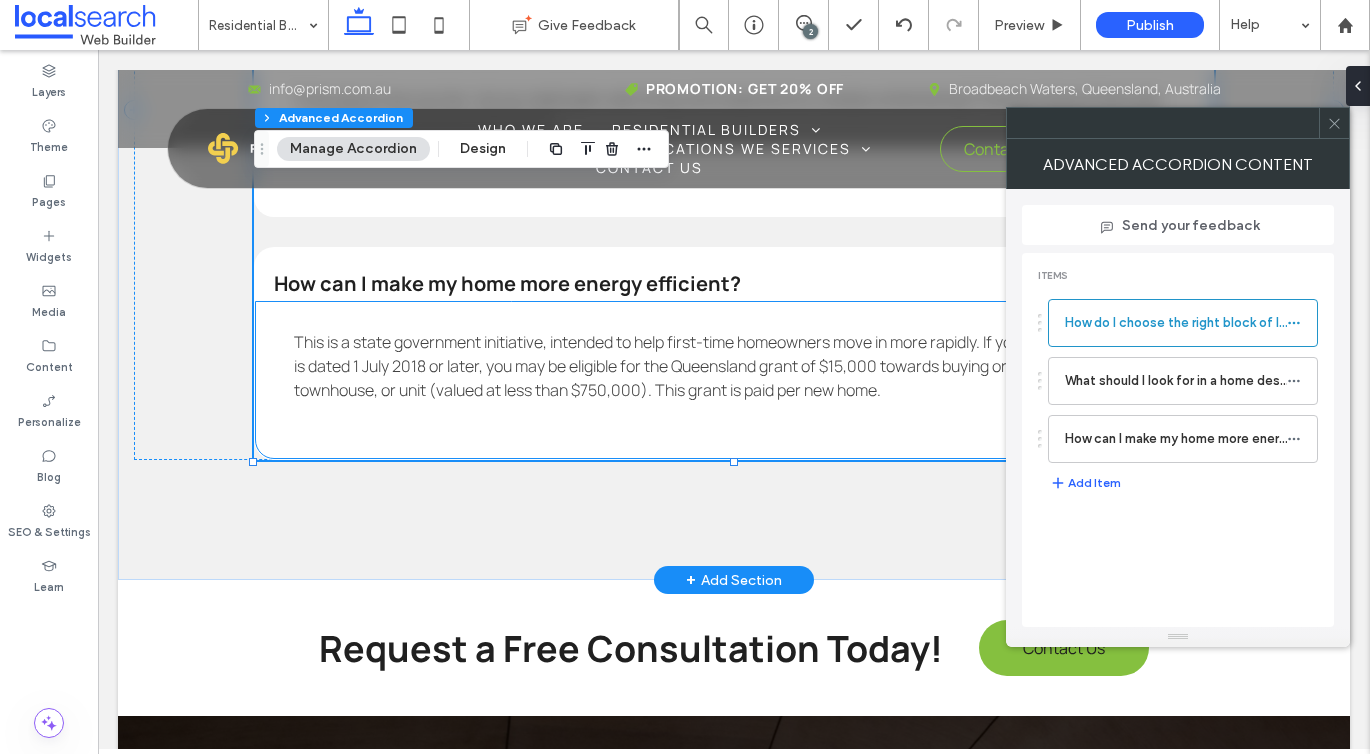 click on "This is a state government initiative, intended to help first-time homeowners move in more rapidly. If you have a contract that is dated 1 July 2018 or later, you may be eligible for the Queensland grant of $15,000 towards buying or building your house, townhouse, or unit (valued at less than $750,000). This grant is paid per new home." at bounding box center [732, 366] 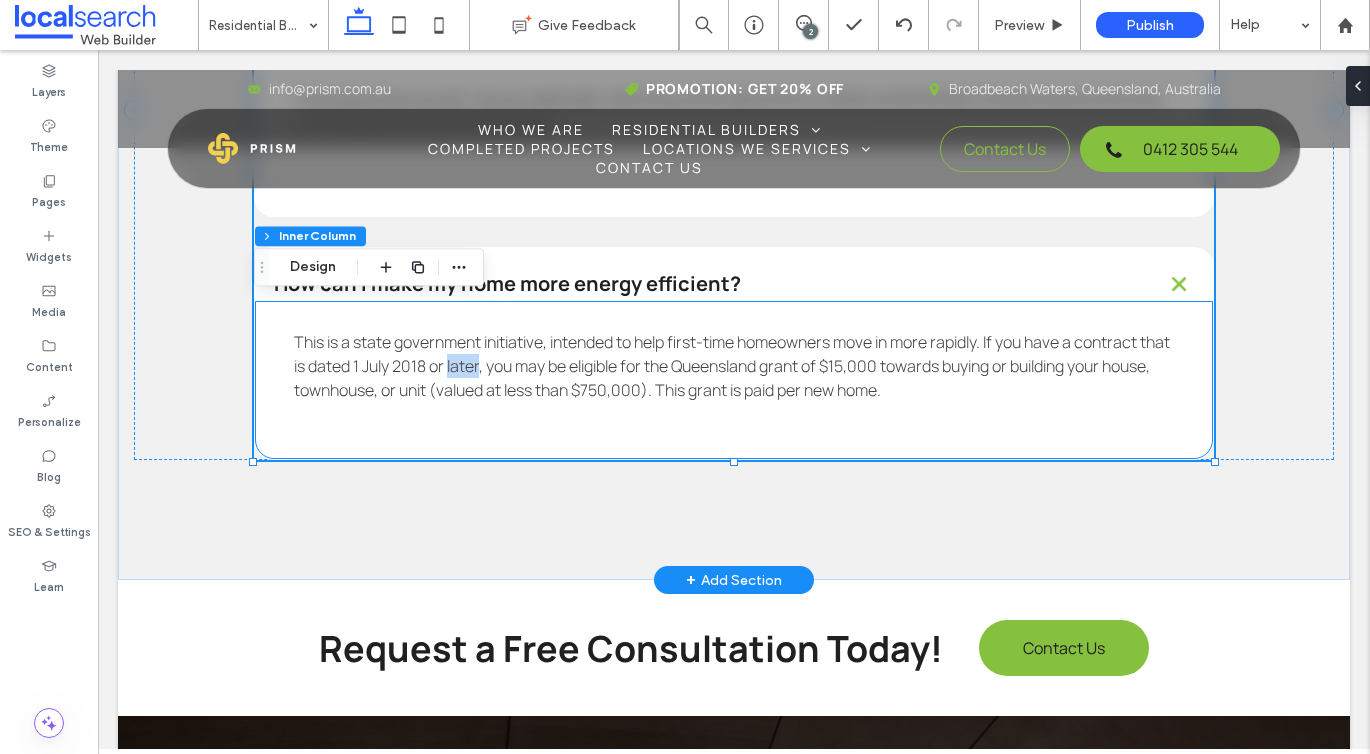 click on "This is a state government initiative, intended to help first-time homeowners move in more rapidly. If you have a contract that is dated 1 July 2018 or later, you may be eligible for the Queensland grant of $15,000 towards buying or building your house, townhouse, or unit (valued at less than $750,000). This grant is paid per new home." at bounding box center (732, 366) 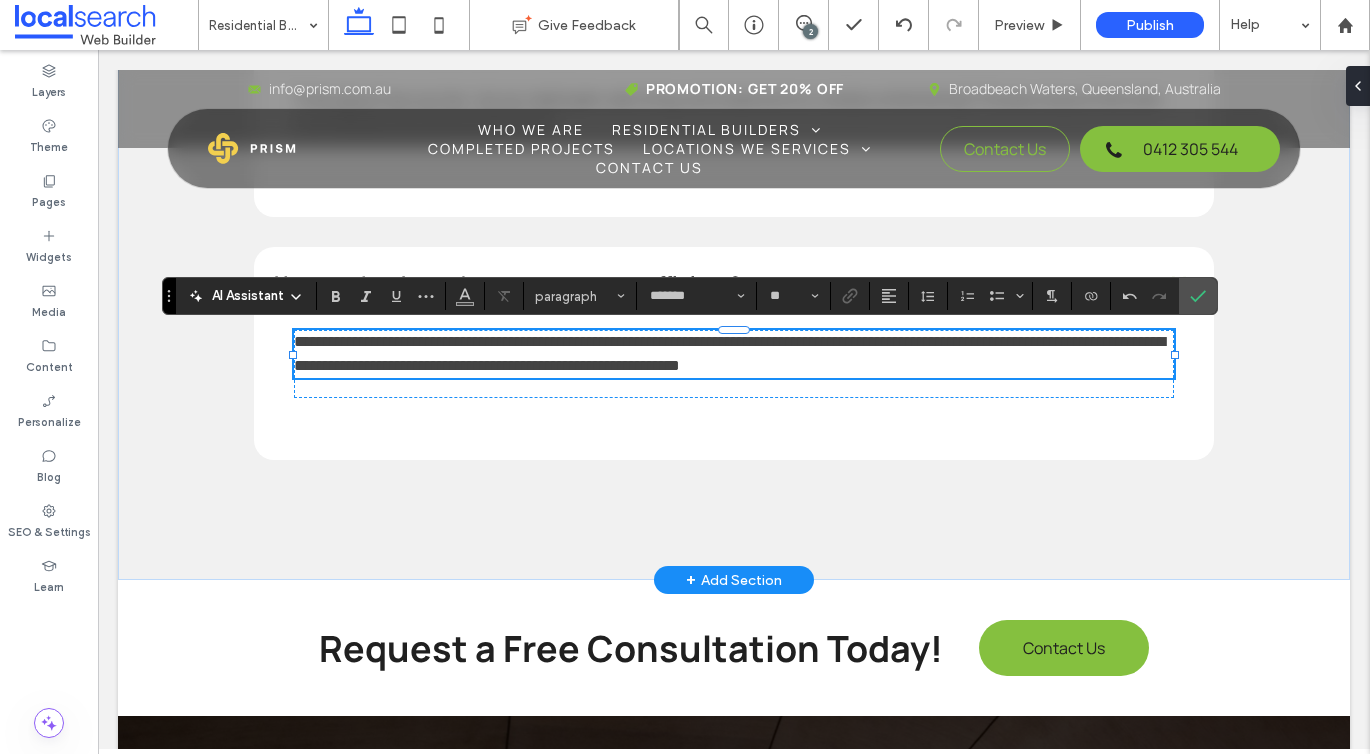 click on "**********" at bounding box center (729, 353) 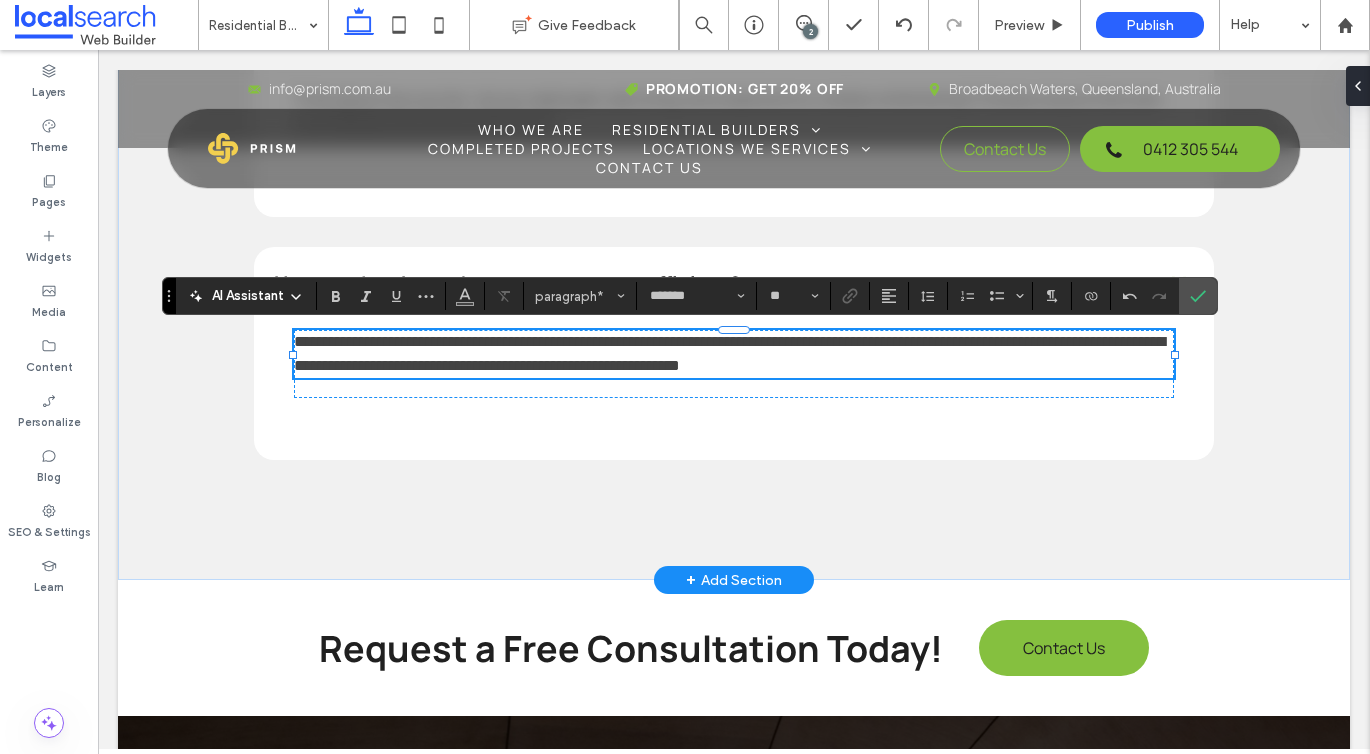type 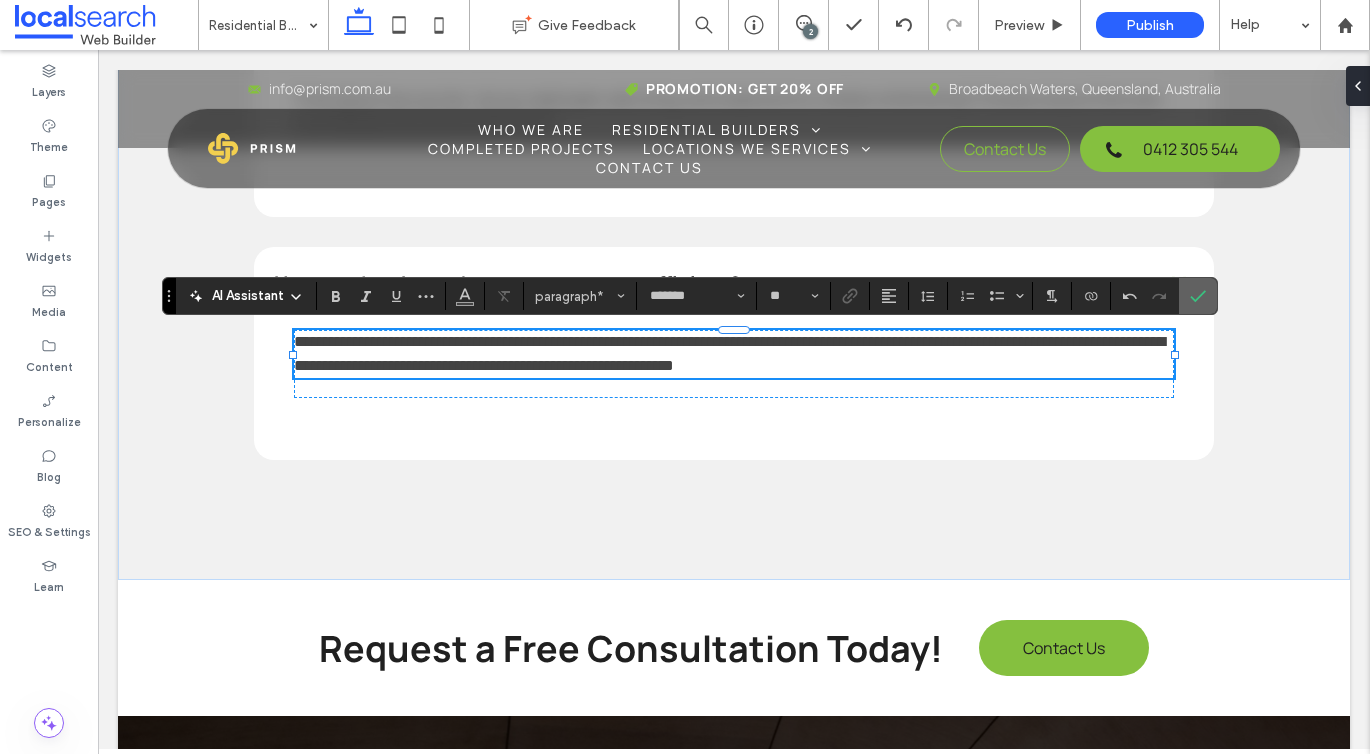 click 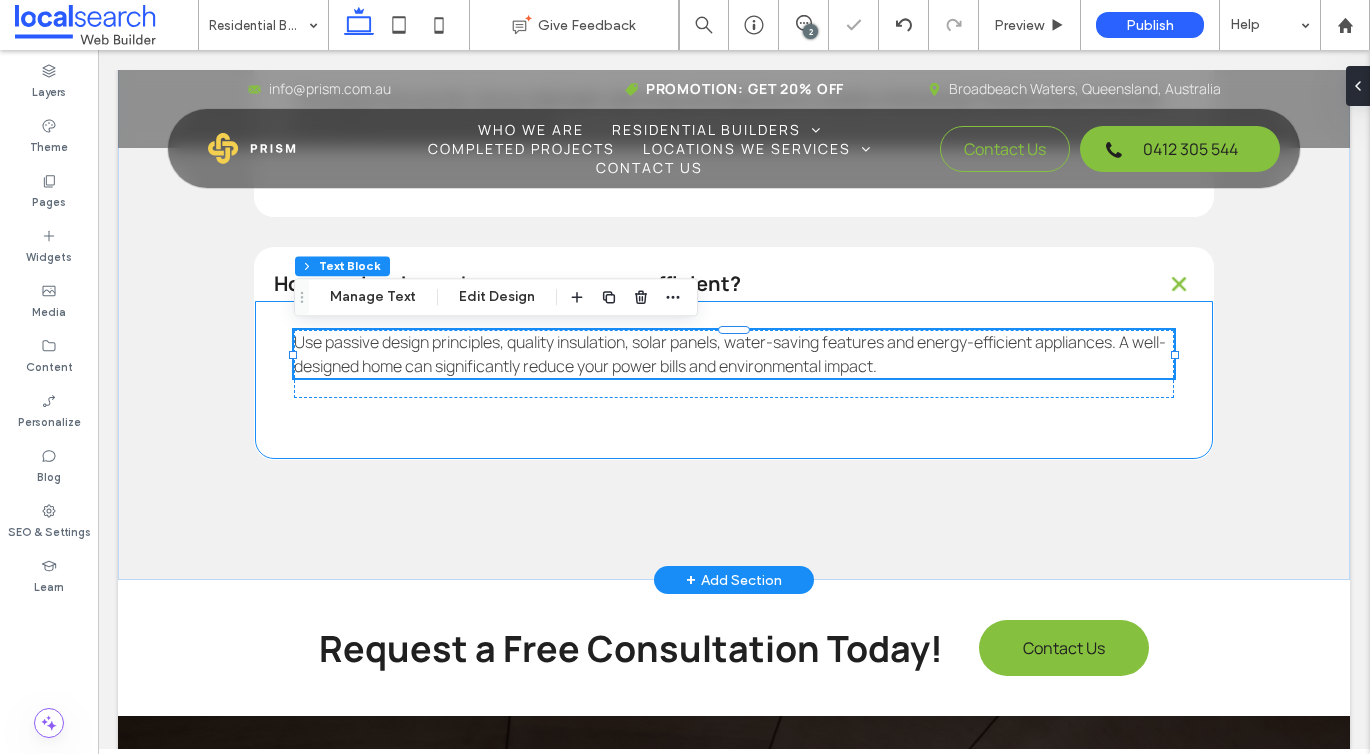 click on "How can I make my home more energy efficient?" at bounding box center [734, 283] 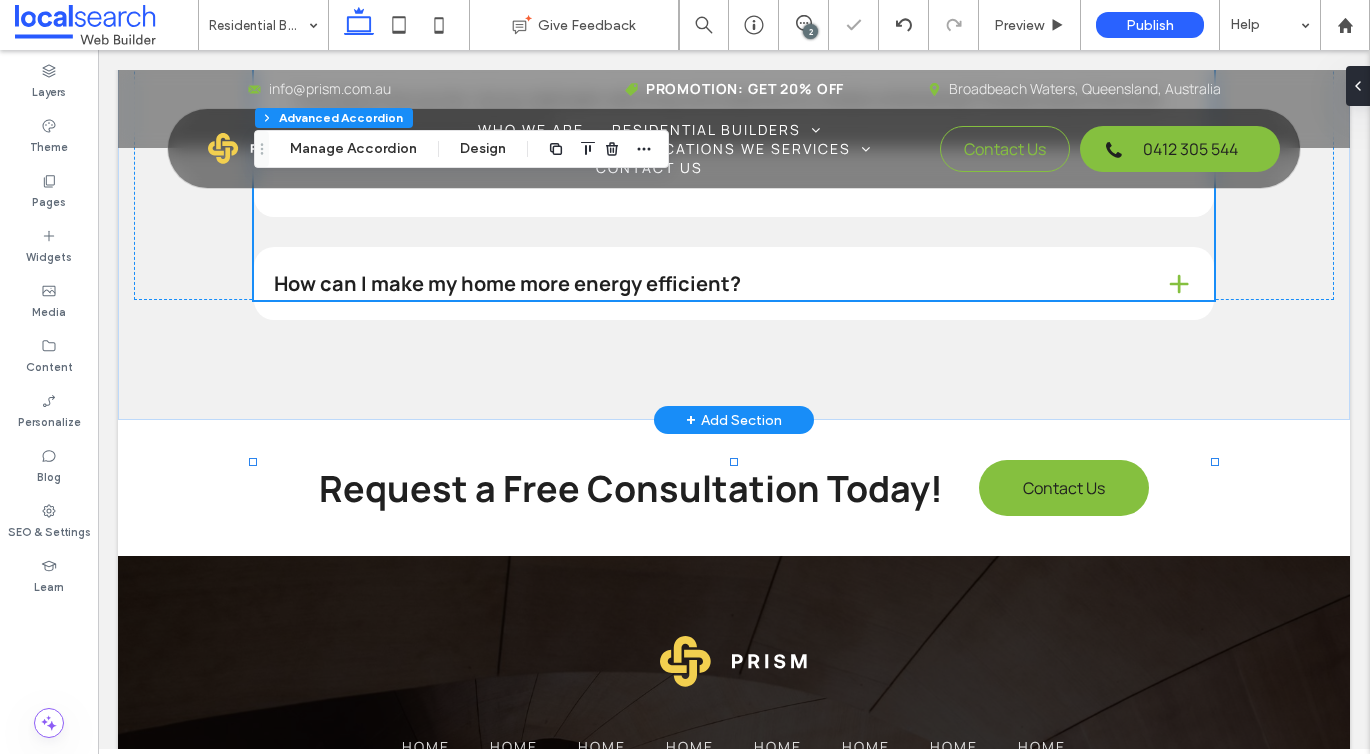 click on "How can I make my home more energy efficient?" at bounding box center (734, 283) 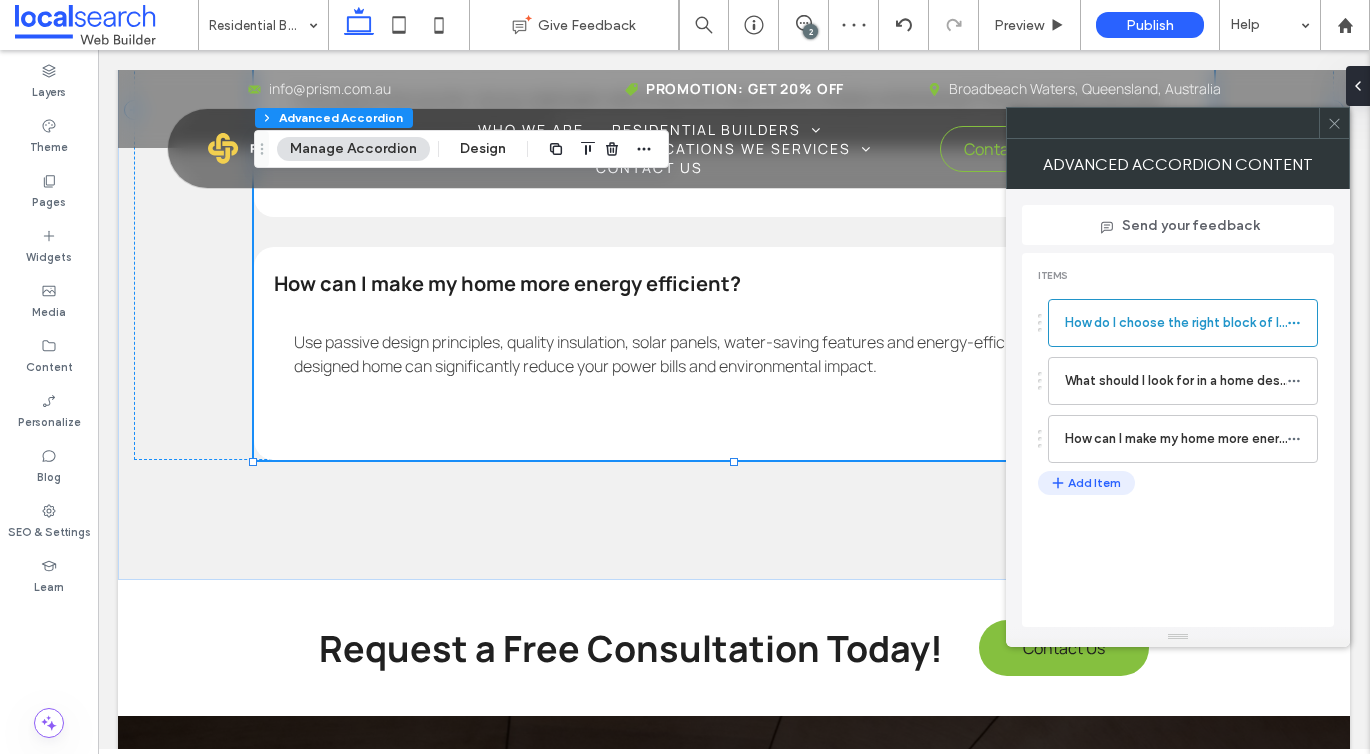 click on "Add Item" at bounding box center (1086, 483) 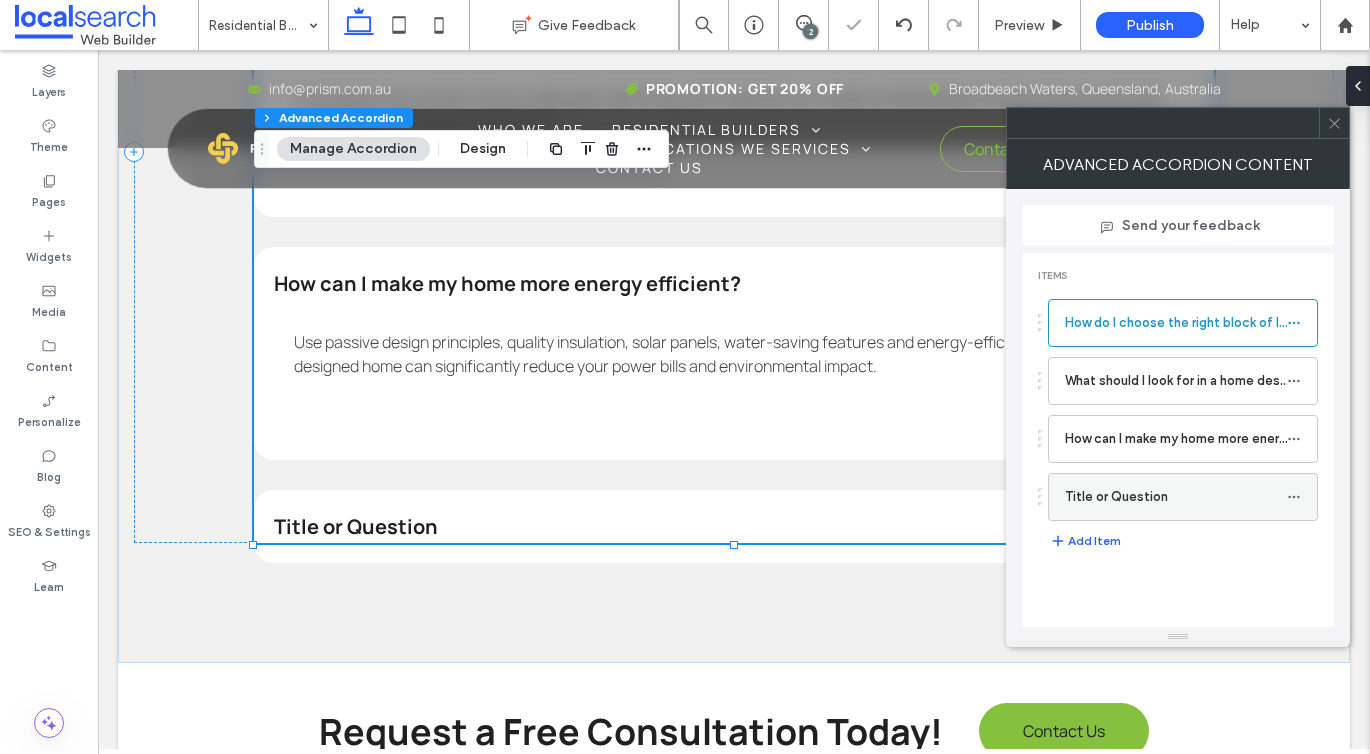 click on "Title or Question" at bounding box center [1176, 497] 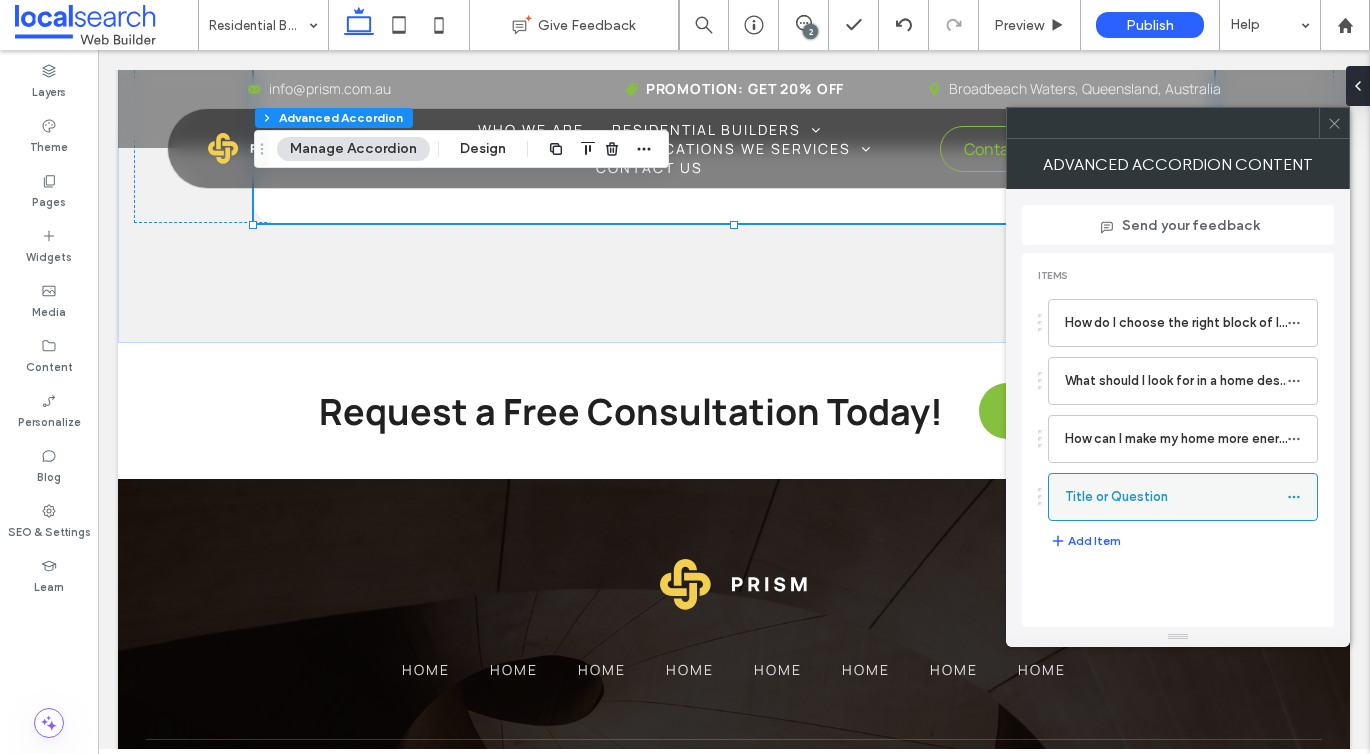 click at bounding box center [1299, 497] 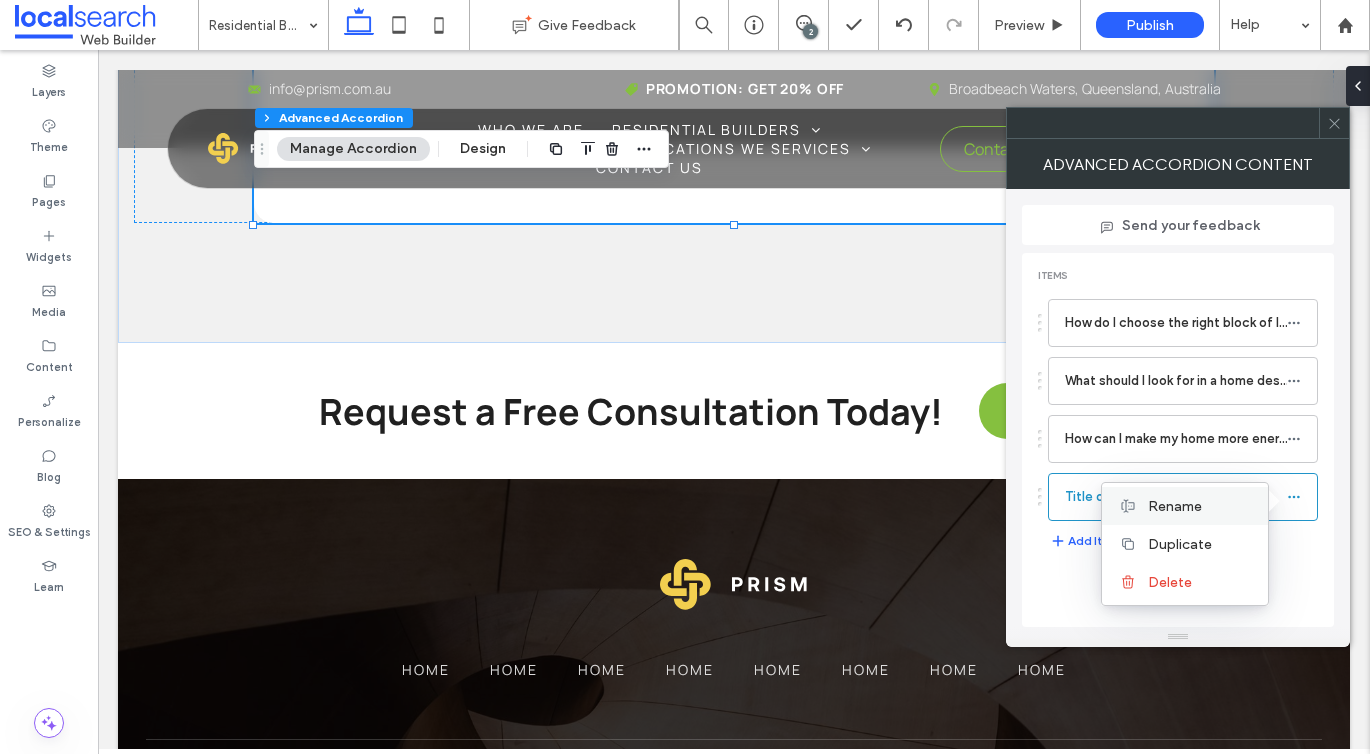 click on "Rename" at bounding box center [1175, 506] 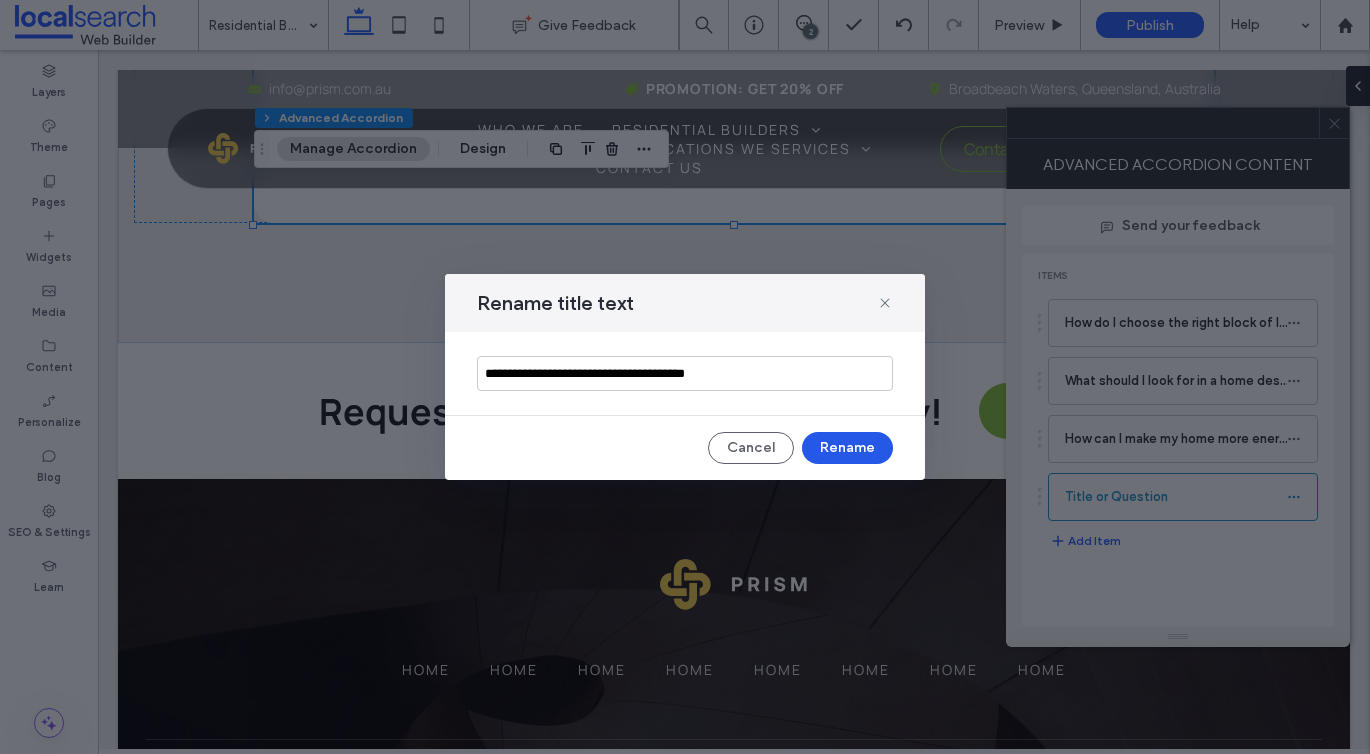 type on "**********" 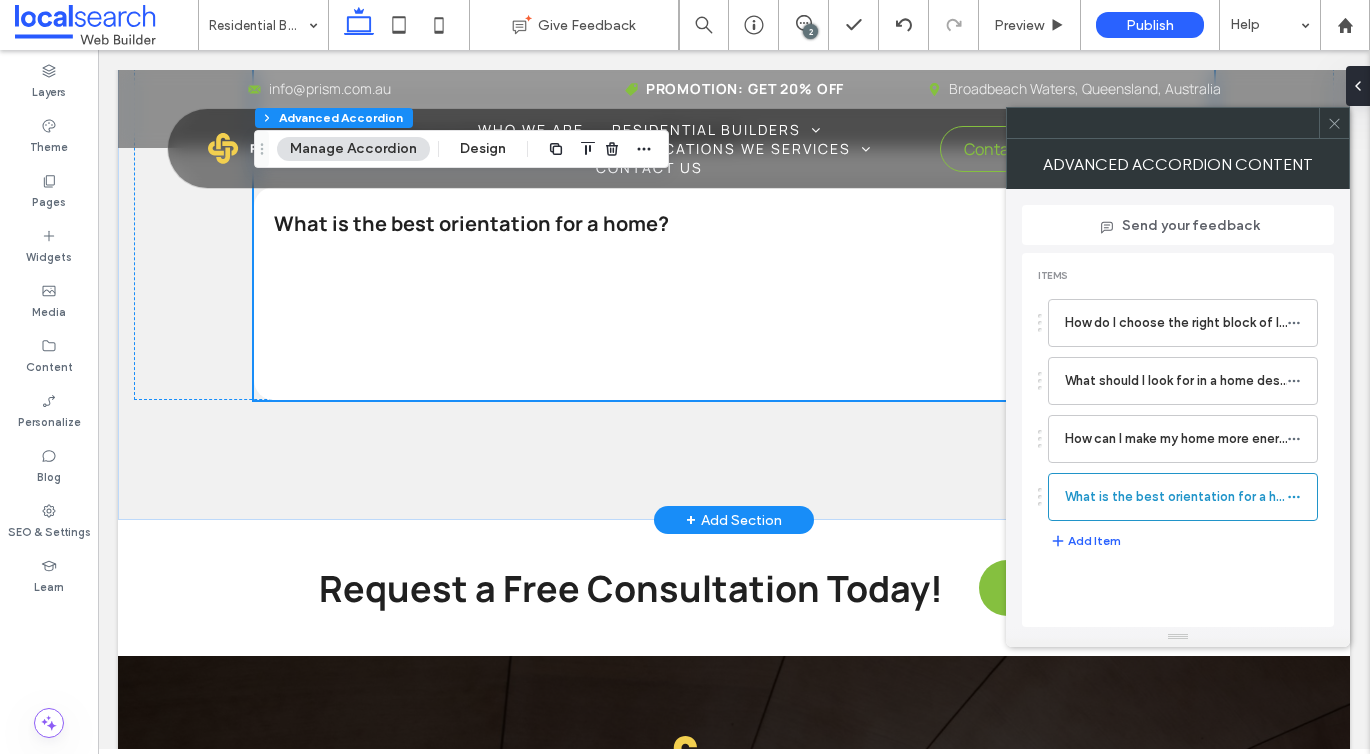 scroll, scrollTop: 4825, scrollLeft: 0, axis: vertical 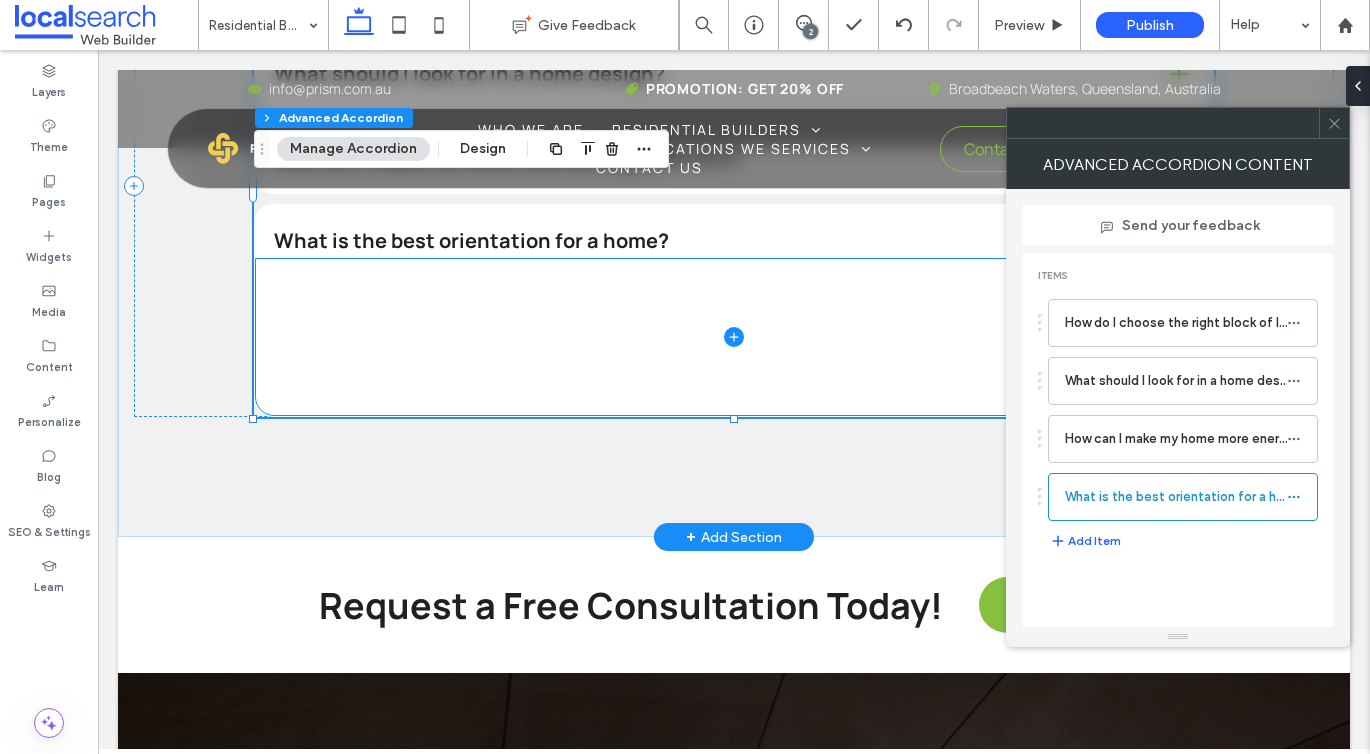 click 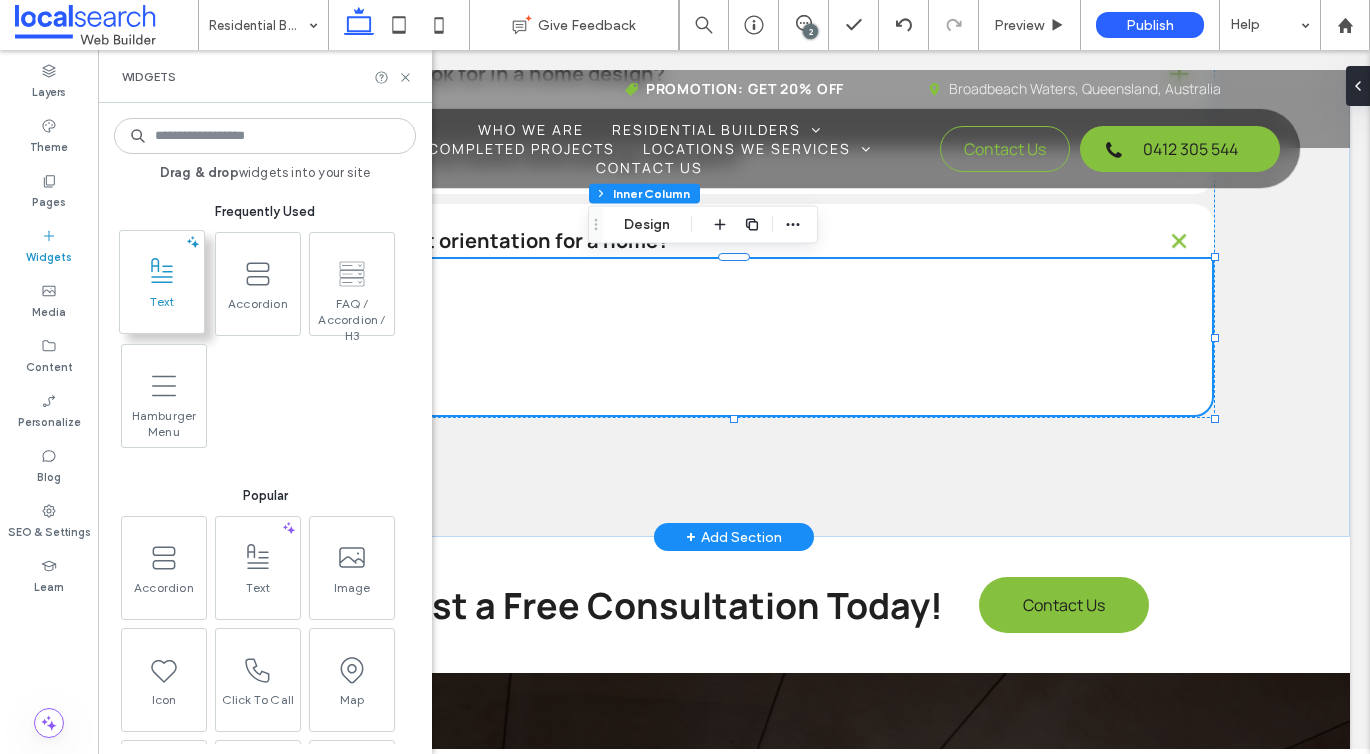 click on "Text" at bounding box center (162, 308) 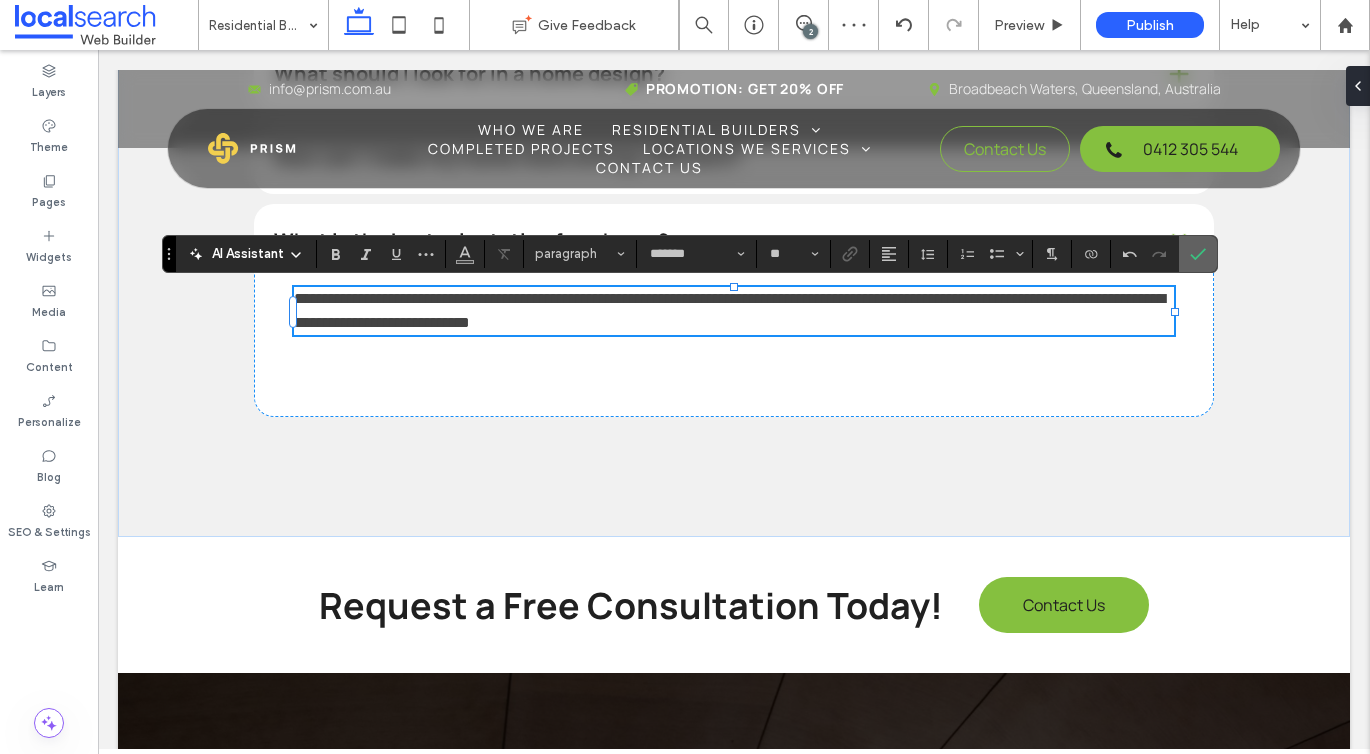click 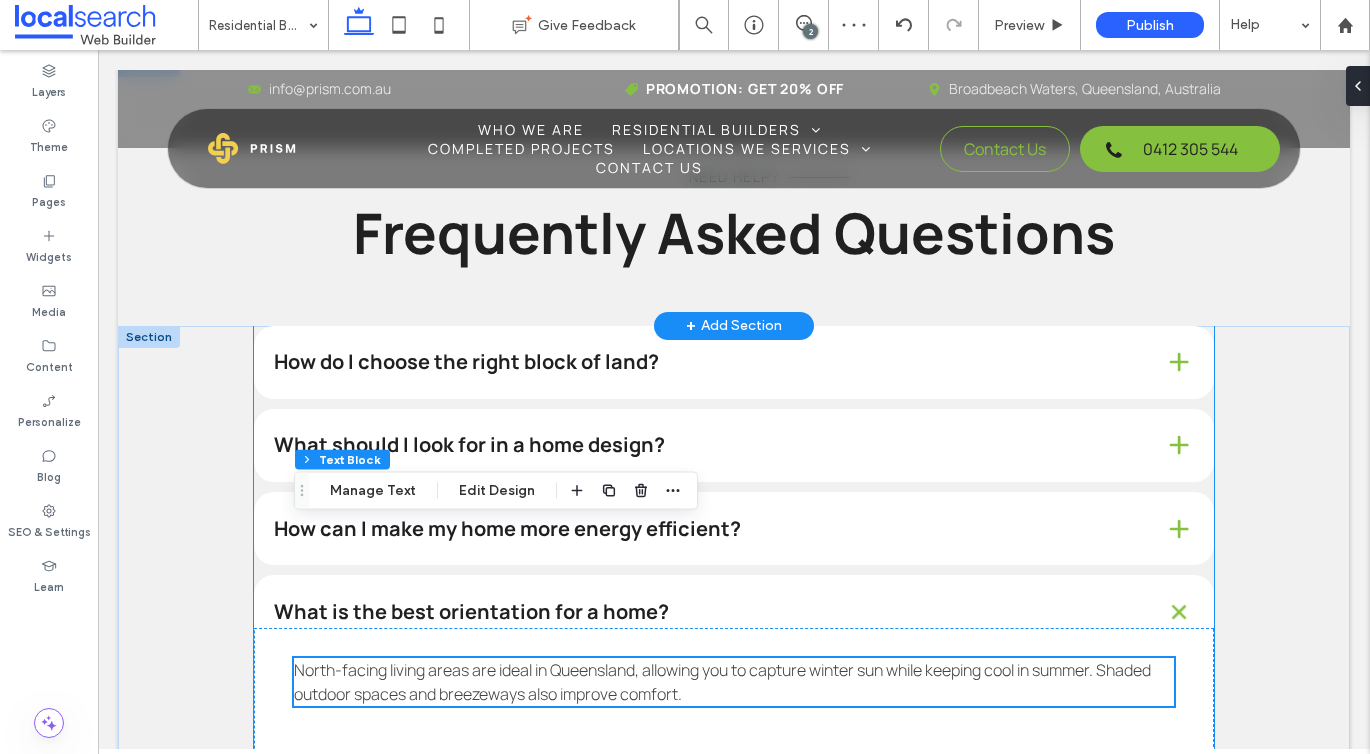 scroll, scrollTop: 4417, scrollLeft: 0, axis: vertical 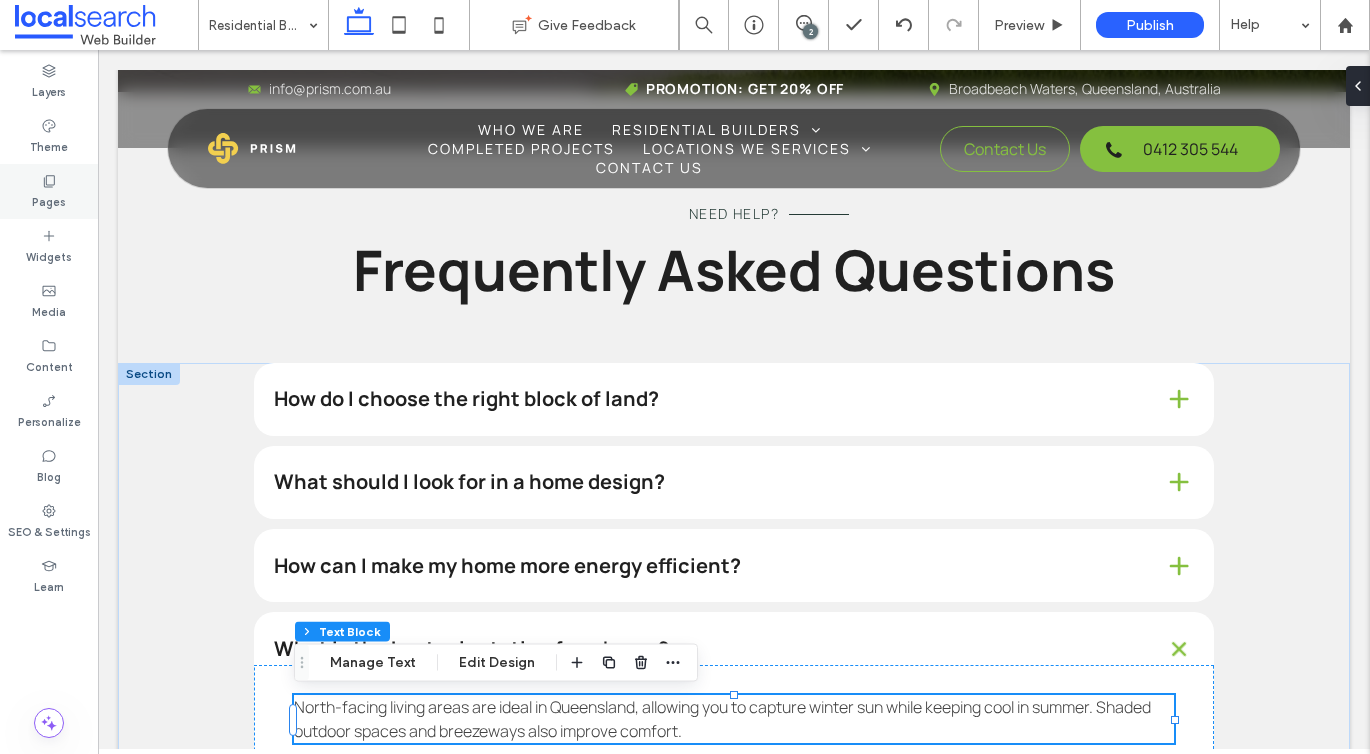 click on "Pages" at bounding box center (49, 200) 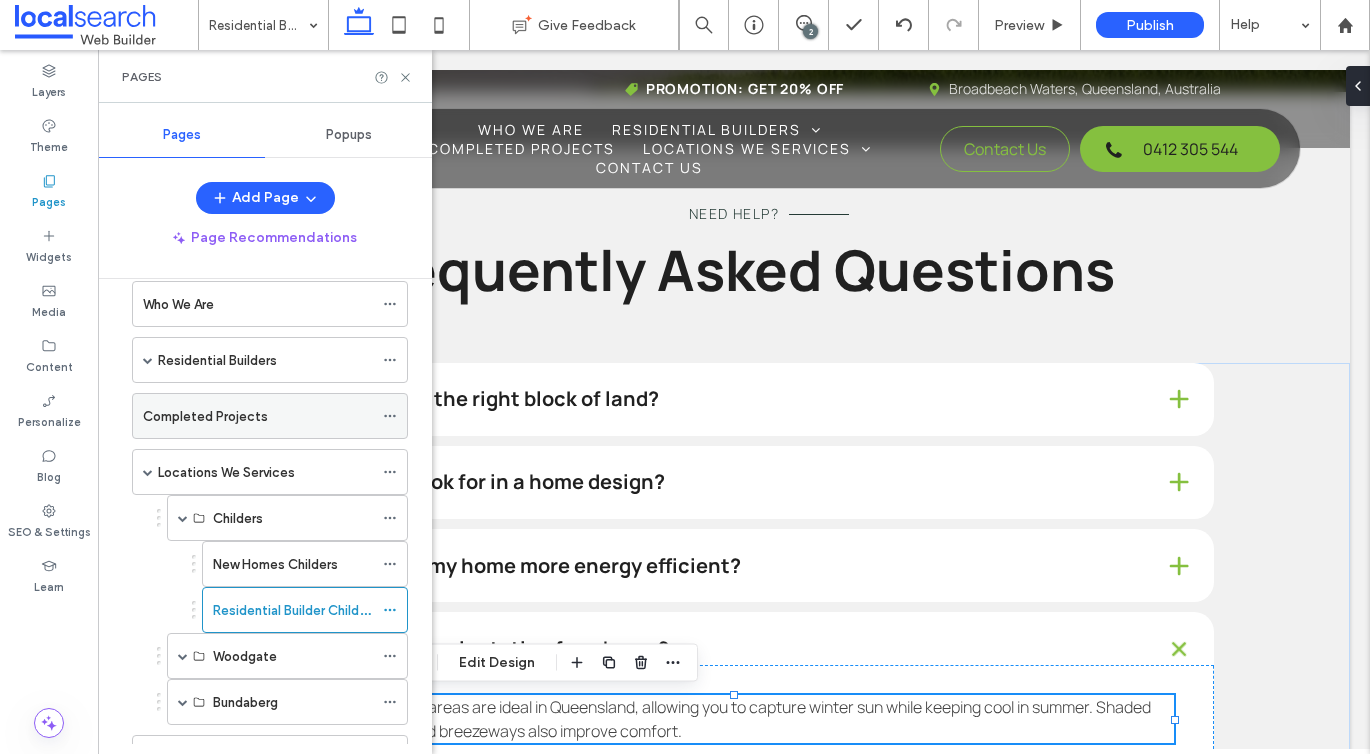 scroll, scrollTop: 175, scrollLeft: 0, axis: vertical 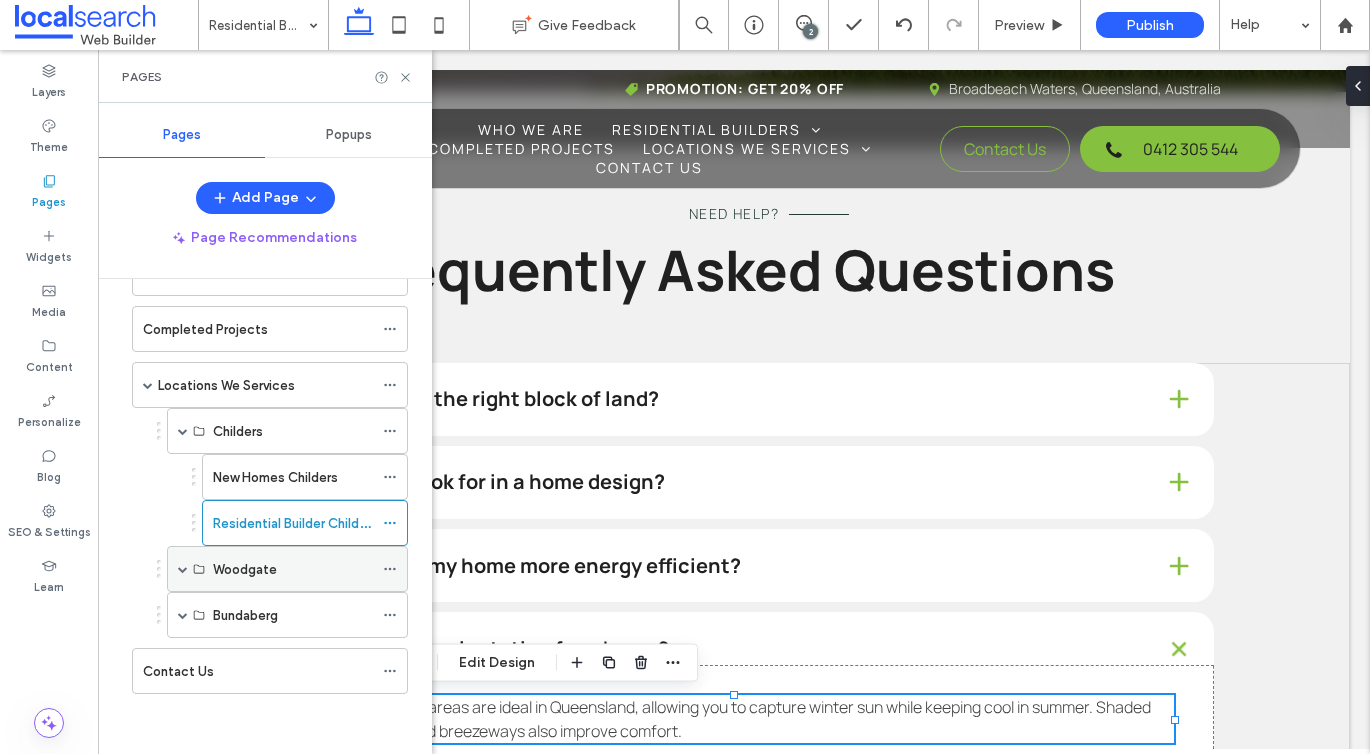 click at bounding box center (183, 569) 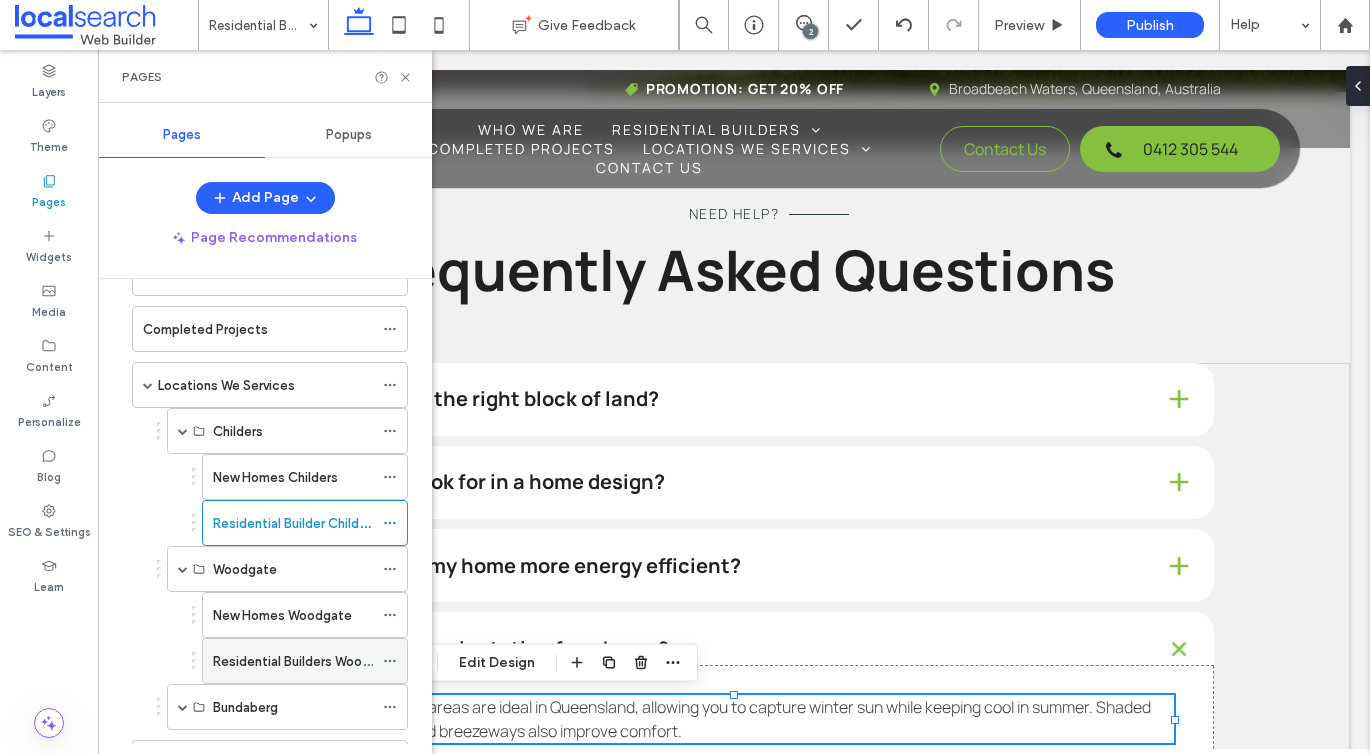 click on "Residential Builders Woodgate" at bounding box center [306, 661] 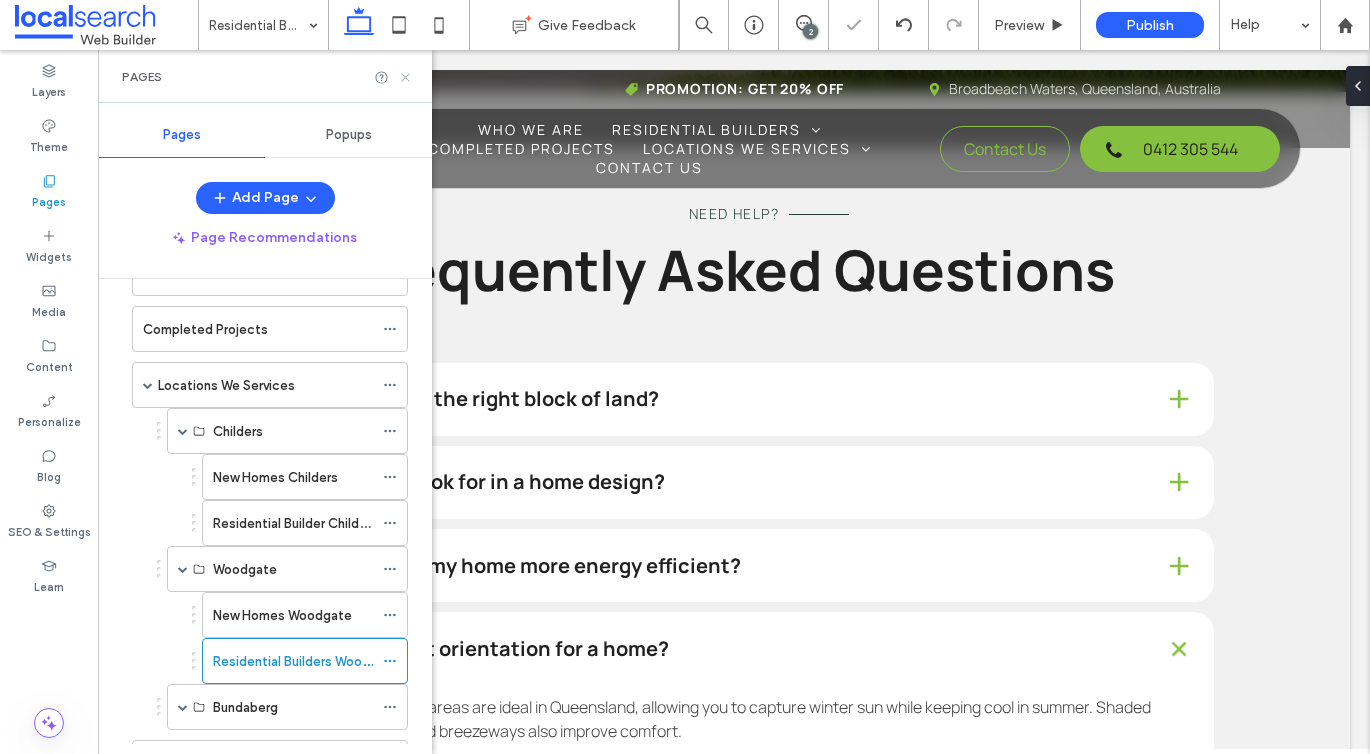 click 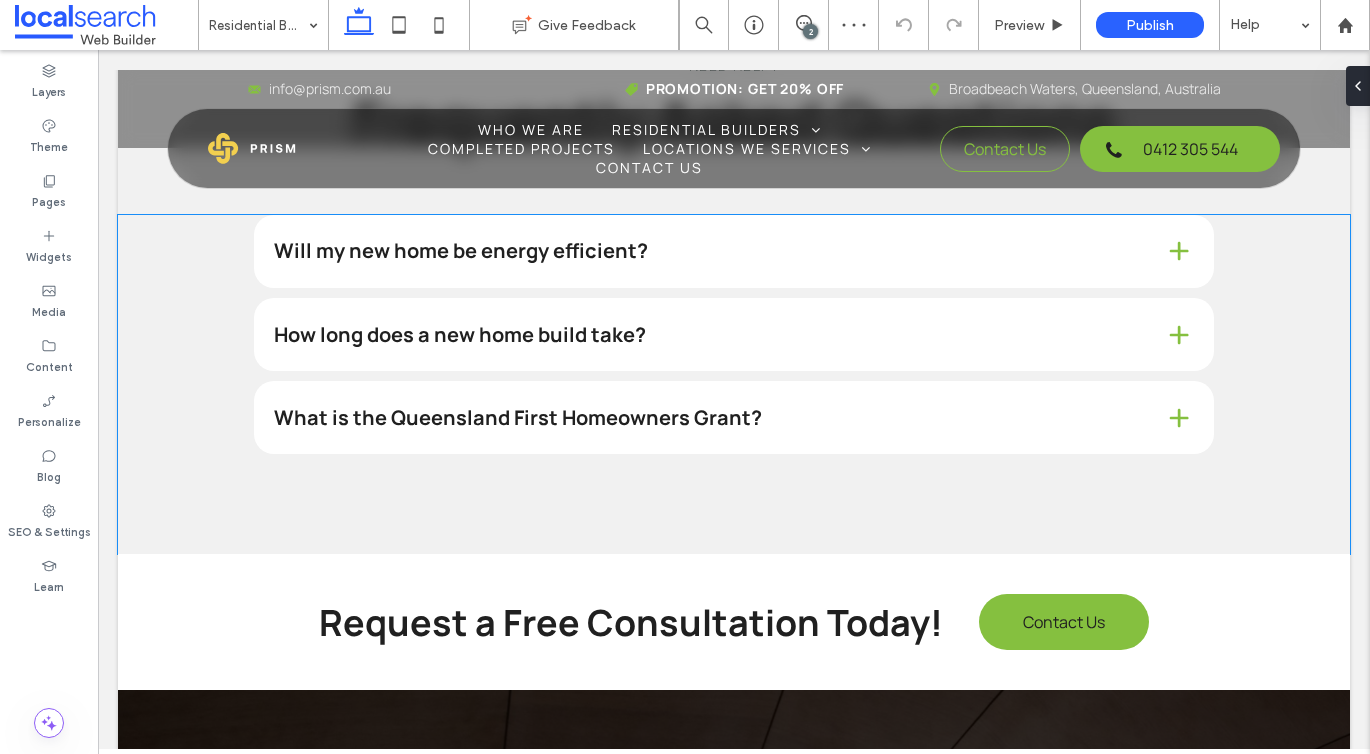 scroll, scrollTop: 4570, scrollLeft: 0, axis: vertical 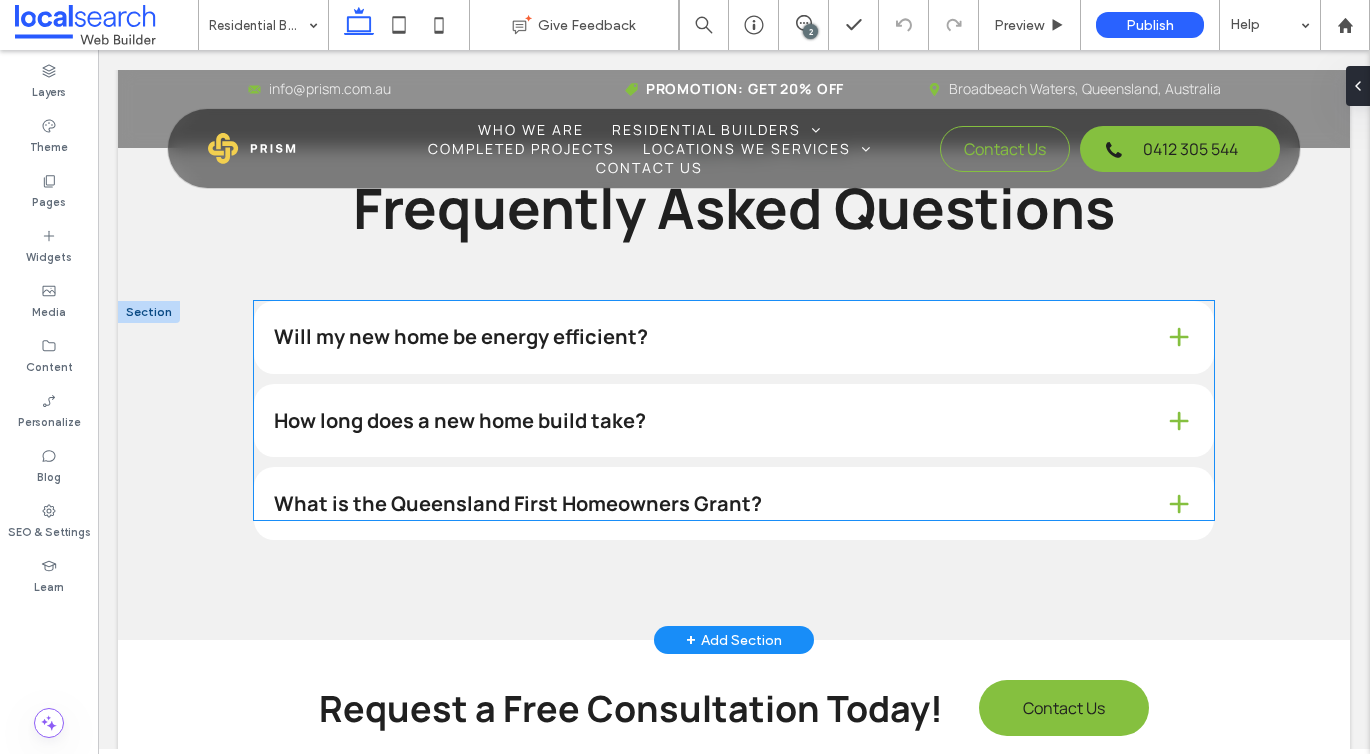 click on "Will my new home be energy efficient?" at bounding box center (703, 337) 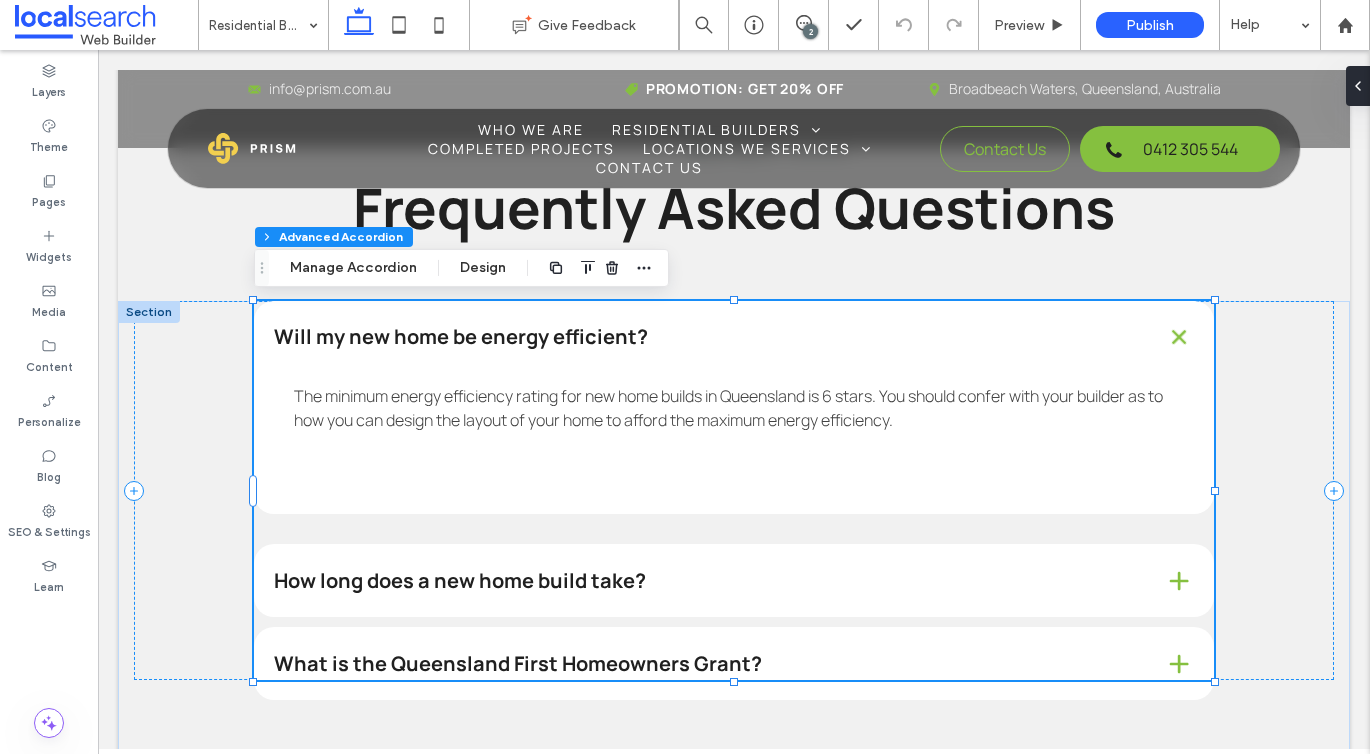 click on "Will my new home be energy efficient?" at bounding box center (703, 337) 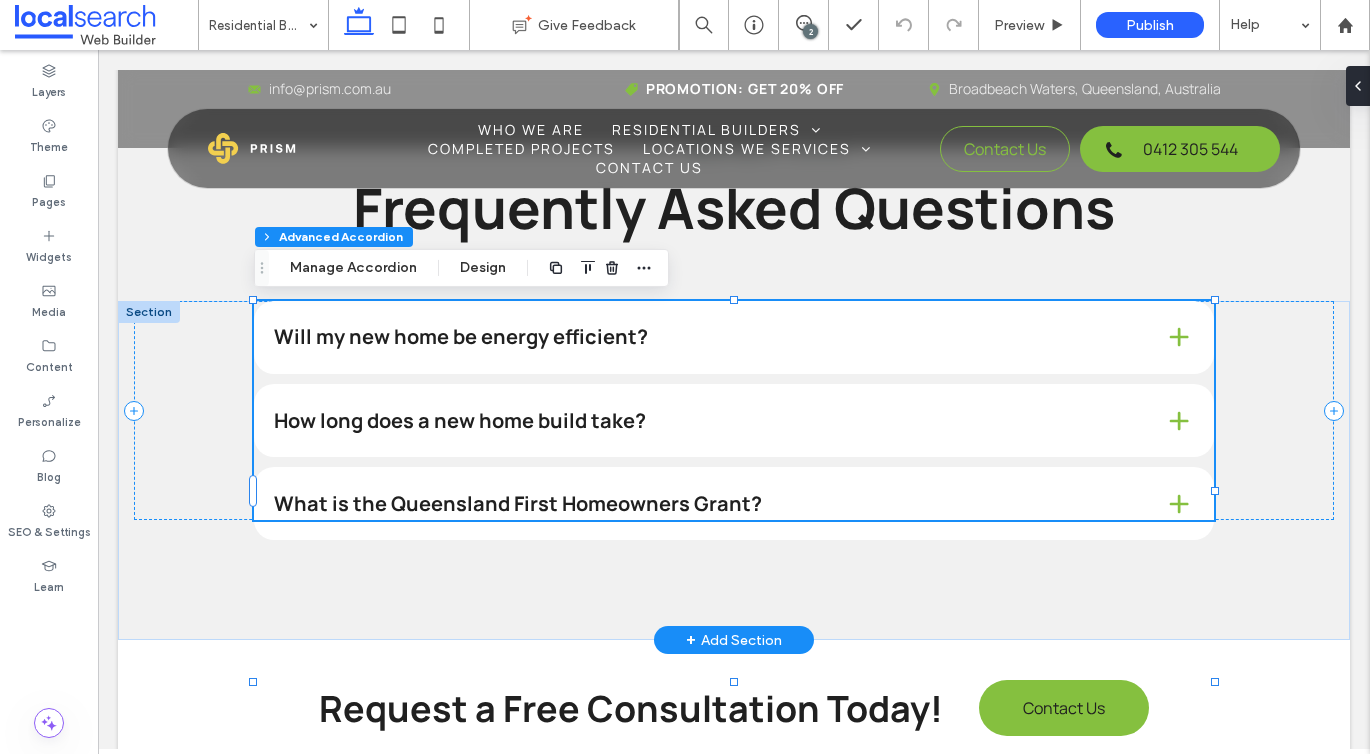 click on "Will my new home be energy efficient?" at bounding box center (703, 337) 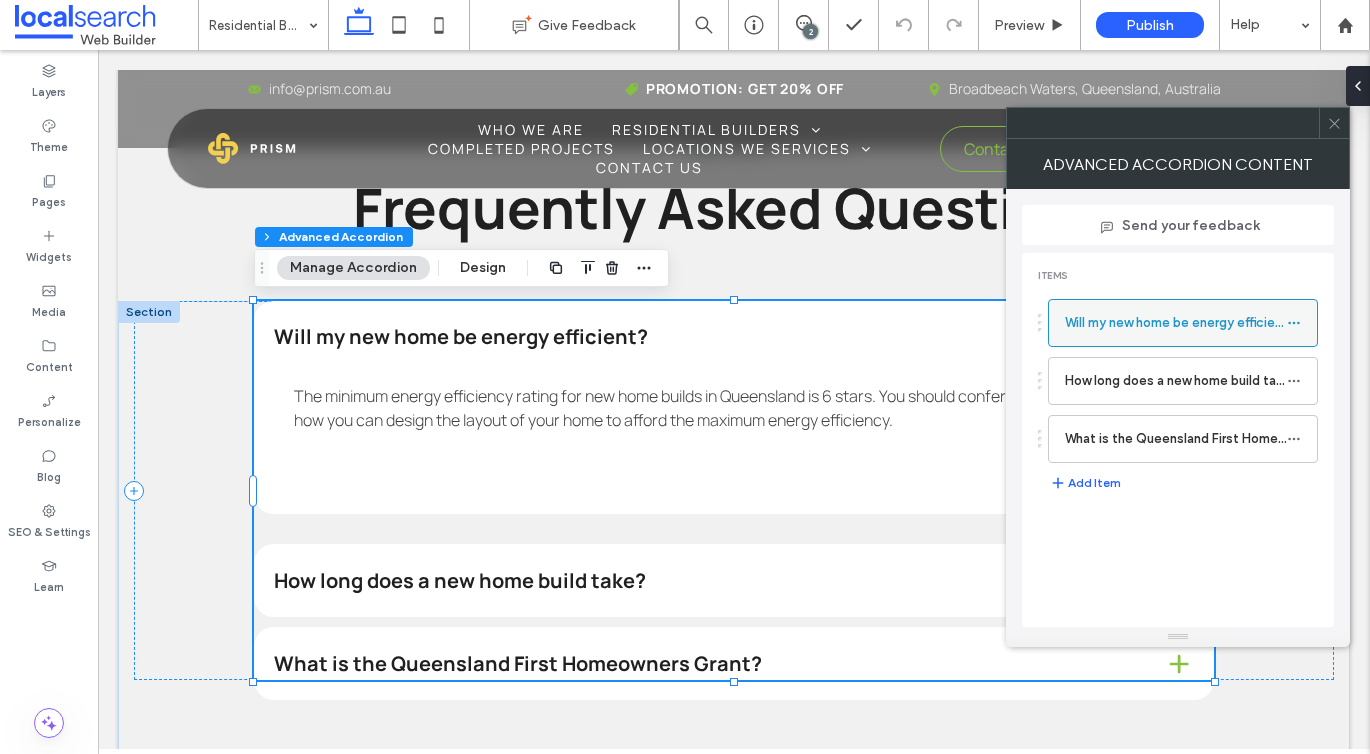 click at bounding box center (1299, 323) 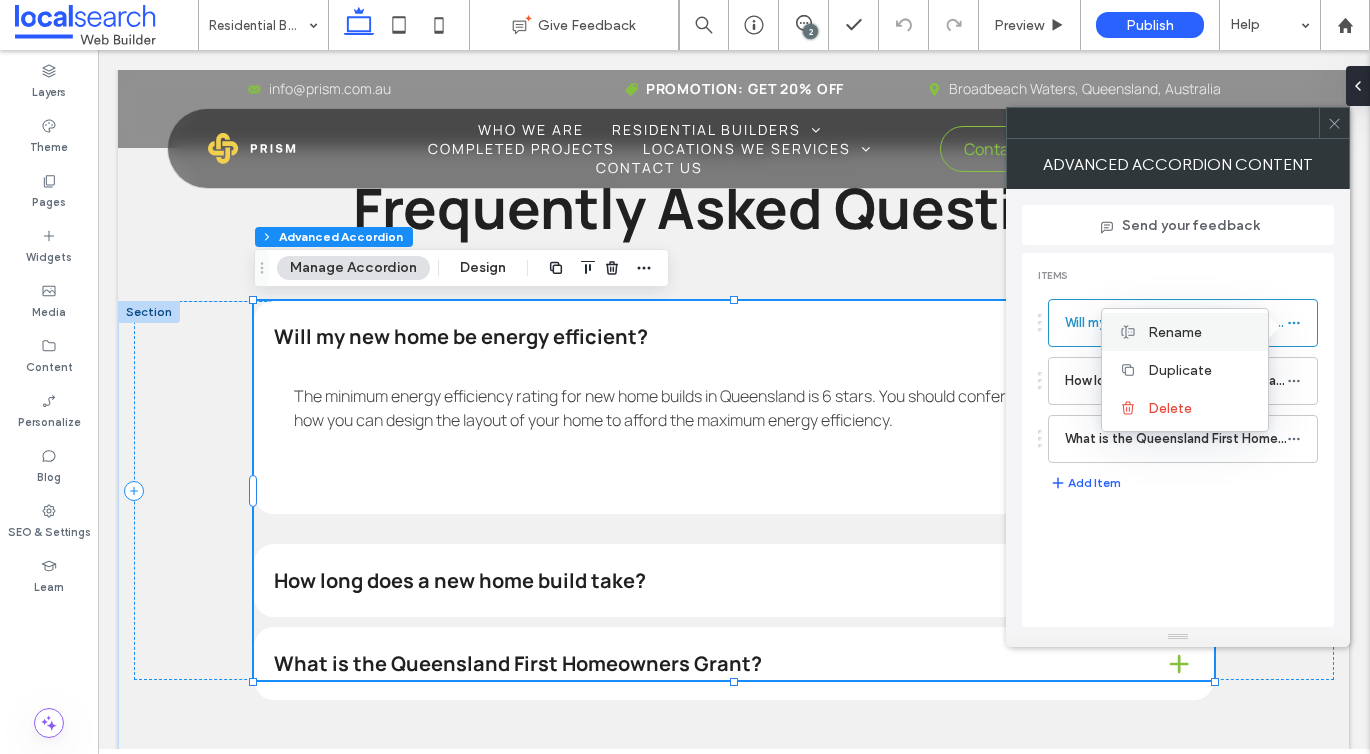 click on "Rename" at bounding box center [1175, 332] 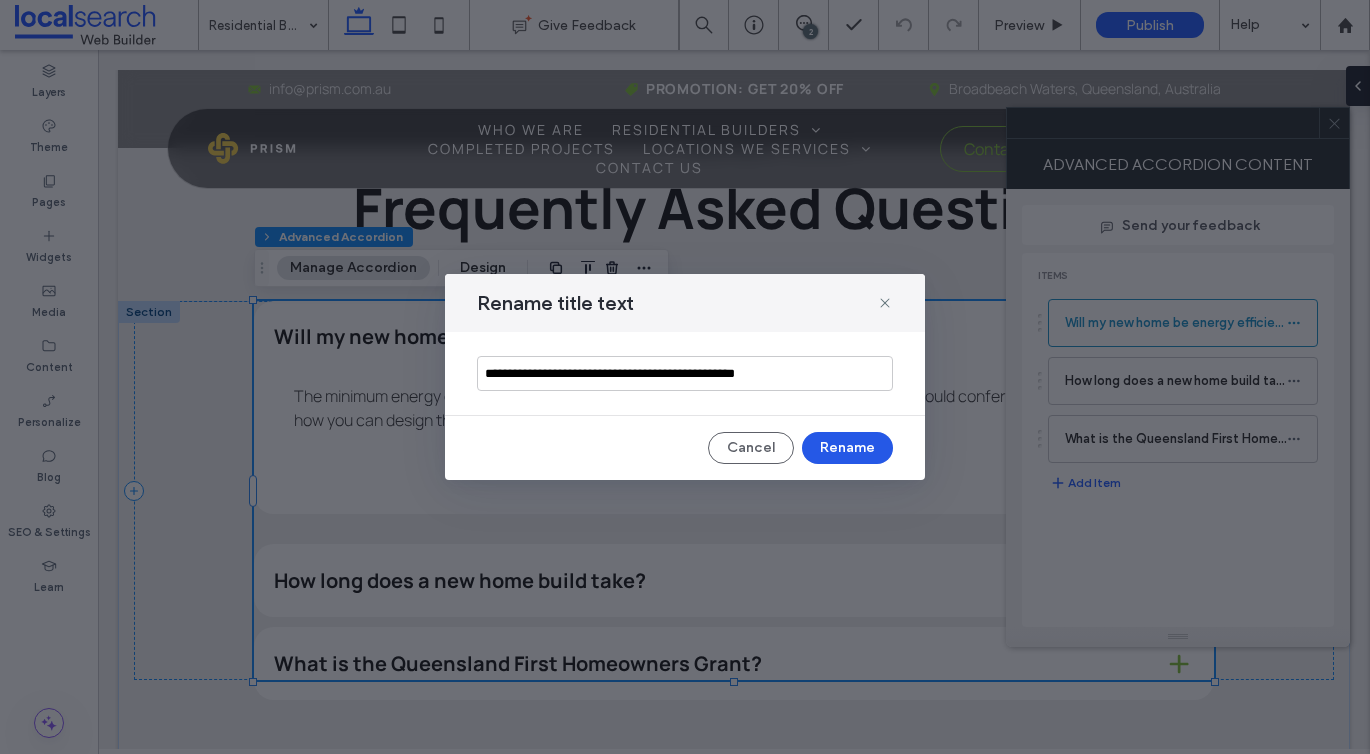 type on "**********" 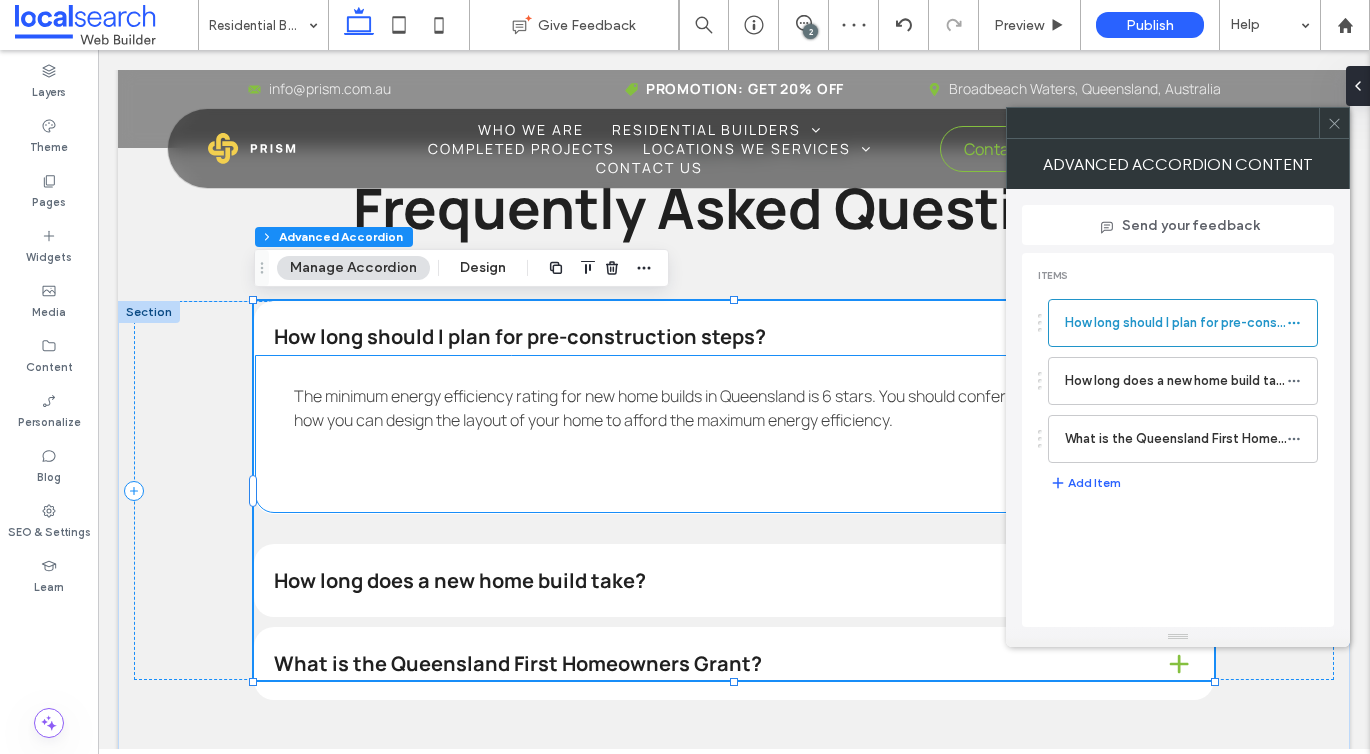 click on "The minimum energy efficiency rating for new home builds in Queensland is 6 stars. You should confer with your builder as to how you can design the layout of your home to afford the maximum energy efficiency." at bounding box center (728, 408) 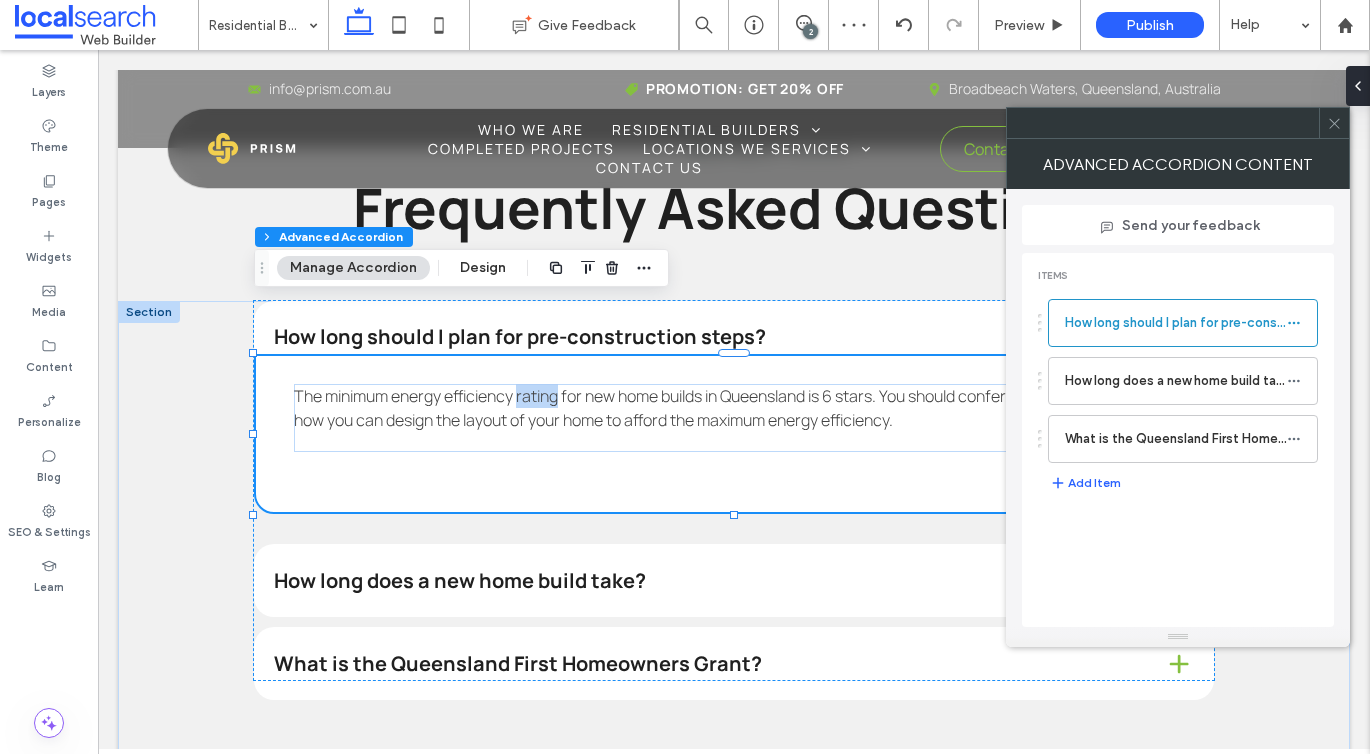click on "The minimum energy efficiency rating for new home builds in Queensland is 6 stars. You should confer with your builder as to how you can design the layout of your home to afford the maximum energy efficiency." at bounding box center [728, 408] 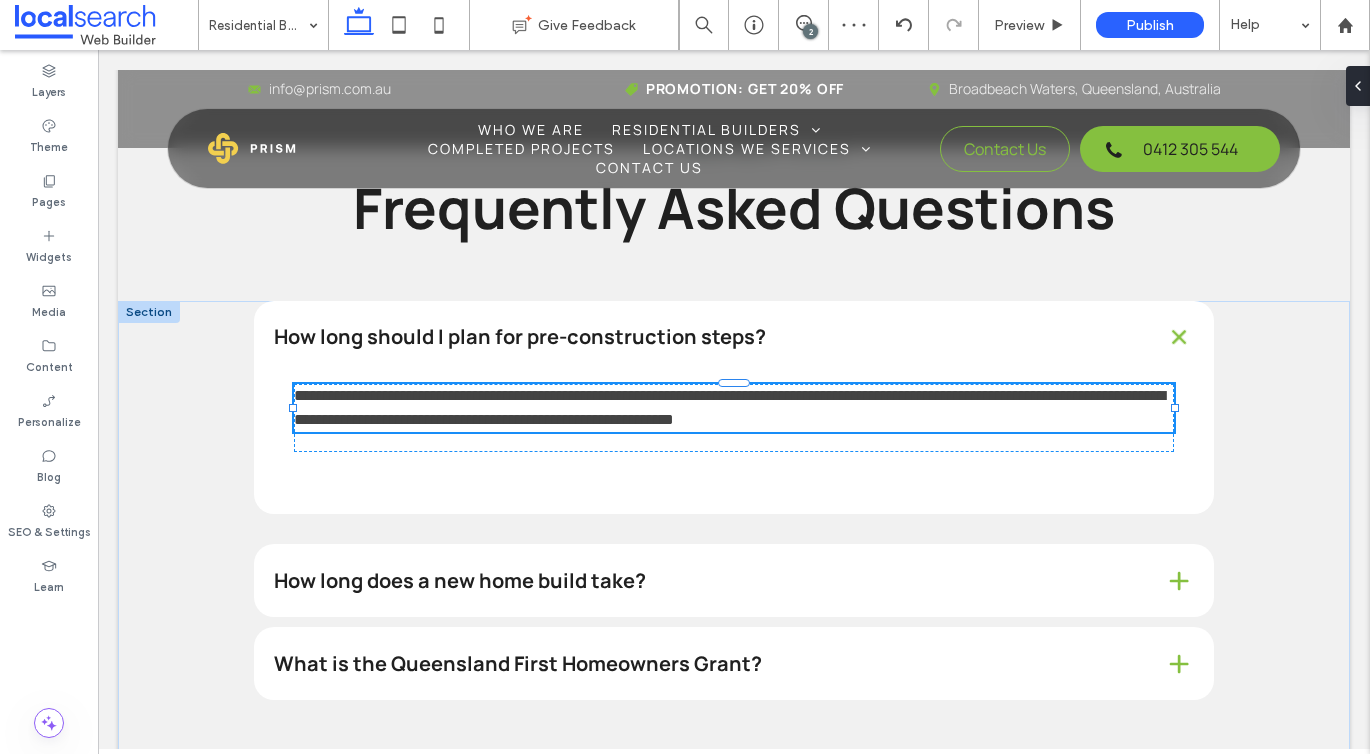 paste 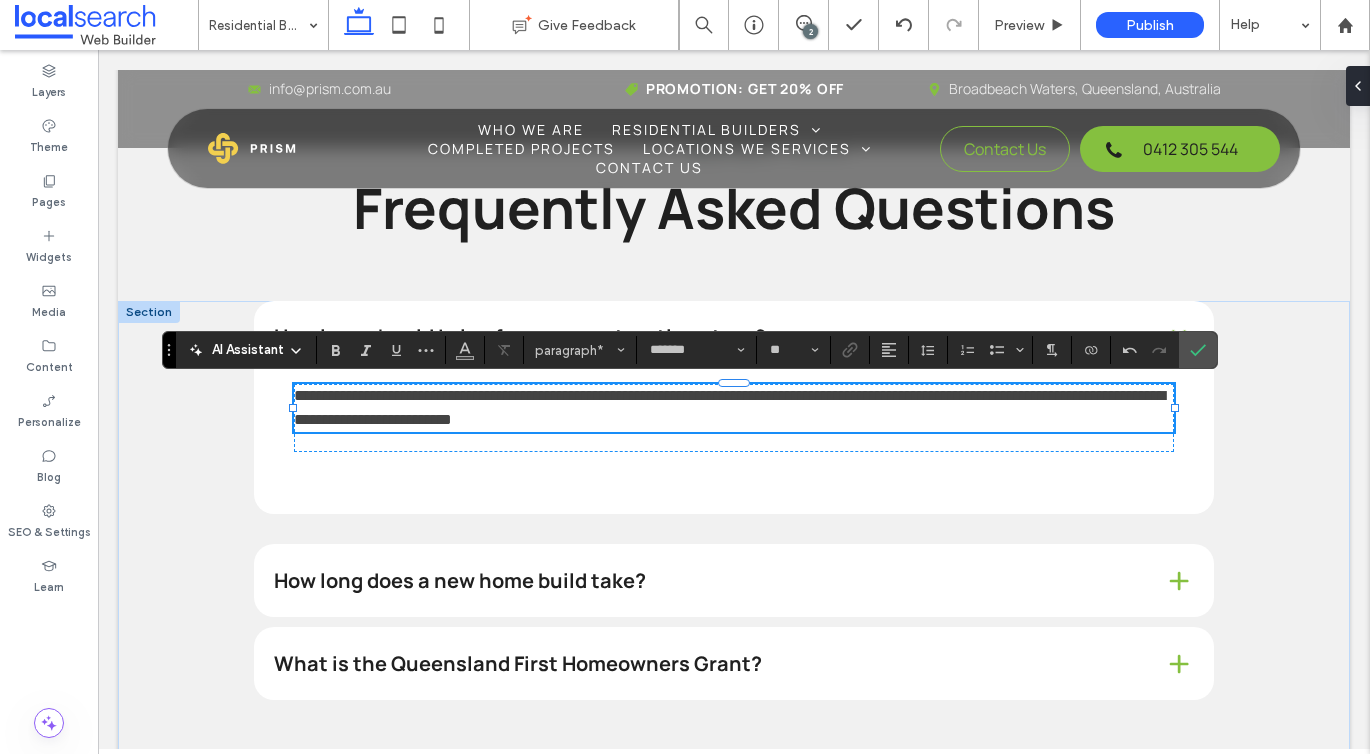 click on "**********" at bounding box center (729, 407) 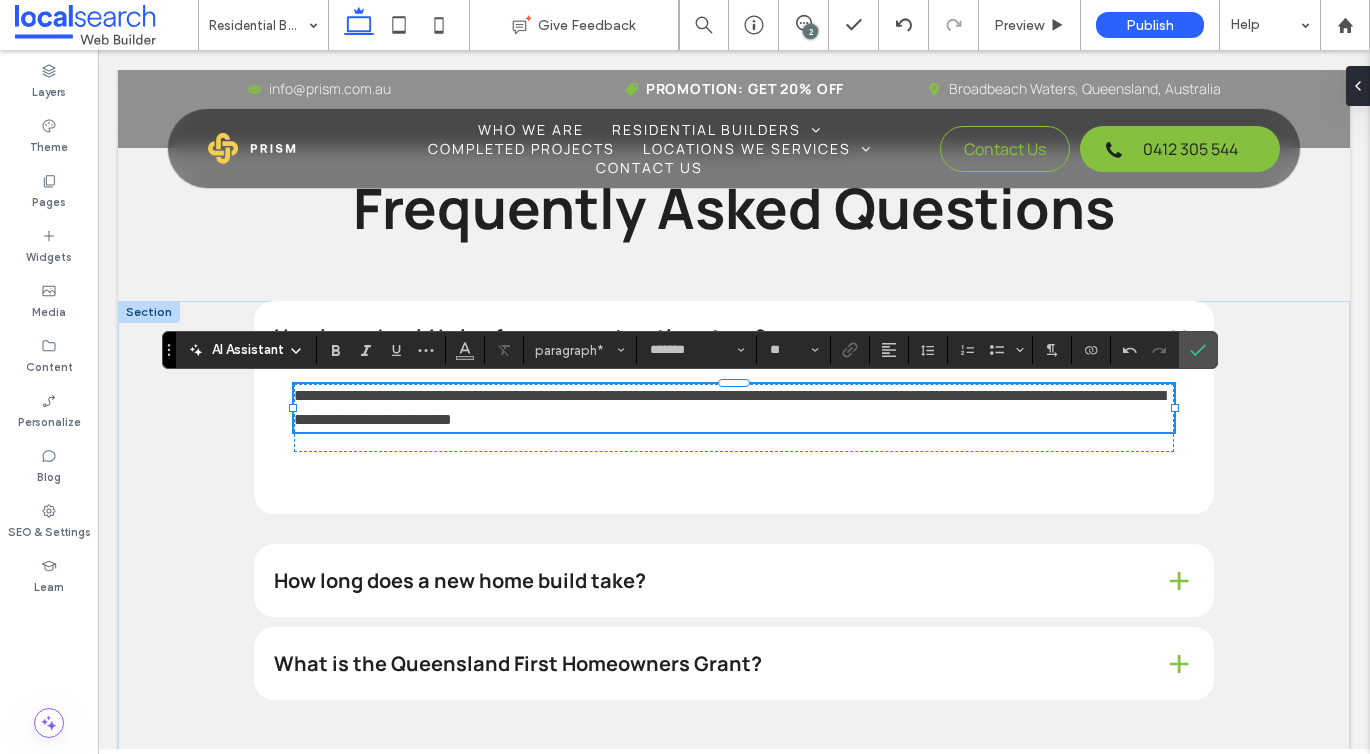 type 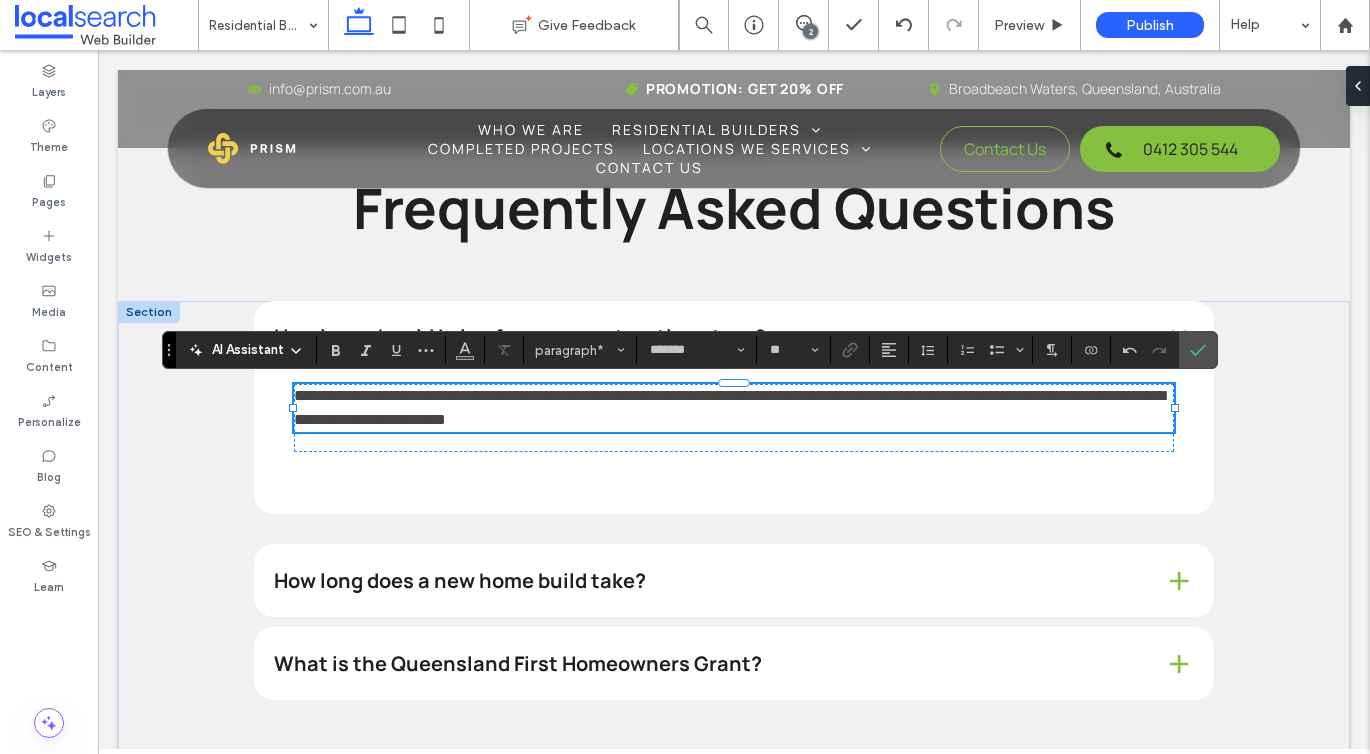 click on "**********" at bounding box center (729, 407) 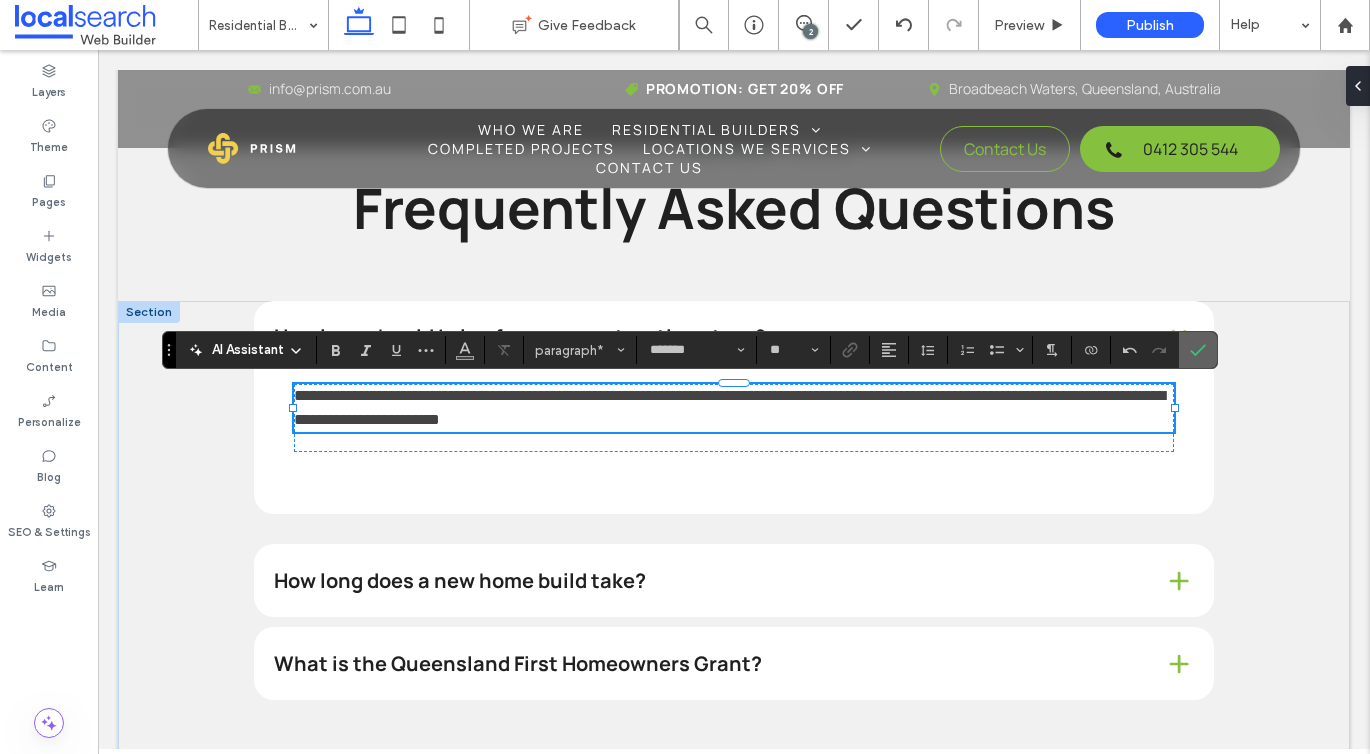 click at bounding box center (1198, 350) 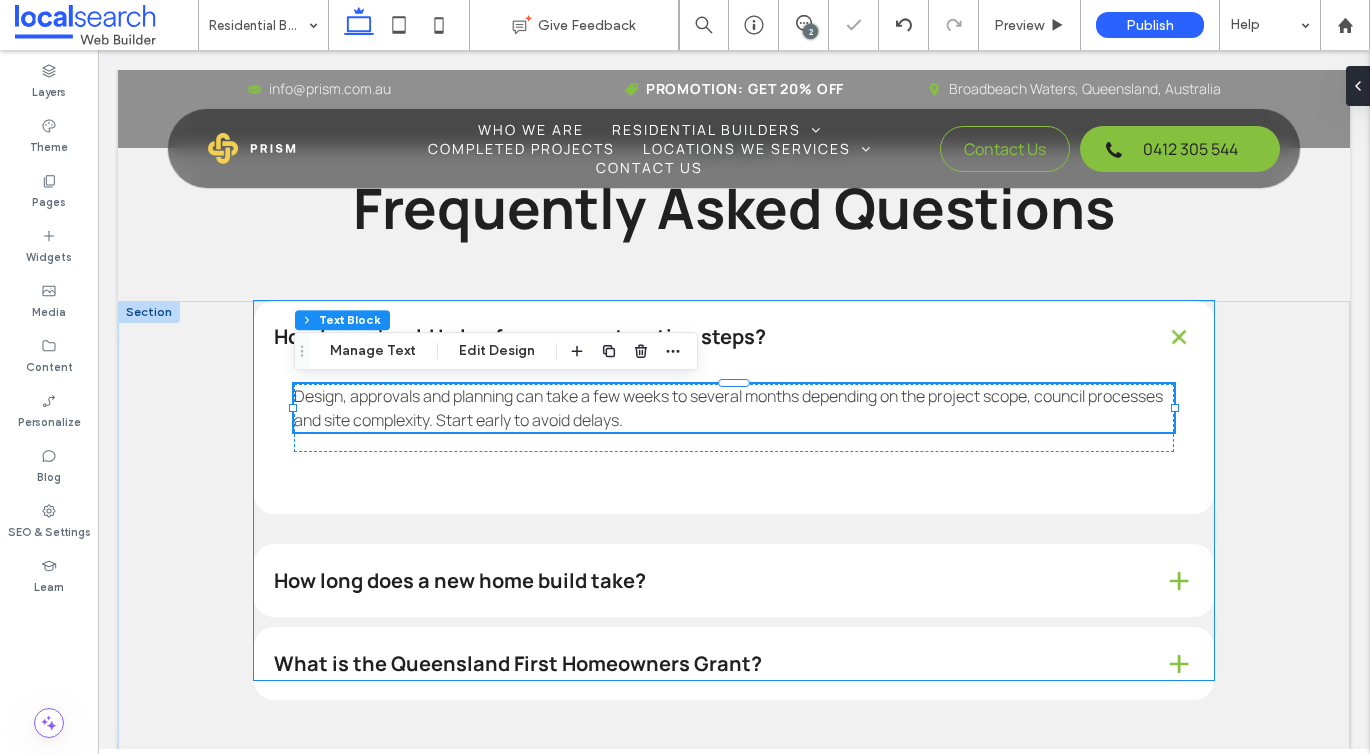 click on "How long does a new home build take?" at bounding box center [703, 581] 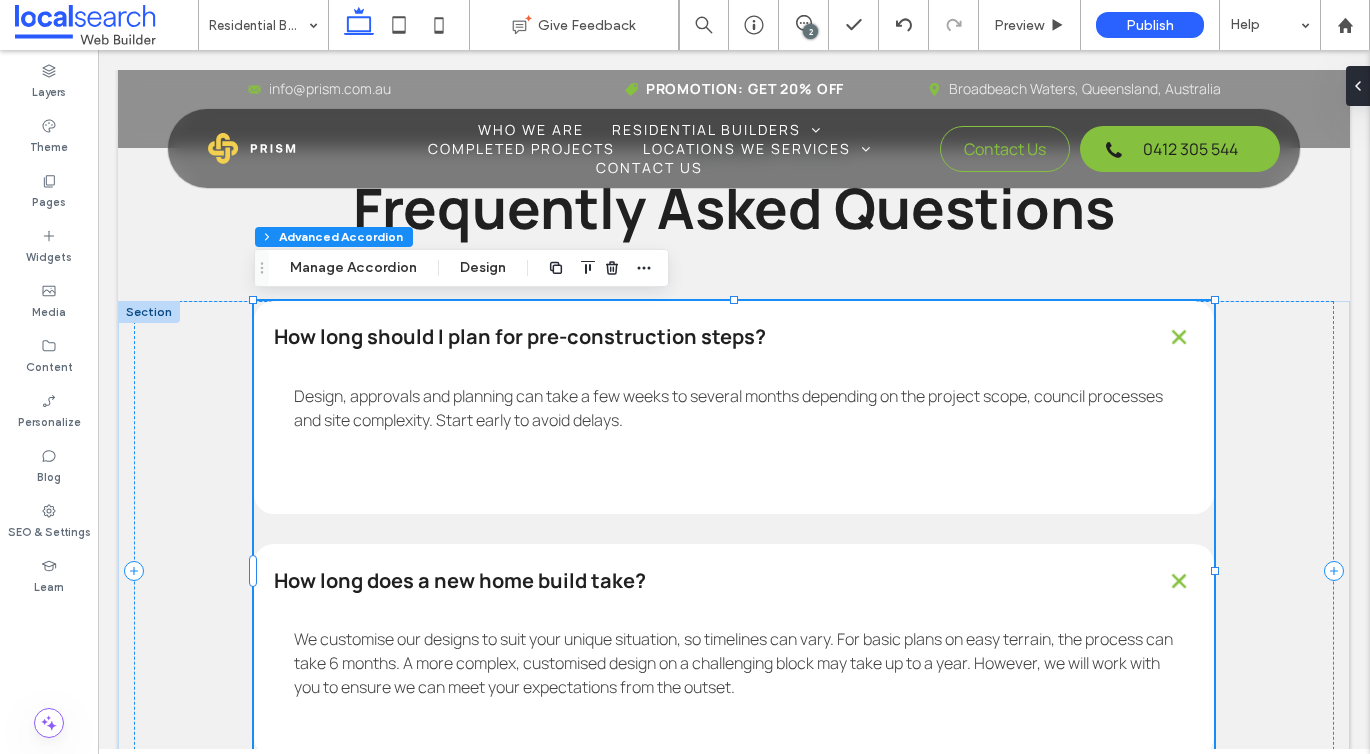 click on "How long does a new home build take?" at bounding box center (703, 581) 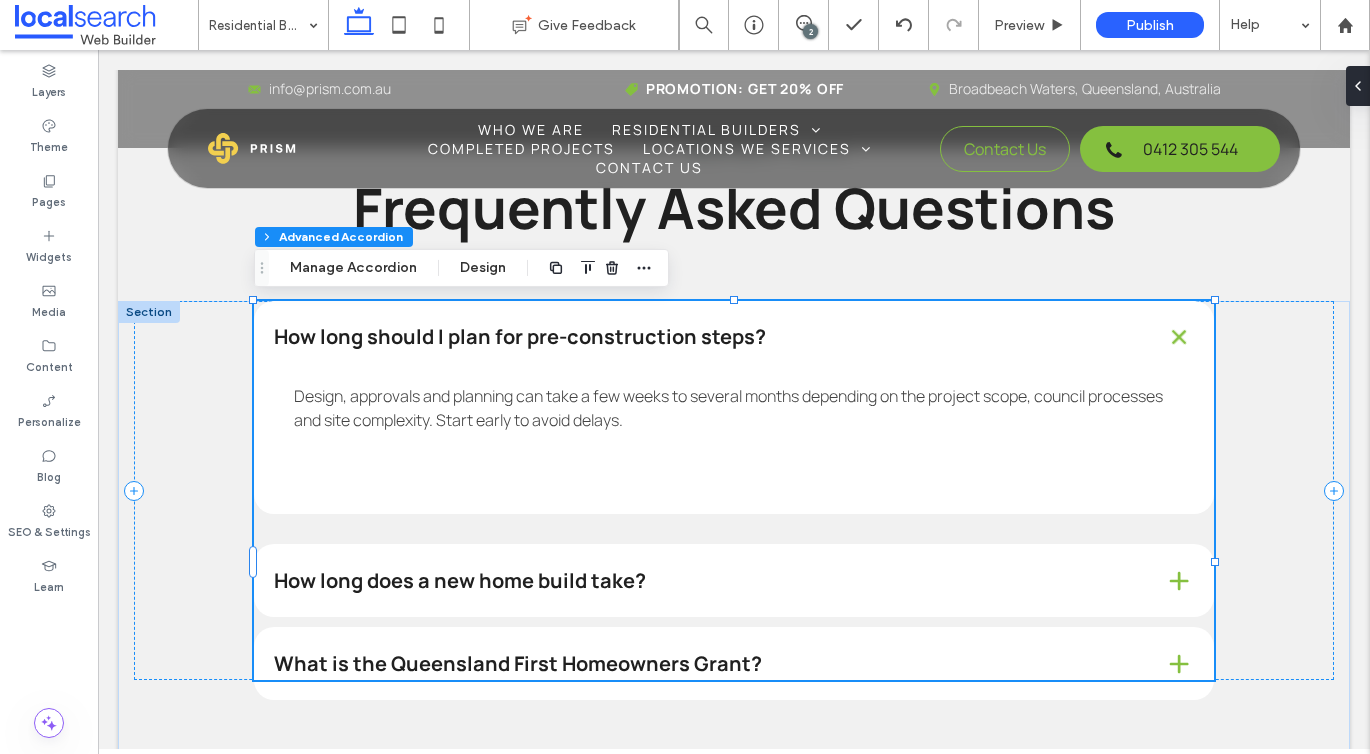 click on "How long does a new home build take?" at bounding box center (703, 581) 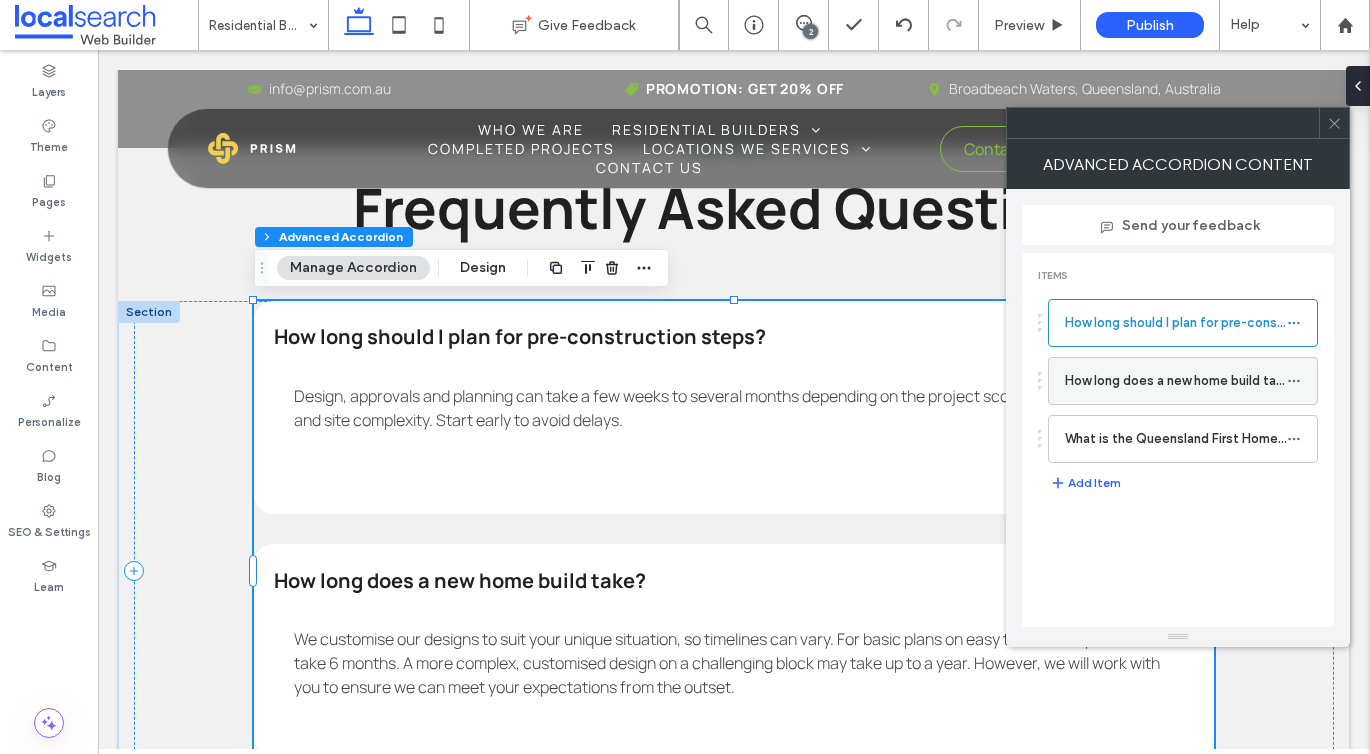 click at bounding box center [1299, 381] 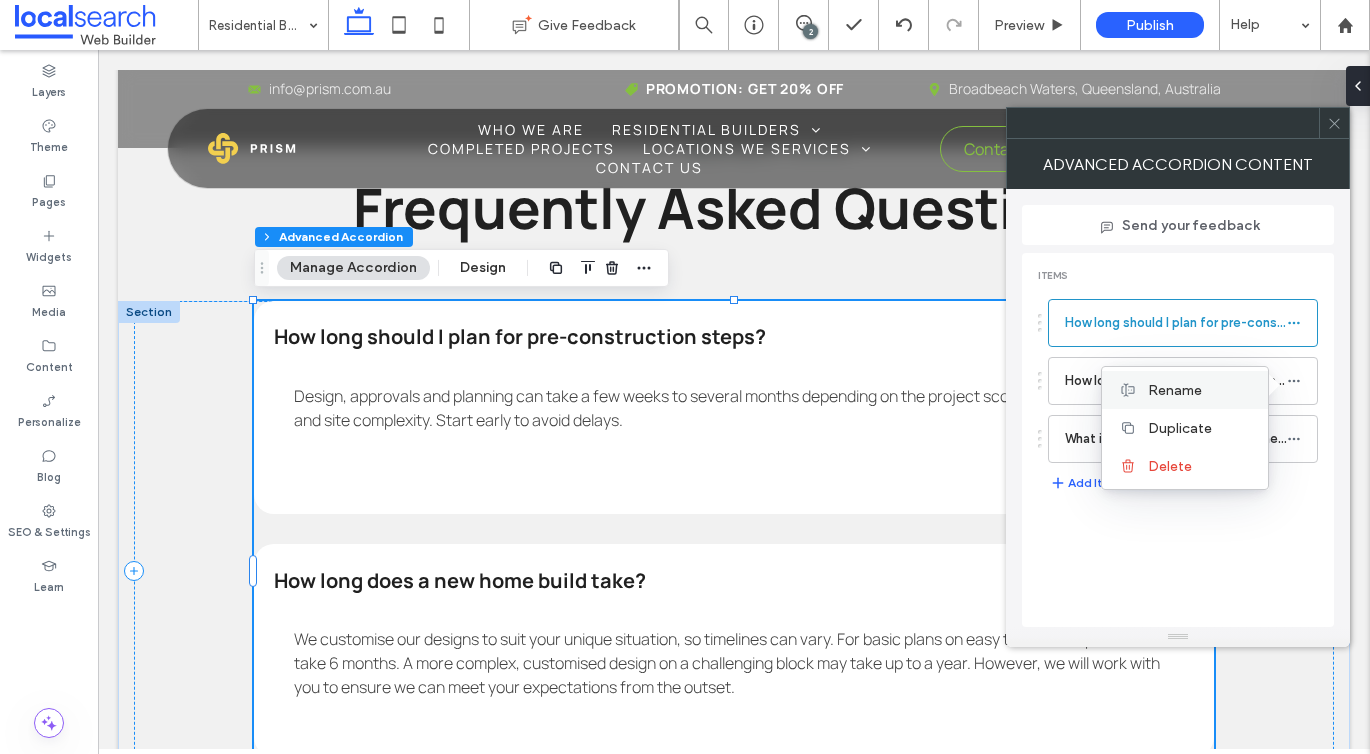click on "Rename" at bounding box center [1175, 390] 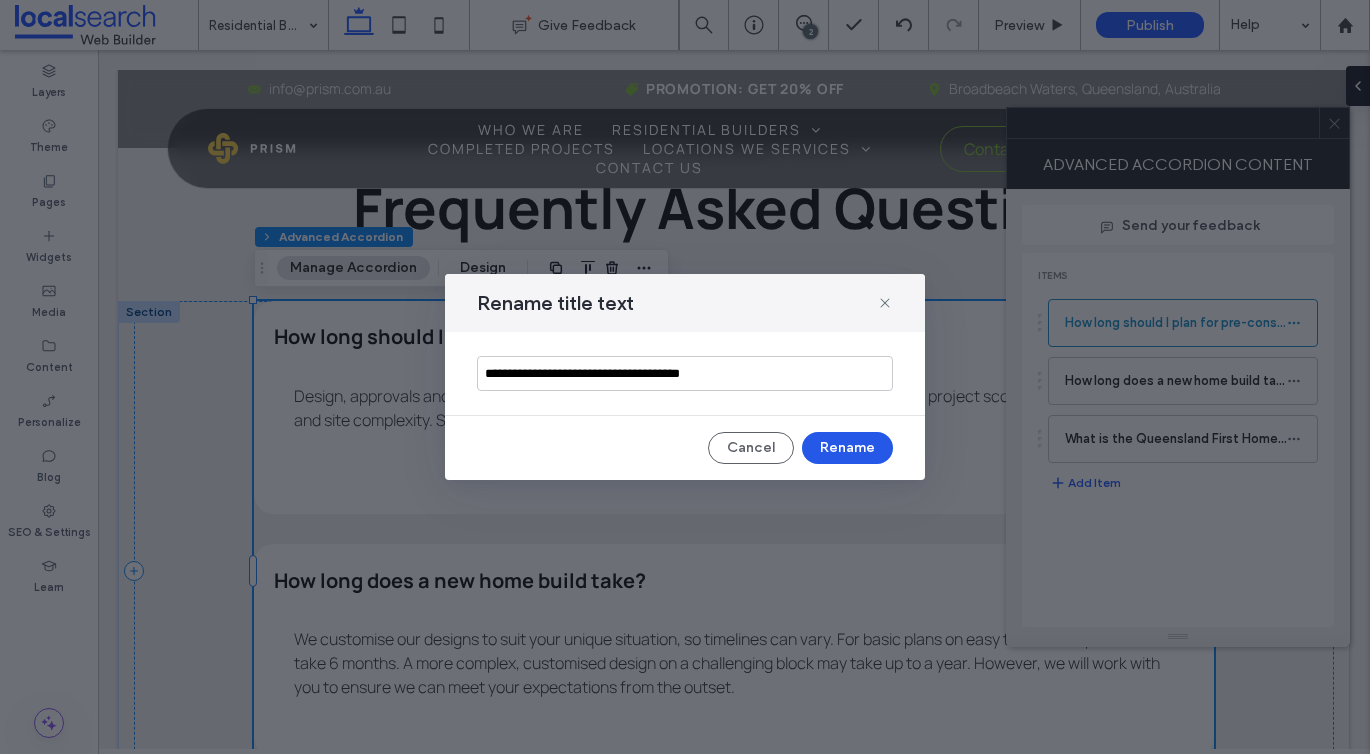 type on "**********" 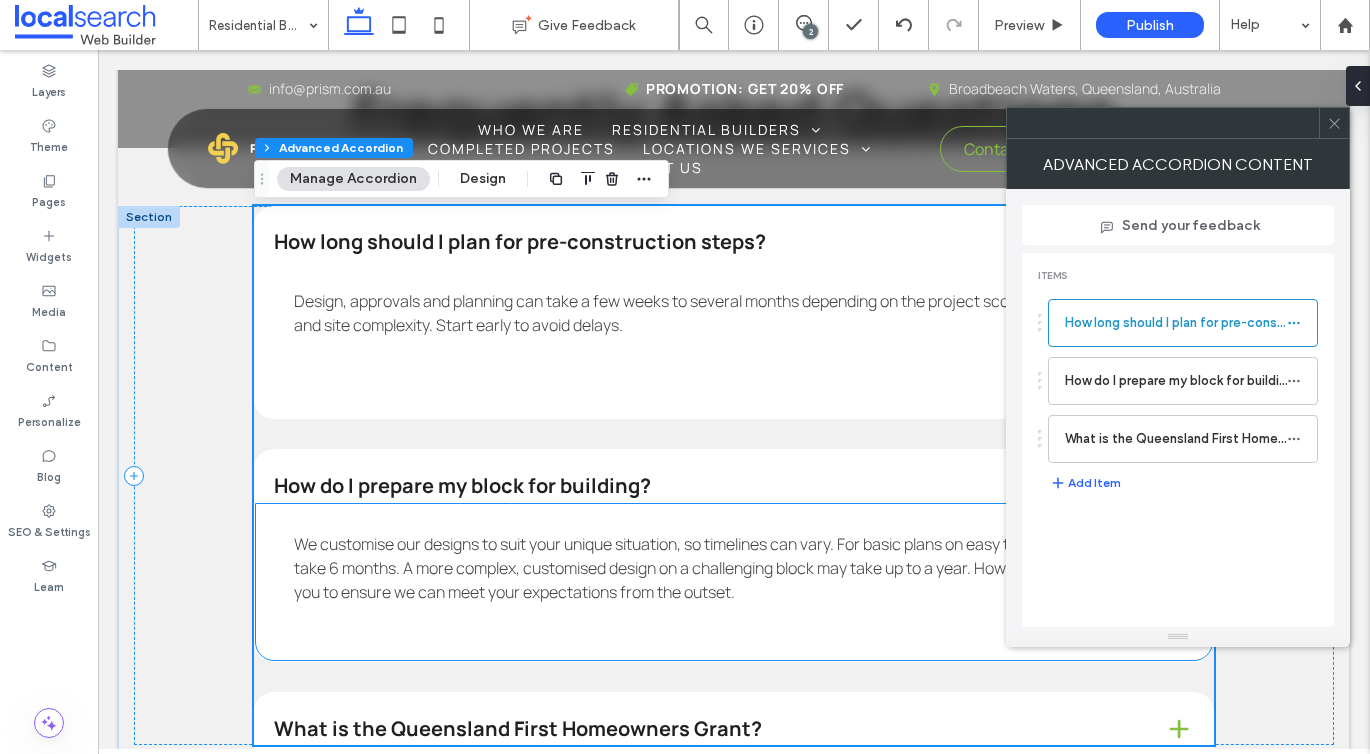 scroll, scrollTop: 4673, scrollLeft: 0, axis: vertical 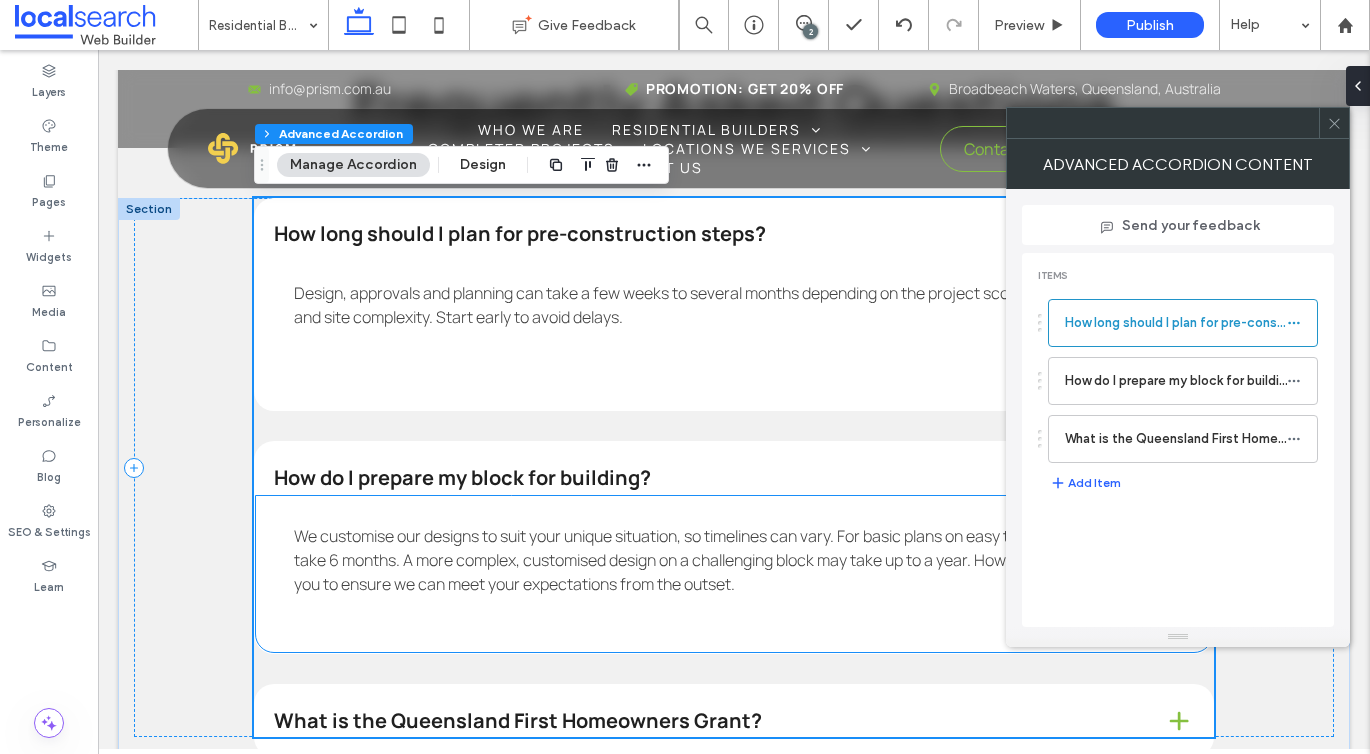 click on "We customise our designs to suit your unique situation, so timelines can vary. For basic plans on easy terrain, the process can take 6 months. A more complex, customised design on a challenging block may take up to a year. However, we will work with you to ensure we can meet your expectations from the outset." at bounding box center (733, 560) 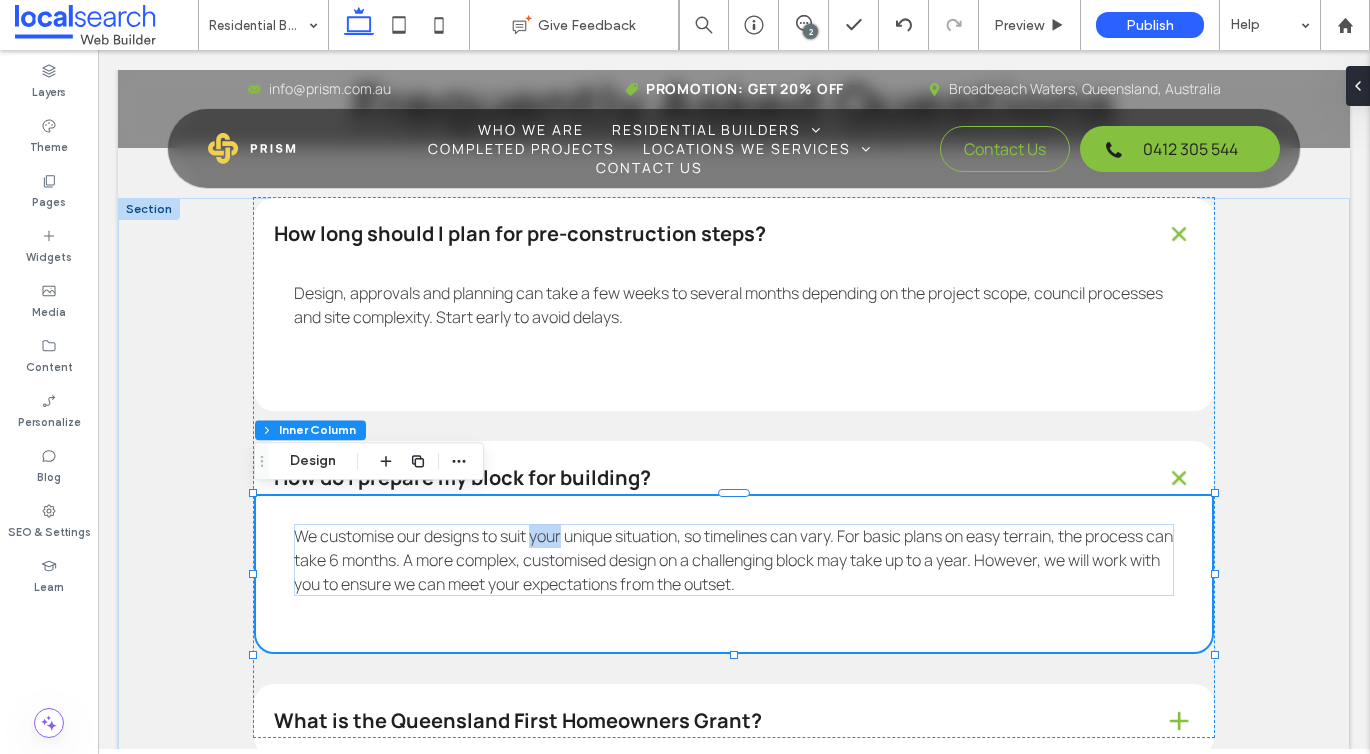 click on "We customise our designs to suit your unique situation, so timelines can vary. For basic plans on easy terrain, the process can take 6 months. A more complex, customised design on a challenging block may take up to a year. However, we will work with you to ensure we can meet your expectations from the outset." at bounding box center (733, 560) 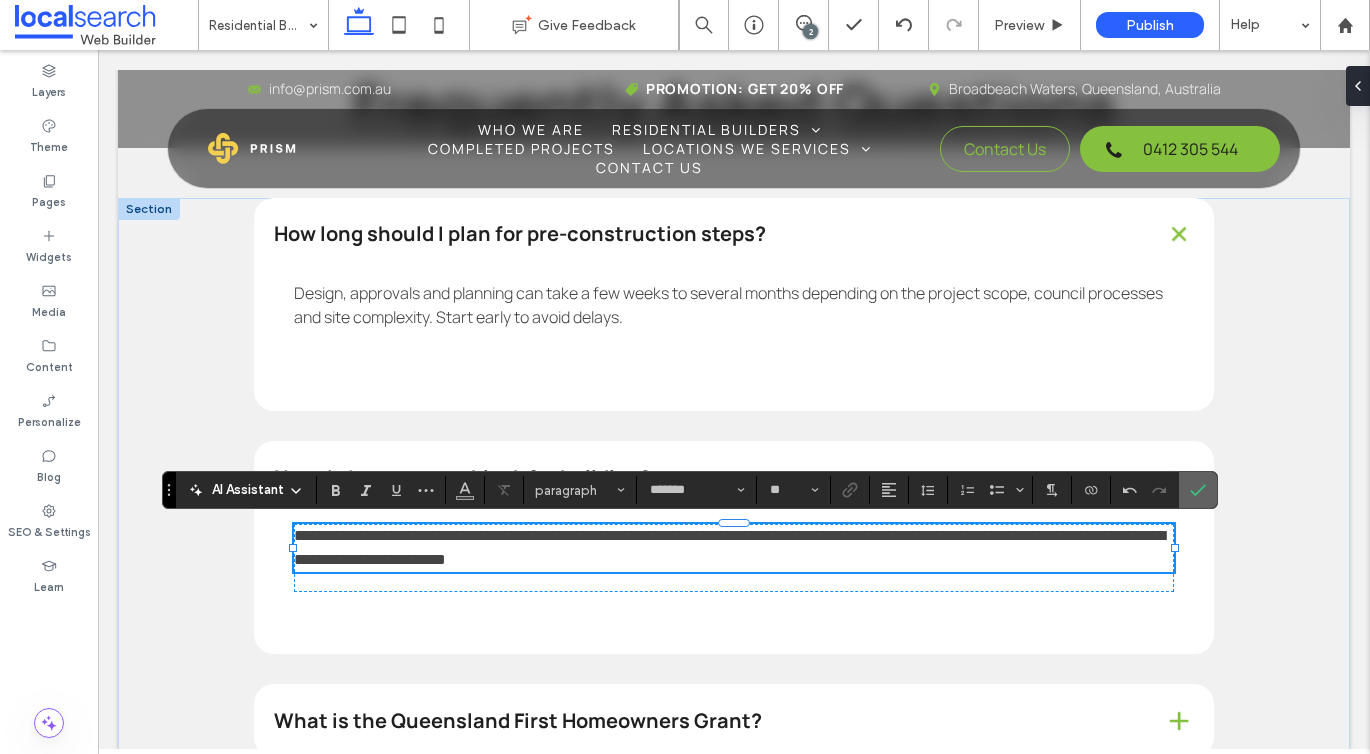 click at bounding box center [1198, 490] 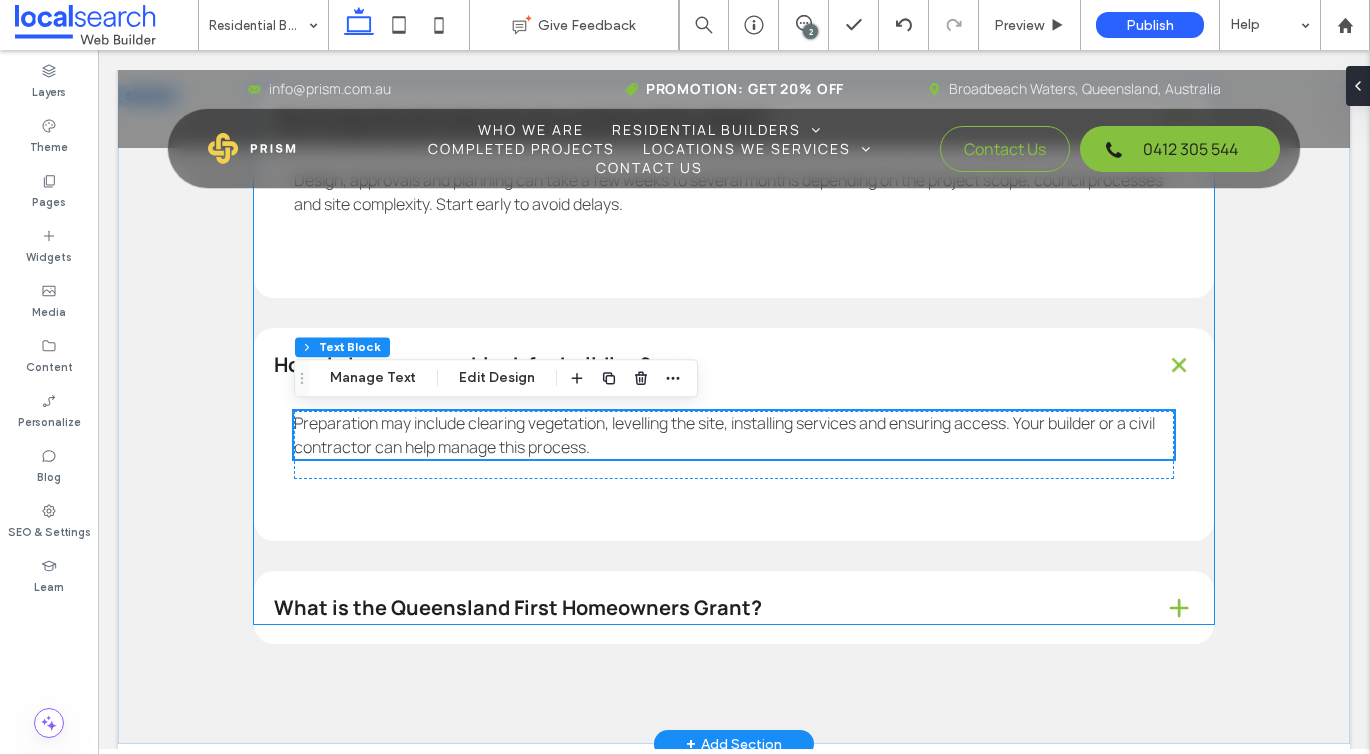scroll, scrollTop: 4803, scrollLeft: 0, axis: vertical 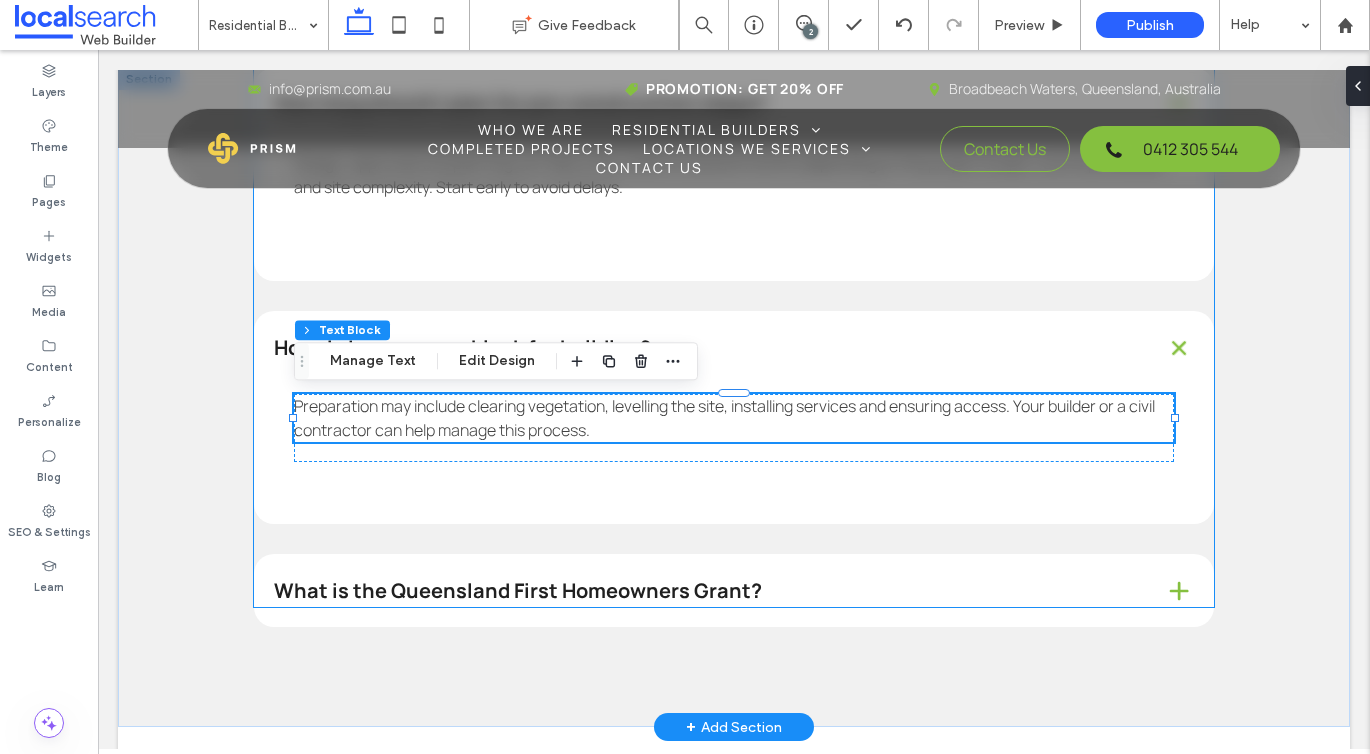 click on "What is the Queensland First Homeowners Grant?" at bounding box center [703, 591] 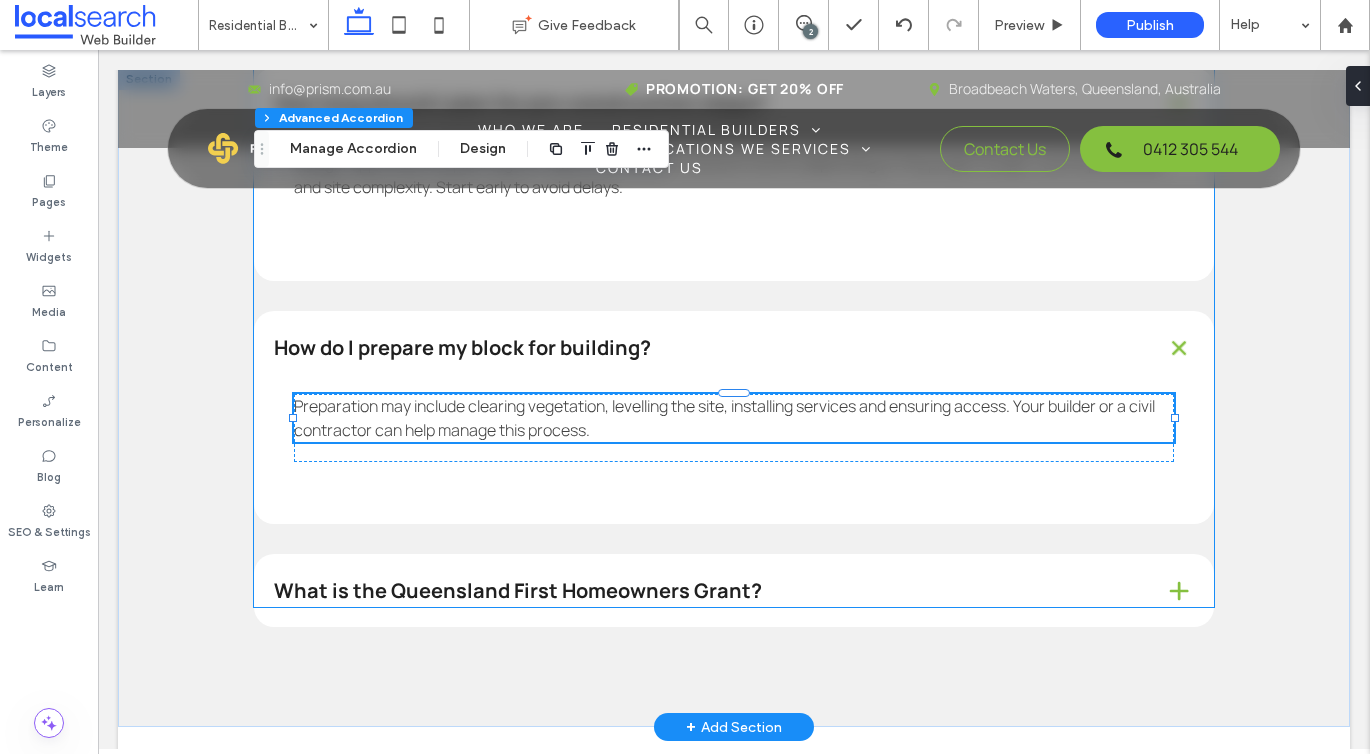 type on "*" 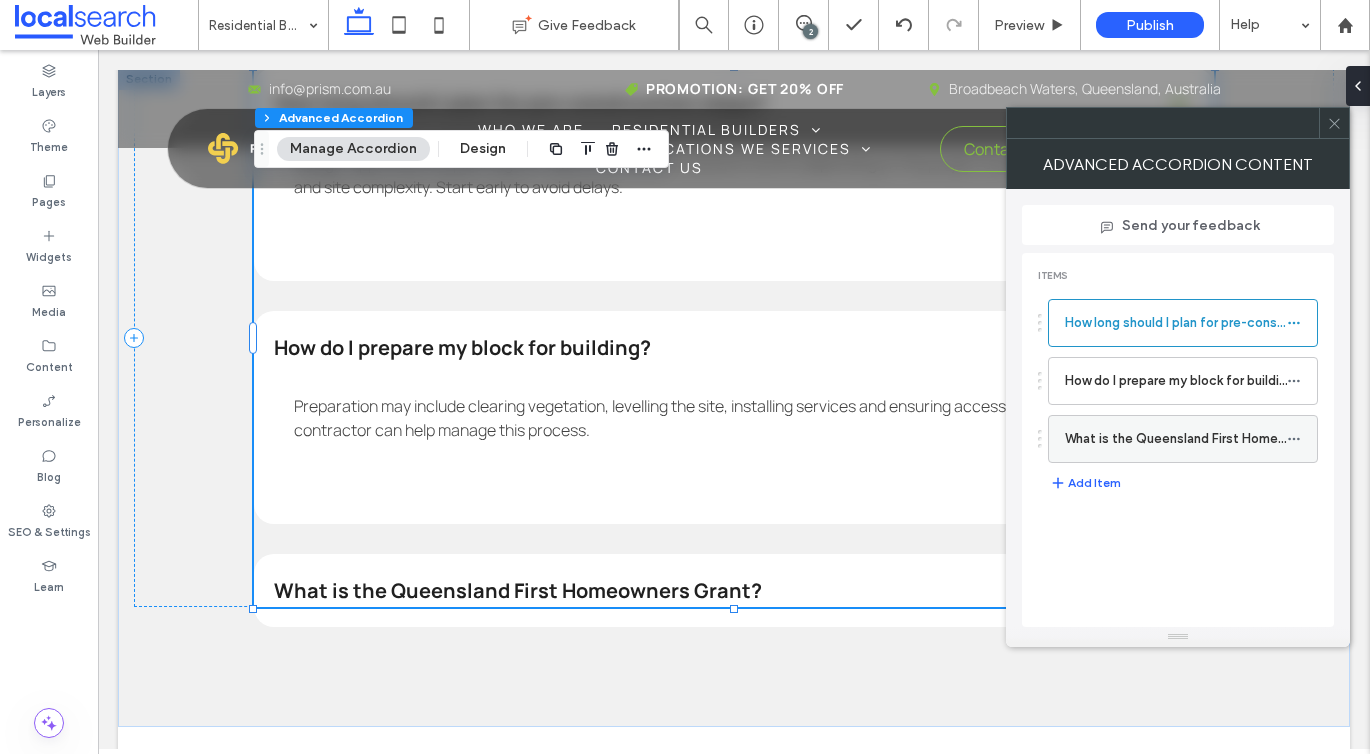 click at bounding box center (1294, 439) 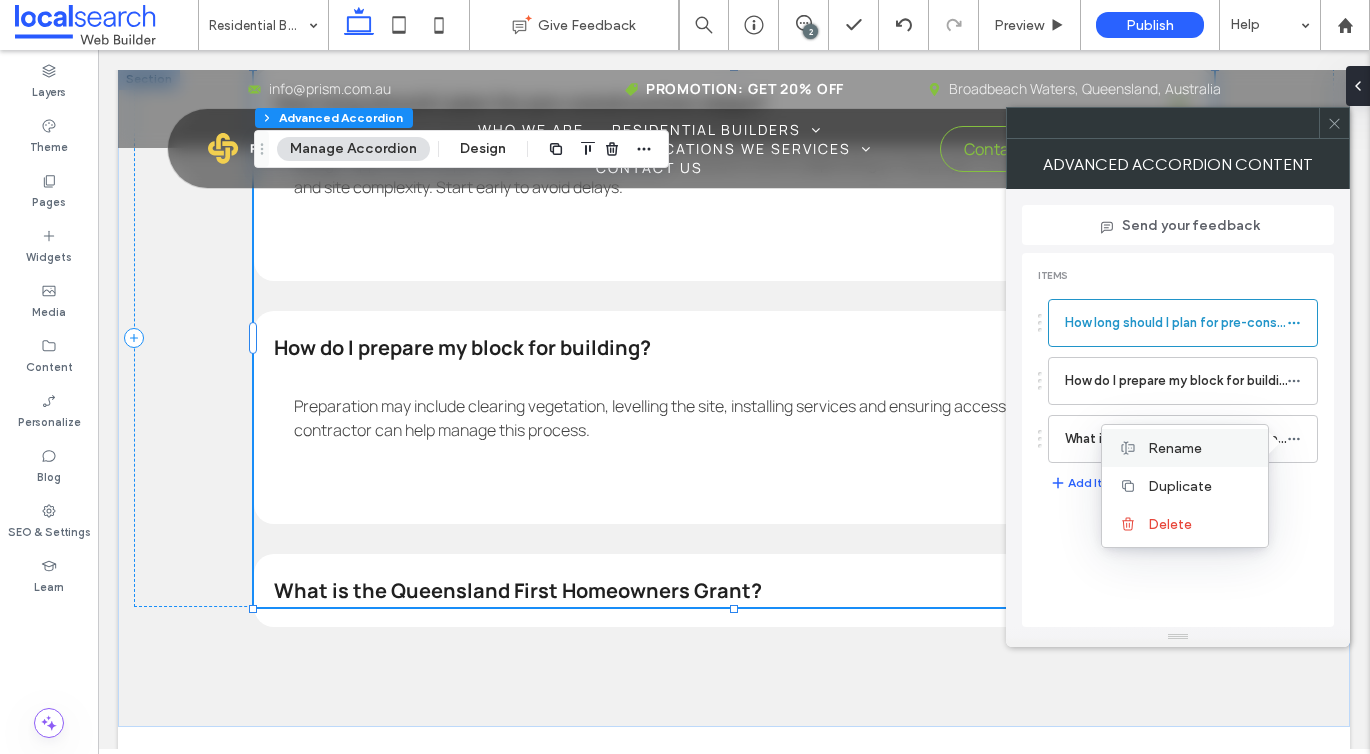 click on "Rename" at bounding box center [1175, 448] 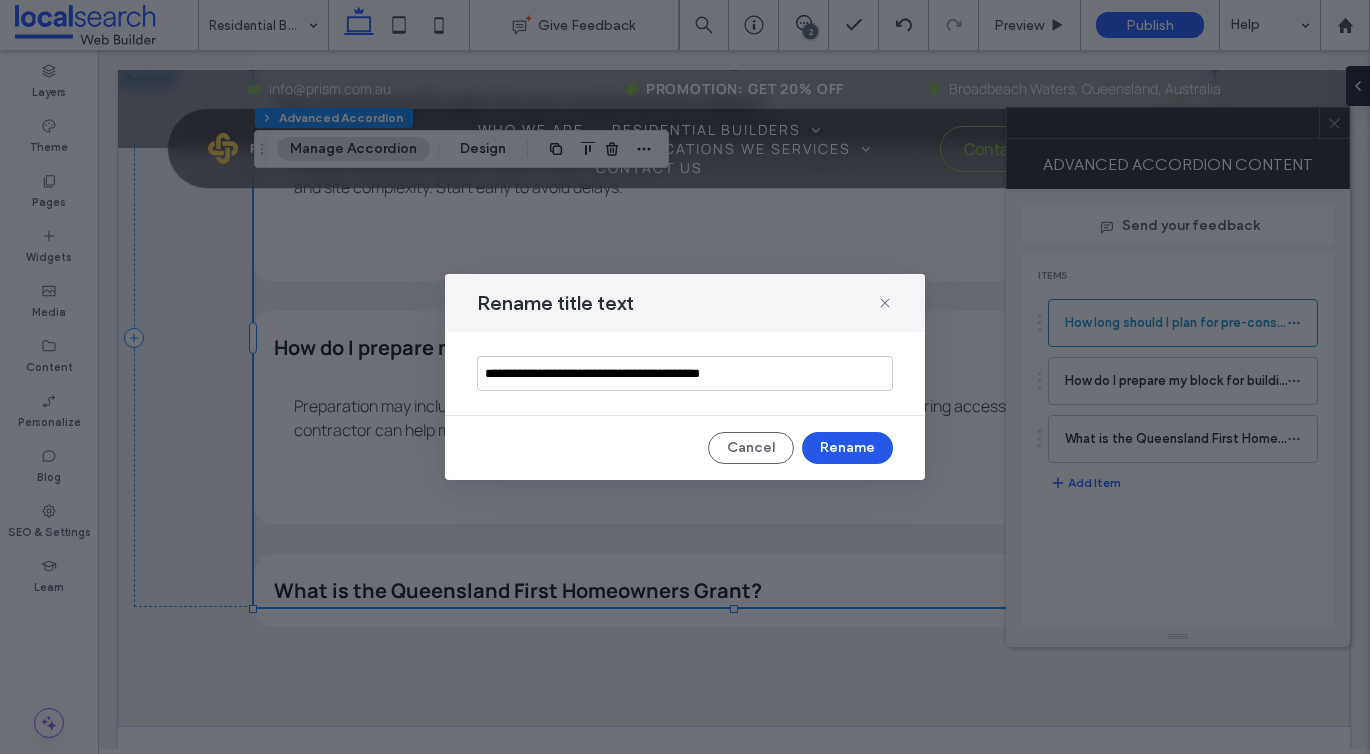 type on "**********" 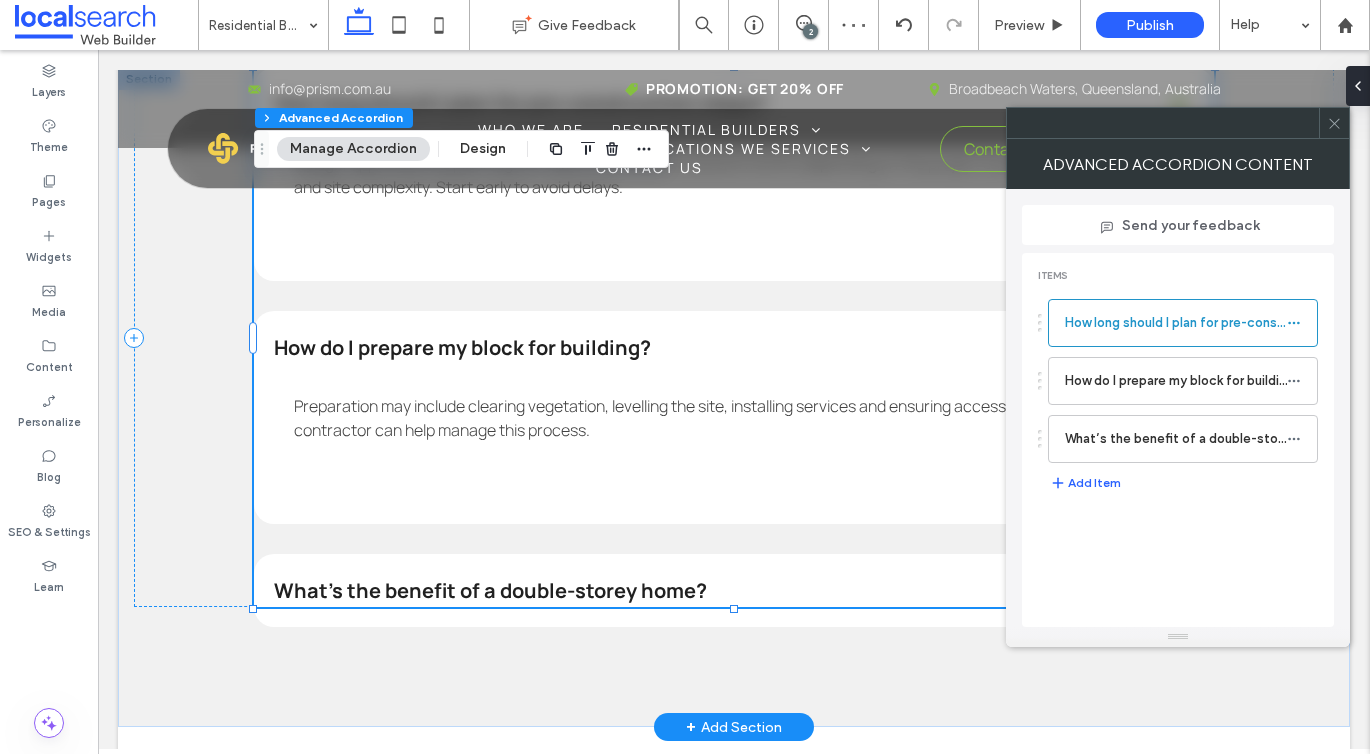 click on "What’s the benefit of a double-storey home?" at bounding box center (703, 591) 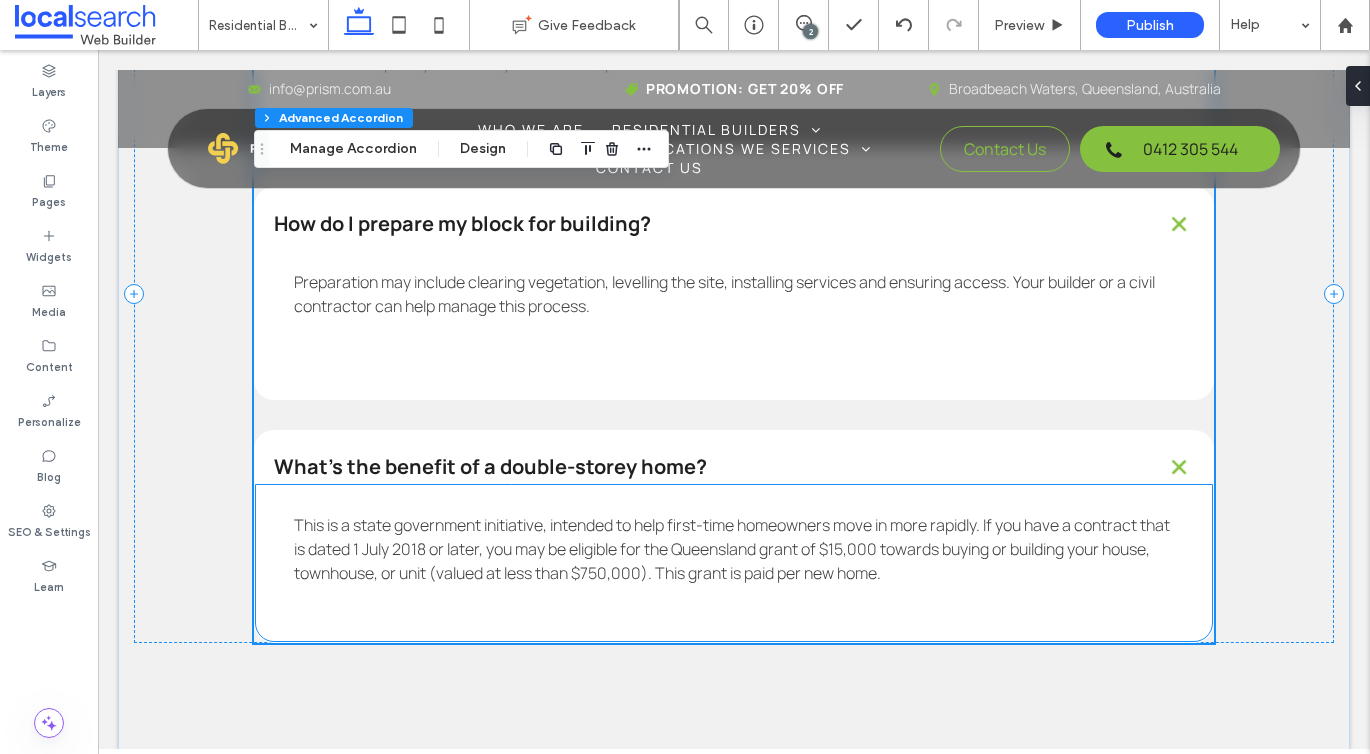 scroll, scrollTop: 4951, scrollLeft: 0, axis: vertical 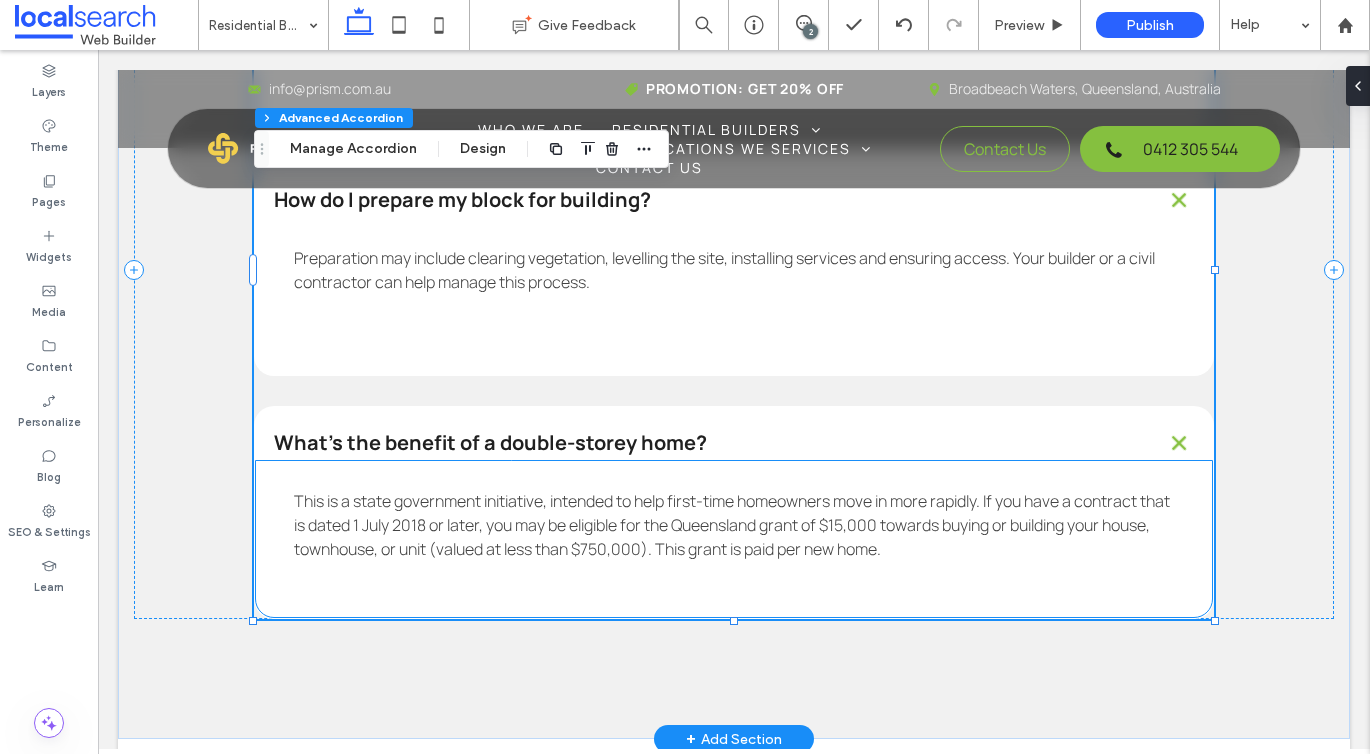 click on "This is a state government initiative, intended to help first-time homeowners move in more rapidly. If you have a contract that is dated 1 July 2018 or later, you may be eligible for the Queensland grant of $15,000 towards buying or building your house, townhouse, or unit (valued at less than $750,000). This grant is paid per new home." at bounding box center (732, 525) 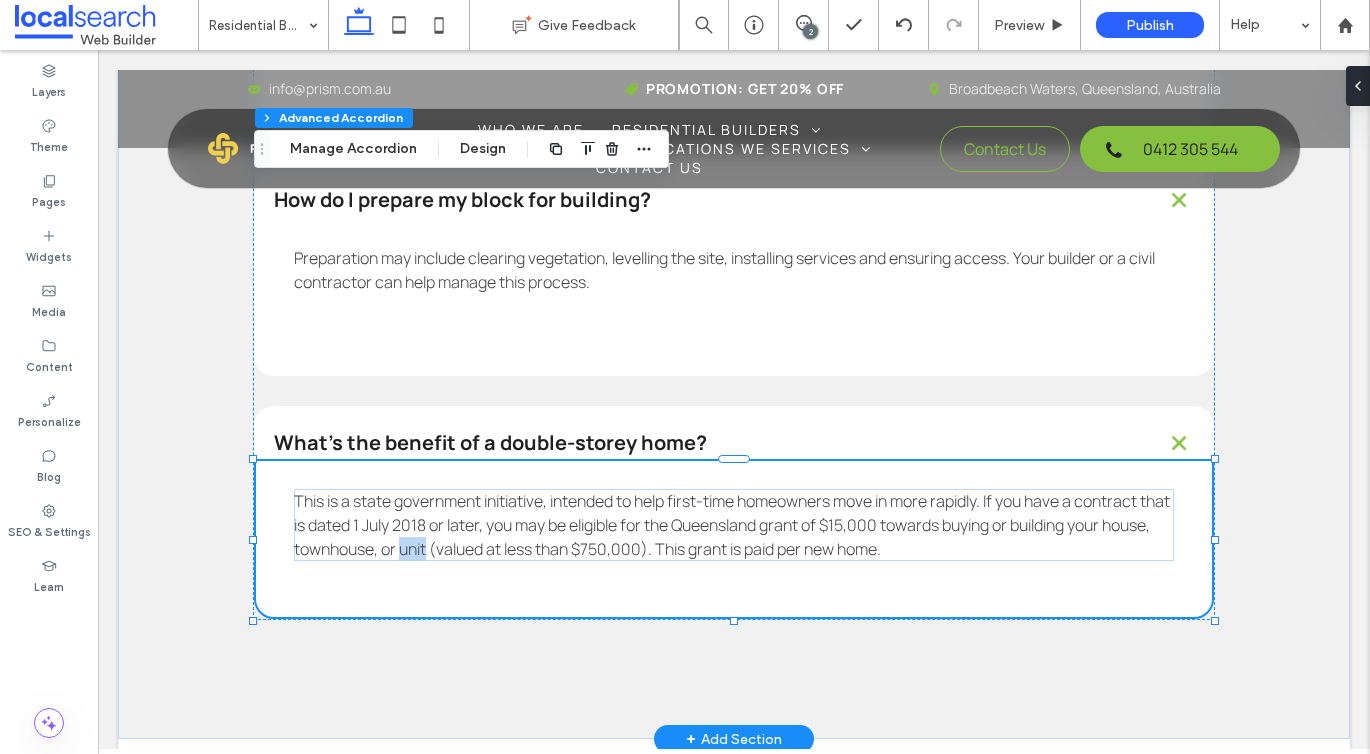 click on "This is a state government initiative, intended to help first-time homeowners move in more rapidly. If you have a contract that is dated 1 July 2018 or later, you may be eligible for the Queensland grant of $15,000 towards buying or building your house, townhouse, or unit (valued at less than $750,000). This grant is paid per new home." at bounding box center [732, 525] 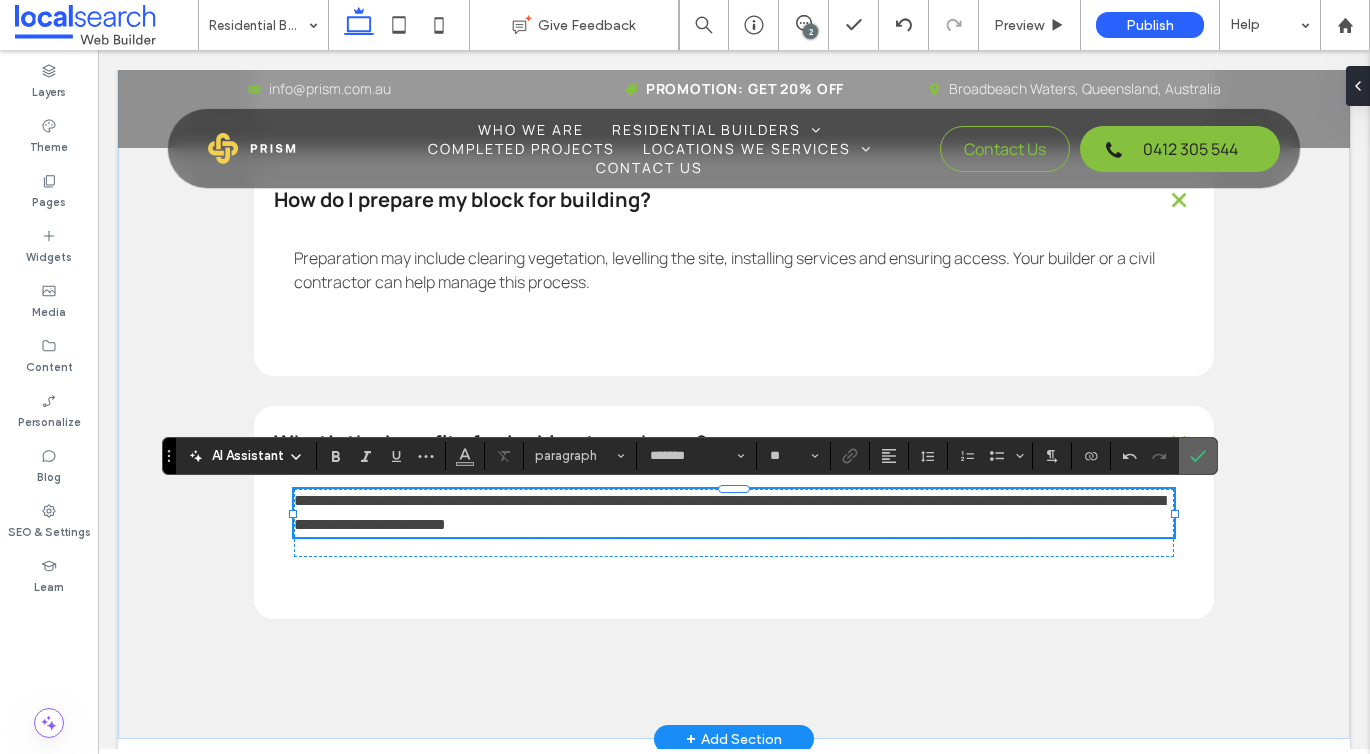 click at bounding box center (1198, 456) 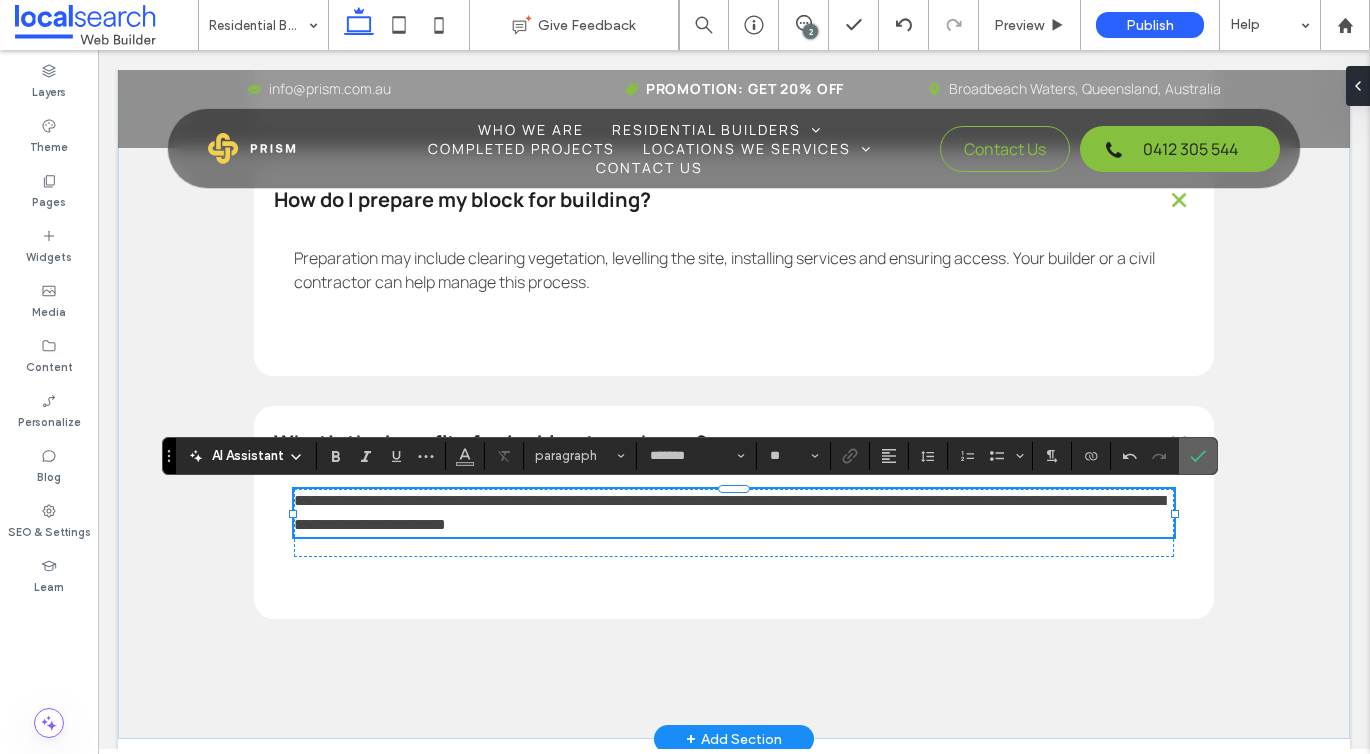 click 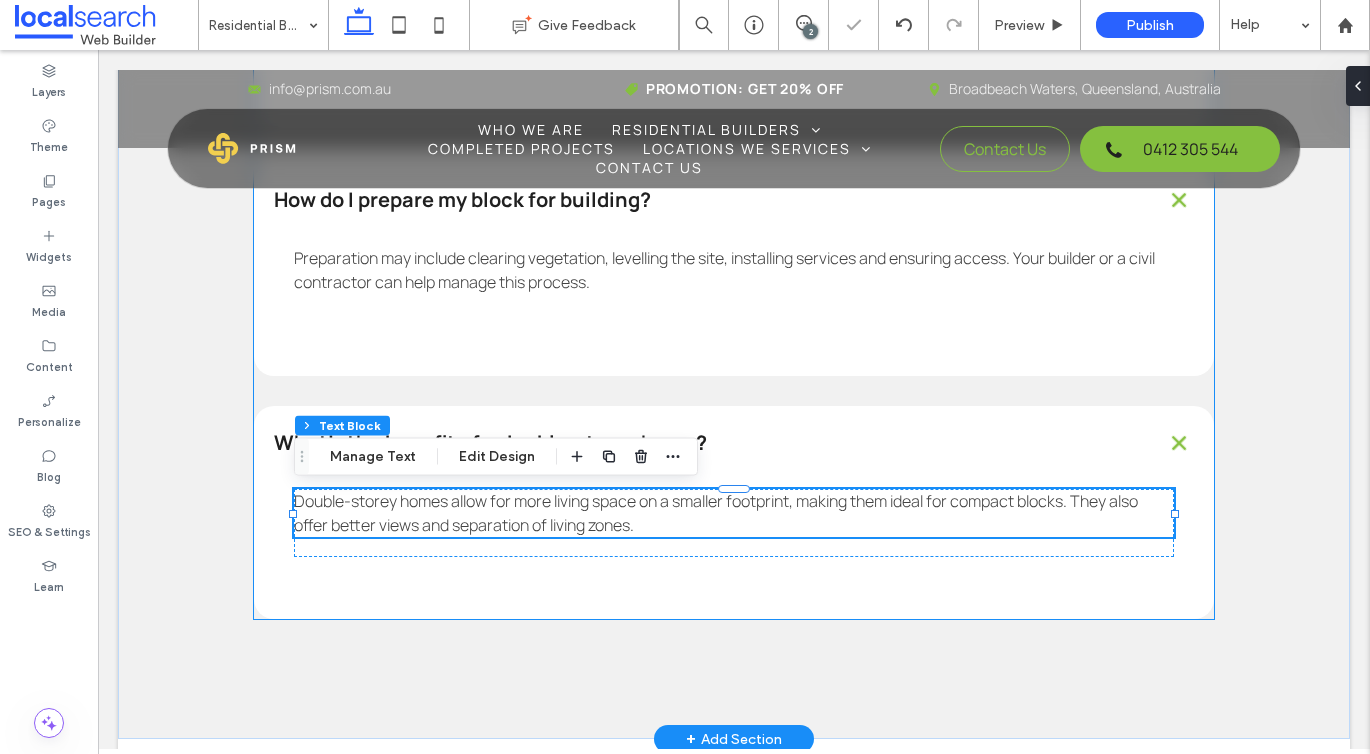 click on "What’s the benefit of a double-storey home?" at bounding box center (703, 443) 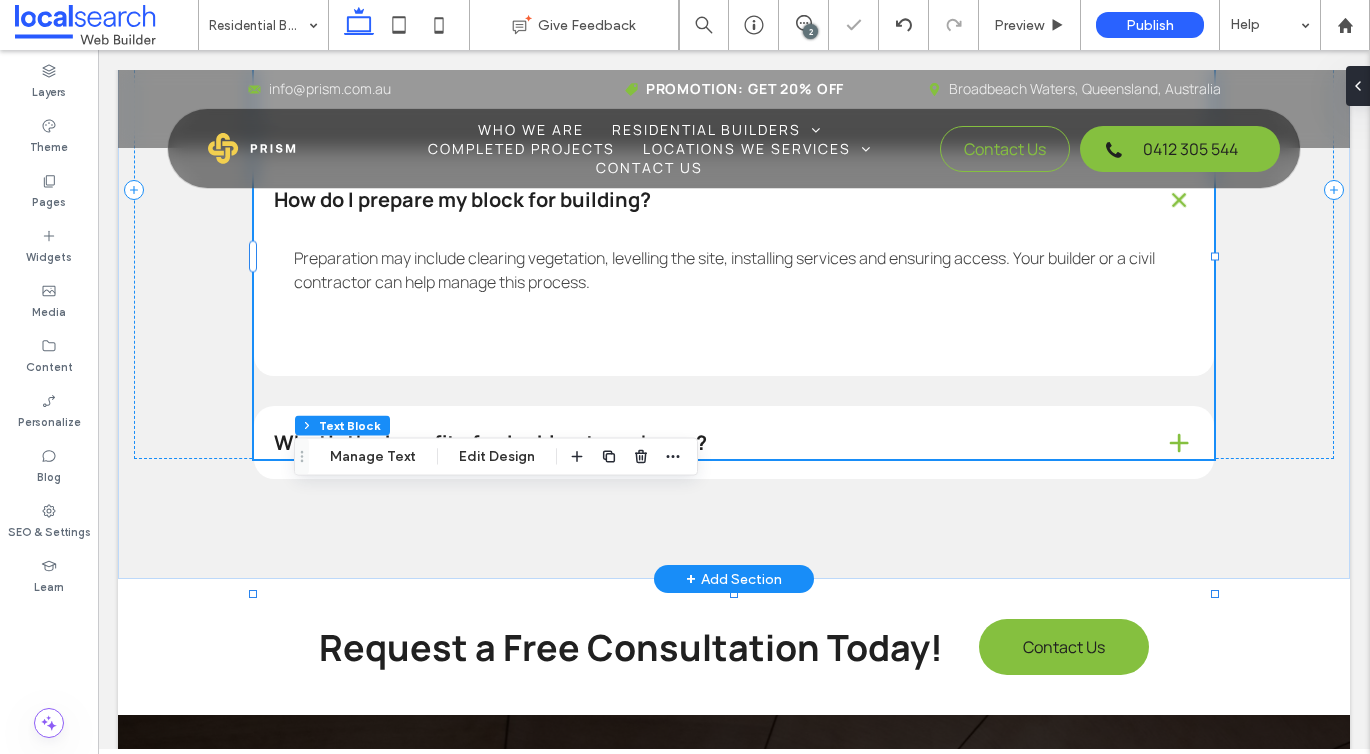 click on "What’s the benefit of a double-storey home?" at bounding box center [703, 443] 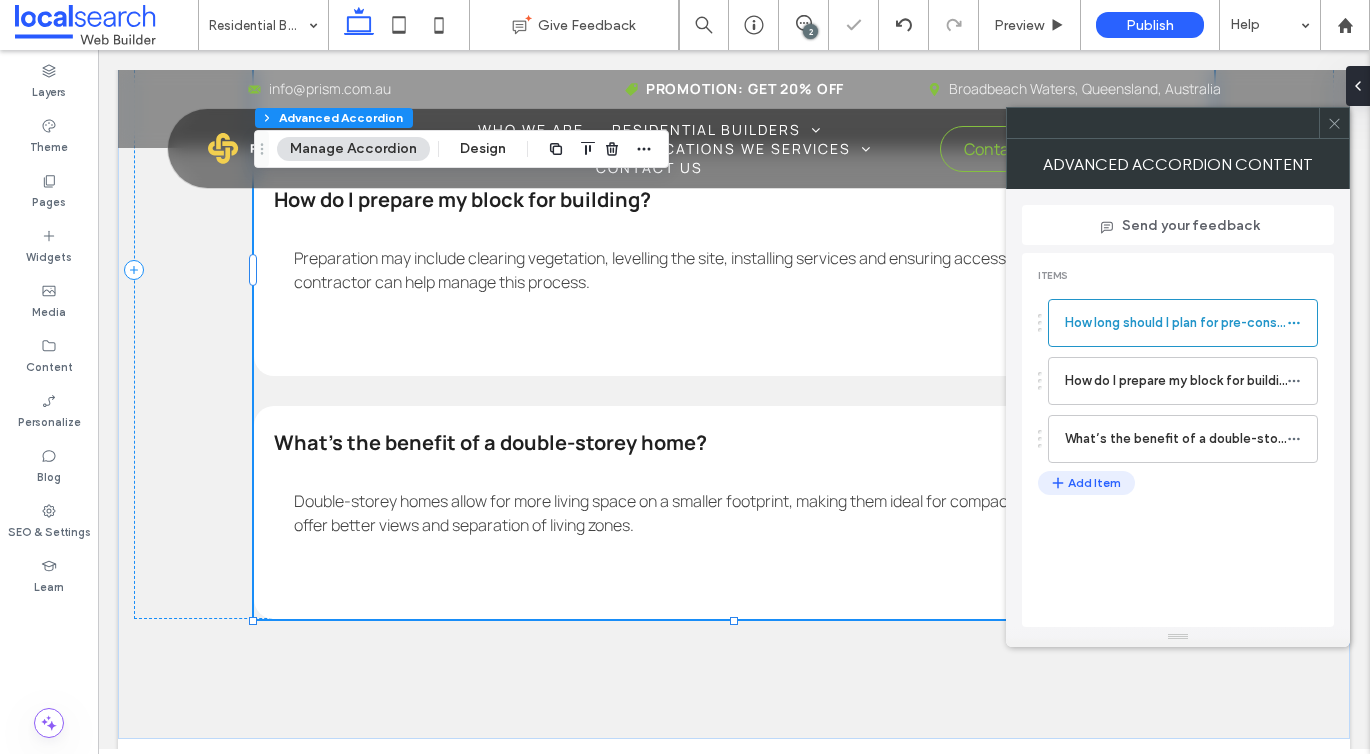 click on "Add Item" at bounding box center (1086, 483) 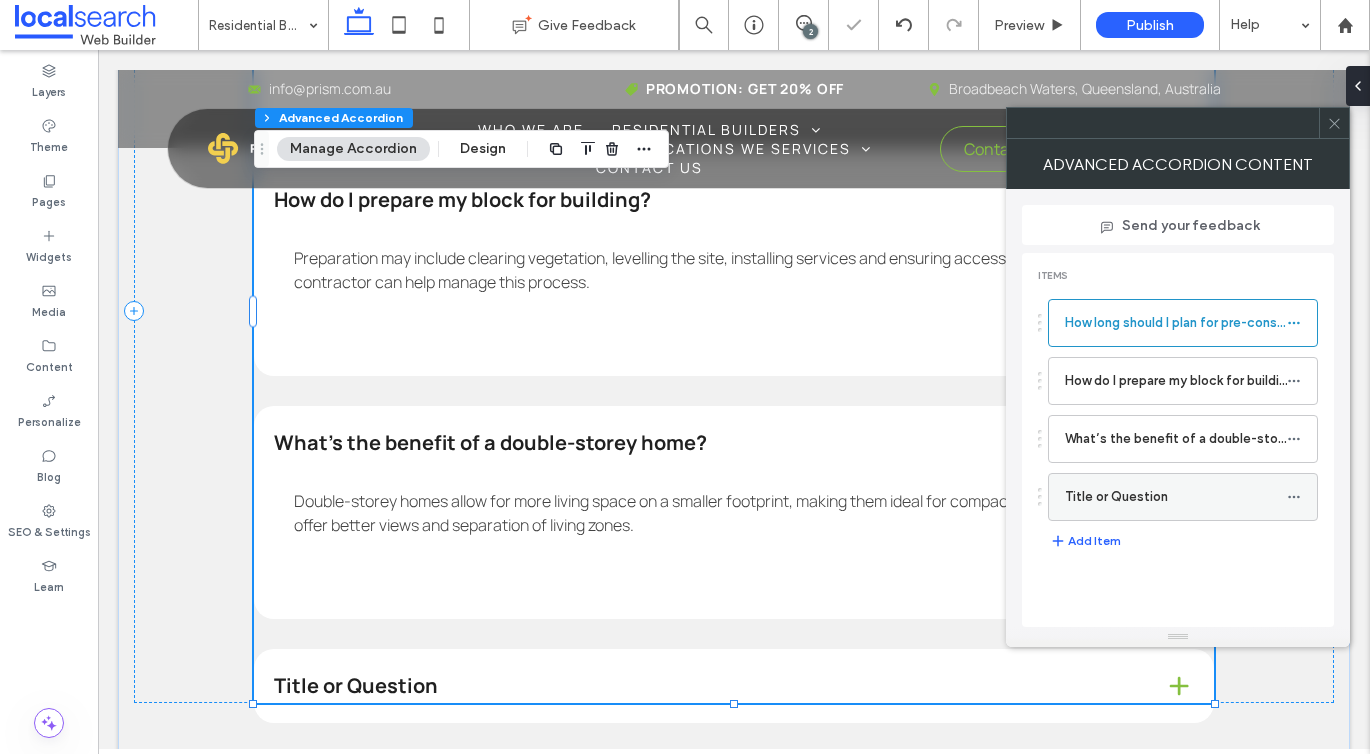 click on "Title or Question" at bounding box center [1176, 497] 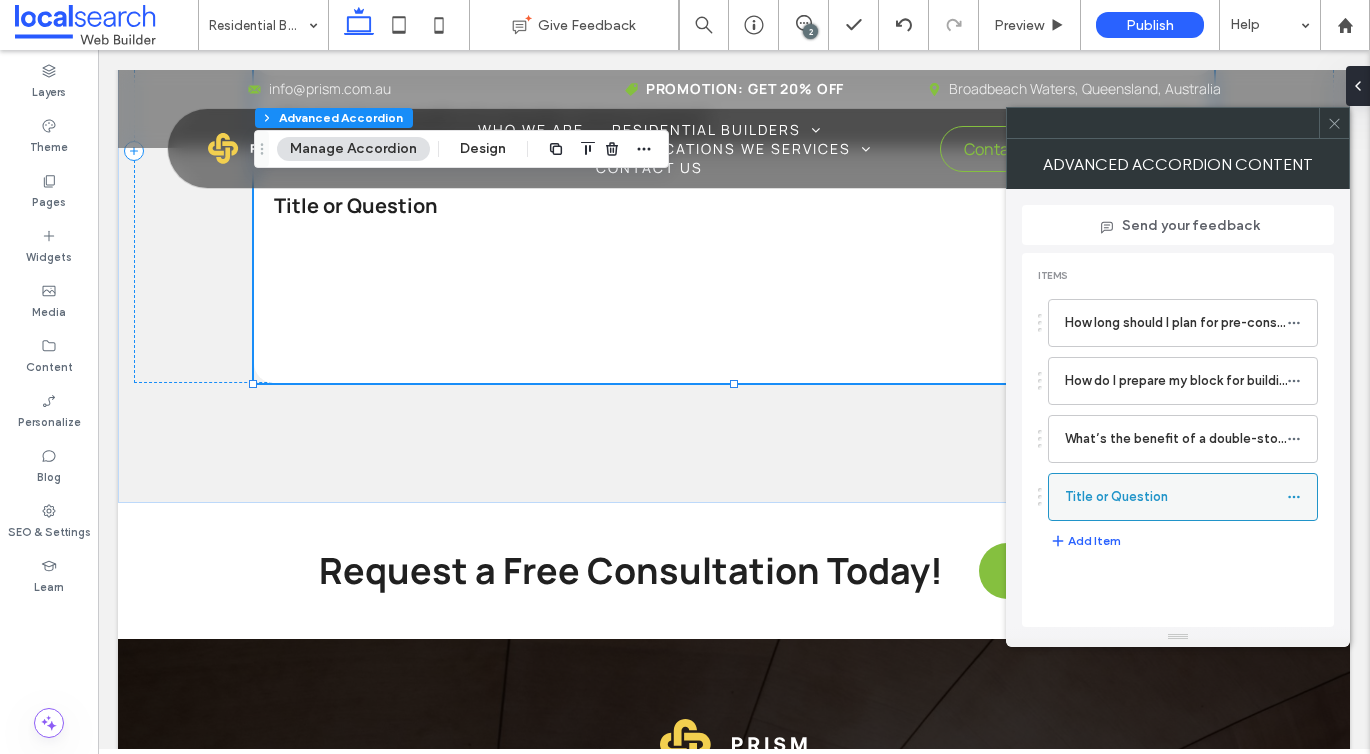 click 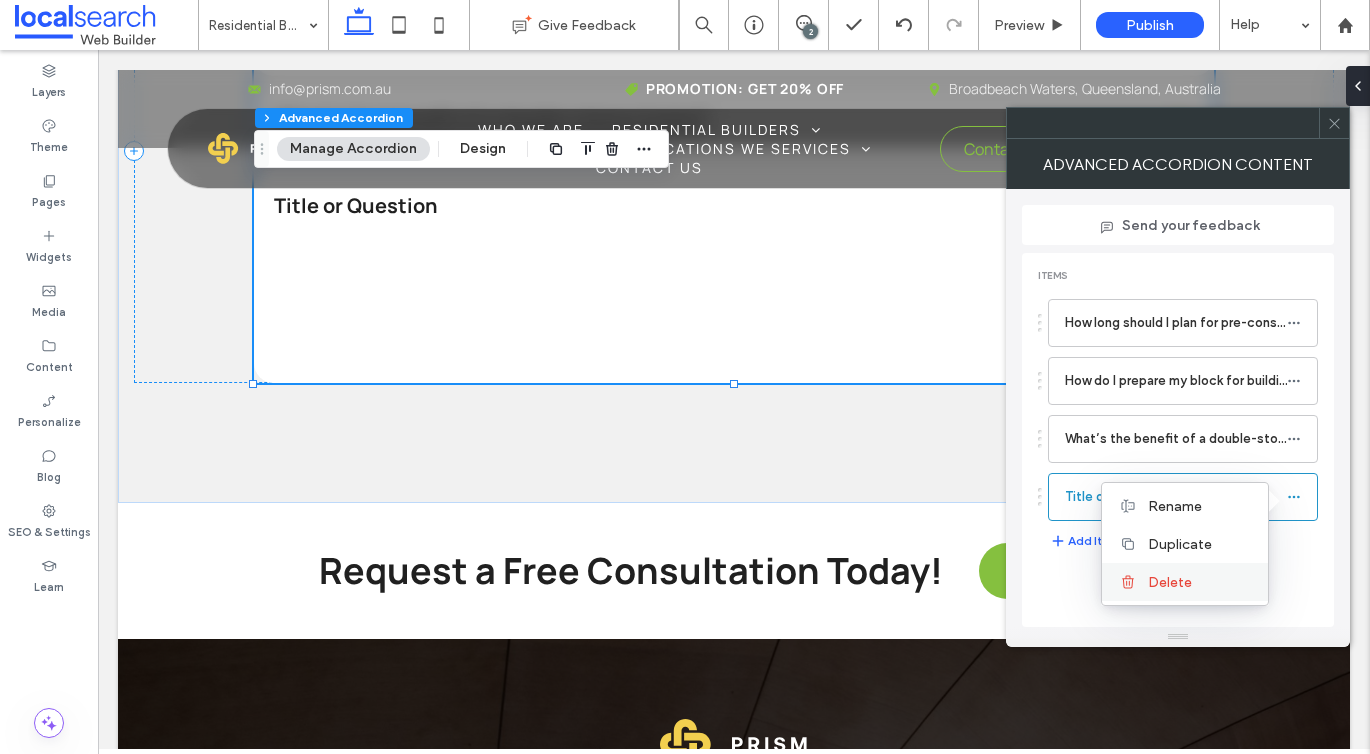 click on "Delete" at bounding box center (1185, 582) 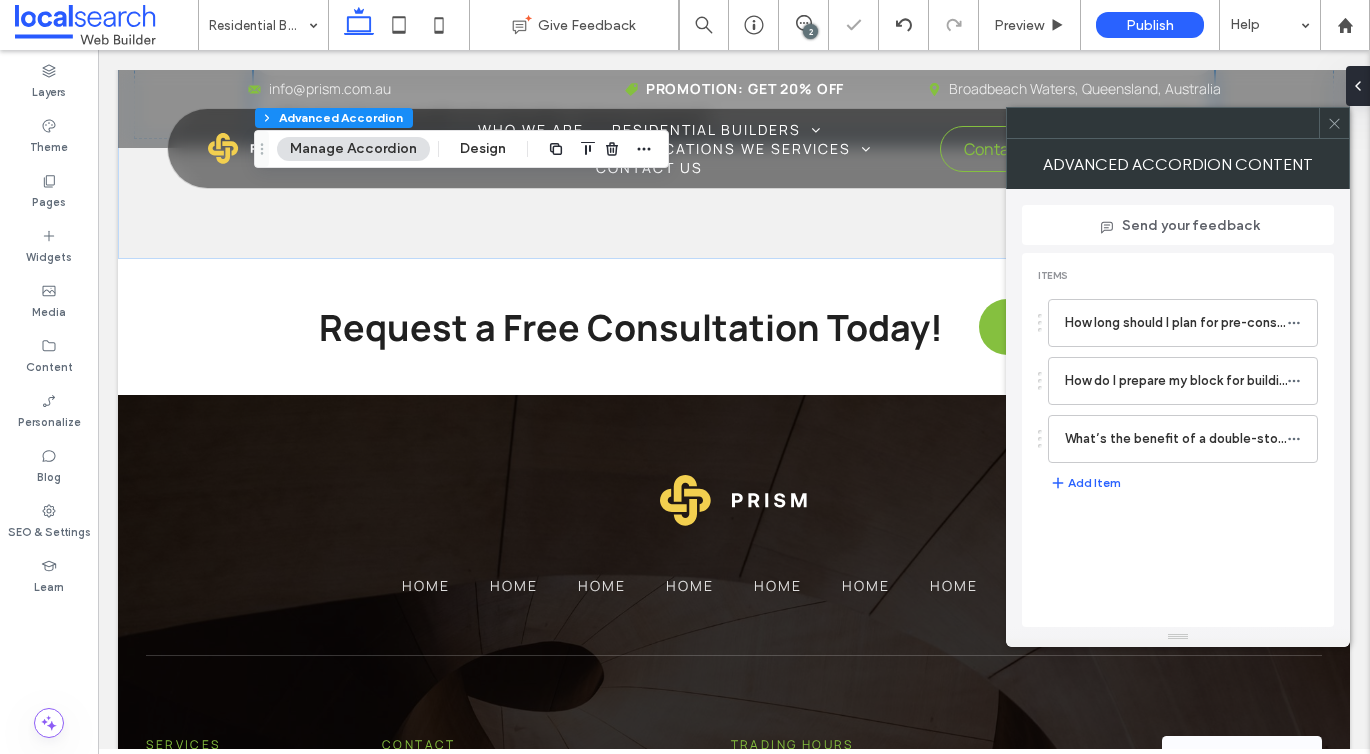 click on "Add Item" at bounding box center [1086, 479] 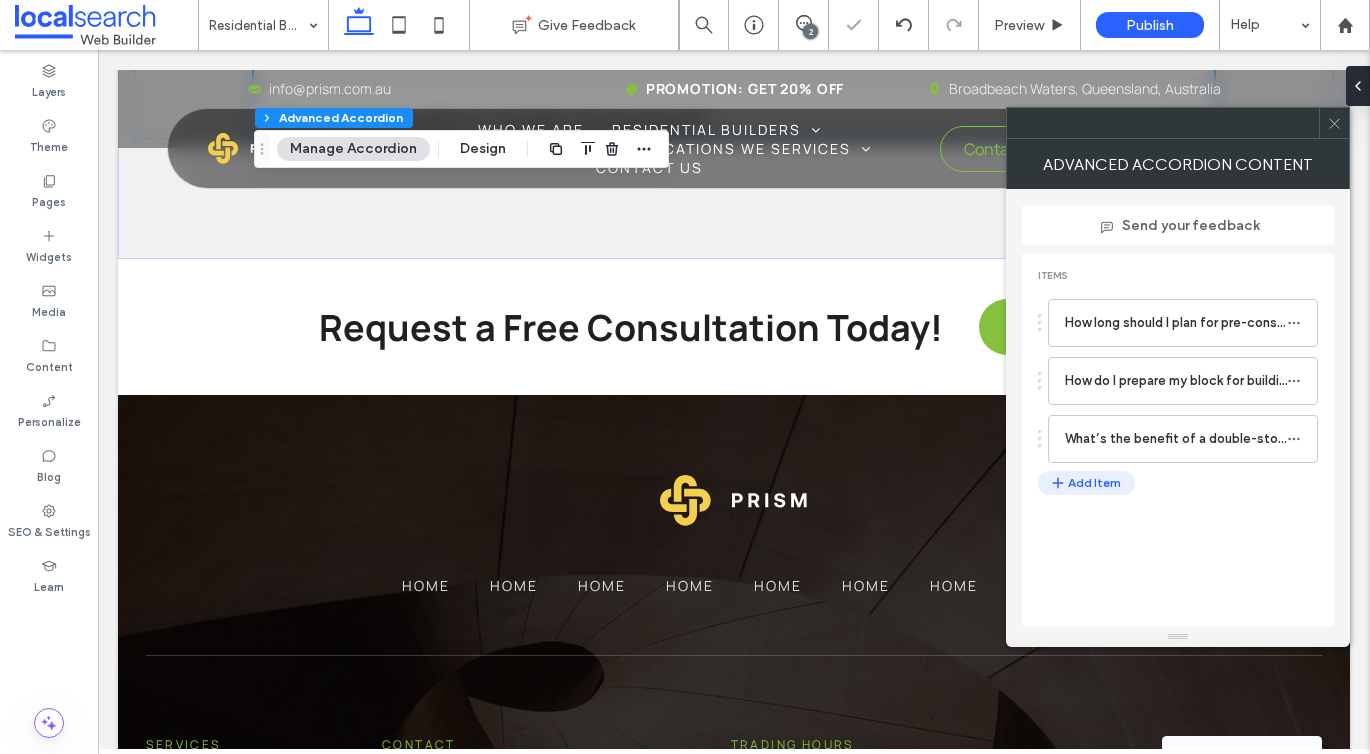 click on "Add Item" at bounding box center (1086, 483) 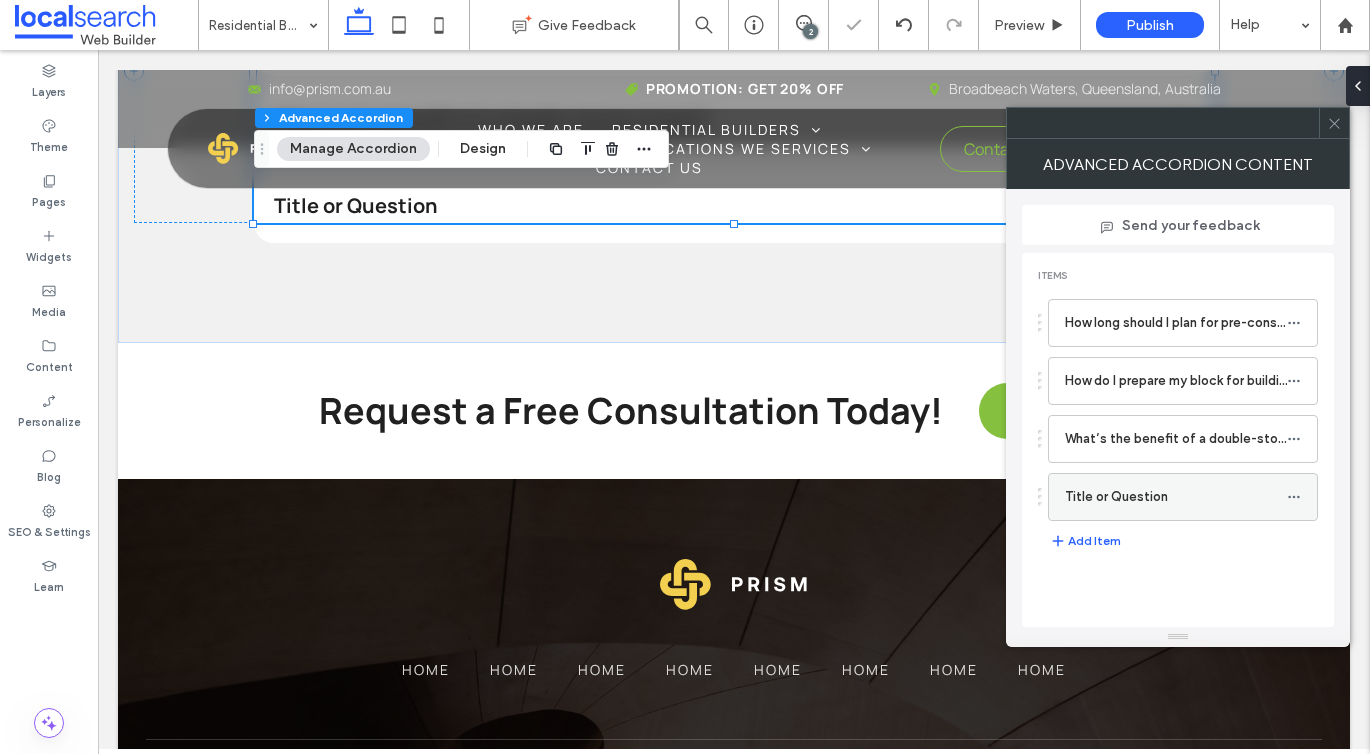 click 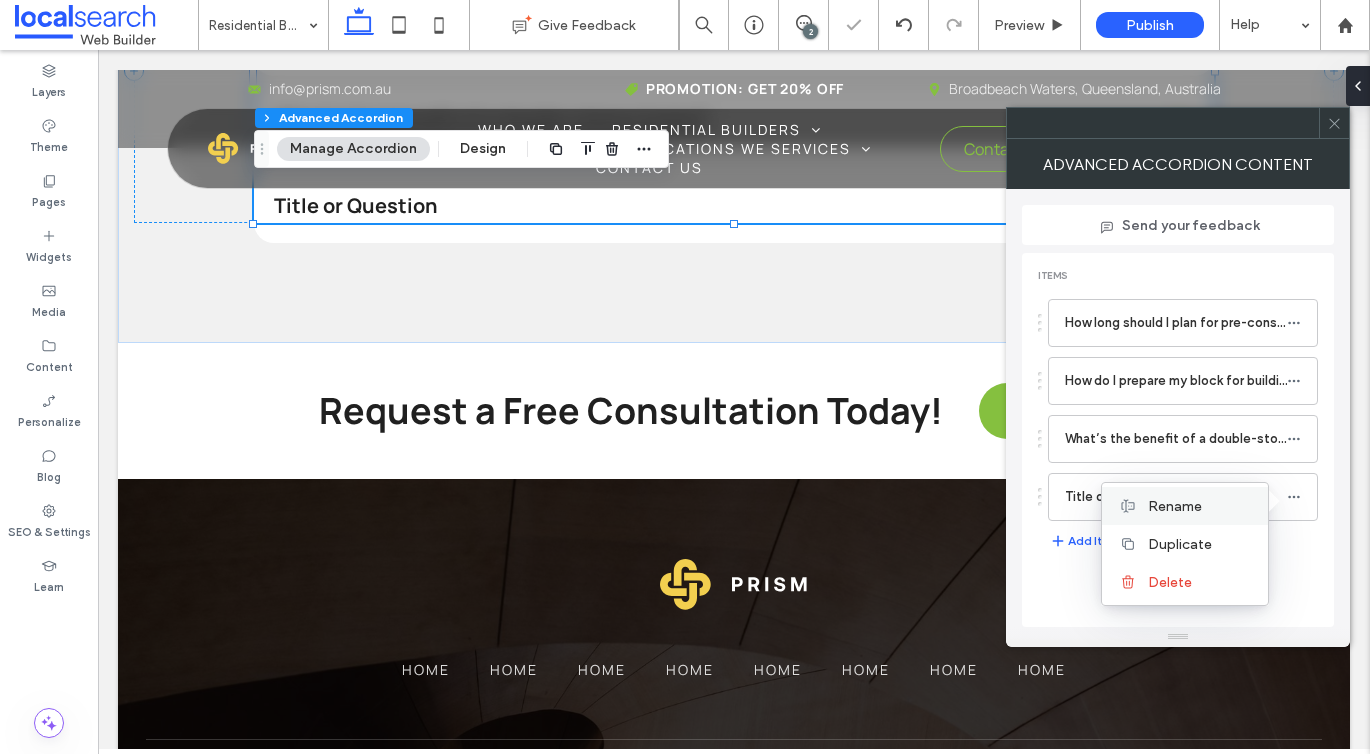 click on "Rename" at bounding box center [1185, 506] 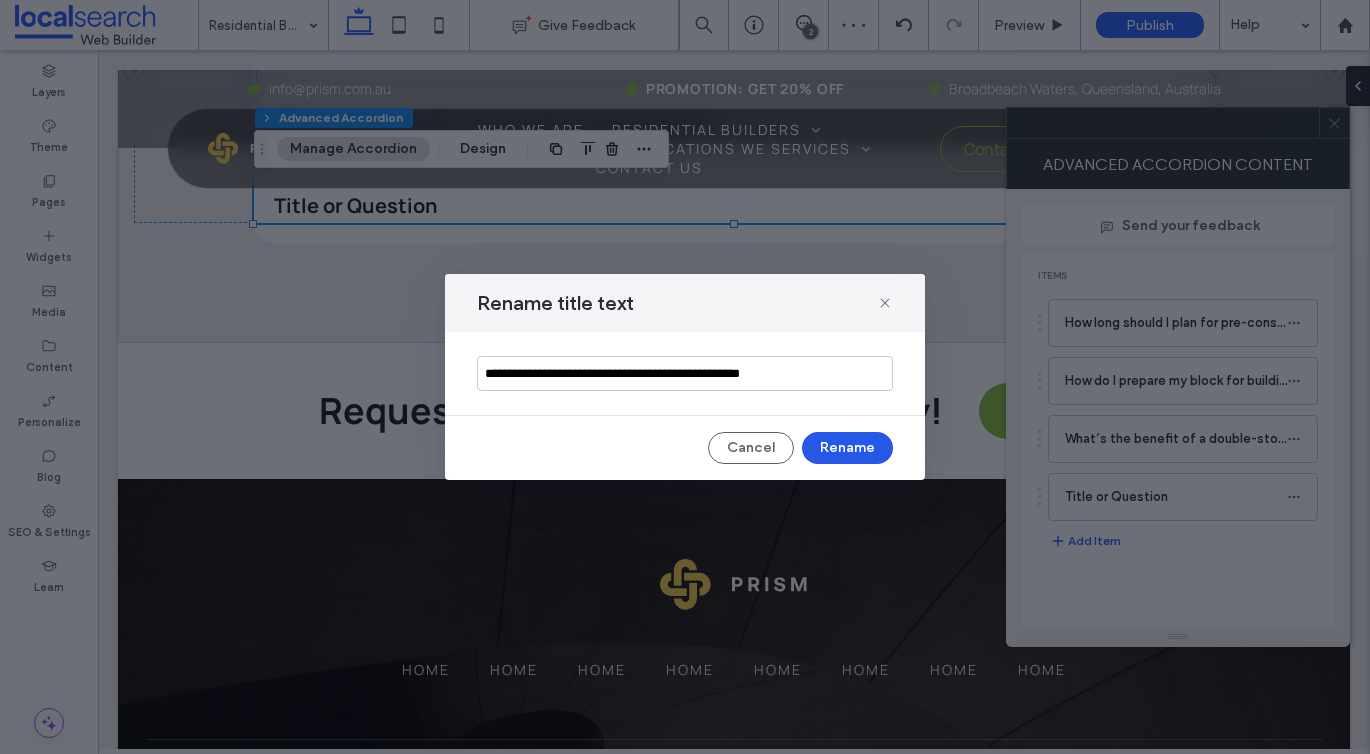 type on "**********" 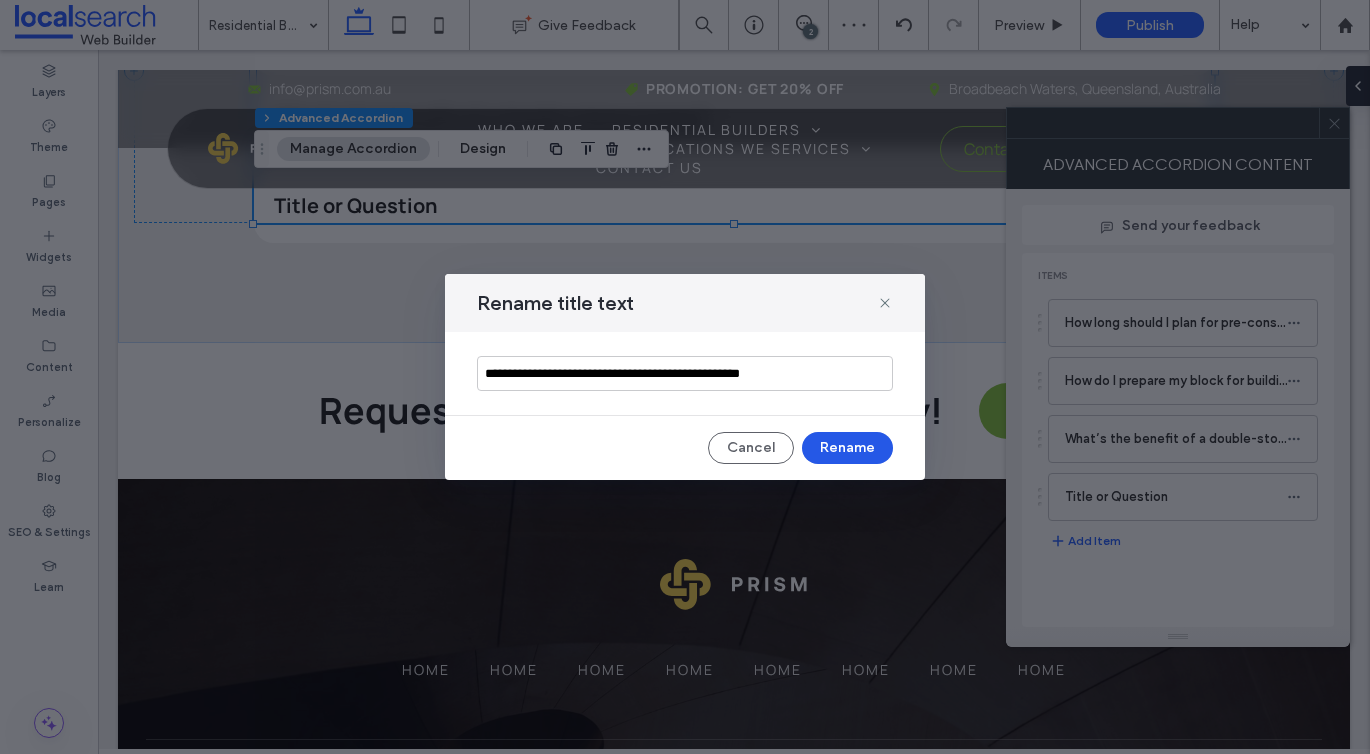 click on "Rename" at bounding box center [847, 448] 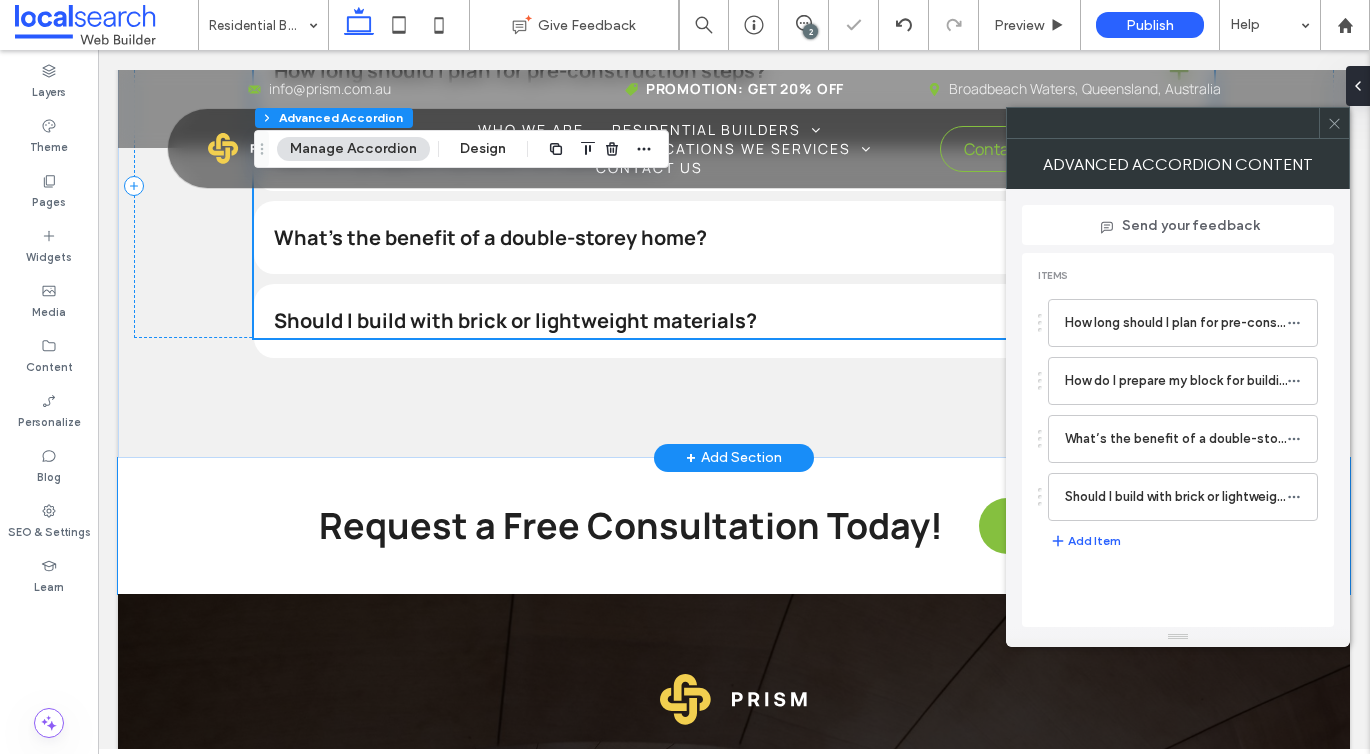scroll, scrollTop: 4825, scrollLeft: 0, axis: vertical 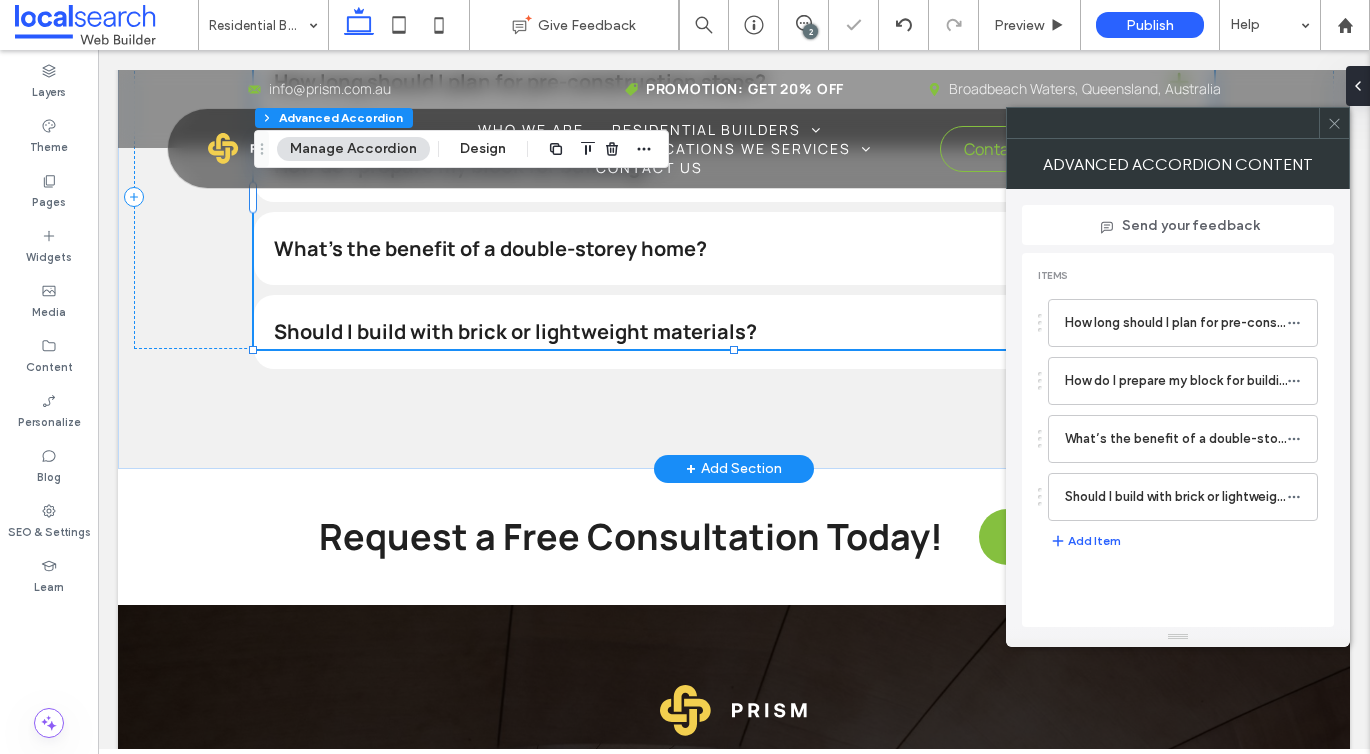 click on "Should I build with brick or lightweight materials?" at bounding box center (703, 332) 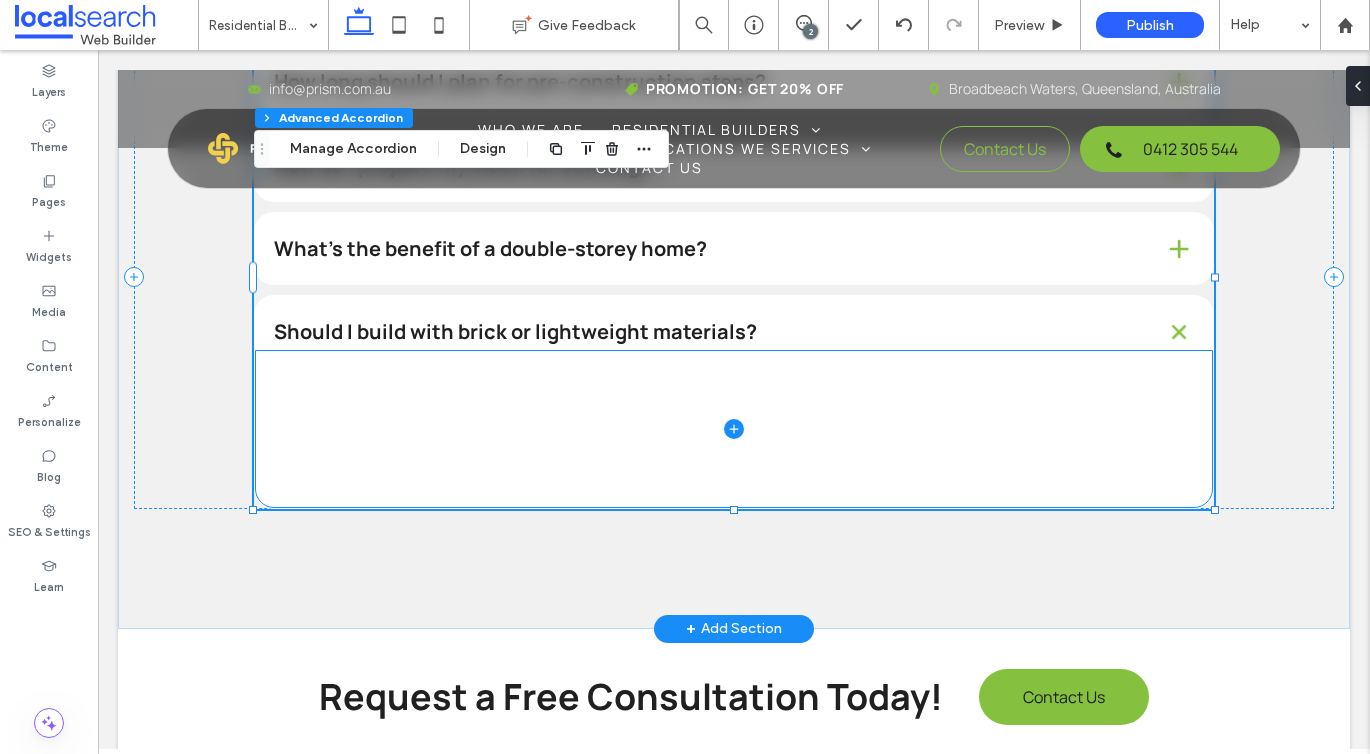 click 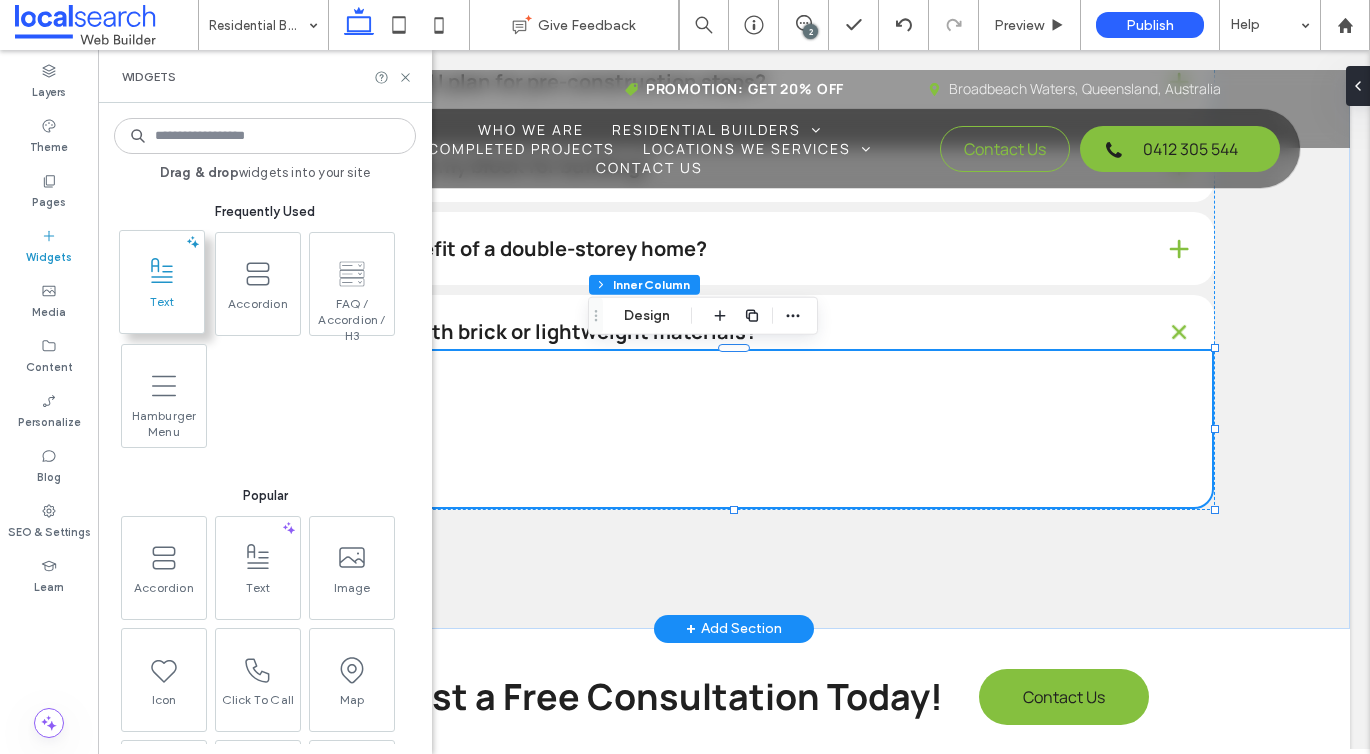 click 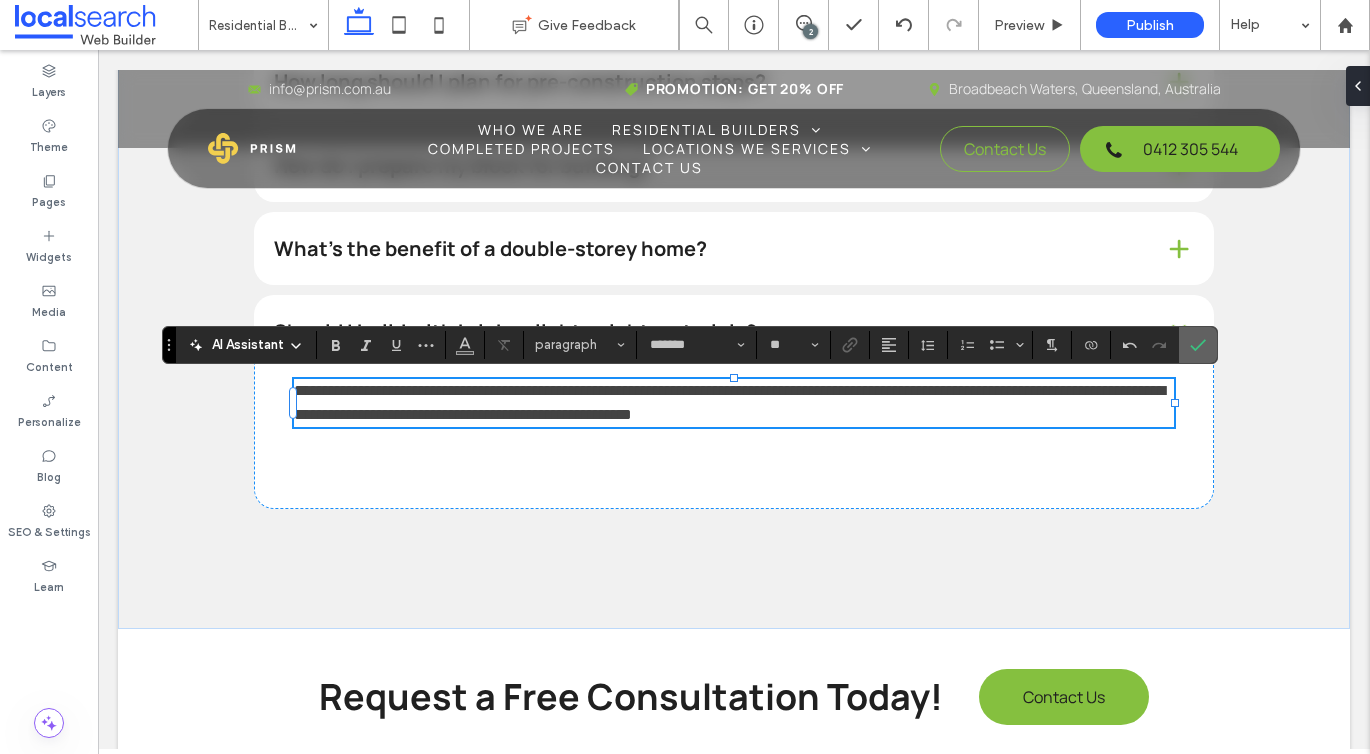 click at bounding box center (1198, 345) 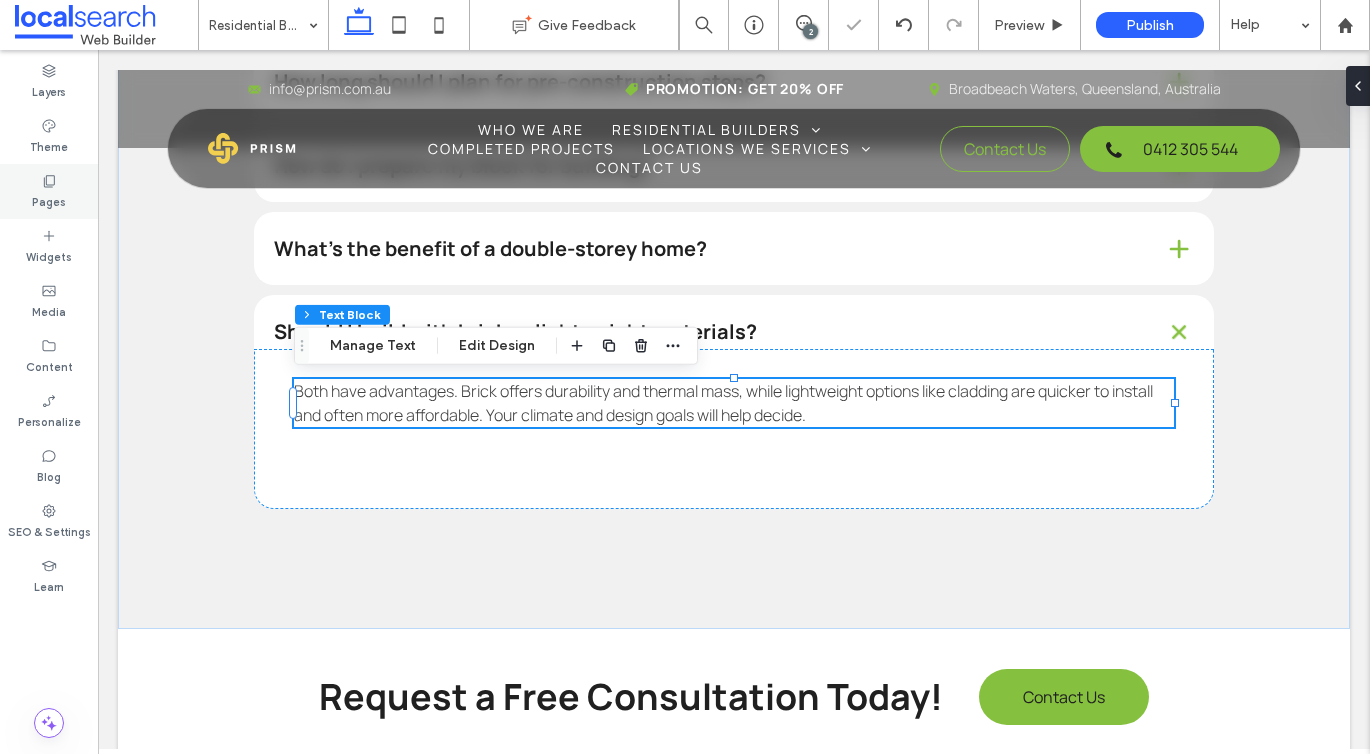 click on "Pages" at bounding box center (49, 191) 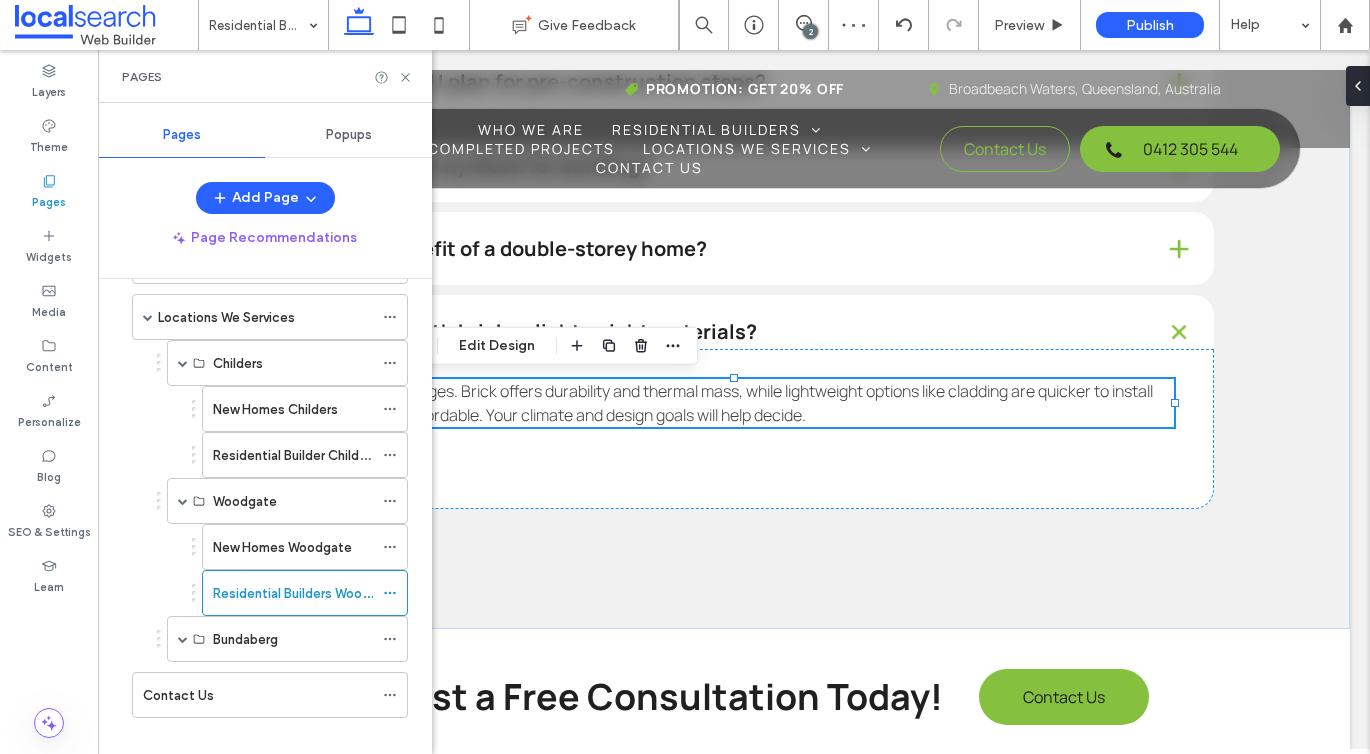 scroll, scrollTop: 267, scrollLeft: 0, axis: vertical 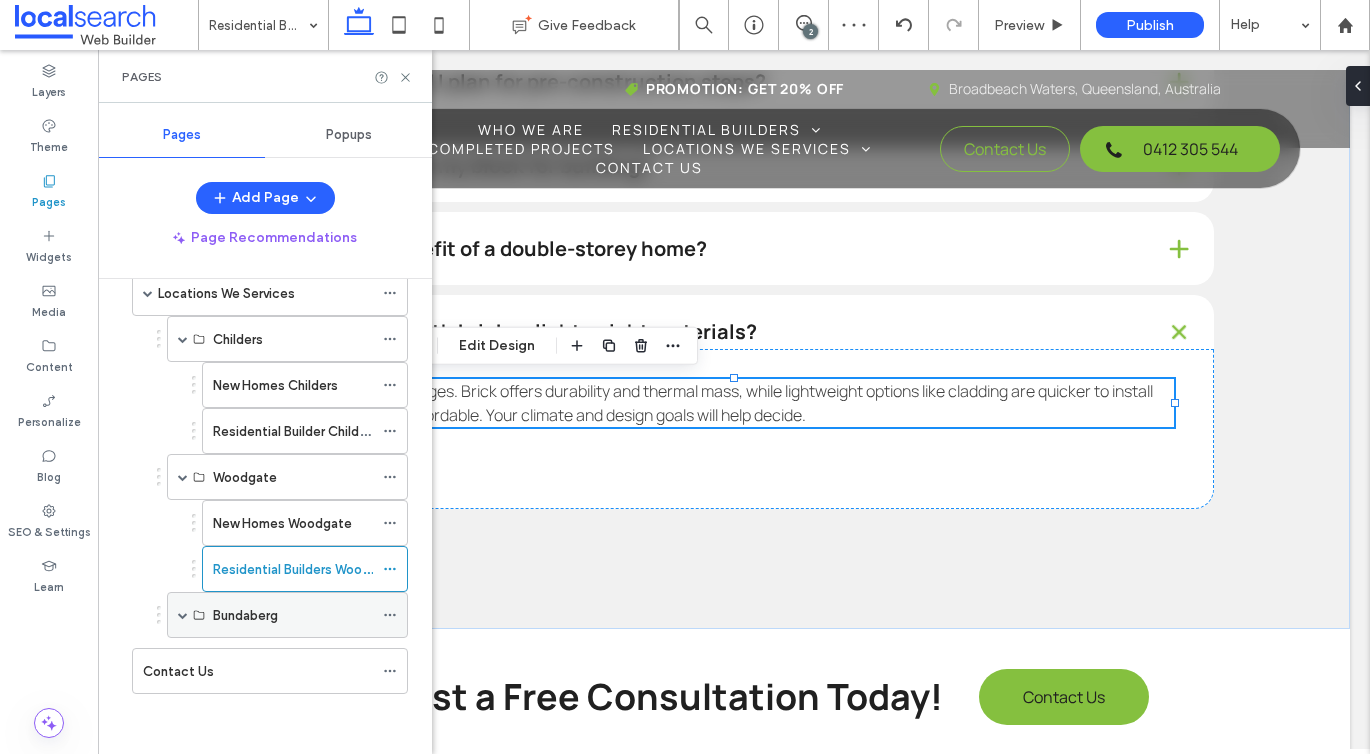click on "Bundaberg" at bounding box center [287, 615] 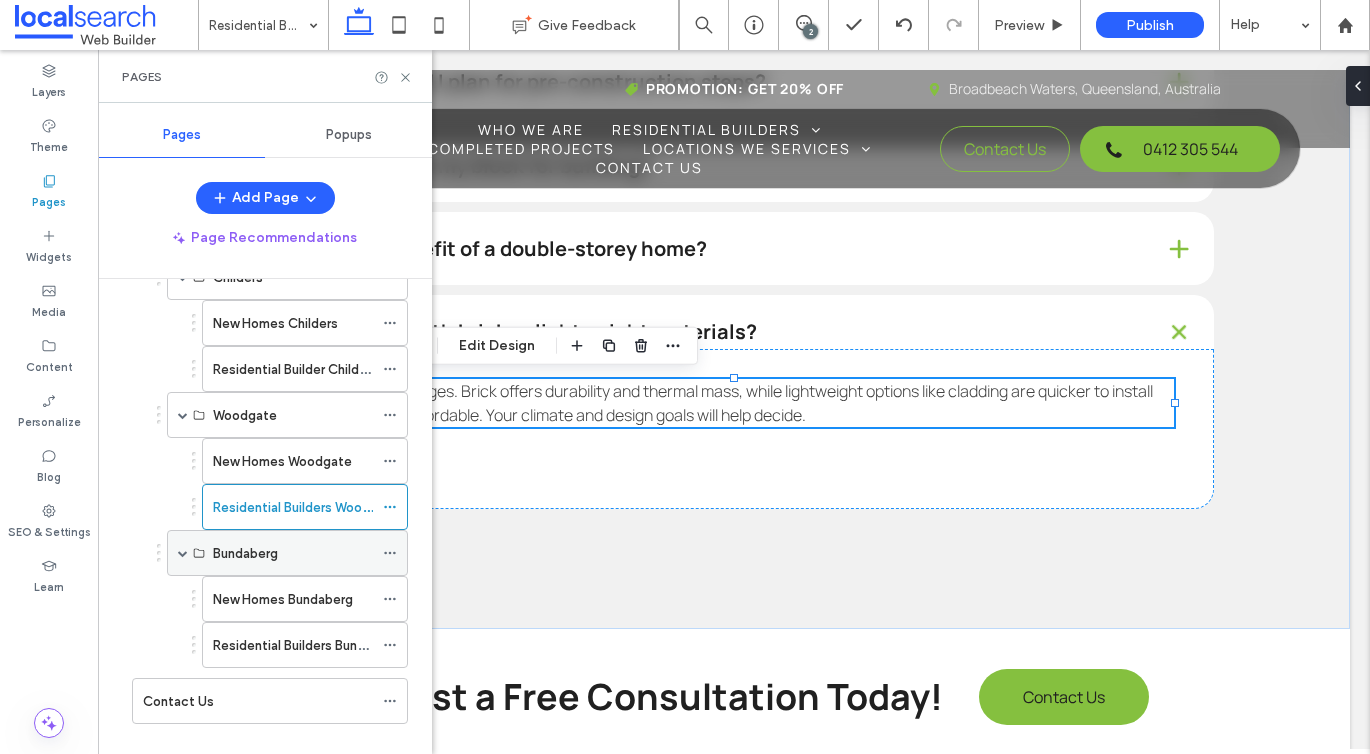 scroll, scrollTop: 359, scrollLeft: 0, axis: vertical 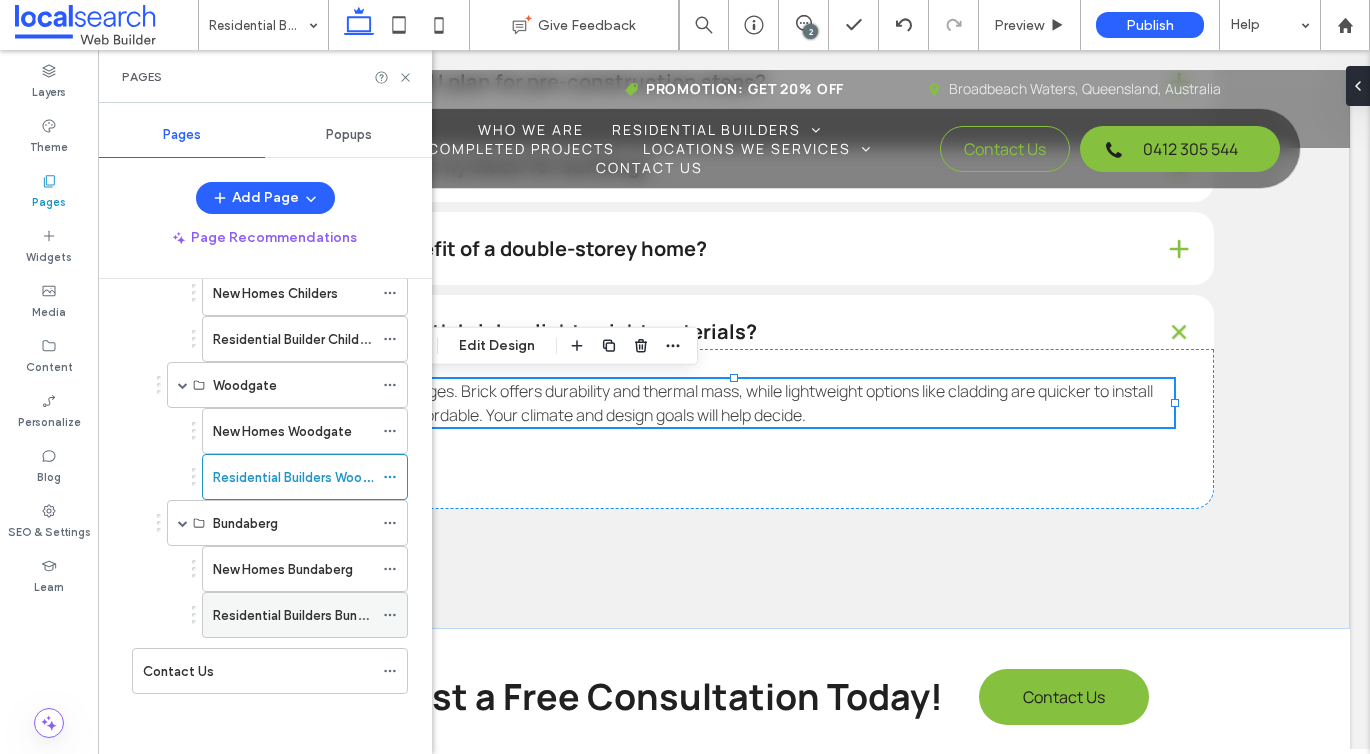 click on "Residential Builders Bundaberg" at bounding box center (306, 615) 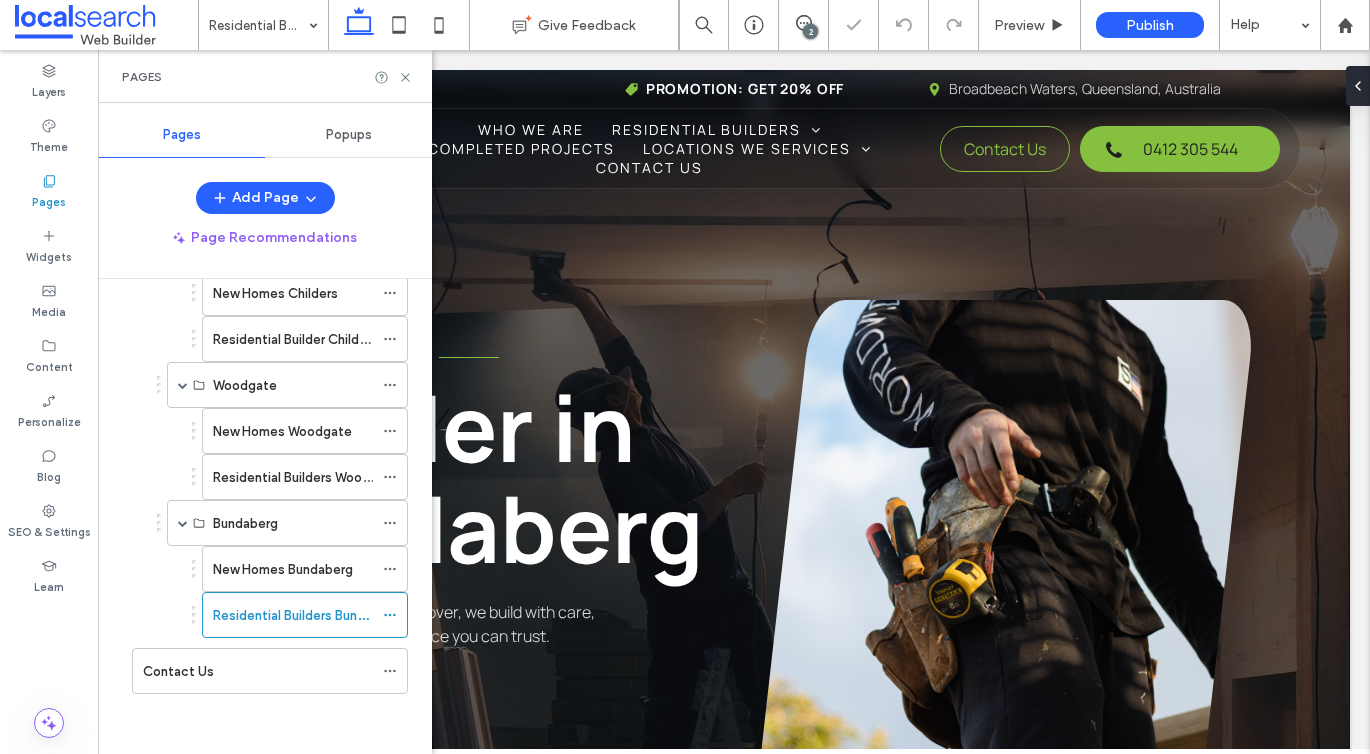 scroll, scrollTop: 0, scrollLeft: 0, axis: both 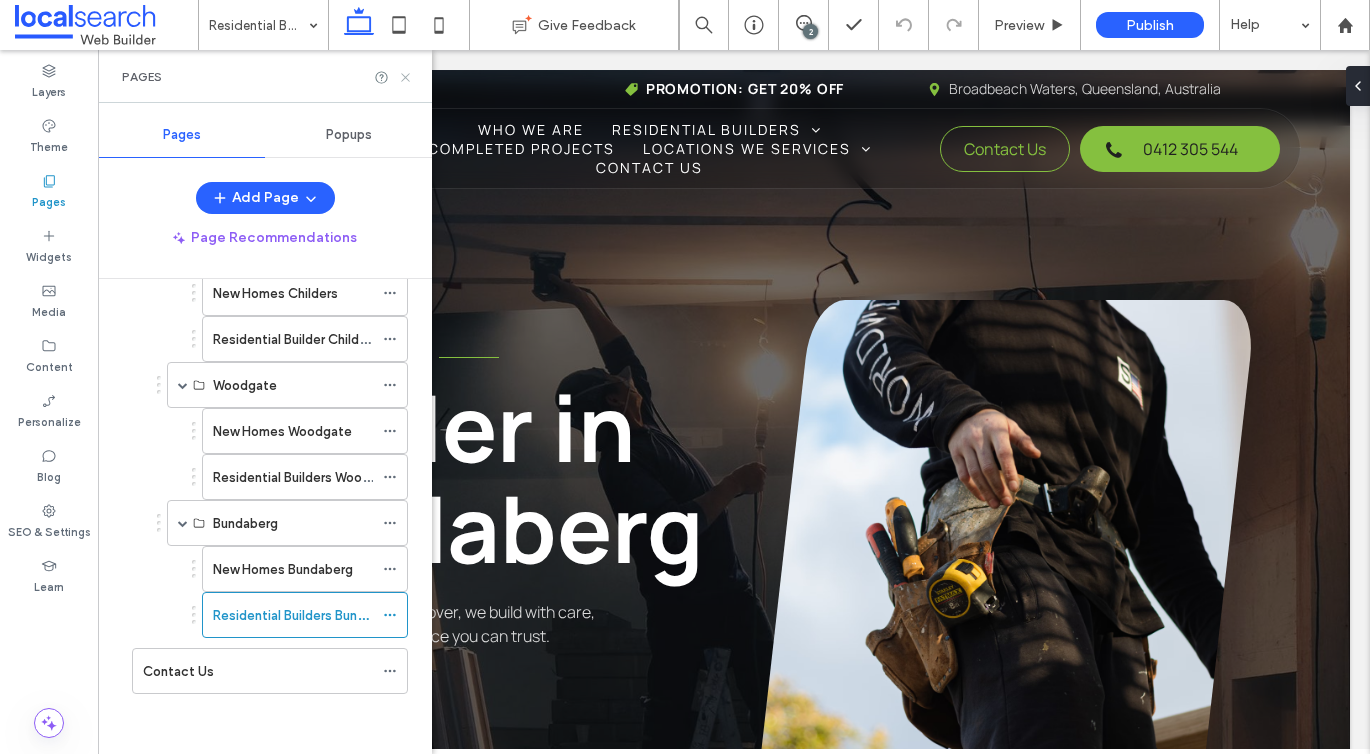 click 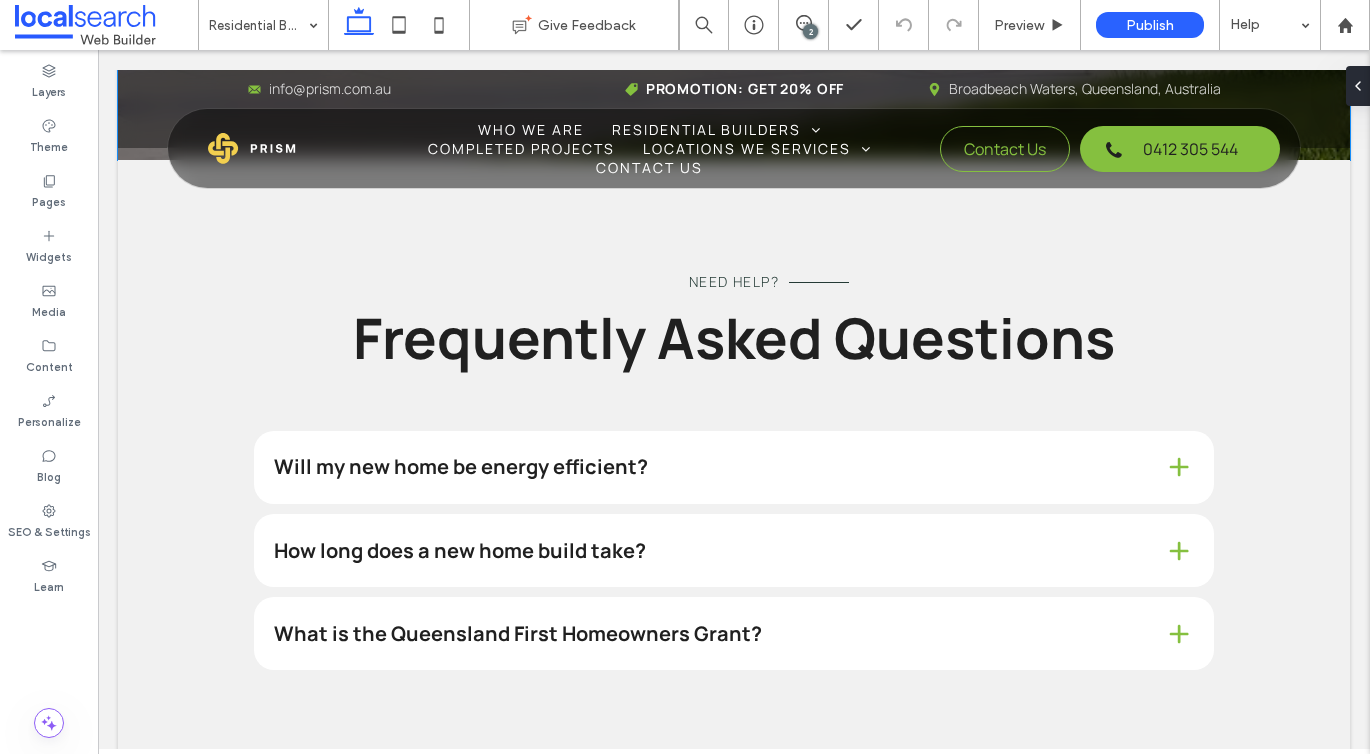 scroll, scrollTop: 4493, scrollLeft: 0, axis: vertical 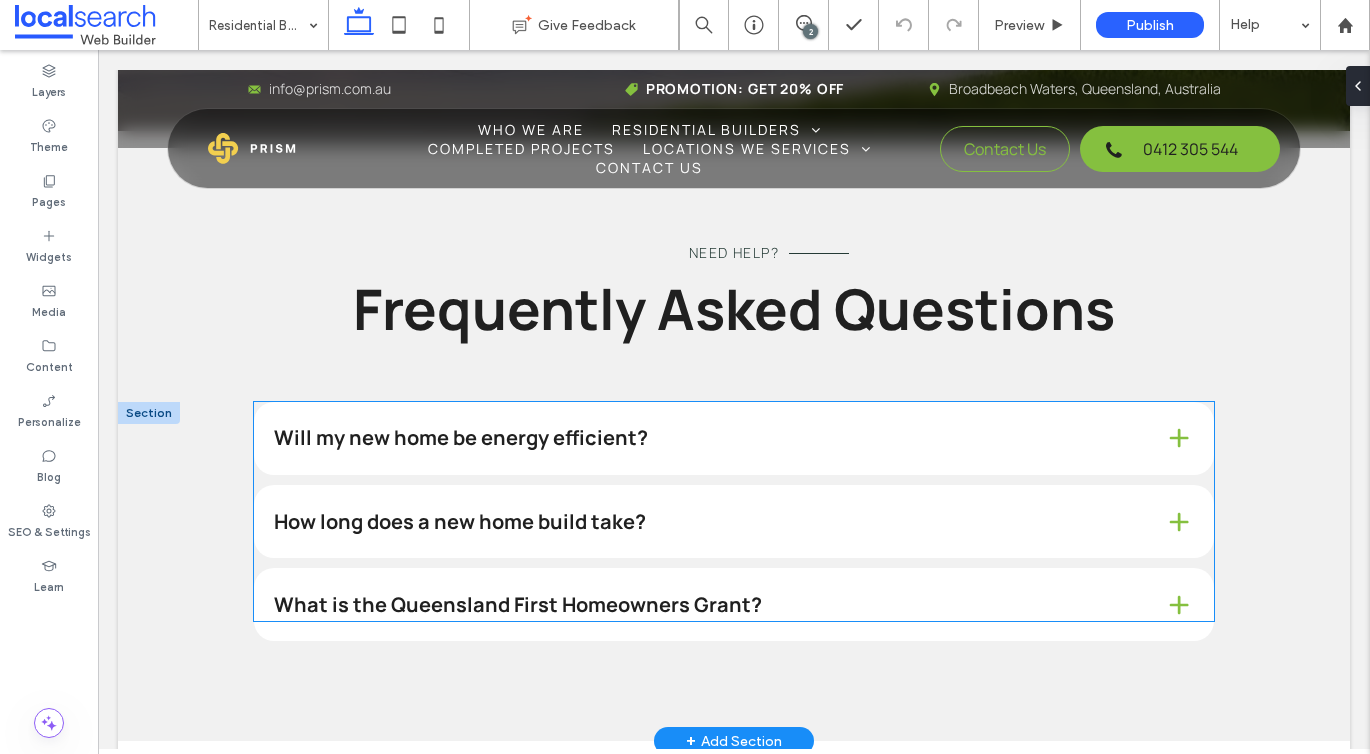 click on "Will my new home be energy efficient?" at bounding box center (734, 438) 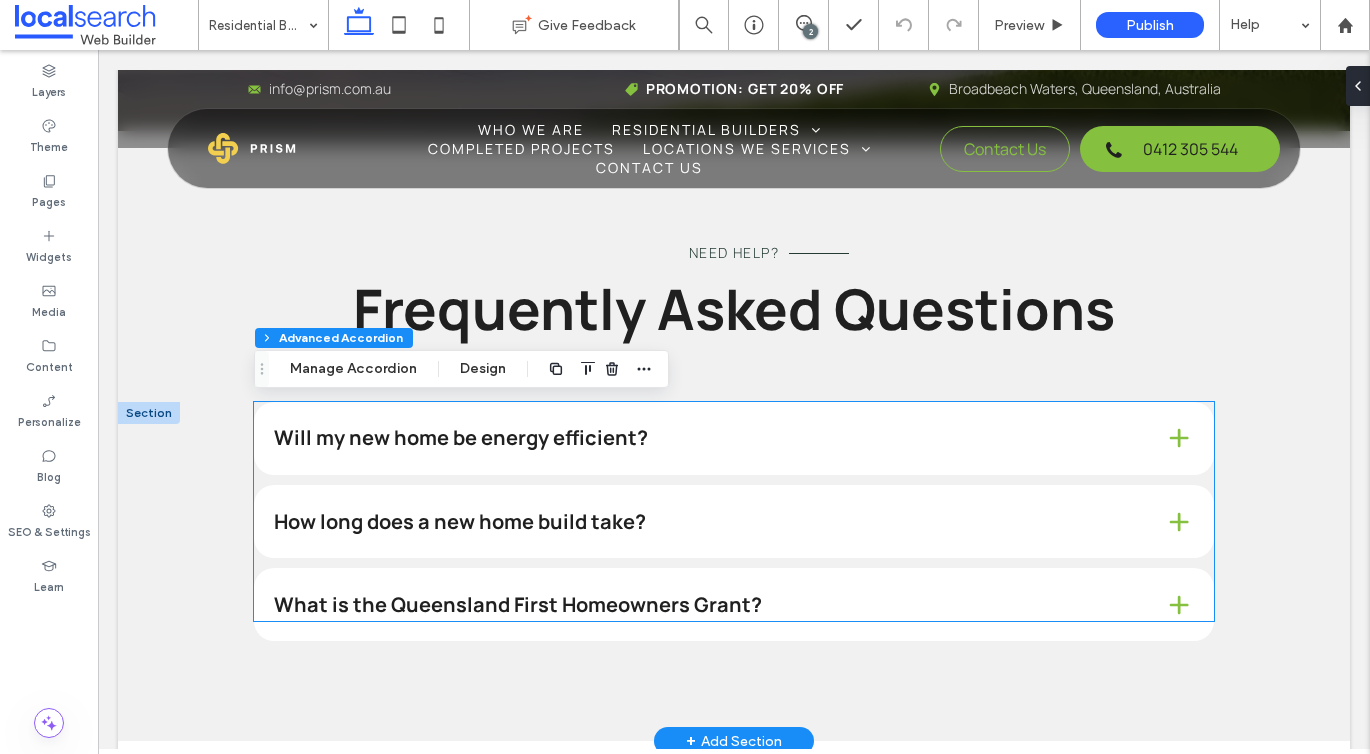 type on "*" 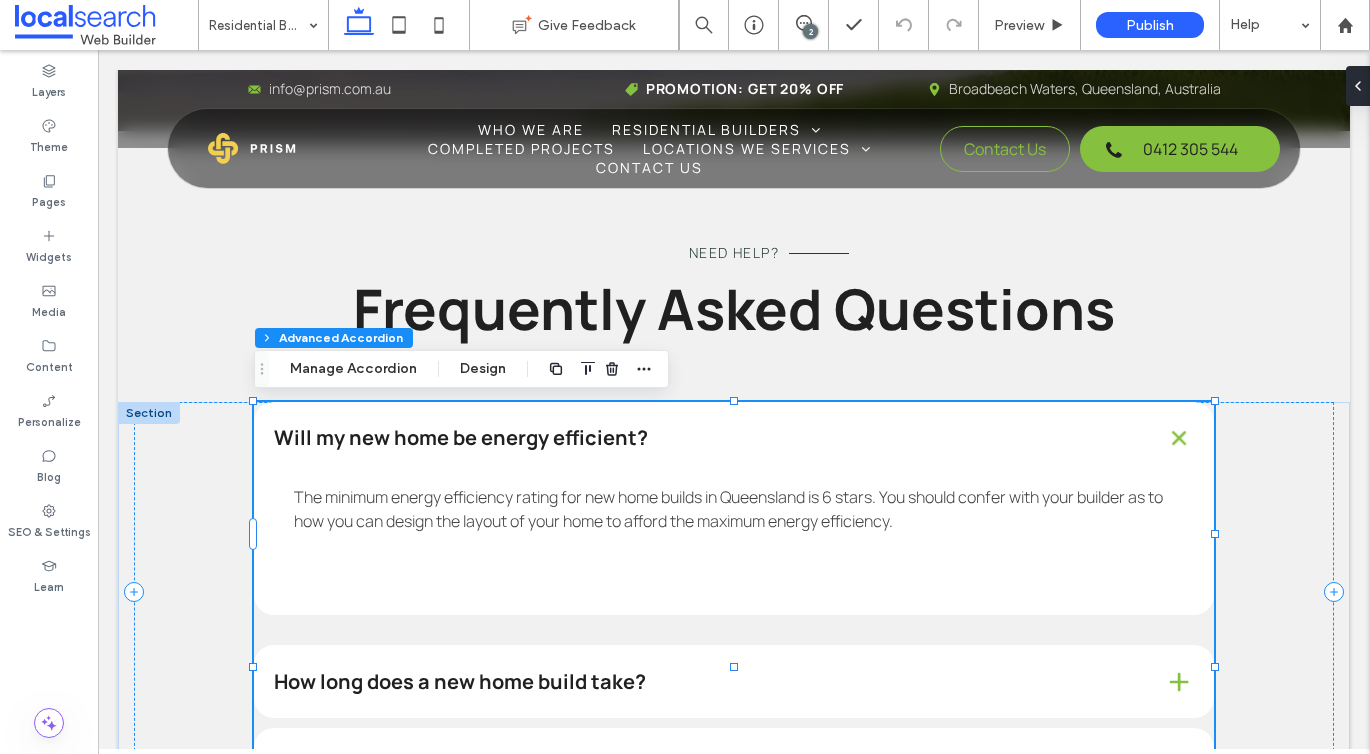 click on "Will my new home be energy efficient?" at bounding box center [734, 438] 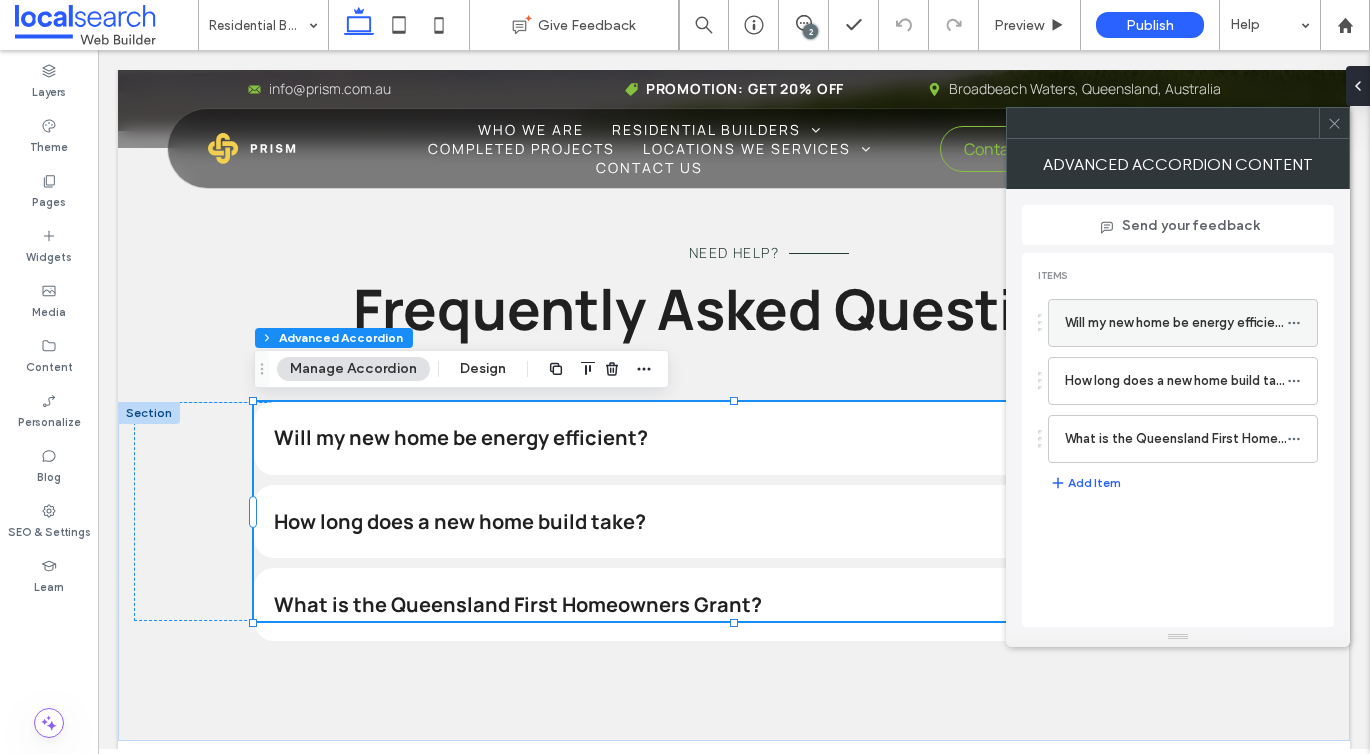 click on "Will my new home be energy efficient?" at bounding box center [1183, 323] 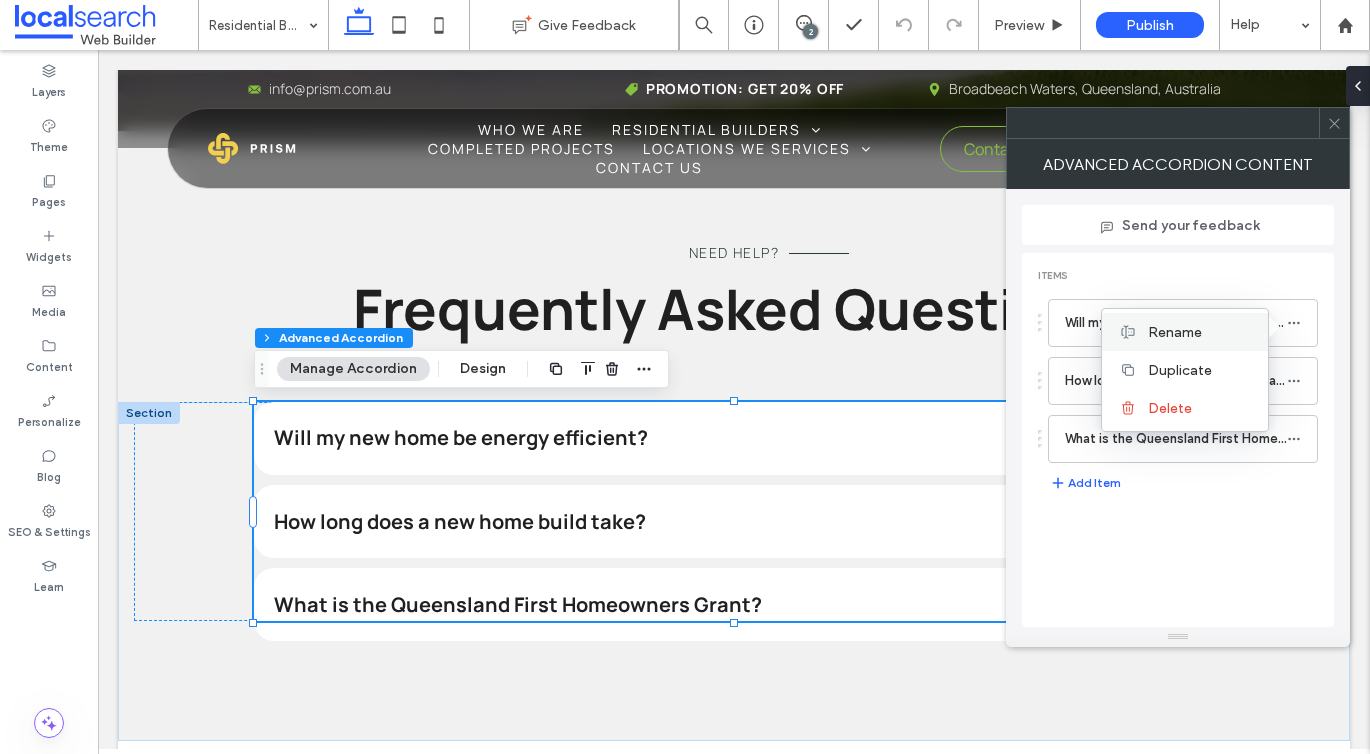 click on "Rename" at bounding box center [1200, 332] 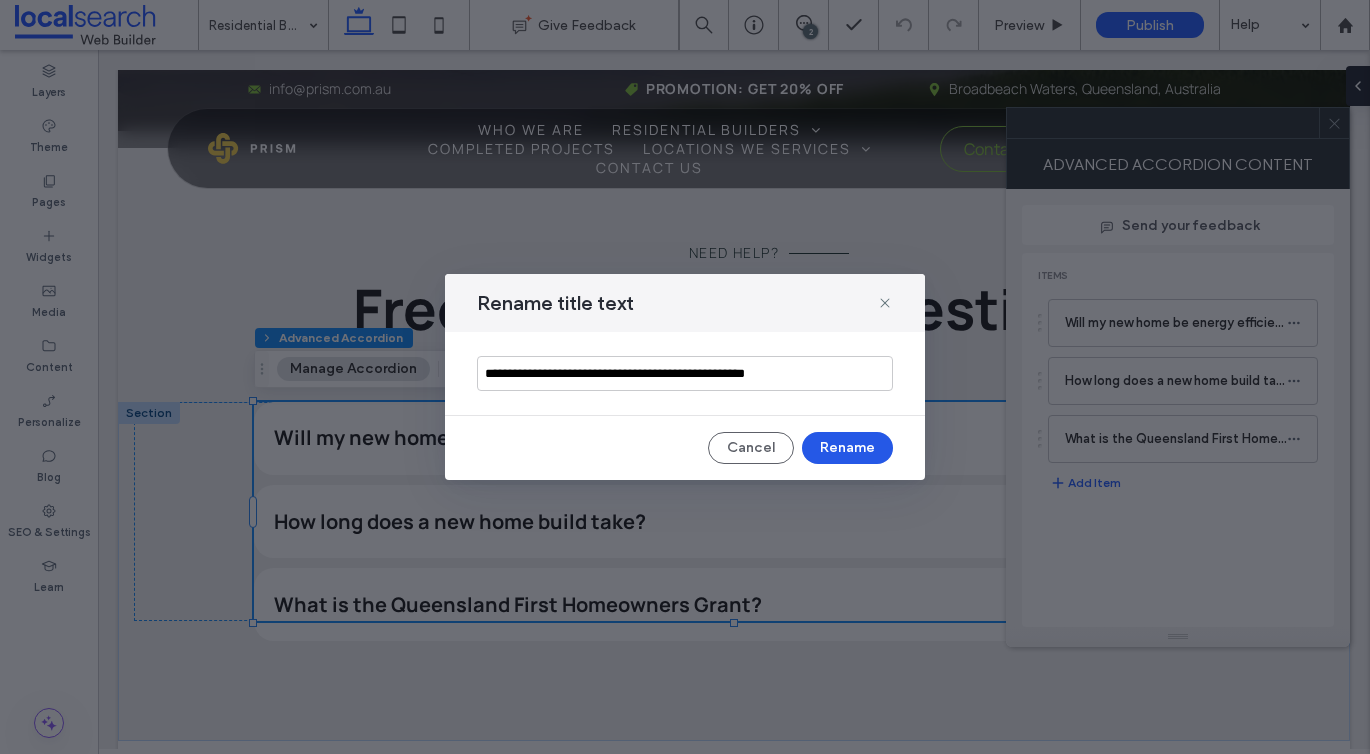 type on "**********" 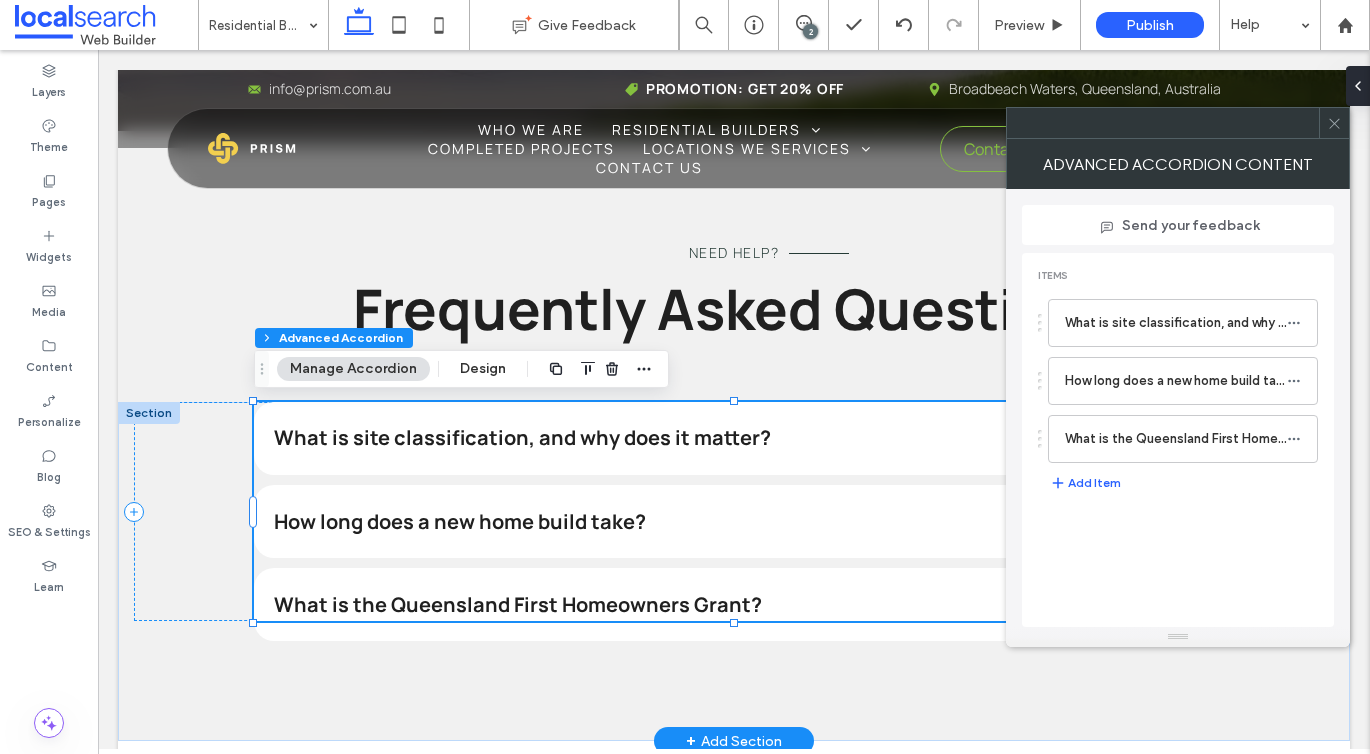 click on "What is site classification, and why does it matter?" at bounding box center [734, 438] 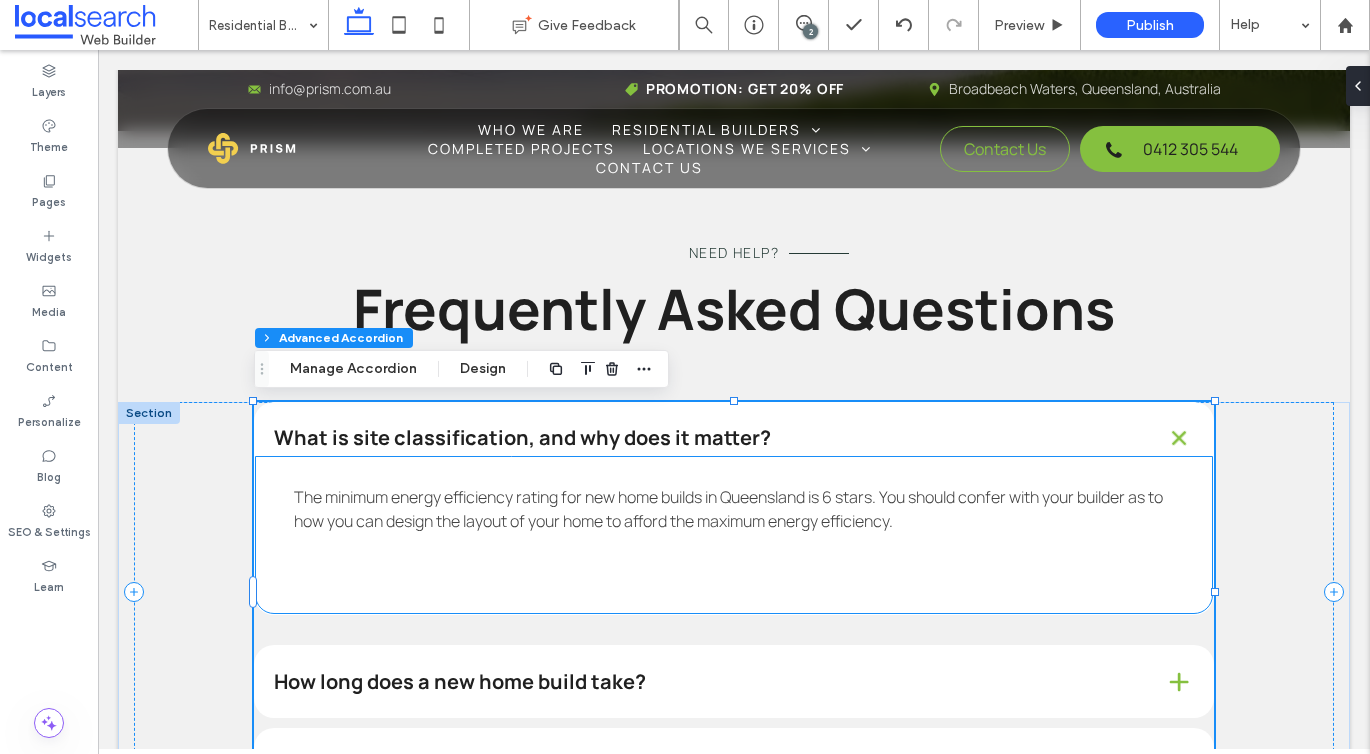 click on "The minimum energy efficiency rating for new home builds in Queensland is 6 stars. You should confer with your builder as to how you can design the layout of your home to afford the maximum energy efficiency." at bounding box center [728, 509] 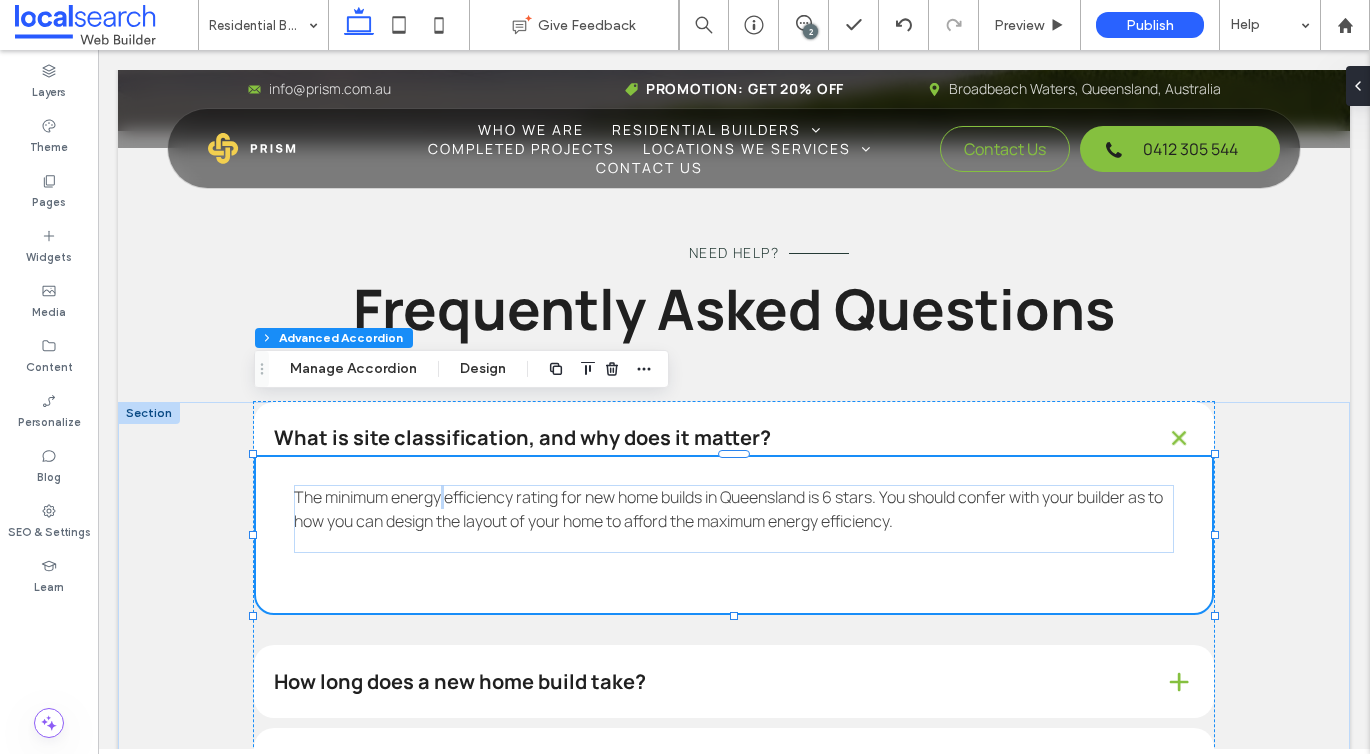 click on "The minimum energy efficiency rating for new home builds in Queensland is 6 stars. You should confer with your builder as to how you can design the layout of your home to afford the maximum energy efficiency." at bounding box center [728, 509] 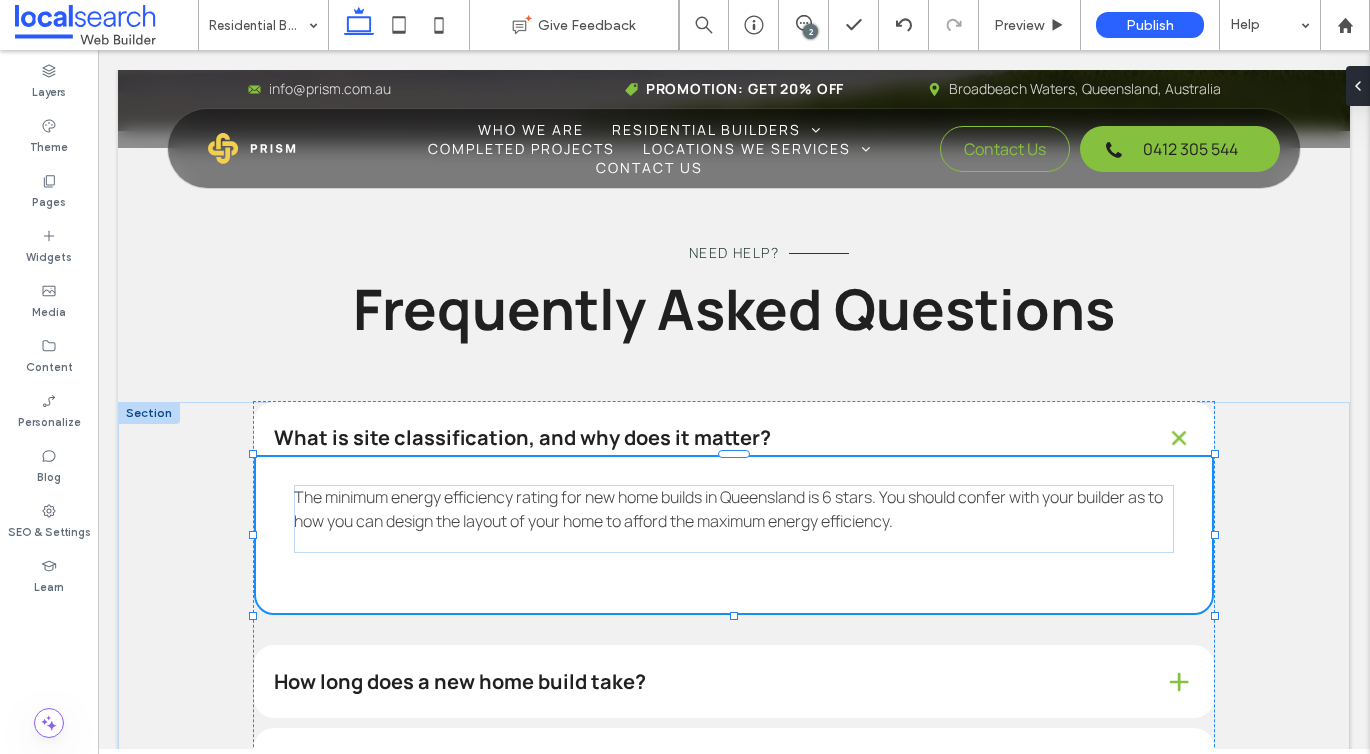 type on "*******" 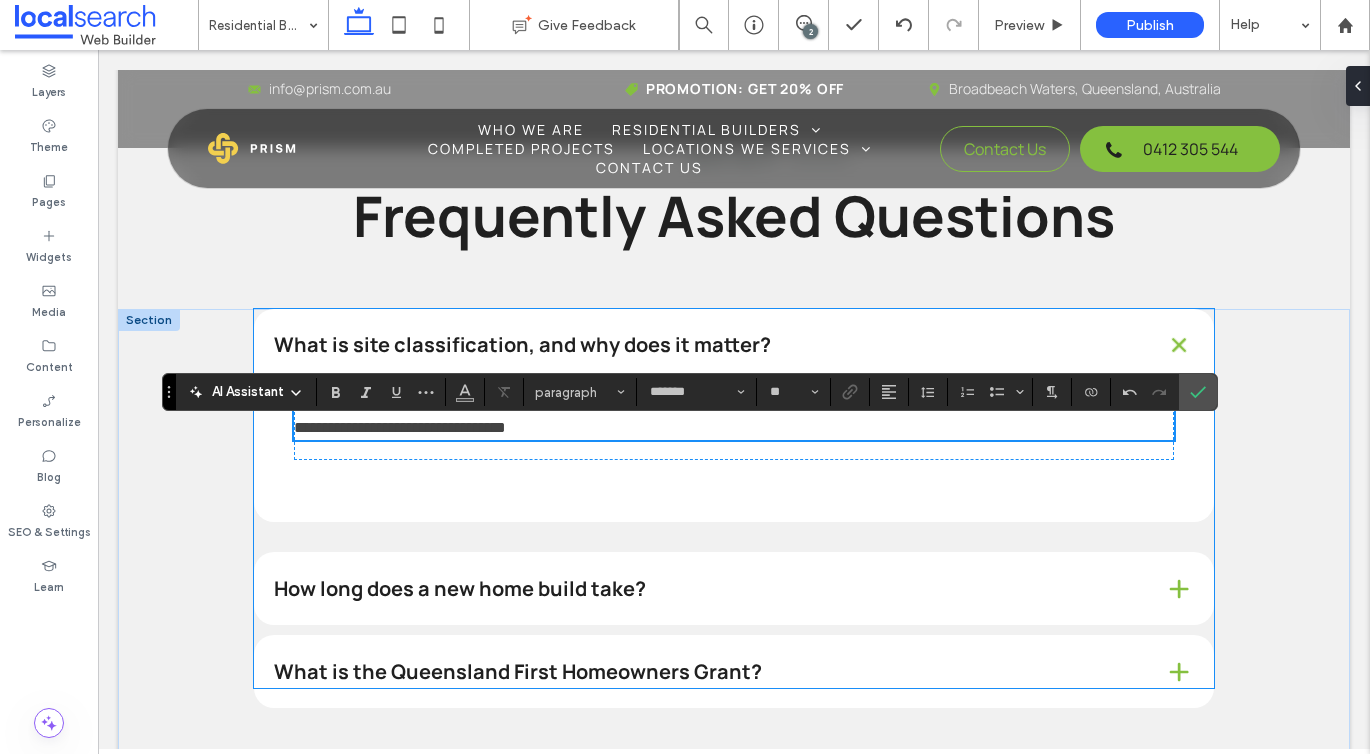 scroll, scrollTop: 4594, scrollLeft: 0, axis: vertical 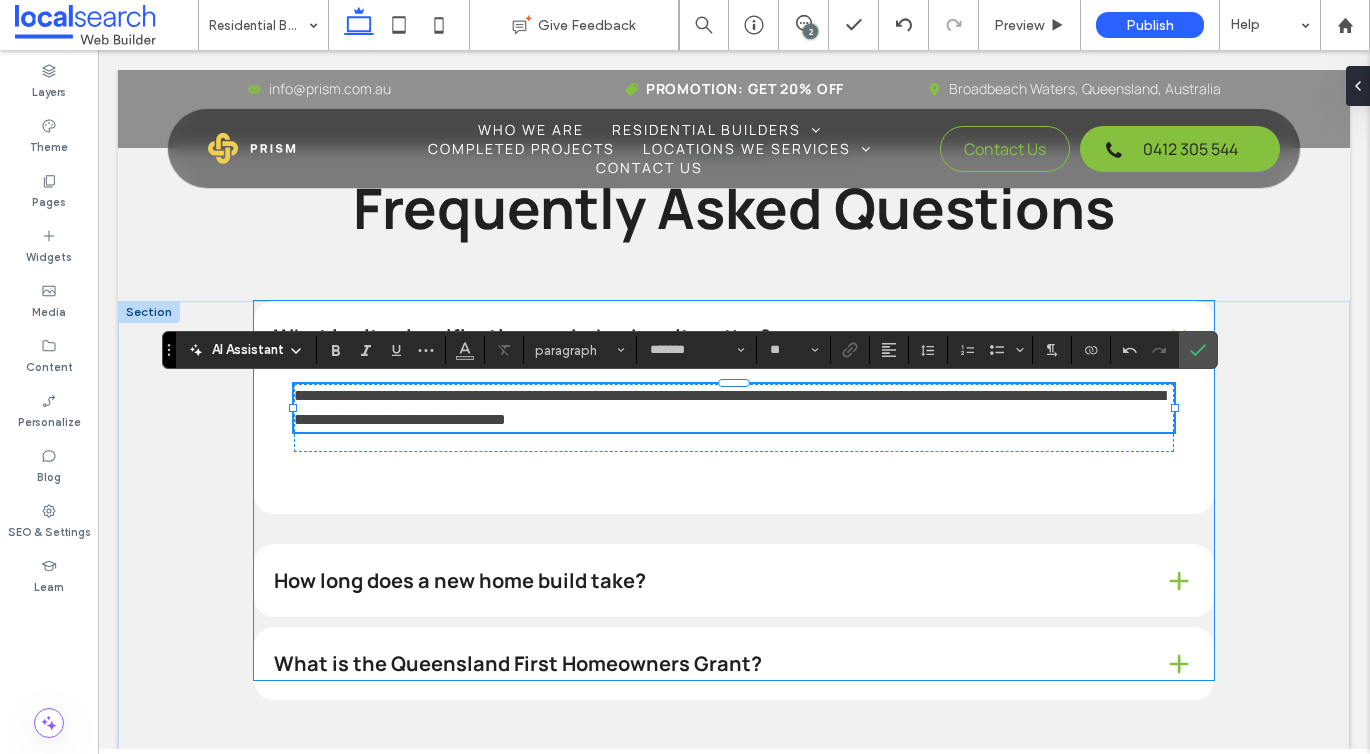 click on "How long does a new home build take?" at bounding box center [734, 580] 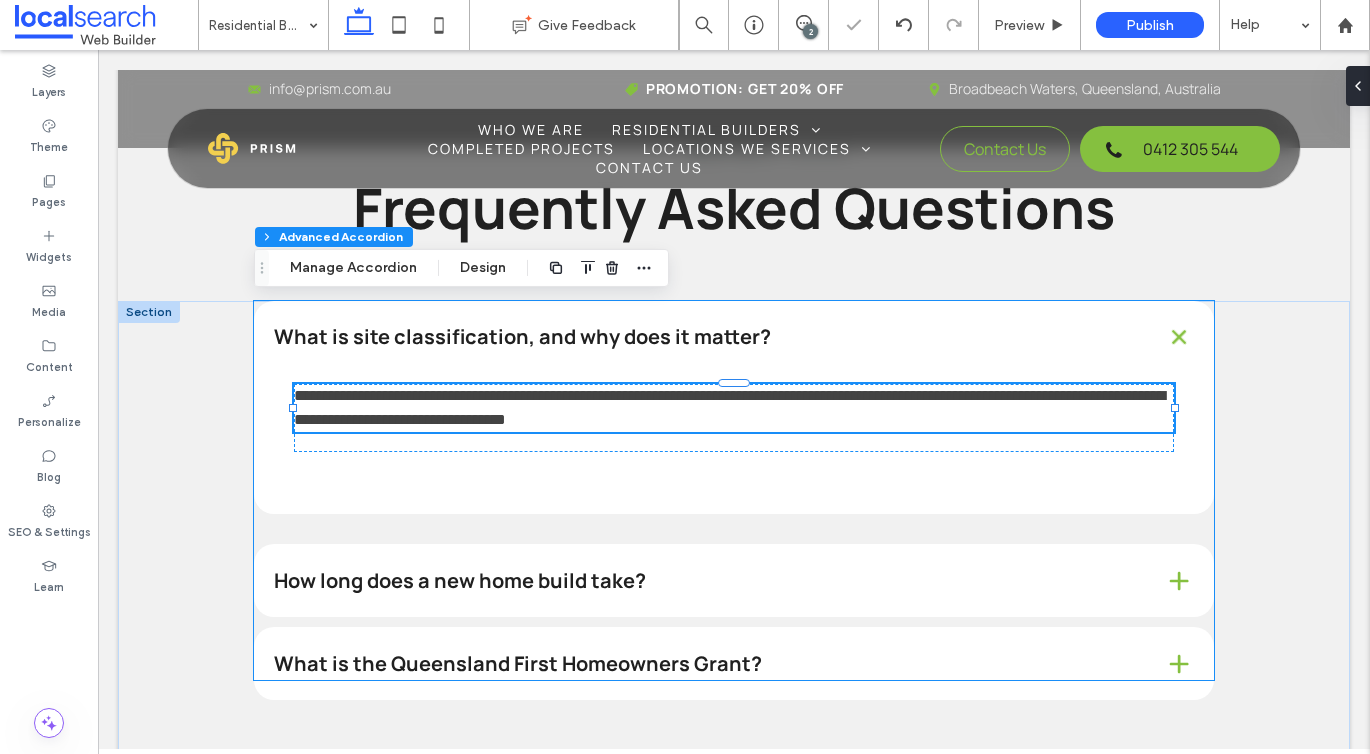 type on "*" 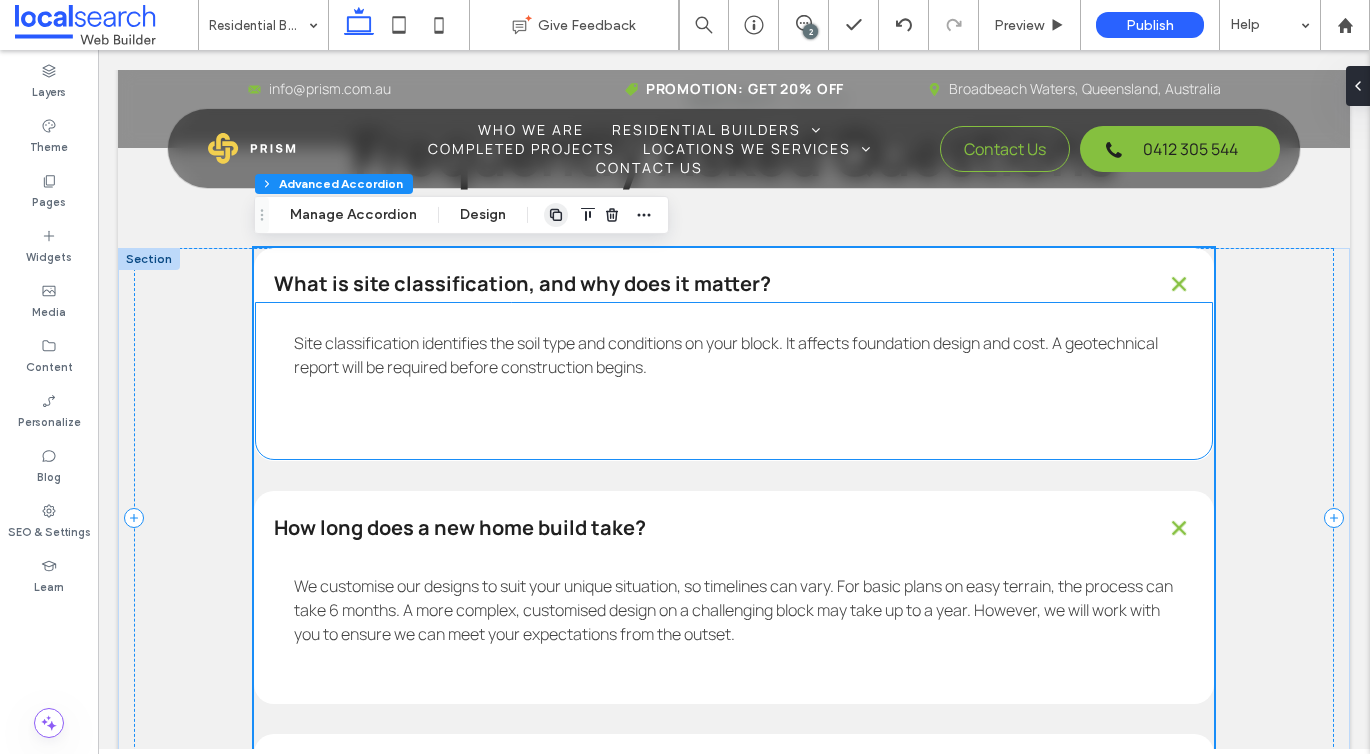 scroll, scrollTop: 4696, scrollLeft: 0, axis: vertical 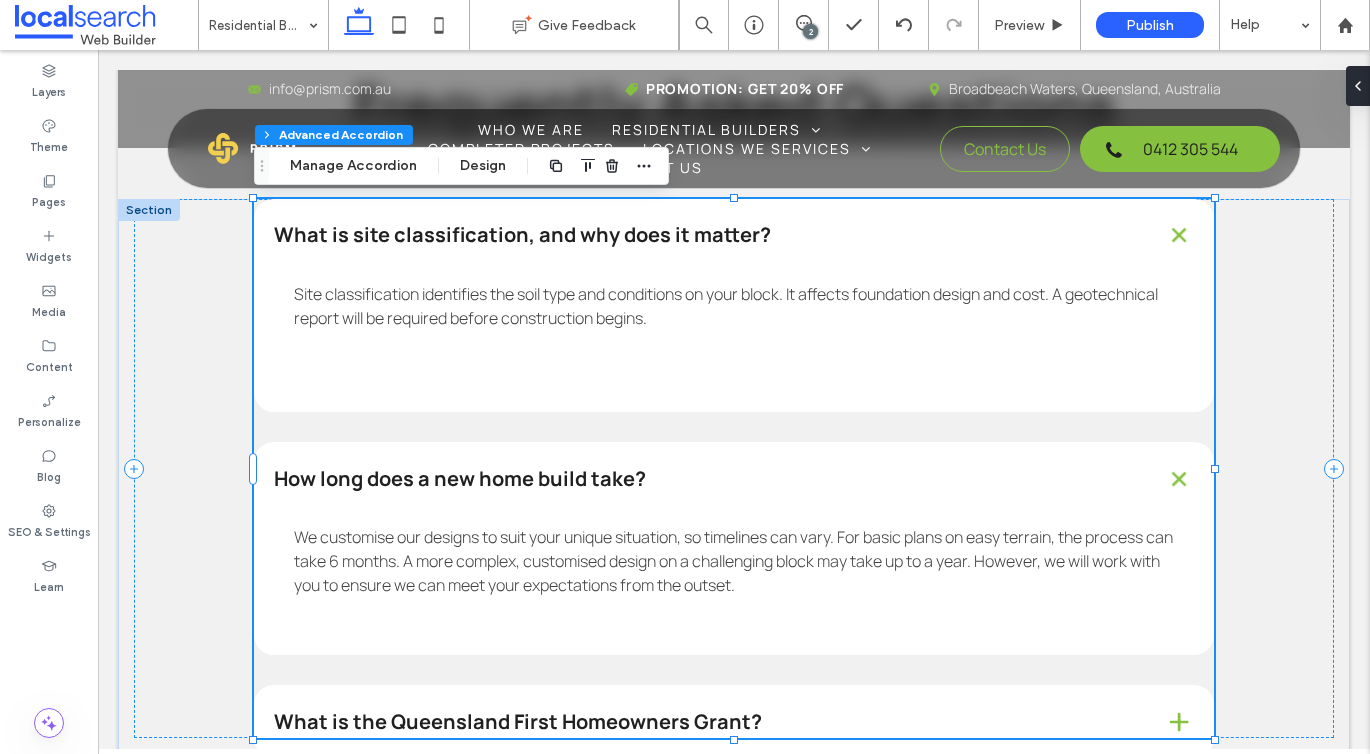 click on "How long does a new home build take?" at bounding box center [703, 479] 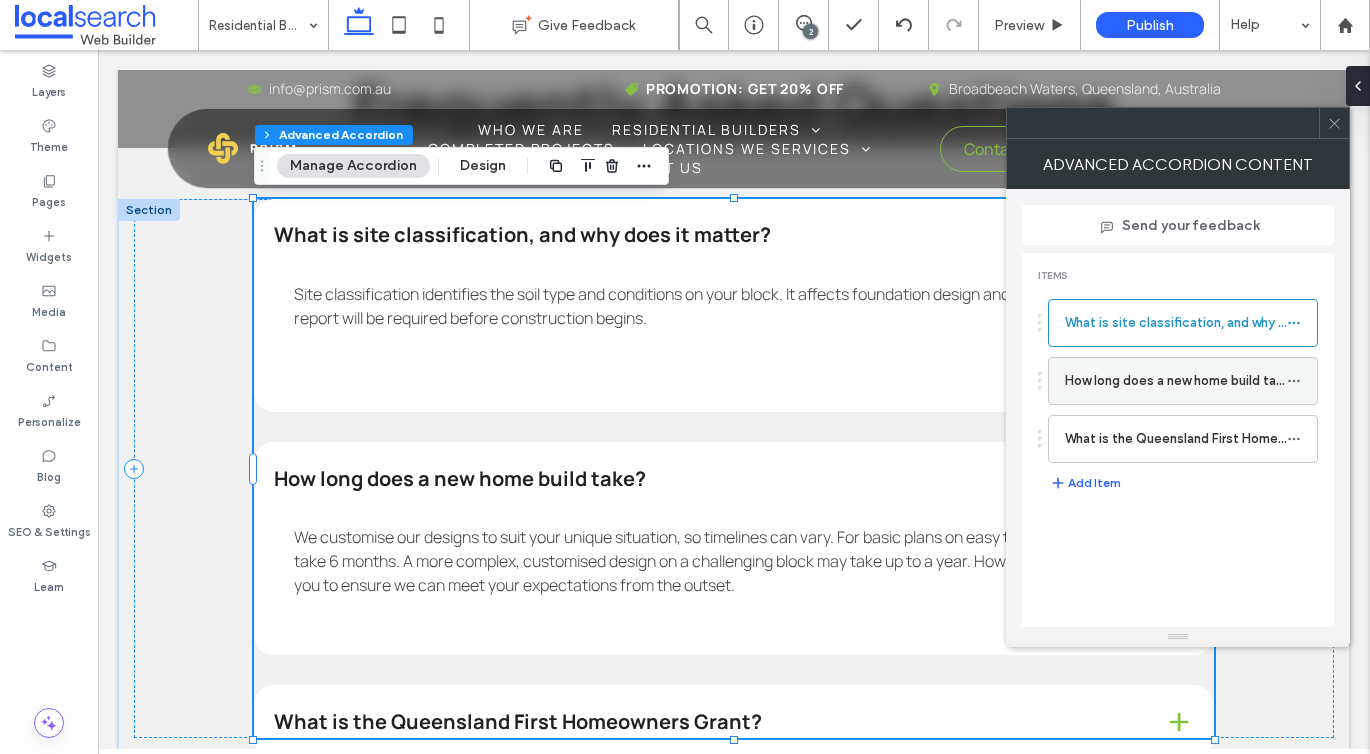 click 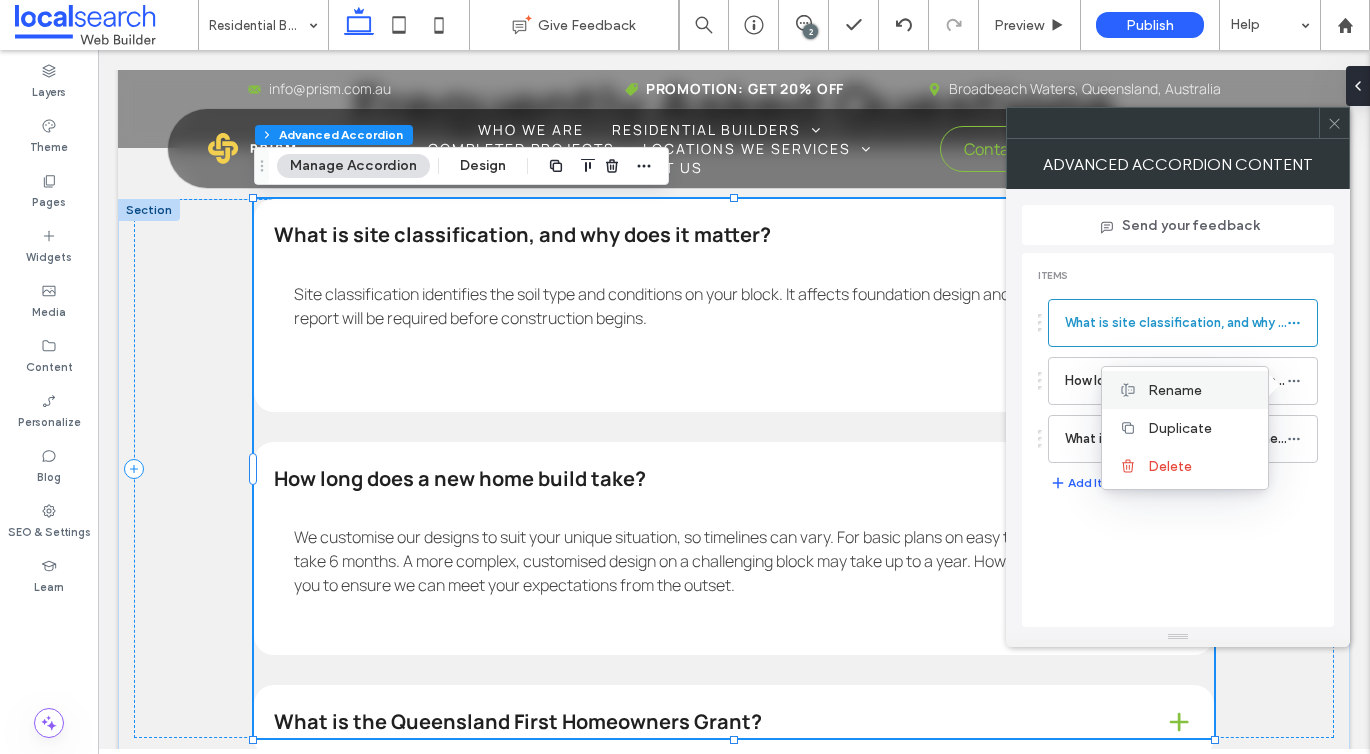click on "Rename" at bounding box center (1175, 390) 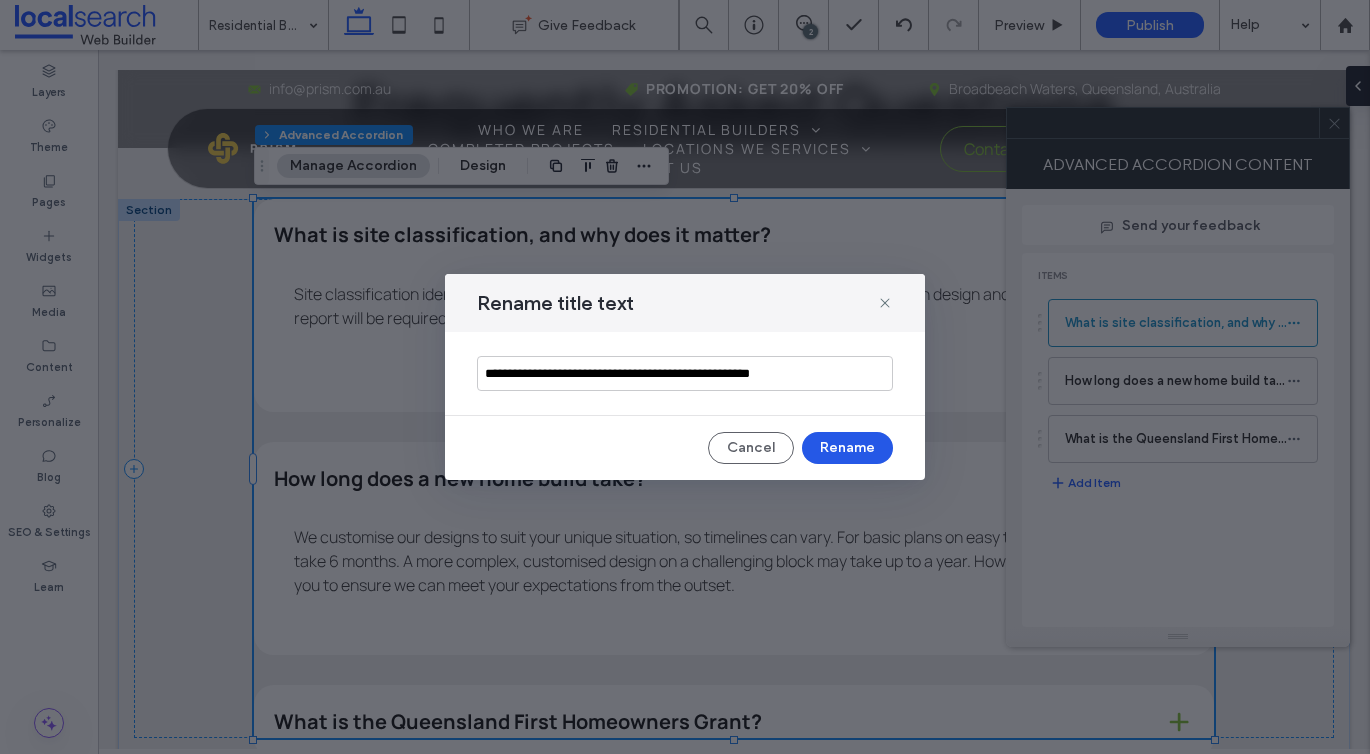 type on "**********" 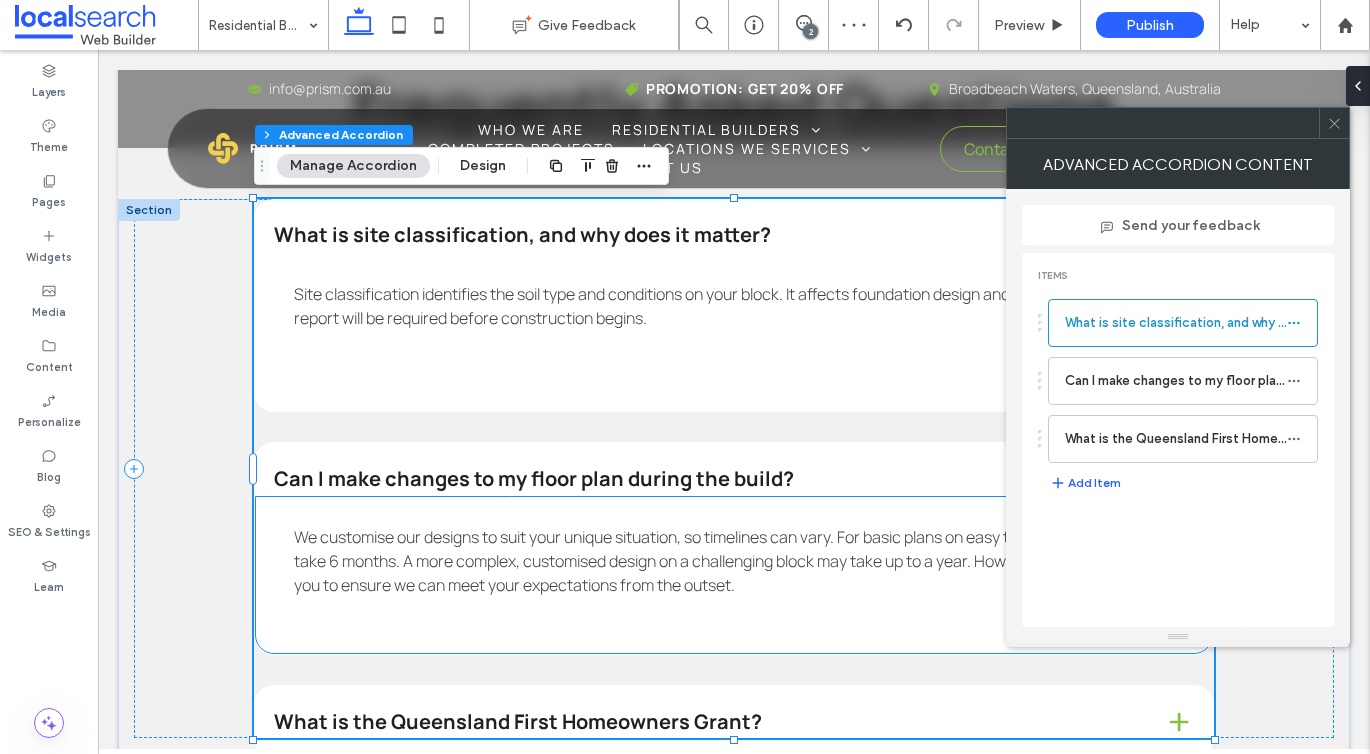 click on "We customise our designs to suit your unique situation, so timelines can vary. For basic plans on easy terrain, the process can take 6 months. A more complex, customised design on a challenging block may take up to a year. However, we will work with you to ensure we can meet your expectations from the outset." at bounding box center (733, 561) 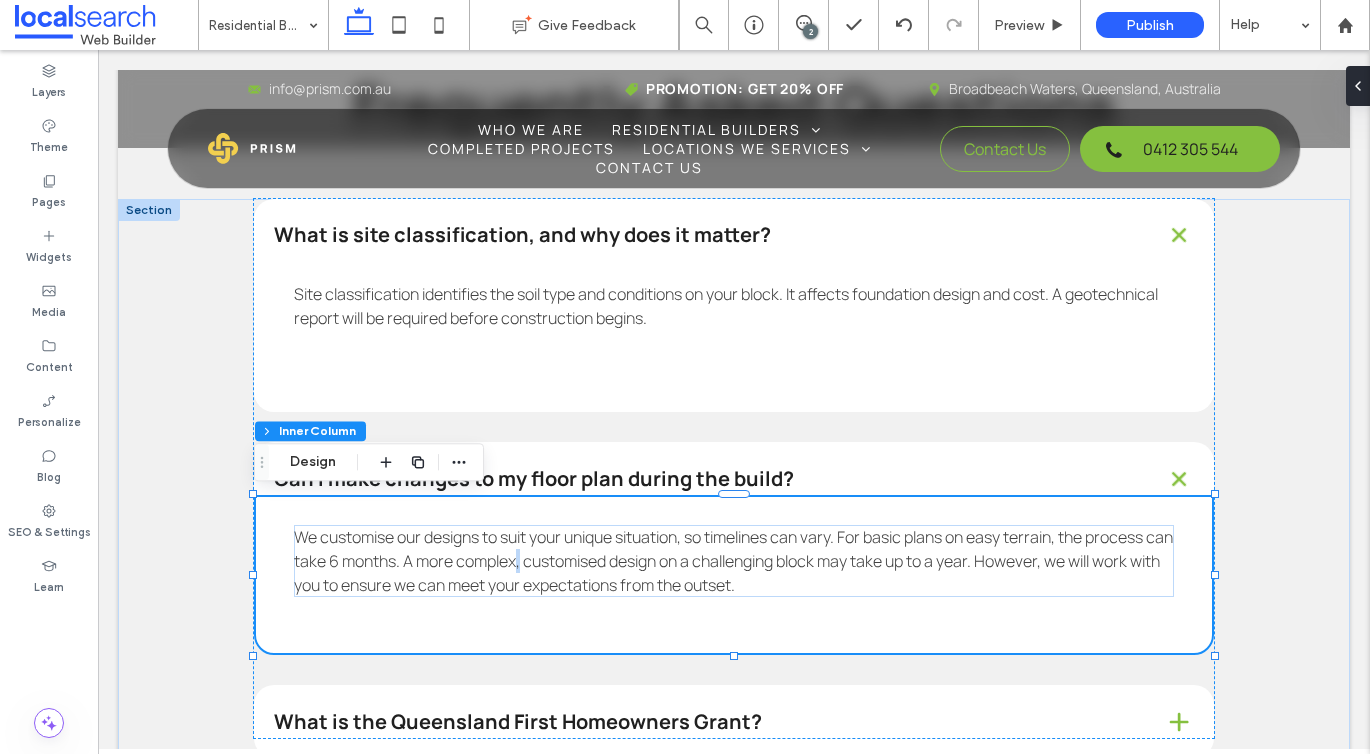 click on "We customise our designs to suit your unique situation, so timelines can vary. For basic plans on easy terrain, the process can take 6 months. A more complex, customised design on a challenging block may take up to a year. However, we will work with you to ensure we can meet your expectations from the outset." at bounding box center (733, 561) 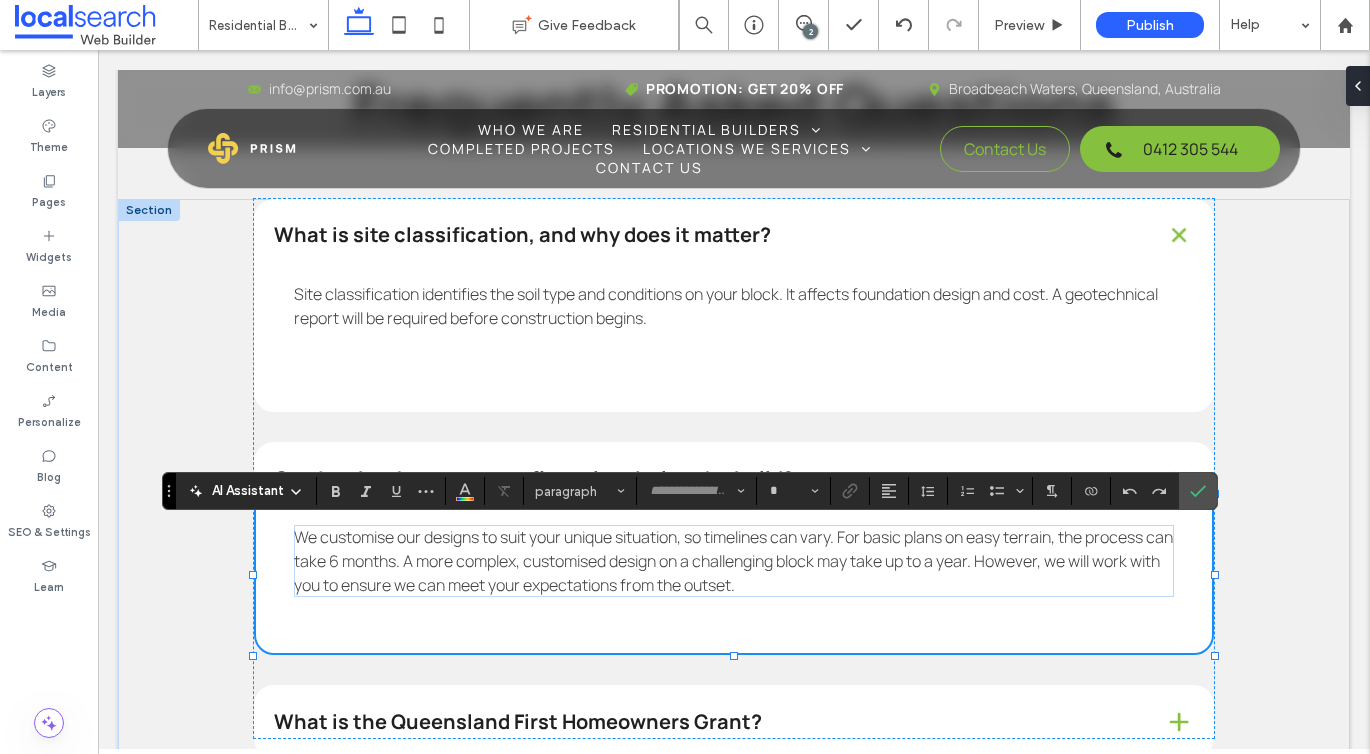 type on "*******" 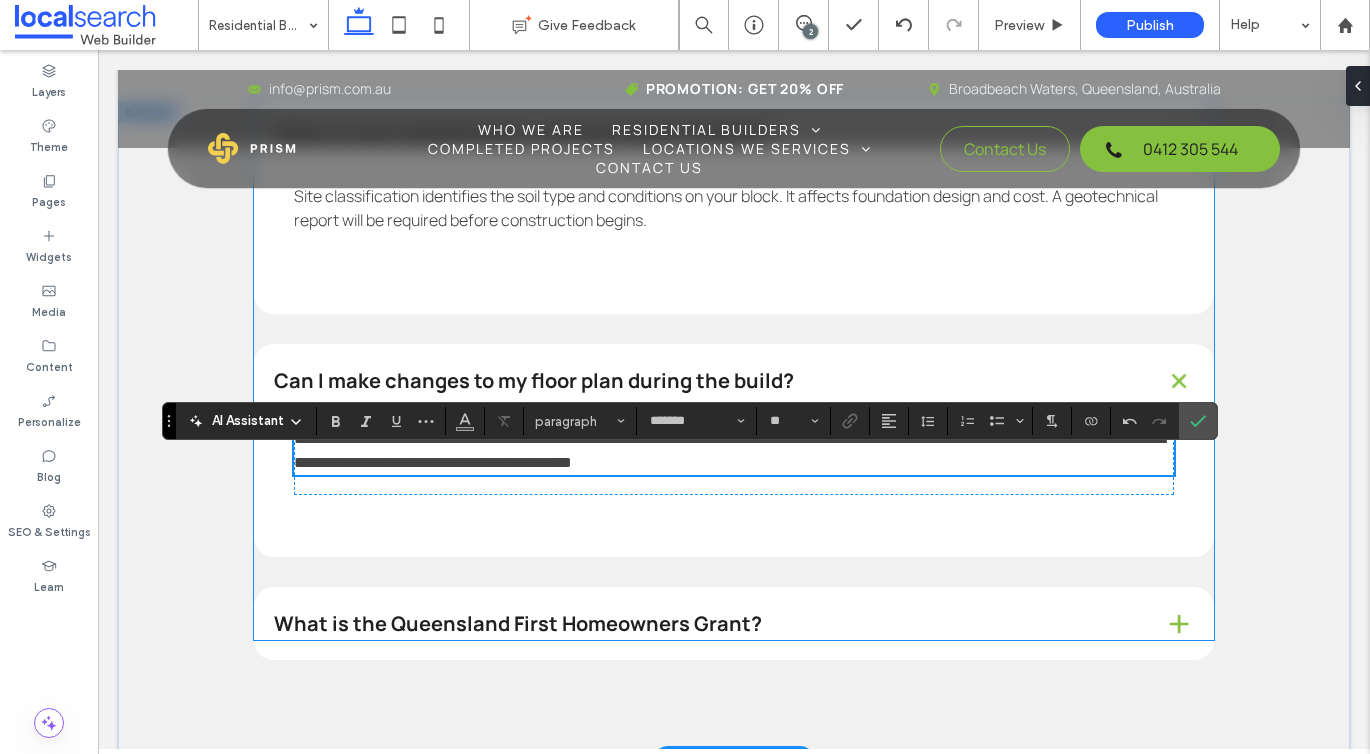 scroll, scrollTop: 4921, scrollLeft: 0, axis: vertical 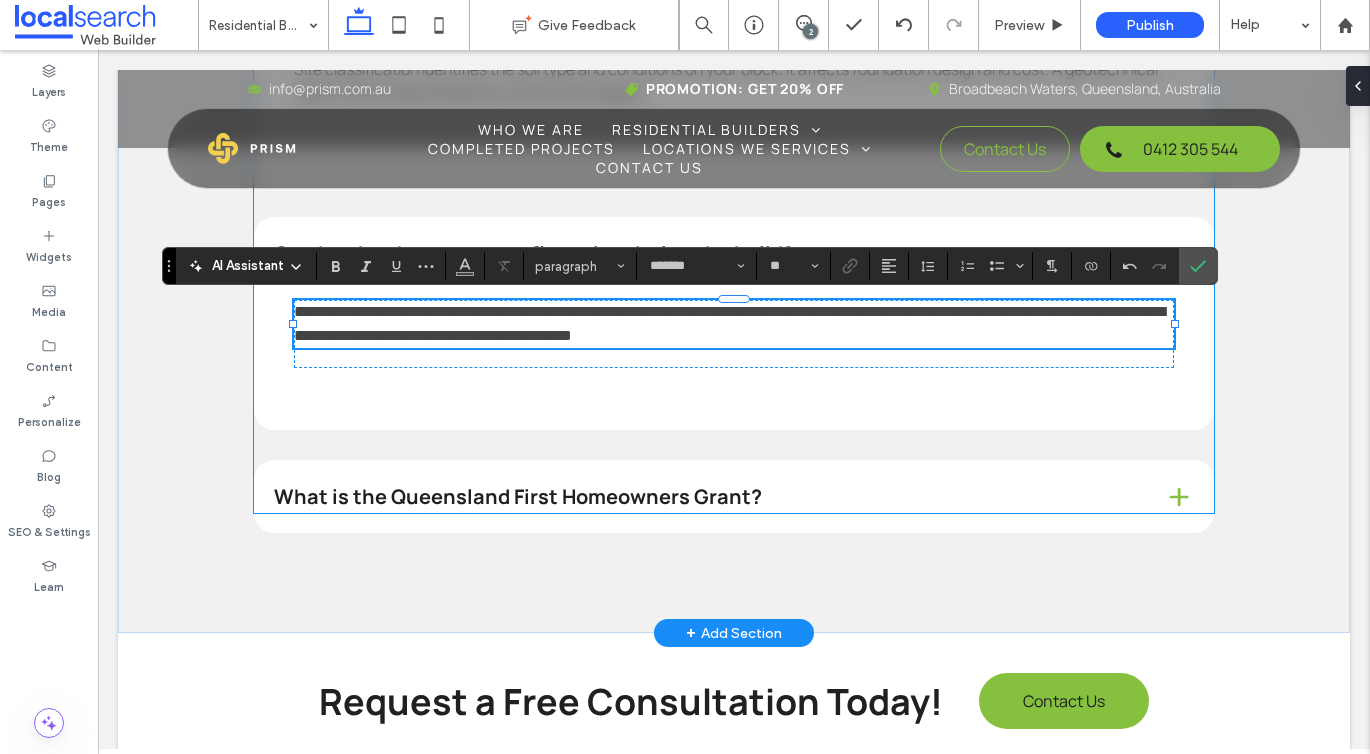 click on "What is the Queensland First Homeowners Grant?" at bounding box center (703, 497) 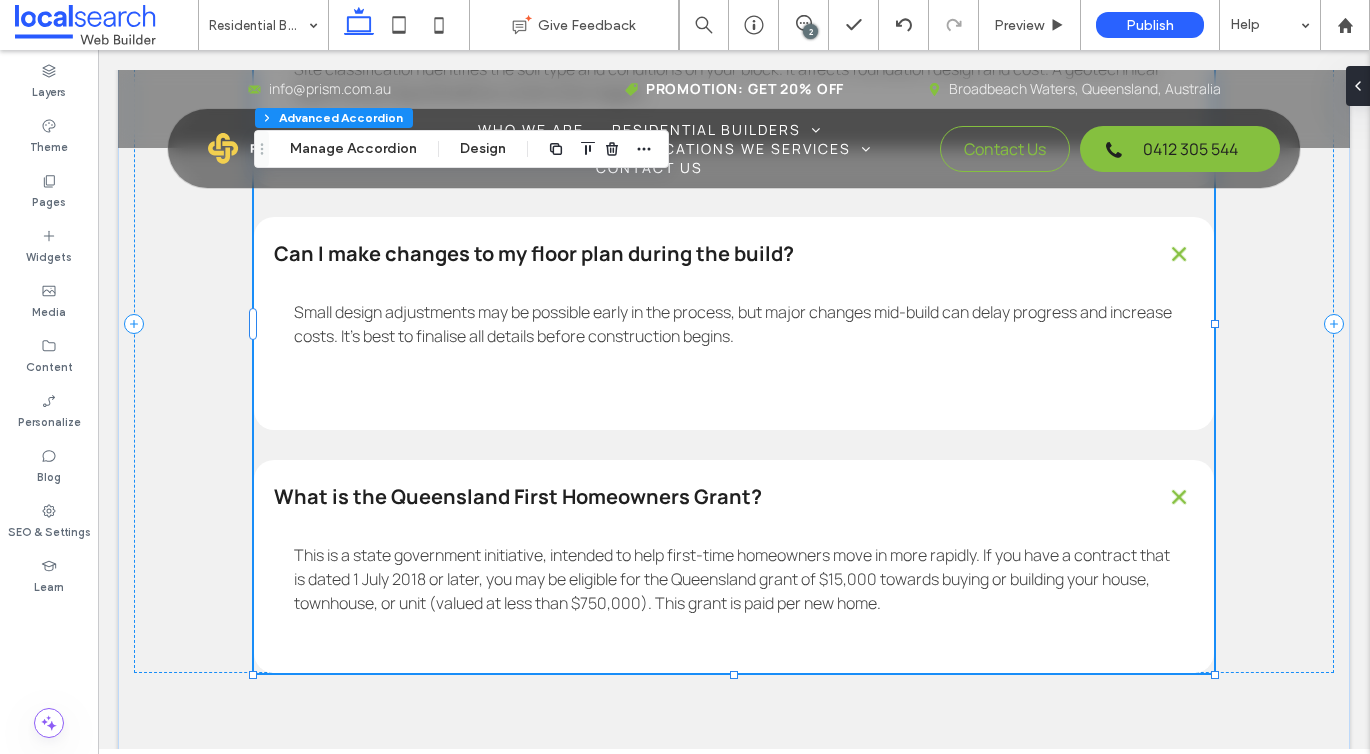 click on "What is the Queensland First Homeowners Grant?" at bounding box center (703, 497) 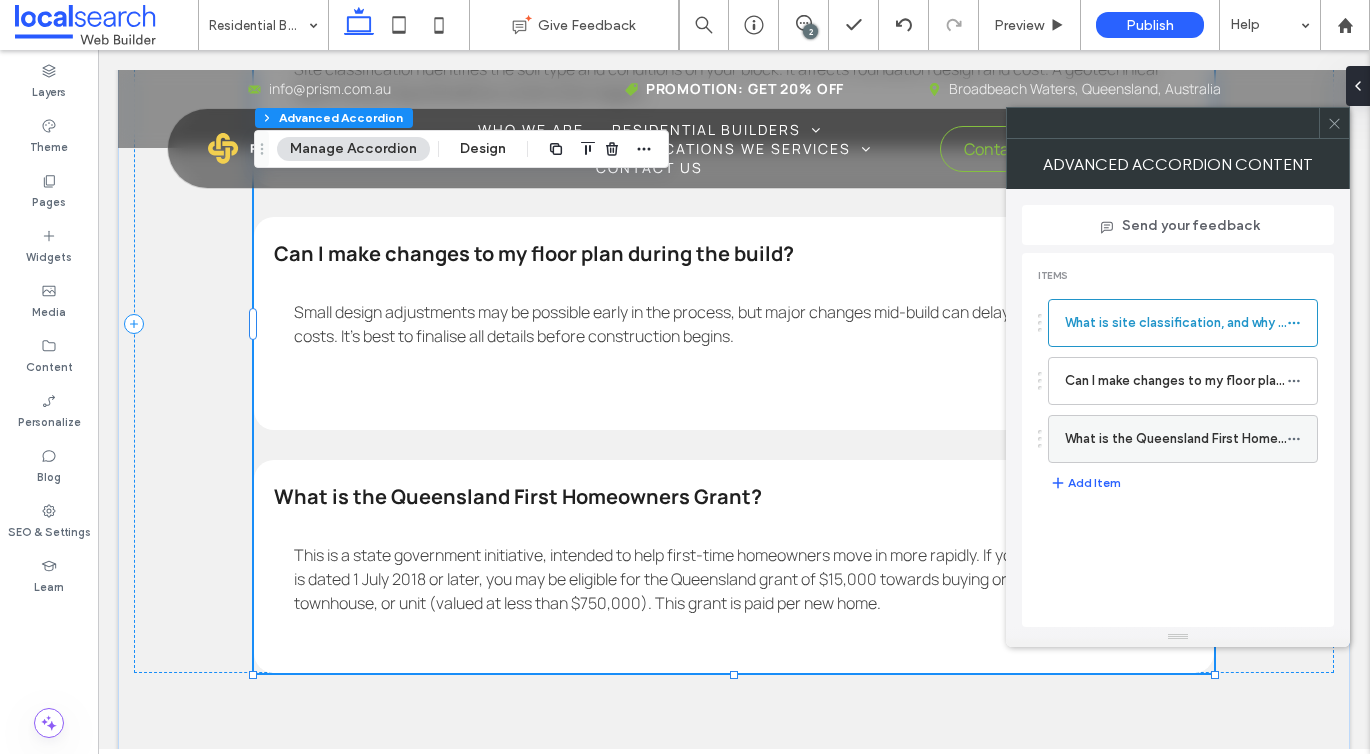 click on "What is the Queensland First Homeowners Grant?" at bounding box center [1176, 439] 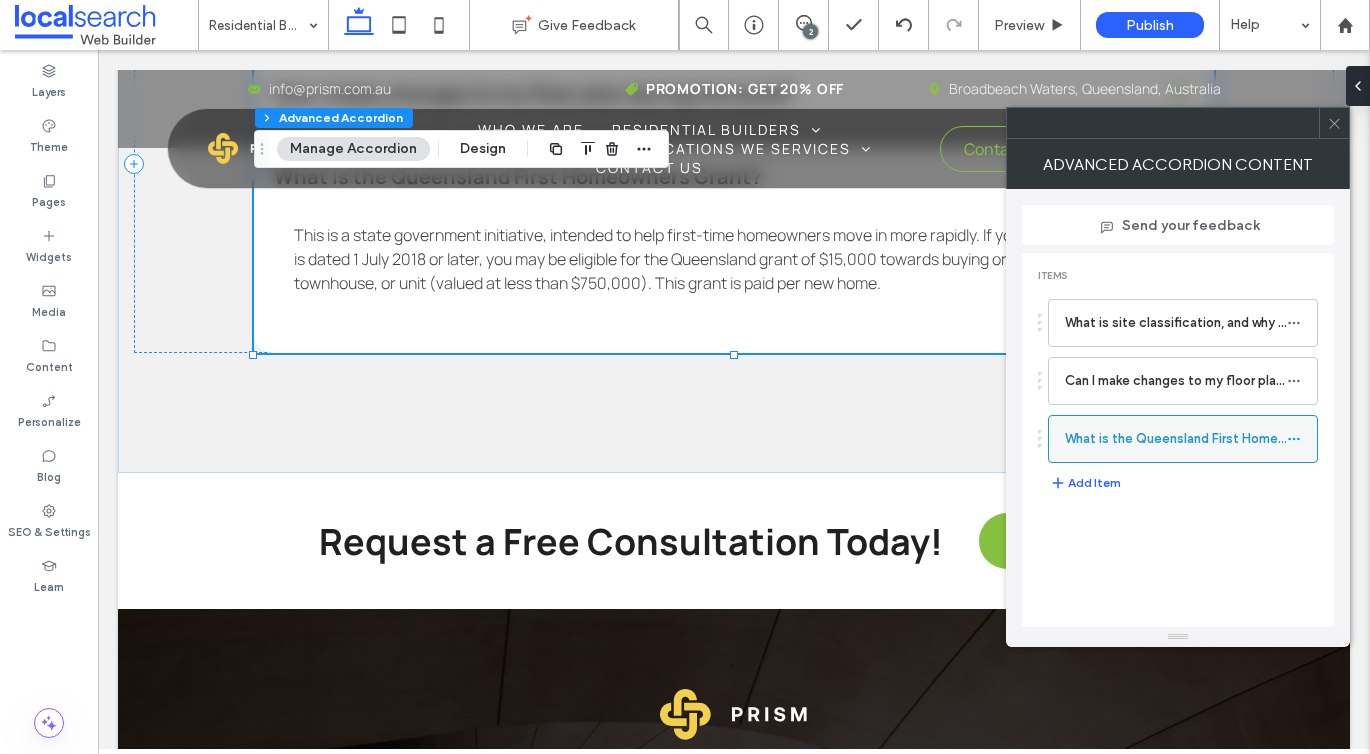 click 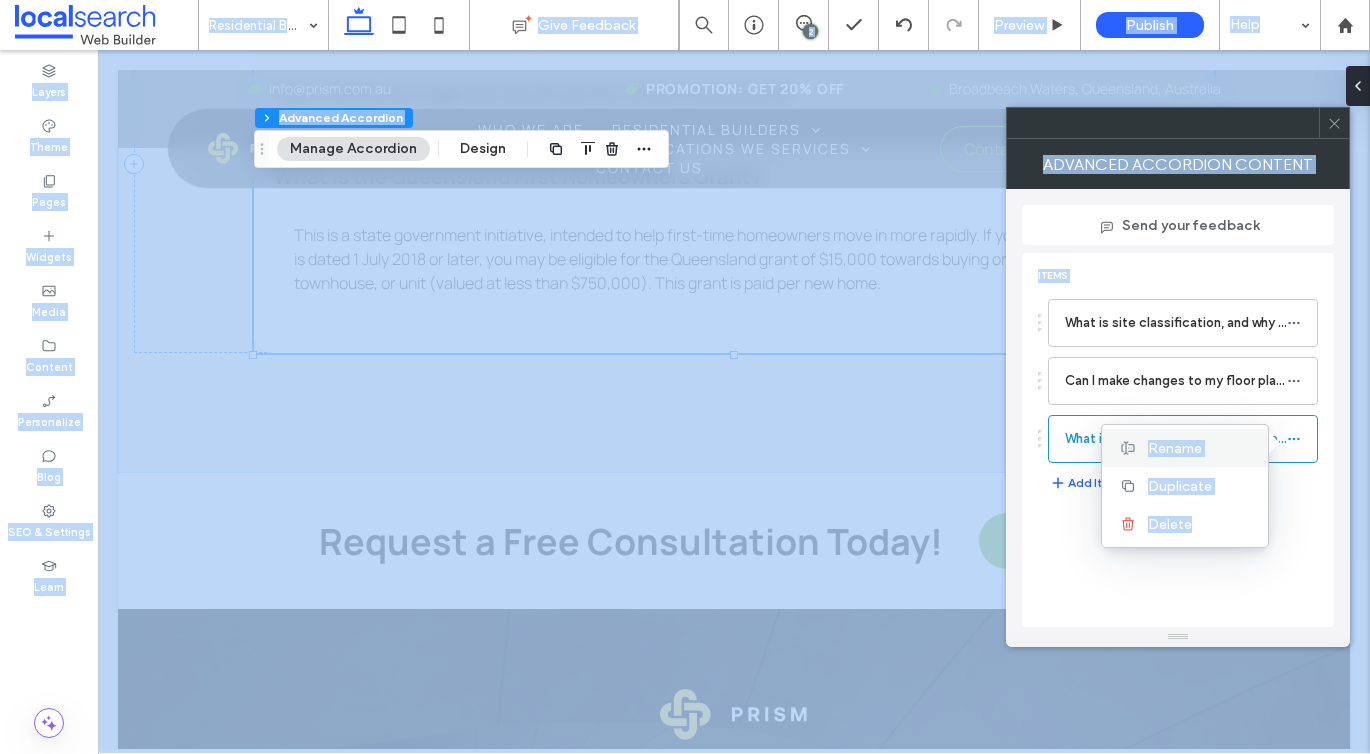 click on "Rename" at bounding box center (1175, 448) 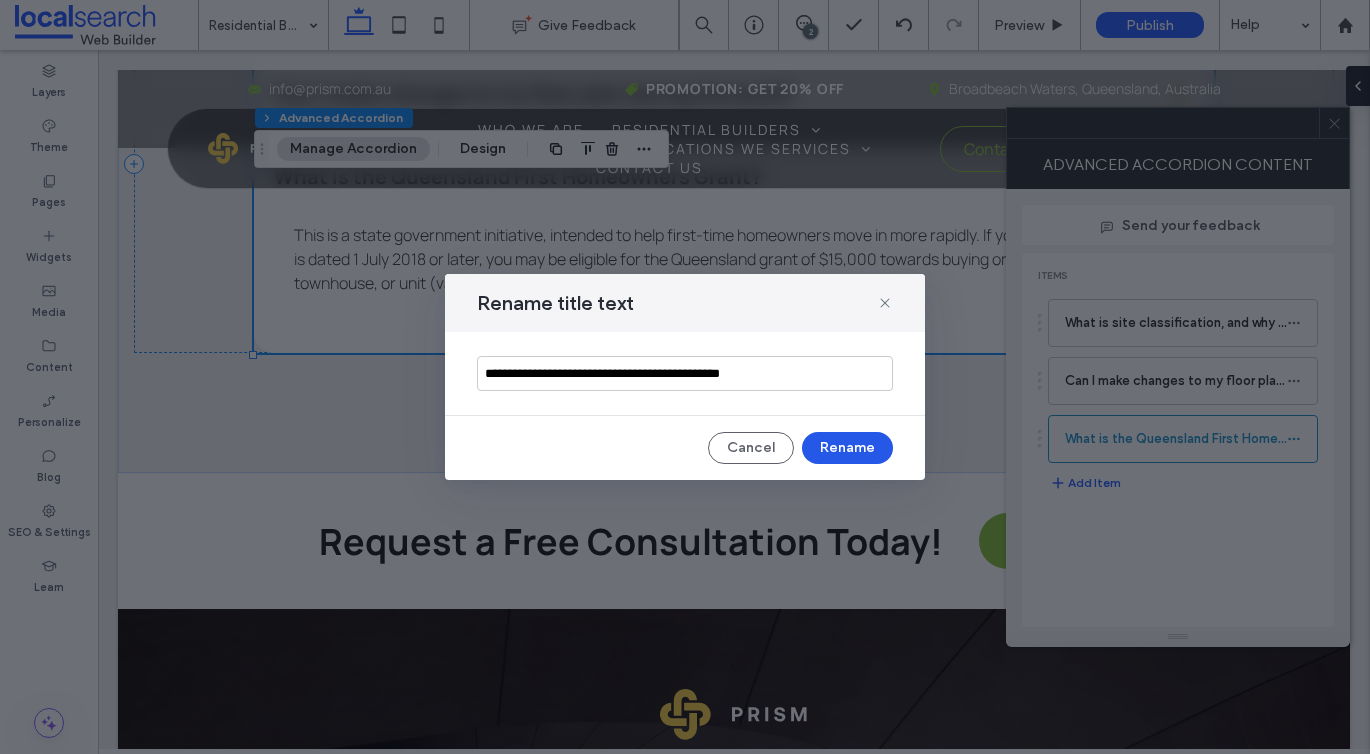 type on "**********" 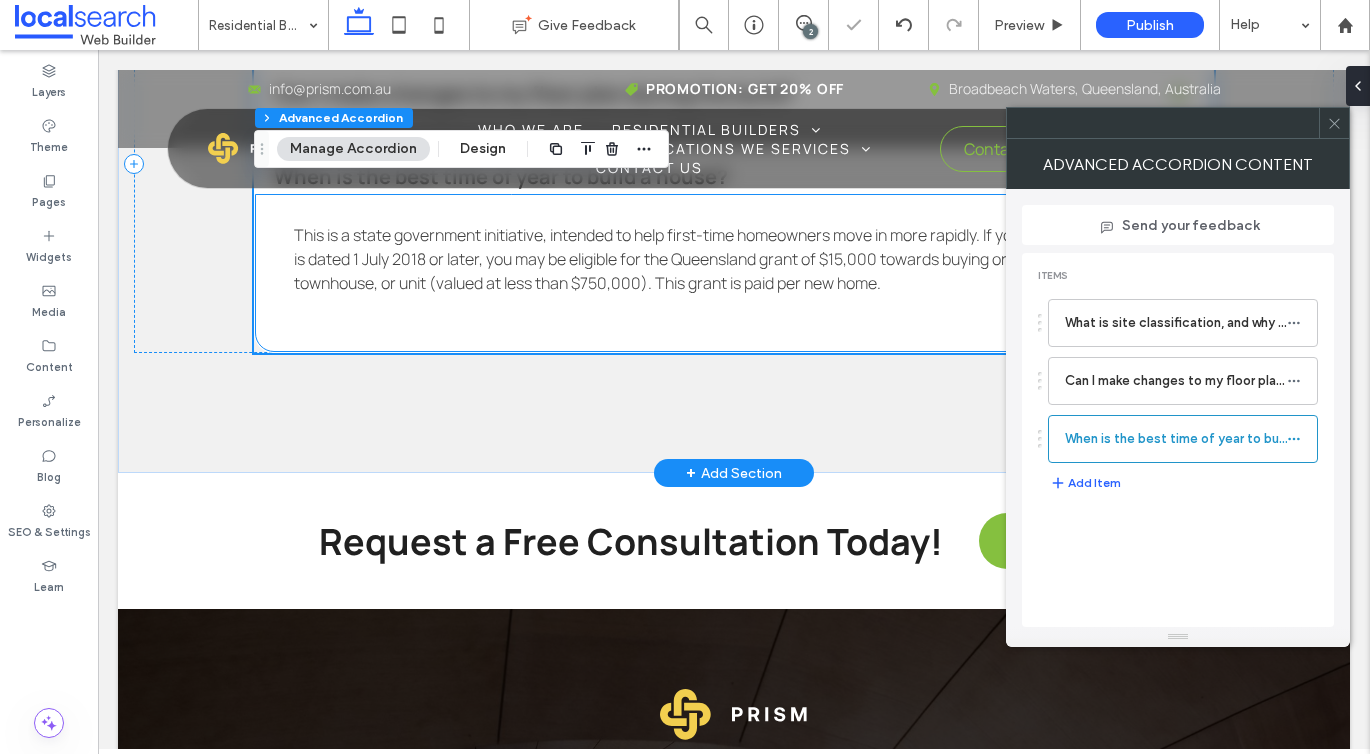 scroll, scrollTop: 4840, scrollLeft: 0, axis: vertical 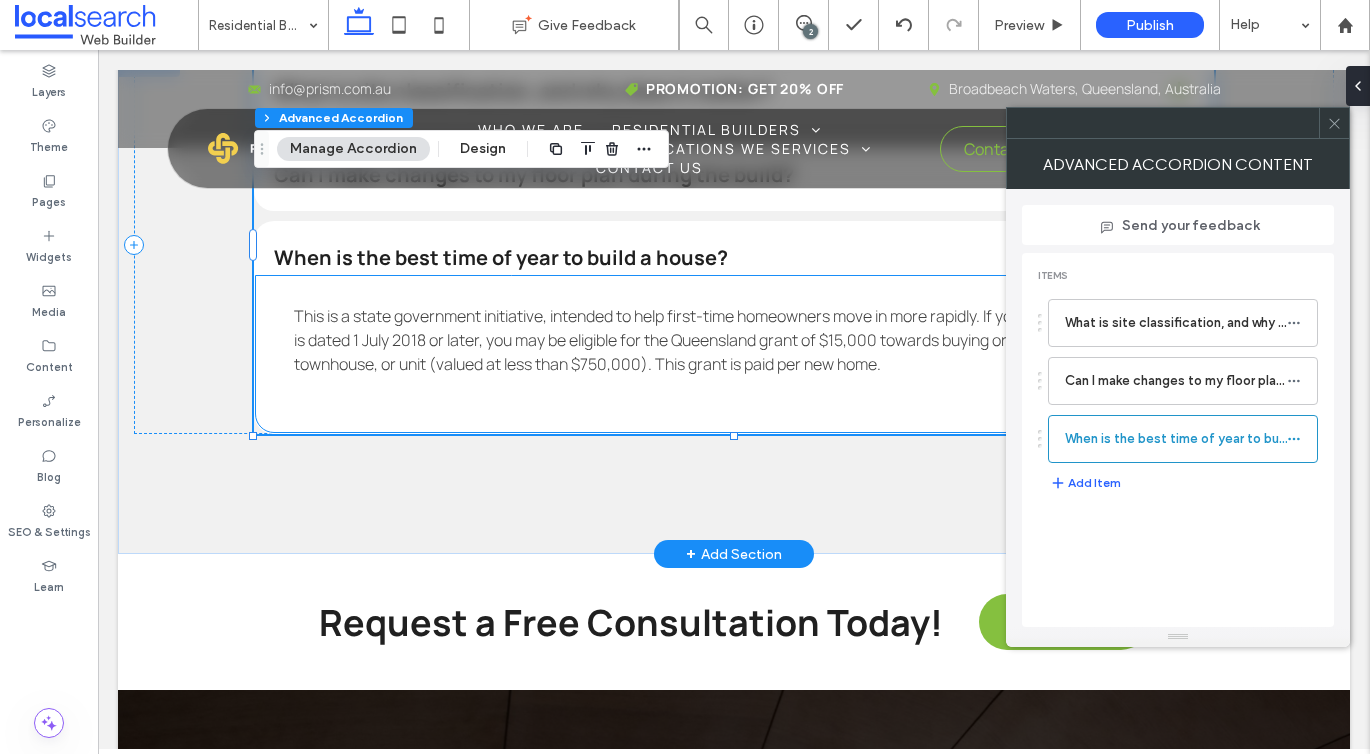click on "This is a state government initiative, intended to help first-time homeowners move in more rapidly. If you have a contract that is dated 1 July 2018 or later, you may be eligible for the Queensland grant of $15,000 towards buying or building your house, townhouse, or unit (valued at less than $750,000). This grant is paid per new home." at bounding box center (732, 340) 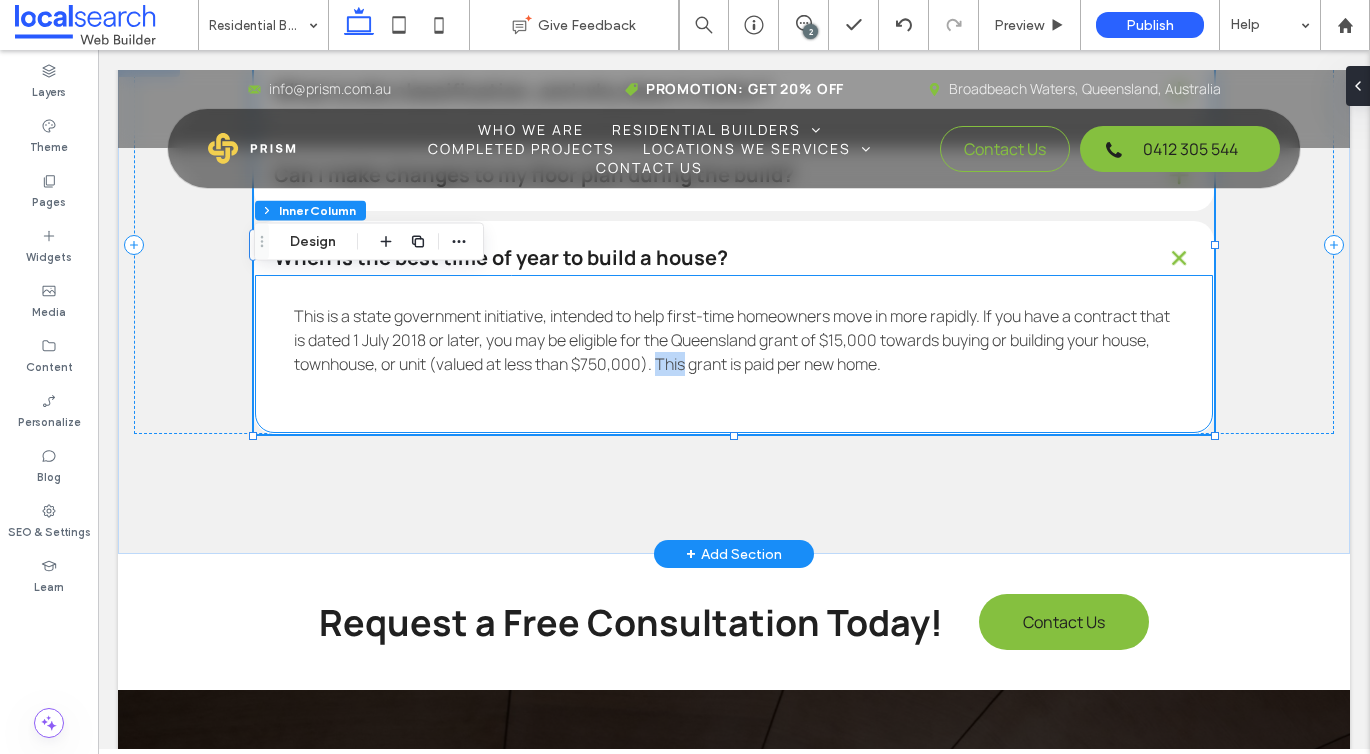 click on "This is a state government initiative, intended to help first-time homeowners move in more rapidly. If you have a contract that is dated 1 July 2018 or later, you may be eligible for the Queensland grant of $15,000 towards buying or building your house, townhouse, or unit (valued at less than $750,000). This grant is paid per new home." at bounding box center [732, 340] 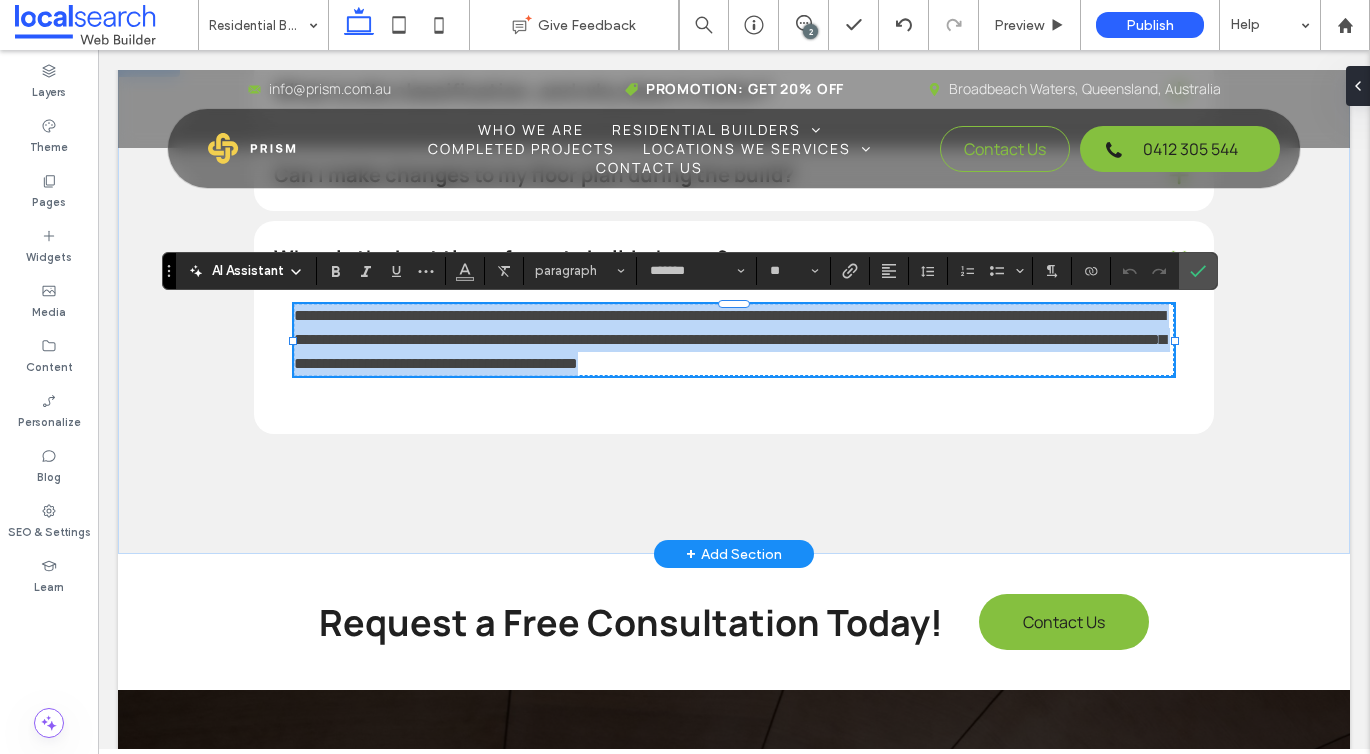 paste 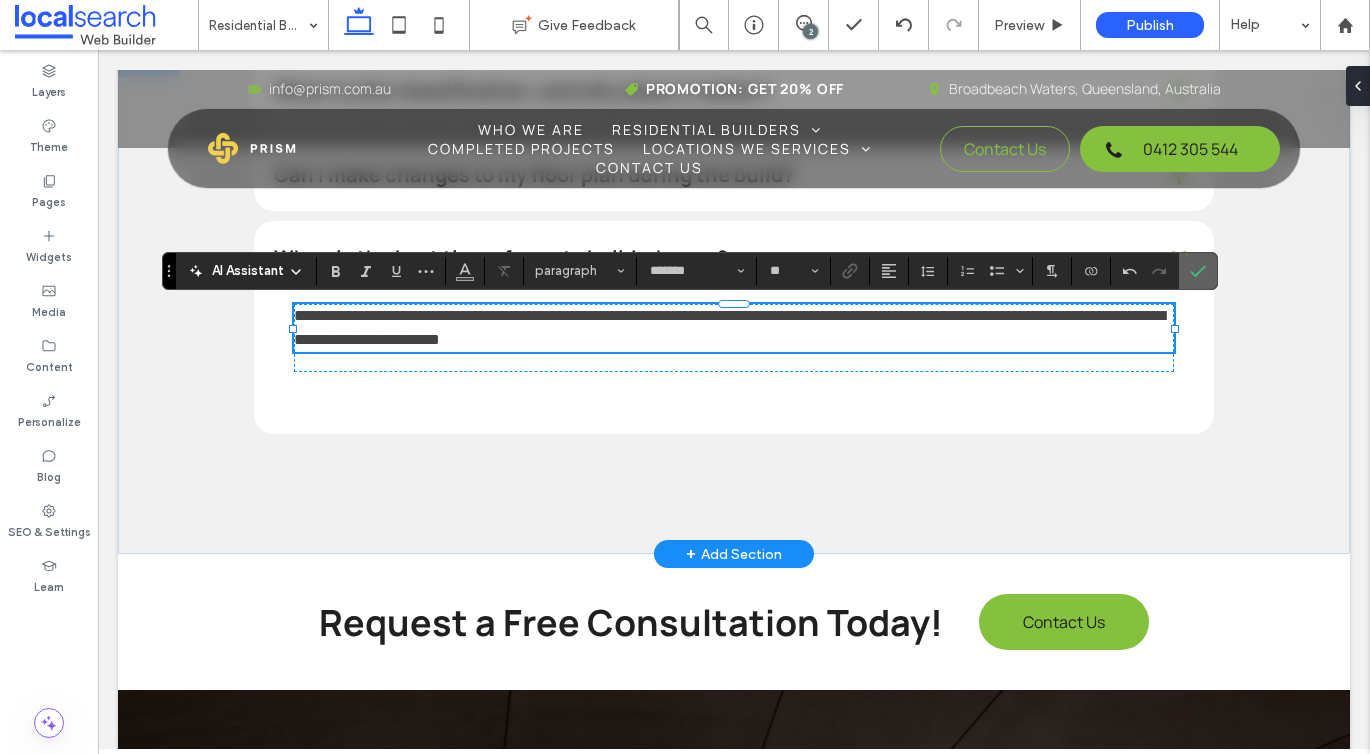 click 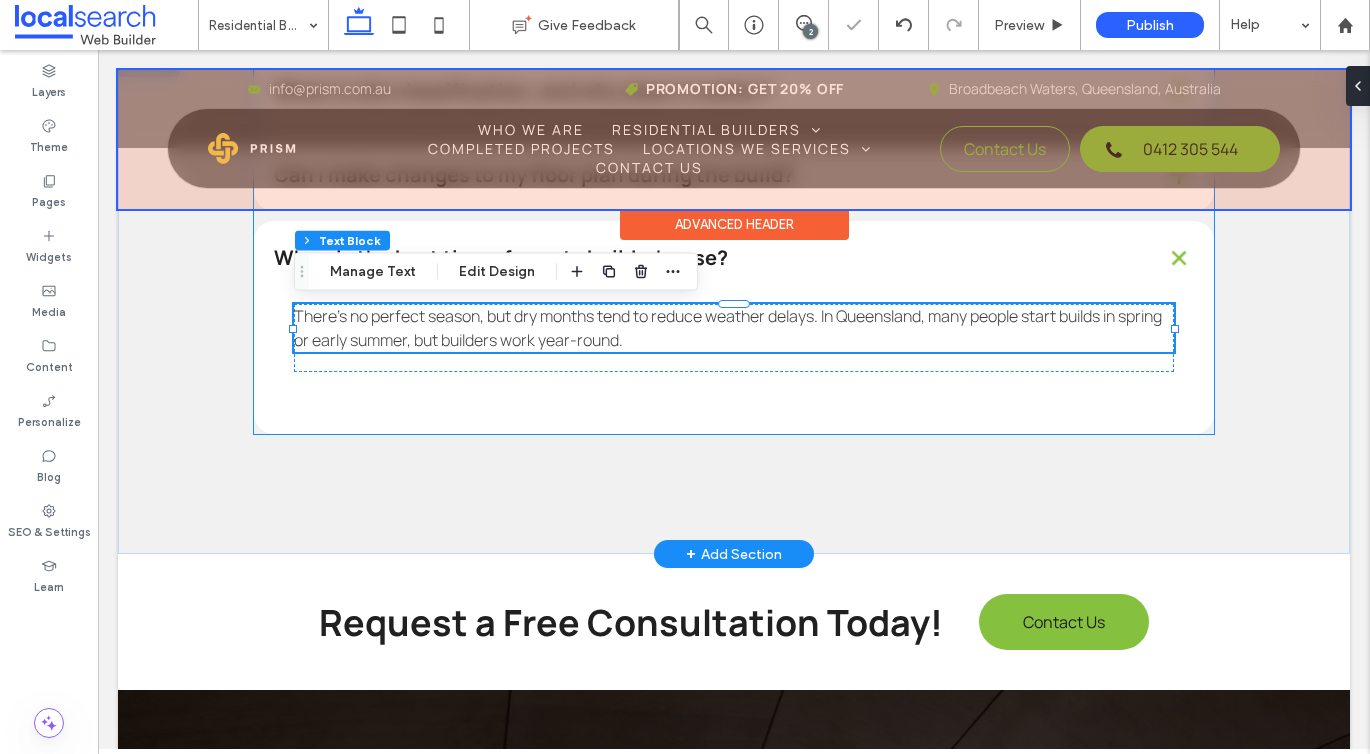 click on "Advanced Header" at bounding box center [734, 224] 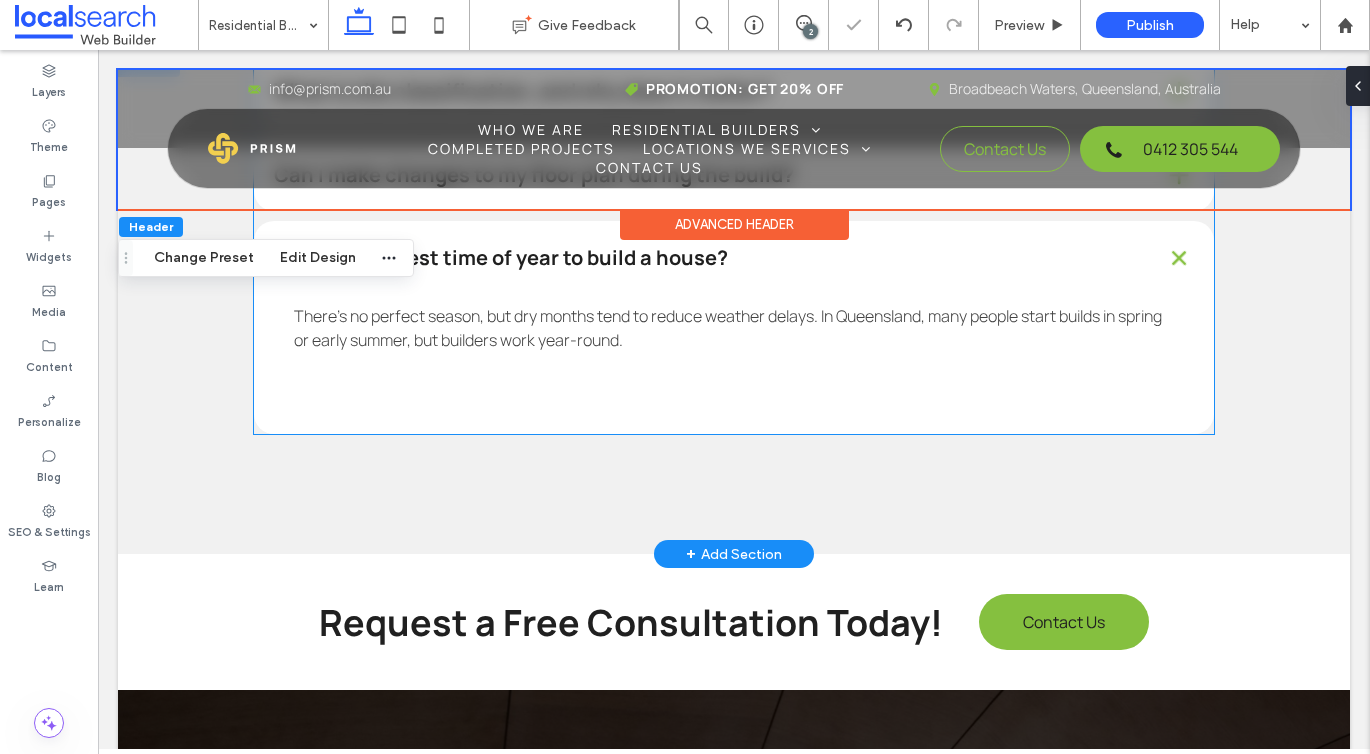 click on "There’s no perfect season, but dry months tend to reduce weather delays. In Queensland, many people start builds in spring or early summer, but builders work year-round." at bounding box center [734, 328] 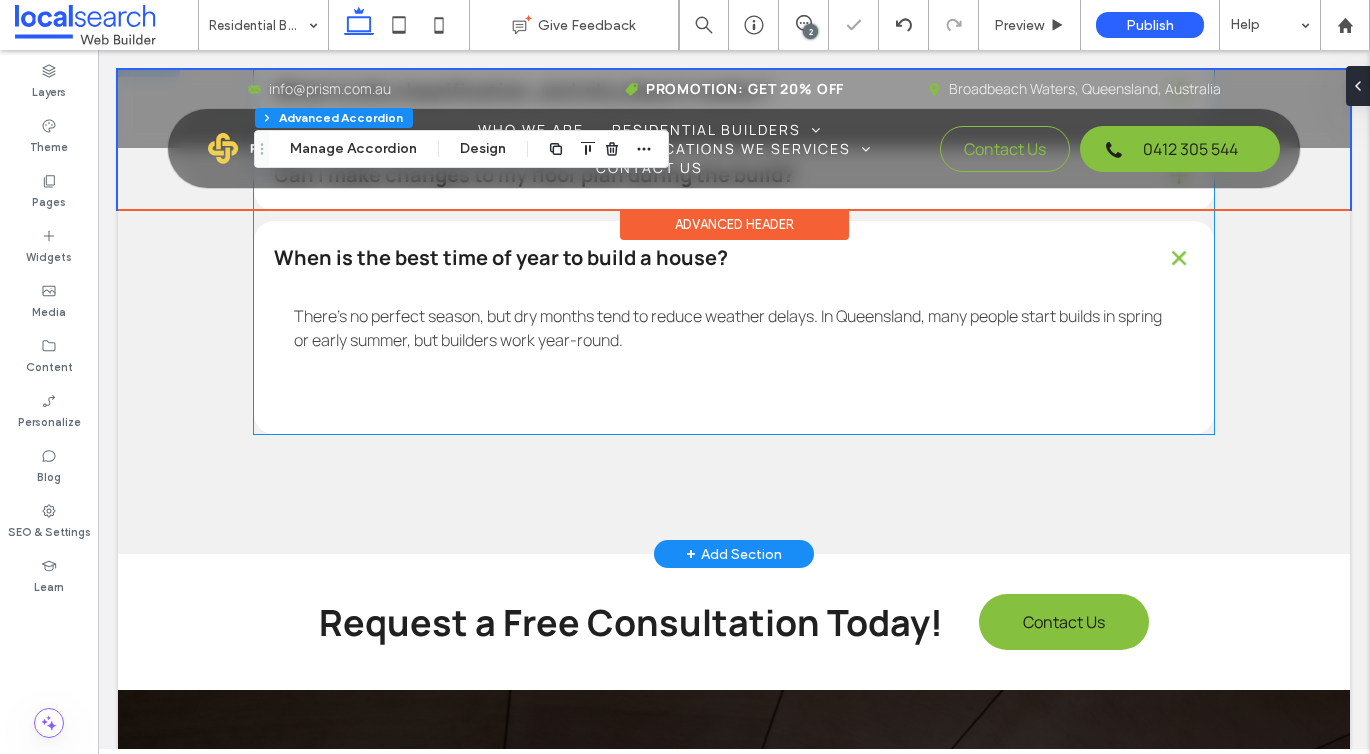 type on "*" 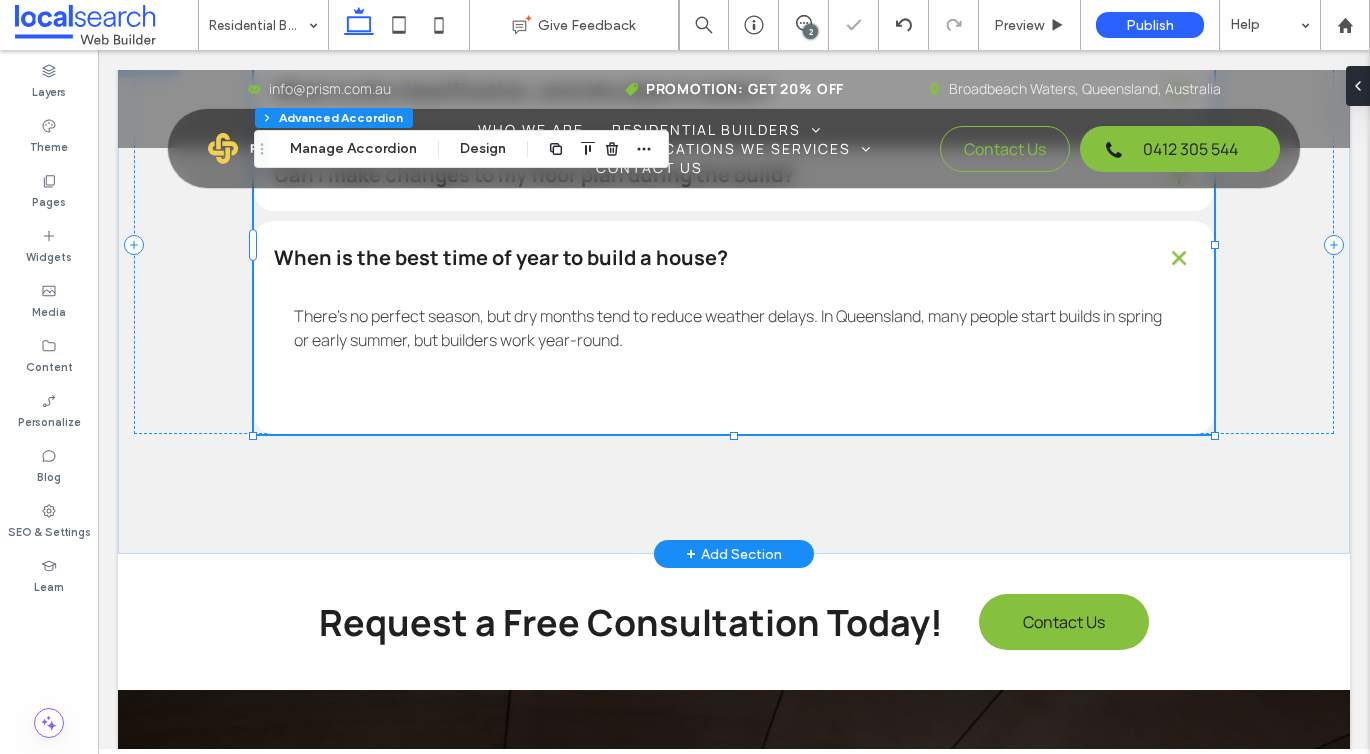 click on "There’s no perfect season, but dry months tend to reduce weather delays. In Queensland, many people start builds in spring or early summer, but builders work year-round." at bounding box center [734, 328] 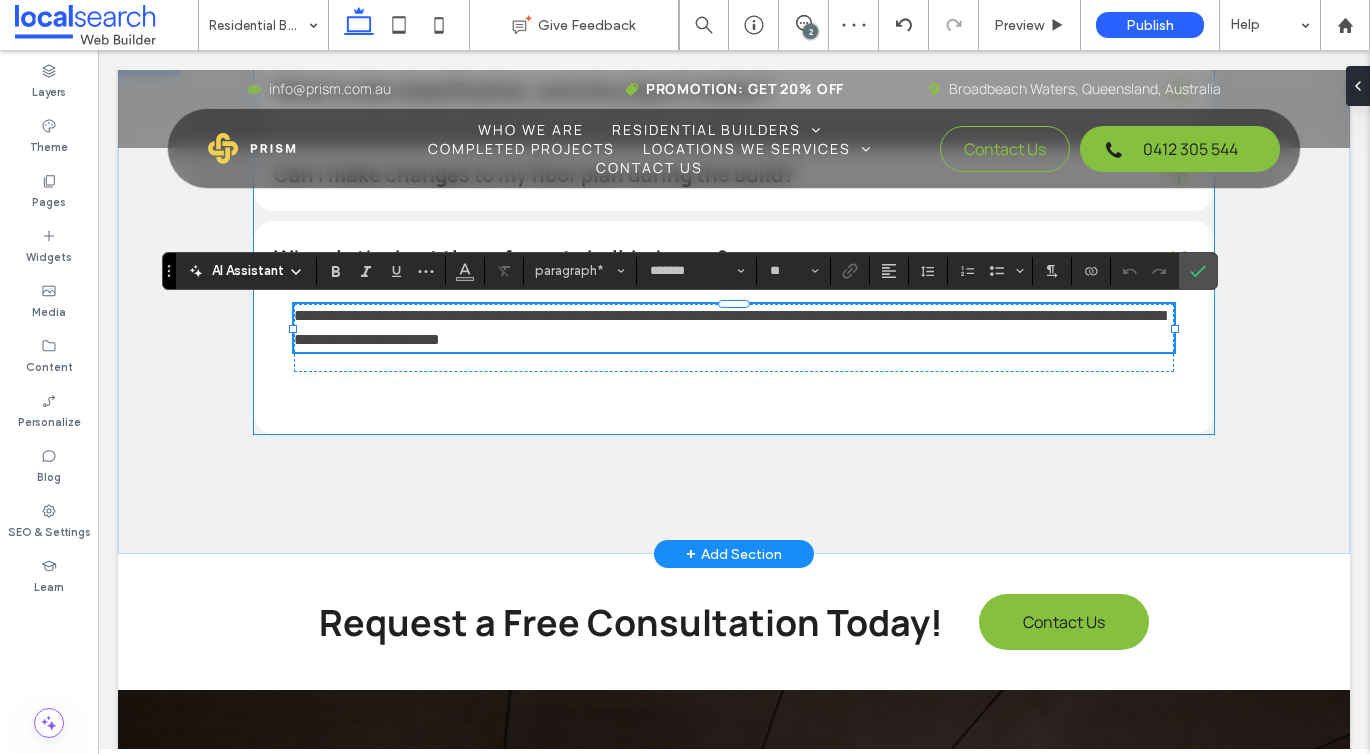 click on "When is the best time of year to build a house?" at bounding box center [734, 257] 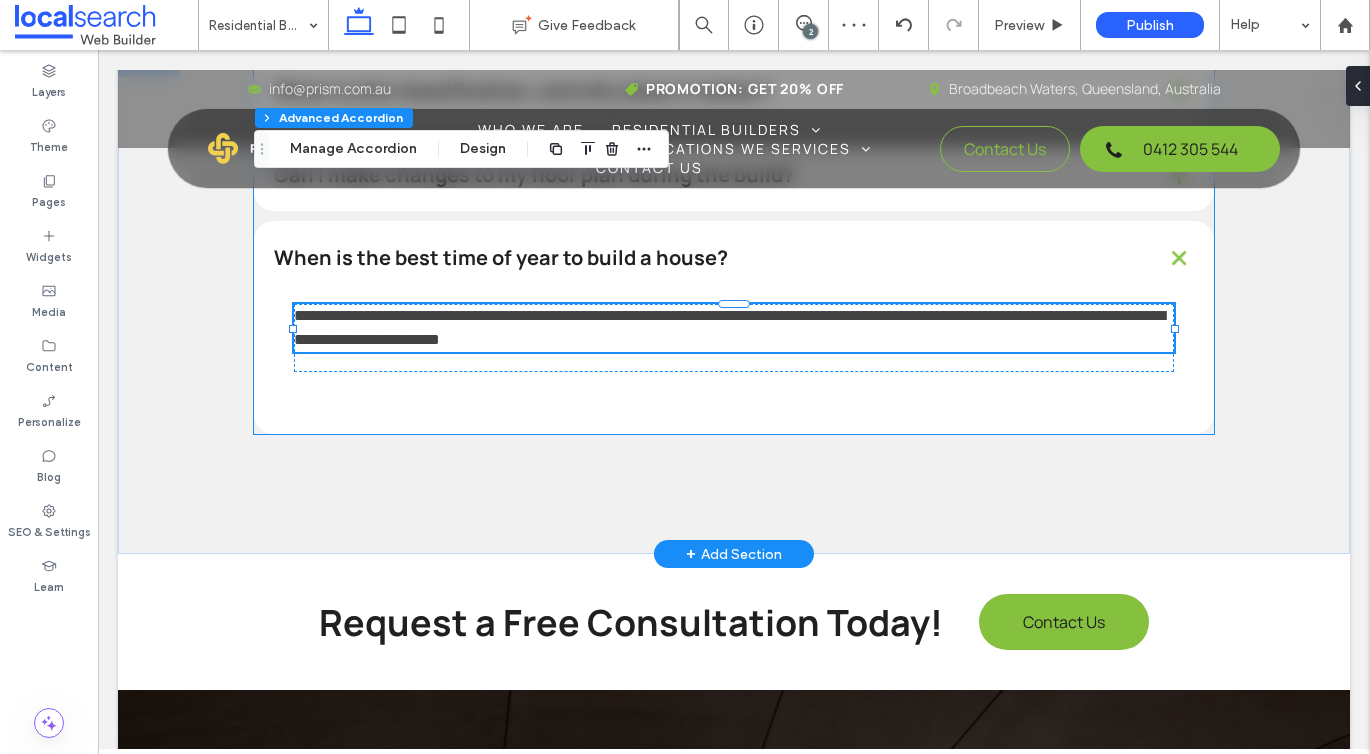 click on "When is the best time of year to build a house?" at bounding box center [734, 257] 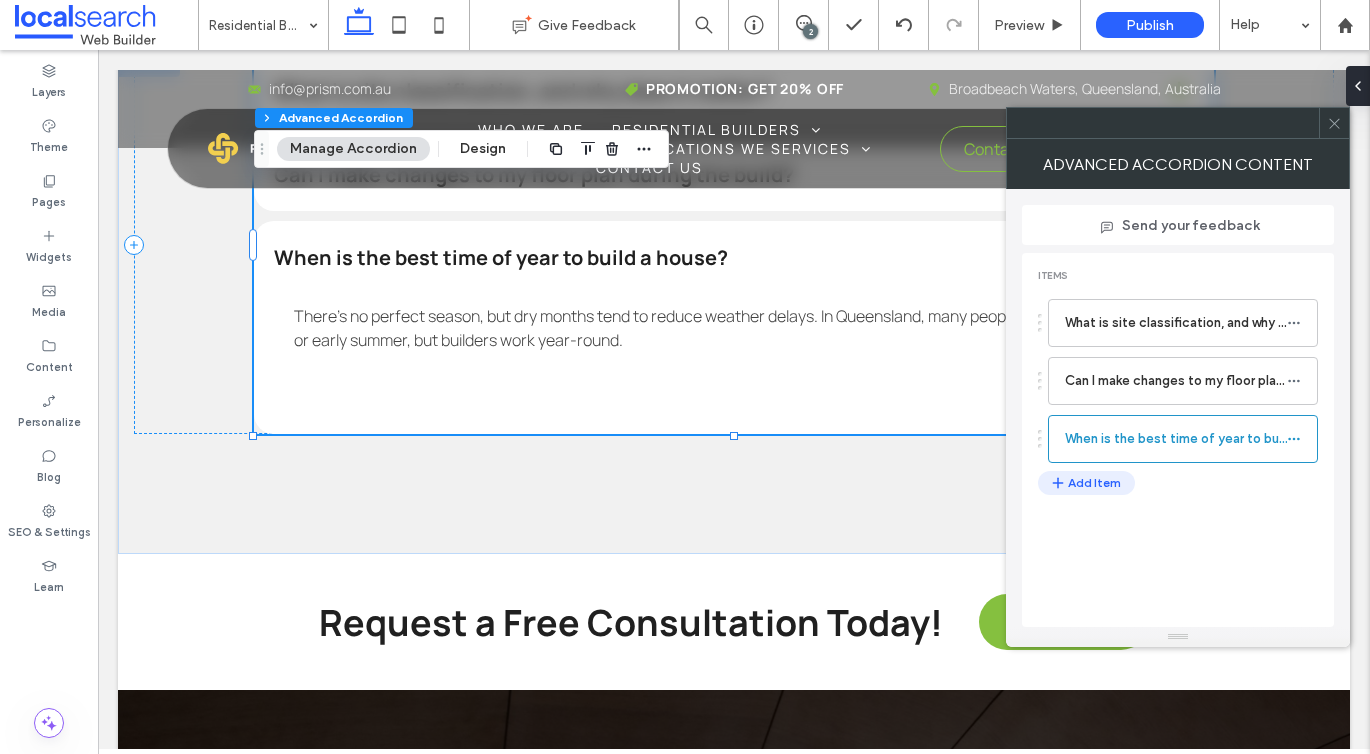 click on "Add Item" at bounding box center [1086, 483] 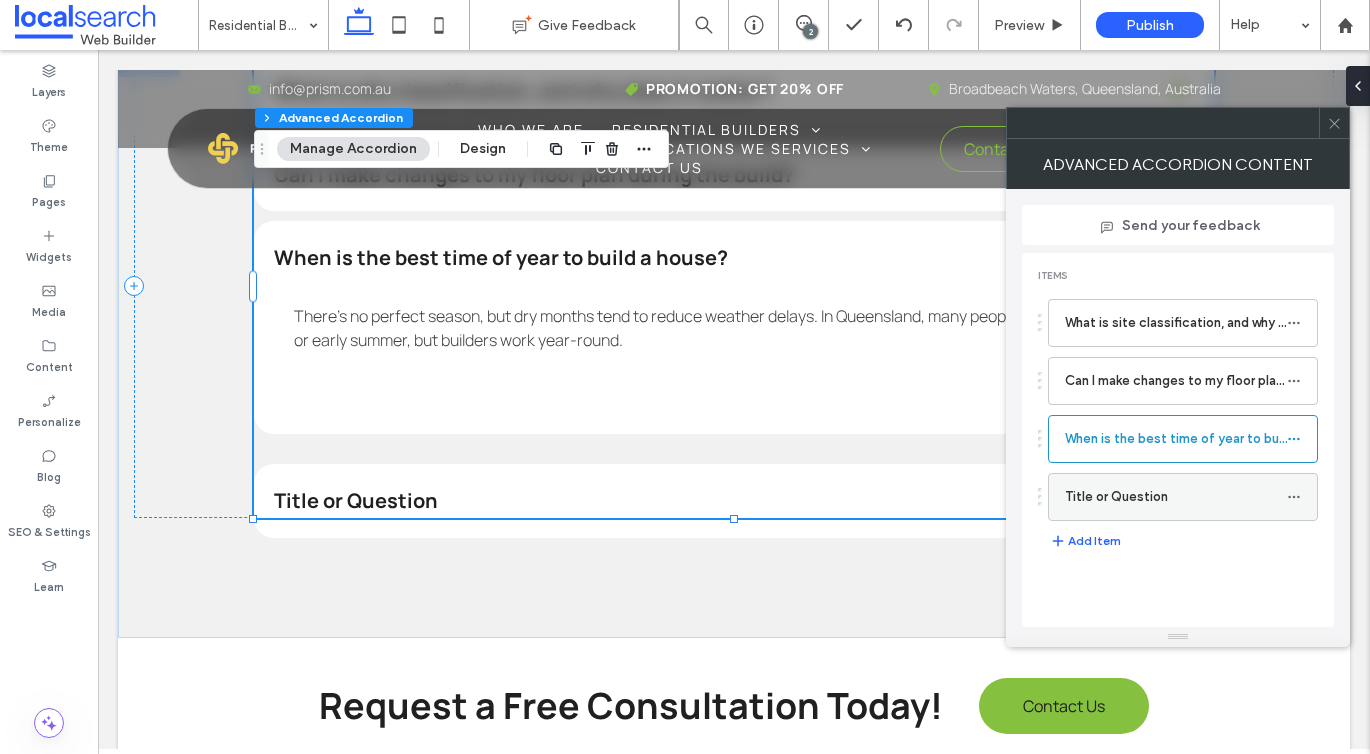 click 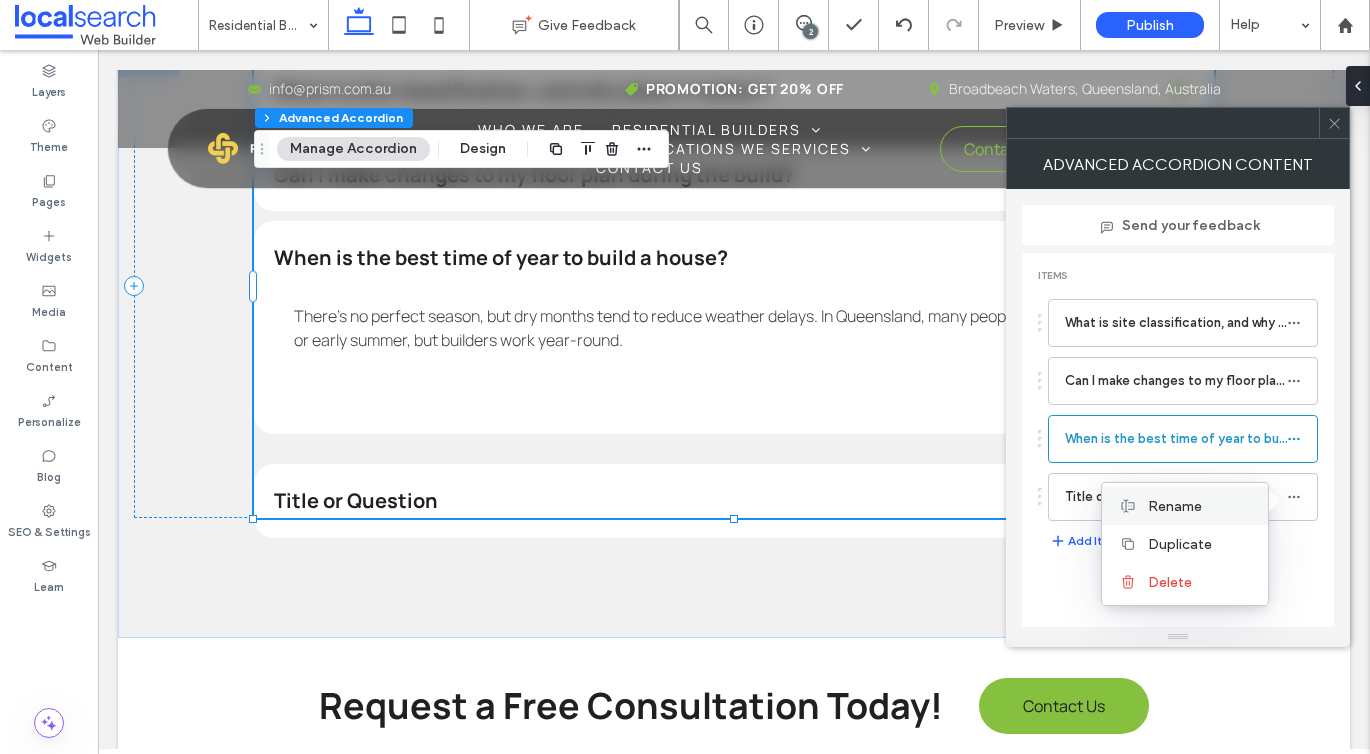 click on "Rename" at bounding box center (1175, 506) 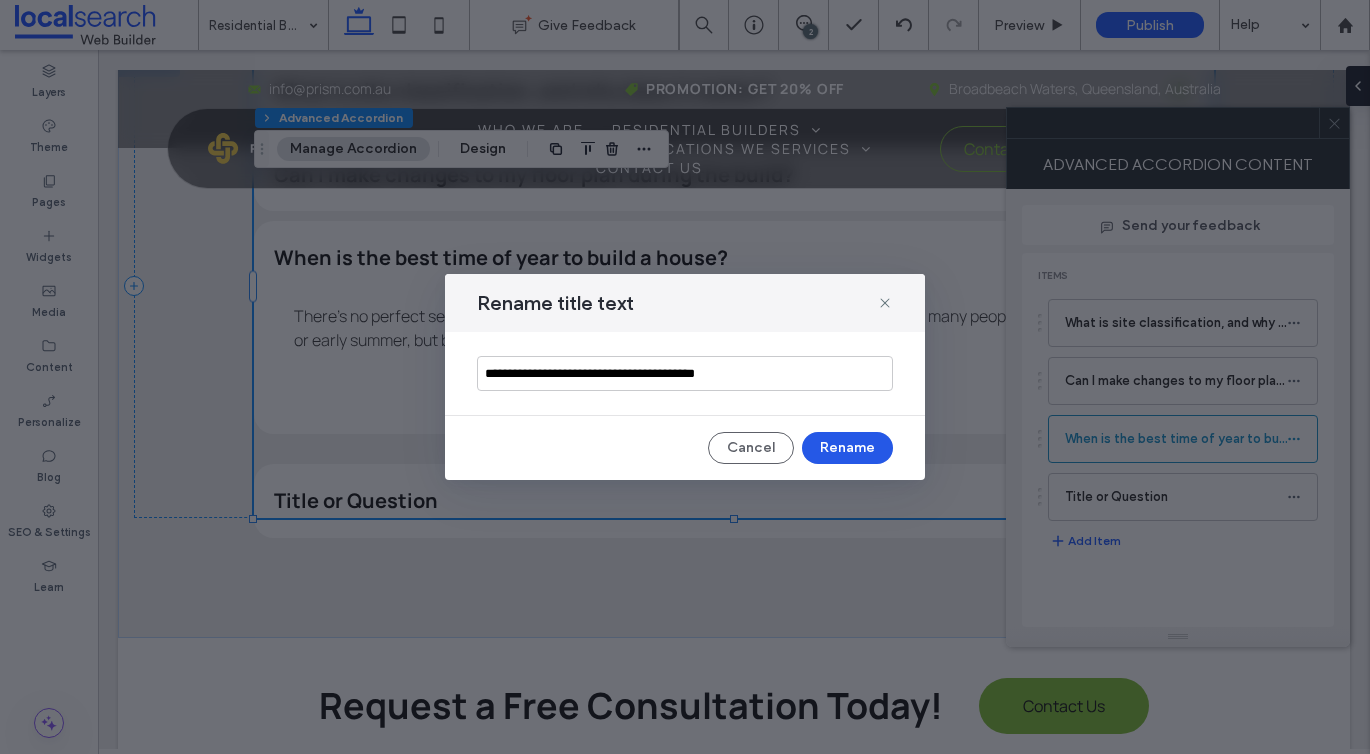 type on "**********" 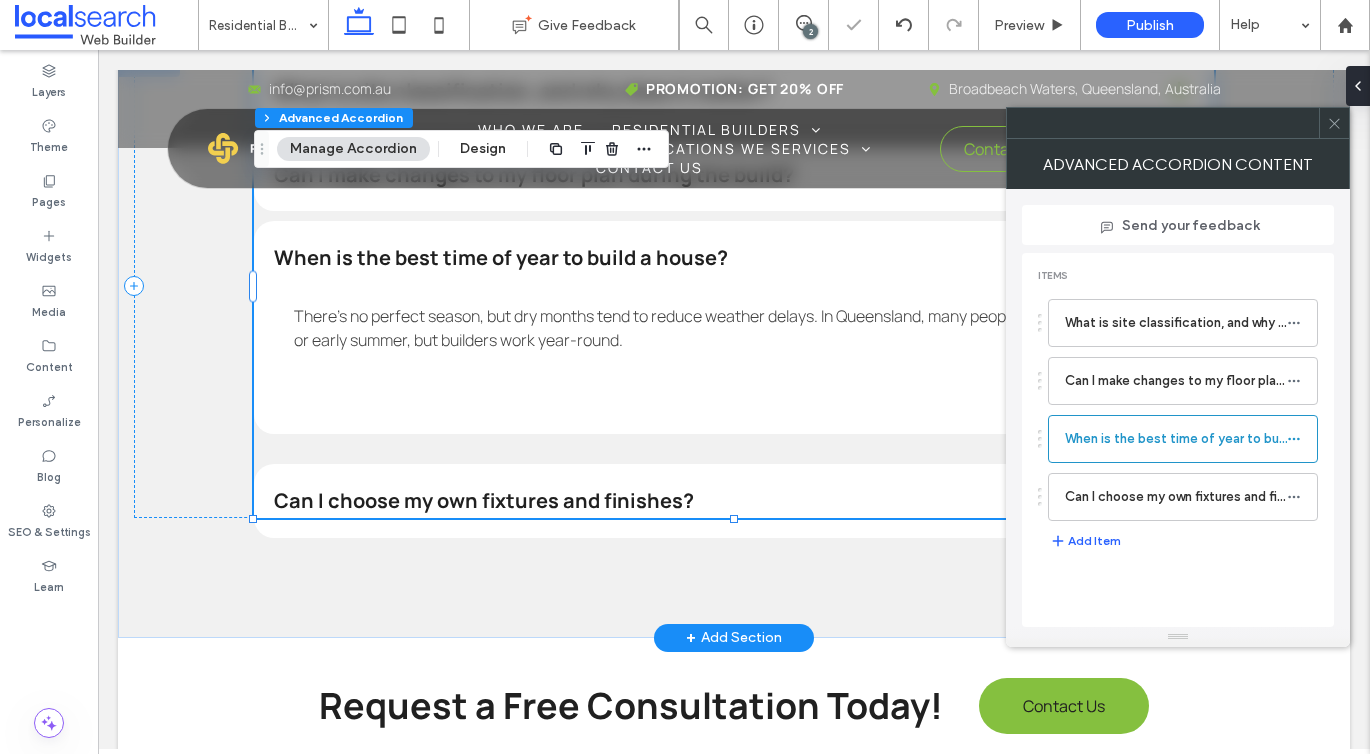 click on "Can I choose my own fixtures and finishes?" at bounding box center (703, 501) 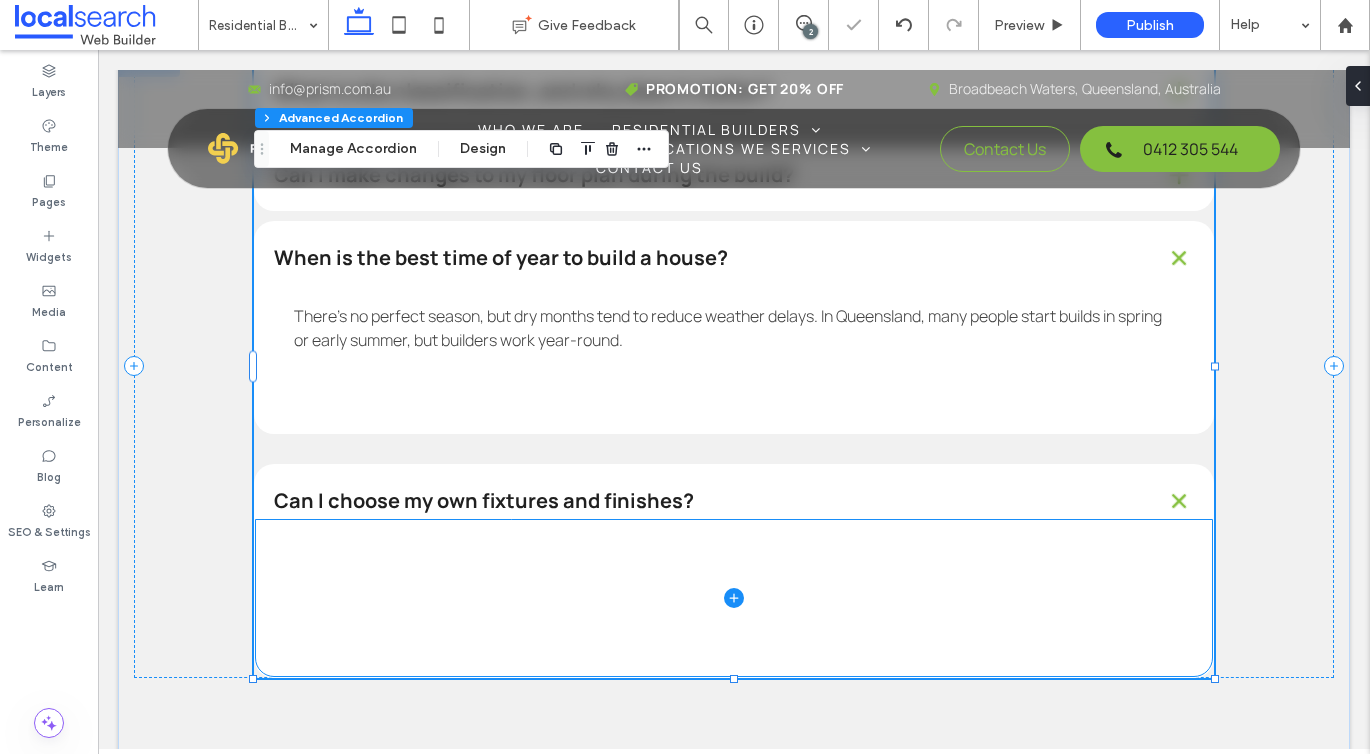 click 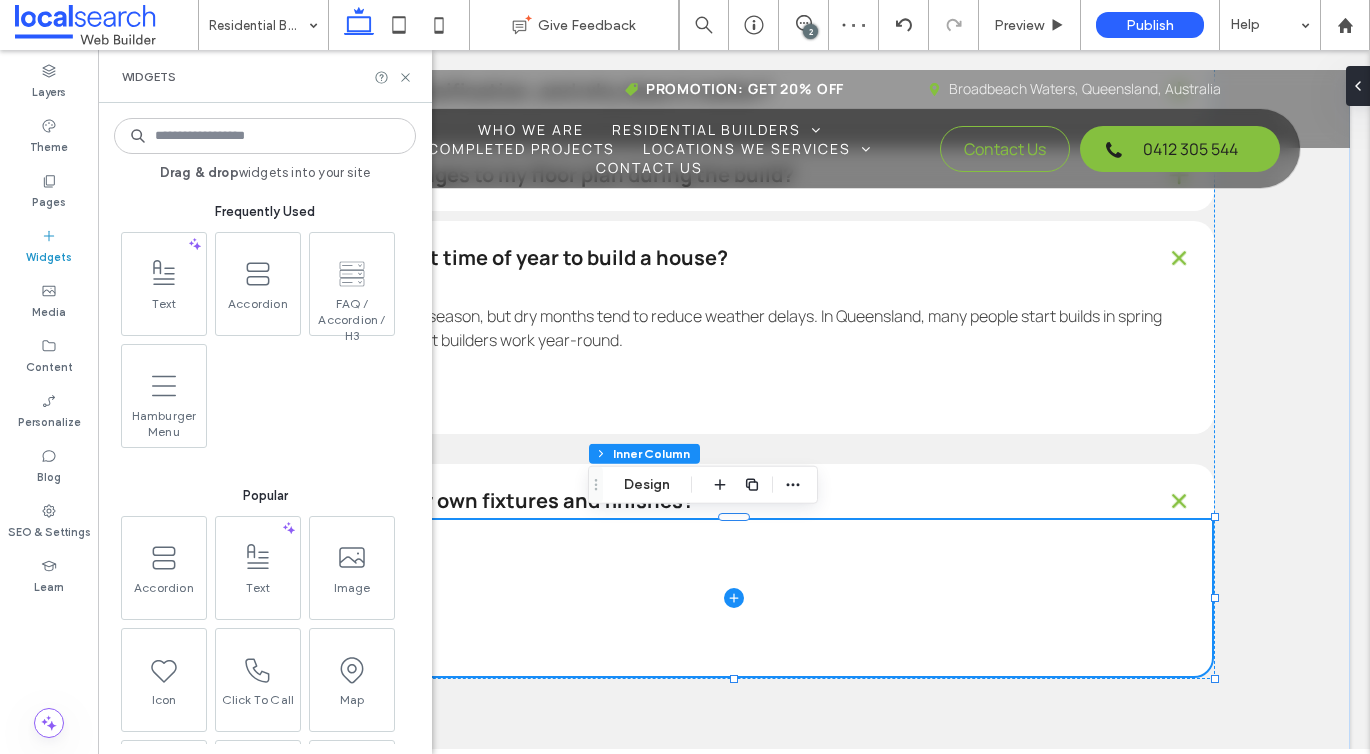 click 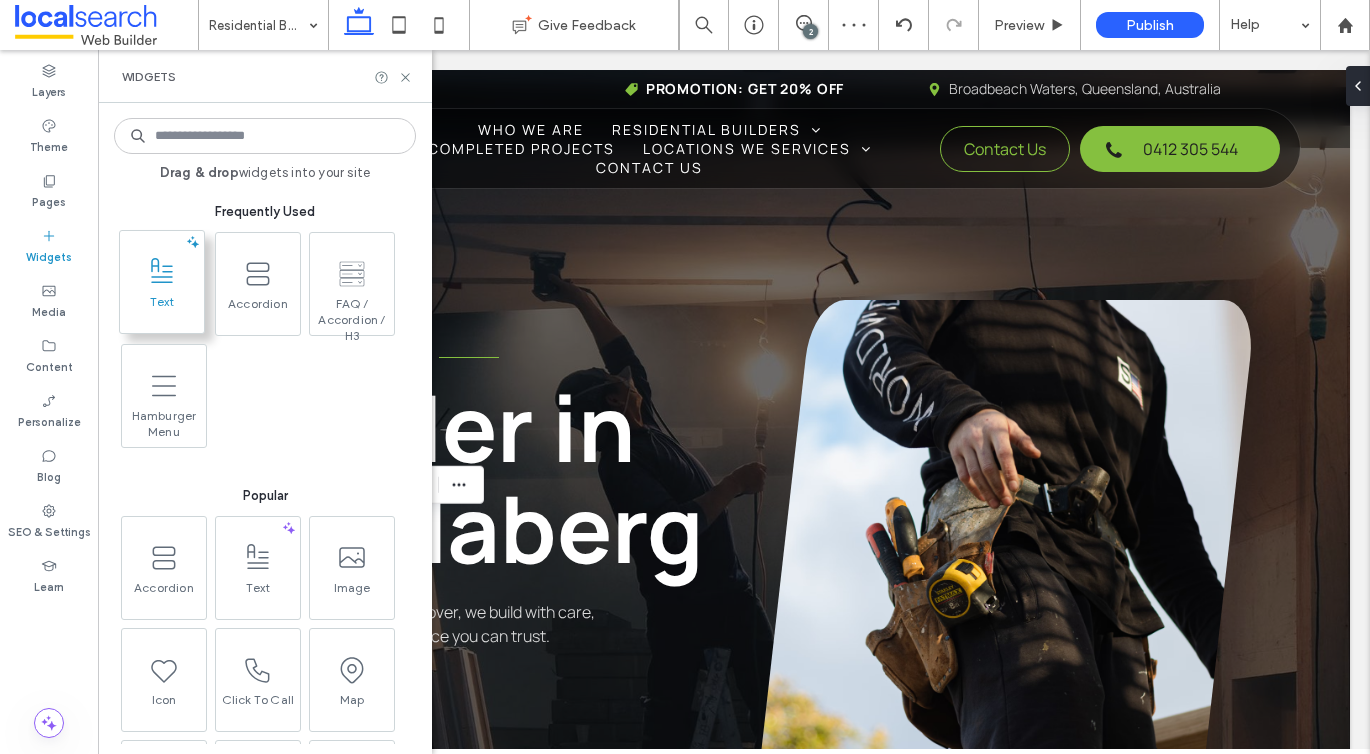 scroll, scrollTop: 4840, scrollLeft: 0, axis: vertical 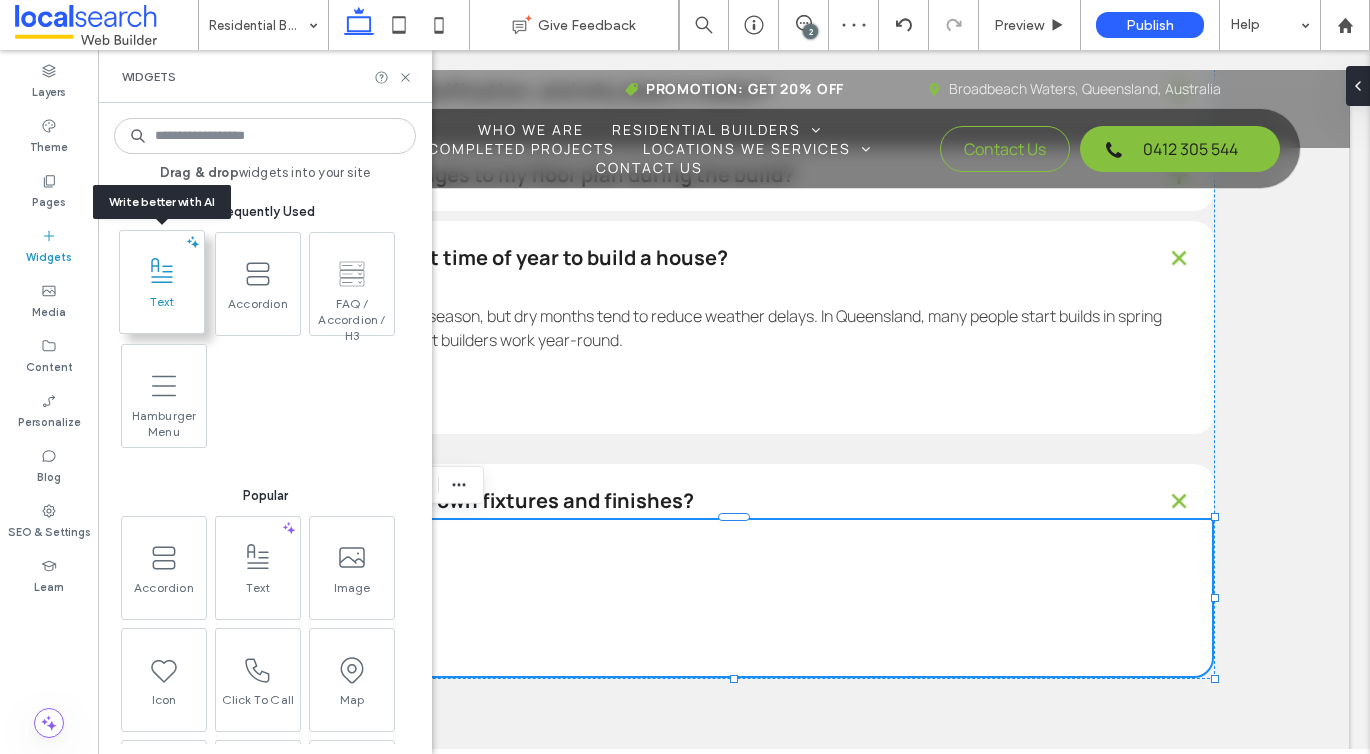 click on "Text" at bounding box center [162, 308] 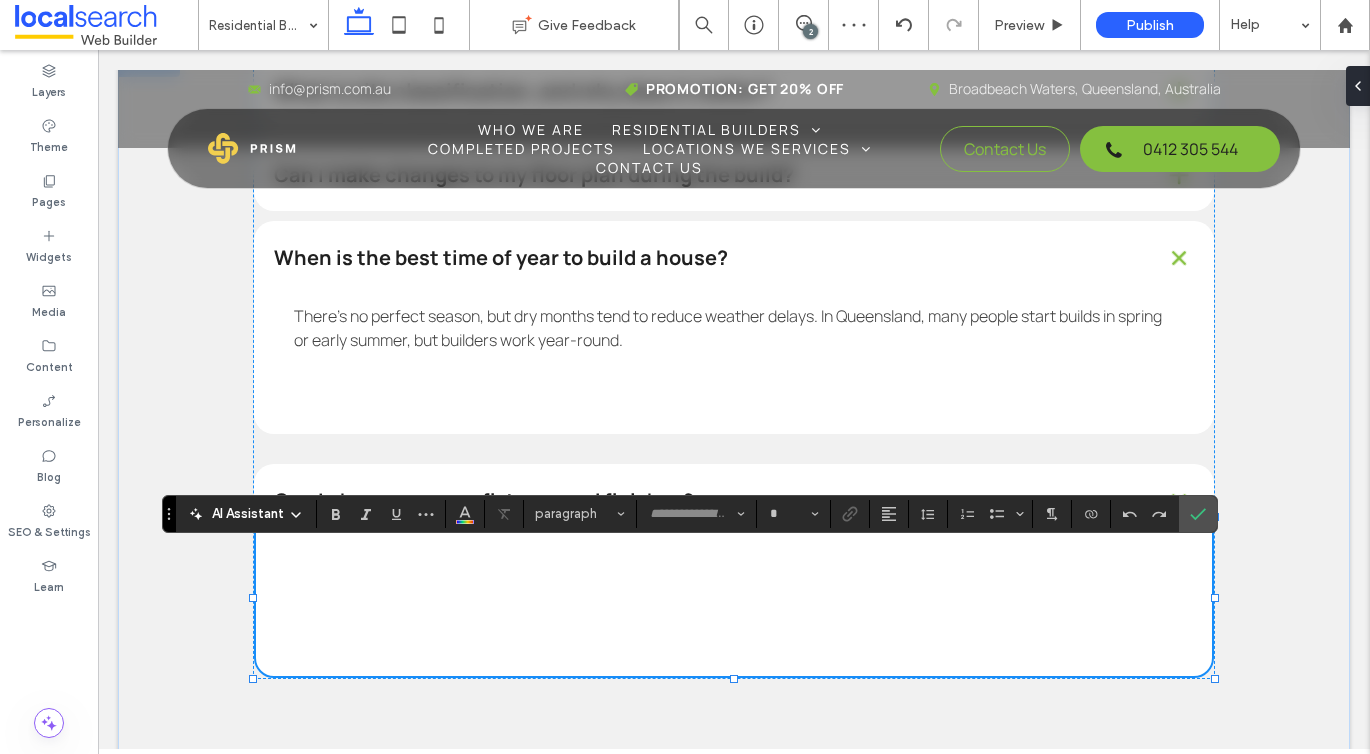type on "*******" 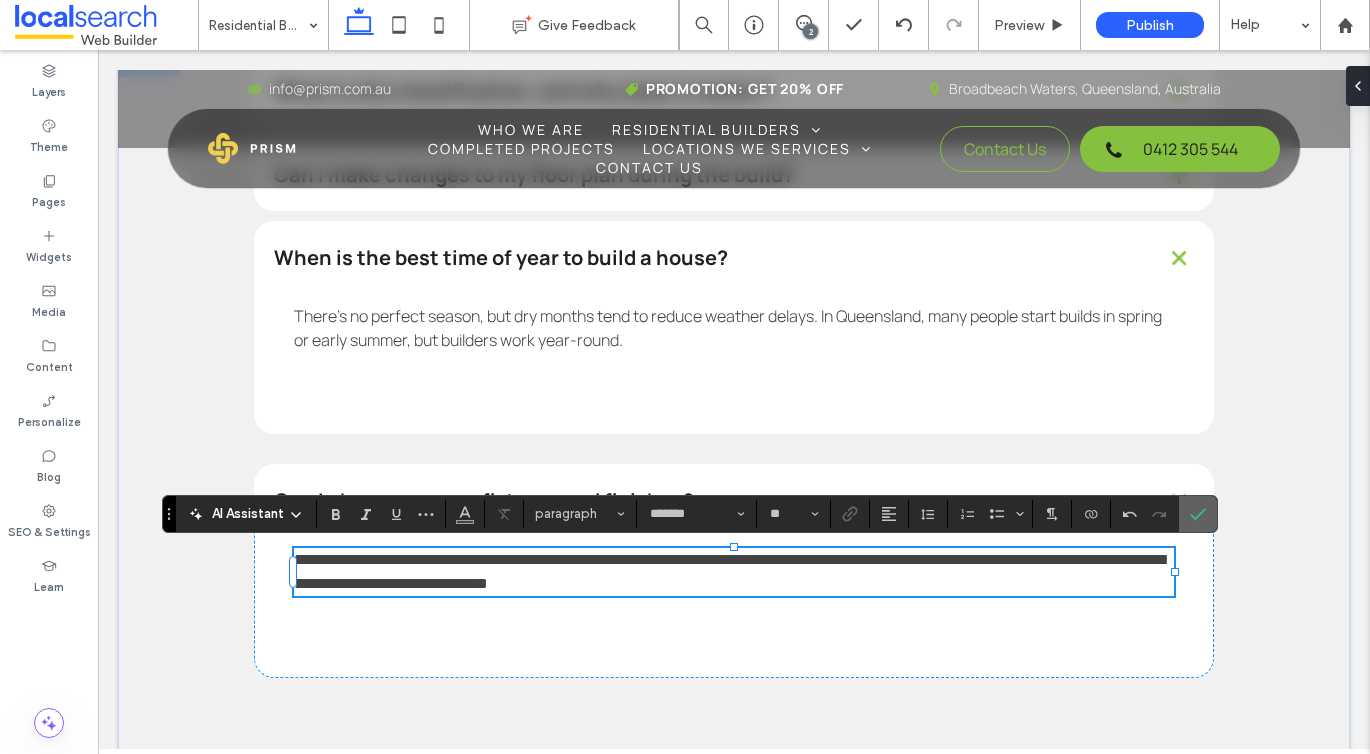 click at bounding box center [1198, 514] 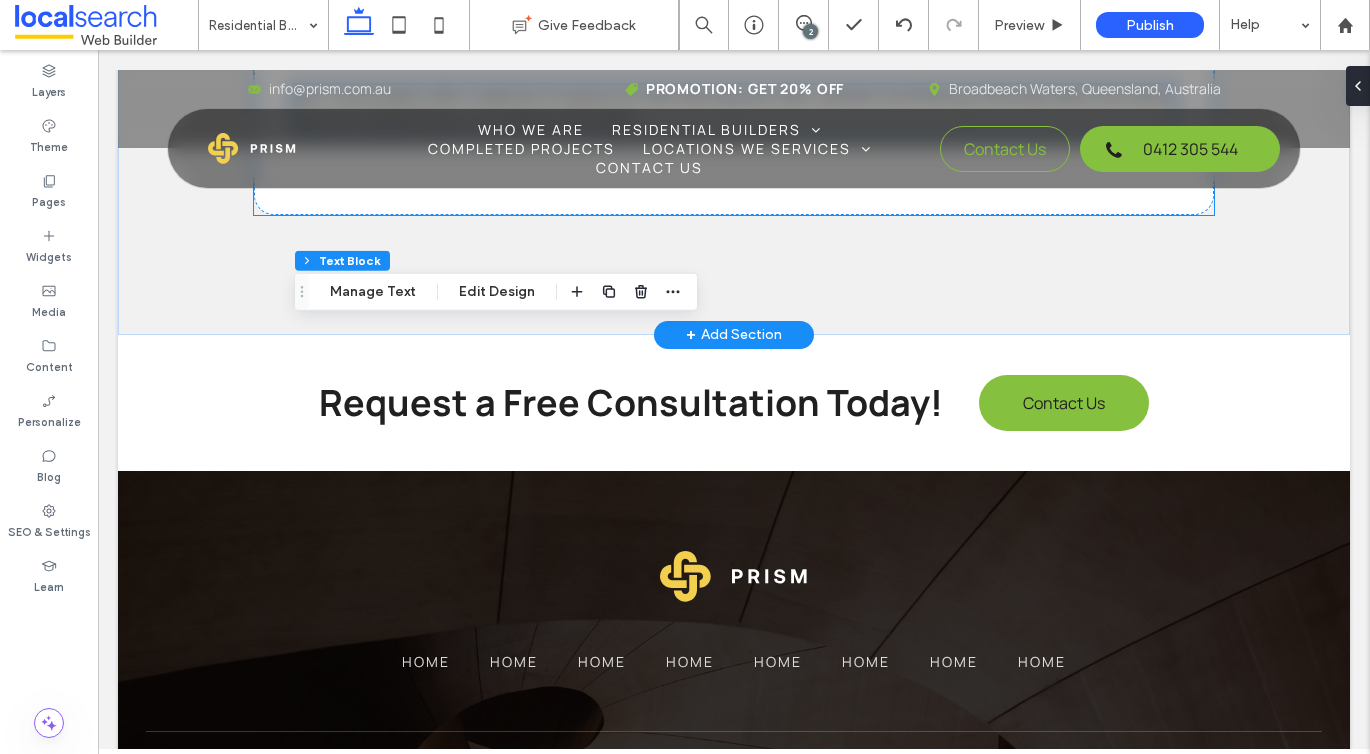 scroll, scrollTop: 5379, scrollLeft: 0, axis: vertical 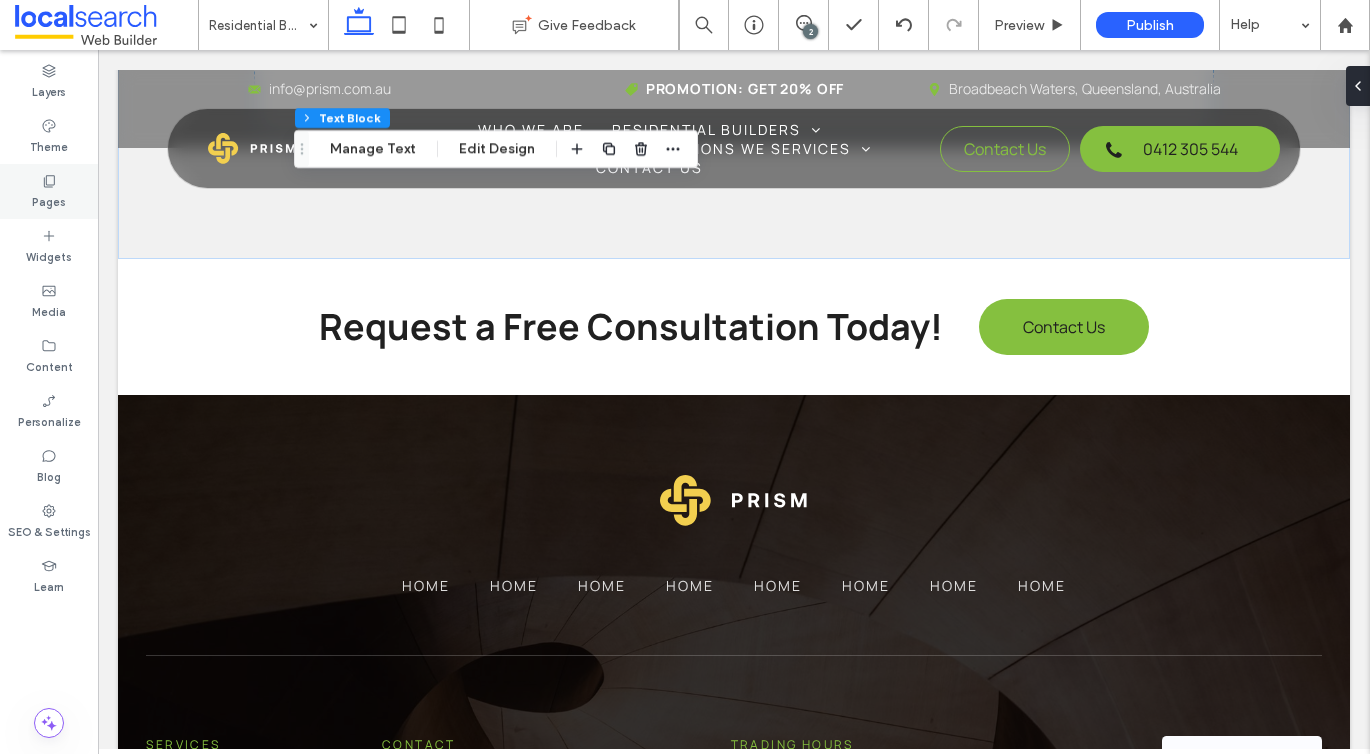 click on "Pages" at bounding box center (49, 191) 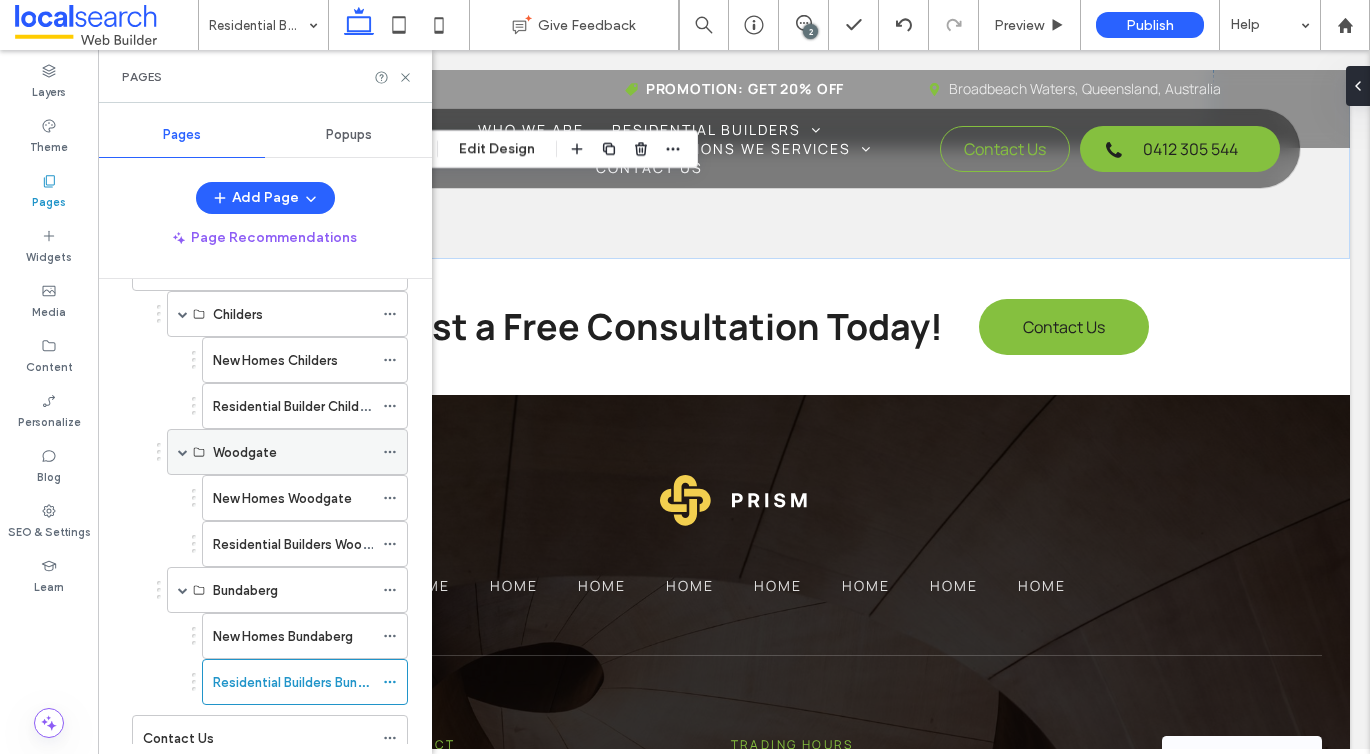 scroll, scrollTop: 296, scrollLeft: 0, axis: vertical 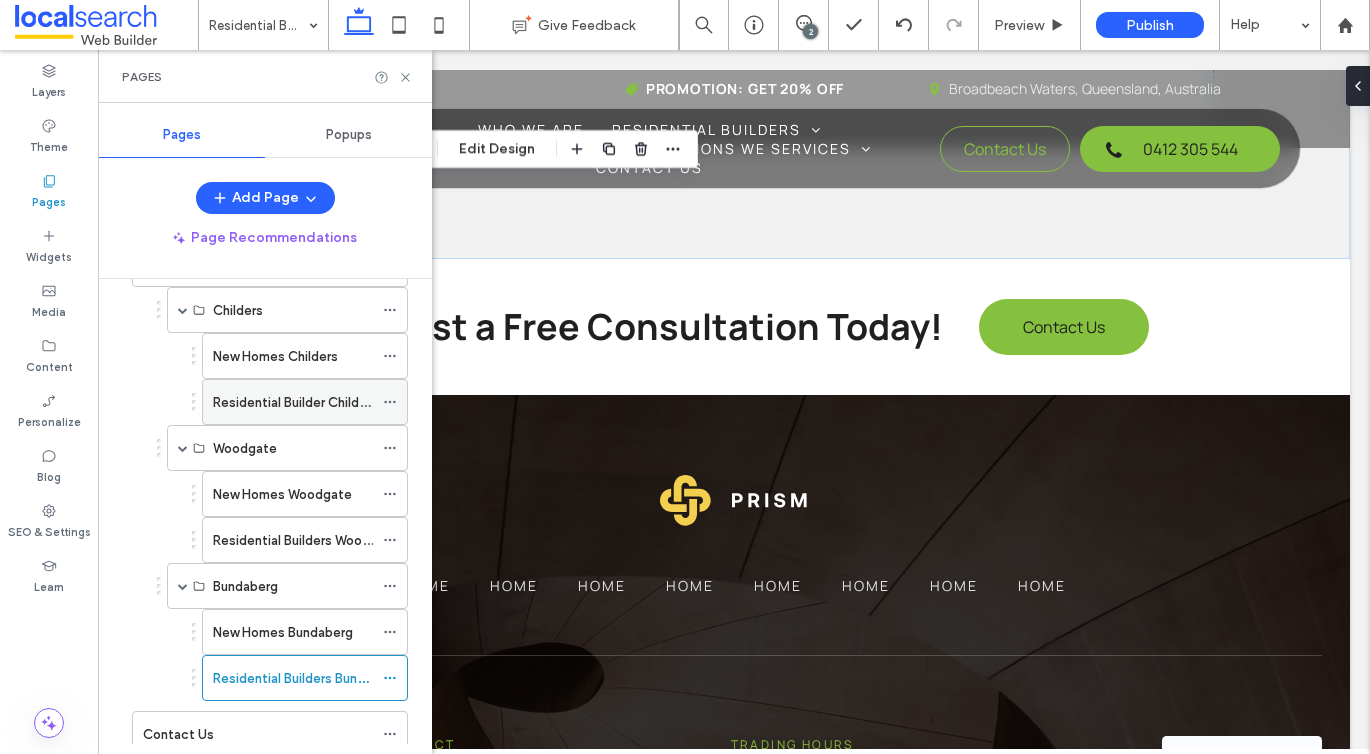 click on "Residential Builder Childers" at bounding box center (295, 402) 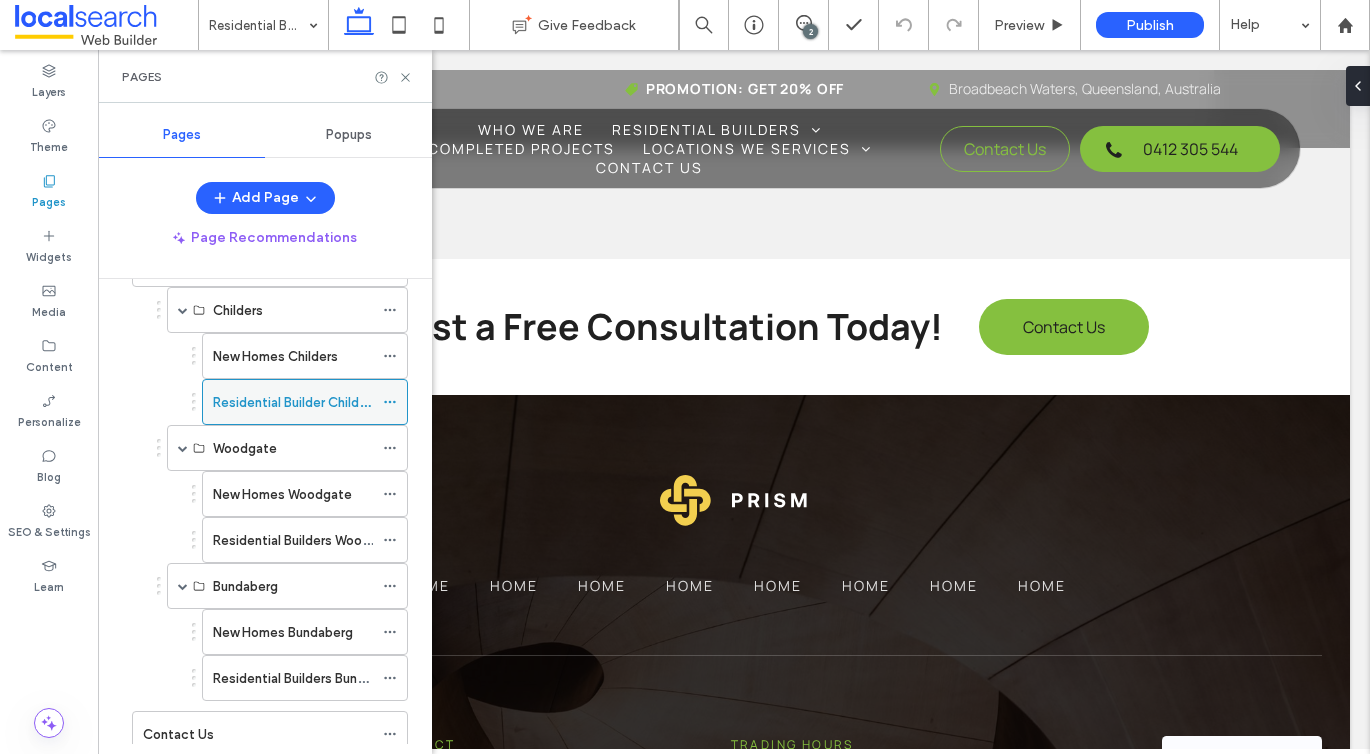 click 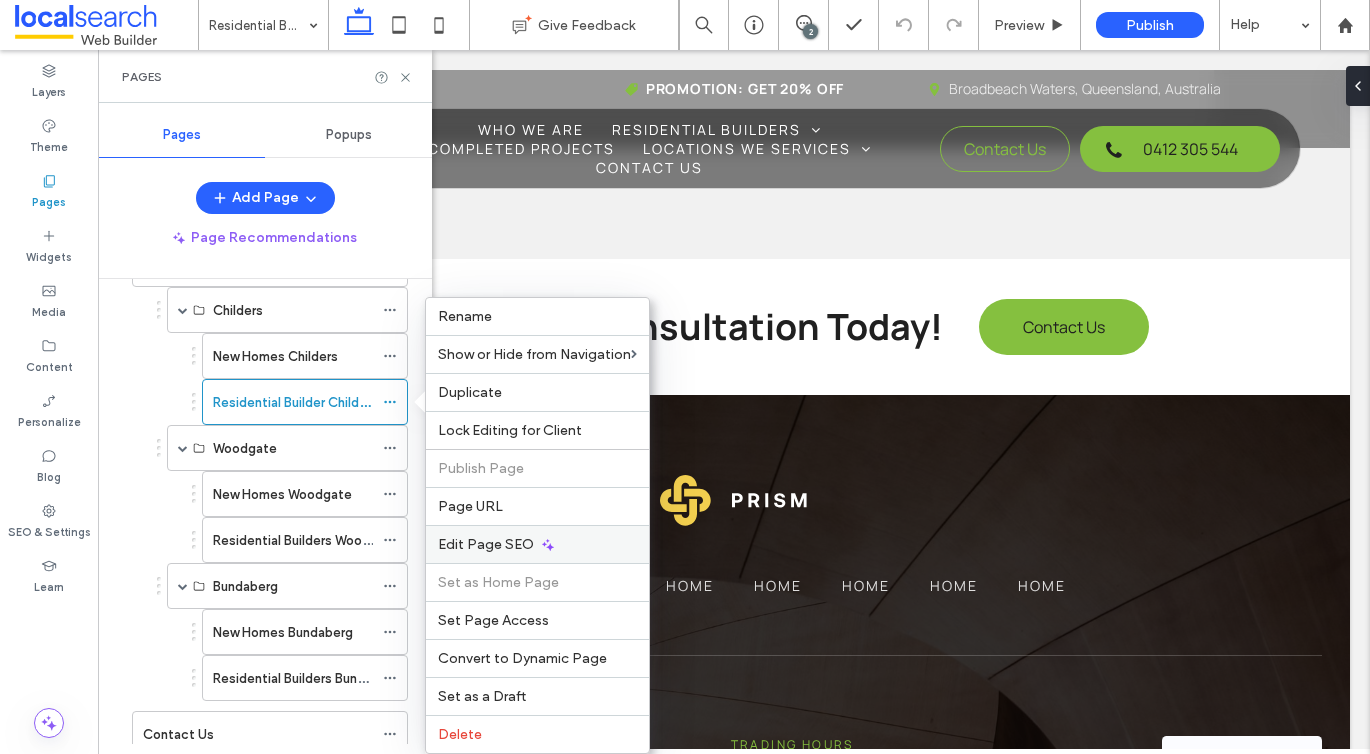click on "Edit Page SEO" at bounding box center (486, 544) 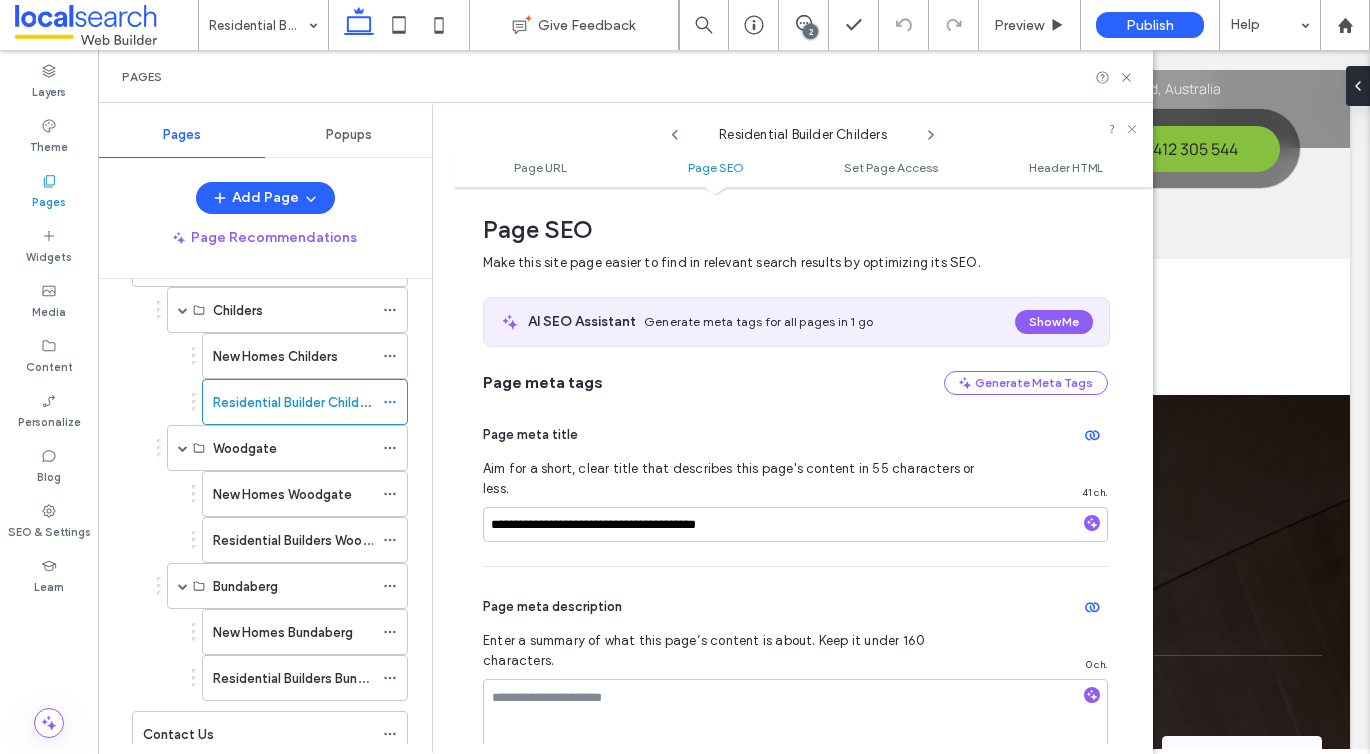 scroll, scrollTop: 275, scrollLeft: 0, axis: vertical 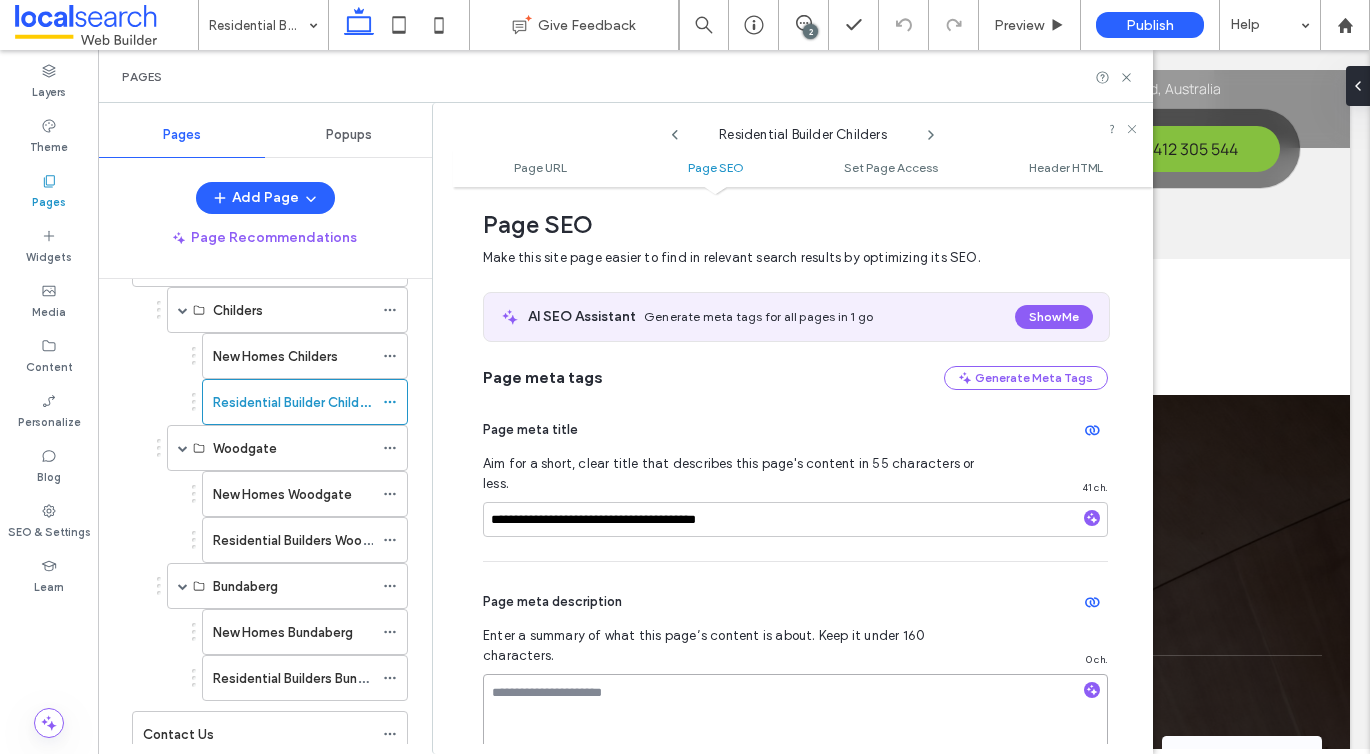 click at bounding box center (795, 724) 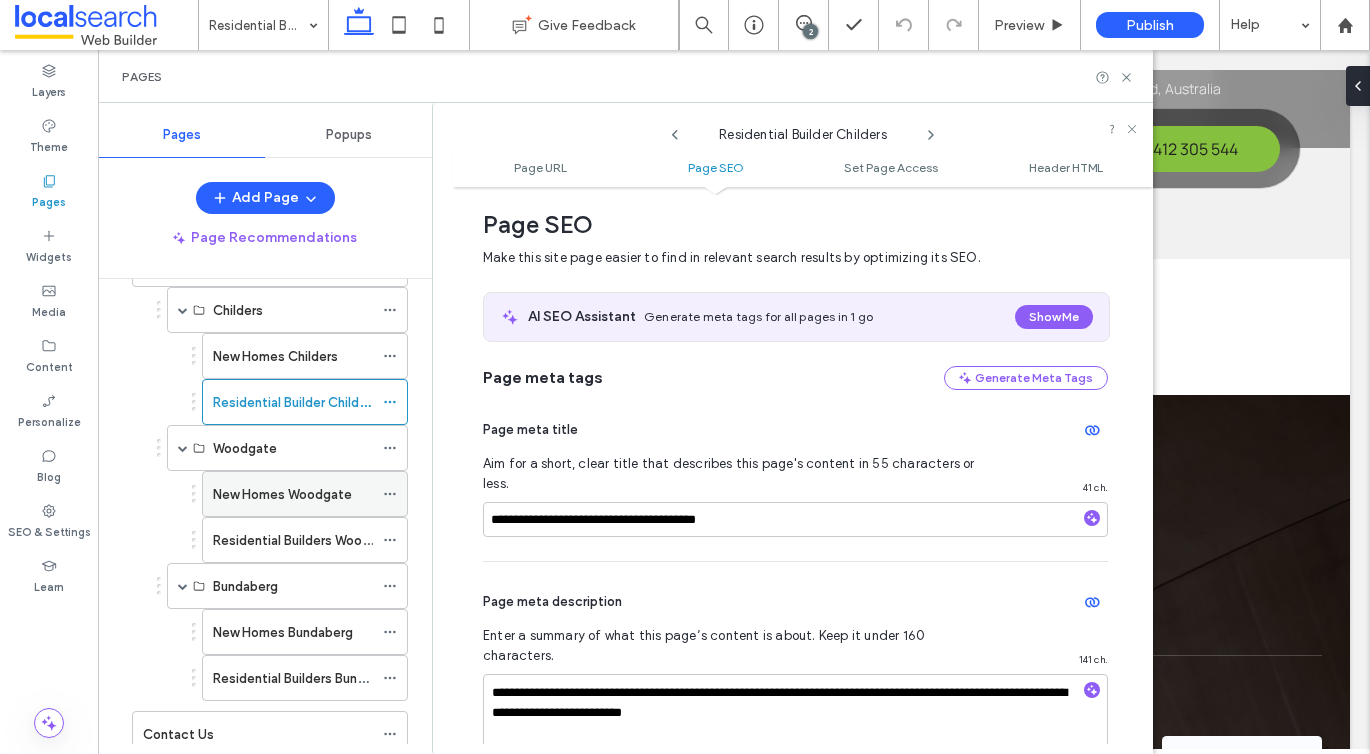 click on "New Homes Woodgate" at bounding box center (282, 494) 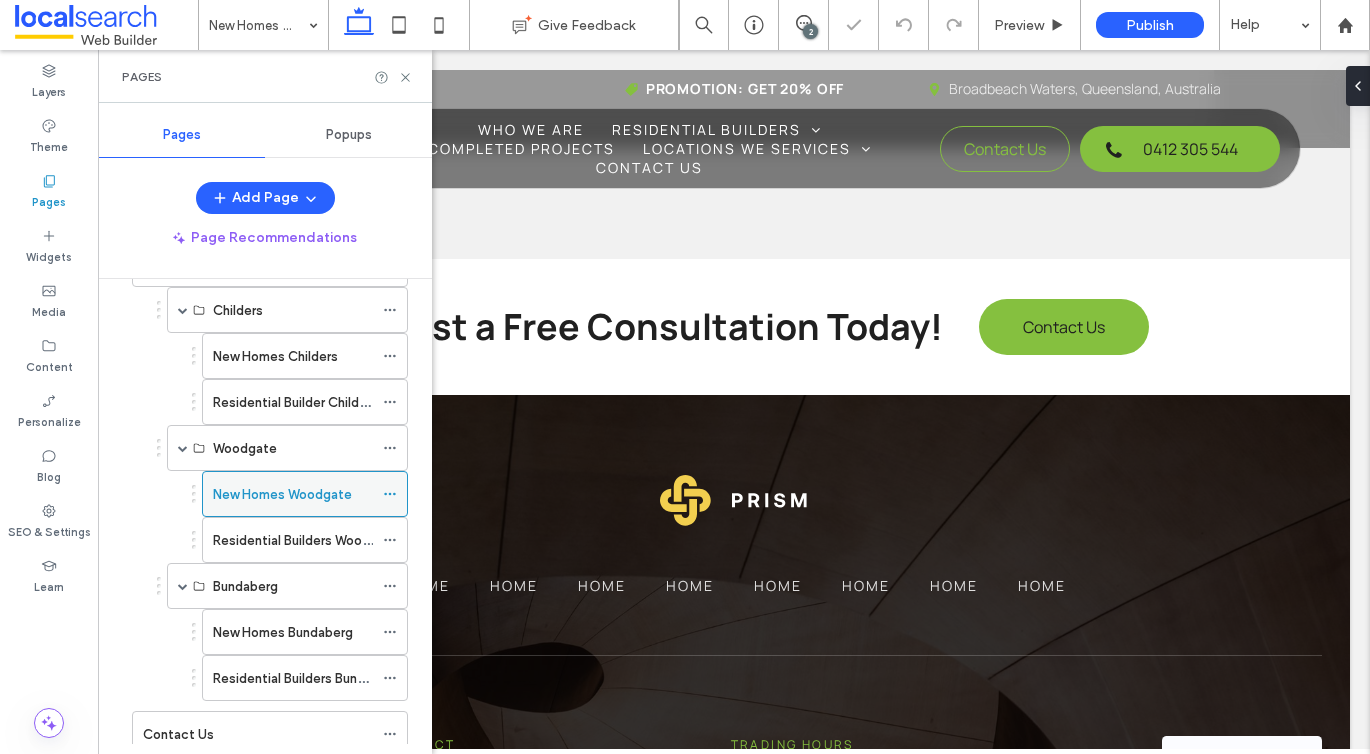 click 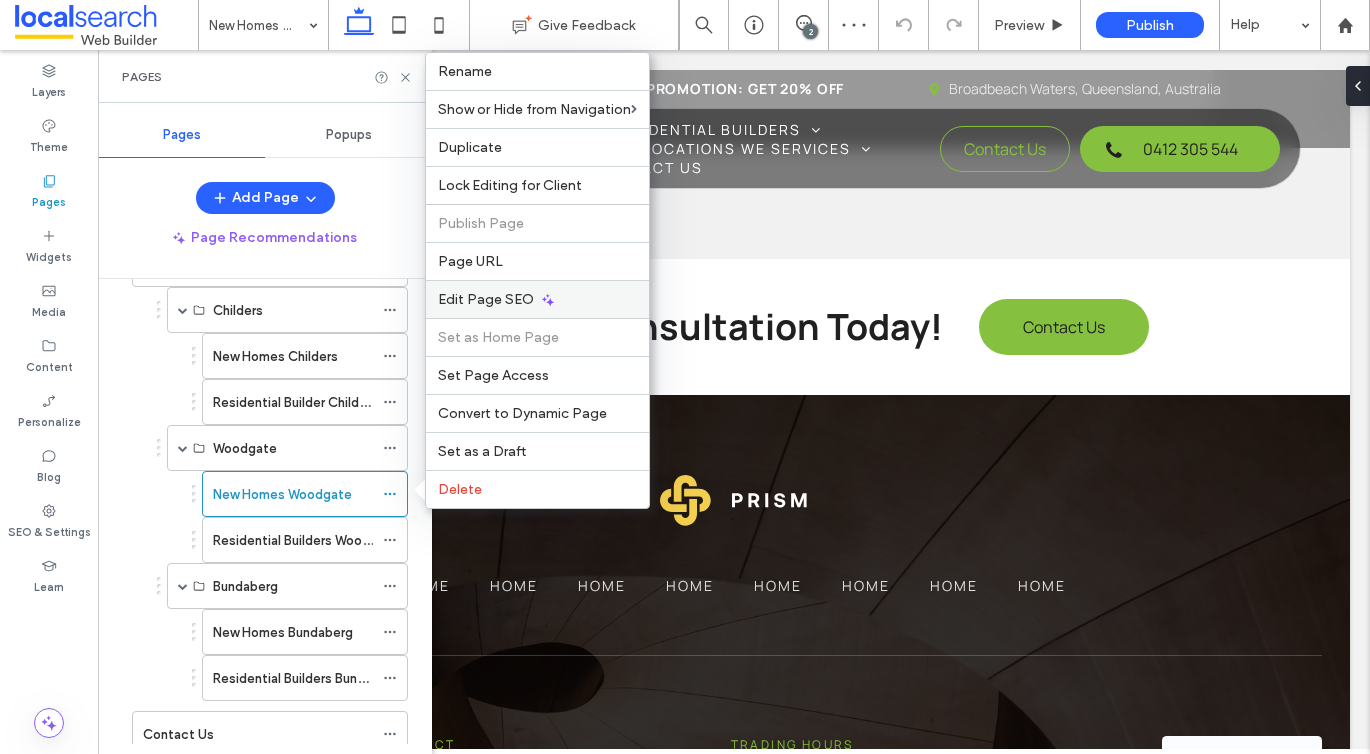 click on "Edit Page SEO" at bounding box center (486, 299) 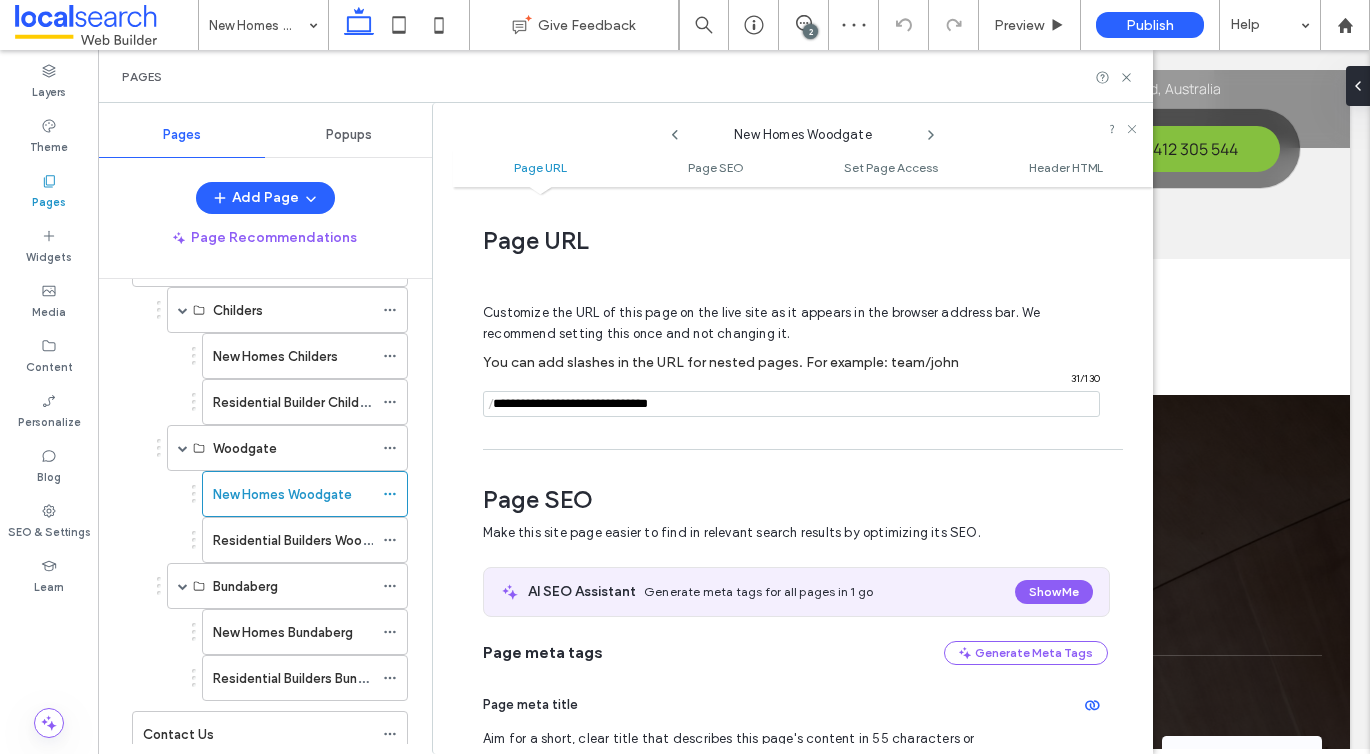 scroll, scrollTop: 275, scrollLeft: 0, axis: vertical 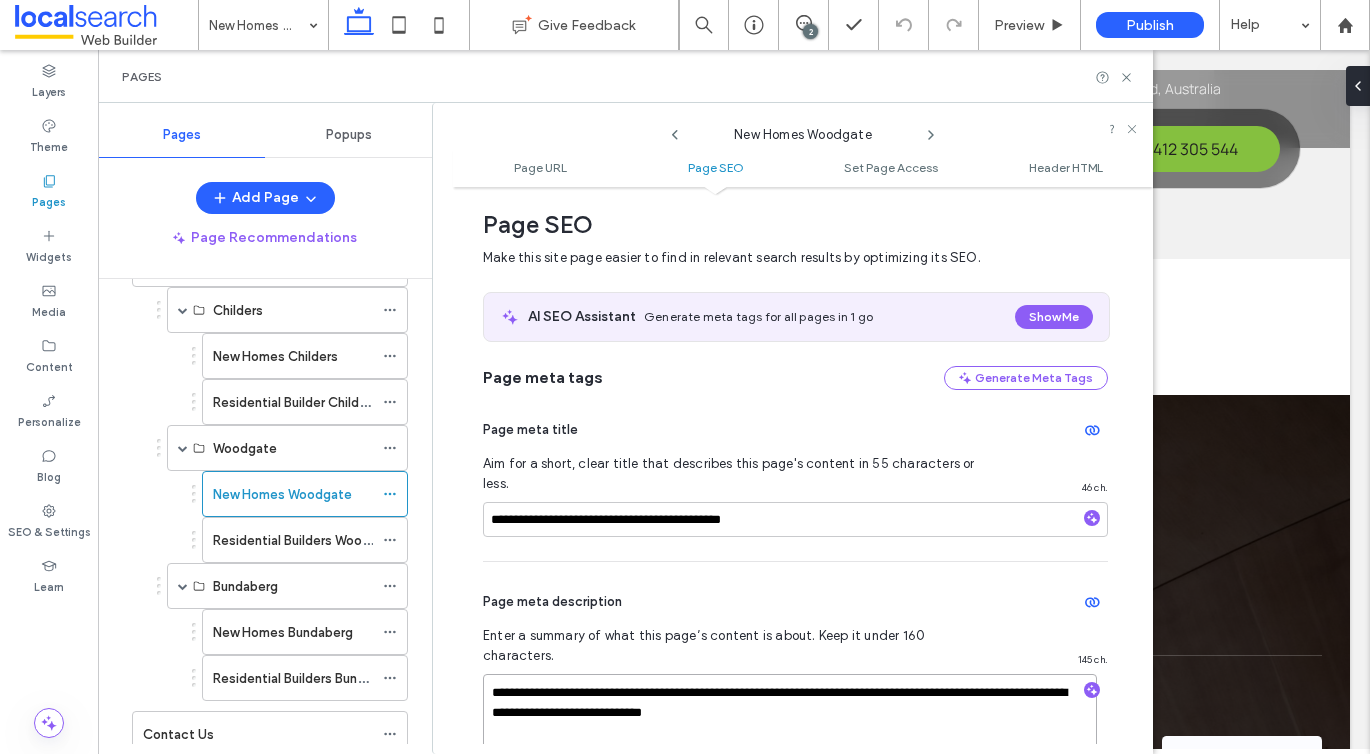 click on "**********" at bounding box center (790, 724) 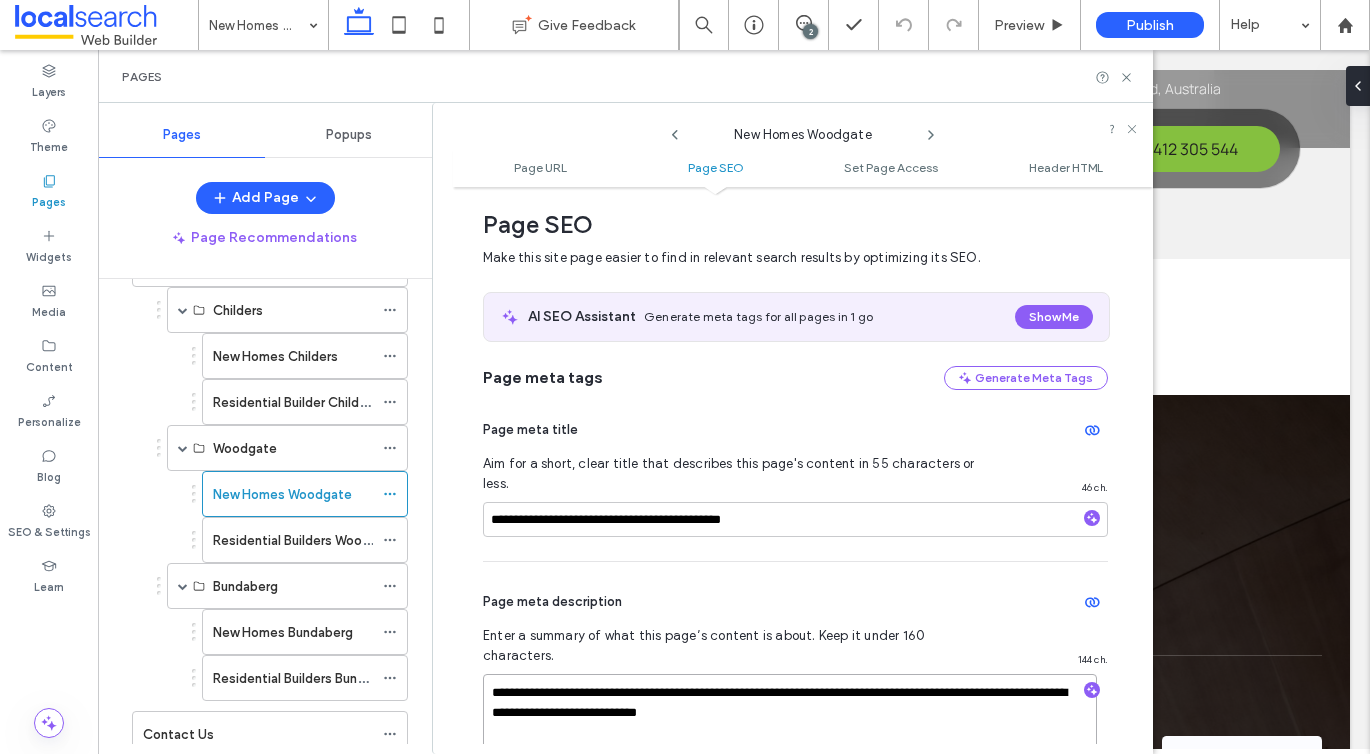 type on "**********" 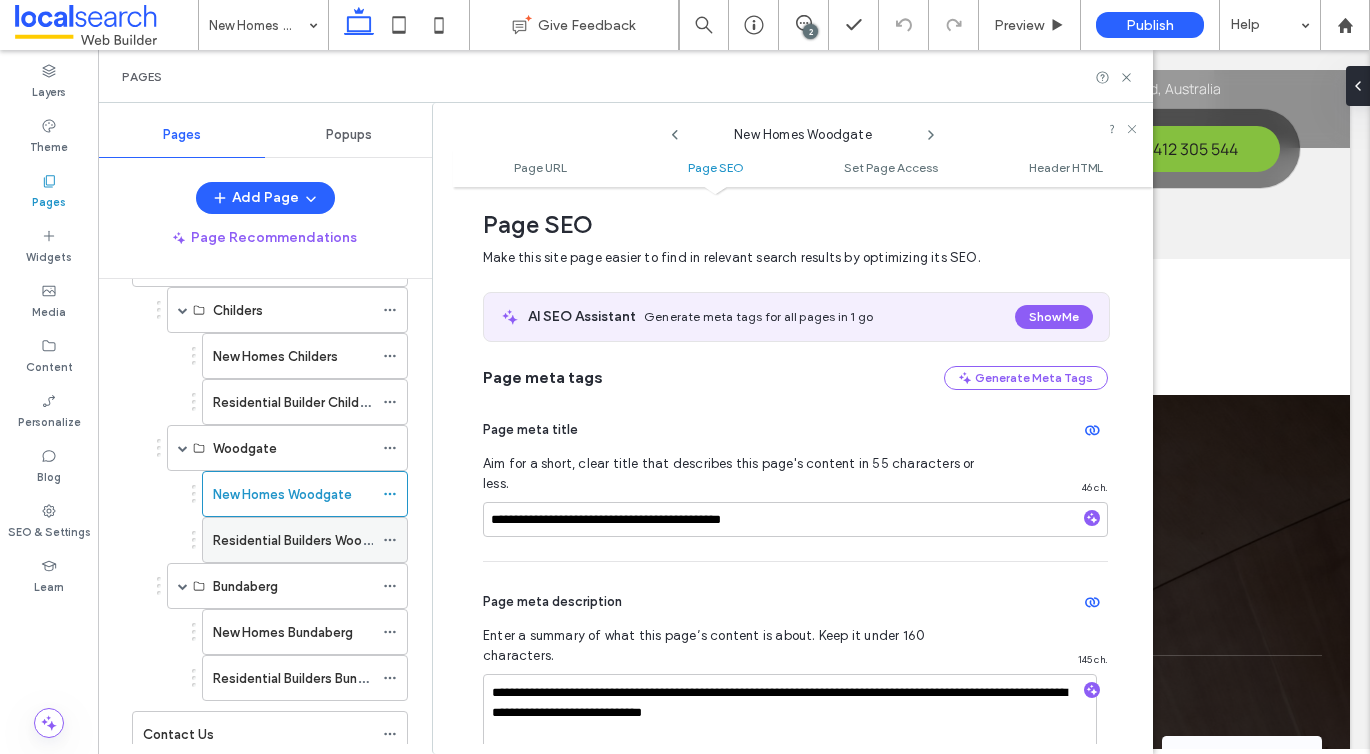 click on "Residential Builders Woodgate" at bounding box center (306, 540) 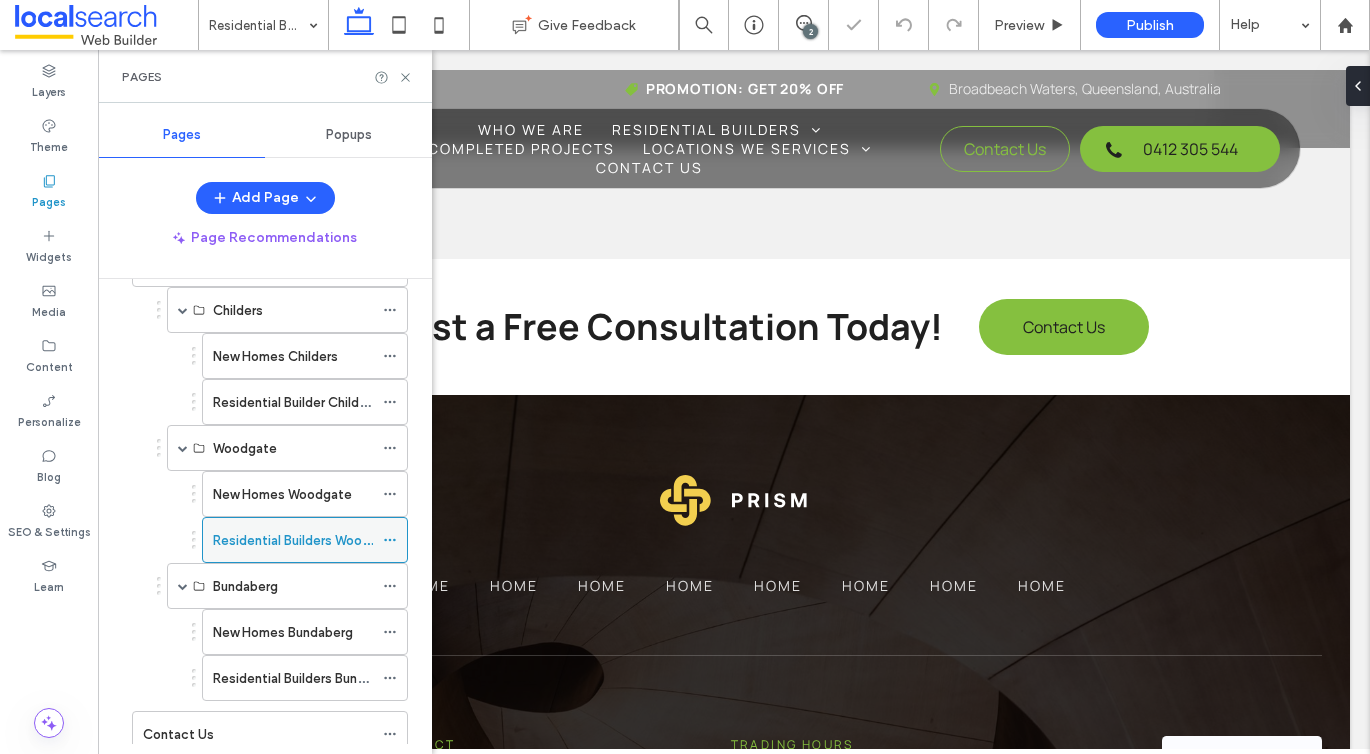 click 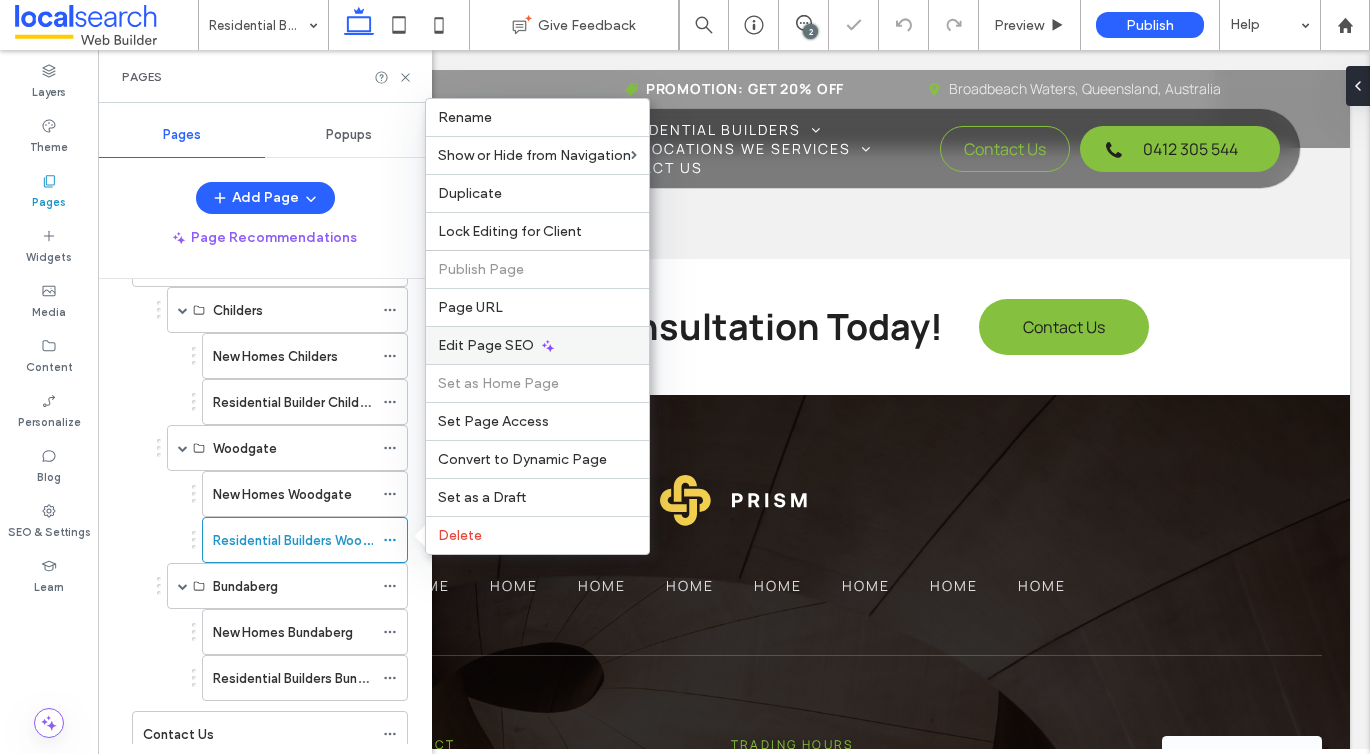 click on "Edit Page SEO" at bounding box center (537, 345) 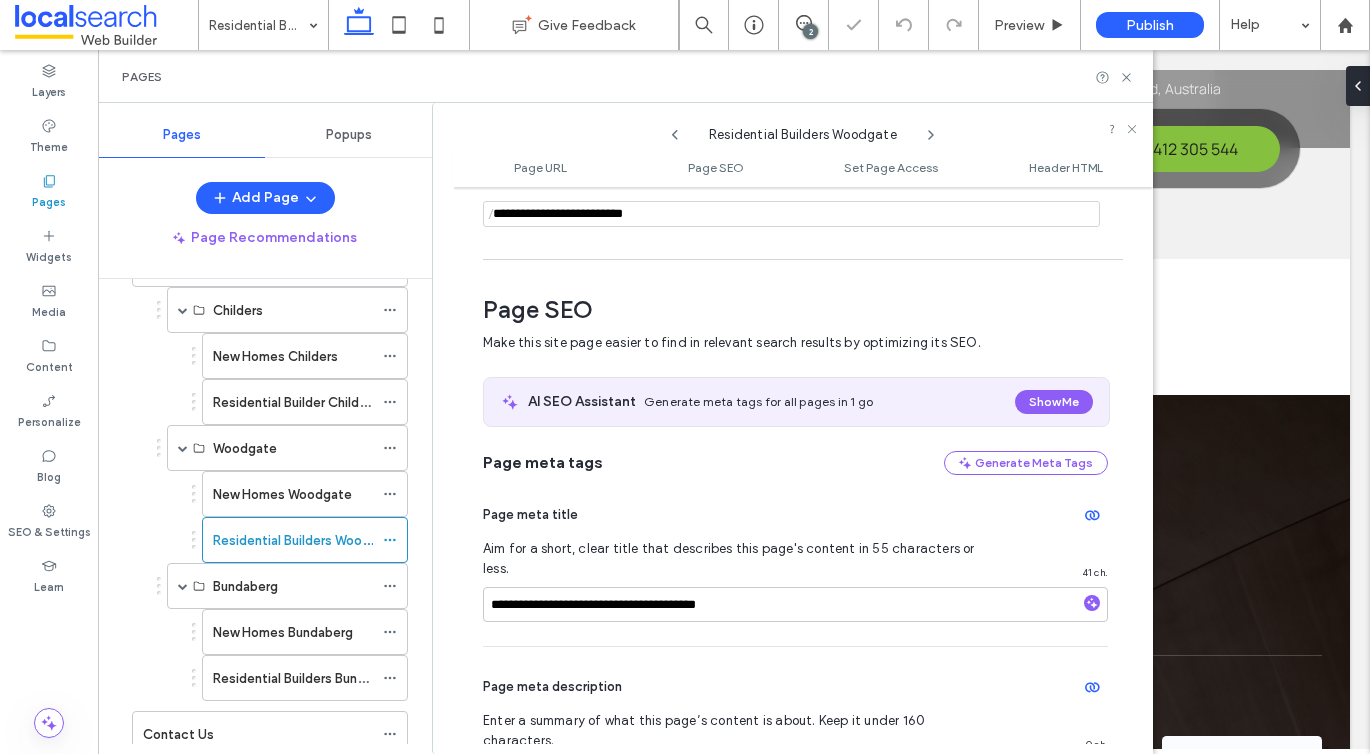 scroll, scrollTop: 275, scrollLeft: 0, axis: vertical 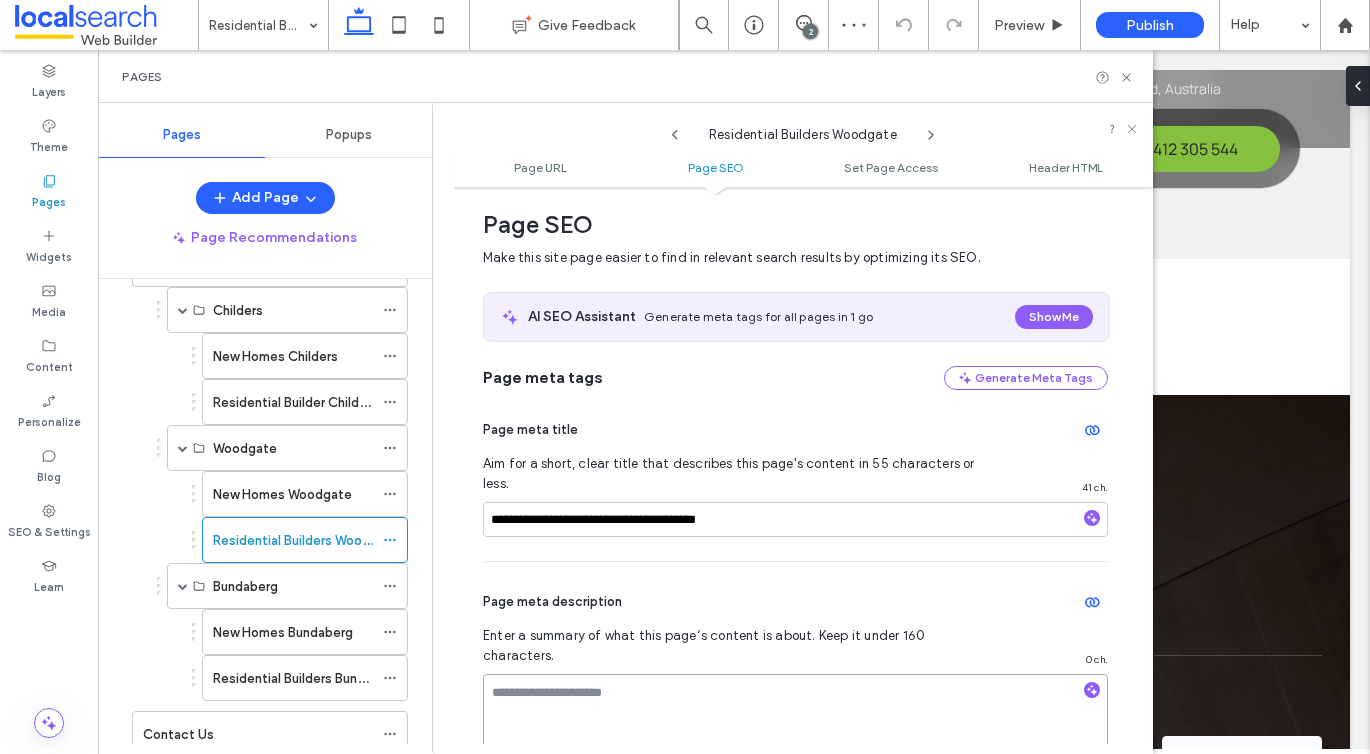 click at bounding box center (795, 724) 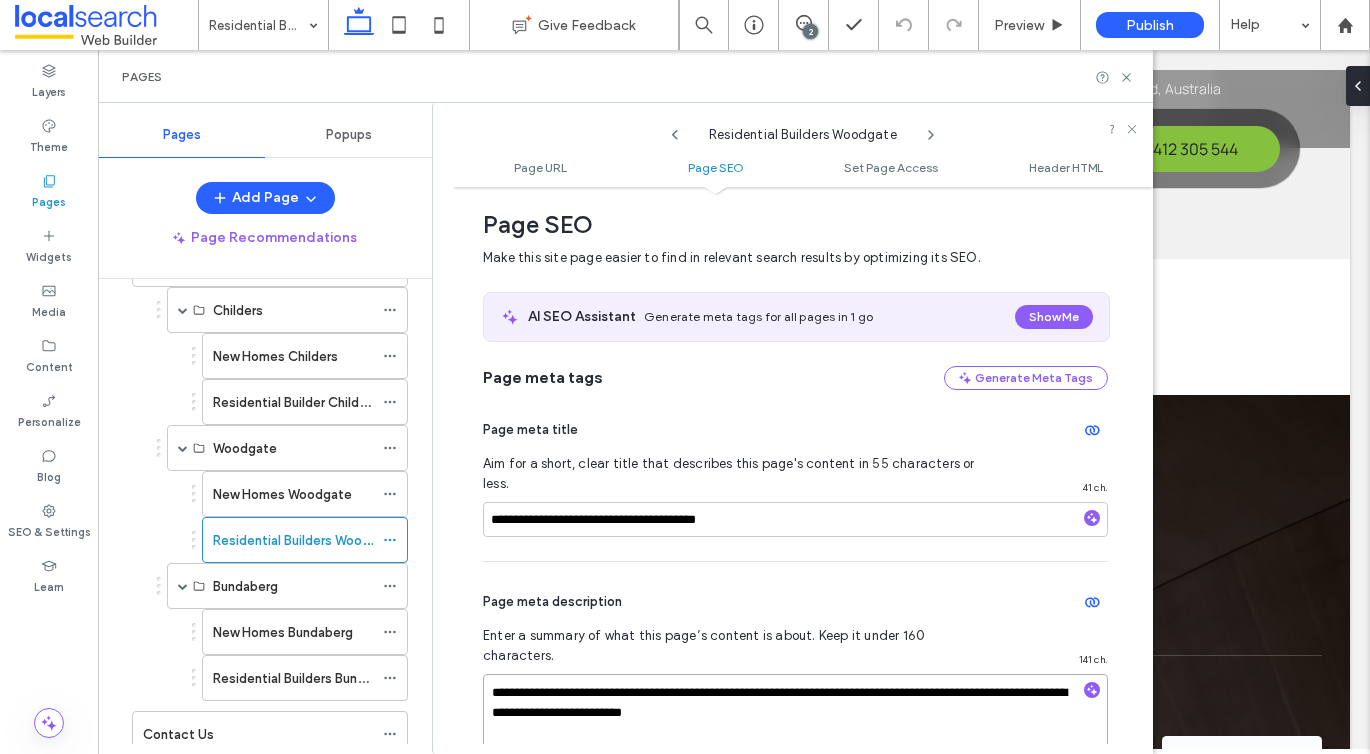 click on "**********" at bounding box center [795, 724] 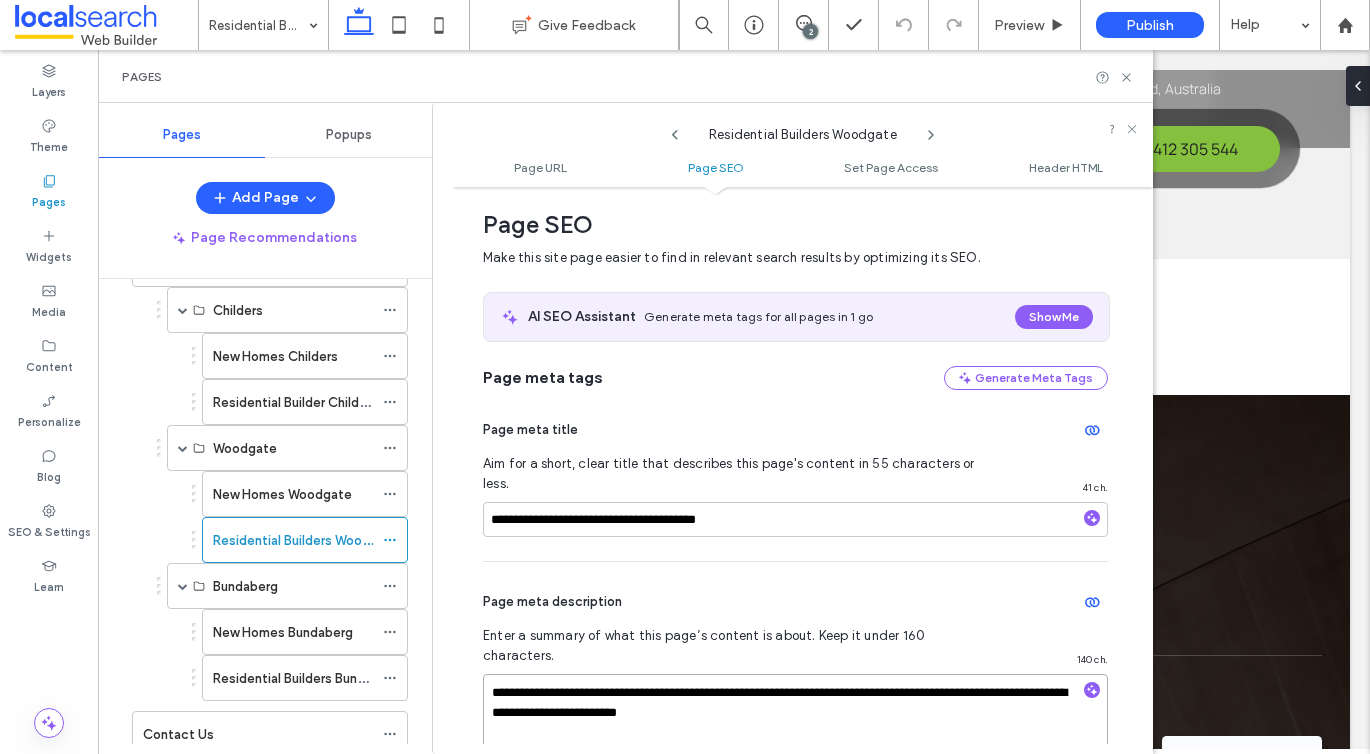 type on "**********" 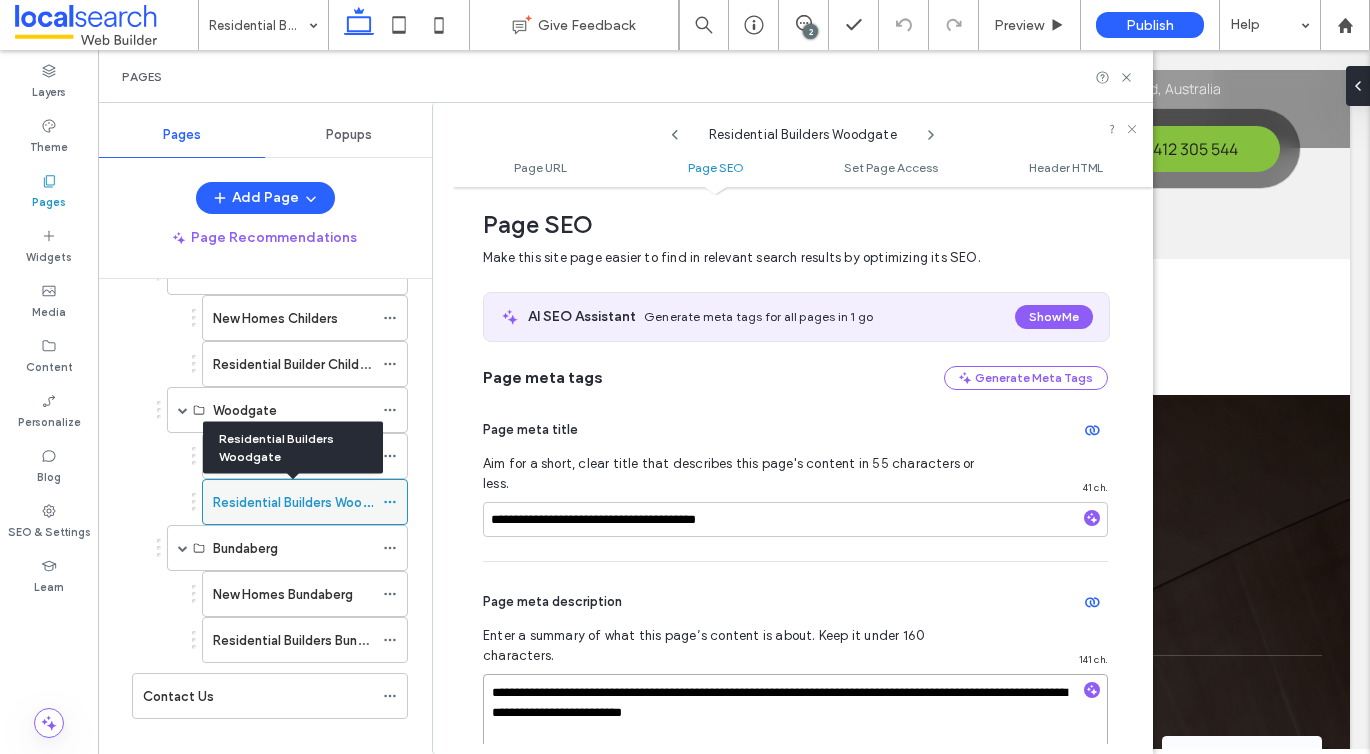 scroll, scrollTop: 359, scrollLeft: 0, axis: vertical 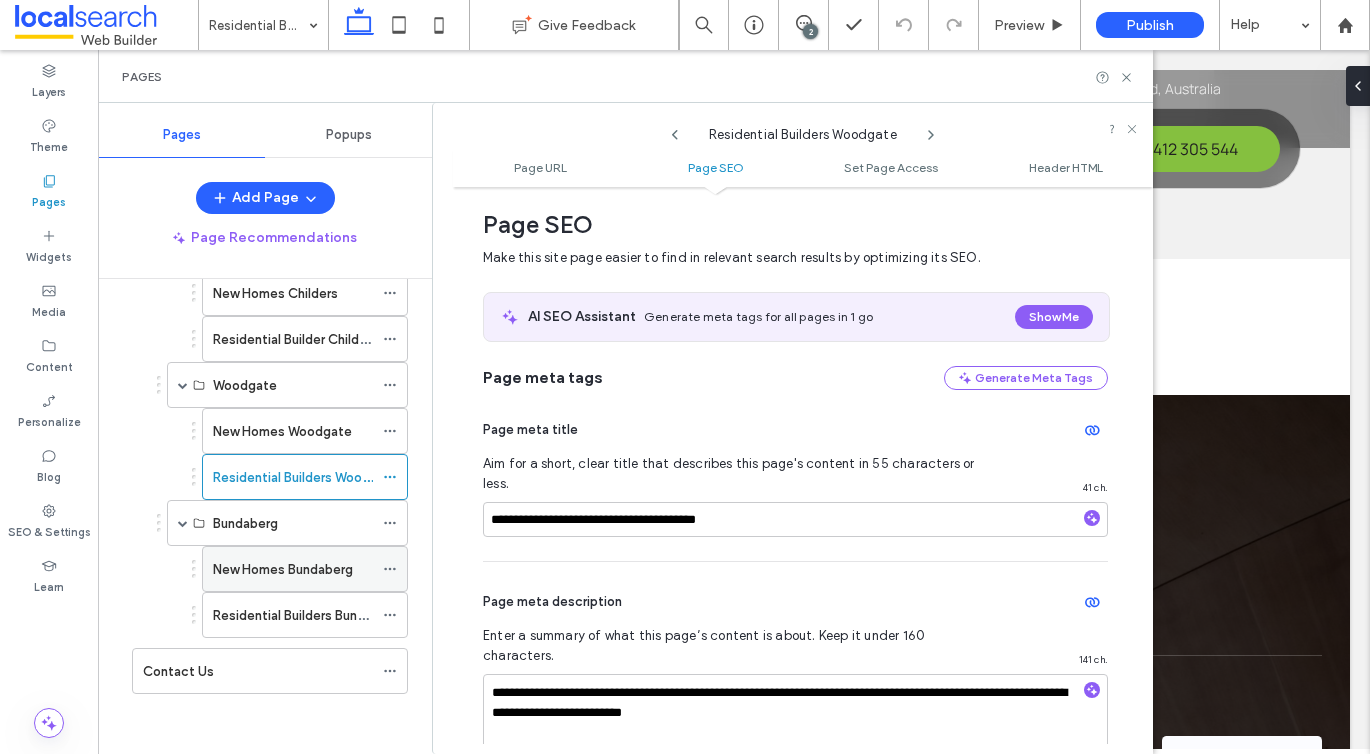 click on "New Homes Bundaberg" at bounding box center [283, 569] 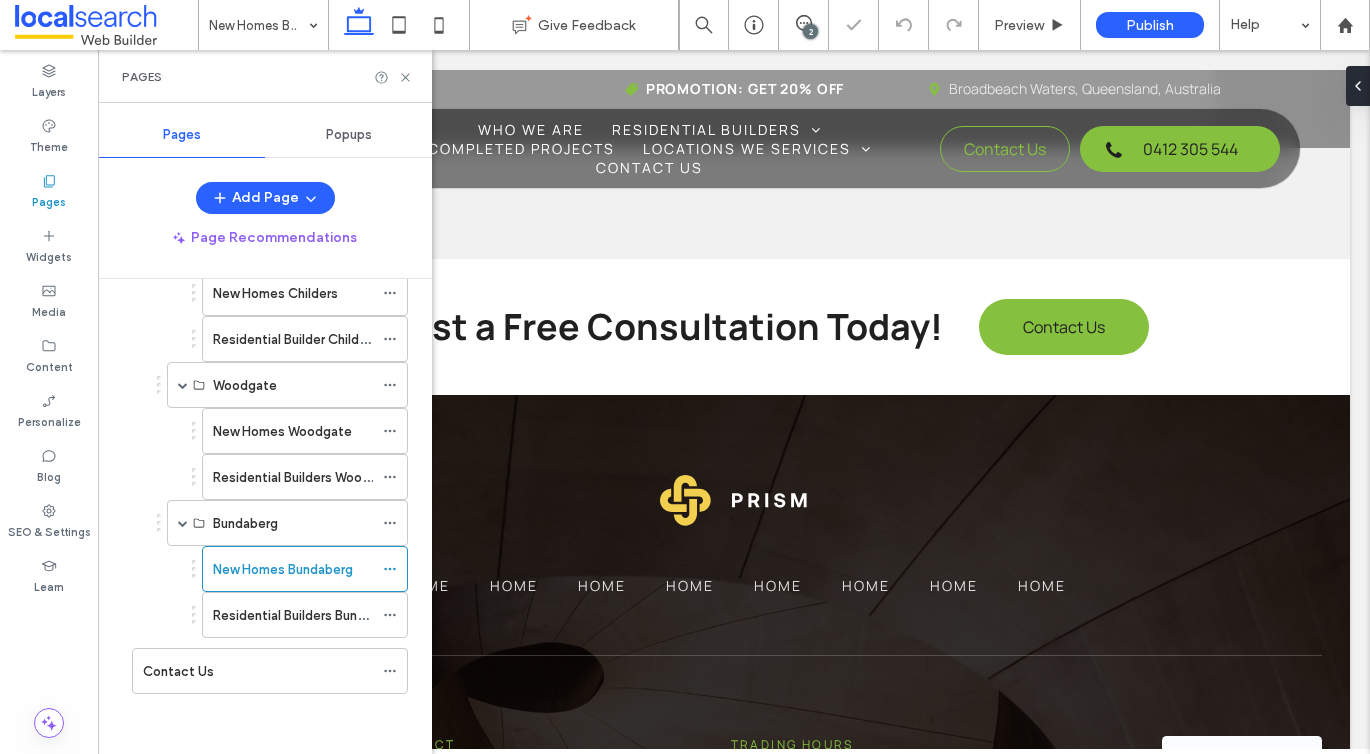click 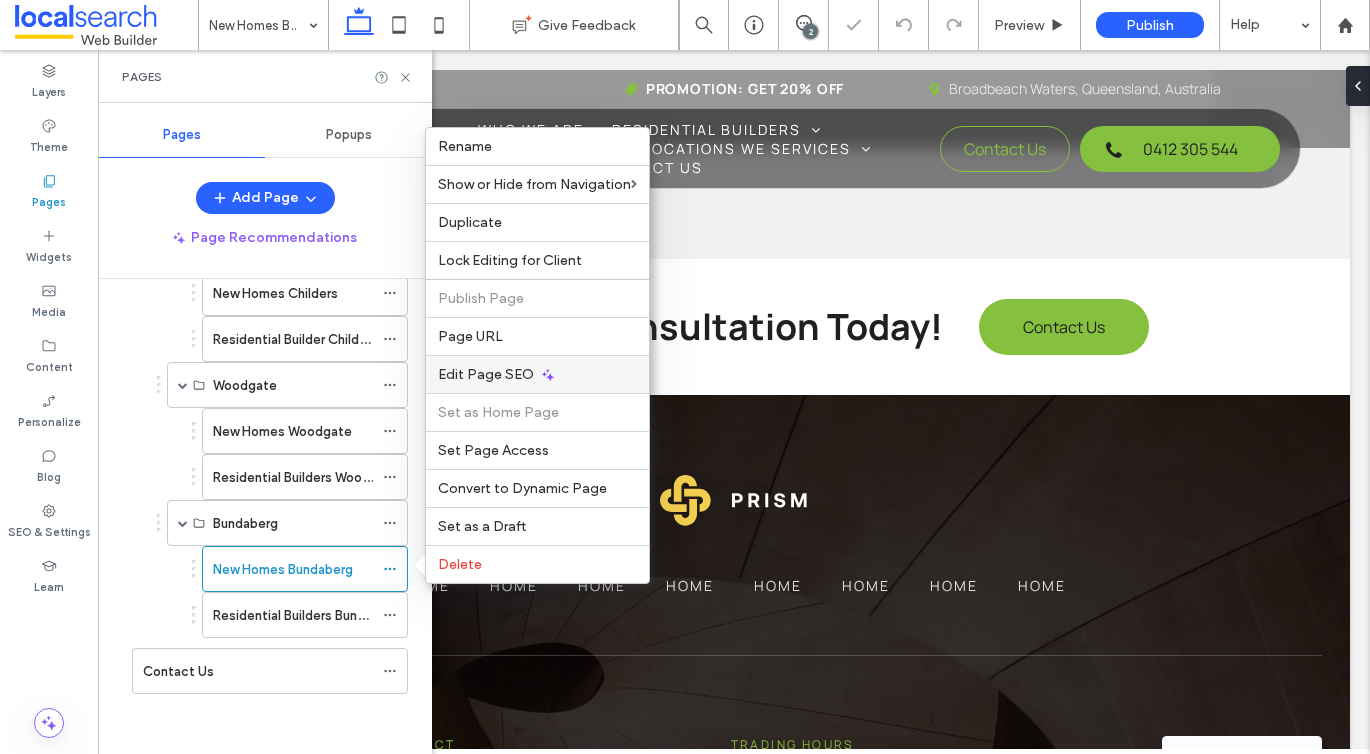 click on "Edit Page SEO" at bounding box center (486, 374) 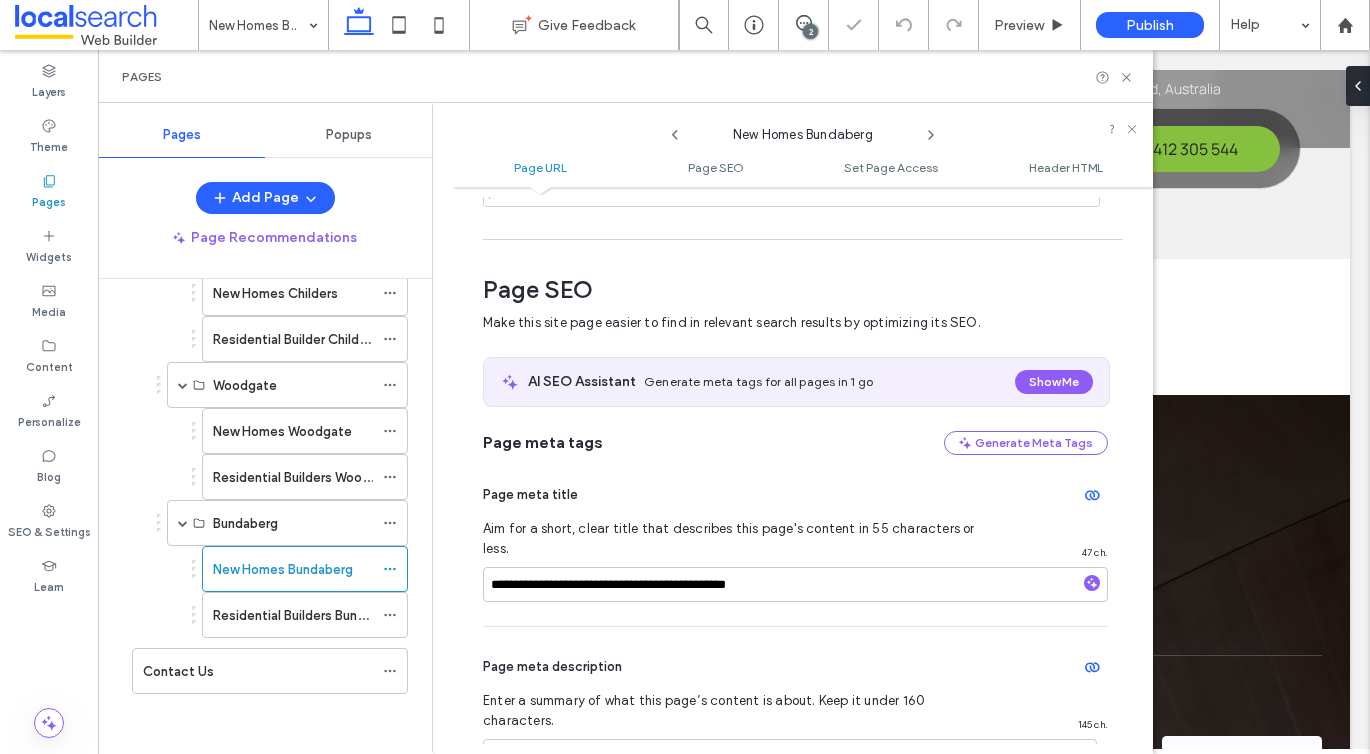 scroll, scrollTop: 275, scrollLeft: 0, axis: vertical 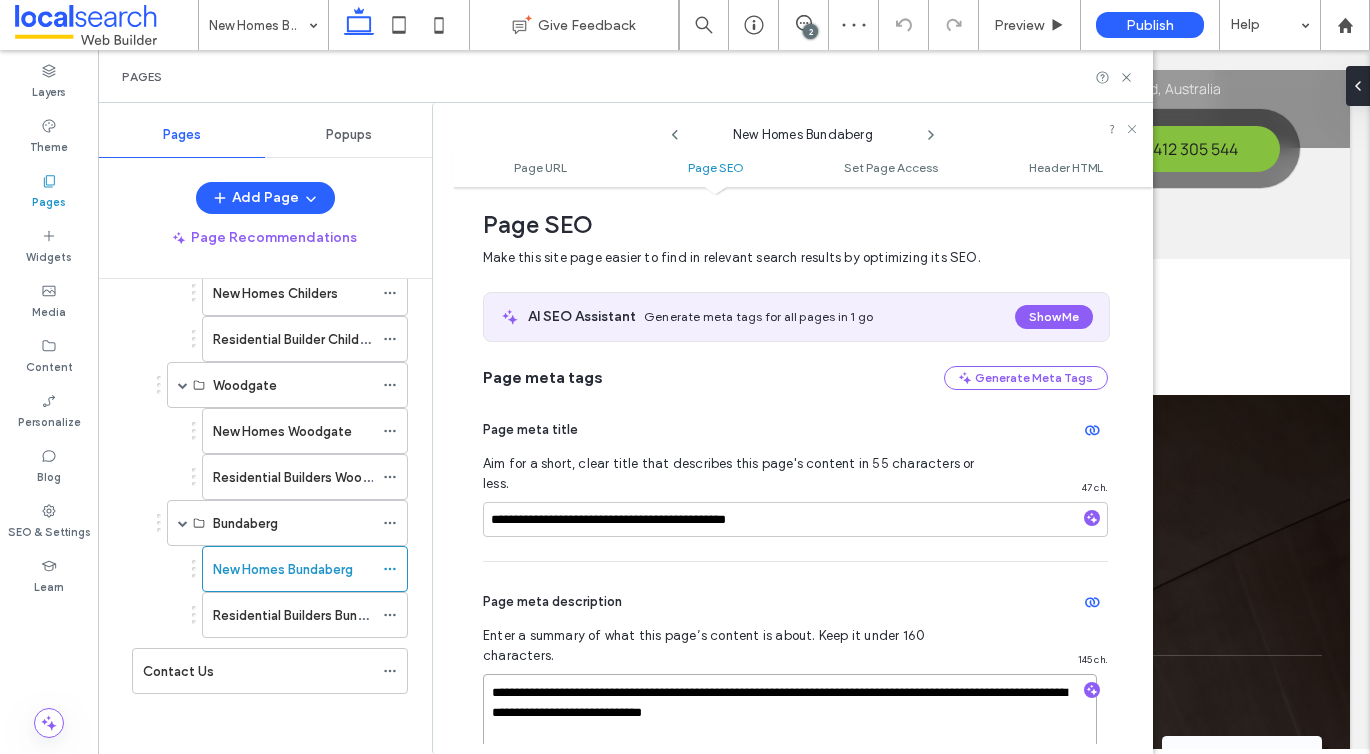 click on "**********" at bounding box center (790, 724) 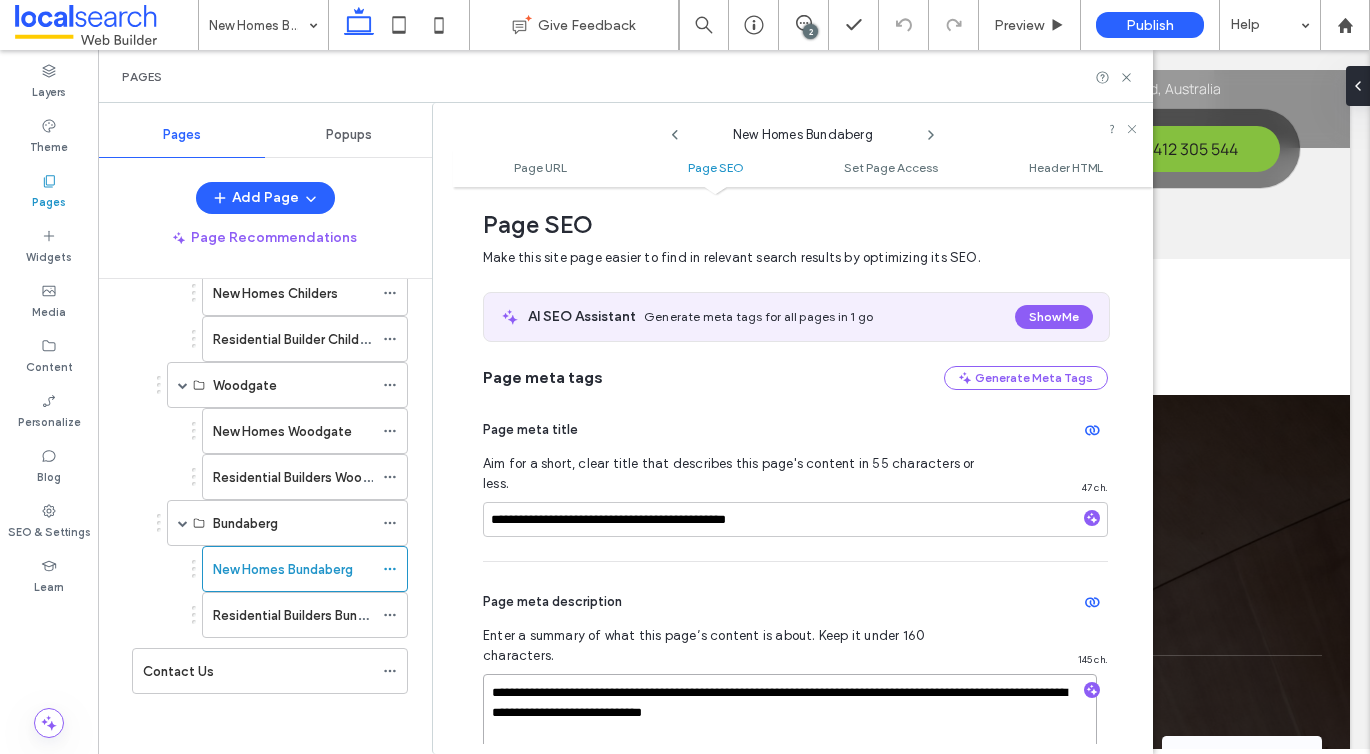 type on "**********" 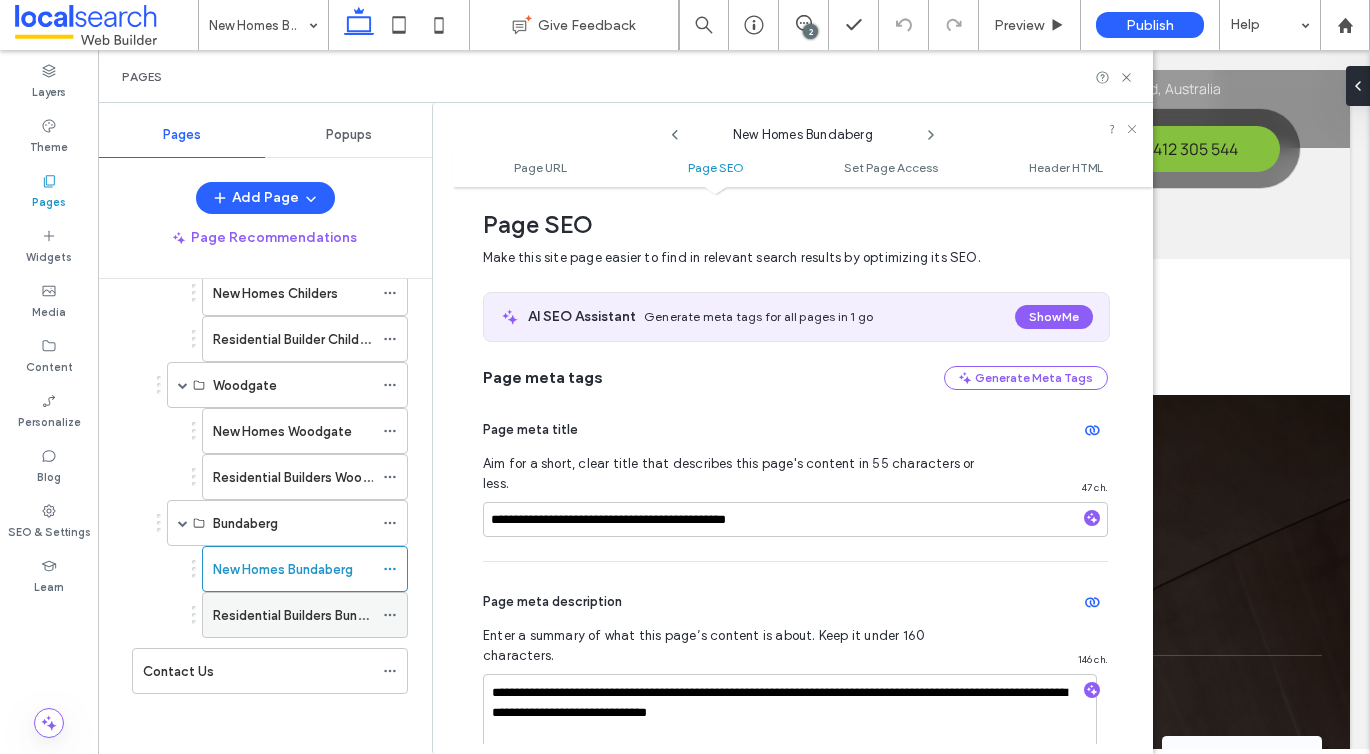 click on "Residential Builders Bundaberg" at bounding box center (306, 615) 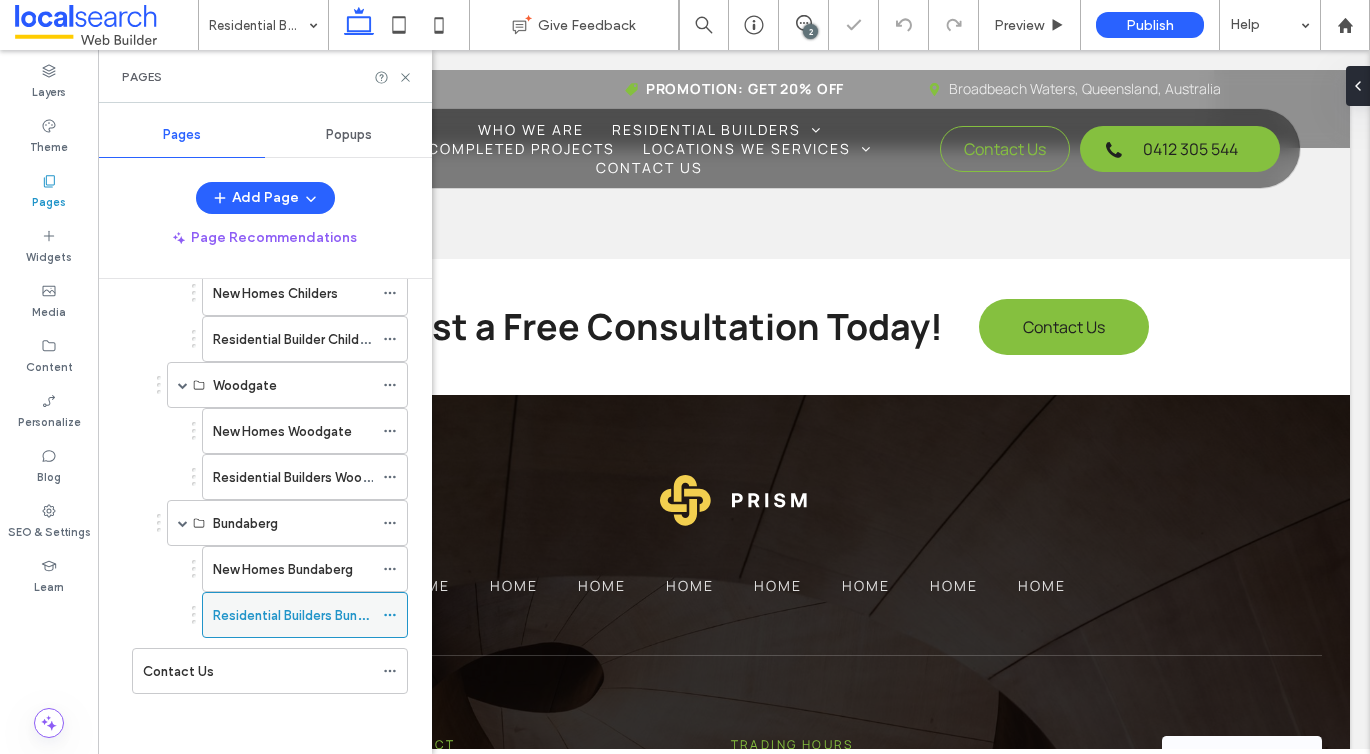 click 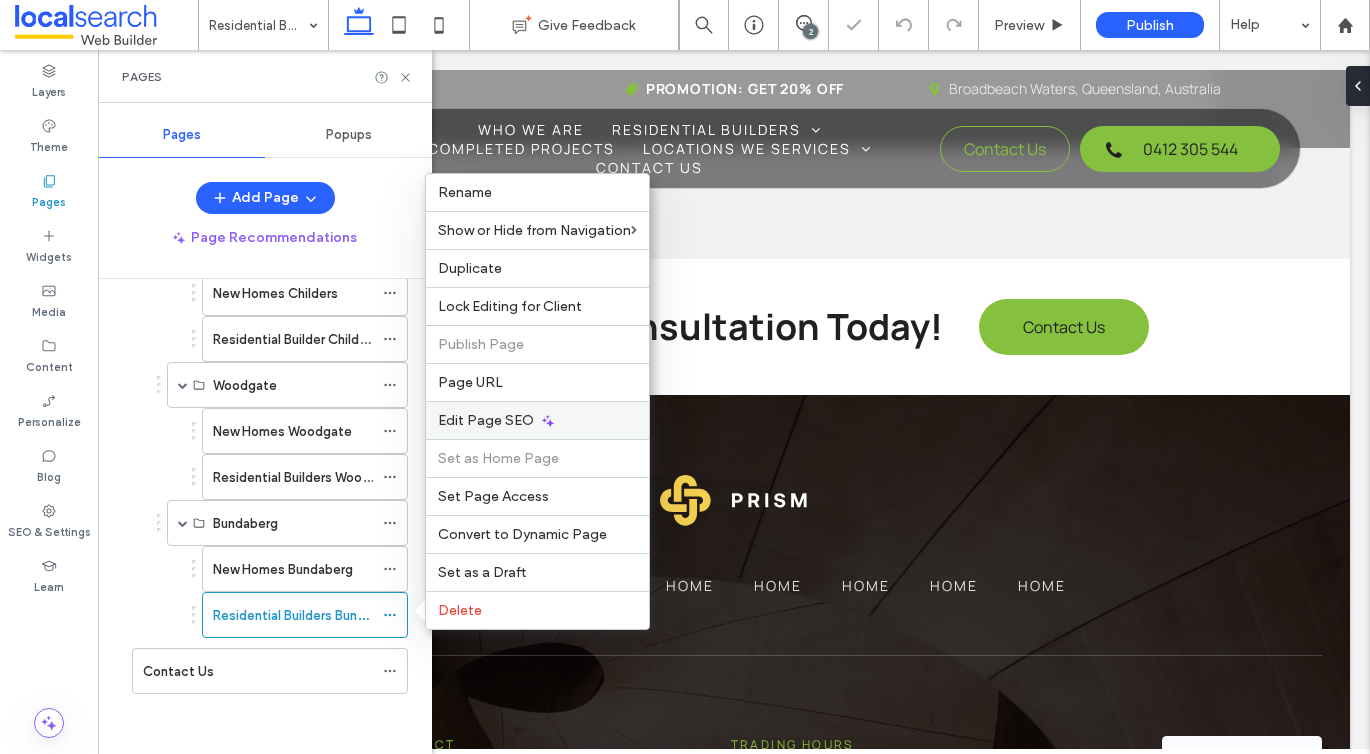click on "Edit Page SEO" at bounding box center [486, 420] 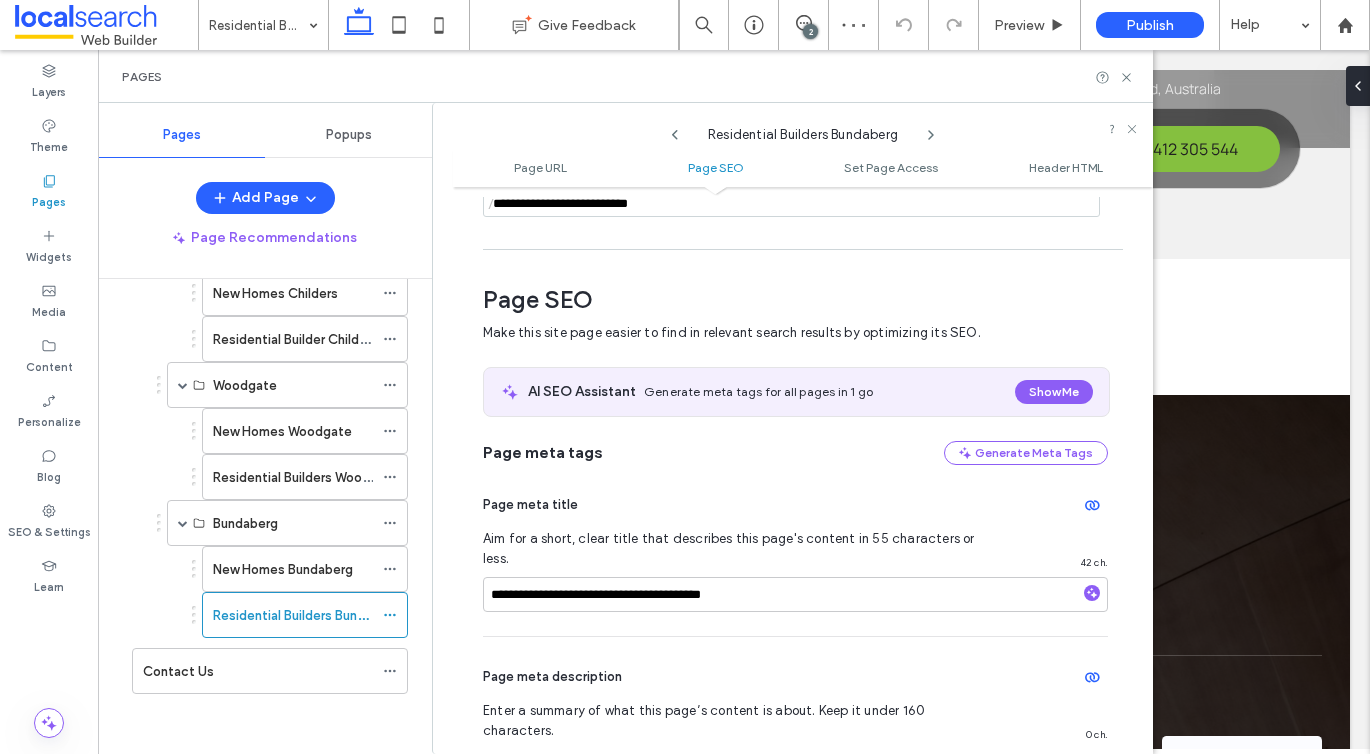 scroll, scrollTop: 275, scrollLeft: 0, axis: vertical 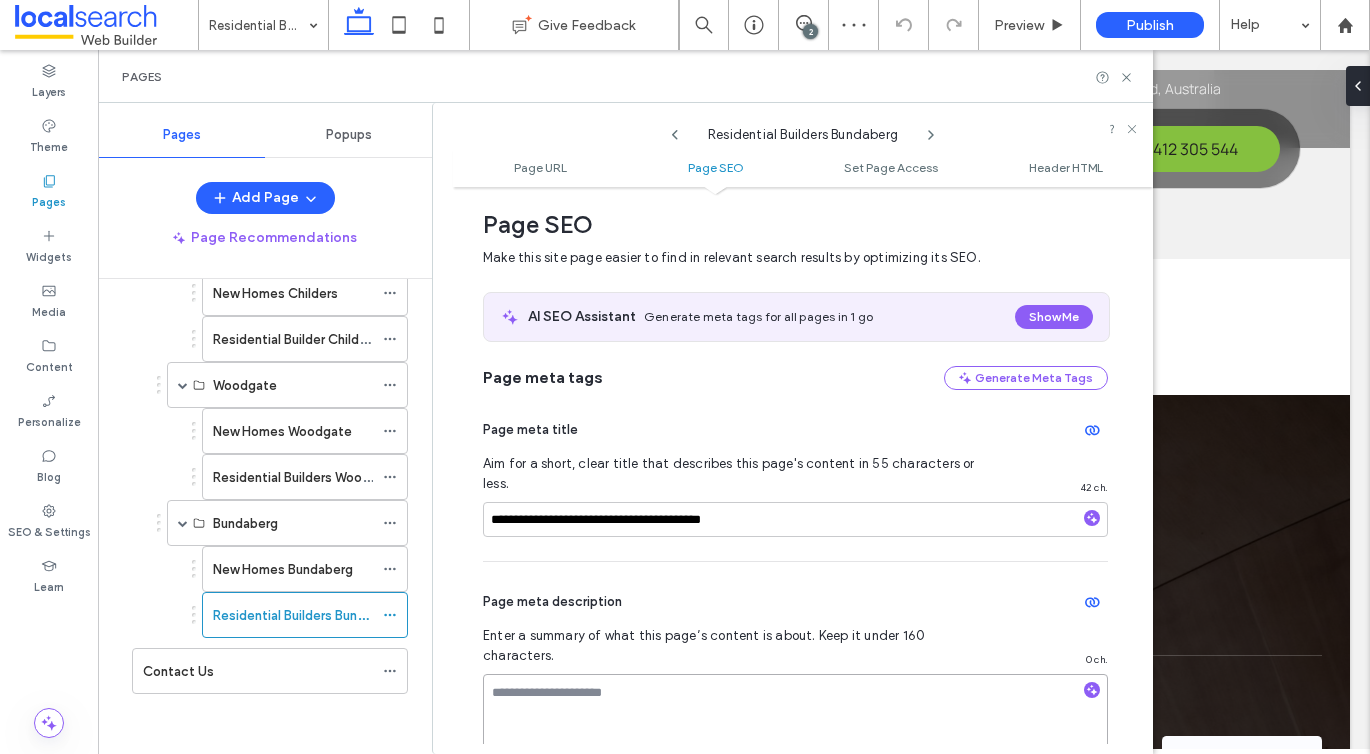 click at bounding box center (795, 724) 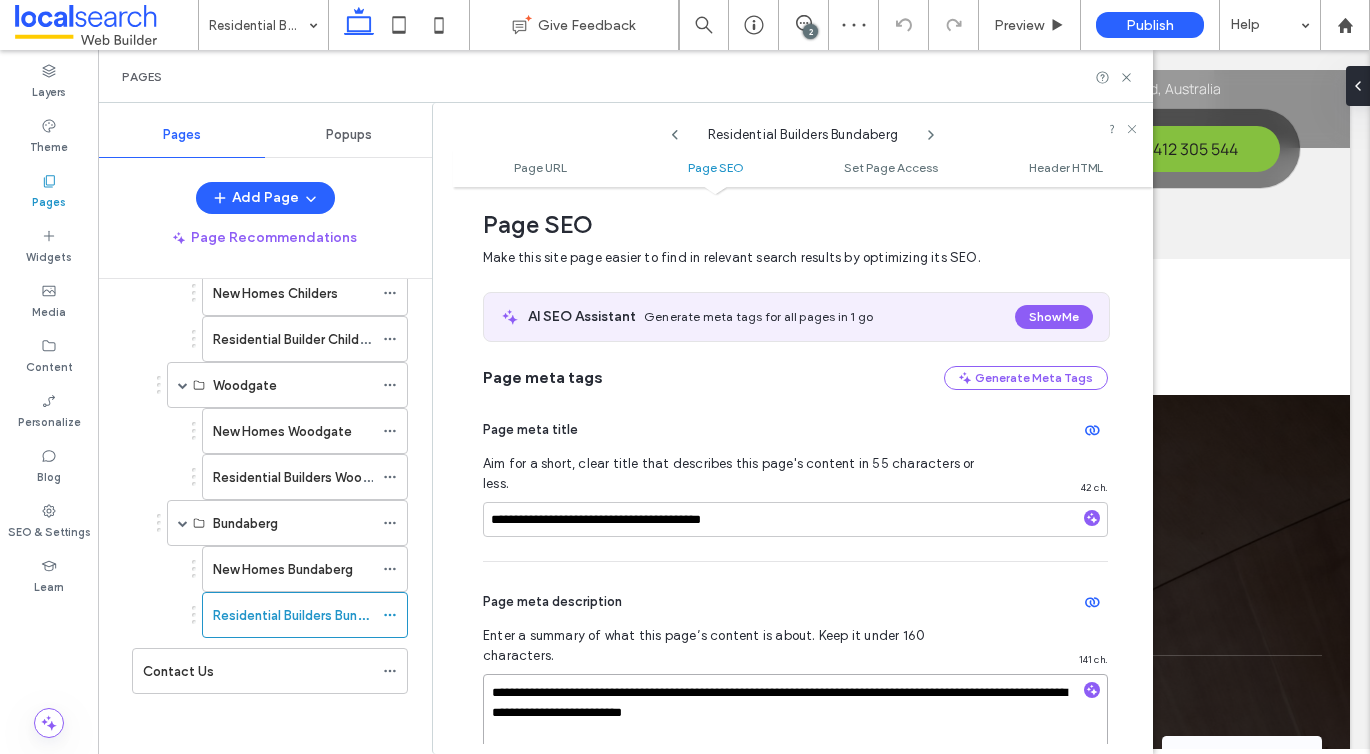 click on "**********" at bounding box center (795, 724) 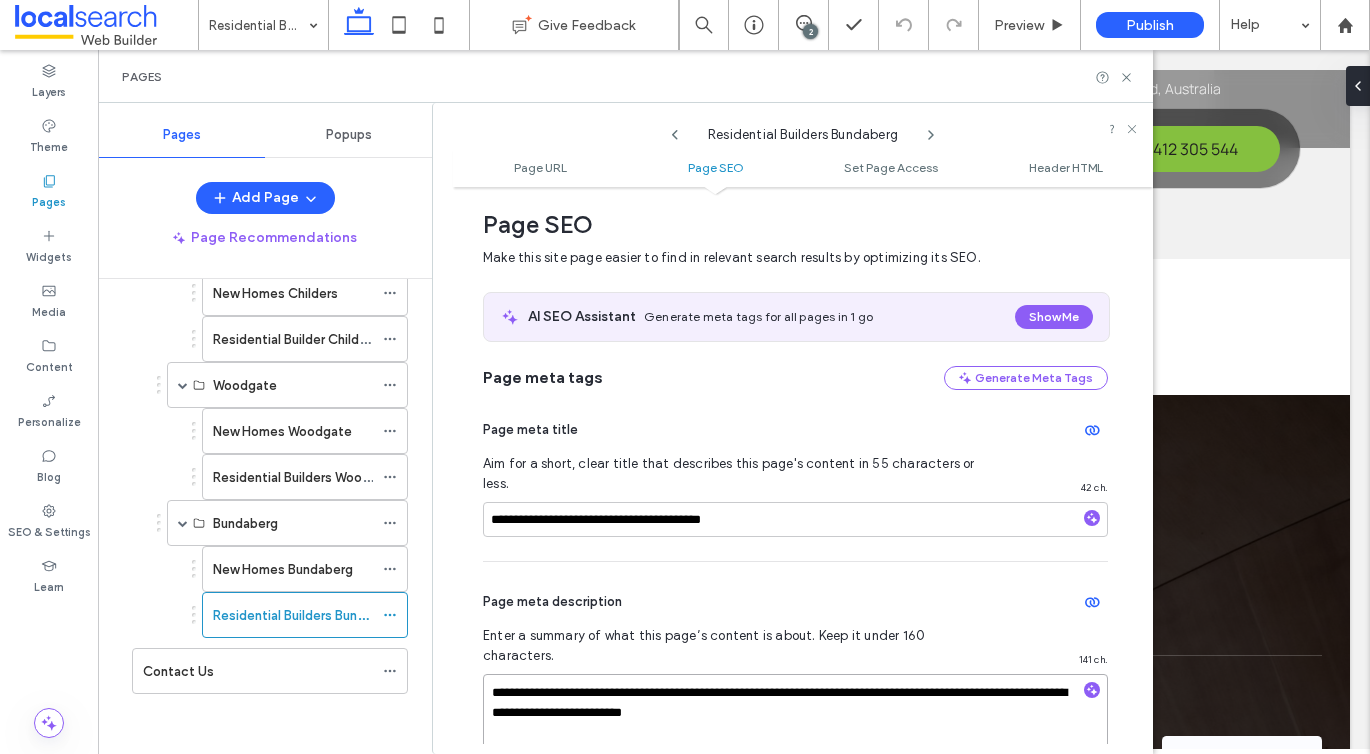 type on "**********" 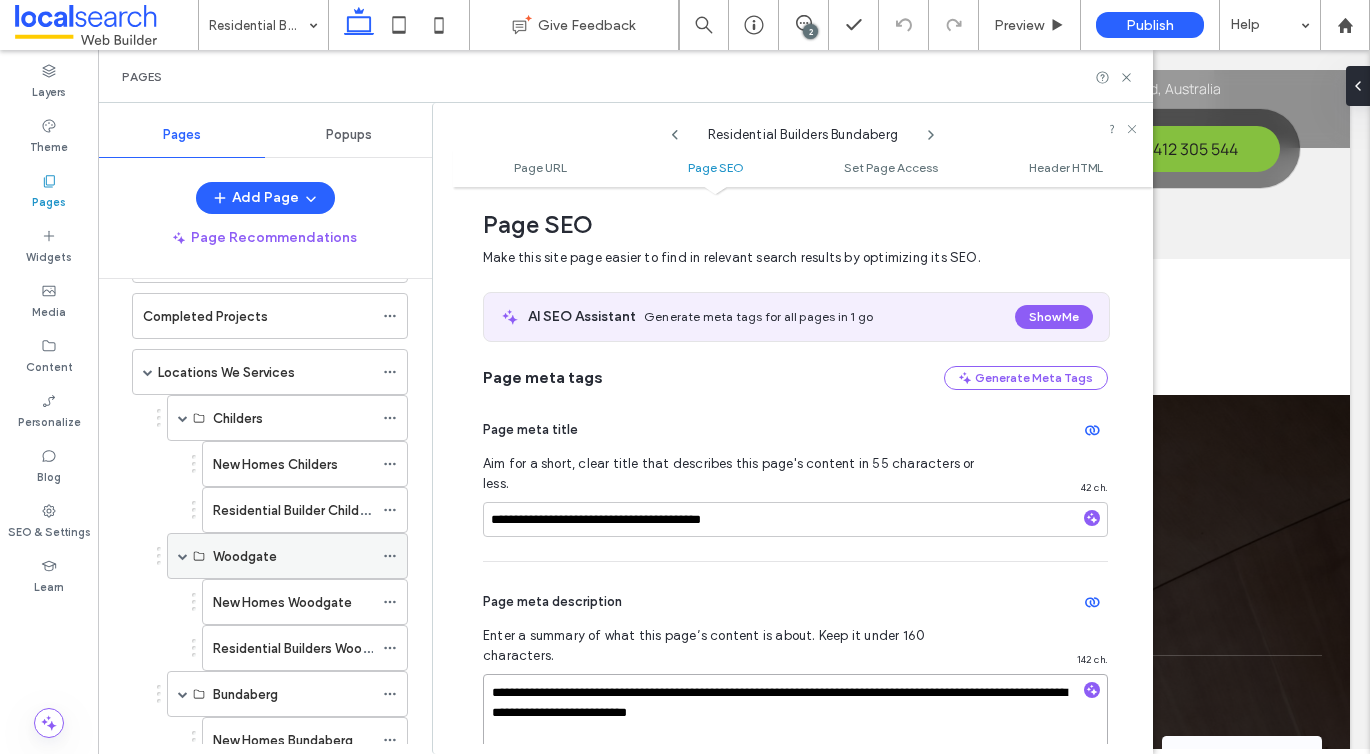 scroll, scrollTop: 155, scrollLeft: 0, axis: vertical 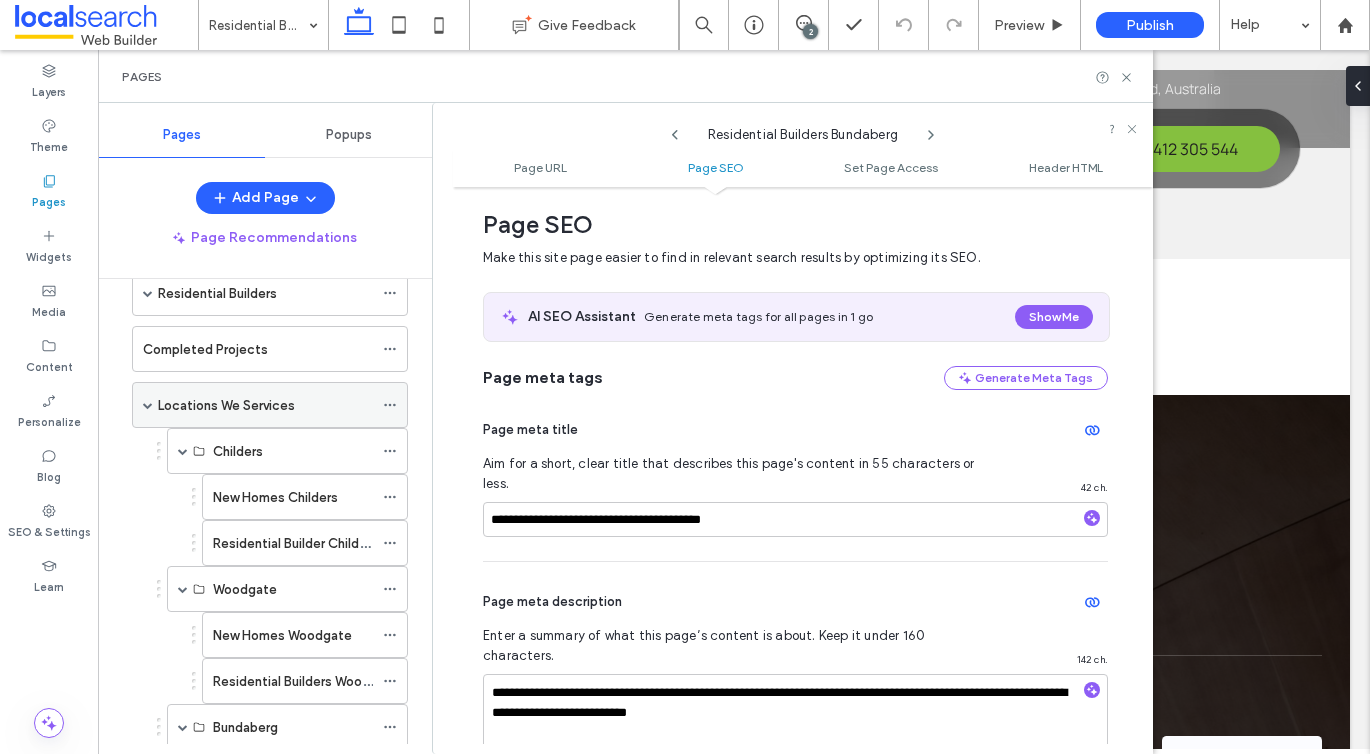 click on "Locations We Services" at bounding box center (226, 405) 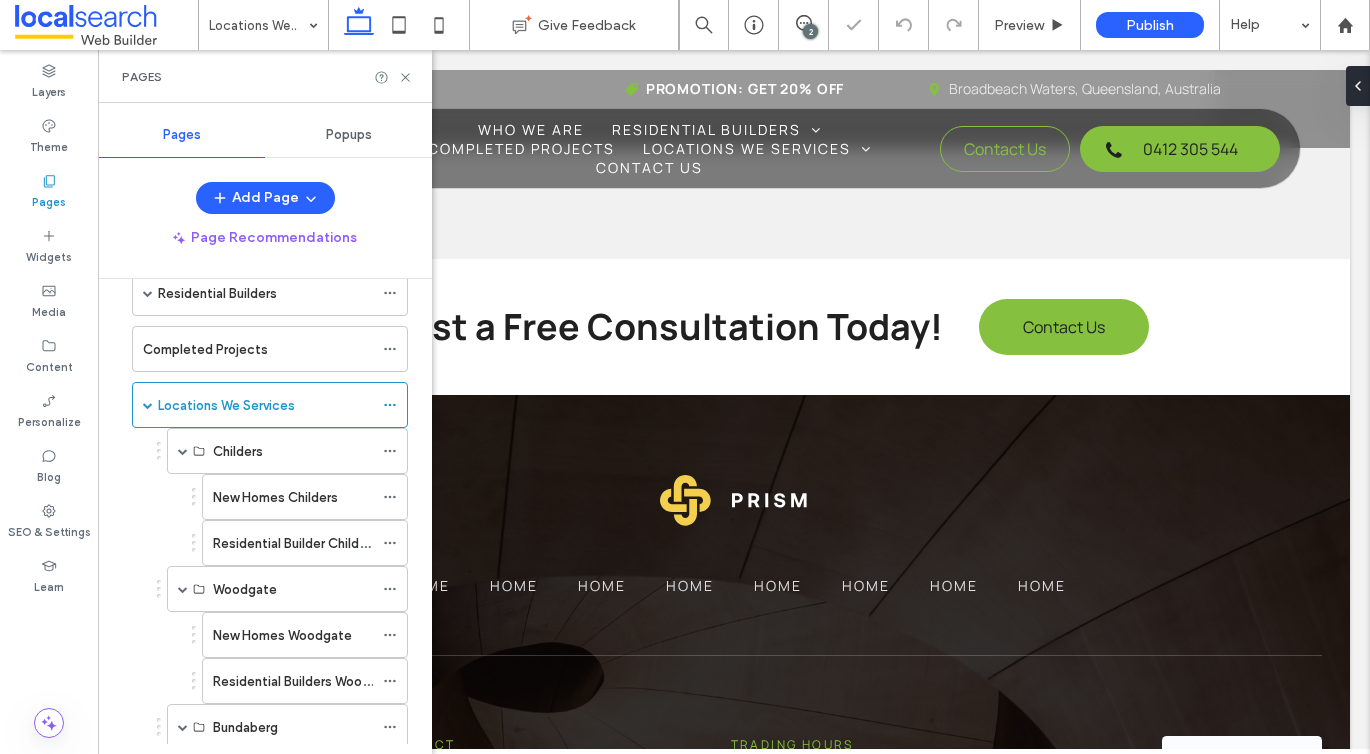 click 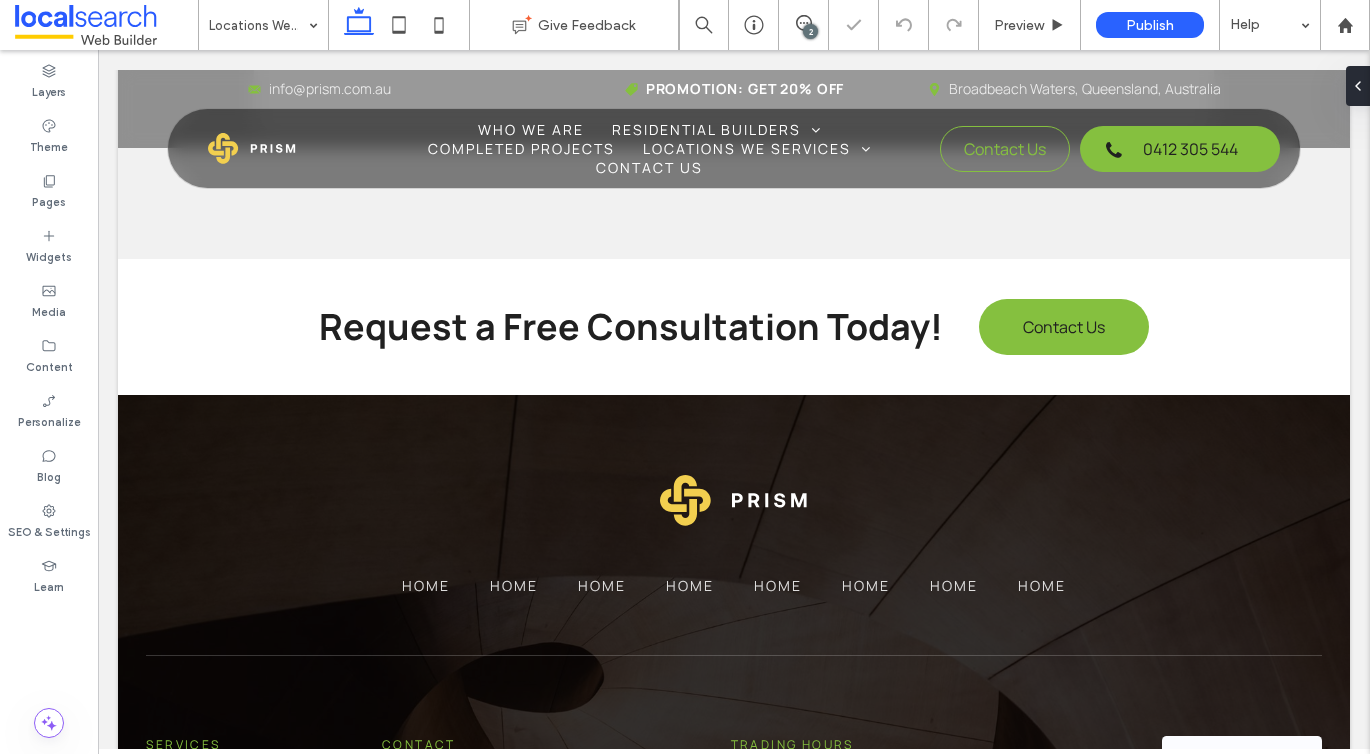 type on "*******" 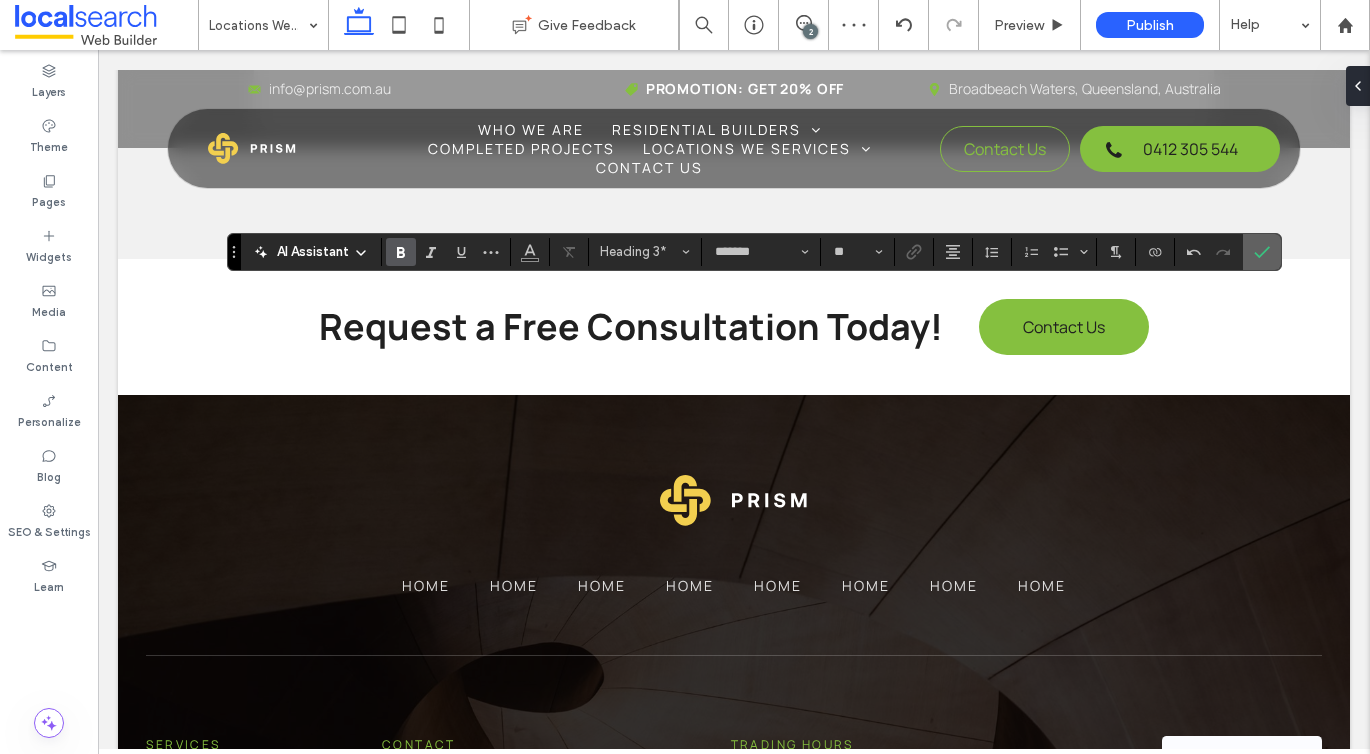 click 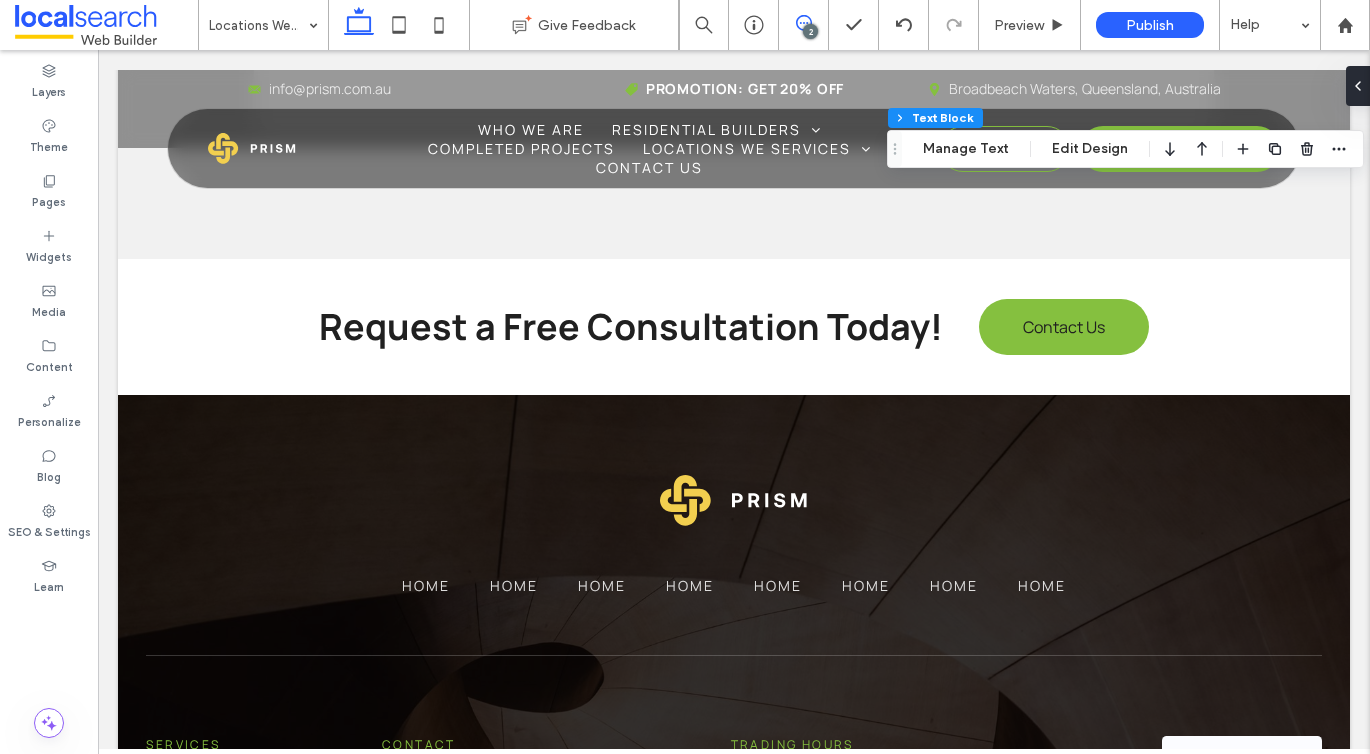 click at bounding box center (803, 23) 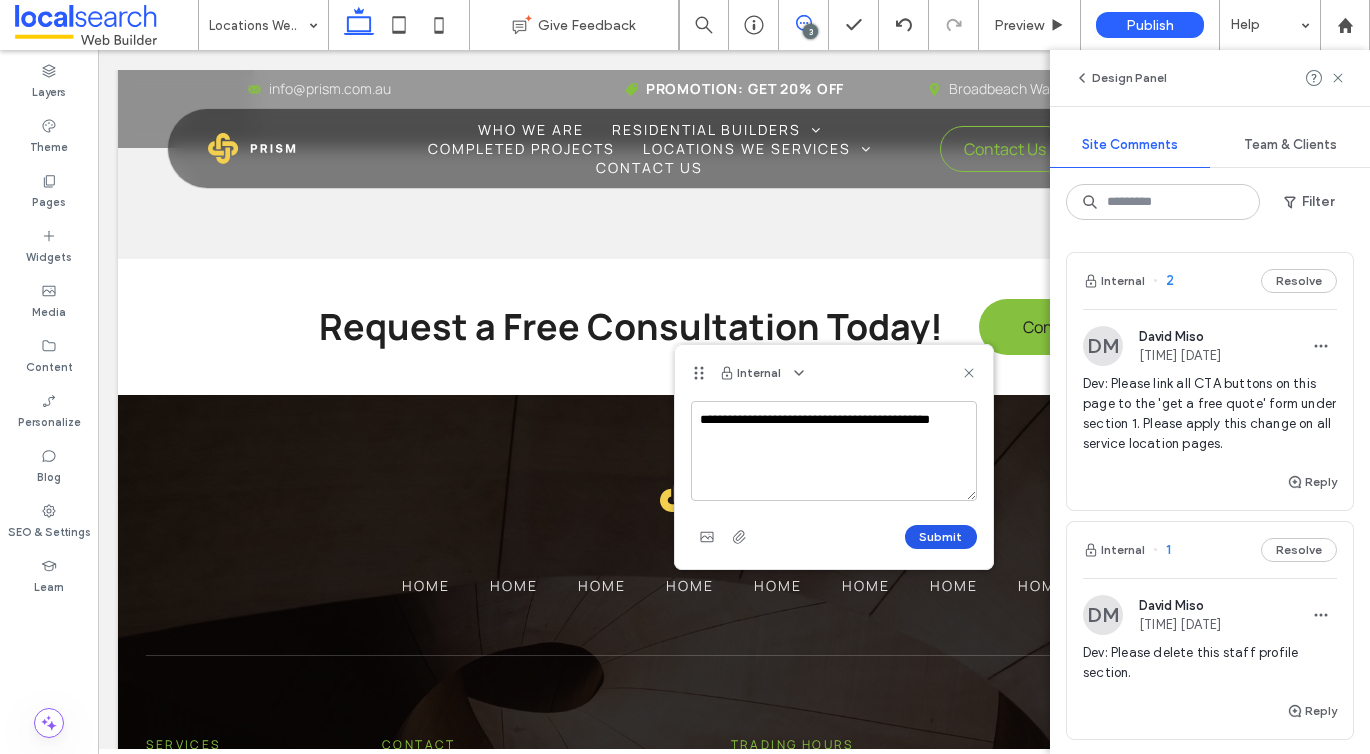 type on "**********" 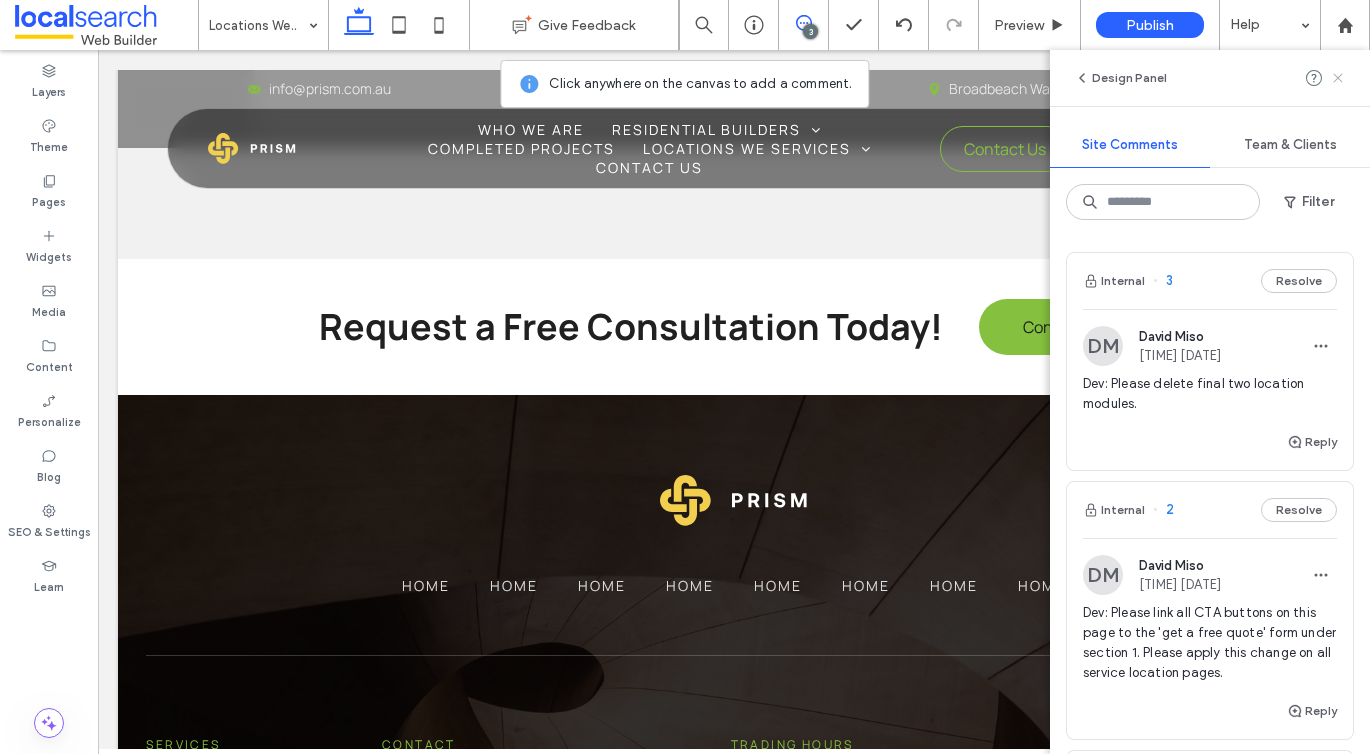 click 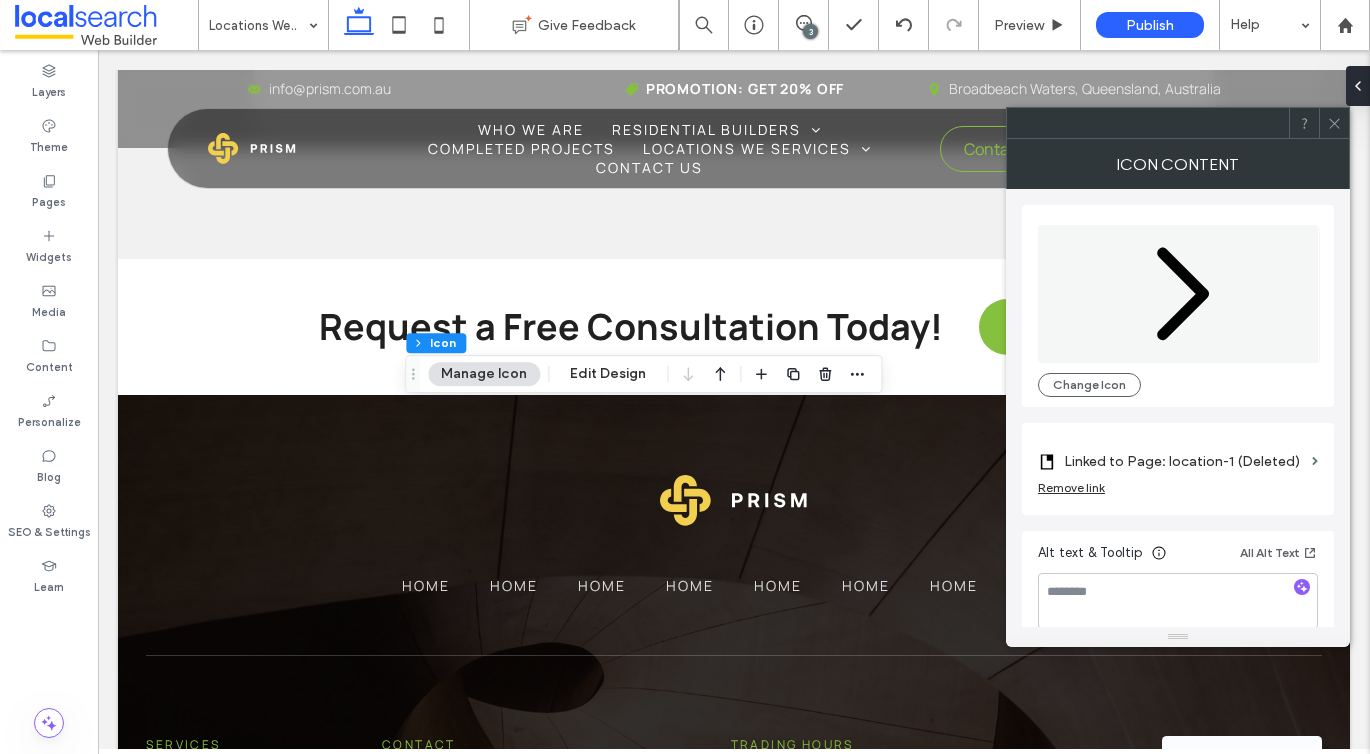 scroll, scrollTop: 3, scrollLeft: 0, axis: vertical 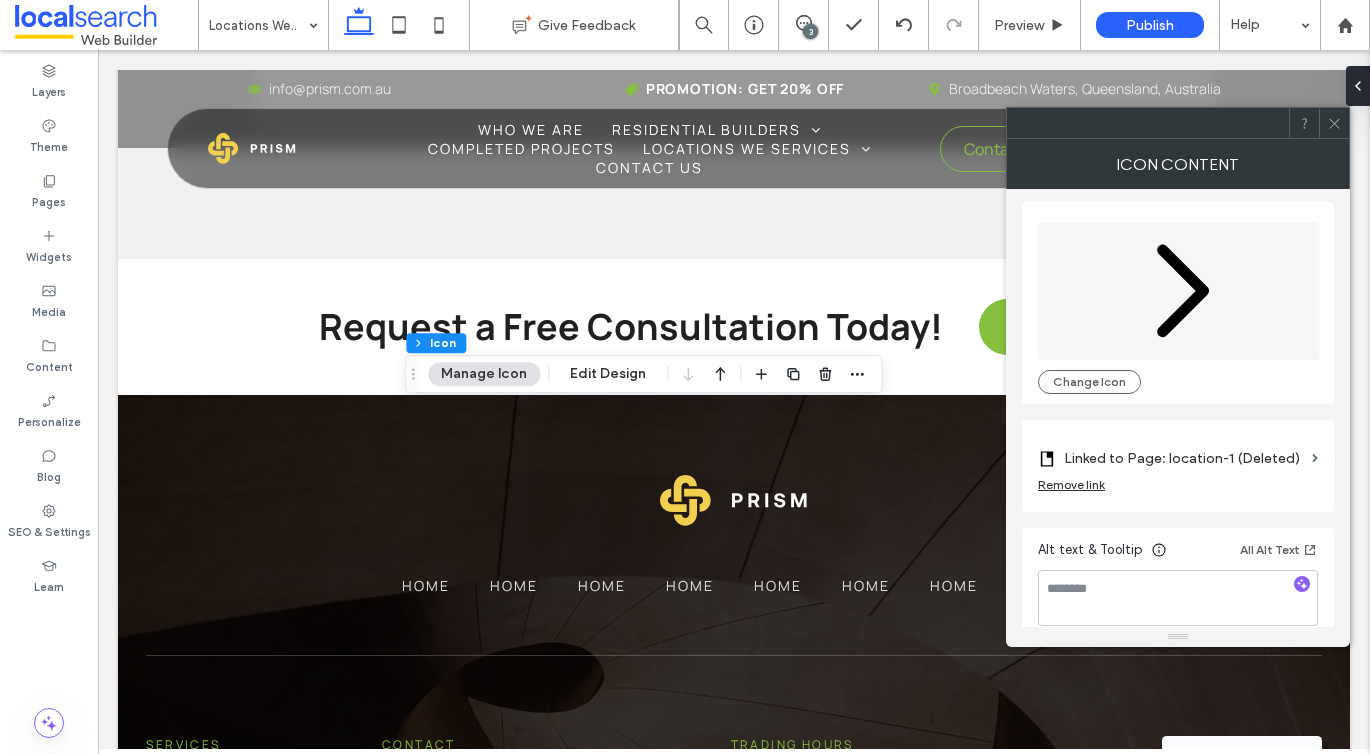 click on "Linked to Page: location-1 (Deleted)" at bounding box center (1184, 458) 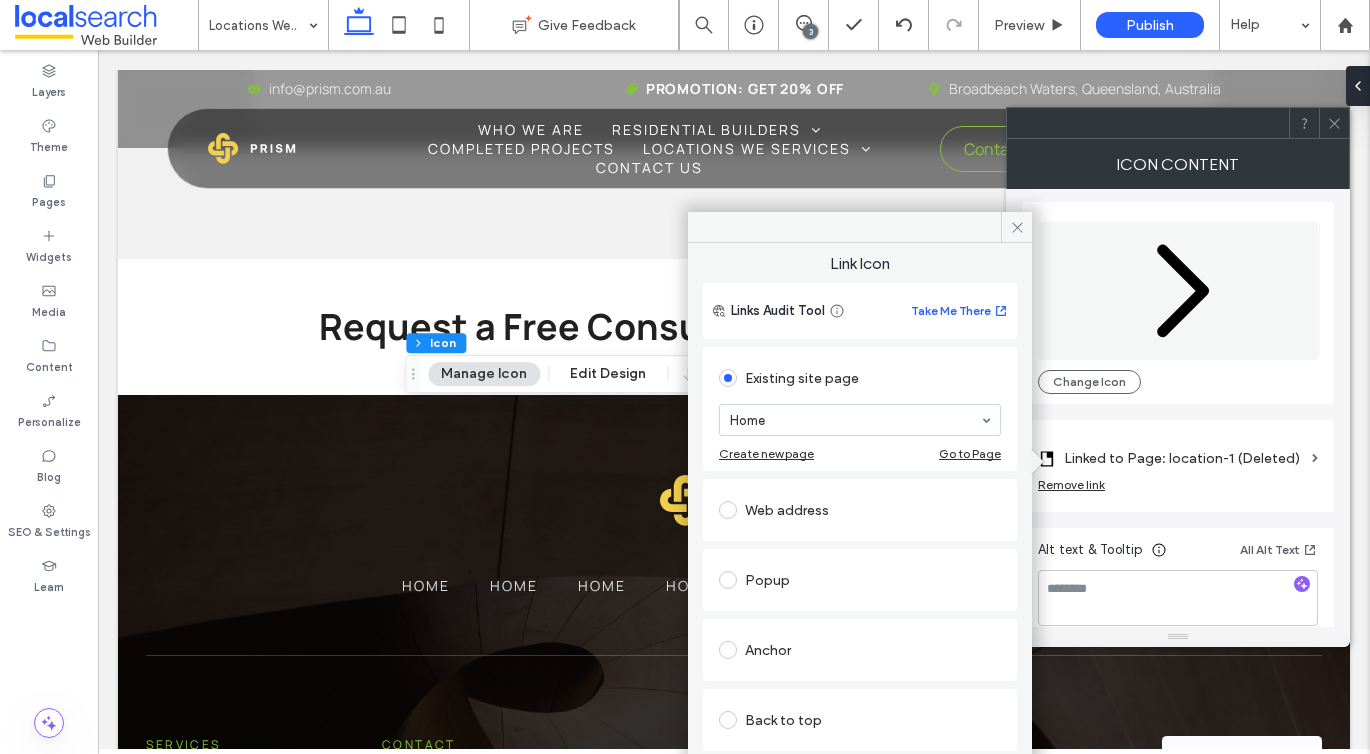click on "Home" at bounding box center (860, 420) 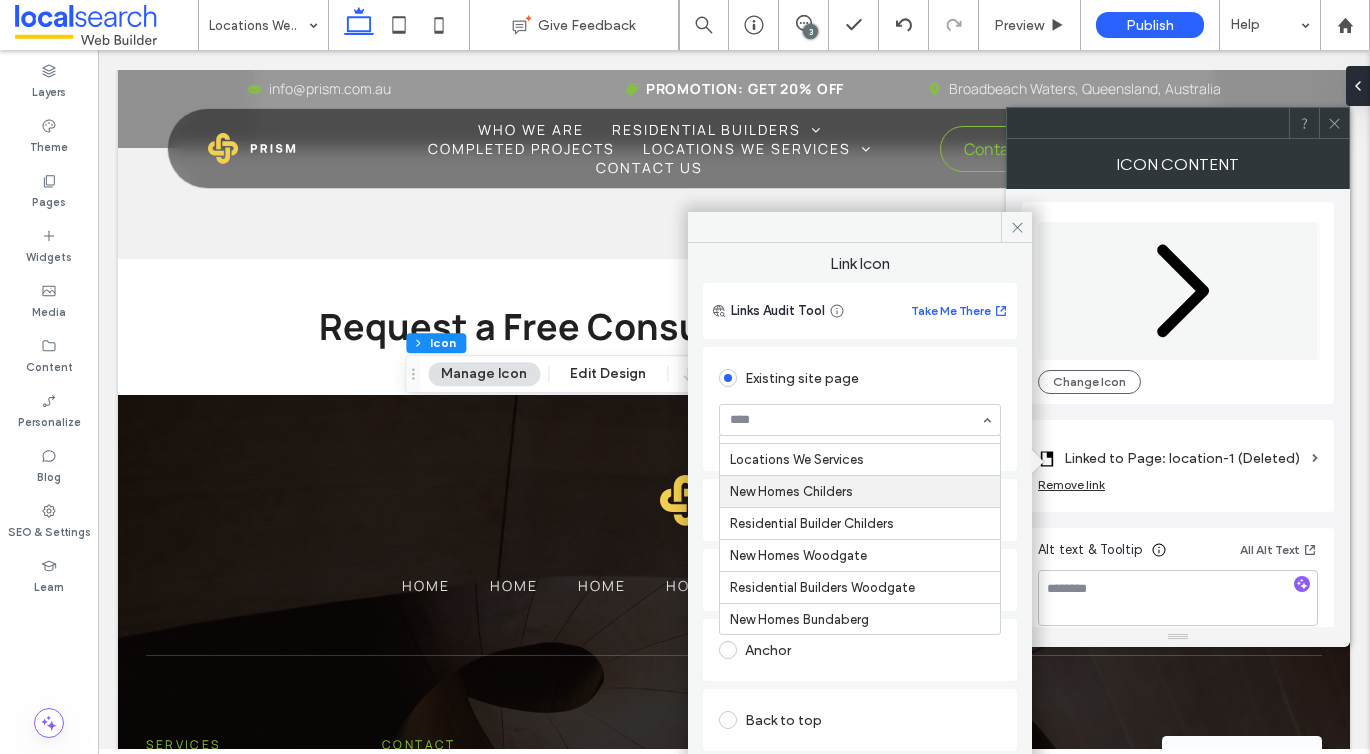 scroll, scrollTop: 281, scrollLeft: 0, axis: vertical 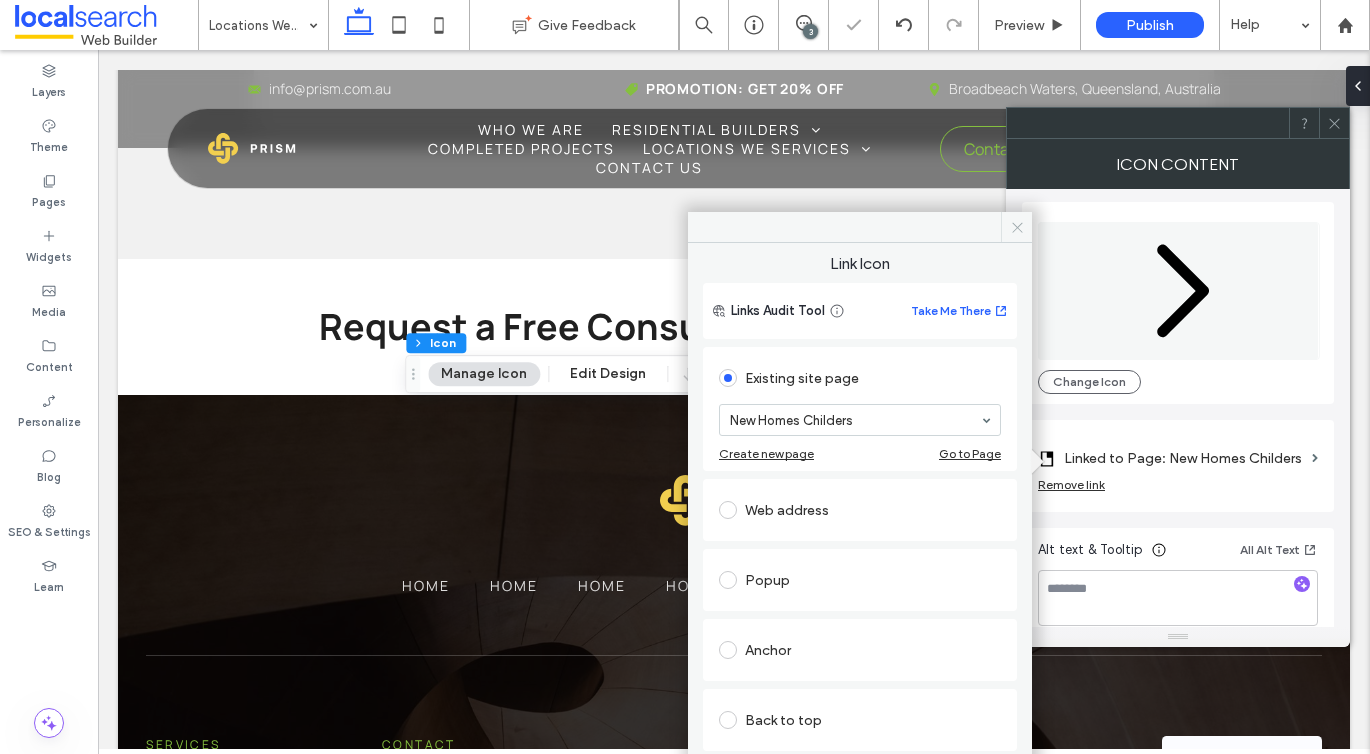click 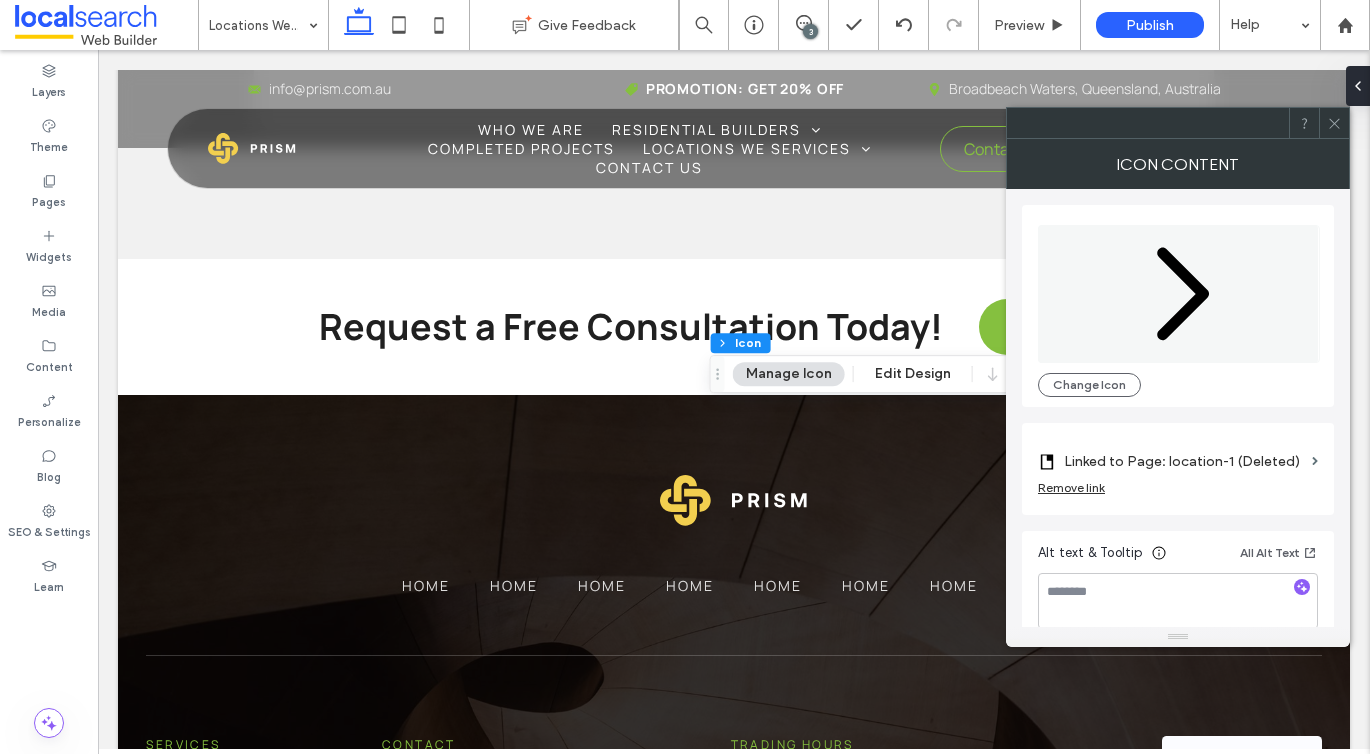 click on "Linked to Page: location-1 (Deleted)" at bounding box center [1184, 461] 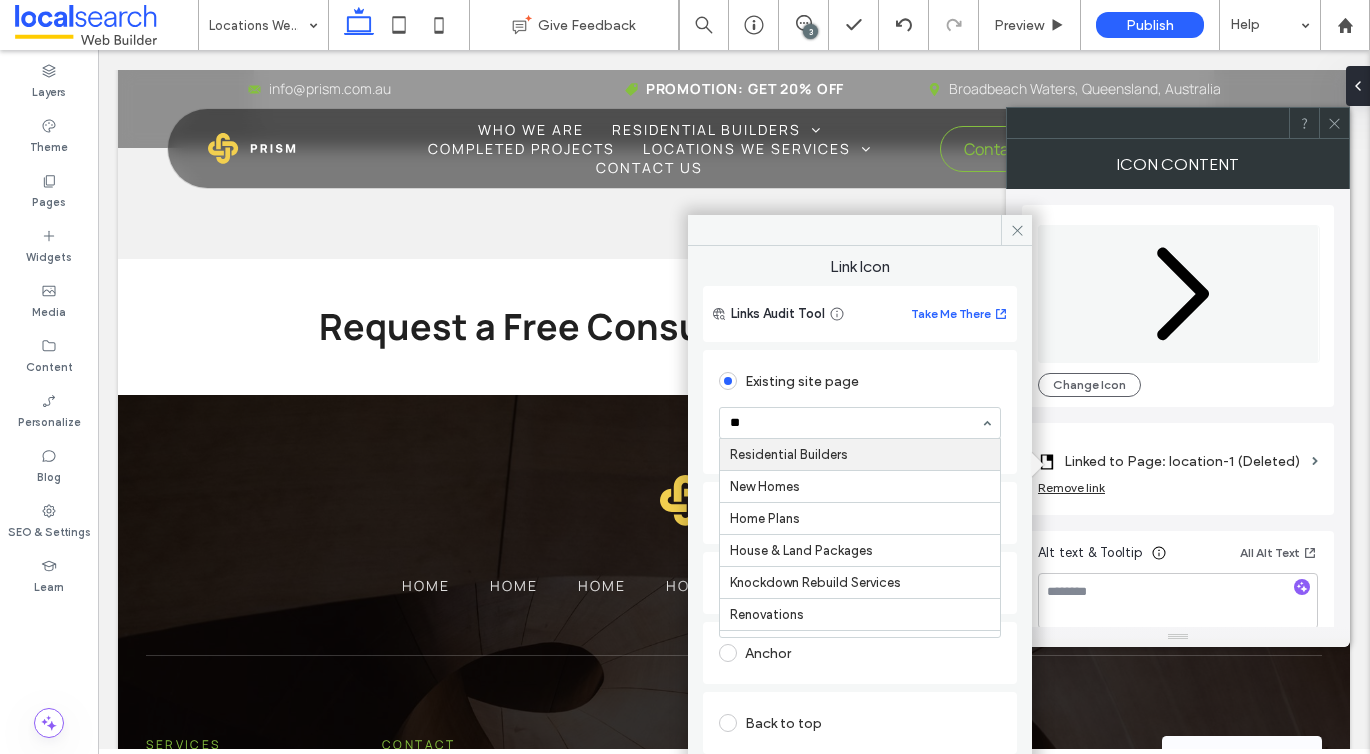 type on "***" 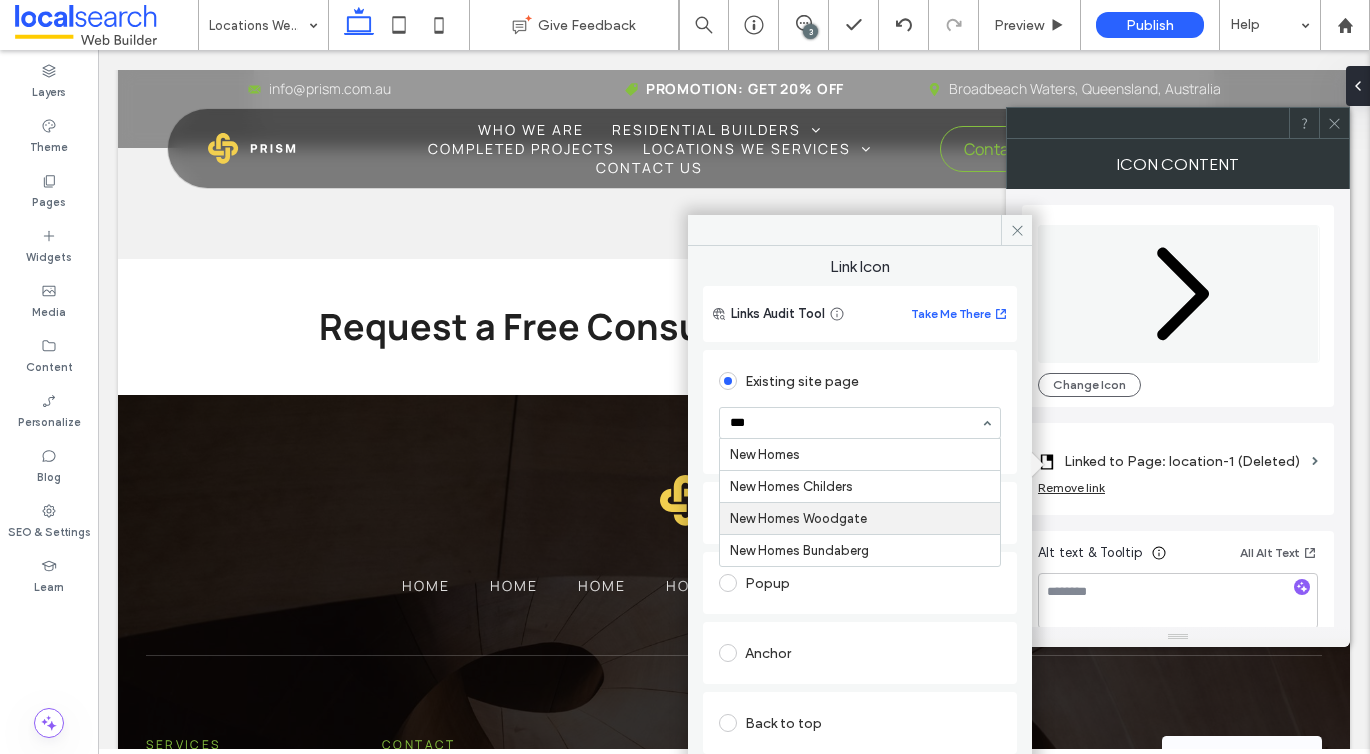 type 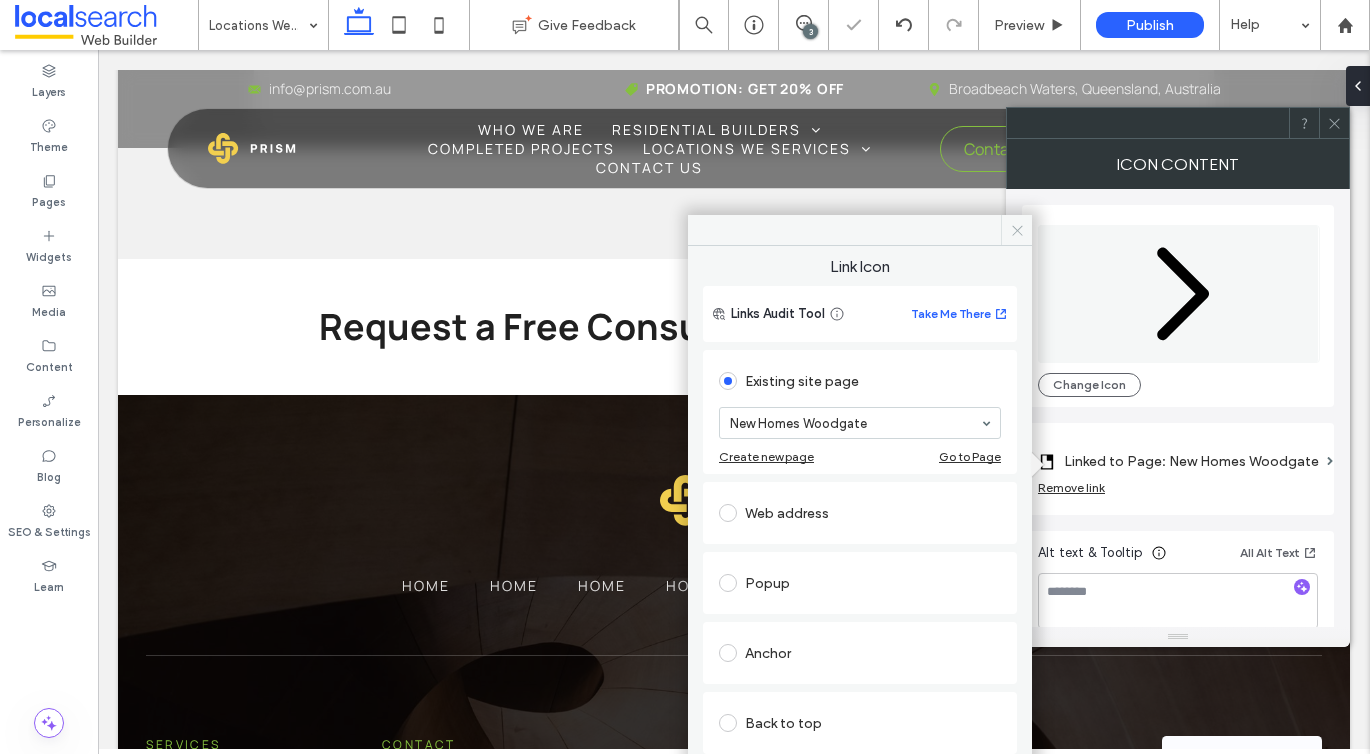 click 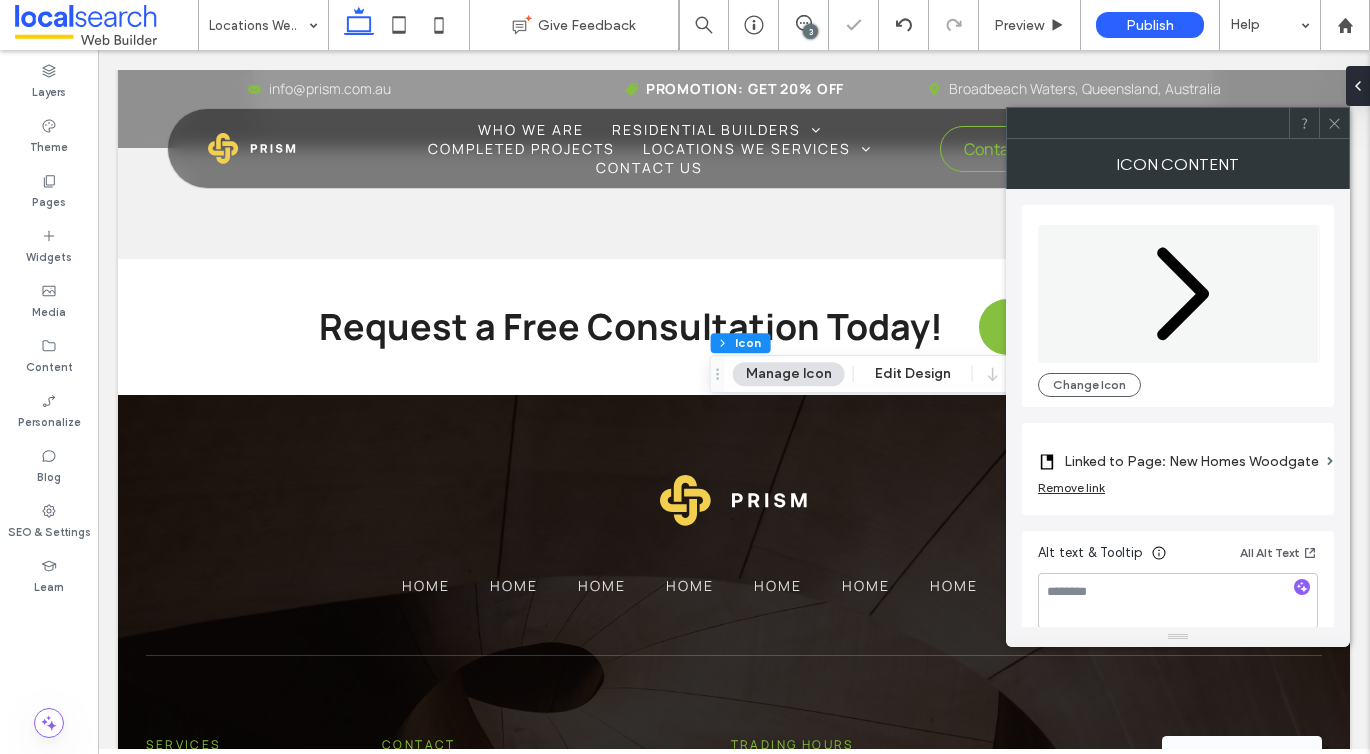 click 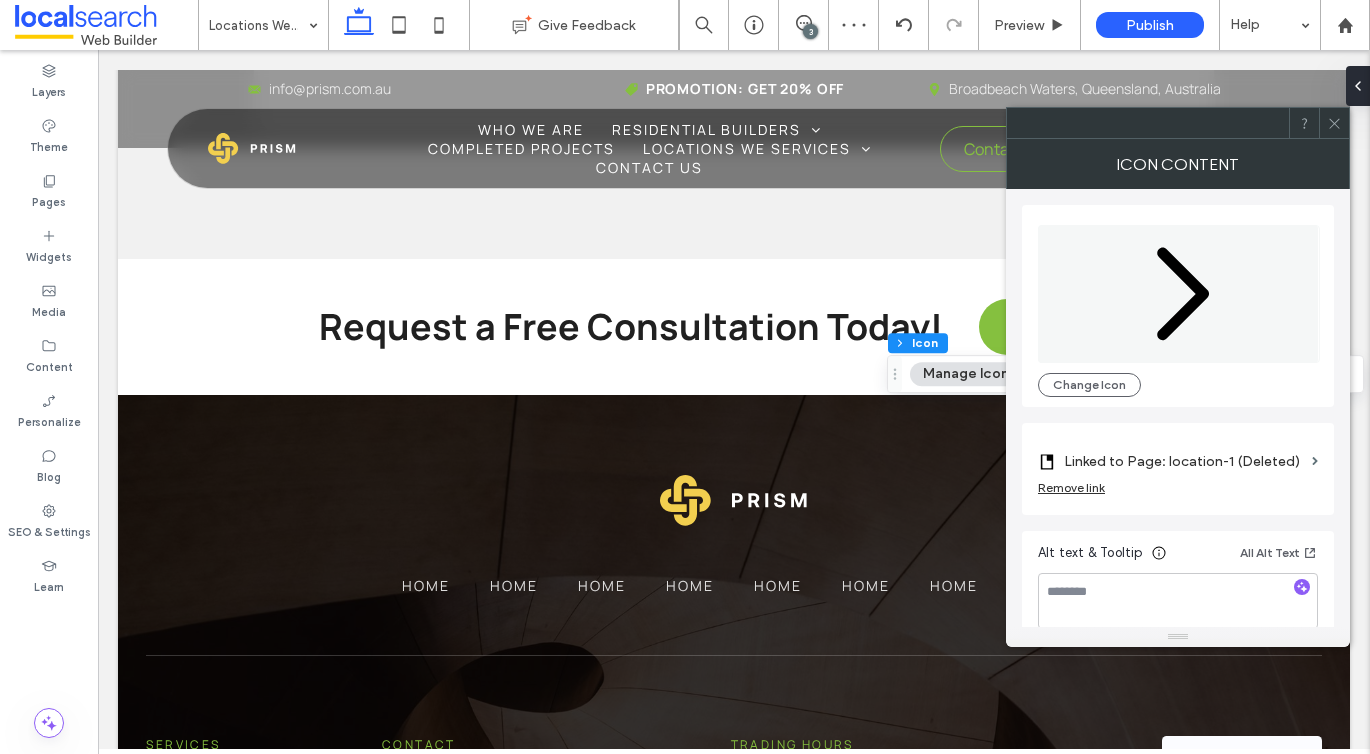 click on "Linked to Page: location-1 (Deleted)" at bounding box center [1184, 461] 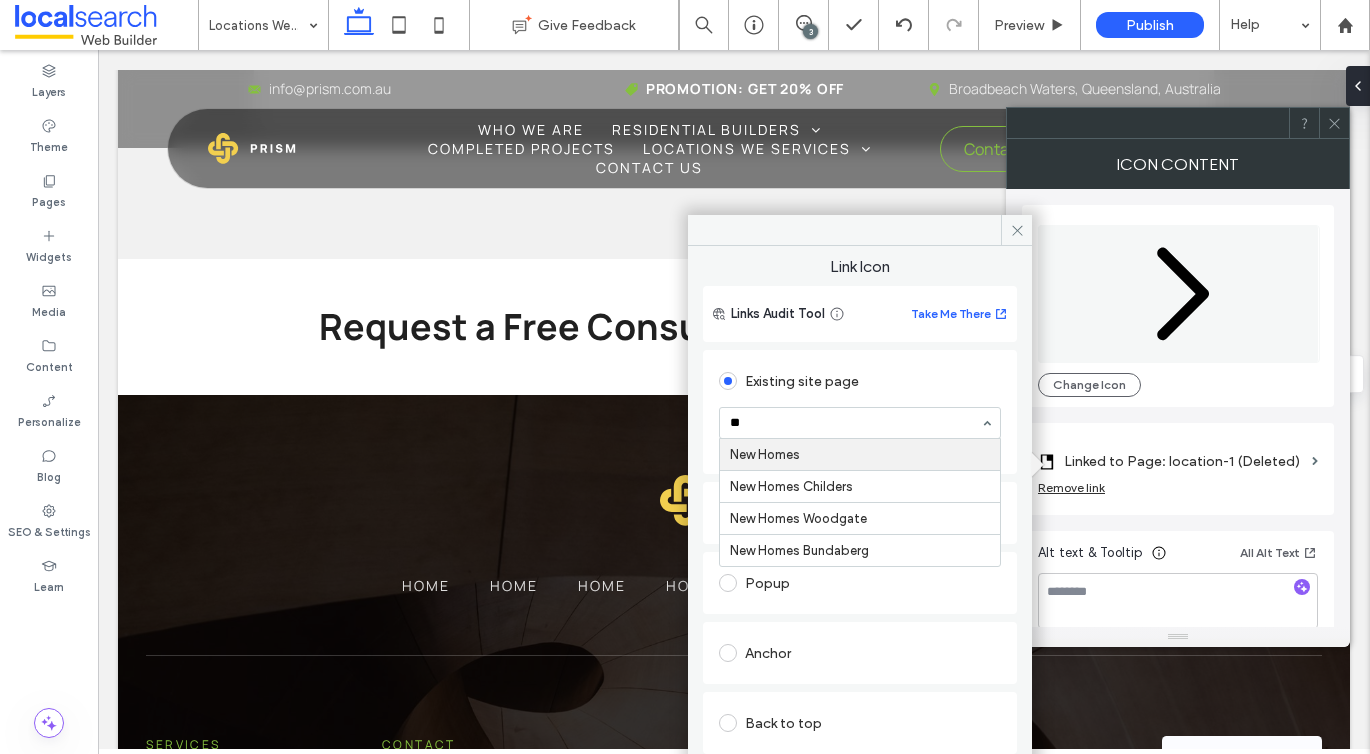 type on "***" 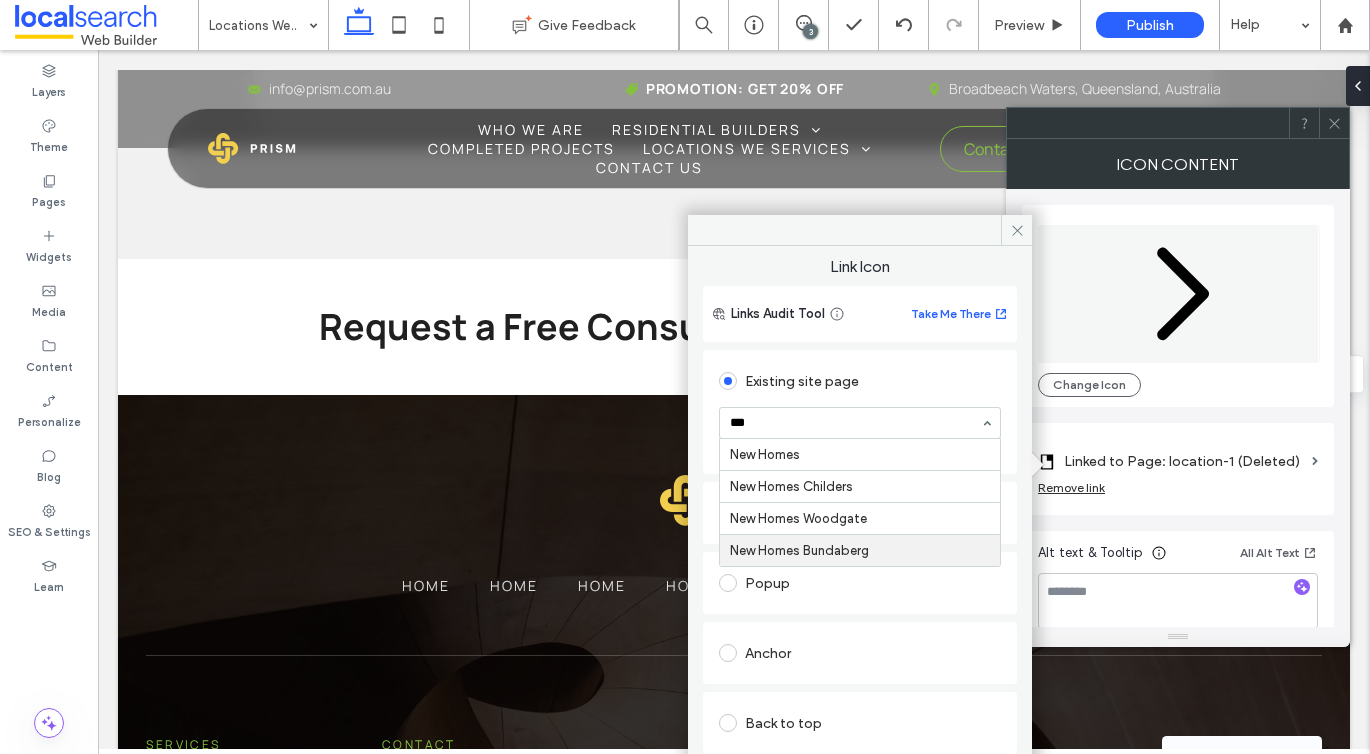 type 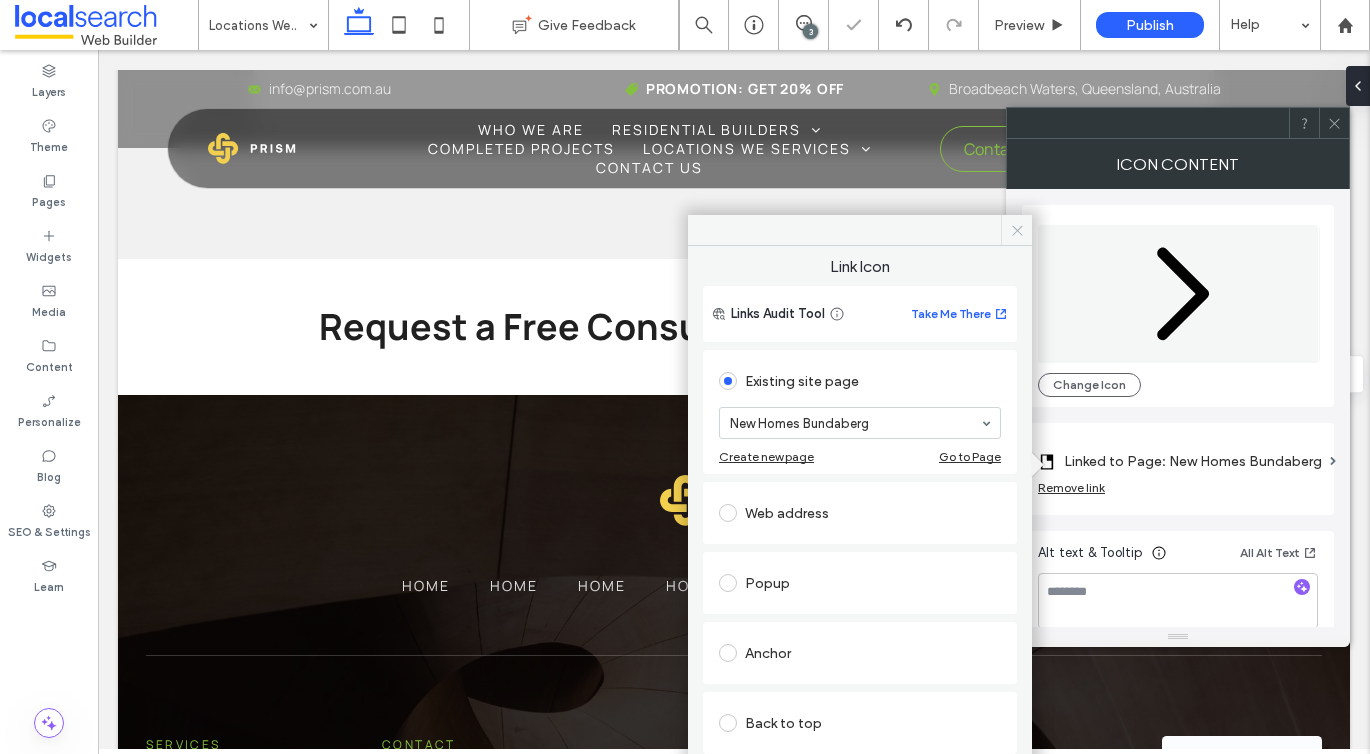 click 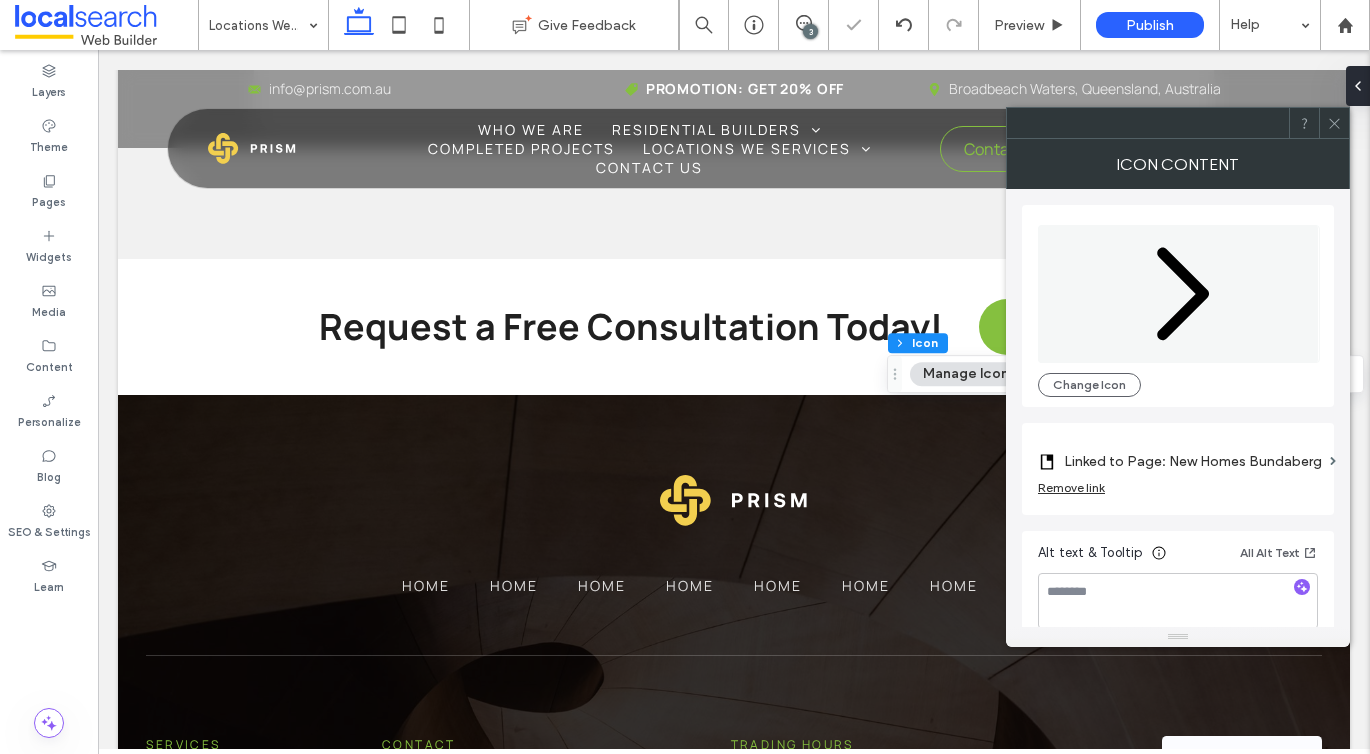 click 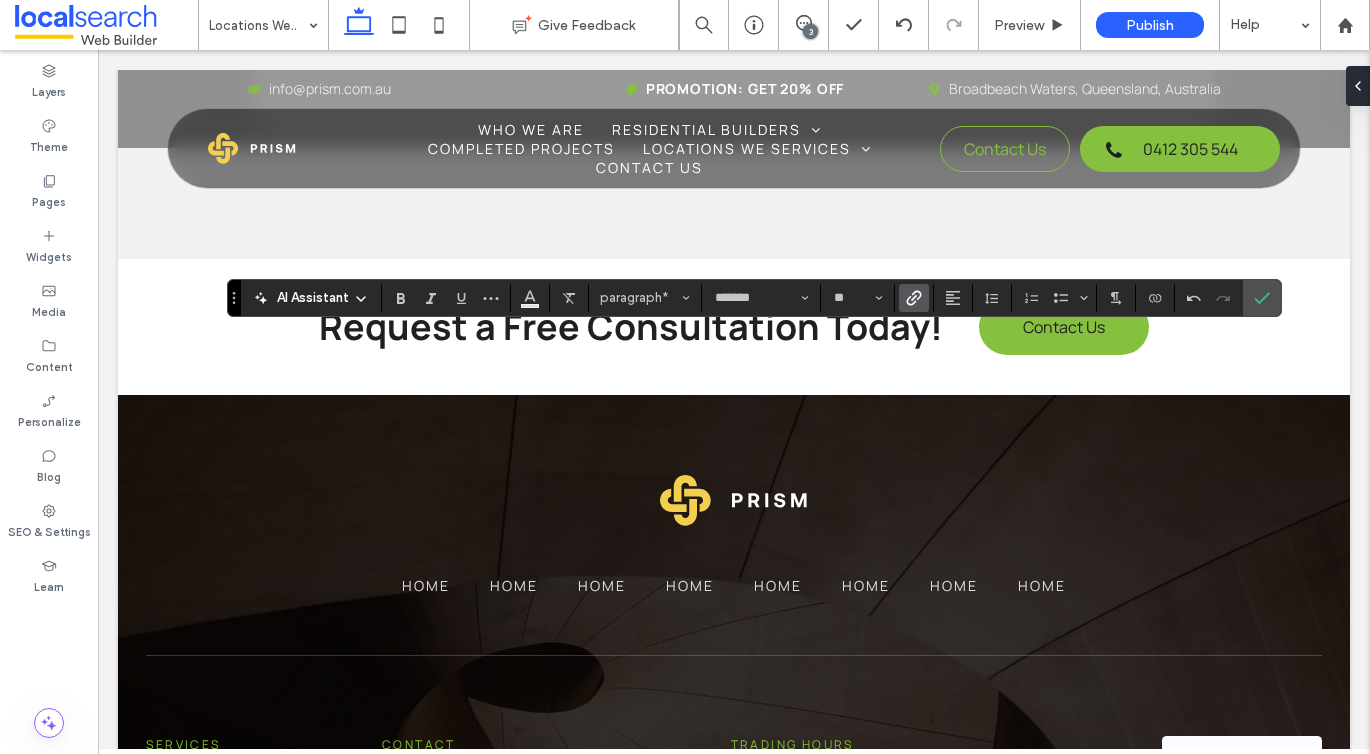 click at bounding box center [914, 298] 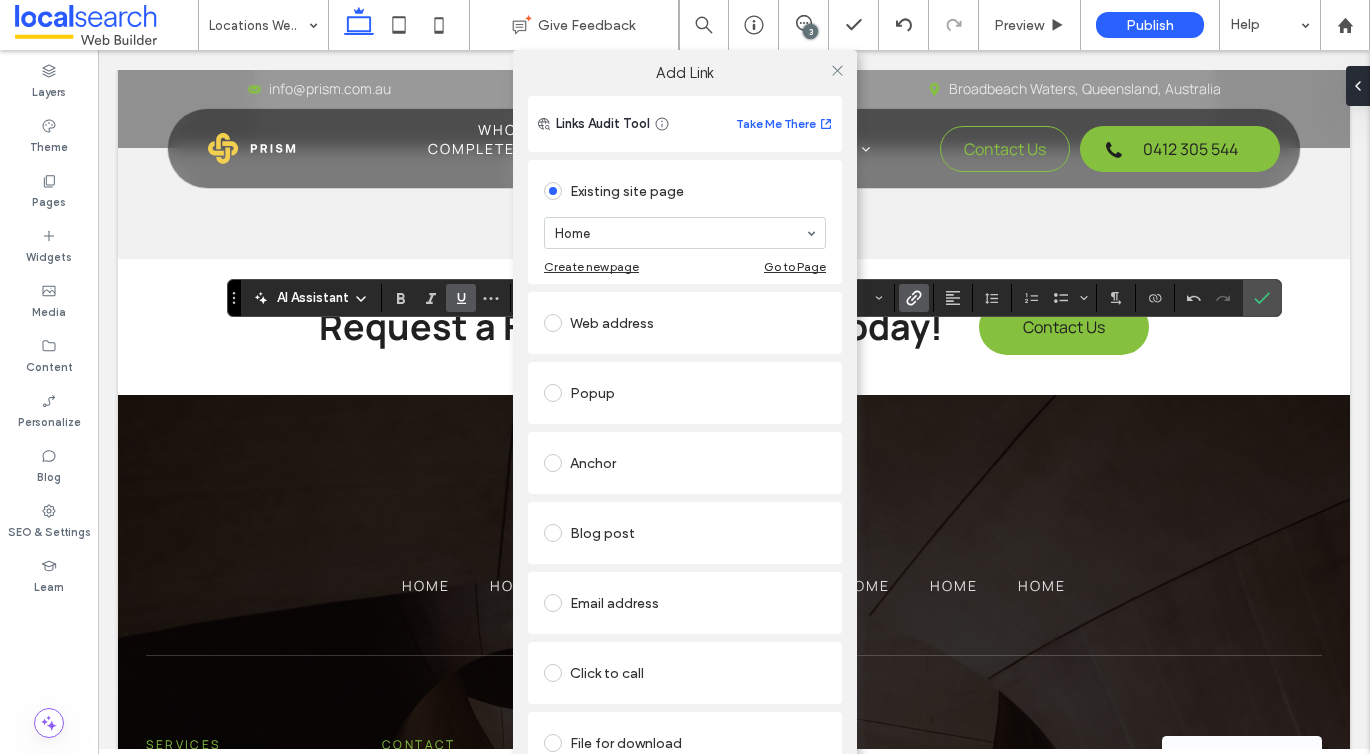 click on "Click to call" at bounding box center (685, 673) 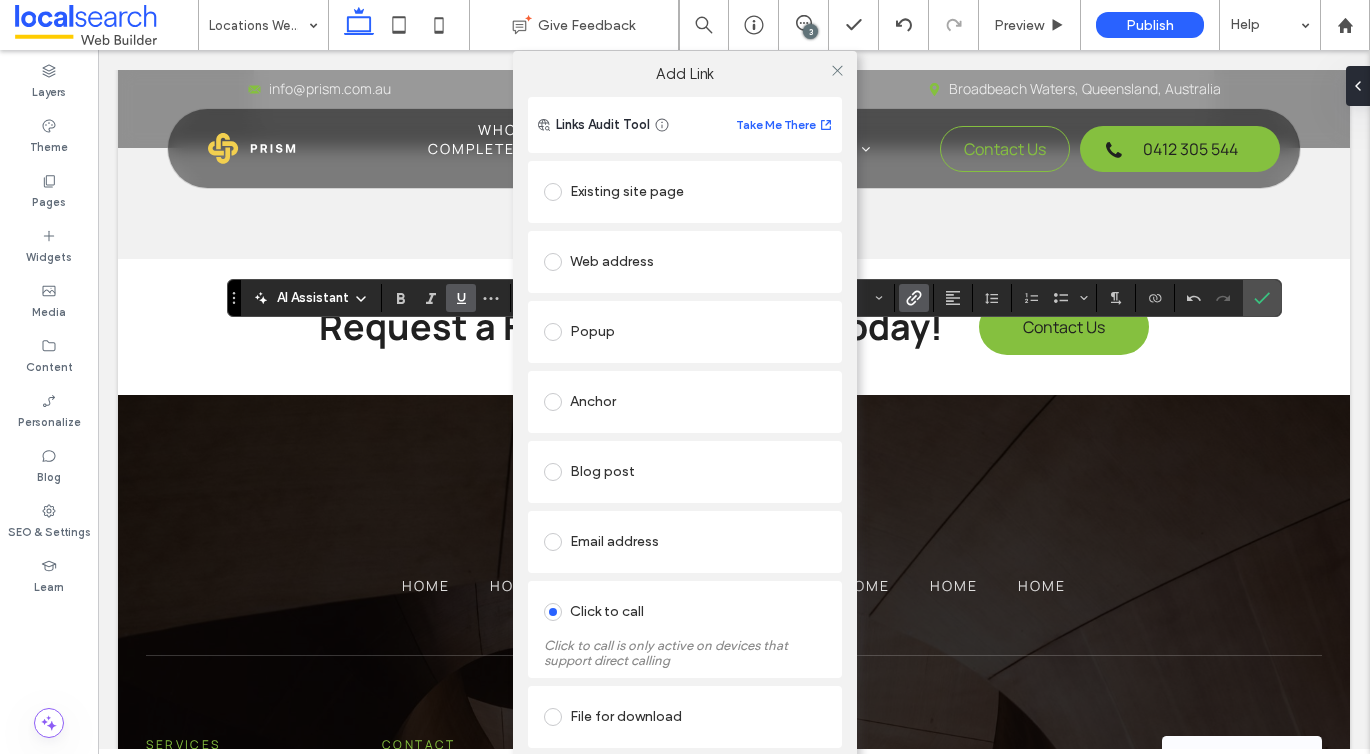click on "File for download" at bounding box center (685, 717) 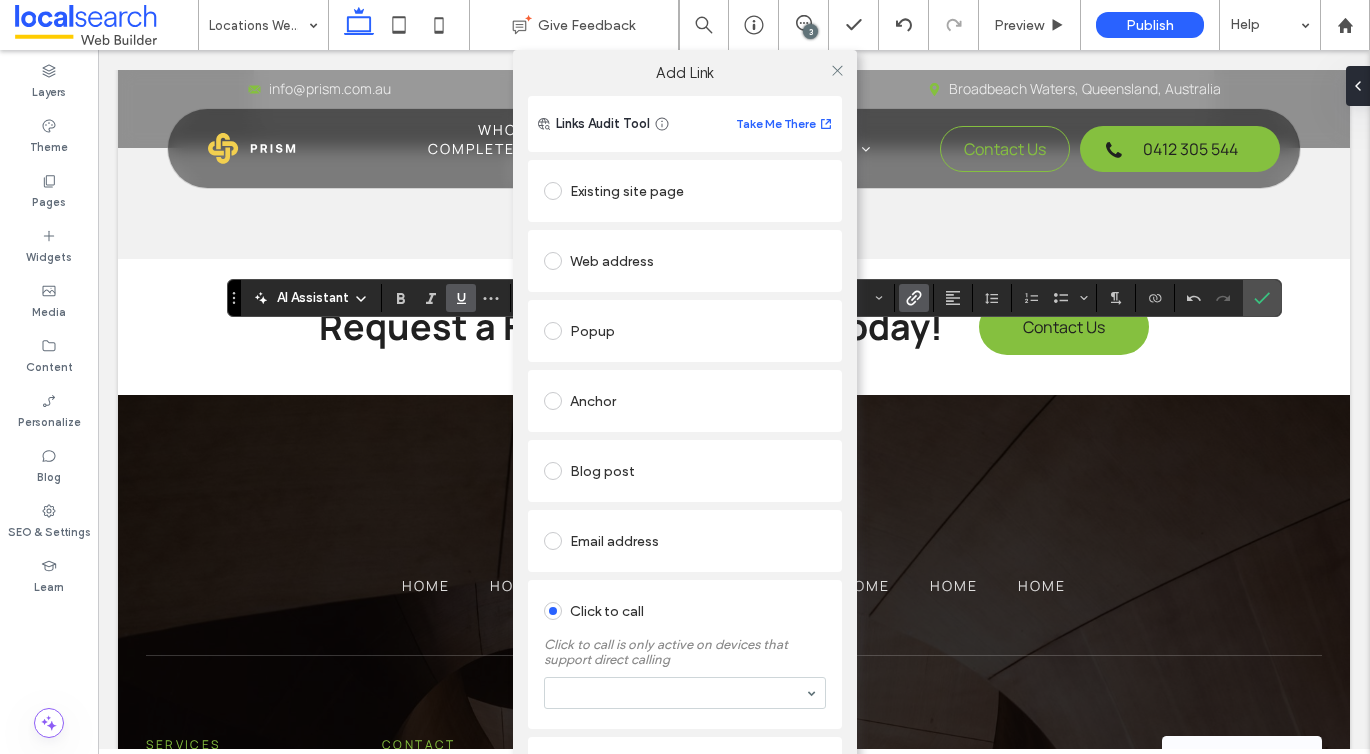 scroll, scrollTop: 14, scrollLeft: 0, axis: vertical 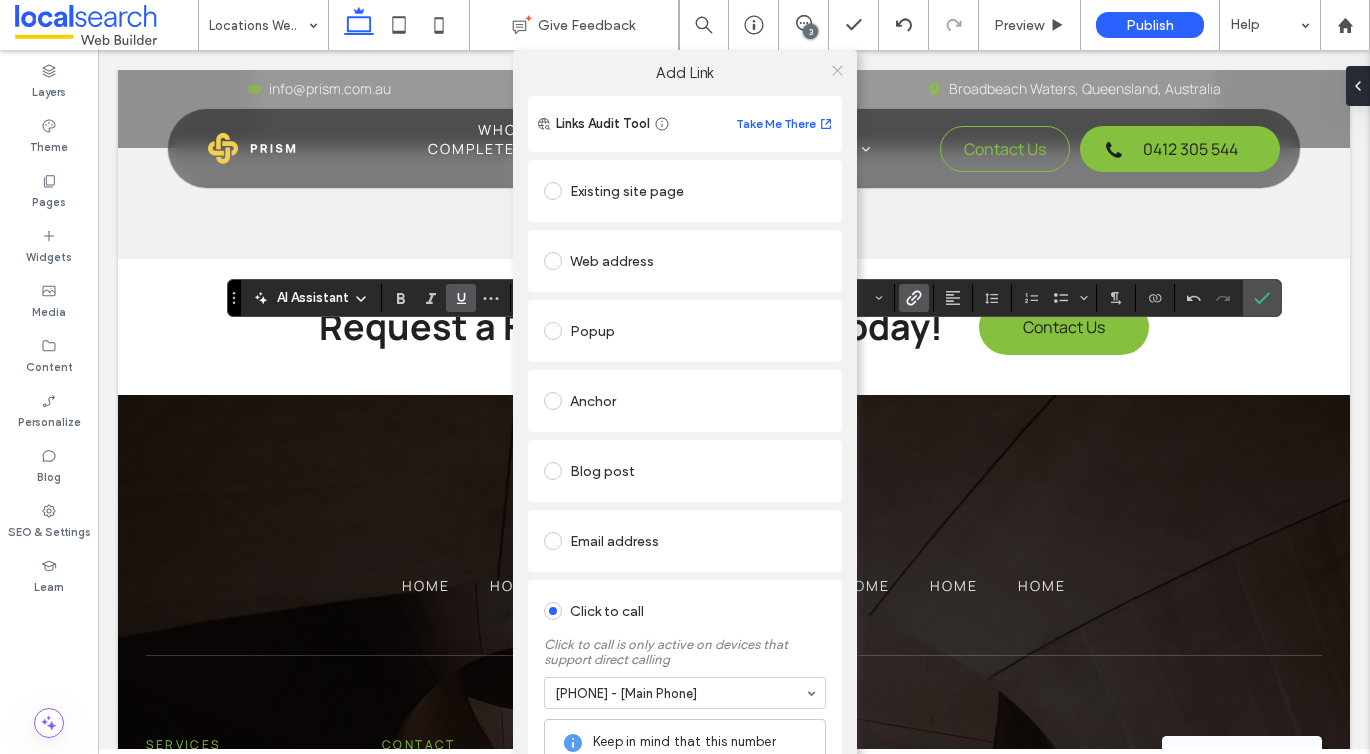 click 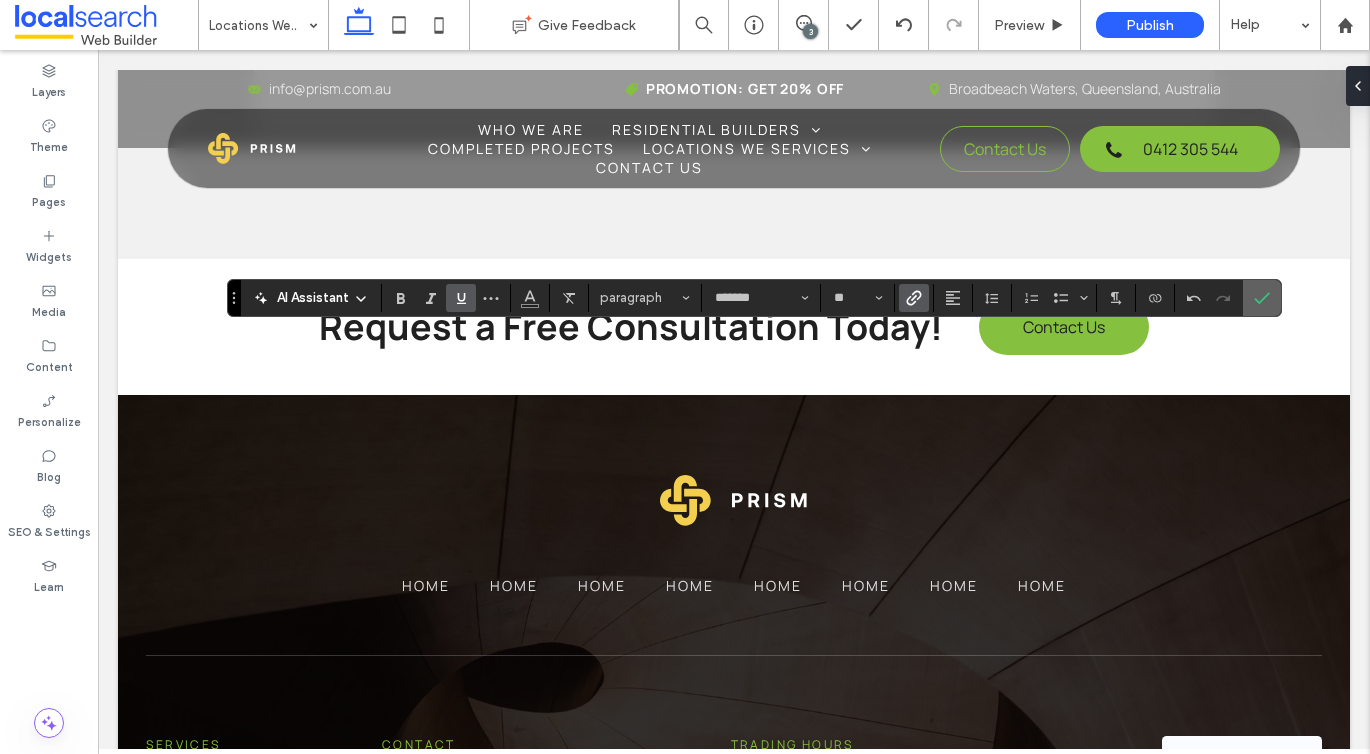 click at bounding box center (1262, 298) 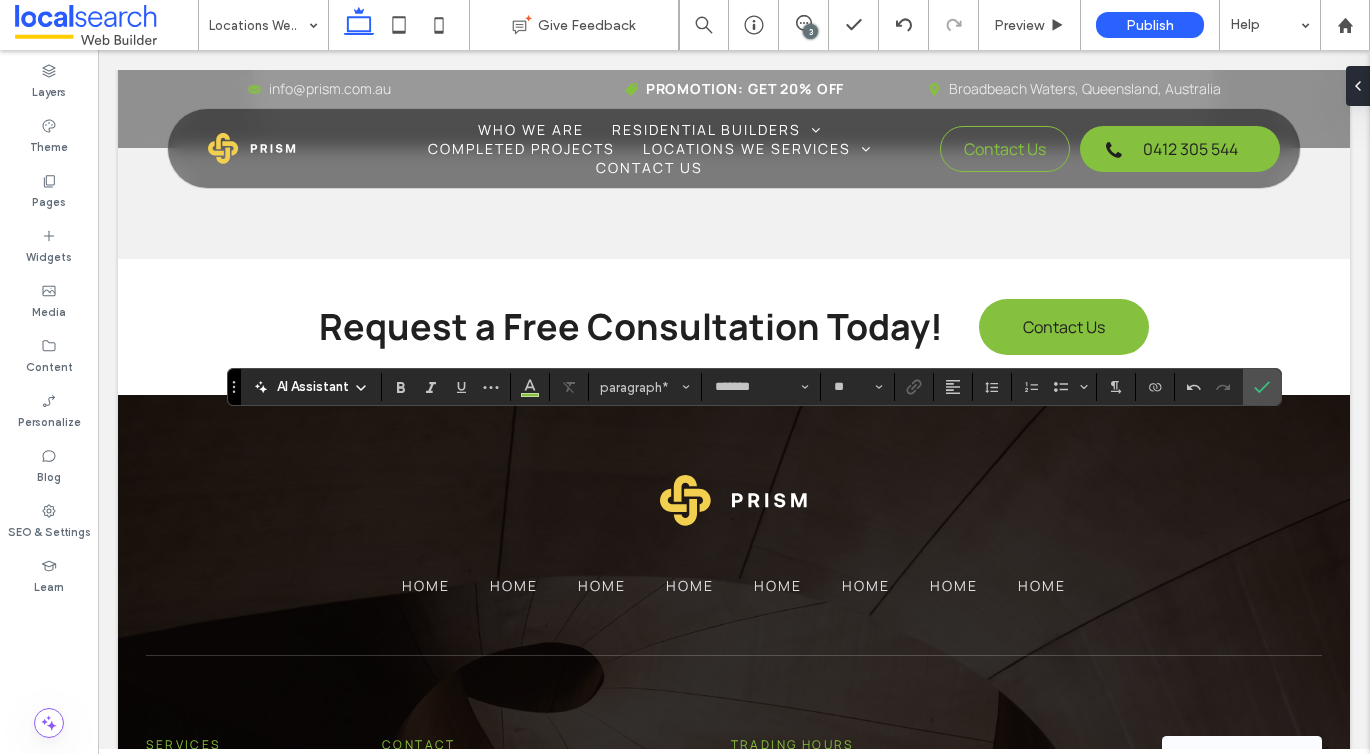 type on "**" 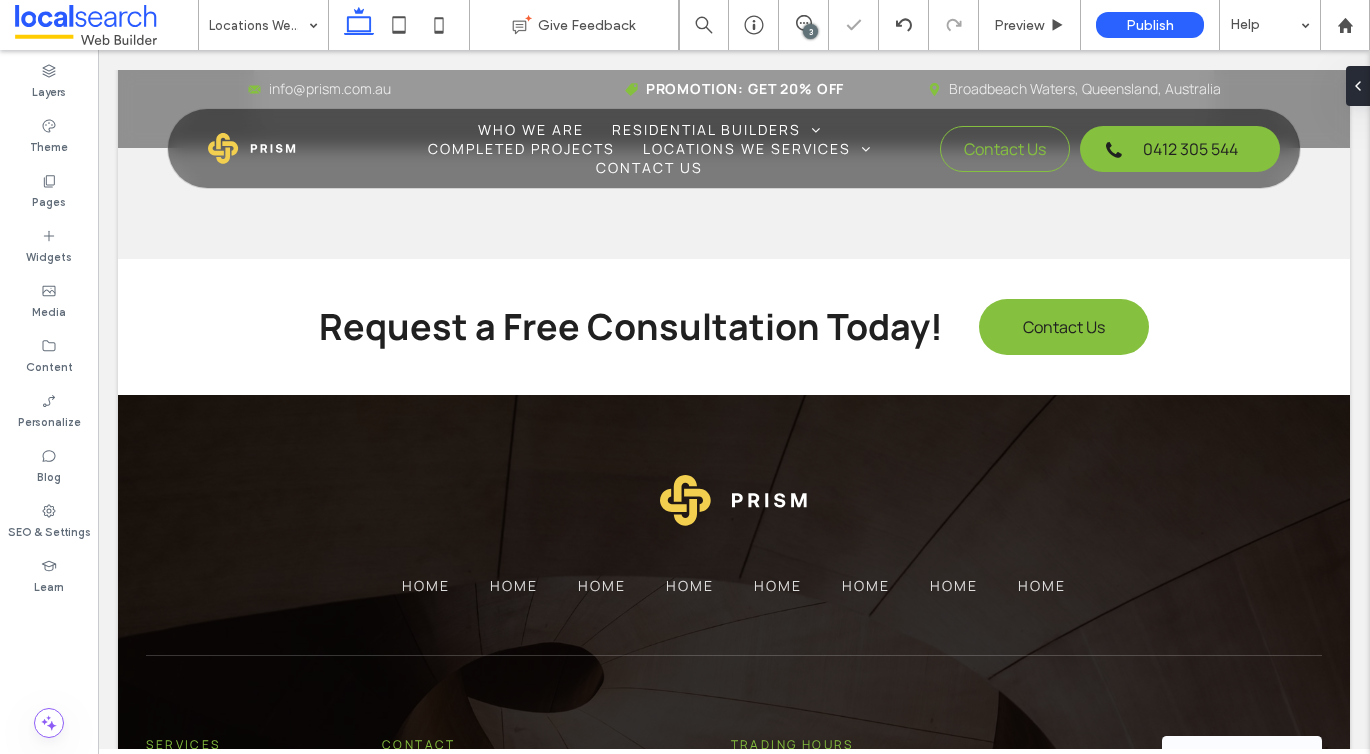 type on "*******" 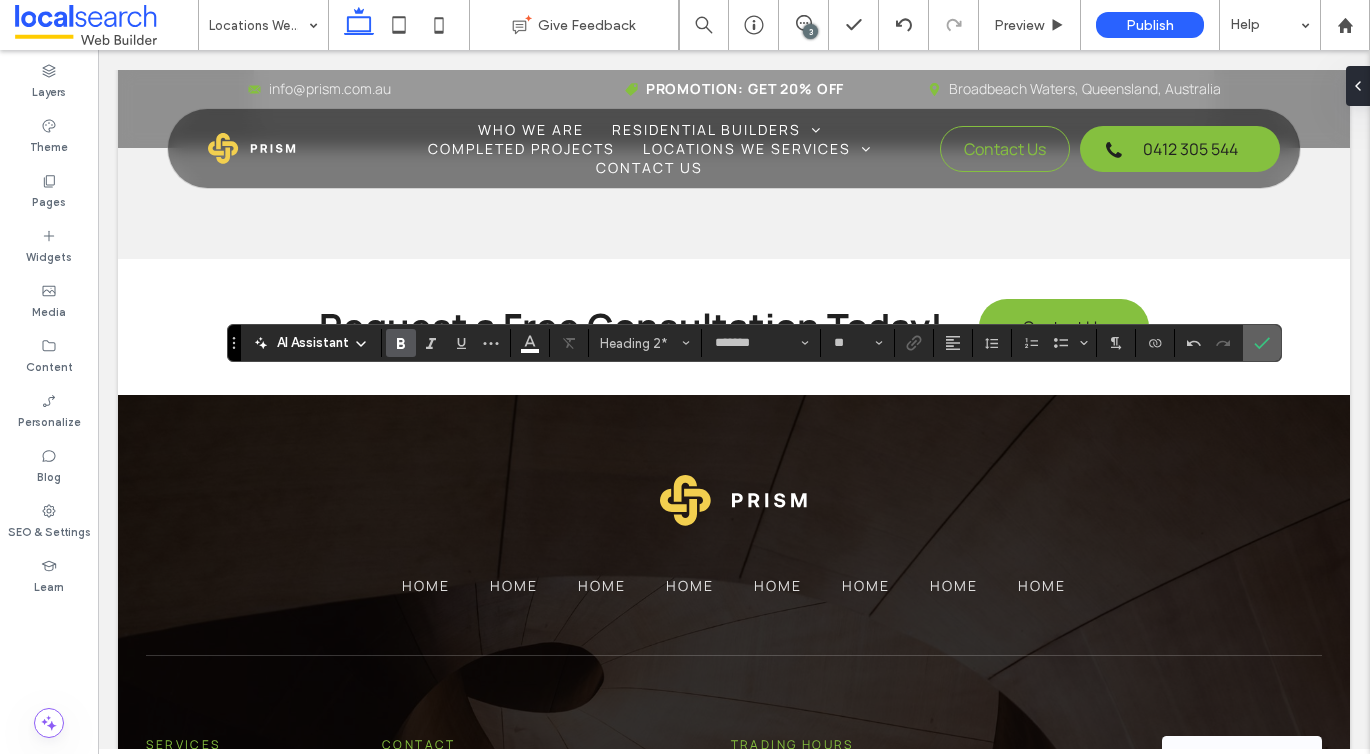click 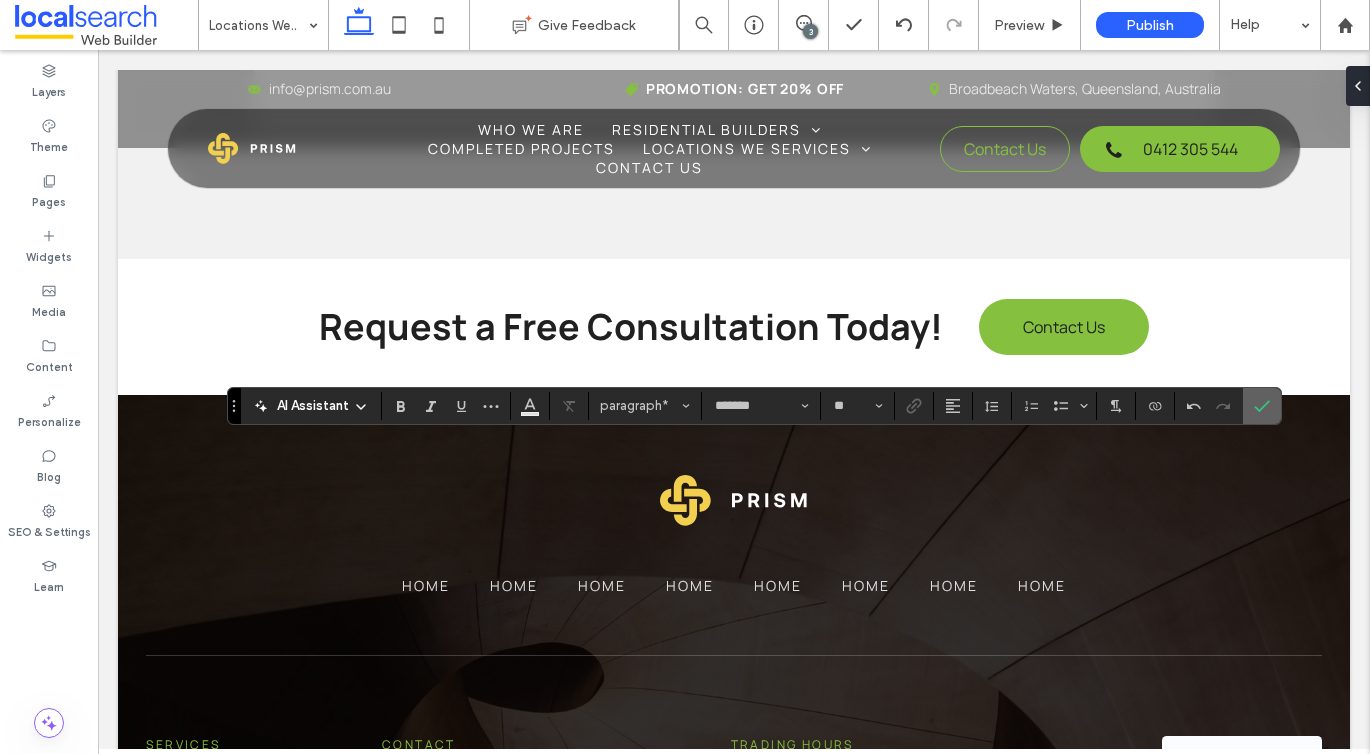 click 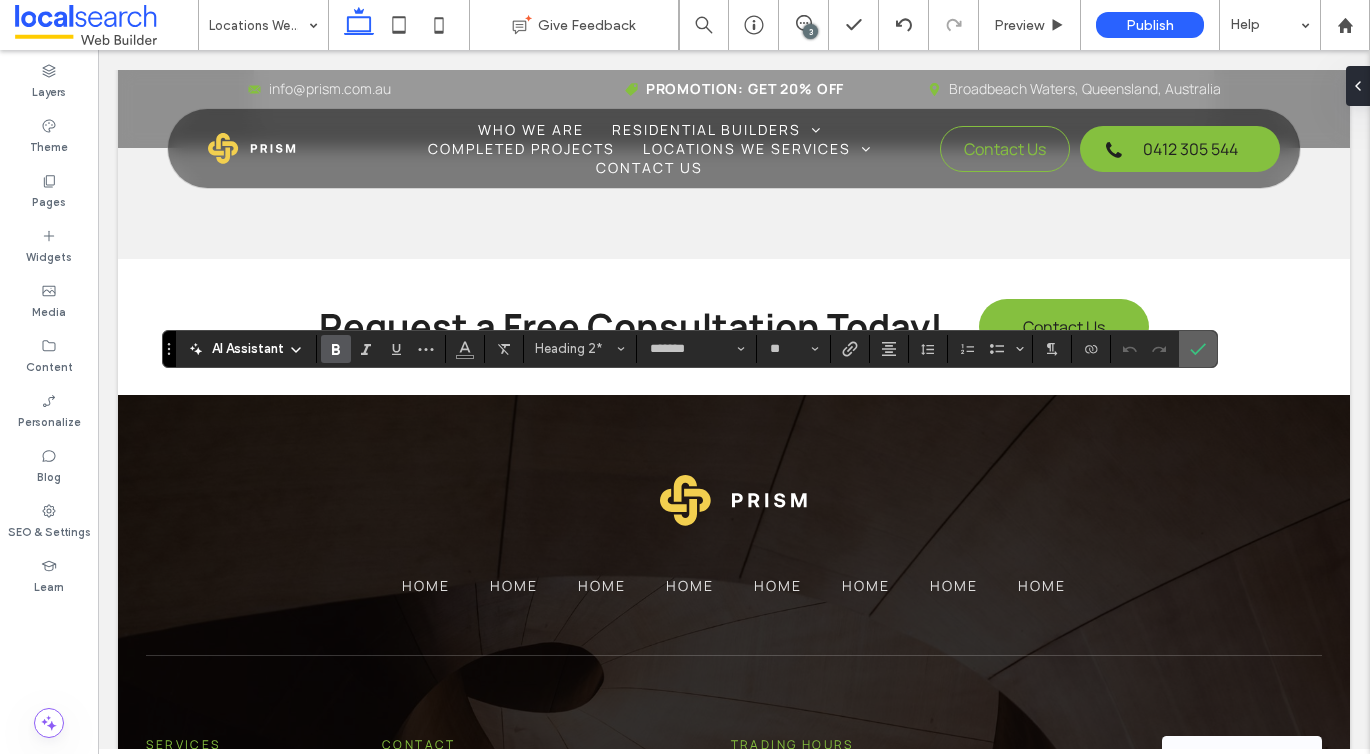 click 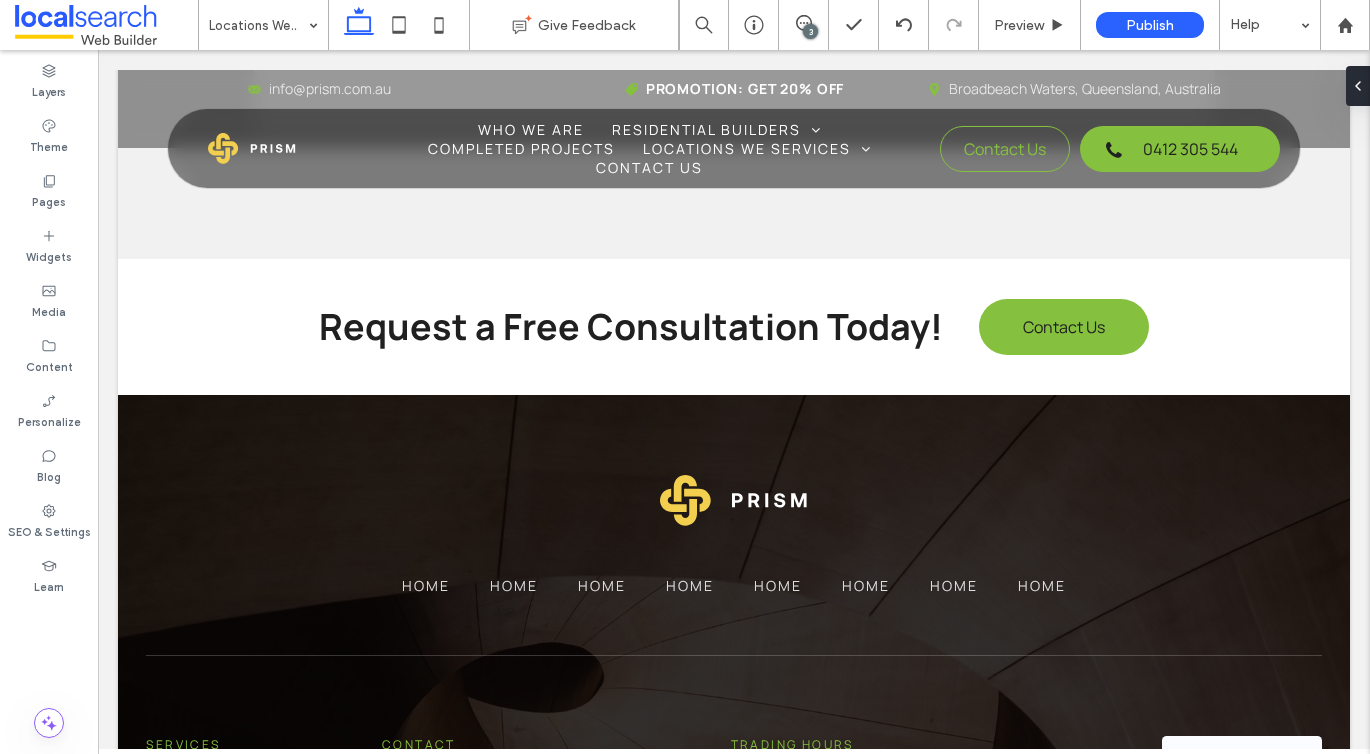 type on "*******" 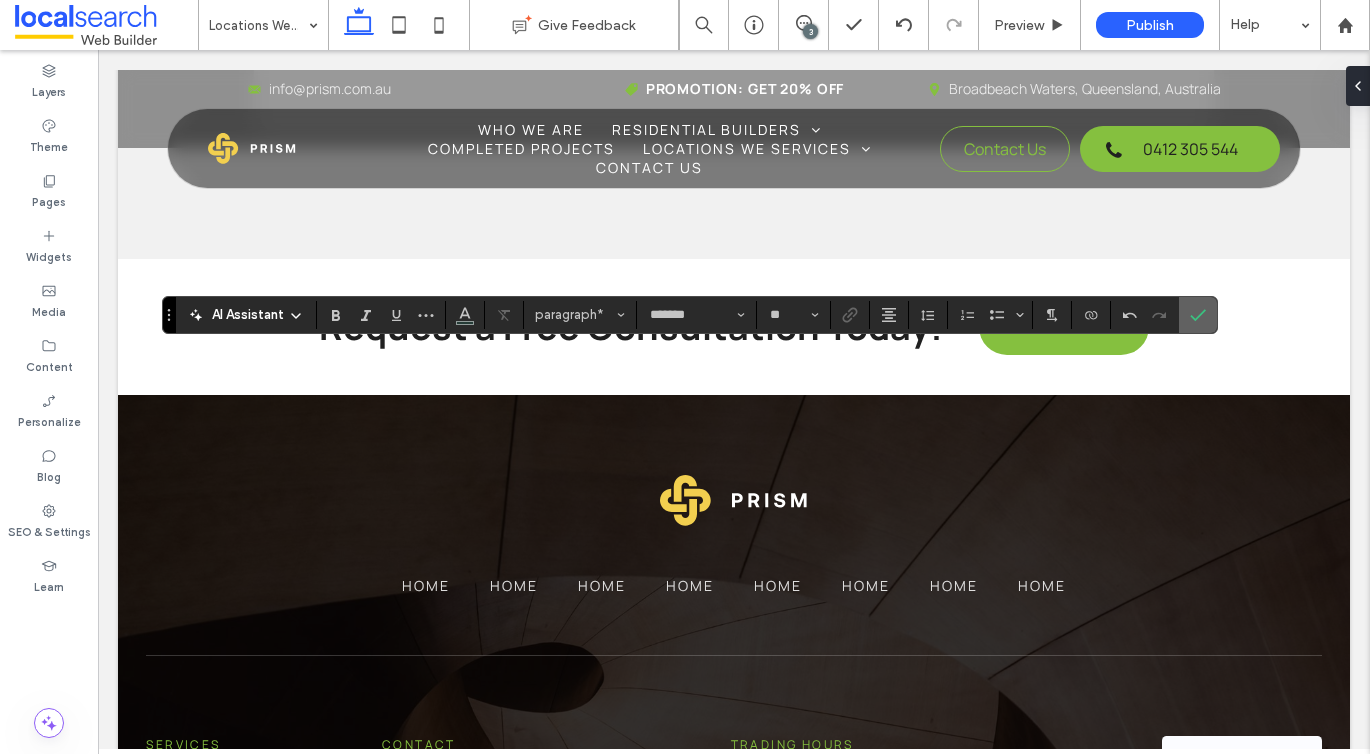 click 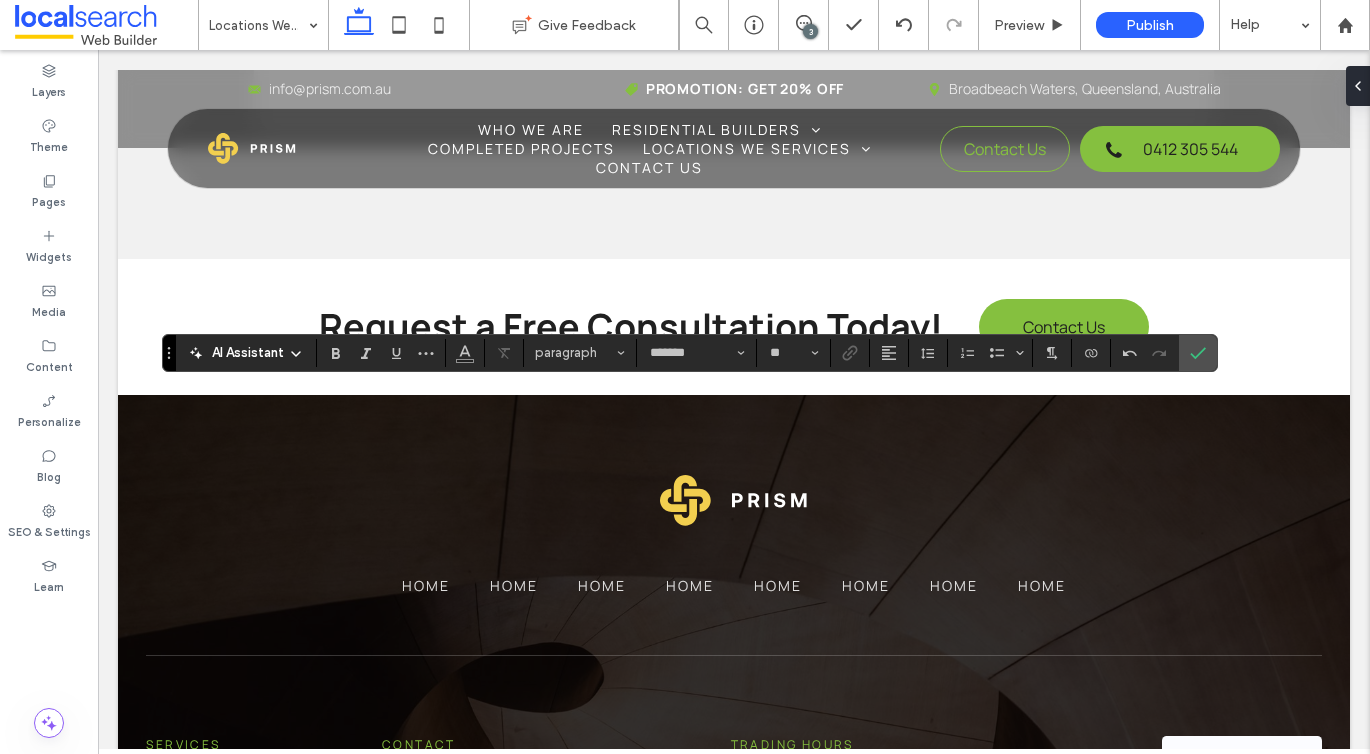 type on "**" 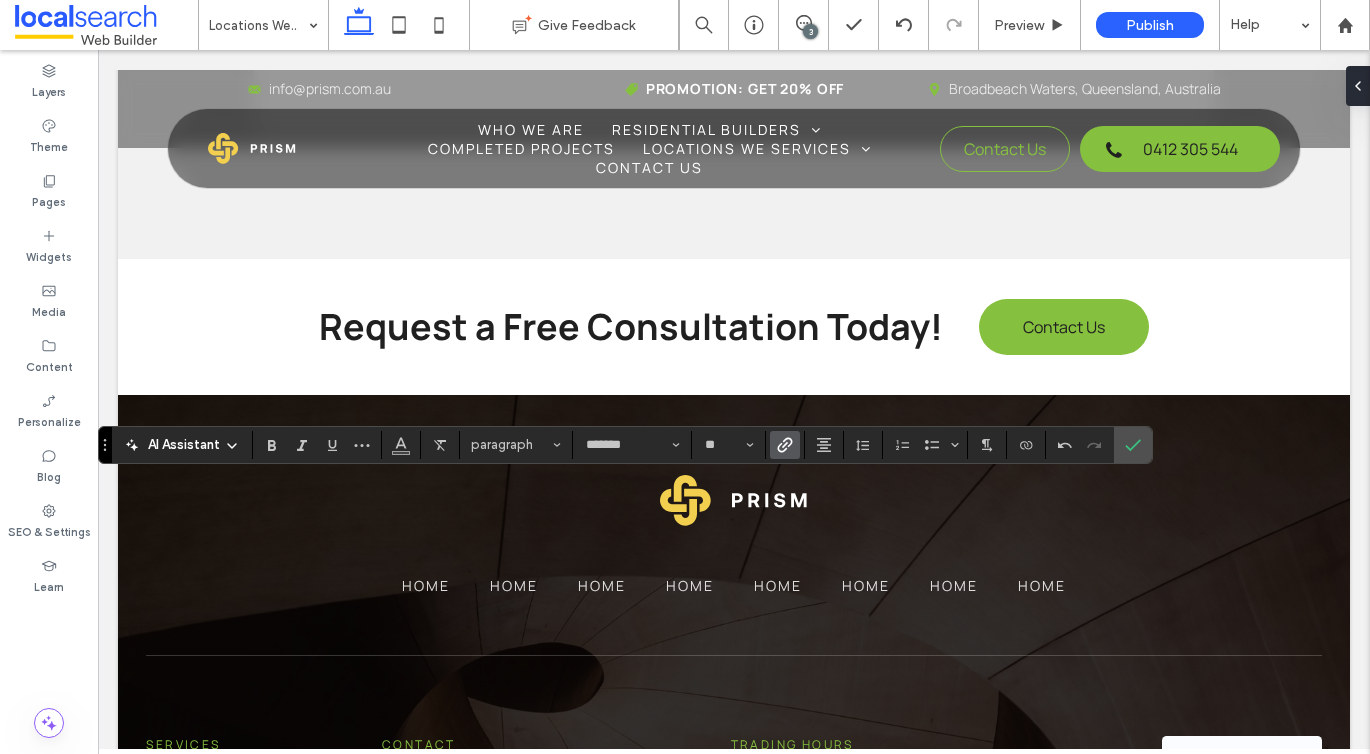 click at bounding box center (781, 445) 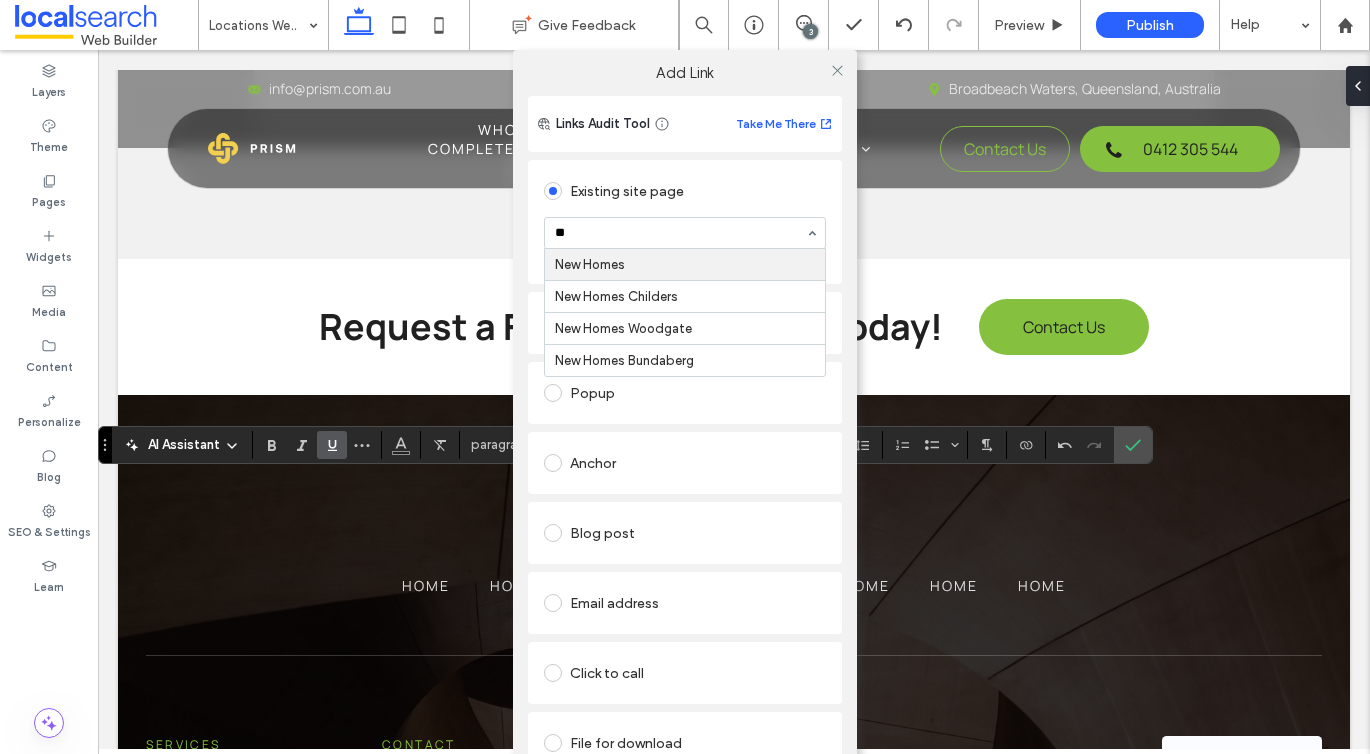 type on "***" 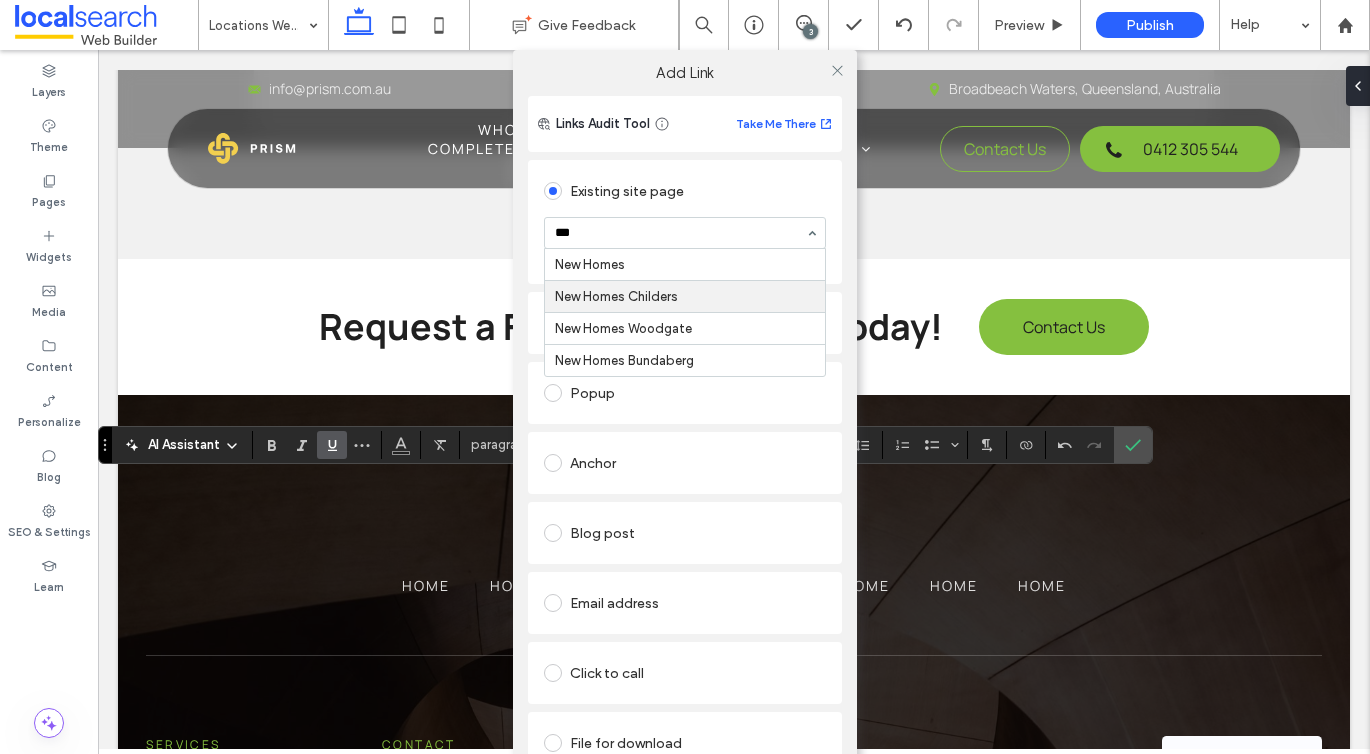 type 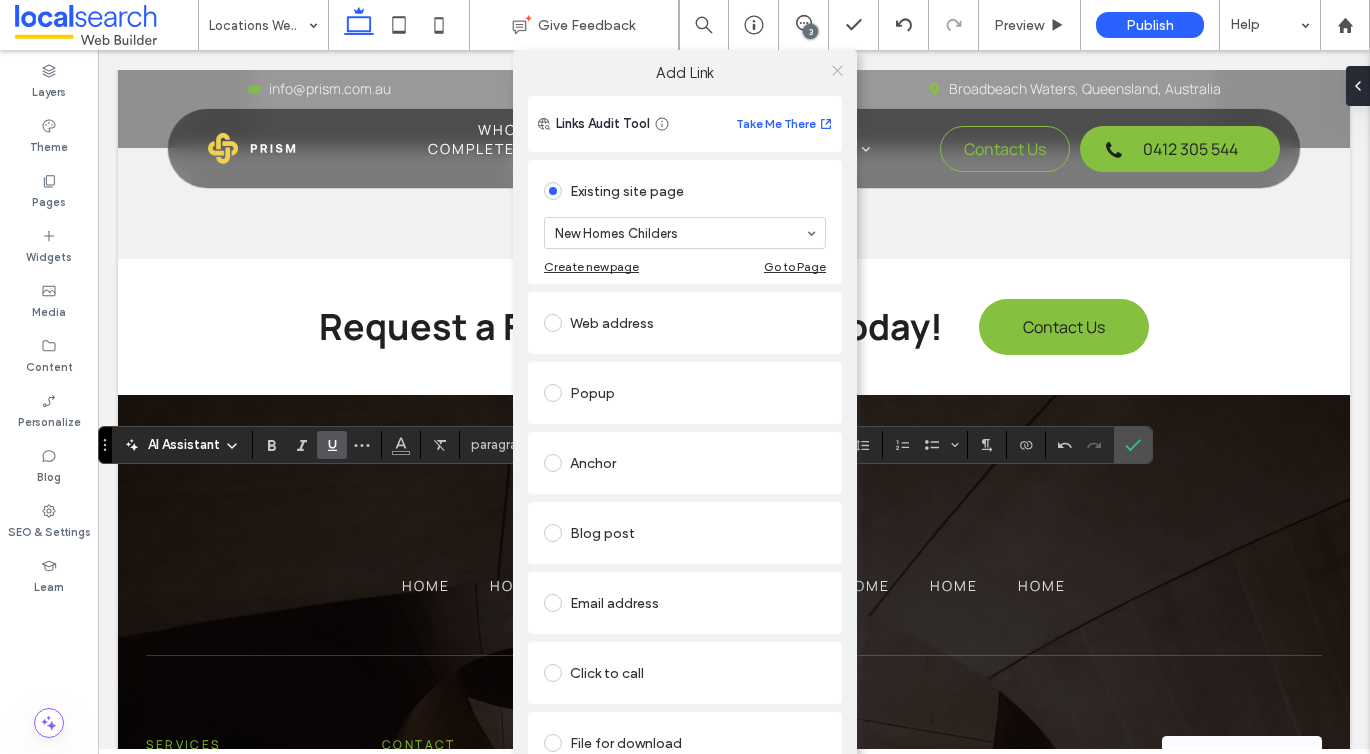 click 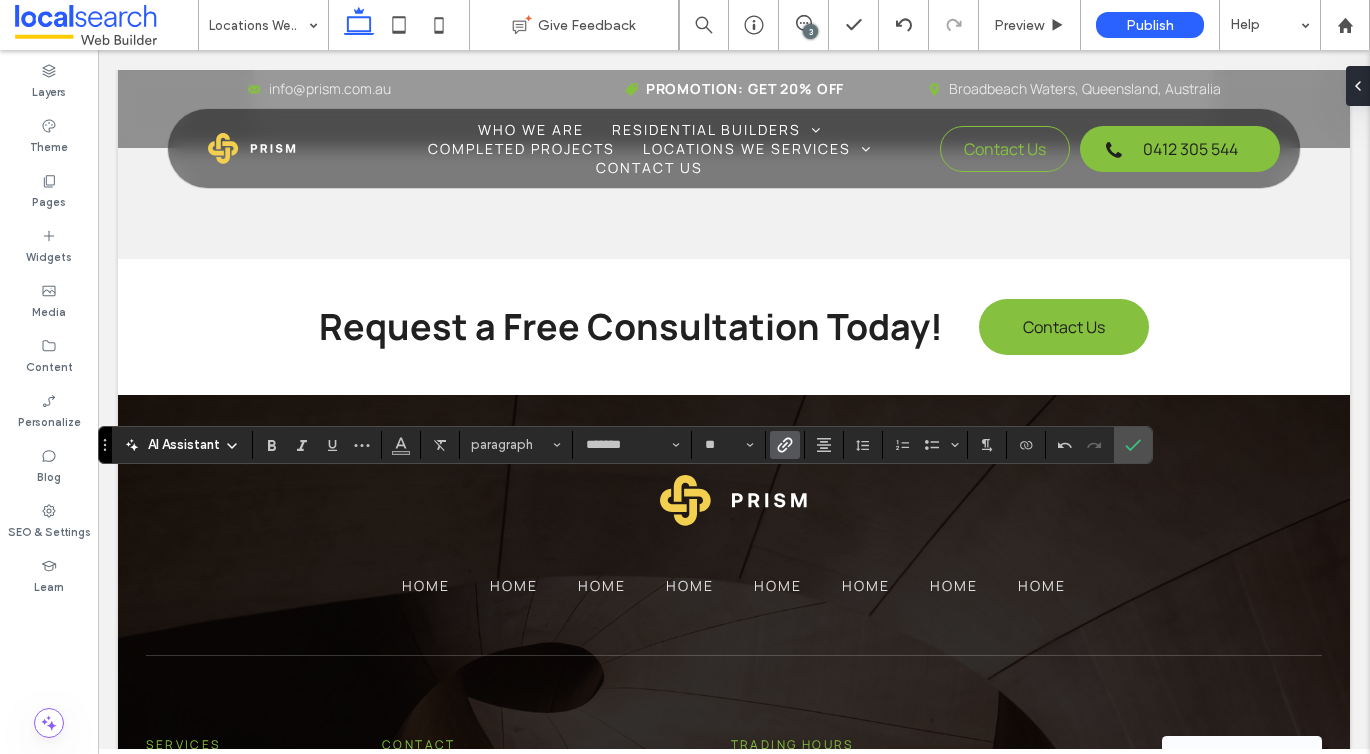 click 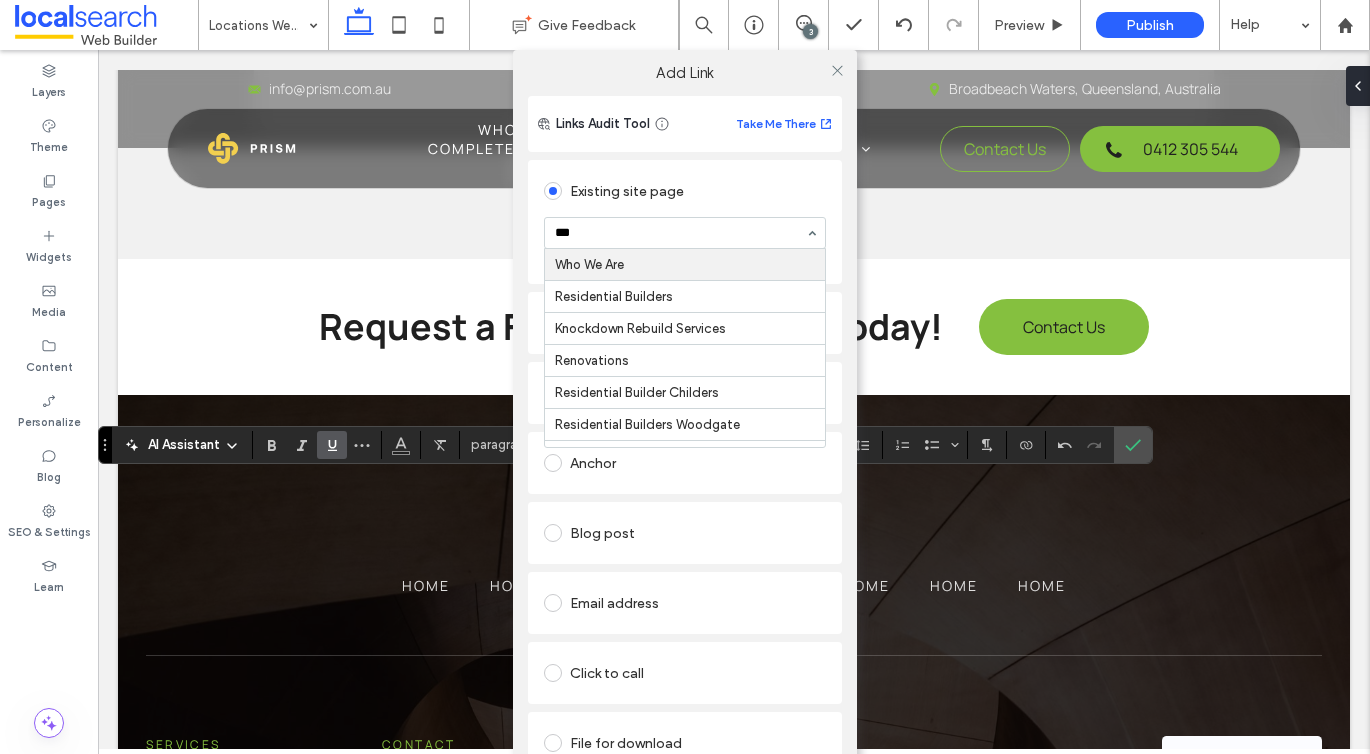 type on "****" 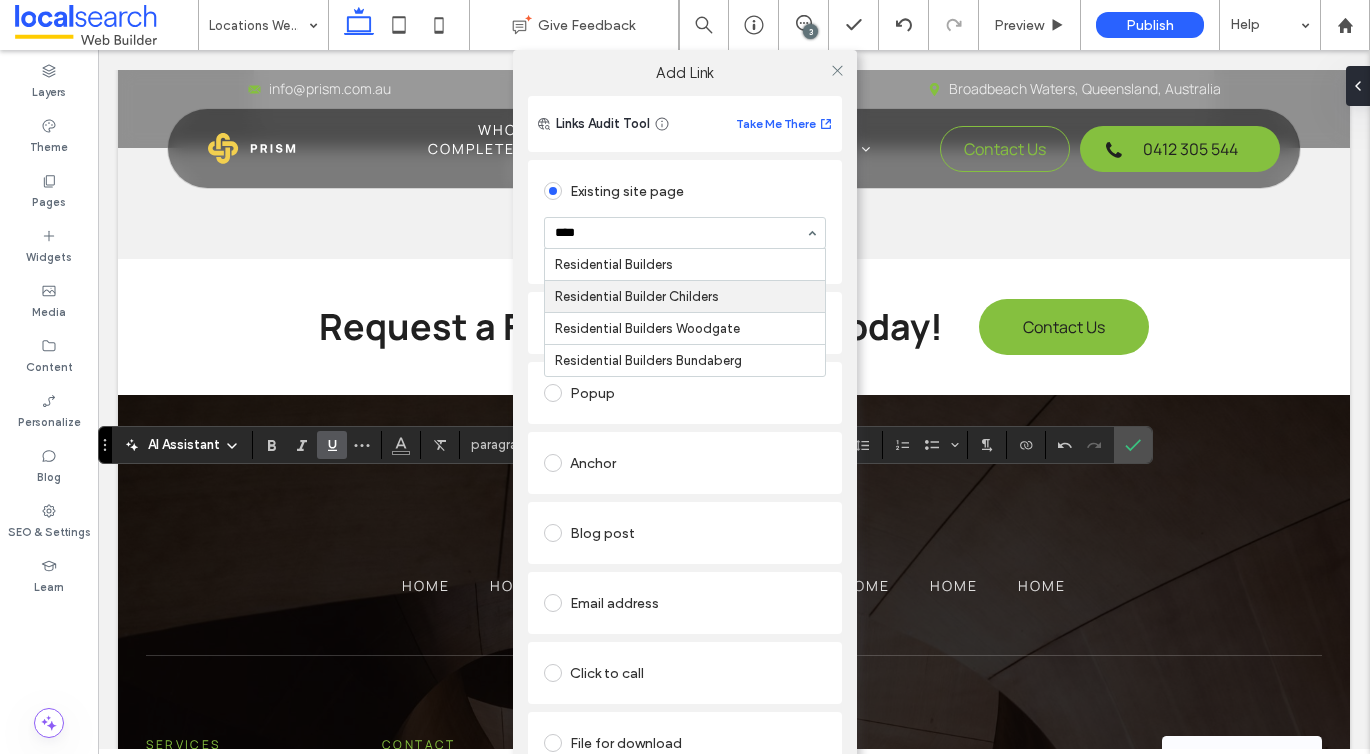 type 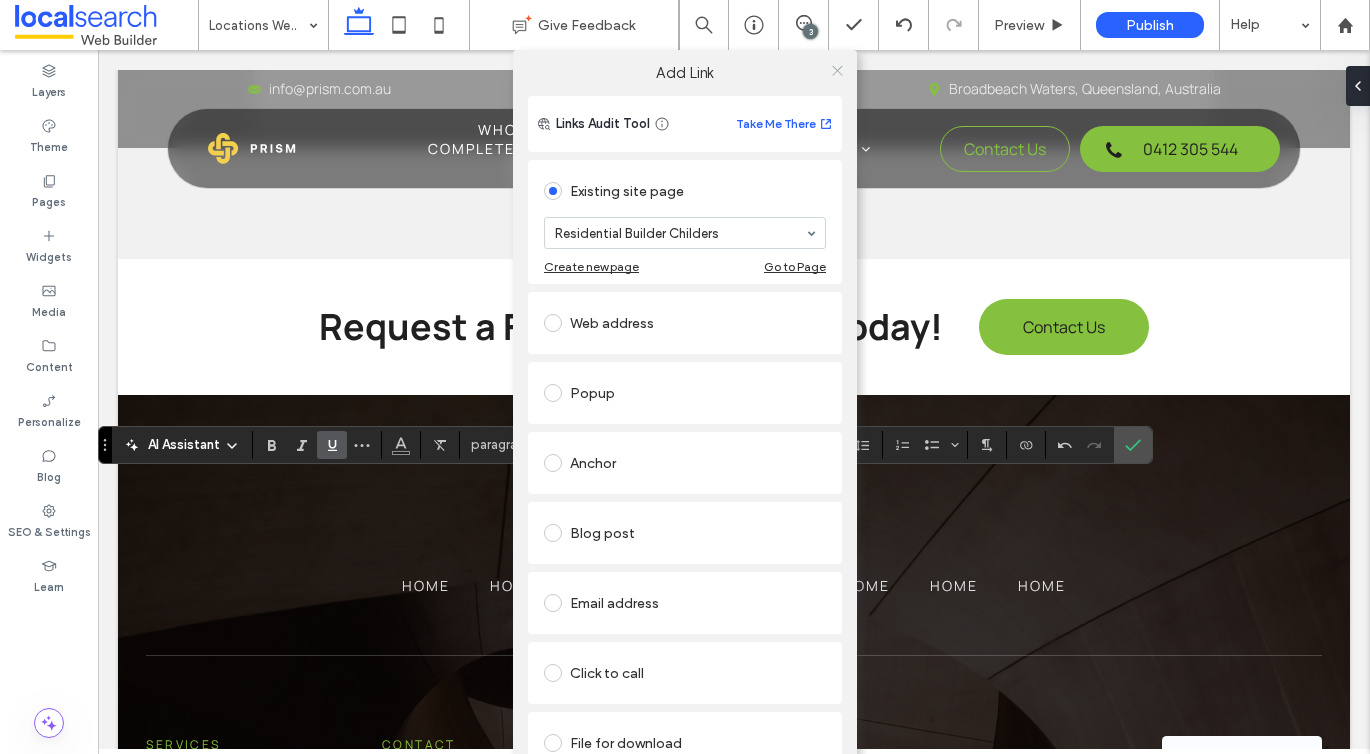 click at bounding box center (837, 70) 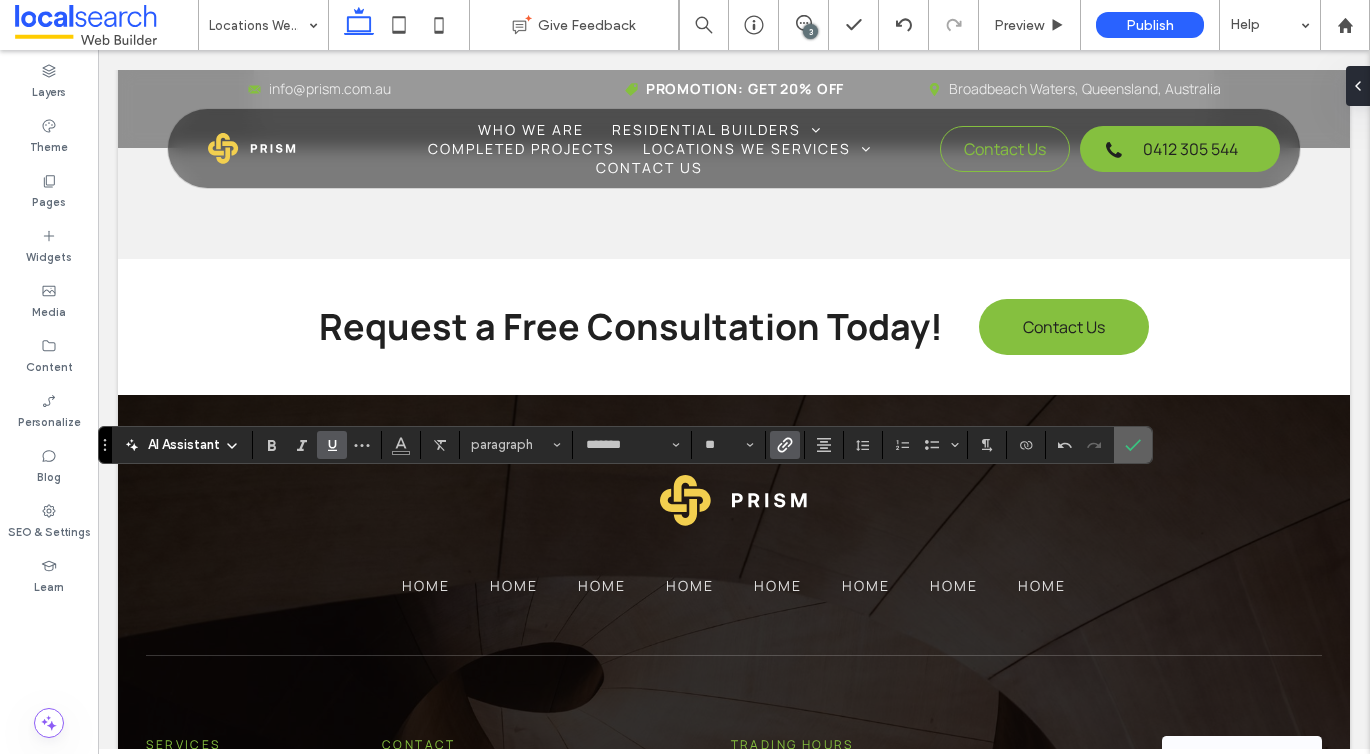 click 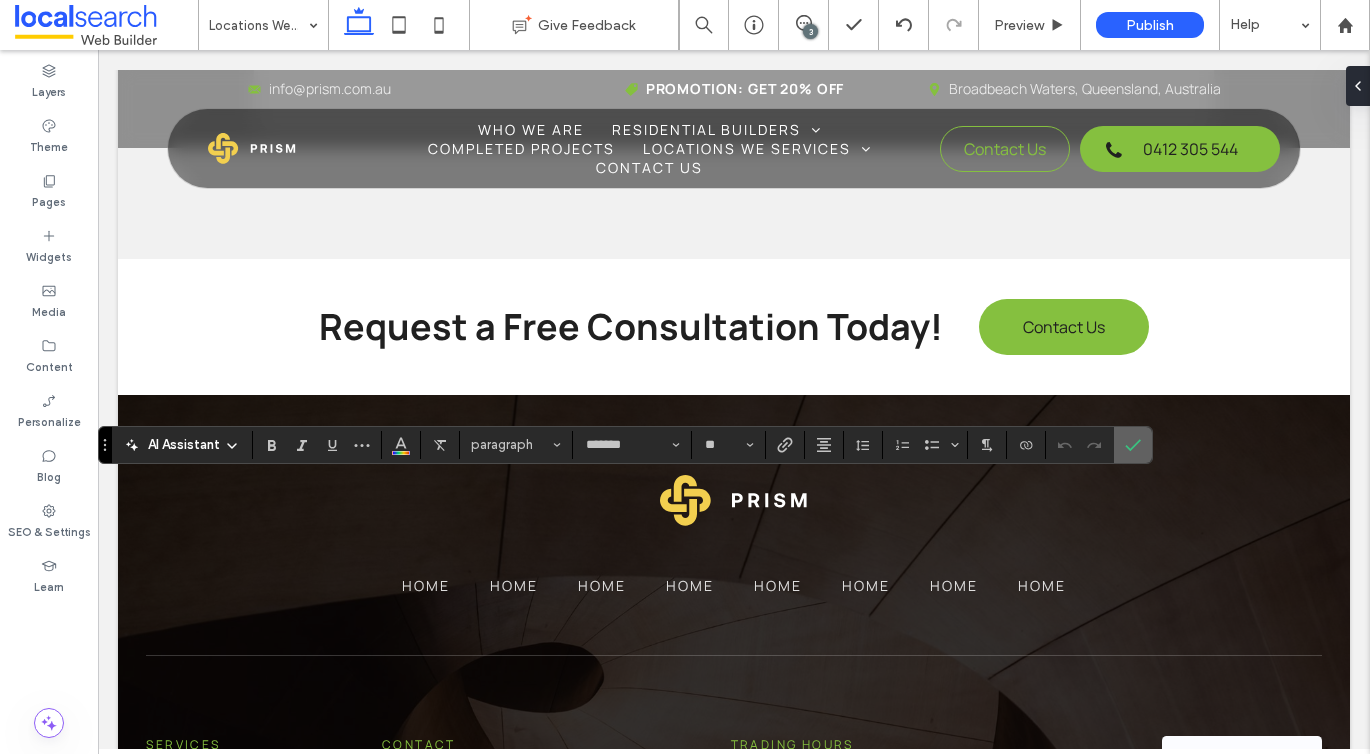 click 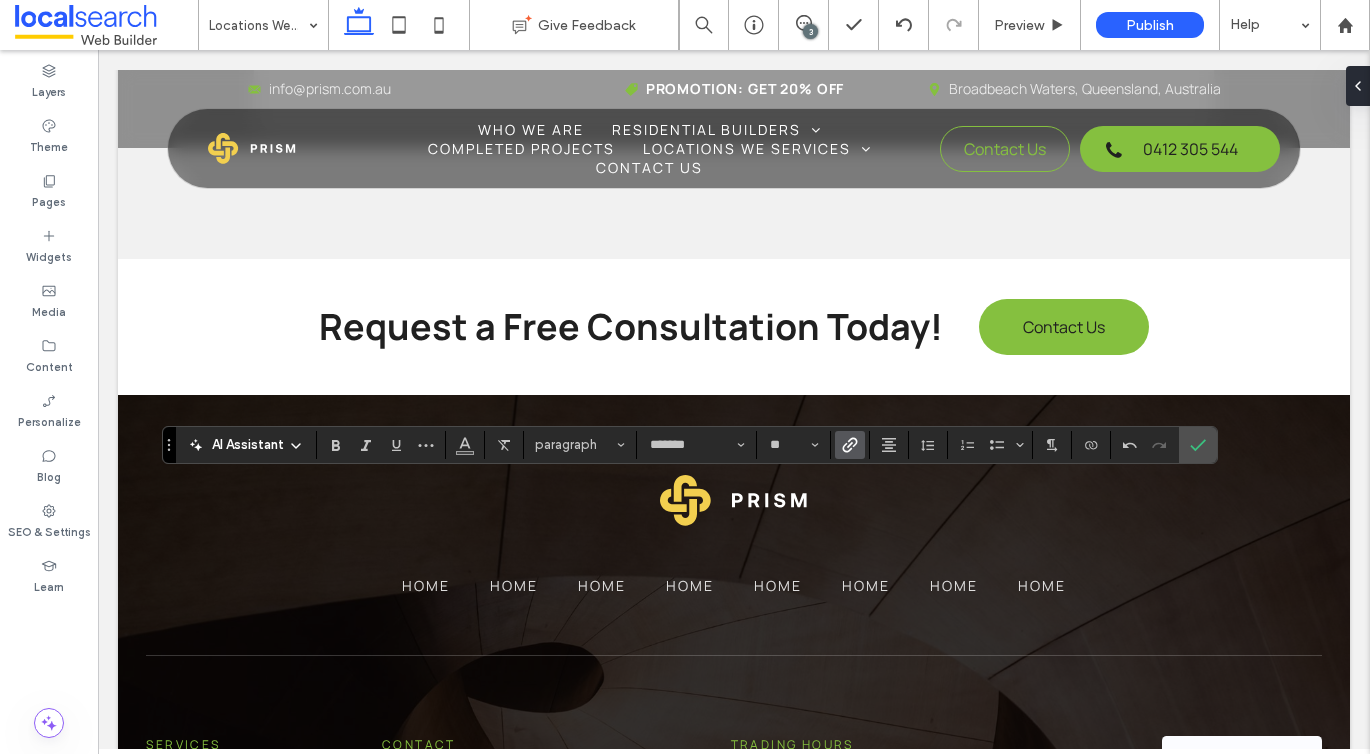 click 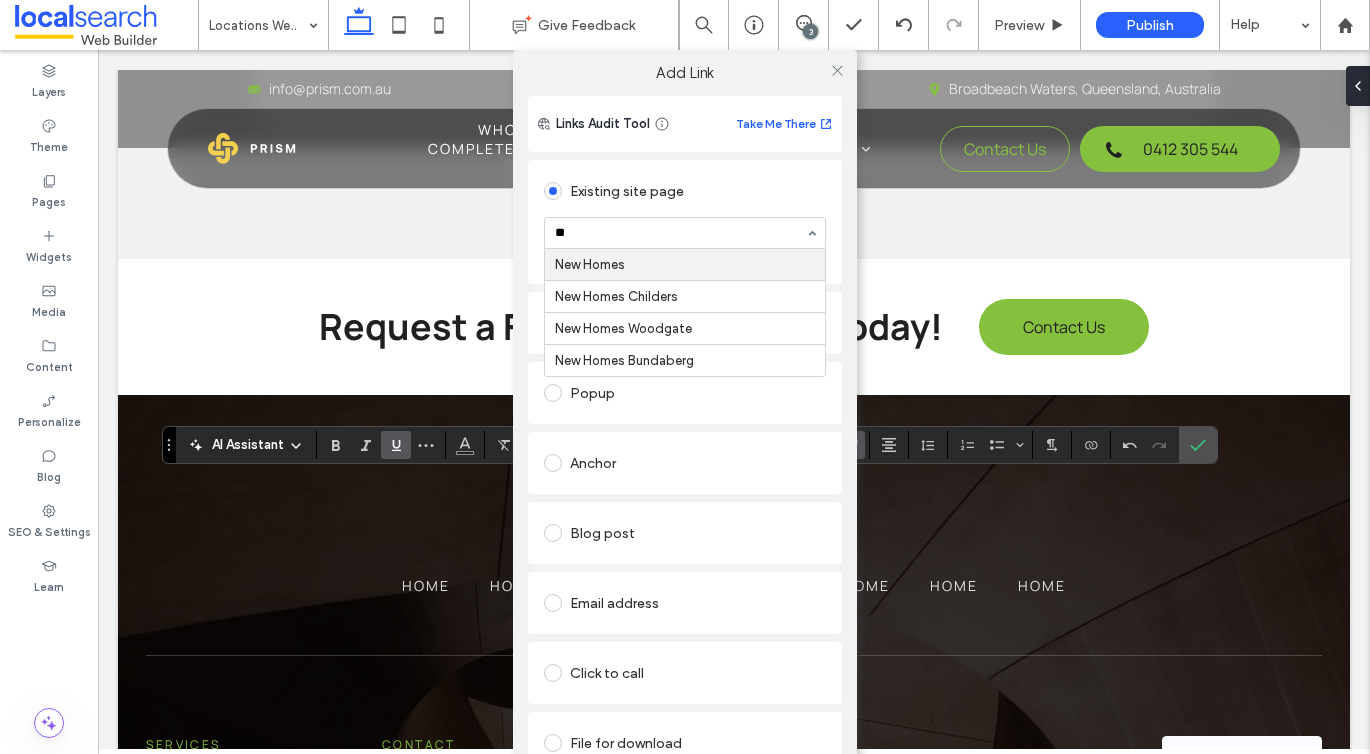 type on "***" 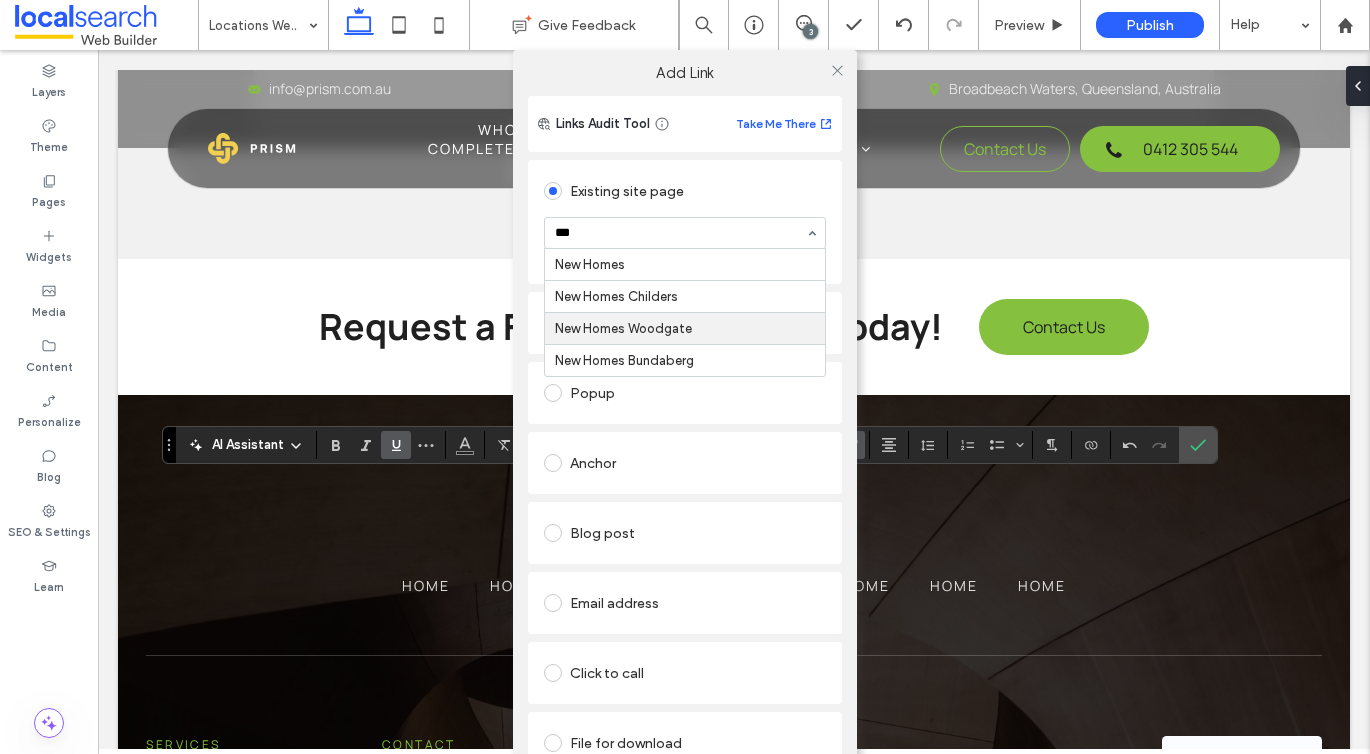 type 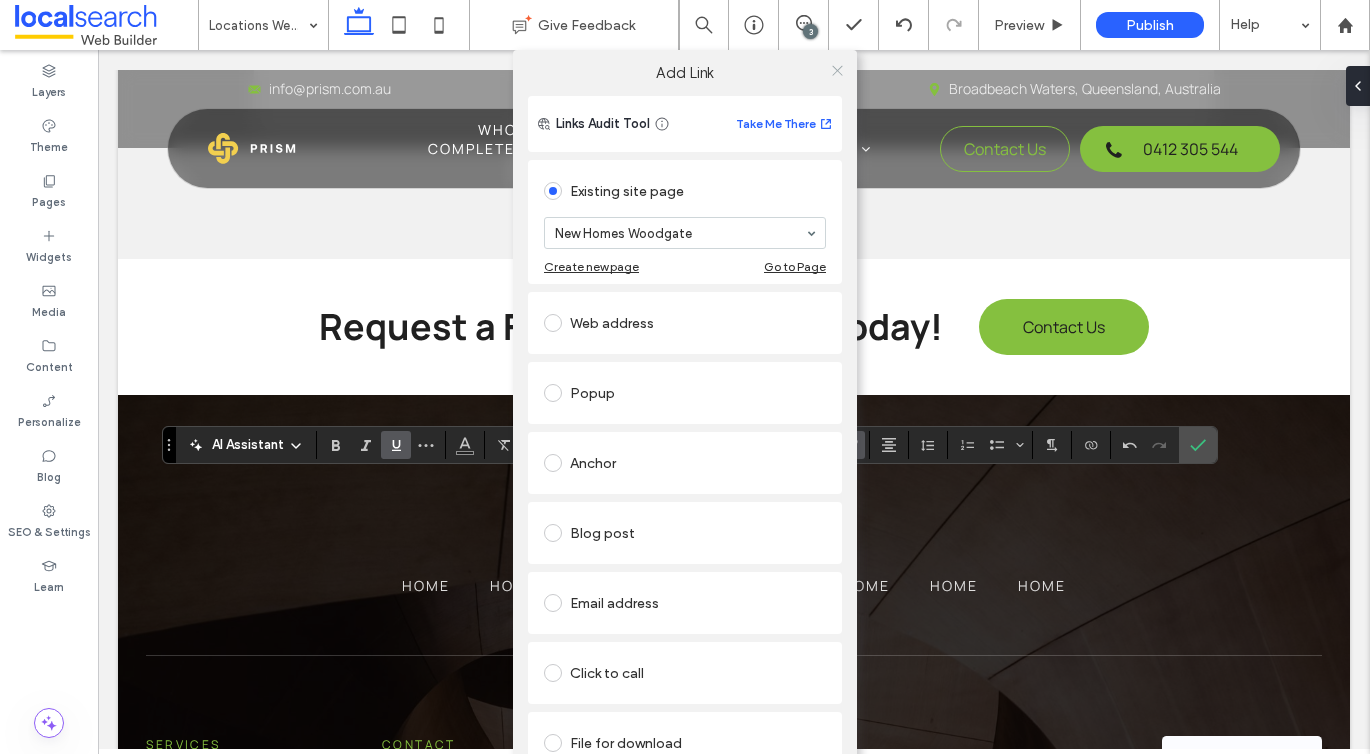 click 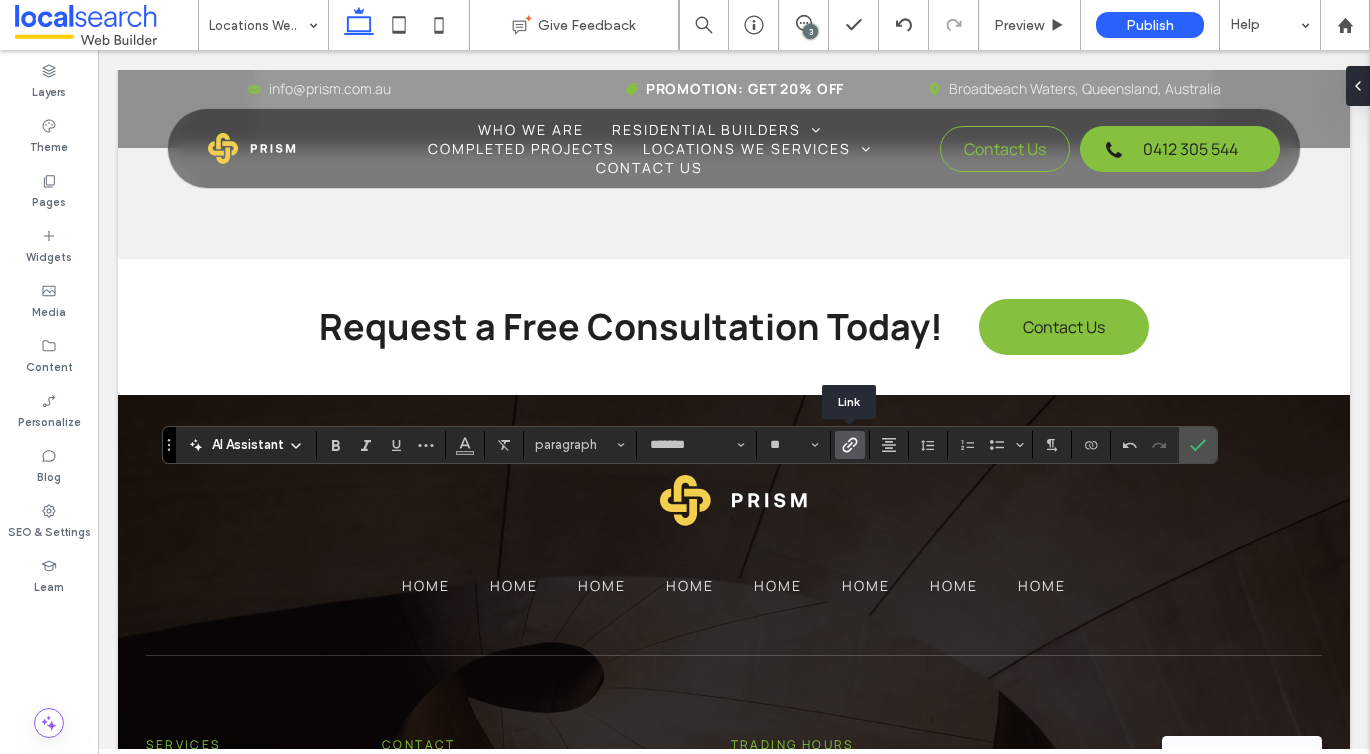 click 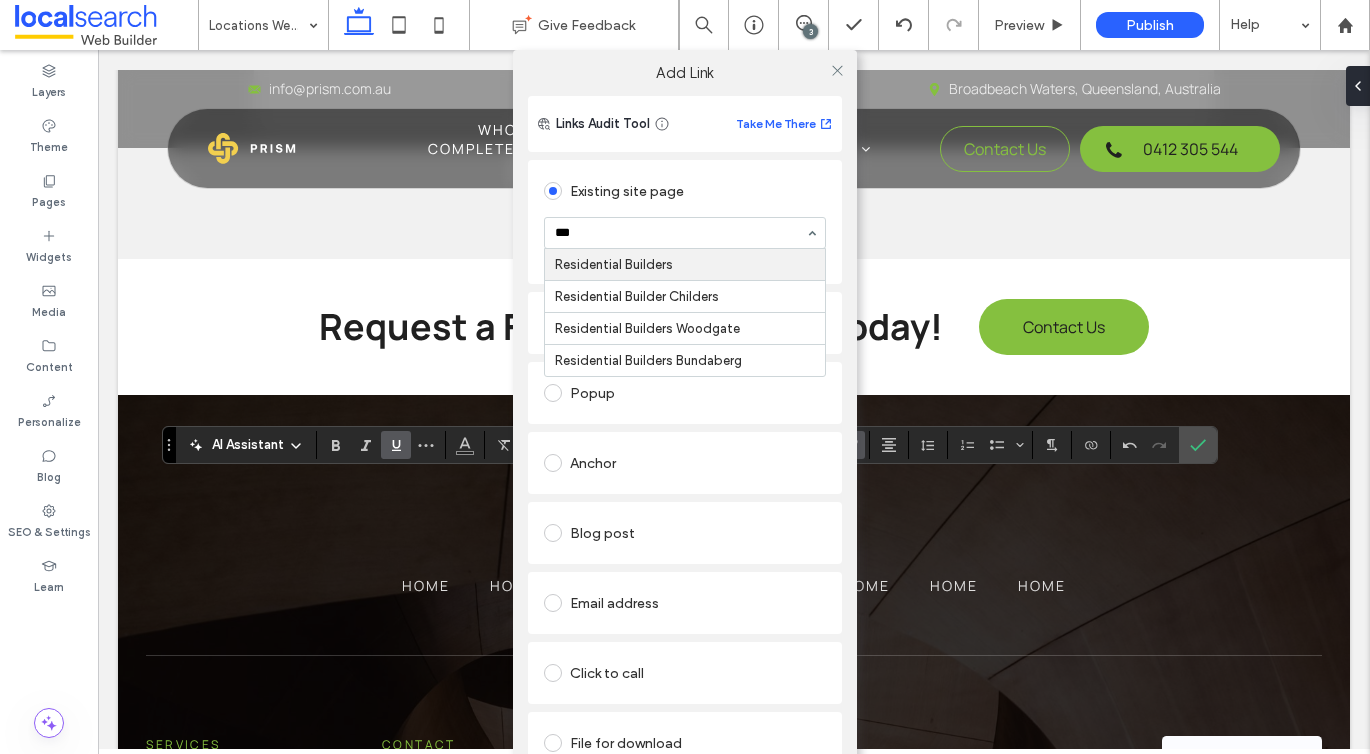 type on "****" 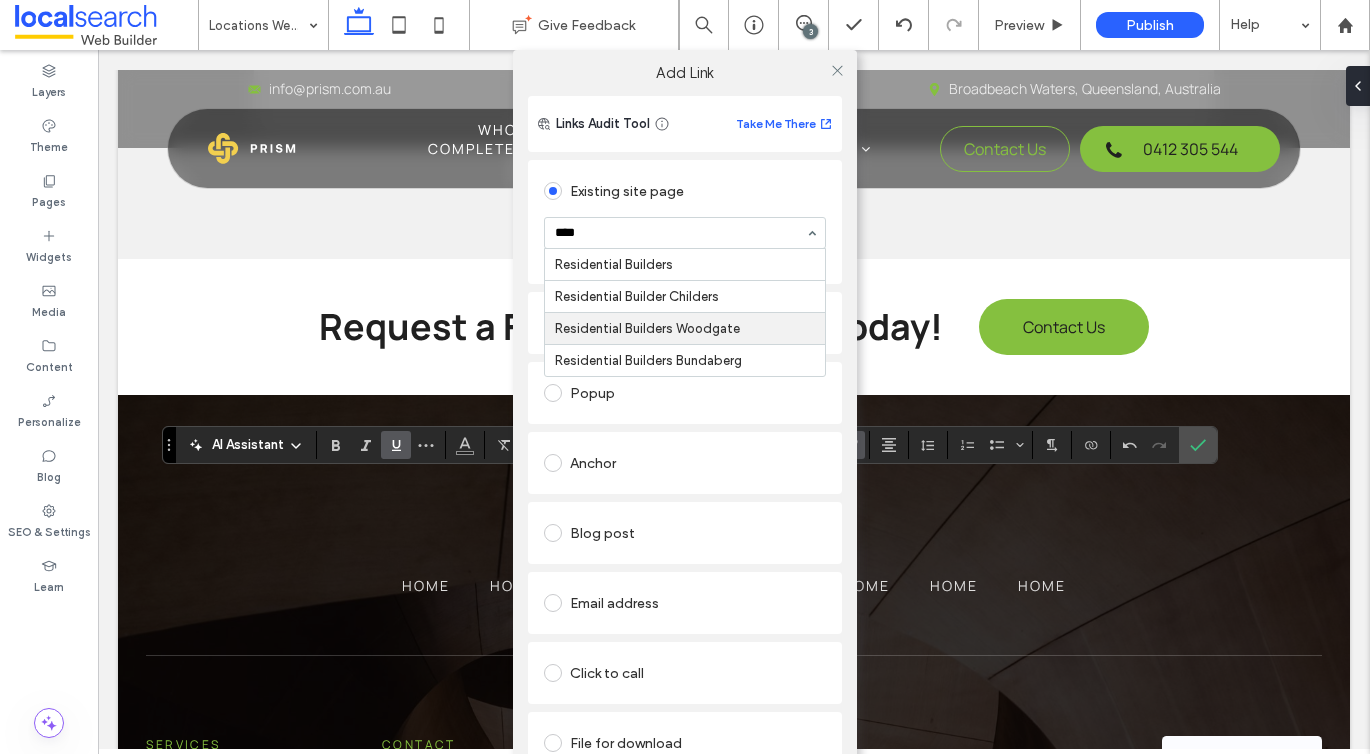 type 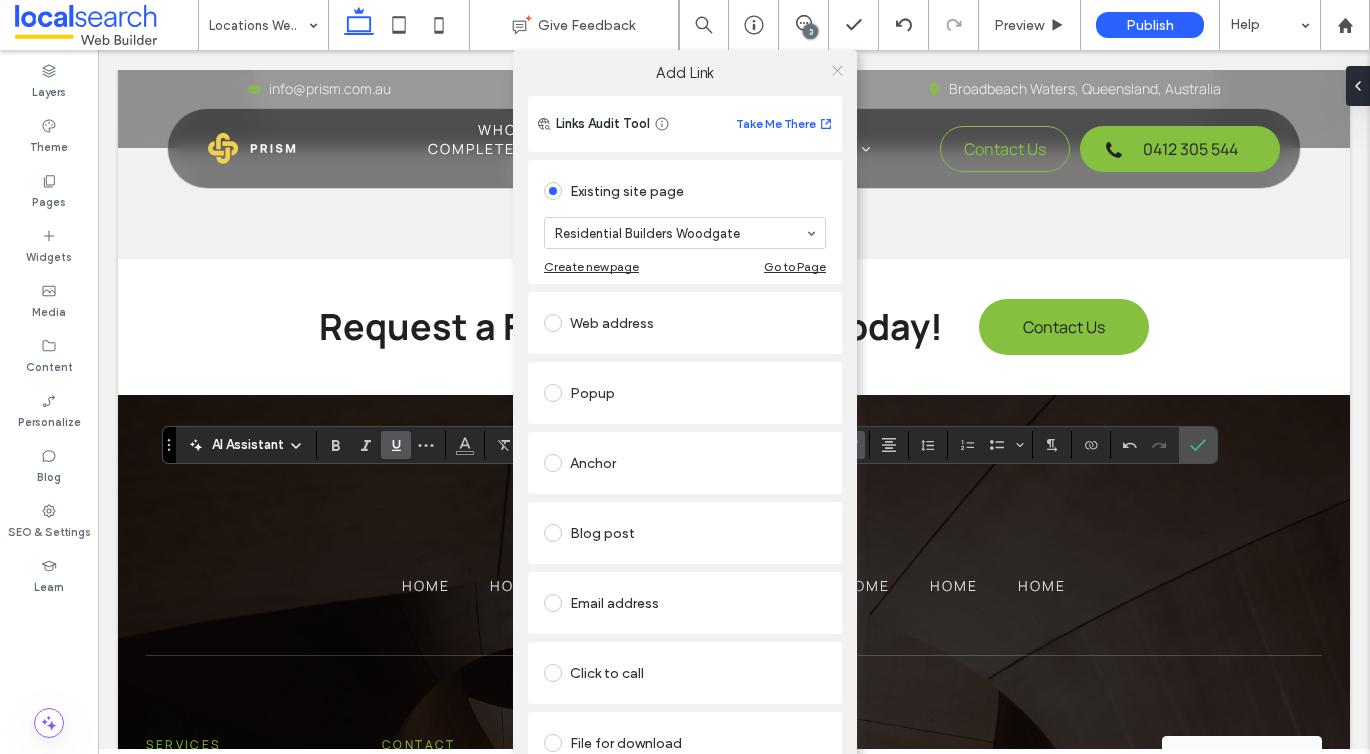 click 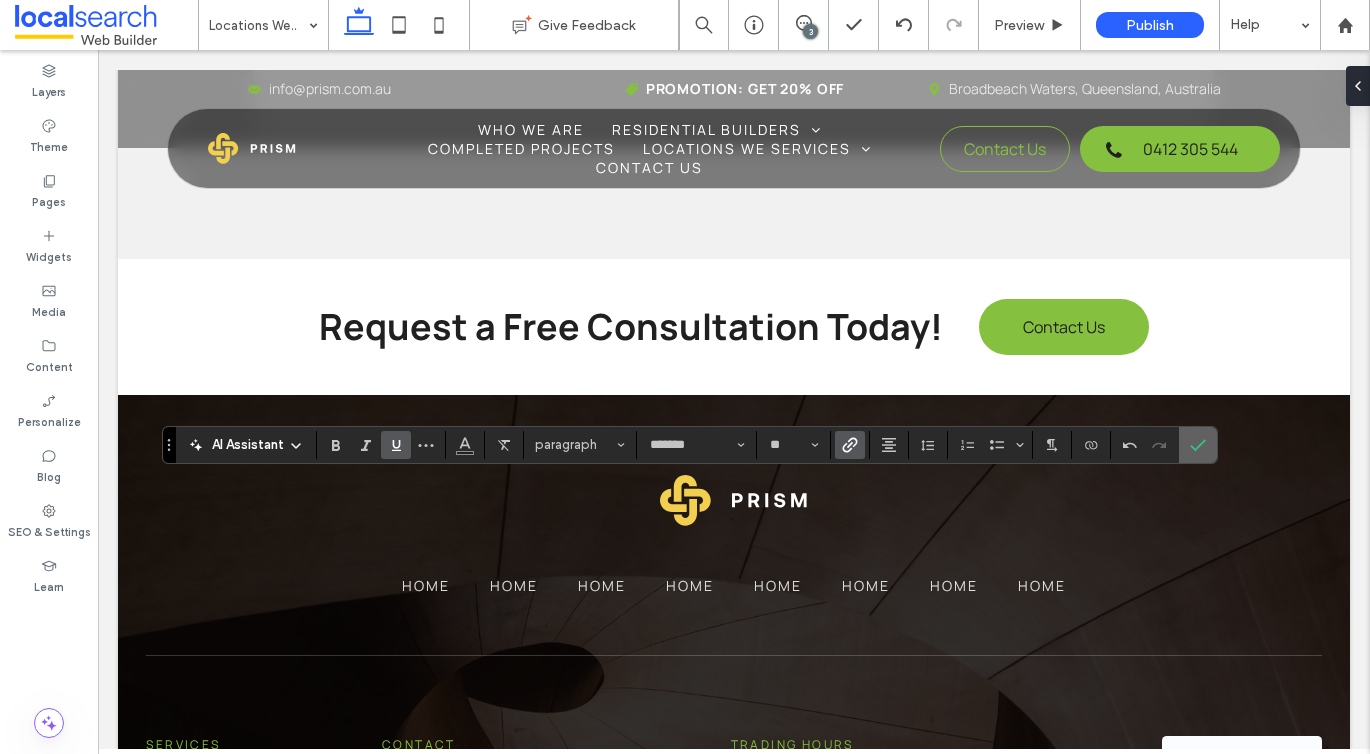 click 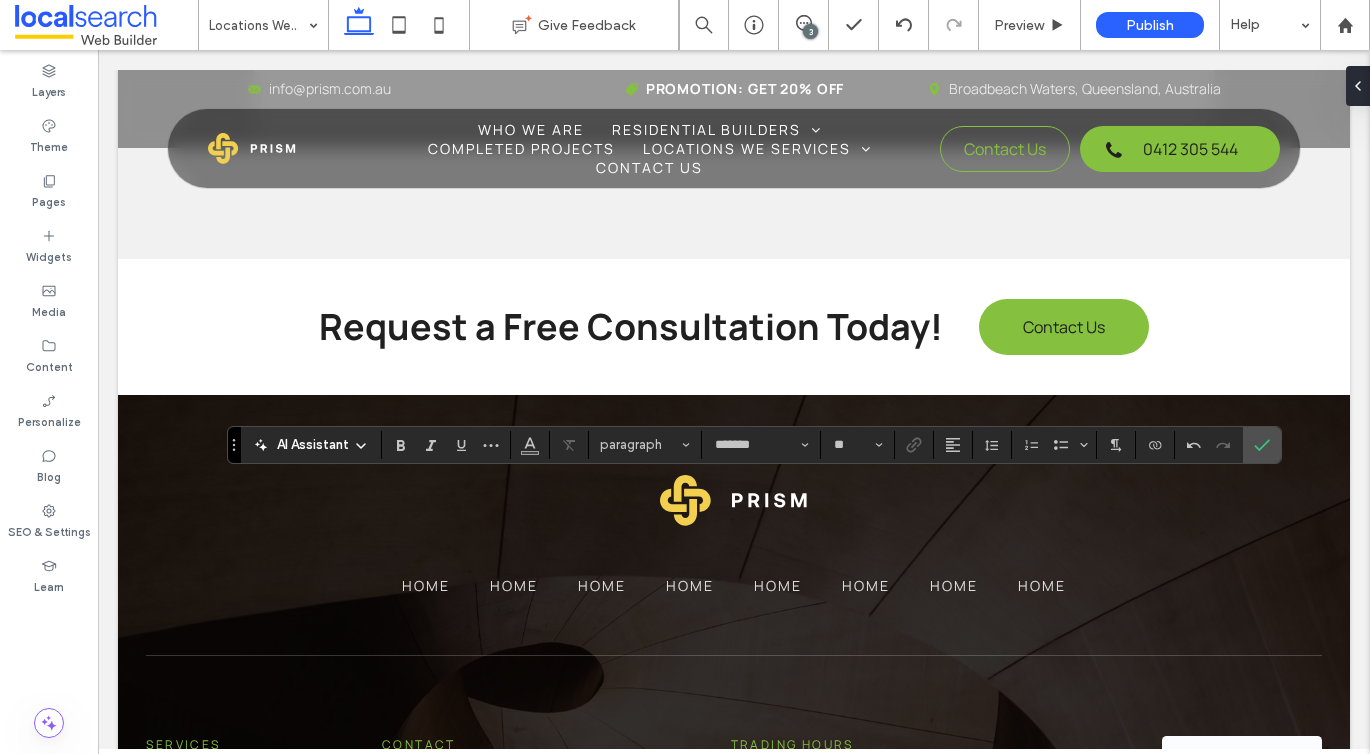 click at bounding box center [953, 445] 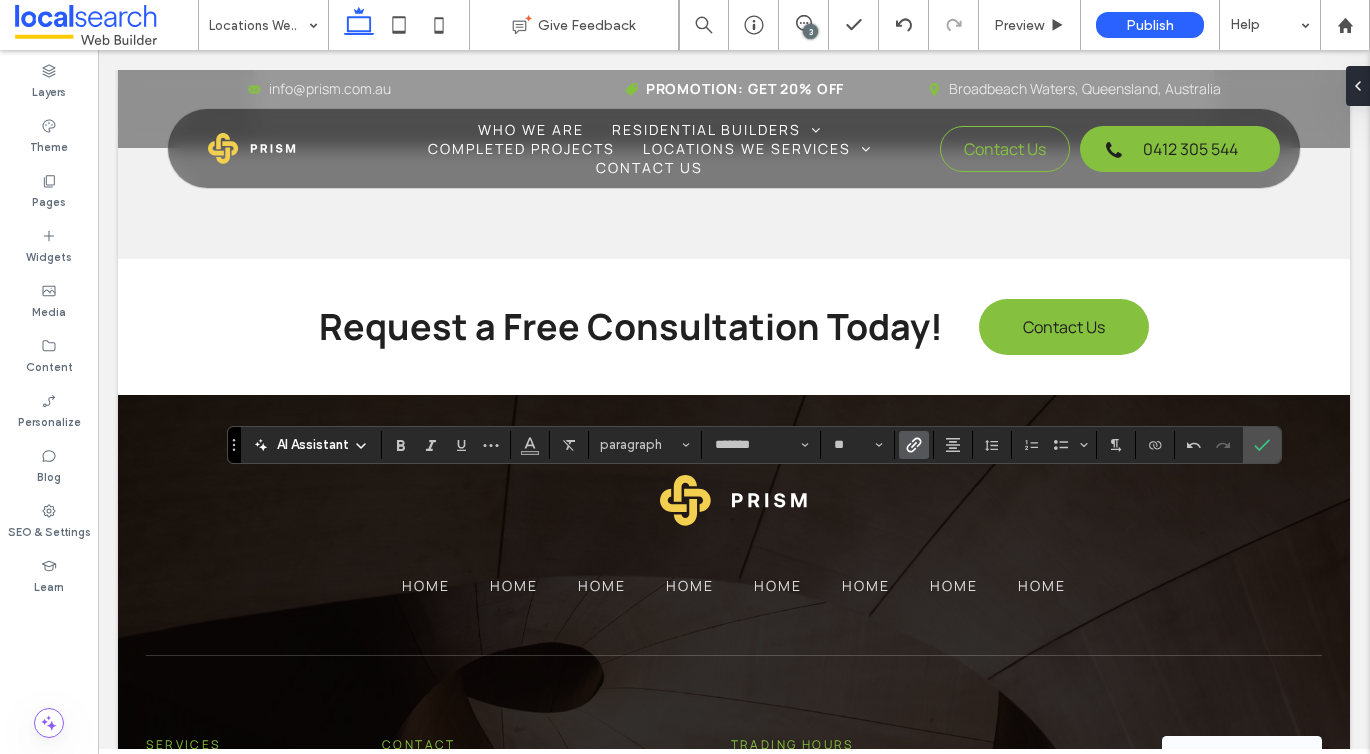 click at bounding box center (914, 445) 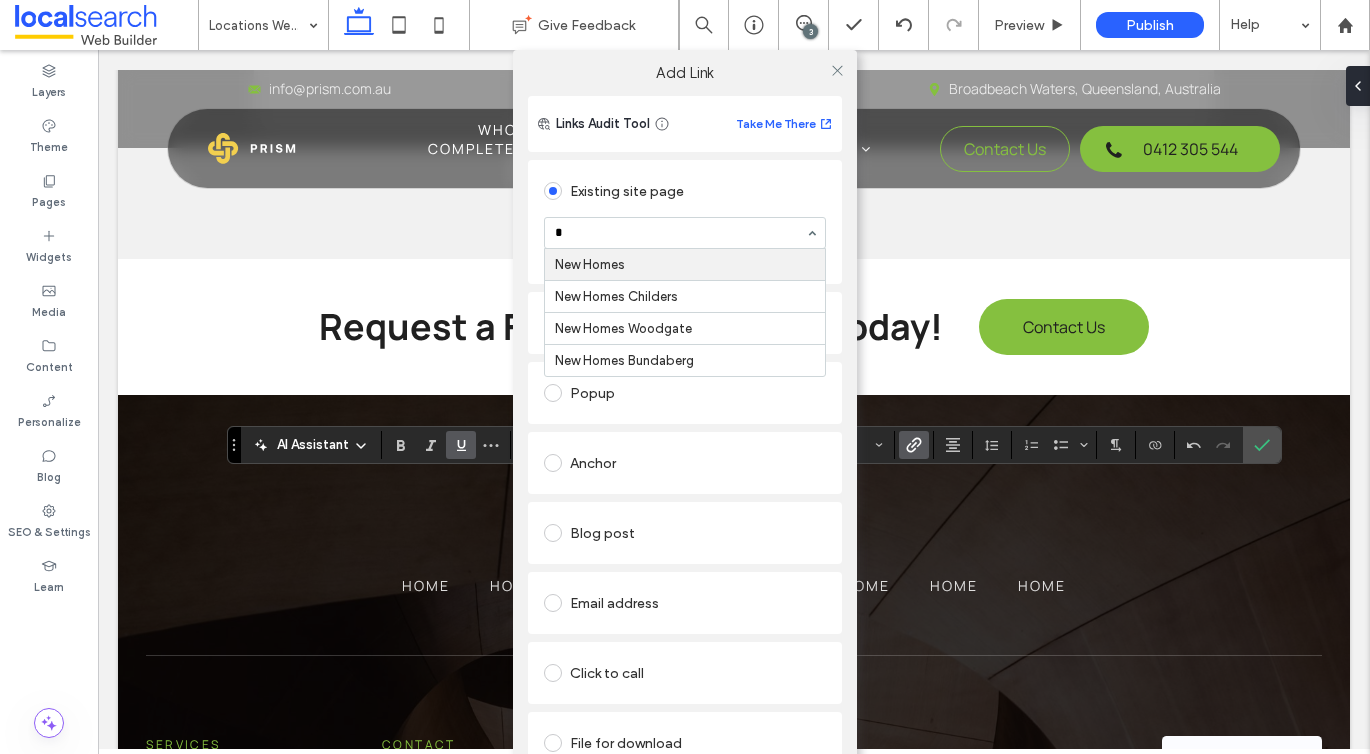 type on "**" 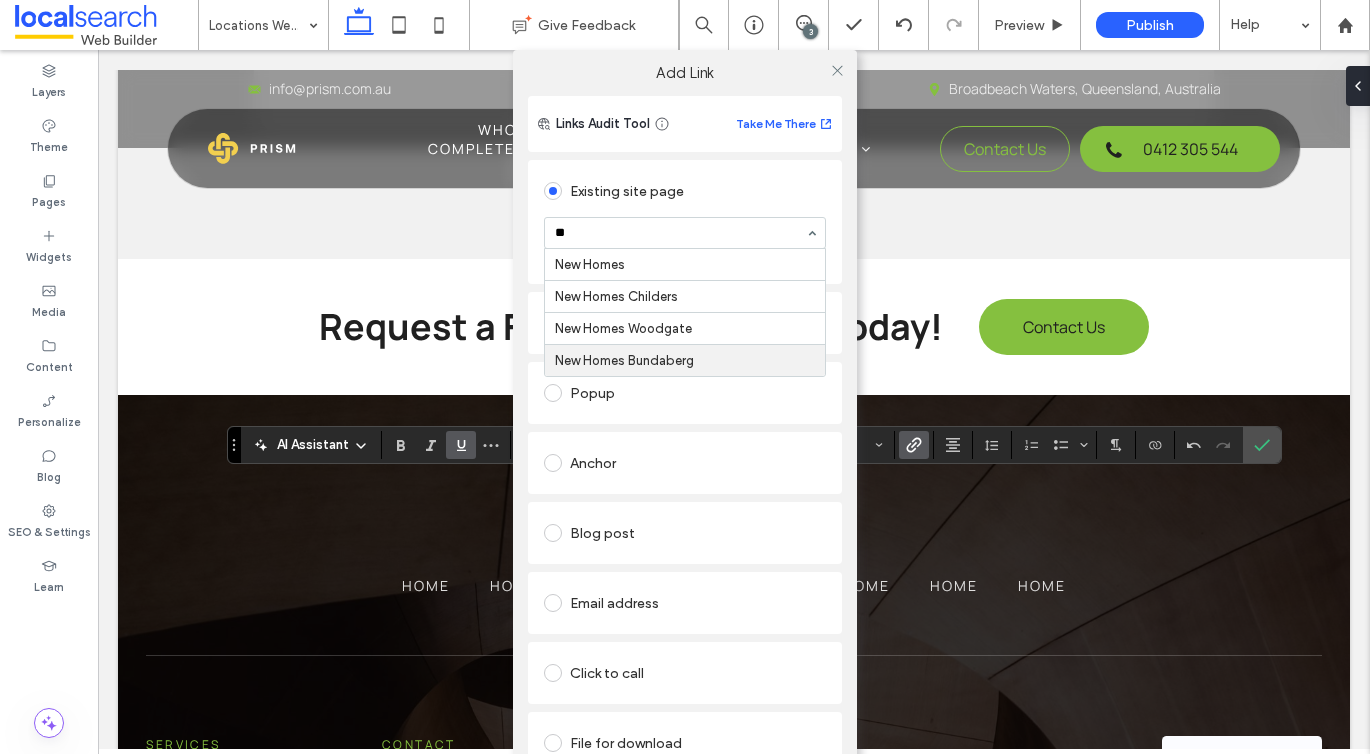 type 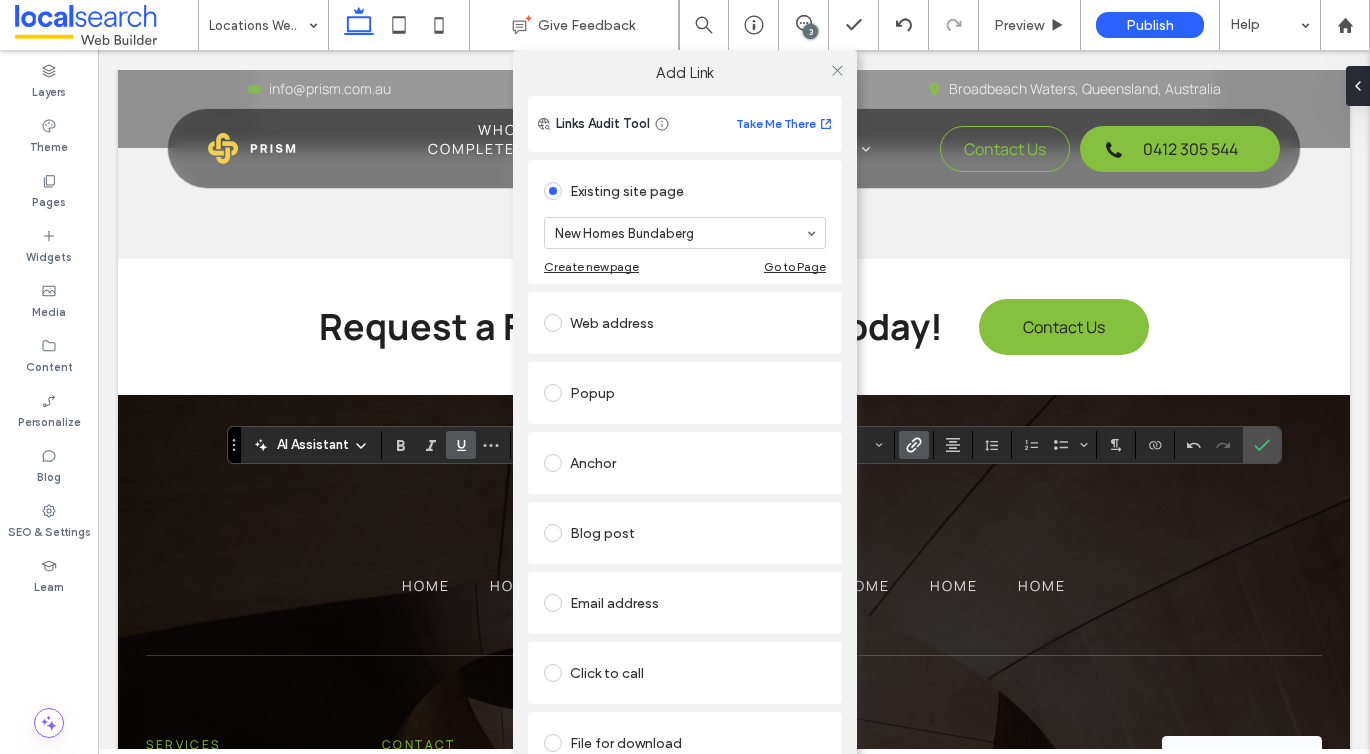 click at bounding box center [837, 70] 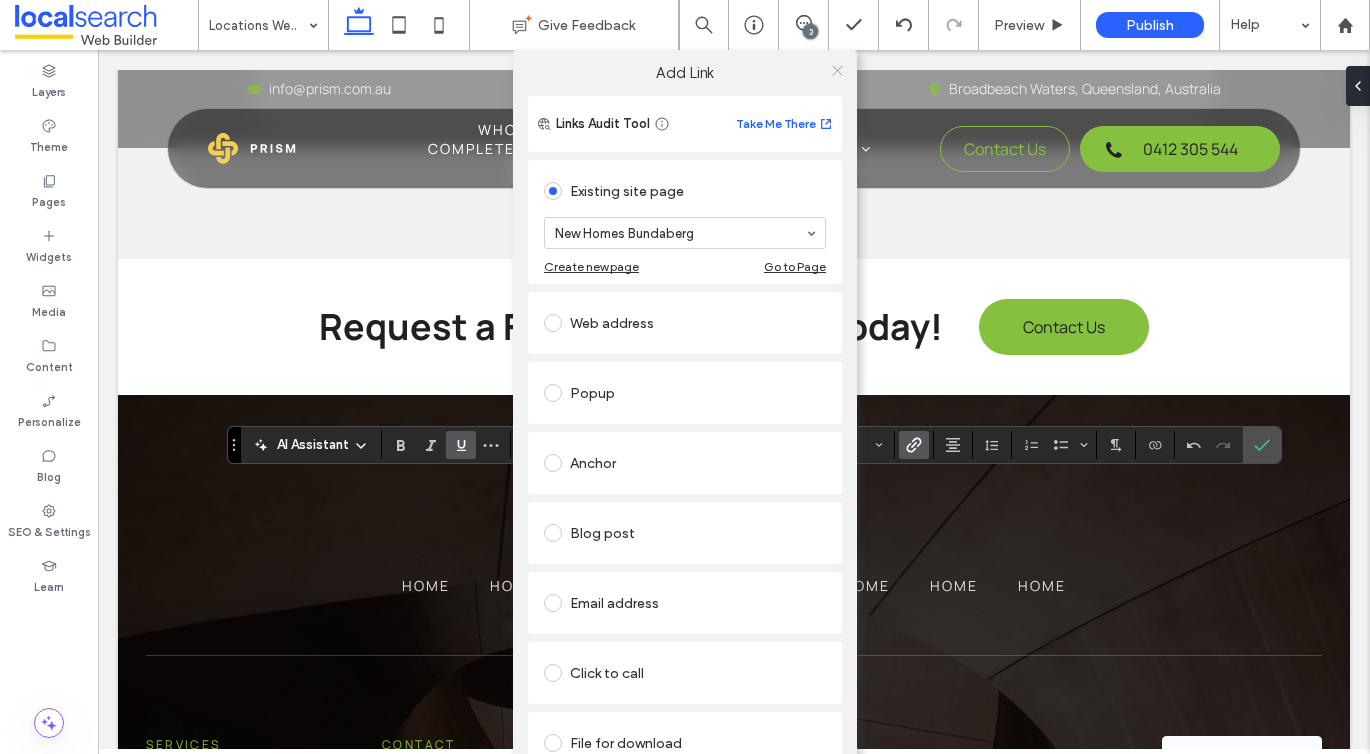 click 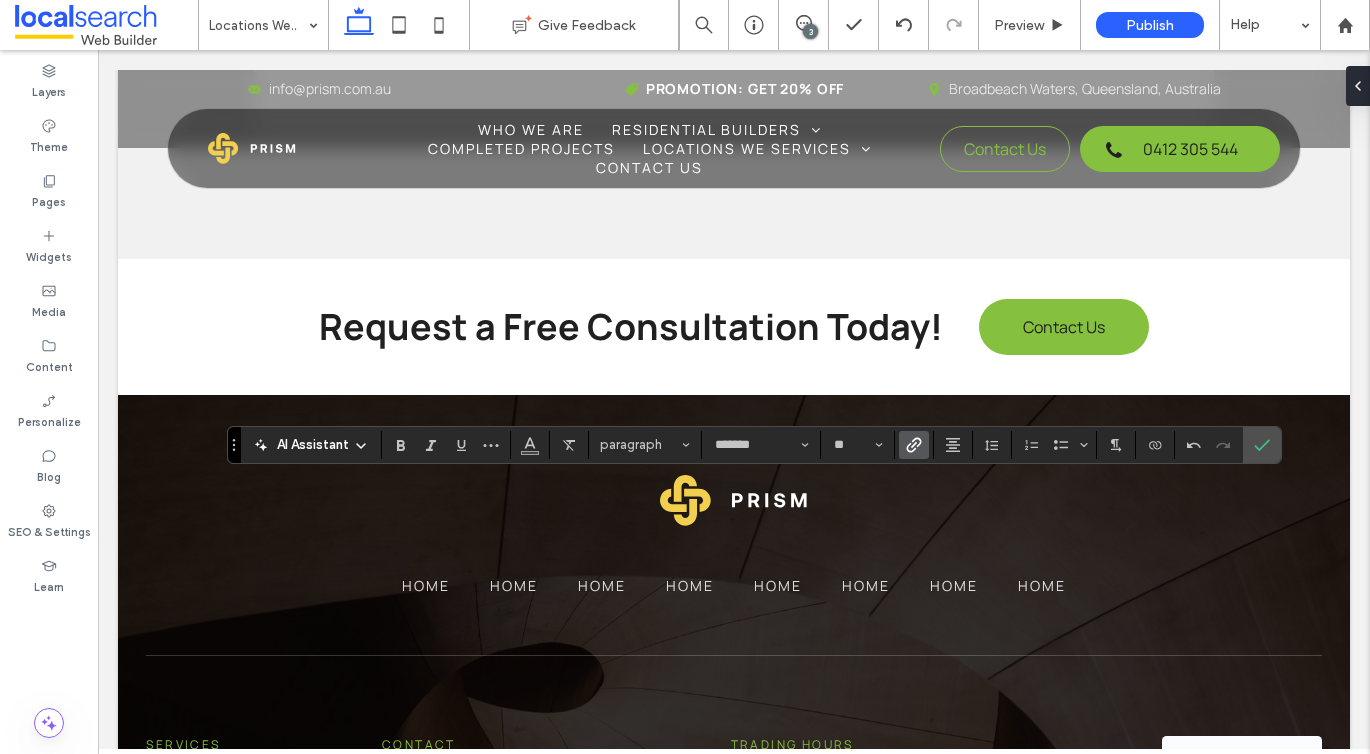 click 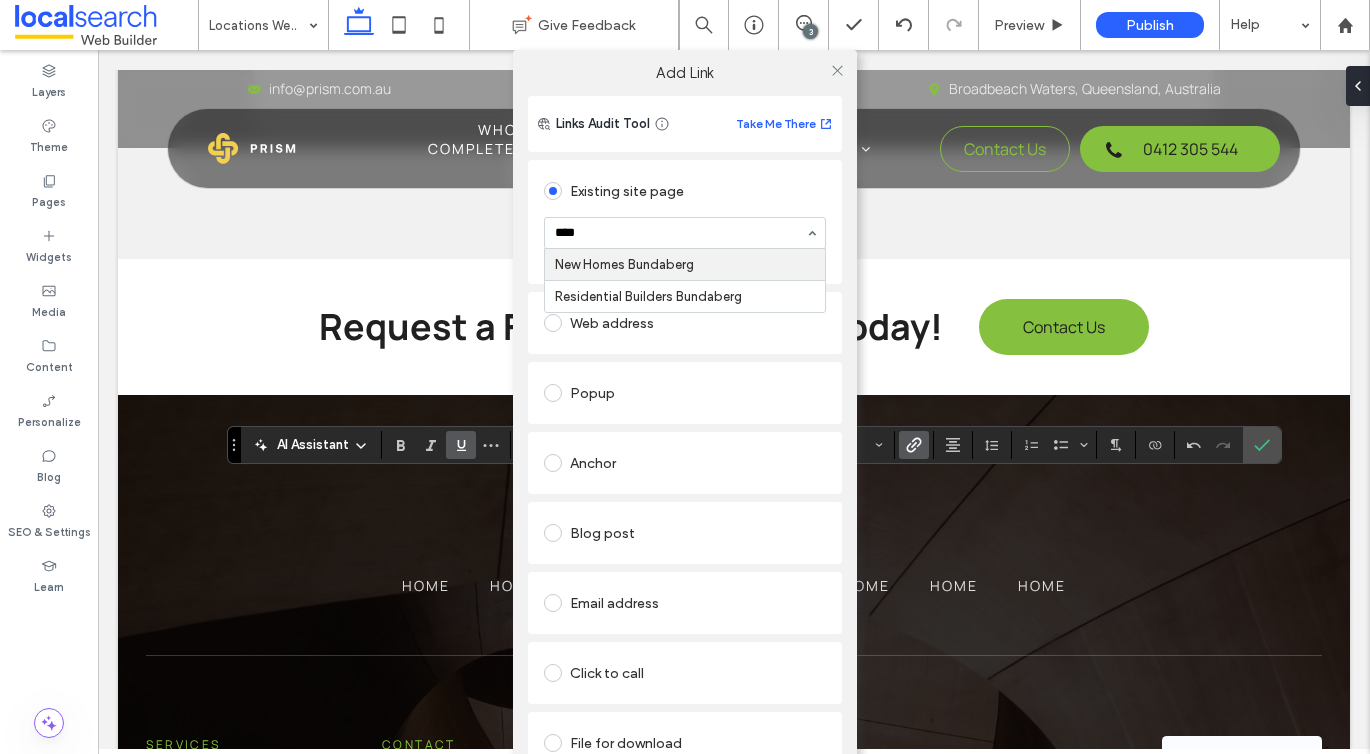 type on "*****" 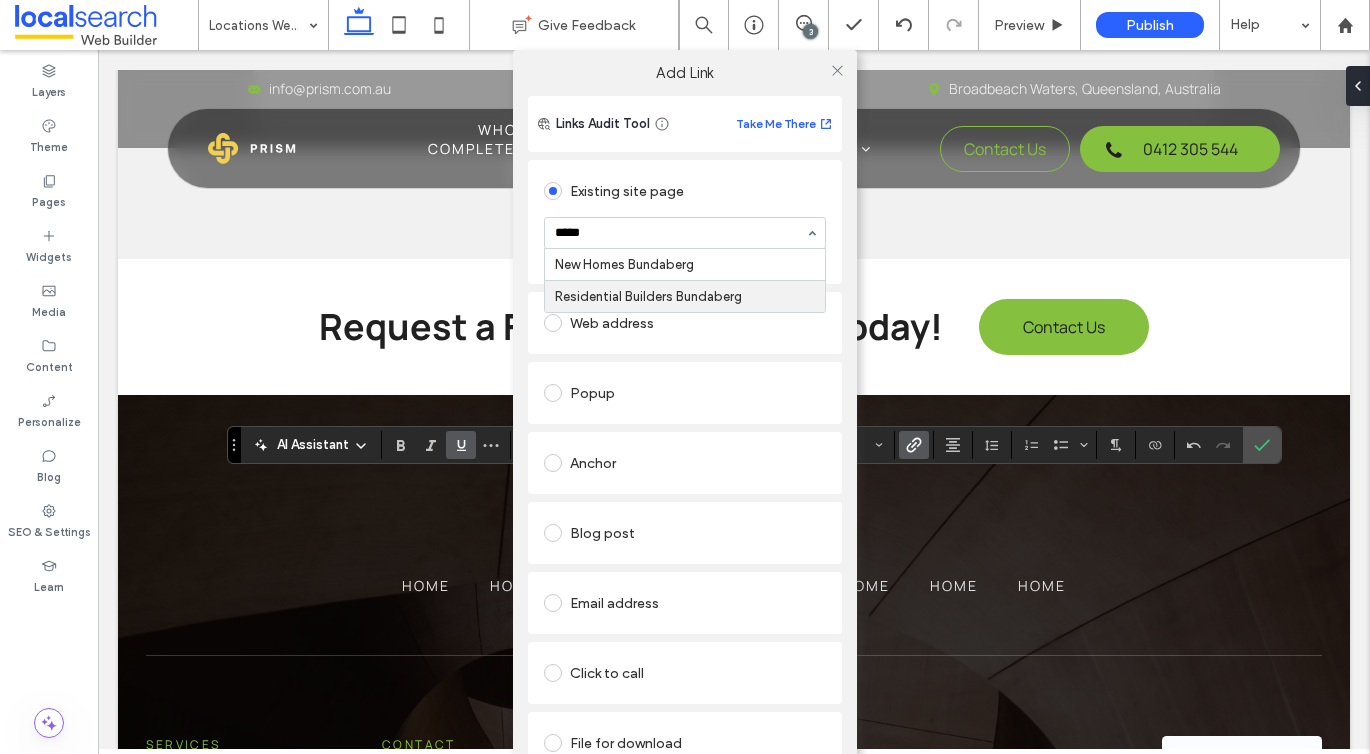 type 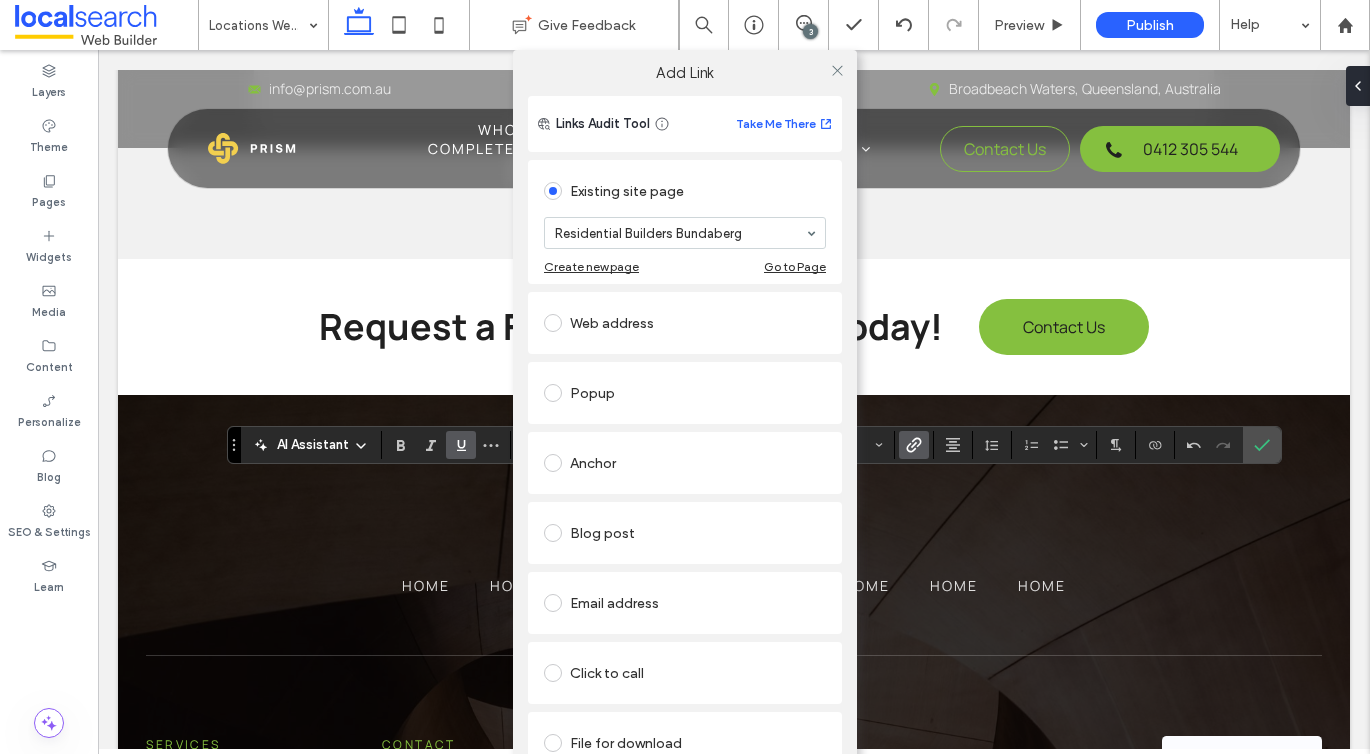 click at bounding box center (837, 70) 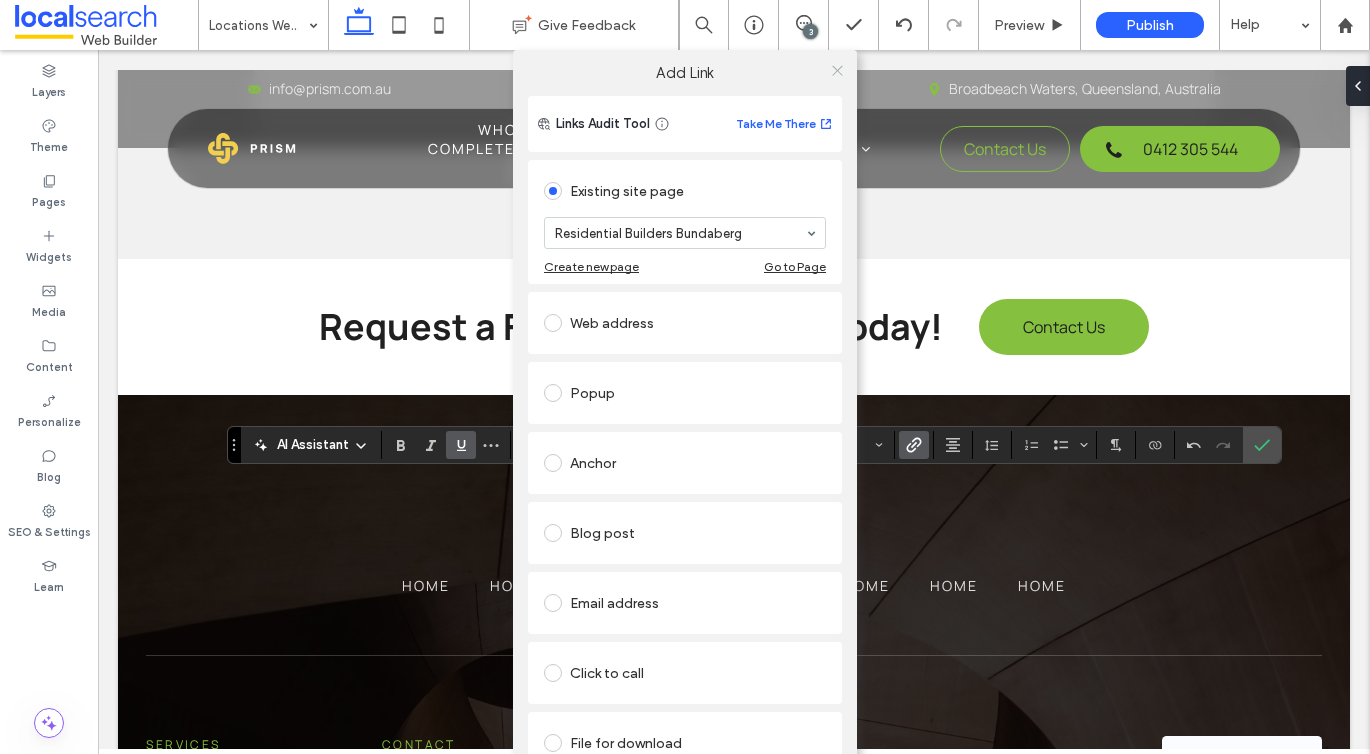 click 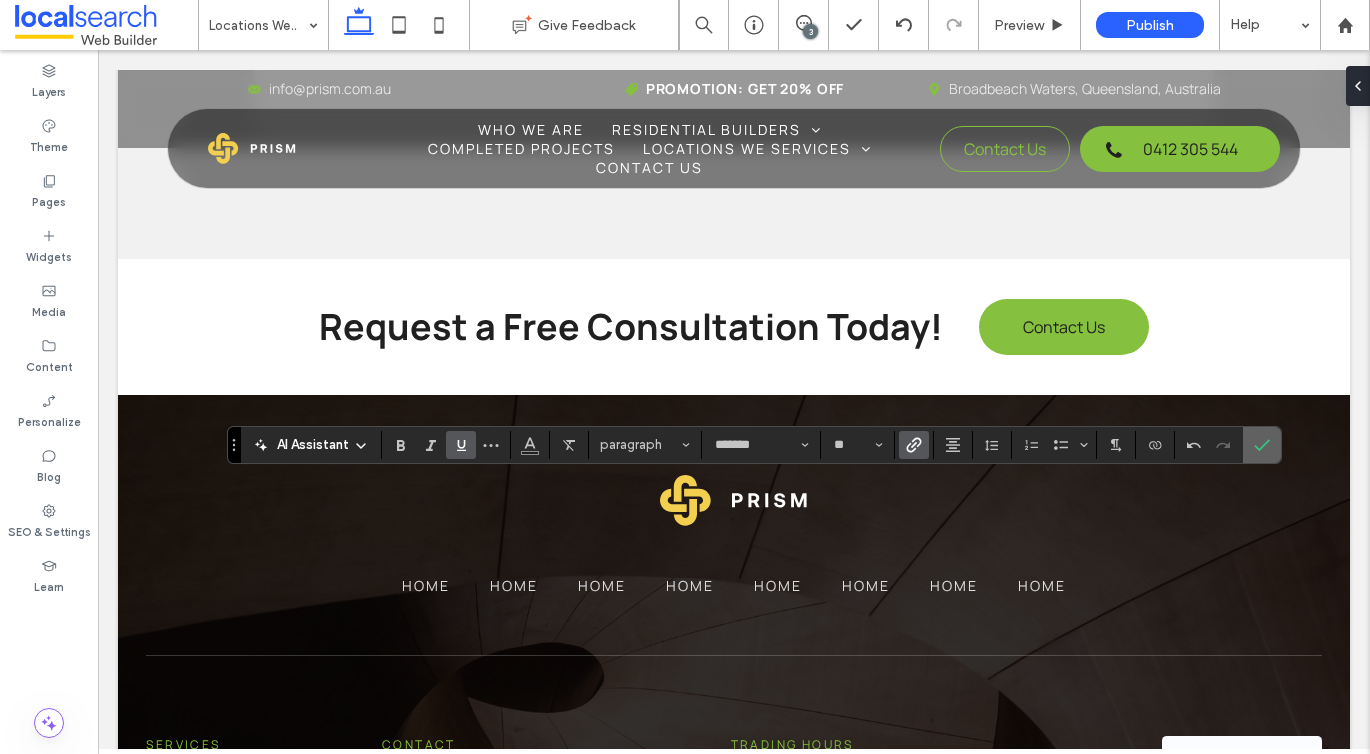 click 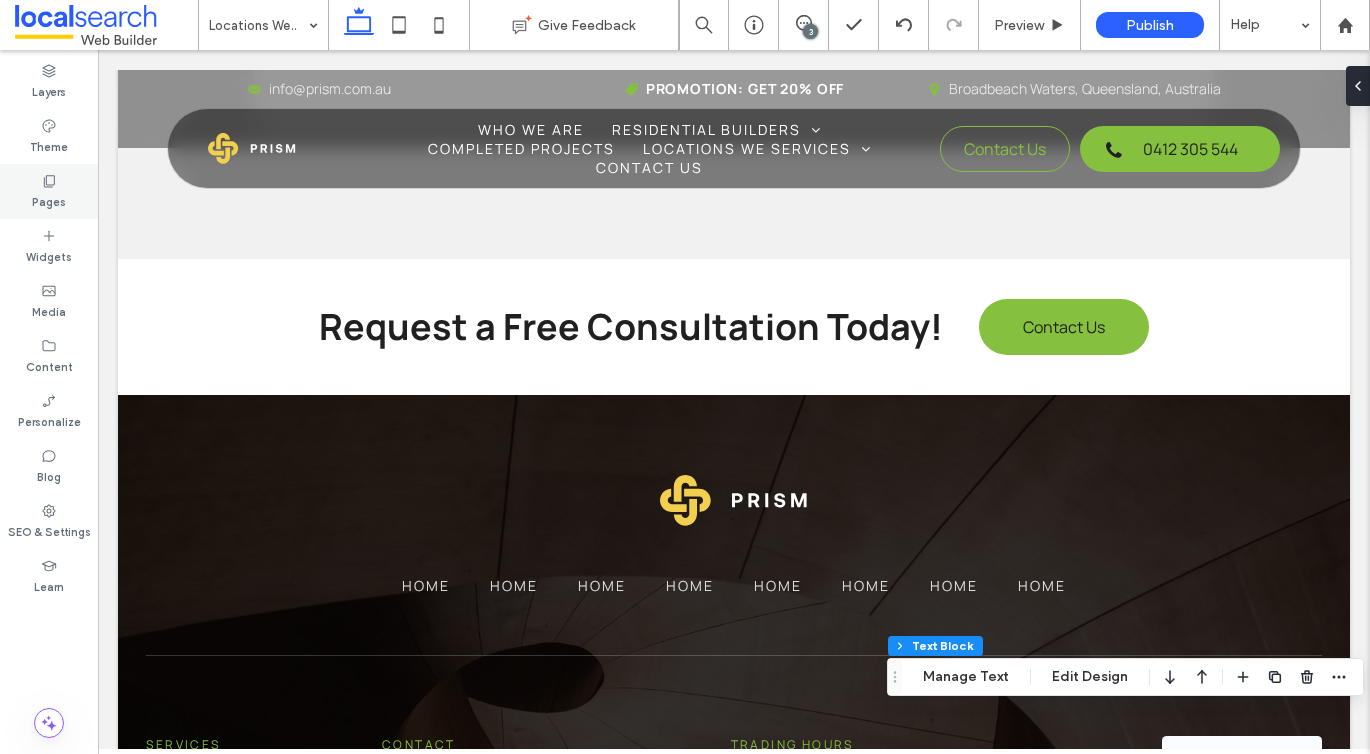 click on "Pages" at bounding box center (49, 200) 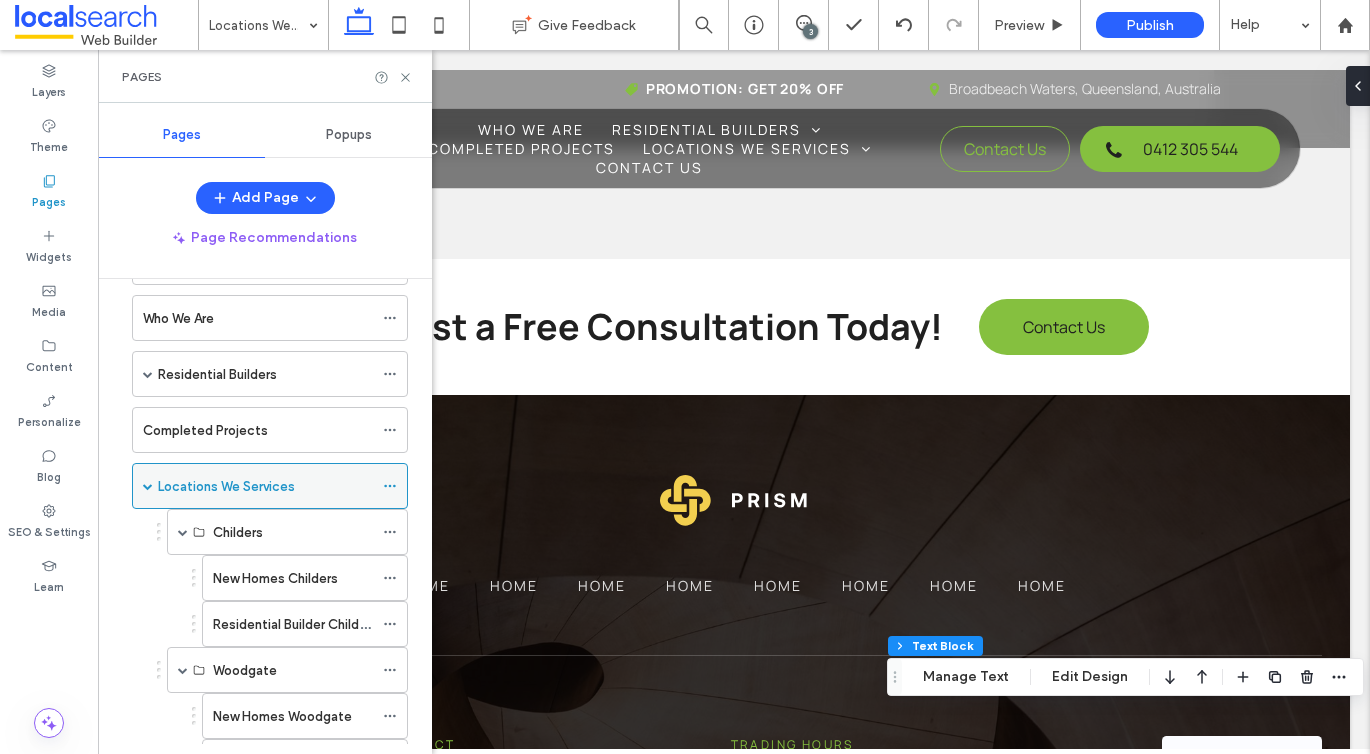 scroll, scrollTop: 86, scrollLeft: 0, axis: vertical 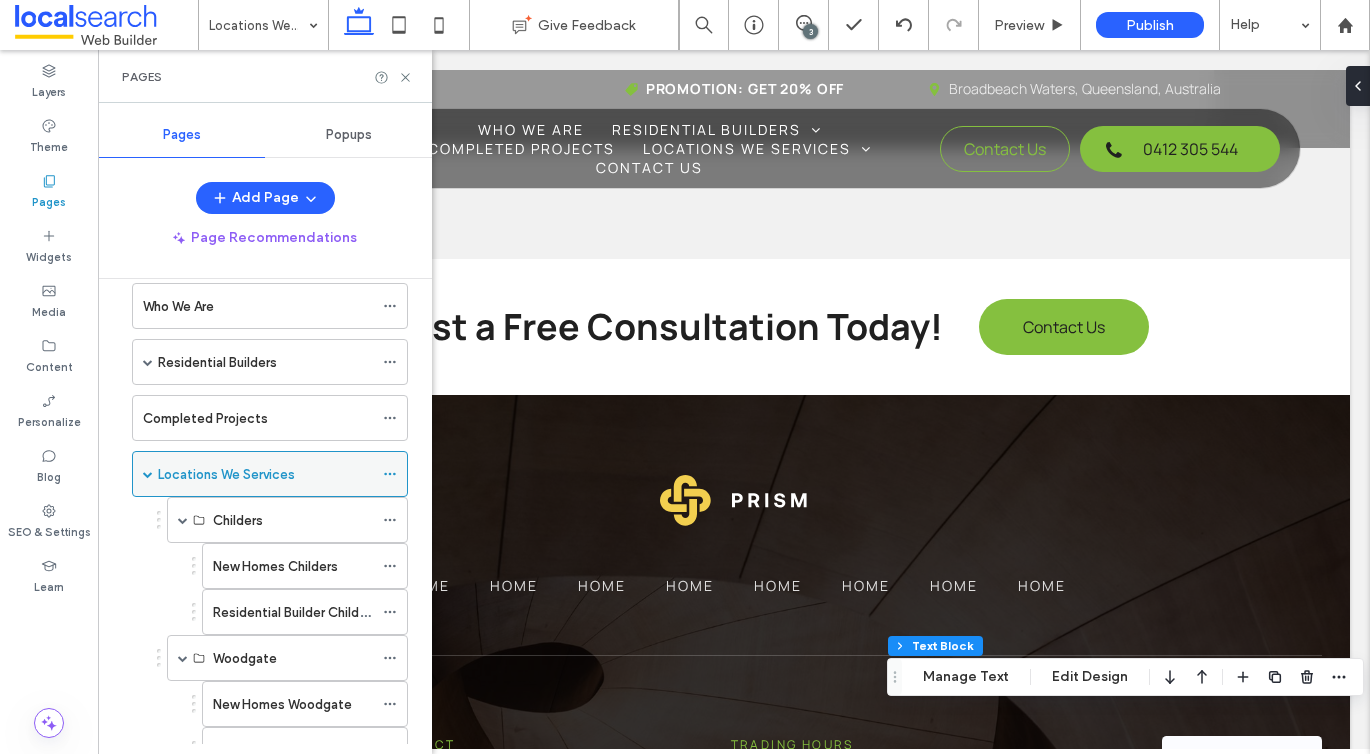 click 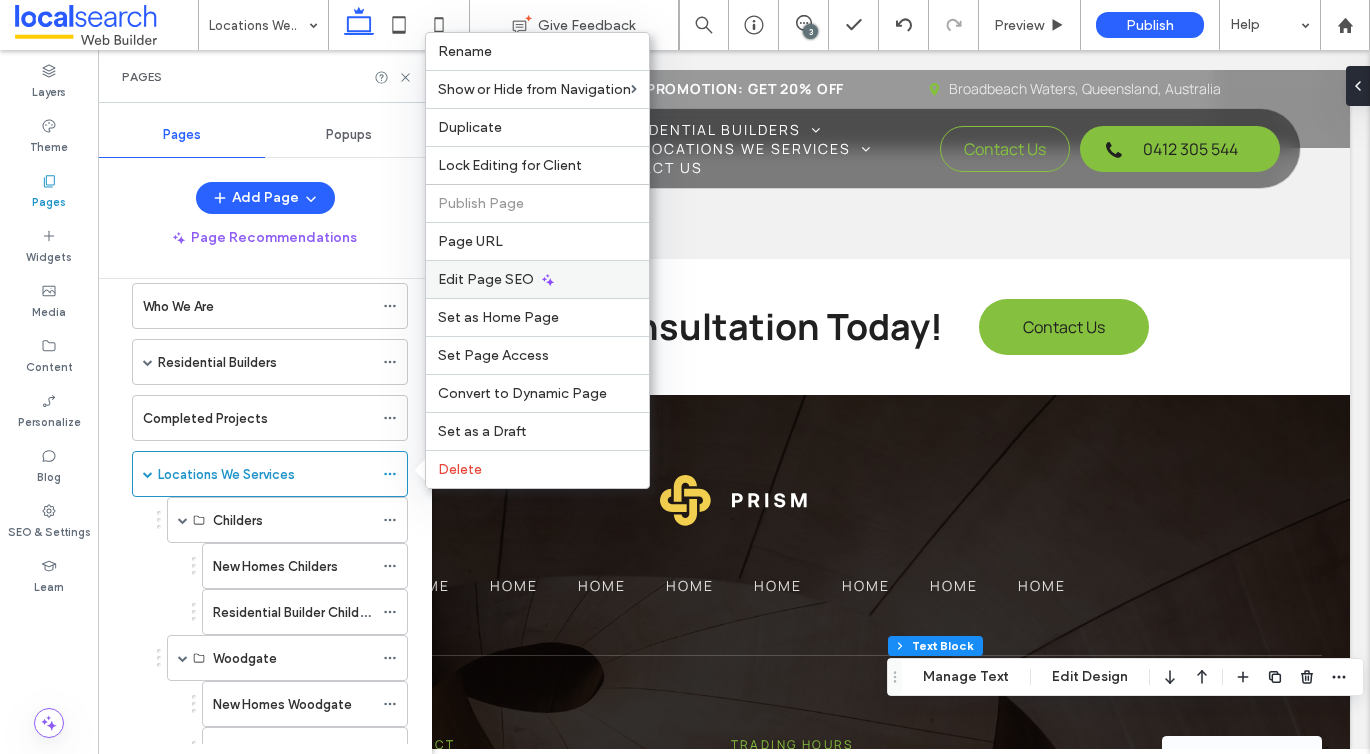 click on "Edit Page SEO" at bounding box center (486, 279) 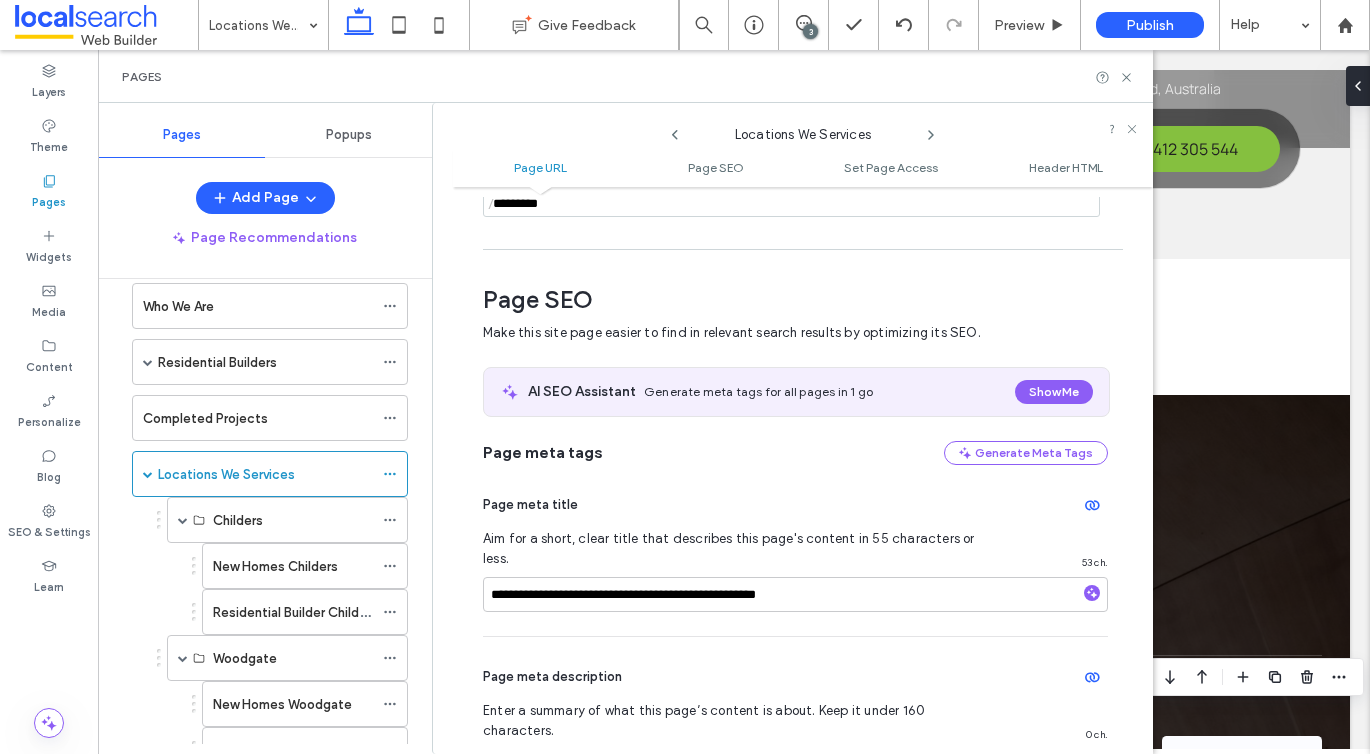 scroll, scrollTop: 275, scrollLeft: 0, axis: vertical 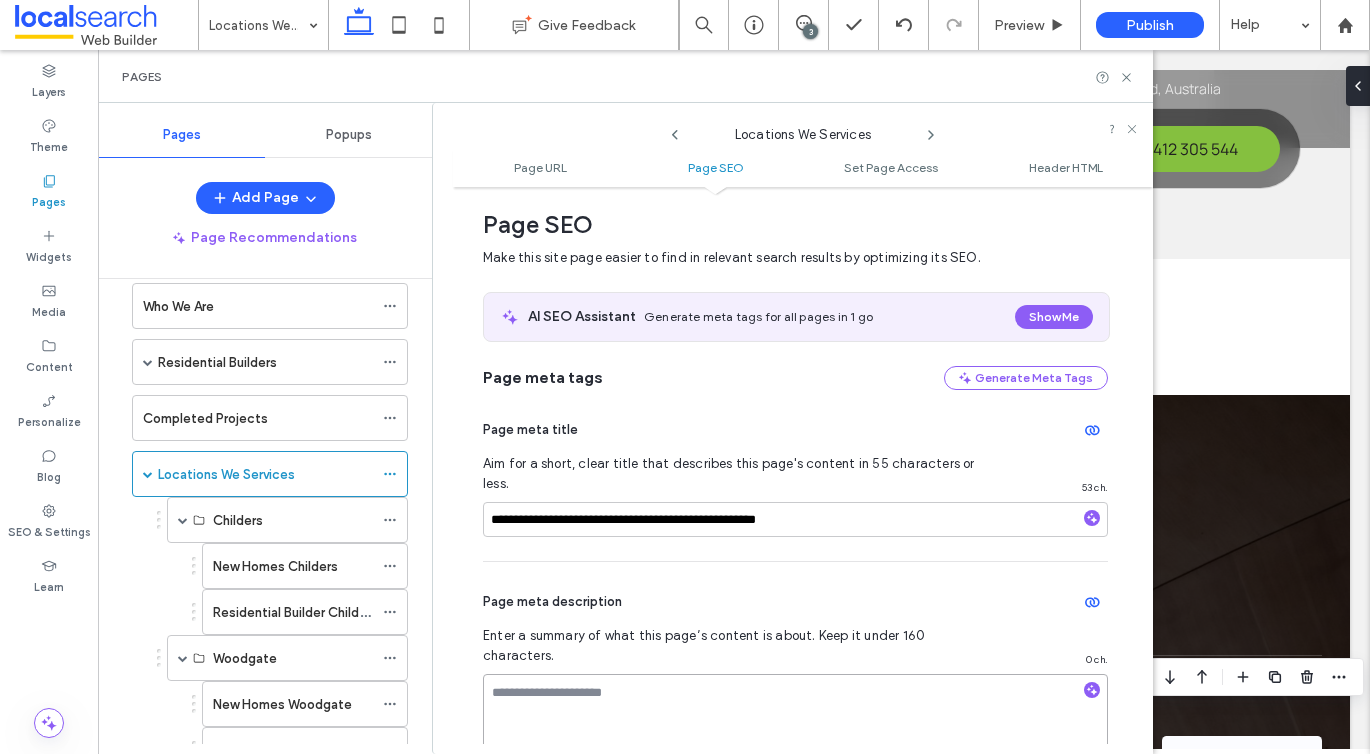 click at bounding box center [795, 724] 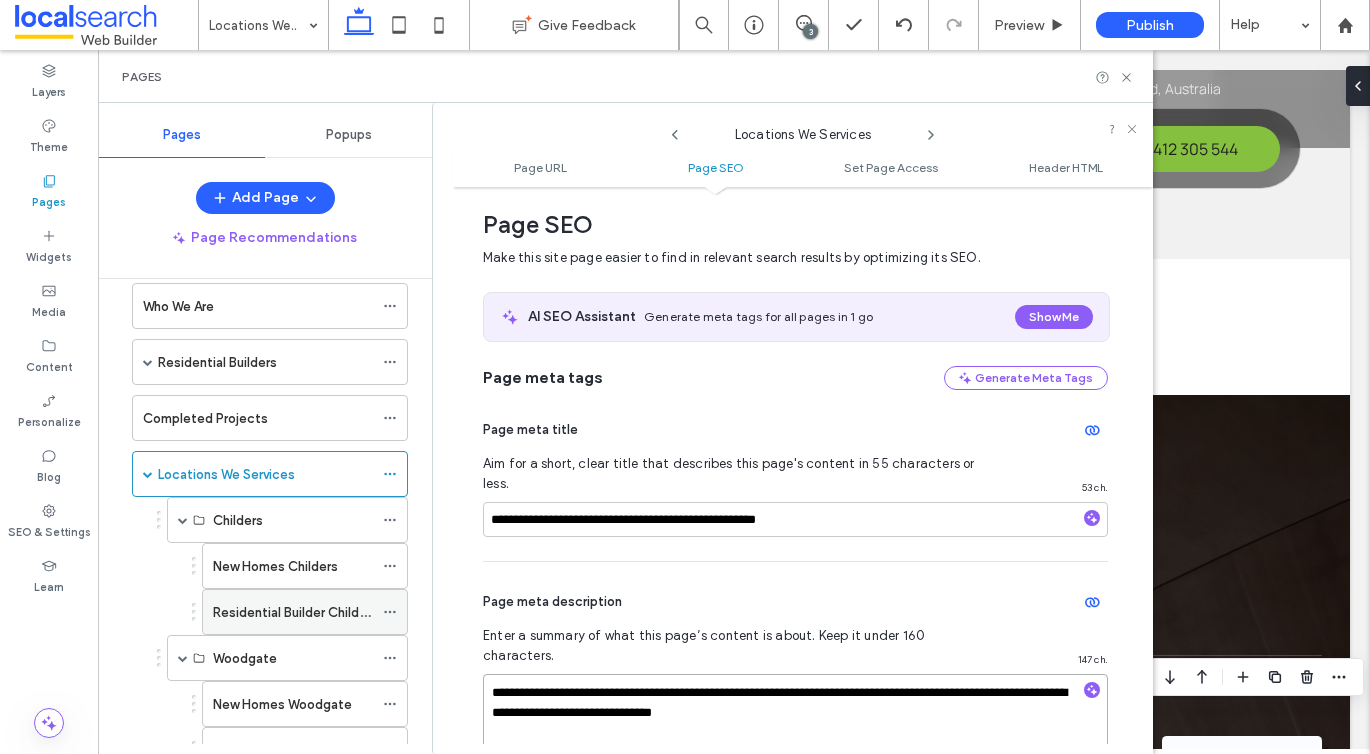 scroll, scrollTop: 359, scrollLeft: 0, axis: vertical 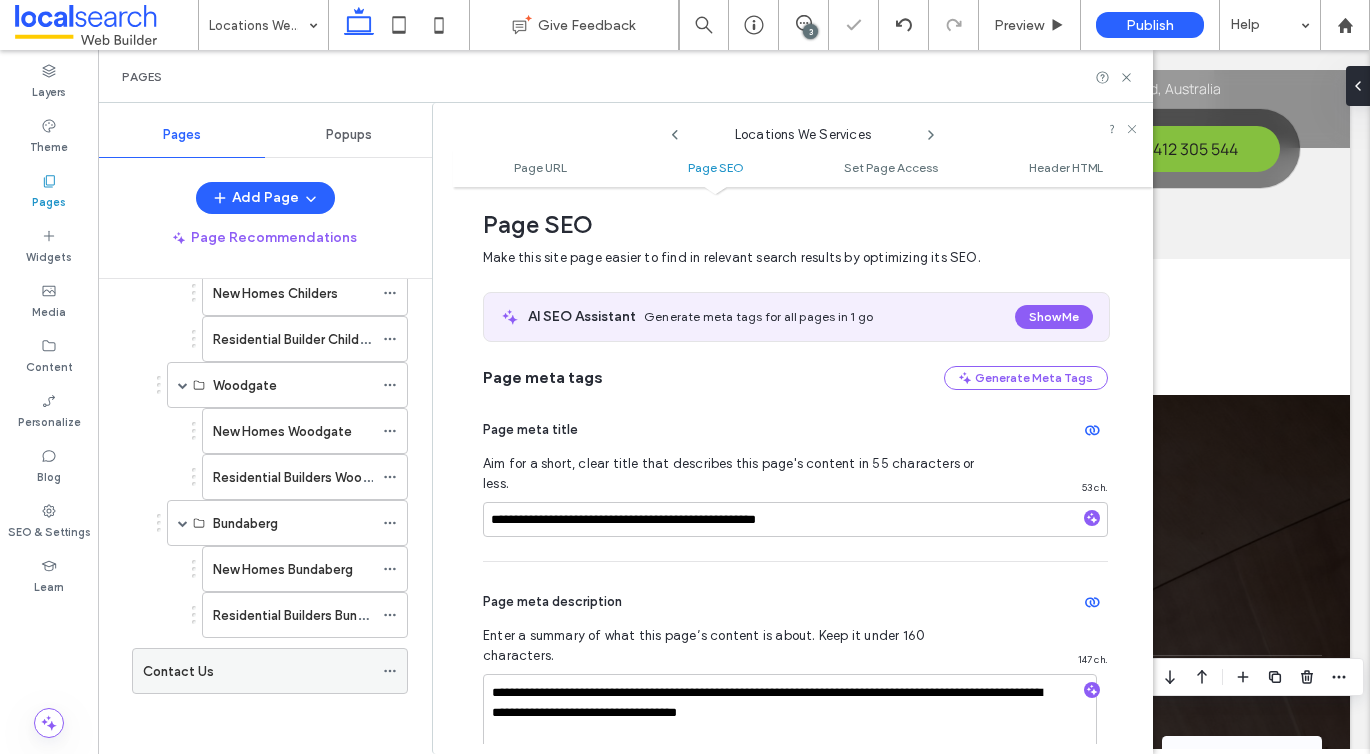 click on "Contact Us" at bounding box center (258, 671) 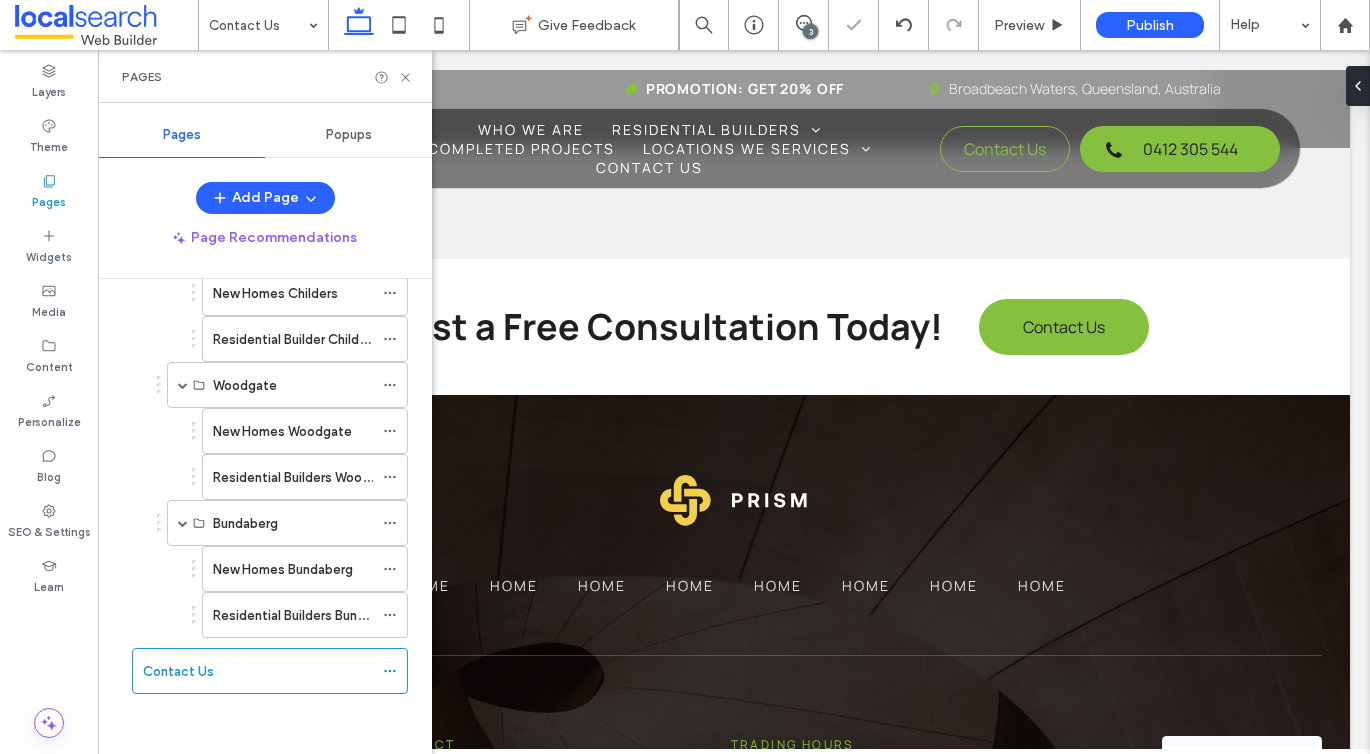 click on "Pages" at bounding box center [265, 76] 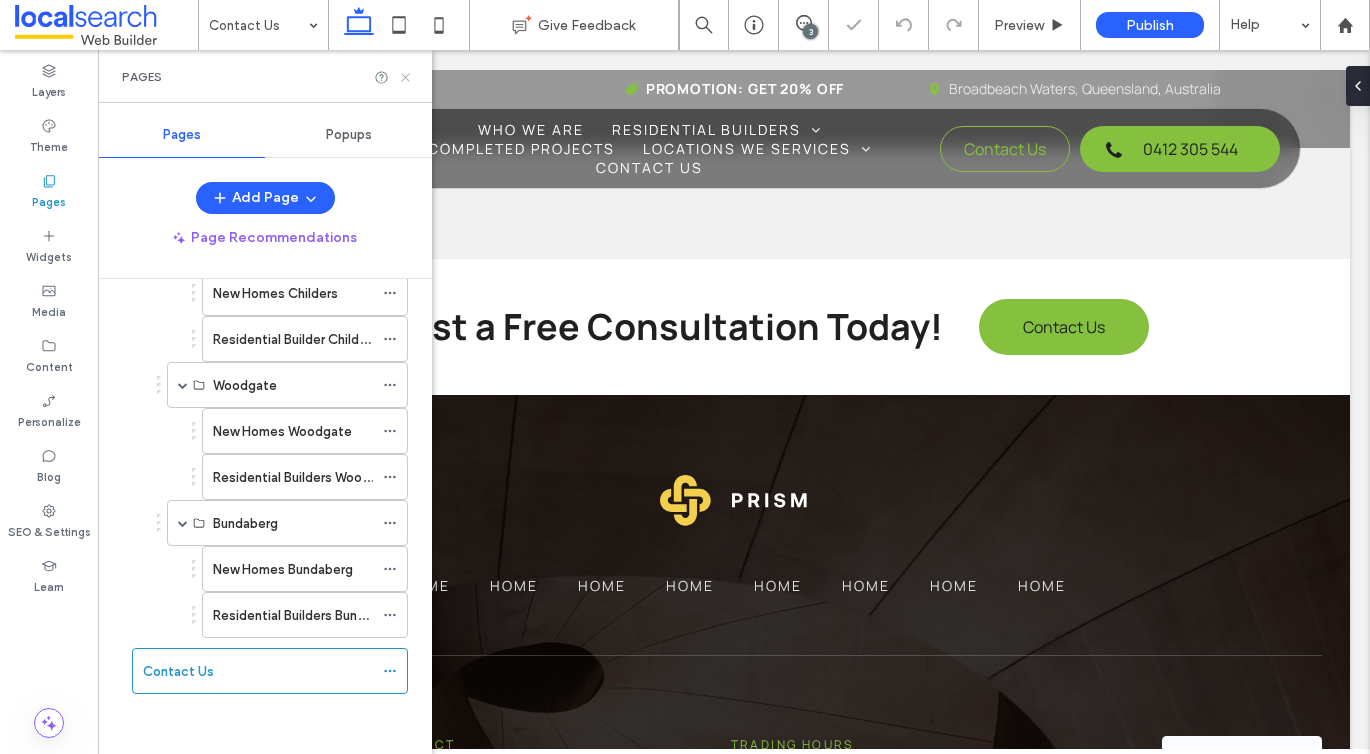 click 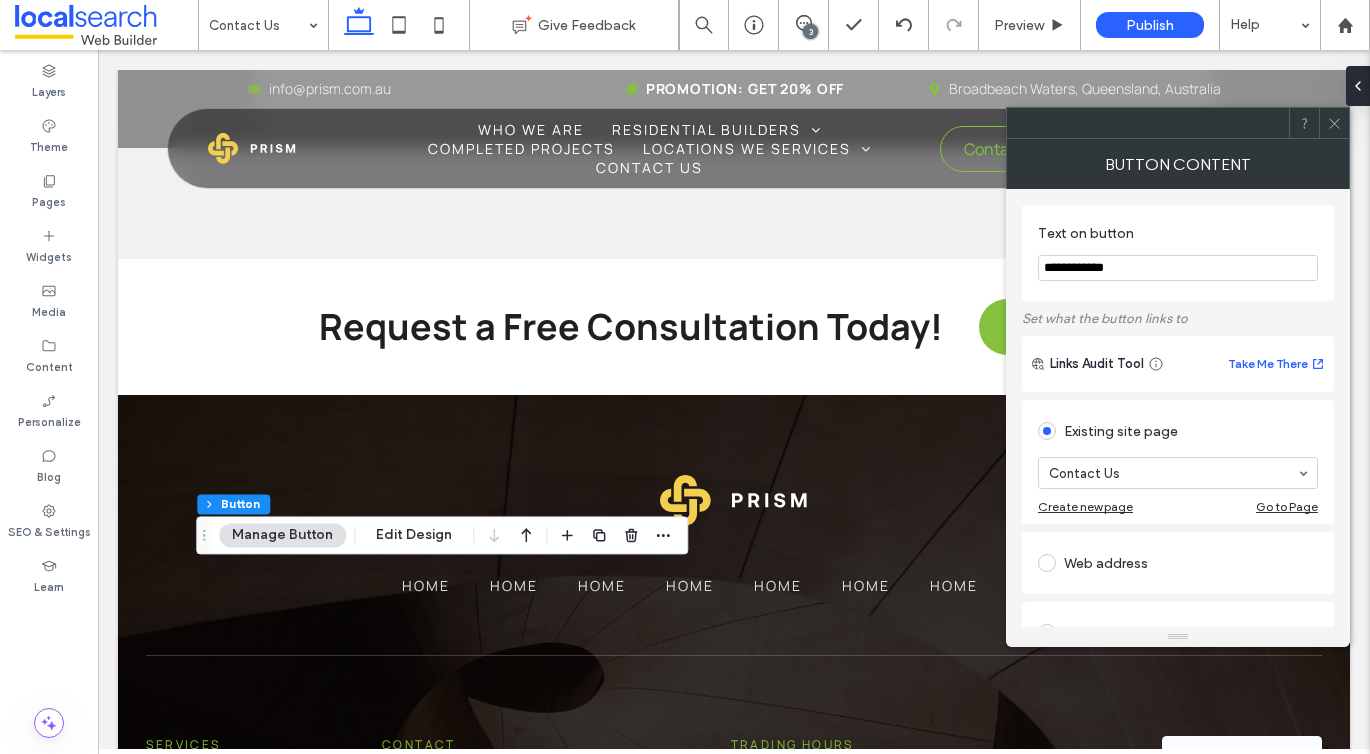 click on "**********" at bounding box center [1178, 268] 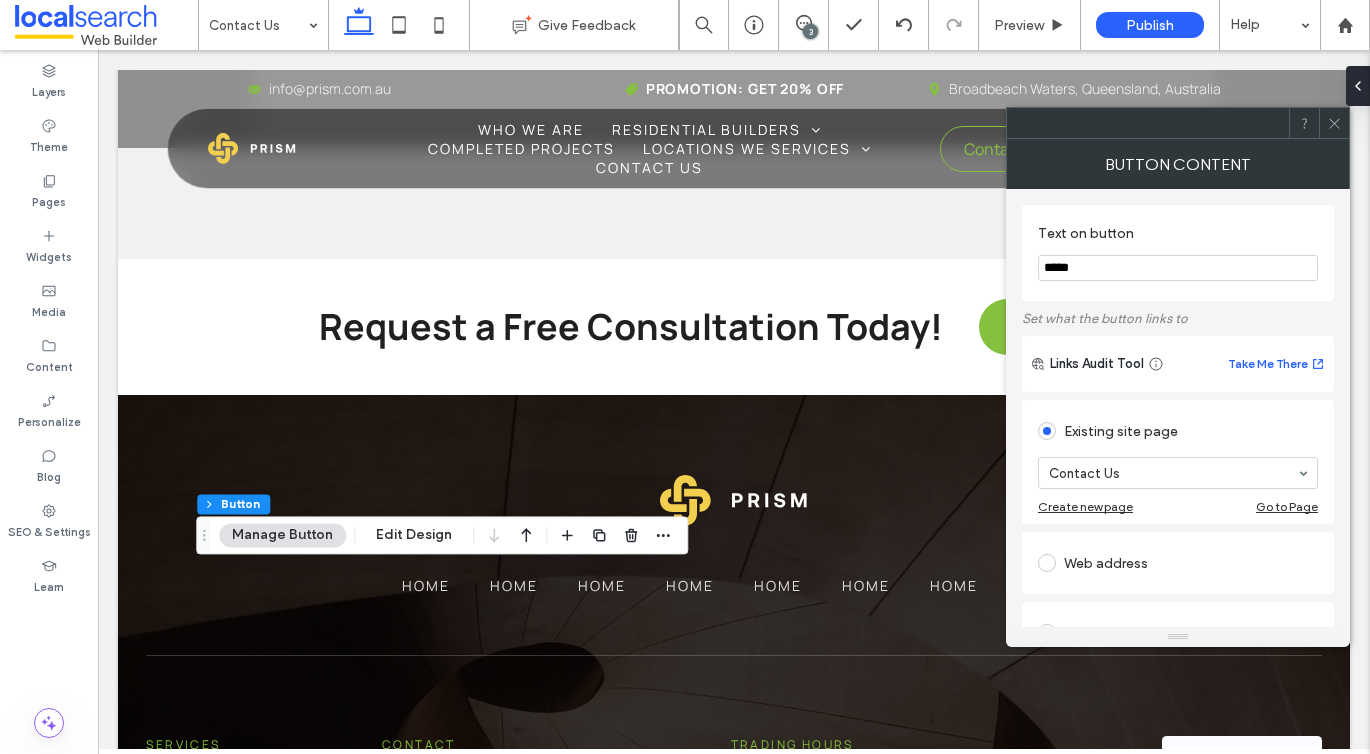 paste on "**********" 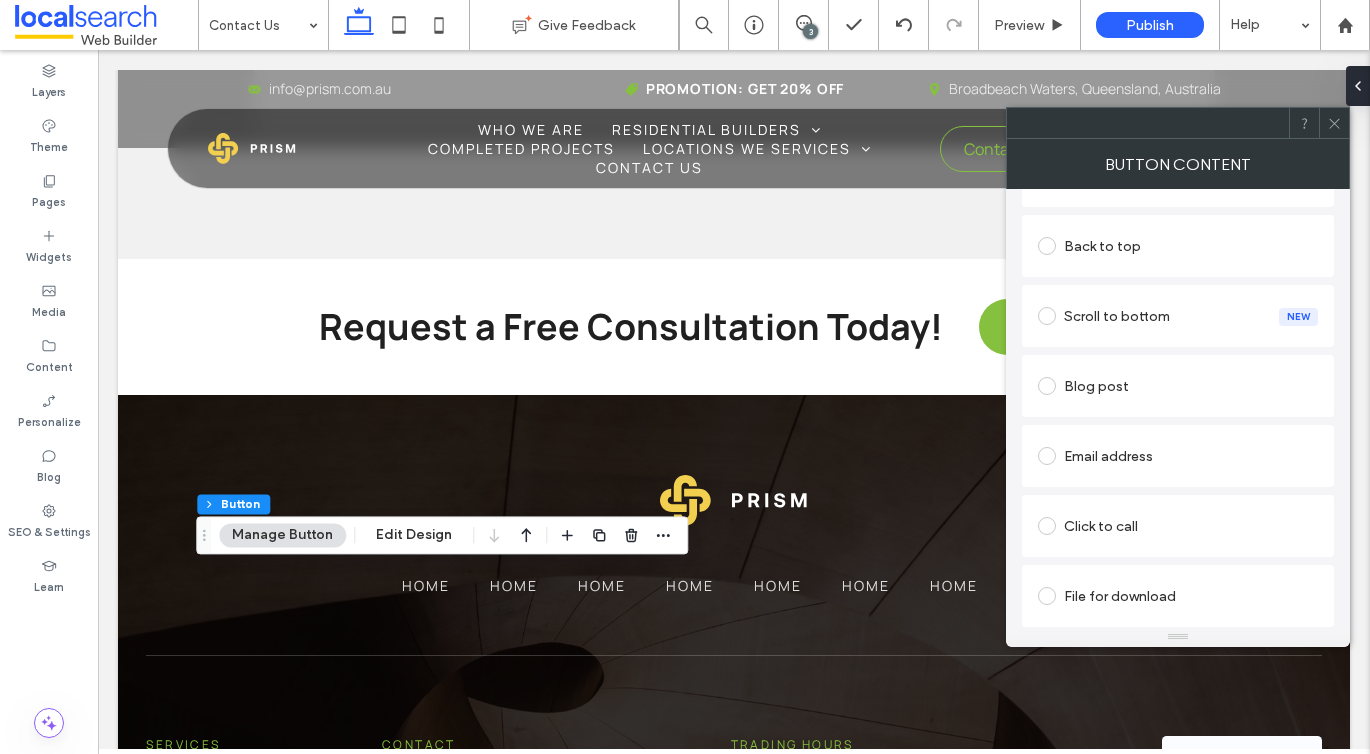 type on "**********" 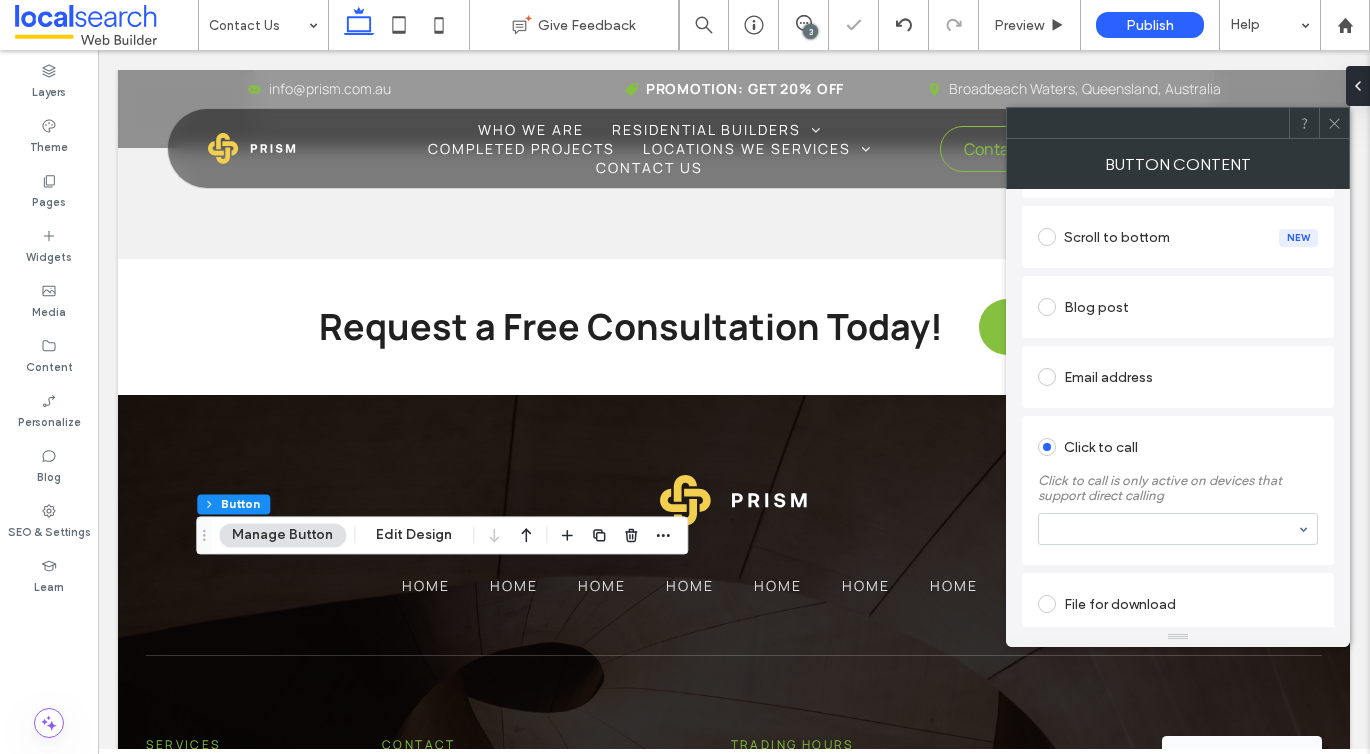 scroll, scrollTop: 557, scrollLeft: 0, axis: vertical 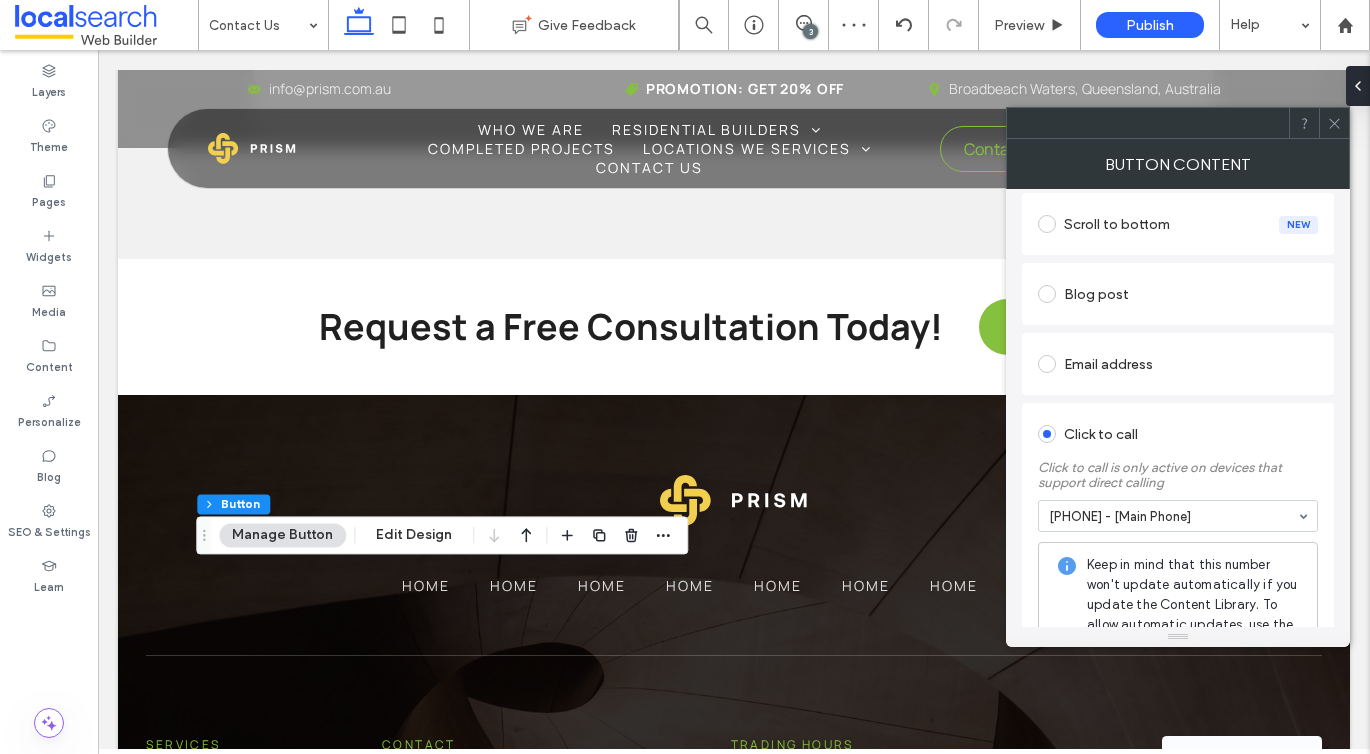 click 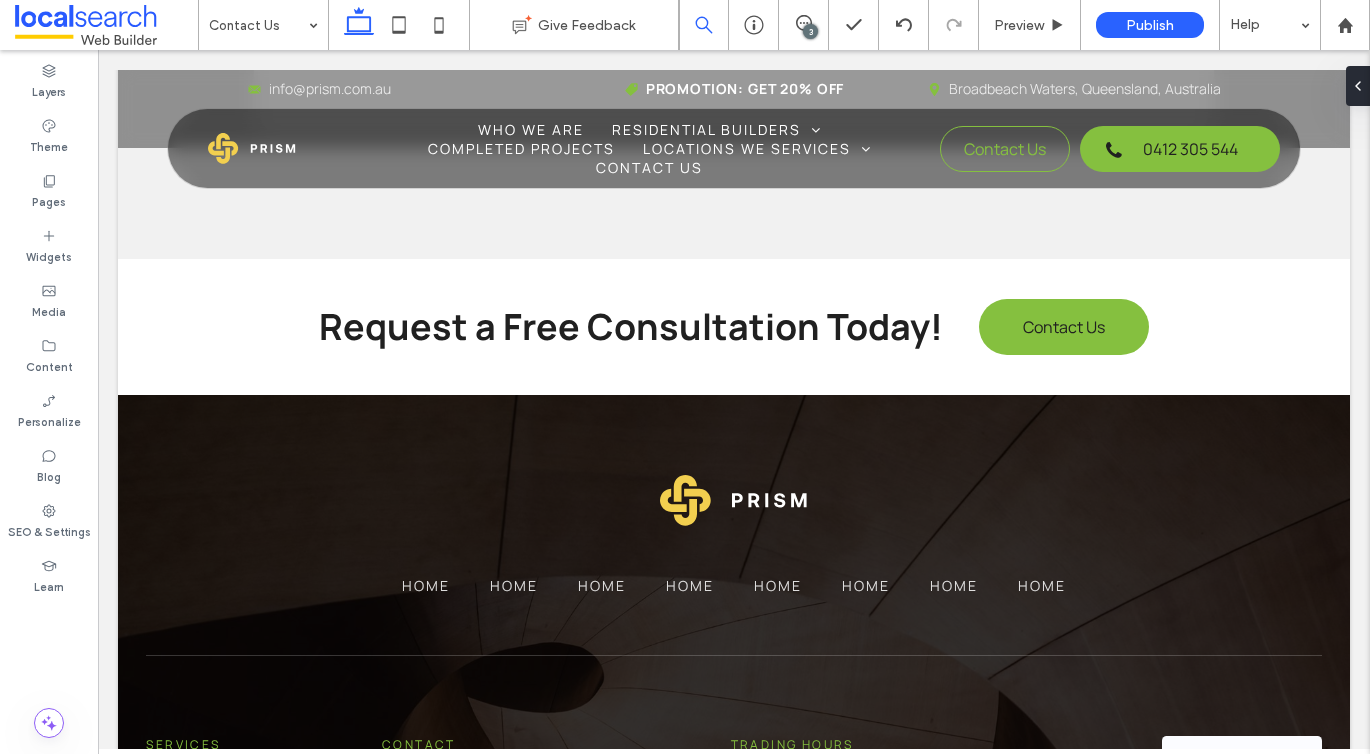 type on "*******" 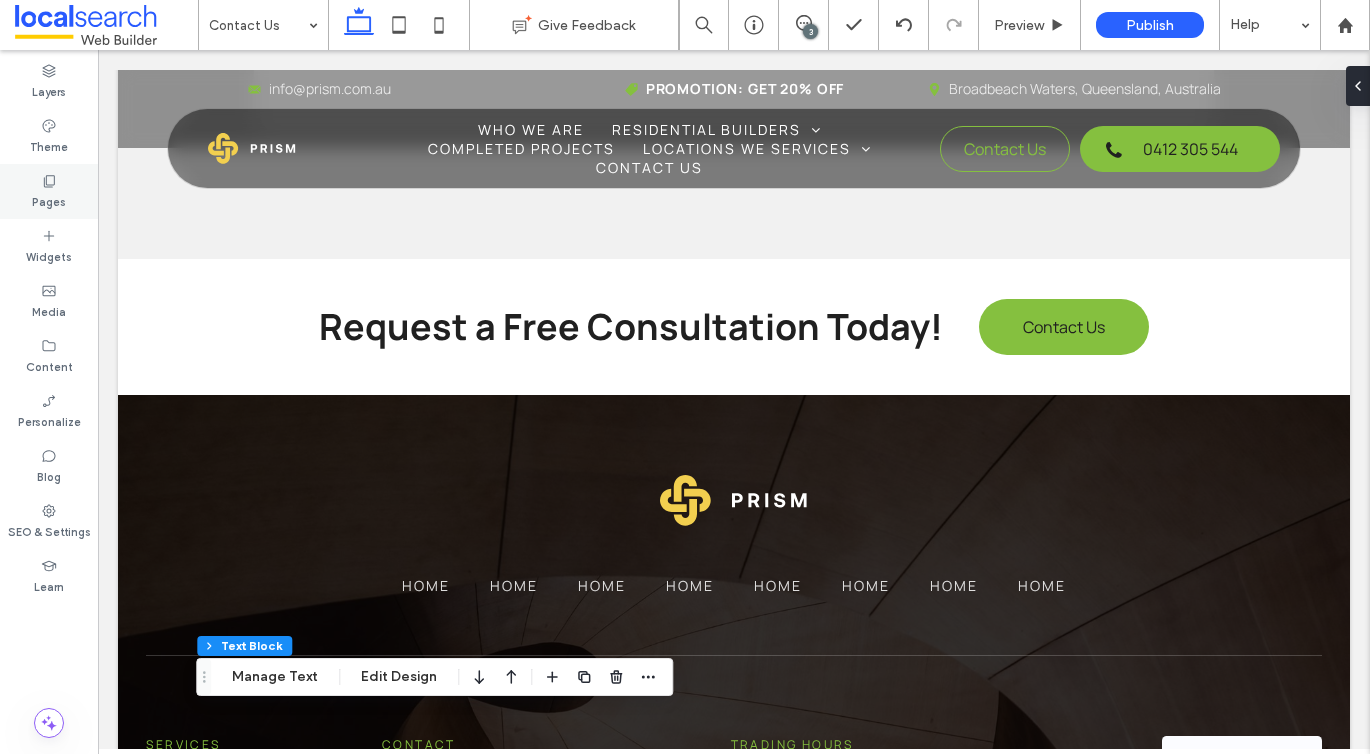 click on "Pages" at bounding box center (49, 200) 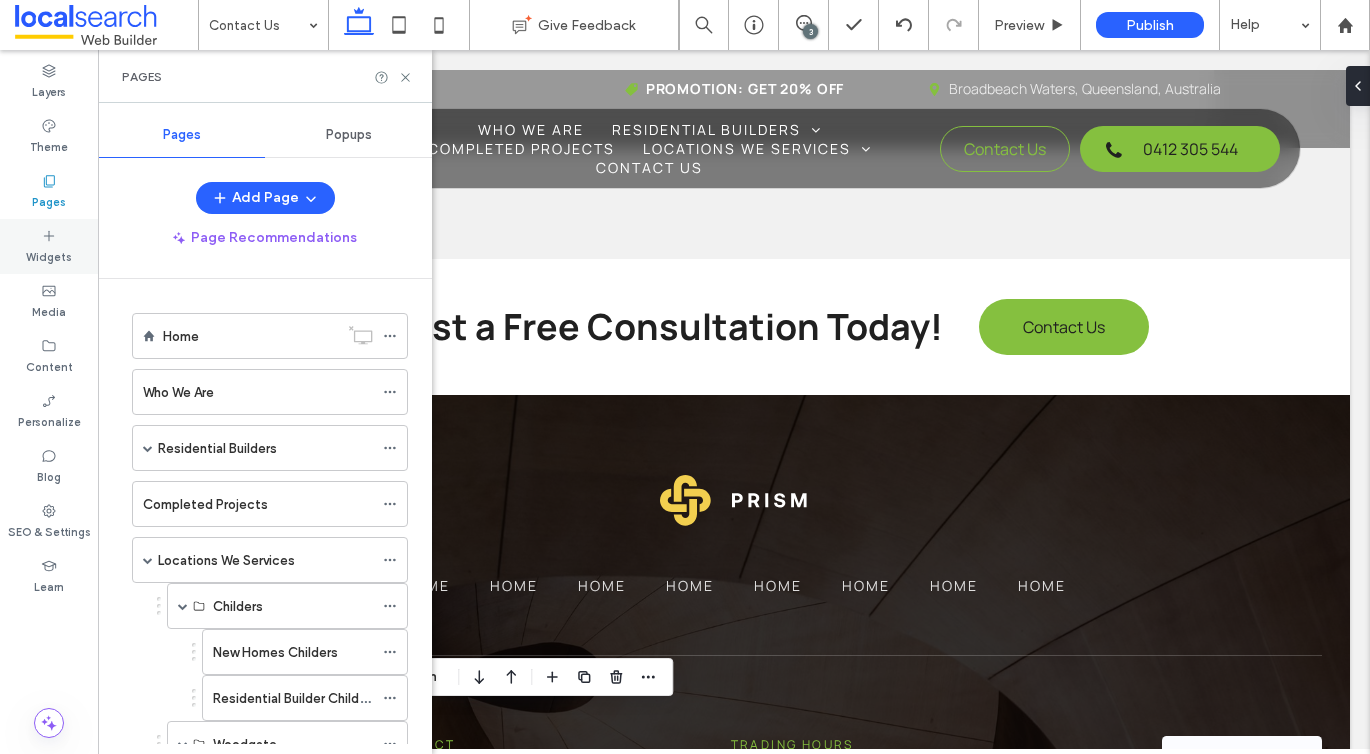 scroll, scrollTop: 359, scrollLeft: 0, axis: vertical 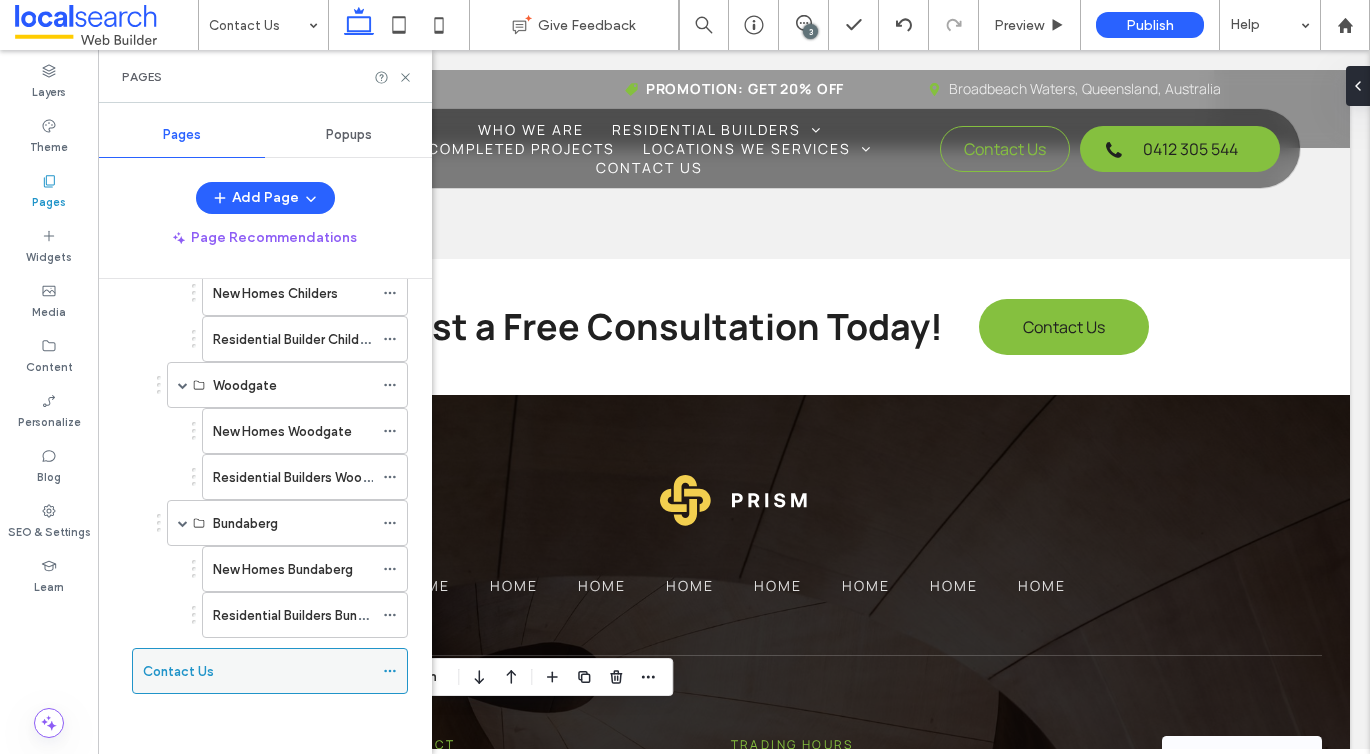click 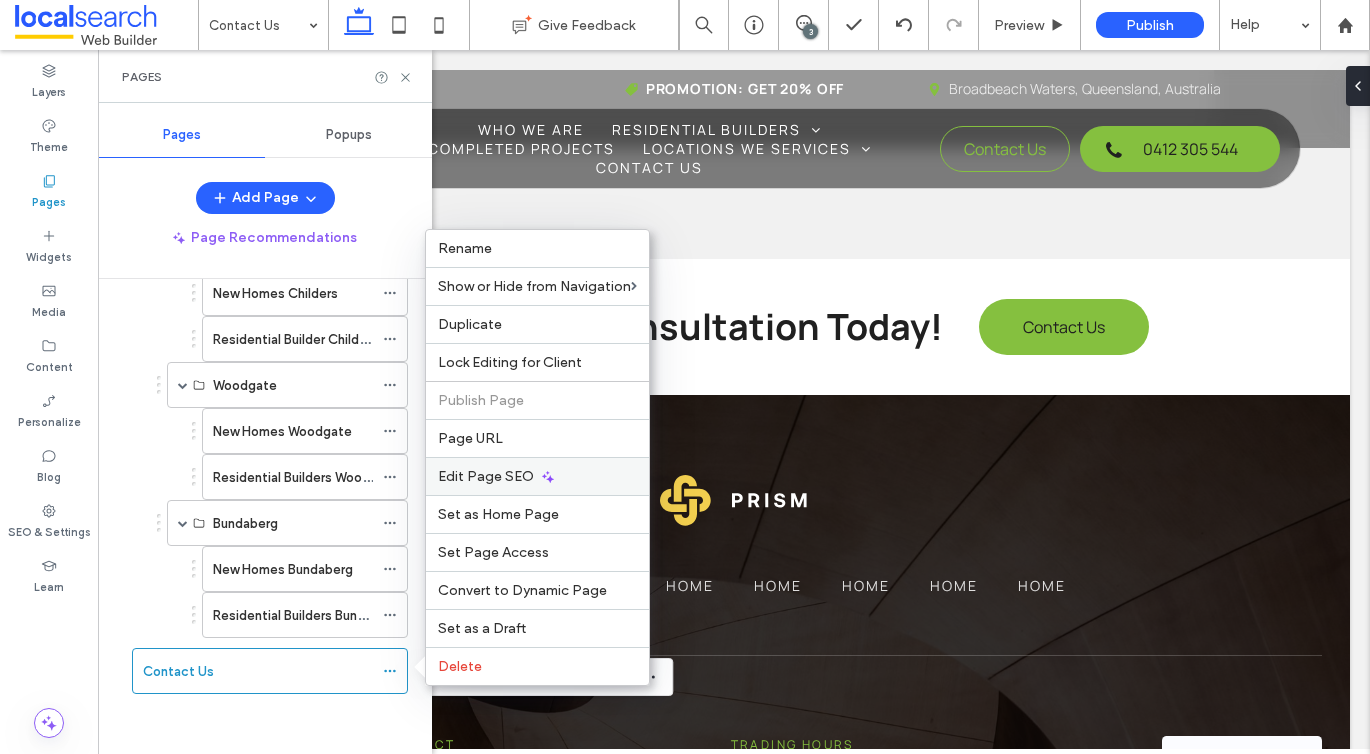 click on "Edit Page SEO" at bounding box center (537, 476) 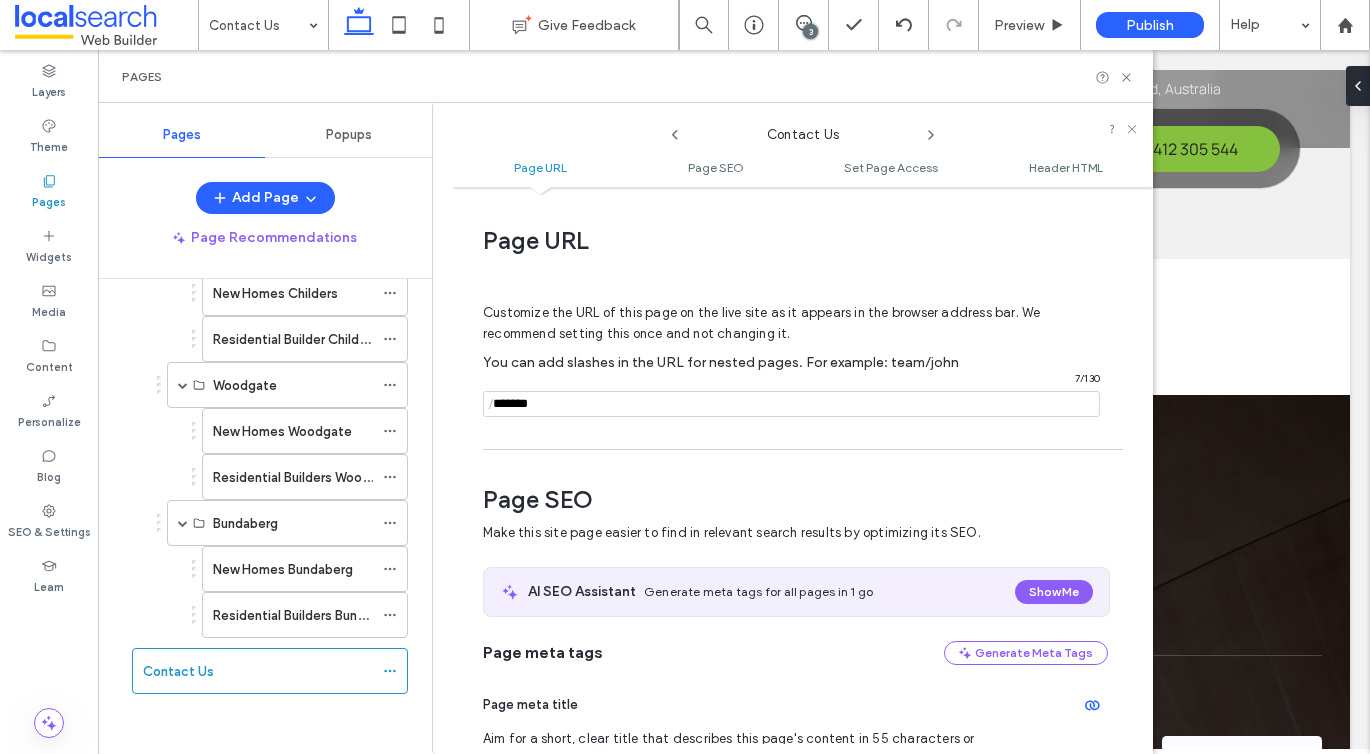 scroll, scrollTop: 275, scrollLeft: 0, axis: vertical 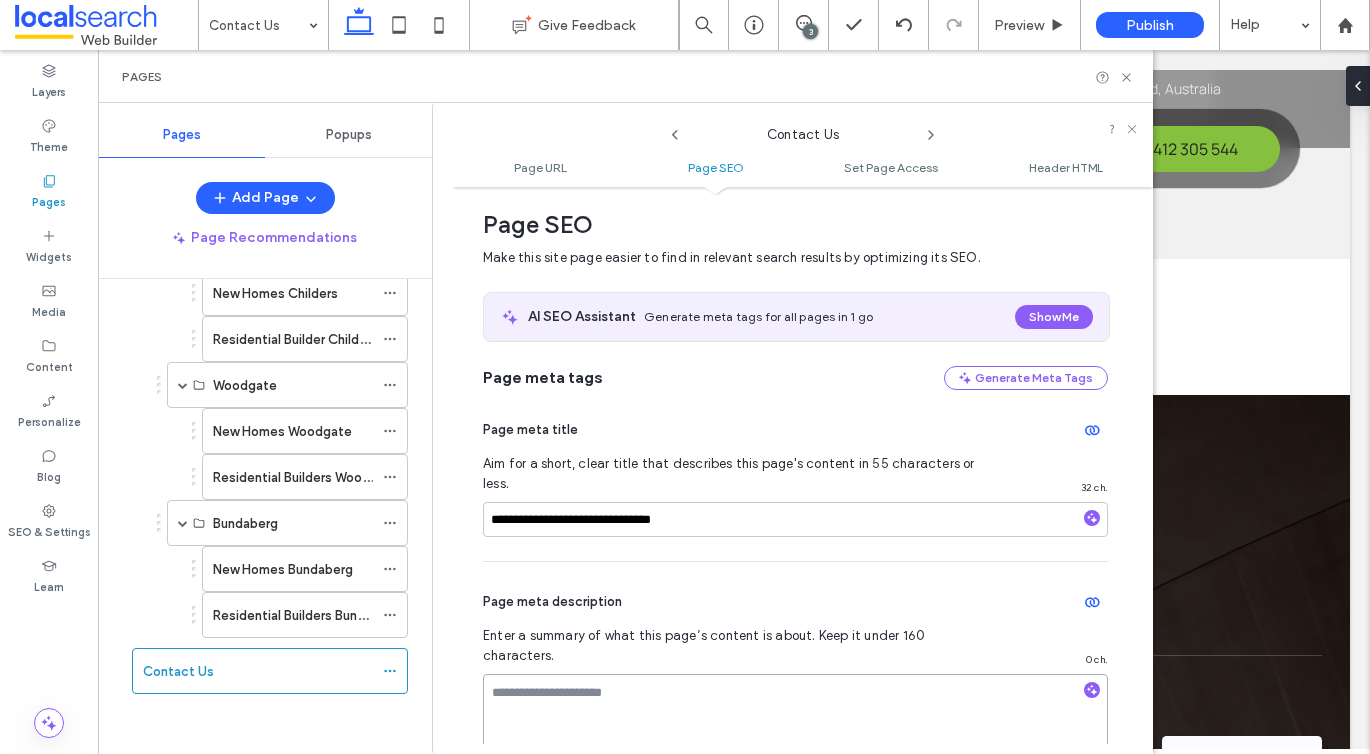 click at bounding box center (795, 724) 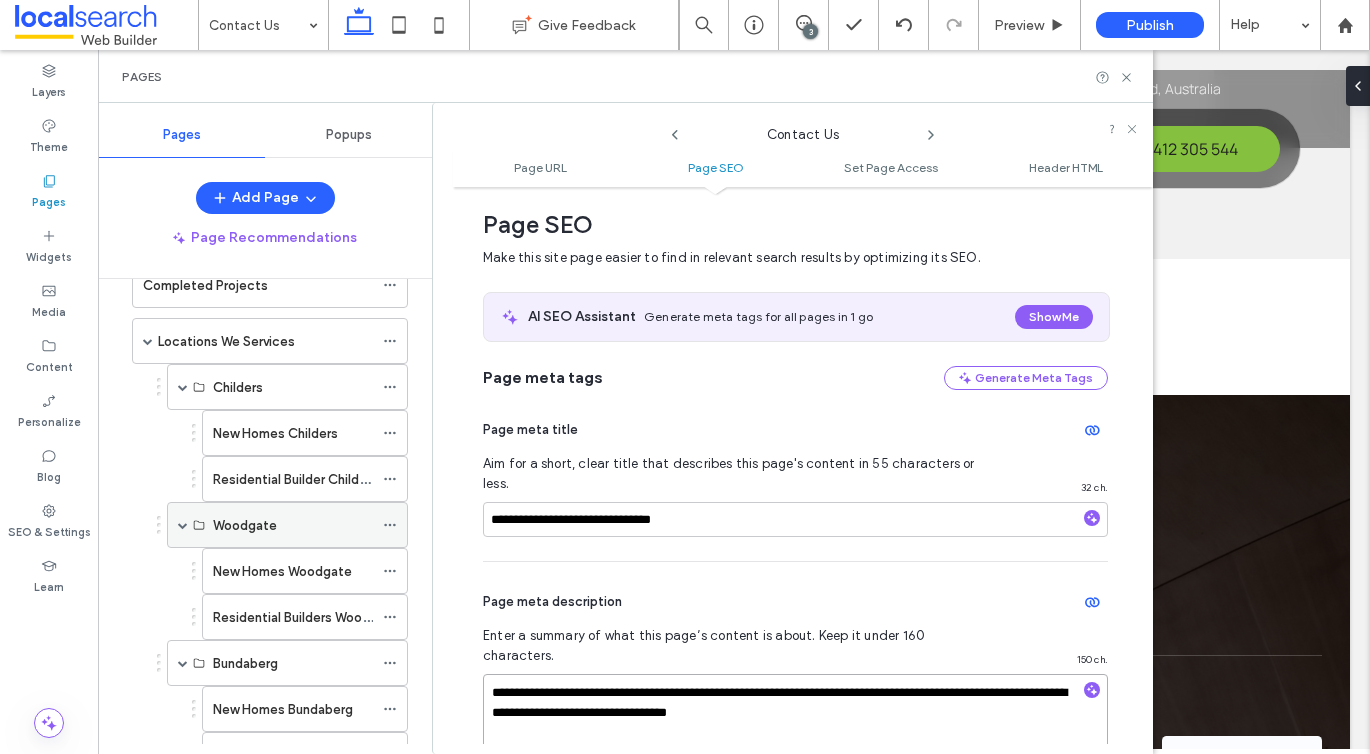 scroll, scrollTop: 0, scrollLeft: 0, axis: both 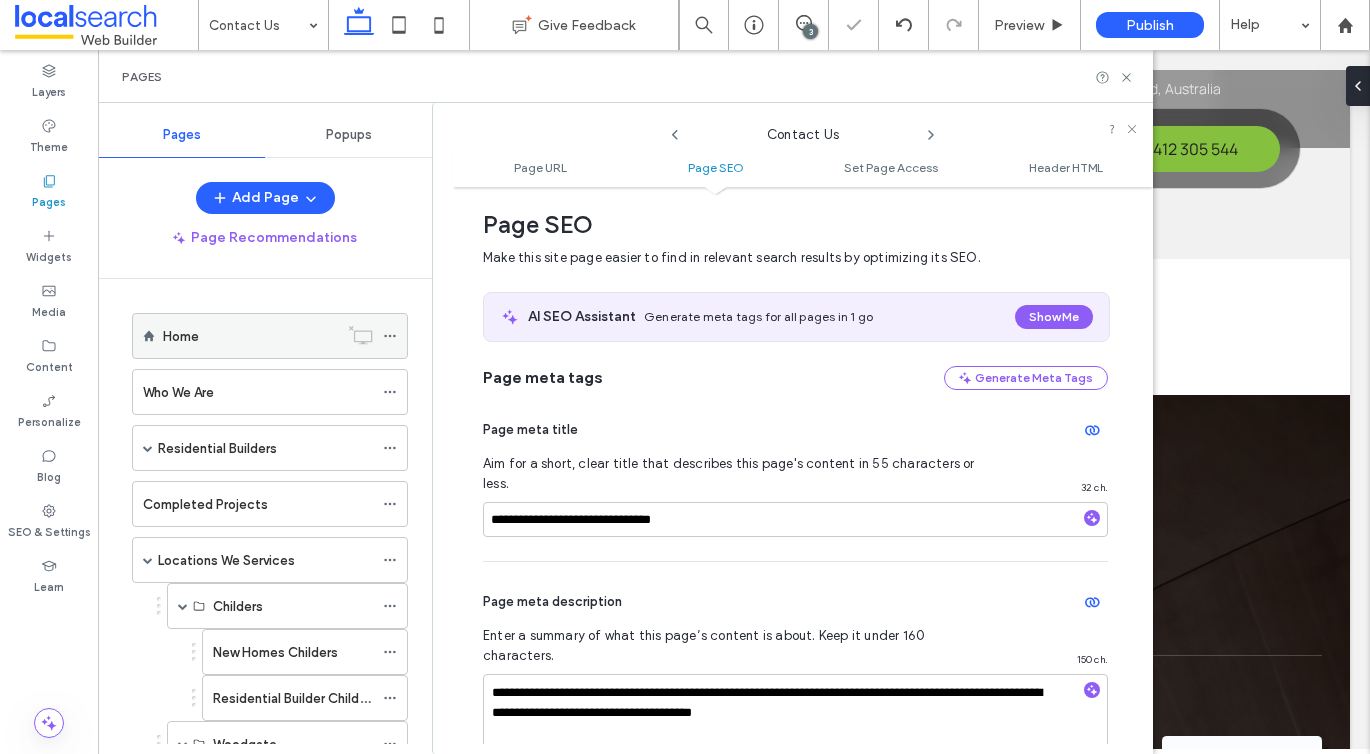 click on "Home" at bounding box center (250, 336) 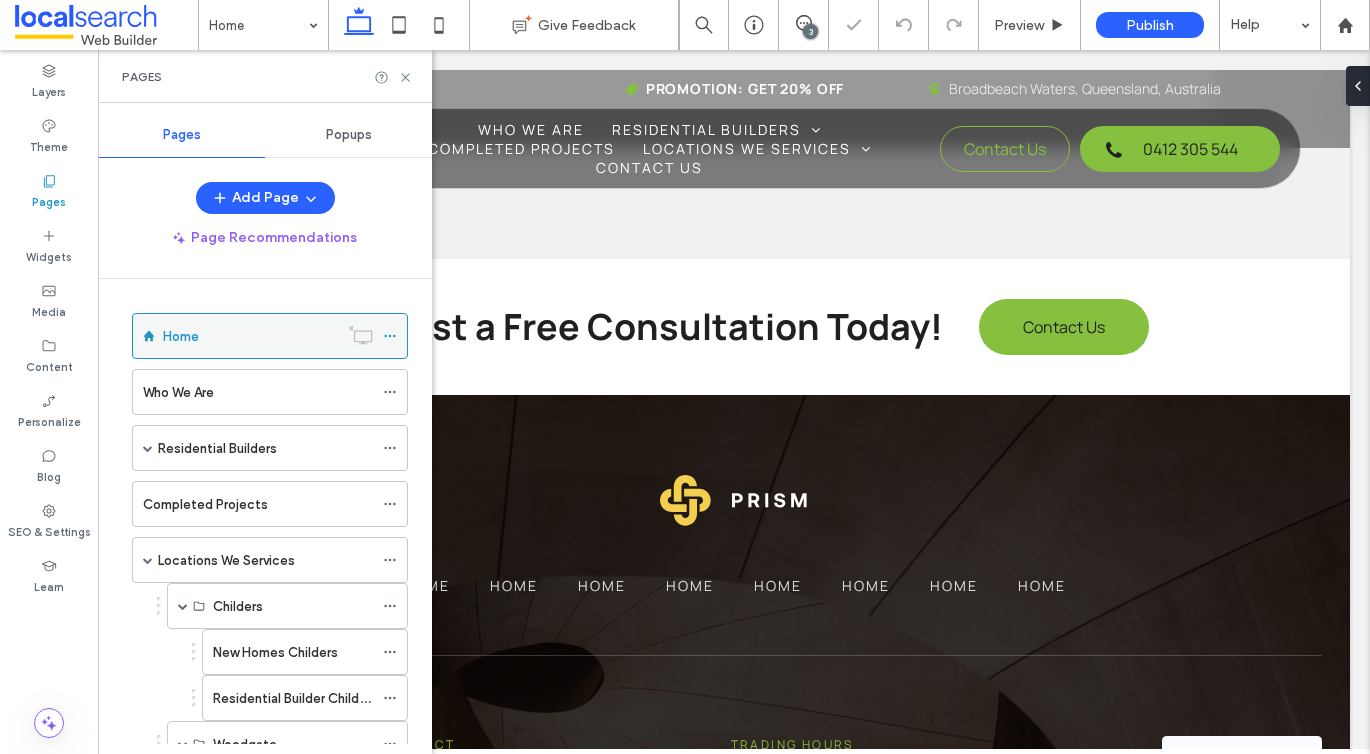 click 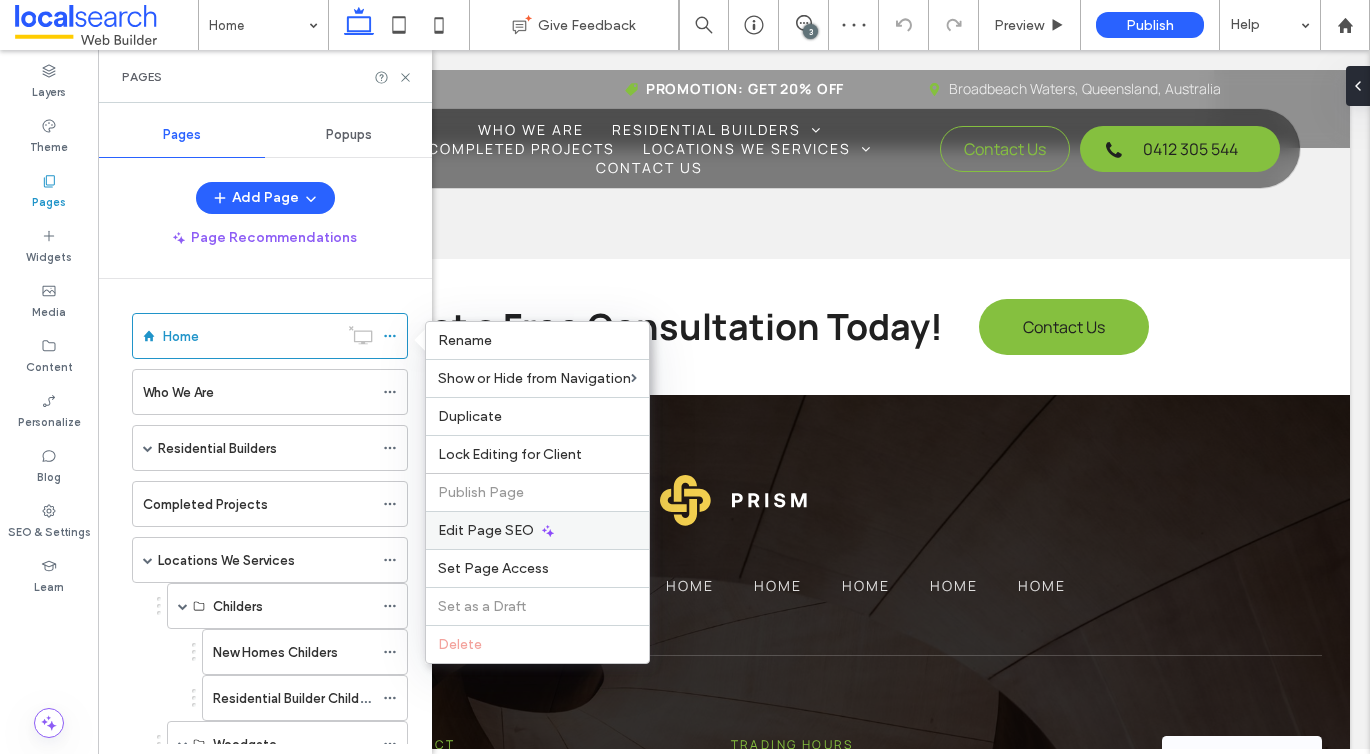 click on "Edit Page SEO" at bounding box center [486, 530] 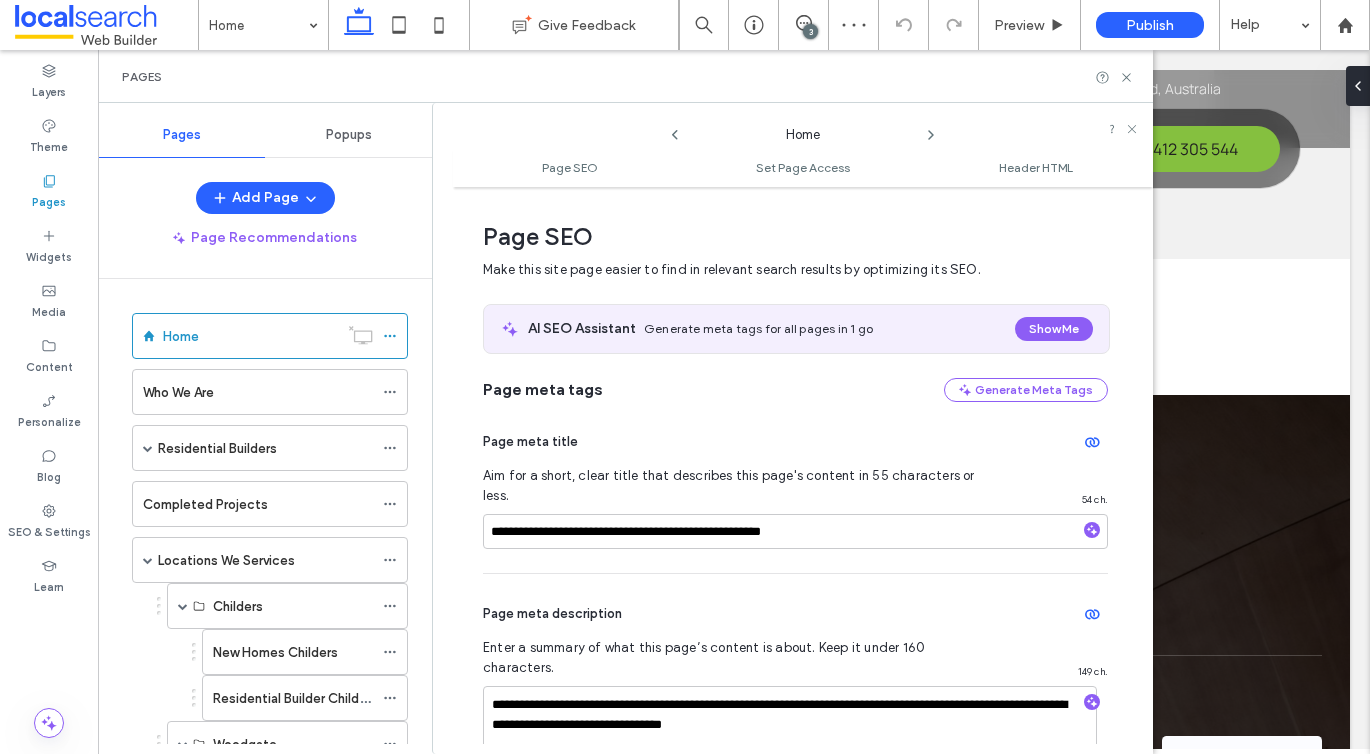 scroll, scrollTop: 10, scrollLeft: 0, axis: vertical 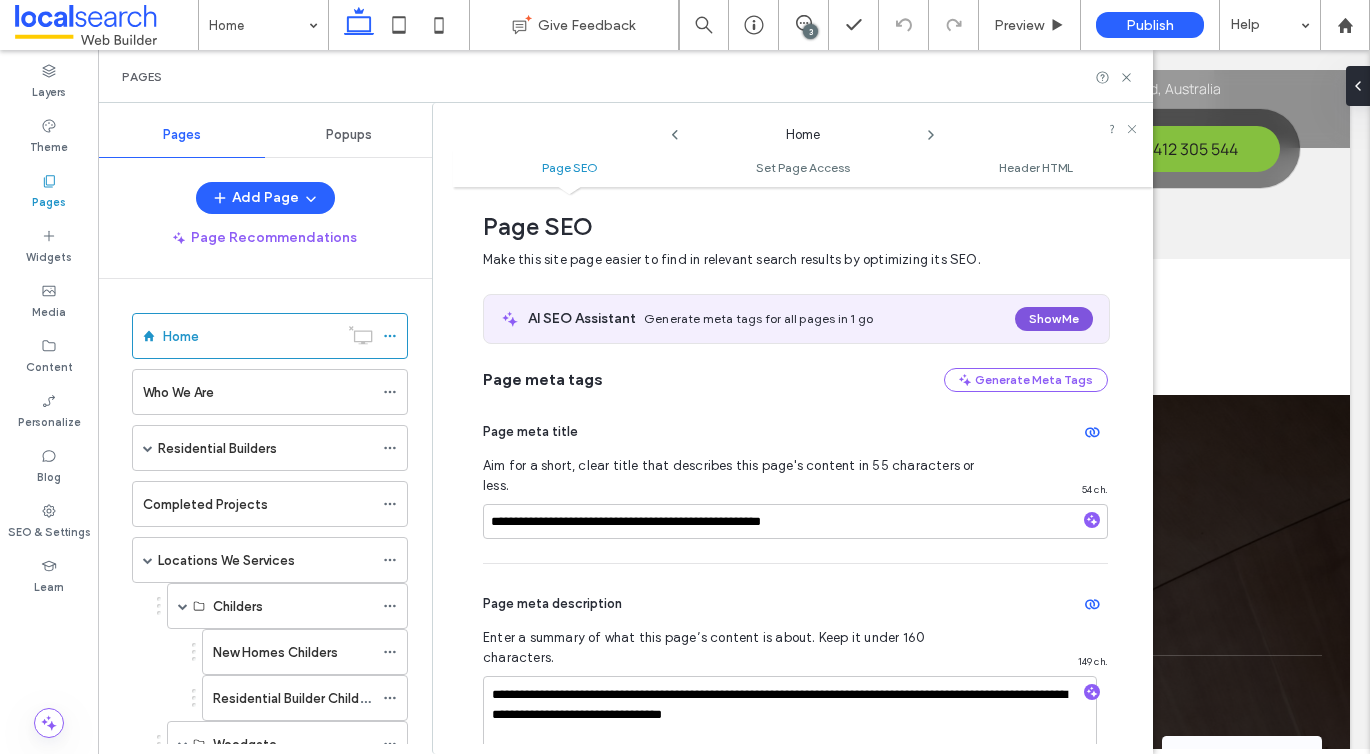 click on "Show Me" at bounding box center [1054, 319] 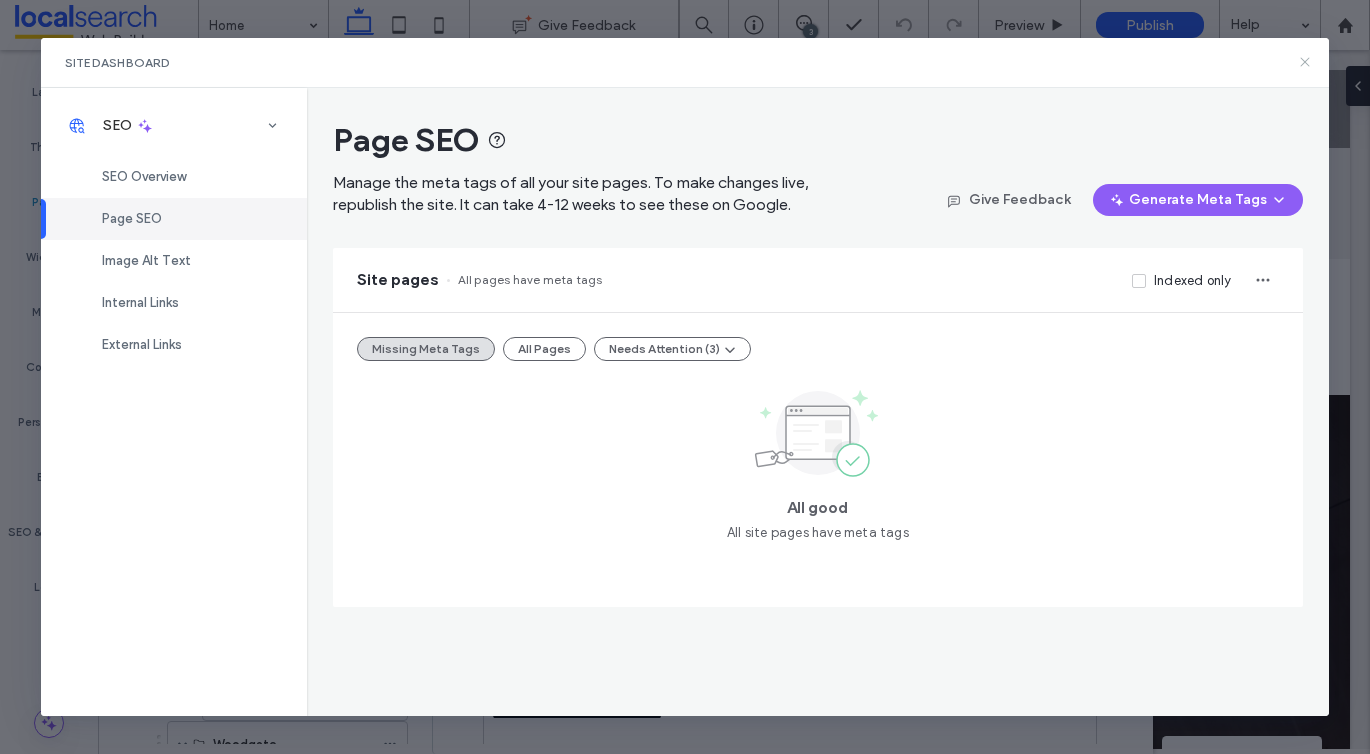 click 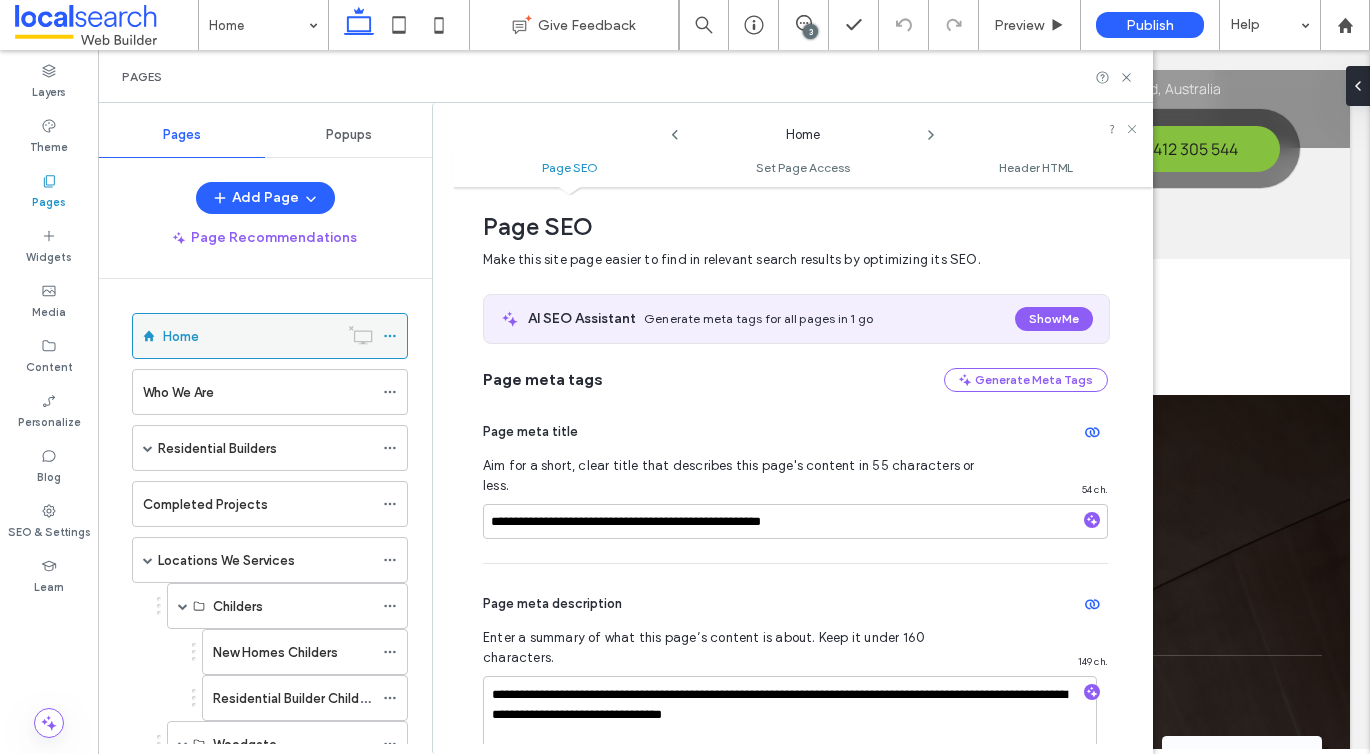 click 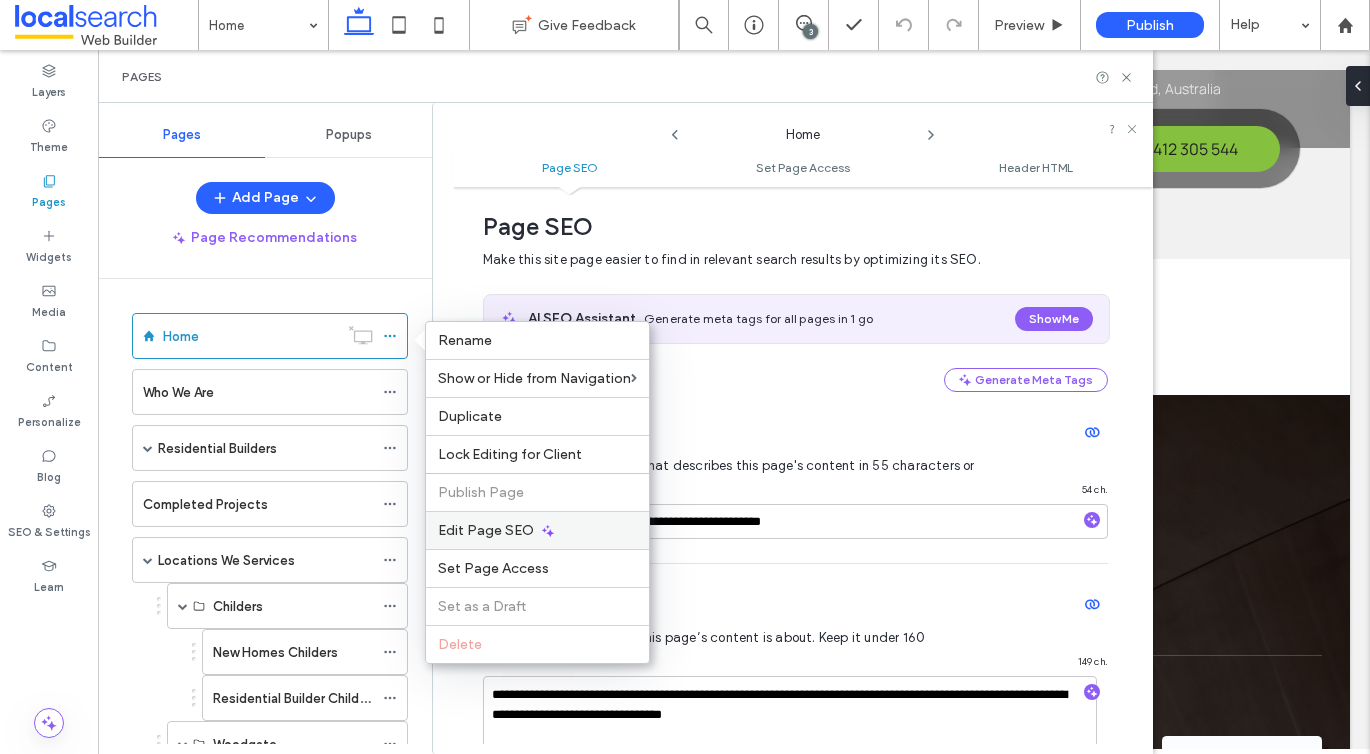 click on "Edit Page SEO" at bounding box center (486, 530) 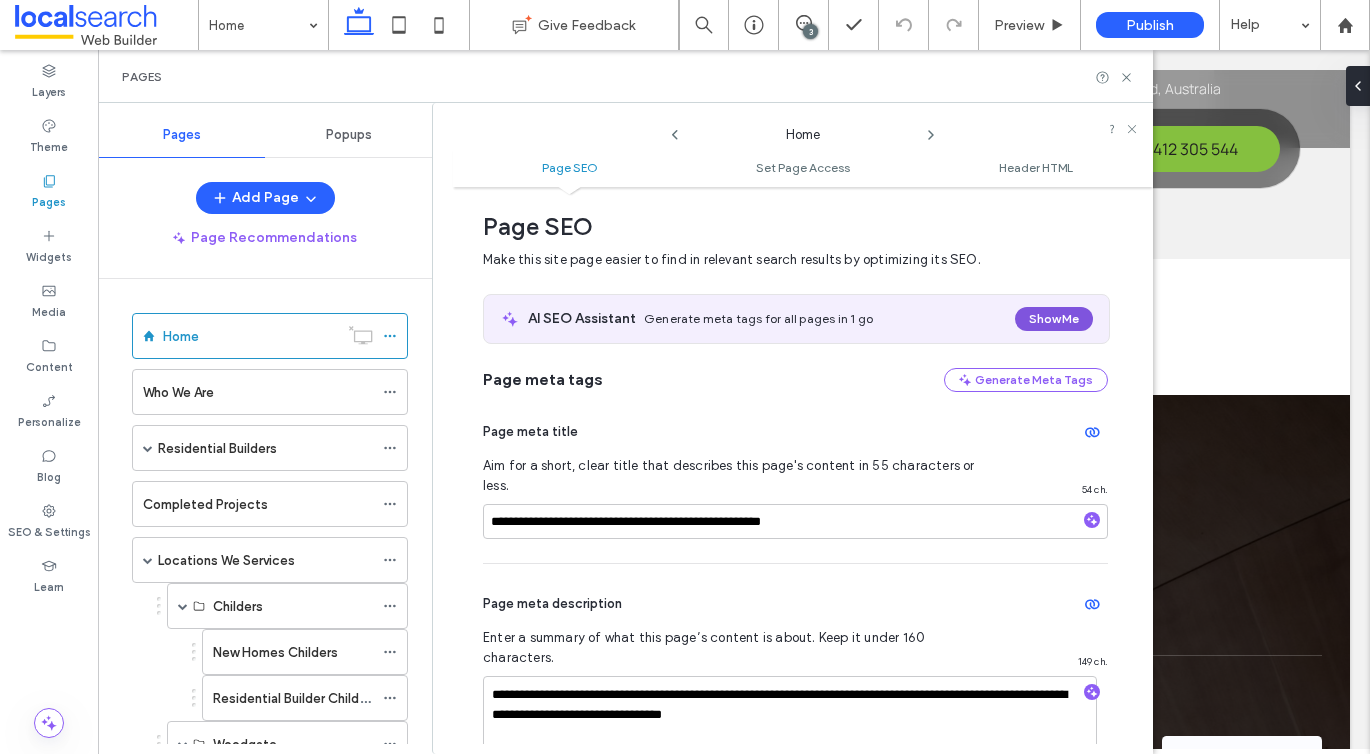 click on "Show Me" at bounding box center [1054, 319] 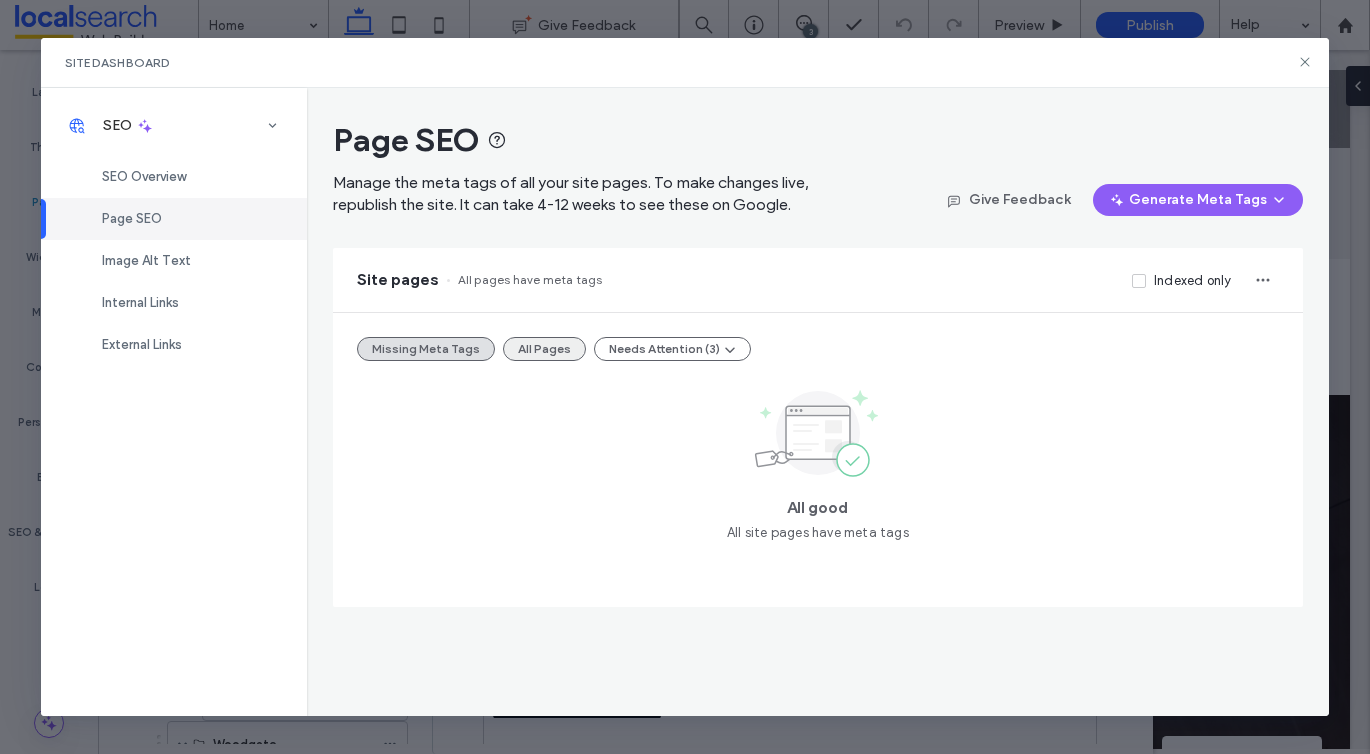 click on "All Pages" at bounding box center [544, 349] 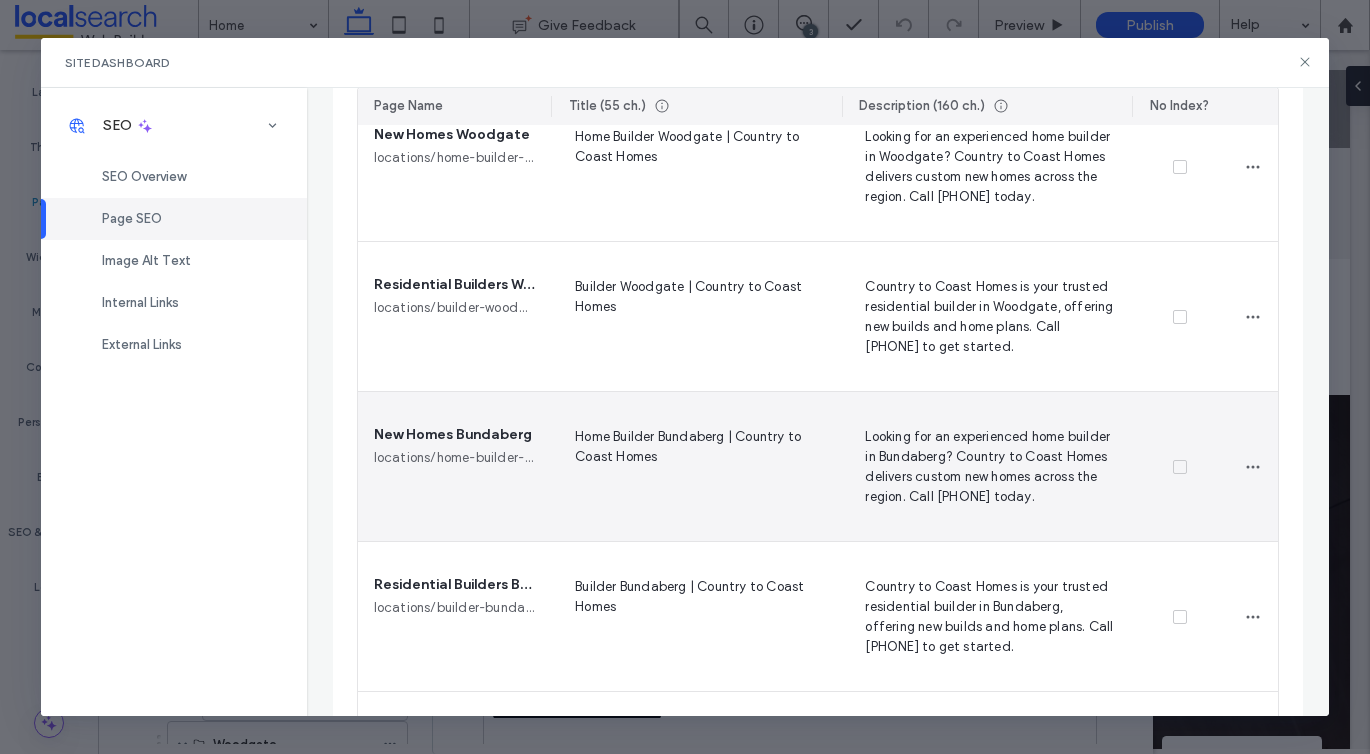 scroll, scrollTop: 2152, scrollLeft: 0, axis: vertical 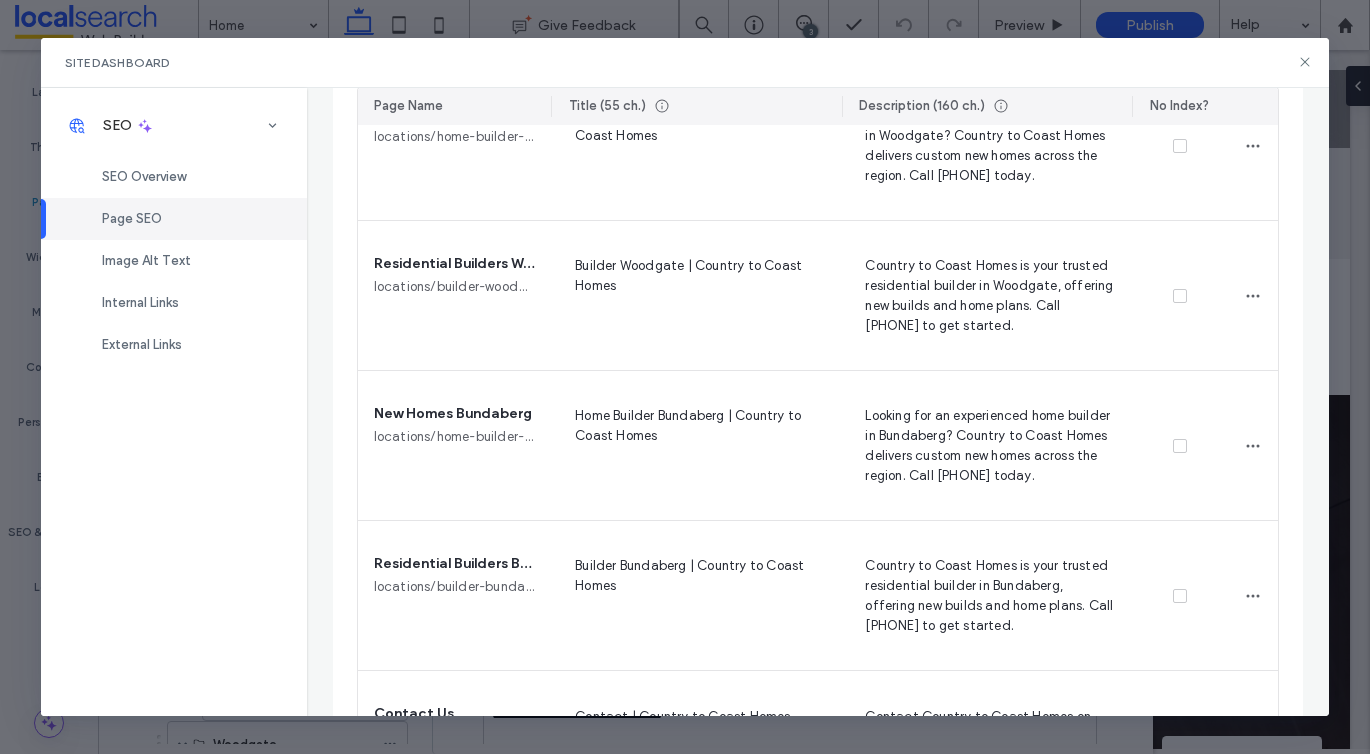 click 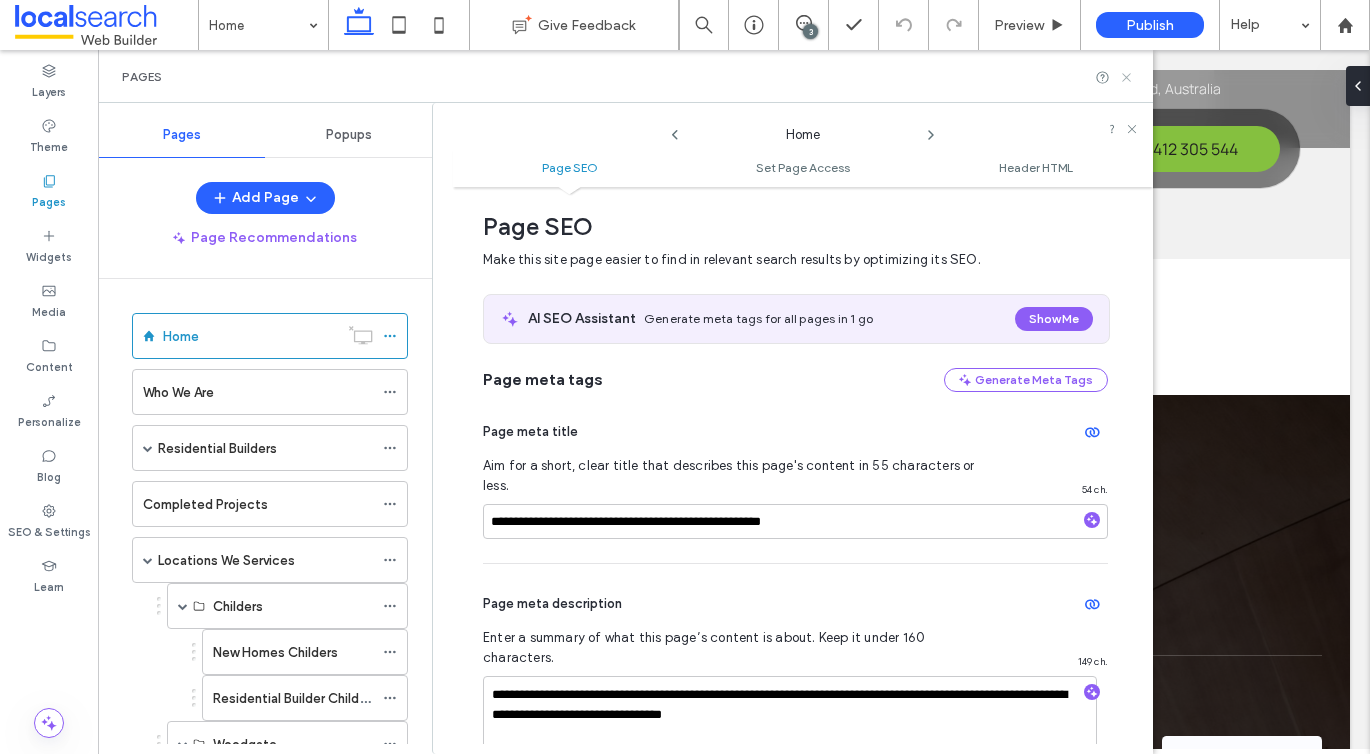 click 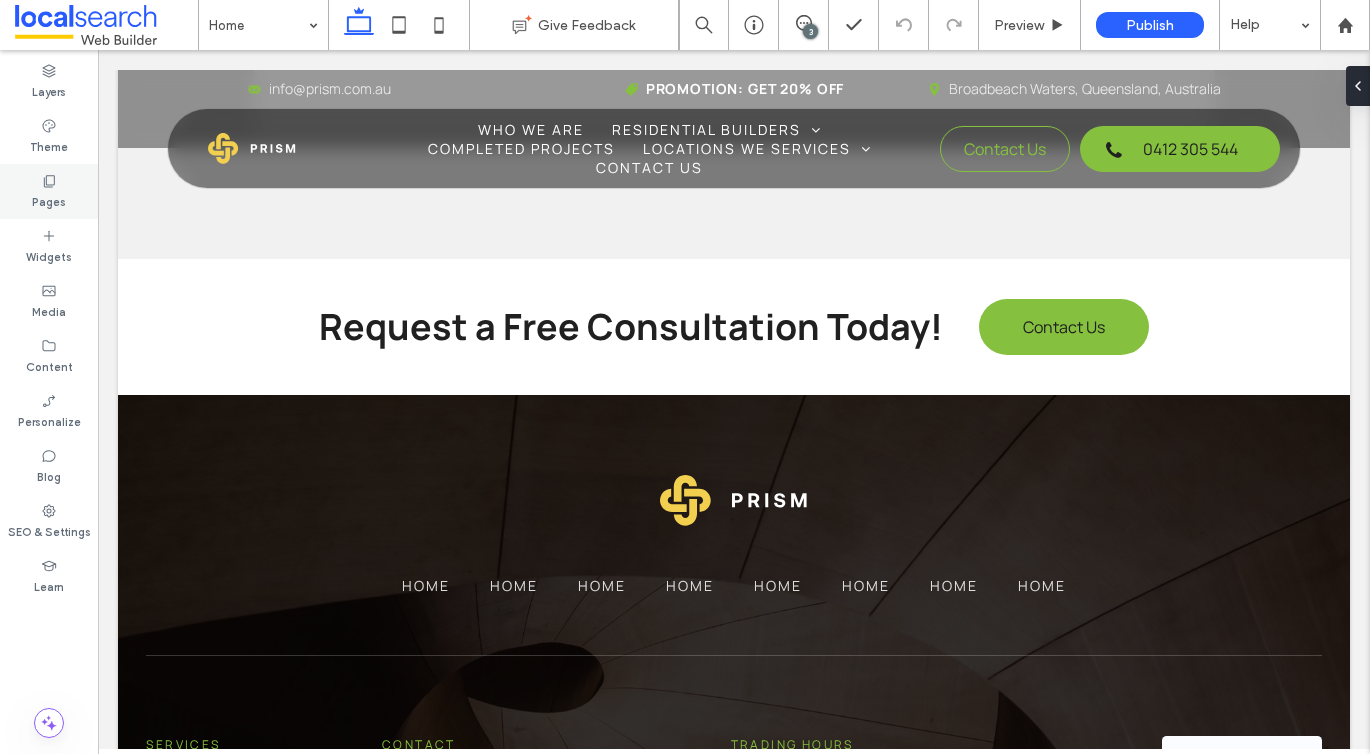 click 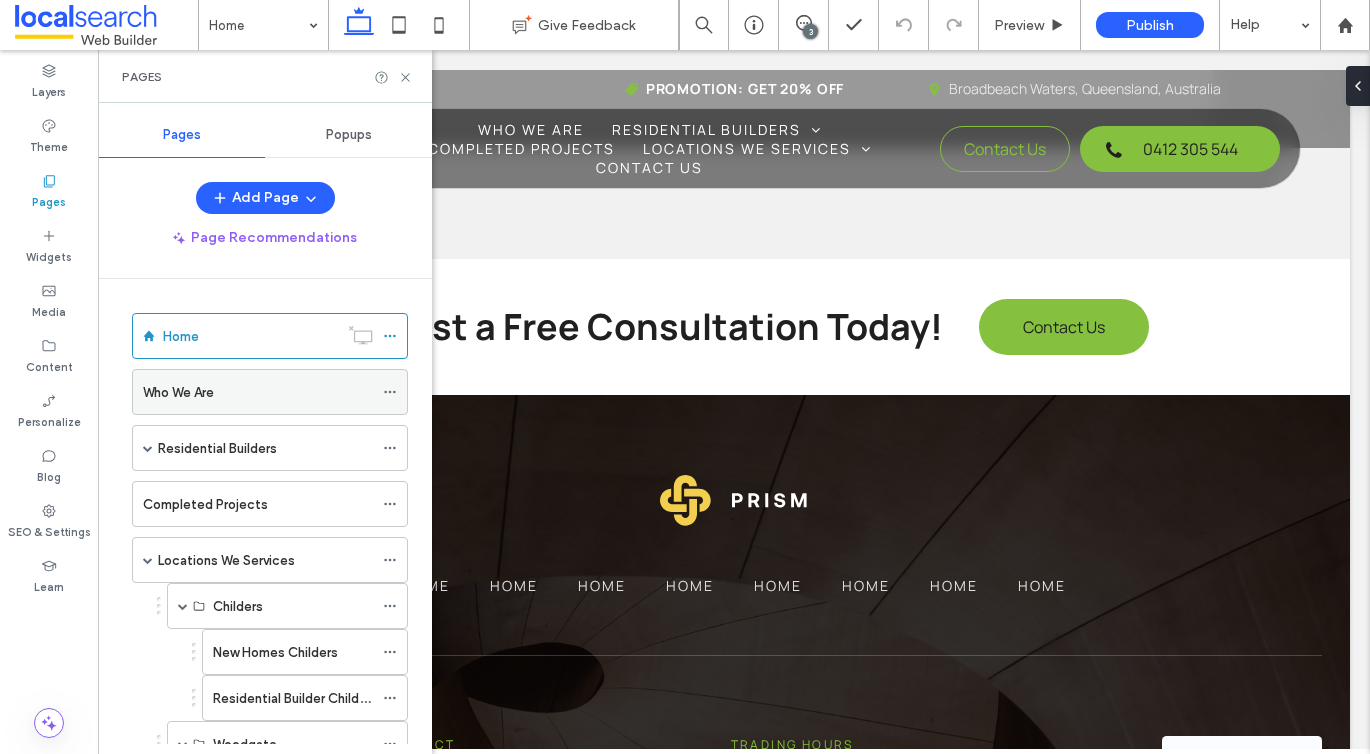click on "Who We Are" at bounding box center [178, 392] 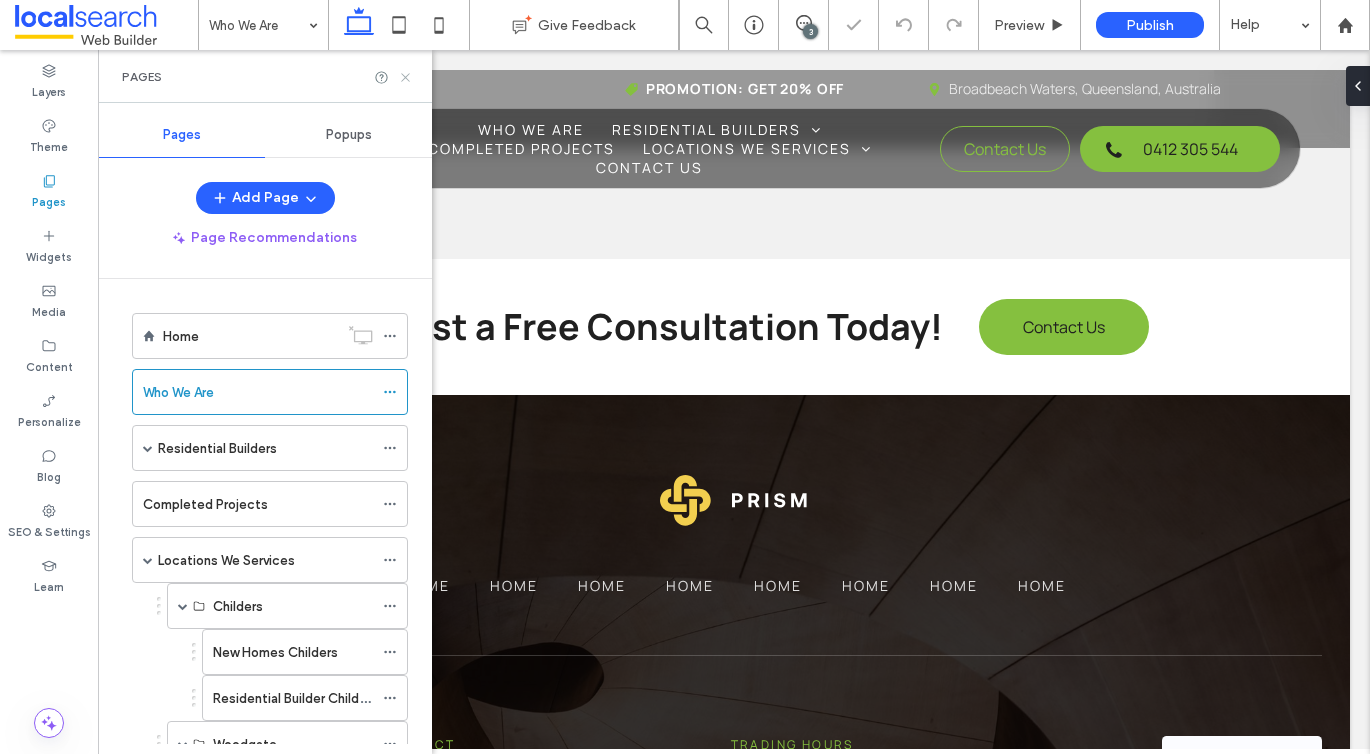 click 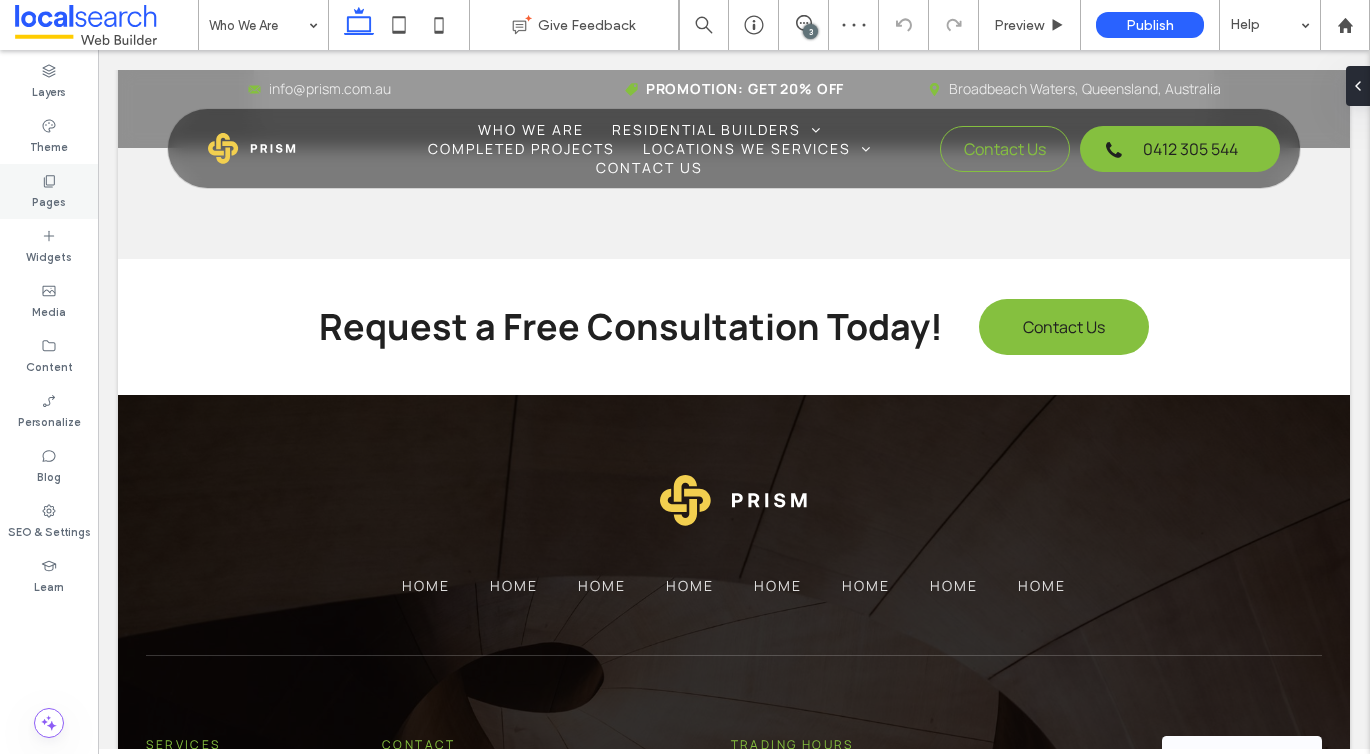 click on "Pages" at bounding box center [49, 200] 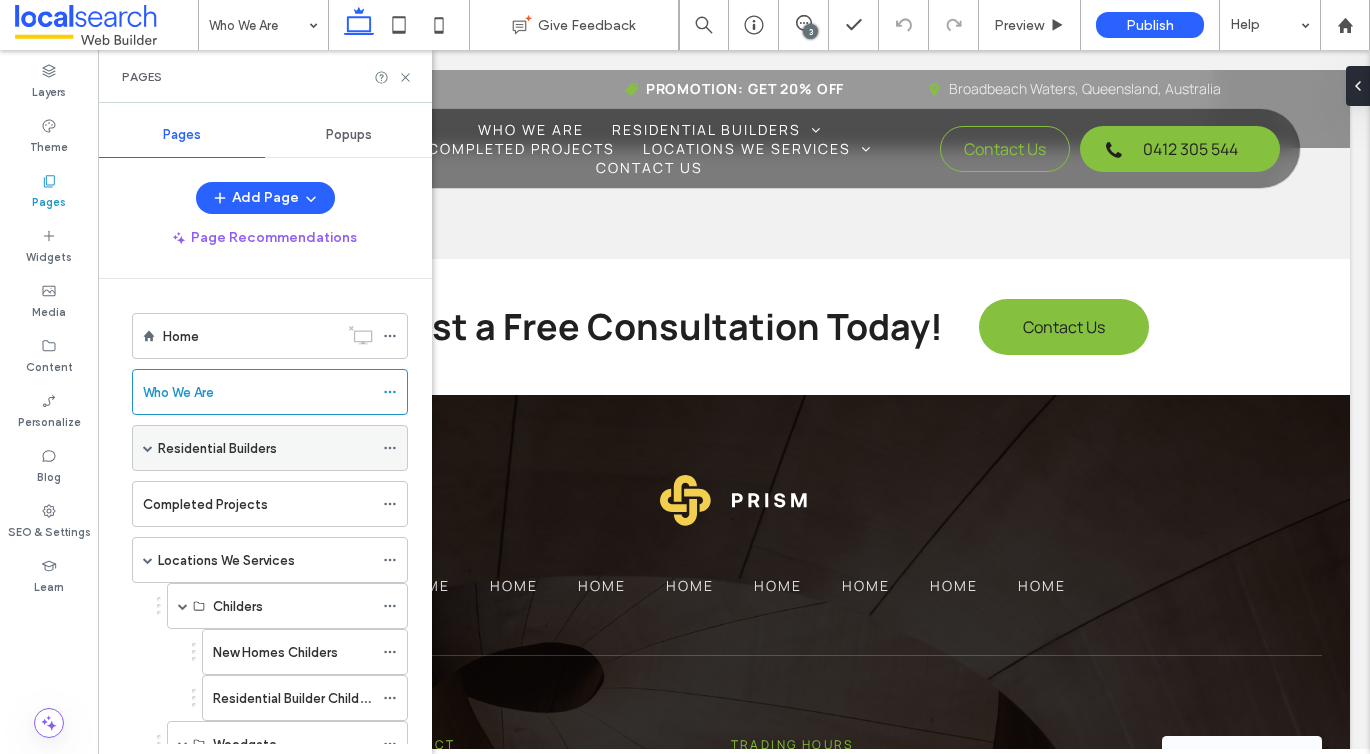 click at bounding box center [148, 448] 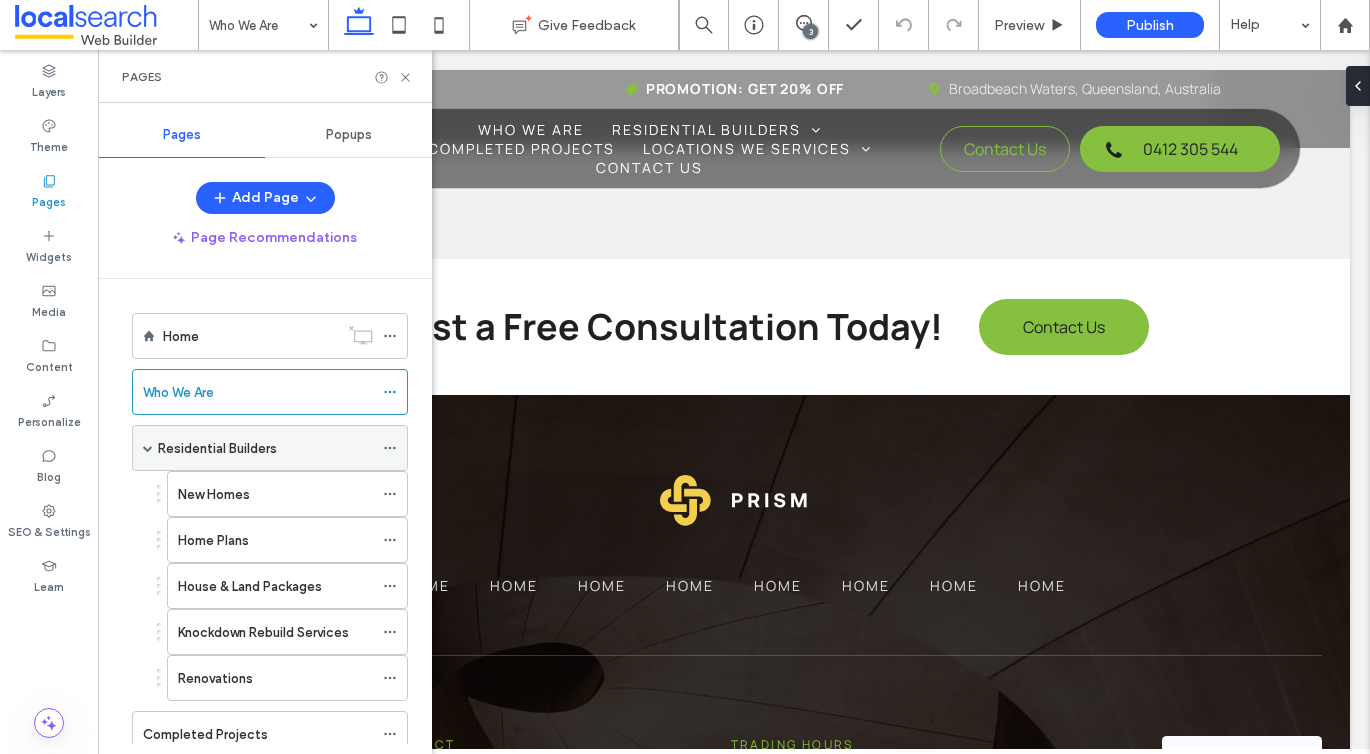 click on "Residential Builders" at bounding box center (217, 448) 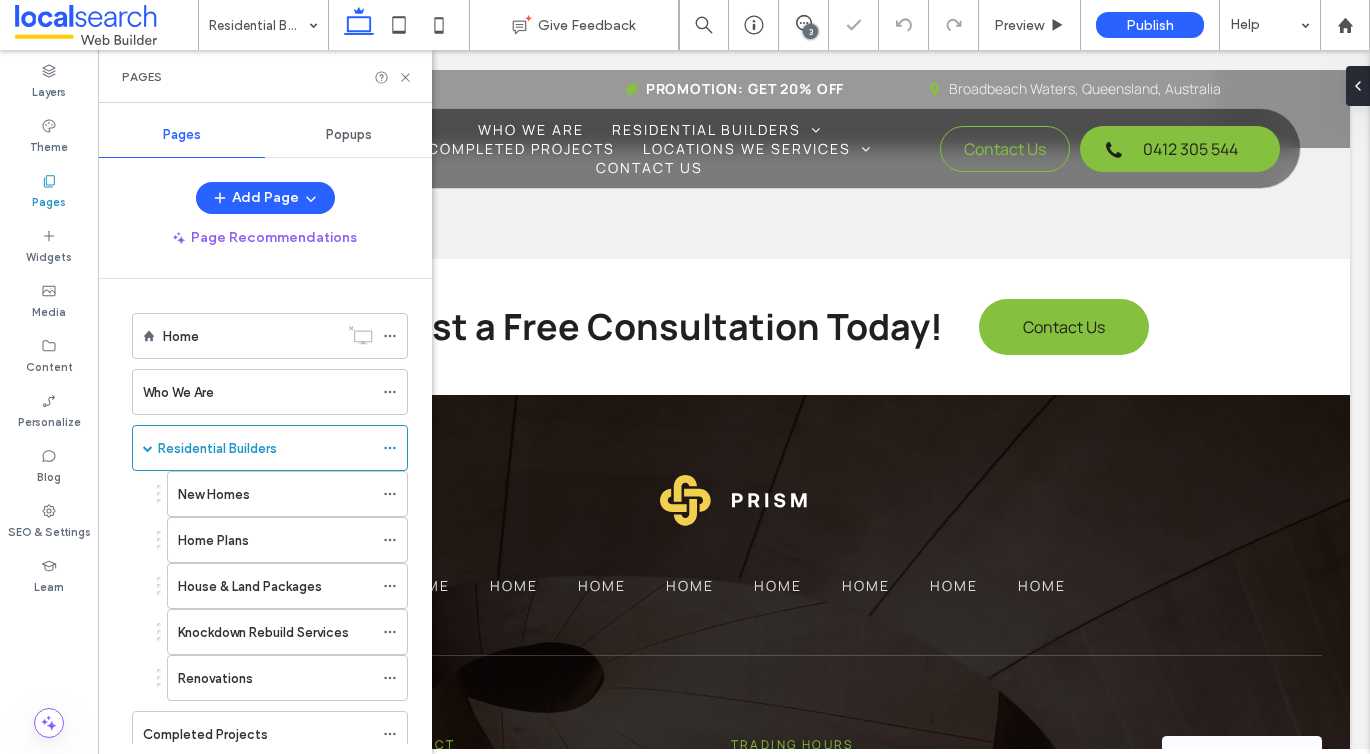 click 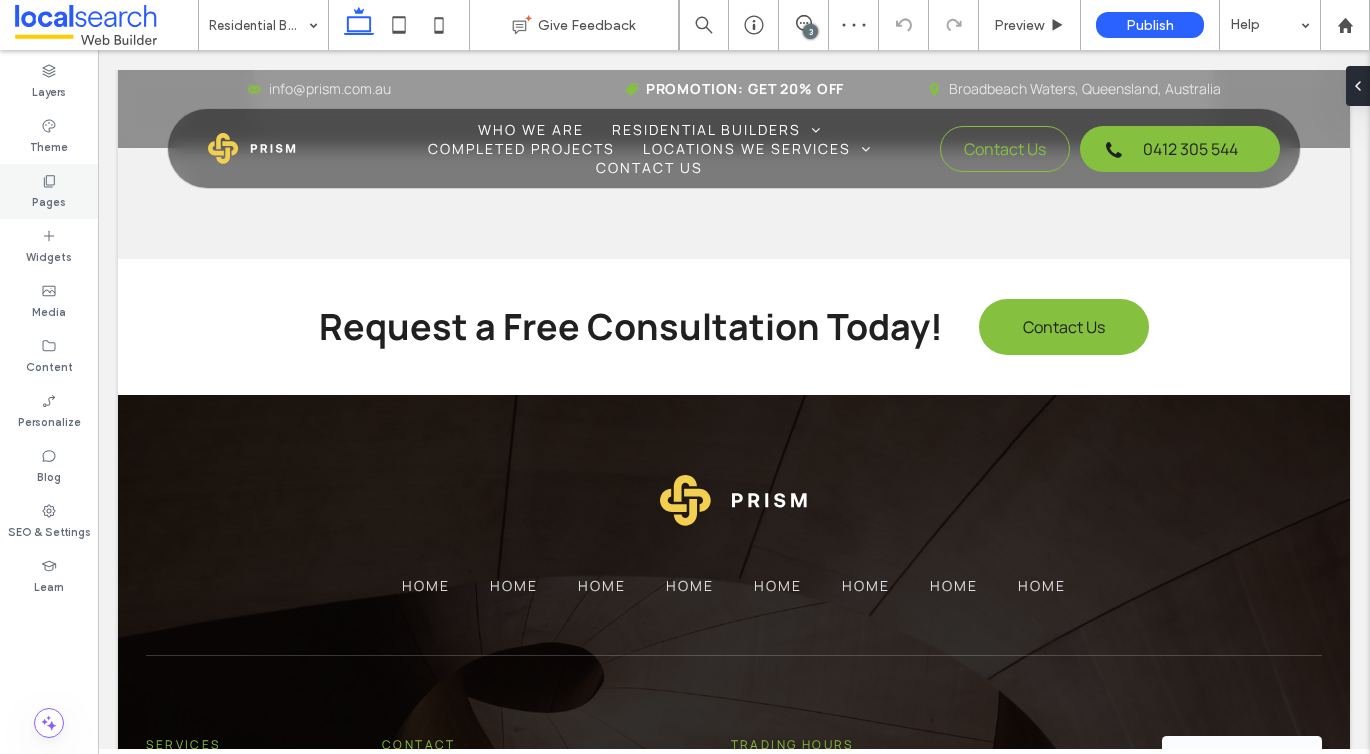 click on "Pages" at bounding box center [49, 200] 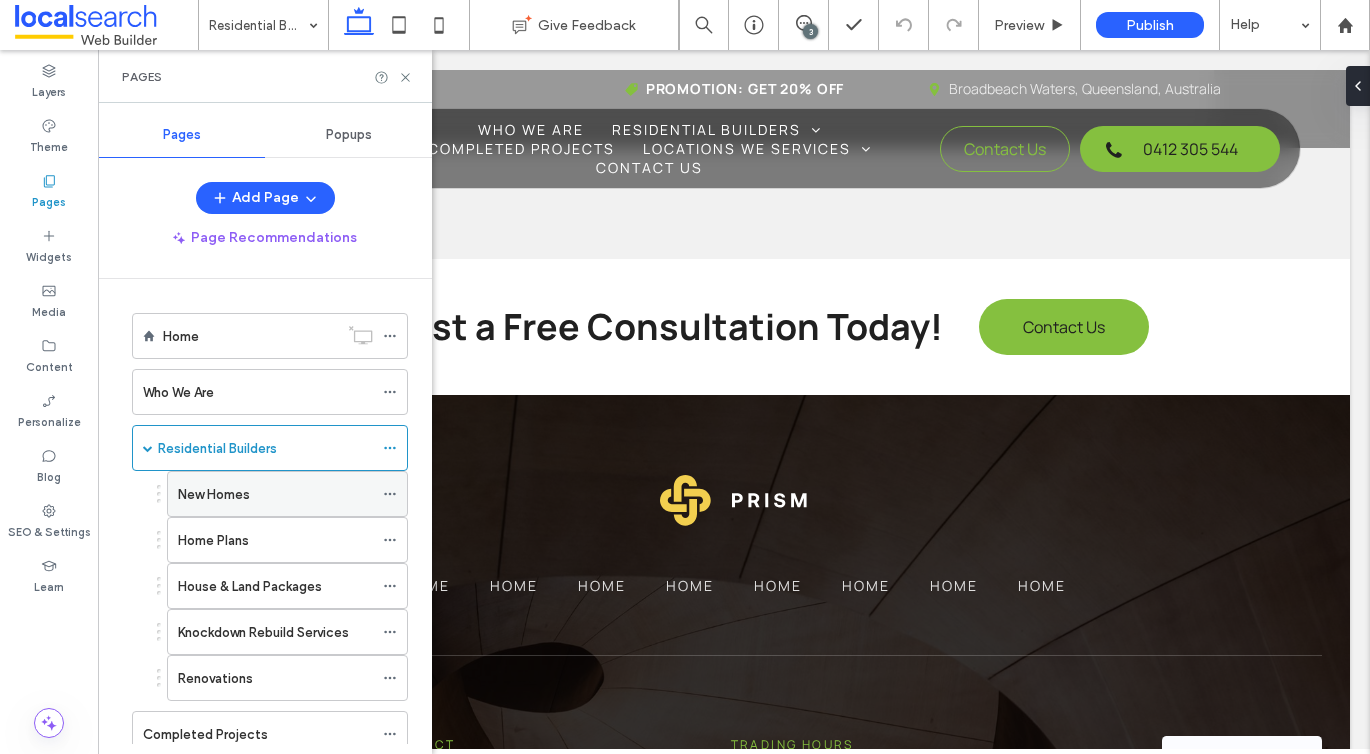click on "New Homes" at bounding box center (275, 494) 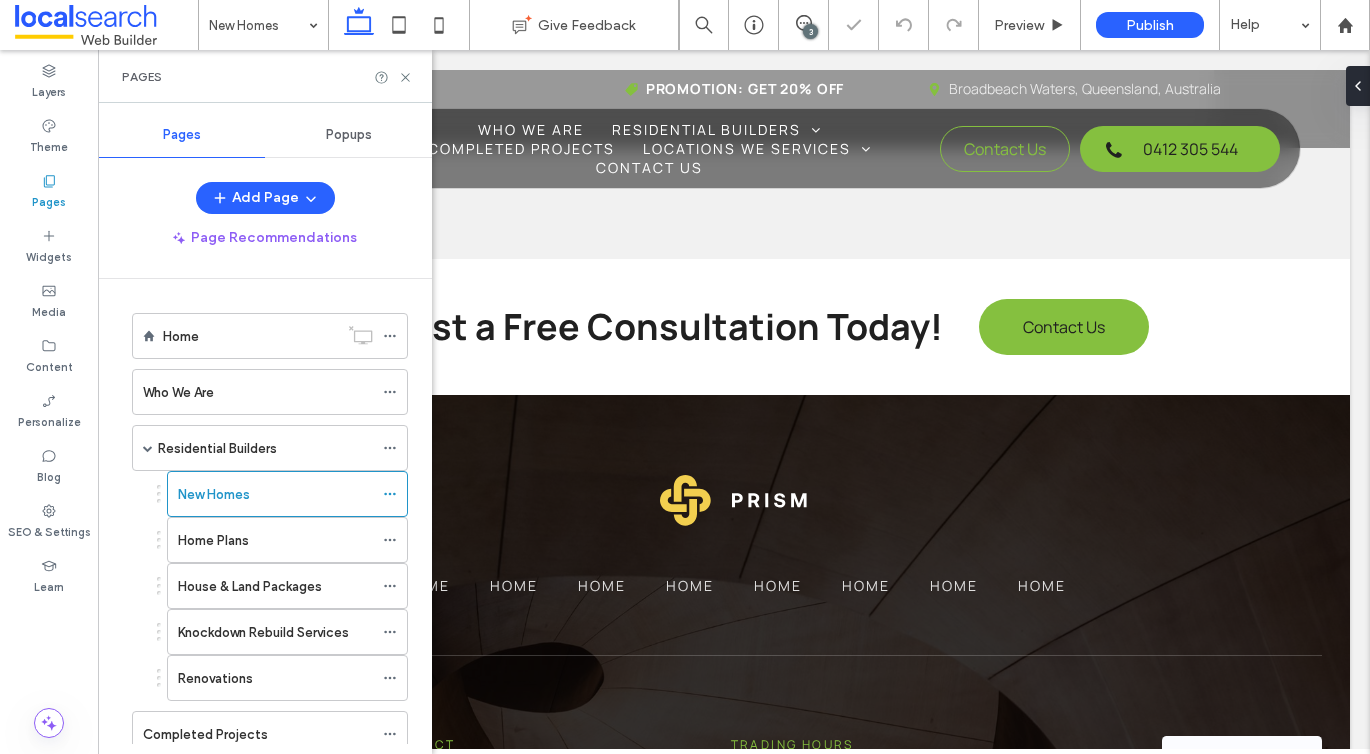 click 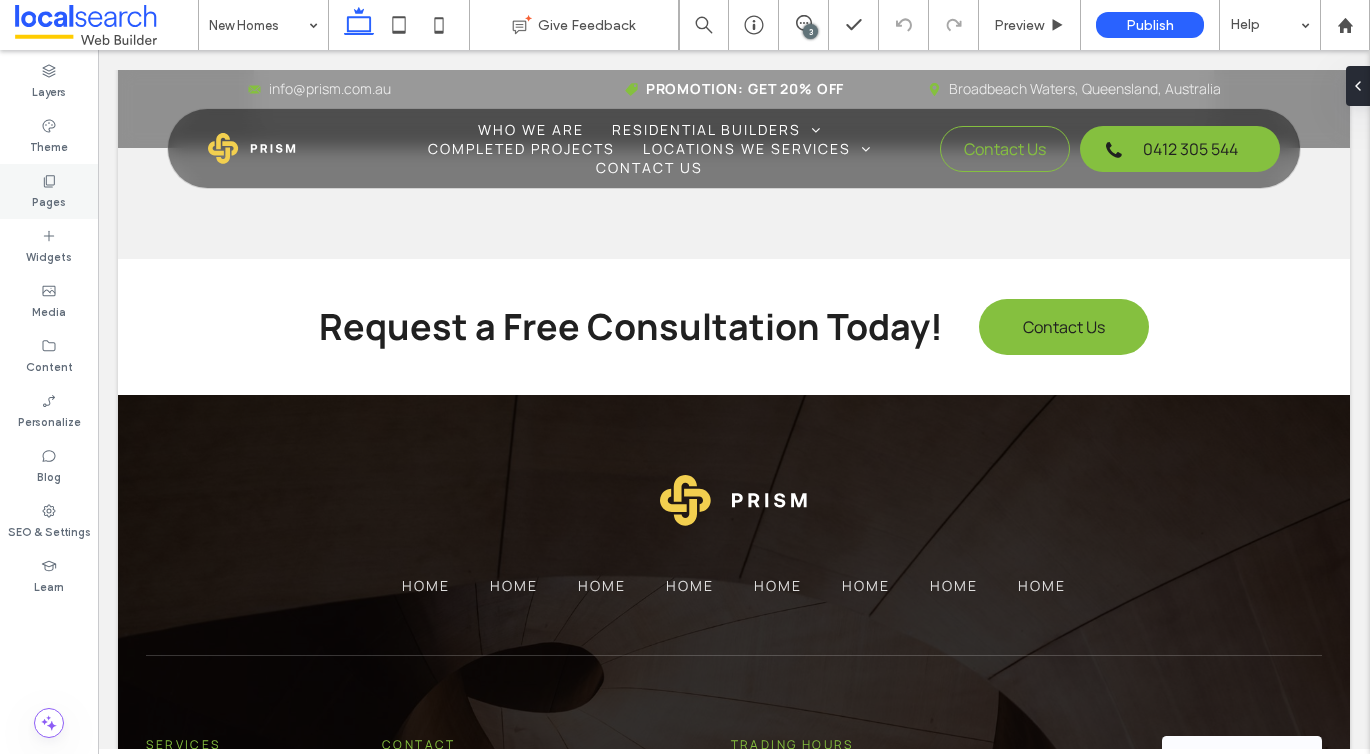 click on "Pages" at bounding box center [49, 200] 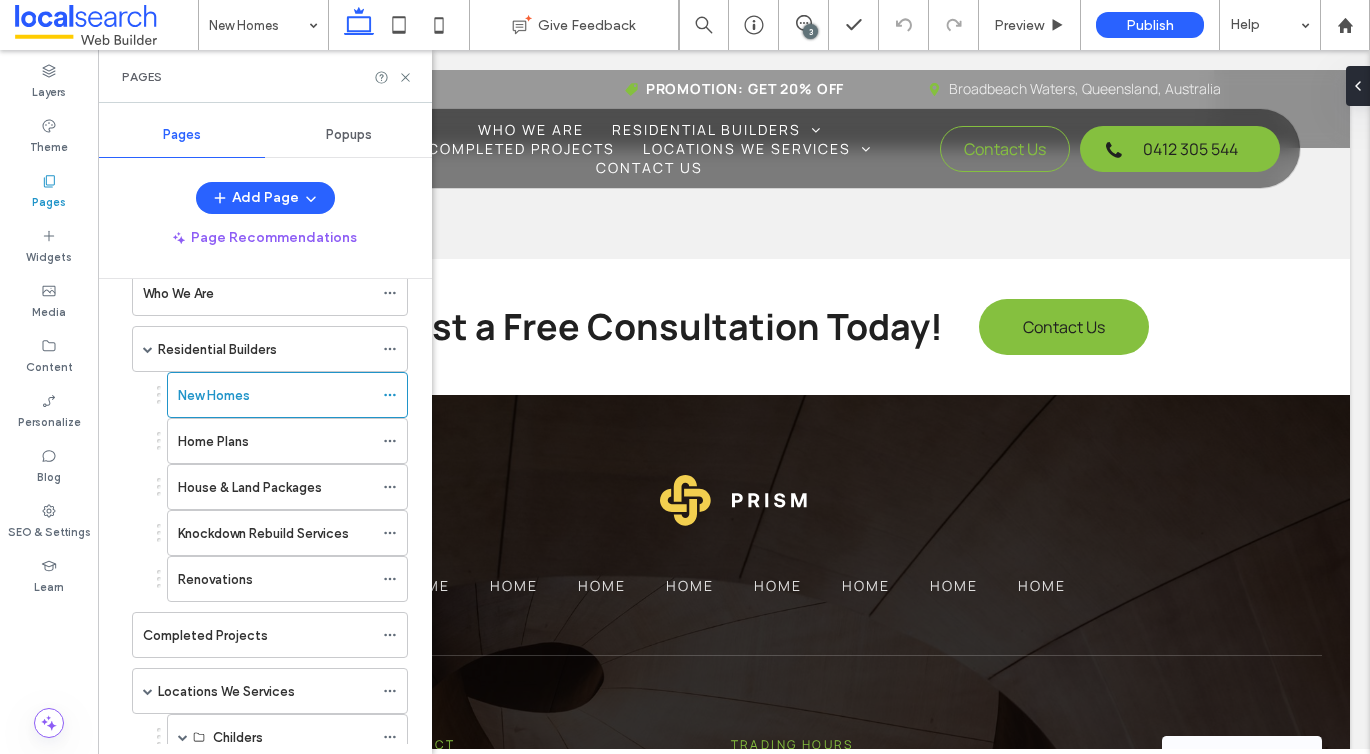 scroll, scrollTop: 202, scrollLeft: 0, axis: vertical 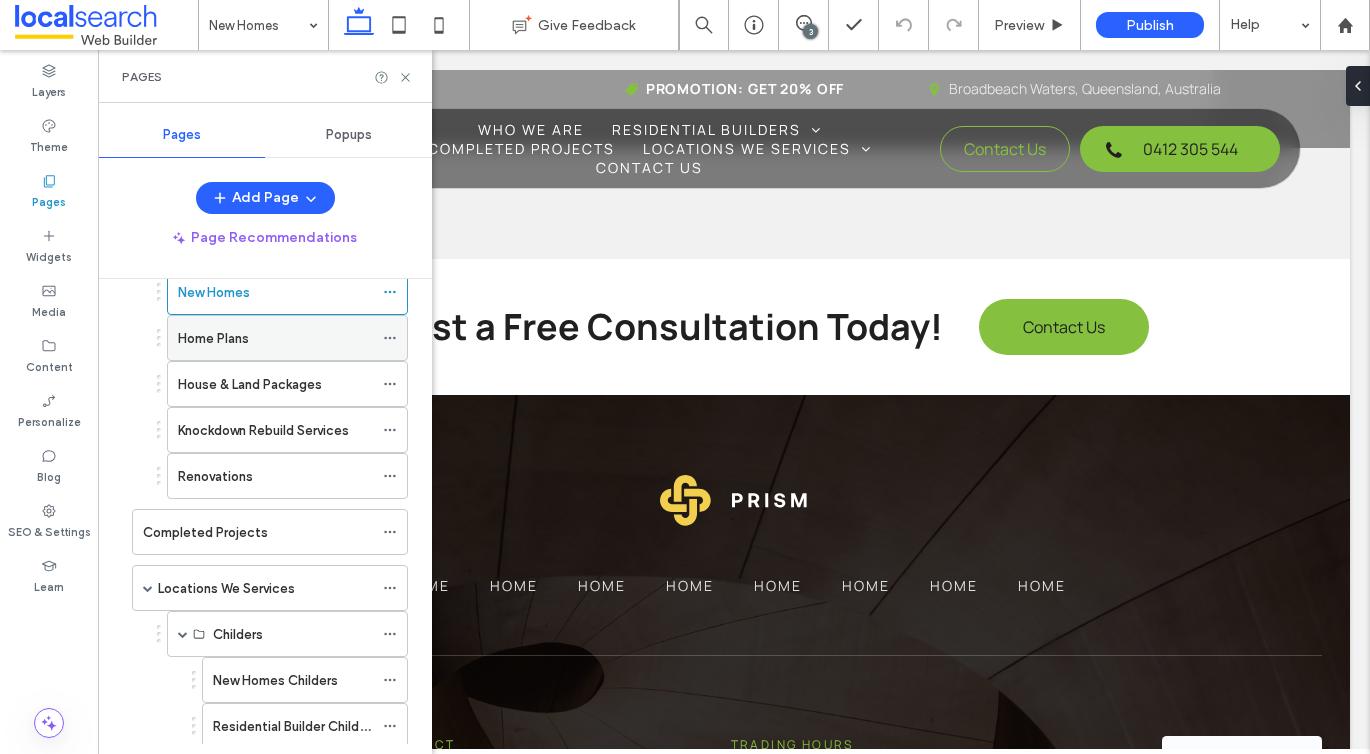 click on "Home Plans" at bounding box center [275, 338] 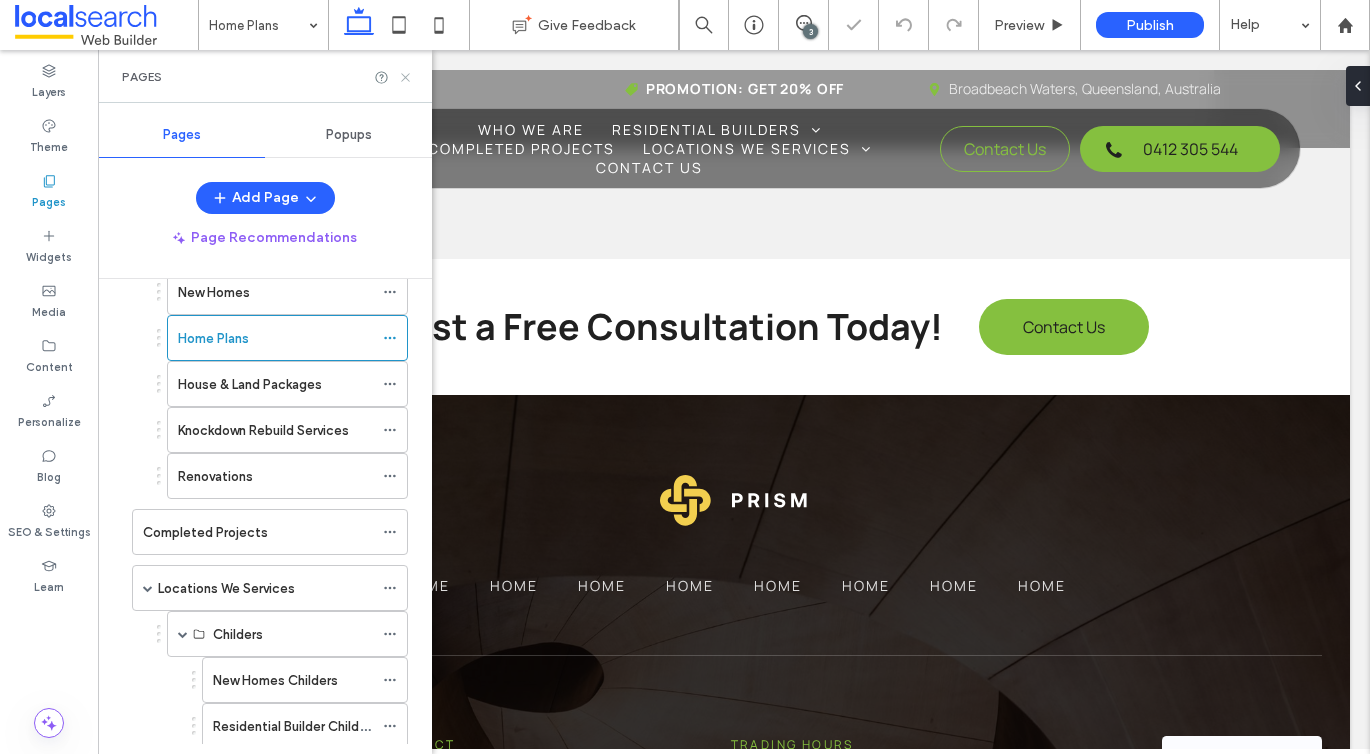 click 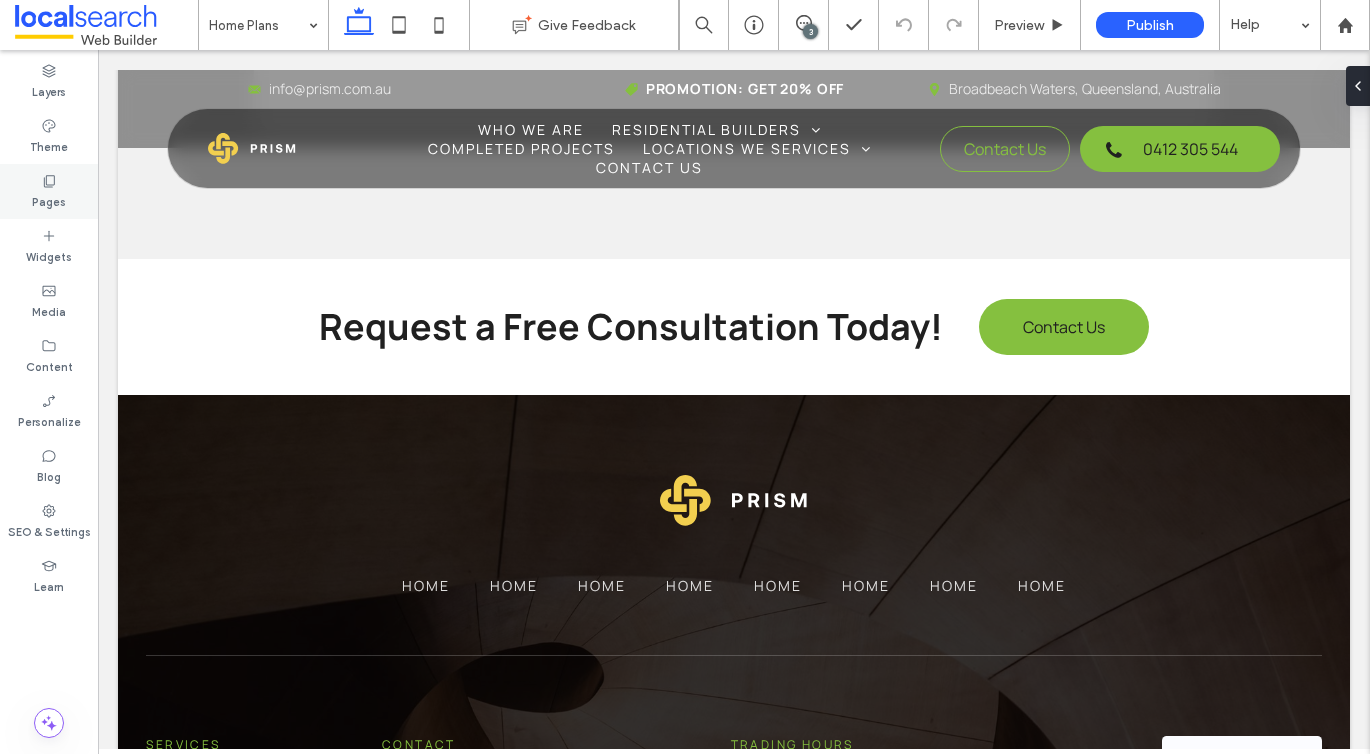 click on "Pages" at bounding box center [49, 200] 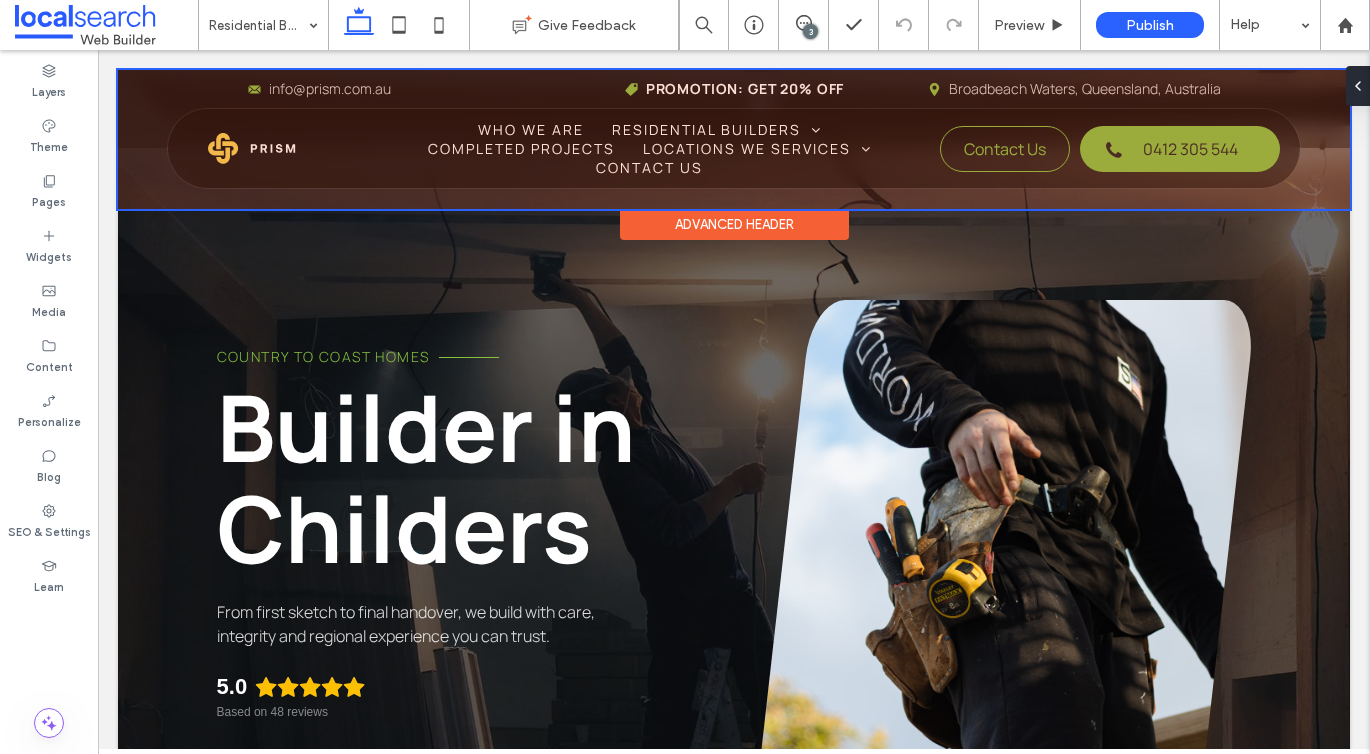 scroll, scrollTop: 4743, scrollLeft: 0, axis: vertical 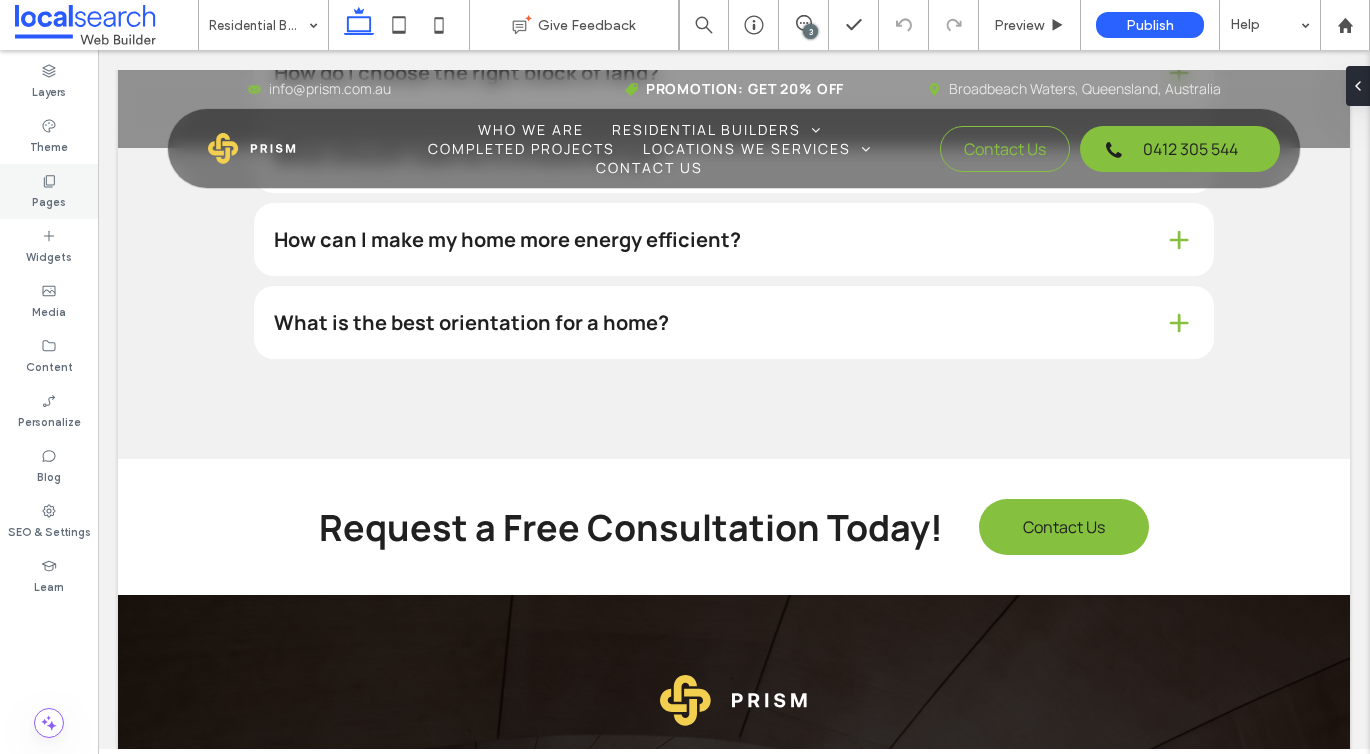 click 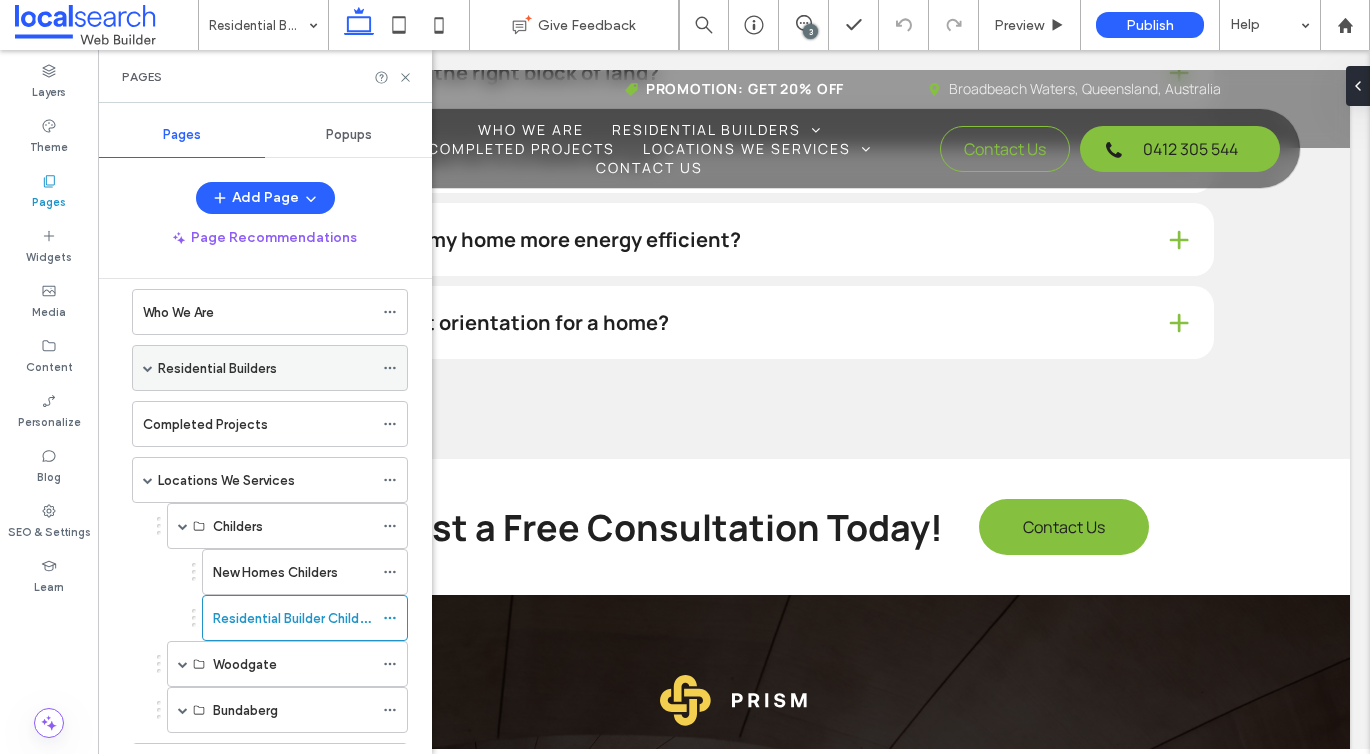 scroll, scrollTop: 175, scrollLeft: 0, axis: vertical 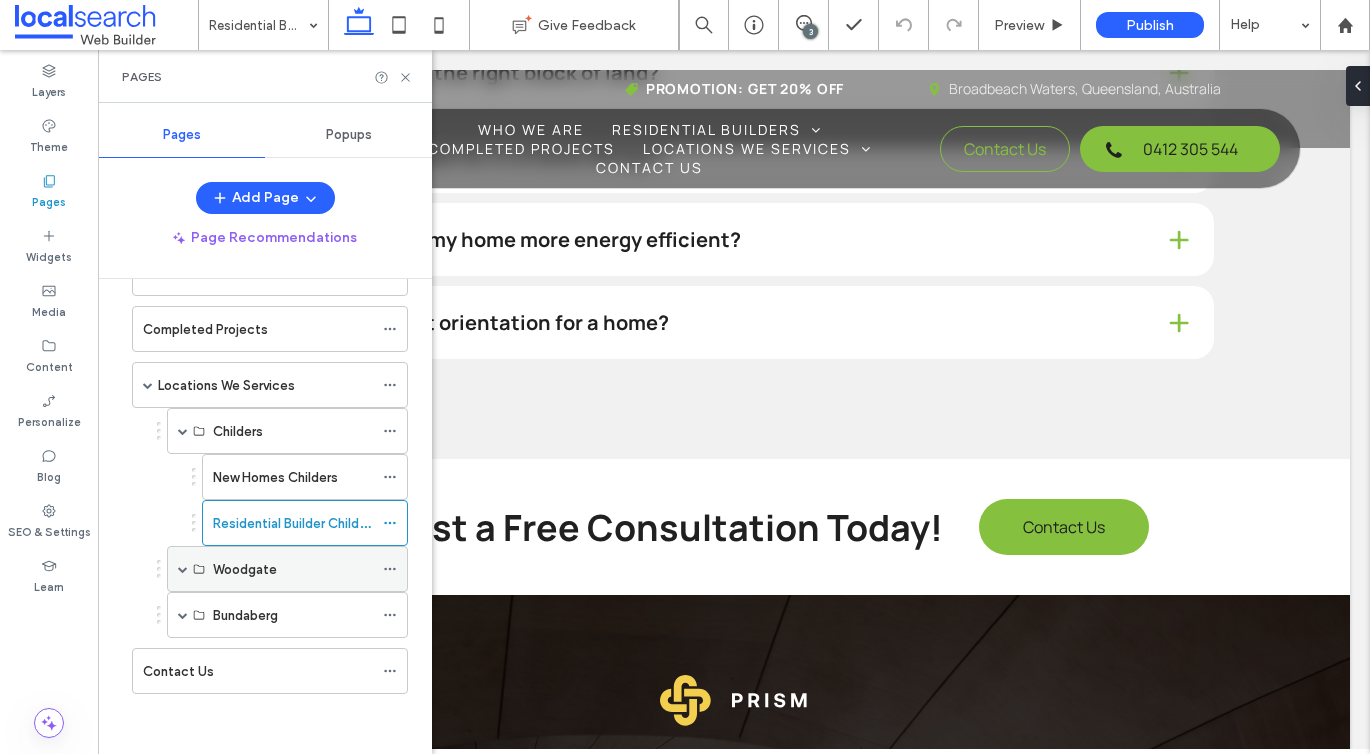 click on "Woodgate" at bounding box center [287, 569] 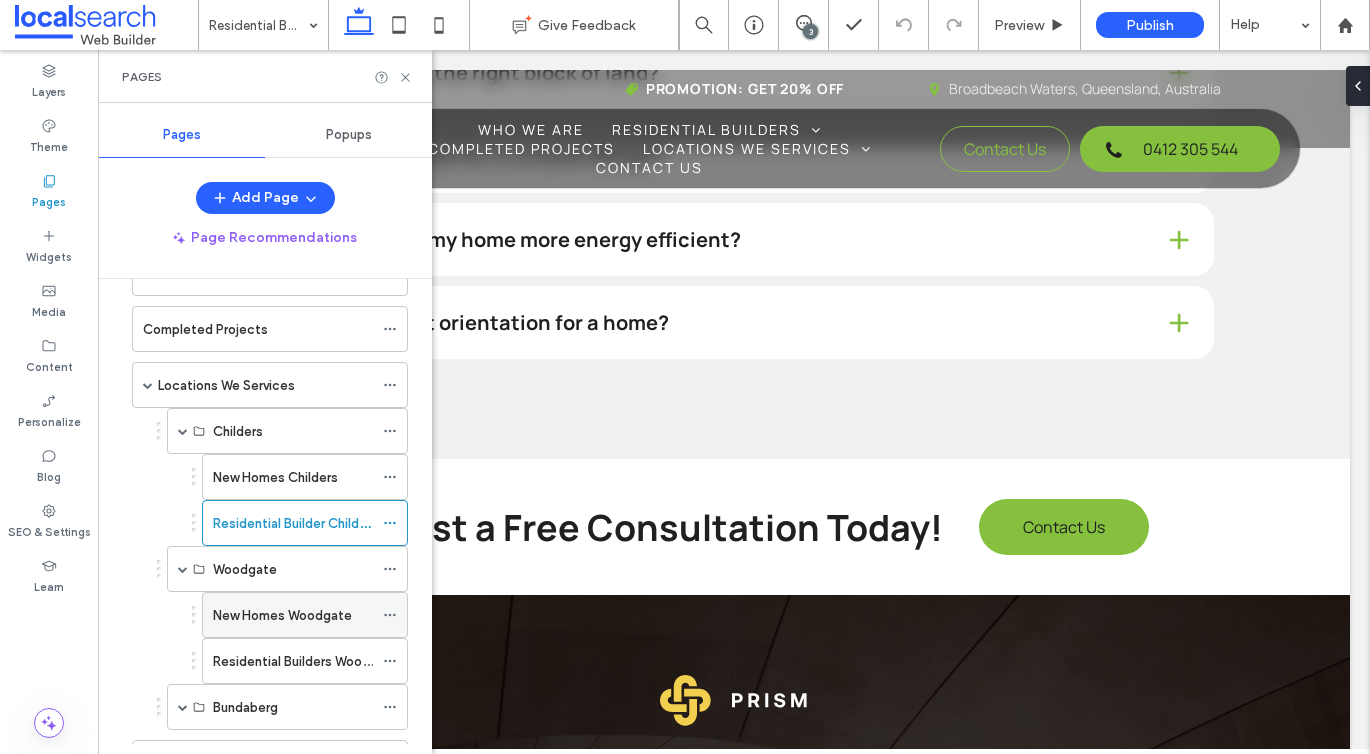 click on "New Homes Woodgate" at bounding box center [282, 615] 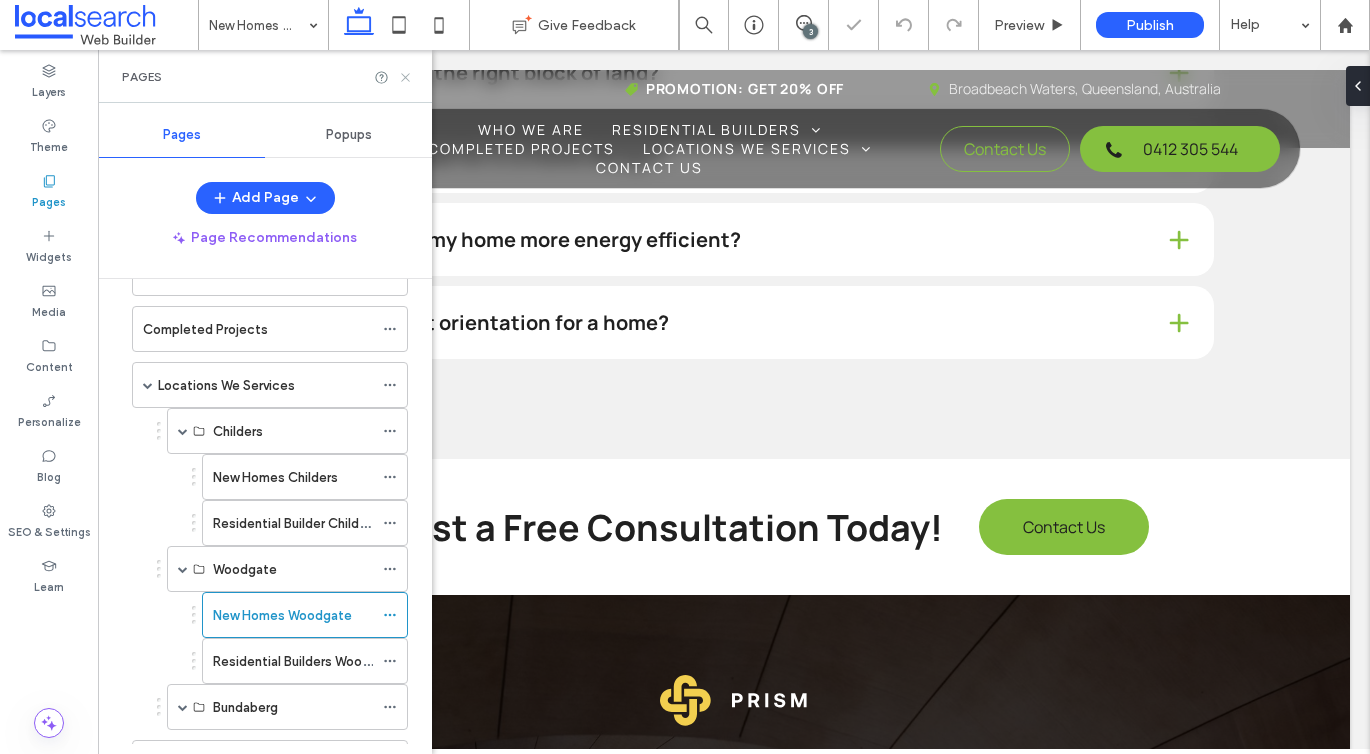 click 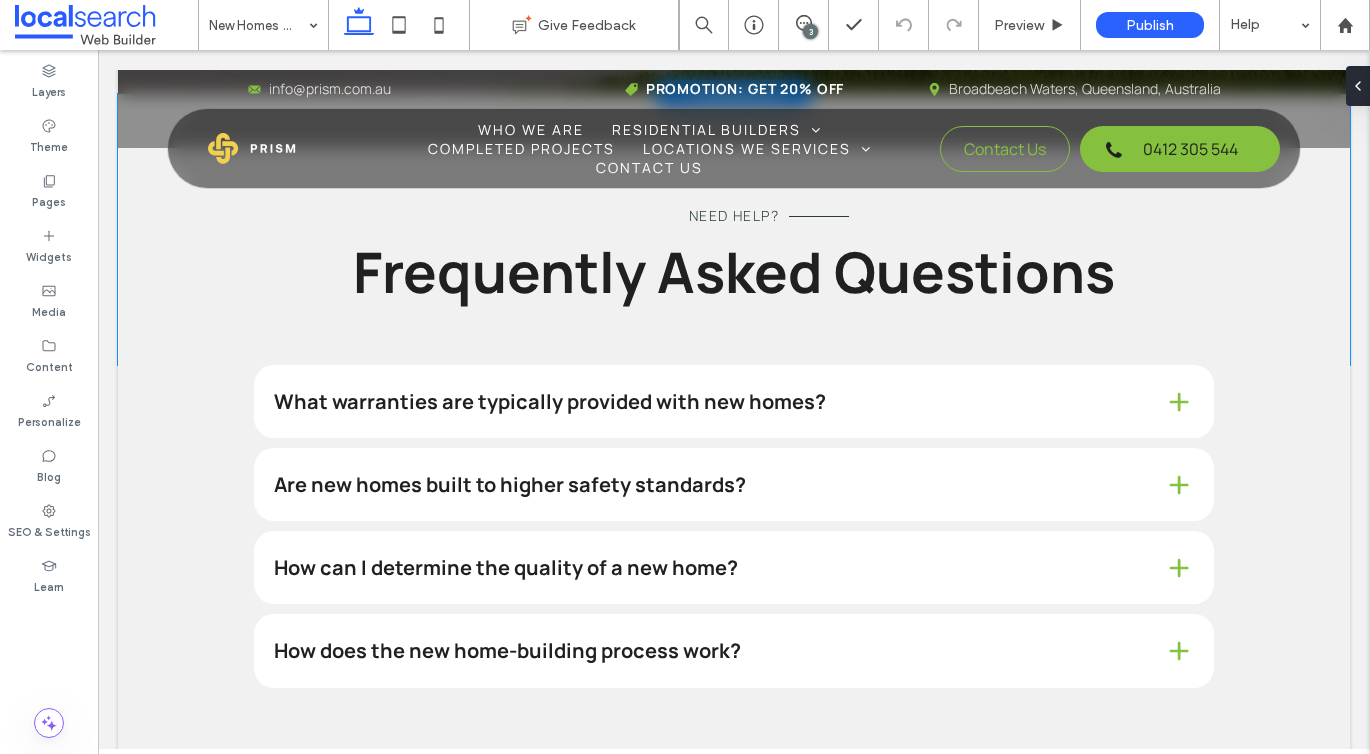 scroll, scrollTop: 4343, scrollLeft: 0, axis: vertical 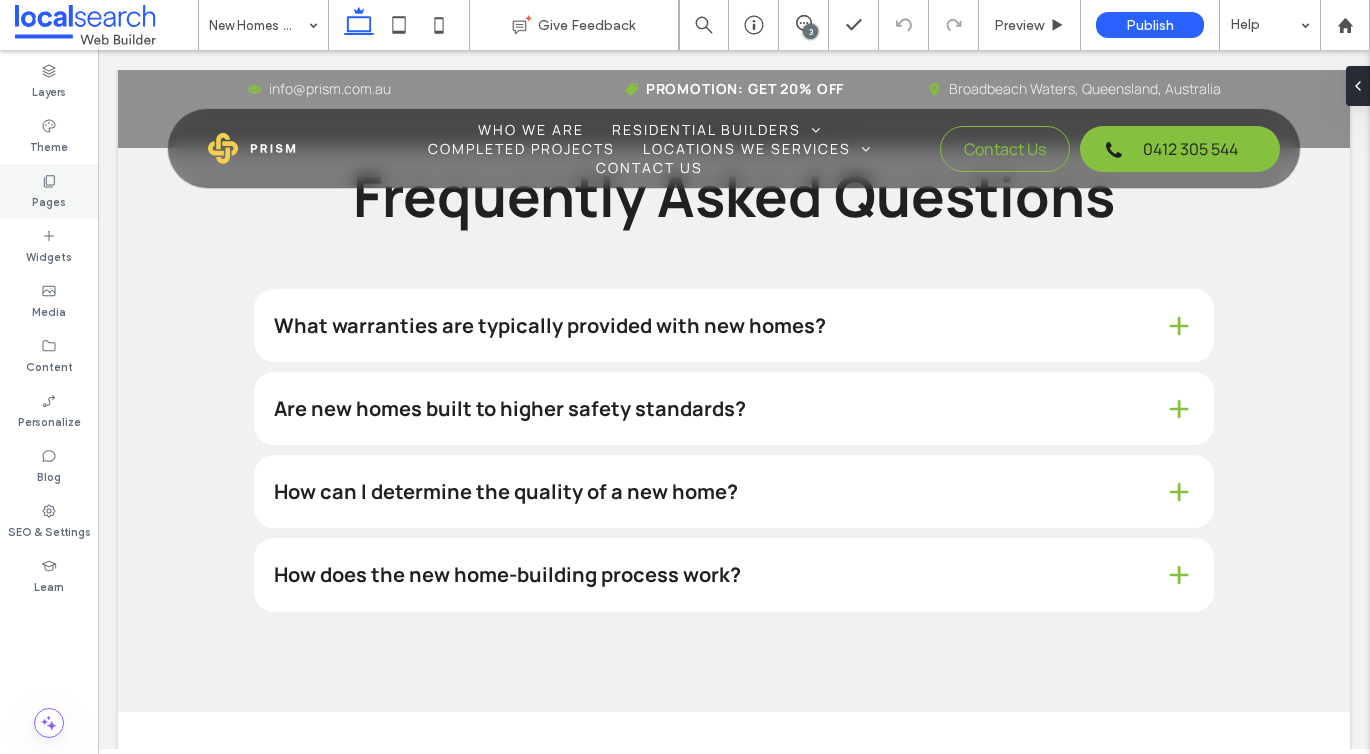 click on "Pages" at bounding box center [49, 191] 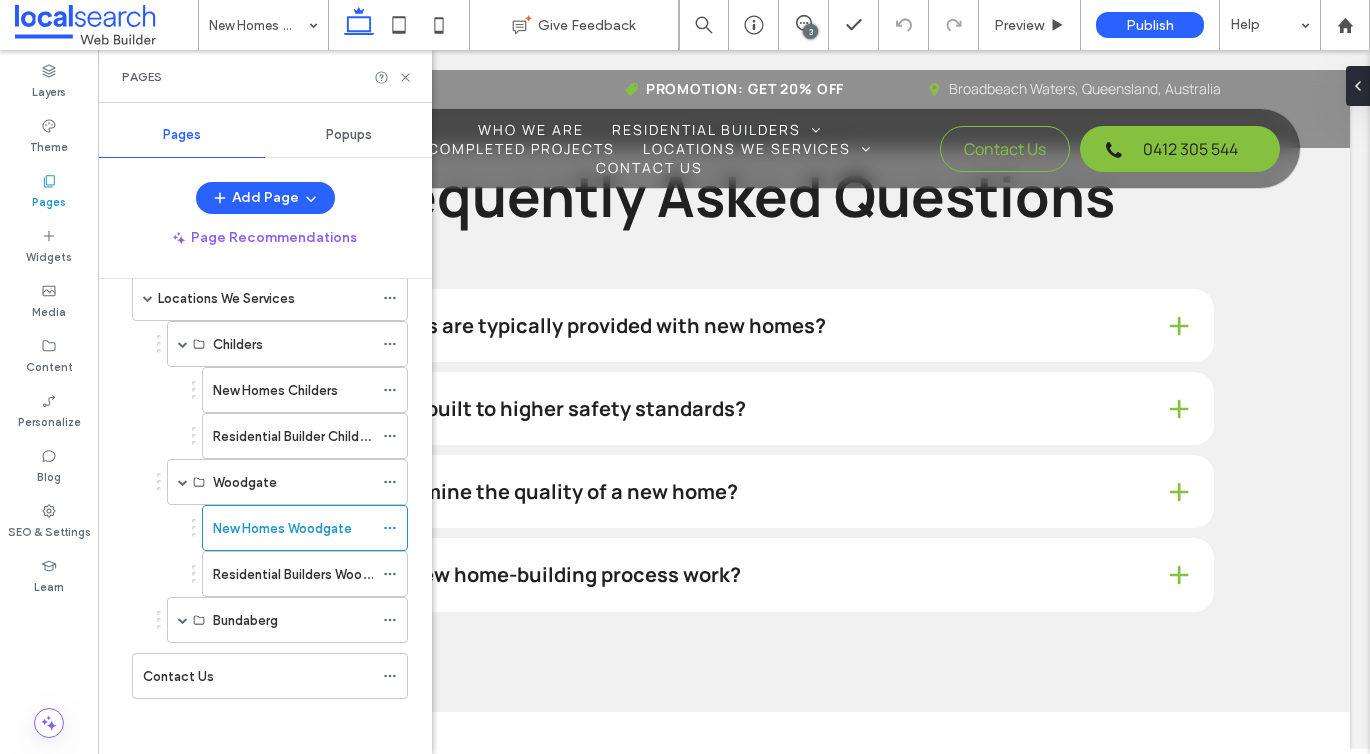 scroll, scrollTop: 267, scrollLeft: 0, axis: vertical 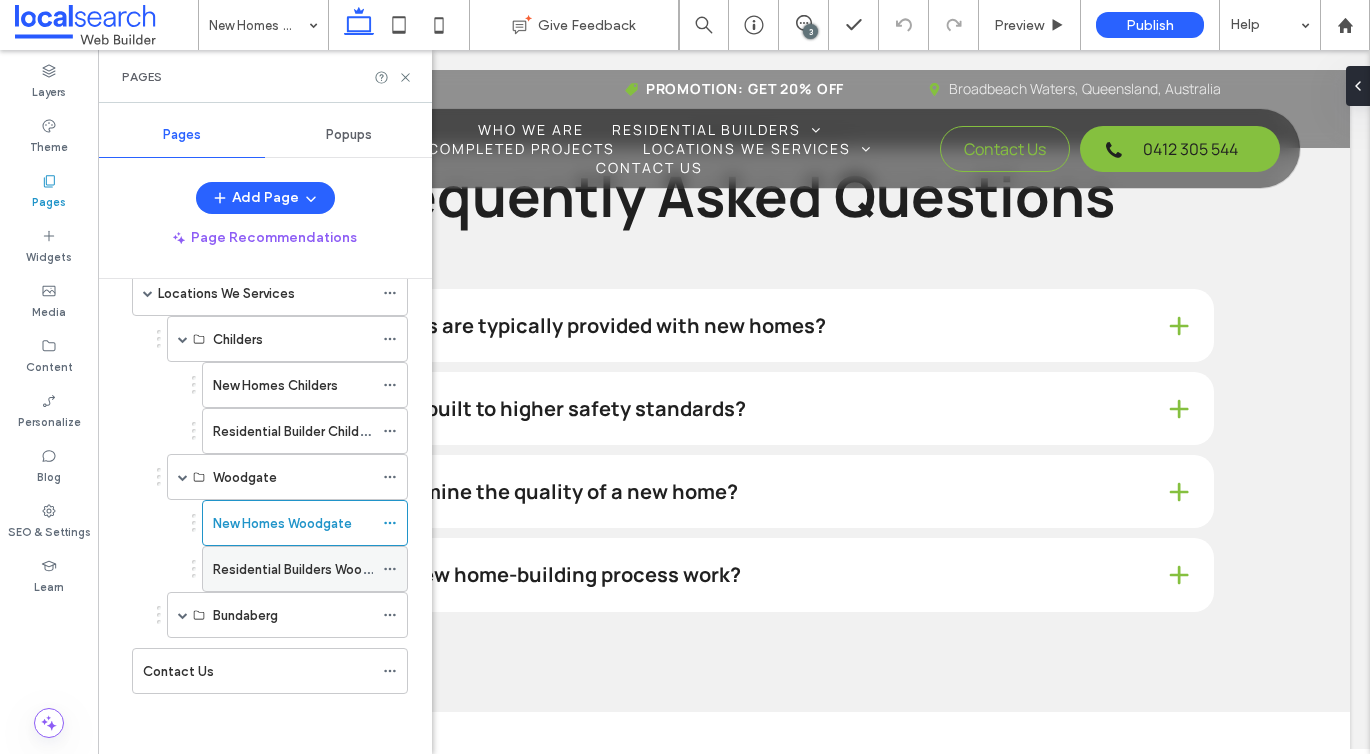 click on "Residential Builders Woodgate" at bounding box center (293, 569) 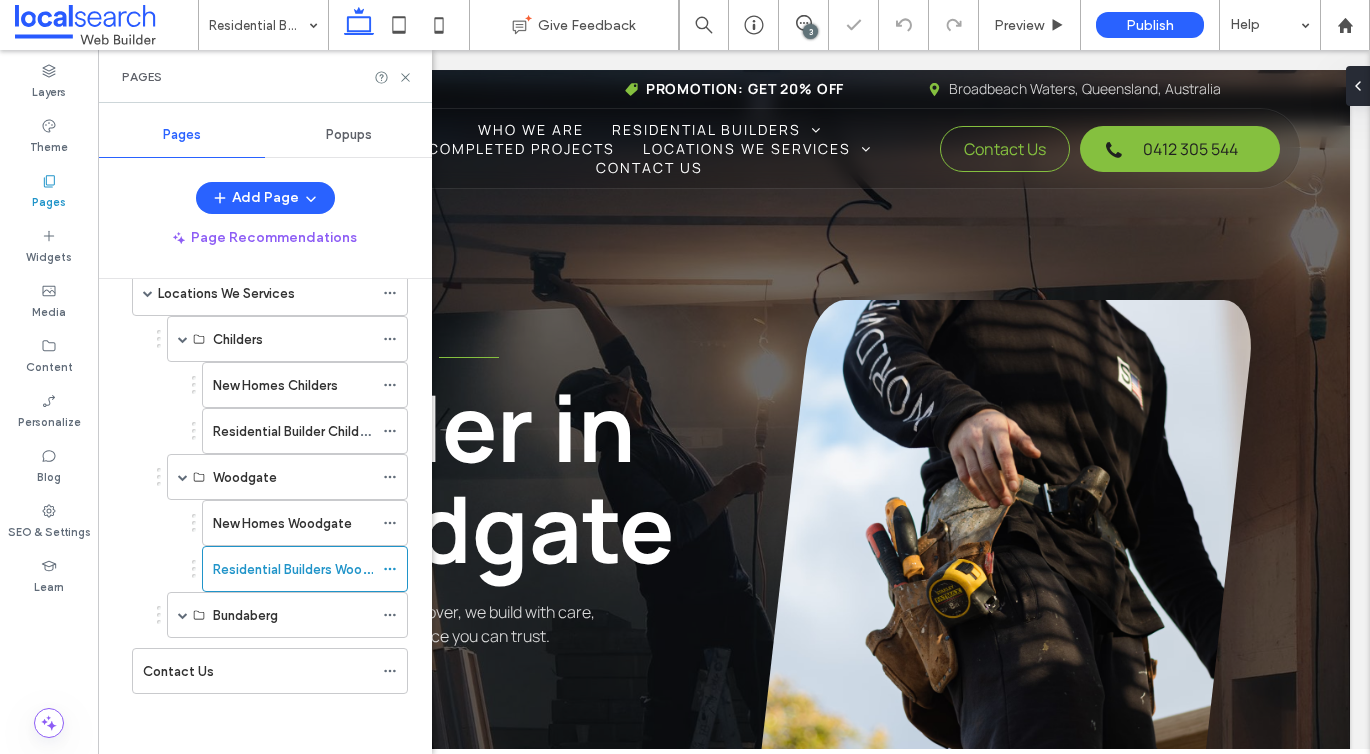 scroll, scrollTop: 0, scrollLeft: 0, axis: both 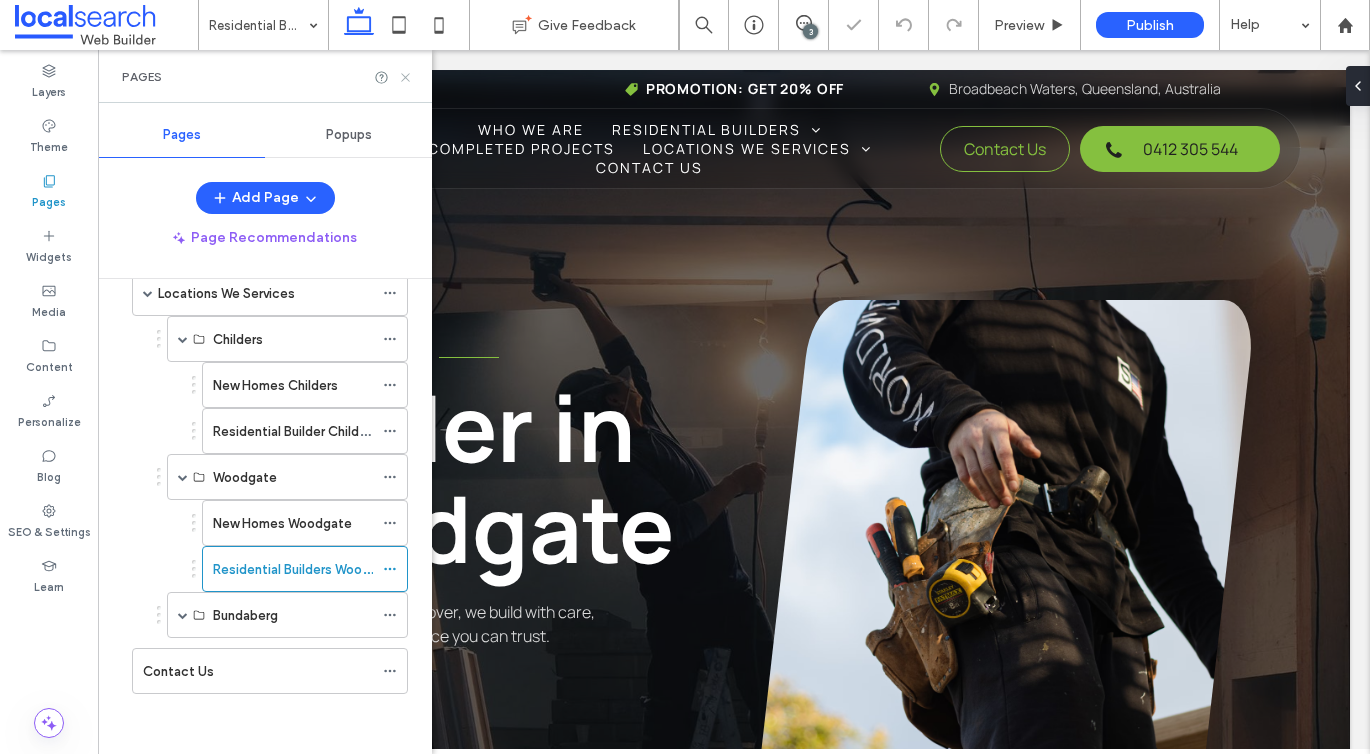 click 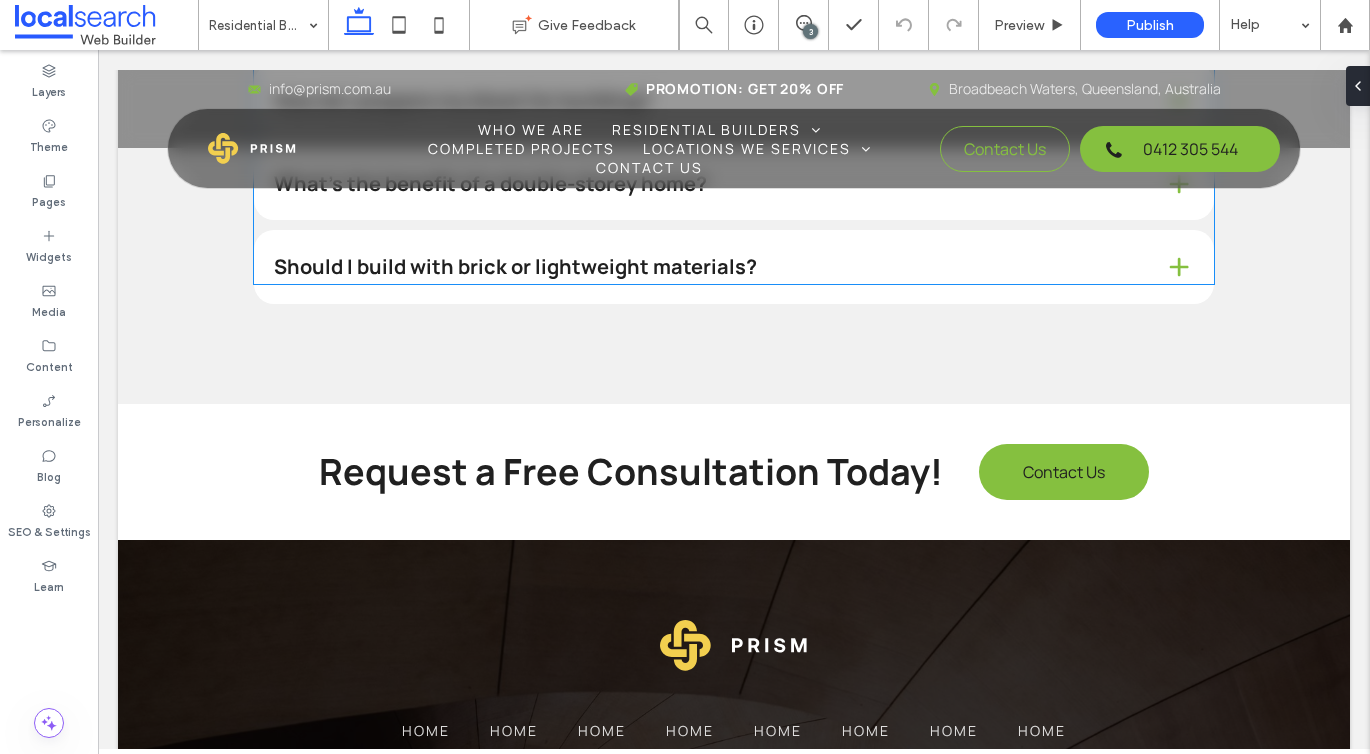 scroll, scrollTop: 4891, scrollLeft: 0, axis: vertical 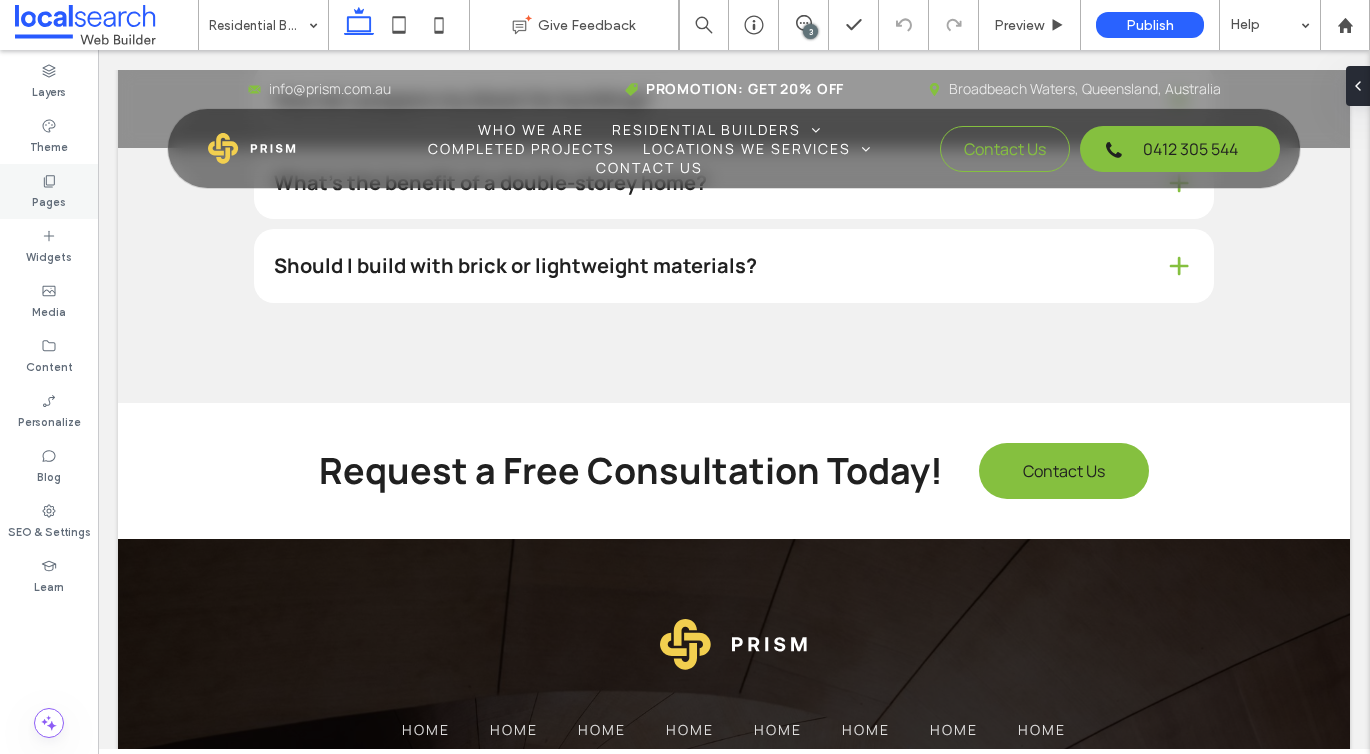 click on "Pages" at bounding box center [49, 191] 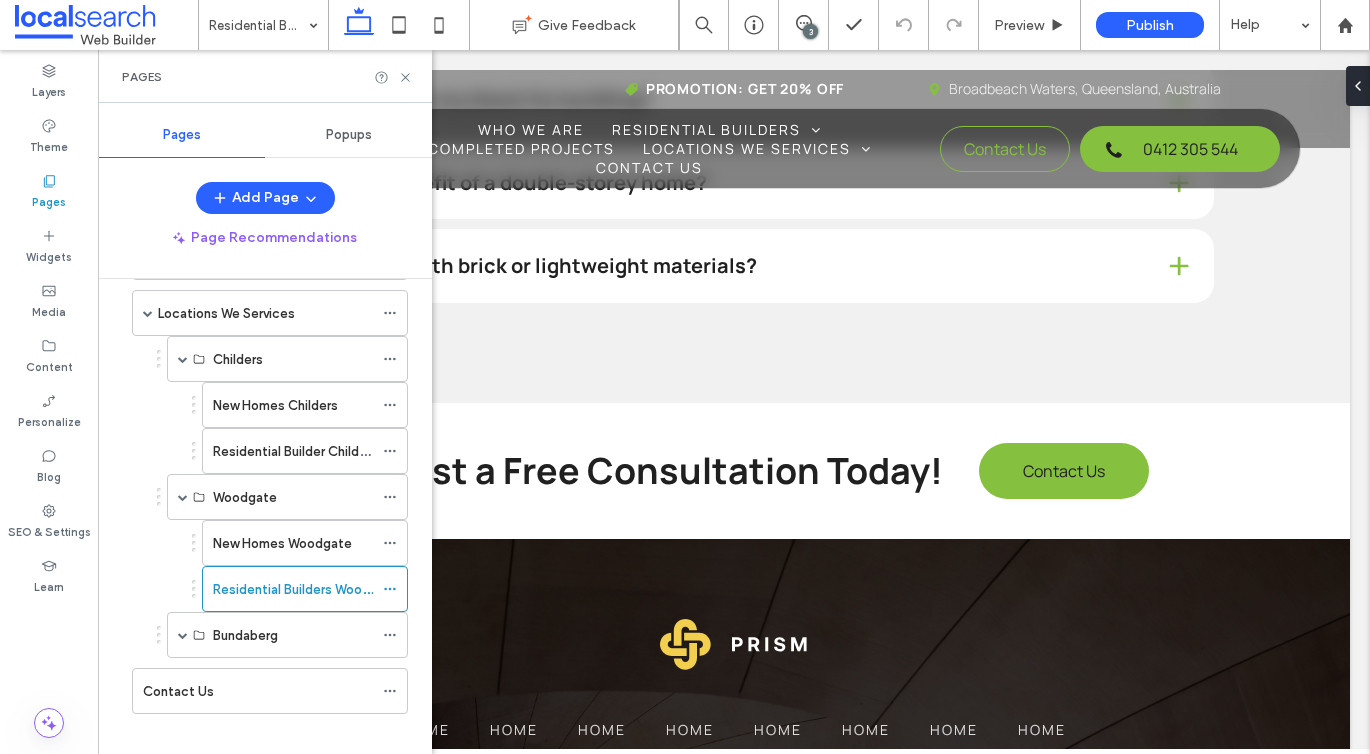scroll, scrollTop: 267, scrollLeft: 0, axis: vertical 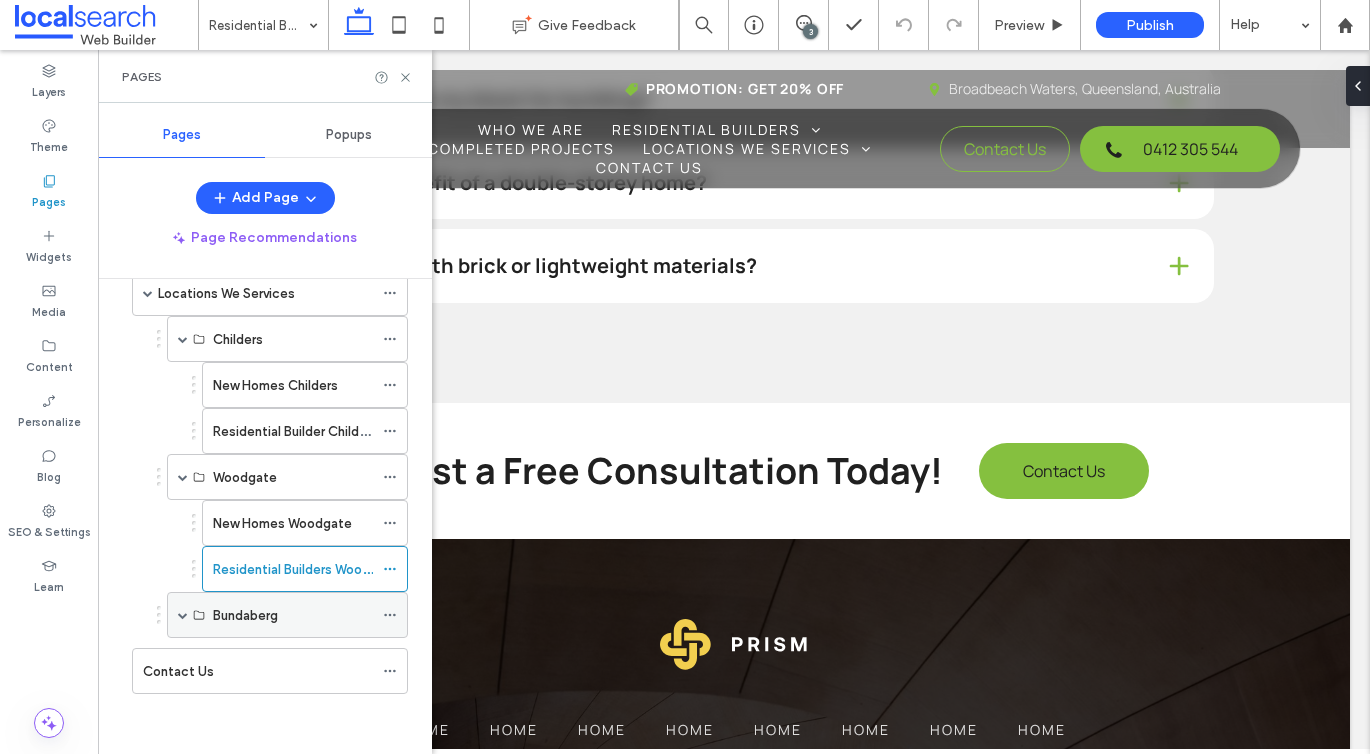 click at bounding box center [183, 615] 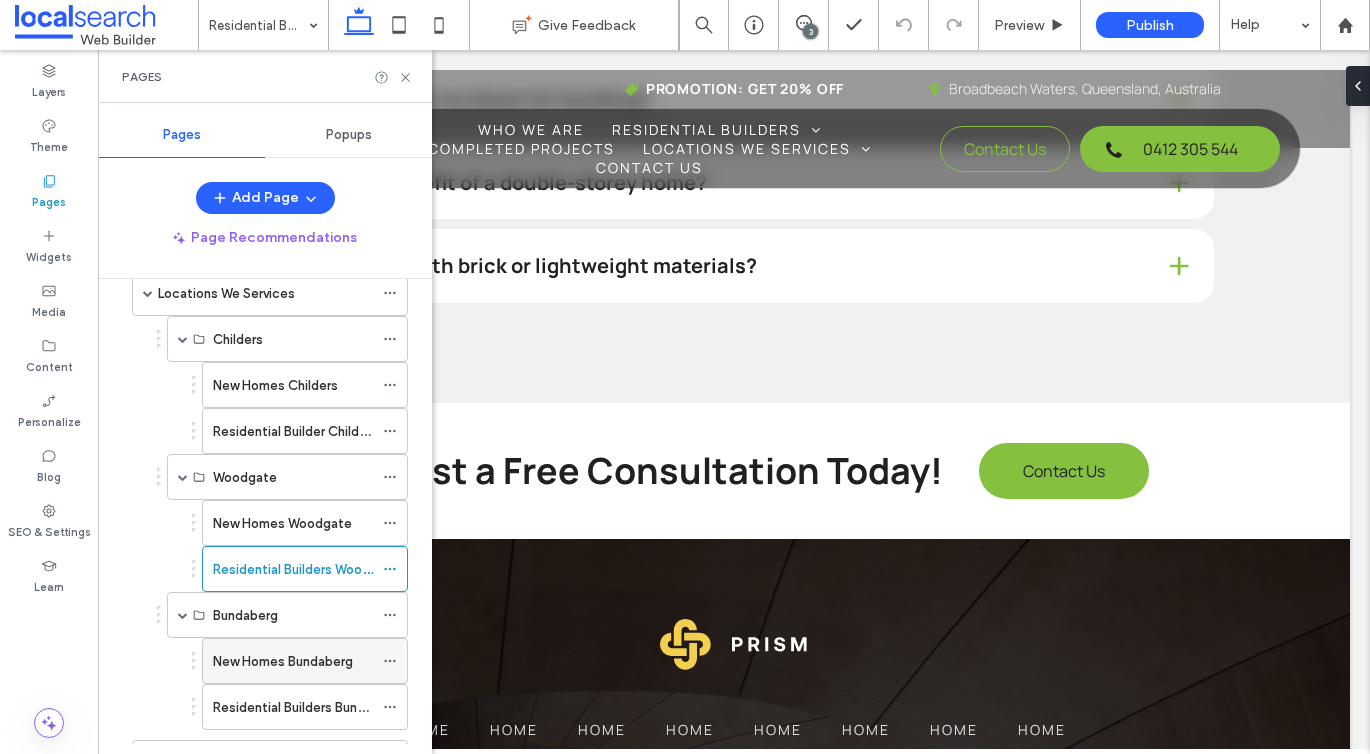 click on "New Homes Bundaberg" at bounding box center [283, 661] 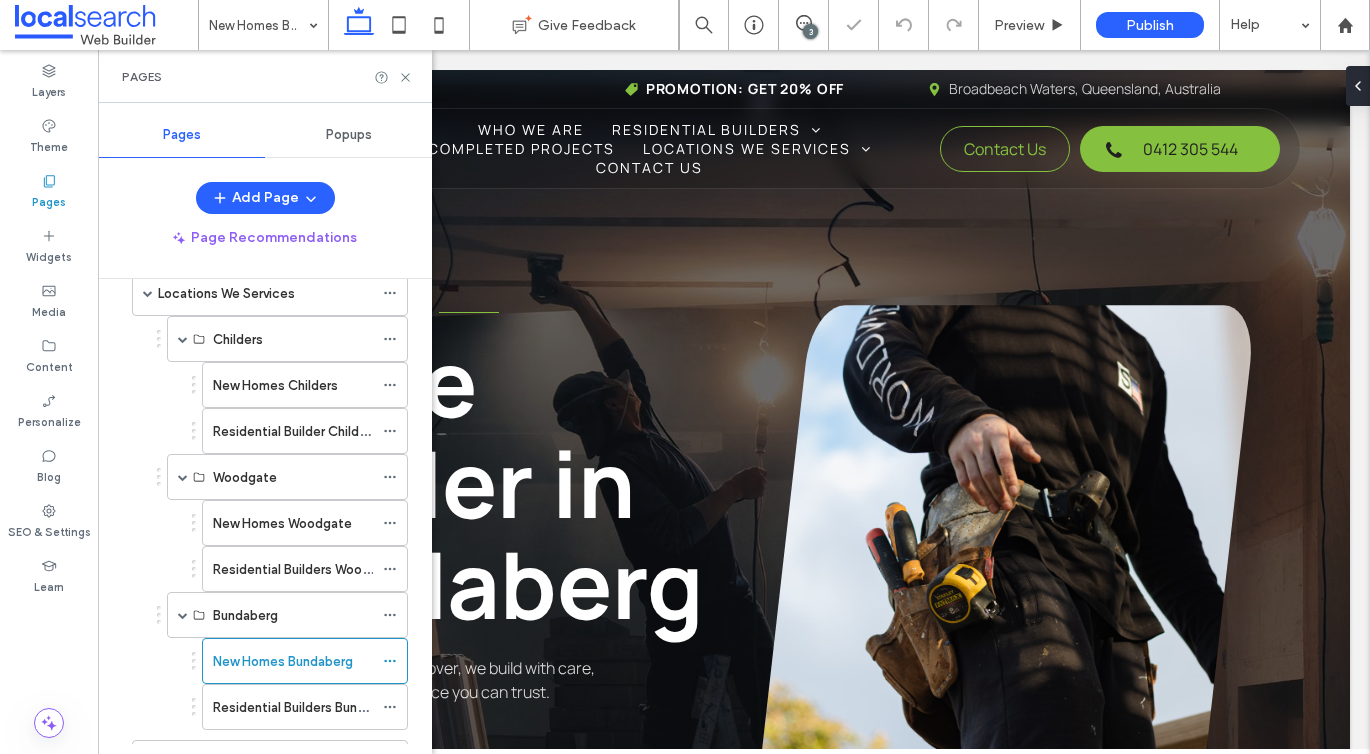 scroll, scrollTop: 0, scrollLeft: 0, axis: both 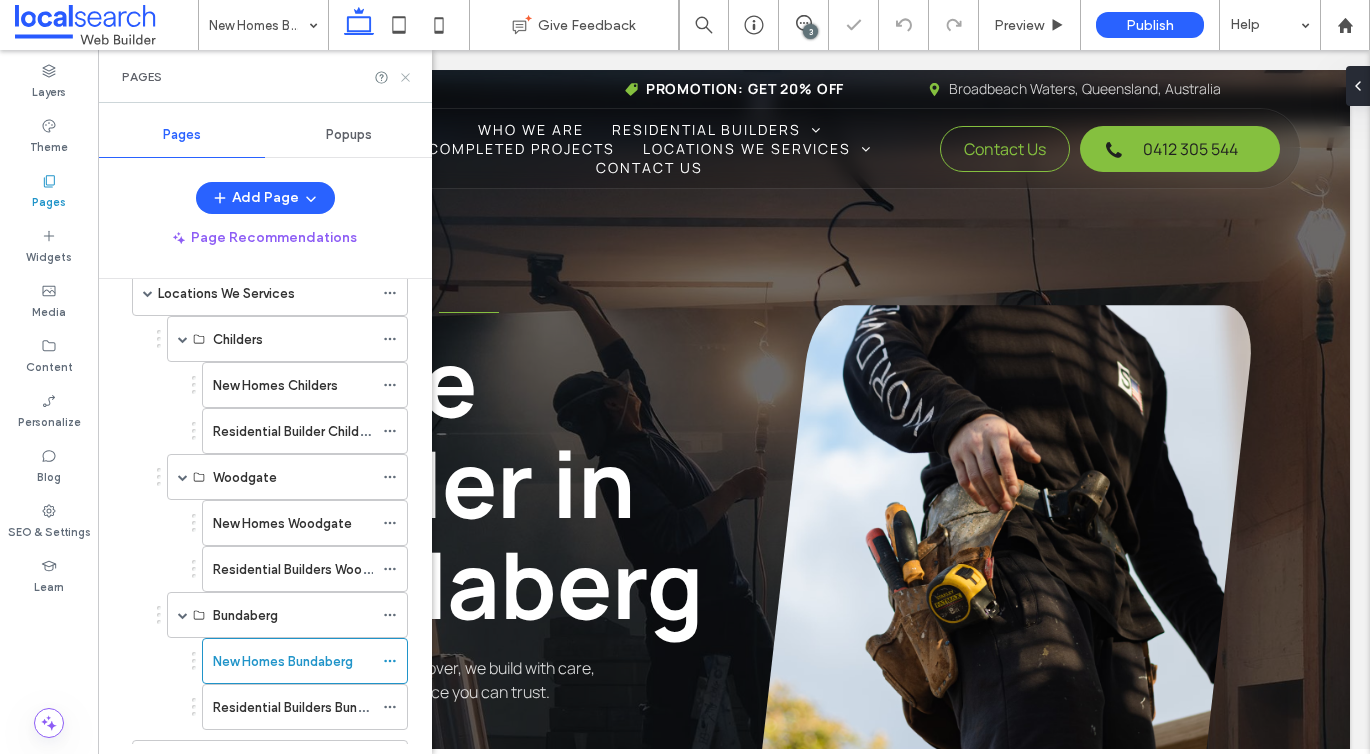 click 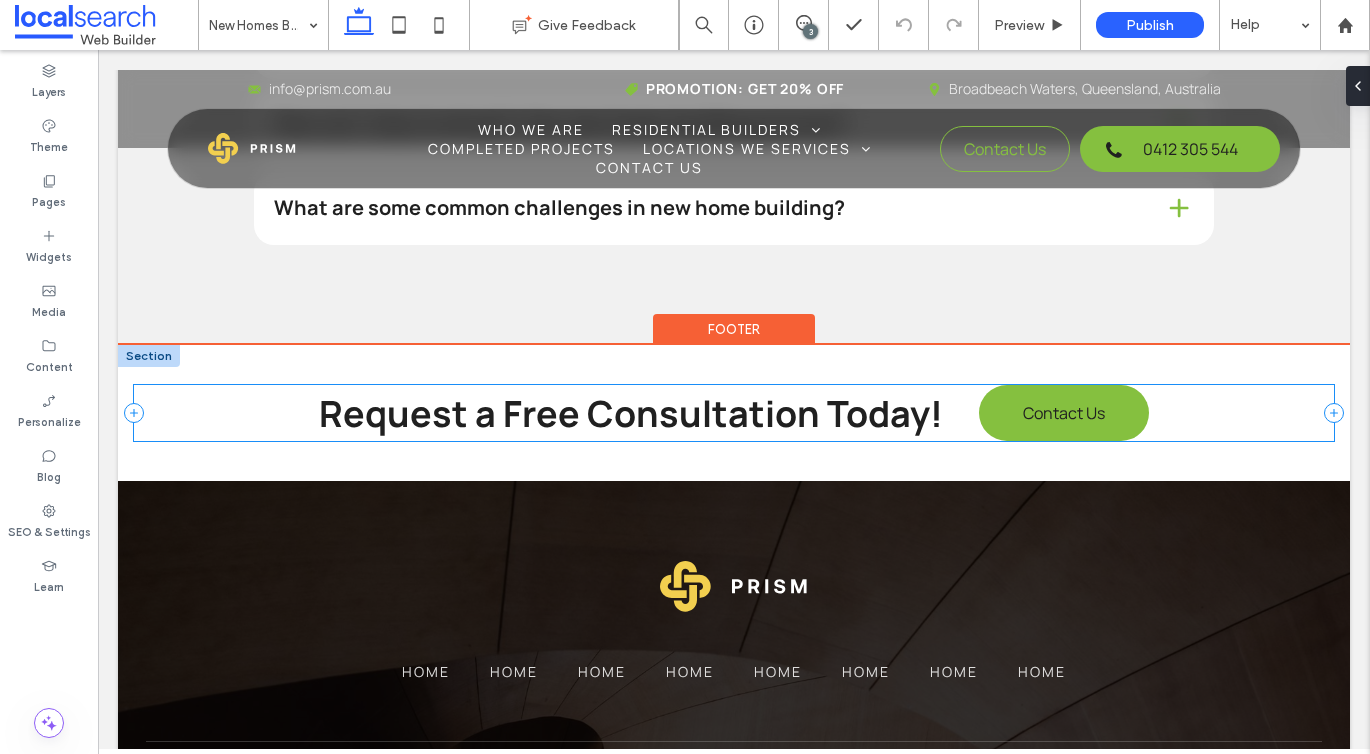 scroll, scrollTop: 4874, scrollLeft: 0, axis: vertical 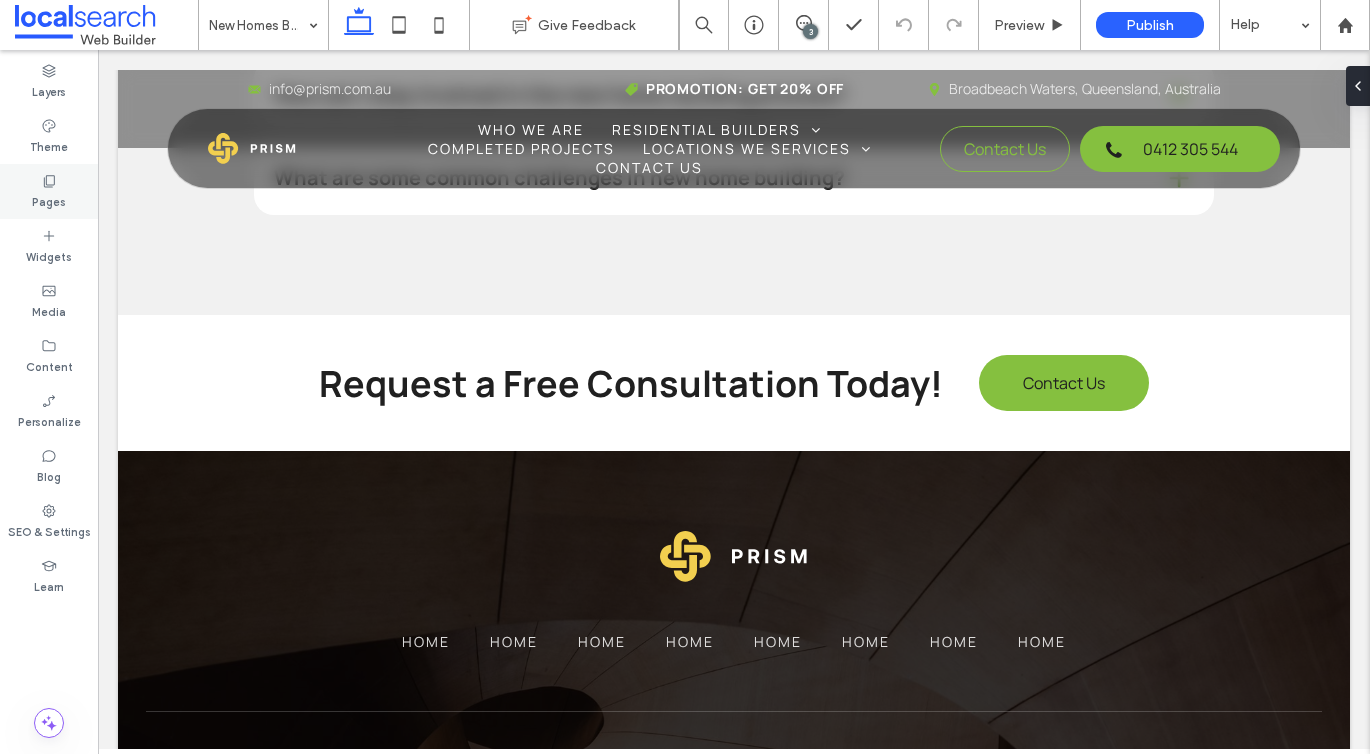 click on "Pages" at bounding box center [49, 200] 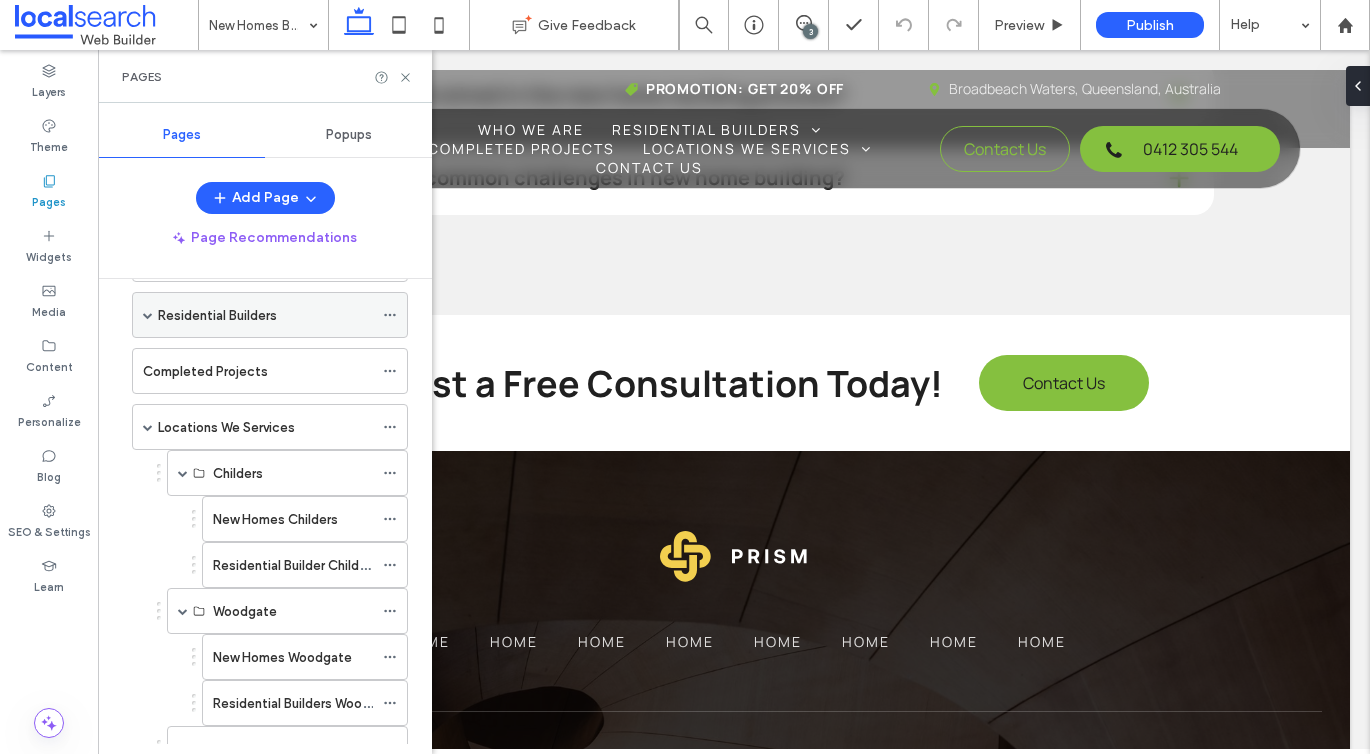 scroll, scrollTop: 359, scrollLeft: 0, axis: vertical 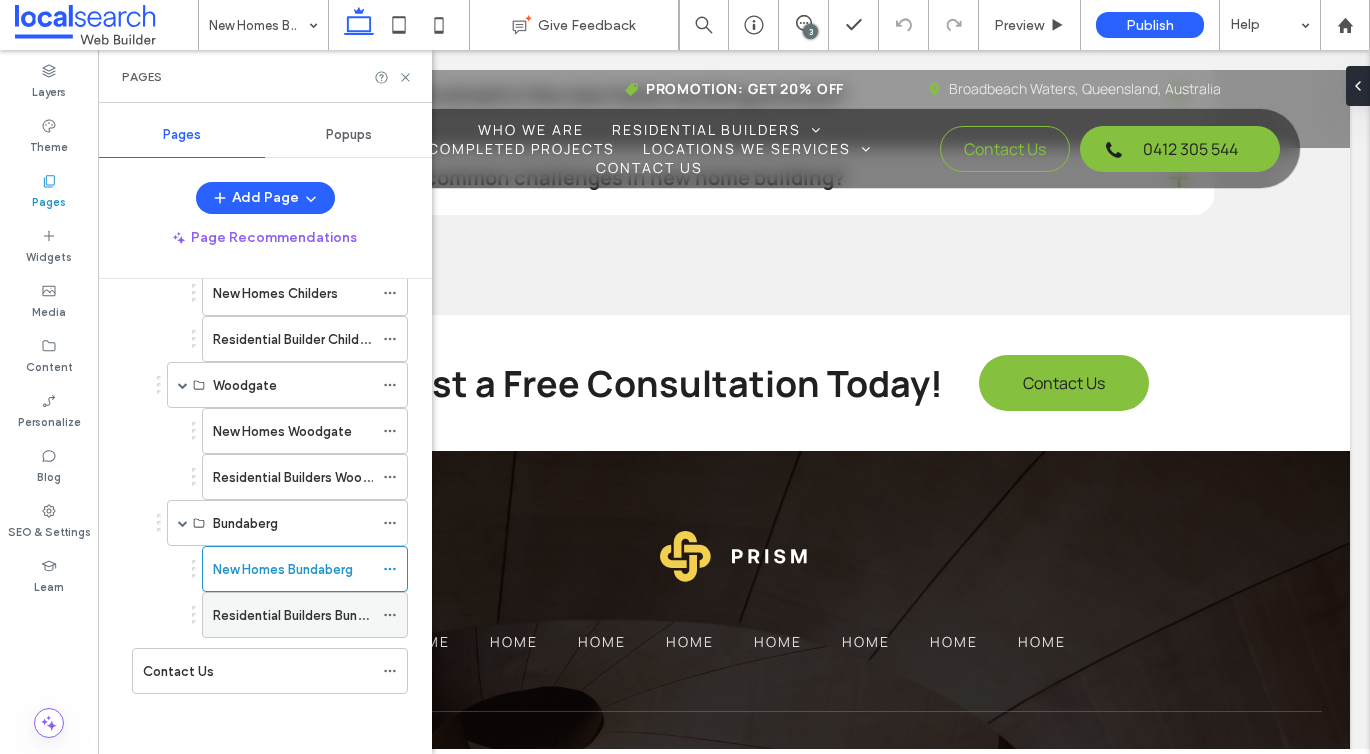 click on "Residential Builders Bundaberg" at bounding box center (306, 615) 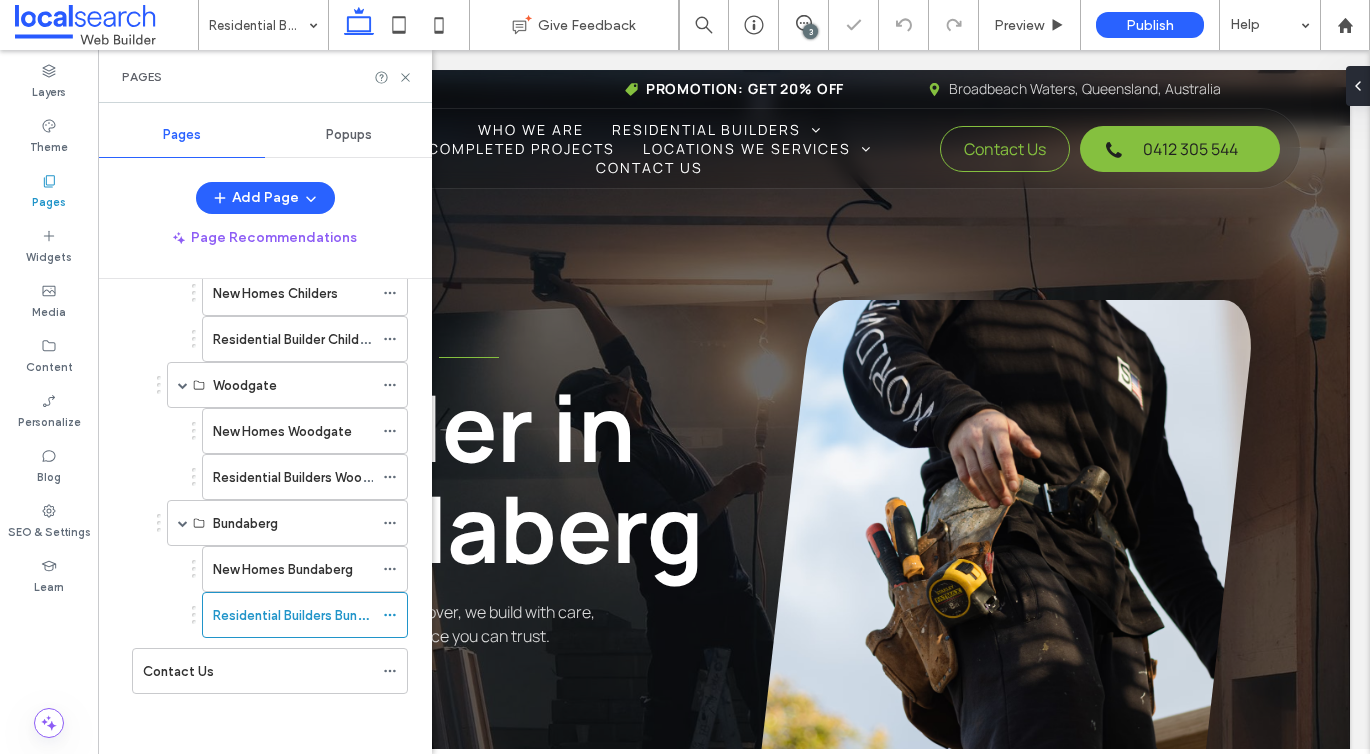 scroll, scrollTop: 0, scrollLeft: 0, axis: both 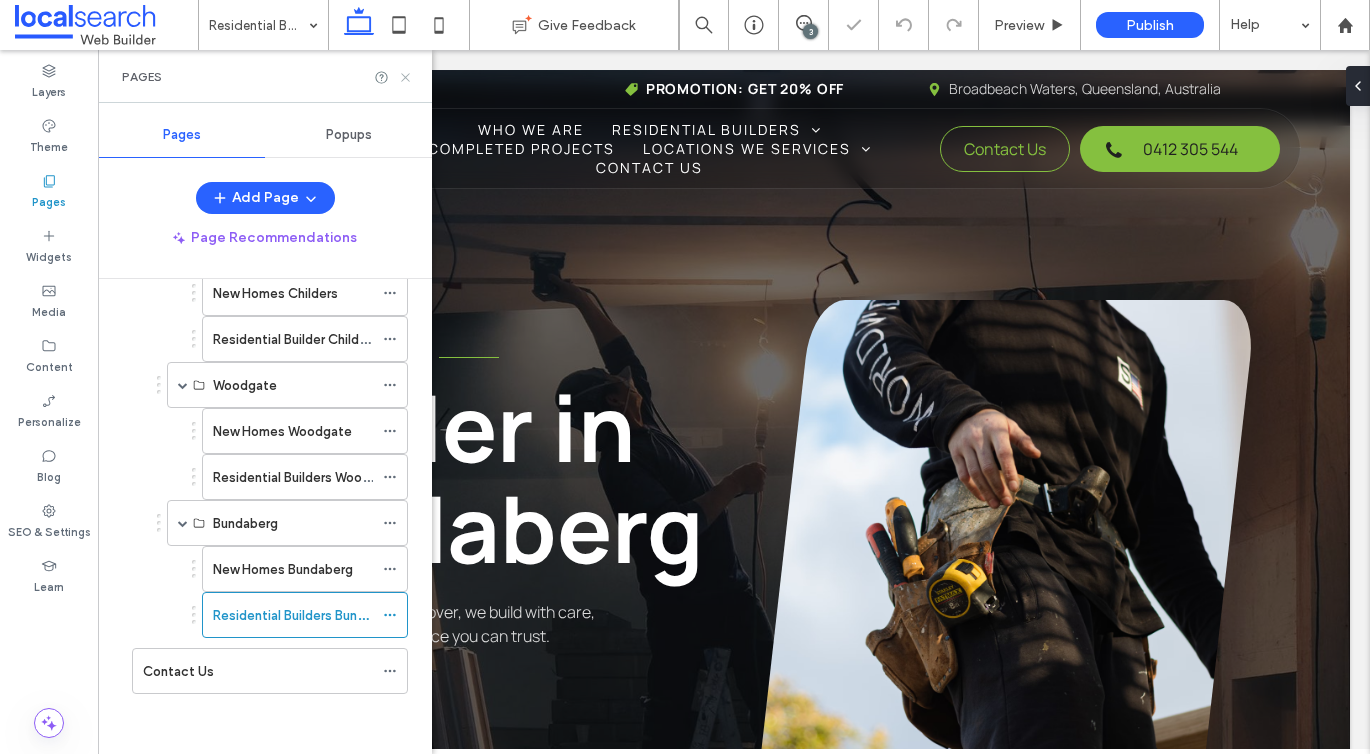 click 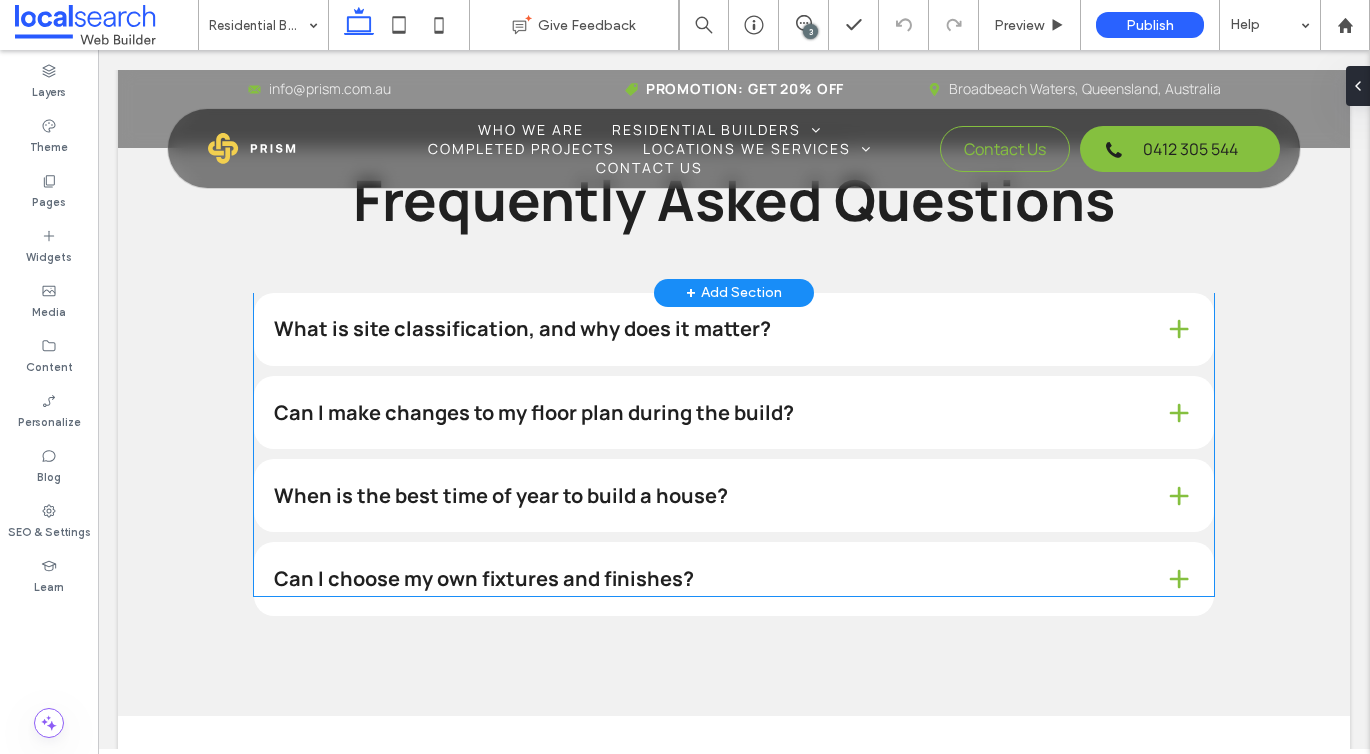 scroll, scrollTop: 4662, scrollLeft: 0, axis: vertical 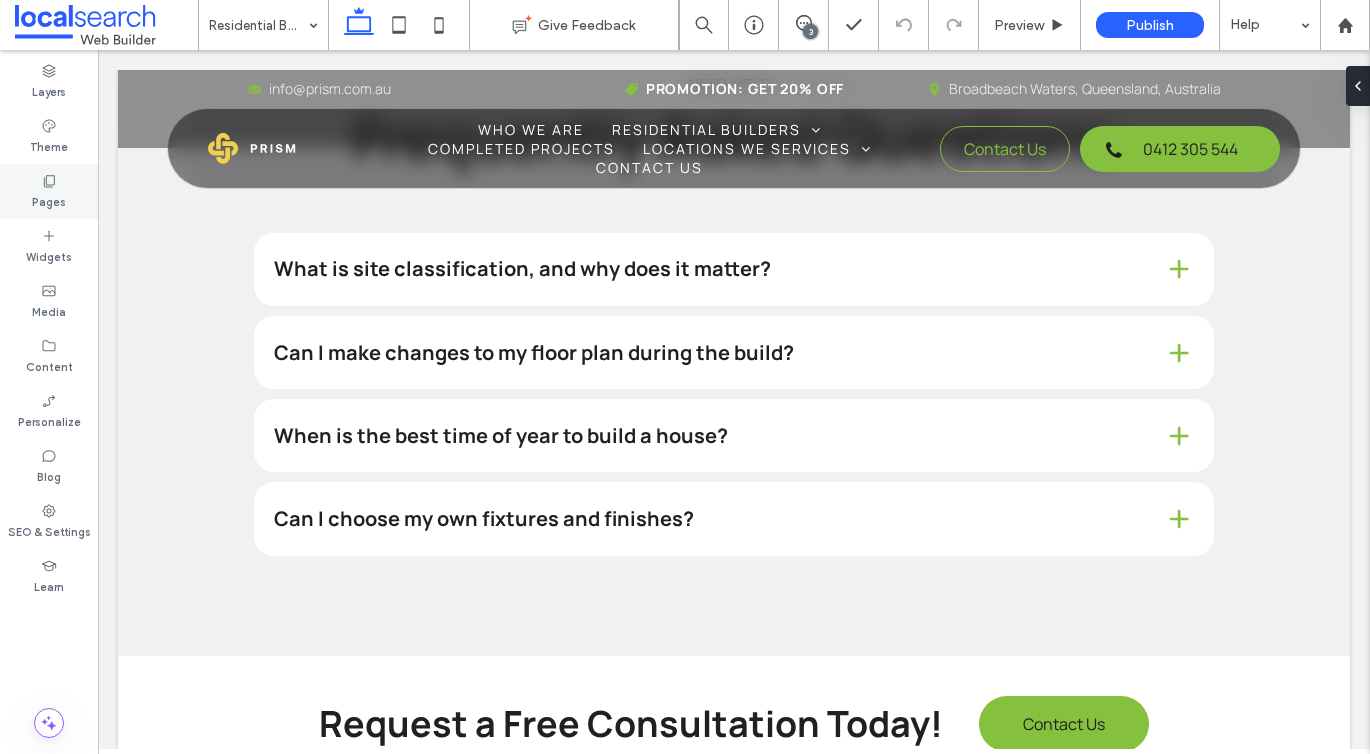click 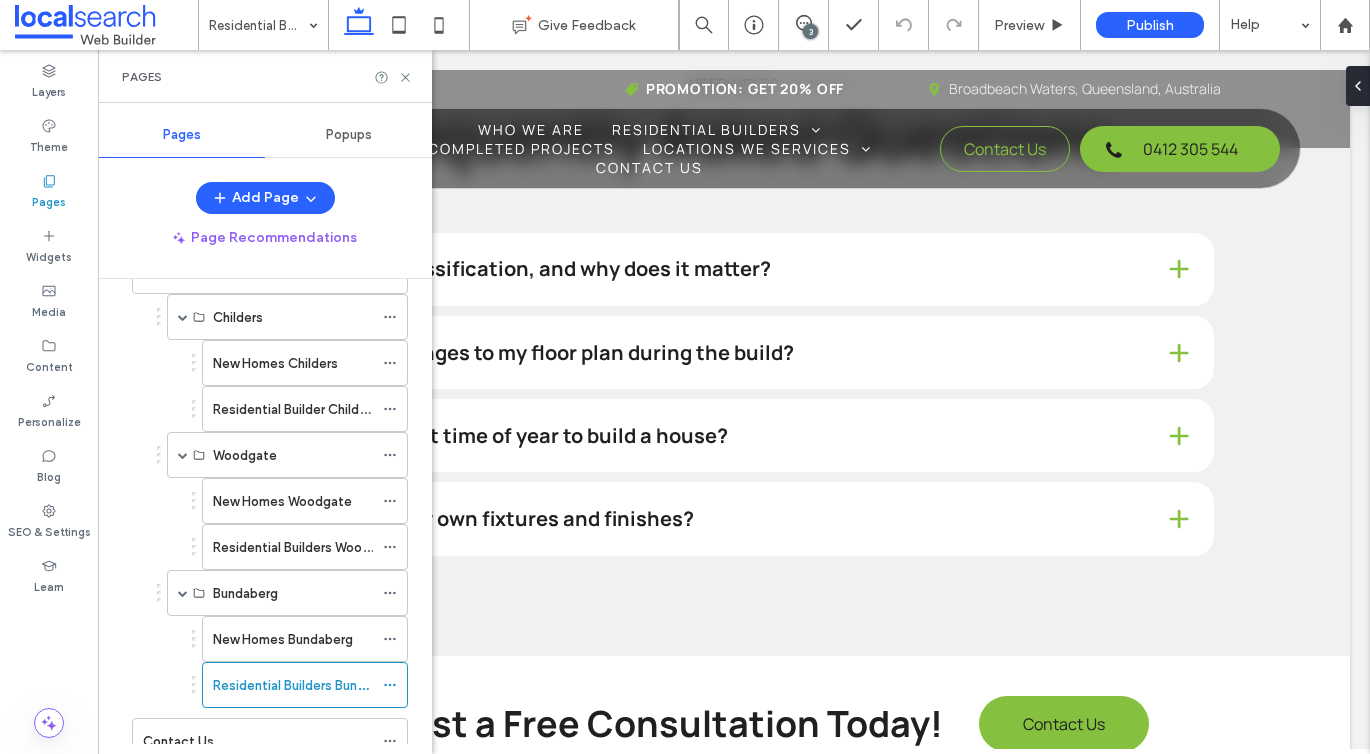 scroll, scrollTop: 359, scrollLeft: 0, axis: vertical 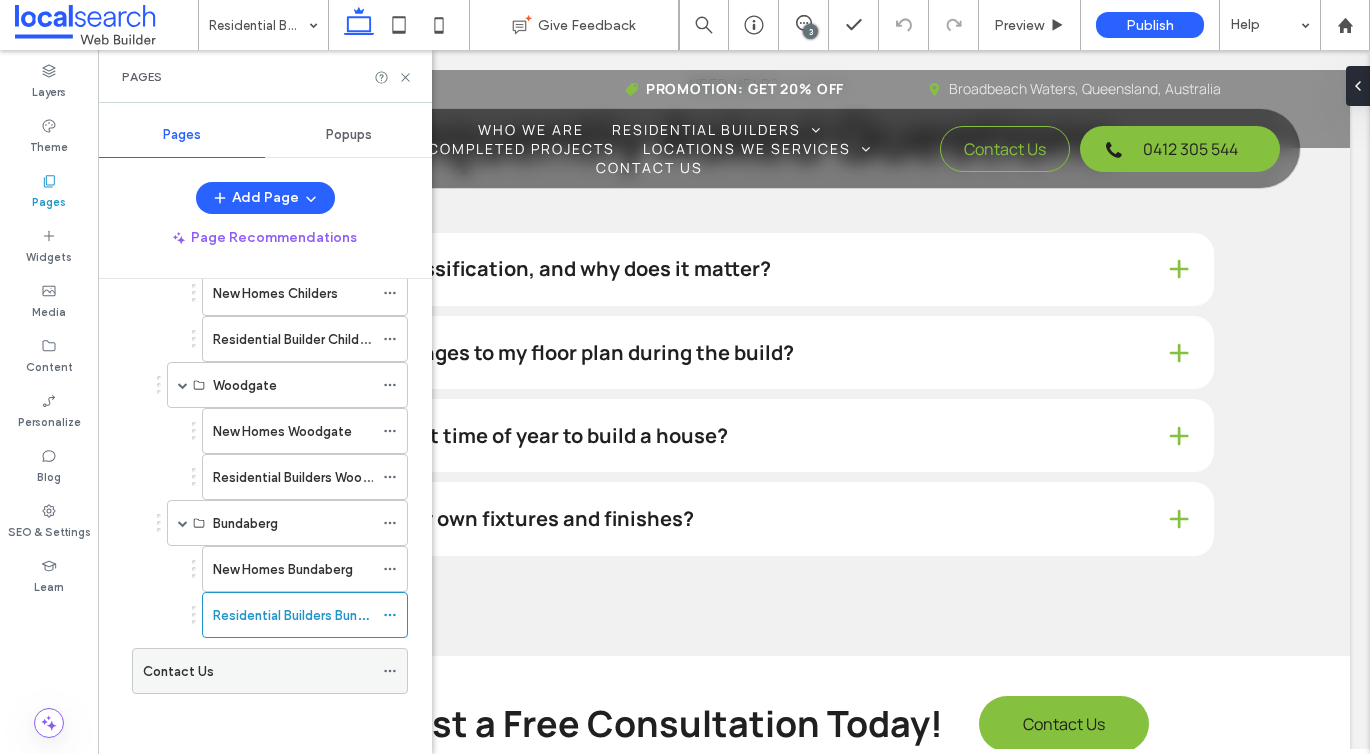 click on "Contact Us" at bounding box center (178, 671) 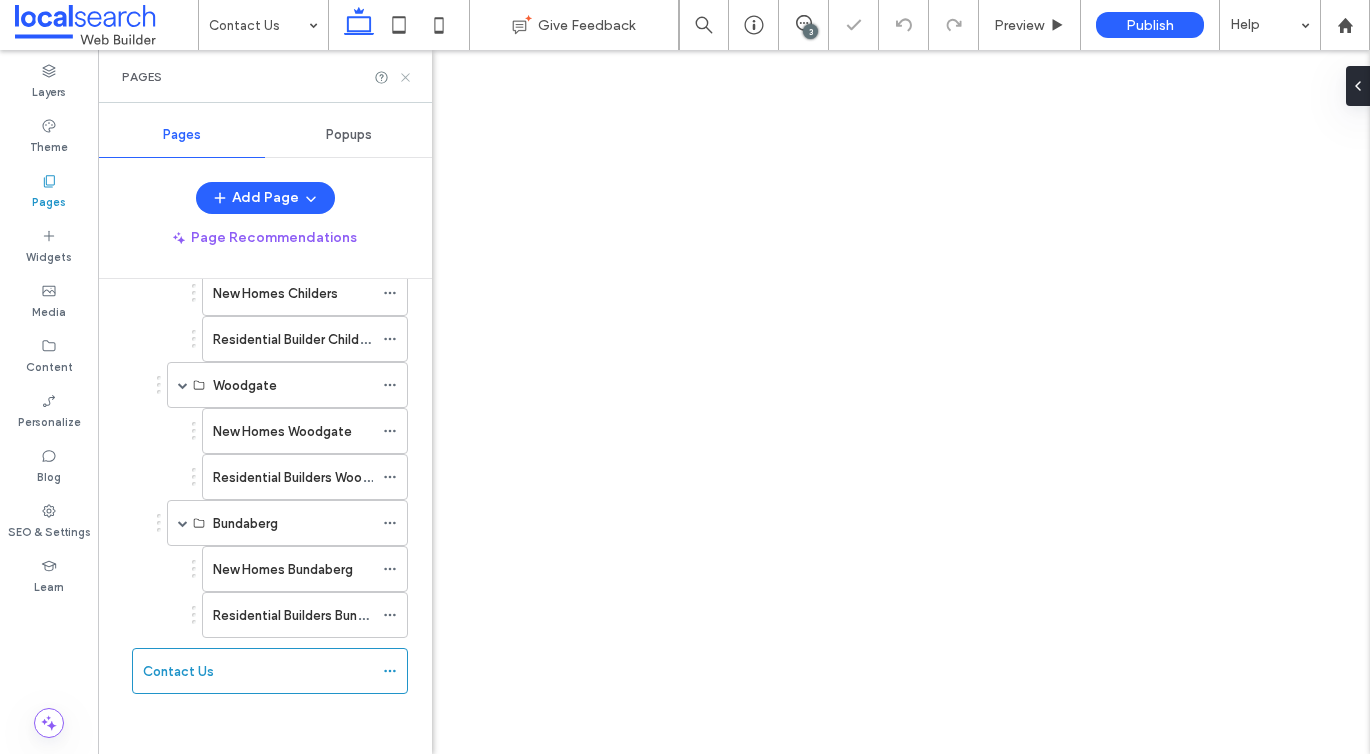 click 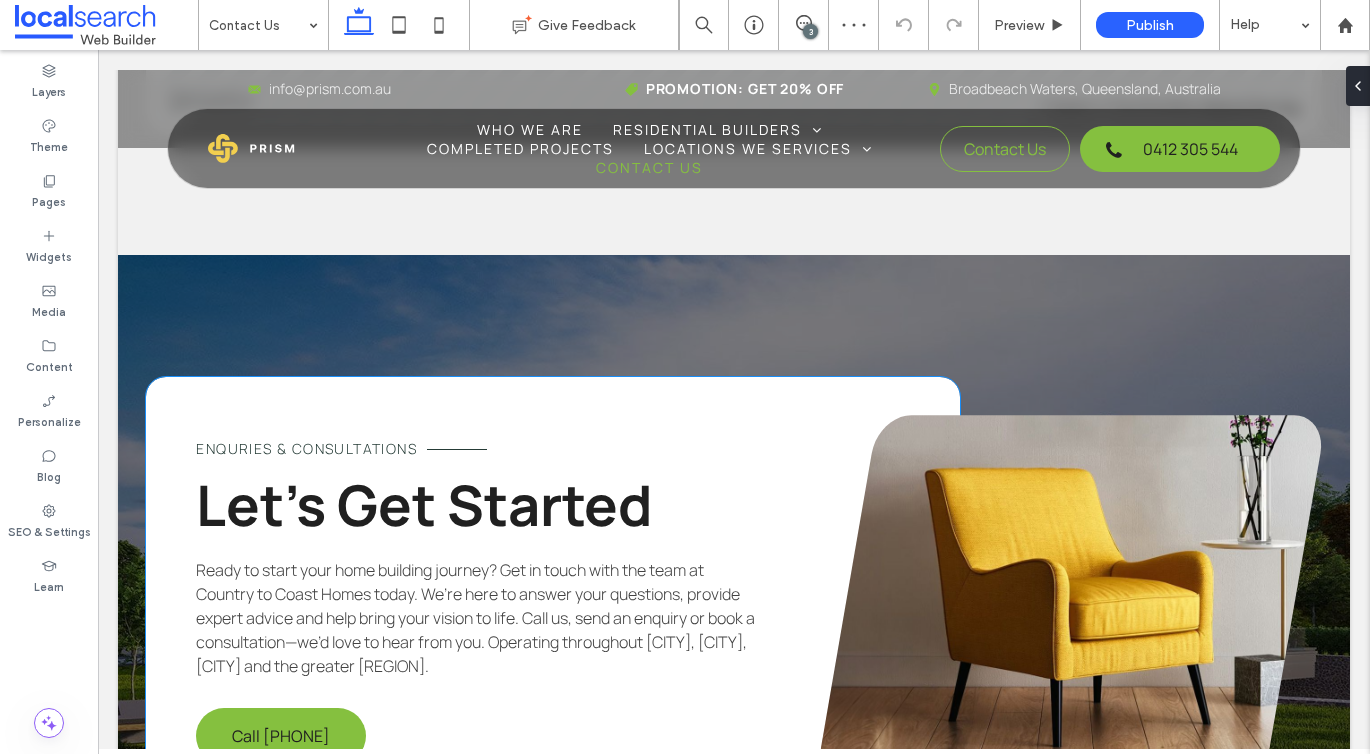 scroll, scrollTop: 1873, scrollLeft: 0, axis: vertical 